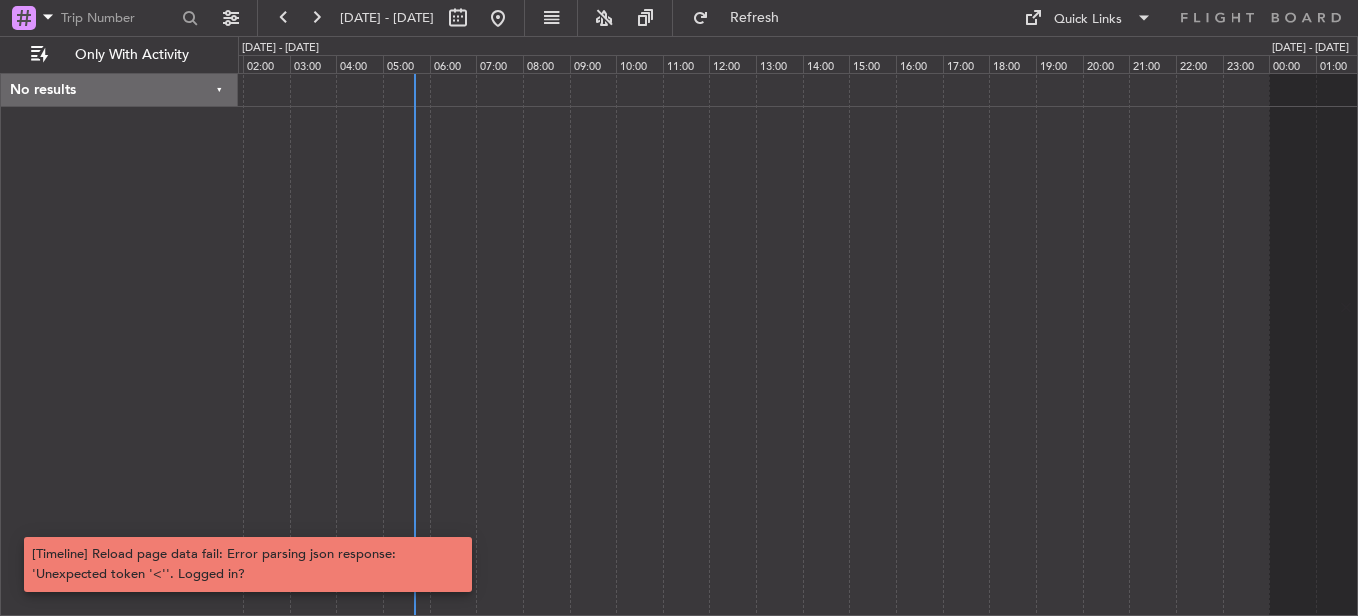 scroll, scrollTop: 0, scrollLeft: 0, axis: both 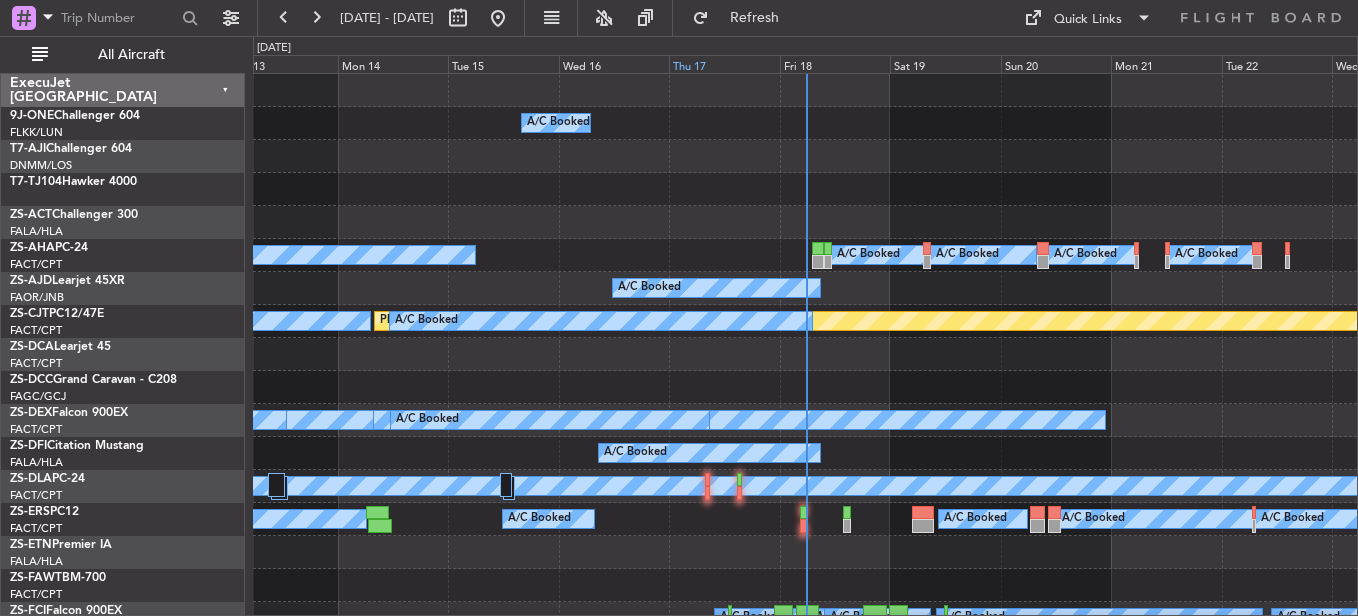 click on "All Aircraft" at bounding box center [131, 55] 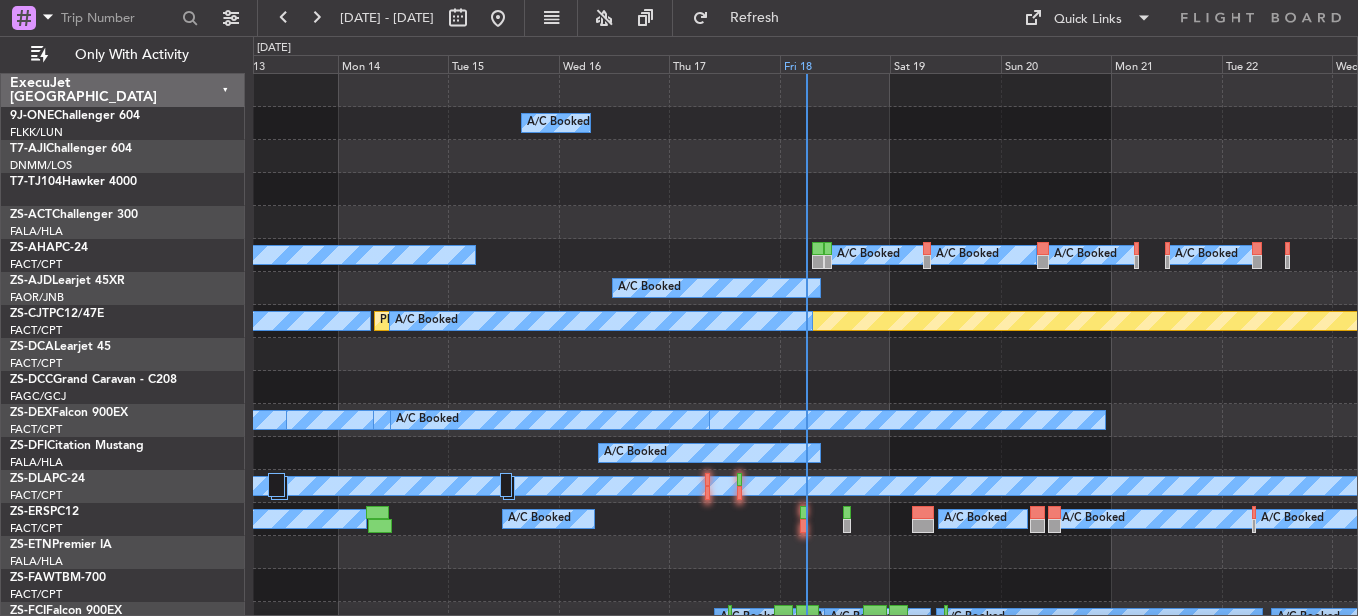 click on "Fri 18" 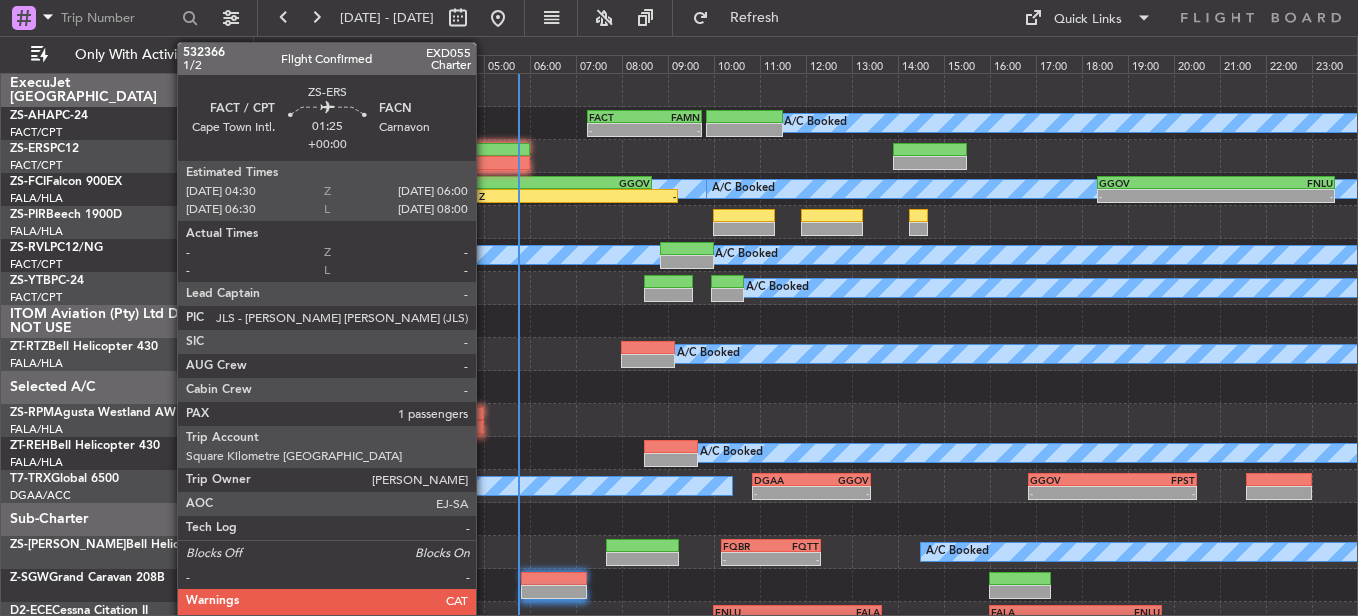 click 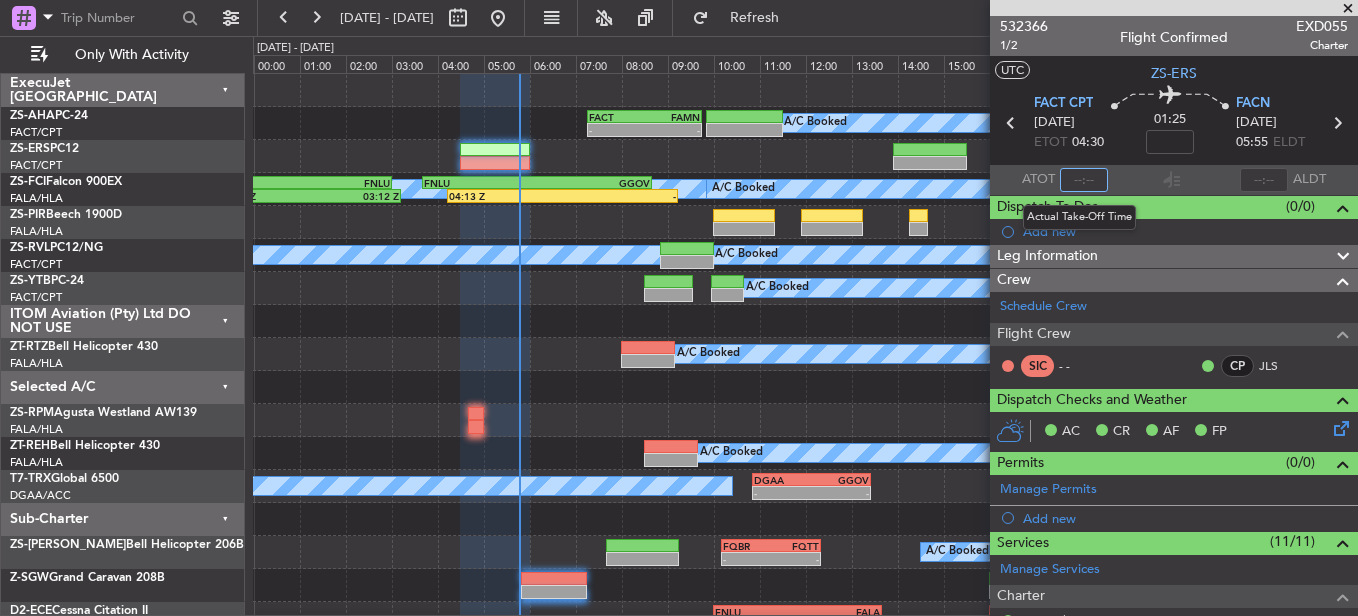 click at bounding box center (1084, 180) 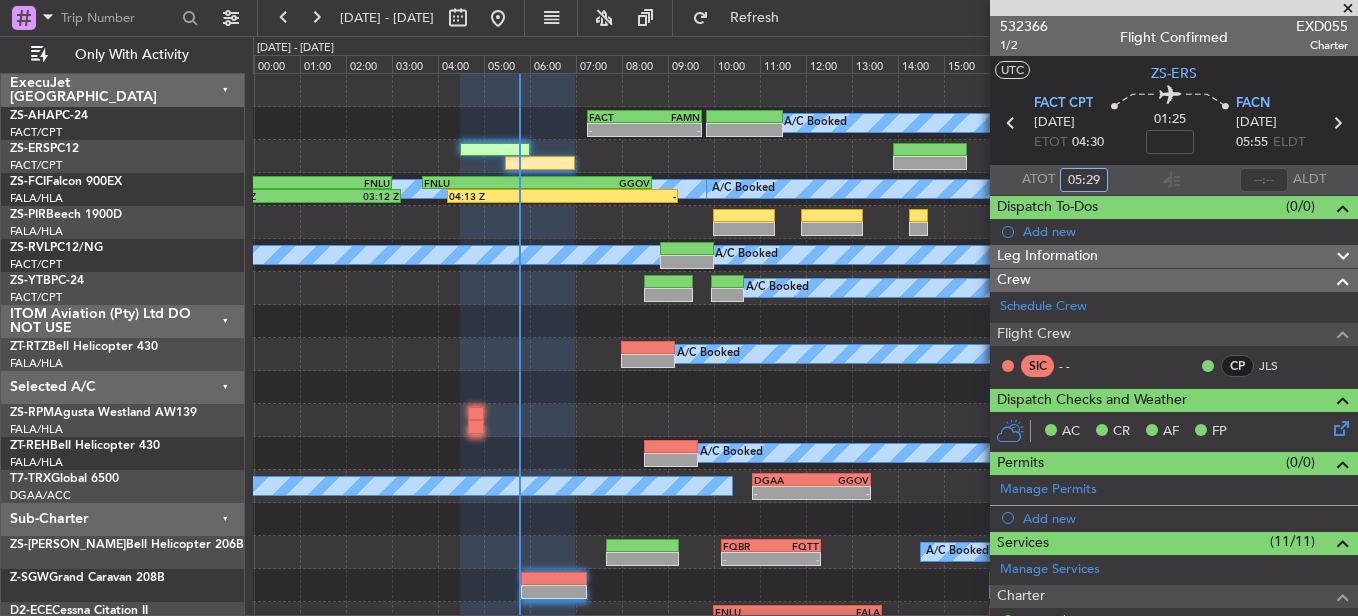 type on "05:29" 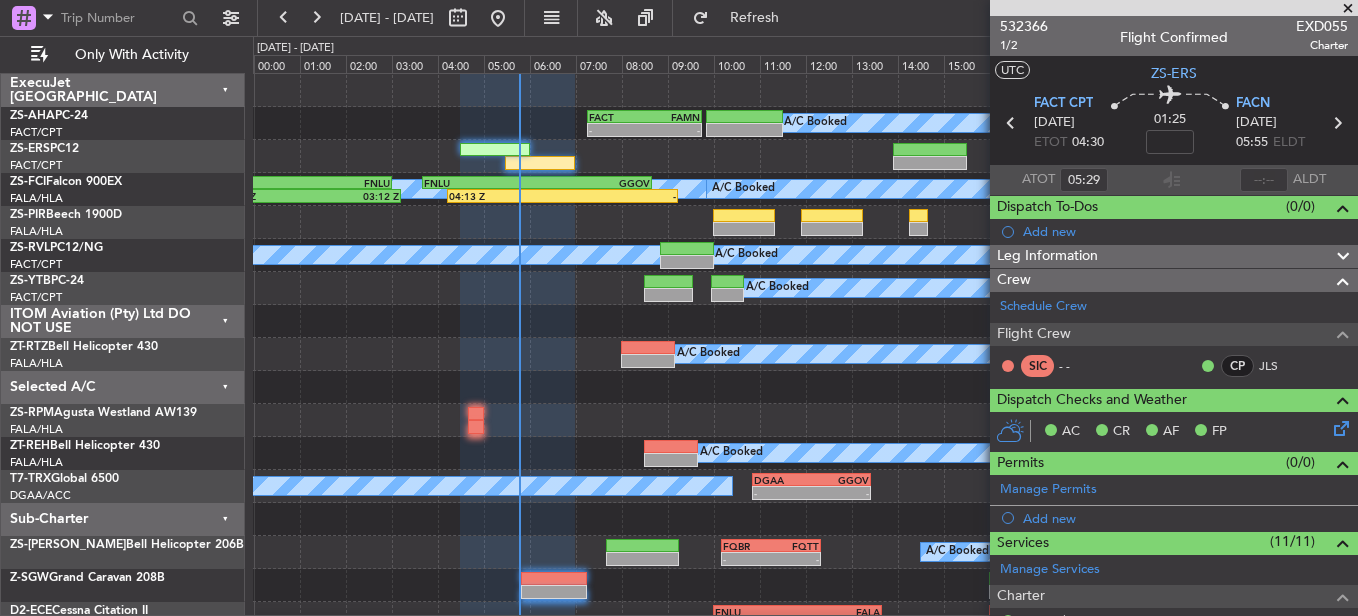 click at bounding box center [1348, 9] 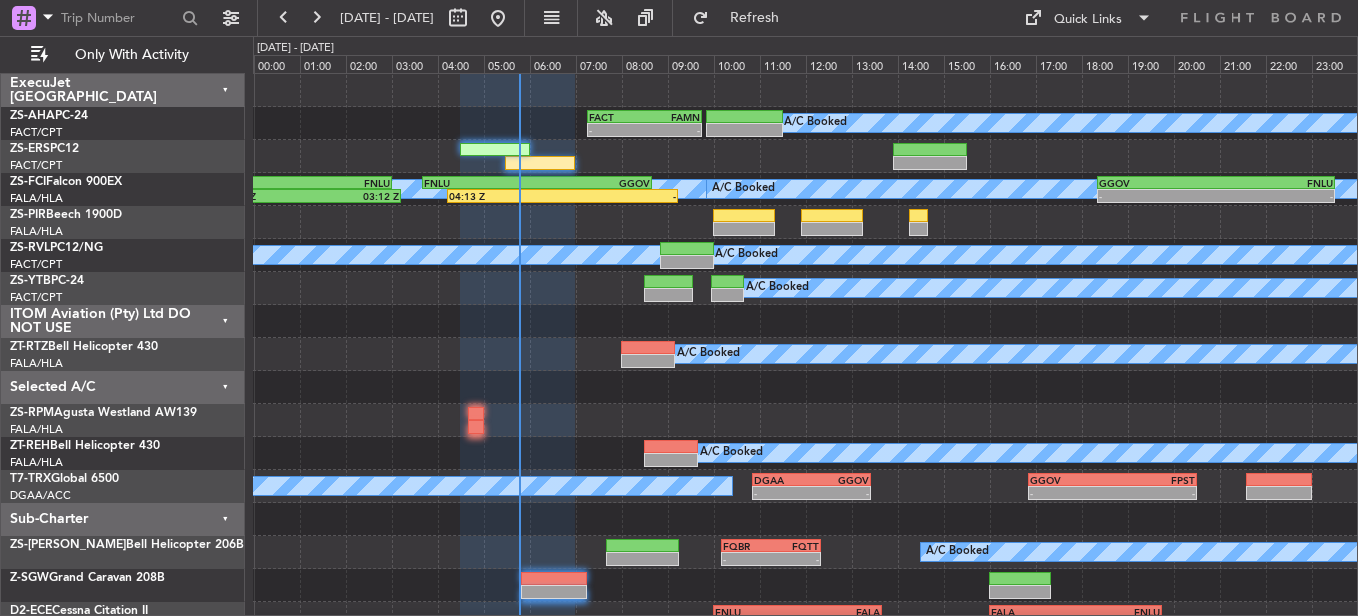 type on "0" 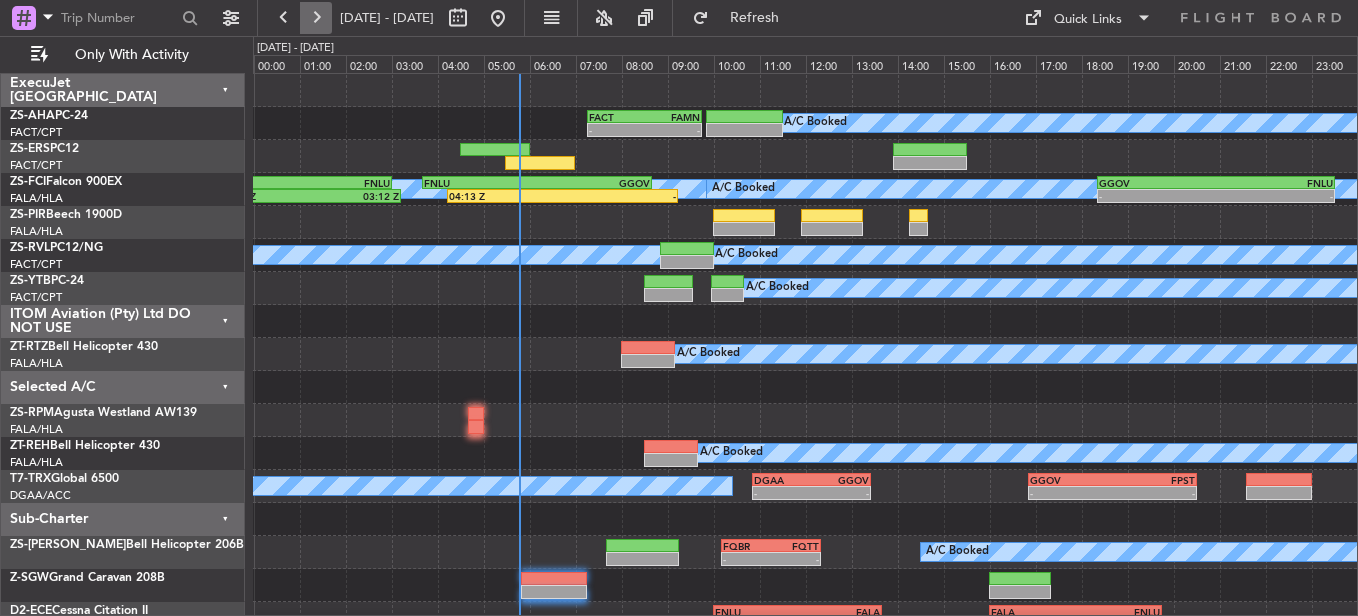 click at bounding box center [316, 18] 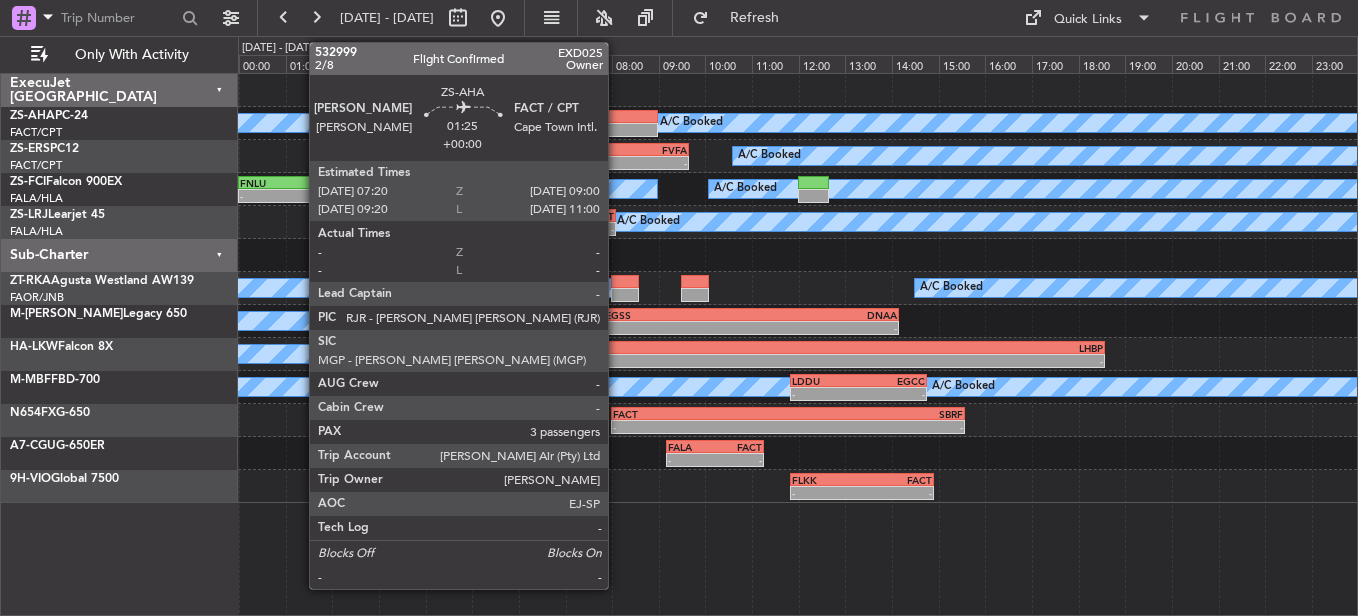 click 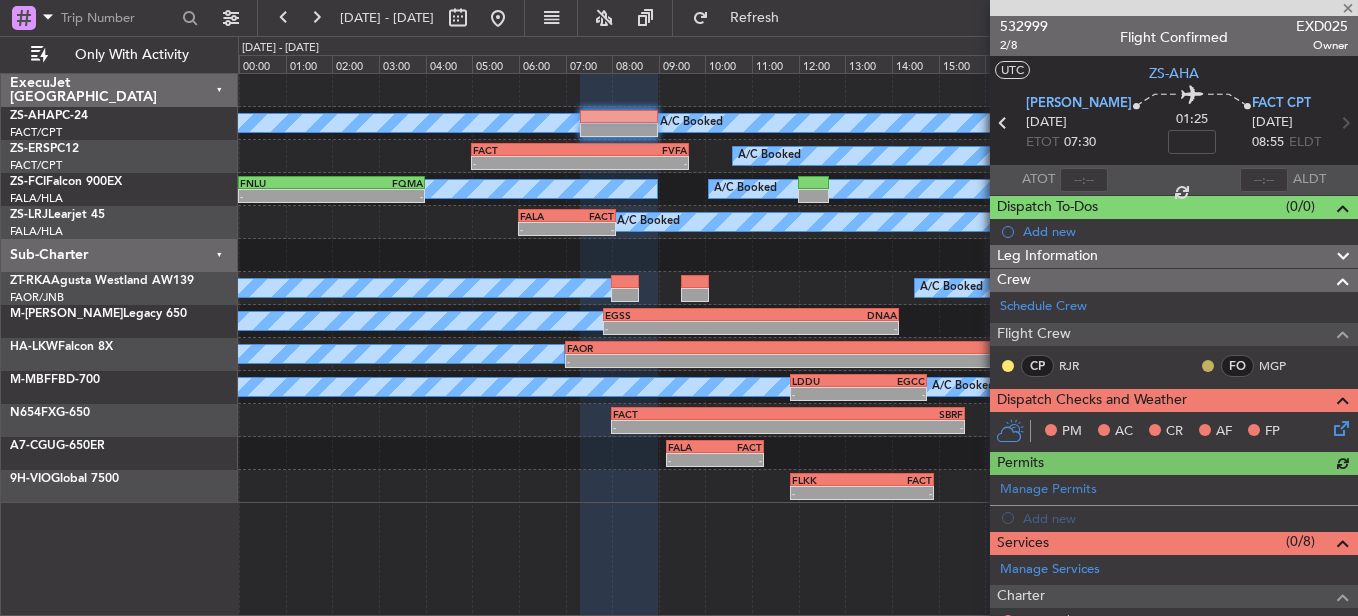 click 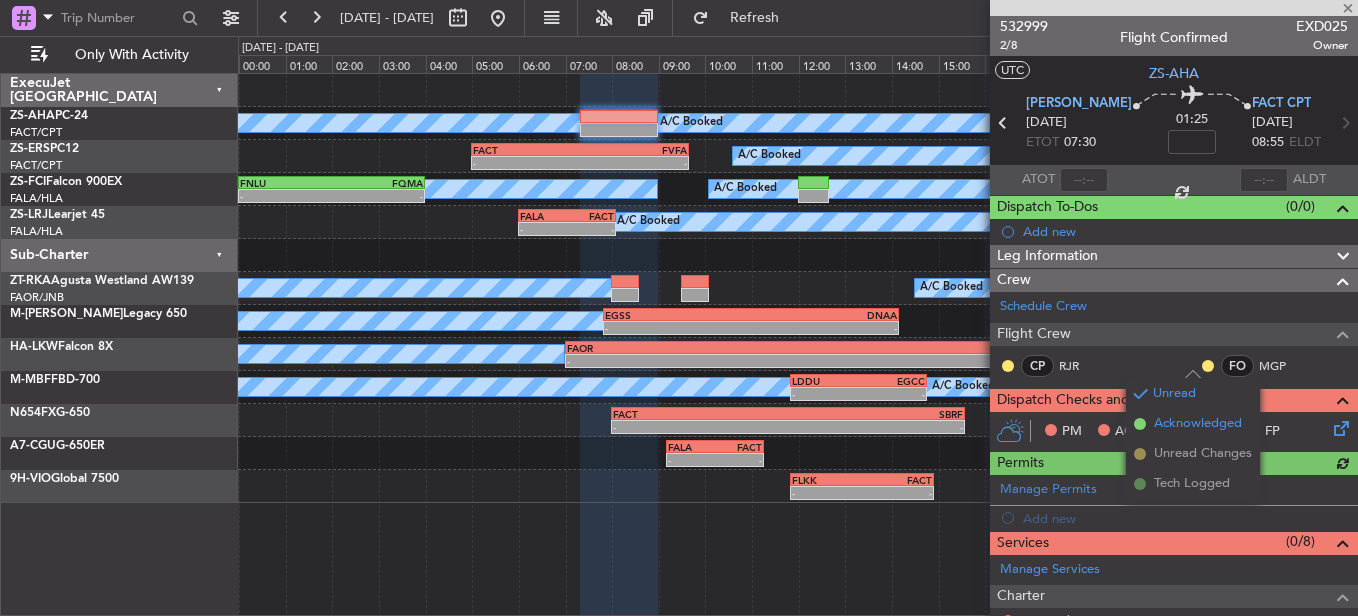 click on "Acknowledged" at bounding box center [1198, 424] 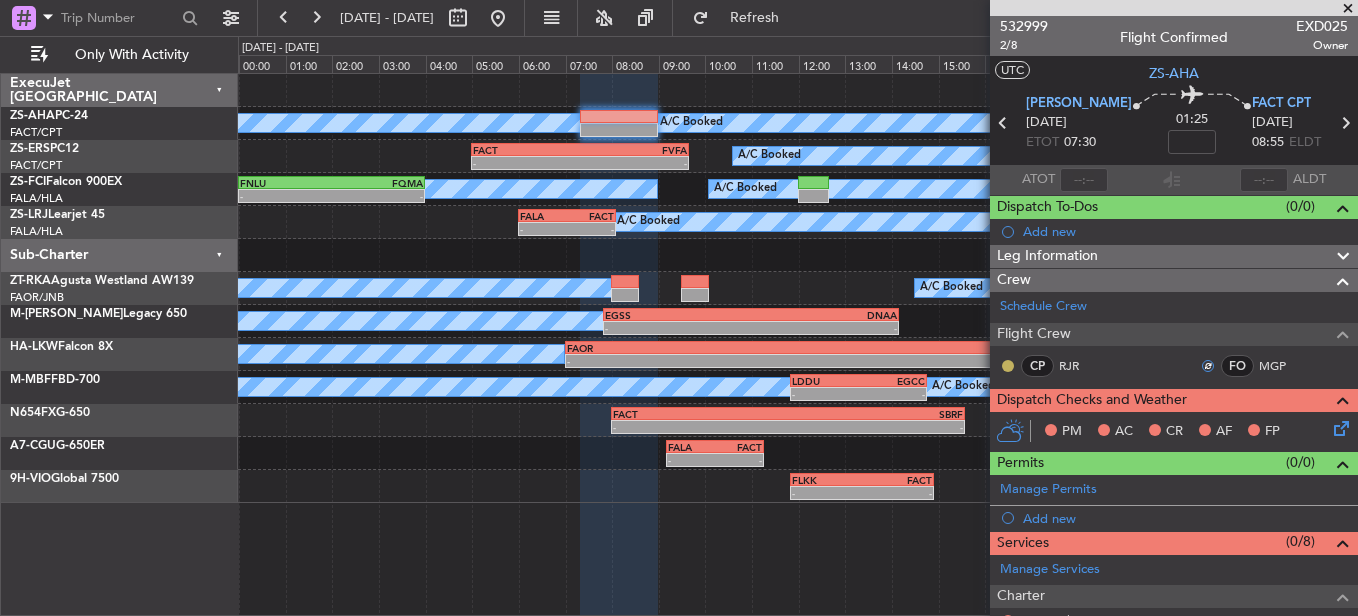 click 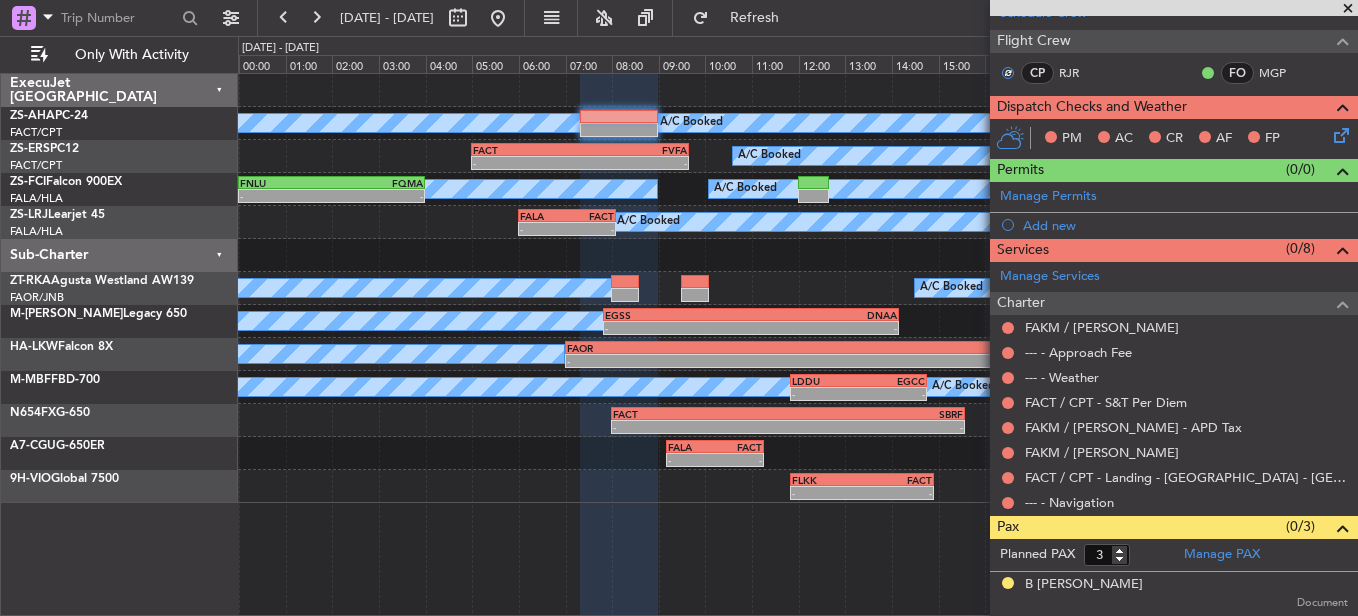 scroll, scrollTop: 377, scrollLeft: 0, axis: vertical 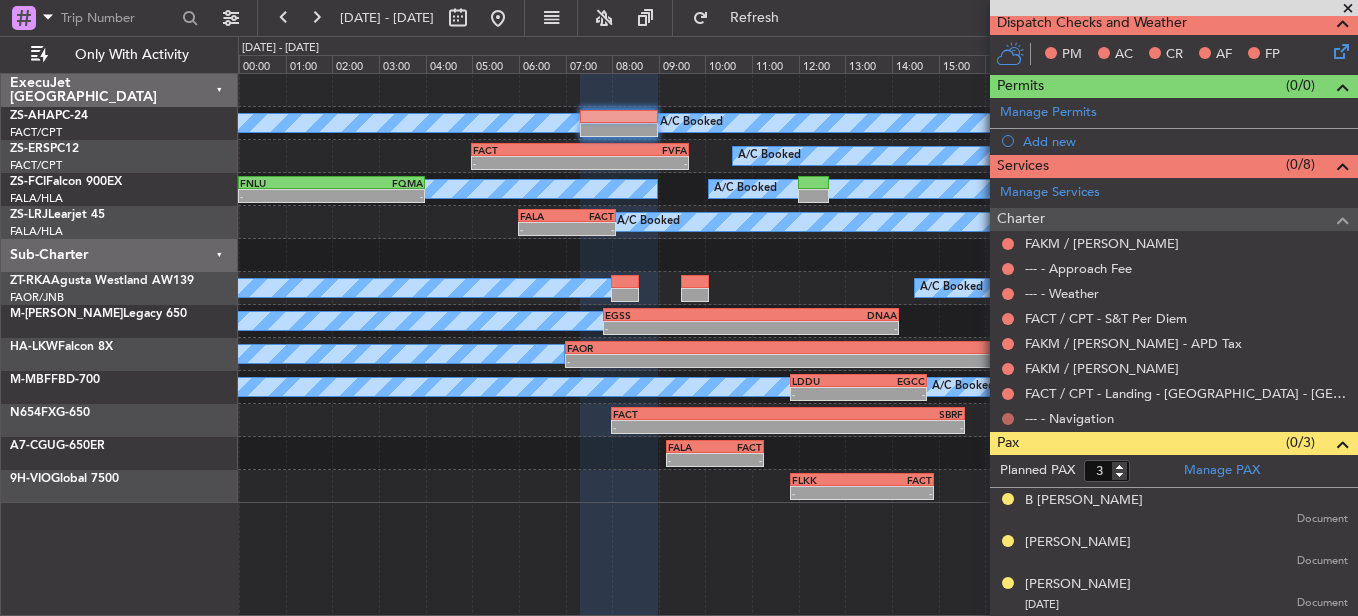 drag, startPoint x: 1005, startPoint y: 408, endPoint x: 1005, endPoint y: 420, distance: 12 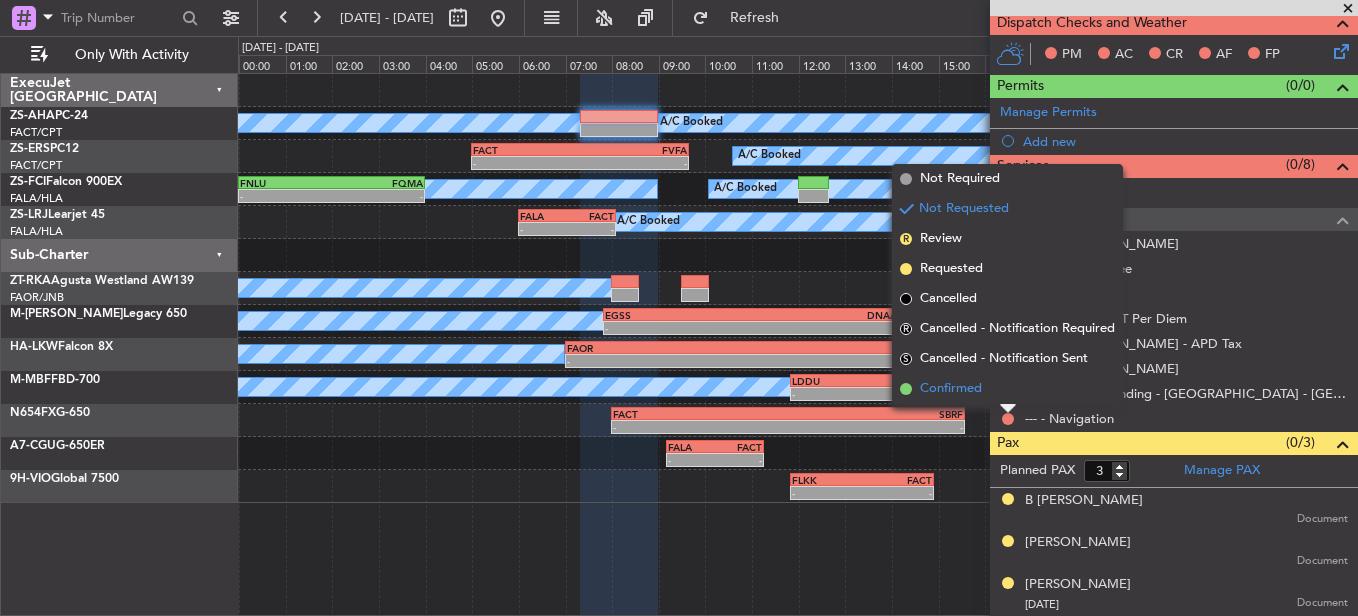 click on "Confirmed" at bounding box center [1007, 389] 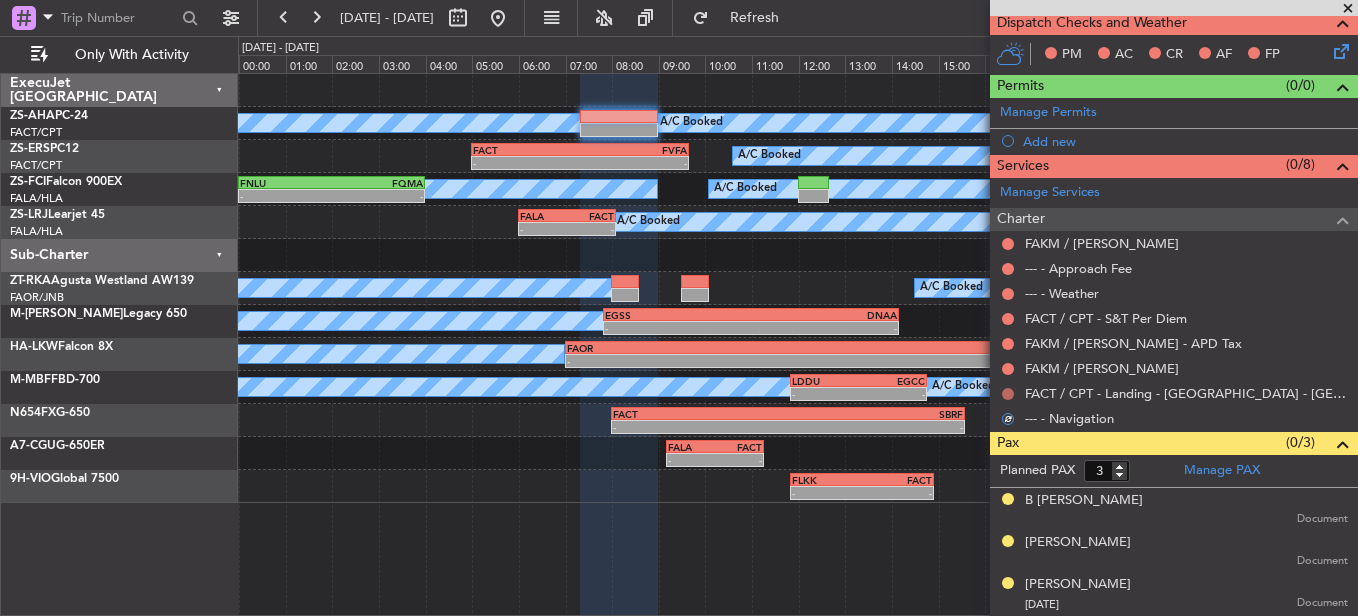 click at bounding box center [1008, 394] 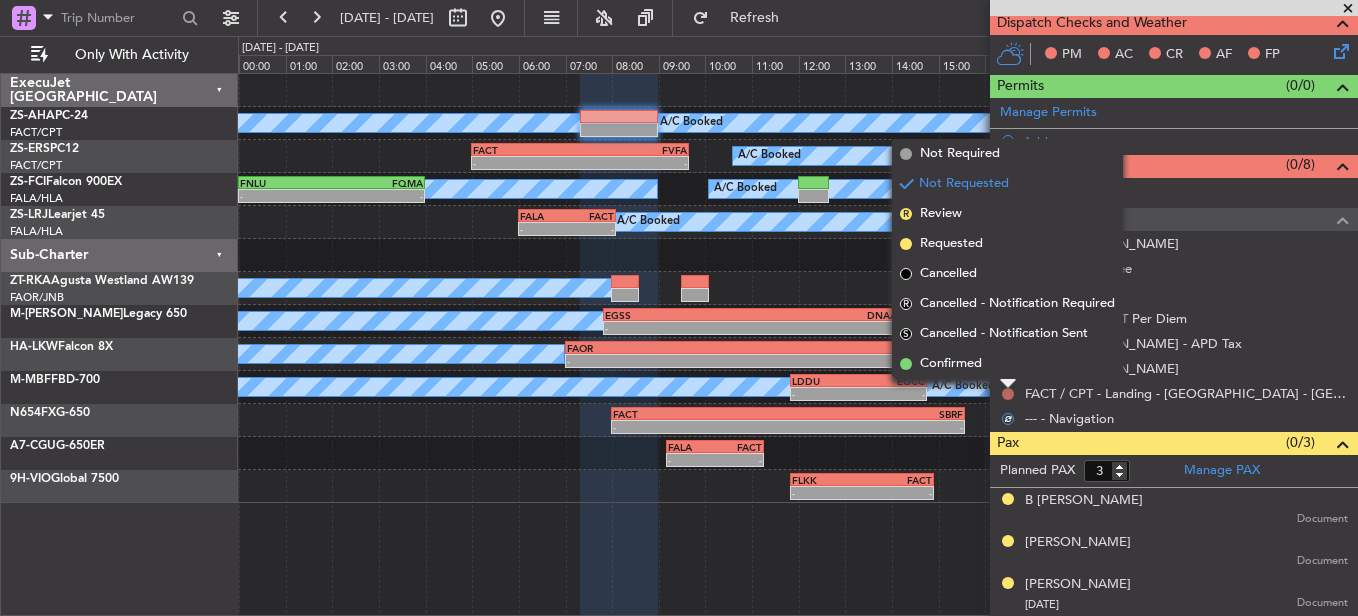 click on "Confirmed" at bounding box center (1007, 364) 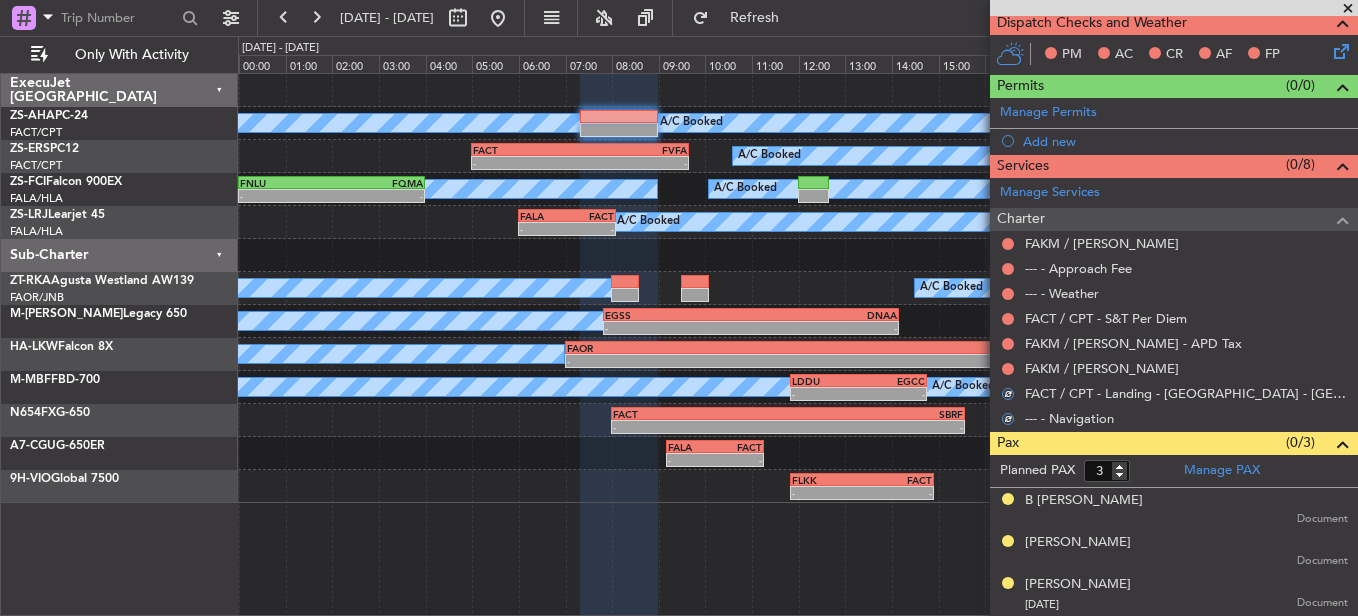 click on "FAKM / KIM - Parking" at bounding box center [1174, 368] 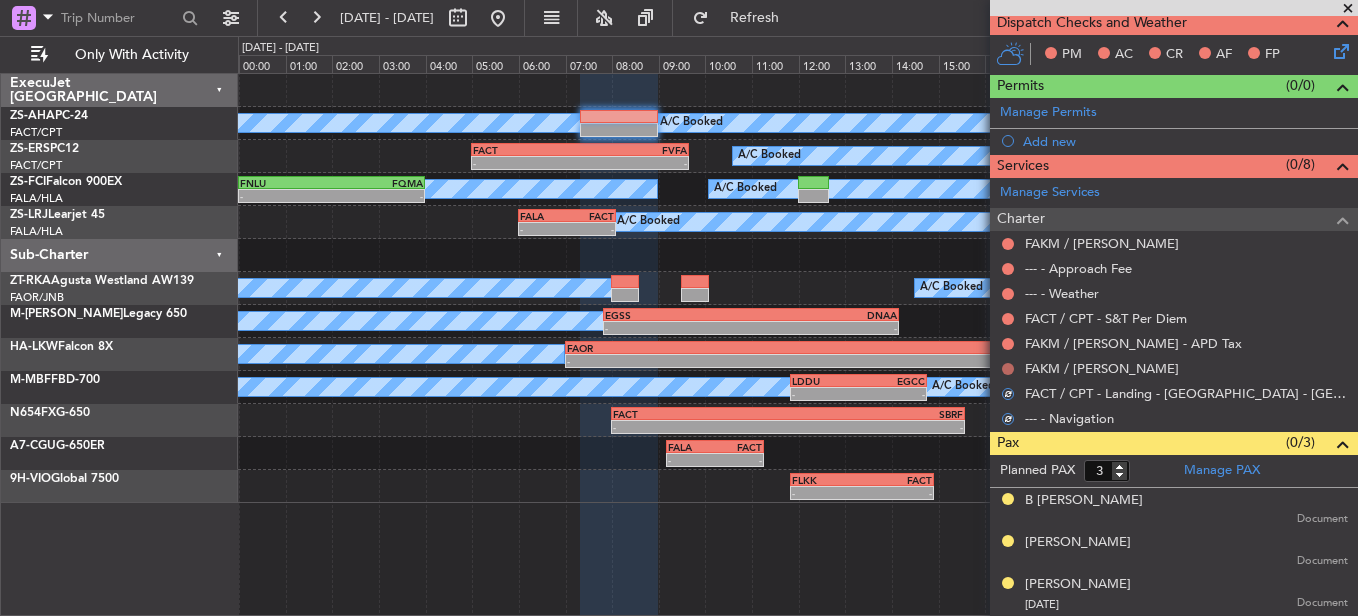 drag, startPoint x: 1004, startPoint y: 388, endPoint x: 1011, endPoint y: 368, distance: 21.189621 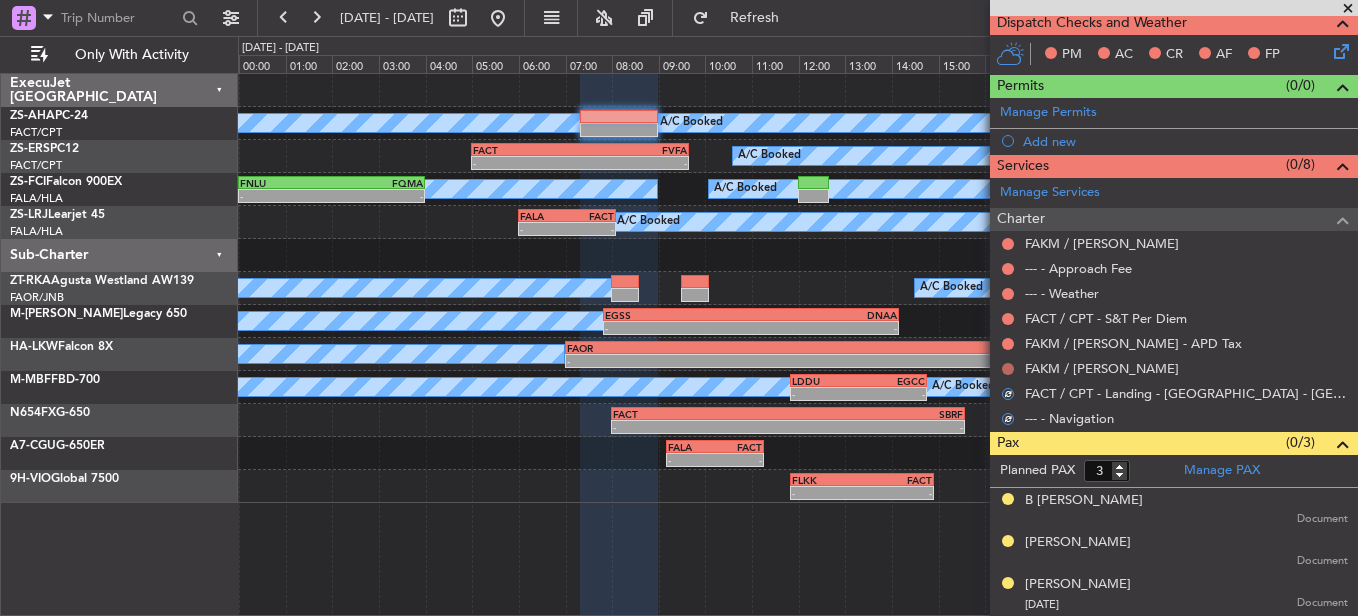 click at bounding box center (1008, 369) 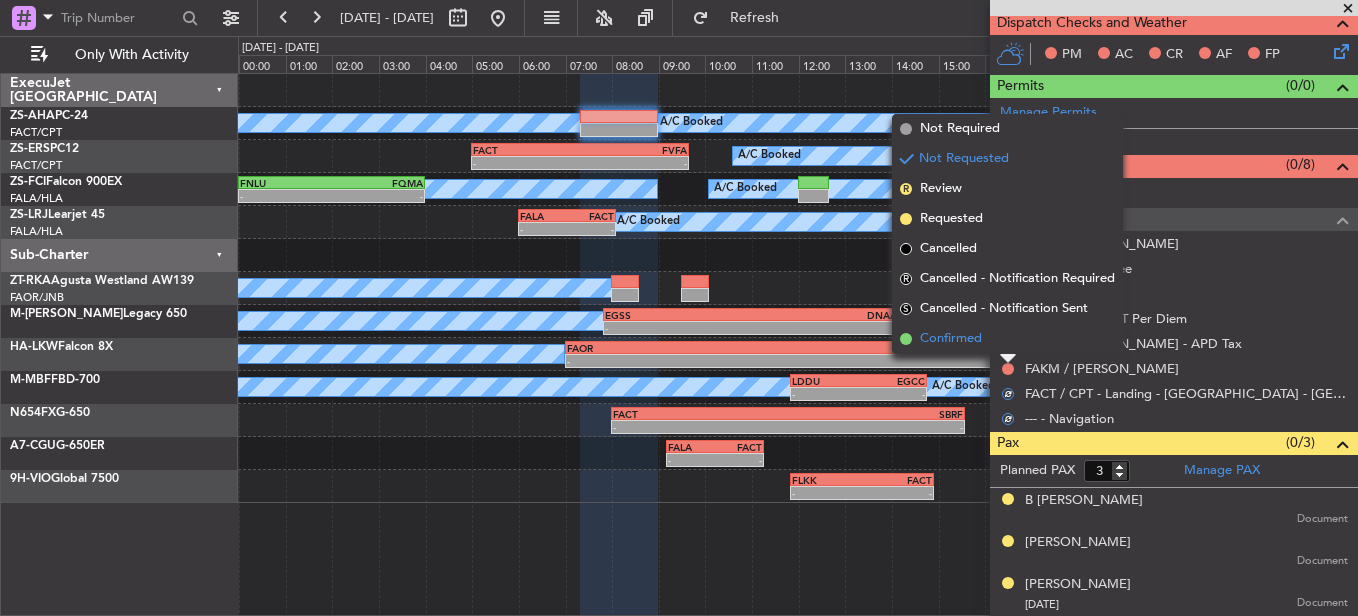 click on "Confirmed" at bounding box center (1007, 339) 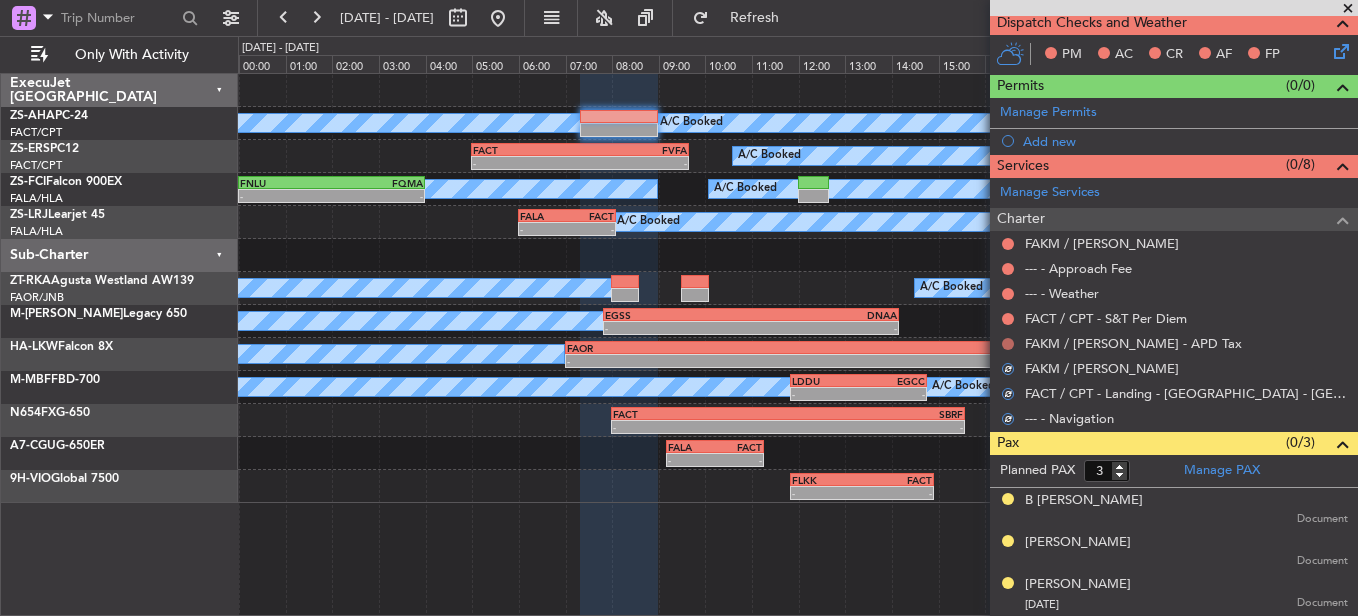 click at bounding box center [1008, 344] 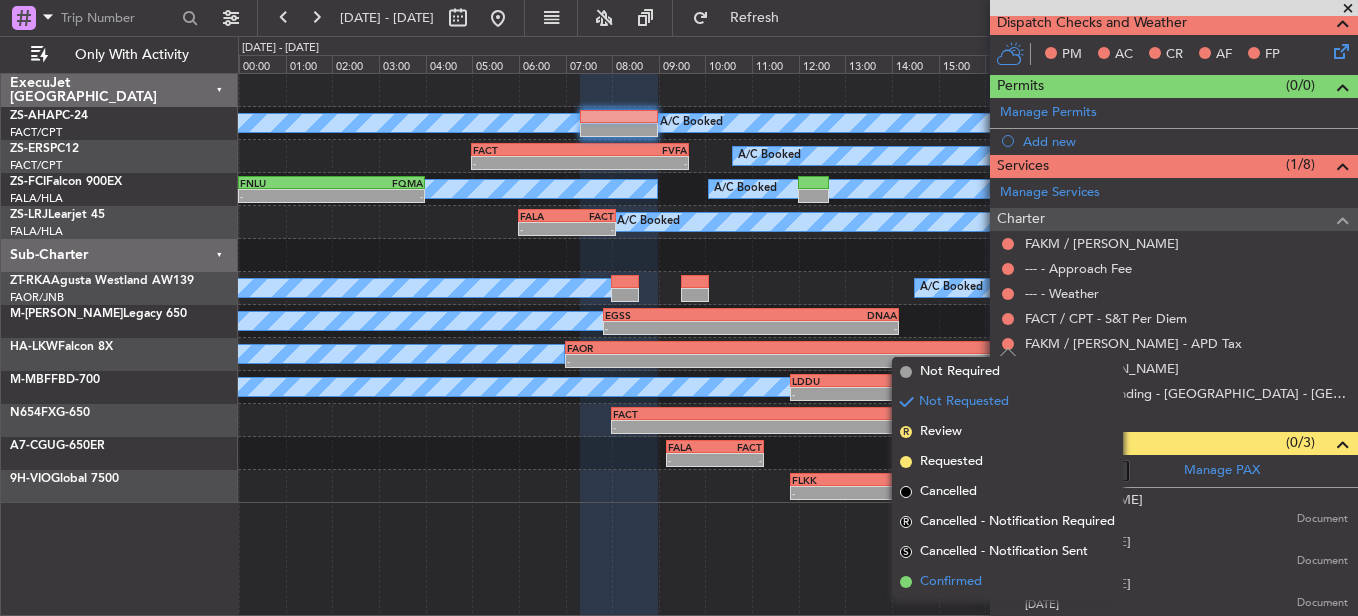 click on "Confirmed" at bounding box center [1007, 582] 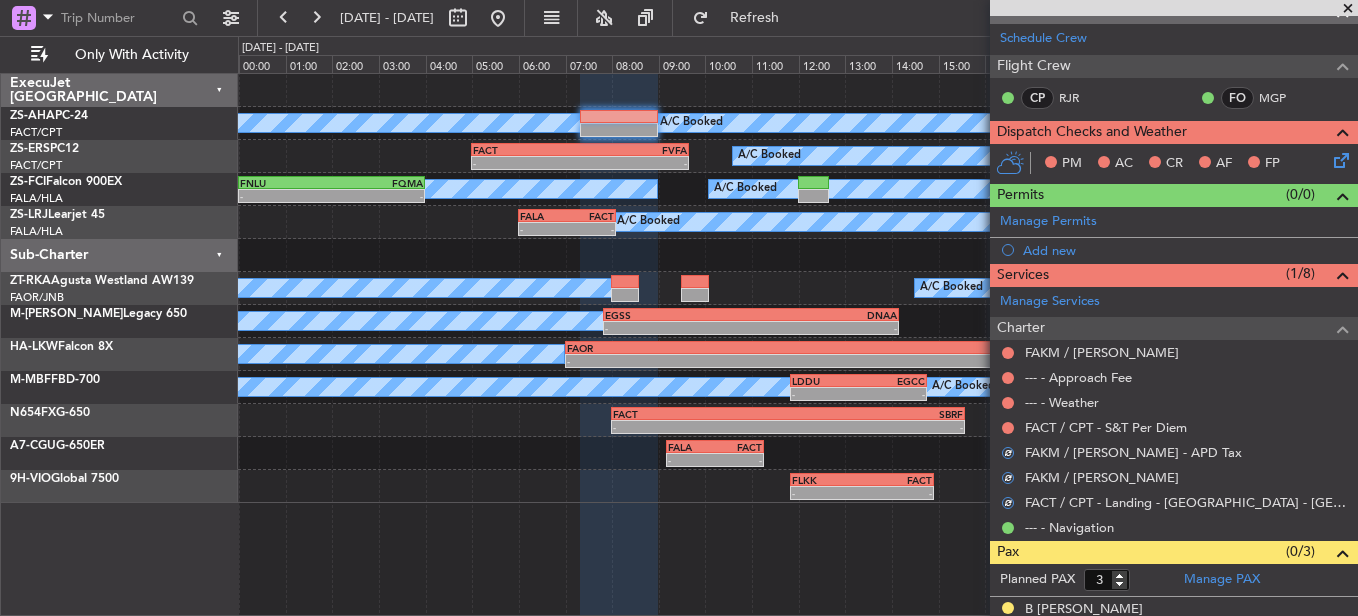 scroll, scrollTop: 177, scrollLeft: 0, axis: vertical 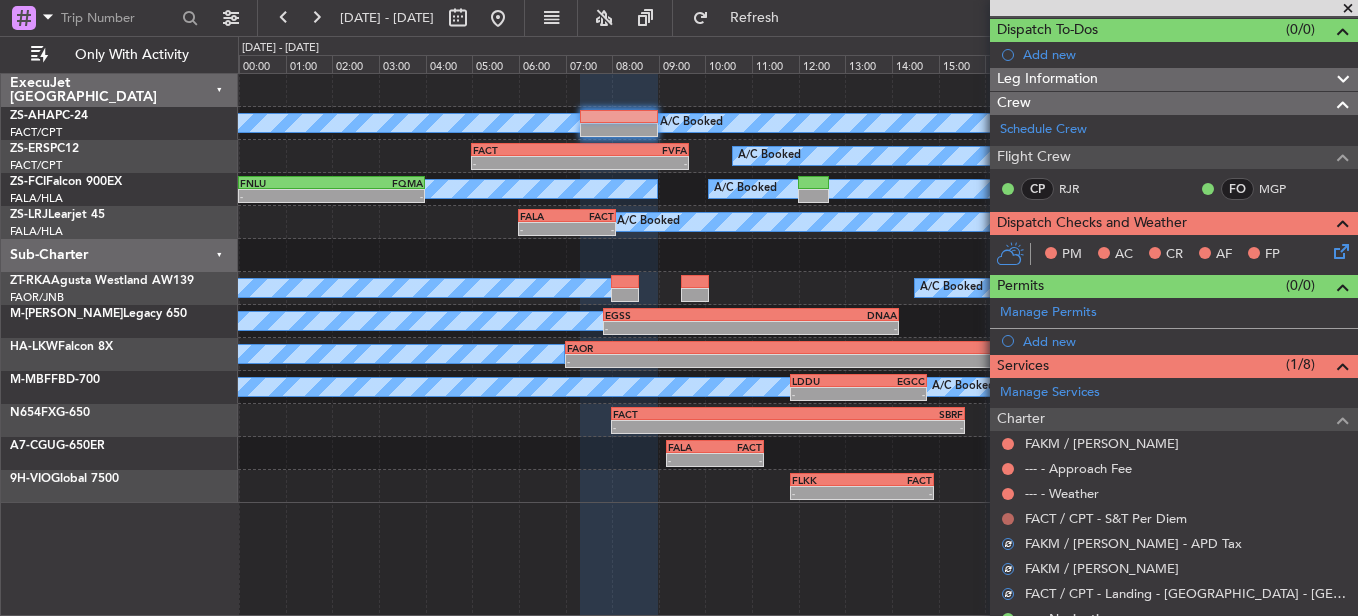 click at bounding box center (1008, 519) 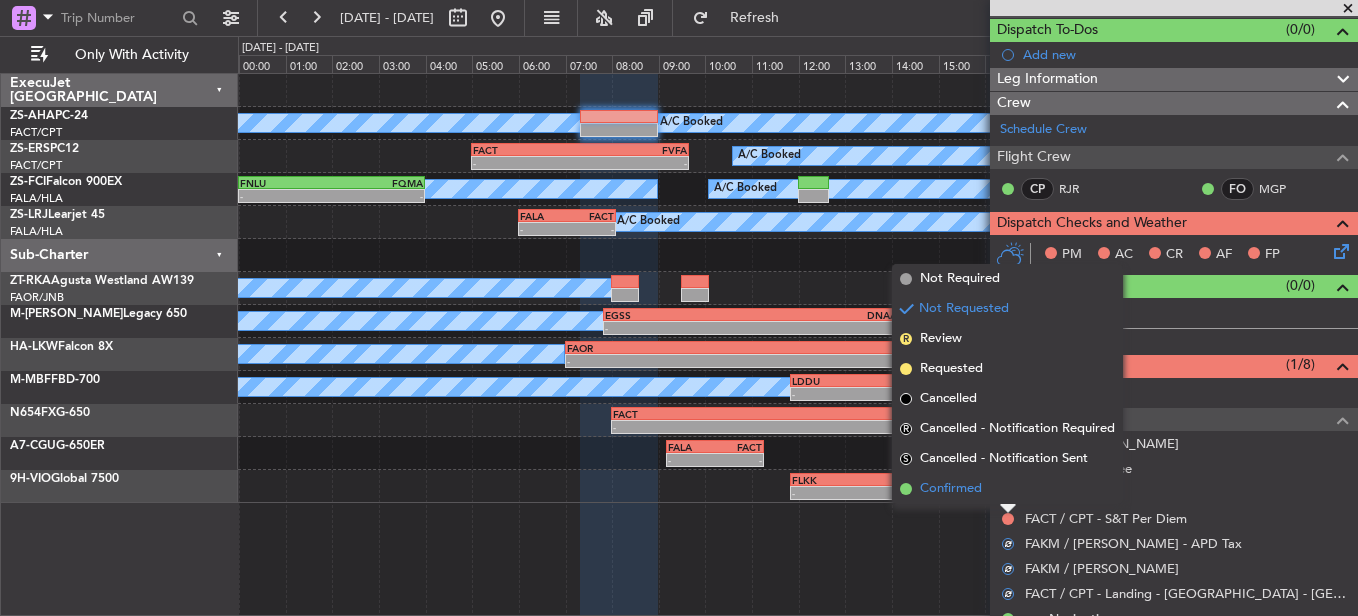 click on "Confirmed" at bounding box center [1007, 489] 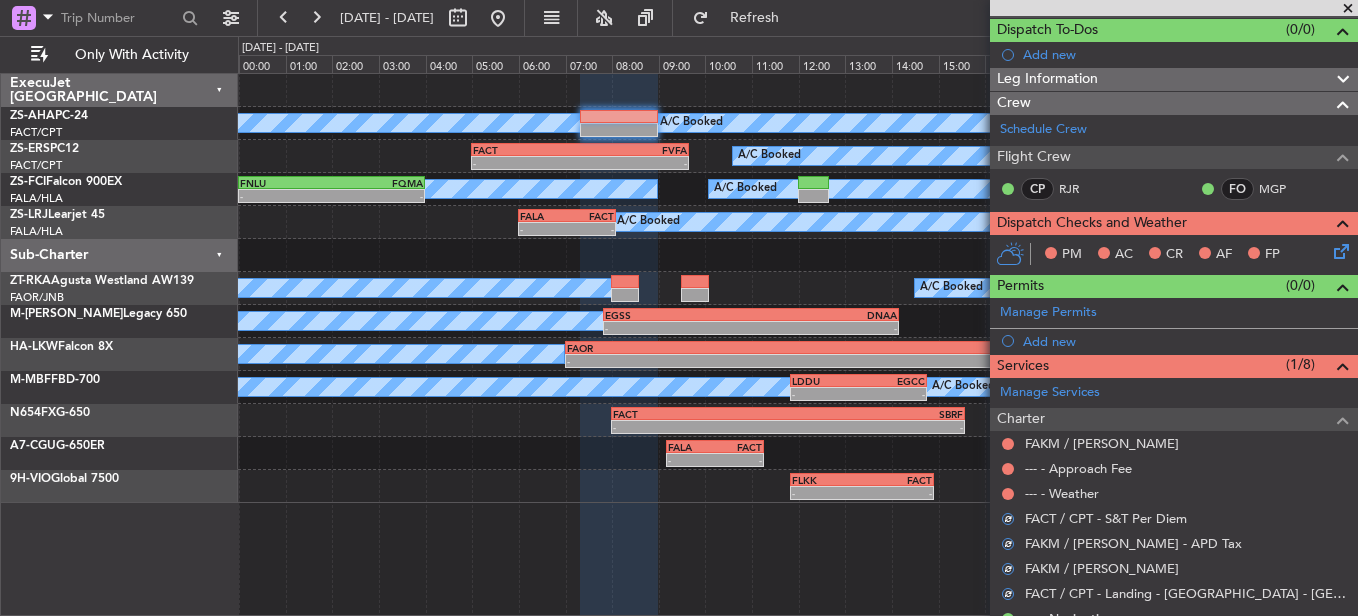 click on "--- - Weather" at bounding box center [1174, 493] 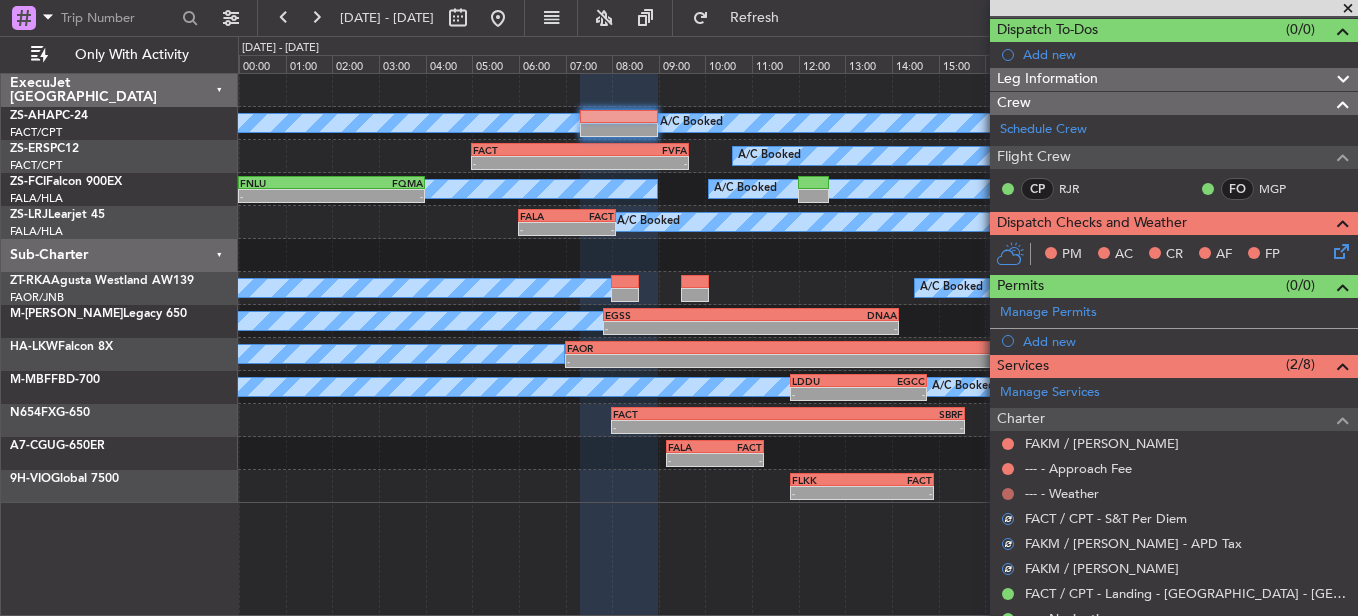 click at bounding box center [1008, 494] 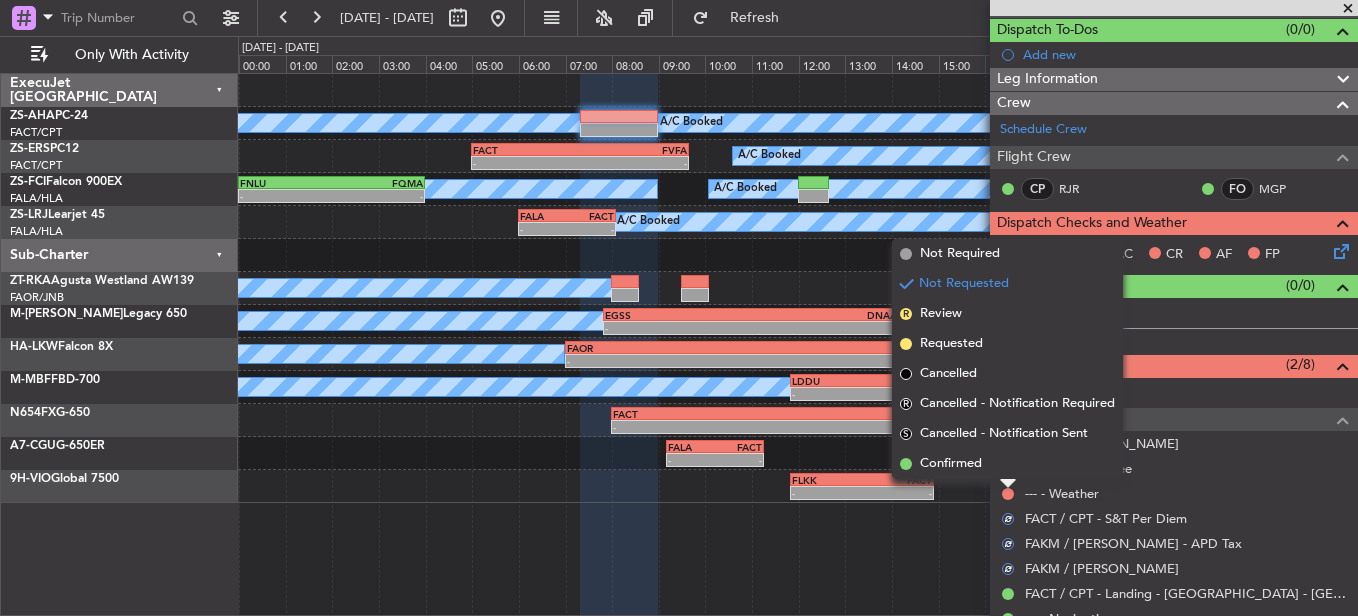 click at bounding box center (1008, 484) 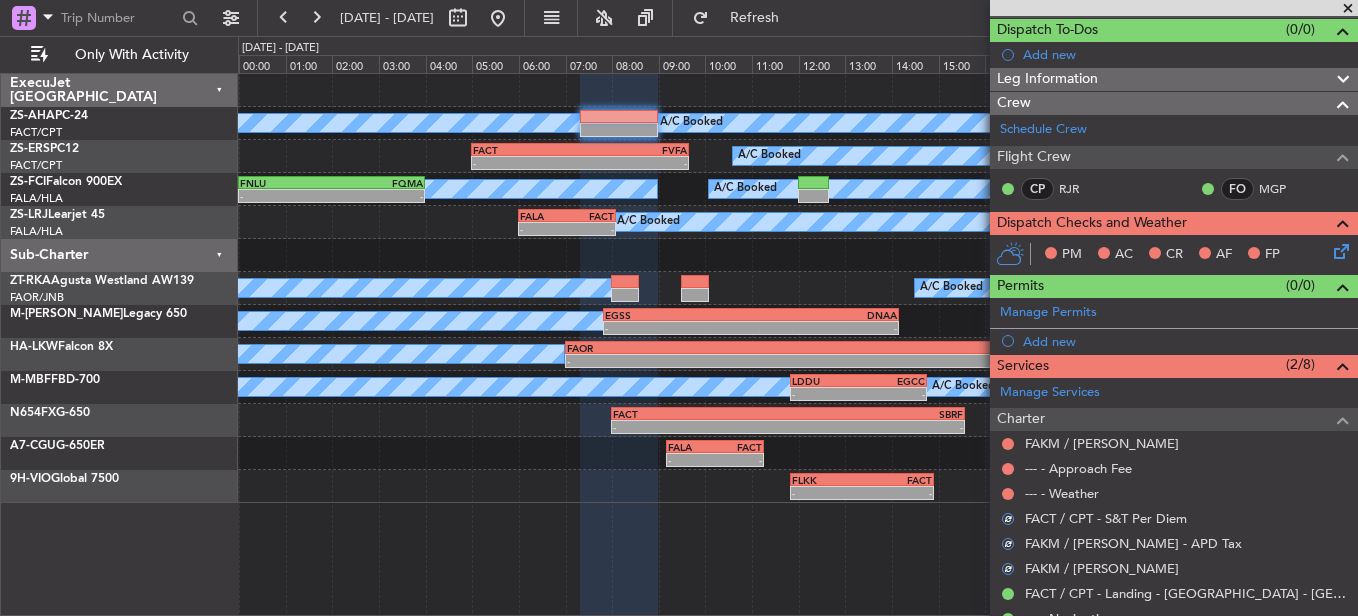 click on "Not Requested" at bounding box center (1009, 488) 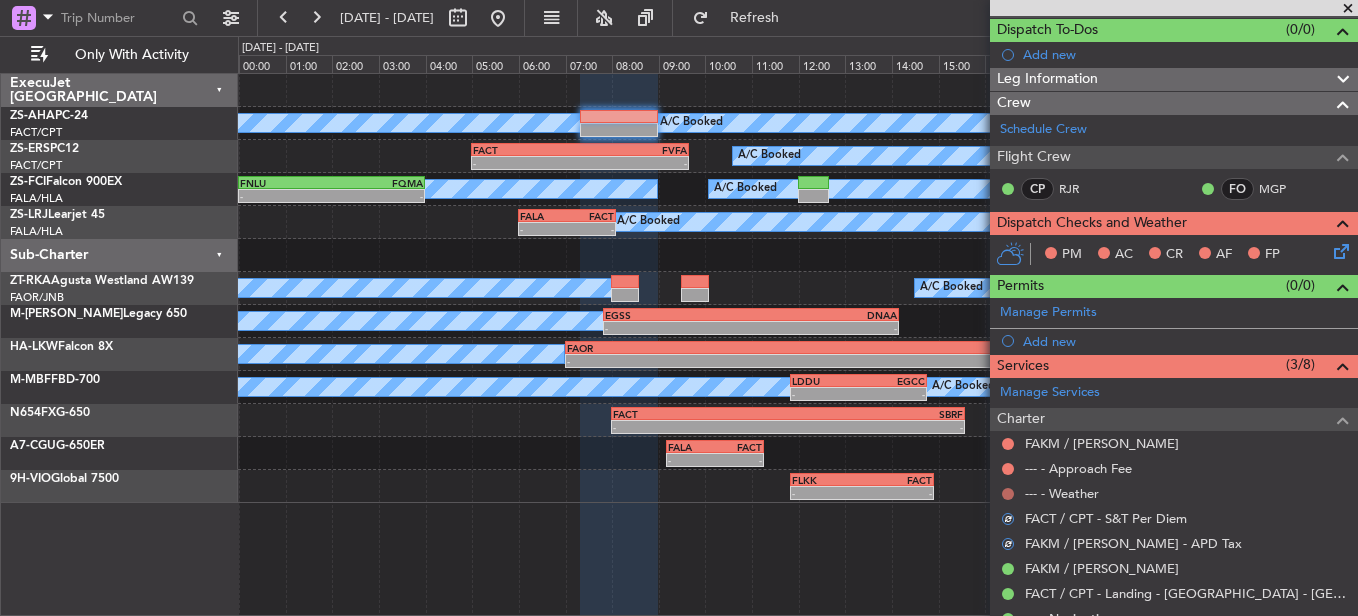 click at bounding box center (1008, 494) 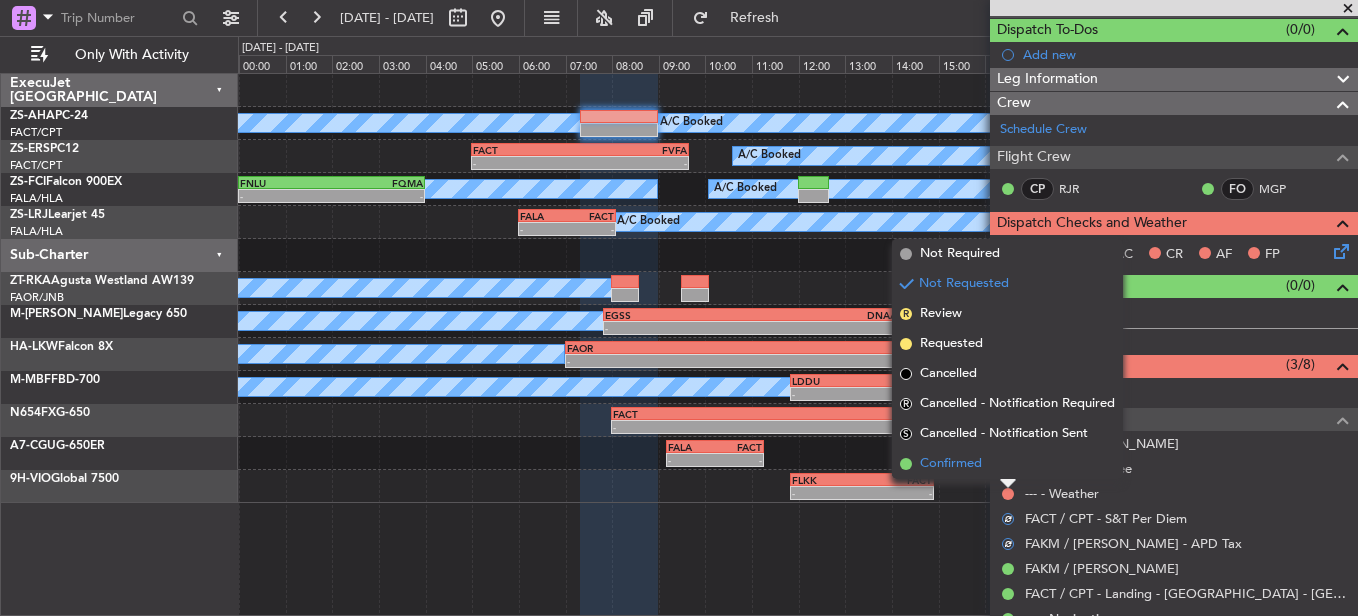 click on "Confirmed" at bounding box center [1007, 464] 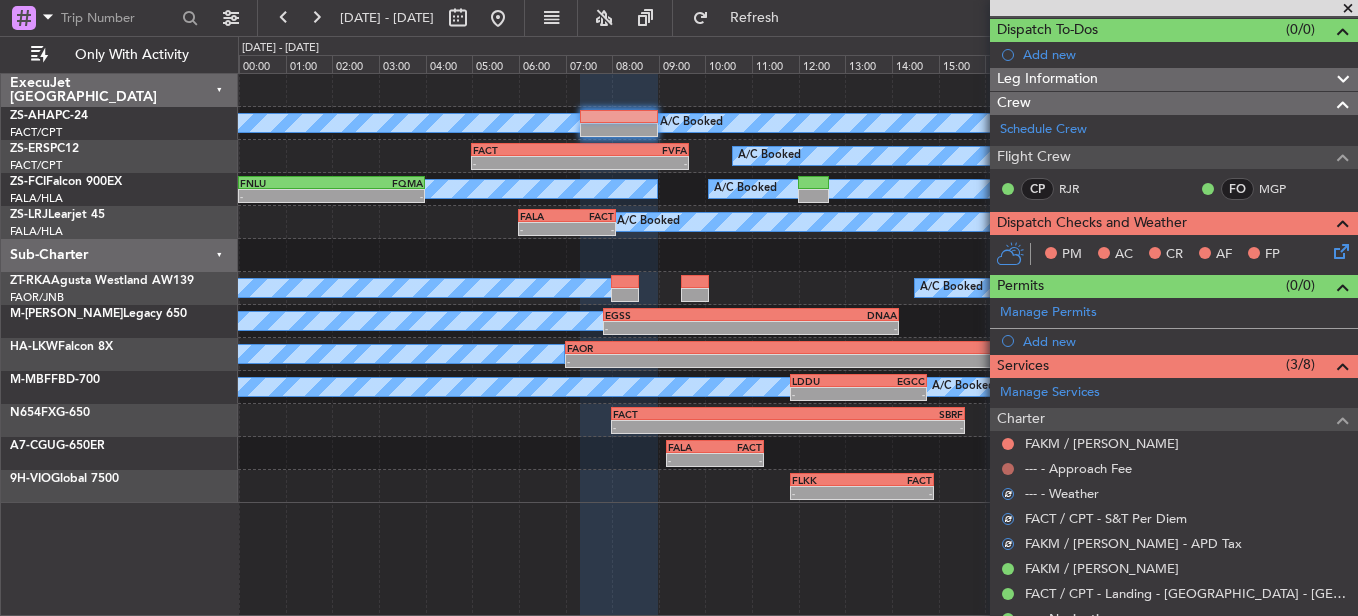 click at bounding box center (1008, 469) 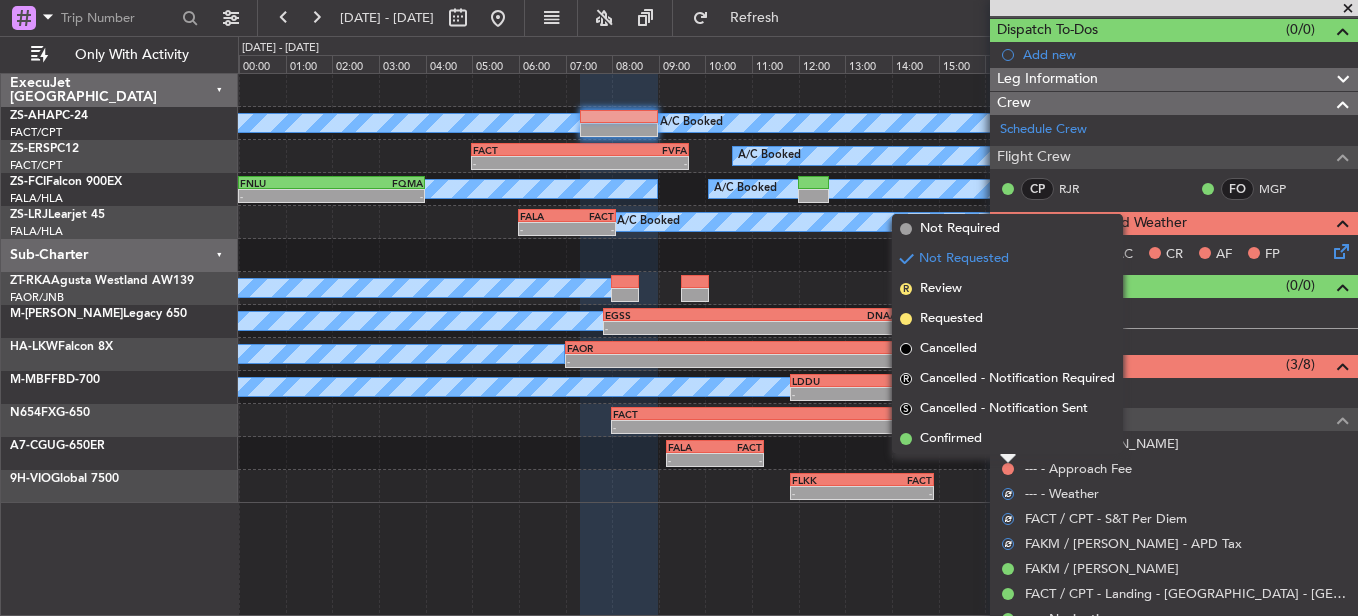 click on "Confirmed" at bounding box center [1007, 439] 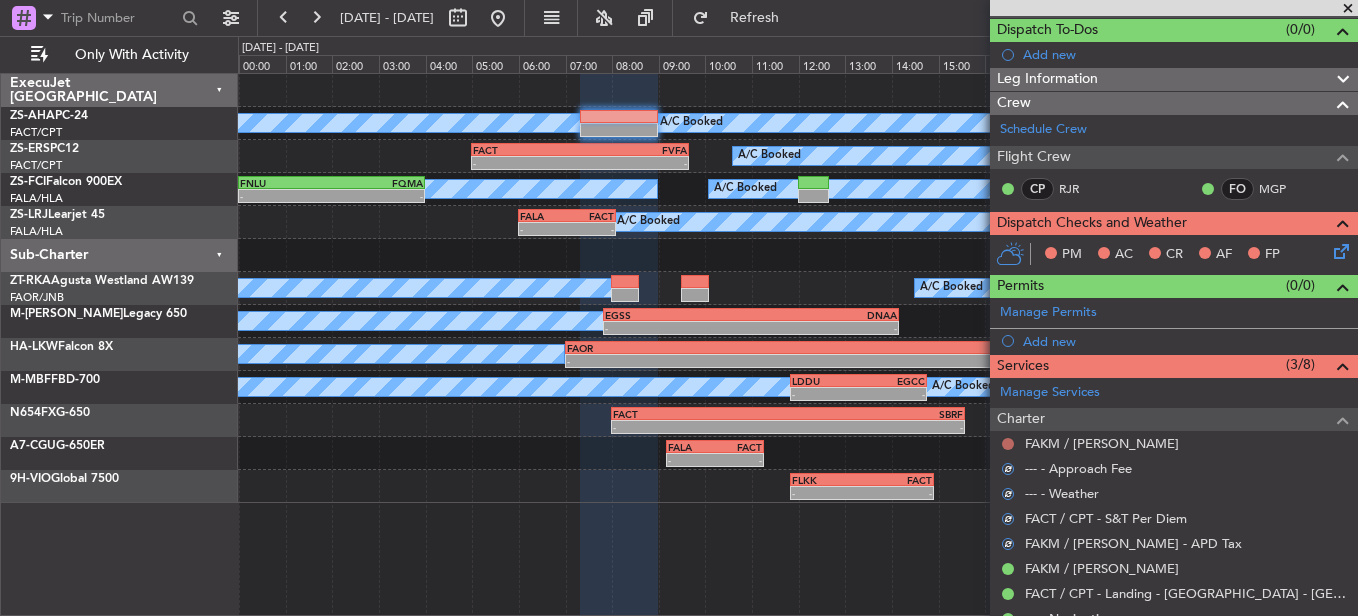 click at bounding box center (1008, 444) 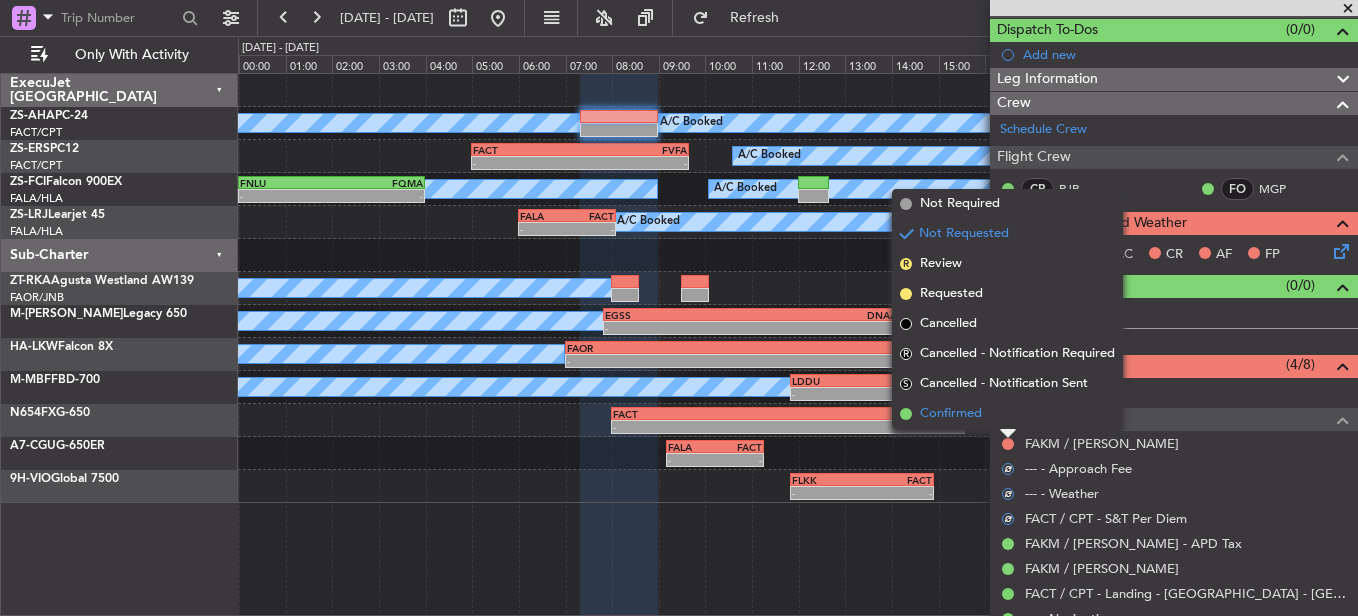 click on "Confirmed" at bounding box center [1007, 414] 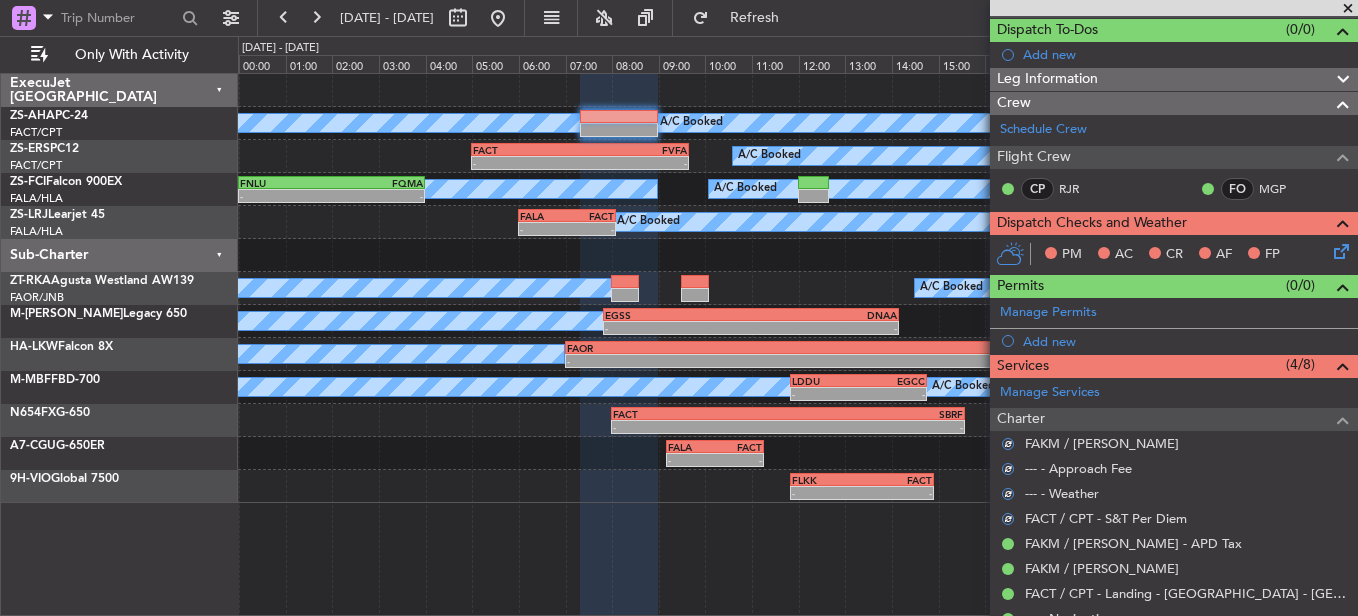 click 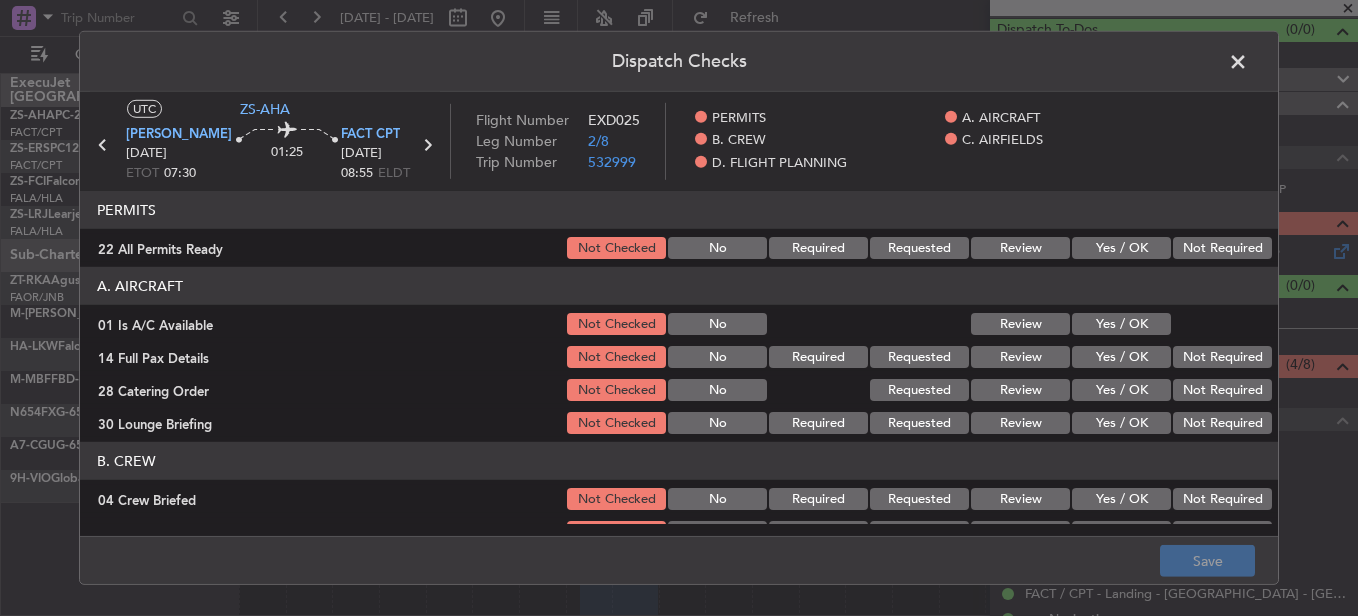 drag, startPoint x: 1193, startPoint y: 246, endPoint x: 1174, endPoint y: 281, distance: 39.824615 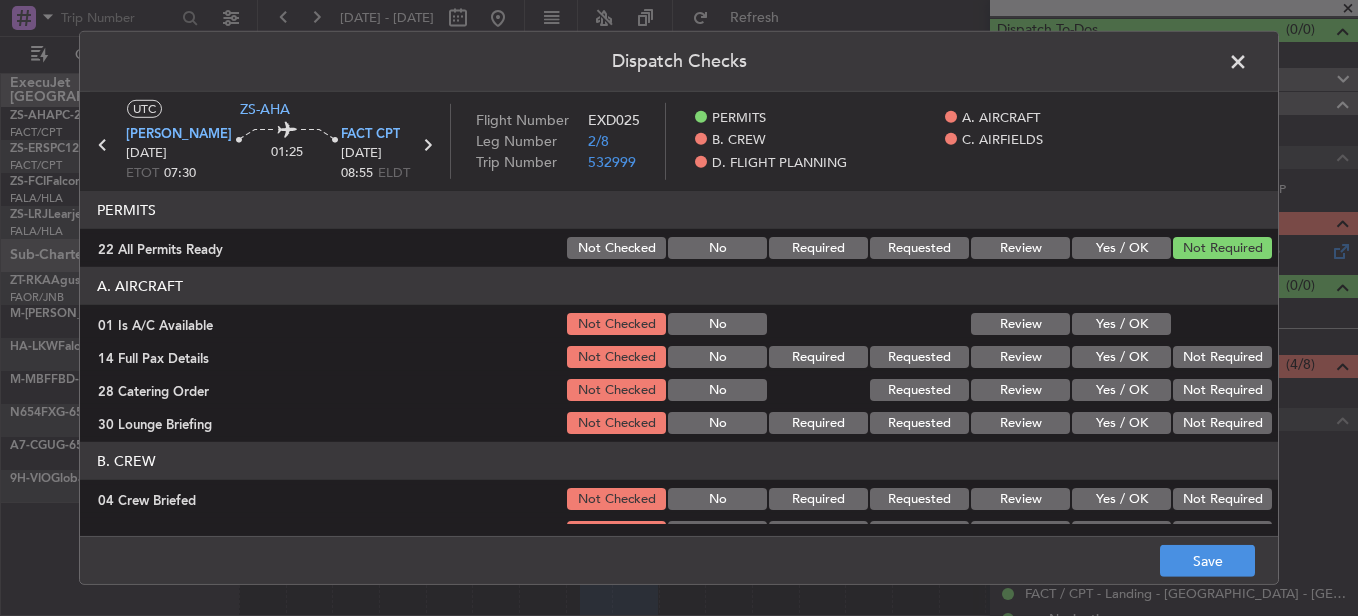 click on "Yes / OK" 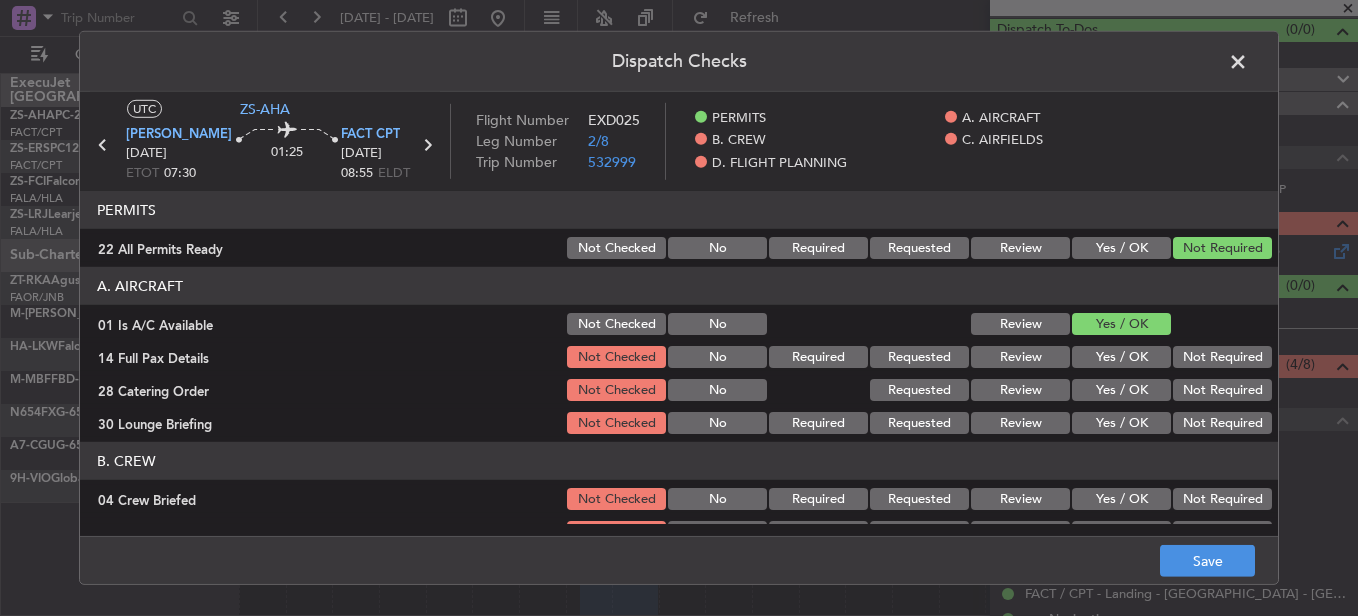 click on "A. AIRCRAFT   01 Is A/C Available  Not Checked No Review Yes / OK  14 Full Pax Details  Not Checked No Required Requested Review Yes / OK Not Required  28 Catering Order  Not Checked No Requested Review Yes / OK Not Required  30 Lounge Briefing  Not Checked No Required Requested Review Yes / OK Not Required" 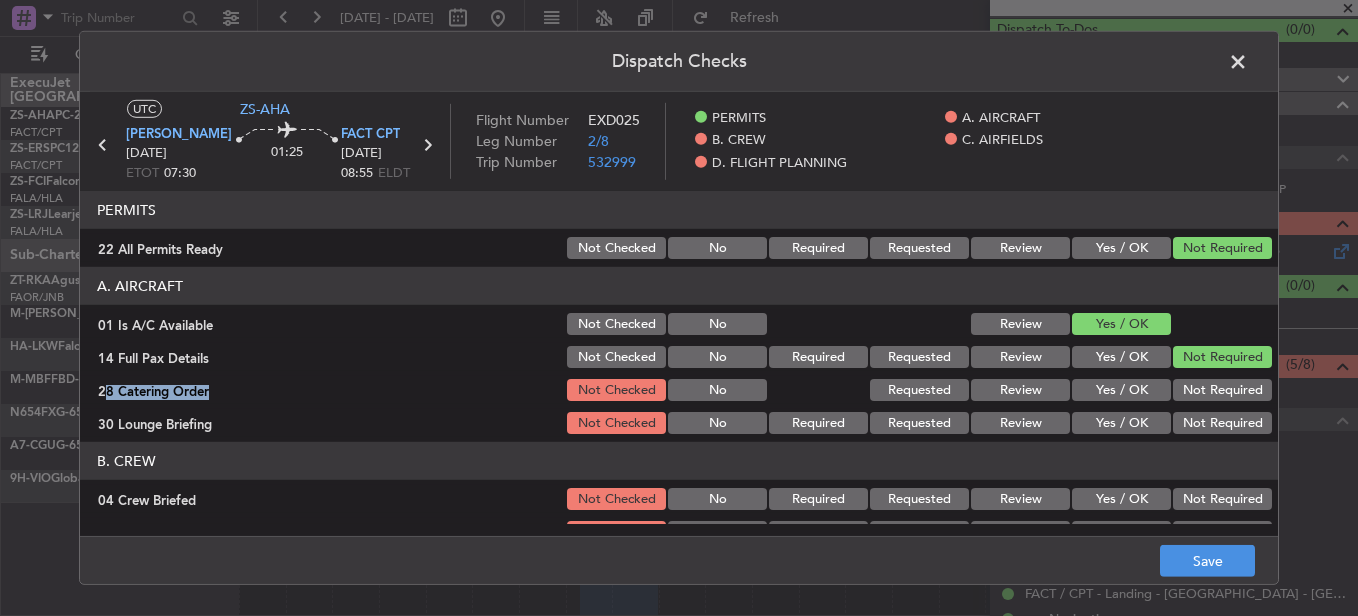 click on "A. AIRCRAFT   01 Is A/C Available  Not Checked No Review Yes / OK  14 Full Pax Details  Not Checked No Required Requested Review Yes / OK Not Required  28 Catering Order  Not Checked No Requested Review Yes / OK Not Required  30 Lounge Briefing  Not Checked No Required Requested Review Yes / OK Not Required" 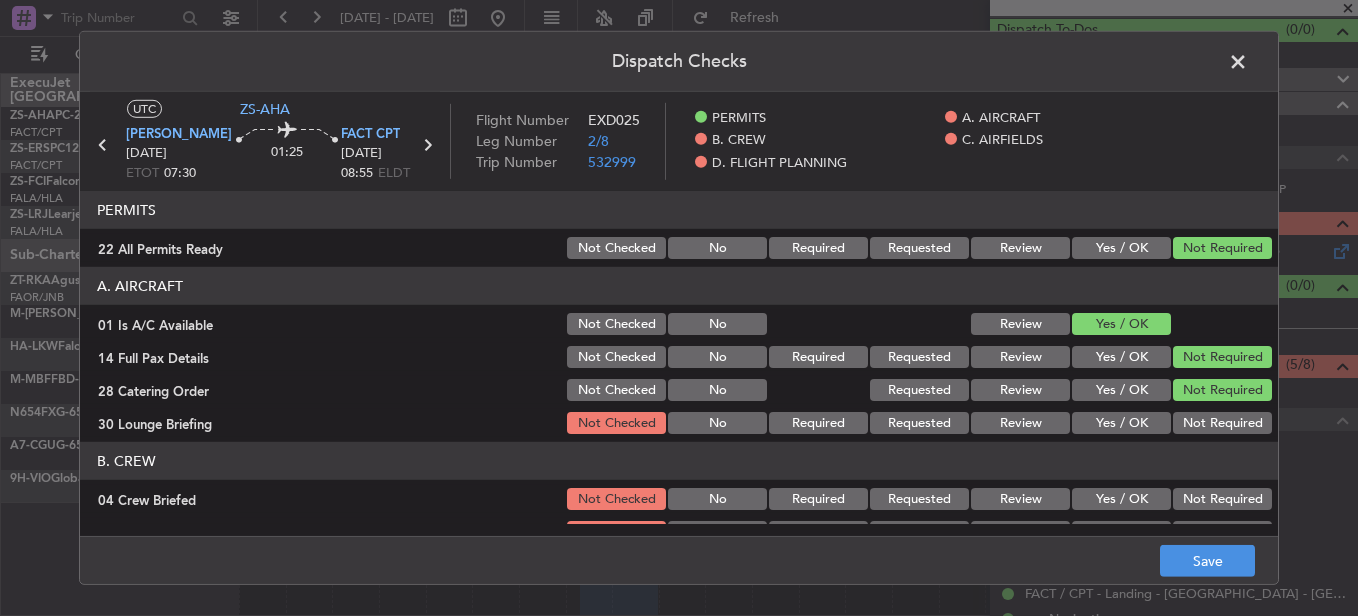 click on "Not Required" 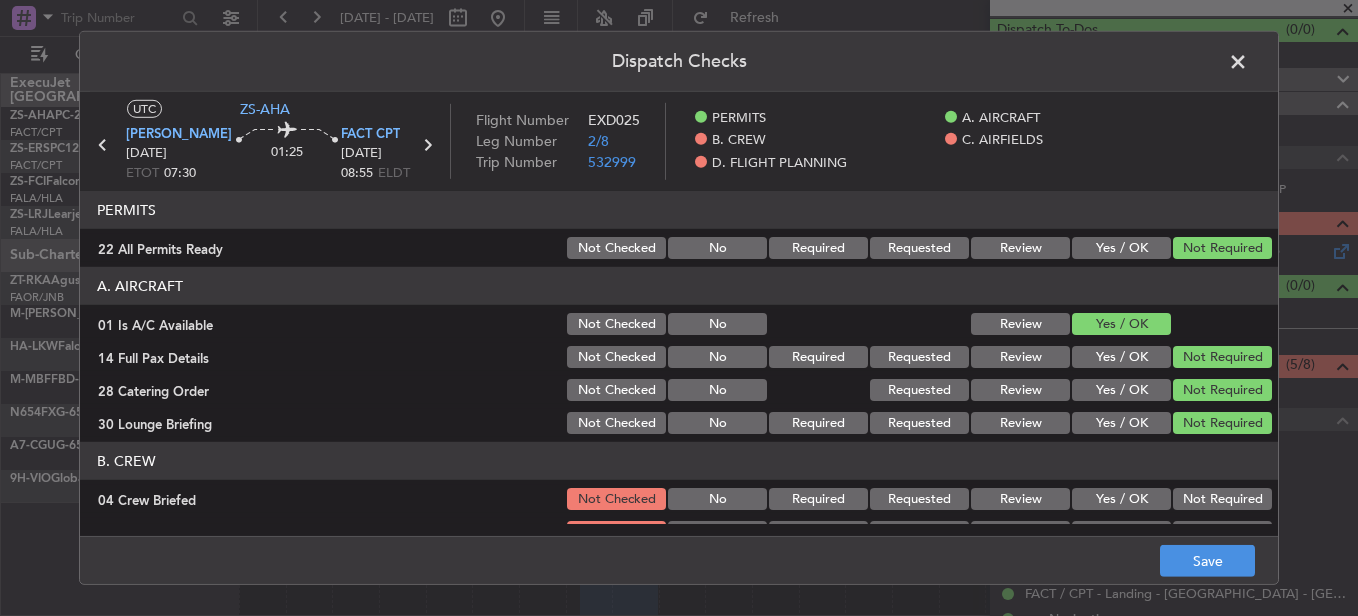 click on "Not Required" 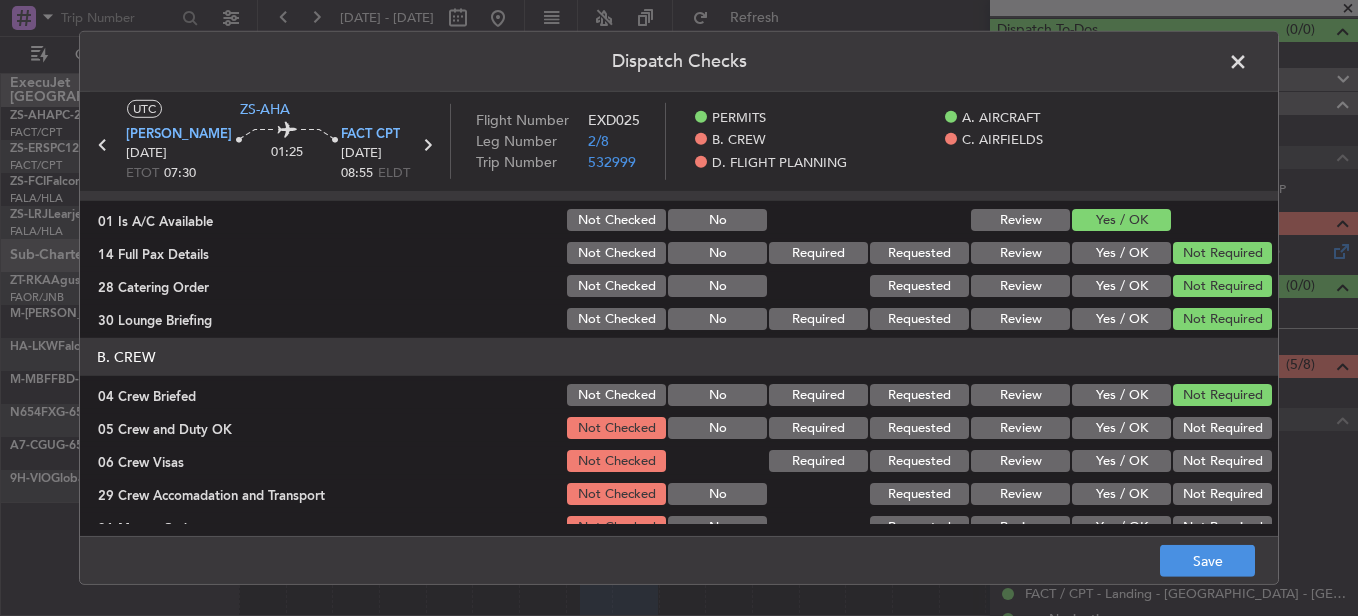 scroll, scrollTop: 200, scrollLeft: 0, axis: vertical 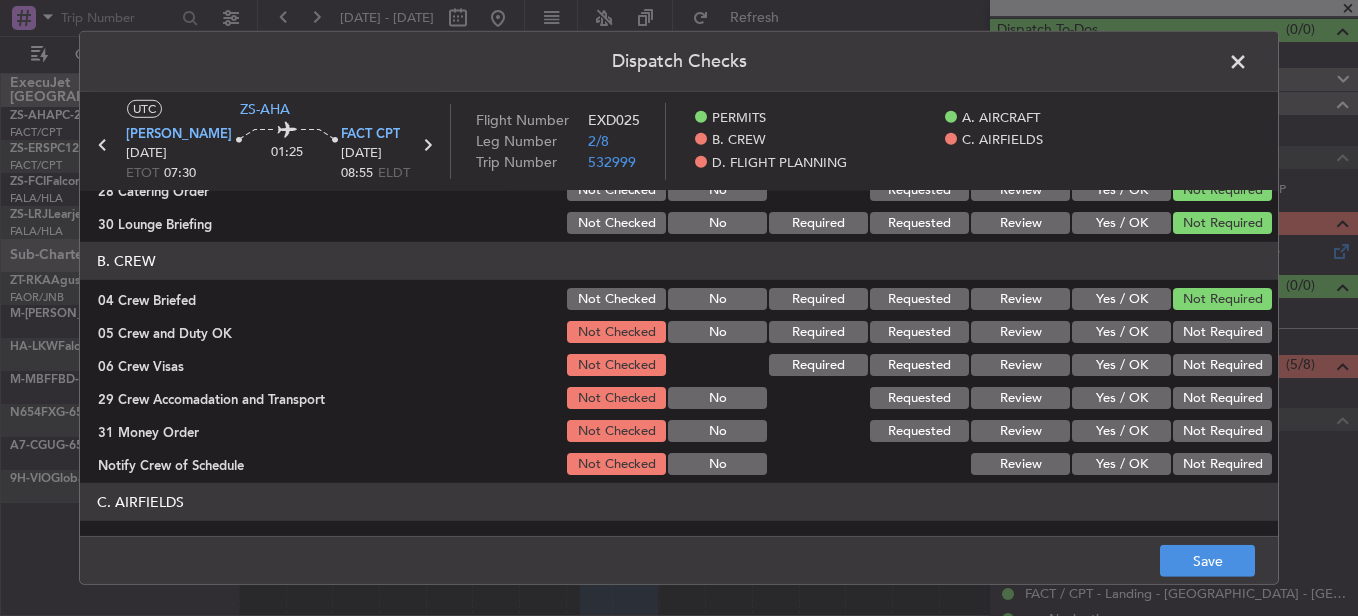 drag, startPoint x: 1202, startPoint y: 327, endPoint x: 1203, endPoint y: 363, distance: 36.013885 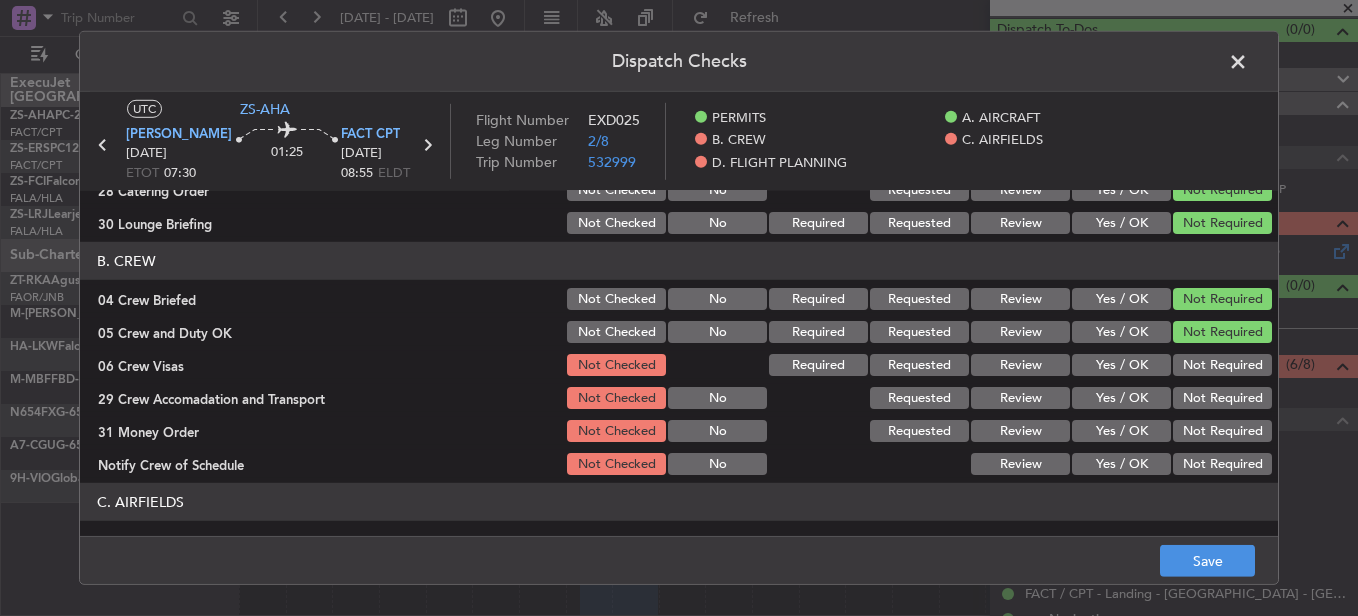 click on "Not Required" 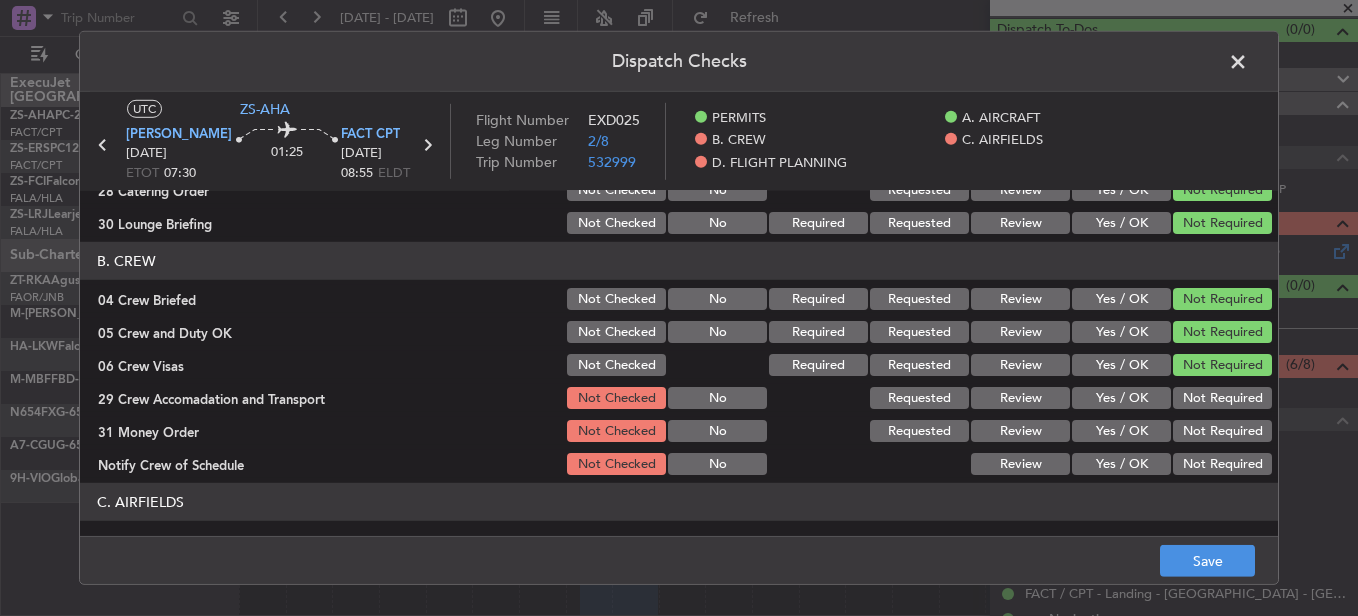 click on "Not Required" 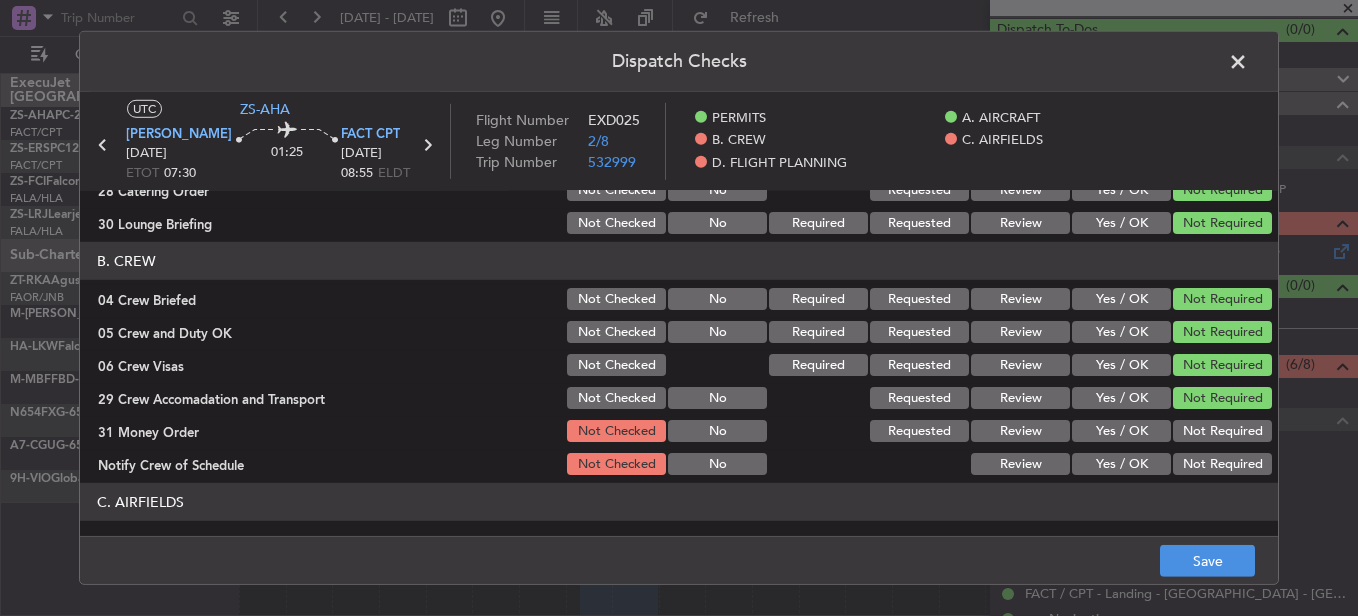 click on "Not Required" 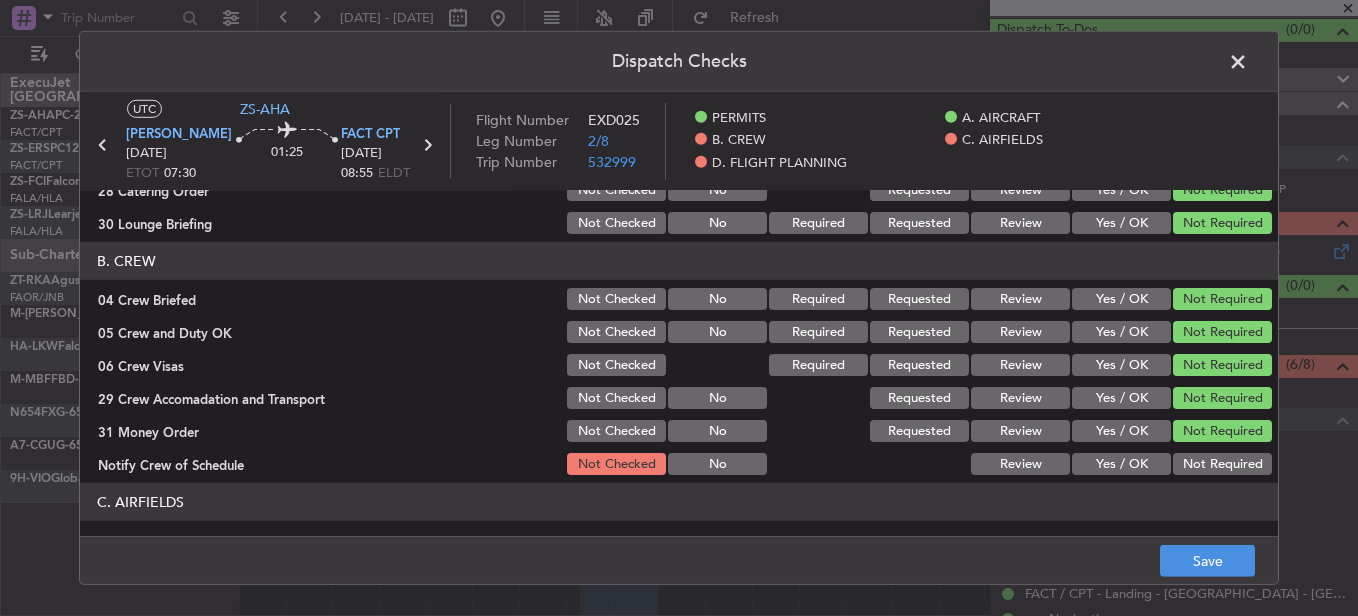 click on "Not Required" 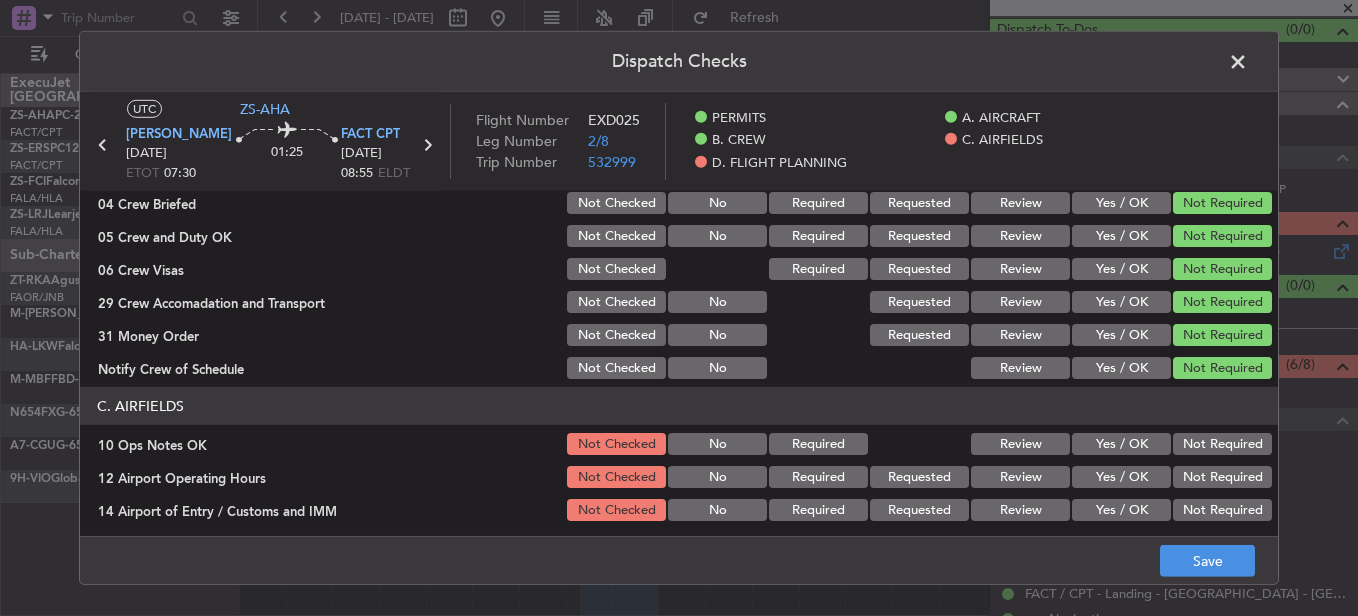 scroll, scrollTop: 400, scrollLeft: 0, axis: vertical 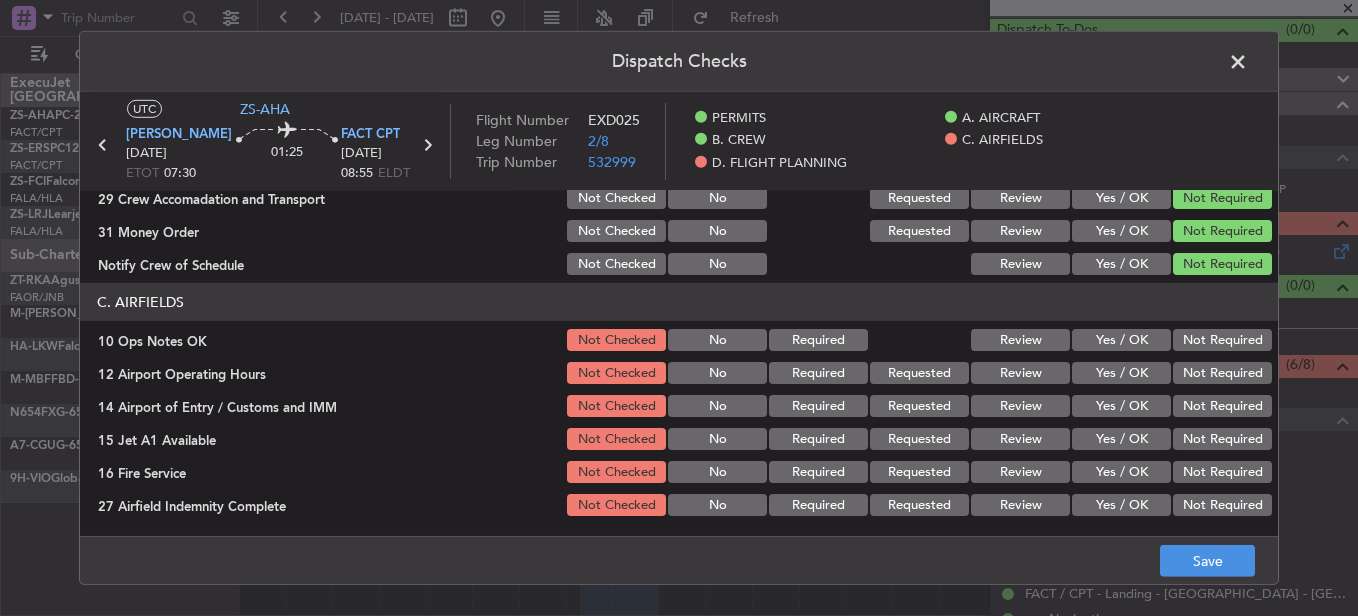 click on "Not Required" 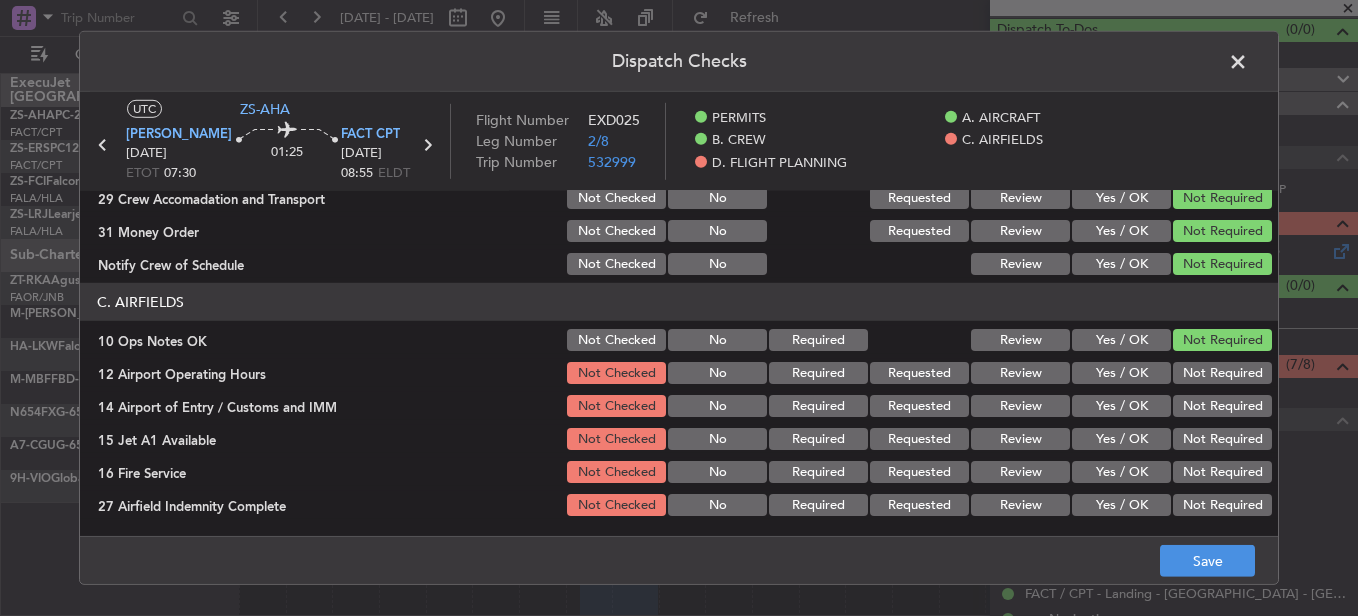 click on "Not Required" 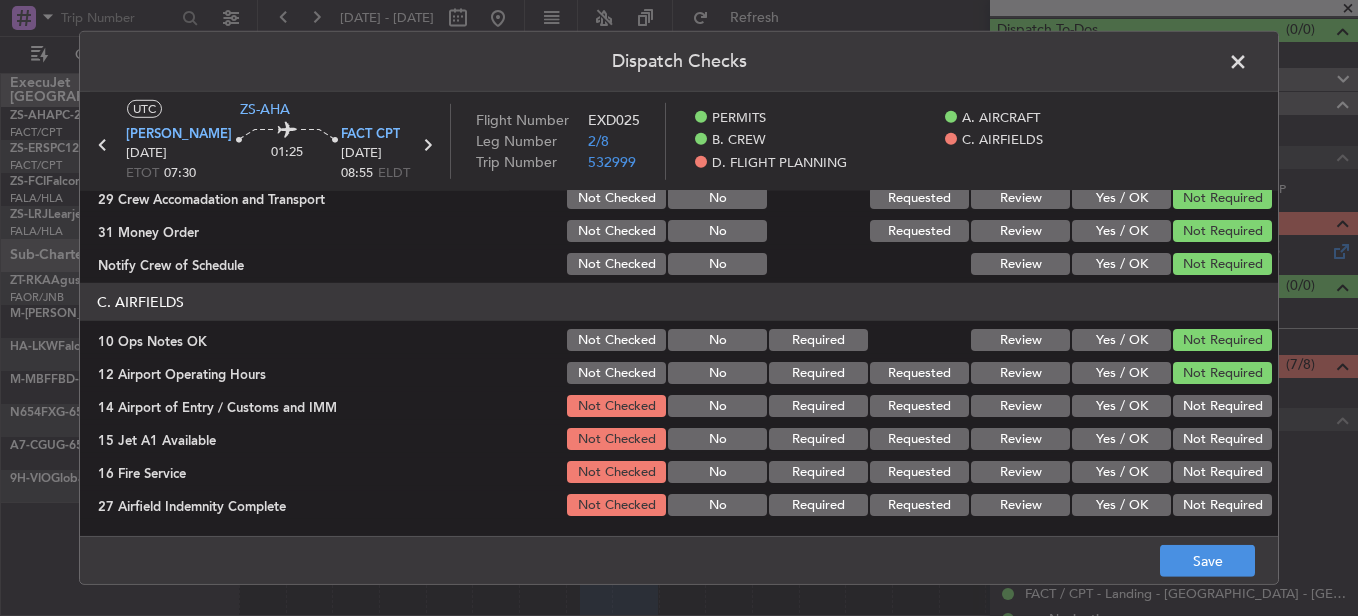 click on "Not Required" 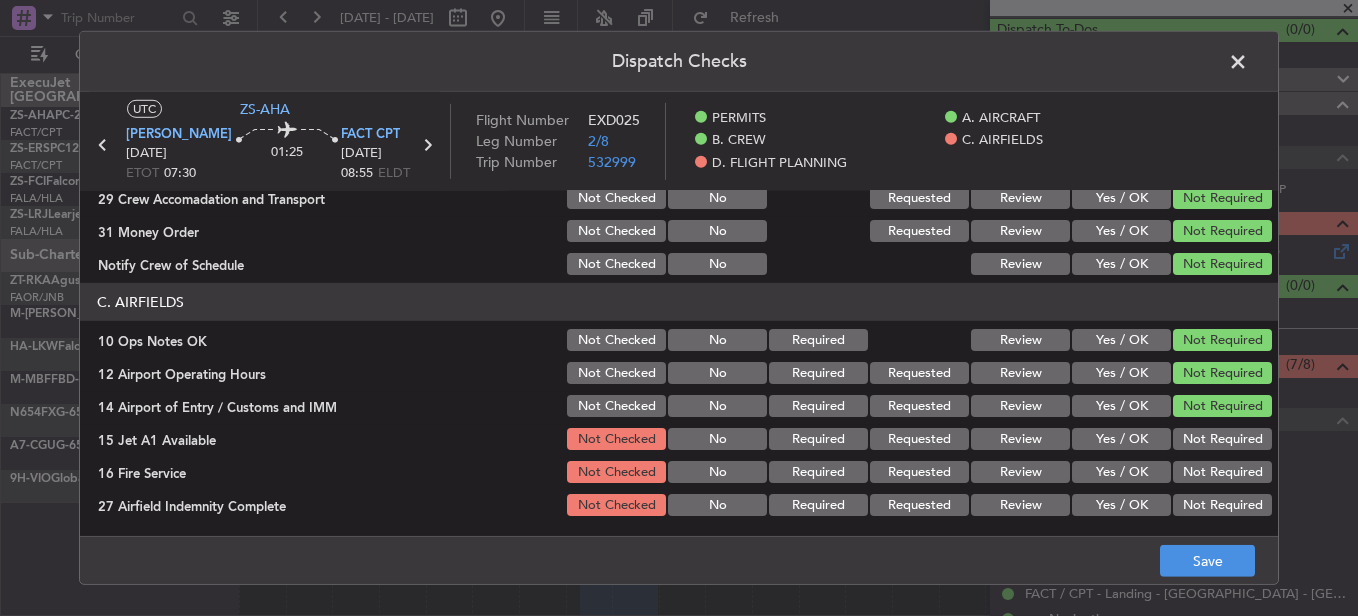 drag, startPoint x: 1196, startPoint y: 414, endPoint x: 1198, endPoint y: 427, distance: 13.152946 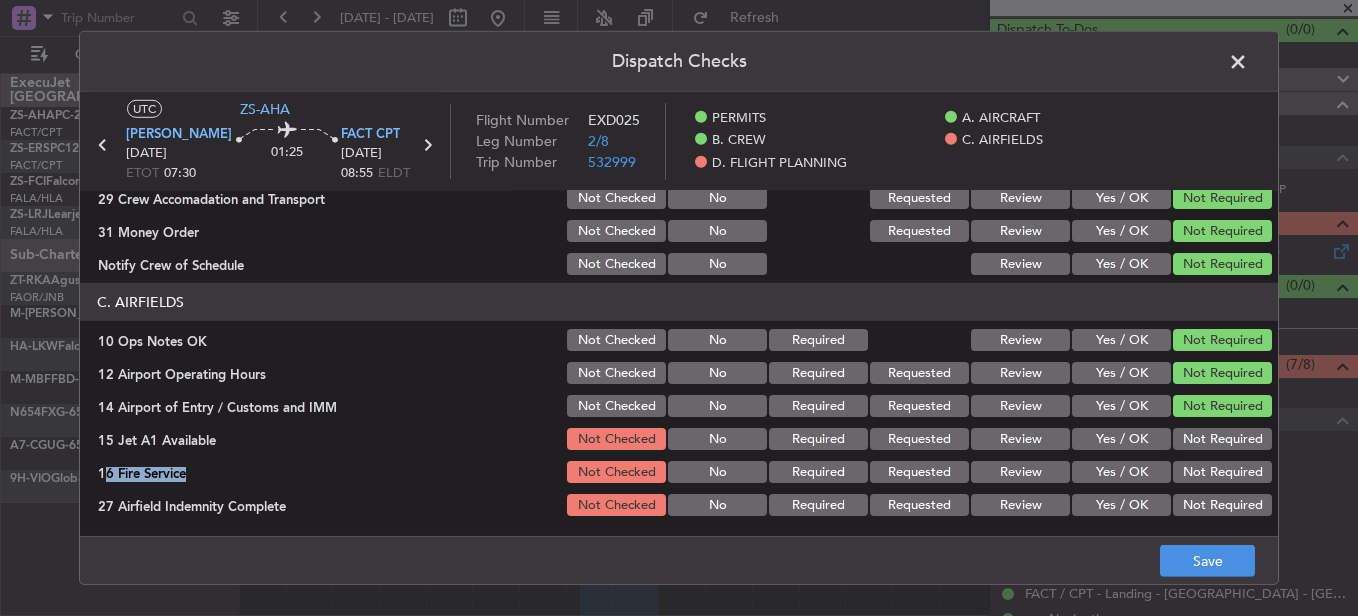 click on "C. AIRFIELDS   10 Ops Notes OK  Not Checked No Required Review Yes / OK Not Required  12 Airport Operating Hours  Not Checked No Required Requested Review Yes / OK Not Required  14 Airport of Entry / Customs and IMM  Not Checked No Required Requested Review Yes / OK Not Required  15 Jet A1 Available  Not Checked No Required Requested Review Yes / OK Not Required  16 Fire Service  Not Checked No Required Requested Review Yes / OK Not Required  27 Airfield Indemnity Complete  Not Checked No Required Requested Review Yes / OK Not Required  31 Runway Lights  Not Checked No Required Requested Review Yes / OK Not Required" 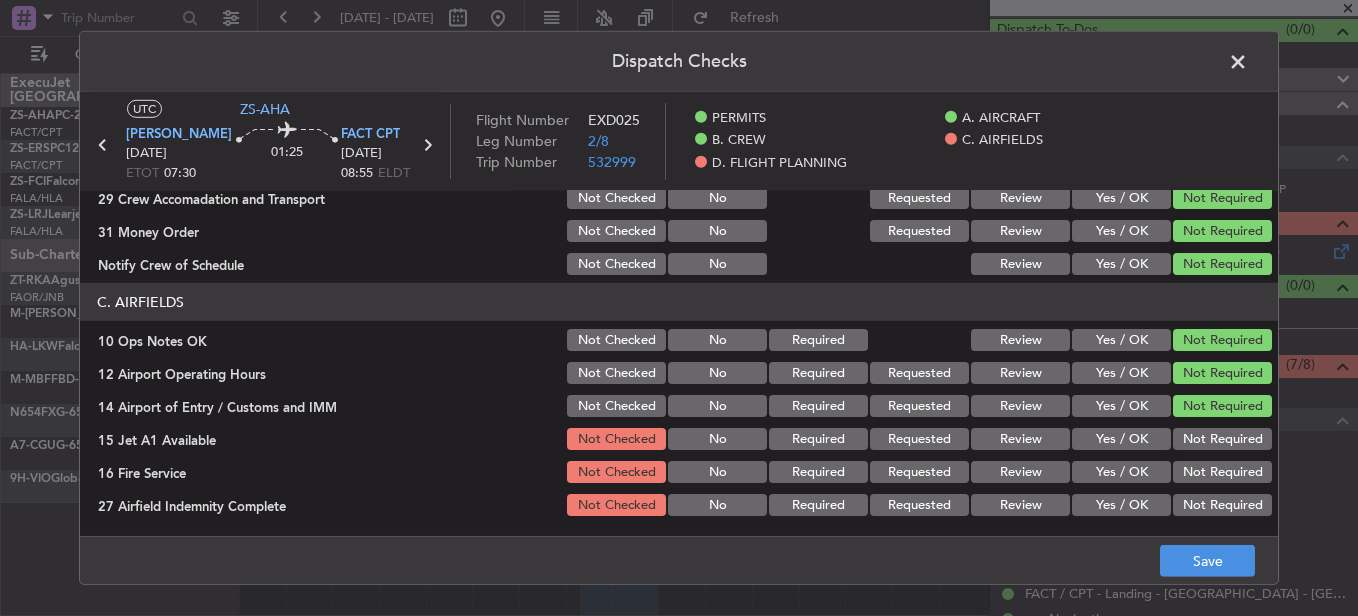 click on "C. AIRFIELDS   10 Ops Notes OK  Not Checked No Required Review Yes / OK Not Required  12 Airport Operating Hours  Not Checked No Required Requested Review Yes / OK Not Required  14 Airport of Entry / Customs and IMM  Not Checked No Required Requested Review Yes / OK Not Required  15 Jet A1 Available  Not Checked No Required Requested Review Yes / OK Not Required  16 Fire Service  Not Checked No Required Requested Review Yes / OK Not Required  27 Airfield Indemnity Complete  Not Checked No Required Requested Review Yes / OK Not Required  31 Runway Lights  Not Checked No Required Requested Review Yes / OK Not Required" 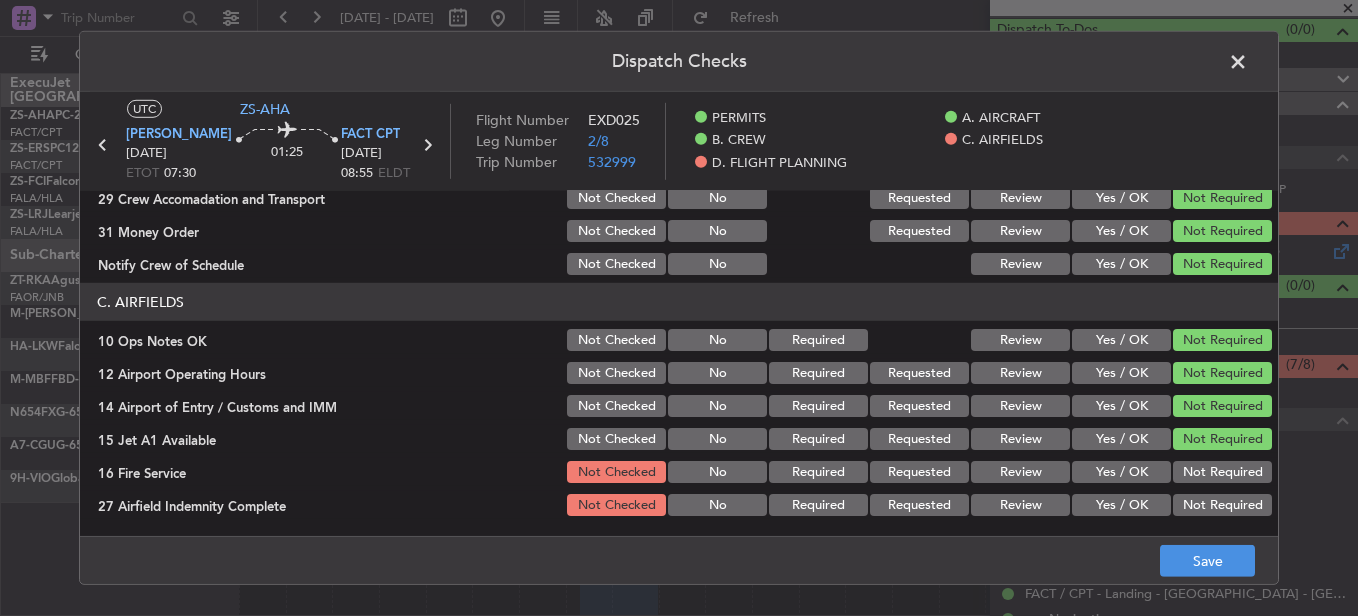 drag, startPoint x: 1184, startPoint y: 457, endPoint x: 1191, endPoint y: 477, distance: 21.189621 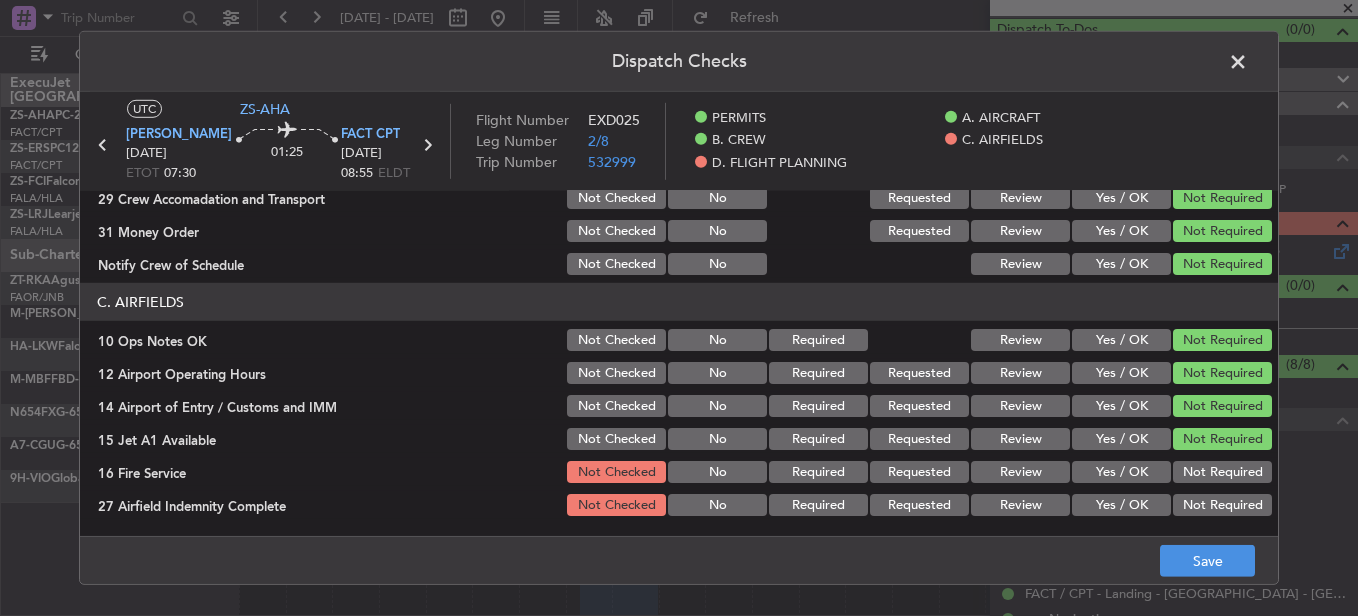 click on "Not Required" 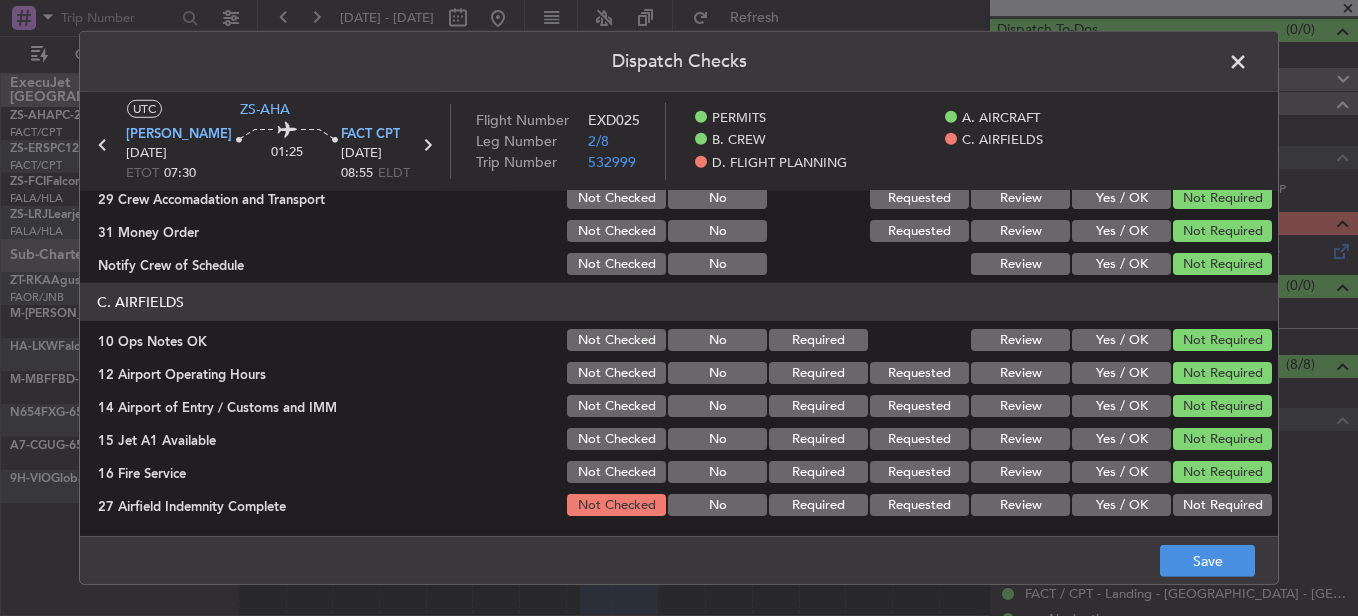 click on "Not Required" 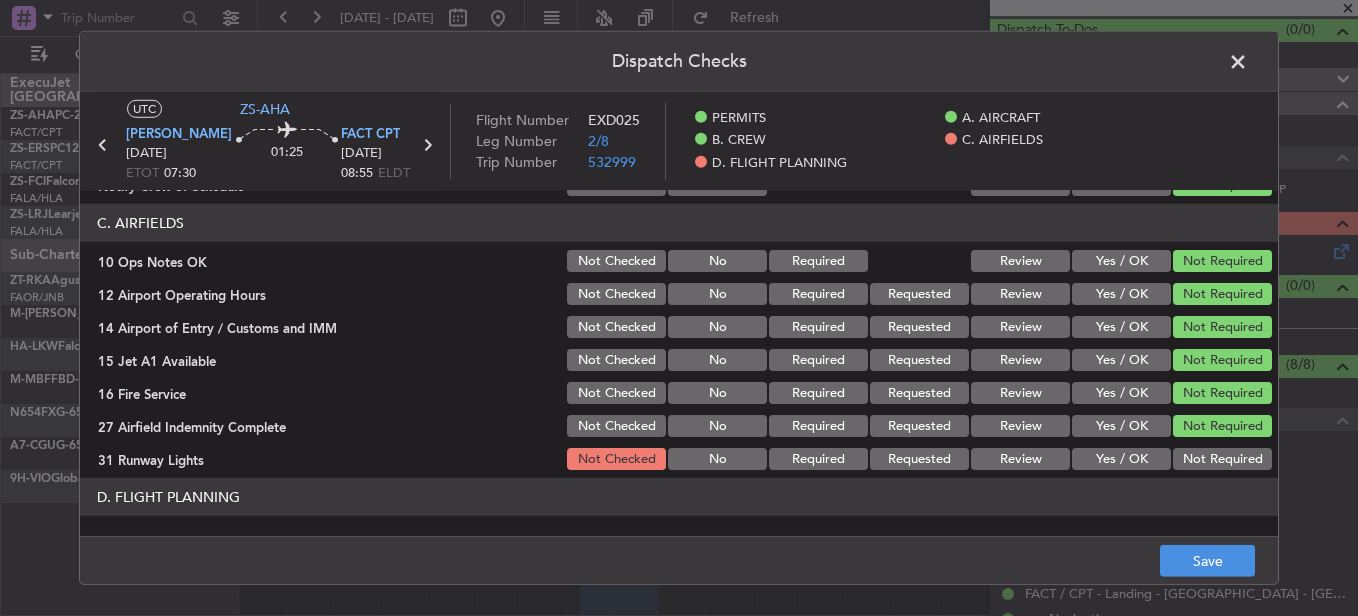scroll, scrollTop: 542, scrollLeft: 0, axis: vertical 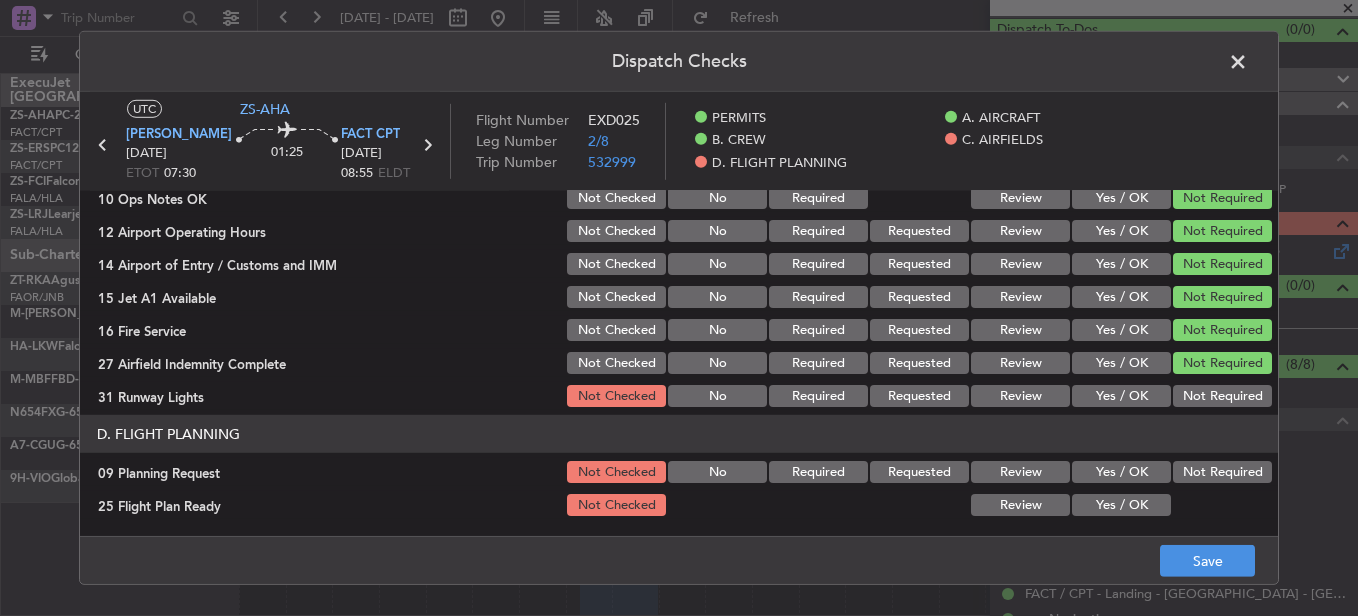 drag, startPoint x: 1198, startPoint y: 392, endPoint x: 1195, endPoint y: 462, distance: 70.064255 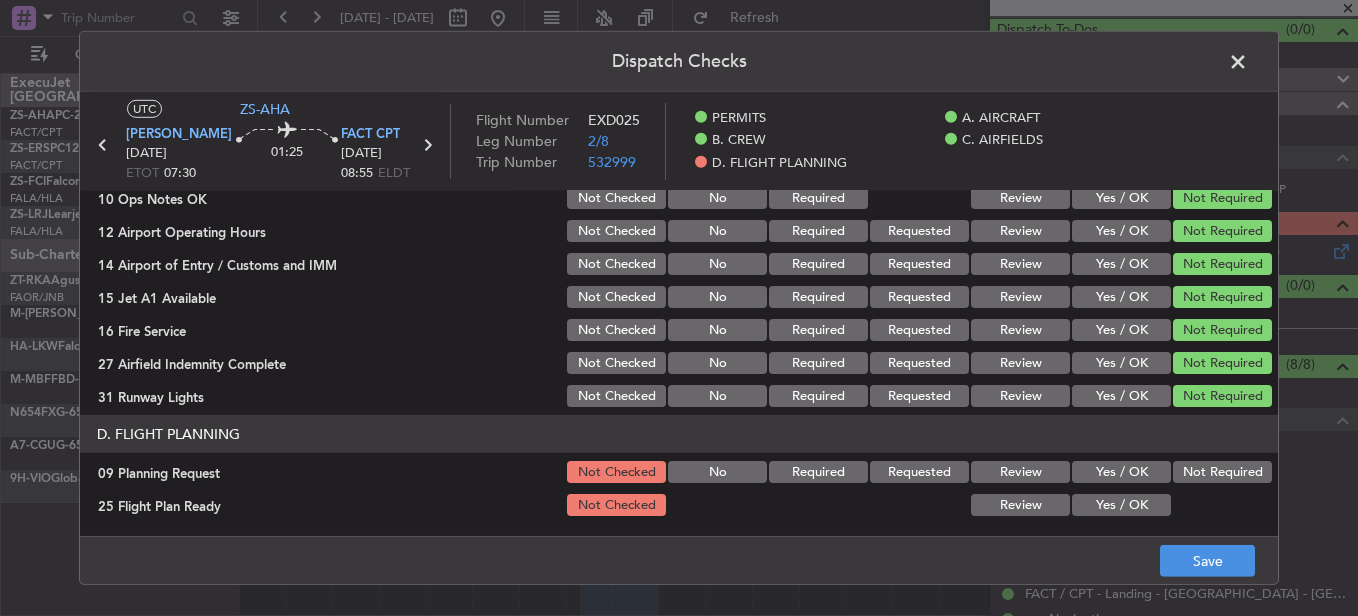 click 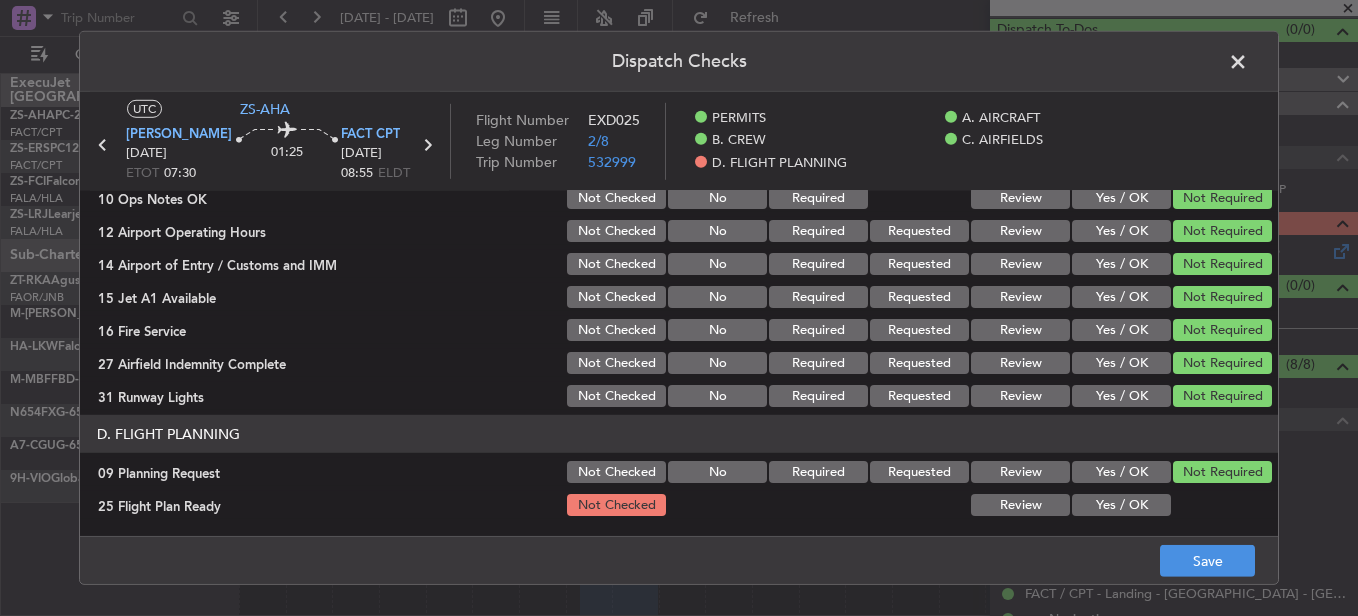 click on "Yes / OK" 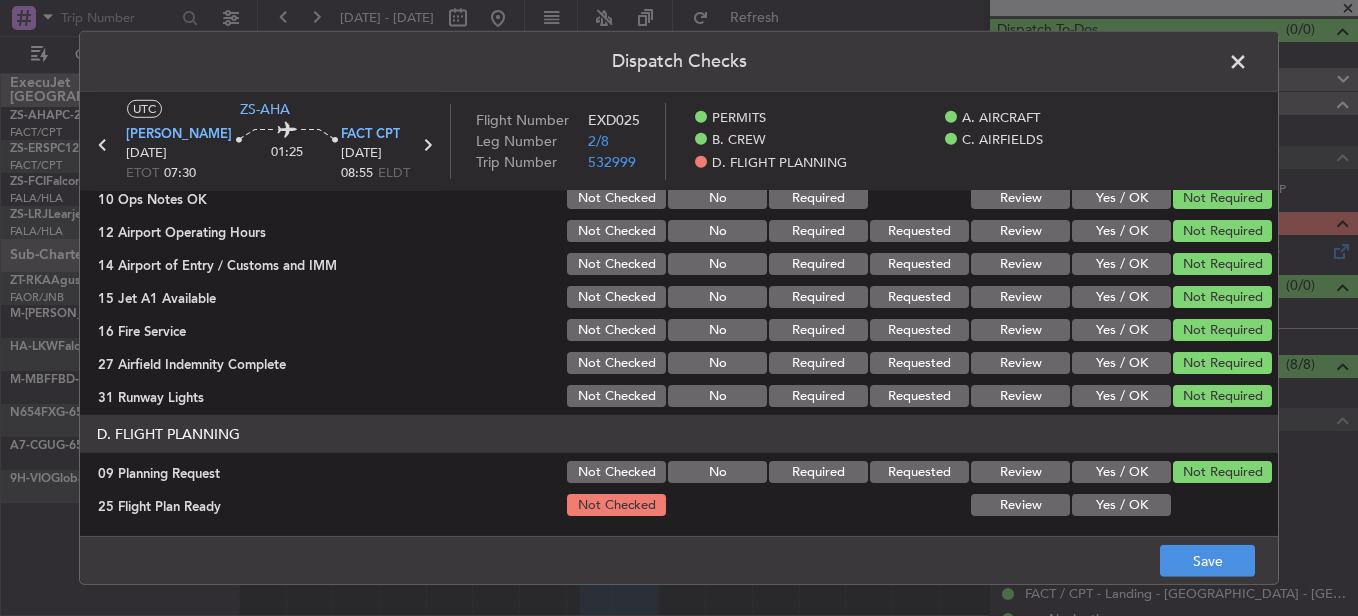 drag, startPoint x: 1127, startPoint y: 507, endPoint x: 1160, endPoint y: 535, distance: 43.27817 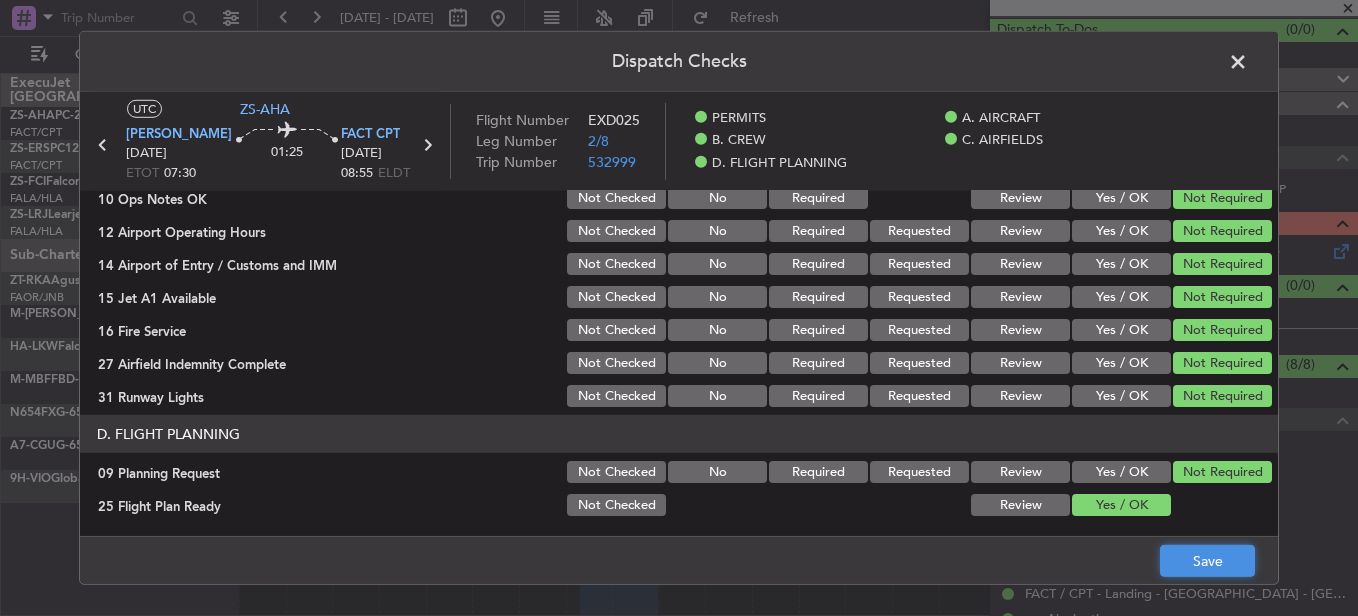 click on "Save" 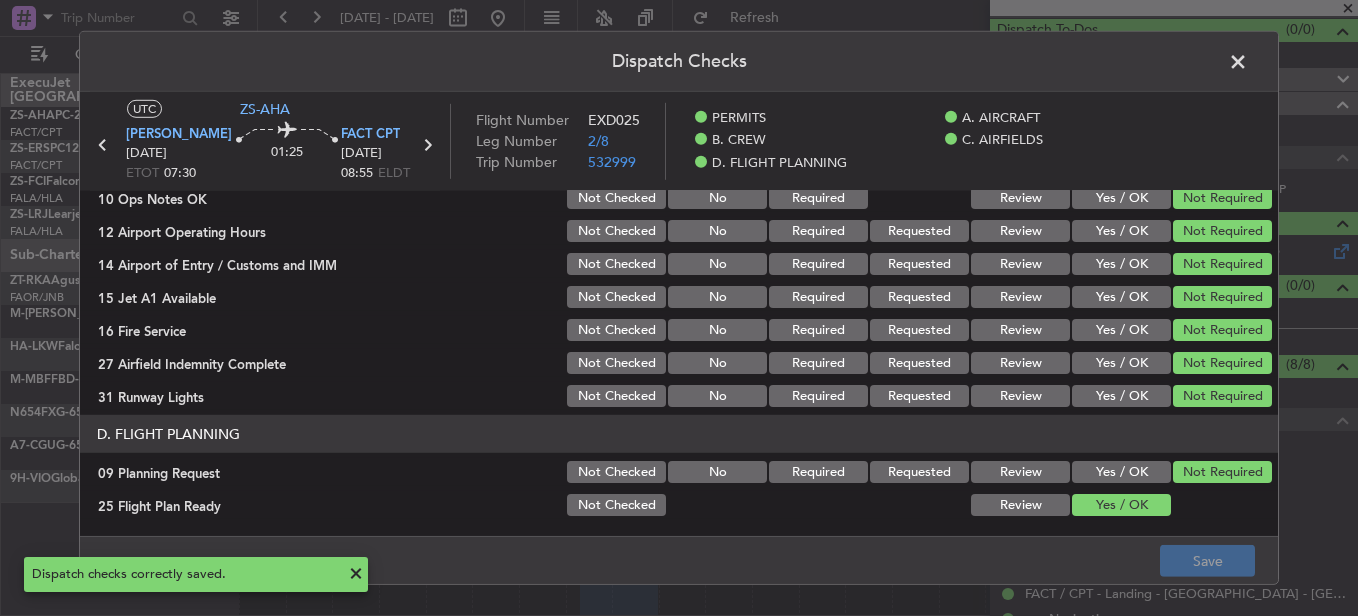 click 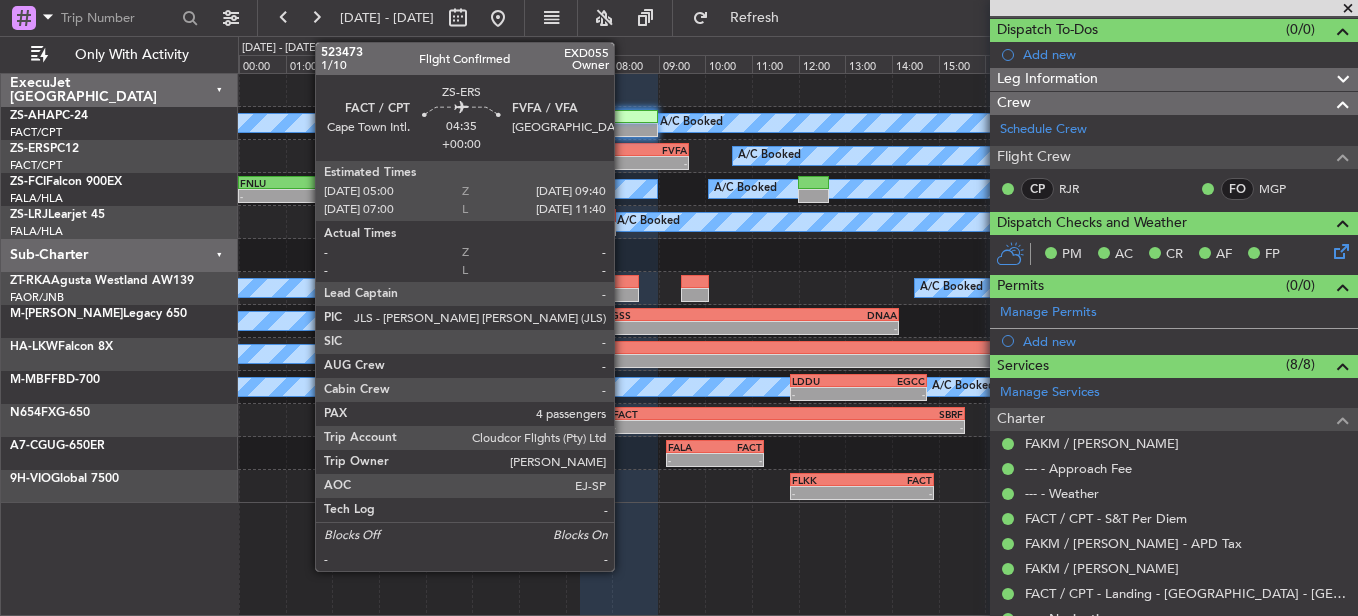 click on "-" 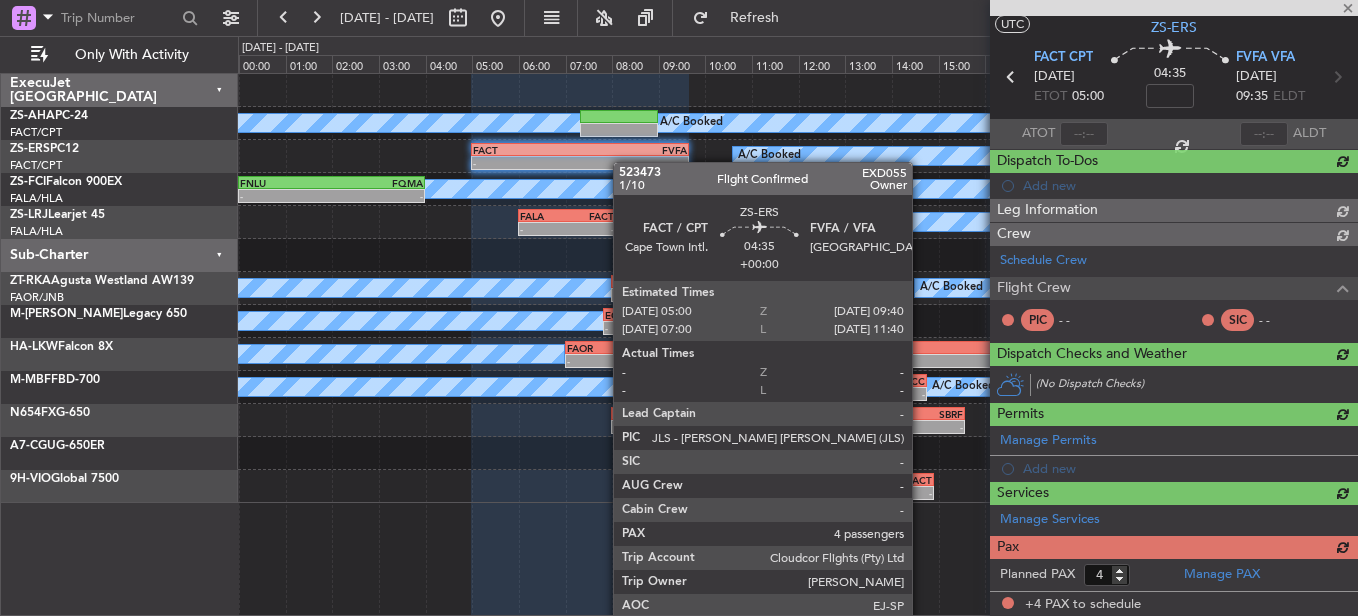 scroll, scrollTop: 177, scrollLeft: 0, axis: vertical 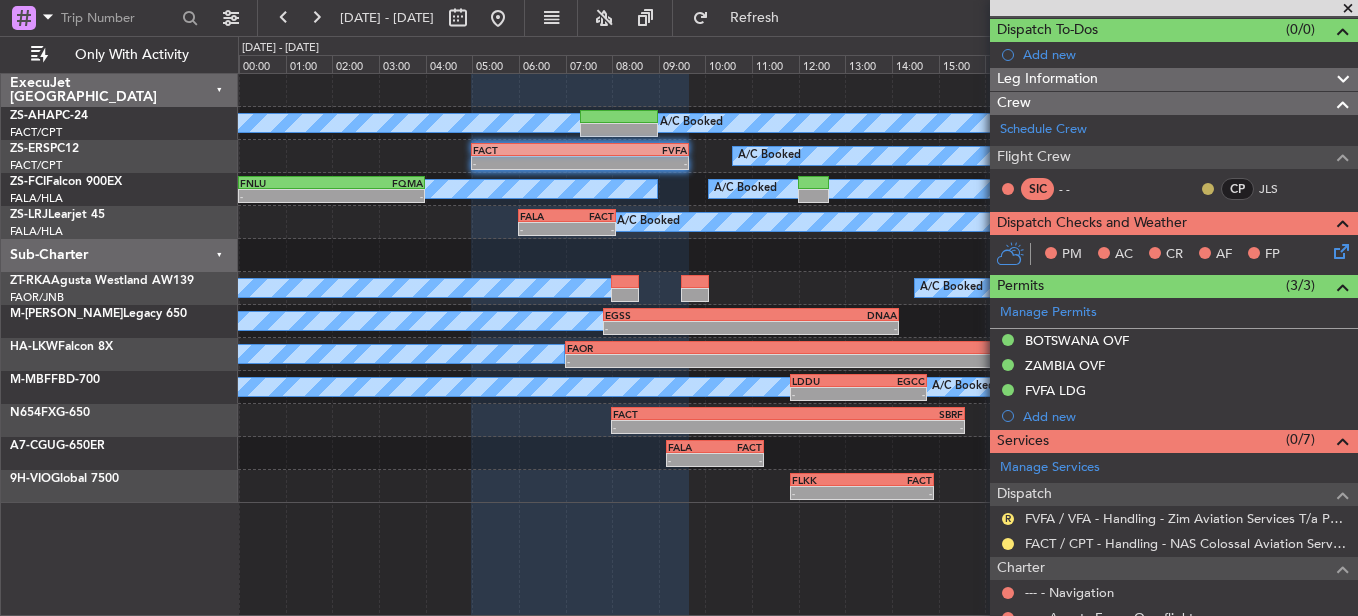click 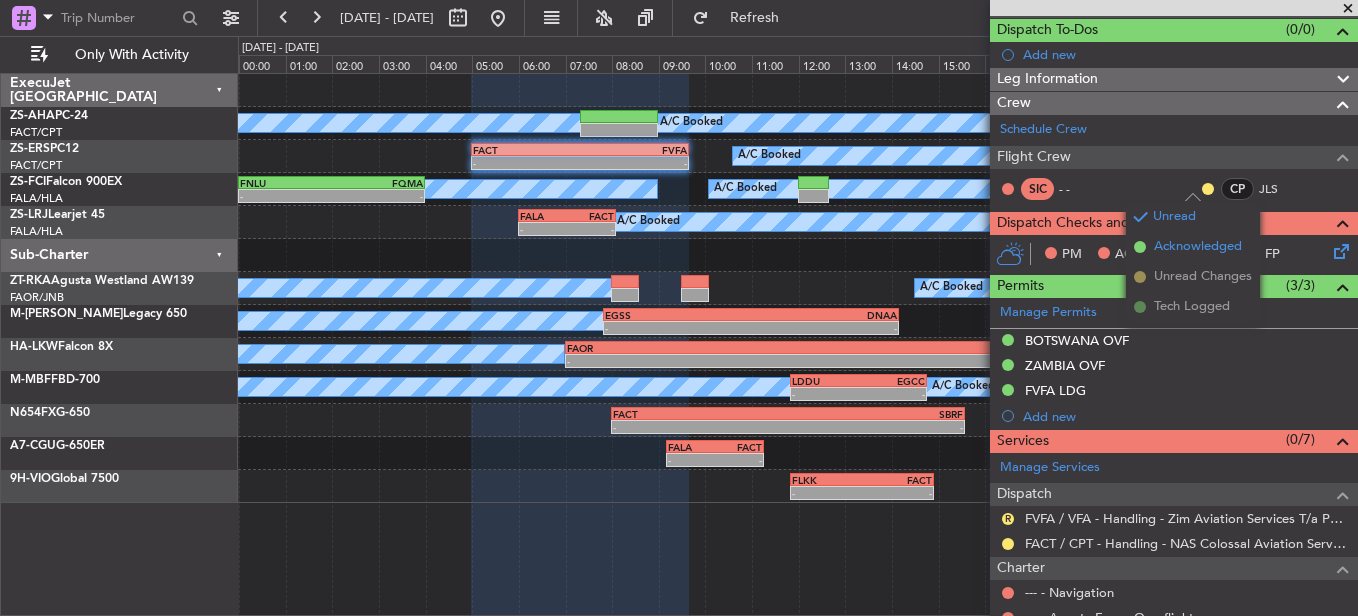 click on "Acknowledged" at bounding box center [1198, 247] 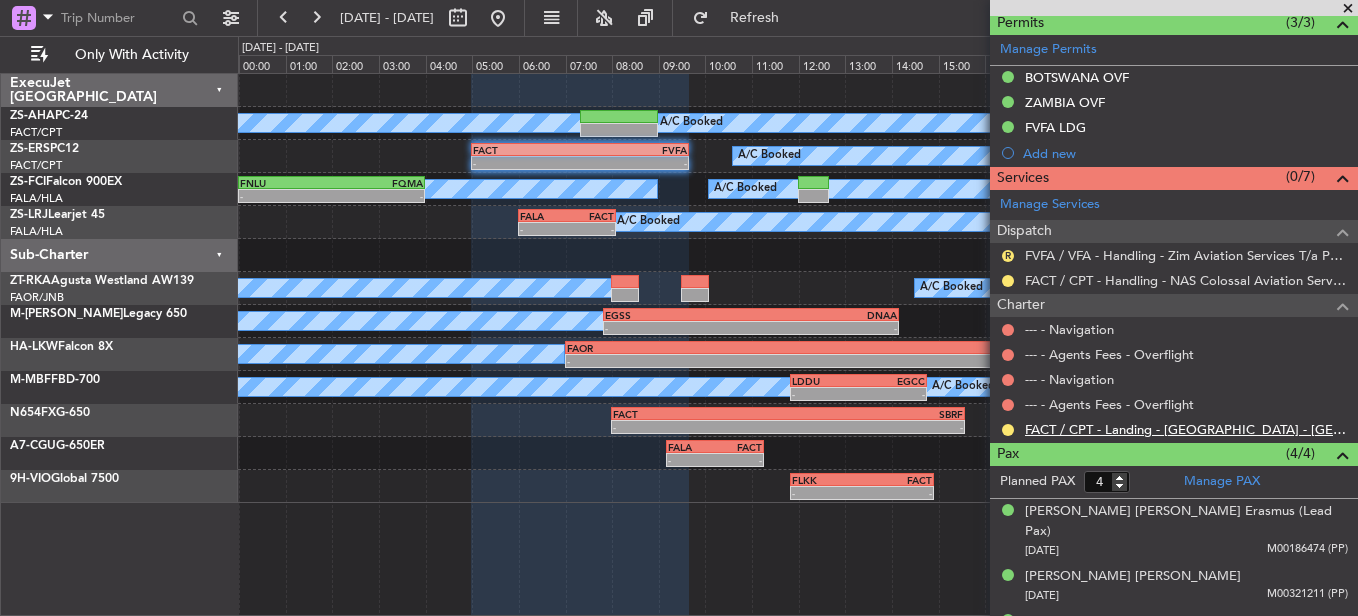scroll, scrollTop: 477, scrollLeft: 0, axis: vertical 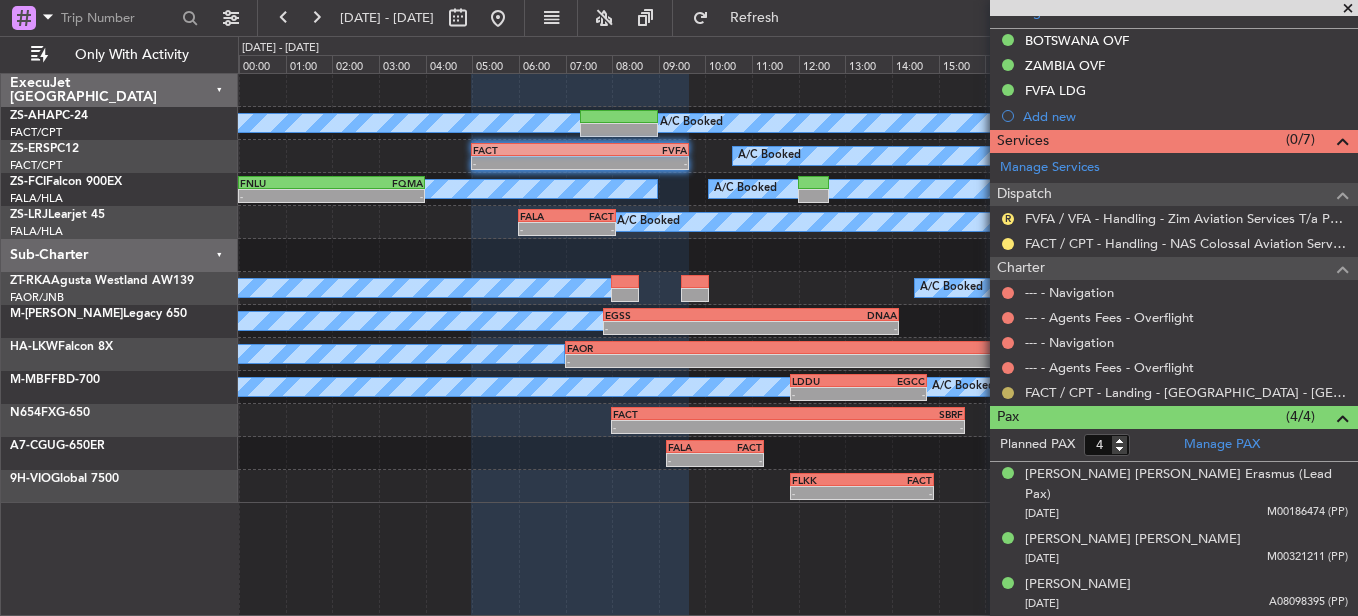 click at bounding box center (1008, 393) 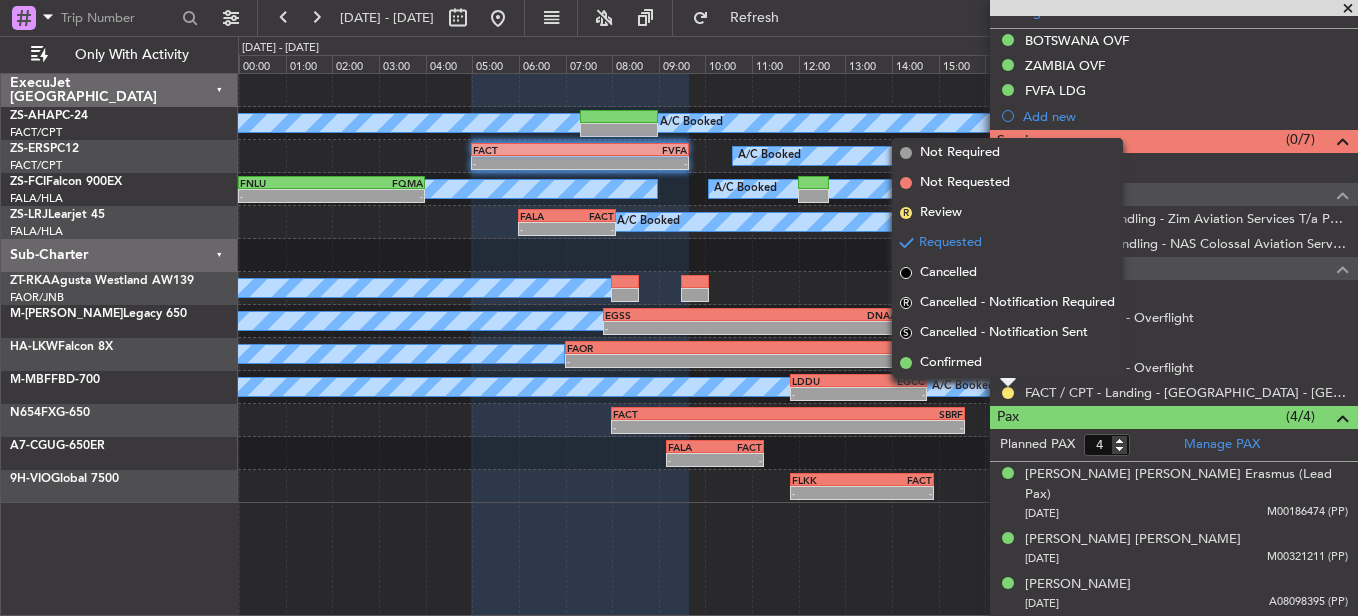 click on "Confirmed" at bounding box center (1007, 363) 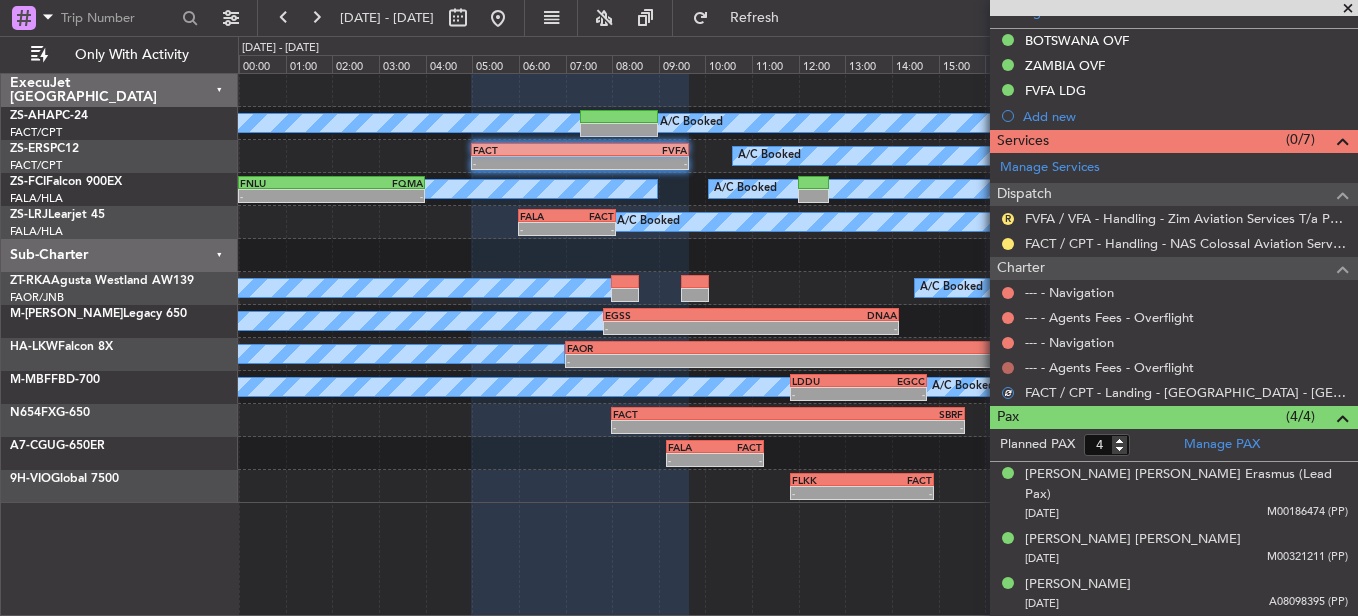 click at bounding box center [1008, 368] 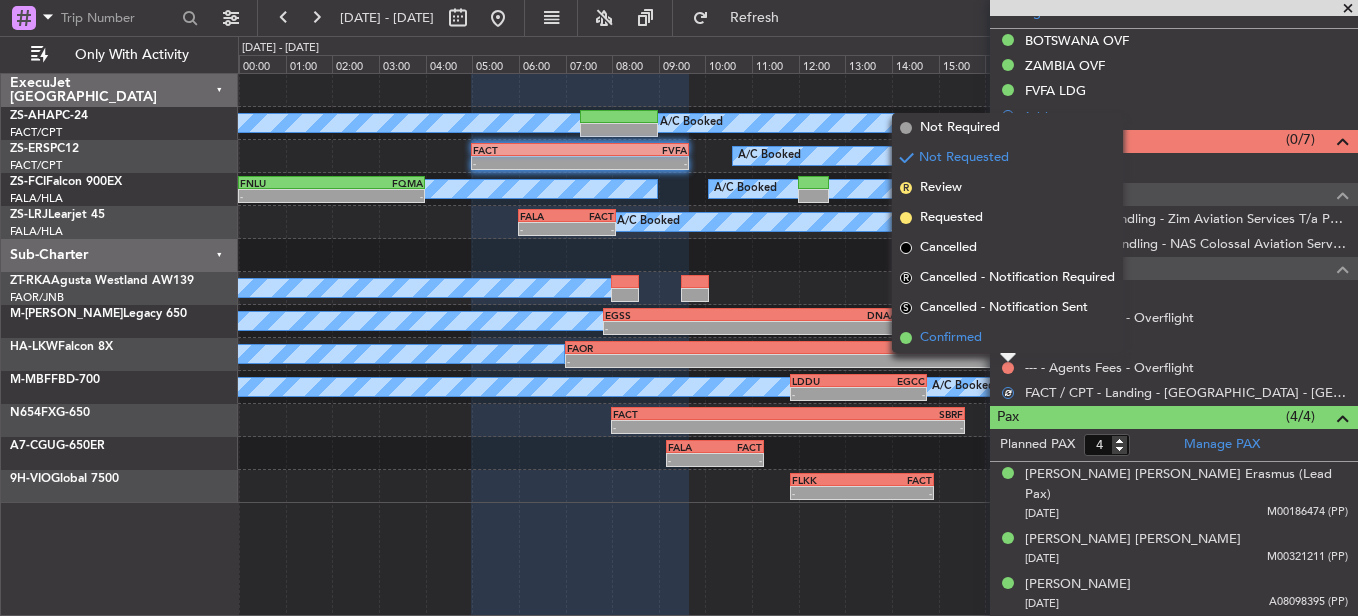 click on "Confirmed" at bounding box center (1007, 338) 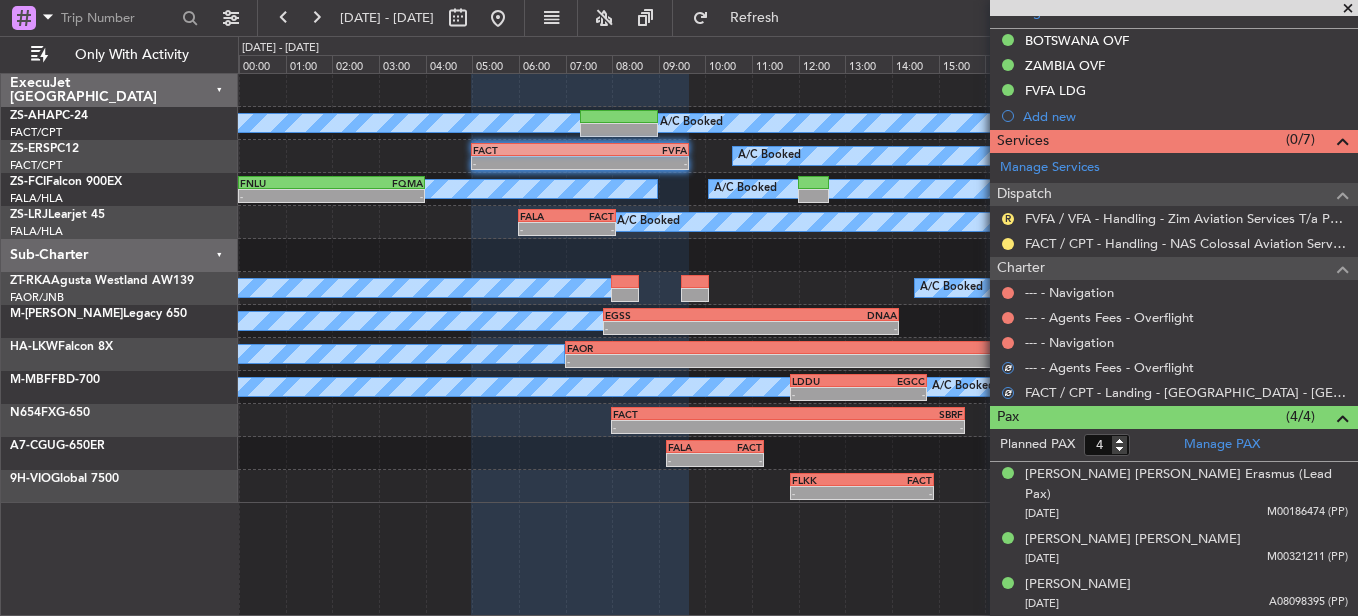 click on "--- - Navigation" at bounding box center [1174, 342] 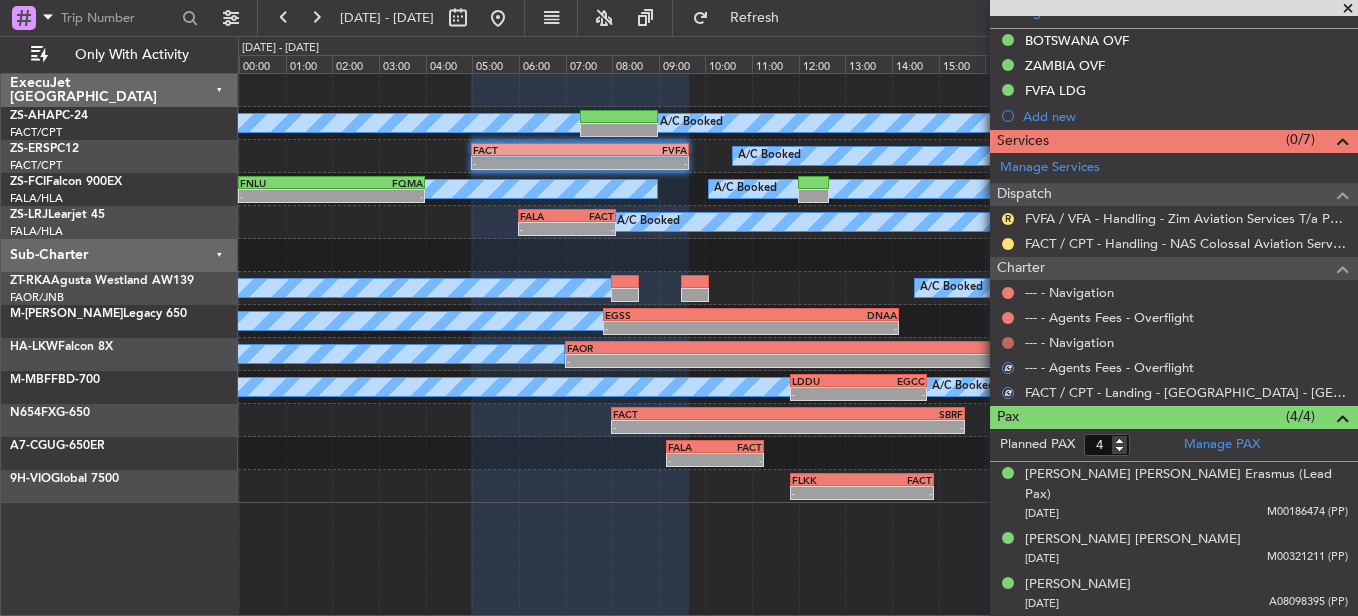 drag, startPoint x: 1017, startPoint y: 340, endPoint x: 1004, endPoint y: 344, distance: 13.601471 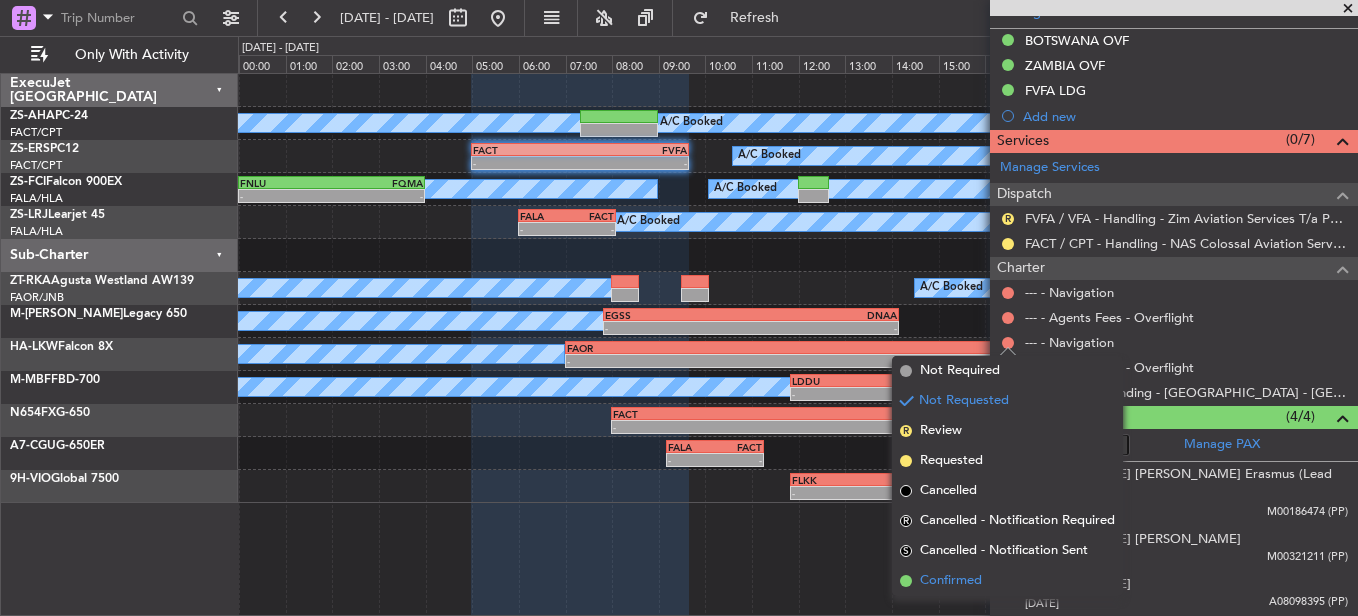 click on "Confirmed" at bounding box center (951, 581) 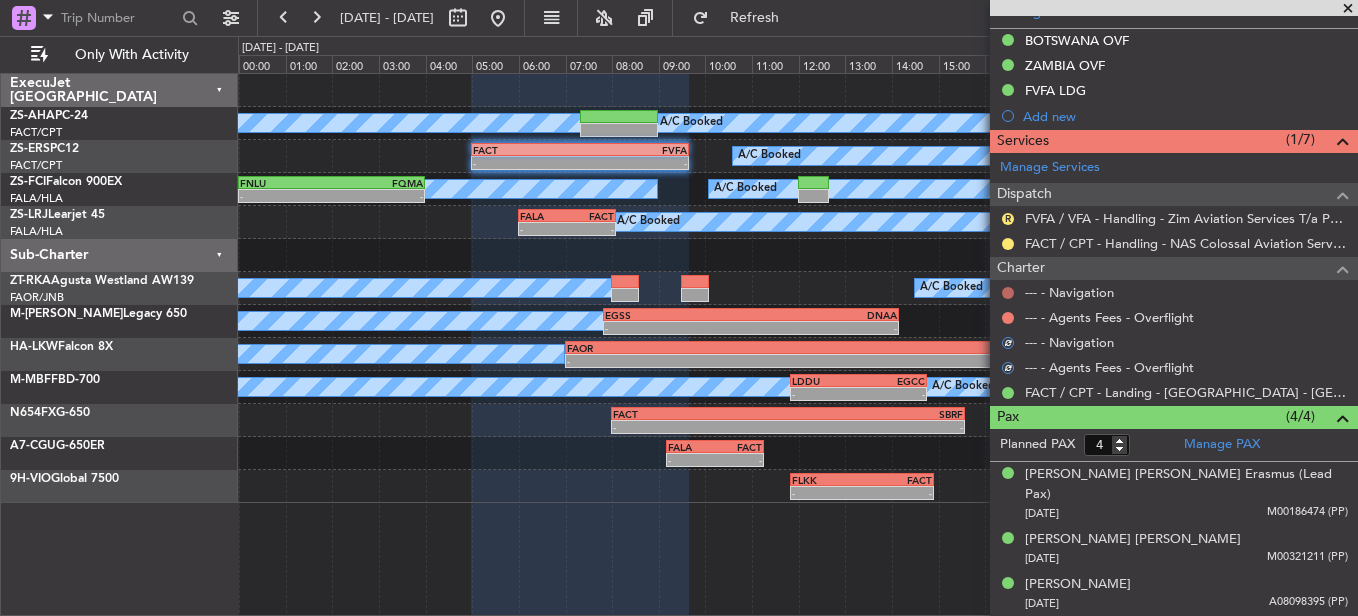 click at bounding box center (1008, 293) 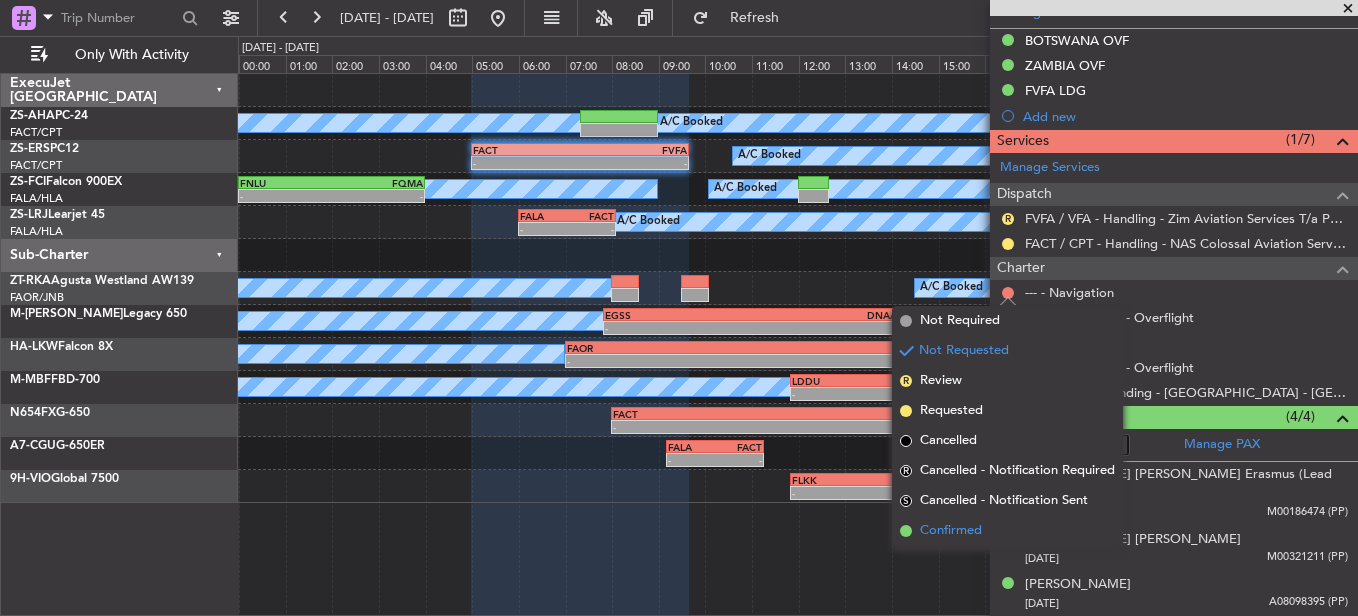 click on "Confirmed" at bounding box center [951, 531] 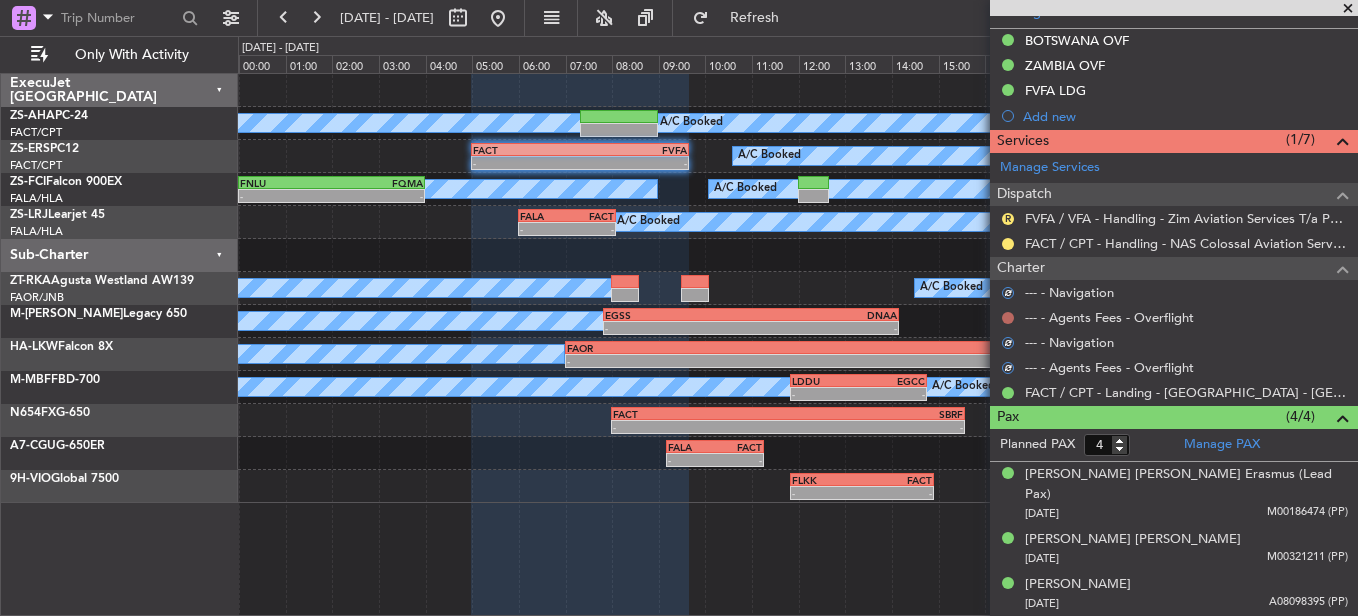 click at bounding box center (1008, 318) 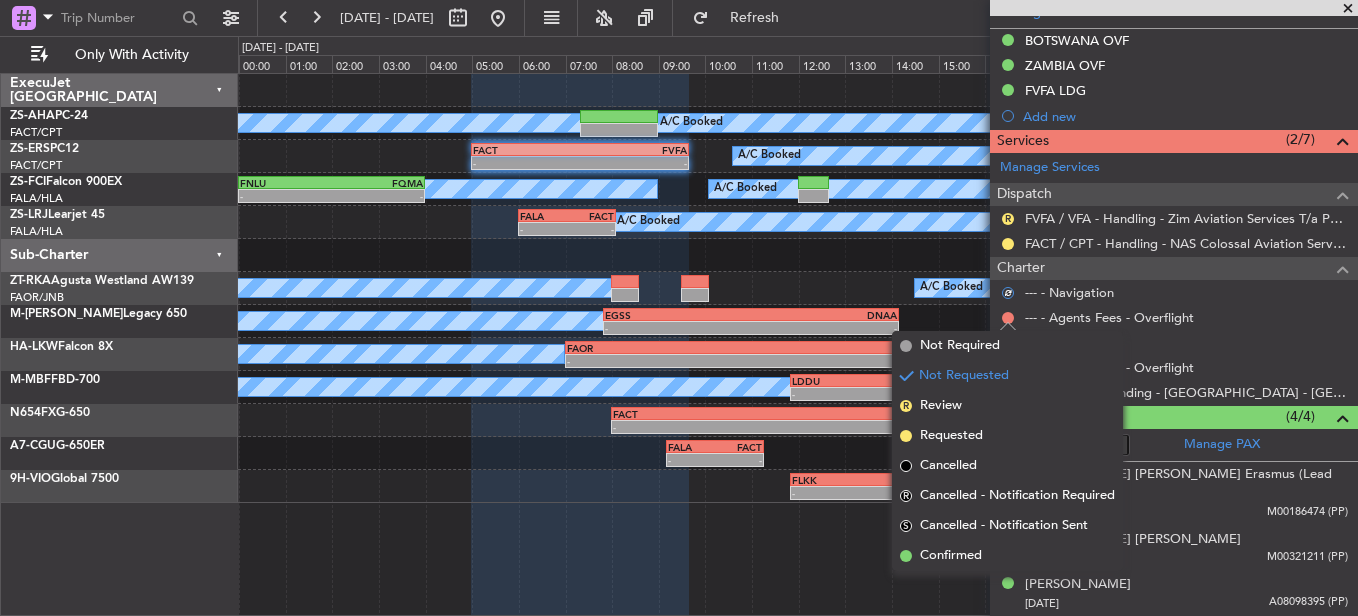 click on "Confirmed" at bounding box center [1007, 556] 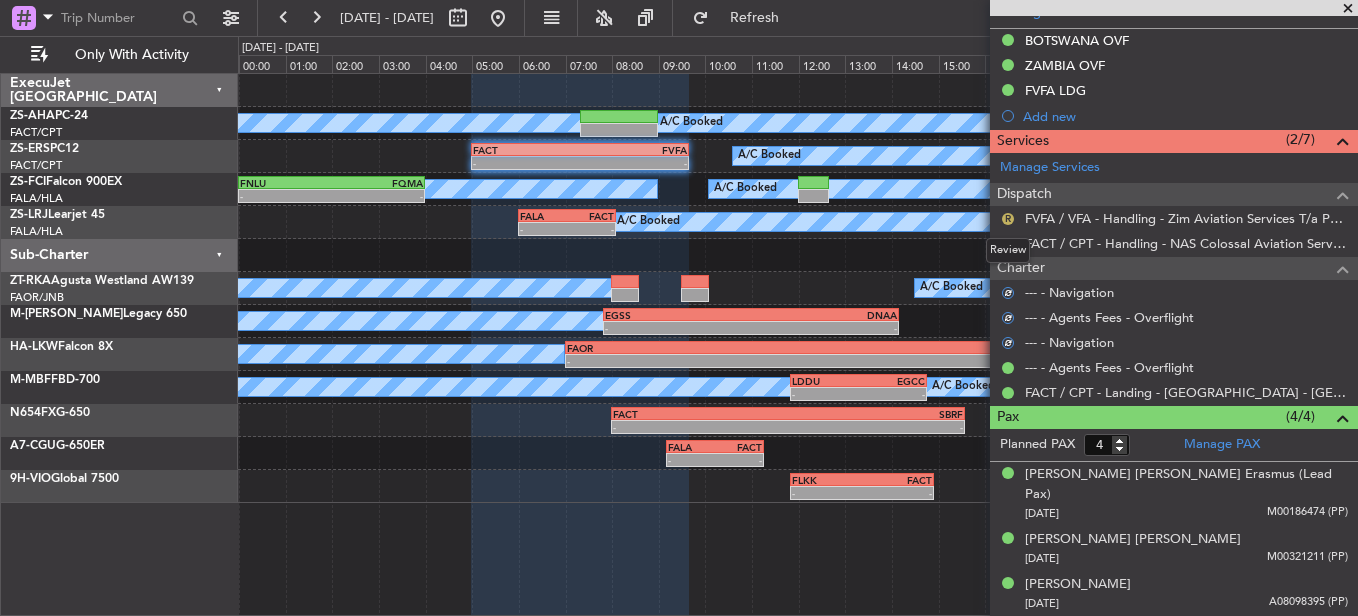 click on "R" at bounding box center (1008, 219) 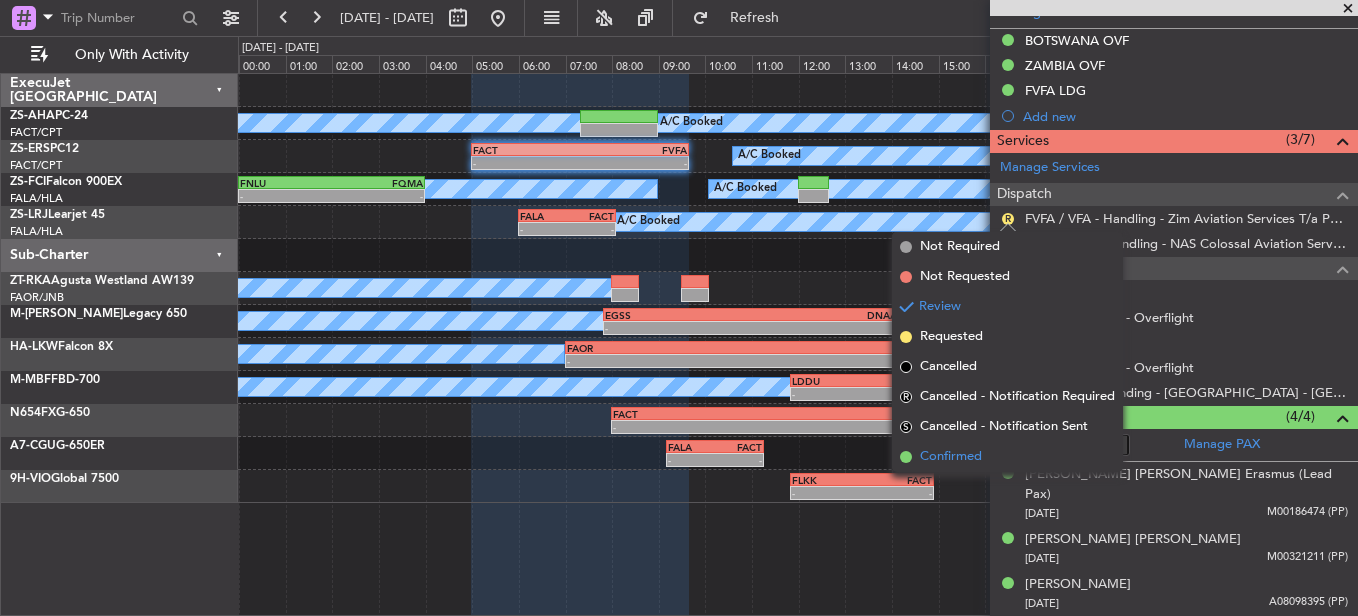 click on "Confirmed" at bounding box center [951, 457] 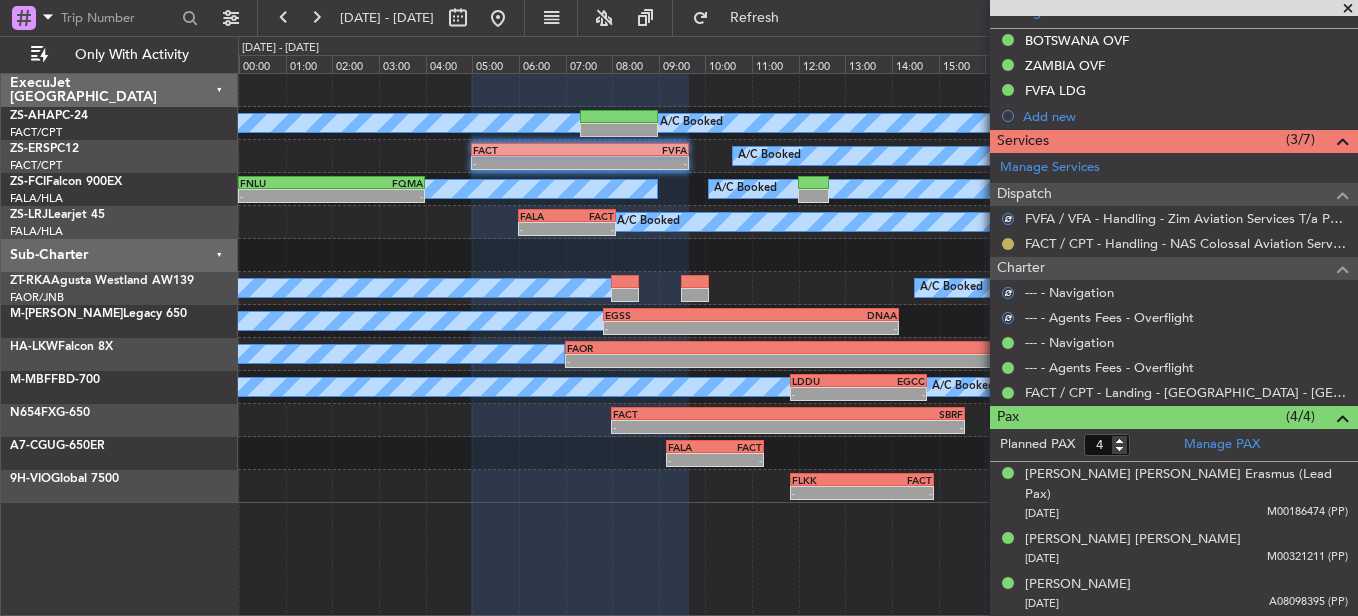 click at bounding box center [1008, 244] 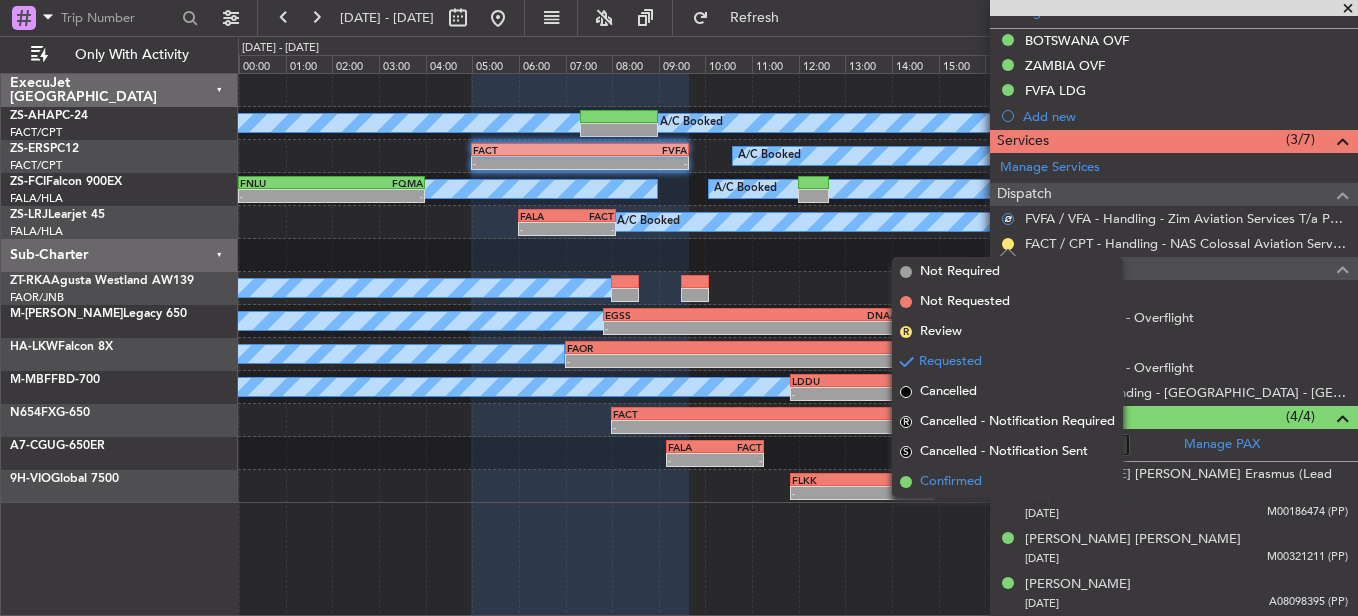 click on "Confirmed" at bounding box center (1007, 482) 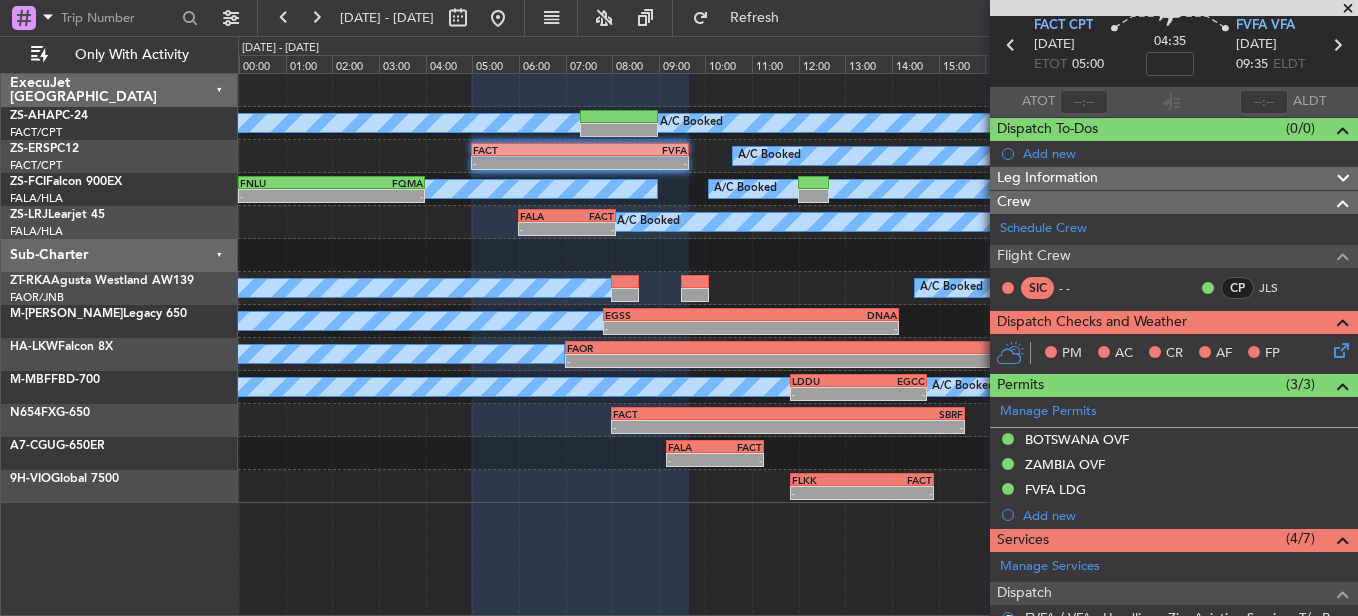 scroll, scrollTop: 77, scrollLeft: 0, axis: vertical 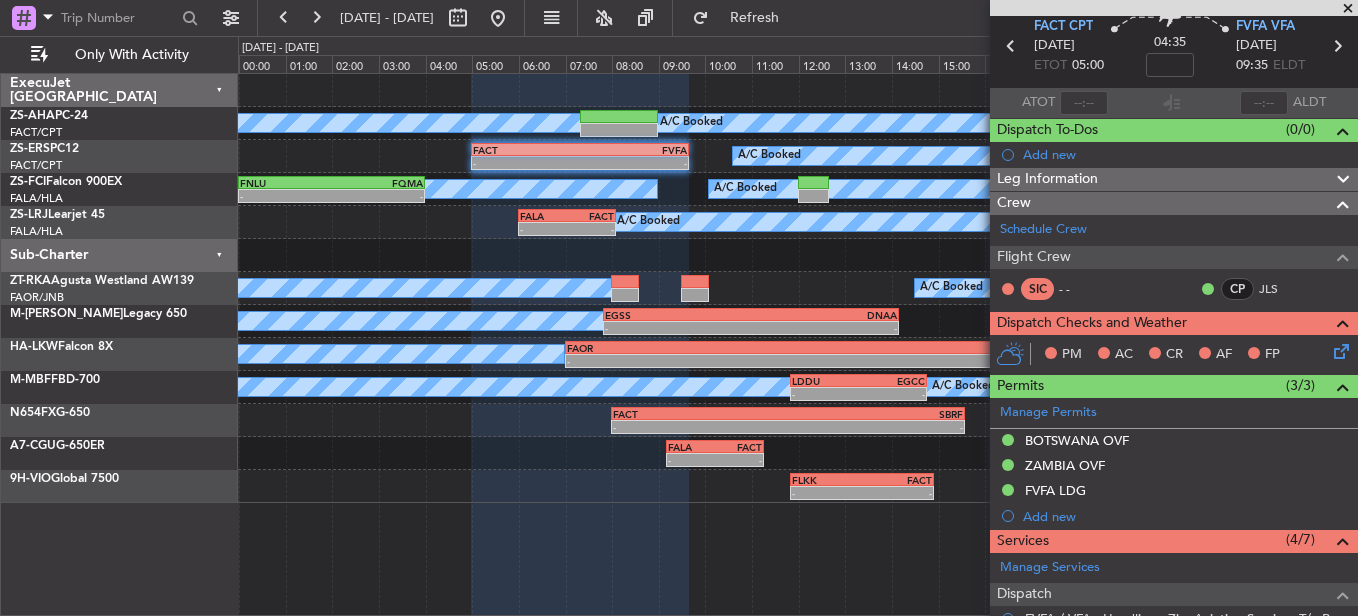 click 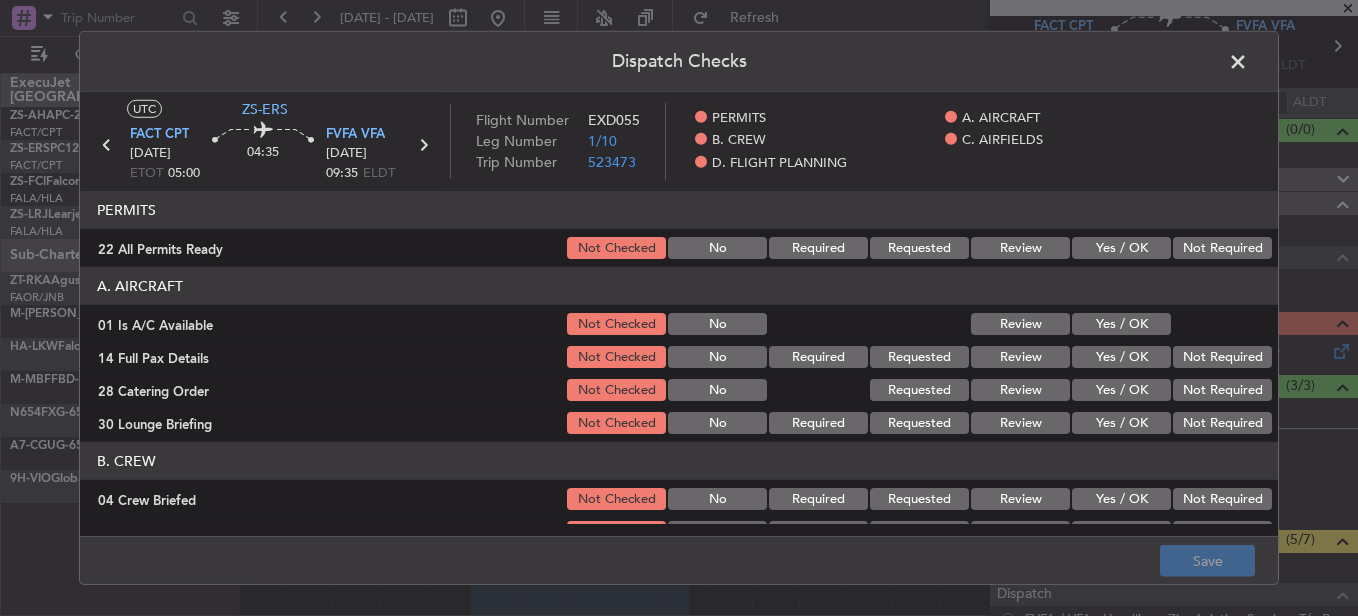 click on "Not Required" 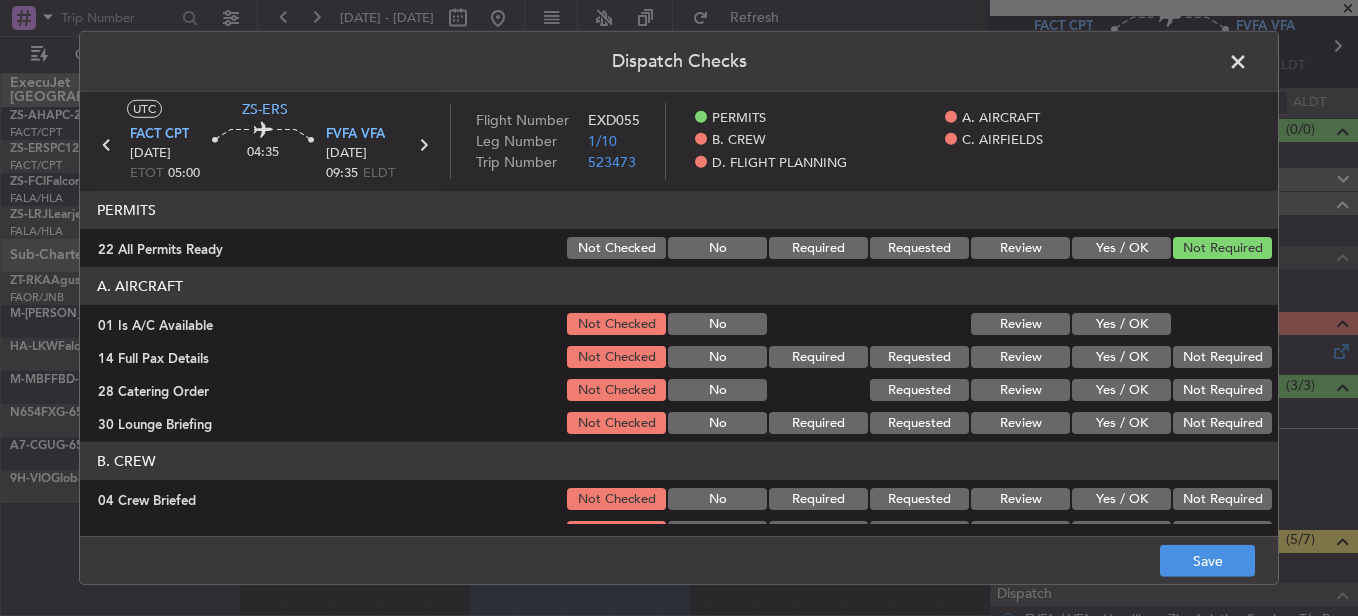 click on "Yes / OK" 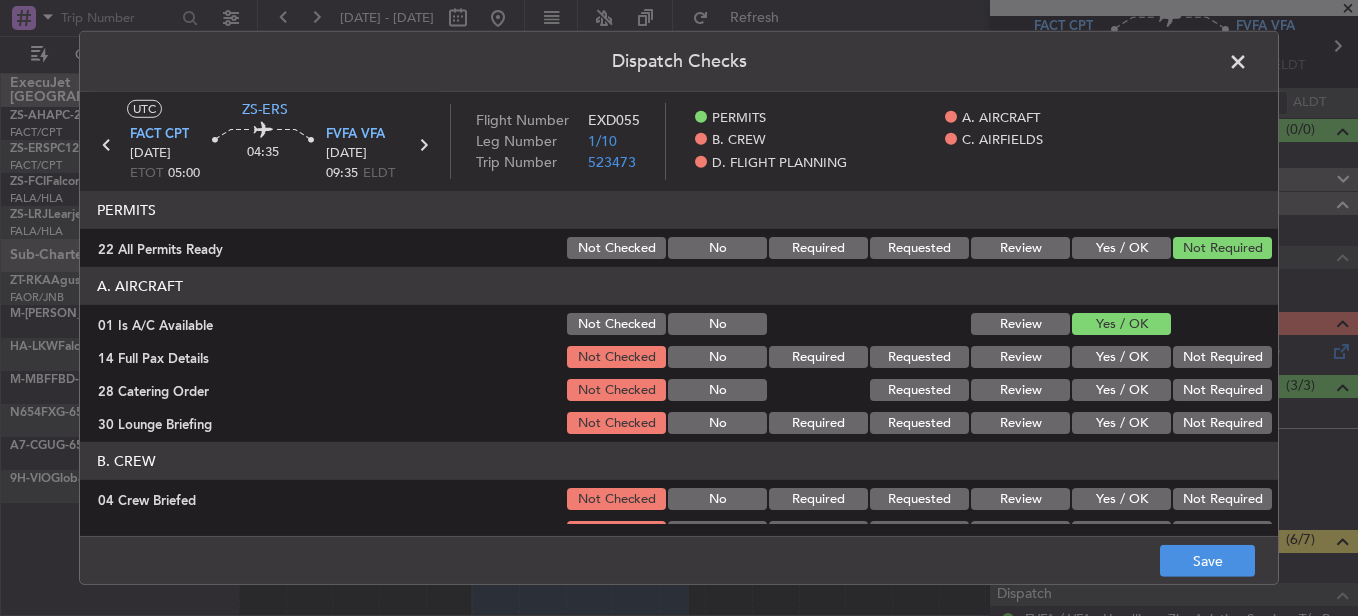 click 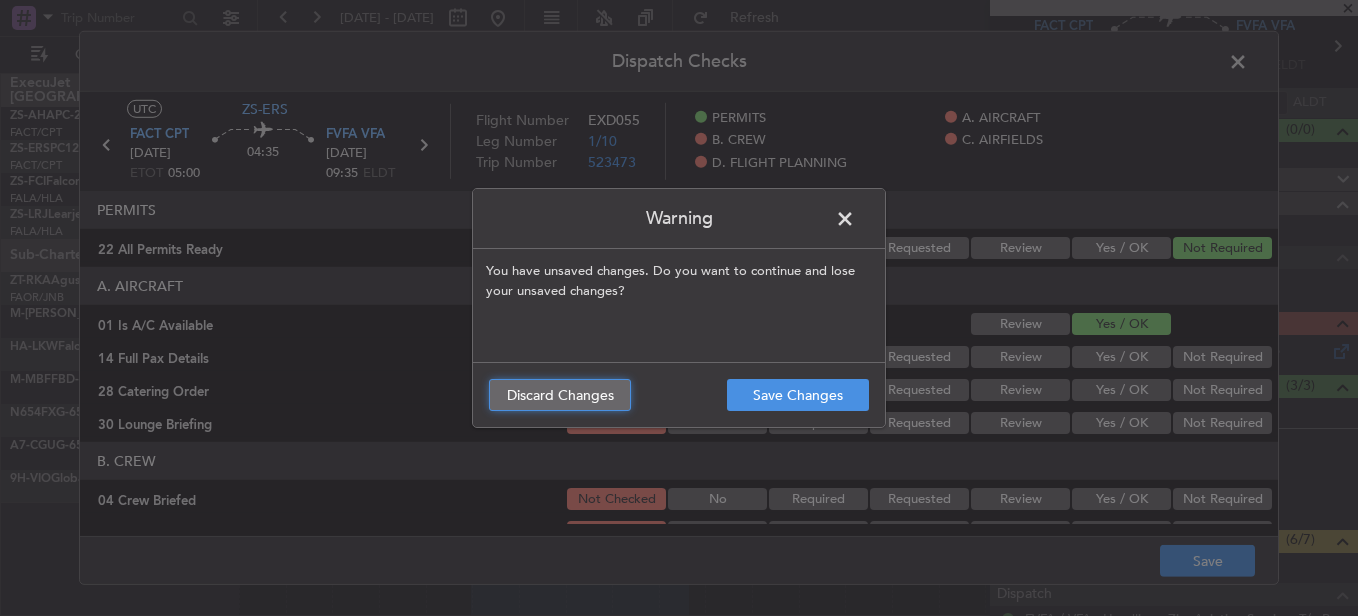 click on "Discard Changes" 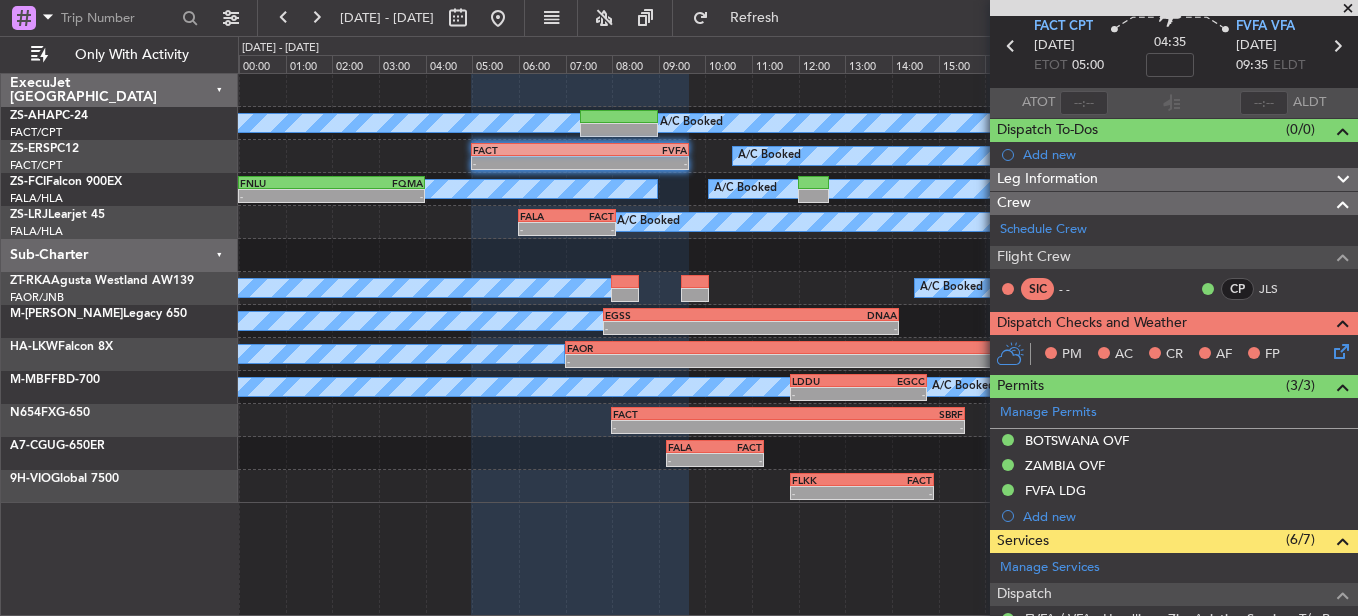 scroll, scrollTop: 0, scrollLeft: 0, axis: both 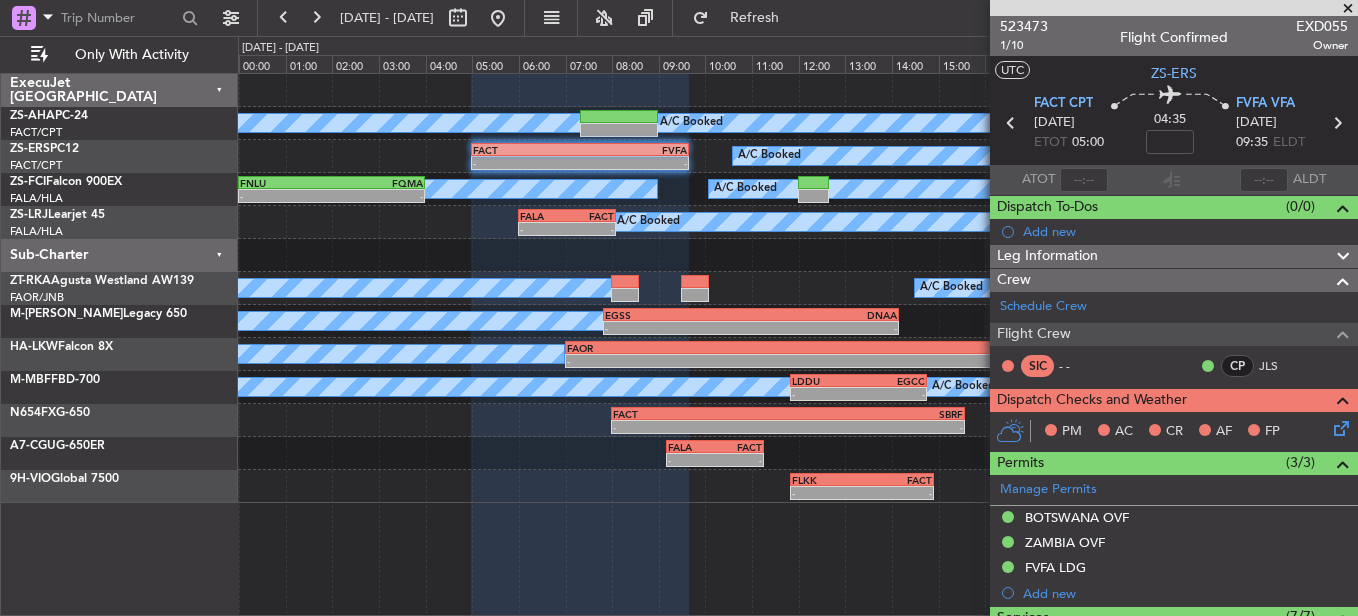 click 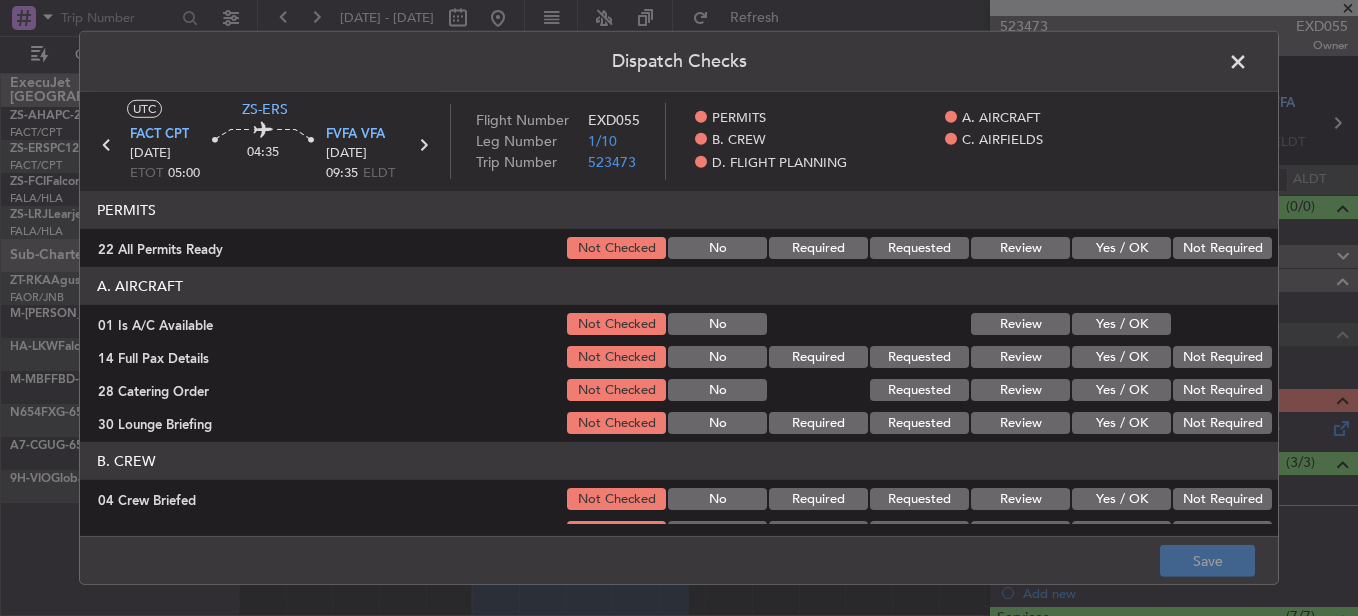 click on "Yes / OK" 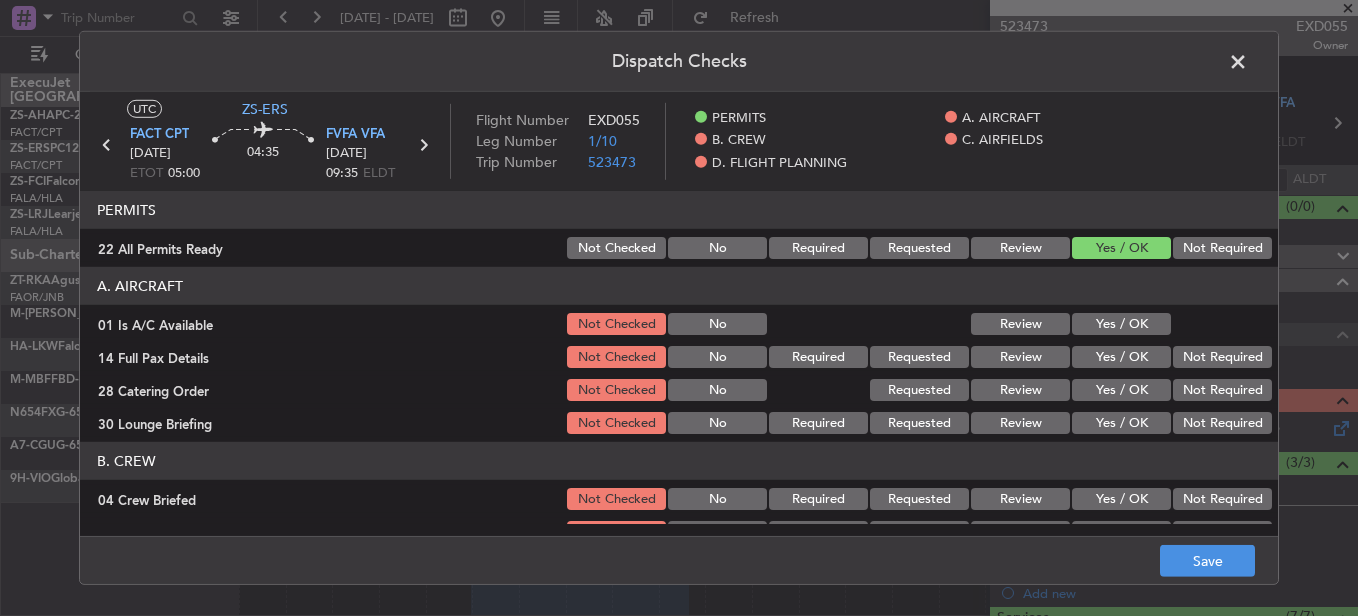 click on "Yes / OK" 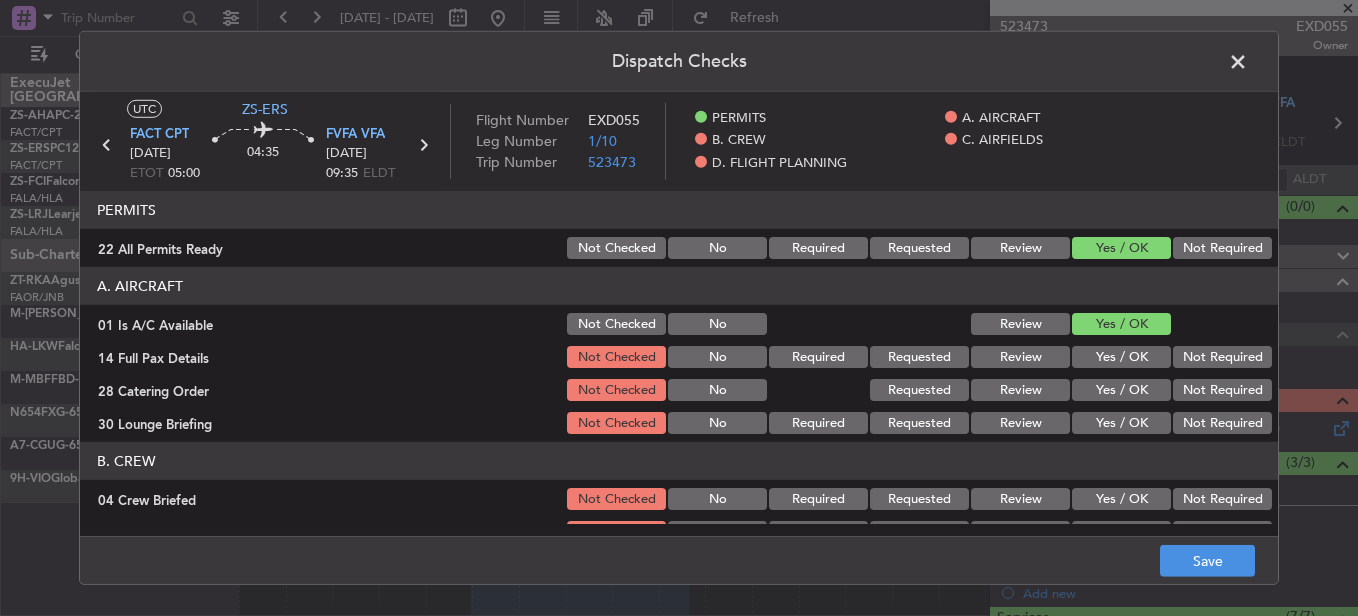 click on "Review" 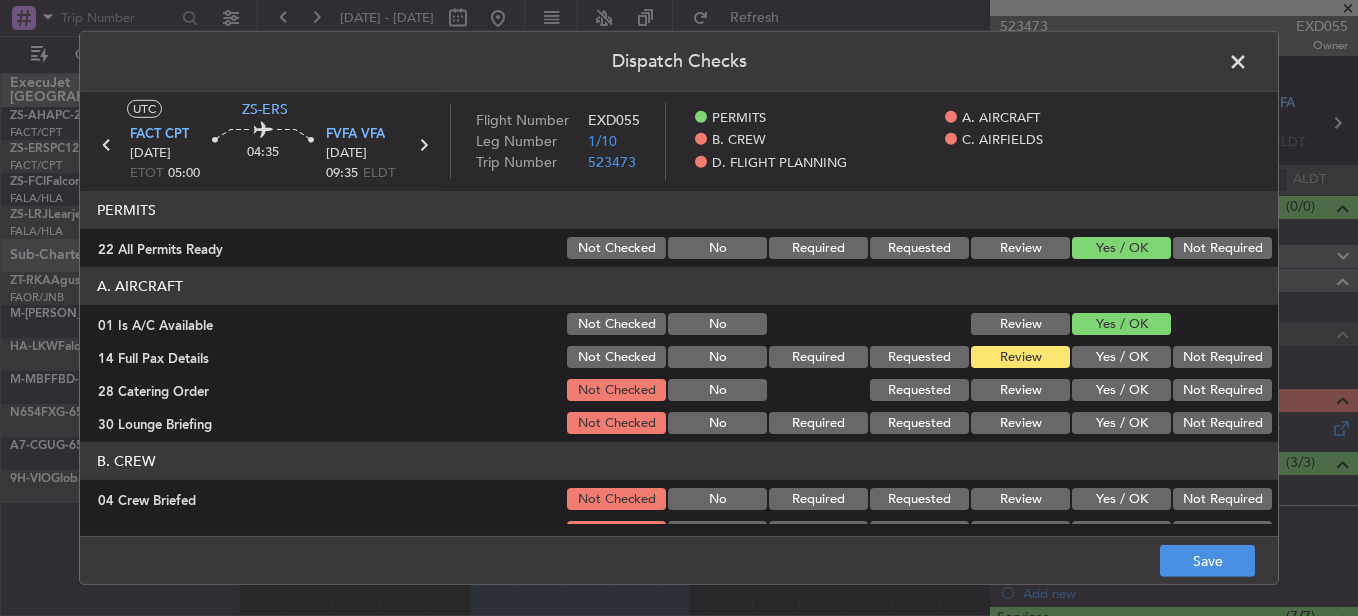 click on "Not Required" 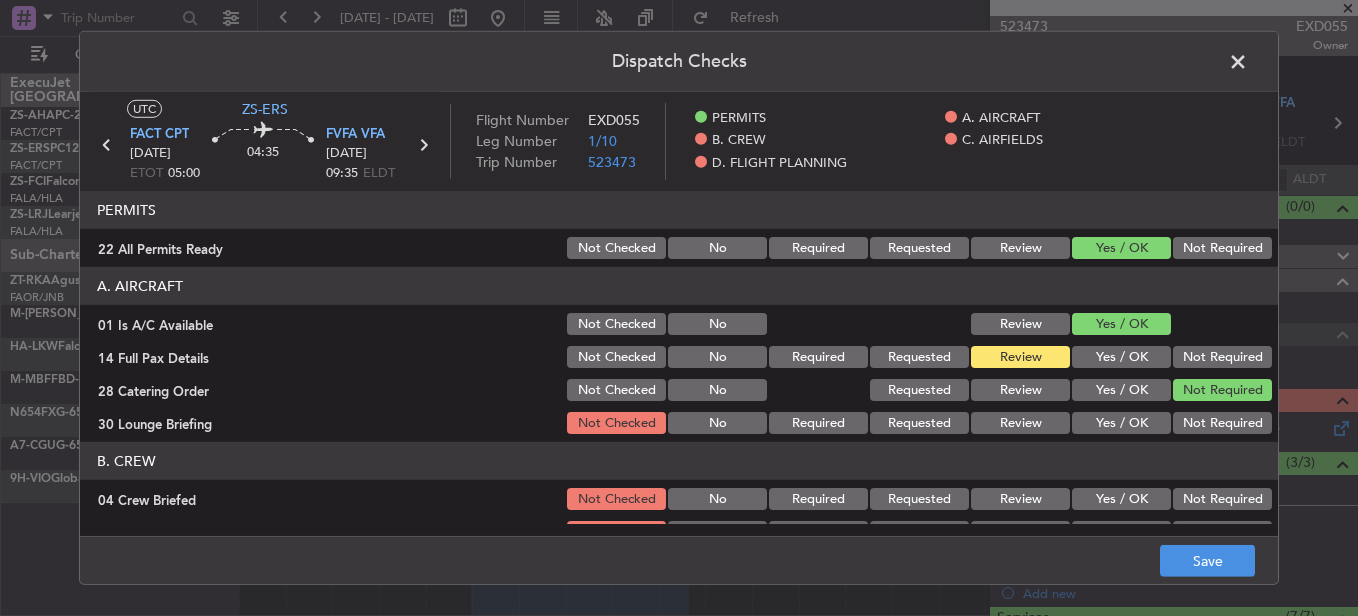 click on "PERMITS   22 All Permits Ready  Not Checked No Required Requested Review Yes / OK Not Required  A. AIRCRAFT   01 Is A/C Available  Not Checked No Review Yes / OK  14 Full Pax Details  Not Checked No Required Requested Review Yes / OK Not Required  28 Catering Order  Not Checked No Requested Review Yes / OK Not Required  30 Lounge Briefing  Not Checked No Required Requested Review Yes / OK Not Required  B. CREW   04 Crew Briefed  Not Checked No Required Requested Review Yes / OK Not Required  05 Crew and Duty OK  Not Checked No Required Requested Review Yes / OK Not Required  06 Crew Visas  Not Checked Required Requested Review Yes / OK Not Required  29 Crew Accomadation and Transport  Not Checked No Requested Review Yes / OK Not Required  31 Money Order  Not Checked No Requested Review Yes / OK Not Required  Notify Crew of Schedule  Not Checked No Review Yes / OK Not Required  C. AIRFIELDS   10 Ops Notes OK  Not Checked No Required Review Yes / OK Not Required  12 Airport Operating Hours  Not Checked No No" 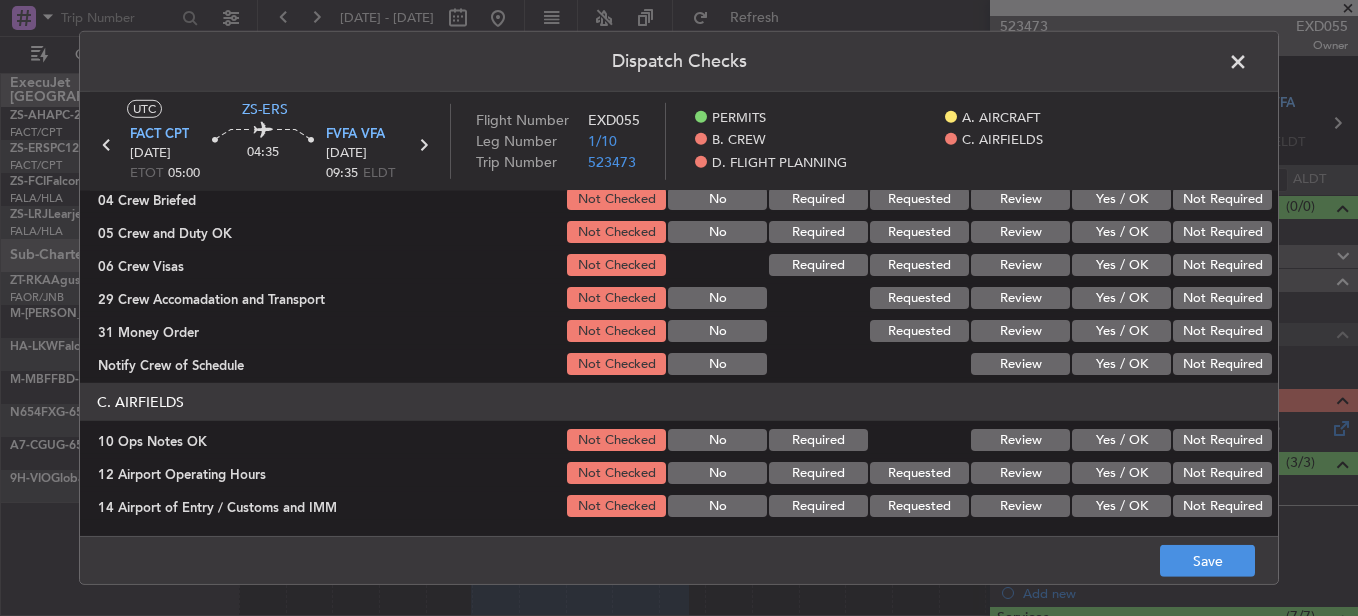 scroll, scrollTop: 200, scrollLeft: 0, axis: vertical 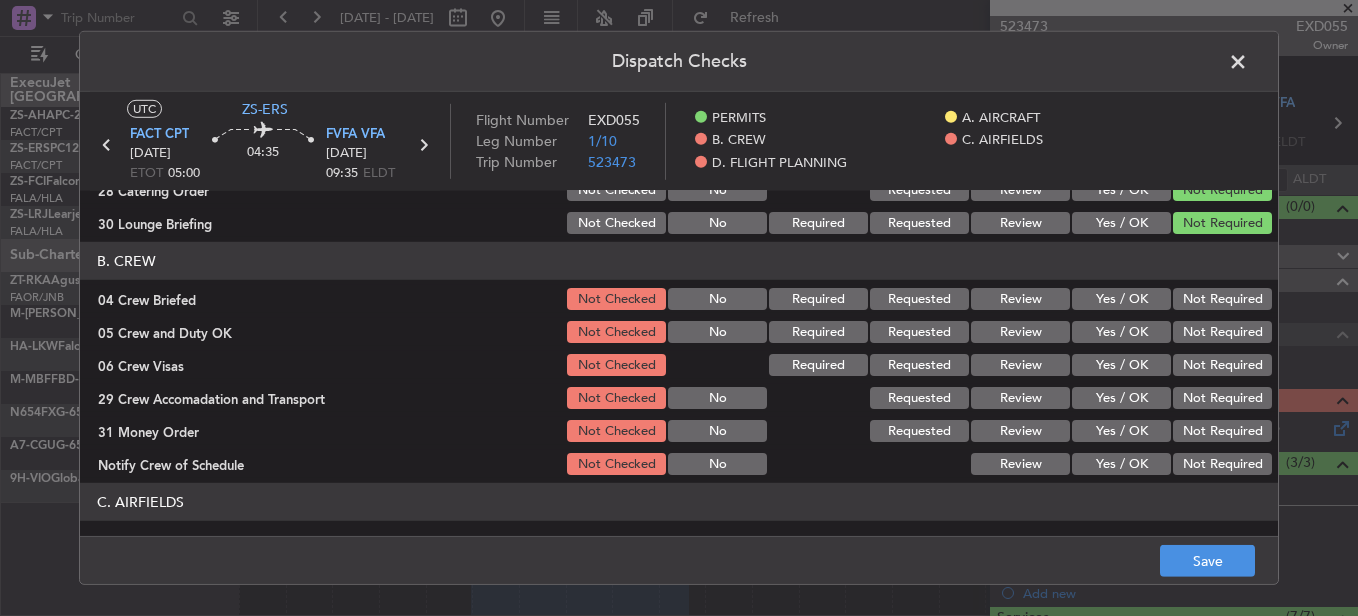 click on "Review" 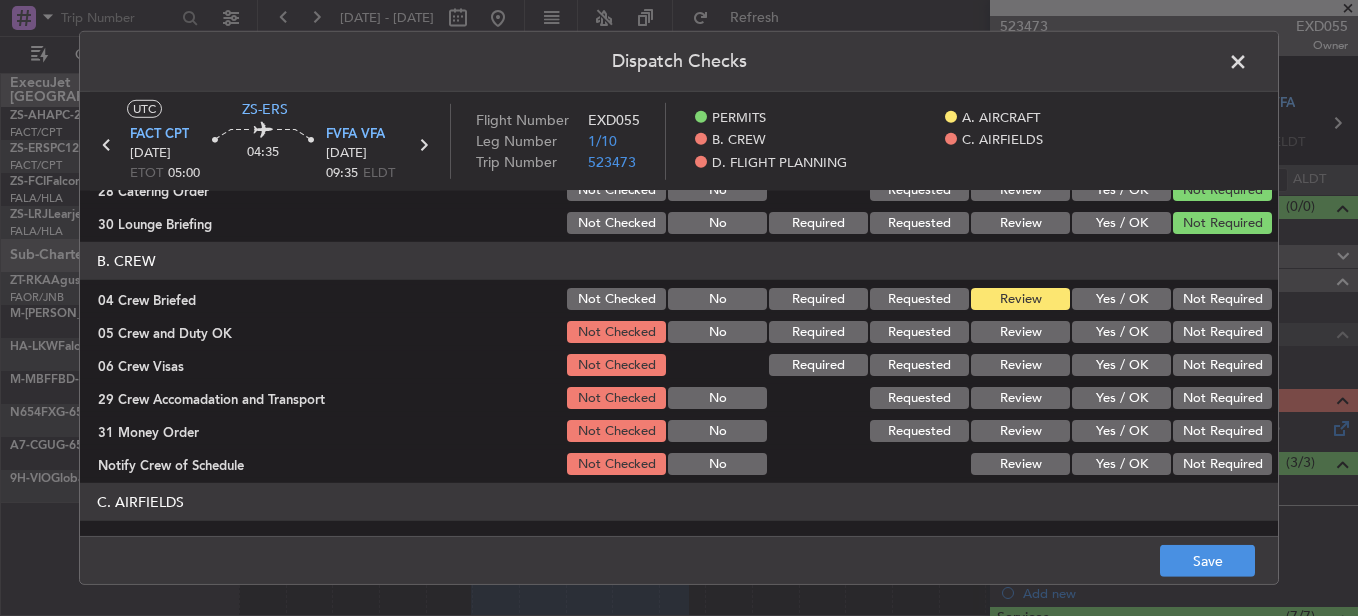click on "Yes / OK" 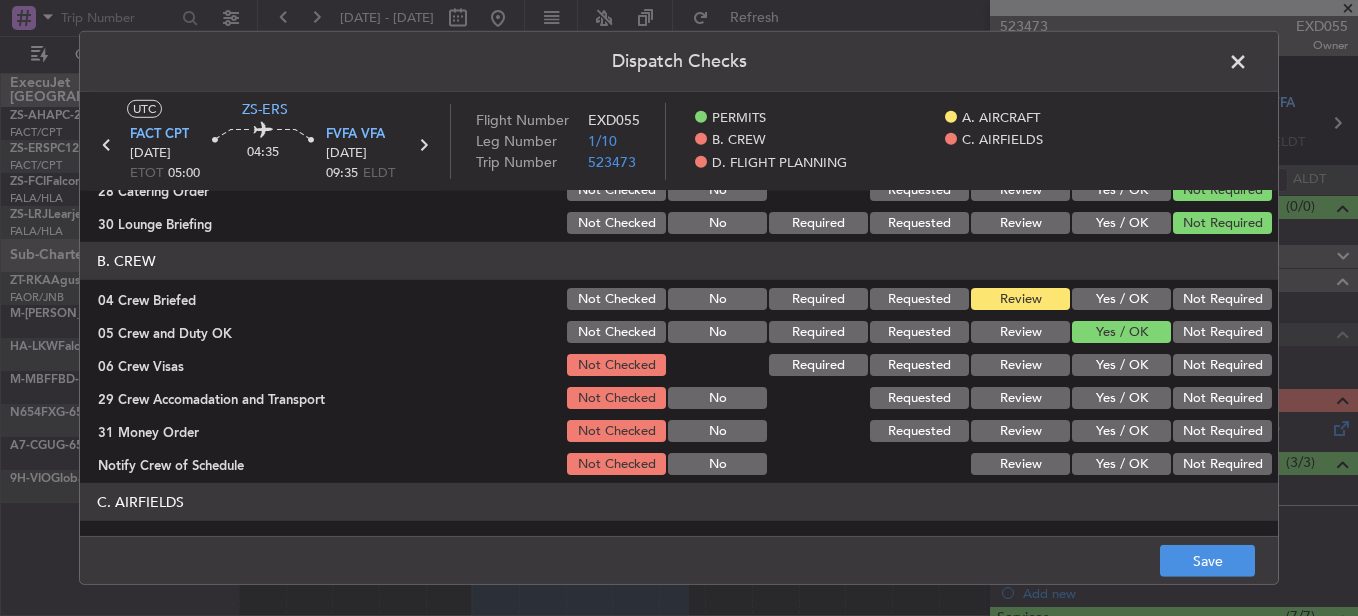 click on "Yes / OK" 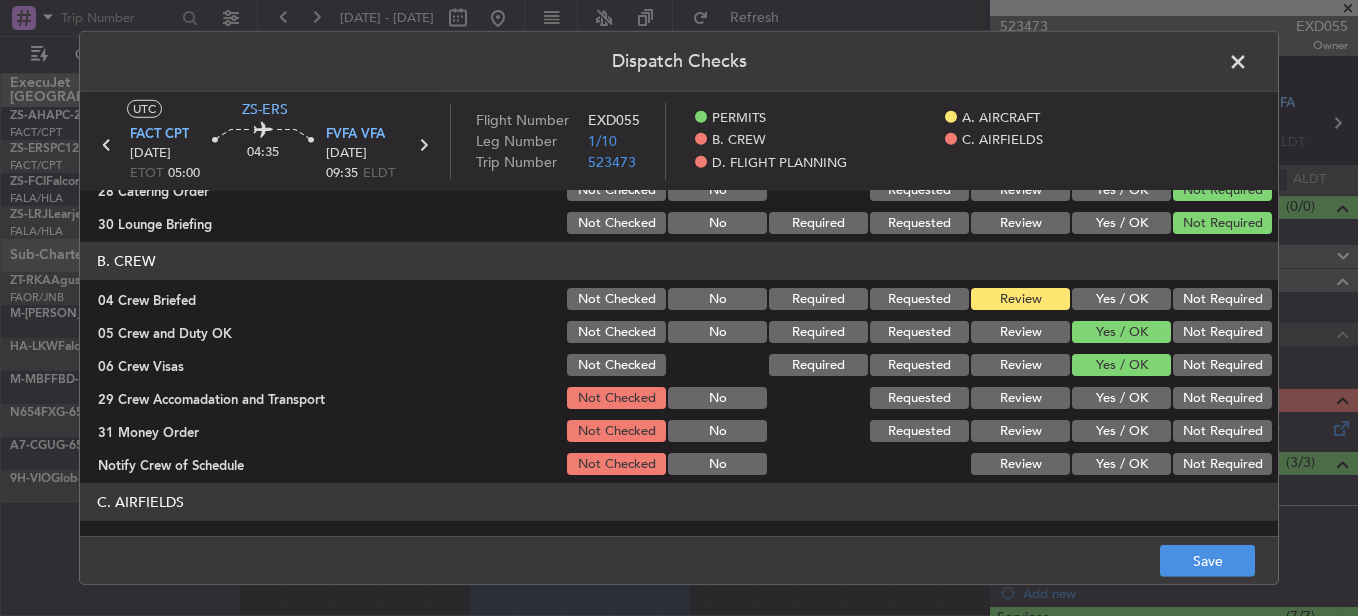 click on "Review" 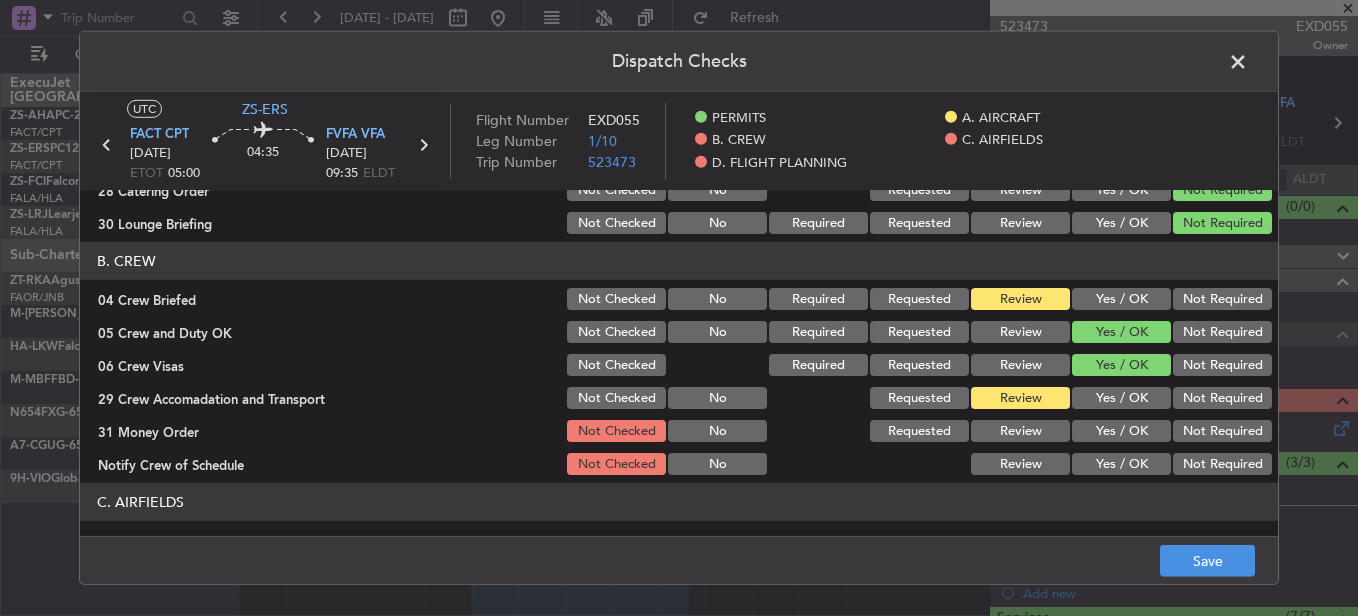 click on "Not Required" 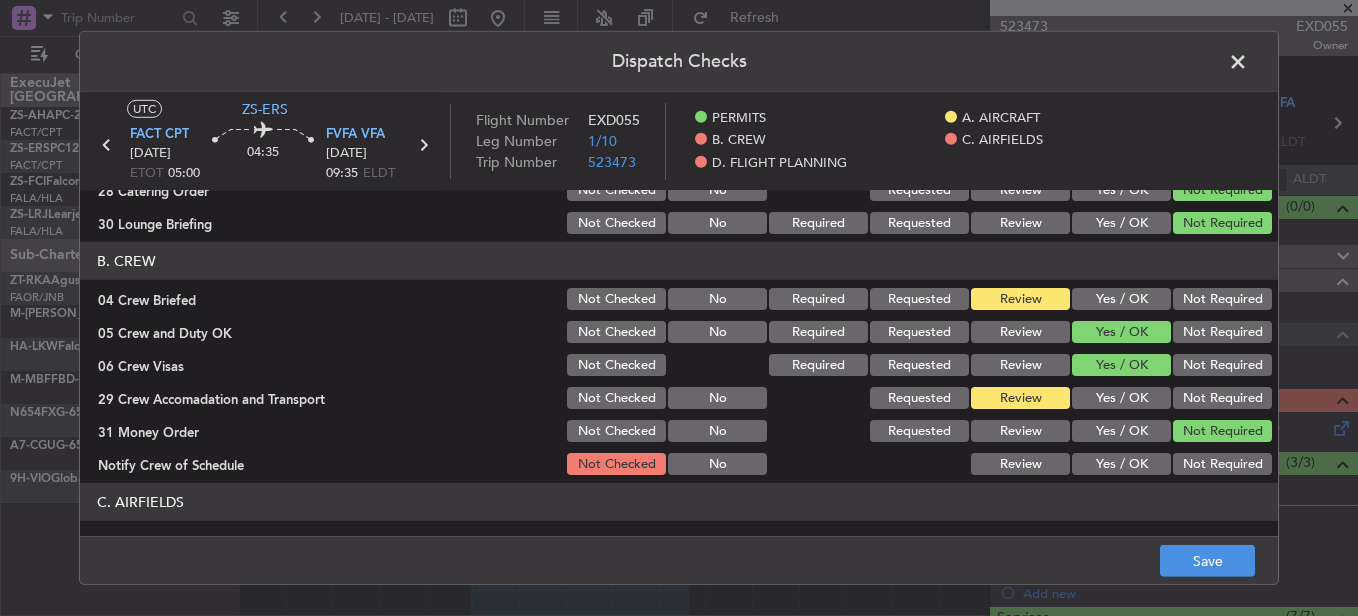 click on "Yes / OK" 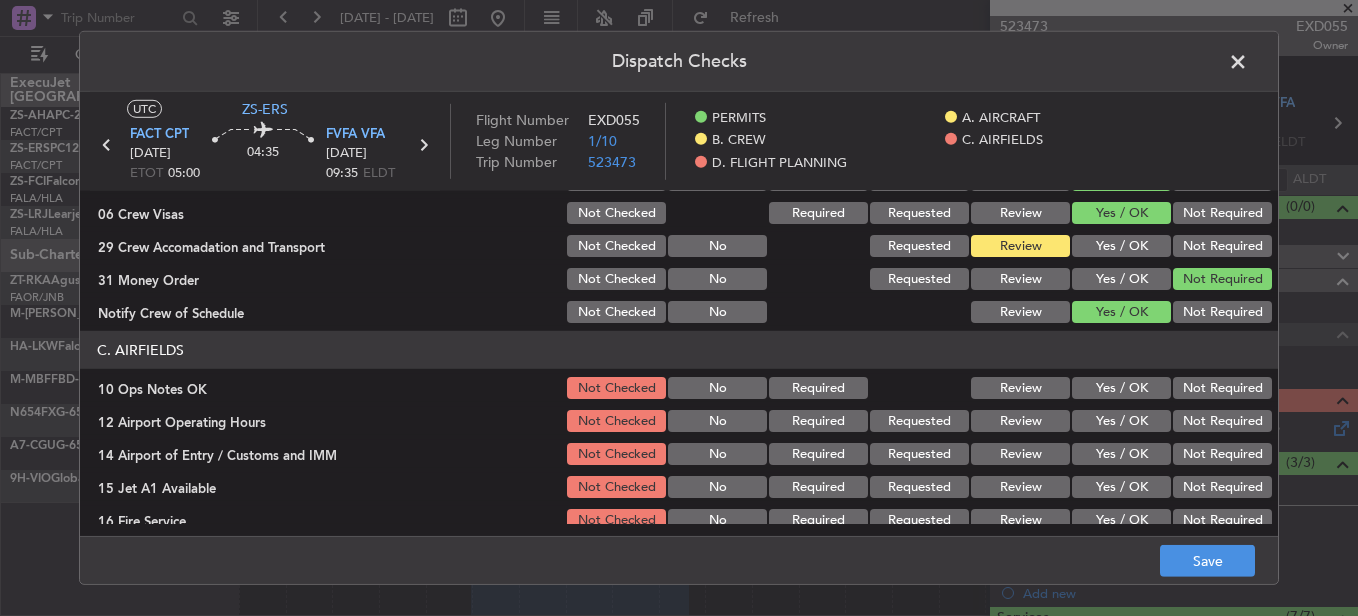 scroll, scrollTop: 342, scrollLeft: 0, axis: vertical 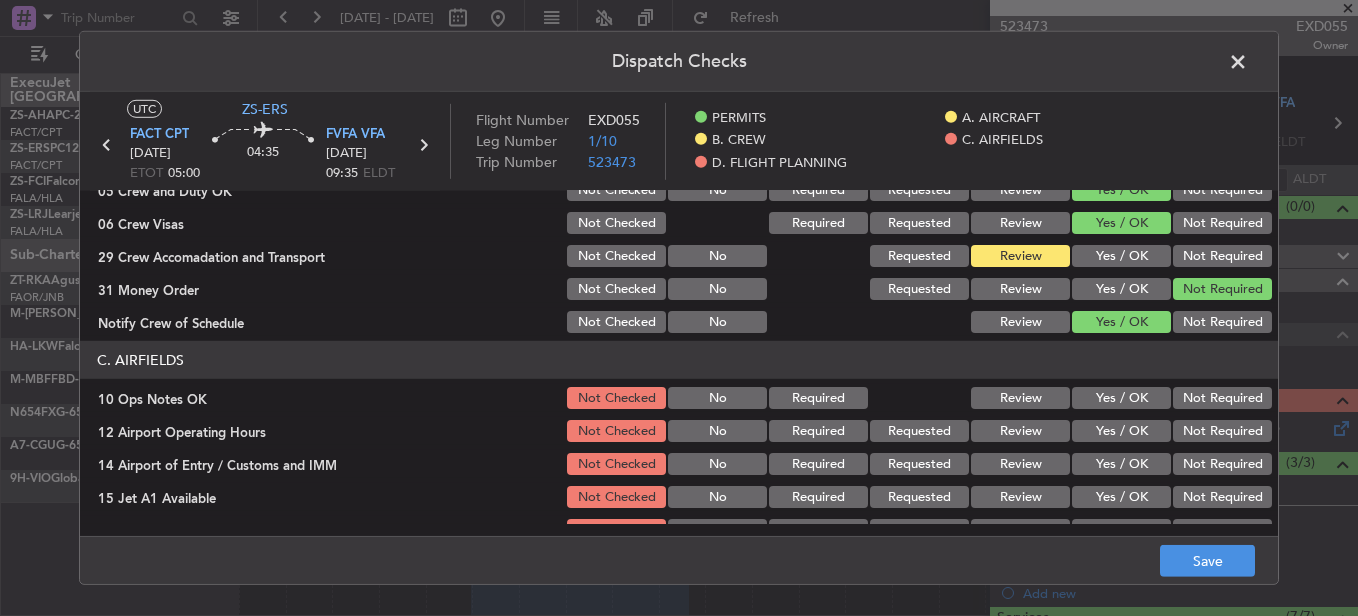 click on "C. AIRFIELDS   10 Ops Notes OK  Not Checked No Required Review Yes / OK Not Required  12 Airport Operating Hours  Not Checked No Required Requested Review Yes / OK Not Required  14 Airport of Entry / Customs and IMM  Not Checked No Required Requested Review Yes / OK Not Required  15 Jet A1 Available  Not Checked No Required Requested Review Yes / OK Not Required  16 Fire Service  Not Checked No Required Requested Review Yes / OK Not Required  27 Airfield Indemnity Complete  Not Checked No Required Requested Review Yes / OK Not Required  31 Runway Lights  Not Checked No Required Requested Review Yes / OK Not Required" 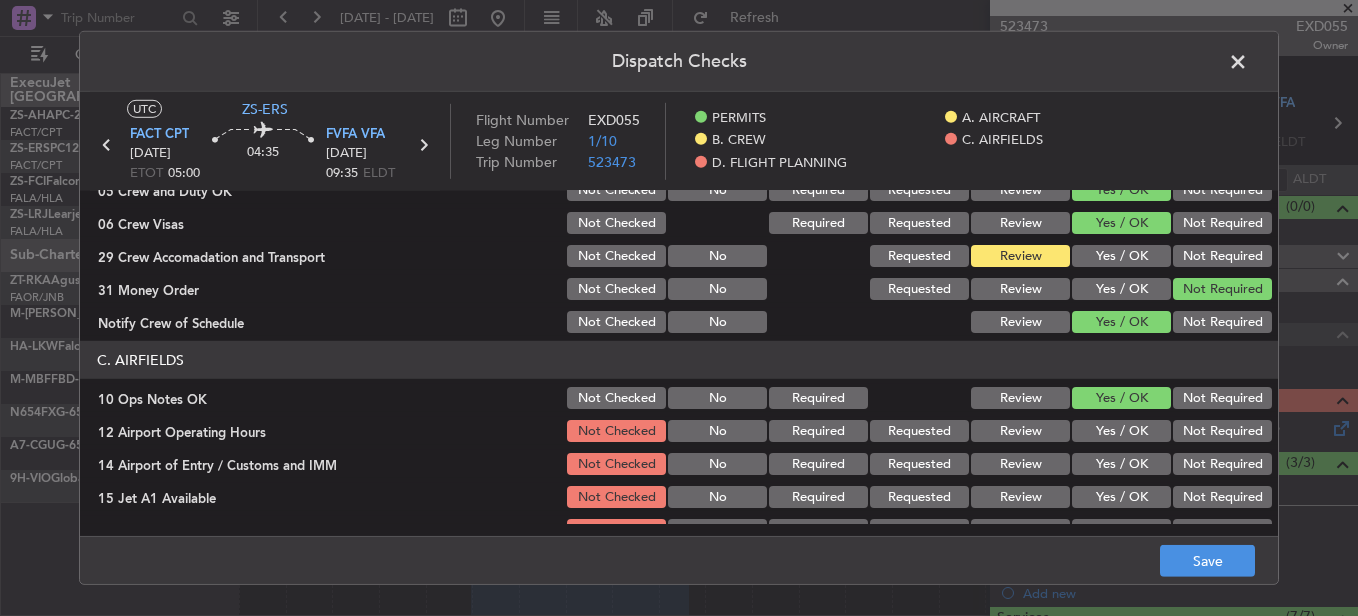 click on "Yes / OK" 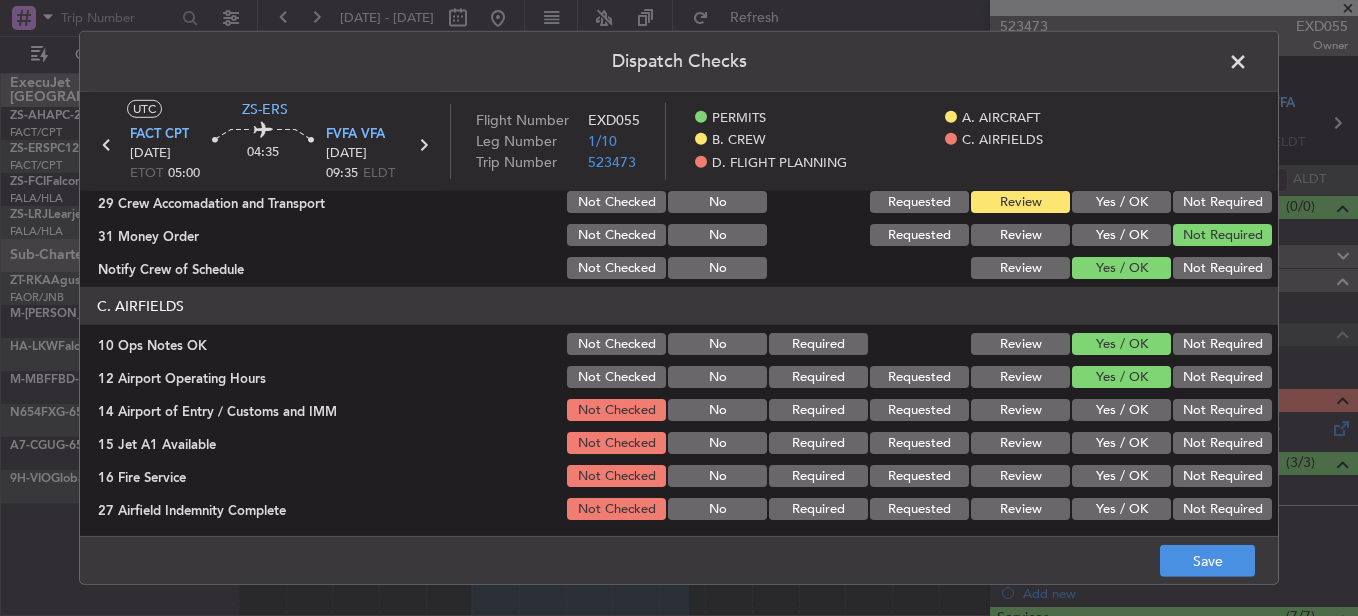 scroll, scrollTop: 442, scrollLeft: 0, axis: vertical 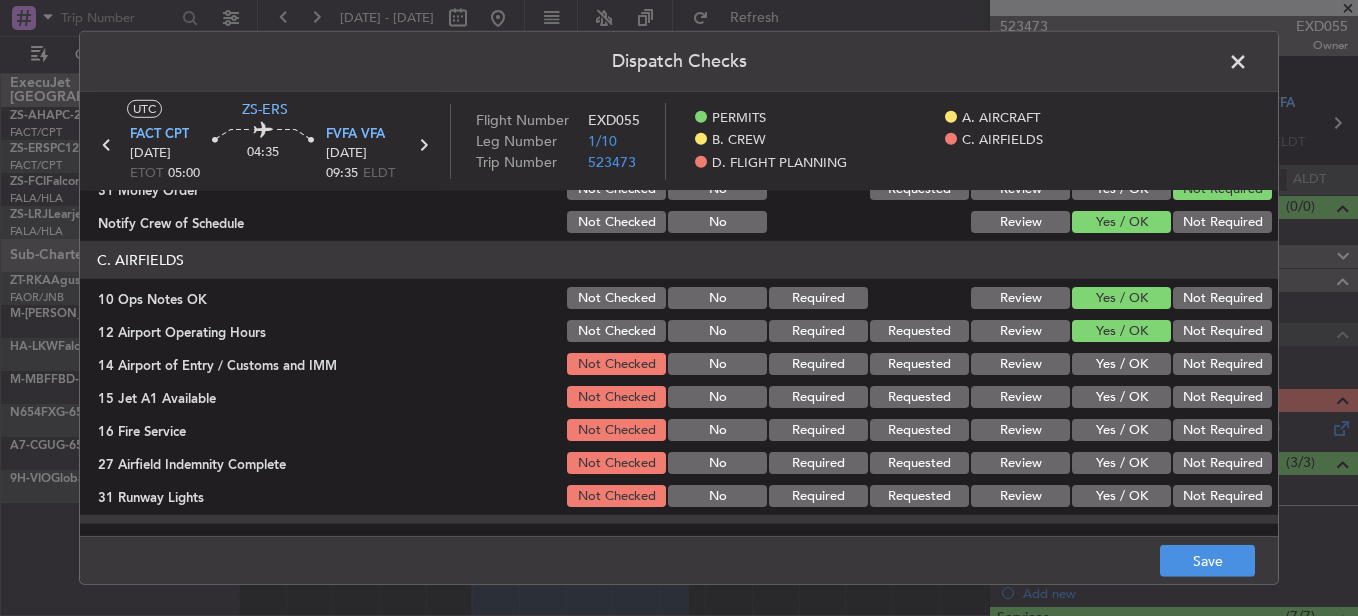 click on "Yes / OK" 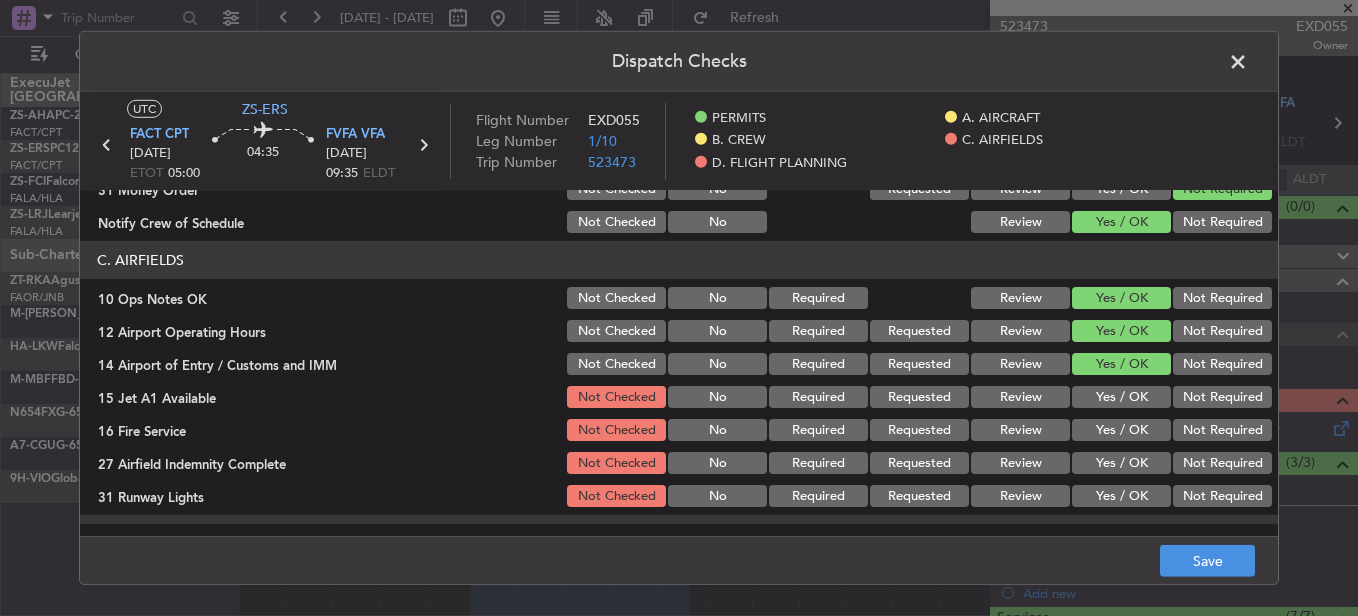 click on "Yes / OK" 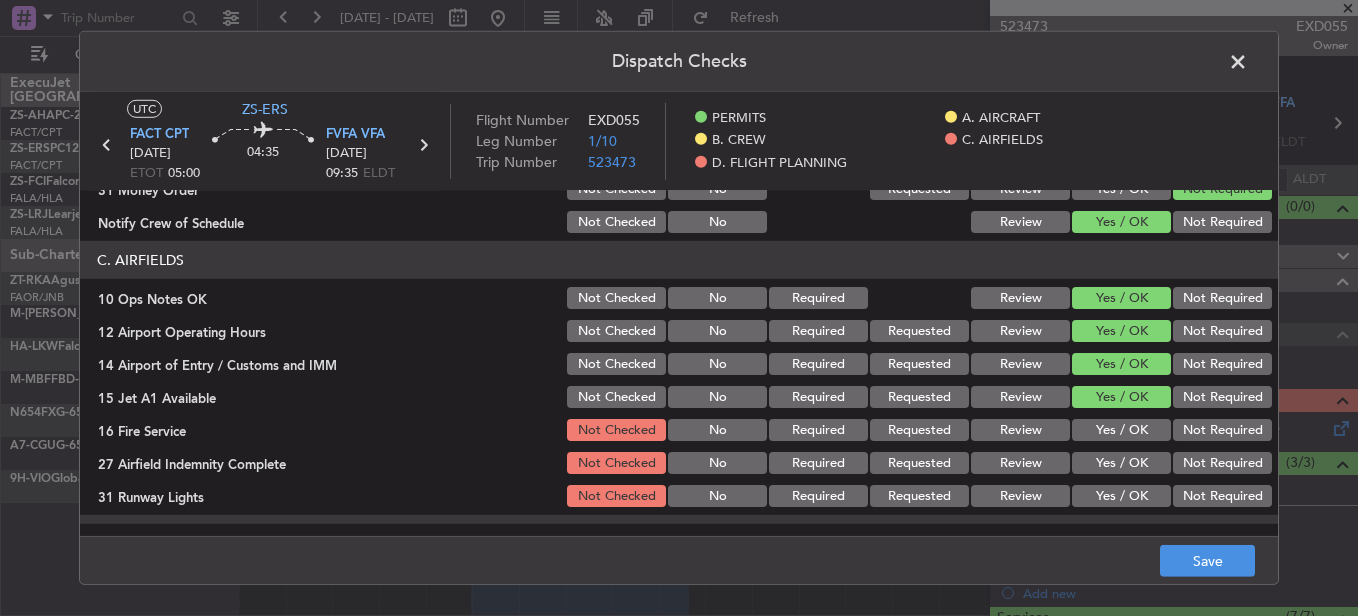 click on "Yes / OK" 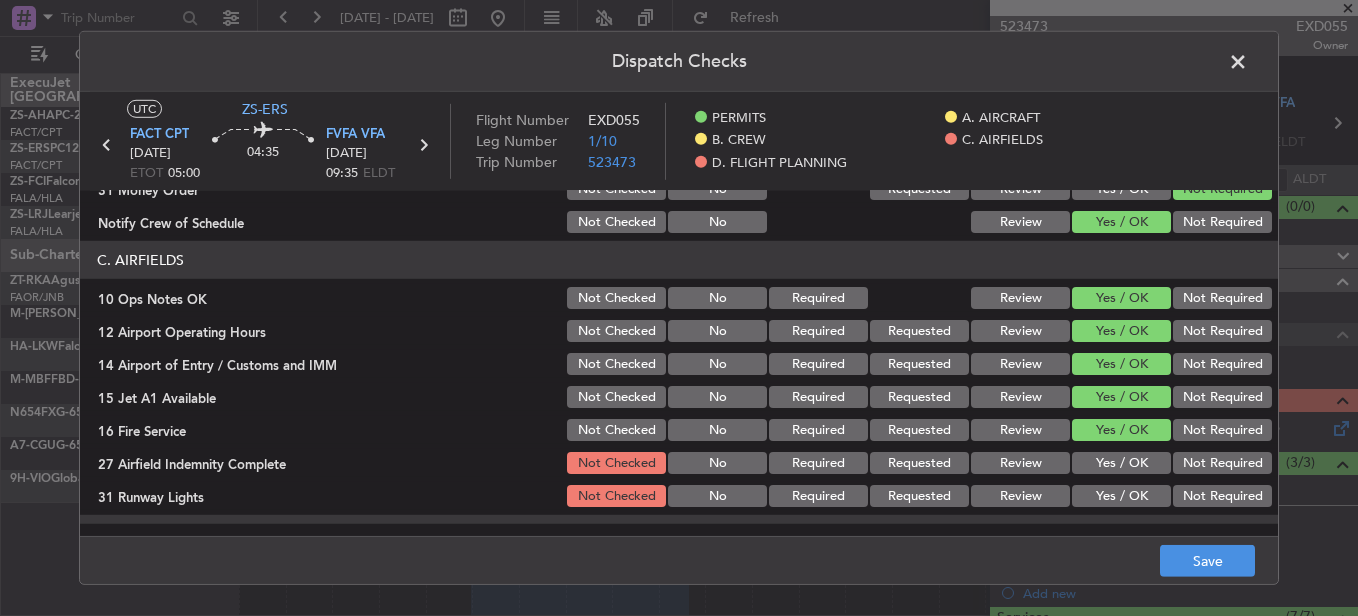 drag, startPoint x: 1085, startPoint y: 464, endPoint x: 1130, endPoint y: 468, distance: 45.17743 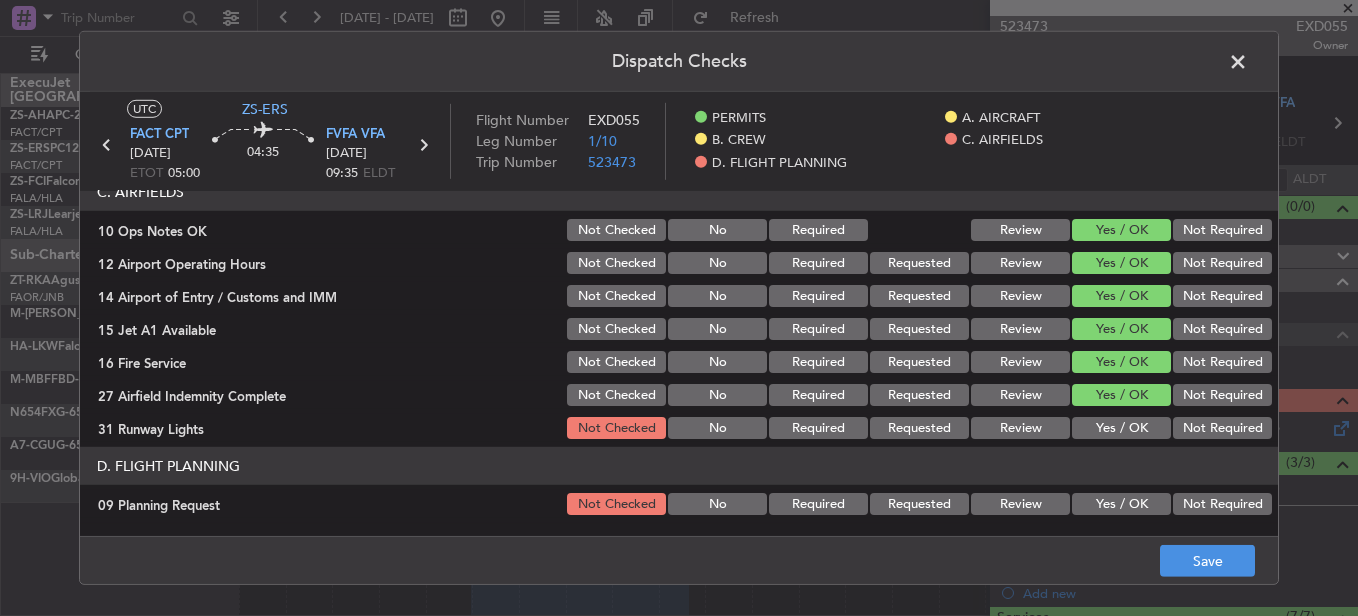 scroll, scrollTop: 542, scrollLeft: 0, axis: vertical 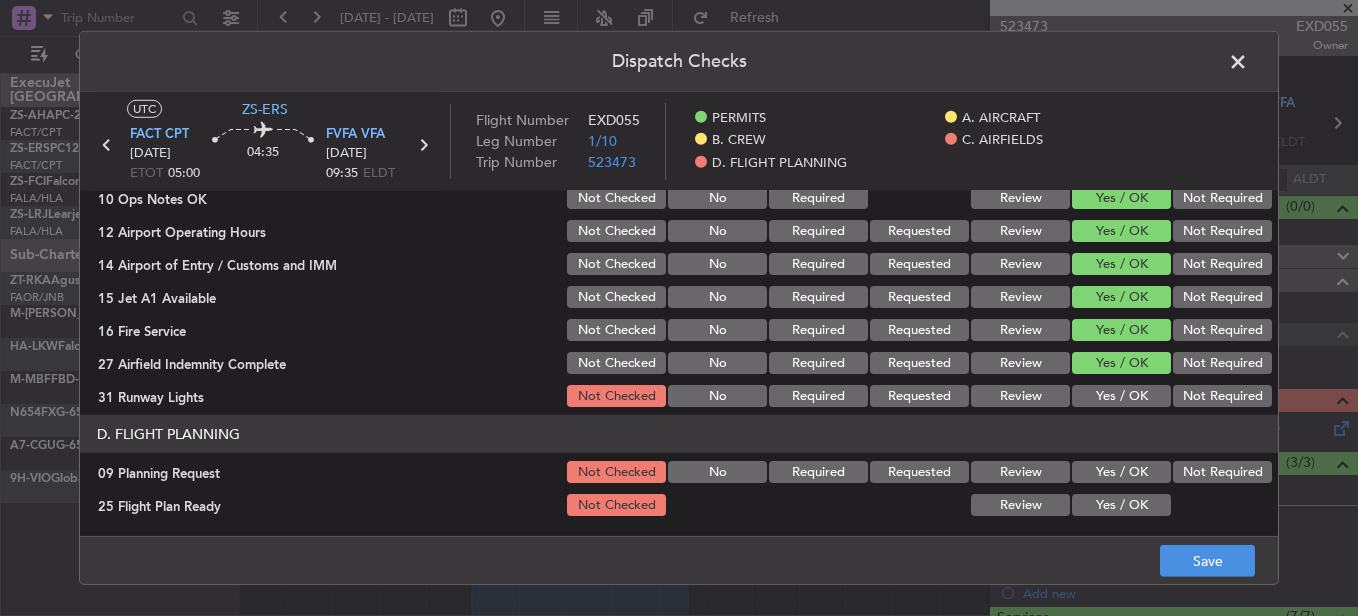 click on "Review" 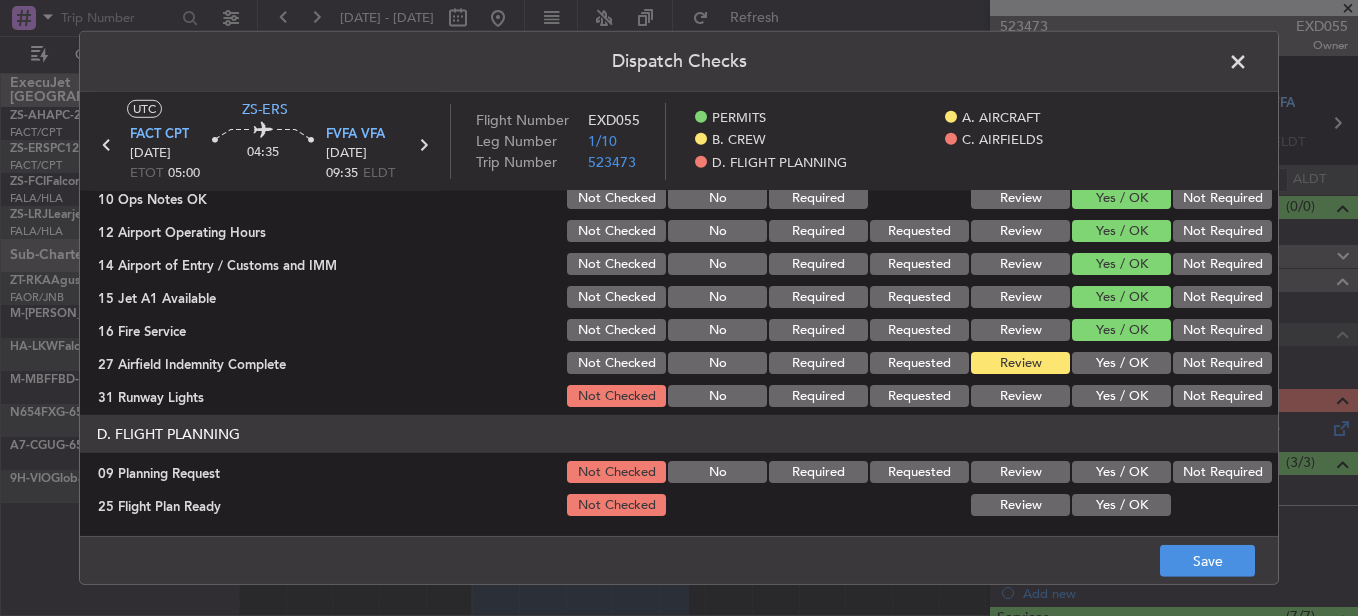 click on "D. FLIGHT PLANNING" 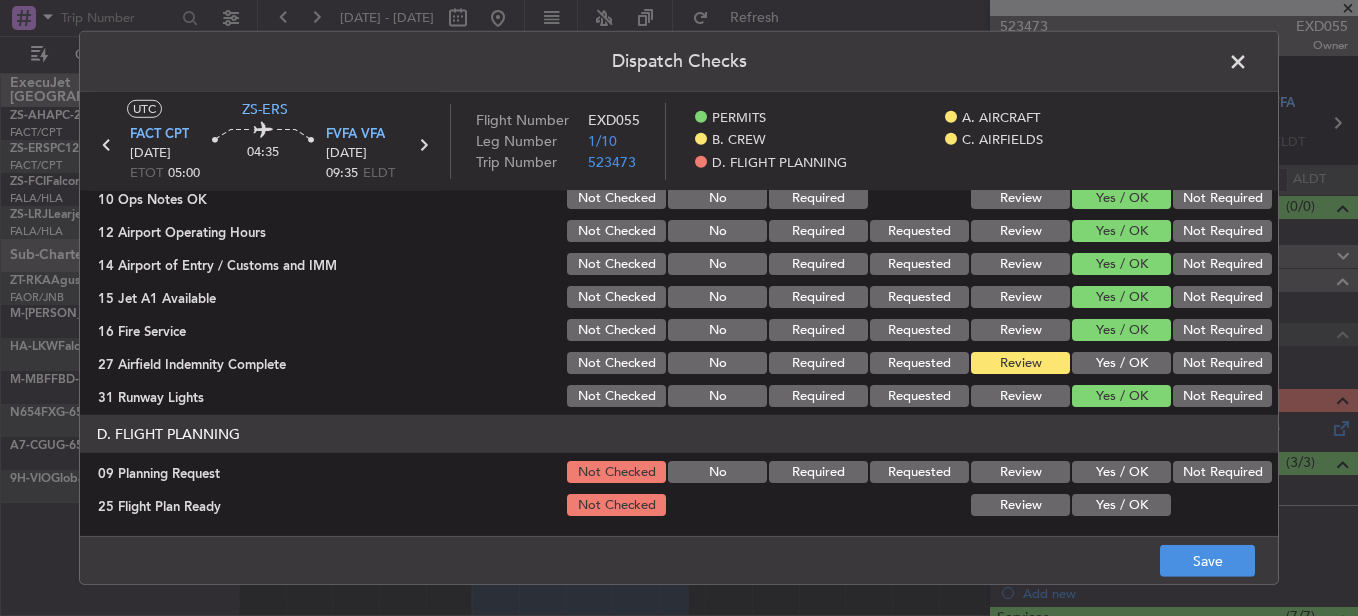 click on "Not Required" 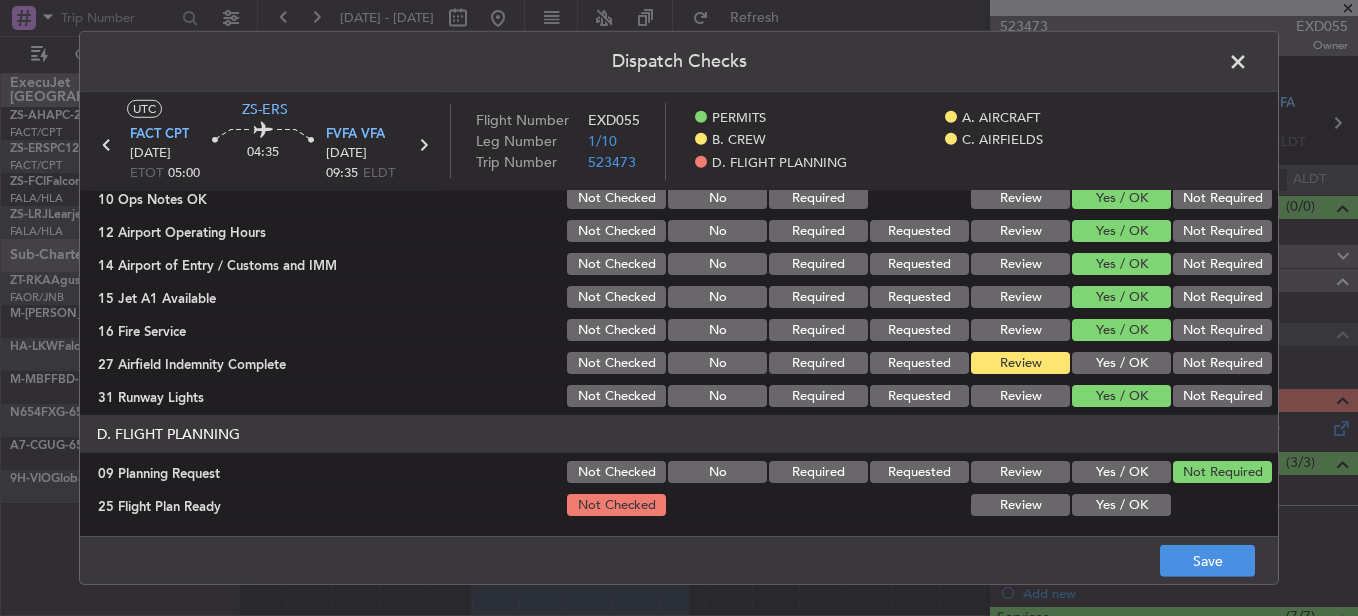 click on "Review" 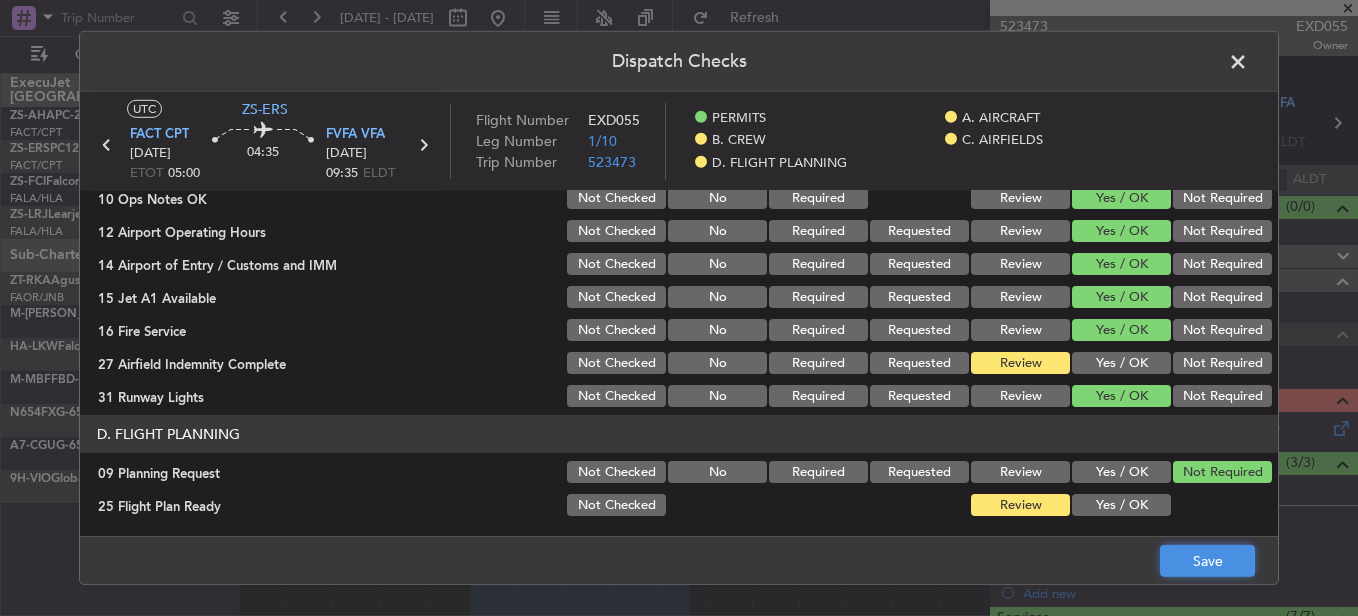 click on "Save" 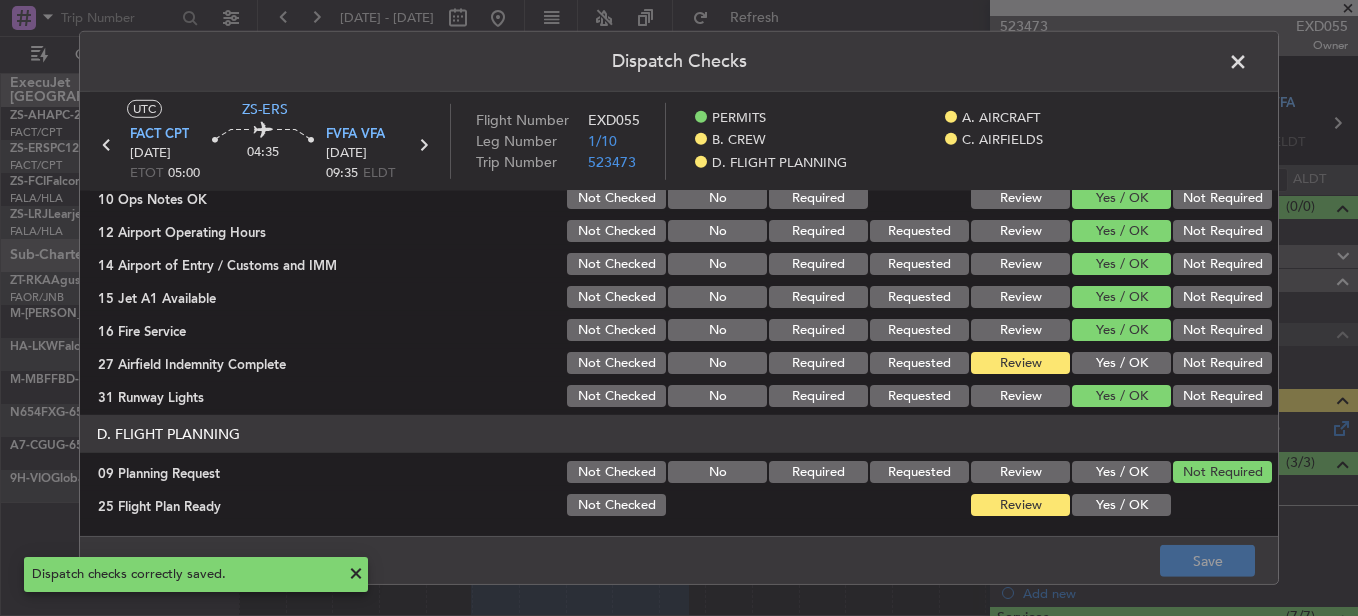 click on "Dispatch Checks" 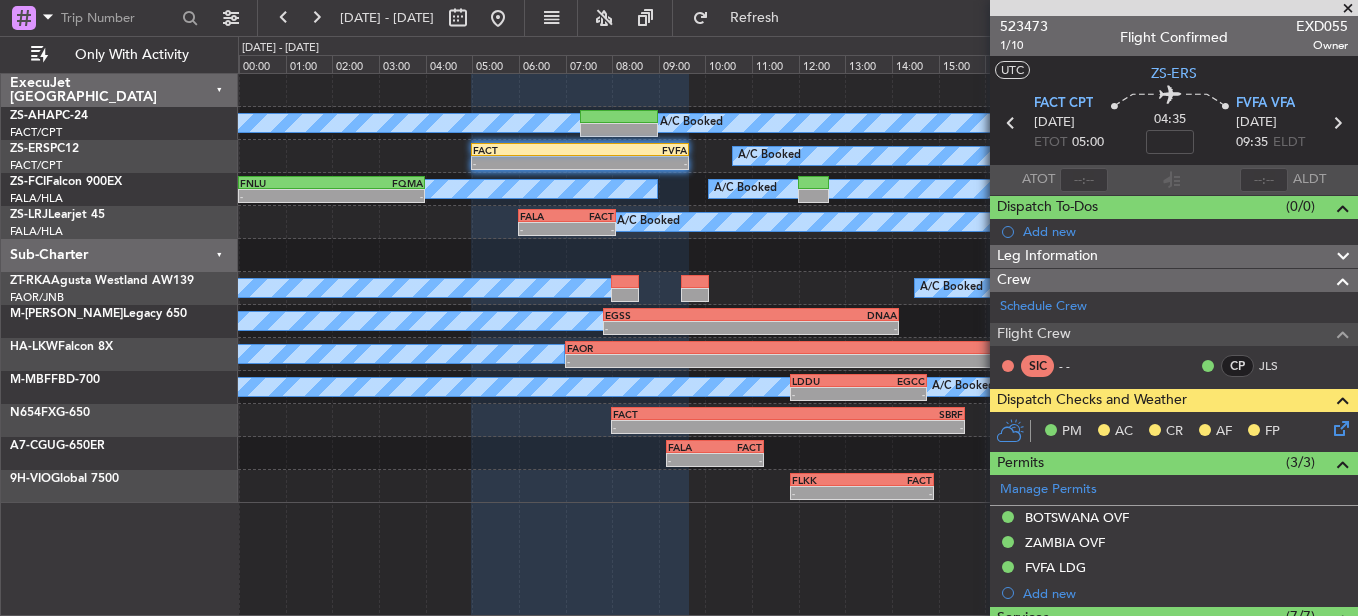 click at bounding box center (1348, 9) 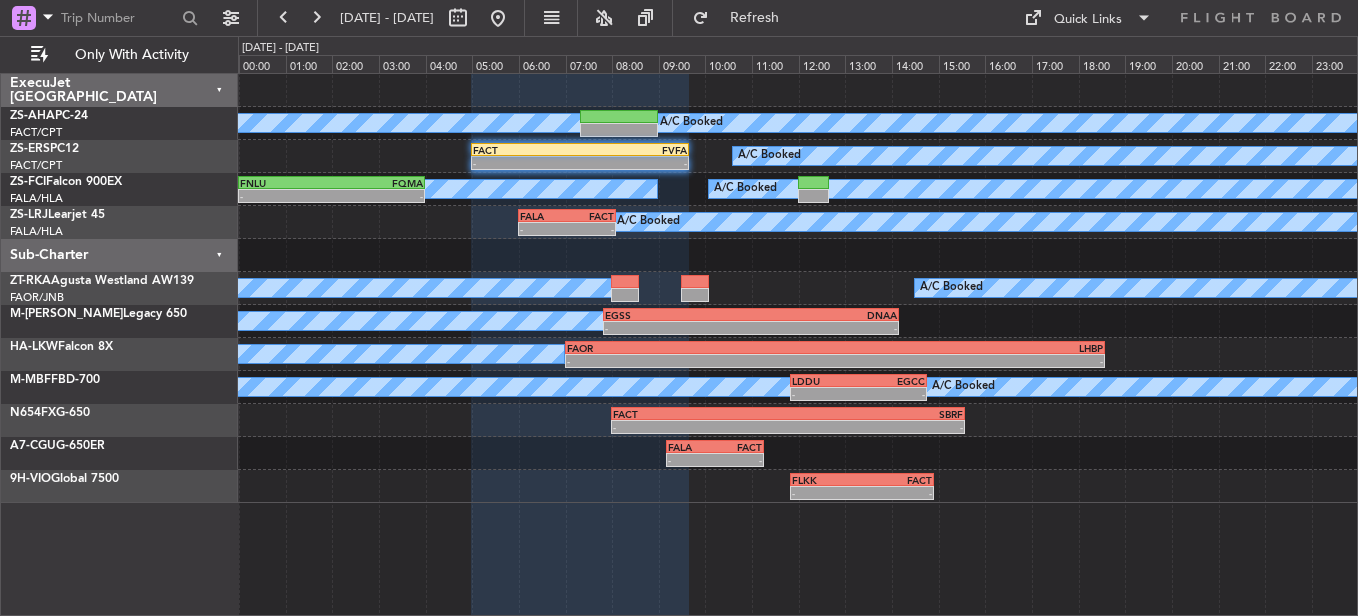 type on "0" 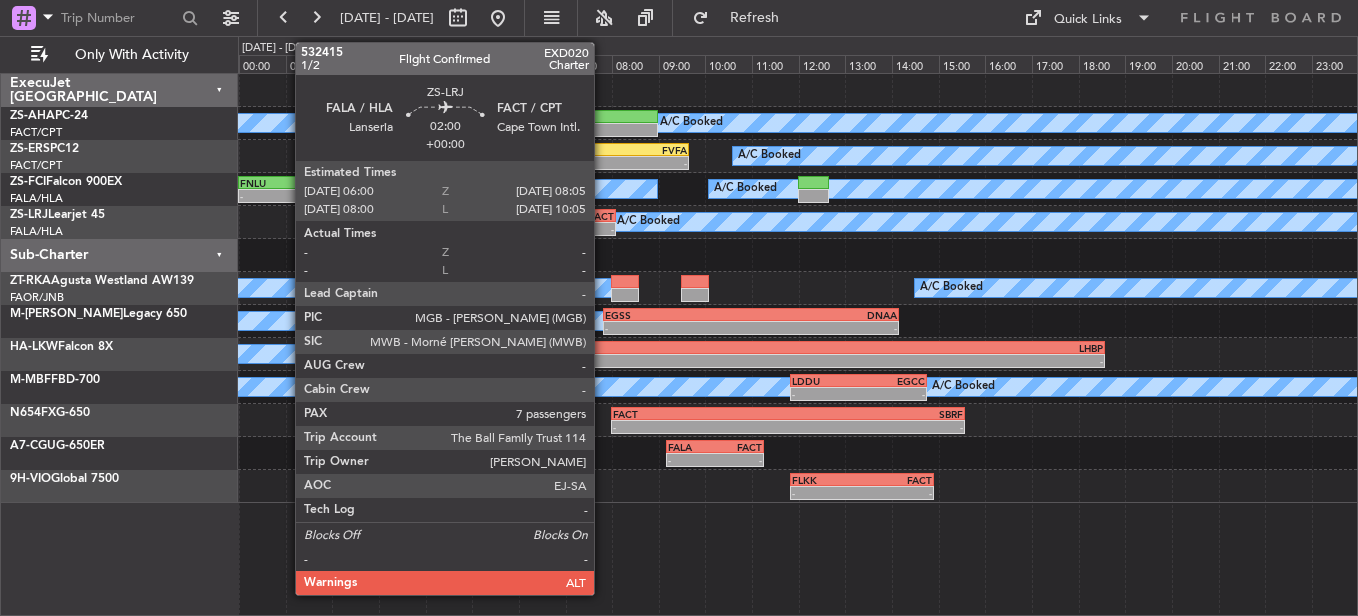 click on "FACT" 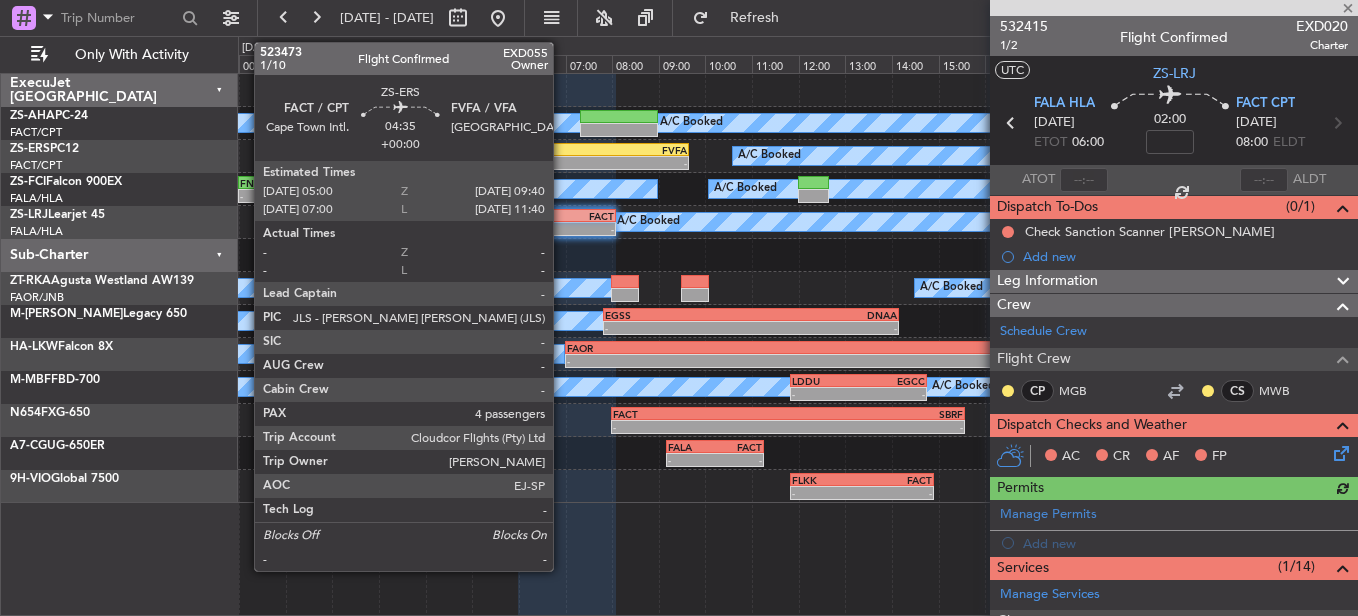 click on "-" 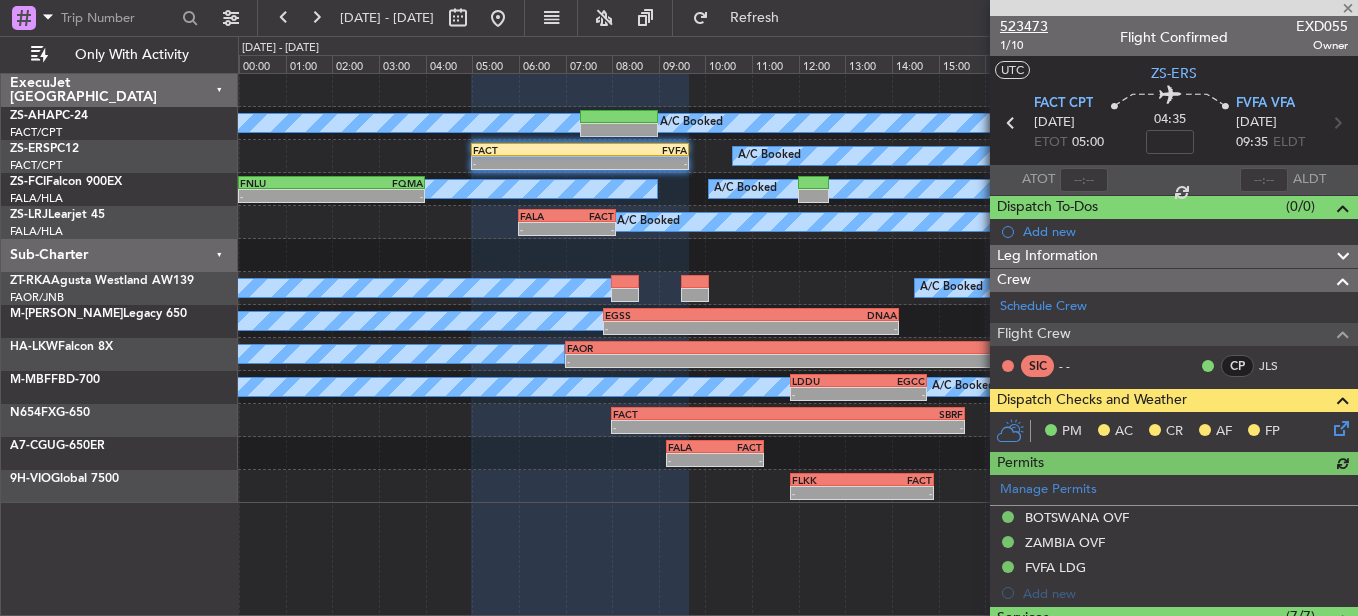 click on "523473" at bounding box center [1024, 26] 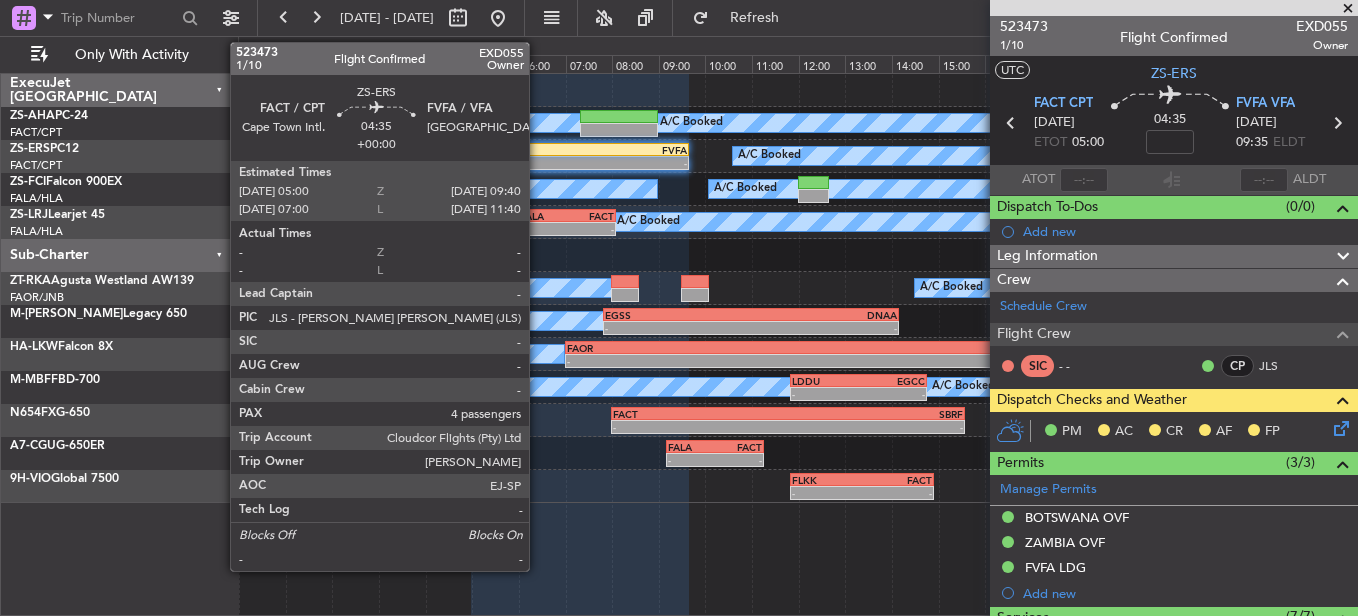 click on "-" 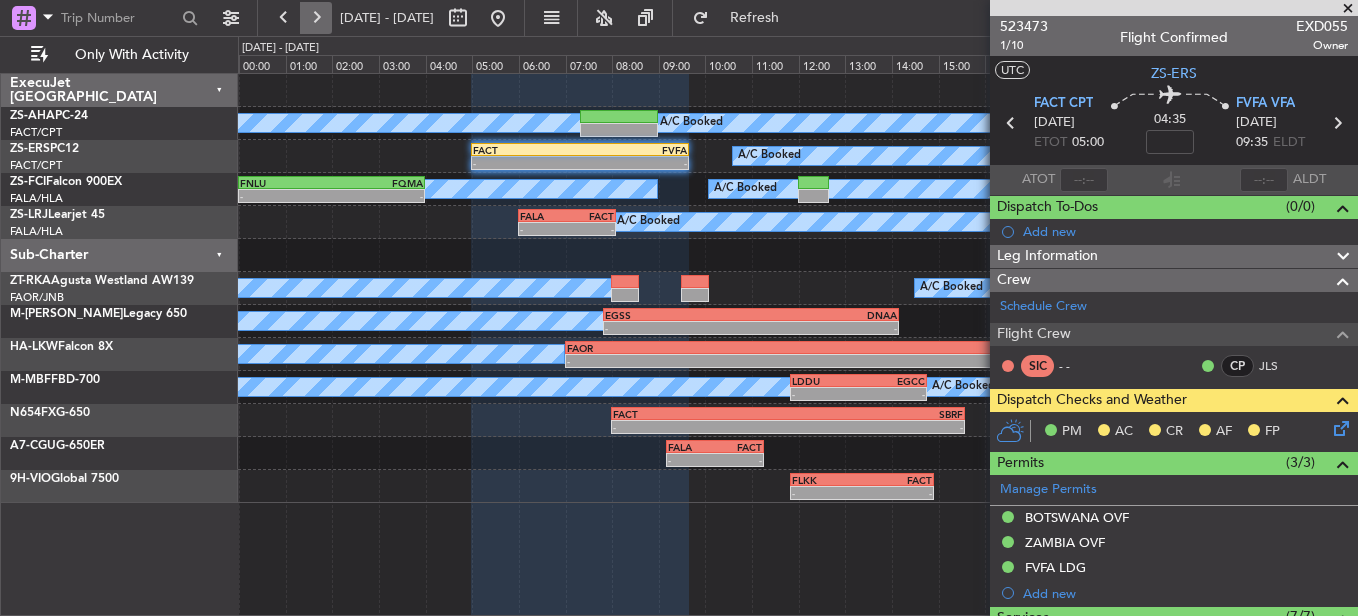 click at bounding box center (316, 18) 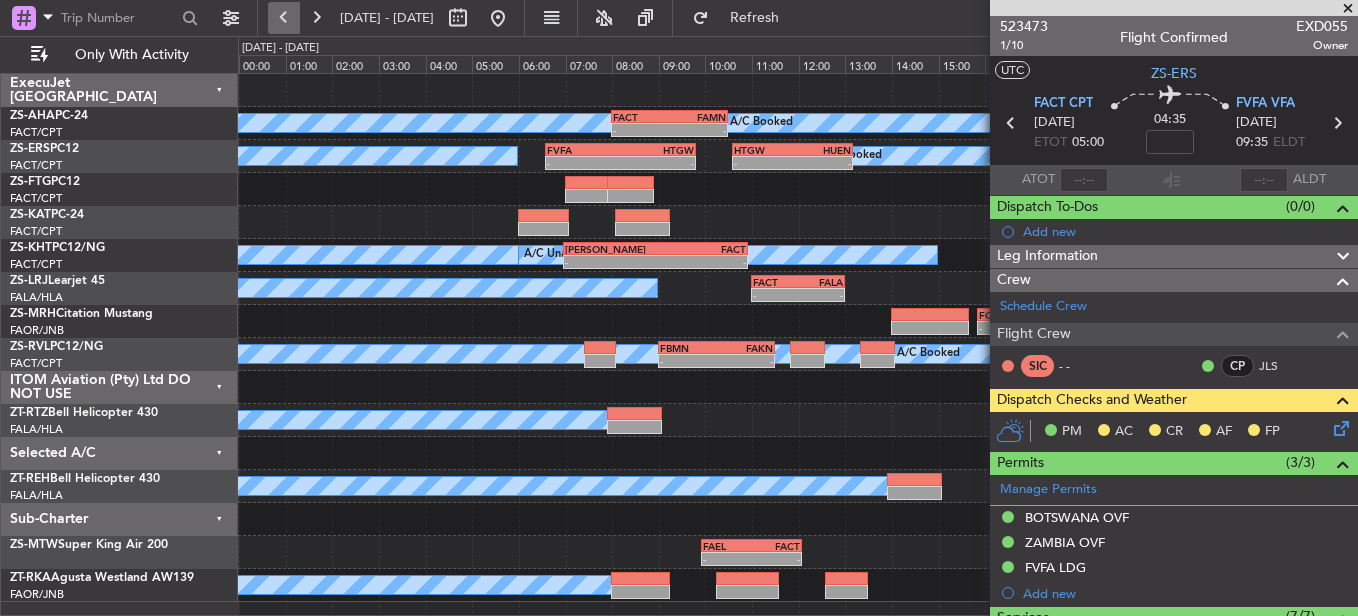 click at bounding box center (284, 18) 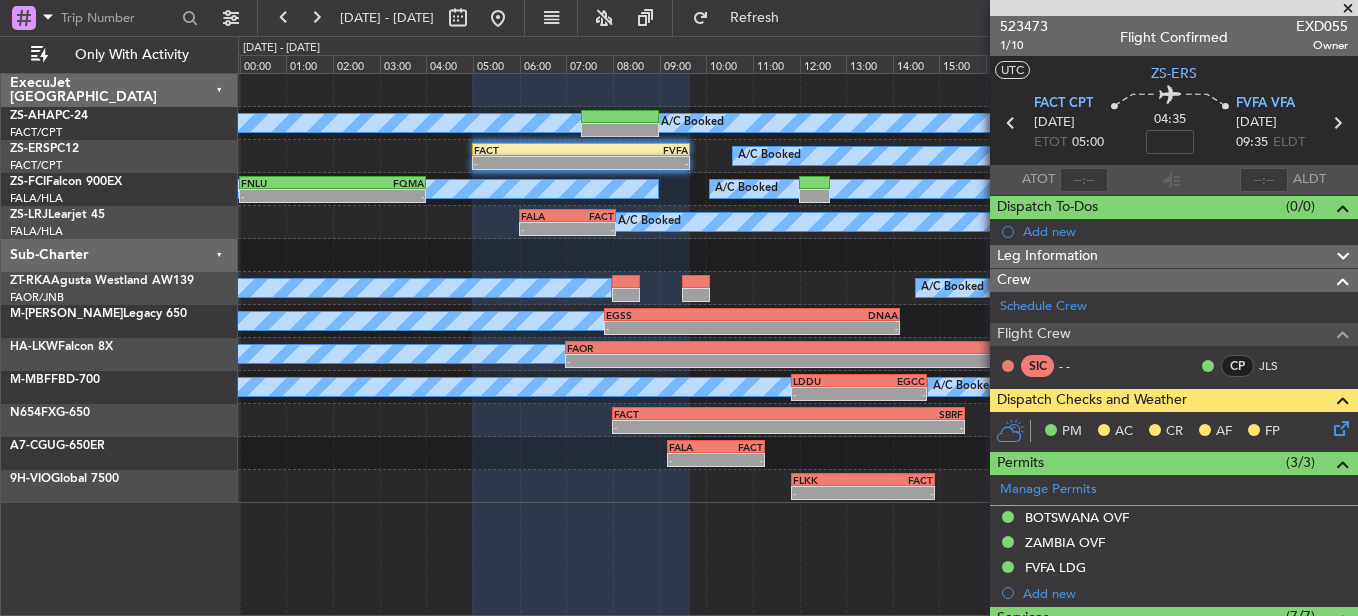 click 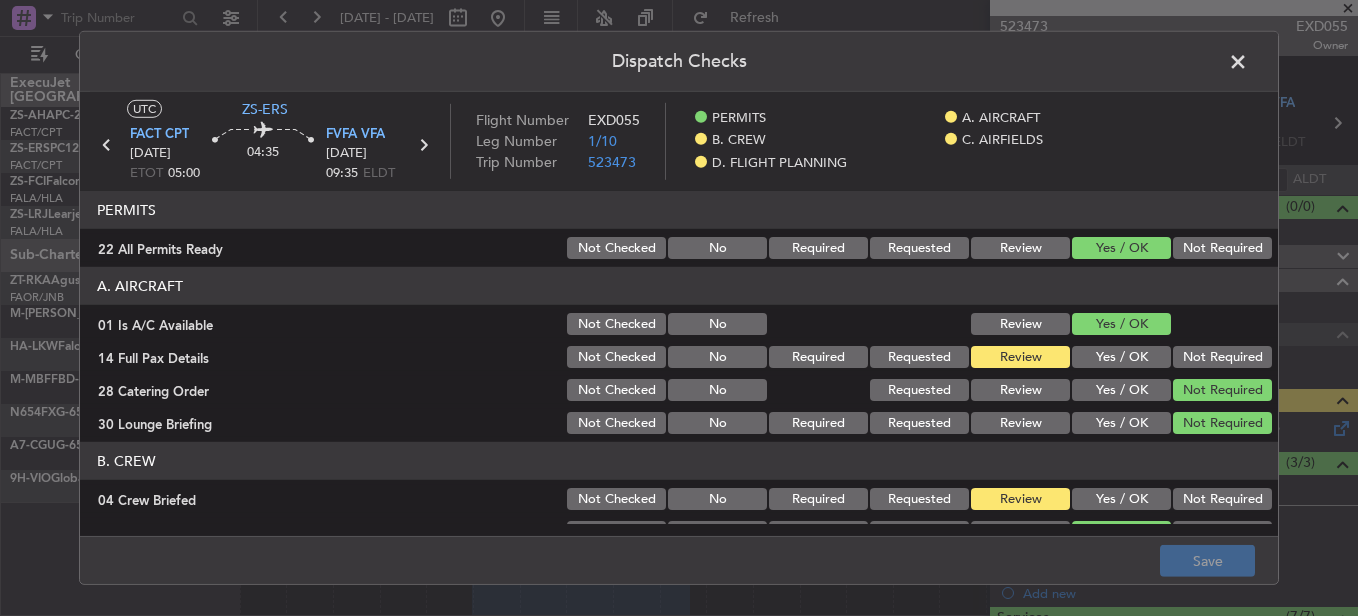 click on "Yes / OK" 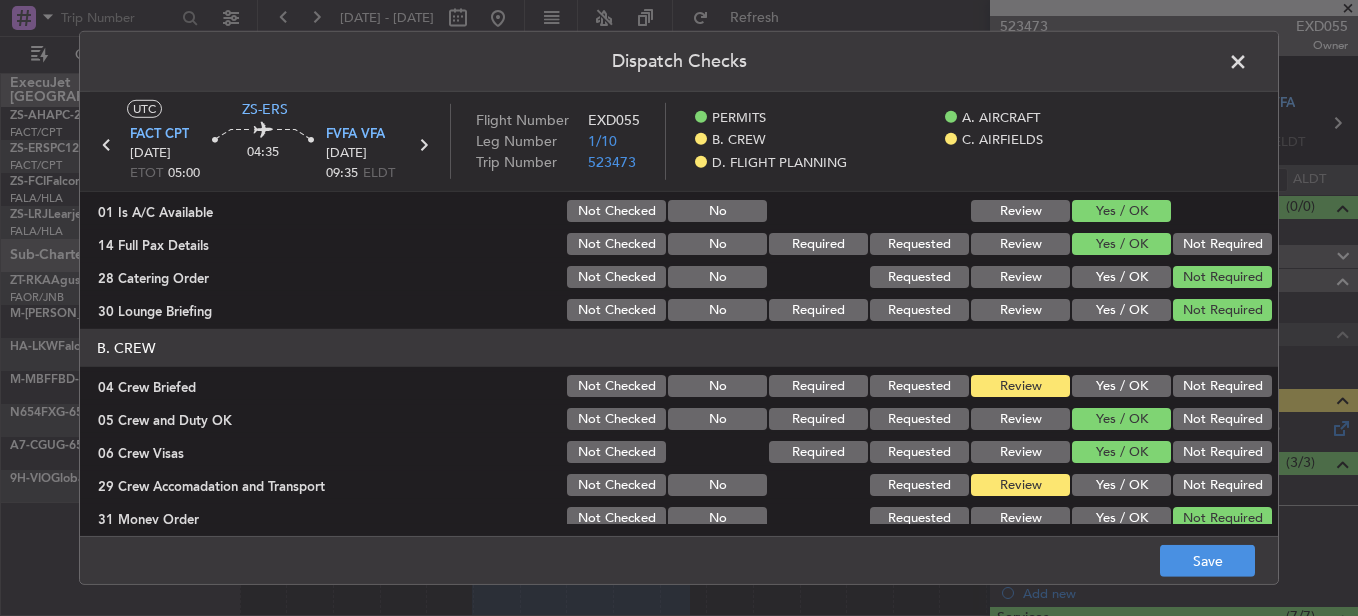 scroll, scrollTop: 200, scrollLeft: 0, axis: vertical 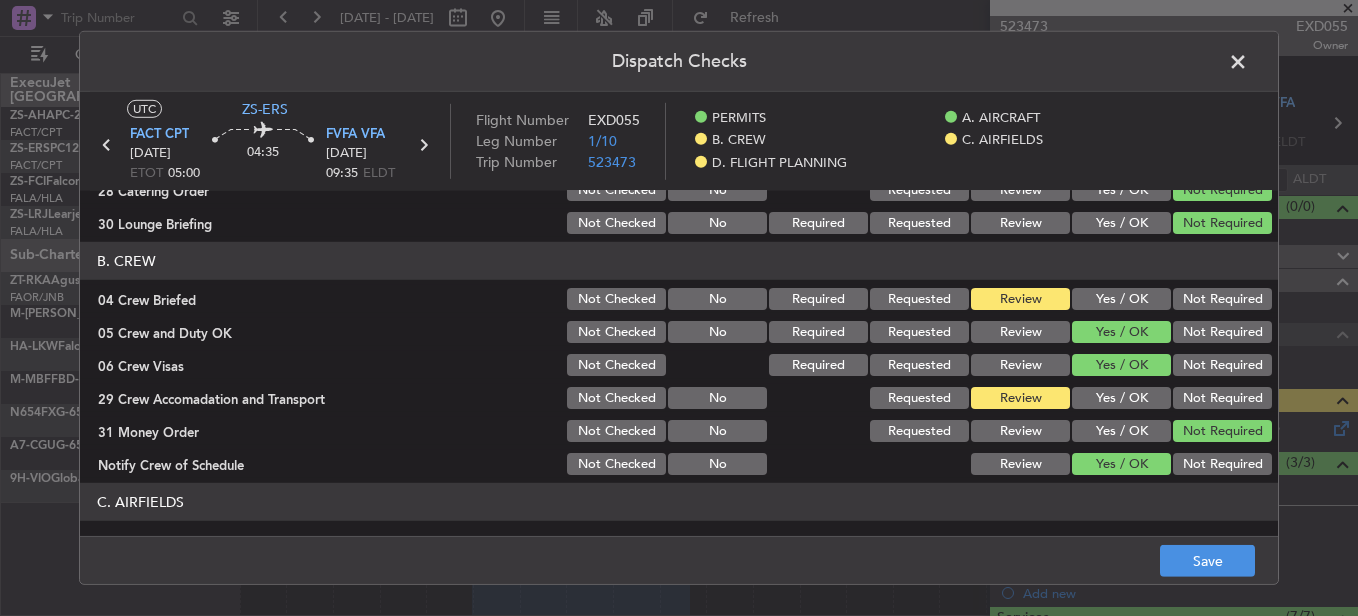 click on "Yes / OK" 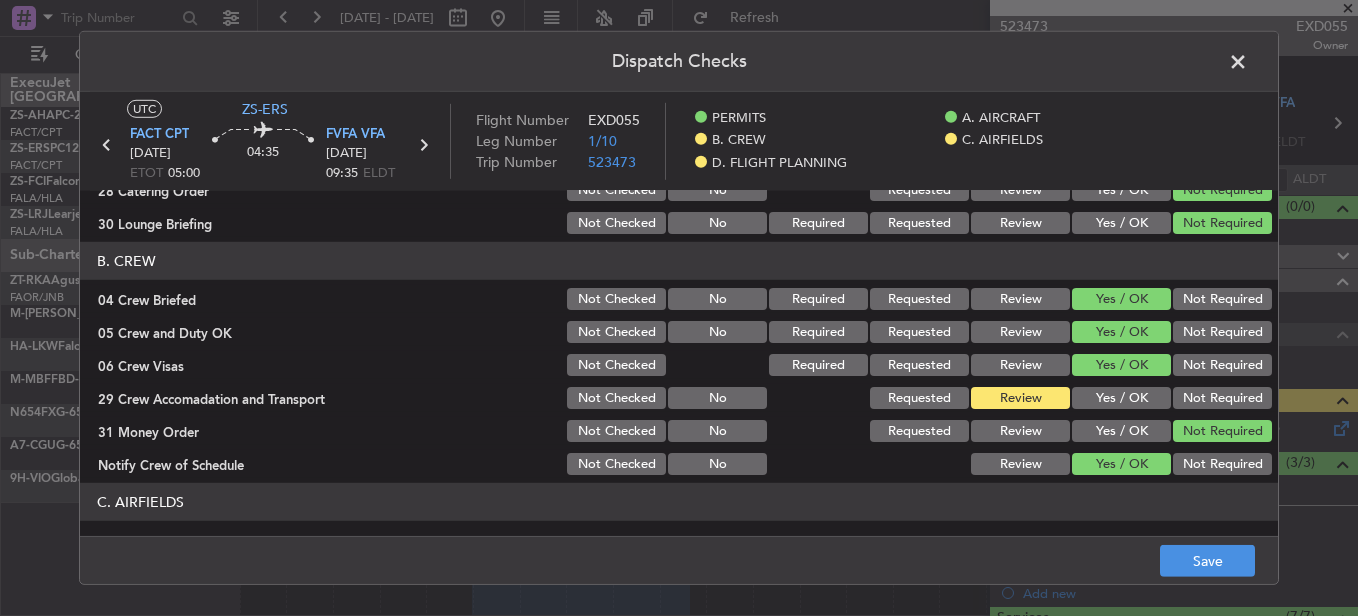 click on "Not Required" 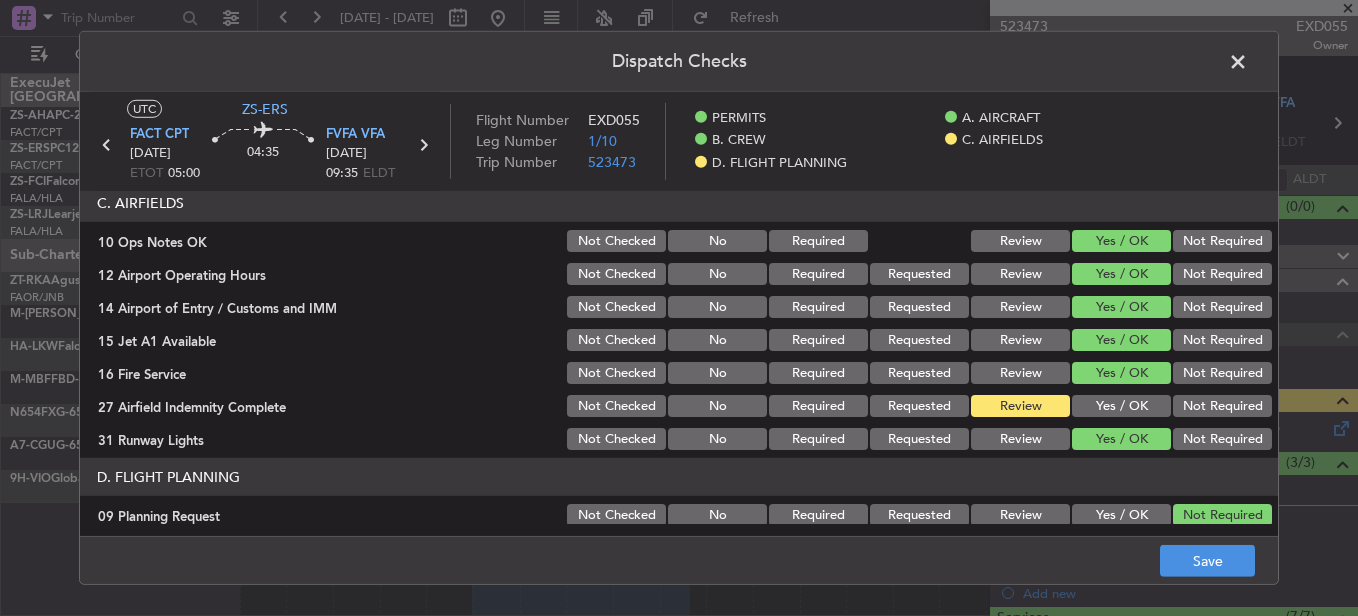 scroll, scrollTop: 500, scrollLeft: 0, axis: vertical 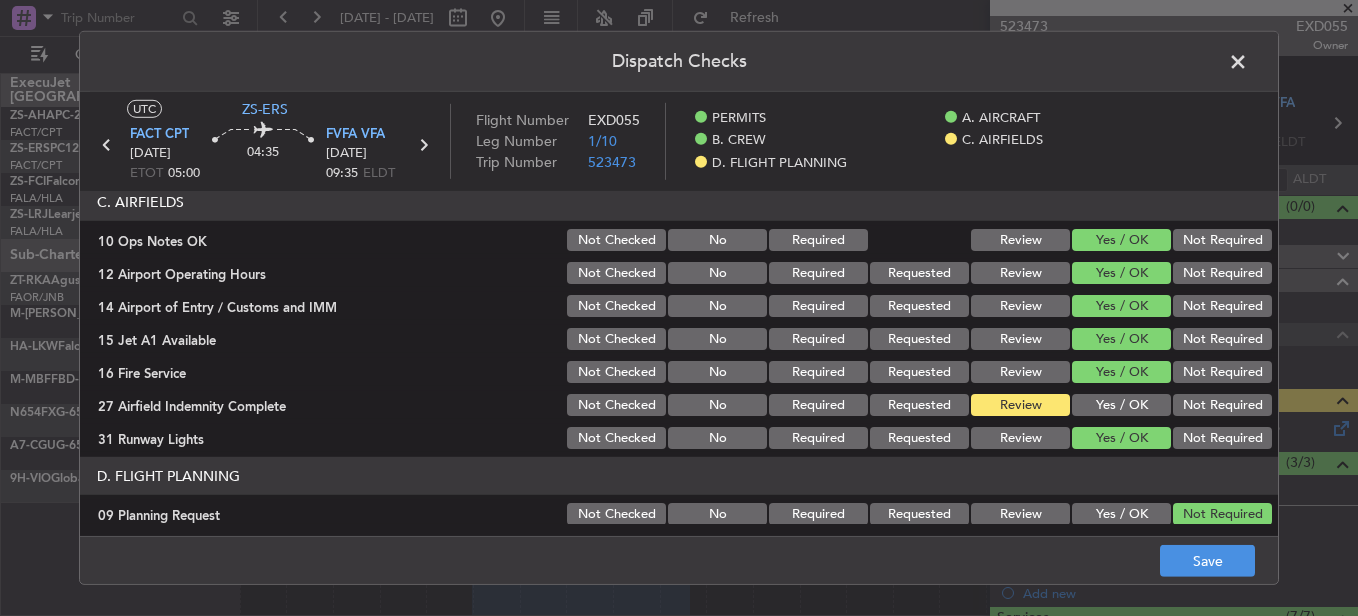 click on "Not Required" 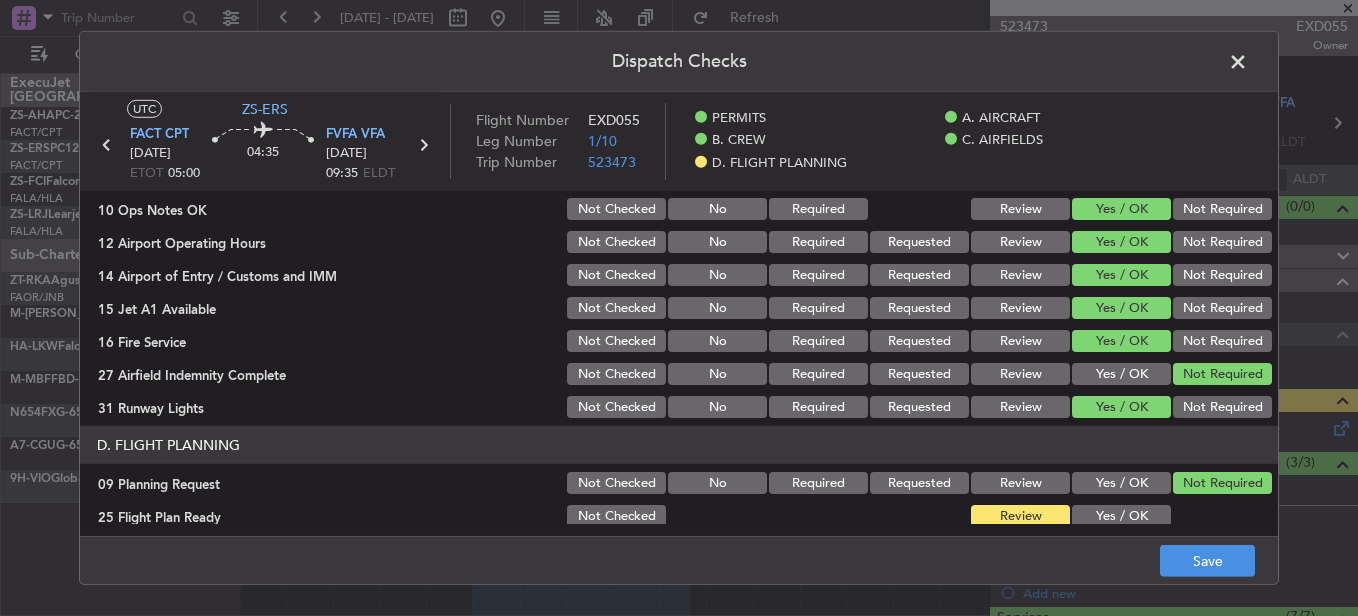 scroll, scrollTop: 542, scrollLeft: 0, axis: vertical 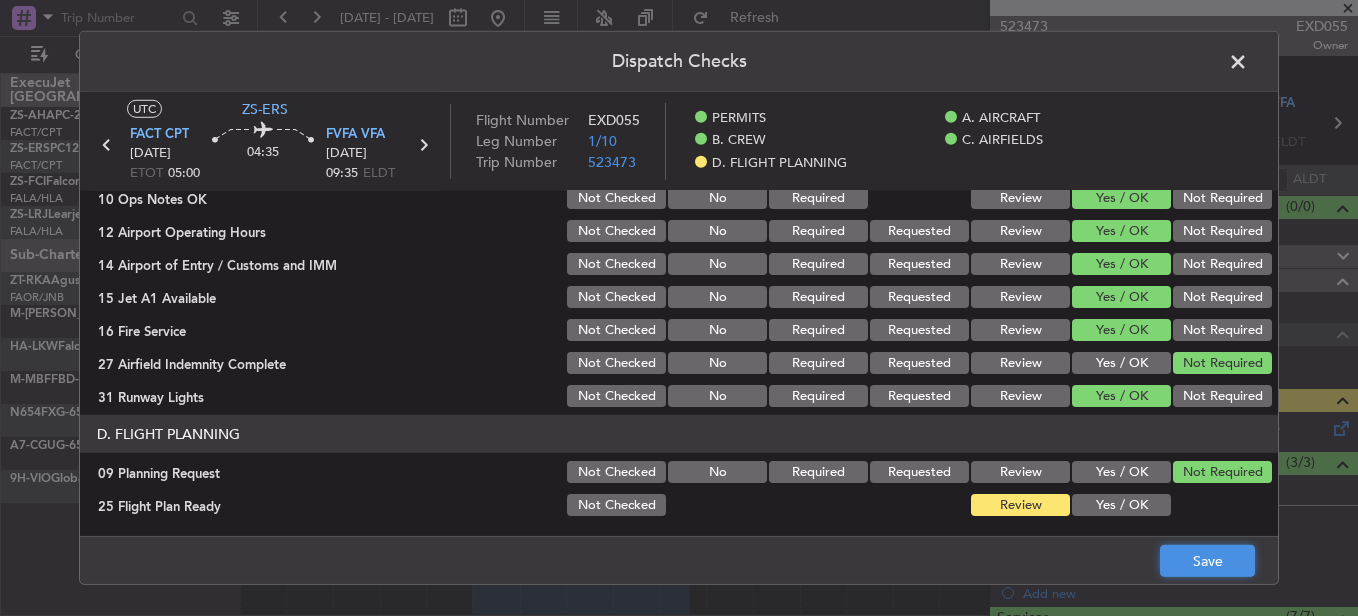 click on "Save" 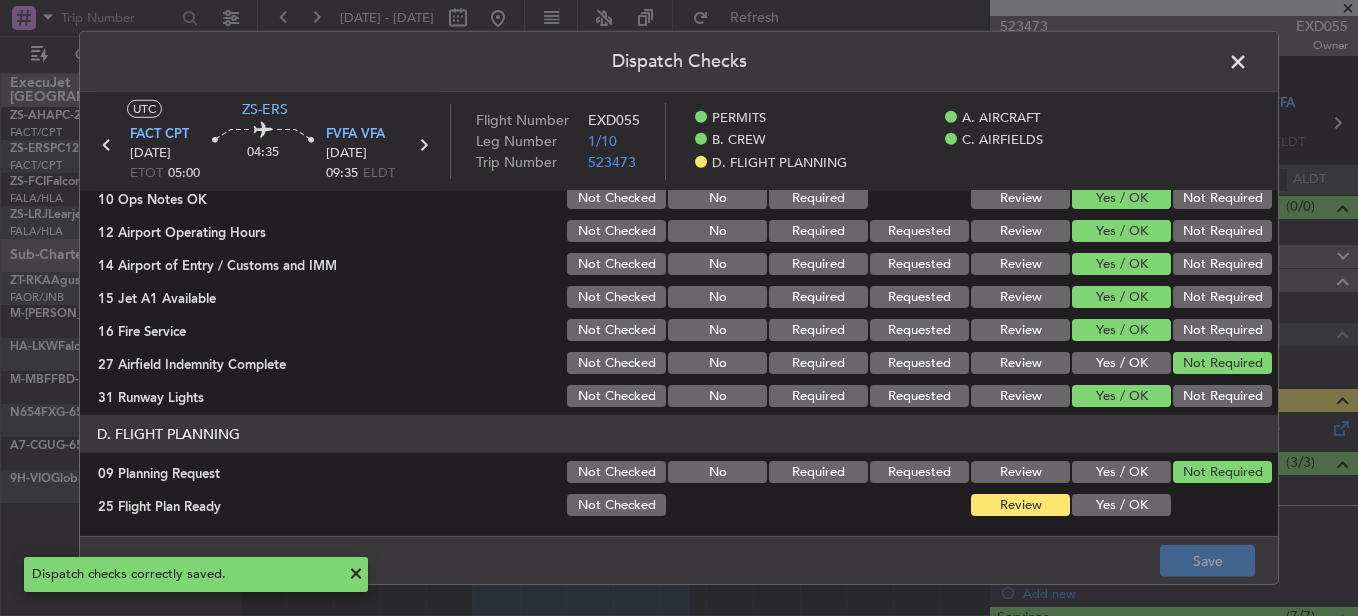 click 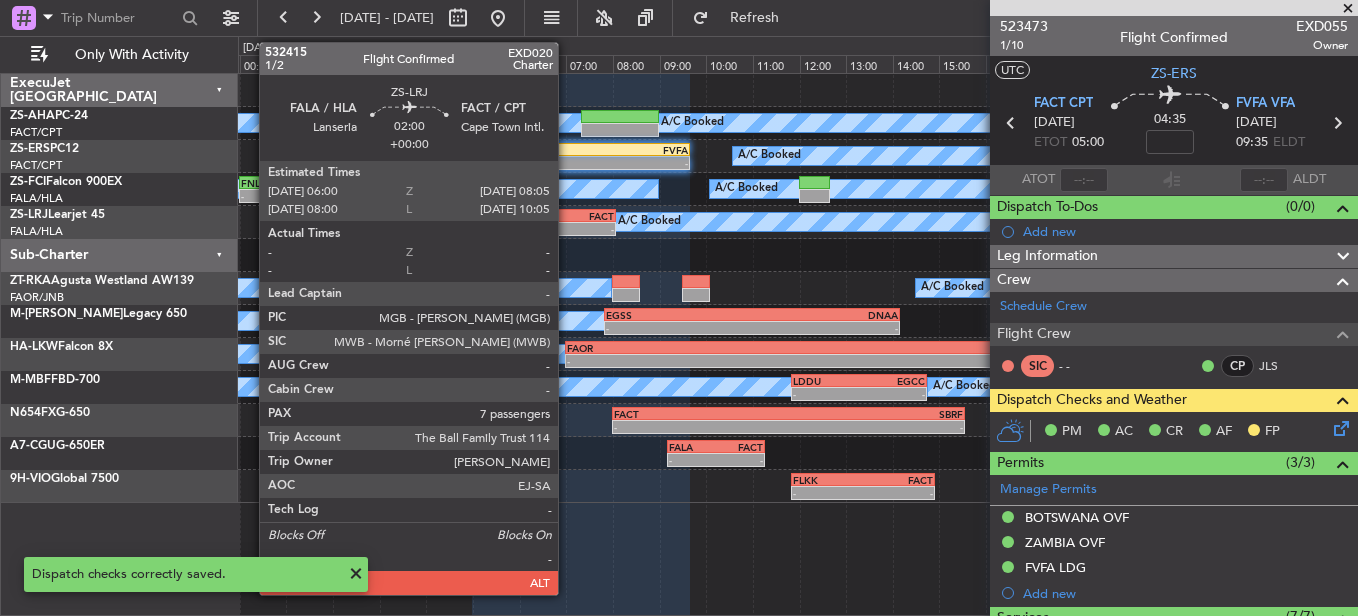 click on "FACT" 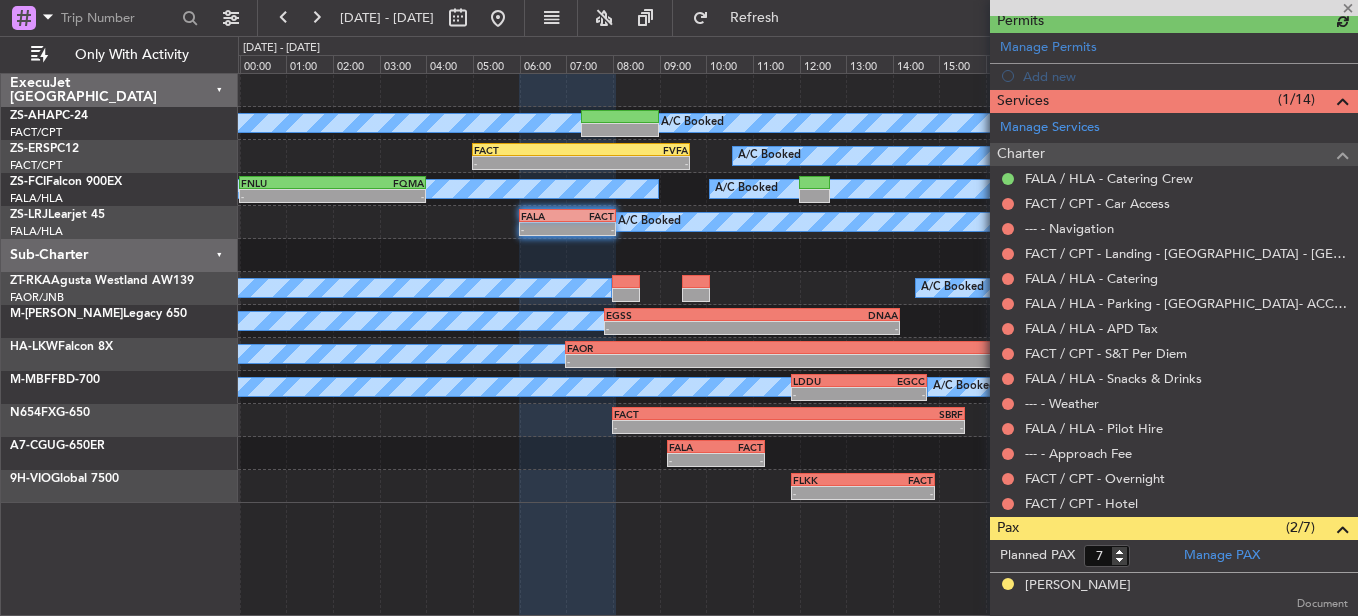 scroll, scrollTop: 500, scrollLeft: 0, axis: vertical 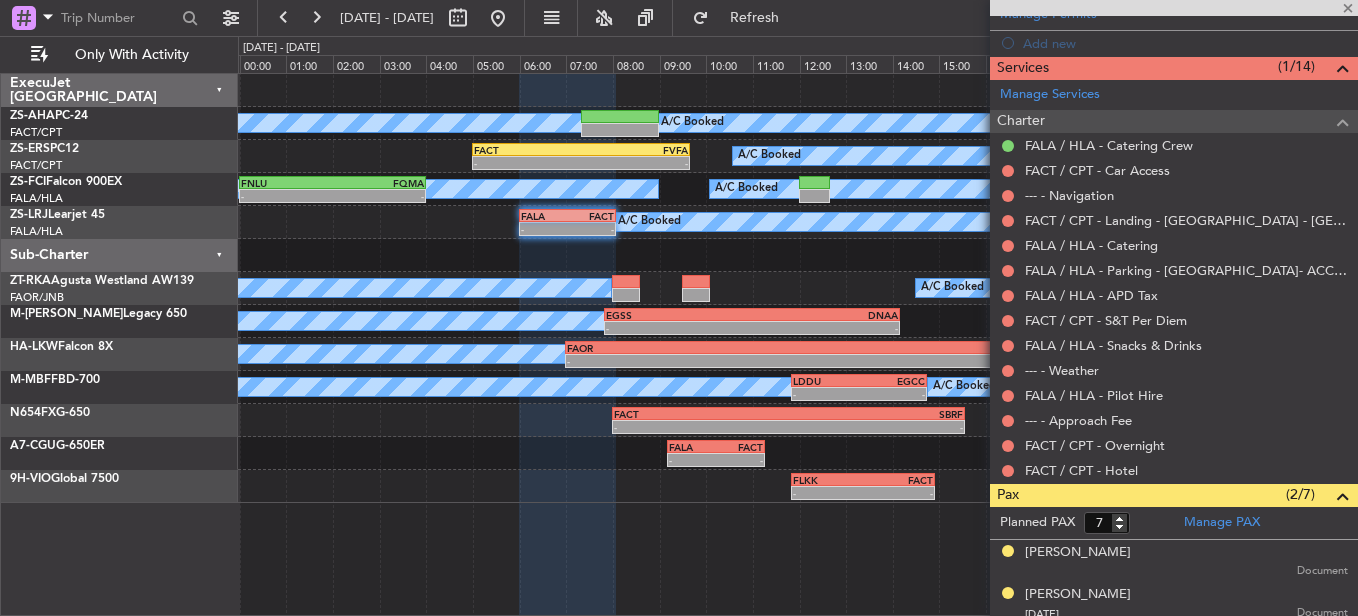 click on "FACT / CPT - Overnight" at bounding box center [1174, 445] 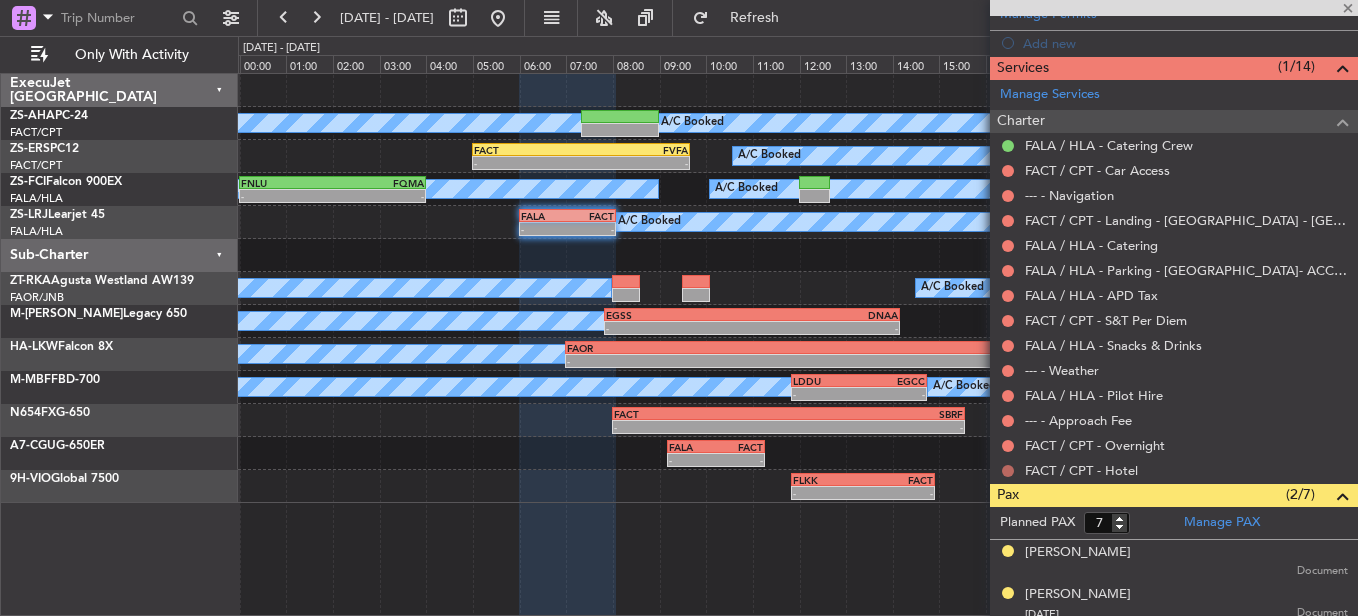 click at bounding box center [1008, 471] 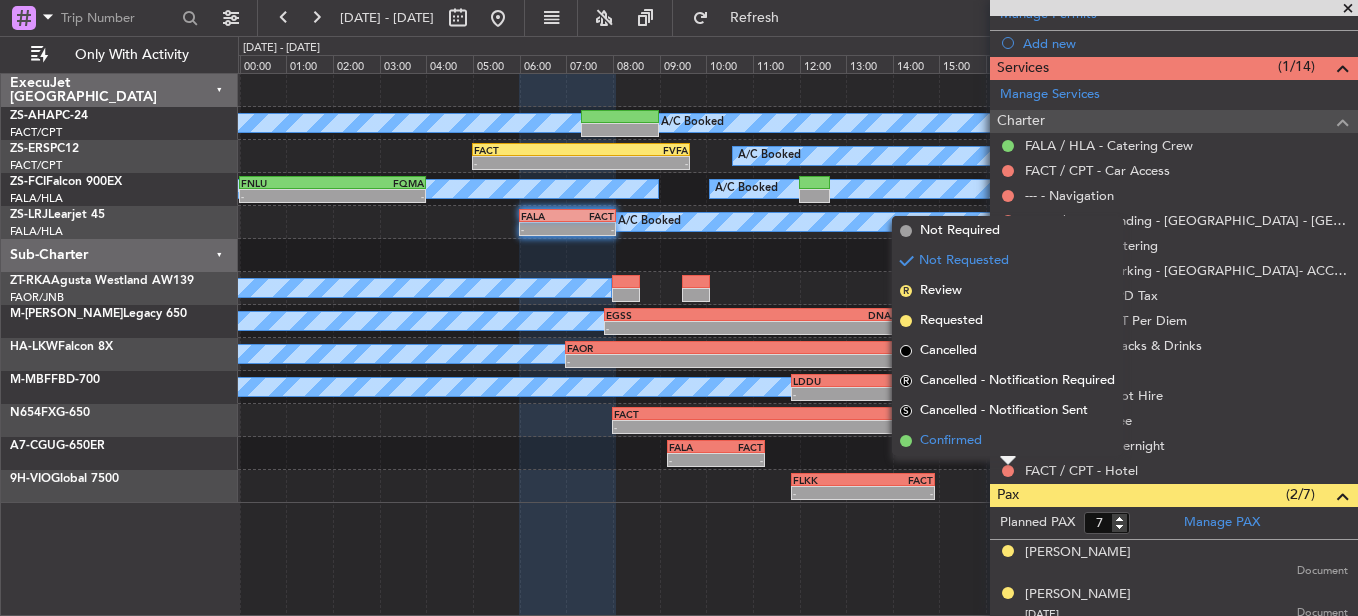 click on "Confirmed" at bounding box center (1007, 441) 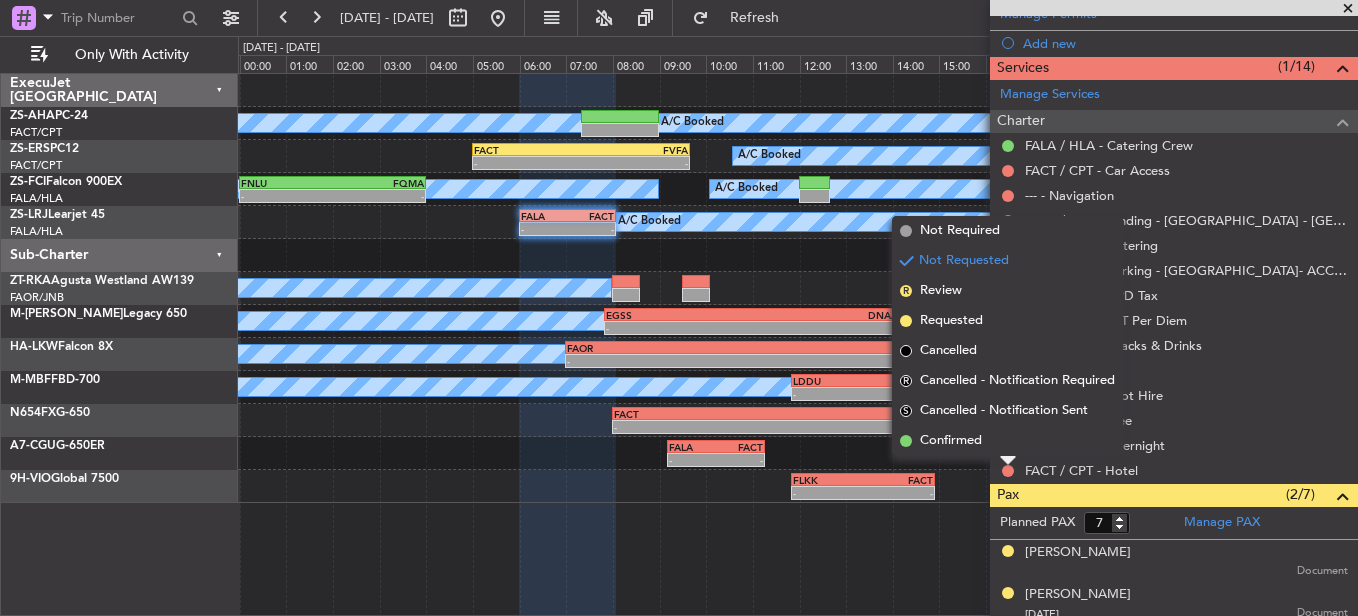 click at bounding box center (1008, 446) 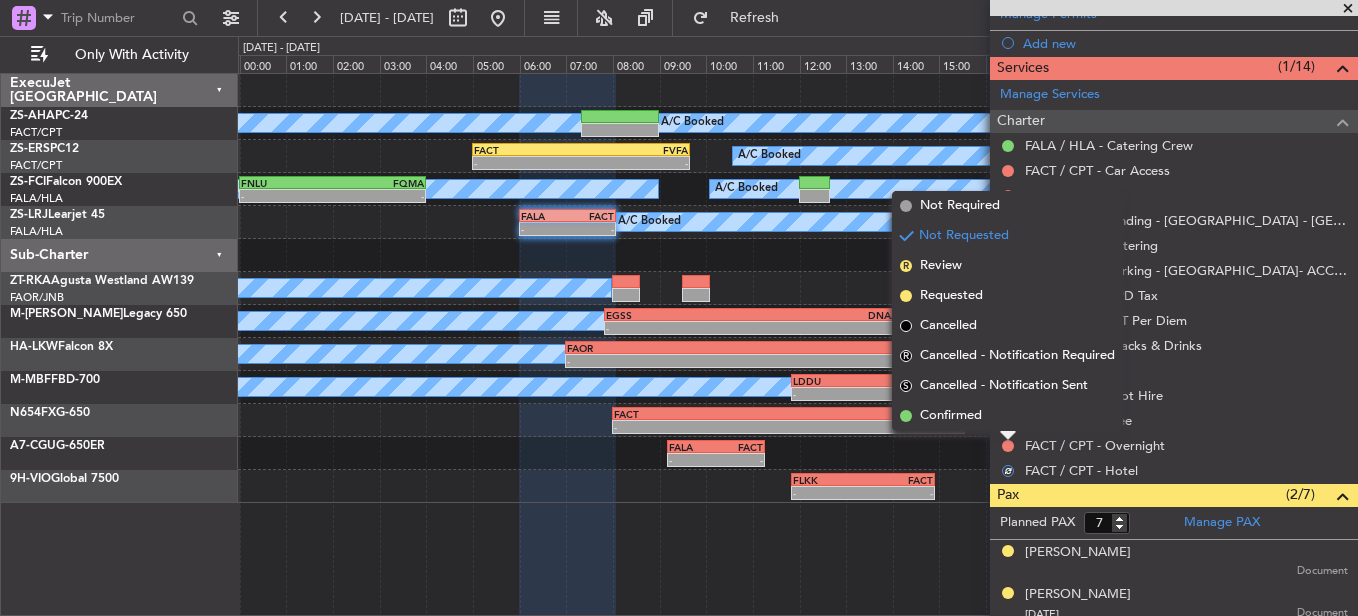 drag, startPoint x: 1002, startPoint y: 442, endPoint x: 994, endPoint y: 417, distance: 26.24881 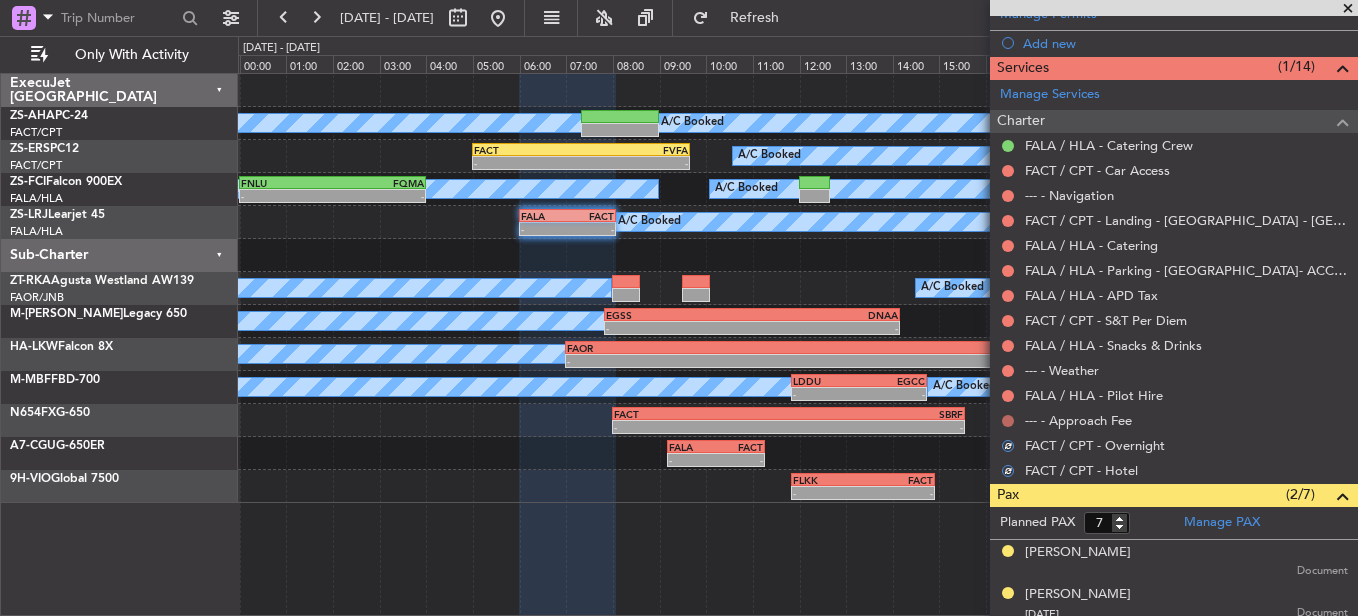 click at bounding box center (1008, 421) 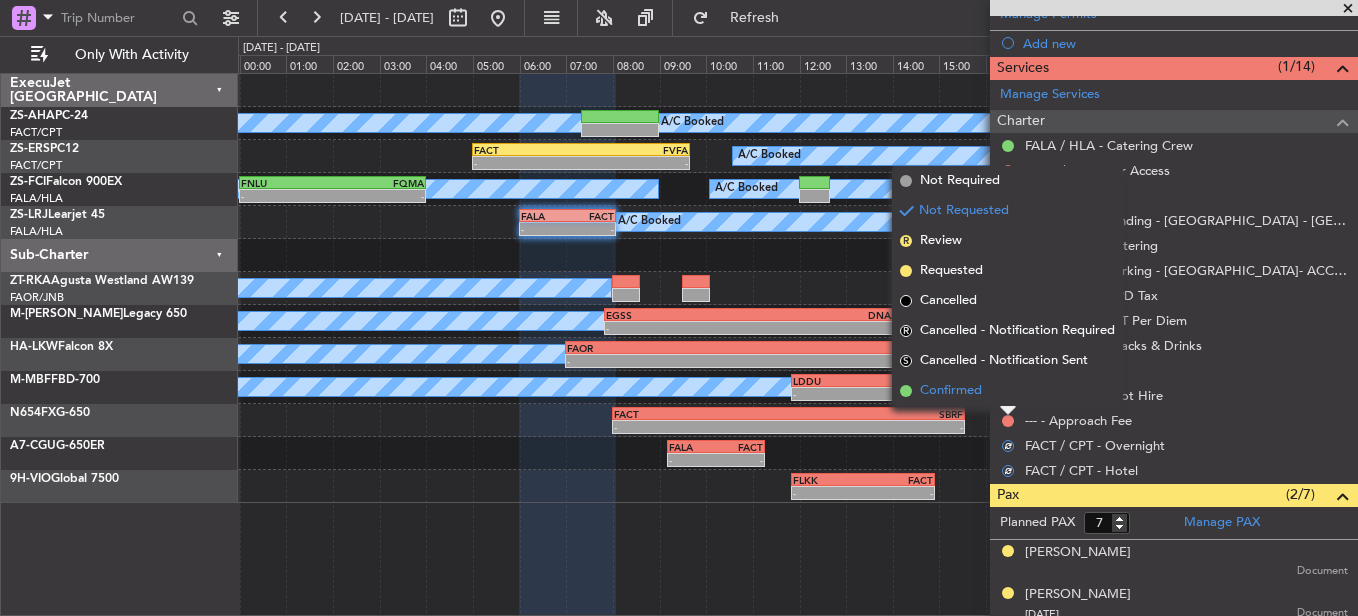click on "Confirmed" at bounding box center (1007, 391) 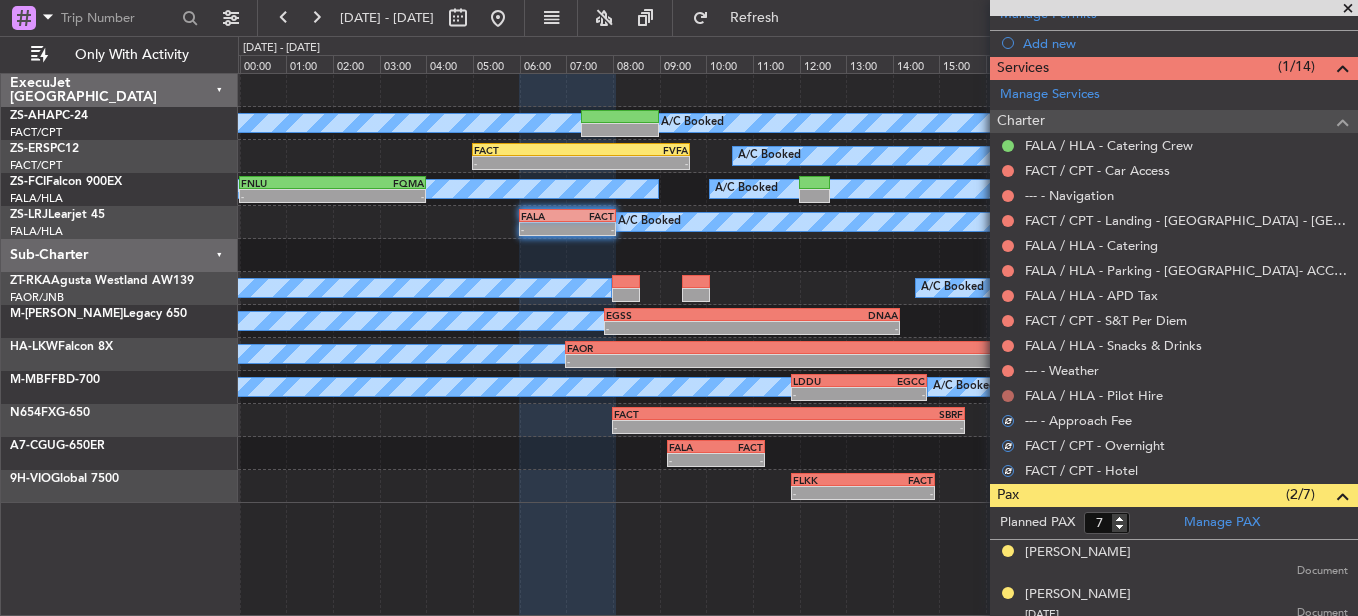 click at bounding box center (1008, 396) 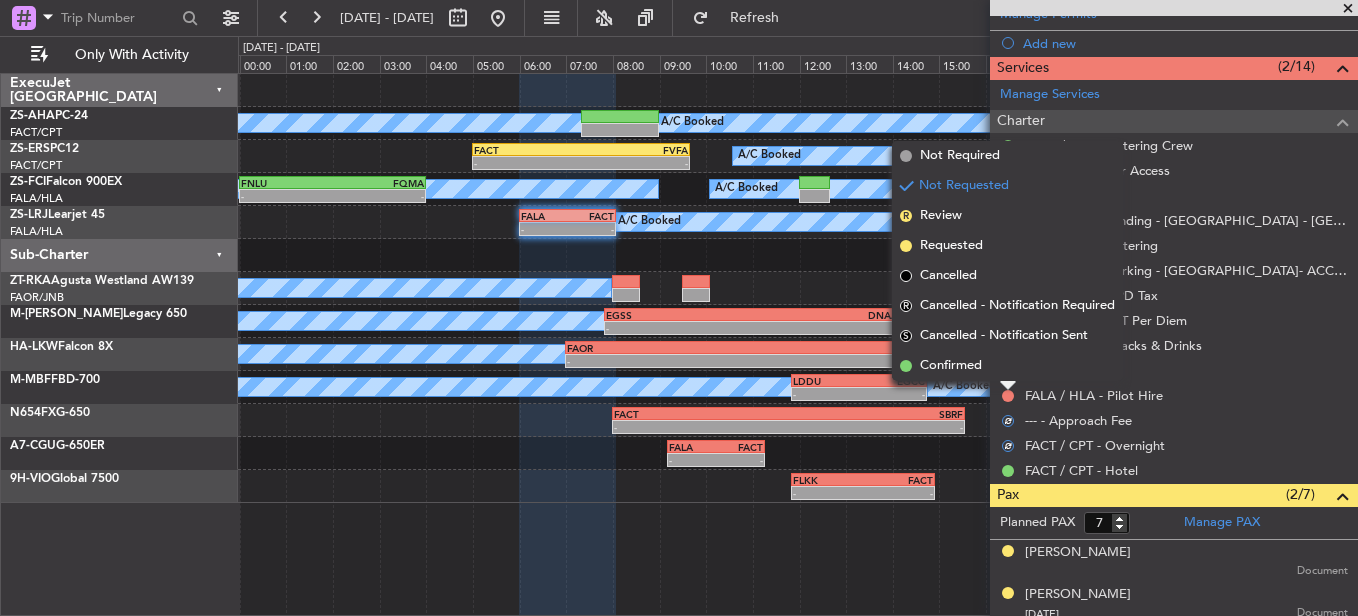 click on "Confirmed" at bounding box center [1007, 366] 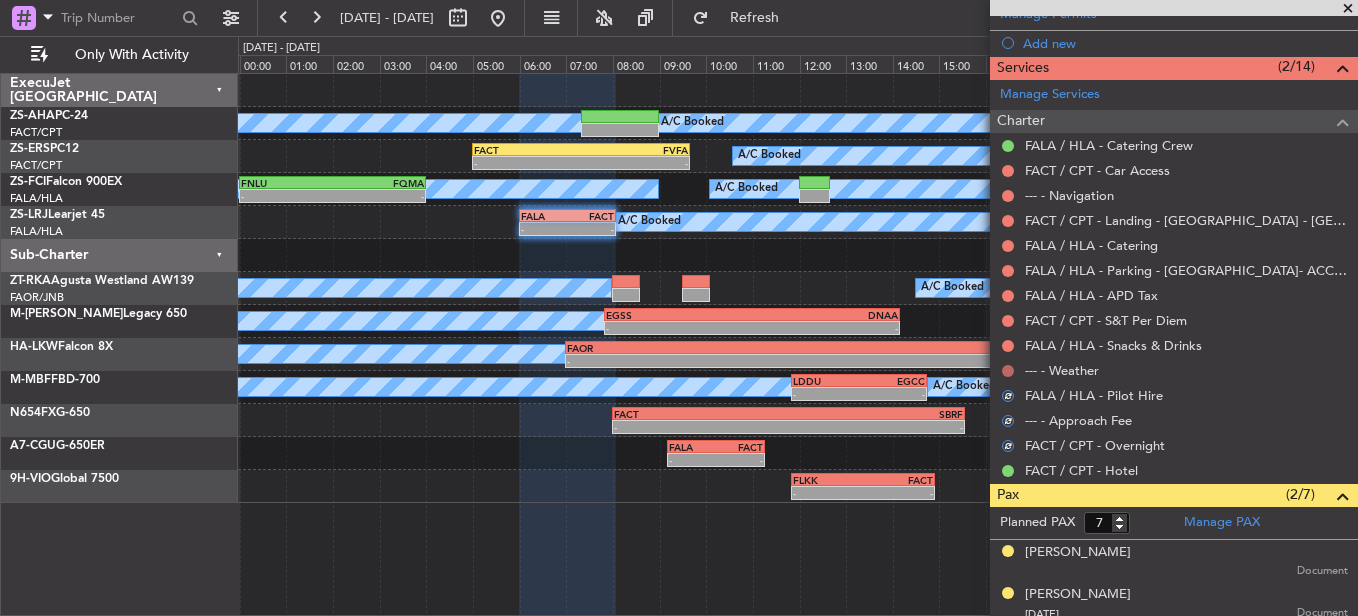 click at bounding box center [1008, 371] 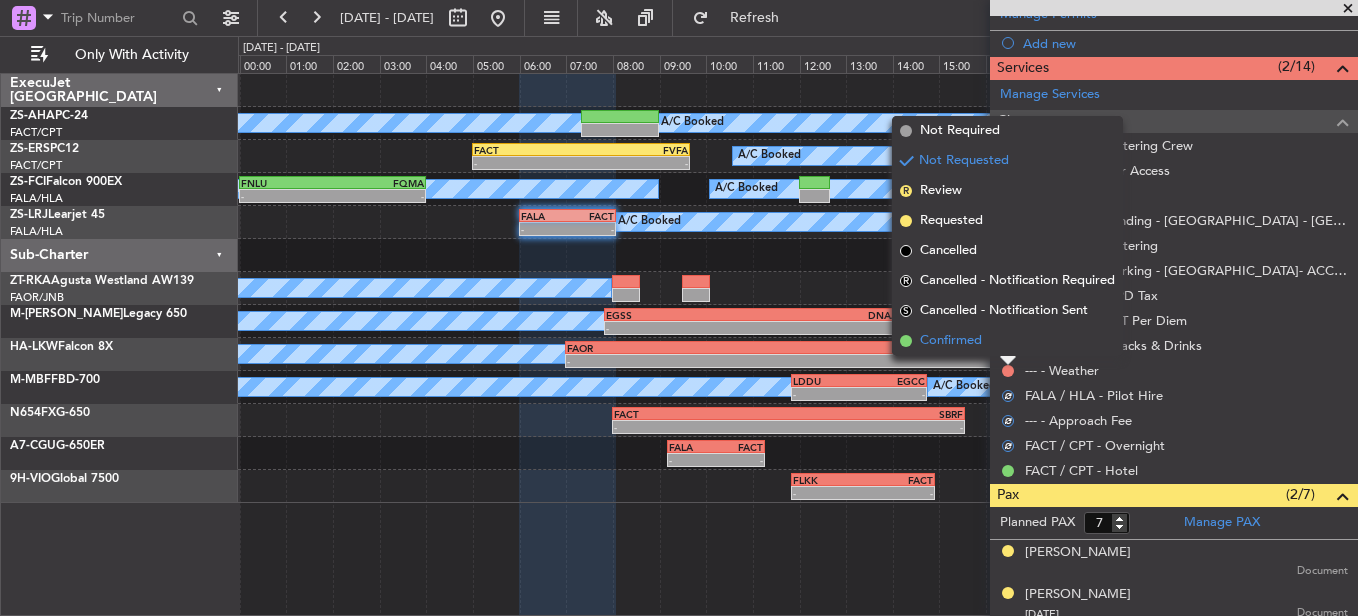 drag, startPoint x: 1009, startPoint y: 371, endPoint x: 1010, endPoint y: 336, distance: 35.014282 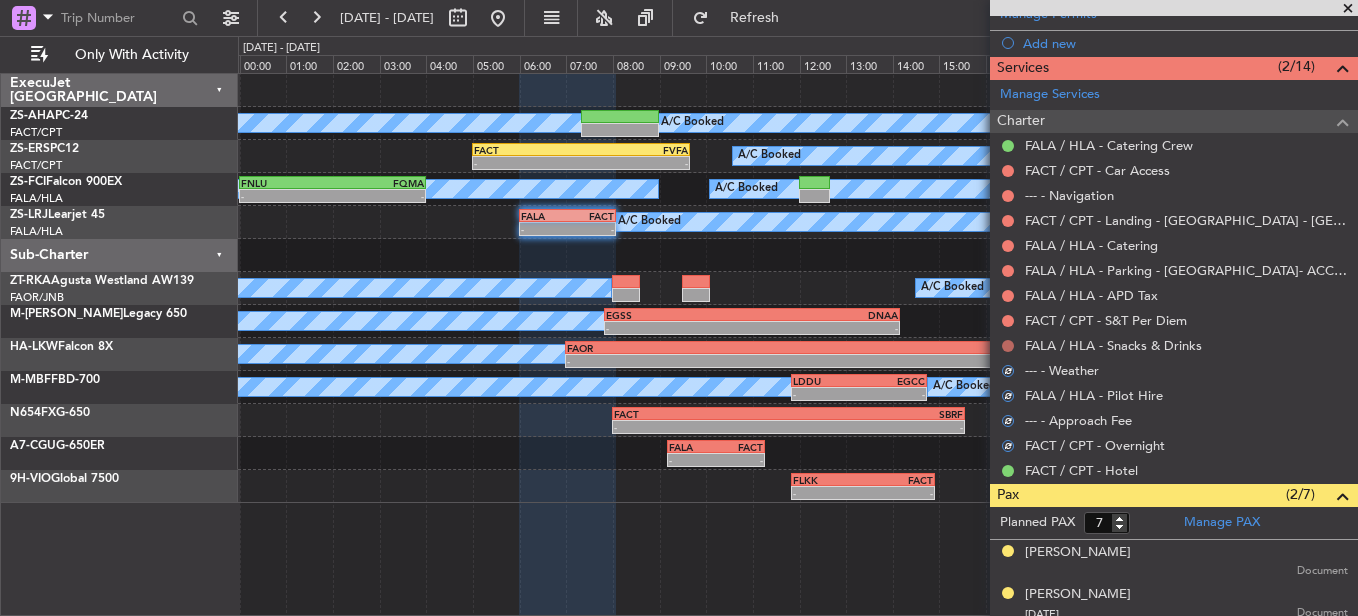 click at bounding box center [1008, 346] 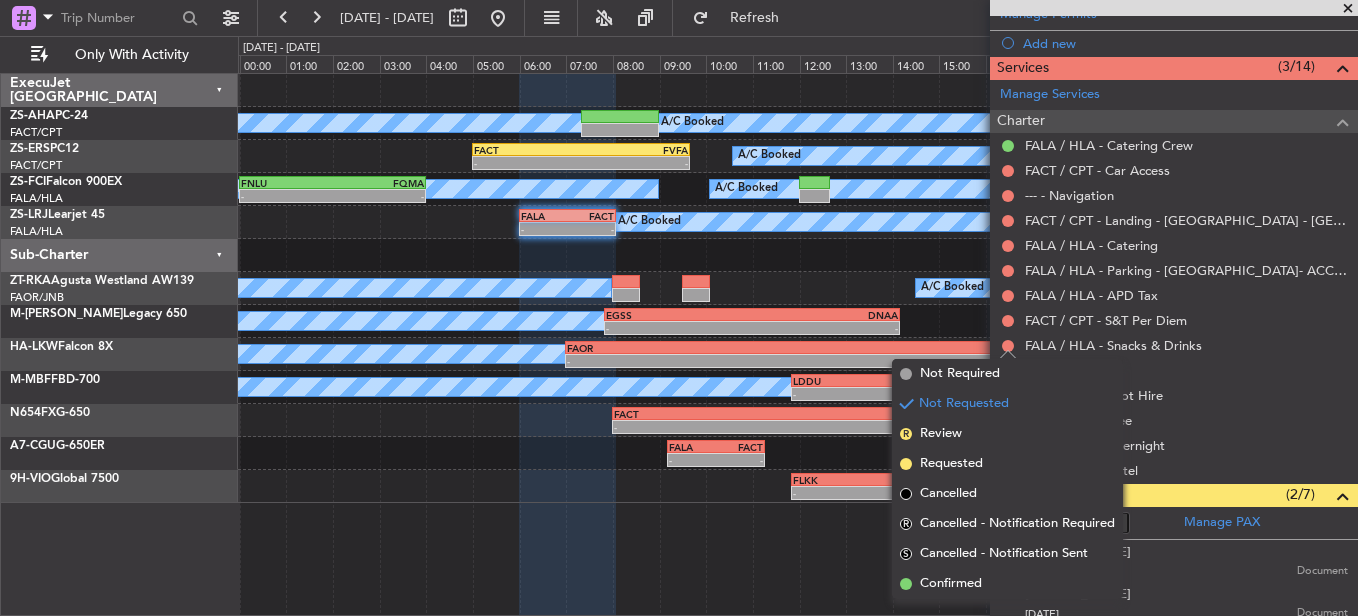 click on "Confirmed" at bounding box center [1007, 584] 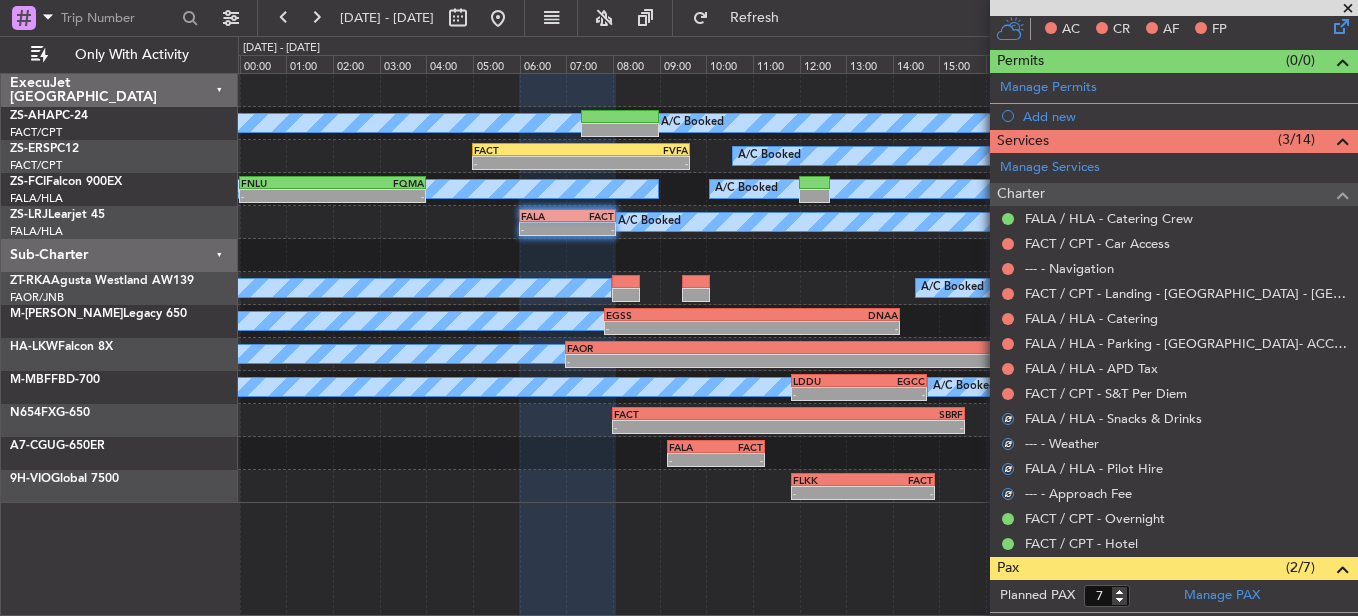 scroll, scrollTop: 400, scrollLeft: 0, axis: vertical 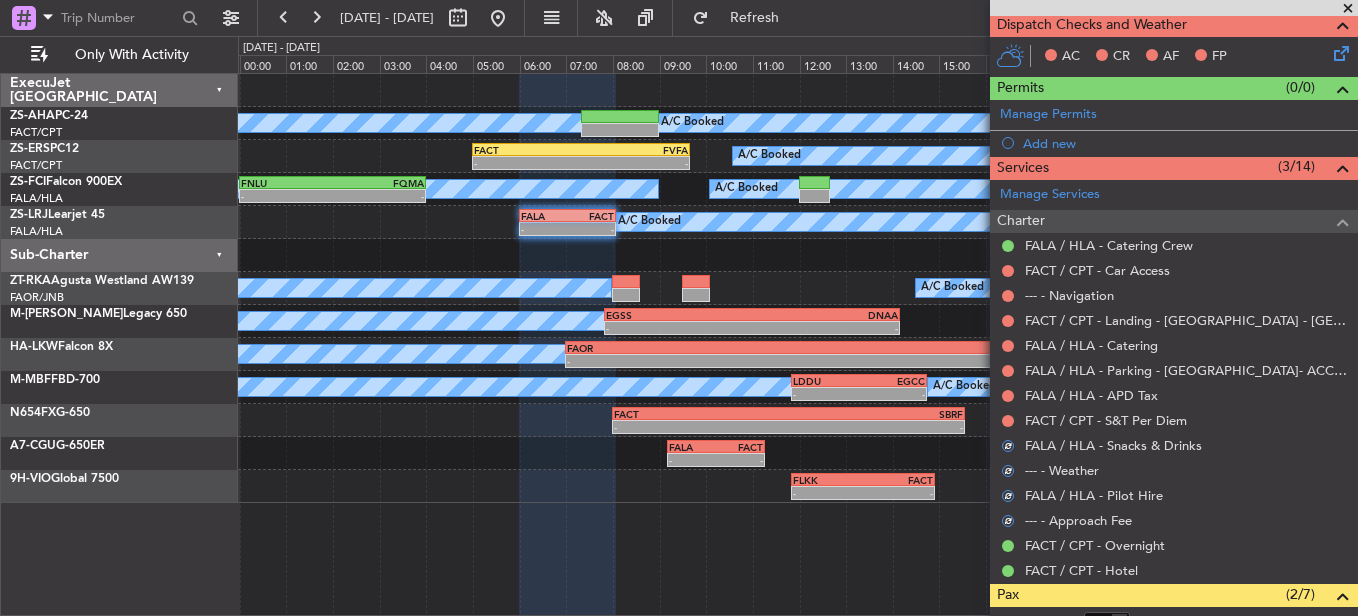 click at bounding box center [1008, 421] 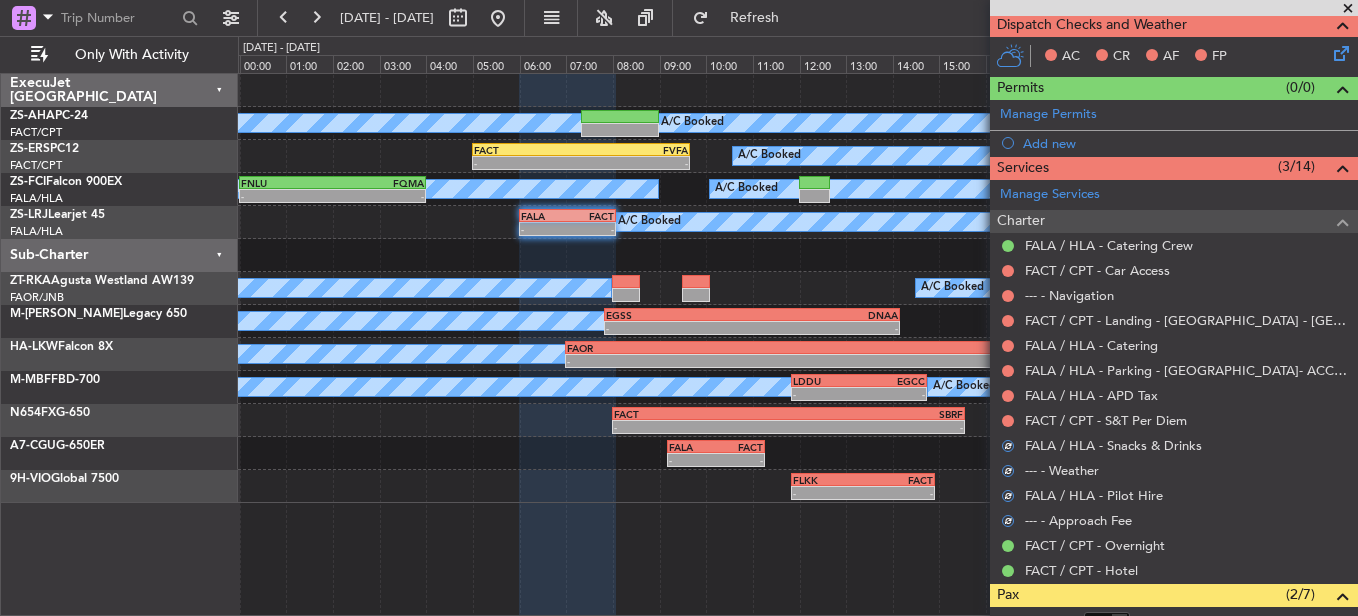 click on "FACT / CPT - S&T Per Diem" at bounding box center (1174, 420) 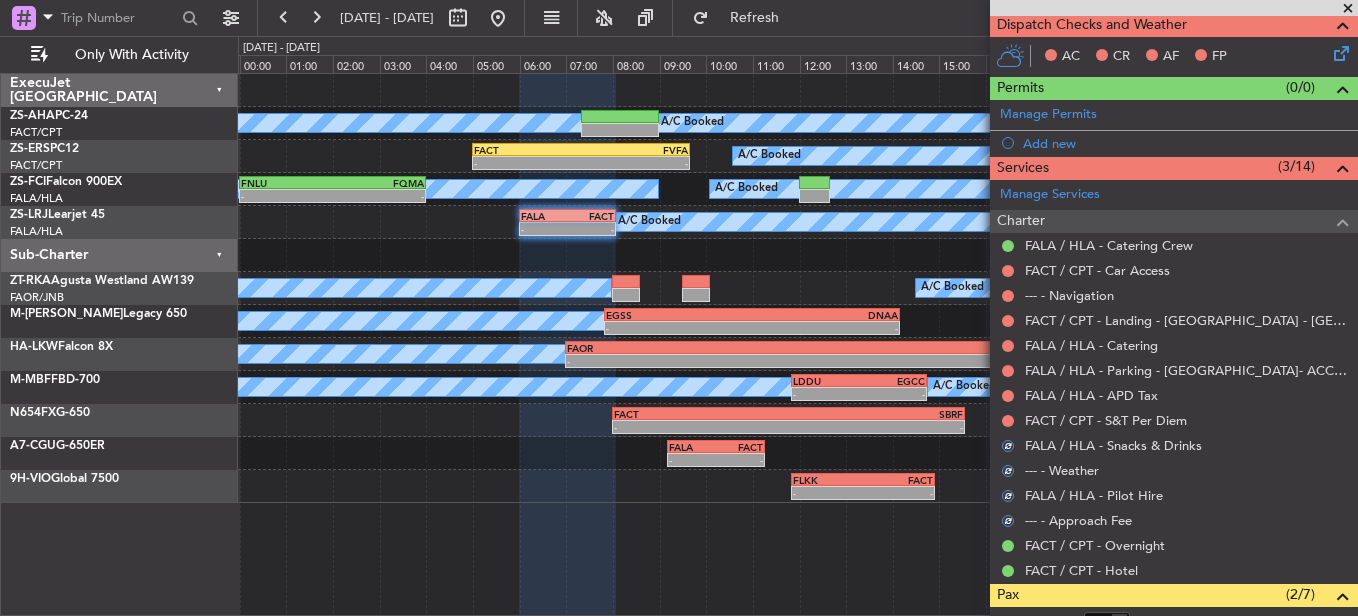 click at bounding box center [1008, 421] 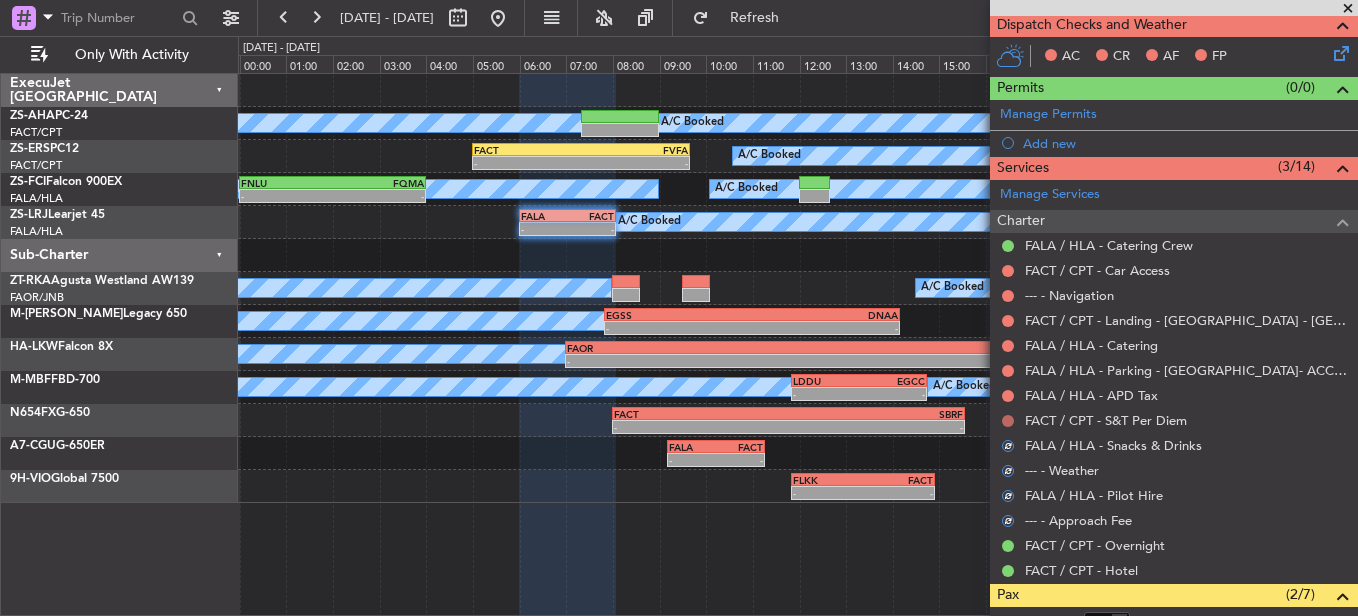 click at bounding box center (1008, 421) 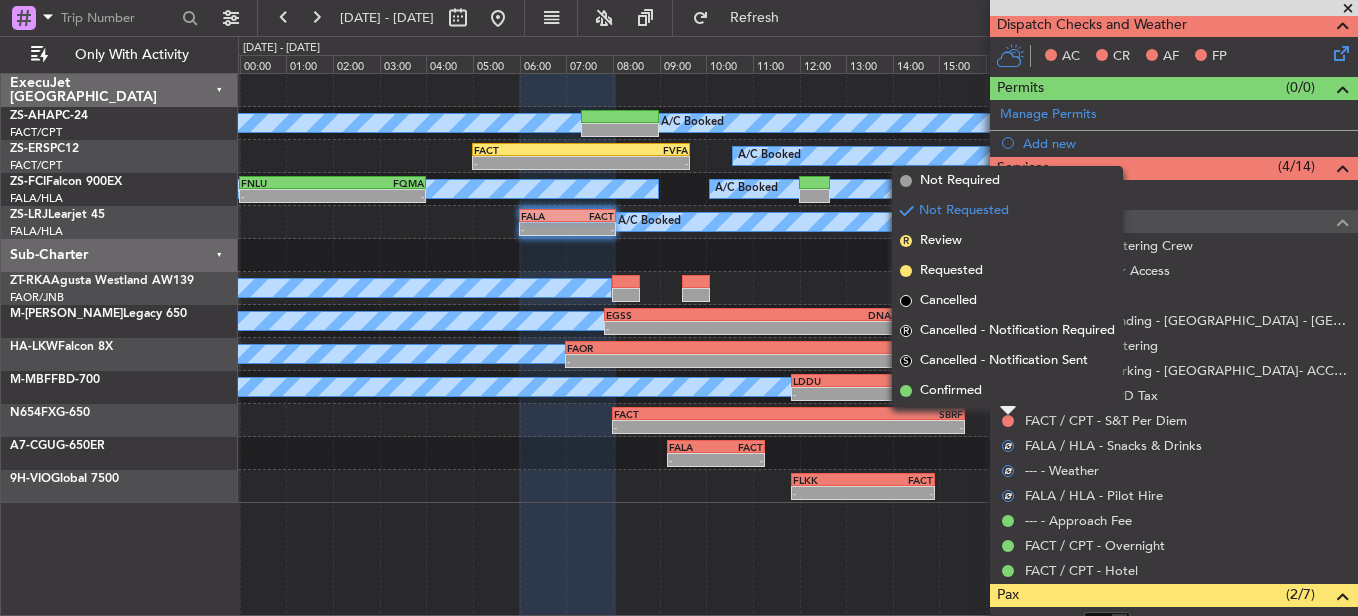 click on "Confirmed" at bounding box center (951, 391) 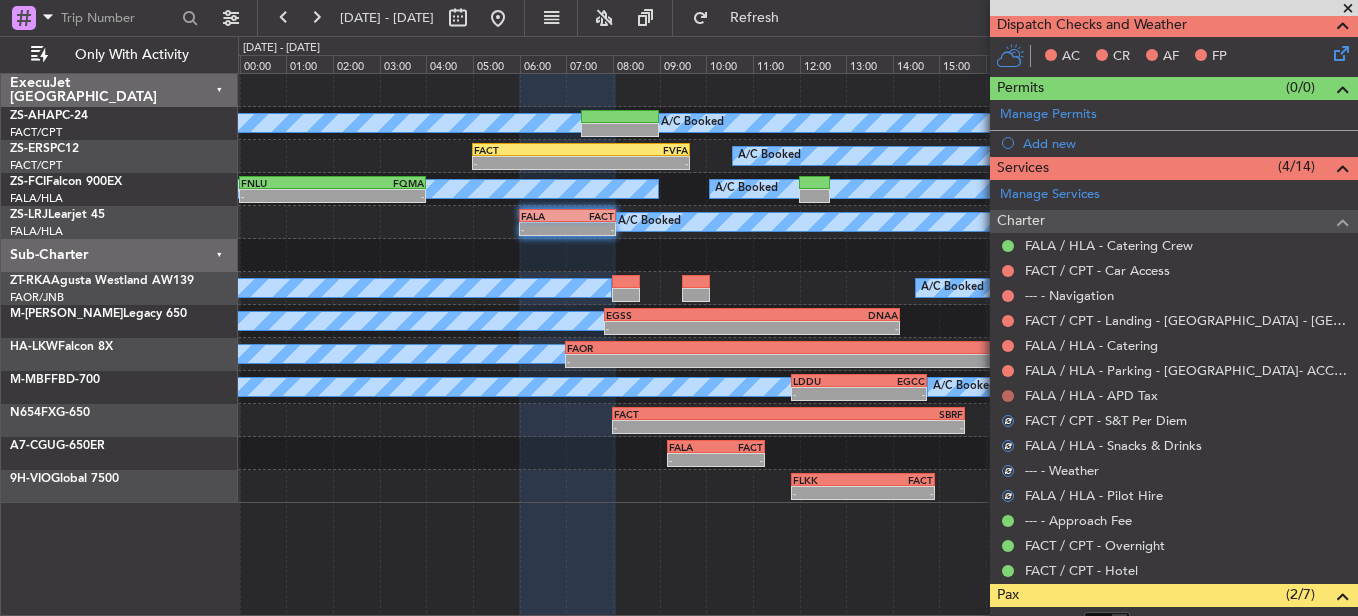 click at bounding box center (1008, 396) 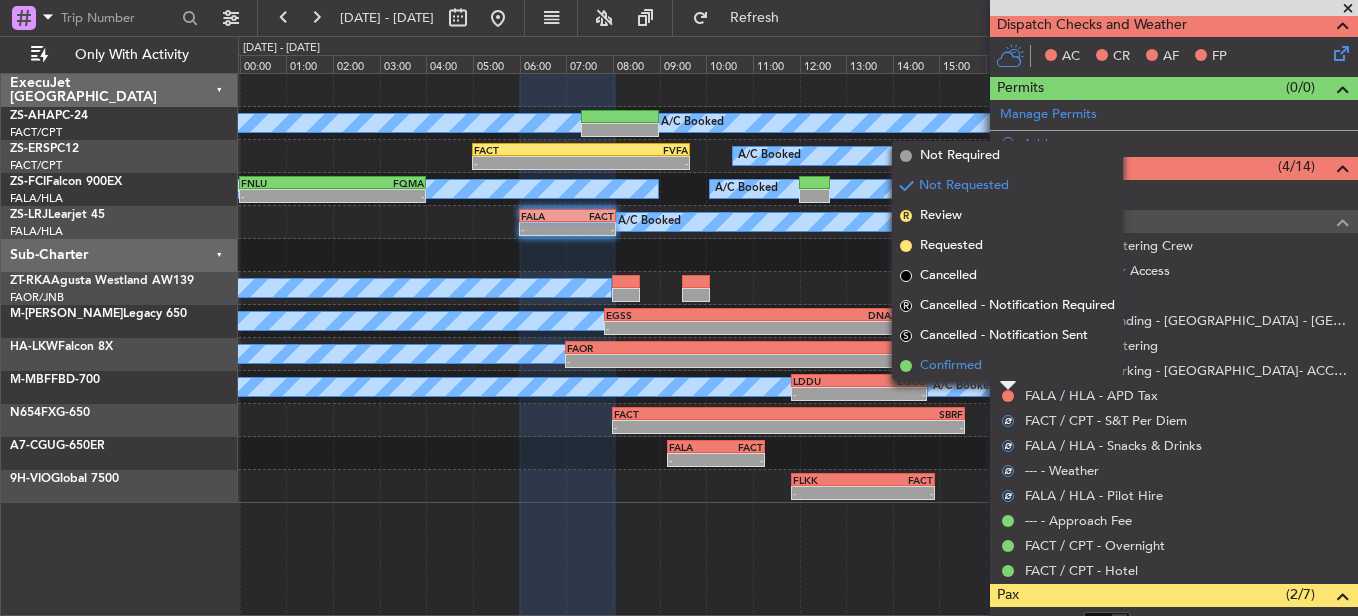 click on "Confirmed" at bounding box center [1007, 366] 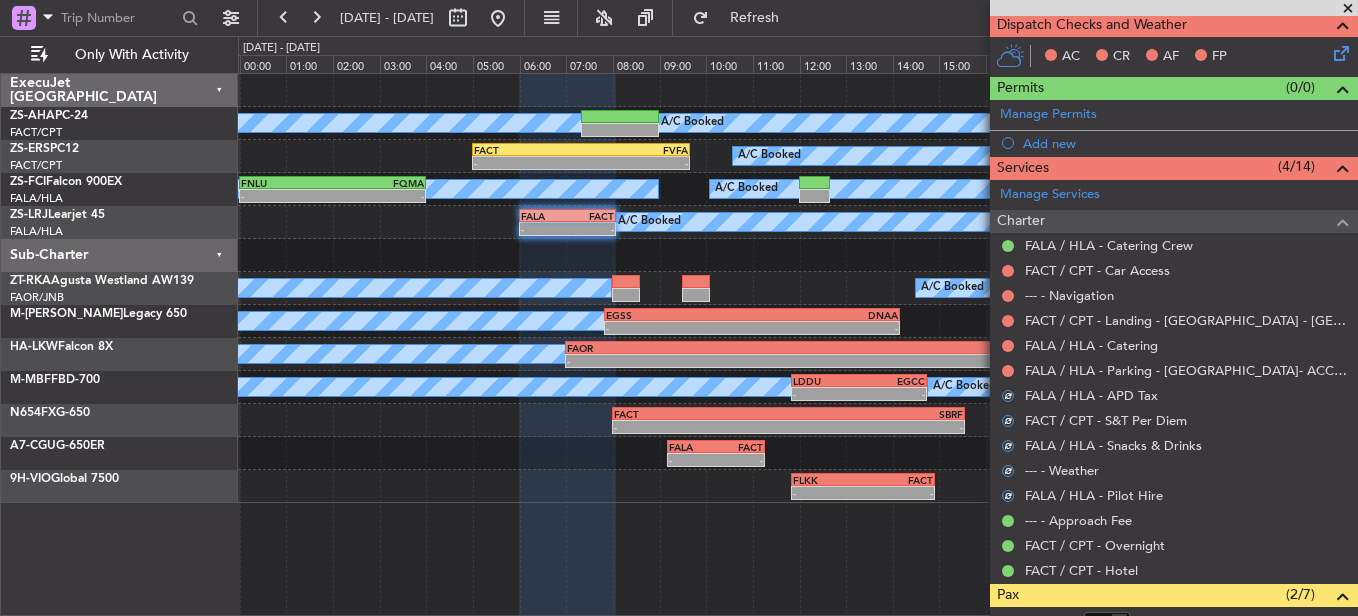 click at bounding box center [1008, 371] 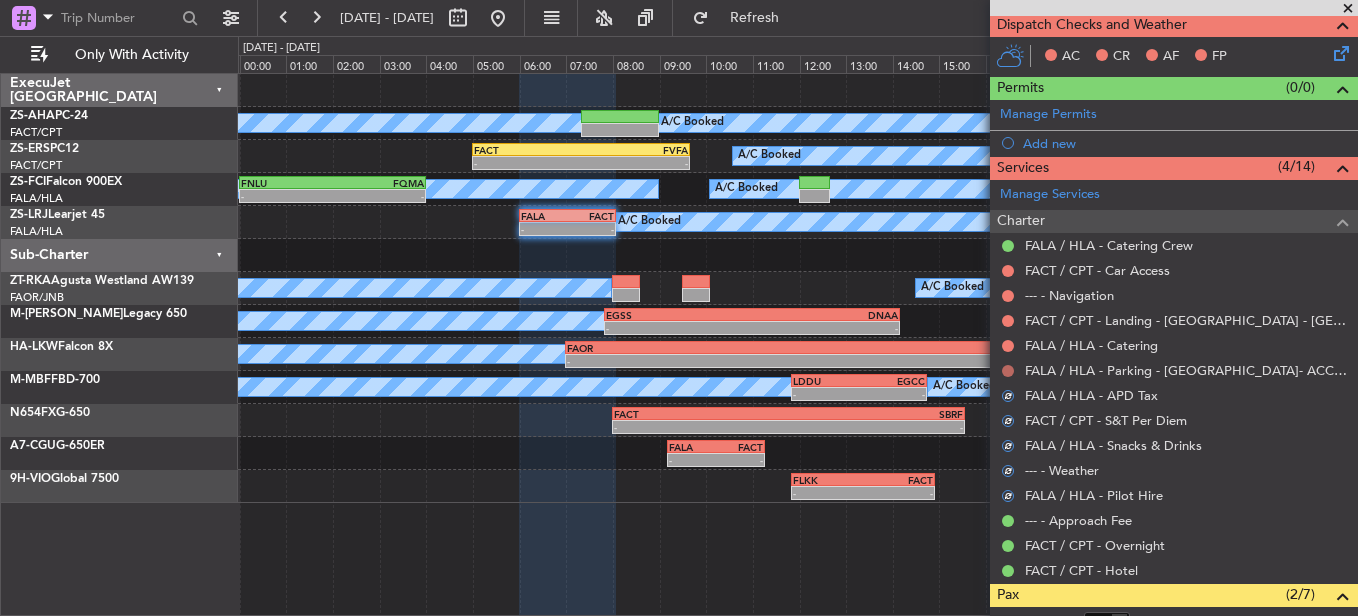 click at bounding box center [1008, 371] 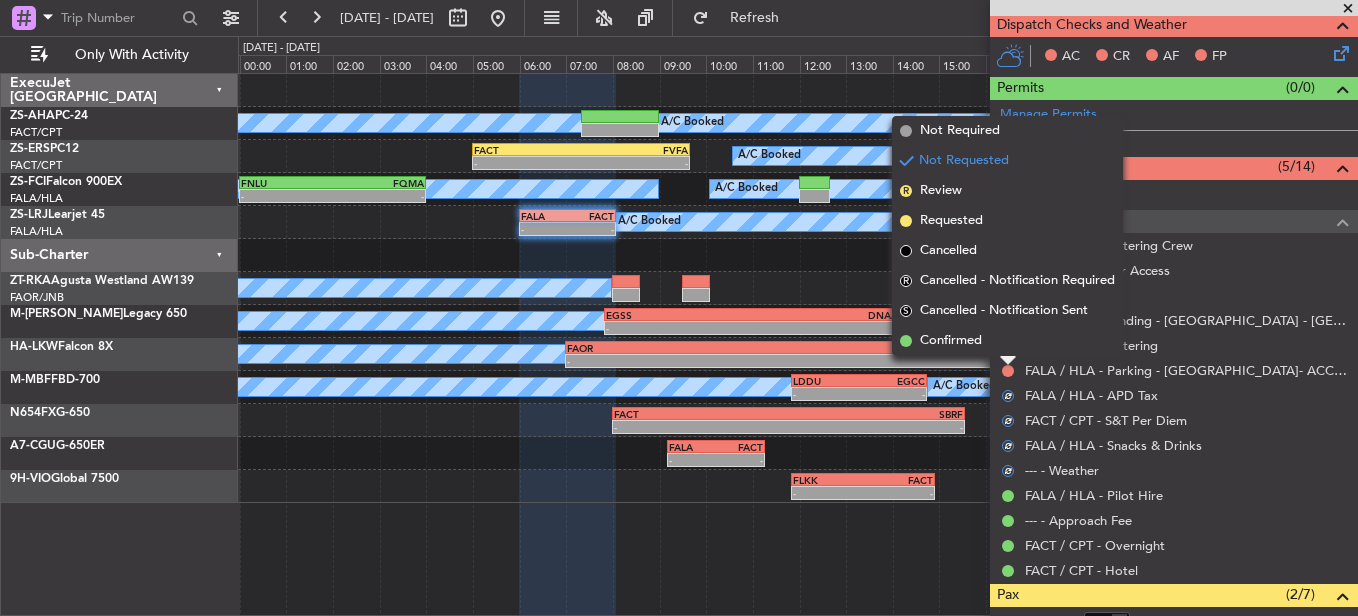 click on "Confirmed" at bounding box center (1007, 341) 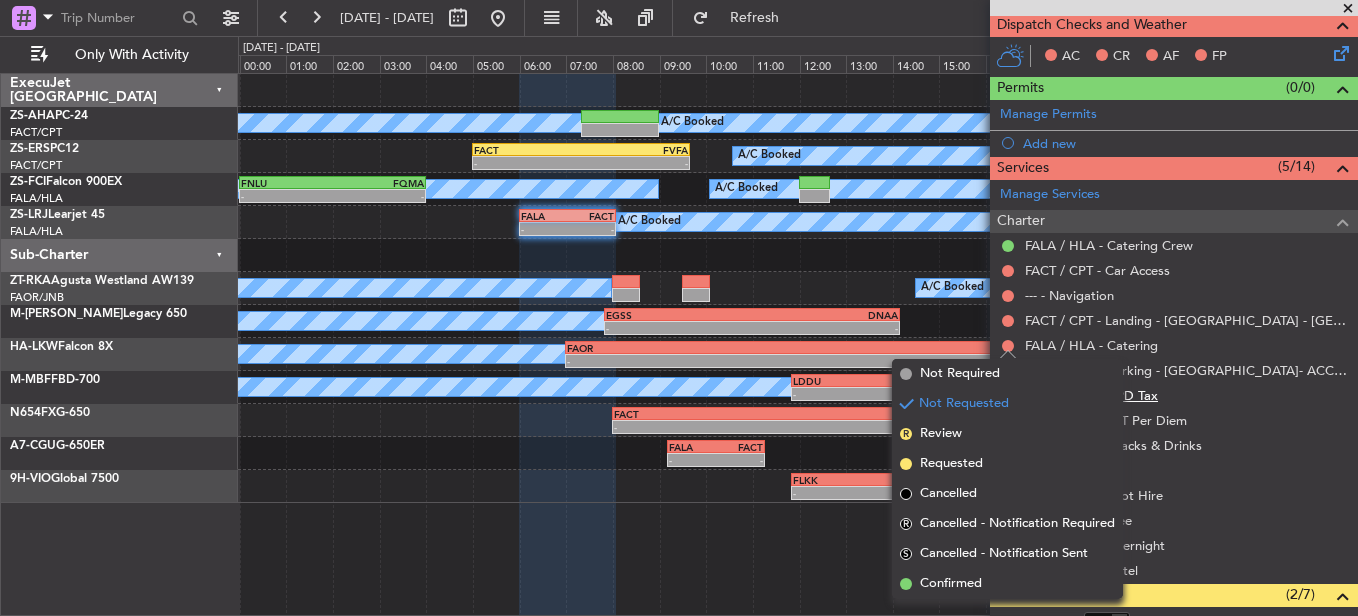 drag, startPoint x: 989, startPoint y: 581, endPoint x: 1116, endPoint y: 386, distance: 232.71011 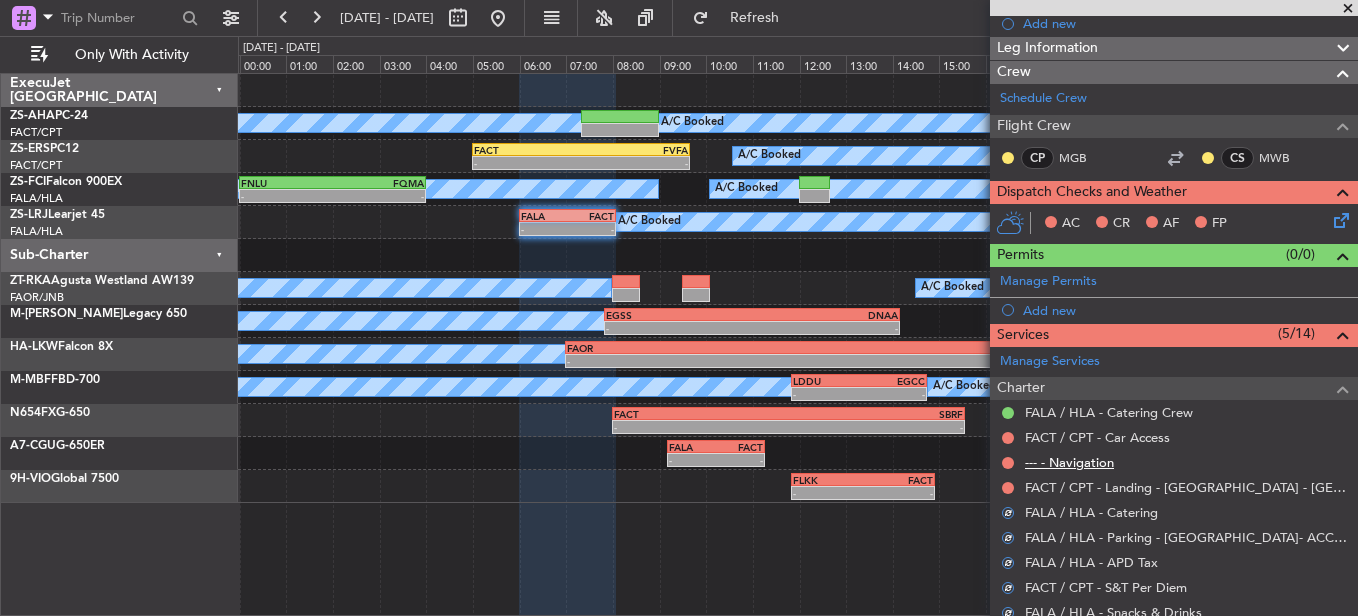 scroll, scrollTop: 300, scrollLeft: 0, axis: vertical 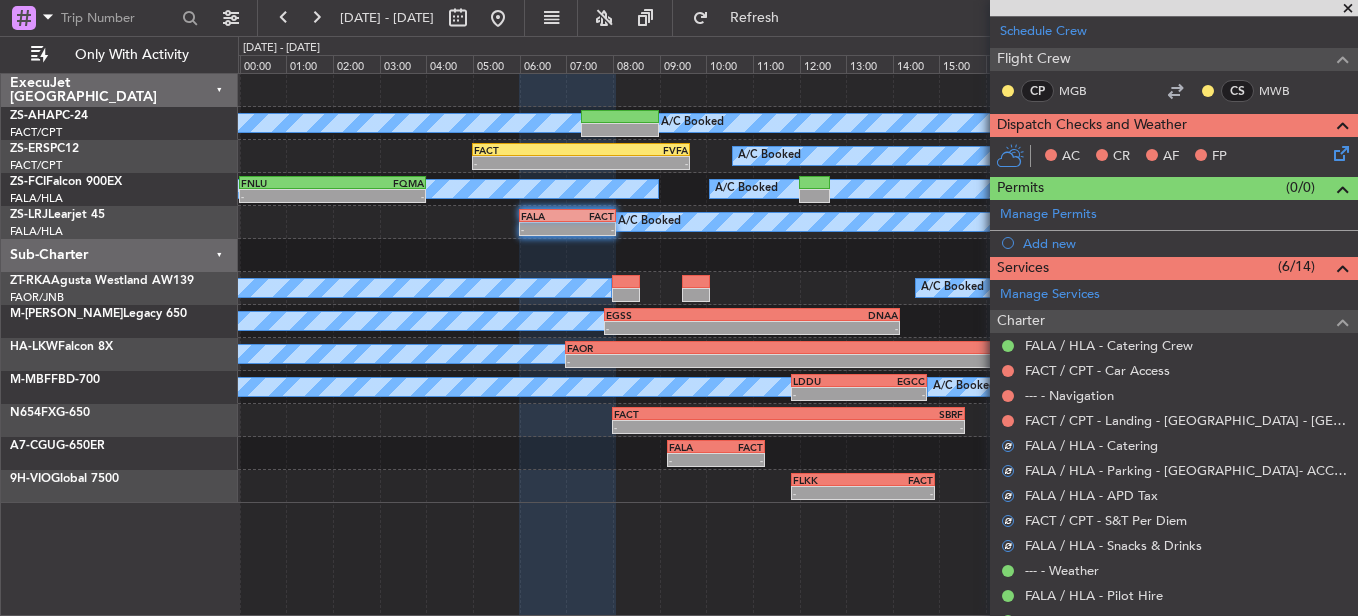 click at bounding box center [1008, 421] 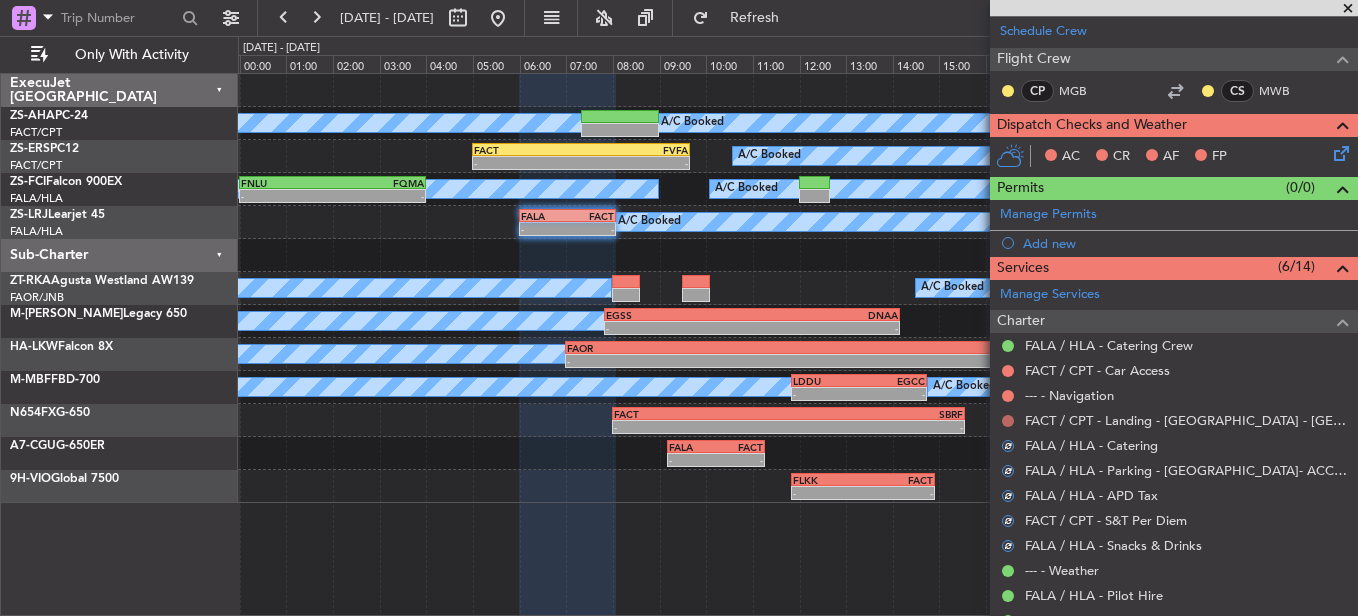 click at bounding box center (1008, 421) 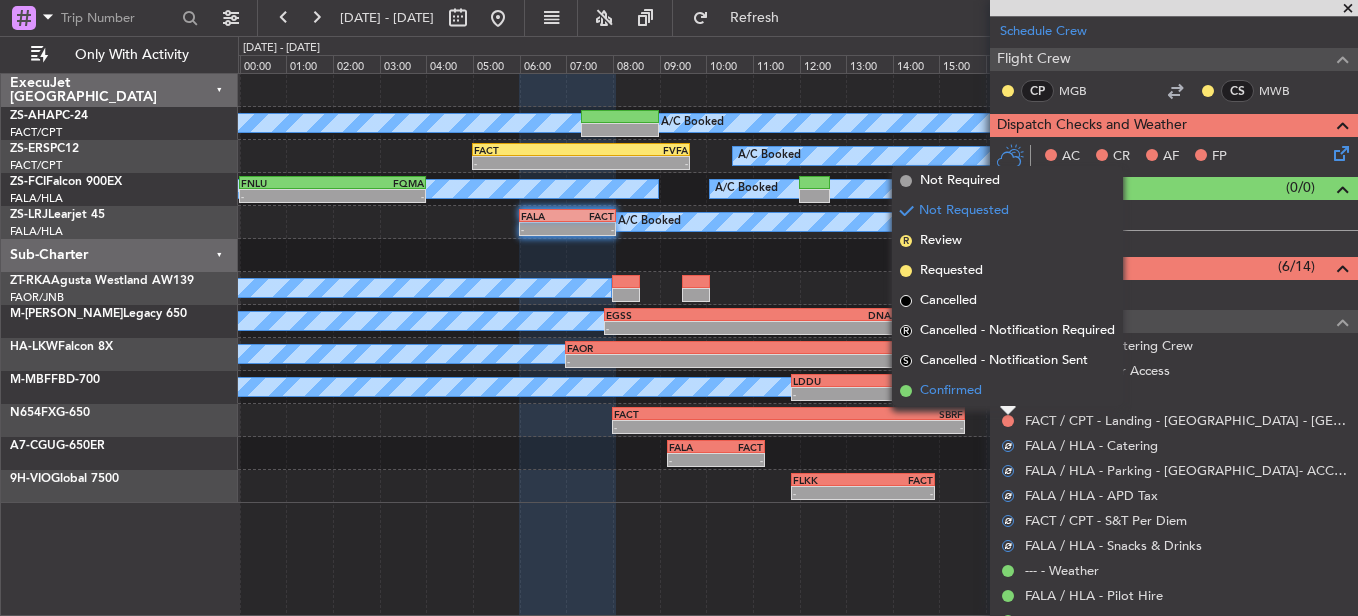 click on "Confirmed" at bounding box center (1007, 391) 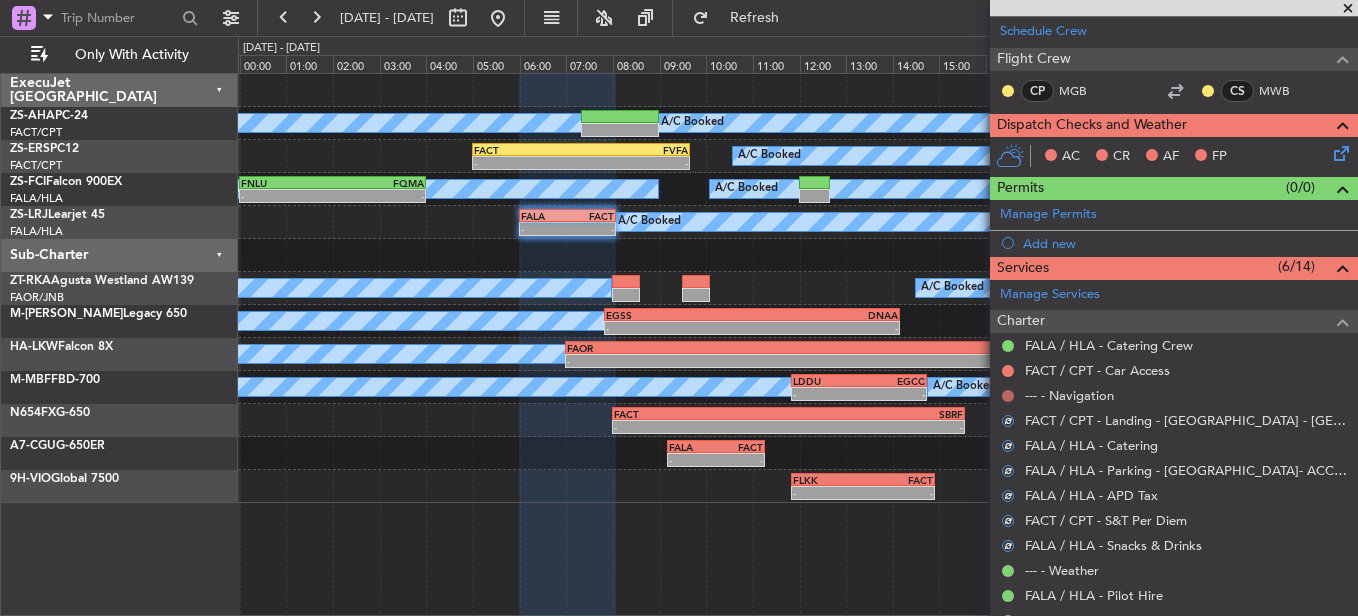 click at bounding box center (1008, 396) 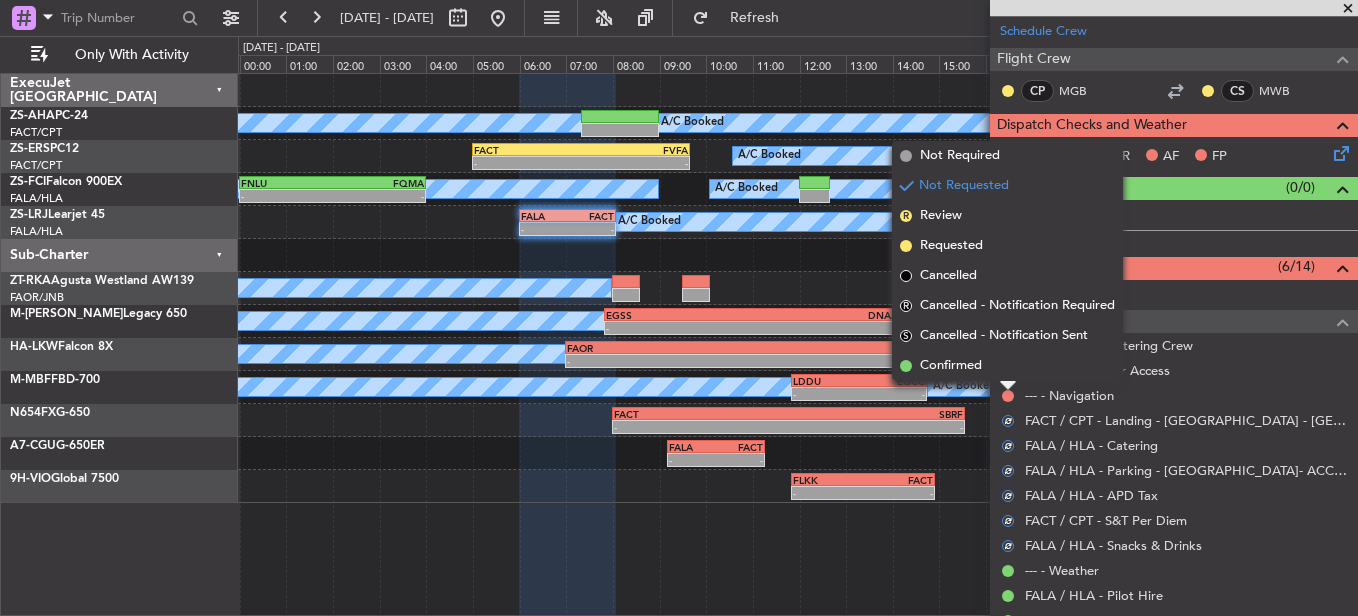 click on "Confirmed" at bounding box center (1007, 366) 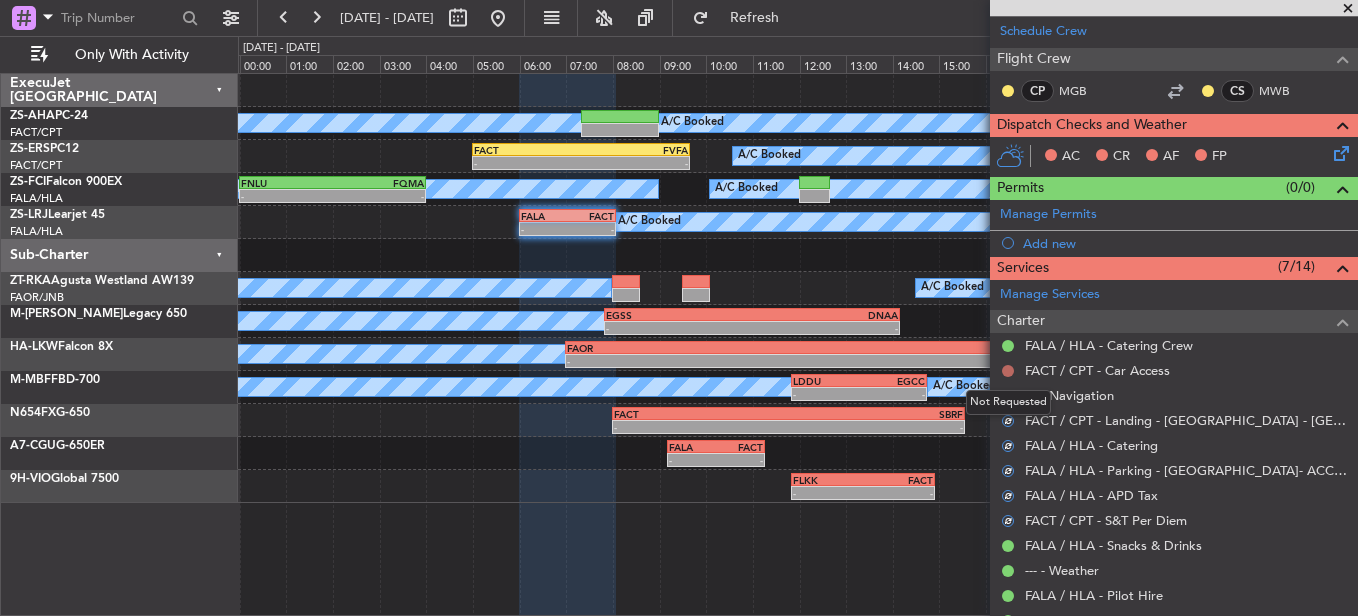 click at bounding box center (1008, 371) 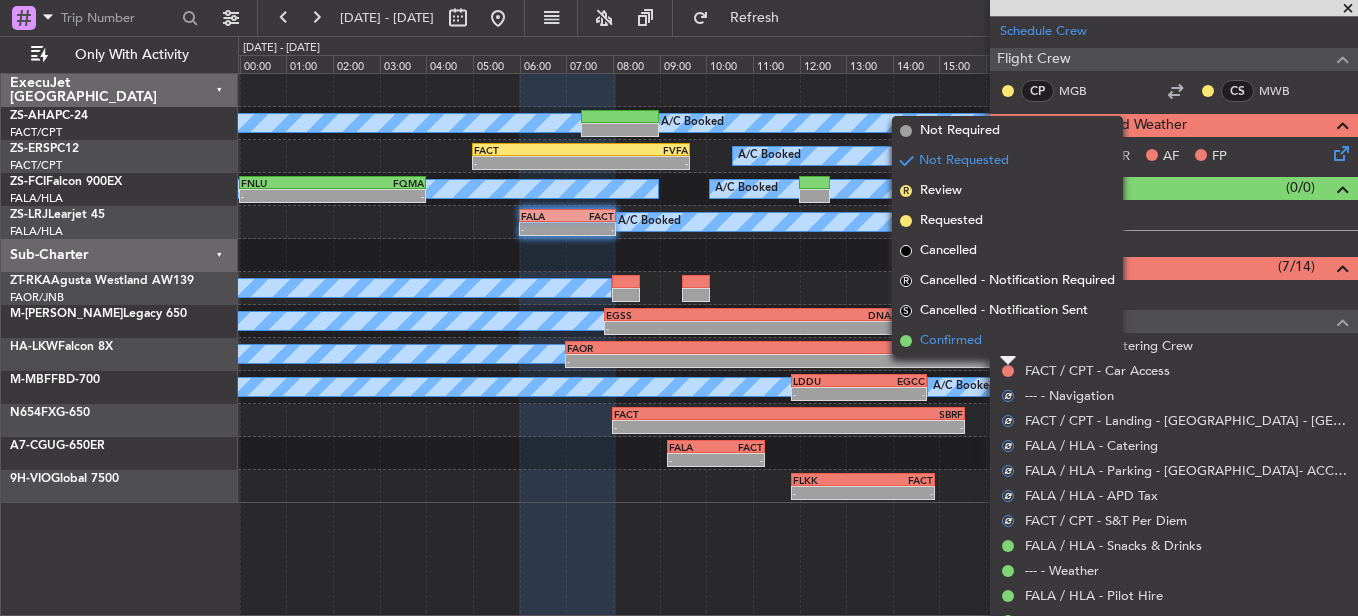 click on "Confirmed" at bounding box center (1007, 341) 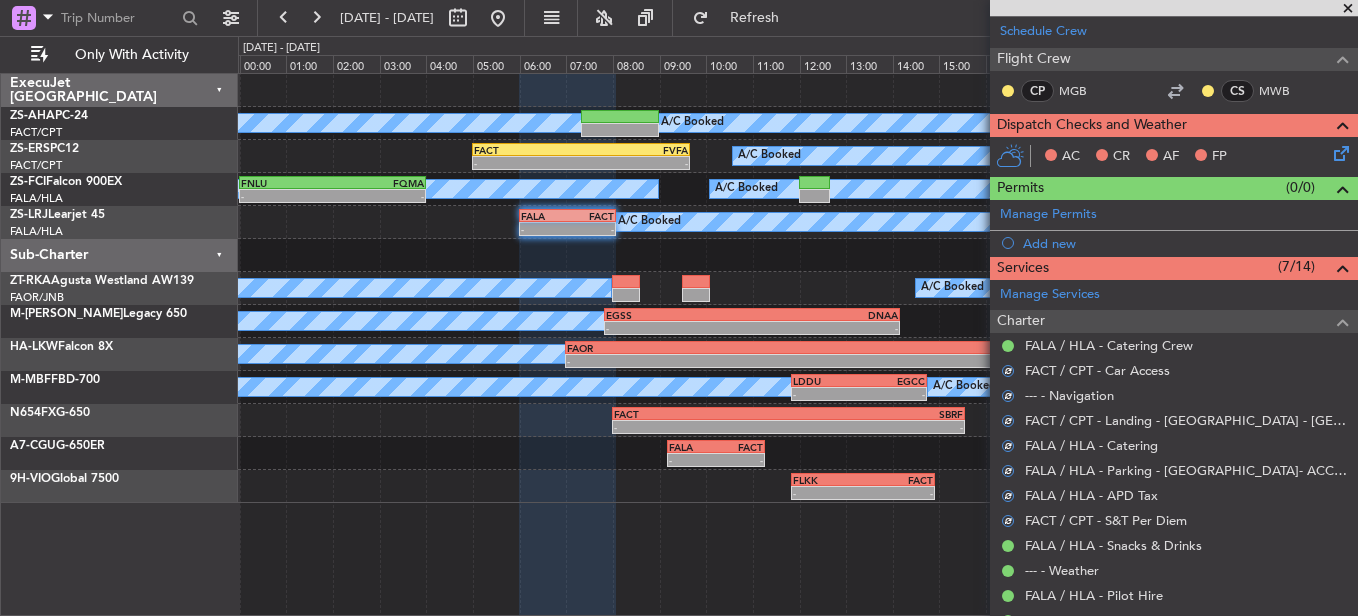scroll, scrollTop: 0, scrollLeft: 0, axis: both 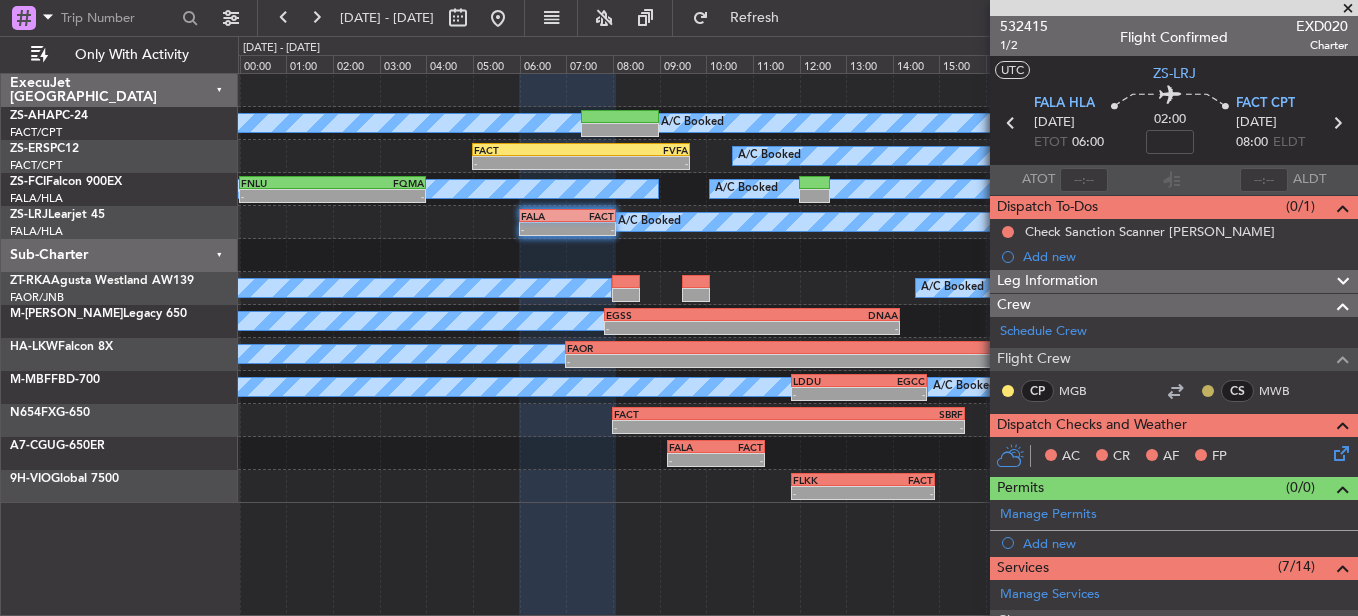 click 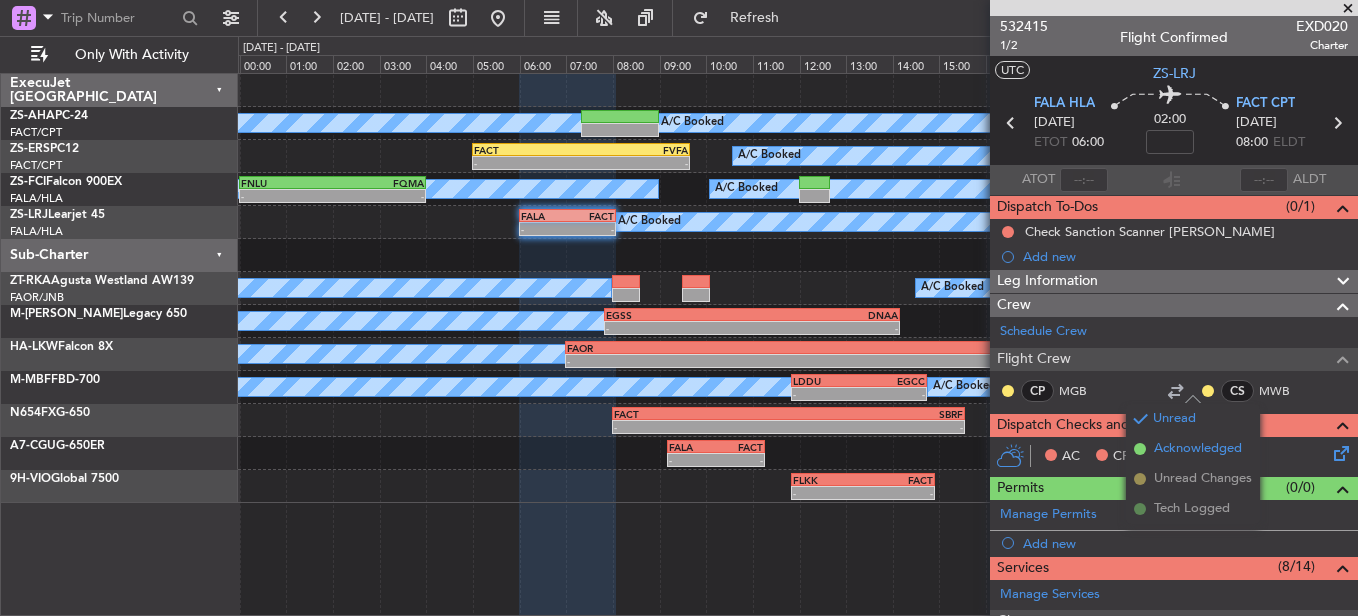 click at bounding box center (1140, 449) 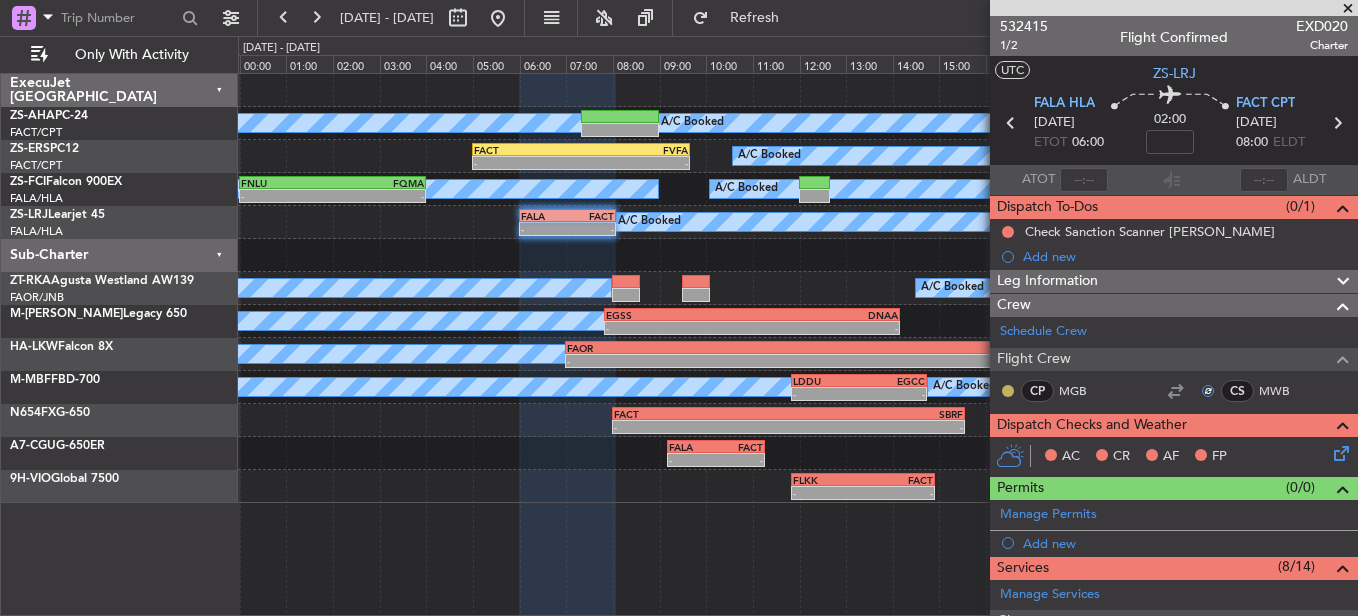 click 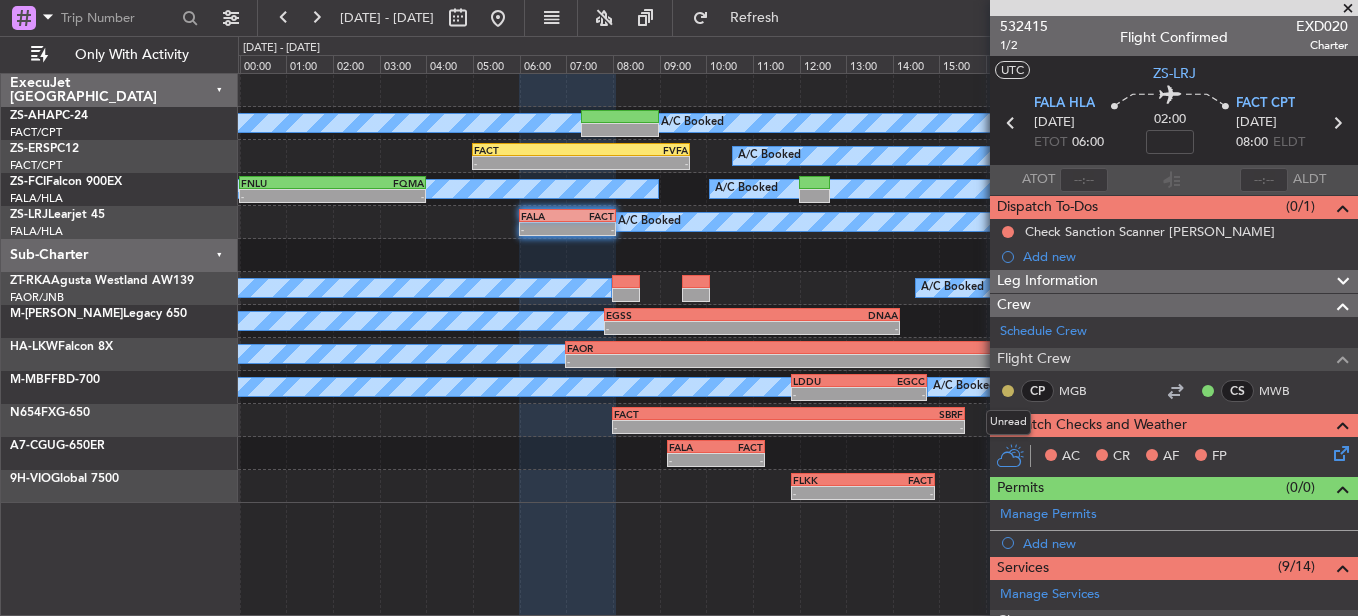 click 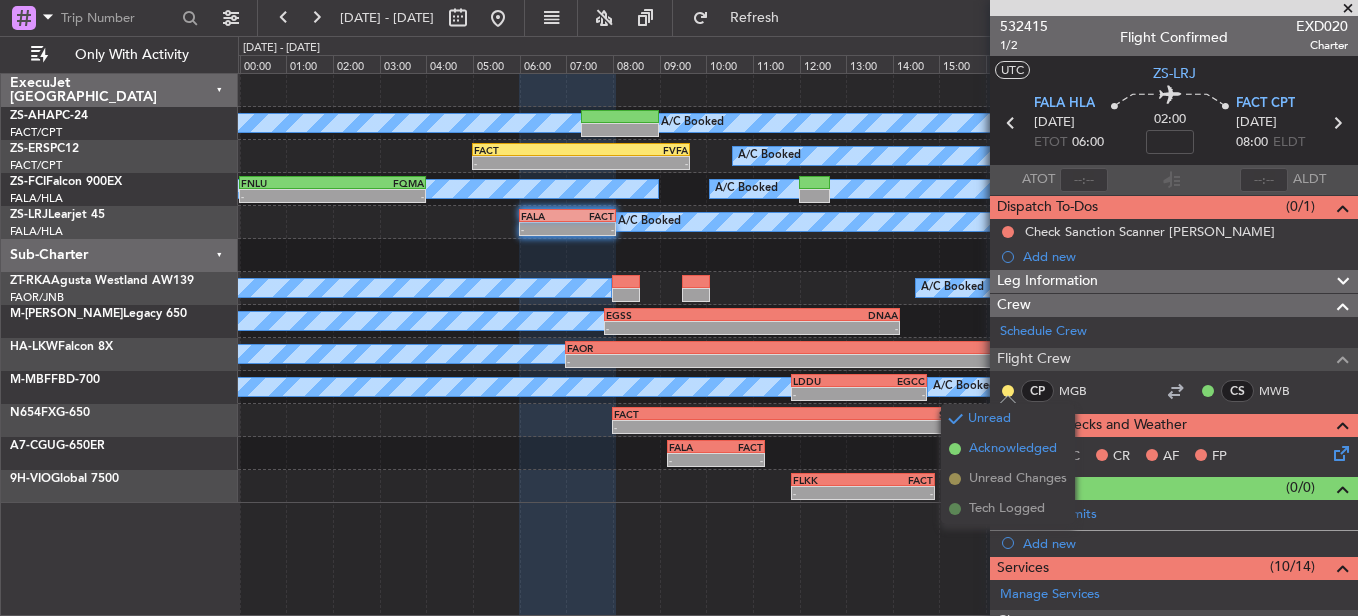 click on "Acknowledged" at bounding box center (1013, 449) 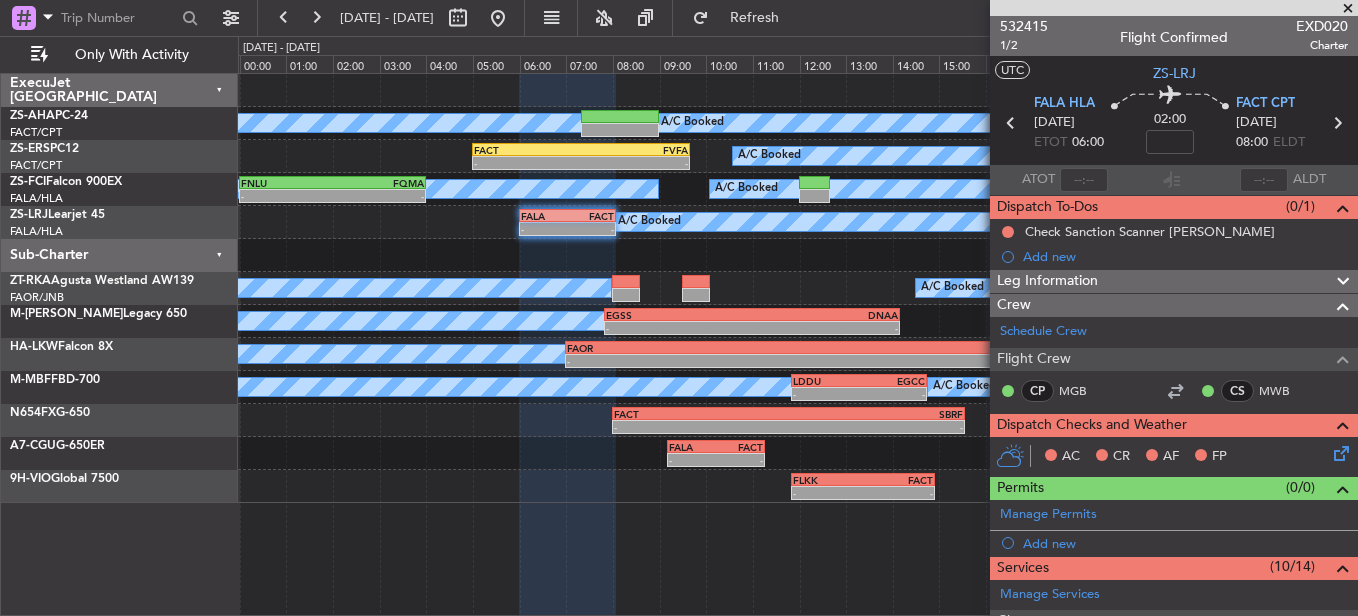 click 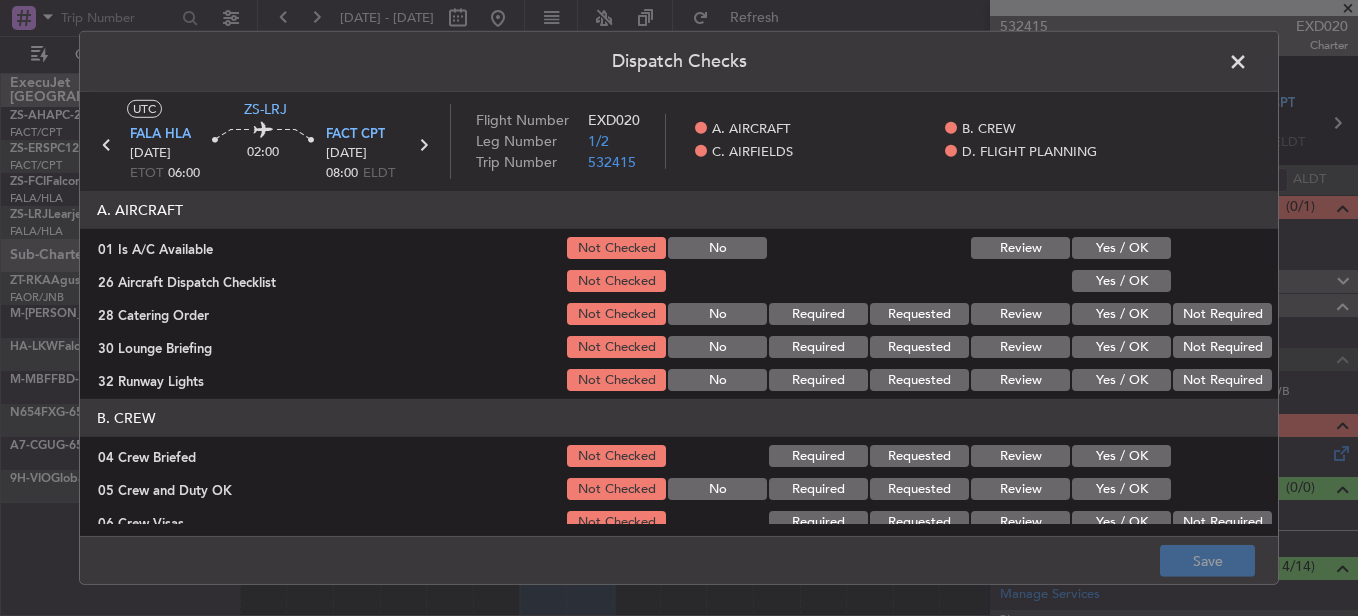 click on "Review" 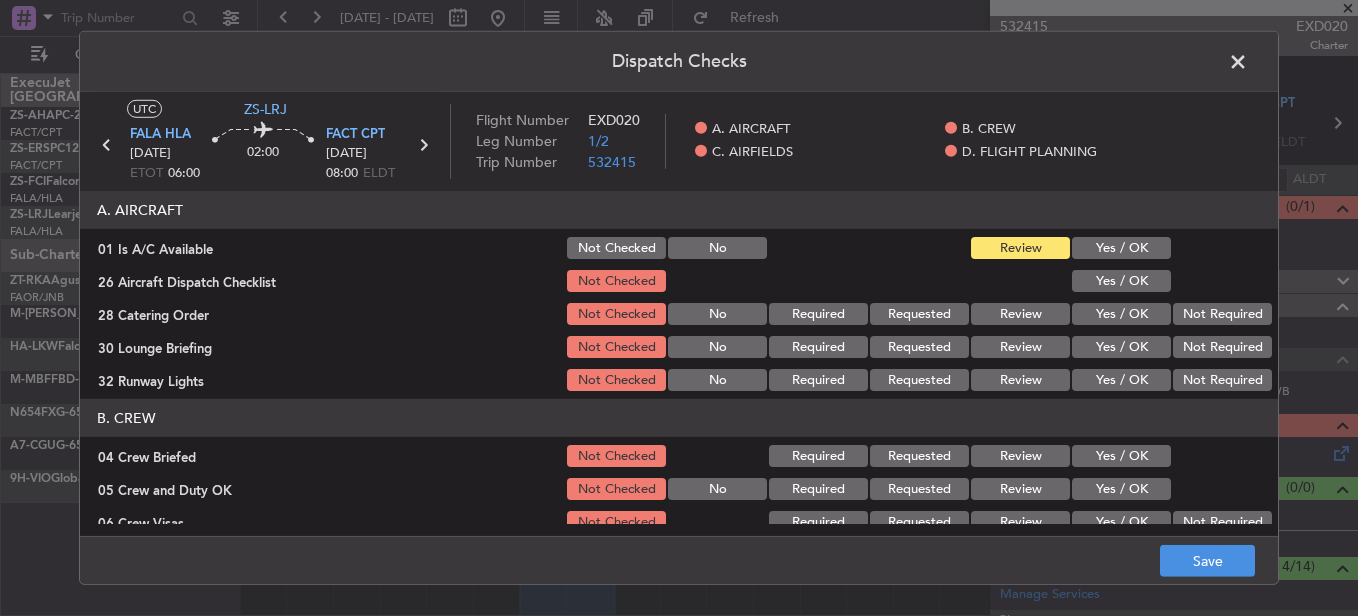click on "Yes / OK" 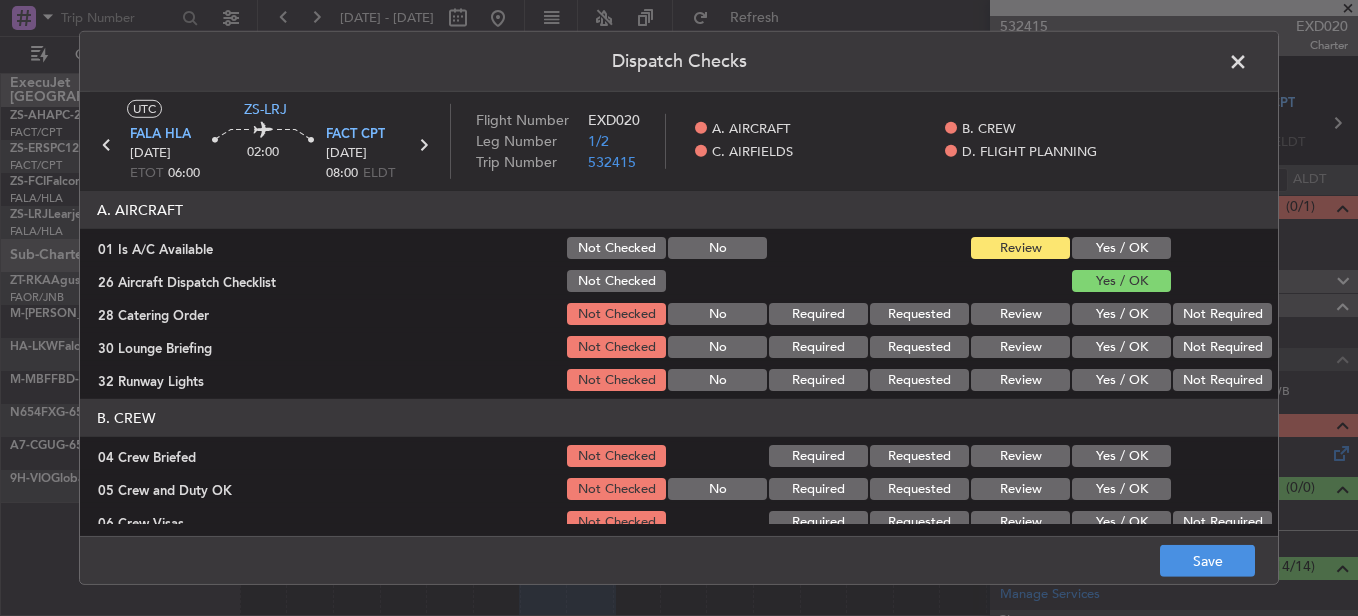 click on "Review" 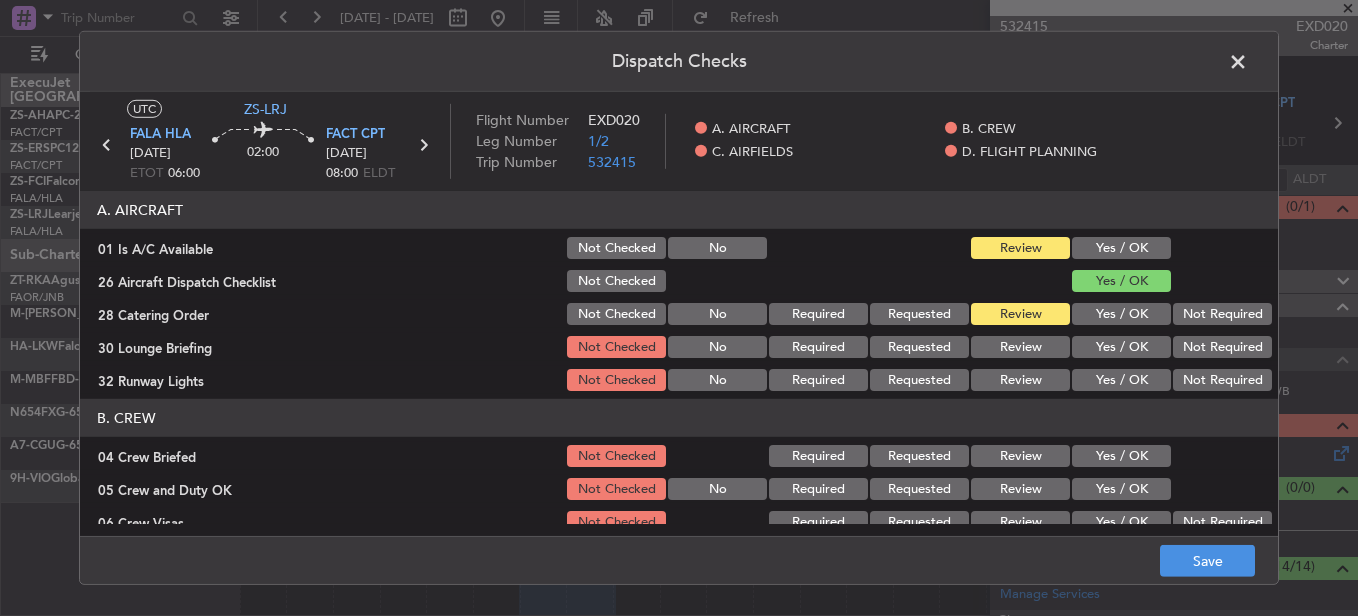click on "Yes / OK" 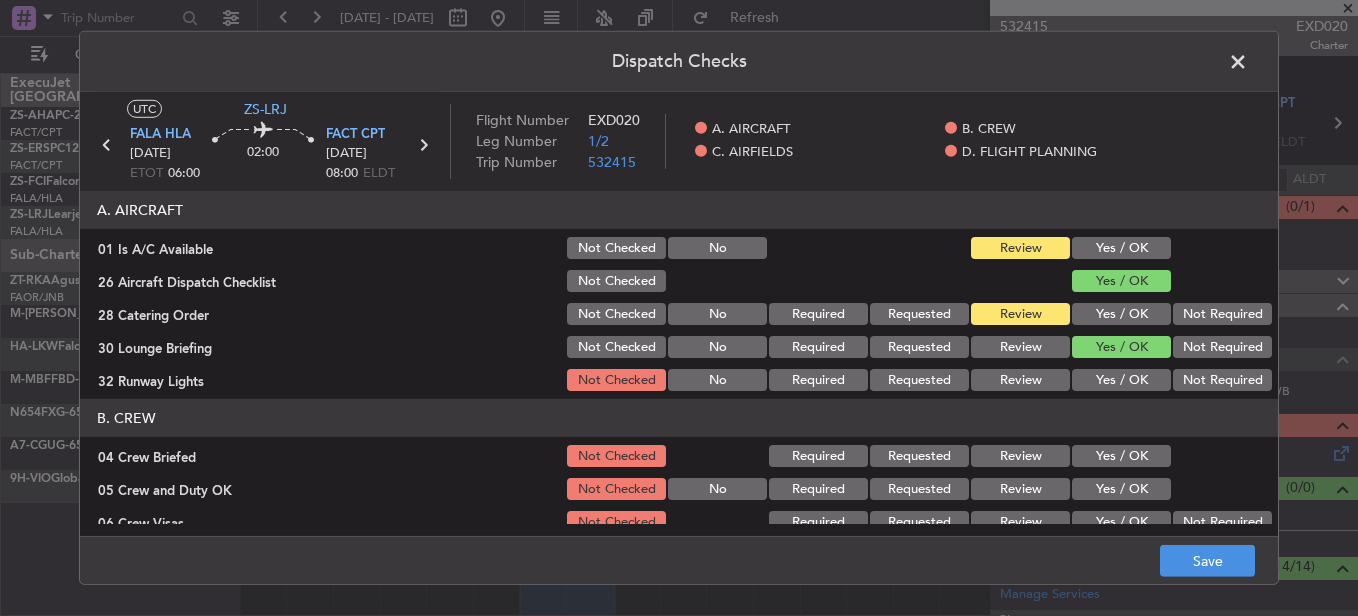 click on "Yes / OK" 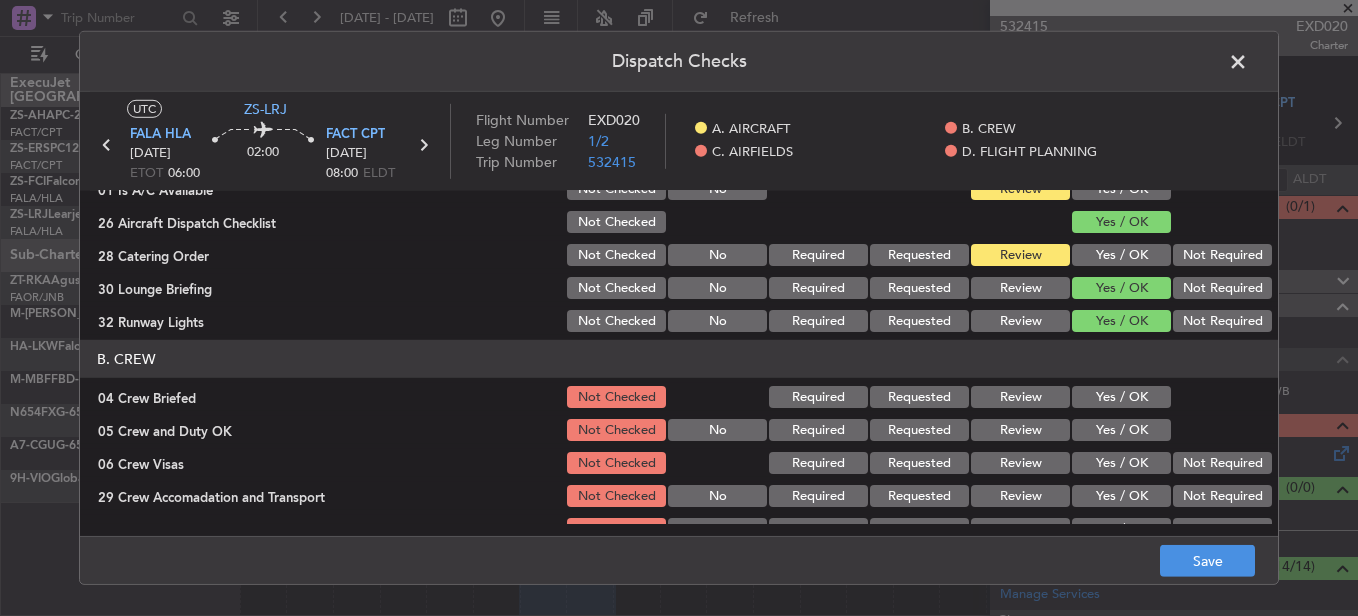scroll, scrollTop: 100, scrollLeft: 0, axis: vertical 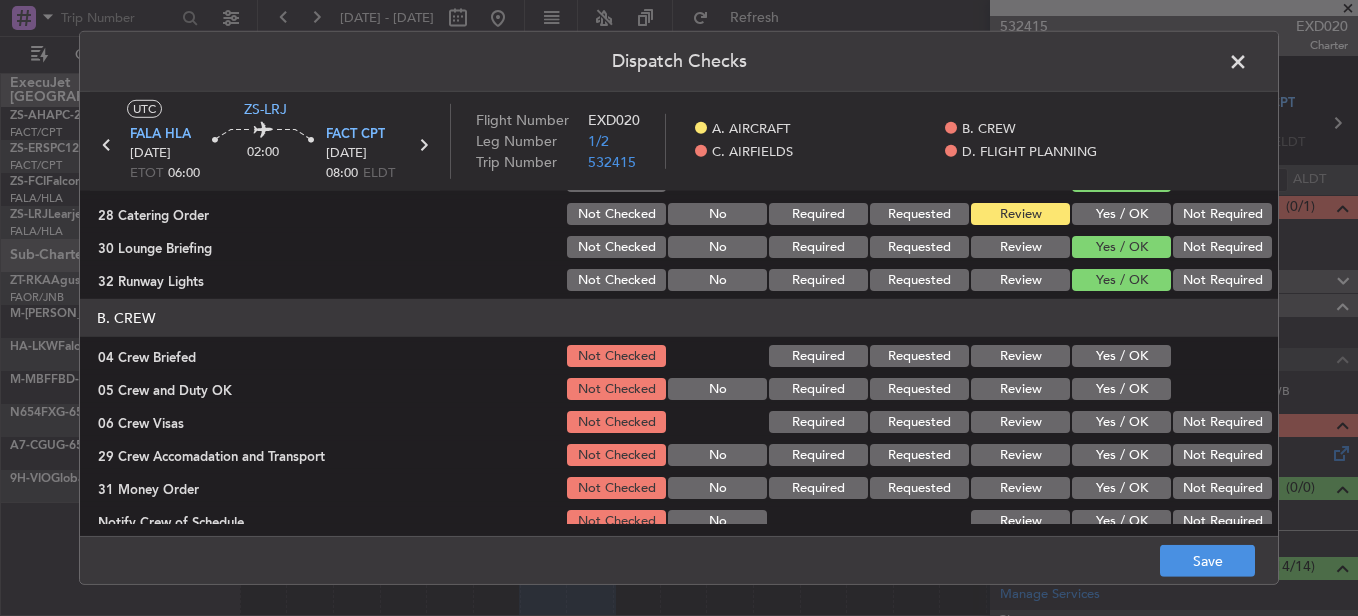click on "Review" 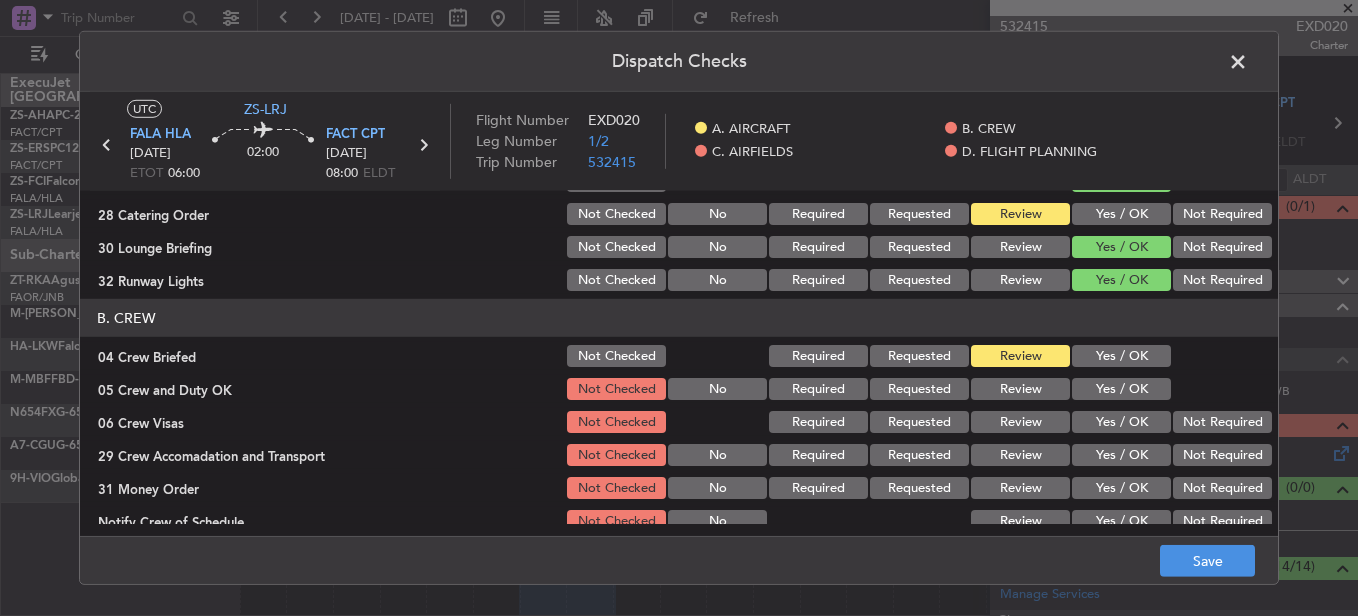 click on "Yes / OK" 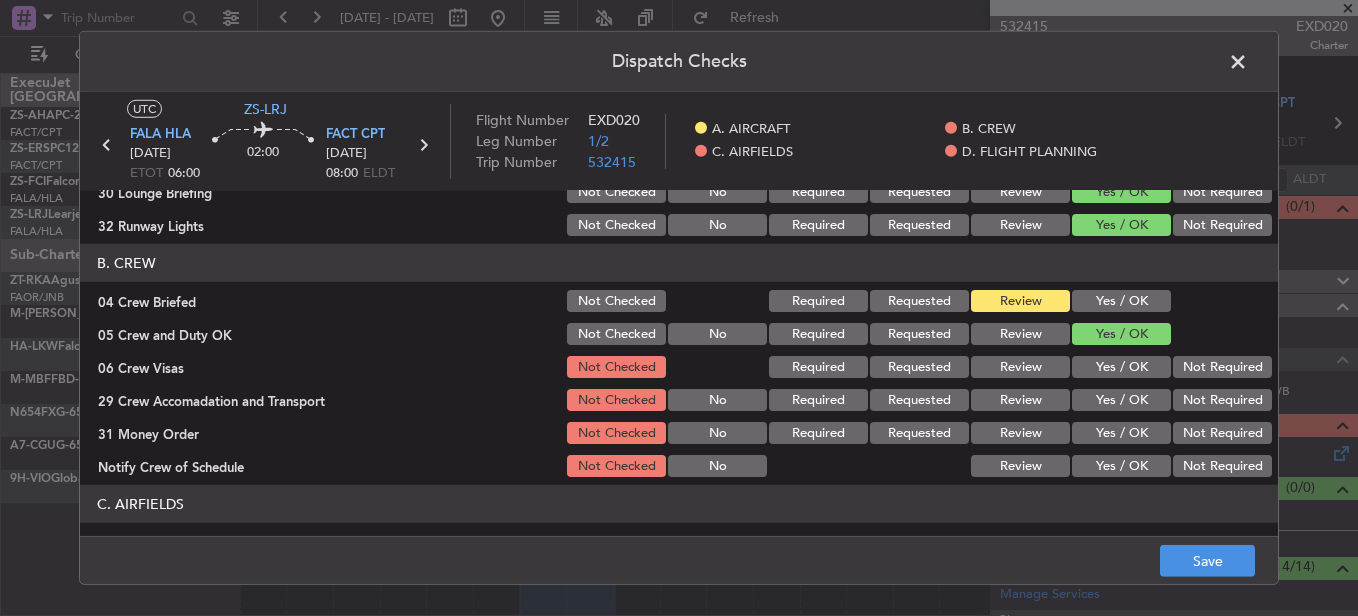 scroll, scrollTop: 200, scrollLeft: 0, axis: vertical 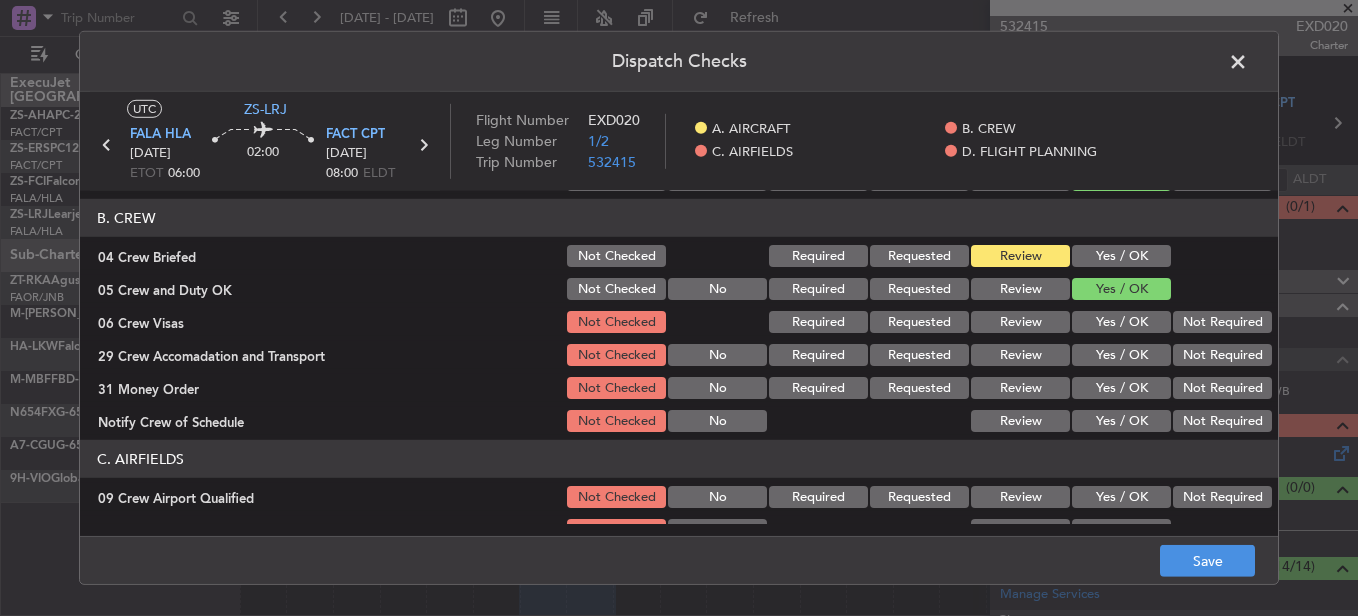 click on "B. CREW   04 Crew Briefed  Not Checked Required Requested Review Yes / OK  05 Crew and Duty OK  Not Checked No Required Requested Review Yes / OK  06 Crew Visas  Not Checked Required Requested Review Yes / OK Not Required  29 Crew Accomadation and Transport  Not Checked No Required Requested Review Yes / OK Not Required  31 Money Order  Not Checked No Required Requested Review Yes / OK Not Required  Notify Crew of Schedule  Not Checked No Review Yes / OK Not Required" 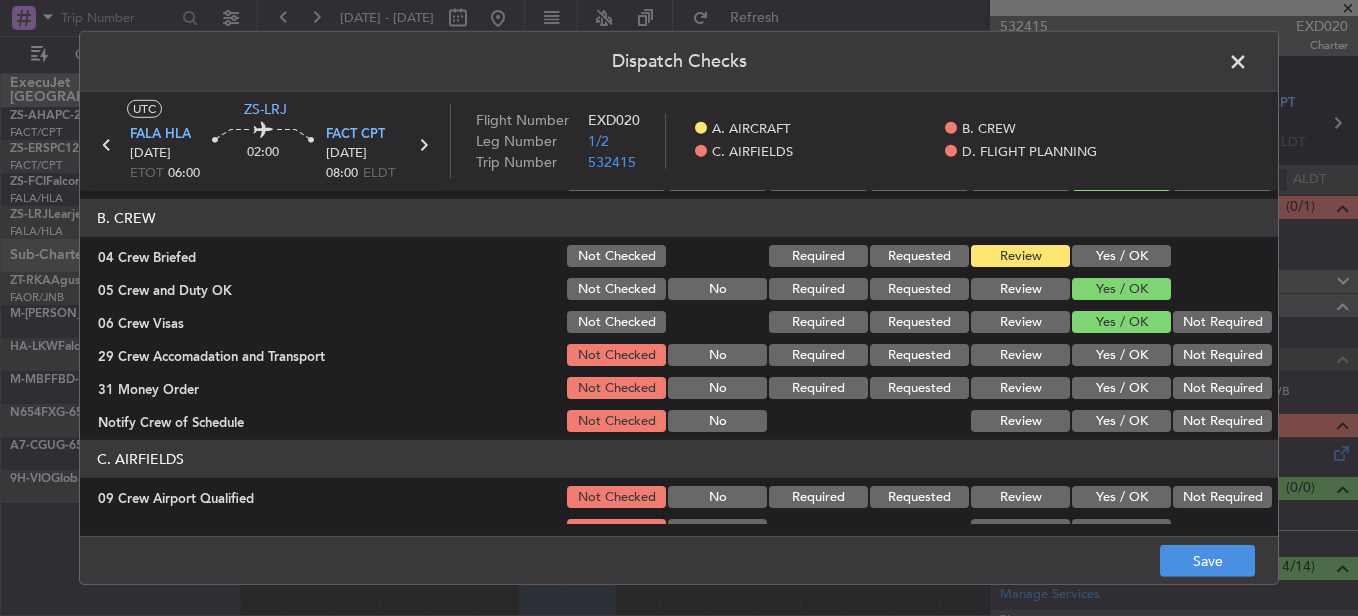 click on "Yes / OK" 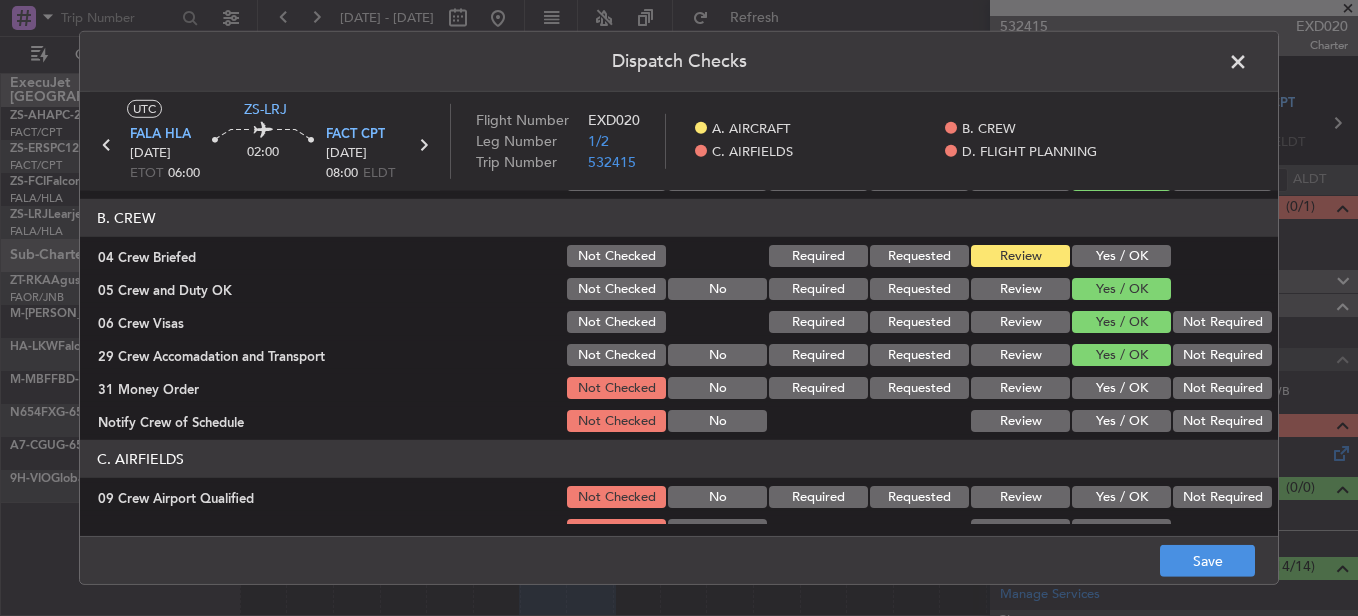 click on "Yes / OK" 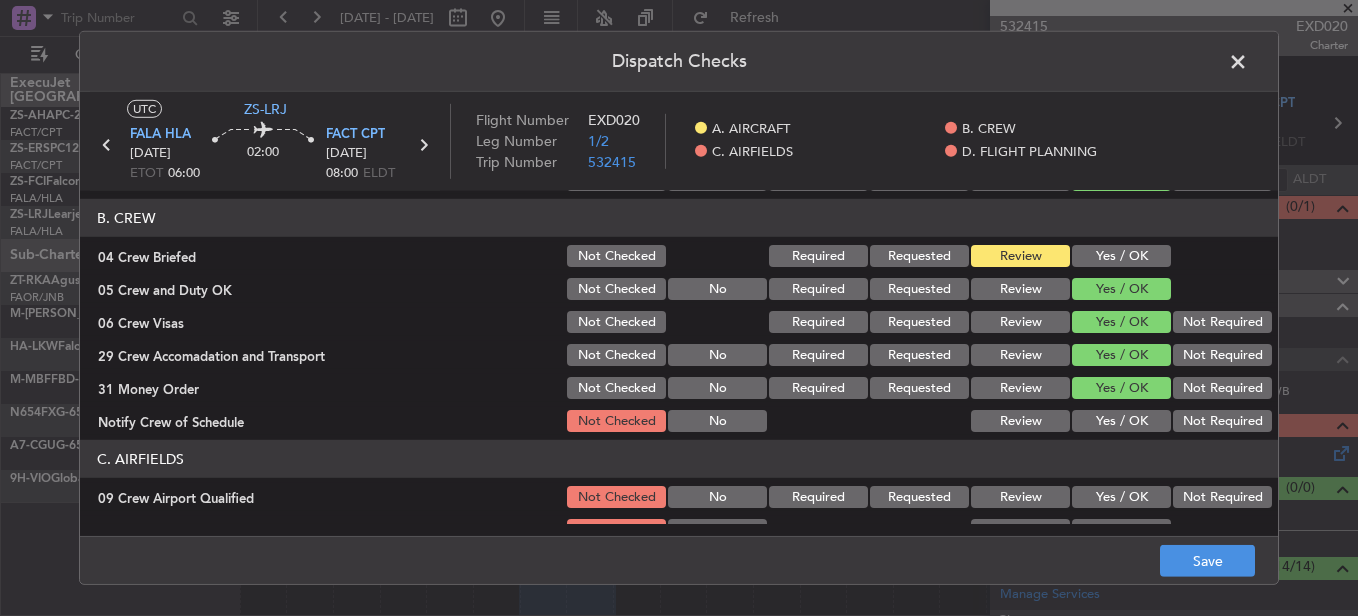 click on "Yes / OK" 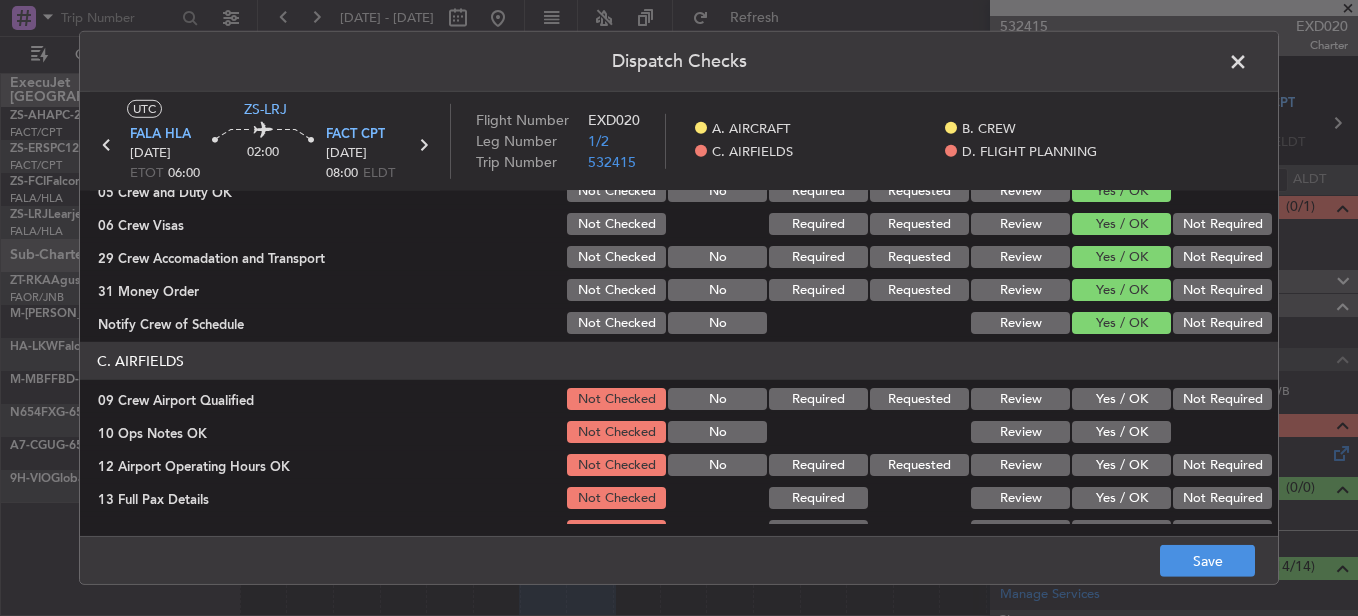 scroll, scrollTop: 400, scrollLeft: 0, axis: vertical 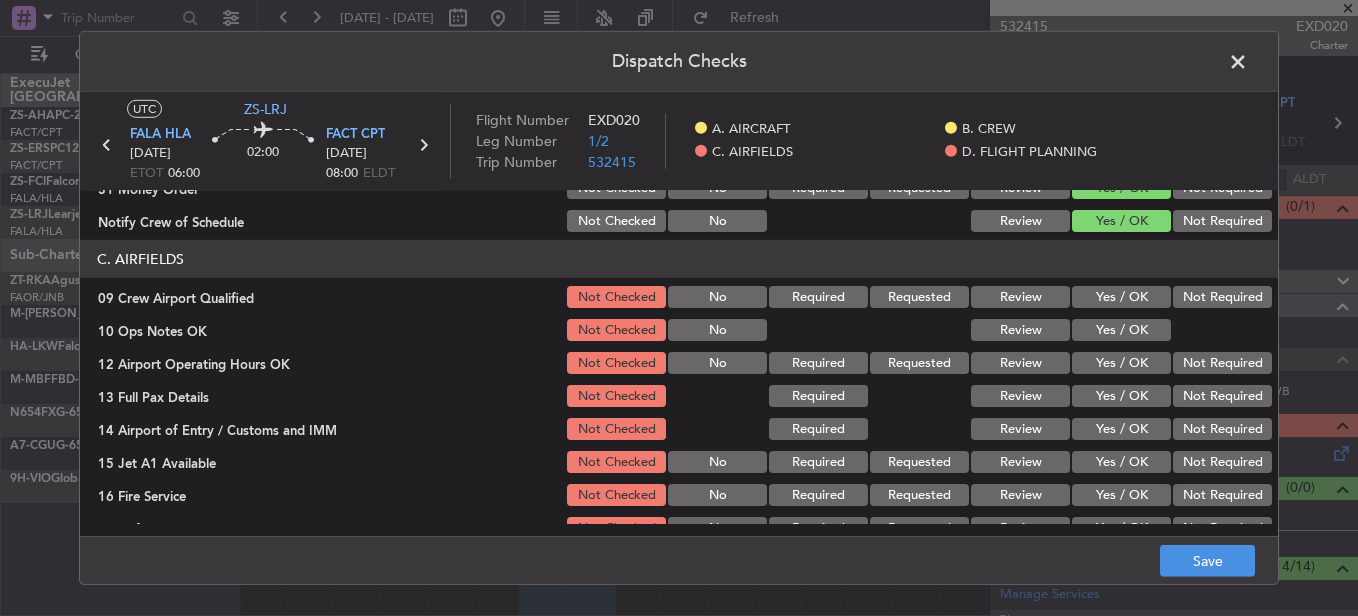 click on "Yes / OK" 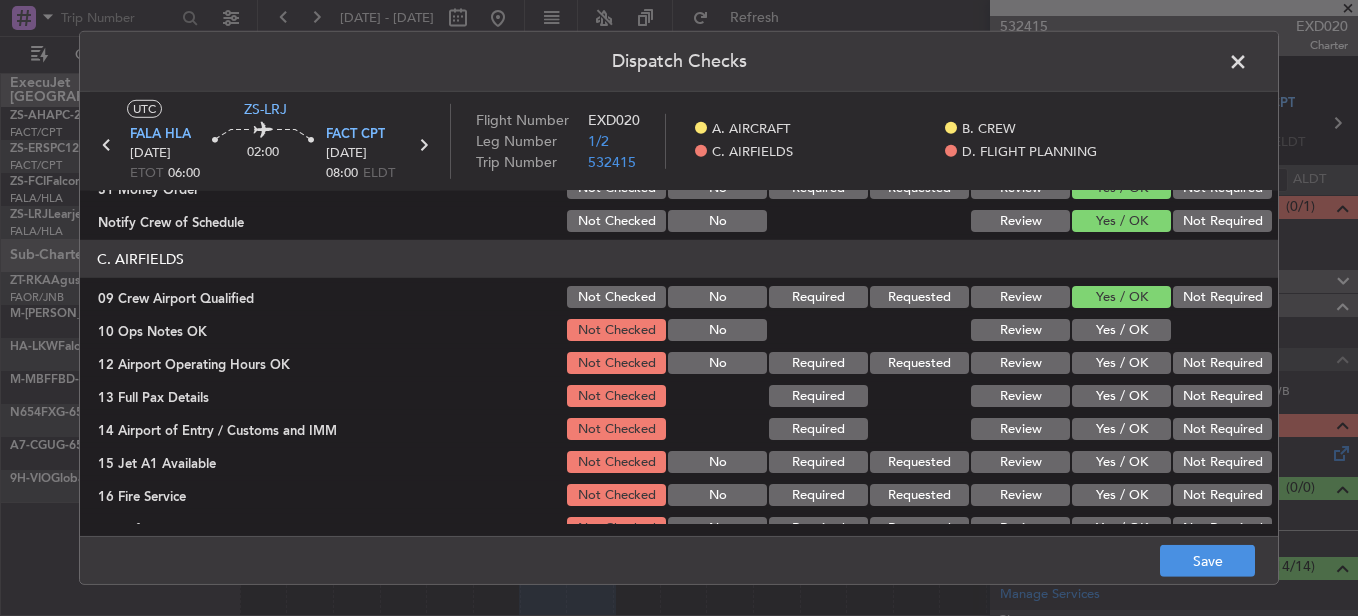 click on "Yes / OK" 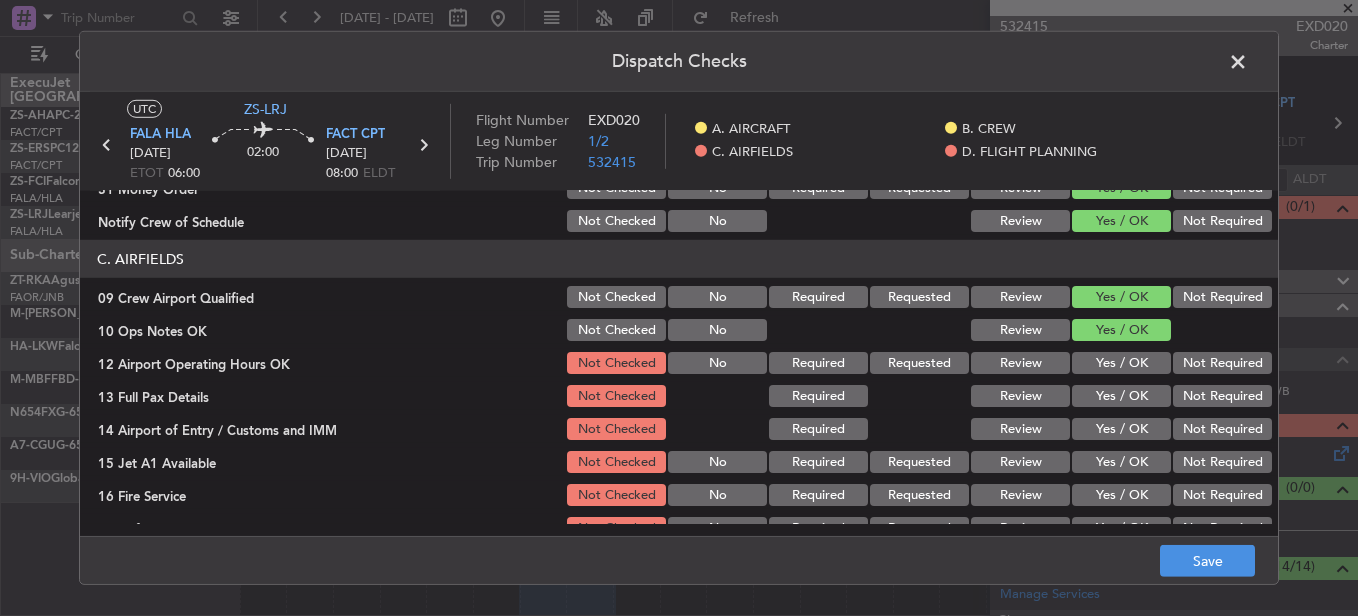 click on "Yes / OK" 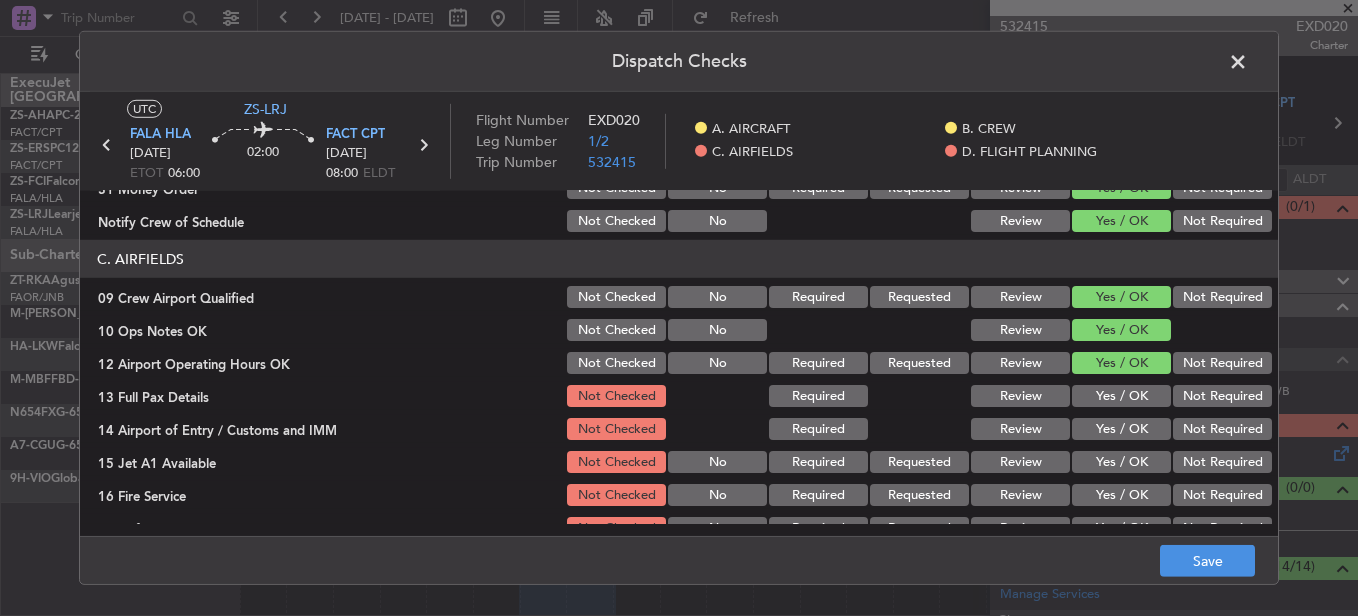 drag, startPoint x: 1145, startPoint y: 393, endPoint x: 1163, endPoint y: 403, distance: 20.59126 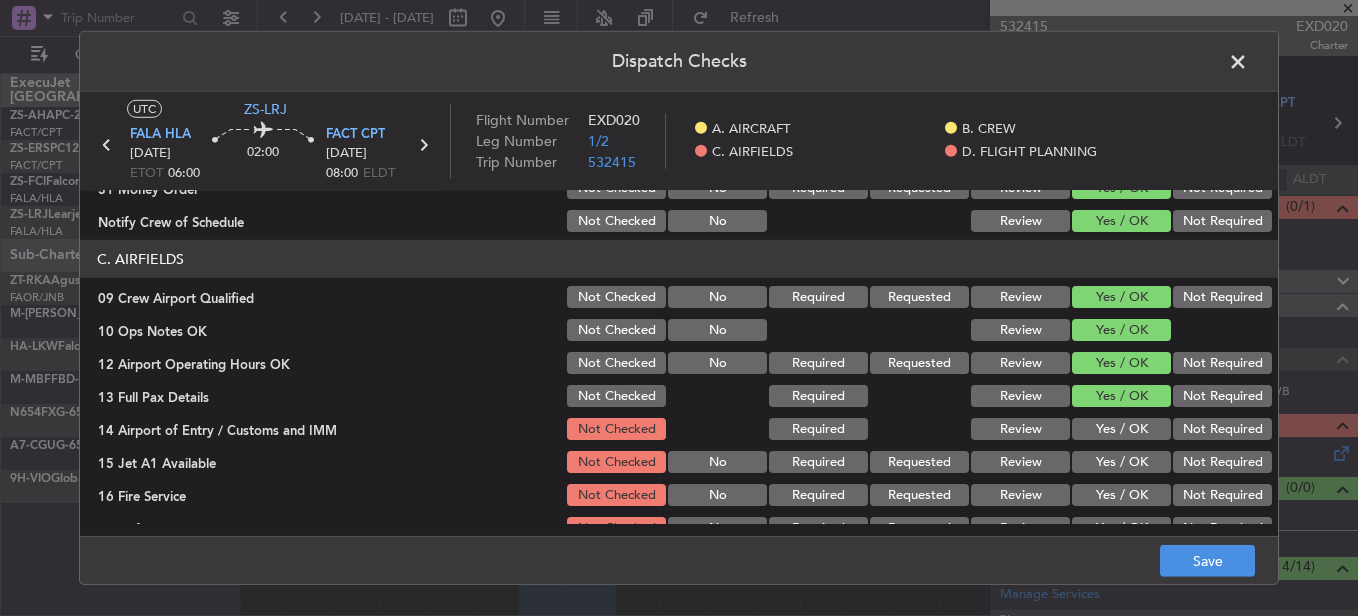 click on "Not Required" 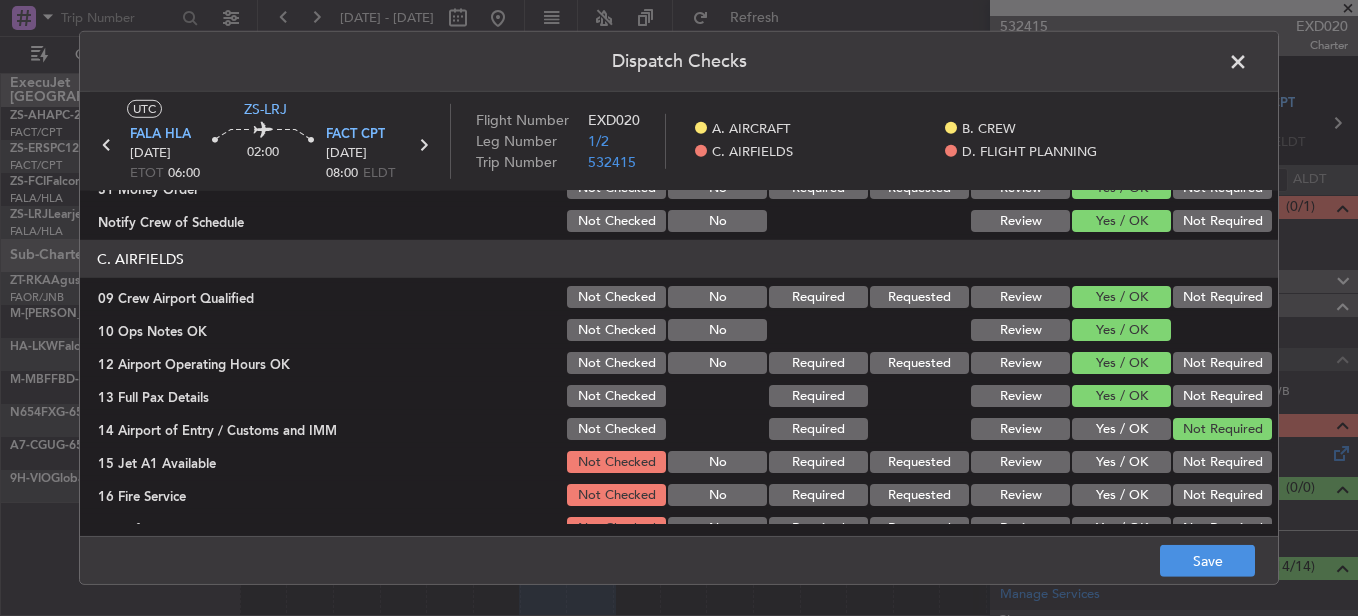 click on "Yes / OK" 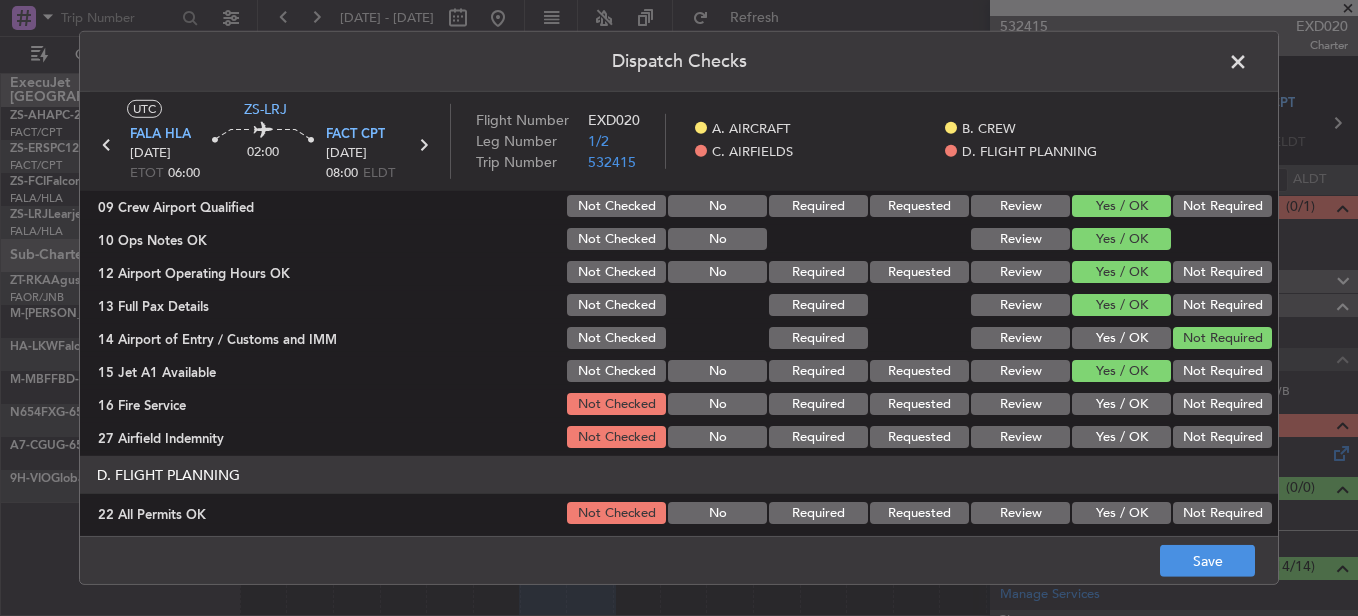 scroll, scrollTop: 565, scrollLeft: 0, axis: vertical 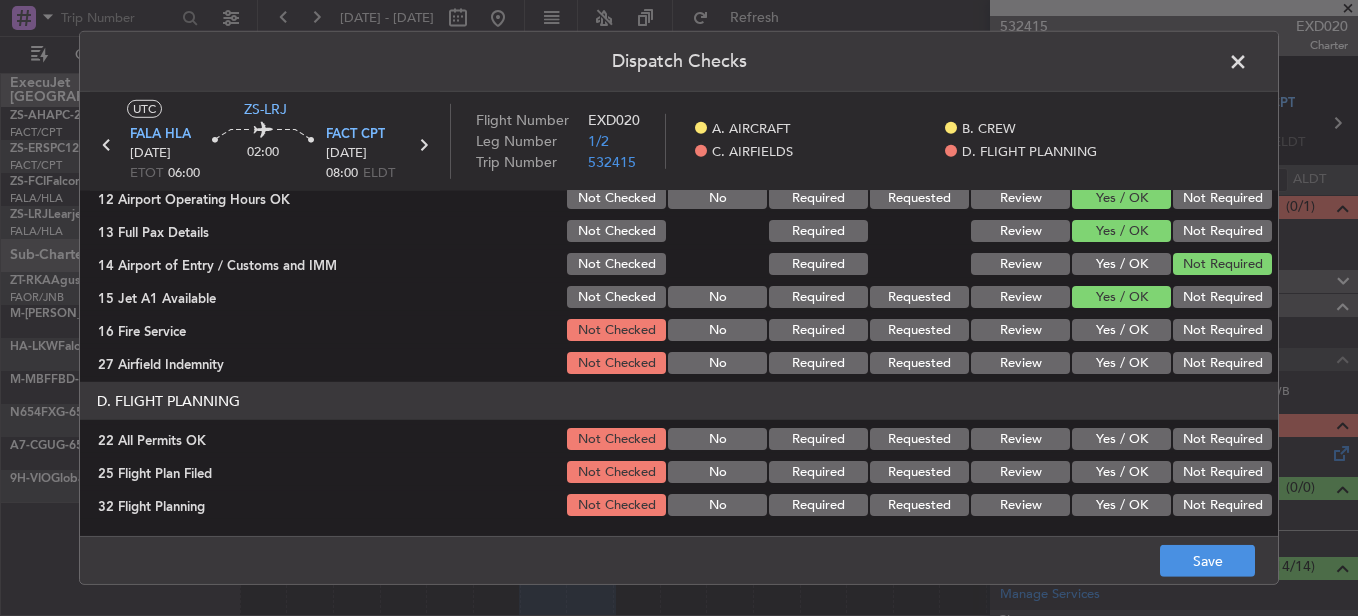 drag, startPoint x: 1111, startPoint y: 323, endPoint x: 1118, endPoint y: 345, distance: 23.086792 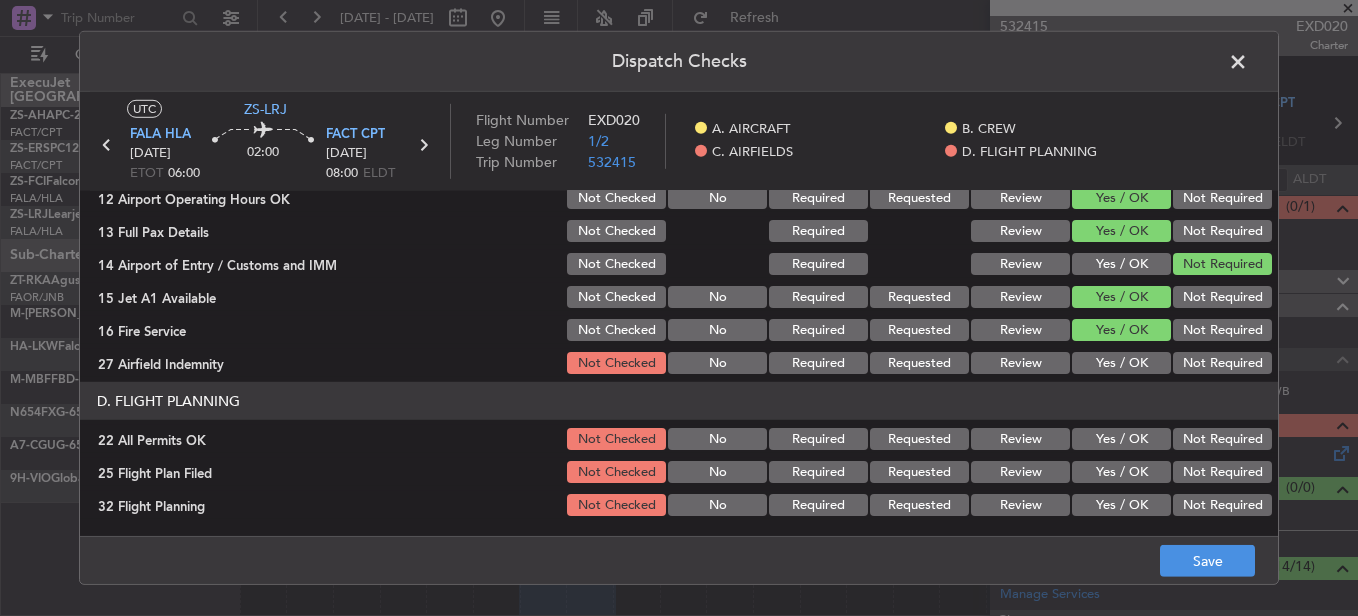 drag, startPoint x: 1124, startPoint y: 350, endPoint x: 1129, endPoint y: 363, distance: 13.928389 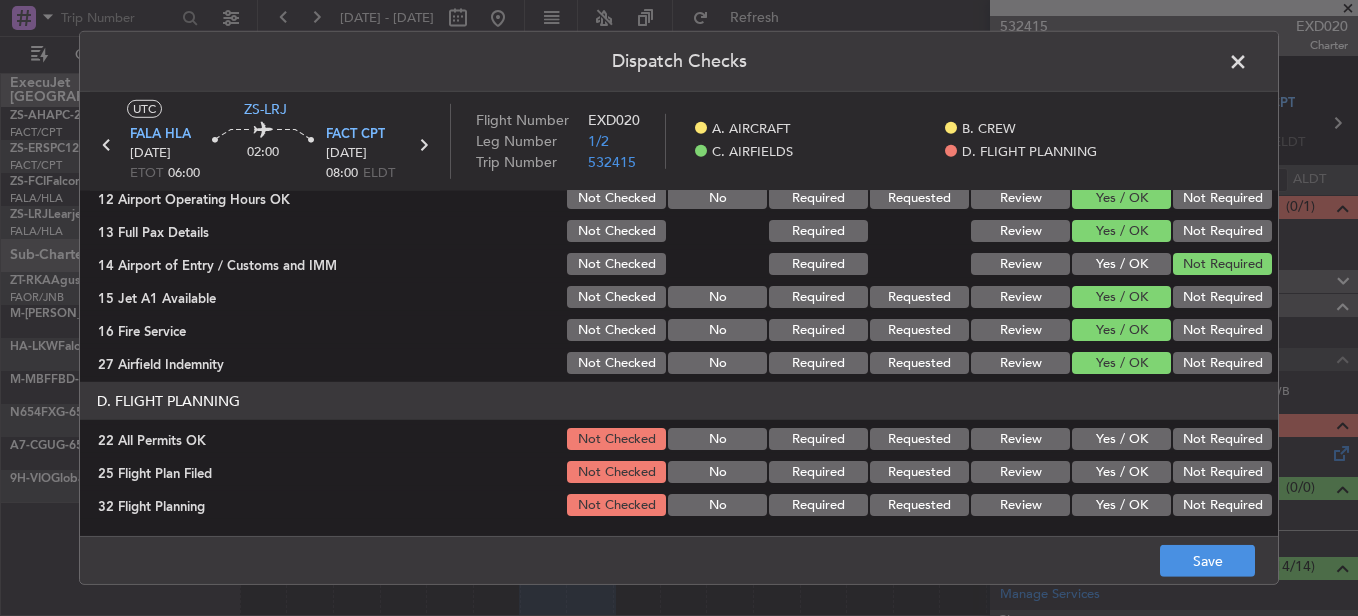 click on "Not Required" 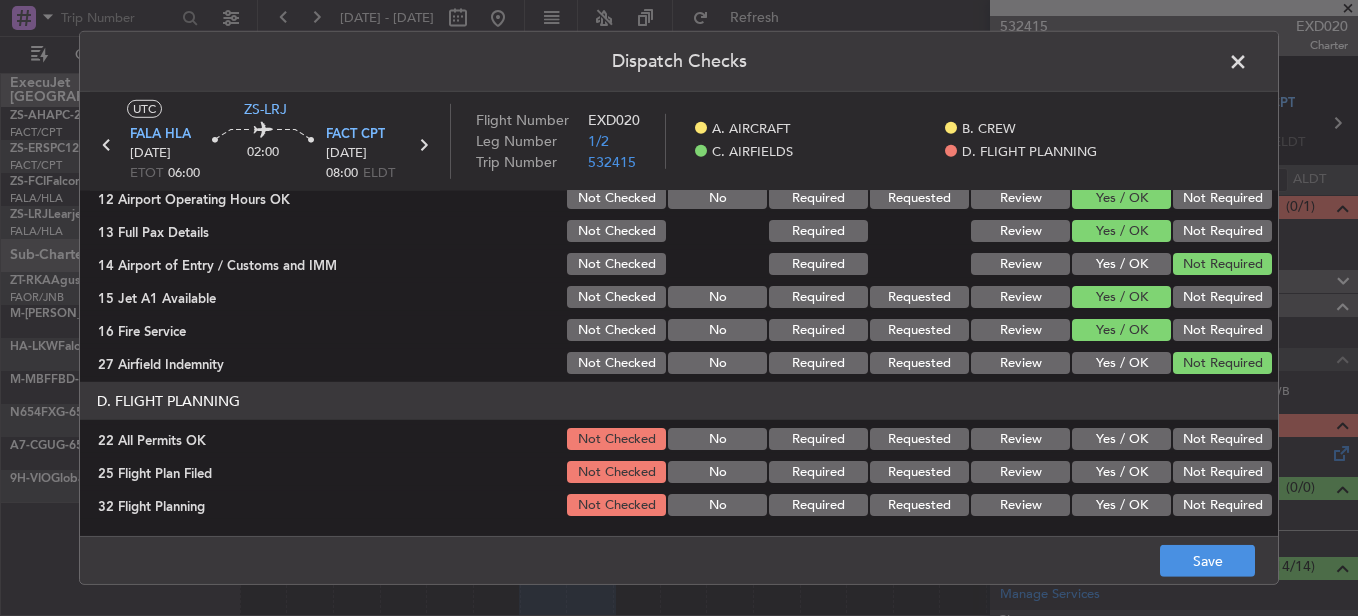 click on "Yes / OK" 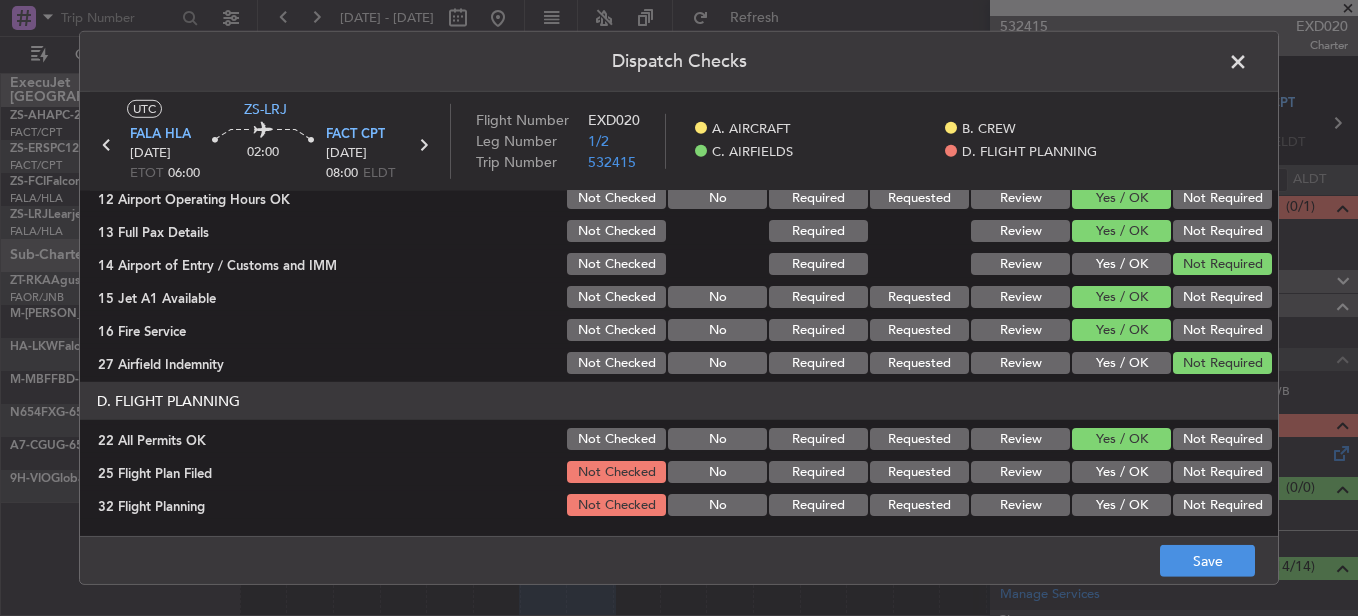 click on "Yes / OK" 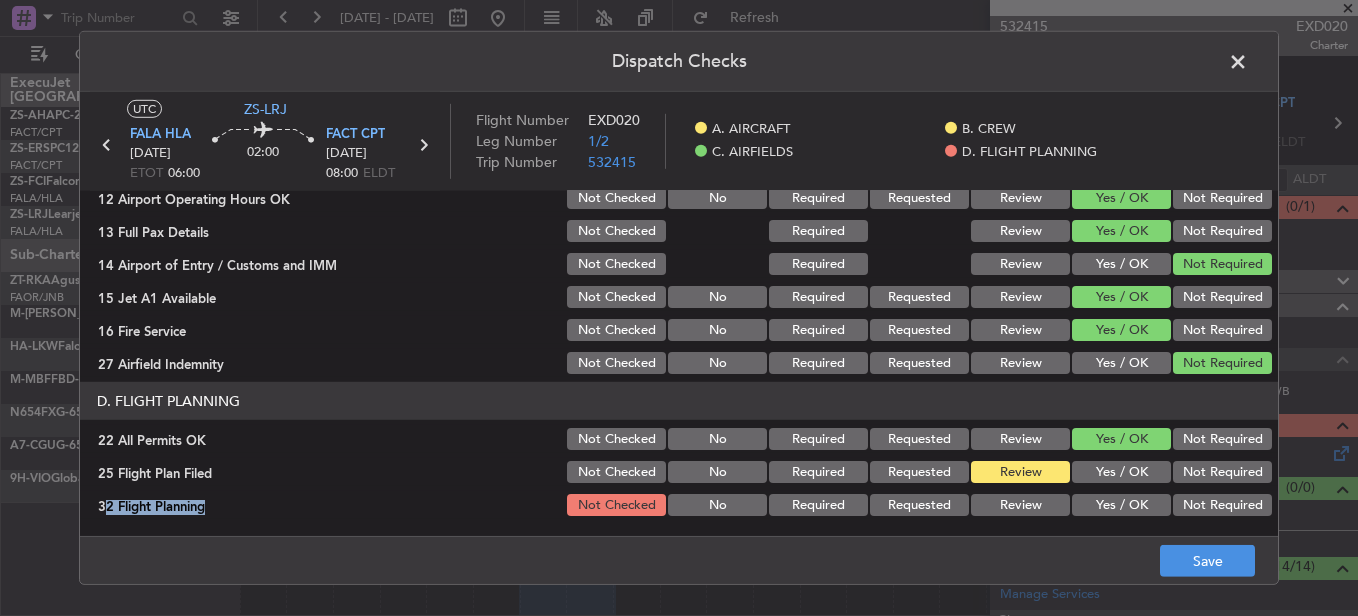 click on "D. FLIGHT PLANNING   22 All Permits OK  Not Checked No Required Requested Review Yes / OK Not Required  25 Flight Plan Filed  Not Checked No Required Requested Review Yes / OK Not Required  32 Flight Planning  Not Checked No Required Requested Review Yes / OK Not Required" 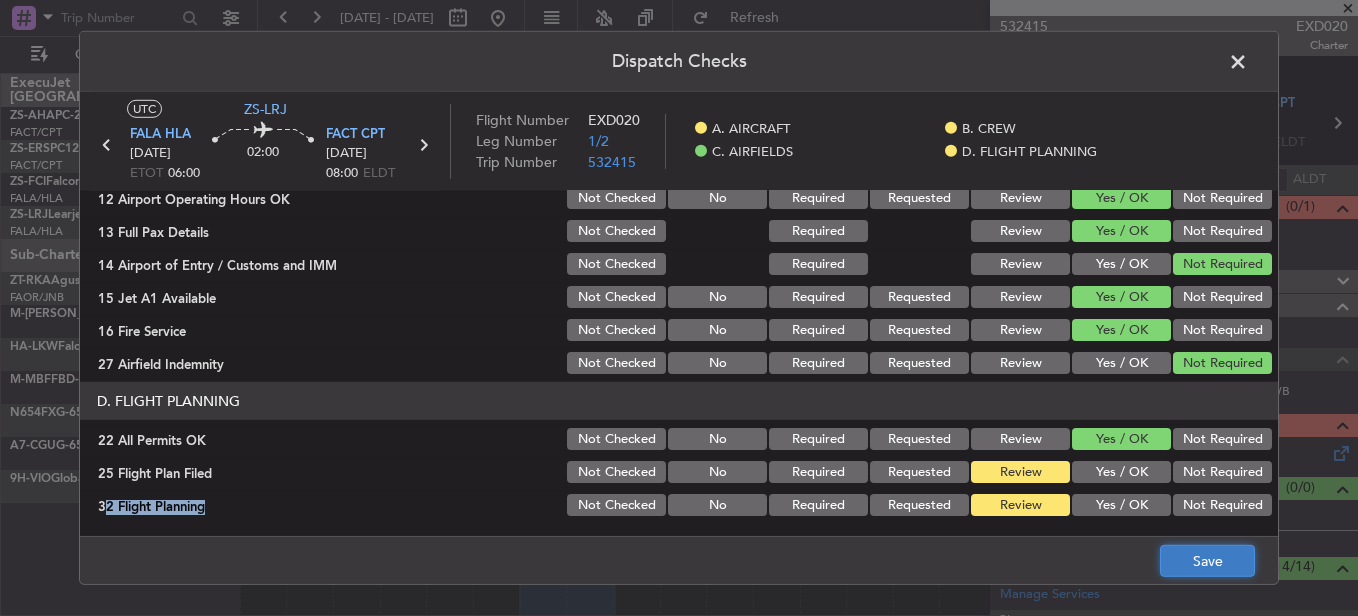 click on "Save" 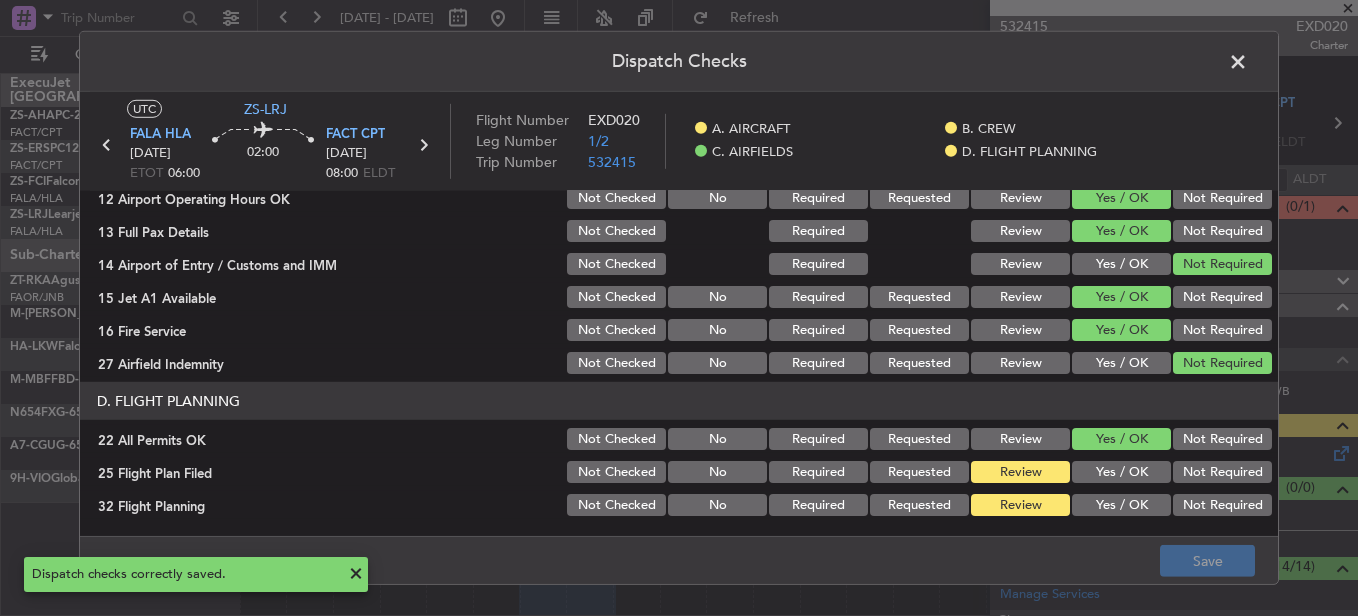 drag, startPoint x: 1236, startPoint y: 59, endPoint x: 1269, endPoint y: 67, distance: 33.955853 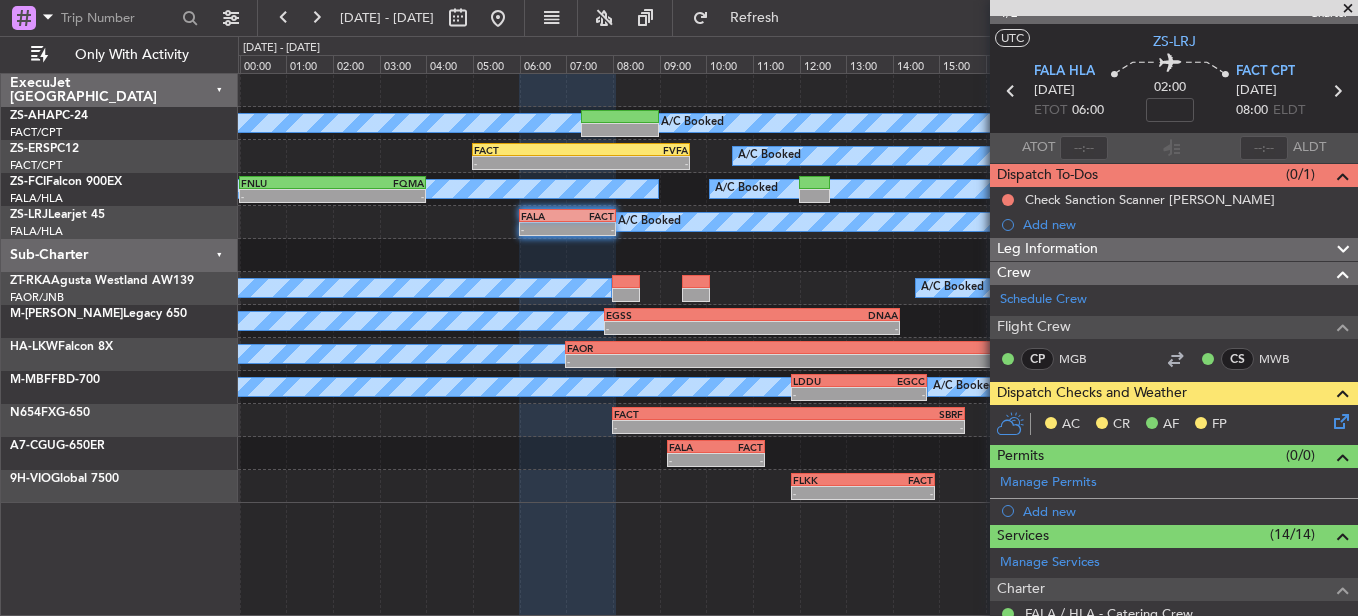 scroll, scrollTop: 0, scrollLeft: 0, axis: both 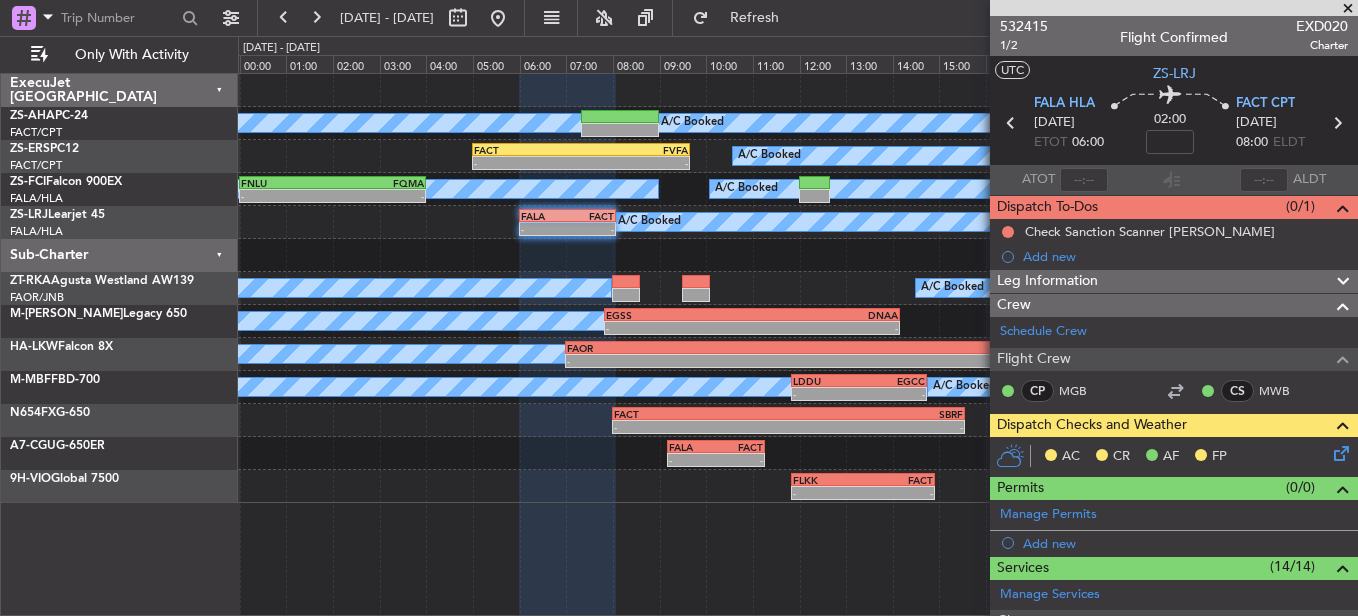 click at bounding box center (1348, 9) 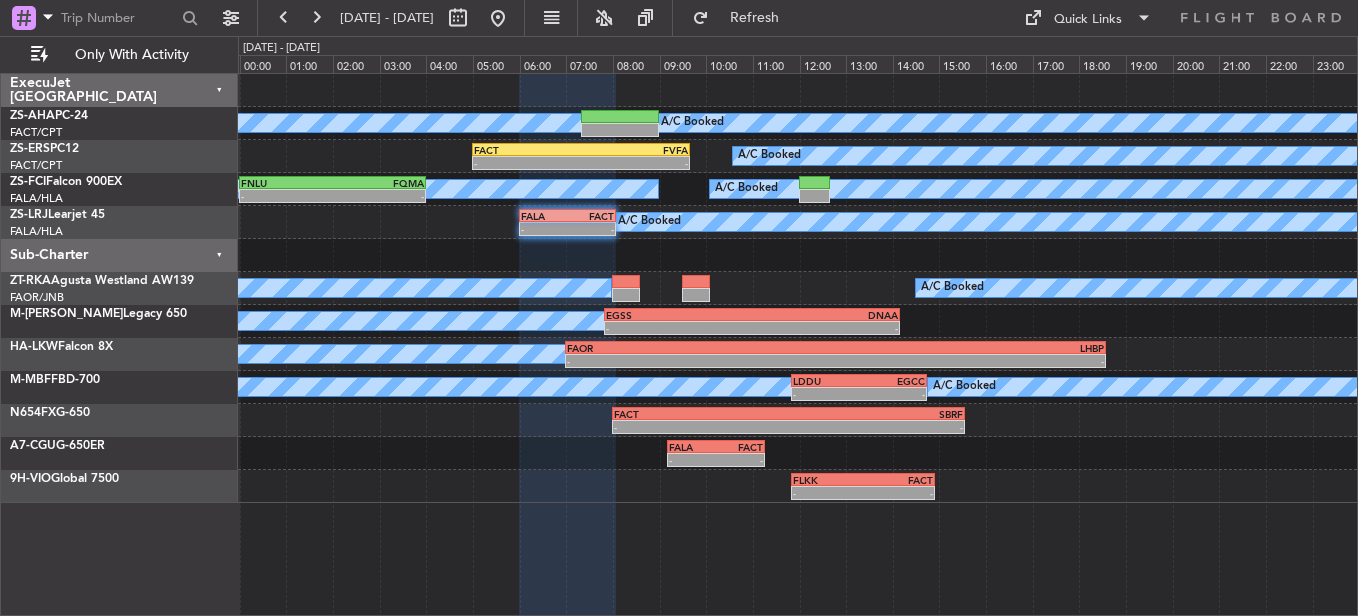 type on "0" 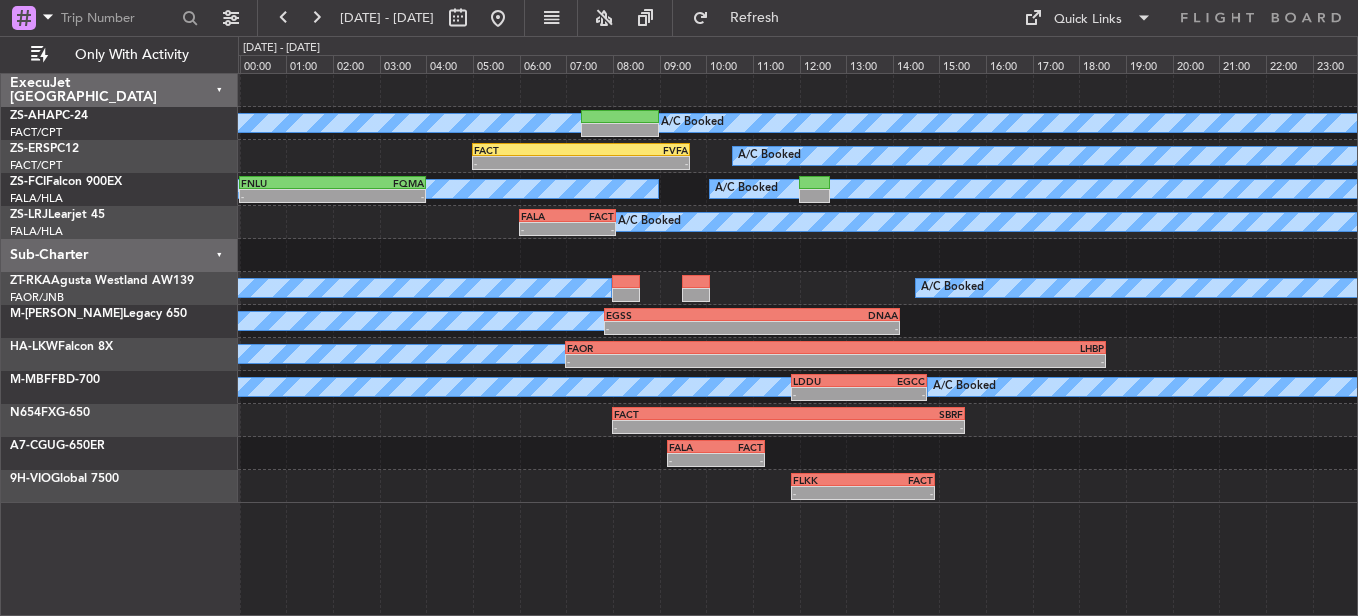 drag, startPoint x: 308, startPoint y: 14, endPoint x: 277, endPoint y: 103, distance: 94.24436 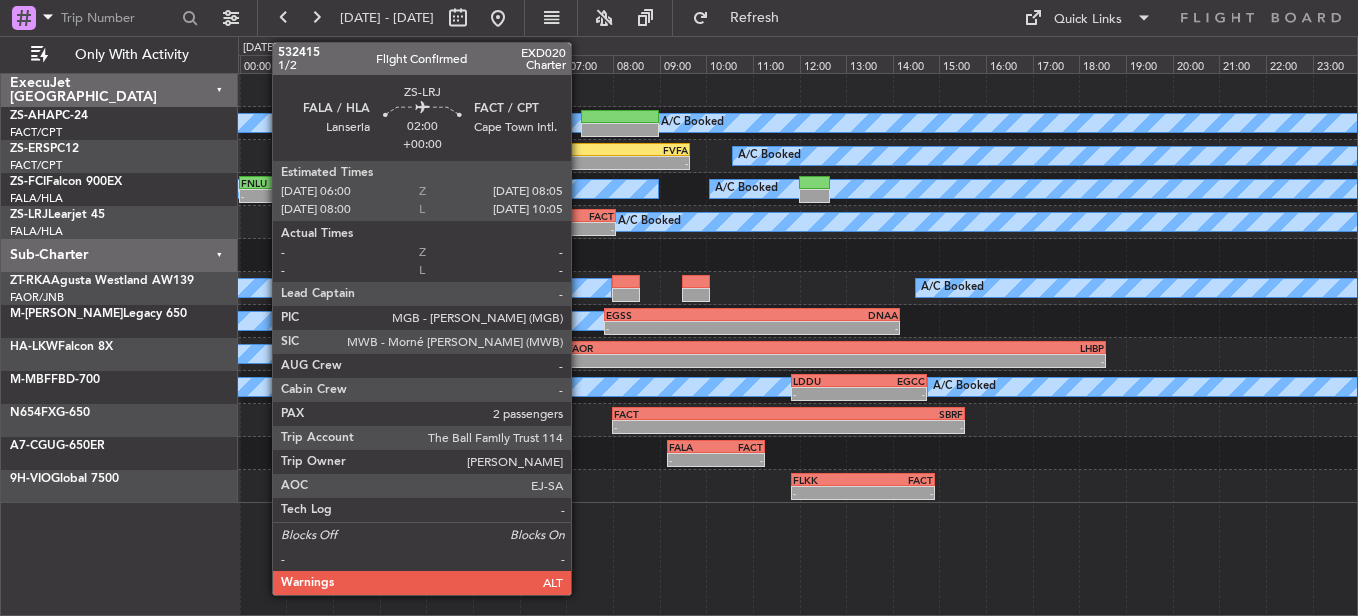 click on "FACT" 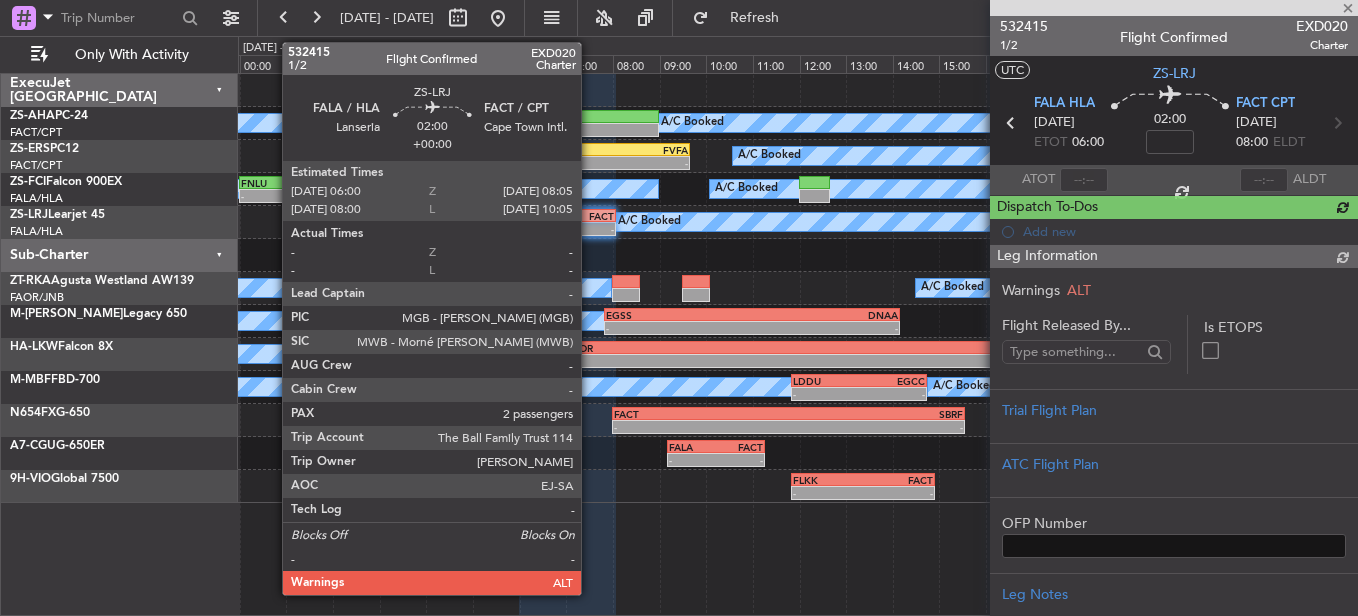 click on "FACT" 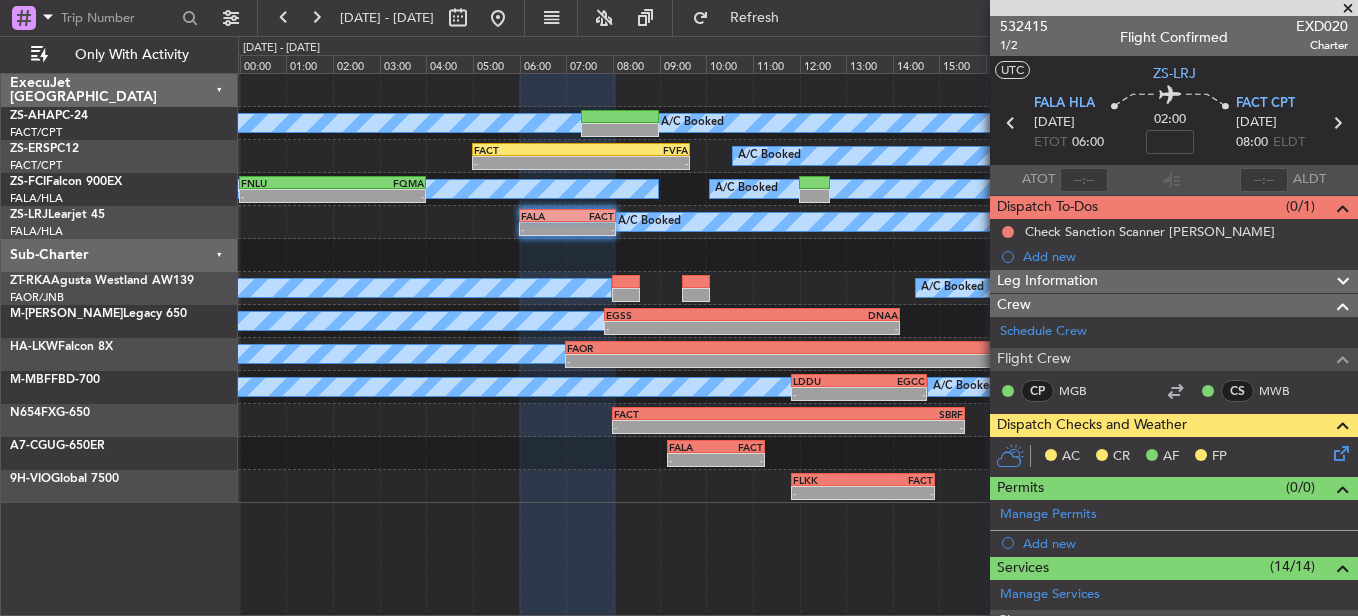 click on "A/C Booked
-
-
FALA
06:00 Z
FACT
08:05 Z" 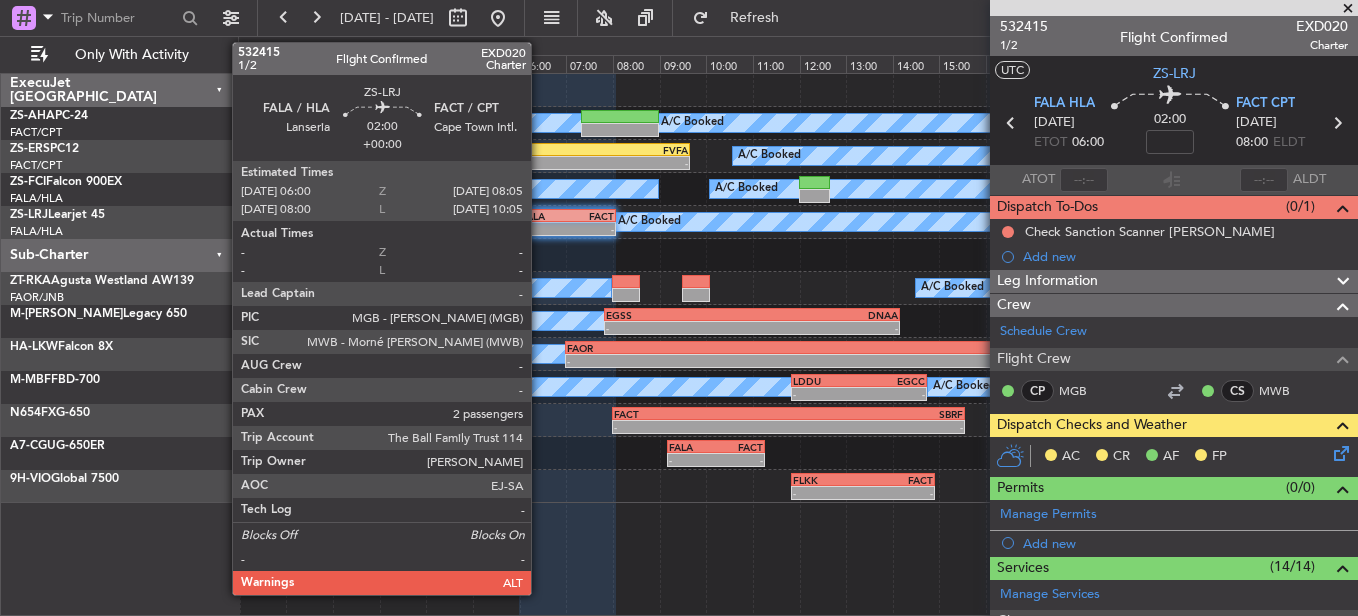 click on "FALA" 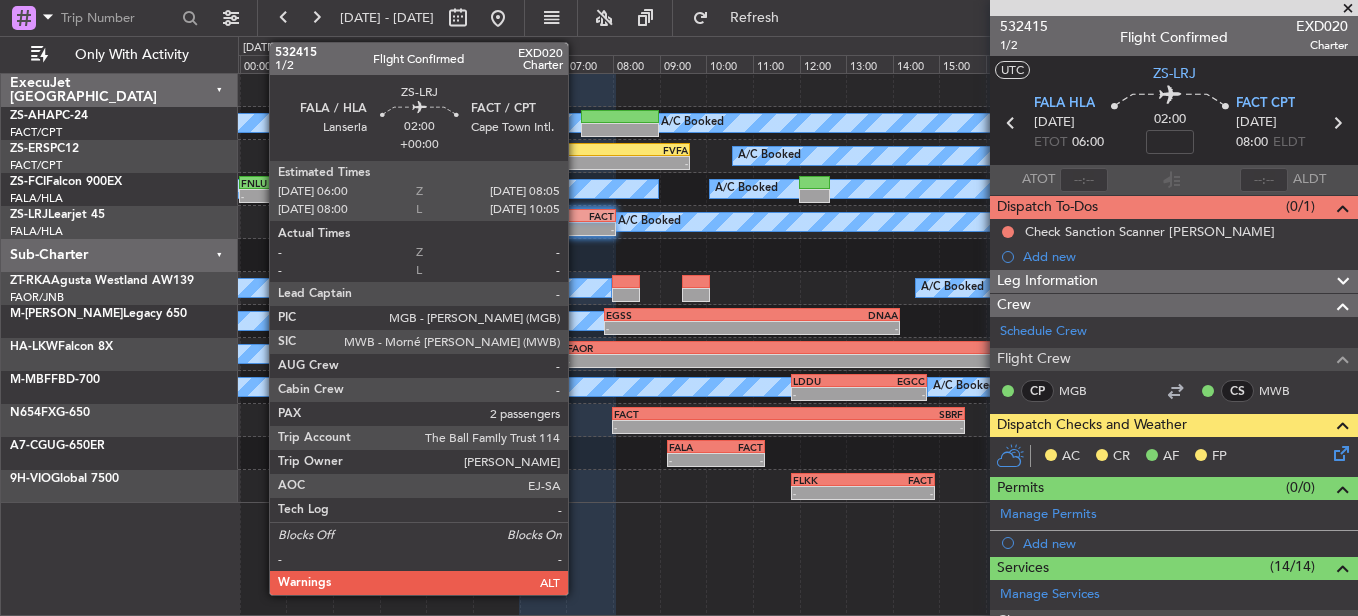 click on "FACT" 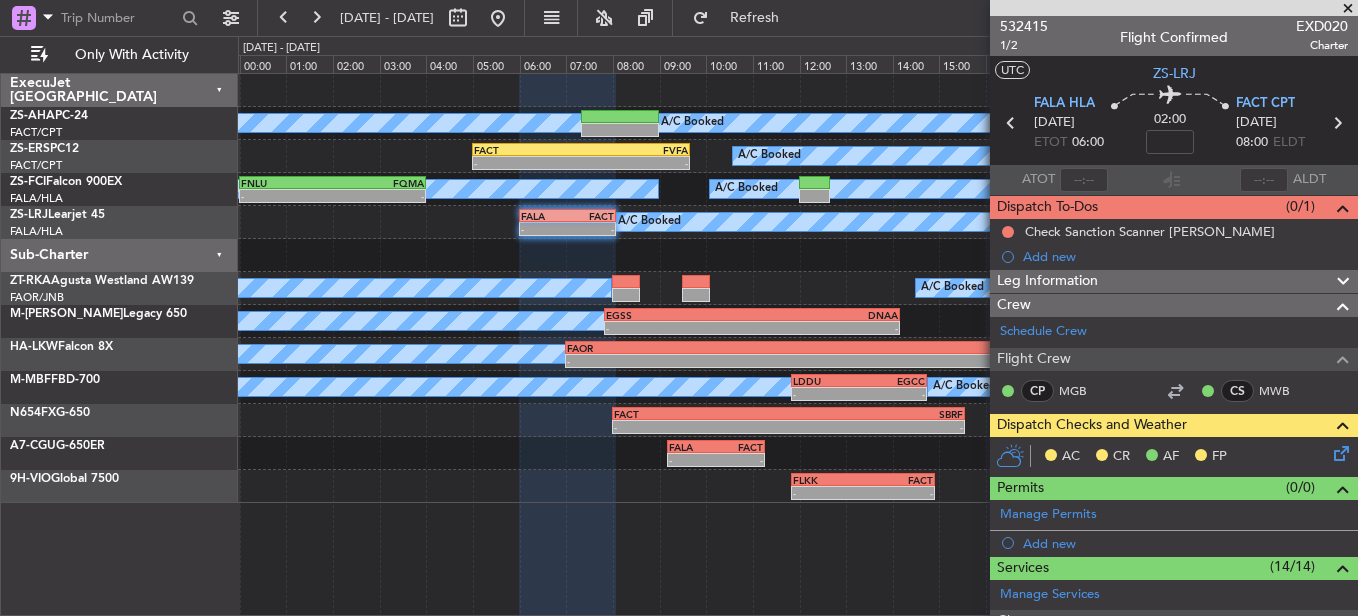 click 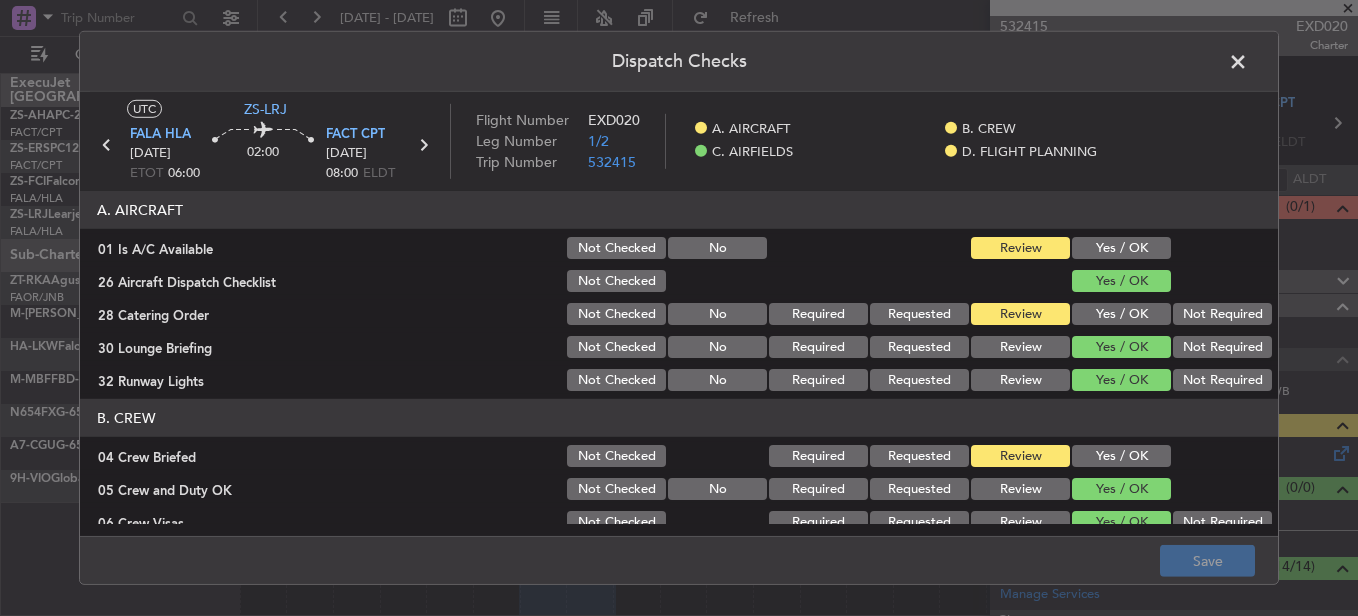 click on "Yes / OK" 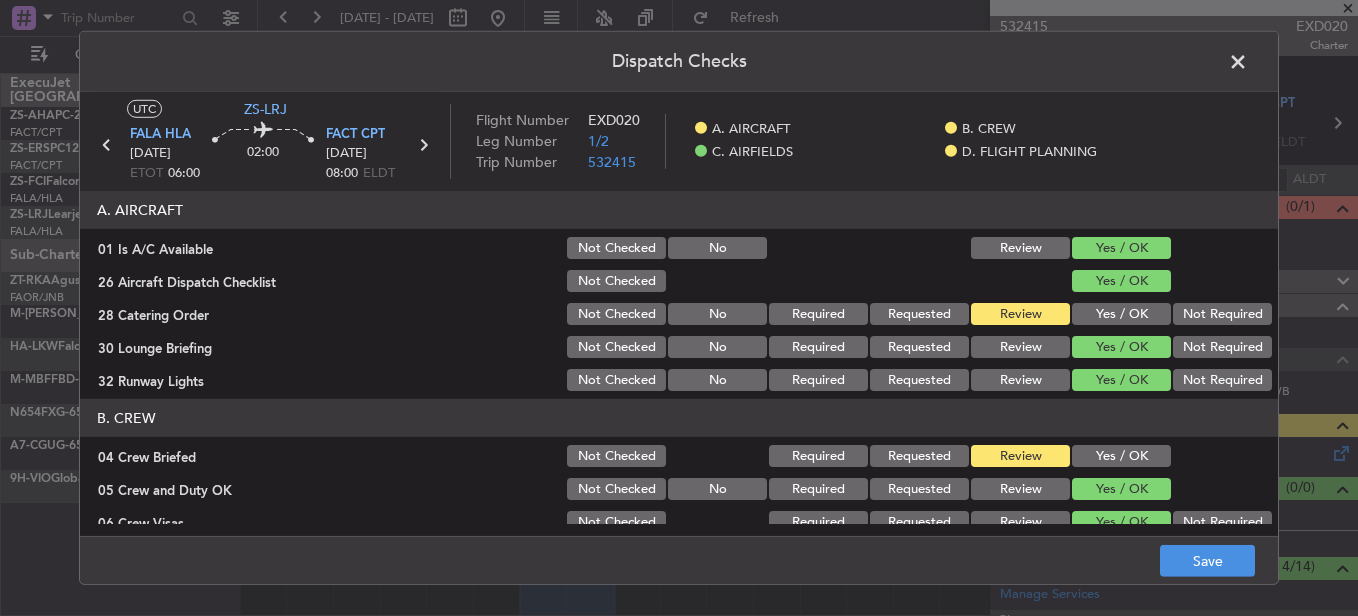 click 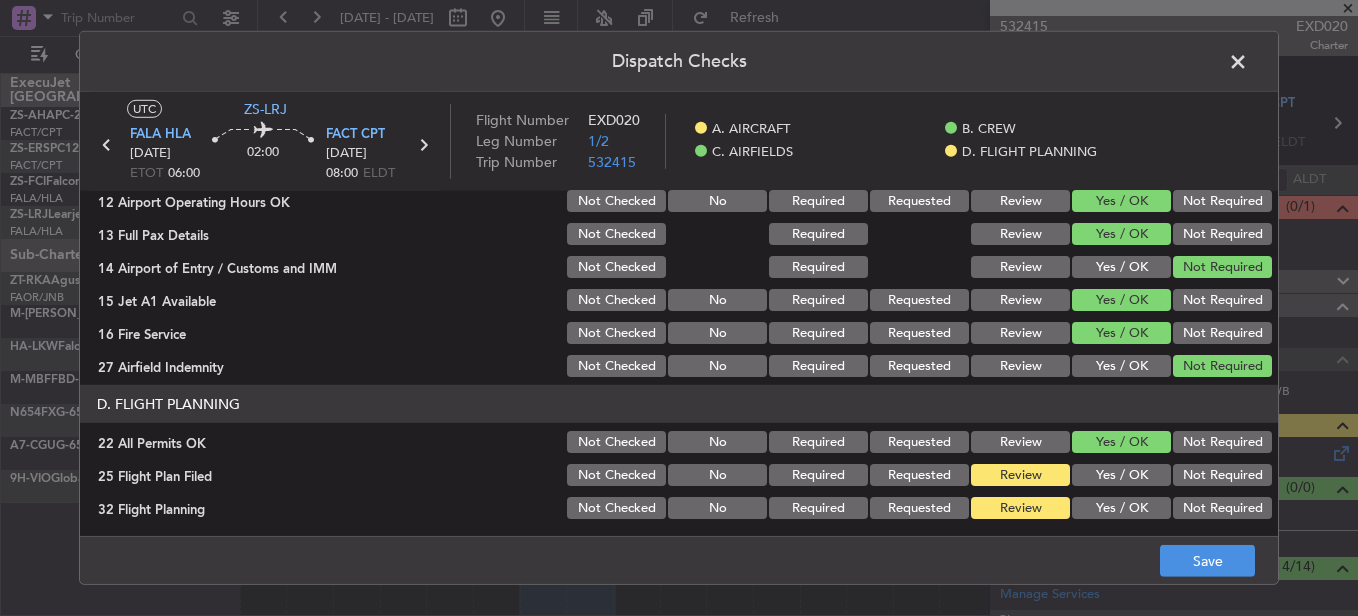 scroll, scrollTop: 565, scrollLeft: 0, axis: vertical 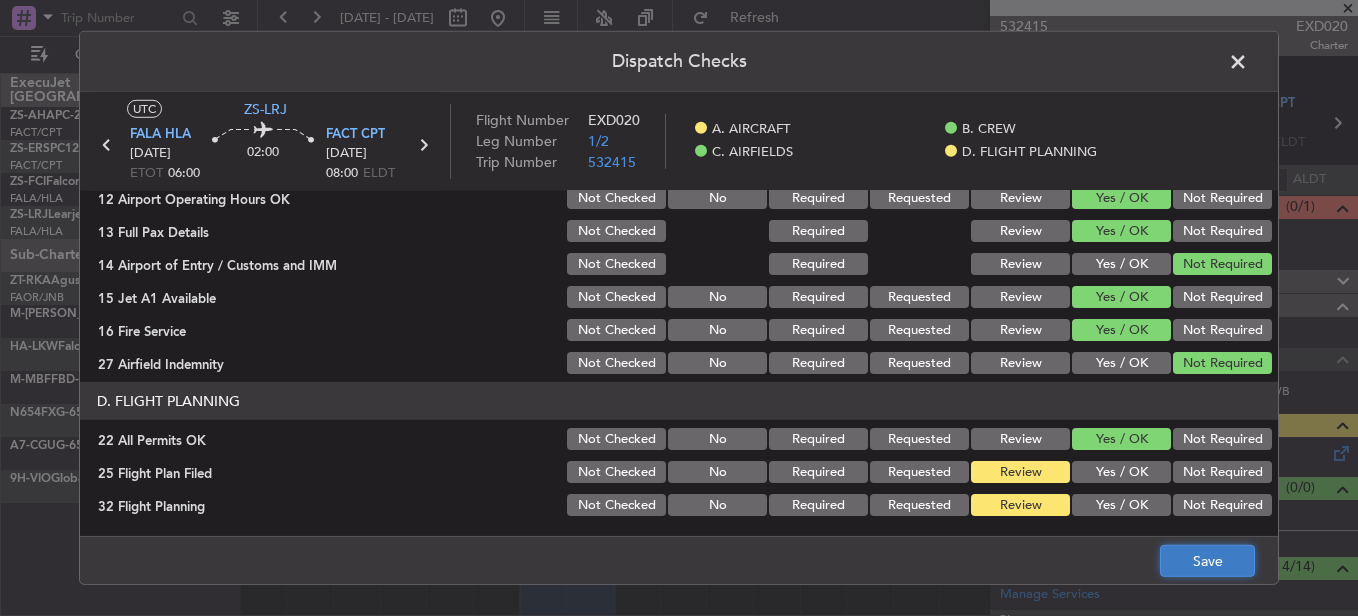 click on "Save" 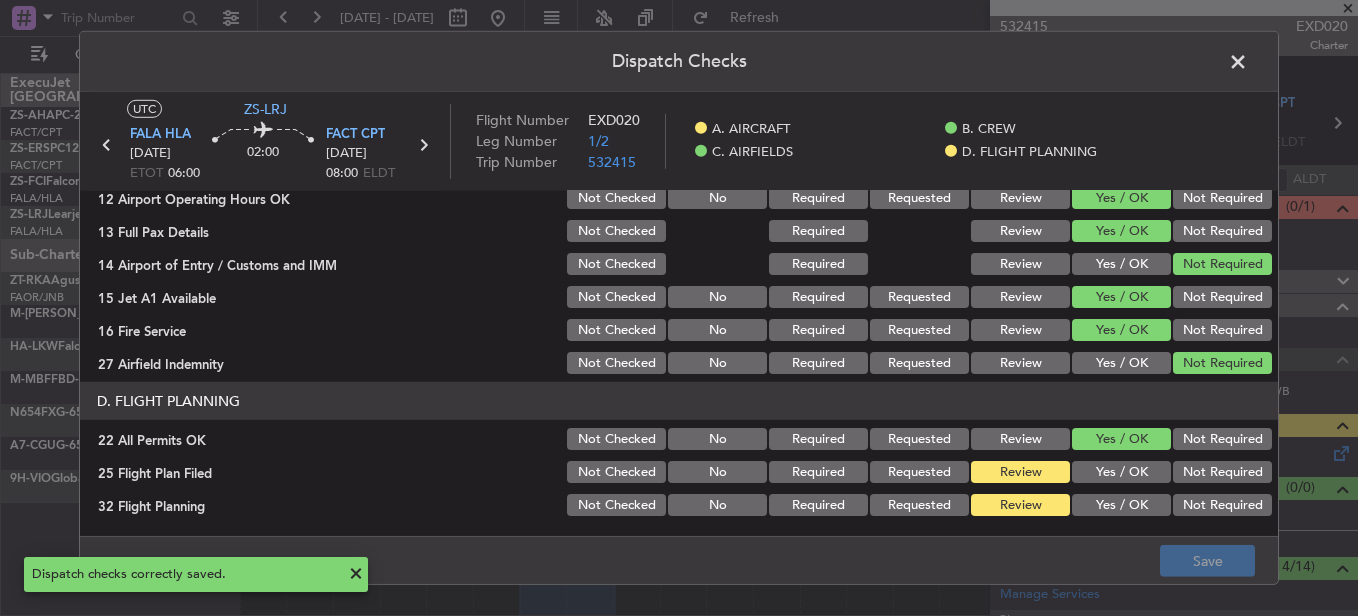 click 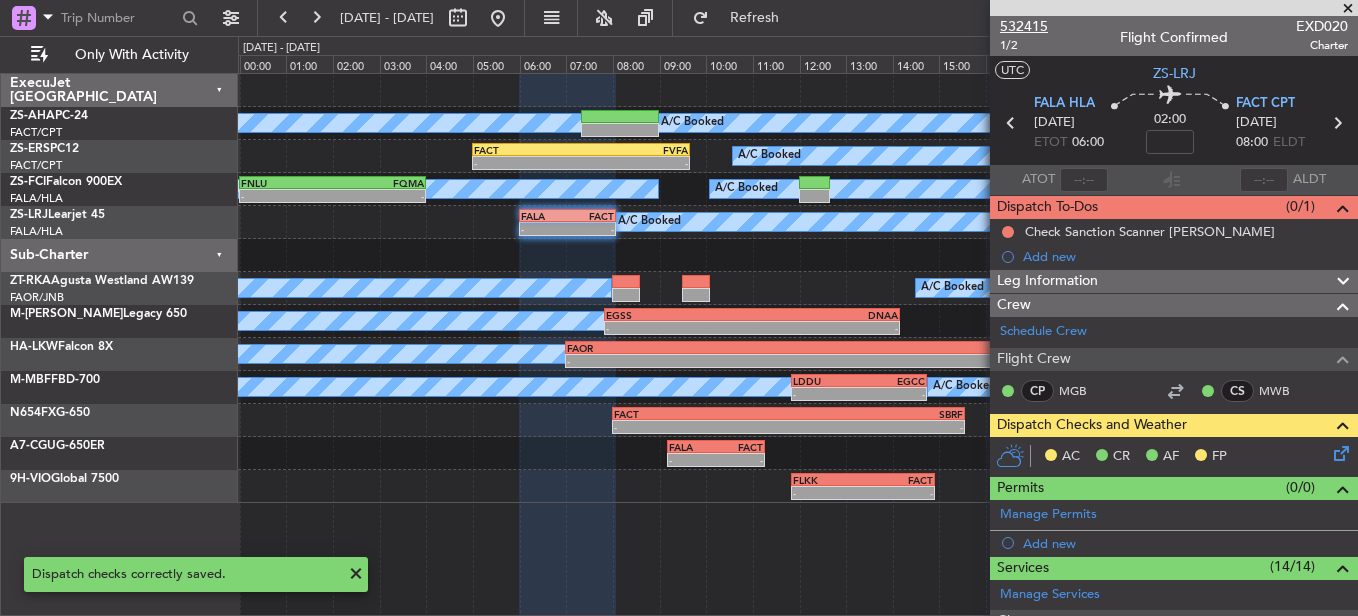 click on "532415" at bounding box center (1024, 26) 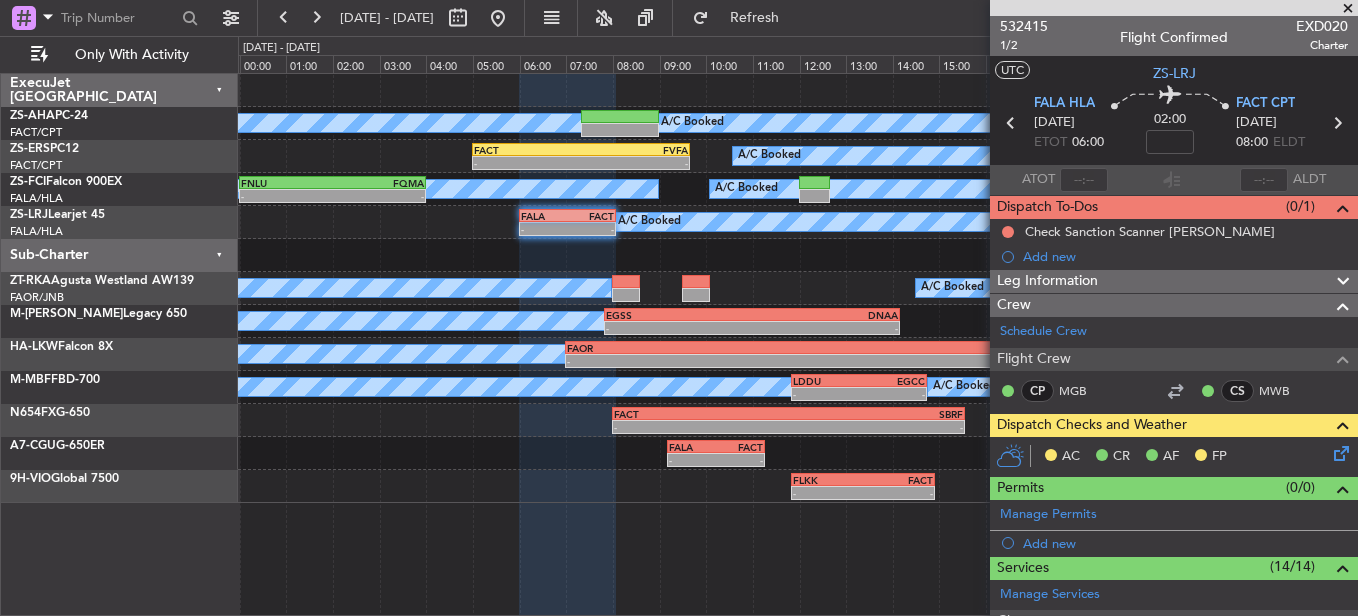 click 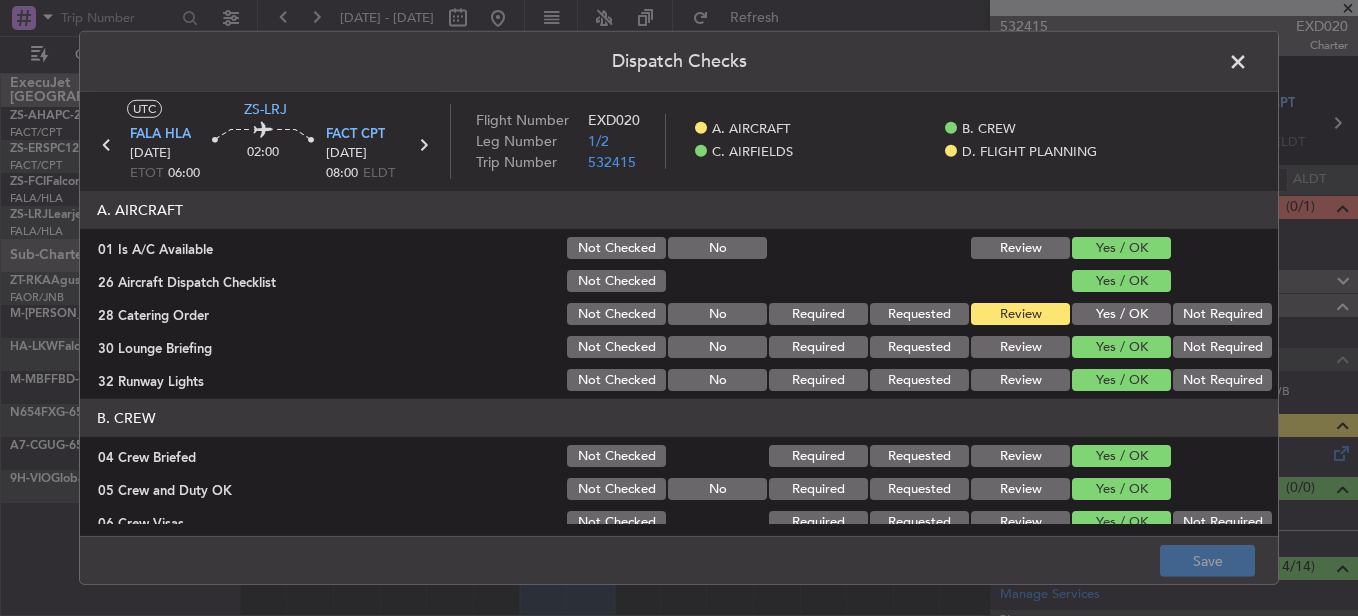 click on "Yes / OK" 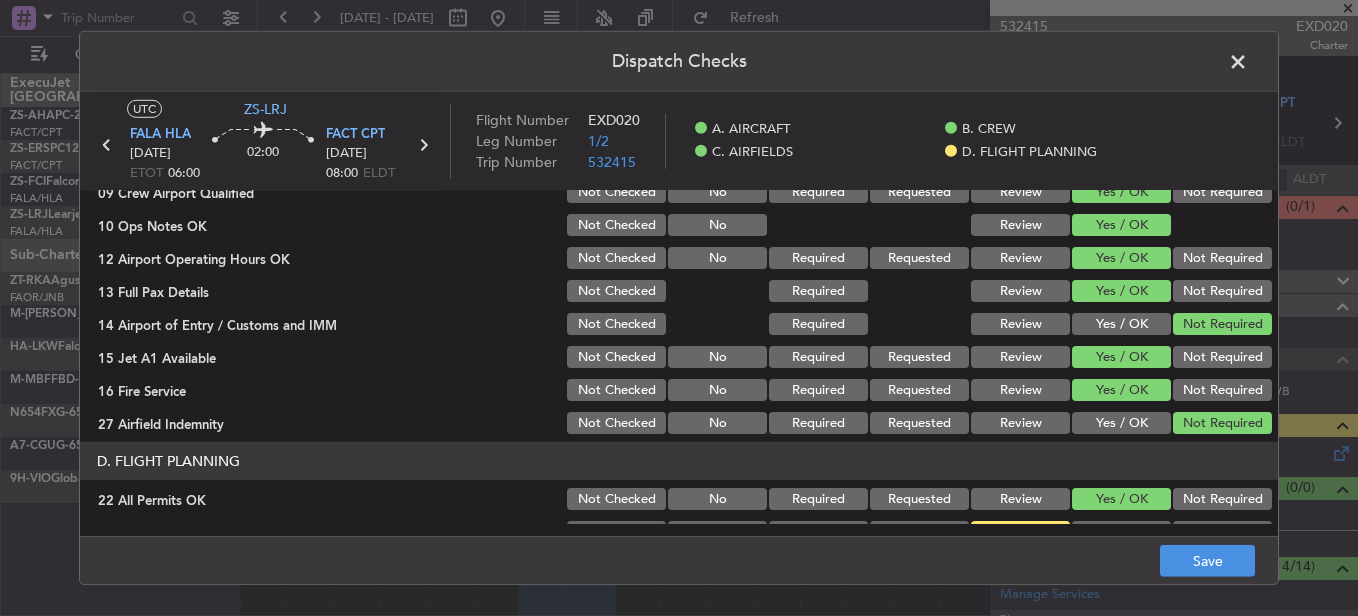 scroll, scrollTop: 565, scrollLeft: 0, axis: vertical 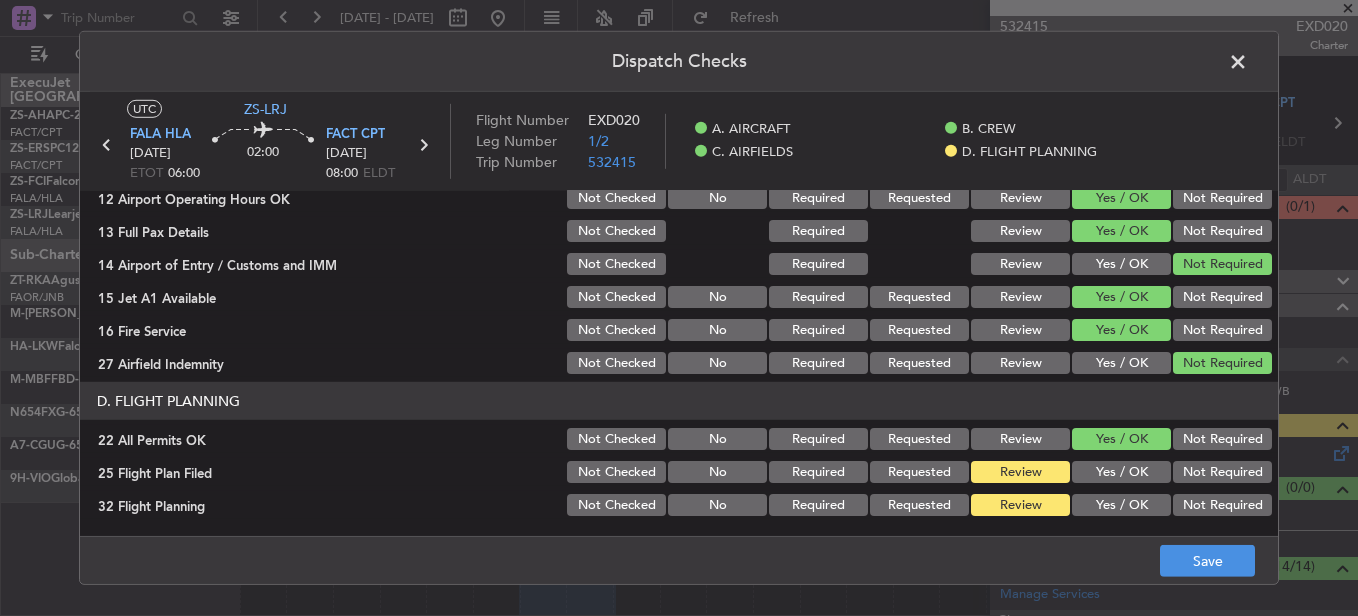 click on "Save" 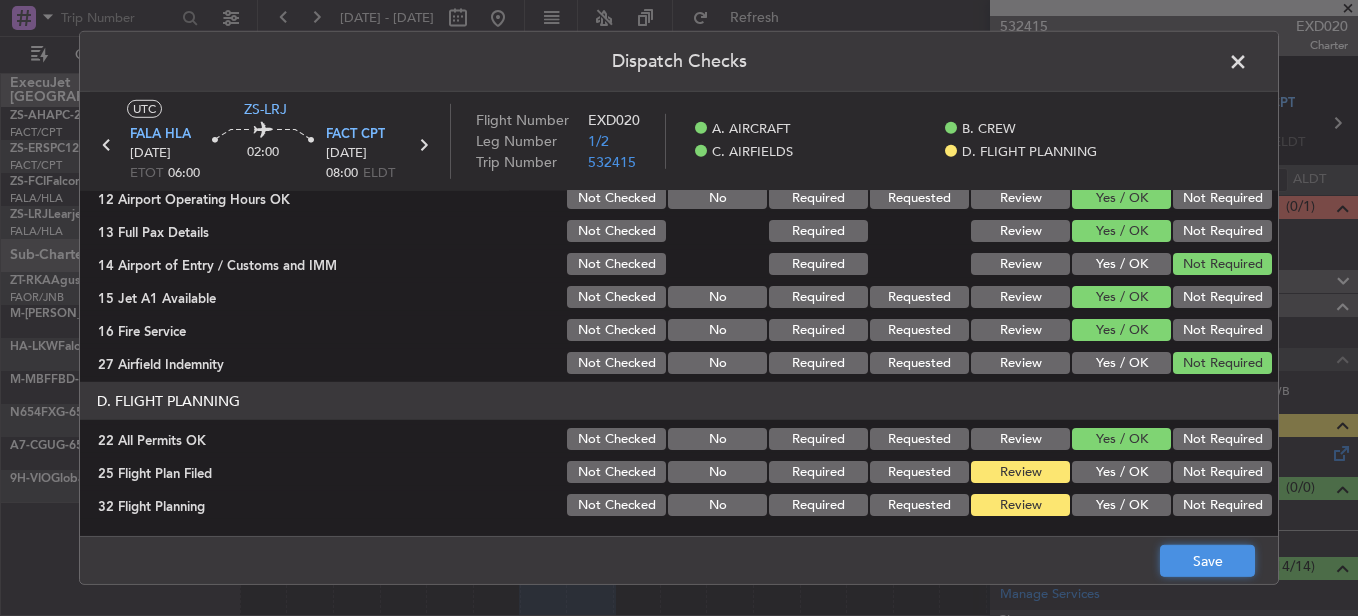 click on "Save" 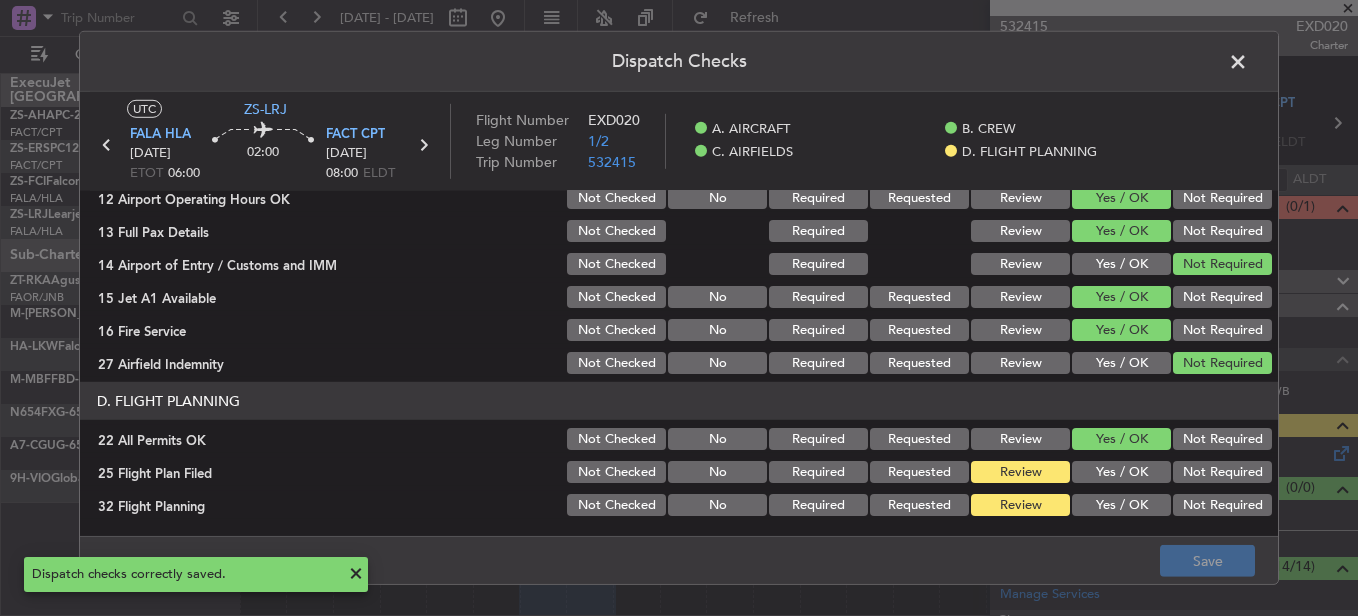 click 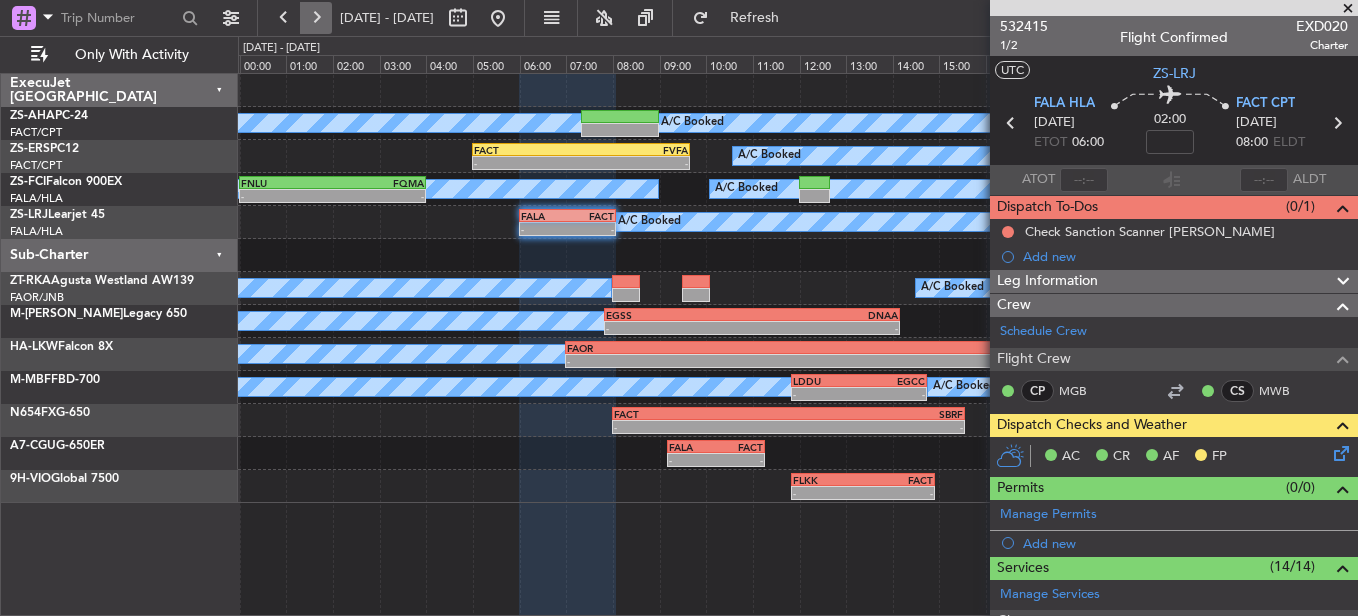 click at bounding box center [316, 18] 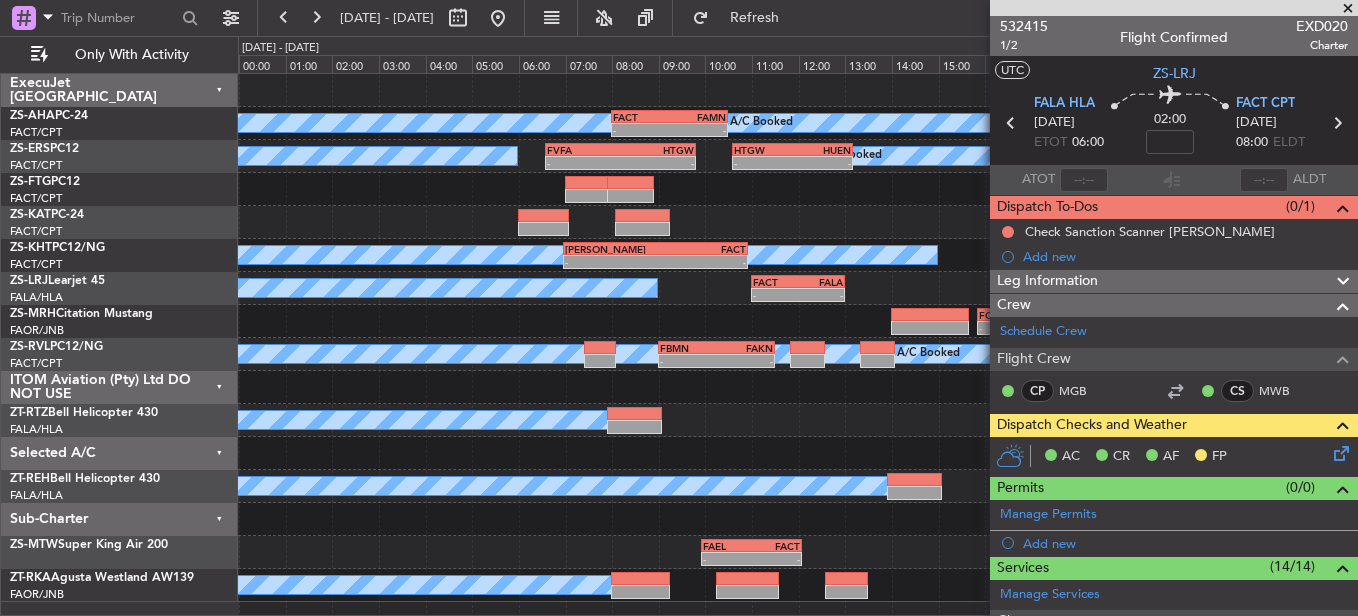 click at bounding box center (1348, 9) 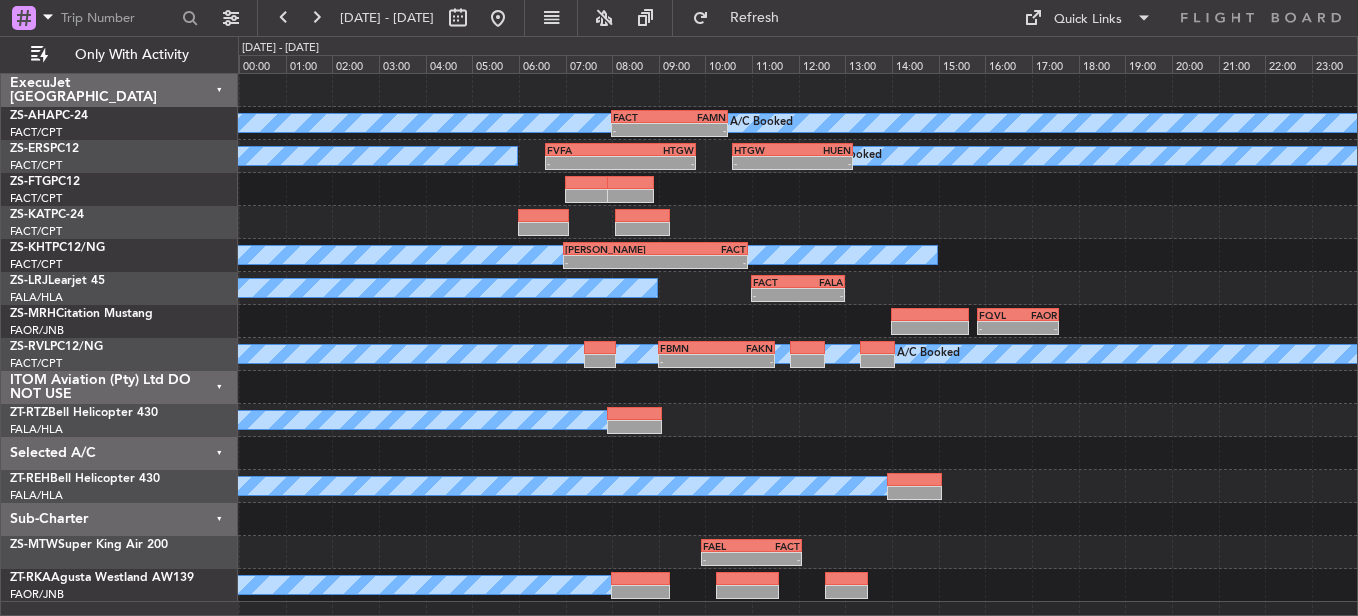 type on "0" 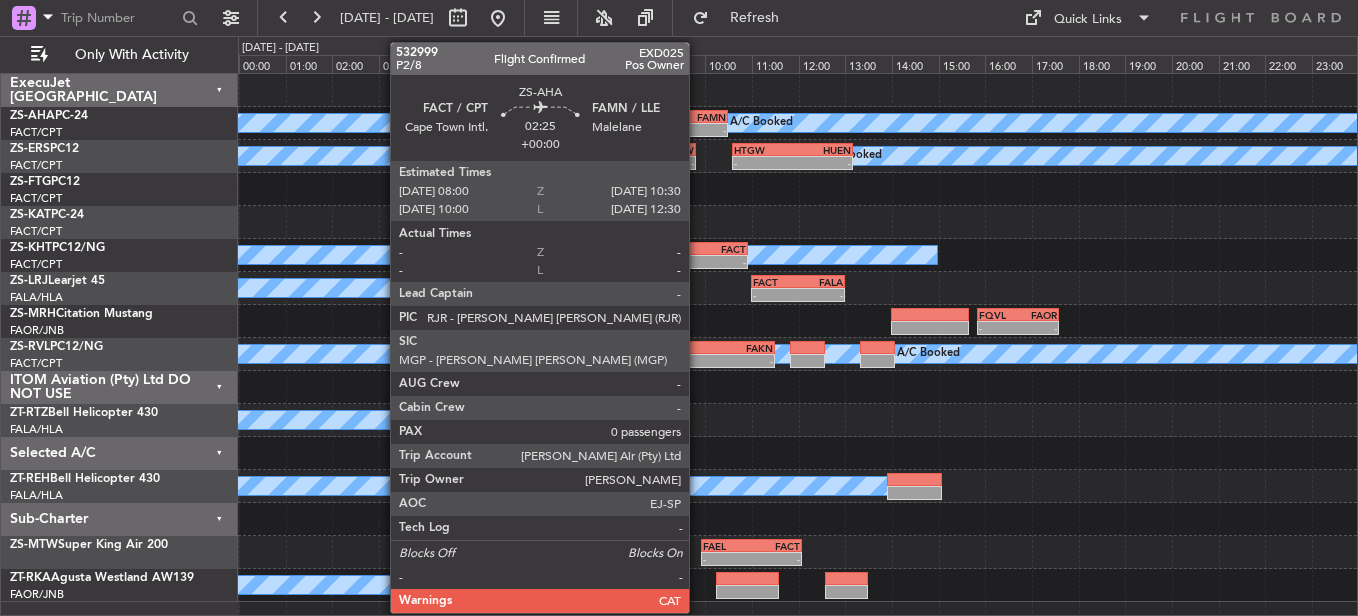 click on "FAMN" 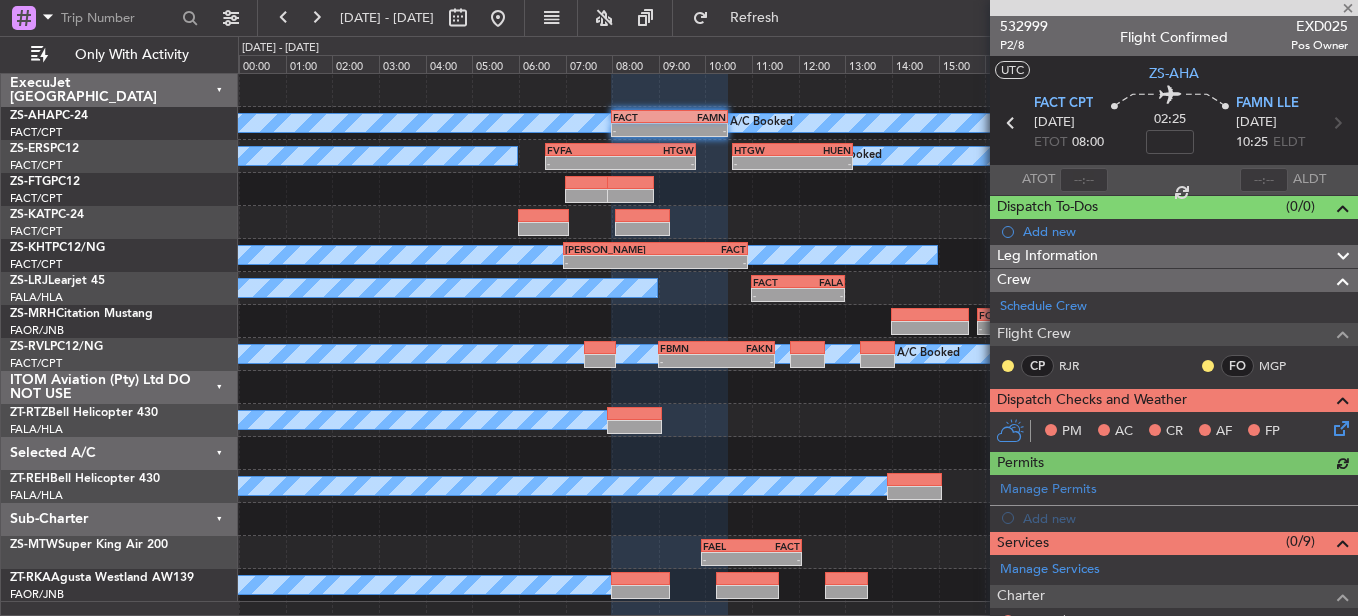 click 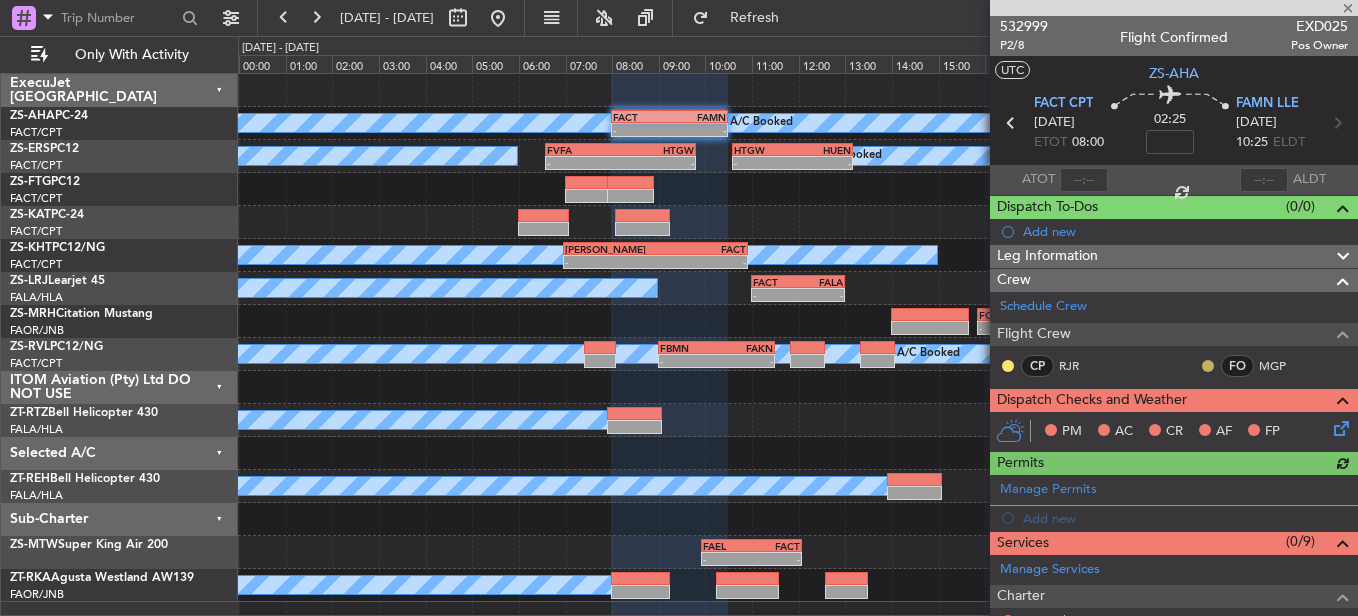click 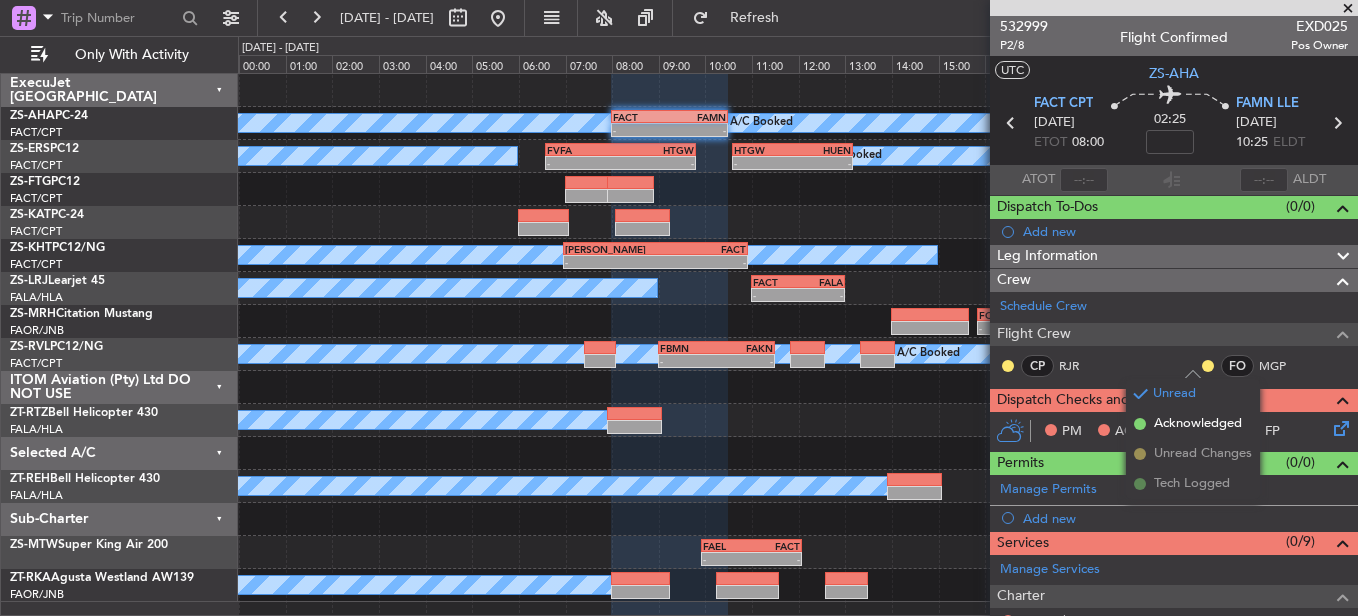 drag, startPoint x: 1140, startPoint y: 421, endPoint x: 1109, endPoint y: 407, distance: 34.0147 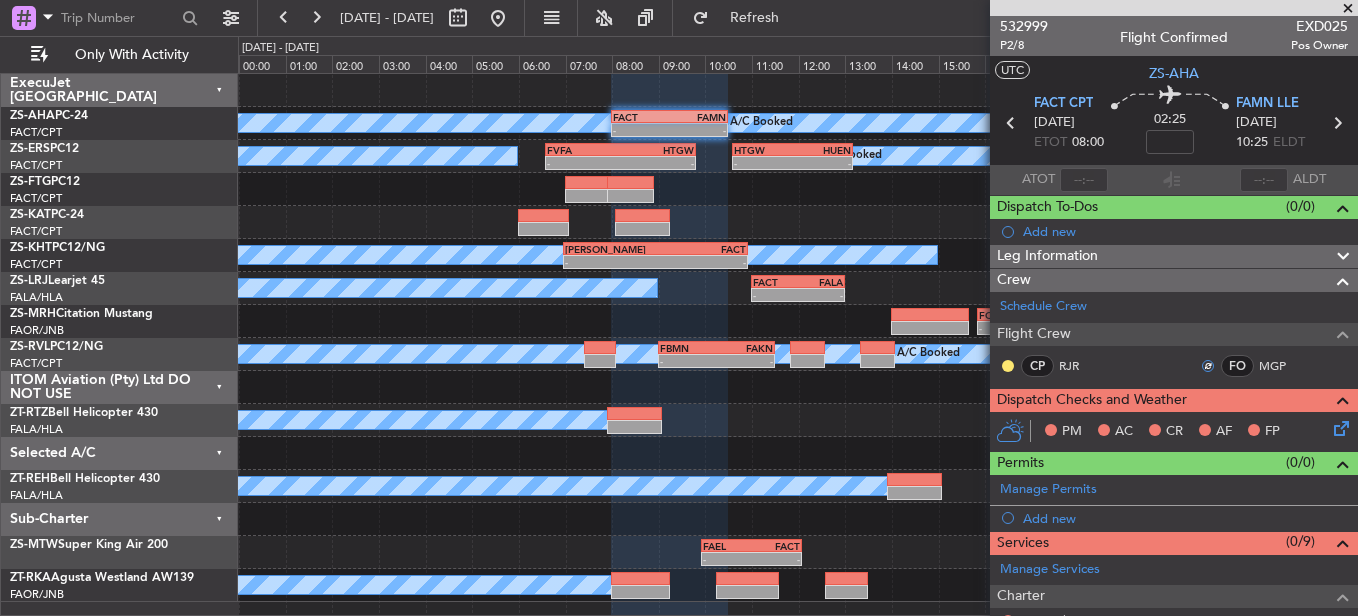 click 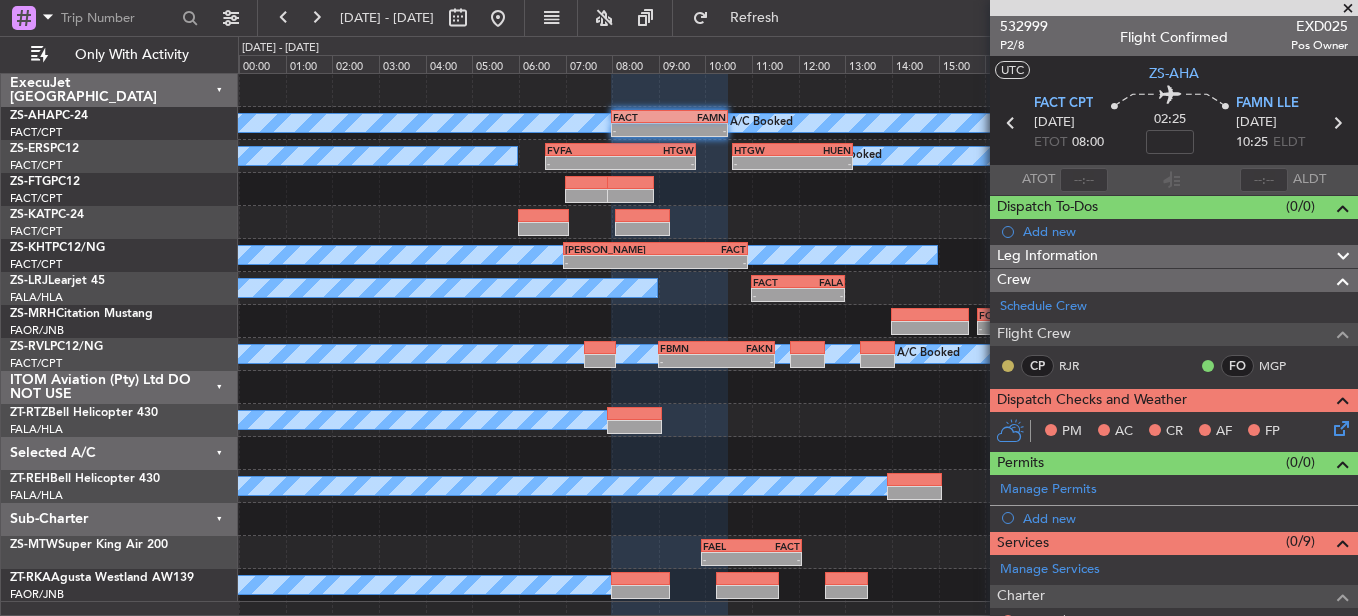 click 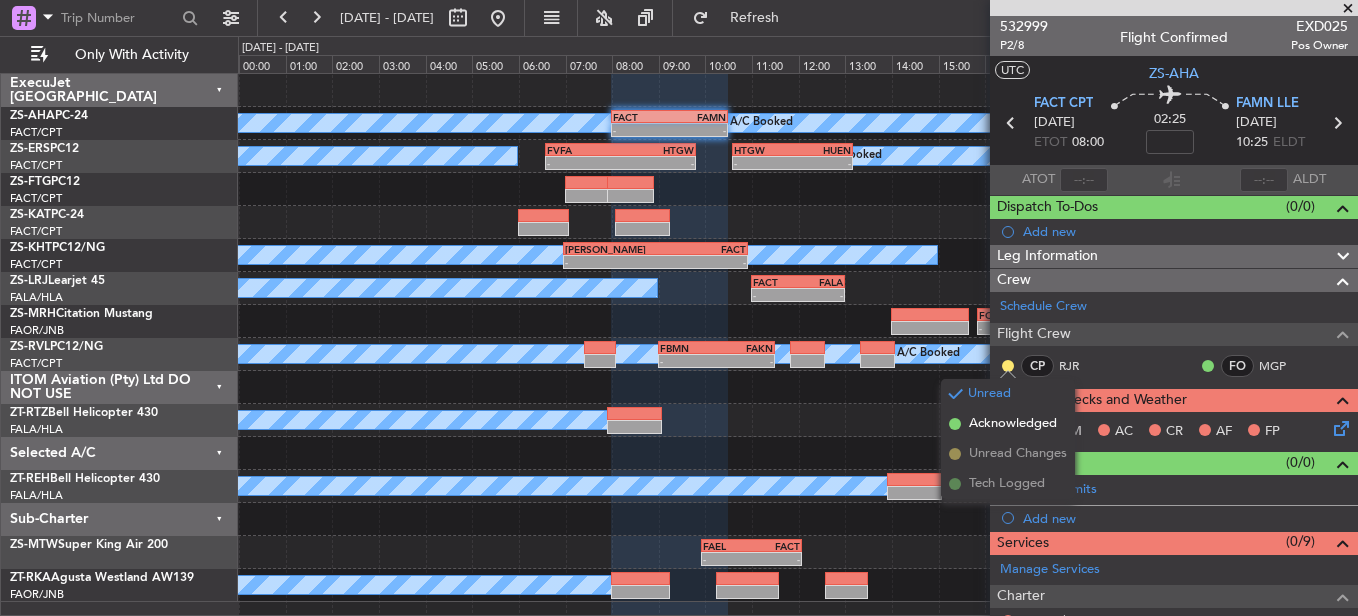 drag, startPoint x: 1032, startPoint y: 420, endPoint x: 1199, endPoint y: 422, distance: 167.01198 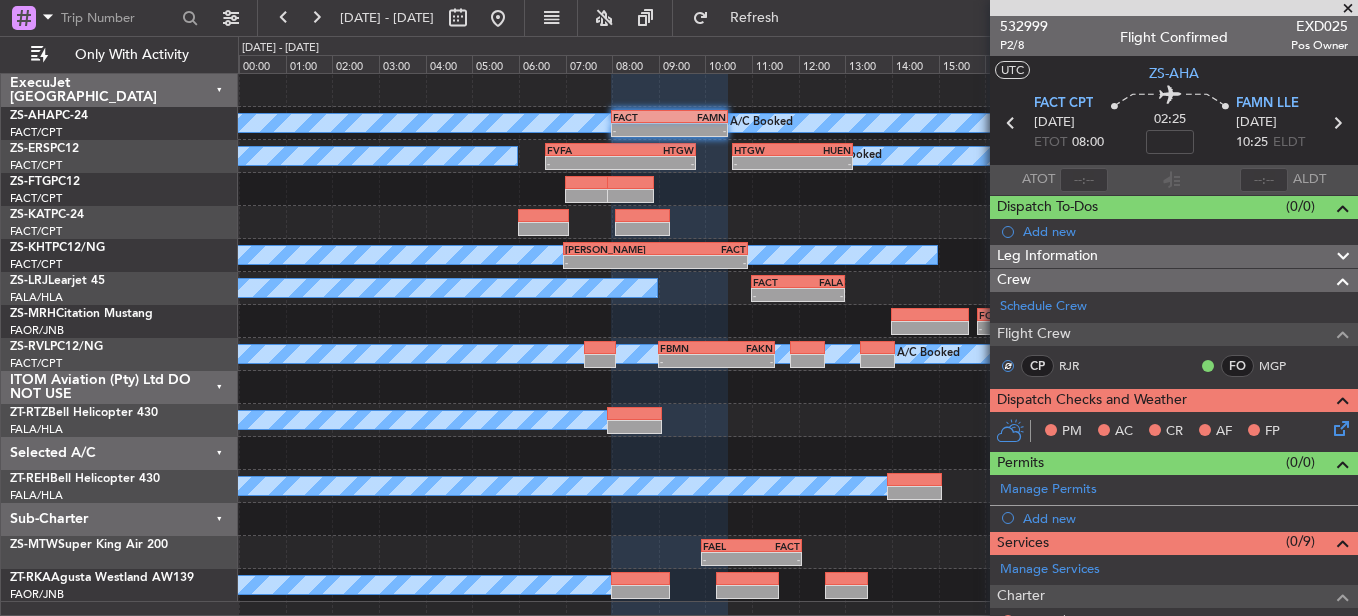 click 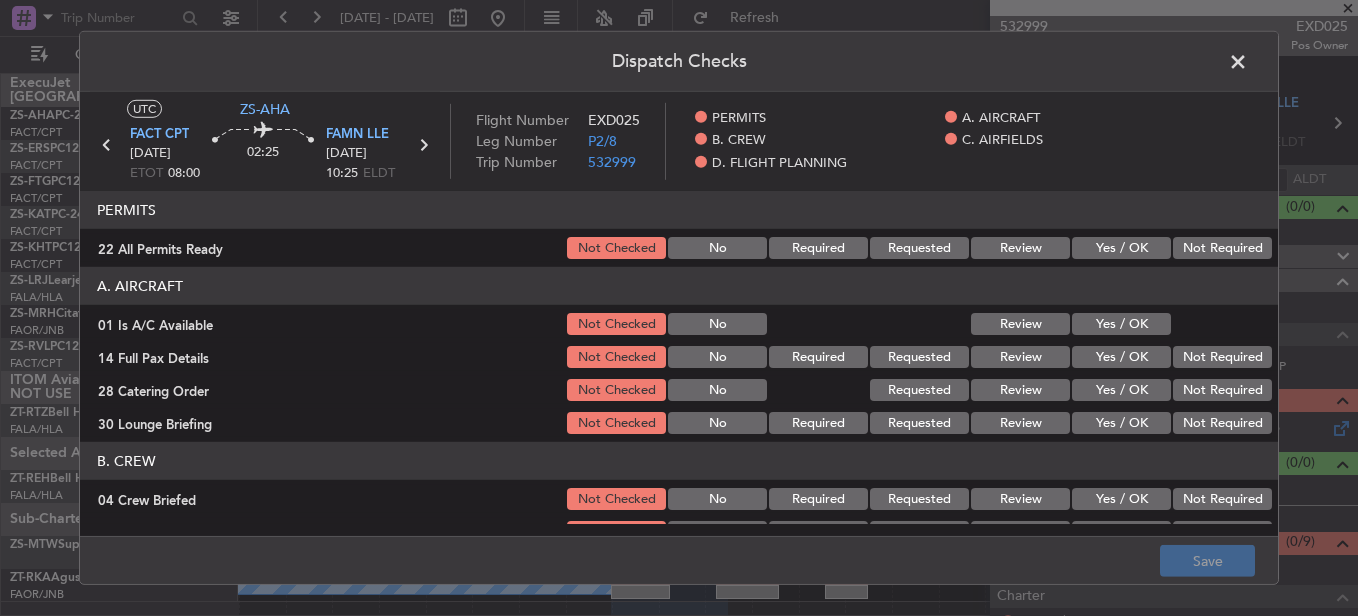 click on "Not Required" 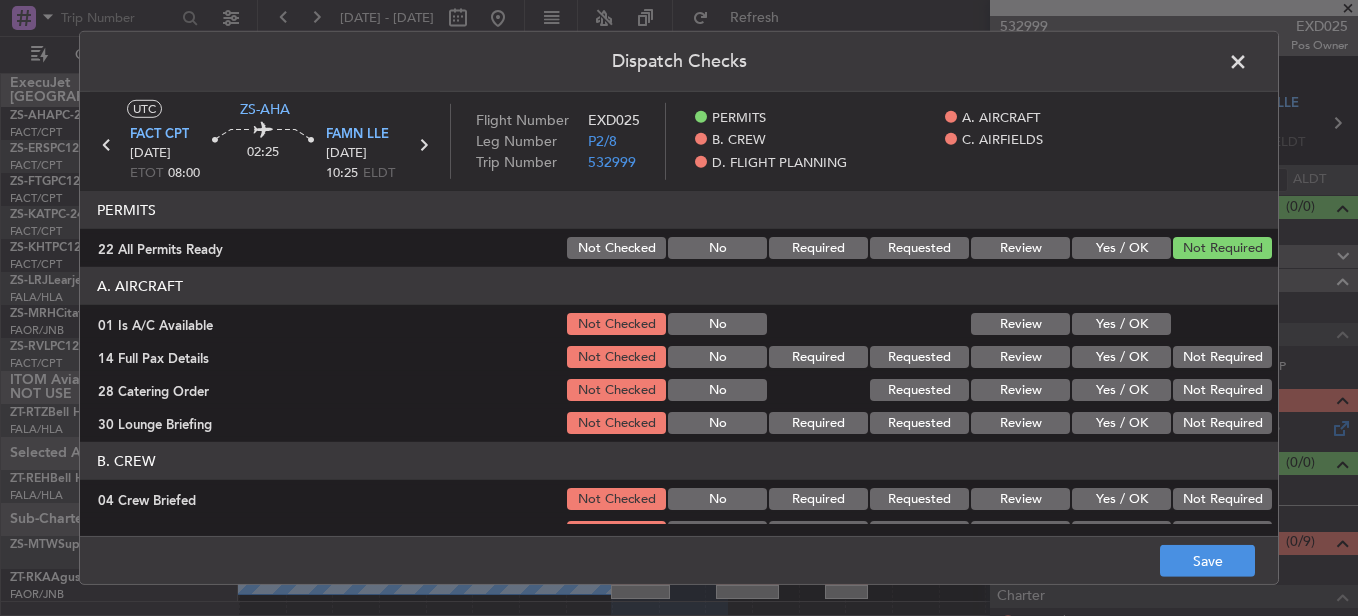 click on "Yes / OK" 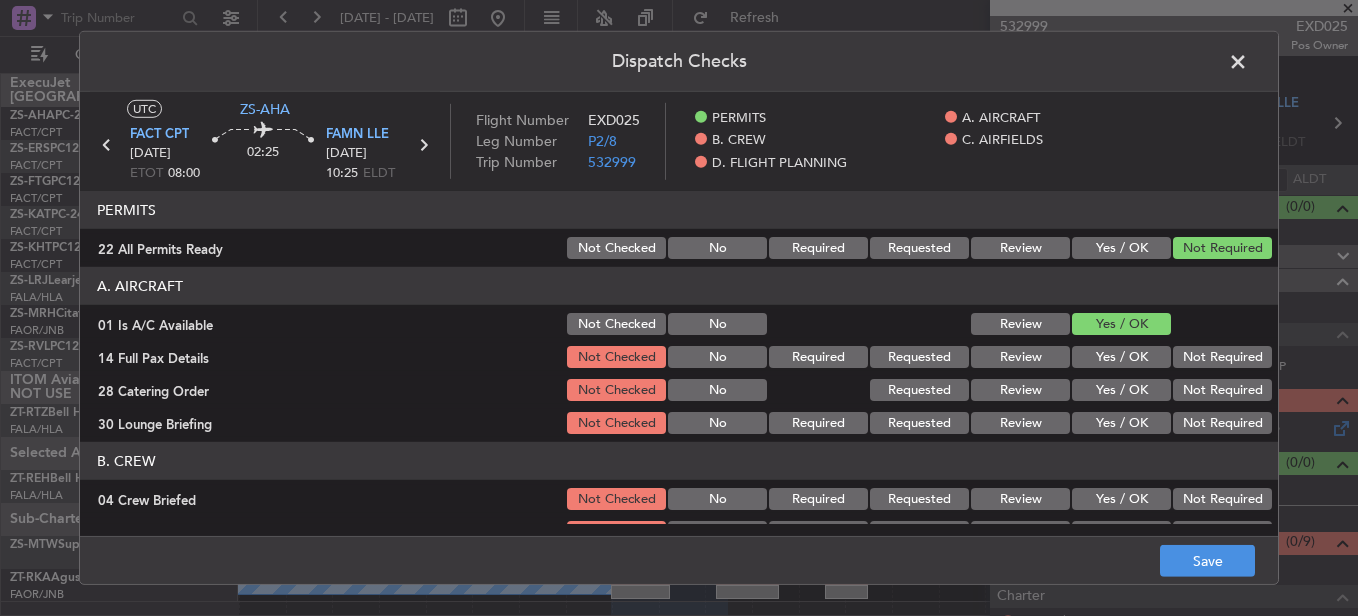 drag, startPoint x: 1201, startPoint y: 358, endPoint x: 1216, endPoint y: 364, distance: 16.155495 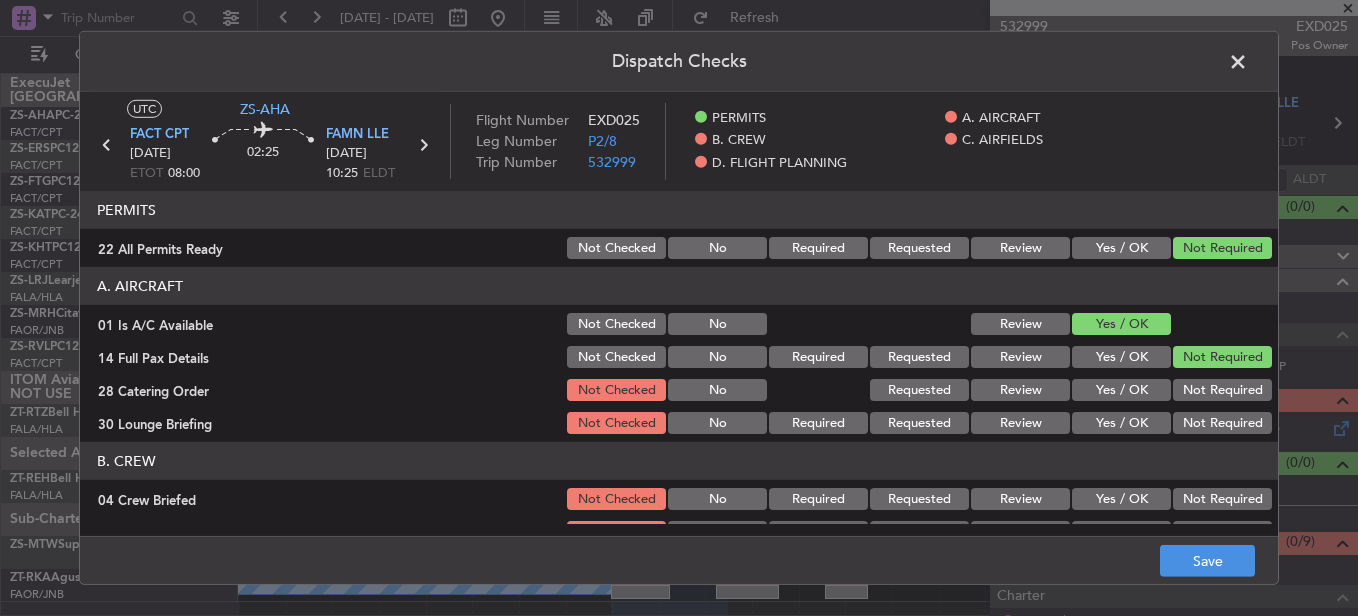click on "Not Required" 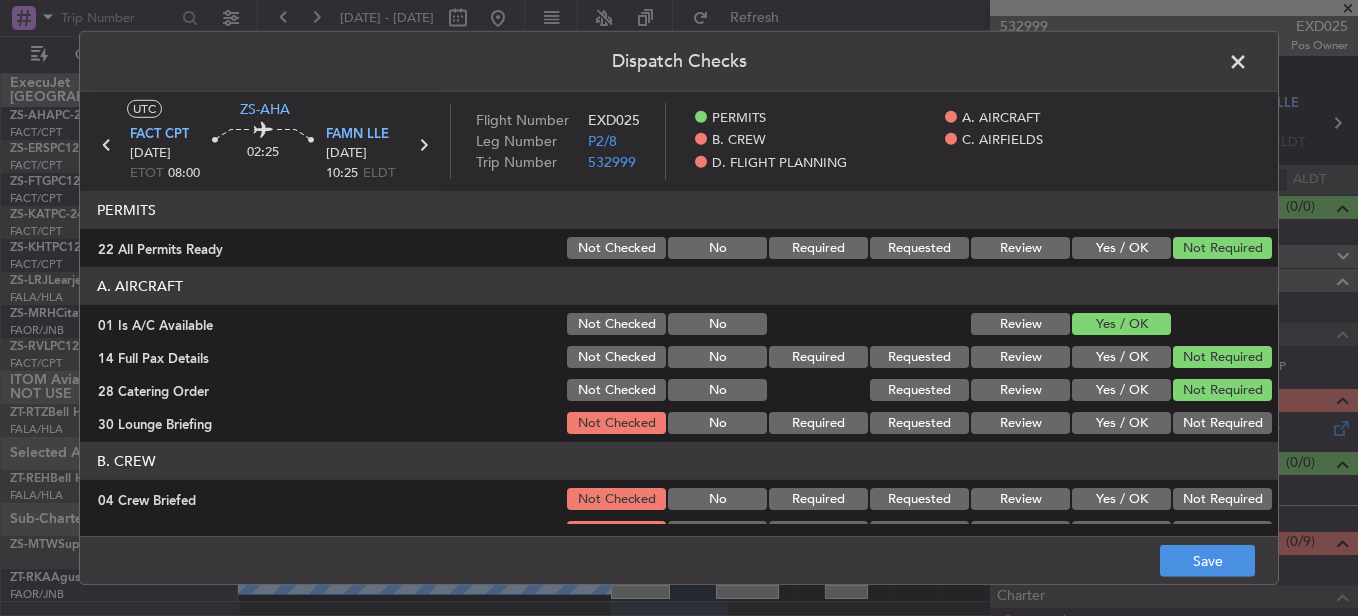 click on "Not Required" 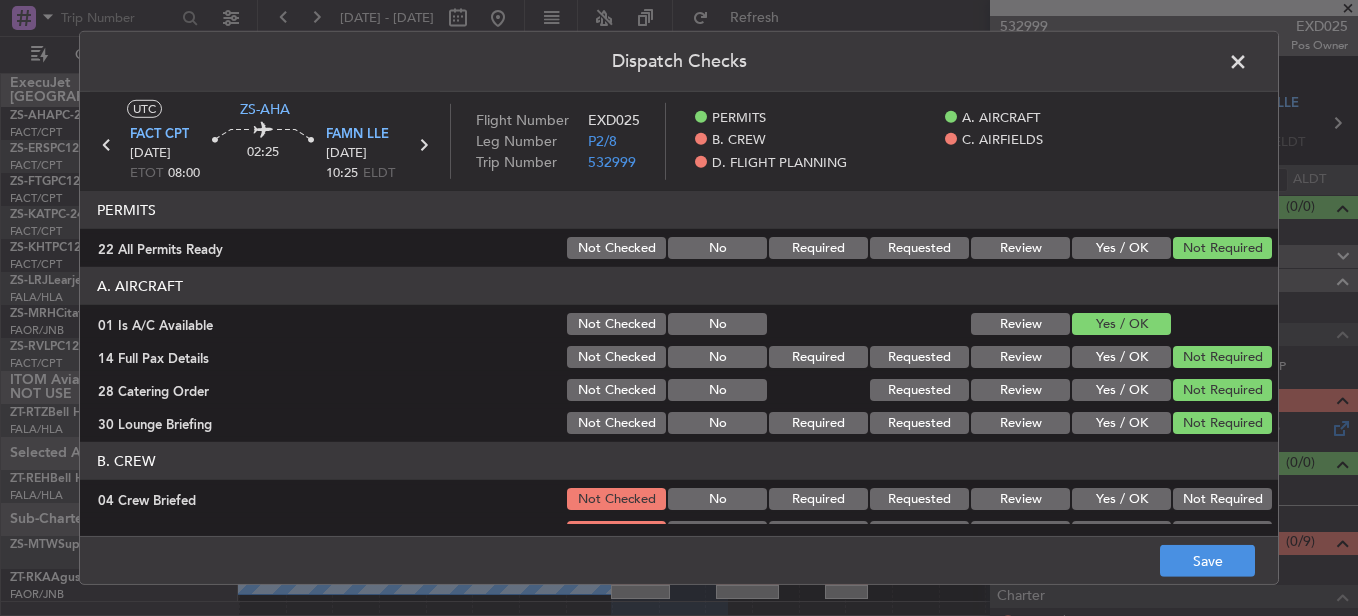 click on "B. CREW" 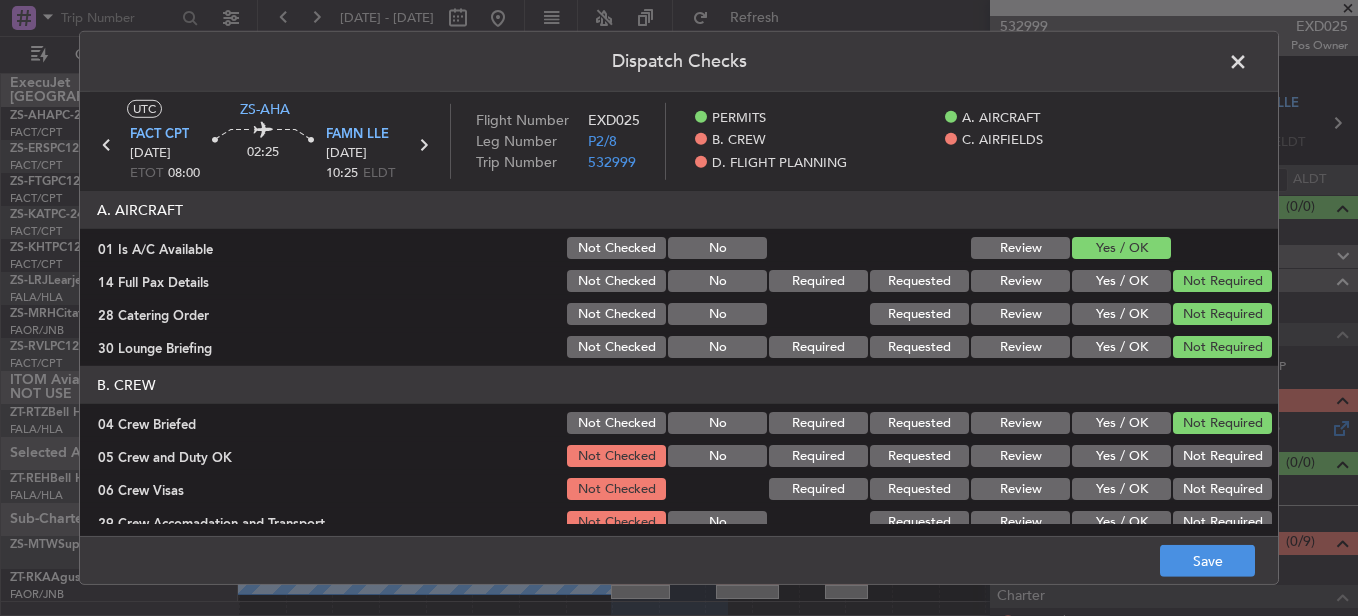 scroll, scrollTop: 200, scrollLeft: 0, axis: vertical 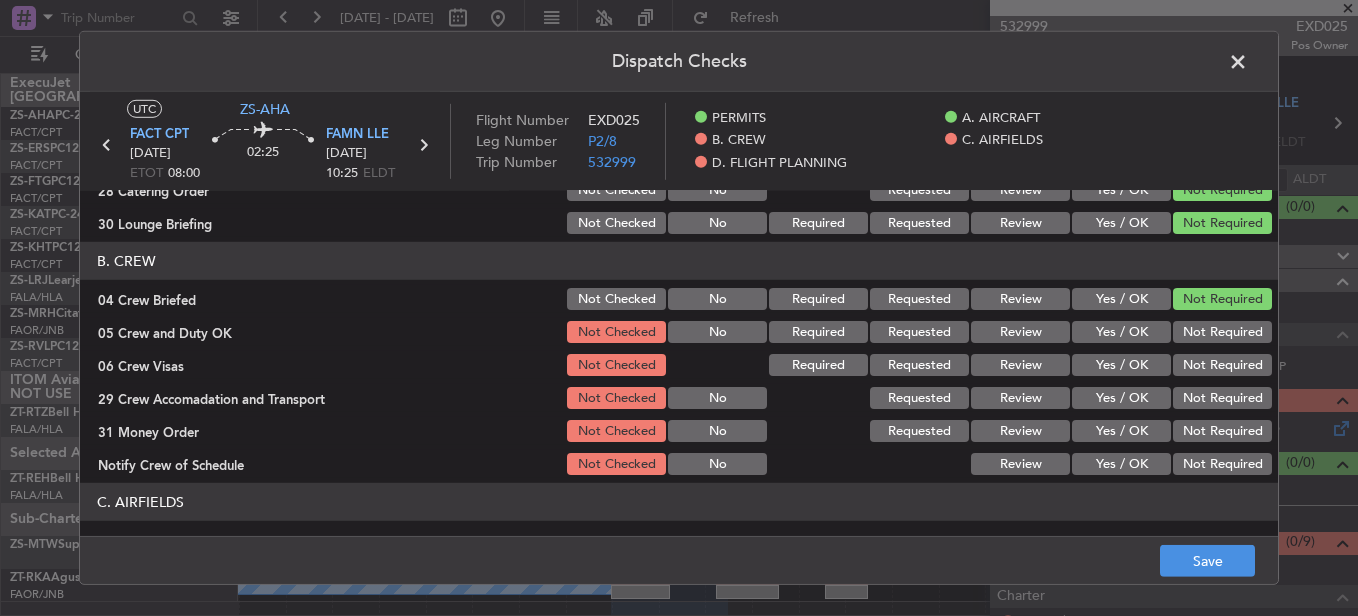 click on "Not Required" 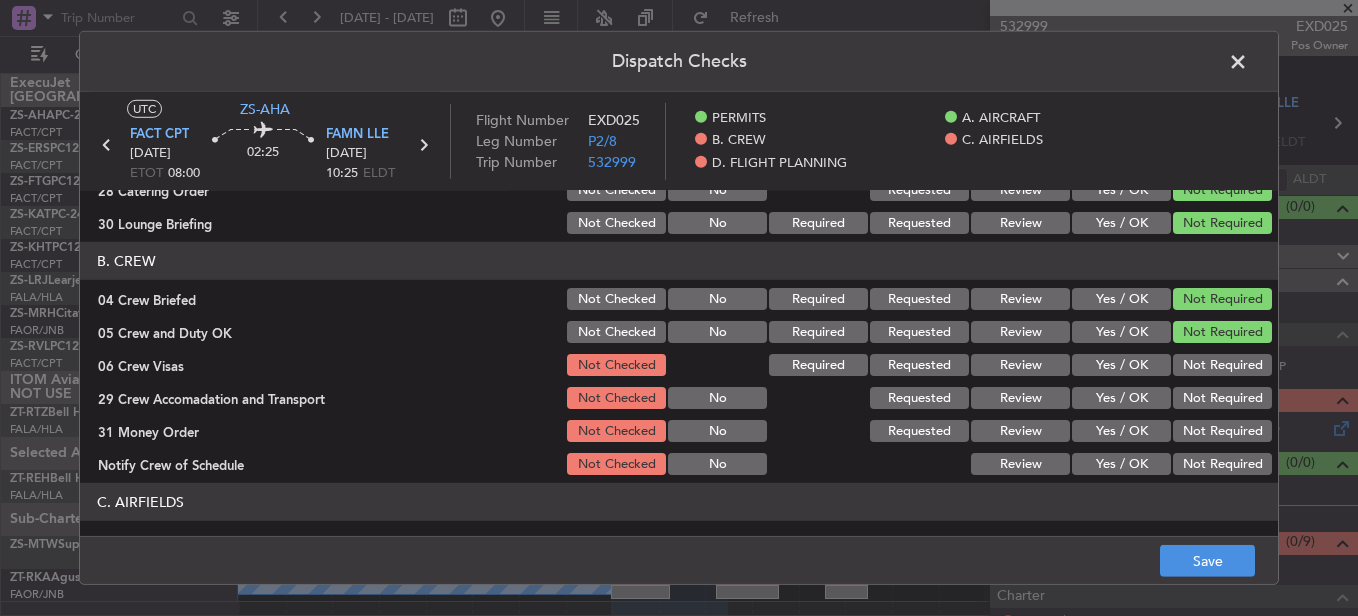 click on "B. CREW   04 Crew Briefed  Not Checked No Required Requested Review Yes / OK Not Required  05 Crew and Duty OK  Not Checked No Required Requested Review Yes / OK Not Required  06 Crew Visas  Not Checked Required Requested Review Yes / OK Not Required  29 Crew Accomadation and Transport  Not Checked No Requested Review Yes / OK Not Required  31 Money Order  Not Checked No Requested Review Yes / OK Not Required  Notify Crew of Schedule  Not Checked No Review Yes / OK Not Required" 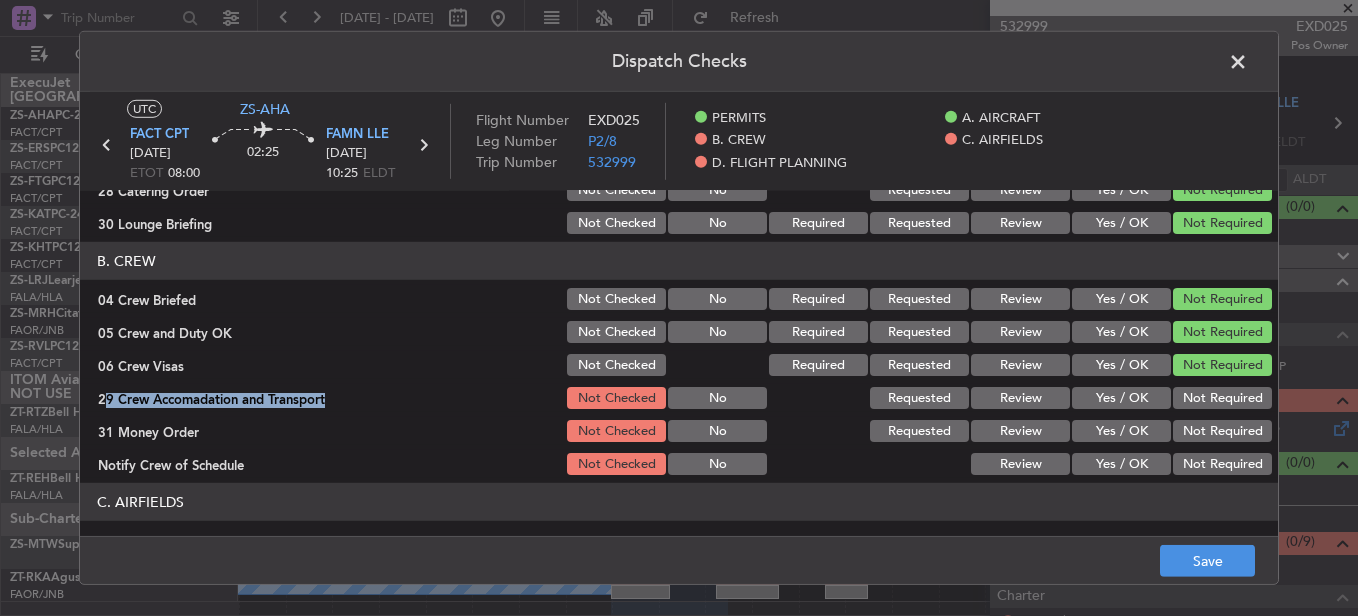click on "B. CREW   04 Crew Briefed  Not Checked No Required Requested Review Yes / OK Not Required  05 Crew and Duty OK  Not Checked No Required Requested Review Yes / OK Not Required  06 Crew Visas  Not Checked Required Requested Review Yes / OK Not Required  29 Crew Accomadation and Transport  Not Checked No Requested Review Yes / OK Not Required  31 Money Order  Not Checked No Requested Review Yes / OK Not Required  Notify Crew of Schedule  Not Checked No Review Yes / OK Not Required" 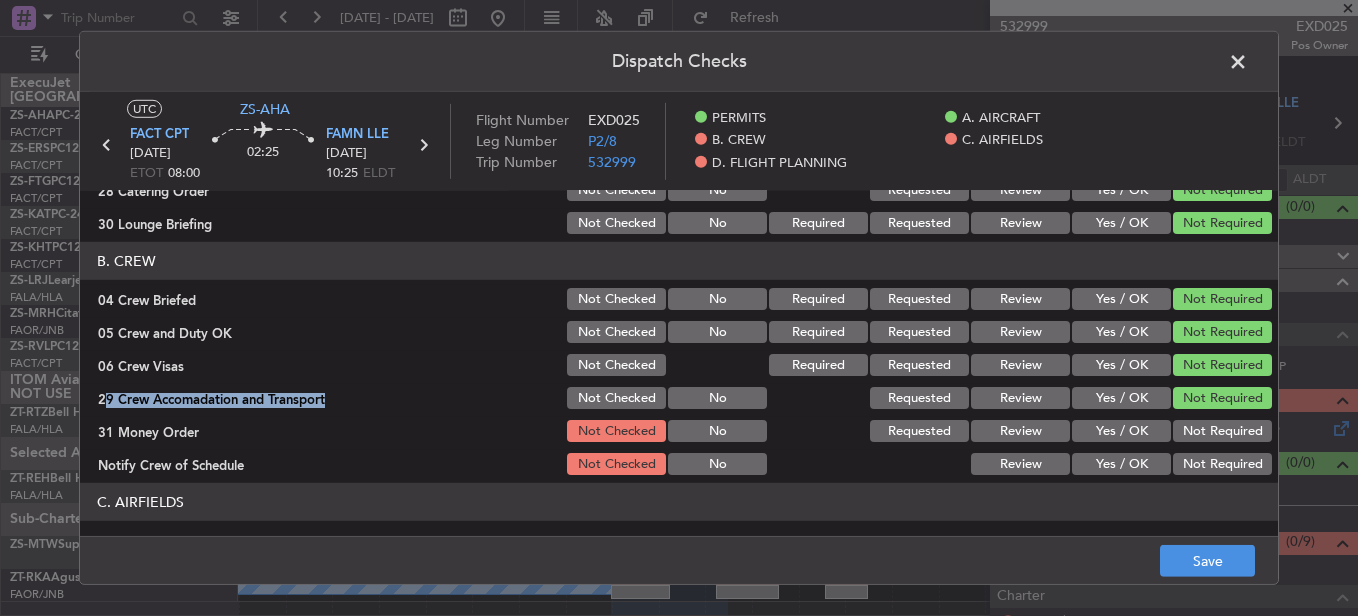 click on "Not Required" 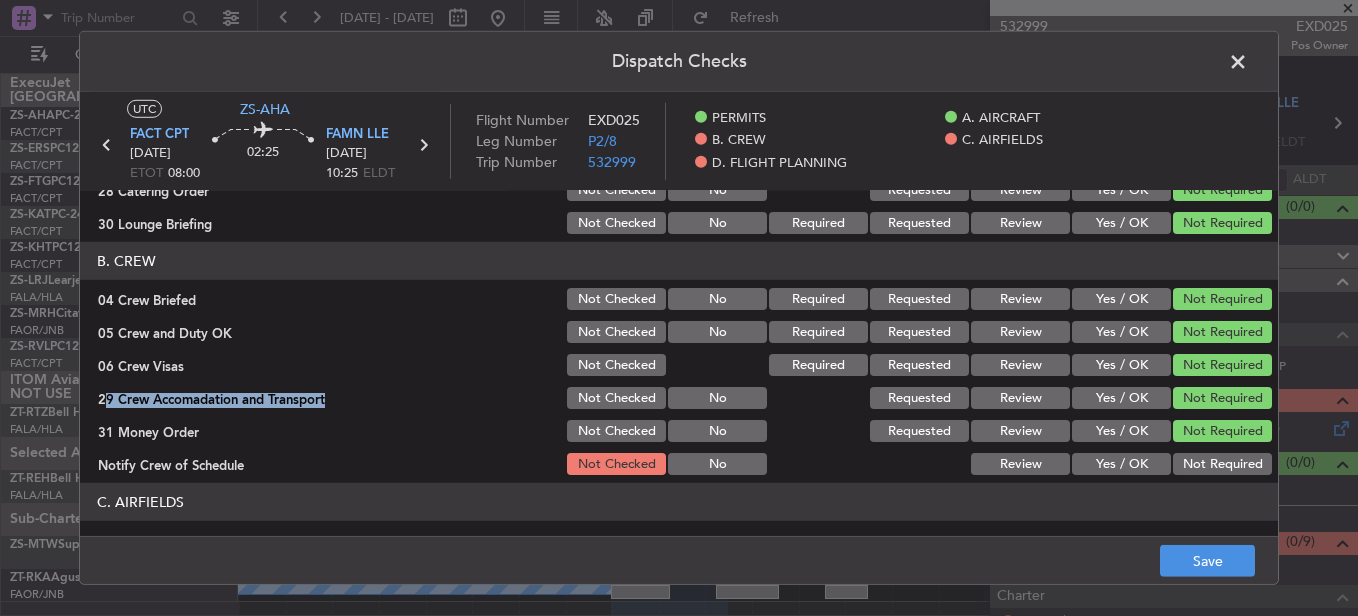 click on "Not Required" 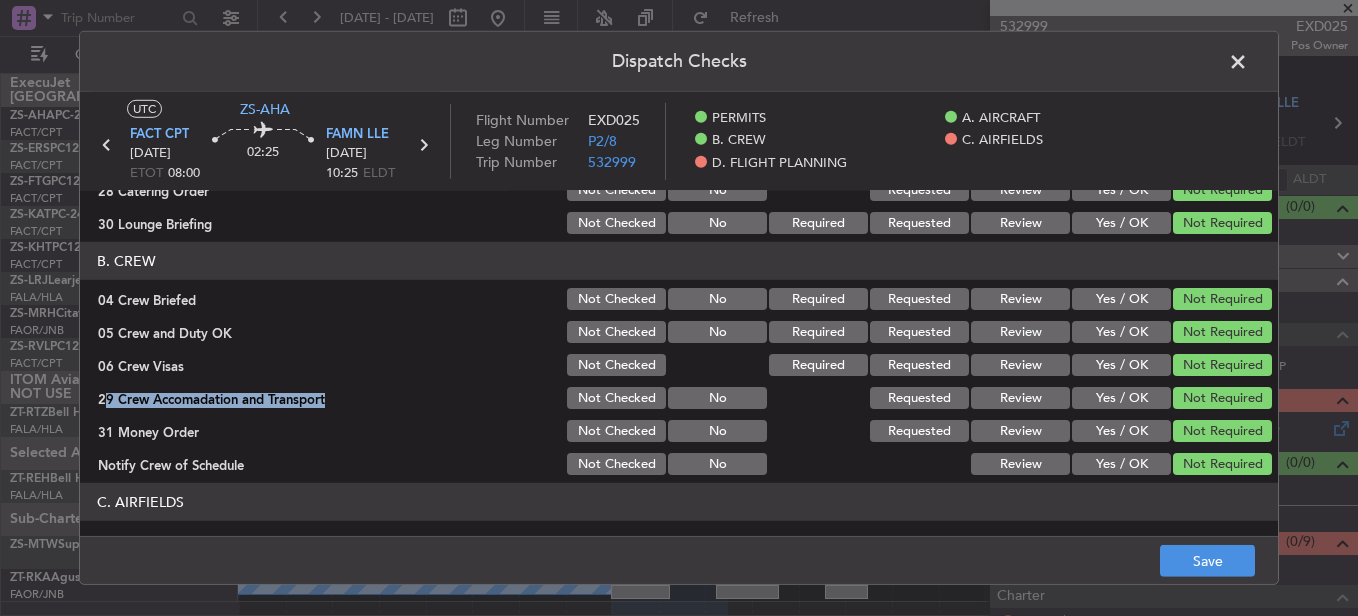 click on "Not Required" 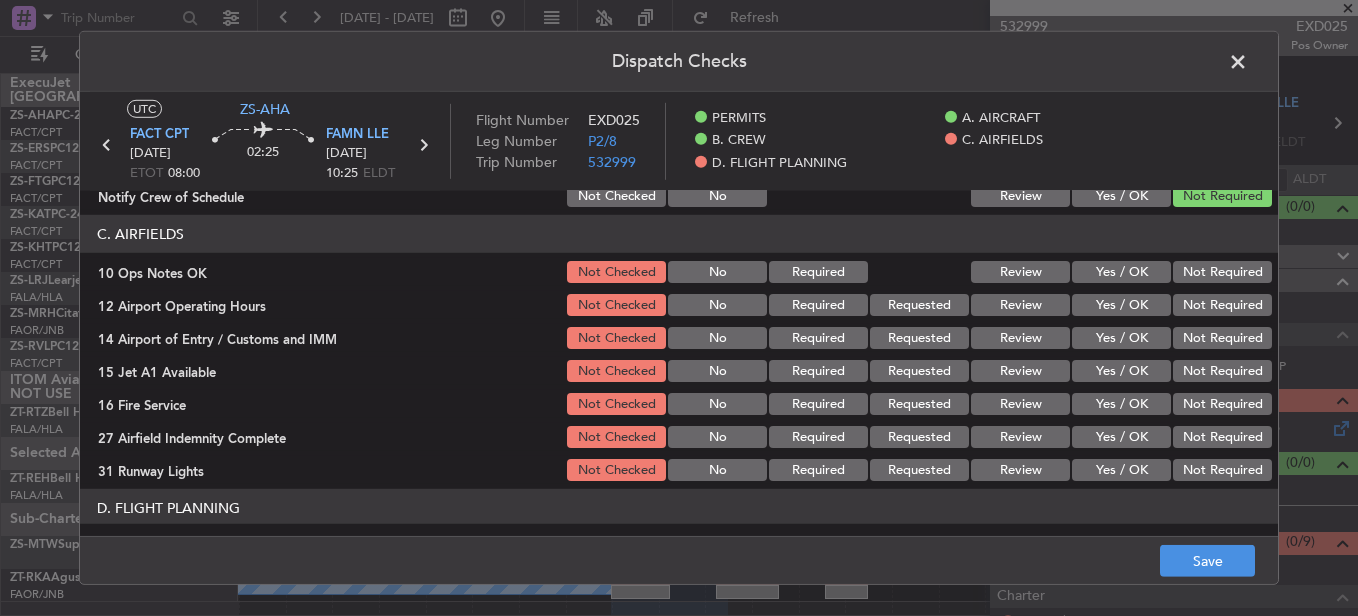 scroll, scrollTop: 442, scrollLeft: 0, axis: vertical 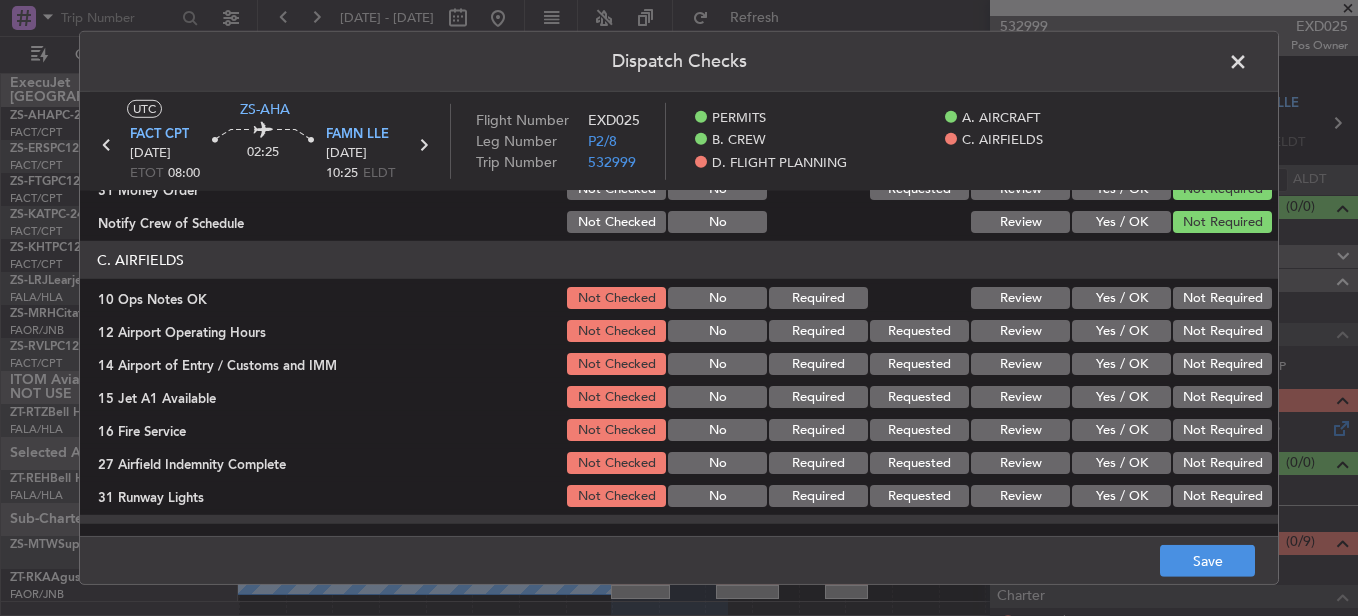 click on "Not Required" 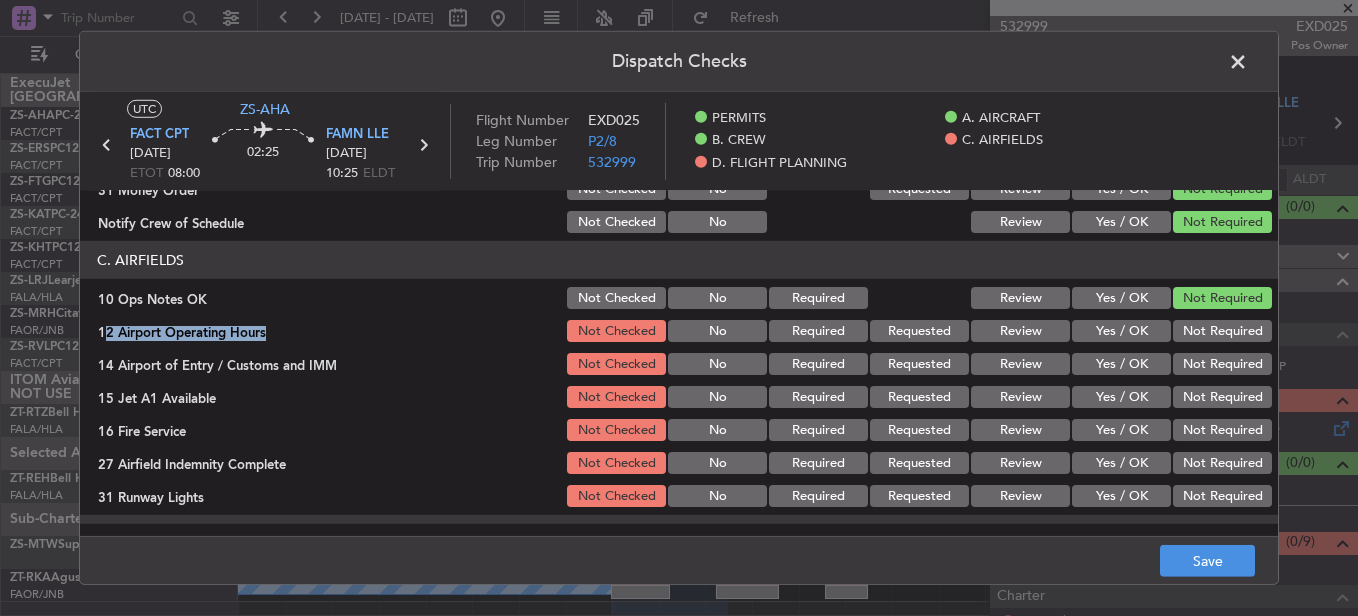 drag, startPoint x: 1197, startPoint y: 309, endPoint x: 1197, endPoint y: 341, distance: 32 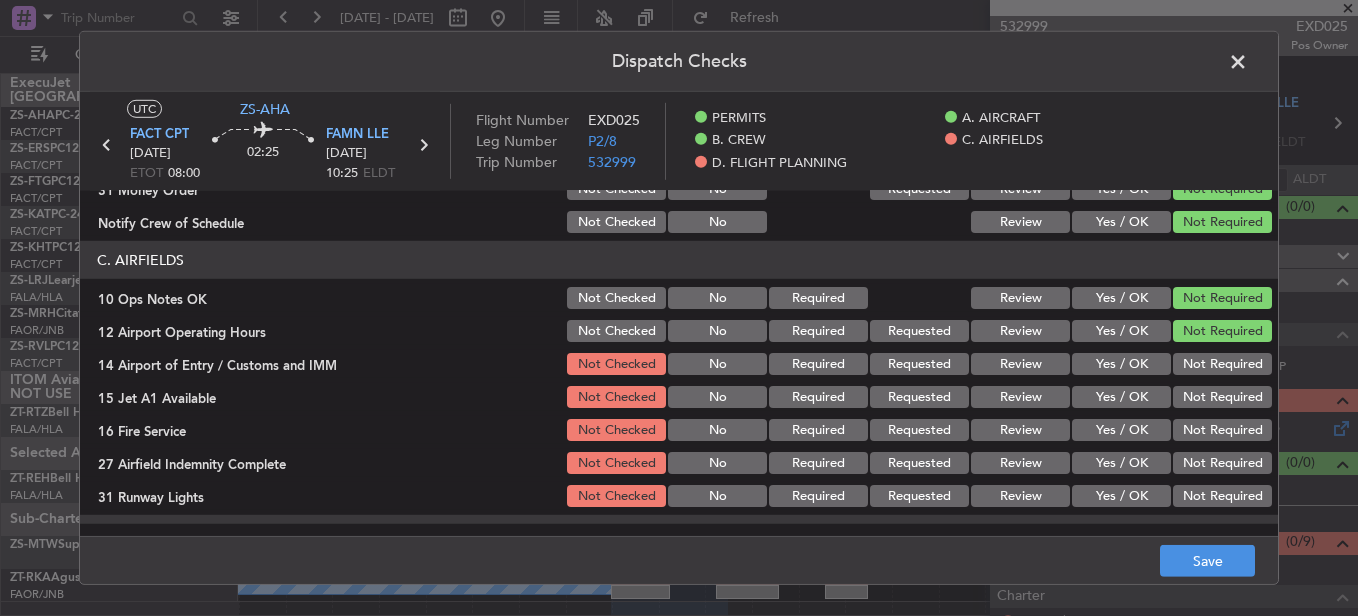 click on "C. AIRFIELDS   10 Ops Notes OK  Not Checked No Required Review Yes / OK Not Required  12 Airport Operating Hours  Not Checked No Required Requested Review Yes / OK Not Required  14 Airport of Entry / Customs and IMM  Not Checked No Required Requested Review Yes / OK Not Required  15 Jet A1 Available  Not Checked No Required Requested Review Yes / OK Not Required  16 Fire Service  Not Checked No Required Requested Review Yes / OK Not Required  27 Airfield Indemnity Complete  Not Checked No Required Requested Review Yes / OK Not Required  31 Runway Lights  Not Checked No Required Requested Review Yes / OK Not Required" 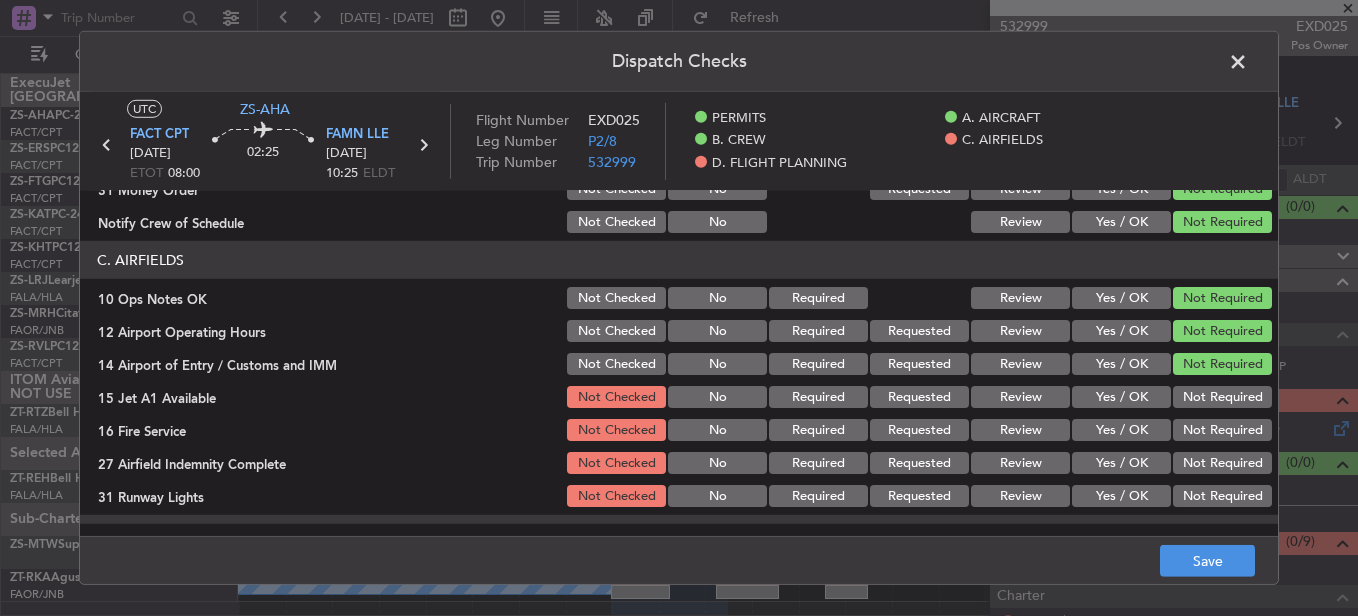 click on "Not Required" 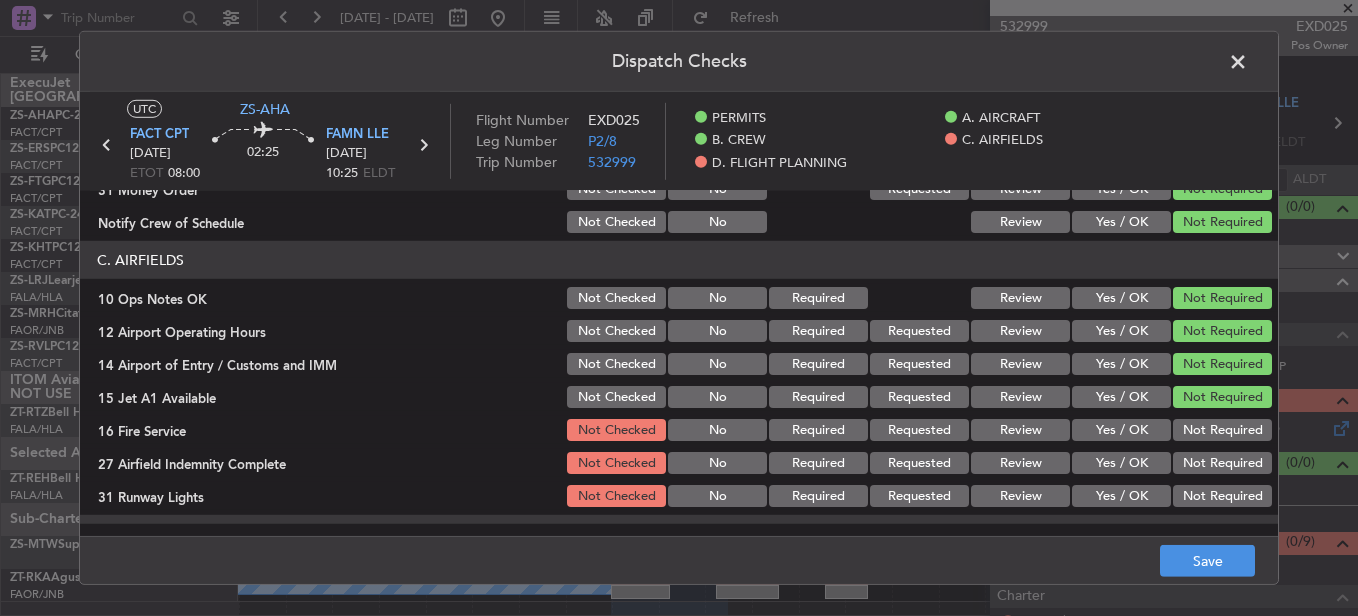 drag, startPoint x: 1229, startPoint y: 429, endPoint x: 1229, endPoint y: 441, distance: 12 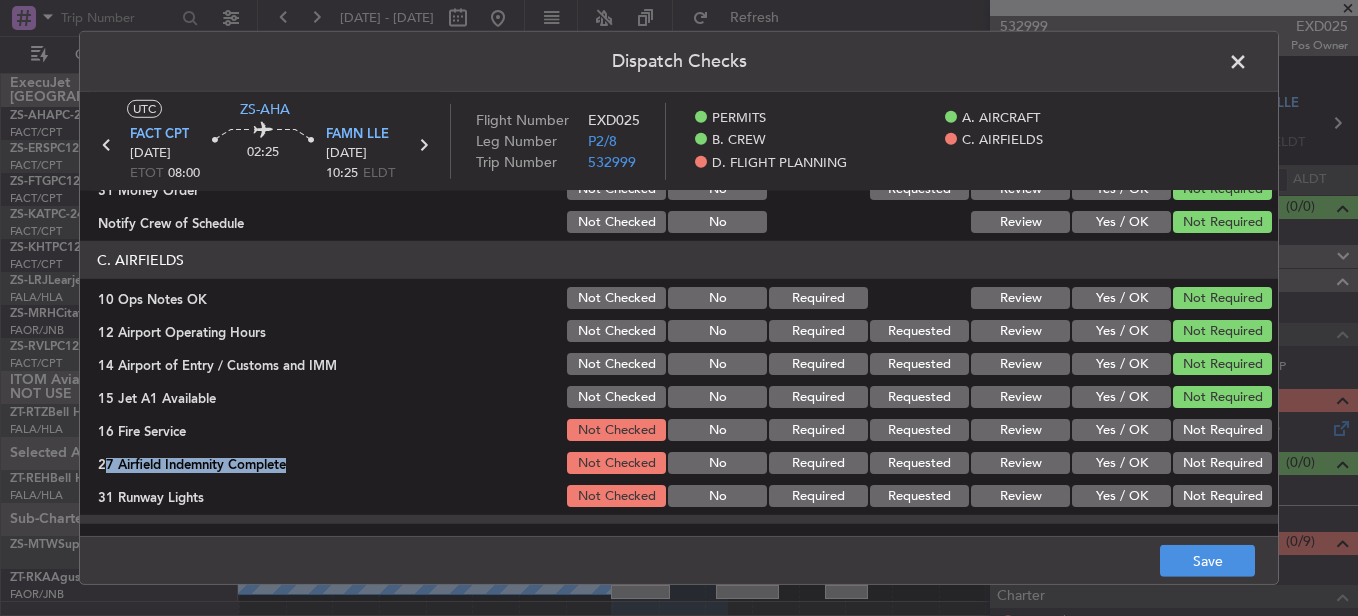 drag, startPoint x: 1229, startPoint y: 468, endPoint x: 1219, endPoint y: 488, distance: 22.36068 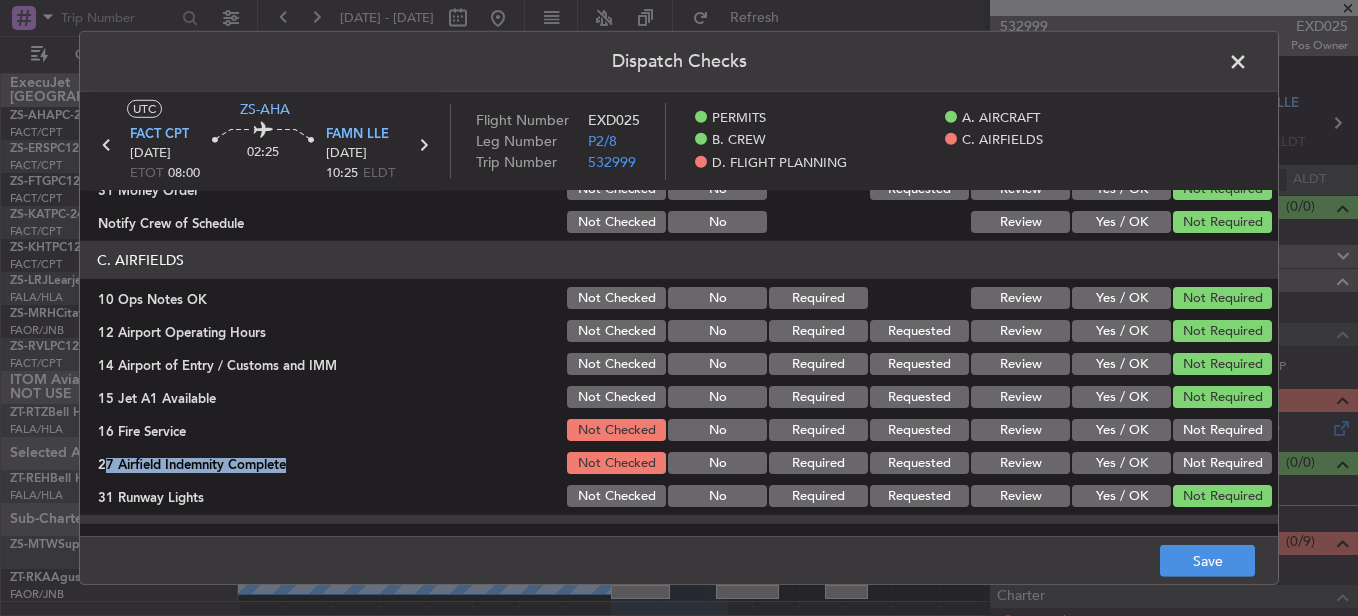 click on "Not Required" 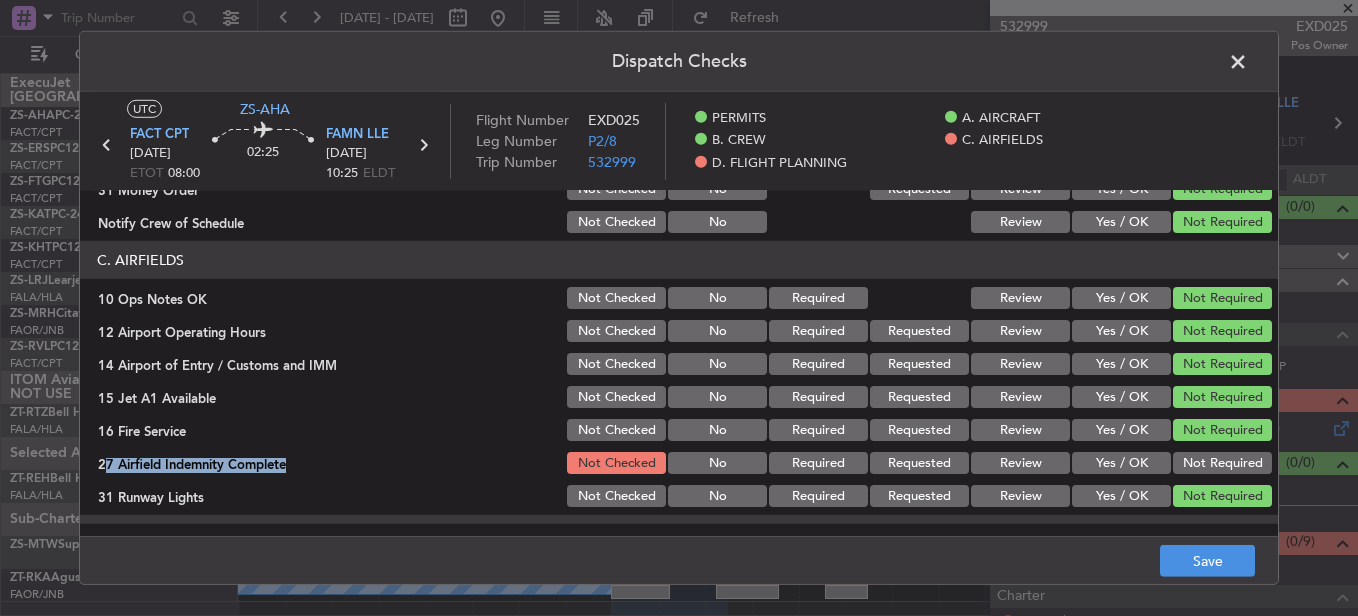 click on "Not Required" 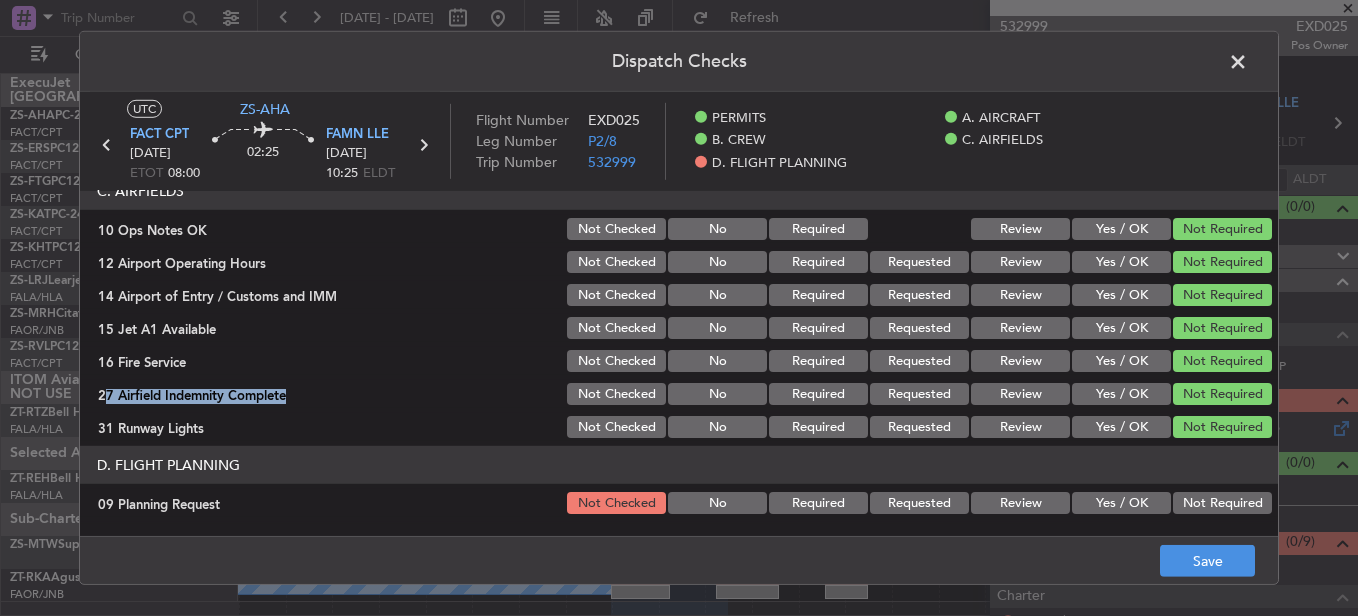 scroll, scrollTop: 542, scrollLeft: 0, axis: vertical 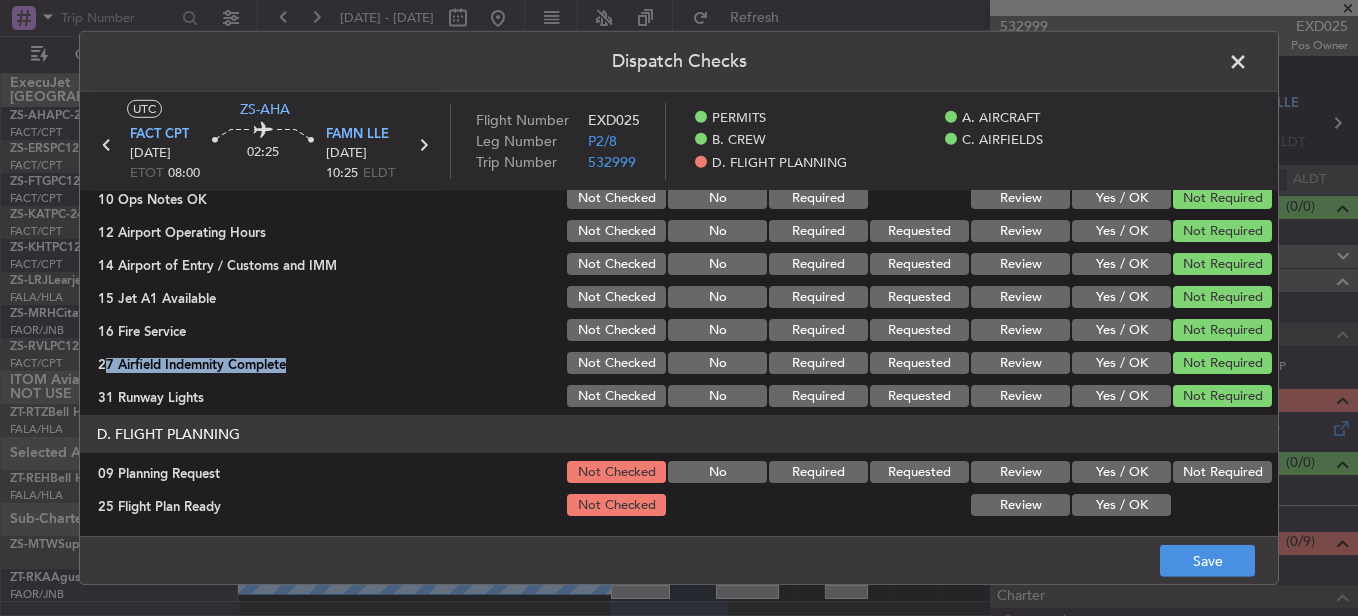 click on "Not Required" 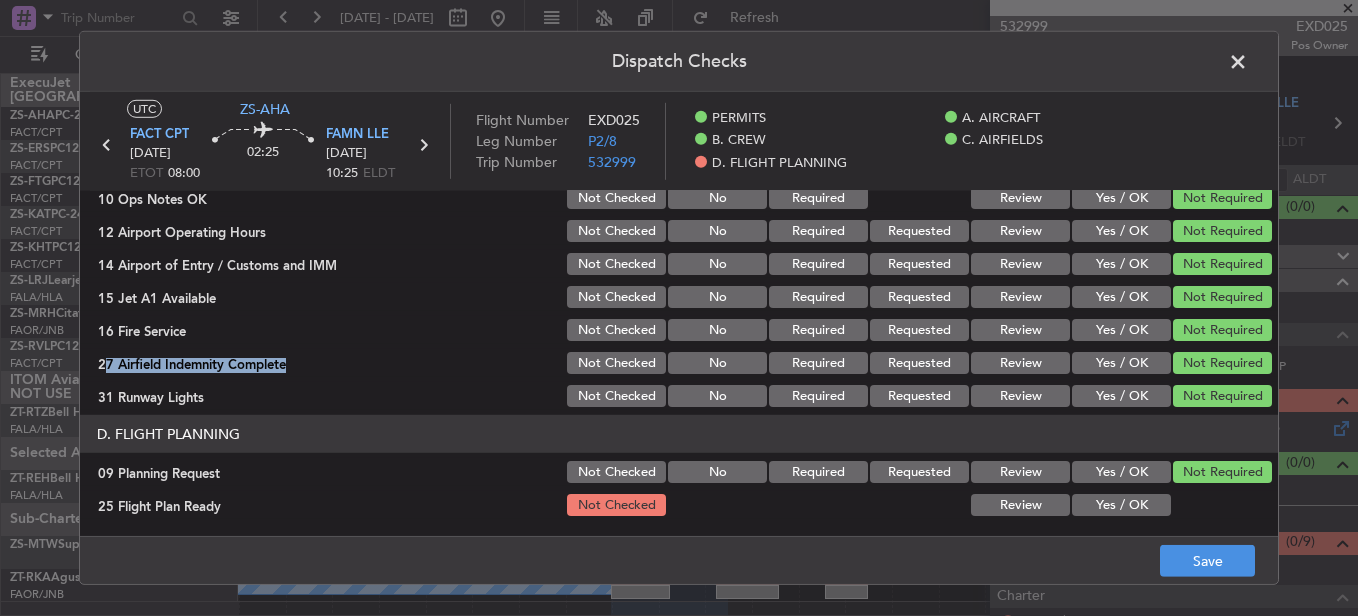 drag, startPoint x: 1116, startPoint y: 503, endPoint x: 1127, endPoint y: 520, distance: 20.248457 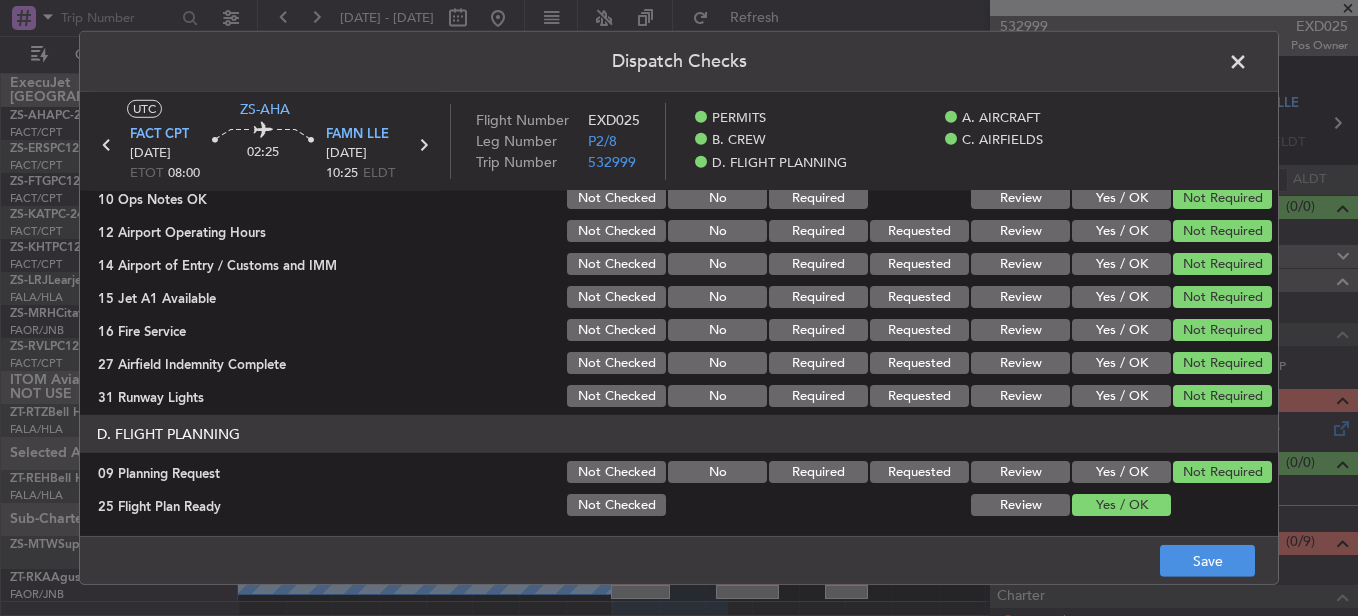 click on "Save" 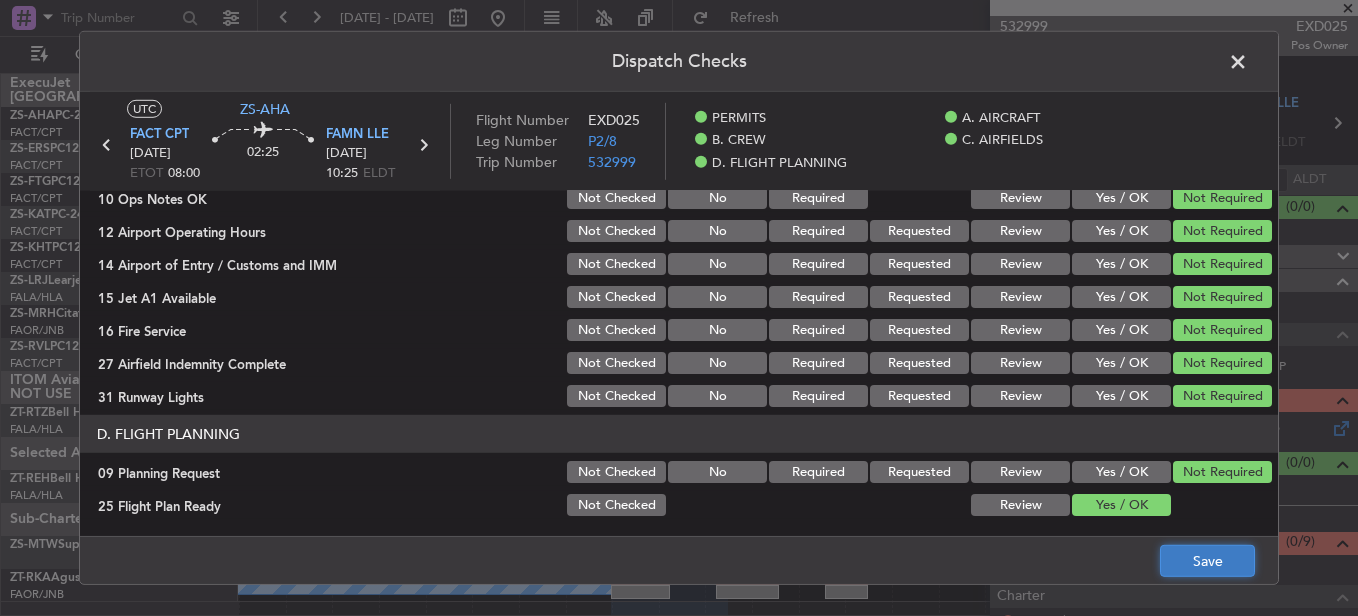 click on "Save" 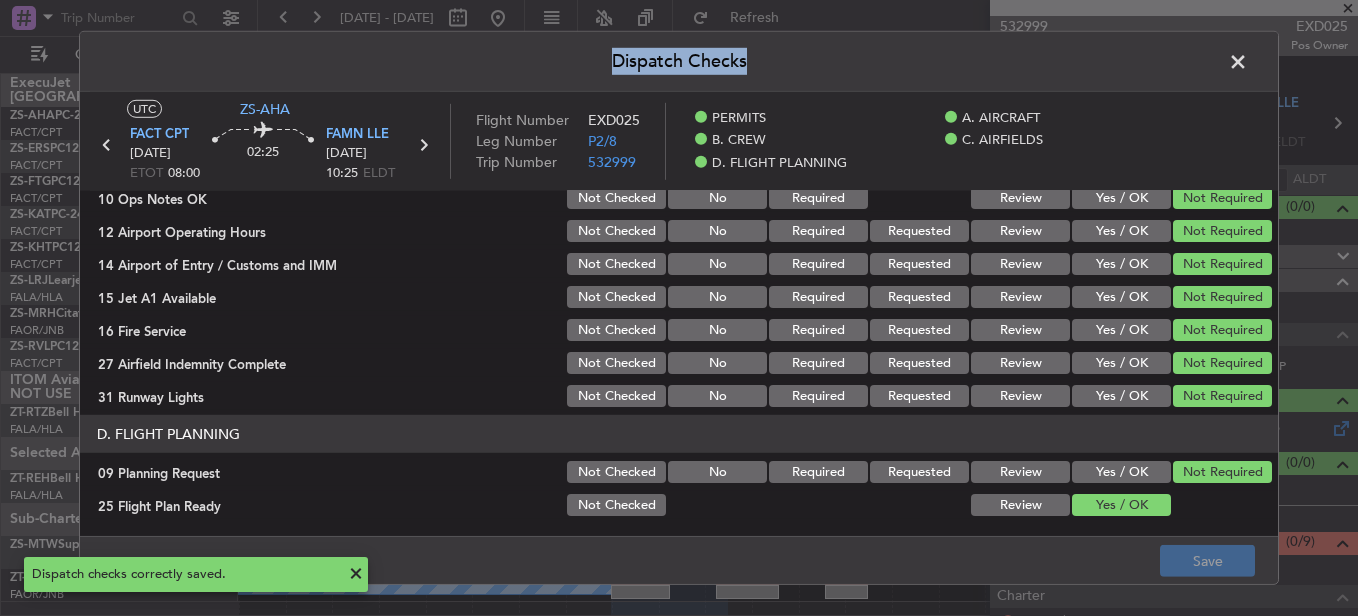 click on "Dispatch Checks  UTC  ZS-AHA FACT  CPT 20/07/2025 ETOT 08:00 02:25 FAMN  LLE 20/07/2025 10:25 ELDT Flight Number EXD025 Leg Number P2/8 Trip Number 532999    PERMITS    A. AIRCRAFT    B. CREW    C. AIRFIELDS    D. FLIGHT PLANNING  PERMITS   22 All Permits Ready  Not Checked No Required Requested Review Yes / OK Not Required  A. AIRCRAFT   01 Is A/C Available  Not Checked No Review Yes / OK  14 Full Pax Details  Not Checked No Required Requested Review Yes / OK Not Required  28 Catering Order  Not Checked No Requested Review Yes / OK Not Required  30 Lounge Briefing  Not Checked No Required Requested Review Yes / OK Not Required  B. CREW   04 Crew Briefed  Not Checked No Required Requested Review Yes / OK Not Required  05 Crew and Duty OK  Not Checked No Required Requested Review Yes / OK Not Required  06 Crew Visas  Not Checked Required Requested Review Yes / OK Not Required  29 Crew Accomadation and Transport  Not Checked No Requested Review Yes / OK Not Required  31 Money Order  Not Checked No Requested No" 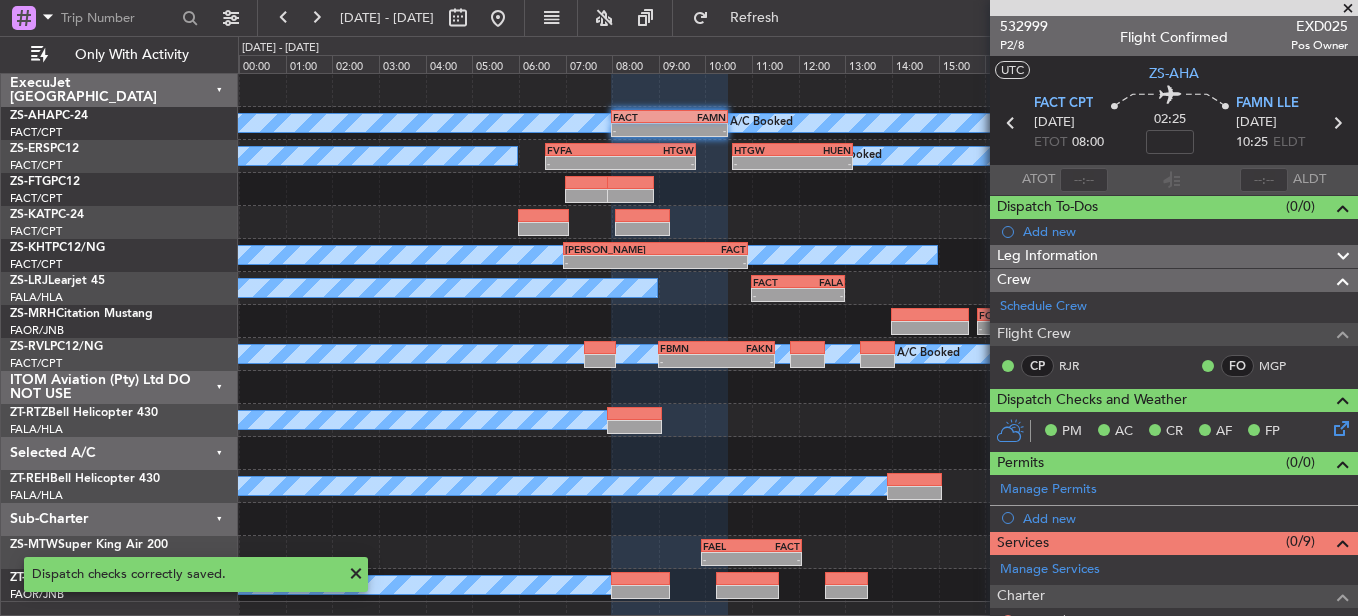 click on "-" 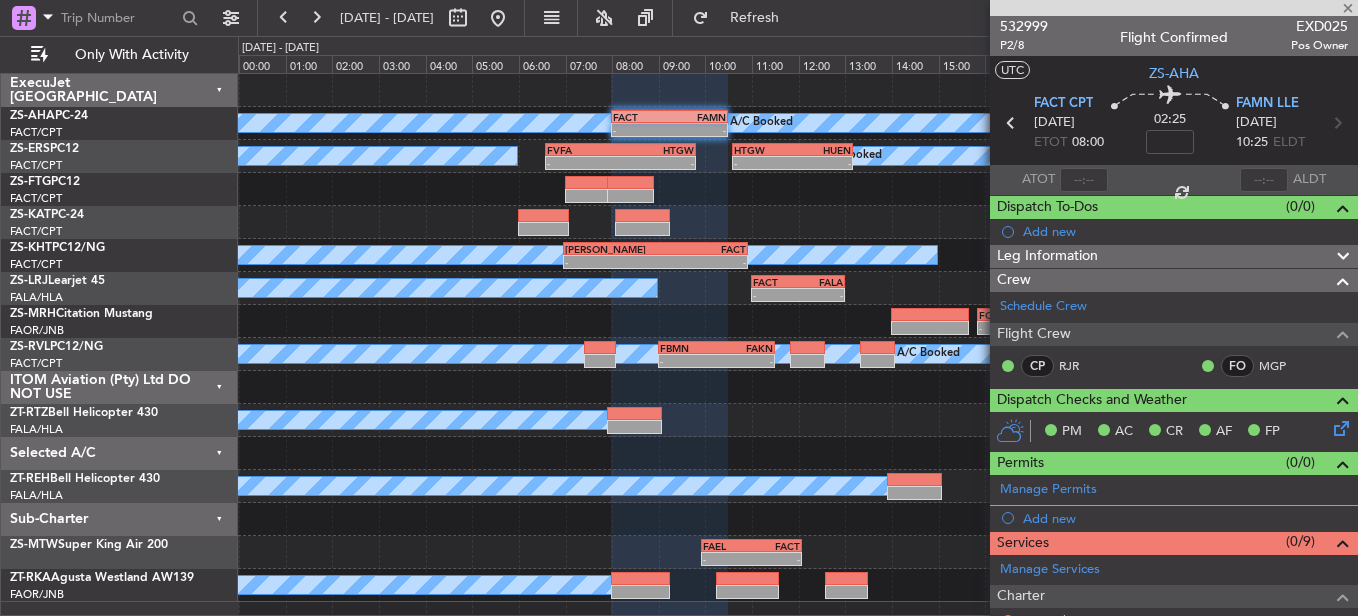 type on "-00:16" 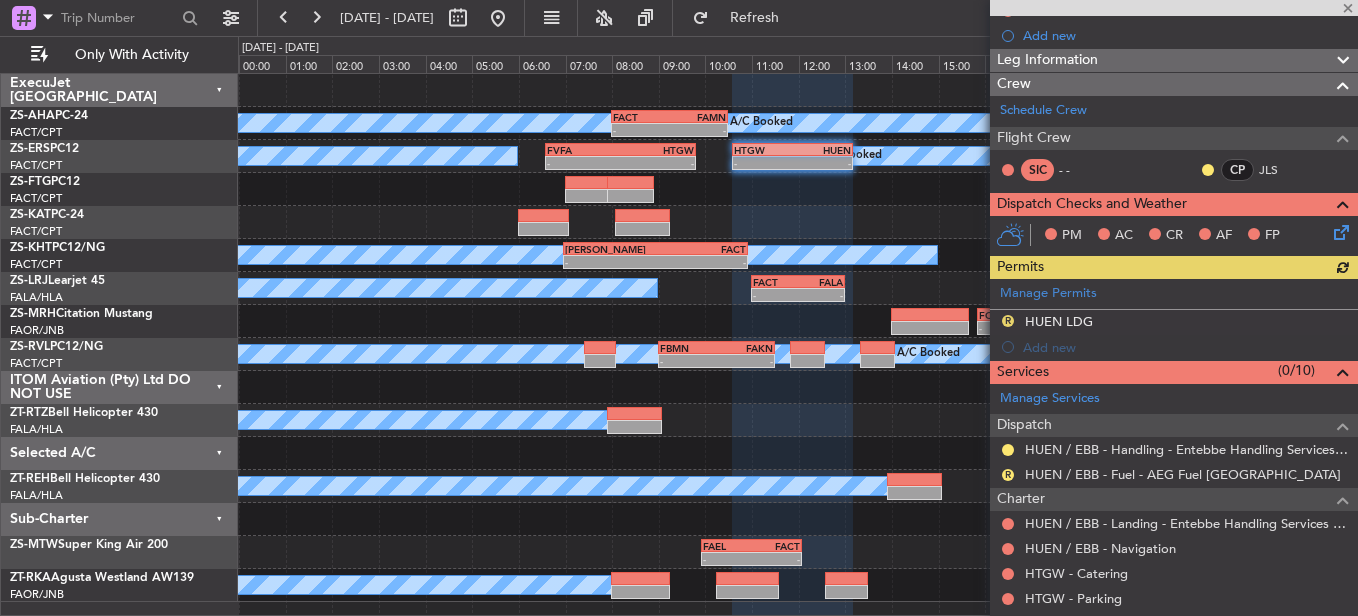 scroll, scrollTop: 400, scrollLeft: 0, axis: vertical 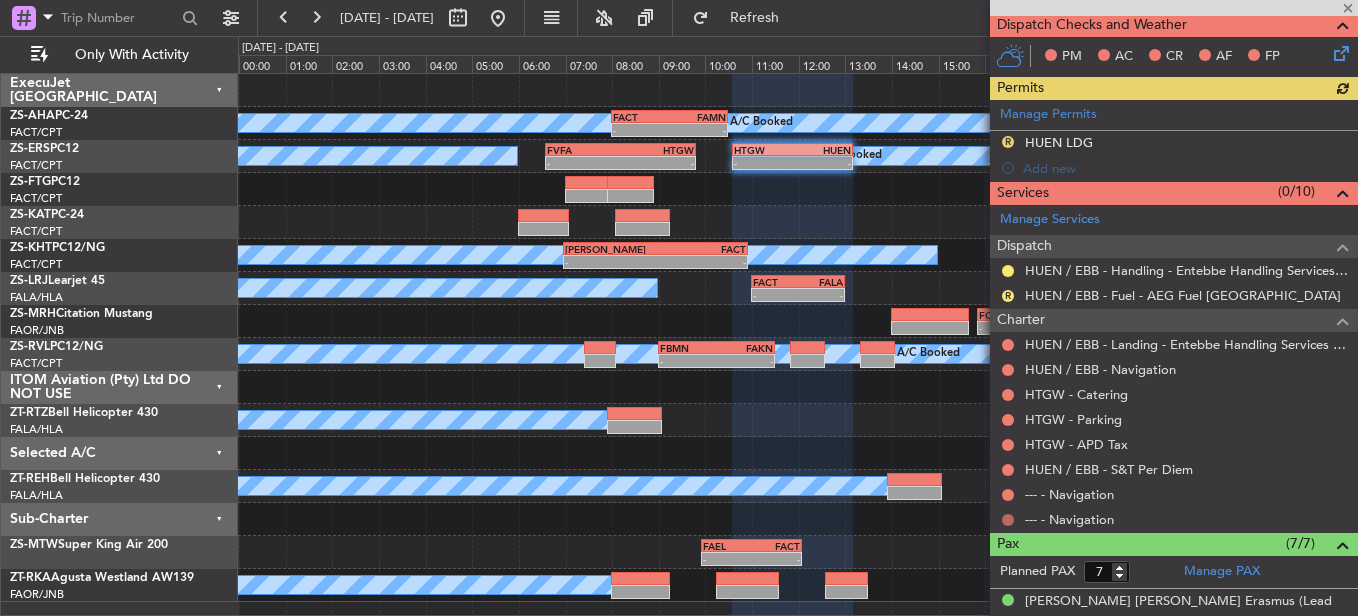 click at bounding box center [1008, 520] 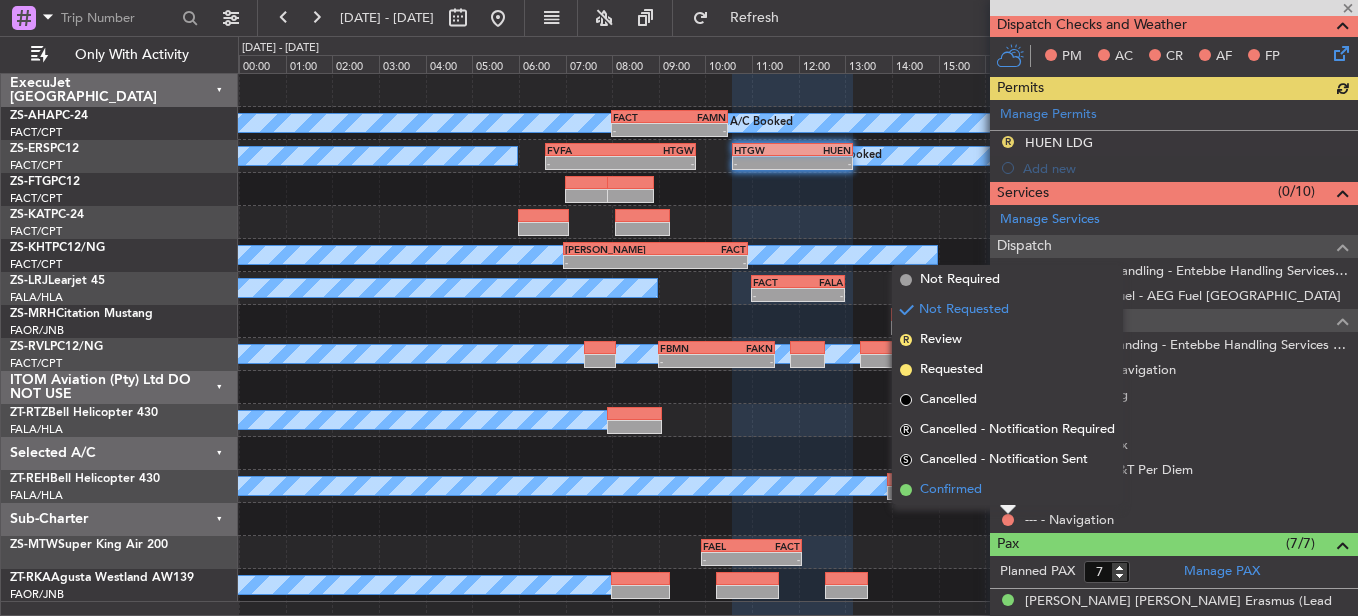 click on "Confirmed" at bounding box center (1007, 490) 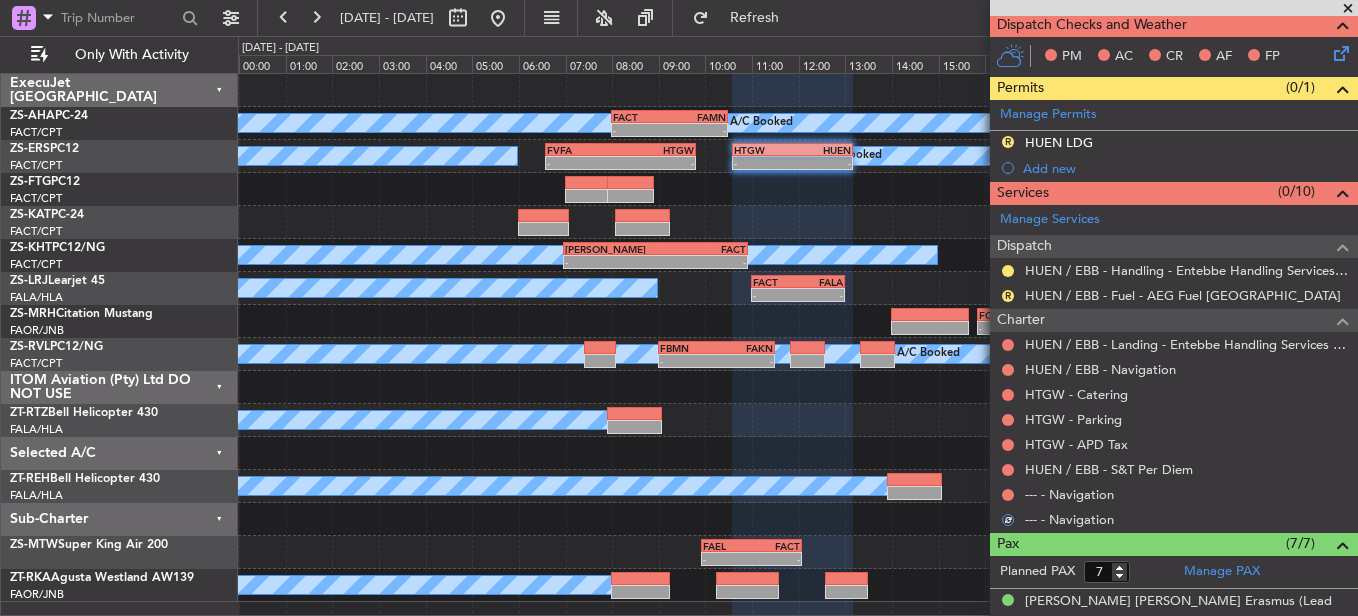 click at bounding box center [1008, 495] 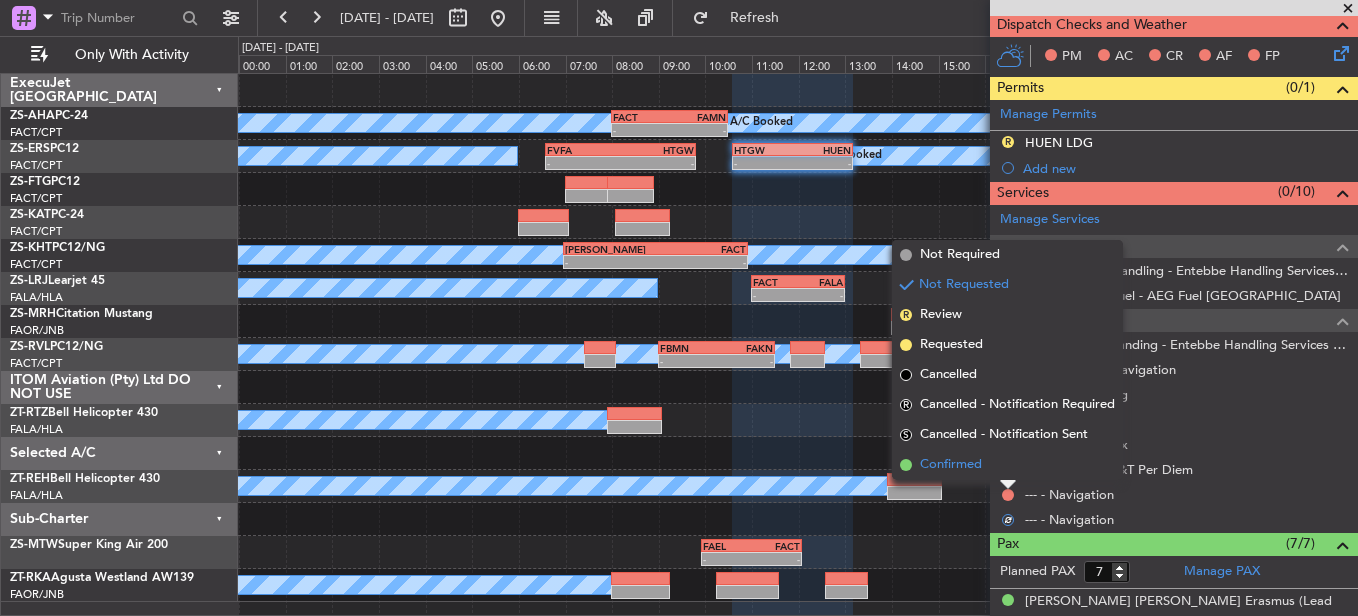 click on "Confirmed" at bounding box center [1007, 465] 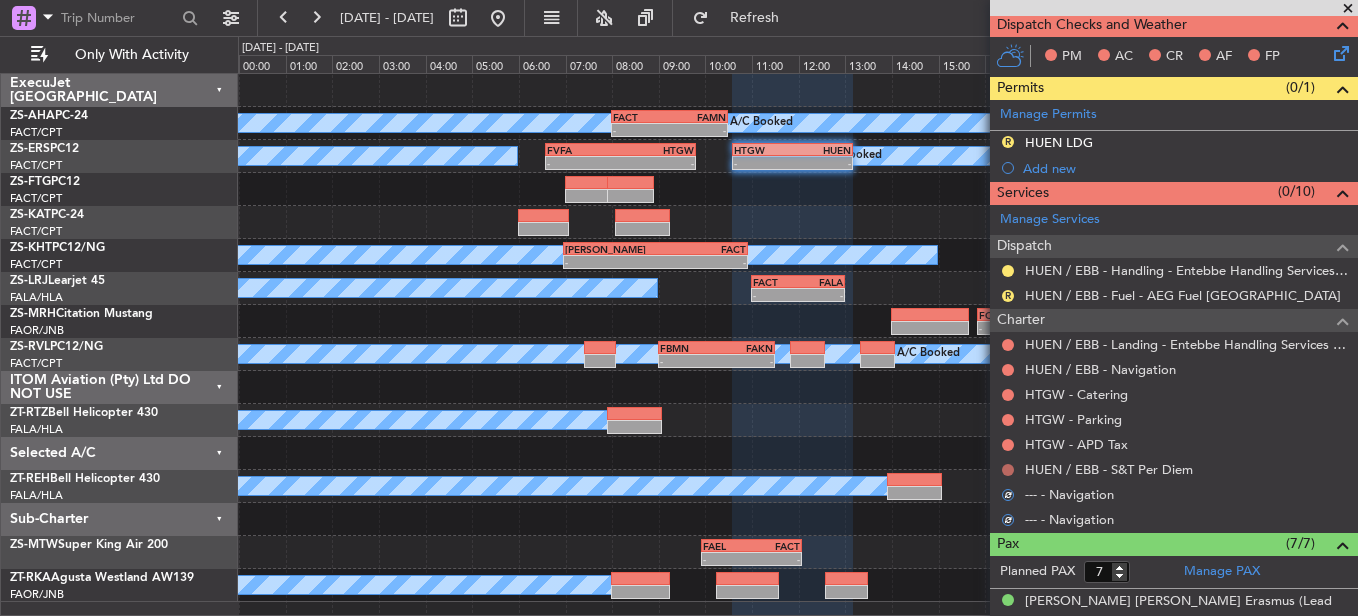 click at bounding box center [1008, 470] 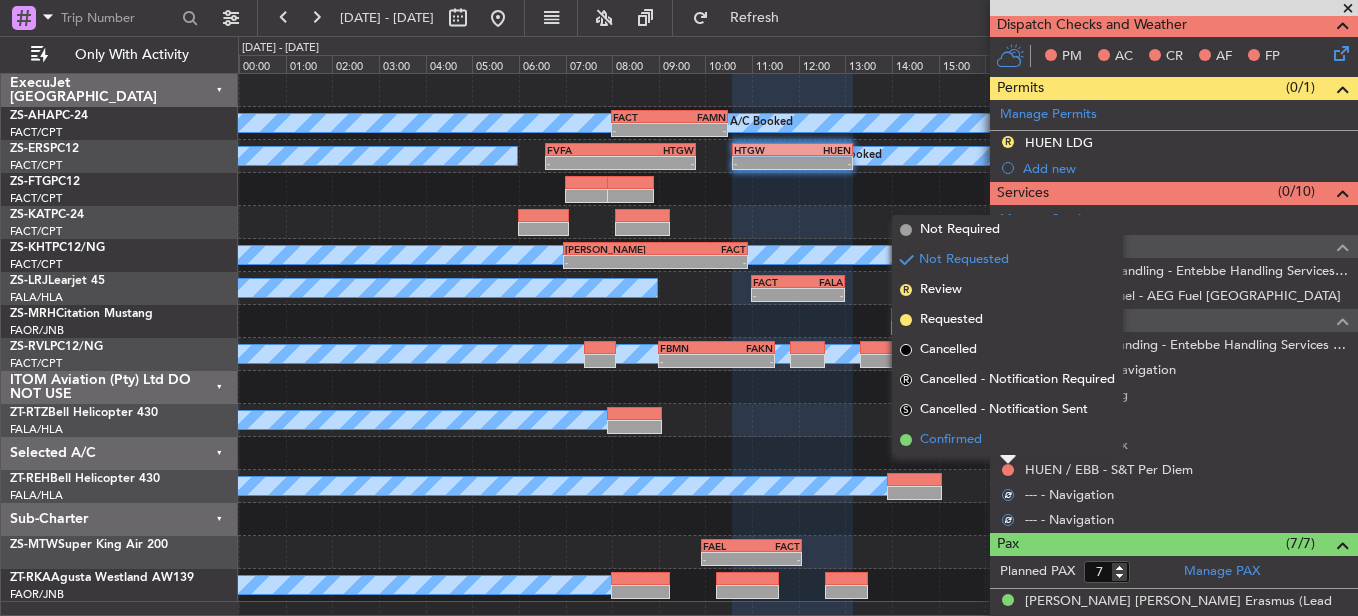 click on "Confirmed" at bounding box center (1007, 440) 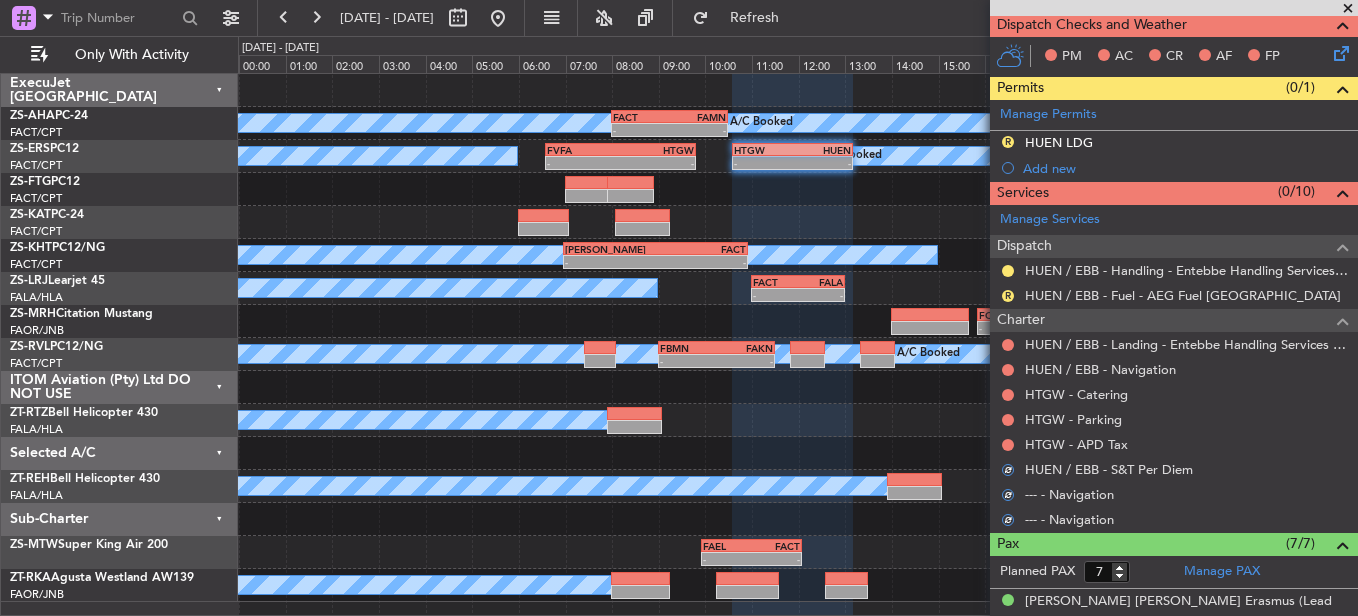 click at bounding box center [1008, 445] 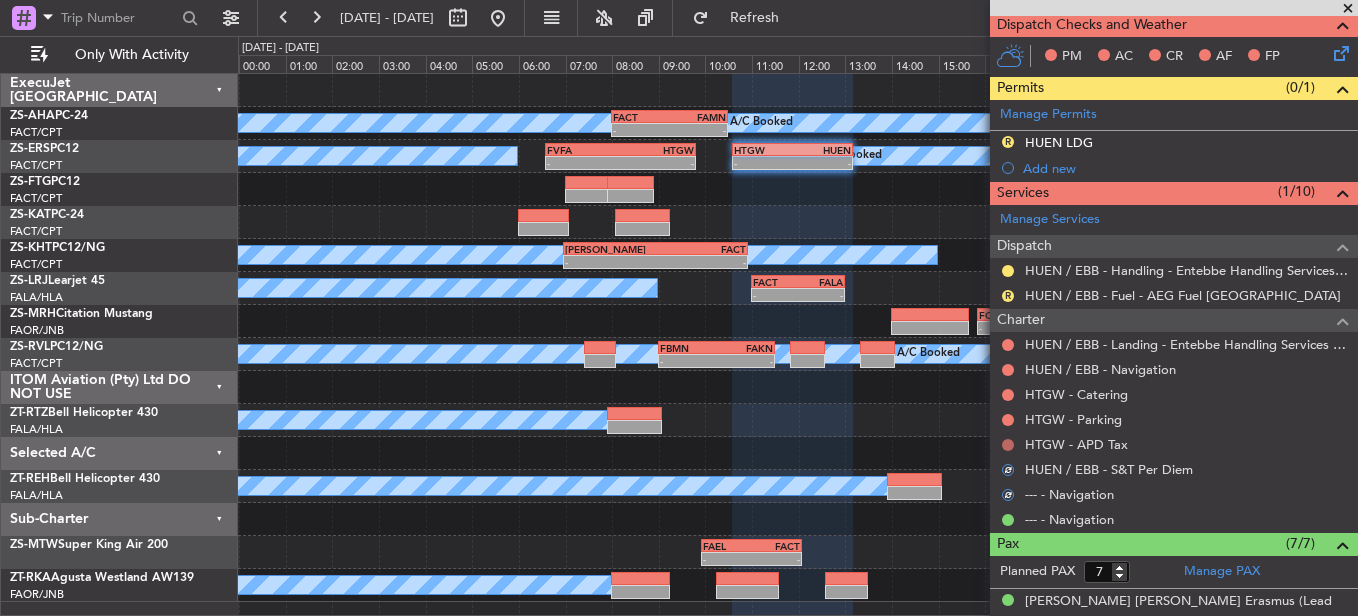 click at bounding box center [1008, 445] 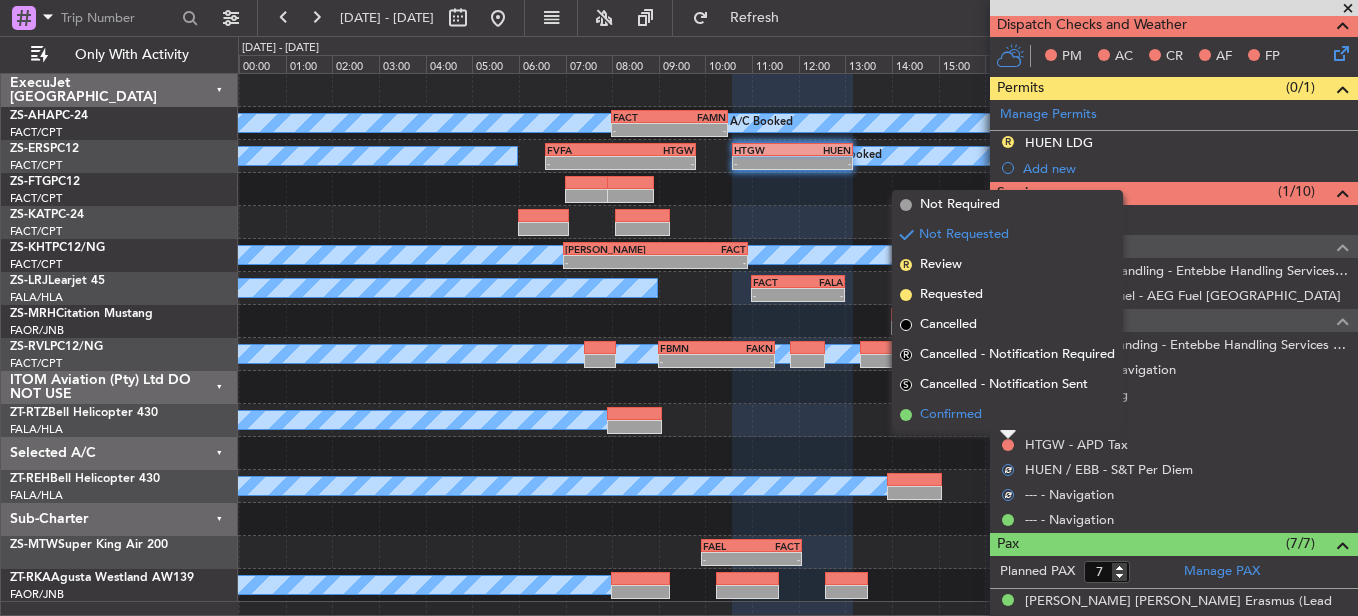 click on "Confirmed" at bounding box center [1007, 415] 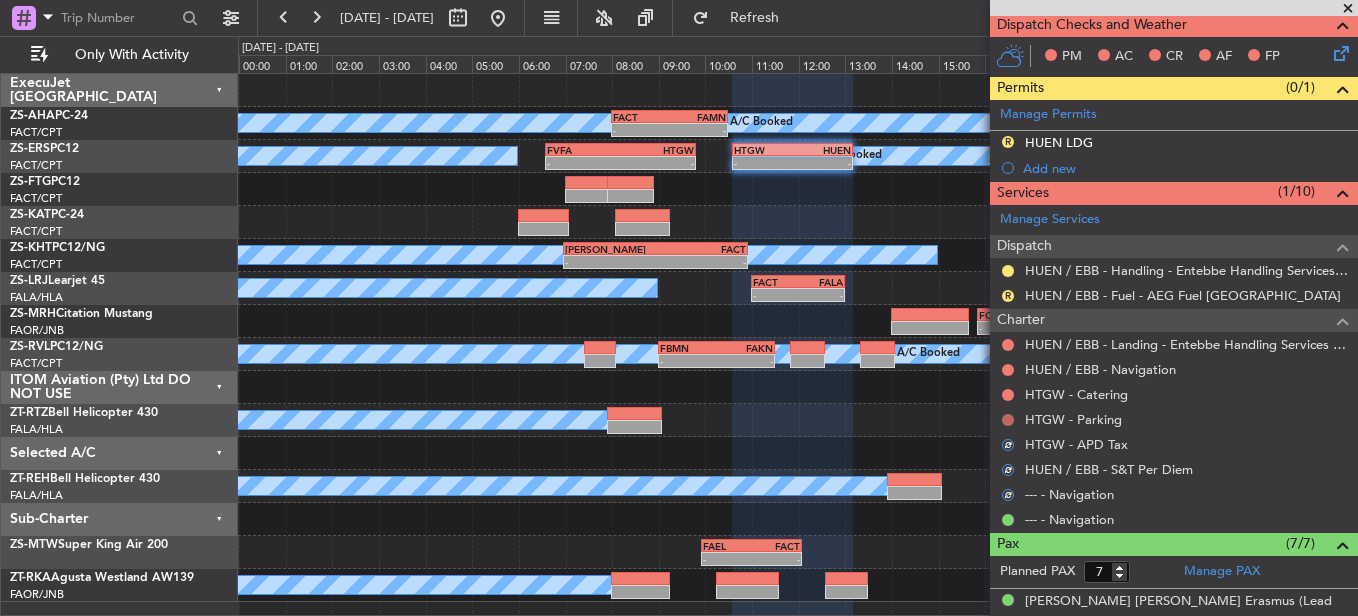 click at bounding box center [1008, 420] 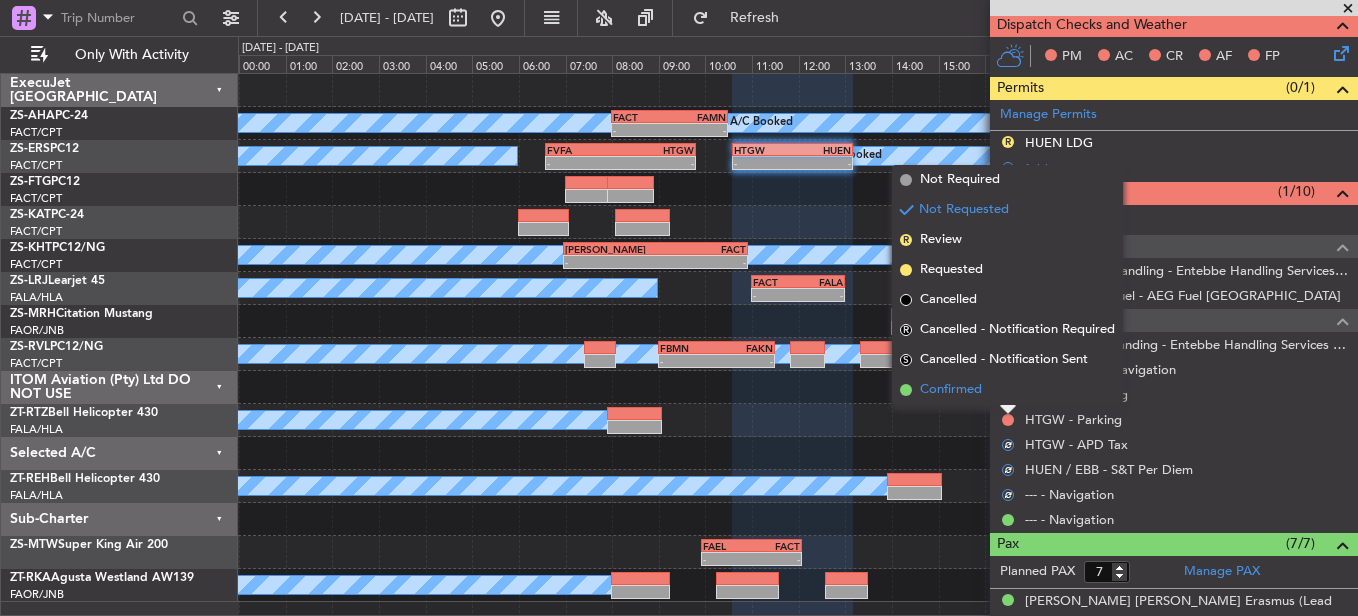 click on "Confirmed" at bounding box center [1007, 390] 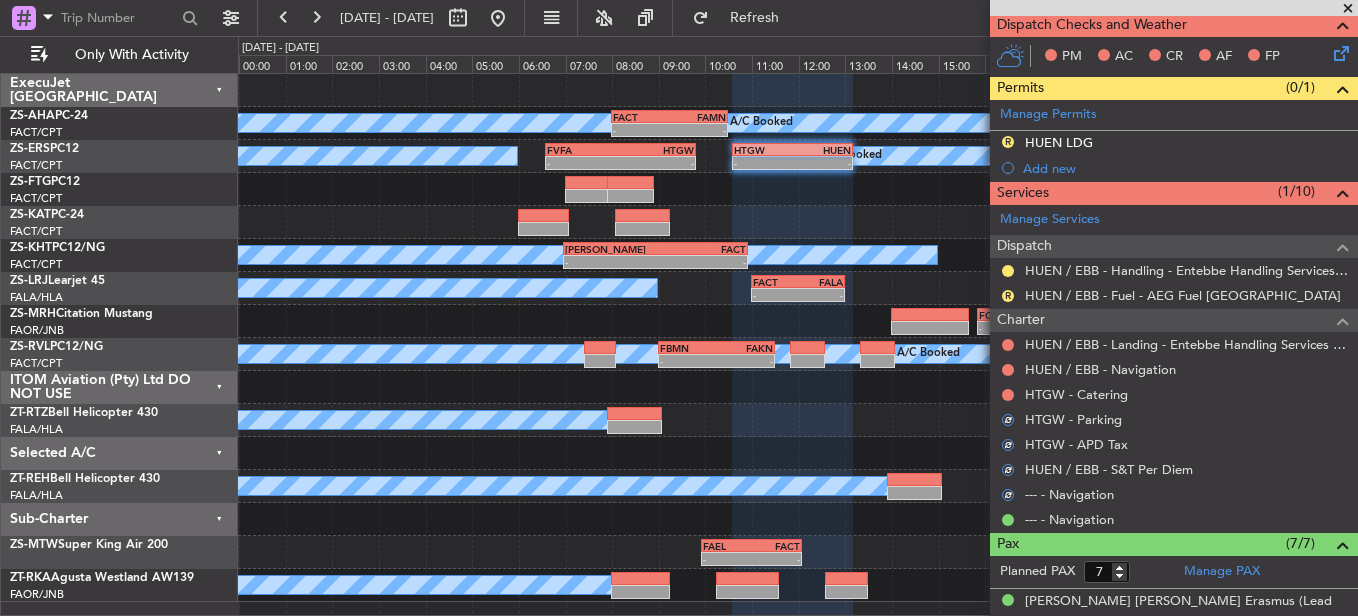 click at bounding box center [1008, 395] 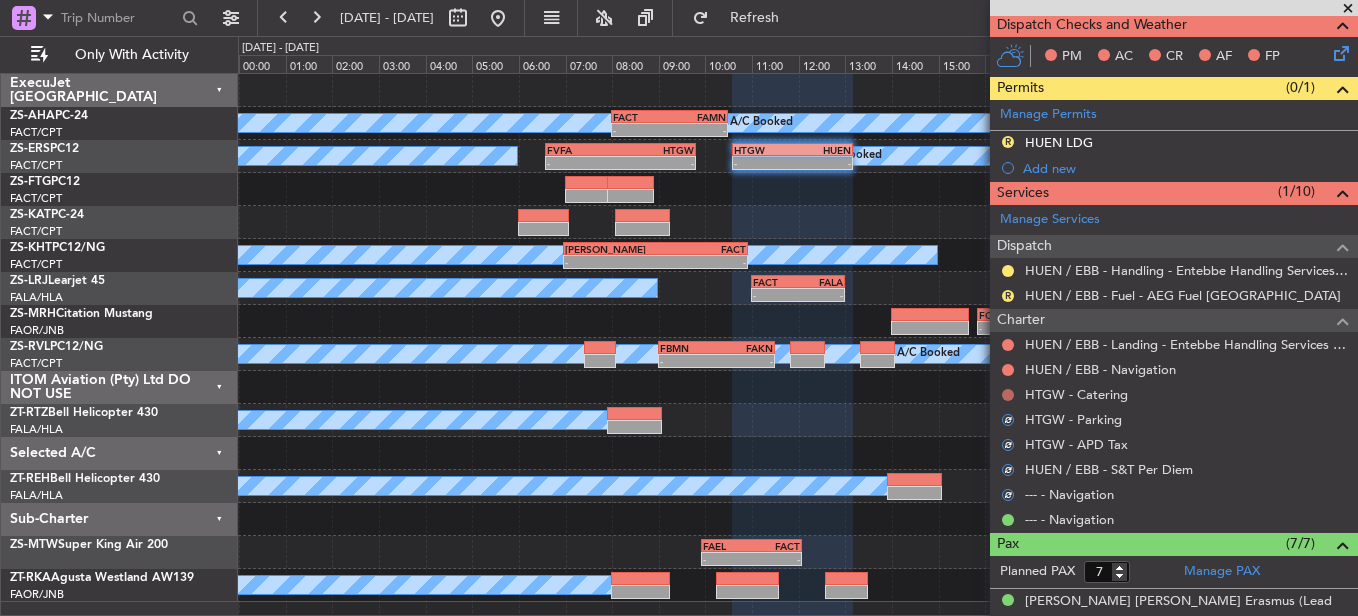 click at bounding box center [1008, 395] 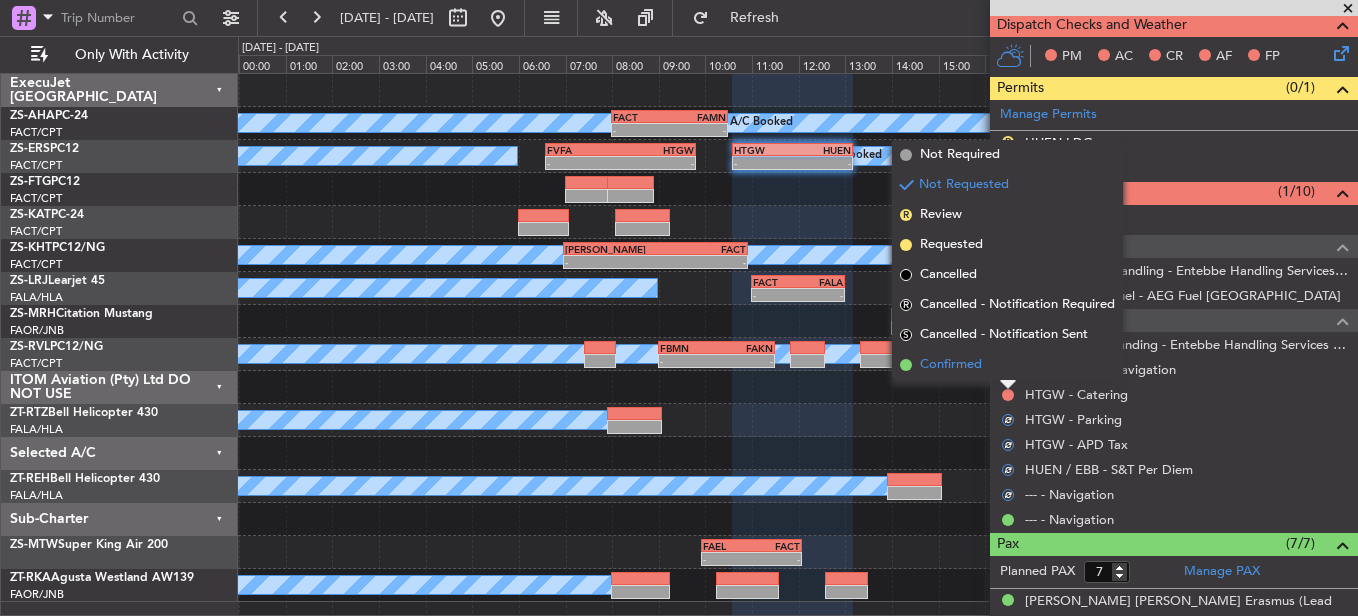 click on "Confirmed" at bounding box center (1007, 365) 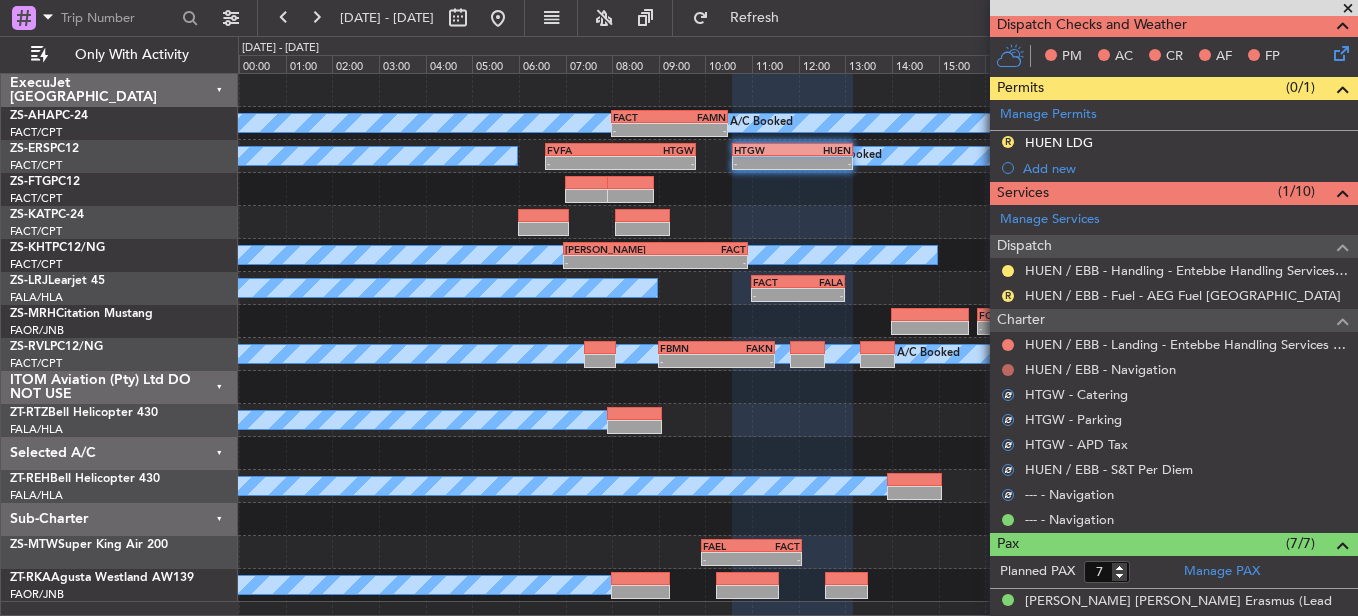 click at bounding box center (1008, 370) 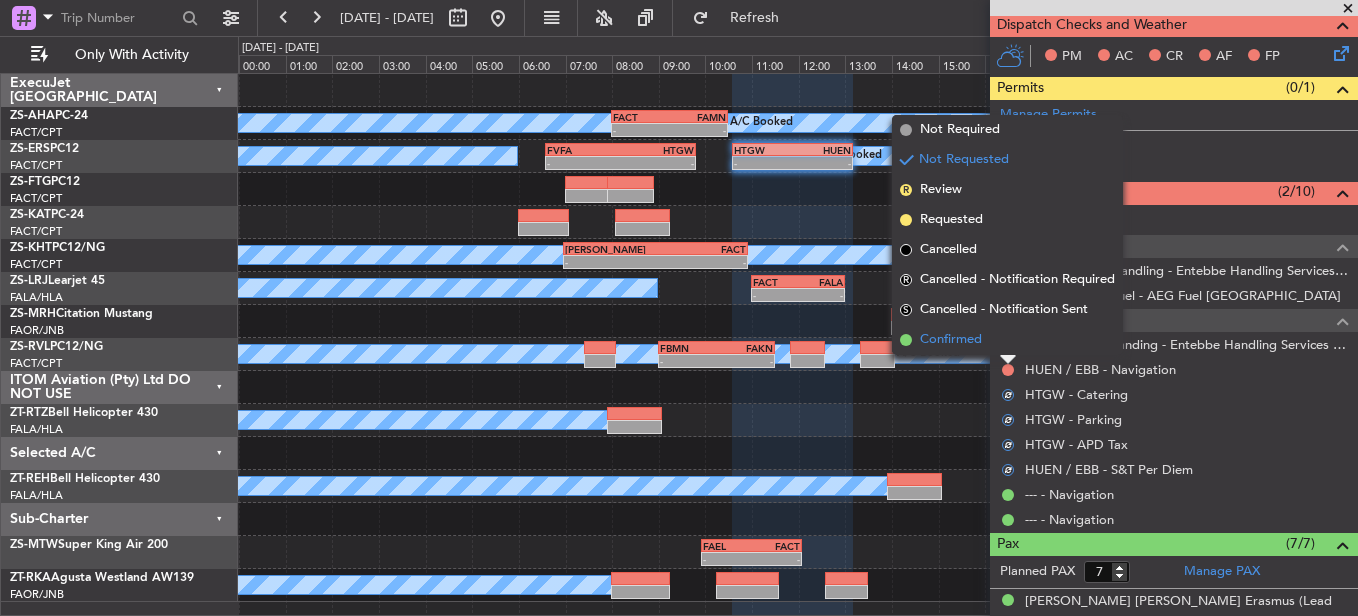 click on "Confirmed" at bounding box center (1007, 340) 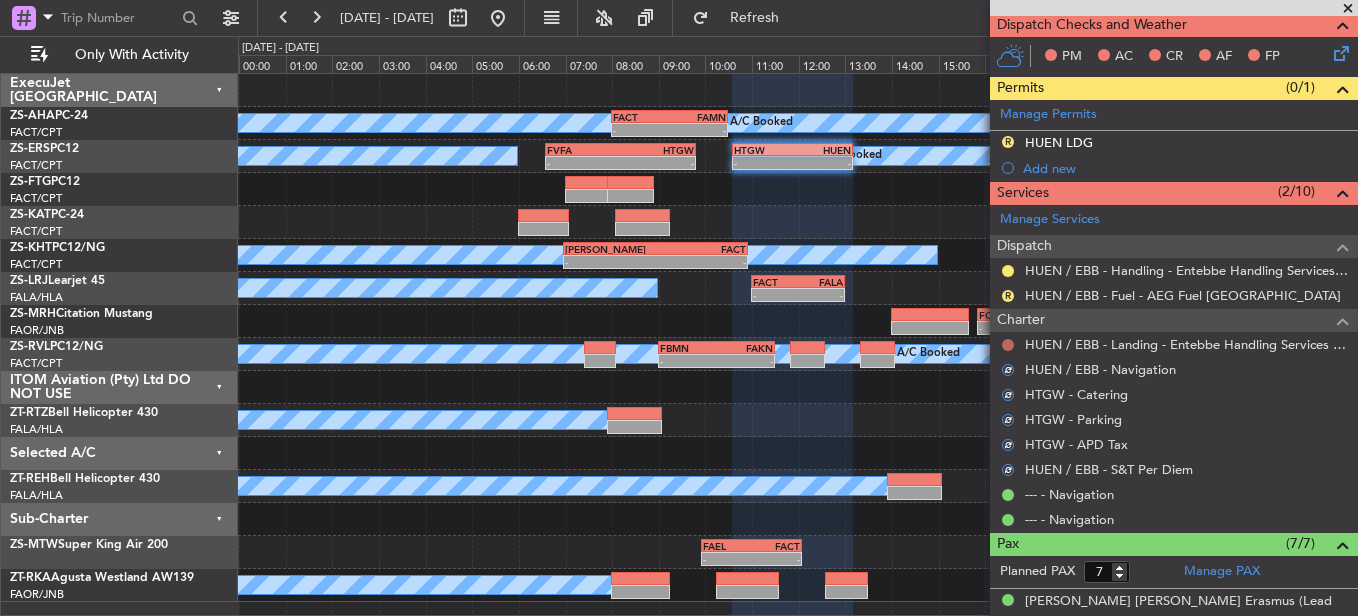 click at bounding box center (1008, 345) 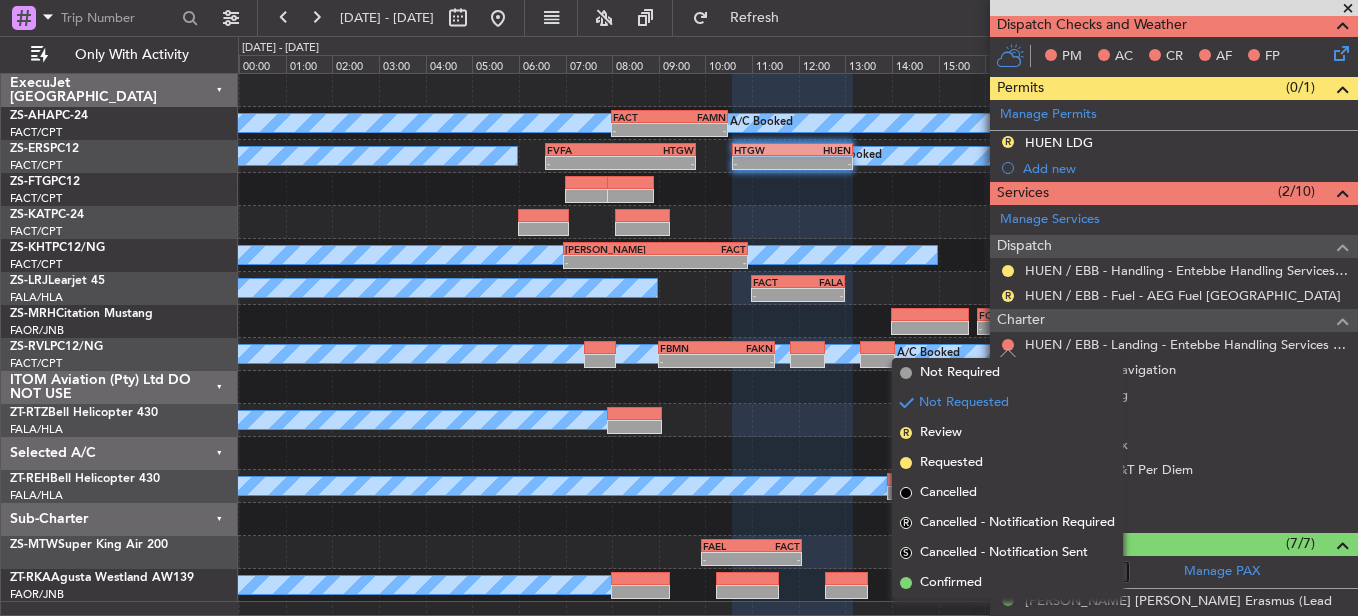 click on "Cancelled - Notification Sent" at bounding box center (1004, 553) 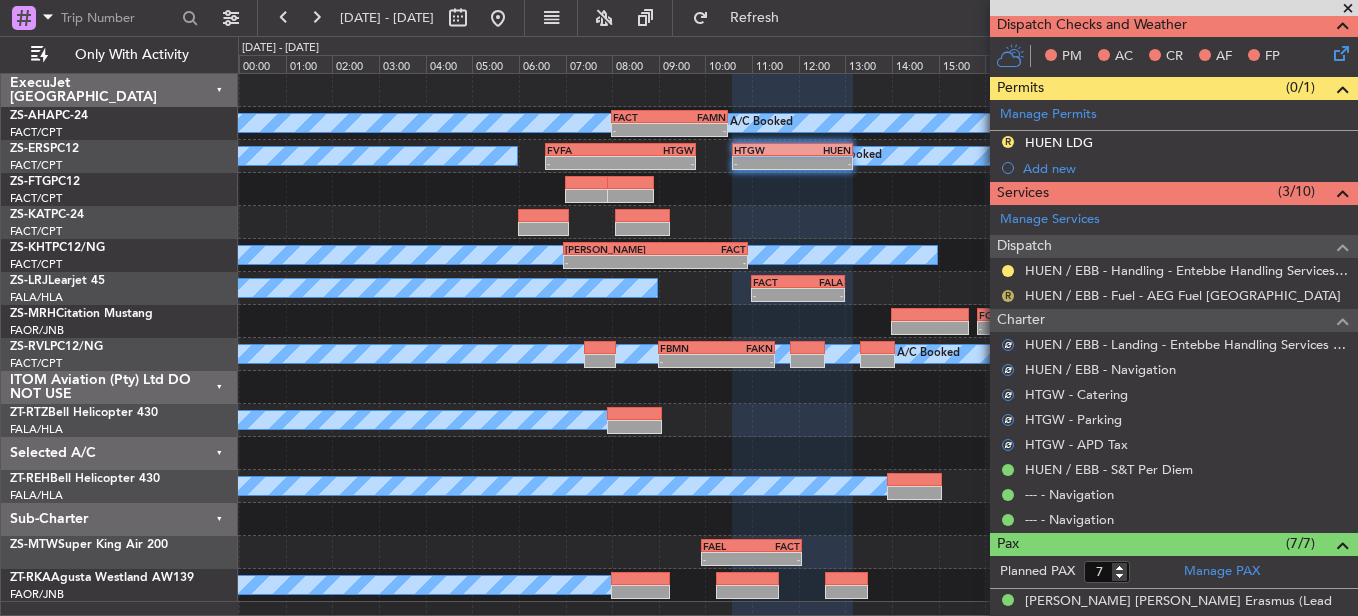 click on "R" at bounding box center [1008, 296] 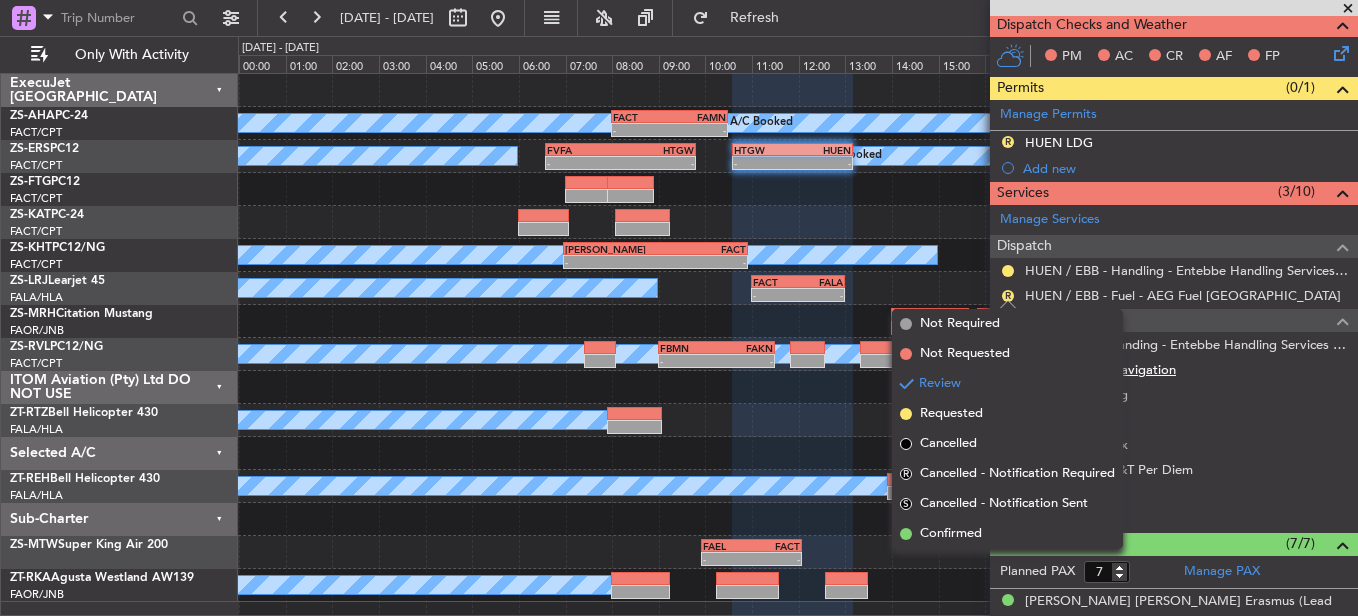 drag, startPoint x: 977, startPoint y: 535, endPoint x: 1033, endPoint y: 367, distance: 177.08755 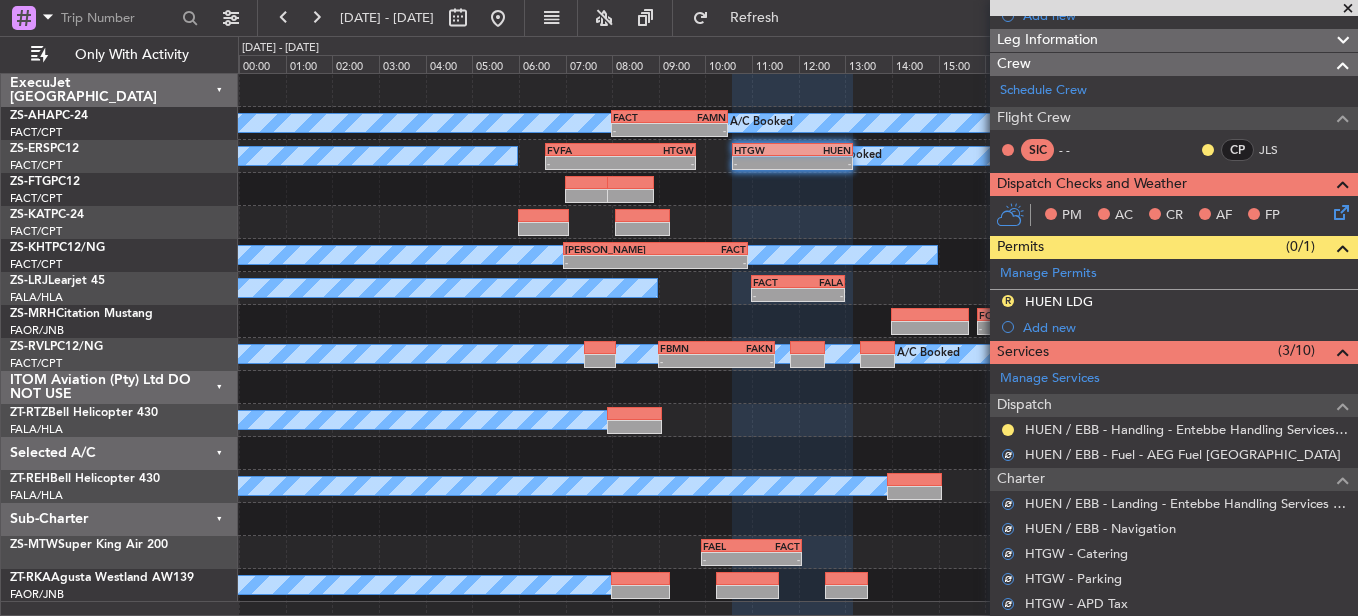 scroll, scrollTop: 200, scrollLeft: 0, axis: vertical 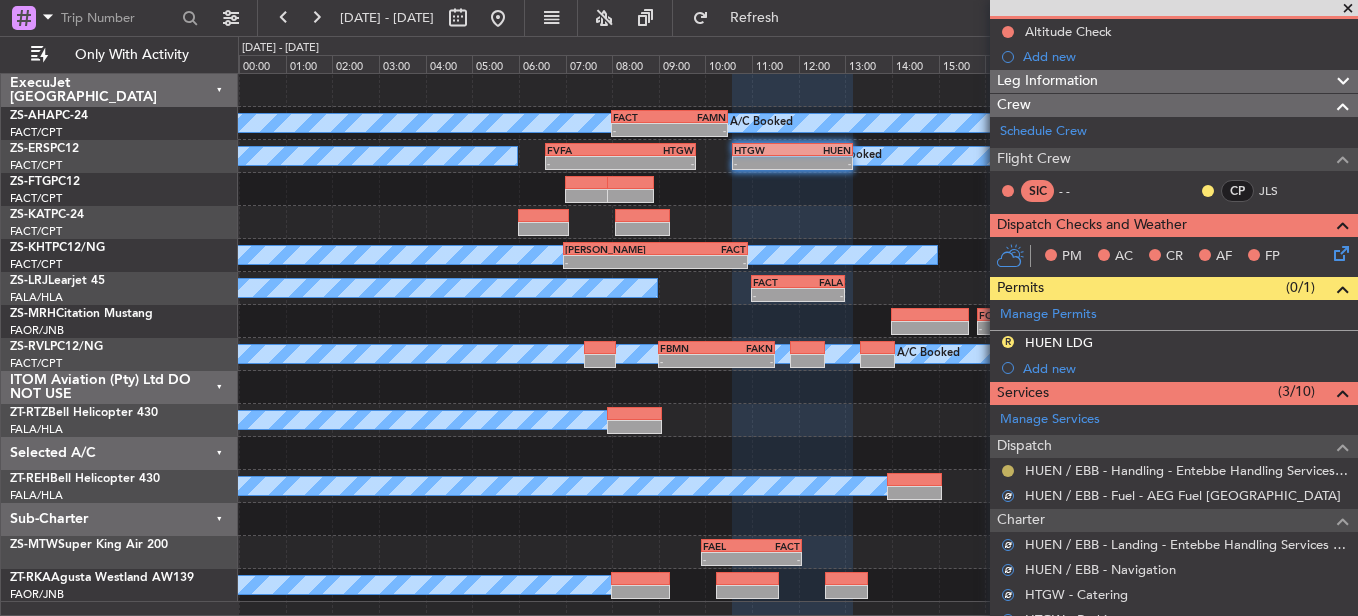 click at bounding box center [1008, 471] 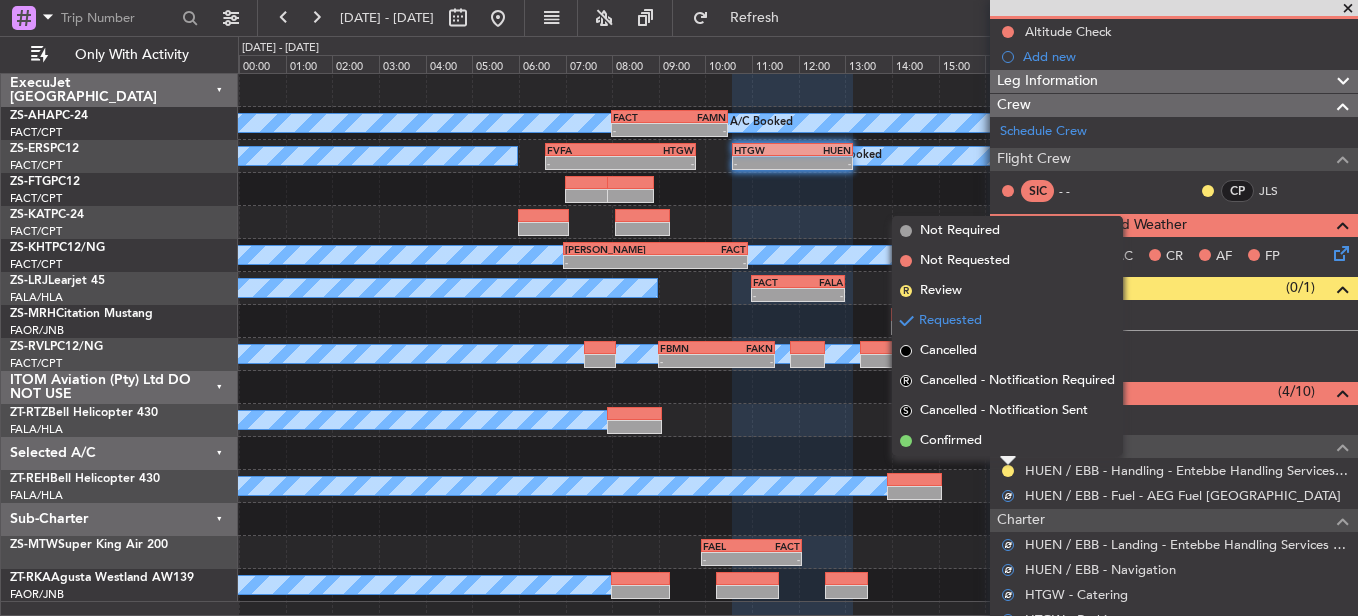 click on "Confirmed" at bounding box center (951, 441) 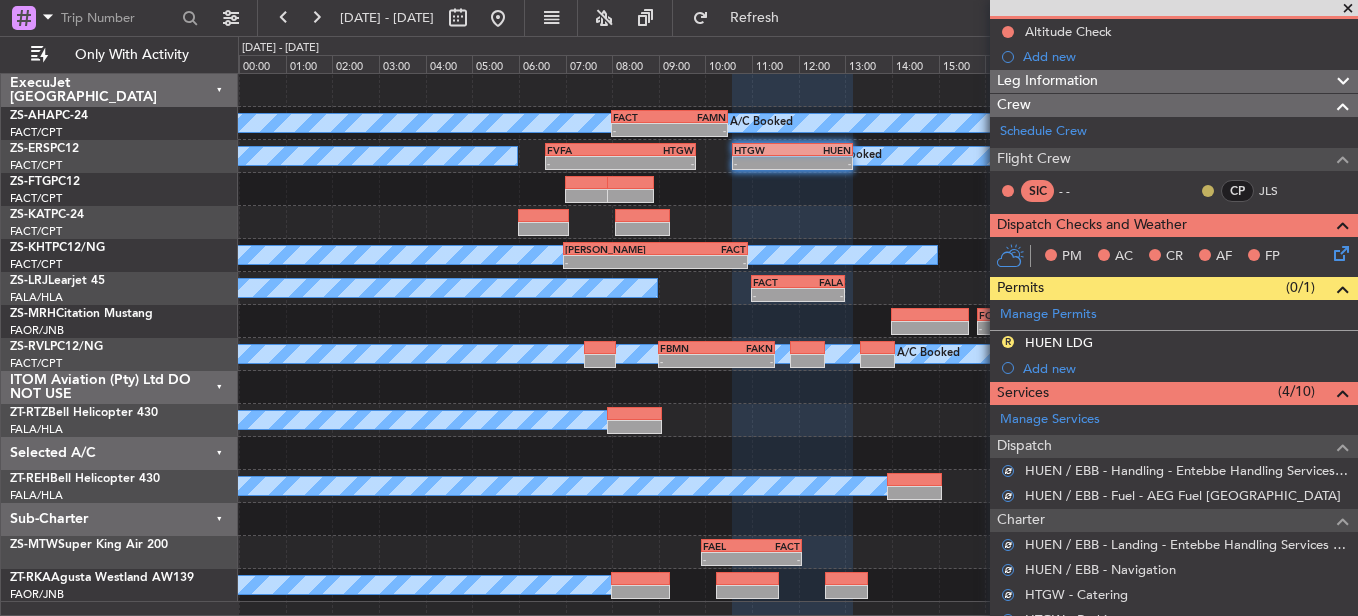 click 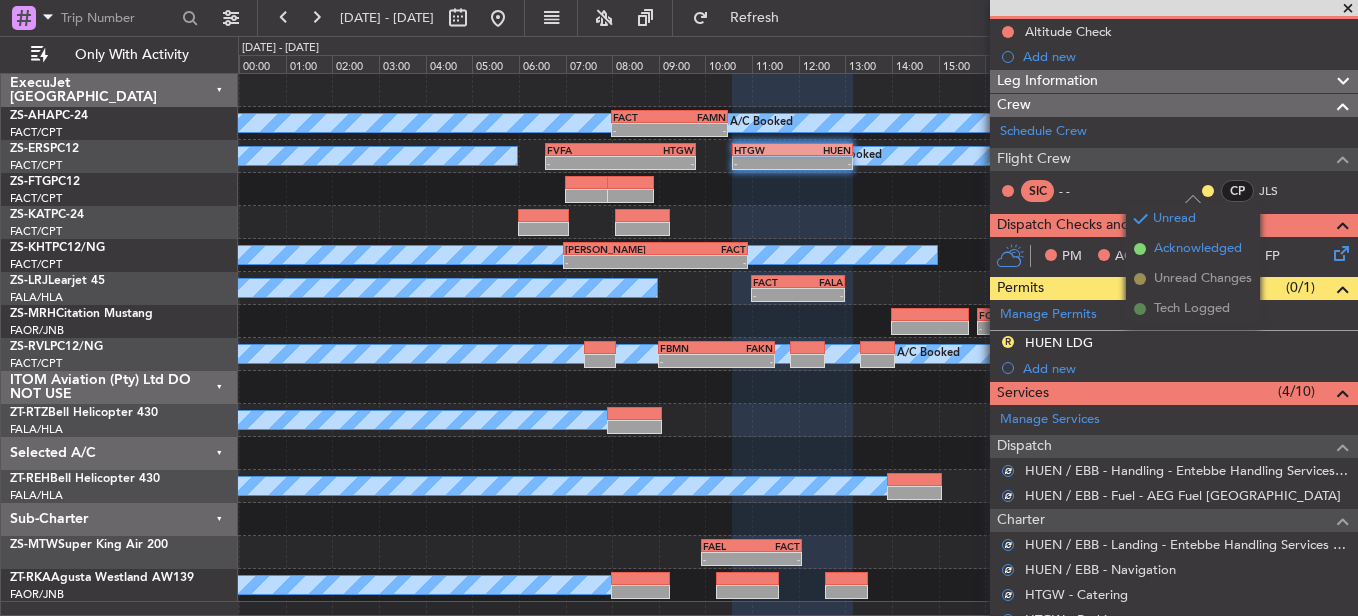 click on "Acknowledged" at bounding box center [1198, 249] 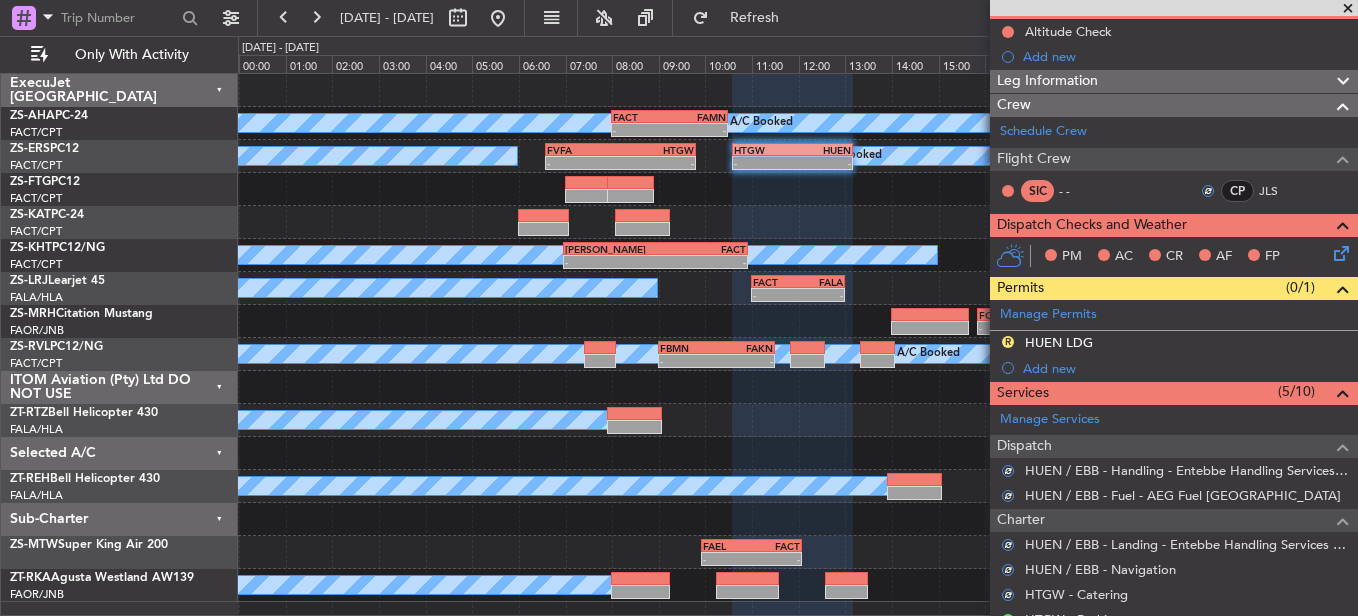 click 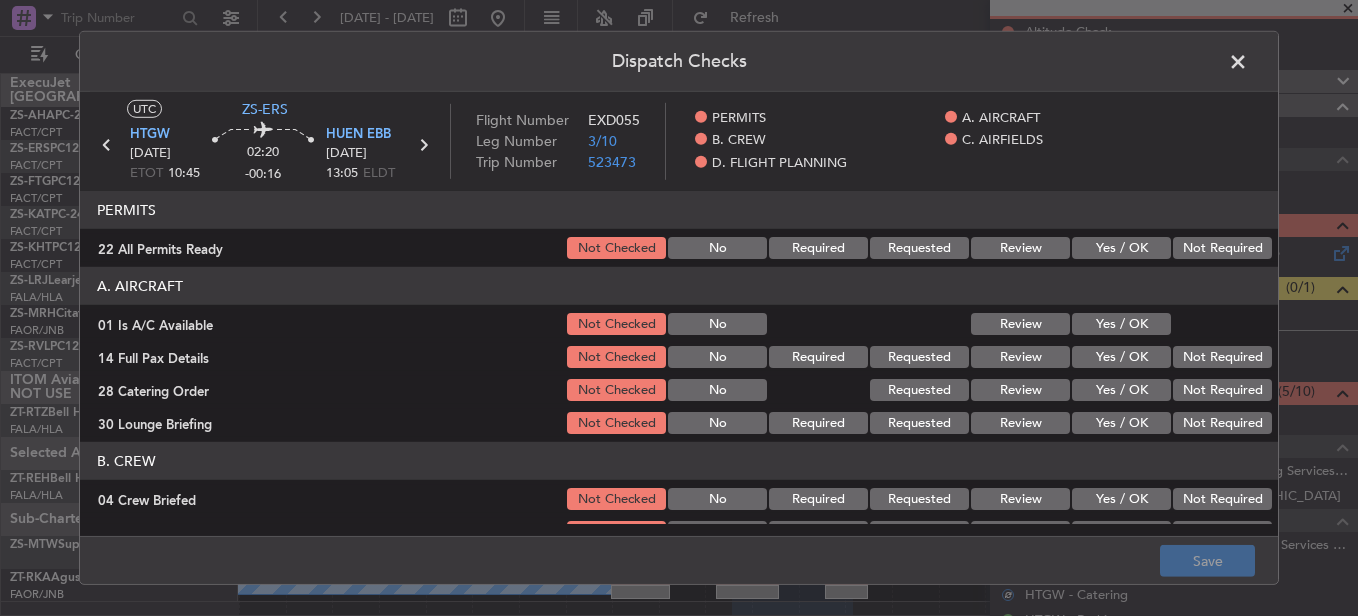 click on "Not Required" 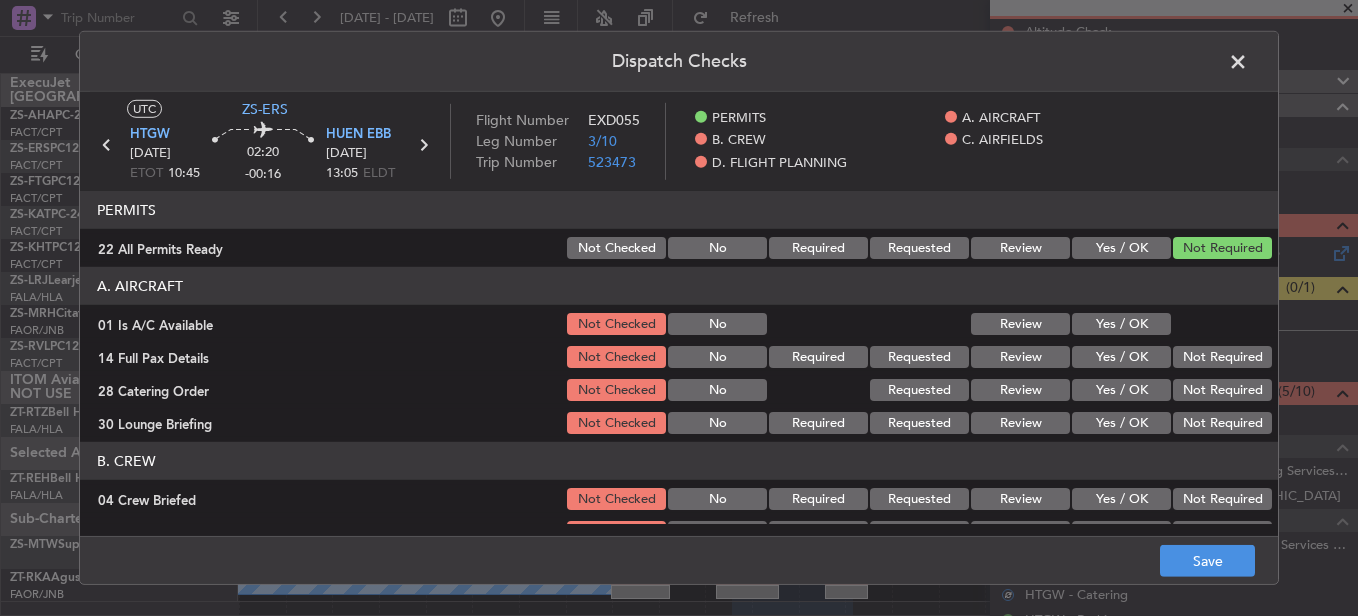 click on "Not Required" 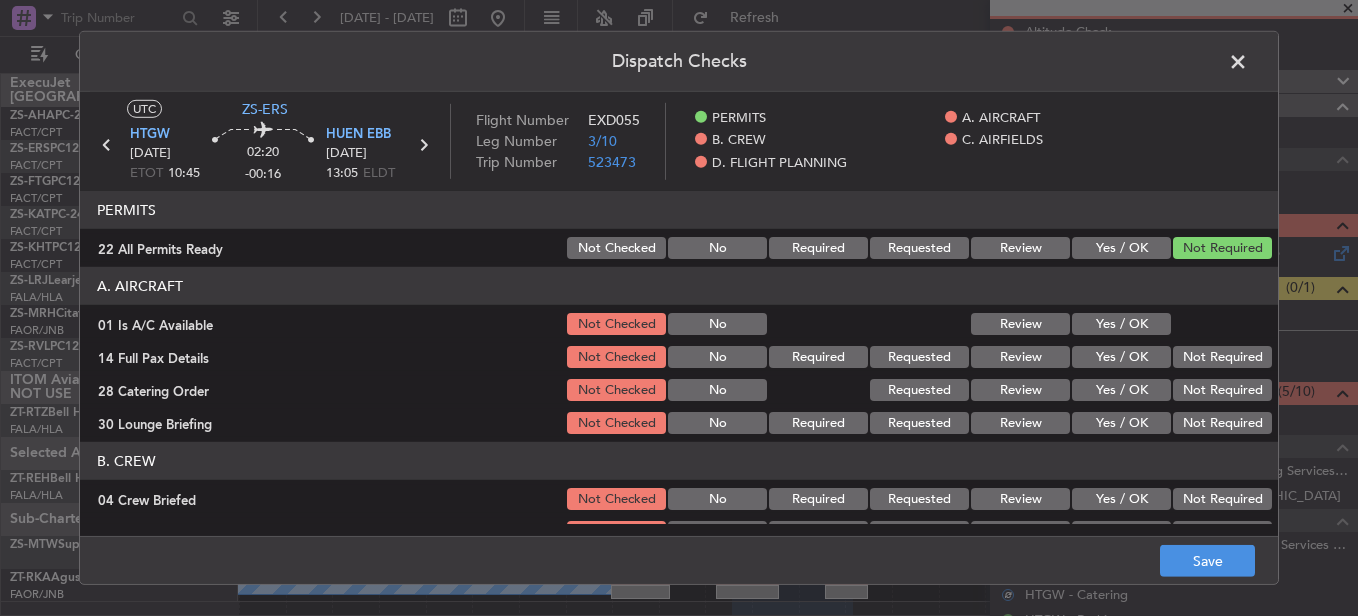 drag, startPoint x: 1141, startPoint y: 317, endPoint x: 1138, endPoint y: 330, distance: 13.341664 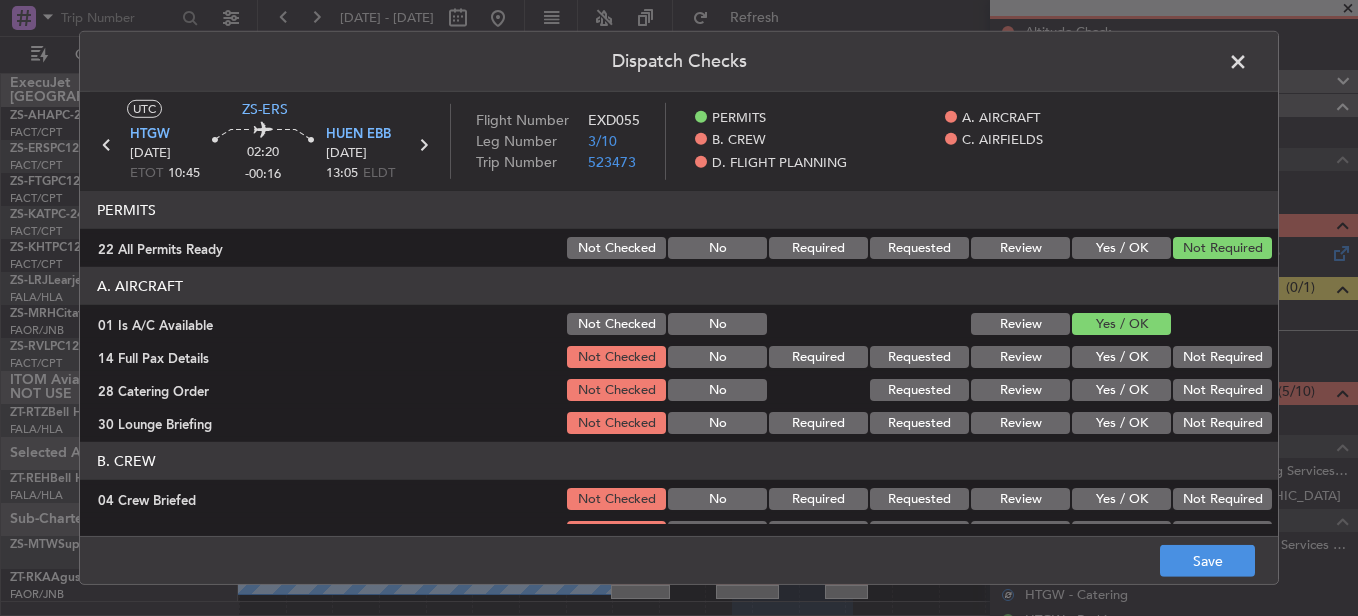 click 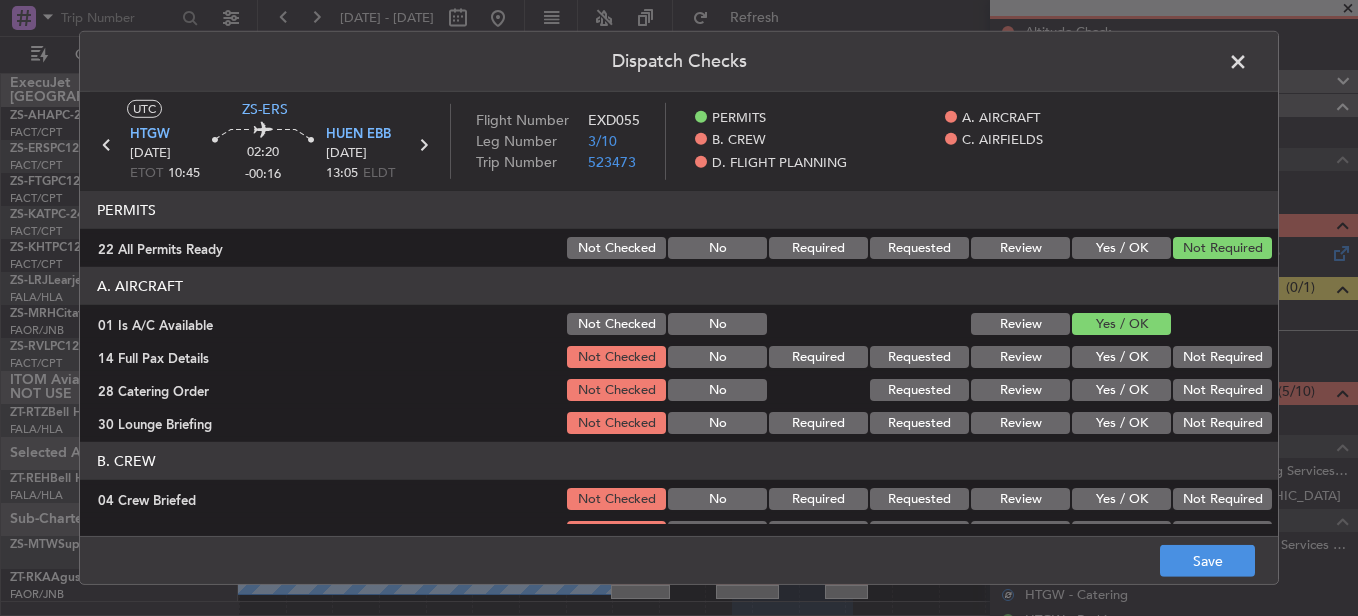 click on "Not Required" 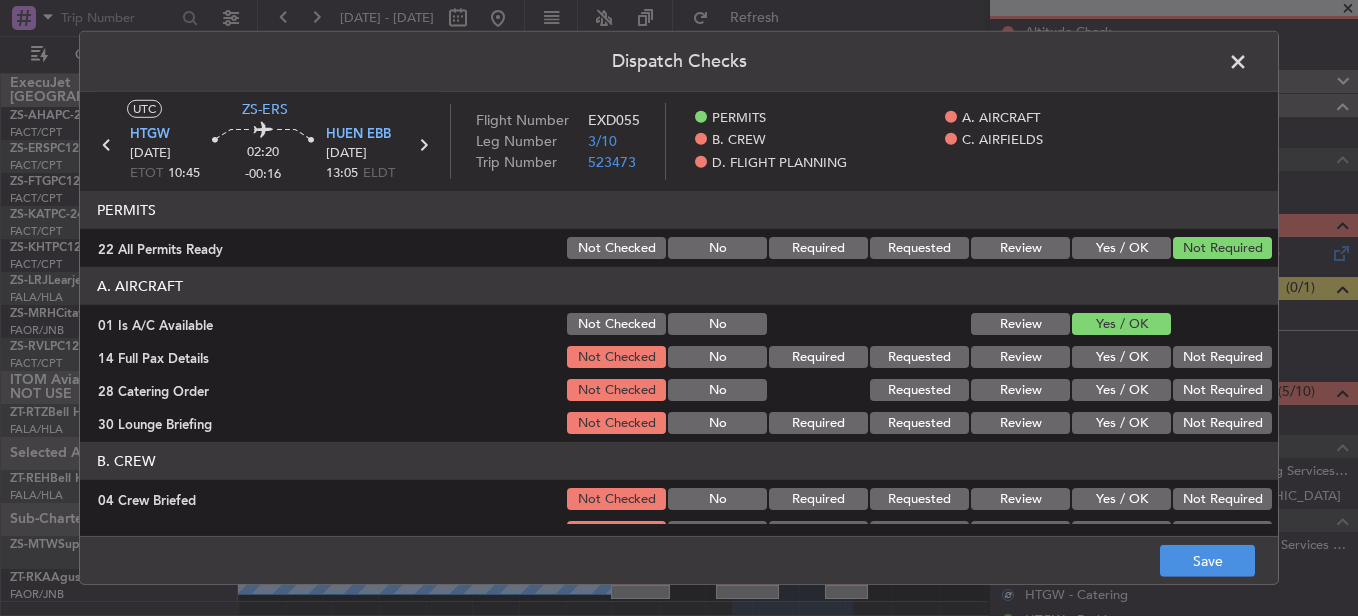 drag, startPoint x: 1188, startPoint y: 377, endPoint x: 1189, endPoint y: 360, distance: 17.029387 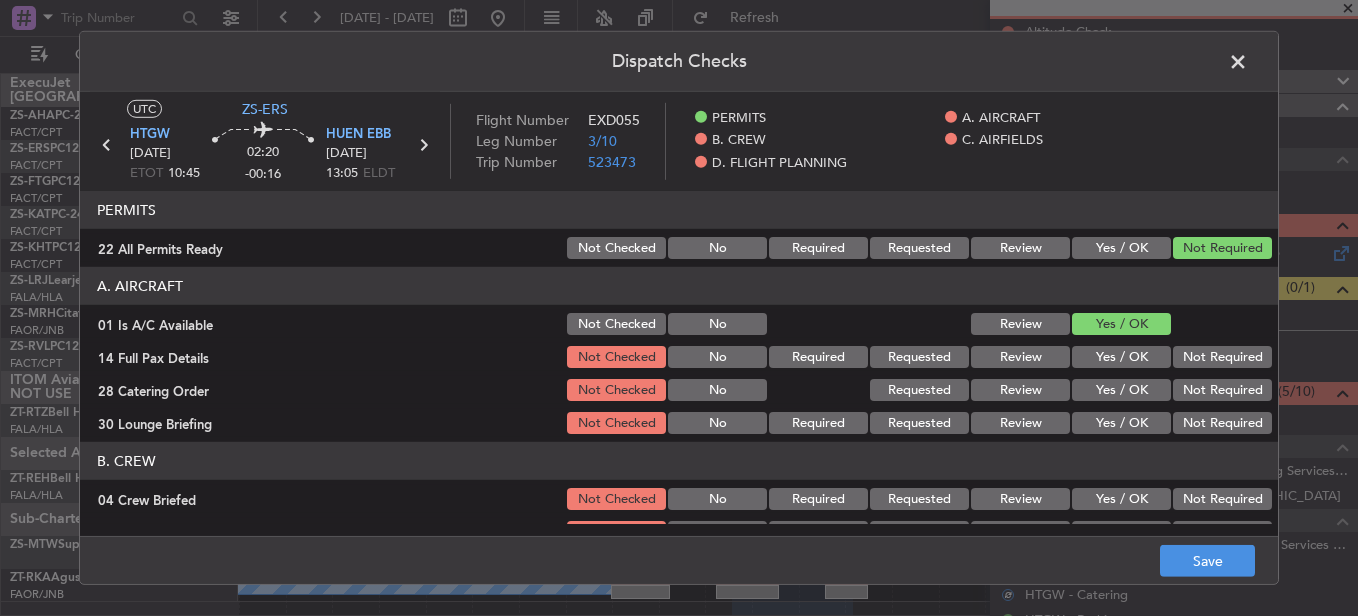 click on "Not Required" 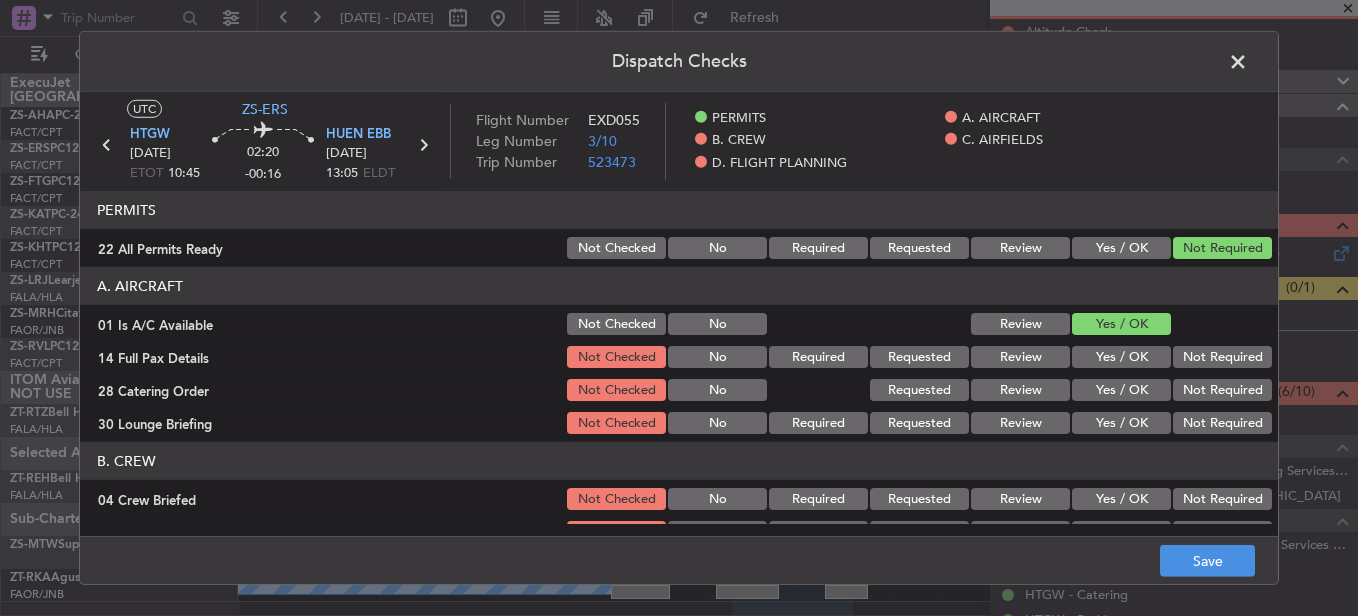 click on "Not Required" 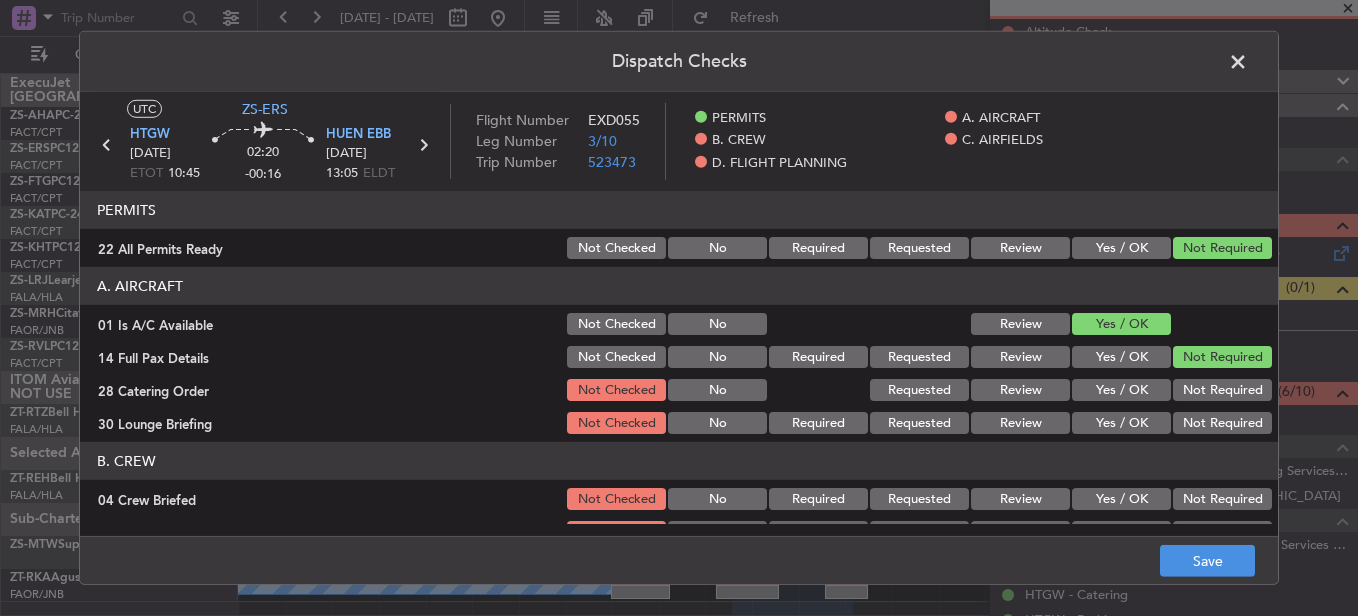 drag, startPoint x: 1195, startPoint y: 358, endPoint x: 1196, endPoint y: 371, distance: 13.038404 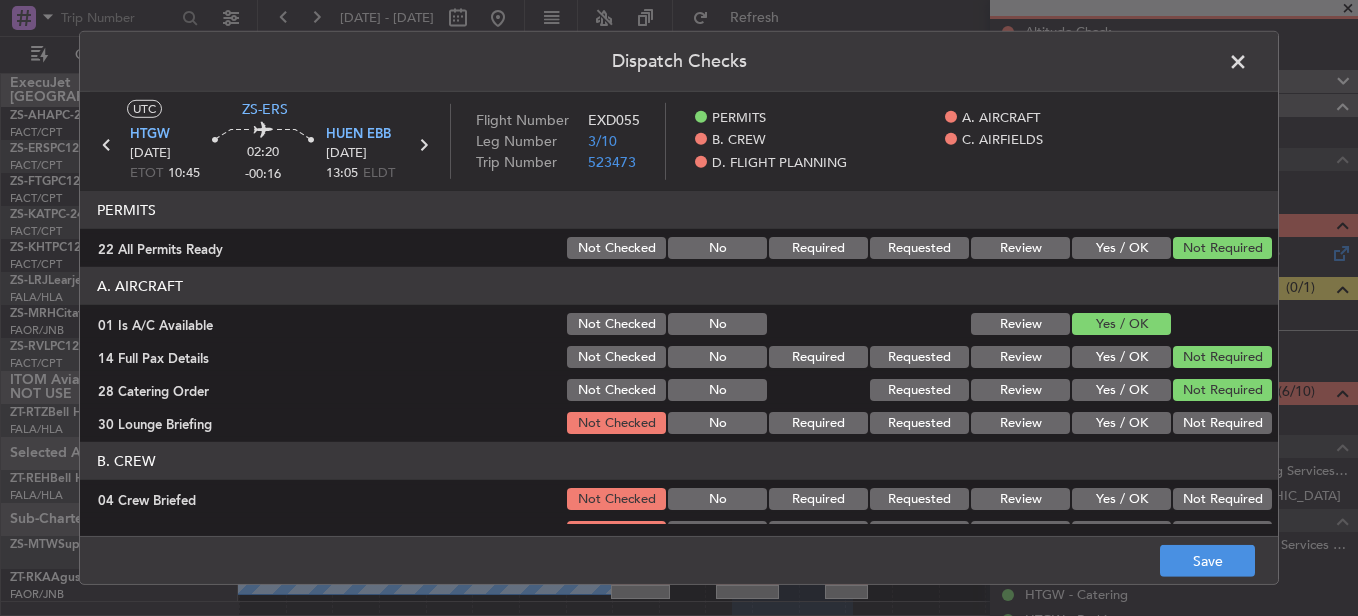 click on "Not Required" 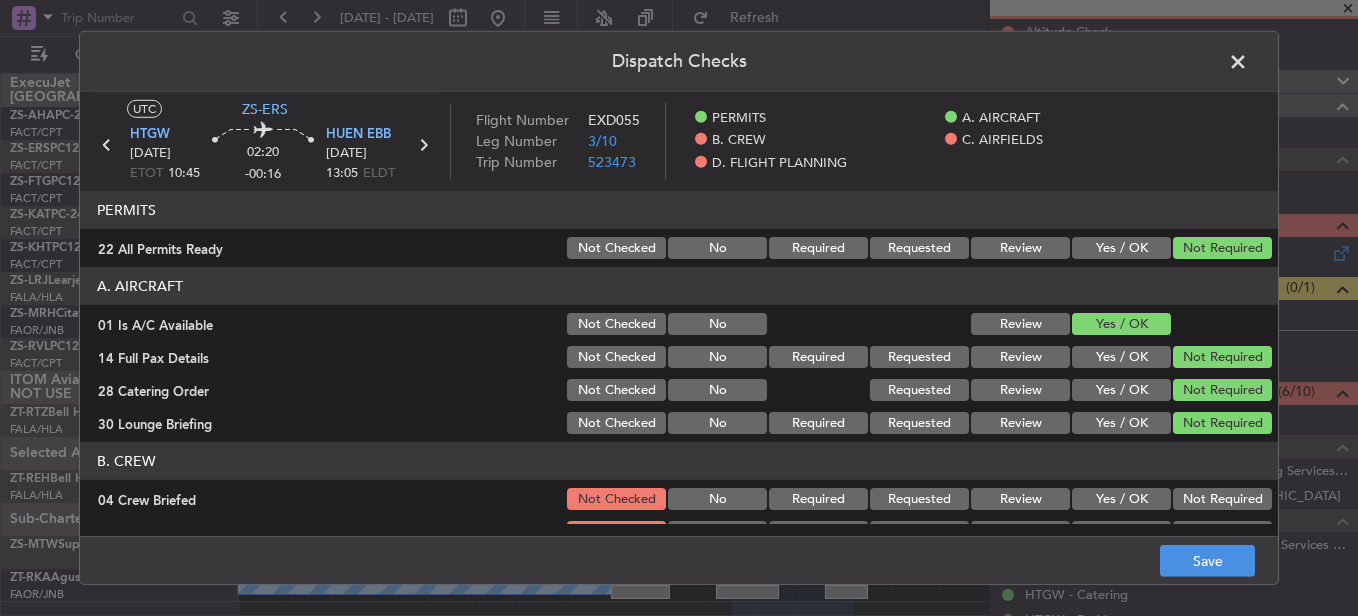 click on "Not Required" 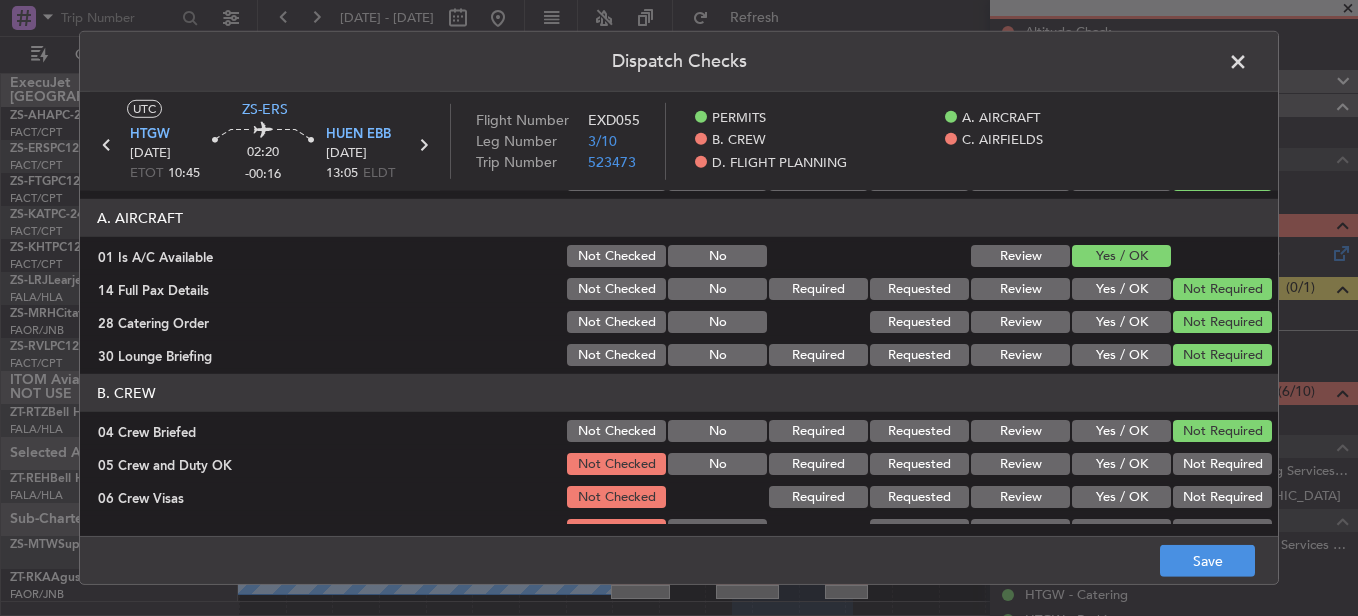 scroll, scrollTop: 100, scrollLeft: 0, axis: vertical 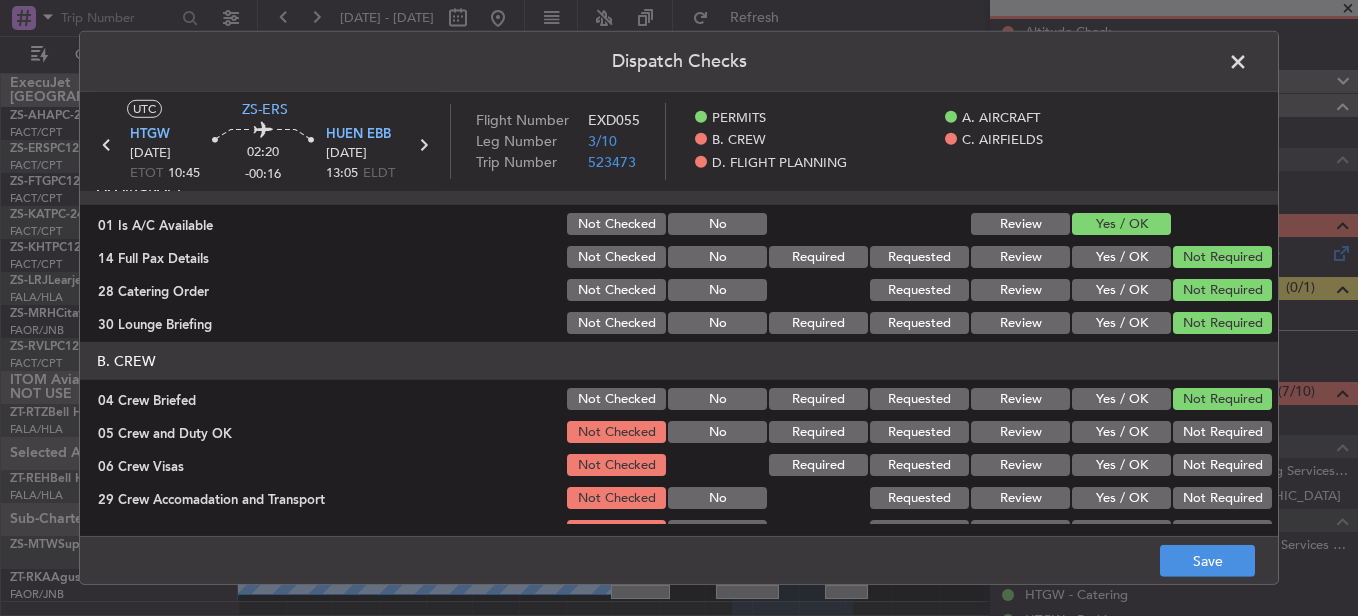 click on "Not Required" 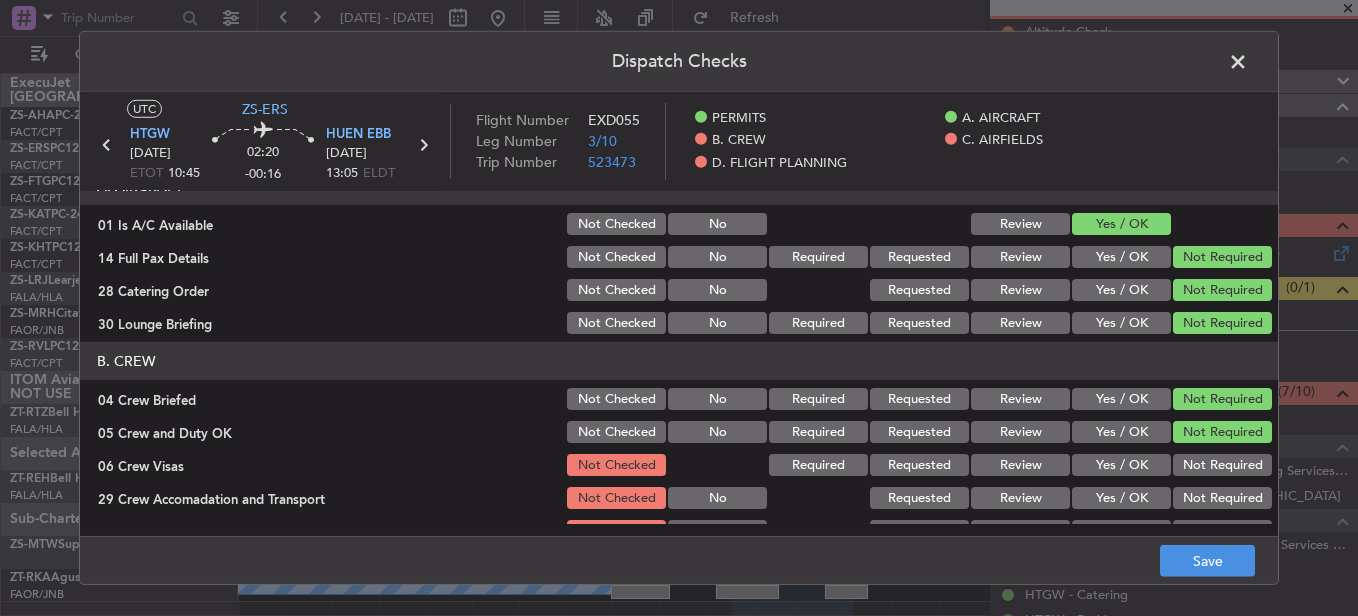 click on "Not Required" 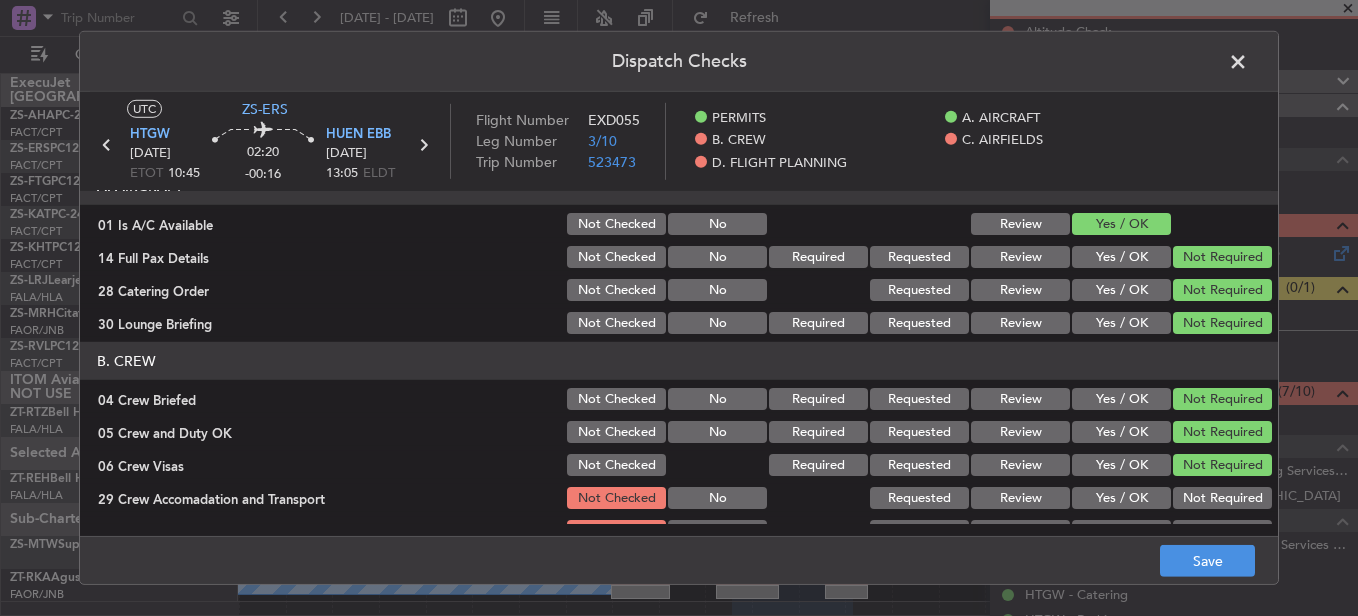 click on "Not Required" 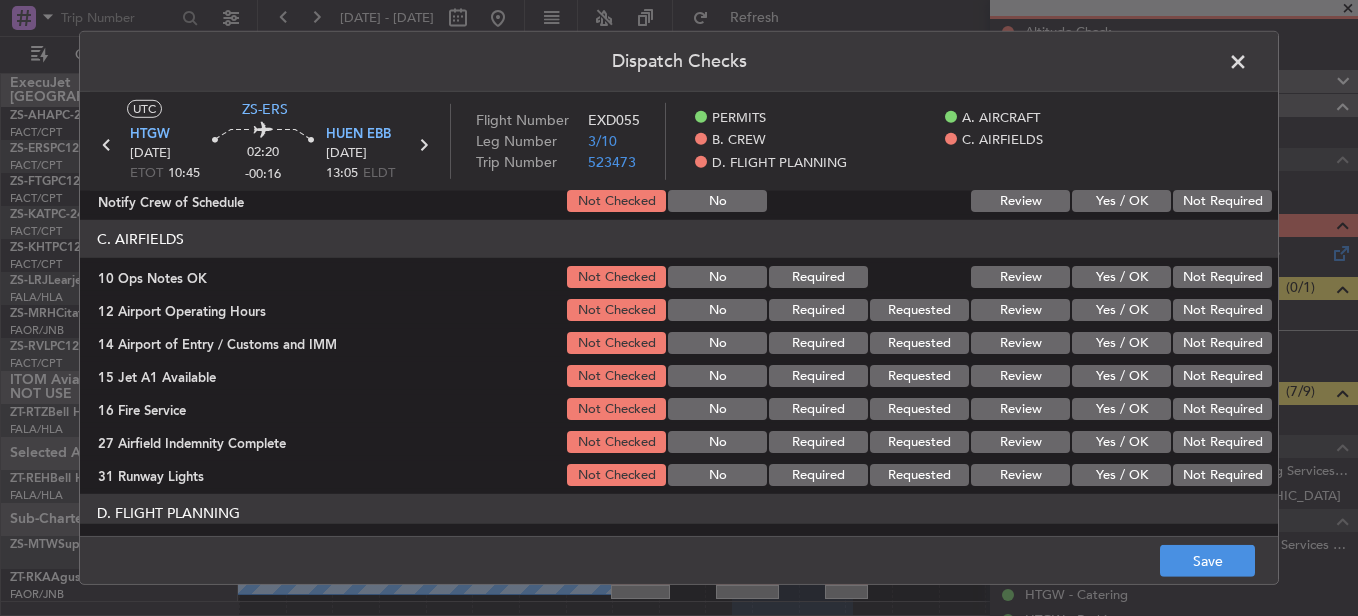 scroll, scrollTop: 400, scrollLeft: 0, axis: vertical 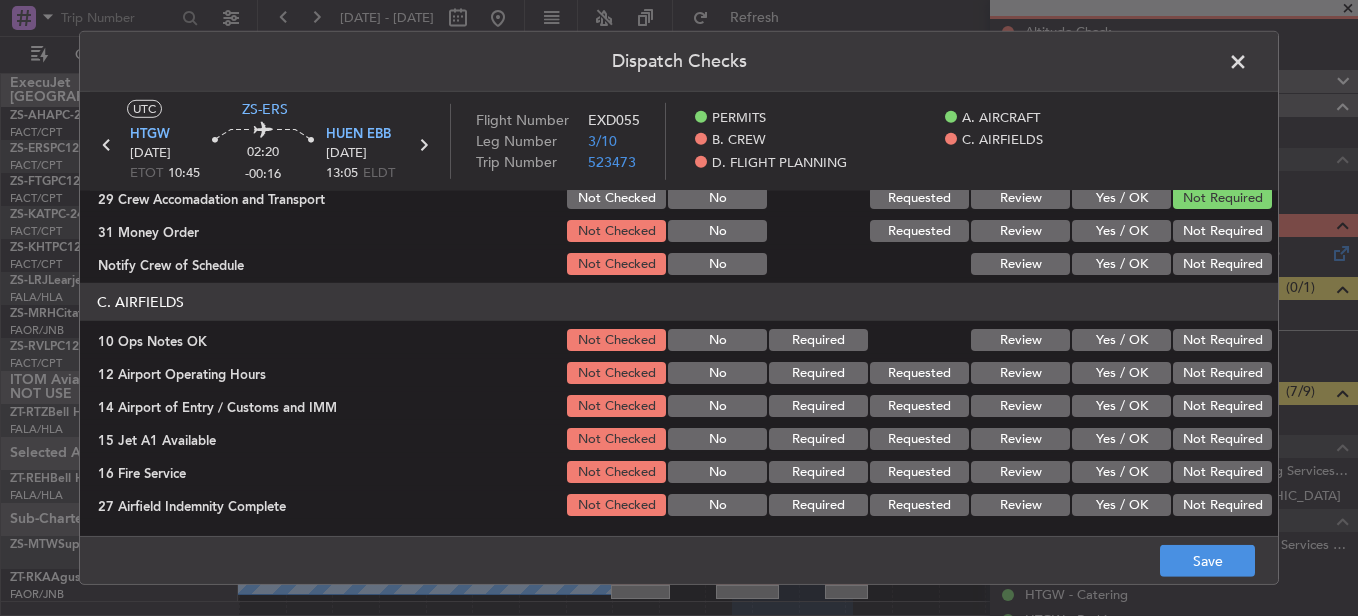 click on "Not Required" 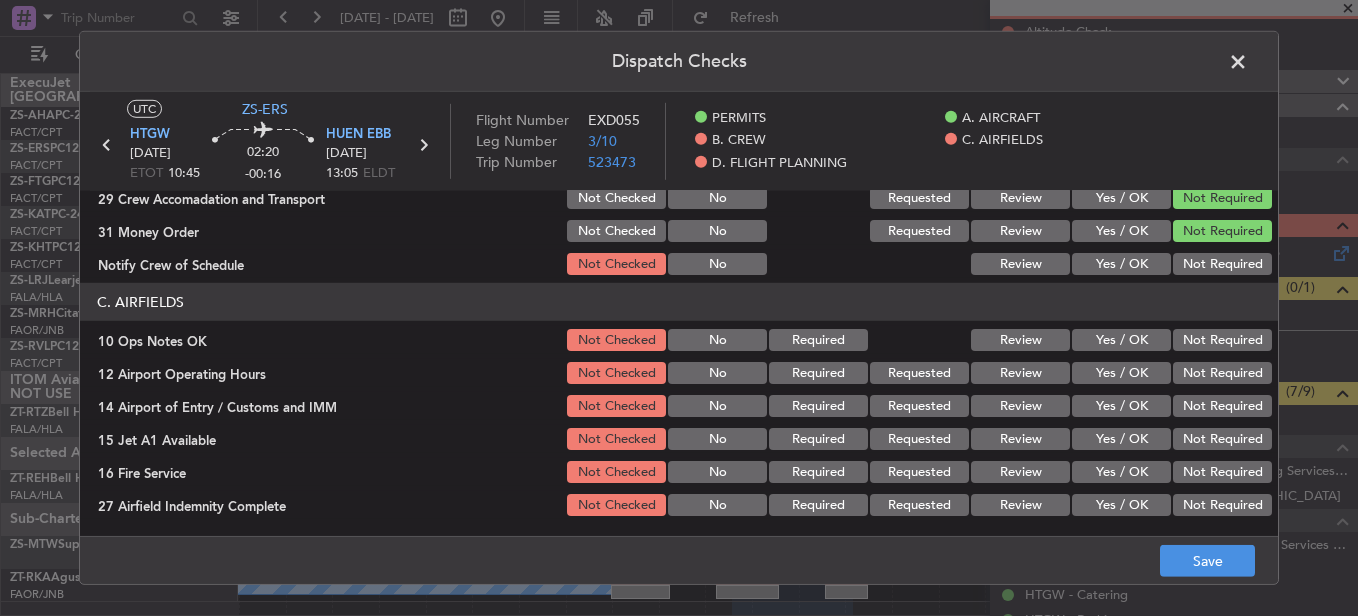 click on "Not Required" 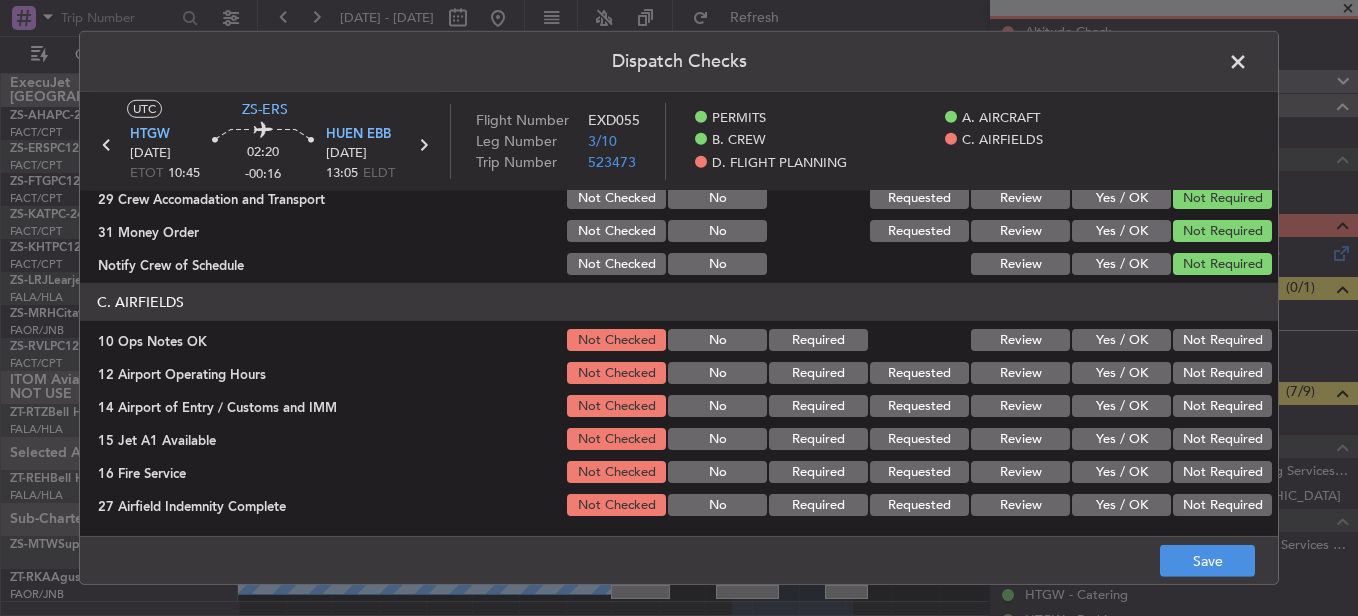click on "Not Required" 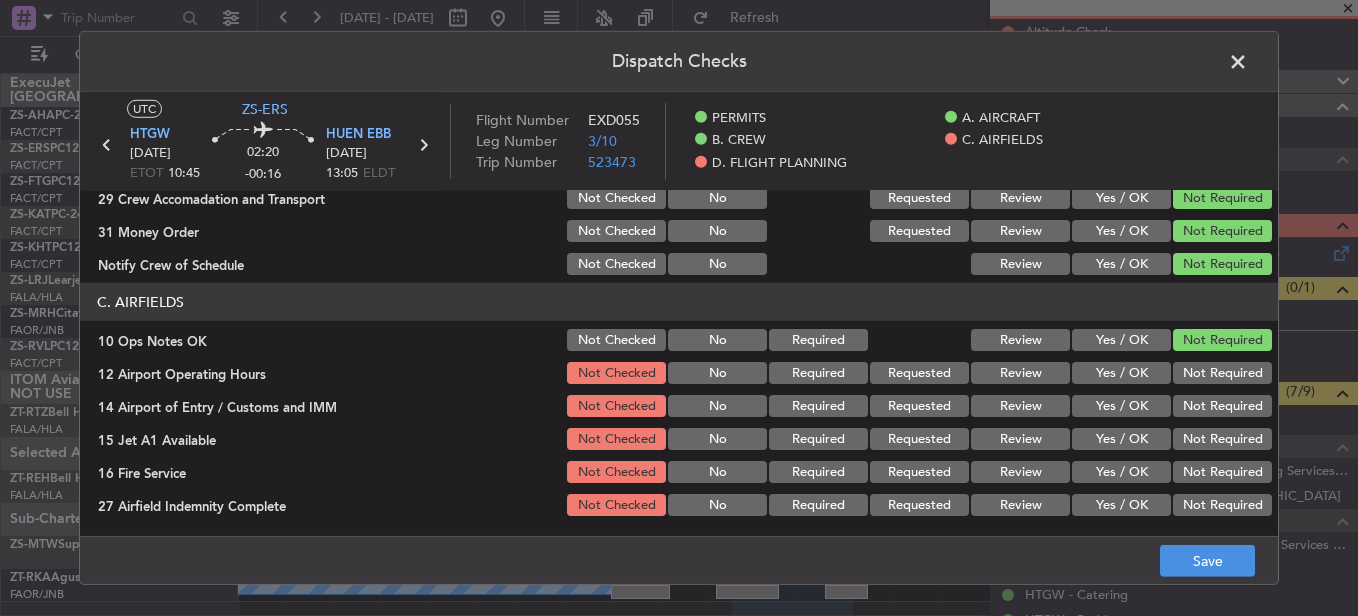 click on "Not Required" 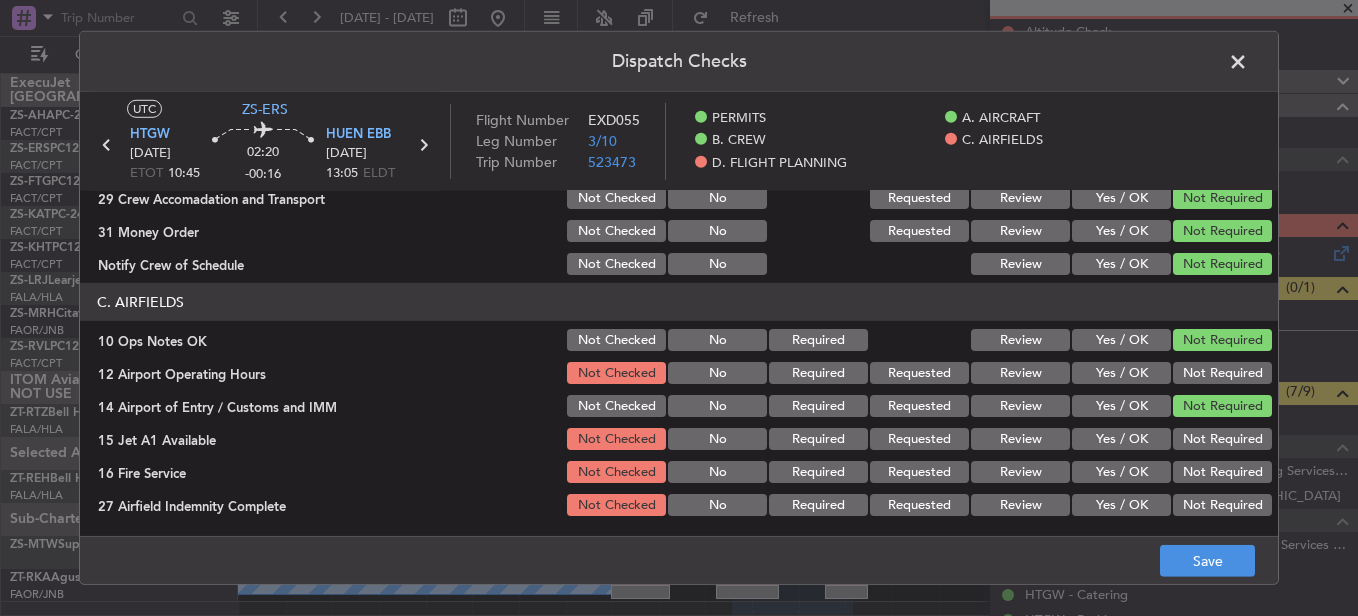 click on "Not Required" 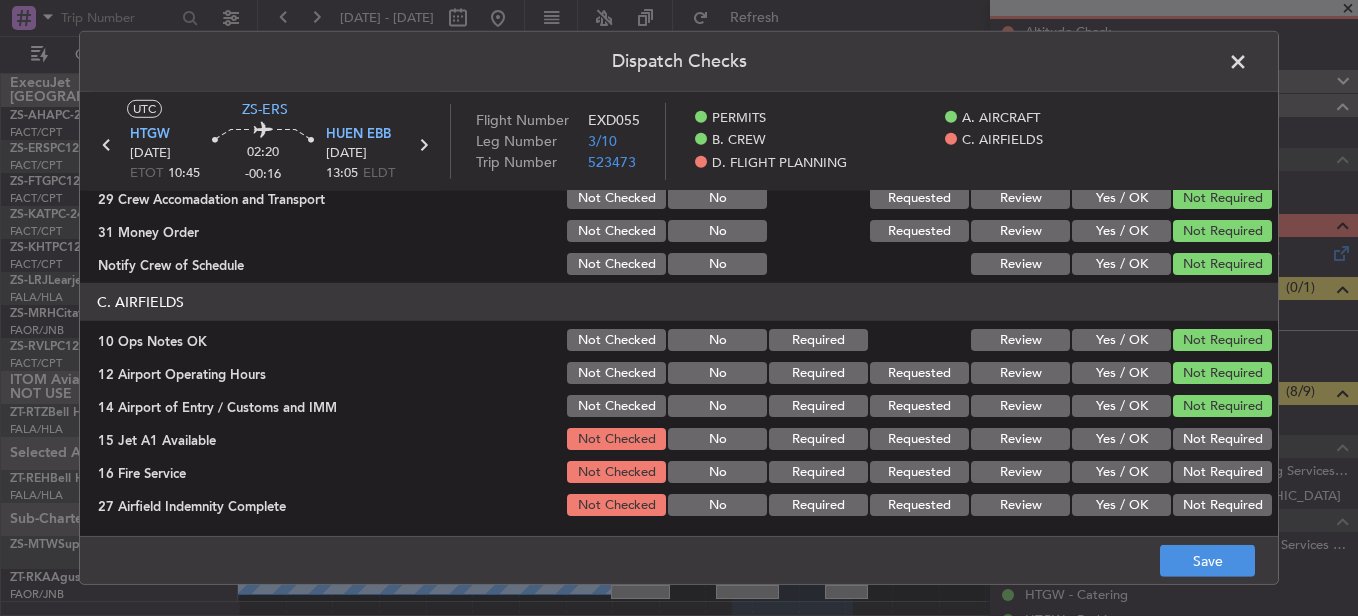 click on "C. AIRFIELDS   10 Ops Notes OK  Not Checked No Required Review Yes / OK Not Required  12 Airport Operating Hours  Not Checked No Required Requested Review Yes / OK Not Required  14 Airport of Entry / Customs and IMM  Not Checked No Required Requested Review Yes / OK Not Required  15 Jet A1 Available  Not Checked No Required Requested Review Yes / OK Not Required  16 Fire Service  Not Checked No Required Requested Review Yes / OK Not Required  27 Airfield Indemnity Complete  Not Checked No Required Requested Review Yes / OK Not Required  31 Runway Lights  Not Checked No Required Requested Review Yes / OK Not Required" 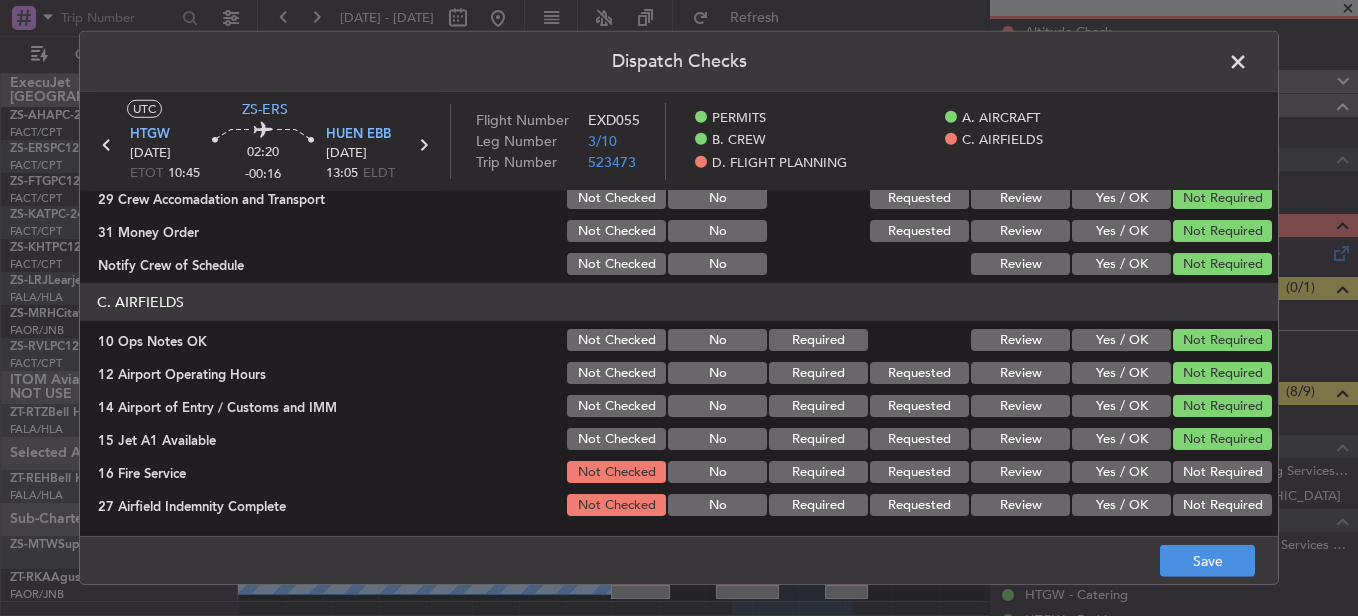 click on "Not Required" 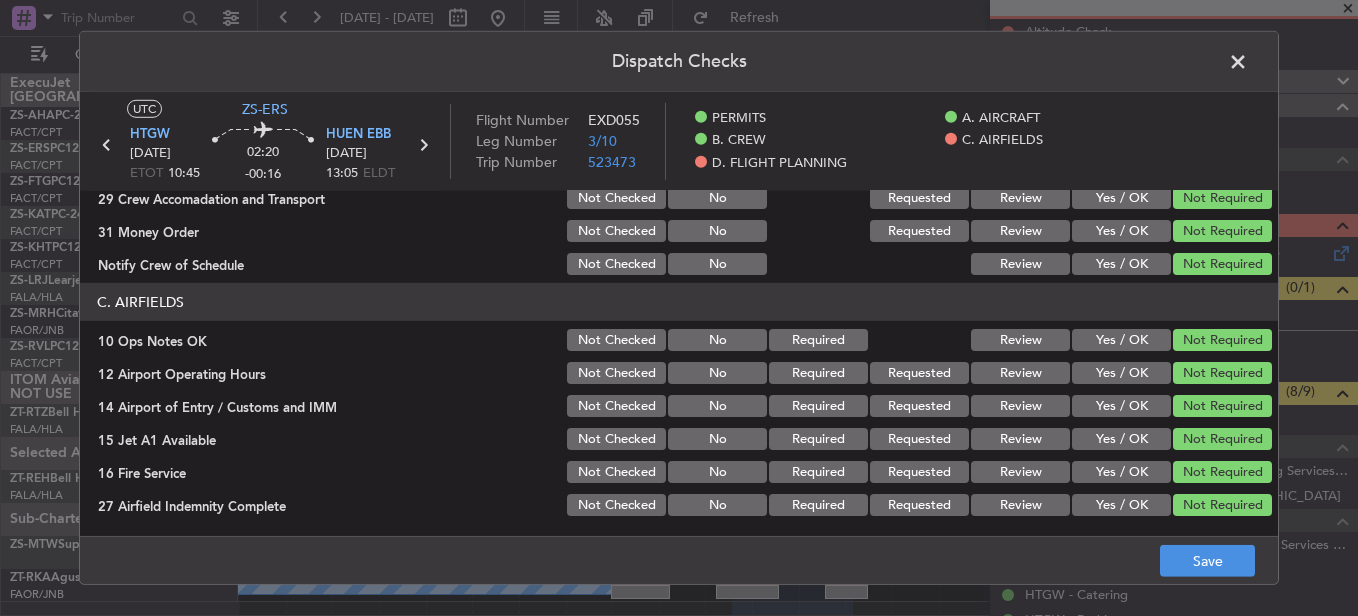 click on "Not Required" 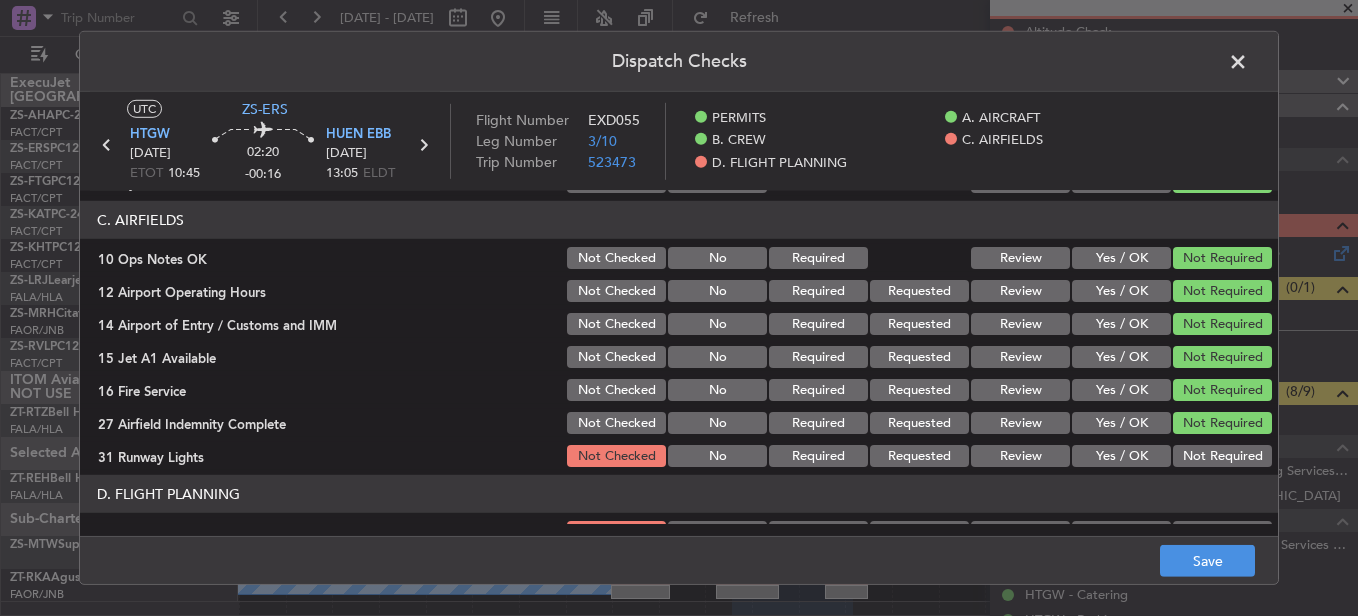 scroll, scrollTop: 542, scrollLeft: 0, axis: vertical 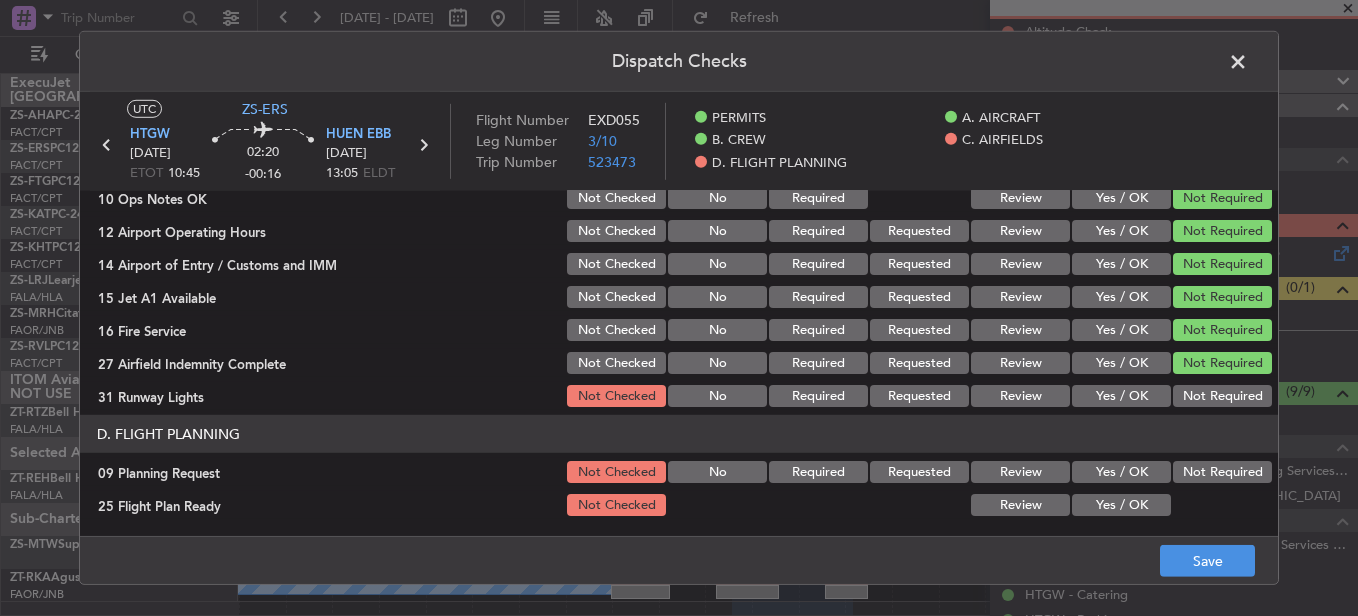 click on "Not Required" 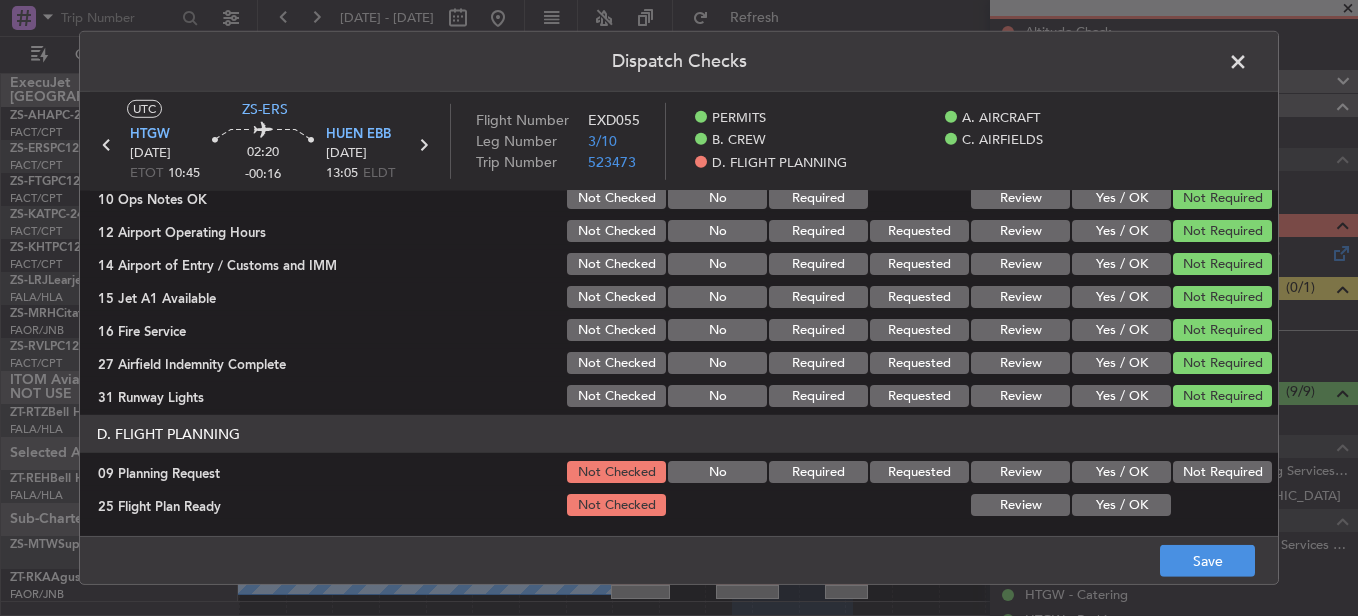 click on "Not Required" 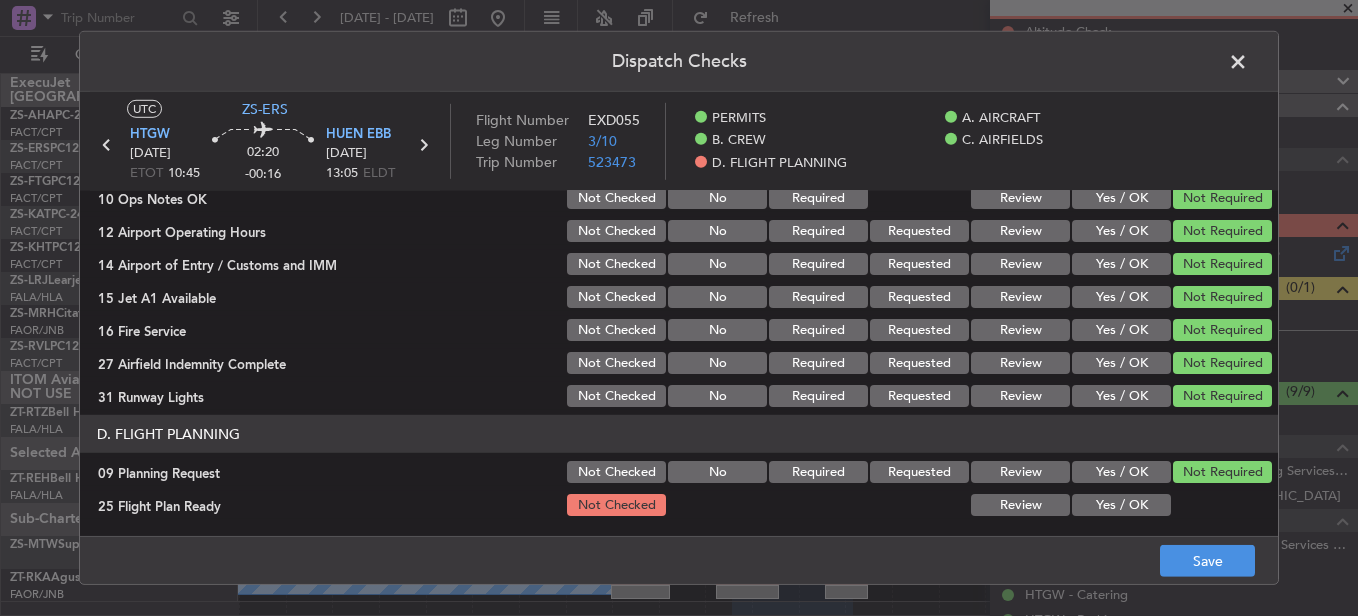 drag, startPoint x: 1024, startPoint y: 515, endPoint x: 1059, endPoint y: 514, distance: 35.014282 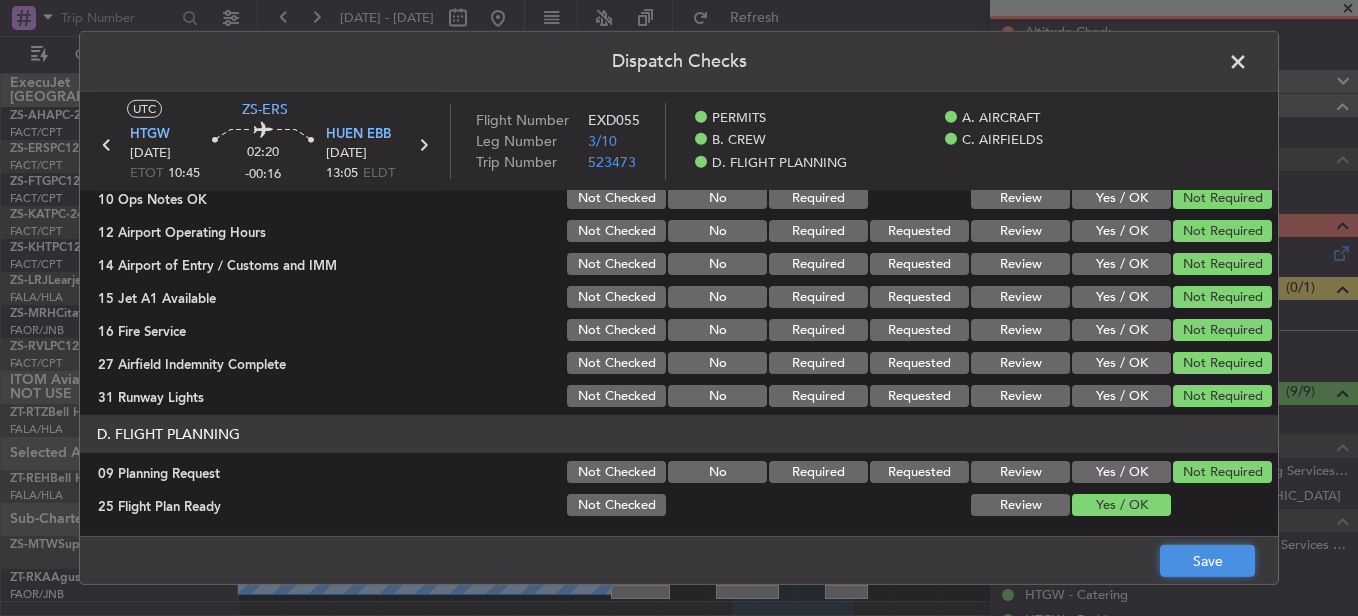click on "Save" 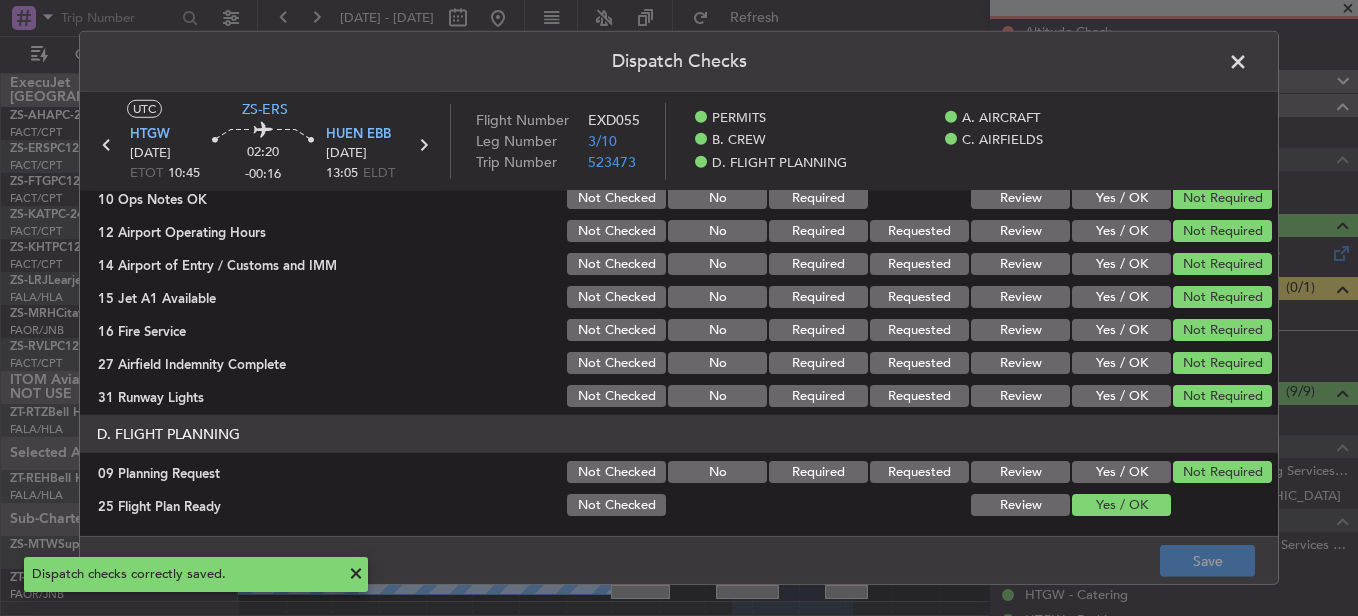 click 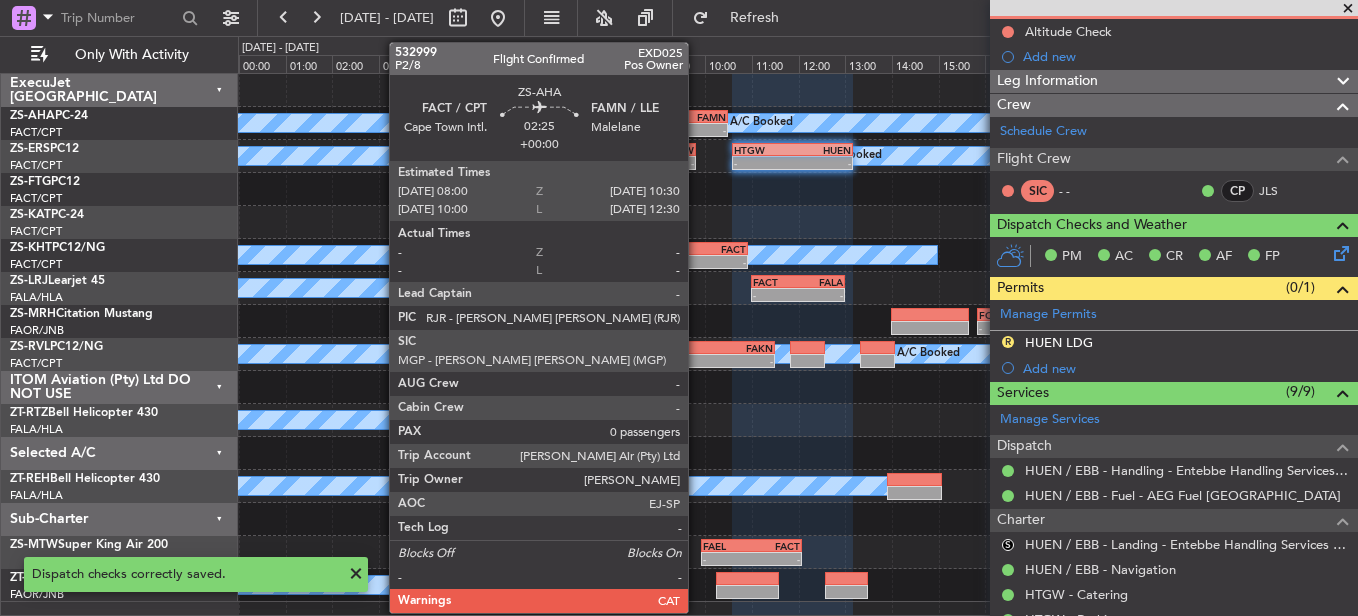 click on "A/C Booked
A/C Booked
-
-
FACT
08:00 Z
FAMN
10:30 Z" 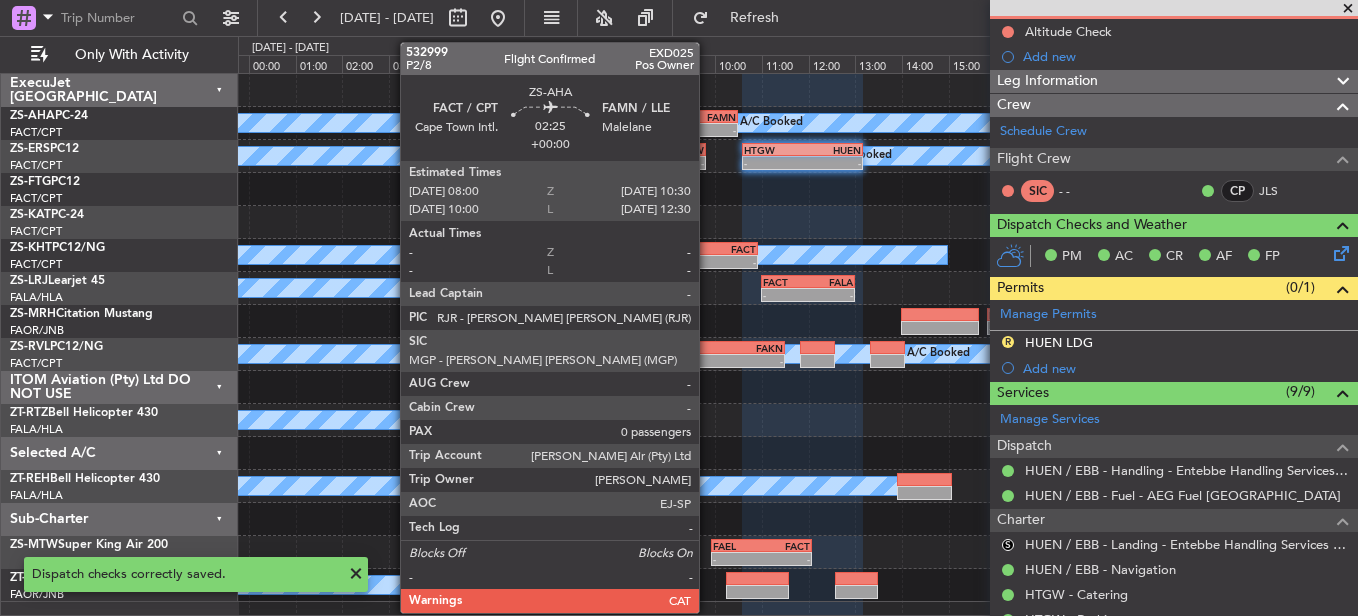 click on "FAMN" 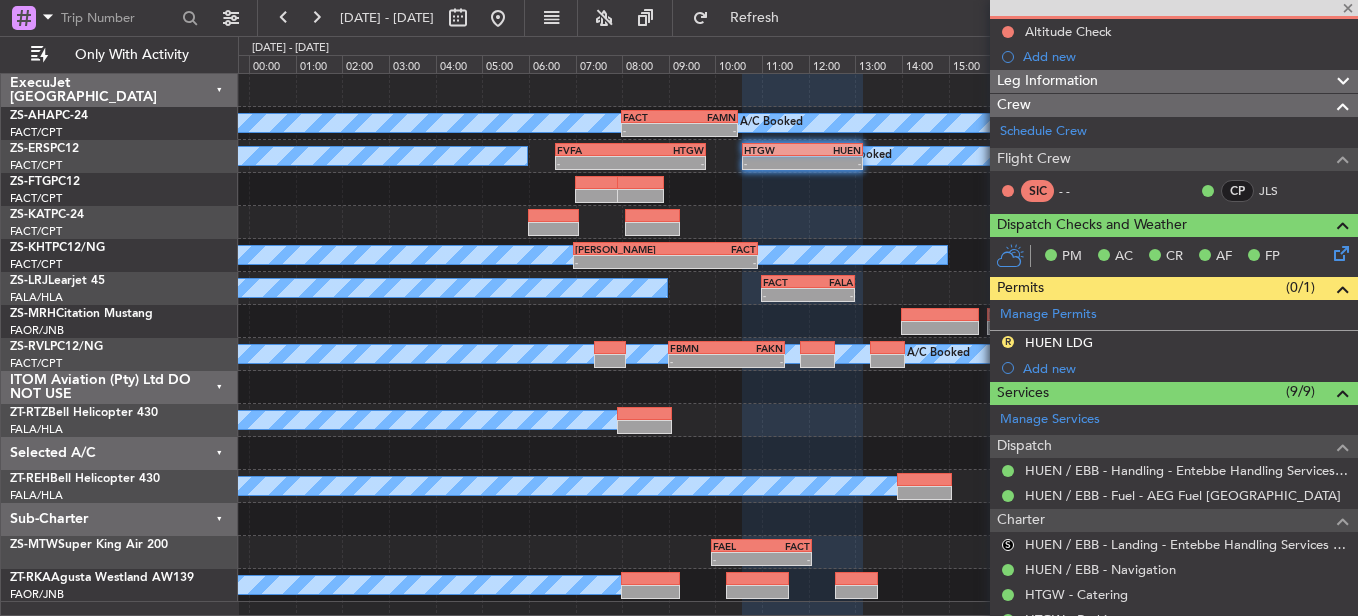 scroll, scrollTop: 345, scrollLeft: 0, axis: vertical 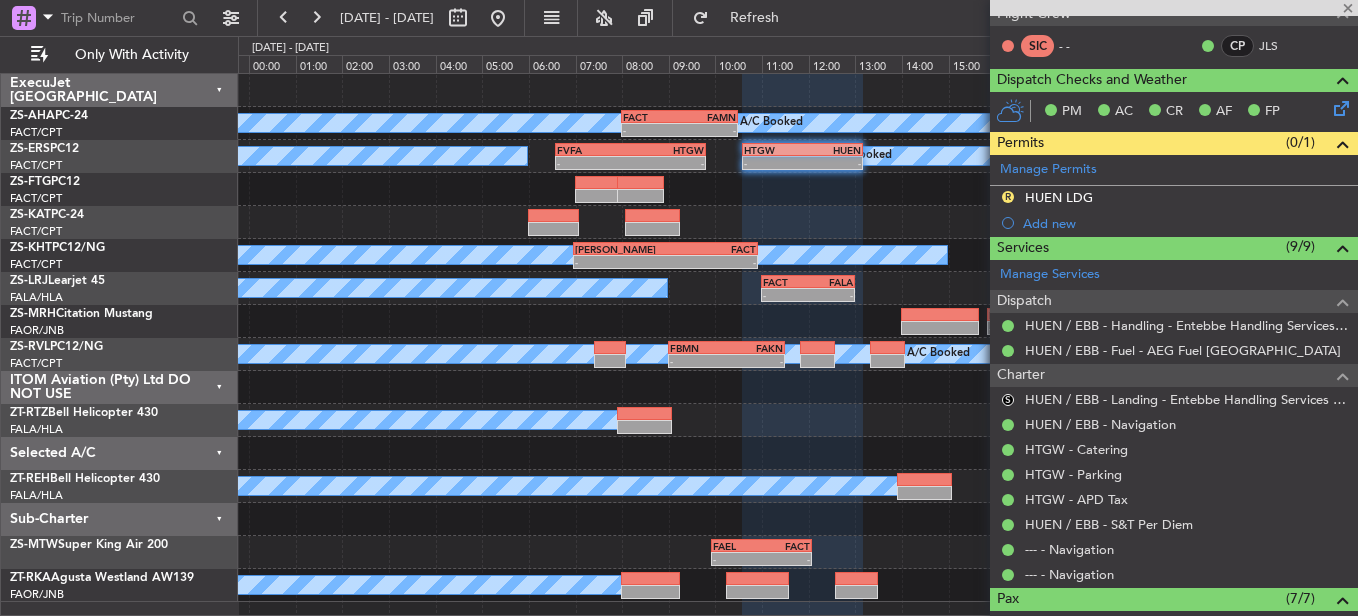 type 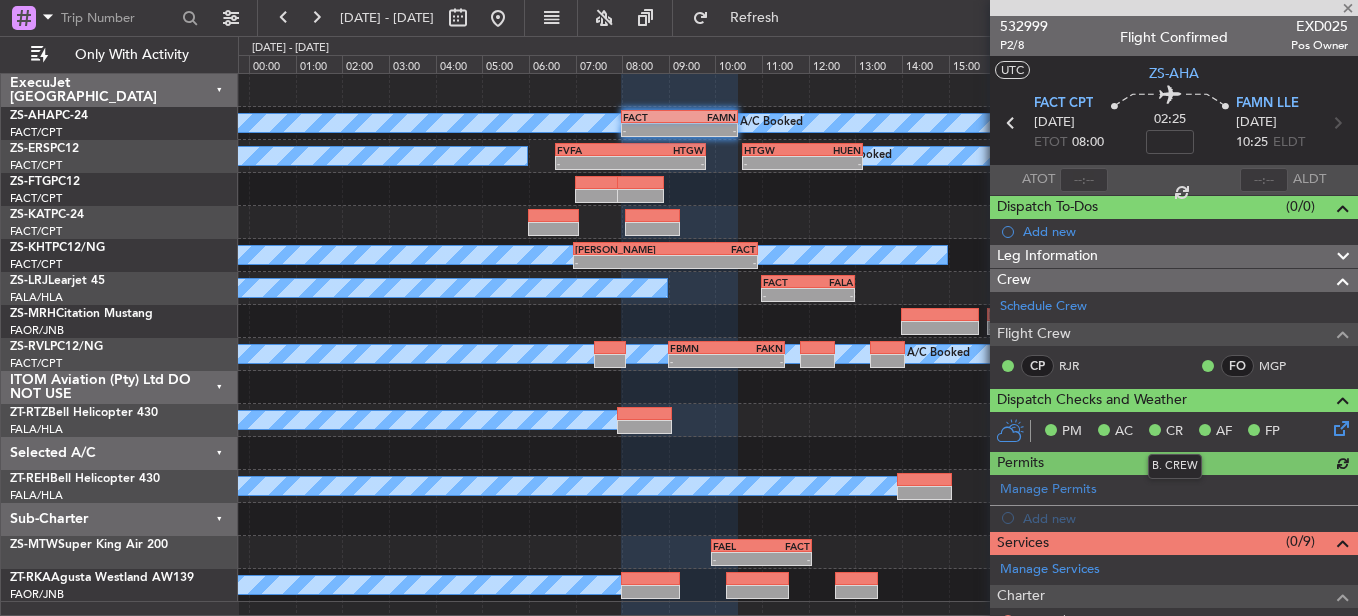 scroll, scrollTop: 273, scrollLeft: 0, axis: vertical 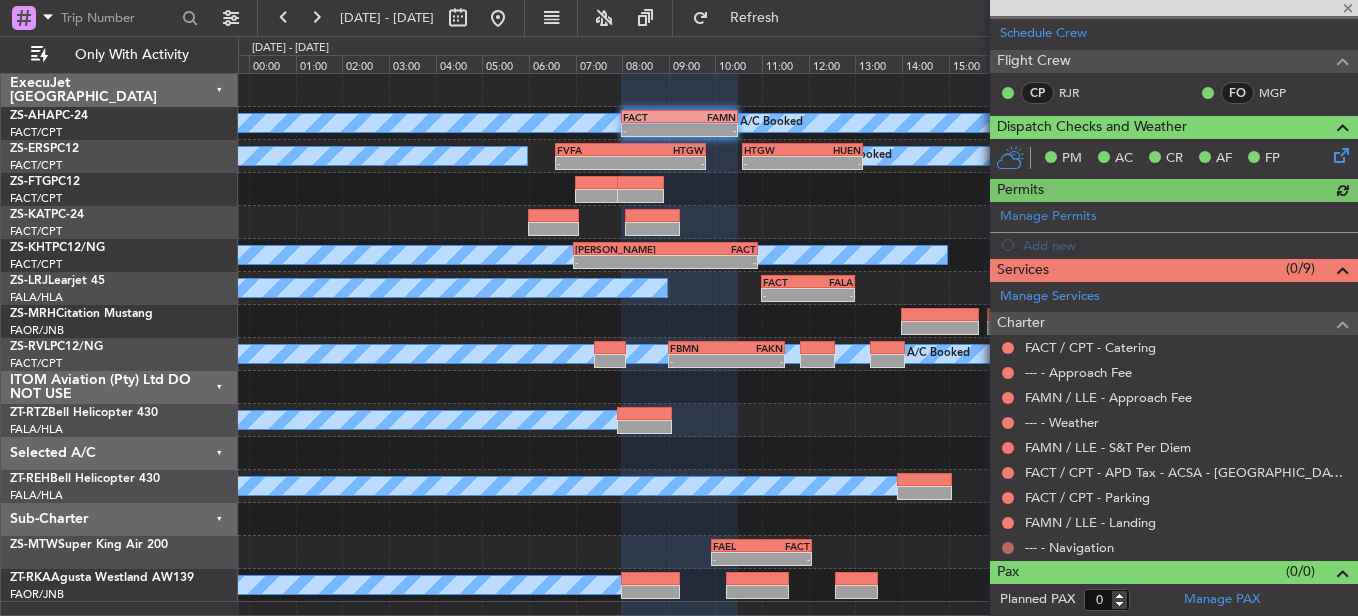 click at bounding box center [1008, 548] 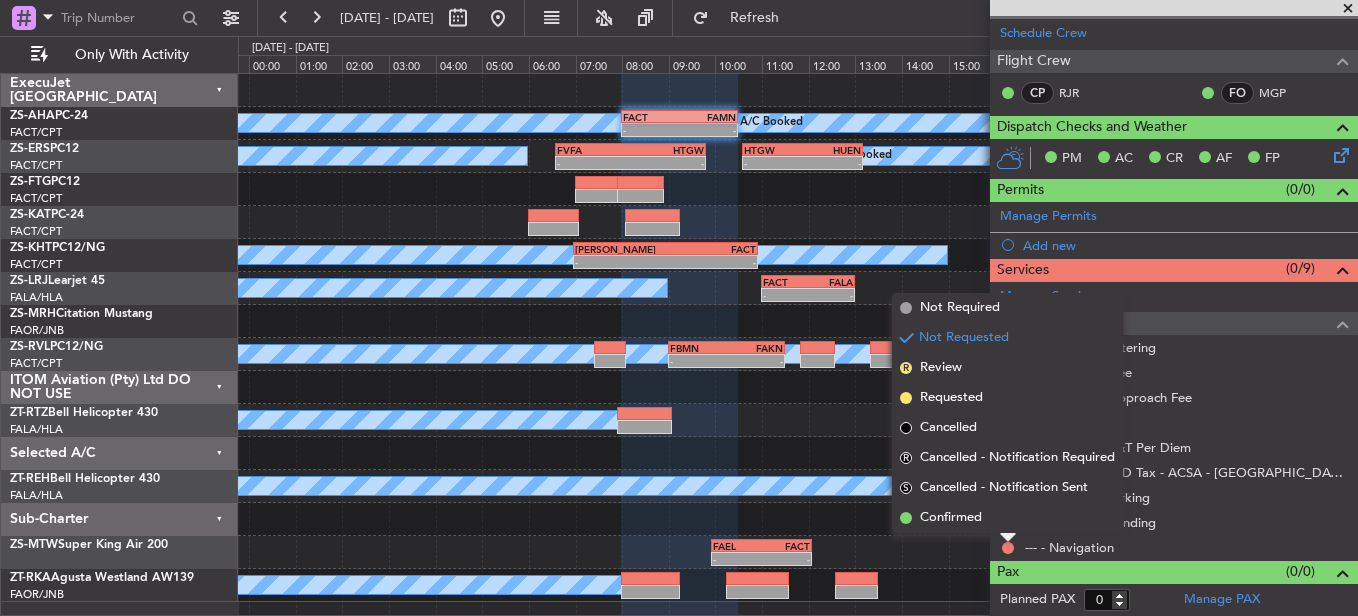 click on "Not Requested" at bounding box center [1008, 514] 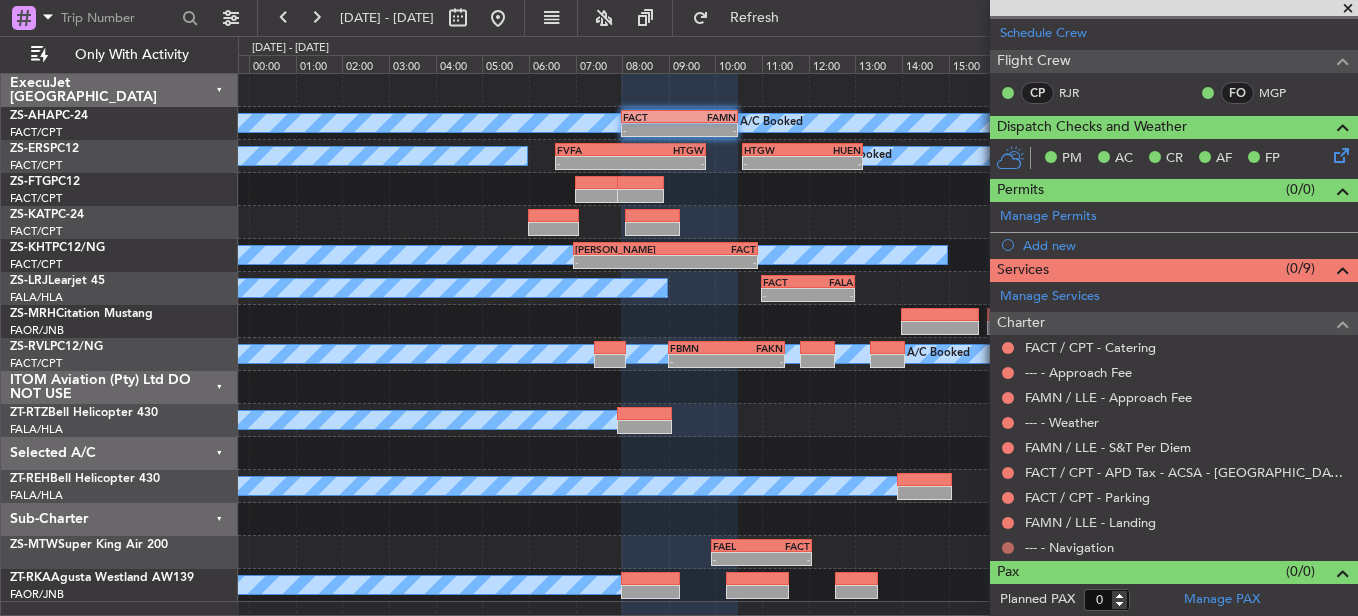 click at bounding box center (1008, 548) 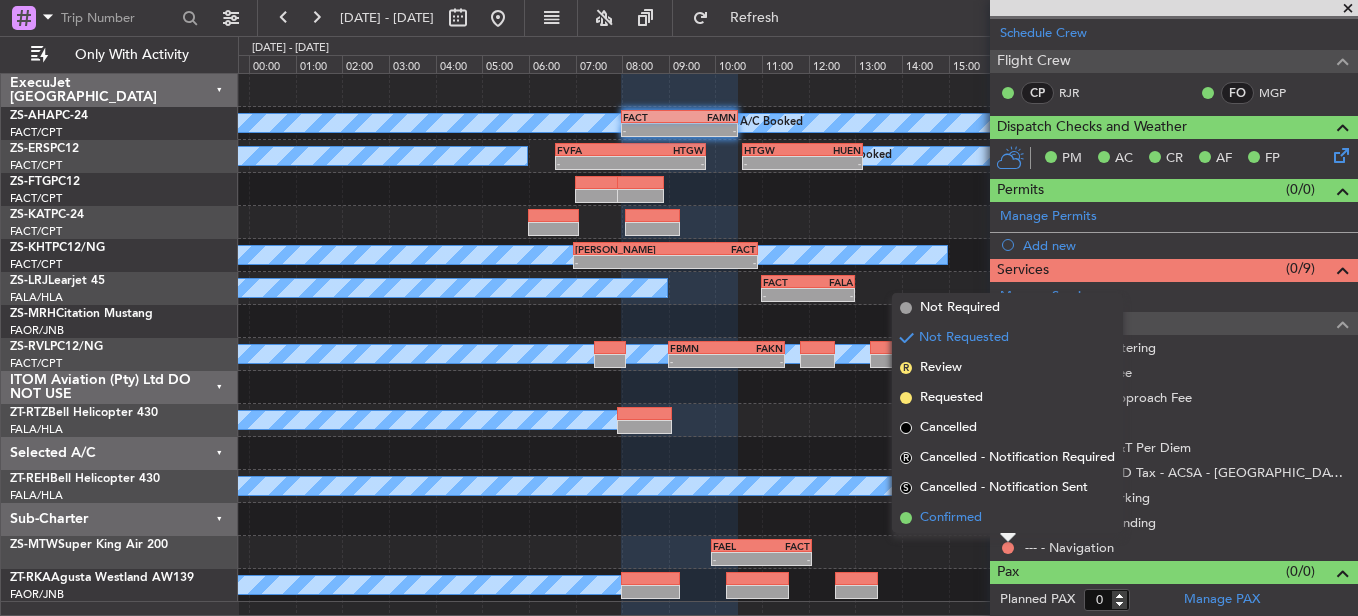 click on "Confirmed" at bounding box center [1007, 518] 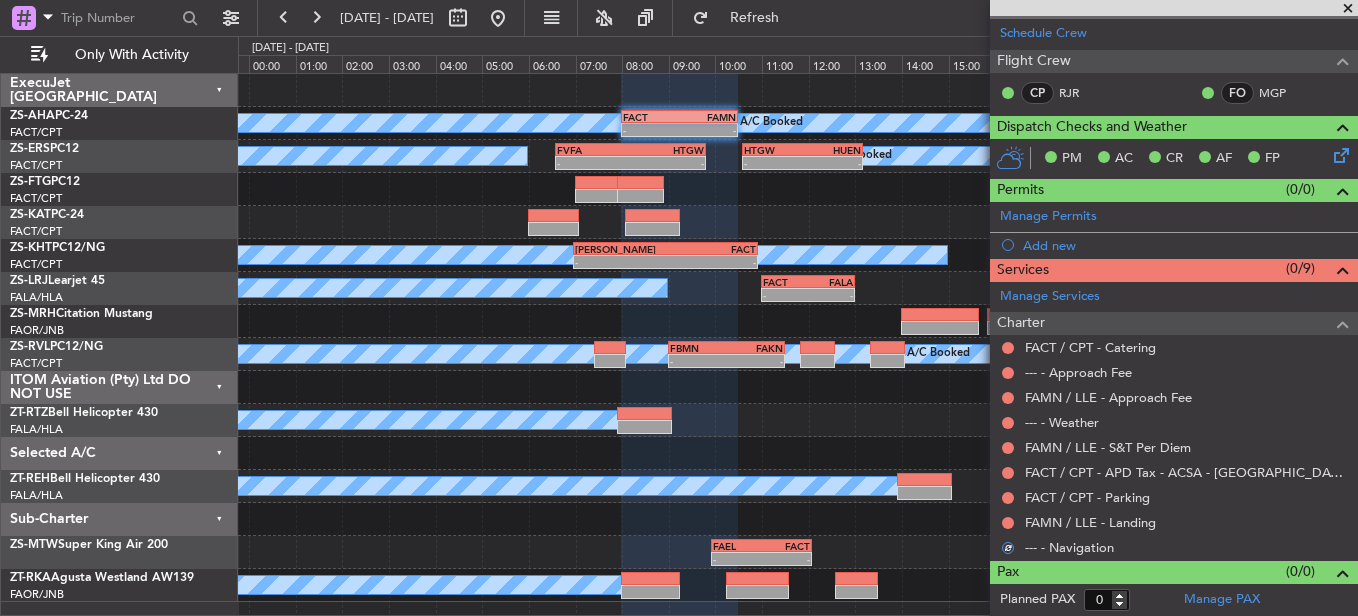 click on "FAMN / LLE - Landing" at bounding box center (1174, 522) 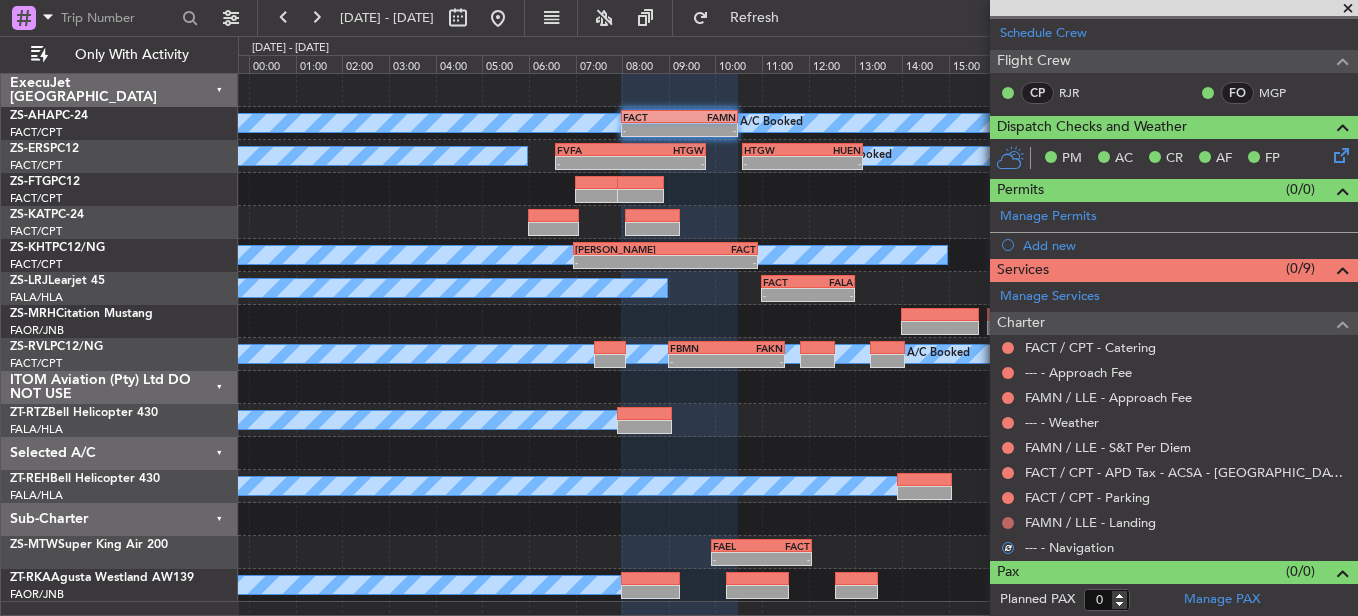 drag, startPoint x: 998, startPoint y: 517, endPoint x: 1008, endPoint y: 520, distance: 10.440307 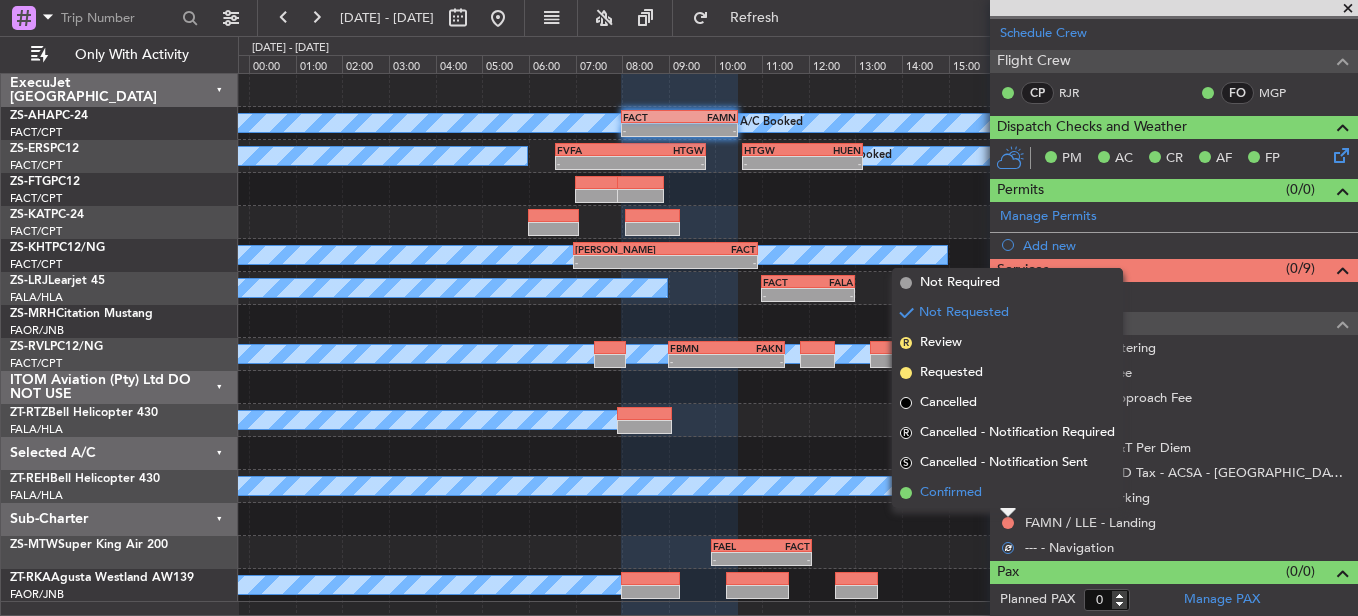 click on "Confirmed" at bounding box center (1007, 493) 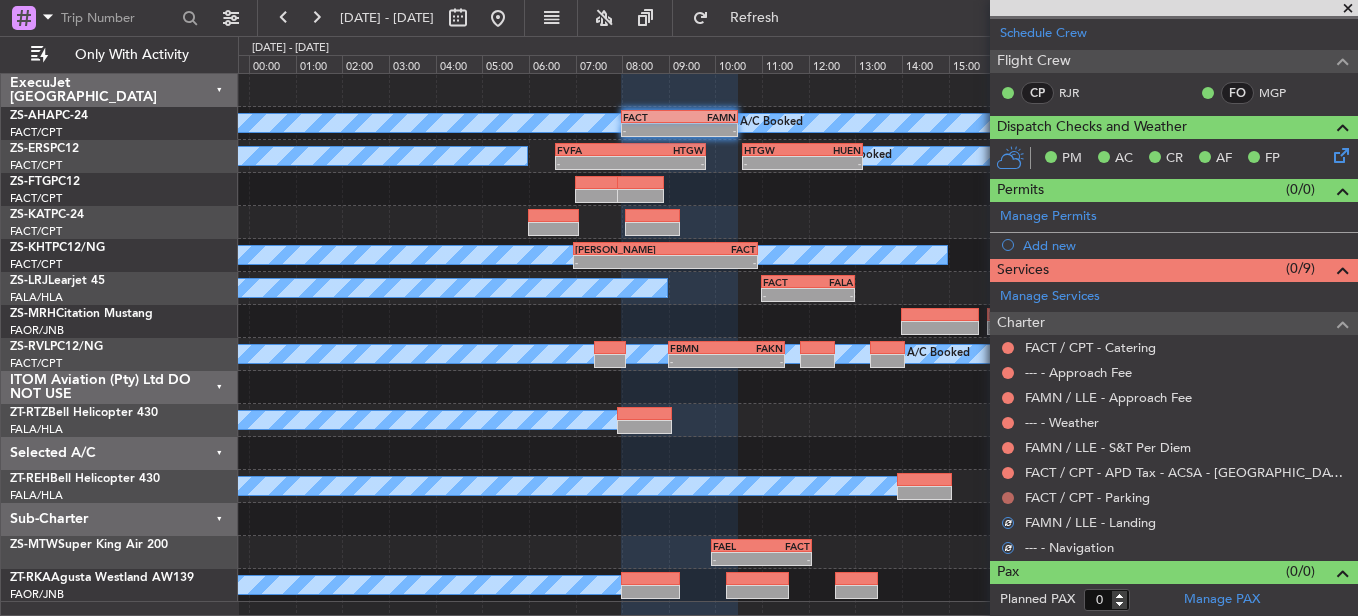click at bounding box center [1008, 498] 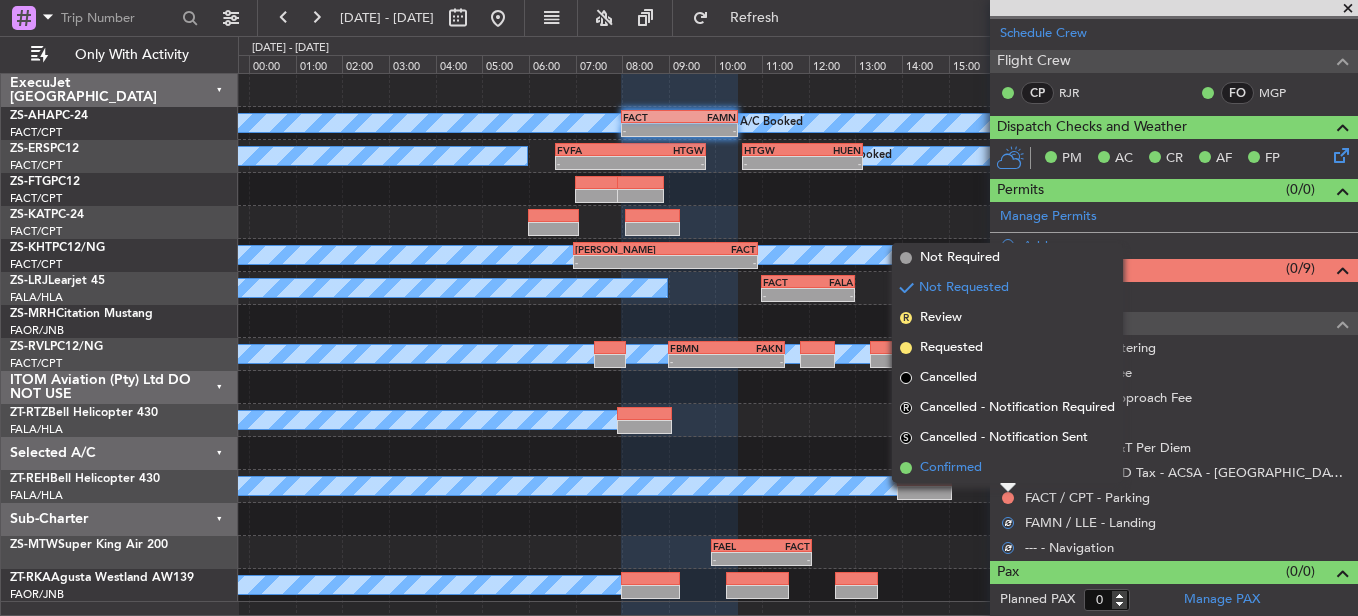 click on "Confirmed" at bounding box center (1007, 468) 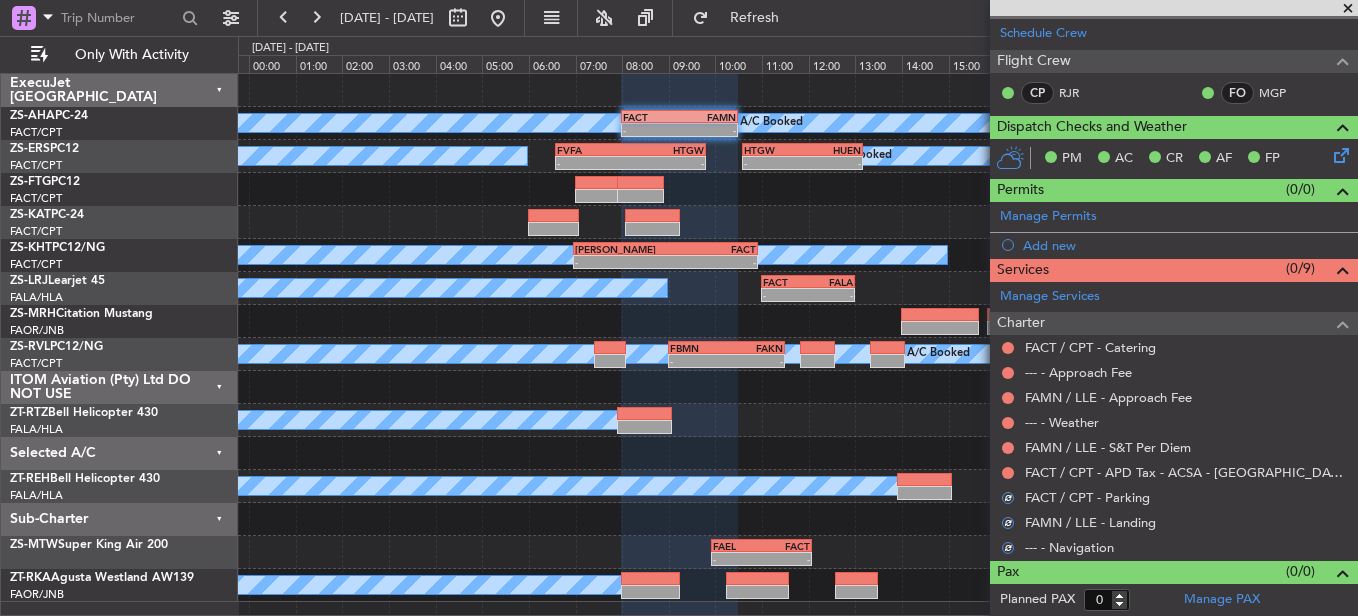 click at bounding box center [1008, 473] 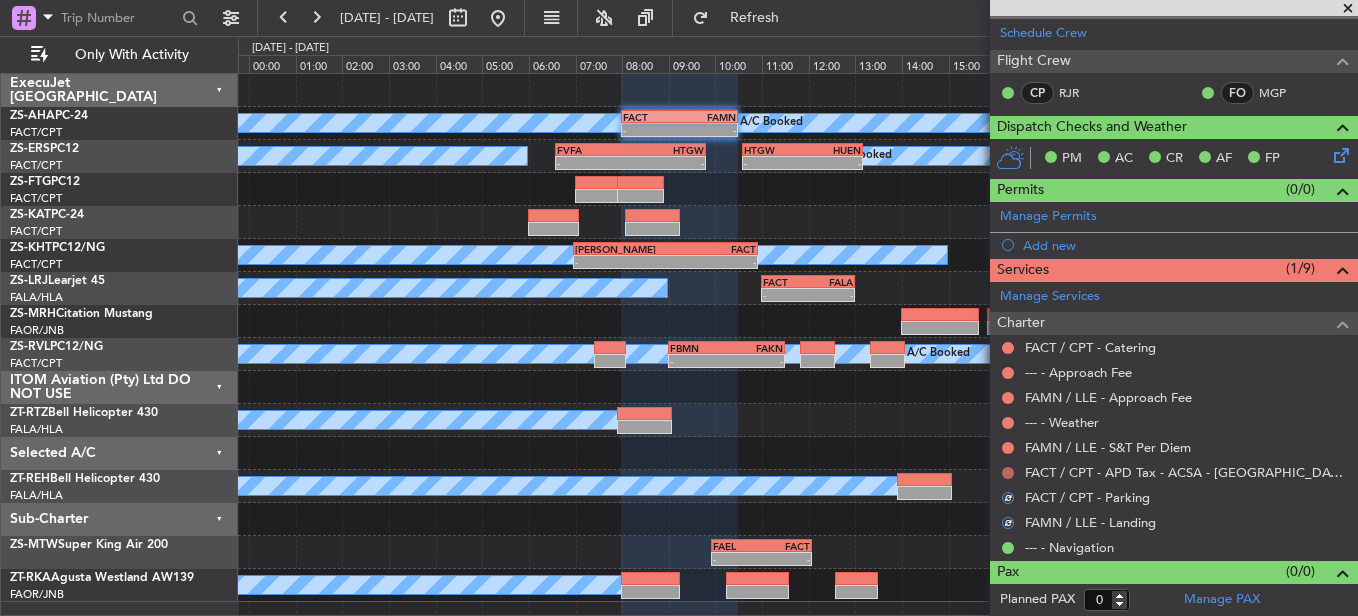 click at bounding box center (1008, 473) 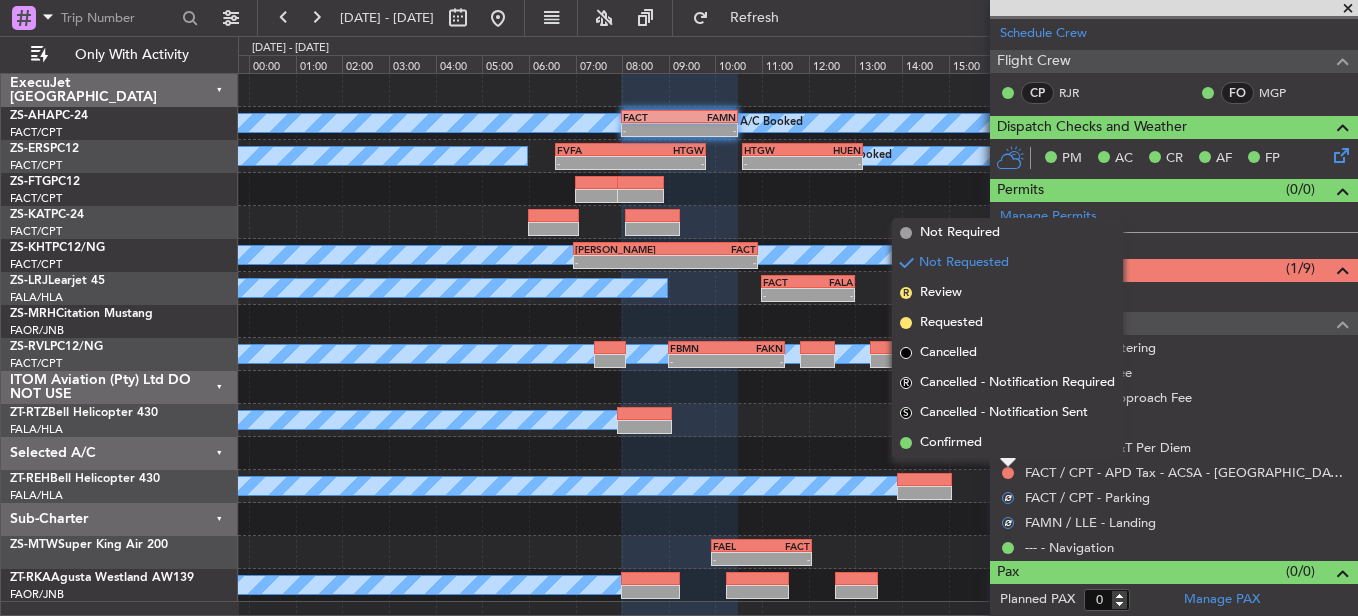 click on "Confirmed" at bounding box center [1007, 443] 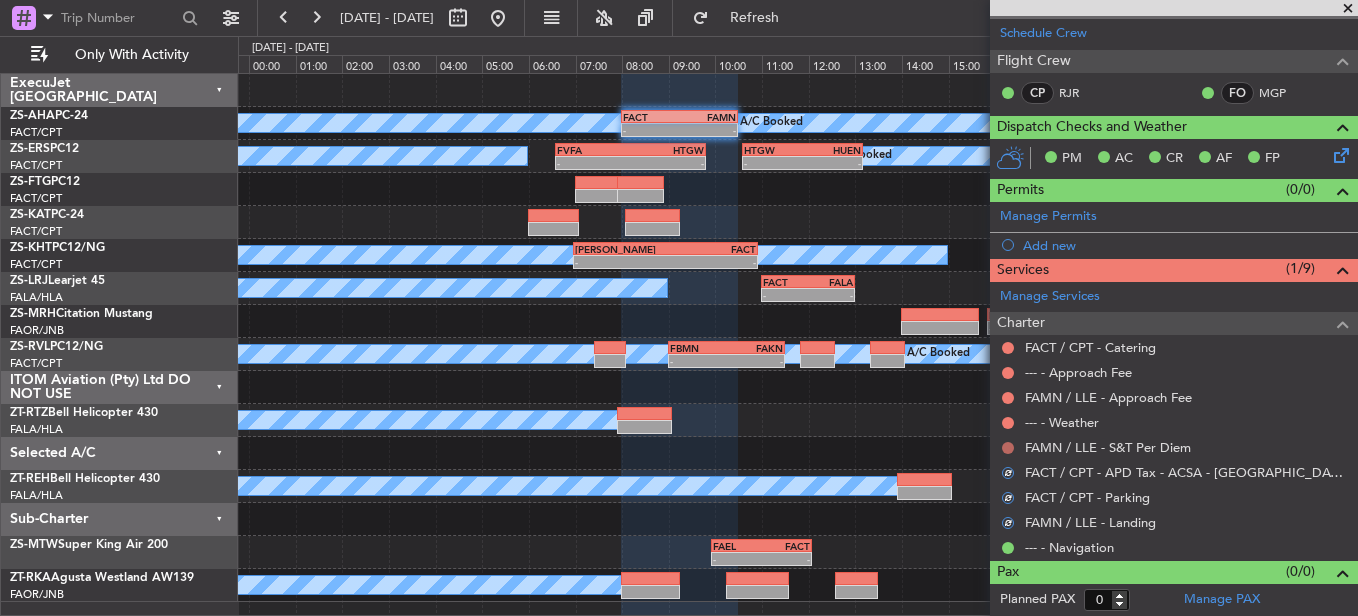 click at bounding box center [1008, 448] 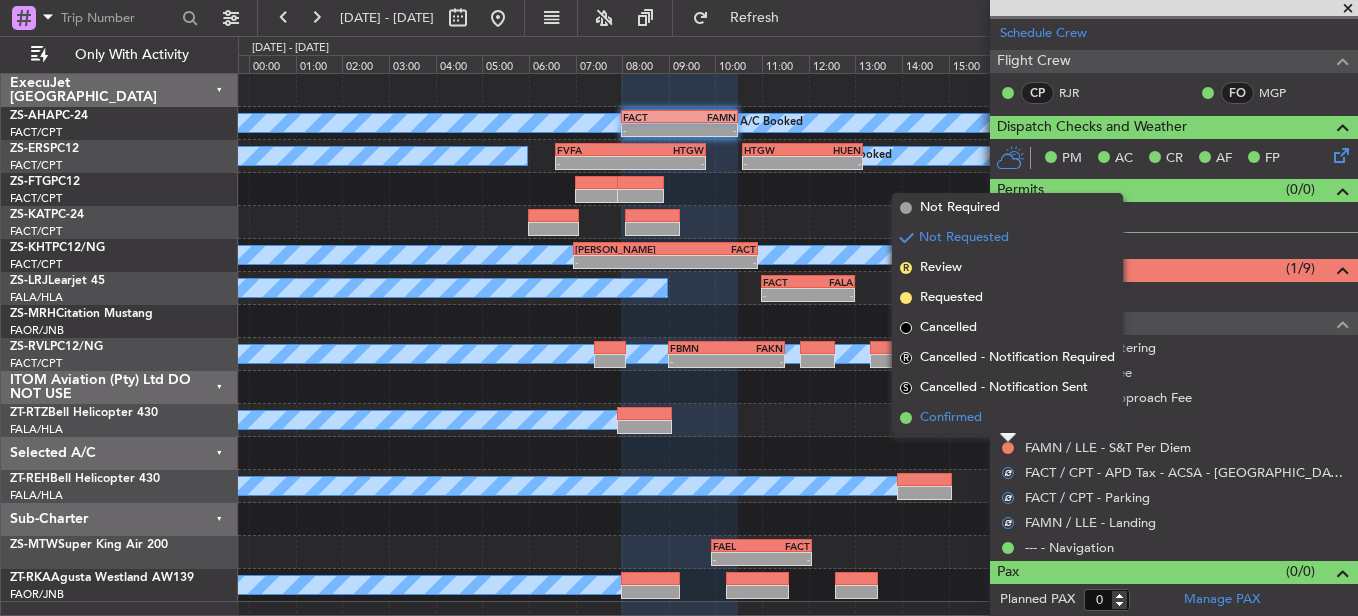 click on "Confirmed" at bounding box center (1007, 418) 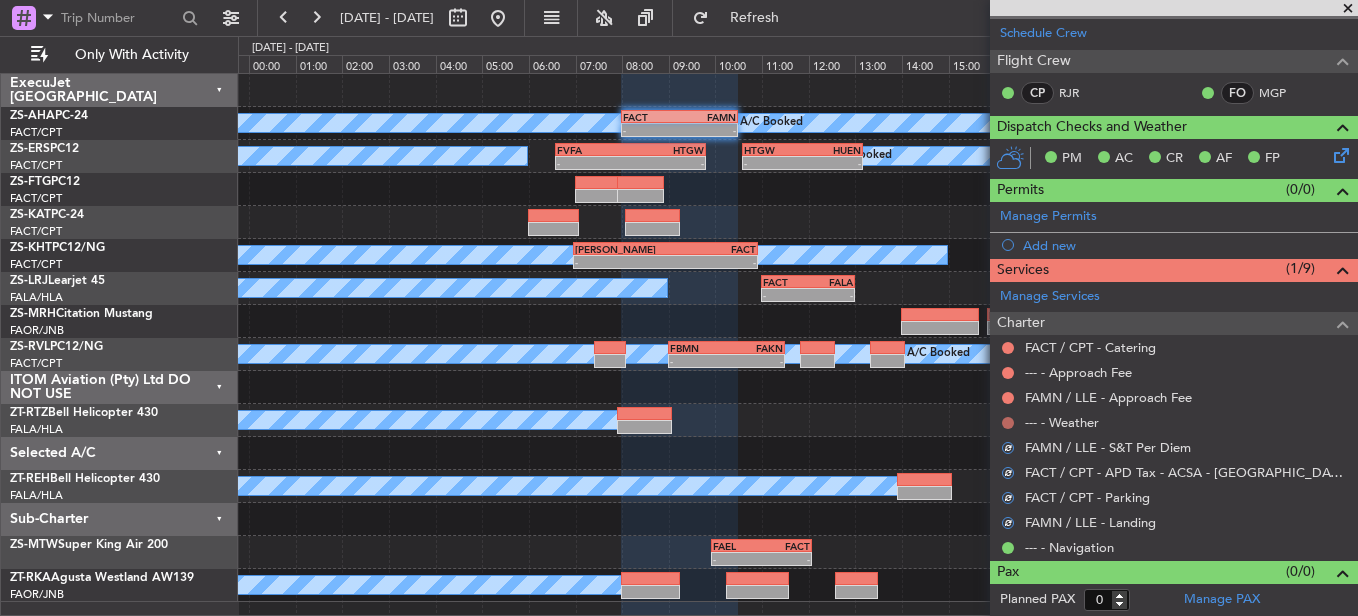 click at bounding box center [1008, 423] 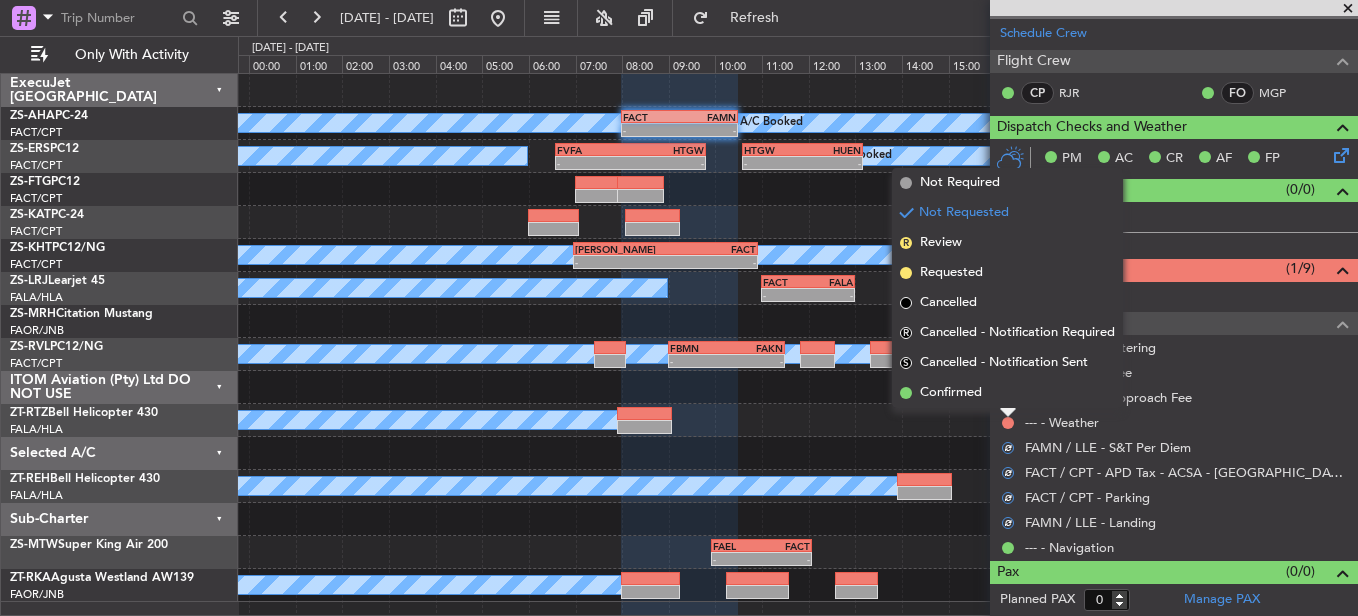 click on "Confirmed" at bounding box center (1007, 393) 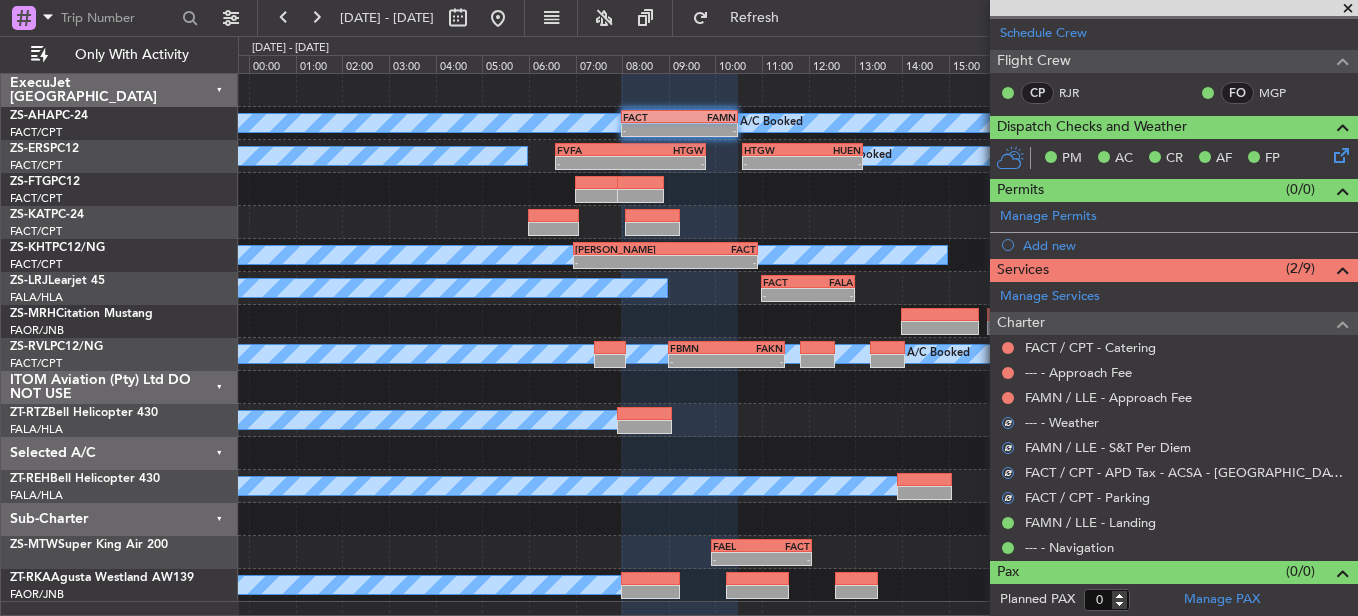 click on "FAMN / LLE - Approach Fee" at bounding box center (1174, 397) 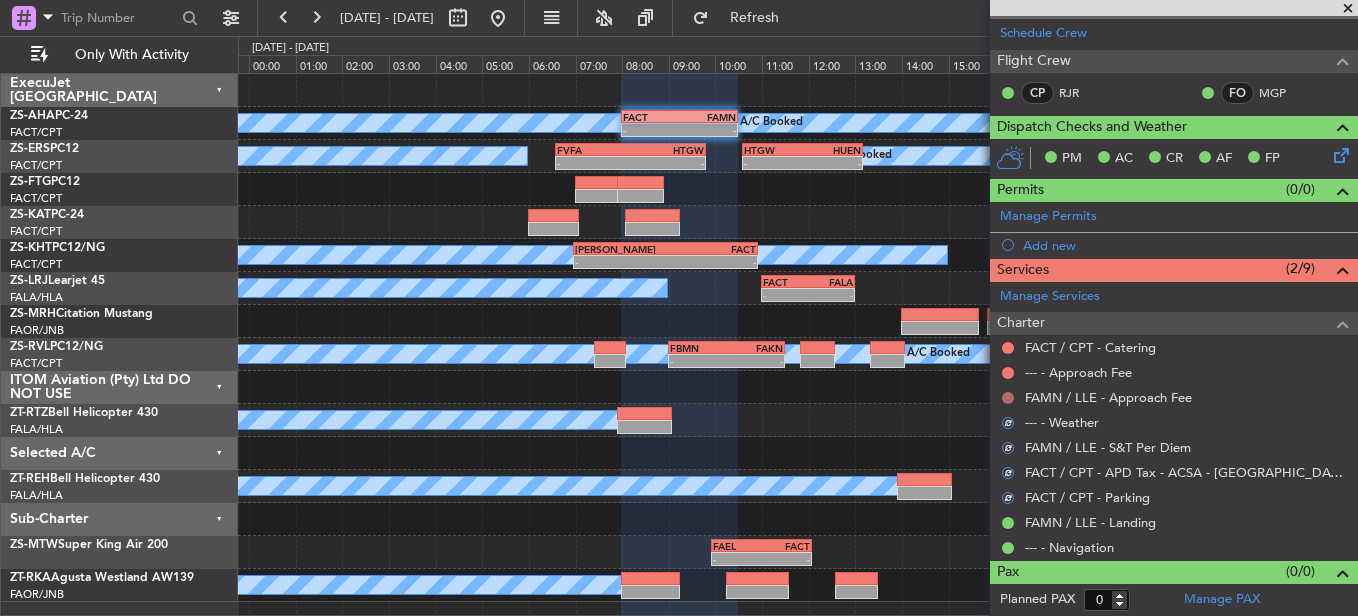 click at bounding box center [1008, 398] 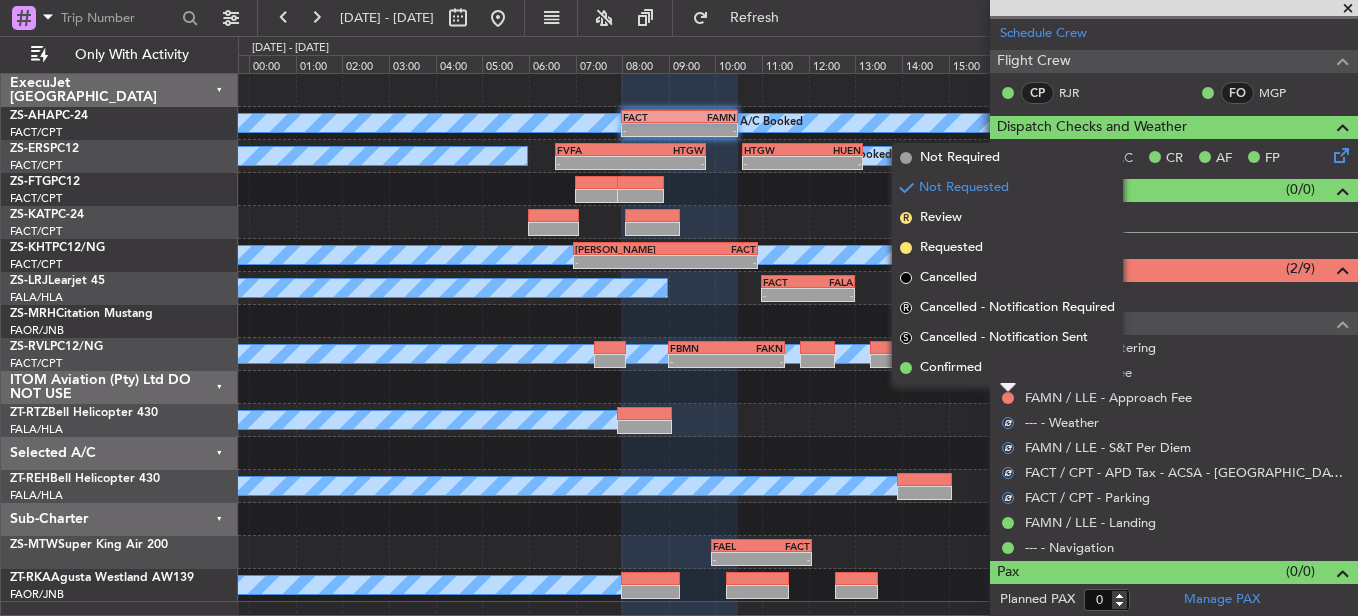 click on "Confirmed" at bounding box center (1007, 368) 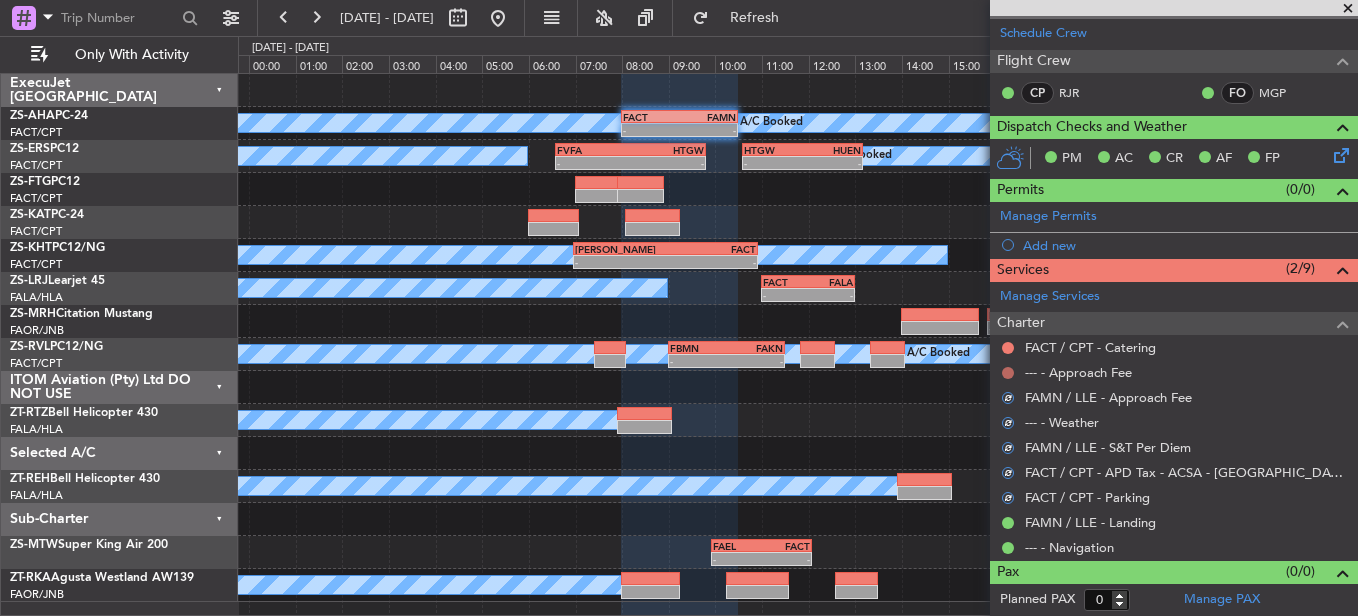 click at bounding box center (1008, 373) 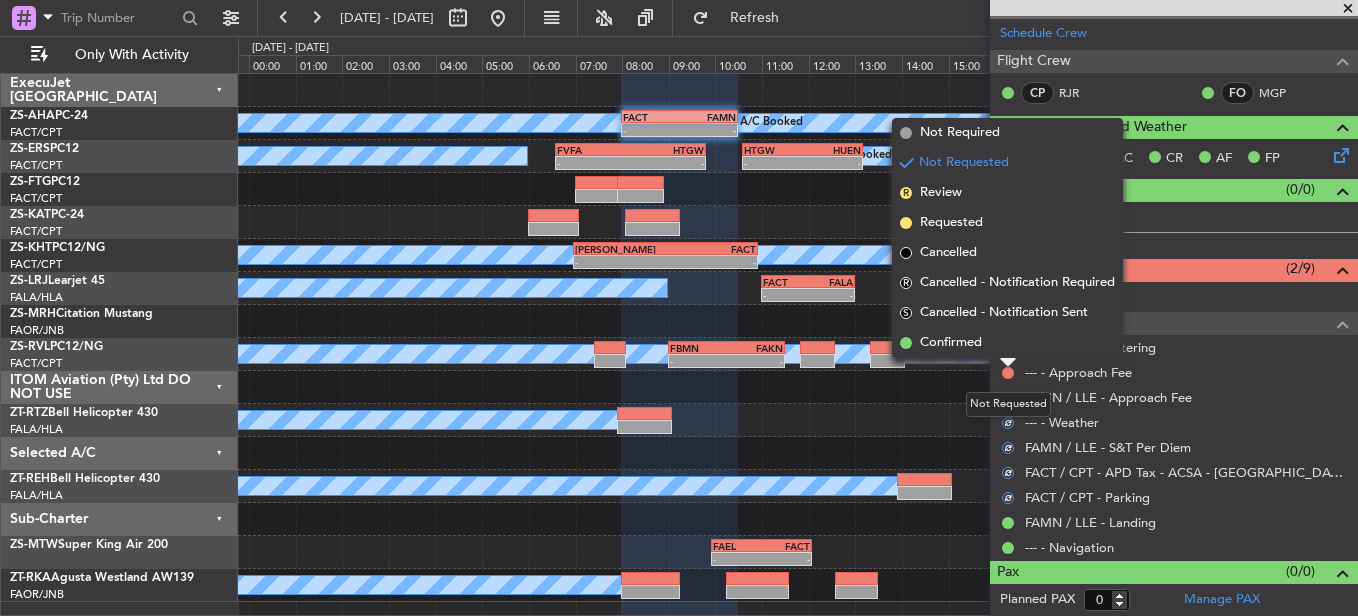 click on "Confirmed" at bounding box center (1007, 343) 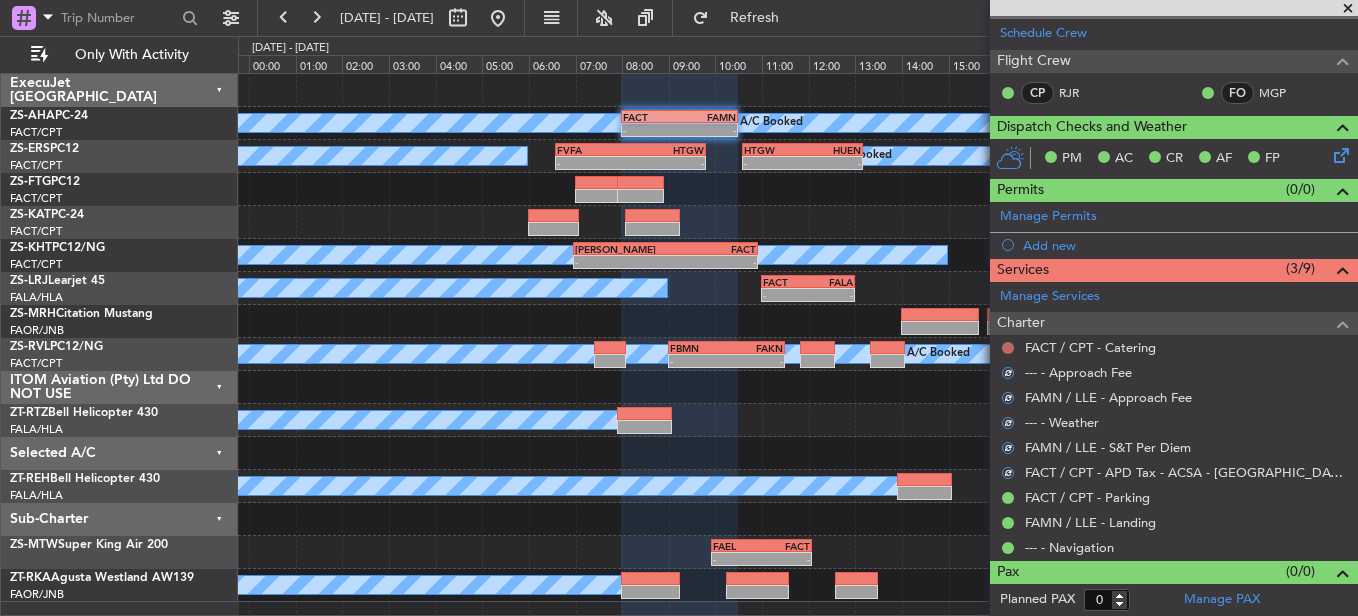 click at bounding box center (1008, 348) 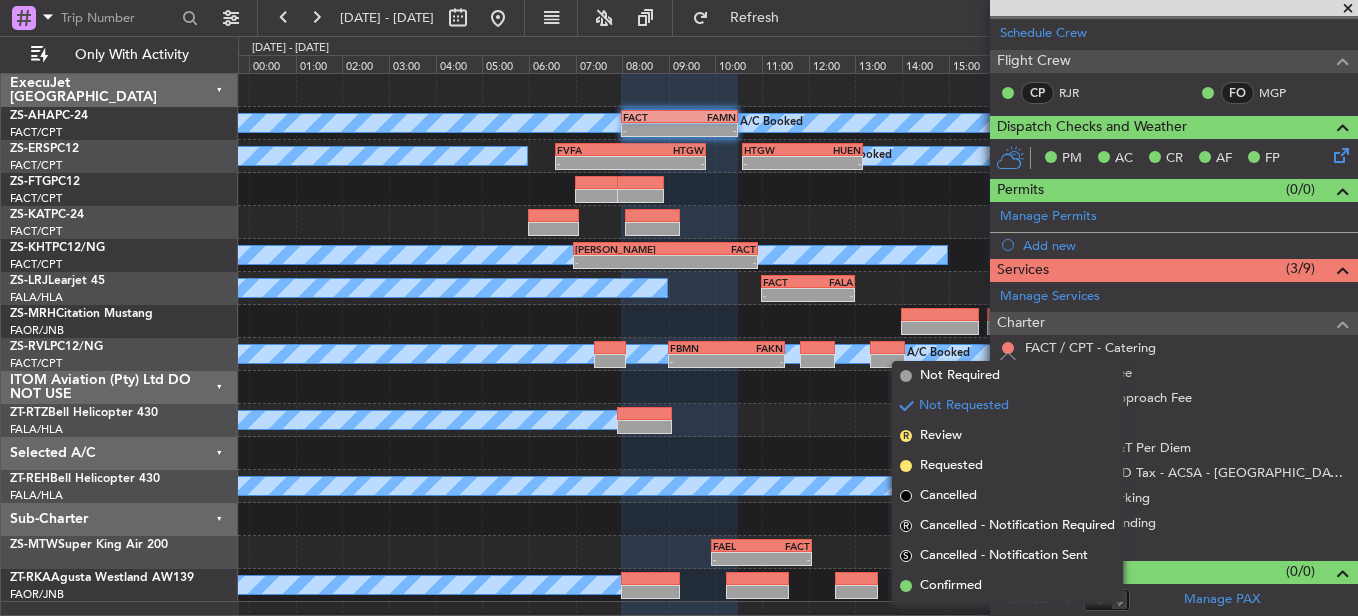 click on "Confirmed" at bounding box center (1007, 586) 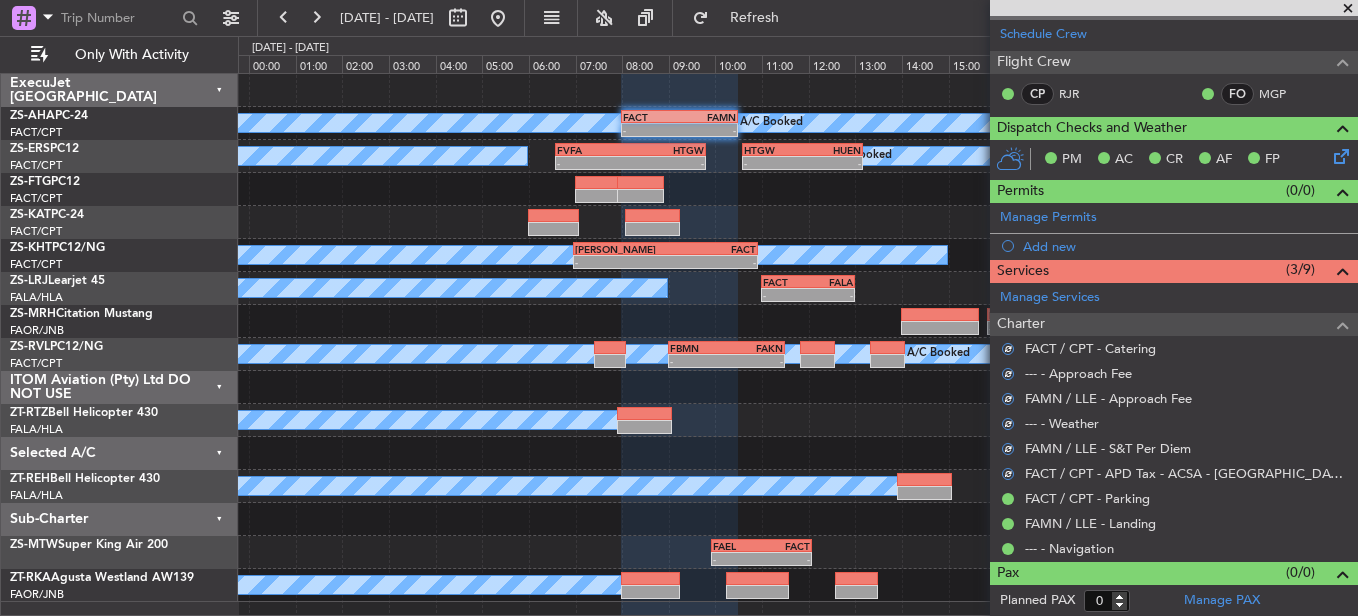 scroll, scrollTop: 273, scrollLeft: 0, axis: vertical 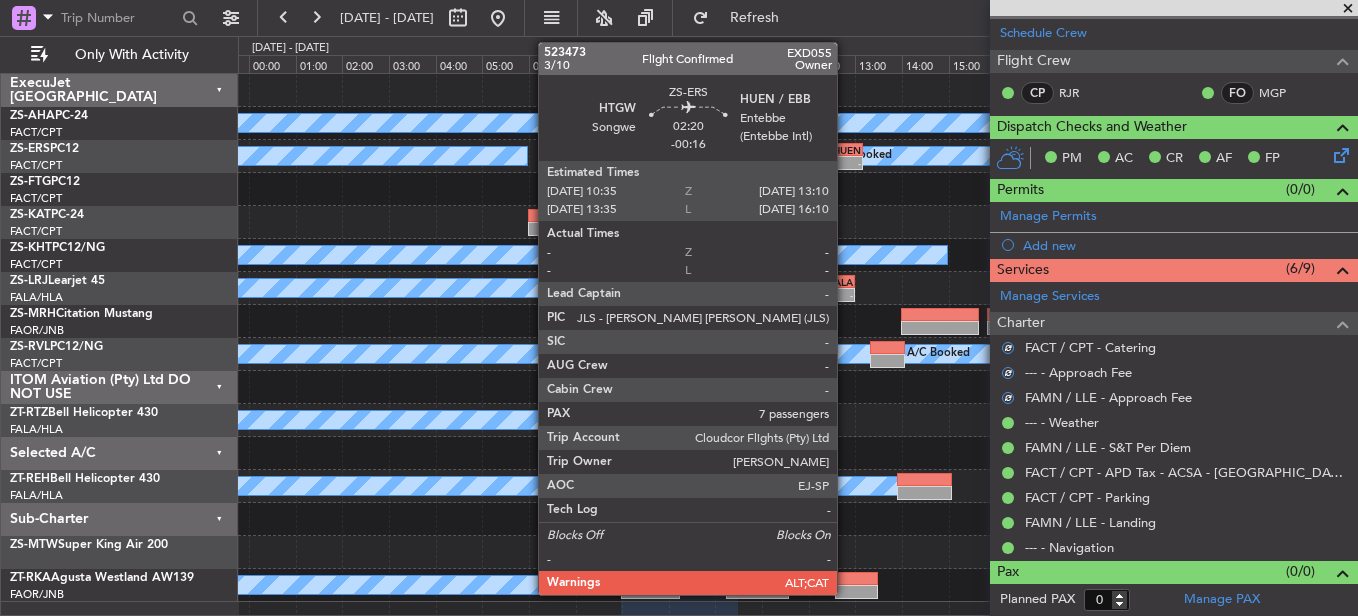 click on "A/C Booked
A/C Booked
-
-
FVFA
06:35 Z
HTGW
09:49 Z
-
-
HTGW
10:35 Z
HUEN
13:10 Z" 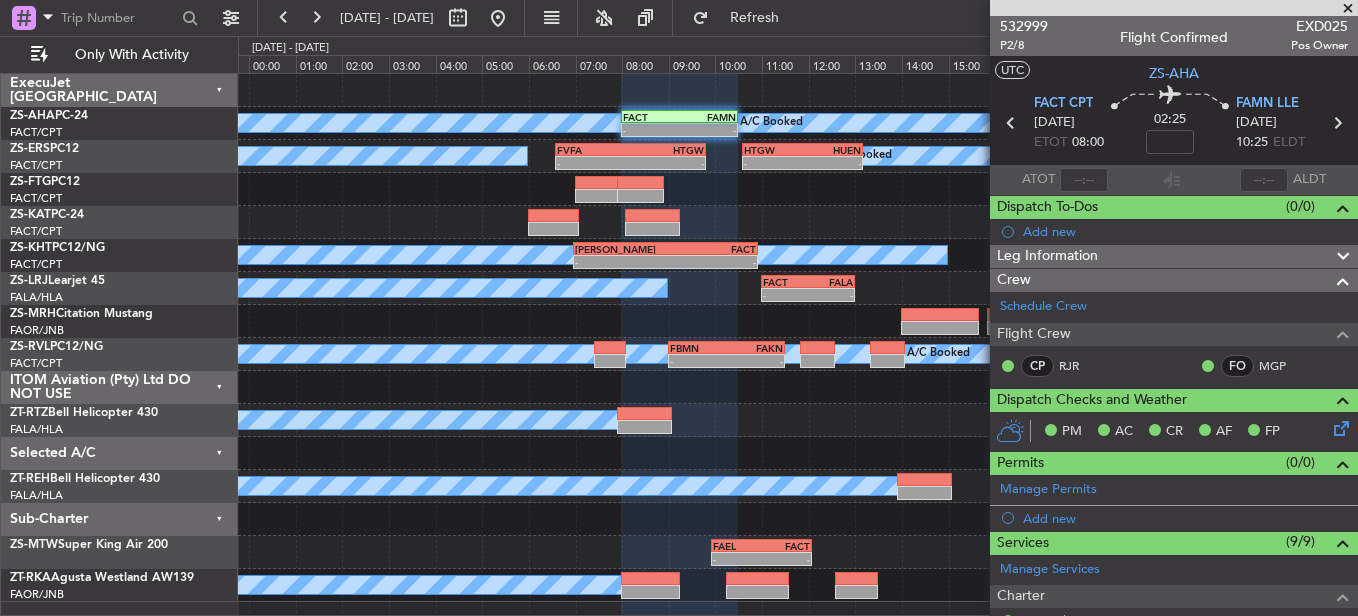 scroll, scrollTop: 0, scrollLeft: 0, axis: both 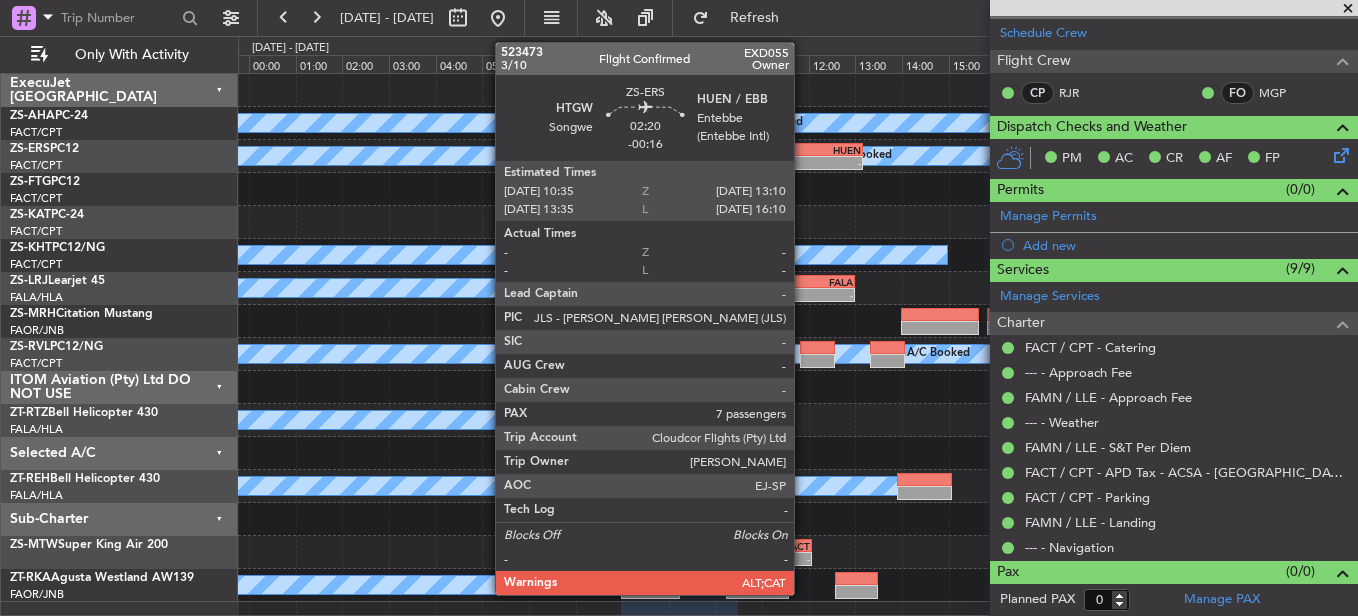 click on "-" 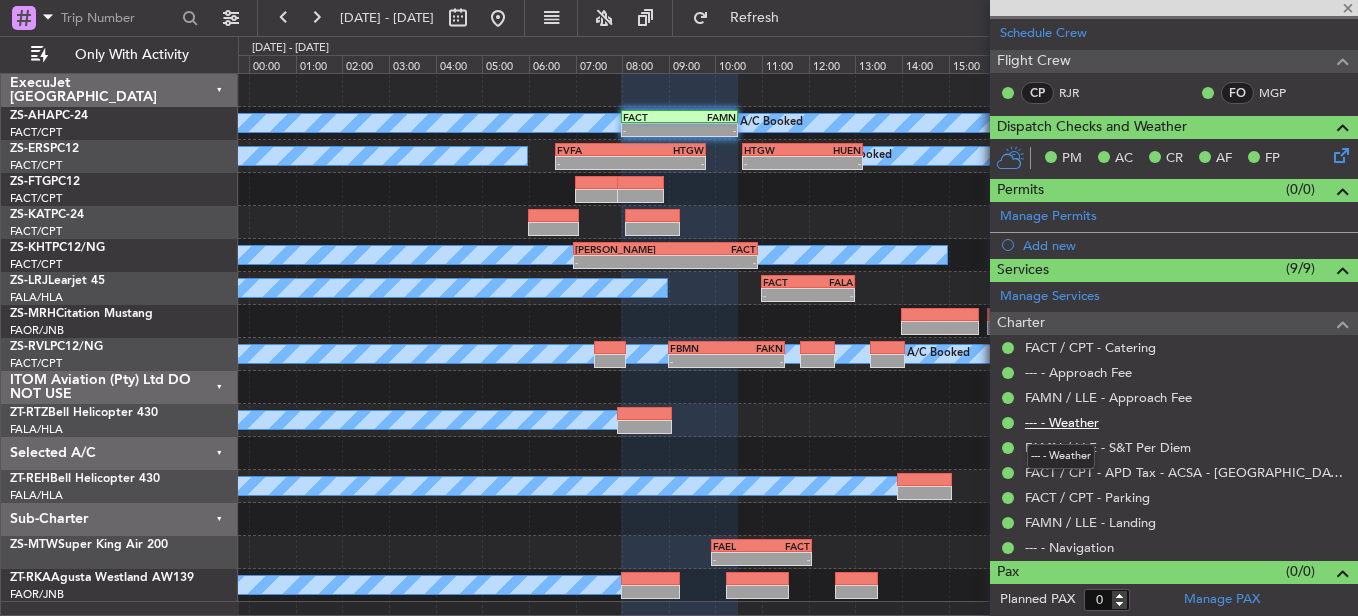 type on "-00:16" 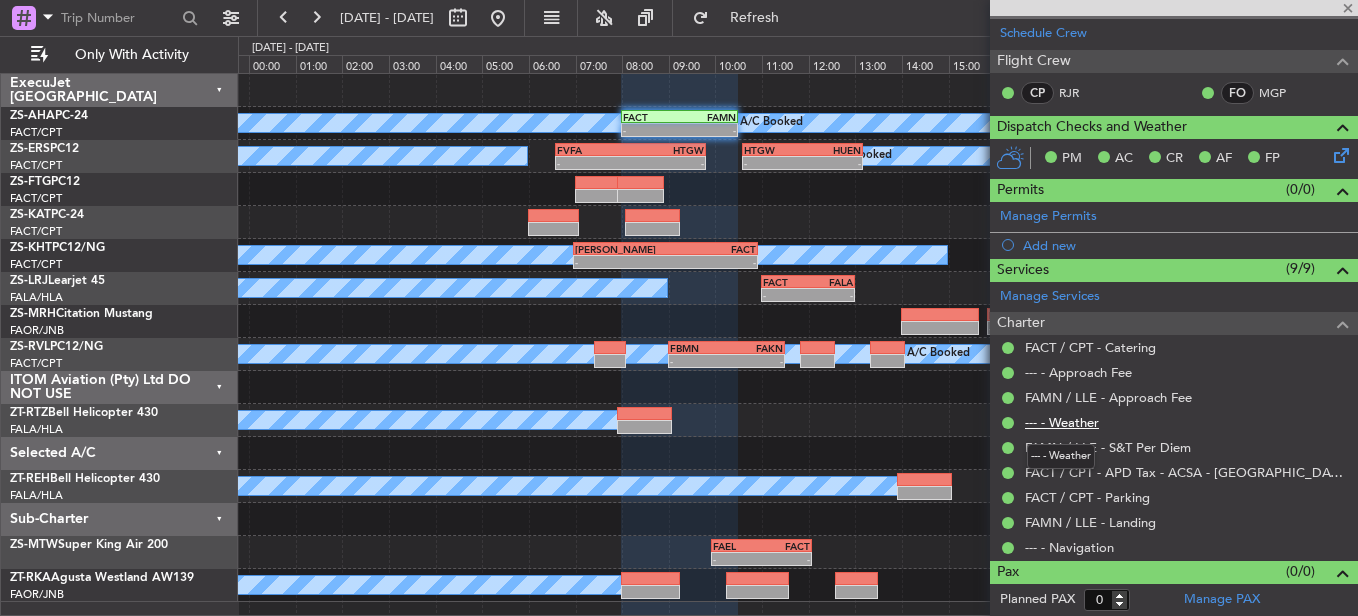 type on "7" 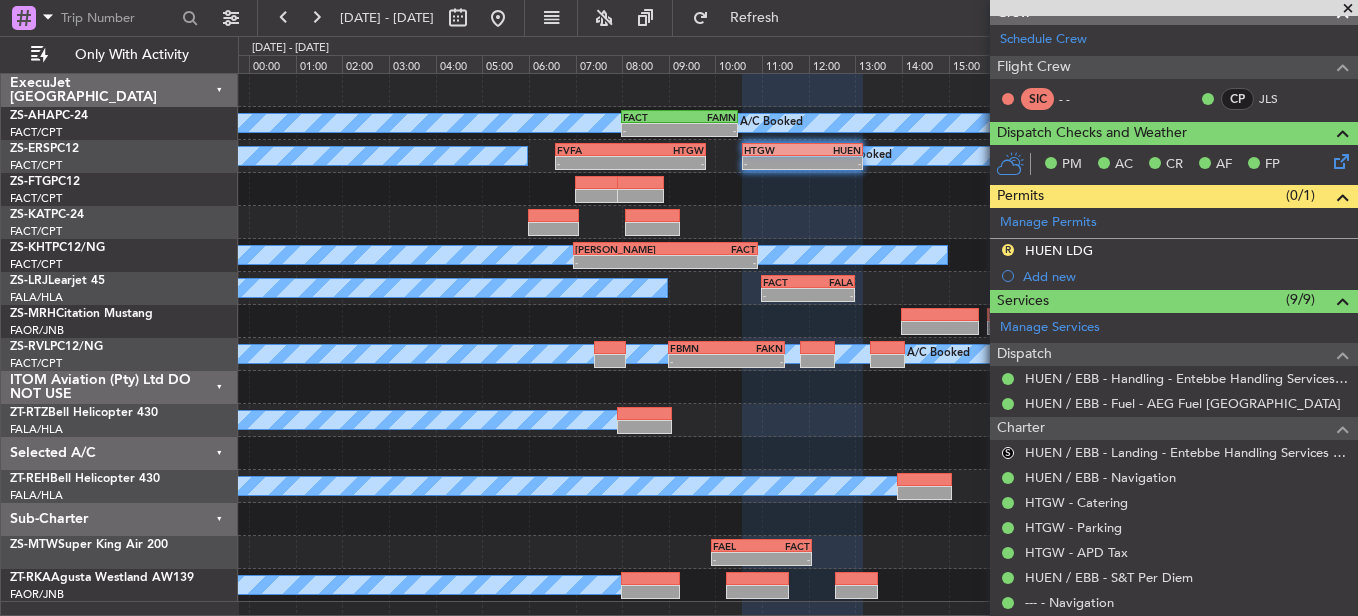 scroll, scrollTop: 287, scrollLeft: 0, axis: vertical 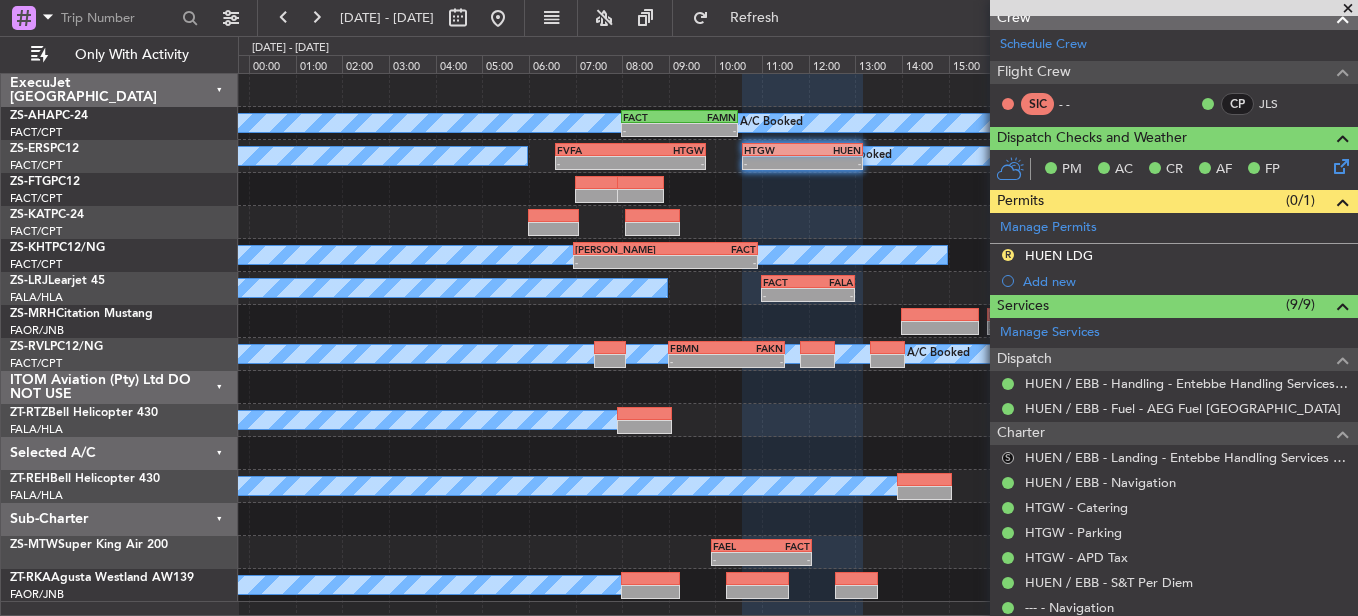 click on "S" at bounding box center (1008, 458) 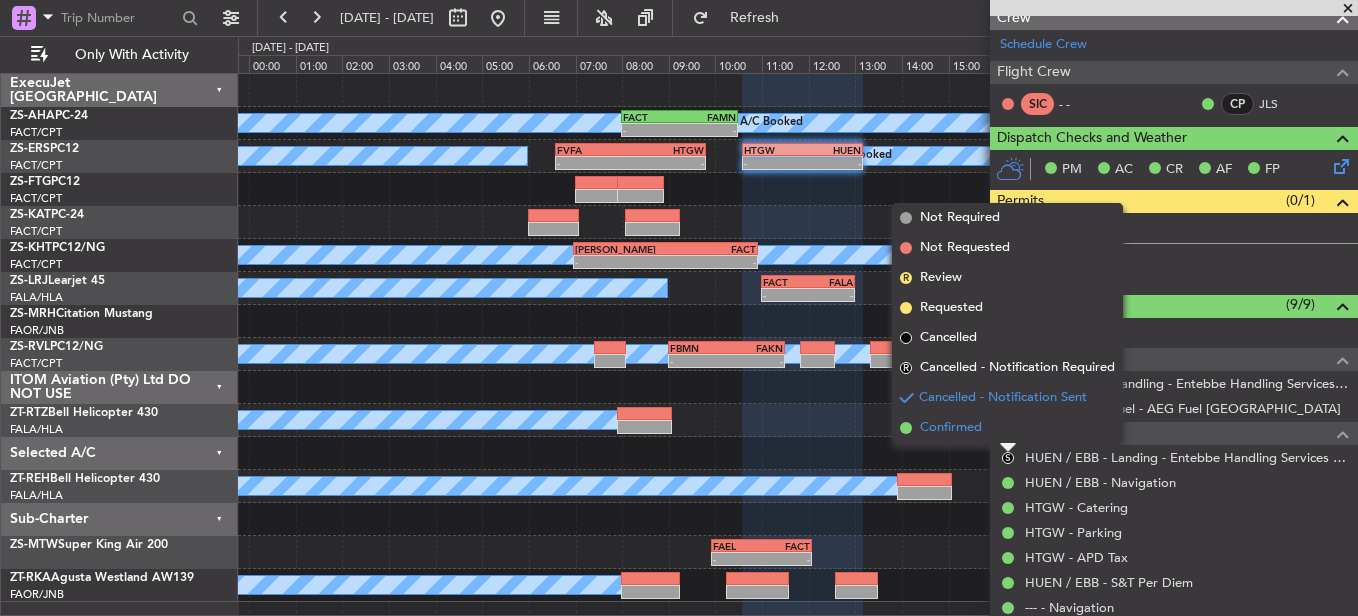 click on "Confirmed" at bounding box center [1007, 428] 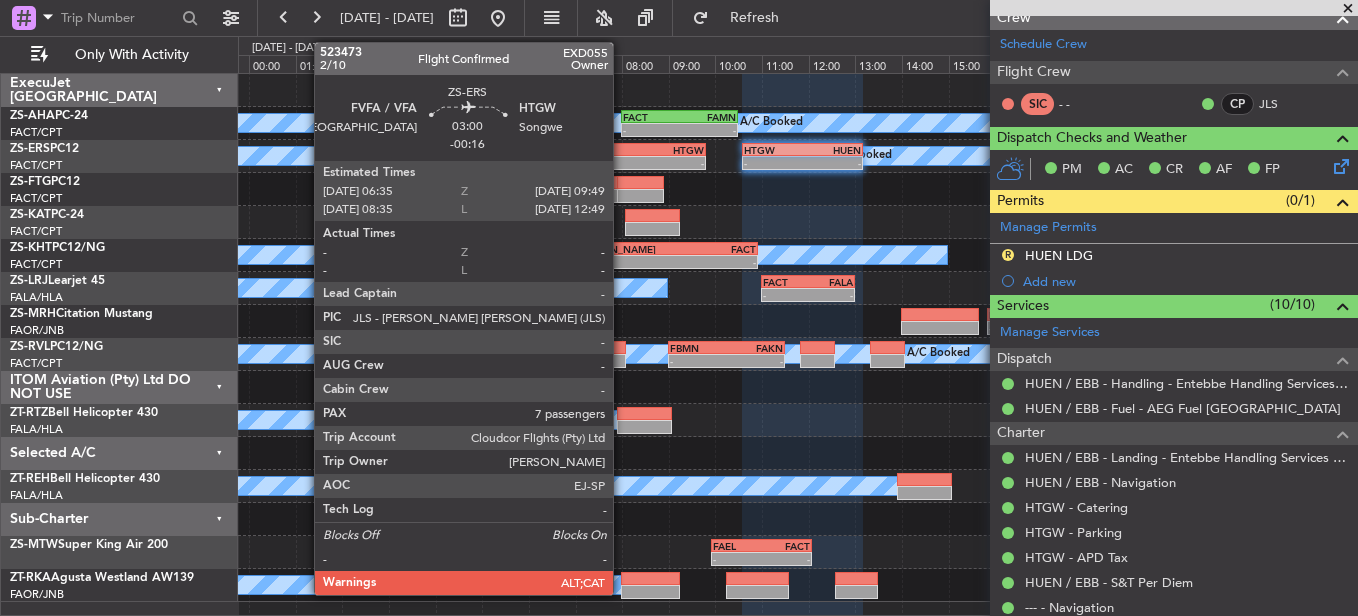 click on "-" 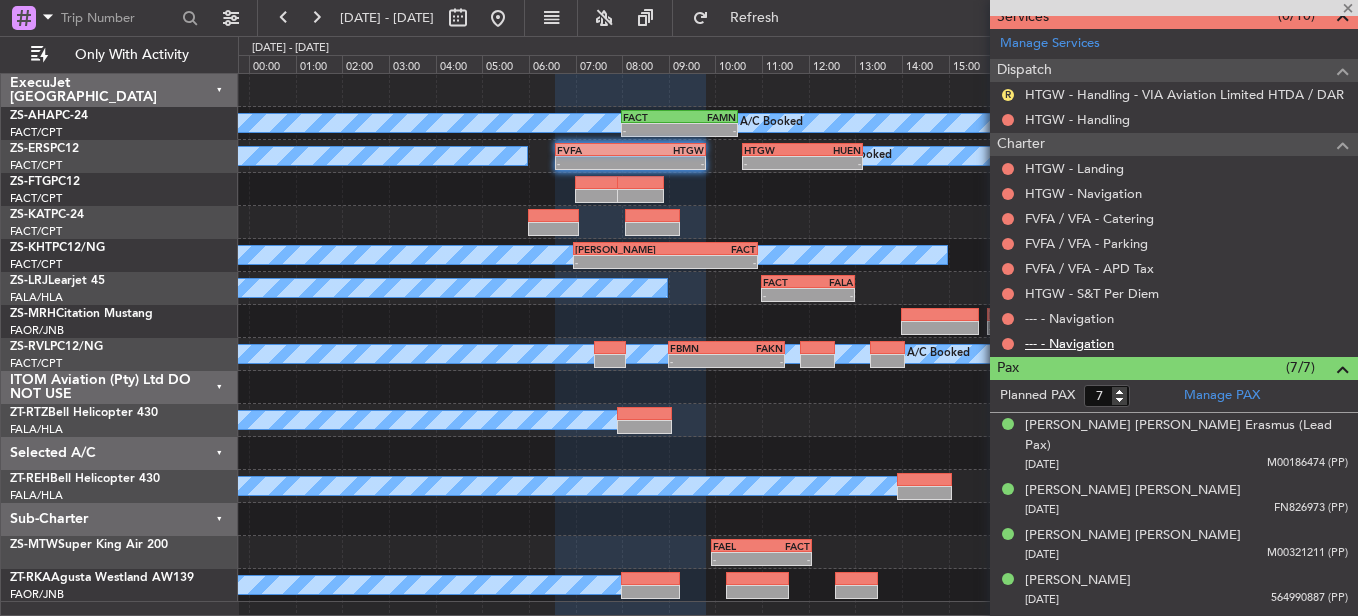 scroll, scrollTop: 487, scrollLeft: 0, axis: vertical 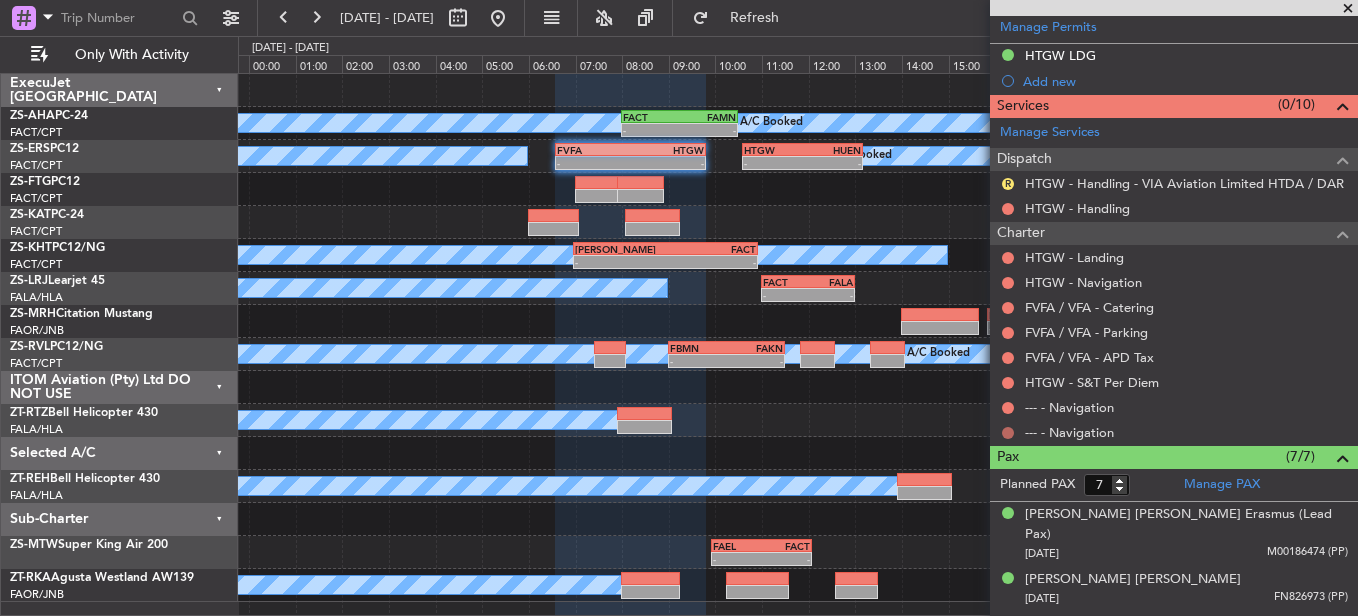 click at bounding box center (1008, 433) 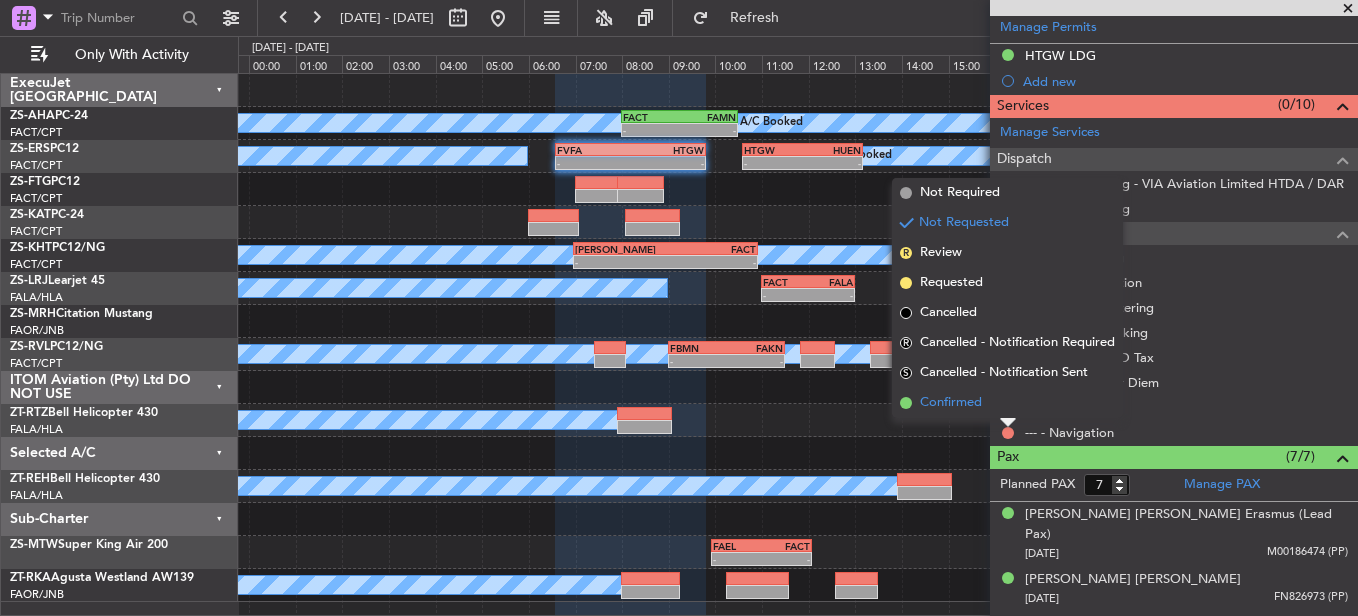 click on "Confirmed" at bounding box center (1007, 403) 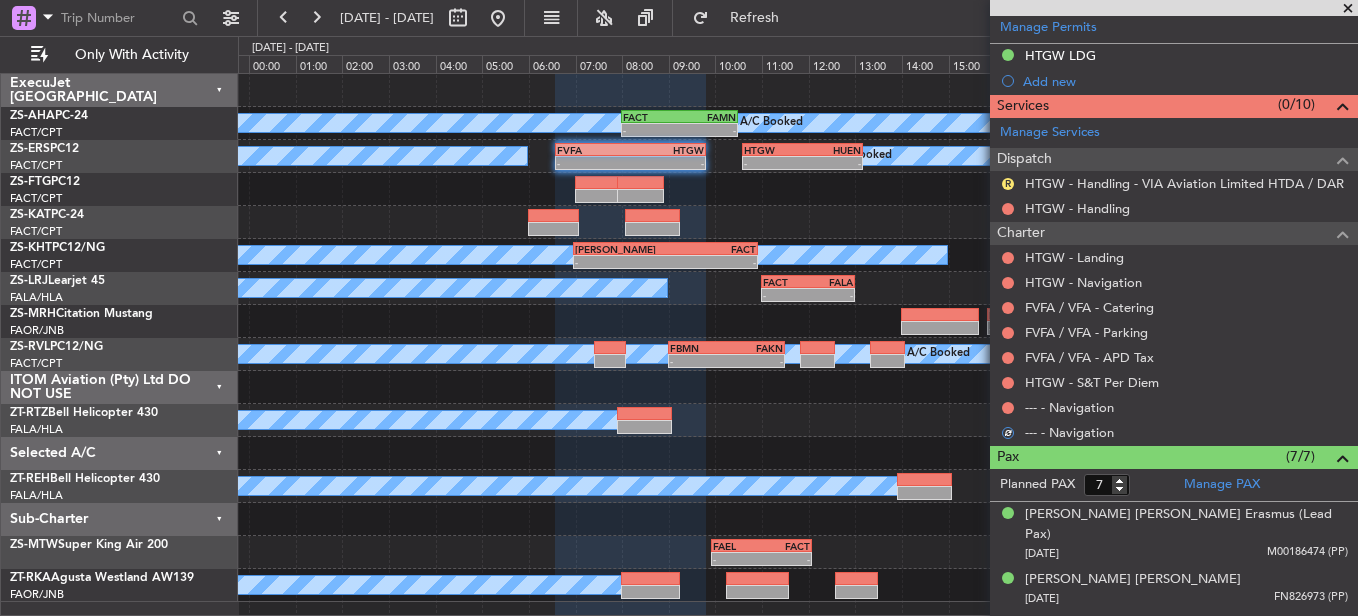 click on "Not Requested" at bounding box center [1008, 439] 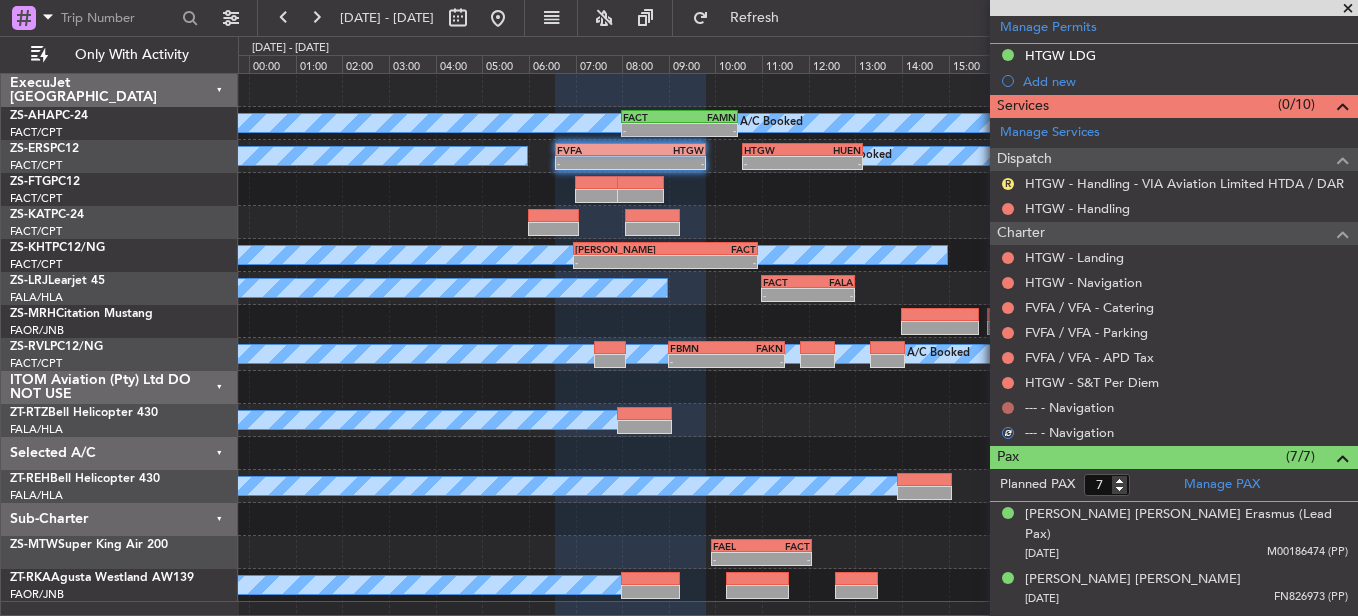 click at bounding box center (1008, 408) 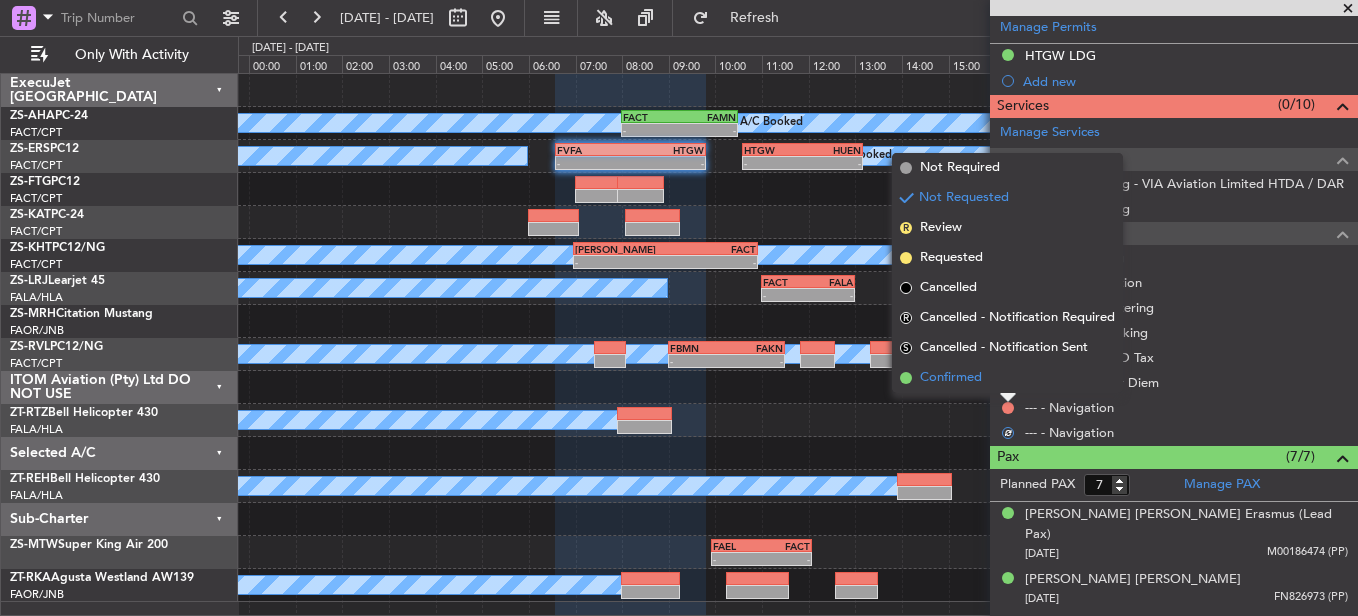 click on "Confirmed" at bounding box center [1007, 378] 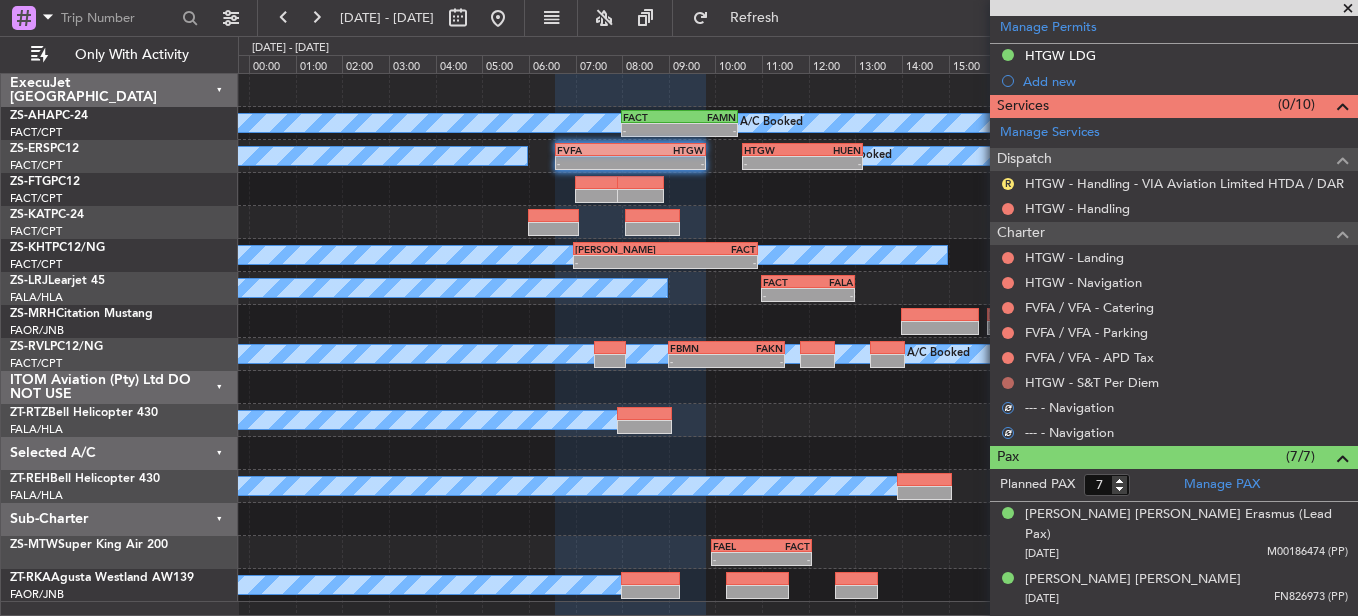 click at bounding box center (1008, 383) 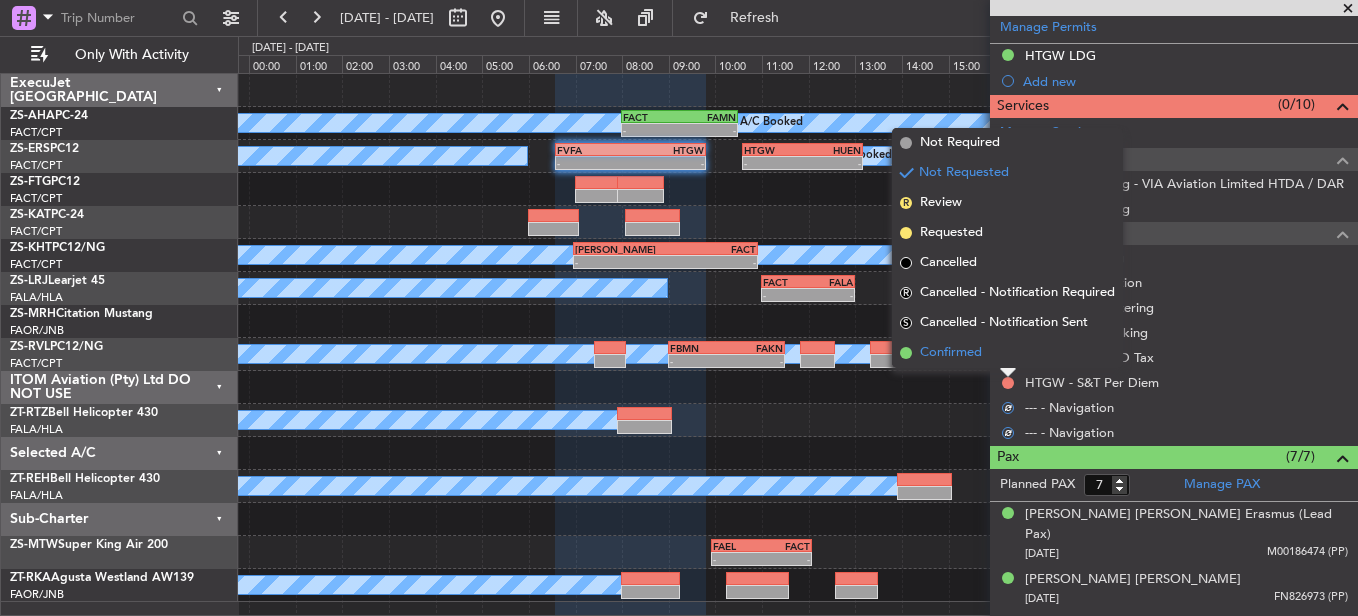 click on "Confirmed" at bounding box center [1007, 353] 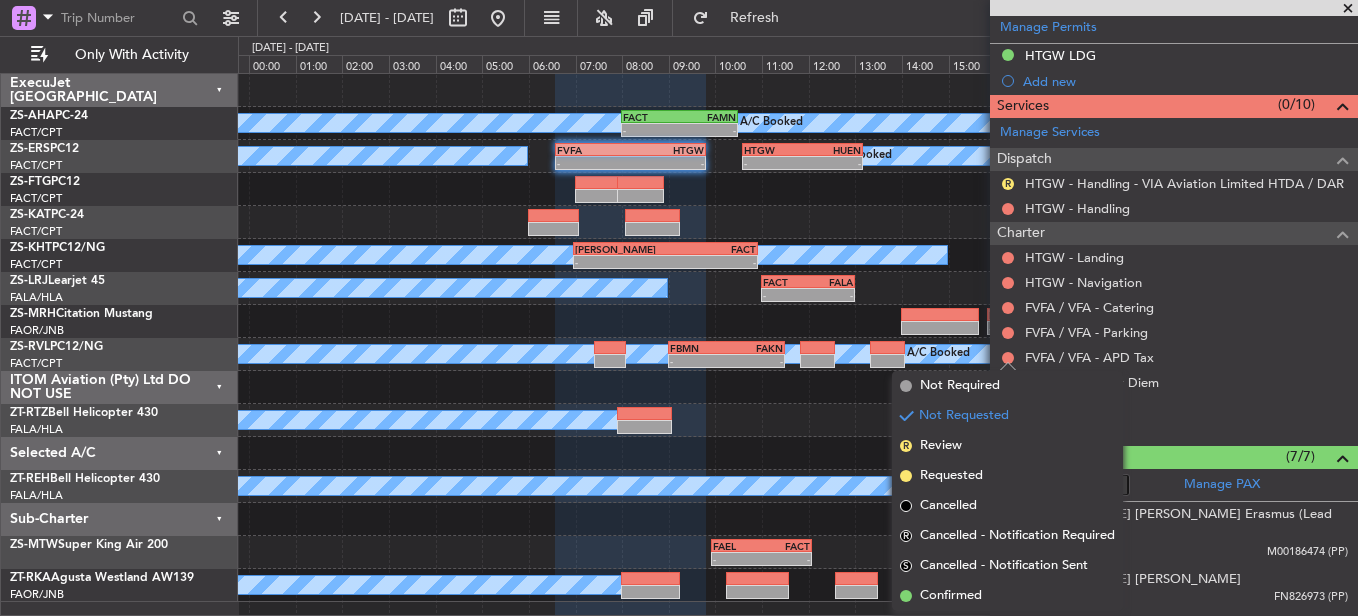 click on "Confirmed" at bounding box center [1007, 596] 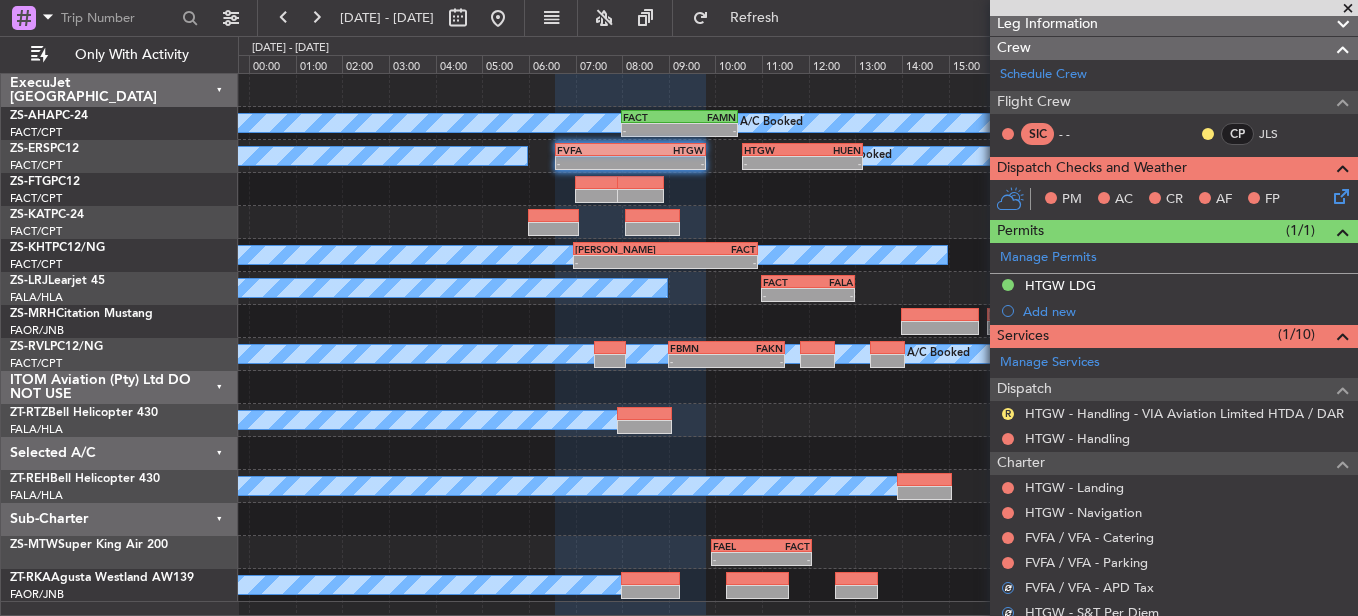 scroll, scrollTop: 387, scrollLeft: 0, axis: vertical 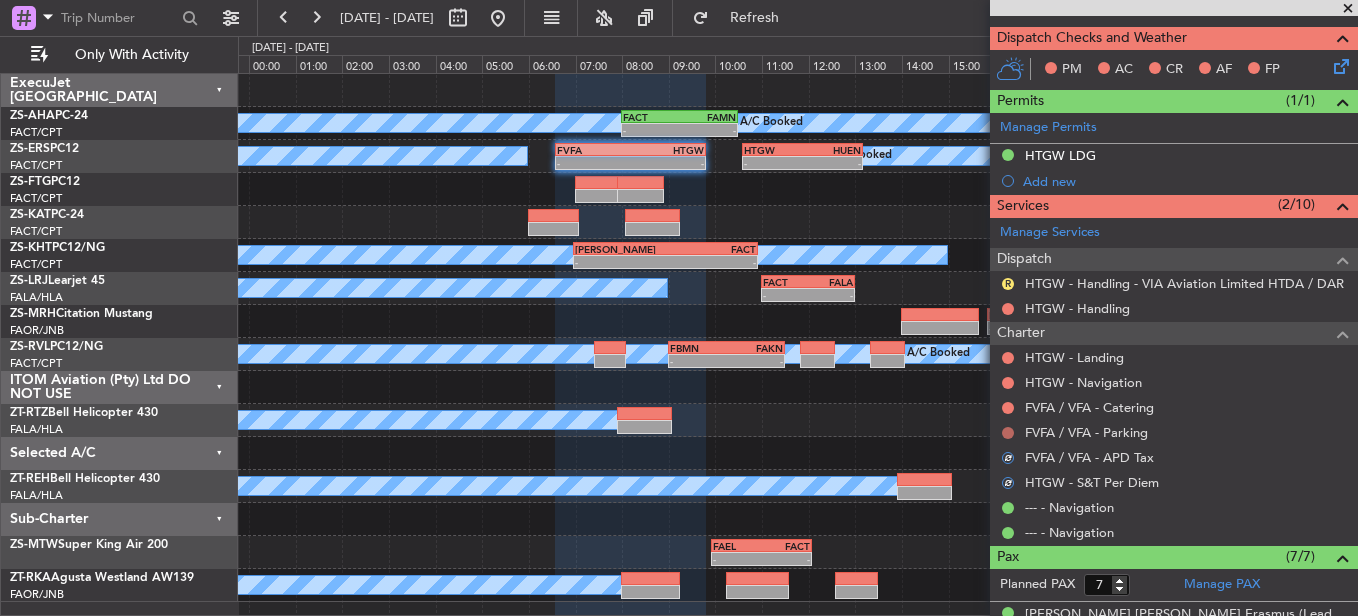 click at bounding box center (1008, 433) 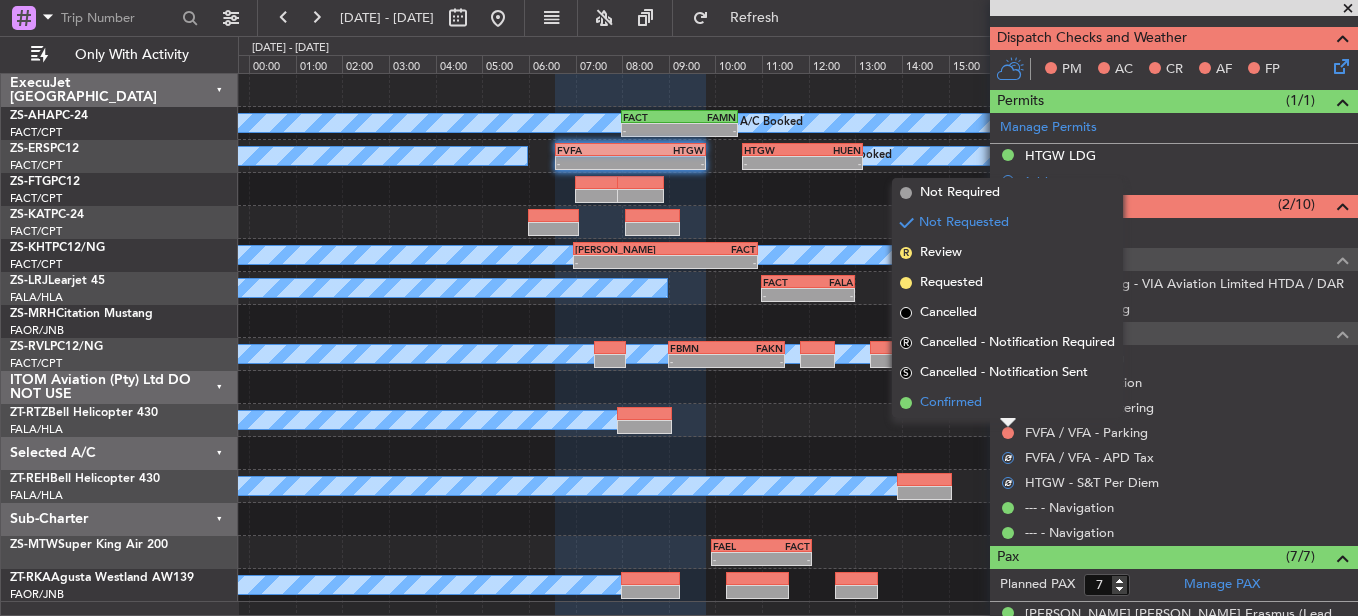 click on "Confirmed" at bounding box center [1007, 403] 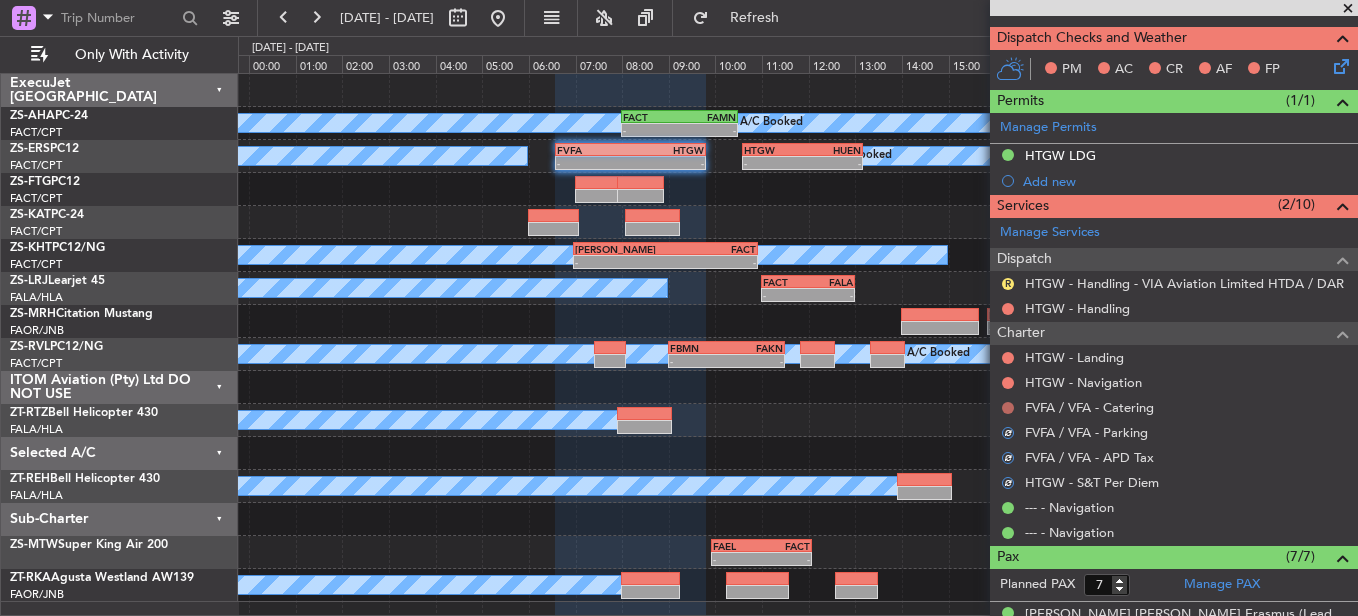 click at bounding box center [1008, 408] 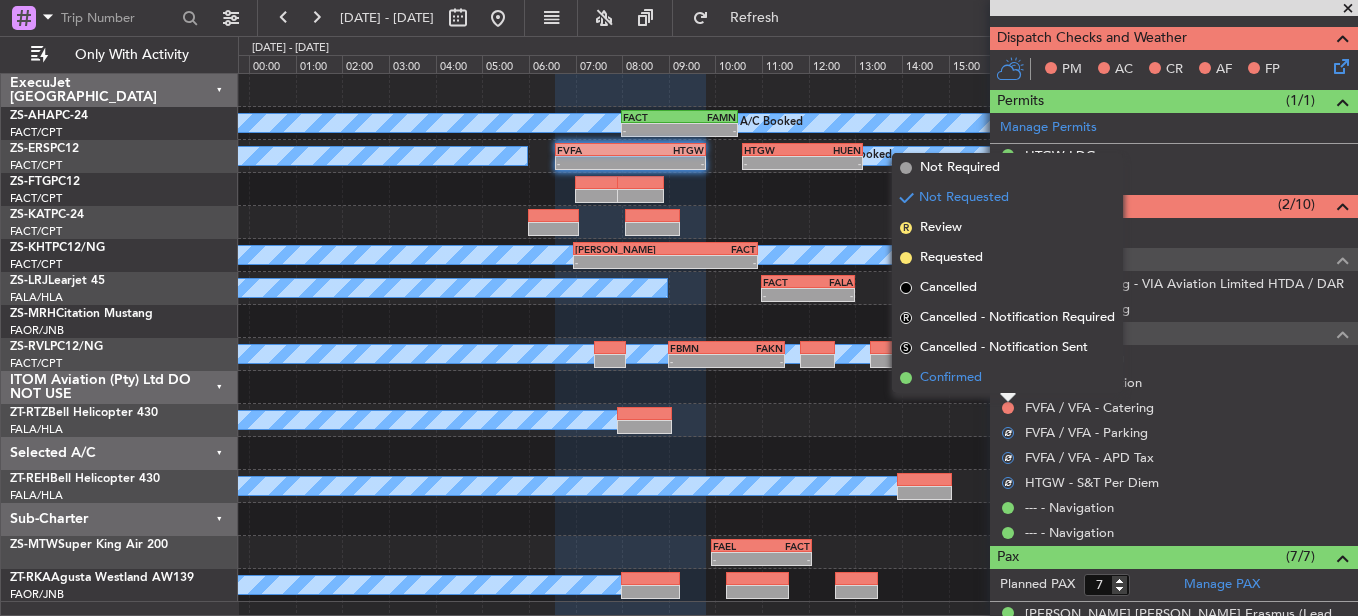 click on "Confirmed" at bounding box center (1007, 378) 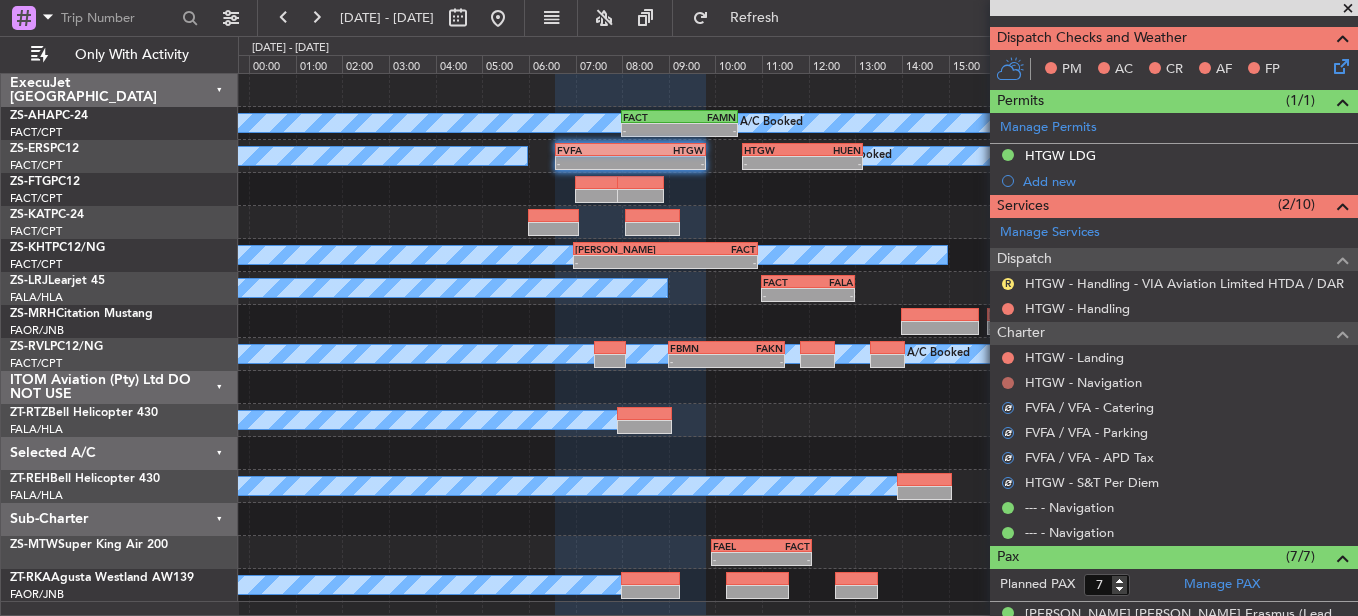 click at bounding box center [1008, 383] 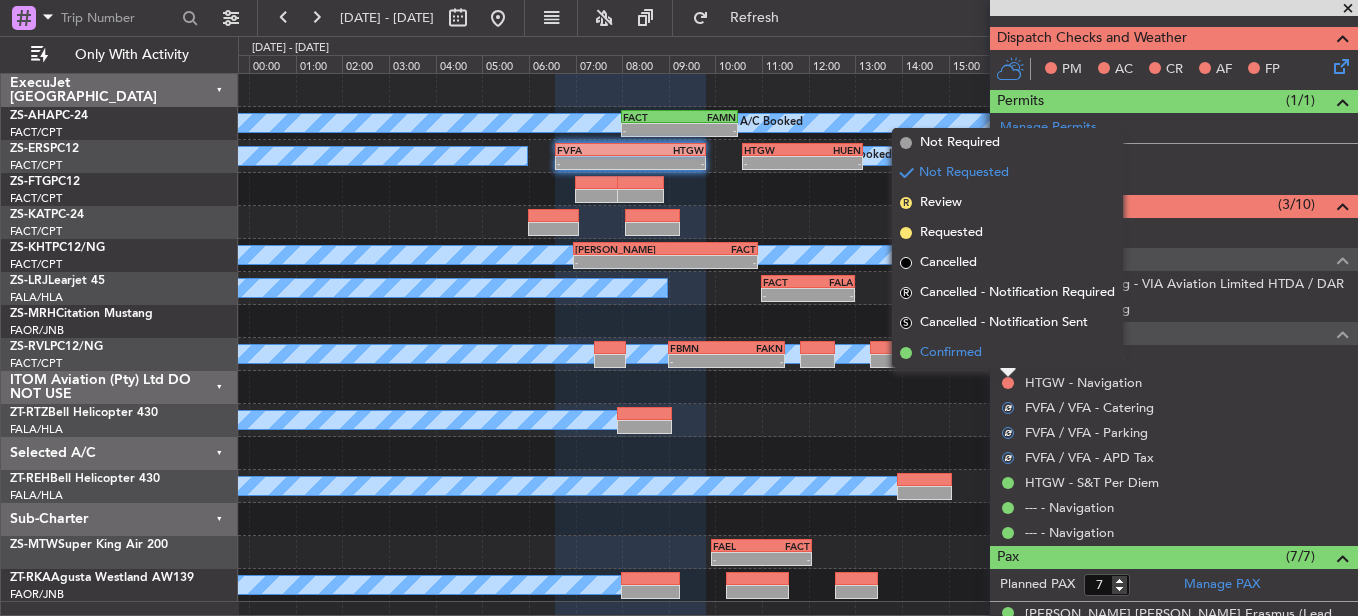 click on "Confirmed" at bounding box center (1007, 353) 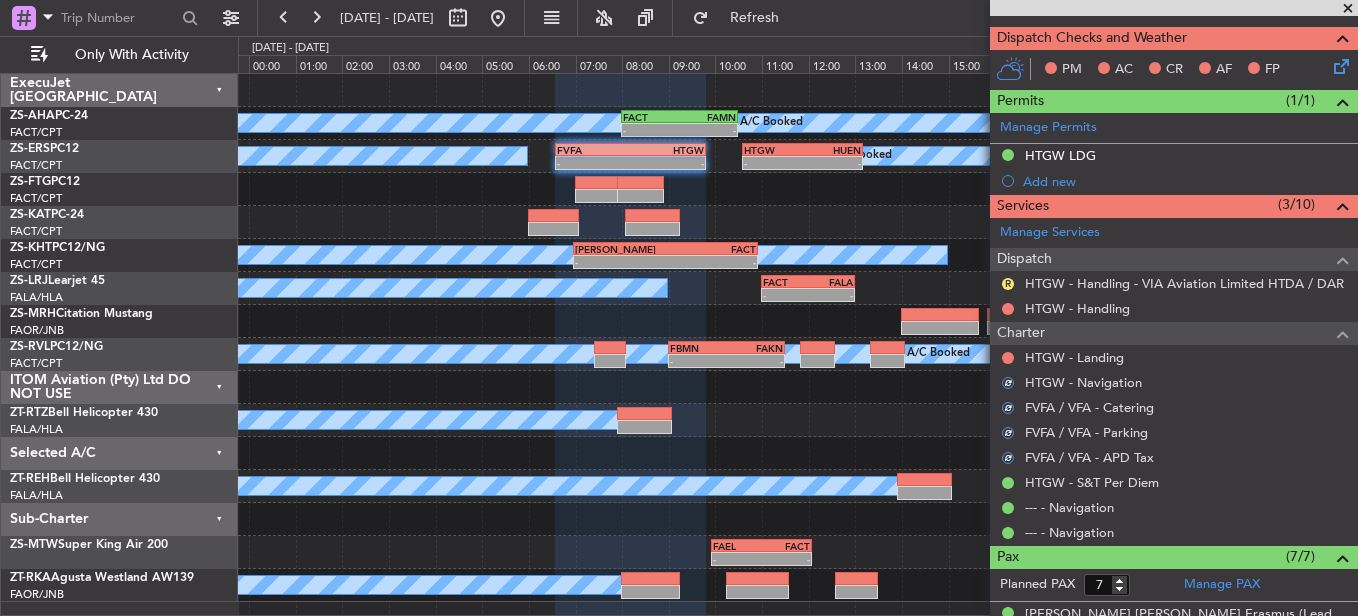 click on "Not Requested" at bounding box center (1008, 389) 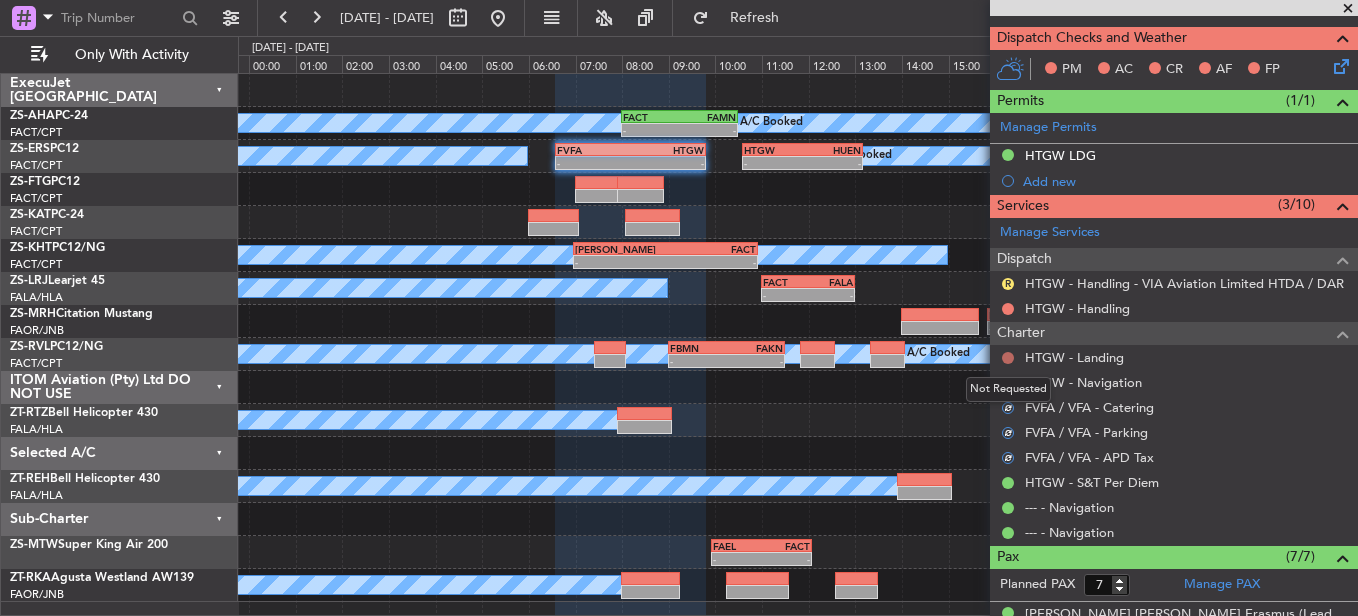 click at bounding box center (1008, 358) 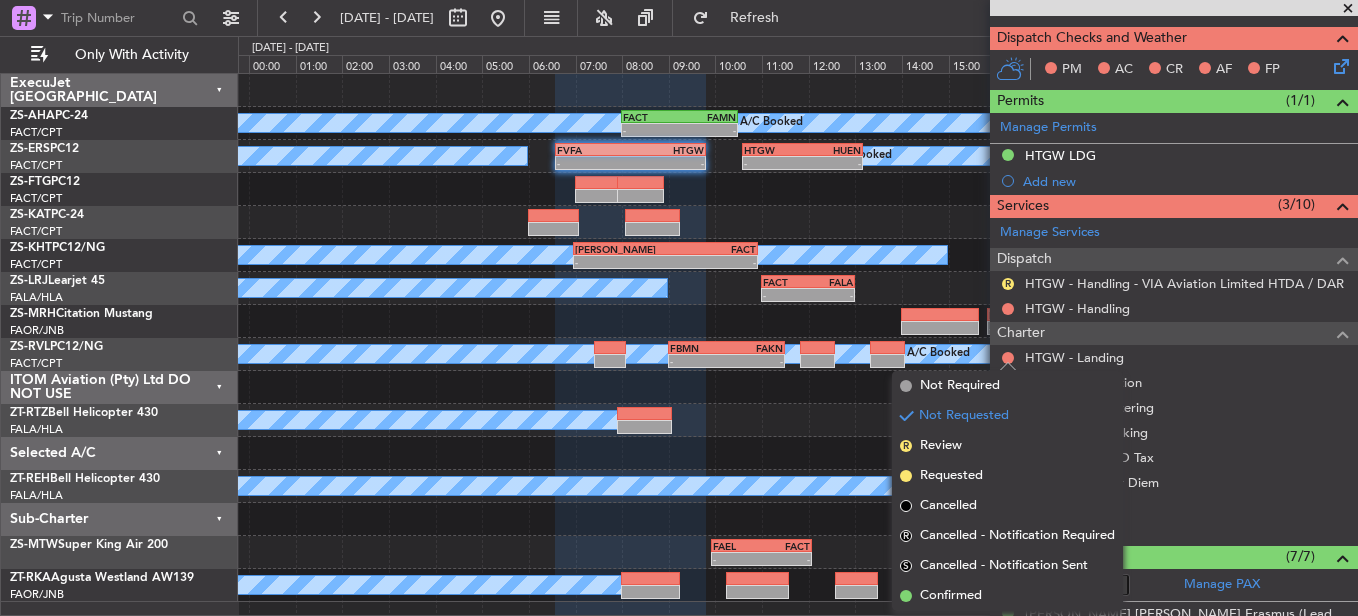 click on "Confirmed" at bounding box center [1007, 596] 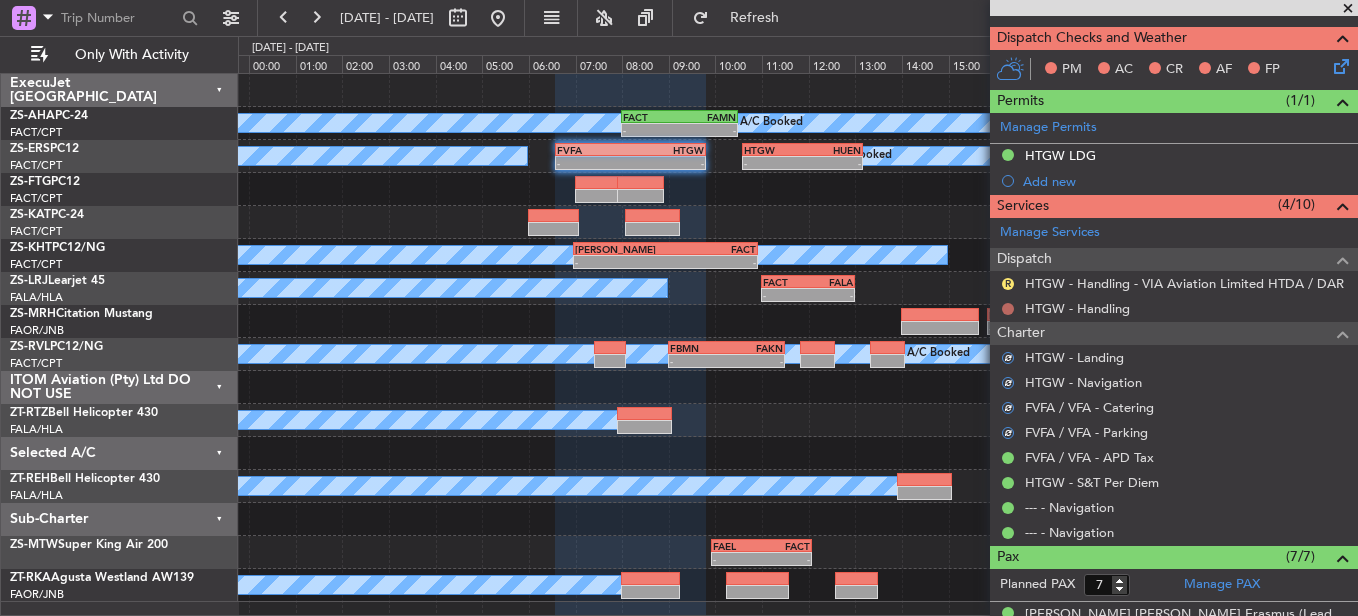 click at bounding box center [1008, 309] 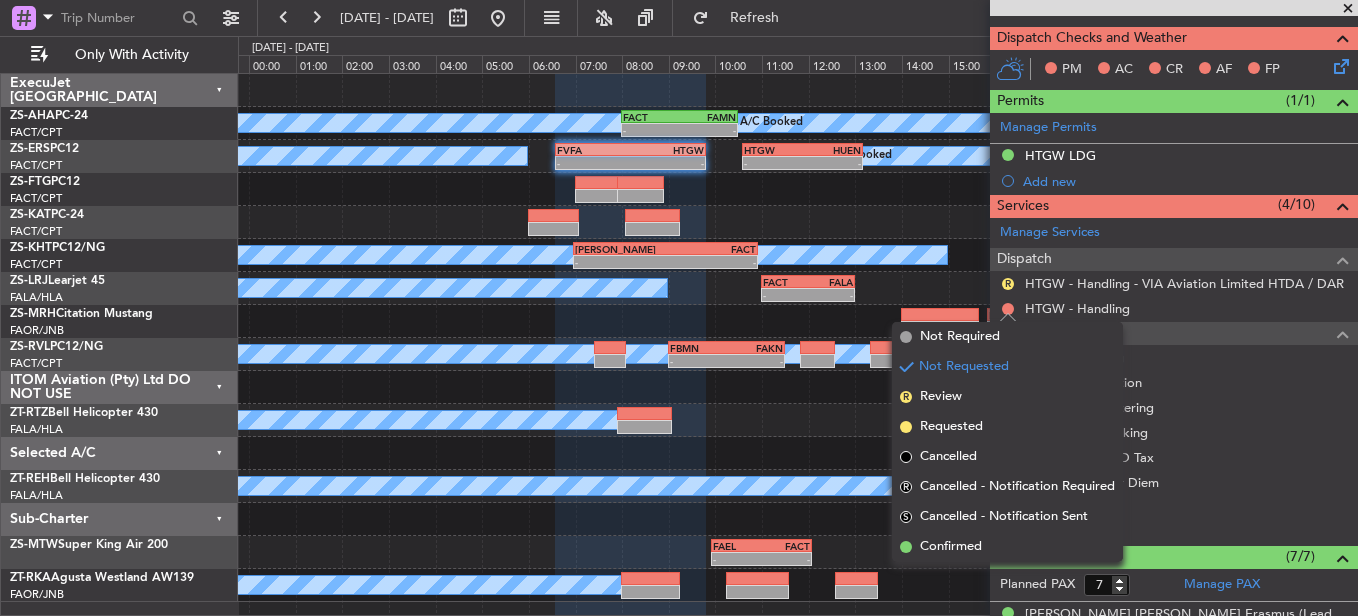 drag, startPoint x: 939, startPoint y: 553, endPoint x: 930, endPoint y: 547, distance: 10.816654 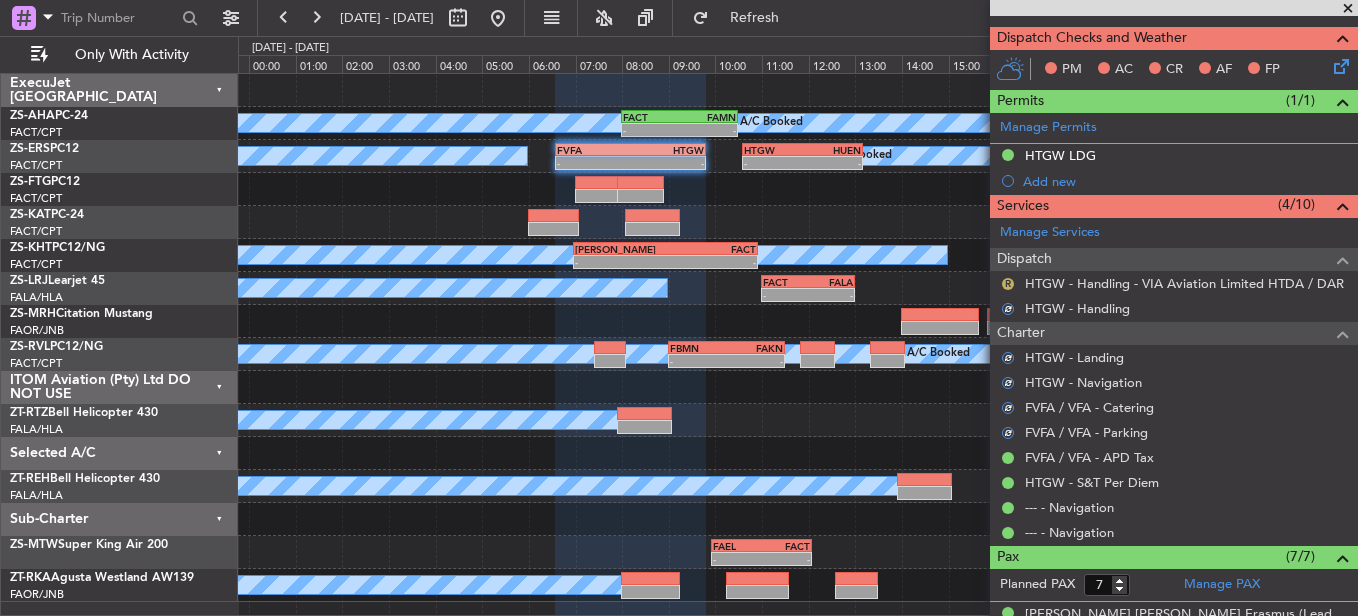 click on "R" at bounding box center (1008, 284) 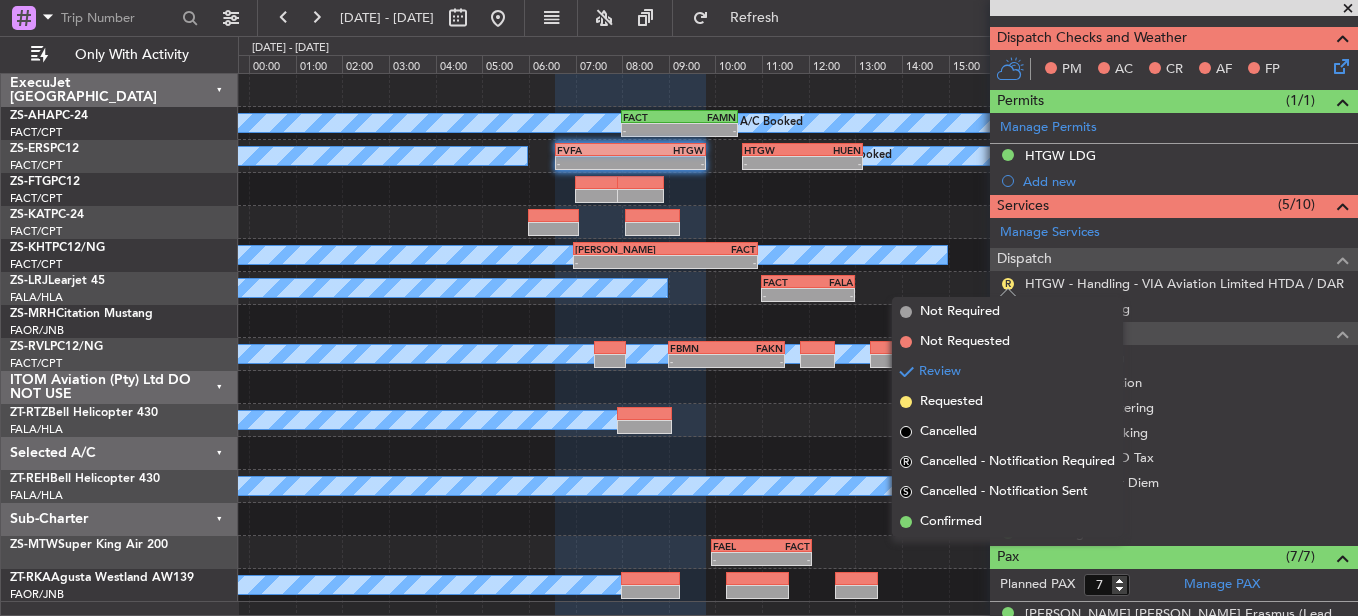click on "Confirmed" at bounding box center [1007, 522] 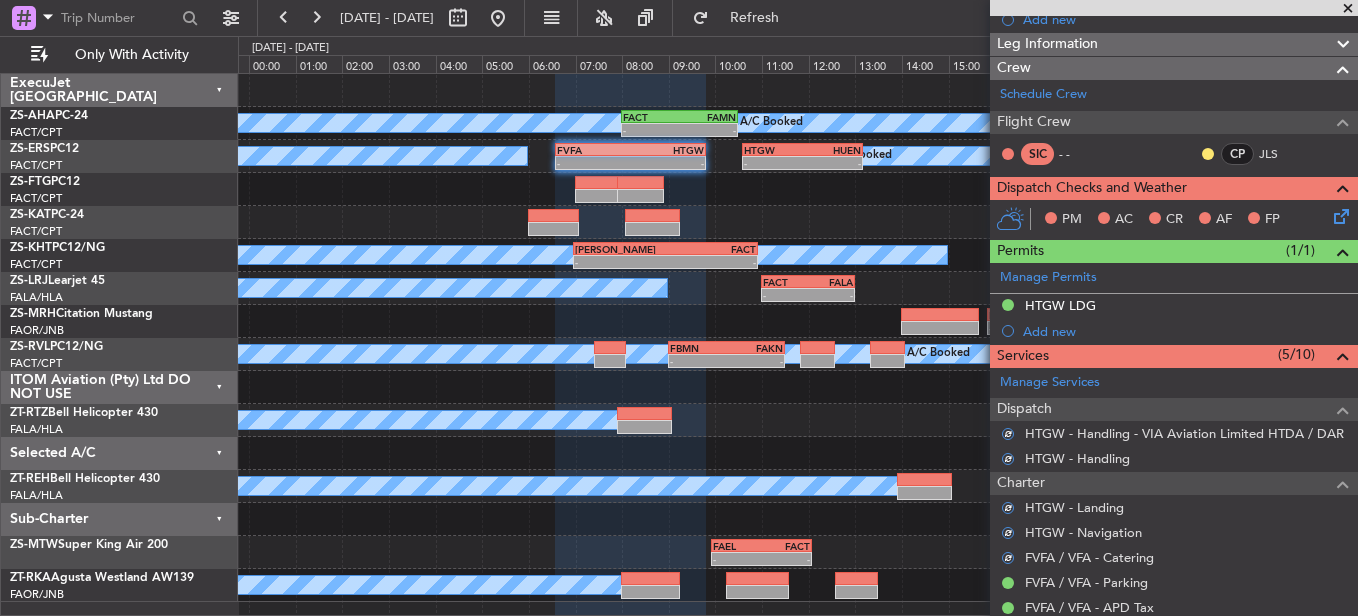 scroll, scrollTop: 87, scrollLeft: 0, axis: vertical 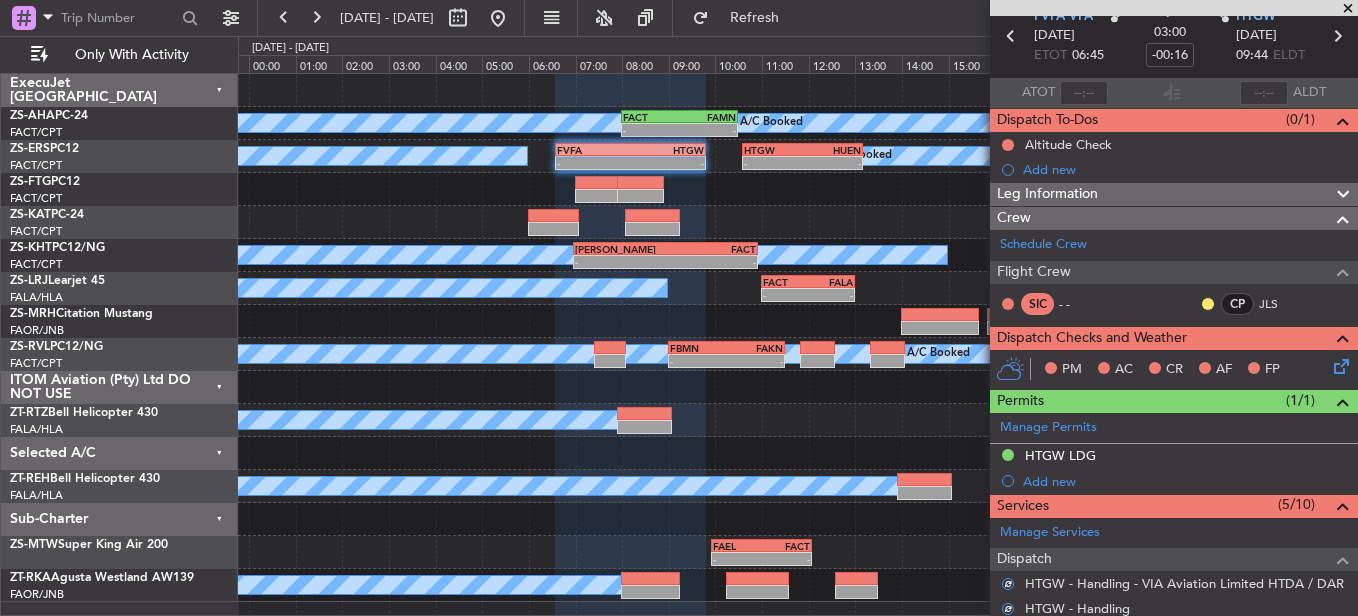 click 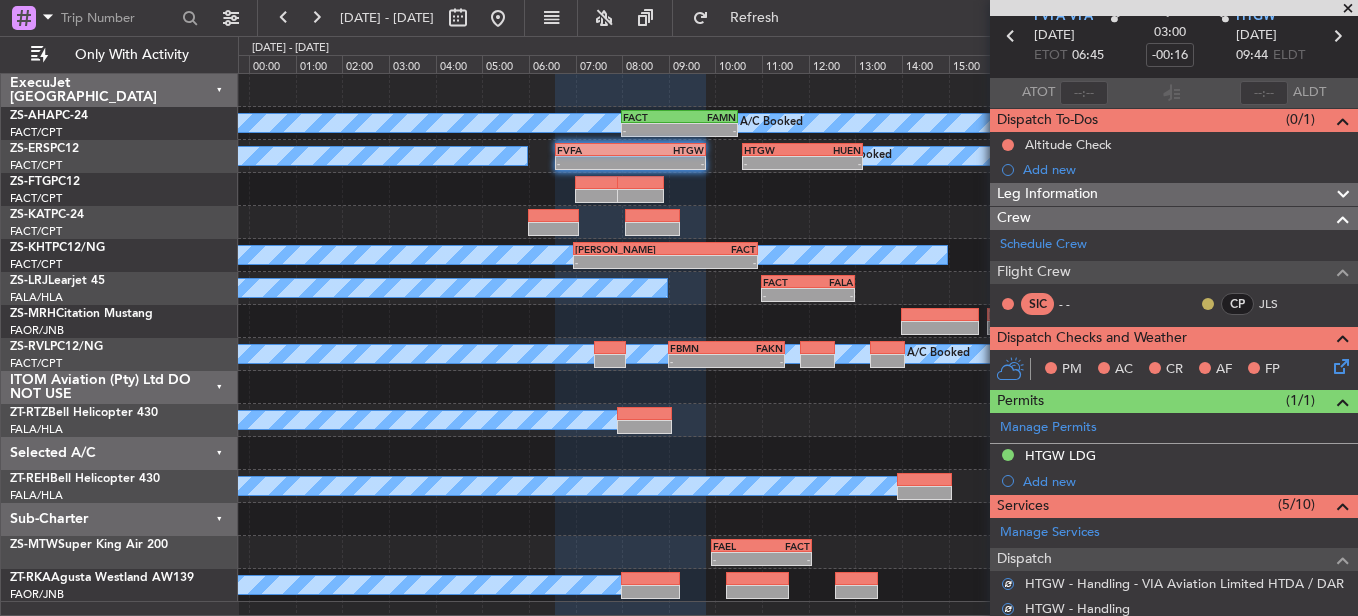 click 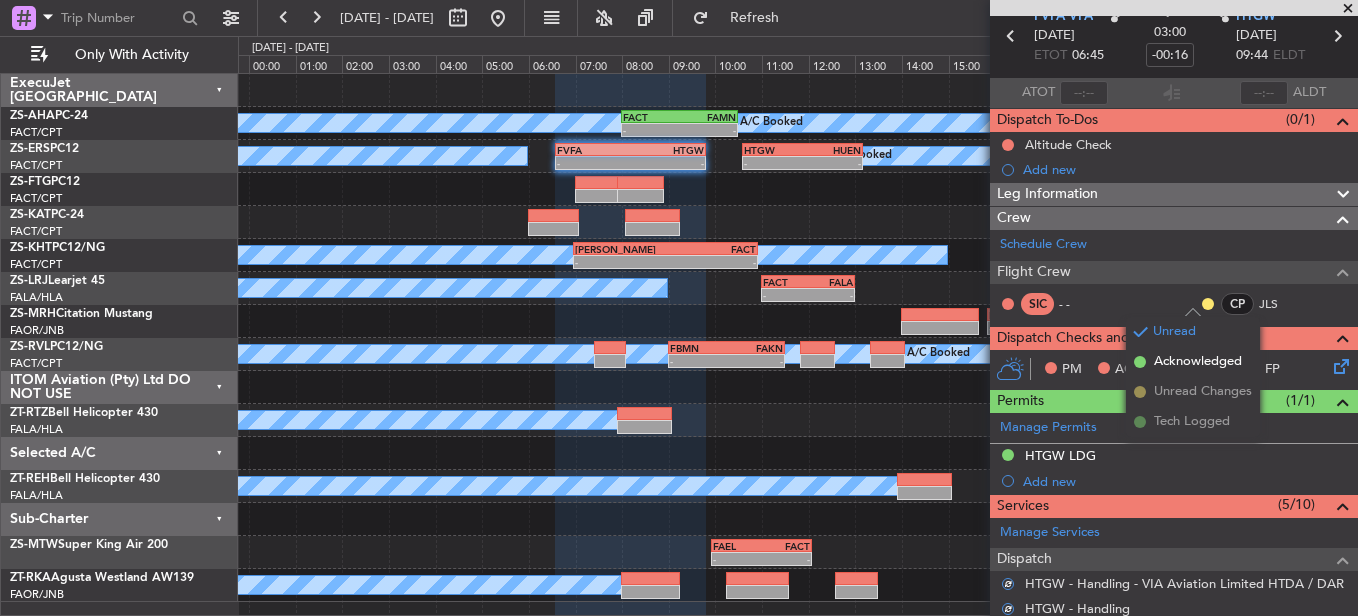 click on "Acknowledged" at bounding box center (1198, 362) 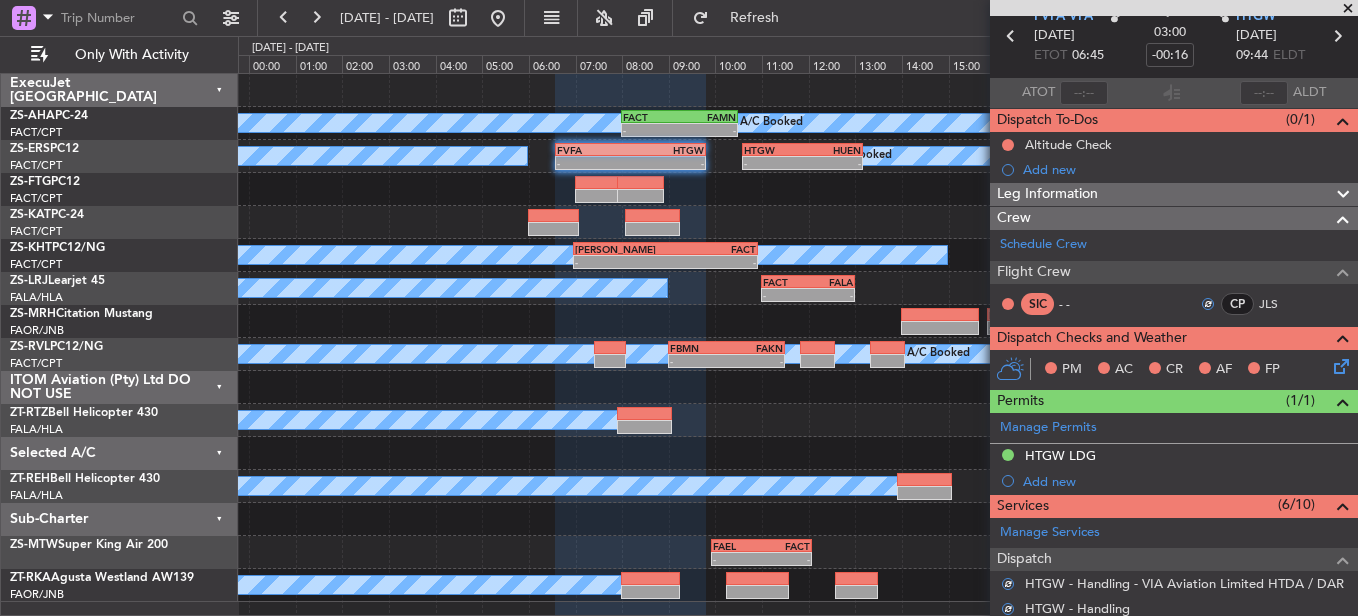 click 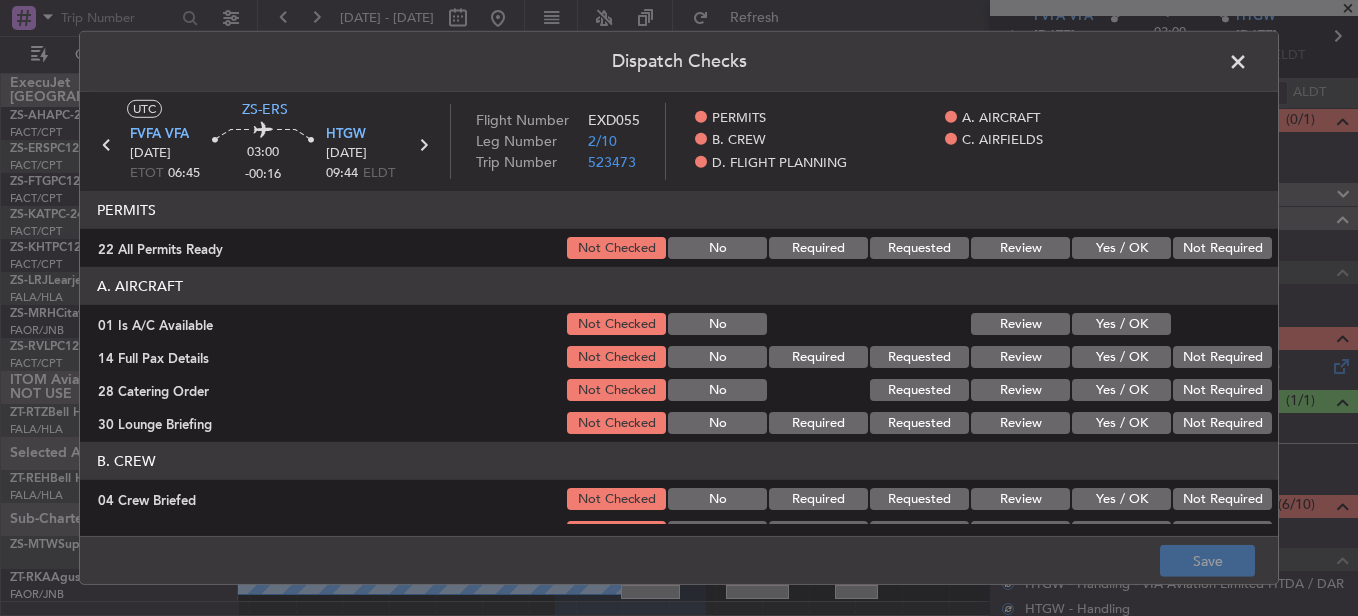 drag, startPoint x: 1237, startPoint y: 239, endPoint x: 1074, endPoint y: 291, distance: 171.09354 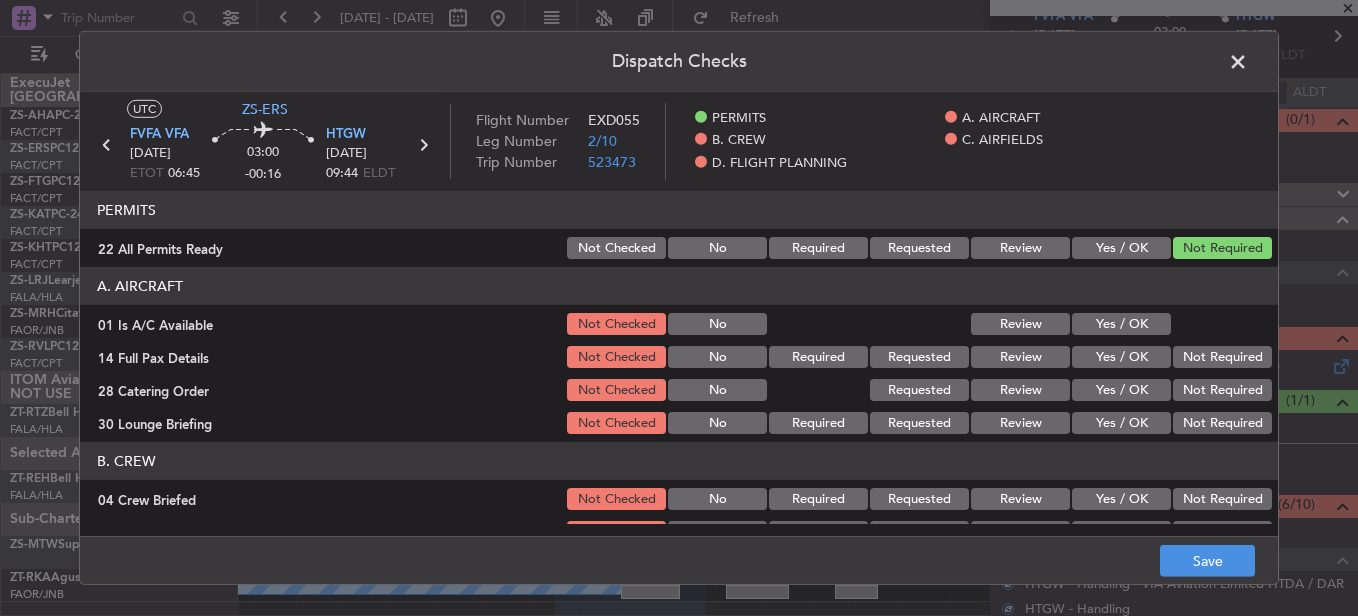 drag, startPoint x: 1074, startPoint y: 291, endPoint x: 1087, endPoint y: 312, distance: 24.698177 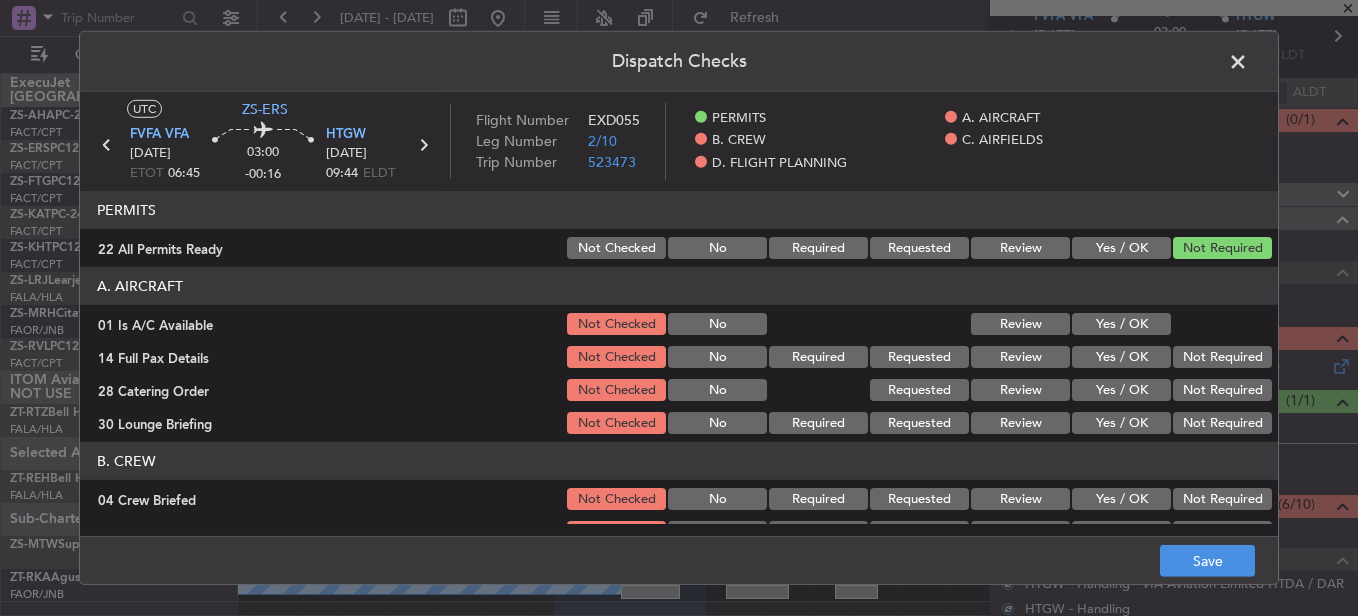 click on "A. AIRCRAFT" 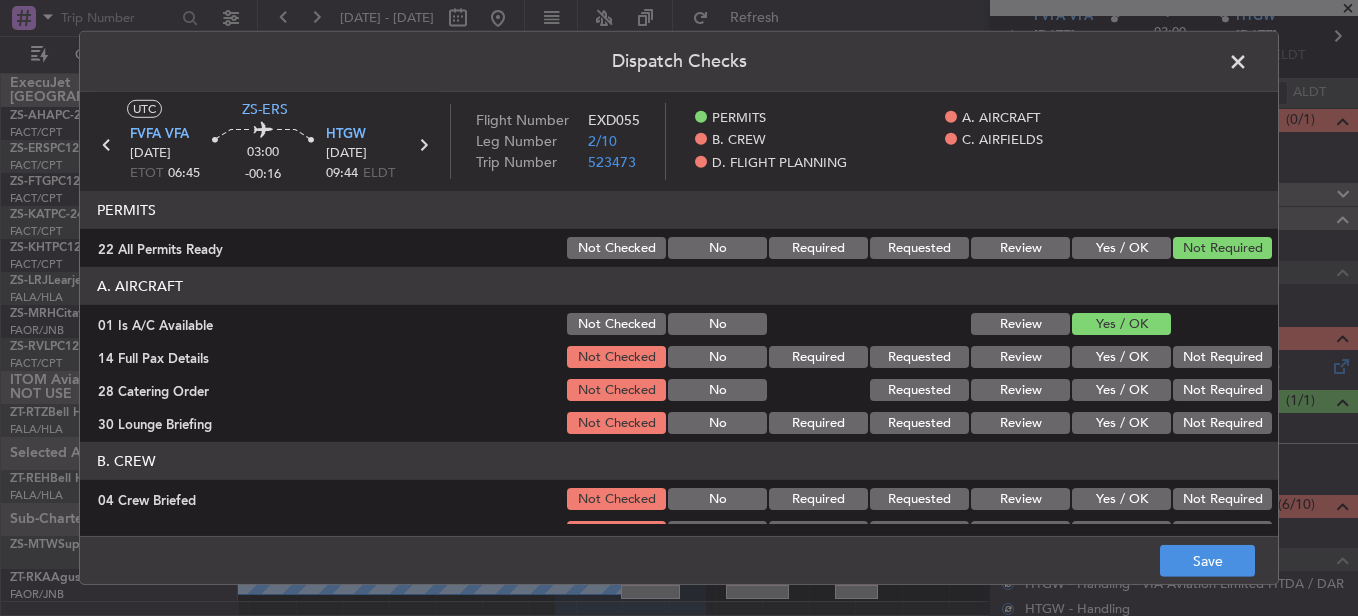 click on "Yes / OK" 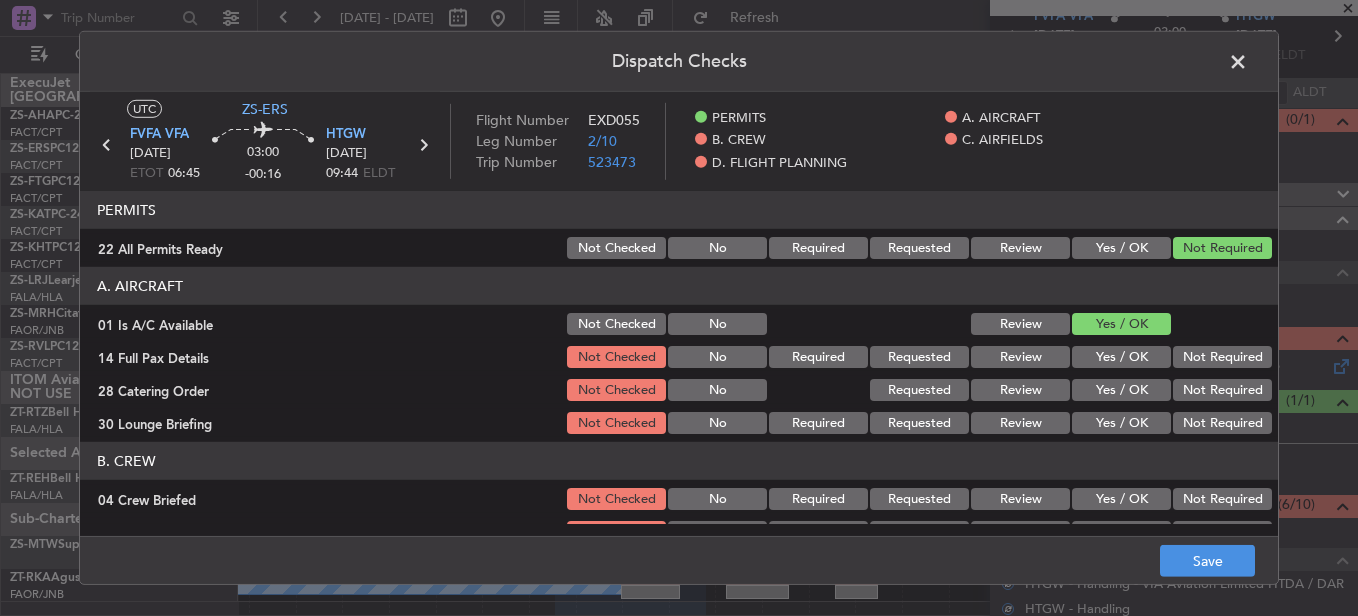 click on "Not Required" 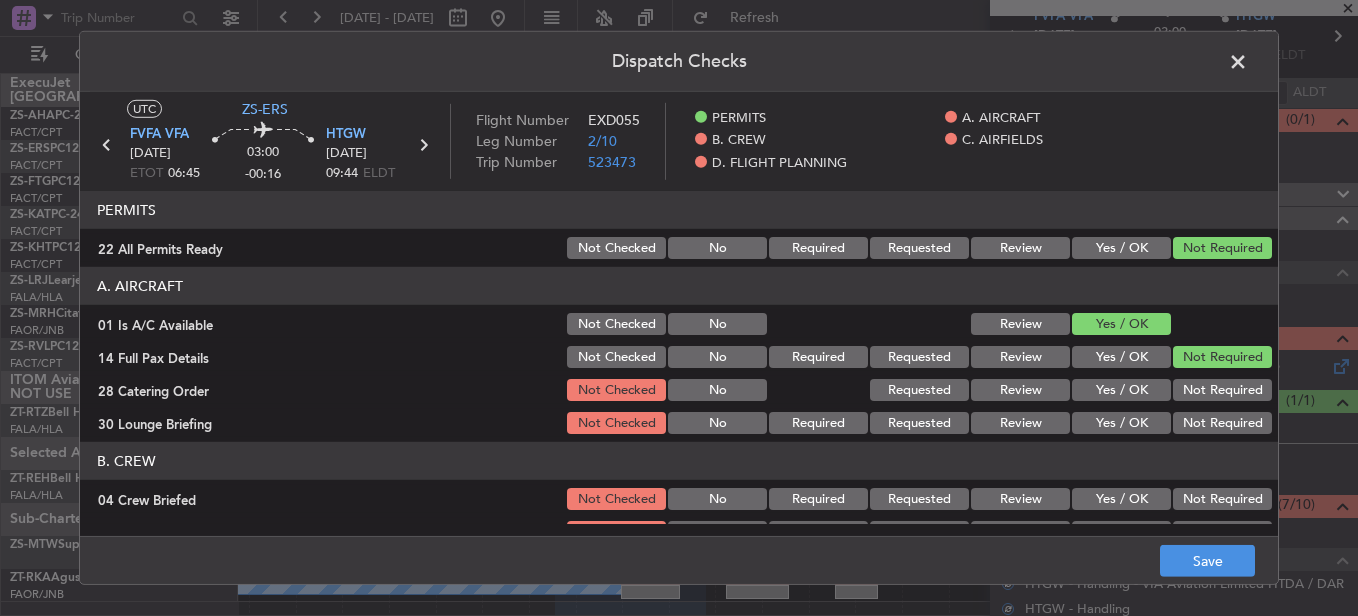 click on "Not Required" 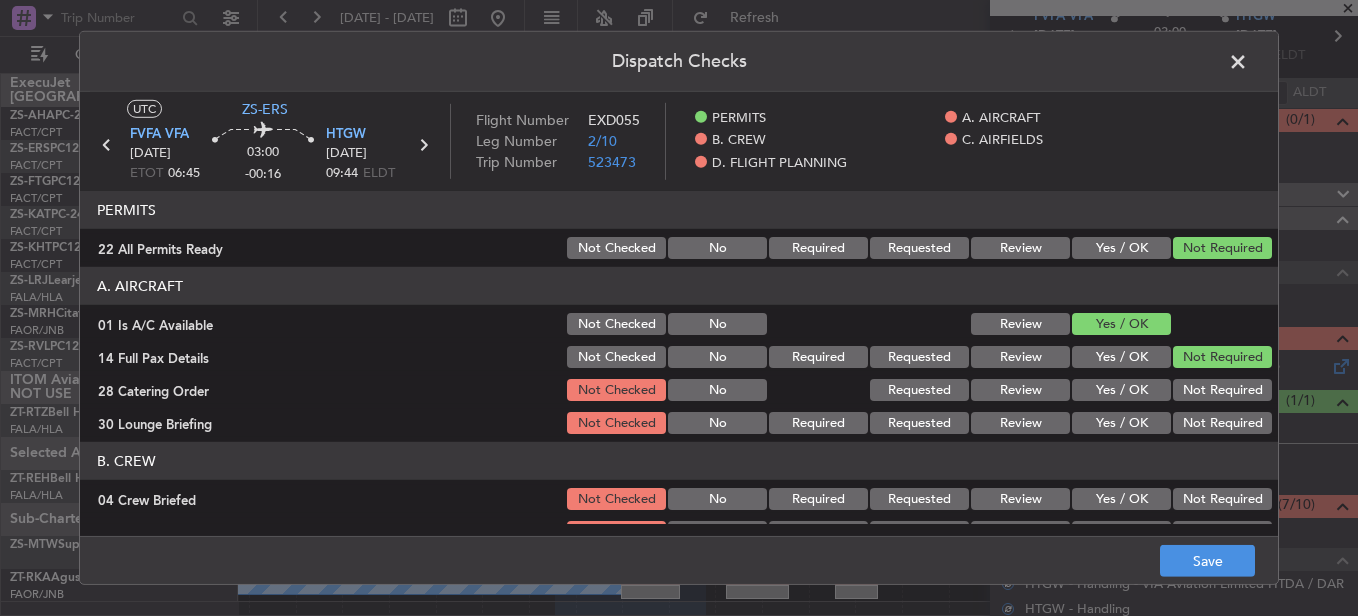 click on "Not Required" 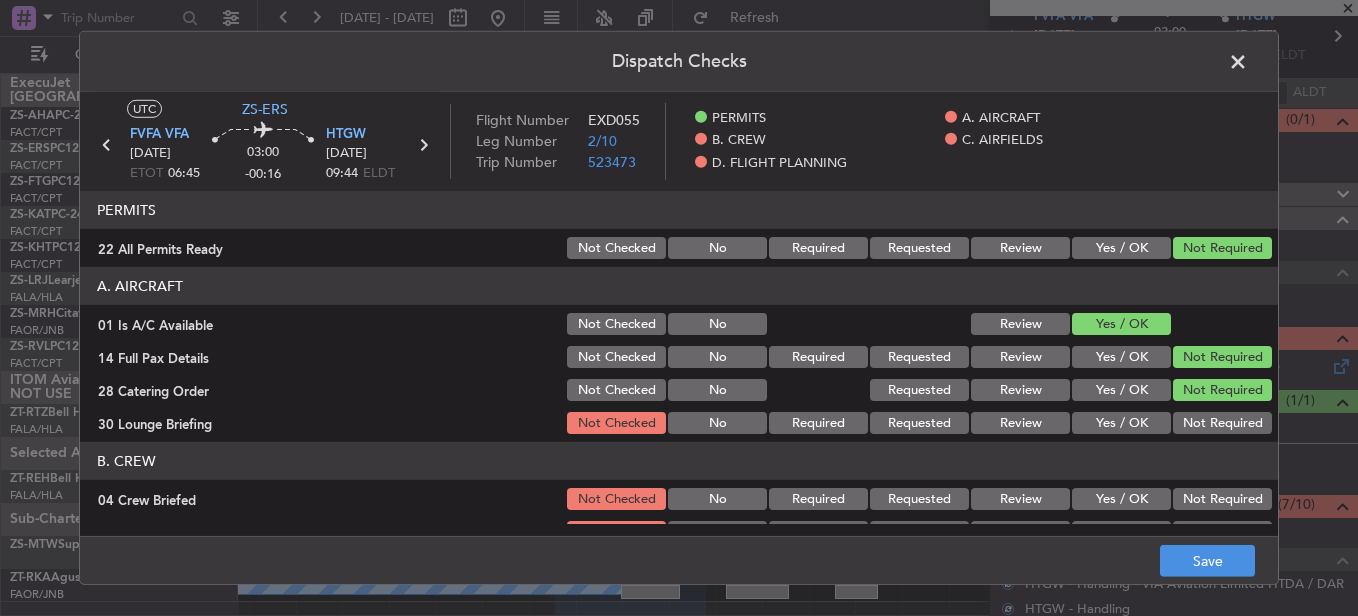 drag, startPoint x: 1183, startPoint y: 401, endPoint x: 1197, endPoint y: 429, distance: 31.304953 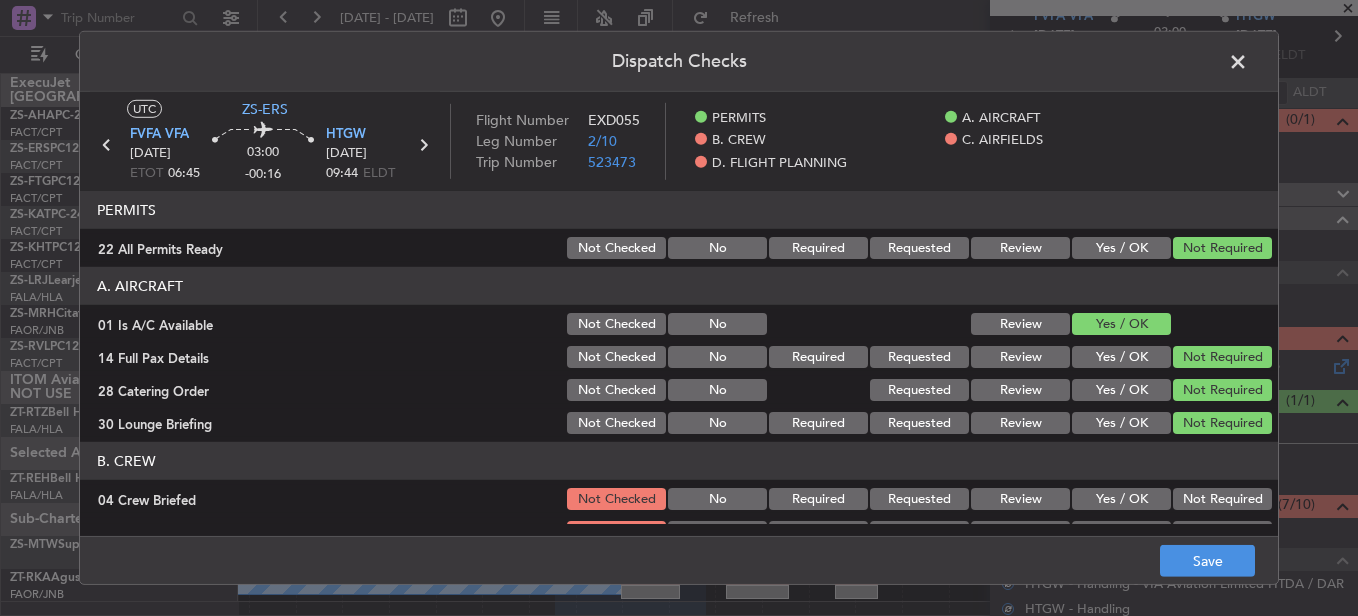 click on "B. CREW   04 Crew Briefed  Not Checked No Required Requested Review Yes / OK Not Required  05 Crew and Duty OK  Not Checked No Required Requested Review Yes / OK Not Required  06 Crew Visas  Not Checked Required Requested Review Yes / OK Not Required  29 Crew Accomadation and Transport  Not Checked No Requested Review Yes / OK Not Required  31 Money Order  Not Checked No Requested Review Yes / OK Not Required  Notify Crew of Schedule  Not Checked No Review Yes / OK Not Required" 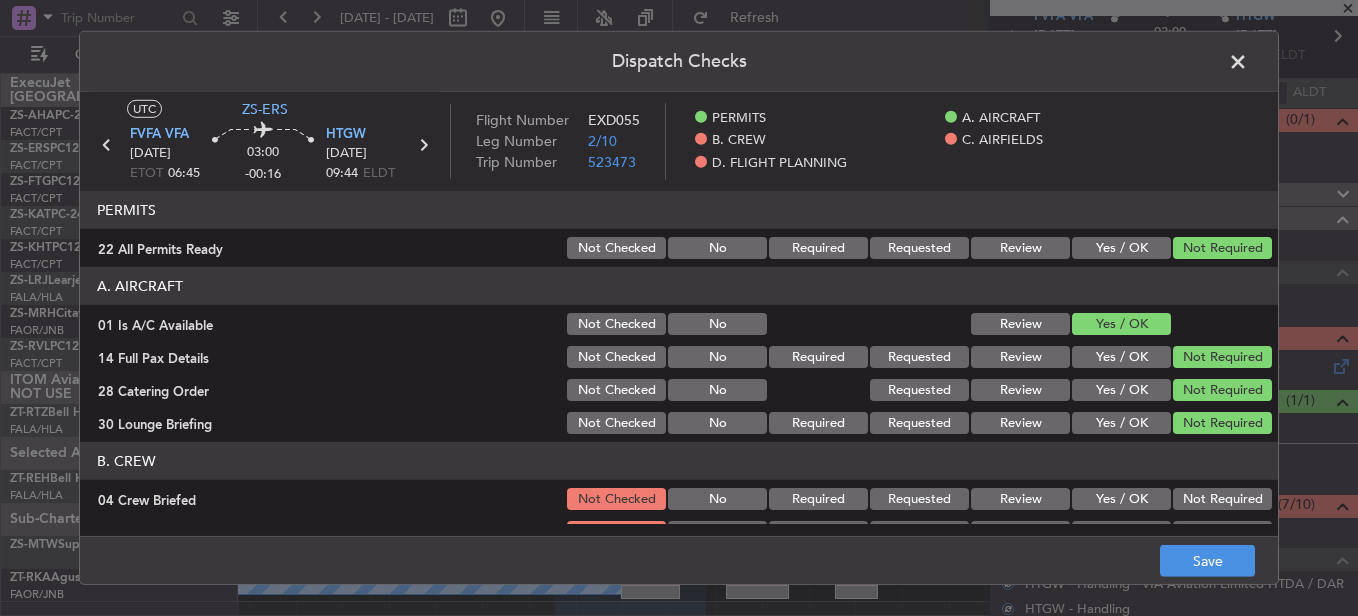 scroll, scrollTop: 64, scrollLeft: 0, axis: vertical 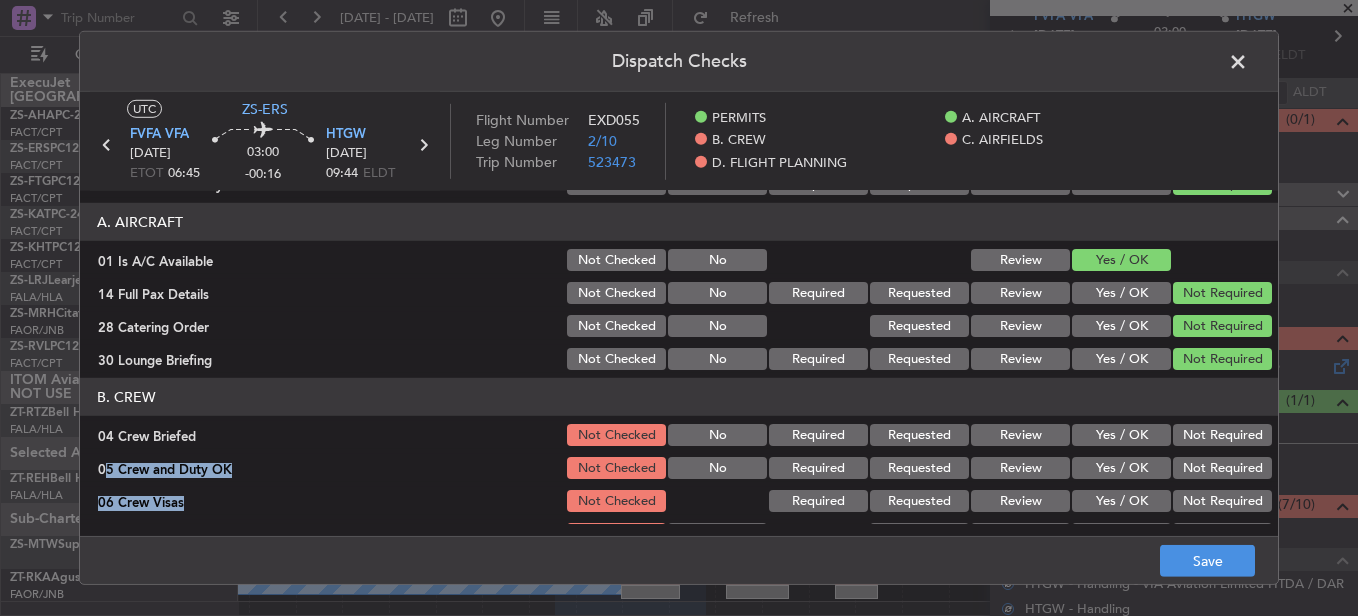 drag, startPoint x: 1199, startPoint y: 515, endPoint x: 1187, endPoint y: 463, distance: 53.366657 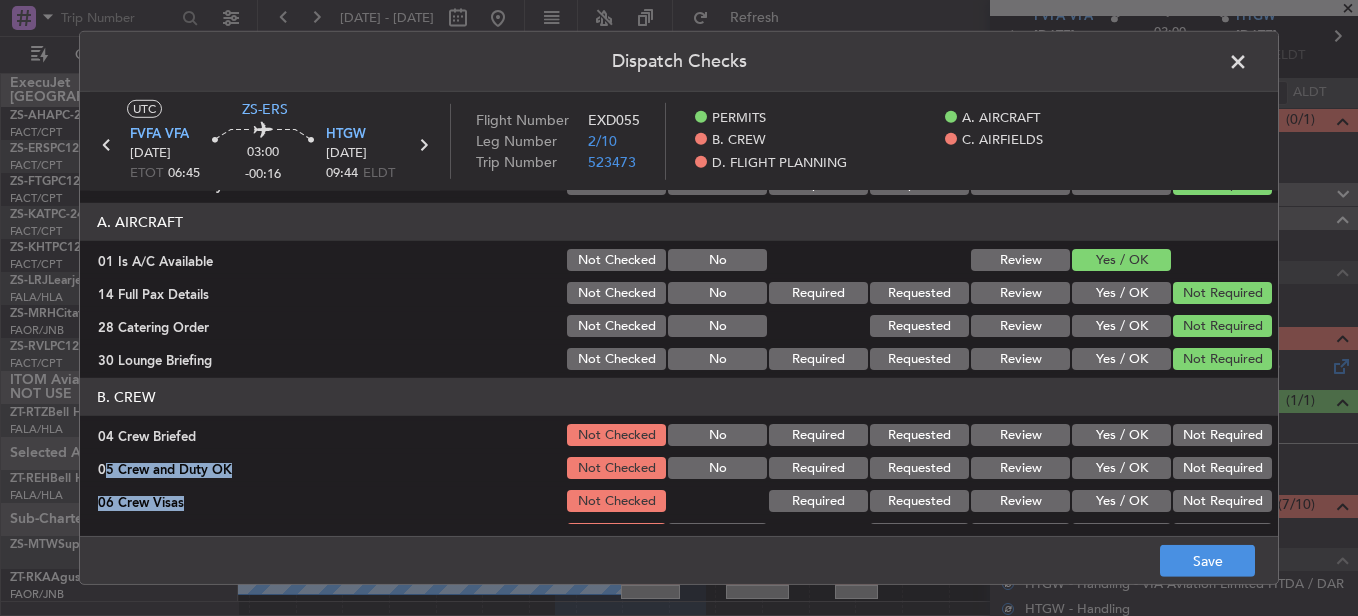 click on "Not Required" 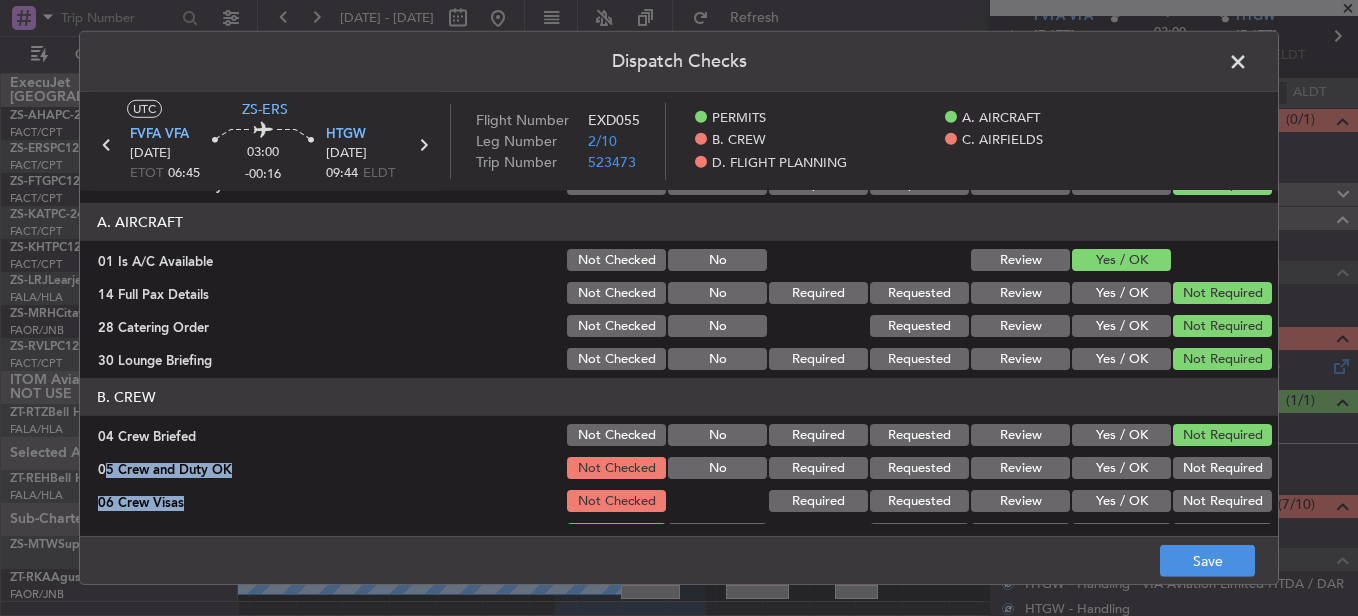 click on "Not Required" 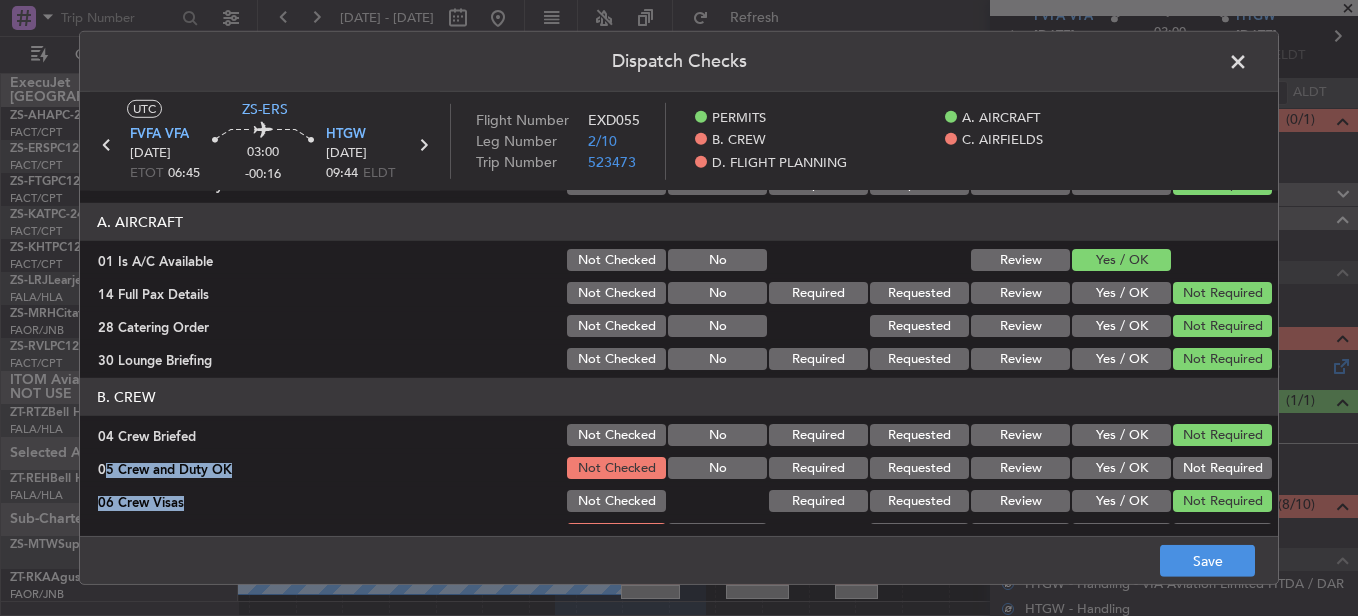 click on "Not Required" 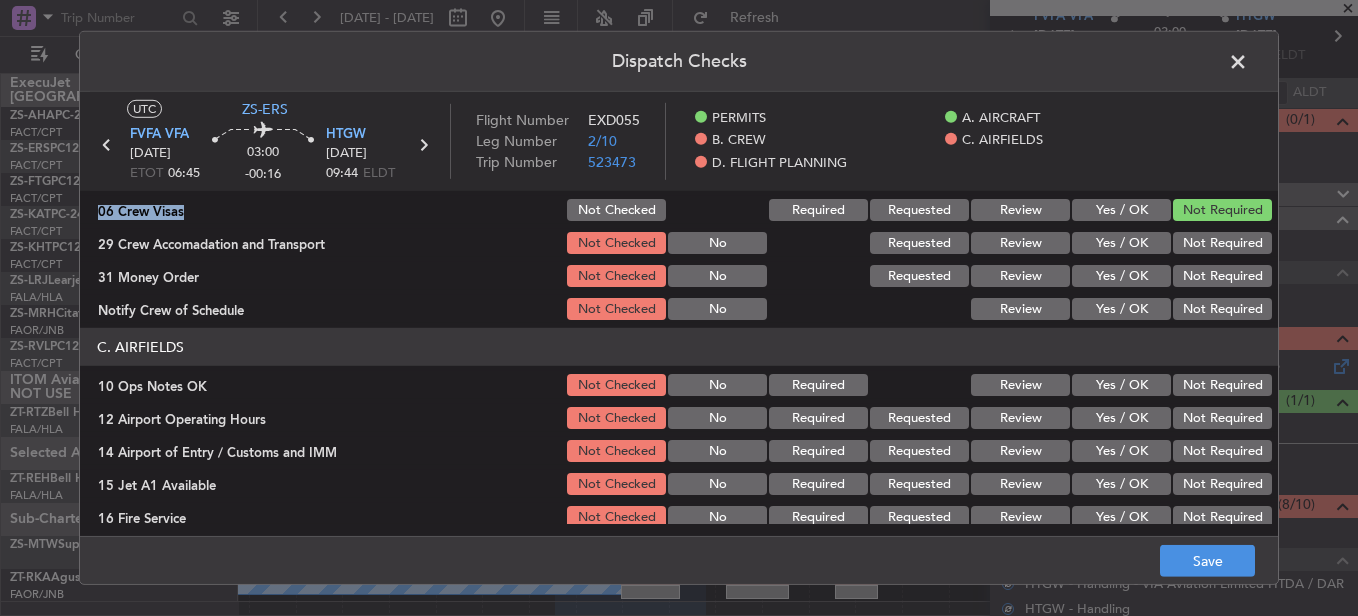 scroll, scrollTop: 364, scrollLeft: 0, axis: vertical 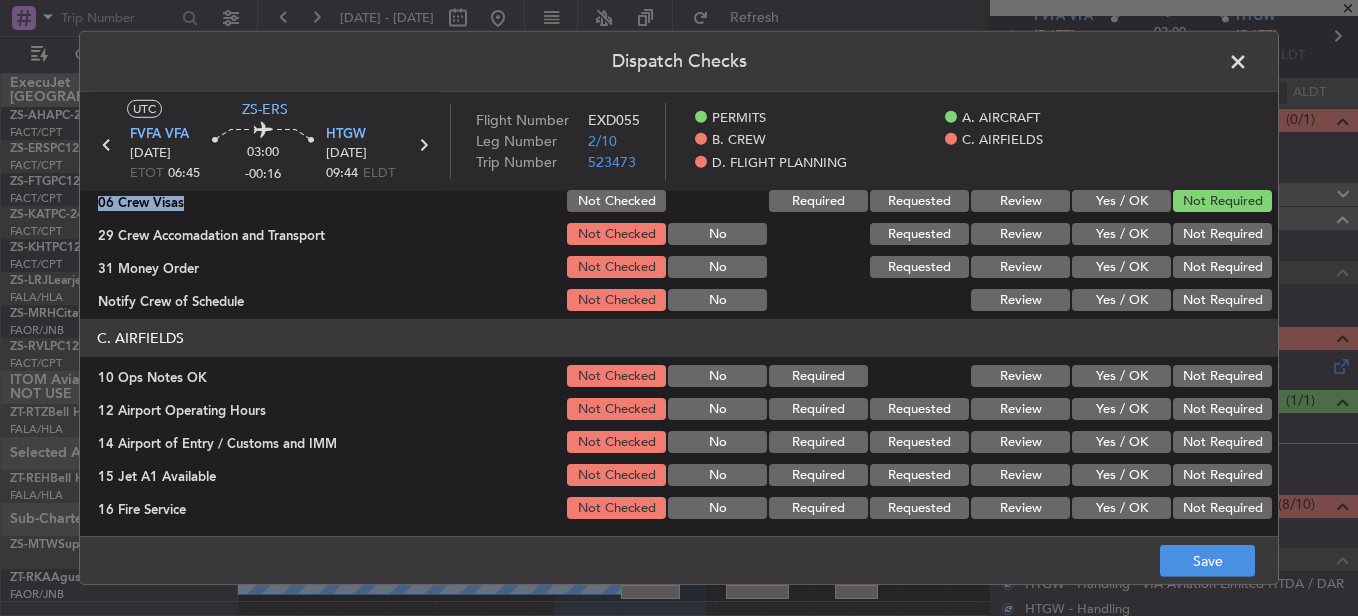 click on "Not Required" 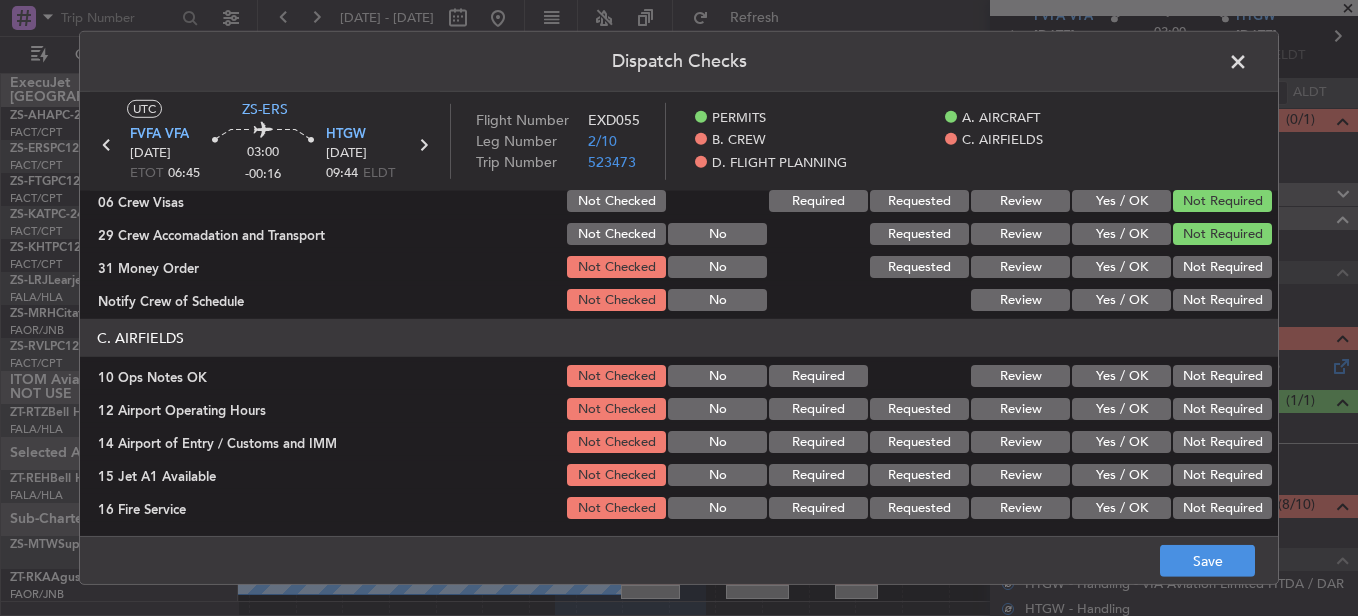 click on "Not Required" 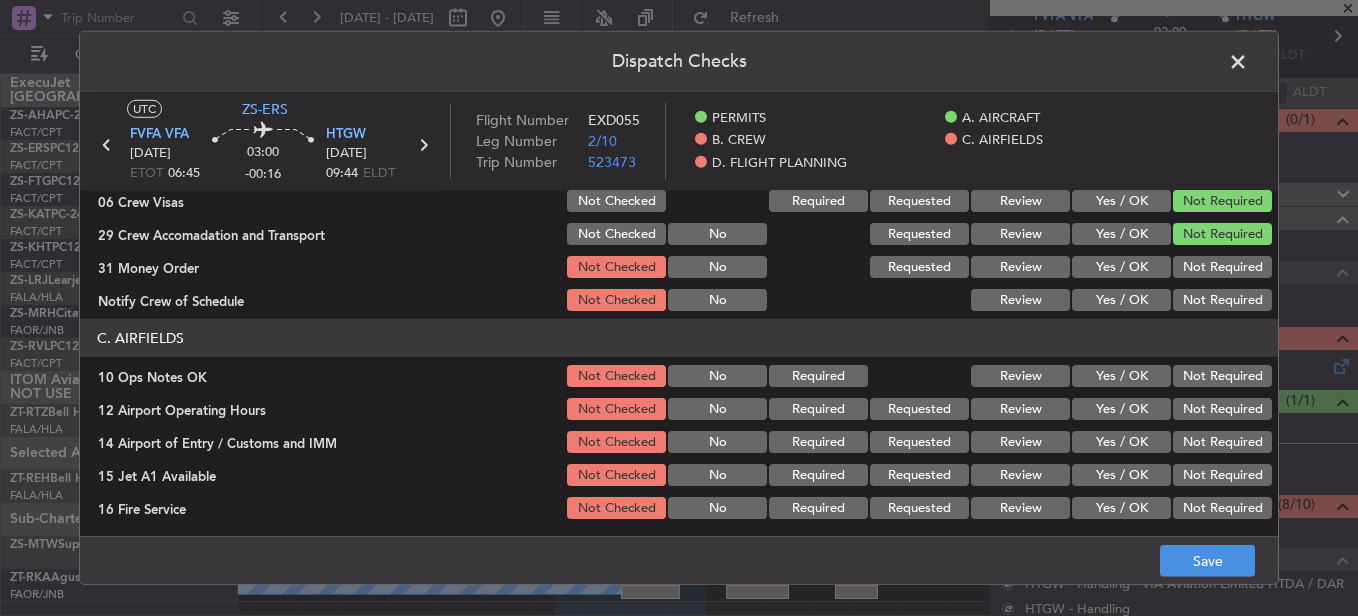click on "Not Required" 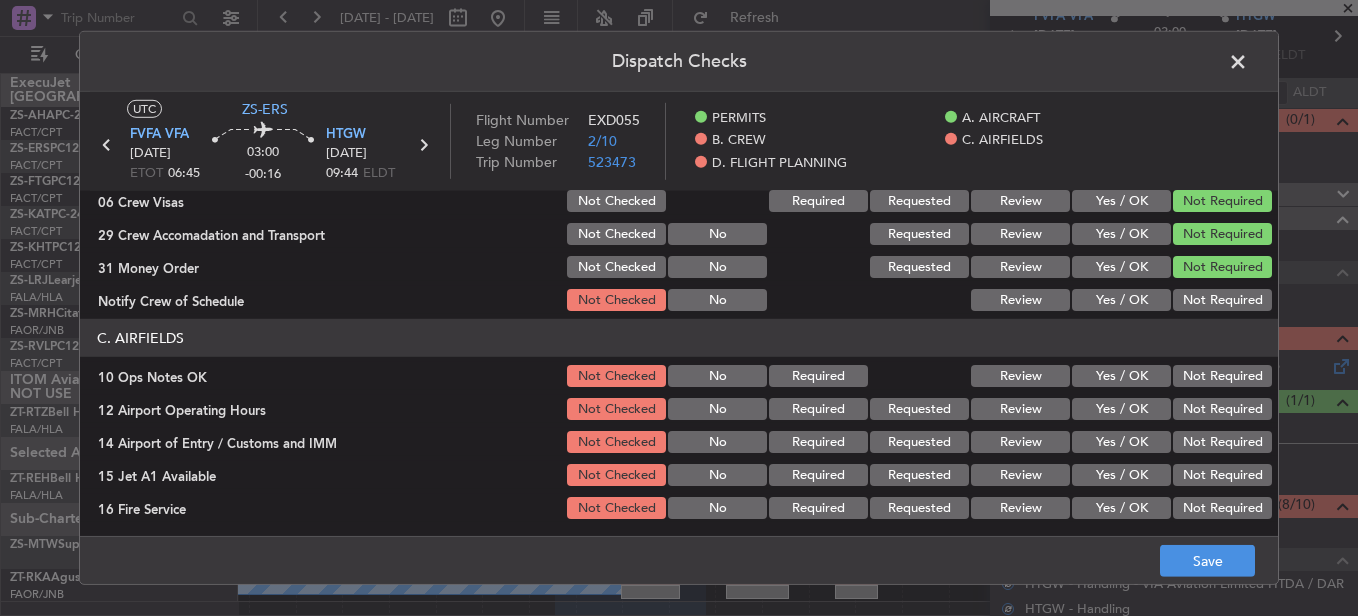 click on "Not Required" 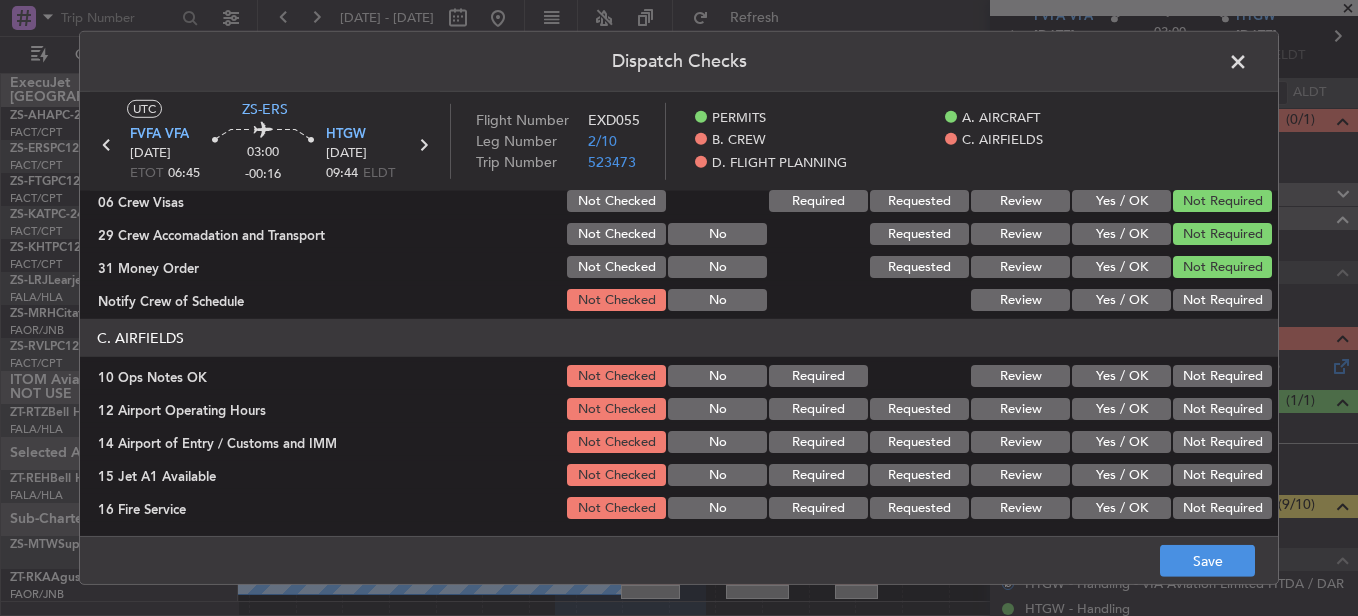 drag, startPoint x: 1193, startPoint y: 292, endPoint x: 1188, endPoint y: 305, distance: 13.928389 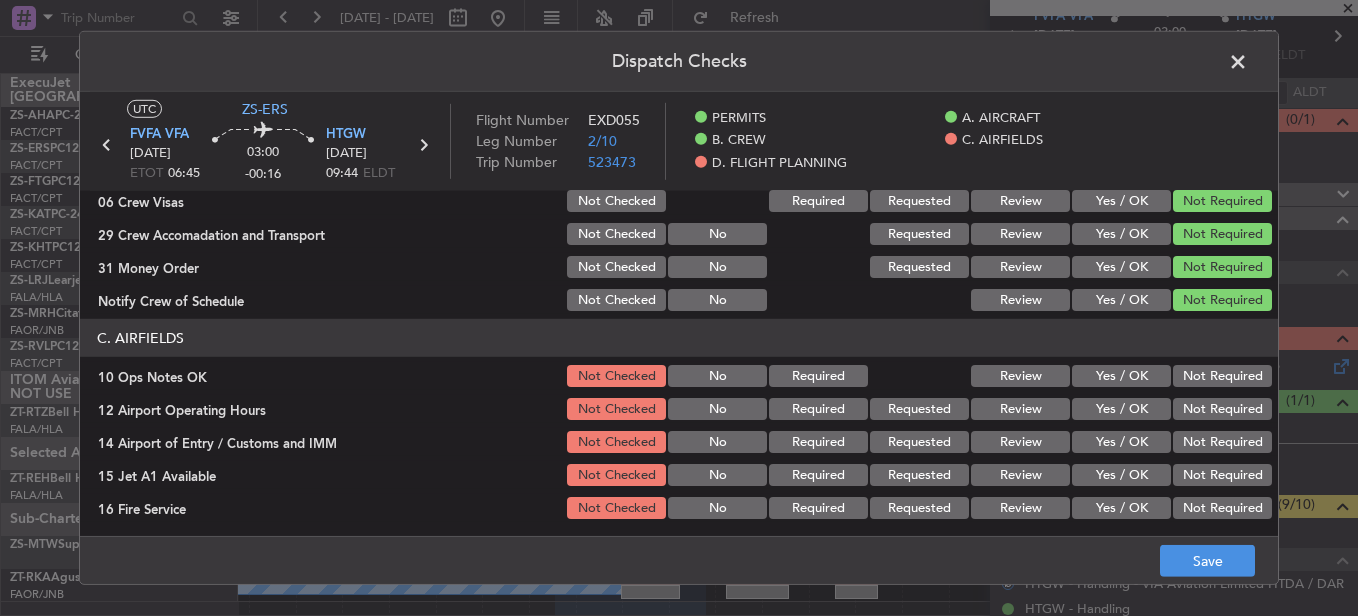 click on "Not Required" 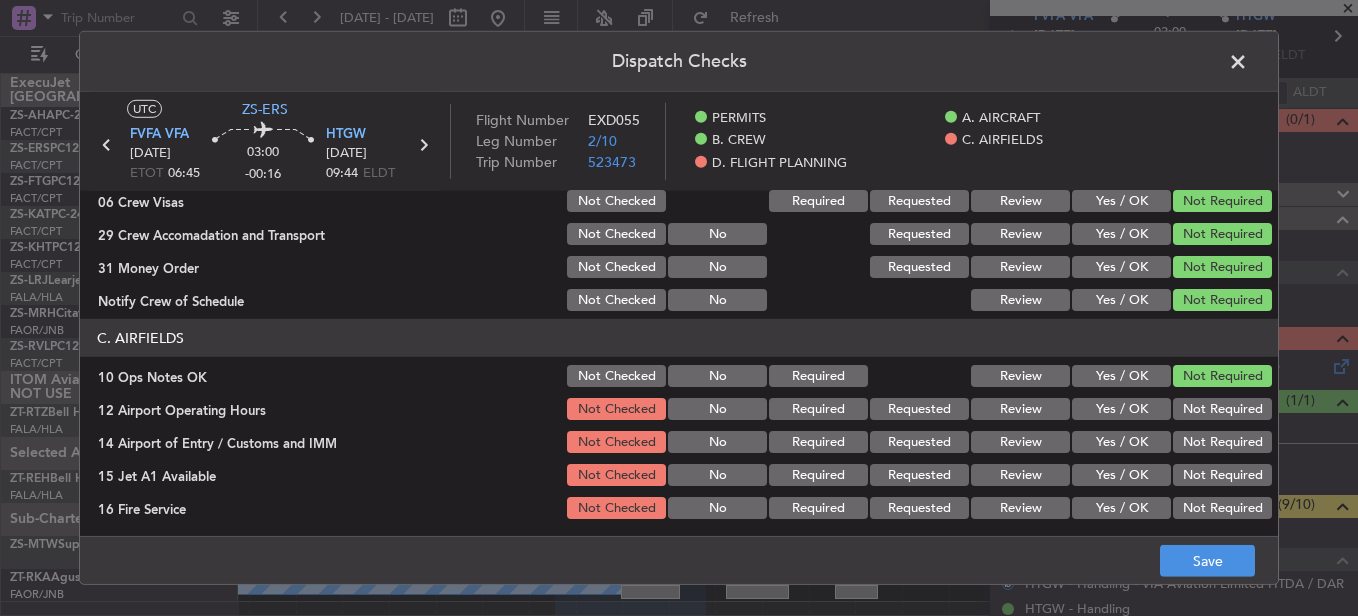 click on "Not Required" 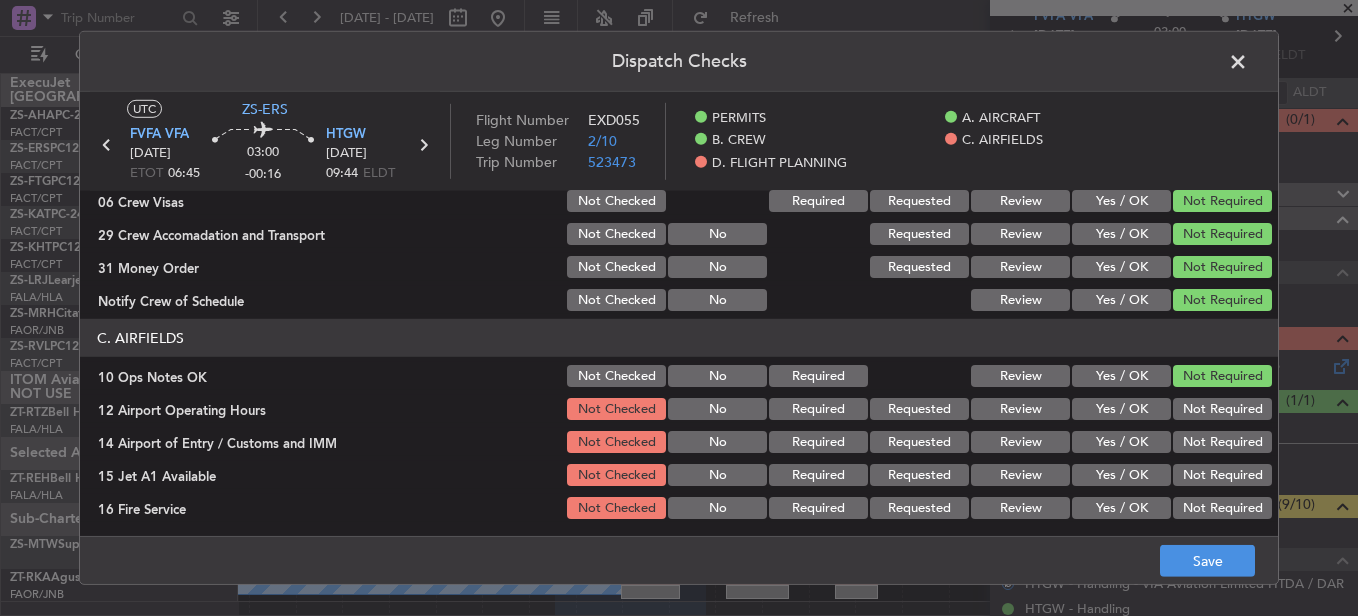 click on "Not Required" 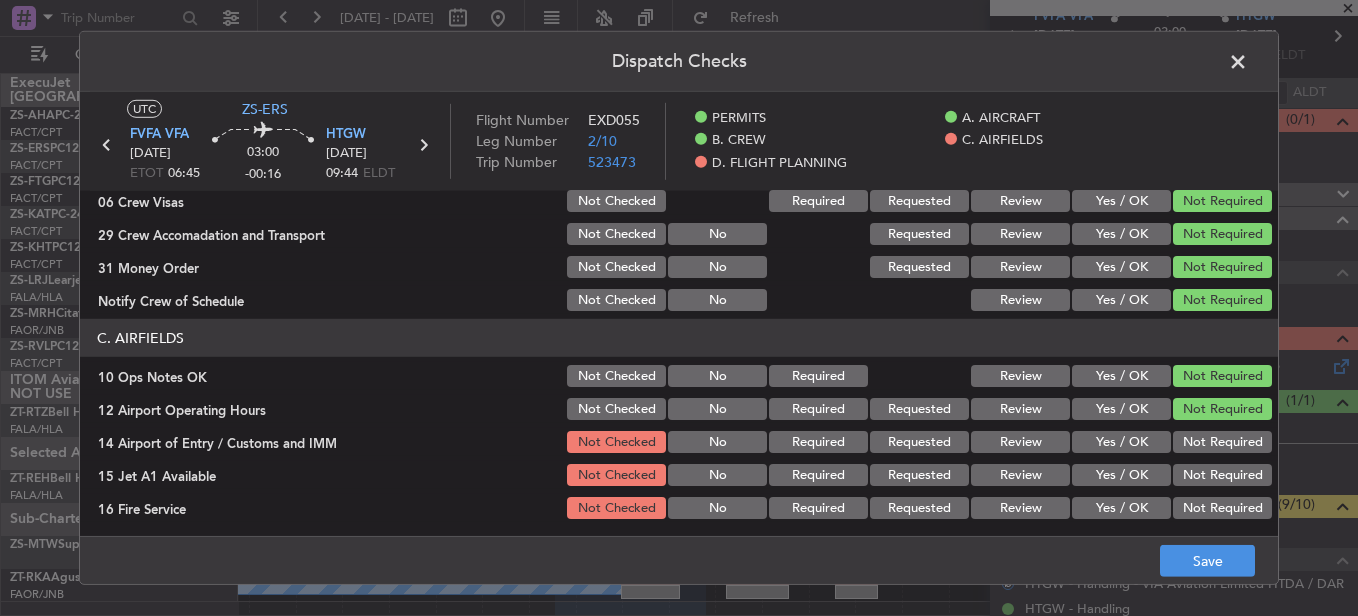 click on "Not Required" 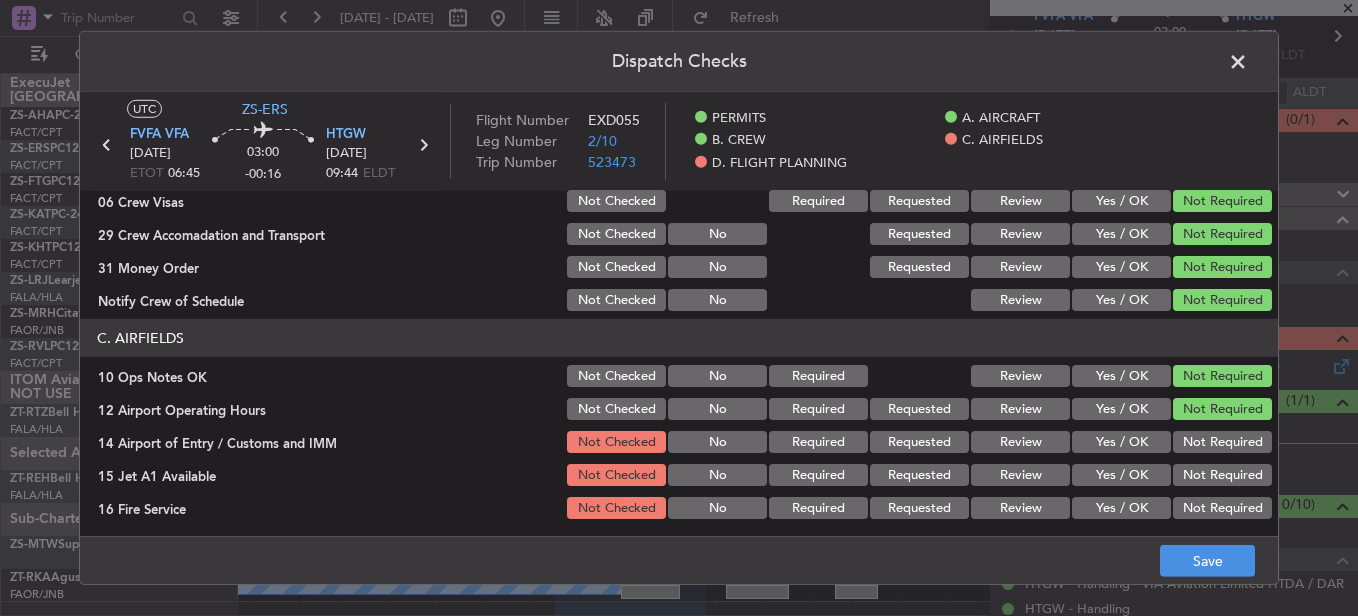 click on "Not Required" 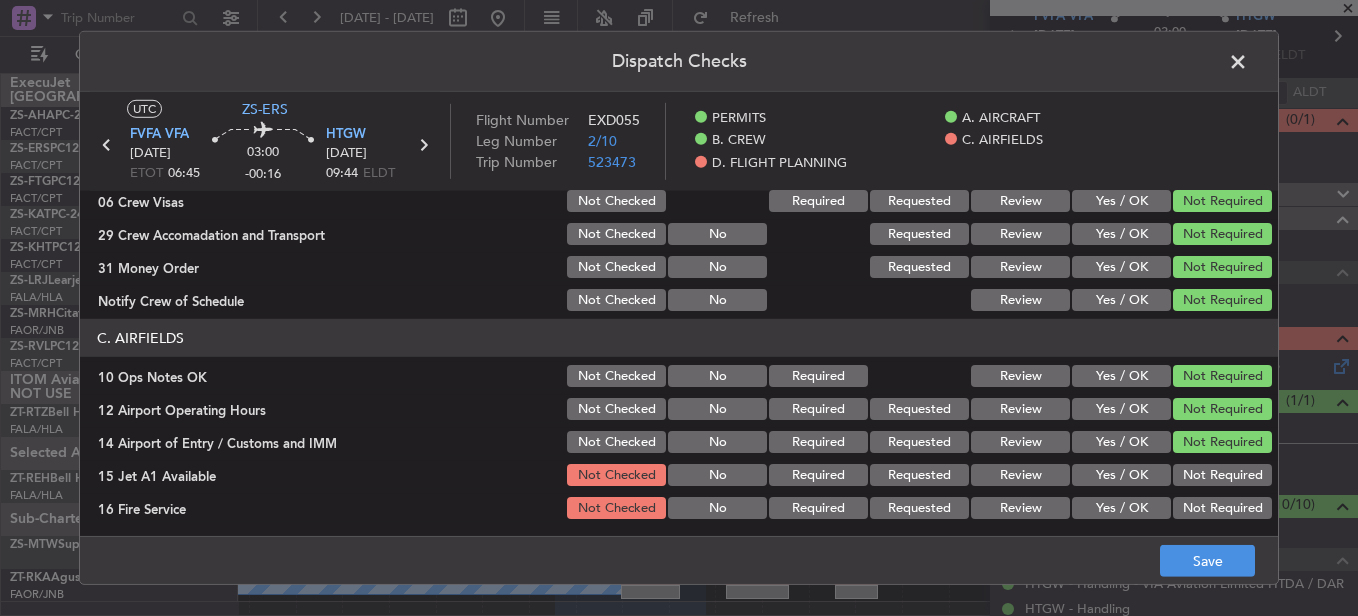 click on "Not Required" 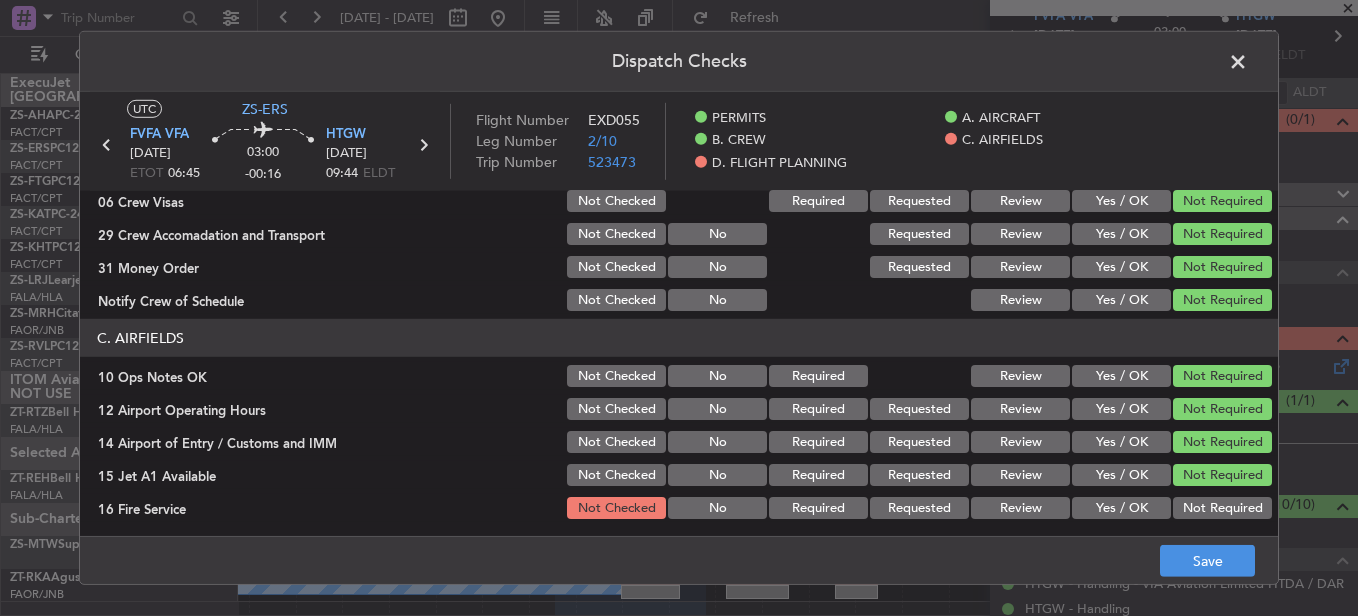 click on "Not Required" 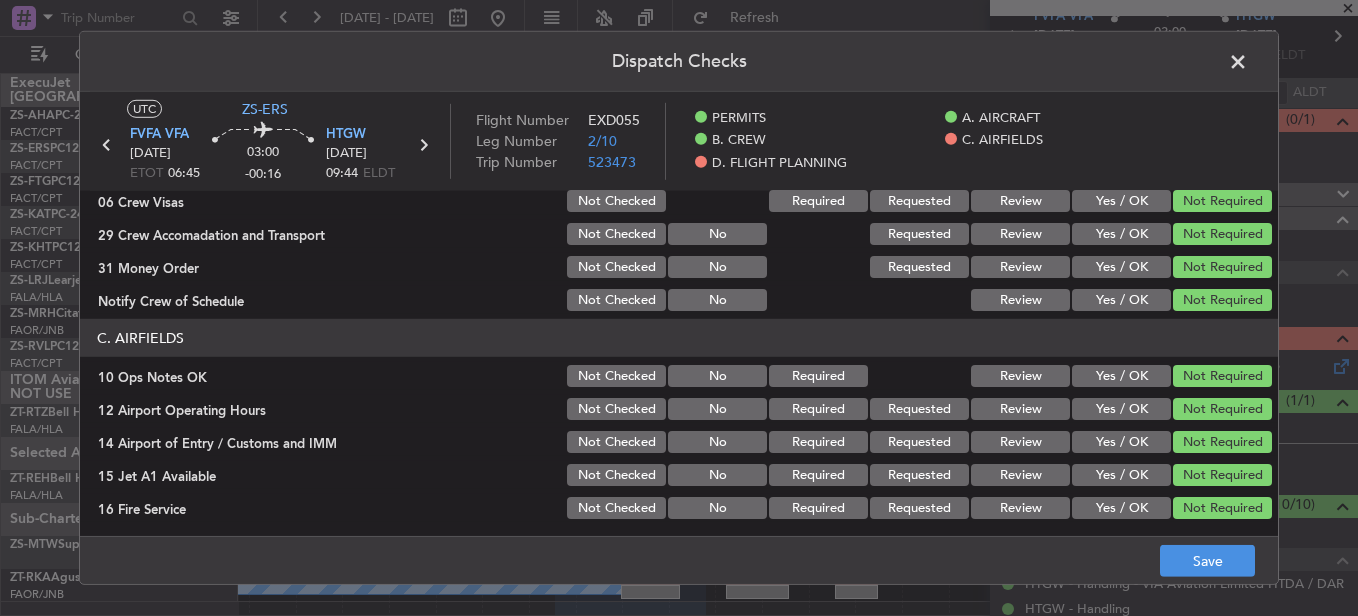 scroll, scrollTop: 542, scrollLeft: 0, axis: vertical 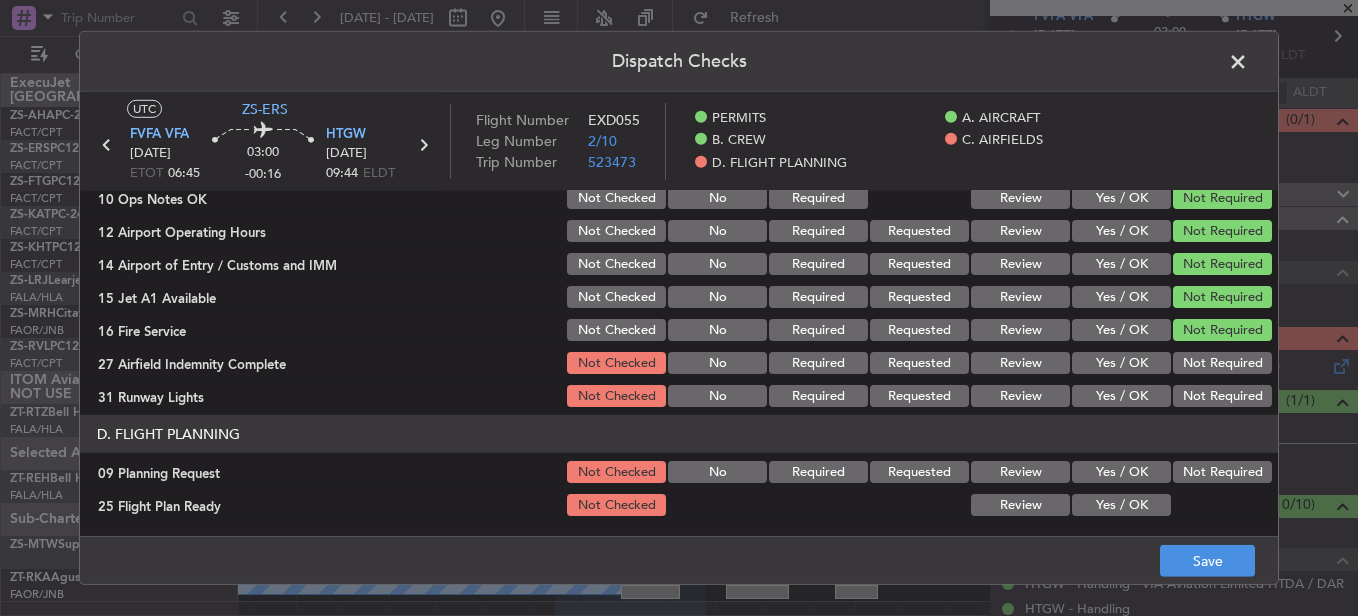click on "Not Required" 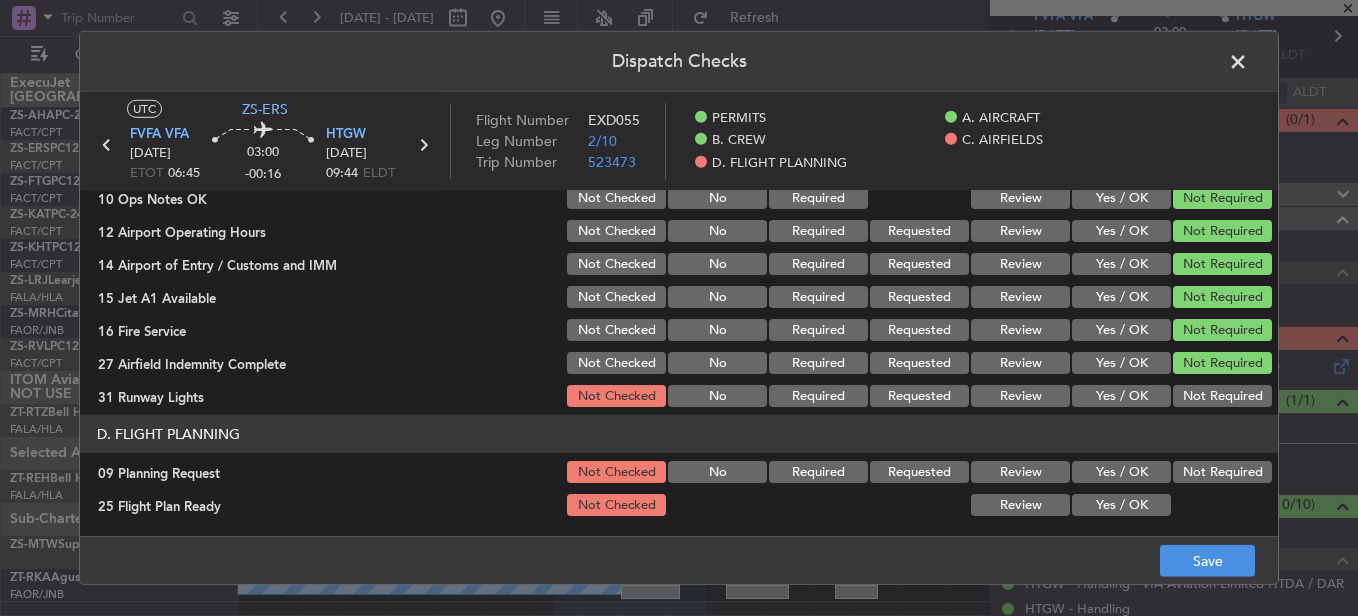 click on "Not Required" 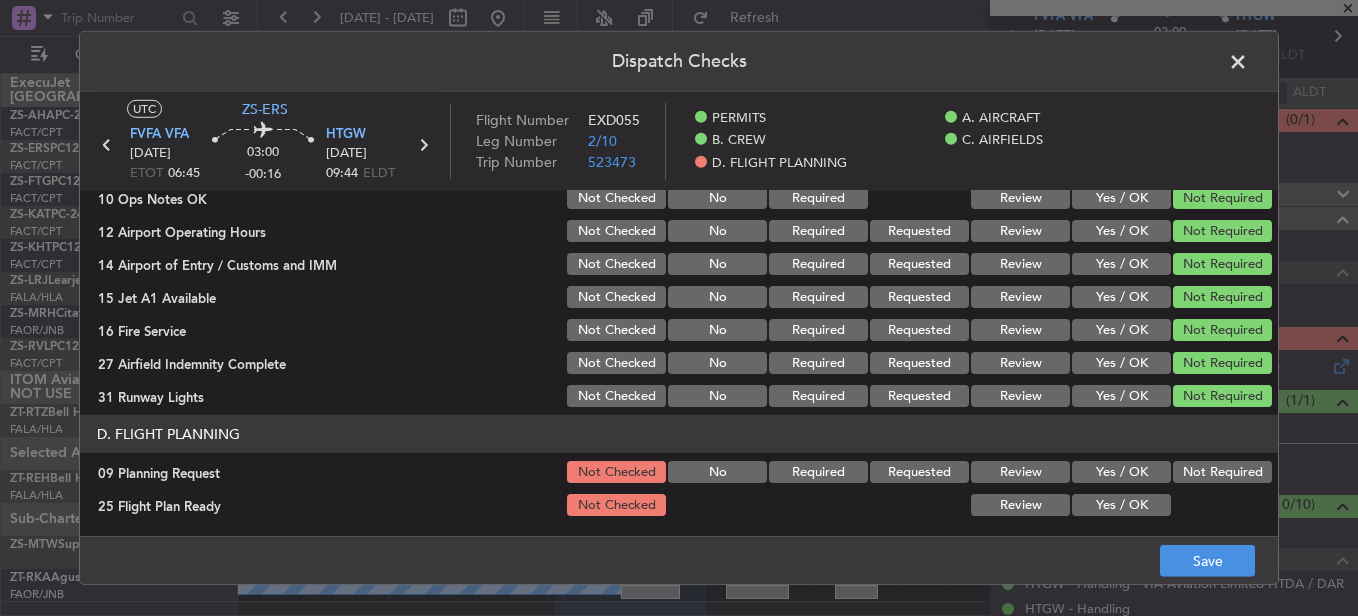 drag, startPoint x: 1233, startPoint y: 471, endPoint x: 1222, endPoint y: 477, distance: 12.529964 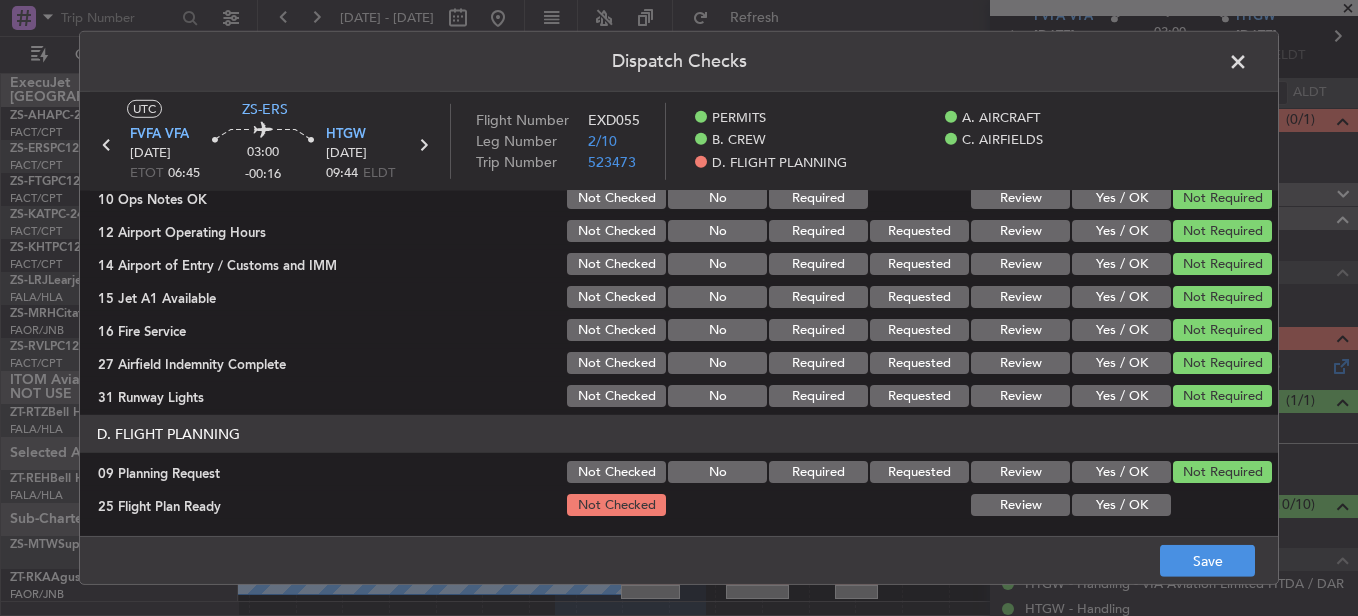 click 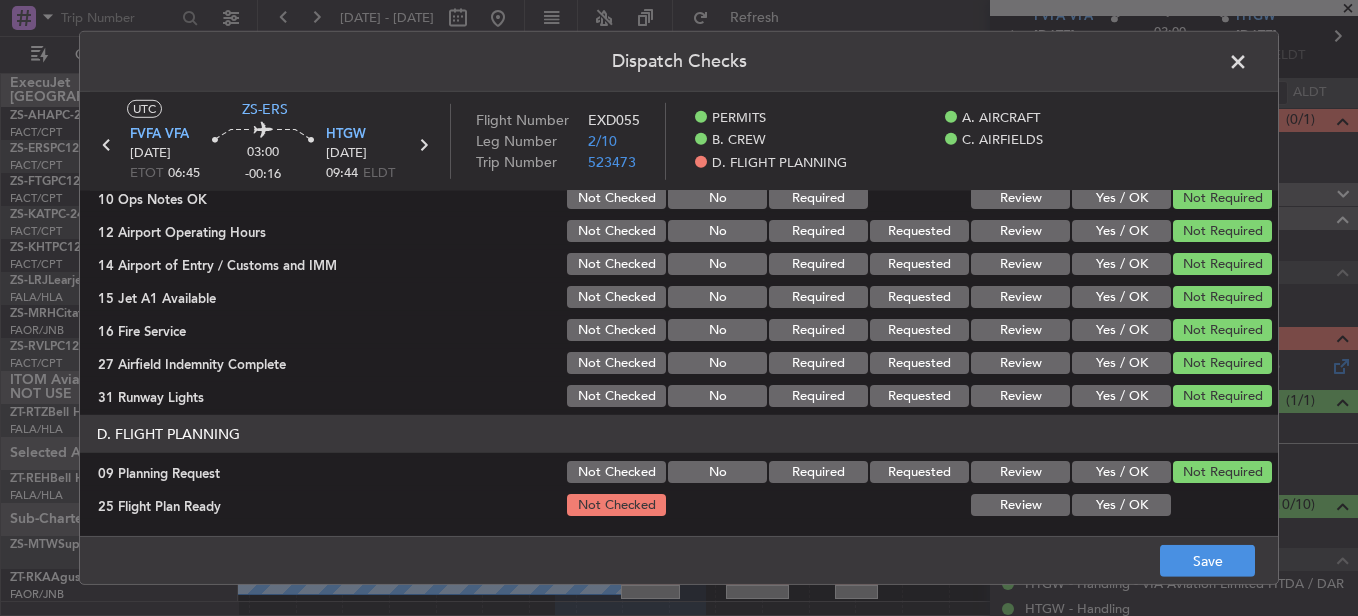 click on "Yes / OK" 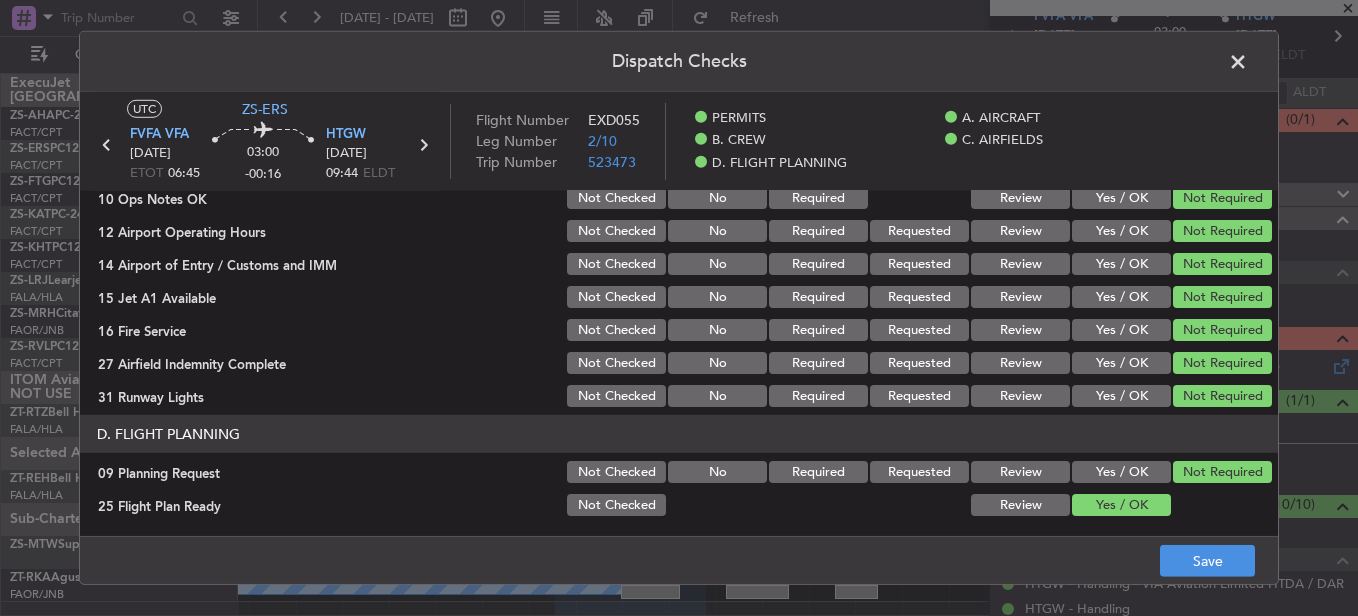 click on "Save" 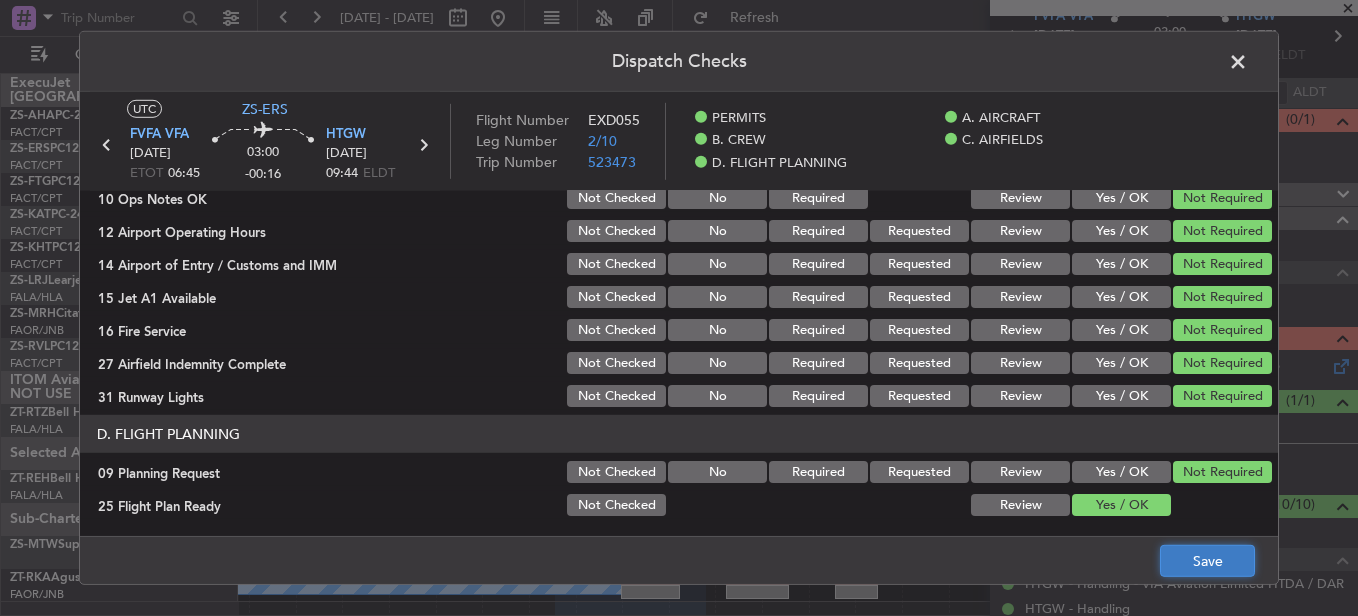 click on "Save" 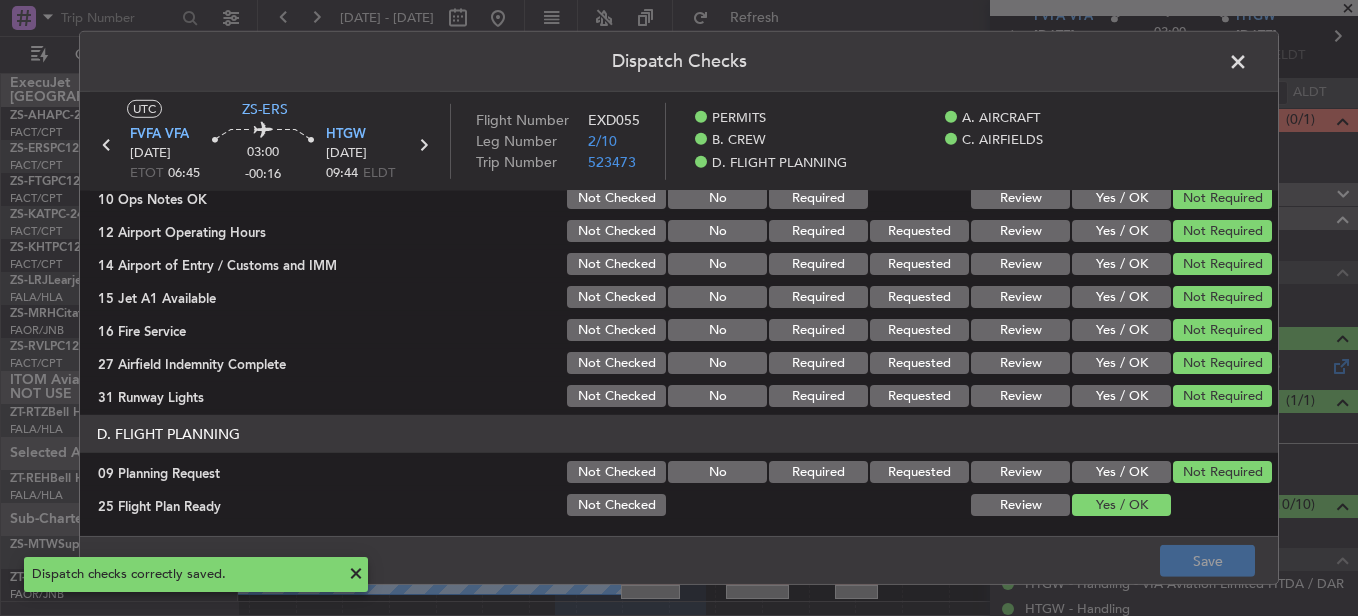 click 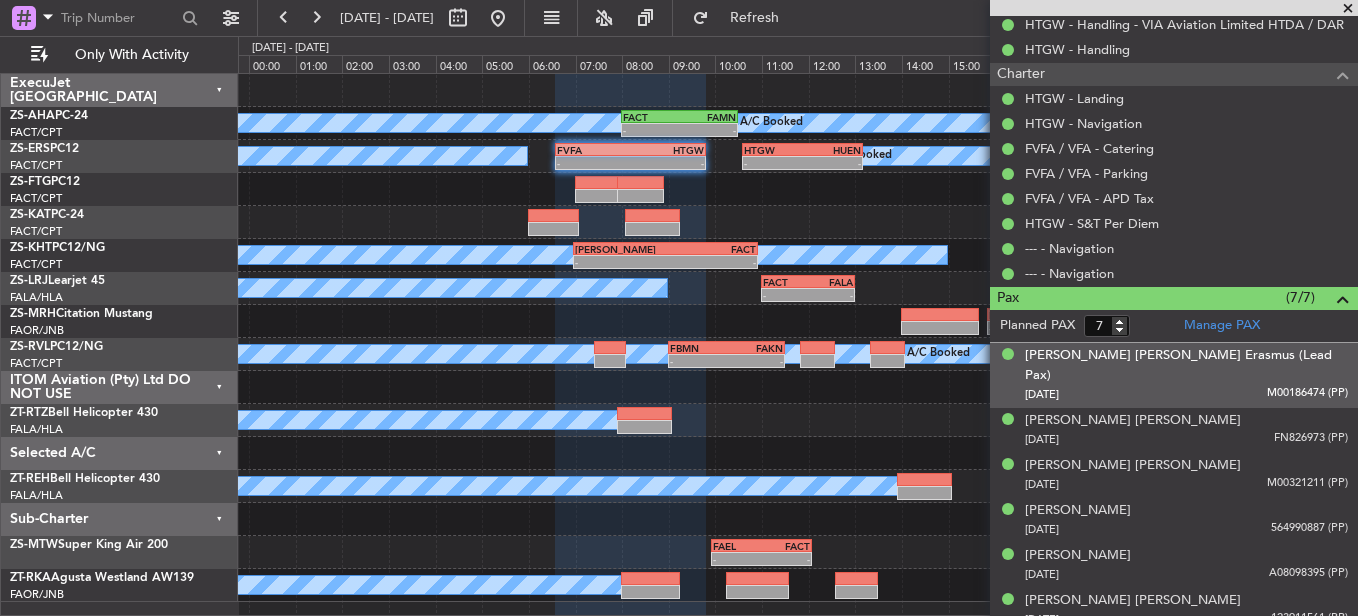 scroll, scrollTop: 687, scrollLeft: 0, axis: vertical 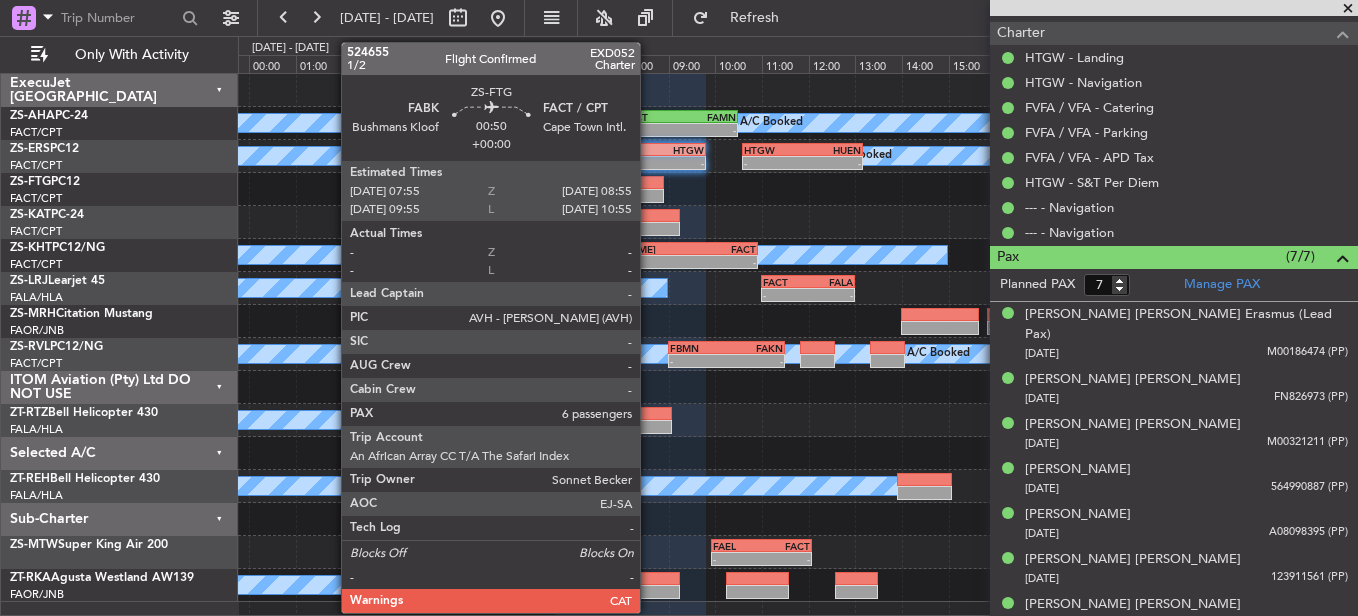 click 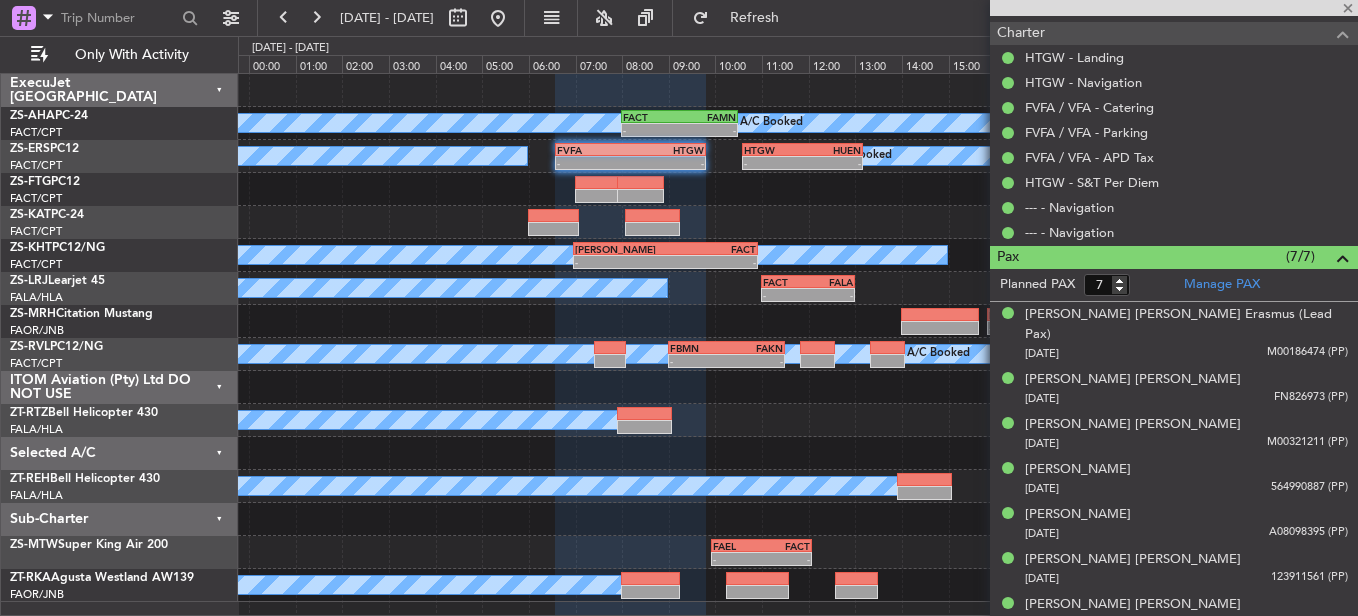 type 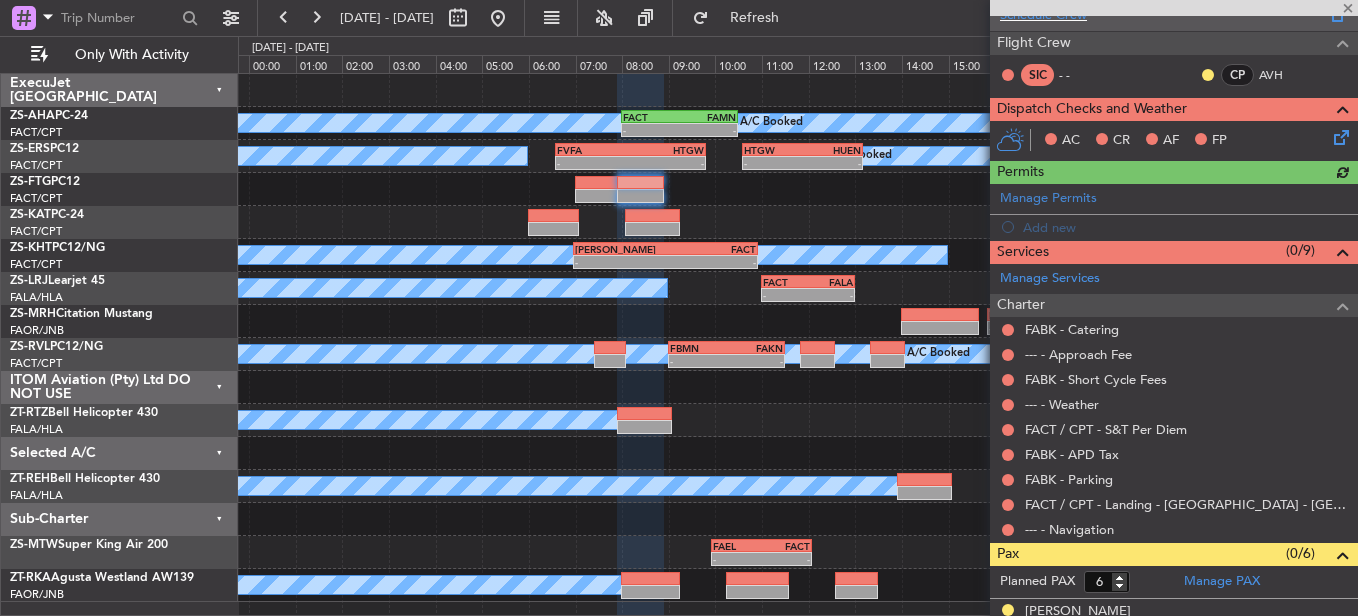 scroll, scrollTop: 0, scrollLeft: 0, axis: both 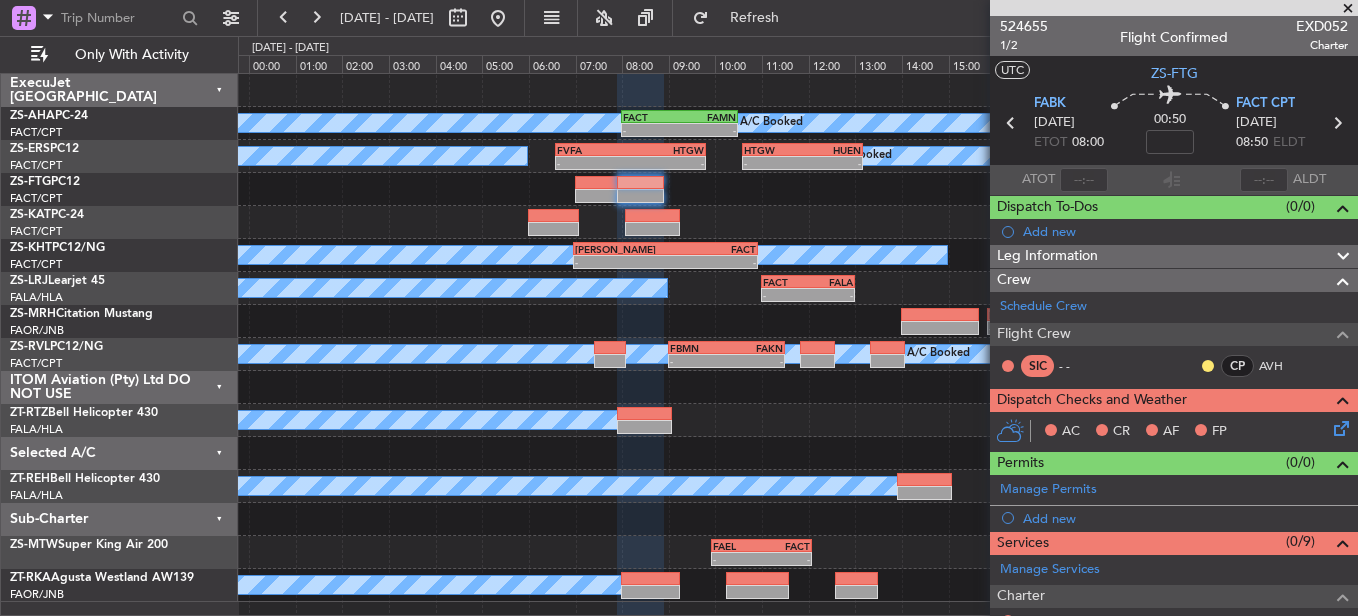 click 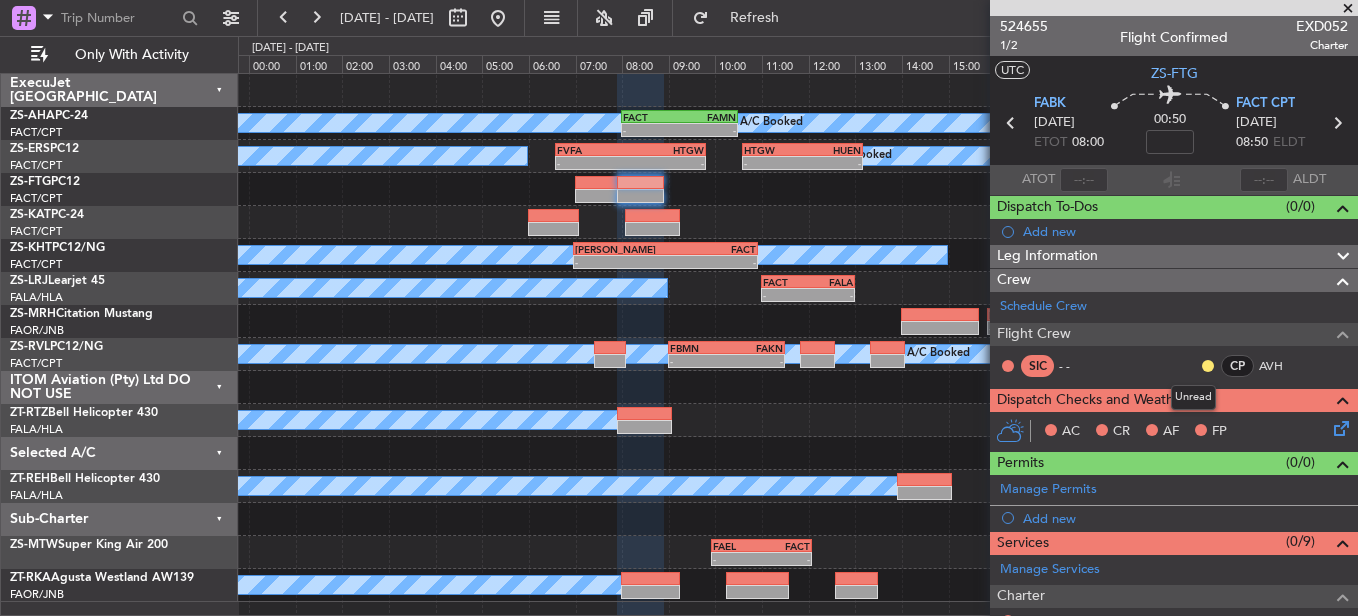 click 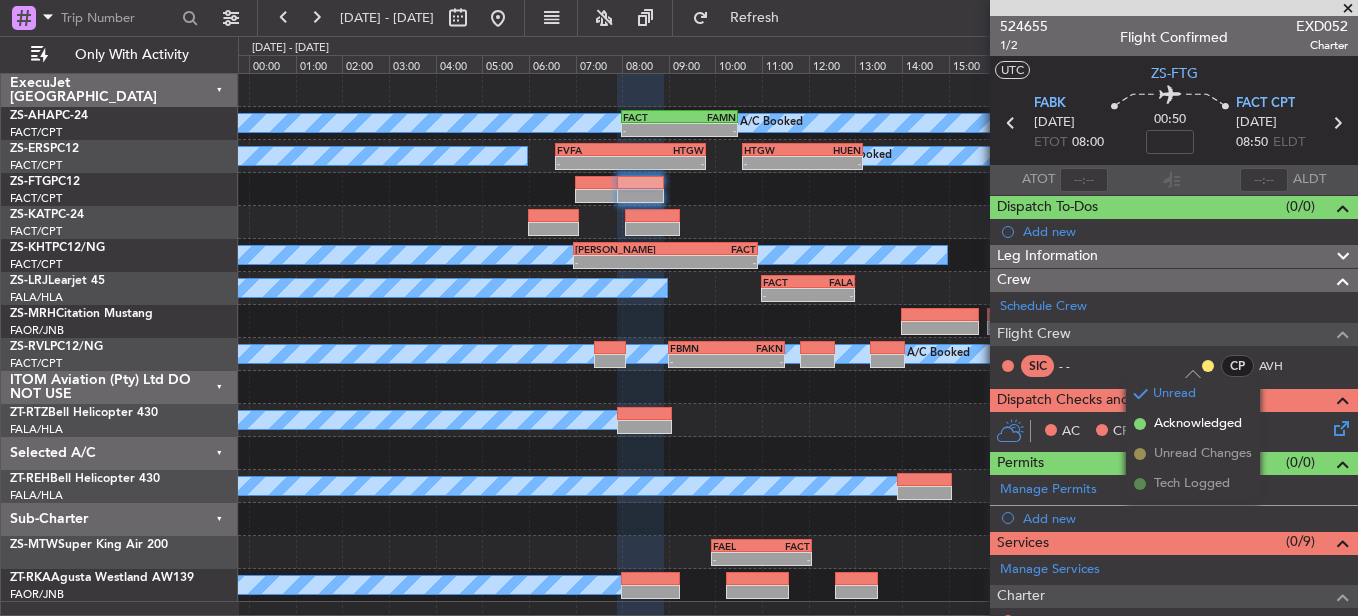 drag, startPoint x: 1194, startPoint y: 385, endPoint x: 1181, endPoint y: 428, distance: 44.922153 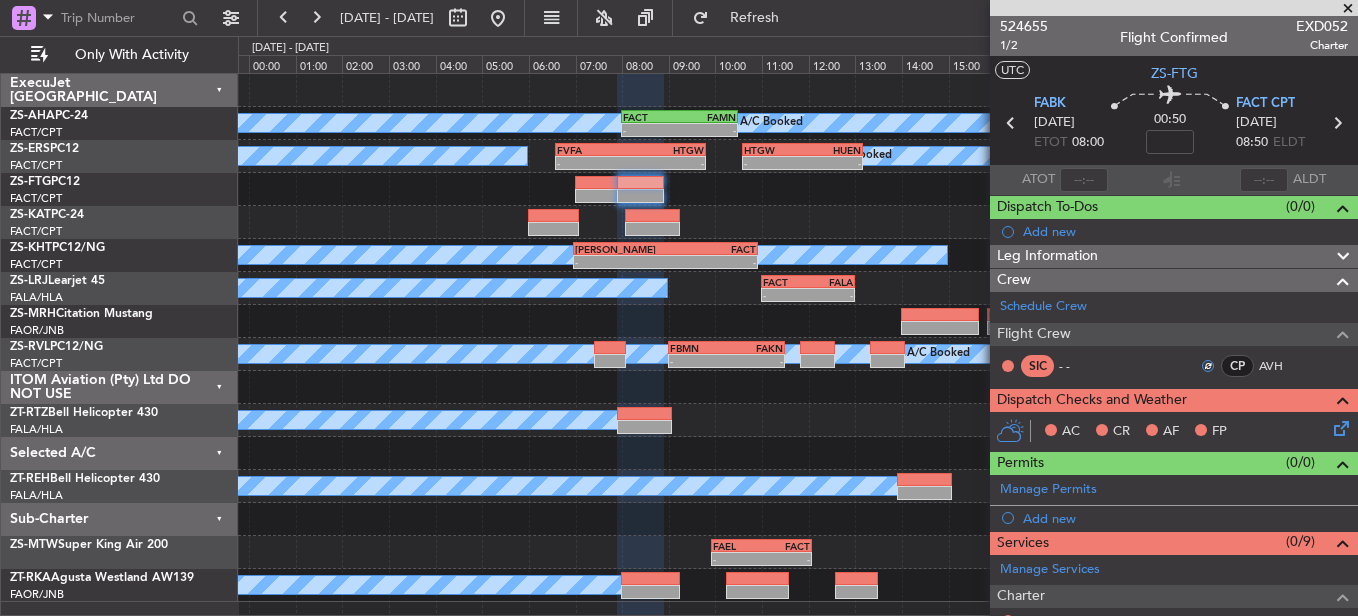 click 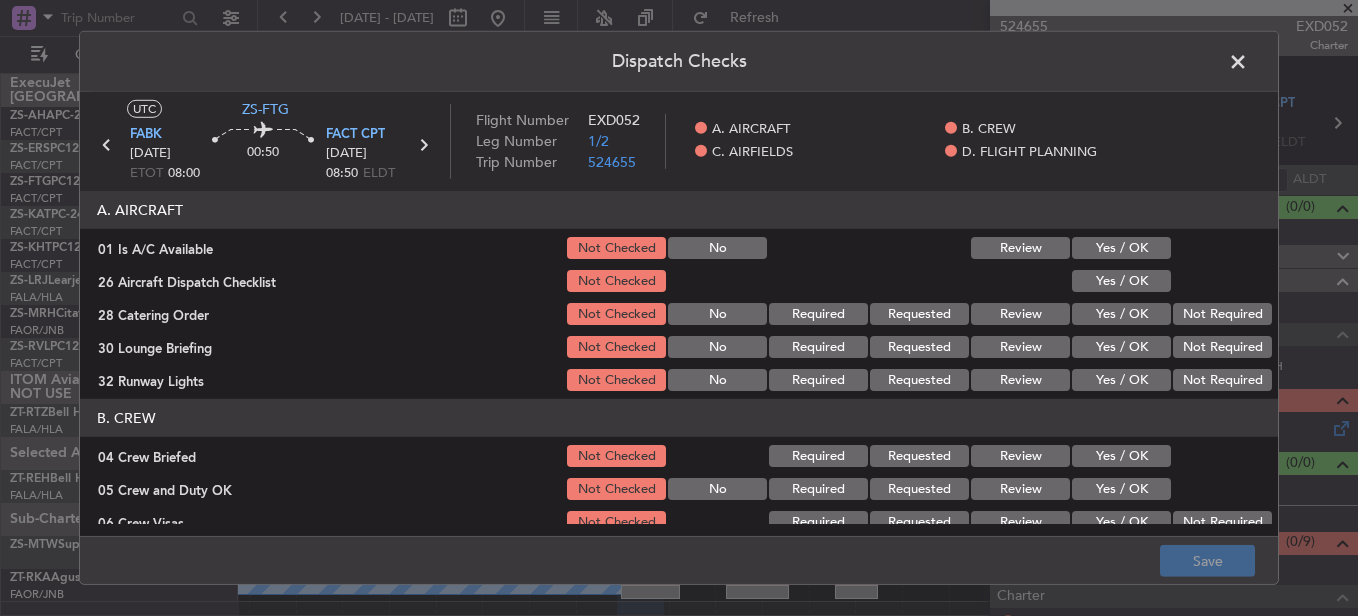 click on "Yes / OK" 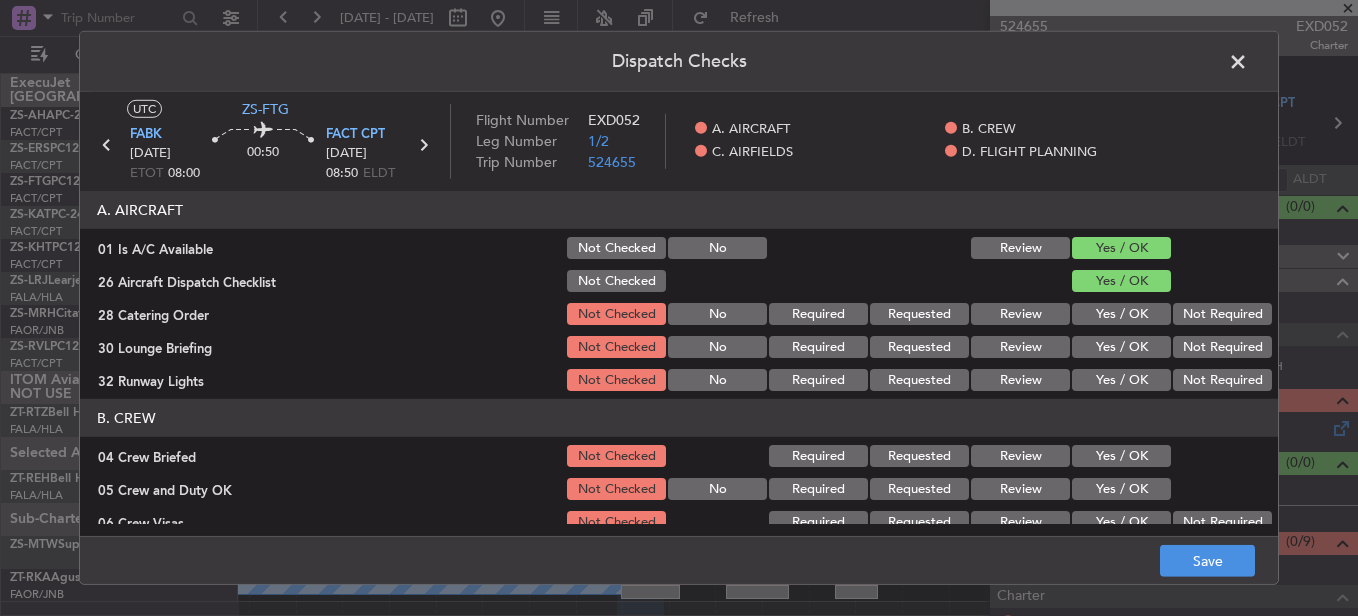 click on "Not Required" 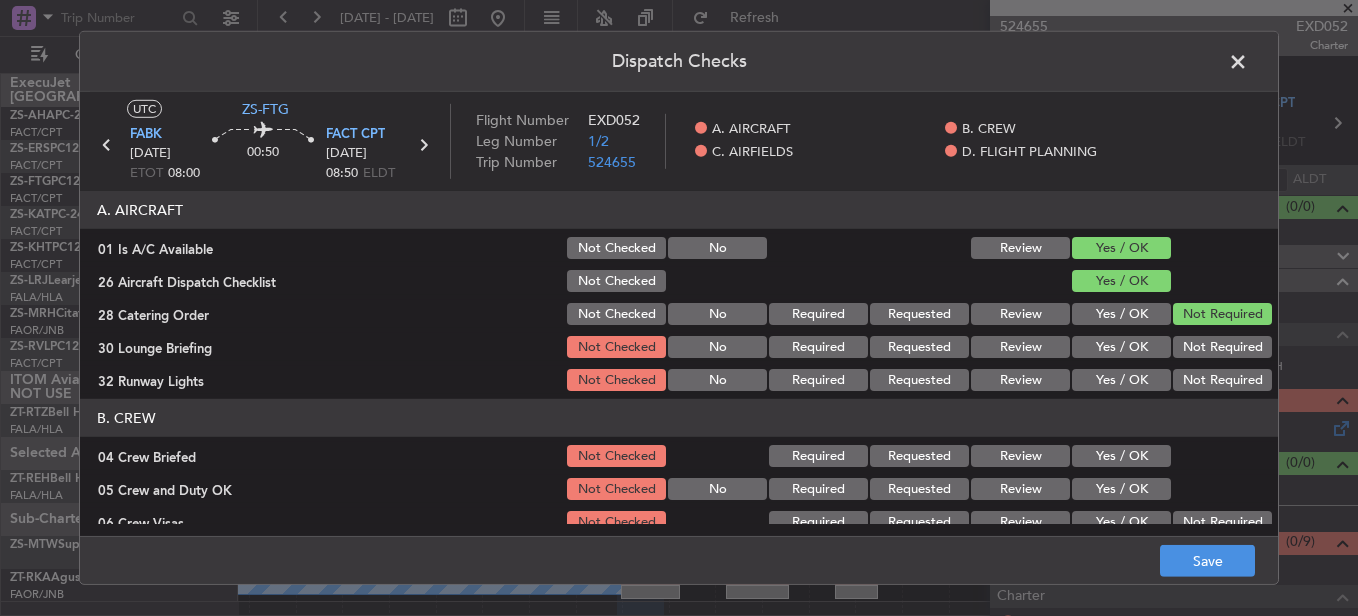 click on "Not Required" 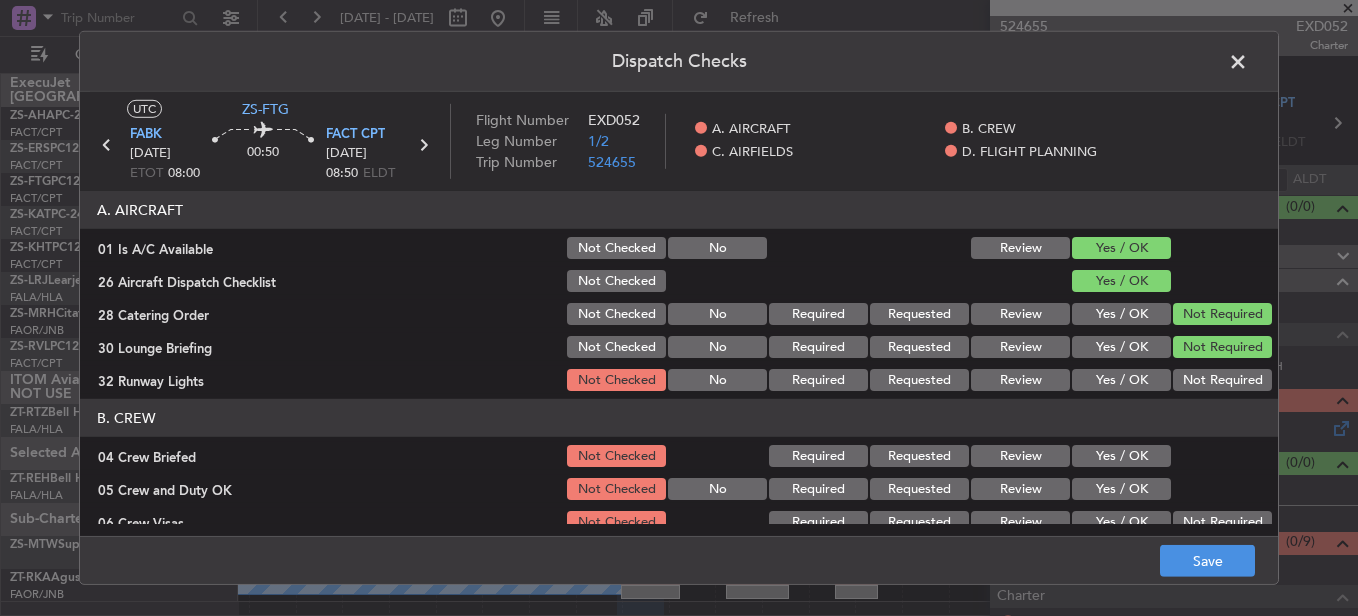 click on "A. AIRCRAFT   01 Is A/C Available  Not Checked No Review Yes / OK  26 Aircraft Dispatch Checklist  Not Checked Yes / OK  28 Catering Order  Not Checked No Required Requested Review Yes / OK Not Required  30 Lounge Briefing  Not Checked No Required Requested Review Yes / OK Not Required  32 Runway Lights  Not Checked No Required Requested Review Yes / OK Not Required" 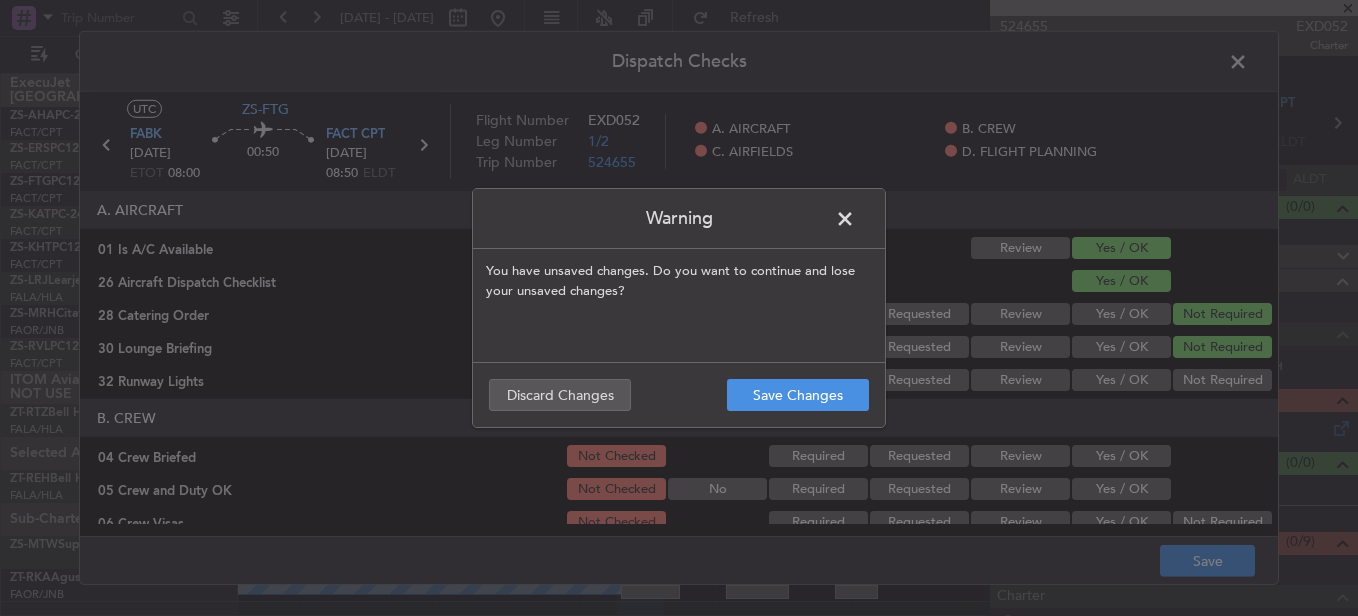 click on "Warning You have unsaved changes. Do you want to continue and lose your unsaved changes? Save Changes Discard Changes" 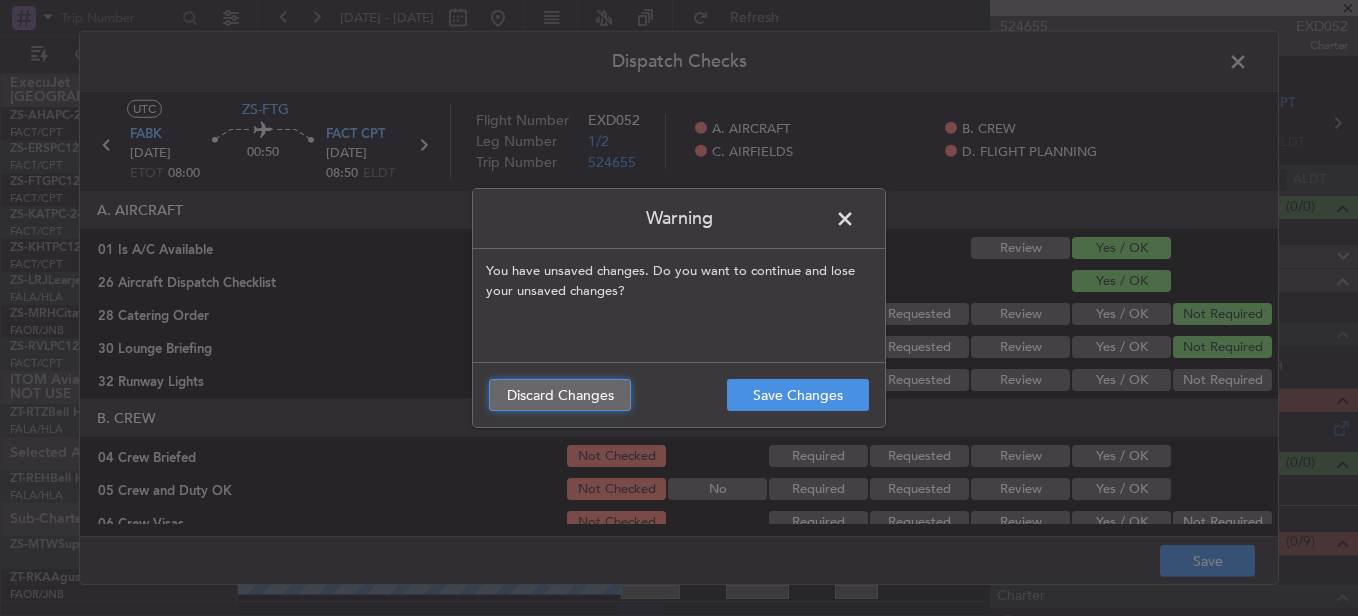 click on "Discard Changes" 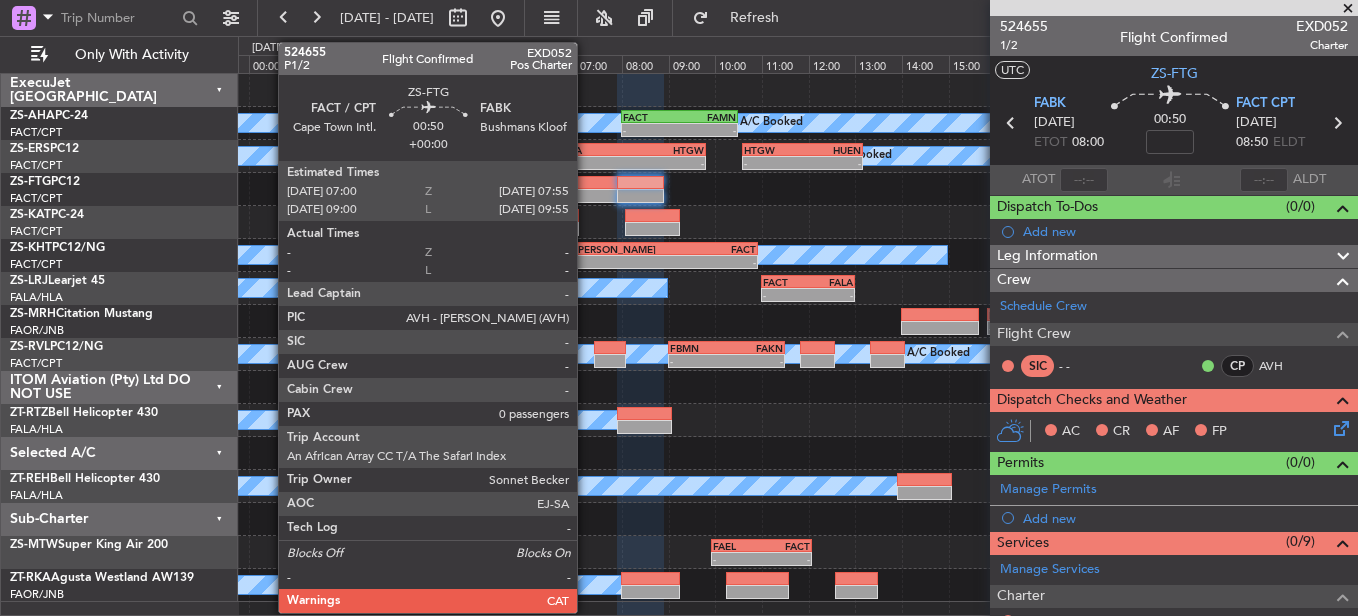 click 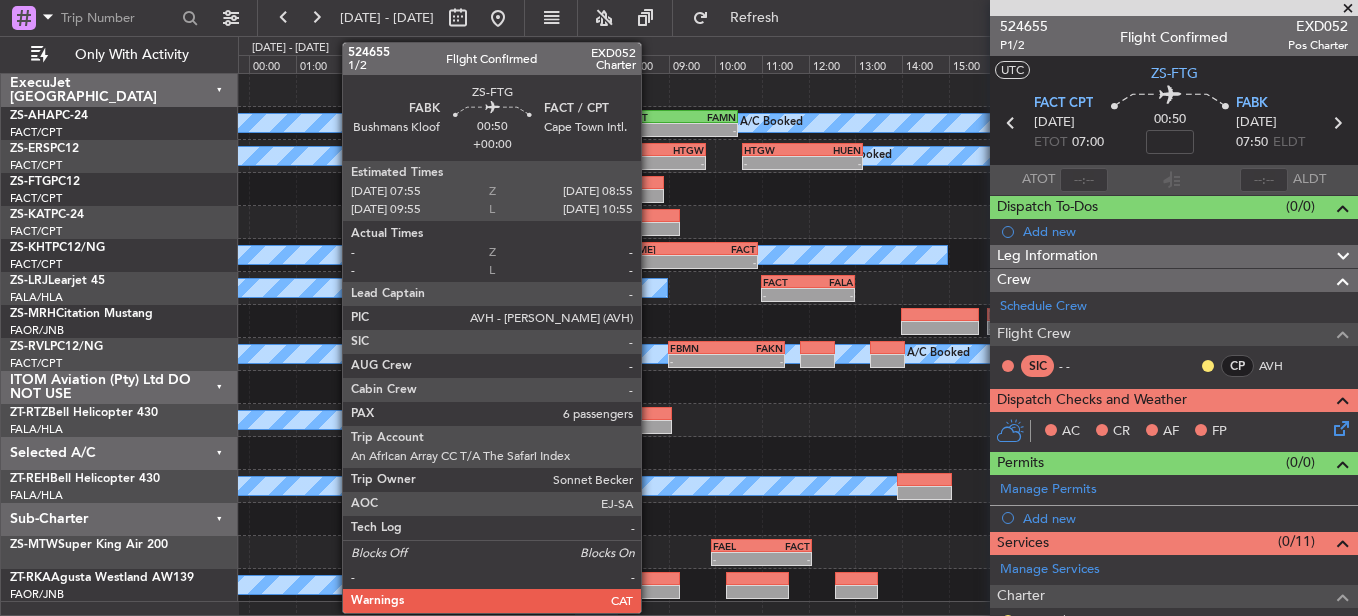 click 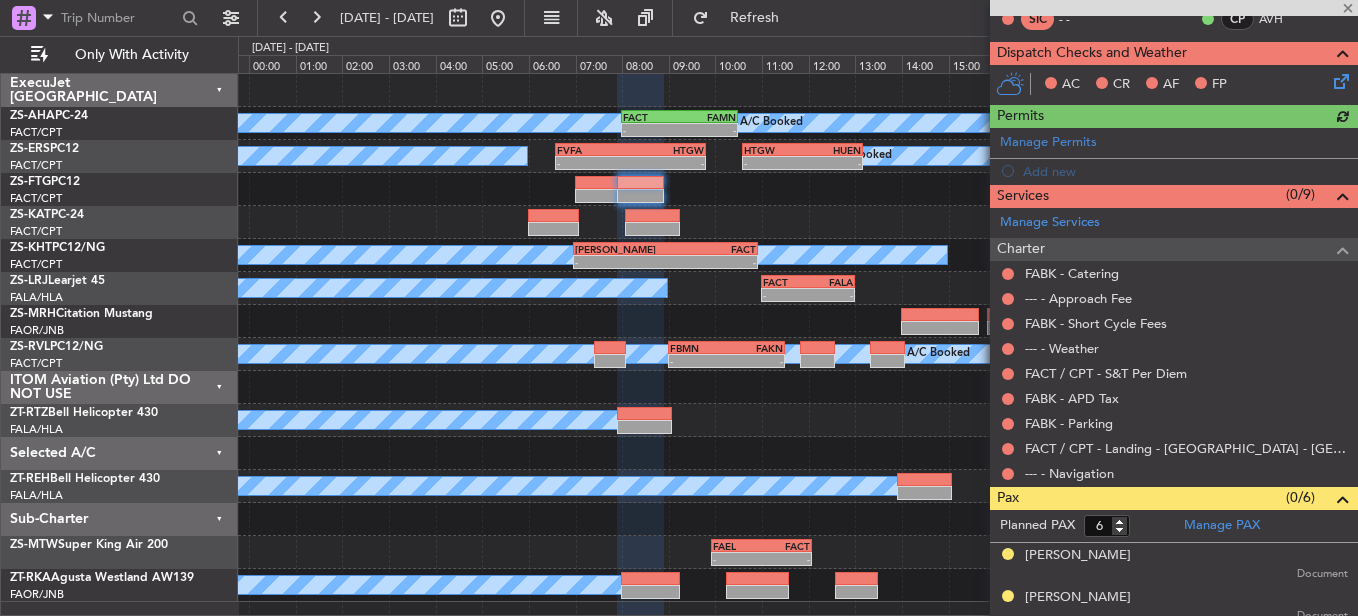 scroll, scrollTop: 525, scrollLeft: 0, axis: vertical 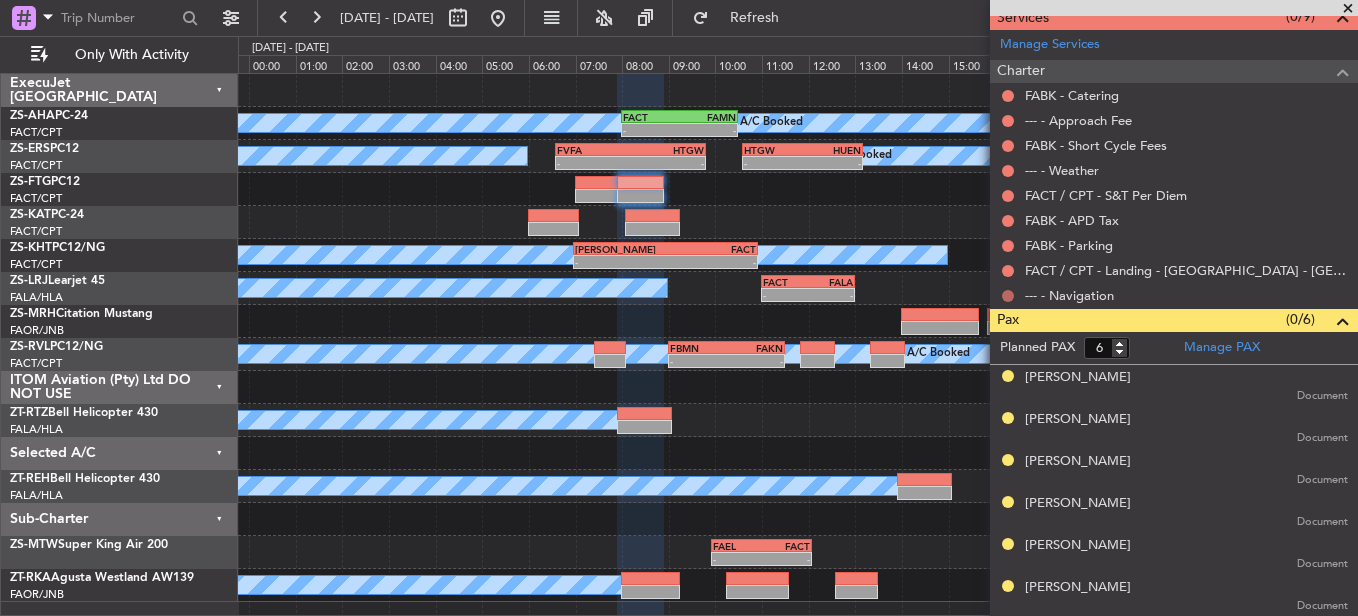 click at bounding box center [1008, 296] 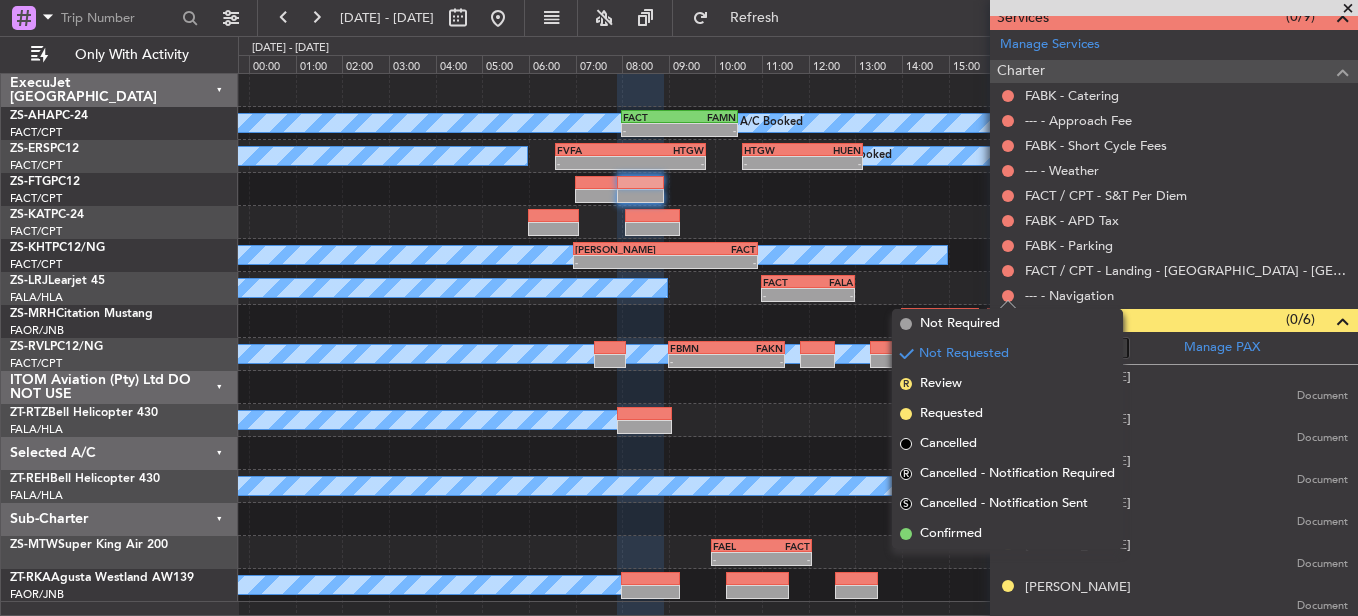 click on "--- - Navigation" at bounding box center [1174, 295] 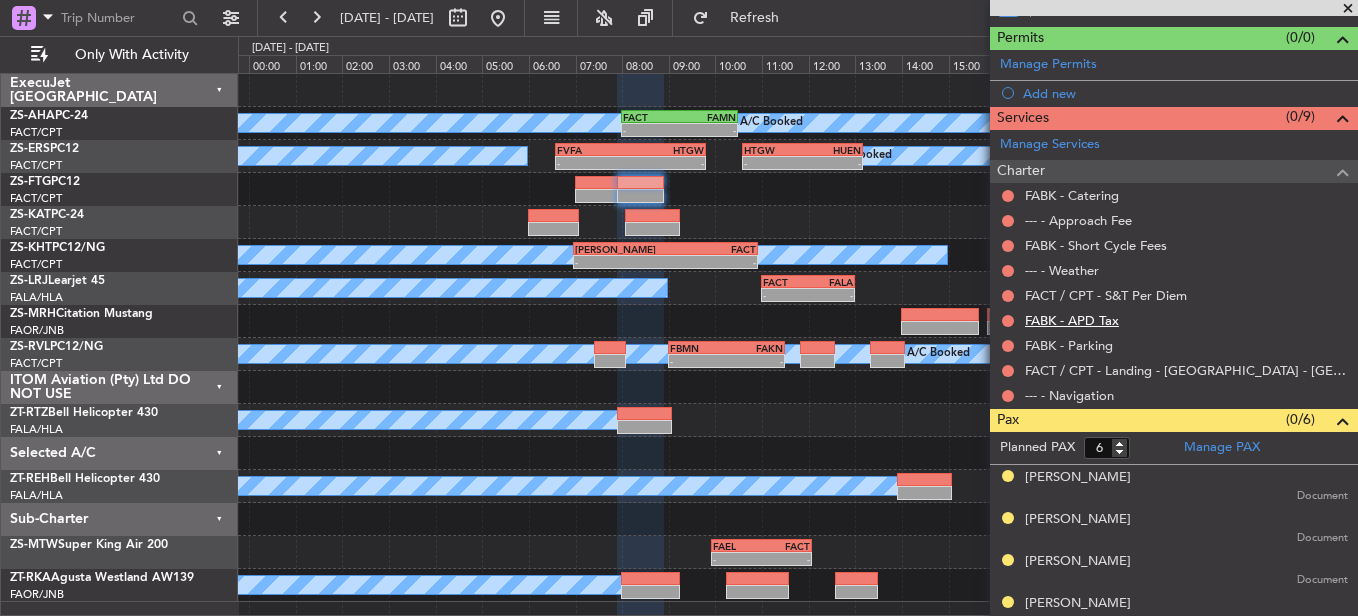scroll, scrollTop: 325, scrollLeft: 0, axis: vertical 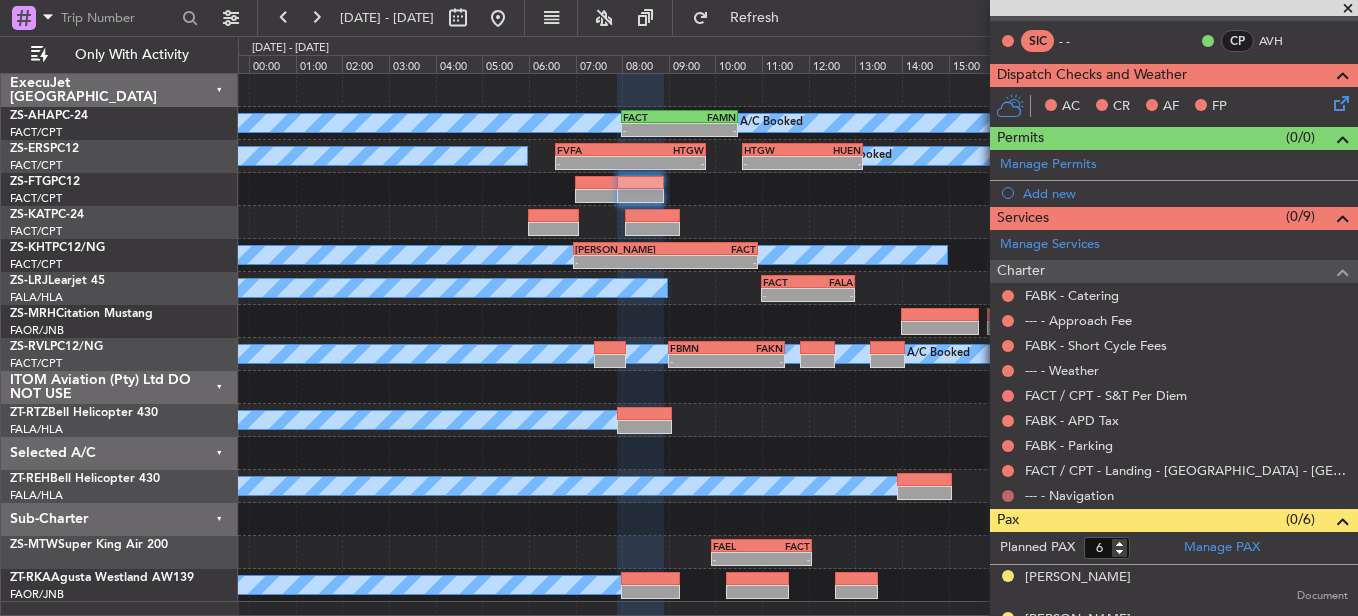 click at bounding box center [1008, 496] 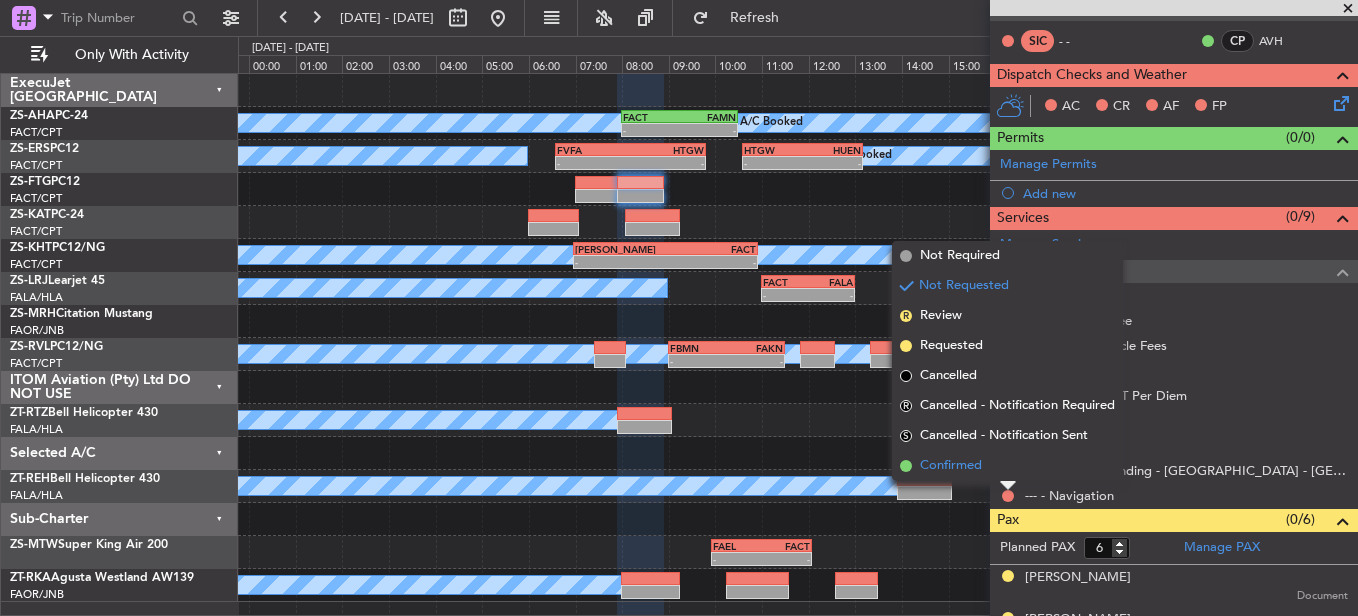 click on "Confirmed" at bounding box center [1007, 466] 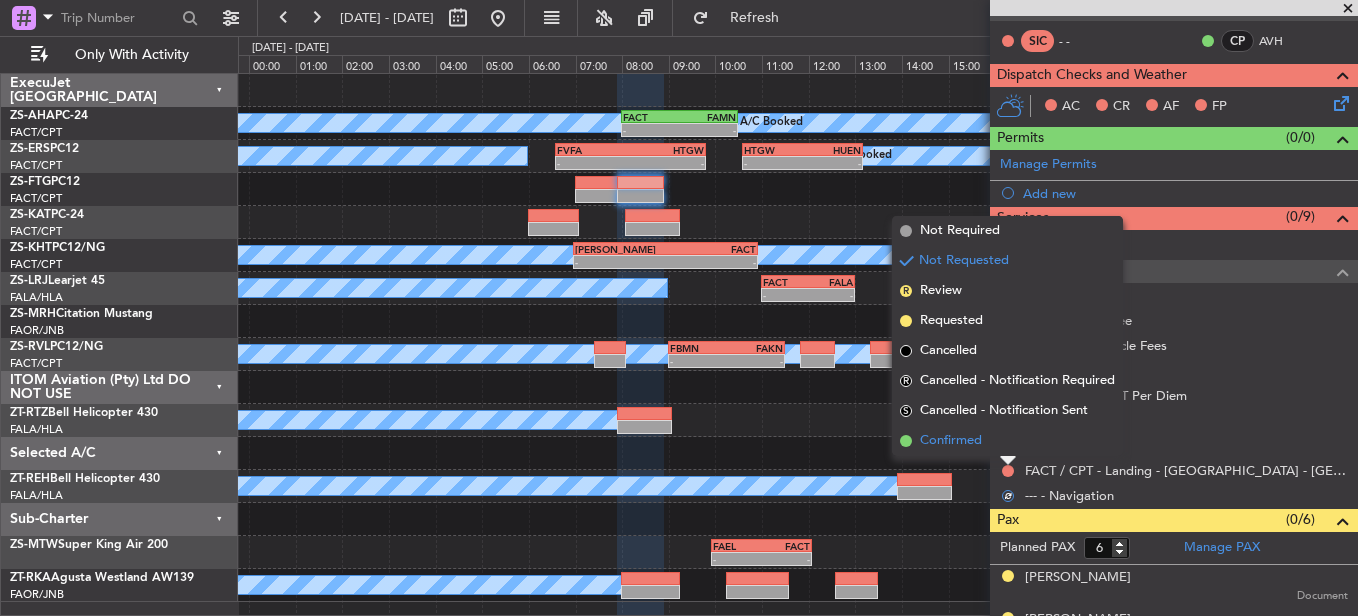 click on "Confirmed" at bounding box center [1007, 441] 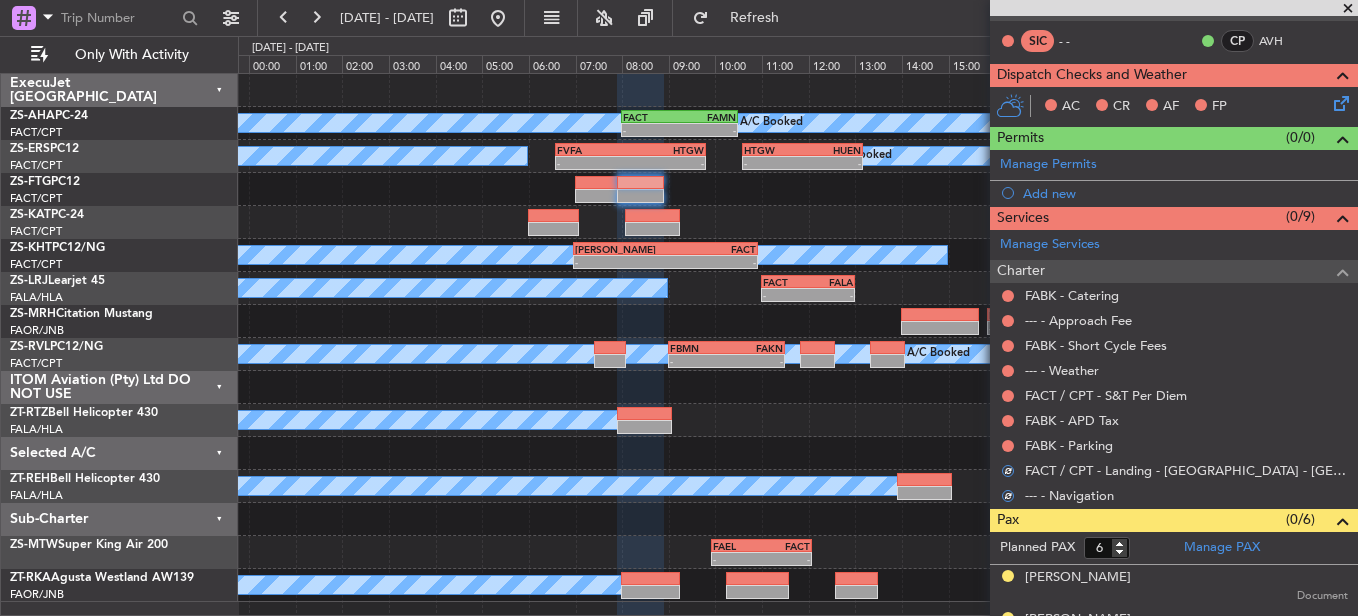 click at bounding box center [1008, 446] 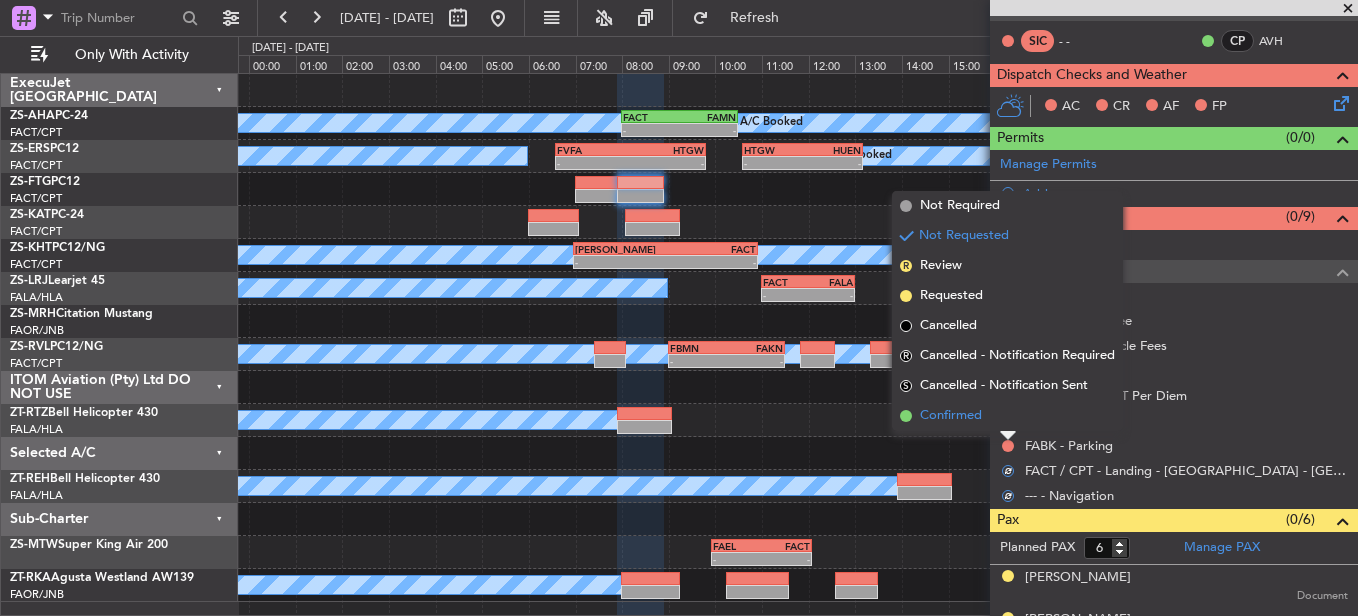 click on "Confirmed" at bounding box center (1007, 416) 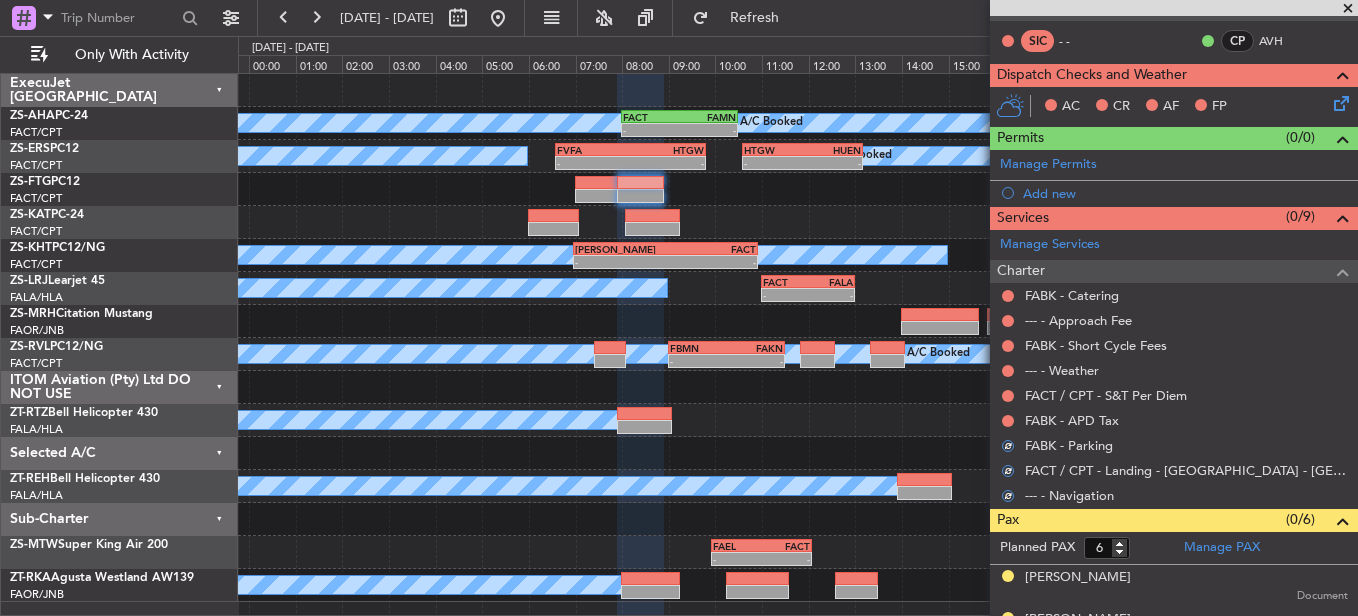 click on "FABK - APD Tax" at bounding box center [1174, 420] 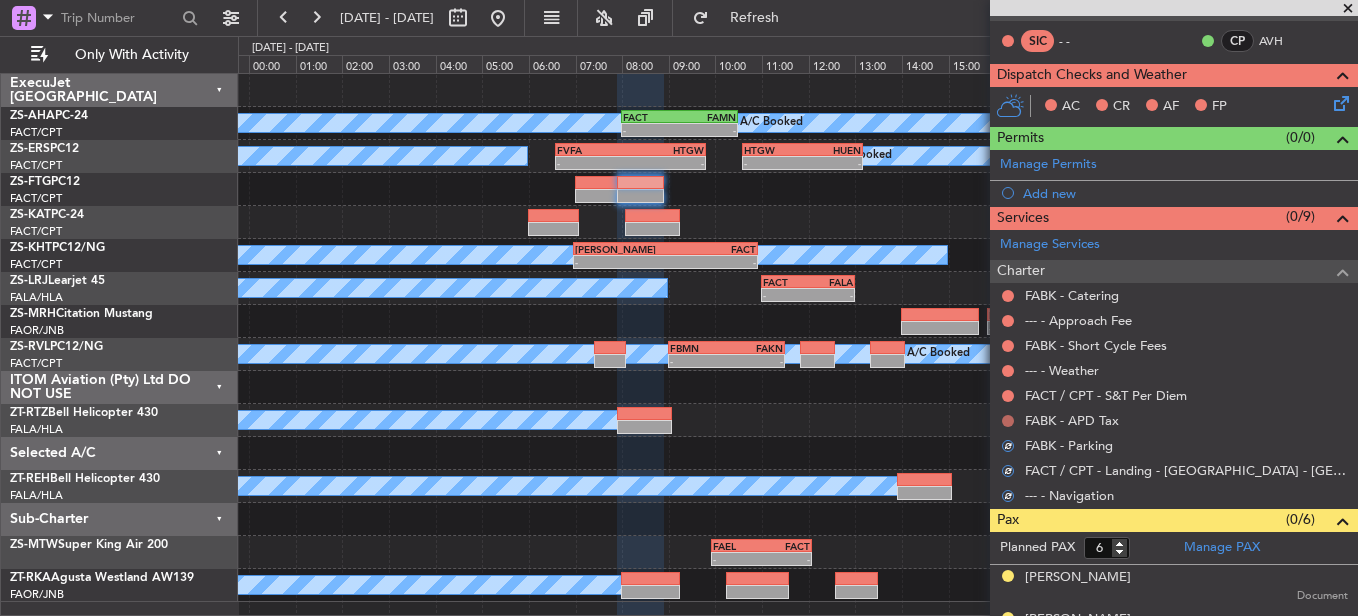 click at bounding box center (1008, 421) 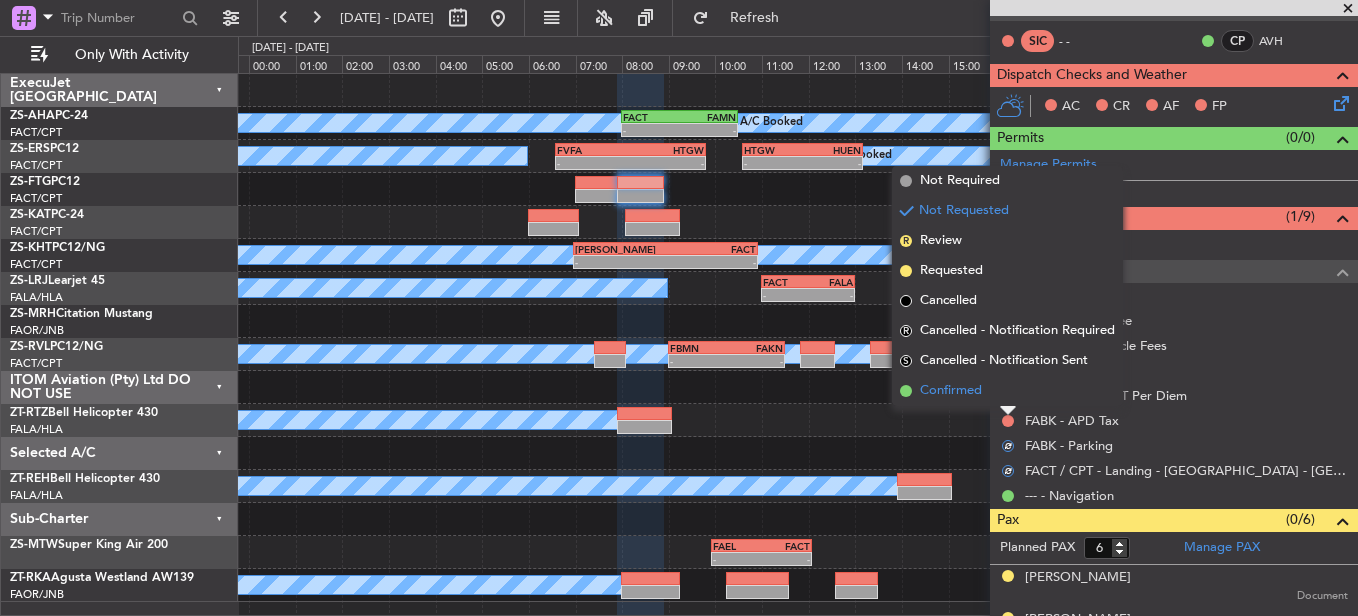 click on "Confirmed" at bounding box center (1007, 391) 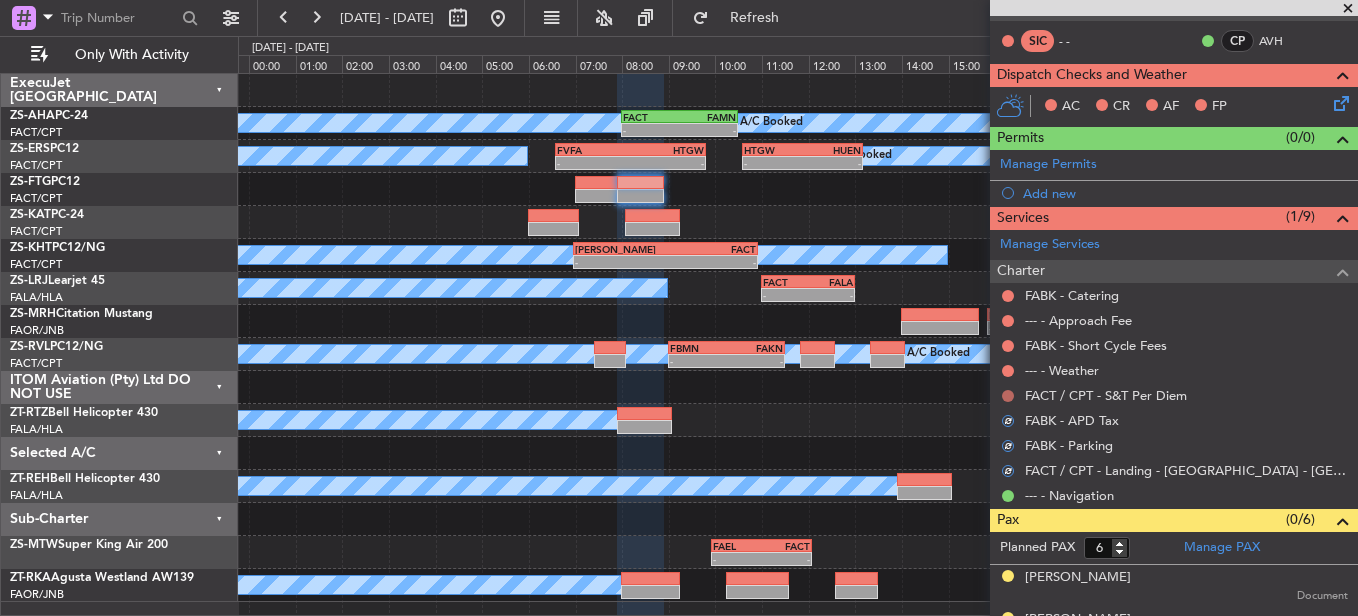 click at bounding box center [1008, 396] 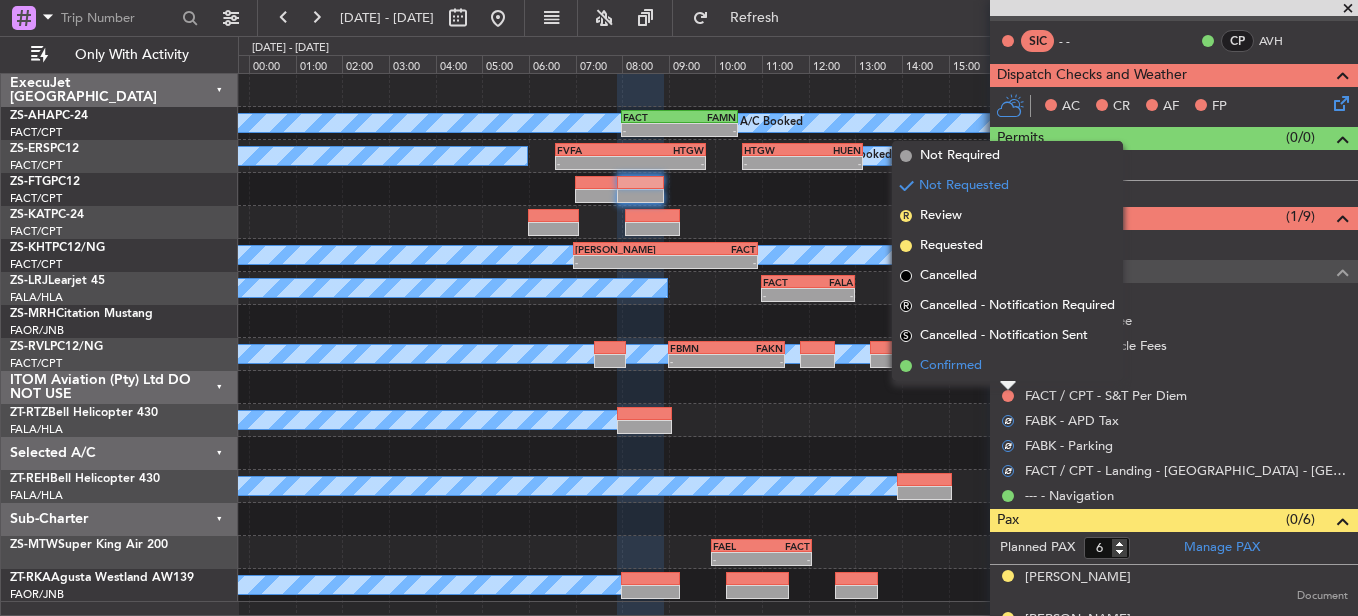 click on "Confirmed" at bounding box center (1007, 366) 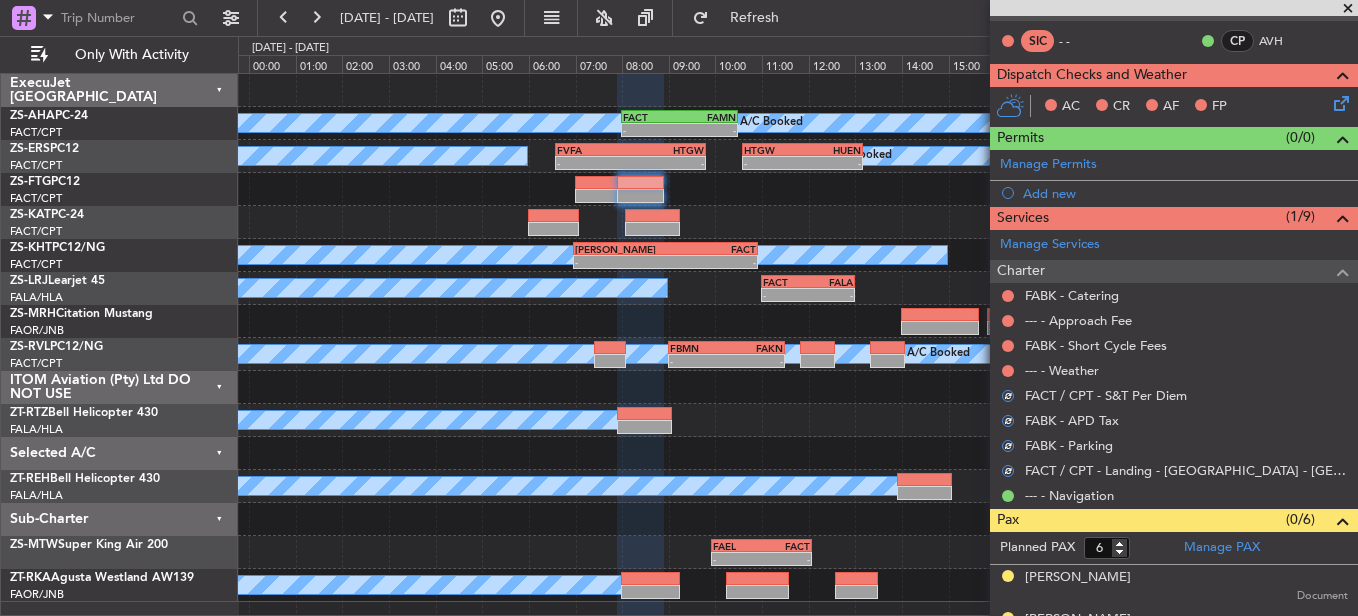 click at bounding box center [1008, 371] 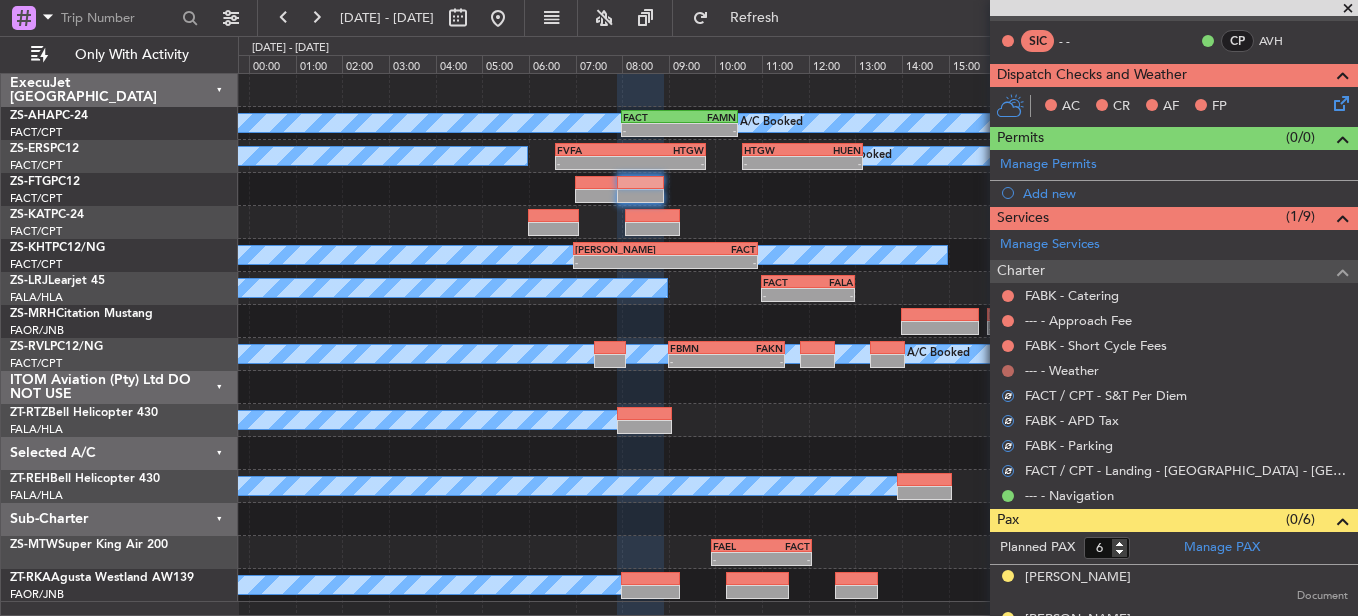 click at bounding box center (1008, 371) 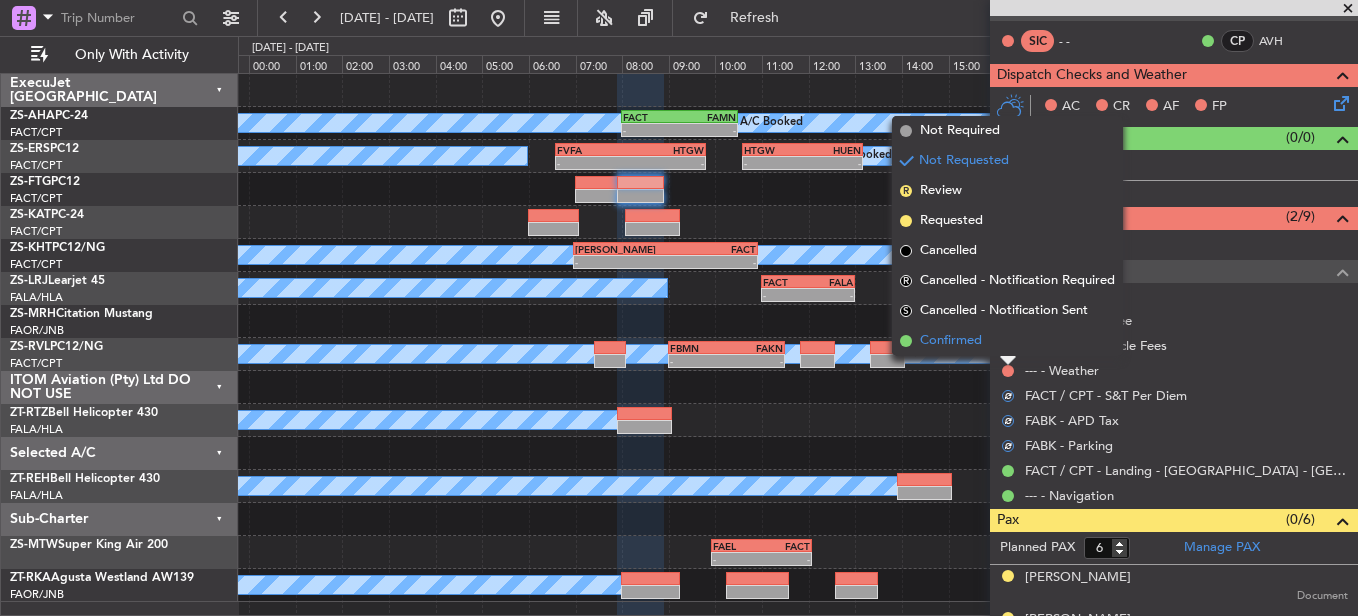 click on "Confirmed" at bounding box center (951, 341) 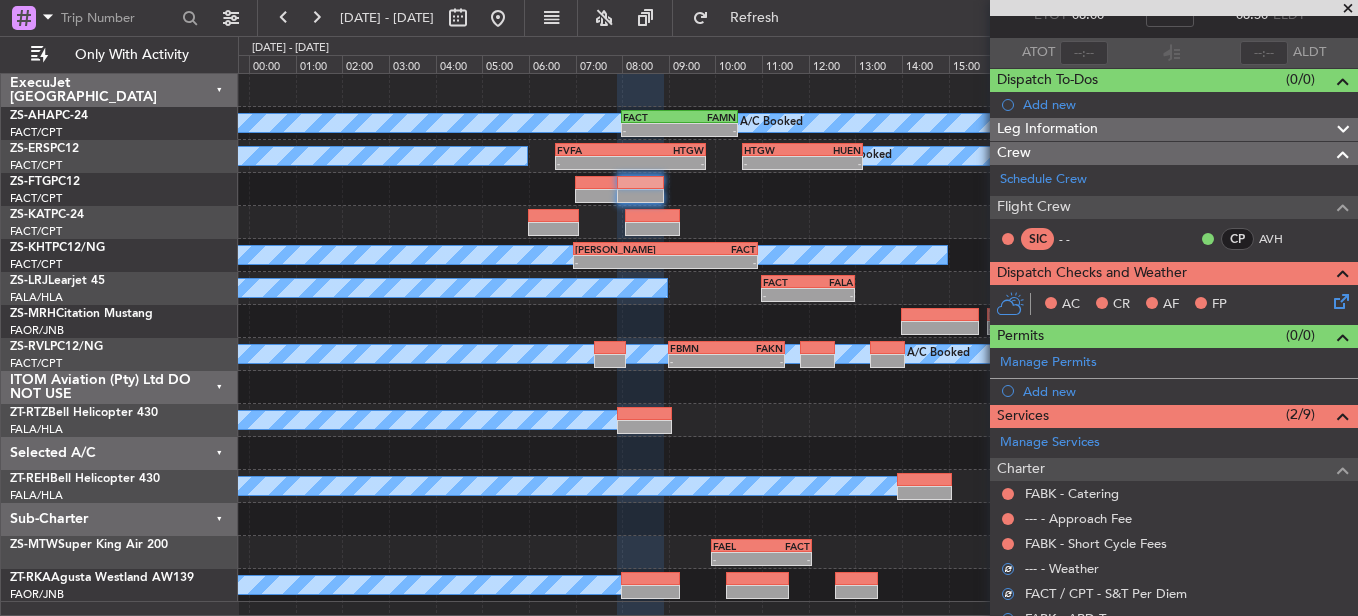 scroll, scrollTop: 125, scrollLeft: 0, axis: vertical 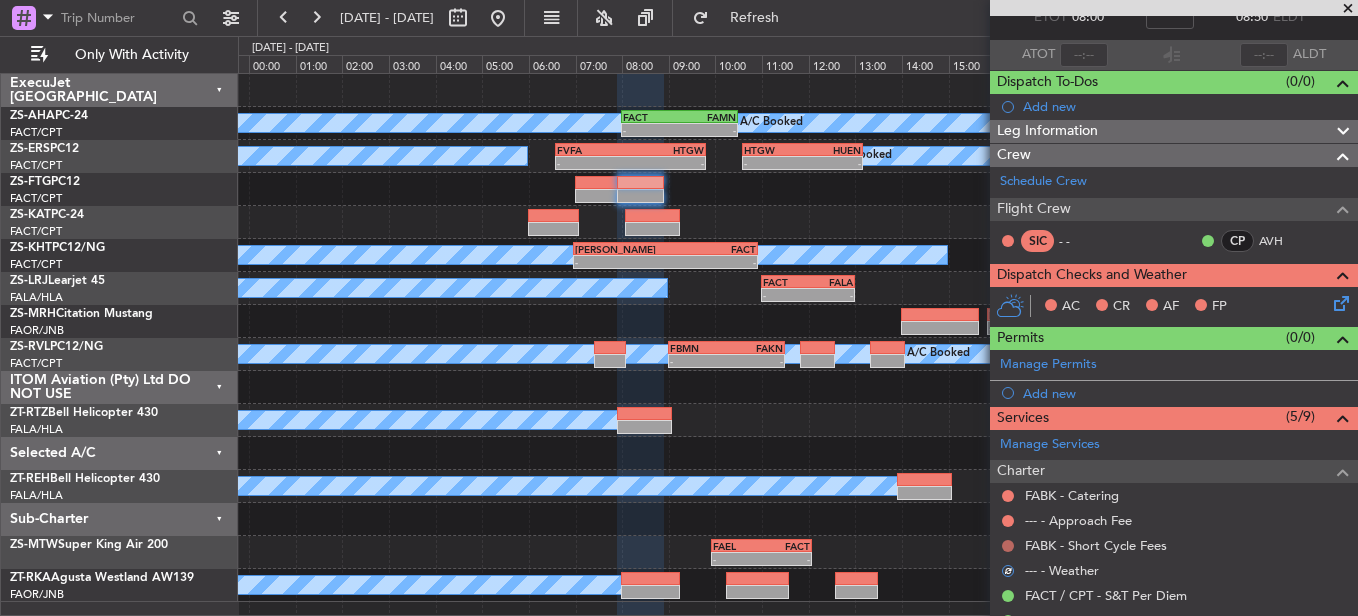 click at bounding box center [1008, 546] 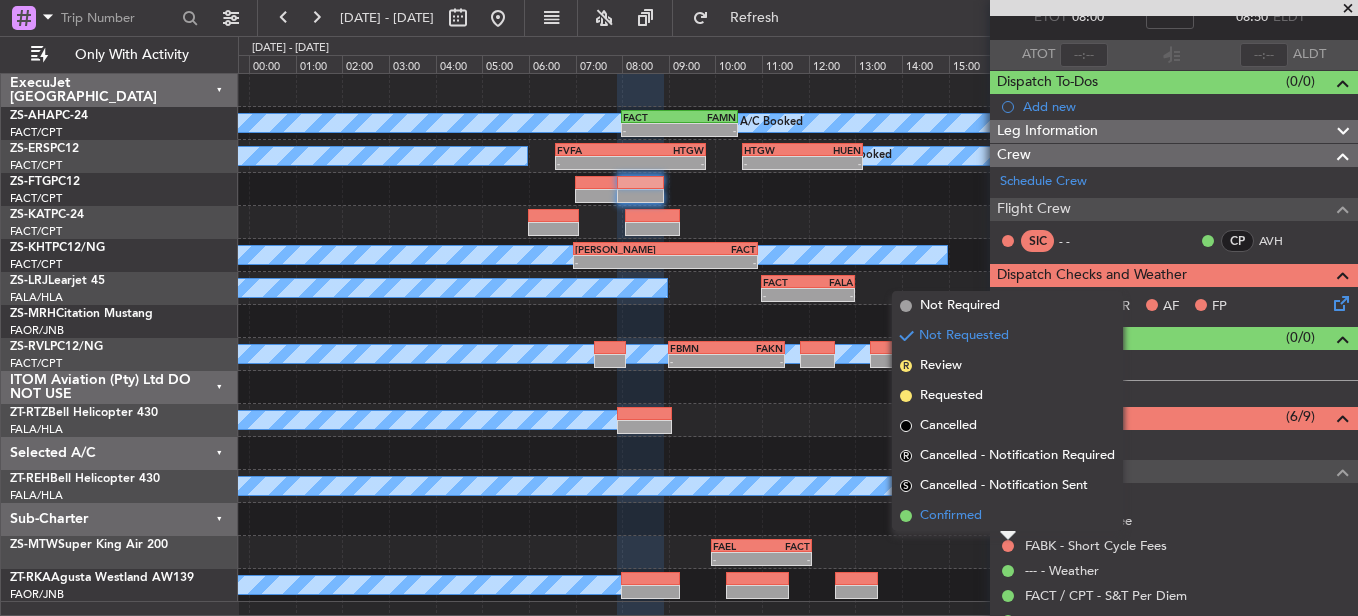 click on "Confirmed" at bounding box center (1007, 516) 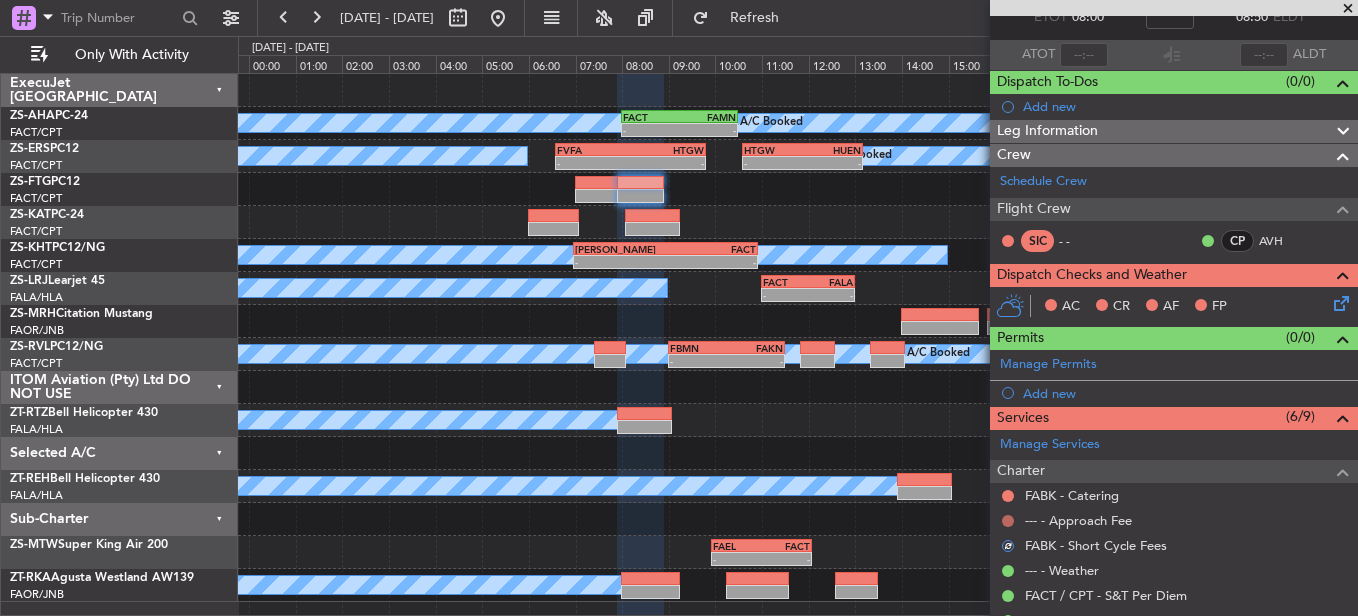 click at bounding box center [1008, 521] 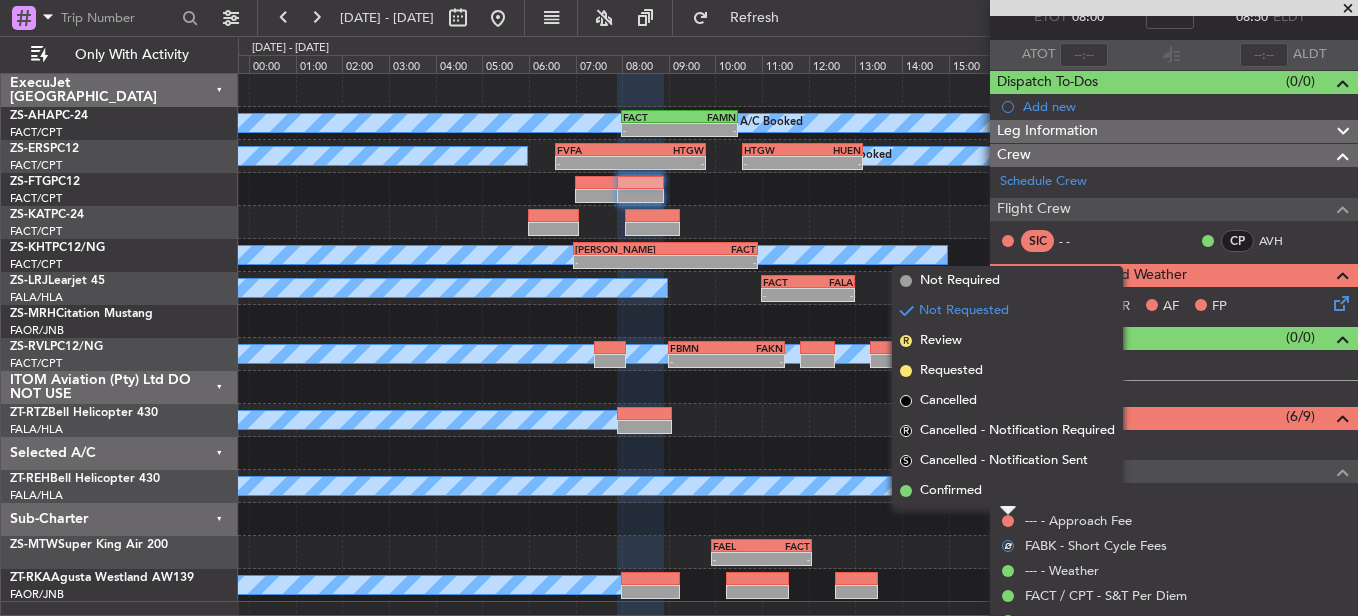 click on "Confirmed" at bounding box center (1007, 491) 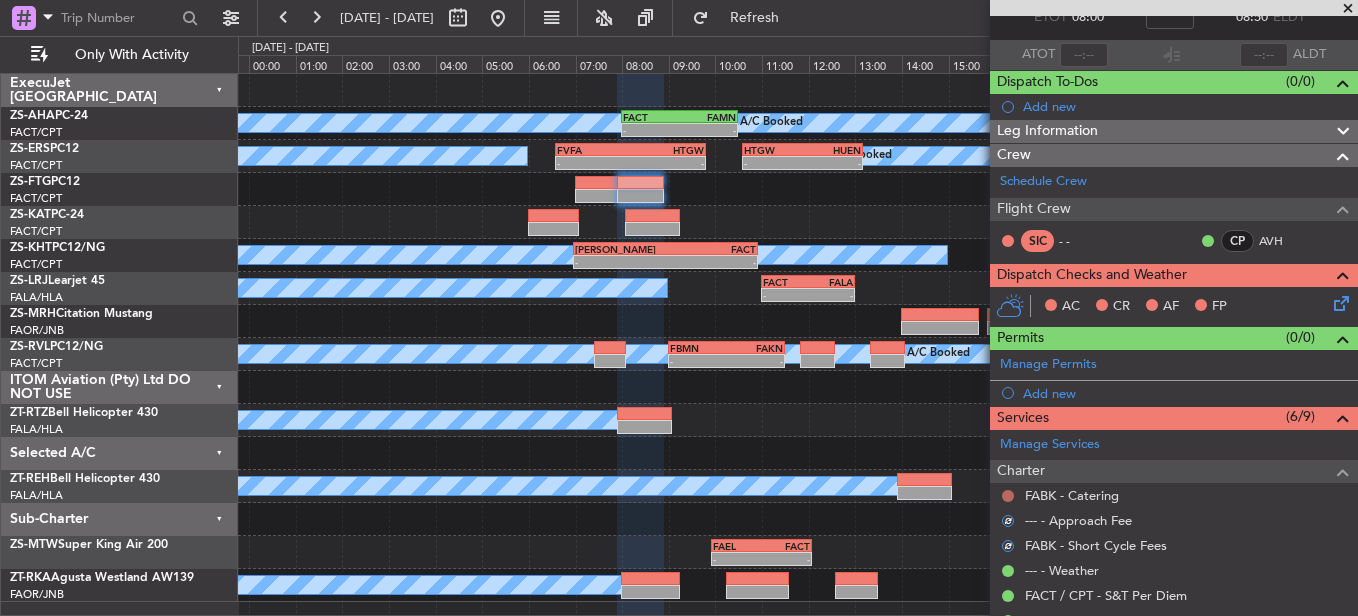 click at bounding box center [1008, 496] 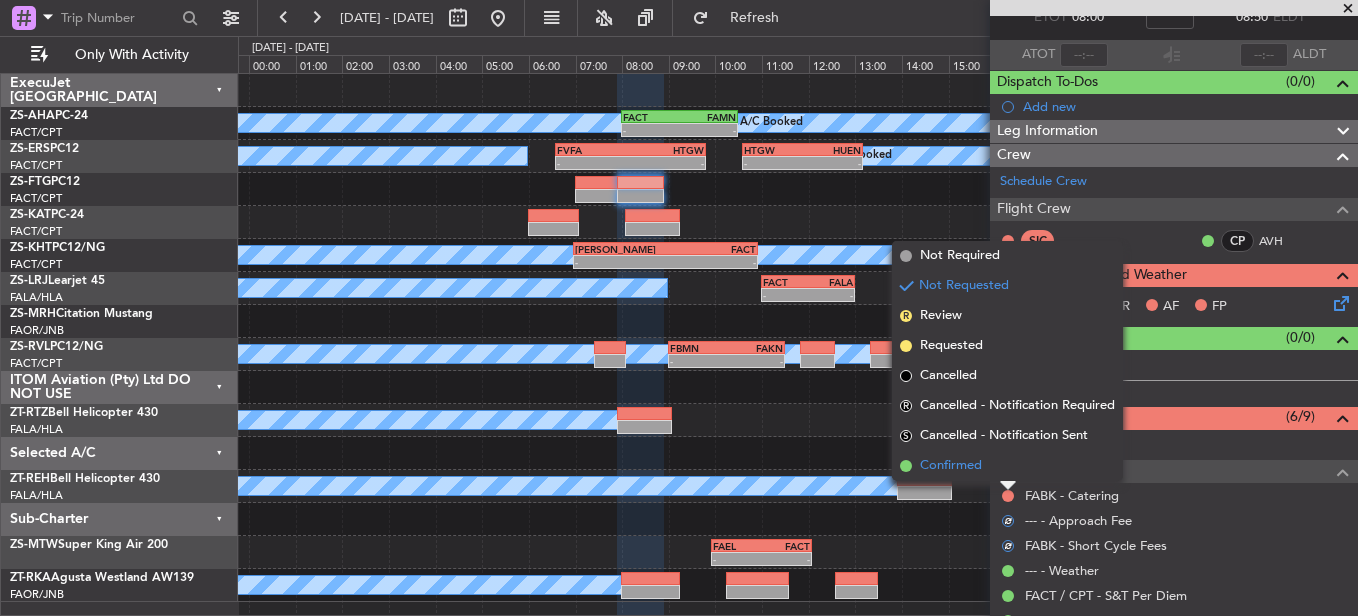 click on "Confirmed" at bounding box center [1007, 466] 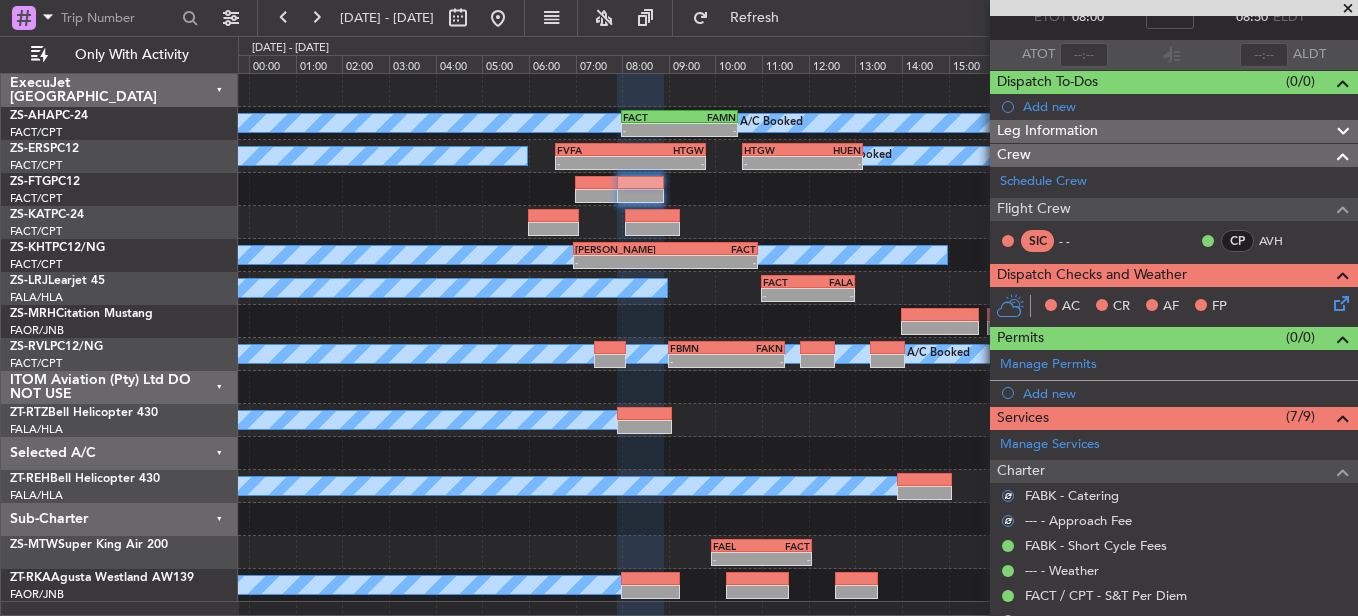 click 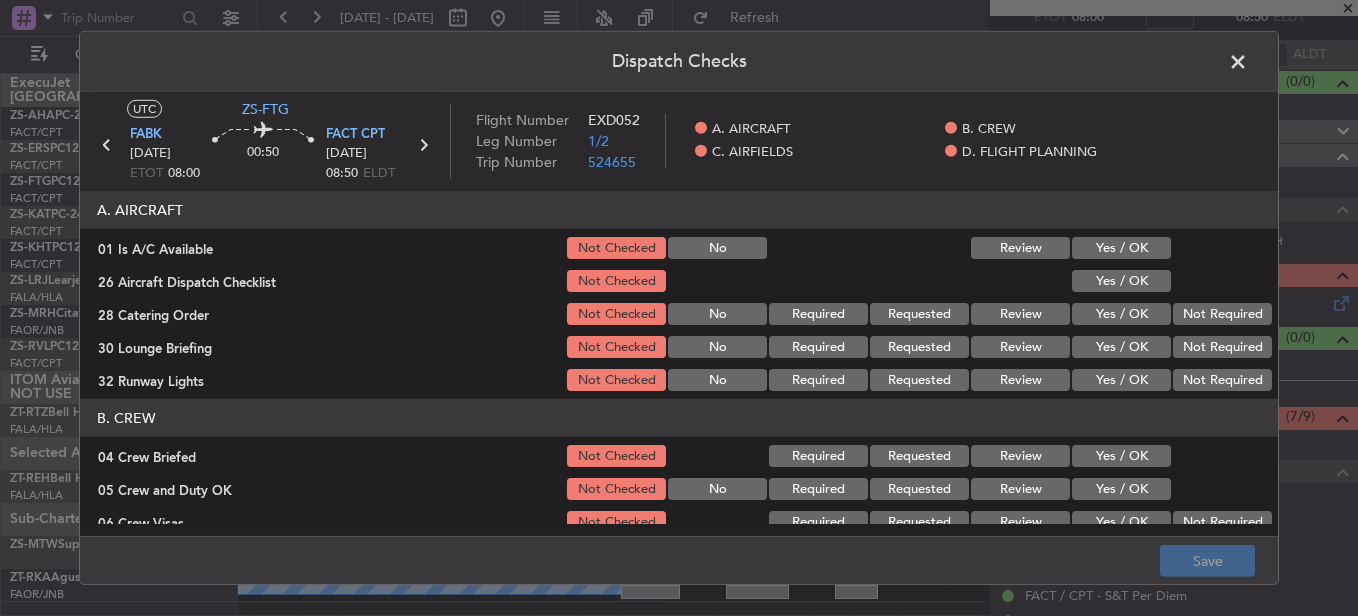 click on "Yes / OK" 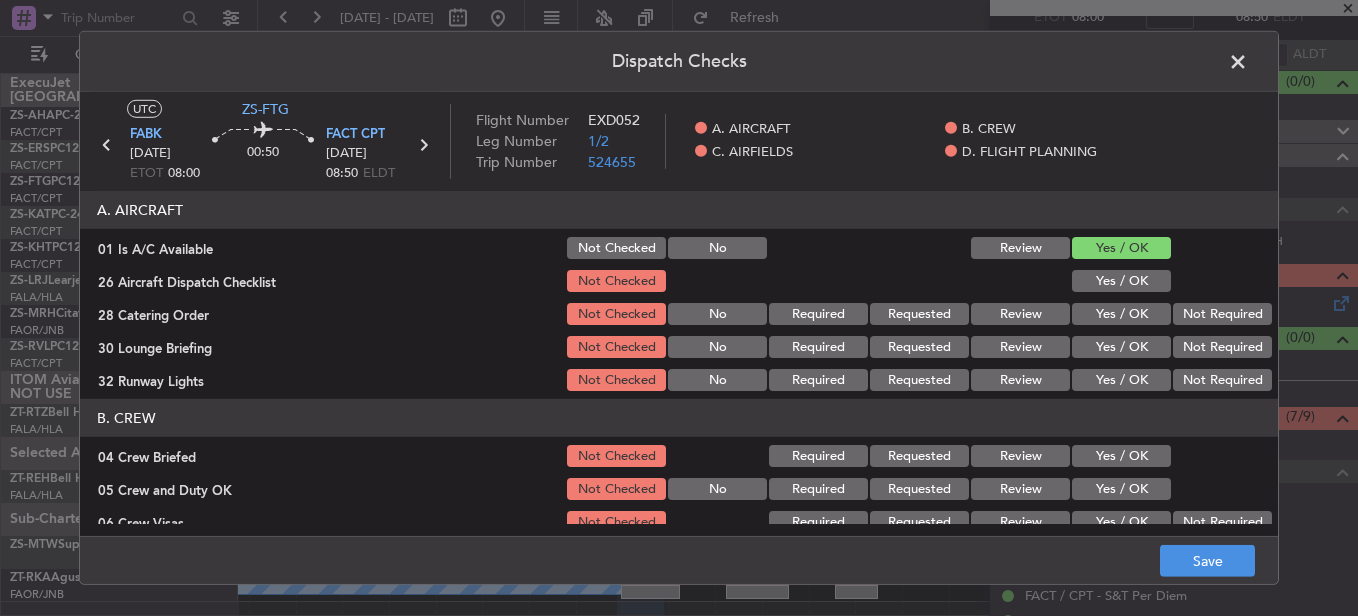 click on "Yes / OK" 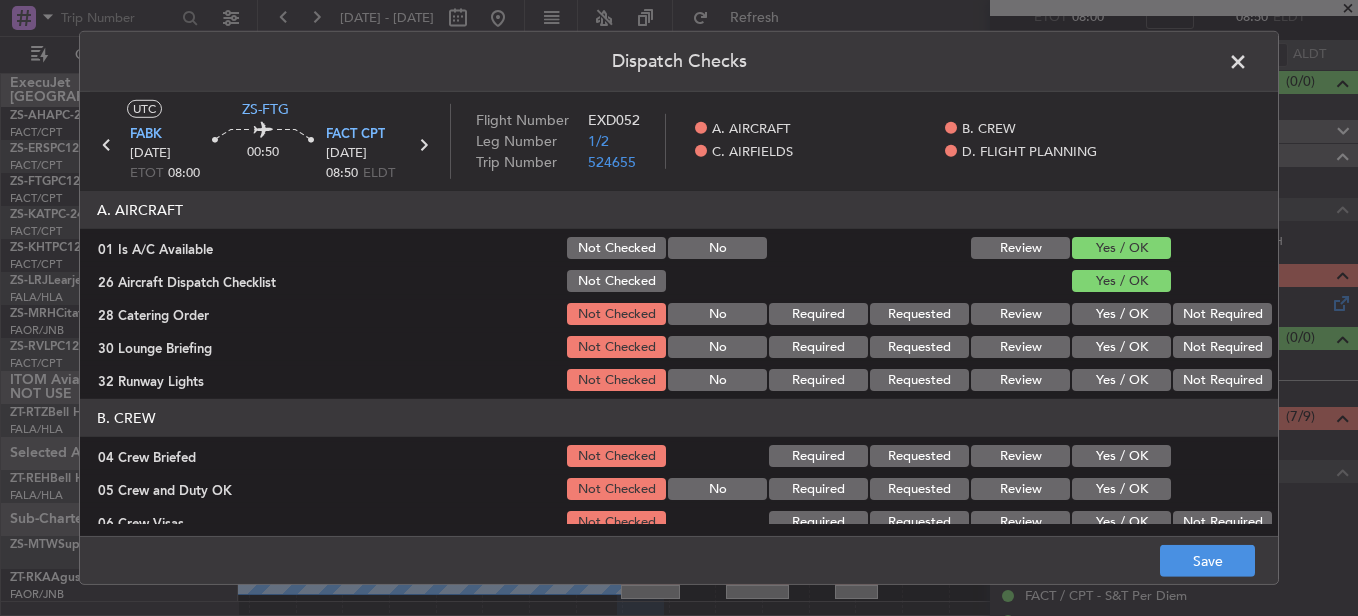 click on "Not Required" 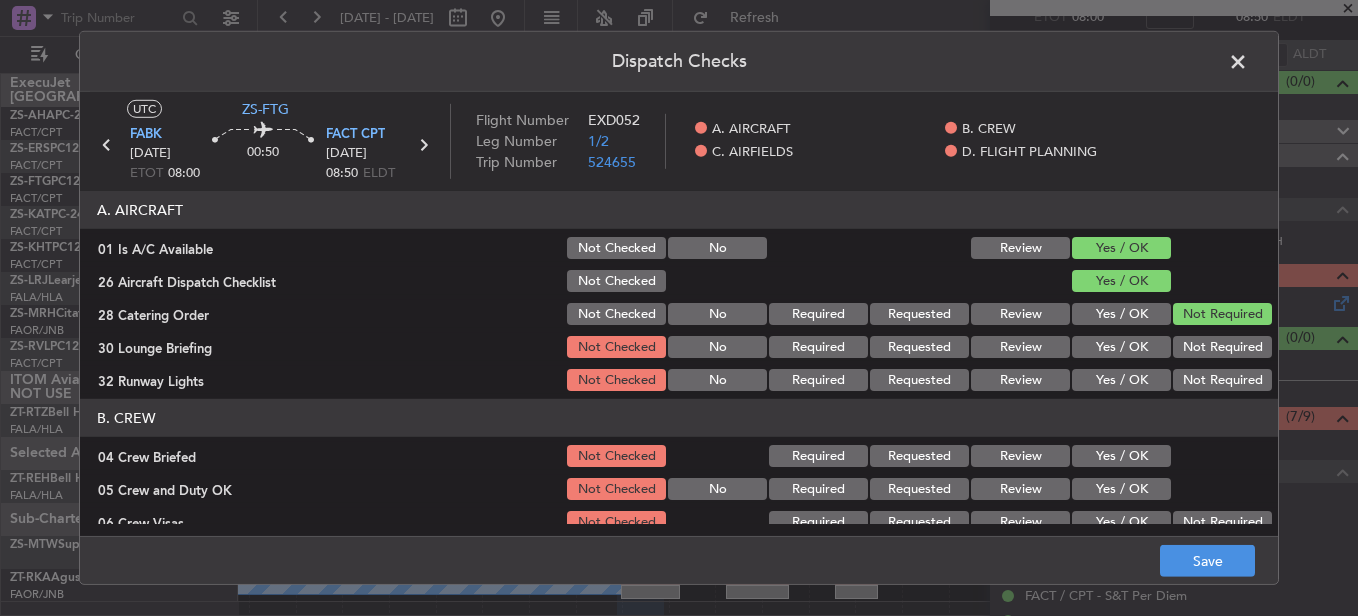 click on "Not Required" 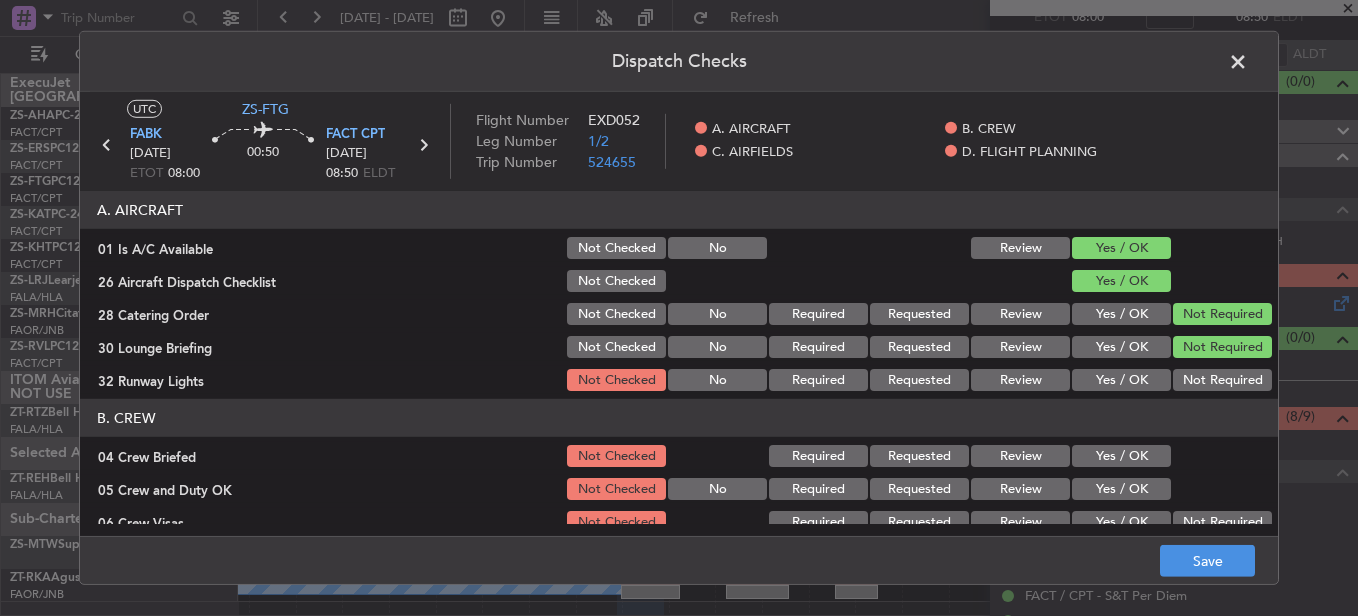 click on "Not Required" 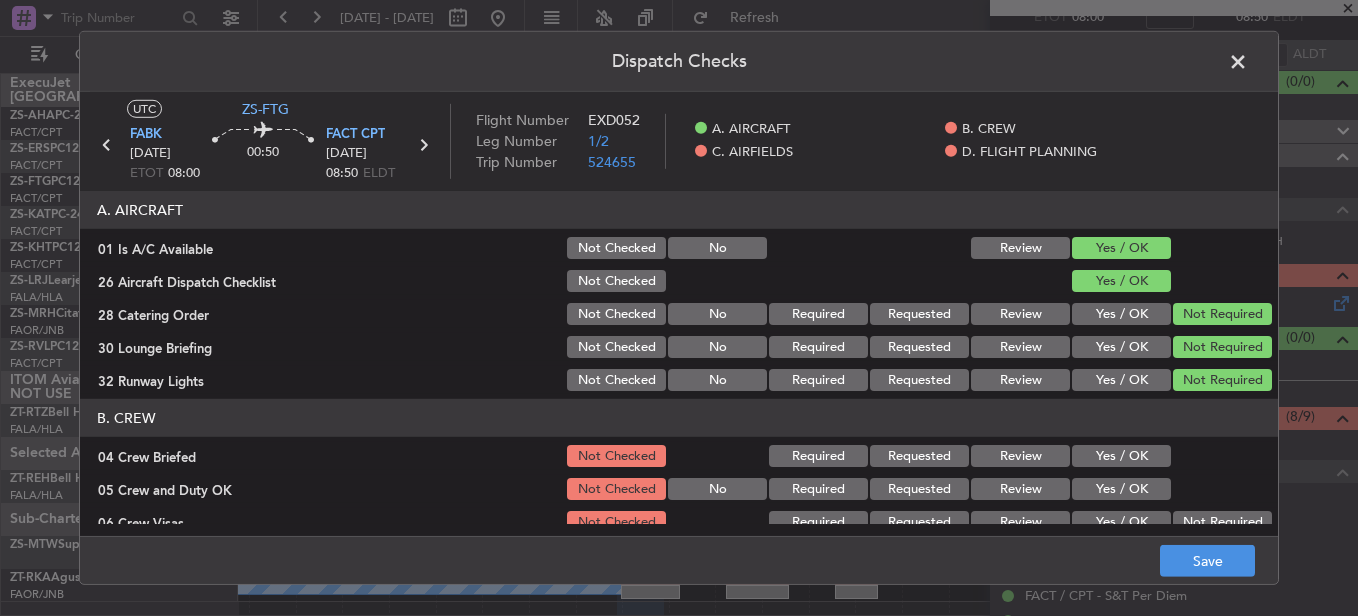 click on "Yes / OK" 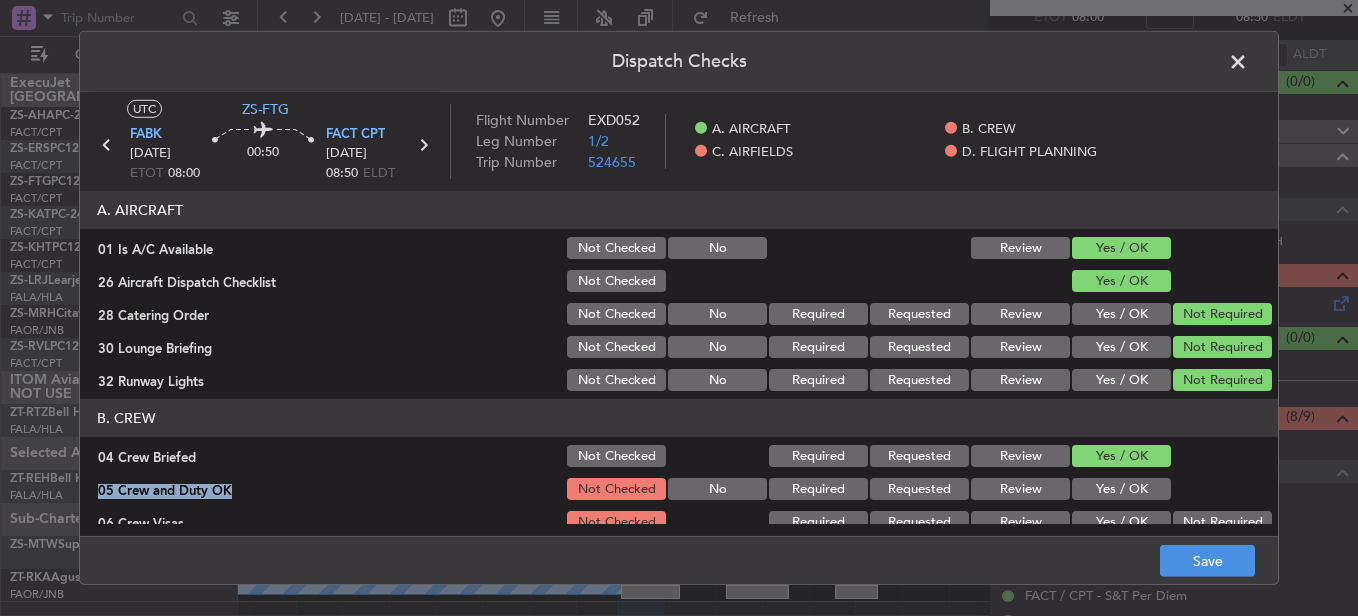 click on "B. CREW   04 Crew Briefed  Not Checked Required Requested Review Yes / OK  05 Crew and Duty OK  Not Checked No Required Requested Review Yes / OK  06 Crew Visas  Not Checked Required Requested Review Yes / OK Not Required  29 Crew Accomadation and Transport  Not Checked No Required Requested Review Yes / OK Not Required  31 Money Order  Not Checked No Required Requested Review Yes / OK Not Required  Notify Crew of Schedule  Not Checked No Review Yes / OK Not Required" 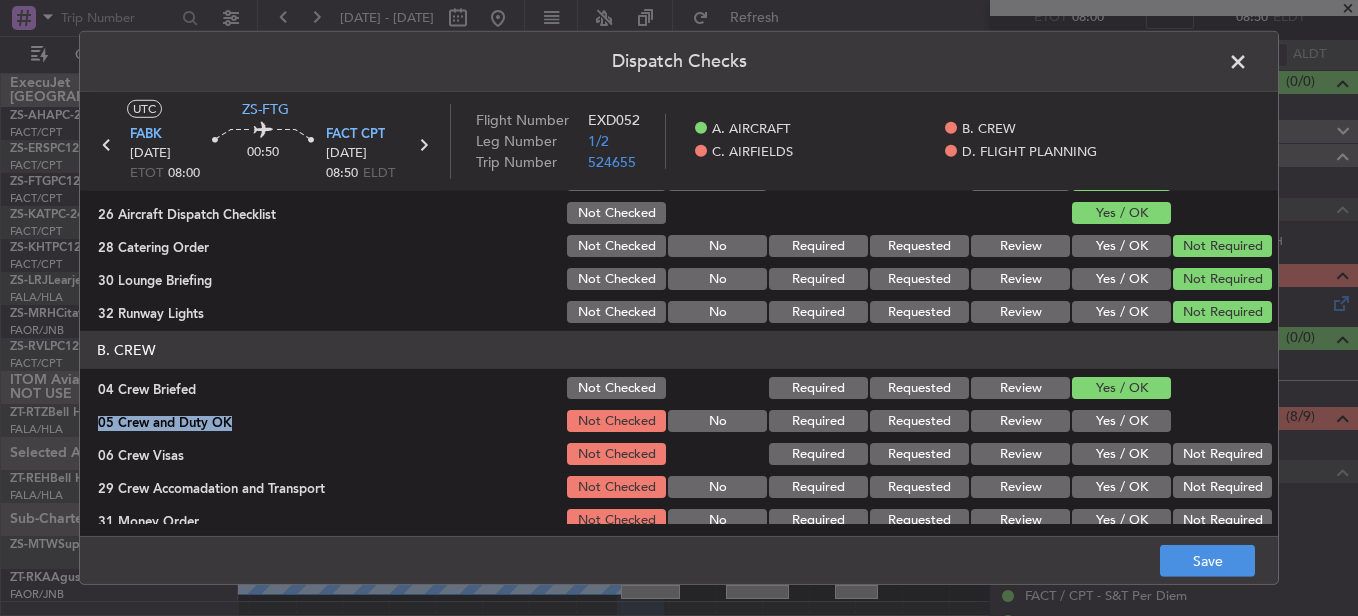 scroll, scrollTop: 100, scrollLeft: 0, axis: vertical 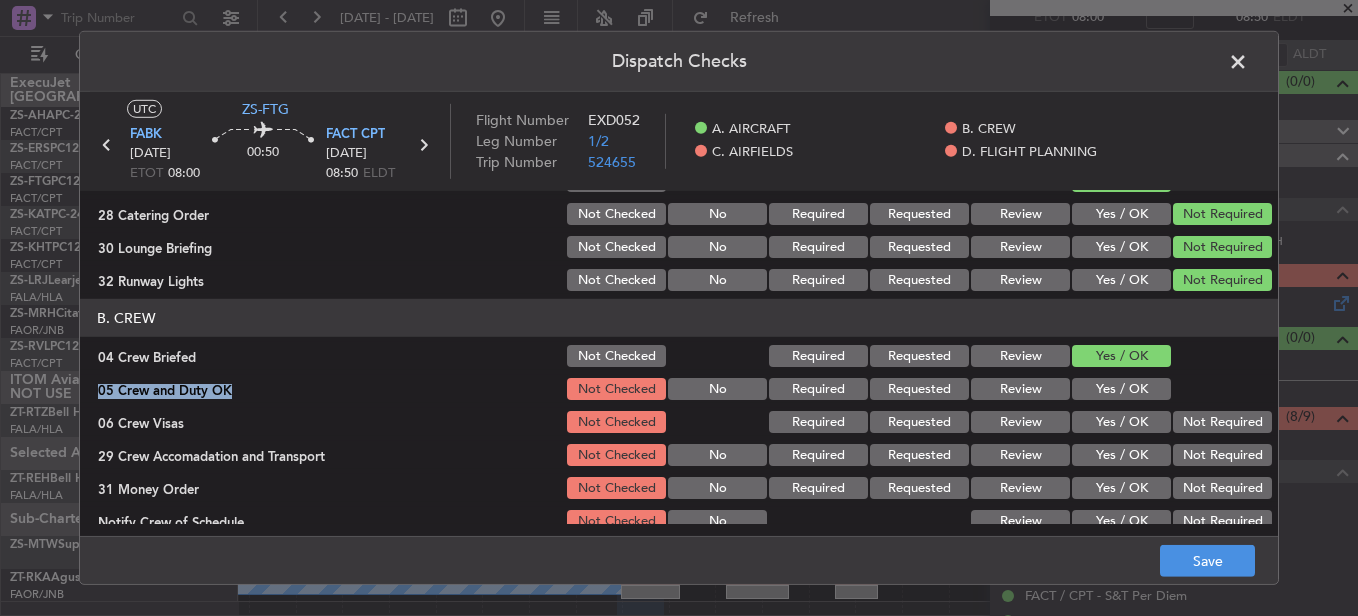 drag, startPoint x: 1135, startPoint y: 387, endPoint x: 1198, endPoint y: 416, distance: 69.354164 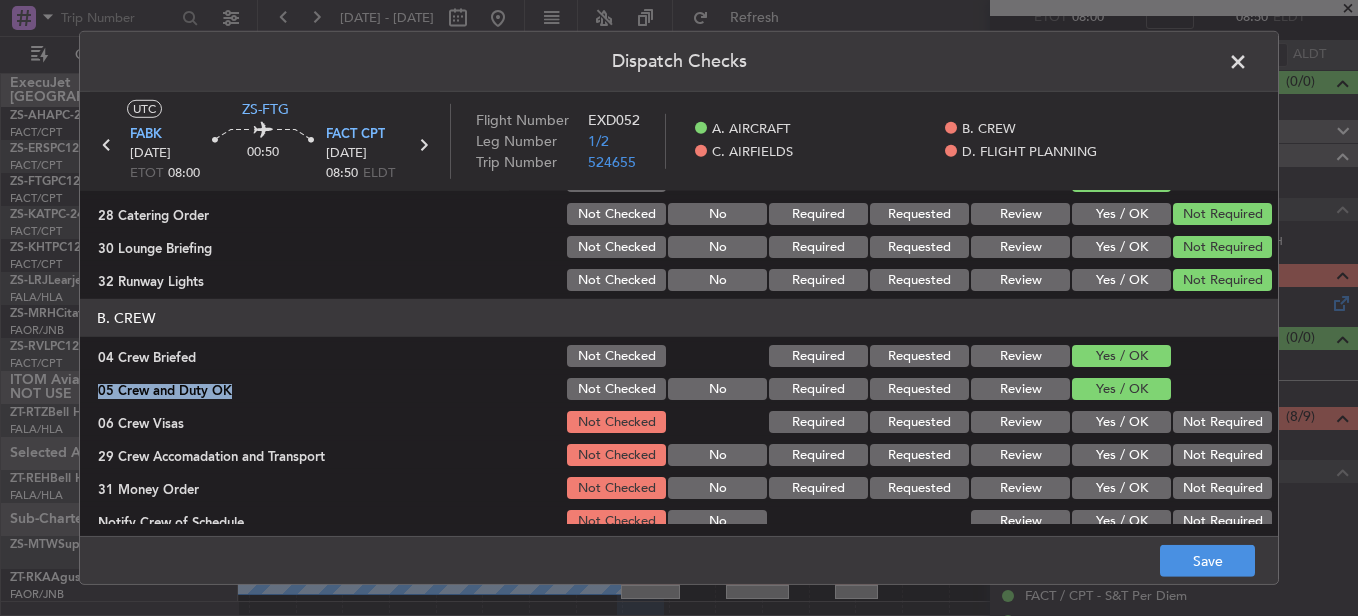 click on "Not Required" 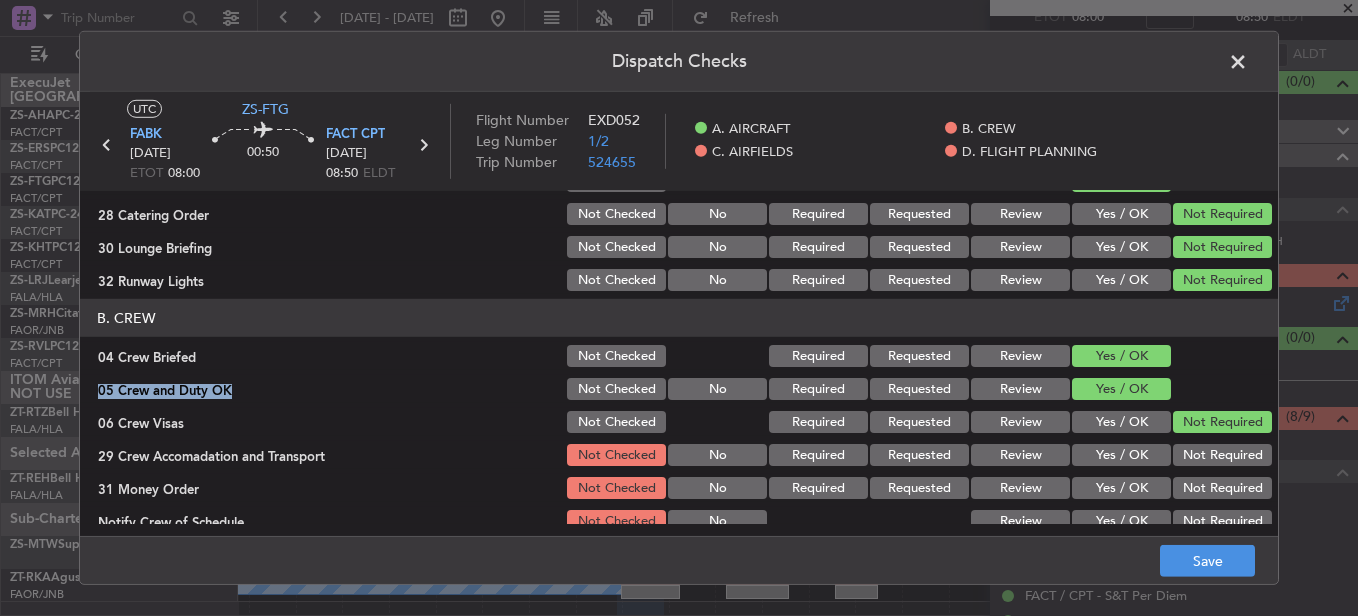drag, startPoint x: 1214, startPoint y: 457, endPoint x: 1213, endPoint y: 468, distance: 11.045361 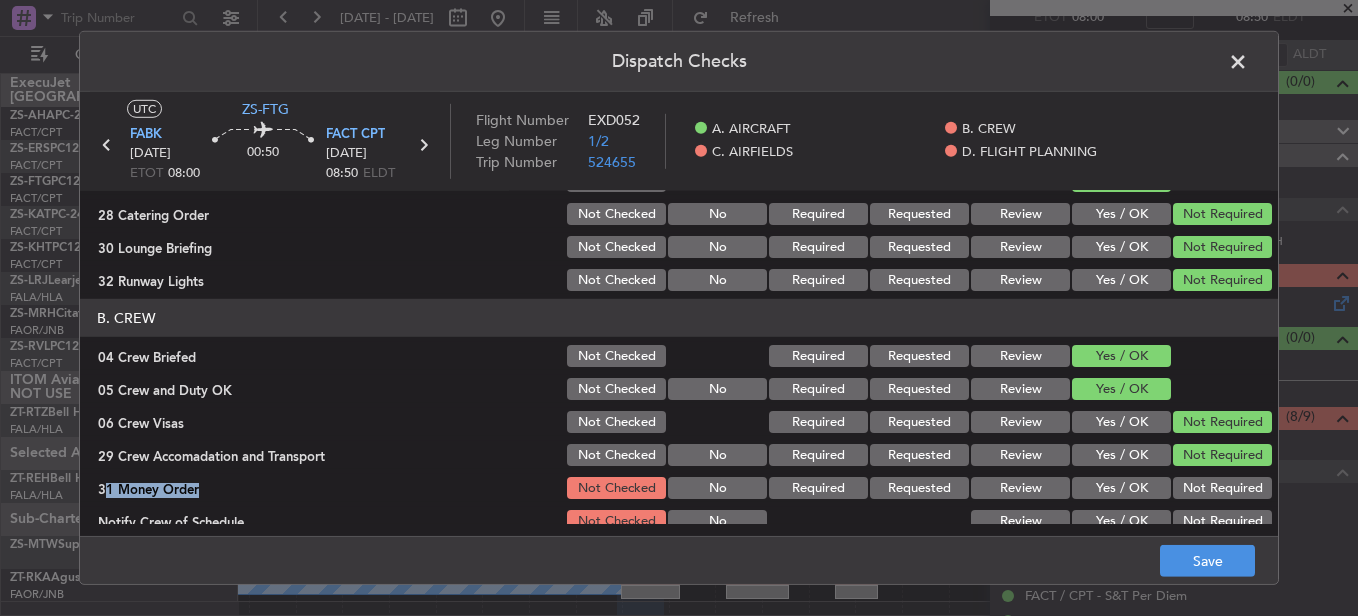 click on "B. CREW   04 Crew Briefed  Not Checked Required Requested Review Yes / OK  05 Crew and Duty OK  Not Checked No Required Requested Review Yes / OK  06 Crew Visas  Not Checked Required Requested Review Yes / OK Not Required  29 Crew Accomadation and Transport  Not Checked No Required Requested Review Yes / OK Not Required  31 Money Order  Not Checked No Required Requested Review Yes / OK Not Required  Notify Crew of Schedule  Not Checked No Review Yes / OK Not Required" 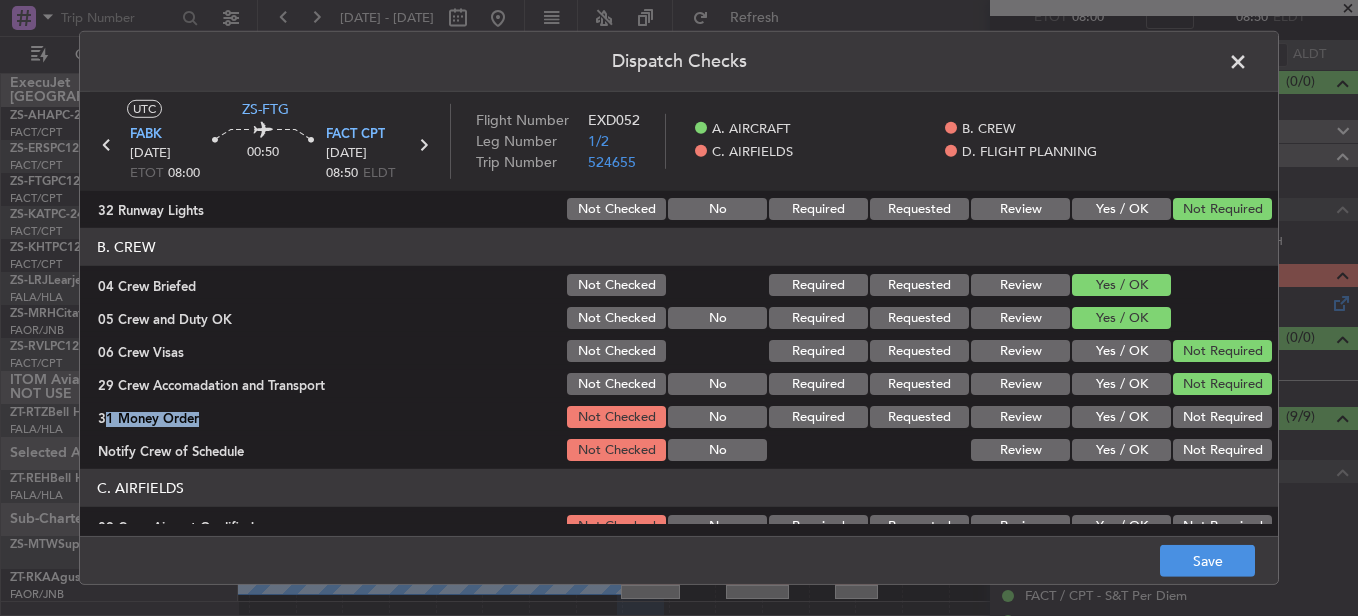 scroll, scrollTop: 300, scrollLeft: 0, axis: vertical 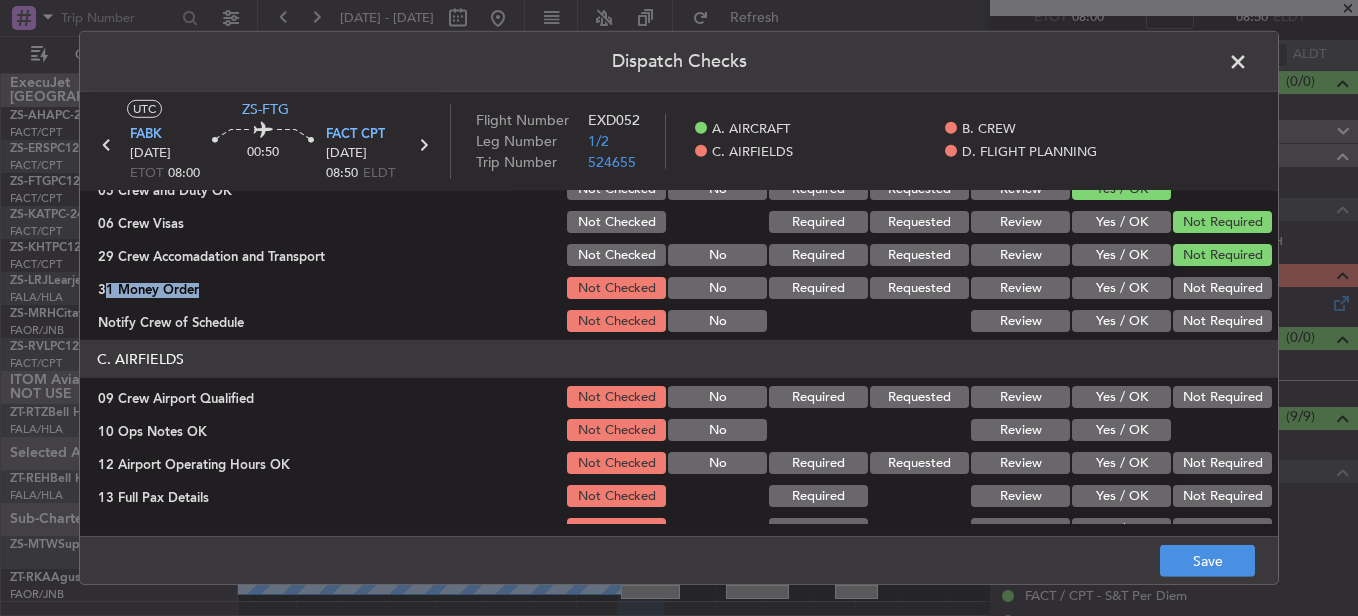 click on "Not Required" 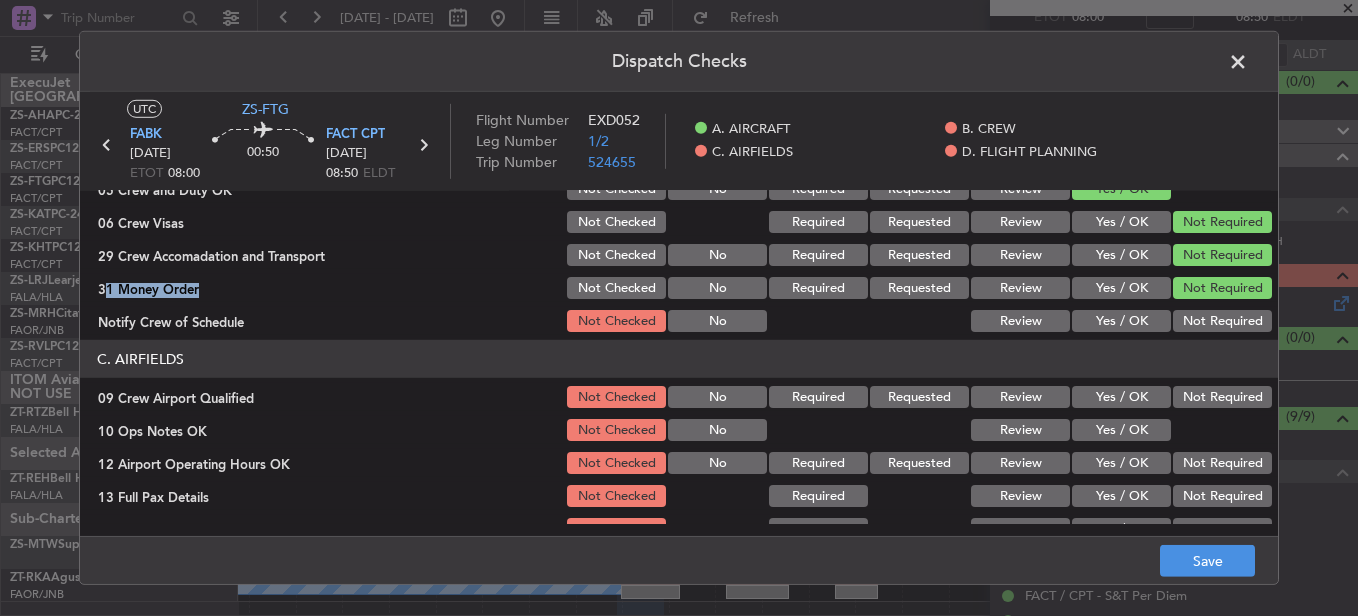 click on "Not Required" 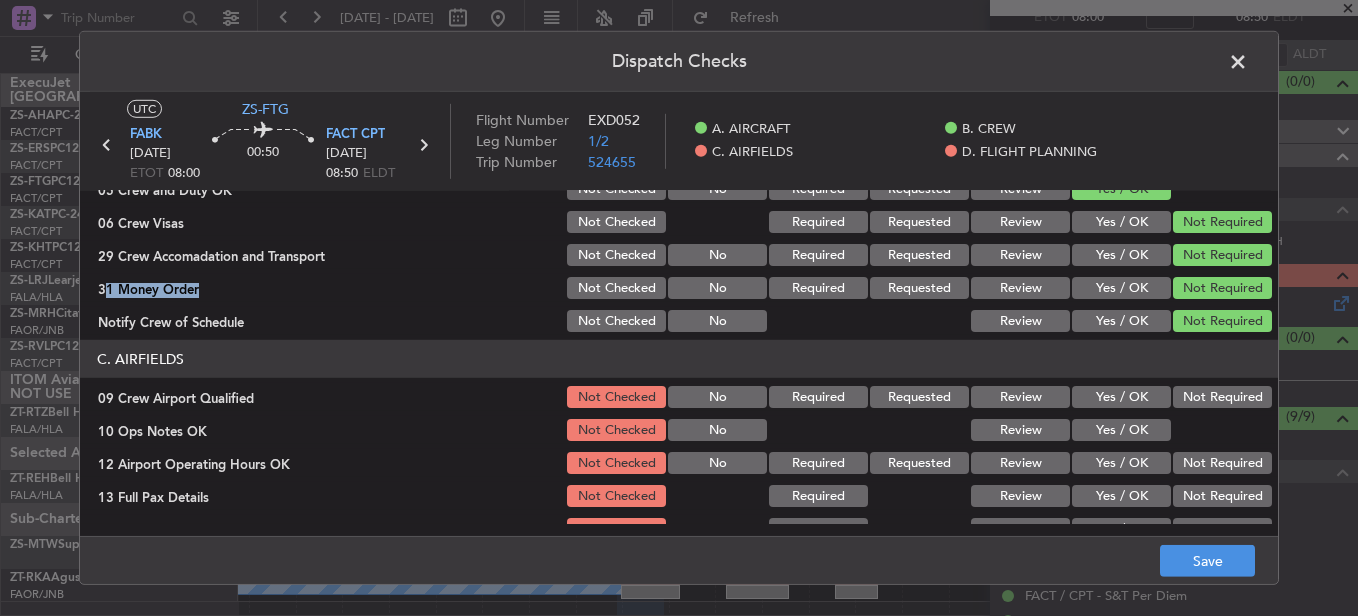 click on "C. AIRFIELDS   09 Crew Airport Qualified  Not Checked No Required Requested Review Yes / OK Not Required  10 Ops Notes OK  Not Checked No Review Yes / OK  12 Airport Operating Hours OK  Not Checked No Required Requested Review Yes / OK Not Required  13 Full Pax Details  Not Checked Required Review Yes / OK Not Required  14 Airport of Entry / Customs and IMM  Not Checked Required Review Yes / OK Not Required  15 Jet A1 Available  Not Checked No Required Requested Review Yes / OK Not Required  16 Fire Service  Not Checked No Required Requested Review Yes / OK Not Required  27 Airfield Indemnity  Not Checked No Required Requested Review Yes / OK Not Required" 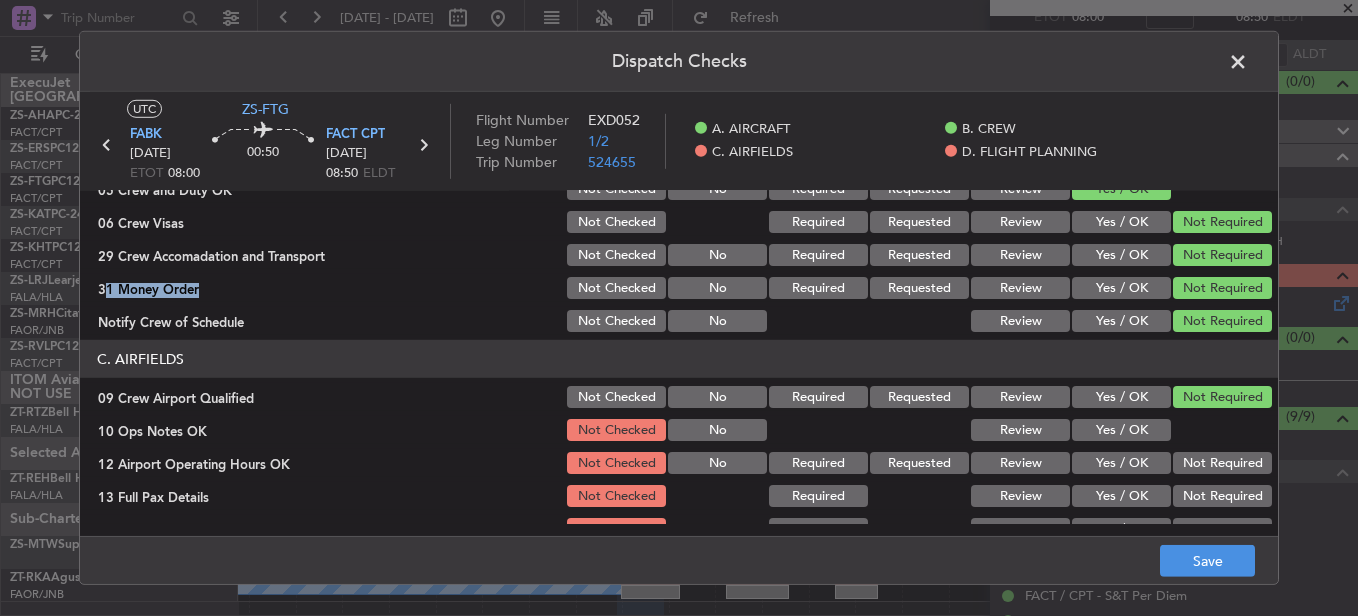 click on "Yes / OK" 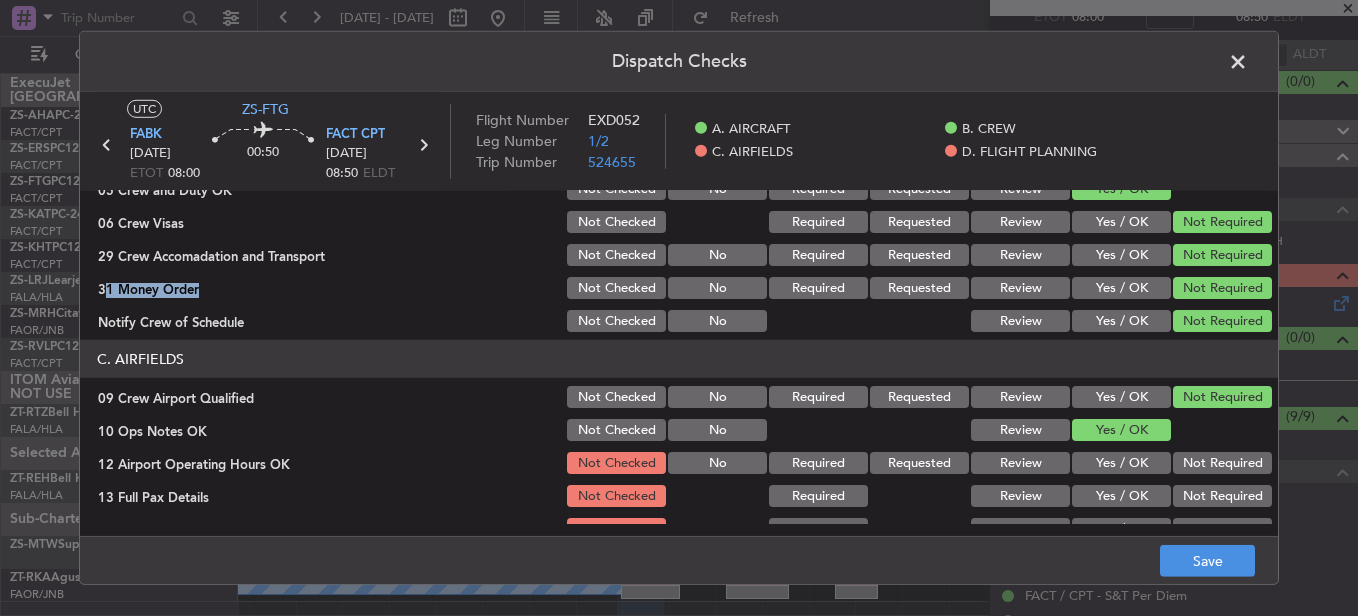 click on "Not Required" 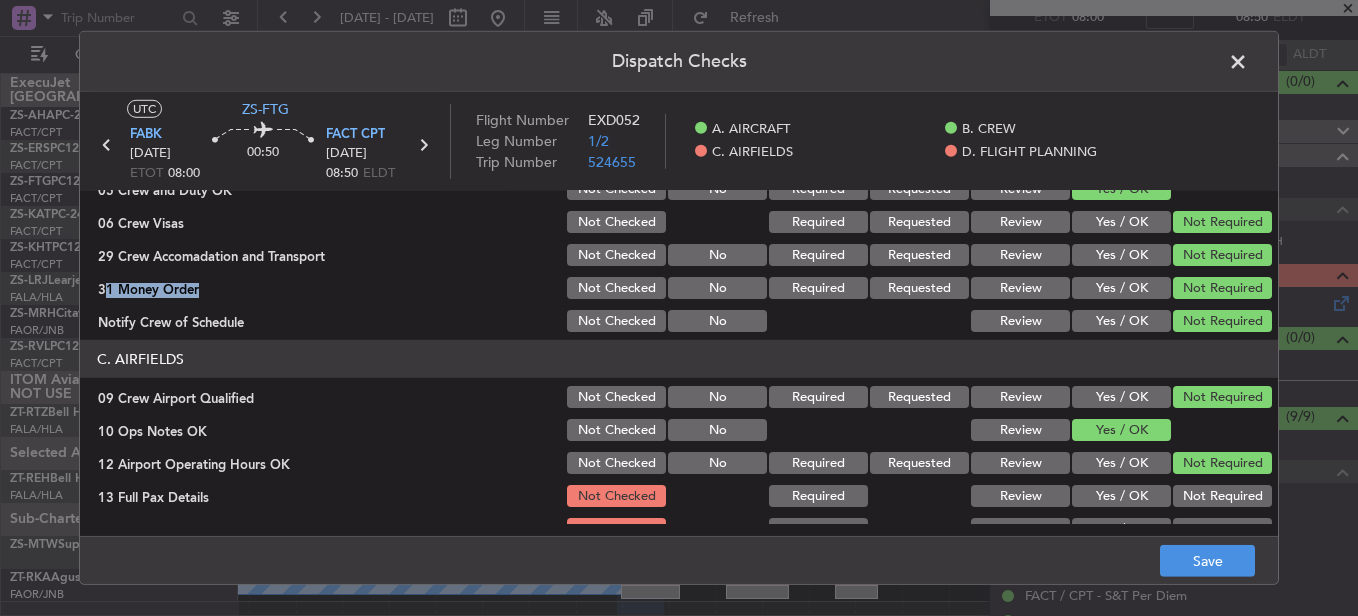 scroll, scrollTop: 400, scrollLeft: 0, axis: vertical 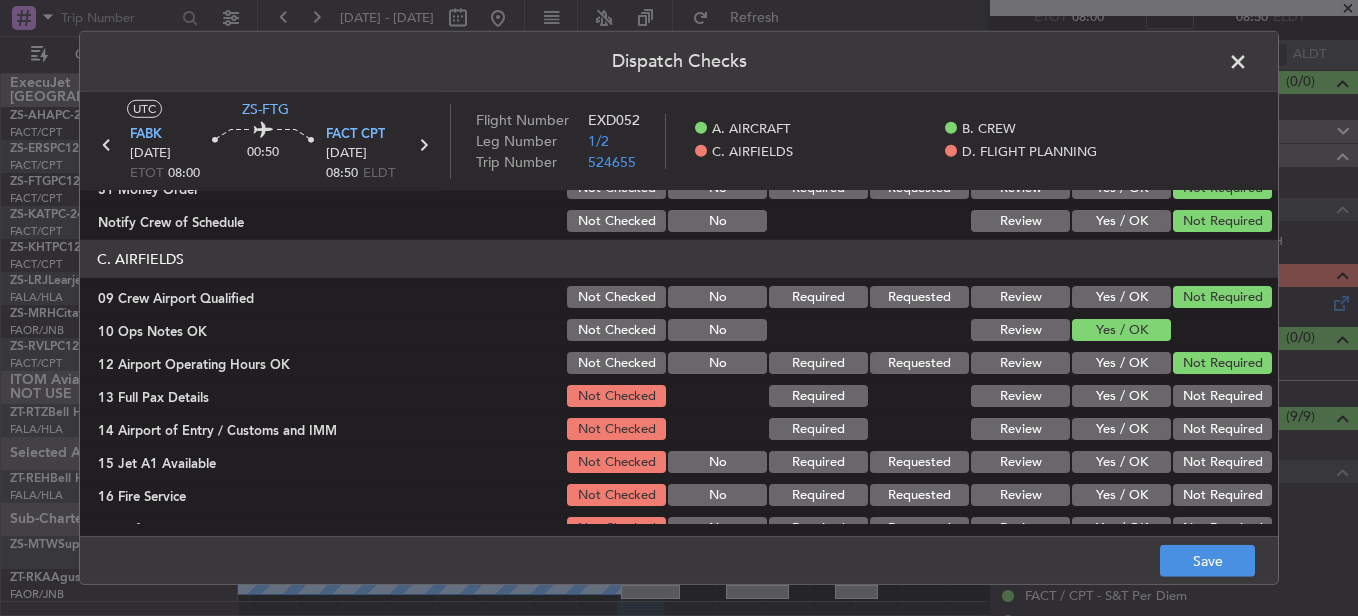 click on "Not Required" 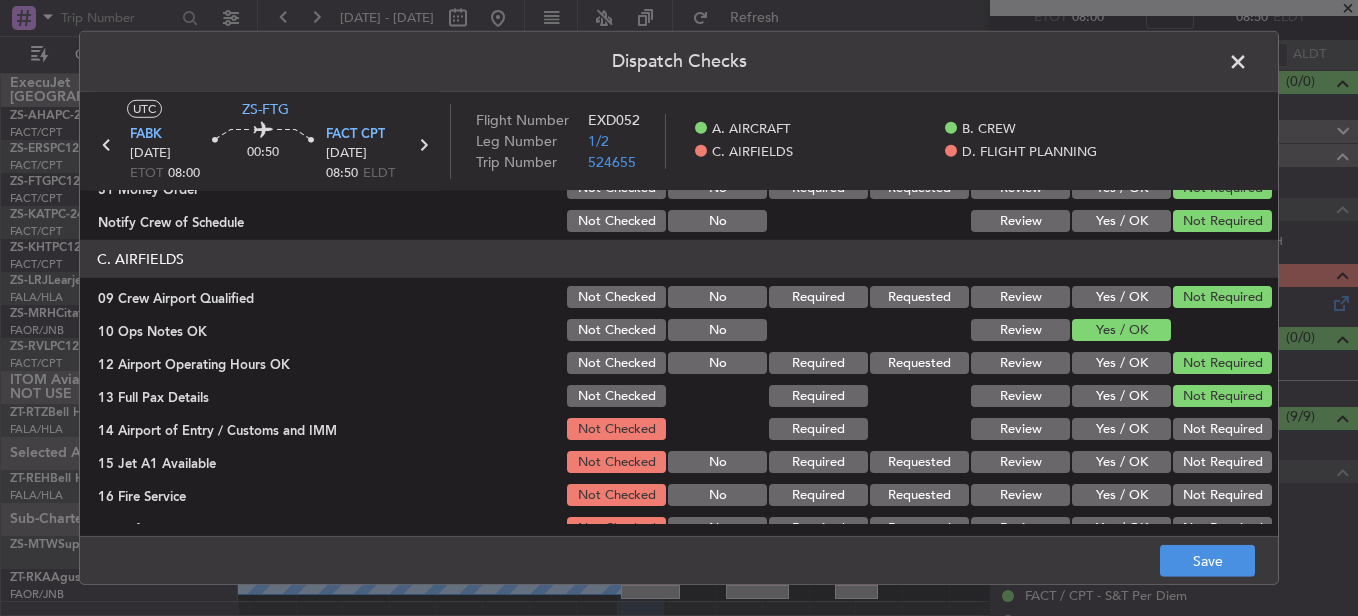 click on "Not Required" 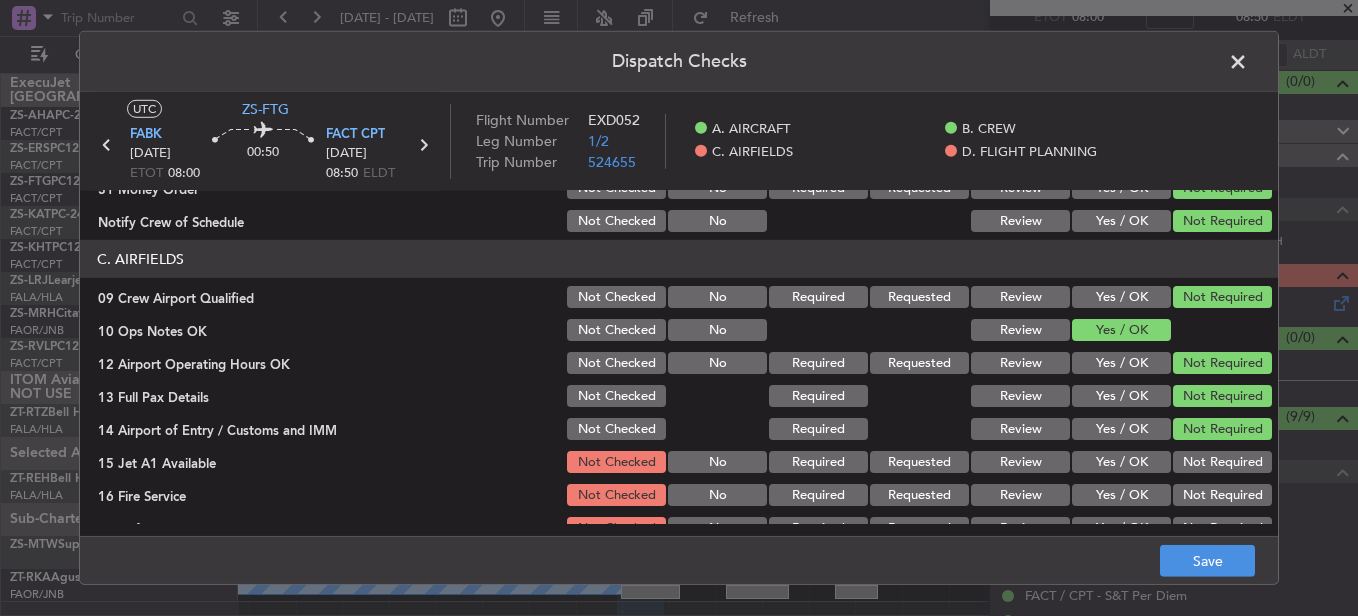 click on "Not Required" 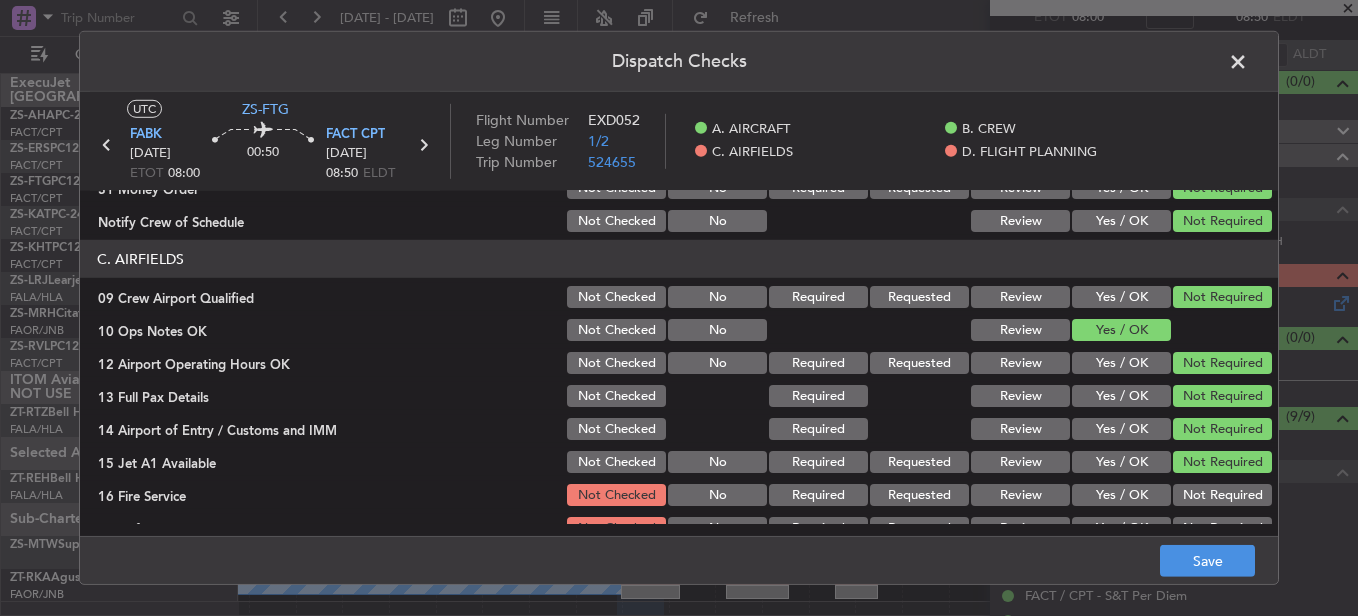 click on "Not Required" 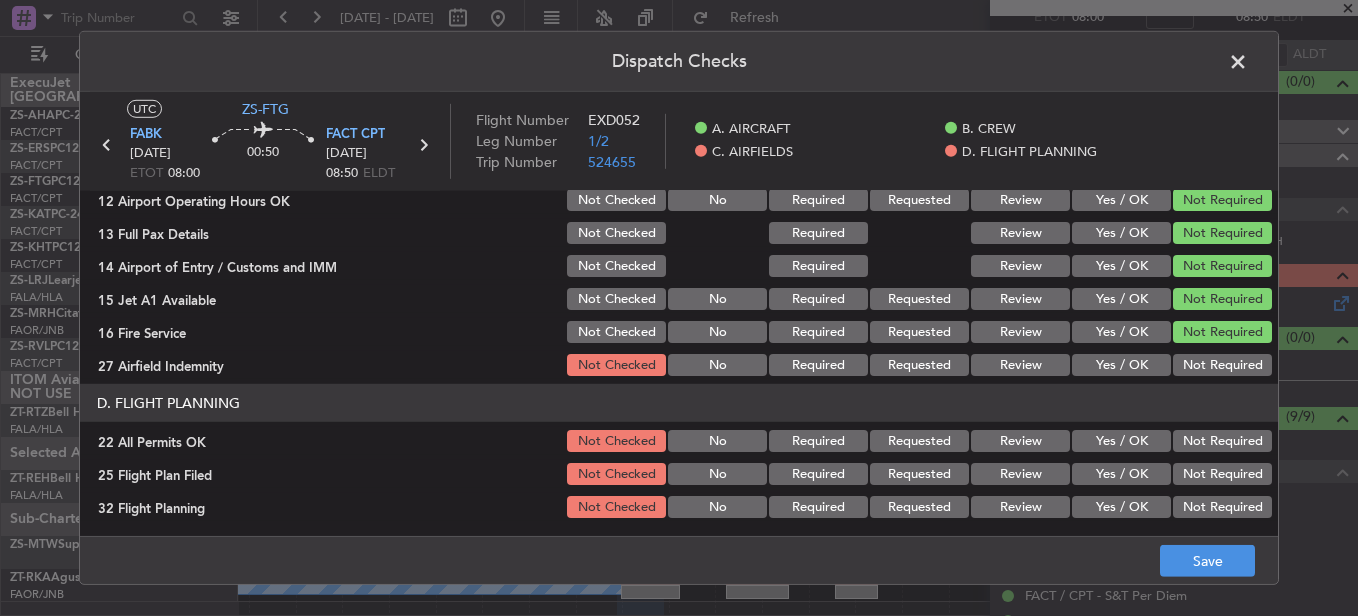 scroll, scrollTop: 565, scrollLeft: 0, axis: vertical 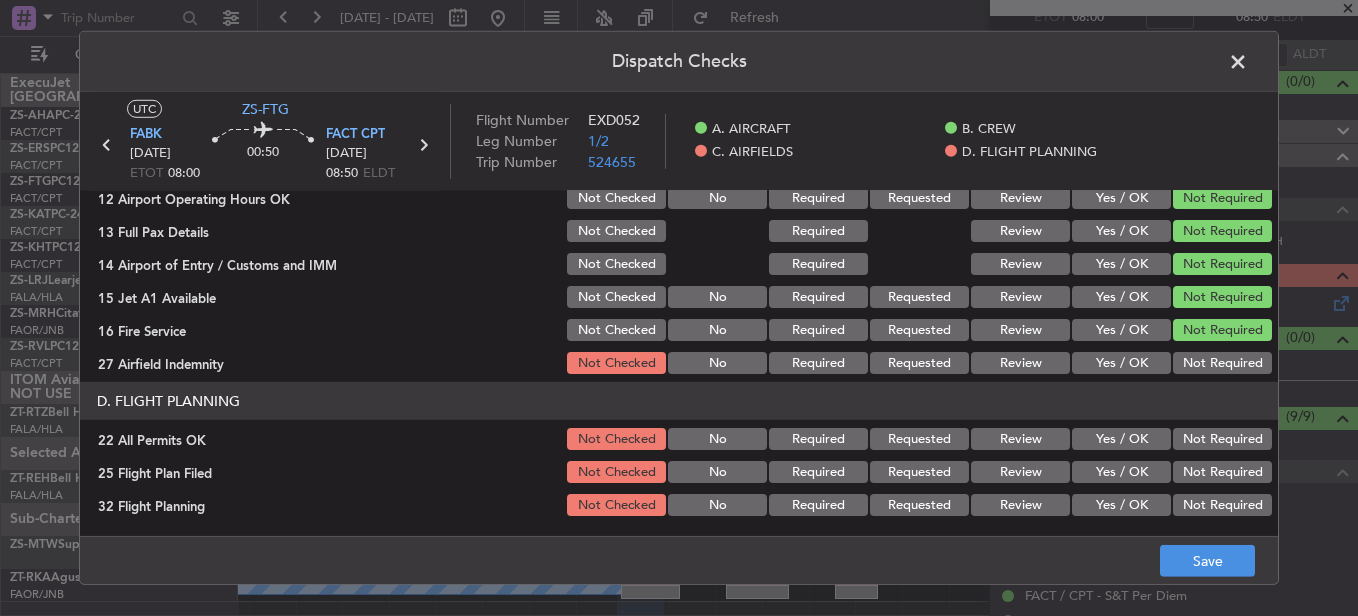click on "Not Required" 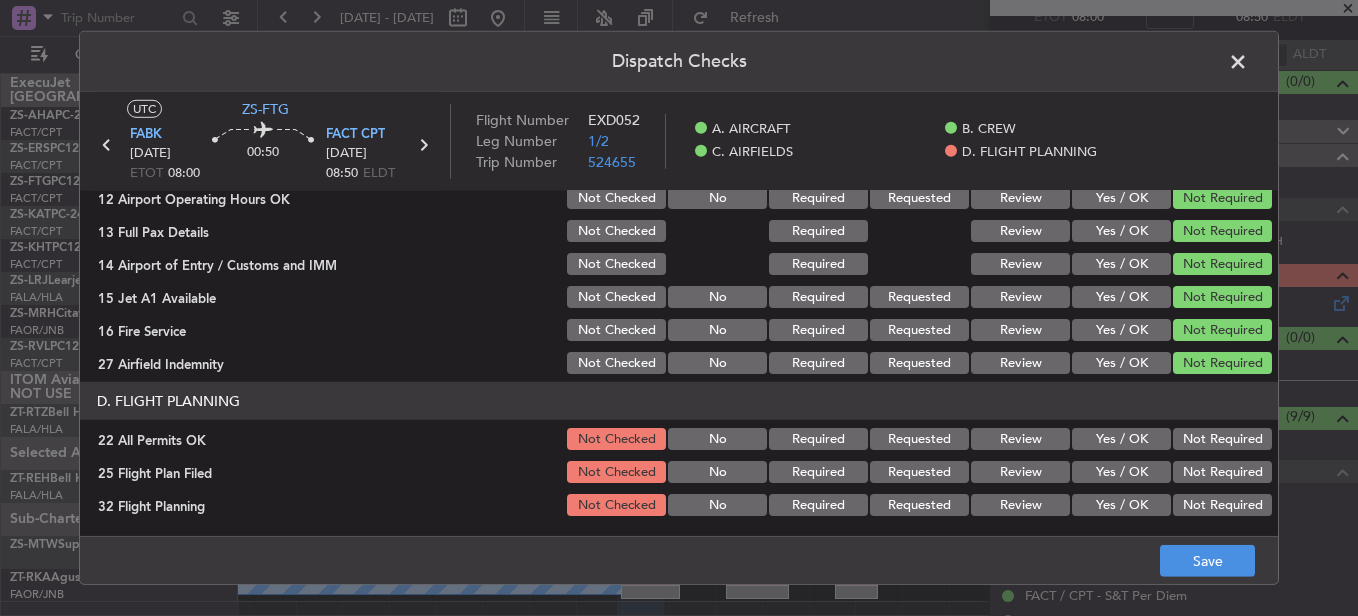 click on "D. FLIGHT PLANNING" 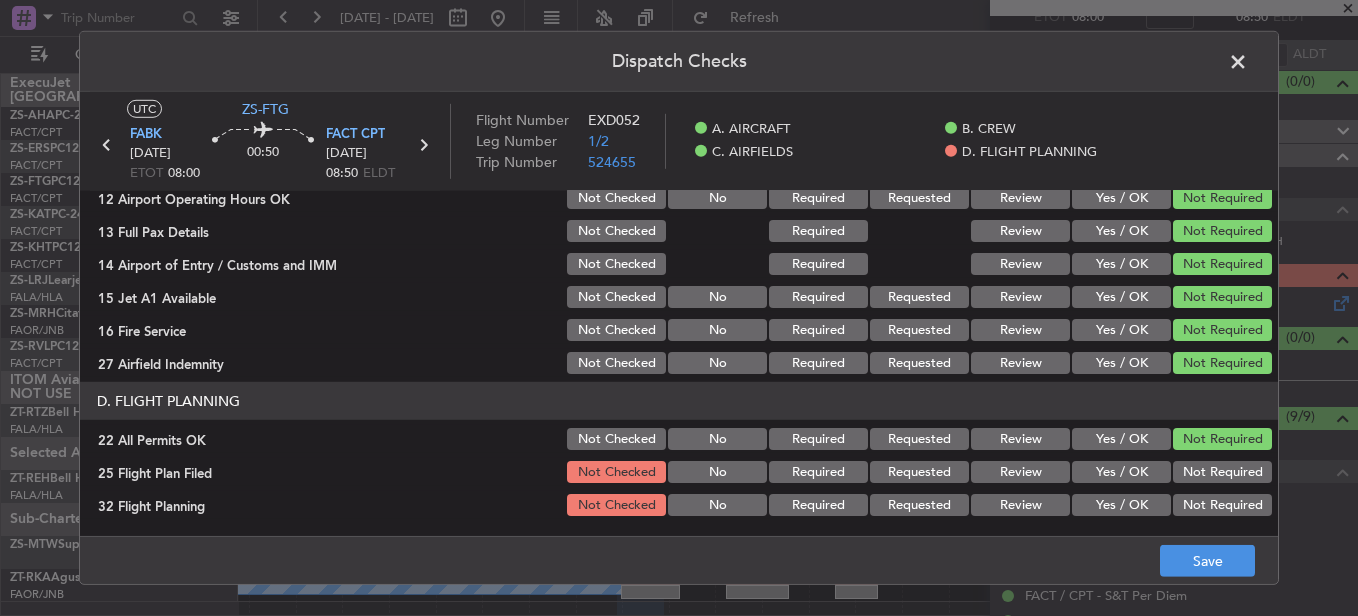 click on "Review" 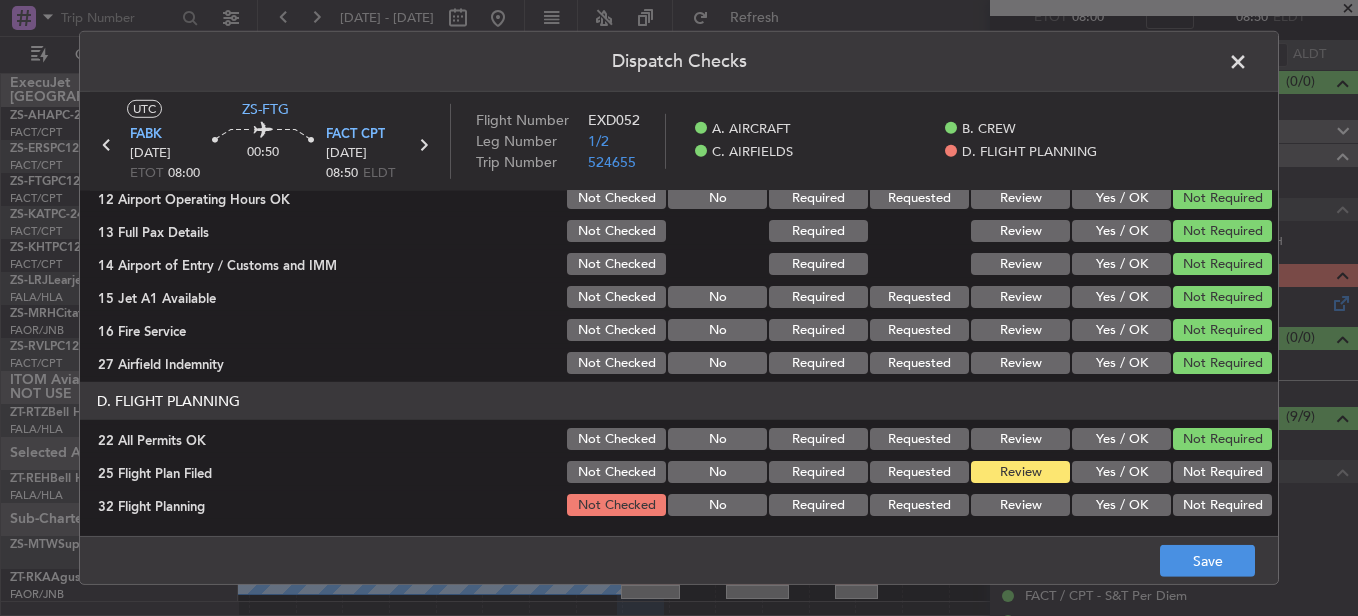 click on "Review" 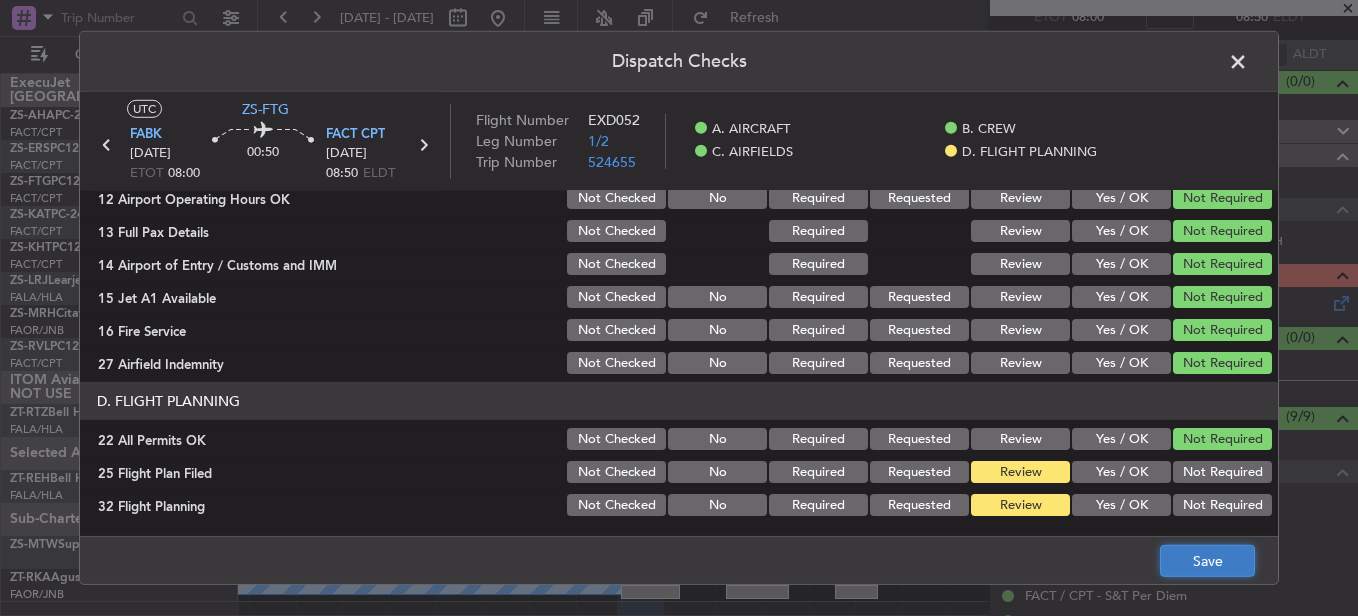 click on "Save" 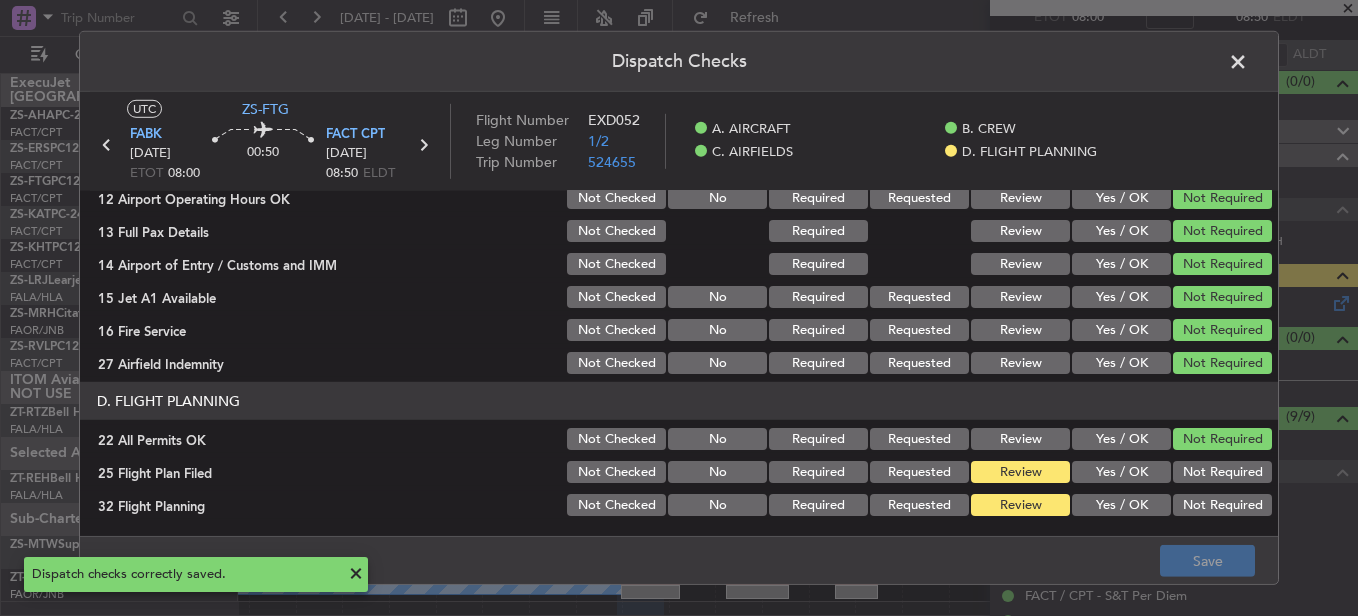 click on "Dispatch Checks" 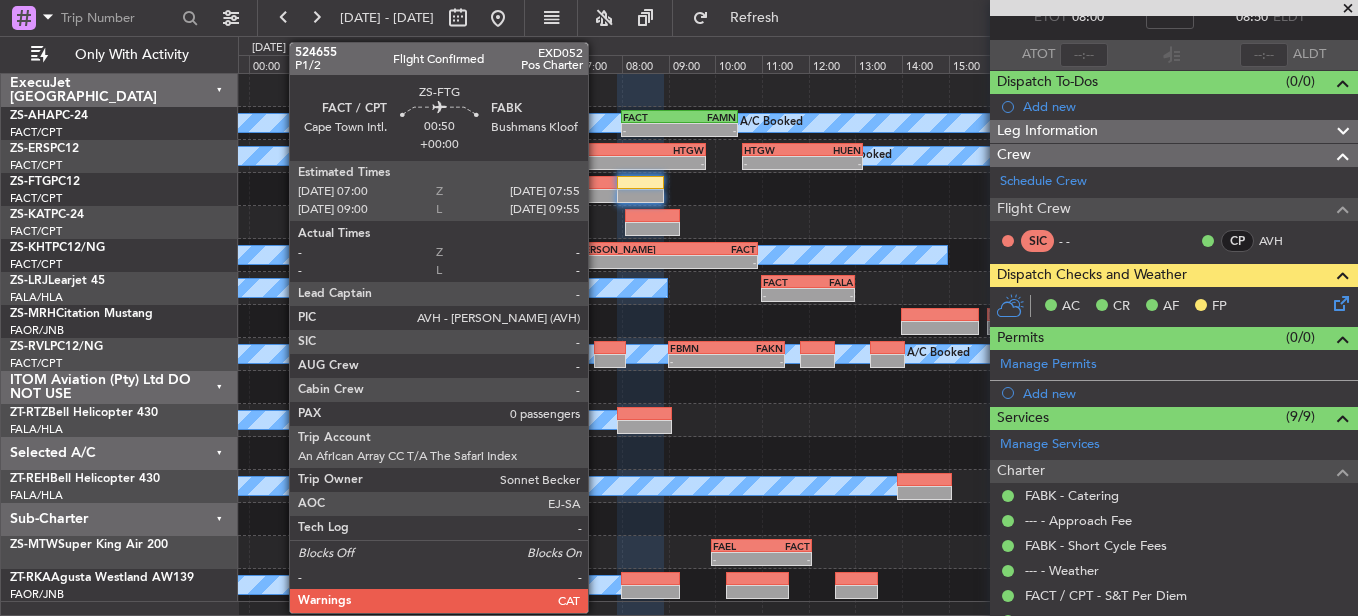 click 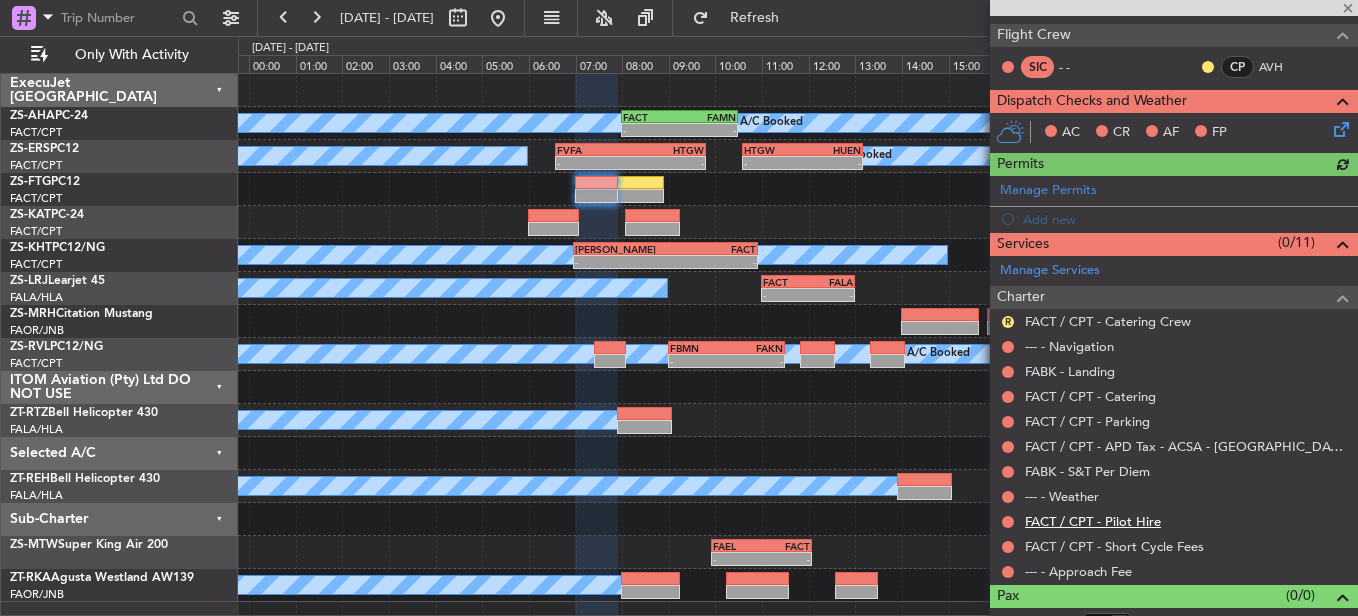 scroll, scrollTop: 323, scrollLeft: 0, axis: vertical 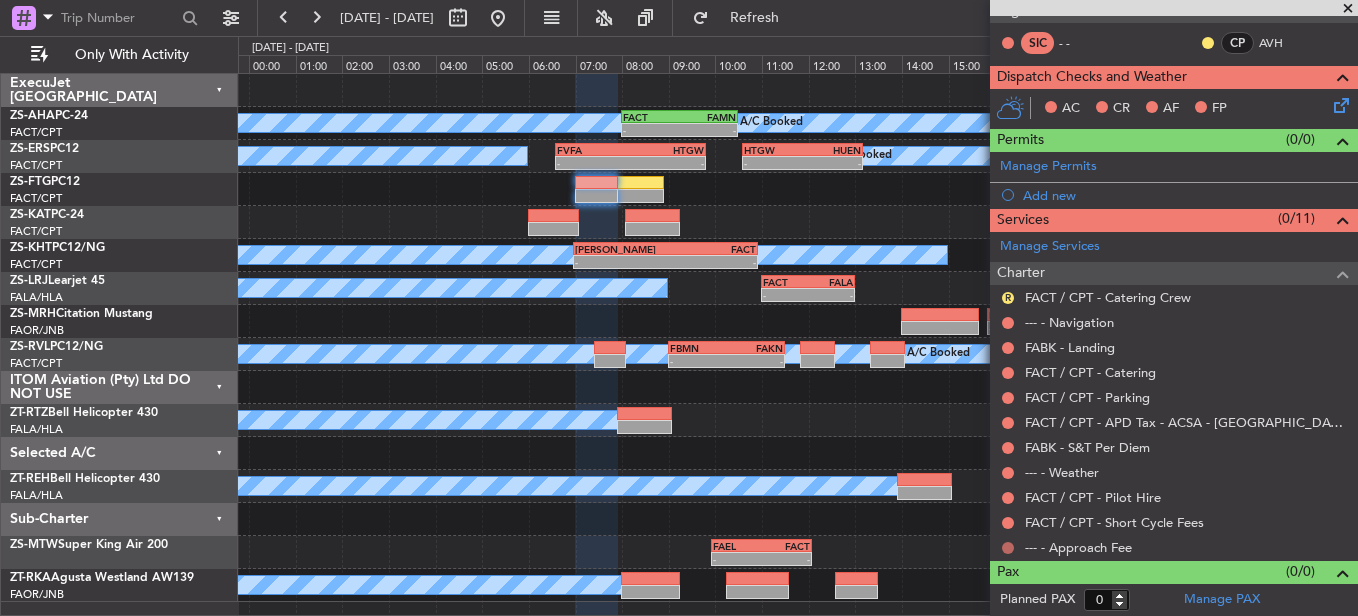 click at bounding box center [1008, 548] 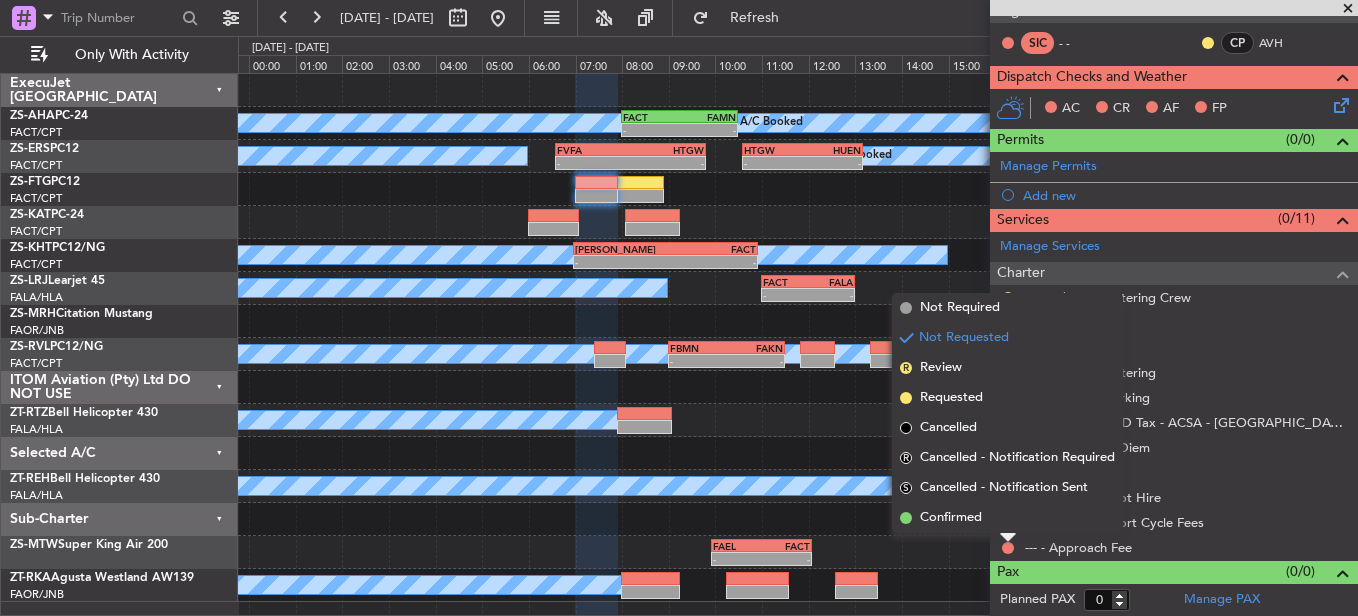 click on "Not Requested" at bounding box center [1008, 514] 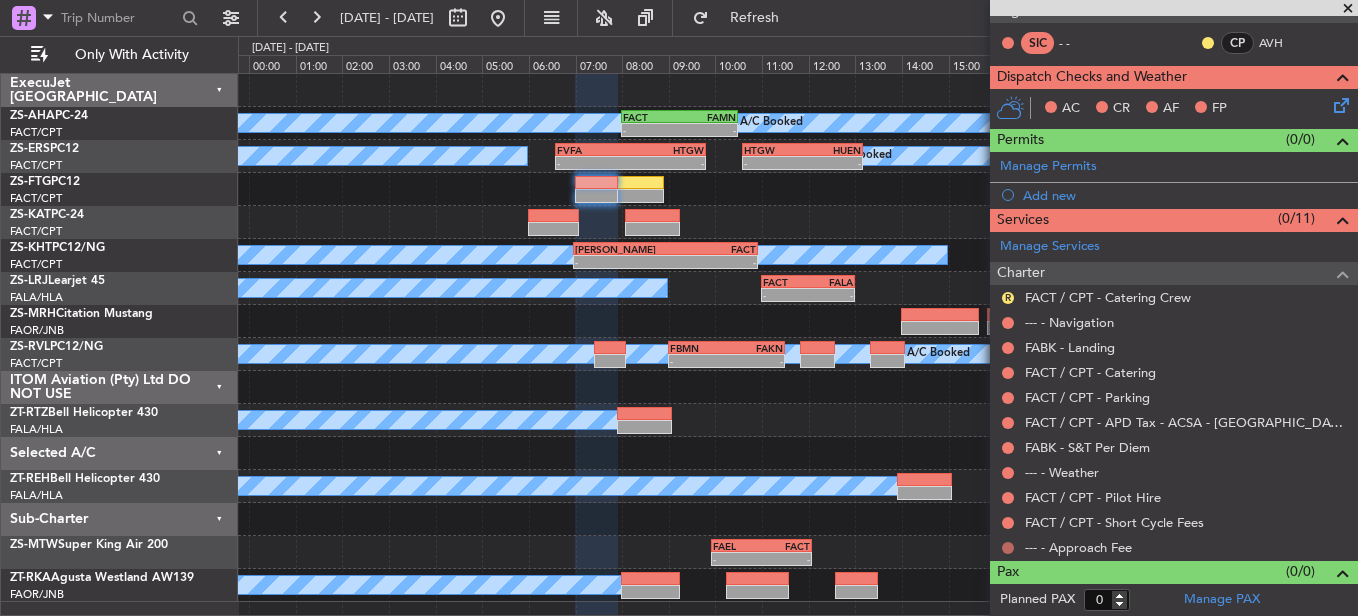 click at bounding box center (1008, 548) 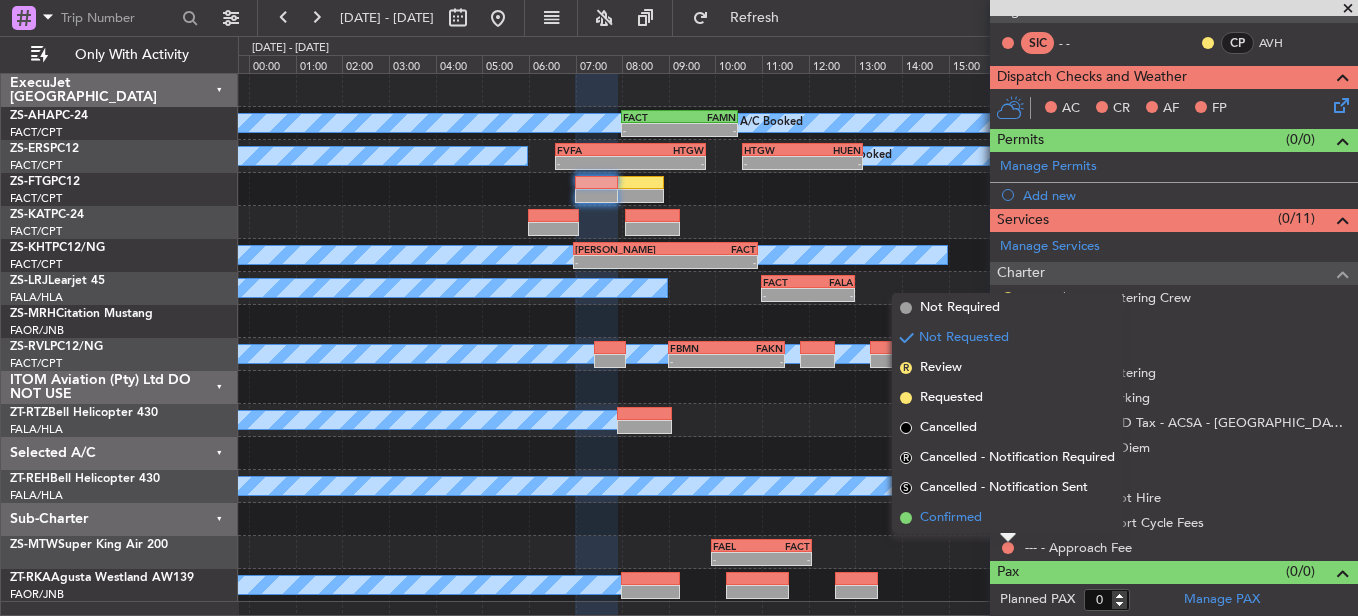 click on "Confirmed" at bounding box center (1007, 518) 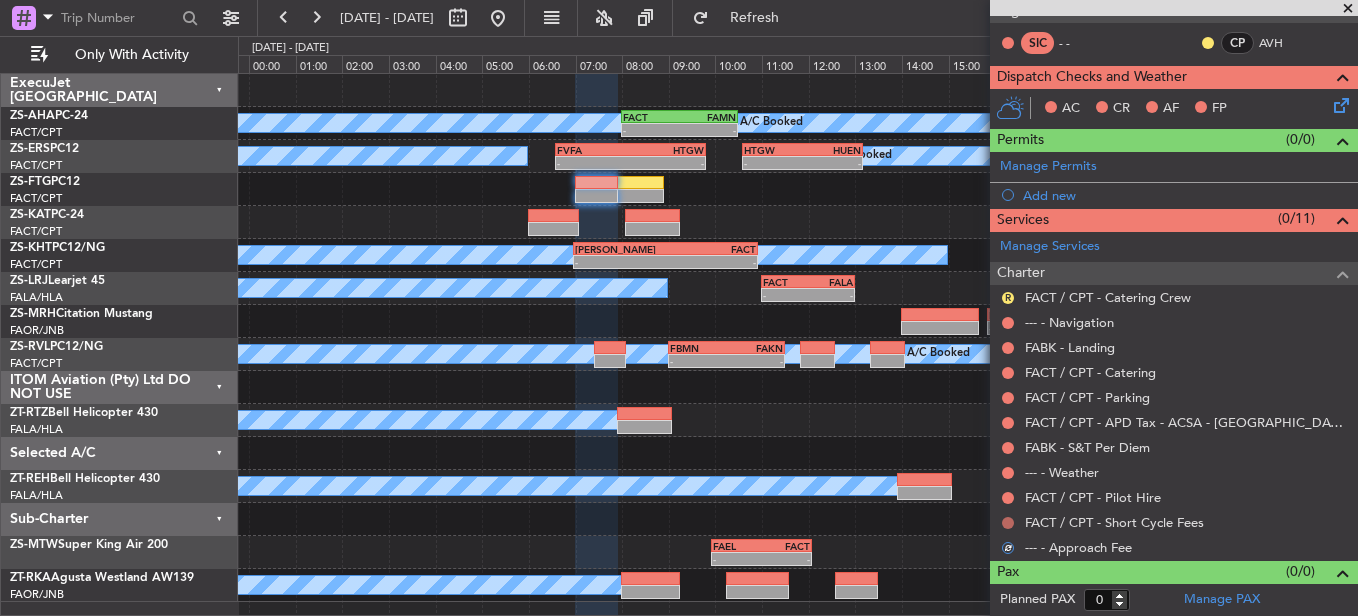 click at bounding box center (1008, 523) 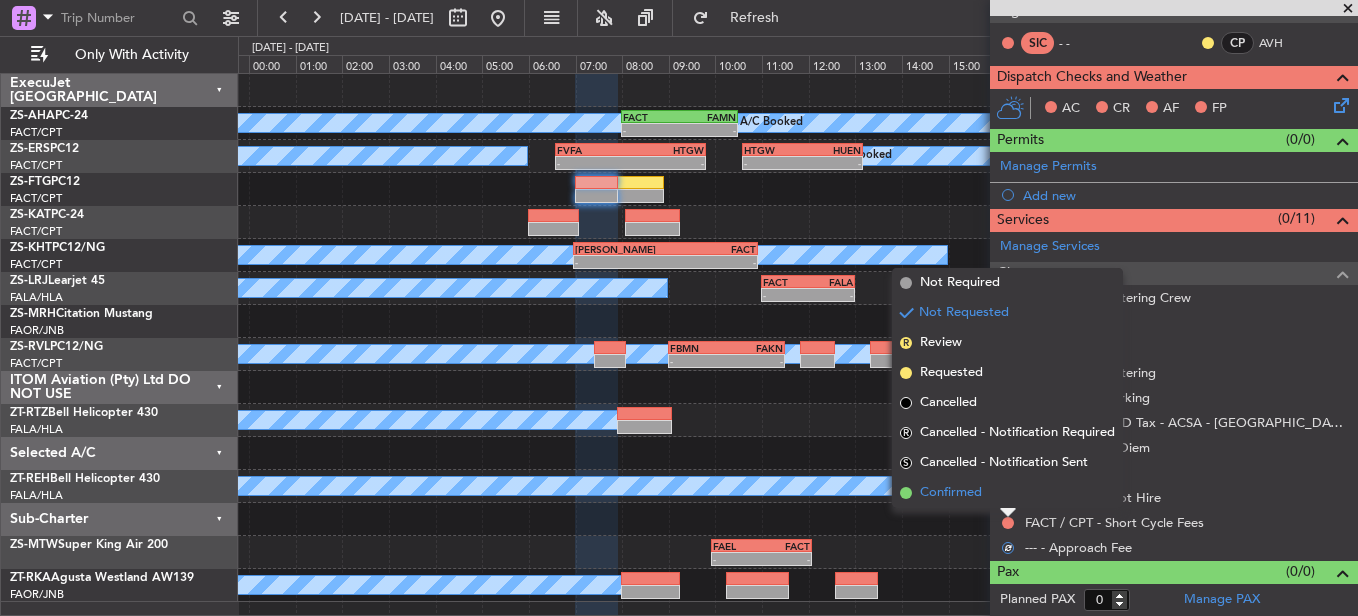 click on "Confirmed" at bounding box center [1007, 493] 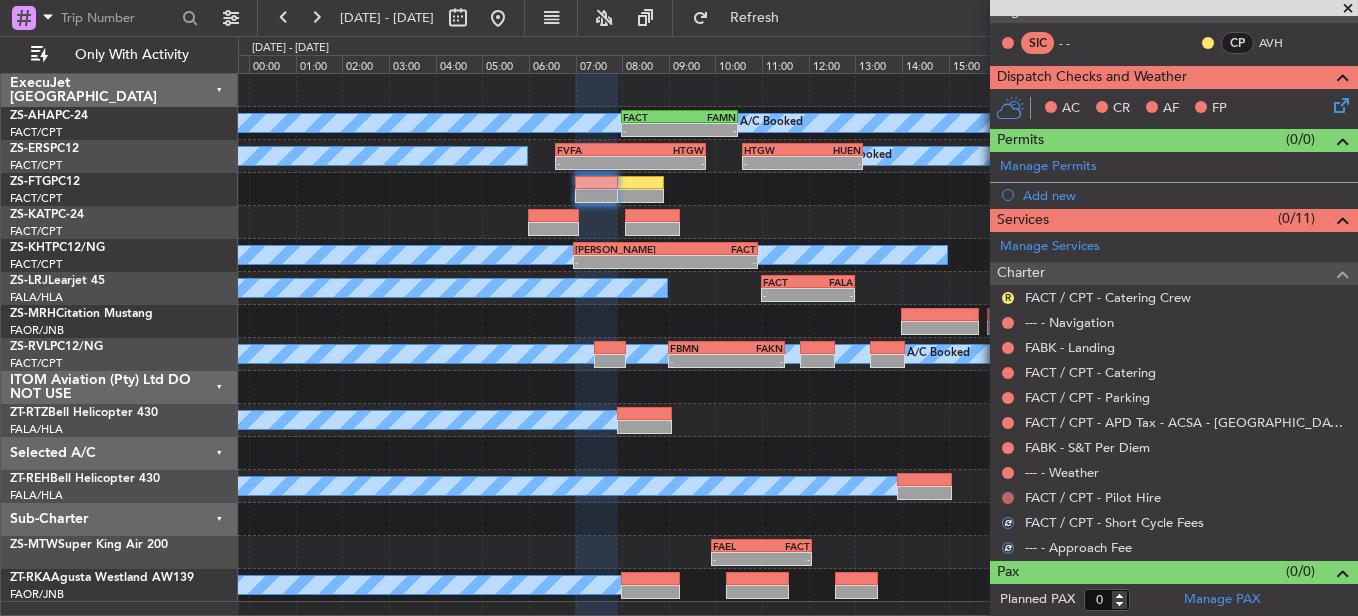 click at bounding box center [1008, 498] 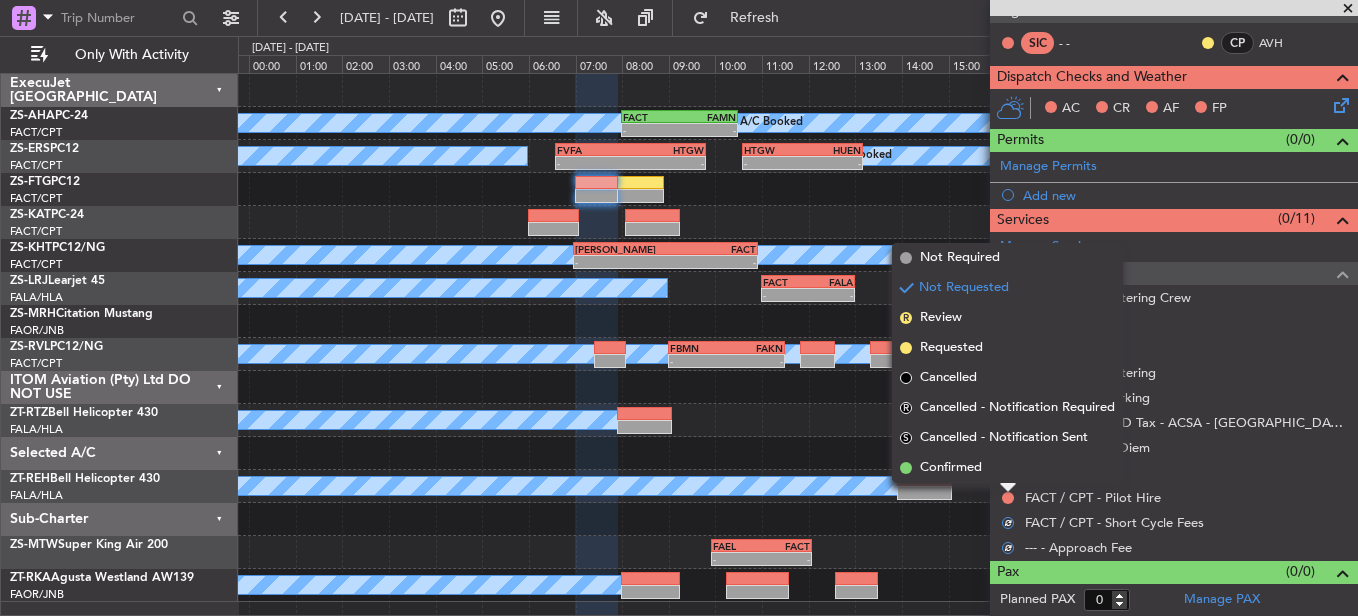 click on "Confirmed" at bounding box center [1007, 468] 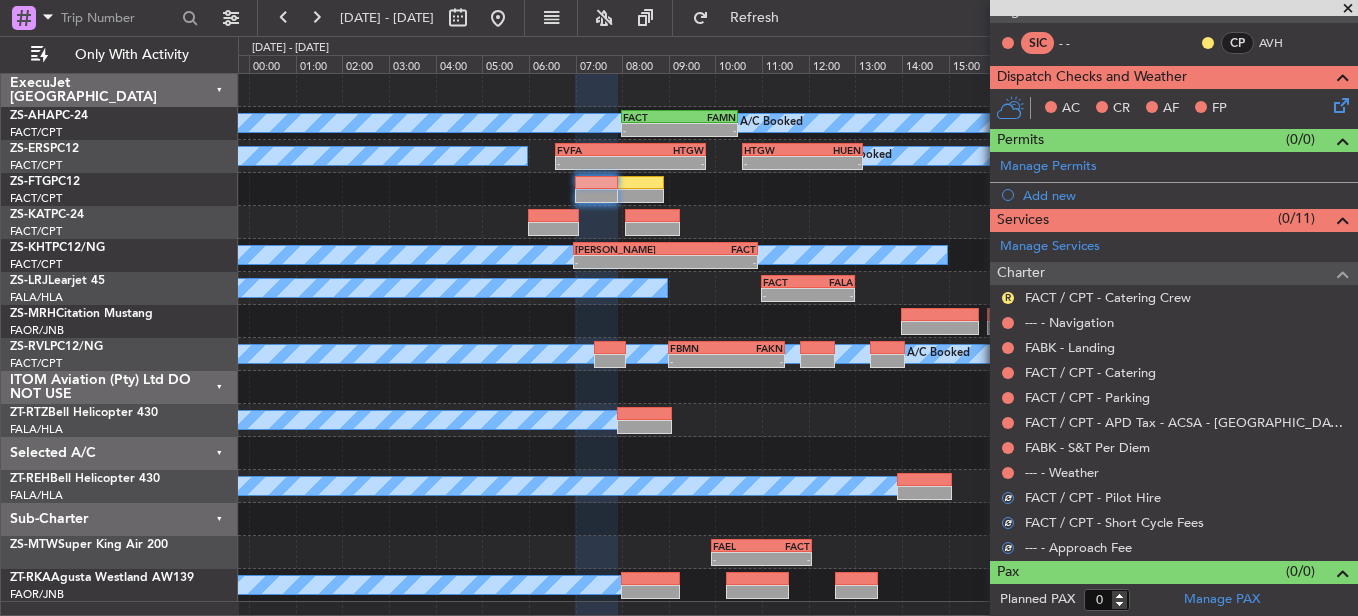 click at bounding box center (1008, 473) 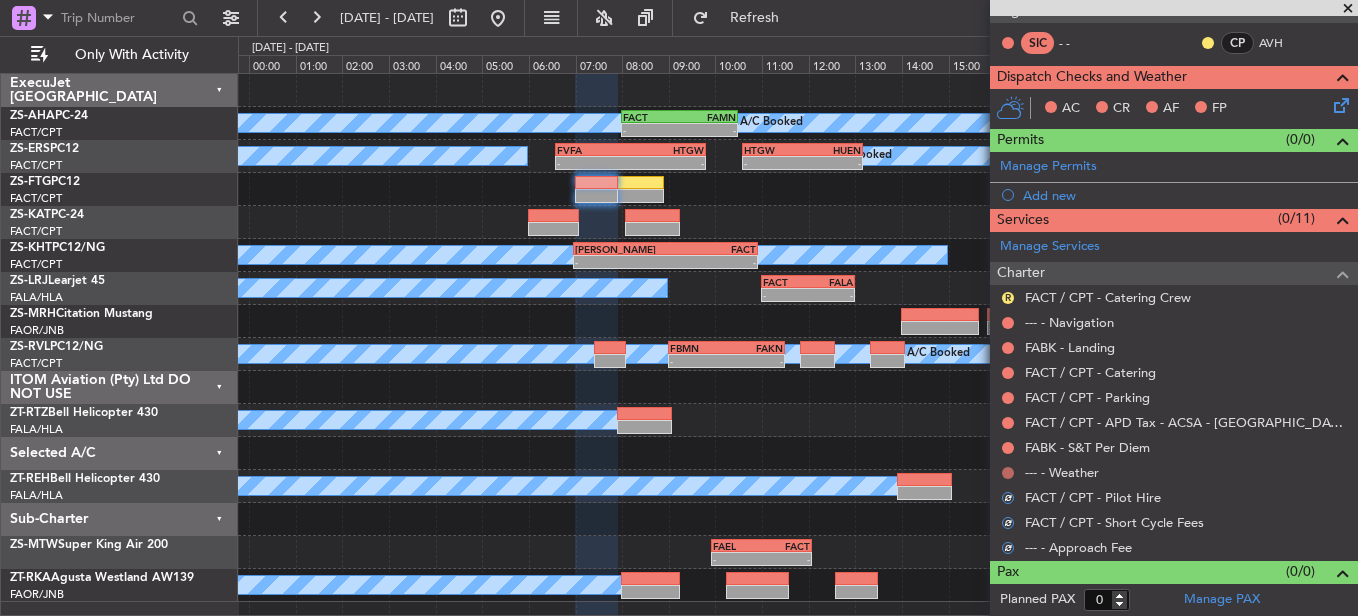 click at bounding box center [1008, 473] 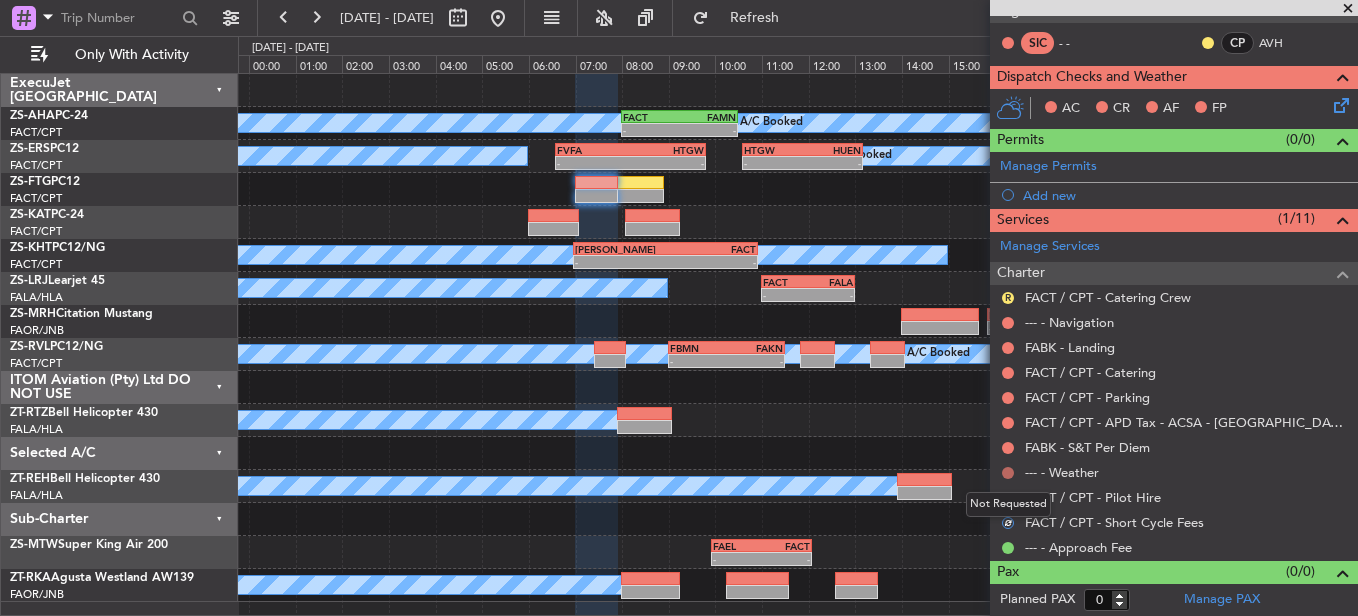 click at bounding box center [1008, 473] 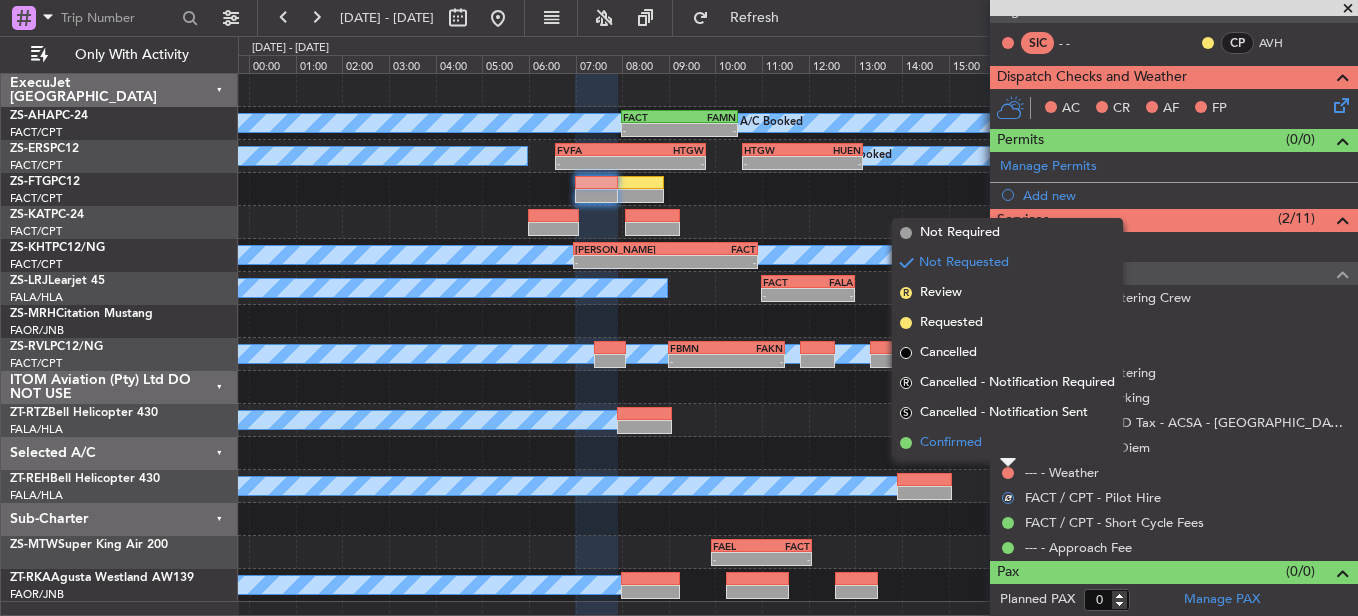 click on "Confirmed" at bounding box center [951, 443] 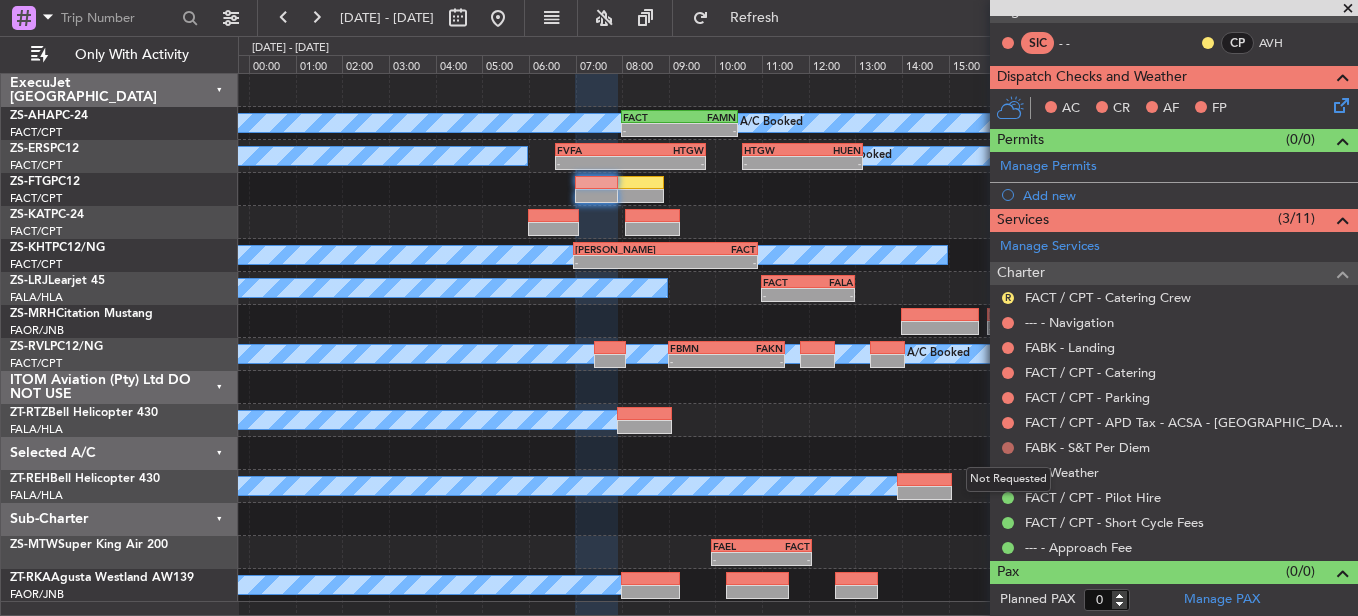 click at bounding box center (1008, 448) 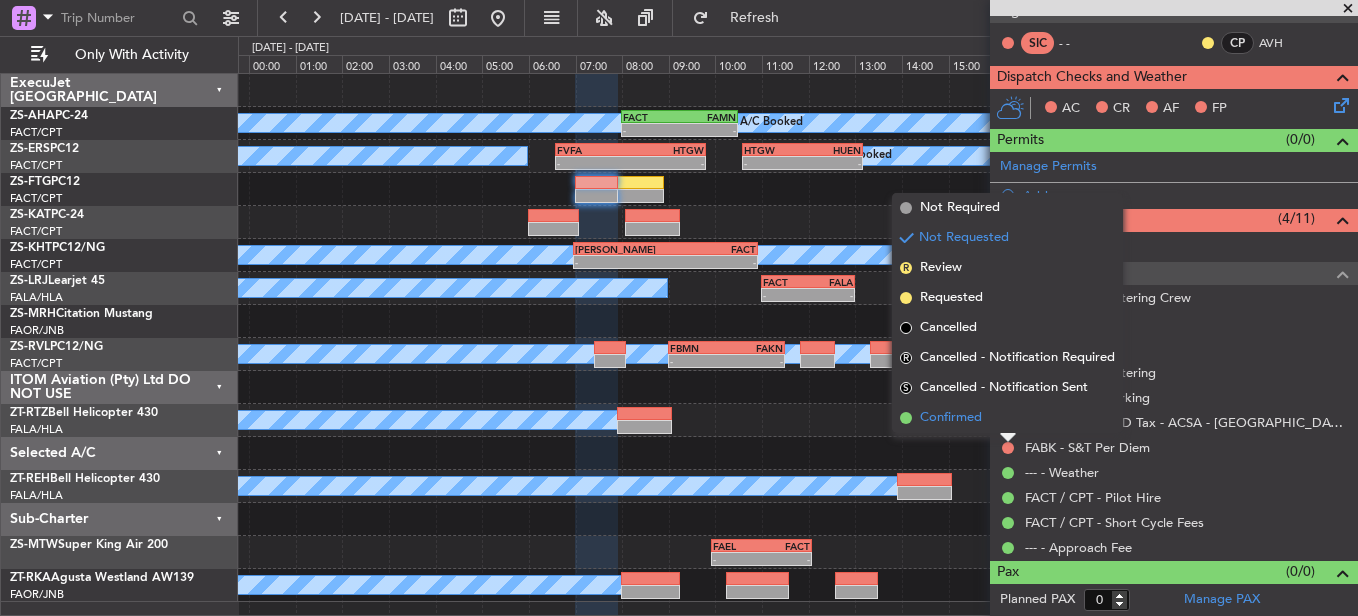 click on "Confirmed" at bounding box center (1007, 418) 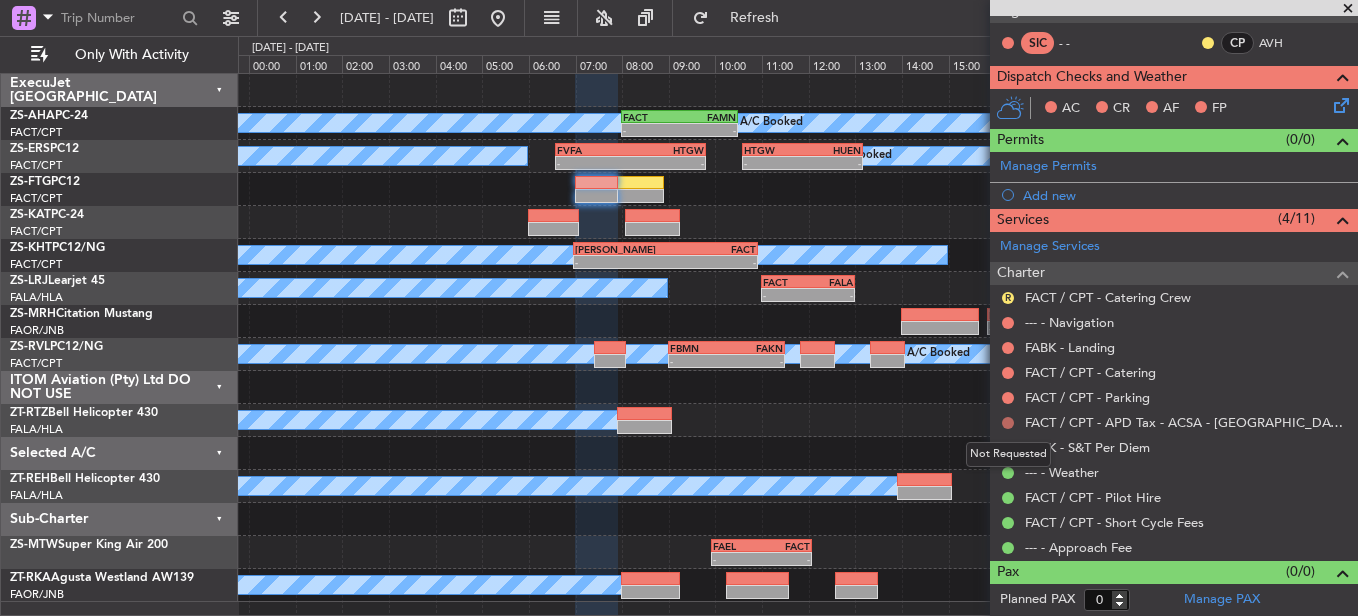 click at bounding box center (1008, 423) 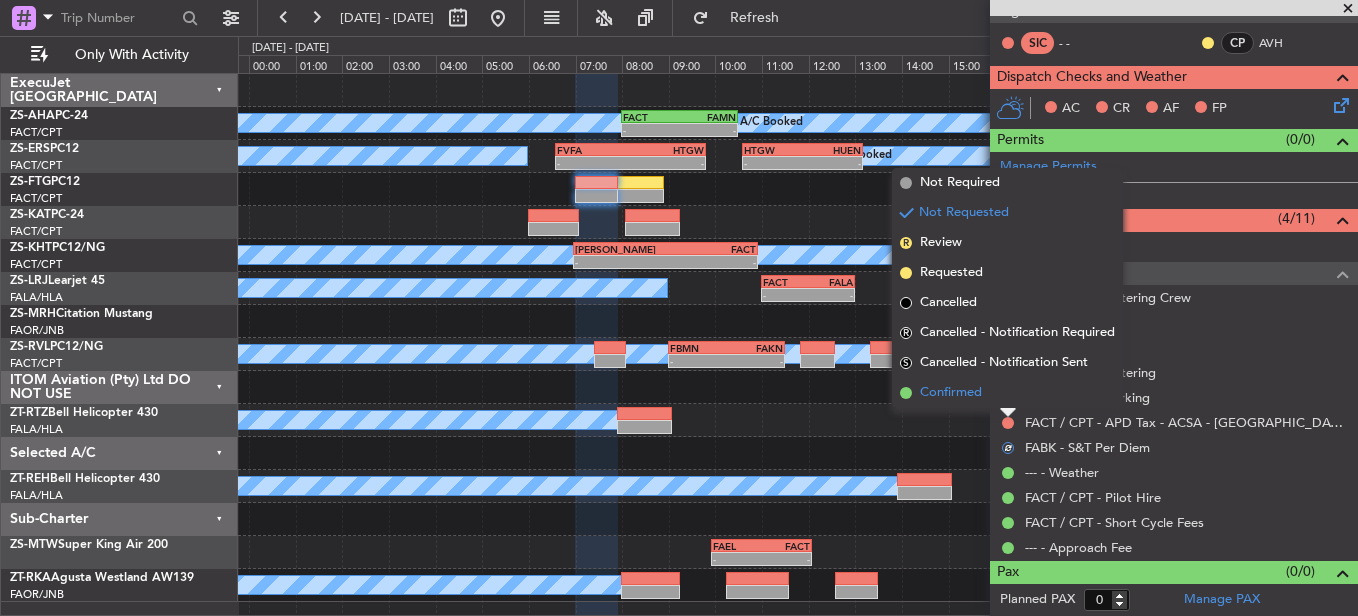 click on "Confirmed" at bounding box center [1007, 393] 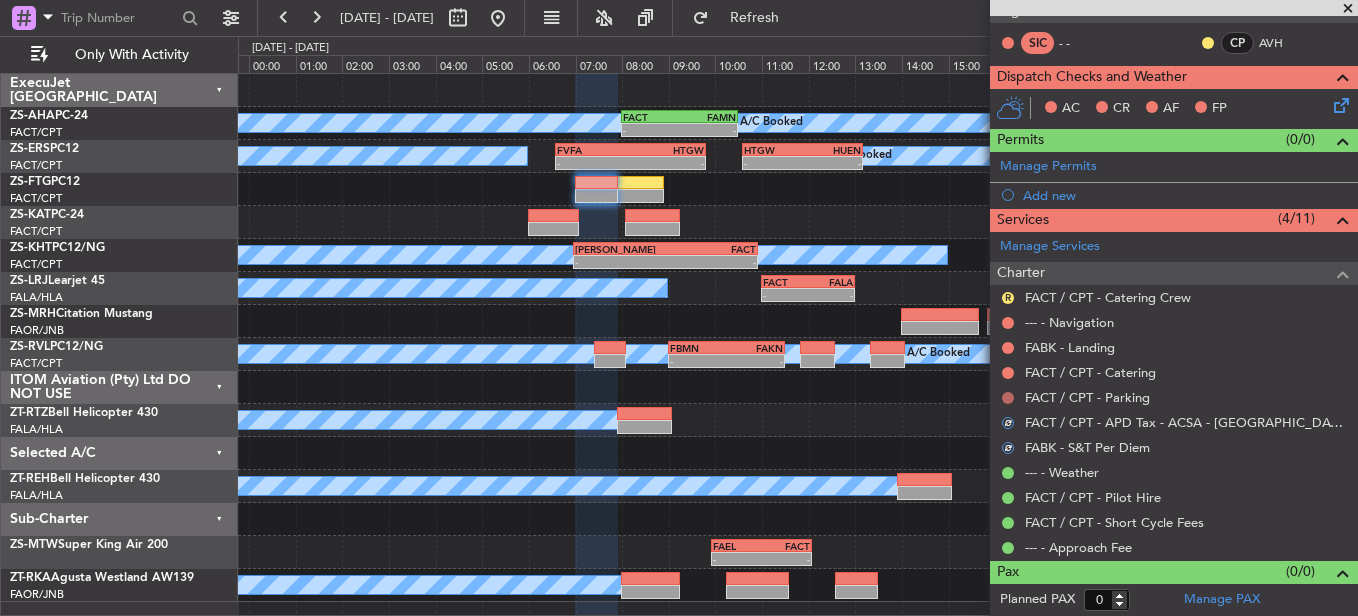 click at bounding box center [1008, 398] 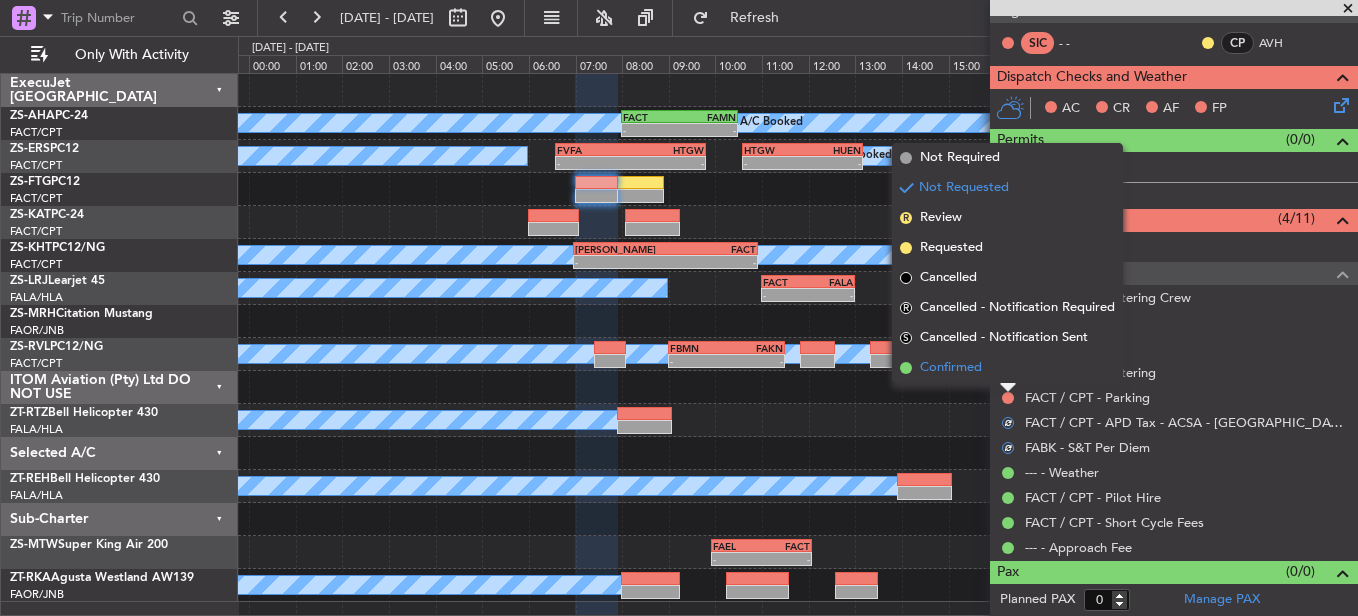 click on "Confirmed" at bounding box center [1007, 368] 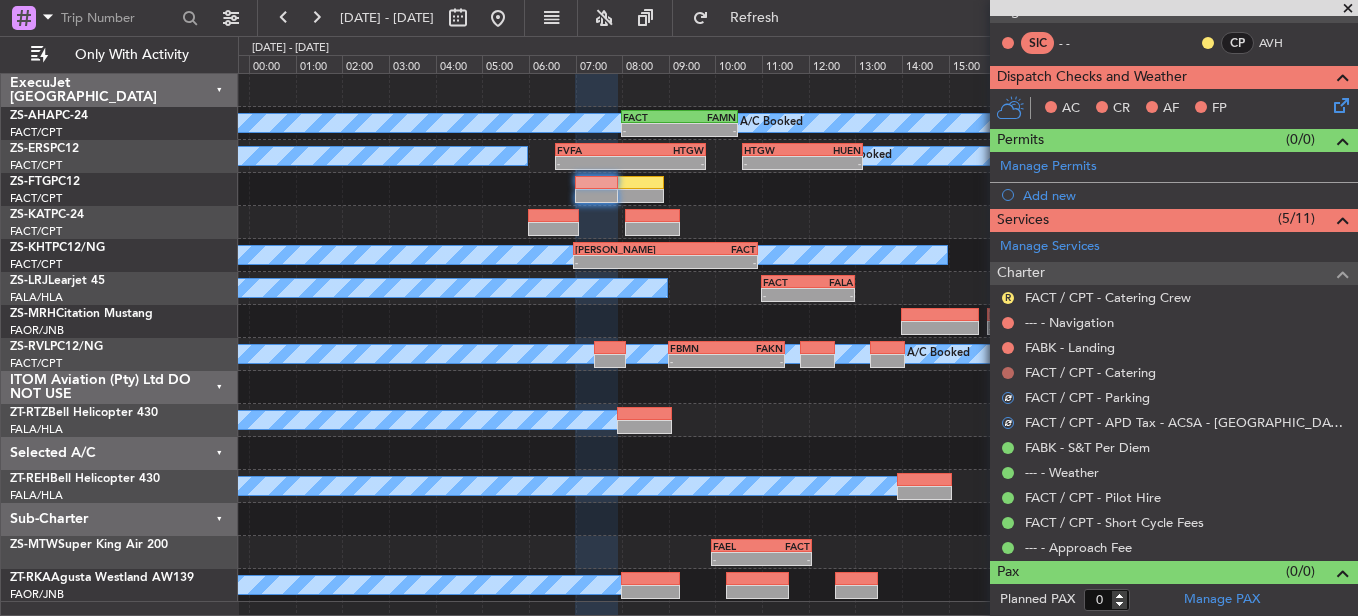 click at bounding box center [1008, 373] 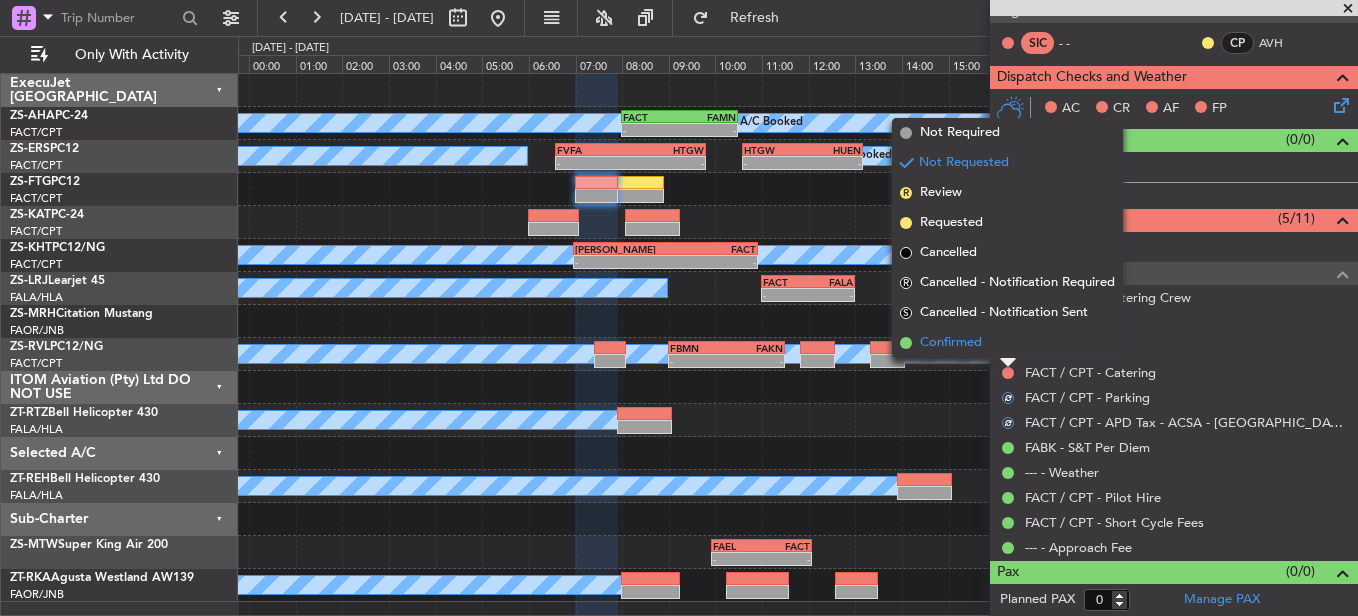click on "Confirmed" at bounding box center [1007, 343] 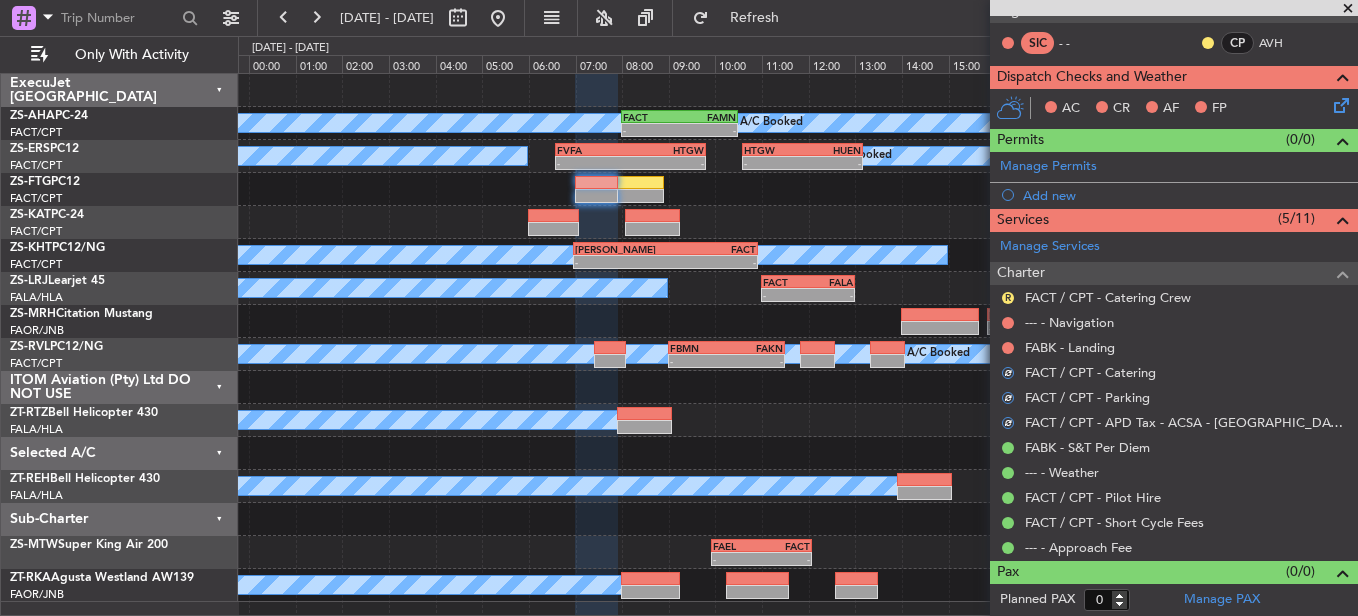 click at bounding box center [1008, 348] 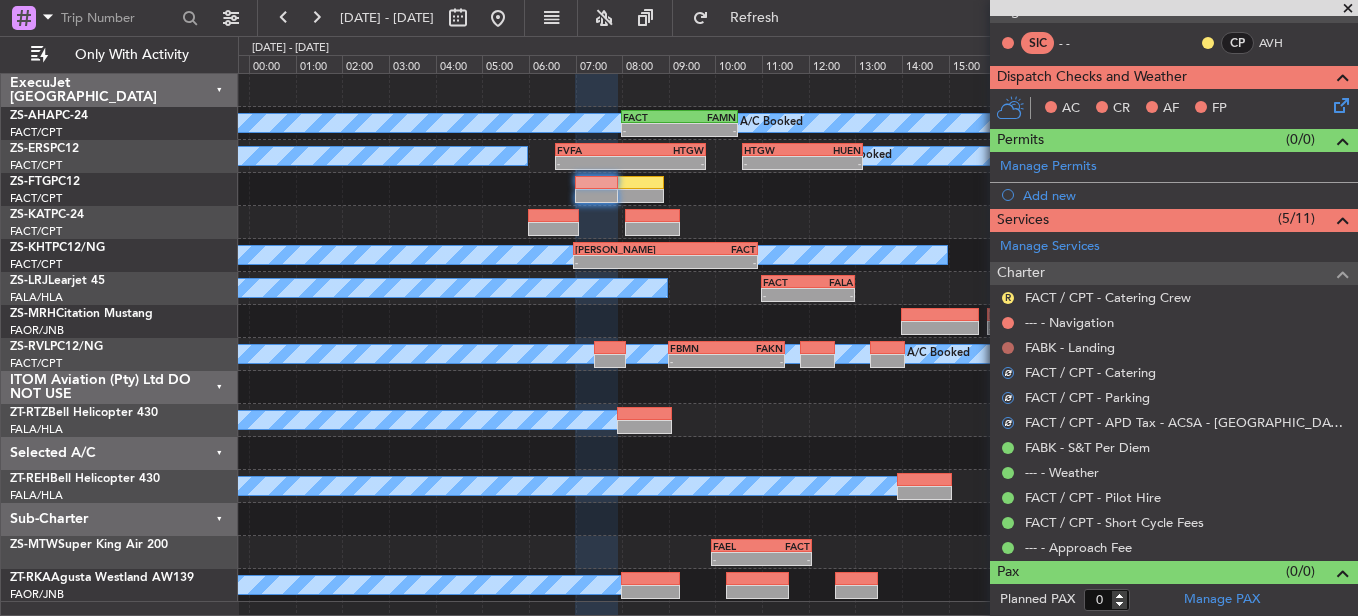 click at bounding box center [1008, 348] 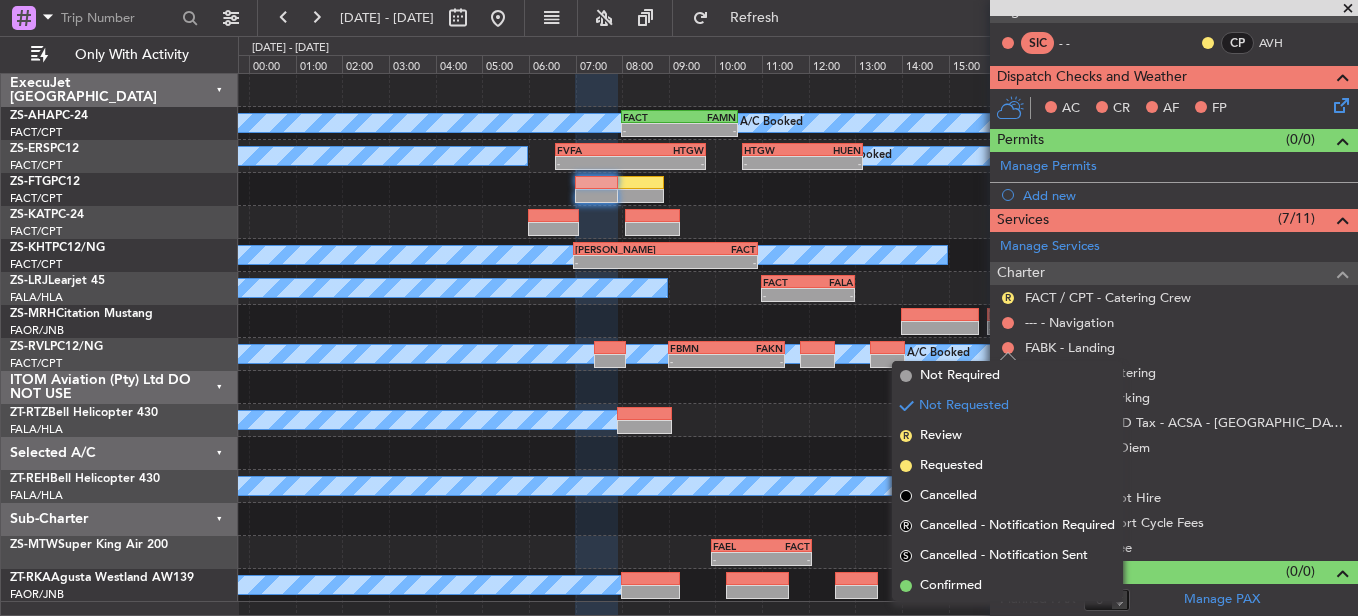 drag, startPoint x: 949, startPoint y: 584, endPoint x: 924, endPoint y: 565, distance: 31.400637 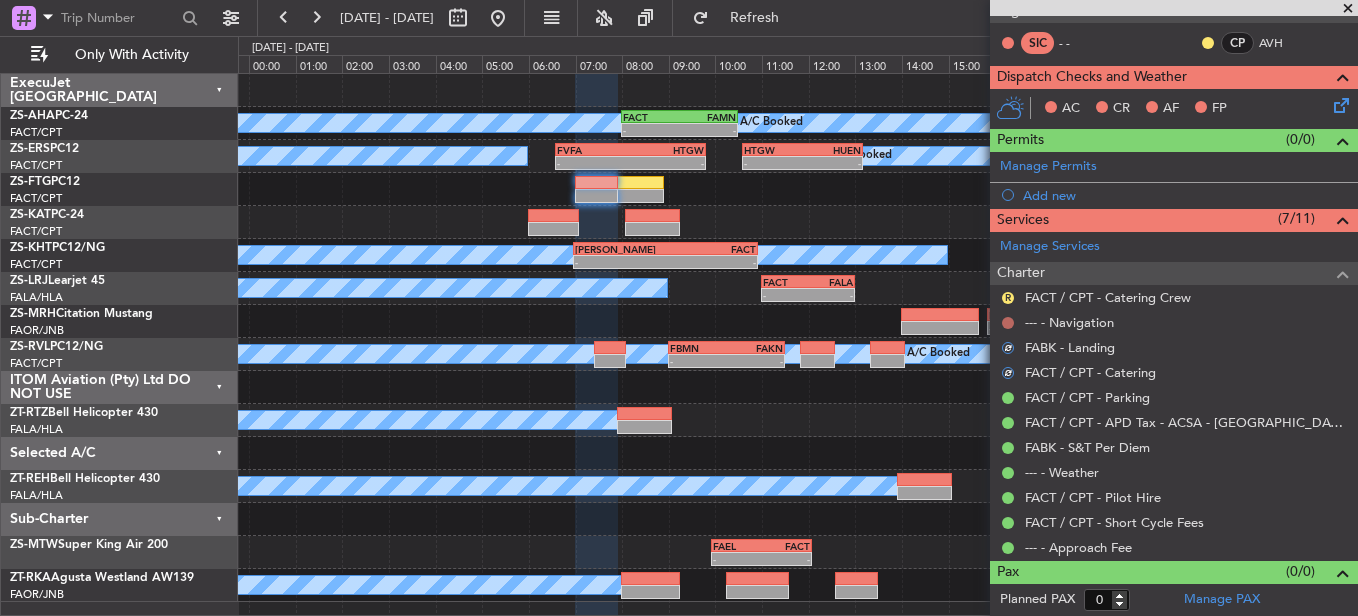 click at bounding box center (1008, 323) 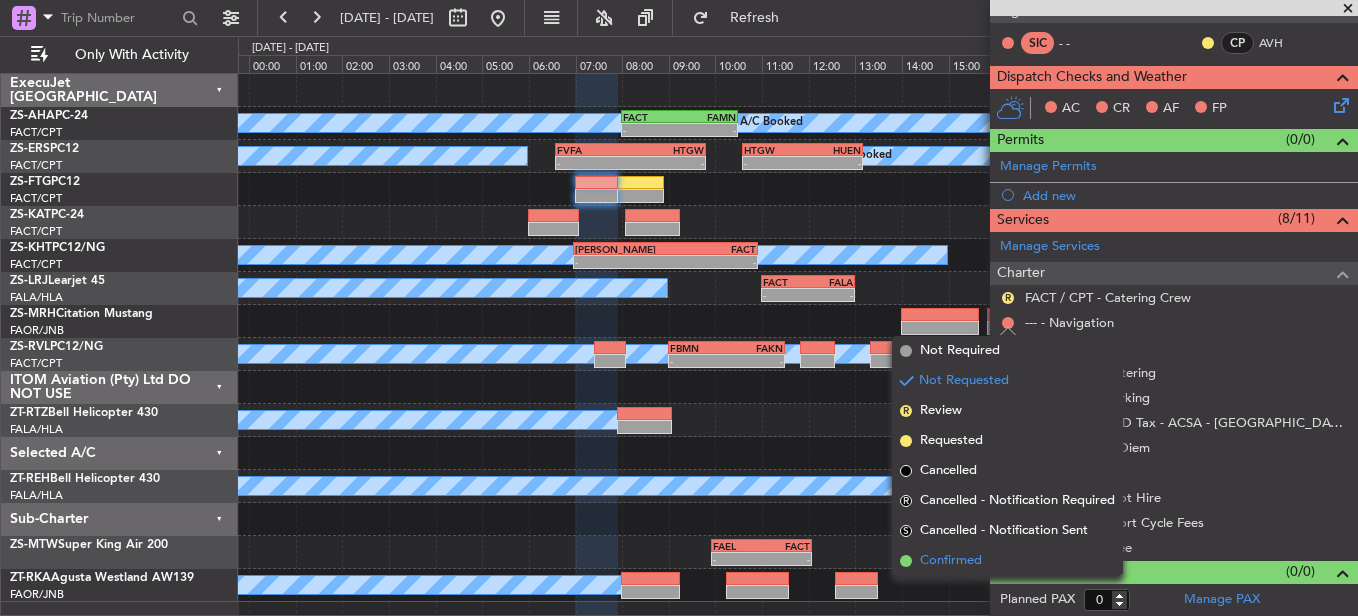 click on "Confirmed" at bounding box center [1007, 561] 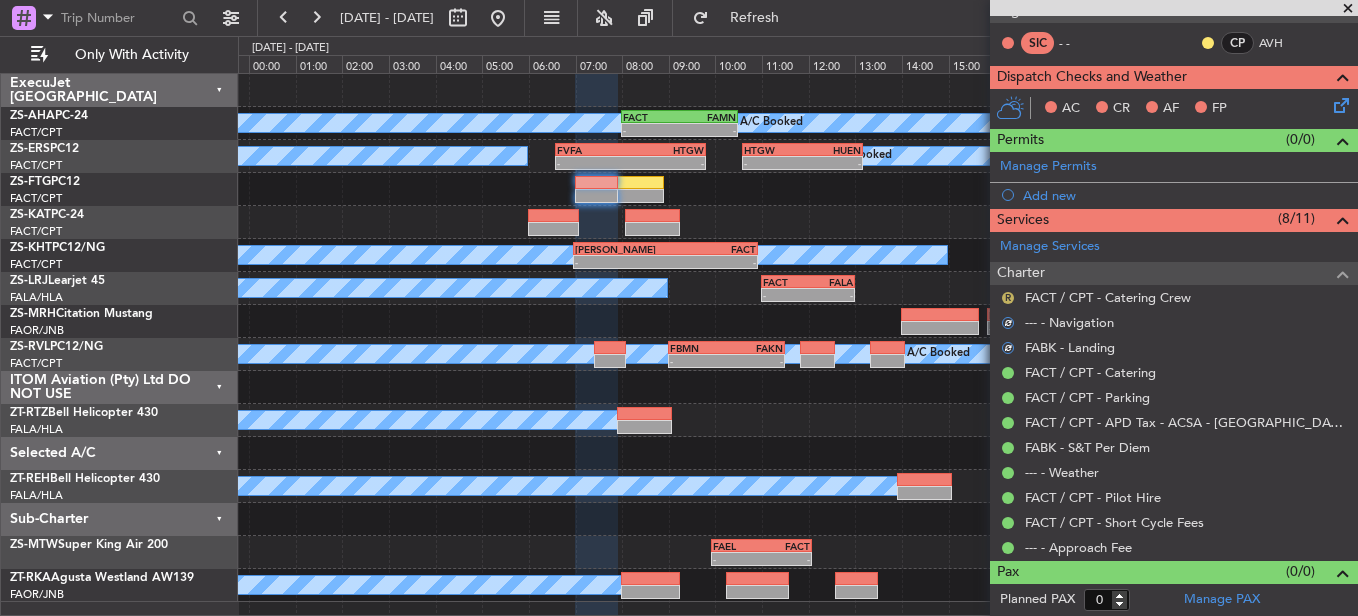 click on "R" at bounding box center [1008, 298] 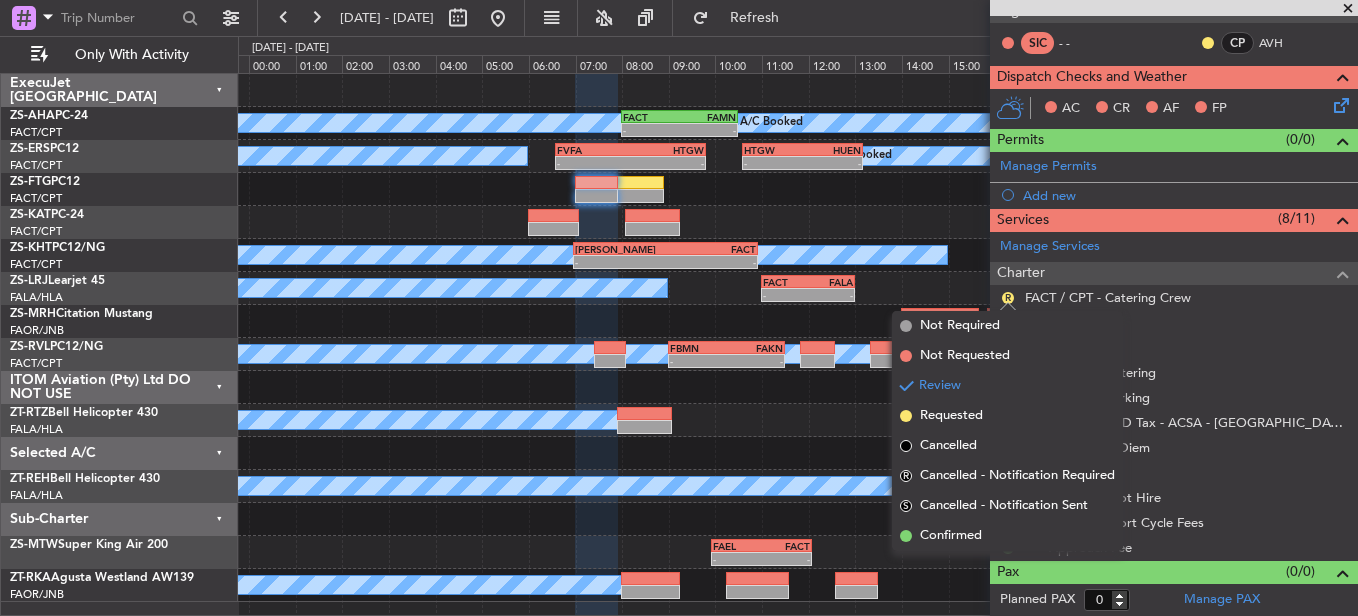 drag, startPoint x: 996, startPoint y: 527, endPoint x: 996, endPoint y: 496, distance: 31 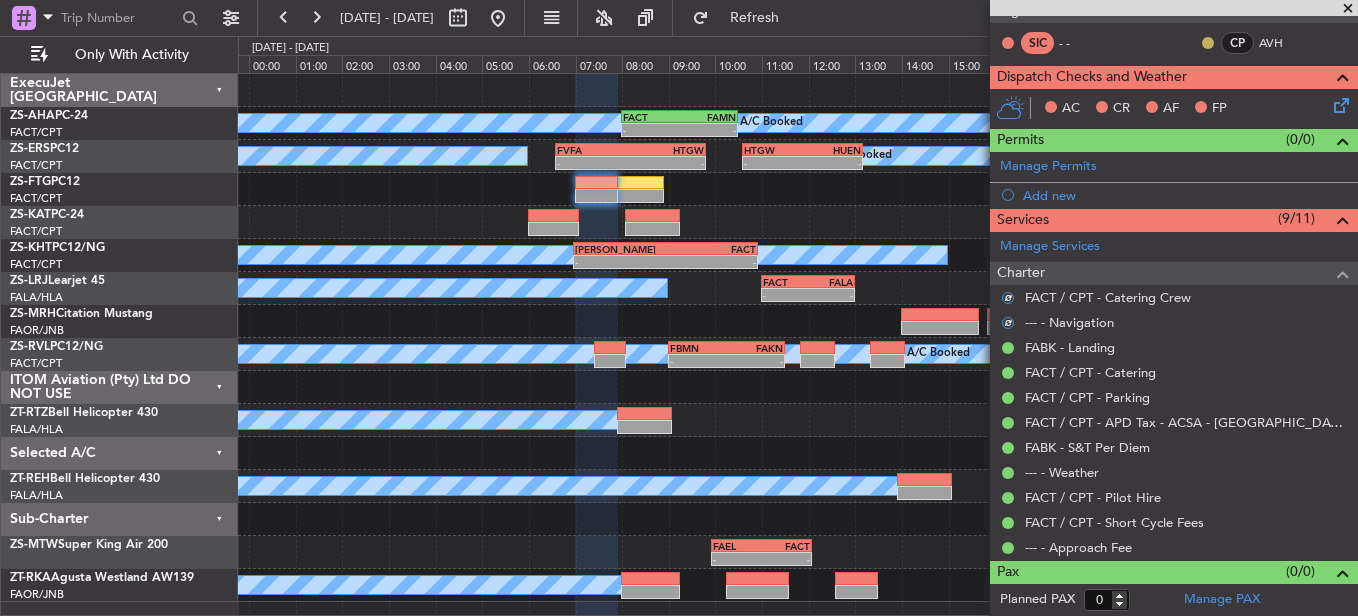 click 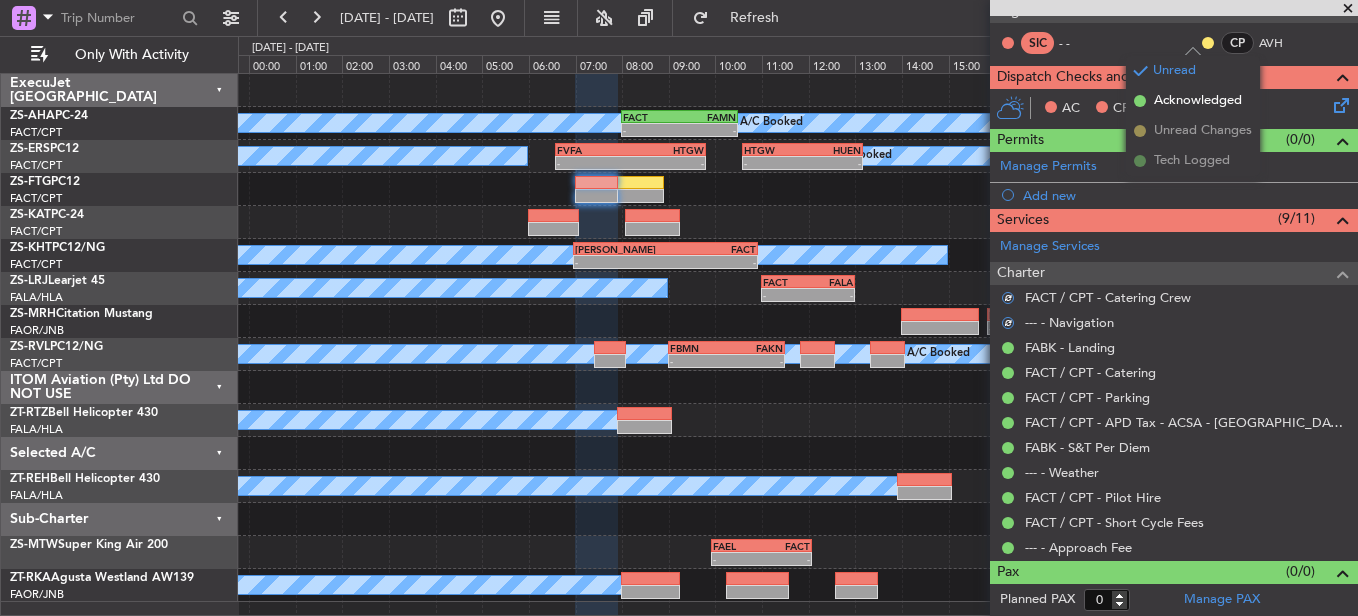 click on "Acknowledged" at bounding box center (1193, 101) 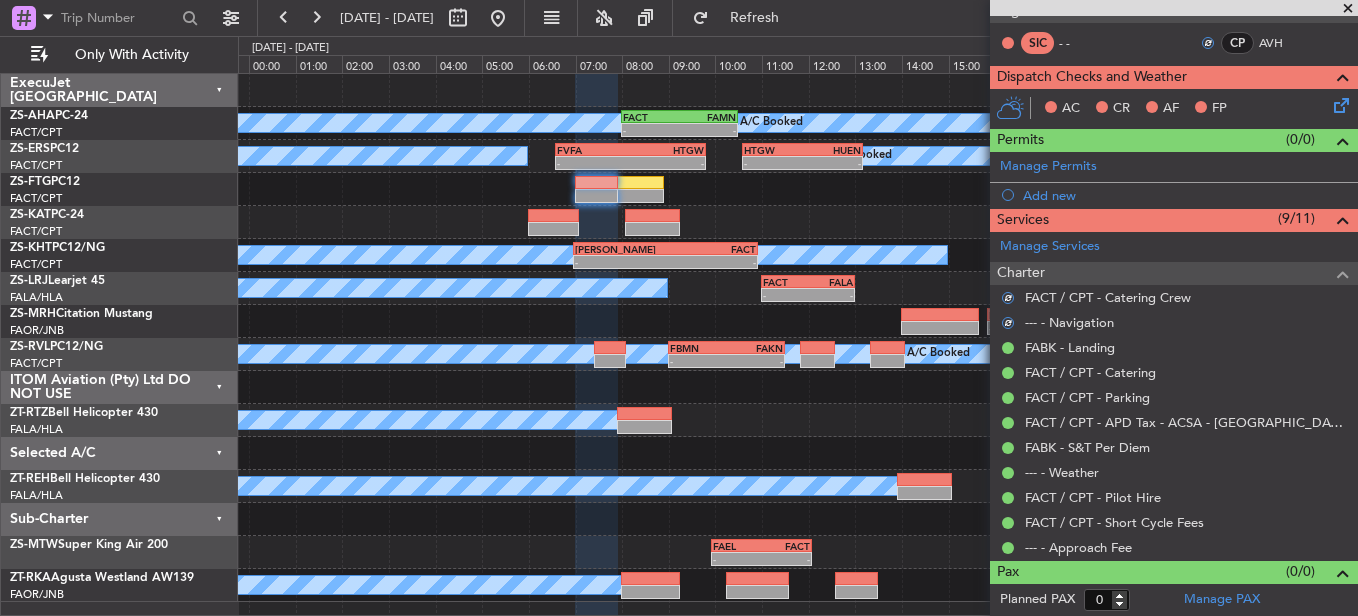 click 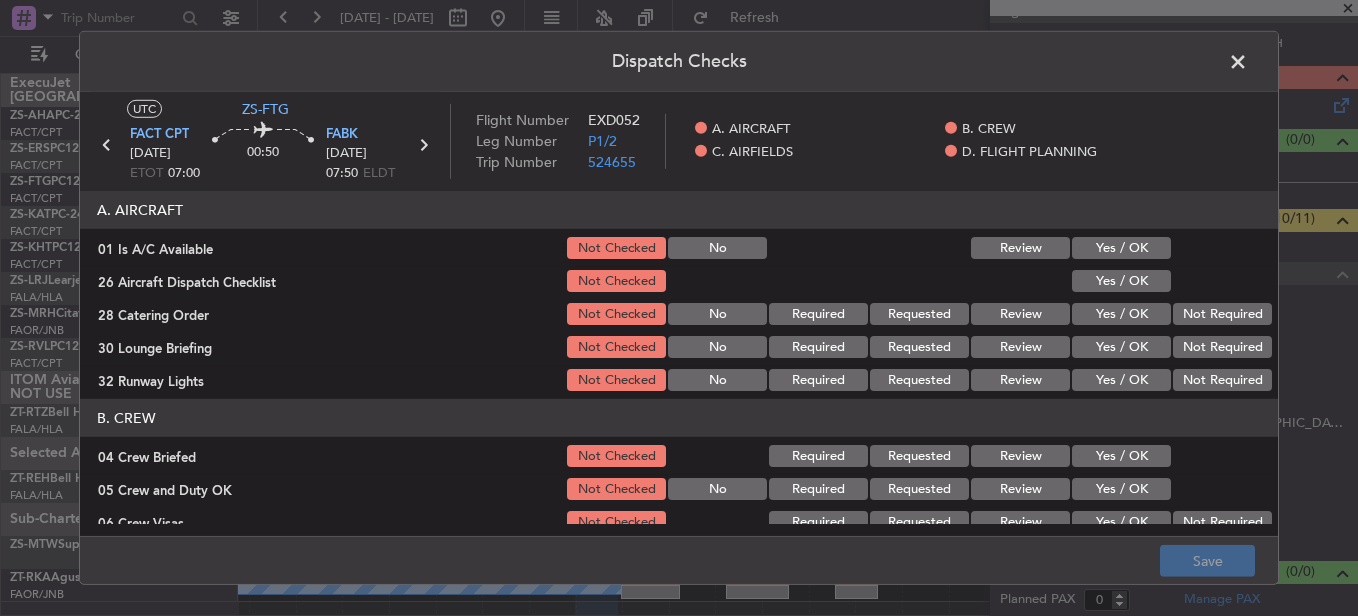 click on "Yes / OK" 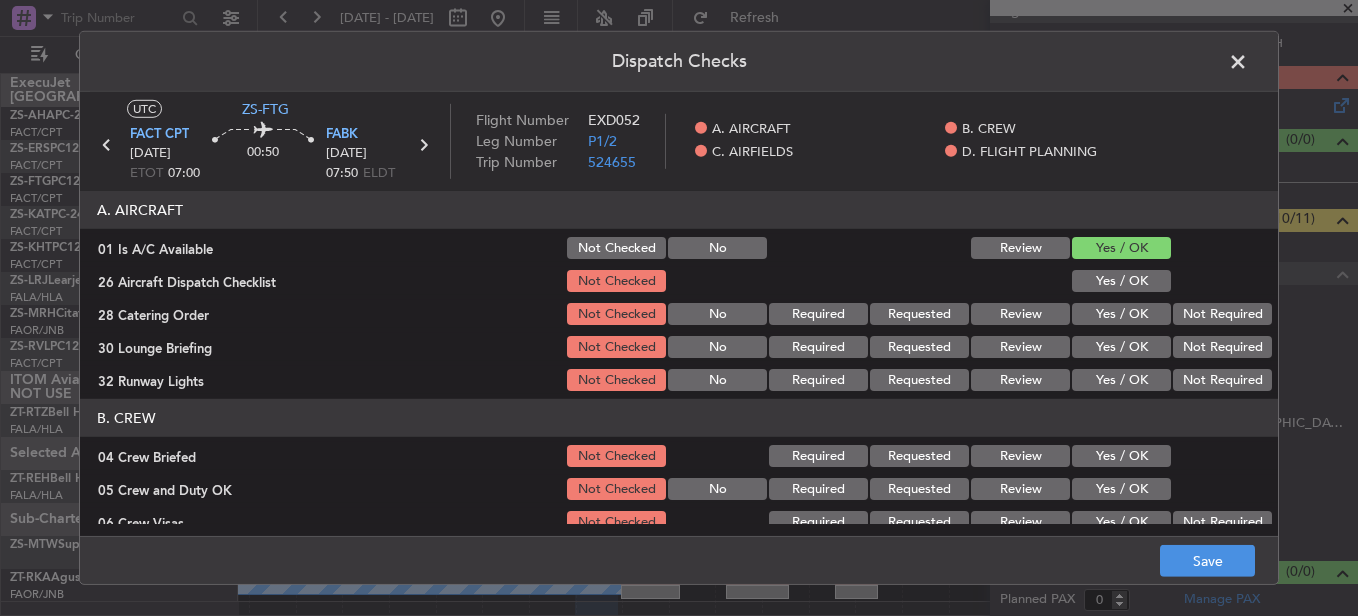 click on "A. AIRCRAFT   01 Is A/C Available  Not Checked No Review Yes / OK  26 Aircraft Dispatch Checklist  Not Checked Yes / OK  28 Catering Order  Not Checked No Required Requested Review Yes / OK Not Required  30 Lounge Briefing  Not Checked No Required Requested Review Yes / OK Not Required  32 Runway Lights  Not Checked No Required Requested Review Yes / OK Not Required" 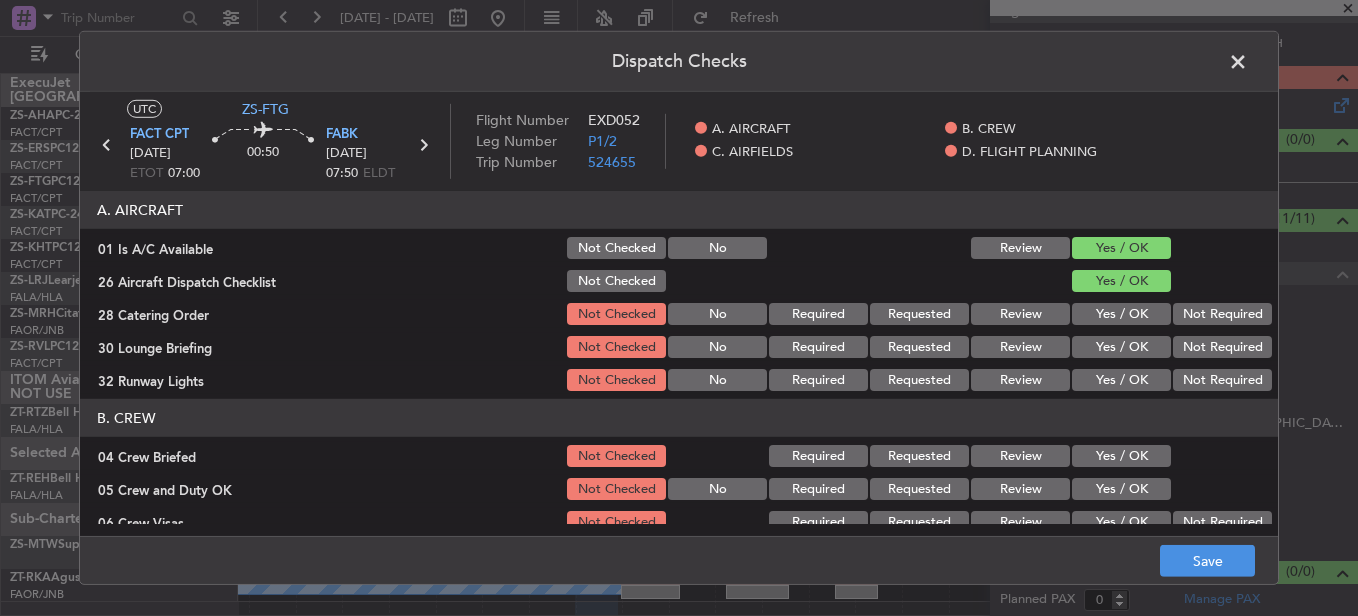 click on "A. AIRCRAFT   01 Is A/C Available  Not Checked No Review Yes / OK  26 Aircraft Dispatch Checklist  Not Checked Yes / OK  28 Catering Order  Not Checked No Required Requested Review Yes / OK Not Required  30 Lounge Briefing  Not Checked No Required Requested Review Yes / OK Not Required  32 Runway Lights  Not Checked No Required Requested Review Yes / OK Not Required" 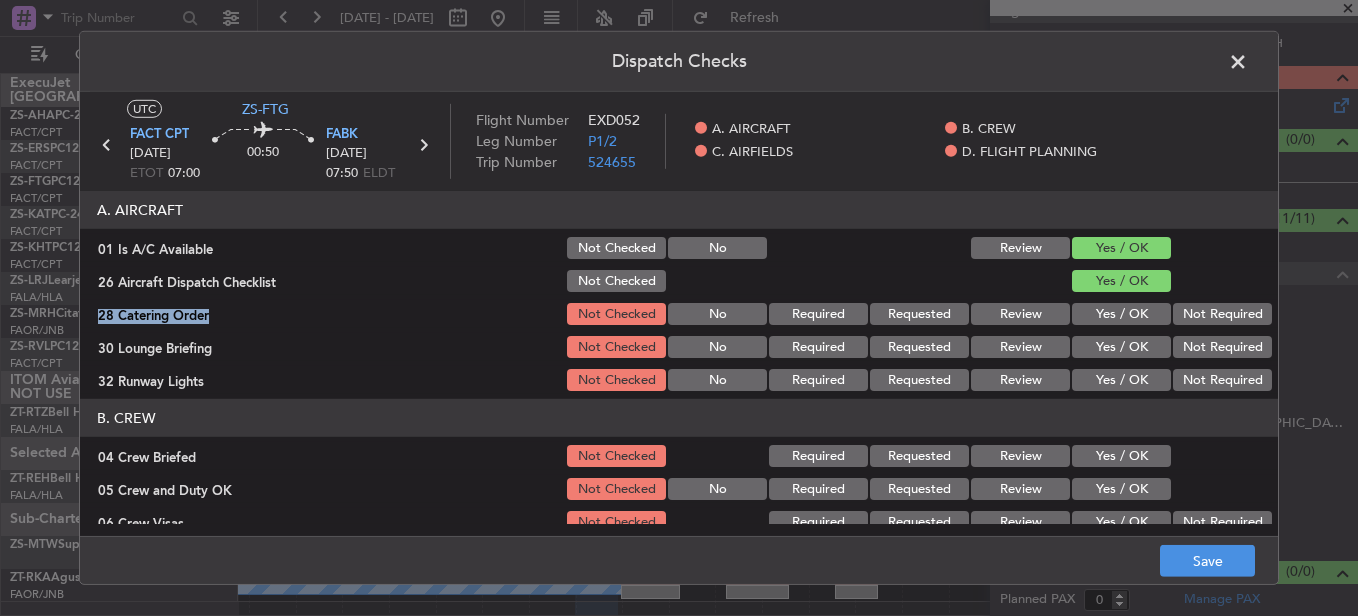 drag, startPoint x: 1150, startPoint y: 297, endPoint x: 1193, endPoint y: 318, distance: 47.853943 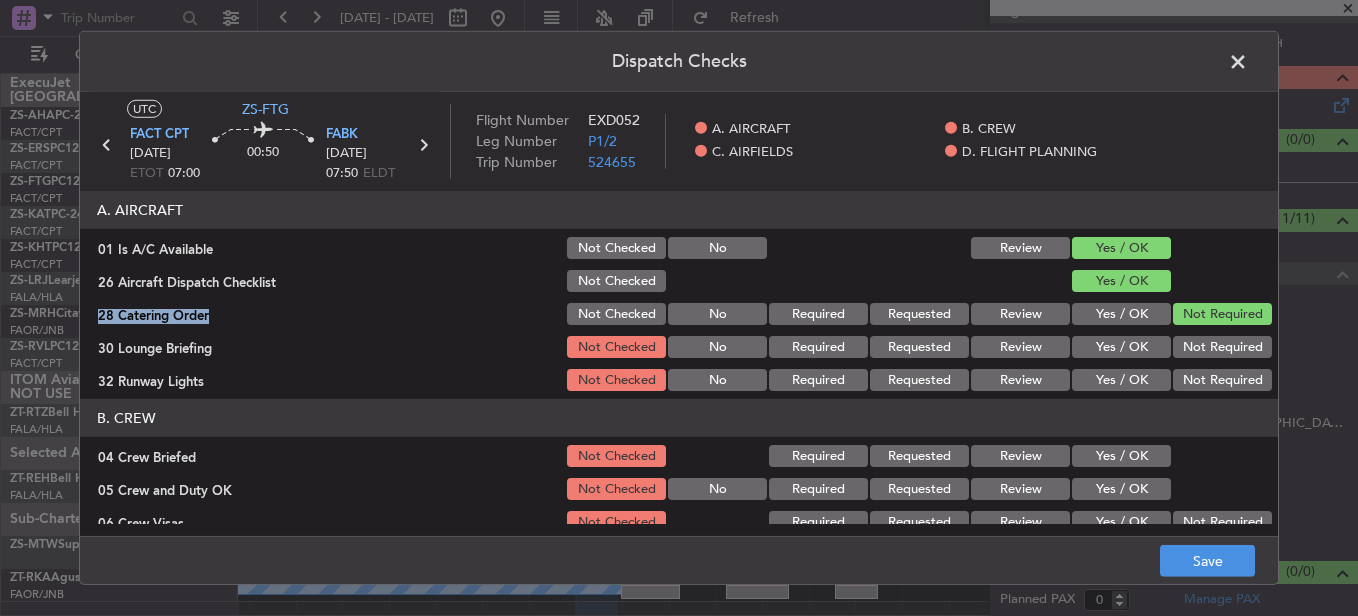 click on "Not Required" 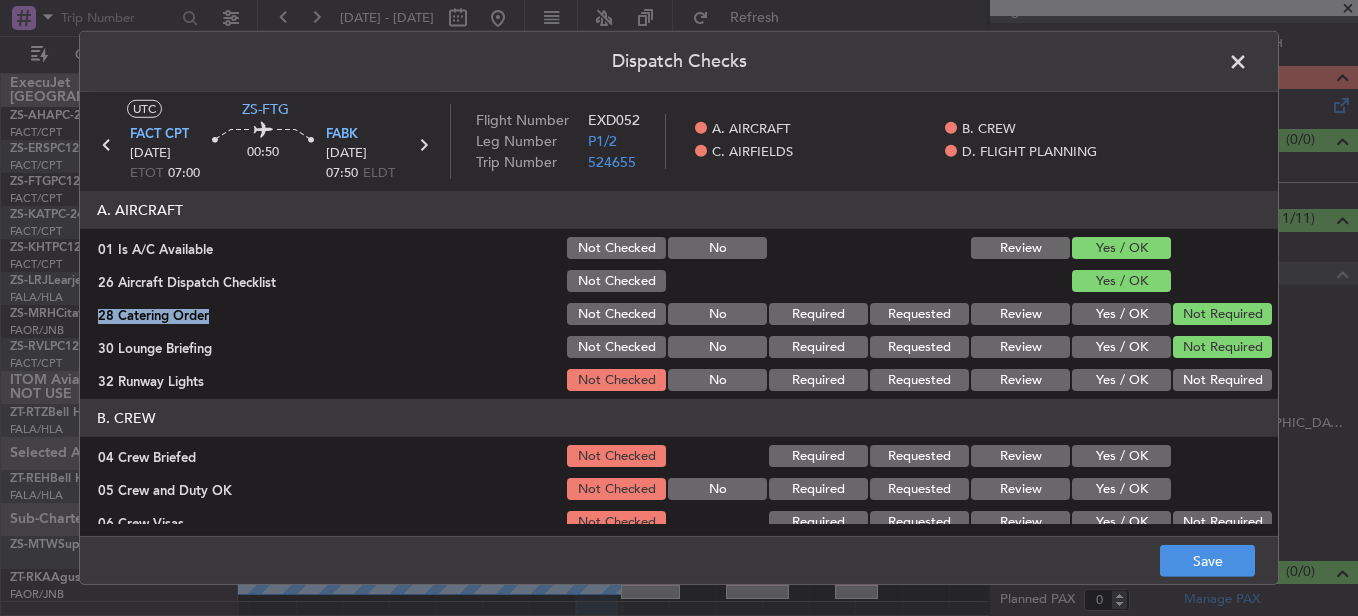 click on "Not Required" 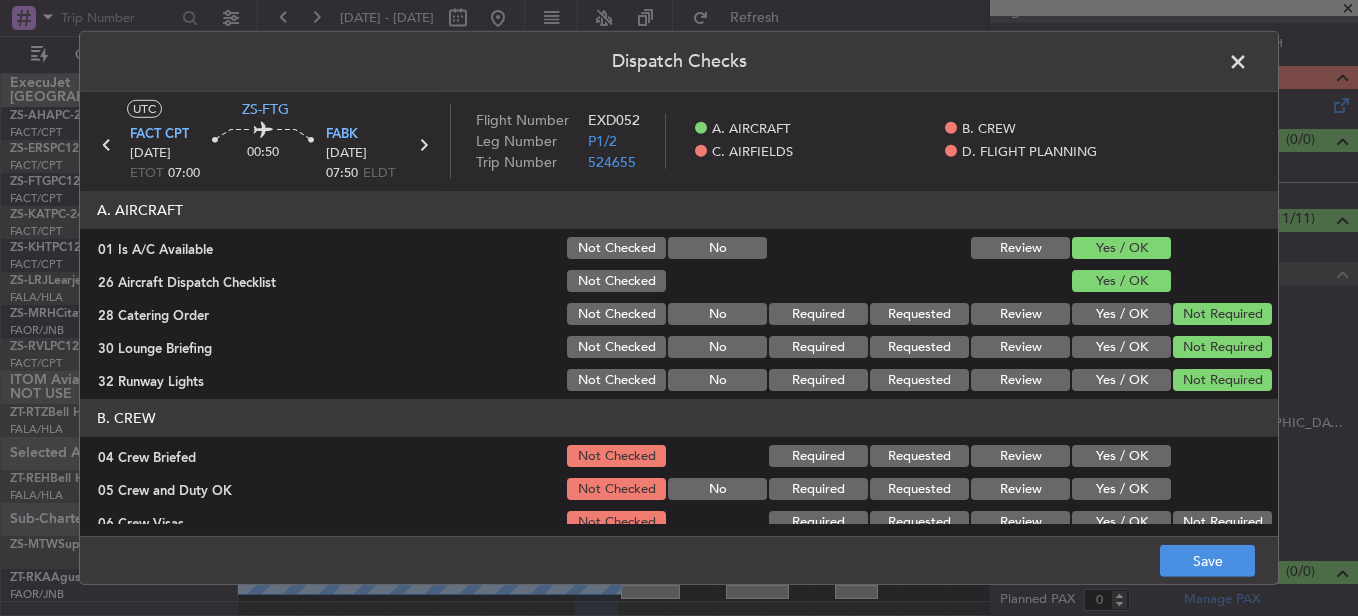 click 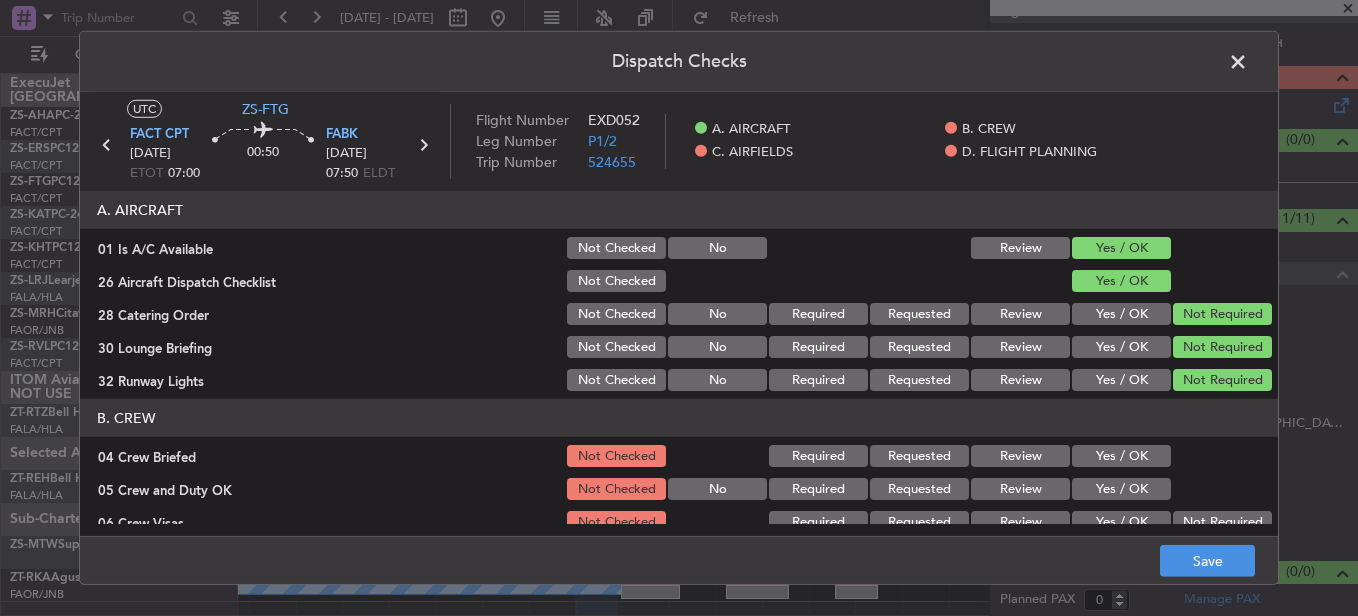 click on "Yes / OK" 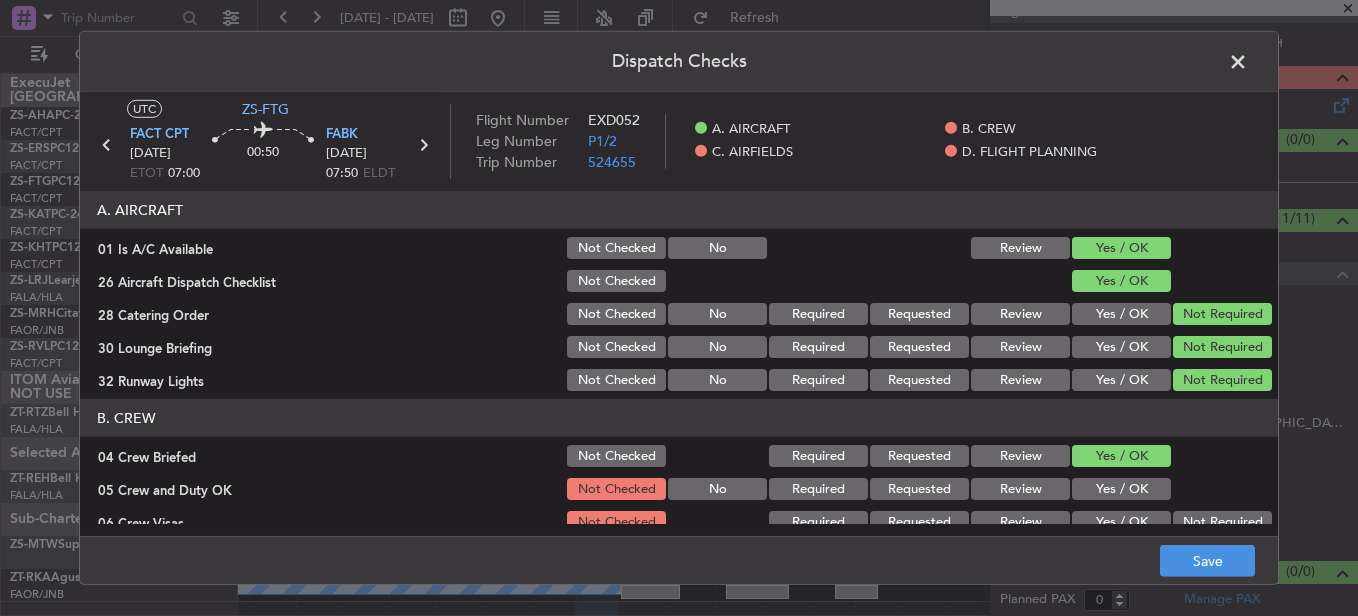 click on "Yes / OK" 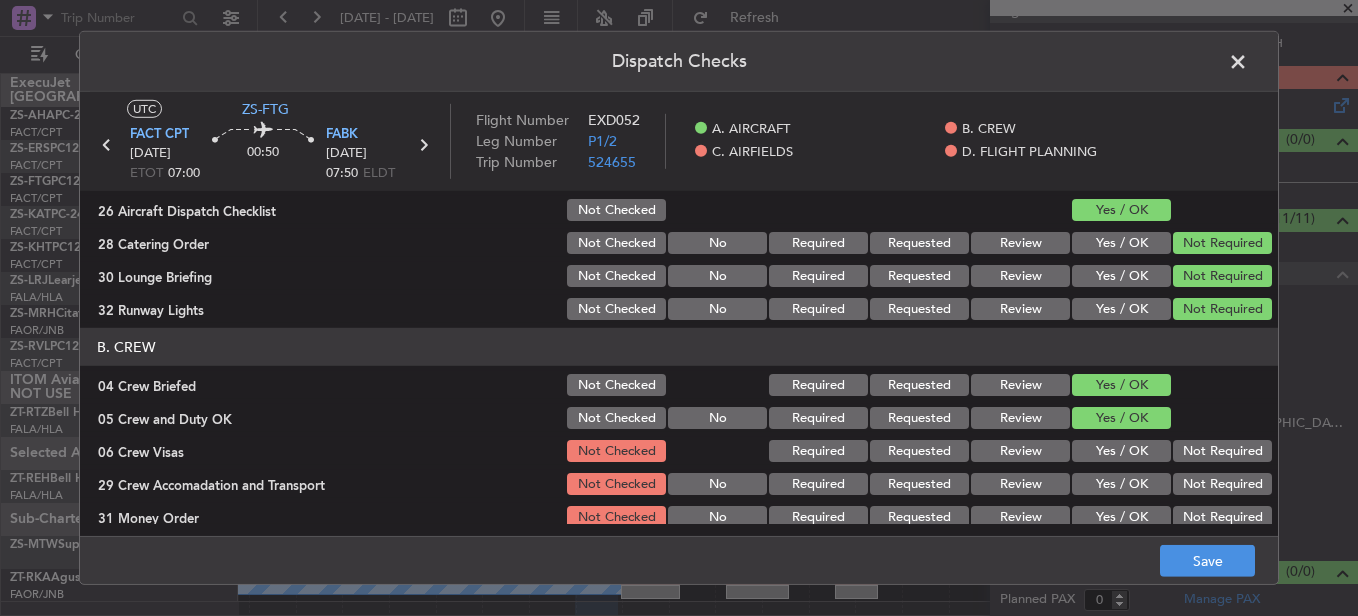 scroll, scrollTop: 100, scrollLeft: 0, axis: vertical 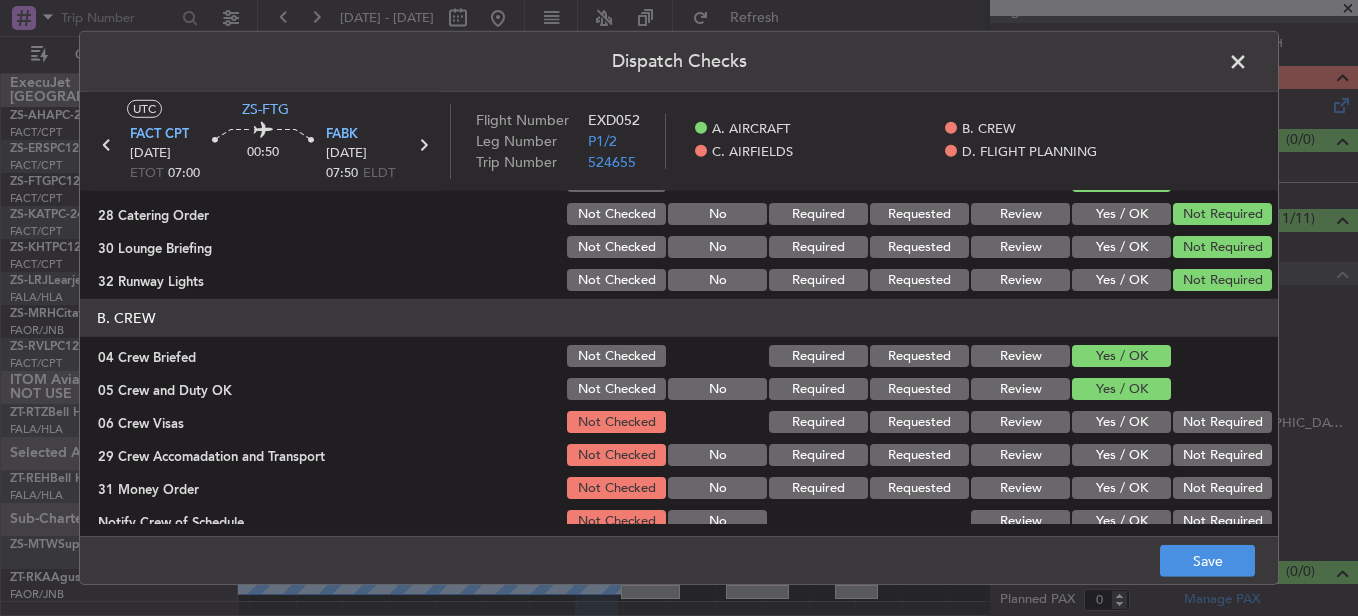 click on "Not Required" 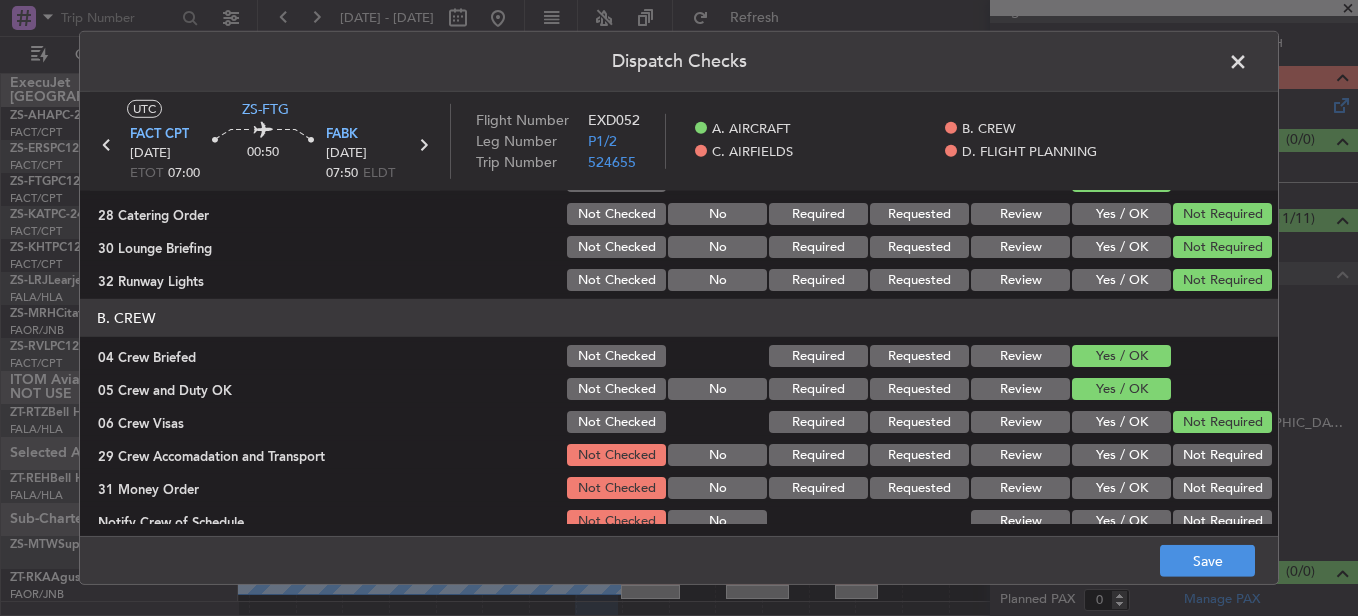 click on "Not Required" 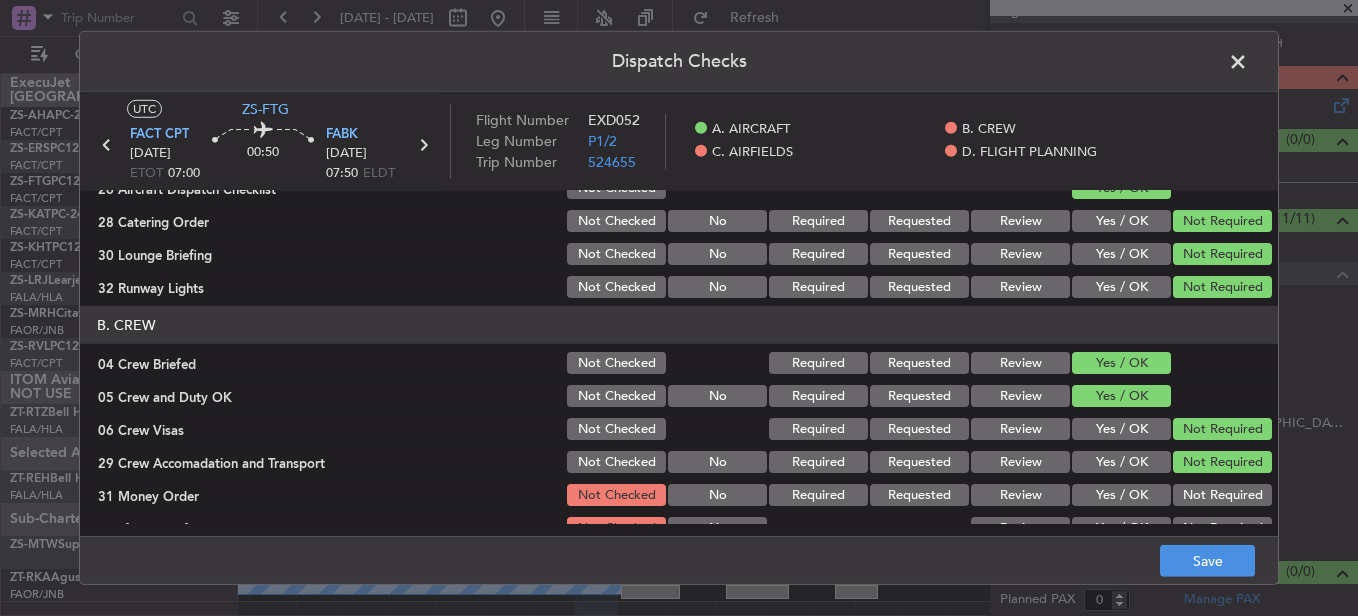 scroll, scrollTop: 0, scrollLeft: 0, axis: both 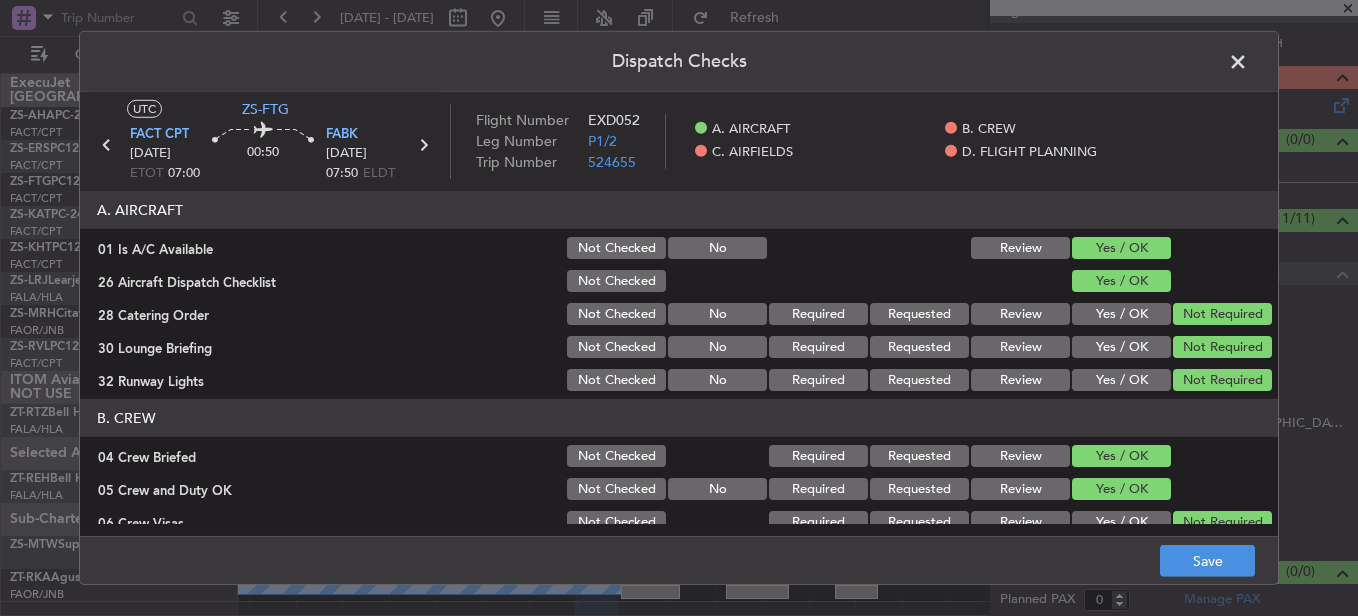 click on "B. CREW   04 Crew Briefed  Not Checked Required Requested Review Yes / OK  05 Crew and Duty OK  Not Checked No Required Requested Review Yes / OK  06 Crew Visas  Not Checked Required Requested Review Yes / OK Not Required  29 Crew Accomadation and Transport  Not Checked No Required Requested Review Yes / OK Not Required  31 Money Order  Not Checked No Required Requested Review Yes / OK Not Required  Notify Crew of Schedule  Not Checked No Review Yes / OK Not Required" 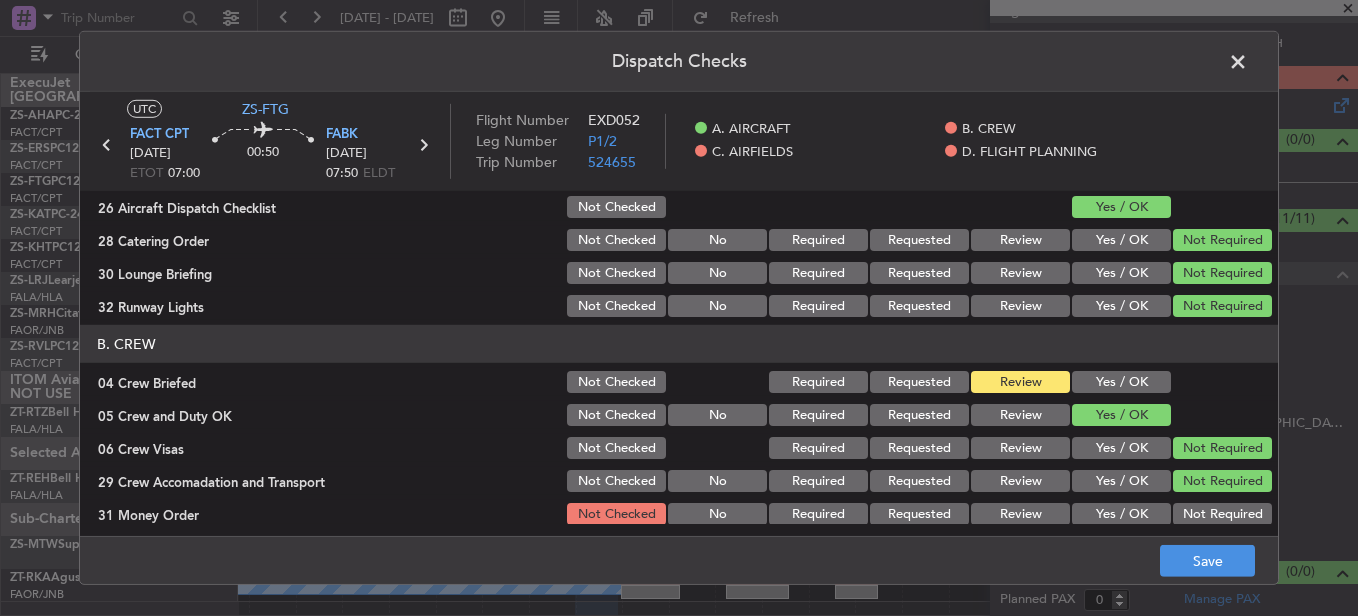 scroll, scrollTop: 200, scrollLeft: 0, axis: vertical 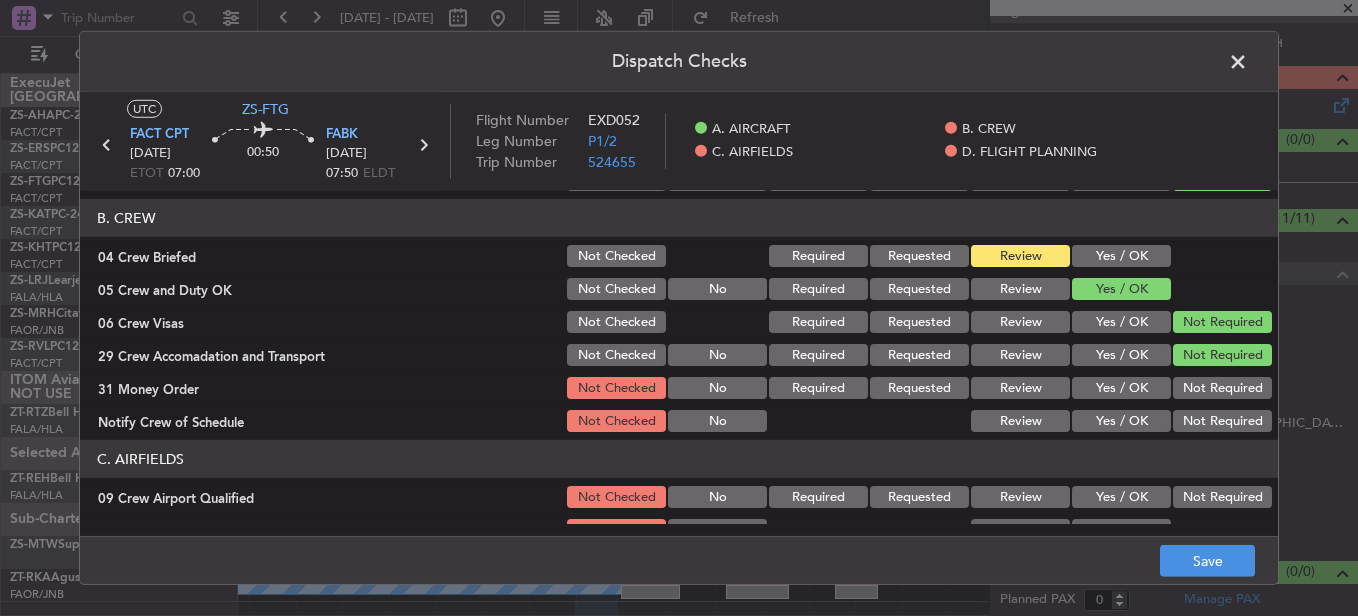 drag, startPoint x: 1248, startPoint y: 367, endPoint x: 1241, endPoint y: 376, distance: 11.401754 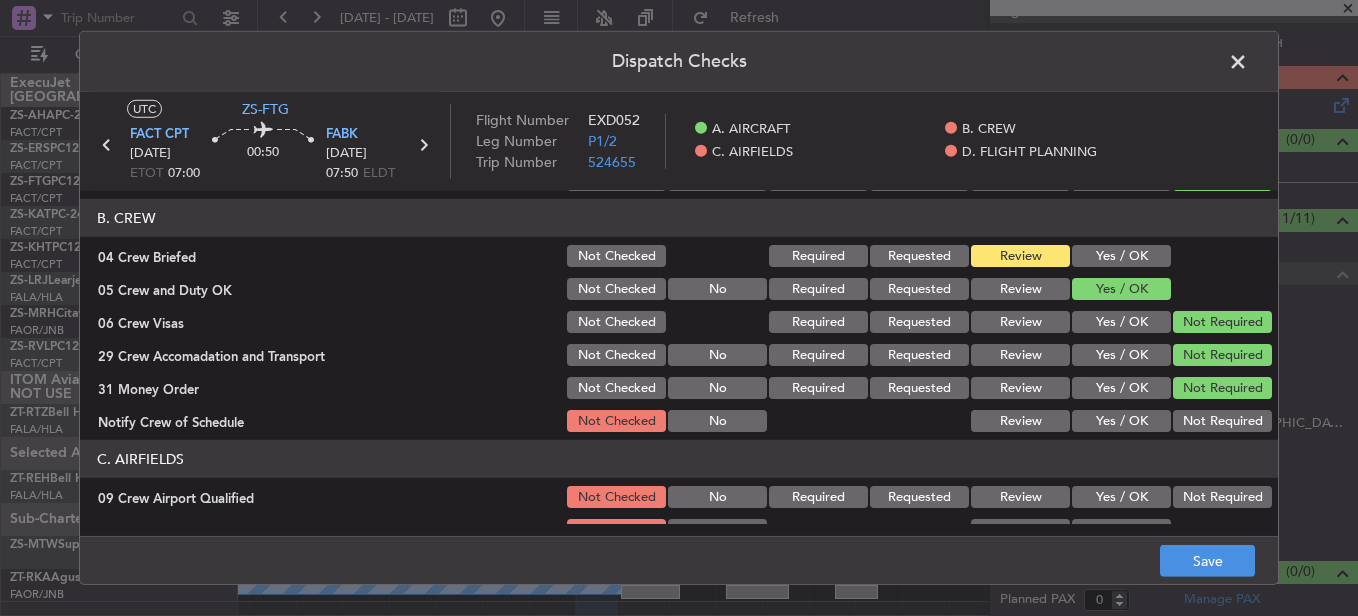 click on "Yes / OK" 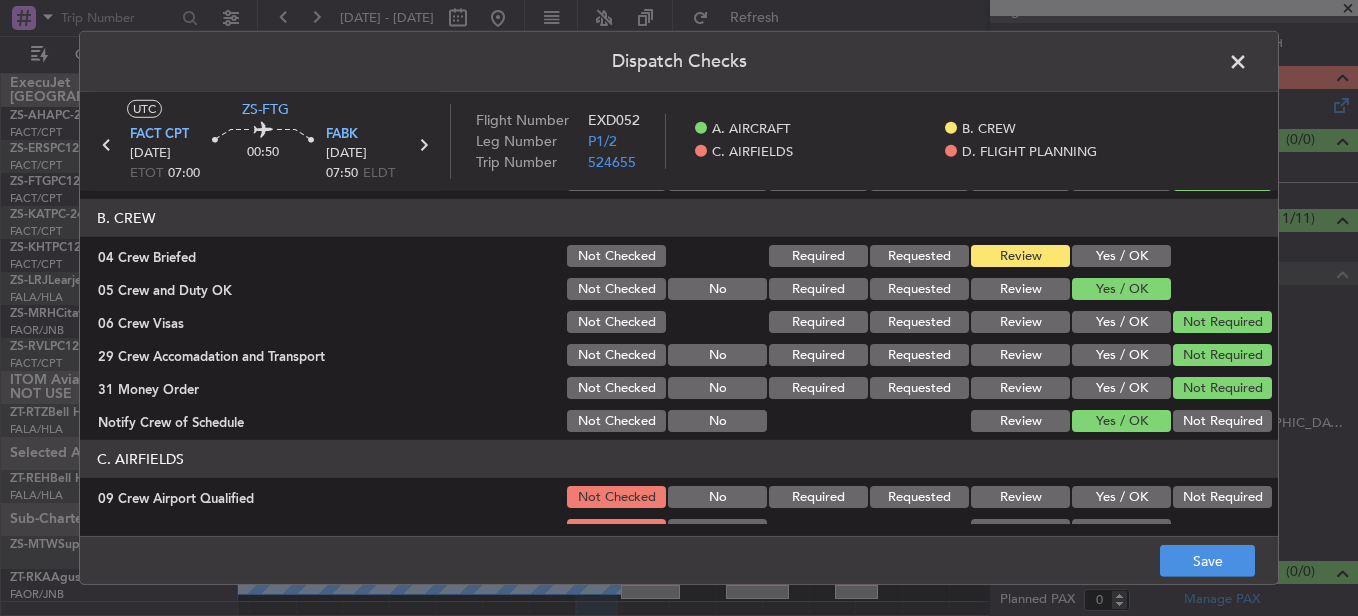 scroll, scrollTop: 300, scrollLeft: 0, axis: vertical 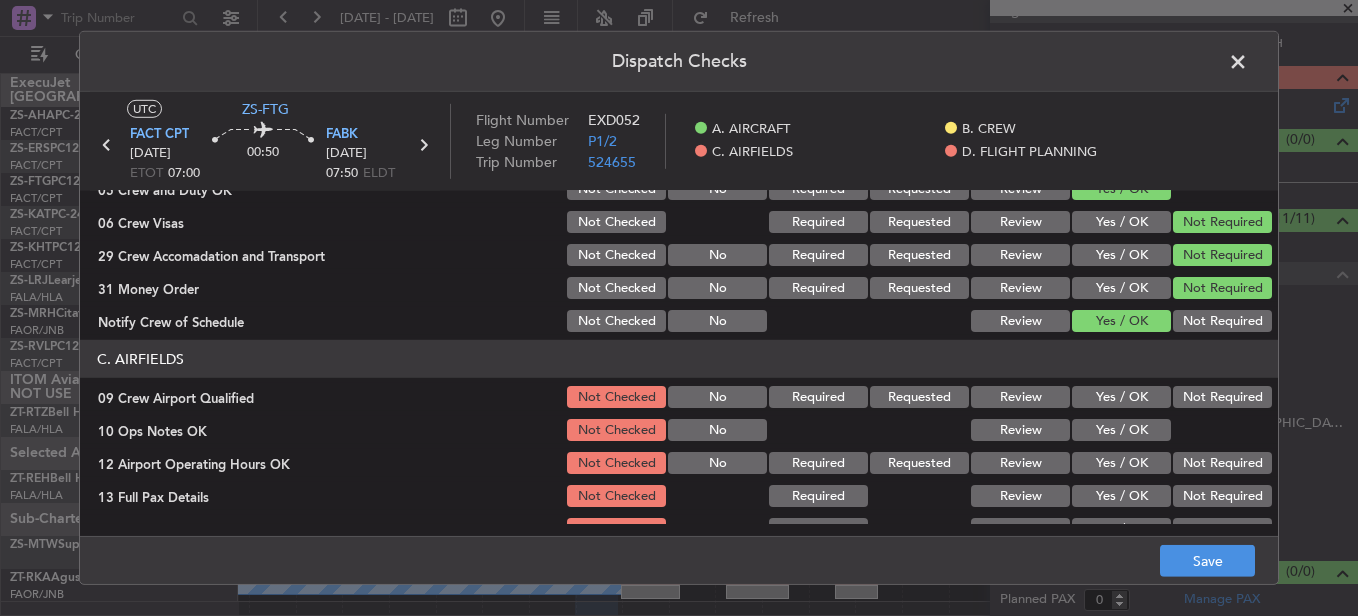 click on "Yes / OK" 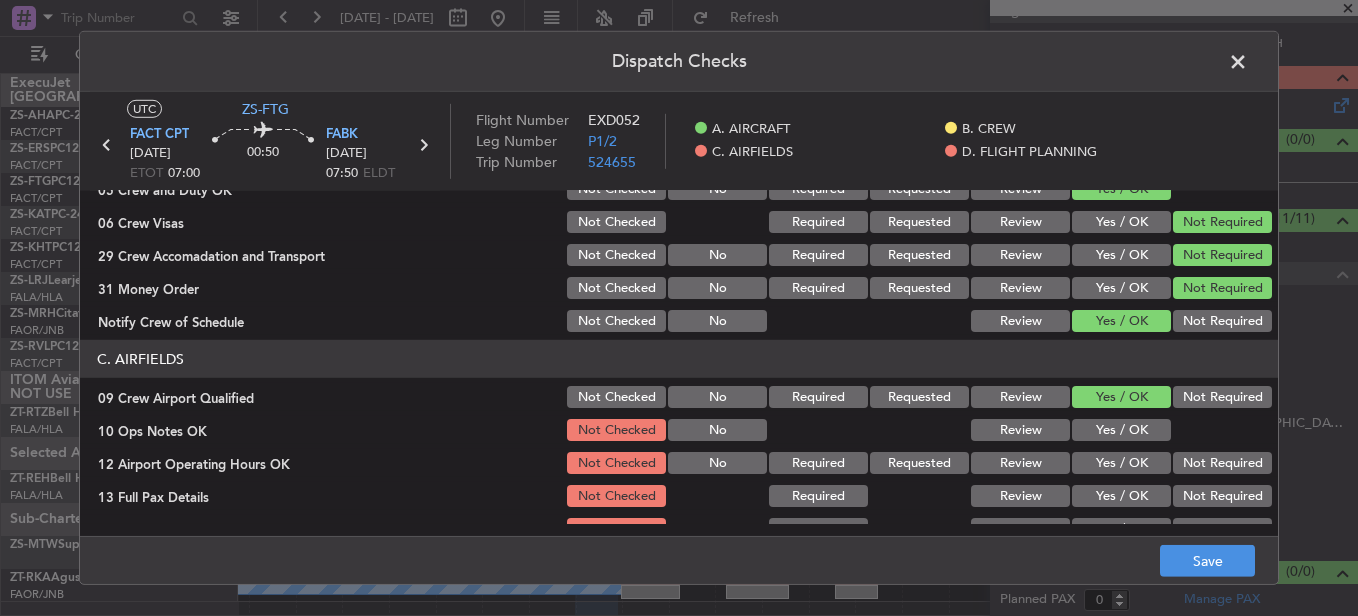 click on "Yes / OK" 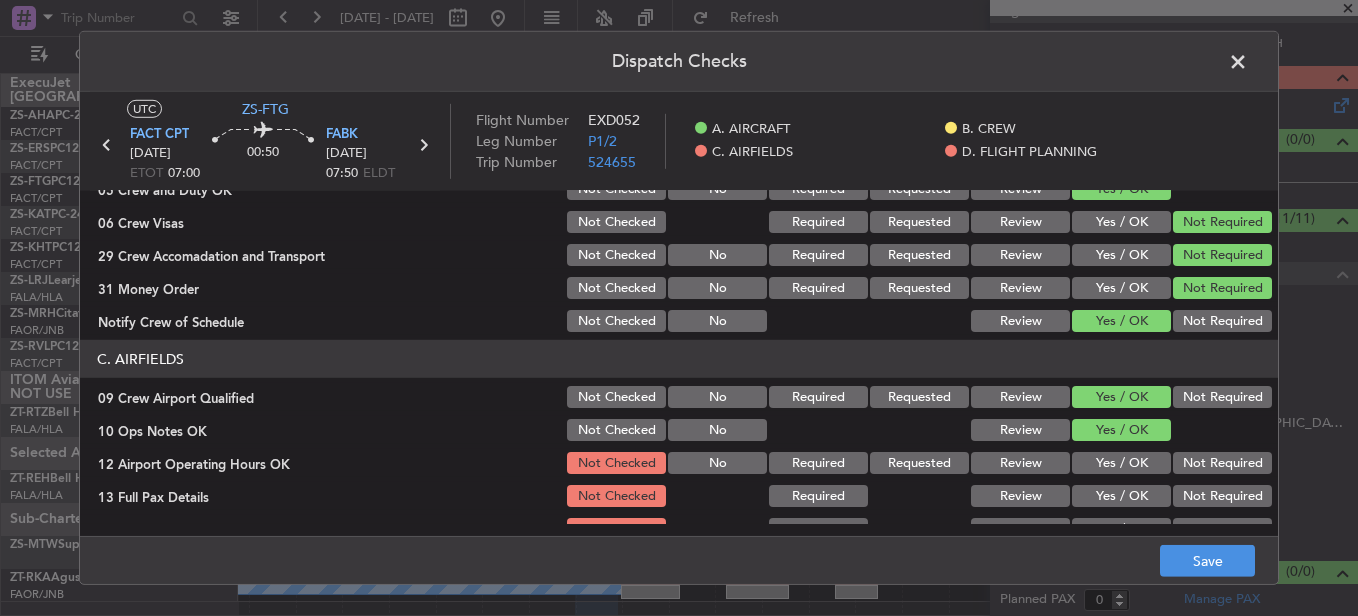 scroll, scrollTop: 500, scrollLeft: 0, axis: vertical 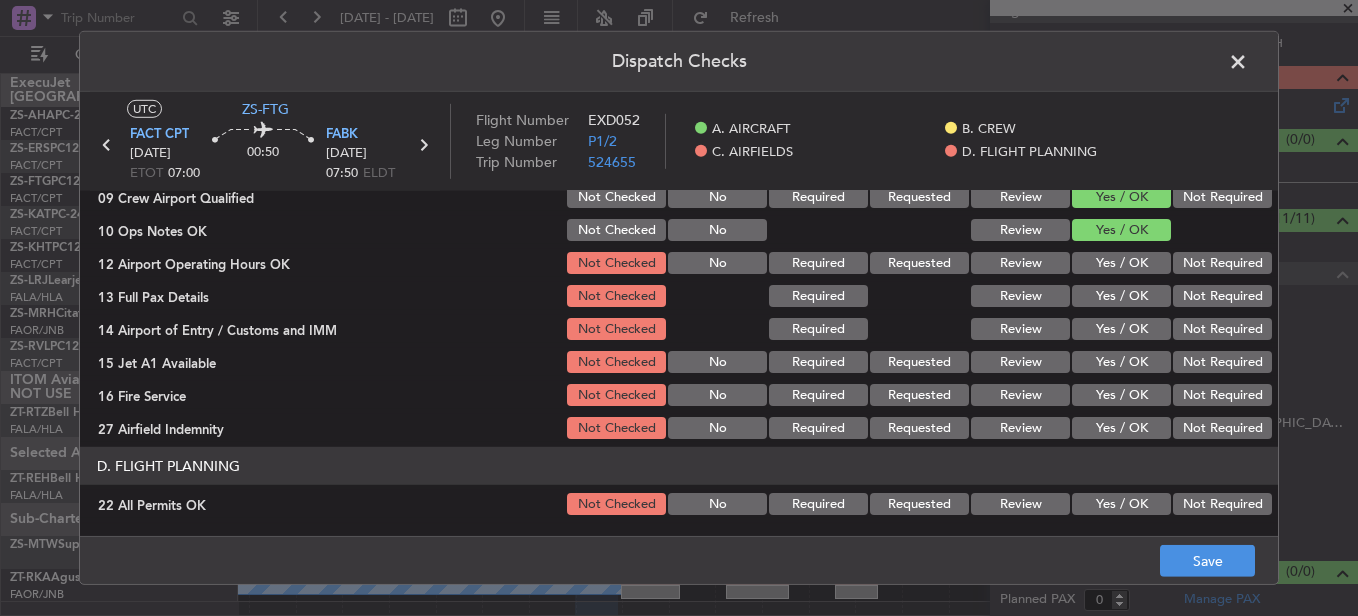 click on "Yes / OK" 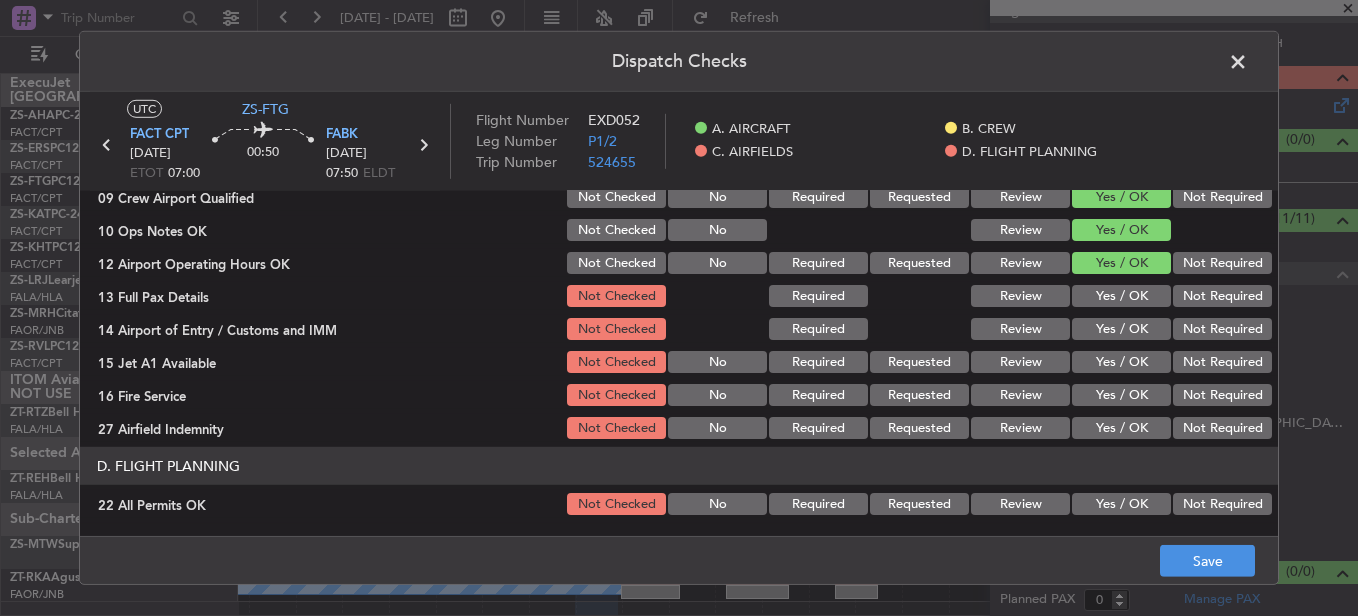 click on "Yes / OK" 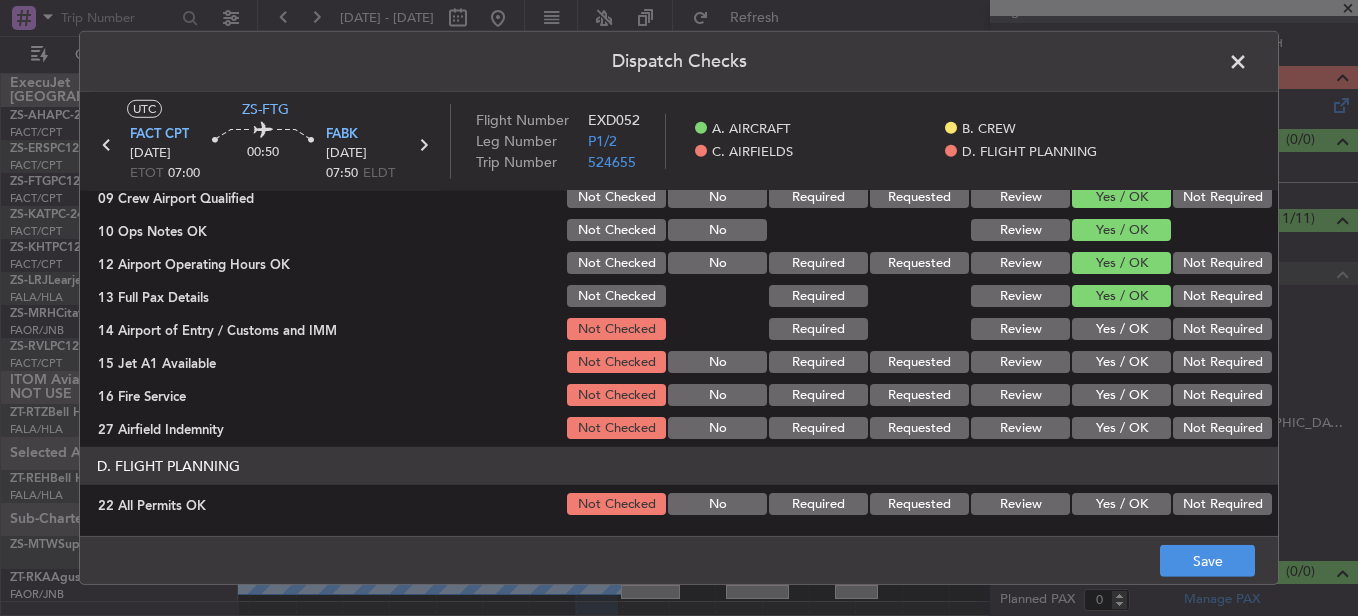 click on "C. AIRFIELDS   09 Crew Airport Qualified  Not Checked No Required Requested Review Yes / OK Not Required  10 Ops Notes OK  Not Checked No Review Yes / OK  12 Airport Operating Hours OK  Not Checked No Required Requested Review Yes / OK Not Required  13 Full Pax Details  Not Checked Required Review Yes / OK Not Required  14 Airport of Entry / Customs and IMM  Not Checked Required Review Yes / OK Not Required  15 Jet A1 Available  Not Checked No Required Requested Review Yes / OK Not Required  16 Fire Service  Not Checked No Required Requested Review Yes / OK Not Required  27 Airfield Indemnity  Not Checked No Required Requested Review Yes / OK Not Required" 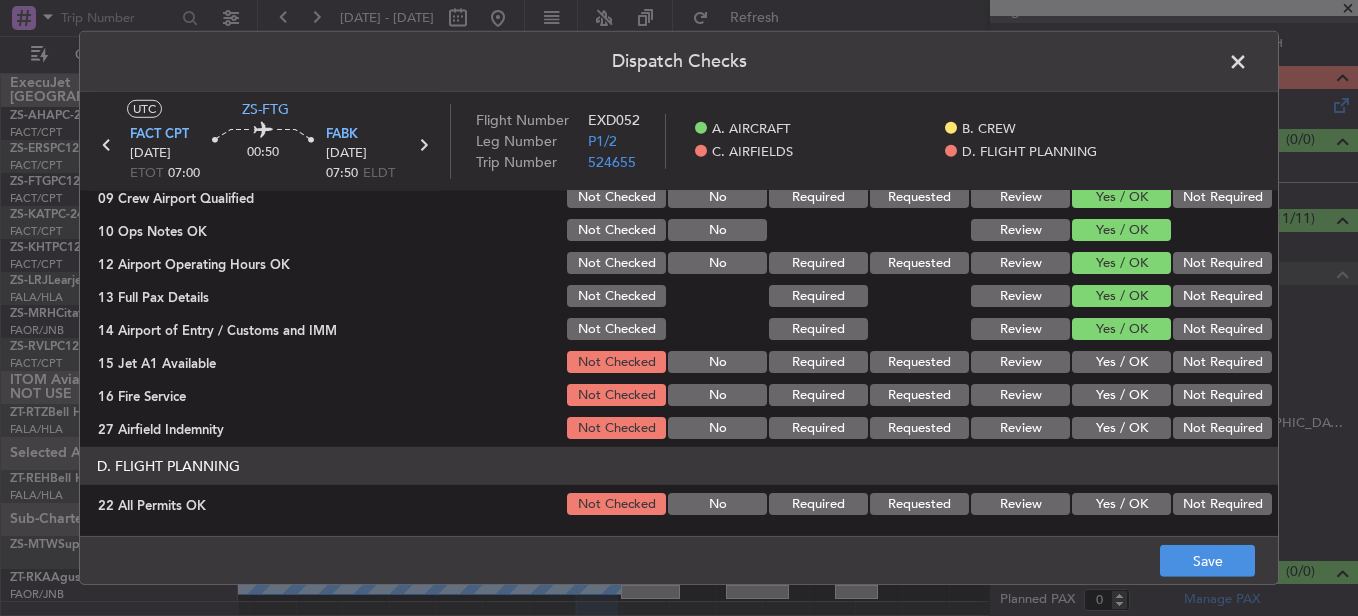 click on "Not Required" 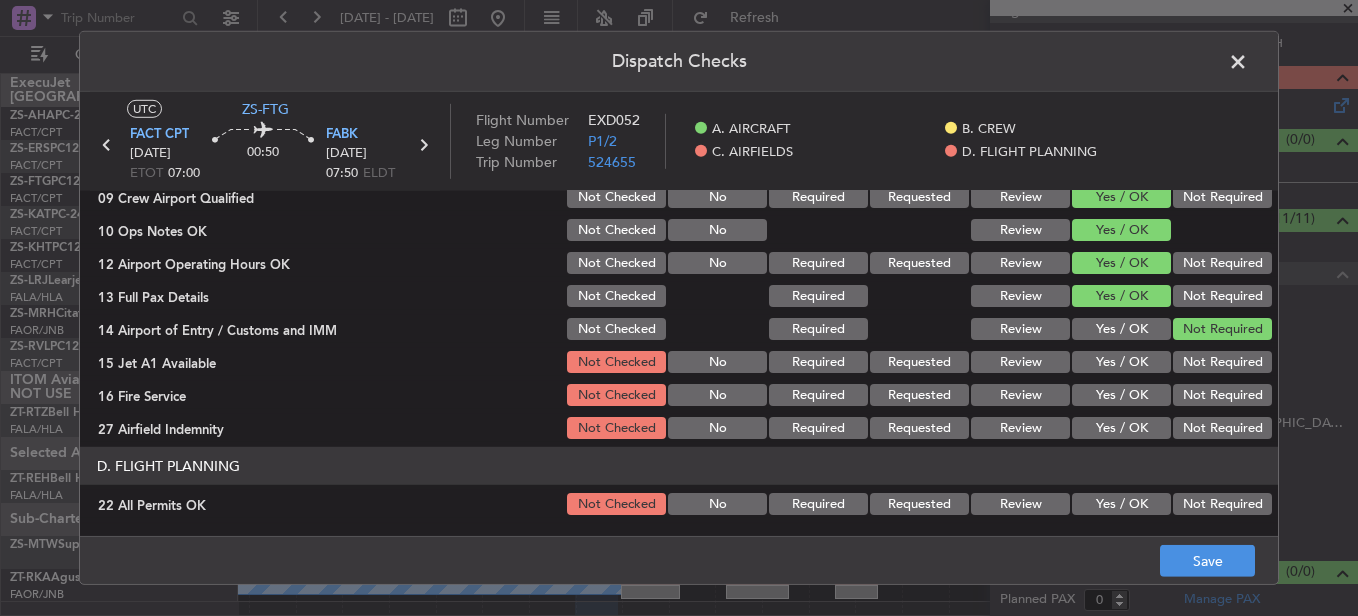 drag, startPoint x: 1079, startPoint y: 365, endPoint x: 1093, endPoint y: 376, distance: 17.804493 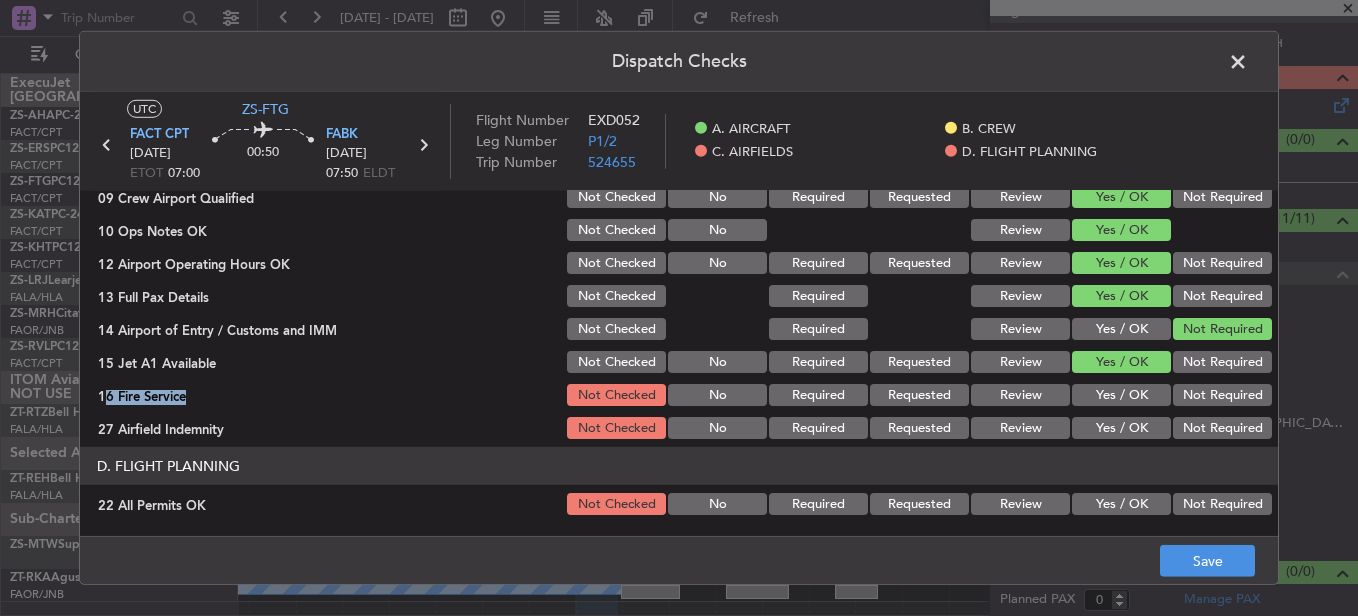 click on "Yes / OK" 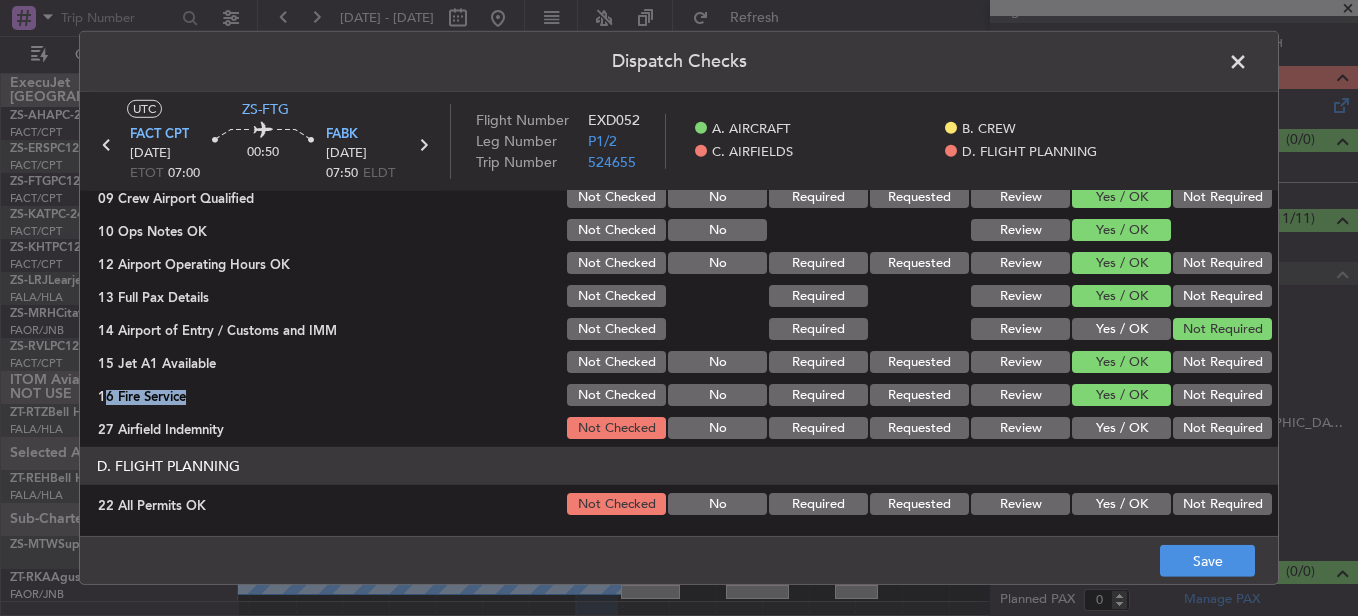 click on "Review" 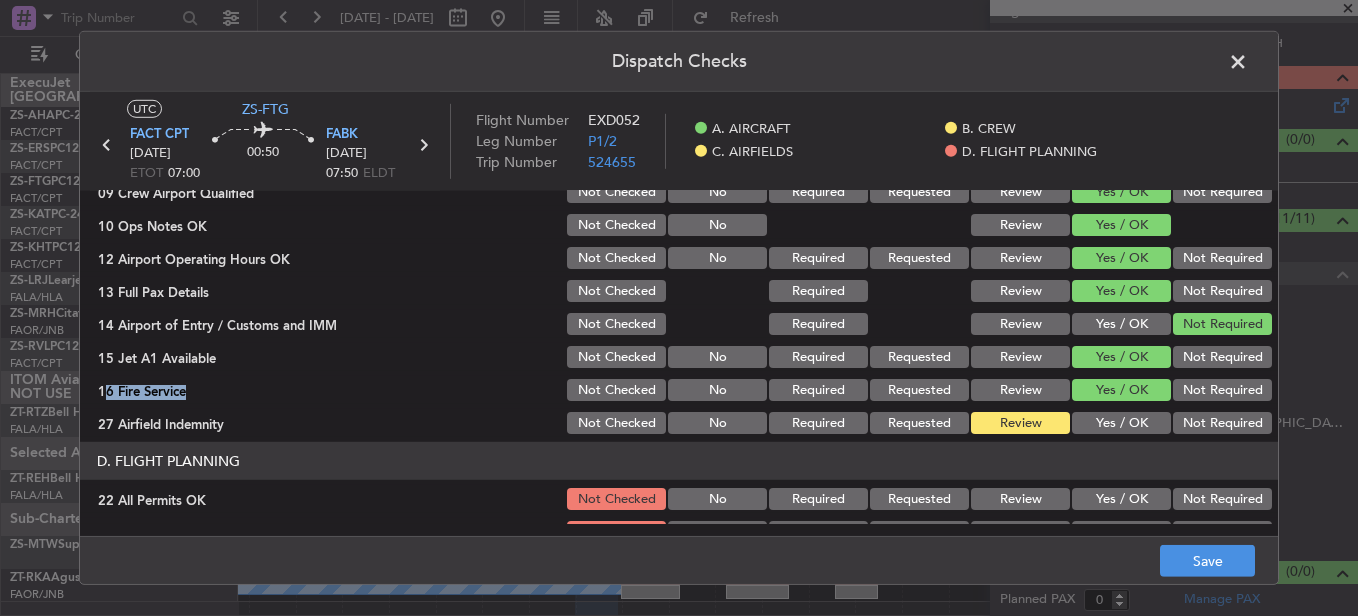 scroll, scrollTop: 565, scrollLeft: 0, axis: vertical 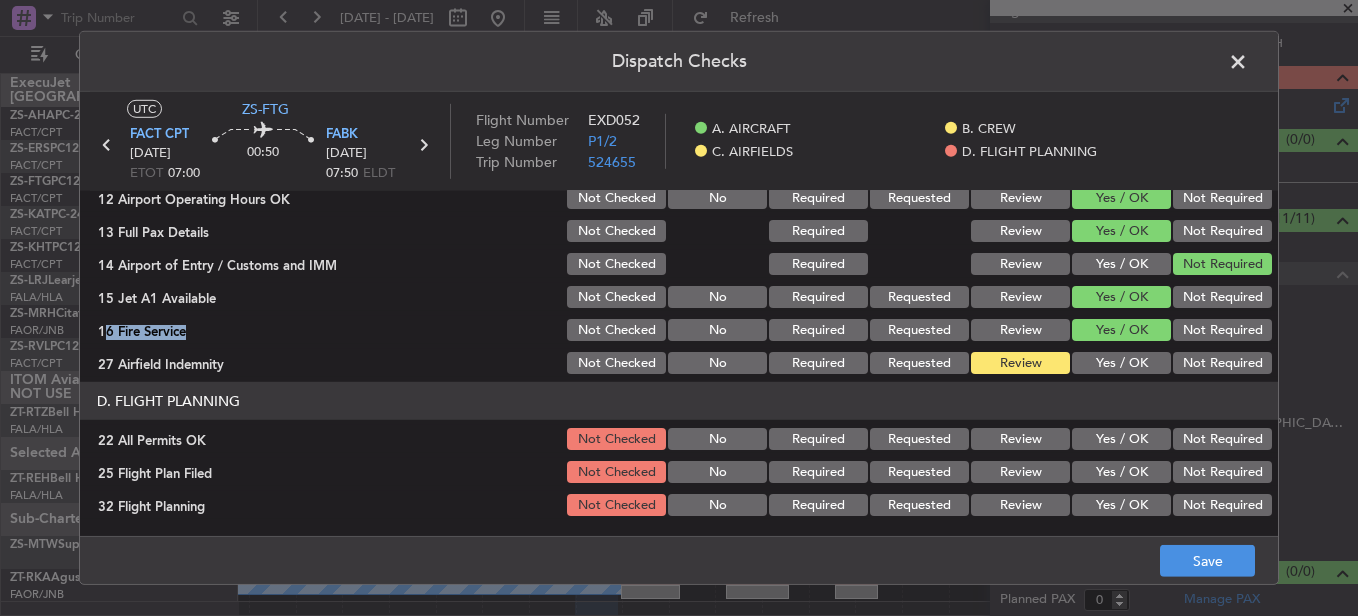 click on "Not Required" 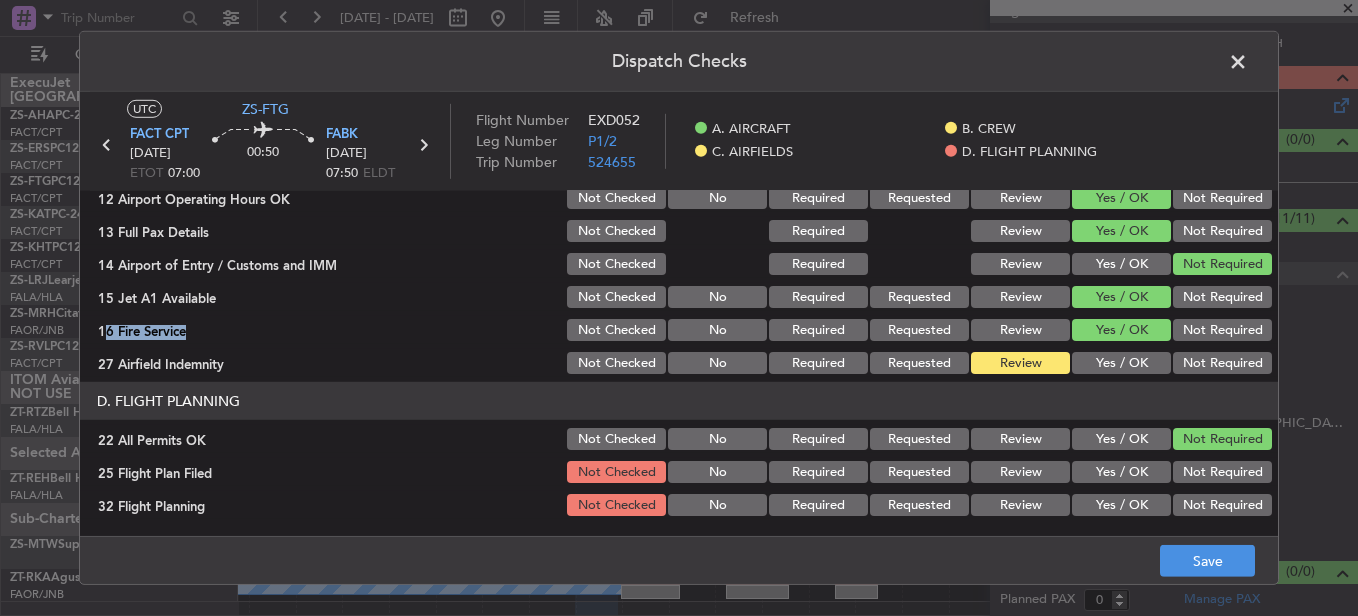 drag, startPoint x: 1007, startPoint y: 468, endPoint x: 1010, endPoint y: 492, distance: 24.186773 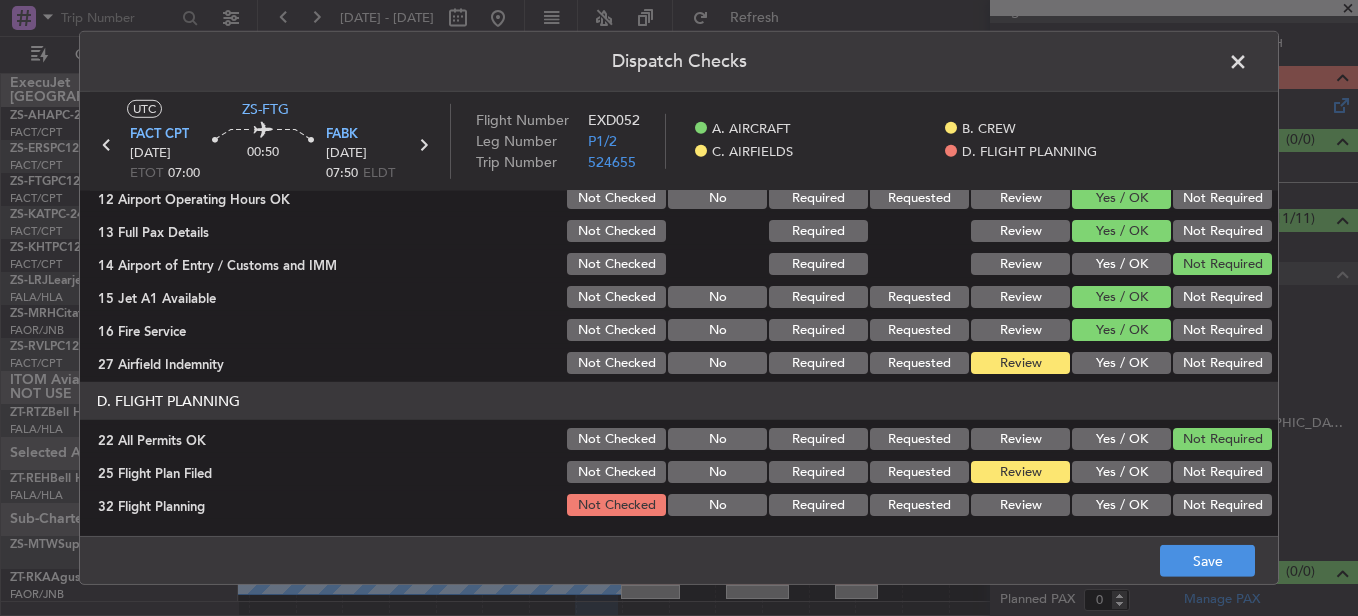 click on "Review" 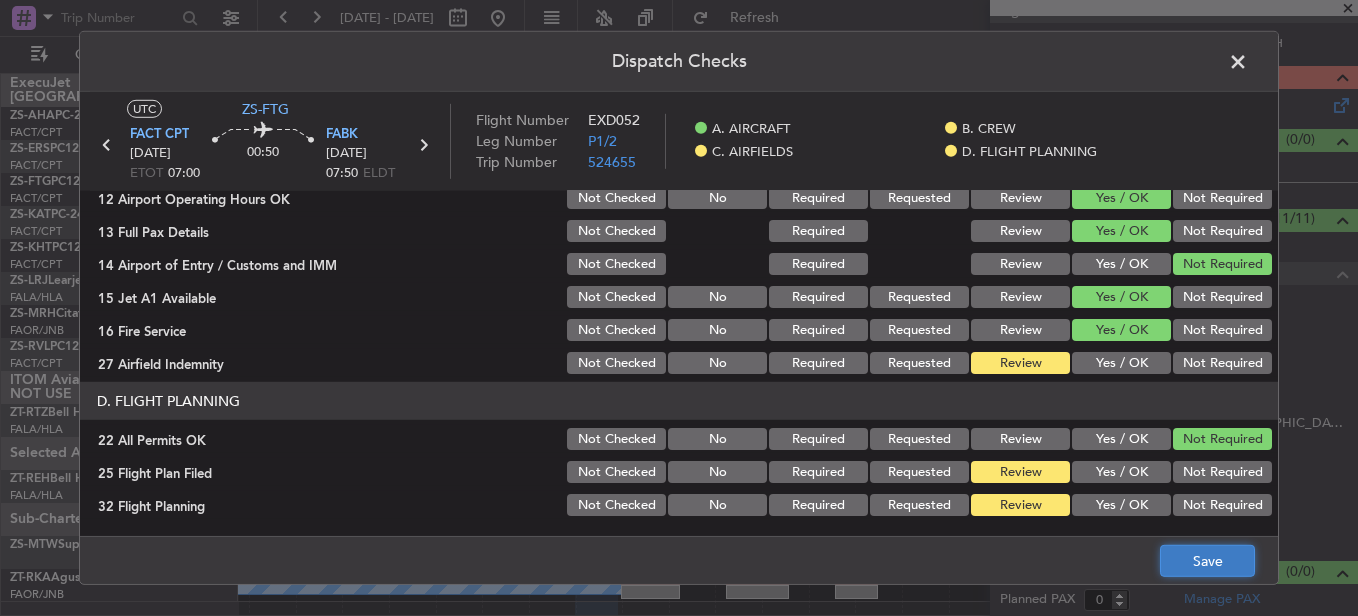 click on "Save" 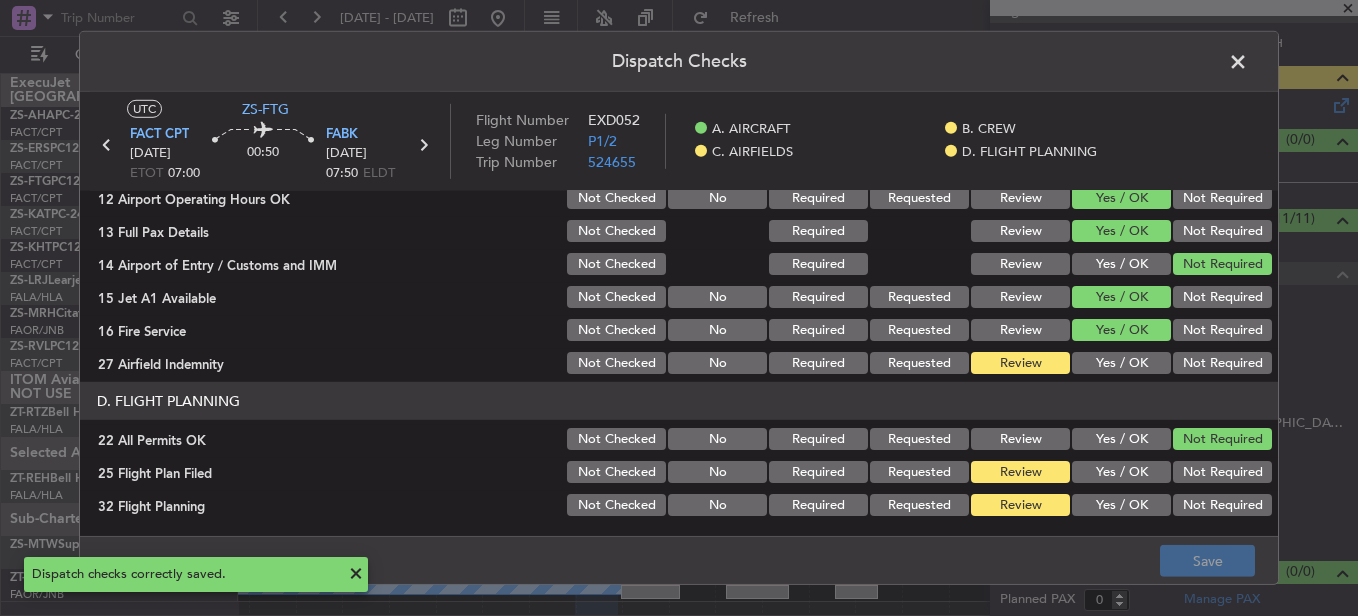 click 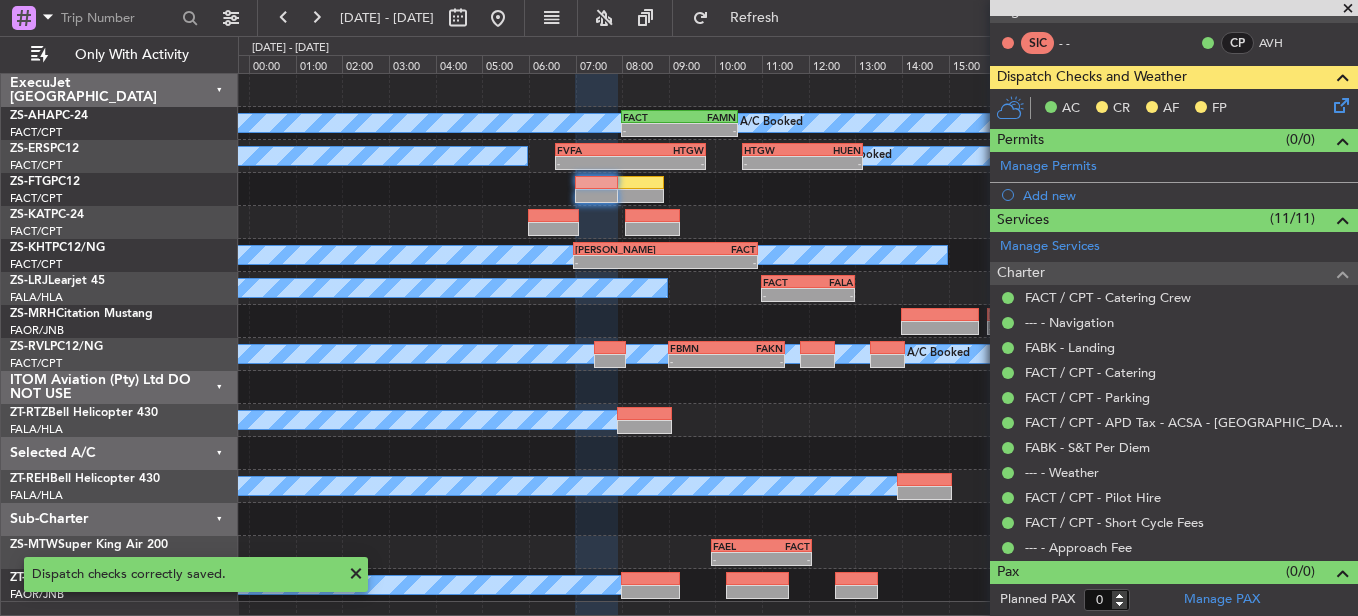 scroll, scrollTop: 23, scrollLeft: 0, axis: vertical 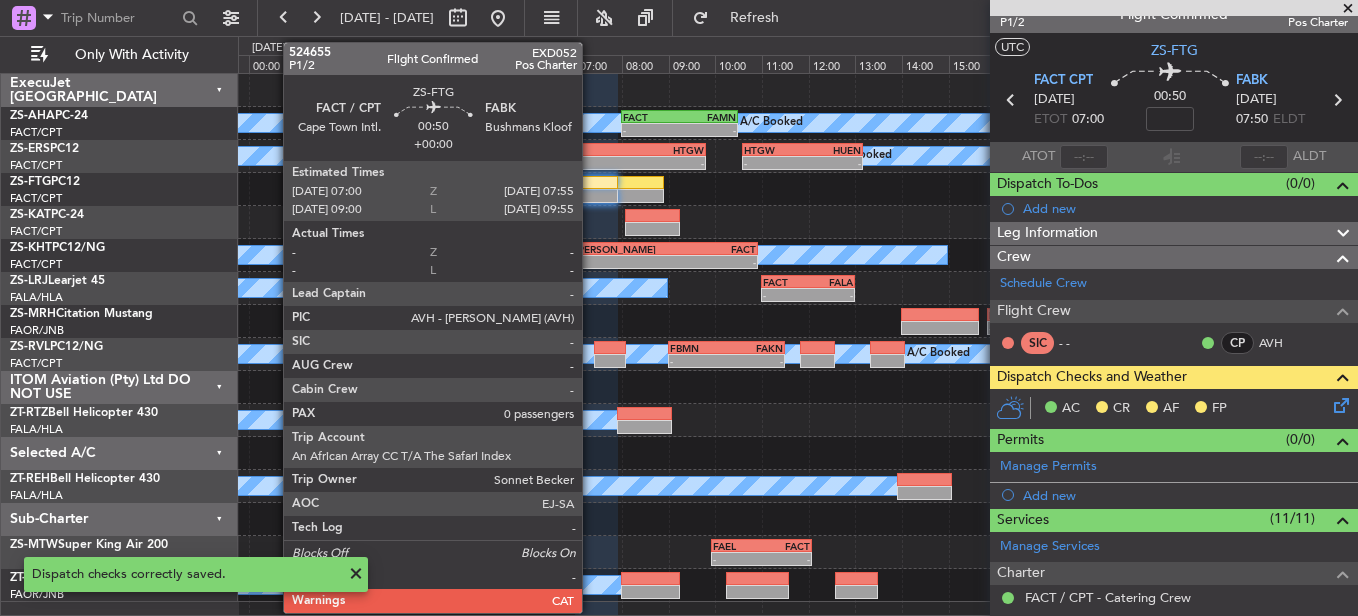 click 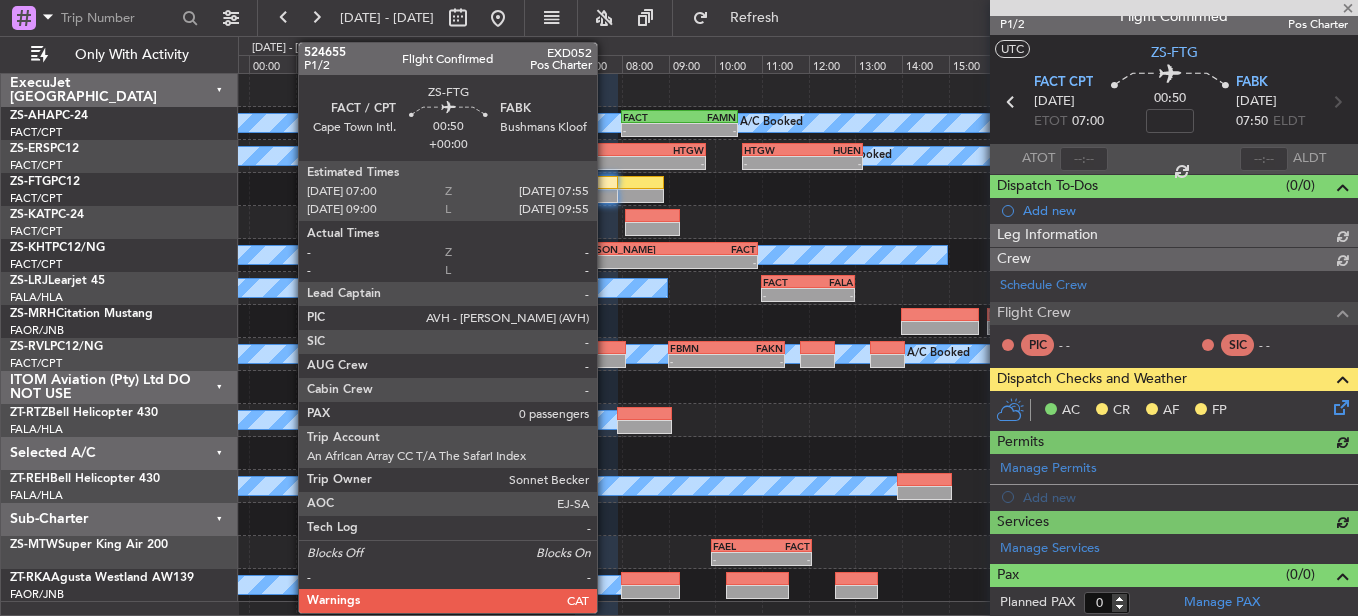 scroll, scrollTop: 23, scrollLeft: 0, axis: vertical 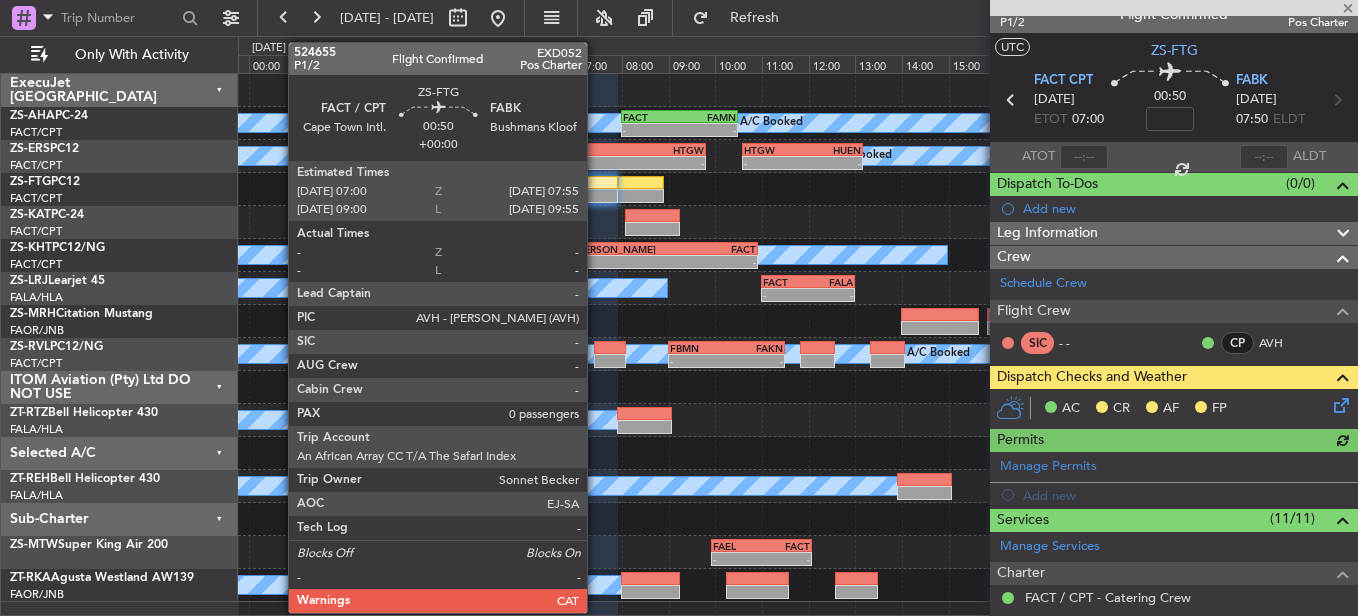 click 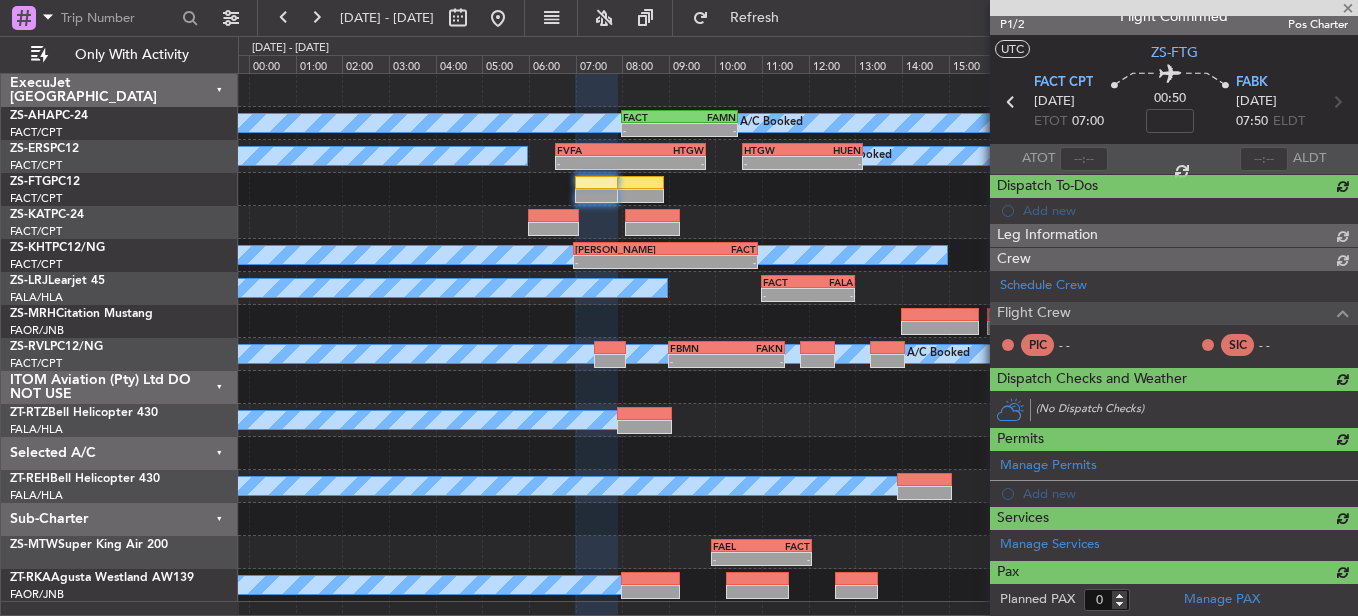 scroll, scrollTop: 23, scrollLeft: 0, axis: vertical 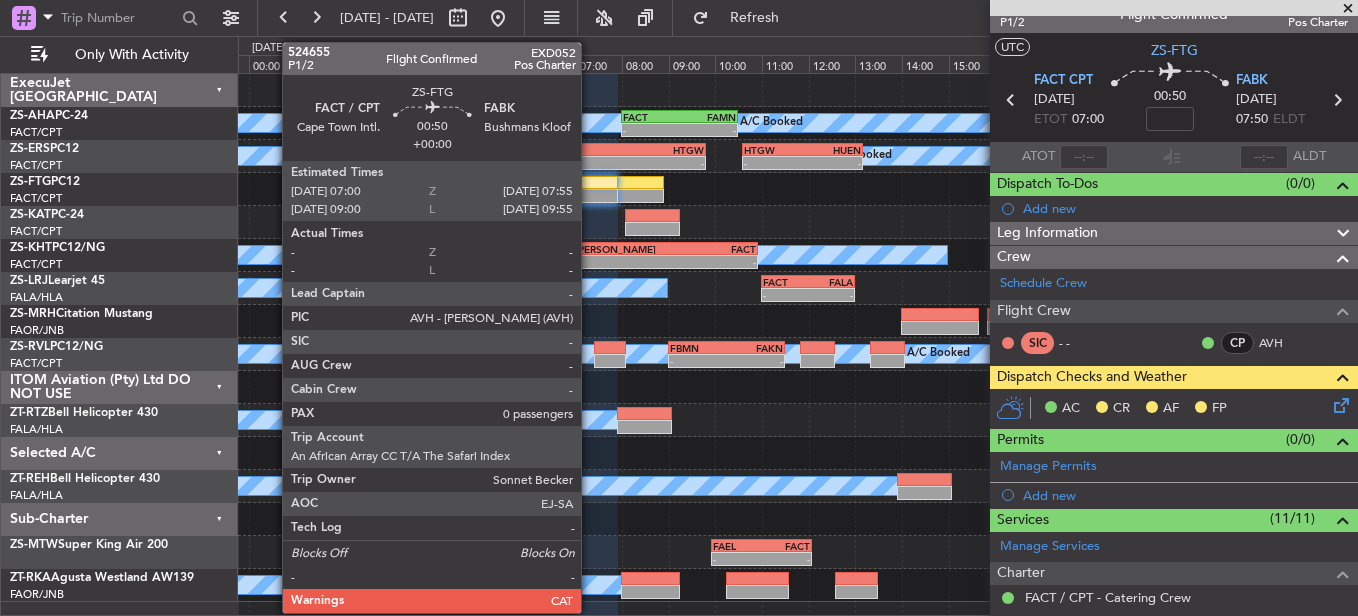 click 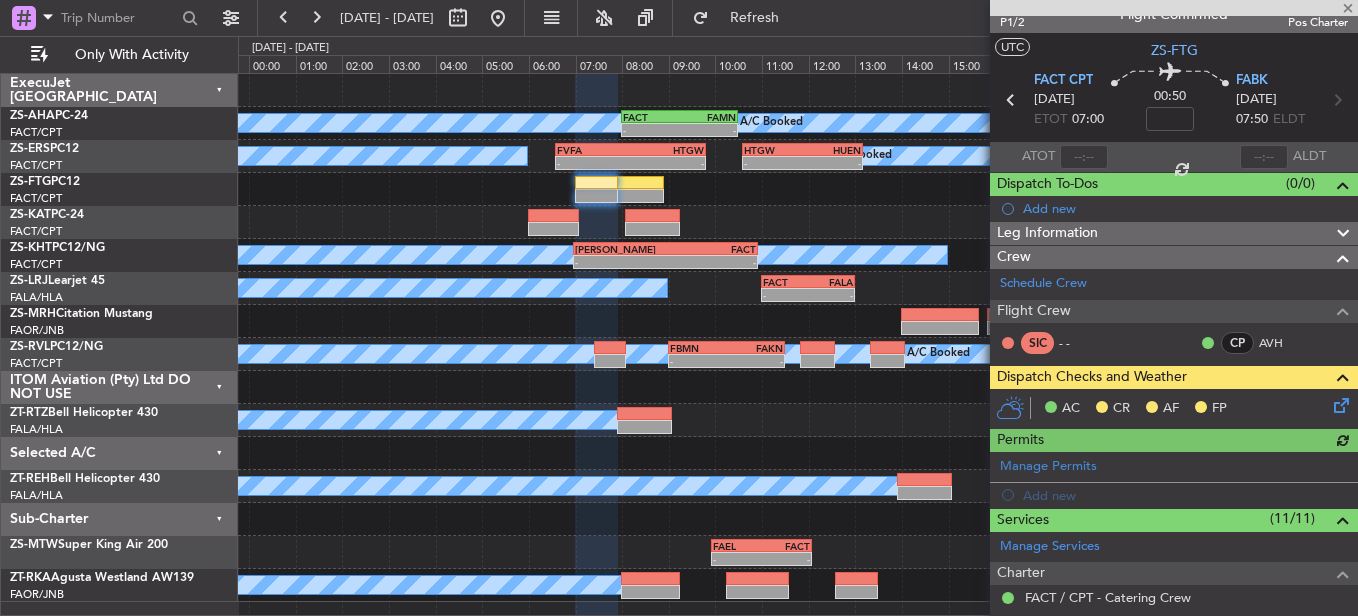 click 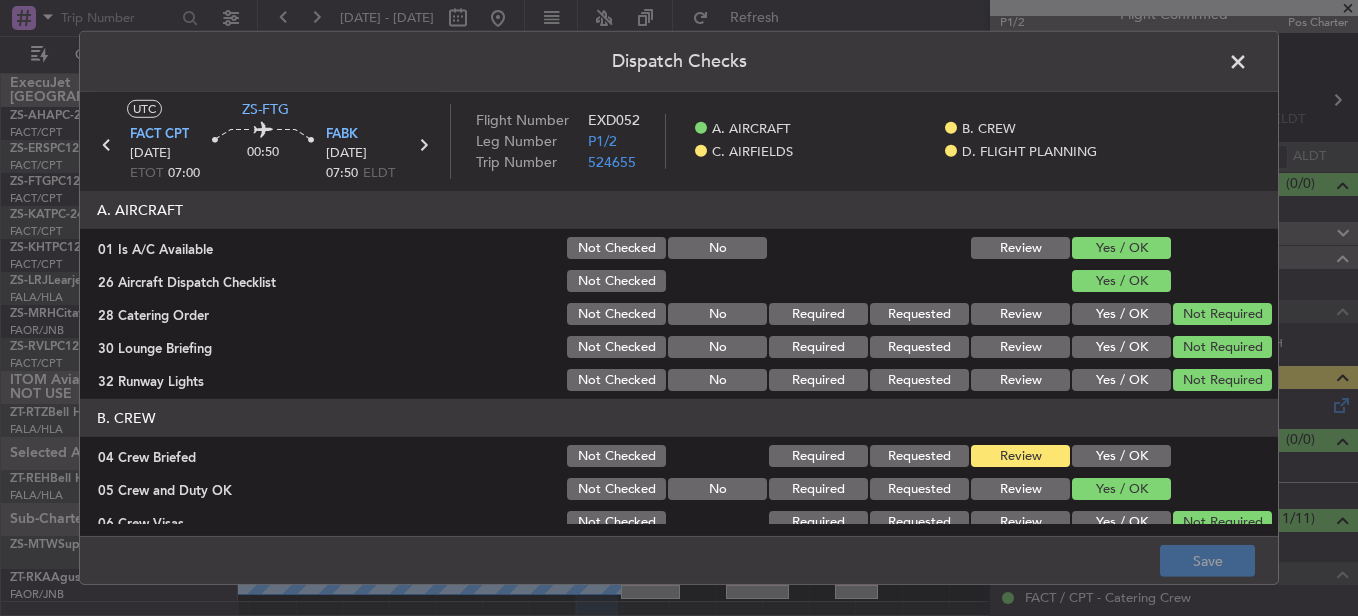 click on "Yes / OK" 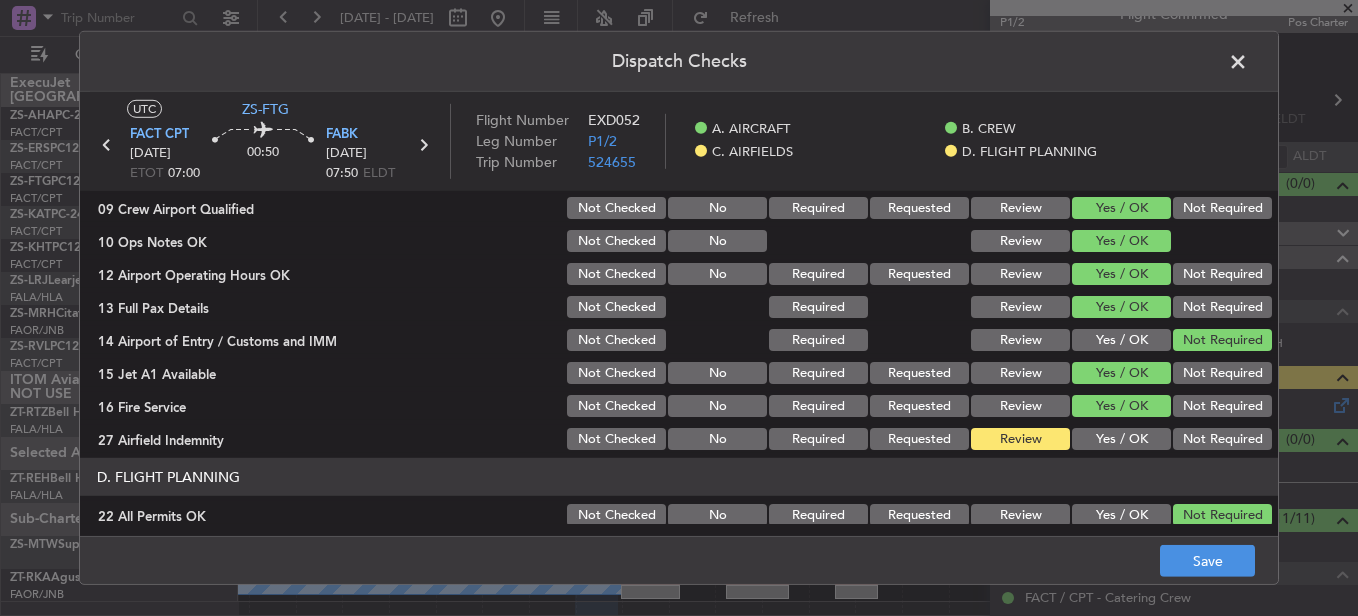 scroll, scrollTop: 565, scrollLeft: 0, axis: vertical 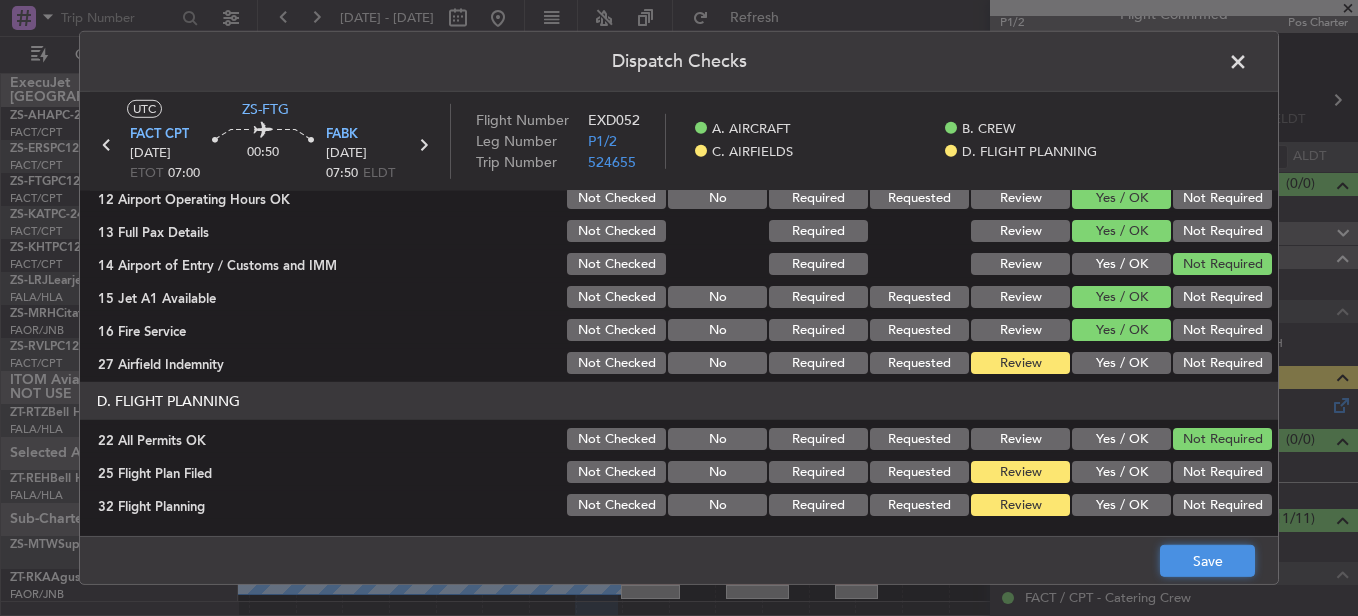 click on "Save" 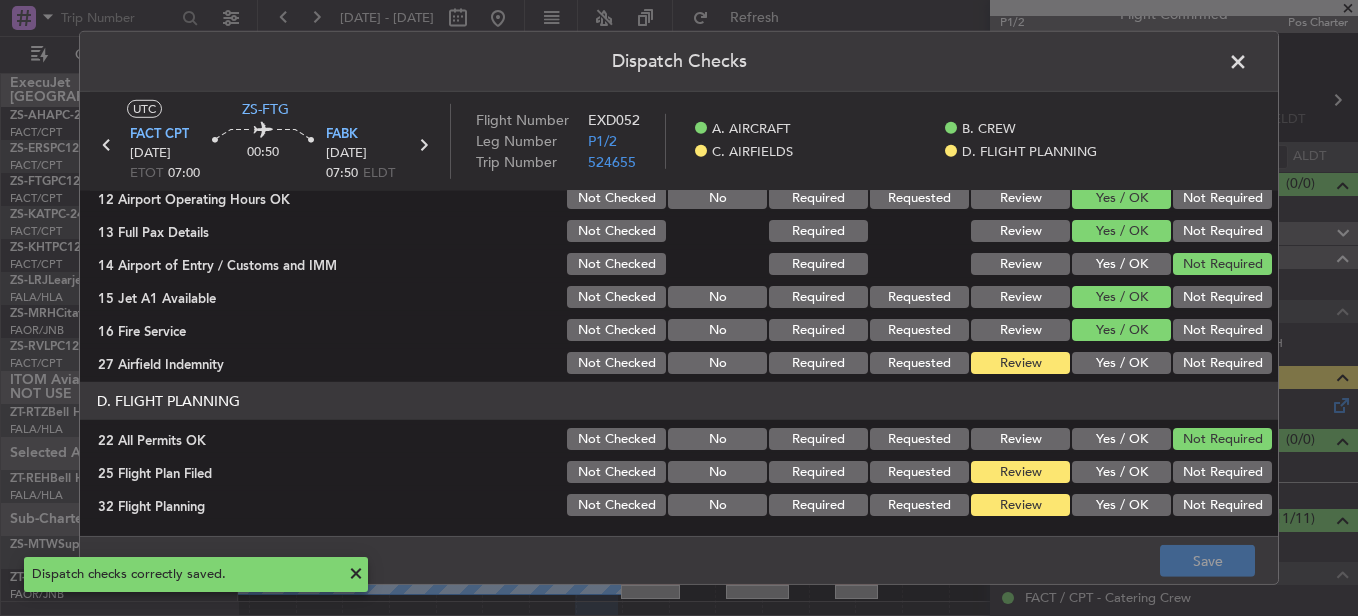 click 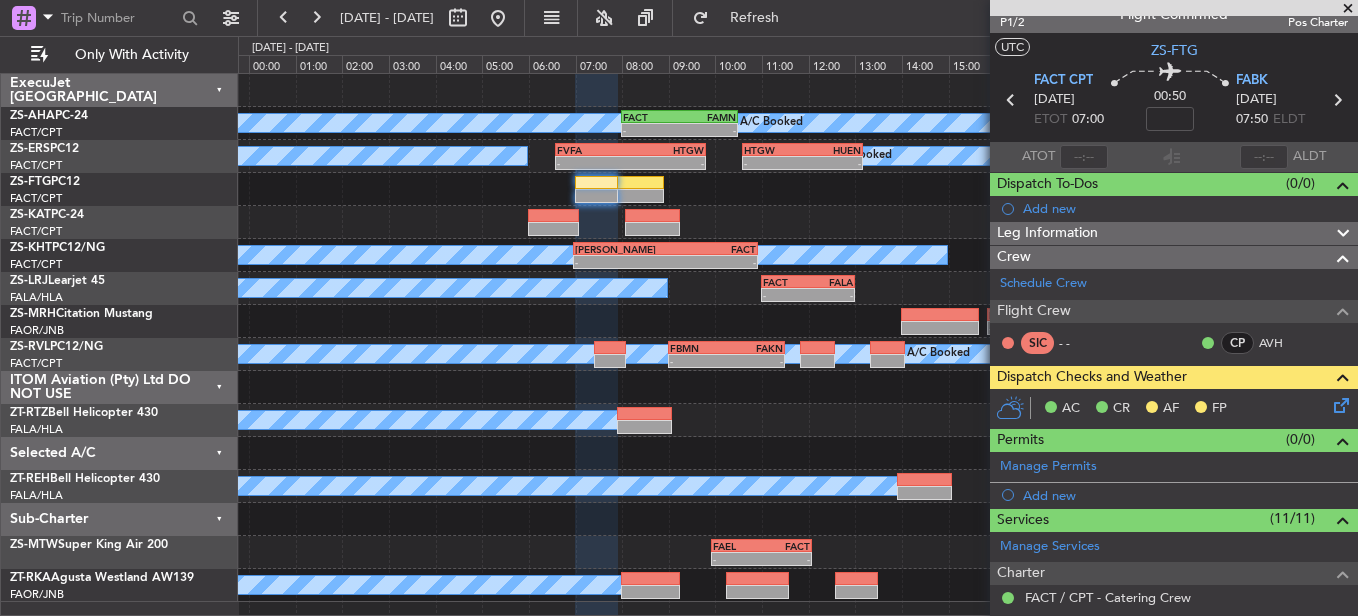 click 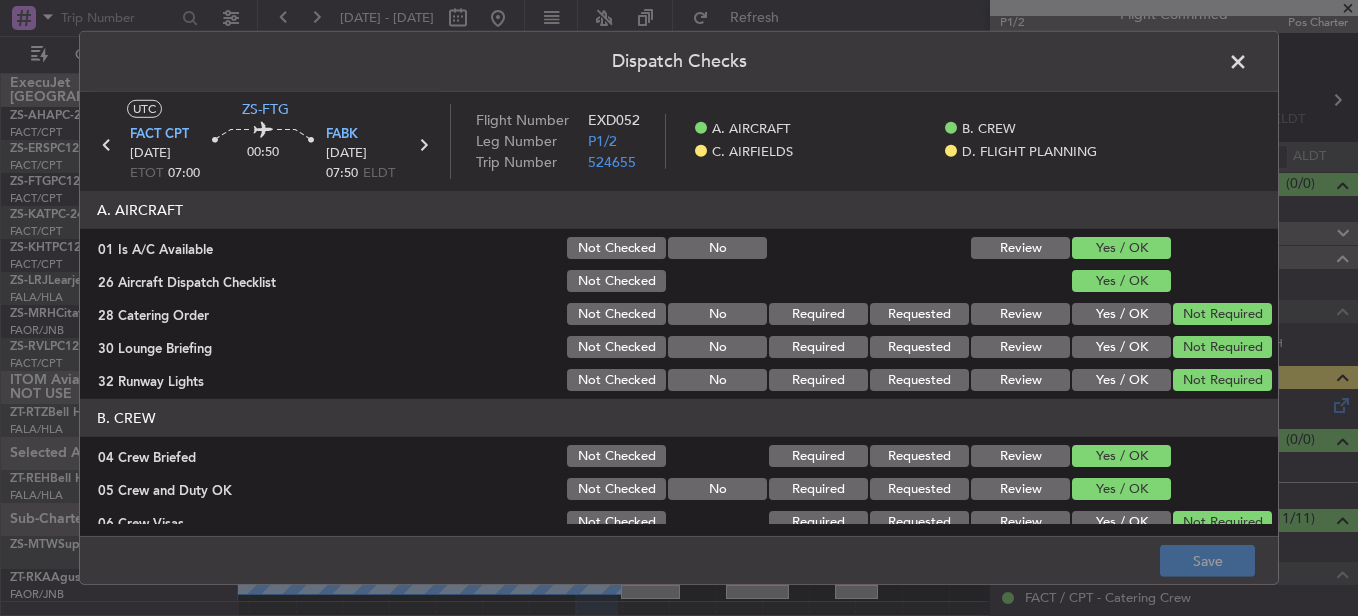 scroll, scrollTop: 500, scrollLeft: 0, axis: vertical 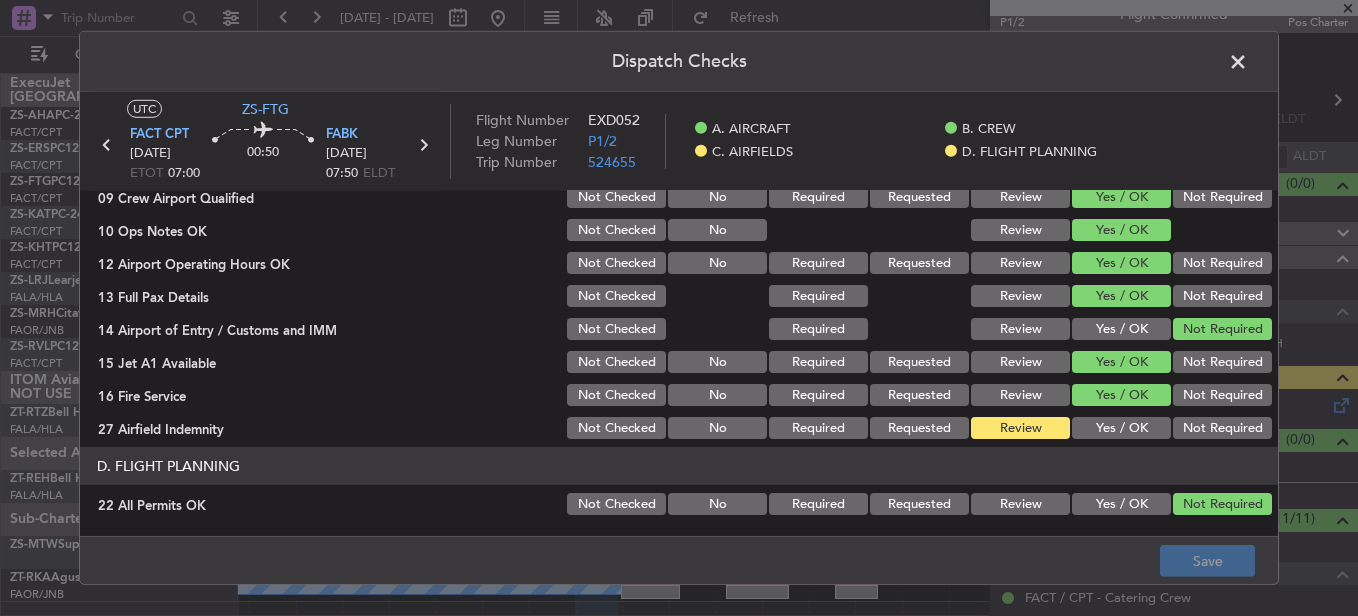 click on "Yes / OK" 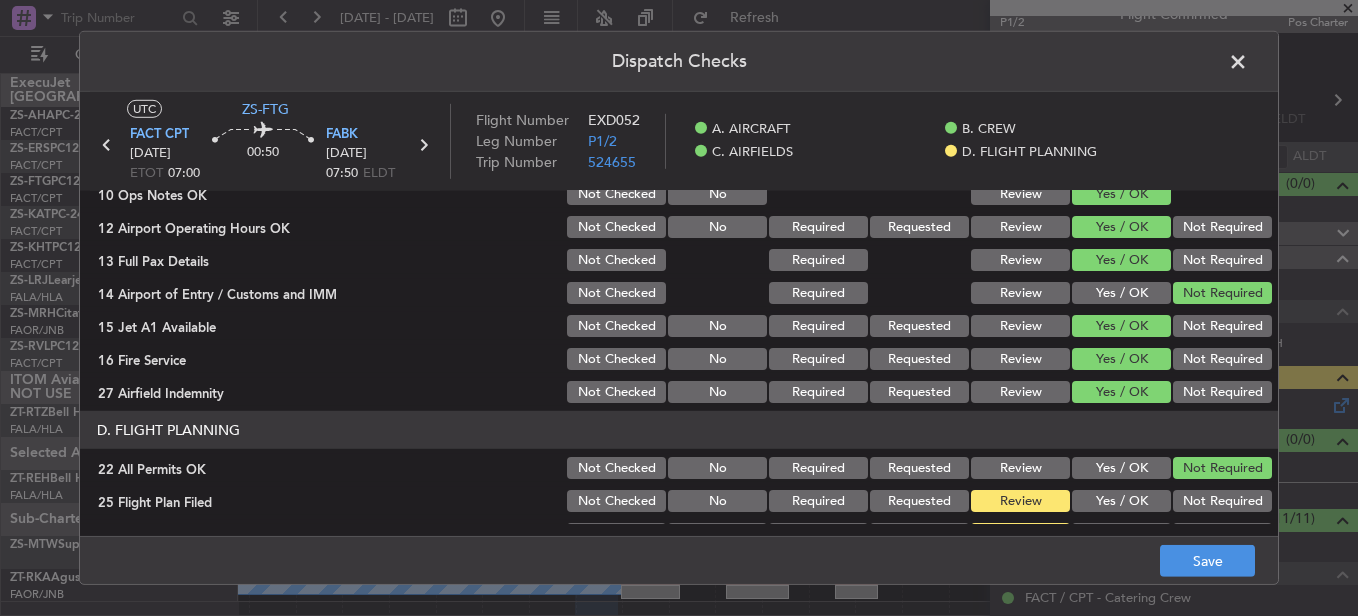 scroll, scrollTop: 565, scrollLeft: 0, axis: vertical 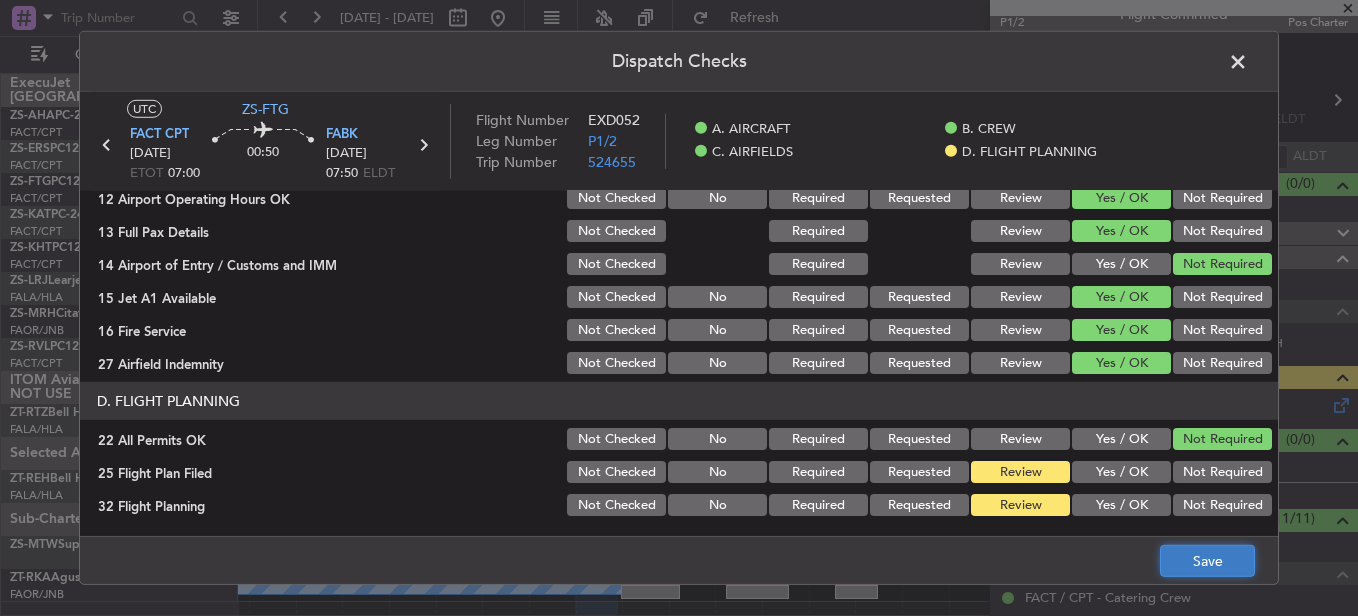 click on "Save" 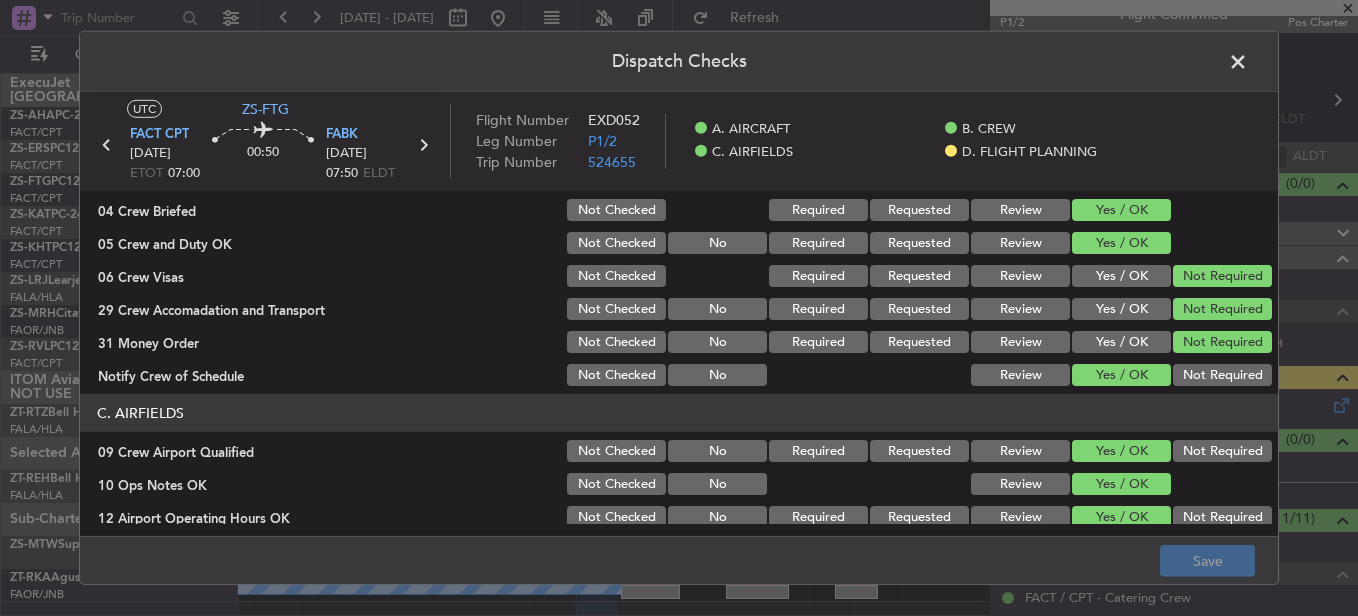 scroll, scrollTop: 0, scrollLeft: 0, axis: both 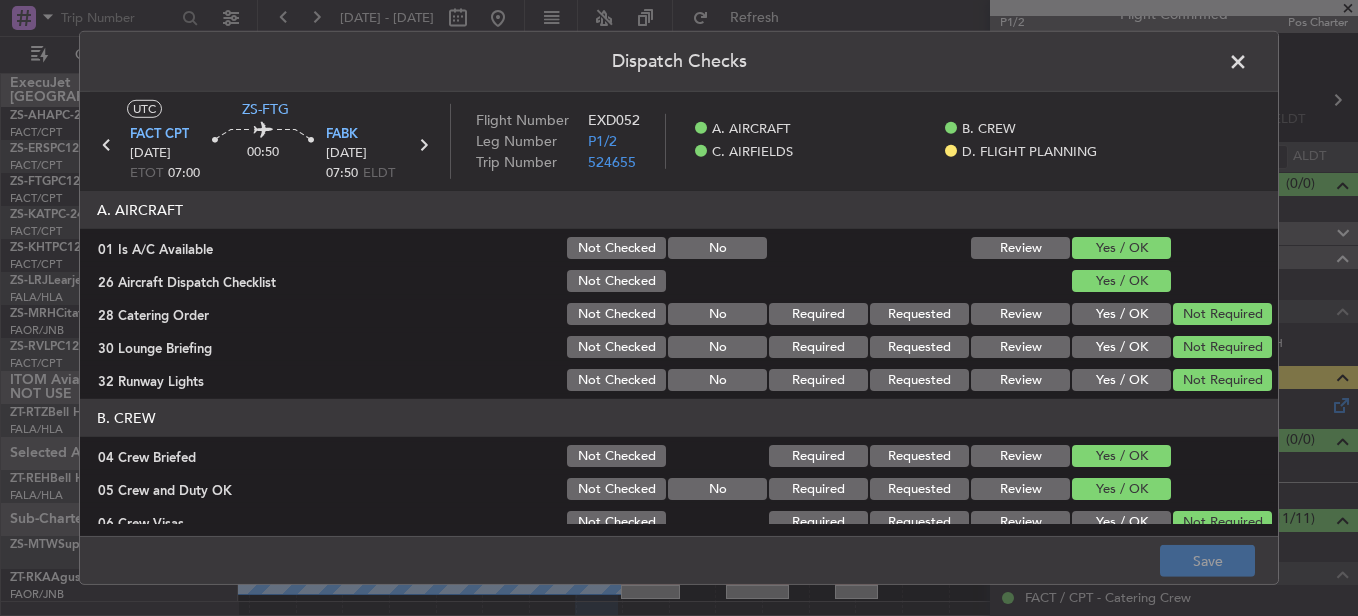click 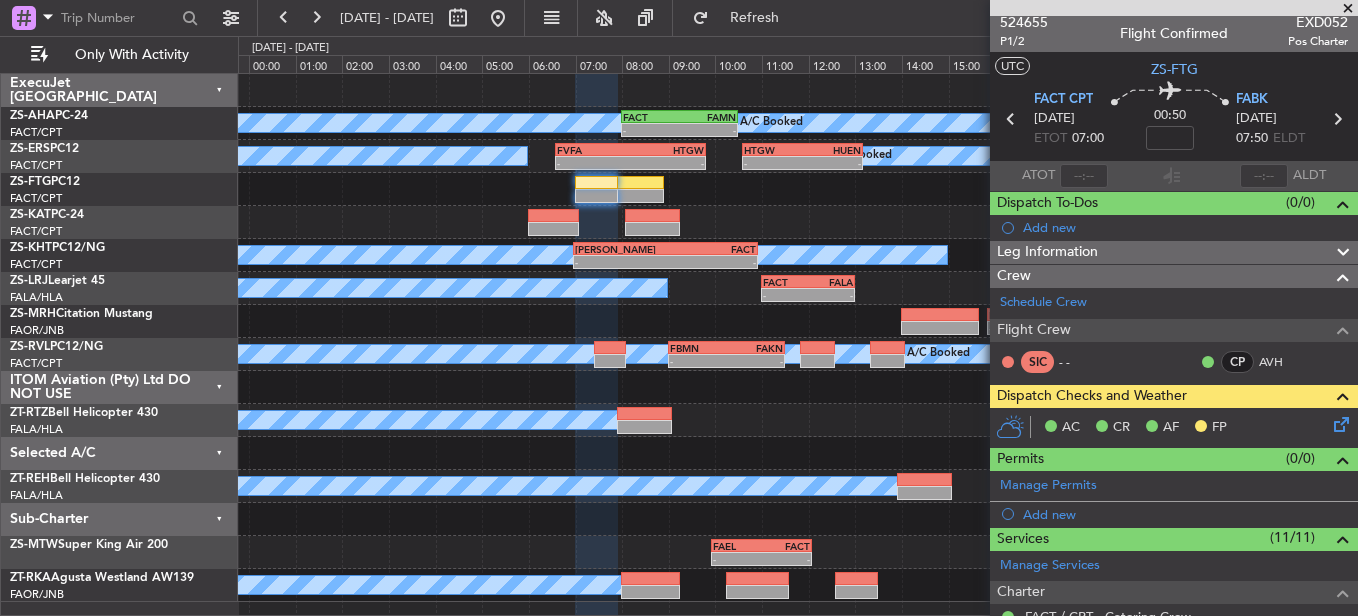 scroll, scrollTop: 0, scrollLeft: 0, axis: both 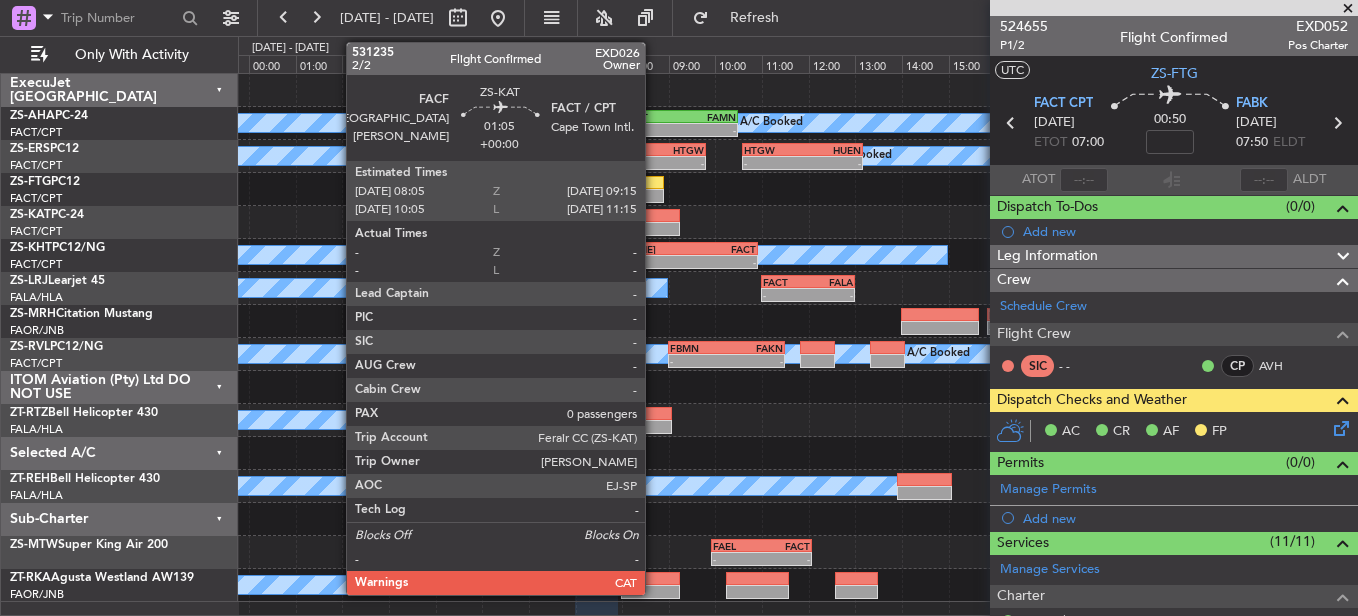 click 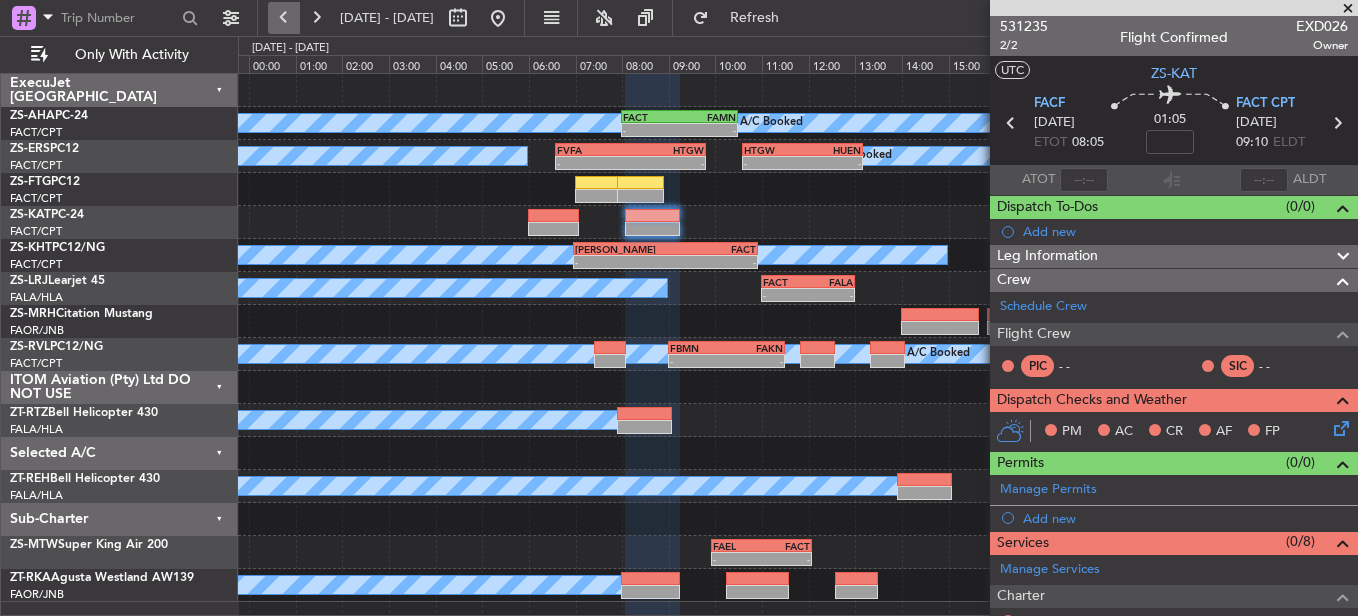 click at bounding box center (284, 18) 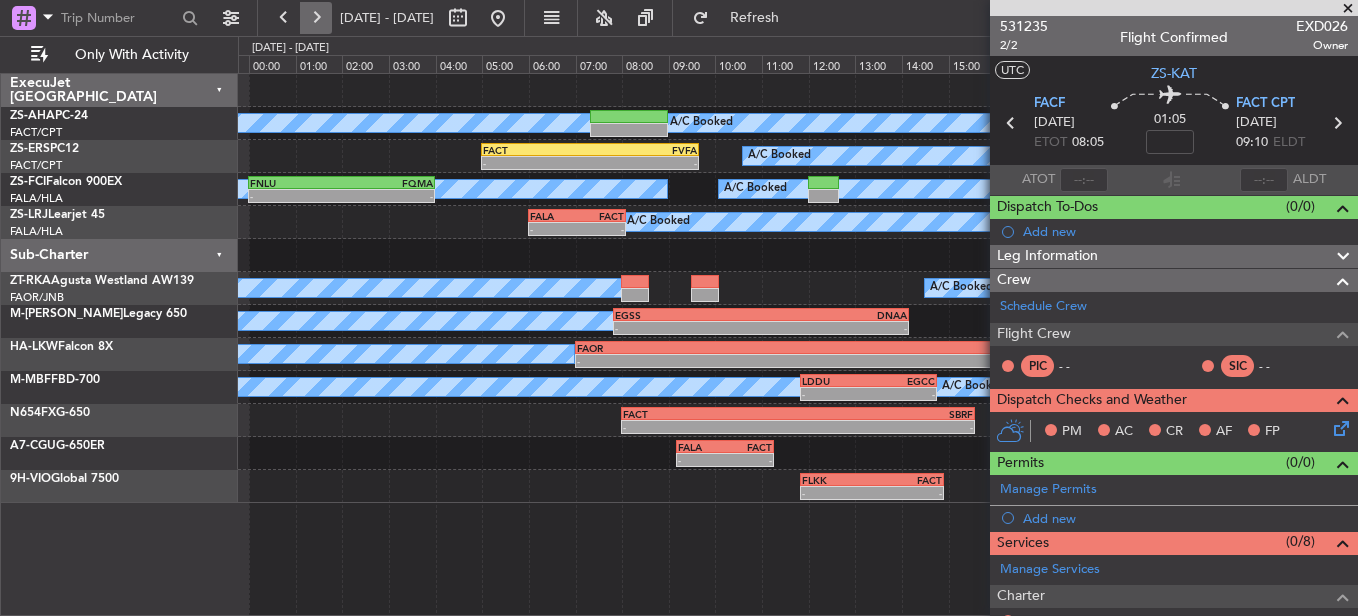 click at bounding box center (316, 18) 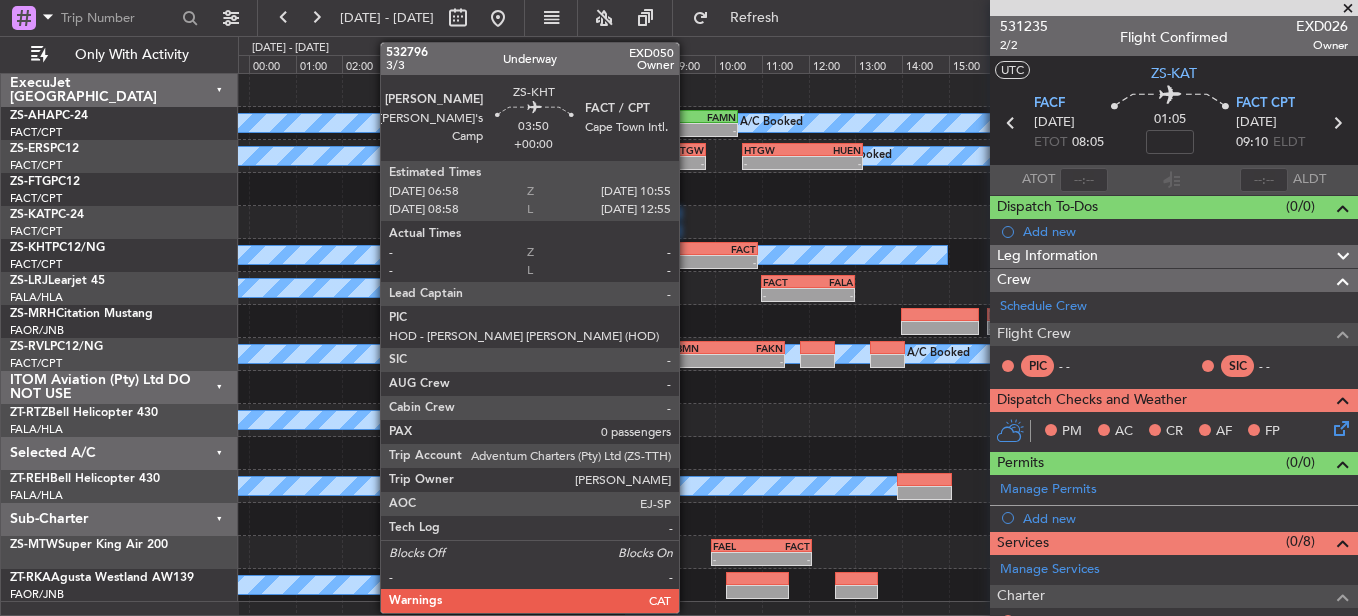 click on "-" 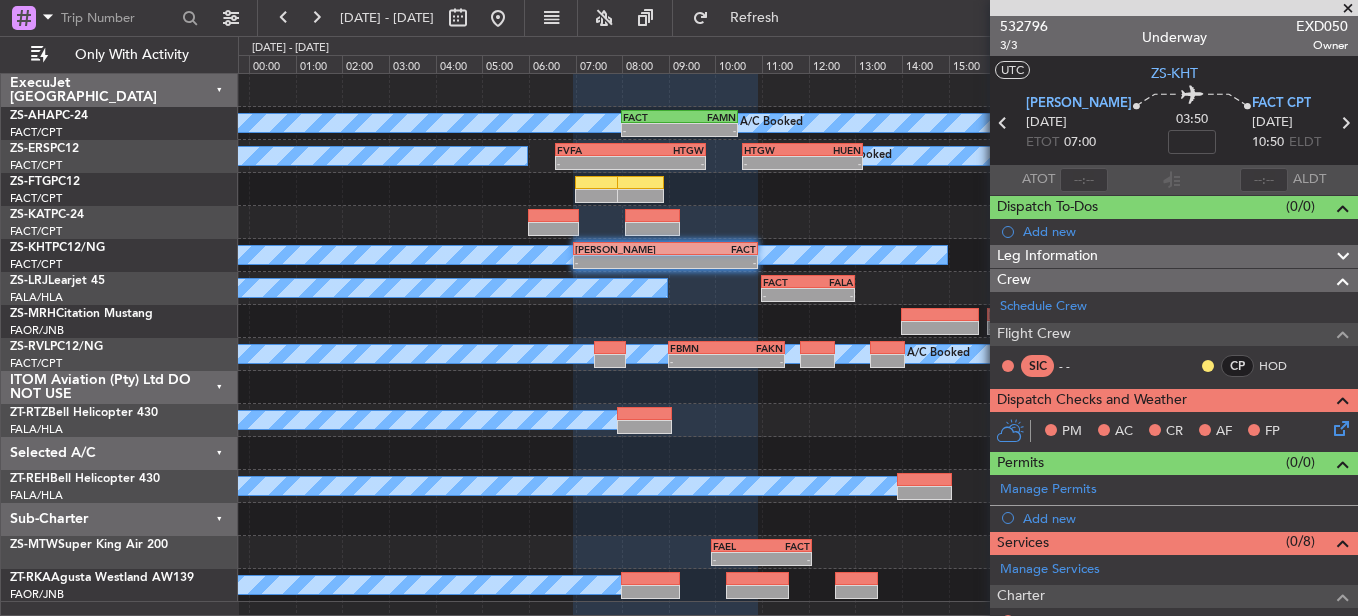 click 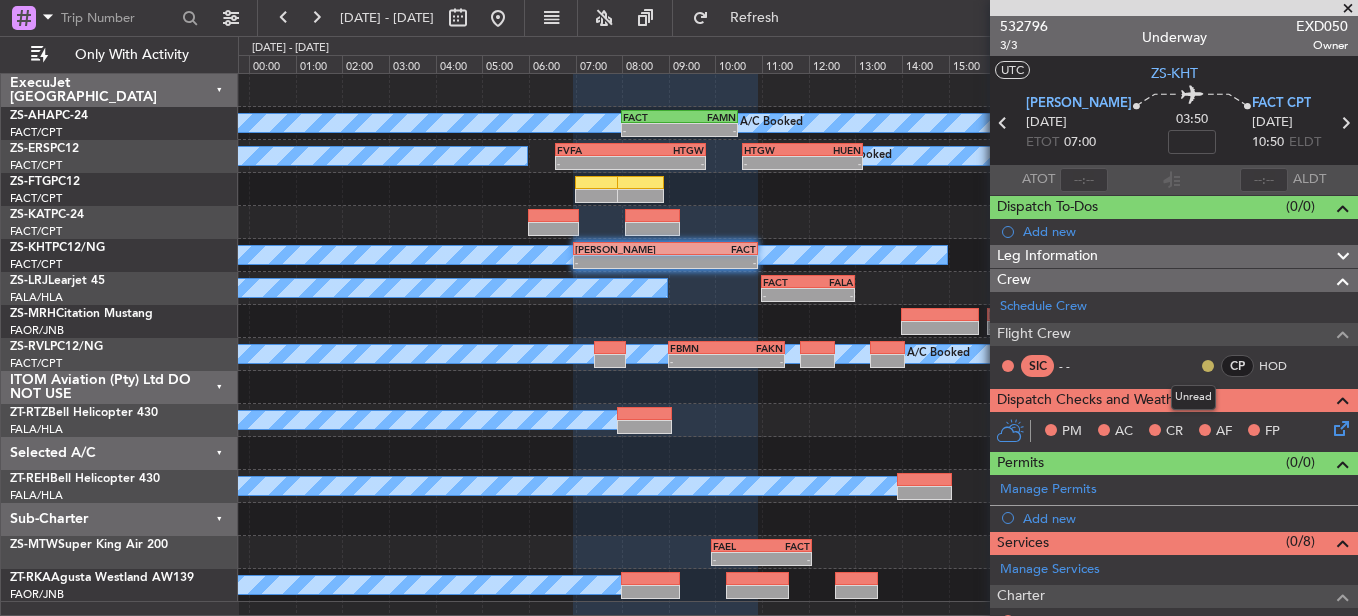 click 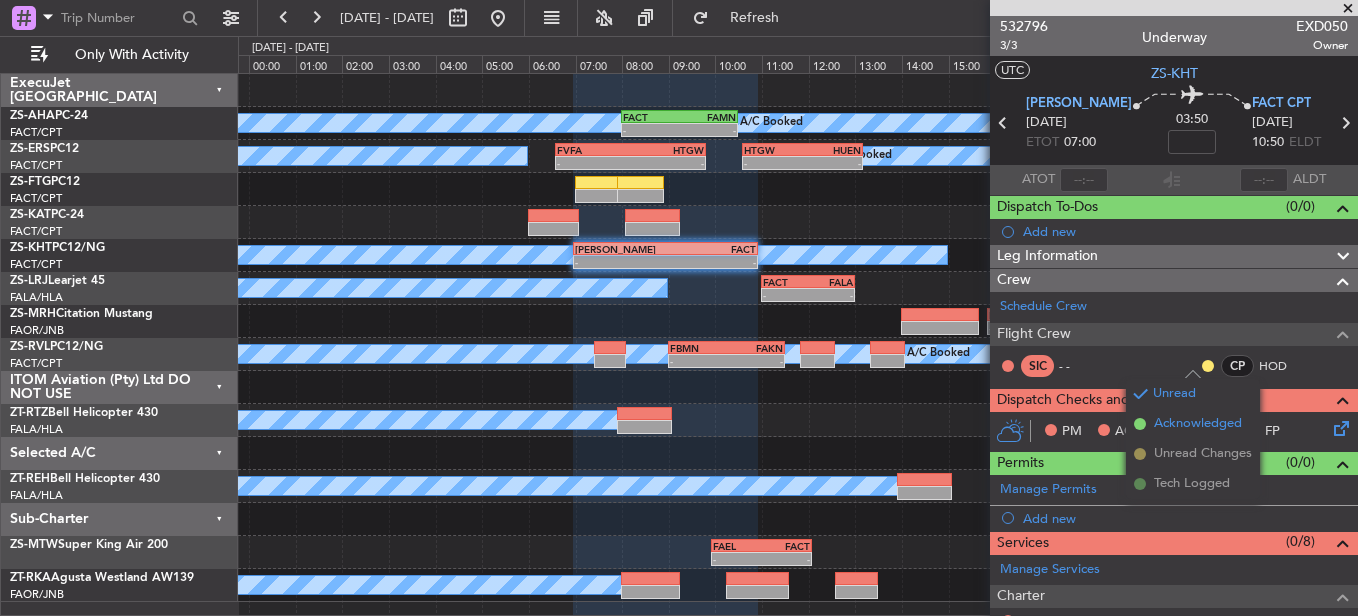 click on "Acknowledged" at bounding box center [1198, 424] 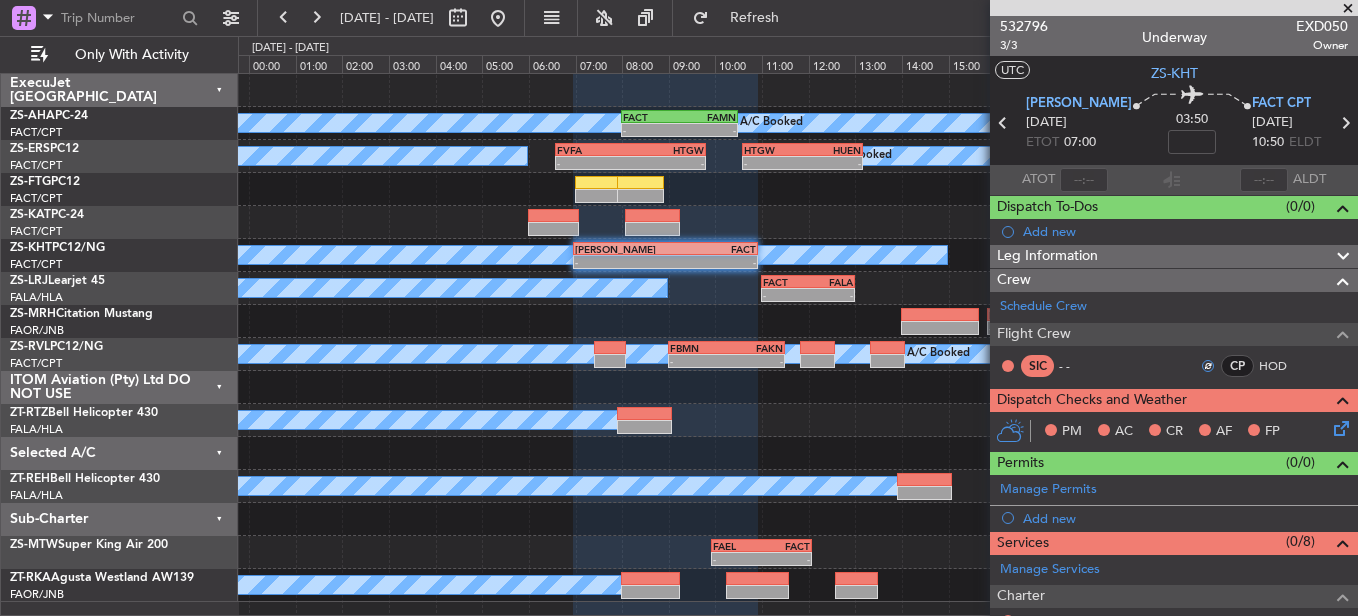 click 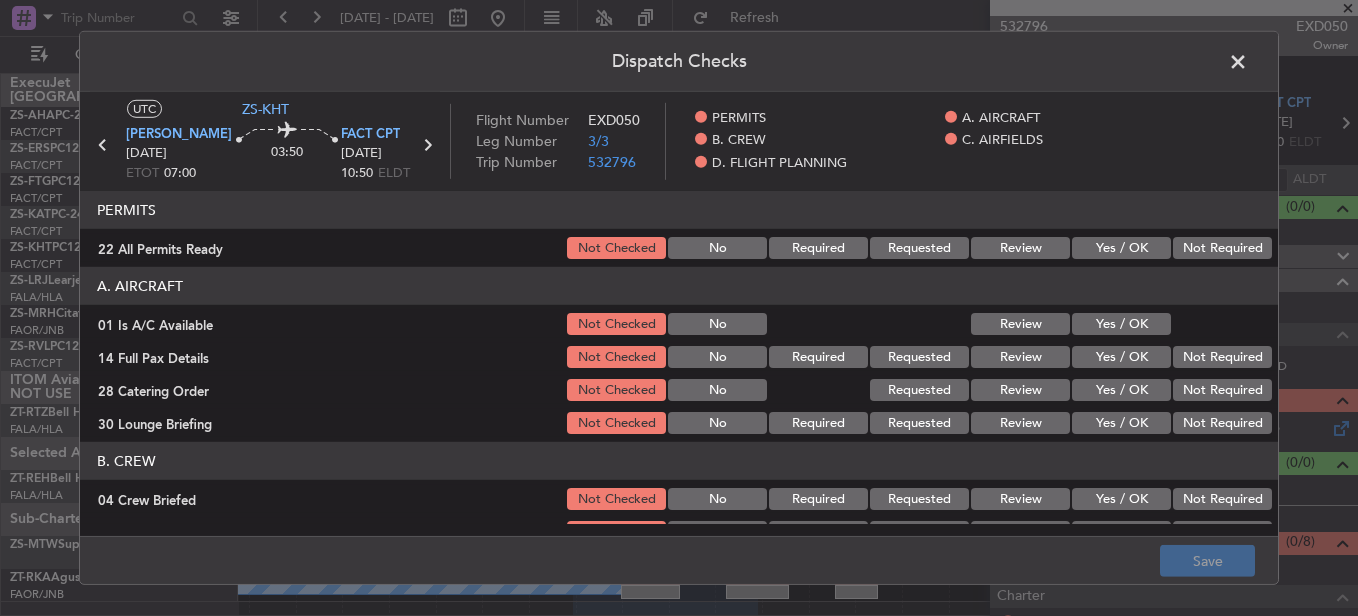 drag, startPoint x: 1225, startPoint y: 243, endPoint x: 1172, endPoint y: 308, distance: 83.86894 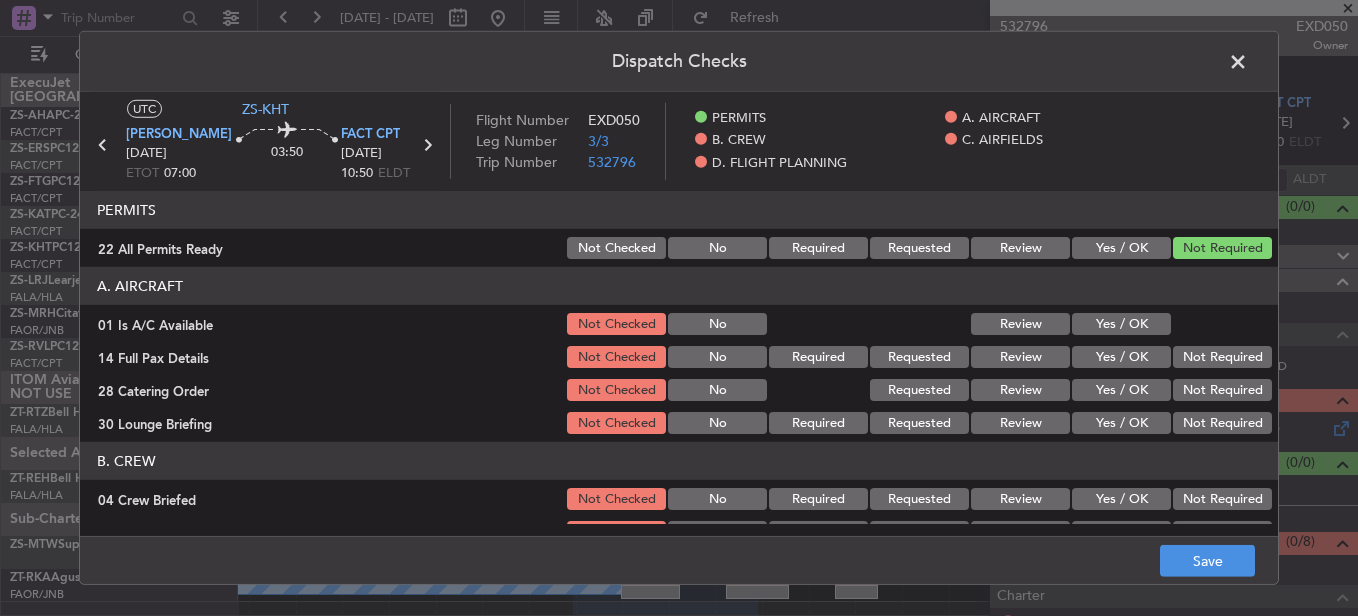 click on "Yes / OK" 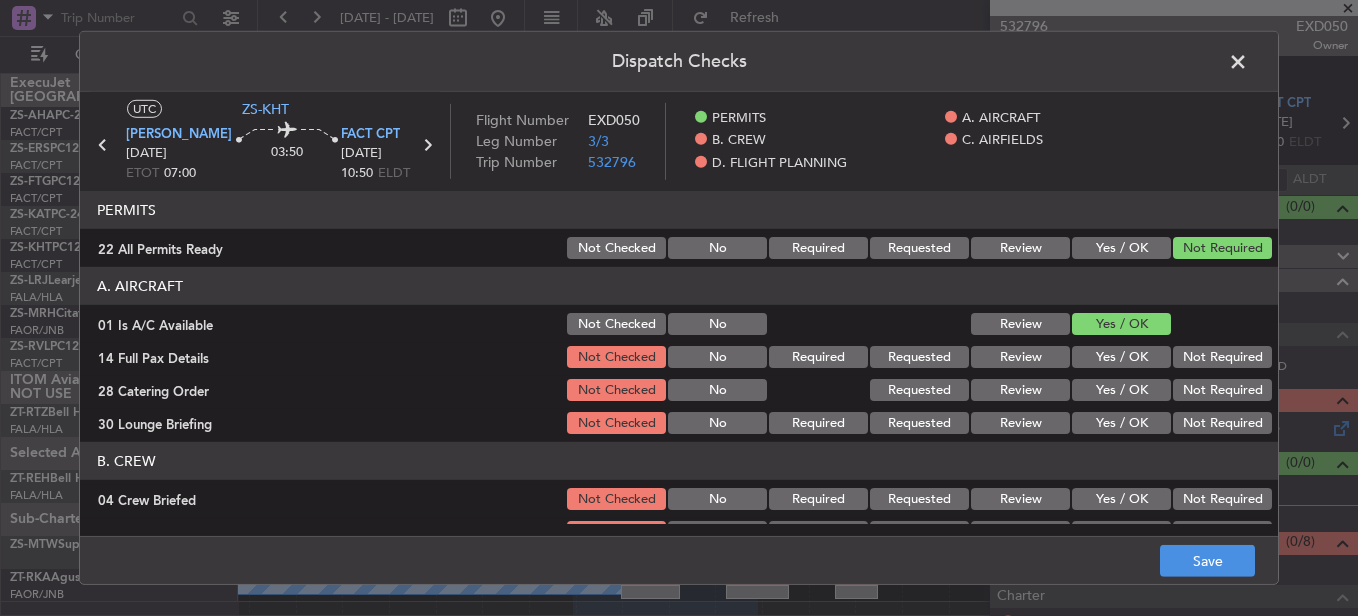 drag, startPoint x: 1166, startPoint y: 342, endPoint x: 1189, endPoint y: 363, distance: 31.144823 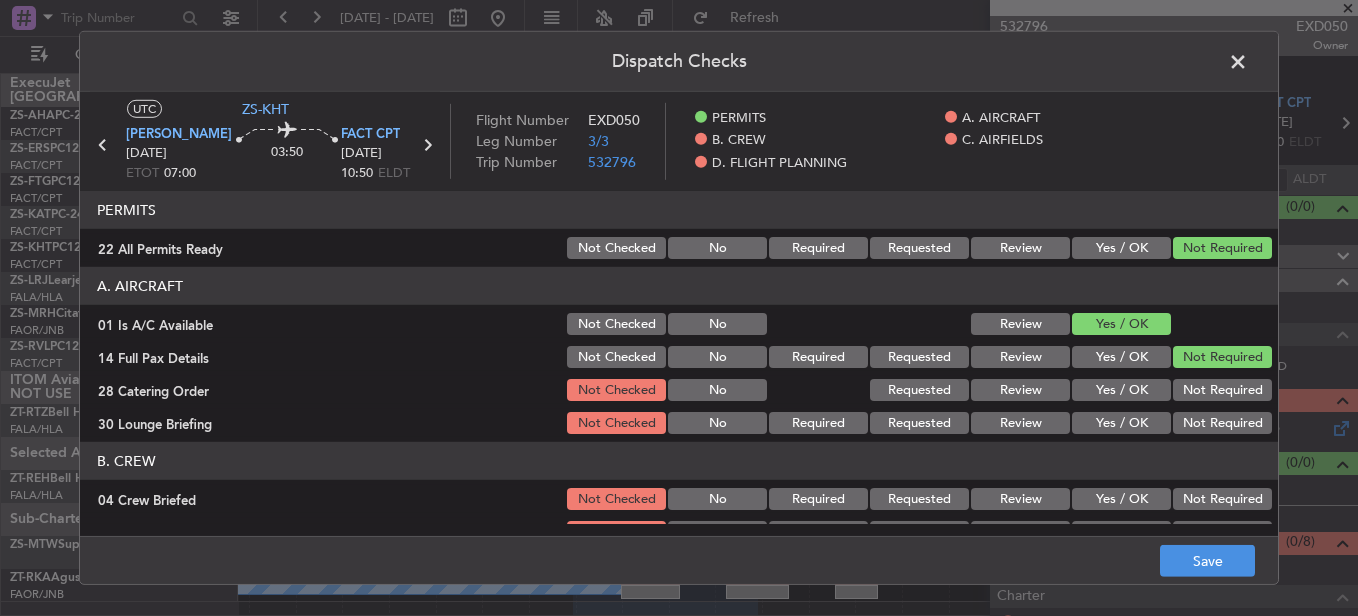 click on "Not Required" 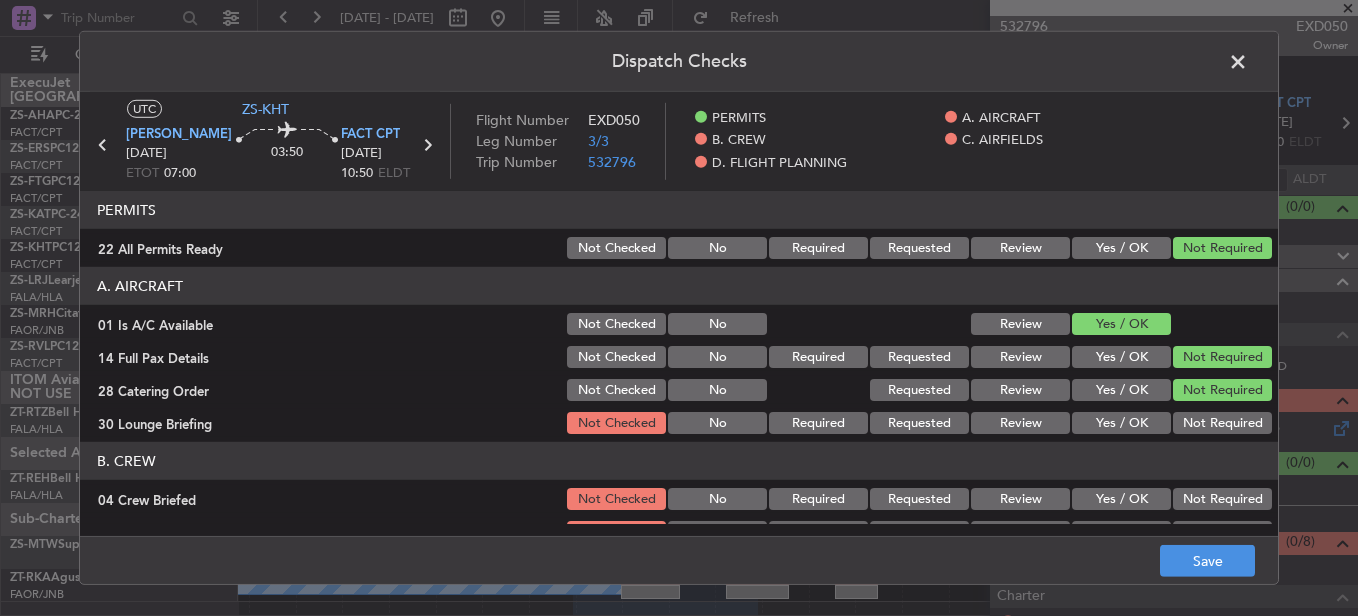 click on "Not Required" 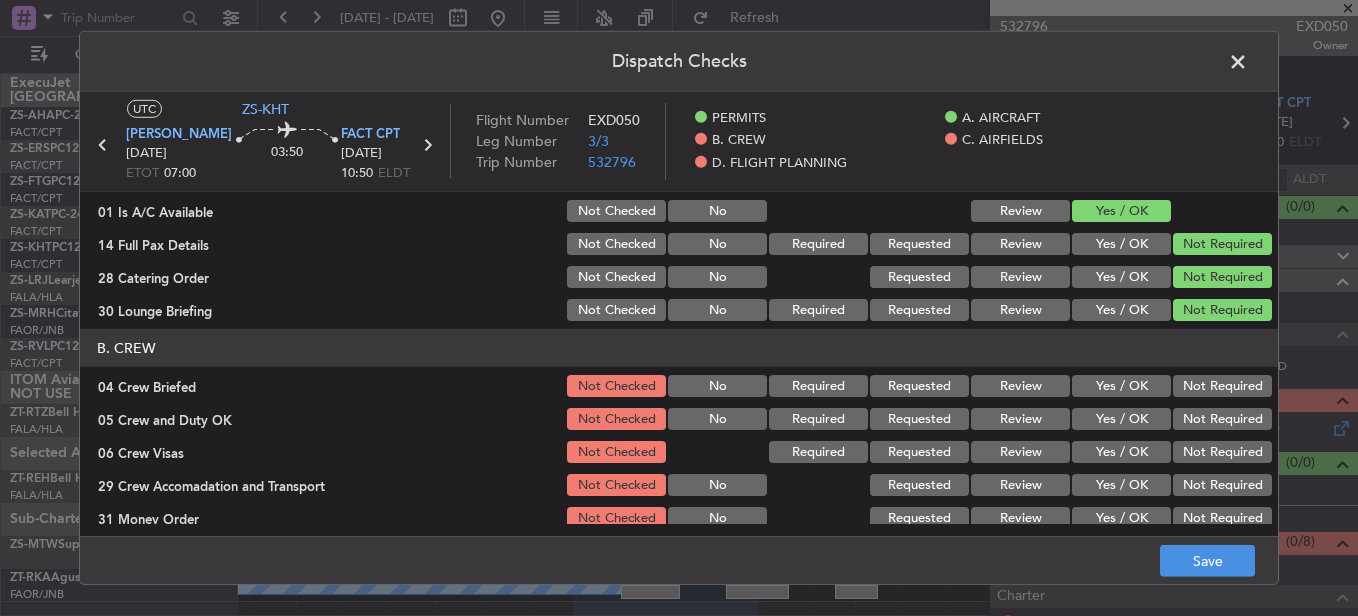 scroll, scrollTop: 100, scrollLeft: 0, axis: vertical 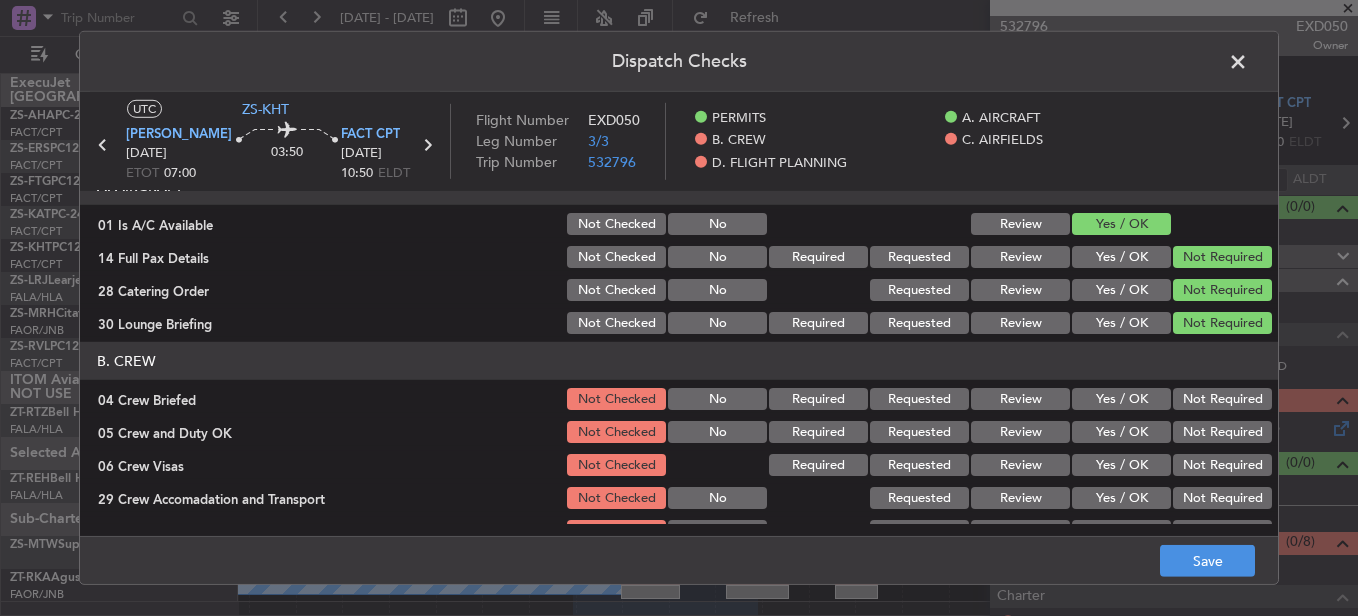 click on "Not Required" 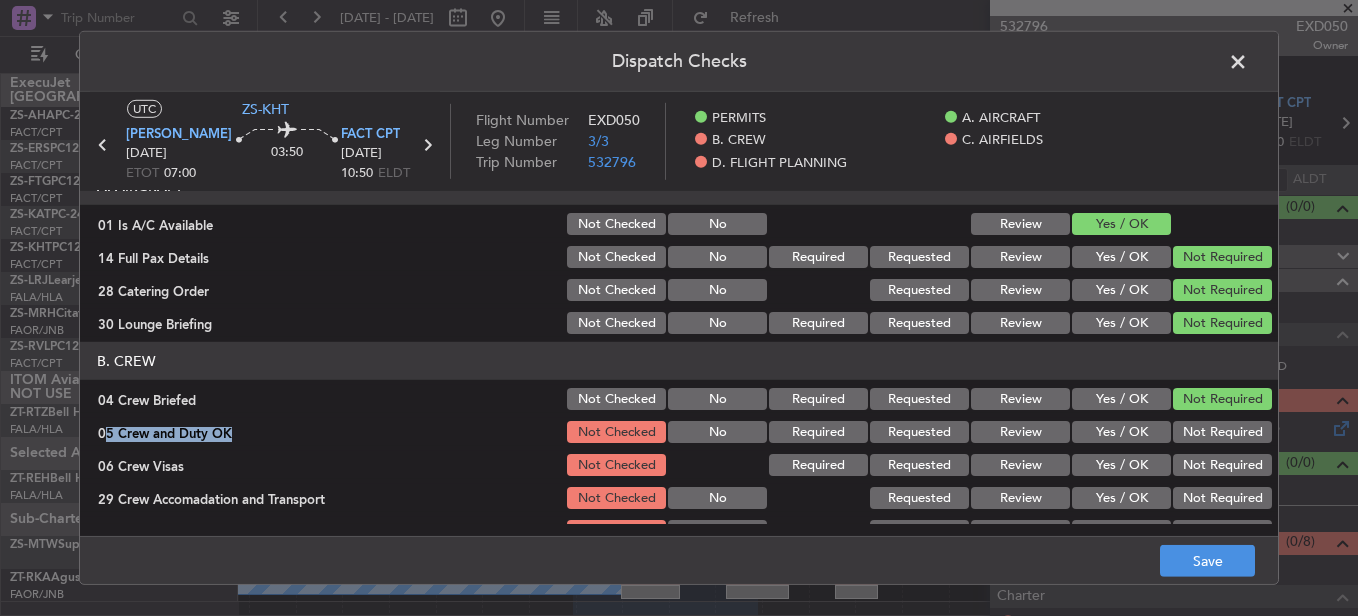 click on "B. CREW   04 Crew Briefed  Not Checked No Required Requested Review Yes / OK Not Required  05 Crew and Duty OK  Not Checked No Required Requested Review Yes / OK Not Required  06 Crew Visas  Not Checked Required Requested Review Yes / OK Not Required  29 Crew Accomadation and Transport  Not Checked No Requested Review Yes / OK Not Required  31 Money Order  Not Checked No Requested Review Yes / OK Not Required  Notify Crew of Schedule  Not Checked No Review Yes / OK Not Required" 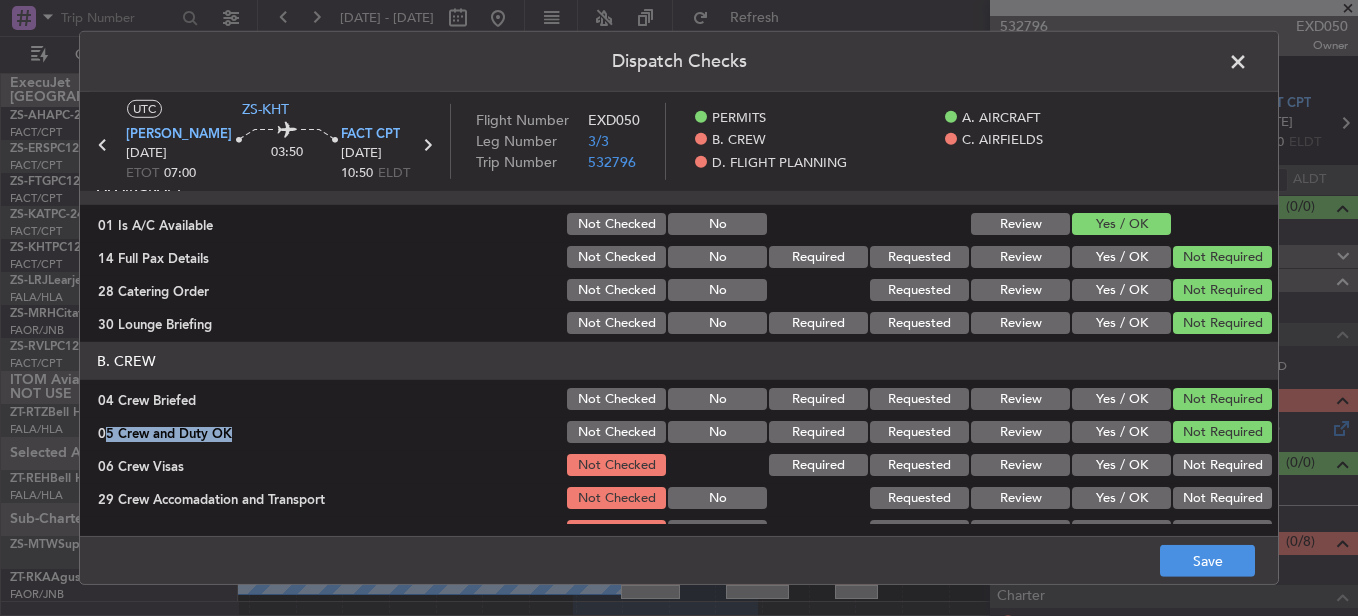 click on "Not Required" 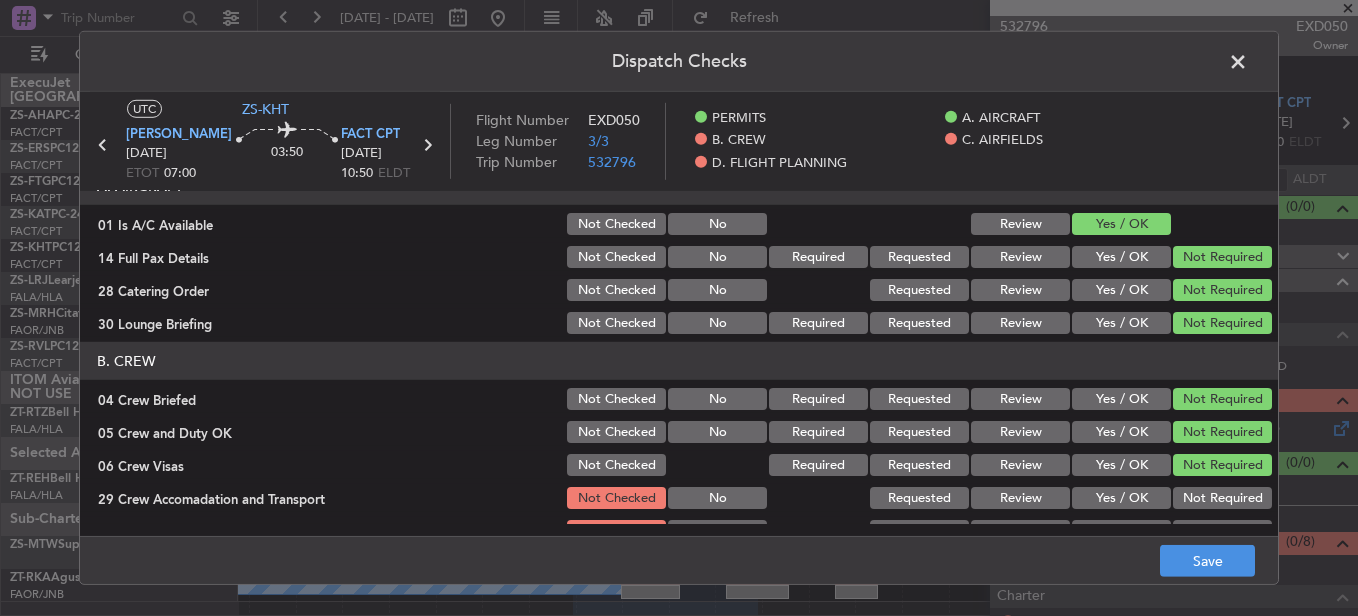 click on "B. CREW   04 Crew Briefed  Not Checked No Required Requested Review Yes / OK Not Required  05 Crew and Duty OK  Not Checked No Required Requested Review Yes / OK Not Required  06 Crew Visas  Not Checked Required Requested Review Yes / OK Not Required  29 Crew Accomadation and Transport  Not Checked No Requested Review Yes / OK Not Required  31 Money Order  Not Checked No Requested Review Yes / OK Not Required  Notify Crew of Schedule  Not Checked No Review Yes / OK Not Required" 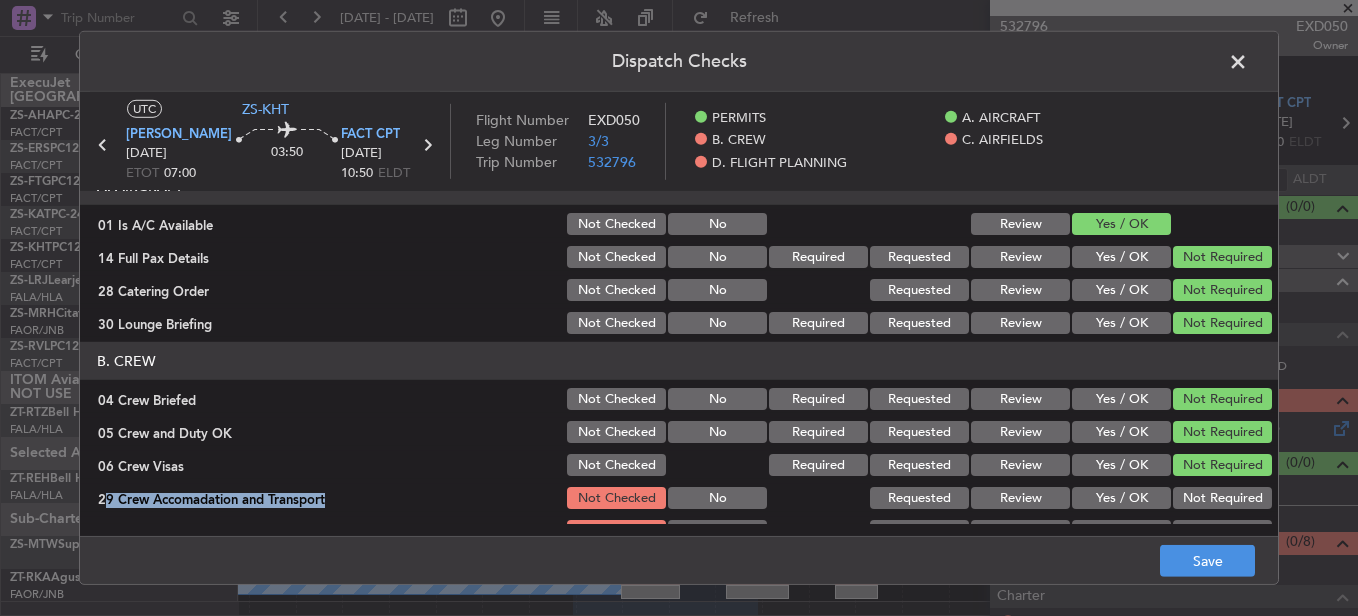 drag, startPoint x: 1193, startPoint y: 482, endPoint x: 1191, endPoint y: 507, distance: 25.079872 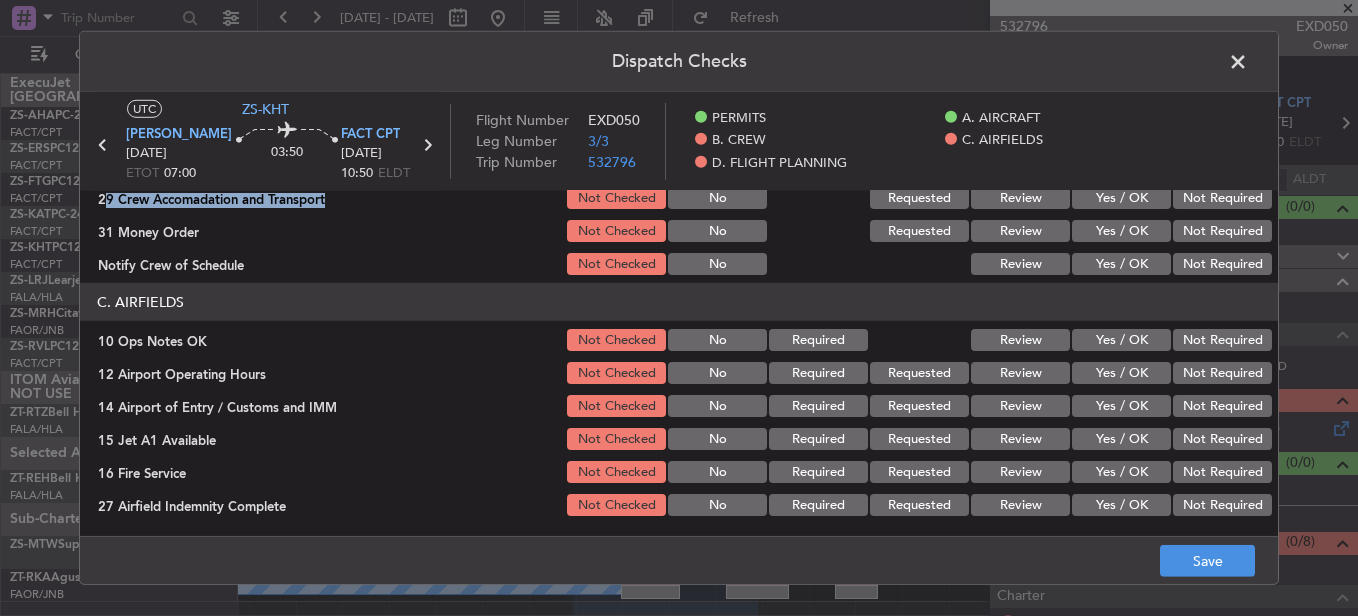 scroll, scrollTop: 300, scrollLeft: 0, axis: vertical 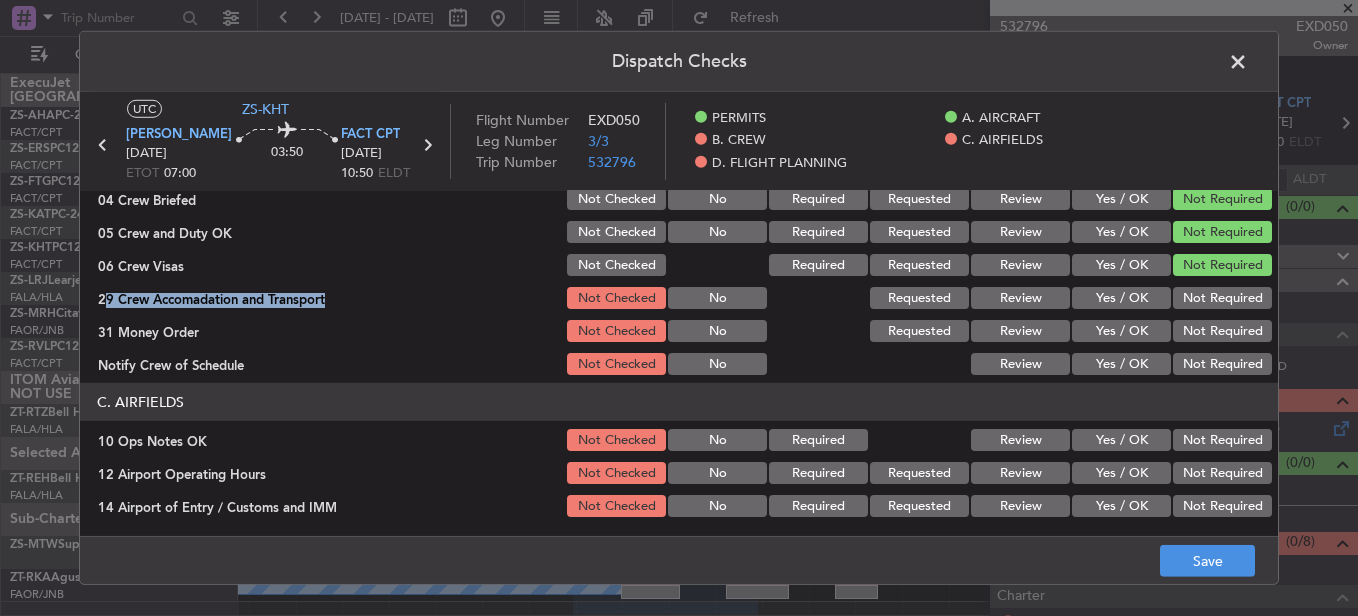 click on "Not Required" 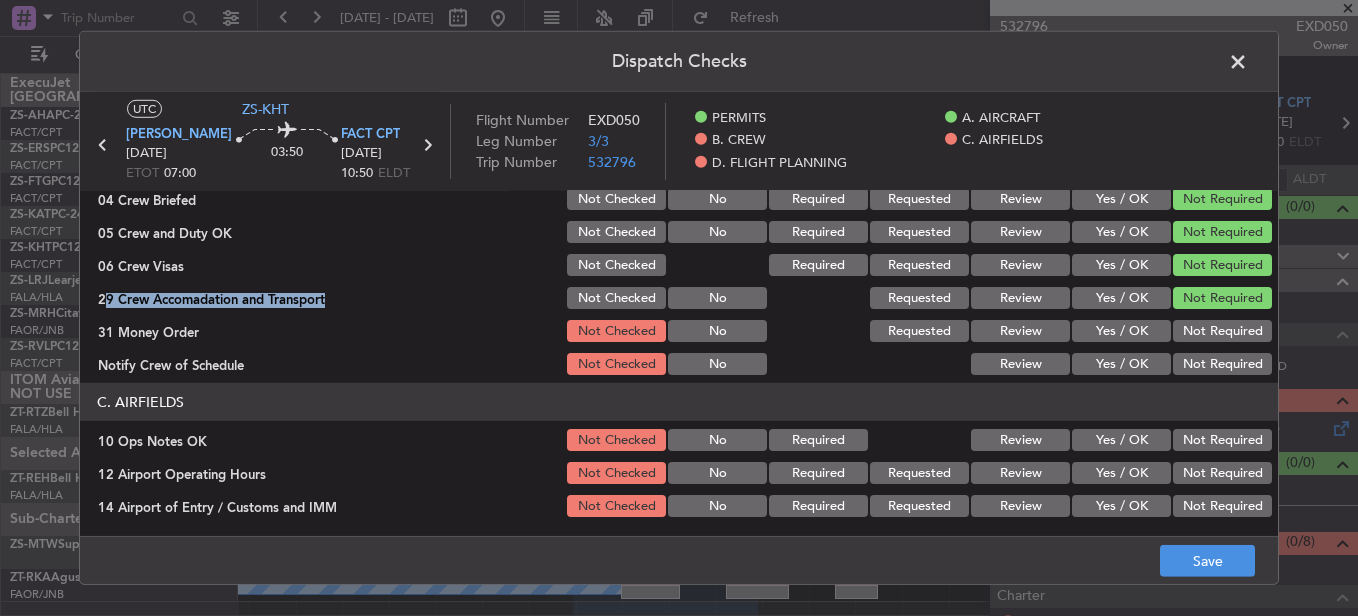 click on "Not Required" 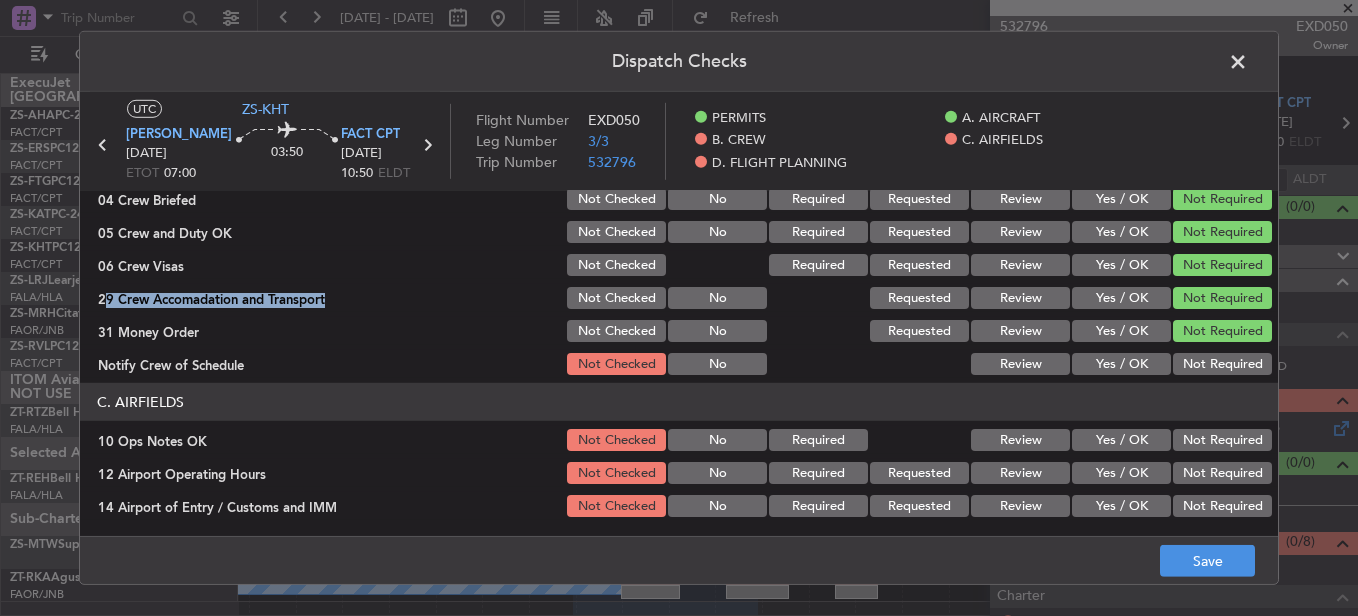 click on "Not Required" 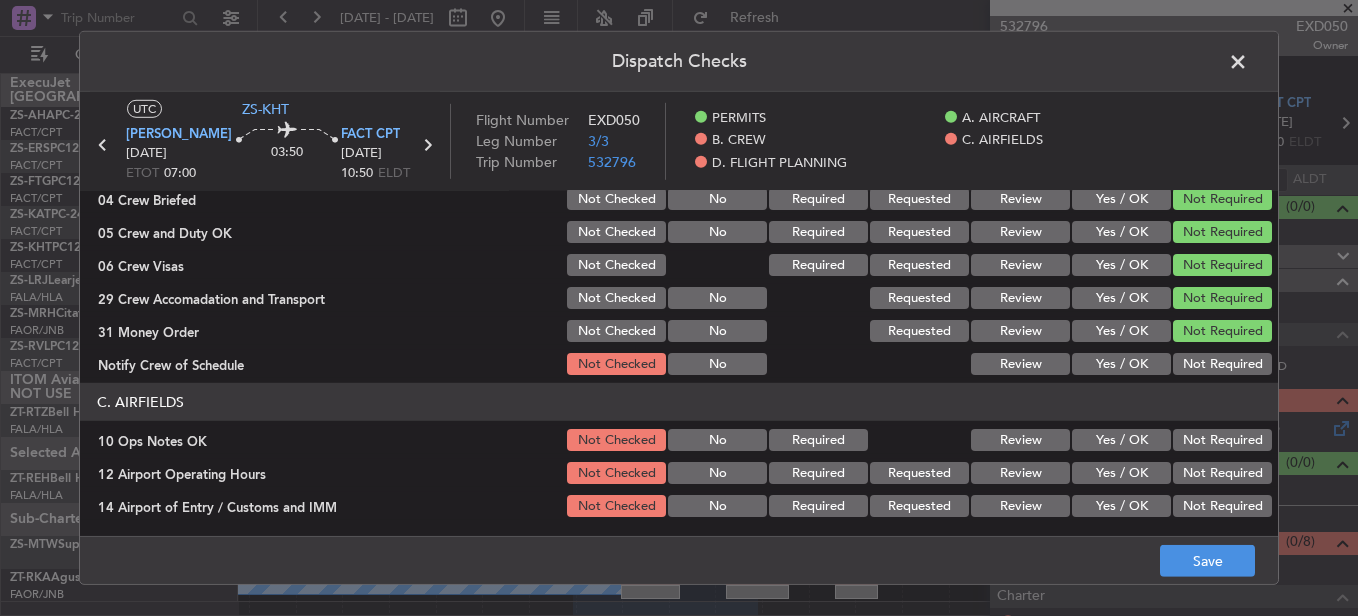 click on "PERMITS   22 All Permits Ready  Not Checked No Required Requested Review Yes / OK Not Required  A. AIRCRAFT   01 Is A/C Available  Not Checked No Review Yes / OK  14 Full Pax Details  Not Checked No Required Requested Review Yes / OK Not Required  28 Catering Order  Not Checked No Requested Review Yes / OK Not Required  30 Lounge Briefing  Not Checked No Required Requested Review Yes / OK Not Required  B. CREW   04 Crew Briefed  Not Checked No Required Requested Review Yes / OK Not Required  05 Crew and Duty OK  Not Checked No Required Requested Review Yes / OK Not Required  06 Crew Visas  Not Checked Required Requested Review Yes / OK Not Required  29 Crew Accomadation and Transport  Not Checked No Requested Review Yes / OK Not Required  31 Money Order  Not Checked No Requested Review Yes / OK Not Required  Notify Crew of Schedule  Not Checked No Review Yes / OK Not Required  C. AIRFIELDS   10 Ops Notes OK  Not Checked No Required Review Yes / OK Not Required  12 Airport Operating Hours  Not Checked No No" 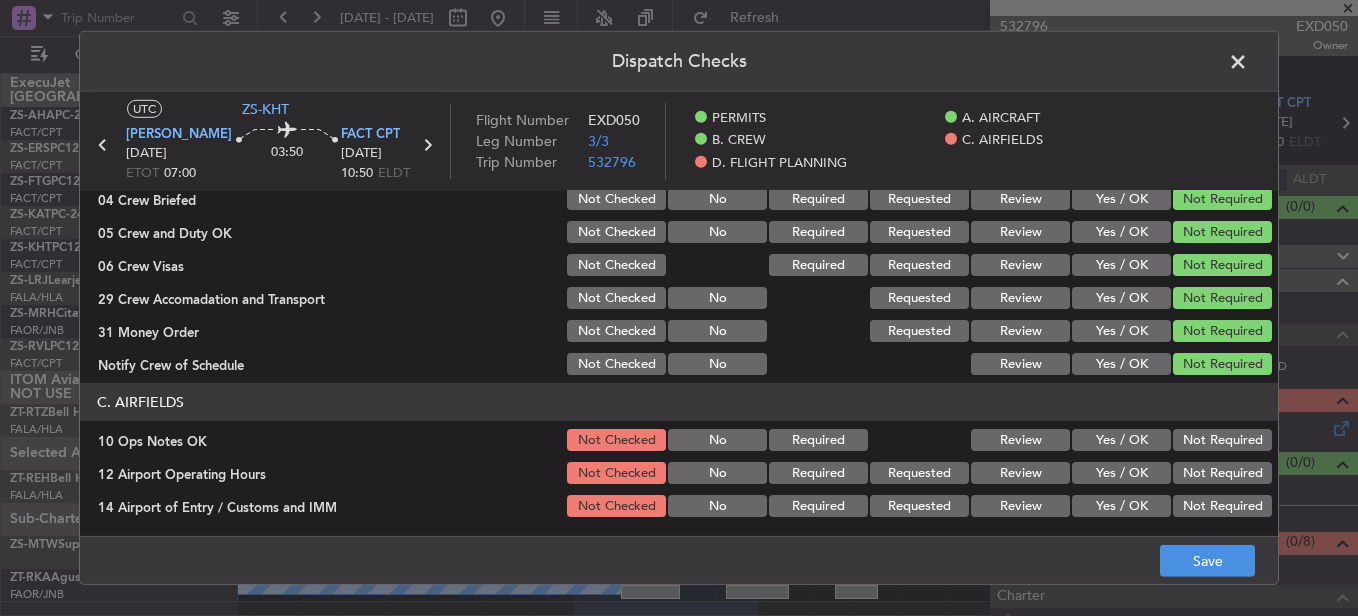 click on "Not Required" 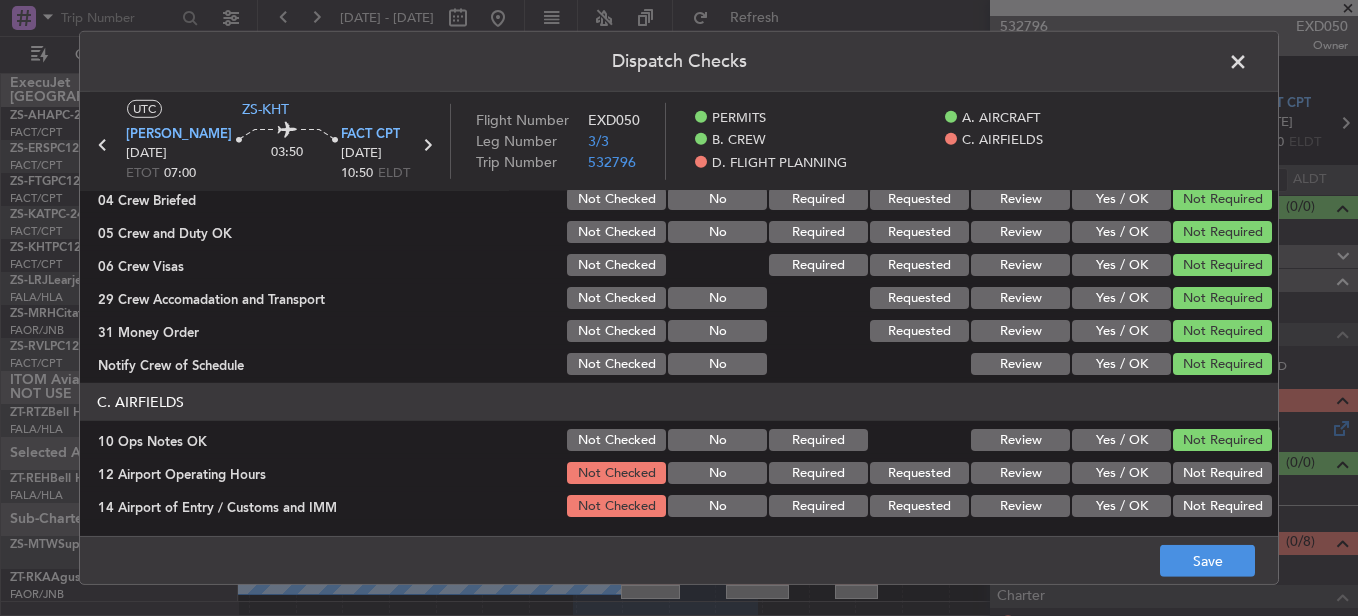 click on "Not Required" 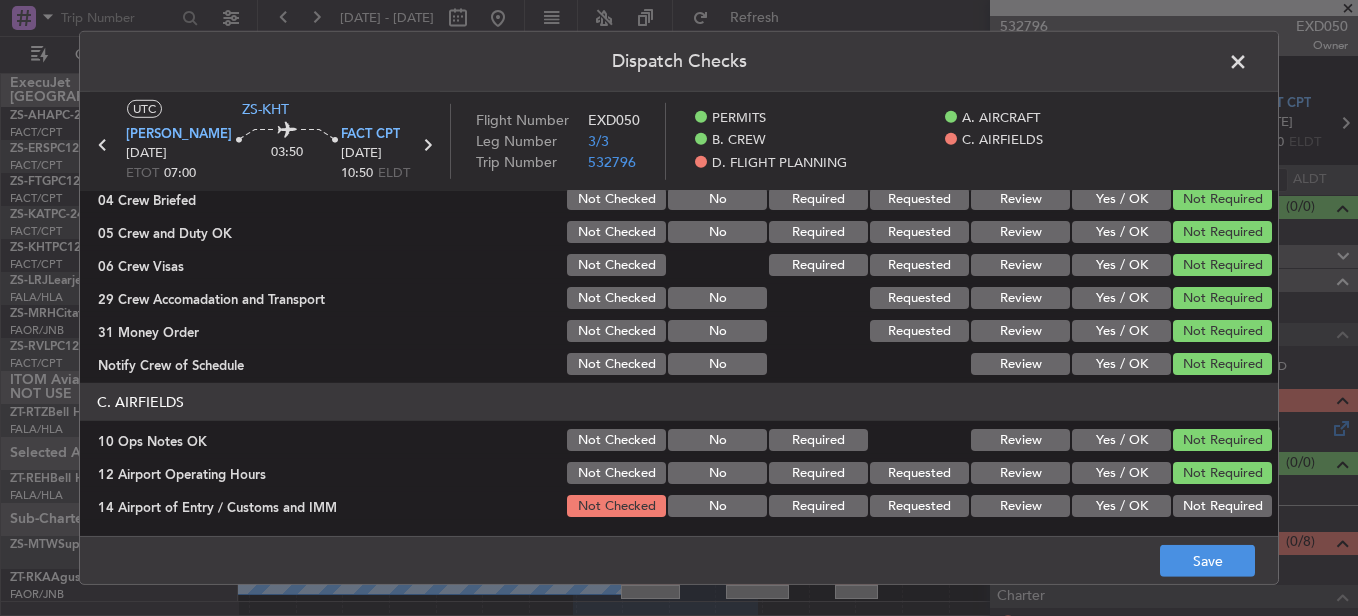 click on "Not Required" 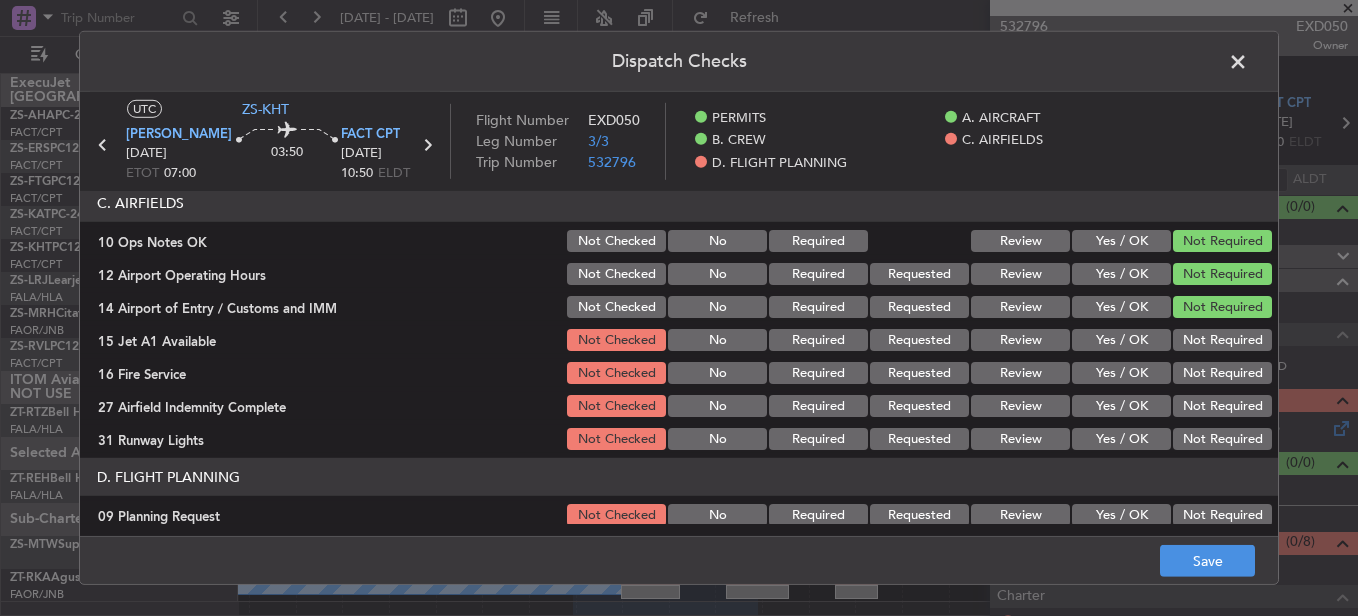 scroll, scrollTop: 500, scrollLeft: 0, axis: vertical 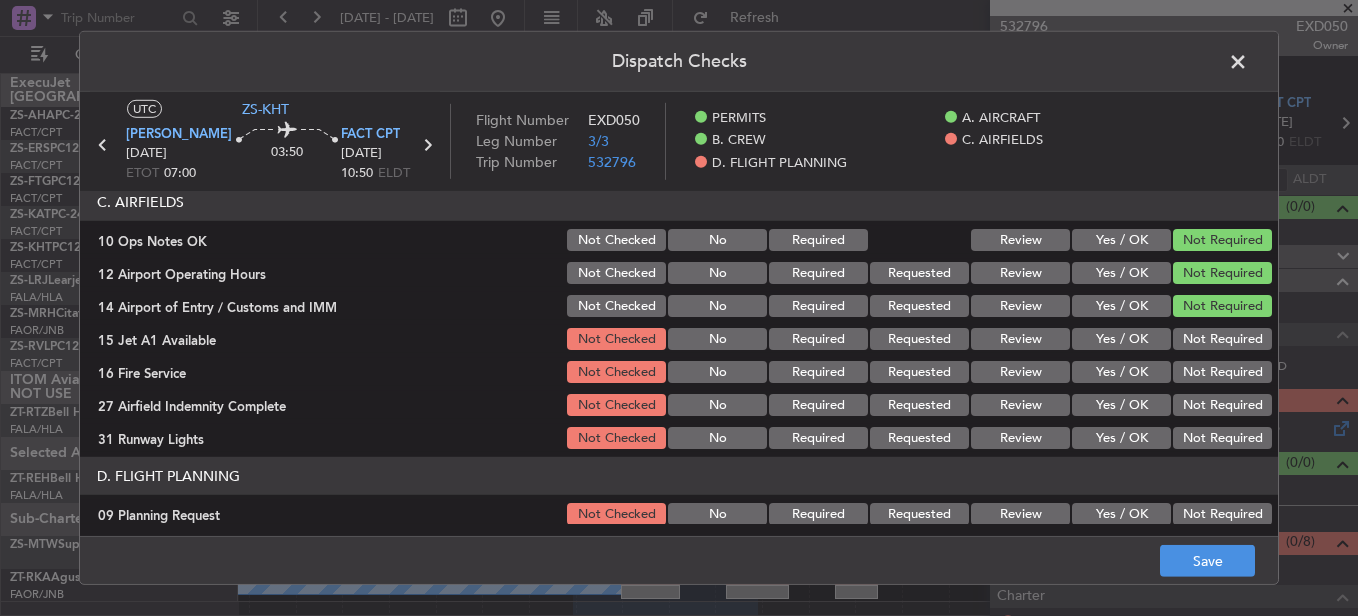 click on "Not Required" 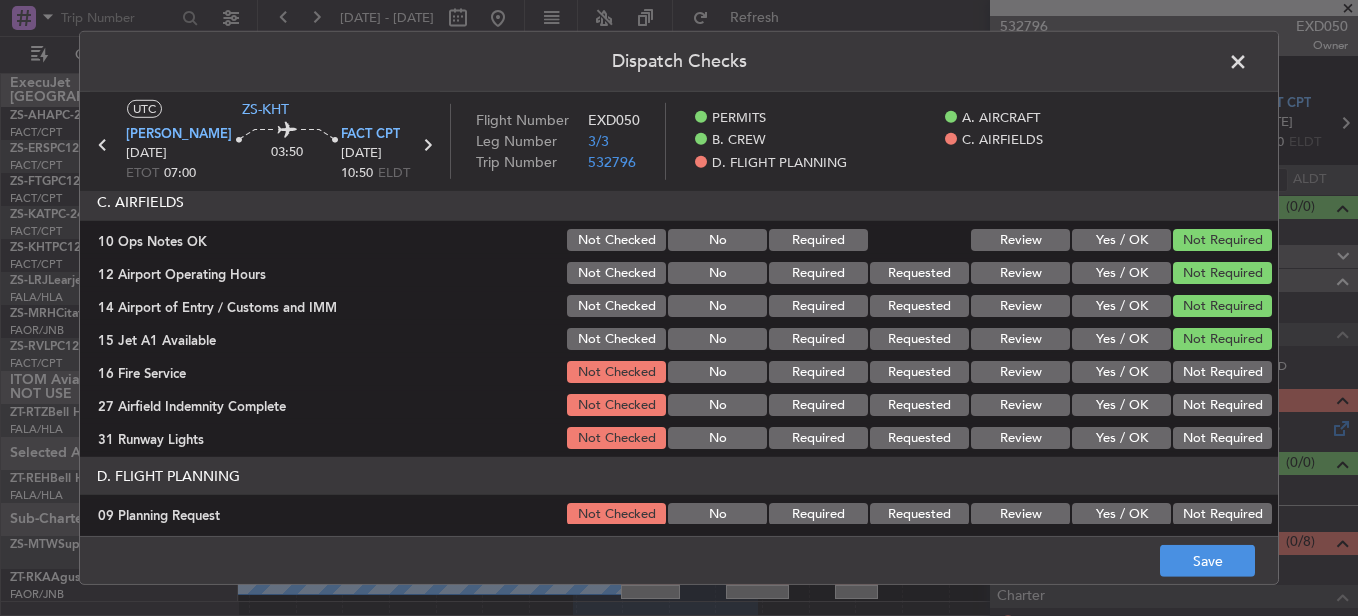 click on "Not Required" 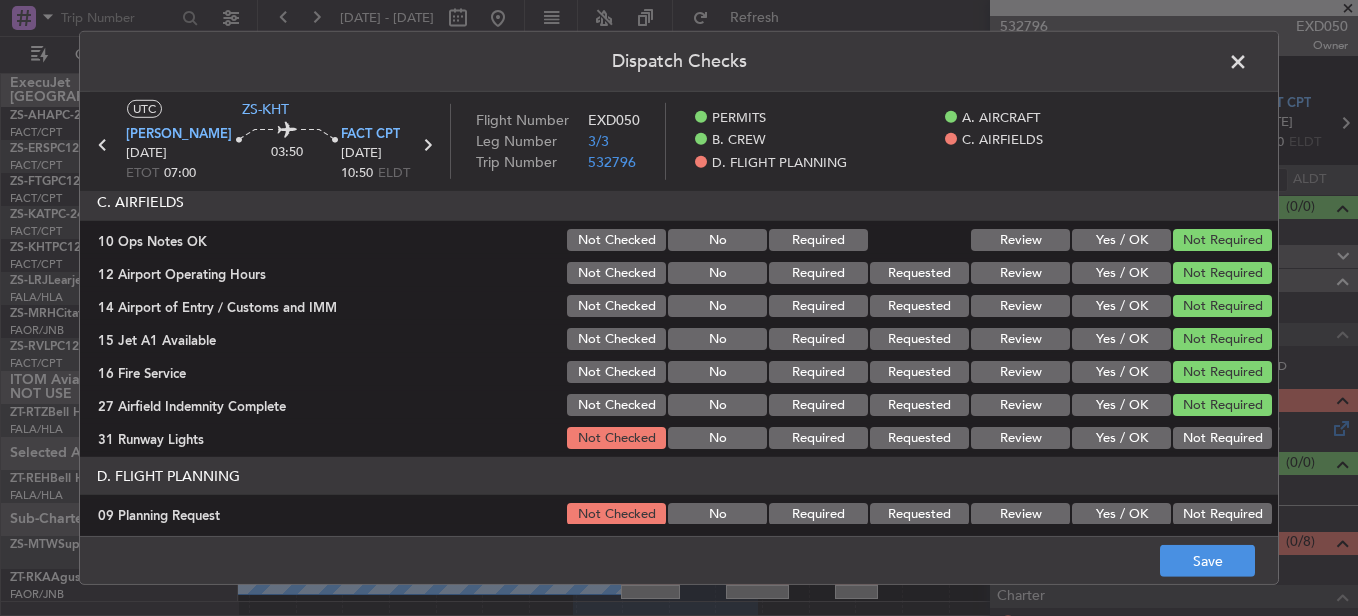 click on "Not Required" 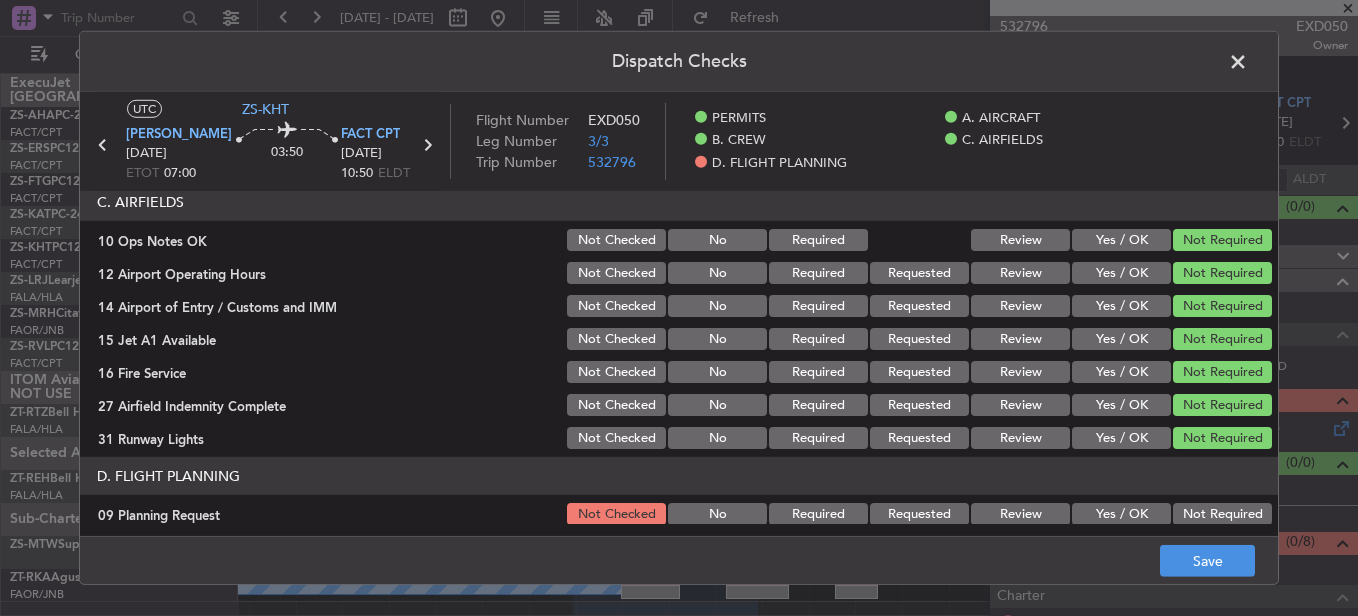 click on "Not Required" 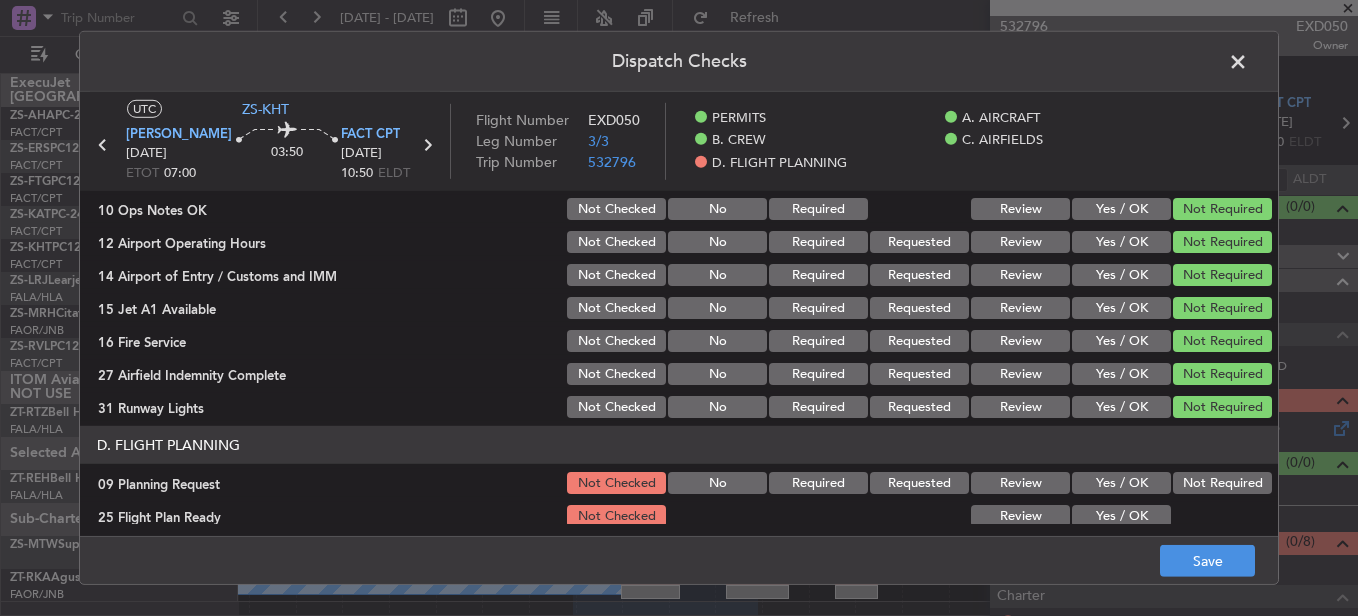 scroll, scrollTop: 542, scrollLeft: 0, axis: vertical 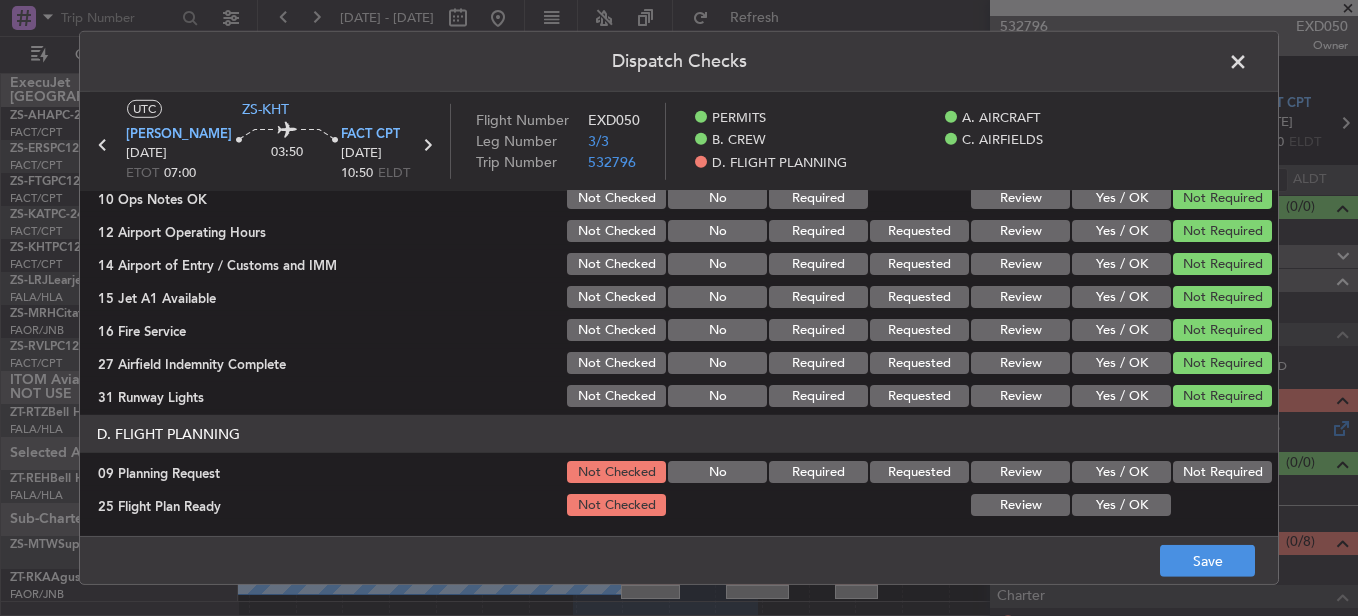 click on "Not Required" 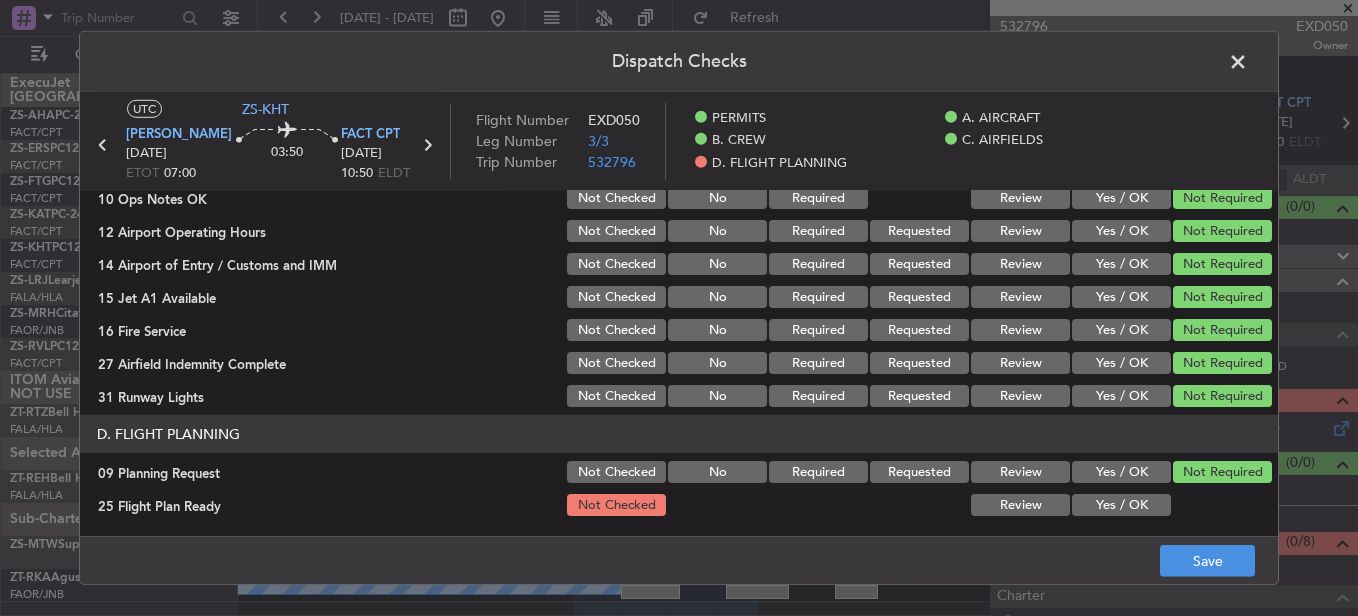 click on "Yes / OK" 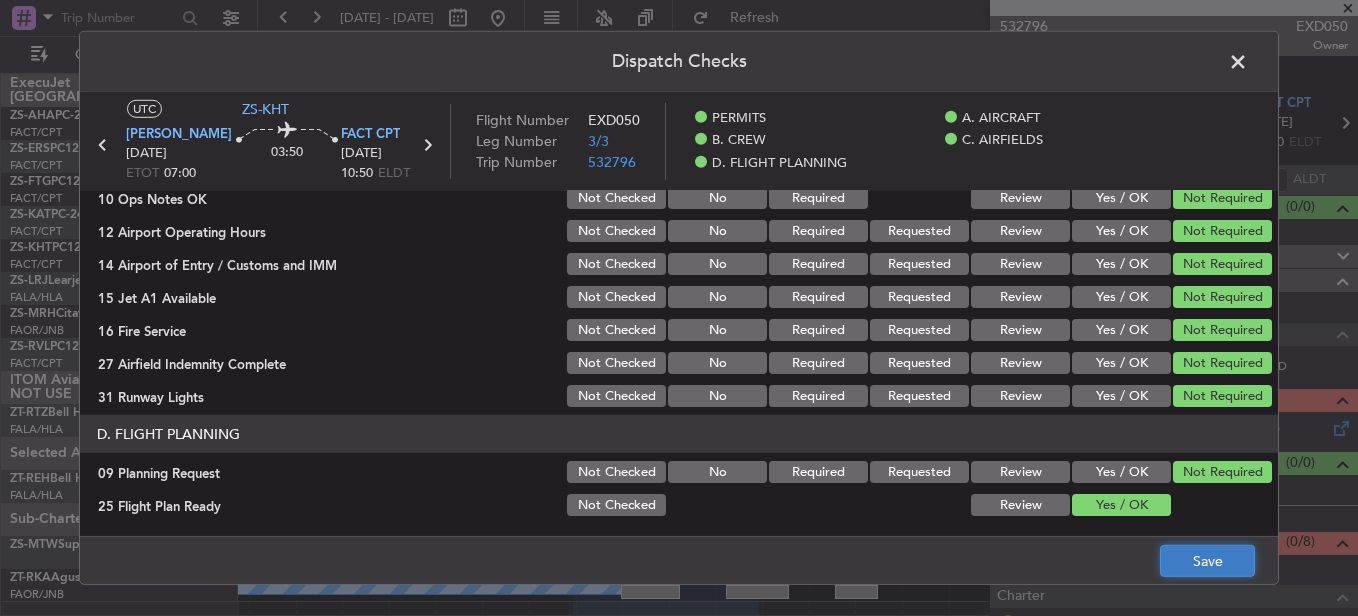 click on "Save" 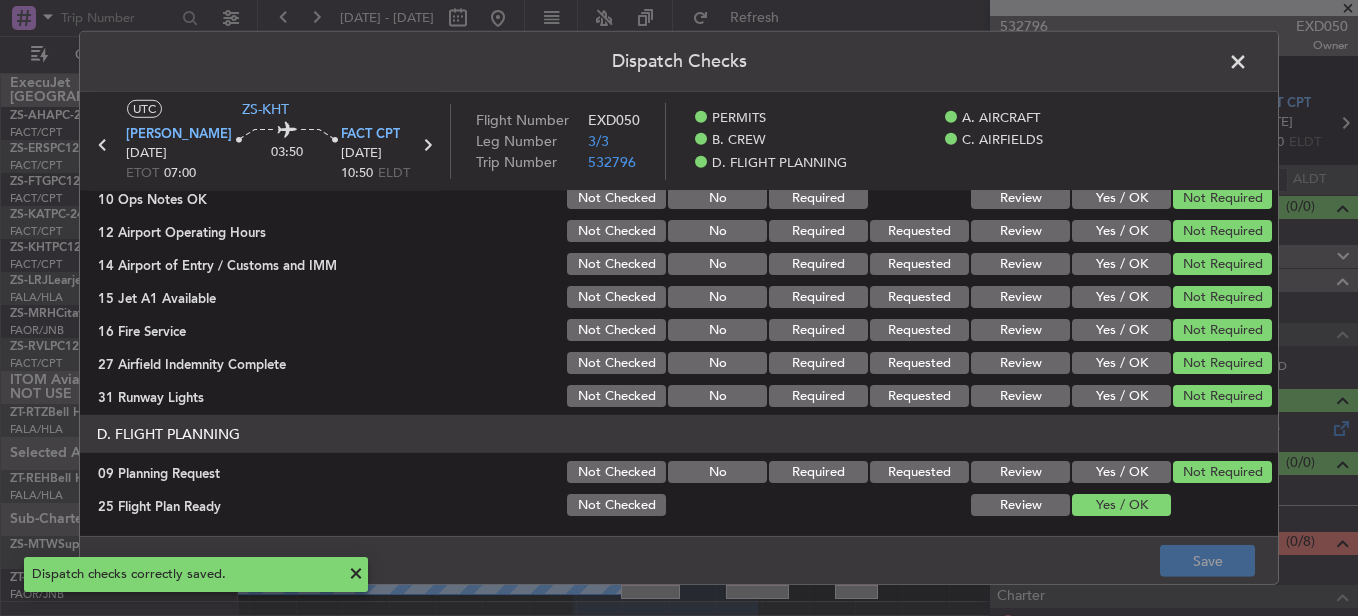 click 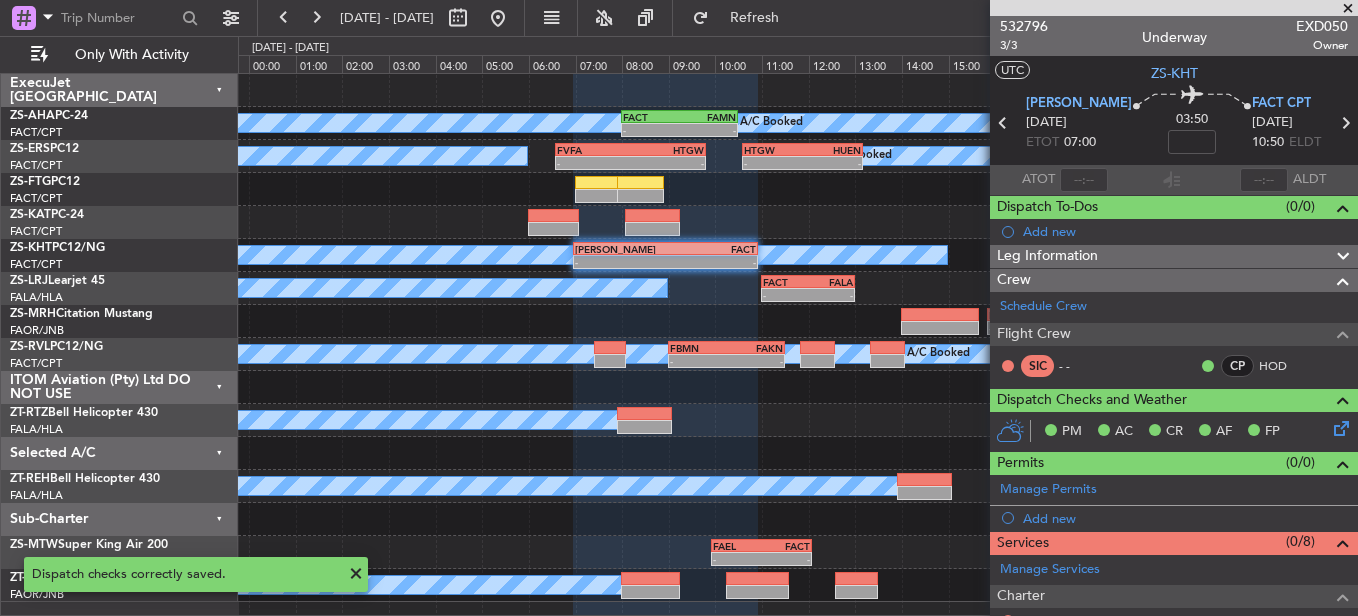 scroll, scrollTop: 248, scrollLeft: 0, axis: vertical 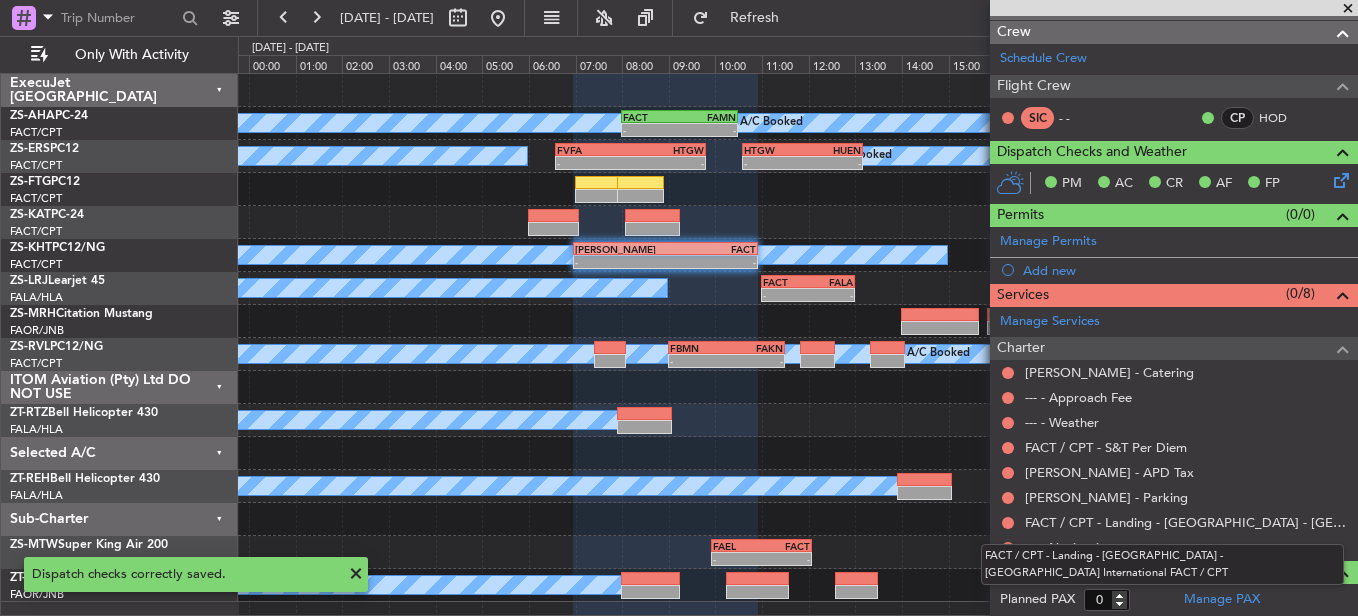 click on "FACT / CPT - Landing - [GEOGRAPHIC_DATA] - [GEOGRAPHIC_DATA] International FACT / CPT" at bounding box center [1162, 564] 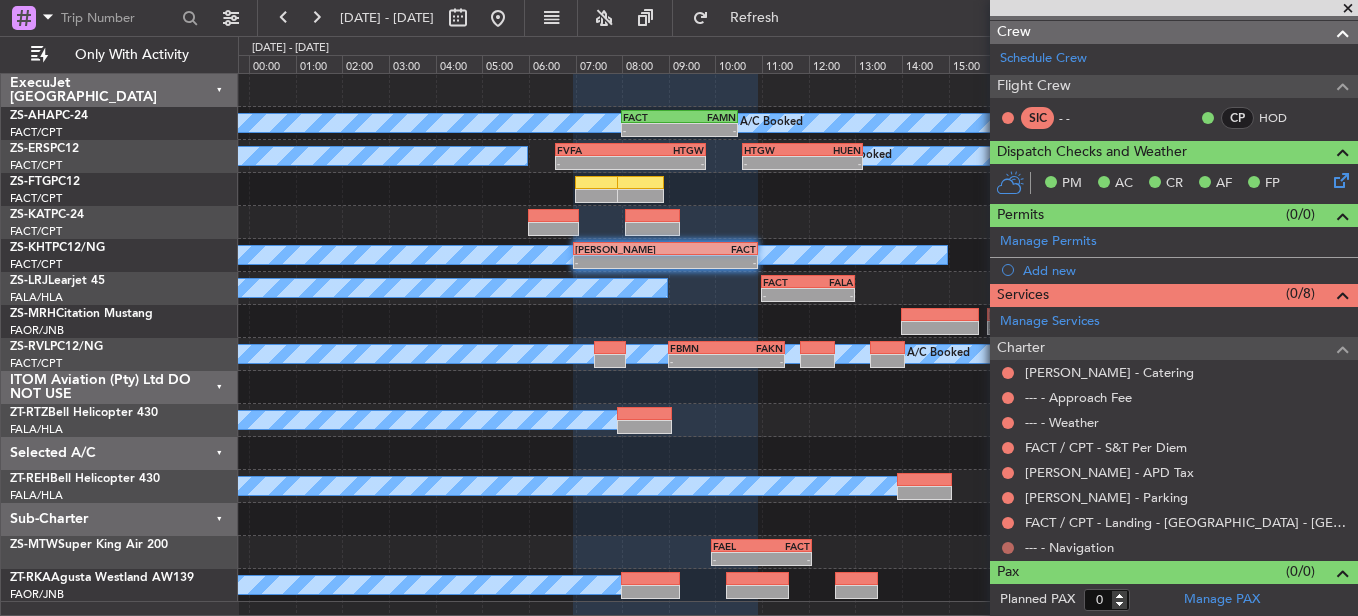 click at bounding box center (1008, 548) 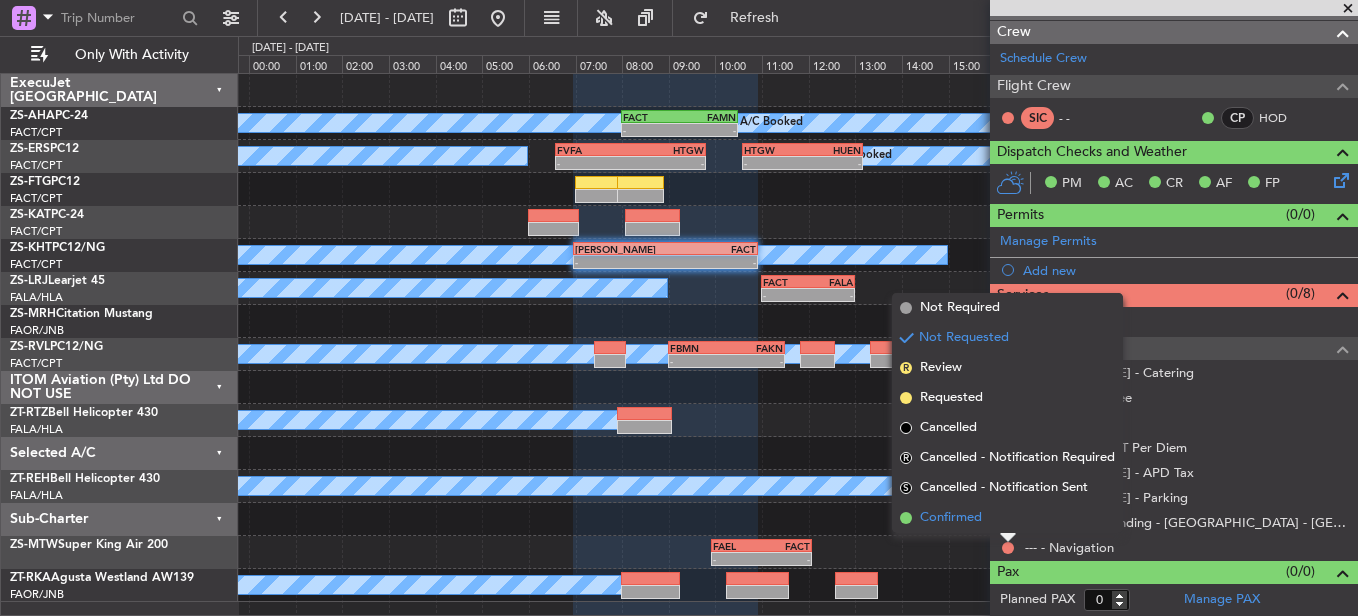 click on "Confirmed" at bounding box center (1007, 518) 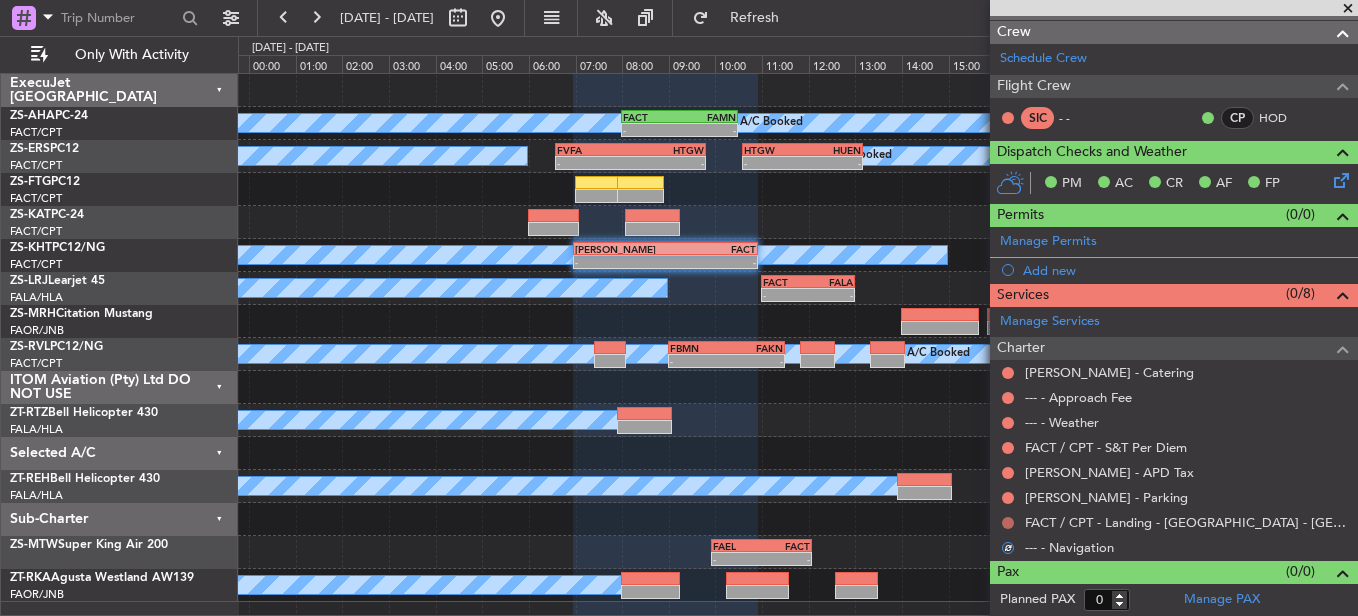 click at bounding box center (1008, 523) 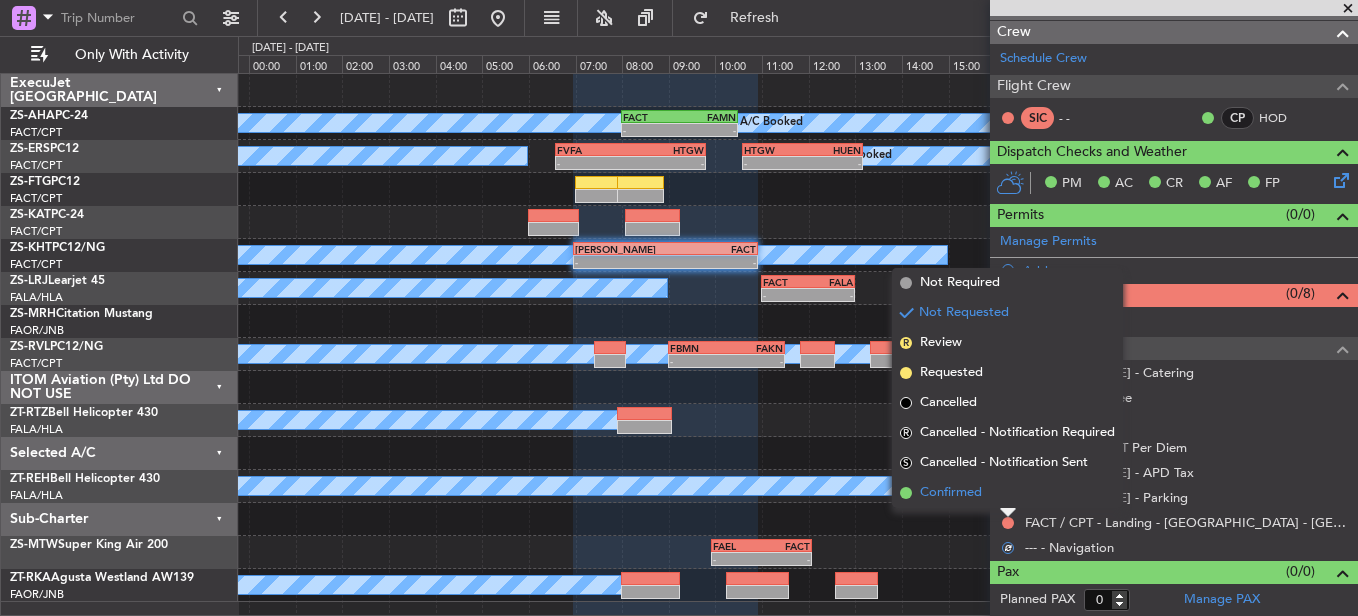 click on "Confirmed" at bounding box center (1007, 493) 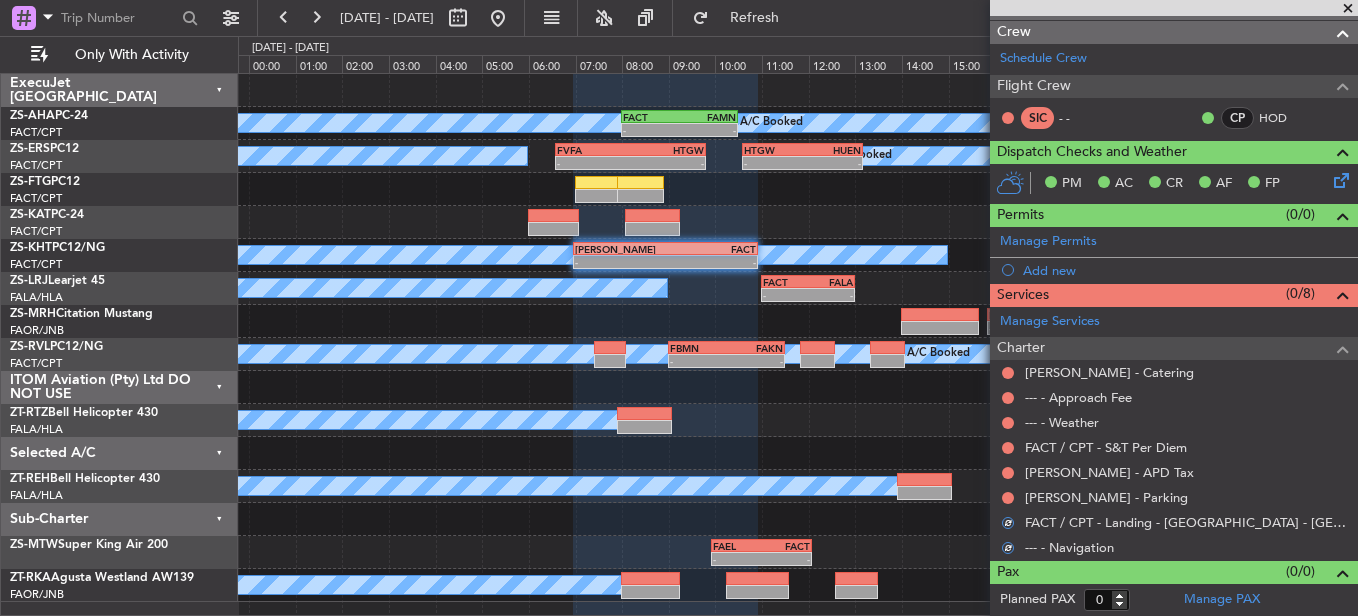 click at bounding box center [1008, 498] 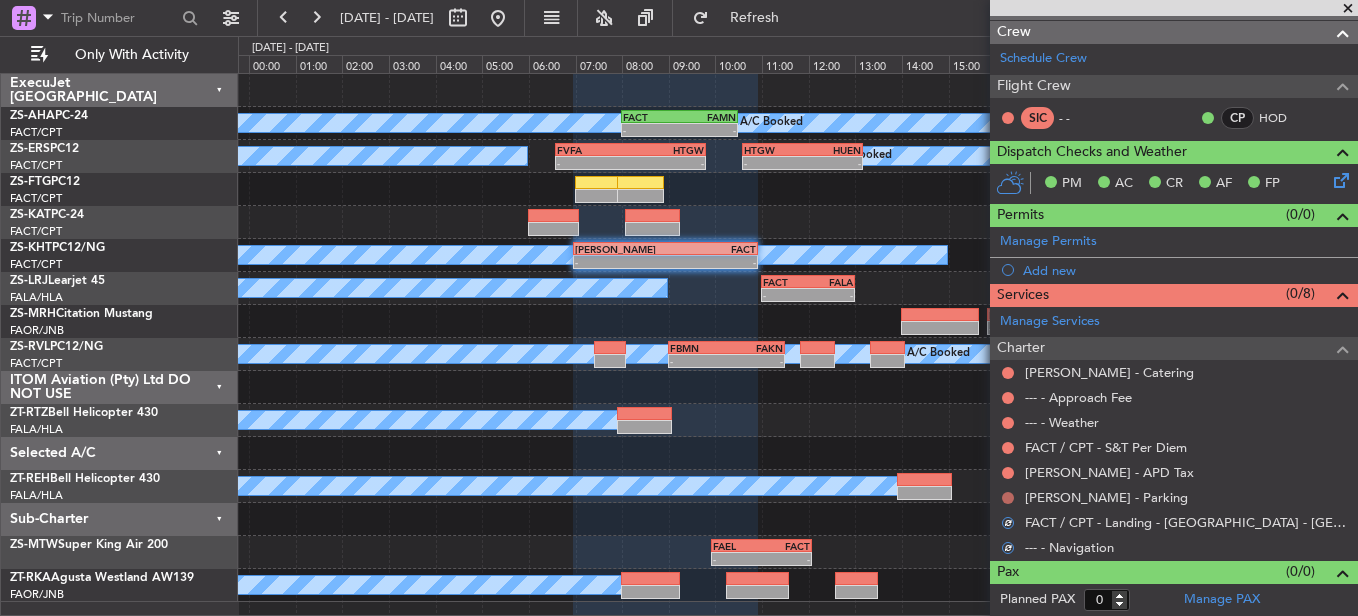 click at bounding box center [1008, 498] 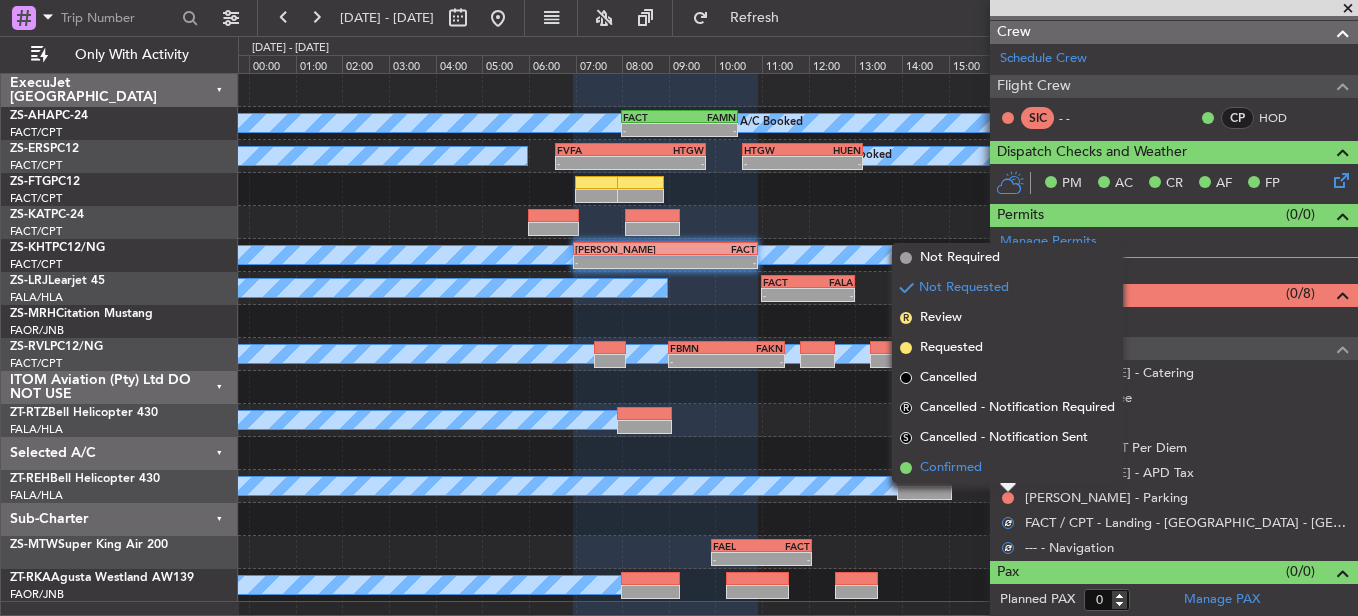 click on "Confirmed" at bounding box center (1007, 468) 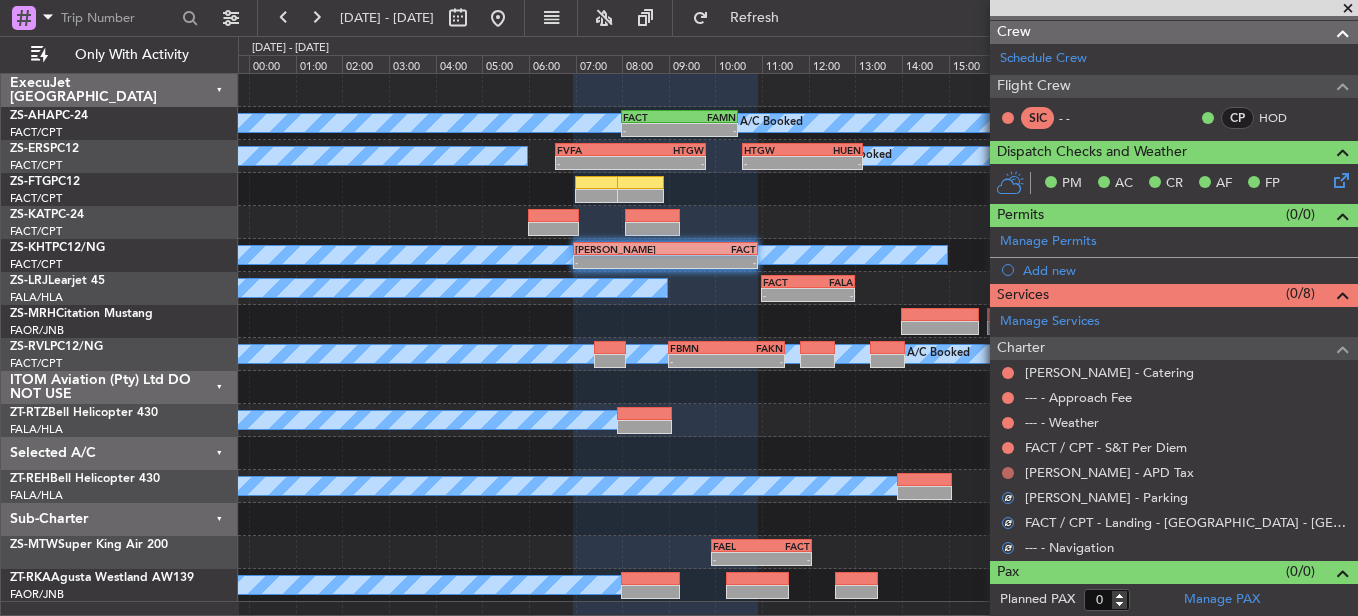 click on "Not Requested" at bounding box center [1008, 504] 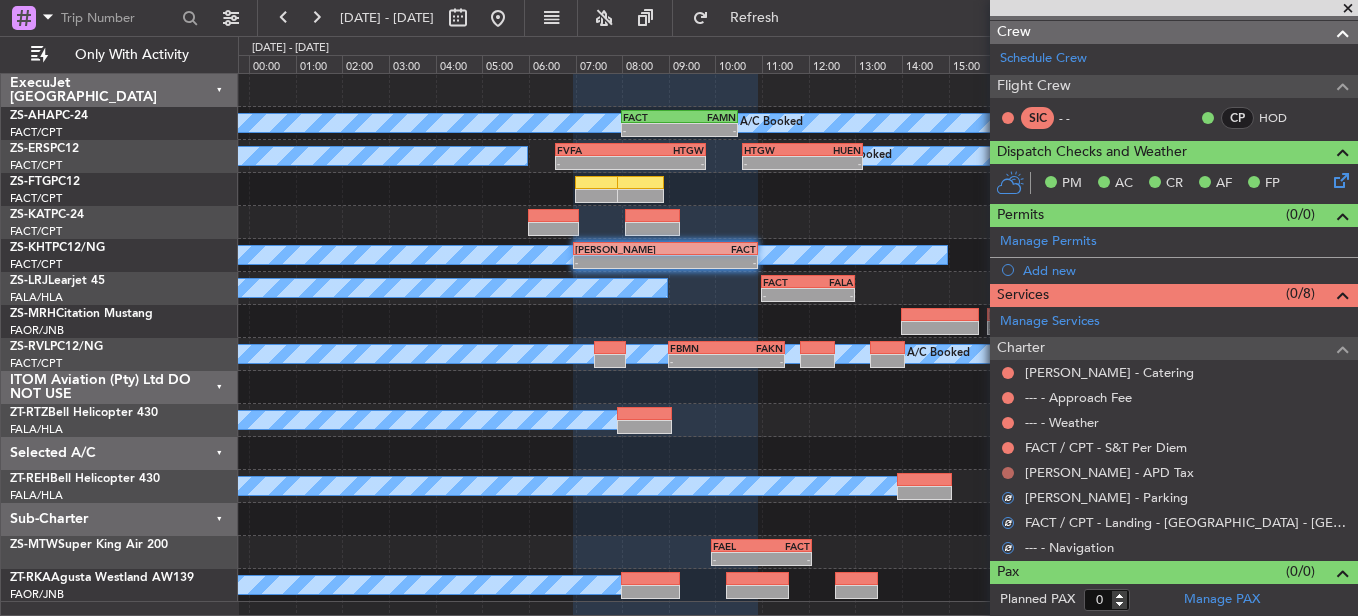 click at bounding box center [1008, 473] 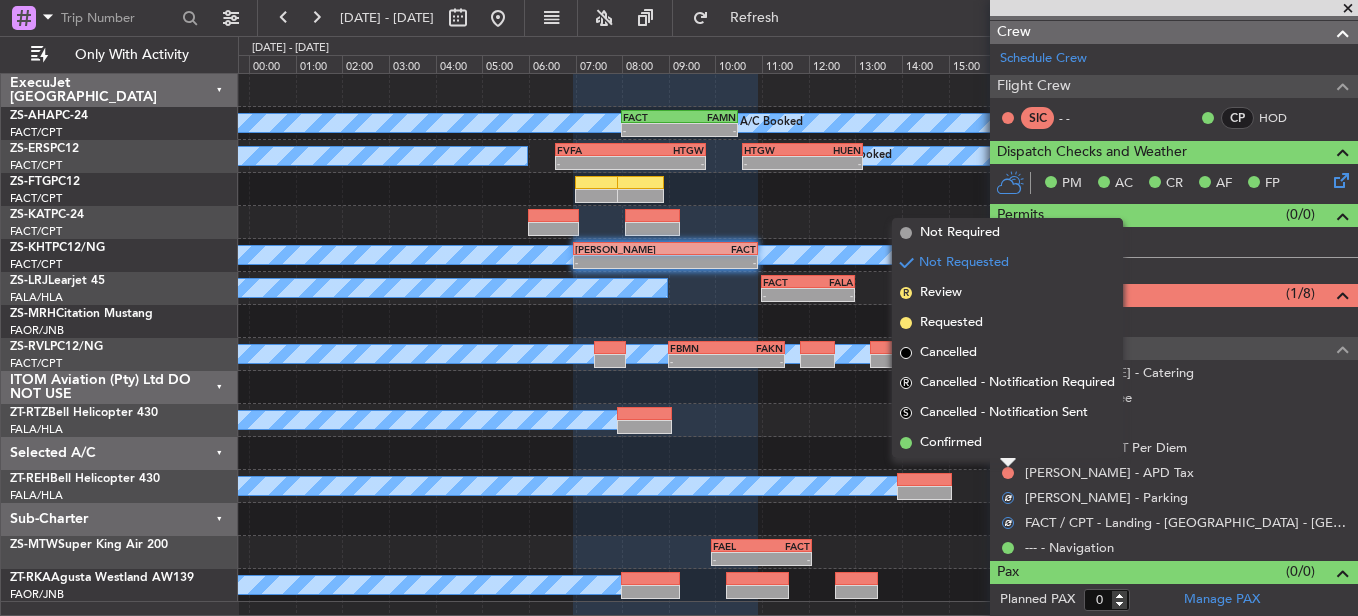 click on "Confirmed" at bounding box center [1007, 443] 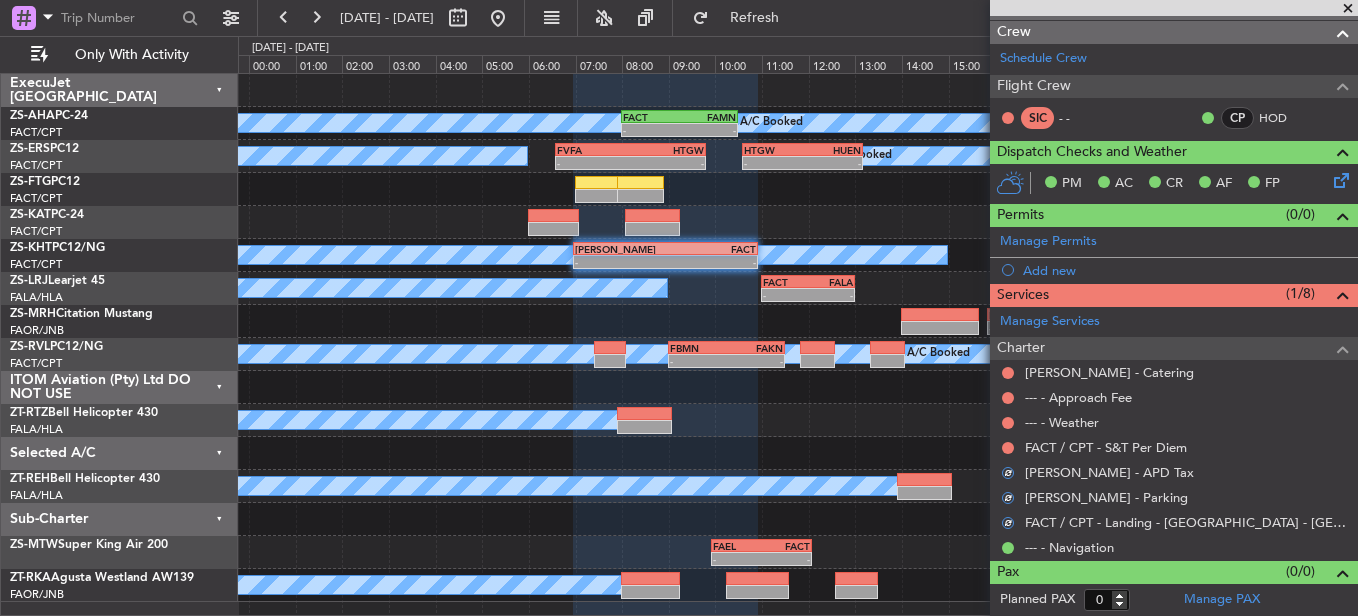click at bounding box center (1008, 448) 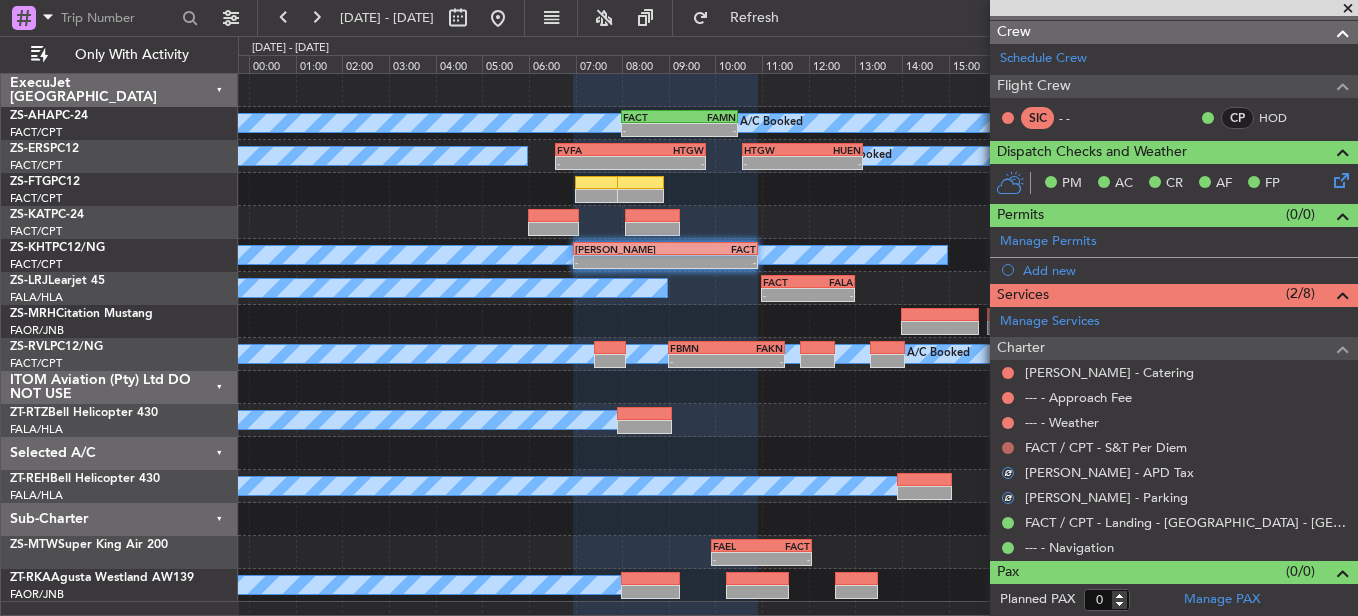 click at bounding box center [1008, 448] 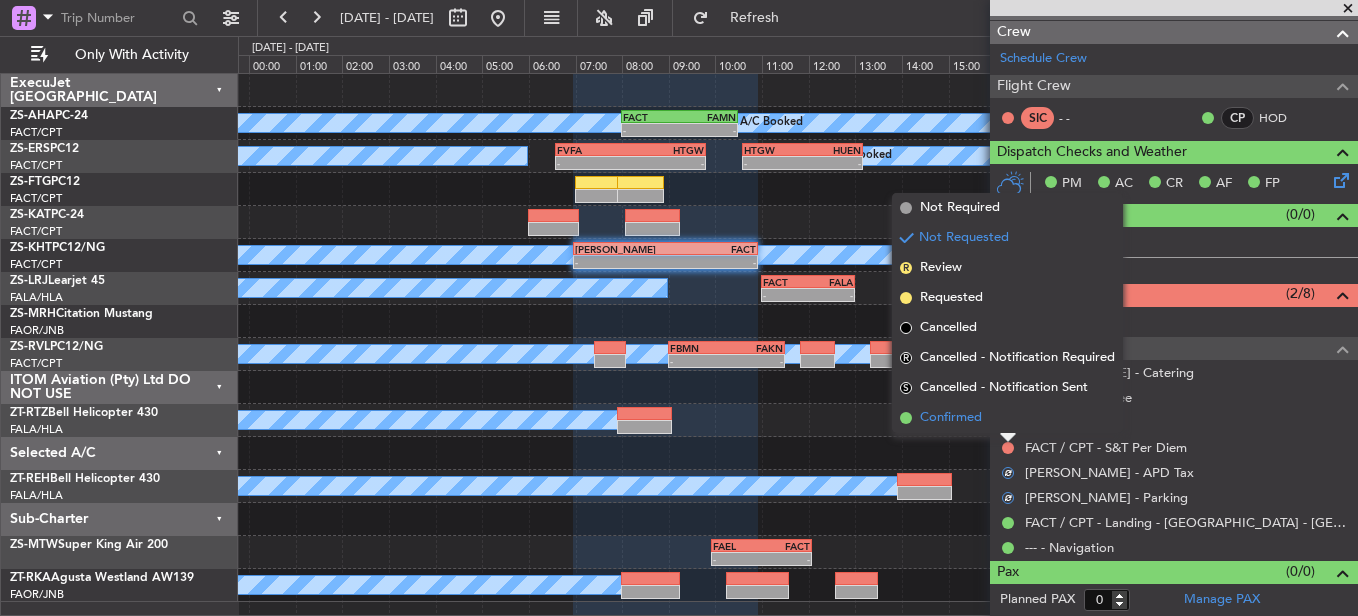 click on "Confirmed" at bounding box center [1007, 418] 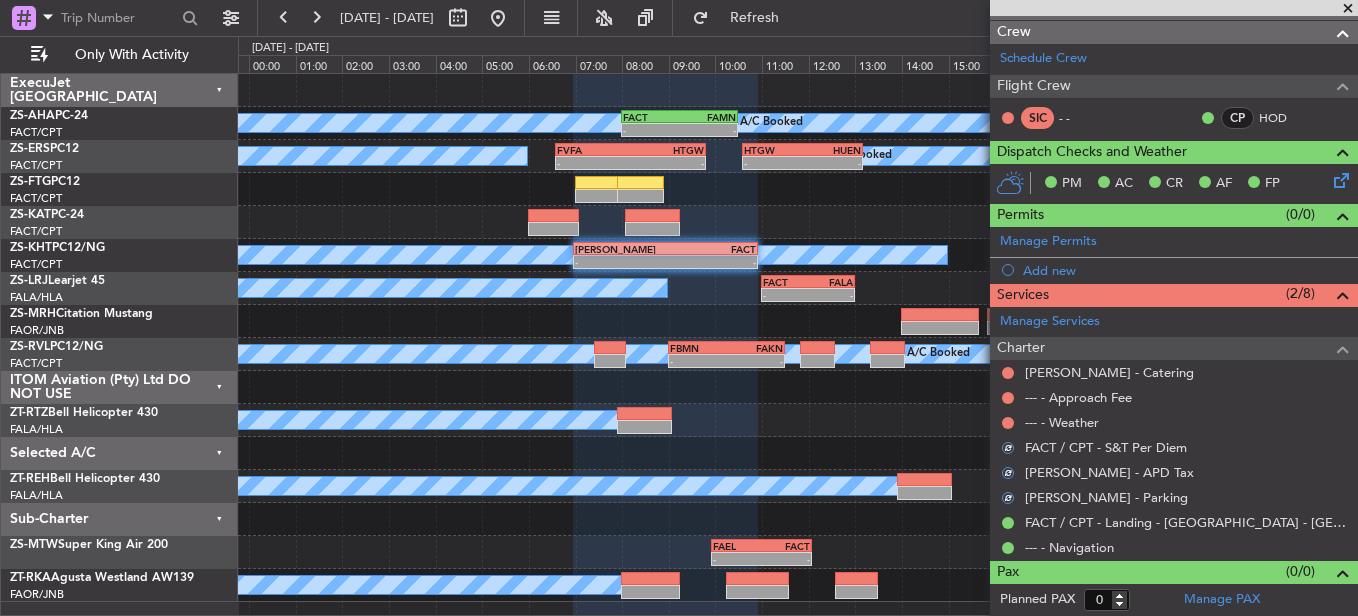click at bounding box center (1008, 423) 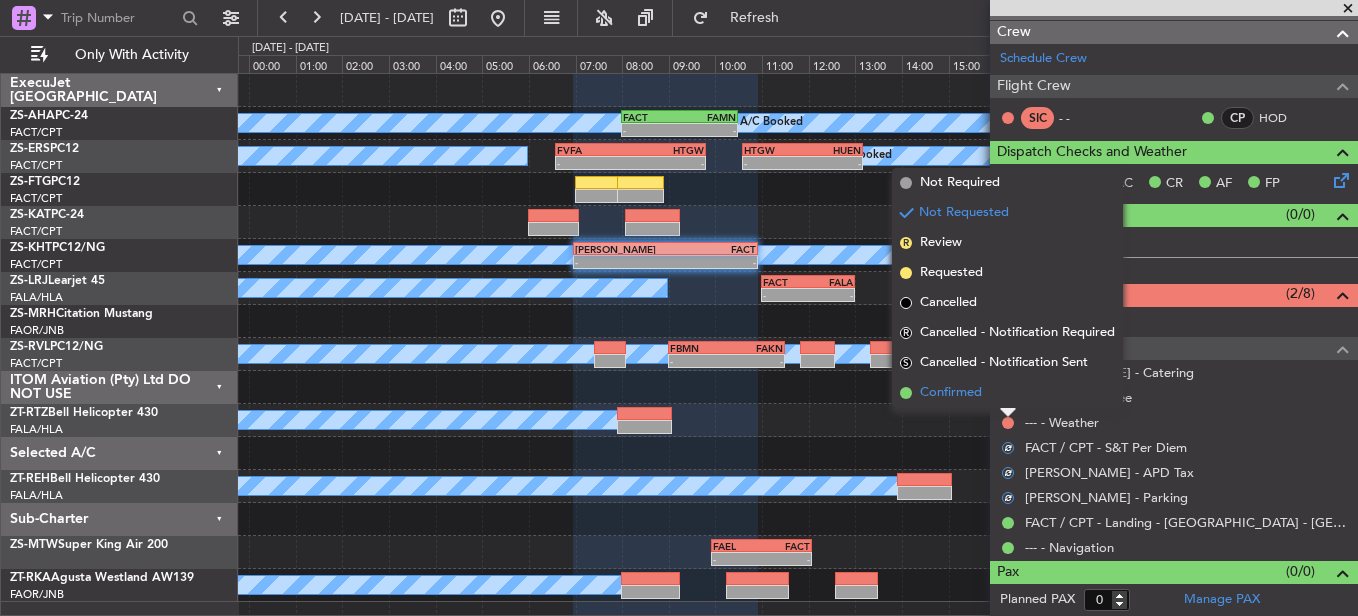 click on "Confirmed" at bounding box center [1007, 393] 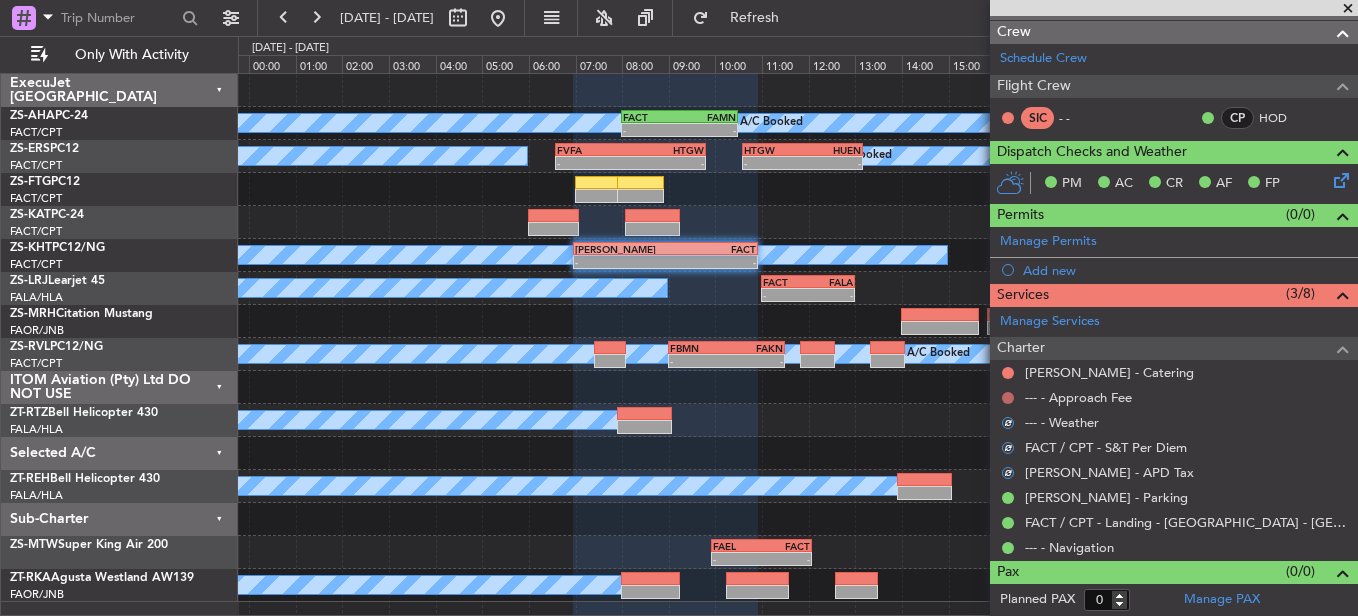 click at bounding box center [1008, 398] 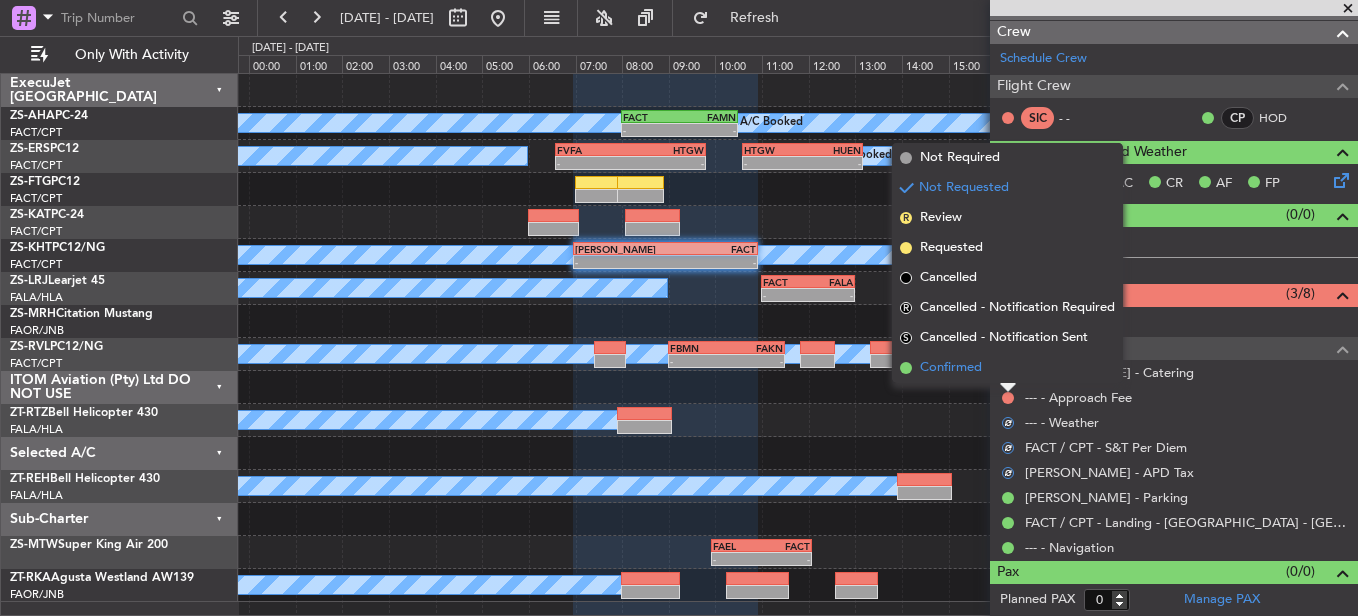 click on "Confirmed" at bounding box center (1007, 368) 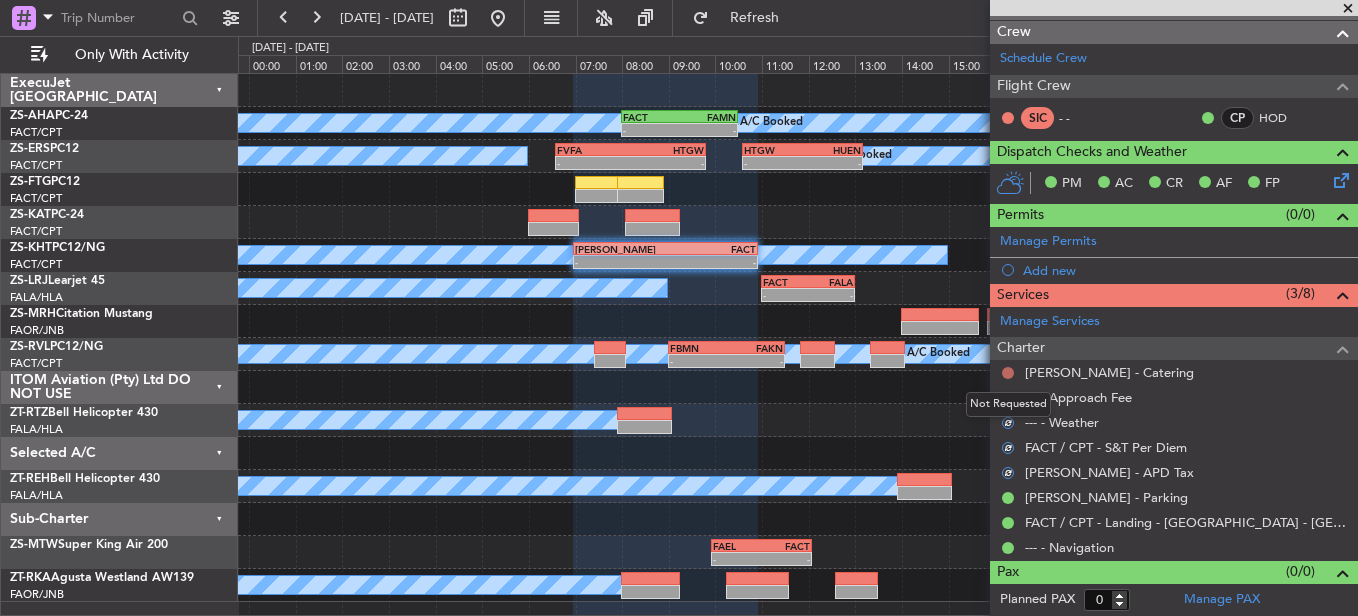 click at bounding box center [1008, 373] 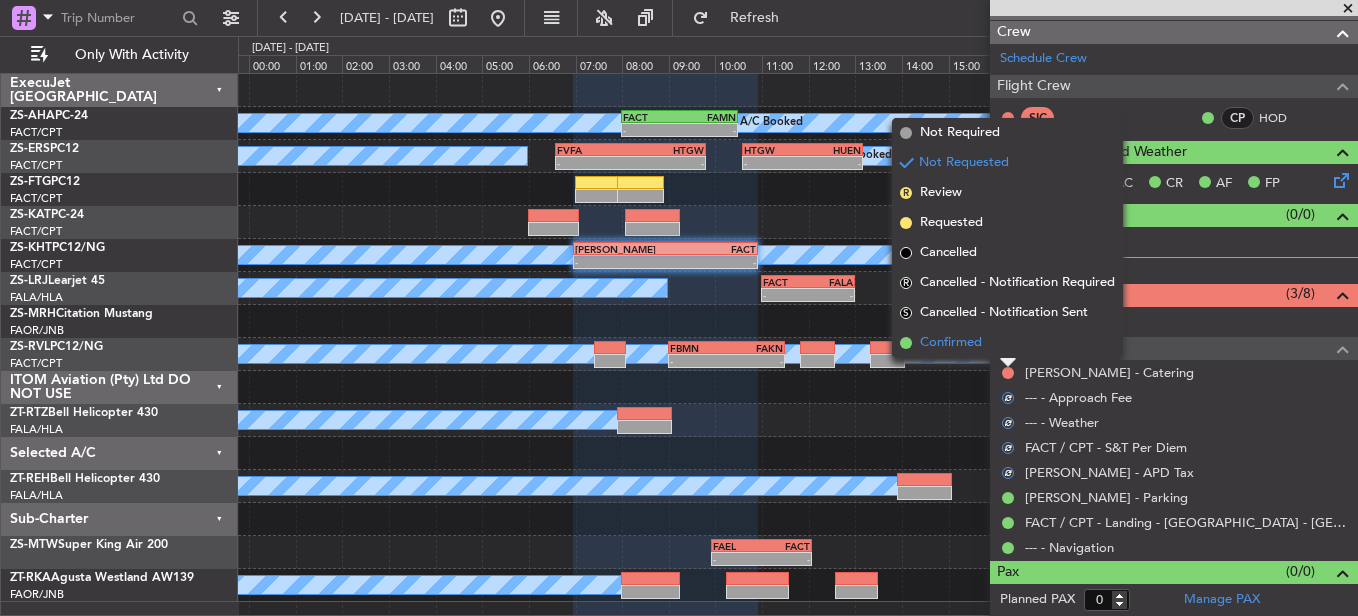 click on "Confirmed" at bounding box center (1007, 343) 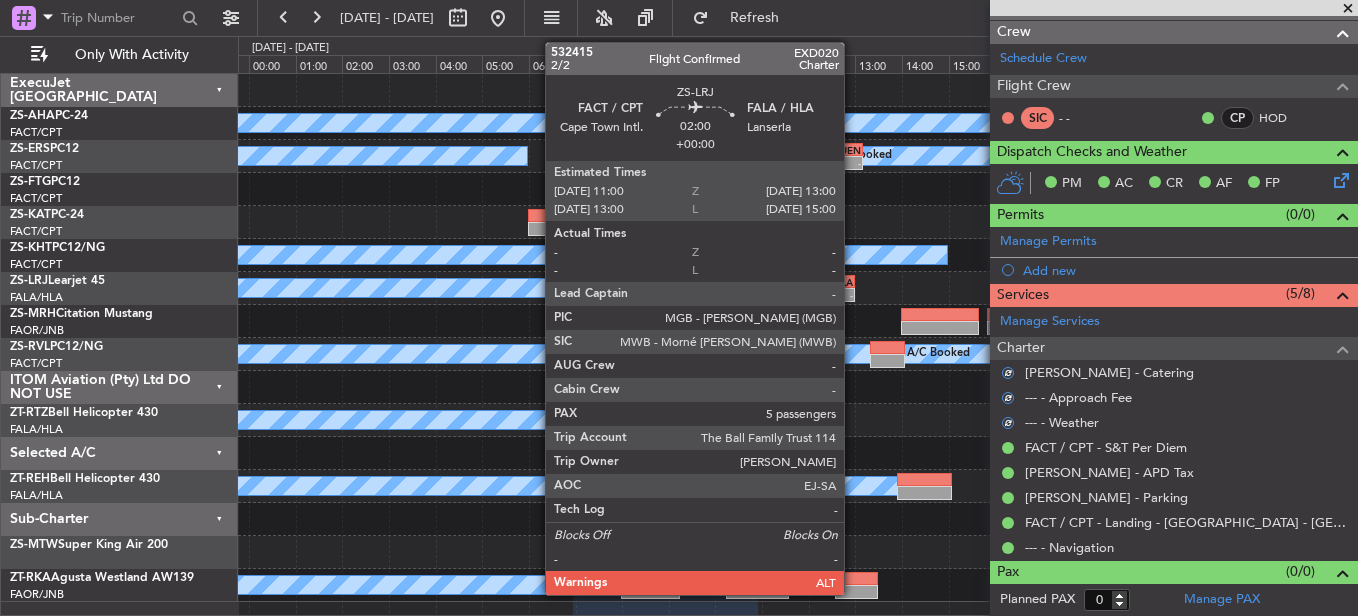 click on "-" 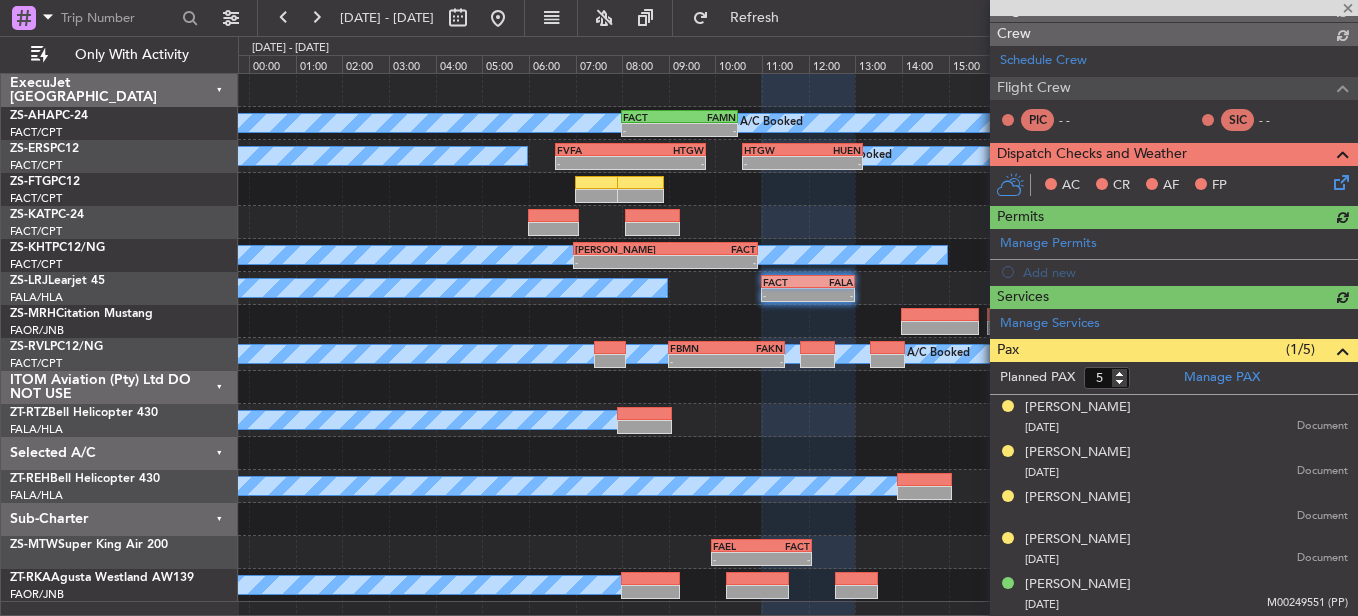 scroll, scrollTop: 273, scrollLeft: 0, axis: vertical 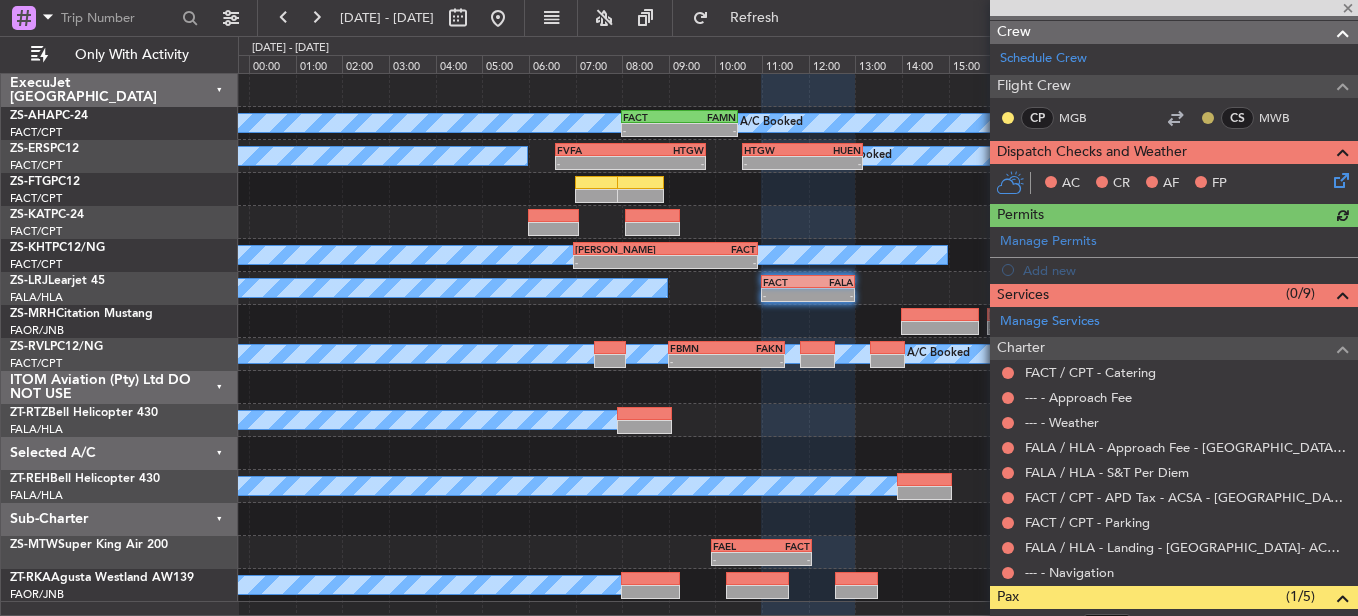 click 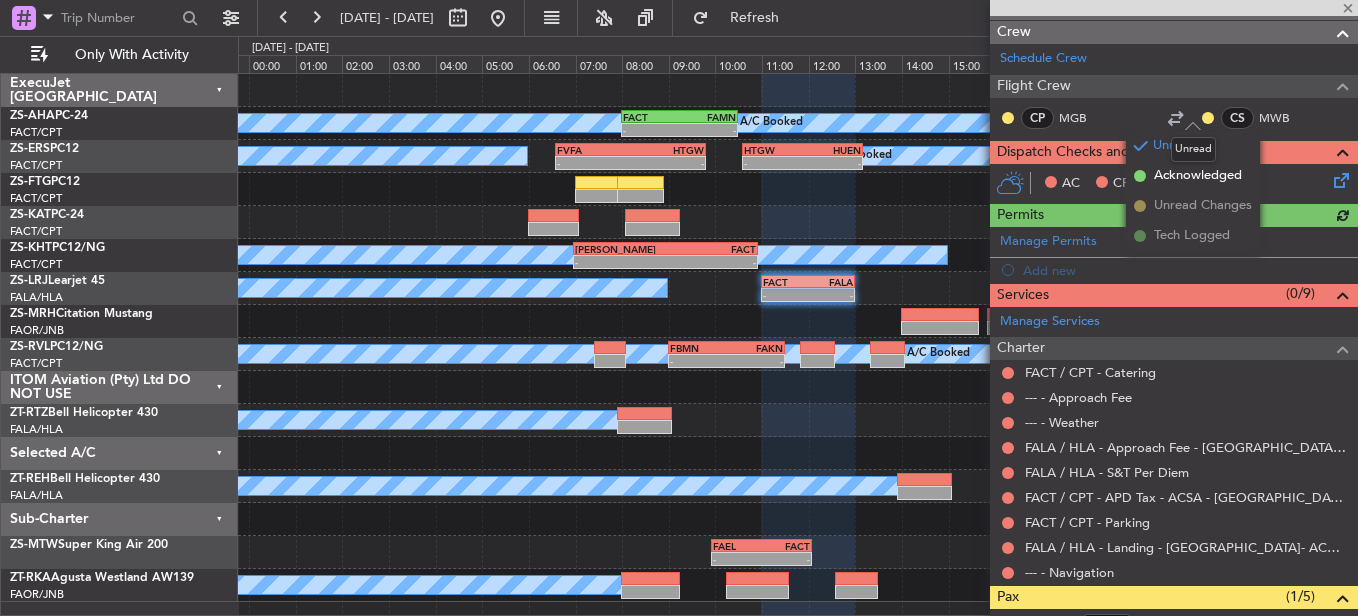 click on "Unread" at bounding box center (1193, 149) 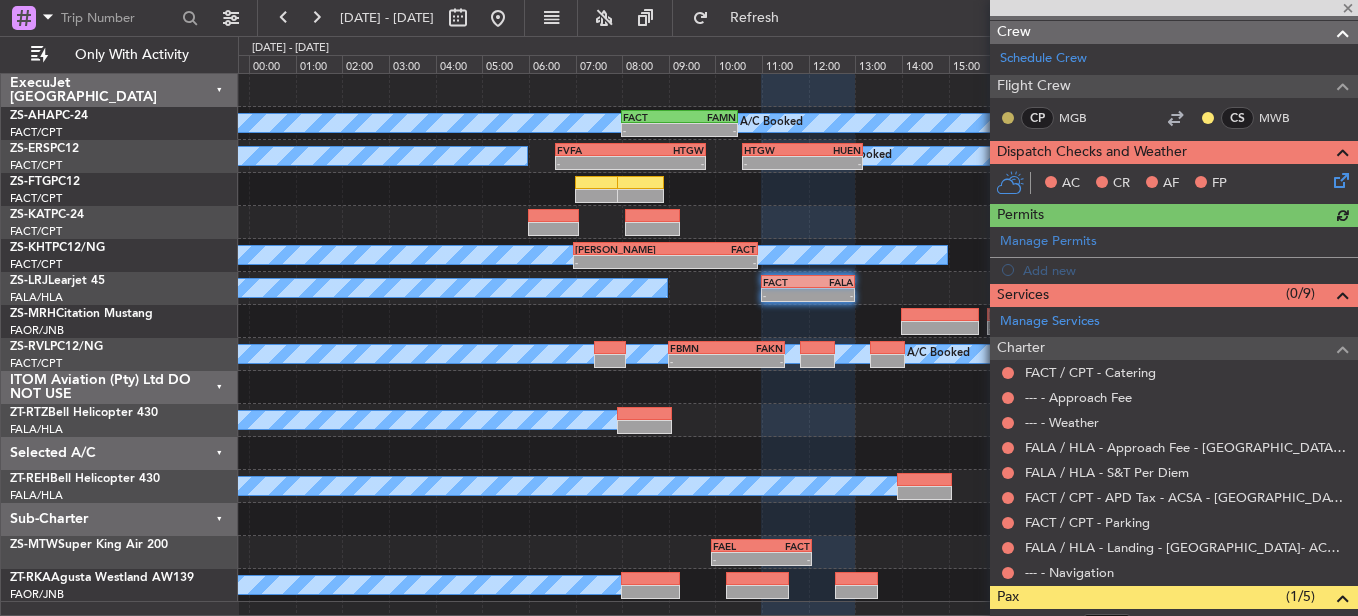 click 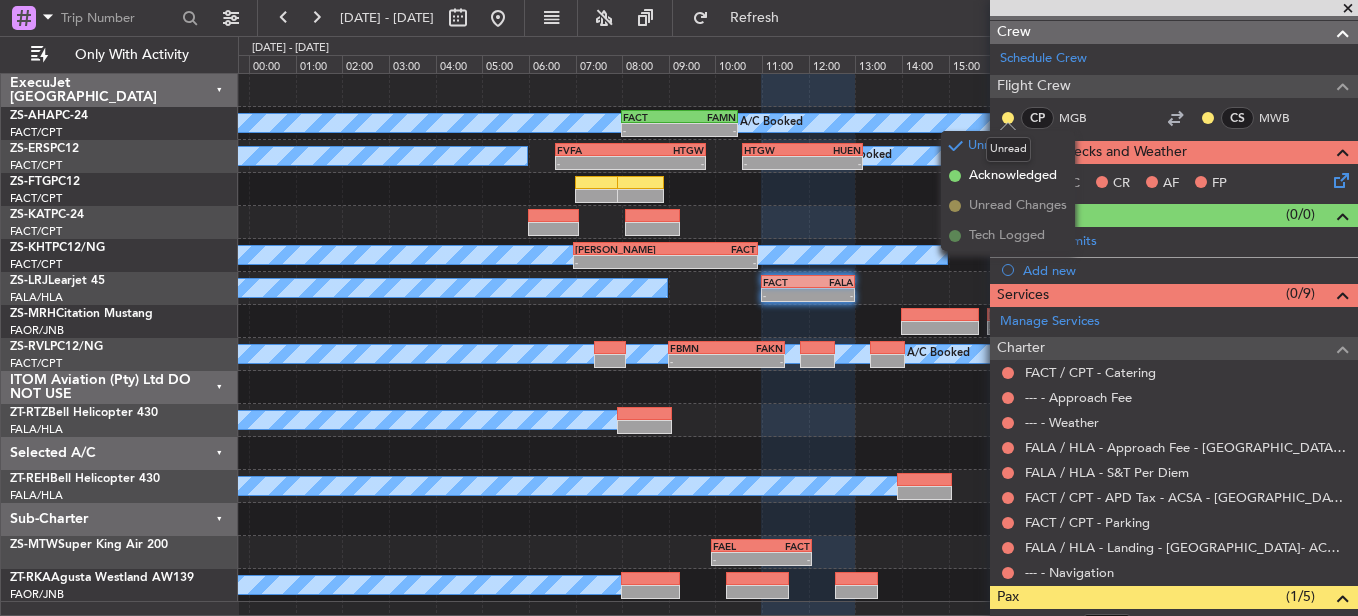 click on "Unread" at bounding box center (1008, 149) 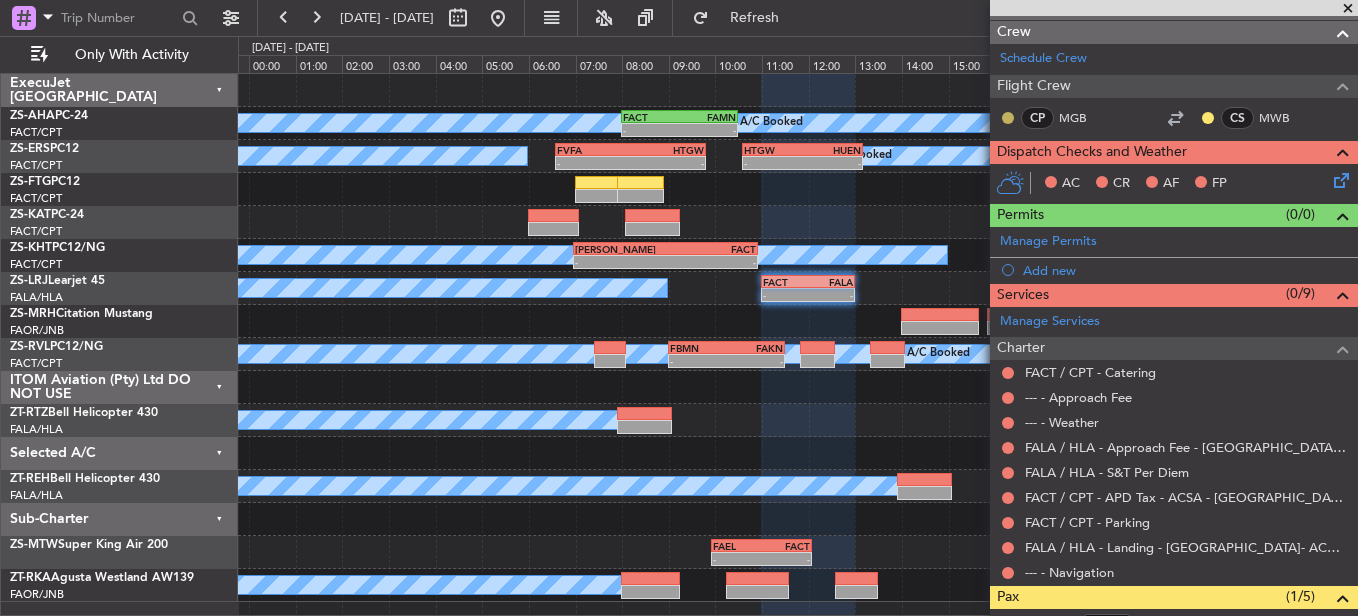 click 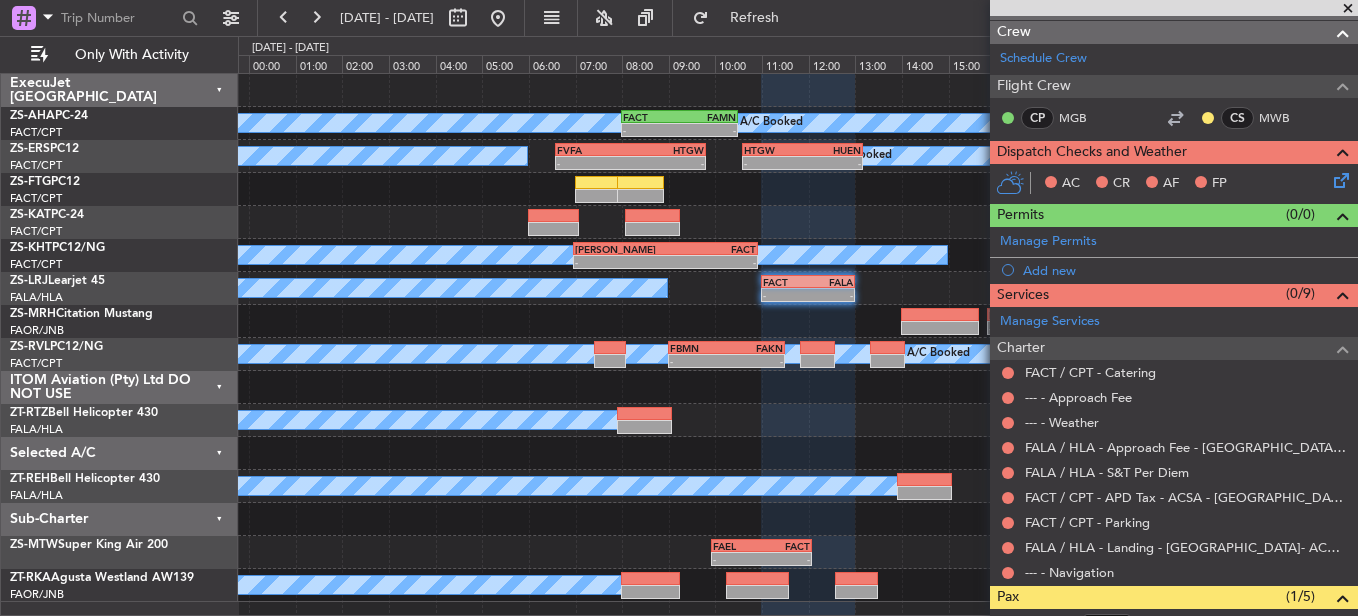 click 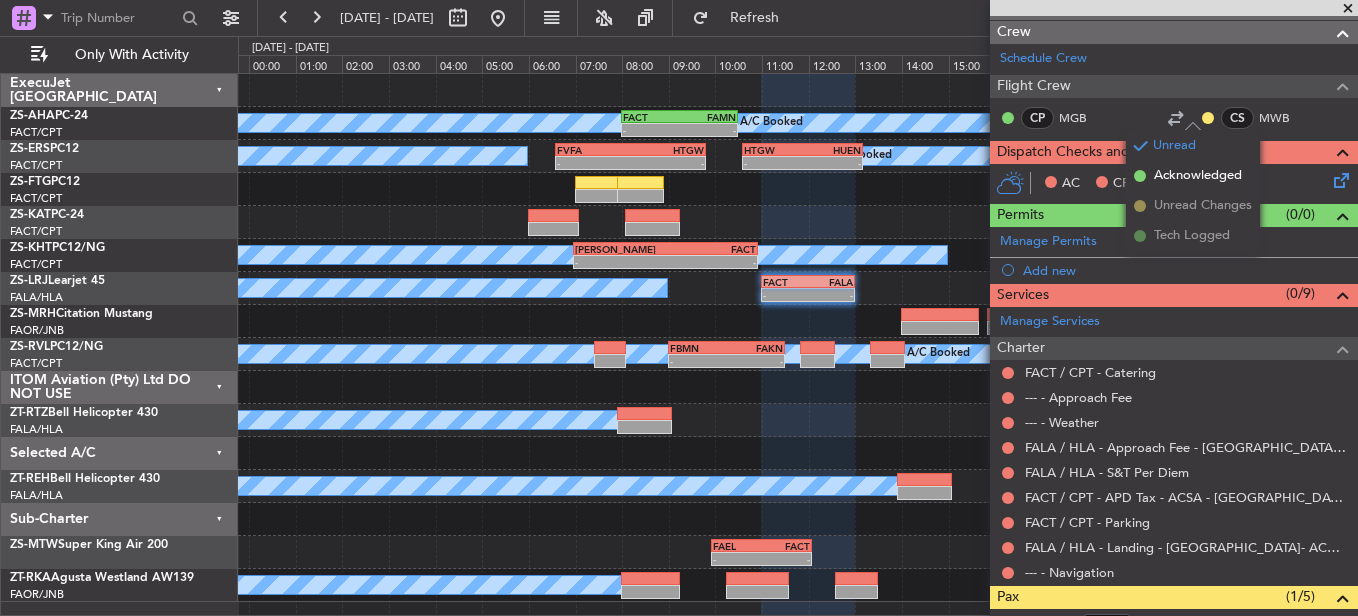 click on "Captain Second" at bounding box center (1223, 154) 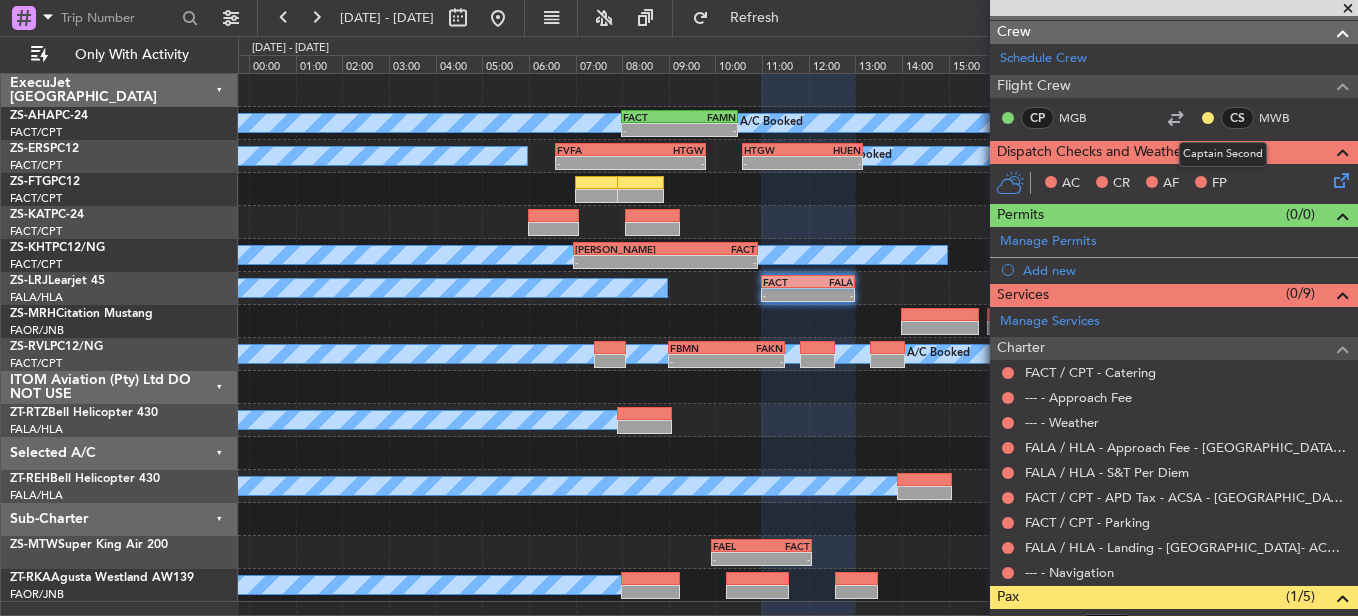 click on "Captain Second" at bounding box center (1223, 154) 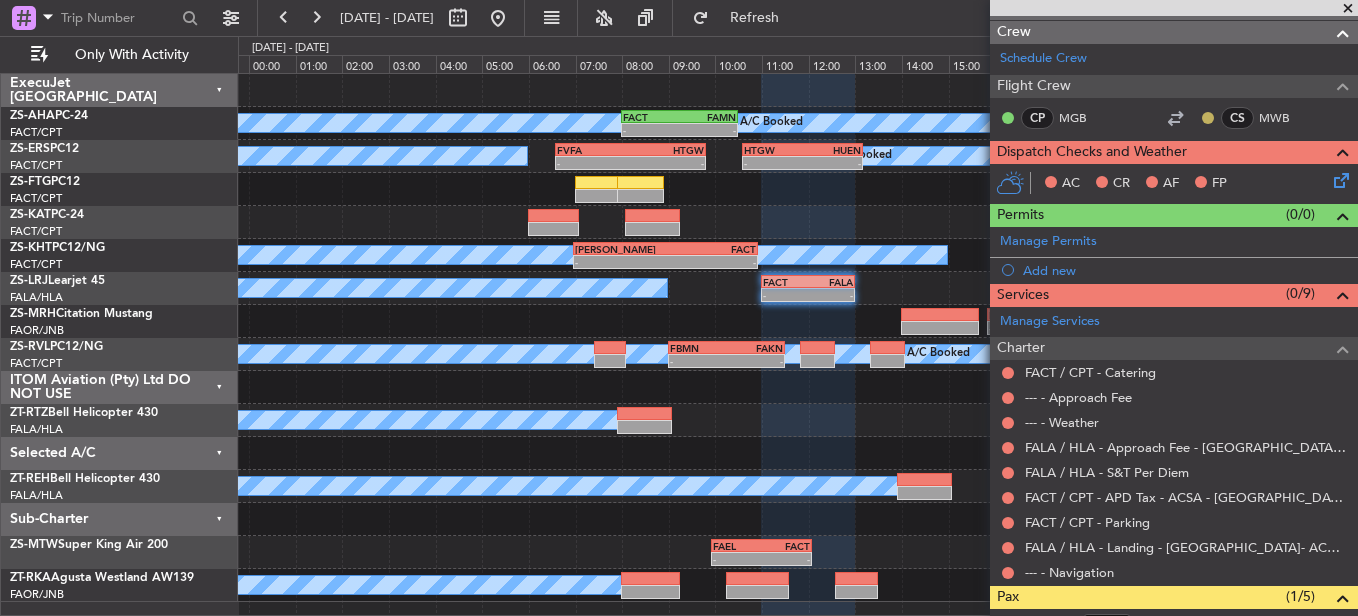 drag, startPoint x: 1208, startPoint y: 169, endPoint x: 1194, endPoint y: 119, distance: 51.92302 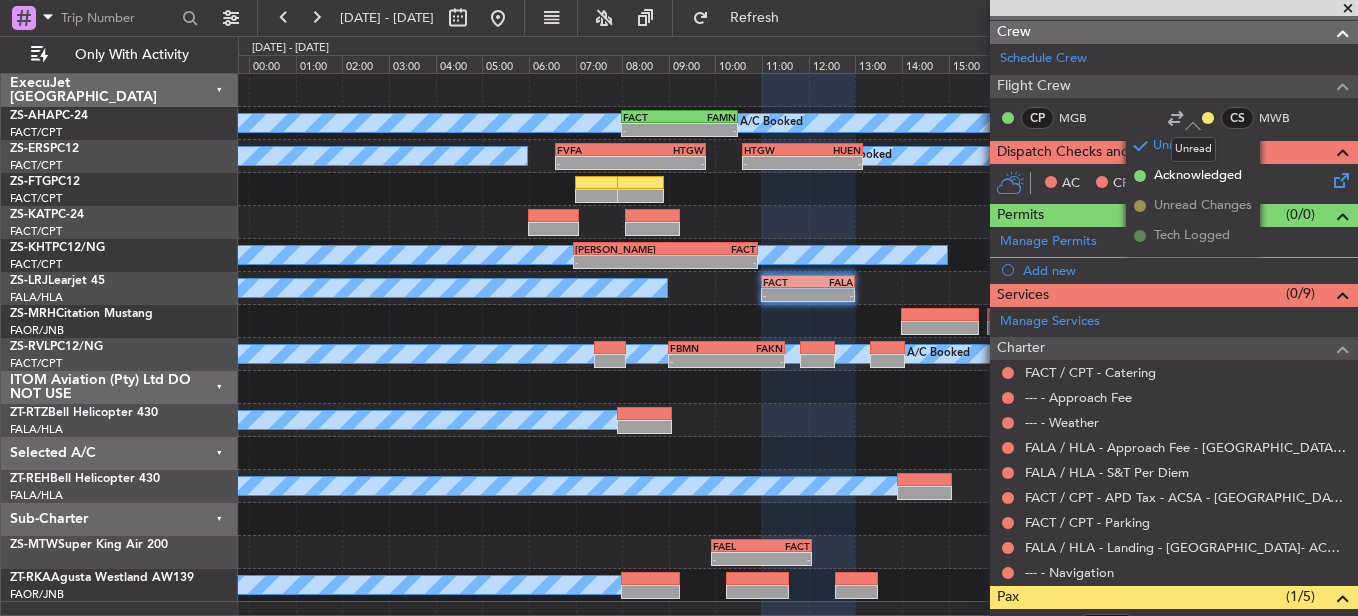 click on "Unread" at bounding box center (1193, 149) 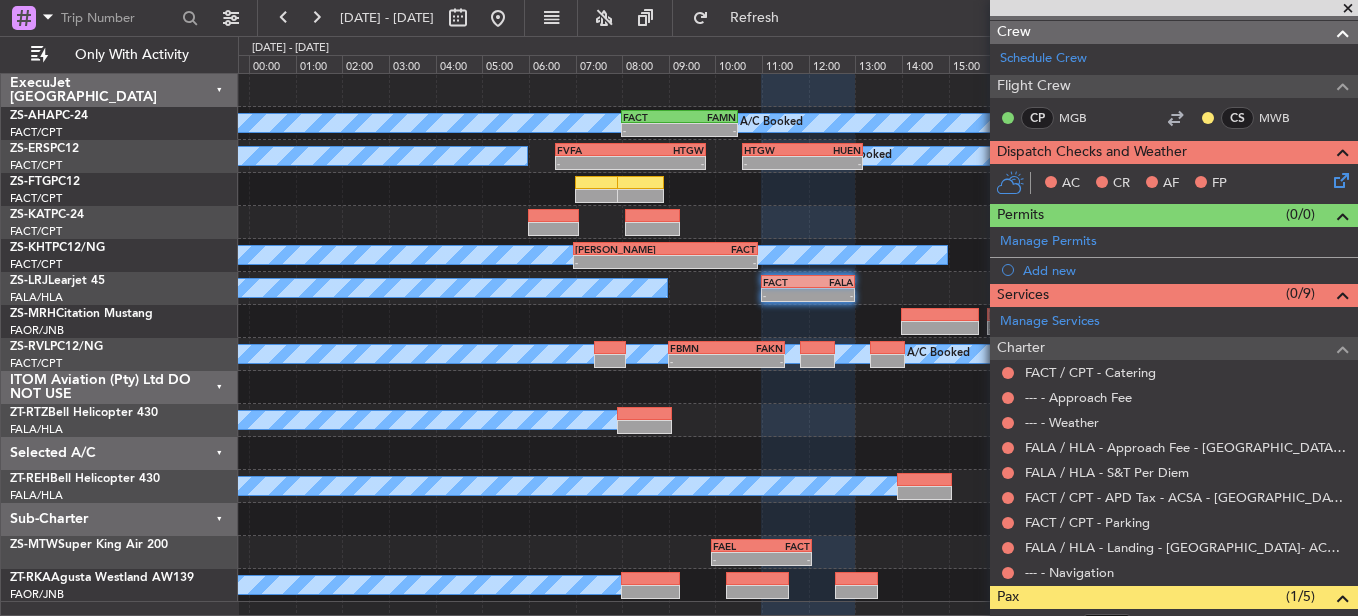 click on "CP MGB    CS MWB" 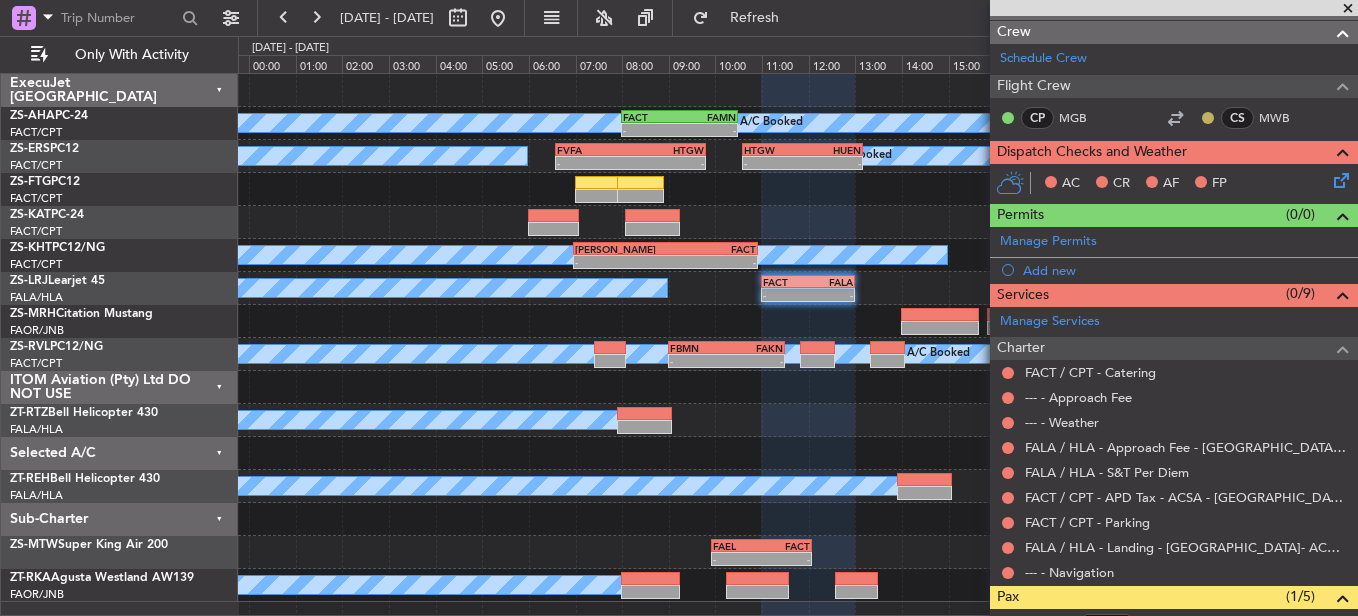 click 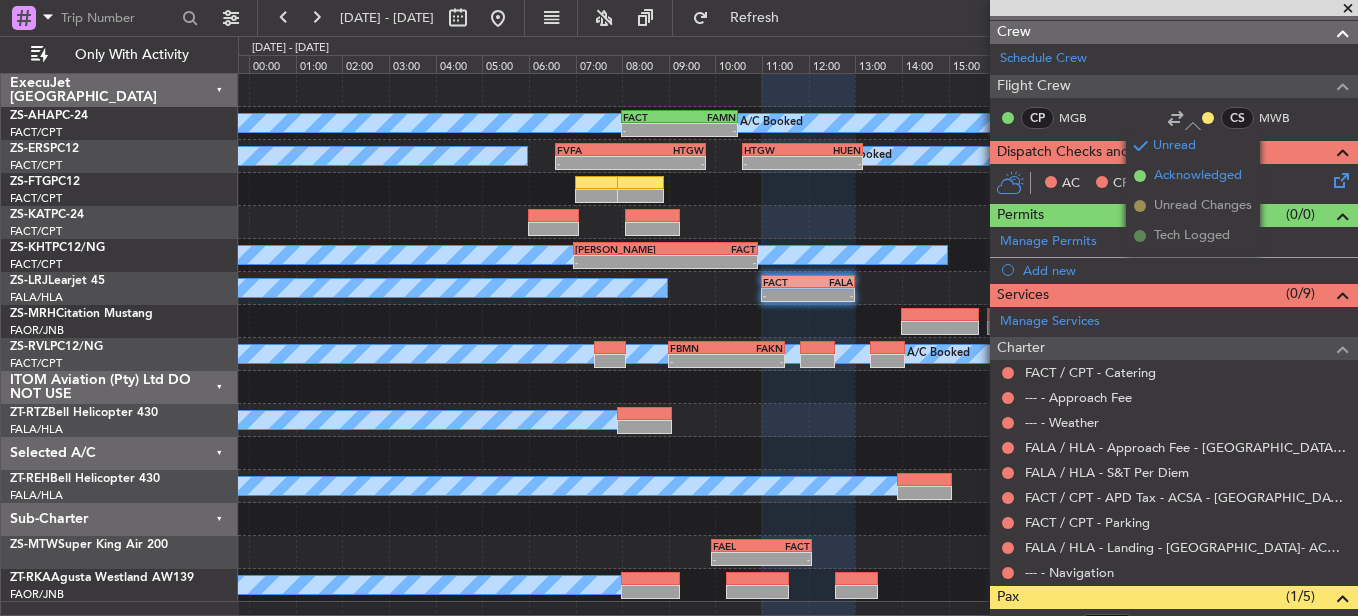 click on "Acknowledged" at bounding box center [1198, 176] 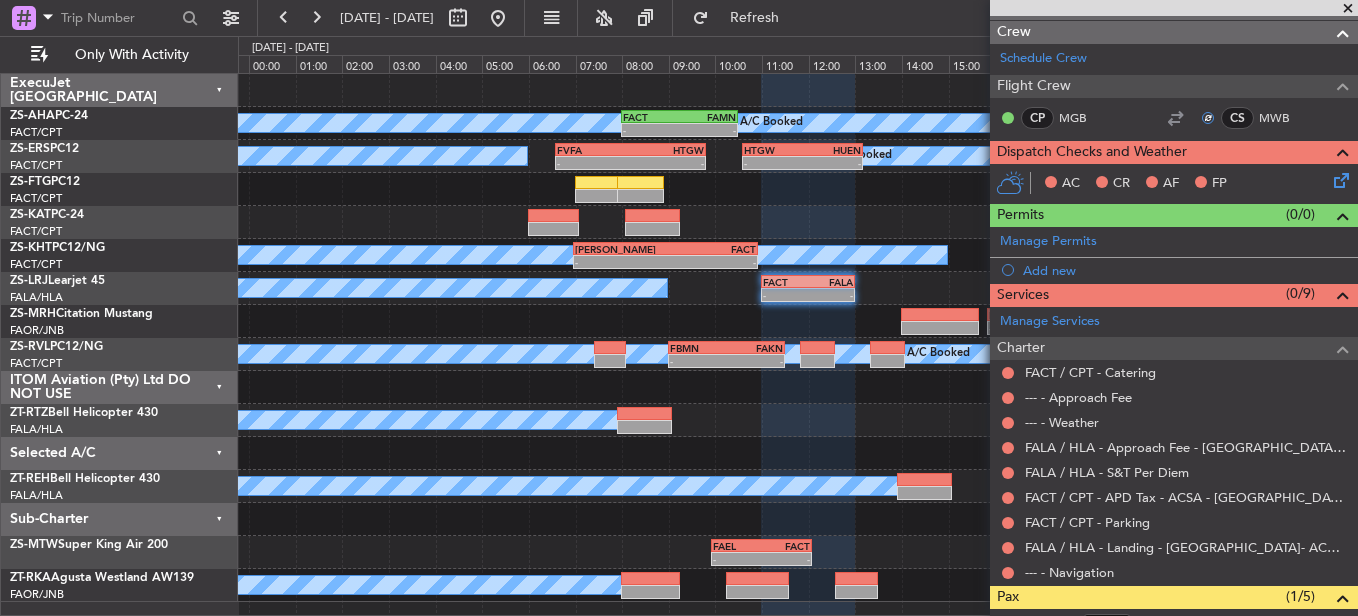 click 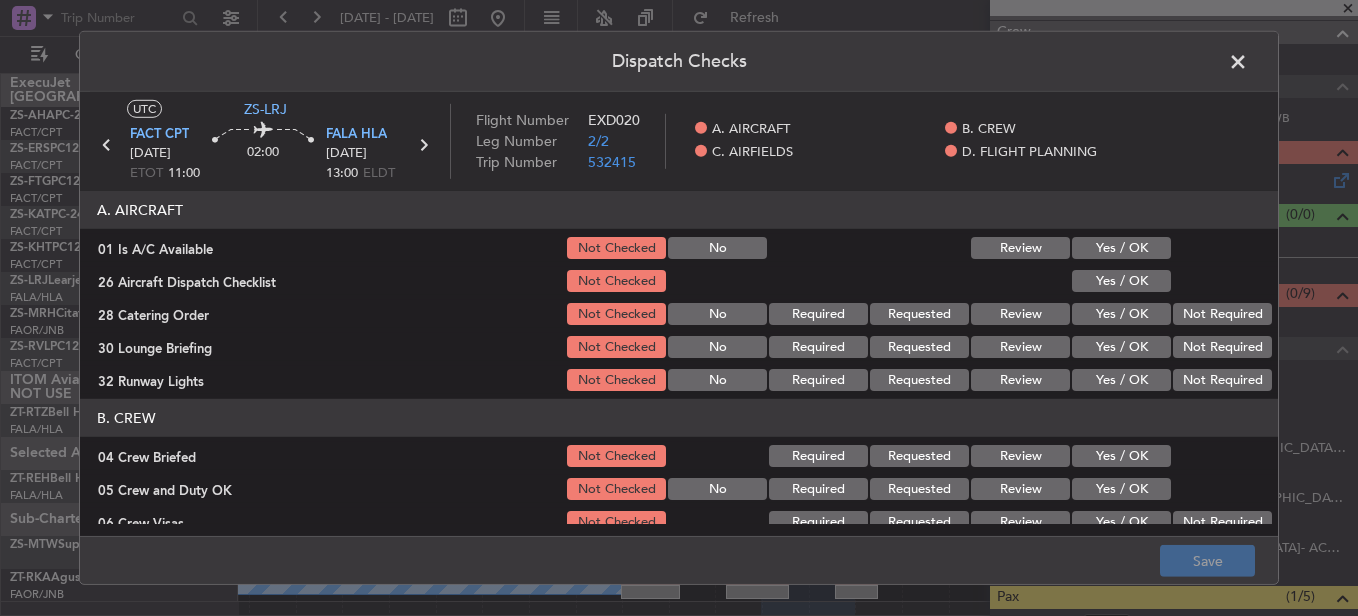 drag, startPoint x: 1104, startPoint y: 244, endPoint x: 1116, endPoint y: 255, distance: 16.27882 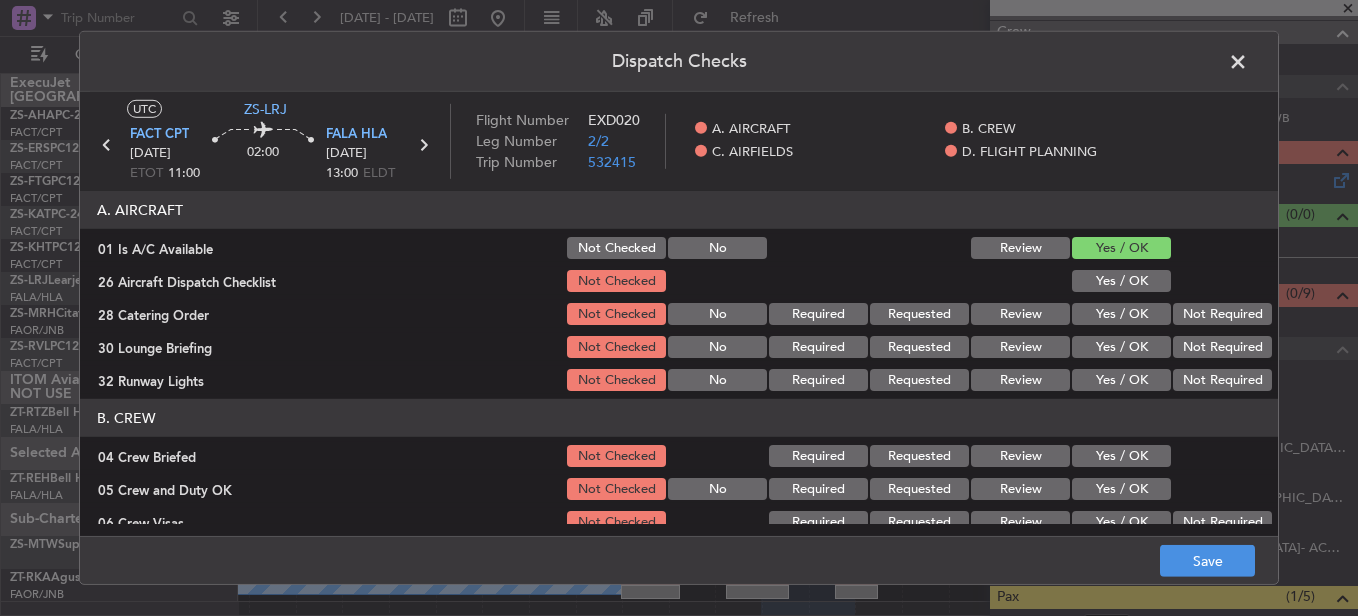 drag, startPoint x: 1119, startPoint y: 257, endPoint x: 1117, endPoint y: 274, distance: 17.117243 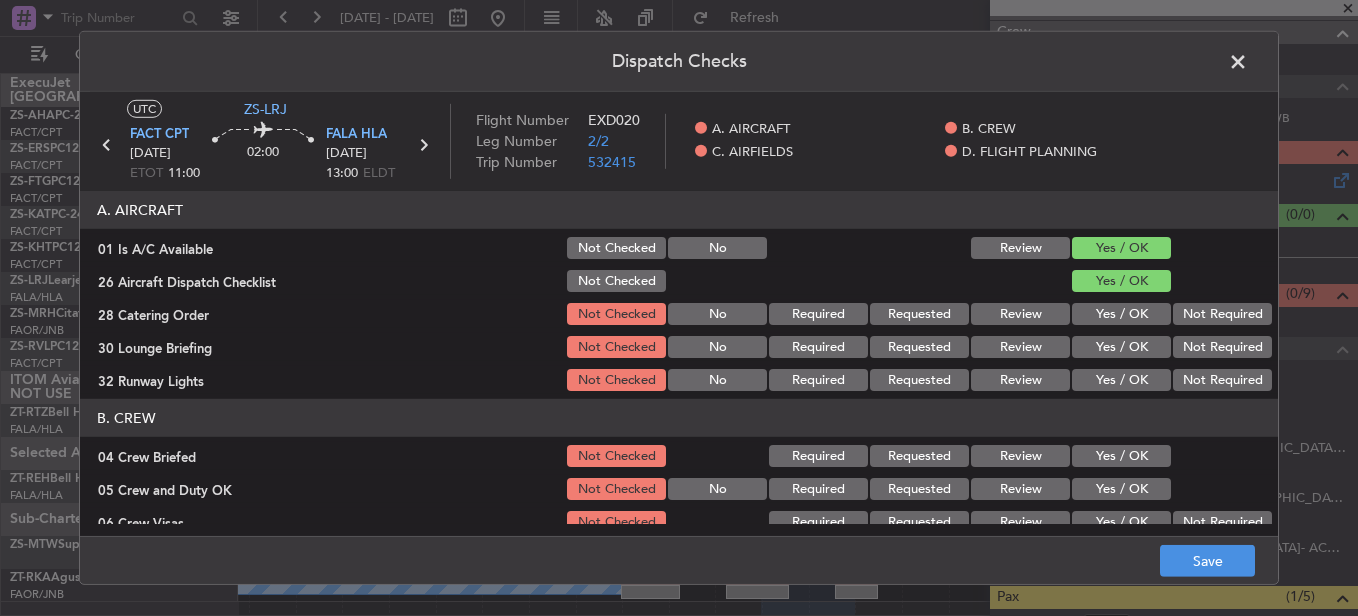 click on "Not Required" 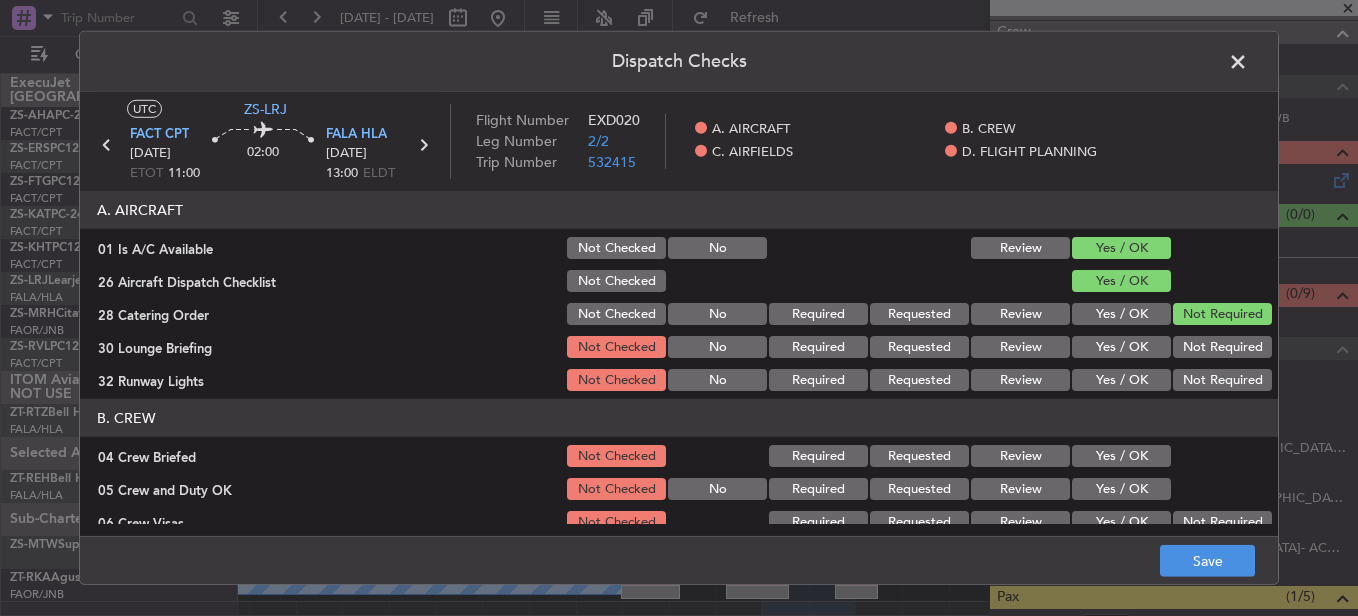 drag, startPoint x: 1205, startPoint y: 341, endPoint x: 1207, endPoint y: 359, distance: 18.110771 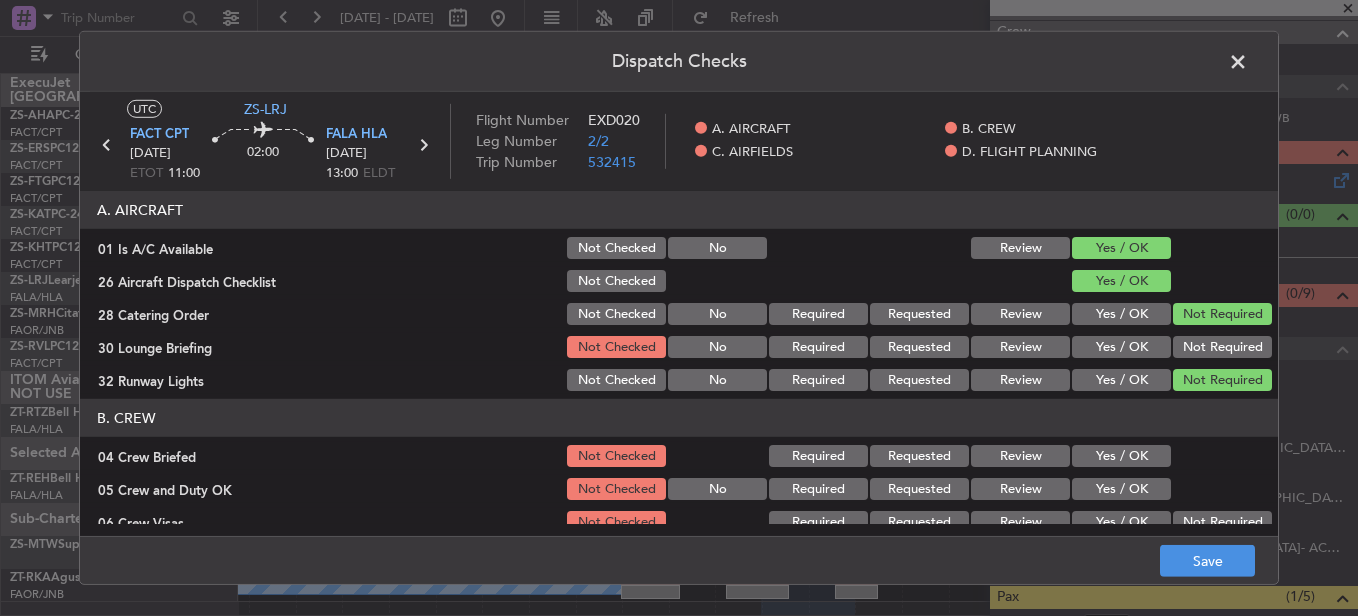 click on "Not Required" 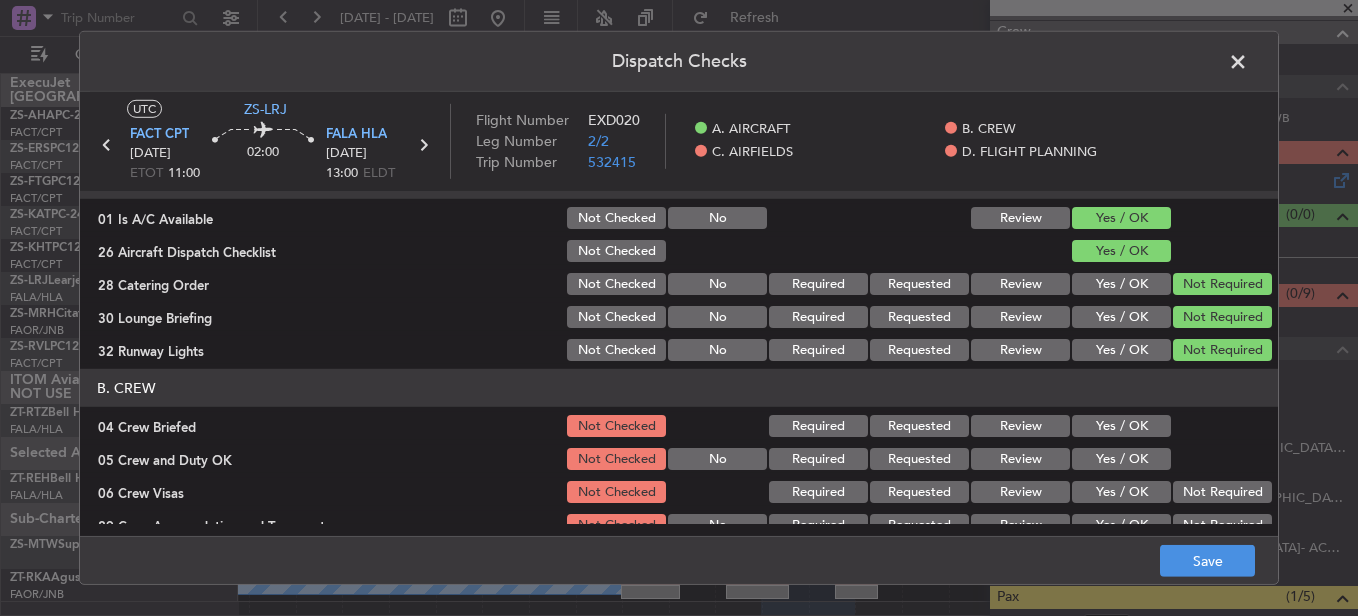 scroll, scrollTop: 100, scrollLeft: 0, axis: vertical 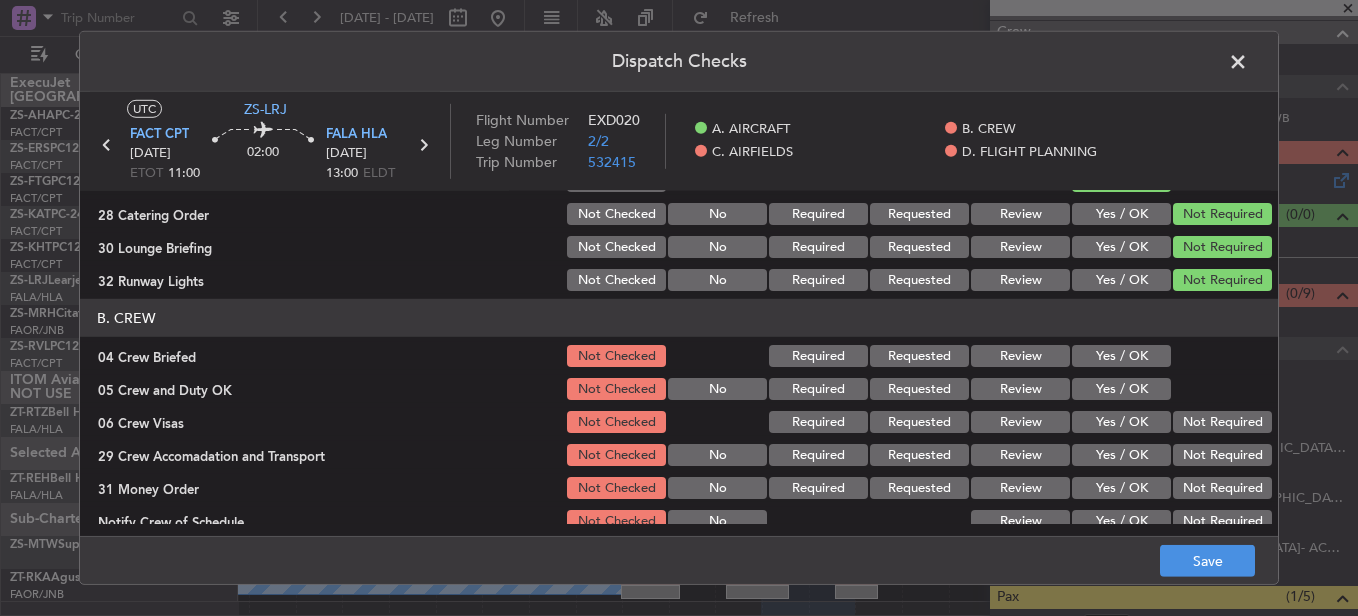click on "Yes / OK" 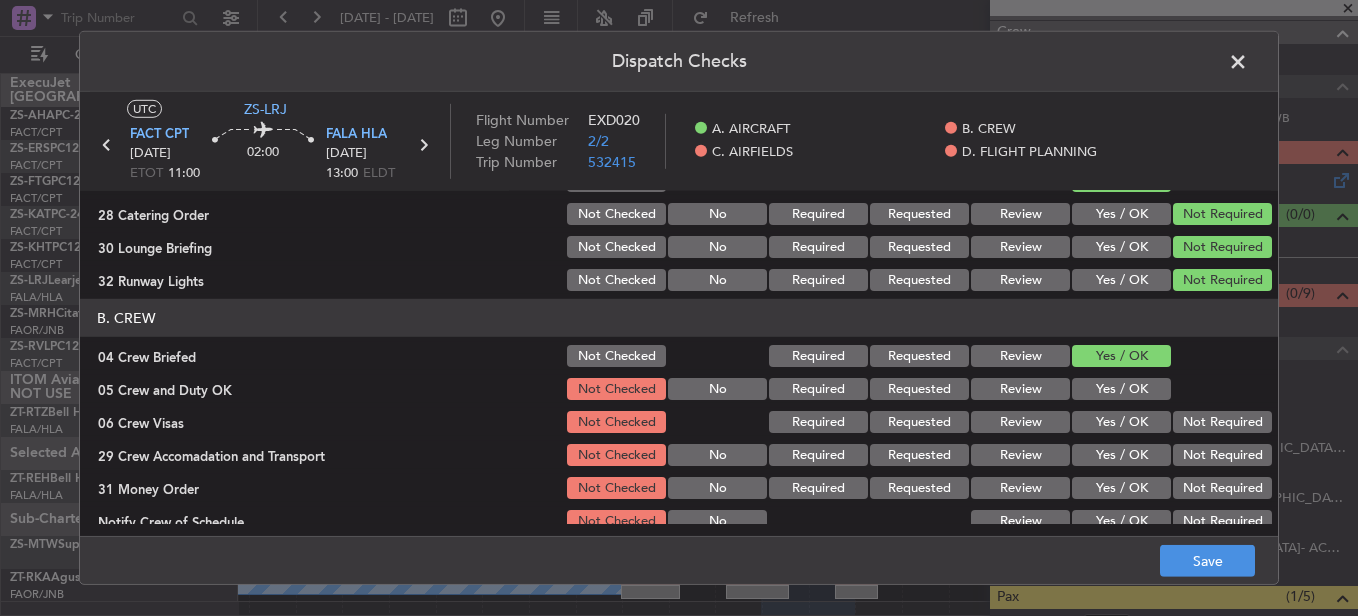 click on "Yes / OK" 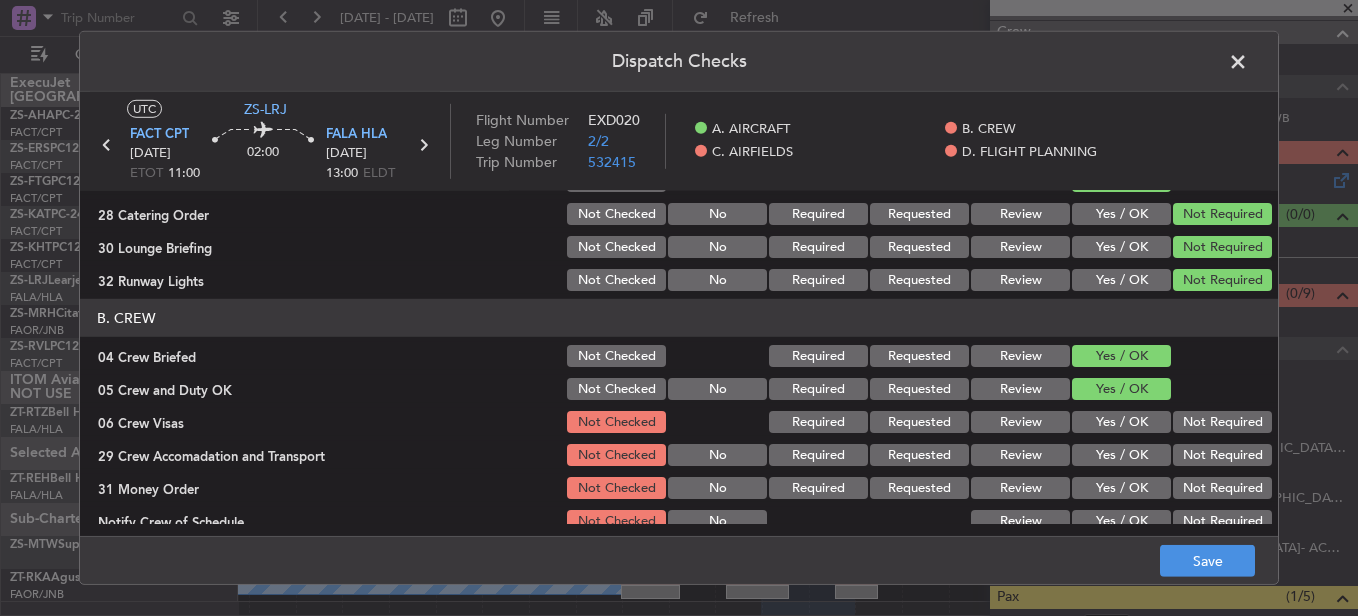 click on "Not Required" 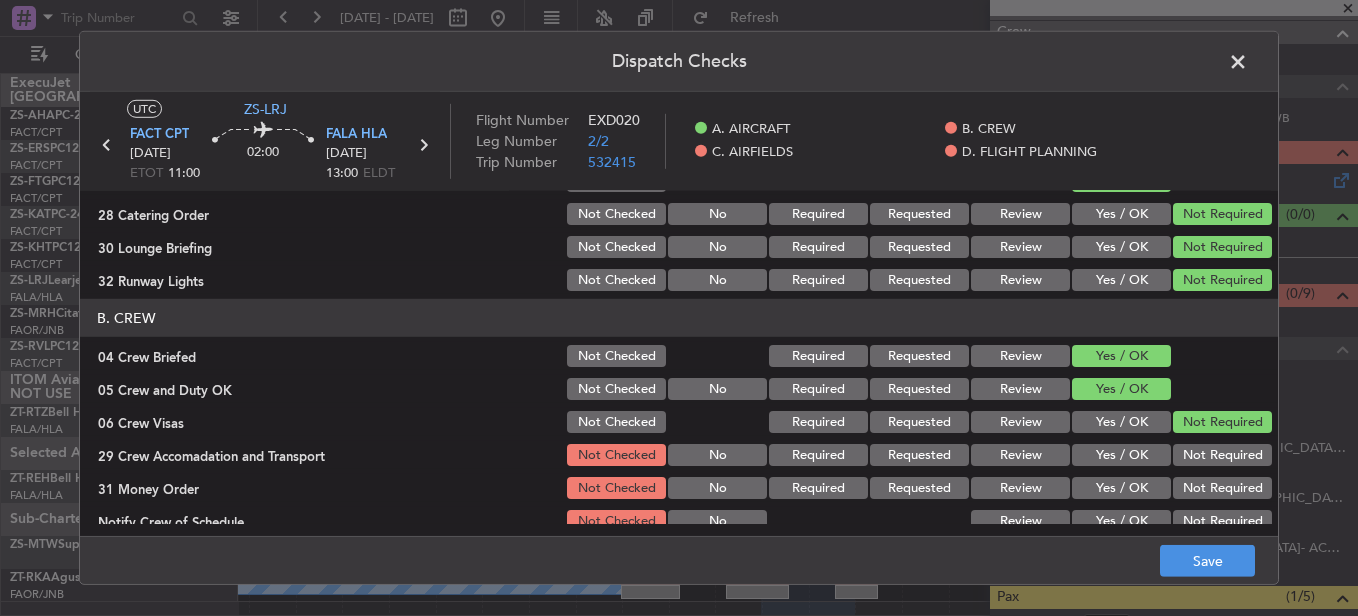 click on "B. CREW   04 Crew Briefed  Not Checked Required Requested Review Yes / OK  05 Crew and Duty OK  Not Checked No Required Requested Review Yes / OK  06 Crew Visas  Not Checked Required Requested Review Yes / OK Not Required  29 Crew Accomadation and Transport  Not Checked No Required Requested Review Yes / OK Not Required  31 Money Order  Not Checked No Required Requested Review Yes / OK Not Required  Notify Crew of Schedule  Not Checked No Review Yes / OK Not Required" 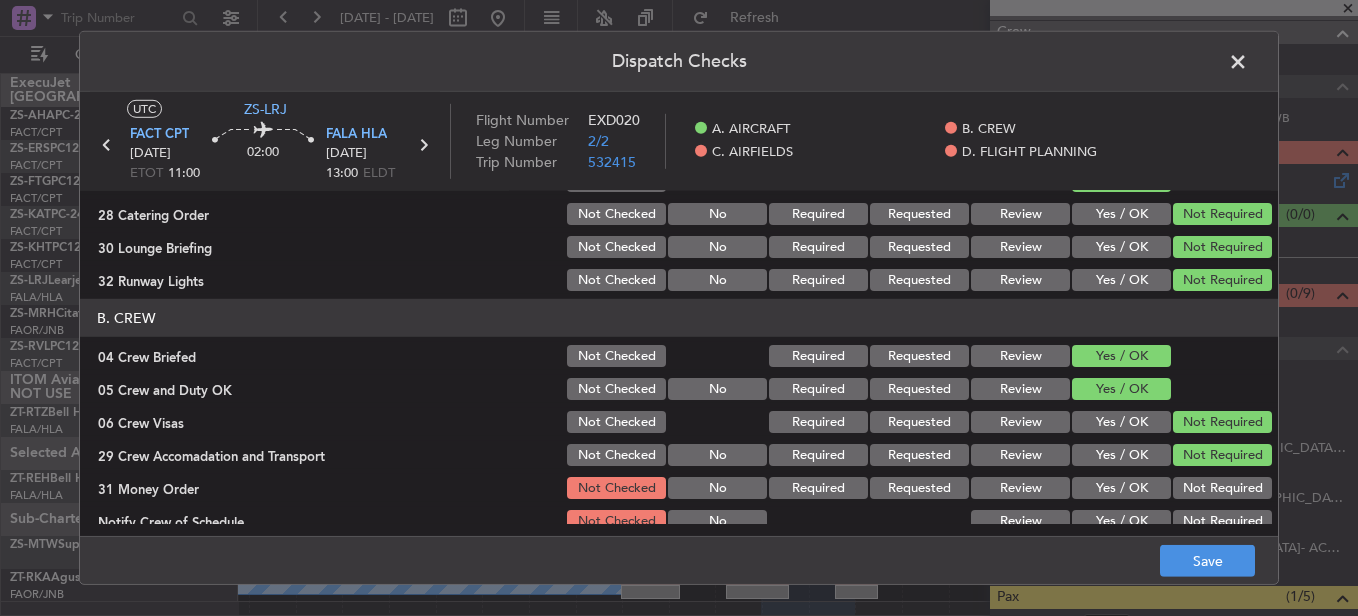 drag, startPoint x: 1195, startPoint y: 476, endPoint x: 1194, endPoint y: 487, distance: 11.045361 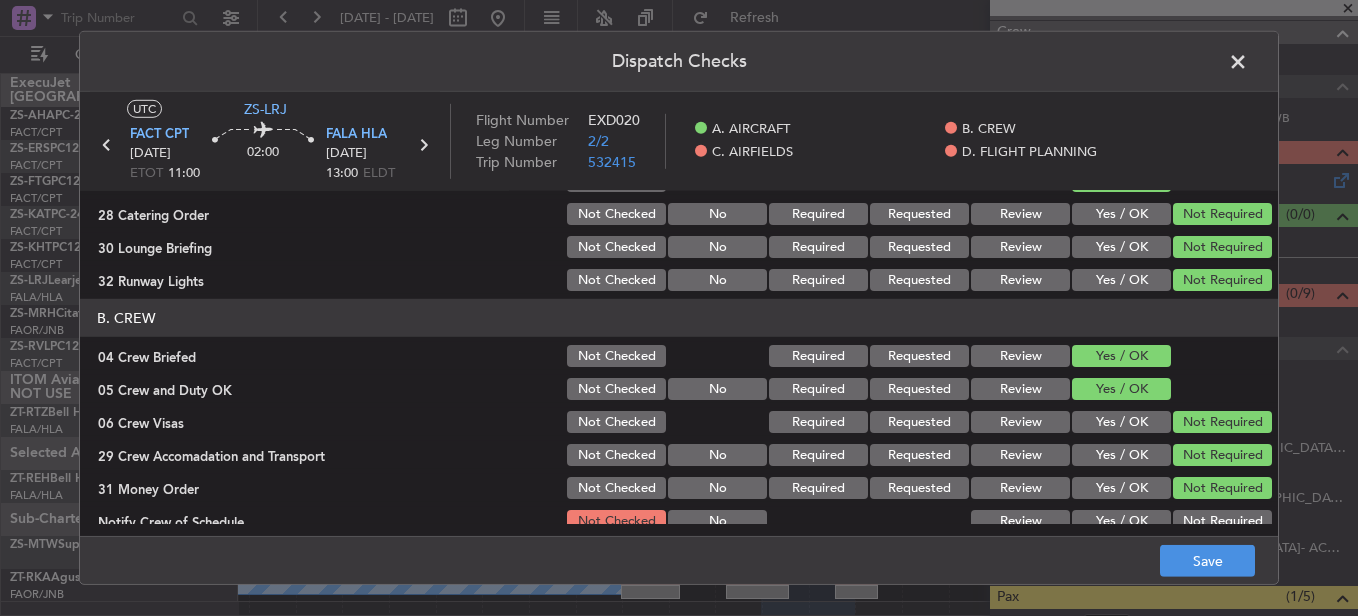 click on "Not Required" 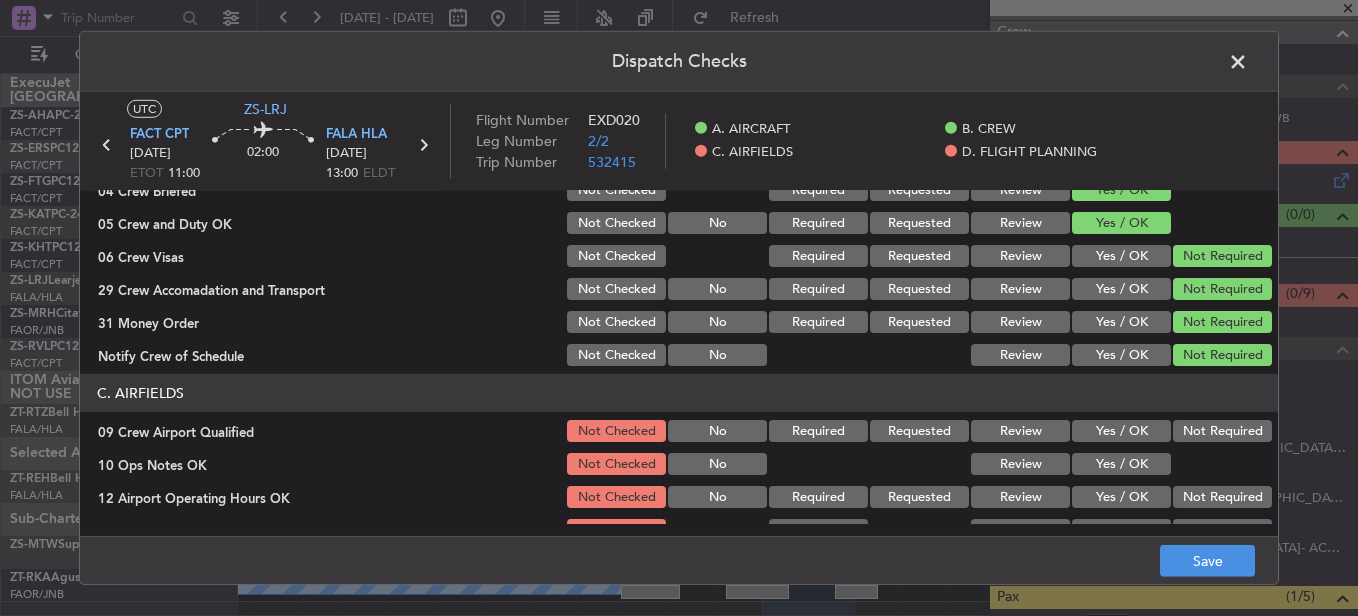 scroll, scrollTop: 400, scrollLeft: 0, axis: vertical 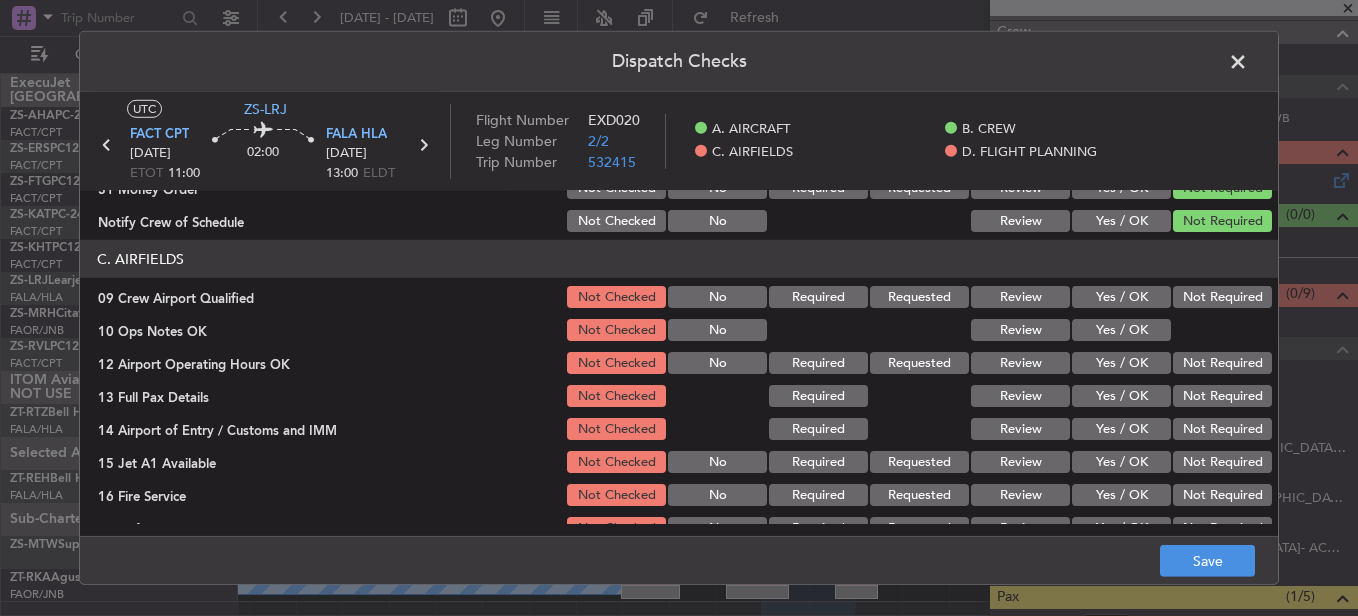 click on "Not Required" 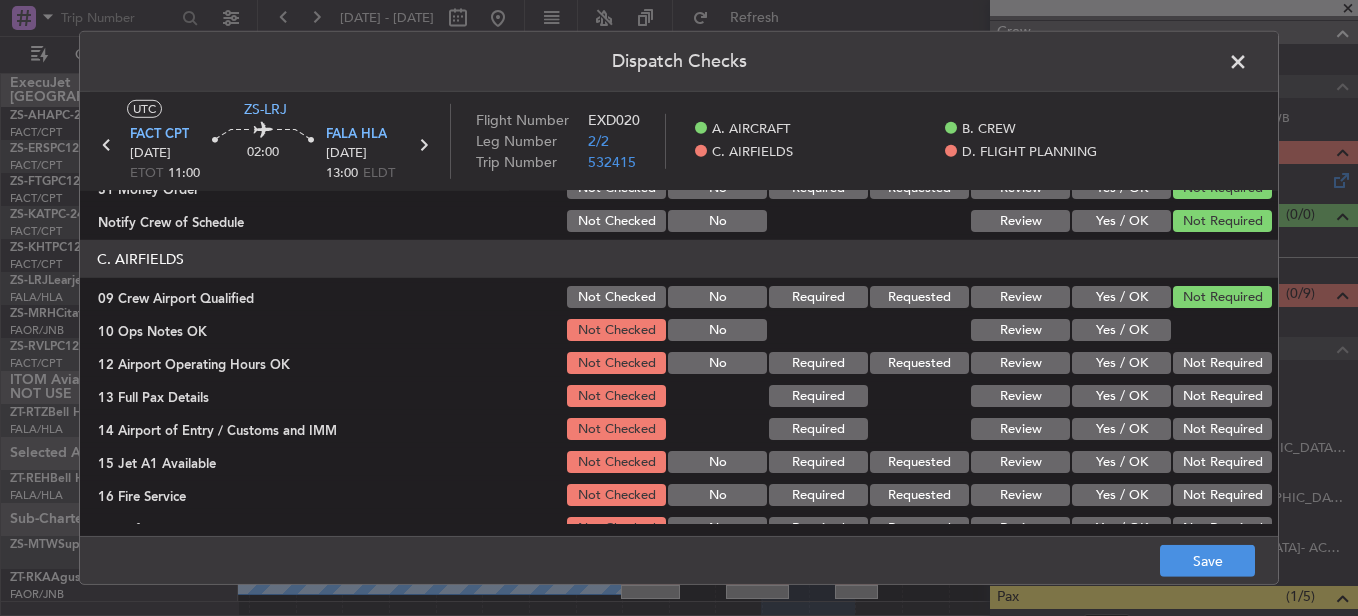 click on "C. AIRFIELDS   09 Crew Airport Qualified  Not Checked No Required Requested Review Yes / OK Not Required  10 Ops Notes OK  Not Checked No Review Yes / OK  12 Airport Operating Hours OK  Not Checked No Required Requested Review Yes / OK Not Required  13 Full Pax Details  Not Checked Required Review Yes / OK Not Required  14 Airport of Entry / Customs and IMM  Not Checked Required Review Yes / OK Not Required  15 Jet A1 Available  Not Checked No Required Requested Review Yes / OK Not Required  16 Fire Service  Not Checked No Required Requested Review Yes / OK Not Required  27 Airfield Indemnity  Not Checked No Required Requested Review Yes / OK Not Required" 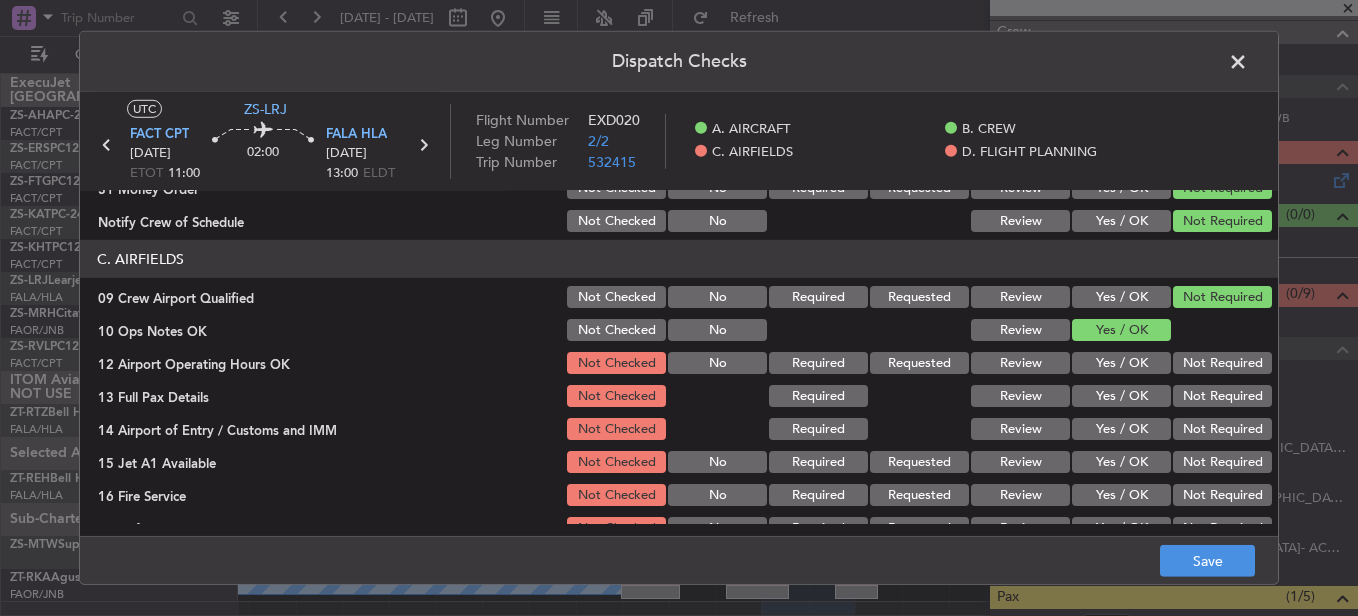 click on "Not Required" 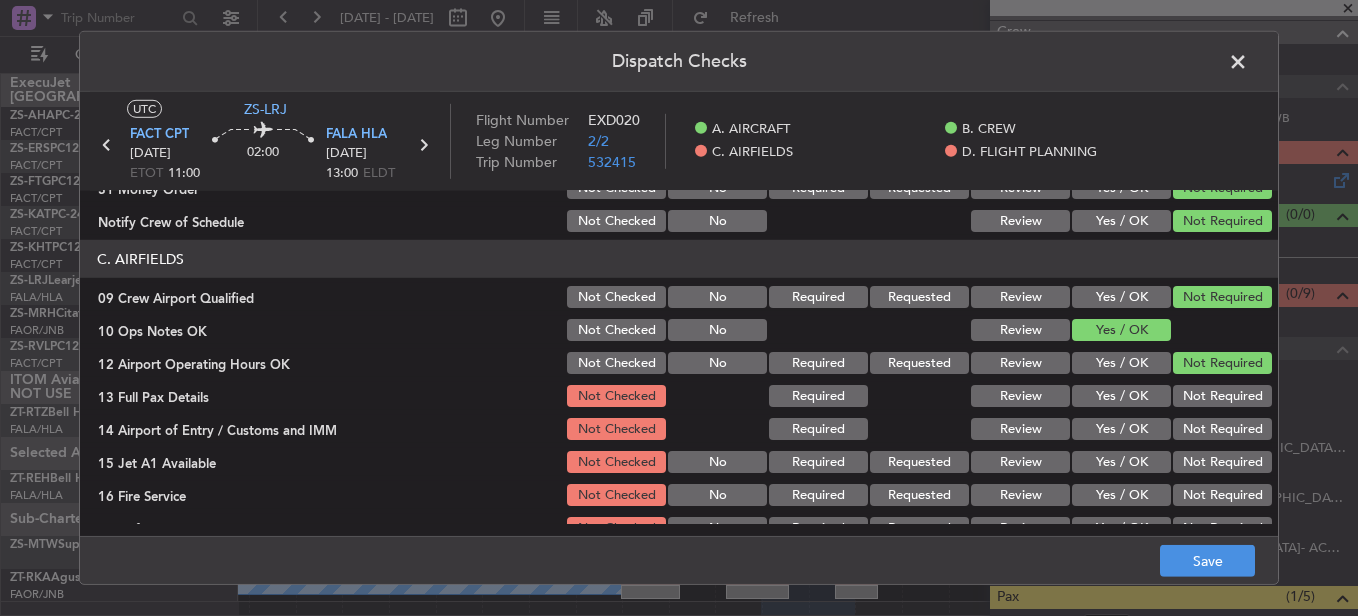 click on "Not Required" 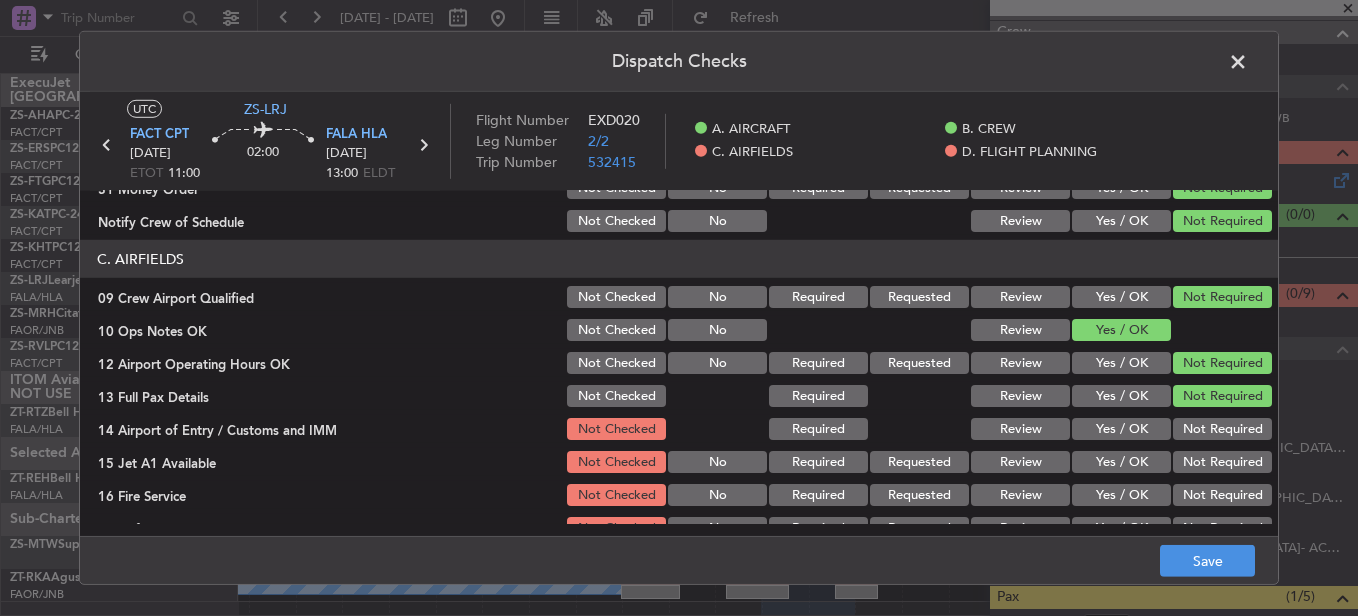 click on "Not Required" 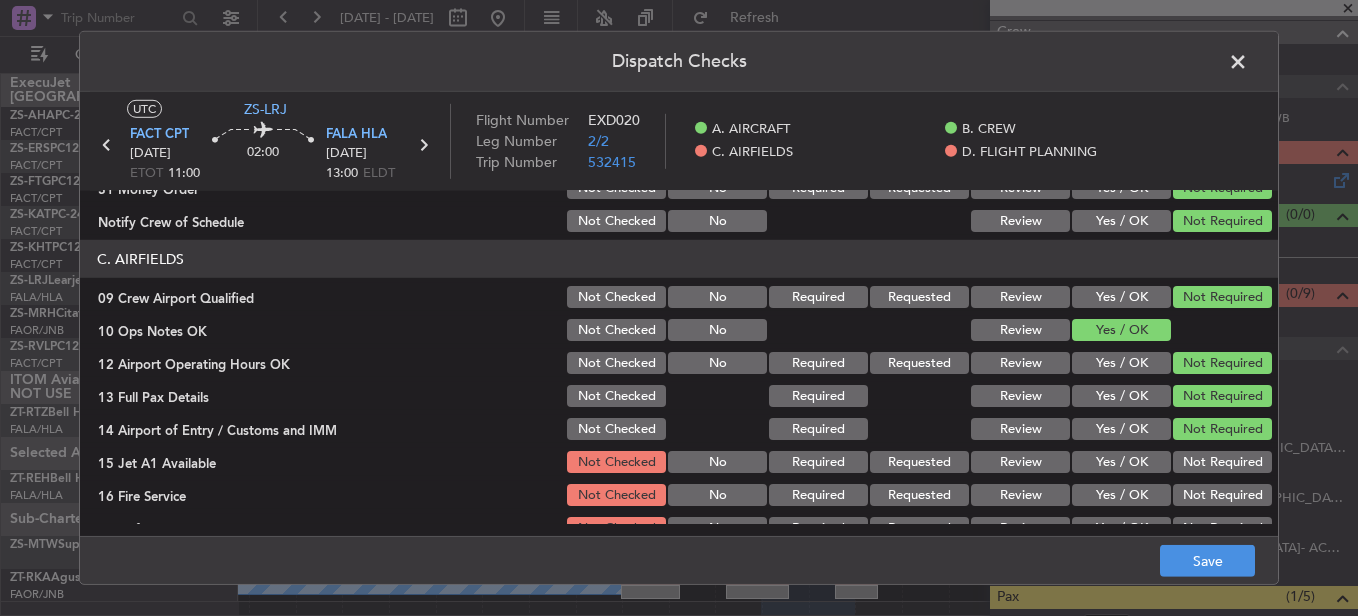 click on "Not Required" 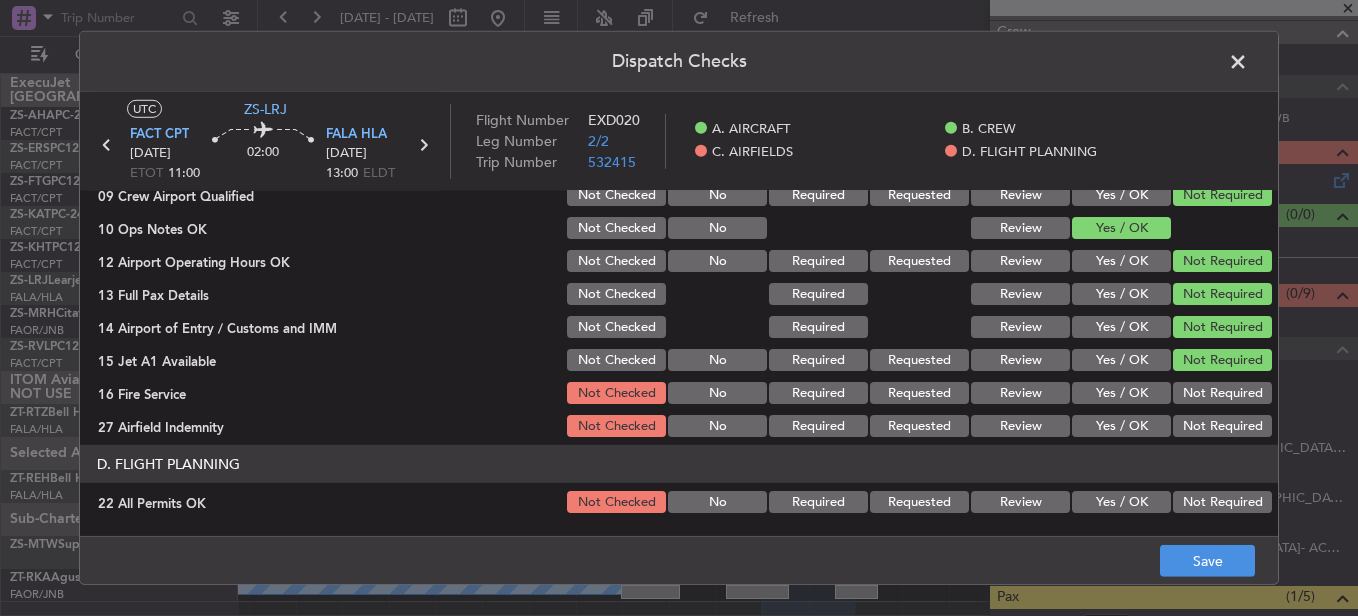 scroll, scrollTop: 565, scrollLeft: 0, axis: vertical 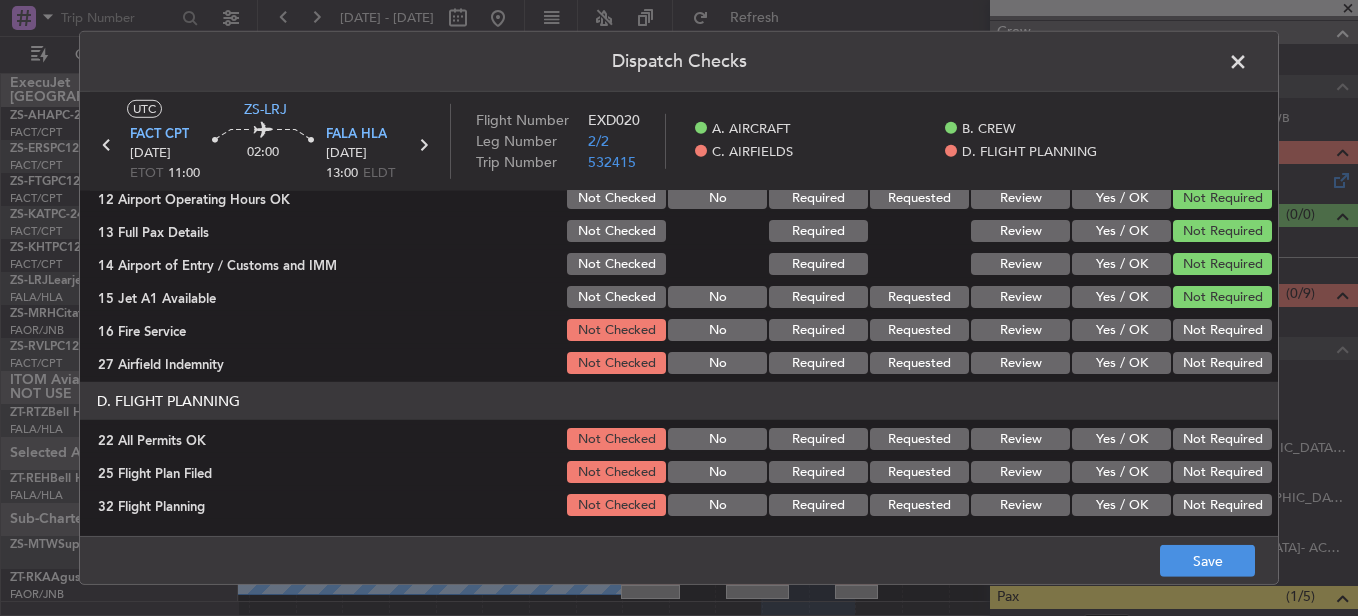 click on "Not Required" 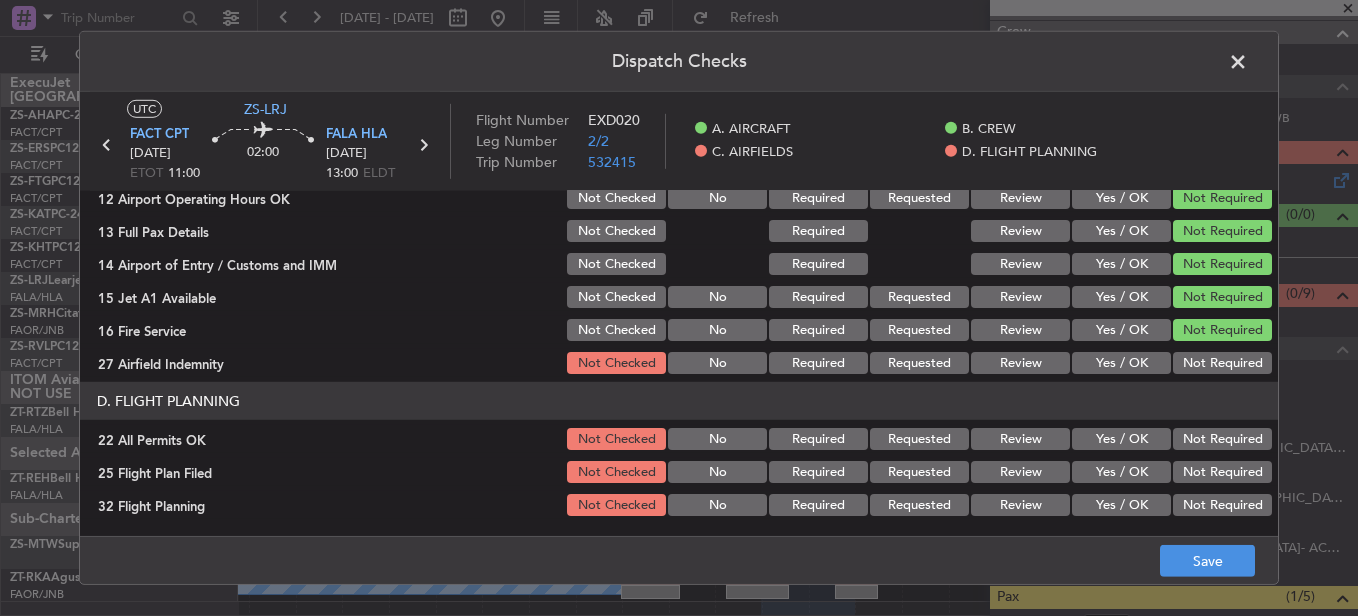 click on "Not Required" 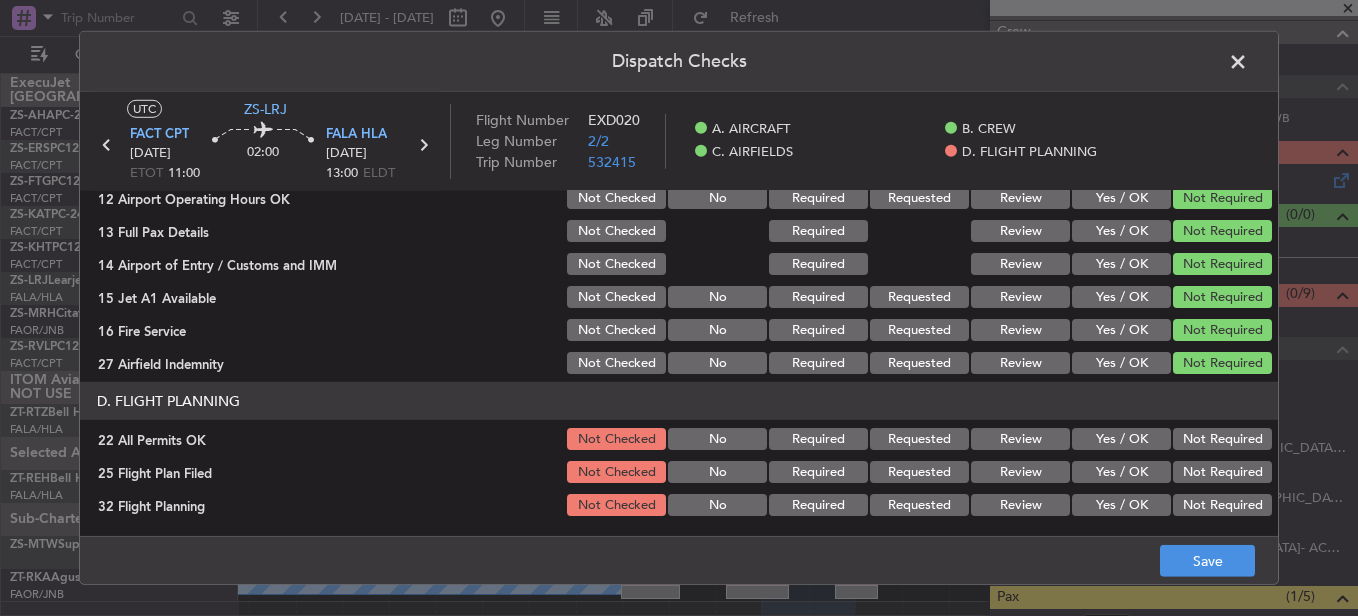click on "Not Required" 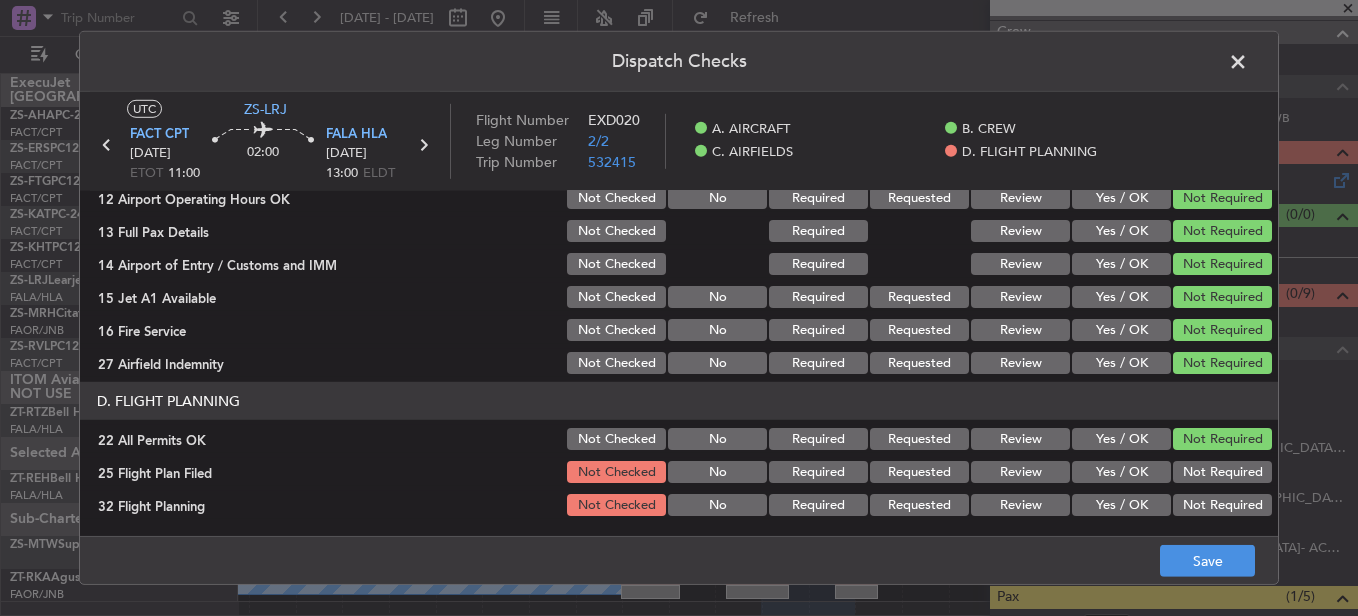 click on "Review" 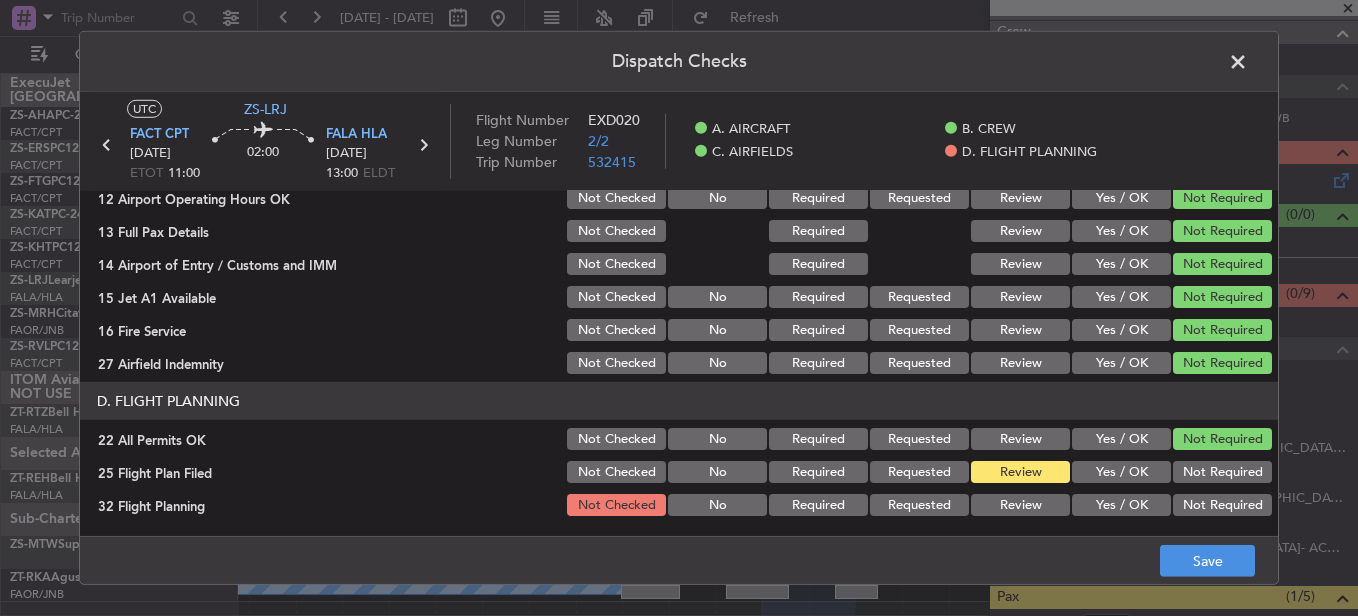 click on "D. FLIGHT PLANNING   22 All Permits OK  Not Checked No Required Requested Review Yes / OK Not Required  25 Flight Plan Filed  Not Checked No Required Requested Review Yes / OK Not Required  32 Flight Planning  Not Checked No Required Requested Review Yes / OK Not Required" 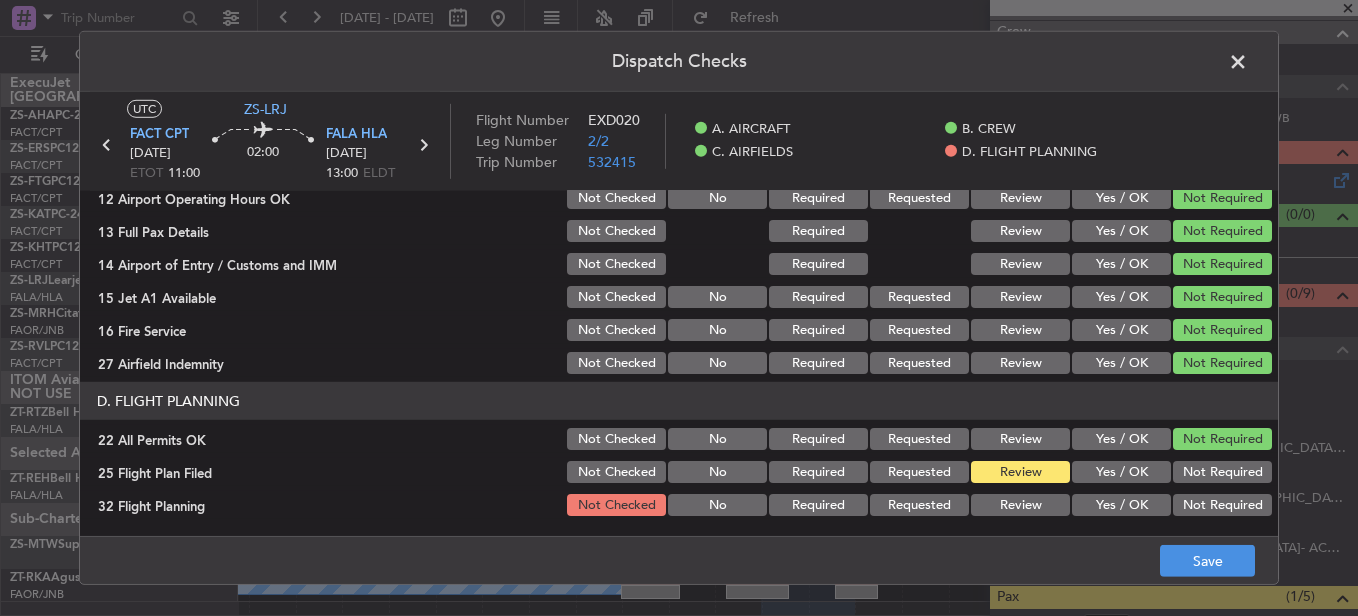 click on "Review" 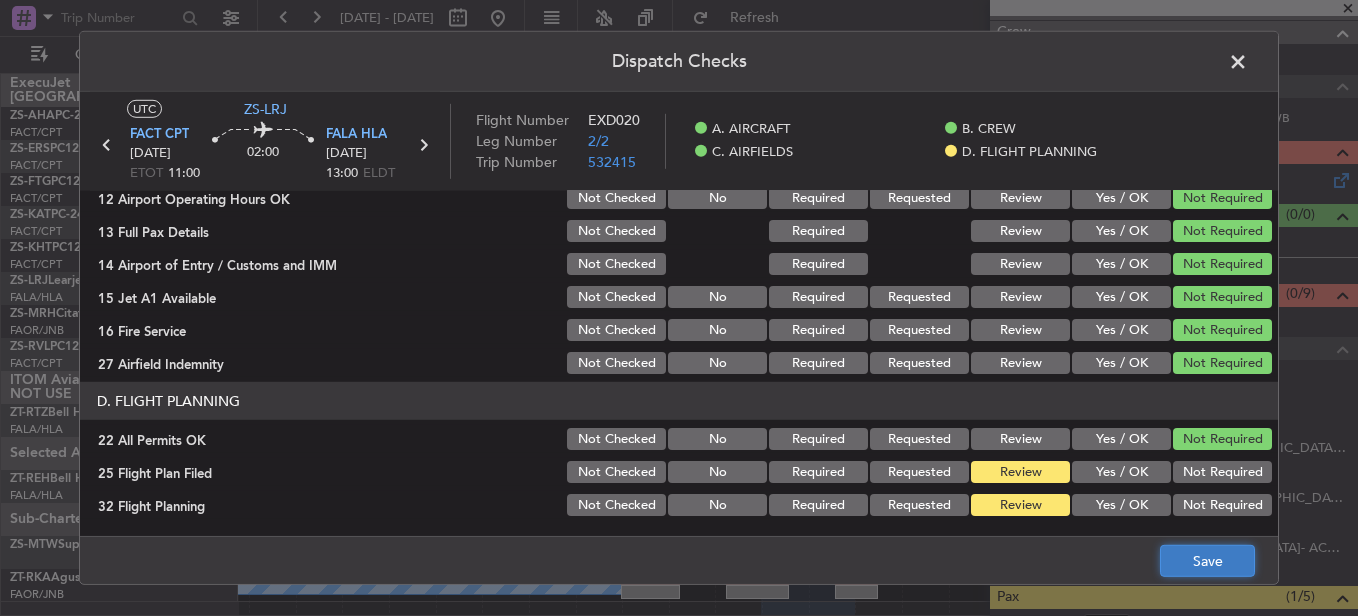 click on "Save" 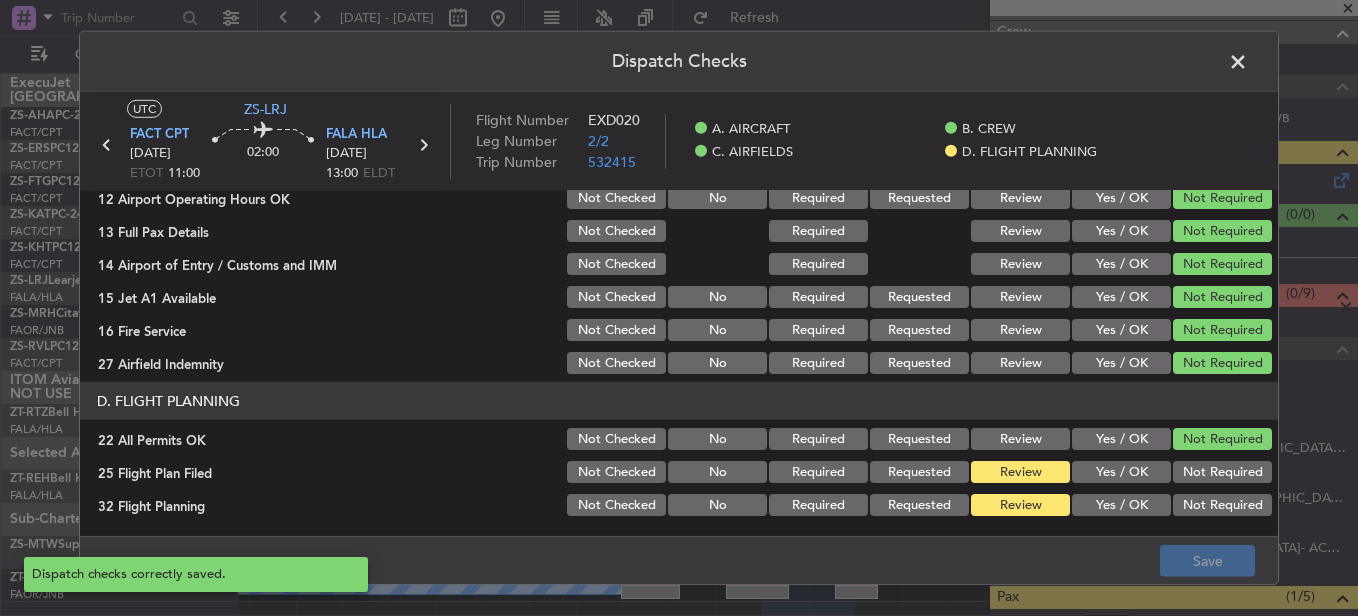 click 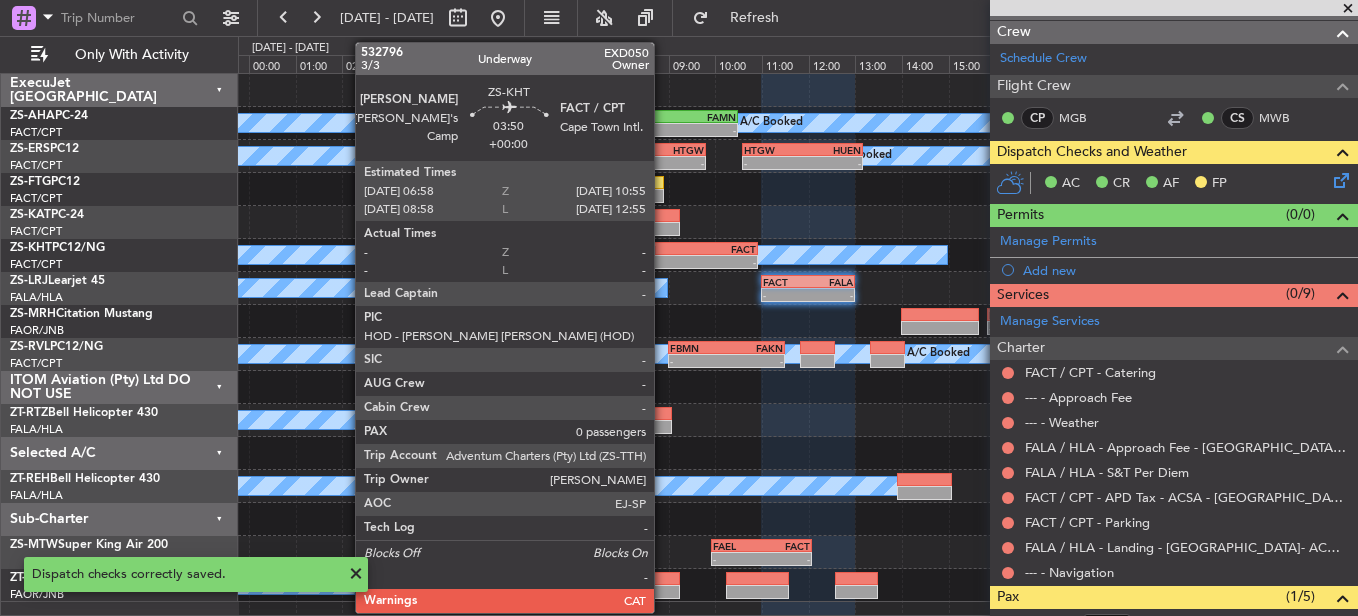 click on "[PERSON_NAME]" 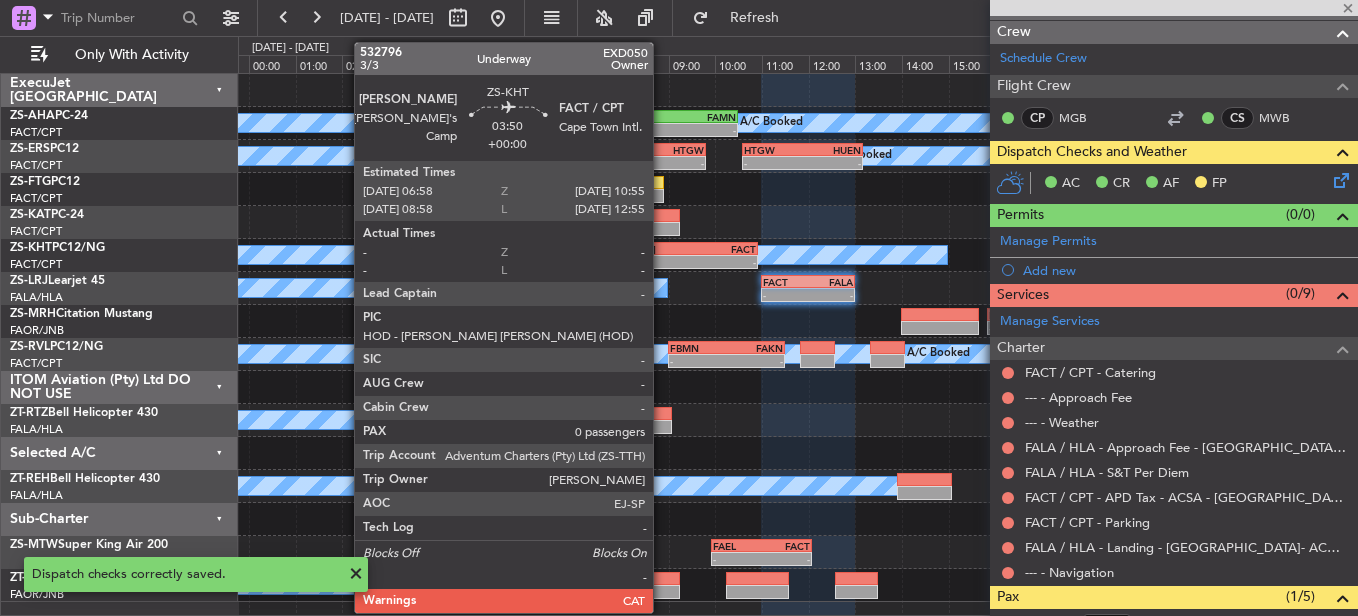 type on "0" 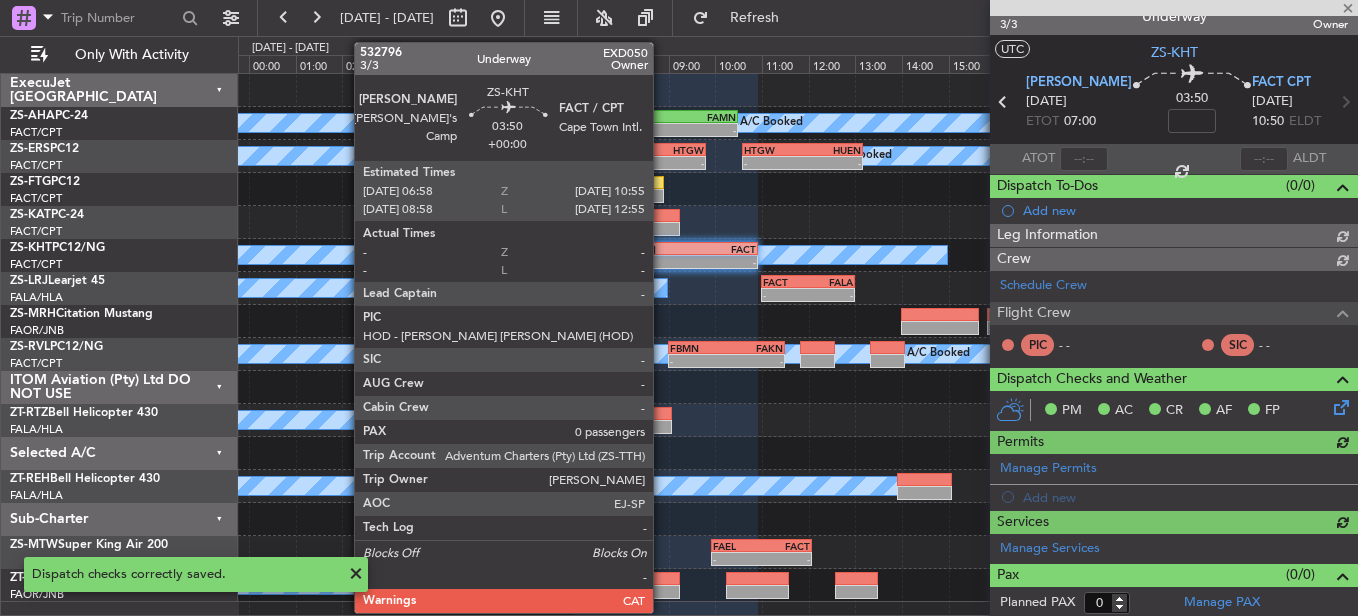 scroll, scrollTop: 248, scrollLeft: 0, axis: vertical 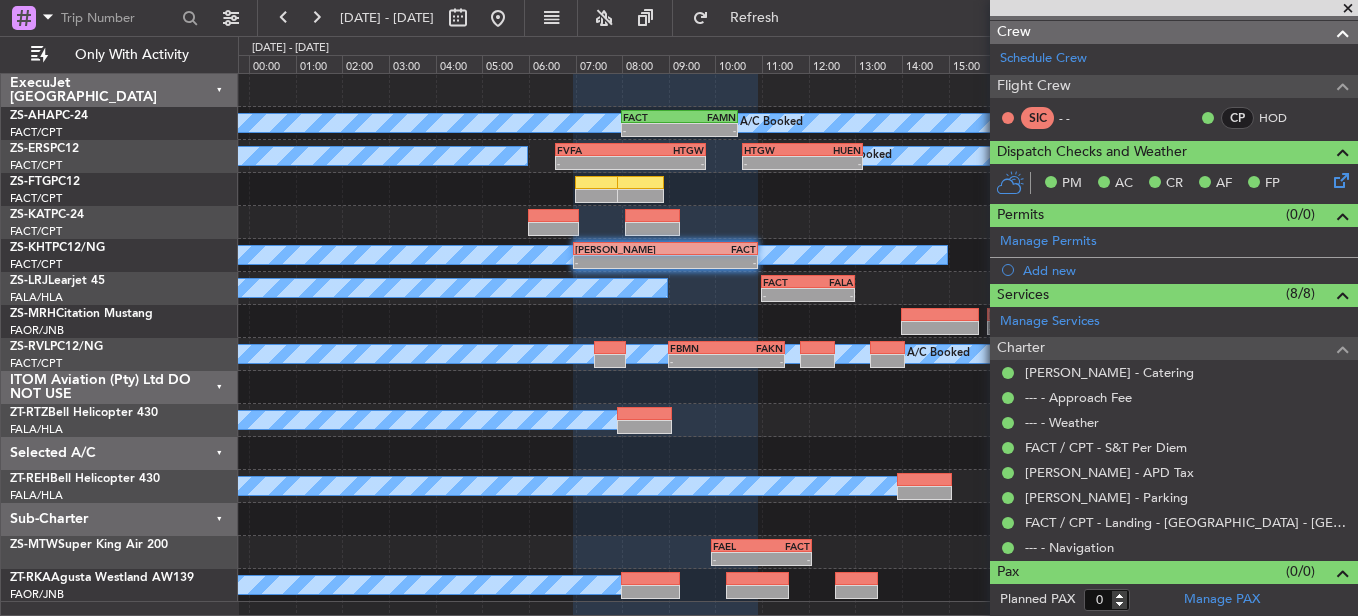 click on "A/C Booked
-
-
FACT
11:00 Z
FALA
13:00 Z" 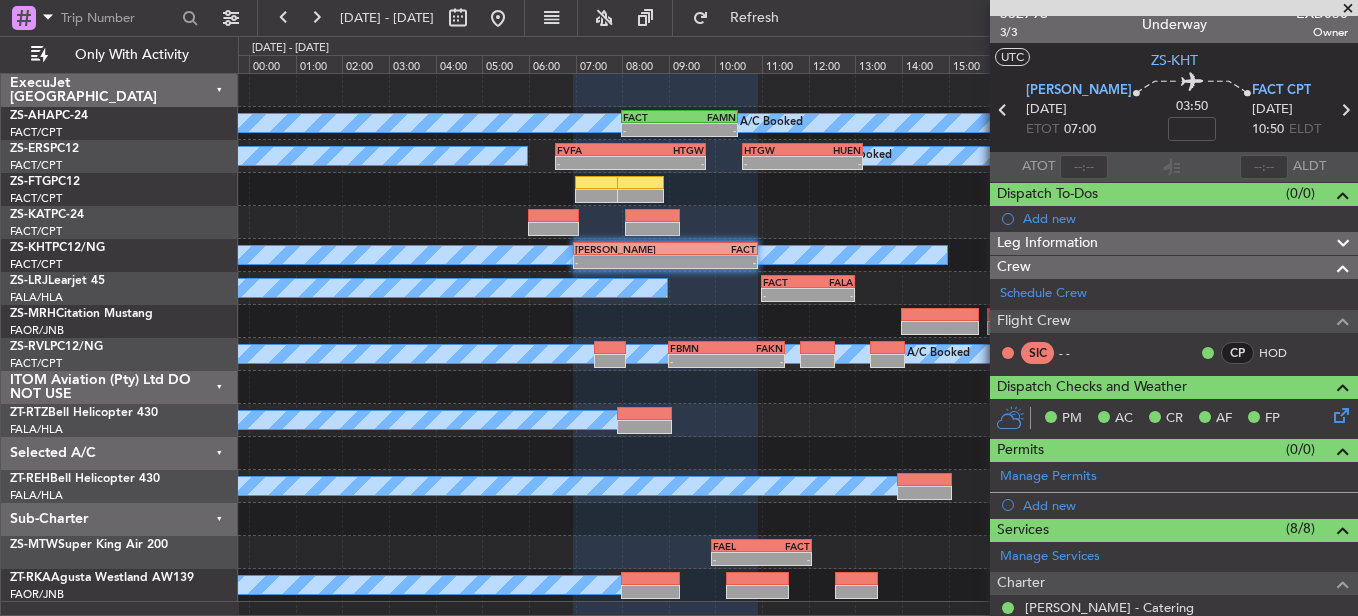 scroll, scrollTop: 0, scrollLeft: 0, axis: both 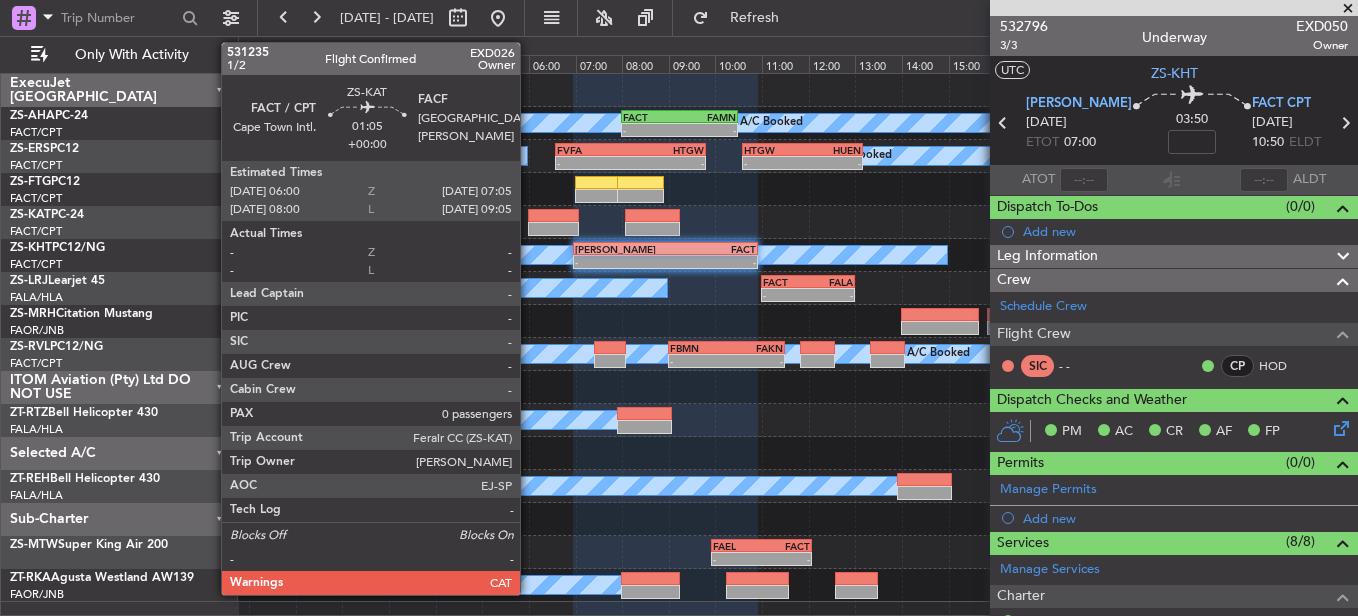 click 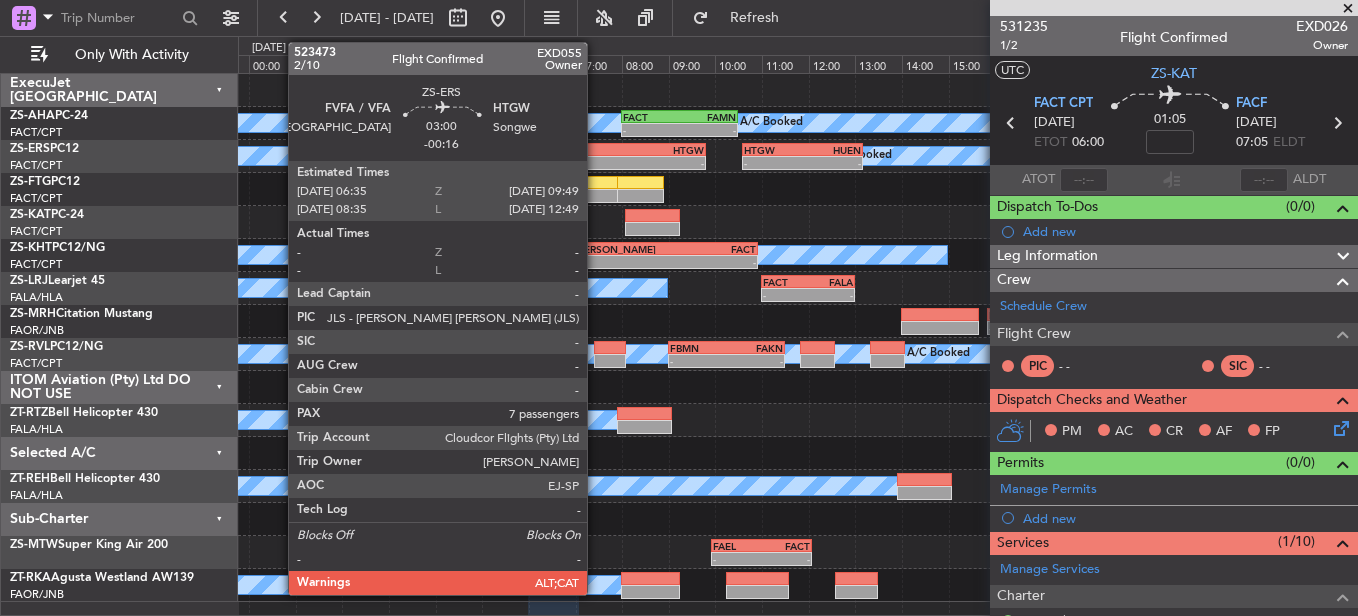 click on "-" 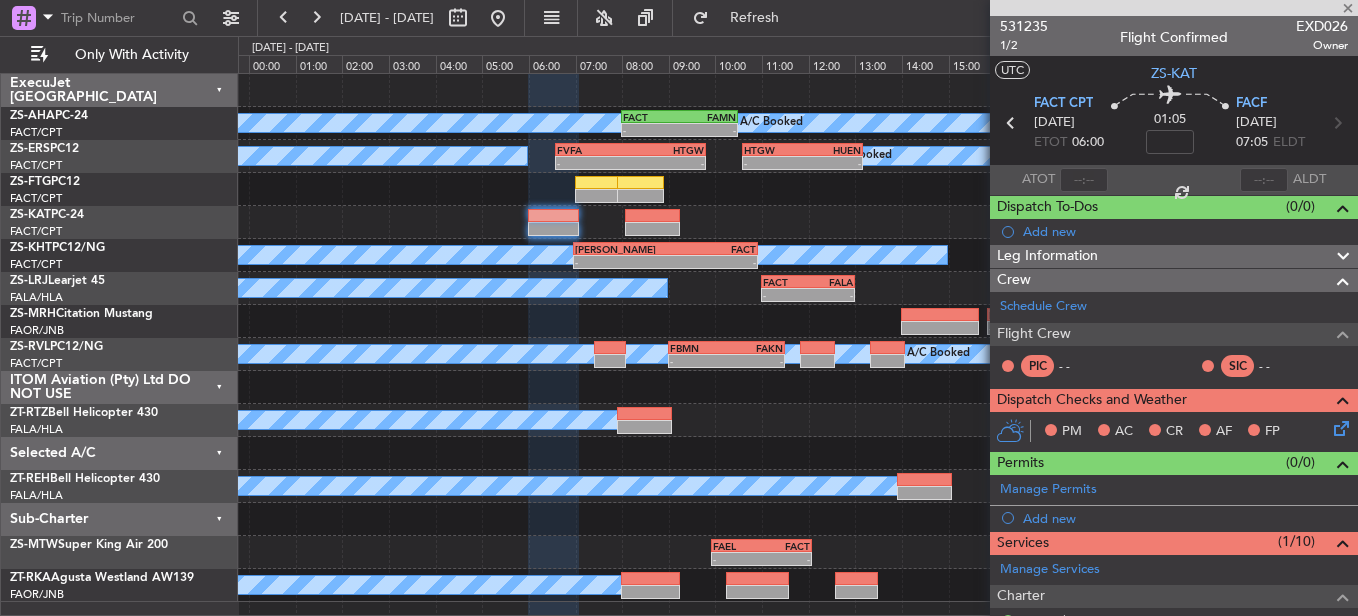 type on "-00:16" 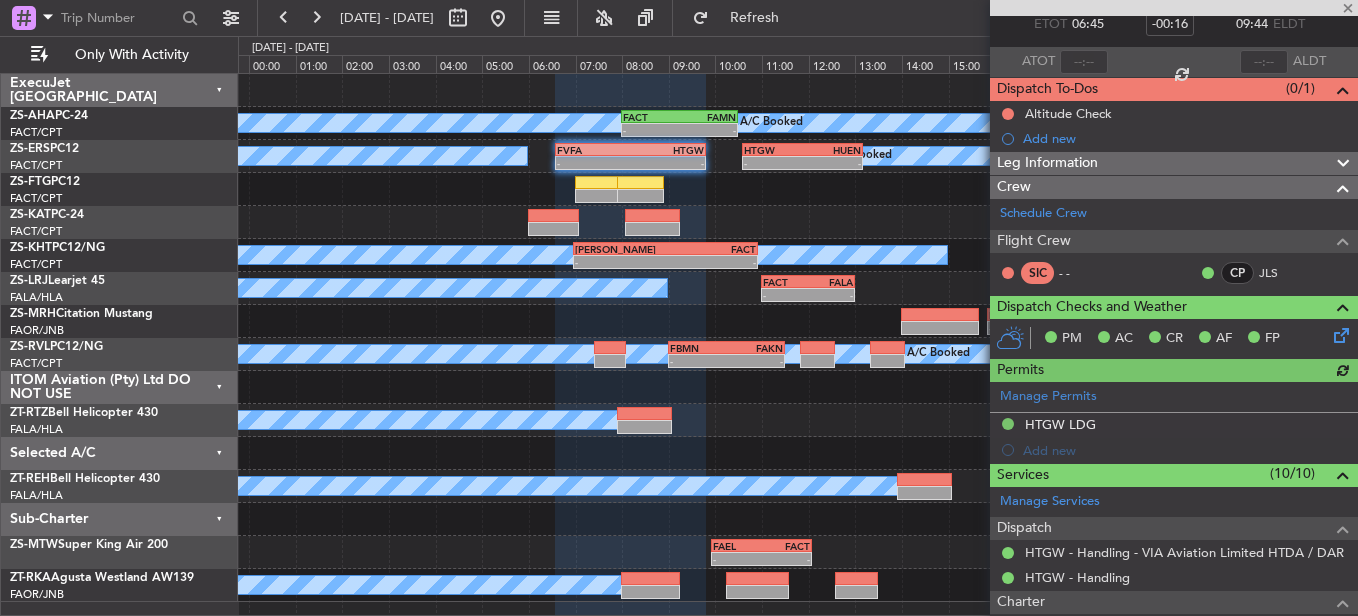 scroll, scrollTop: 0, scrollLeft: 0, axis: both 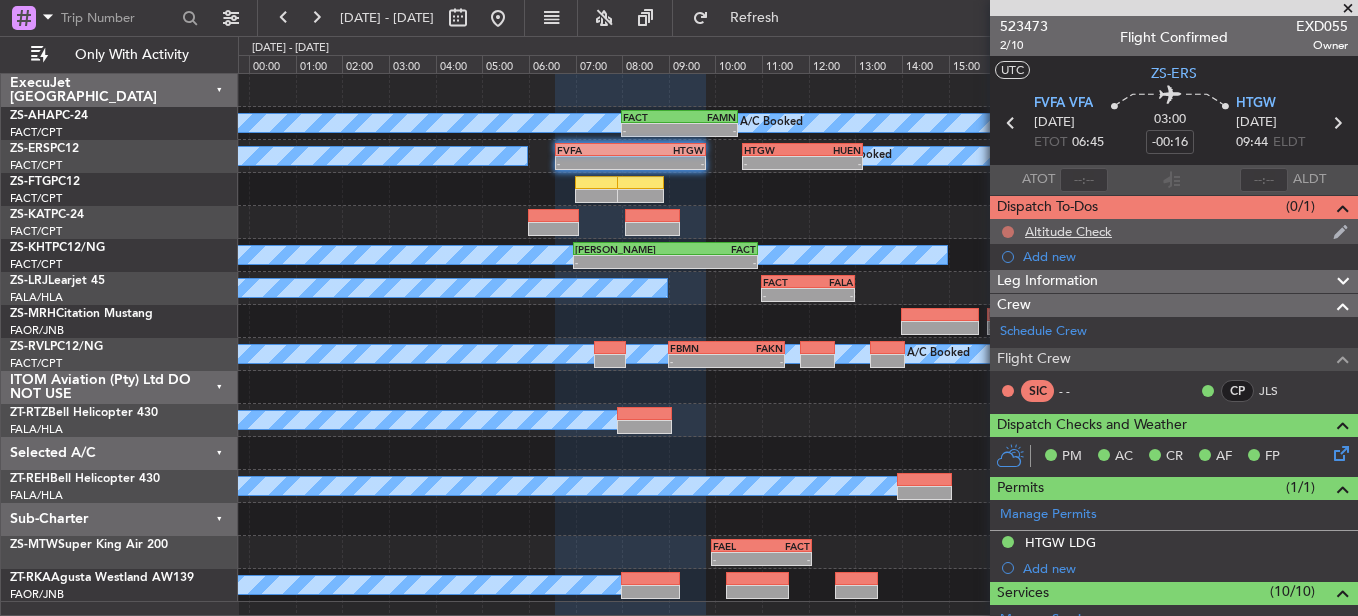 click 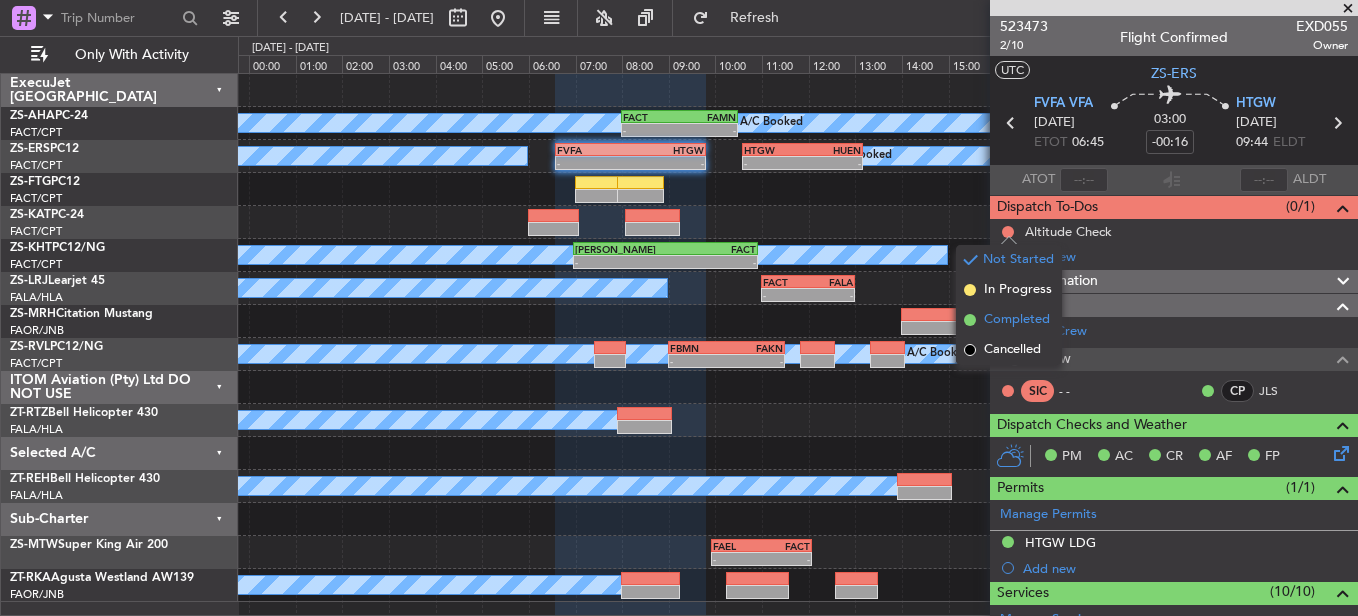click on "Completed" at bounding box center (1017, 320) 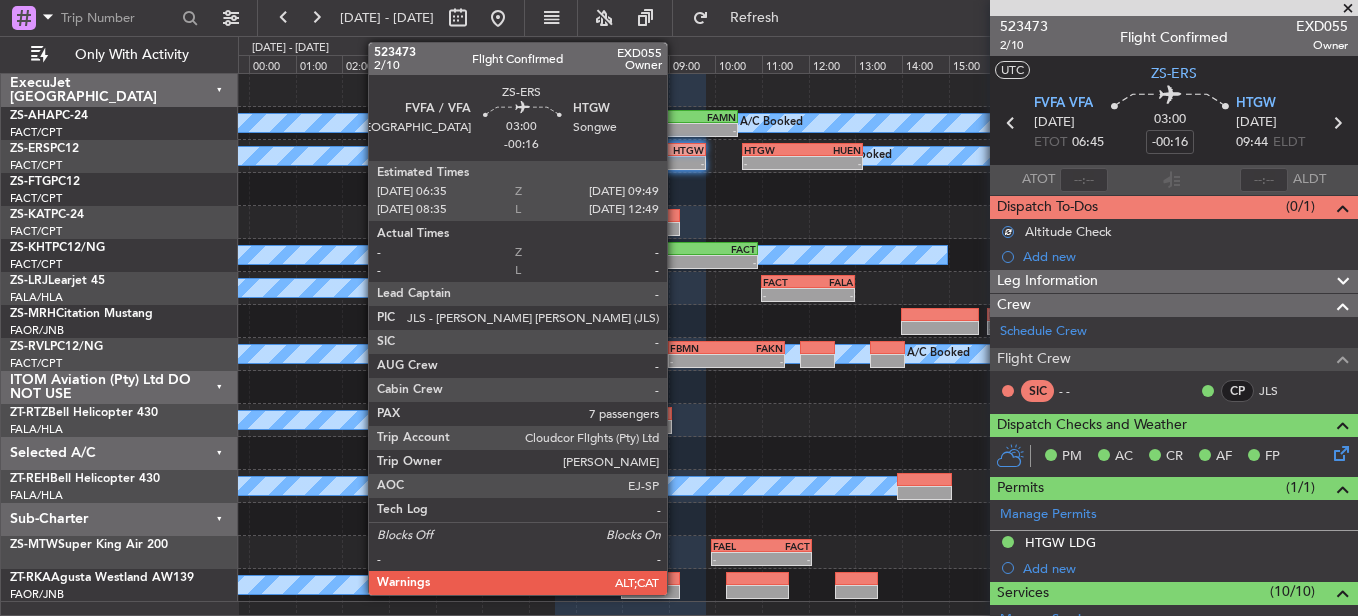 click on "FVFA
06:35 Z
HTGW
09:49 Z" 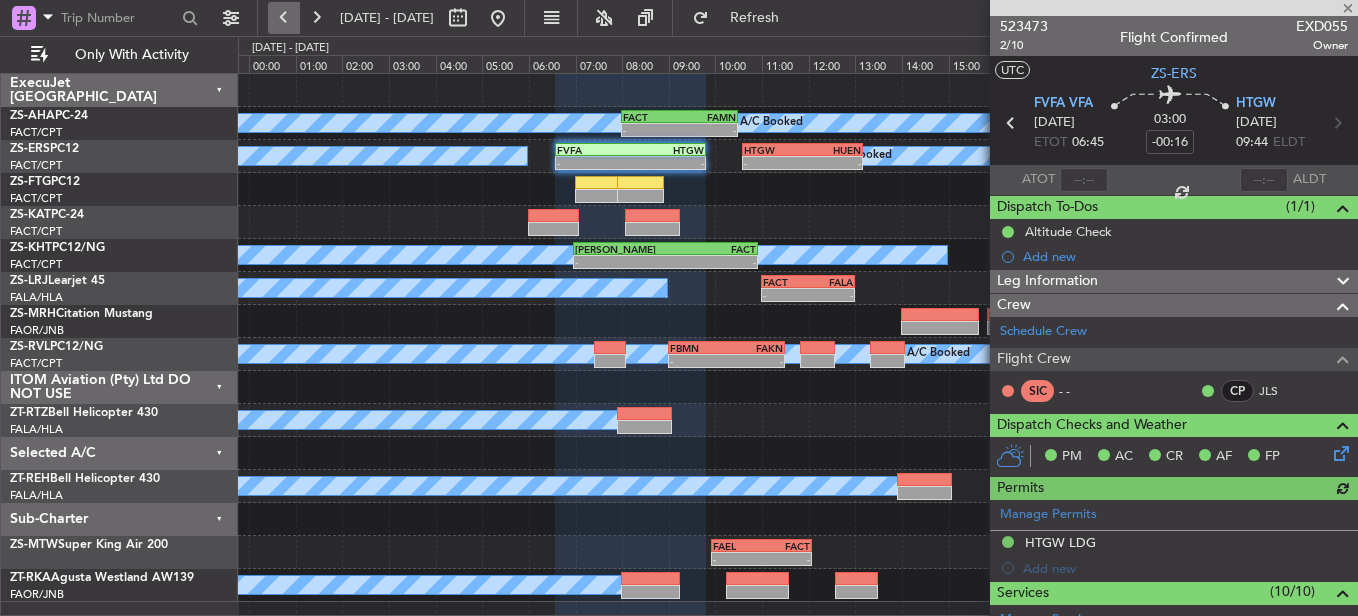 click at bounding box center [284, 18] 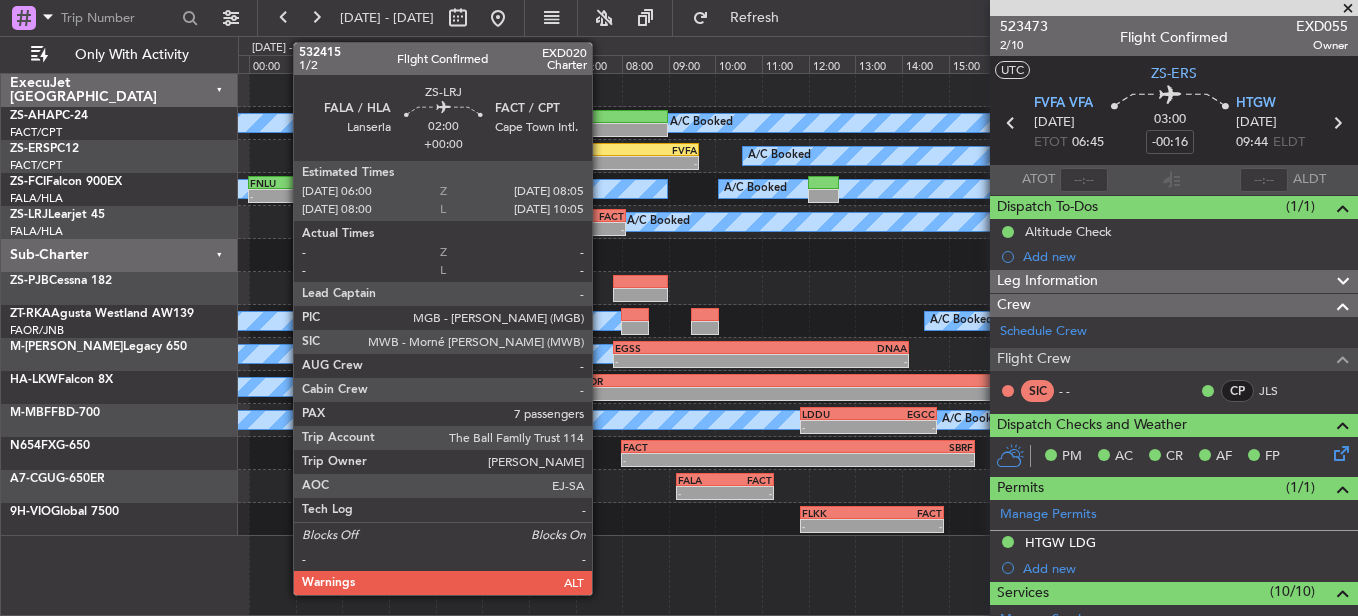 click on "FACT" 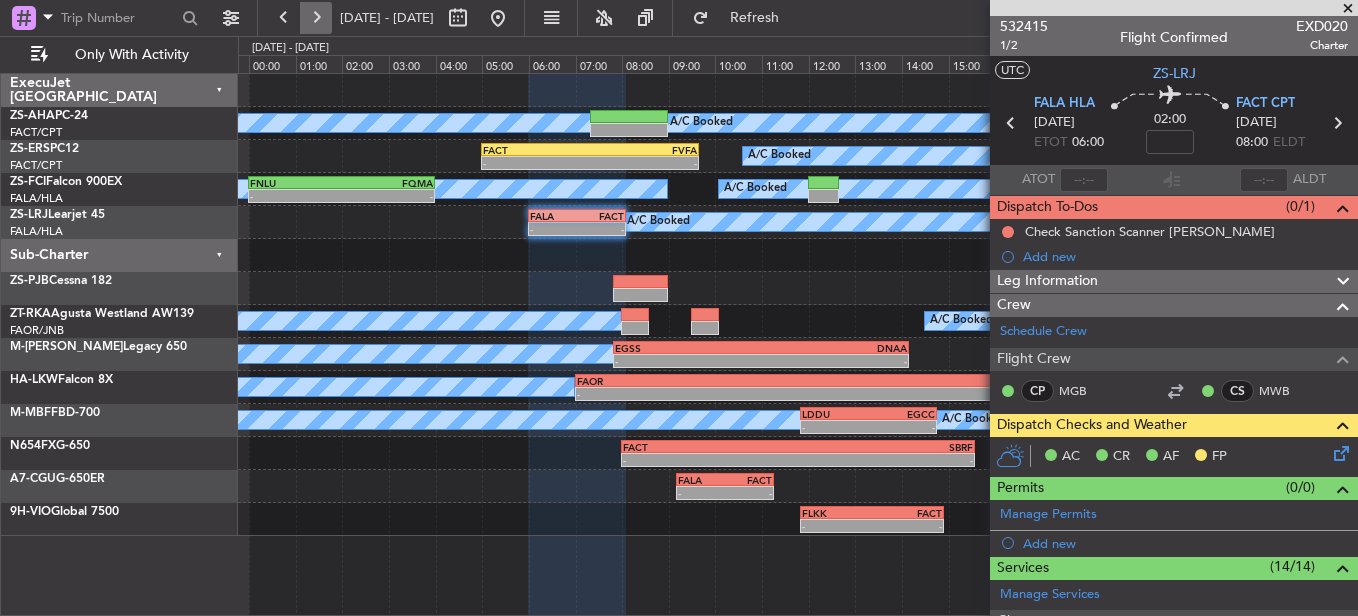 click at bounding box center [316, 18] 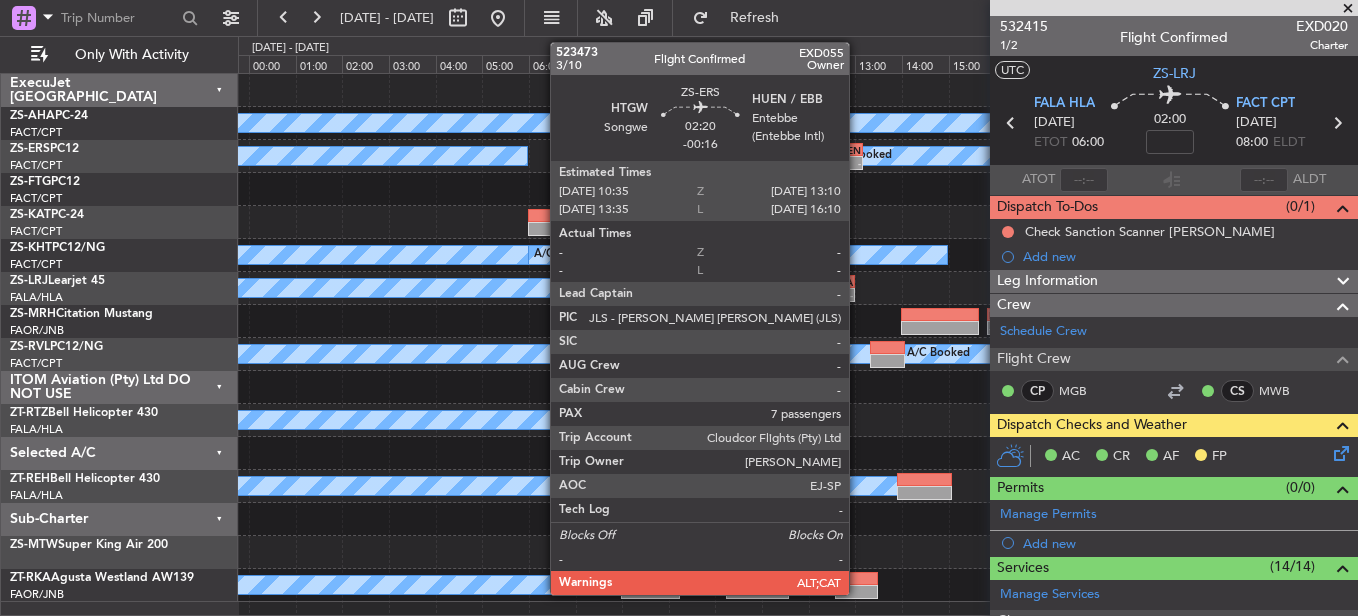 click on "-" 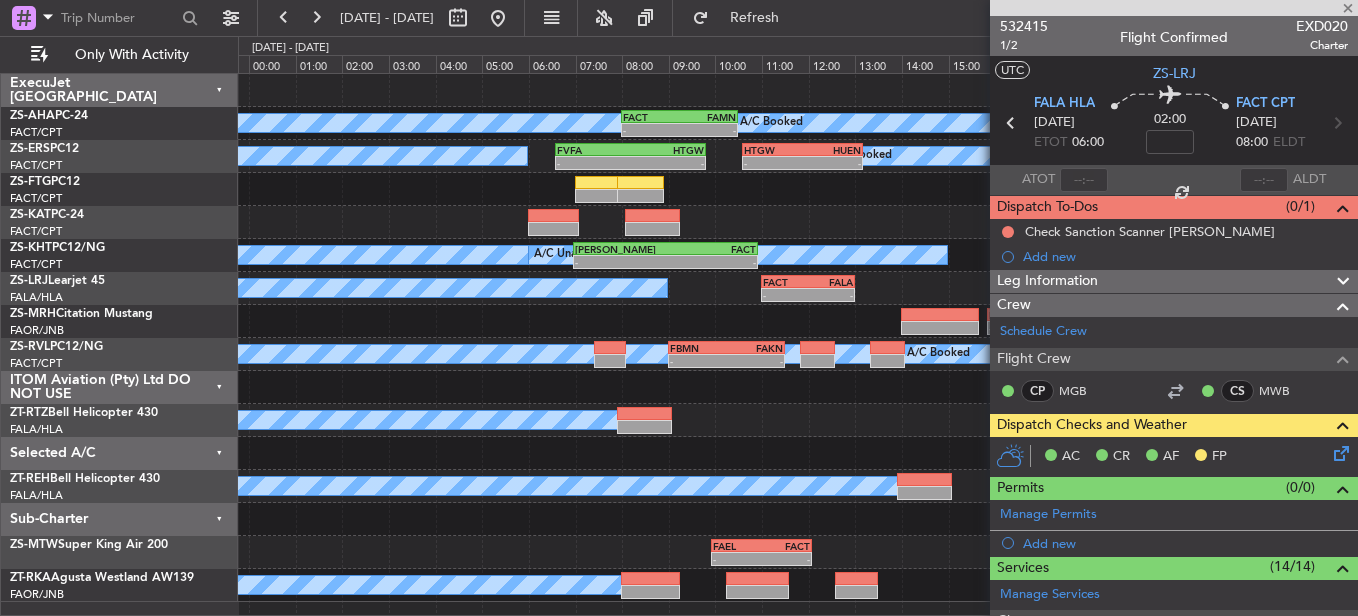 type on "-00:16" 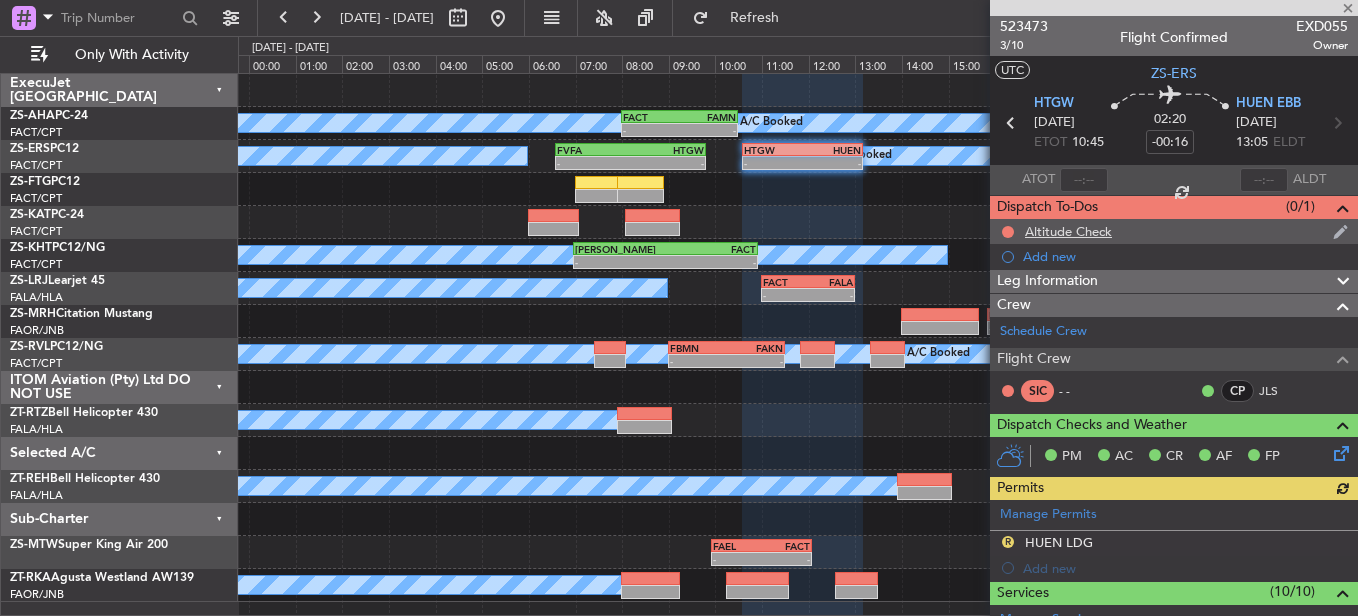 click 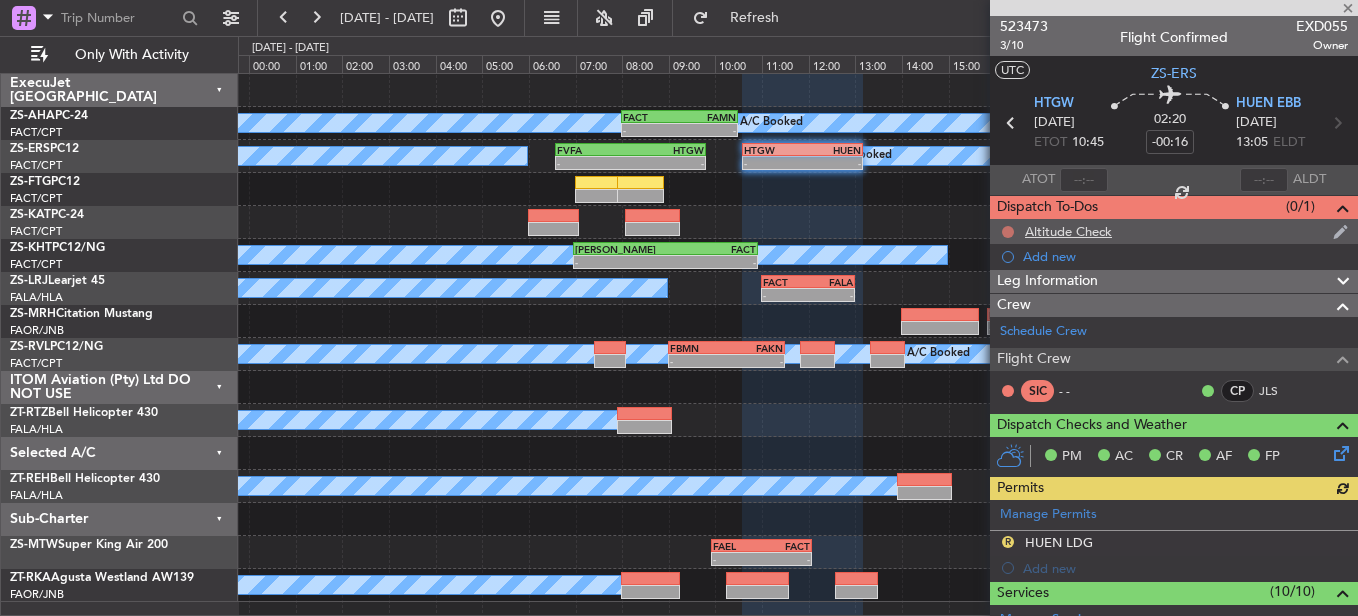 click 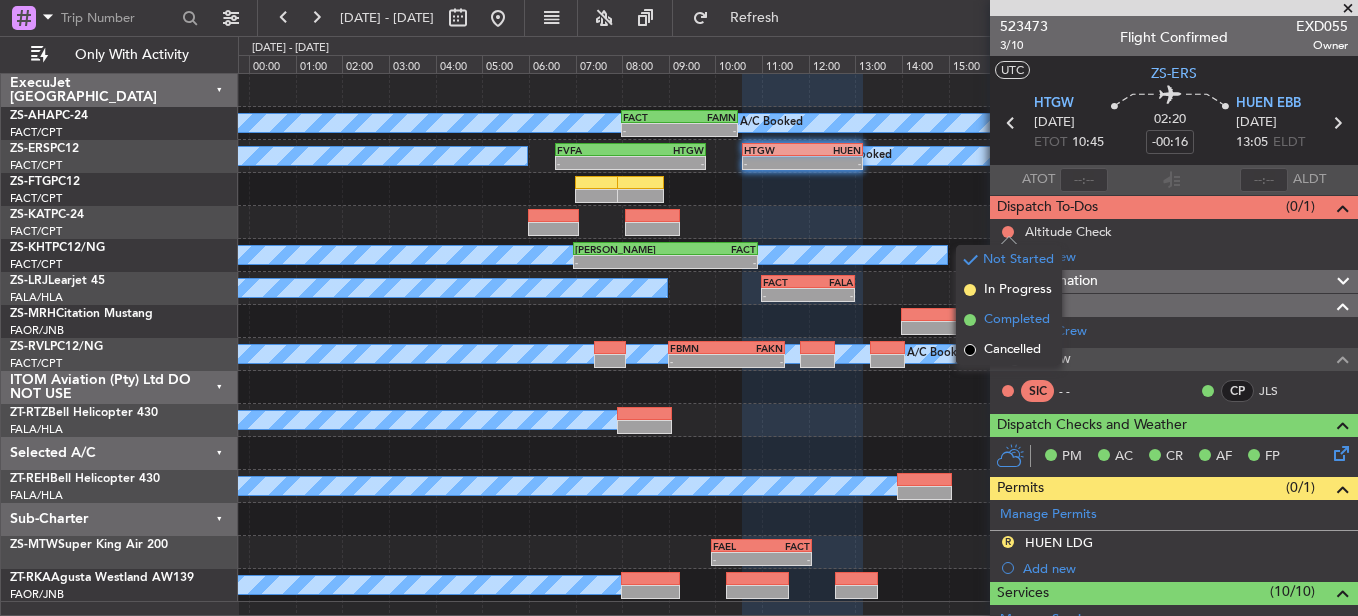 click on "Completed" at bounding box center [1017, 320] 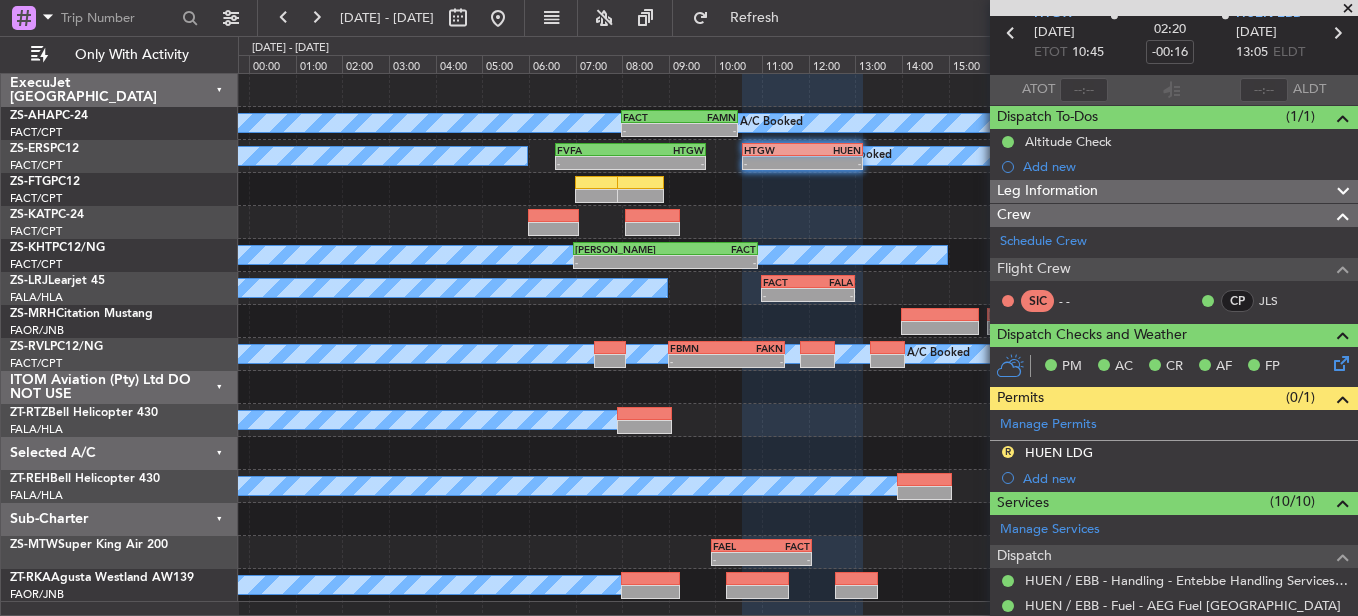 scroll, scrollTop: 0, scrollLeft: 0, axis: both 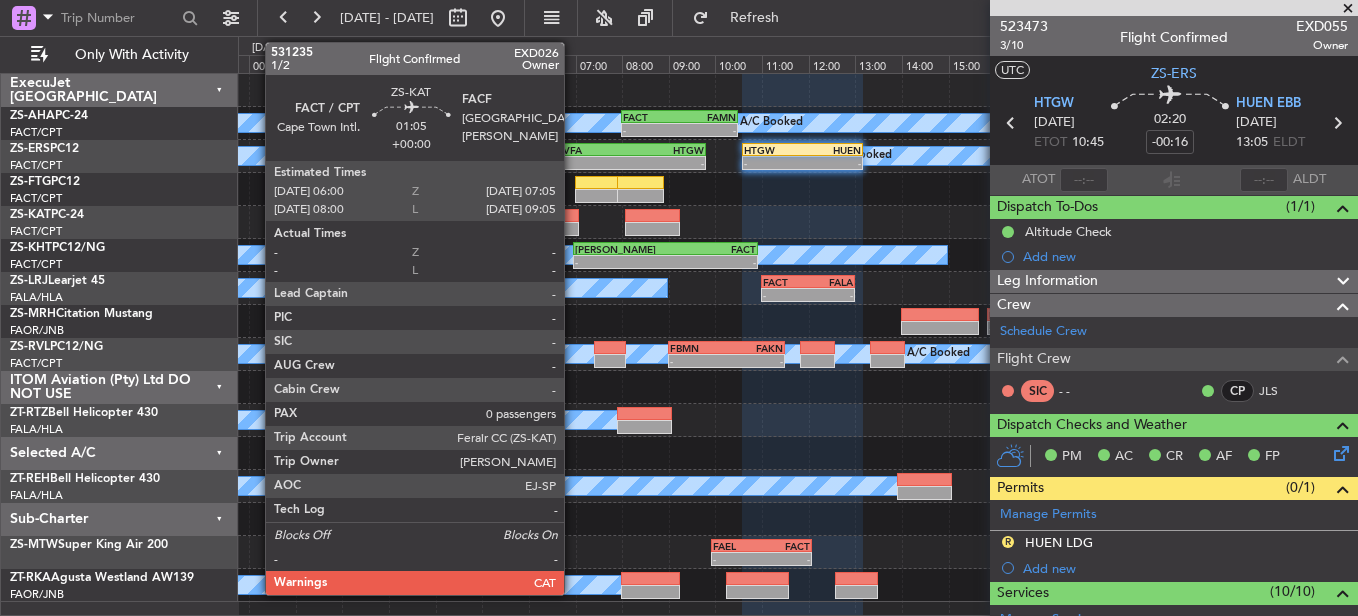 click 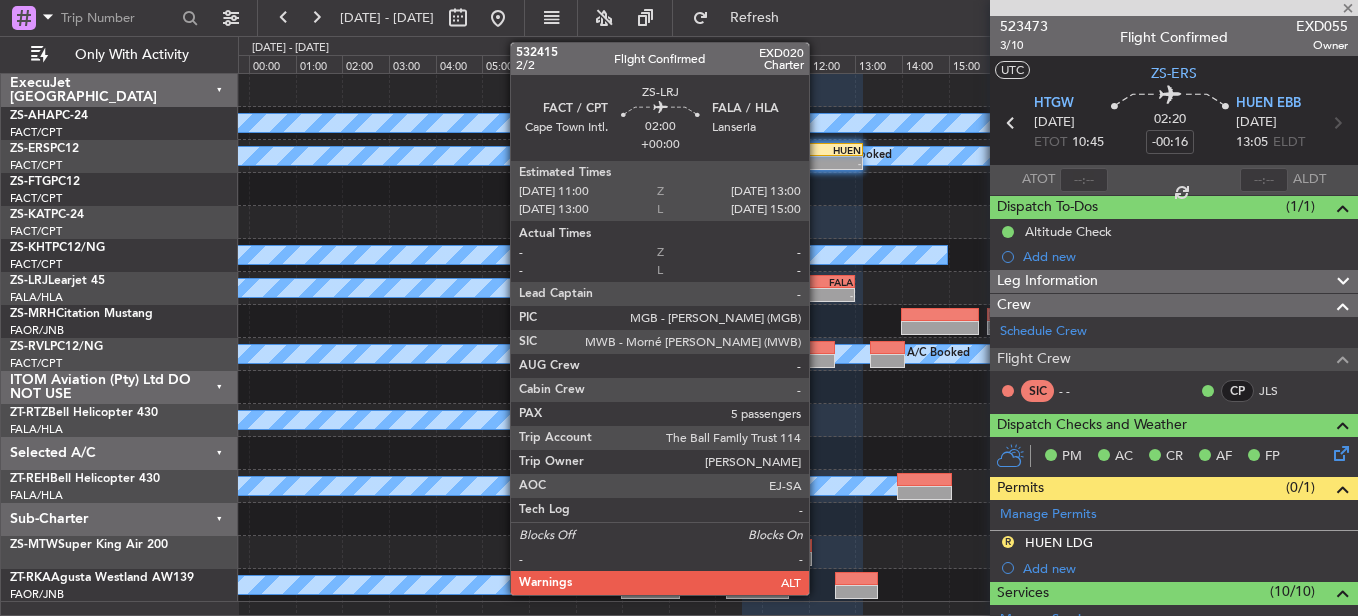 click on "FALA" 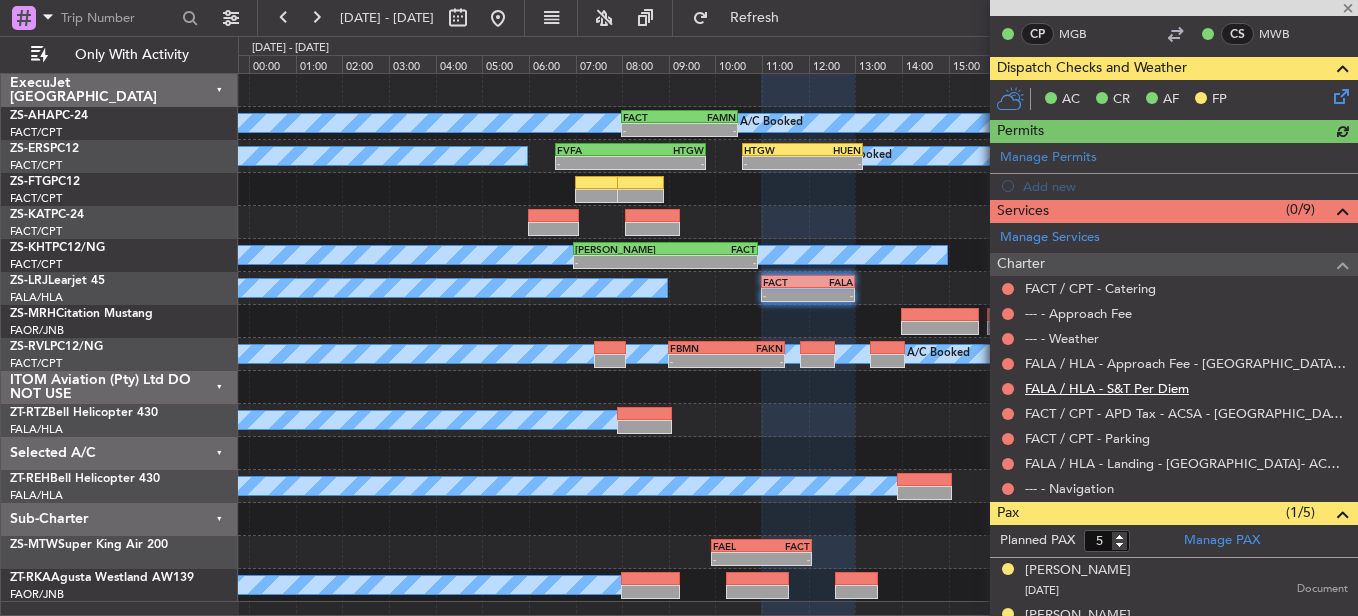 scroll, scrollTop: 400, scrollLeft: 0, axis: vertical 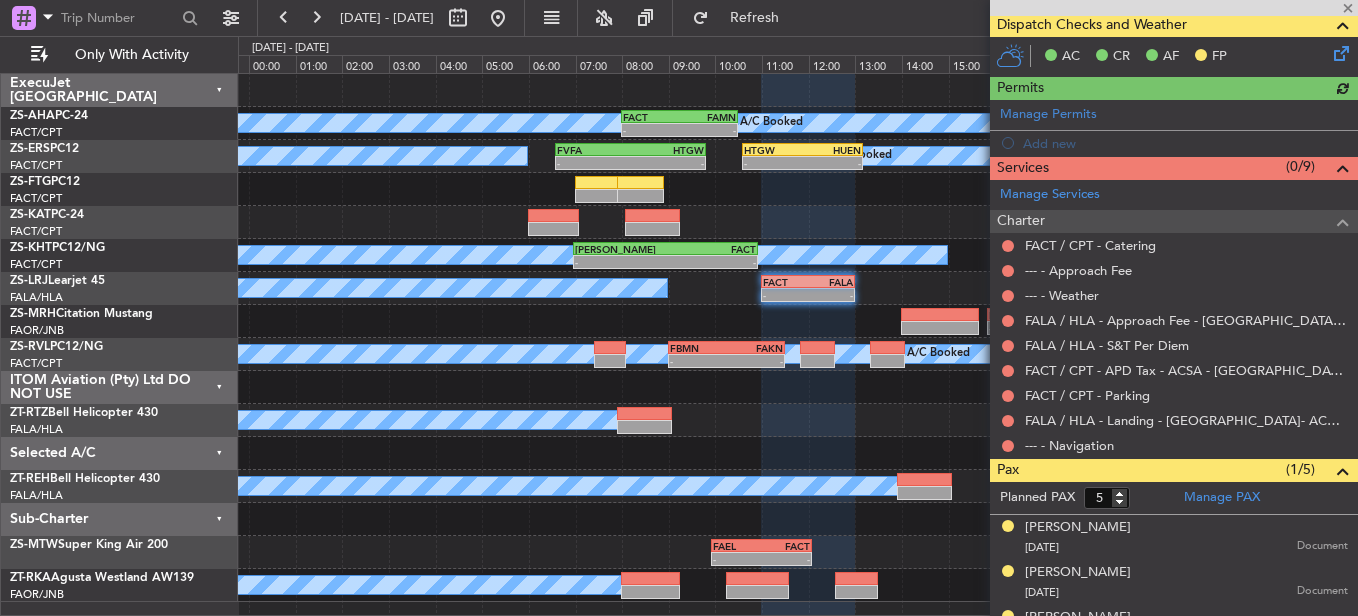 click on "--- - Navigation" at bounding box center [1174, 445] 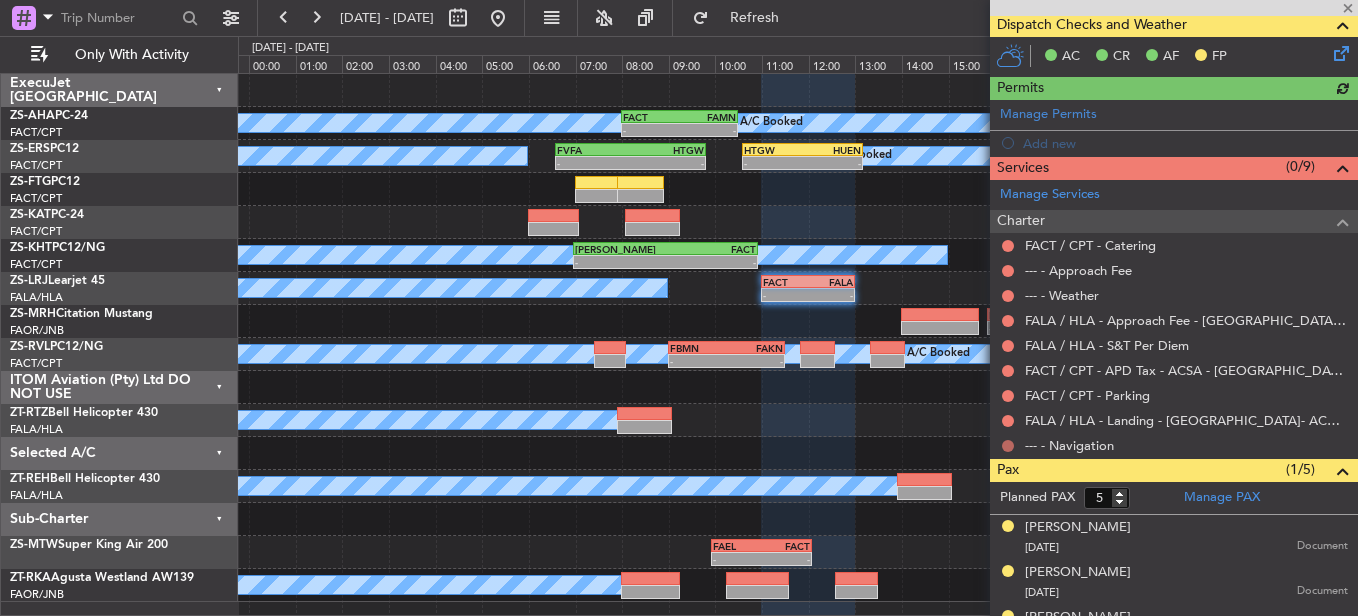 click at bounding box center (1008, 446) 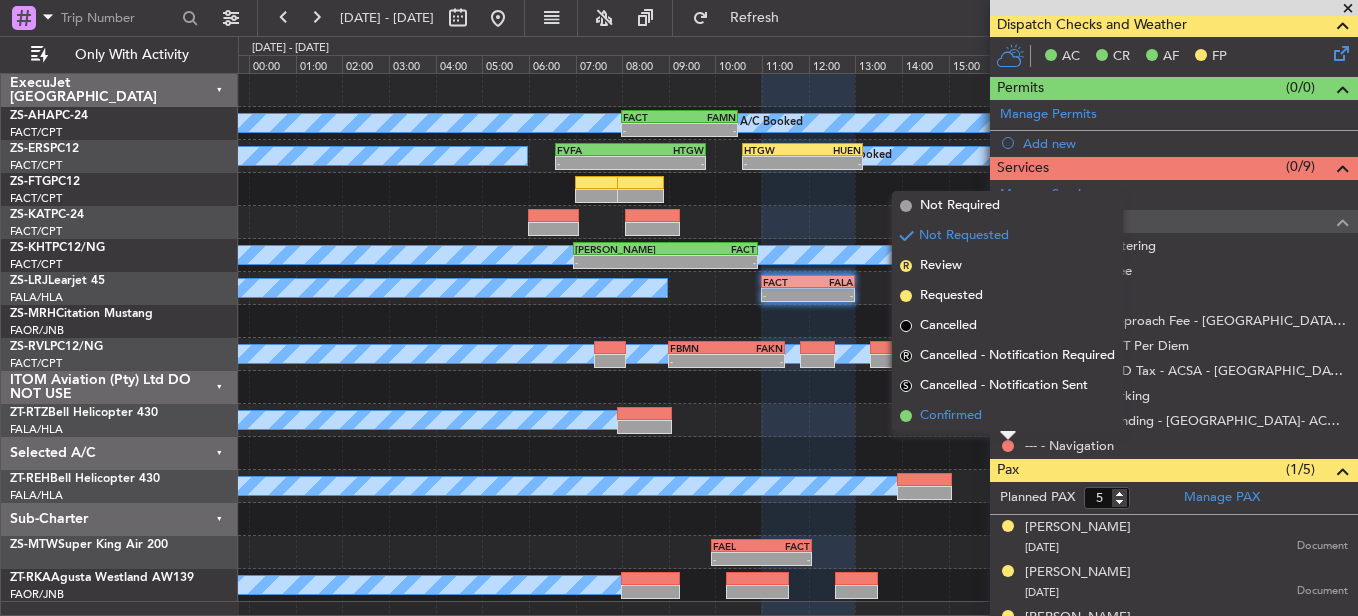click on "Confirmed" at bounding box center [1007, 416] 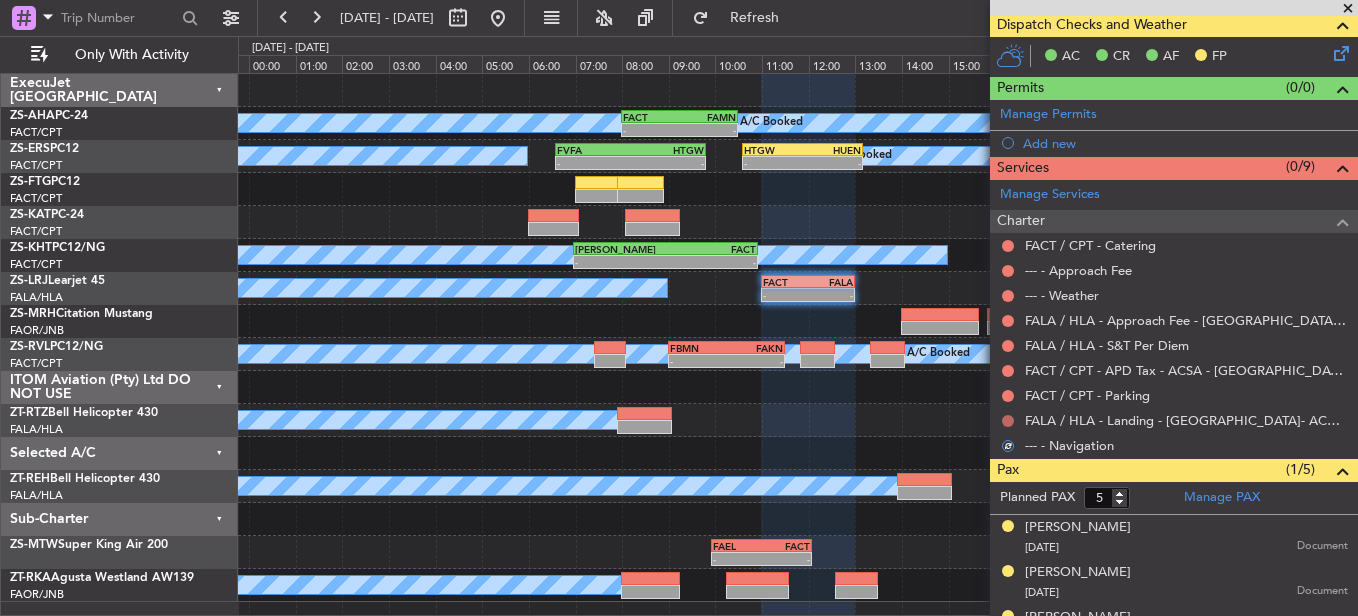 click at bounding box center (1008, 421) 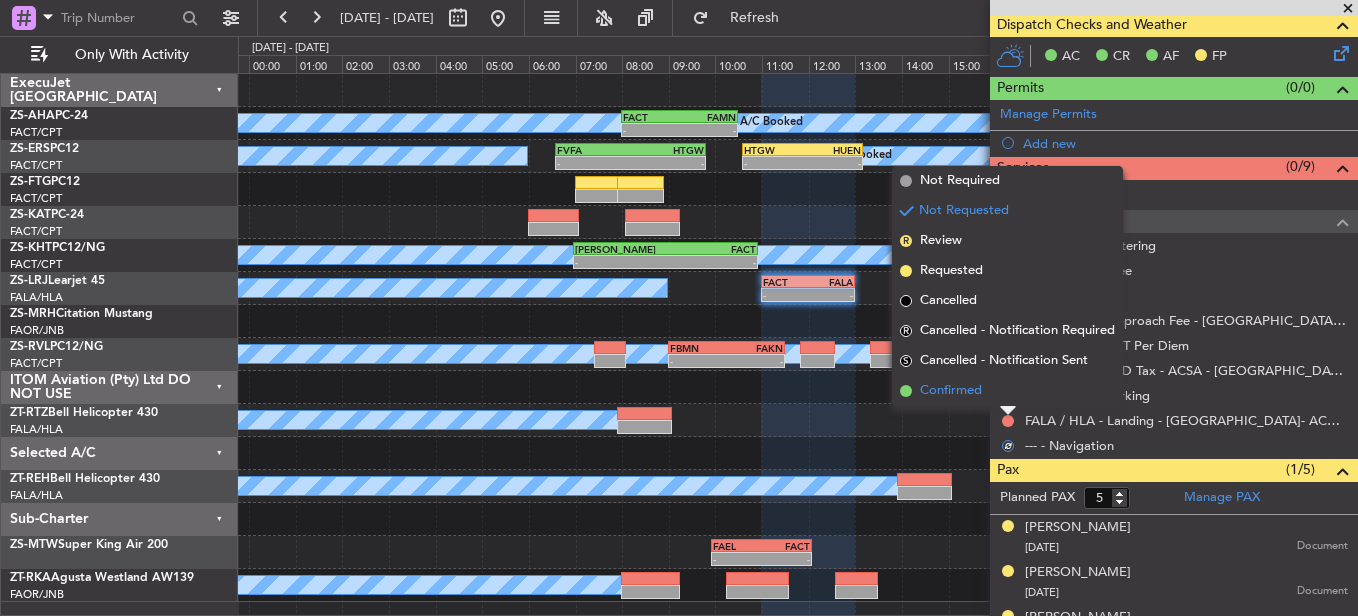 click on "Confirmed" at bounding box center (1007, 391) 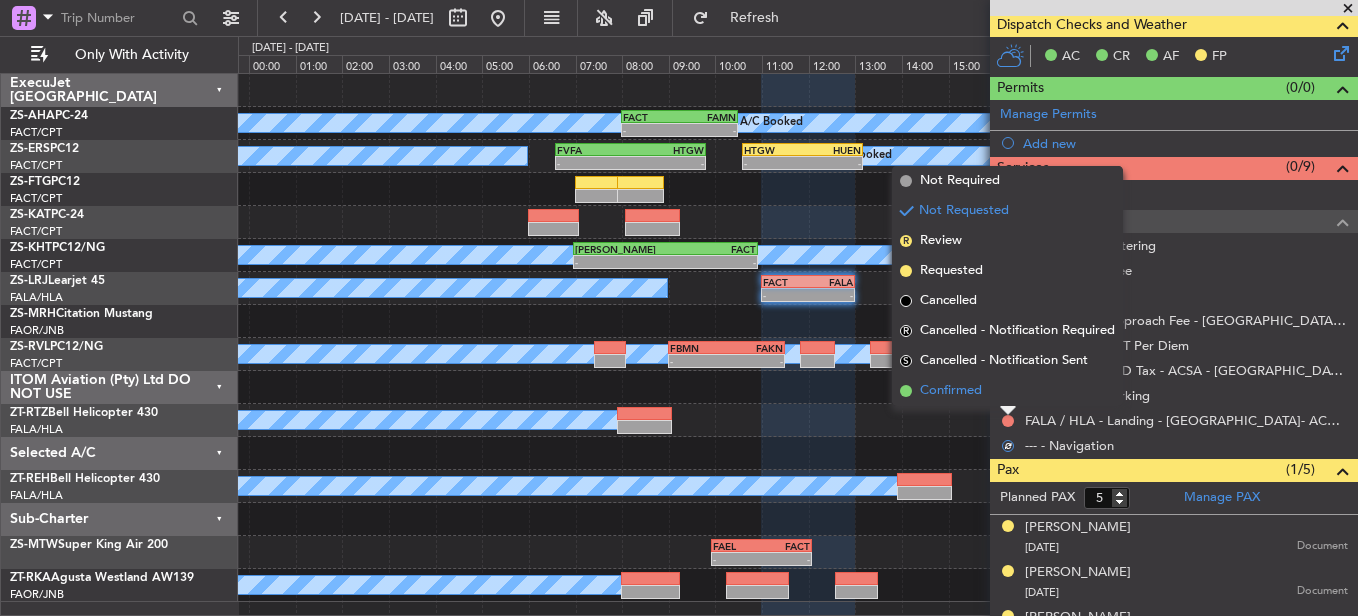 click at bounding box center [1008, 396] 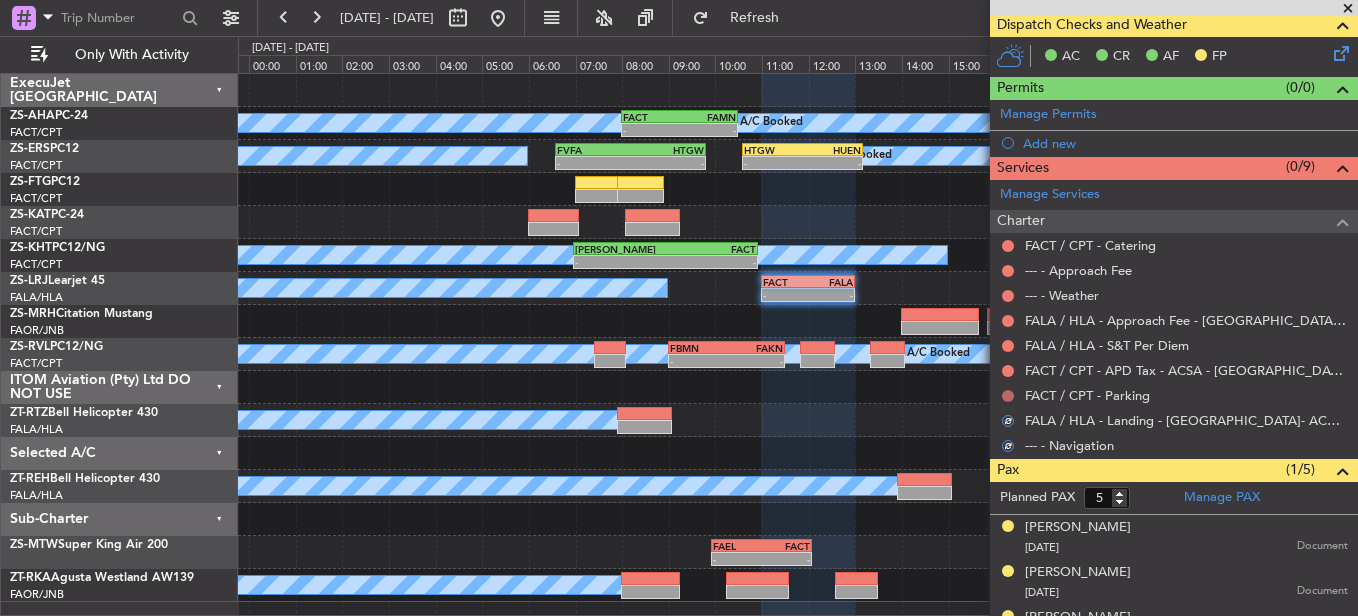 click at bounding box center [1008, 396] 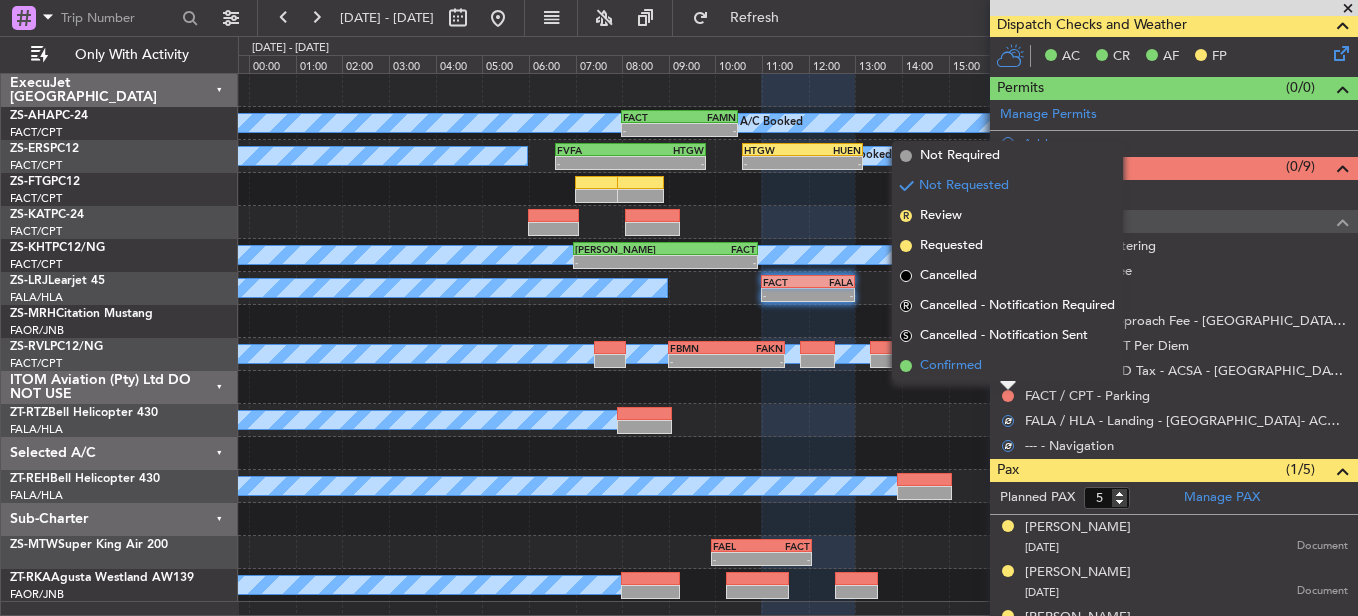 click on "Confirmed" at bounding box center (1007, 366) 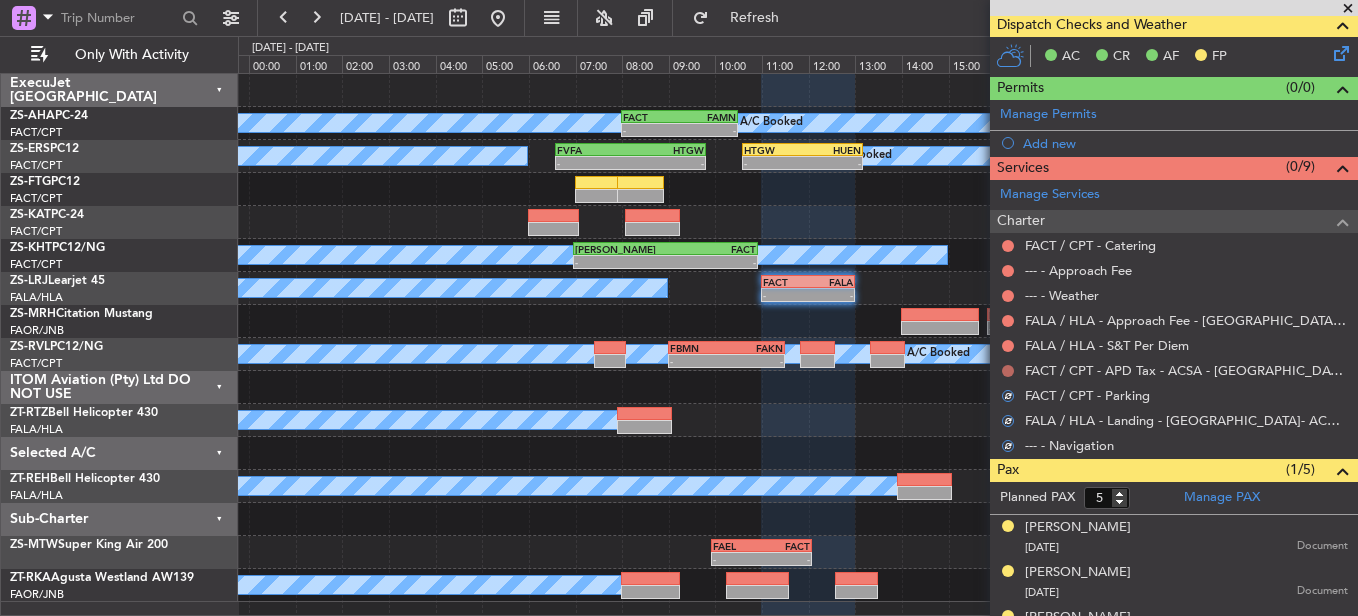 click at bounding box center [1008, 371] 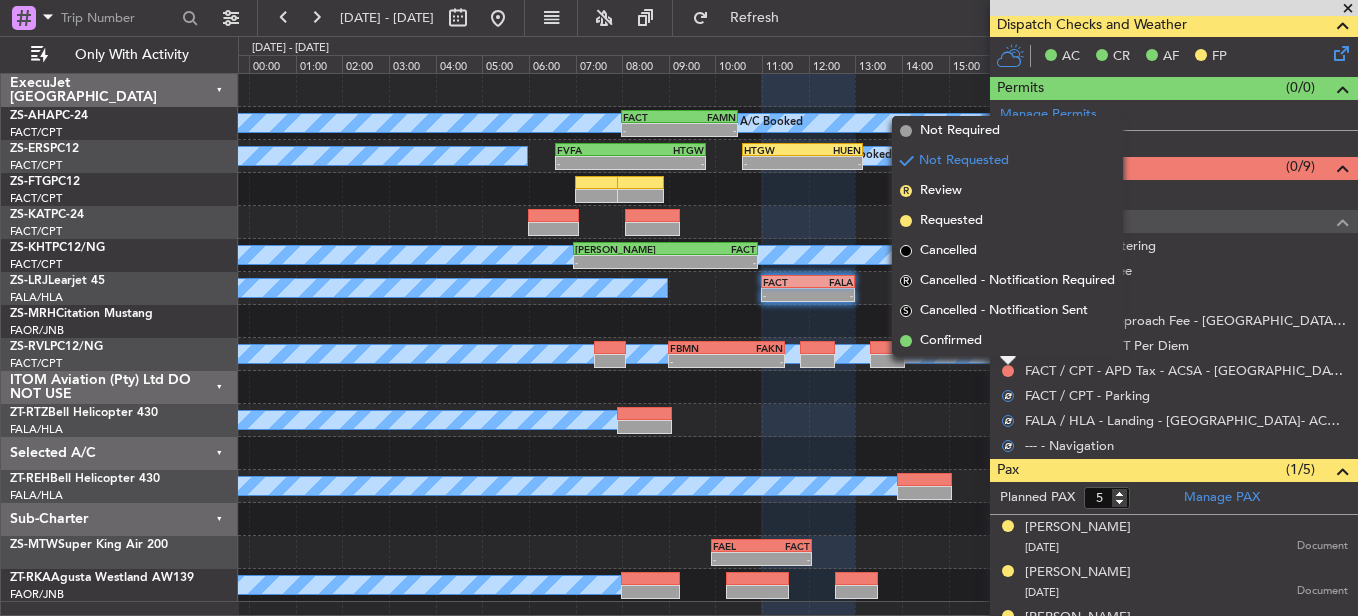 drag, startPoint x: 1008, startPoint y: 371, endPoint x: 1009, endPoint y: 352, distance: 19.026299 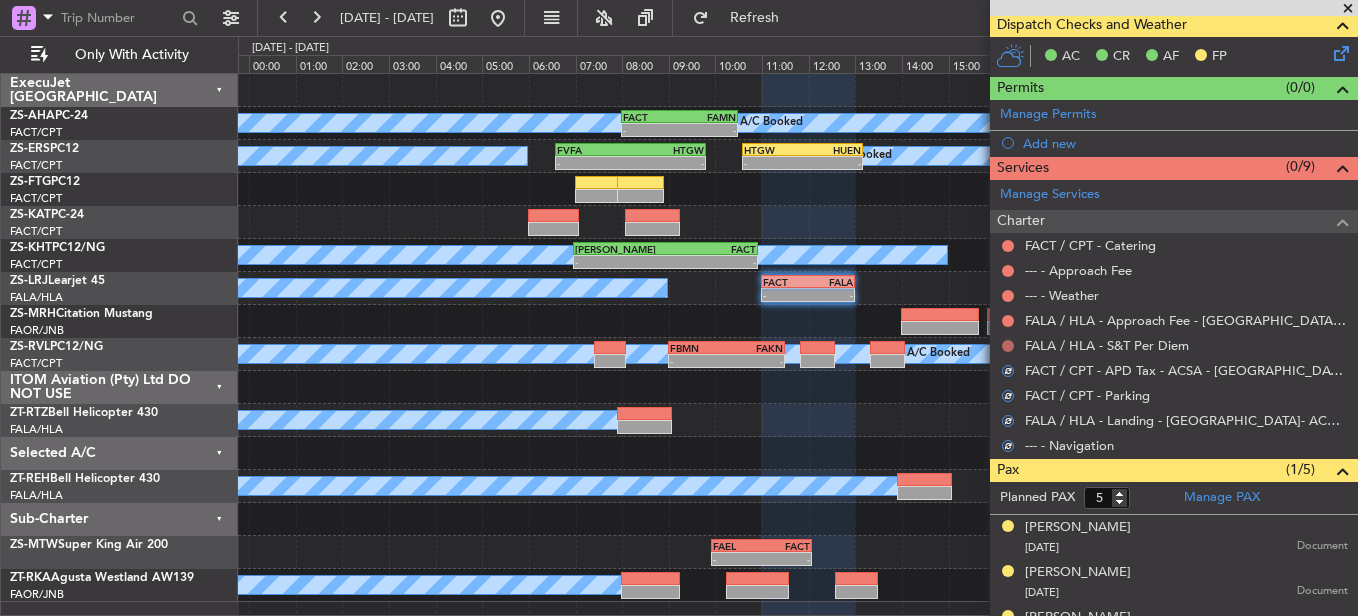 click at bounding box center (1008, 346) 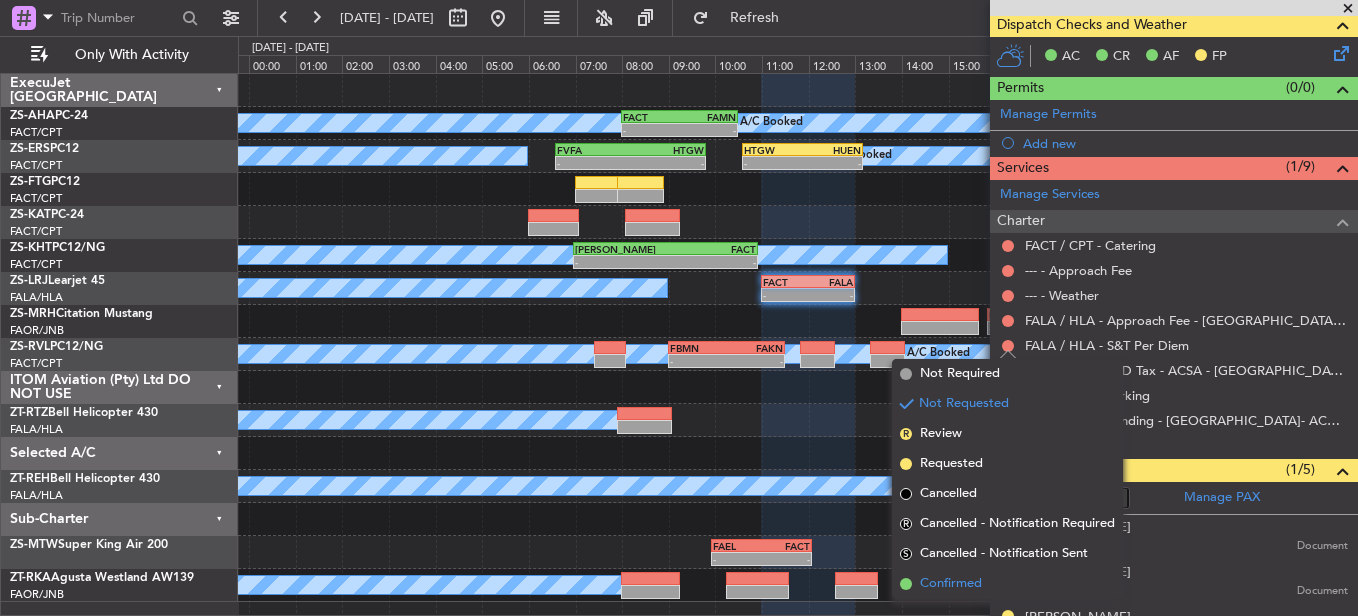 click on "Confirmed" at bounding box center (1007, 584) 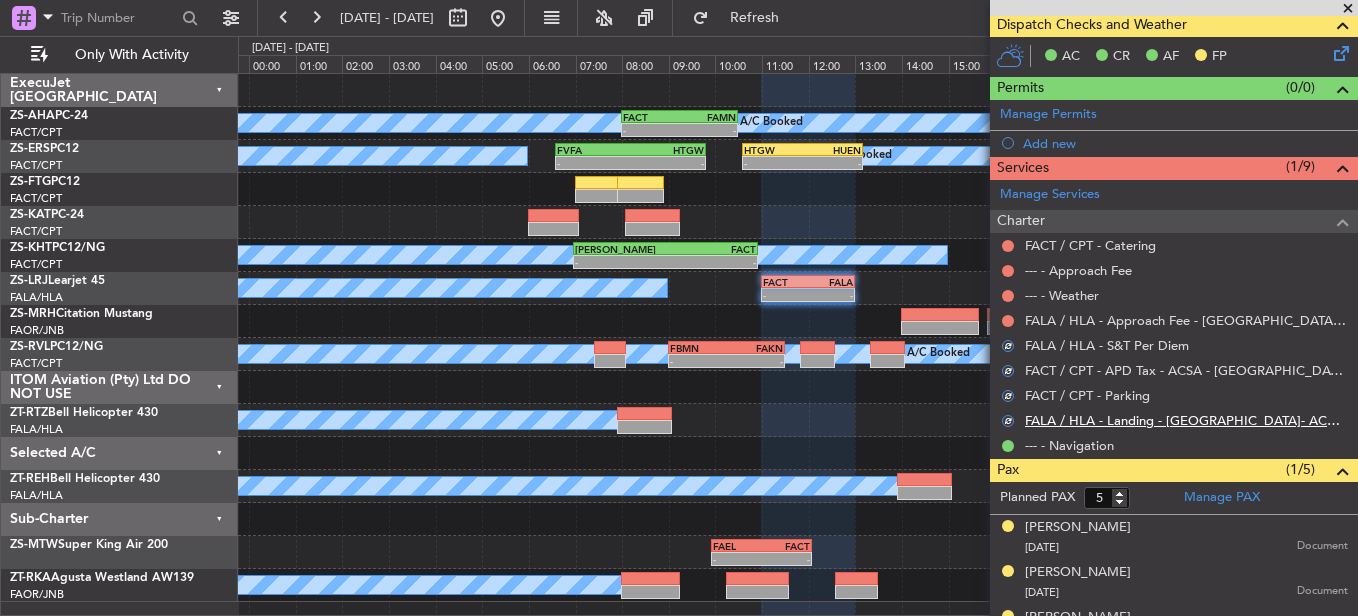 scroll, scrollTop: 200, scrollLeft: 0, axis: vertical 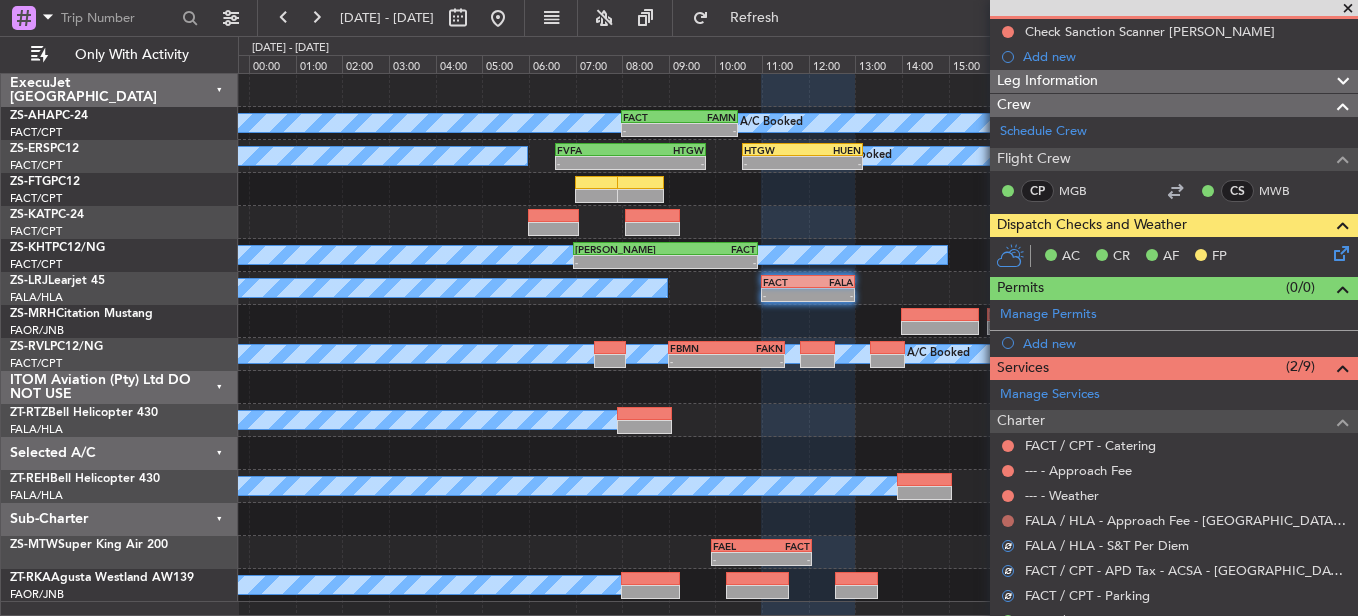 click at bounding box center (1008, 521) 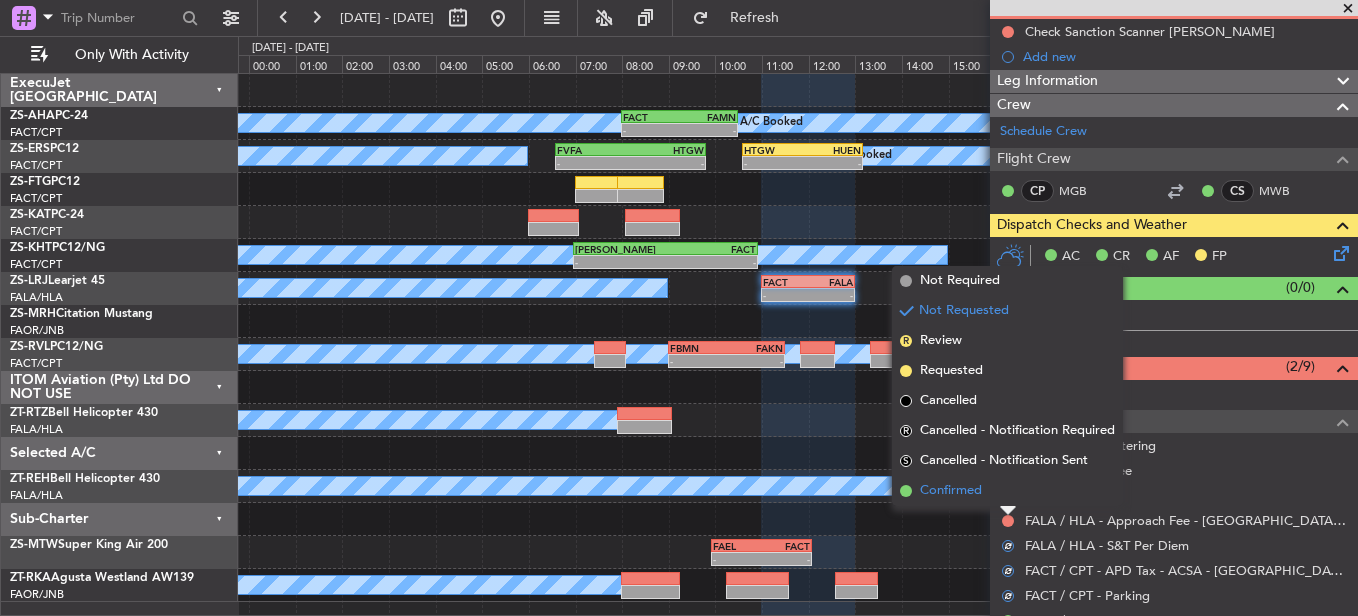 click on "Confirmed" at bounding box center [1007, 491] 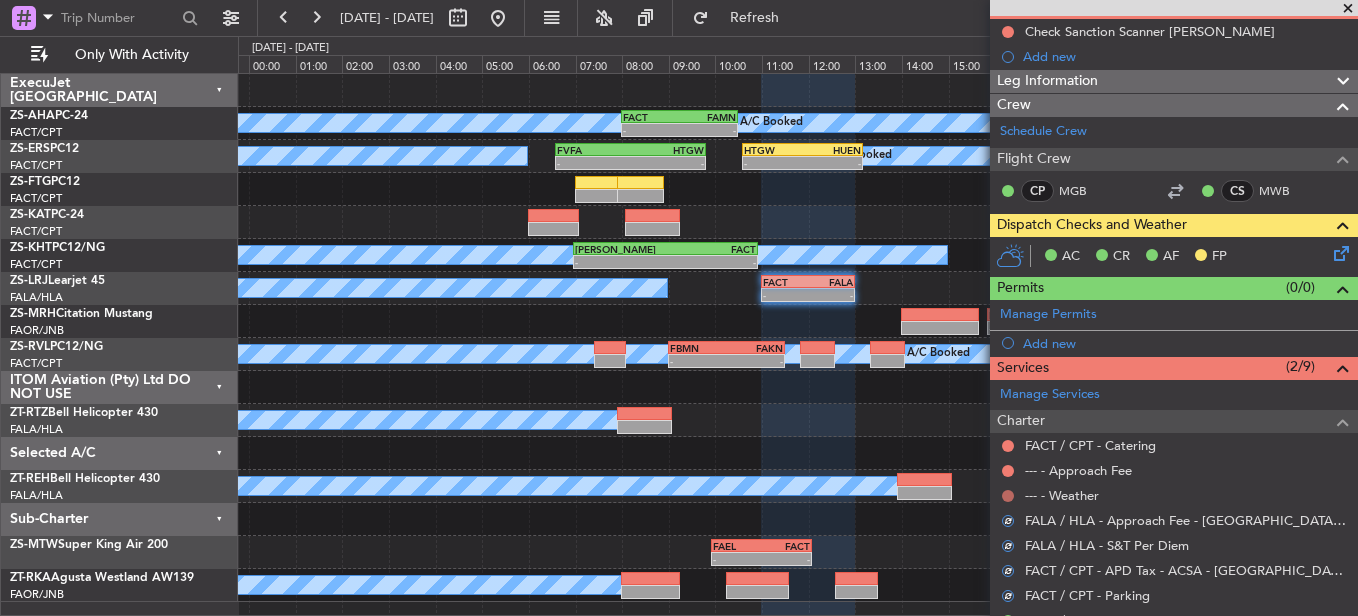 click at bounding box center [1008, 496] 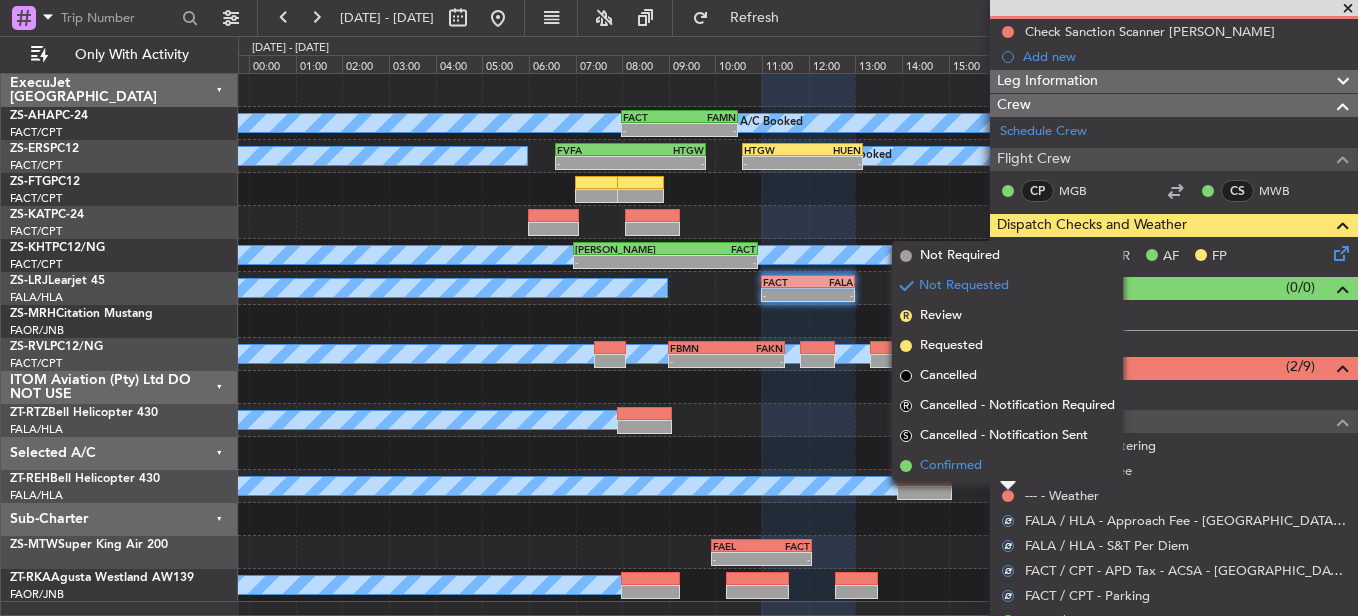 click on "Confirmed" at bounding box center (1007, 466) 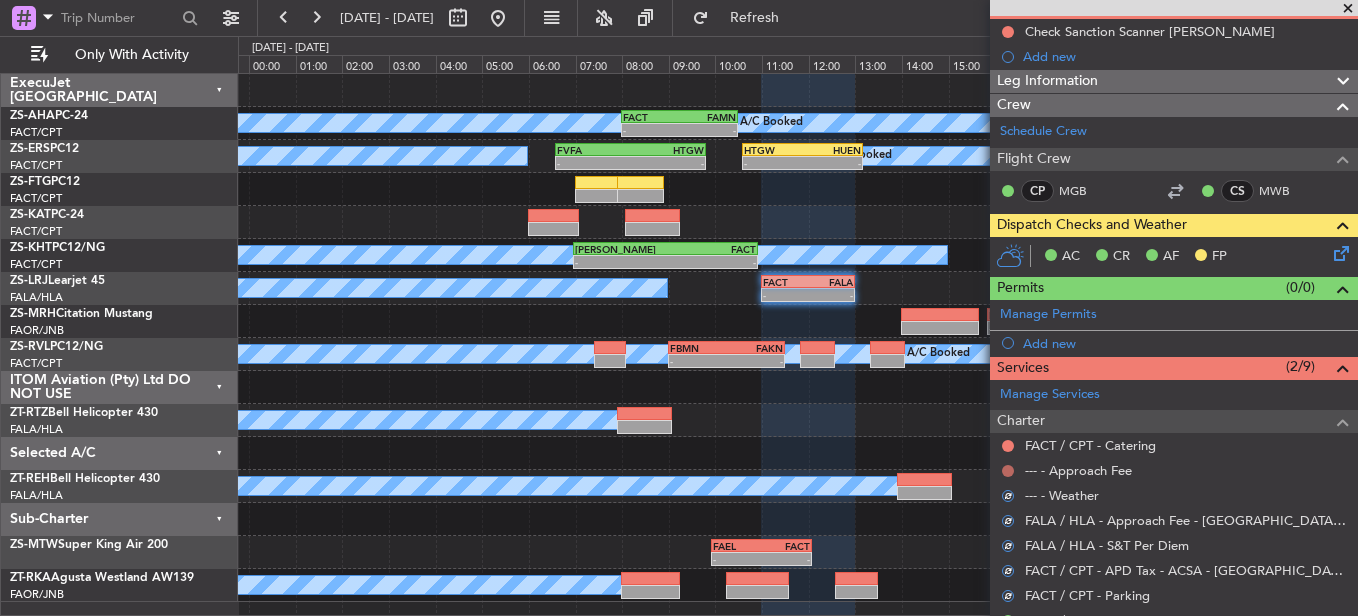 click at bounding box center [1008, 471] 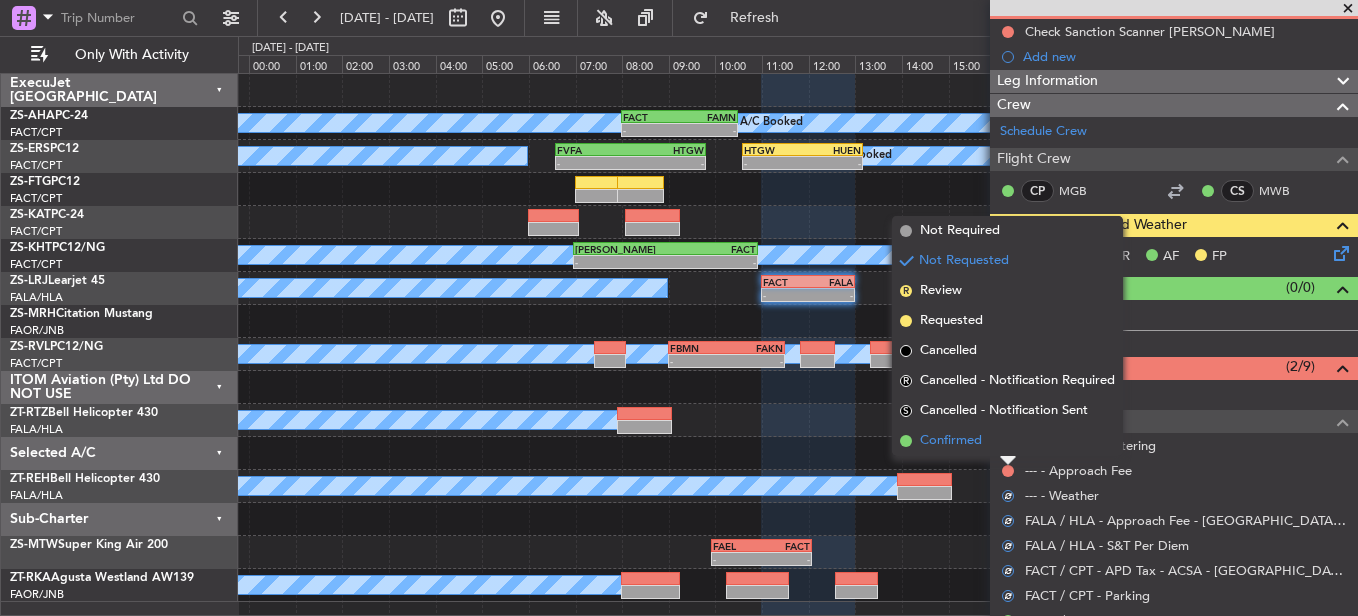 click on "Confirmed" at bounding box center (1007, 441) 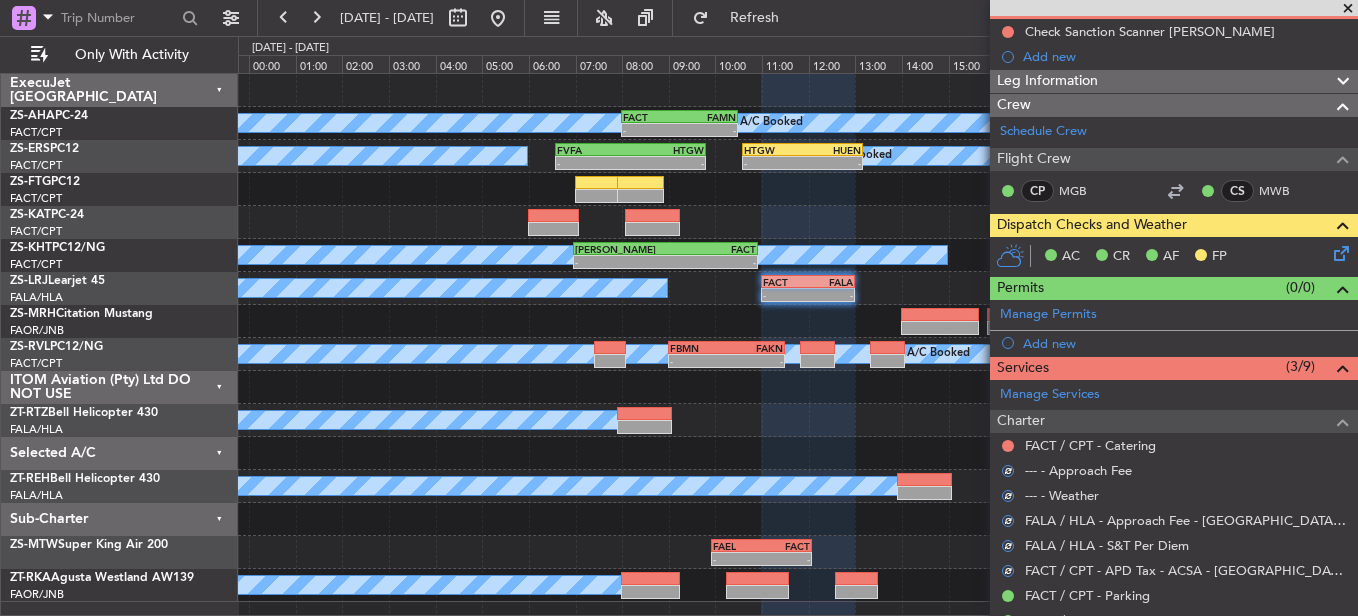 click at bounding box center [1008, 446] 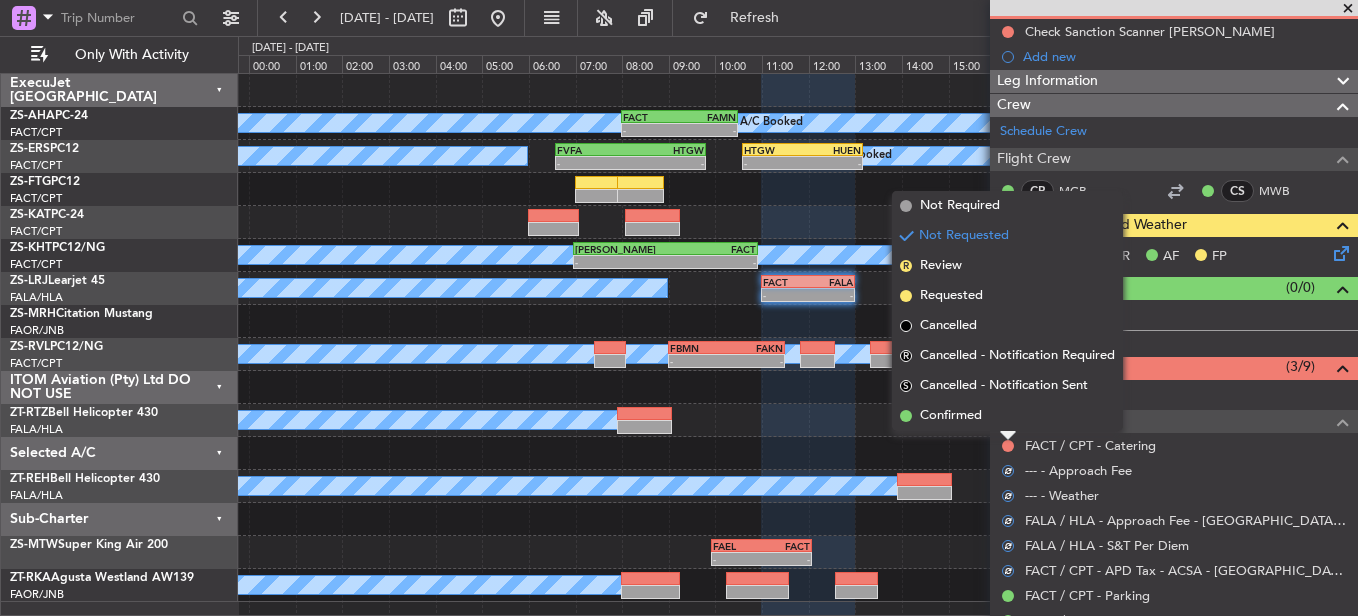 drag, startPoint x: 1004, startPoint y: 442, endPoint x: 1005, endPoint y: 425, distance: 17.029387 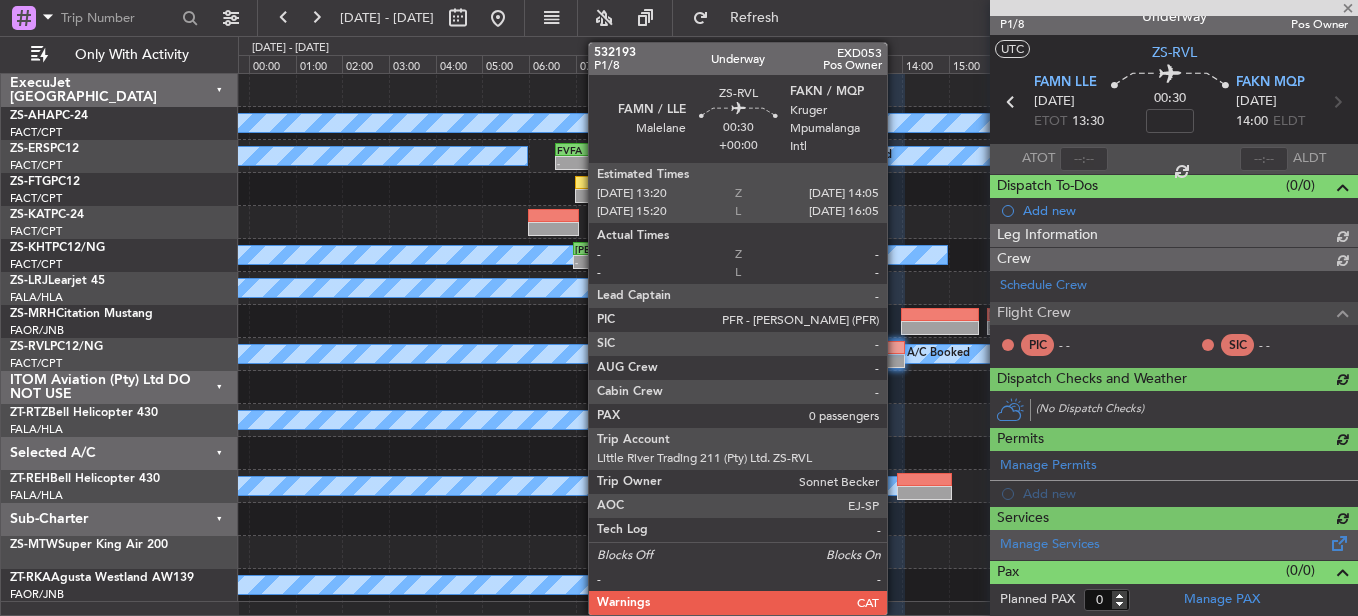 scroll, scrollTop: 200, scrollLeft: 0, axis: vertical 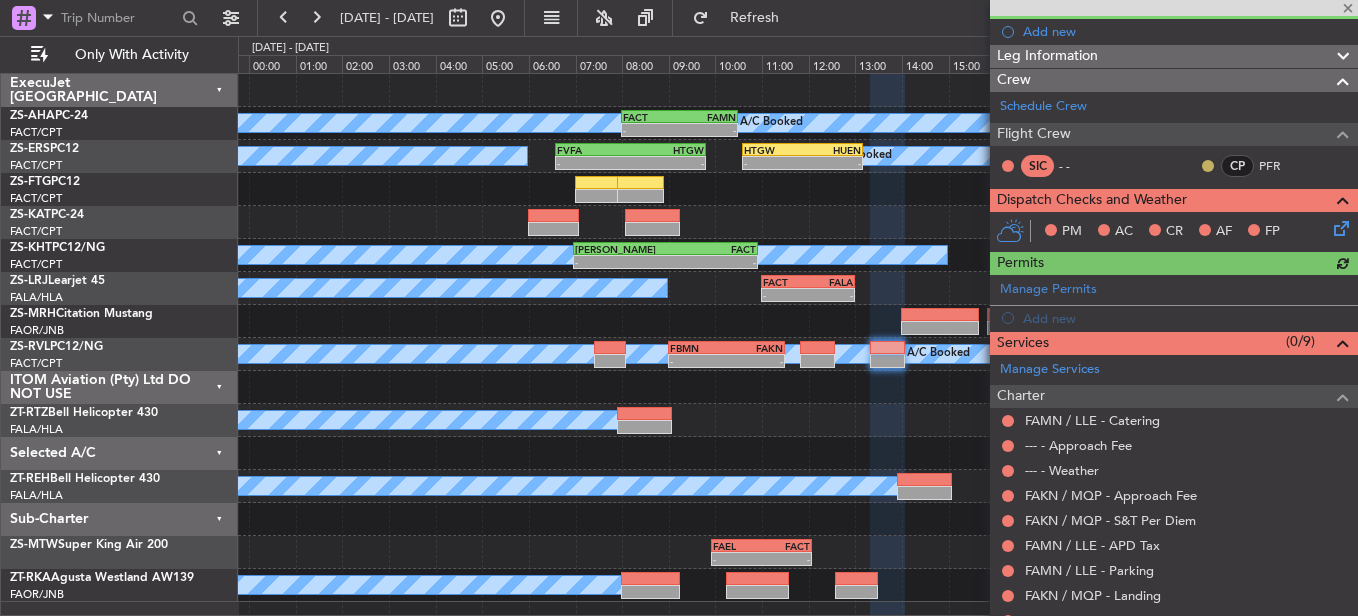click 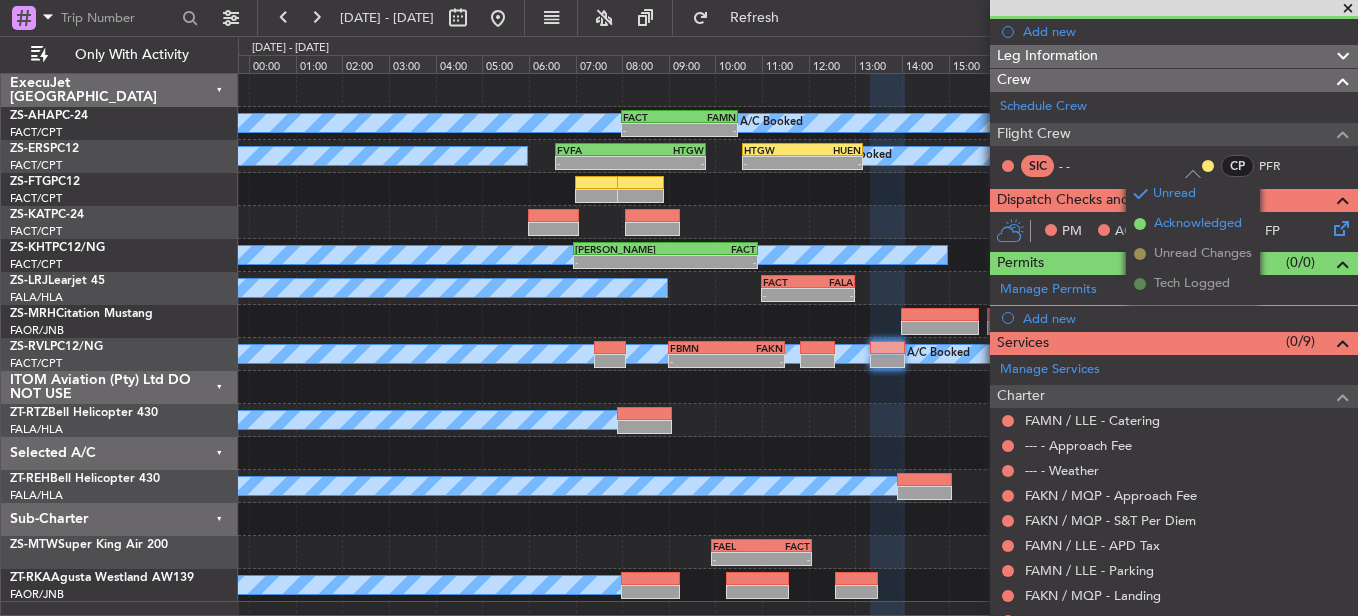 click on "Acknowledged" at bounding box center (1198, 224) 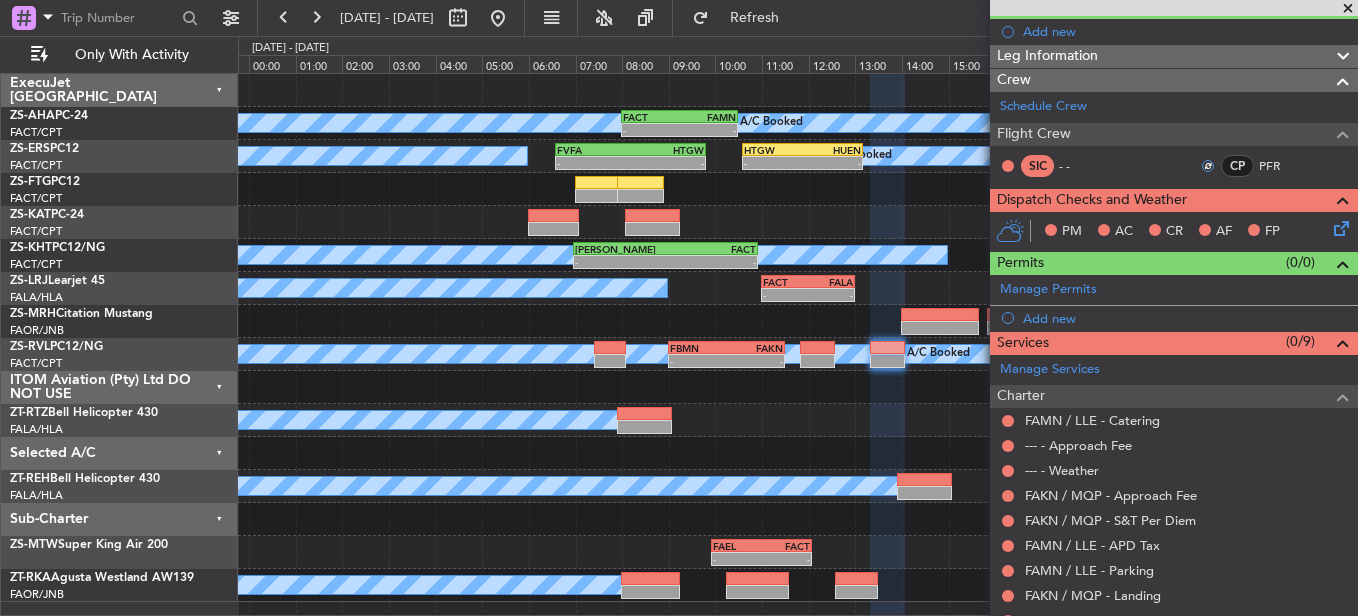 click 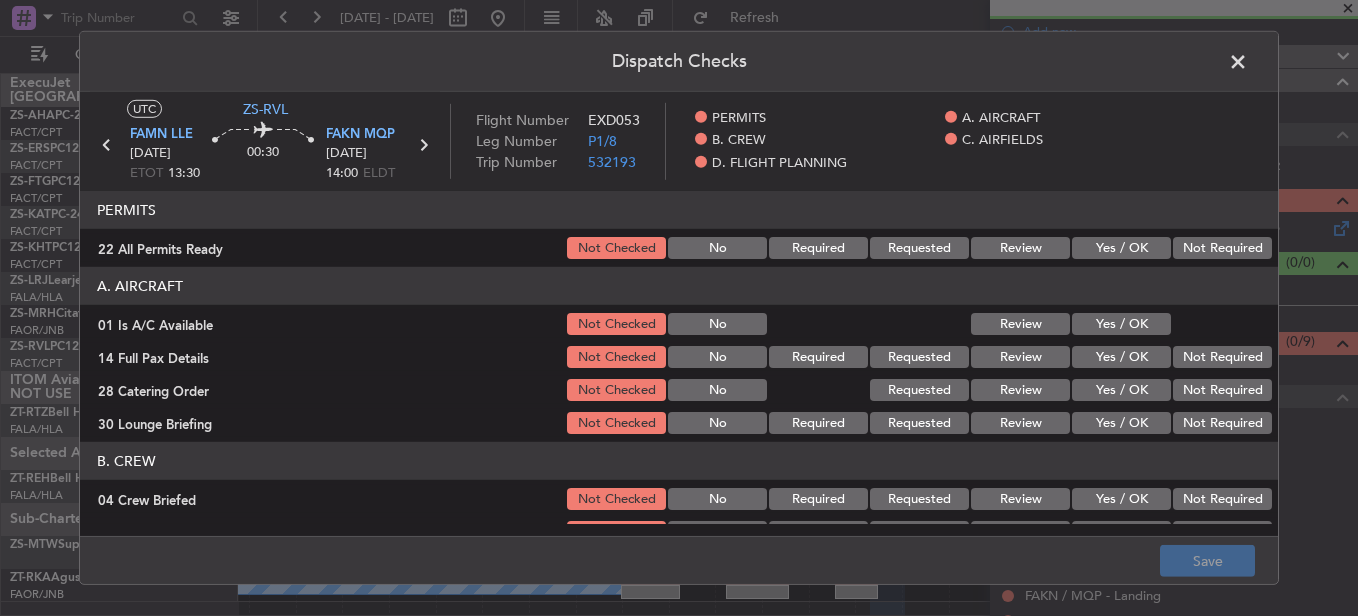 click on "Not Required" 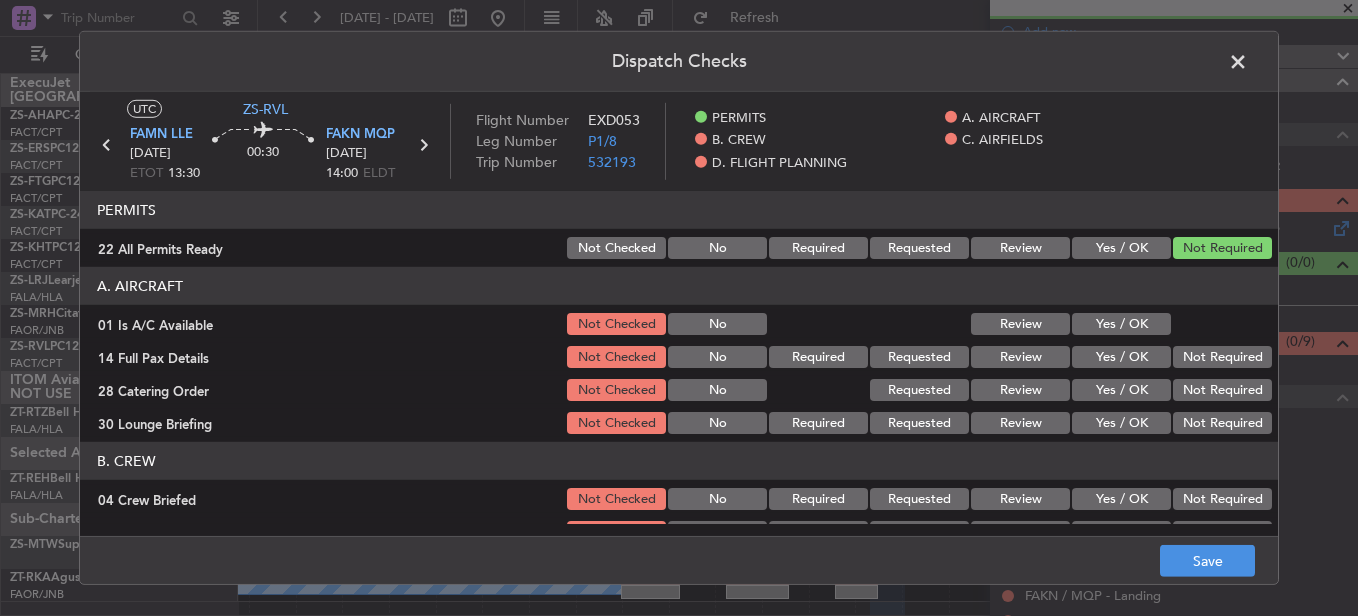 click on "Yes / OK" 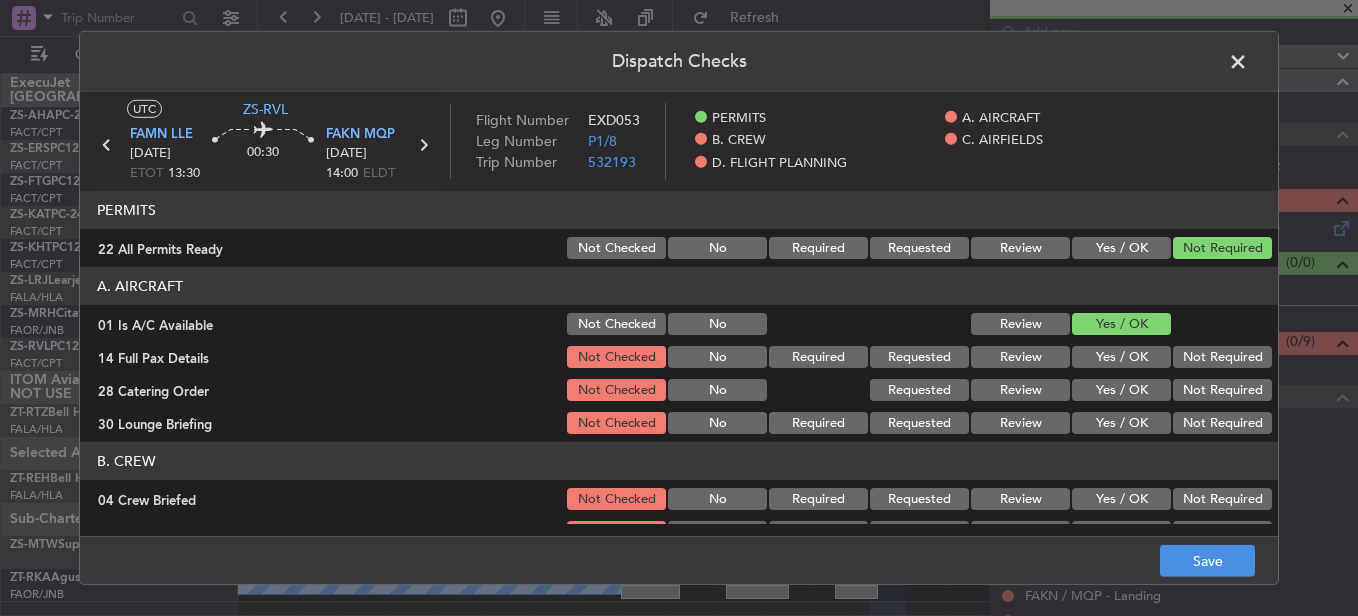 click on "Not Required" 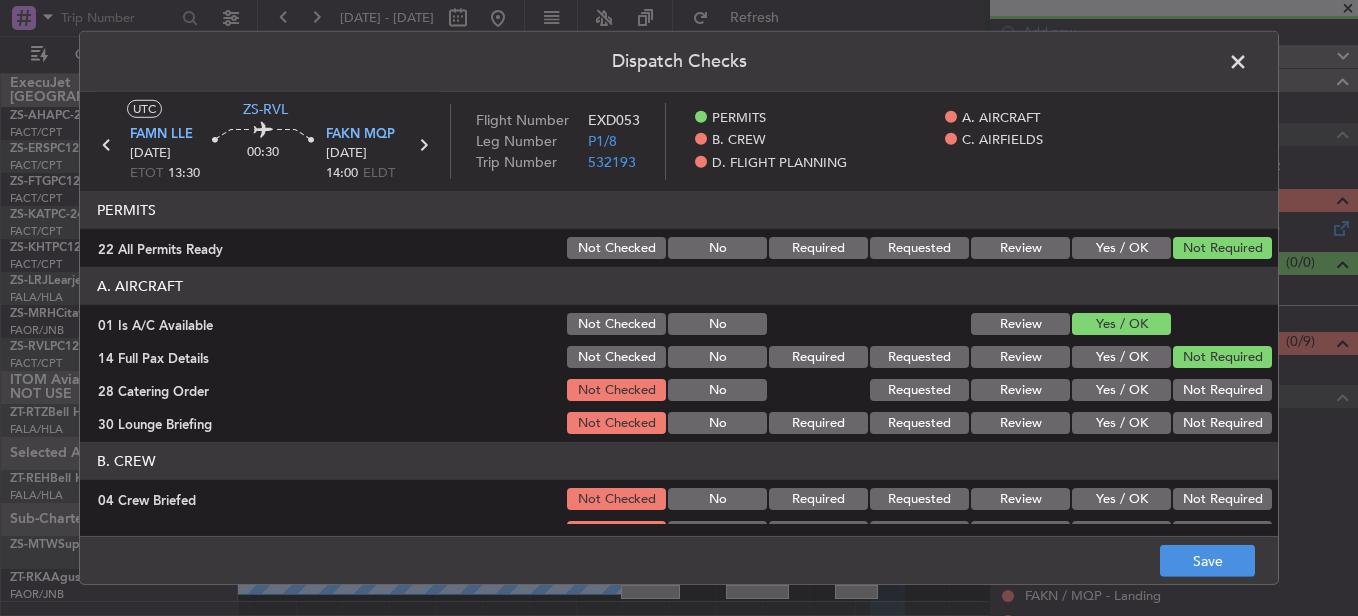 drag, startPoint x: 1209, startPoint y: 364, endPoint x: 1206, endPoint y: 374, distance: 10.440307 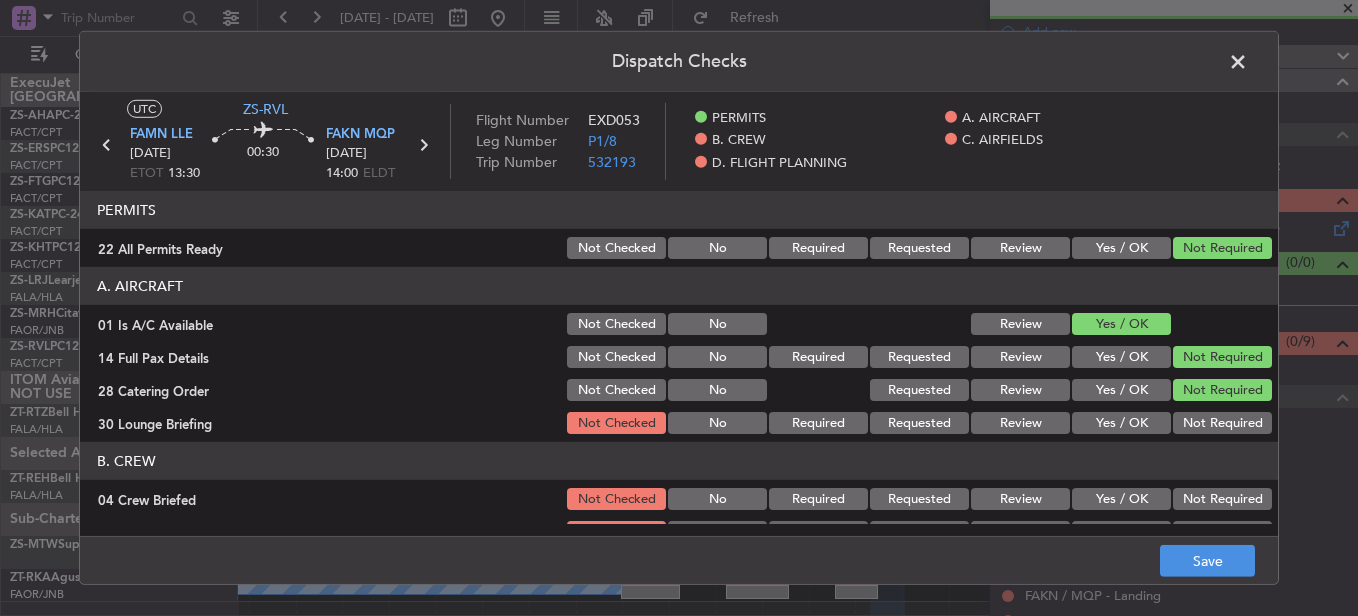 drag, startPoint x: 1211, startPoint y: 410, endPoint x: 1211, endPoint y: 425, distance: 15 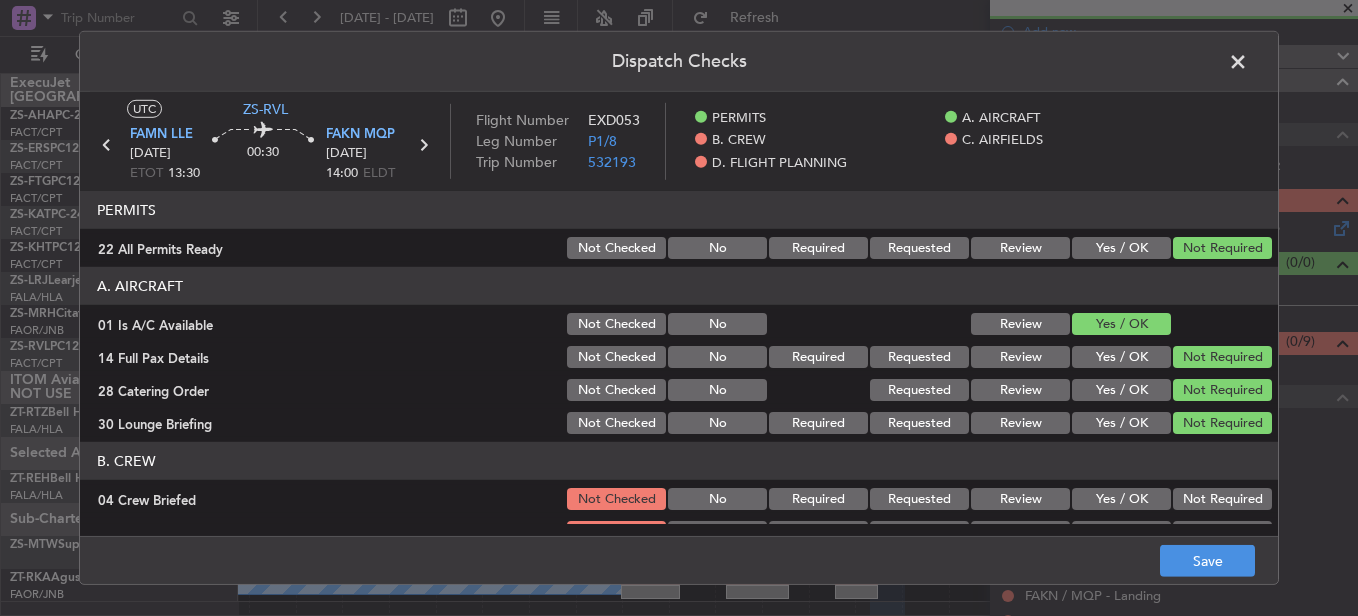 click on "Not Required" 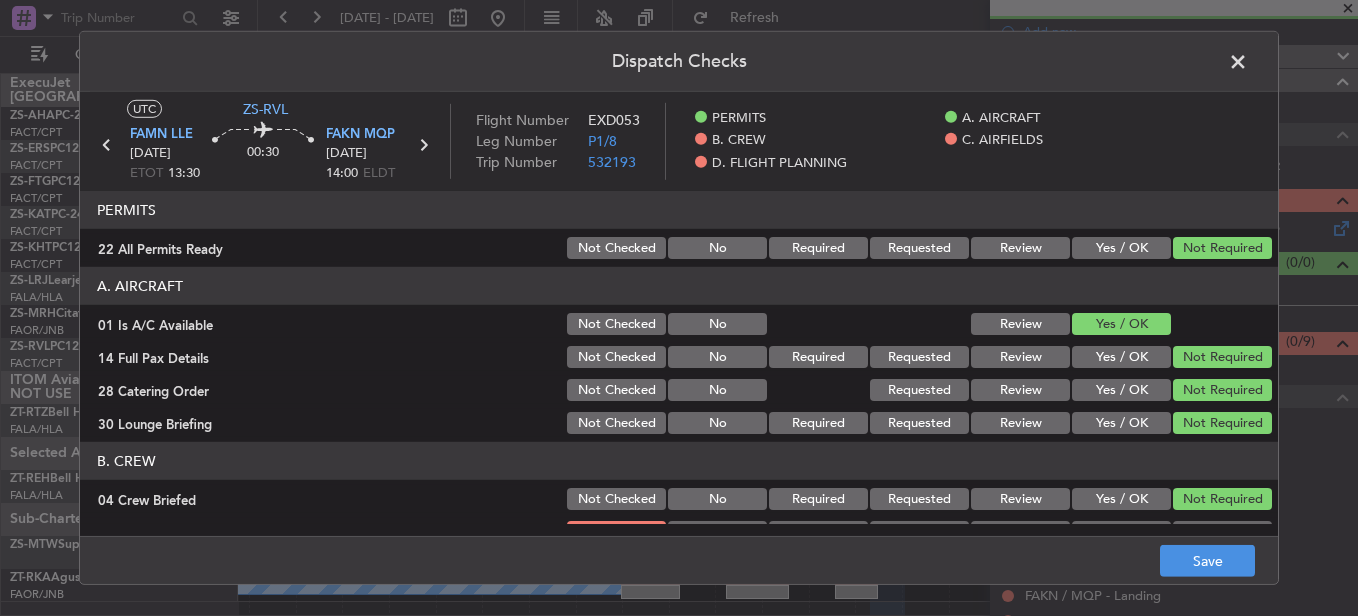 scroll, scrollTop: 300, scrollLeft: 0, axis: vertical 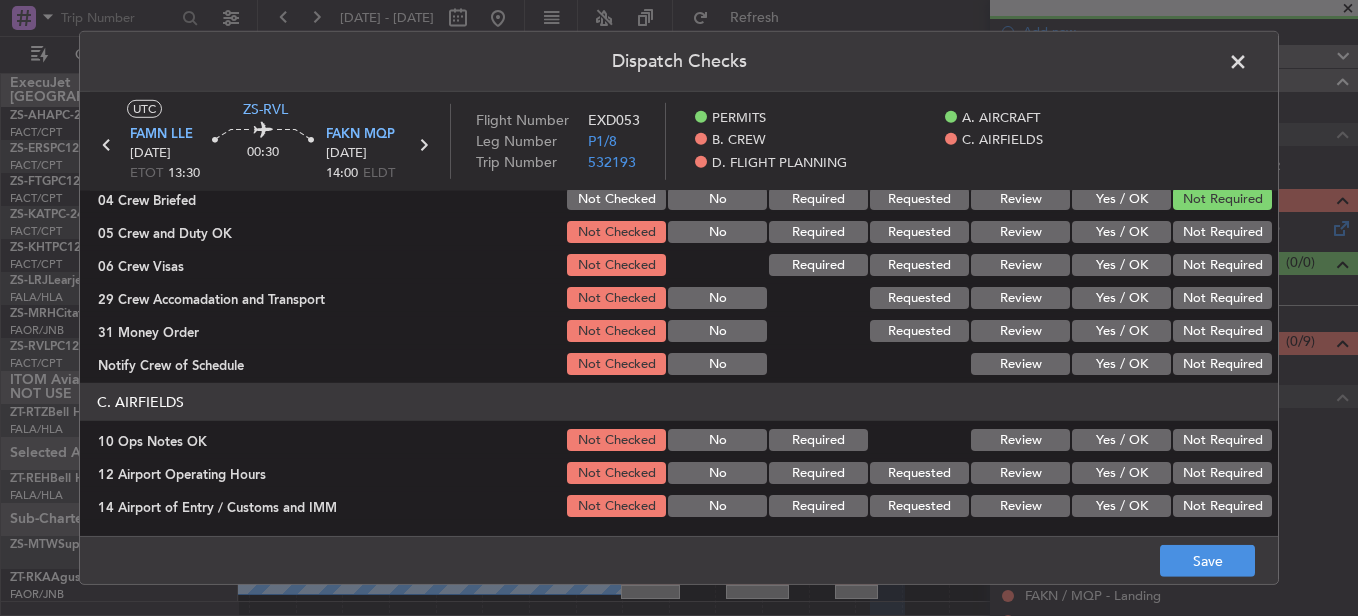 click on "Not Required" 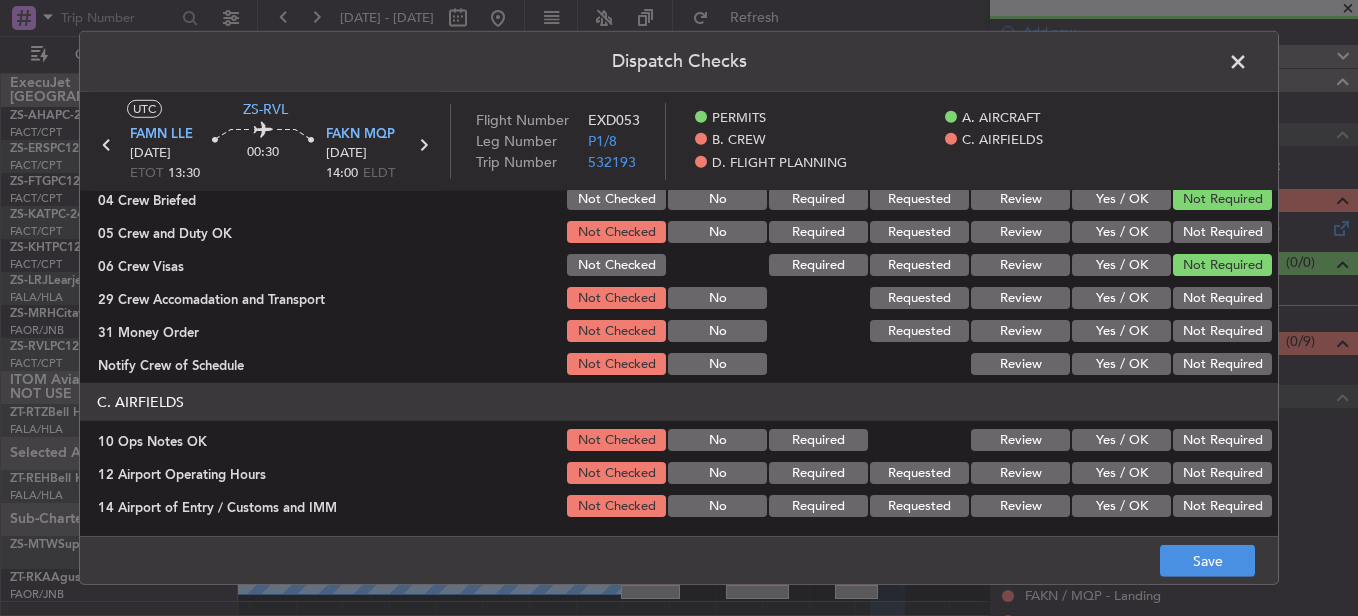 click on "Not Required" 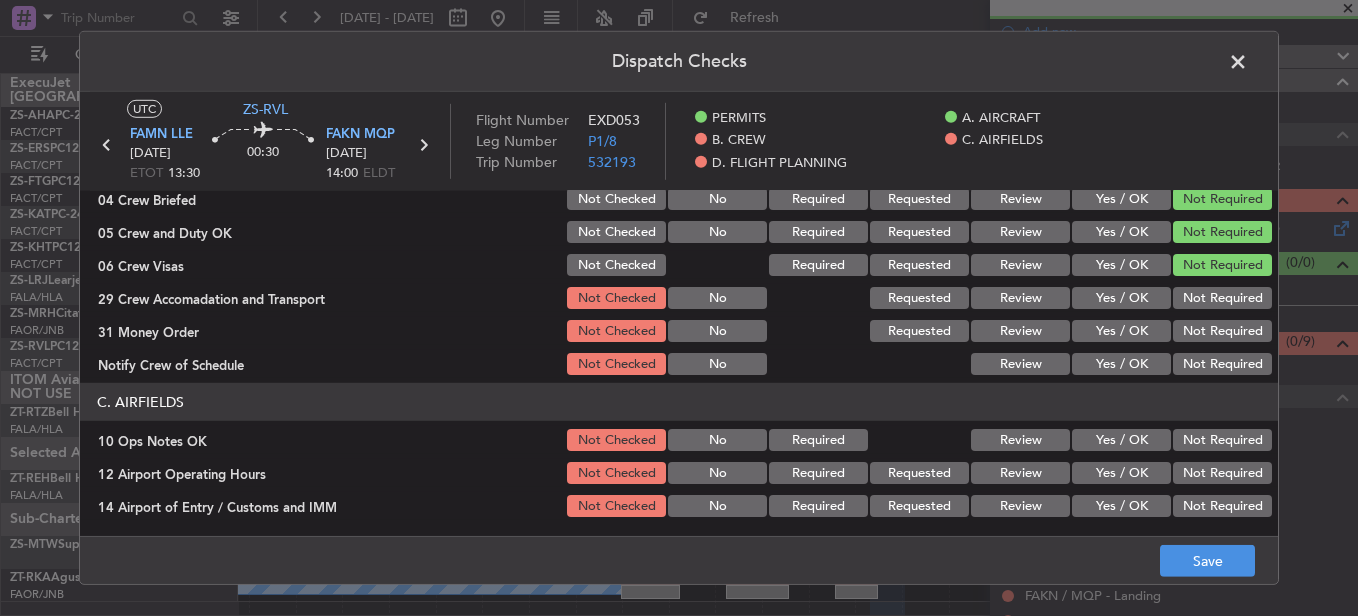 click on "B. CREW   04 Crew Briefed  Not Checked No Required Requested Review Yes / OK Not Required  05 Crew and Duty OK  Not Checked No Required Requested Review Yes / OK Not Required  06 Crew Visas  Not Checked Required Requested Review Yes / OK Not Required  29 Crew Accomadation and Transport  Not Checked No Requested Review Yes / OK Not Required  31 Money Order  Not Checked No Requested Review Yes / OK Not Required  Notify Crew of Schedule  Not Checked No Review Yes / OK Not Required" 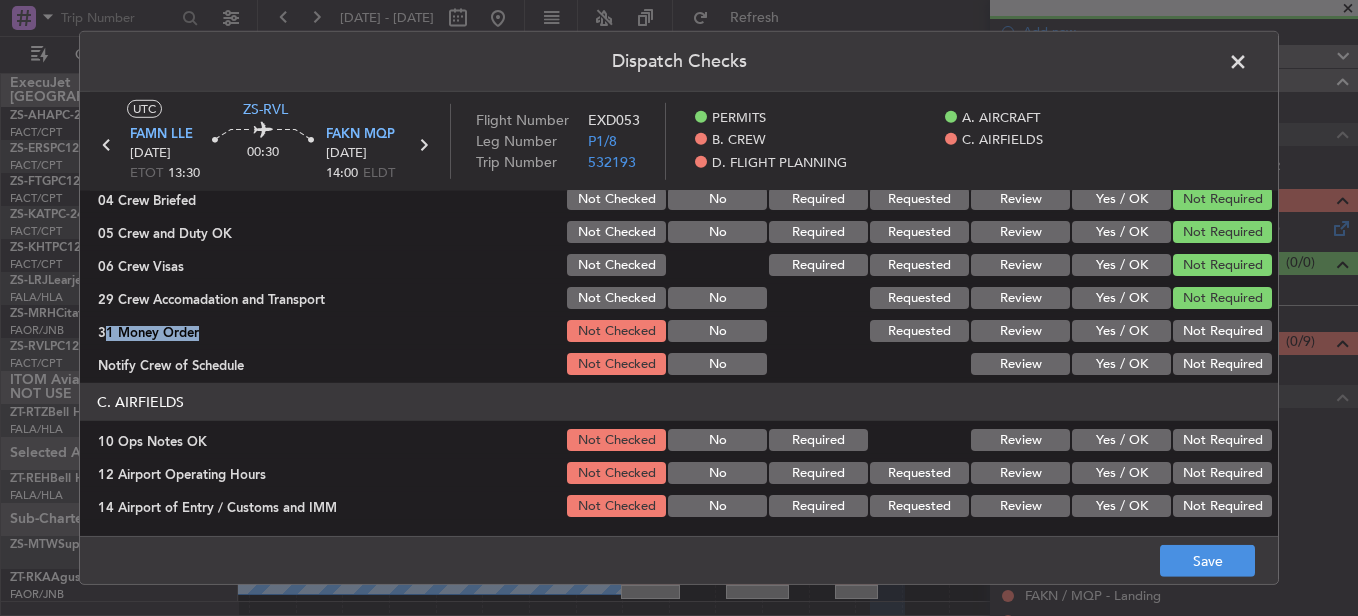 click on "B. CREW   04 Crew Briefed  Not Checked No Required Requested Review Yes / OK Not Required  05 Crew and Duty OK  Not Checked No Required Requested Review Yes / OK Not Required  06 Crew Visas  Not Checked Required Requested Review Yes / OK Not Required  29 Crew Accomadation and Transport  Not Checked No Requested Review Yes / OK Not Required  31 Money Order  Not Checked No Requested Review Yes / OK Not Required  Notify Crew of Schedule  Not Checked No Review Yes / OK Not Required" 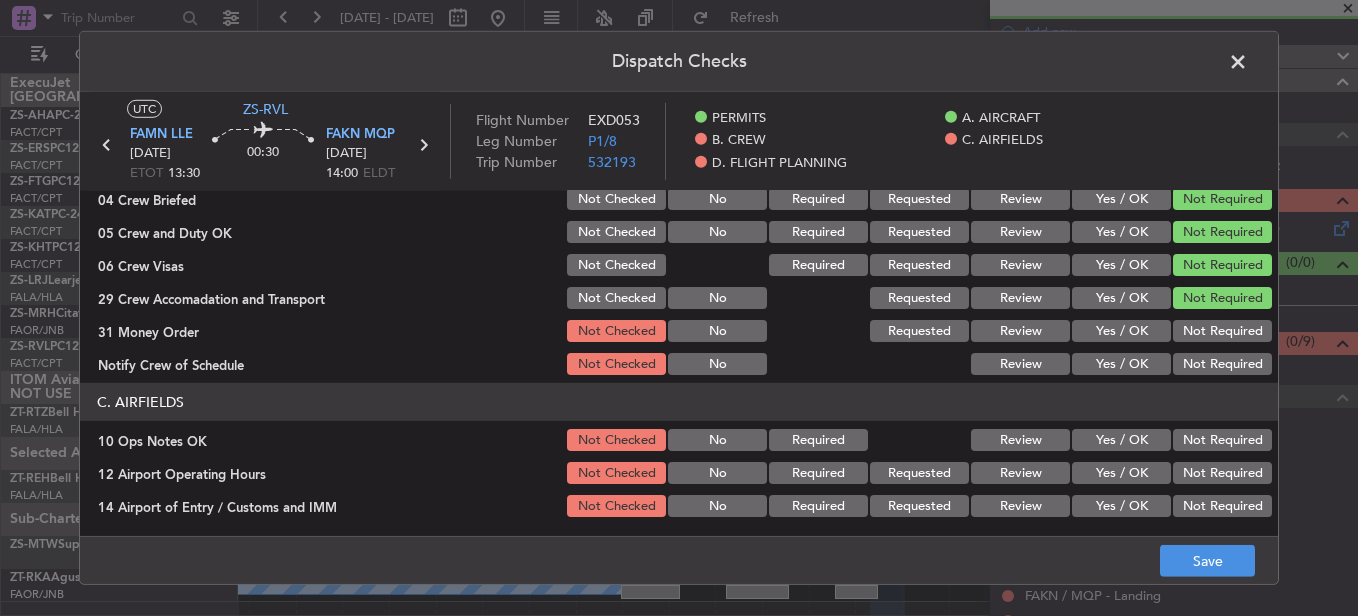 drag, startPoint x: 1222, startPoint y: 345, endPoint x: 1218, endPoint y: 366, distance: 21.377558 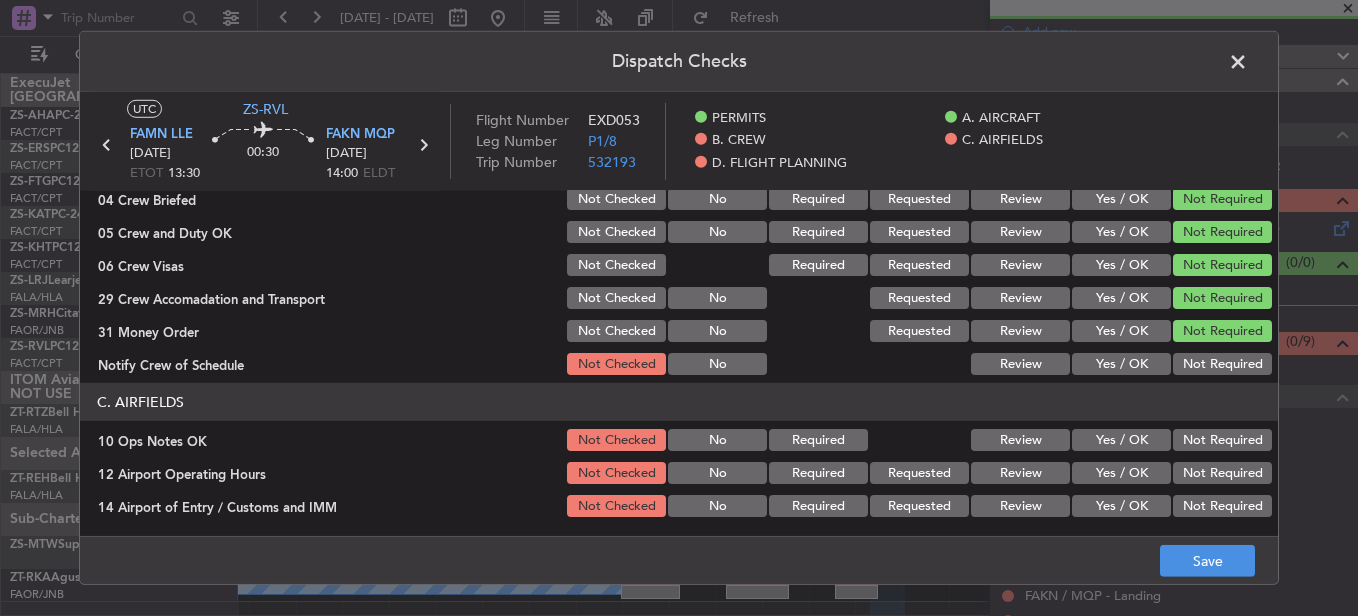 click on "Not Required" 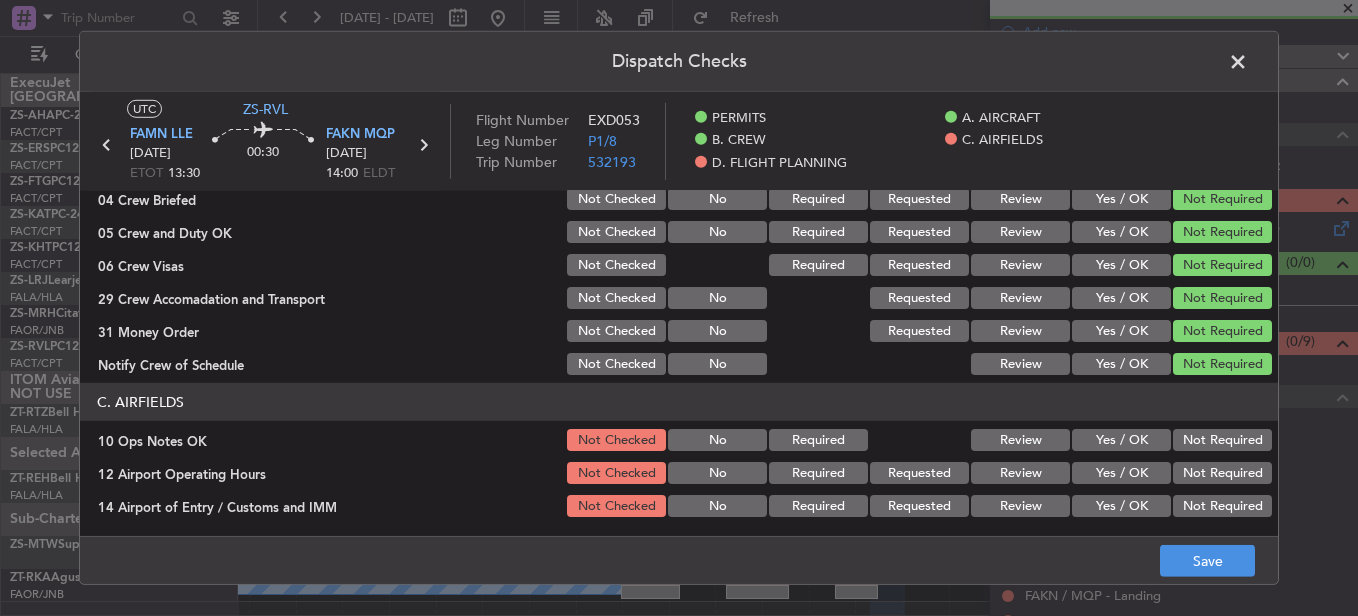 click on "Not Required" 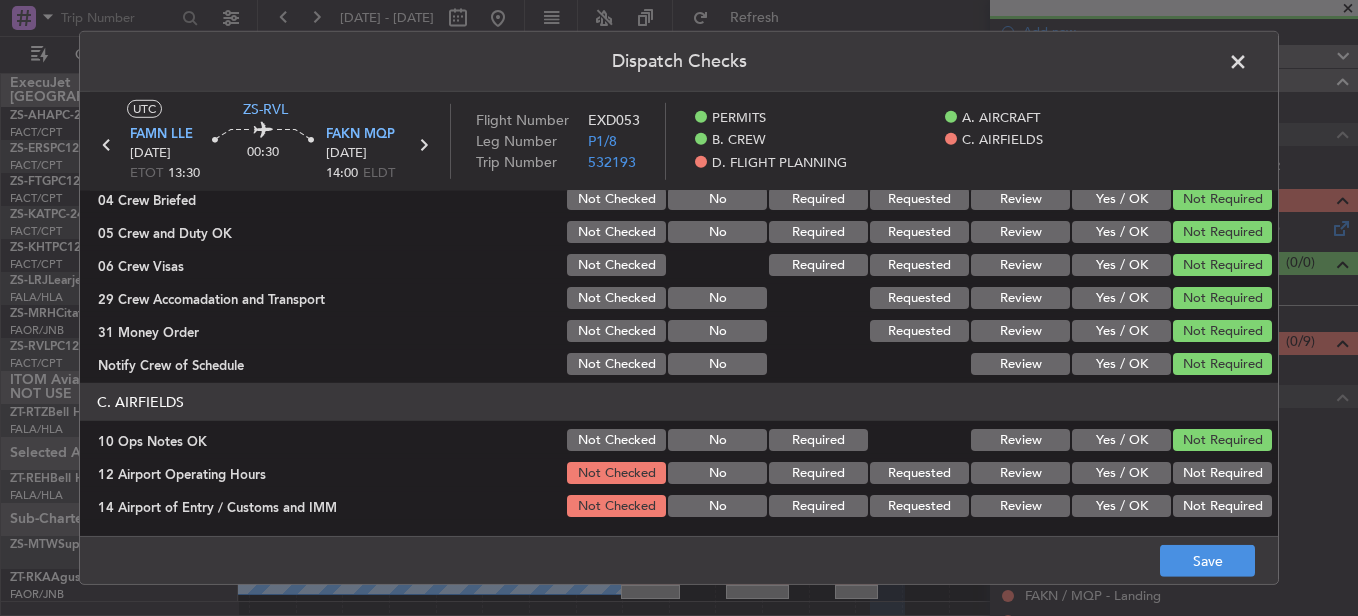 click on "Not Required" 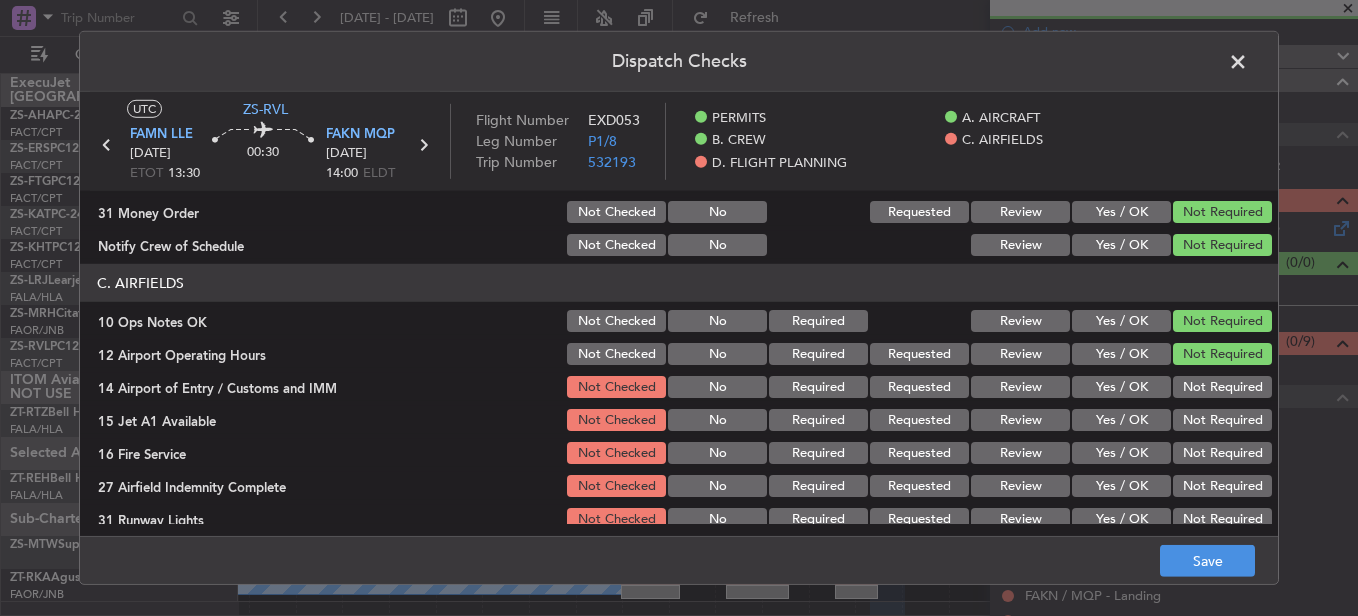 scroll, scrollTop: 542, scrollLeft: 0, axis: vertical 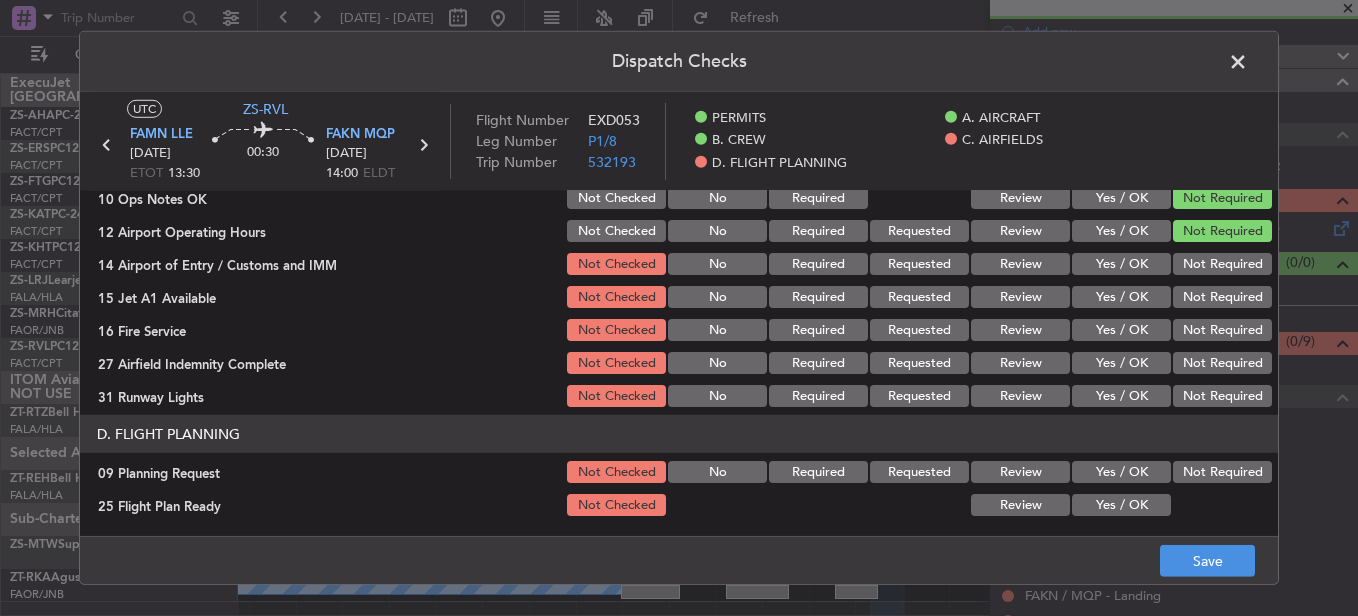 click on "Not Required" 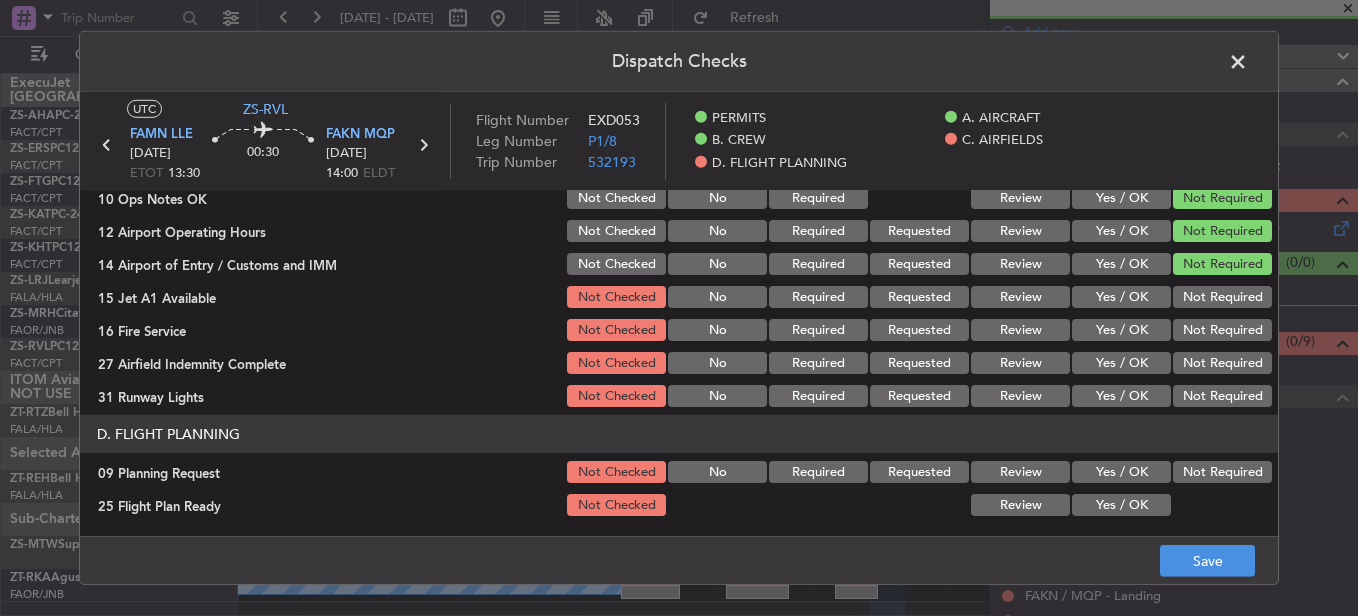 drag, startPoint x: 1202, startPoint y: 281, endPoint x: 1204, endPoint y: 292, distance: 11.18034 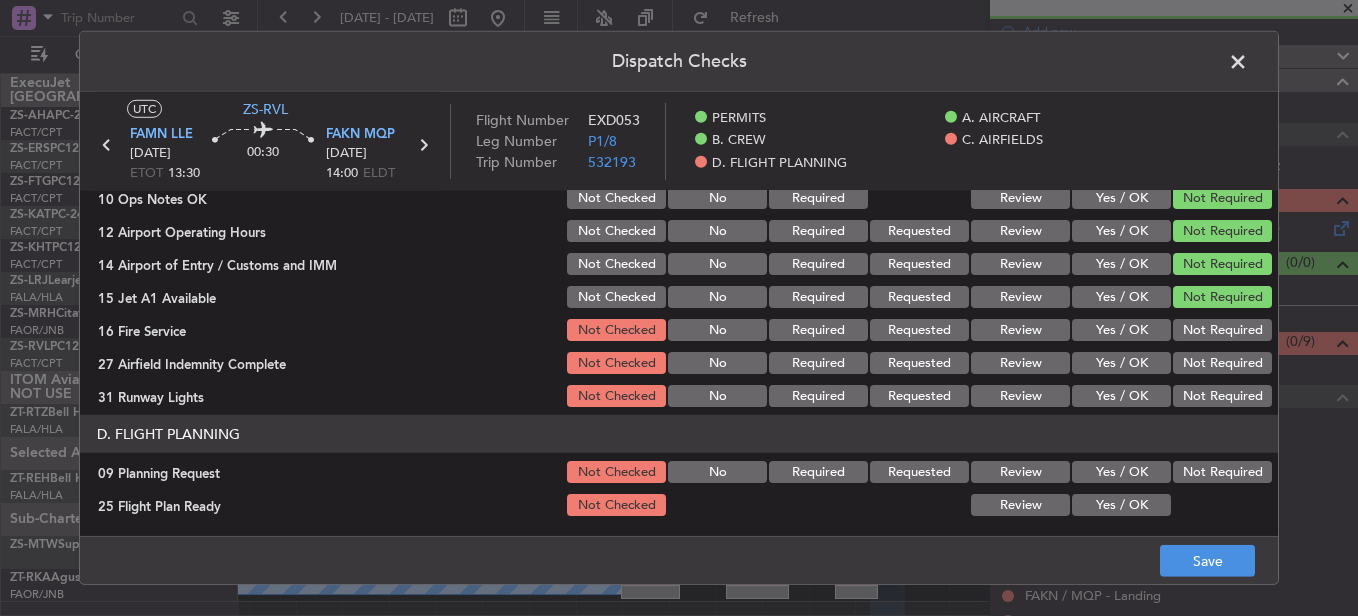 click on "Not Required" 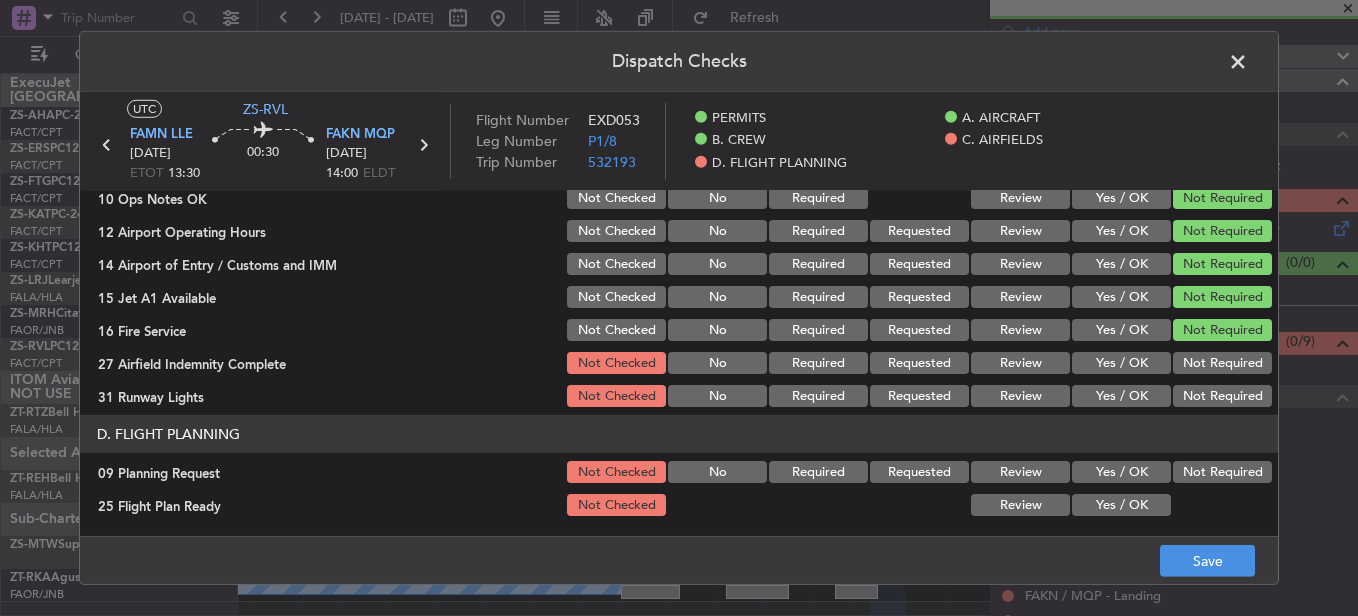 click on "Not Required" 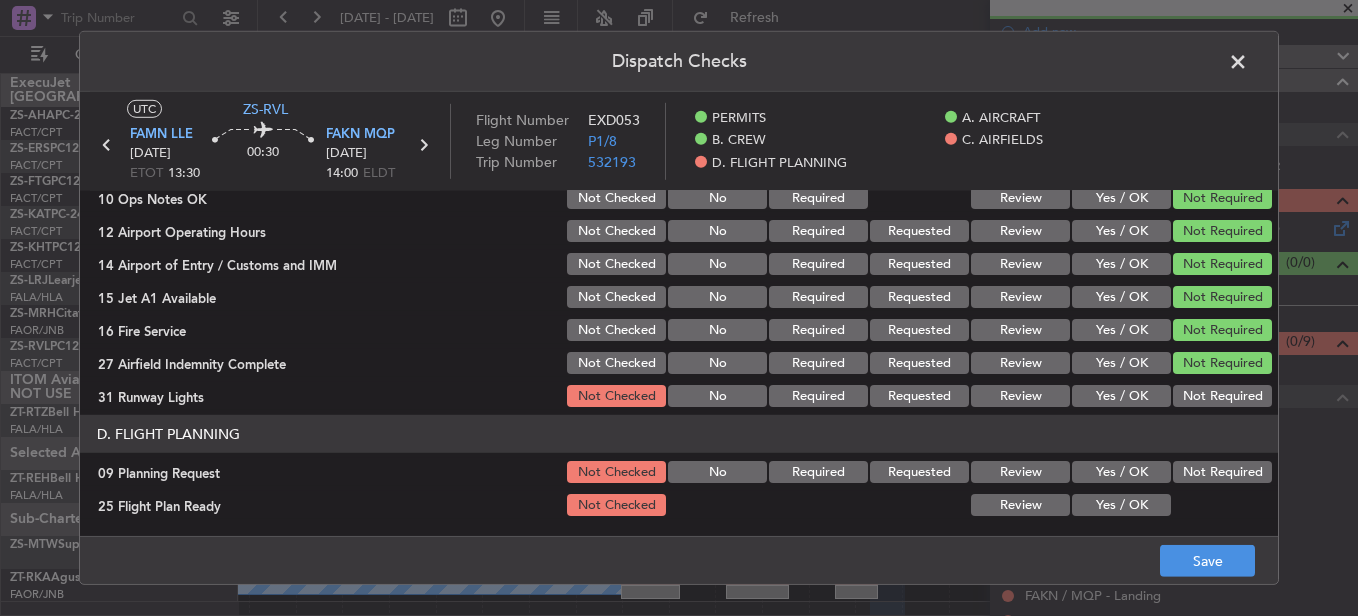 click on "Not Required" 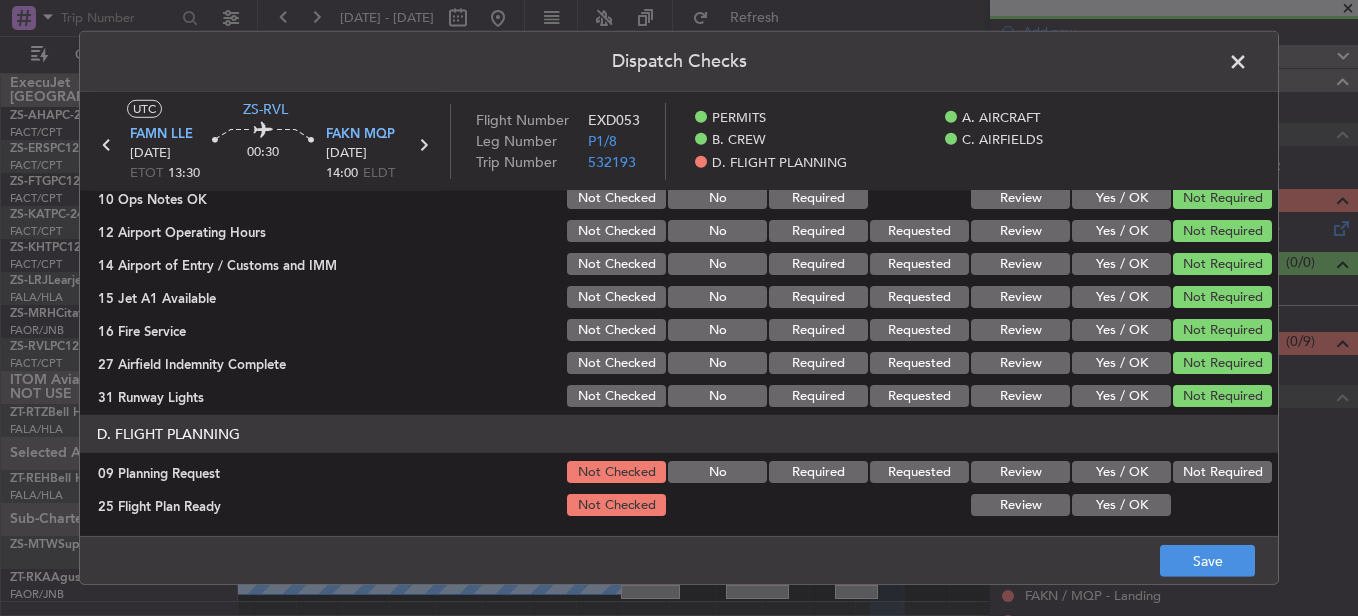 drag, startPoint x: 1218, startPoint y: 512, endPoint x: 1198, endPoint y: 485, distance: 33.600594 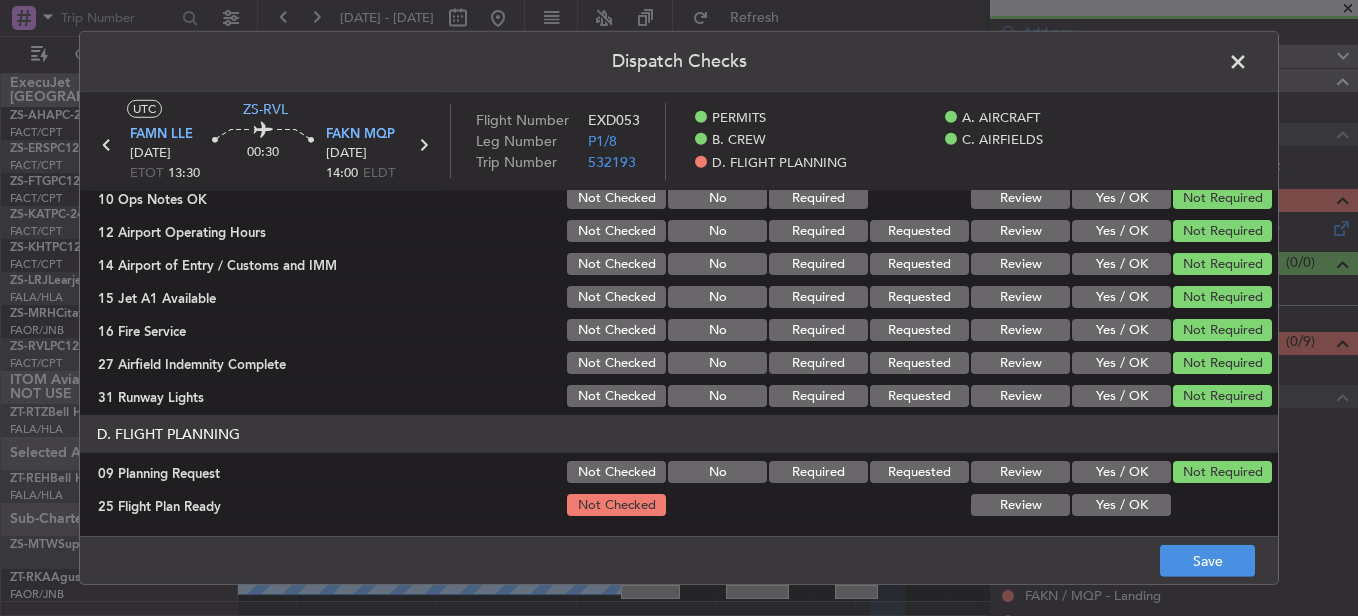 click on "Yes / OK" 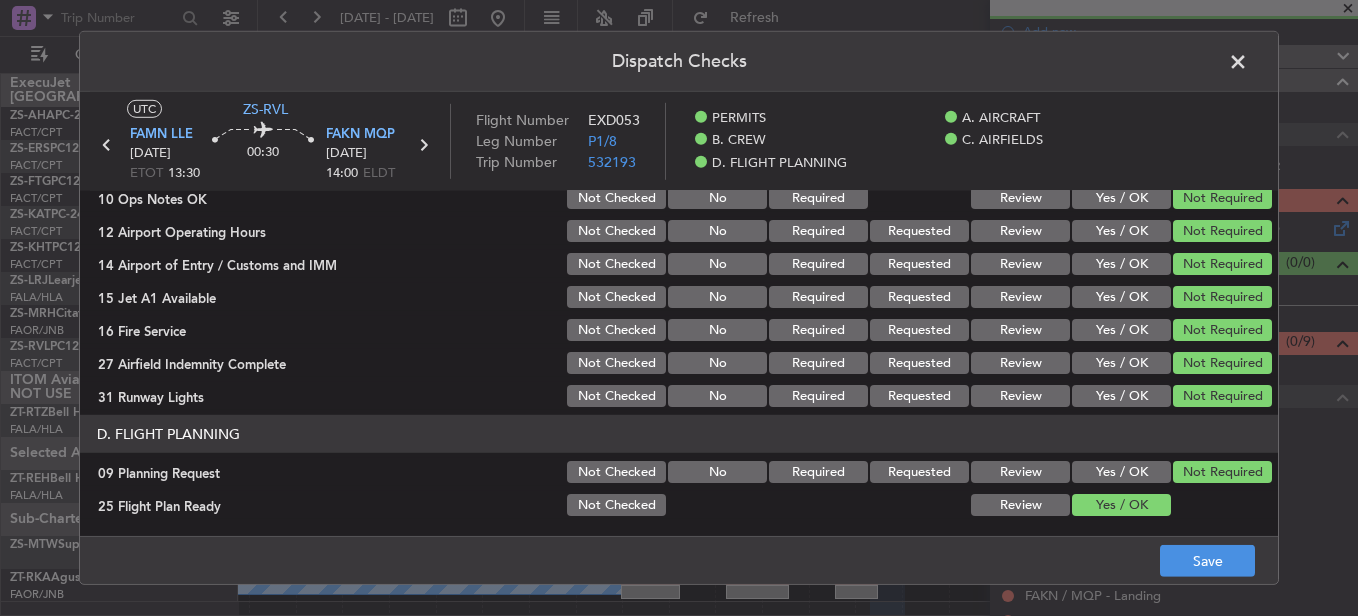 click on "Save" 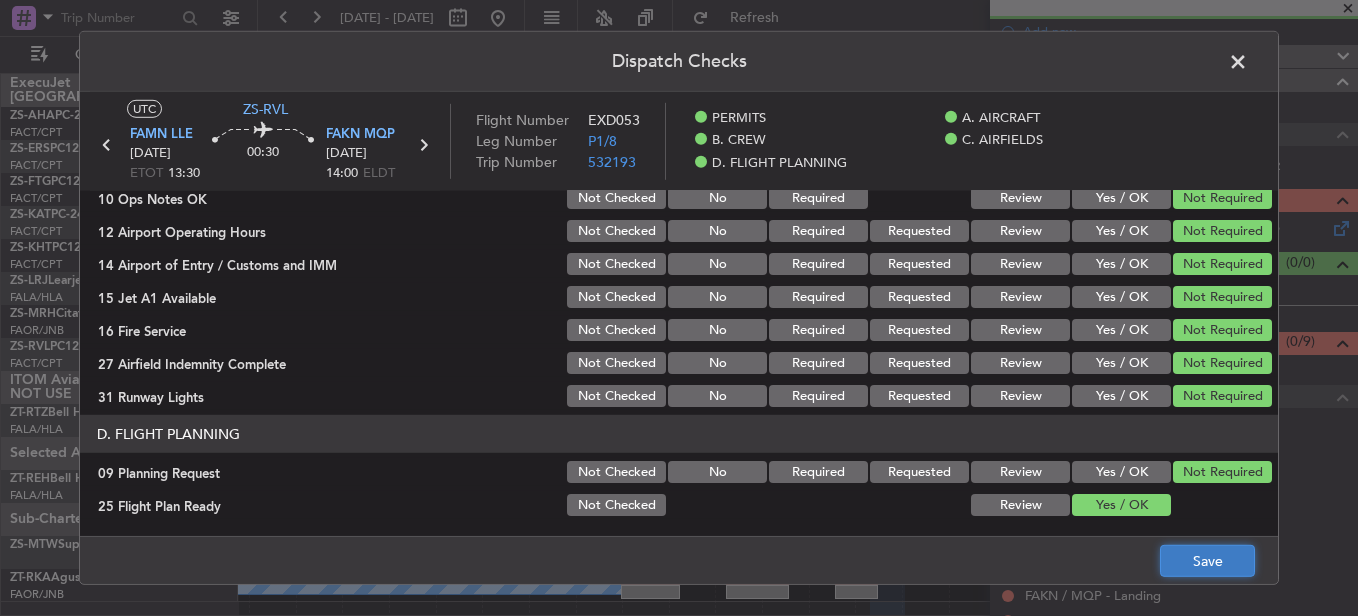 click on "Save" 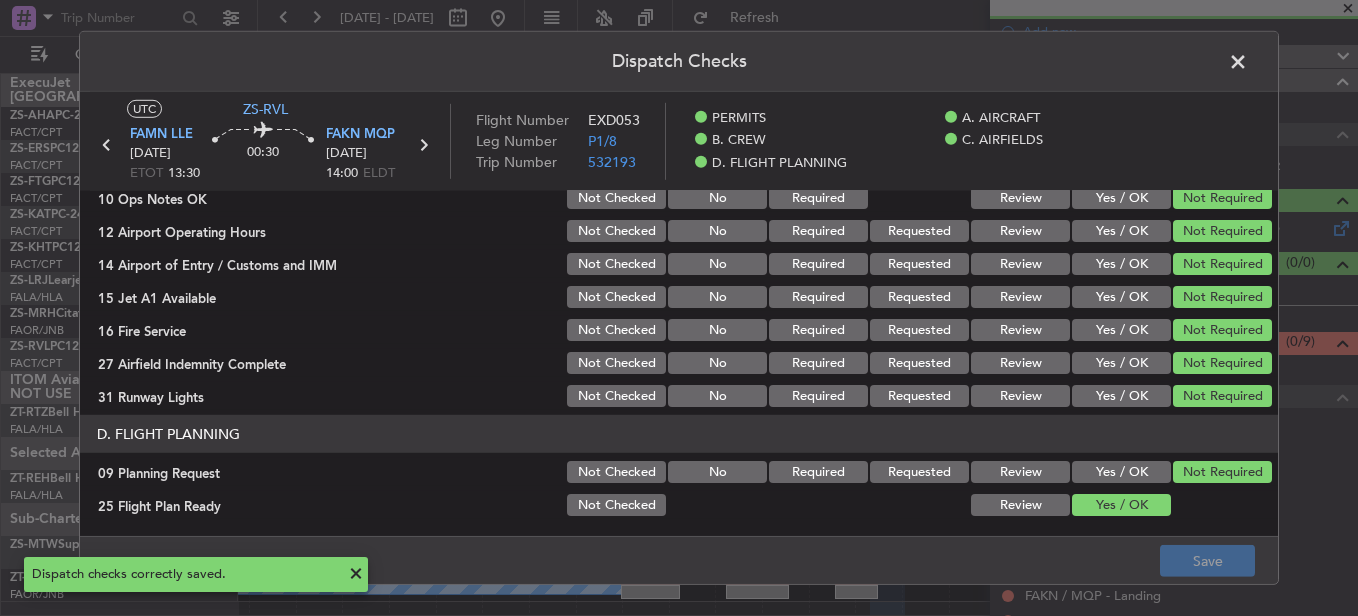 click 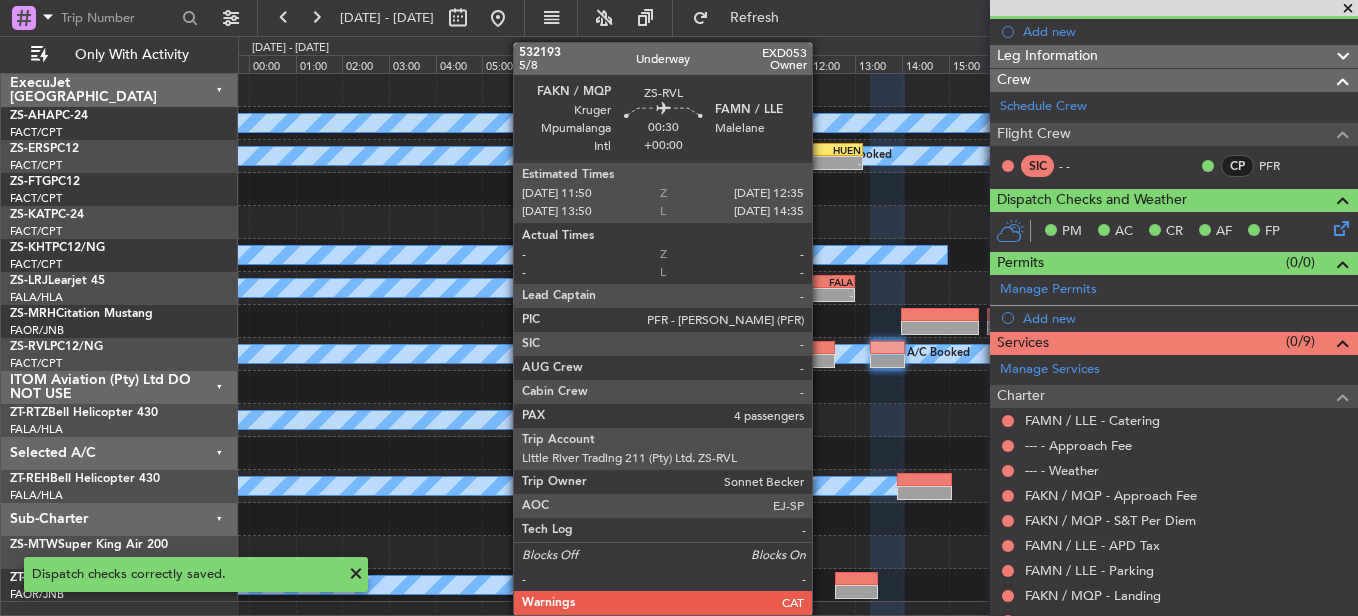 click 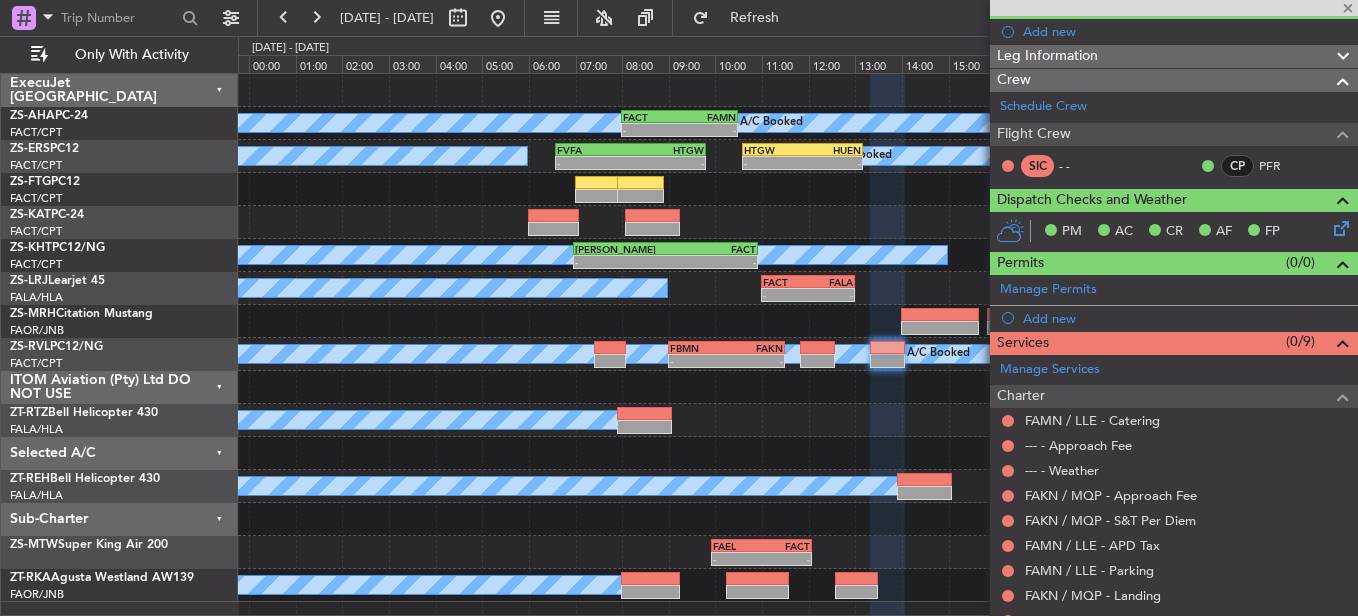type on "4" 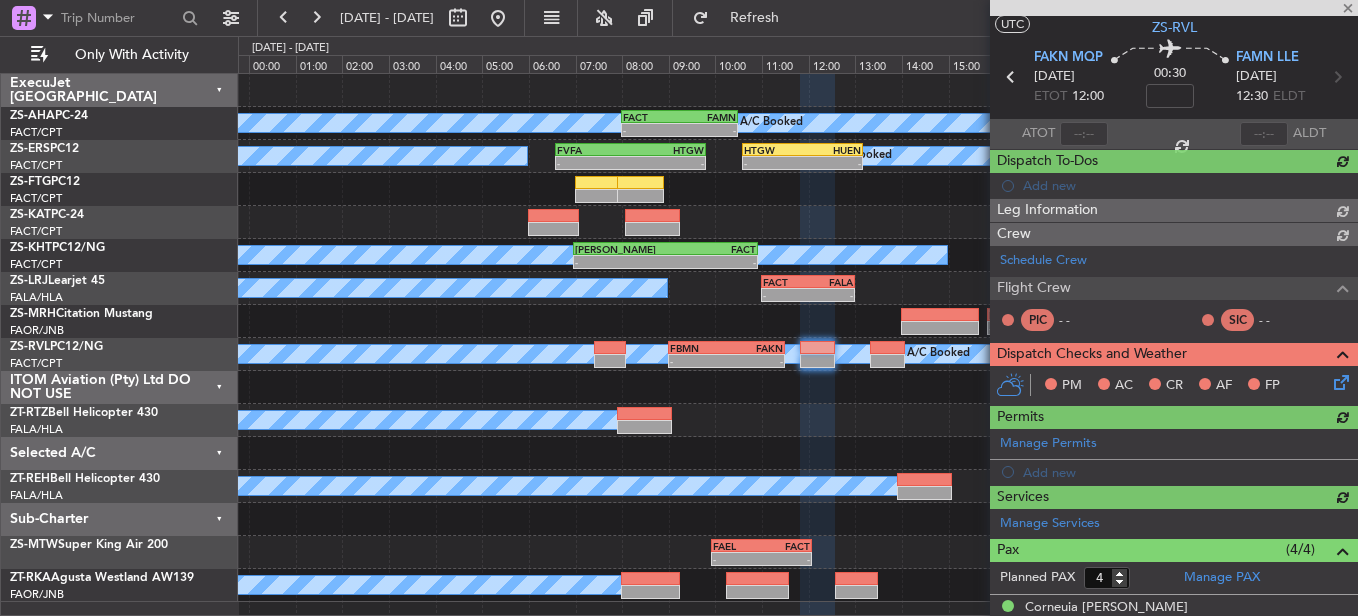 scroll, scrollTop: 200, scrollLeft: 0, axis: vertical 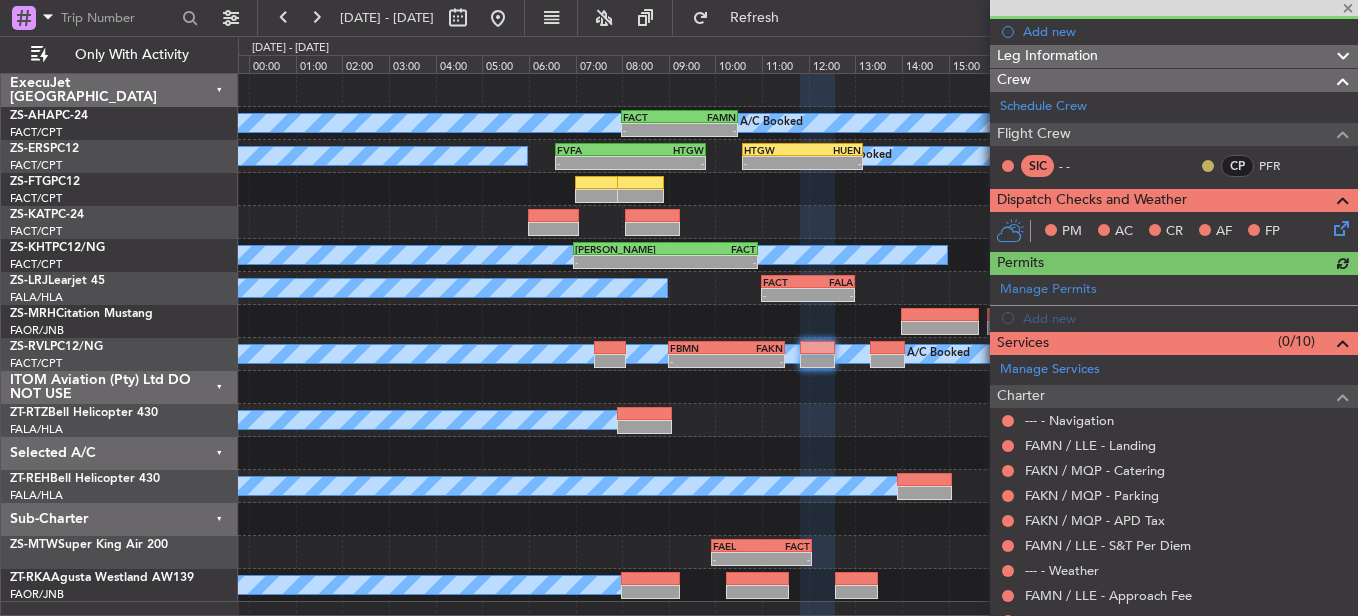 click 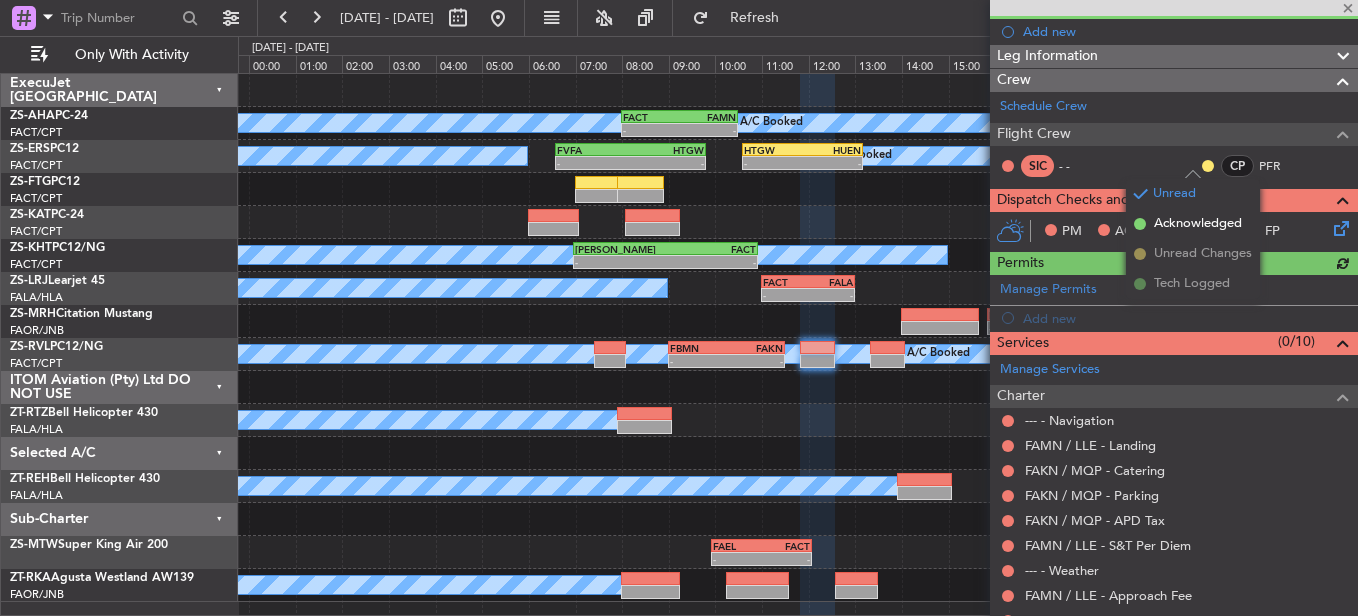 click on "Acknowledged" at bounding box center [1198, 224] 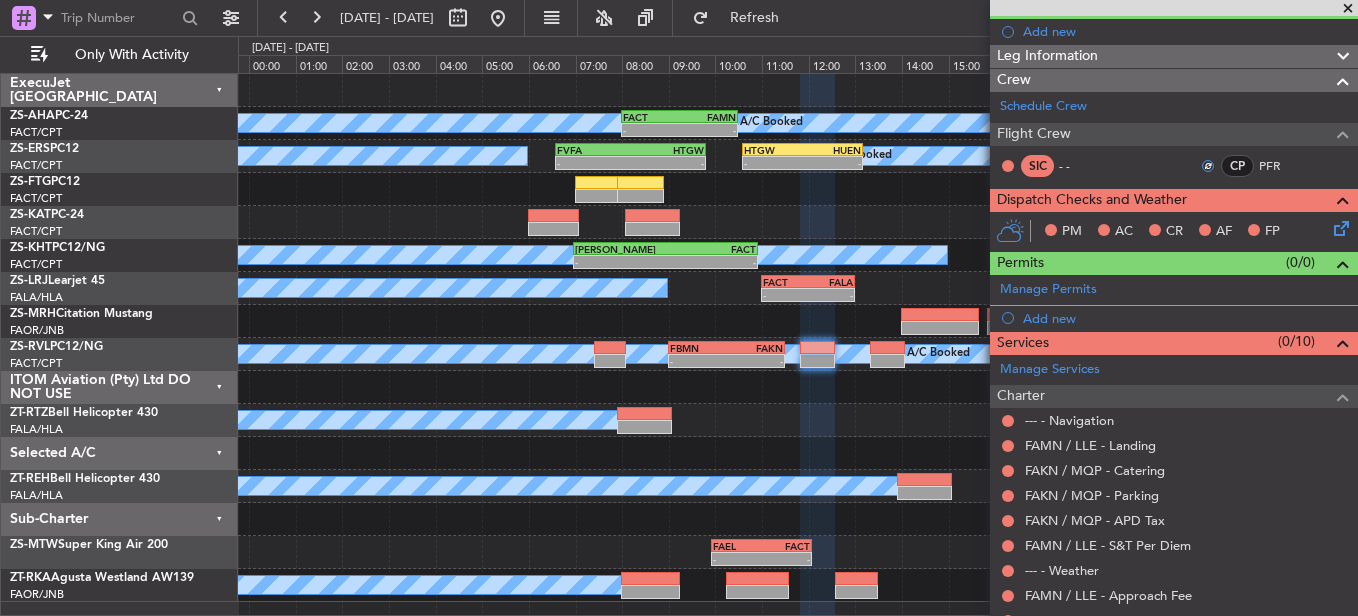 click 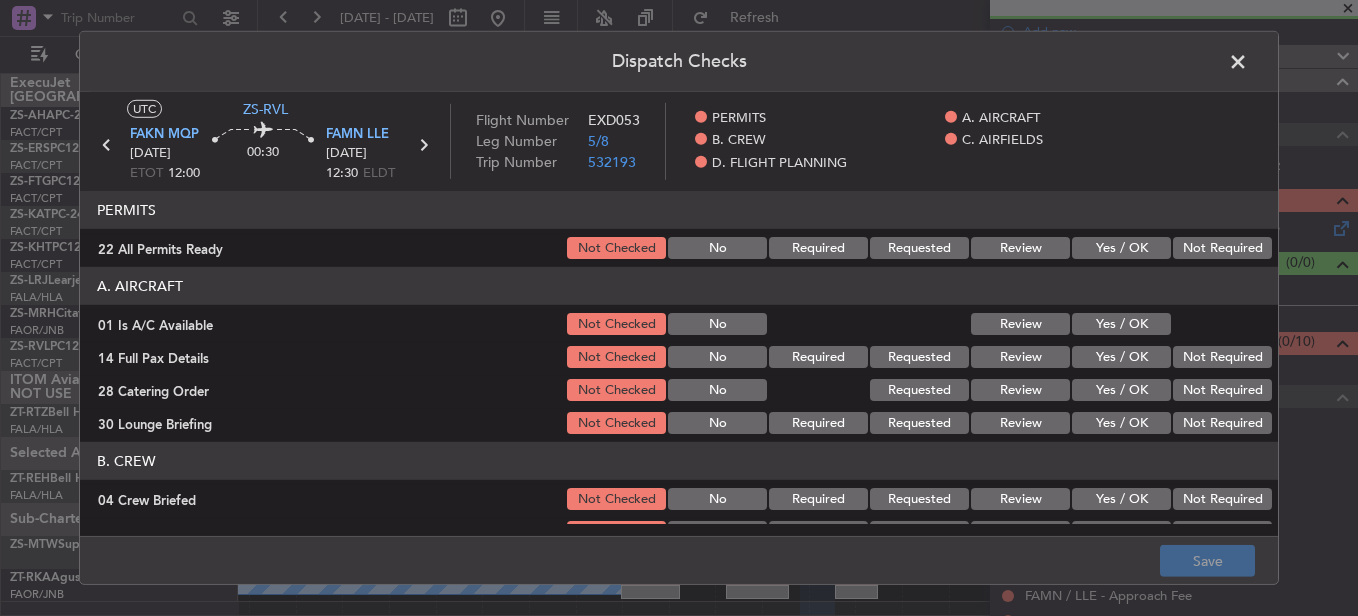 click on "Not Required" 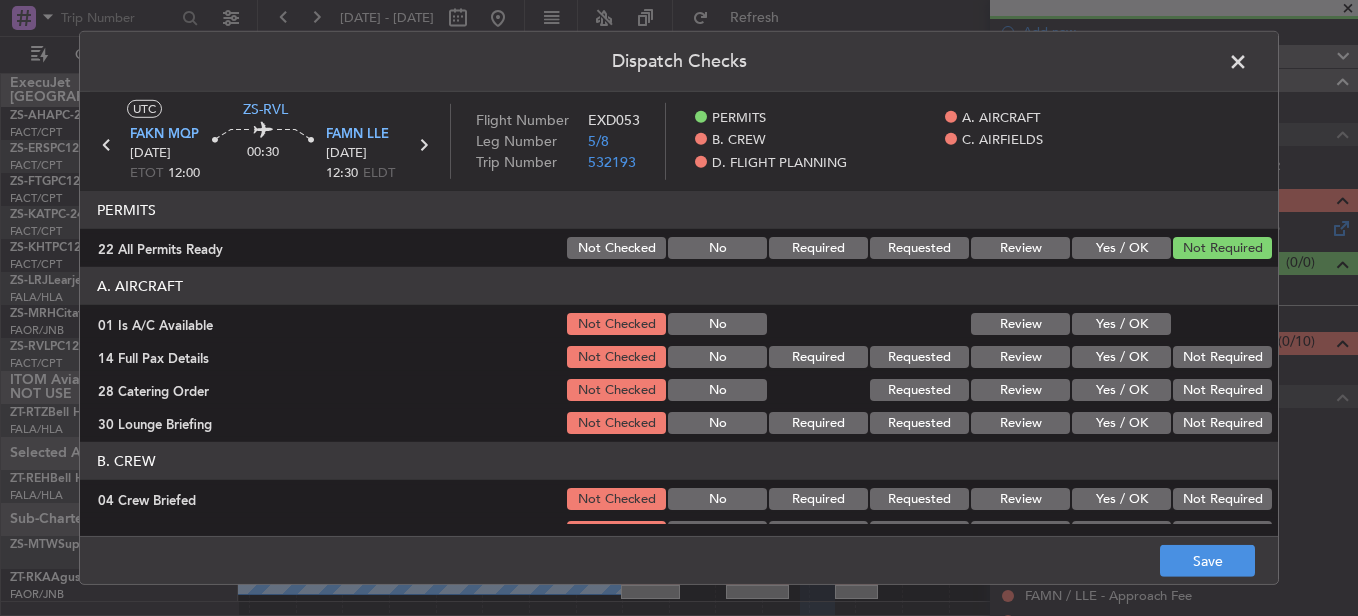 drag, startPoint x: 1164, startPoint y: 312, endPoint x: 1161, endPoint y: 323, distance: 11.401754 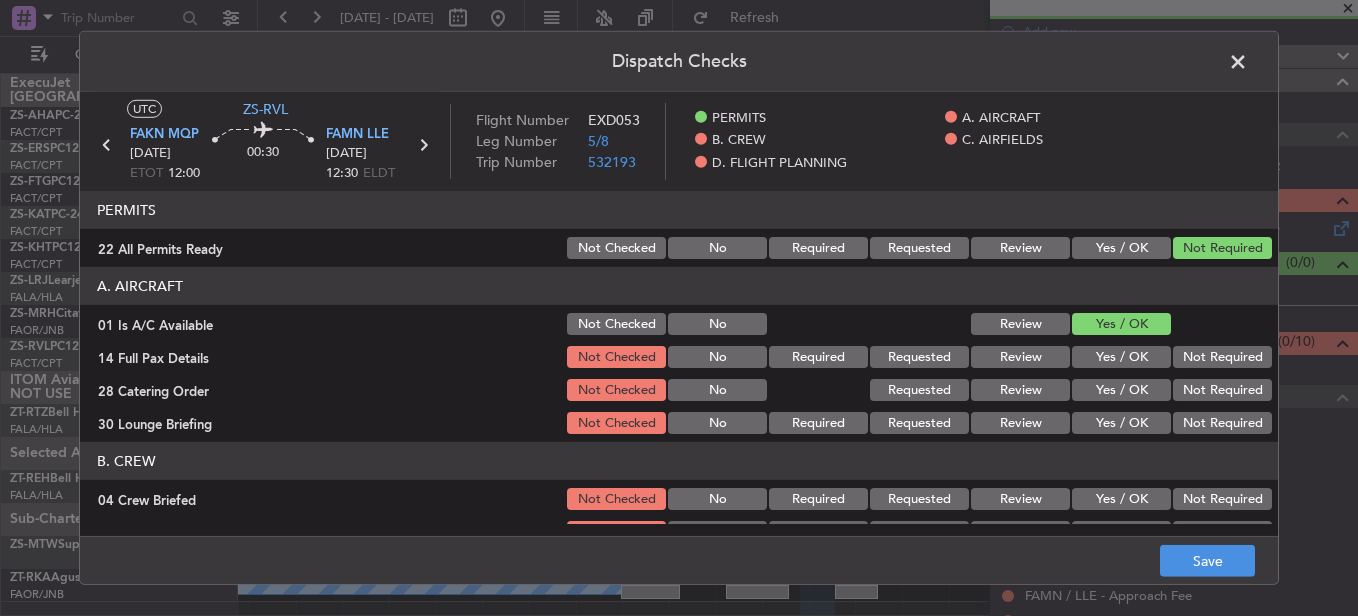 drag, startPoint x: 1159, startPoint y: 343, endPoint x: 1173, endPoint y: 356, distance: 19.104973 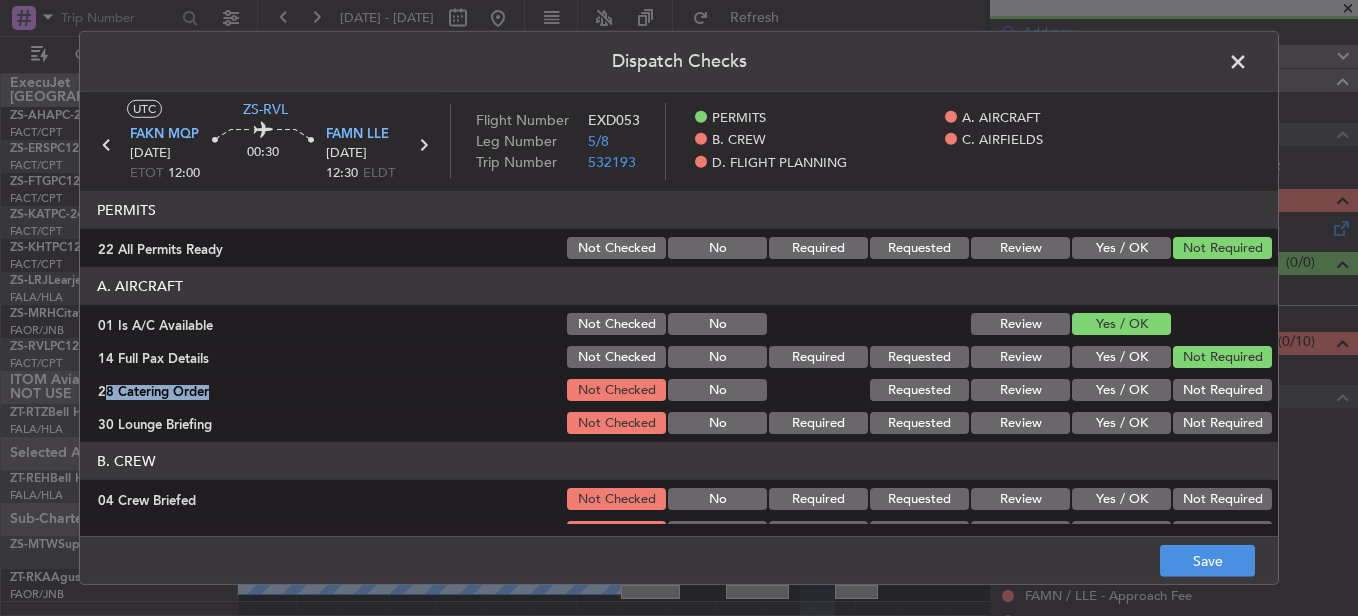 click on "A. AIRCRAFT   01 Is A/C Available  Not Checked No Review Yes / OK  14 Full Pax Details  Not Checked No Required Requested Review Yes / OK Not Required  28 Catering Order  Not Checked No Requested Review Yes / OK Not Required  30 Lounge Briefing  Not Checked No Required Requested Review Yes / OK Not Required" 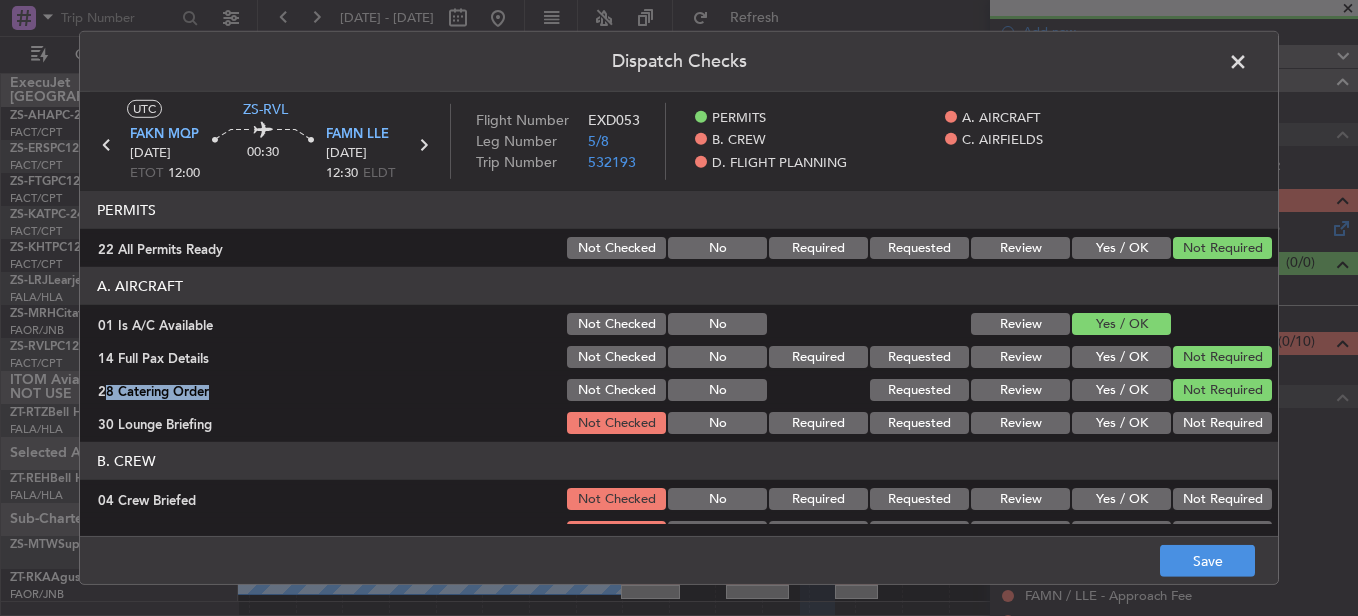 click on "Not Required" 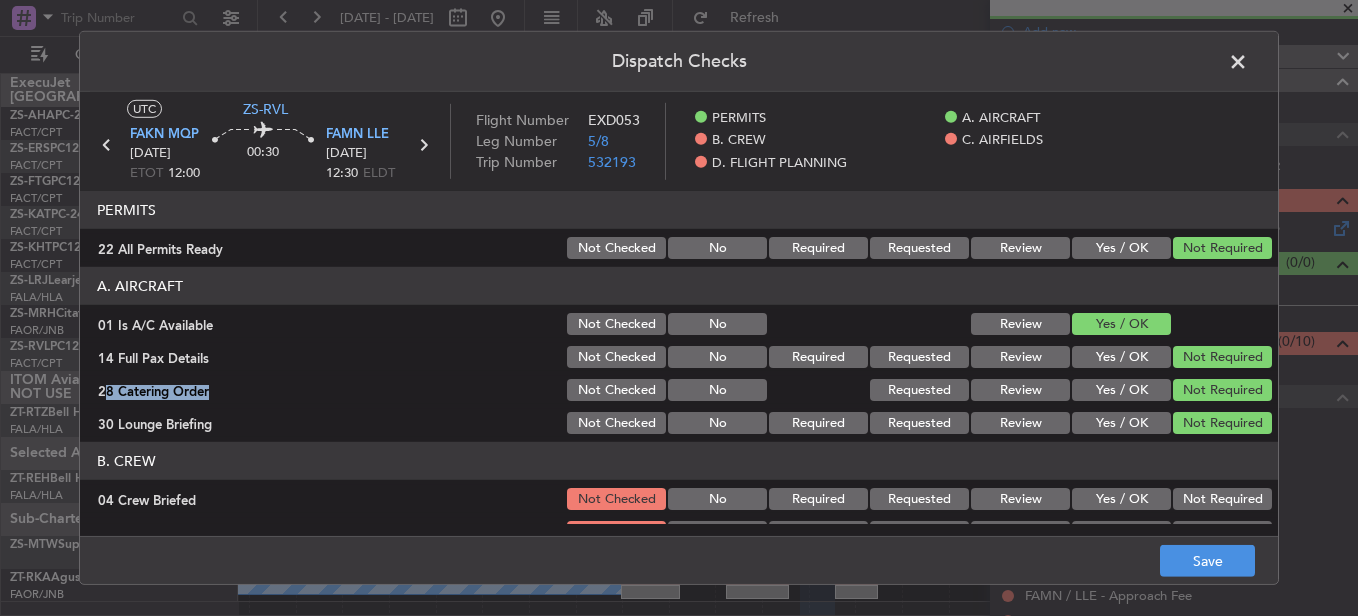 click on "Not Required" 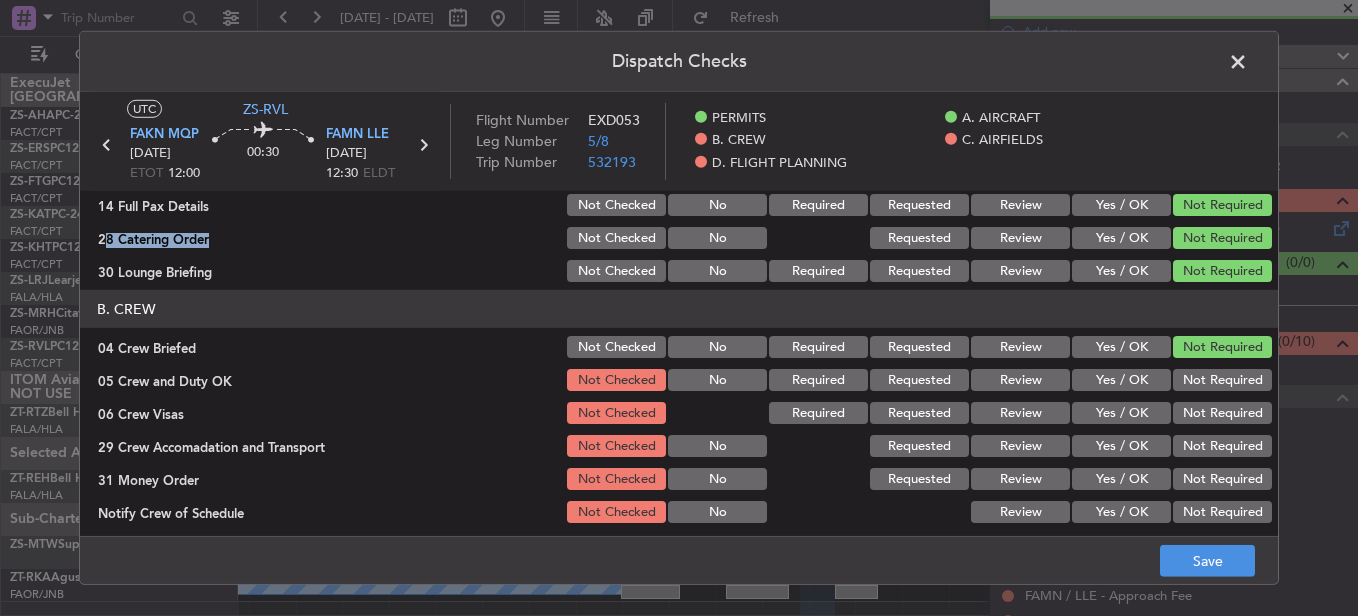 scroll, scrollTop: 300, scrollLeft: 0, axis: vertical 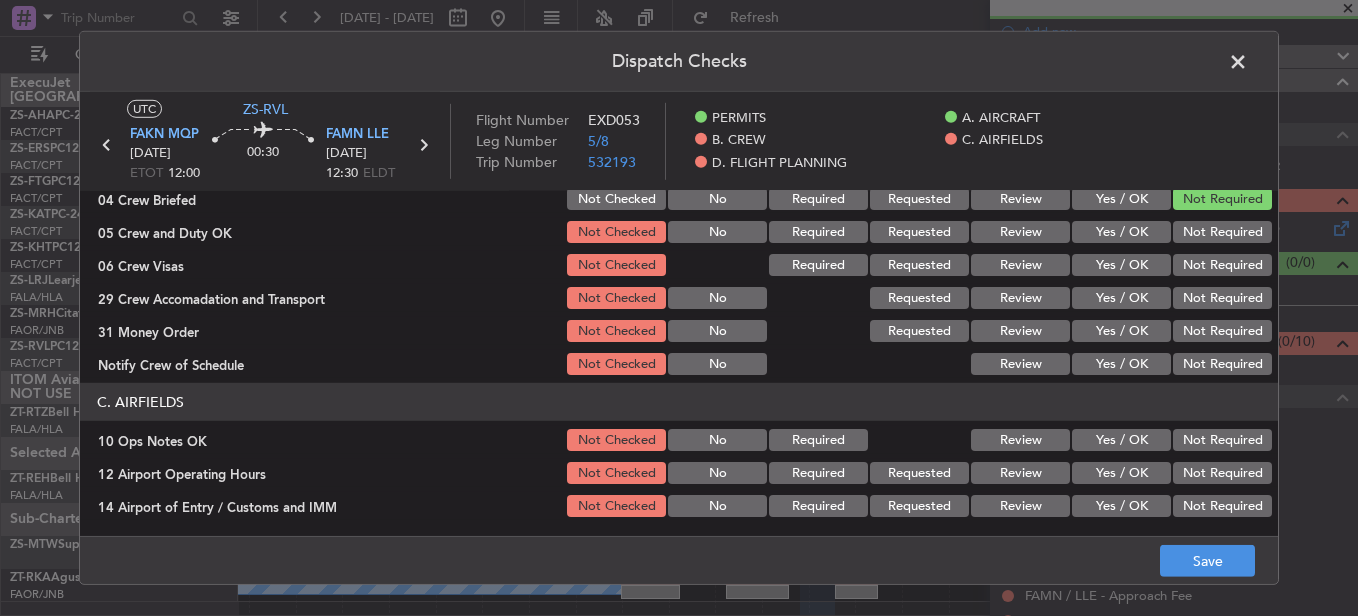 click on "Not Required" 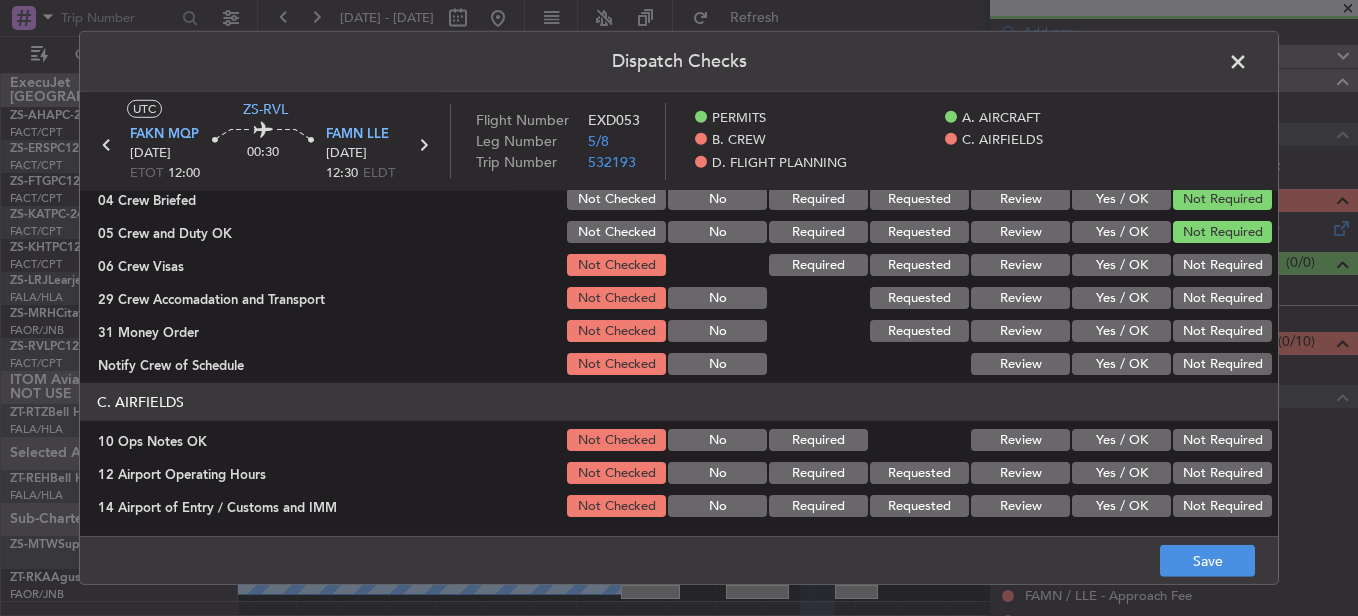 click on "Not Required" 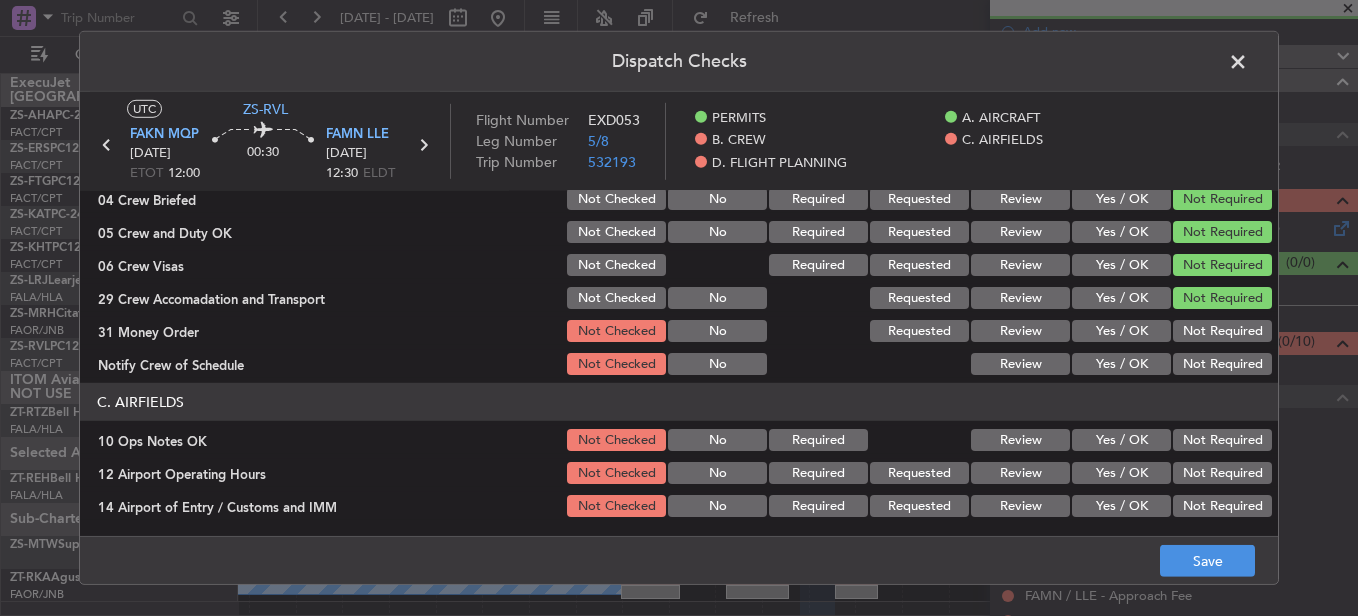 click on "Not Required" 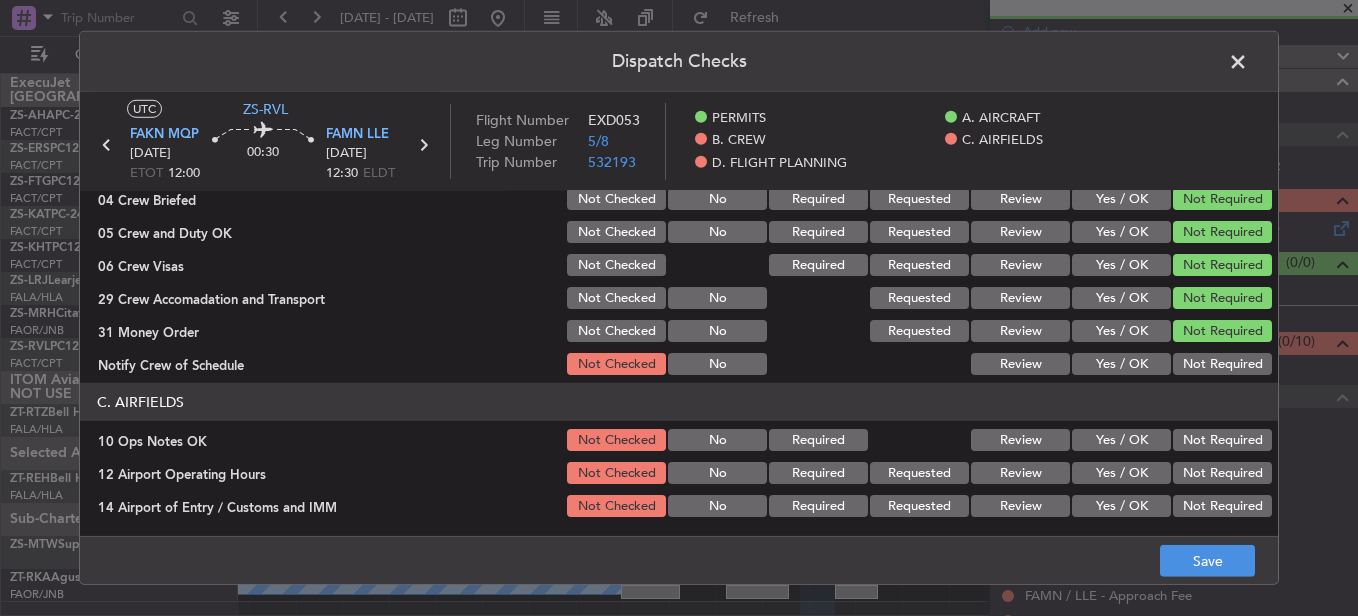 click on "Not Required" 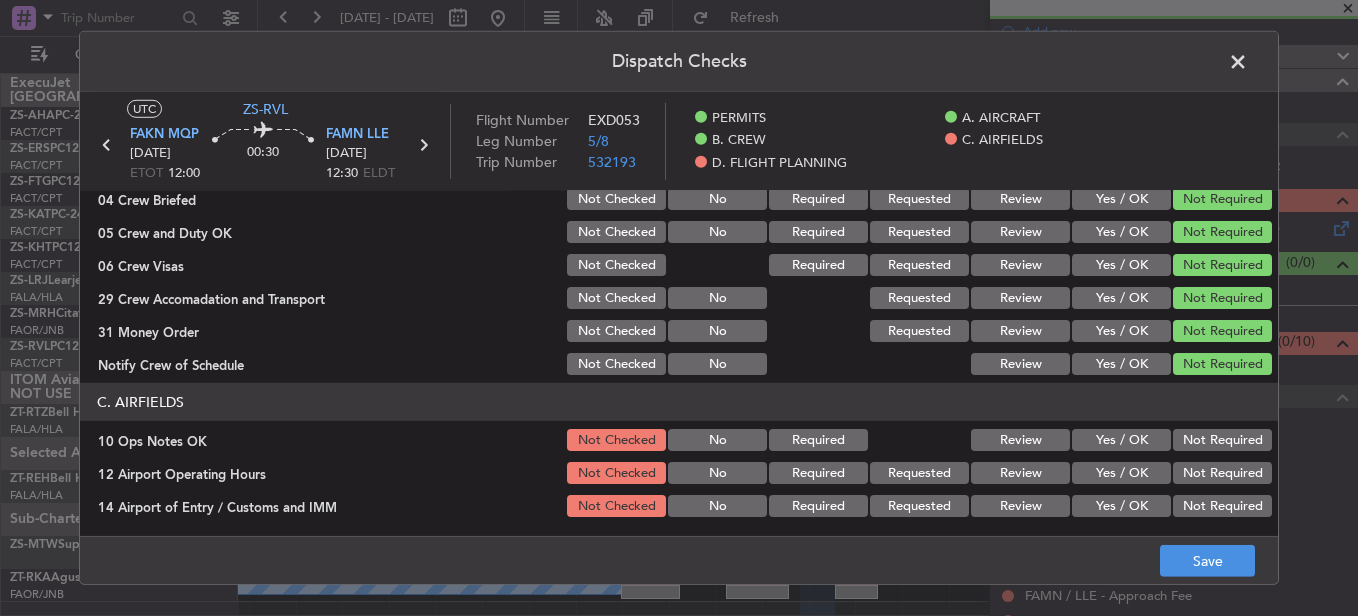 click on "C. AIRFIELDS   10 Ops Notes OK  Not Checked No Required Review Yes / OK Not Required  12 Airport Operating Hours  Not Checked No Required Requested Review Yes / OK Not Required  14 Airport of Entry / Customs and IMM  Not Checked No Required Requested Review Yes / OK Not Required  15 Jet A1 Available  Not Checked No Required Requested Review Yes / OK Not Required  16 Fire Service  Not Checked No Required Requested Review Yes / OK Not Required  27 Airfield Indemnity Complete  Not Checked No Required Requested Review Yes / OK Not Required  31 Runway Lights  Not Checked No Required Requested Review Yes / OK Not Required" 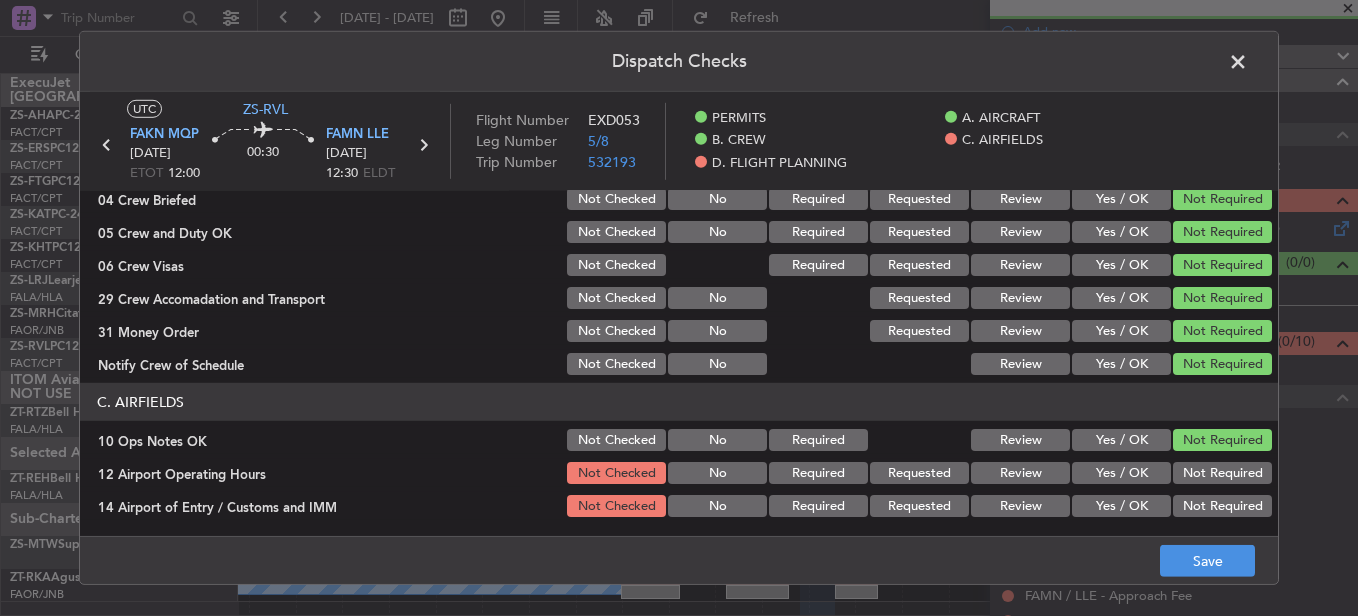 click on "Not Required" 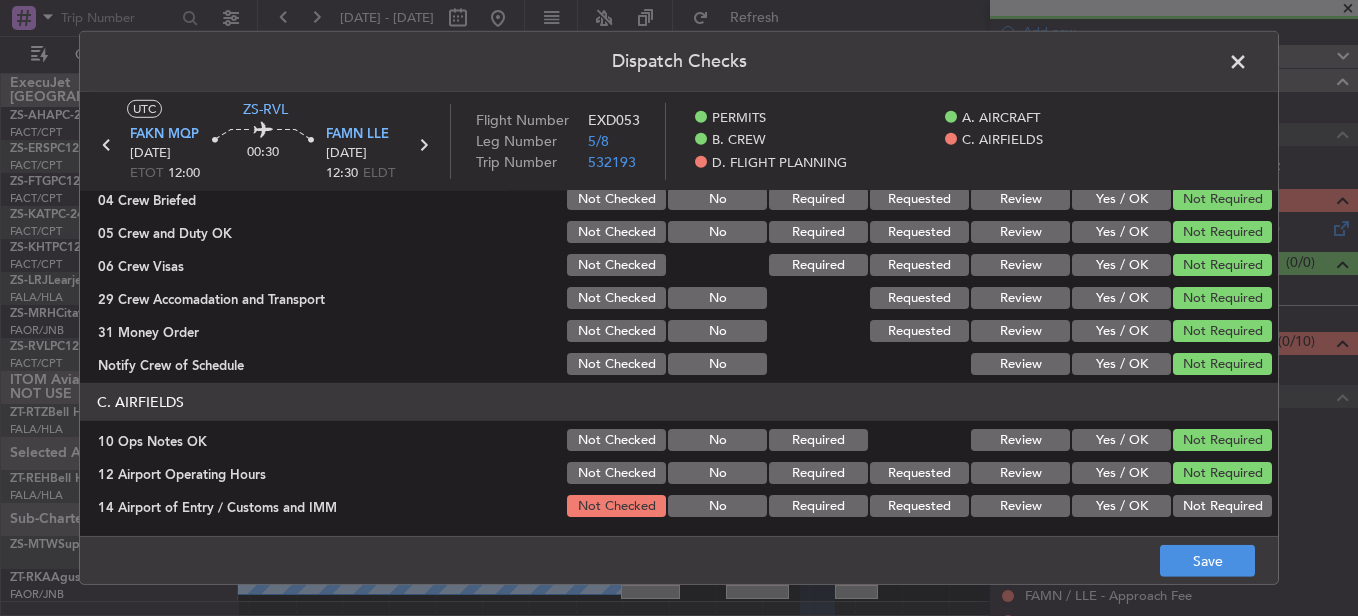 click on "Not Required" 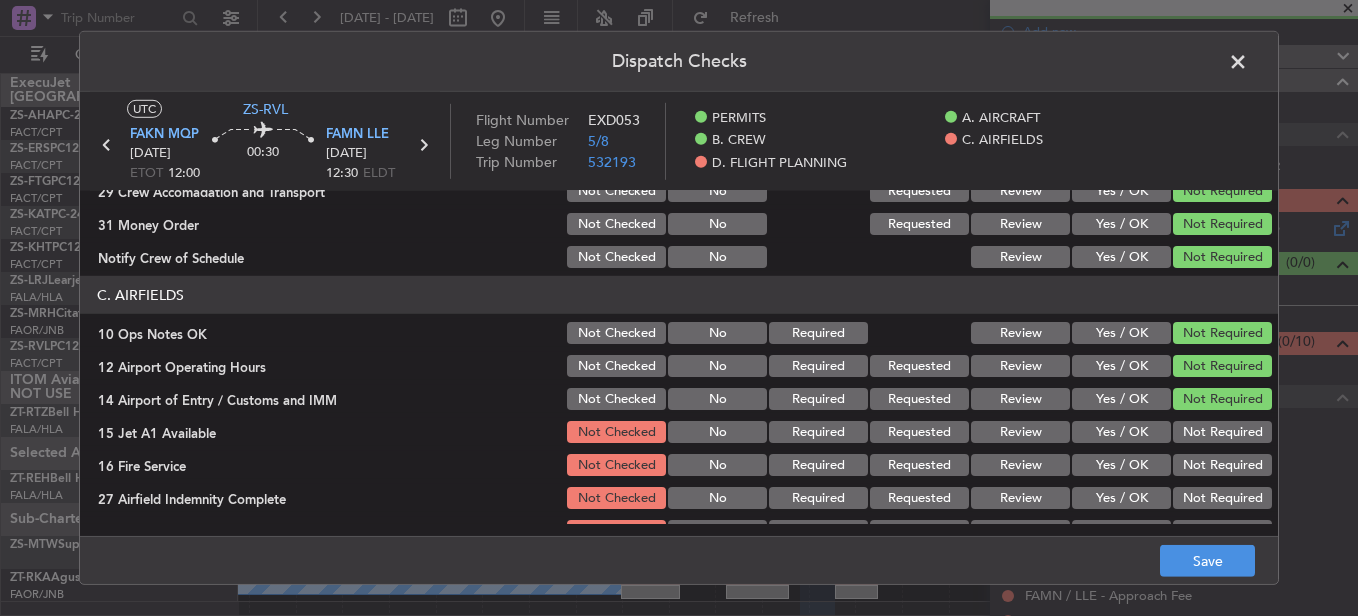 scroll, scrollTop: 542, scrollLeft: 0, axis: vertical 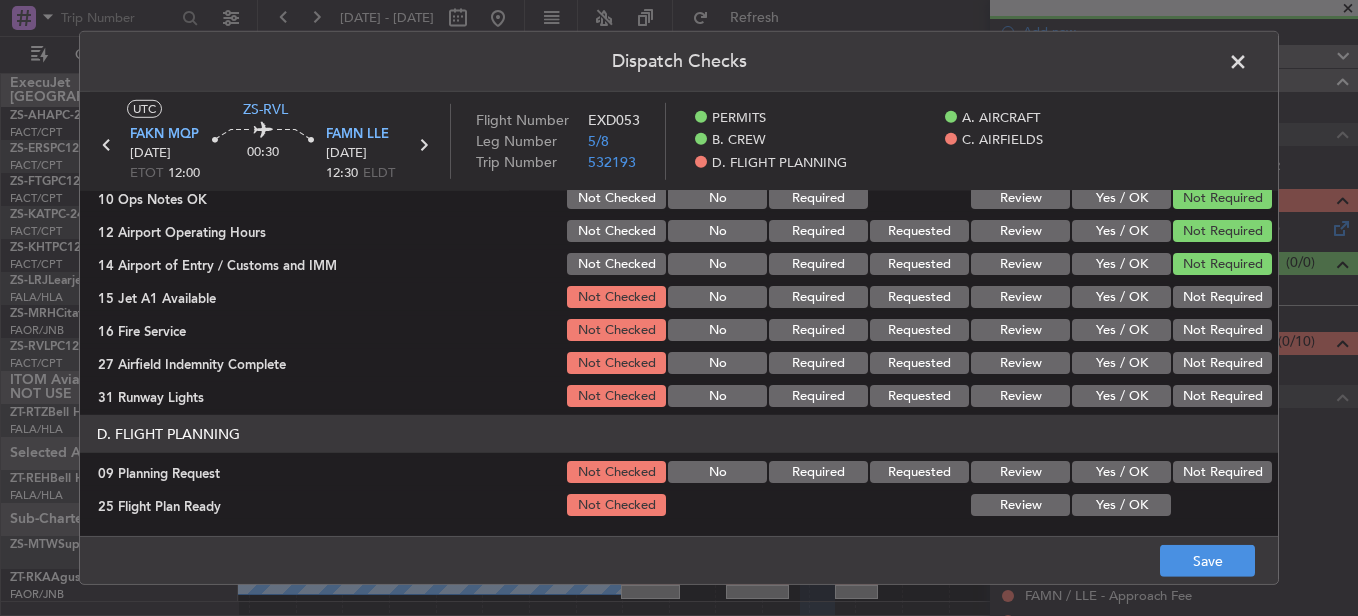 click on "Not Required" 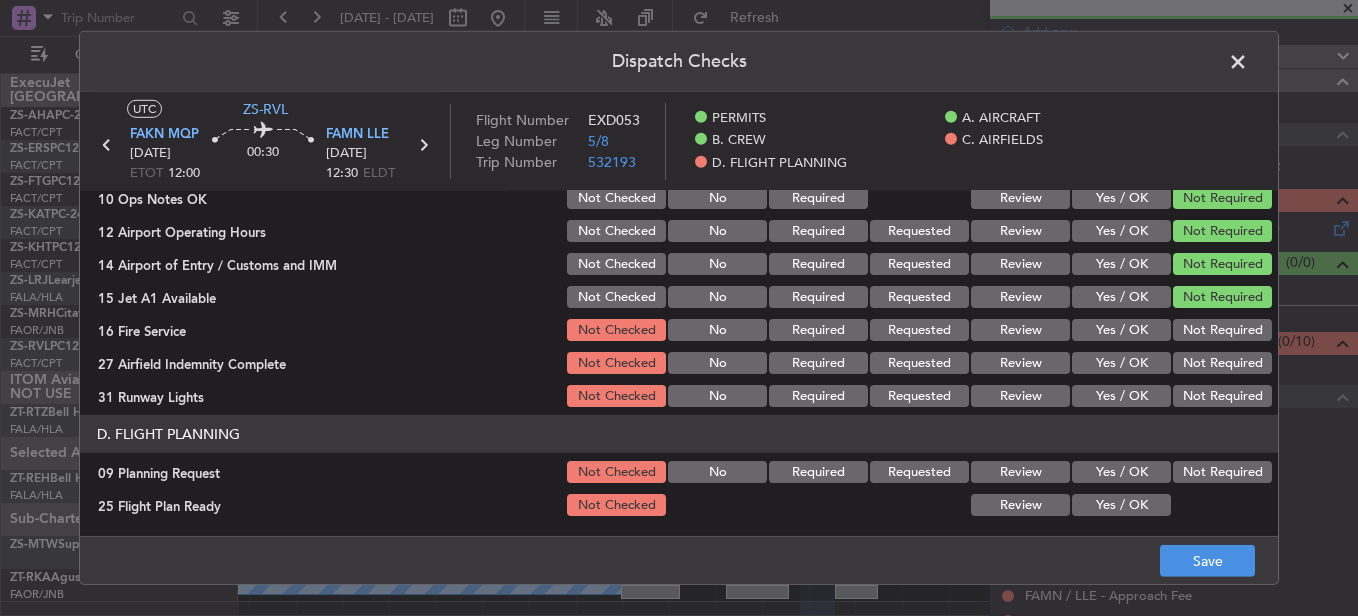 drag, startPoint x: 1204, startPoint y: 384, endPoint x: 1200, endPoint y: 359, distance: 25.317978 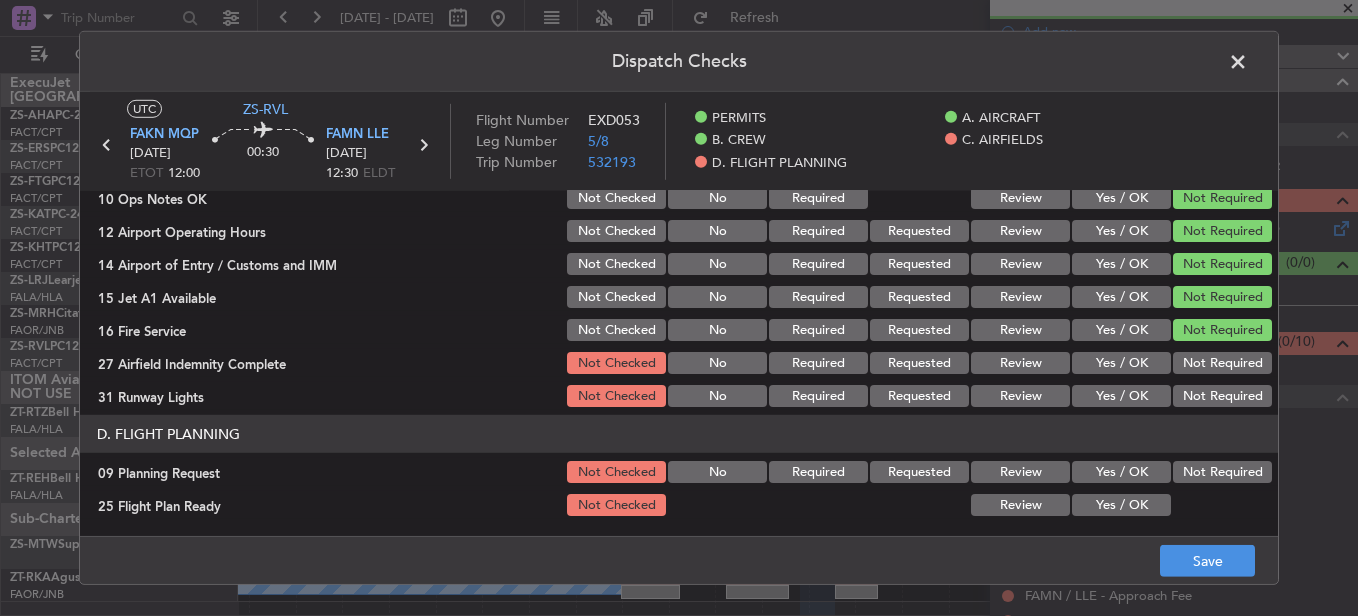 click on "Not Required" 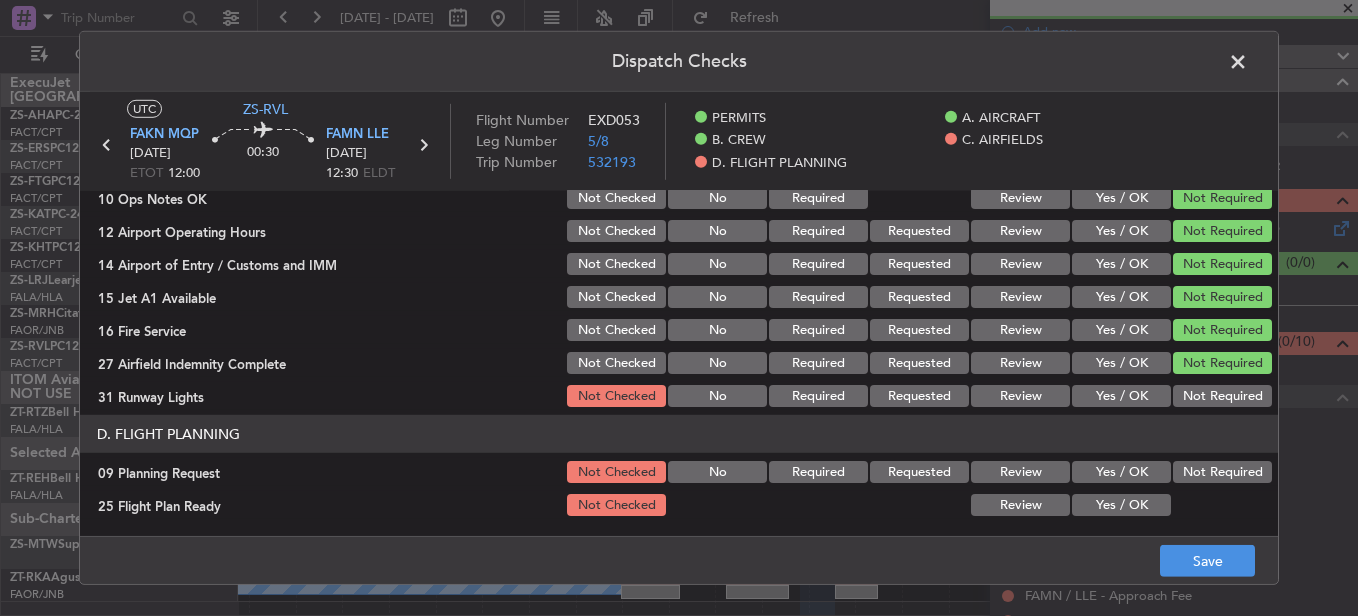 click on "Not Required" 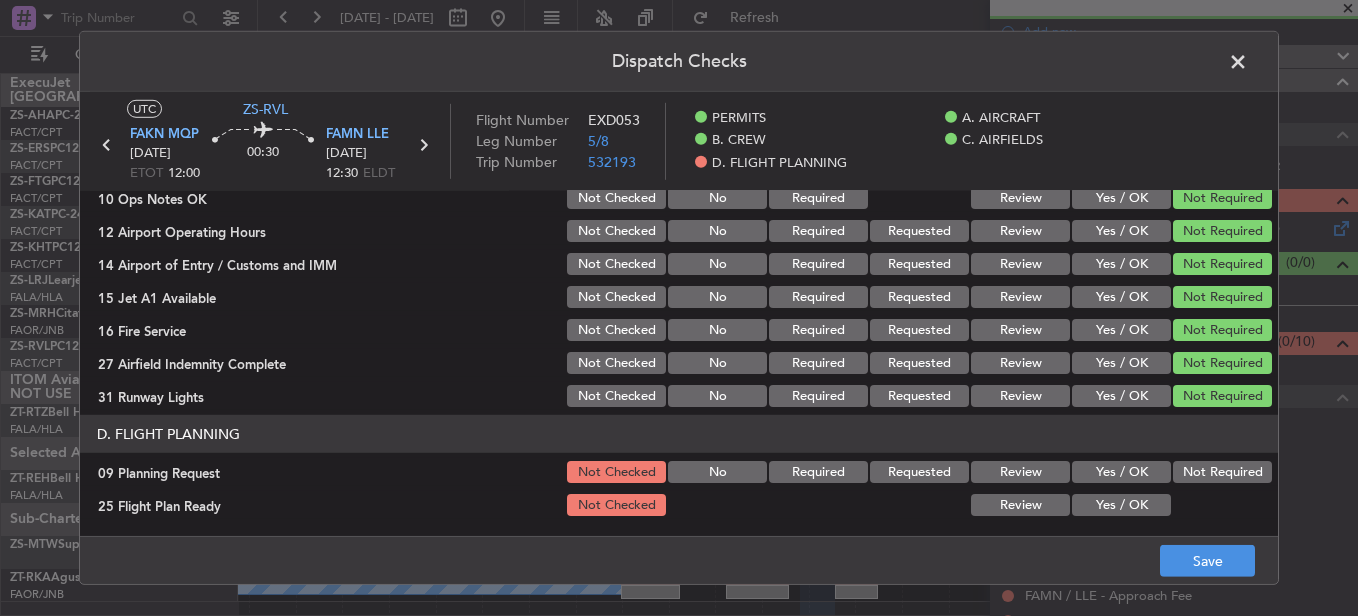 drag, startPoint x: 1196, startPoint y: 460, endPoint x: 1182, endPoint y: 474, distance: 19.79899 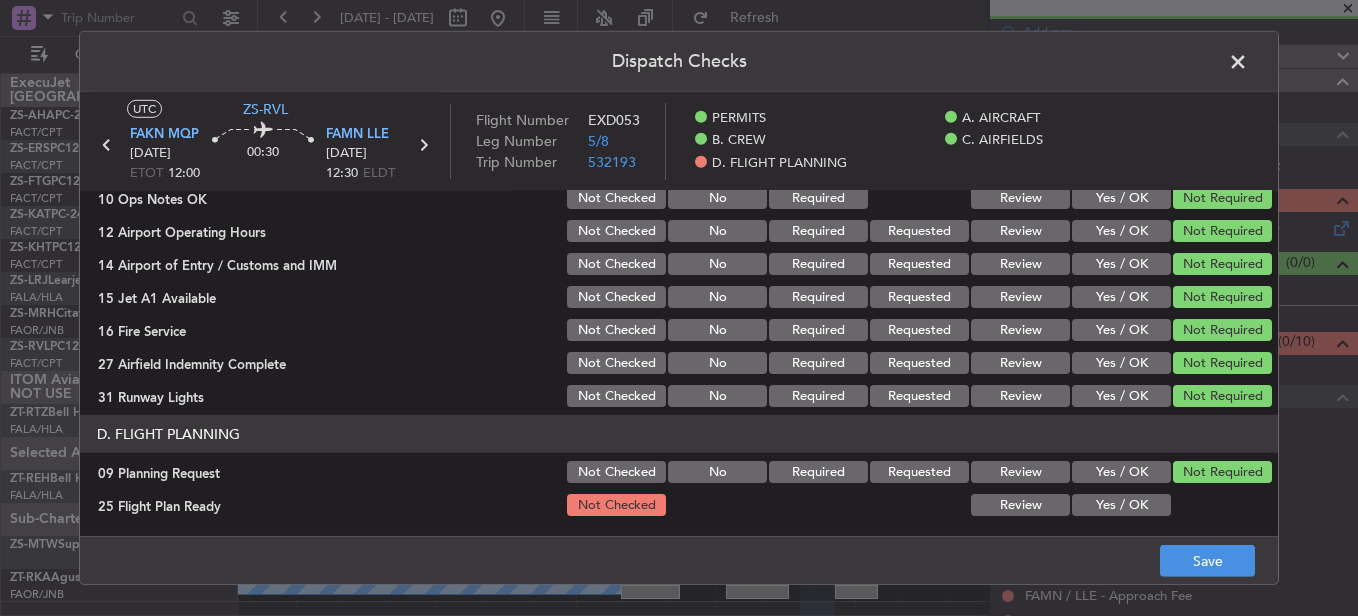 click on "Yes / OK" 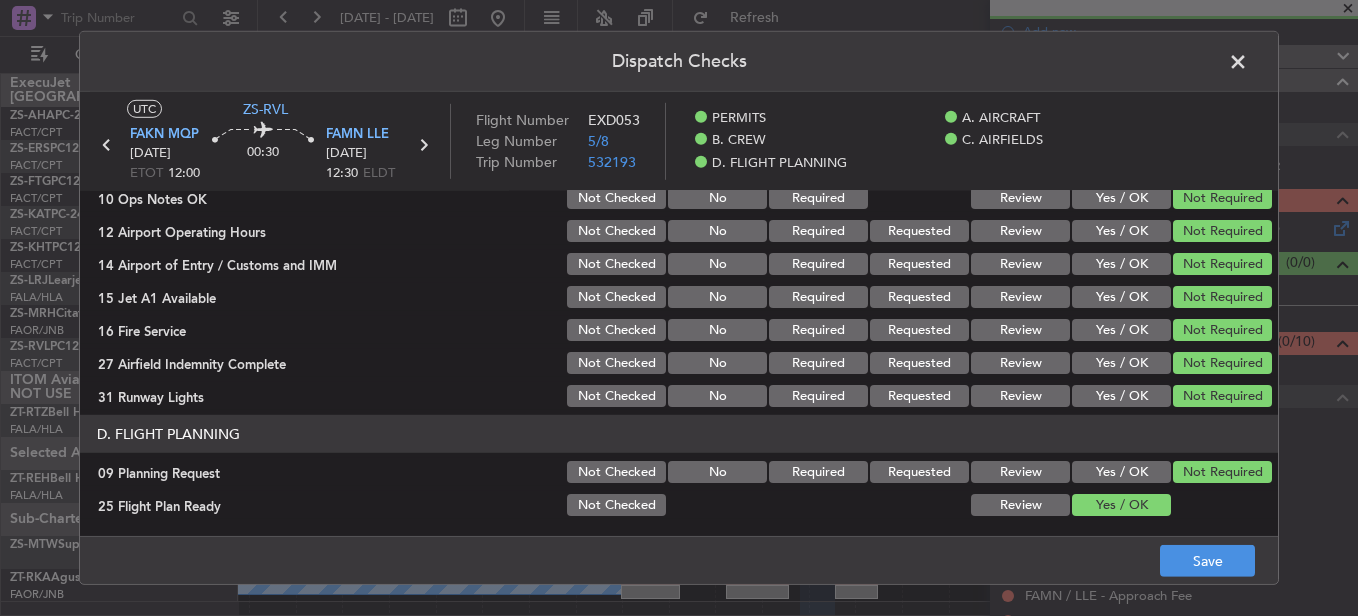 click on "Dispatch Checks  UTC  ZS-RVL FAKN  MQP 20/07/2025 ETOT 12:00 00:30 FAMN  LLE 20/07/2025 12:30 ELDT Flight Number EXD053 Leg Number 5/8 Trip Number 532193    PERMITS    A. AIRCRAFT    B. CREW    C. AIRFIELDS    D. FLIGHT PLANNING  PERMITS   22 All Permits Ready  Not Checked No Required Requested Review Yes / OK Not Required  A. AIRCRAFT   01 Is A/C Available  Not Checked No Review Yes / OK  14 Full Pax Details  Not Checked No Required Requested Review Yes / OK Not Required  28 Catering Order  Not Checked No Requested Review Yes / OK Not Required  30 Lounge Briefing  Not Checked No Required Requested Review Yes / OK Not Required  B. CREW   04 Crew Briefed  Not Checked No Required Requested Review Yes / OK Not Required  05 Crew and Duty OK  Not Checked No Required Requested Review Yes / OK Not Required  06 Crew Visas  Not Checked Required Requested Review Yes / OK Not Required  29 Crew Accomadation and Transport  Not Checked No Requested Review Yes / OK Not Required  31 Money Order  Not Checked No Requested No" 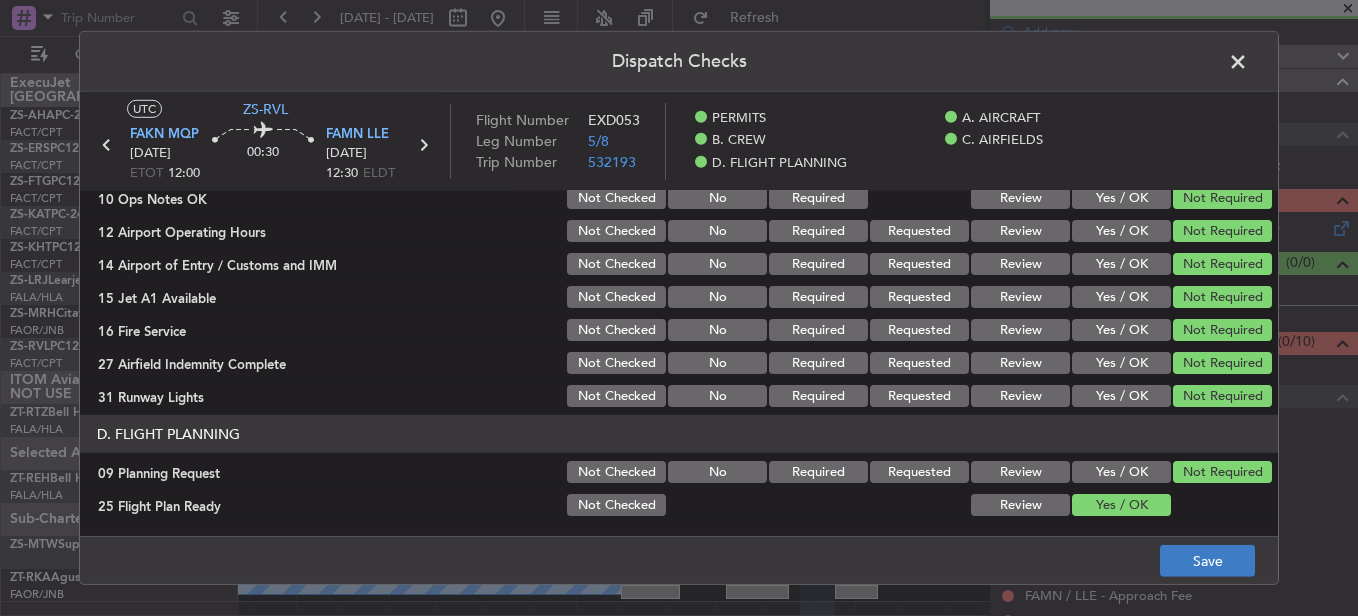 click on "Save" 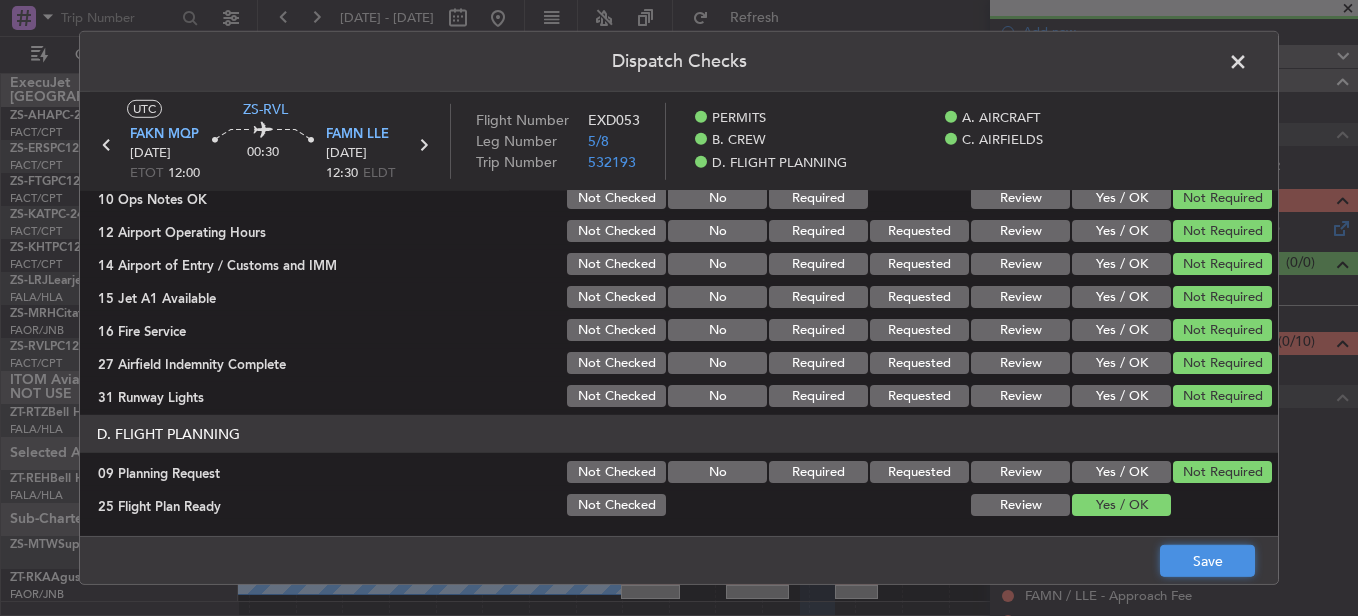 click on "Save" 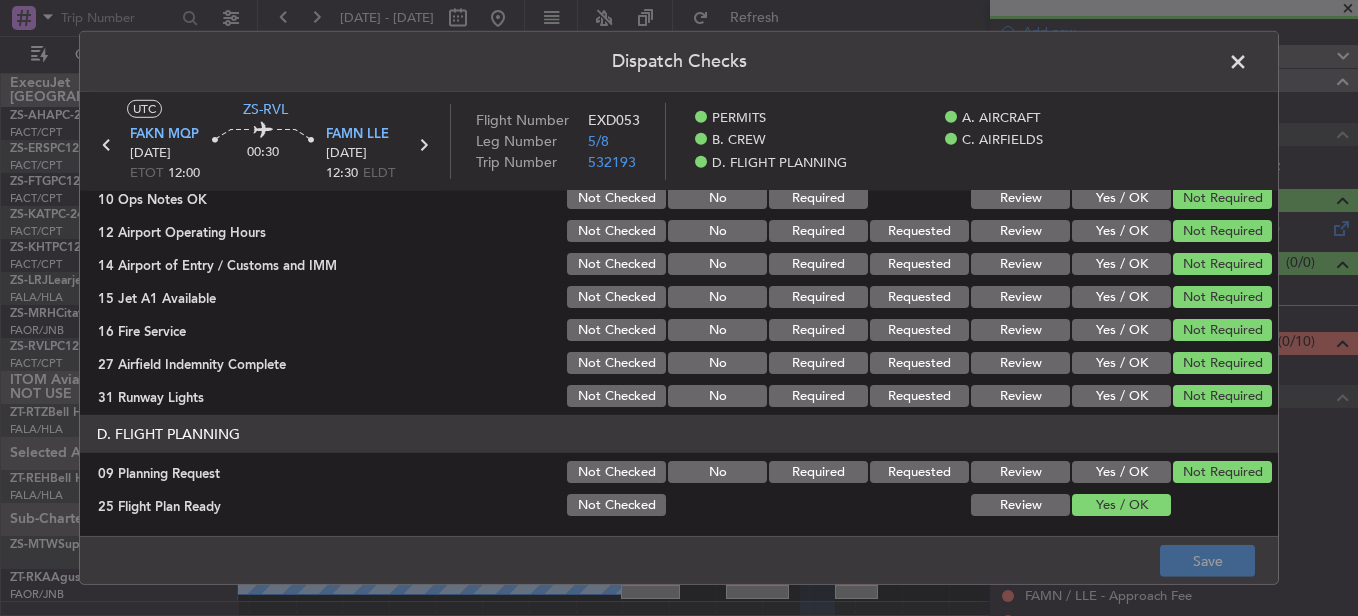 click 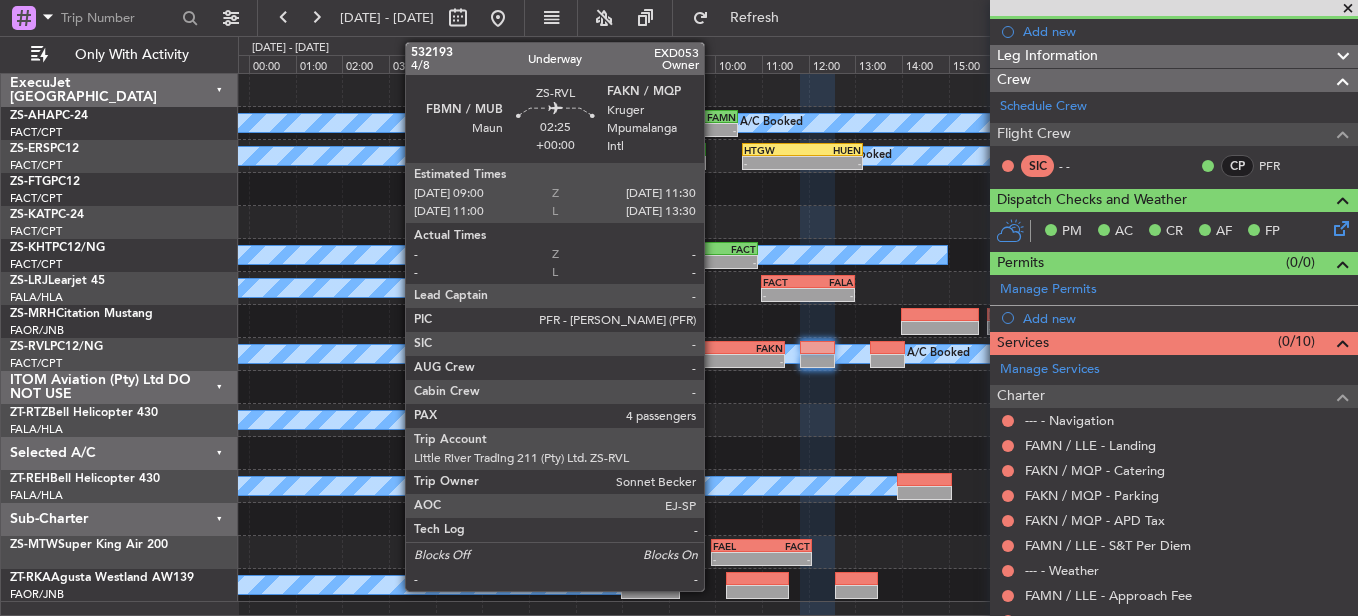 click on "FBMN" 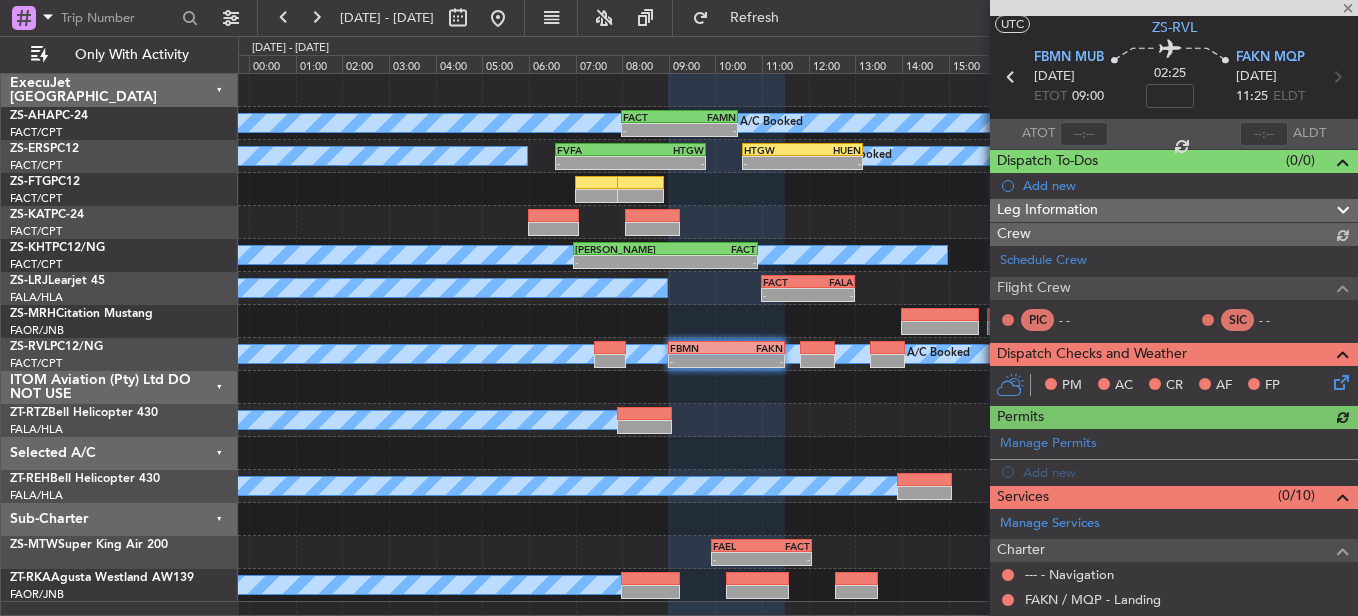 scroll, scrollTop: 200, scrollLeft: 0, axis: vertical 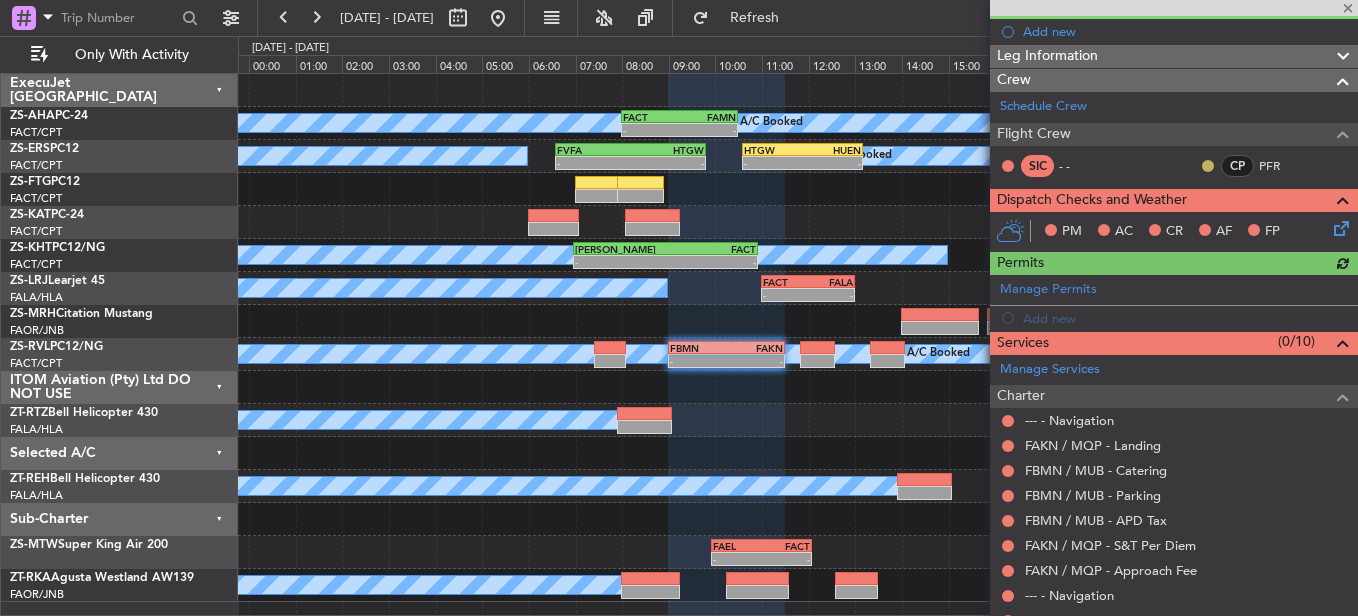 click 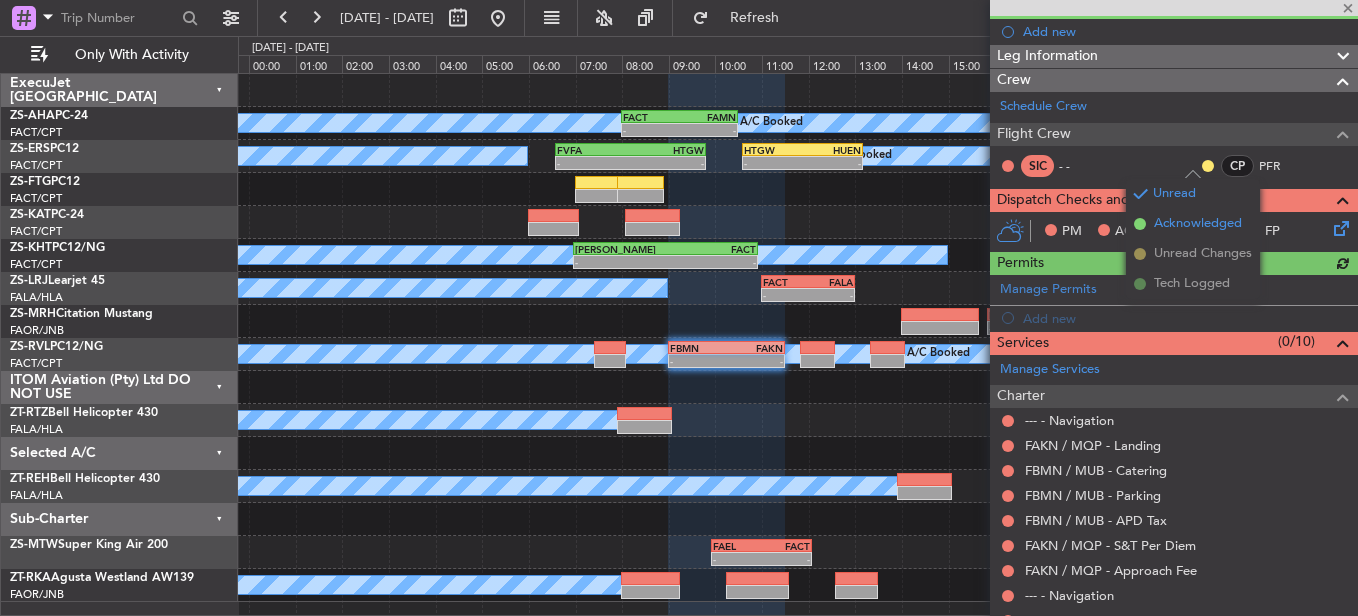 click on "Acknowledged" at bounding box center (1198, 224) 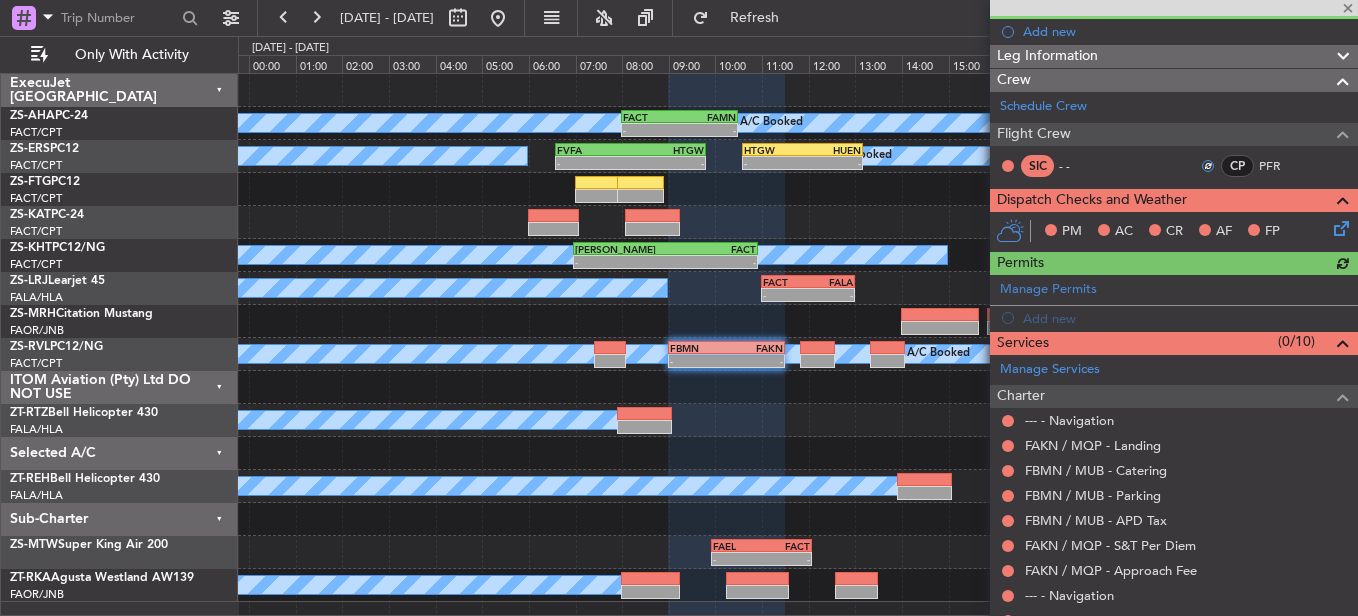click 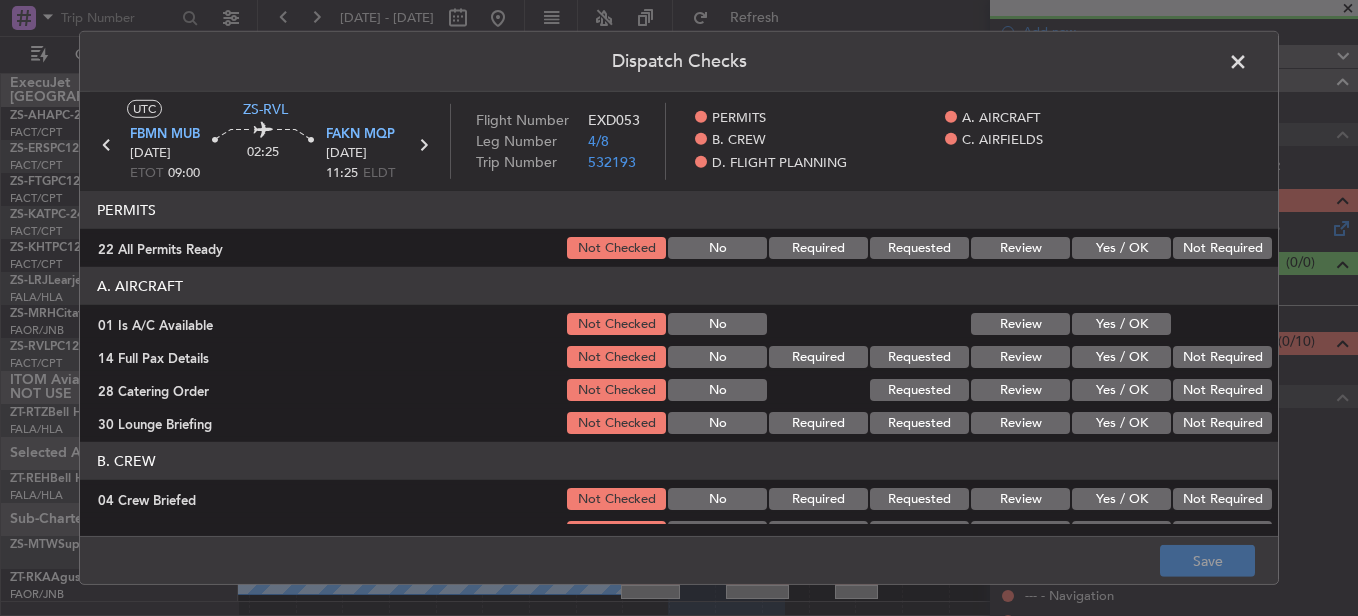 drag, startPoint x: 1215, startPoint y: 249, endPoint x: 1152, endPoint y: 281, distance: 70.66116 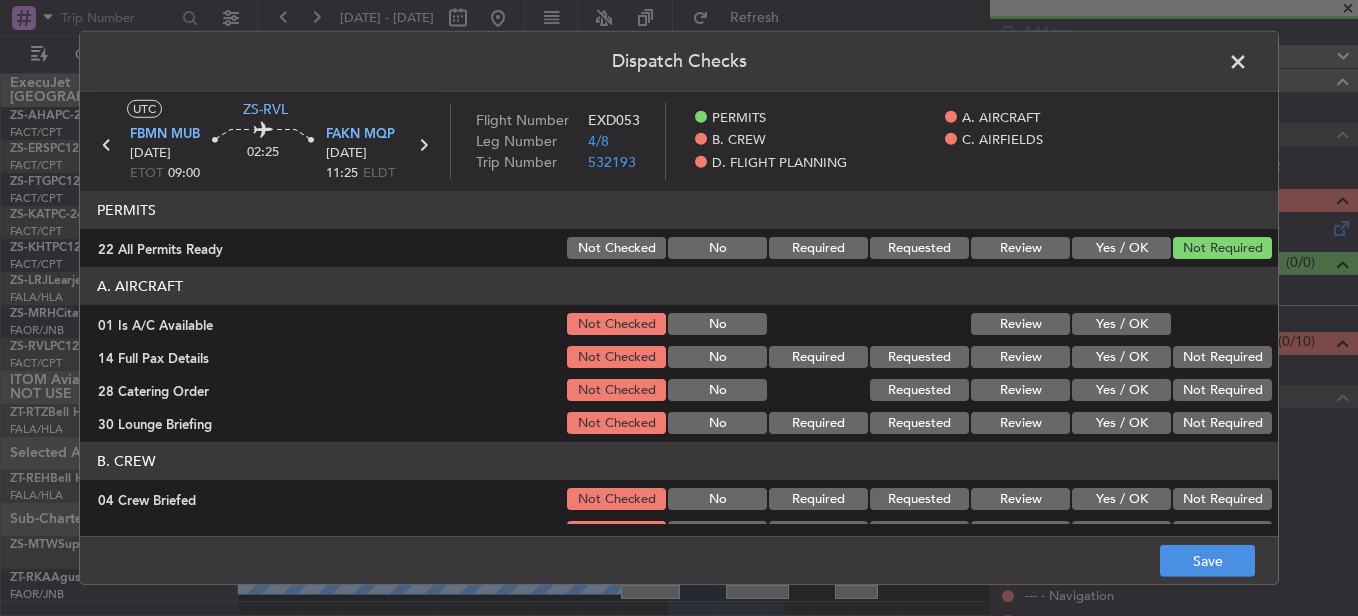 click on "Yes / OK" 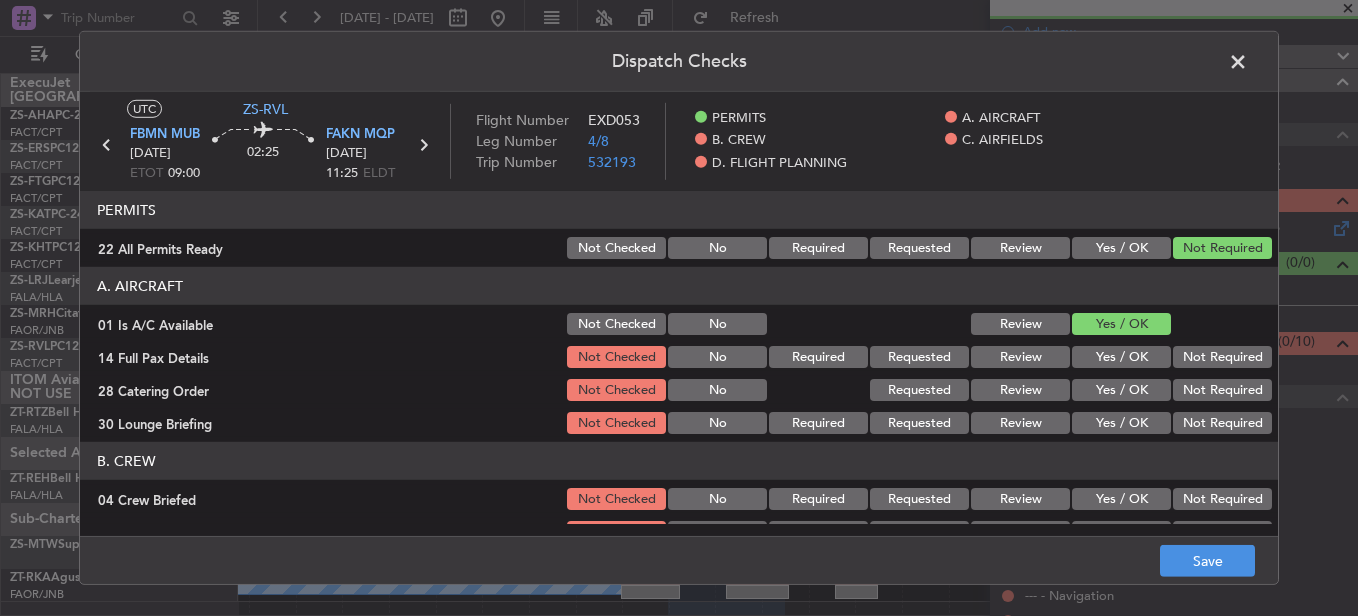 click on "Not Required" 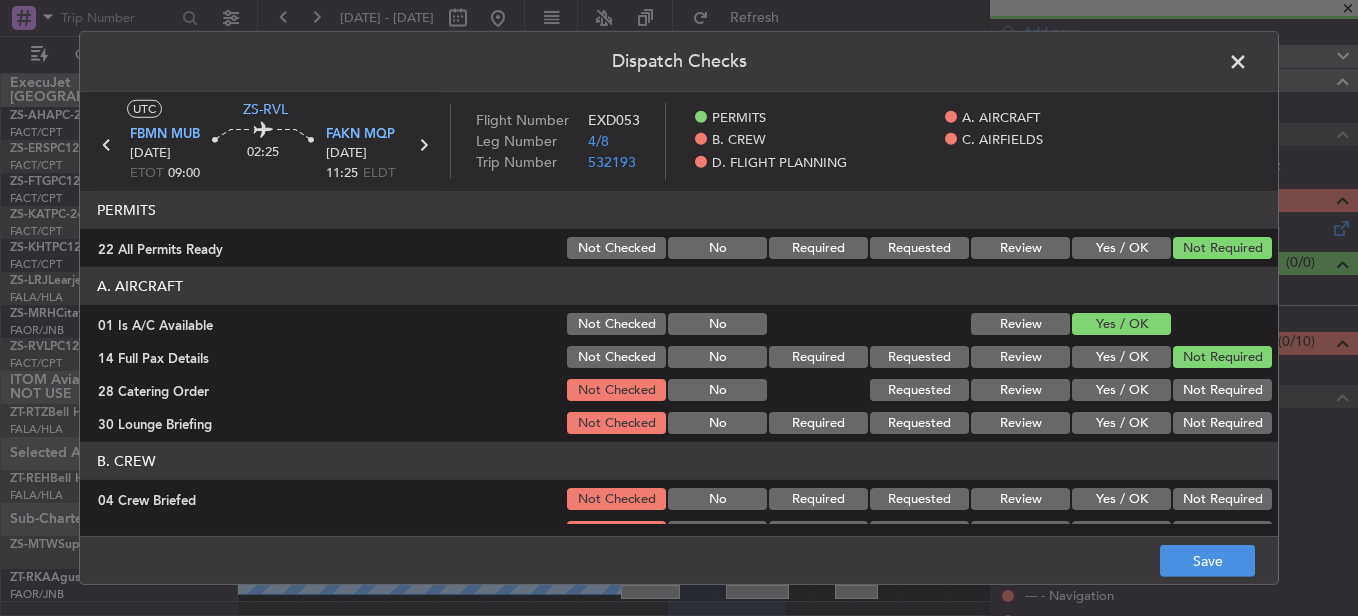 drag, startPoint x: 1183, startPoint y: 380, endPoint x: 1189, endPoint y: 400, distance: 20.880613 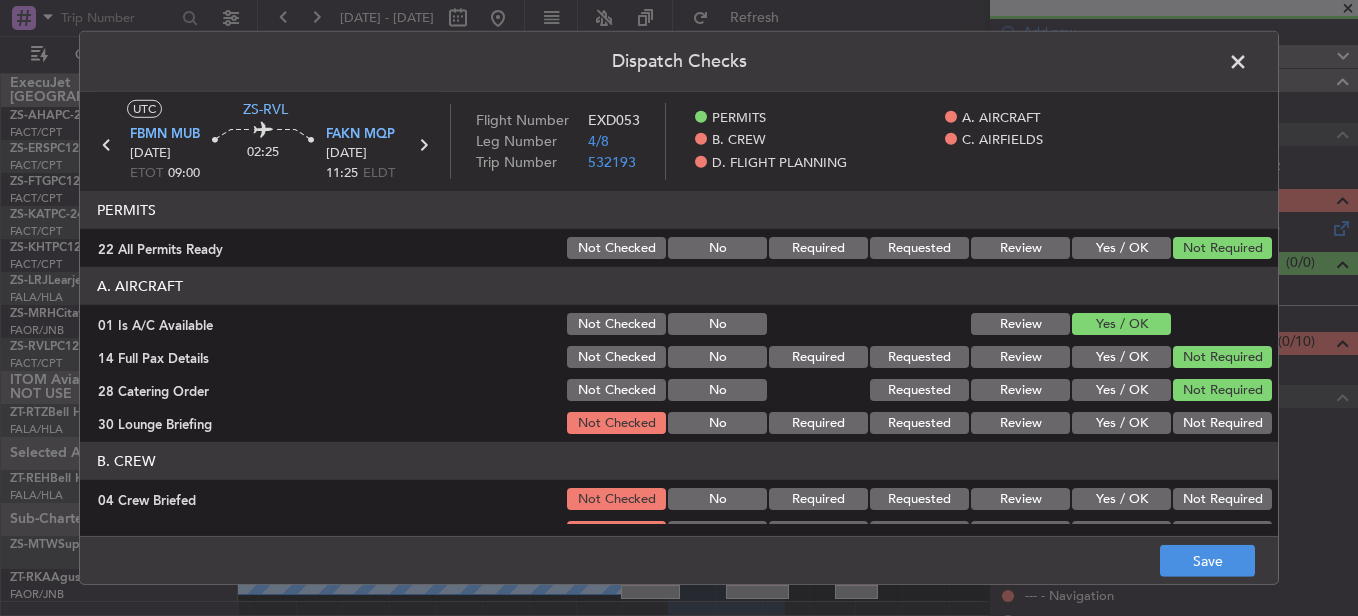 click on "Not Required" 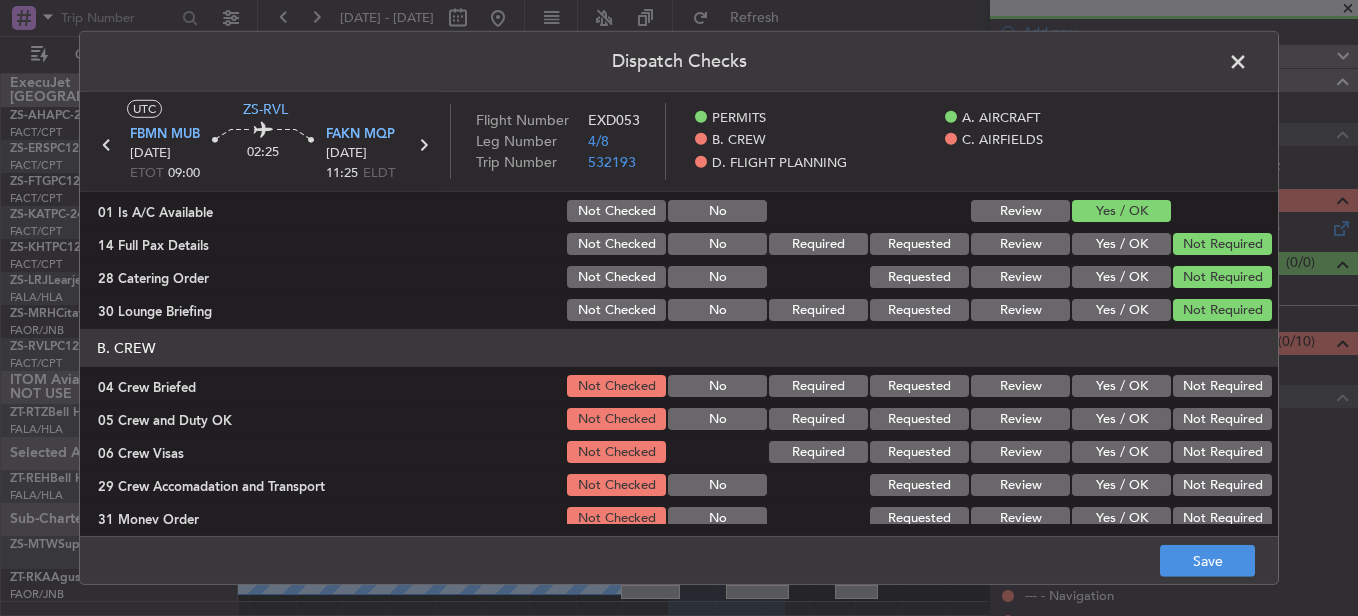 scroll, scrollTop: 200, scrollLeft: 0, axis: vertical 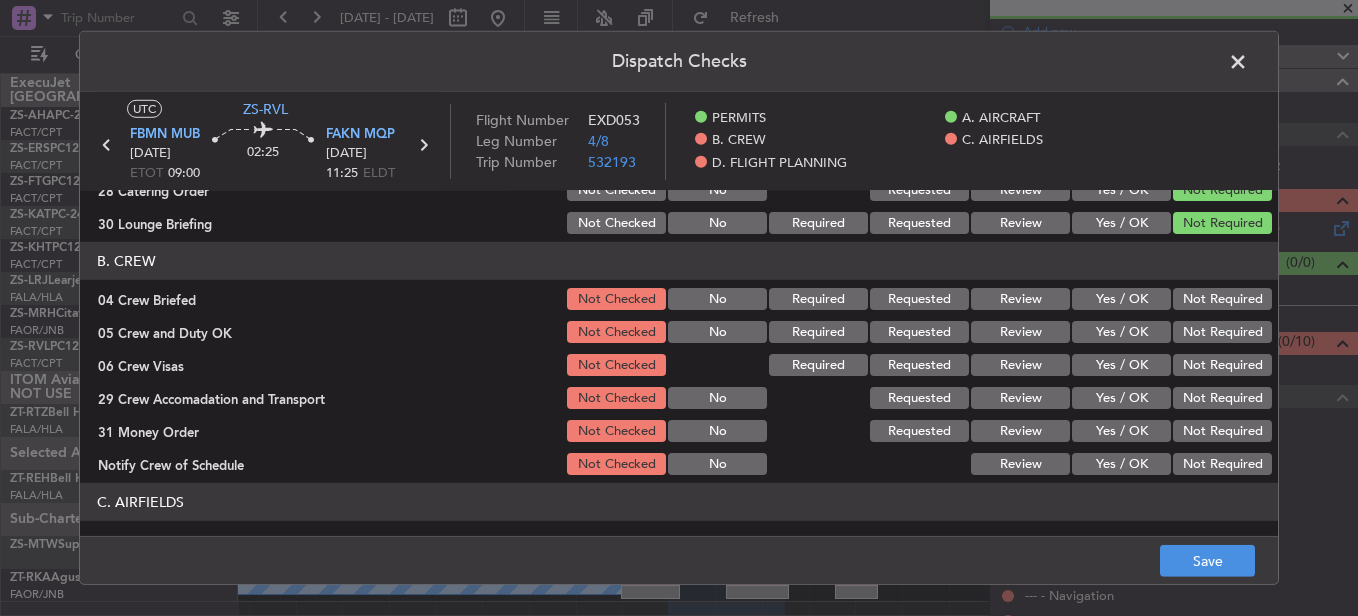 click on "Not Required" 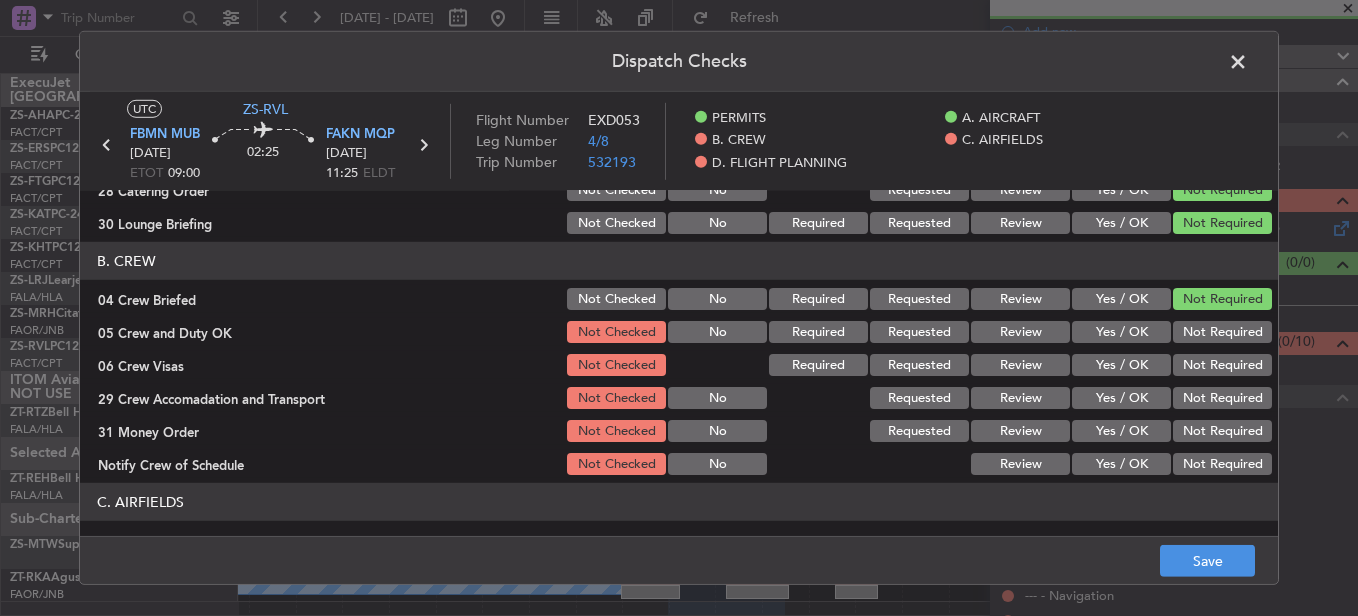 click on "Not Required" 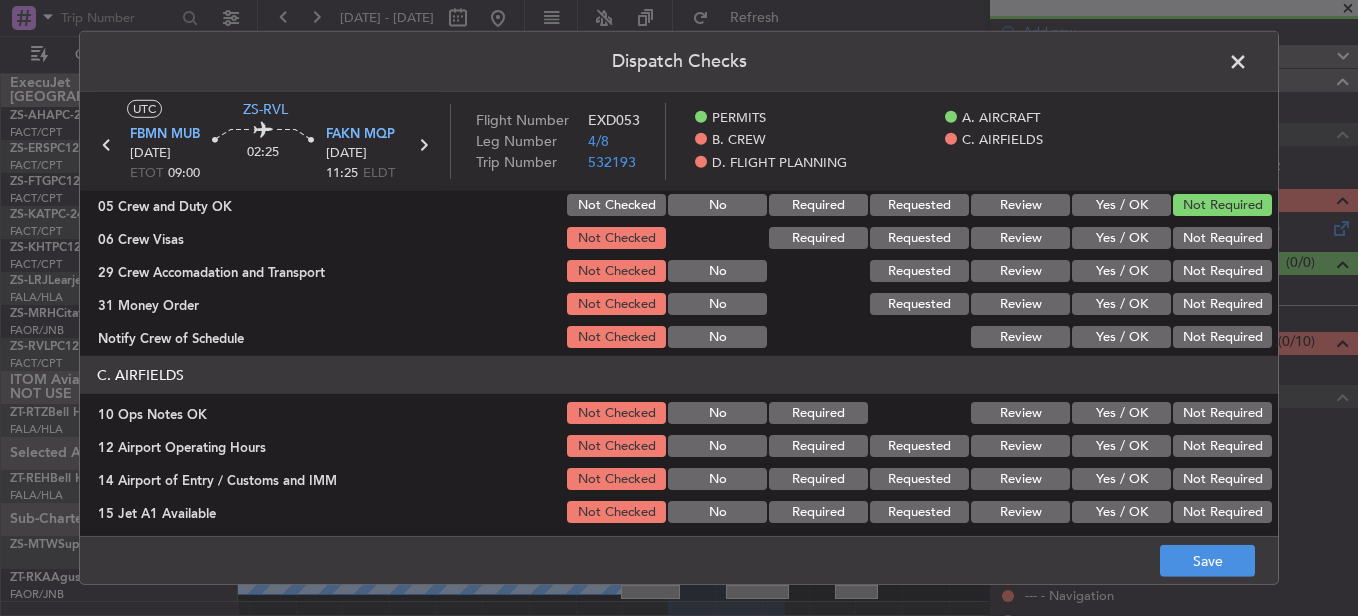 scroll, scrollTop: 300, scrollLeft: 0, axis: vertical 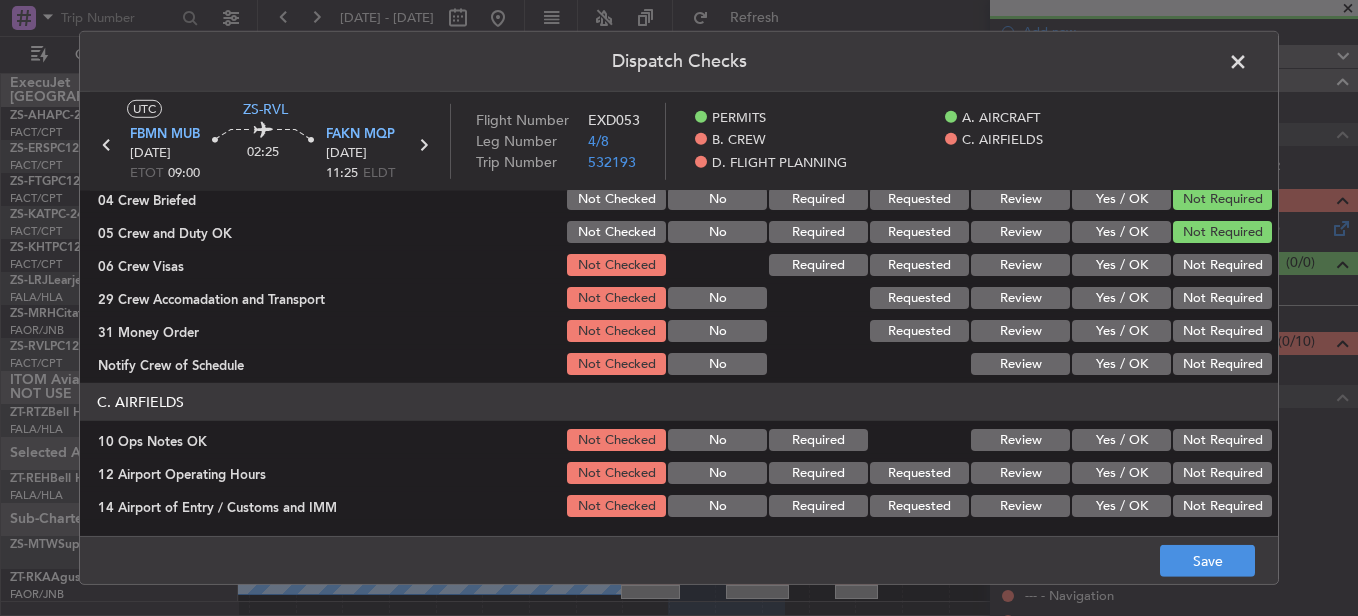 click on "Not Required" 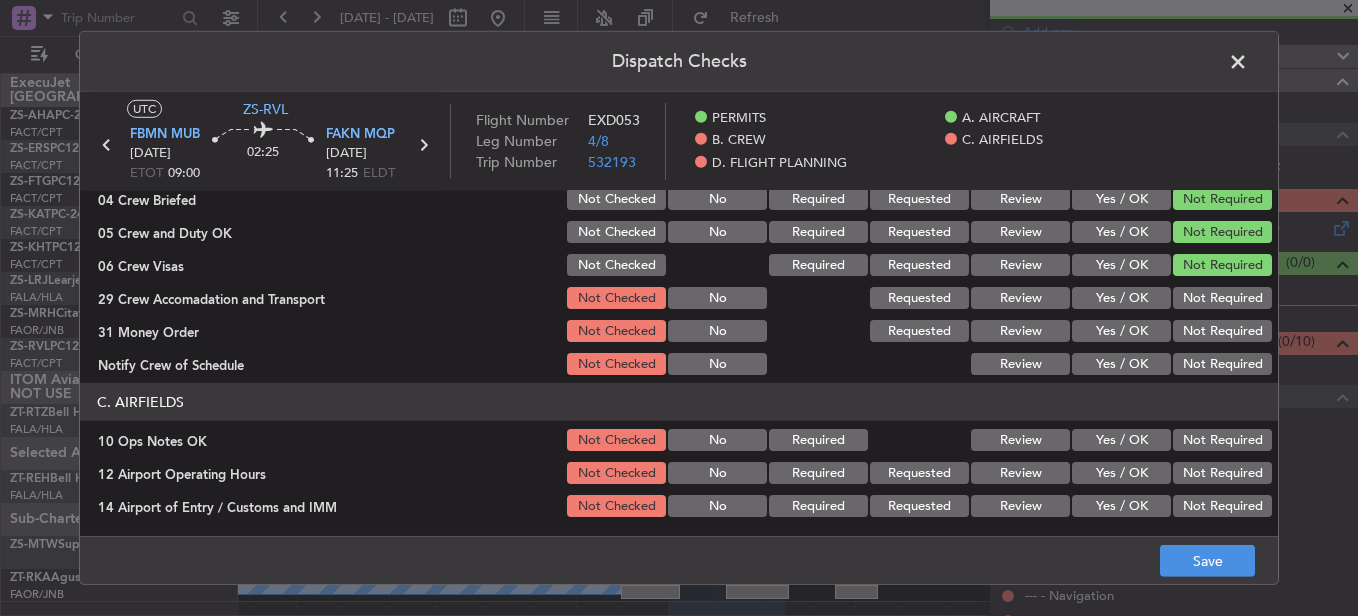 click on "Not Required" 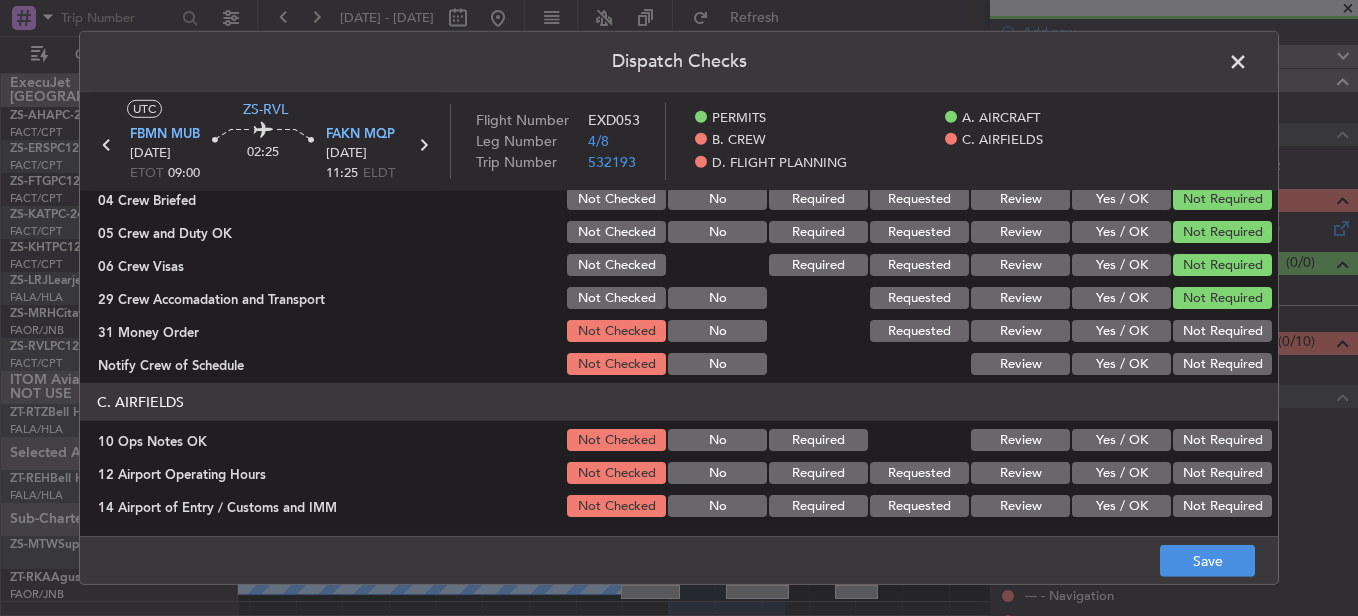 drag, startPoint x: 1221, startPoint y: 325, endPoint x: 1222, endPoint y: 338, distance: 13.038404 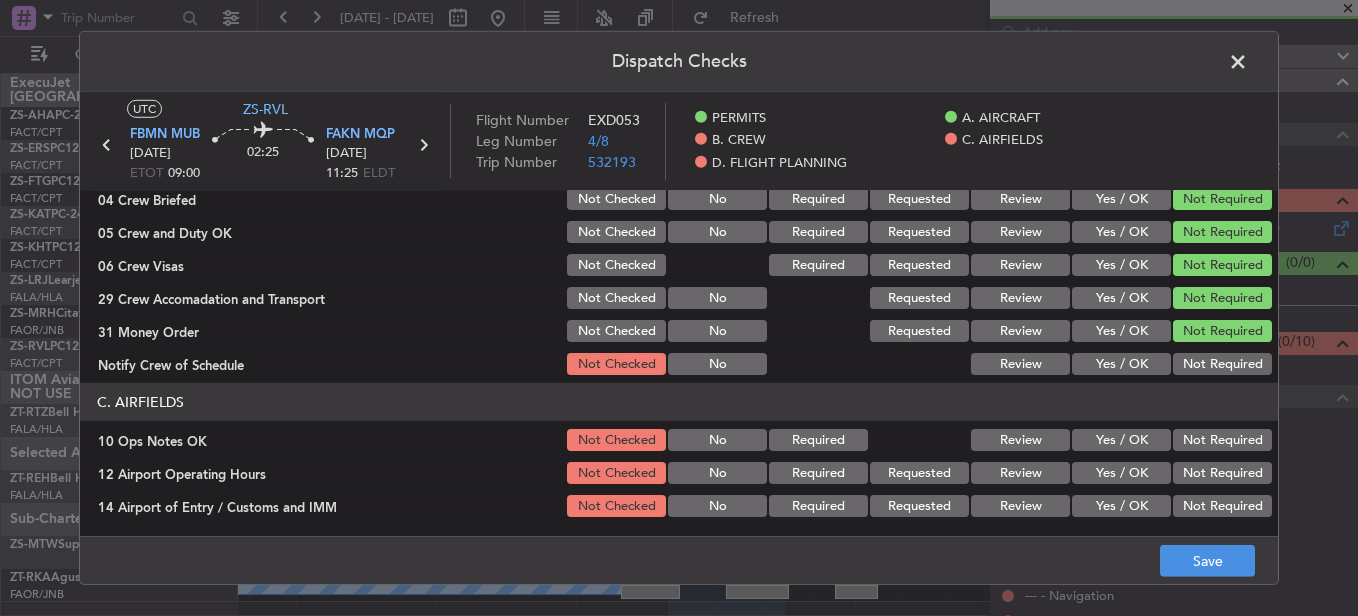 click on "Not Required" 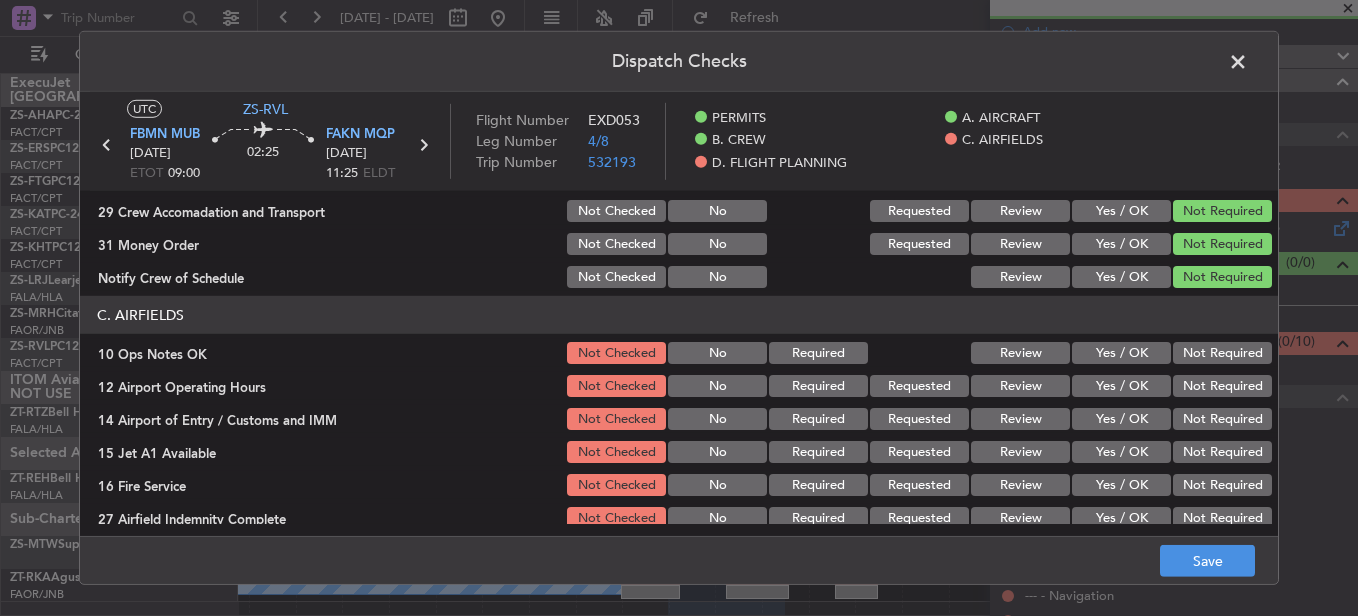 scroll, scrollTop: 500, scrollLeft: 0, axis: vertical 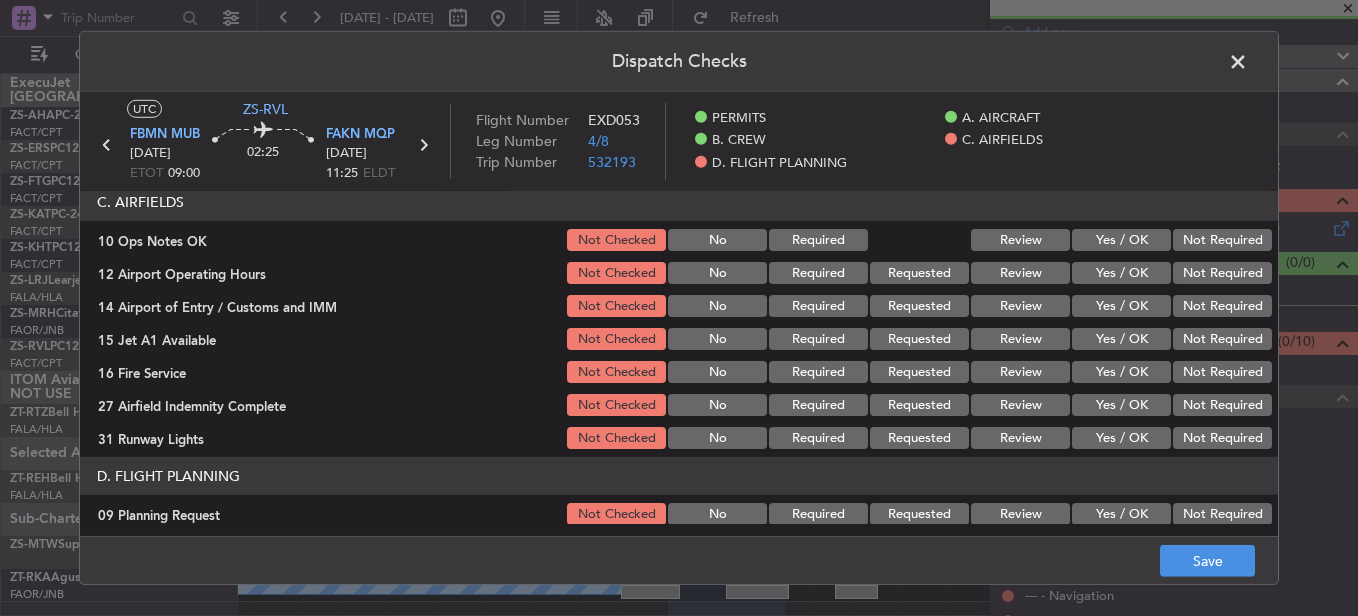 click on "Not Required" 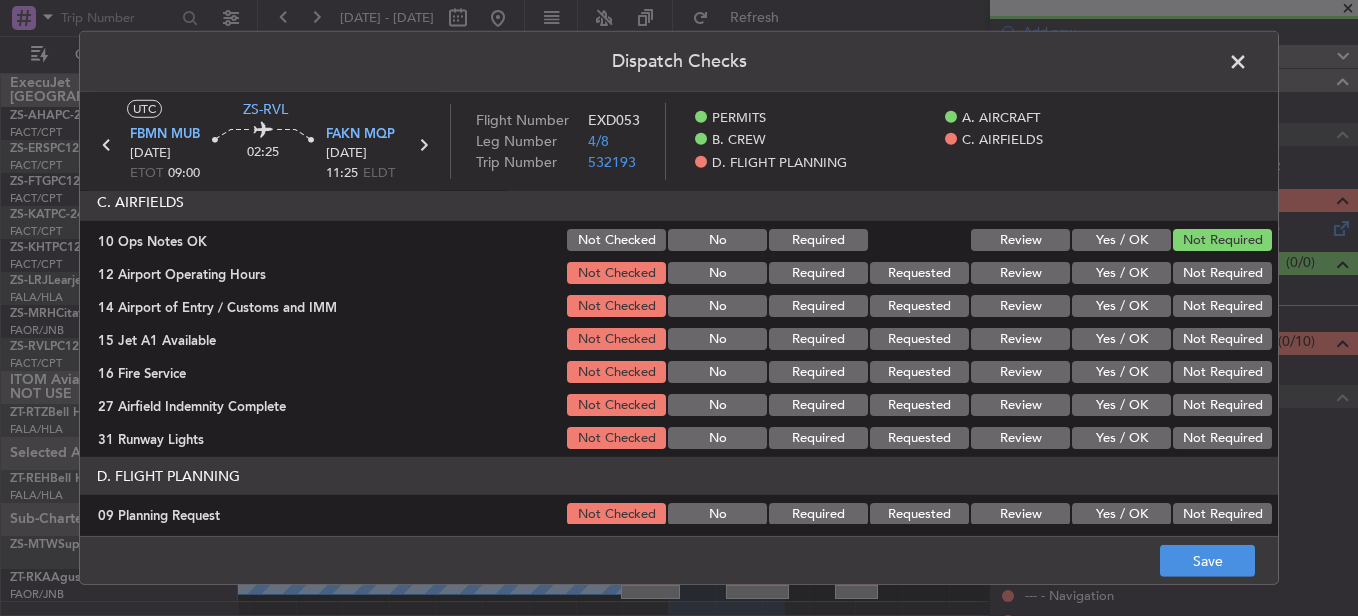 click on "Not Required" 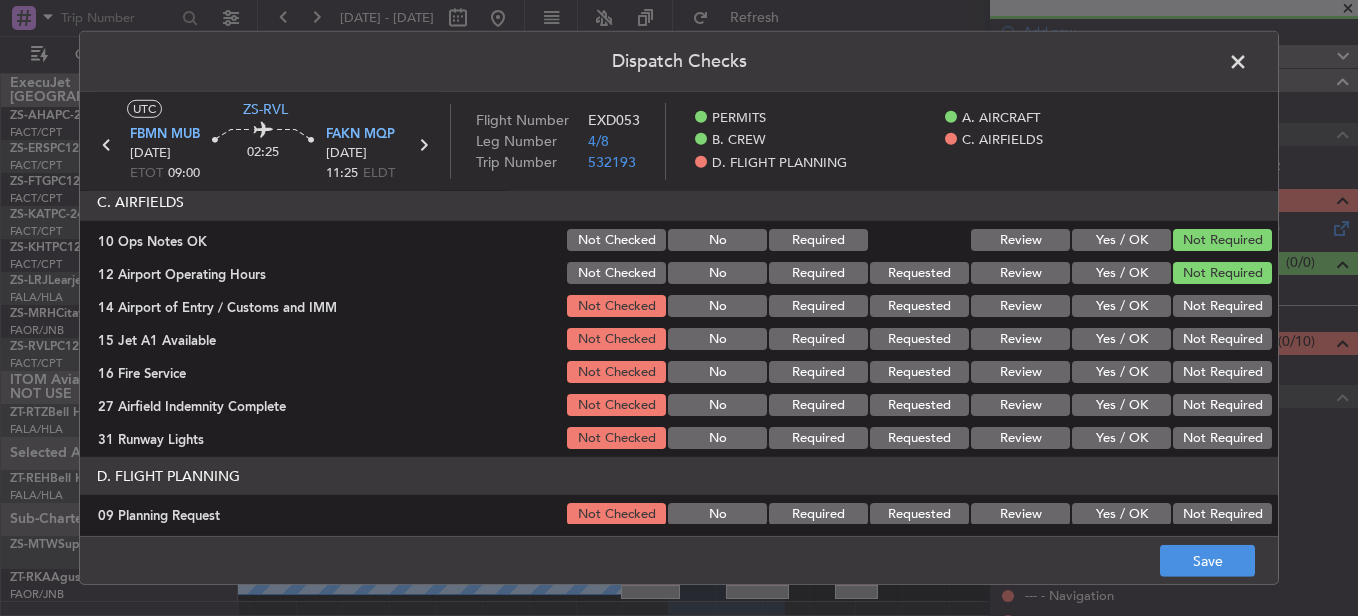 click on "Not Required" 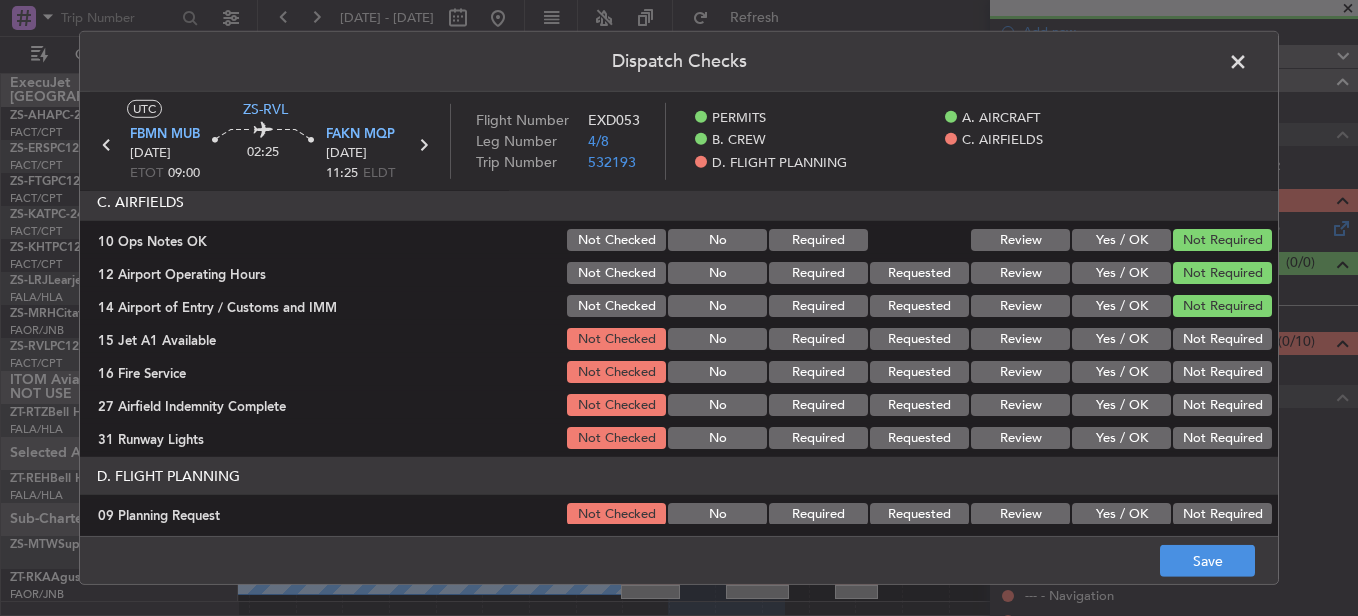 click on "Not Required" 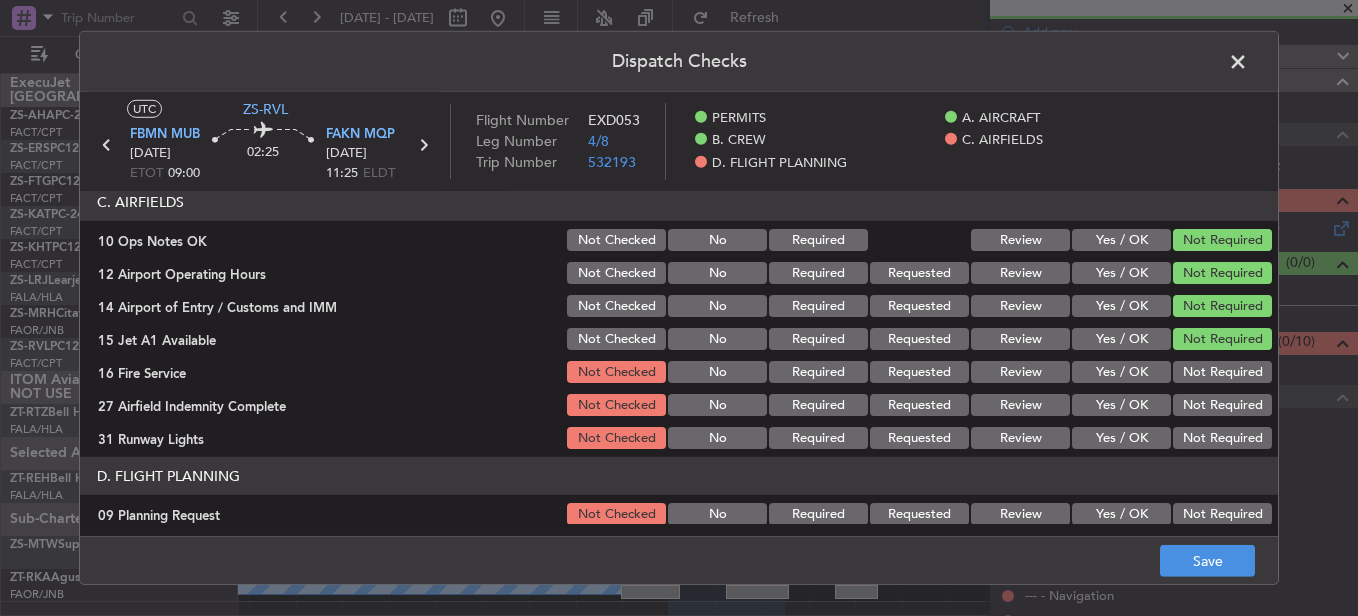 click on "Not Required" 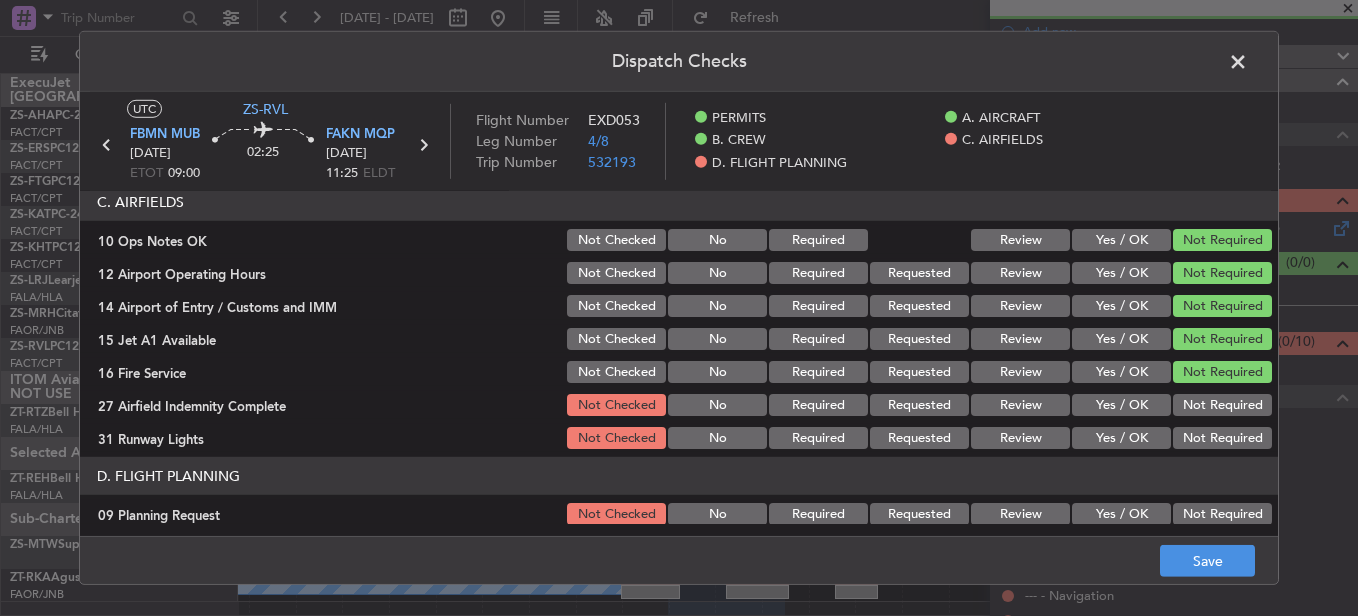 click on "Not Required" 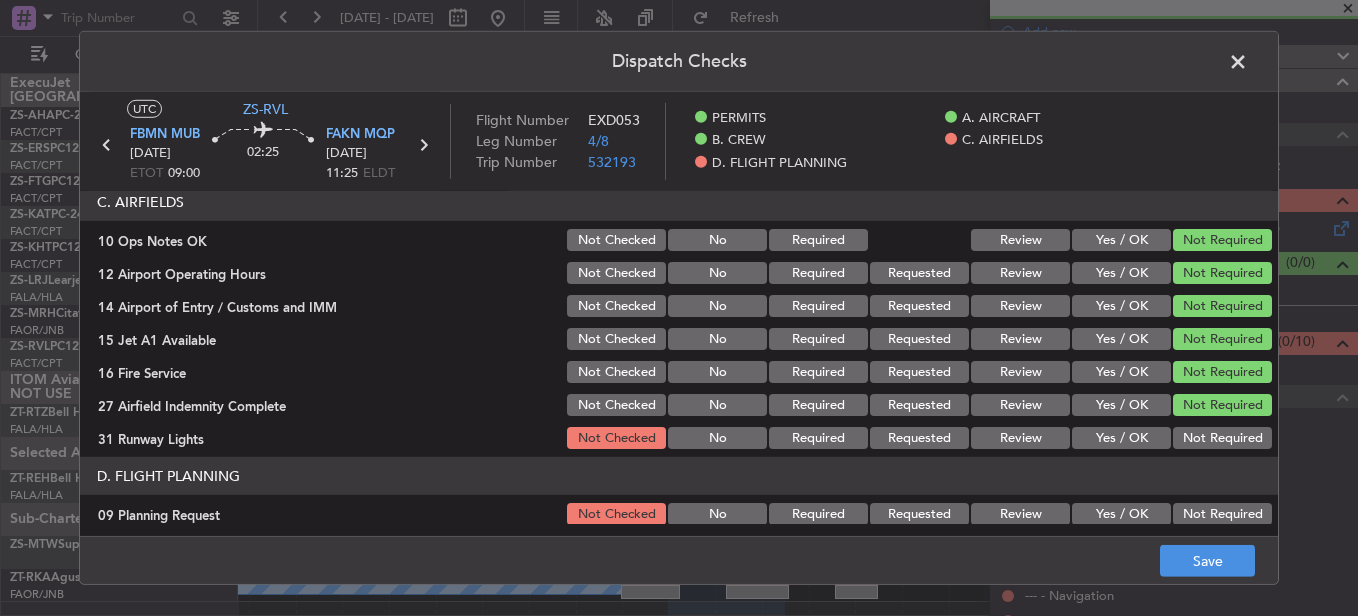 click on "C. AIRFIELDS   10 Ops Notes OK  Not Checked No Required Review Yes / OK Not Required  12 Airport Operating Hours  Not Checked No Required Requested Review Yes / OK Not Required  14 Airport of Entry / Customs and IMM  Not Checked No Required Requested Review Yes / OK Not Required  15 Jet A1 Available  Not Checked No Required Requested Review Yes / OK Not Required  16 Fire Service  Not Checked No Required Requested Review Yes / OK Not Required  27 Airfield Indemnity Complete  Not Checked No Required Requested Review Yes / OK Not Required  31 Runway Lights  Not Checked No Required Requested Review Yes / OK Not Required" 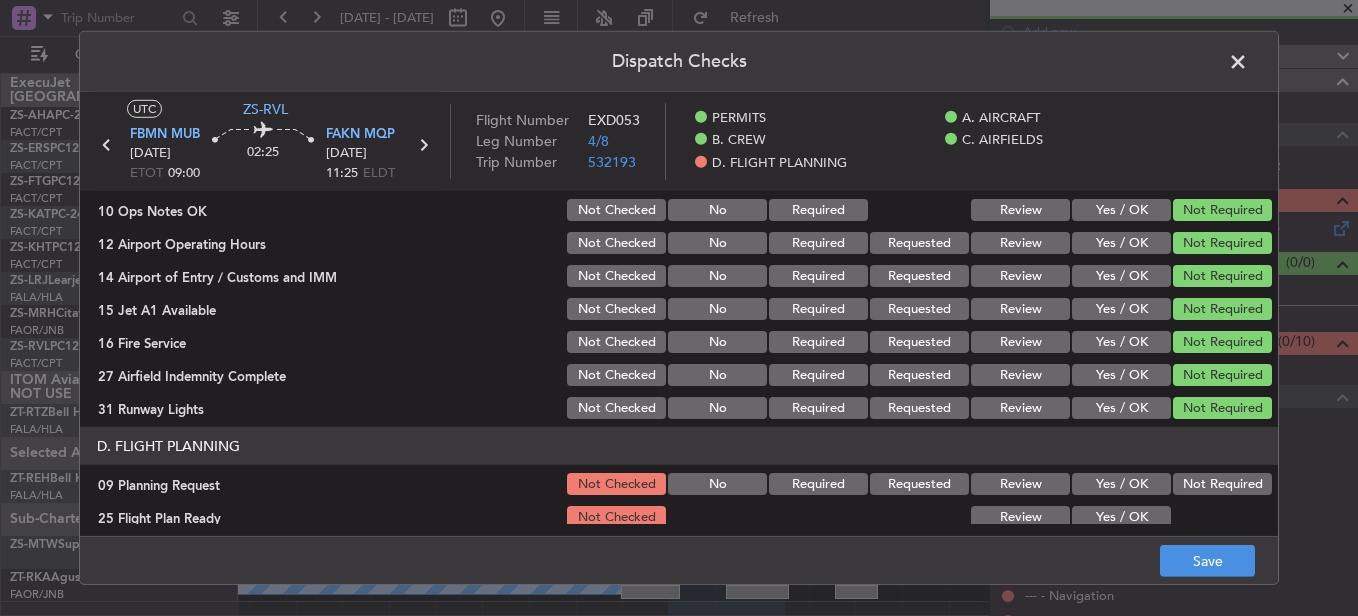 scroll, scrollTop: 542, scrollLeft: 0, axis: vertical 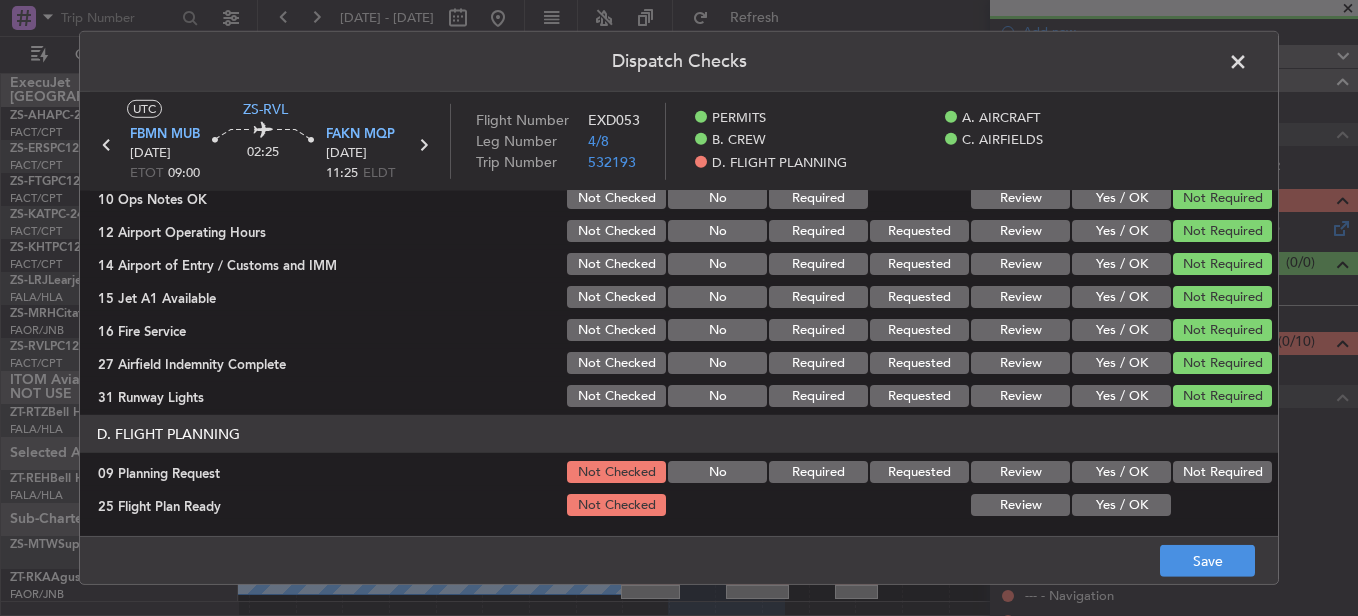 drag, startPoint x: 1188, startPoint y: 455, endPoint x: 1189, endPoint y: 465, distance: 10.049875 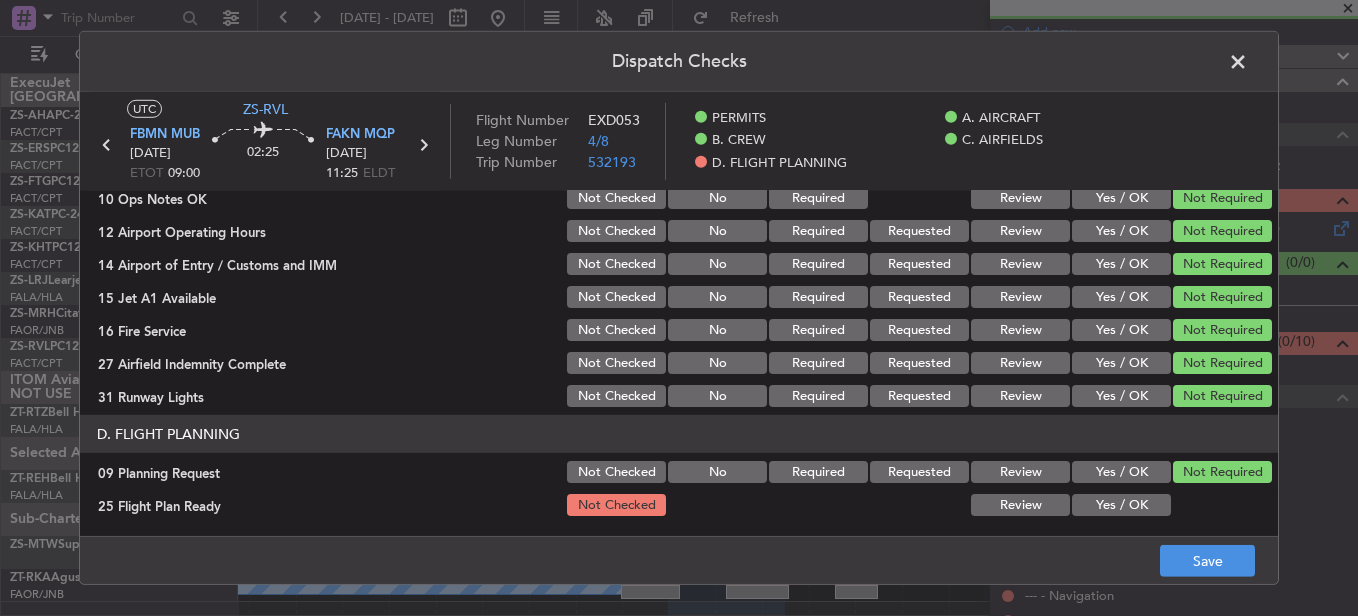 click 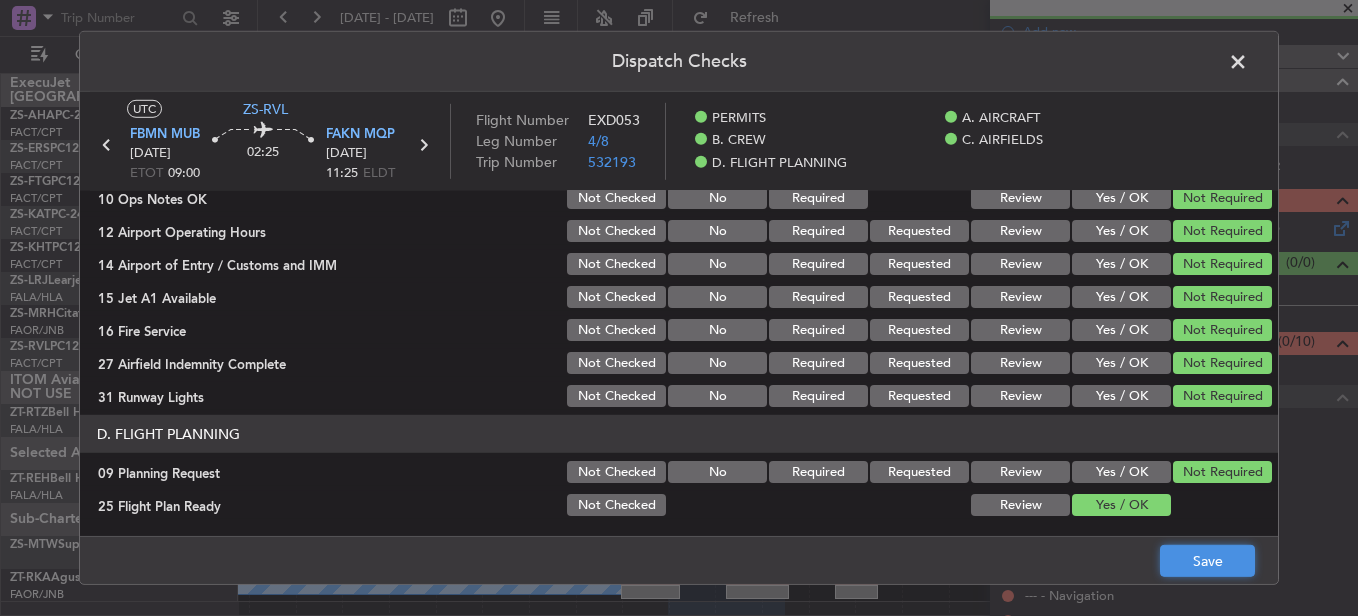 click on "Save" 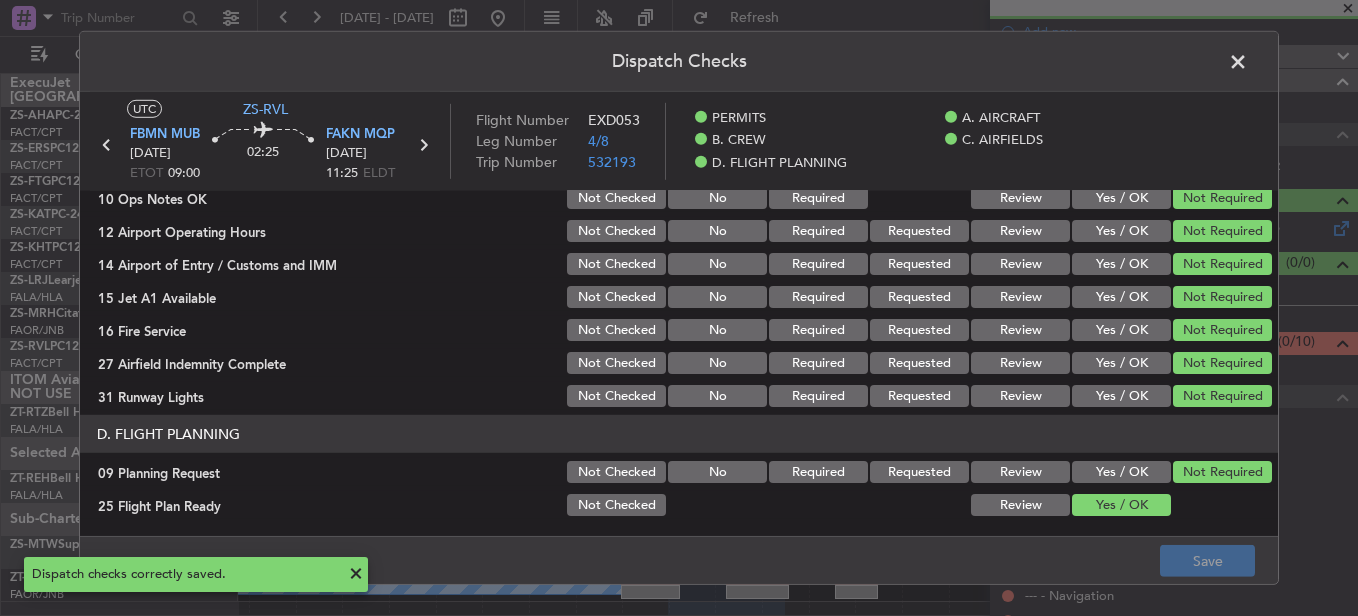 click on "Dispatch Checks" 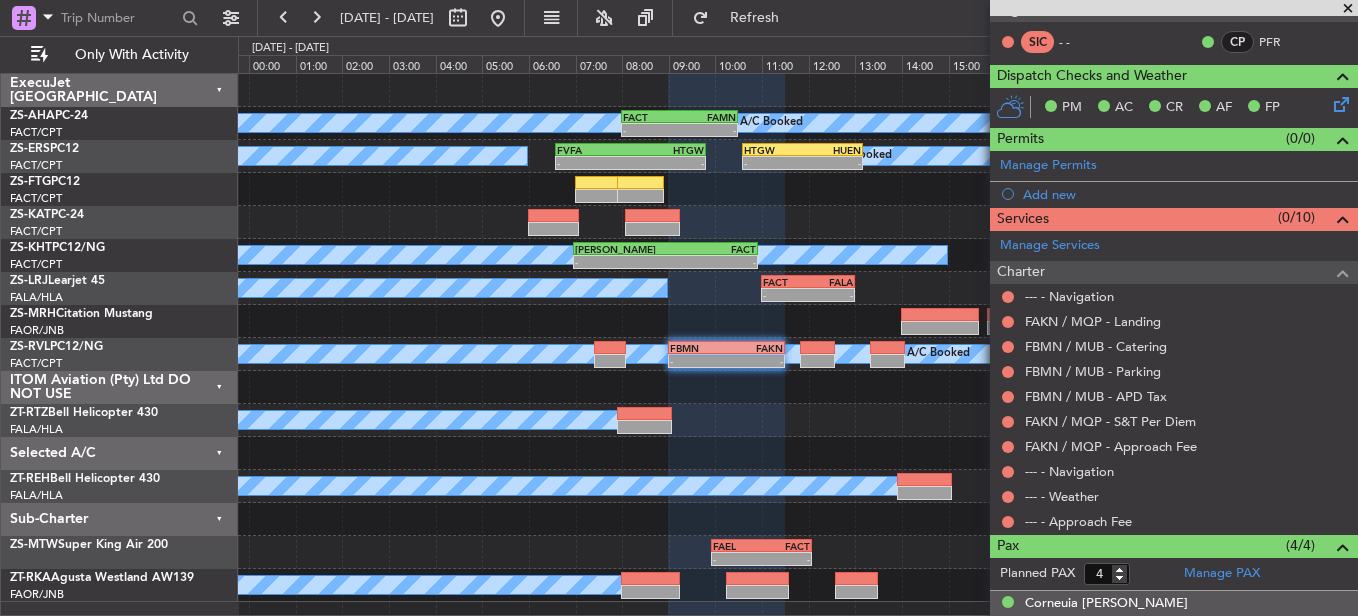 scroll, scrollTop: 475, scrollLeft: 0, axis: vertical 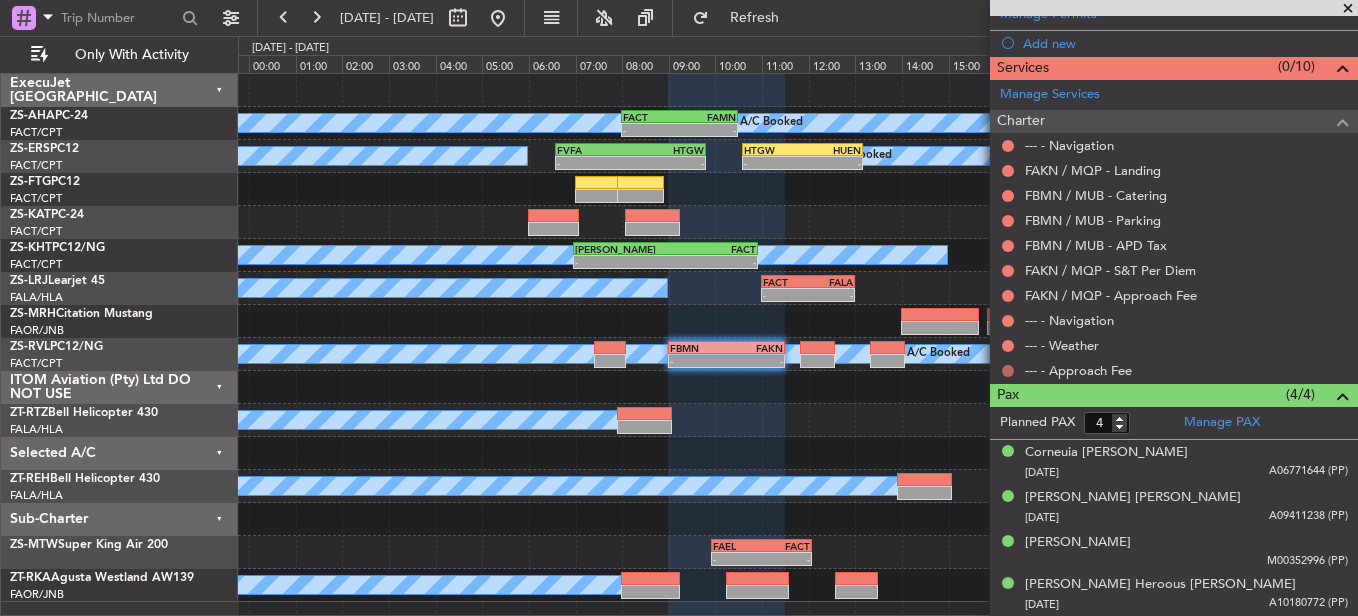 click at bounding box center [1008, 371] 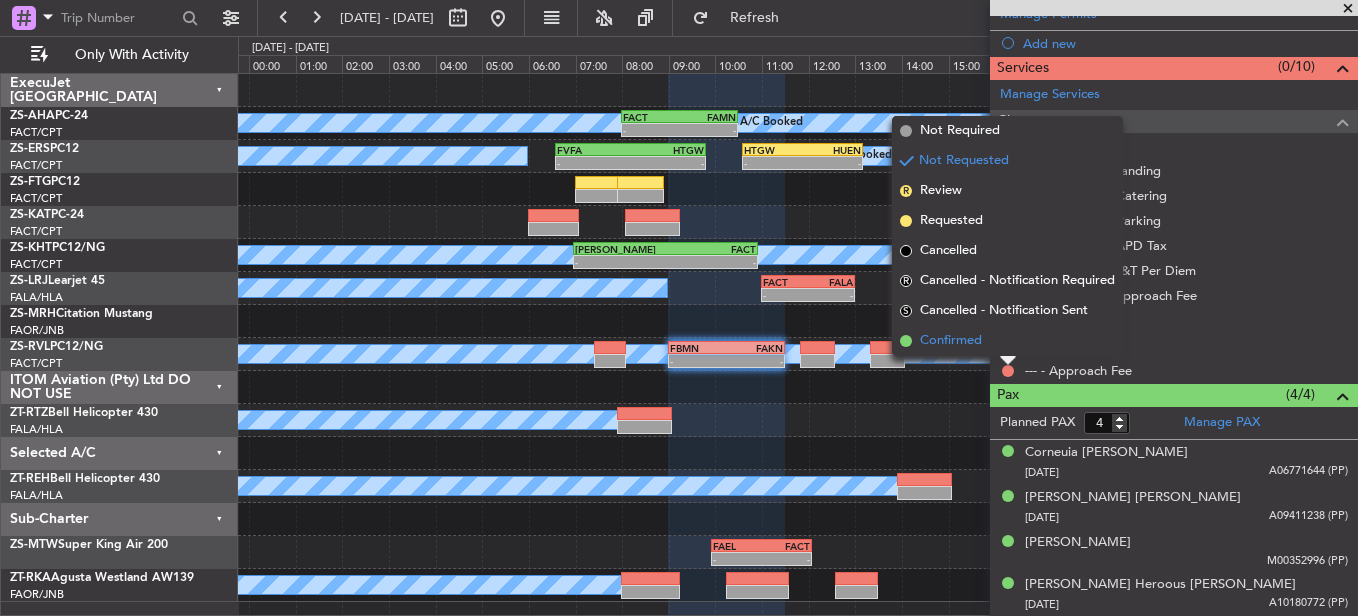 click on "Confirmed" at bounding box center (1007, 341) 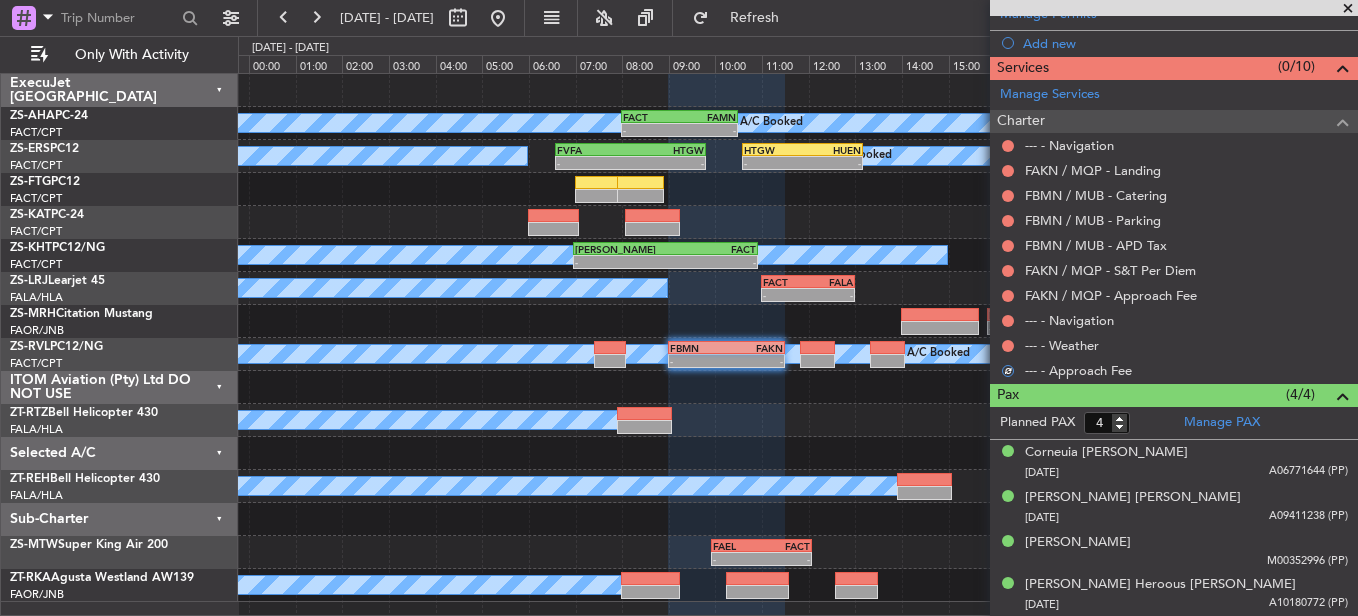click at bounding box center (1008, 346) 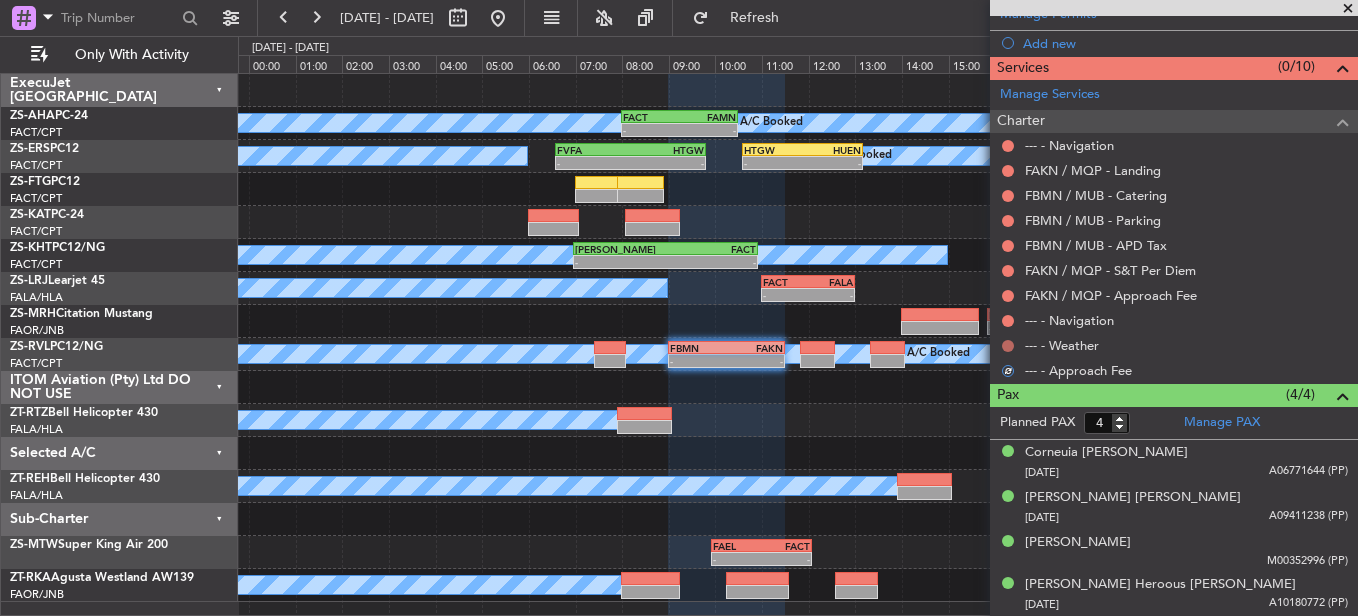 click at bounding box center [1008, 346] 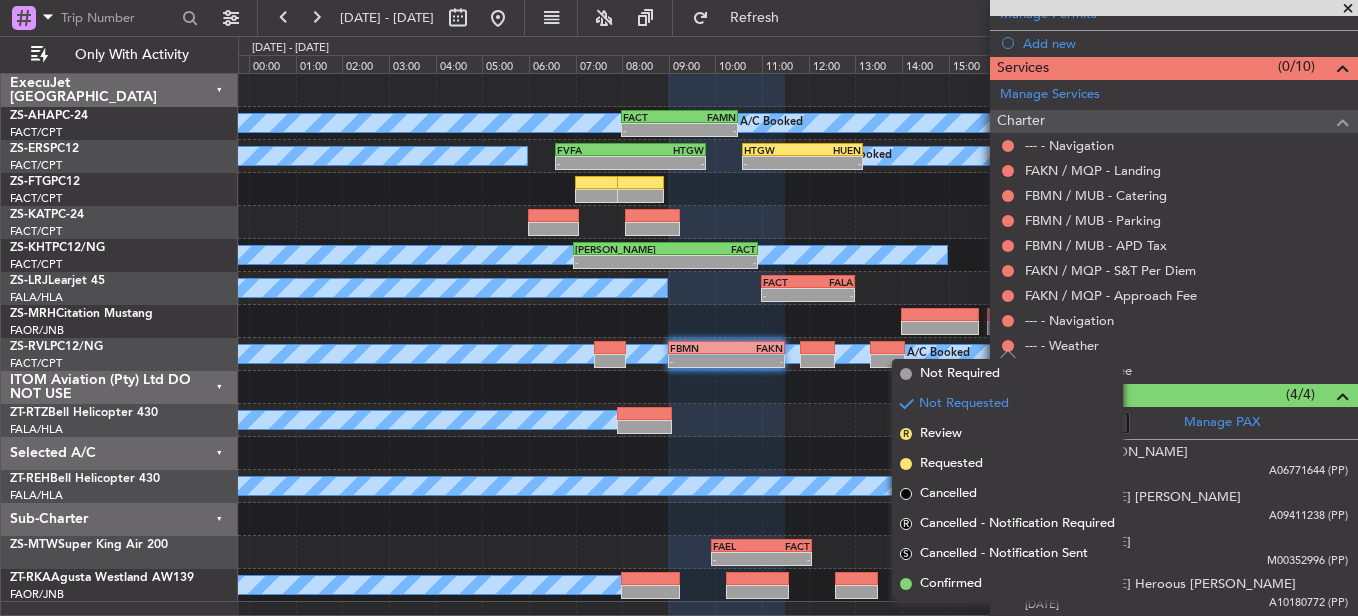 click on "--- - Navigation" at bounding box center [1174, 320] 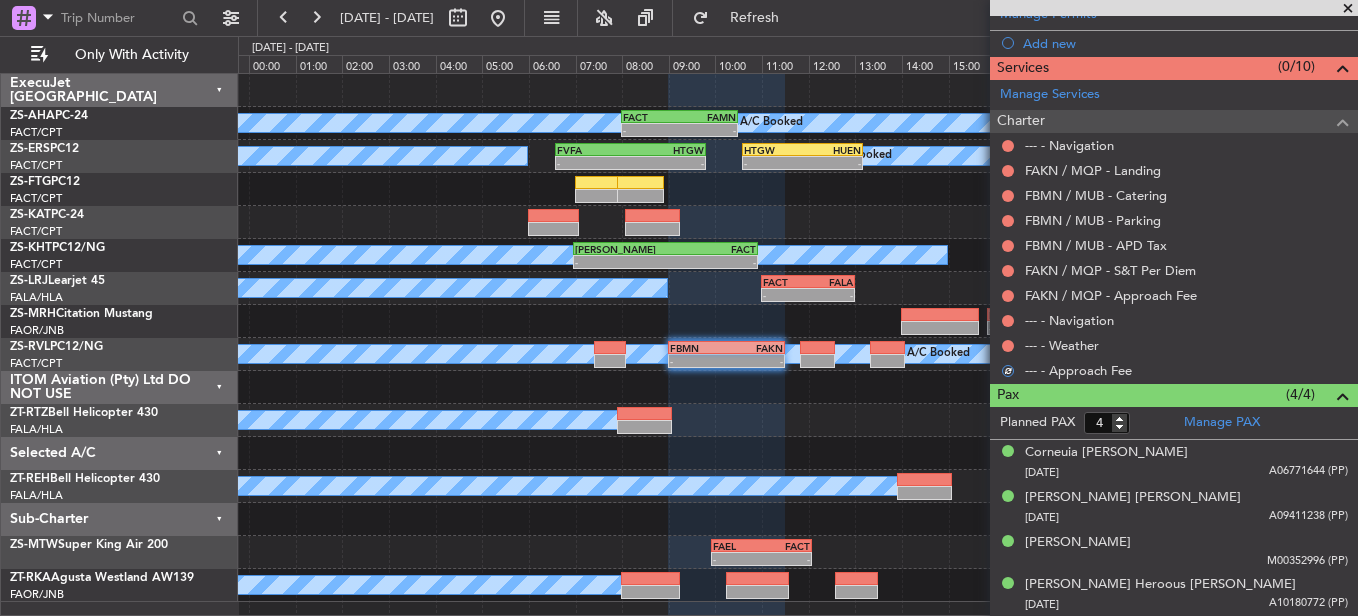 click on "--- - Weather" at bounding box center (1174, 345) 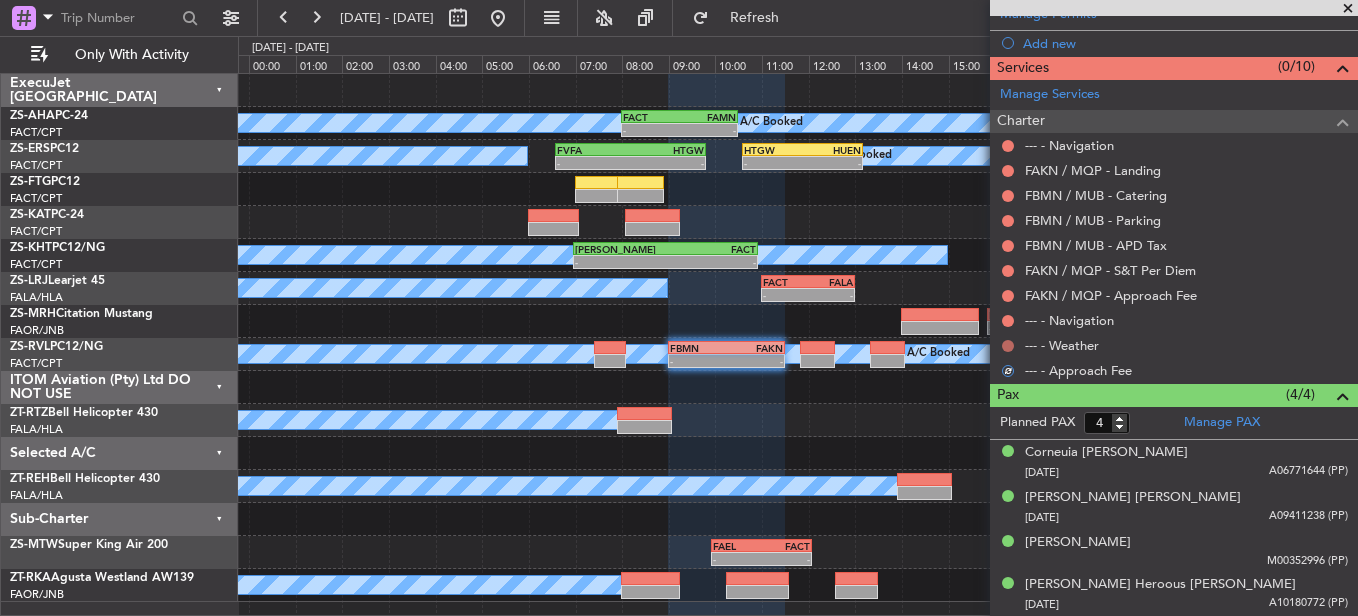 click at bounding box center [1008, 346] 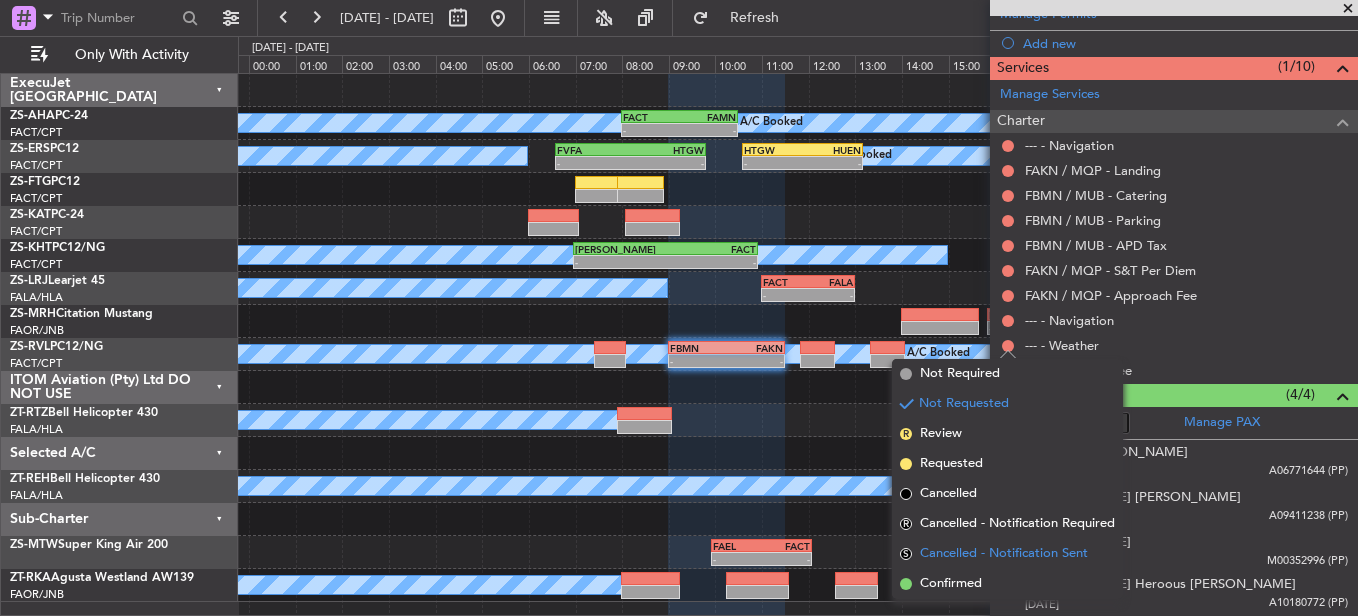 click on "S  Cancelled - Notification Sent" at bounding box center (1007, 554) 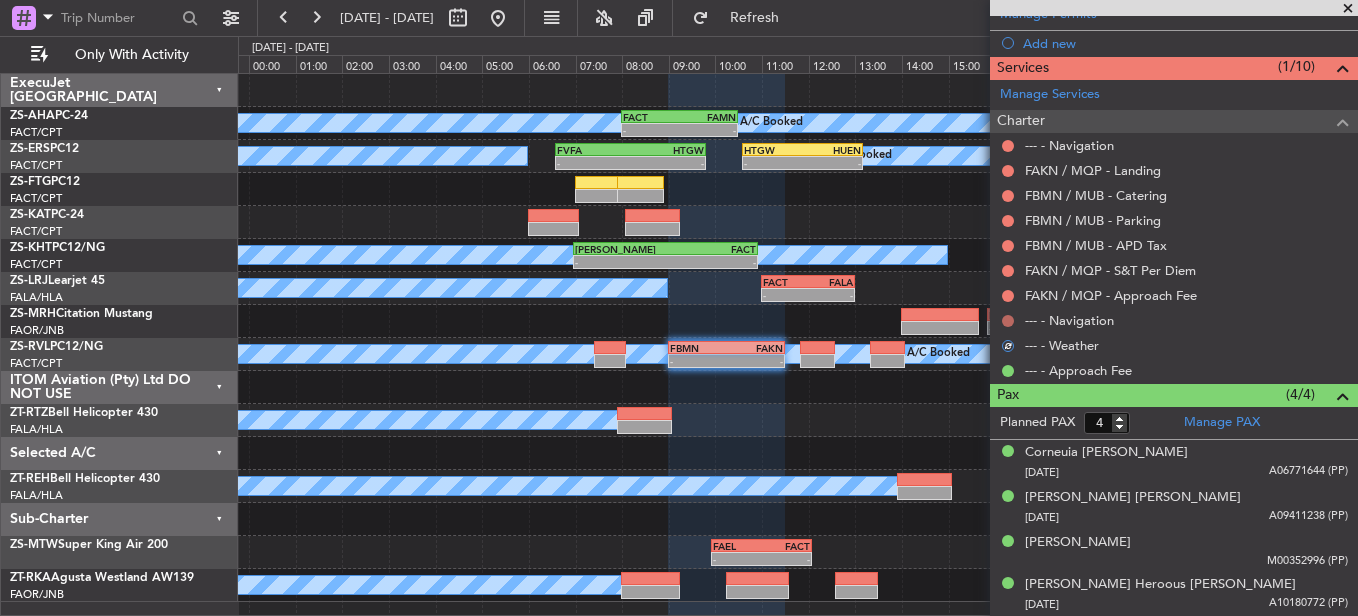 click at bounding box center [1008, 321] 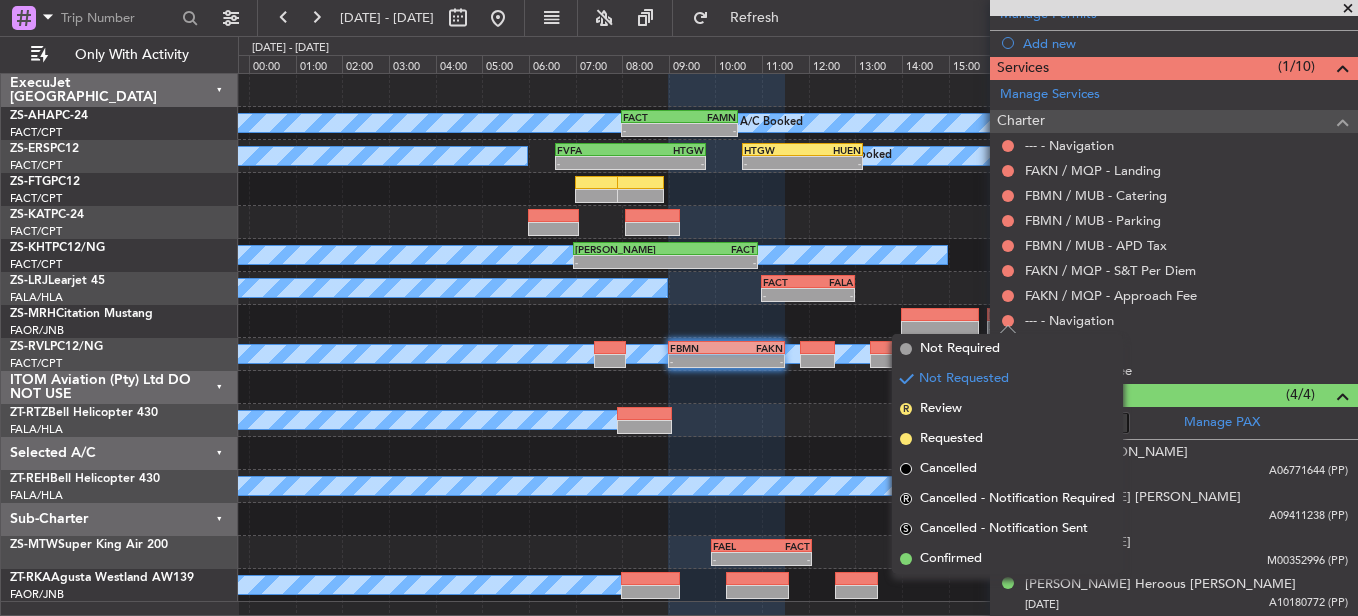 drag, startPoint x: 996, startPoint y: 557, endPoint x: 996, endPoint y: 390, distance: 167 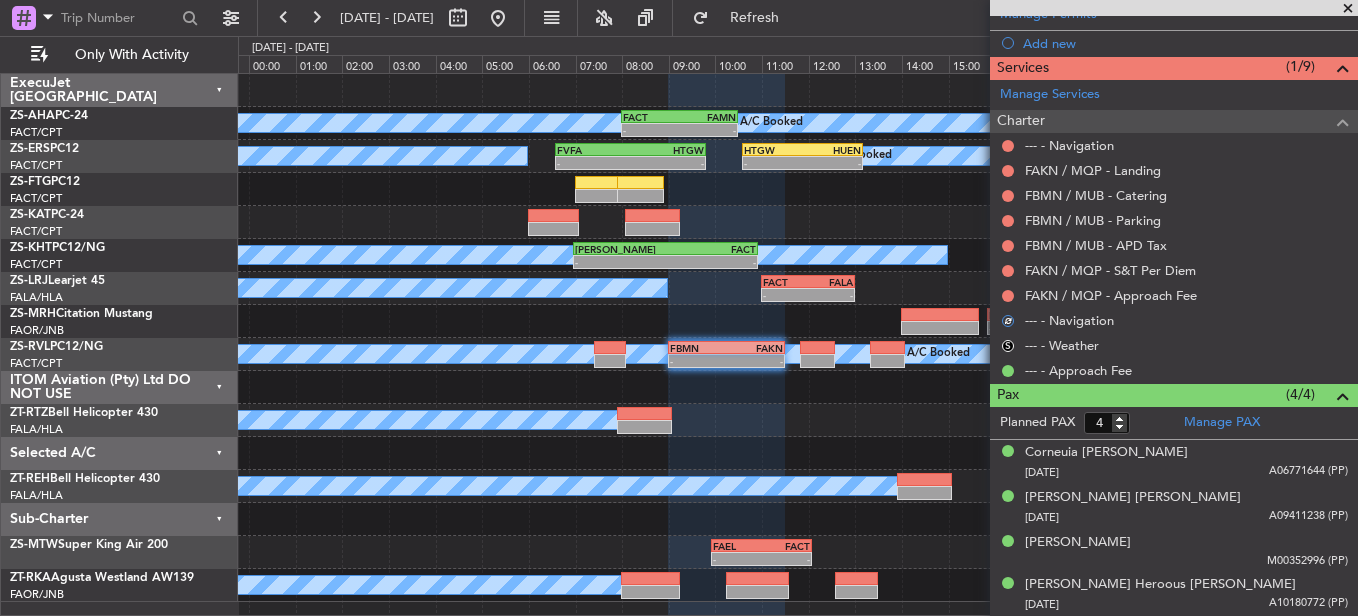 click on "FAKN / MQP - Approach Fee" at bounding box center [1174, 295] 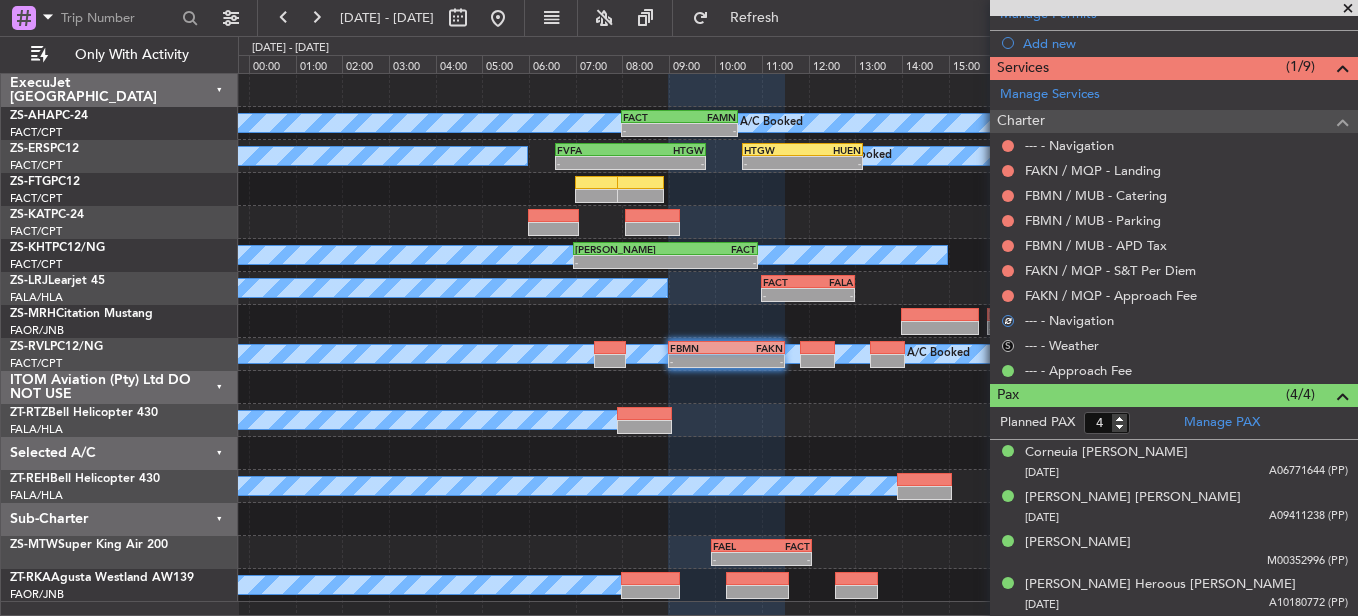 click on "S" at bounding box center [1008, 346] 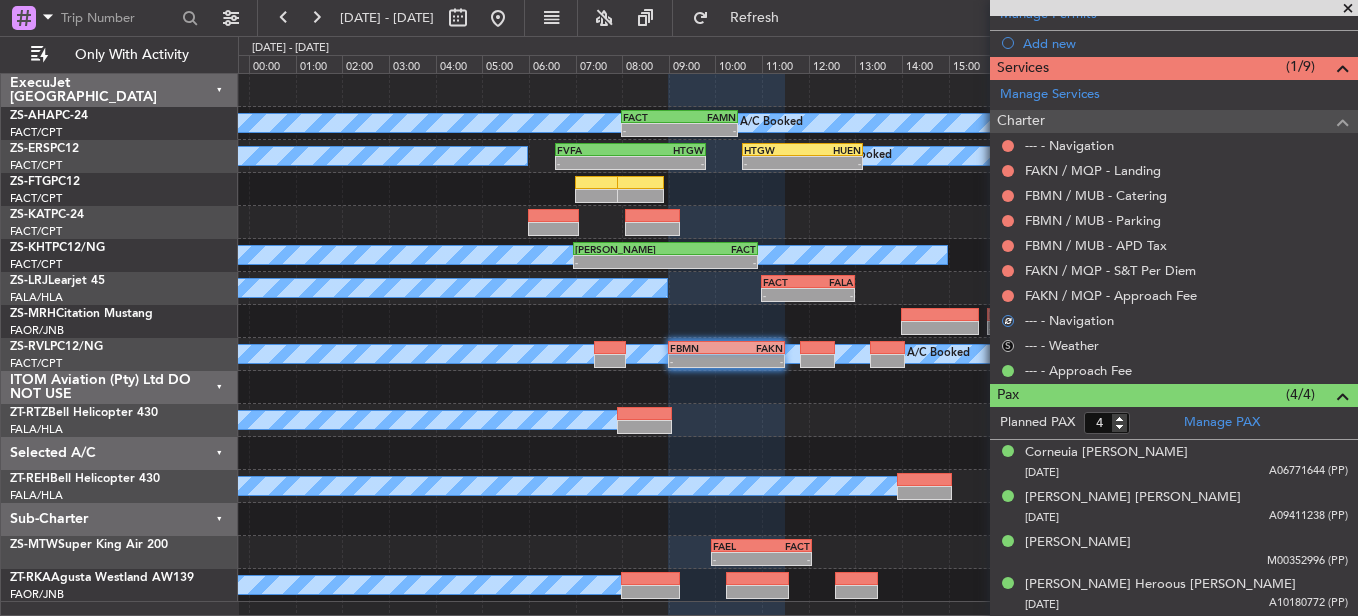 click on "S" at bounding box center [1008, 346] 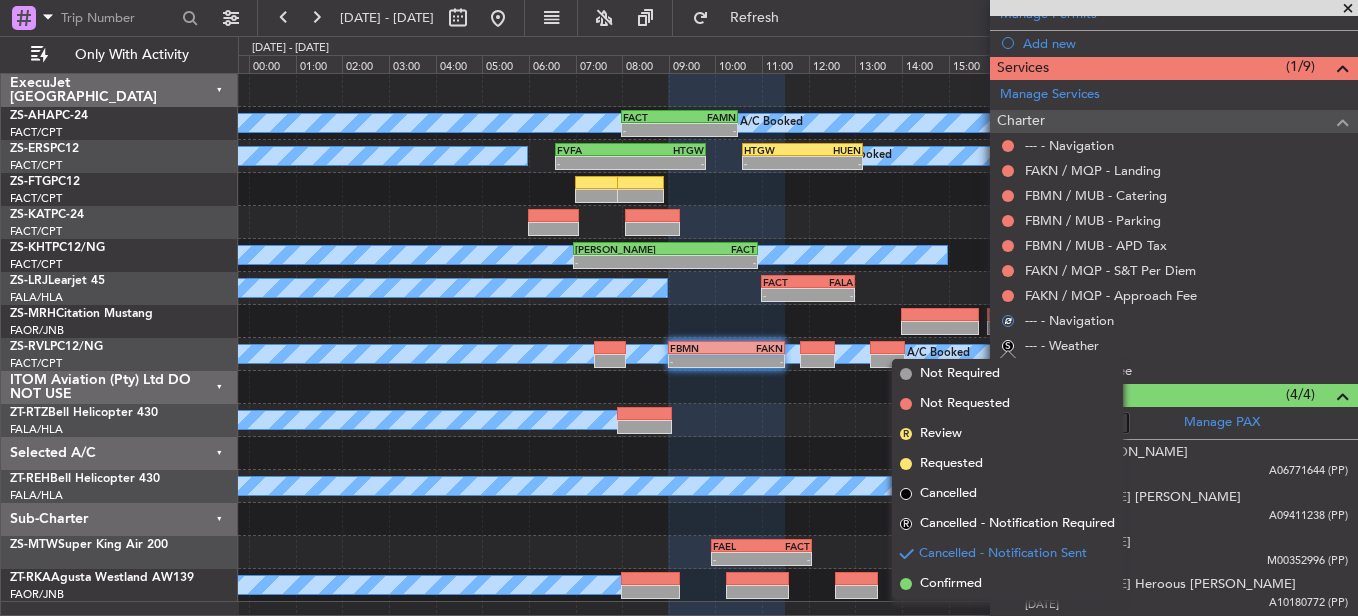 click on "Confirmed" at bounding box center (1007, 584) 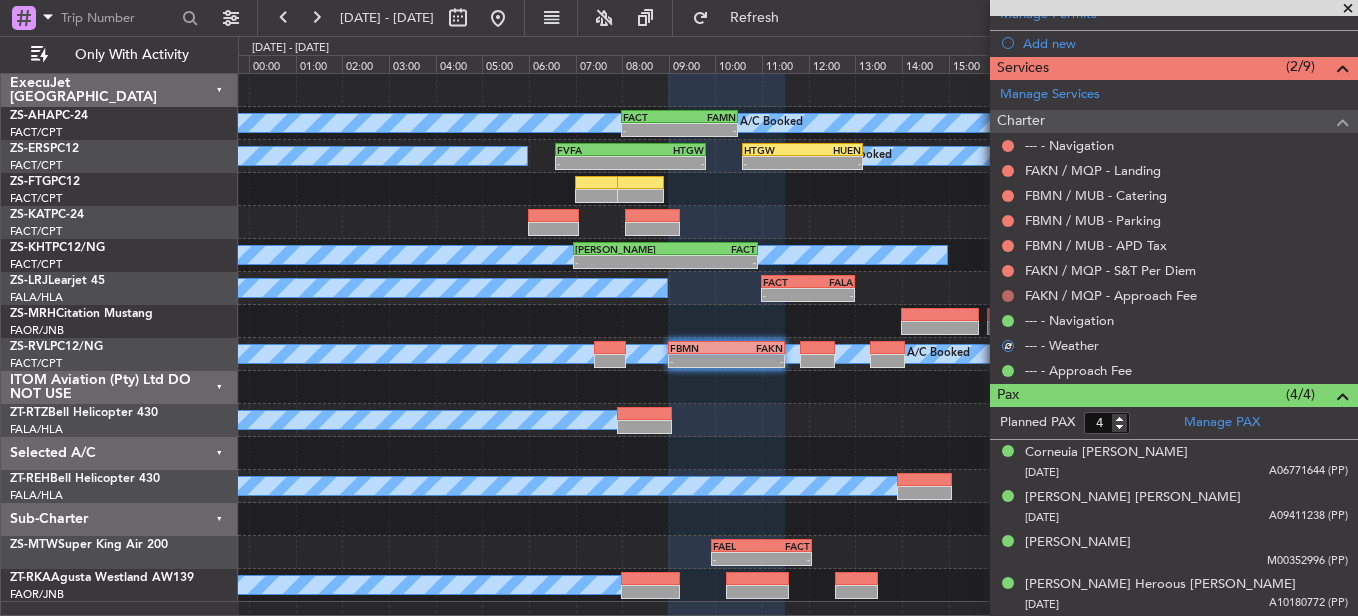click at bounding box center (1008, 296) 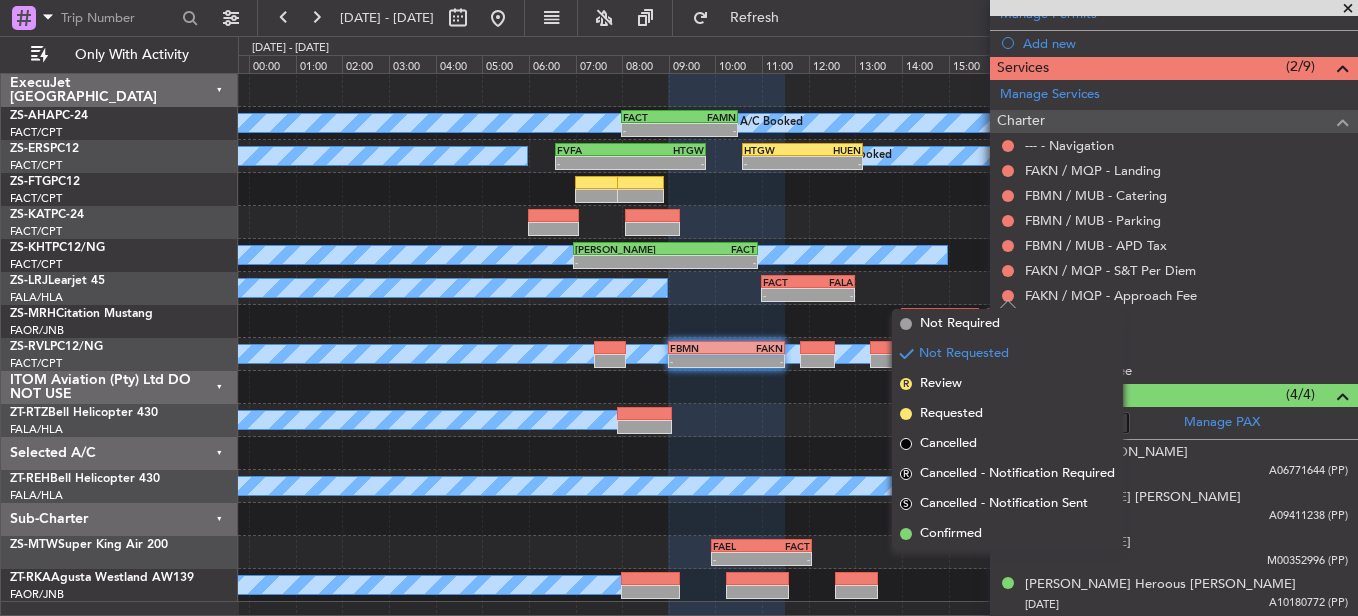 click on "Confirmed" at bounding box center (951, 534) 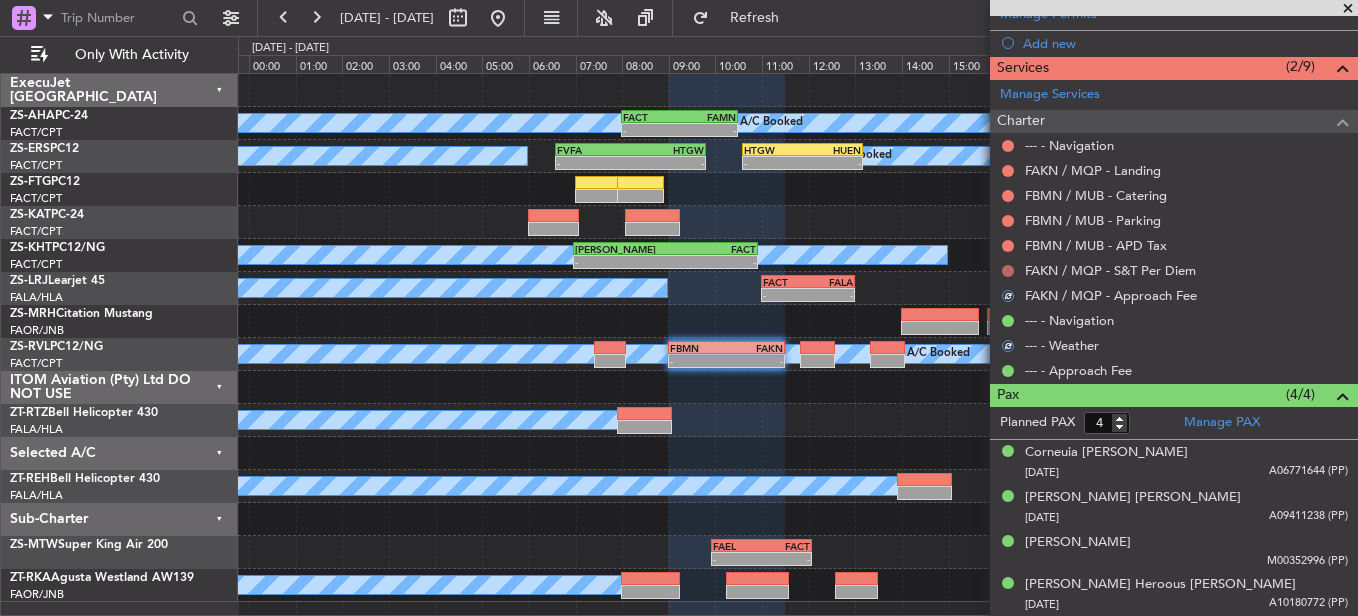 click at bounding box center (1008, 271) 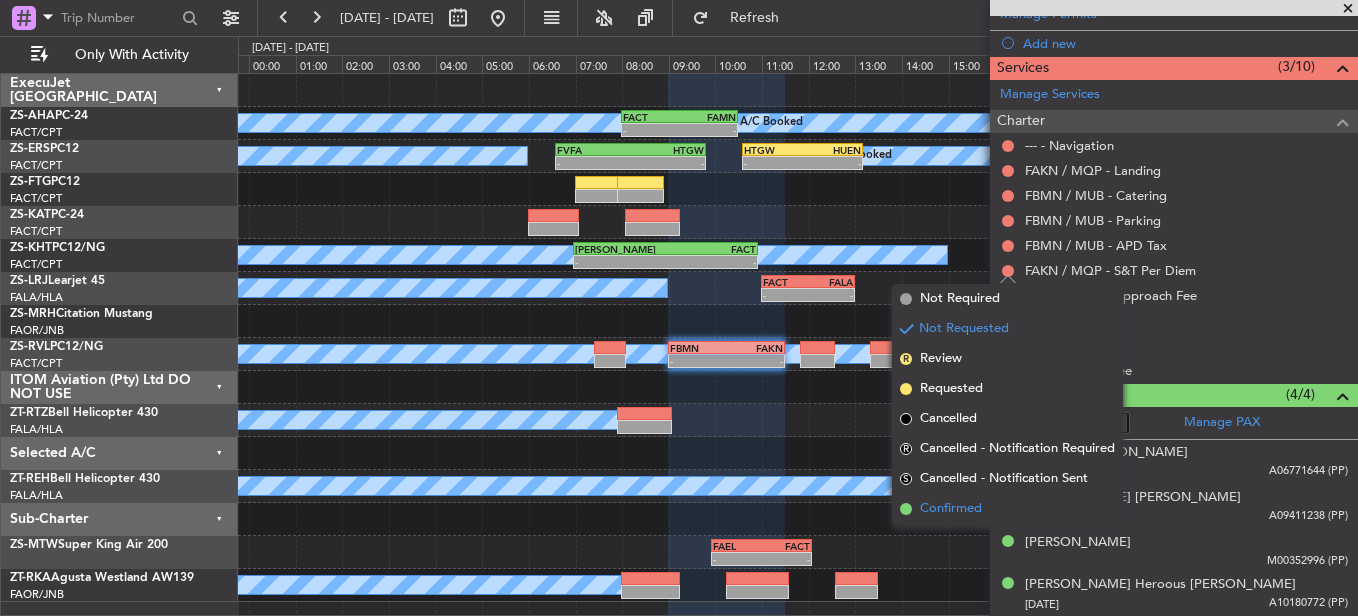 click on "Confirmed" at bounding box center (1007, 509) 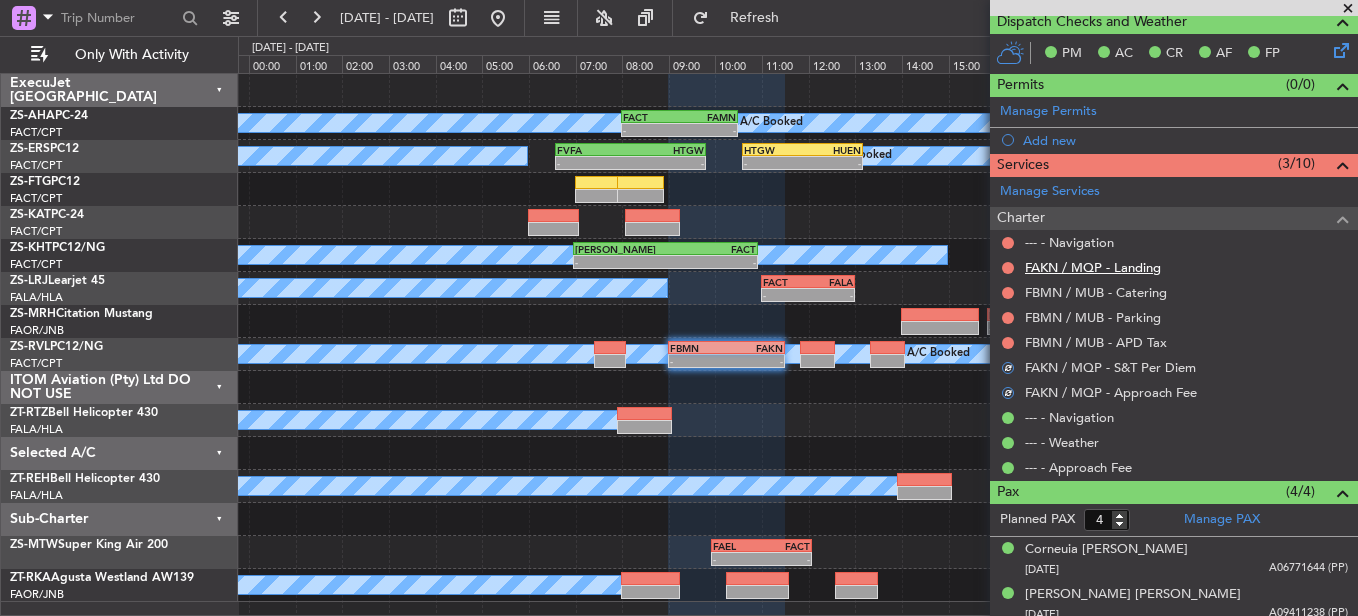 scroll, scrollTop: 275, scrollLeft: 0, axis: vertical 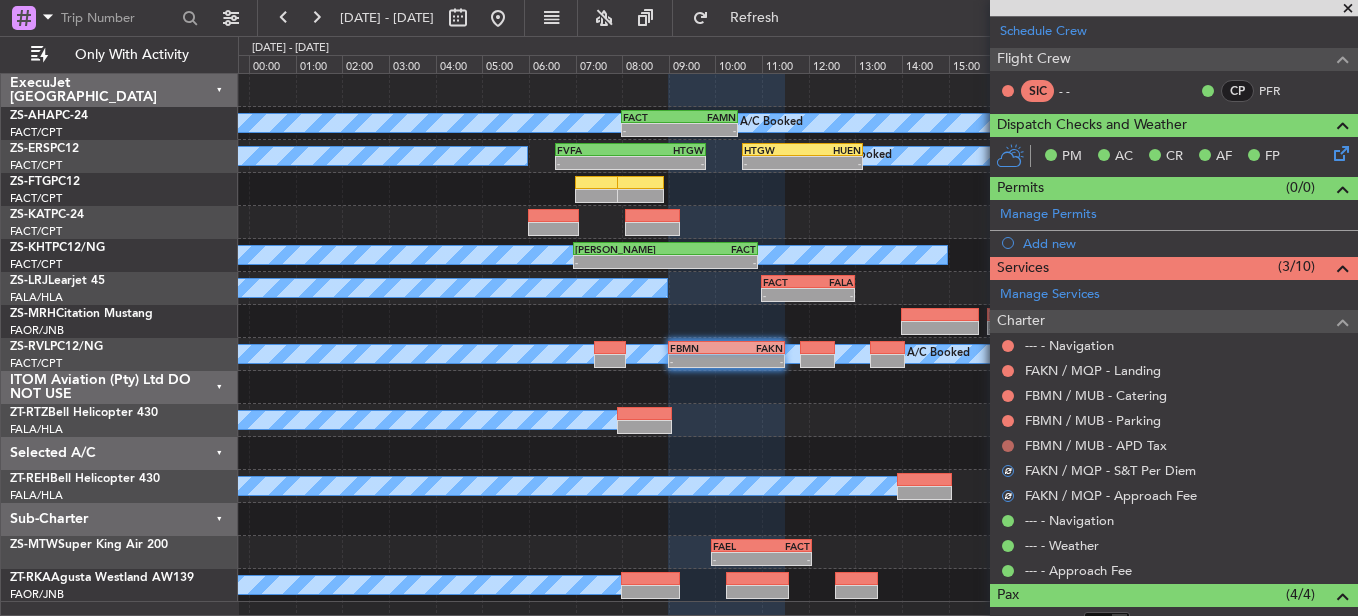 click at bounding box center (1008, 446) 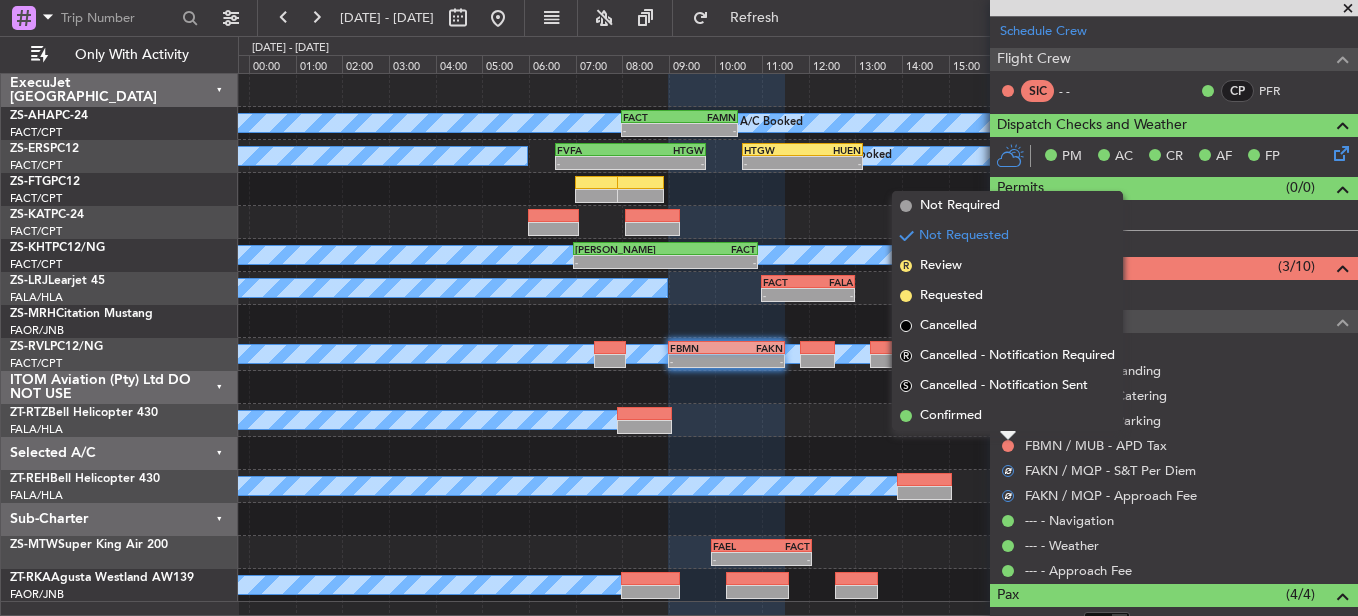 click on "Confirmed" at bounding box center [951, 416] 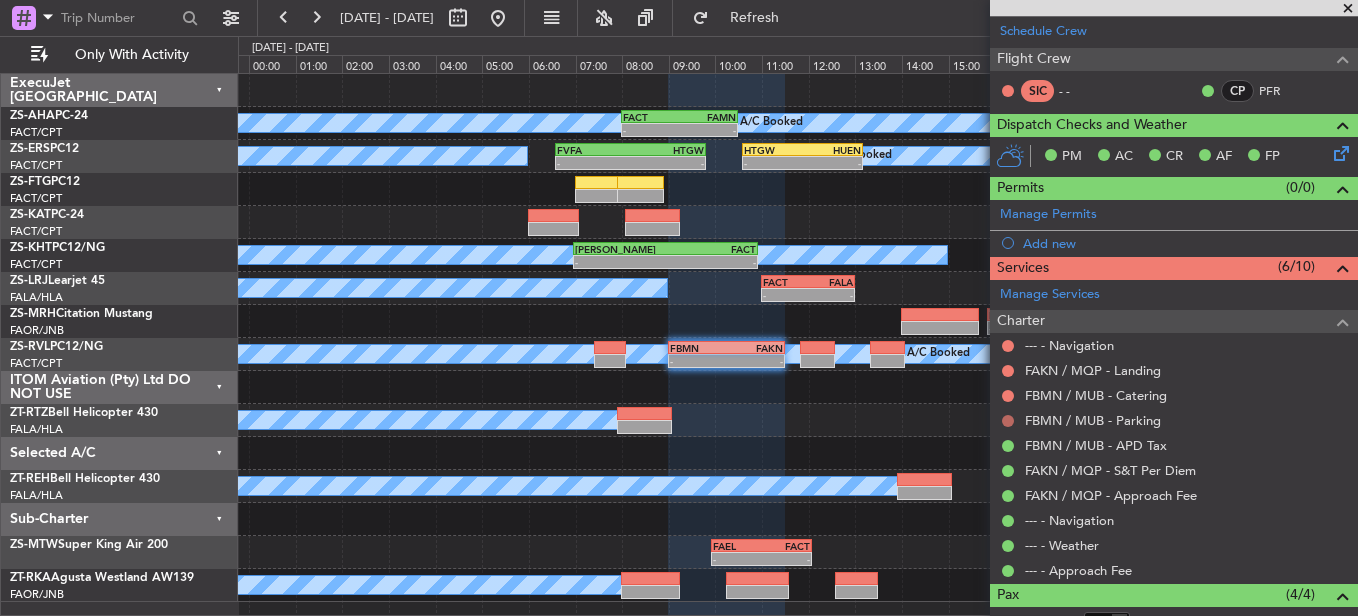 click at bounding box center (1008, 421) 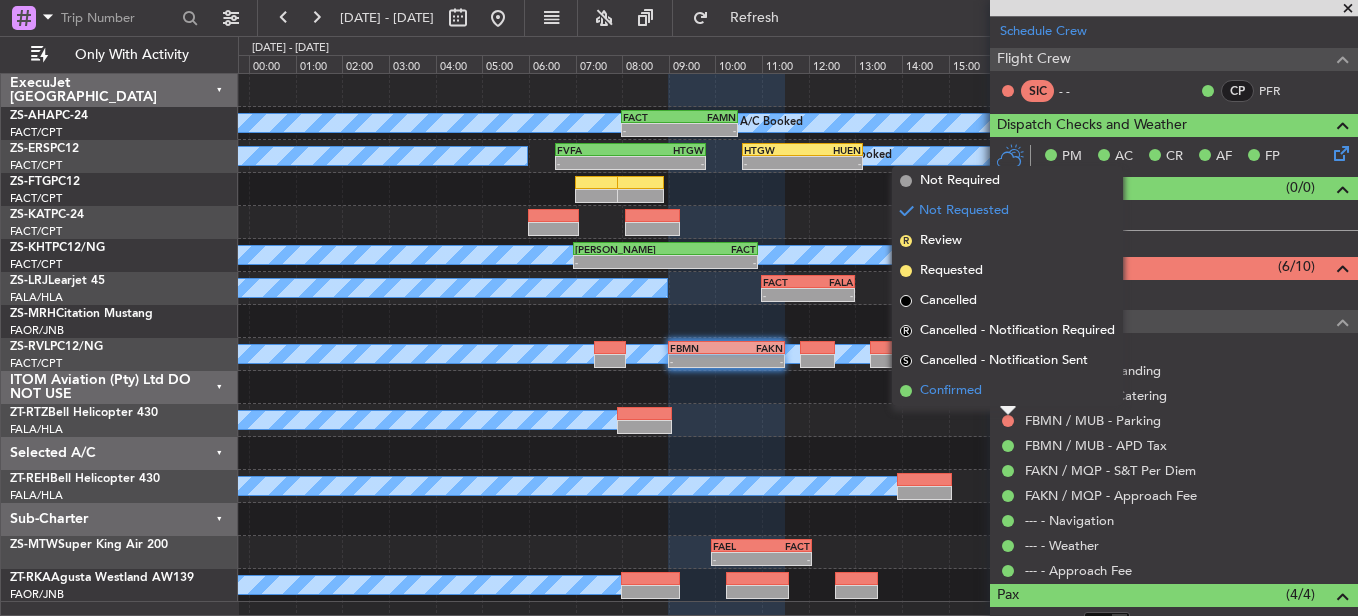 click on "Confirmed" at bounding box center [951, 391] 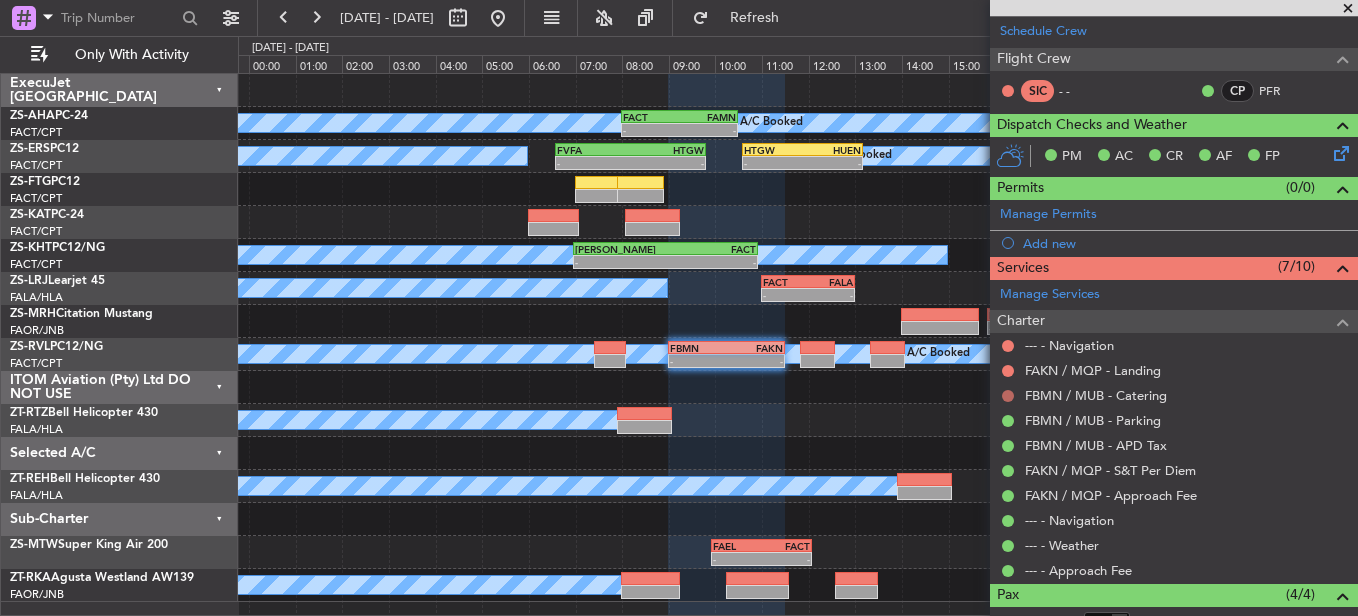click at bounding box center (1008, 396) 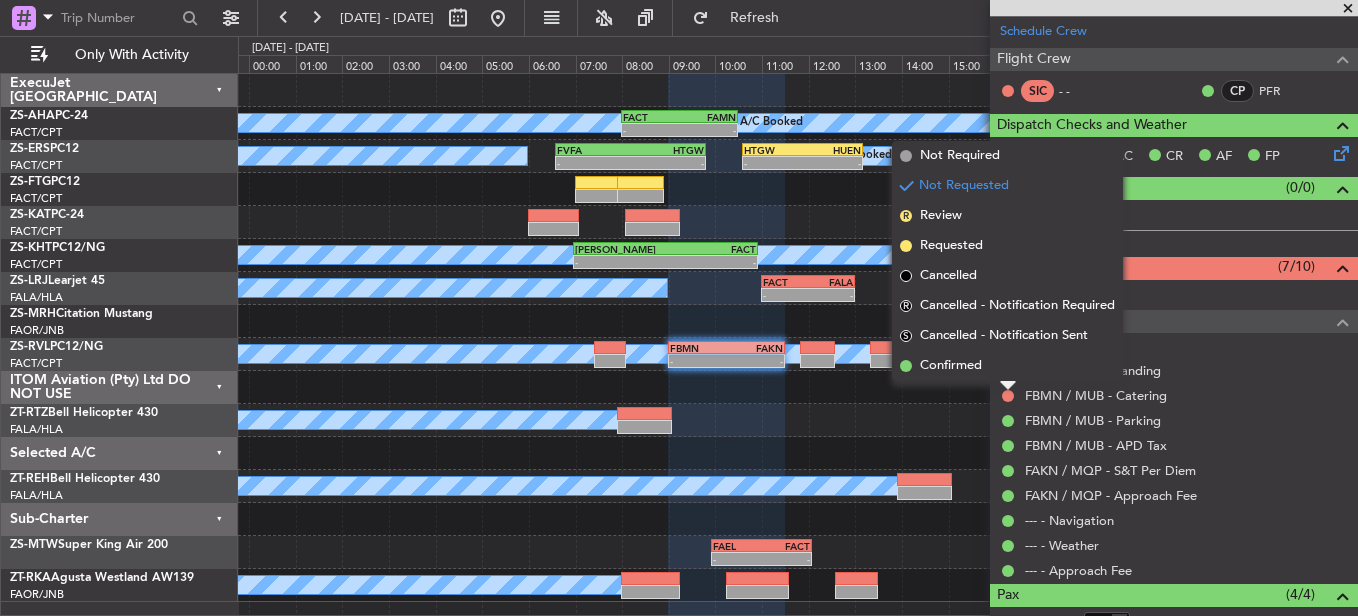 click on "Confirmed" at bounding box center (1007, 366) 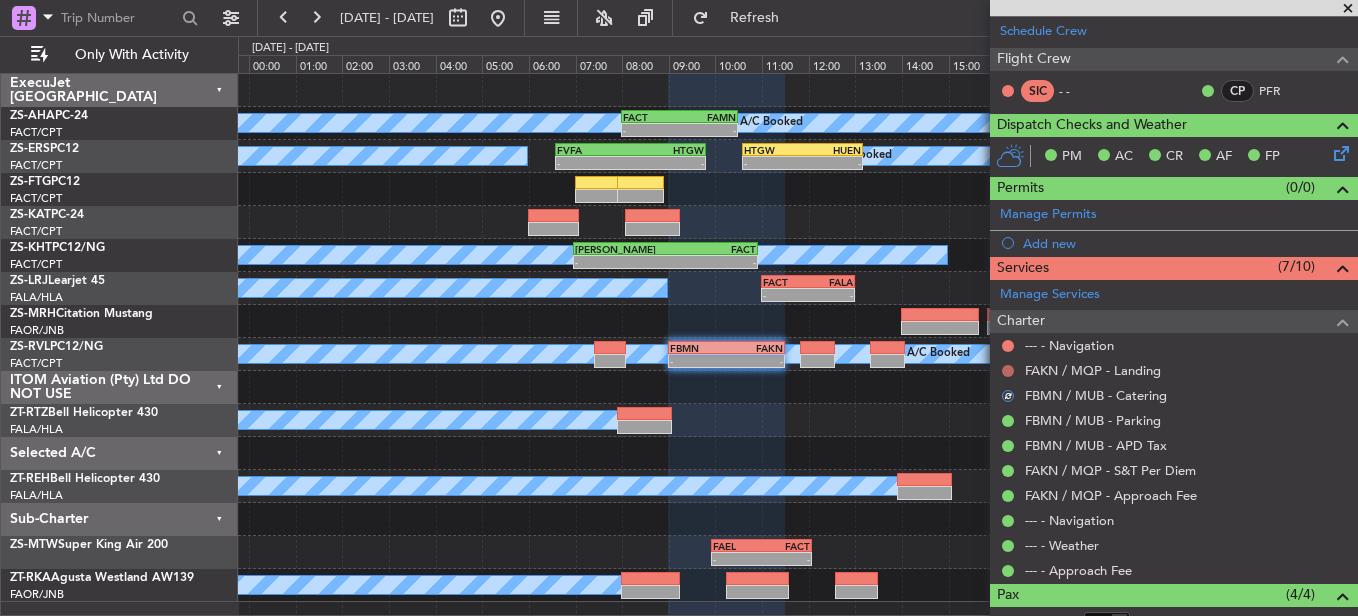 click at bounding box center [1008, 371] 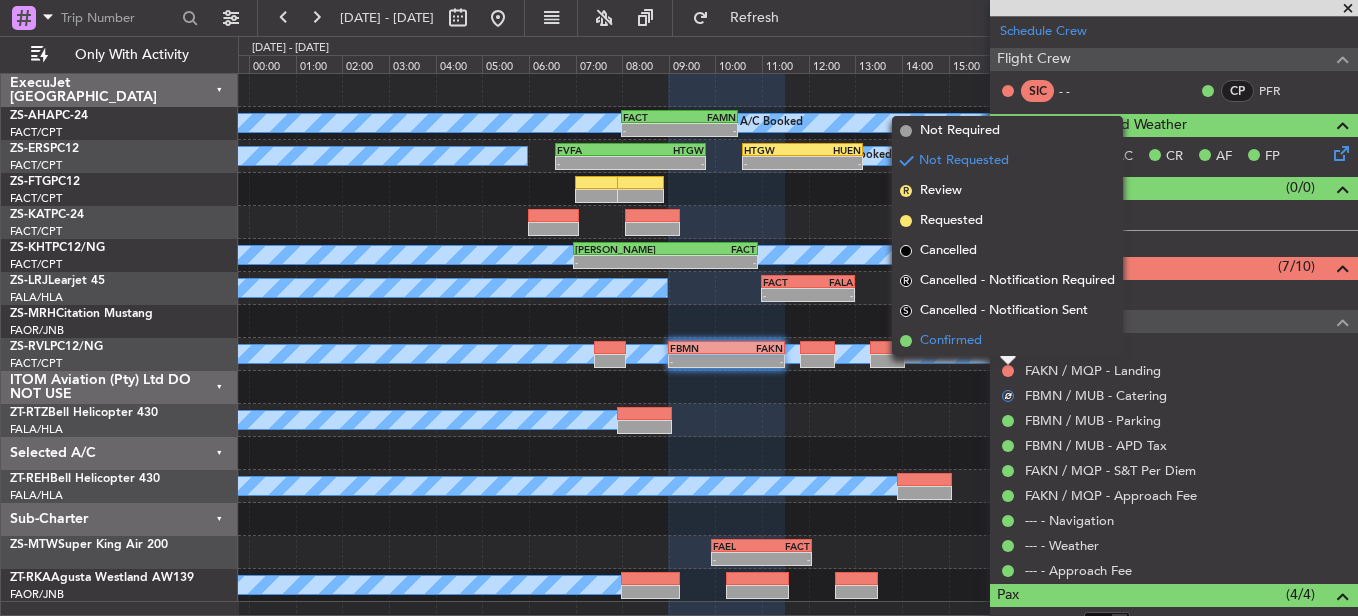 click on "Confirmed" at bounding box center [1007, 341] 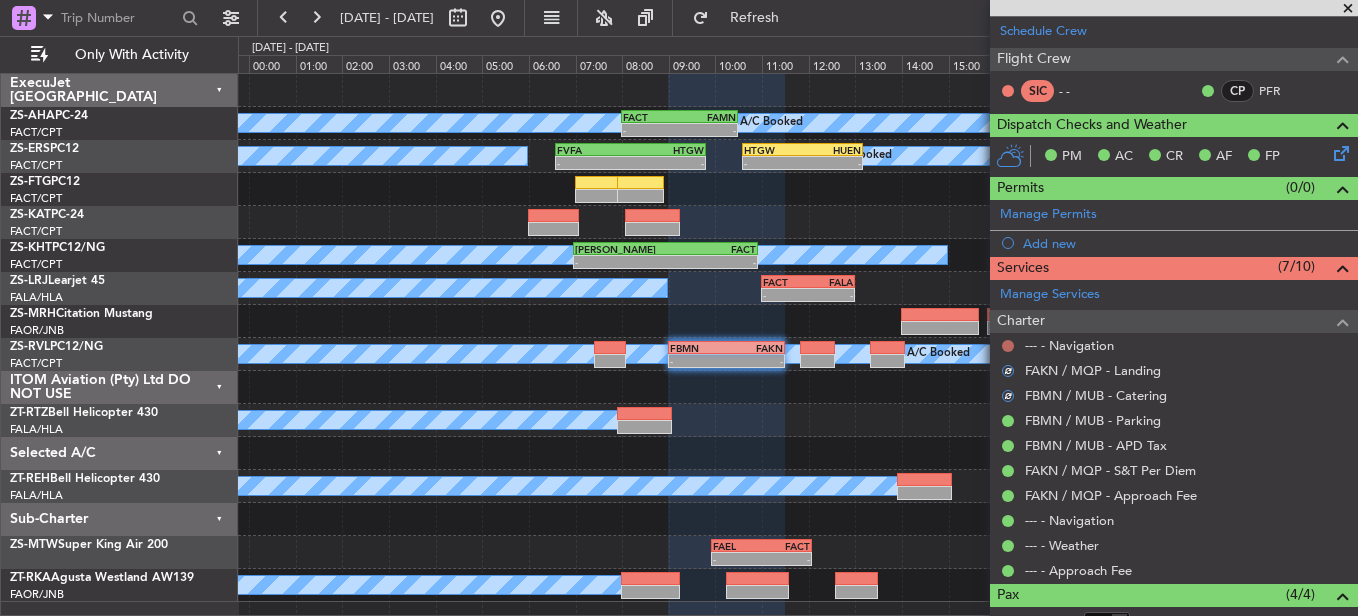 click at bounding box center (1008, 346) 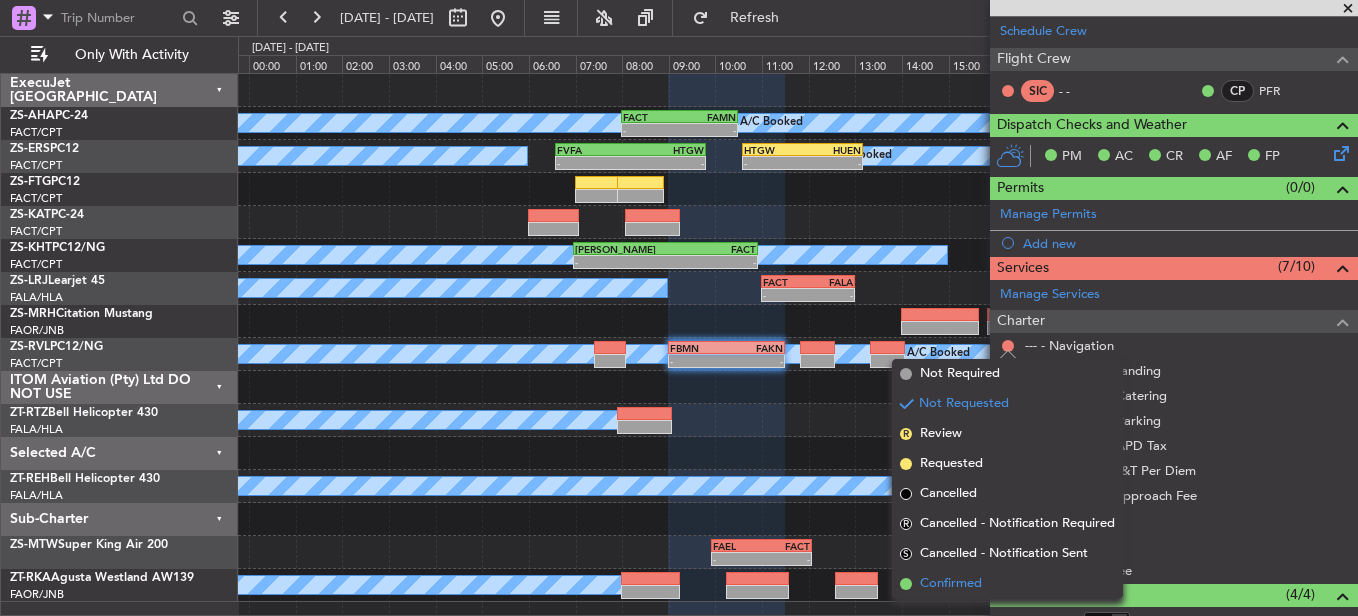 click on "Confirmed" at bounding box center (951, 584) 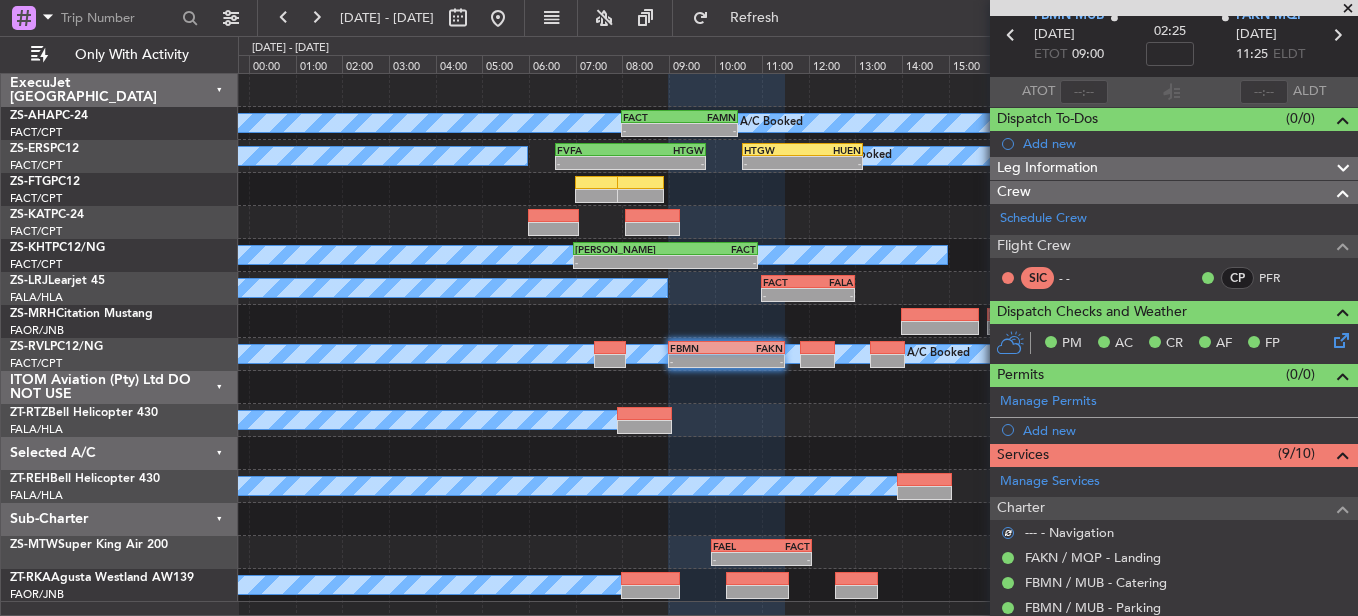 scroll, scrollTop: 400, scrollLeft: 0, axis: vertical 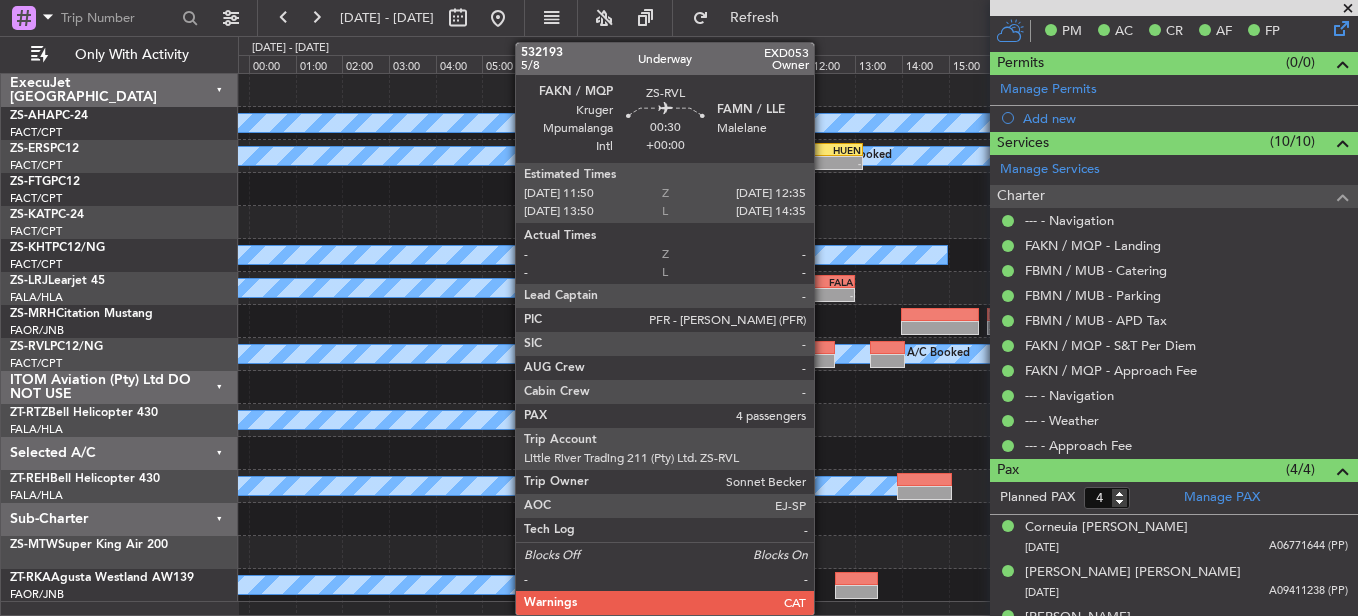 click 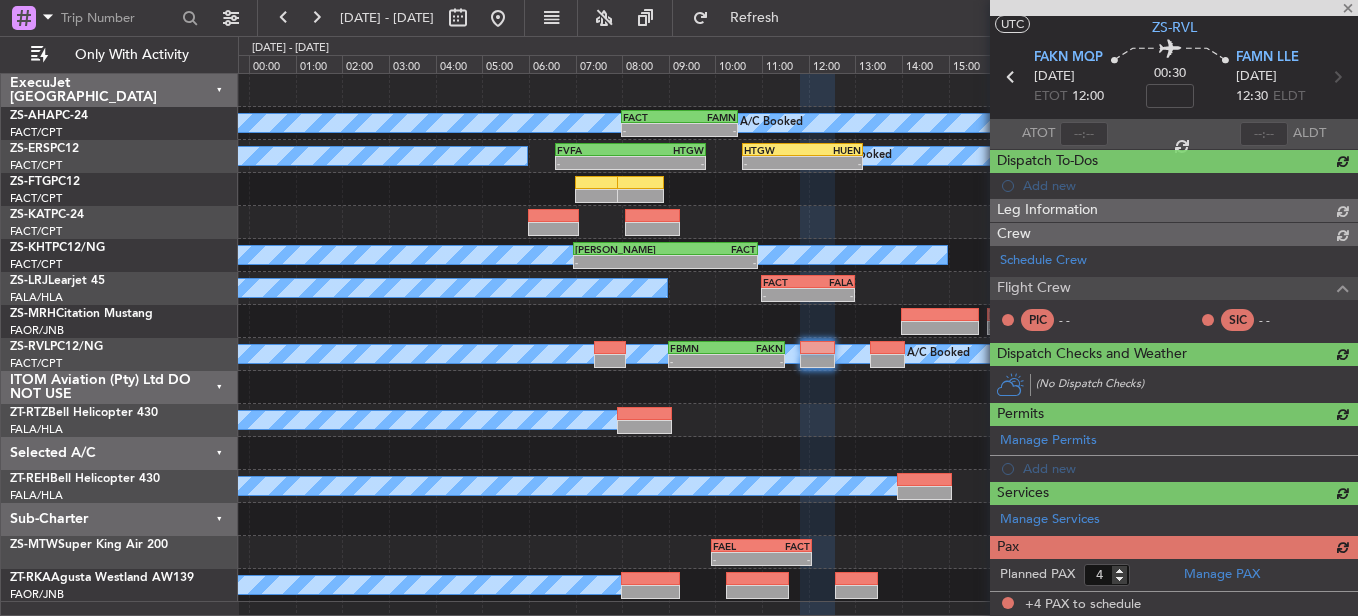scroll, scrollTop: 400, scrollLeft: 0, axis: vertical 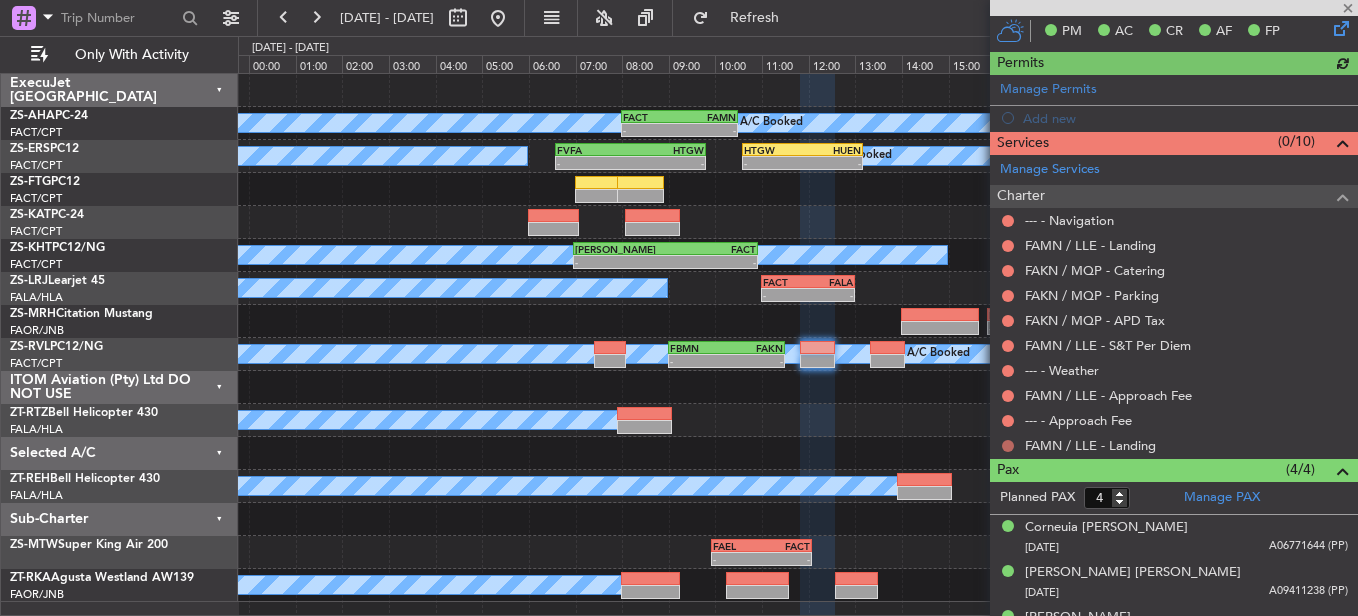 click at bounding box center (1008, 446) 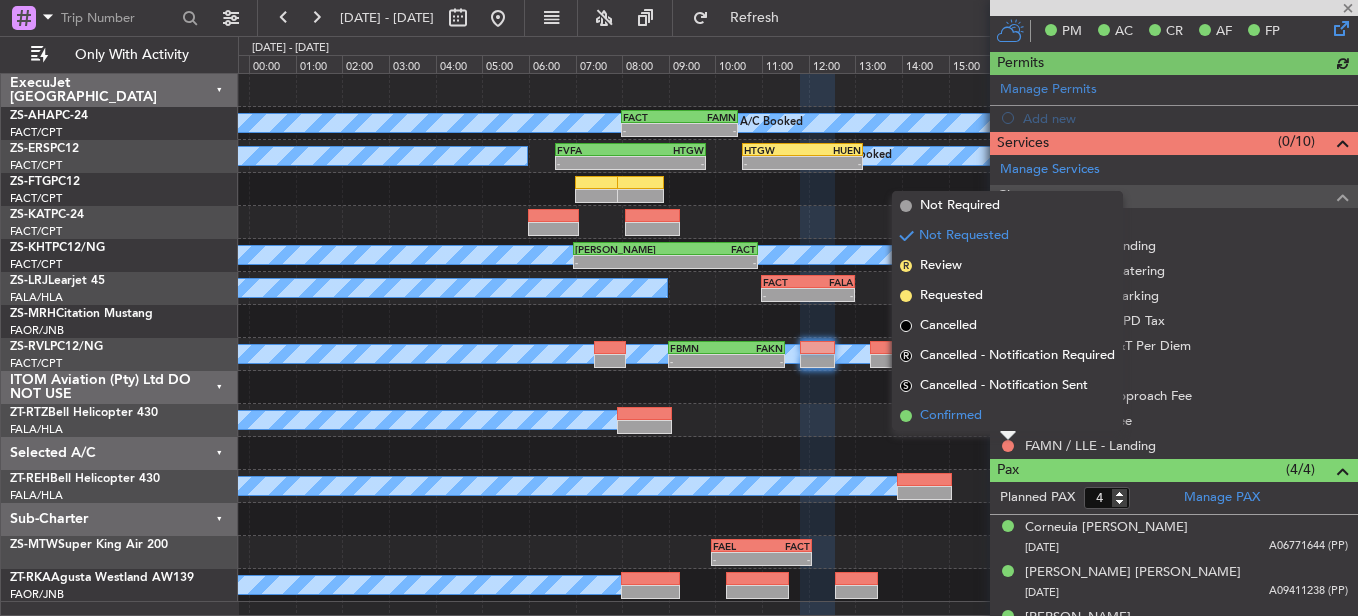click on "Confirmed" at bounding box center [1007, 416] 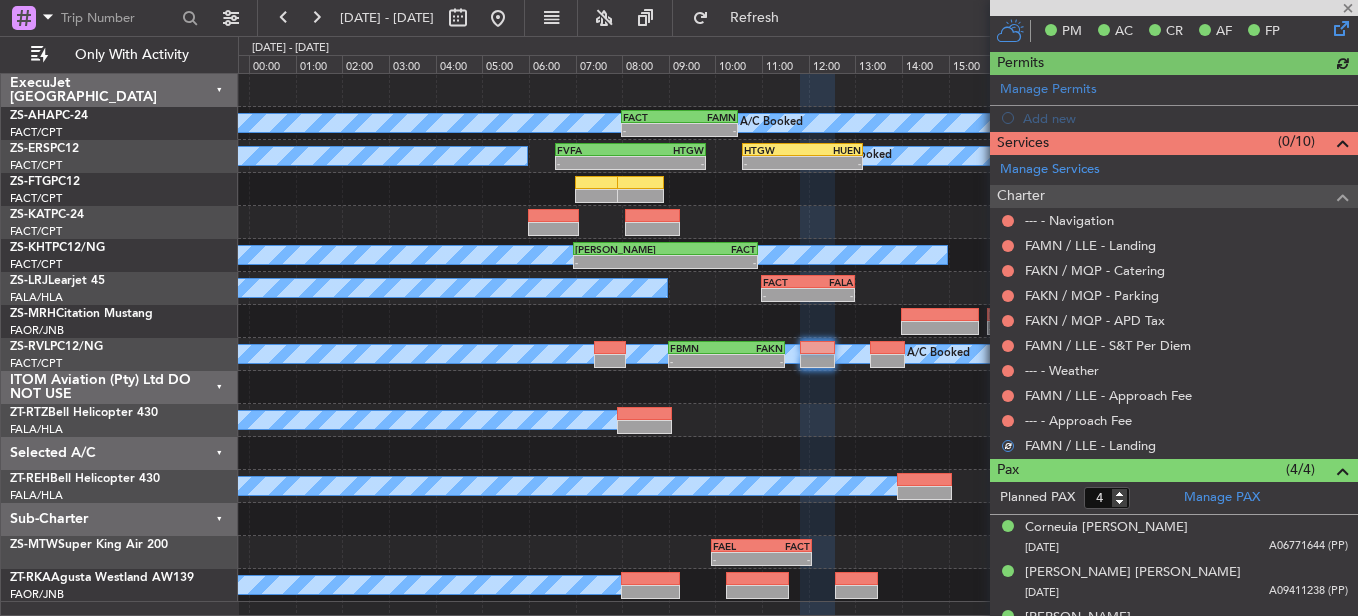 click on "--- - Approach Fee" at bounding box center (1174, 420) 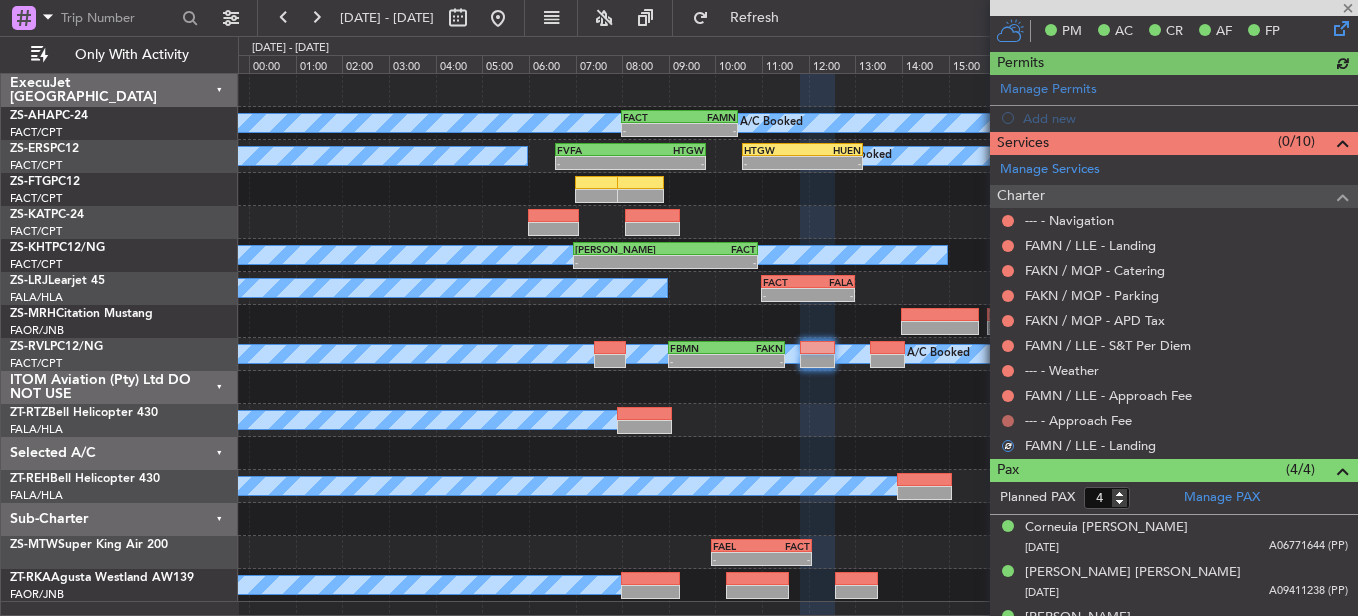 click at bounding box center (1008, 421) 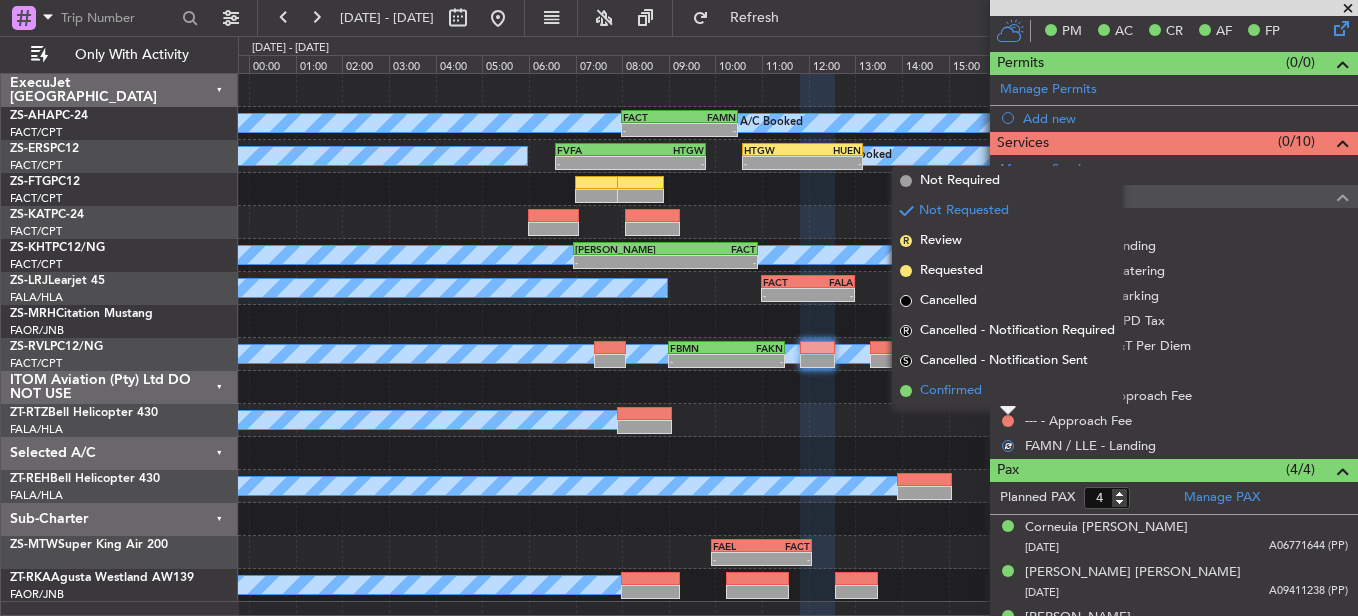 click on "Confirmed" at bounding box center [1007, 391] 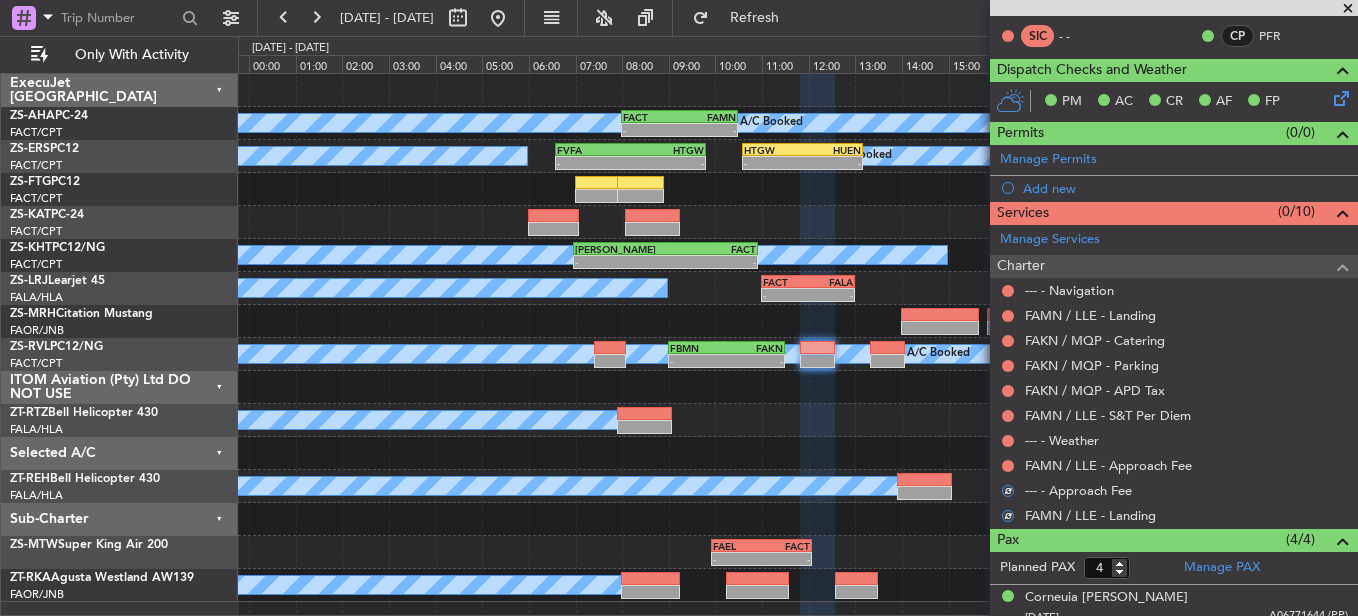 scroll, scrollTop: 300, scrollLeft: 0, axis: vertical 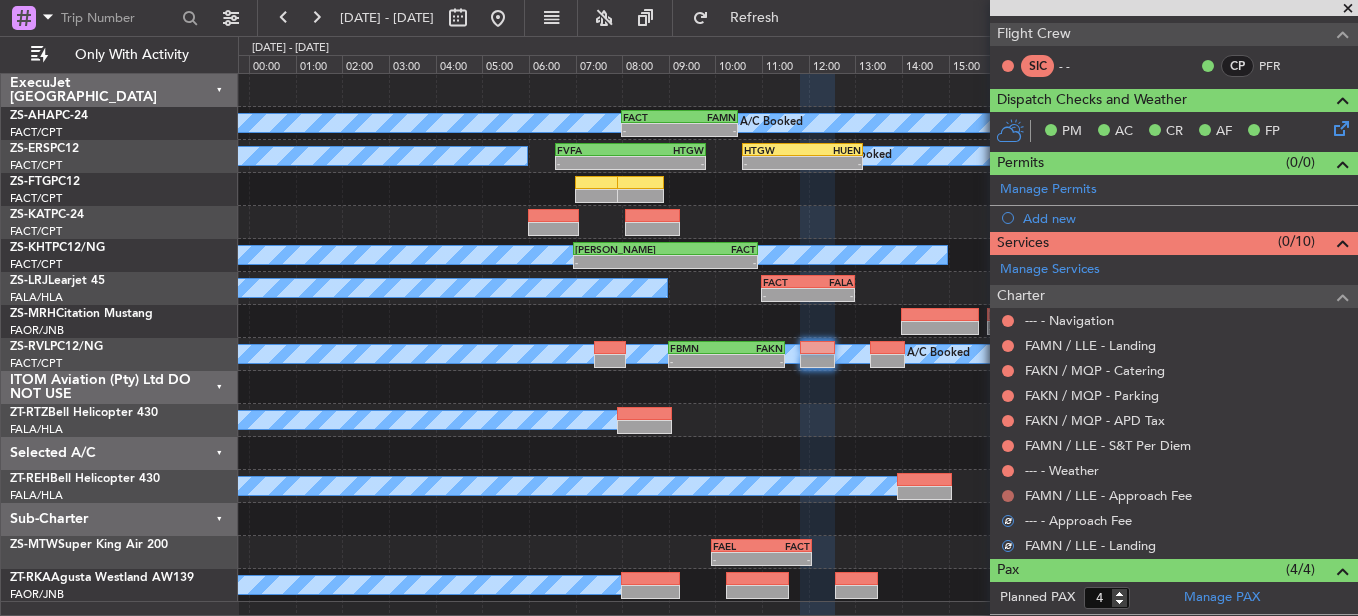 click at bounding box center (1008, 496) 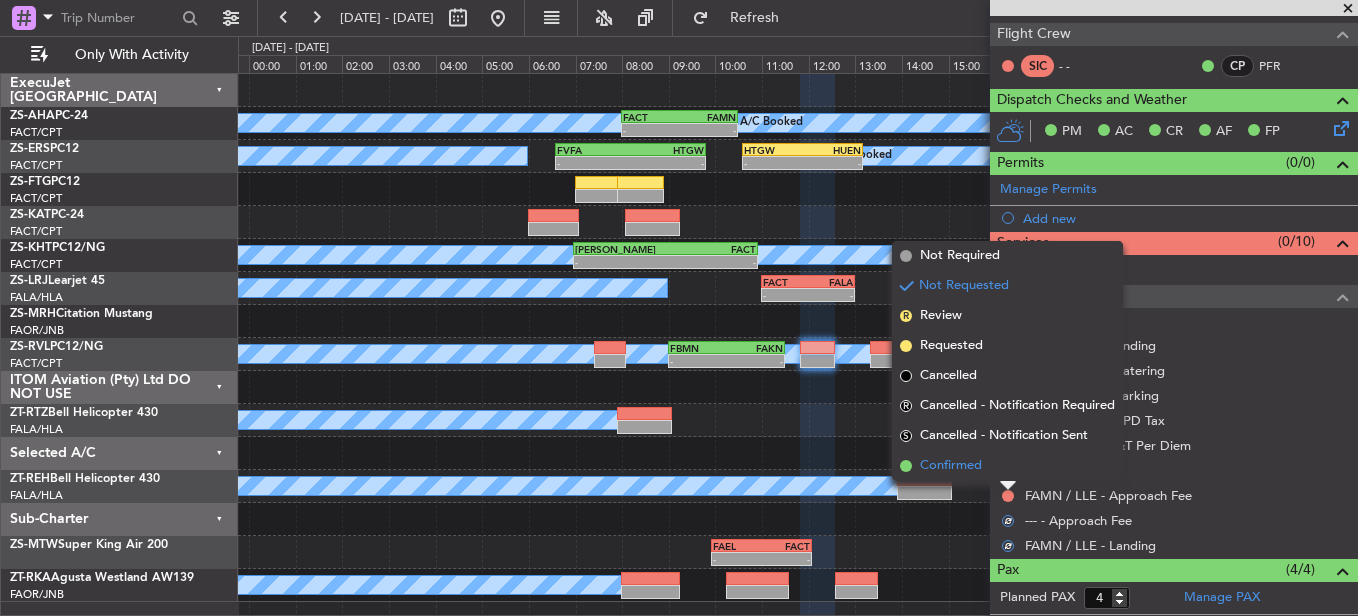 click on "Confirmed" at bounding box center [1007, 466] 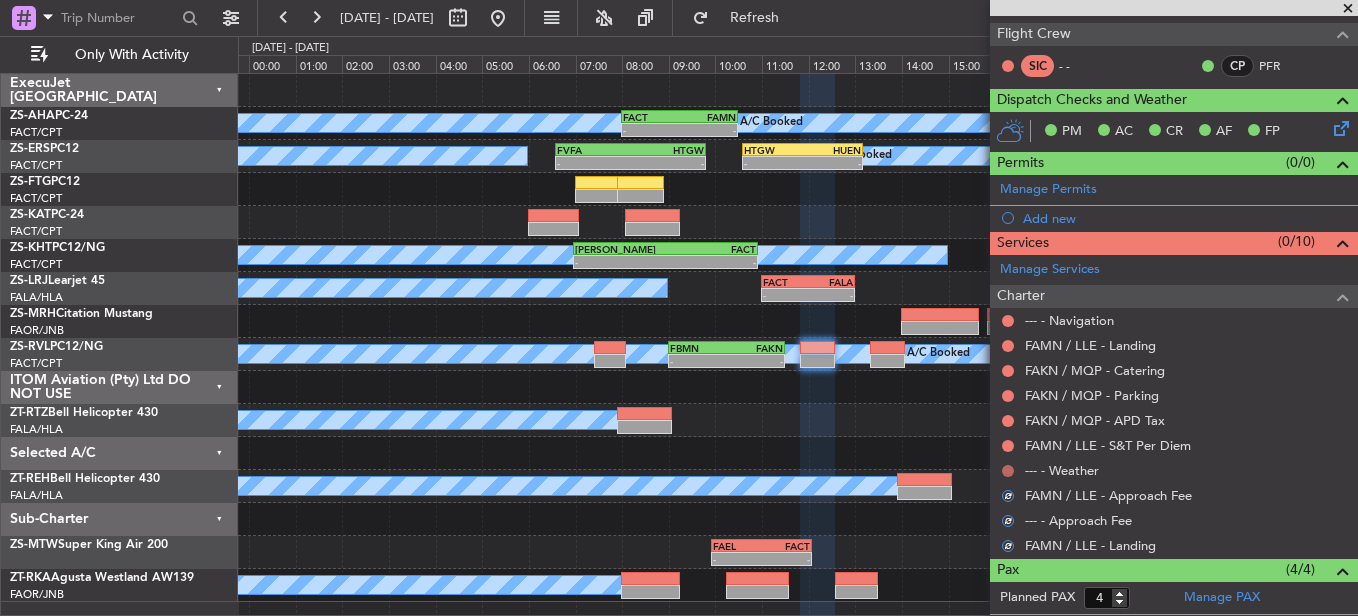 click at bounding box center (1008, 471) 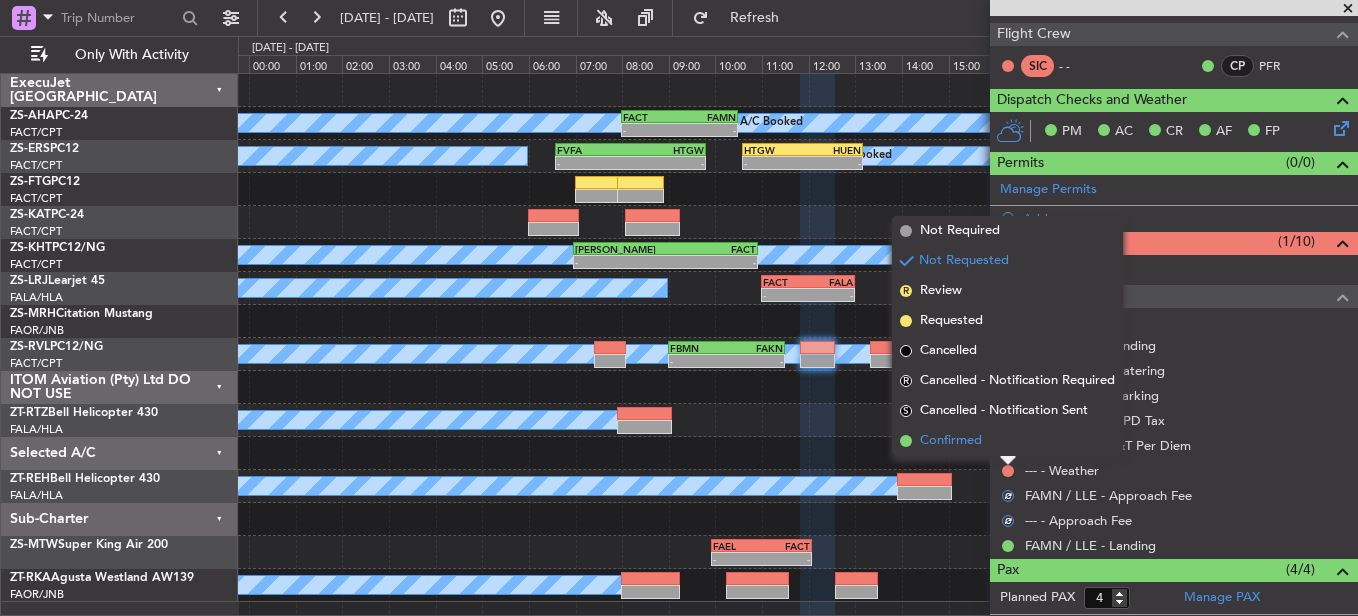 click on "Confirmed" at bounding box center (1007, 441) 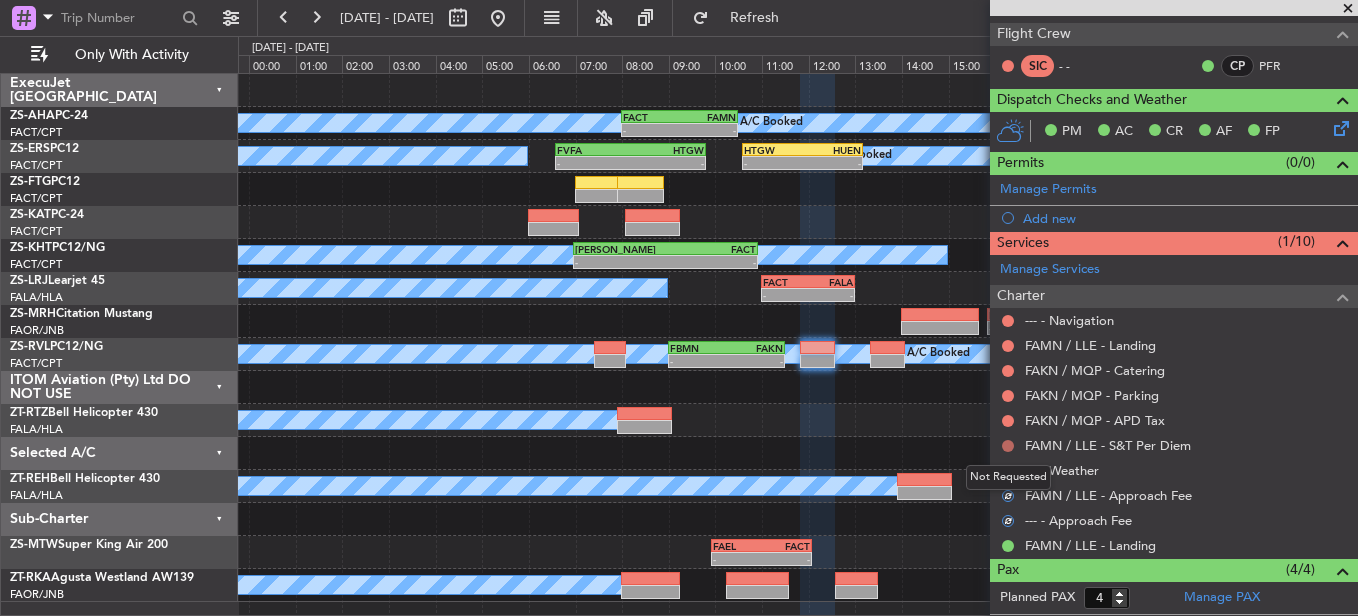 click at bounding box center (1008, 446) 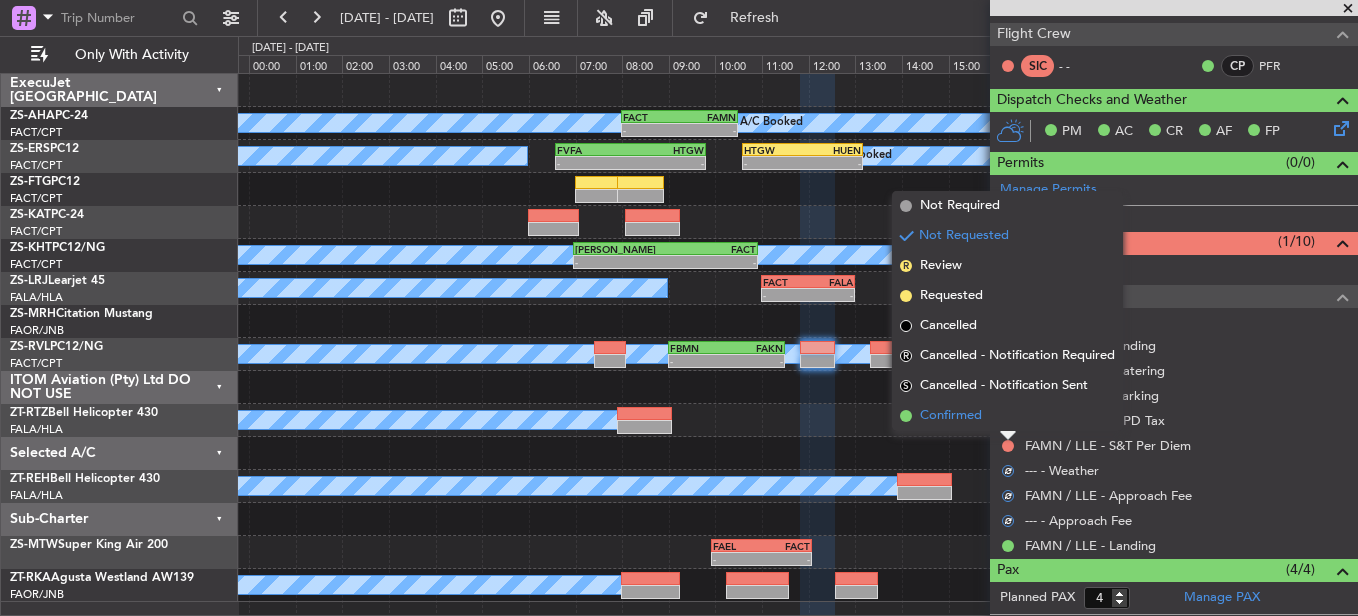 click on "Confirmed" at bounding box center [1007, 416] 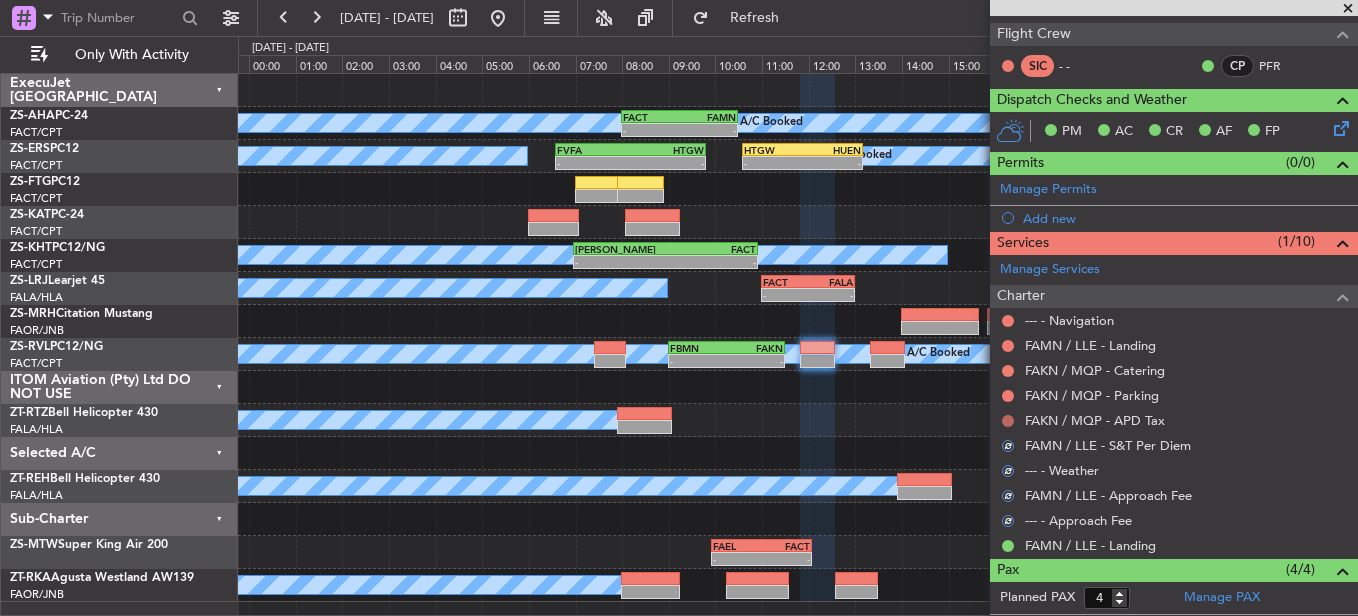 click at bounding box center [1008, 421] 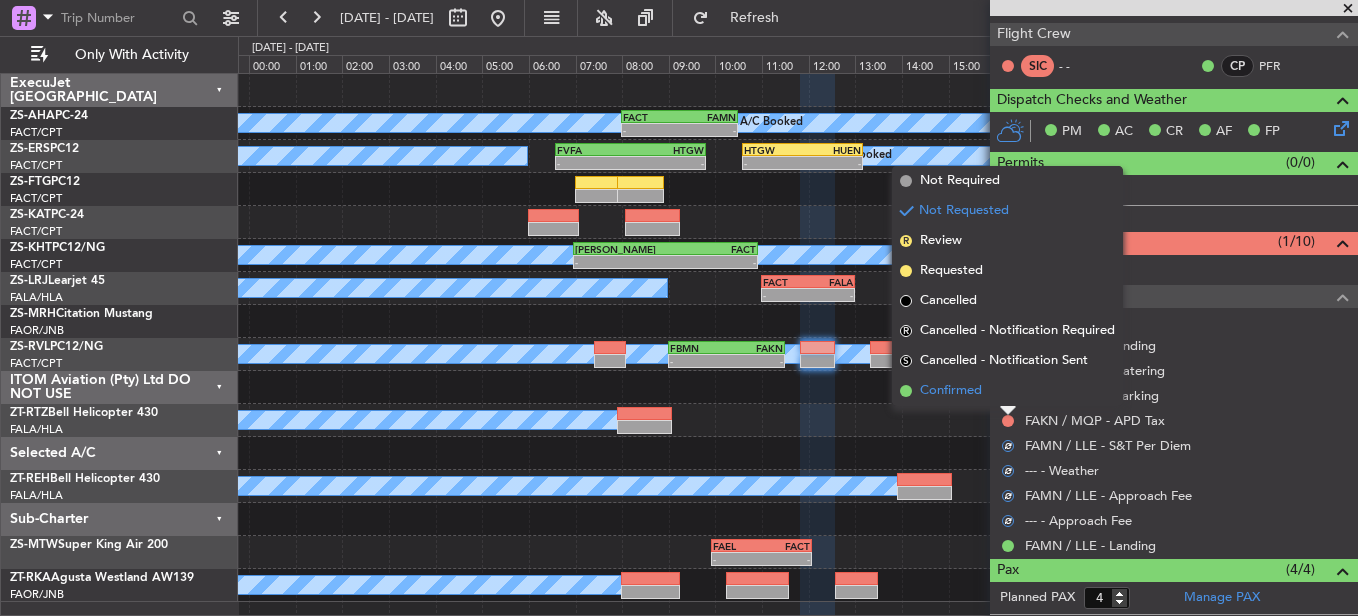 click on "Confirmed" at bounding box center [1007, 391] 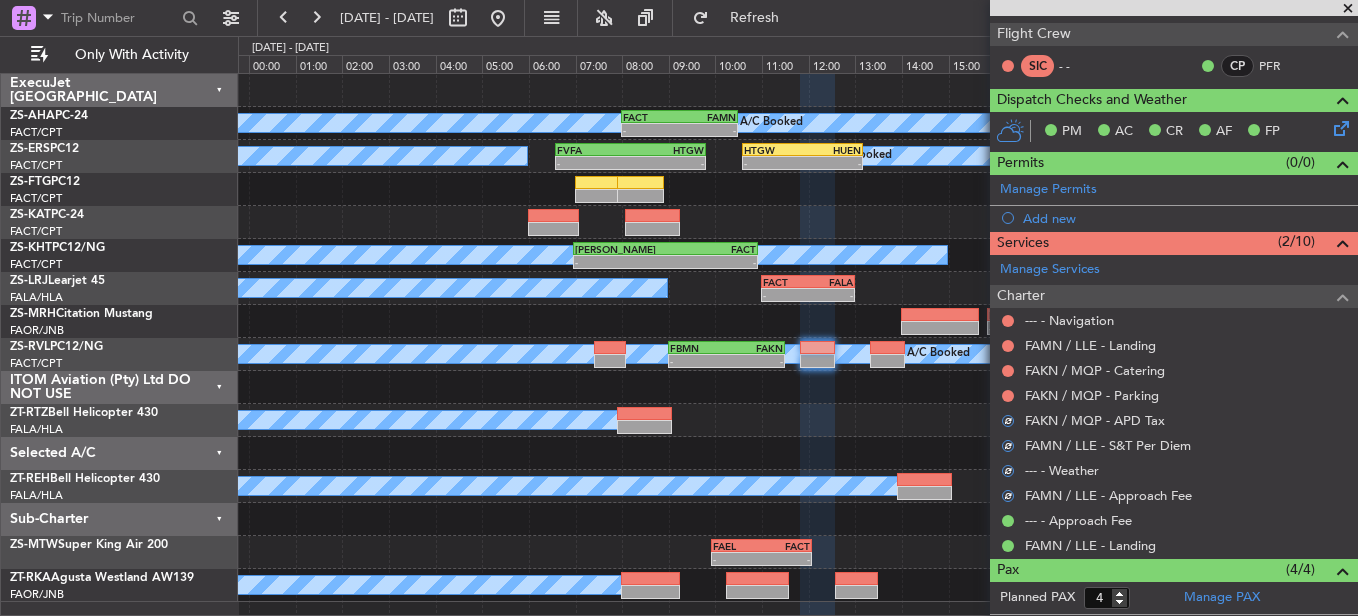 click on "Not Requested" at bounding box center [1008, 427] 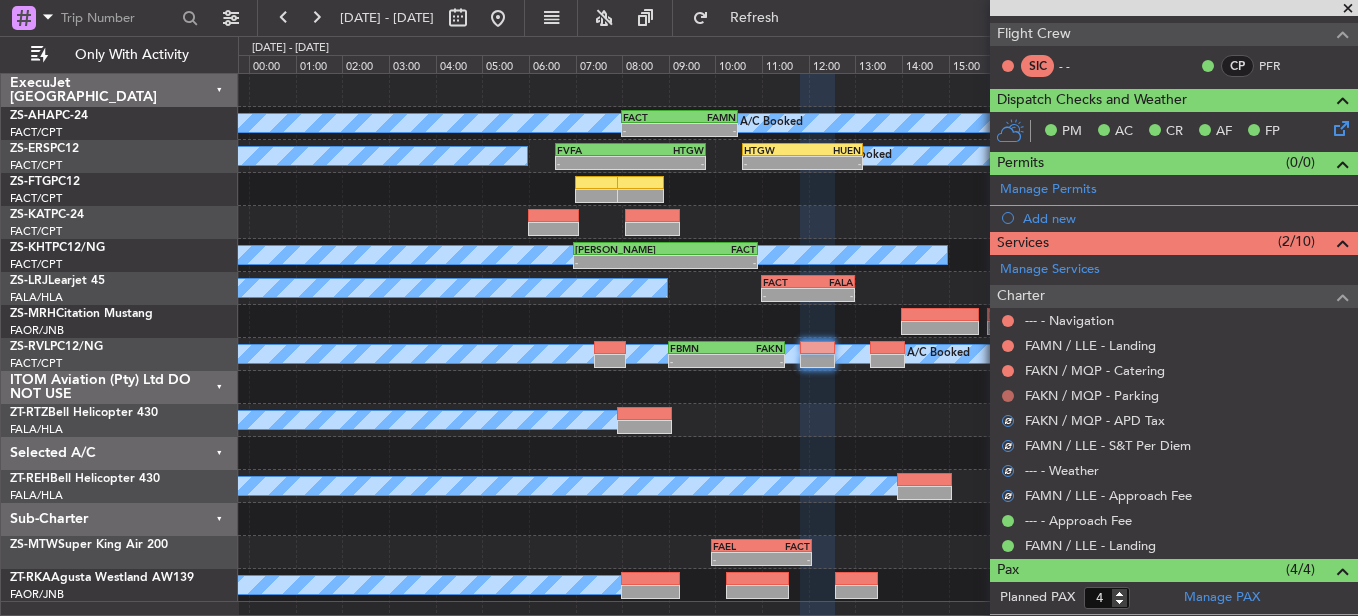 click at bounding box center [1008, 396] 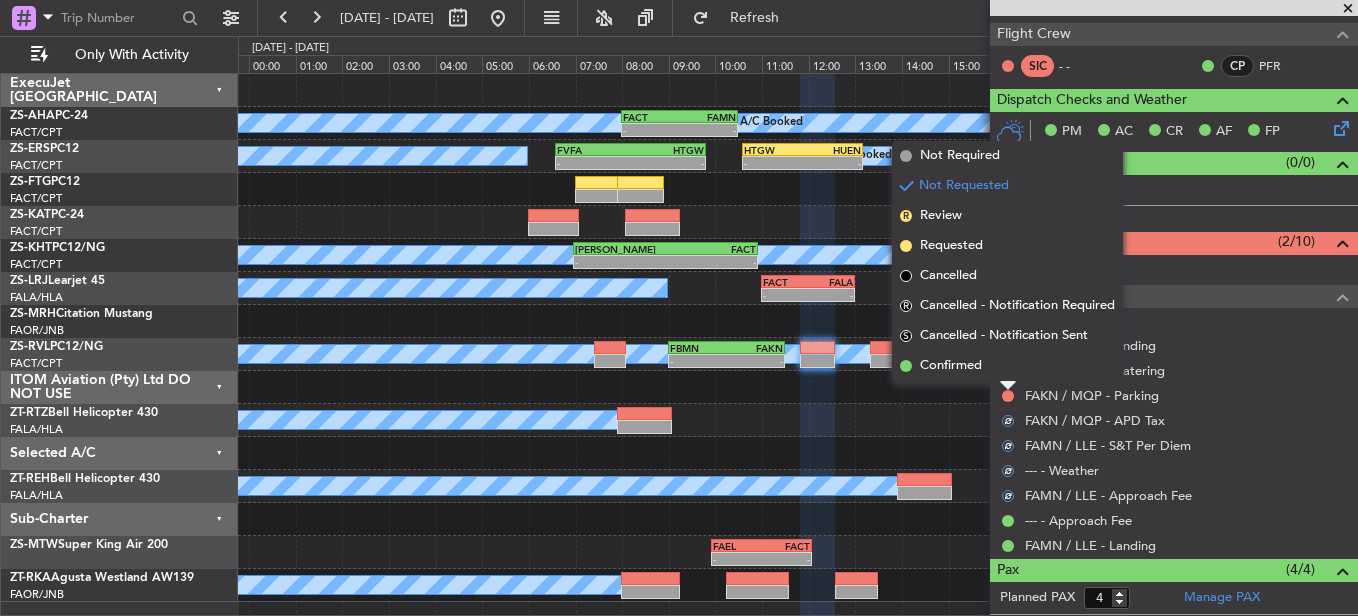 click on "Confirmed" at bounding box center [1007, 366] 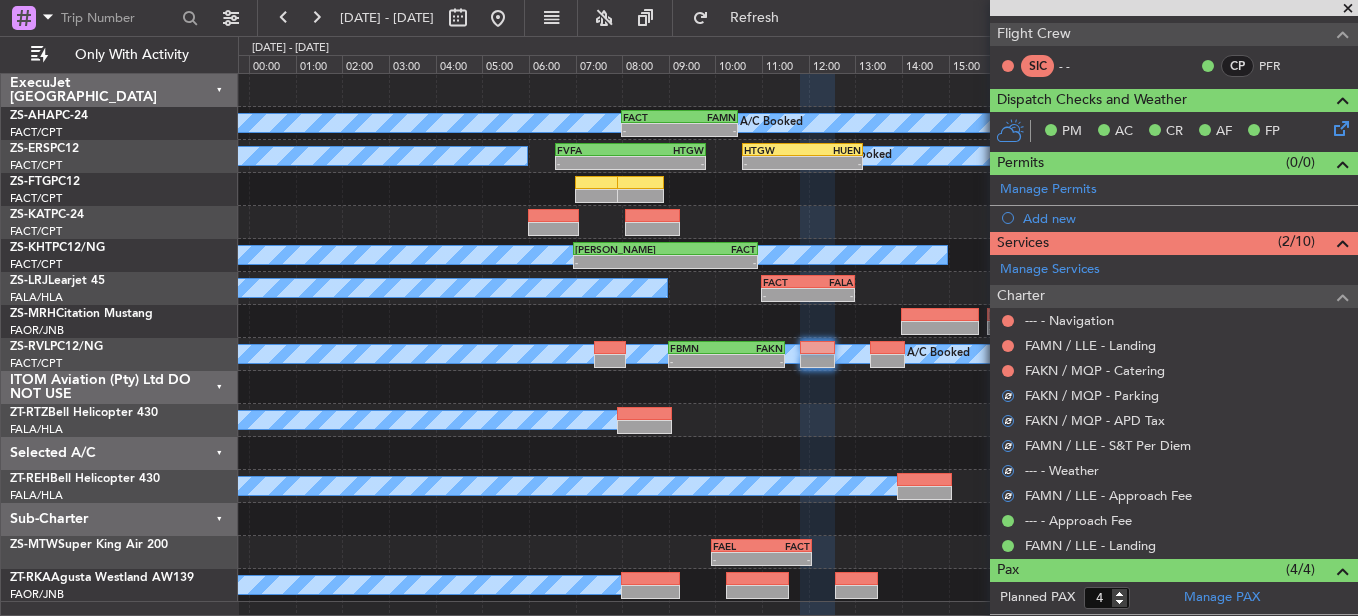 scroll, scrollTop: 100, scrollLeft: 0, axis: vertical 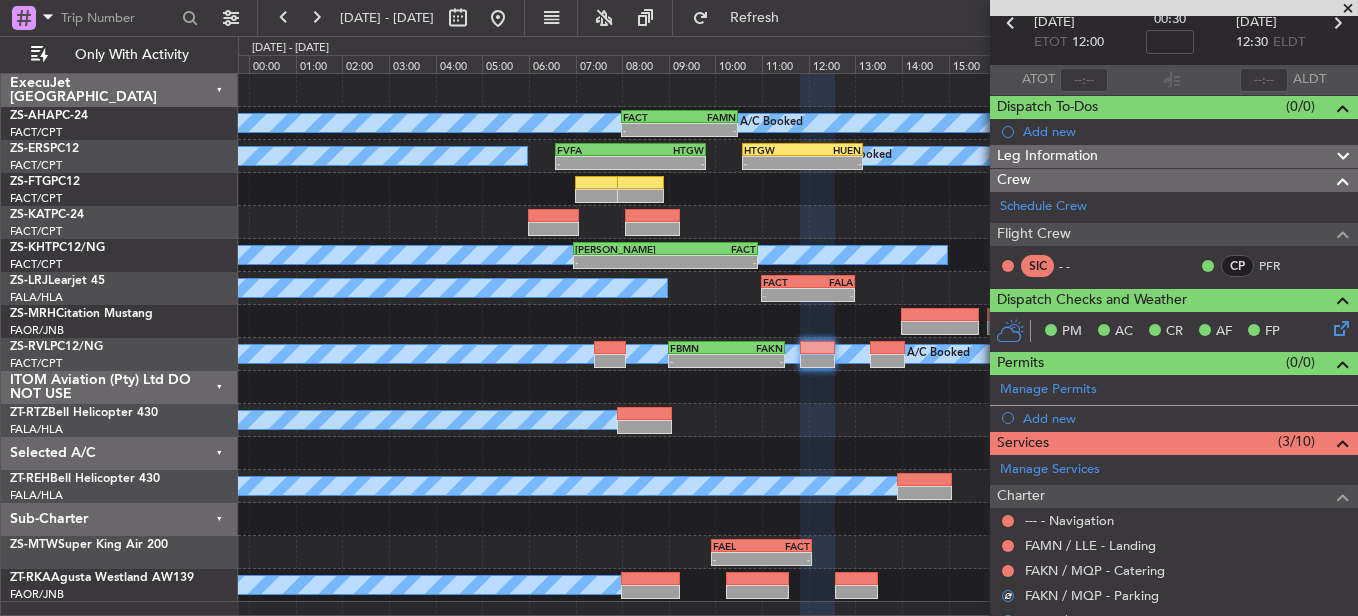 click at bounding box center (1008, 571) 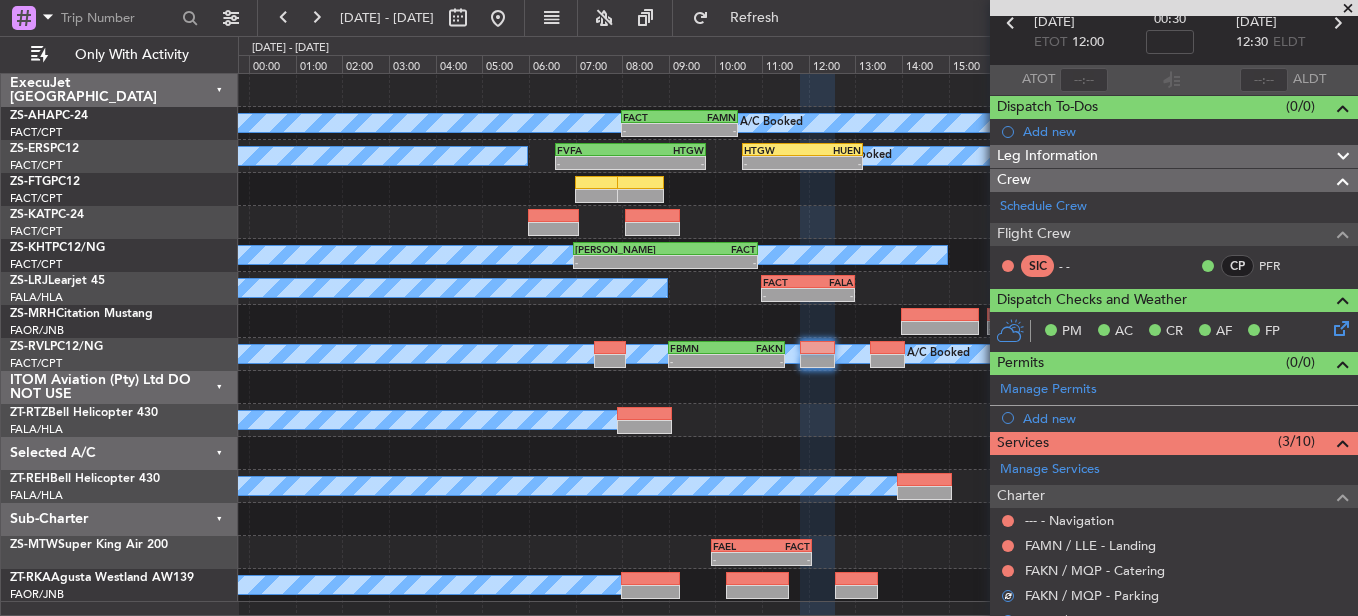 drag, startPoint x: 1010, startPoint y: 571, endPoint x: 1001, endPoint y: 562, distance: 12.727922 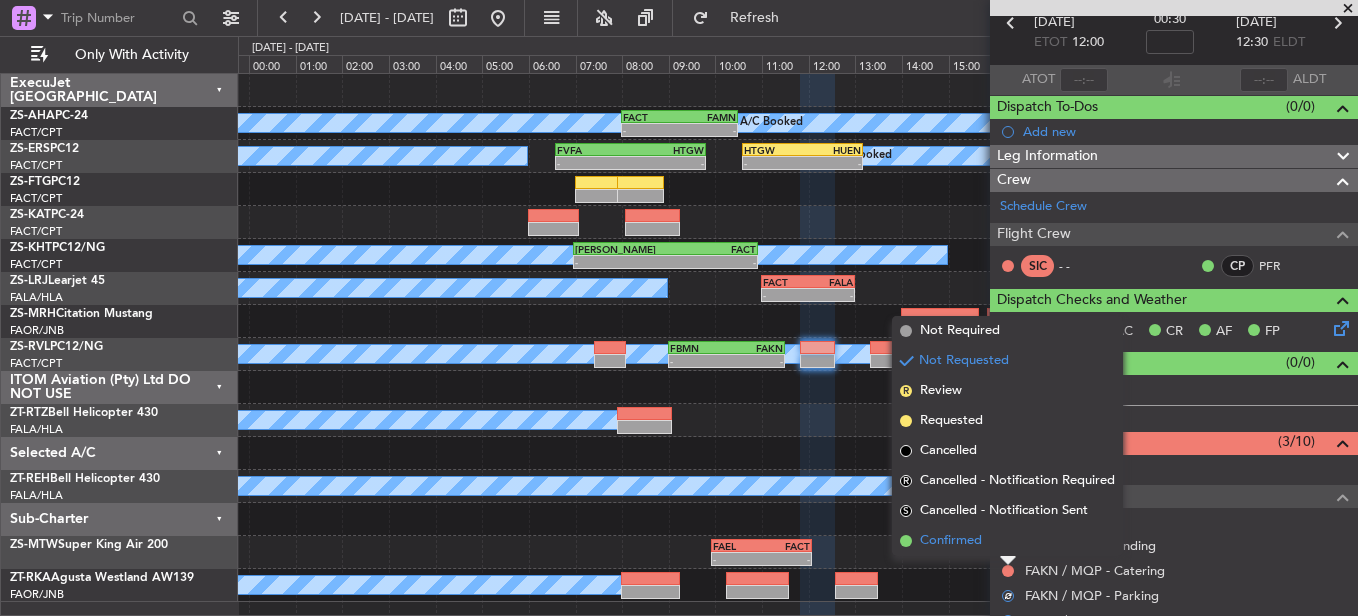 click on "Confirmed" at bounding box center [1007, 541] 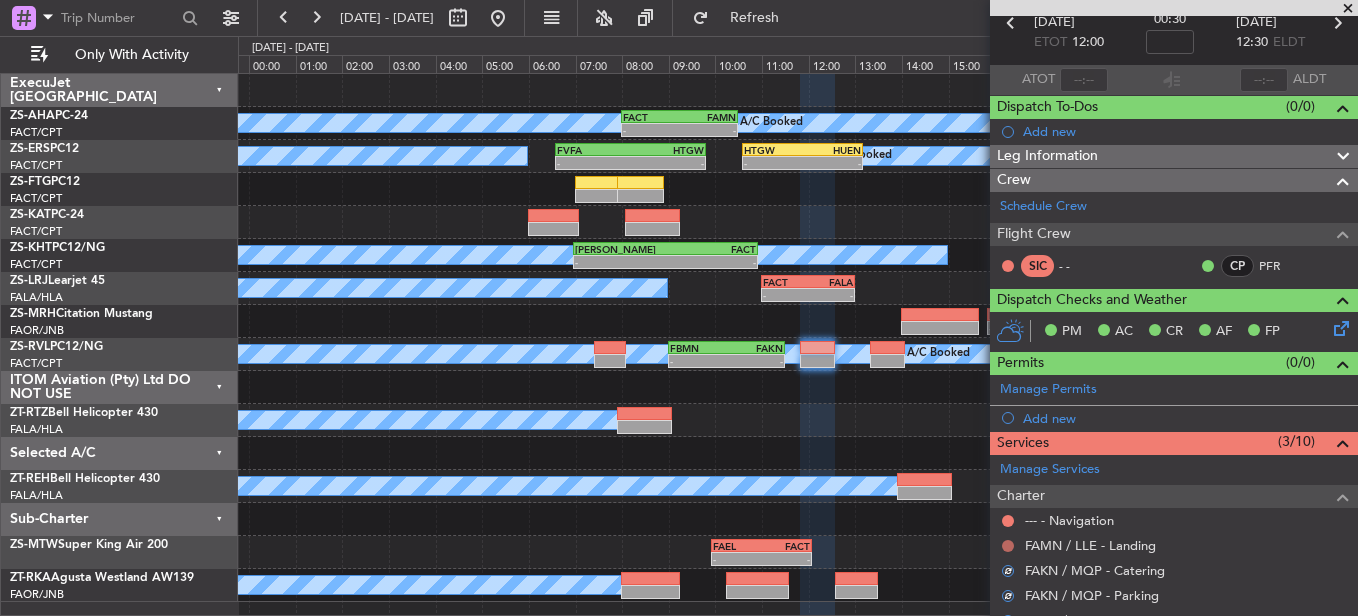 click at bounding box center [1008, 546] 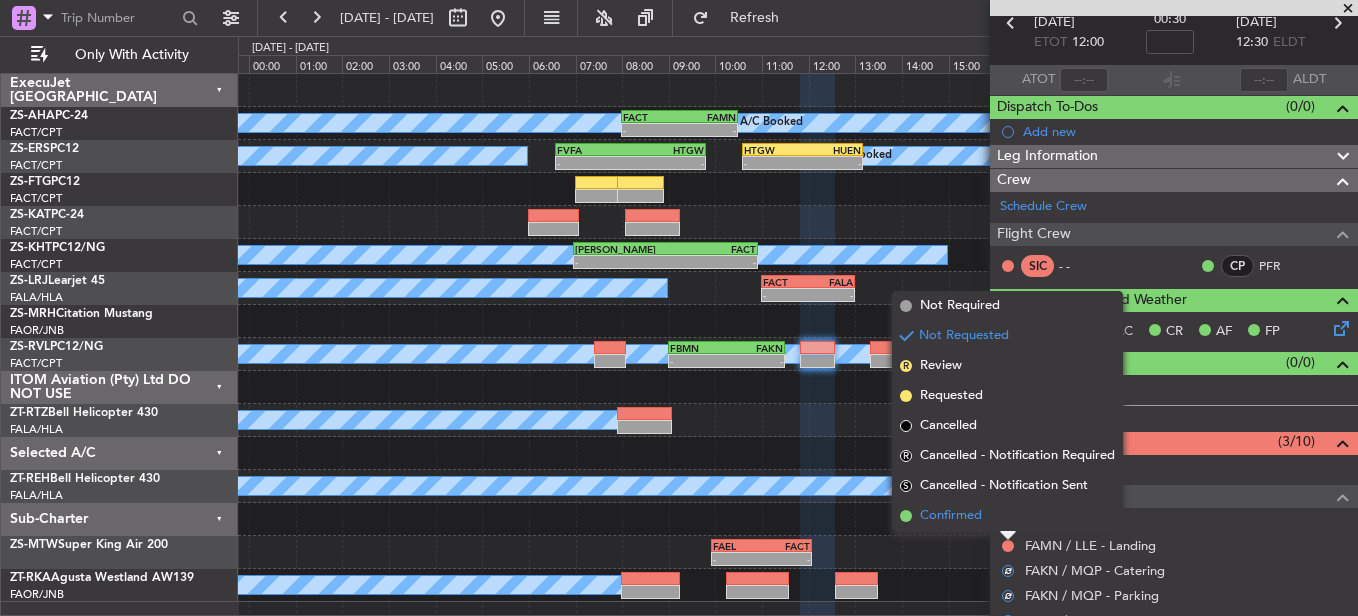 click on "Confirmed" at bounding box center [1007, 516] 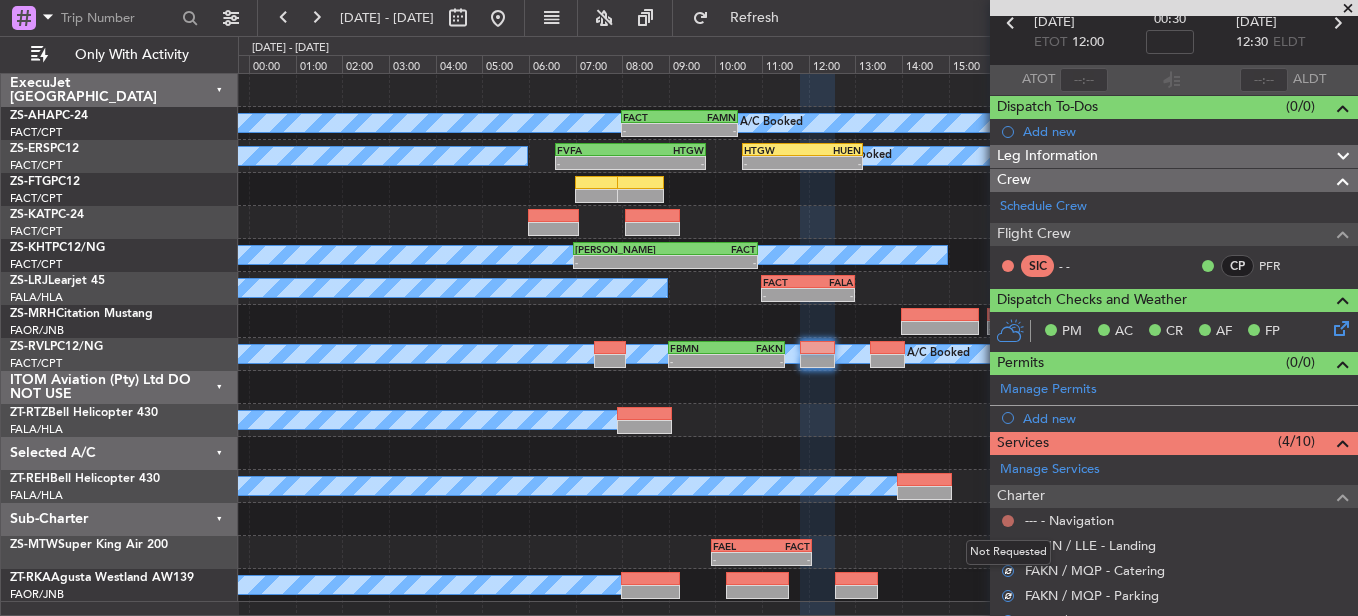 click at bounding box center (1008, 521) 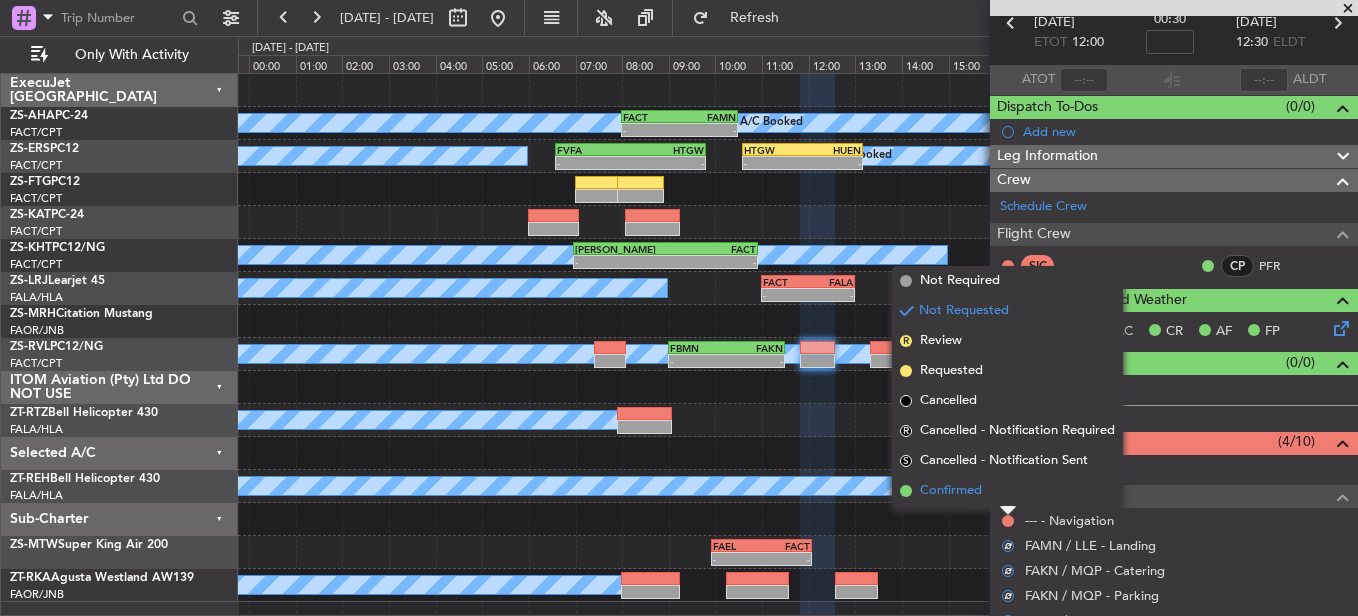 click on "Confirmed" at bounding box center (1007, 491) 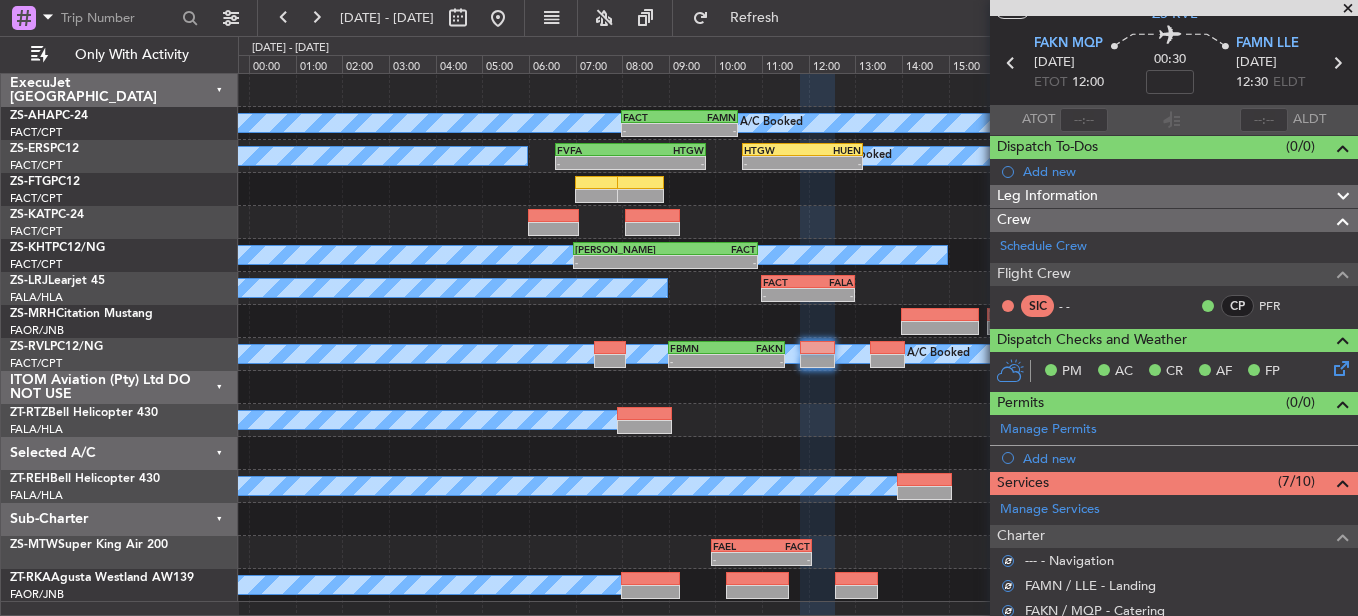 scroll, scrollTop: 100, scrollLeft: 0, axis: vertical 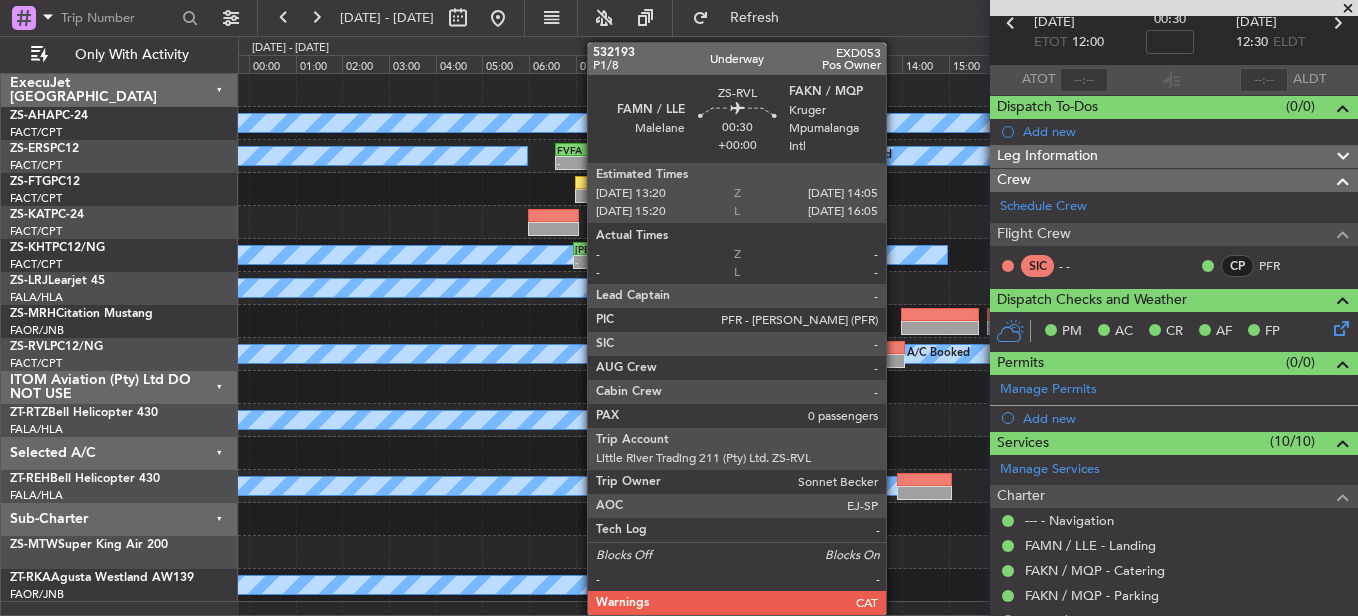click 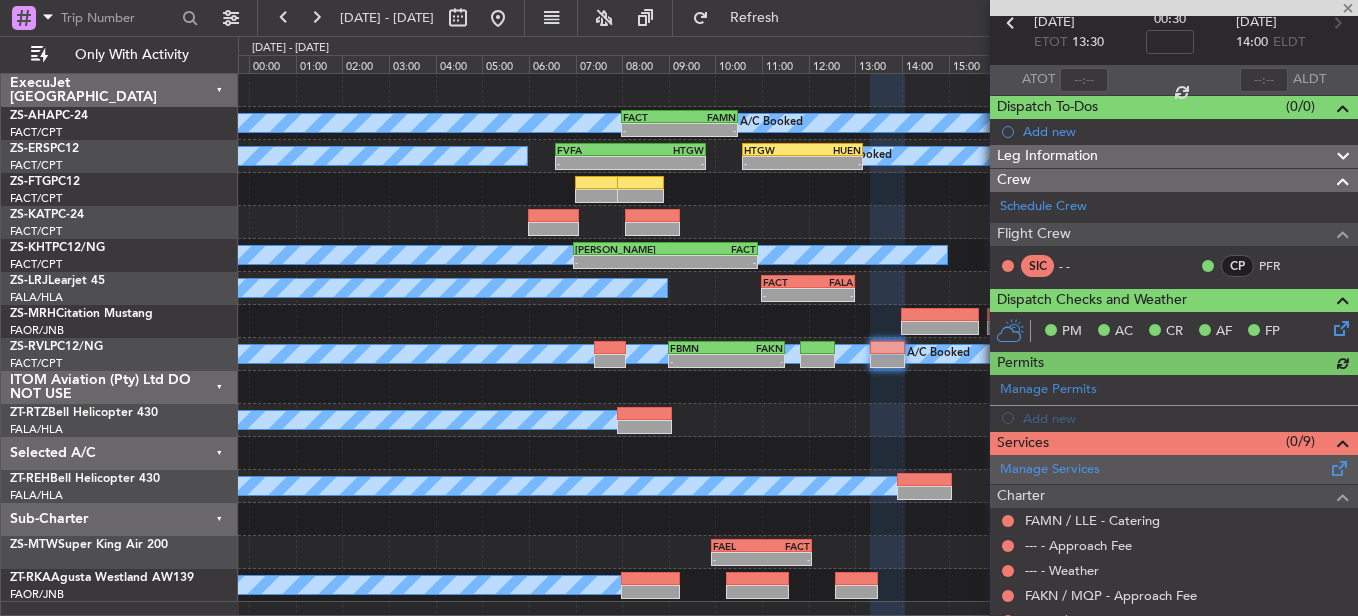 scroll, scrollTop: 273, scrollLeft: 0, axis: vertical 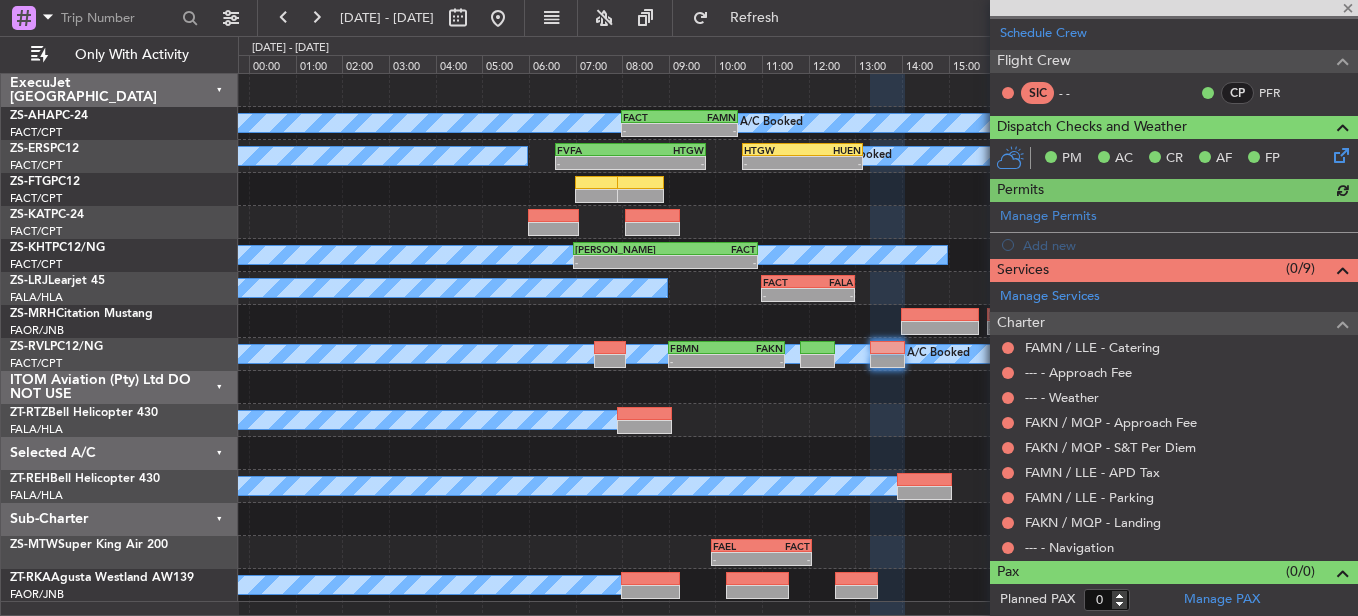 click at bounding box center (1008, 548) 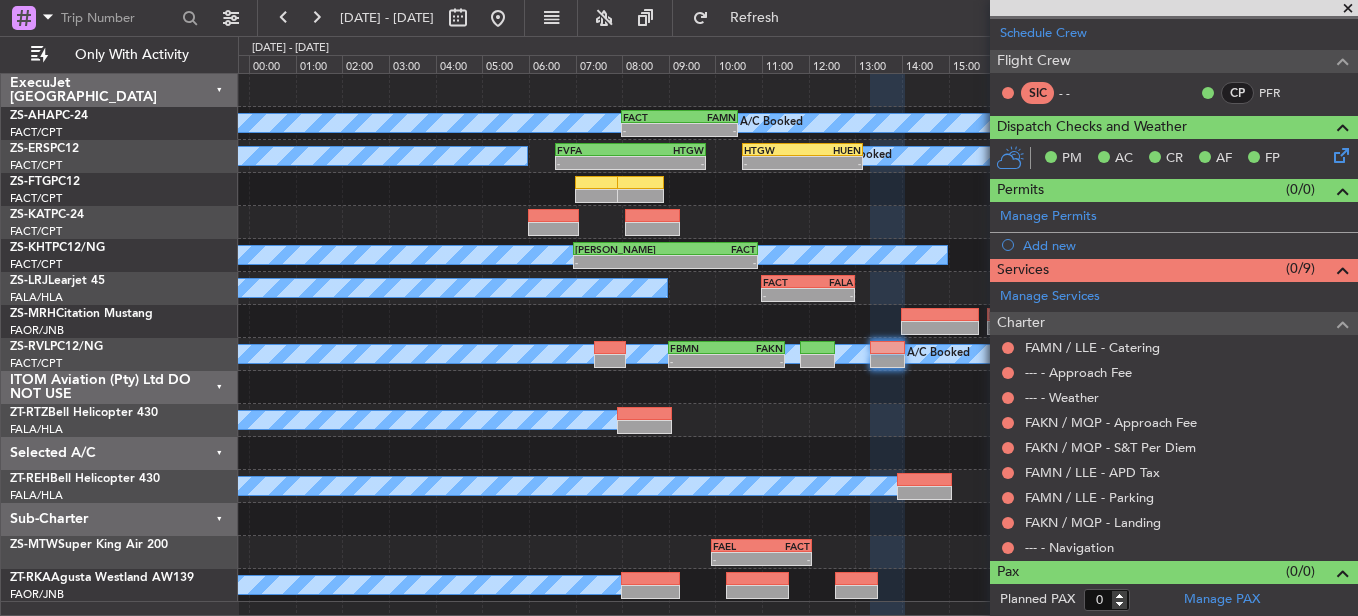 click at bounding box center (1008, 548) 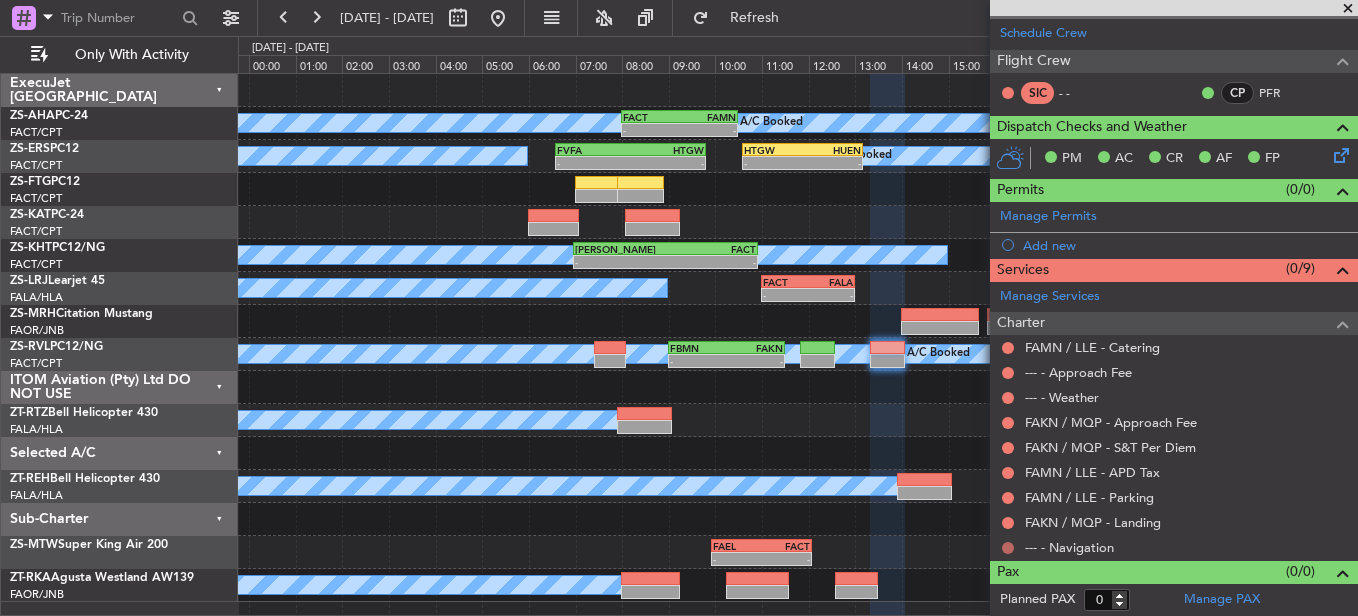 click at bounding box center (1008, 548) 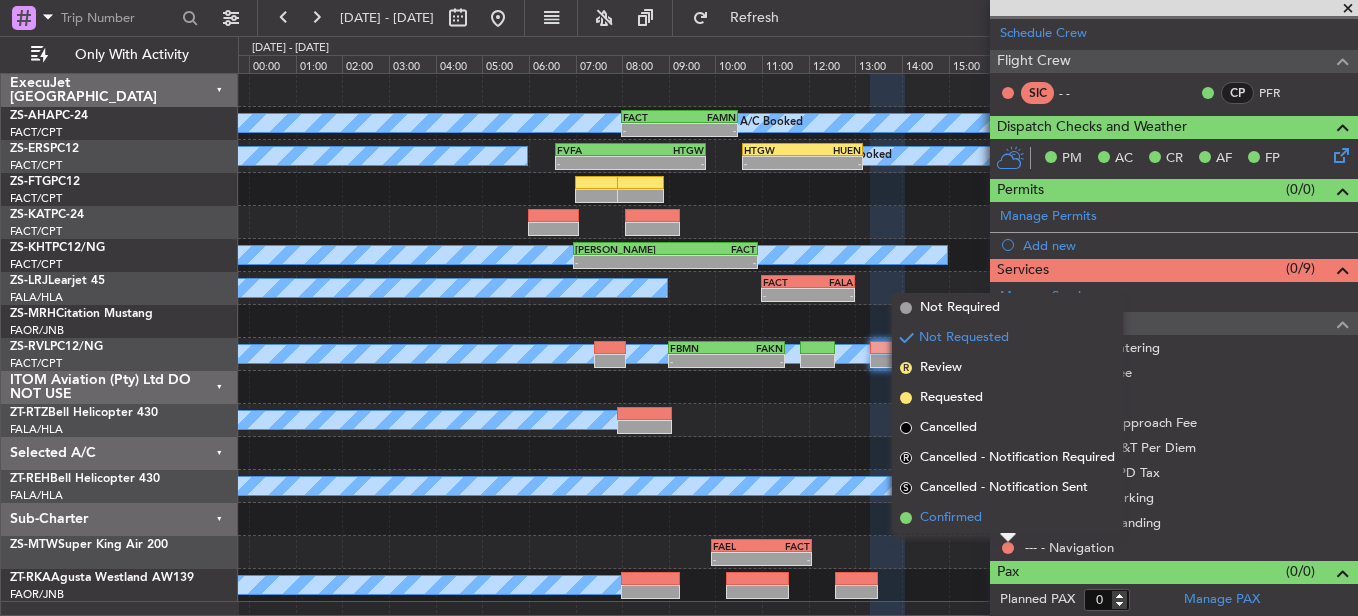 click on "Confirmed" at bounding box center (1007, 518) 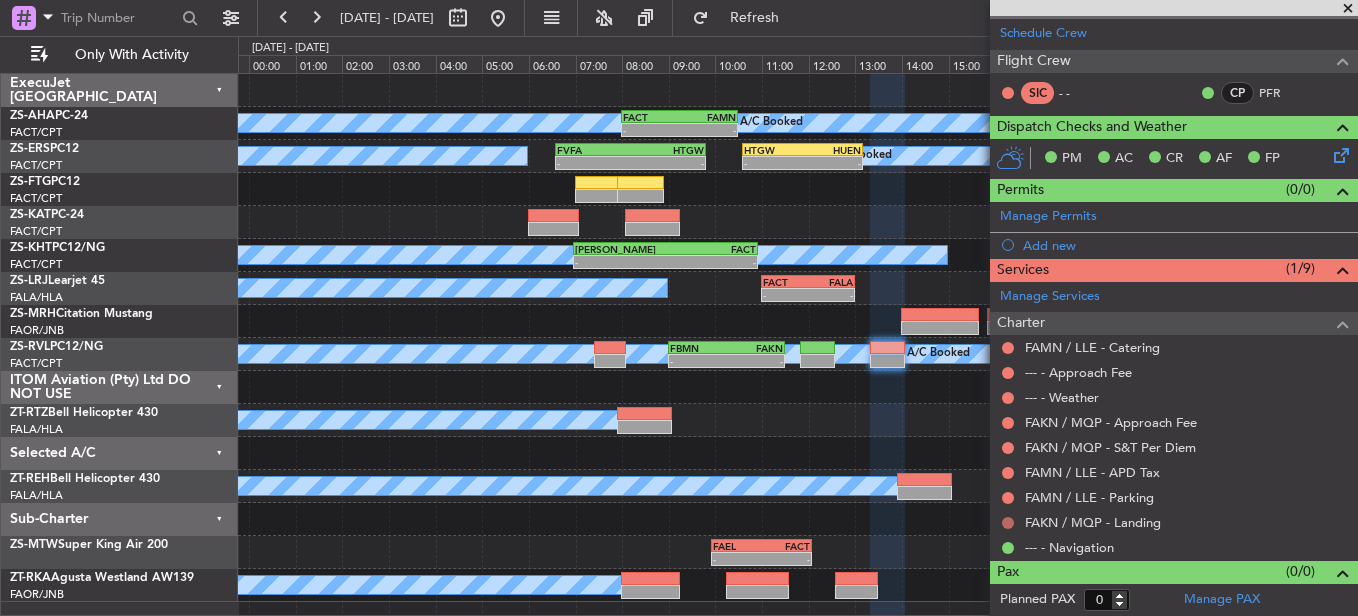 click at bounding box center (1008, 523) 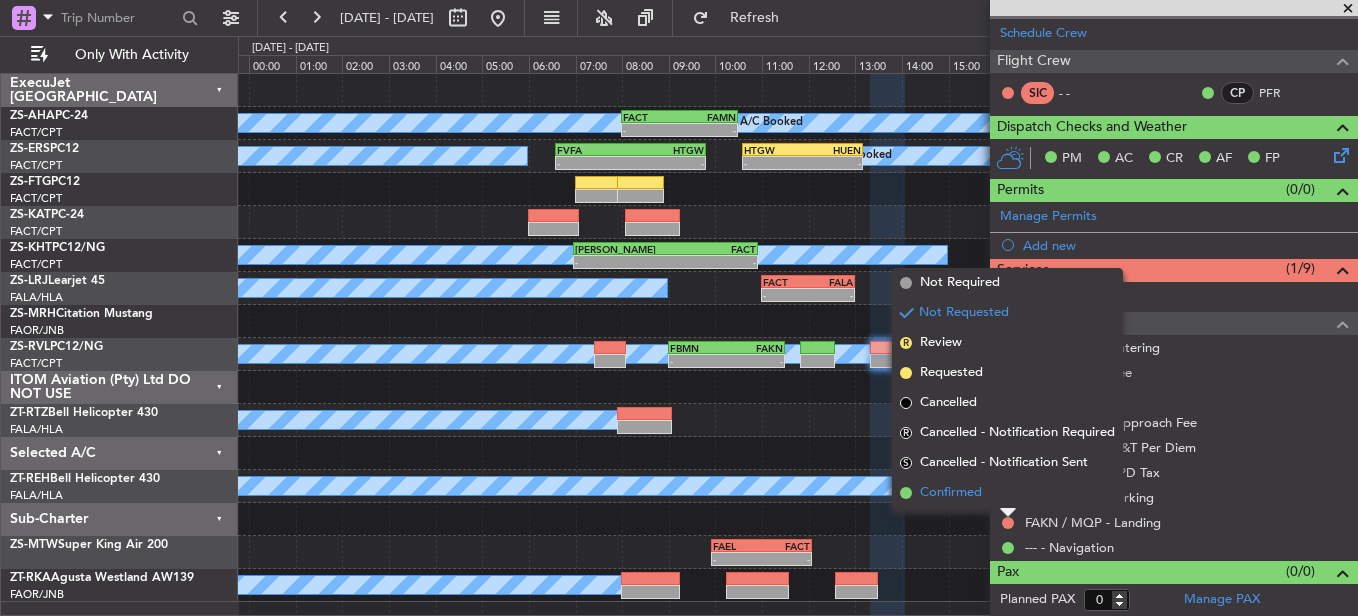 click on "Confirmed" at bounding box center (1007, 493) 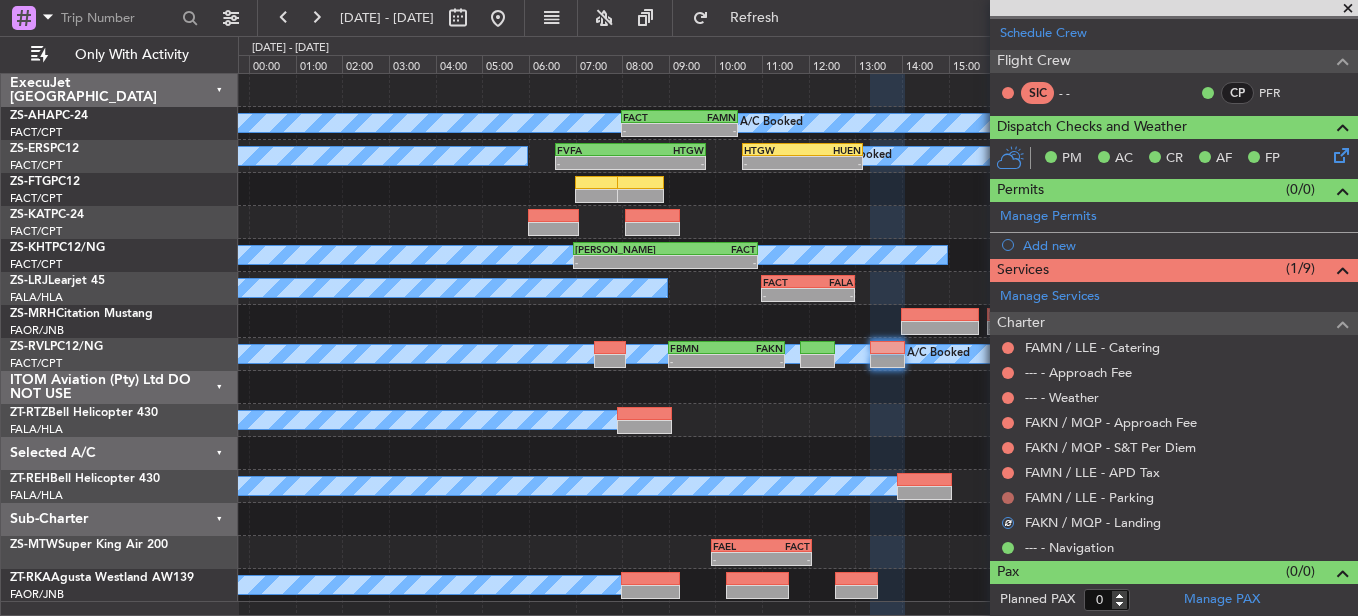 click at bounding box center (1008, 498) 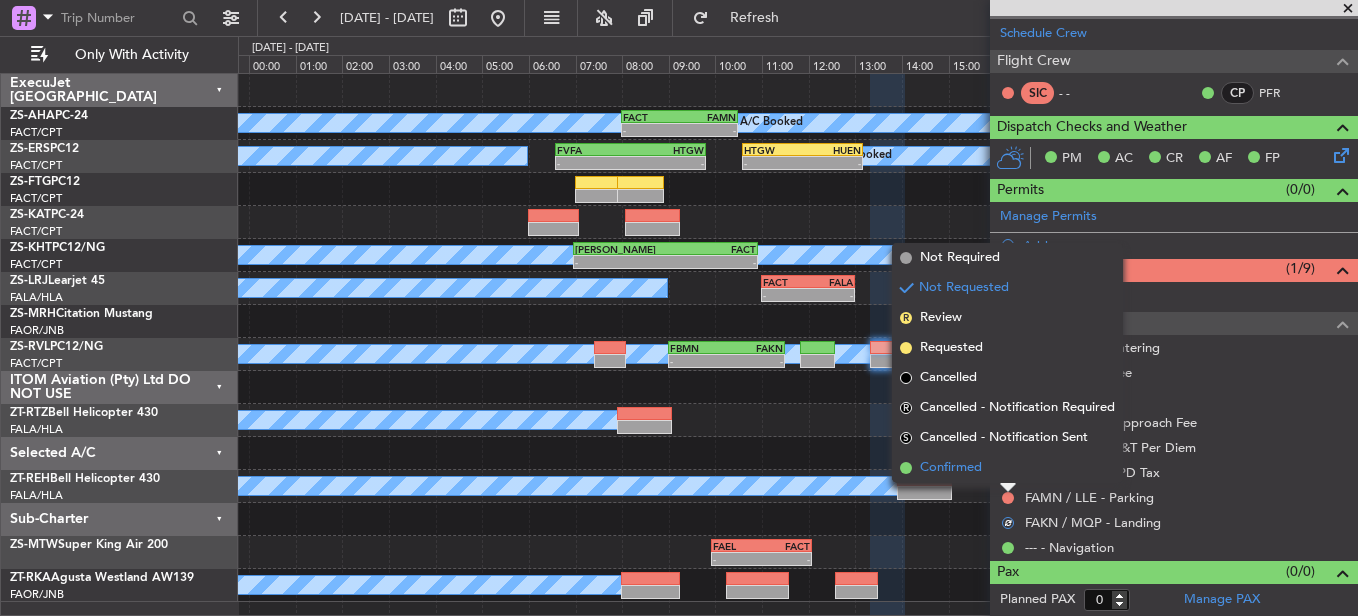 click on "Confirmed" at bounding box center [1007, 468] 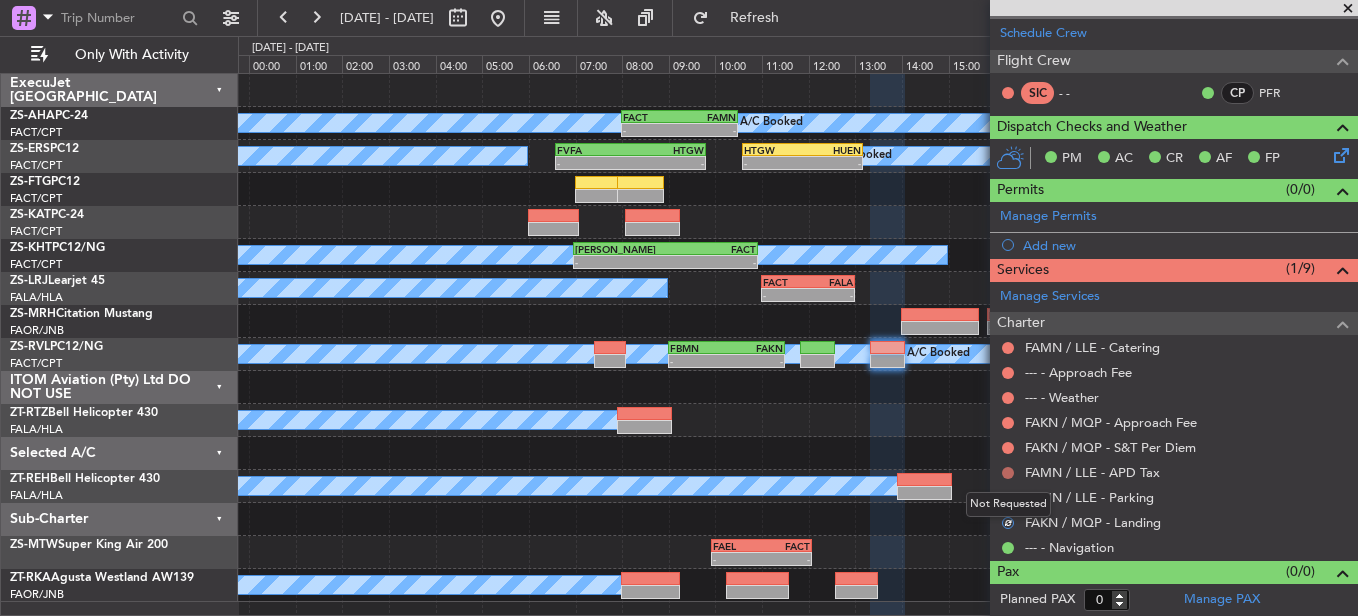 click at bounding box center [1008, 473] 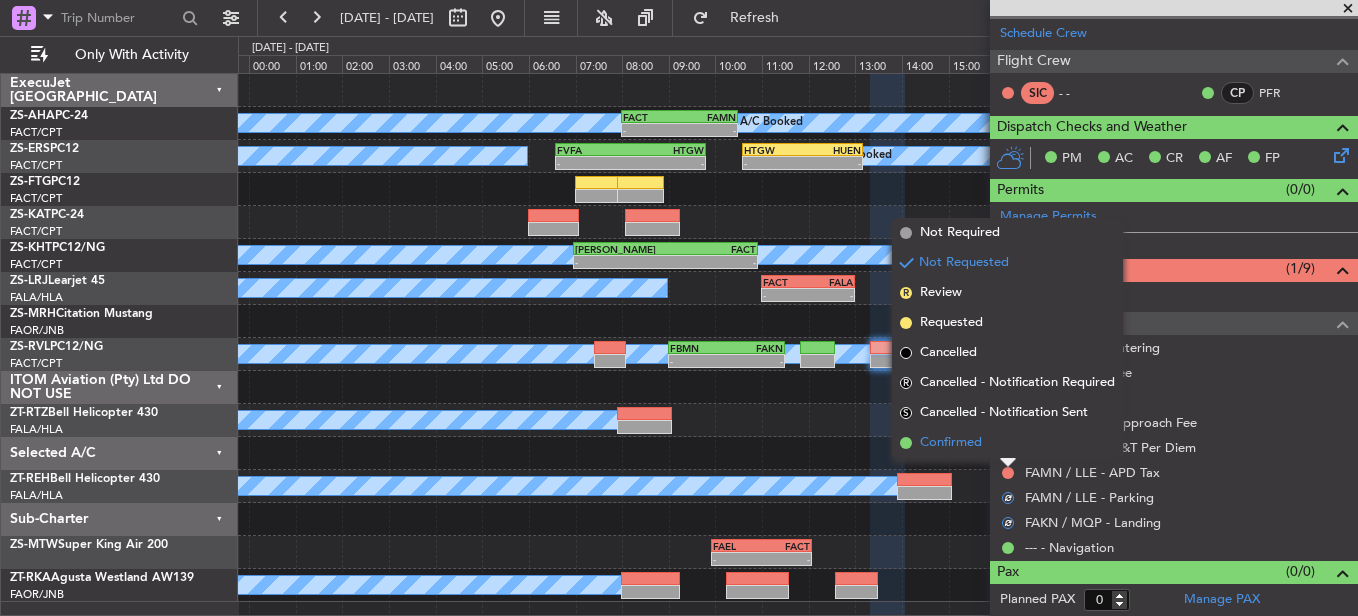 click on "Confirmed" at bounding box center [1007, 443] 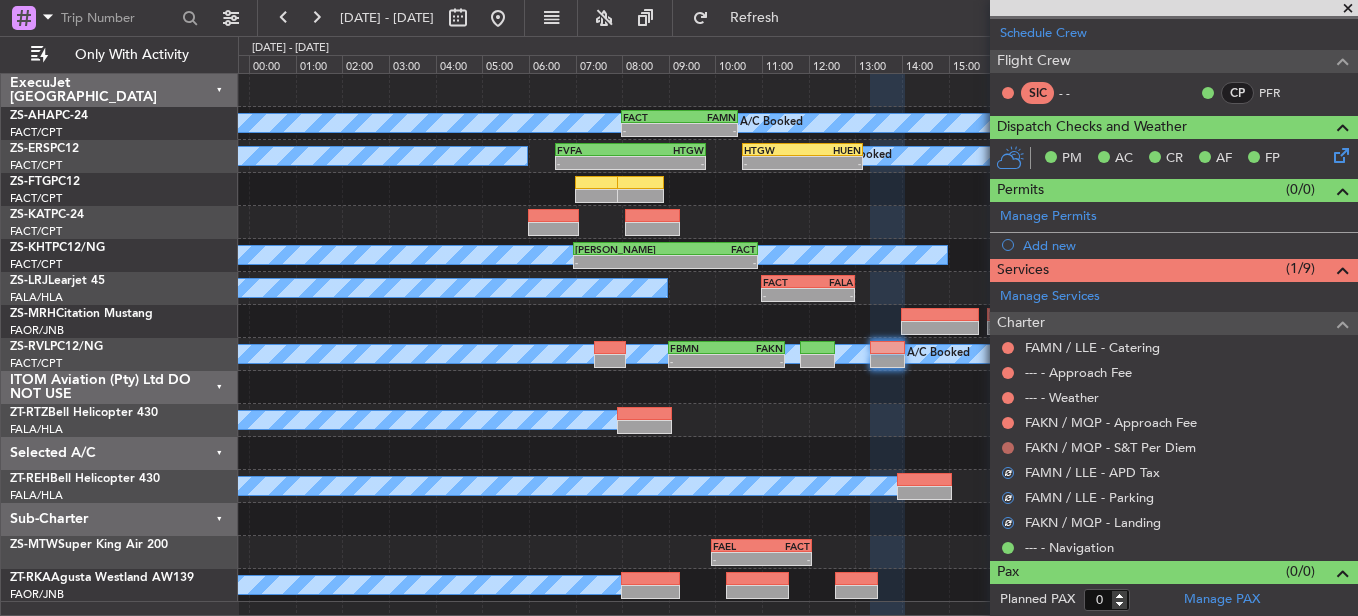 click at bounding box center (1008, 448) 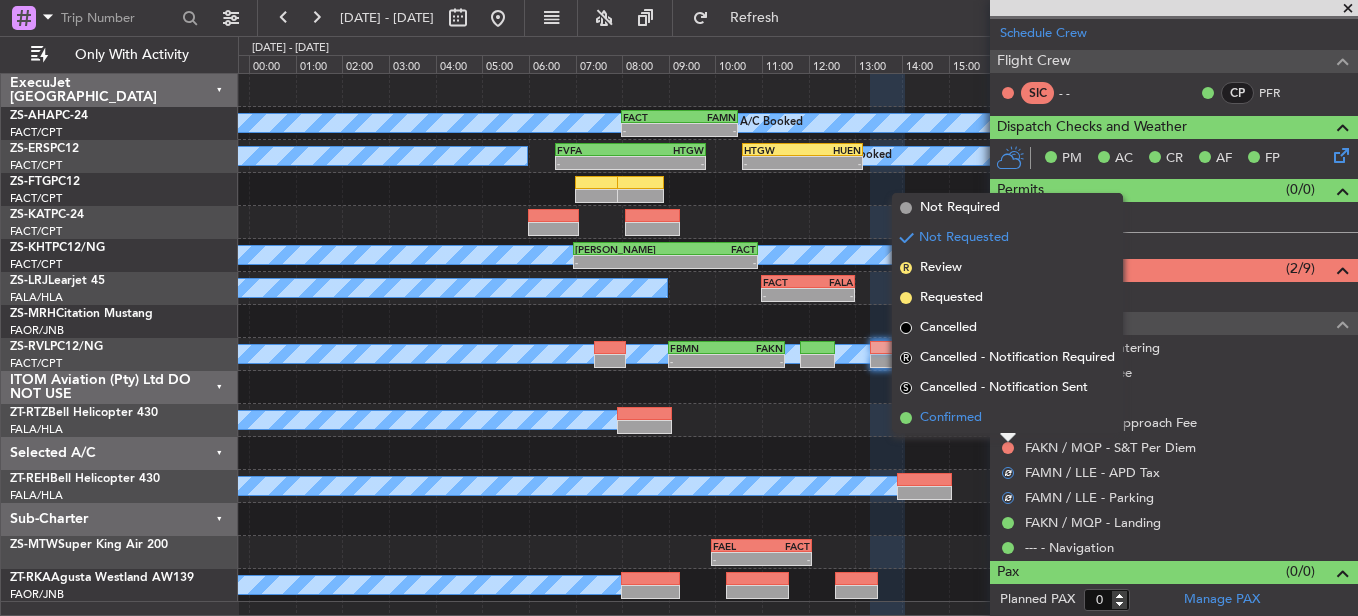 click on "Confirmed" at bounding box center [1007, 418] 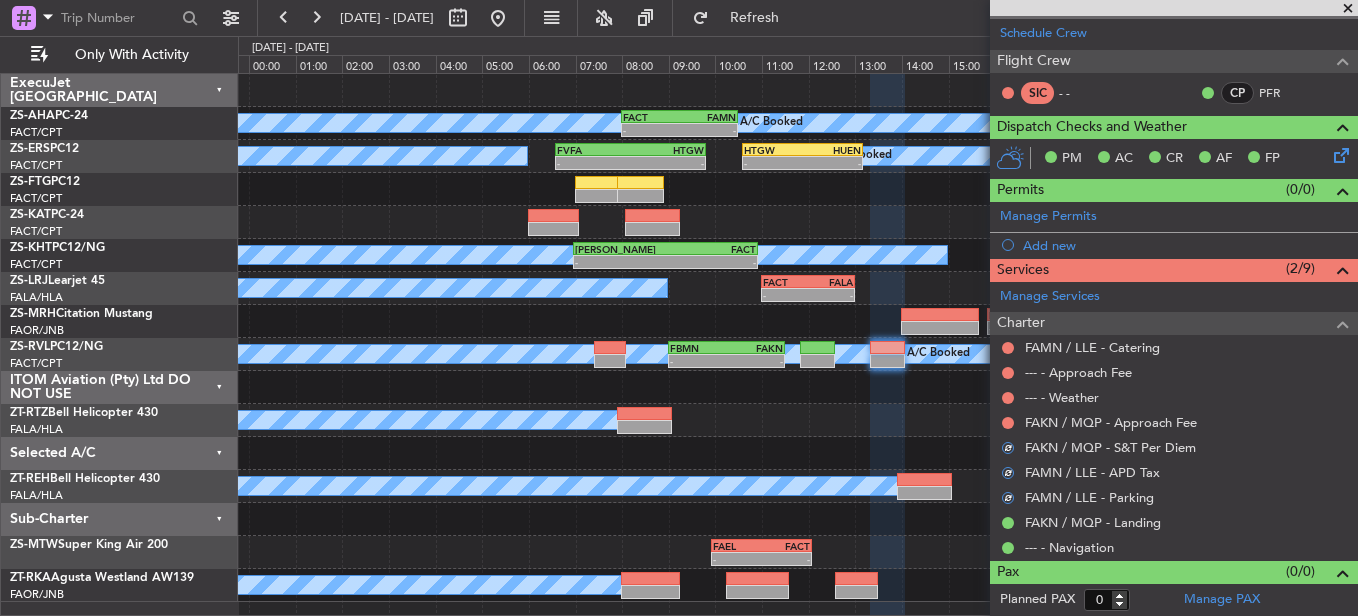 click on "FAKN / MQP - Approach Fee" at bounding box center [1174, 422] 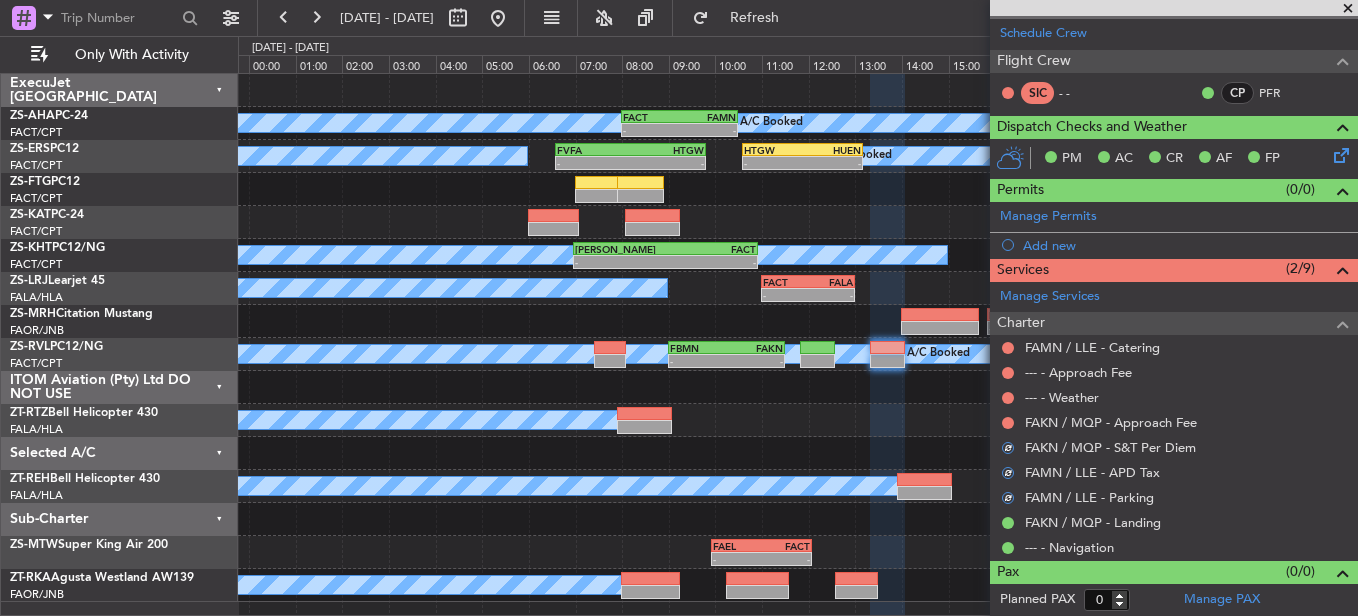 click at bounding box center (1008, 423) 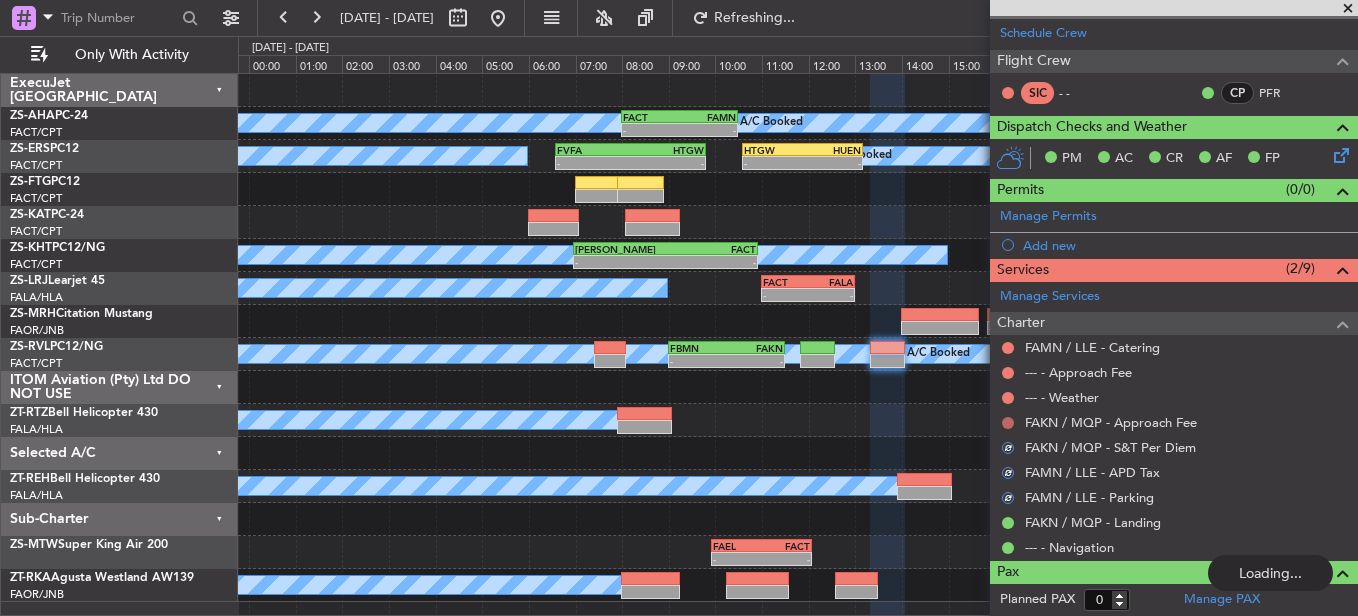 click at bounding box center [1008, 423] 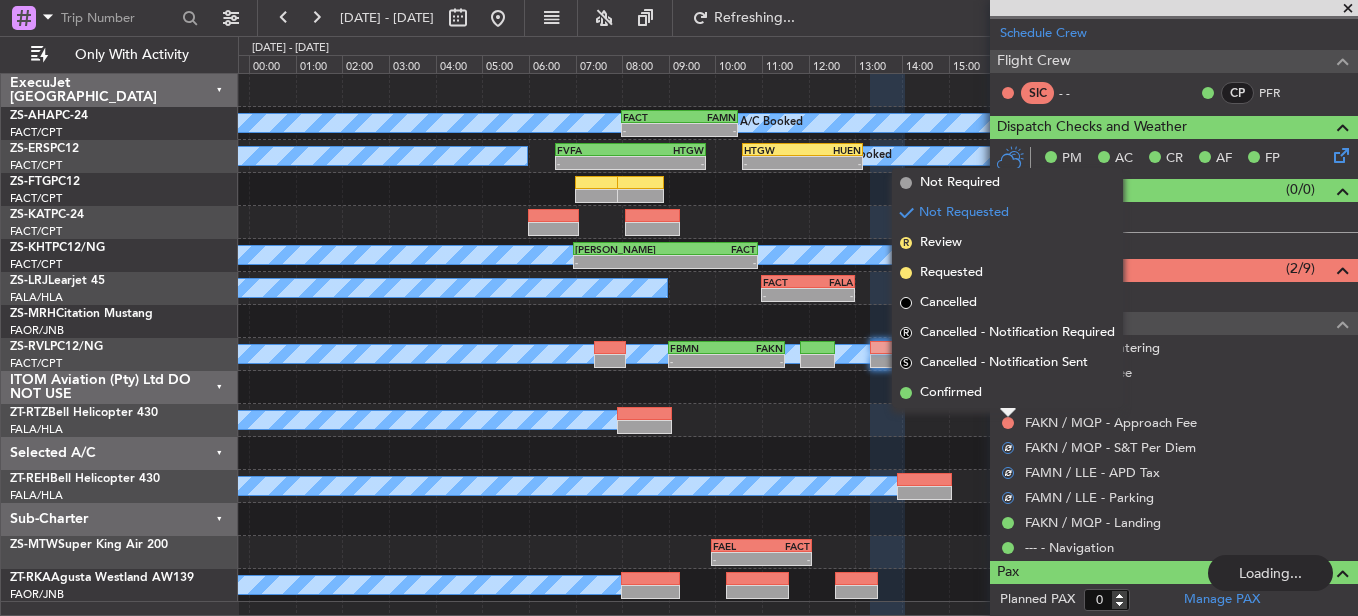 click on "Confirmed" at bounding box center (1007, 393) 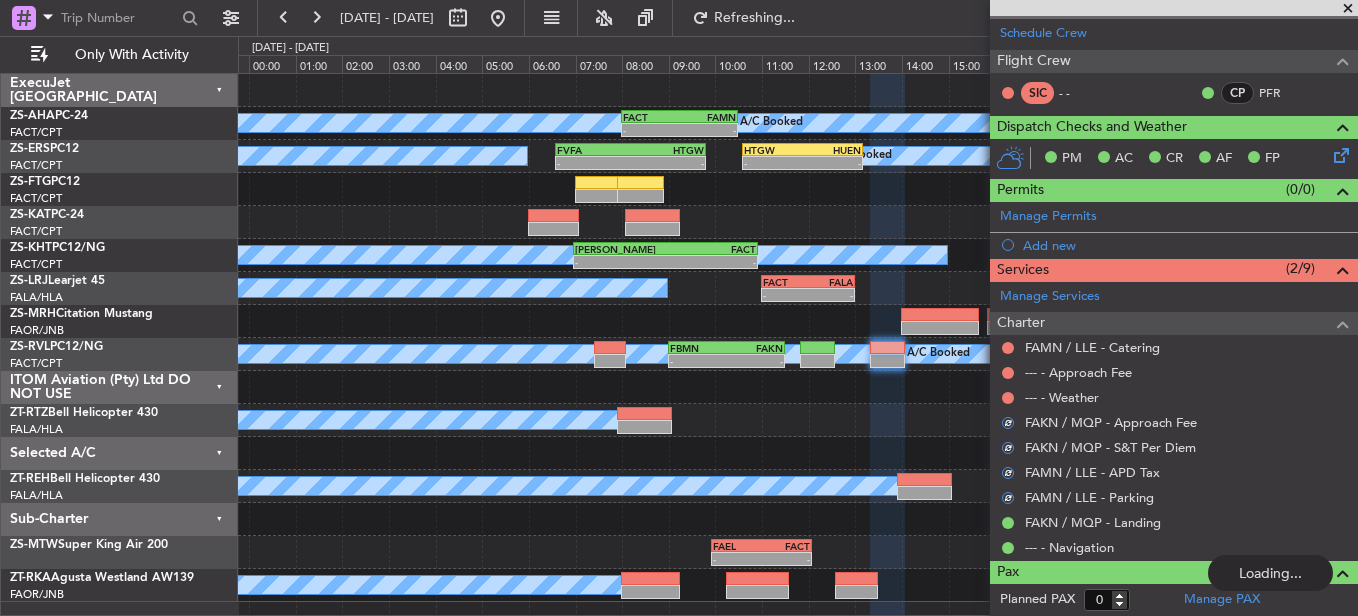 click on "Manage Services Charter     FAMN / LLE - Catering      --- - Approach Fee      --- - Weather   FAKN / MQP - Approach Fee   FAKN / MQP - S&T Per Diem   FAMN / LLE - APD Tax   FAMN / LLE - Parking      FAKN / MQP - Landing      --- - Navigation" 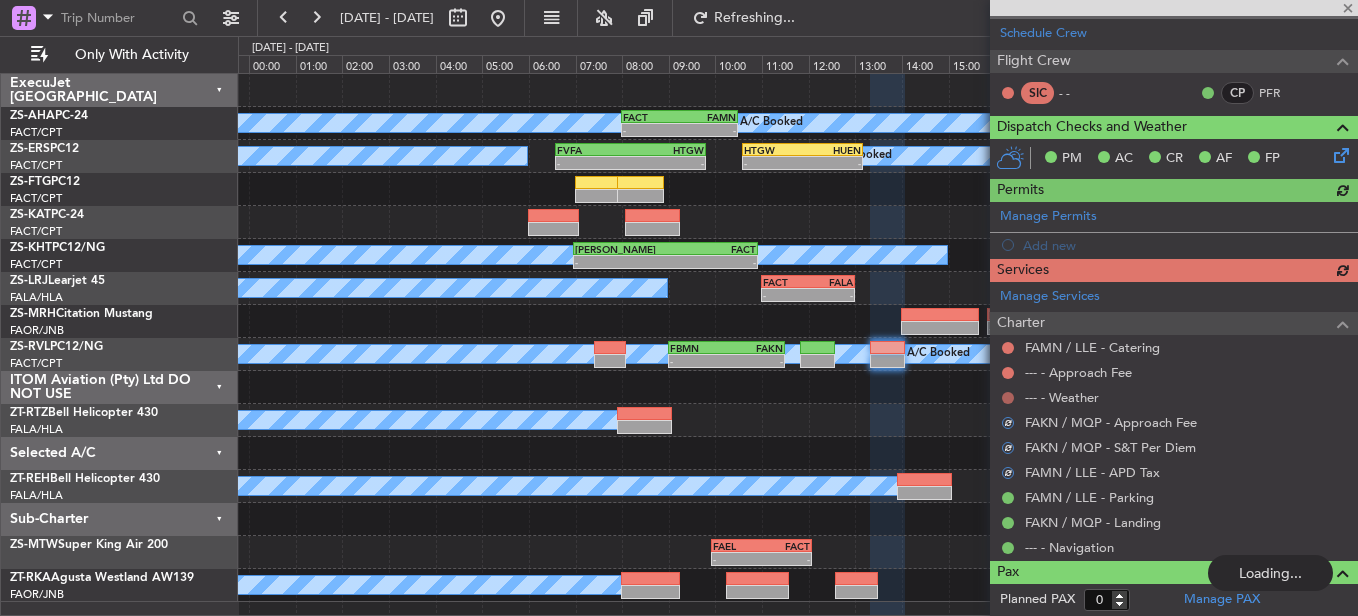 click at bounding box center [1008, 398] 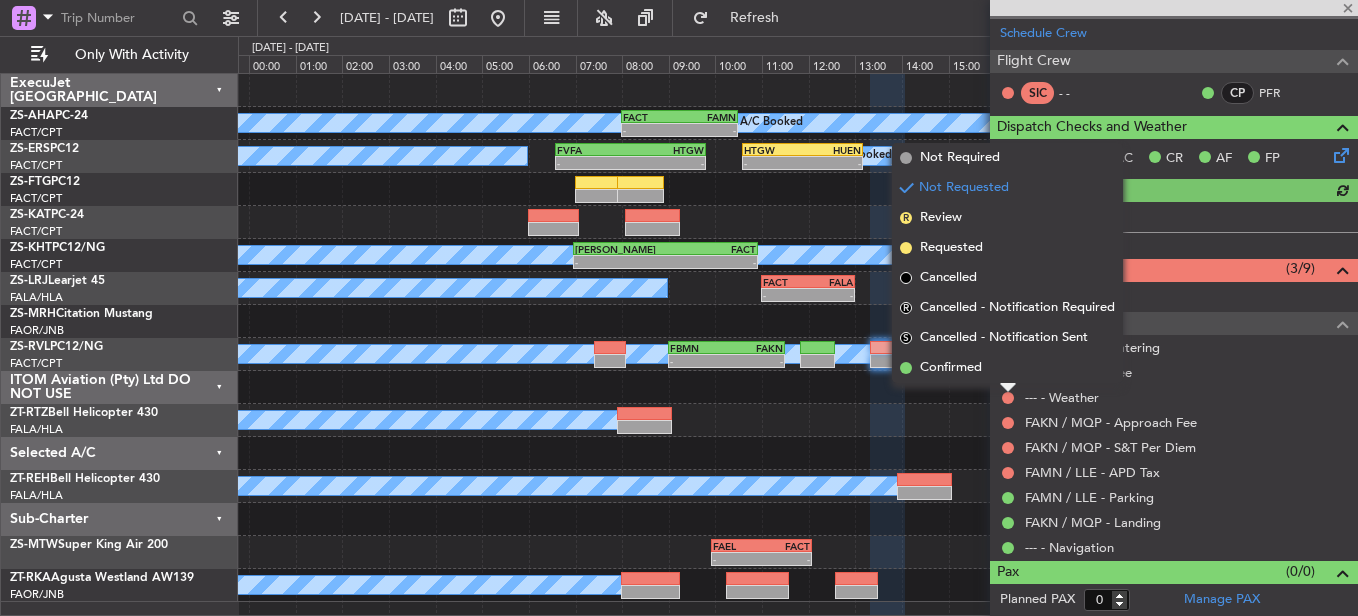 click on "Confirmed" at bounding box center [1007, 368] 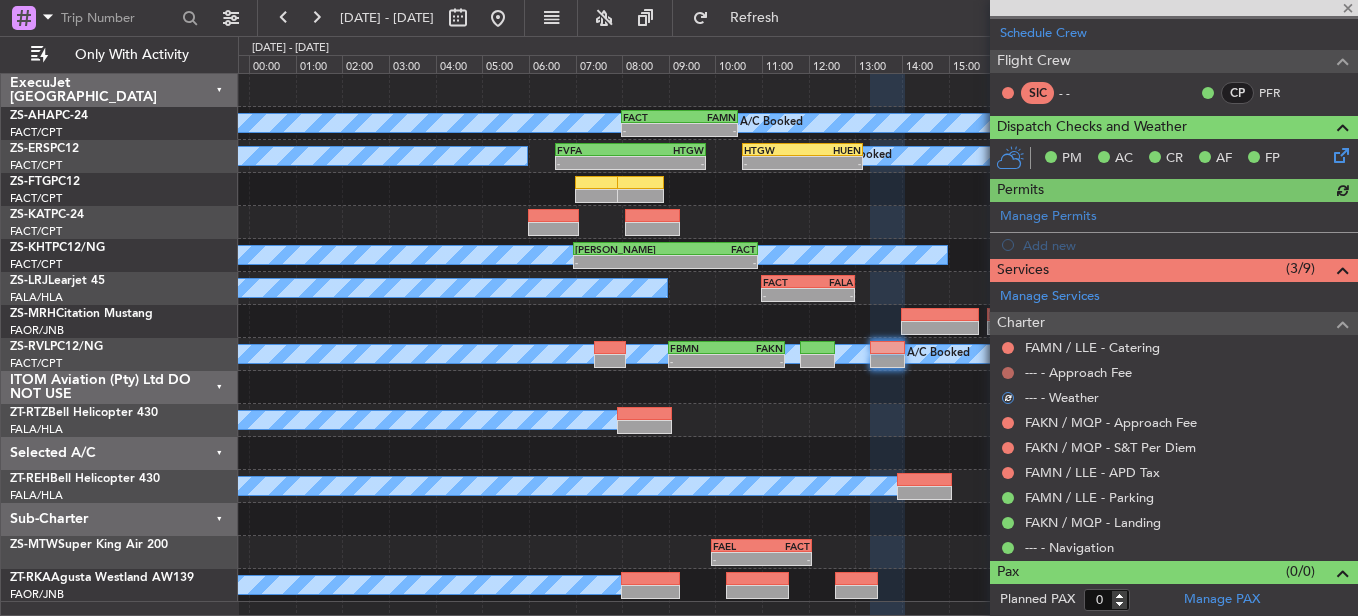 click at bounding box center (1008, 373) 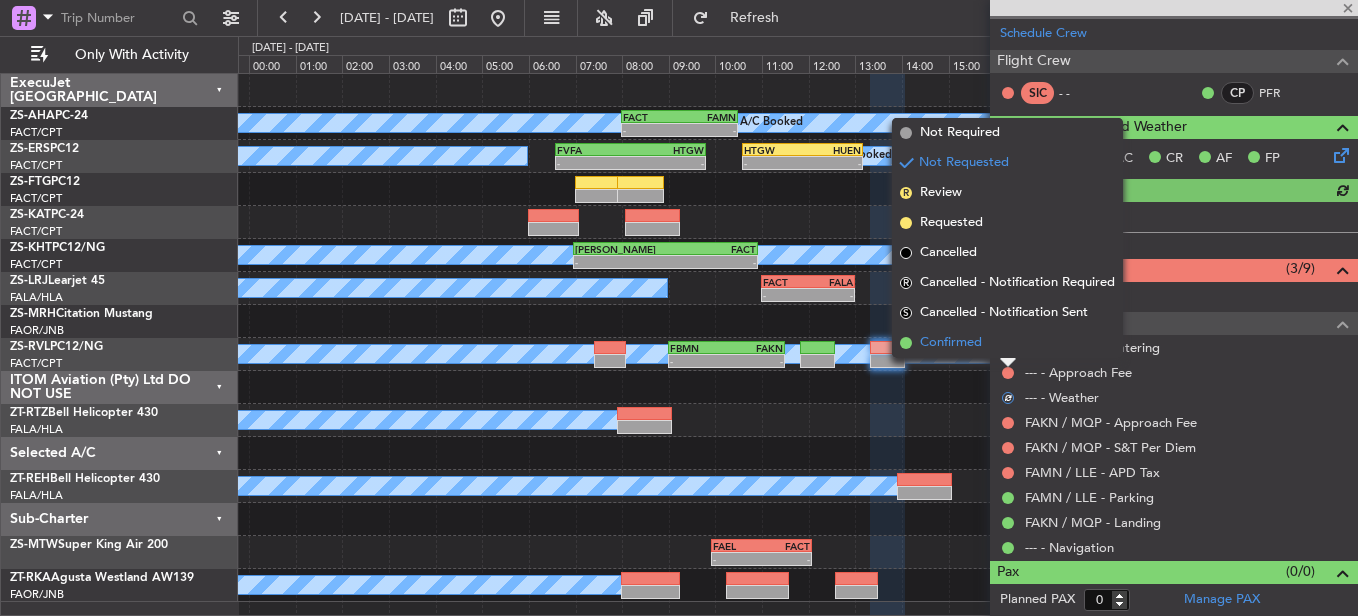 click on "Confirmed" at bounding box center [1007, 343] 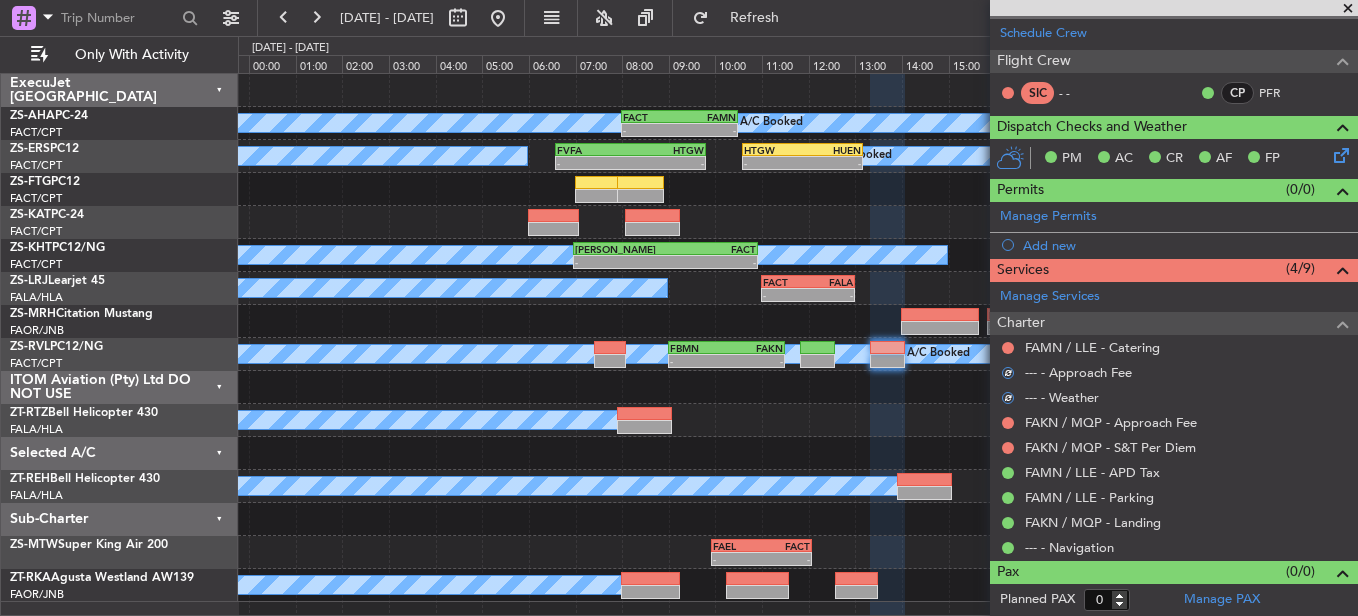 click on "Not Requested" at bounding box center (1008, 379) 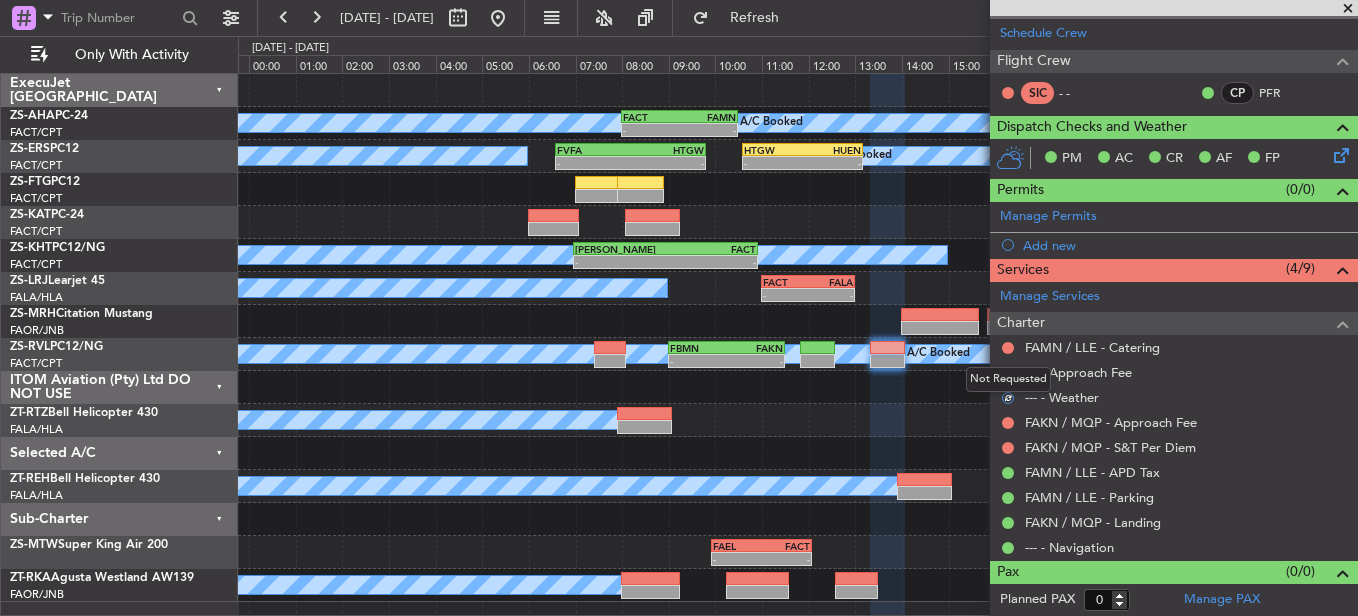 click on "Not Requested" at bounding box center [1008, 379] 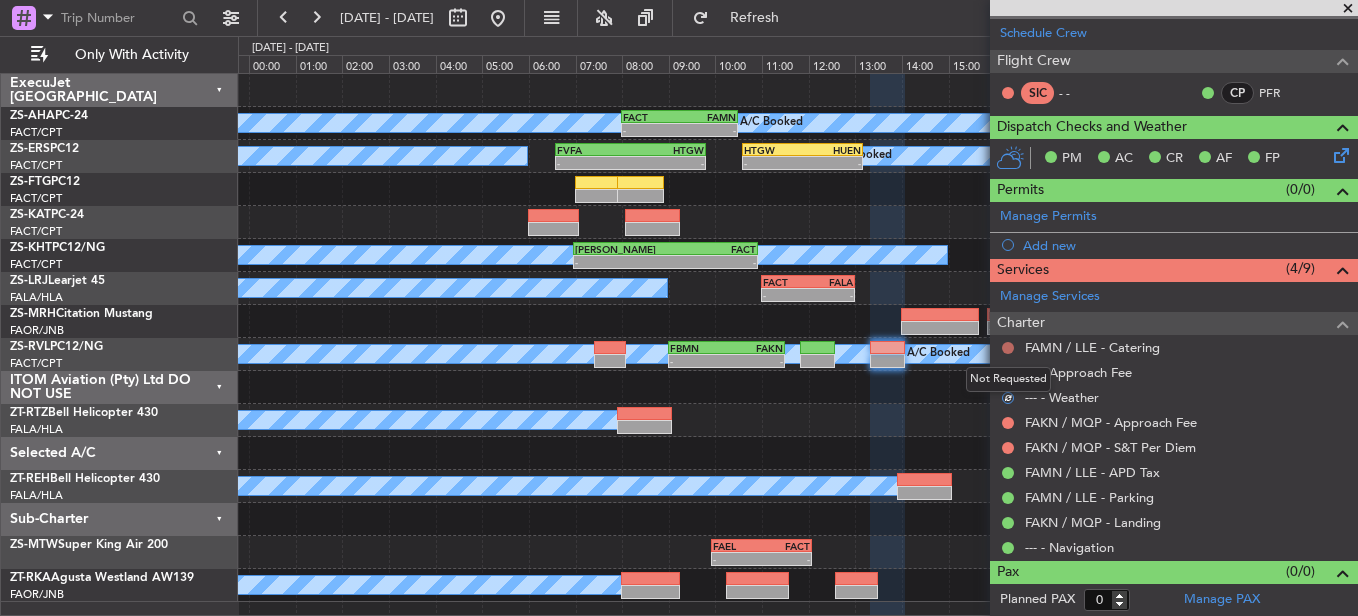 click at bounding box center [1008, 348] 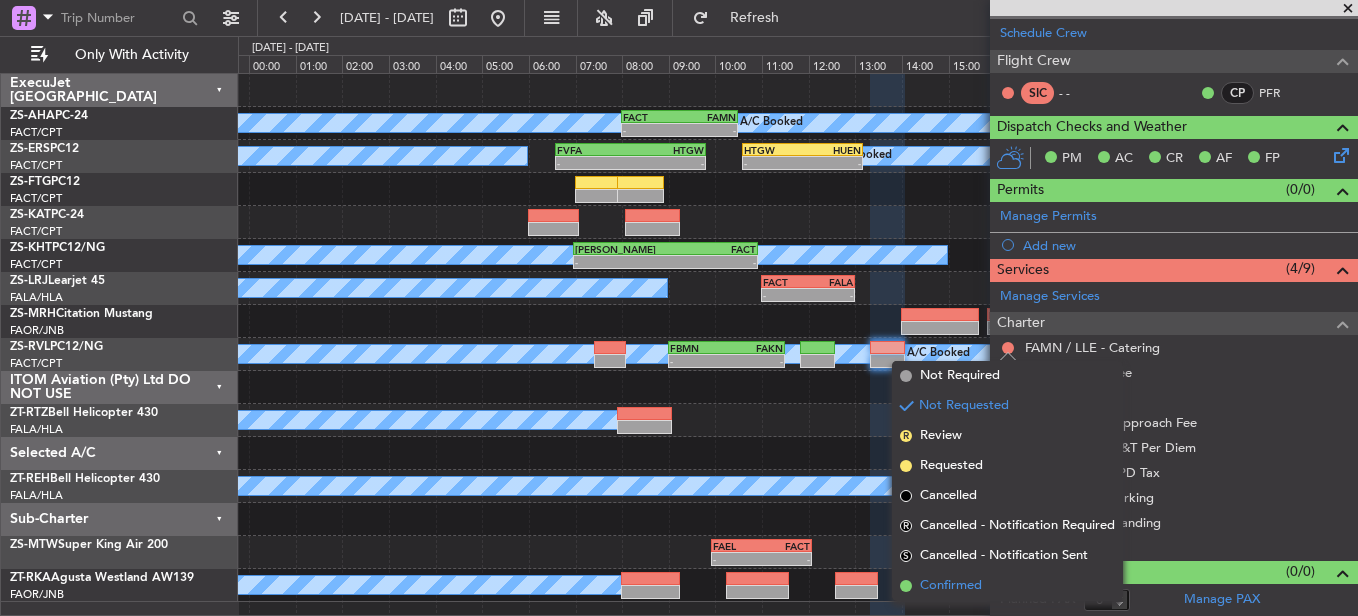 click on "Confirmed" at bounding box center [1007, 586] 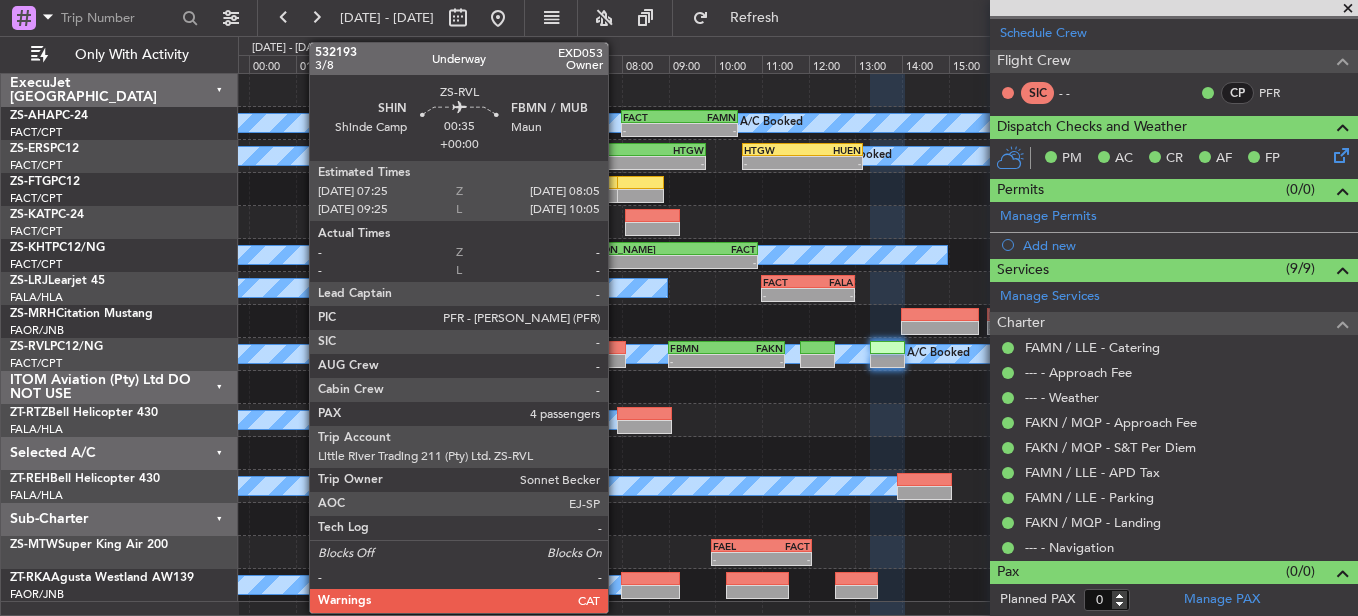 click 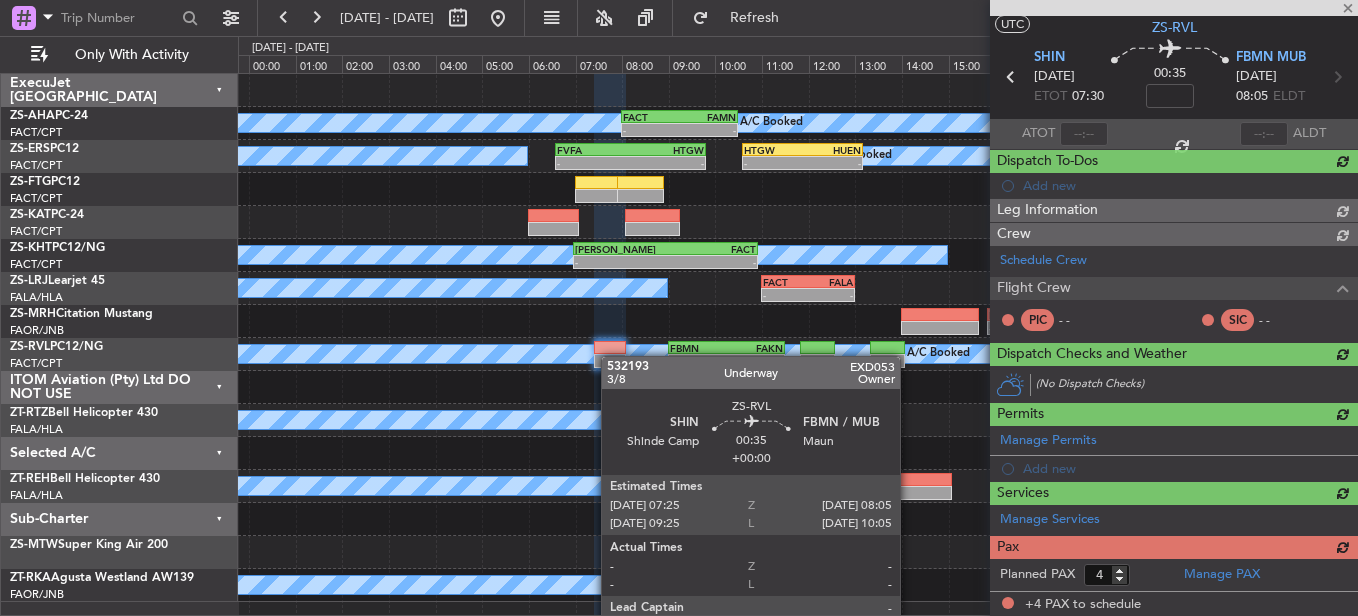 scroll, scrollTop: 273, scrollLeft: 0, axis: vertical 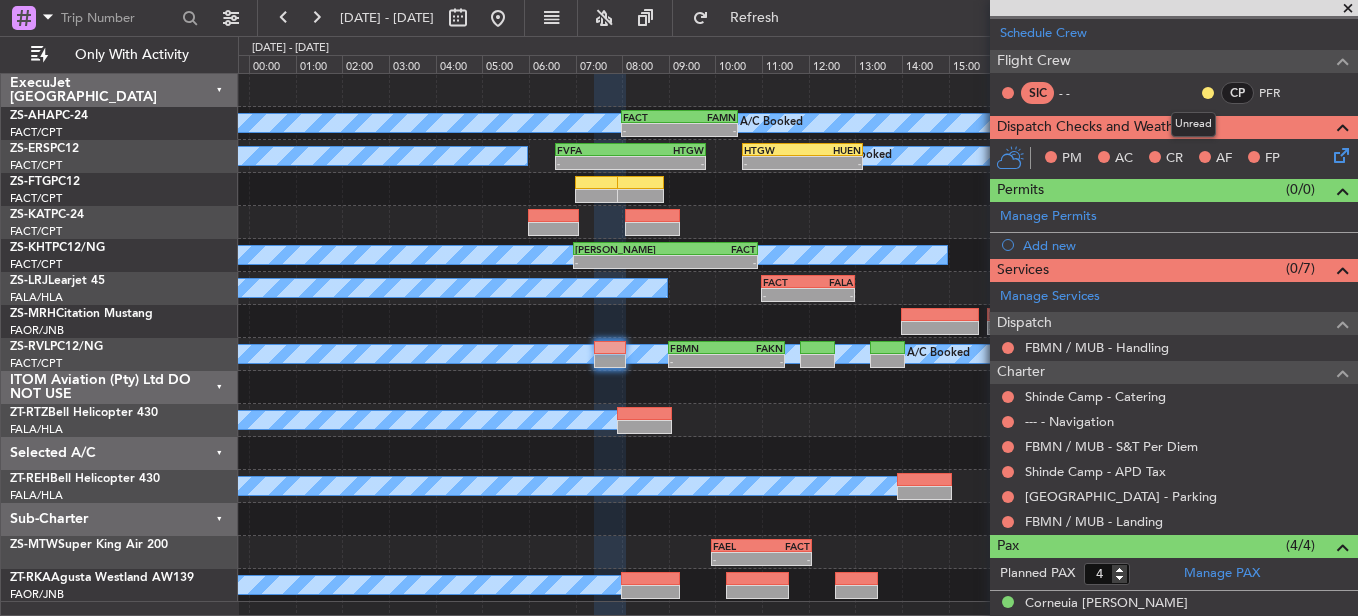 click on "Unread" at bounding box center [1193, 124] 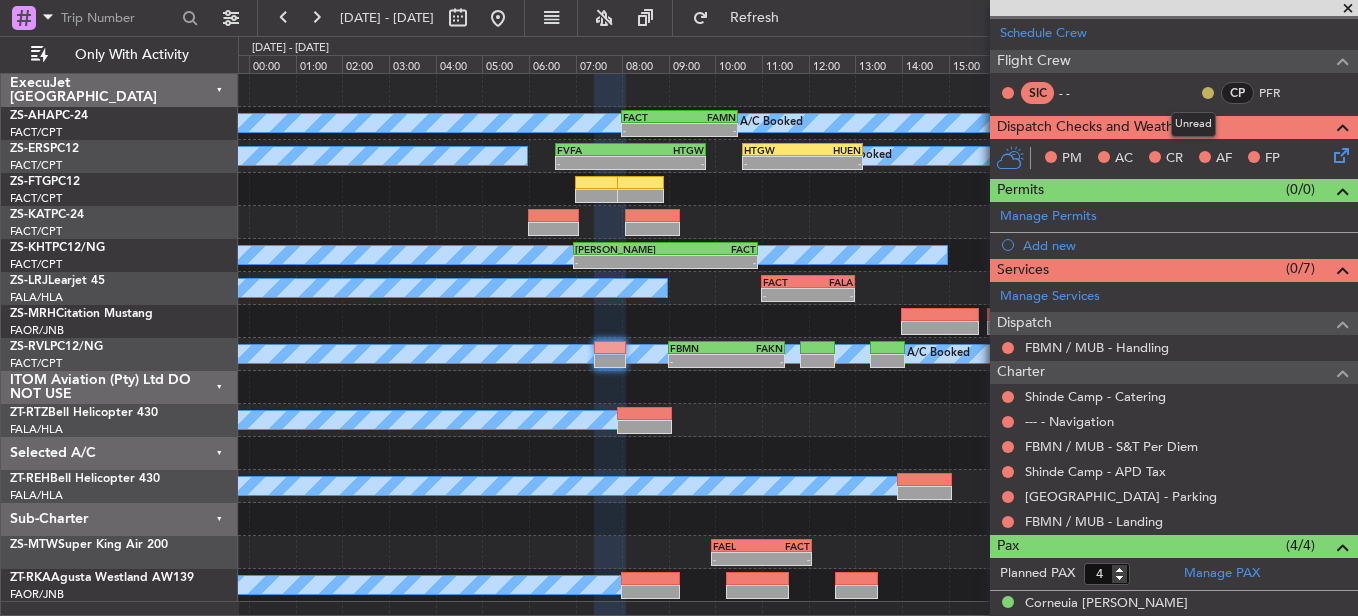 click 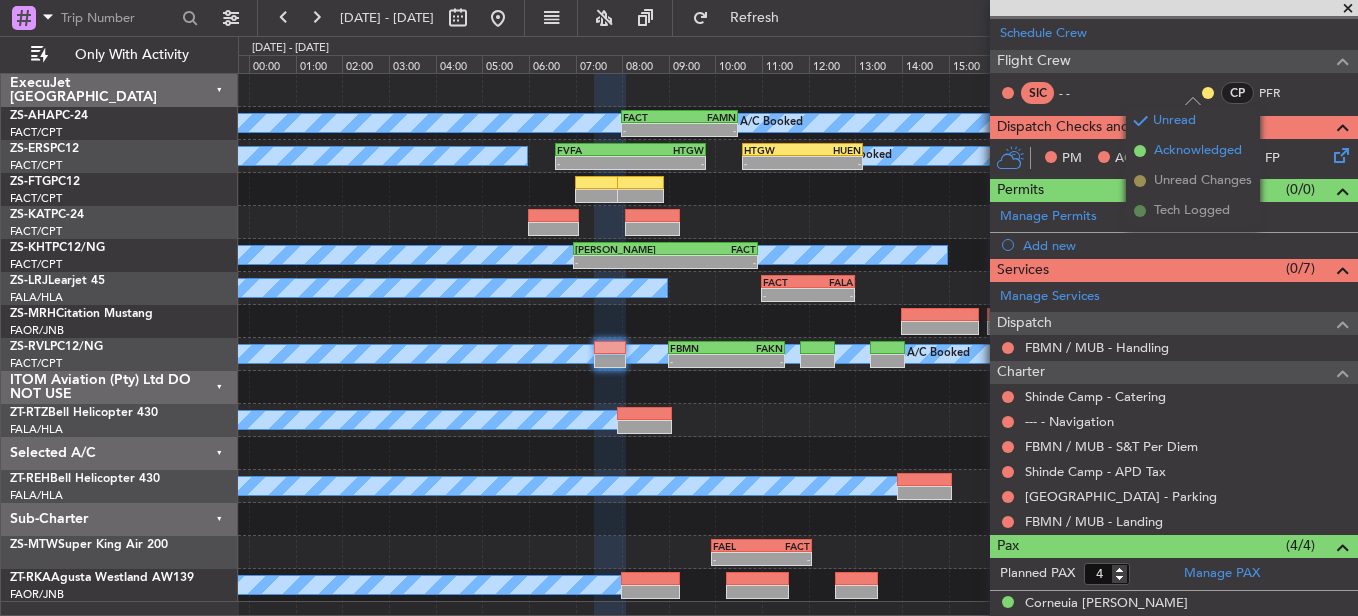click on "Acknowledged" at bounding box center (1198, 151) 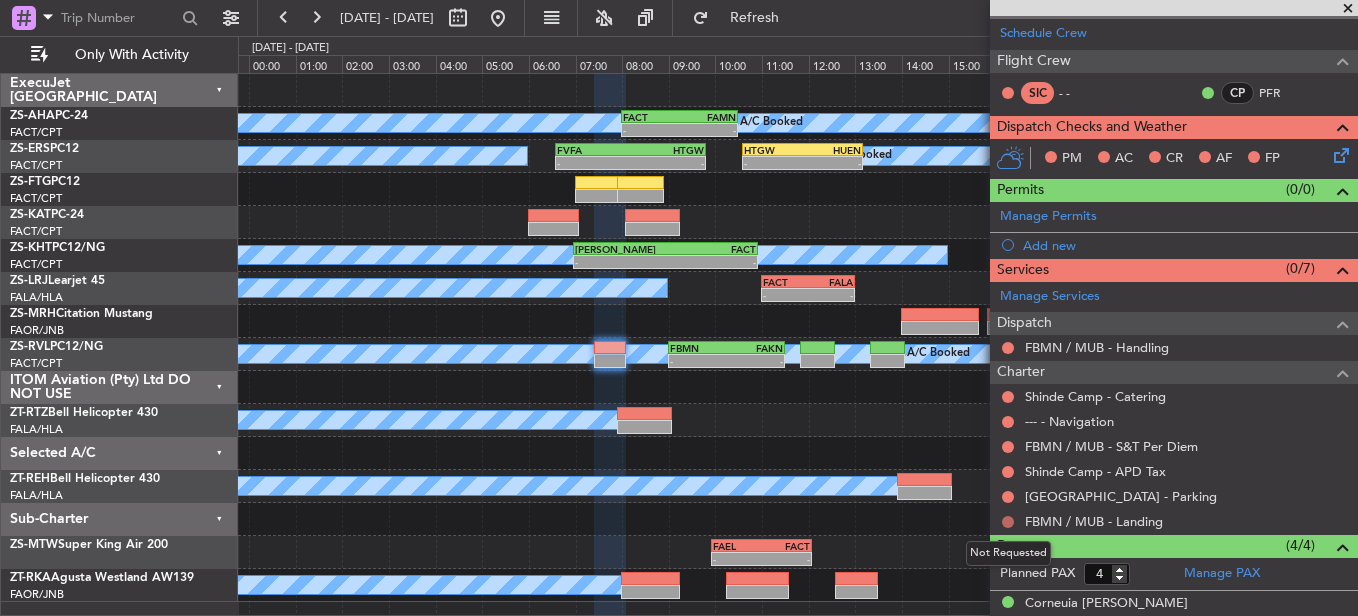 click at bounding box center [1008, 522] 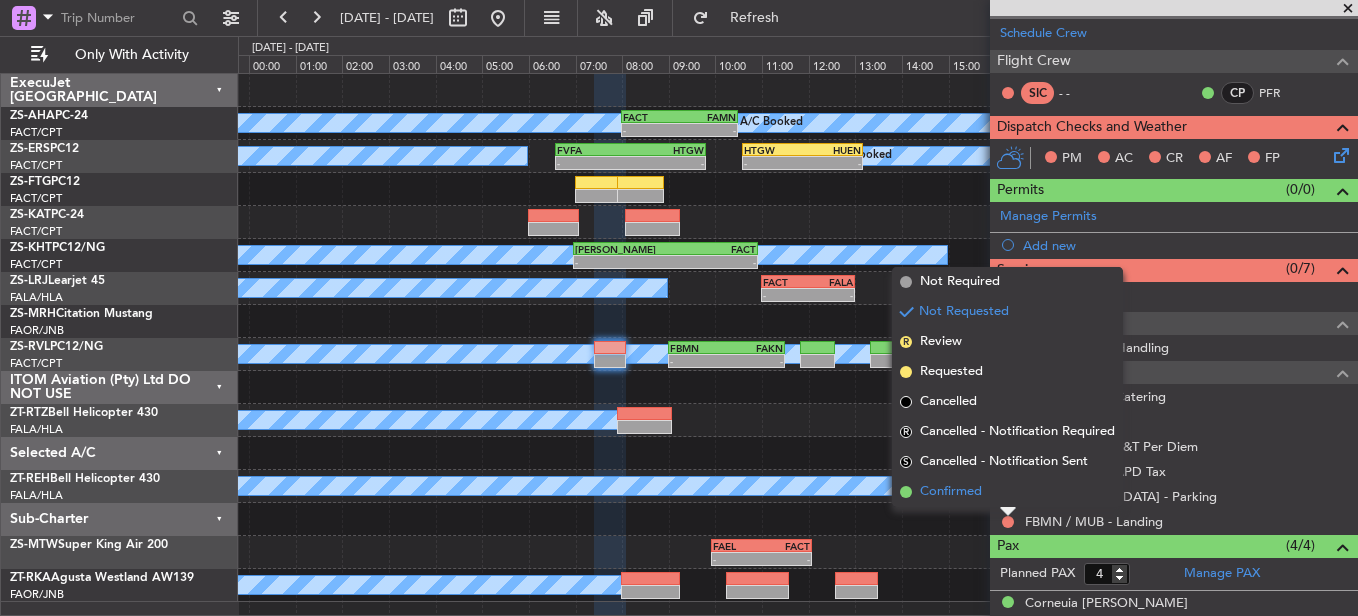 click on "Confirmed" at bounding box center (1007, 492) 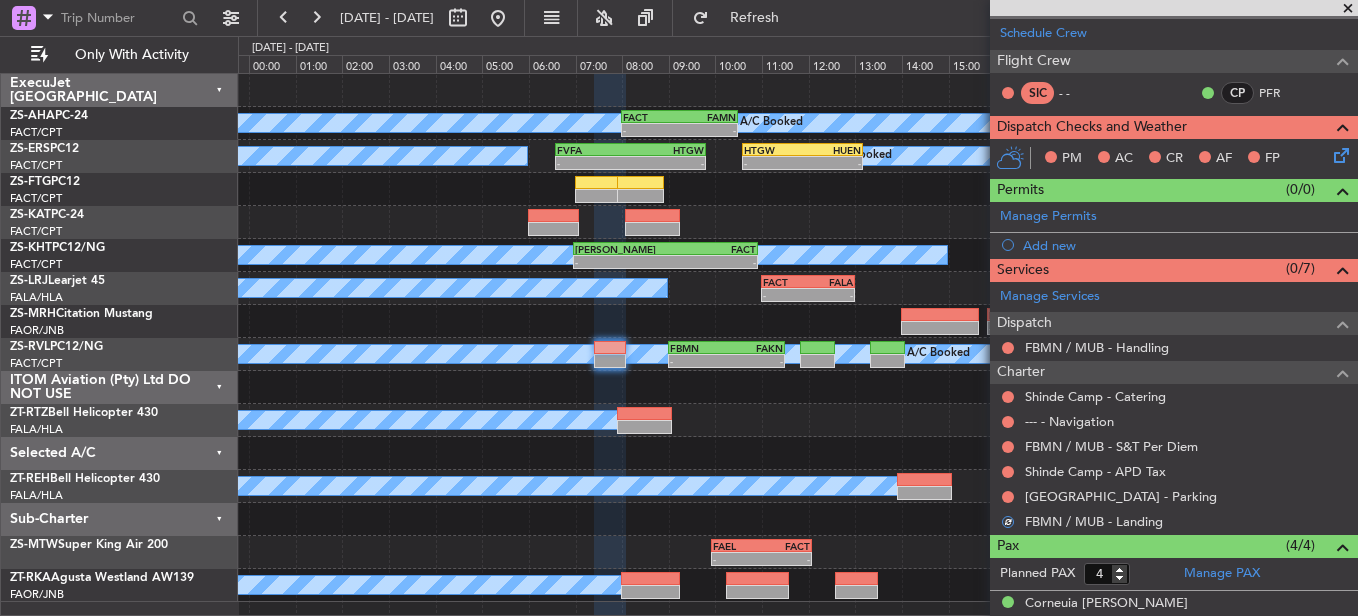 click at bounding box center (1008, 497) 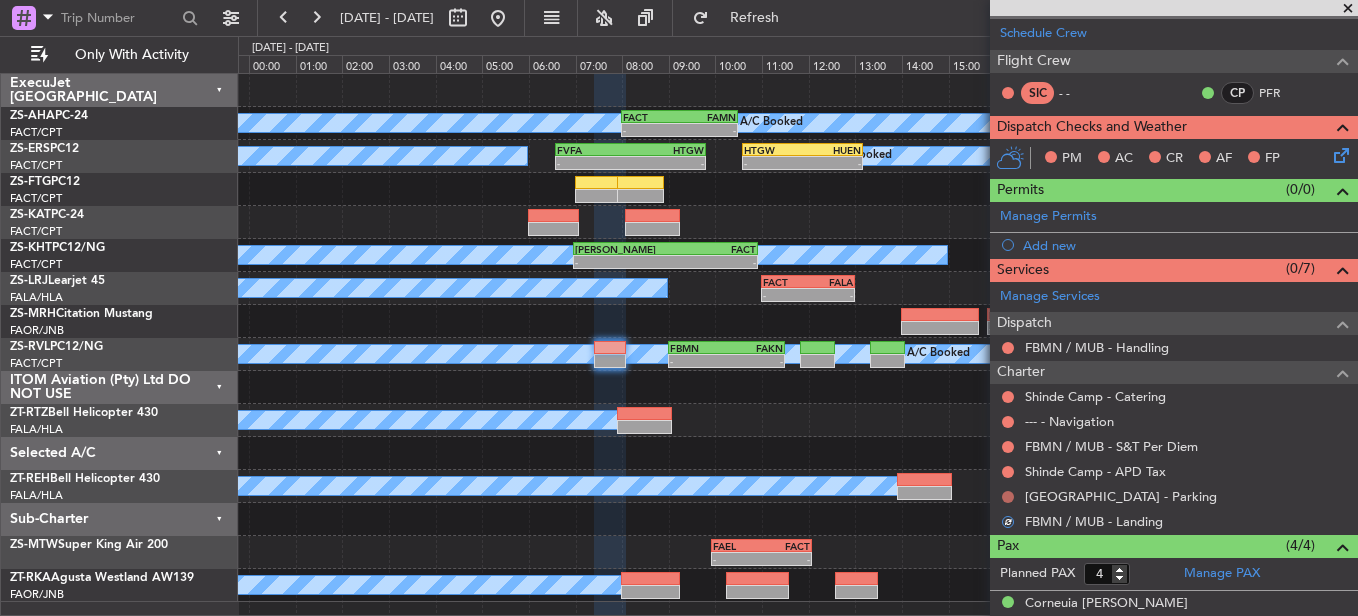 click at bounding box center [1008, 497] 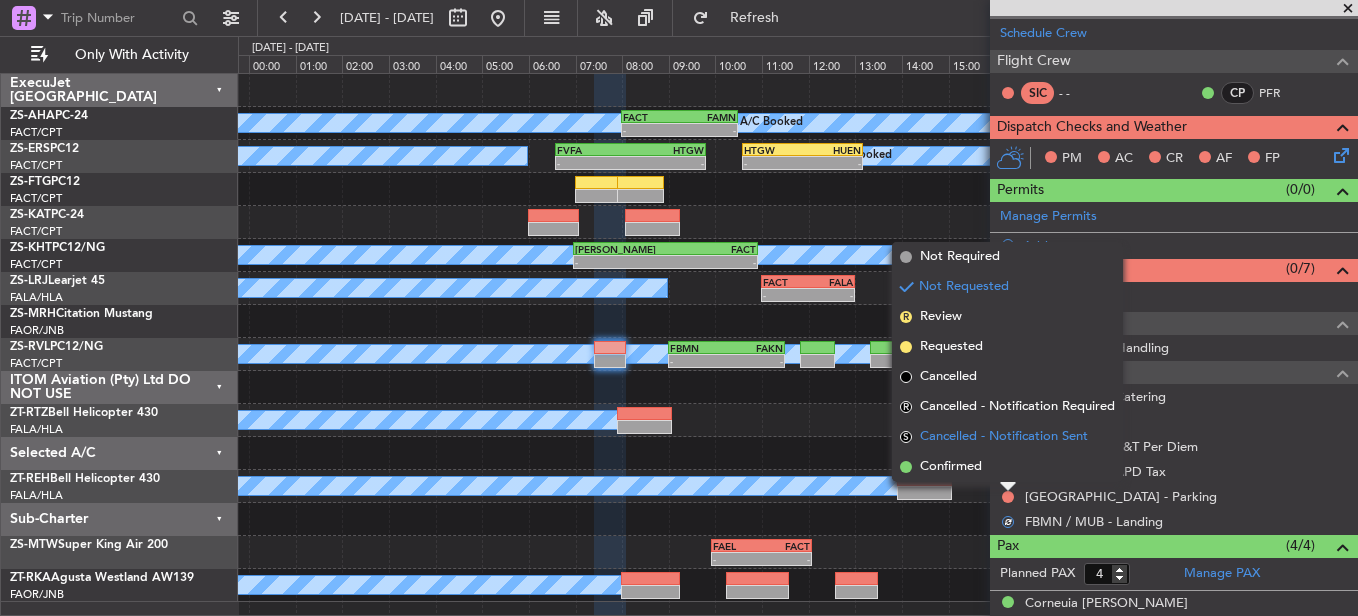click on "S  Cancelled - Notification Sent" at bounding box center (1007, 437) 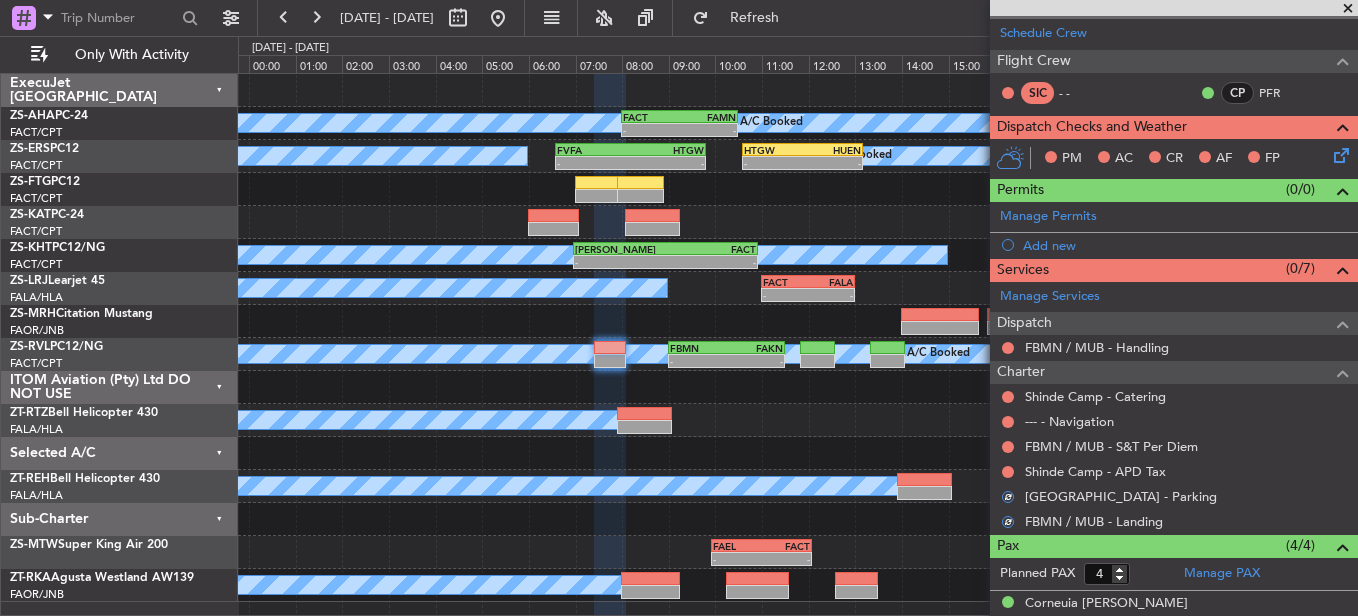 click at bounding box center (1008, 472) 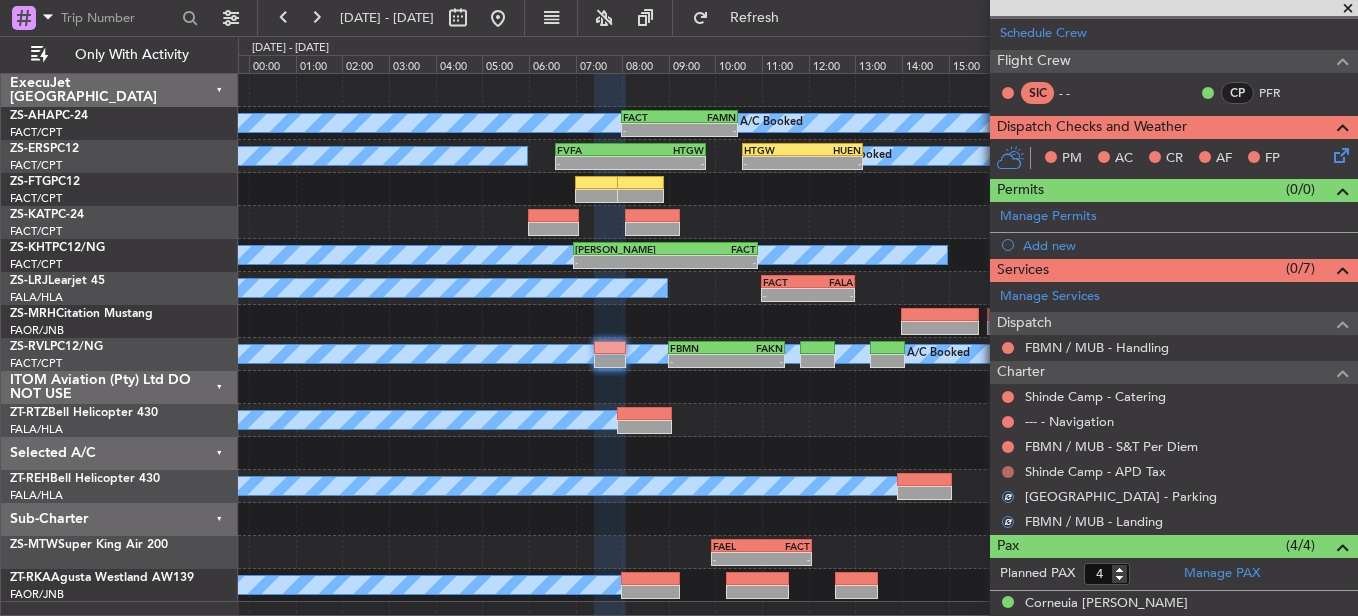 click at bounding box center [1008, 472] 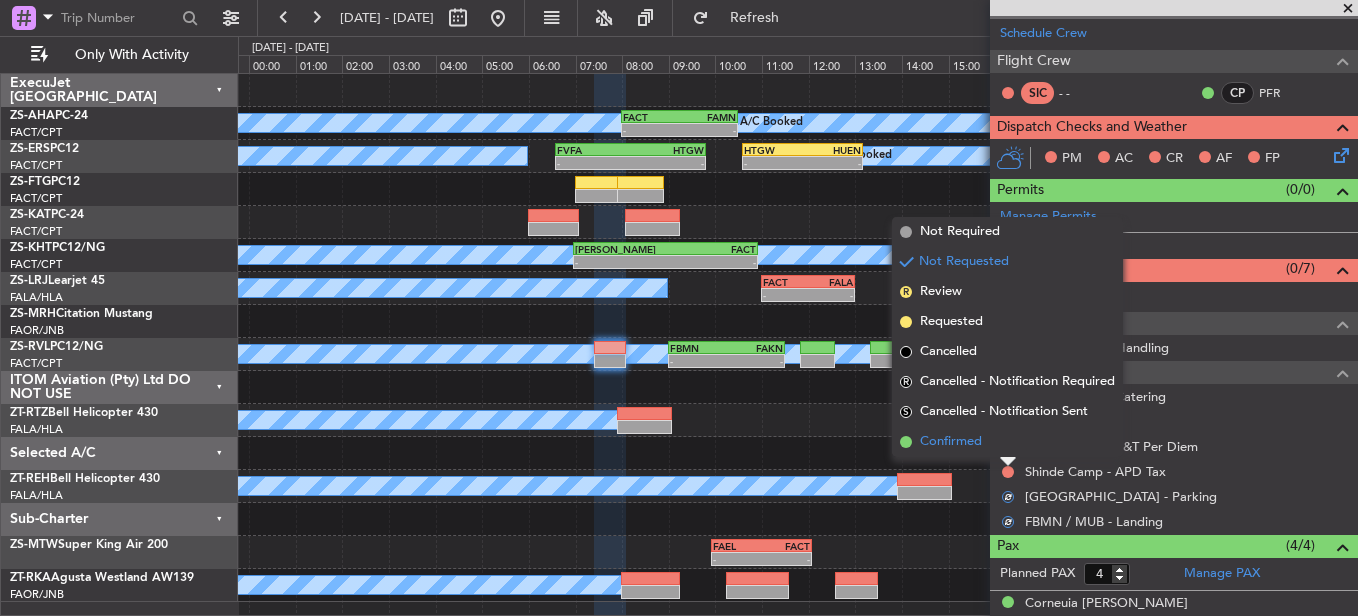click on "Confirmed" at bounding box center (1007, 442) 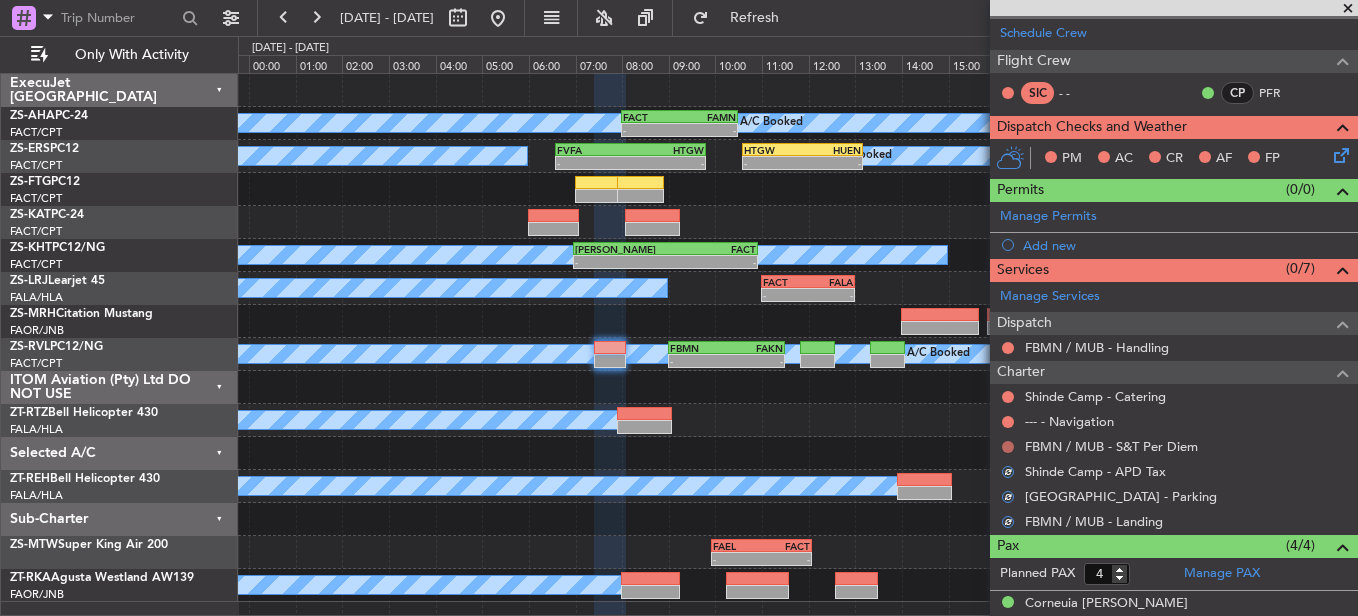 click at bounding box center (1008, 447) 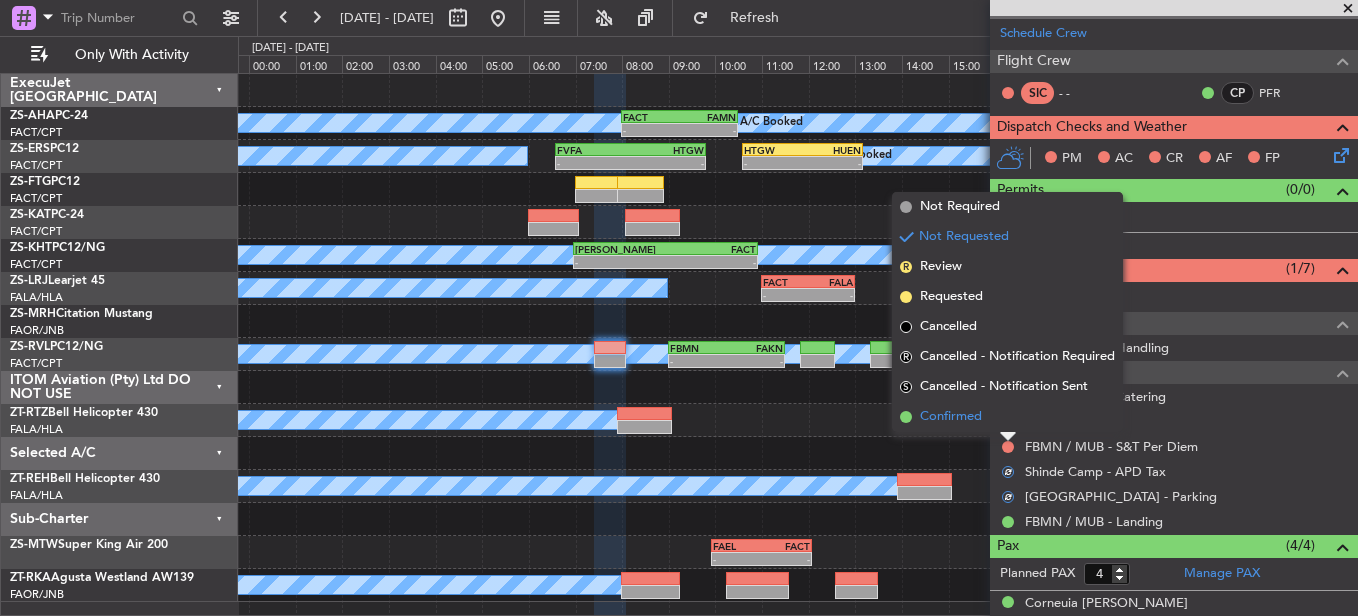 click on "Confirmed" at bounding box center (1007, 417) 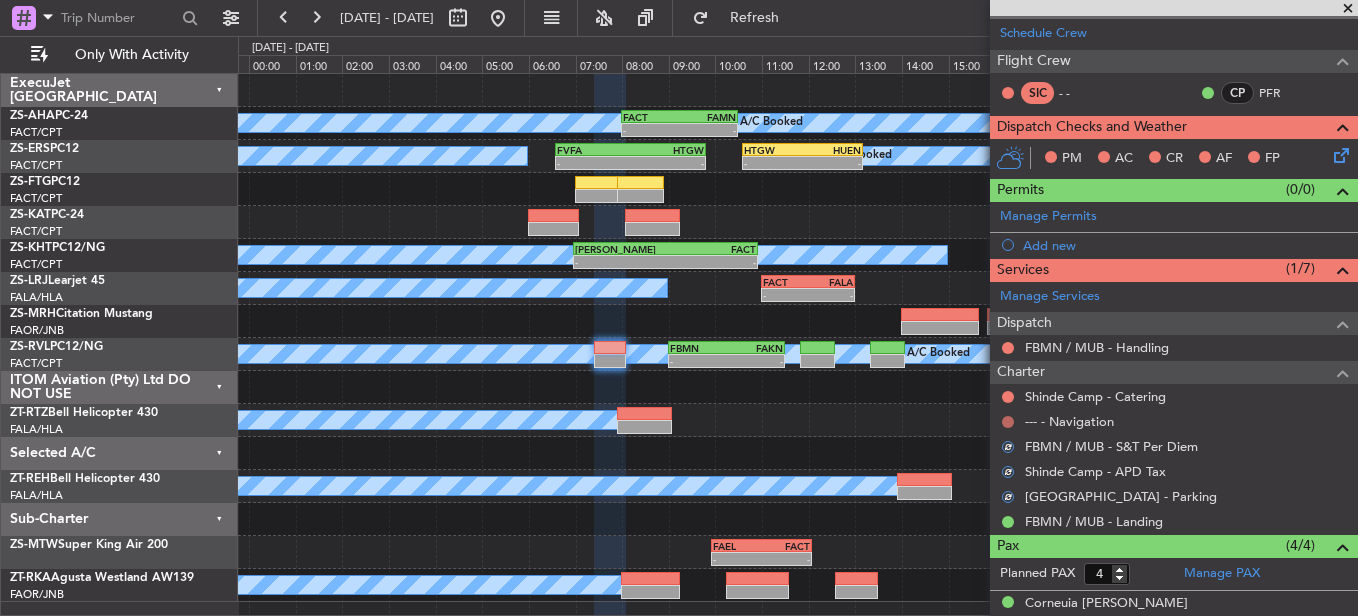 click at bounding box center (1008, 422) 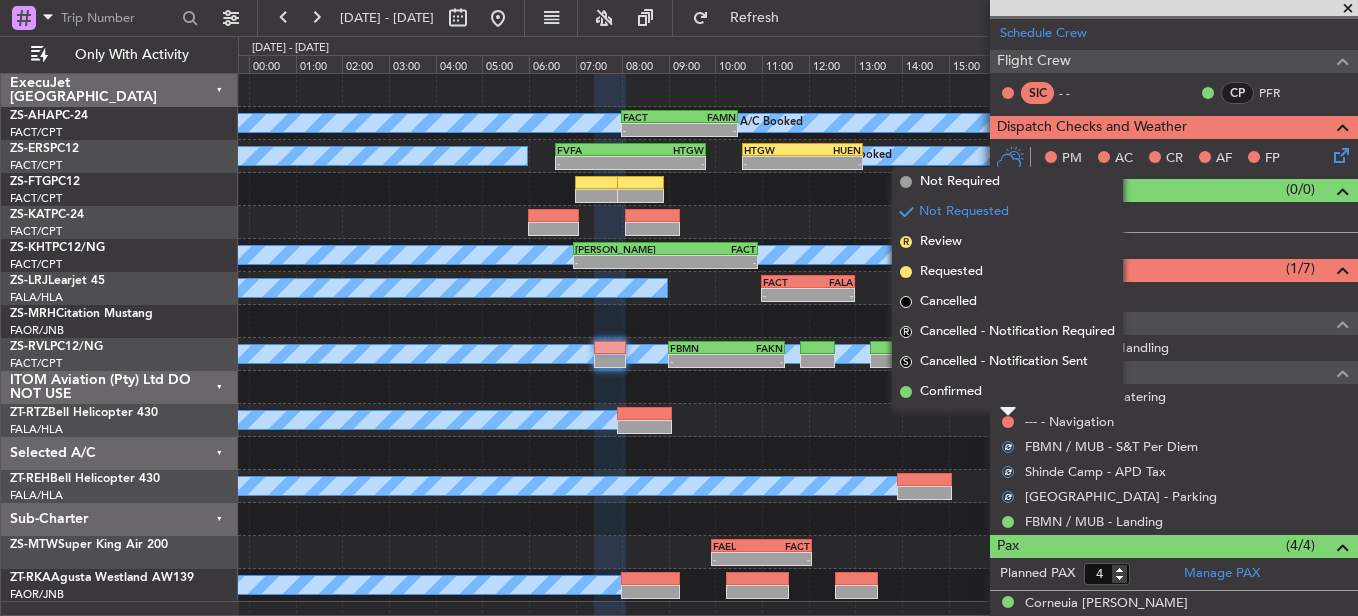 click on "Confirmed" at bounding box center [1007, 392] 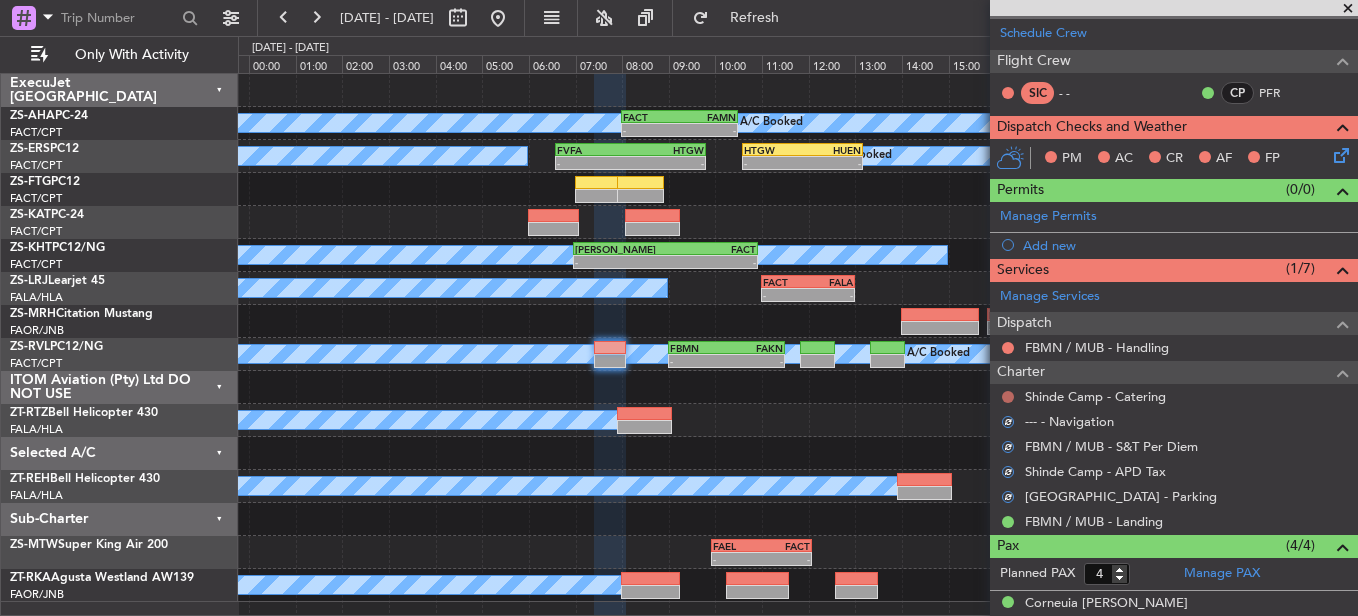 click at bounding box center (1008, 397) 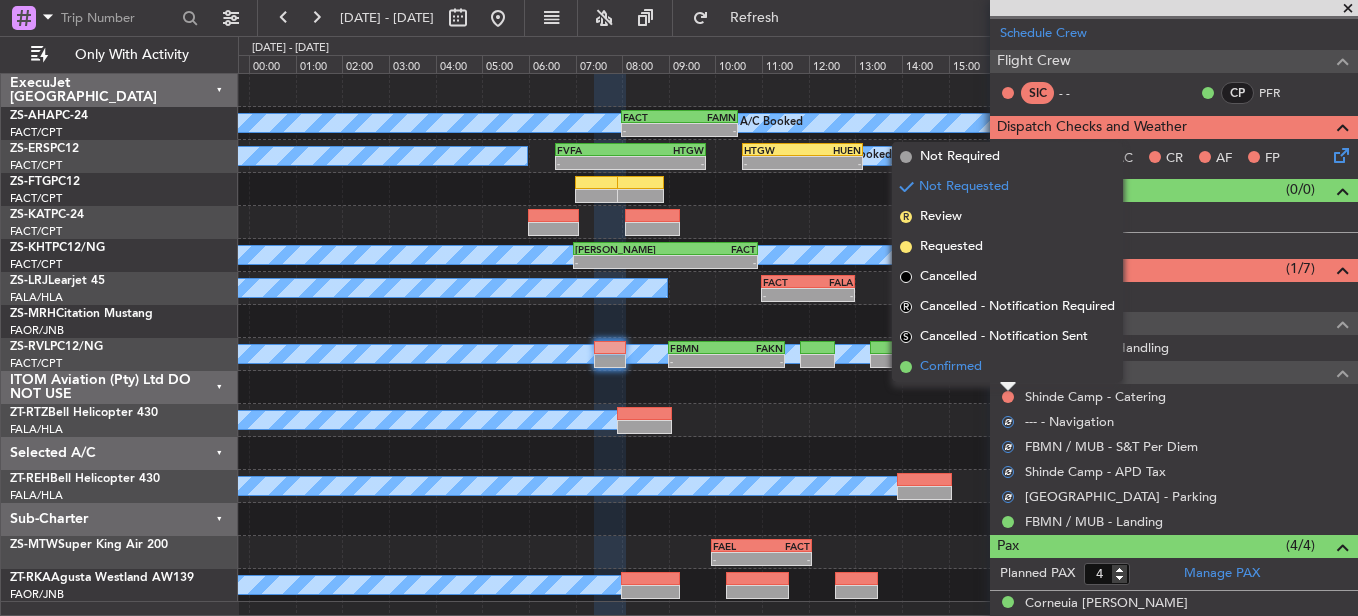 click on "Confirmed" at bounding box center (1007, 367) 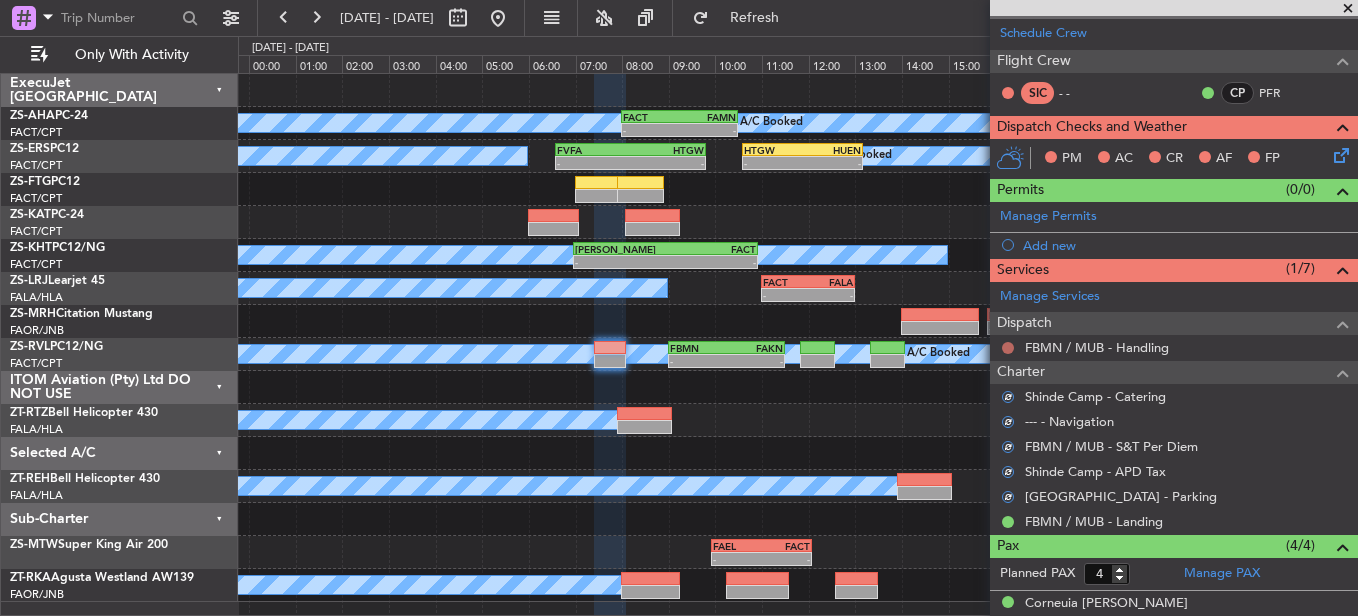 click at bounding box center (1008, 348) 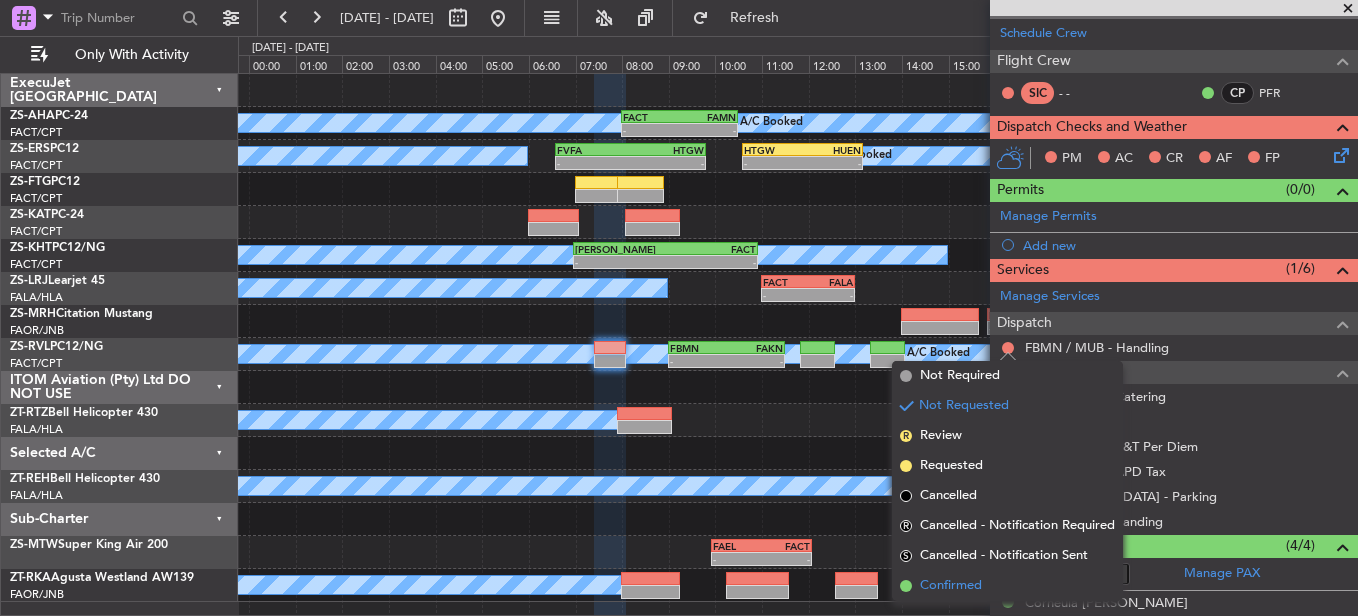 click on "Confirmed" at bounding box center (1007, 586) 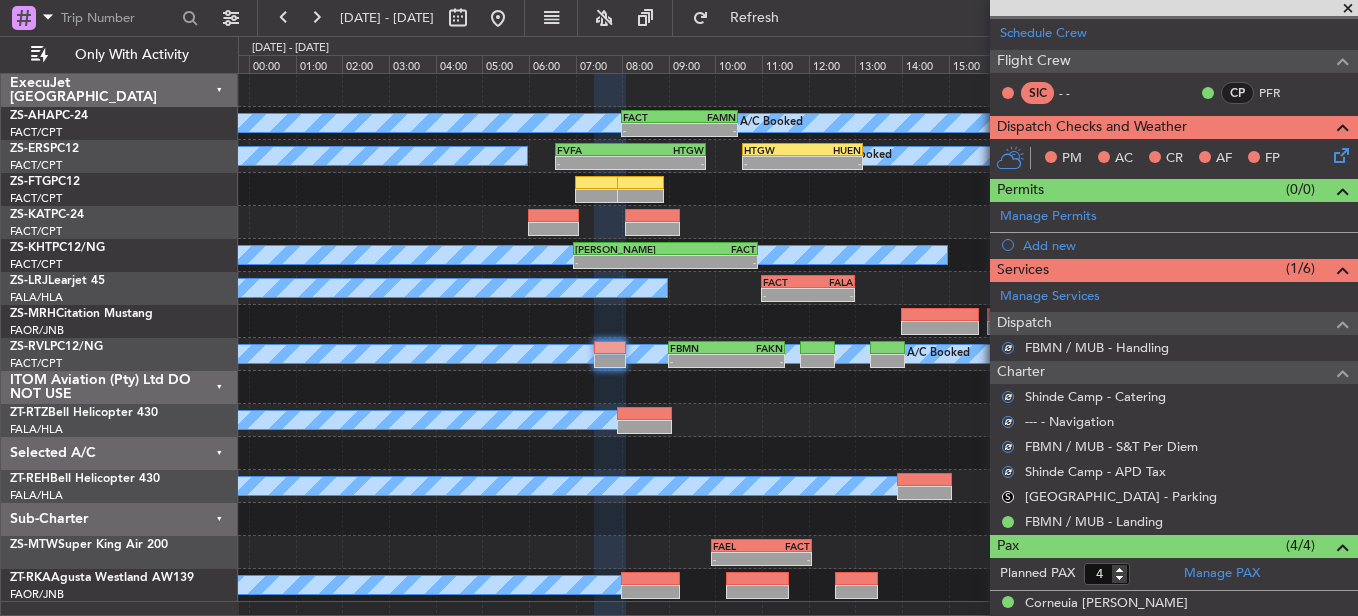 click 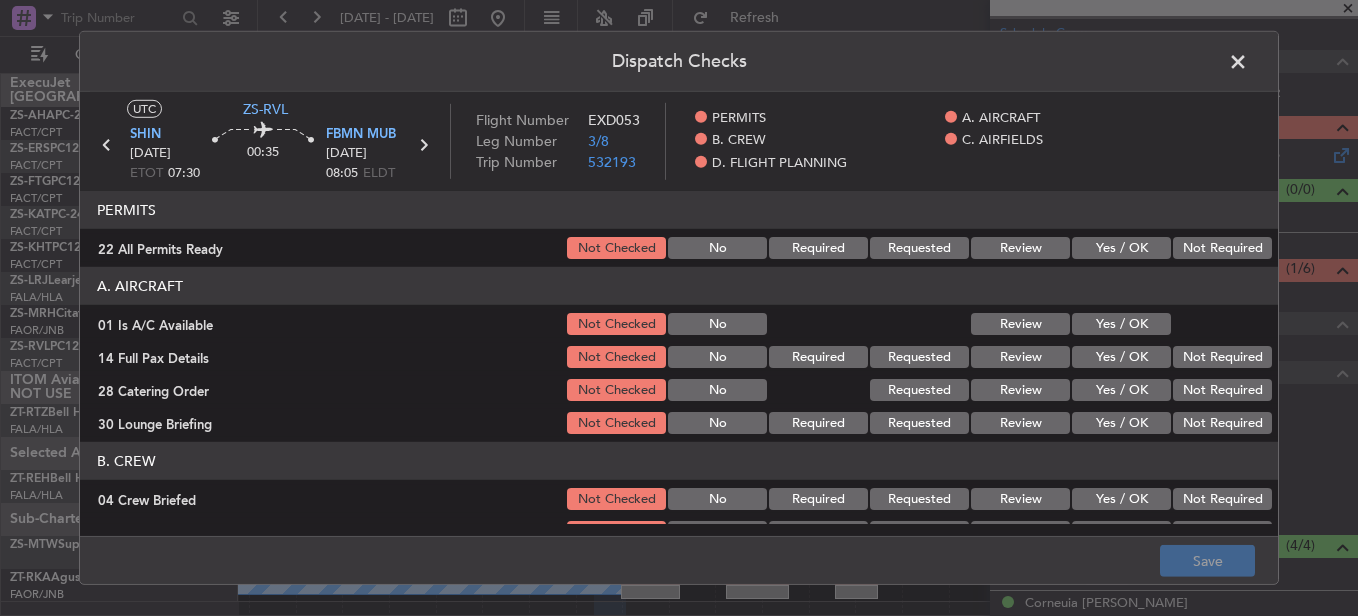 drag, startPoint x: 1188, startPoint y: 239, endPoint x: 1196, endPoint y: 253, distance: 16.124516 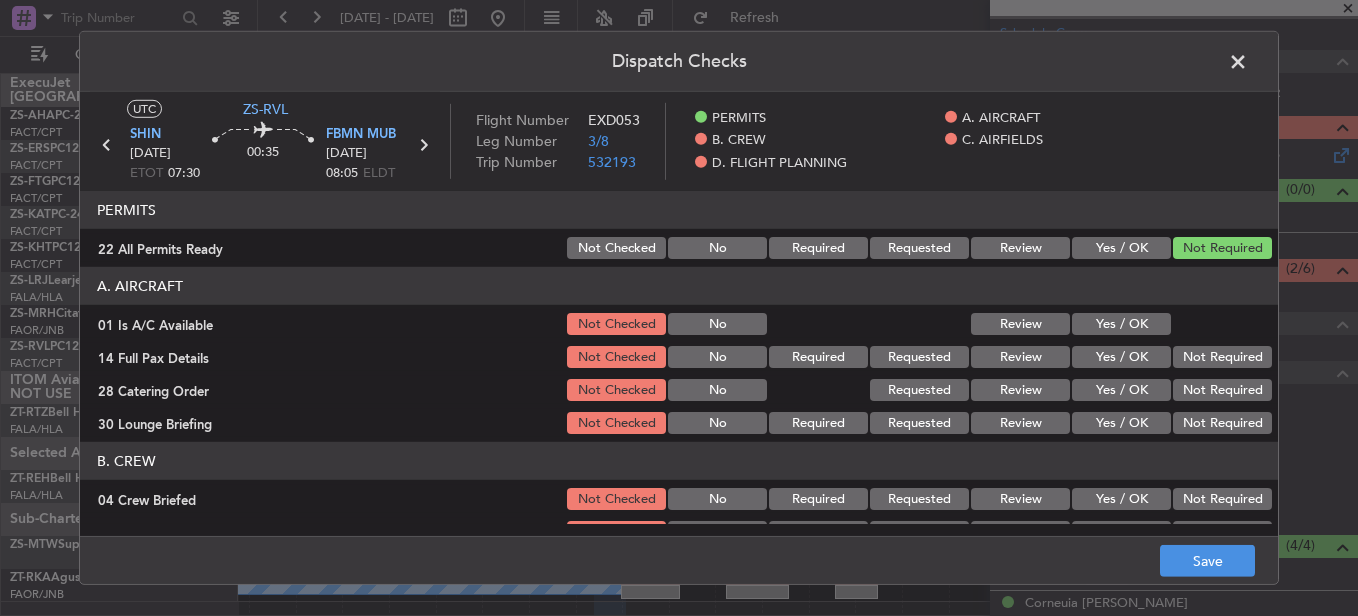 click on "Yes / OK" 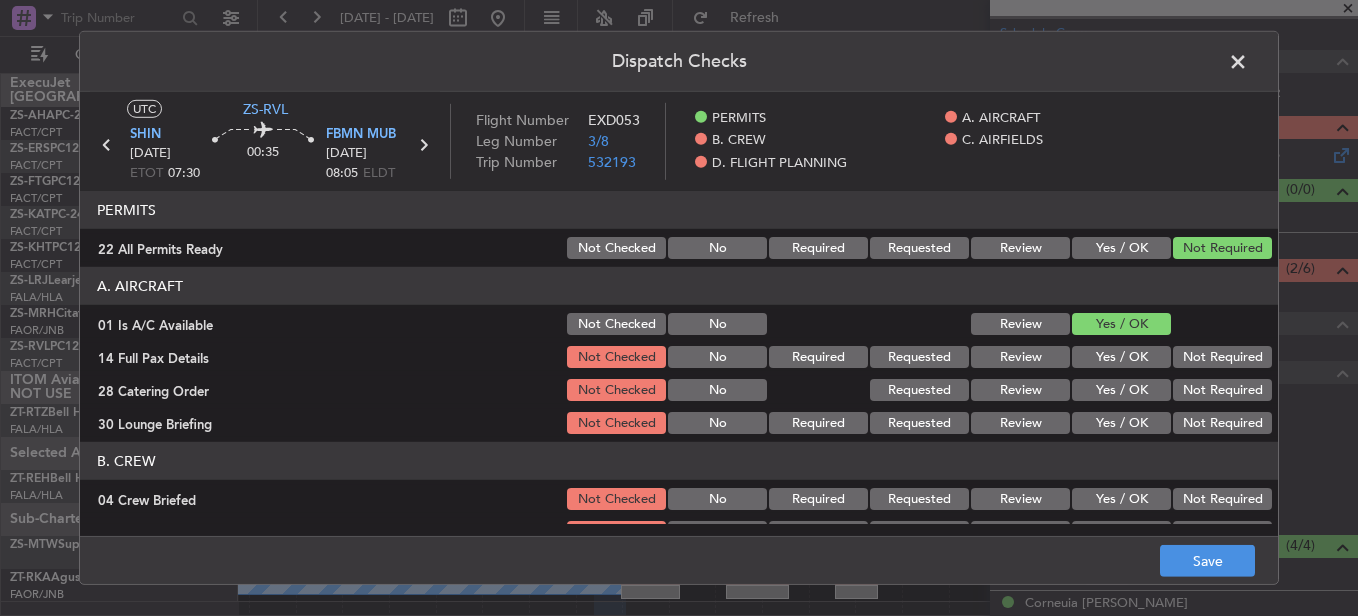 drag, startPoint x: 1163, startPoint y: 354, endPoint x: 1183, endPoint y: 367, distance: 23.853722 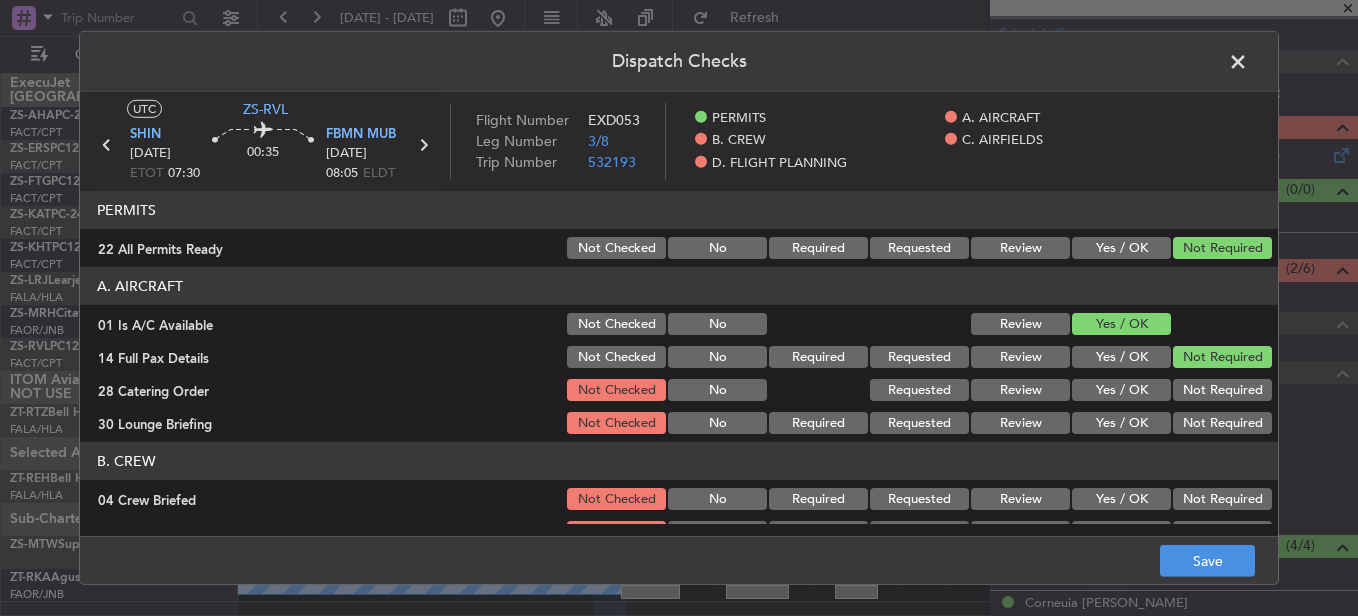 drag, startPoint x: 1227, startPoint y: 437, endPoint x: 1234, endPoint y: 457, distance: 21.189621 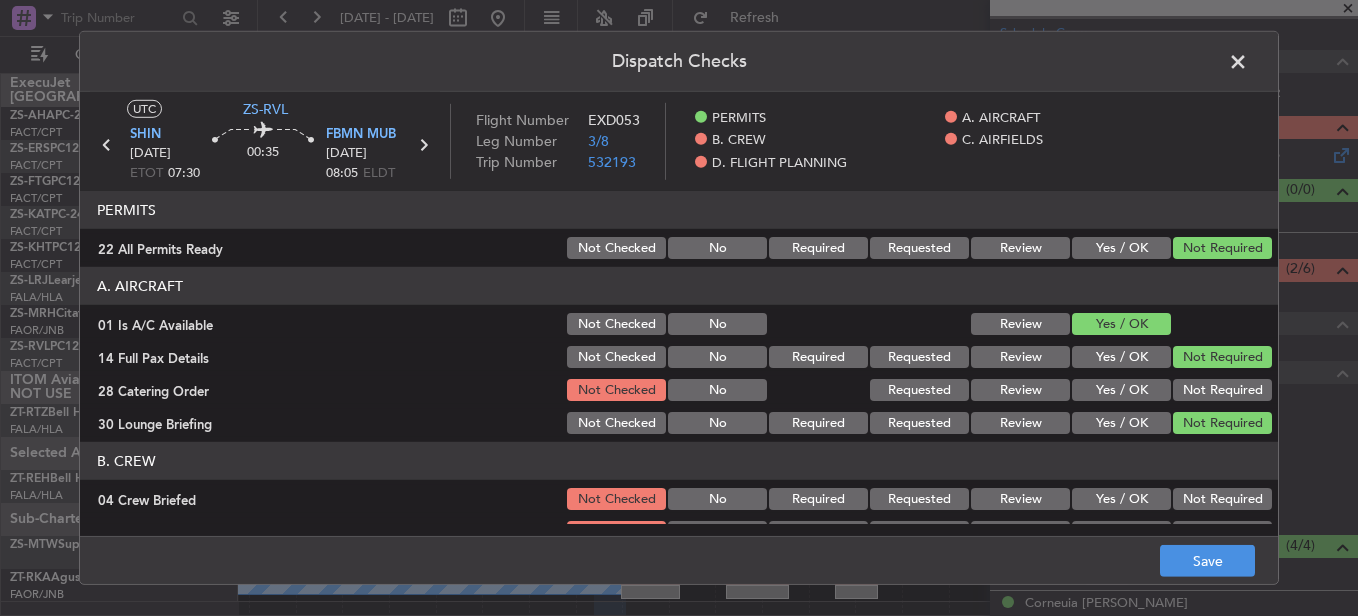 click on "Not Required" 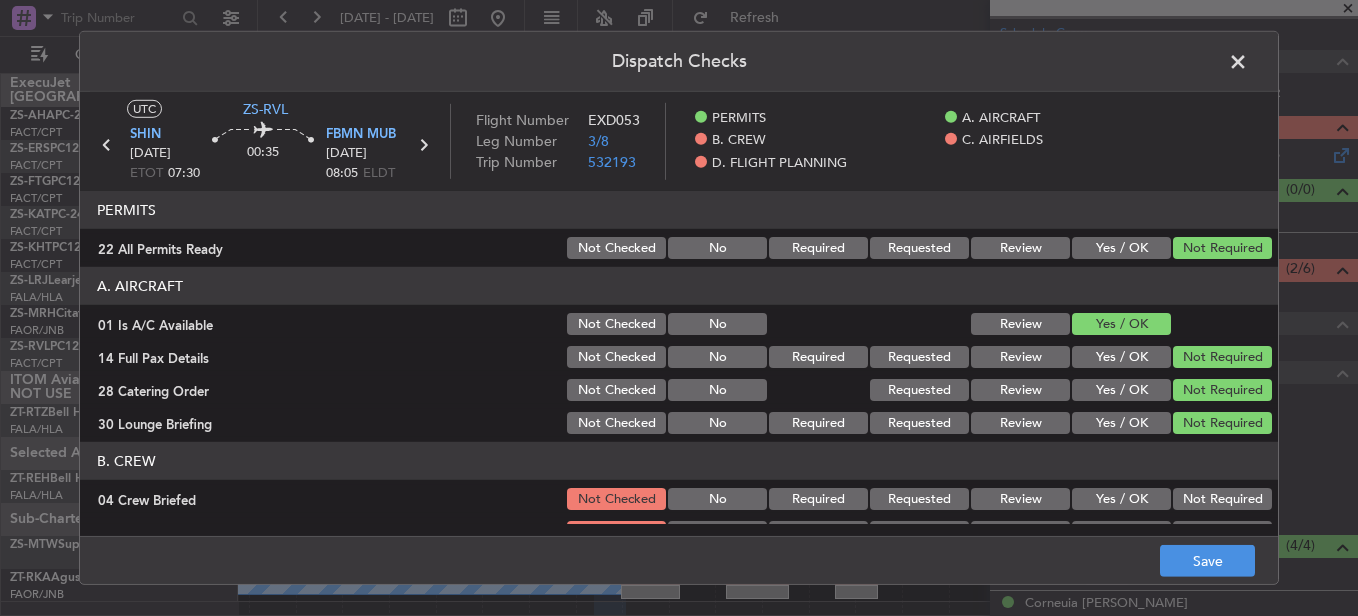 click on "Not Required" 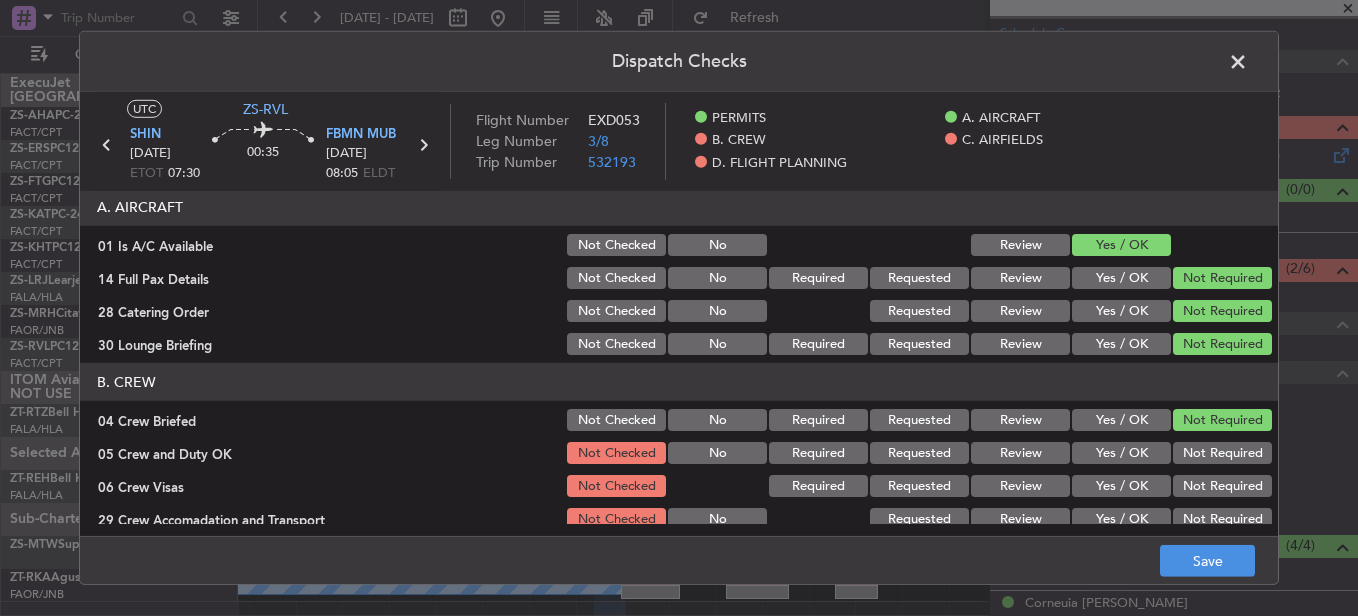 scroll, scrollTop: 200, scrollLeft: 0, axis: vertical 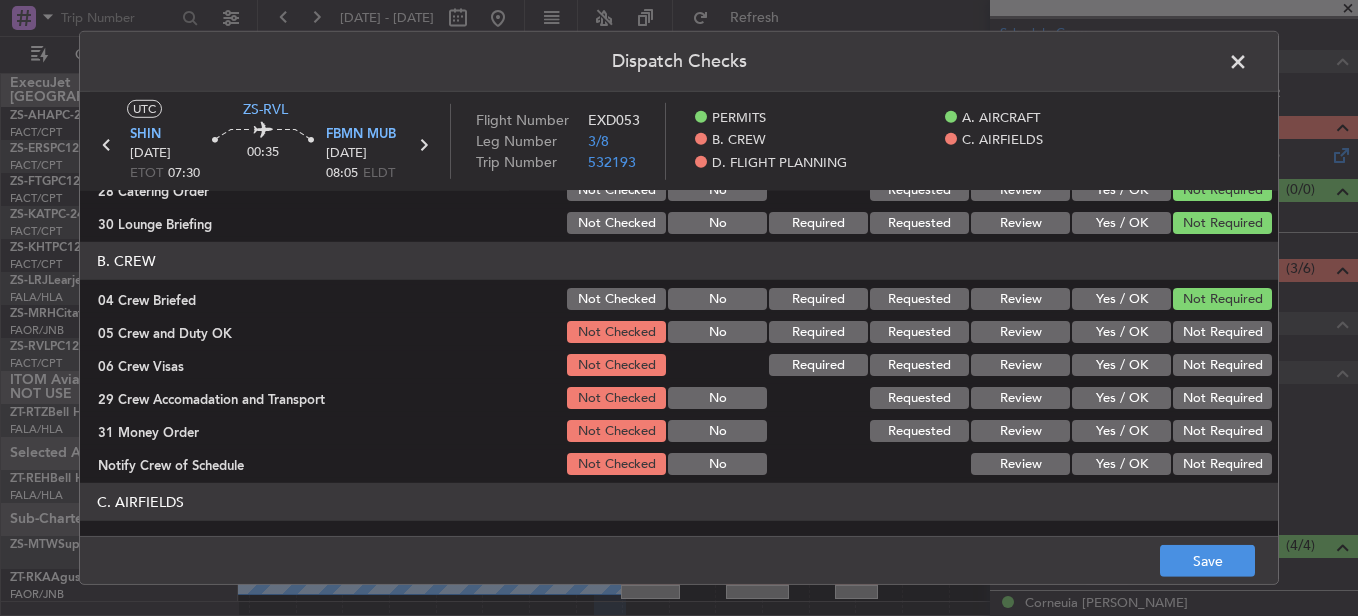 click on "Not Required" 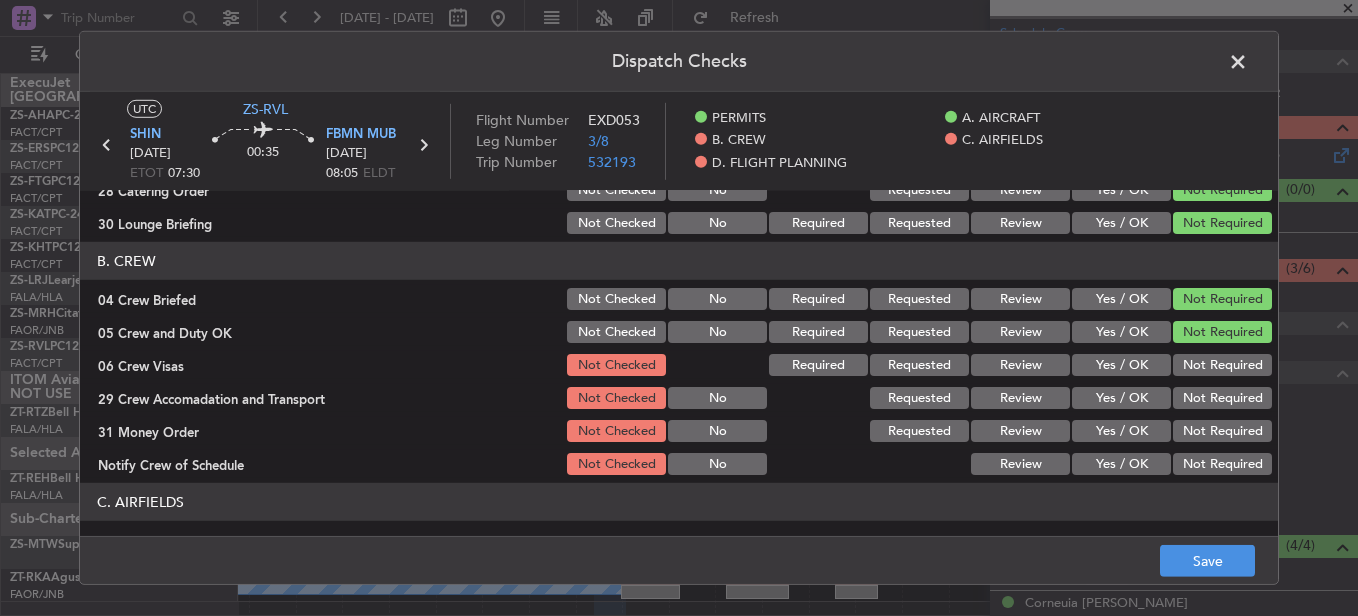 click on "Not Required" 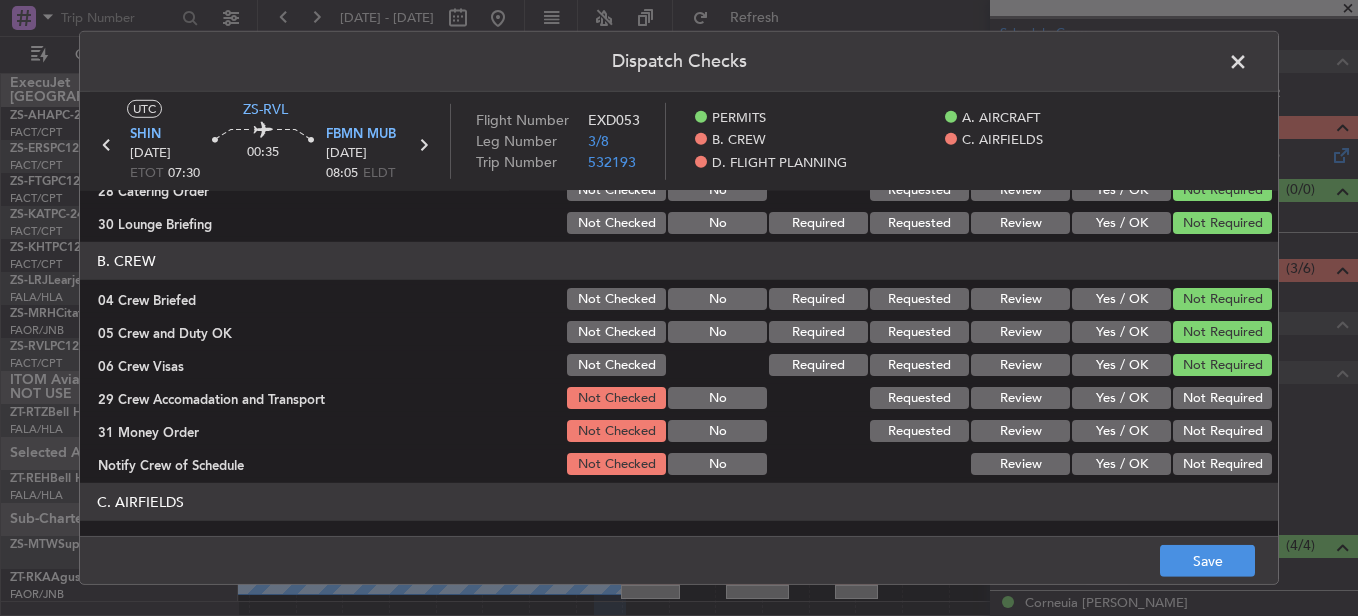 drag, startPoint x: 1220, startPoint y: 368, endPoint x: 1226, endPoint y: 383, distance: 16.155495 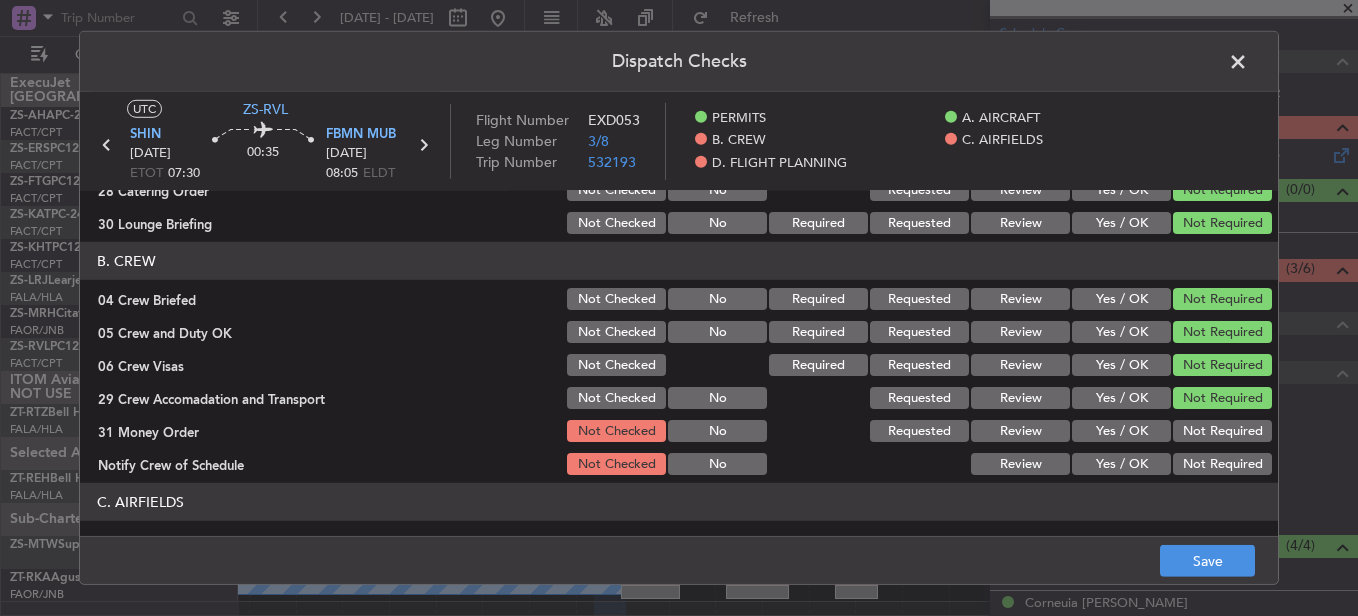 click on "Not Required" 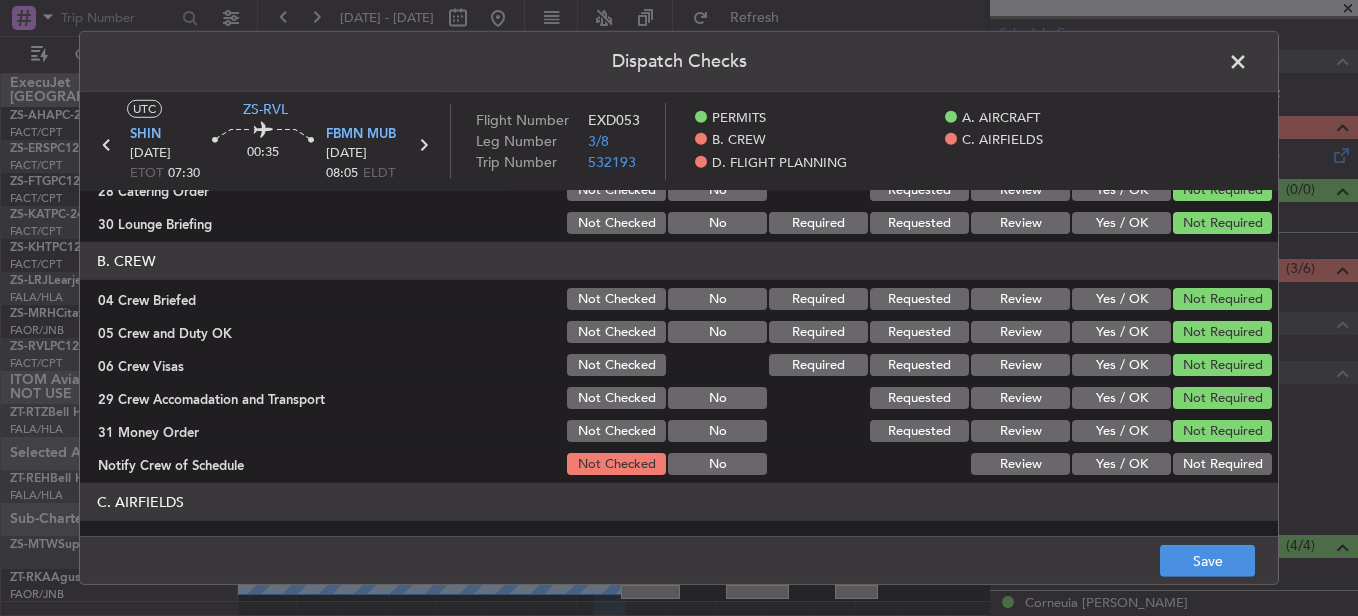 drag, startPoint x: 1227, startPoint y: 448, endPoint x: 1224, endPoint y: 465, distance: 17.262676 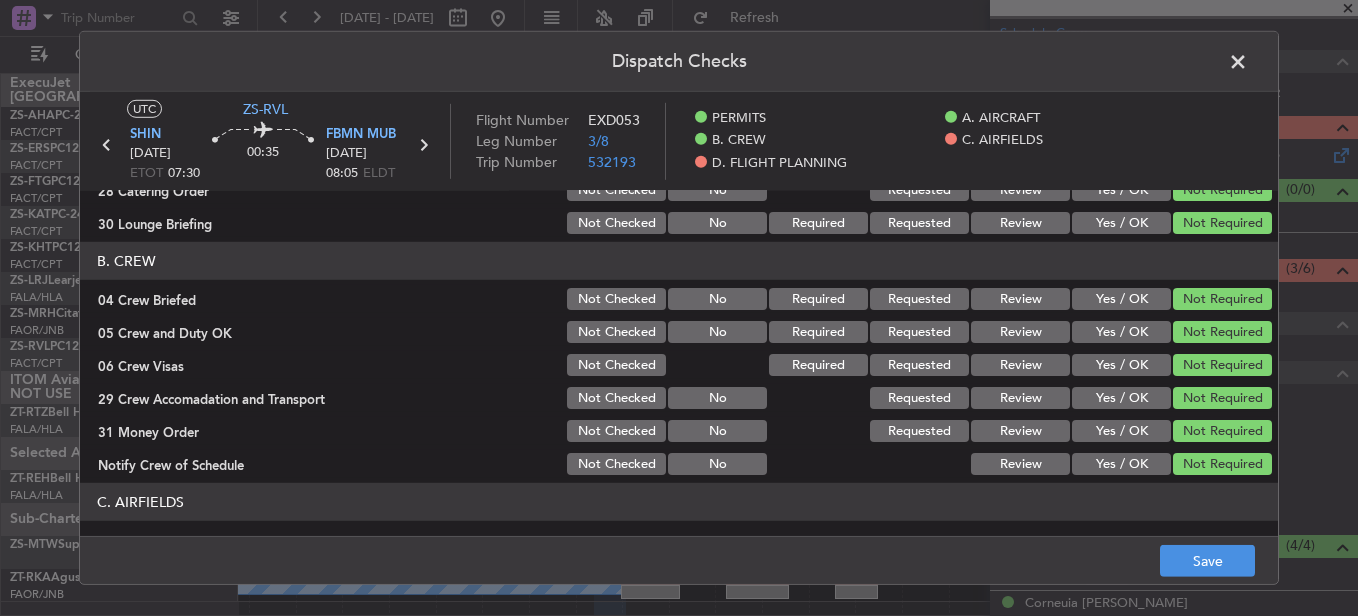 scroll, scrollTop: 500, scrollLeft: 0, axis: vertical 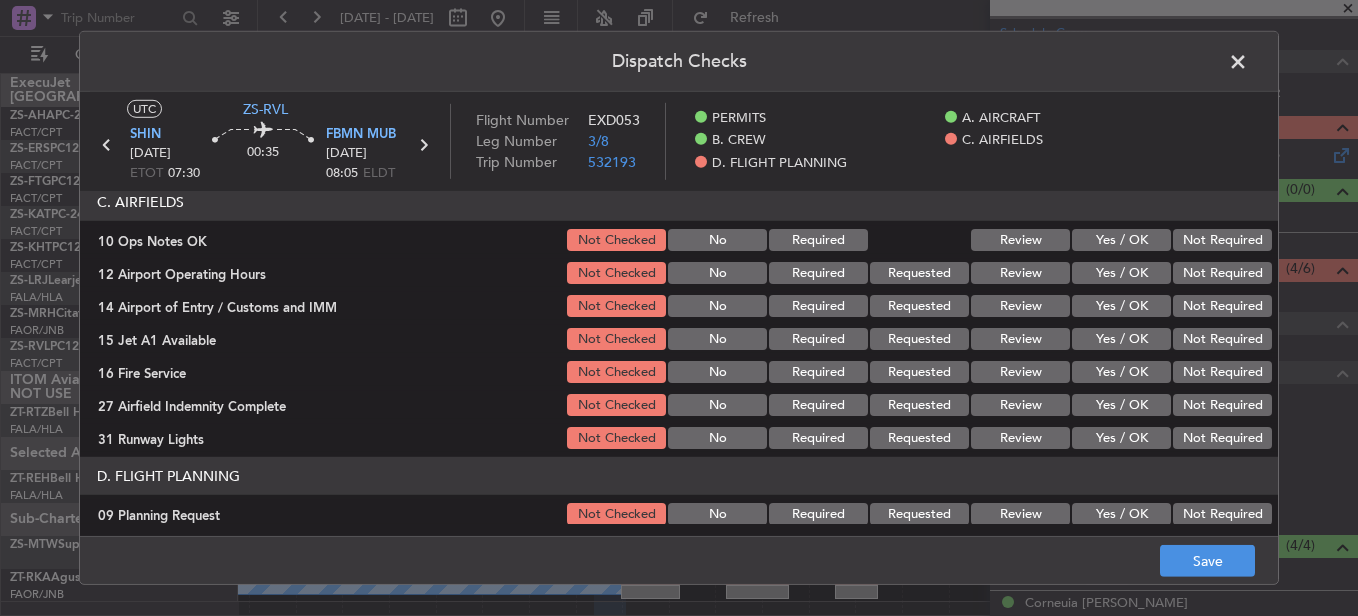 click on "Not Required" 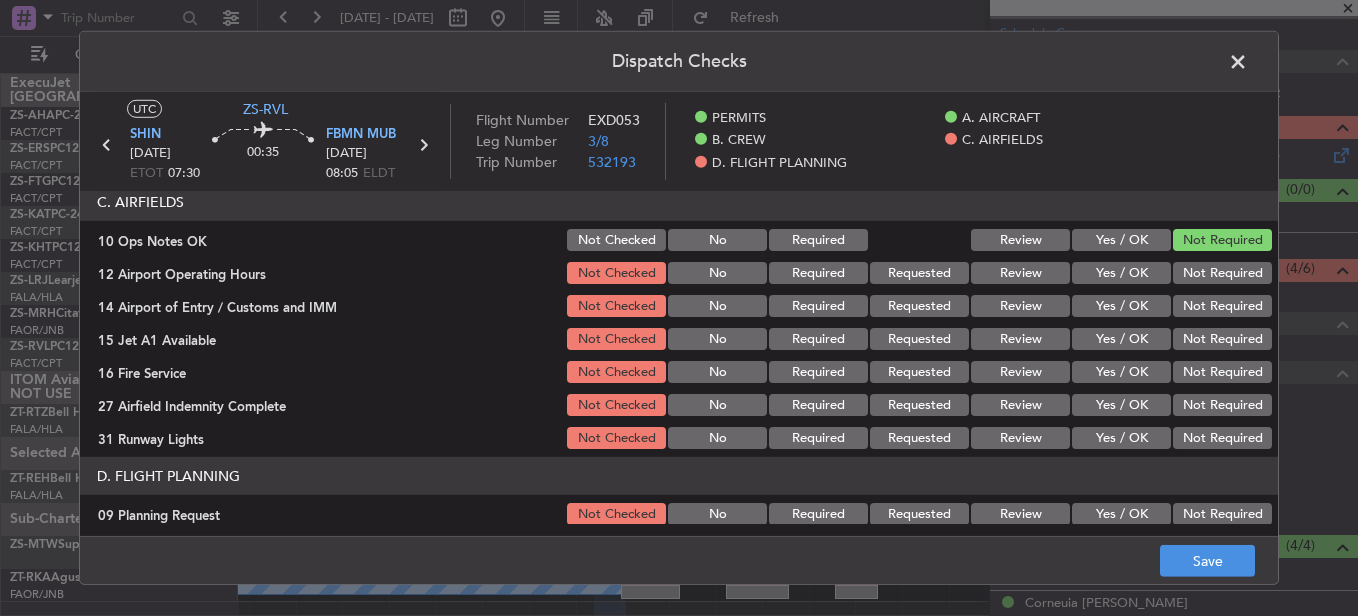click on "Not Required" 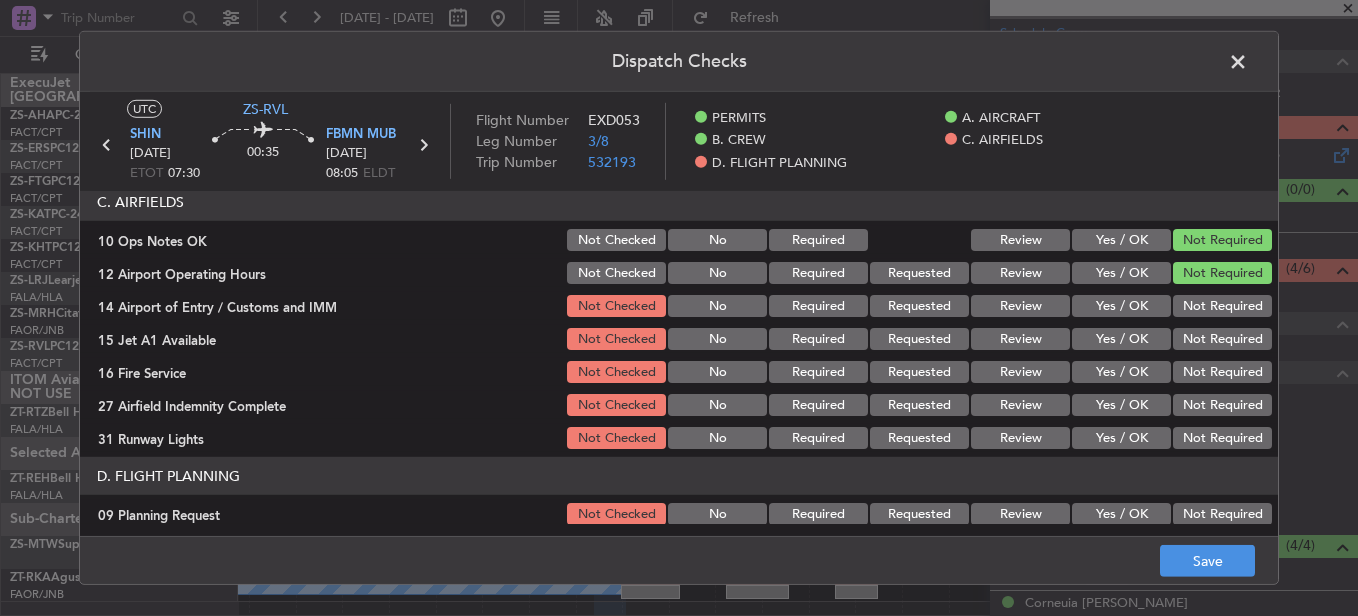 click on "C. AIRFIELDS   10 Ops Notes OK  Not Checked No Required Review Yes / OK Not Required  12 Airport Operating Hours  Not Checked No Required Requested Review Yes / OK Not Required  14 Airport of Entry / Customs and IMM  Not Checked No Required Requested Review Yes / OK Not Required  15 Jet A1 Available  Not Checked No Required Requested Review Yes / OK Not Required  16 Fire Service  Not Checked No Required Requested Review Yes / OK Not Required  27 Airfield Indemnity Complete  Not Checked No Required Requested Review Yes / OK Not Required  31 Runway Lights  Not Checked No Required Requested Review Yes / OK Not Required" 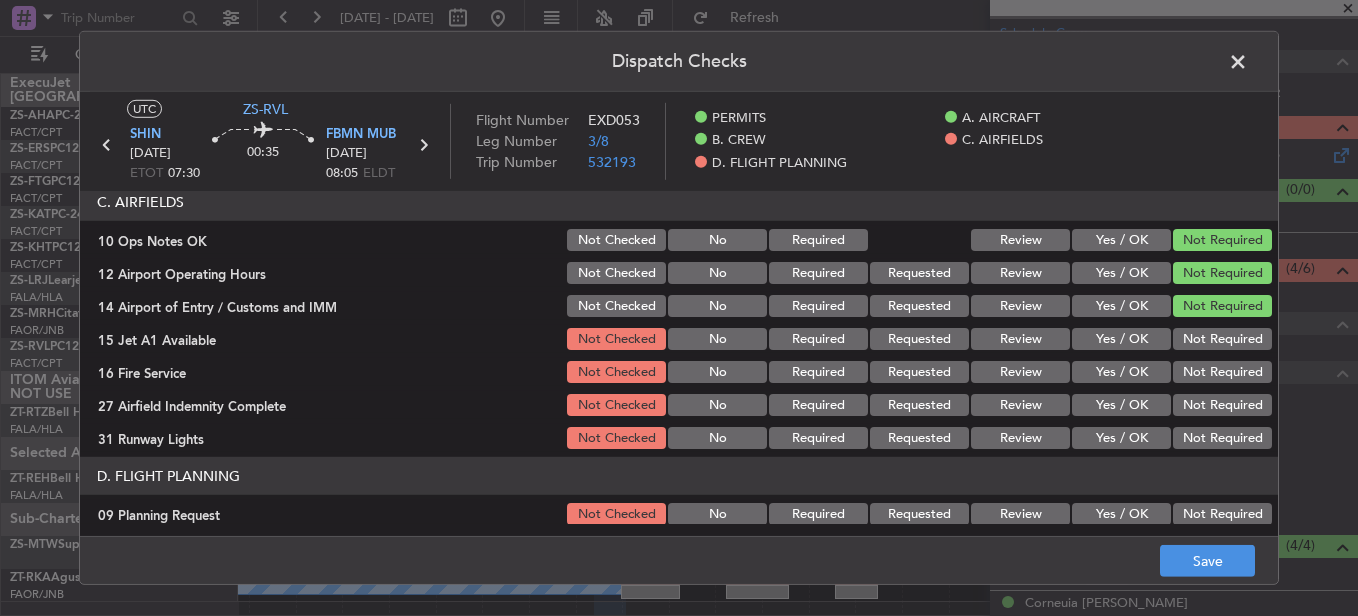 click on "Not Required" 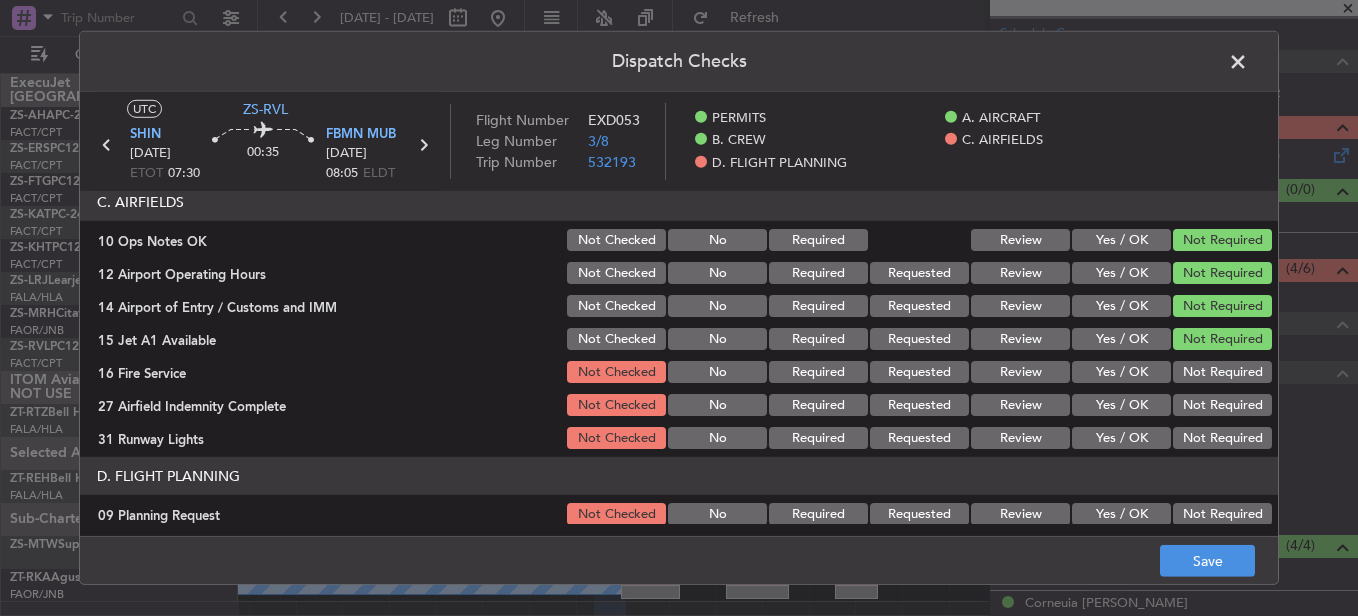 click on "Not Required" 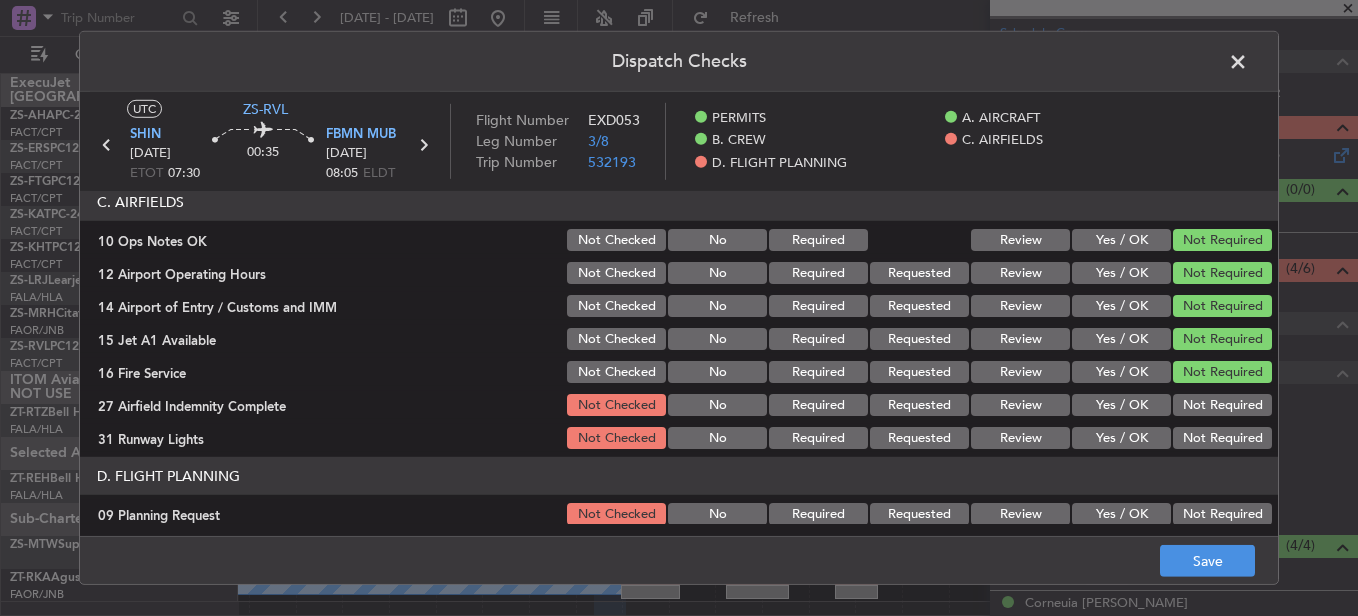 click on "Not Required" 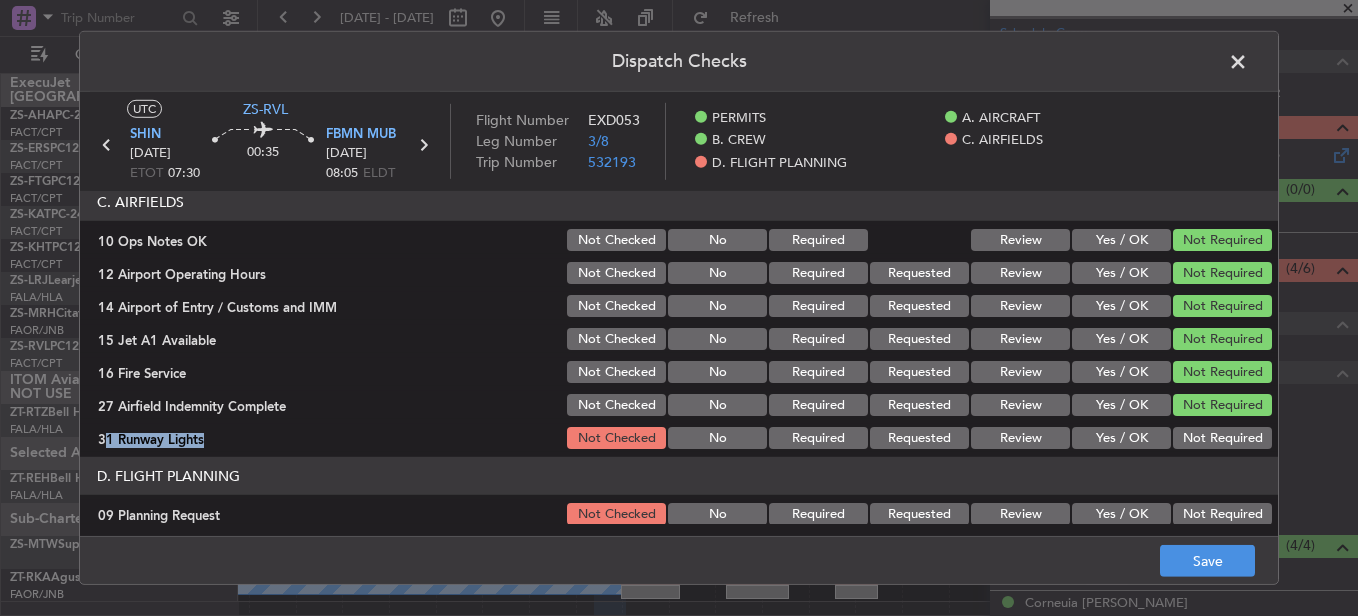 drag, startPoint x: 1215, startPoint y: 426, endPoint x: 1216, endPoint y: 438, distance: 12.0415945 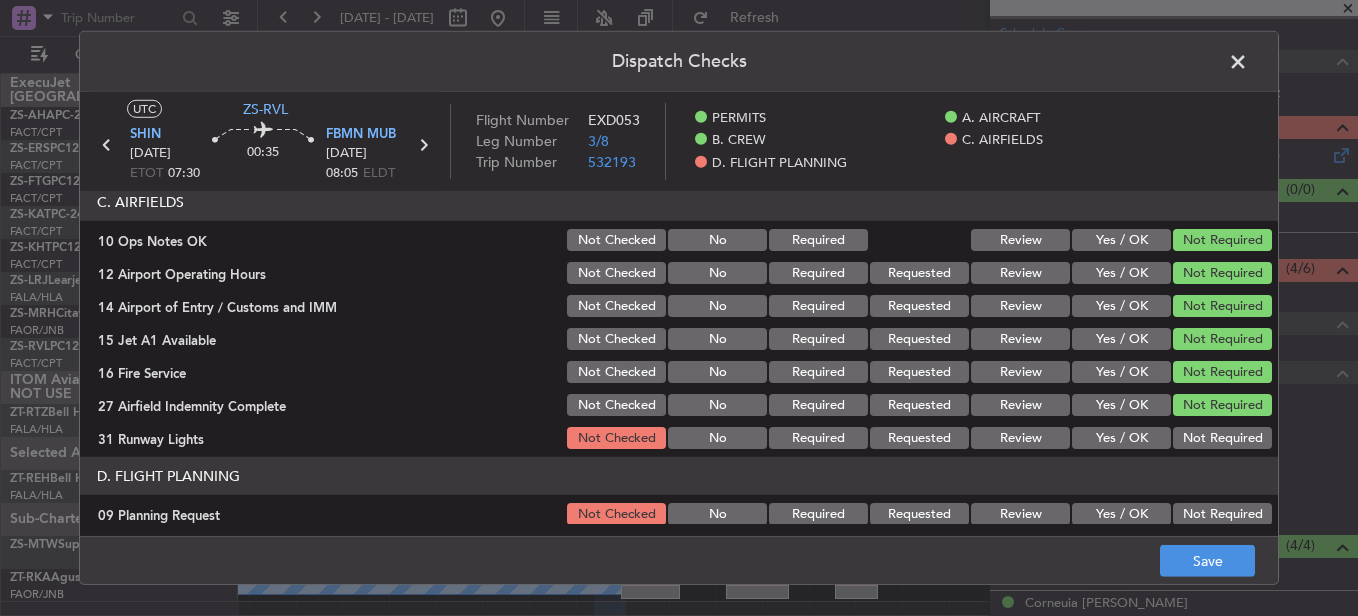 drag, startPoint x: 1216, startPoint y: 438, endPoint x: 1212, endPoint y: 452, distance: 14.56022 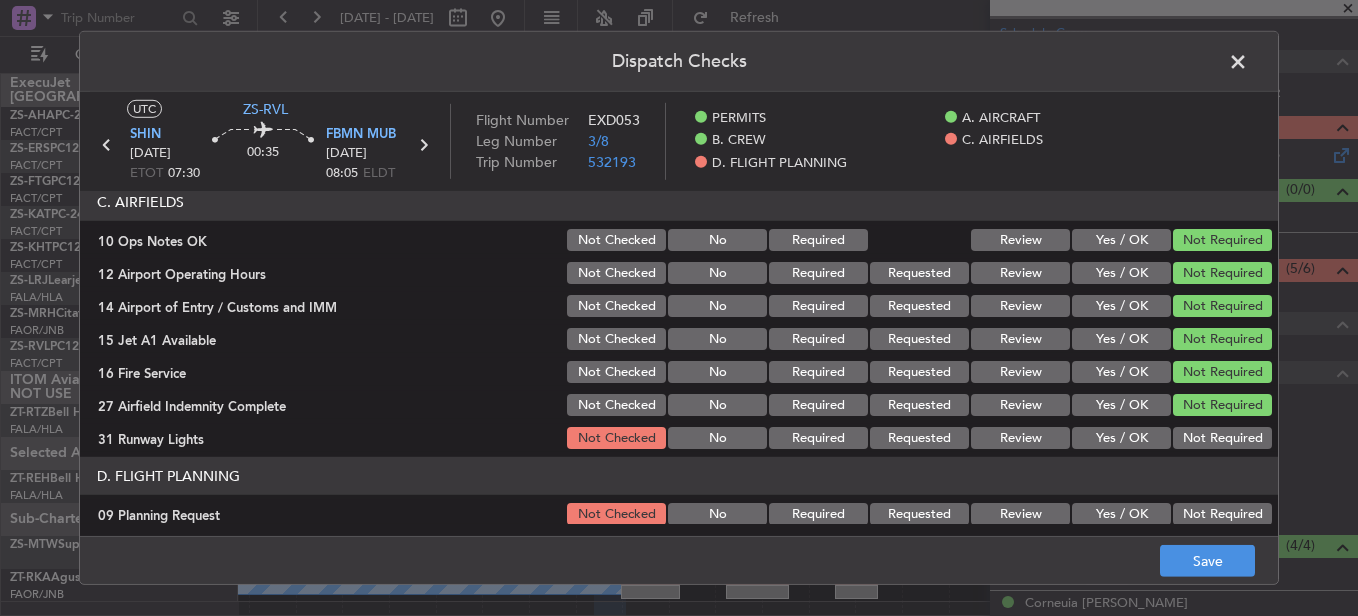 click on "Not Required" 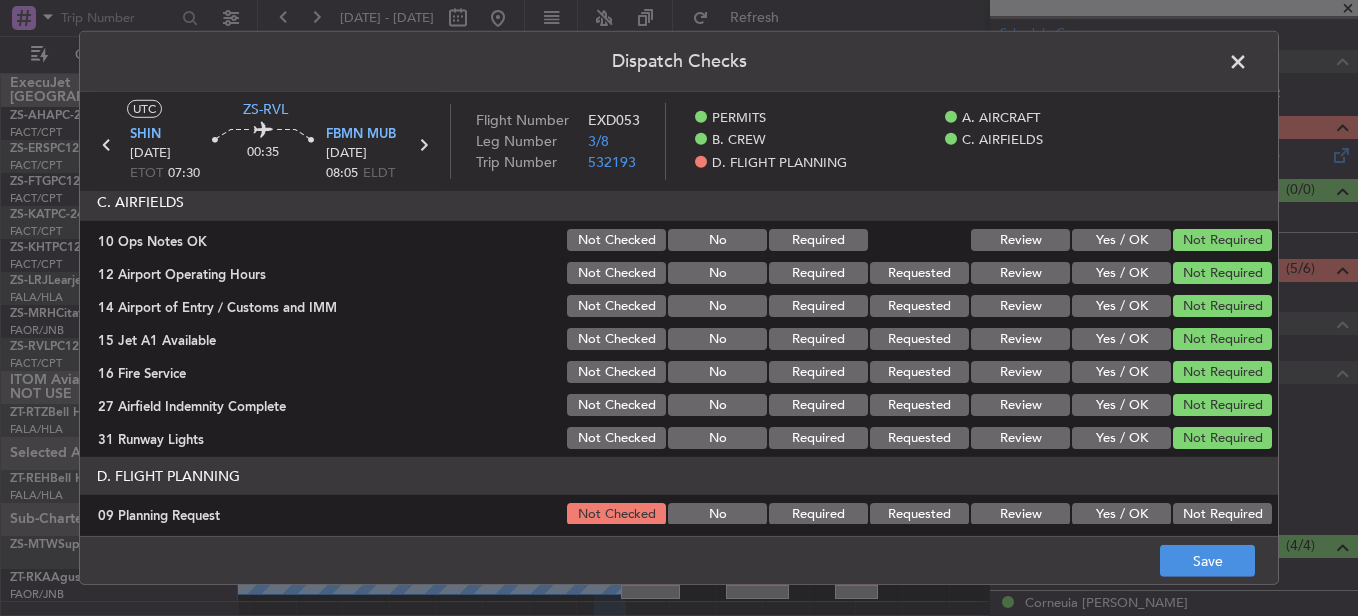 drag, startPoint x: 1205, startPoint y: 490, endPoint x: 1200, endPoint y: 500, distance: 11.18034 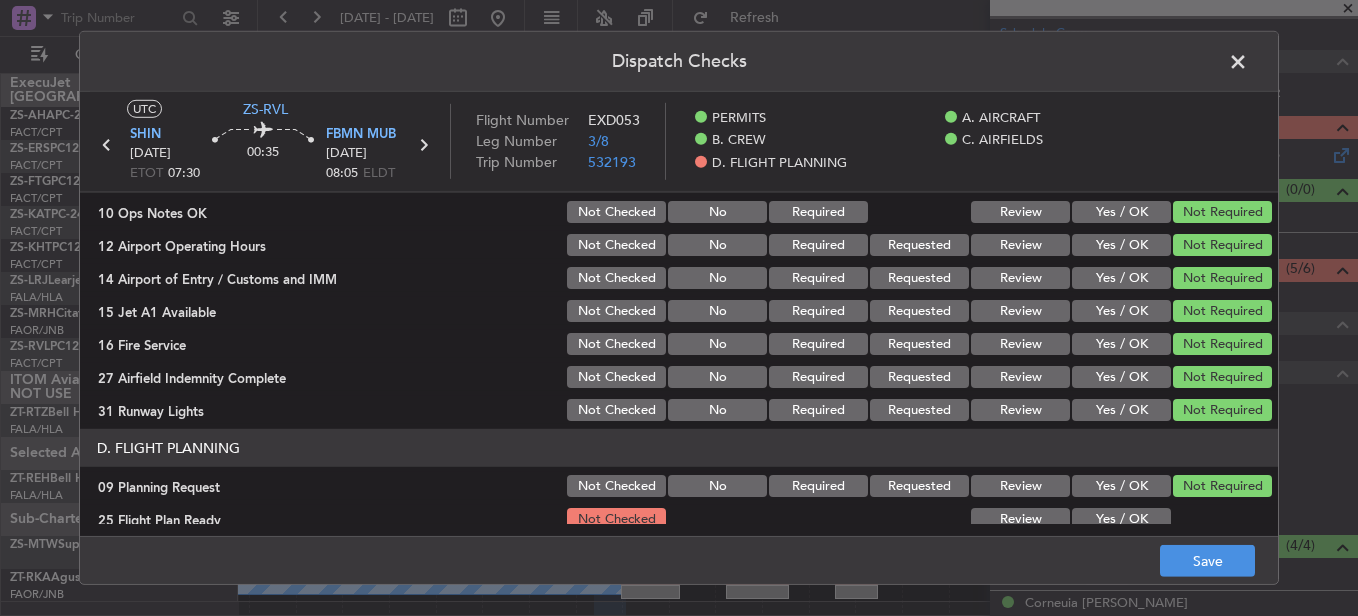 scroll, scrollTop: 542, scrollLeft: 0, axis: vertical 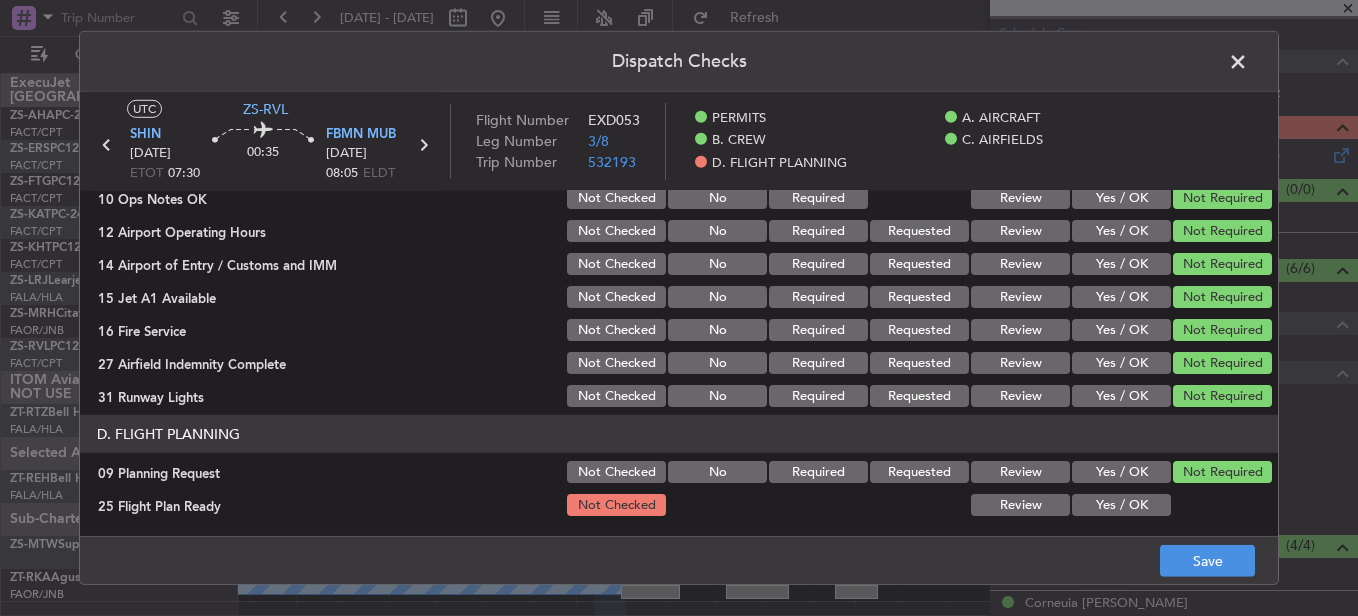 click on "Yes / OK" 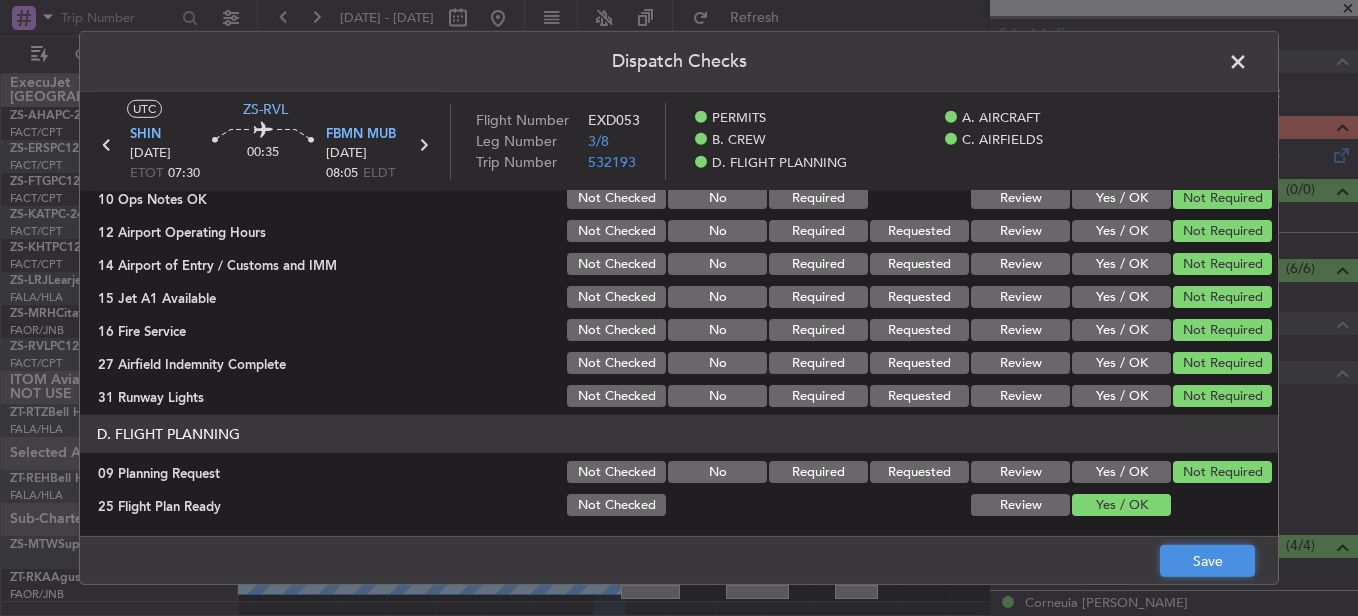 click on "Save" 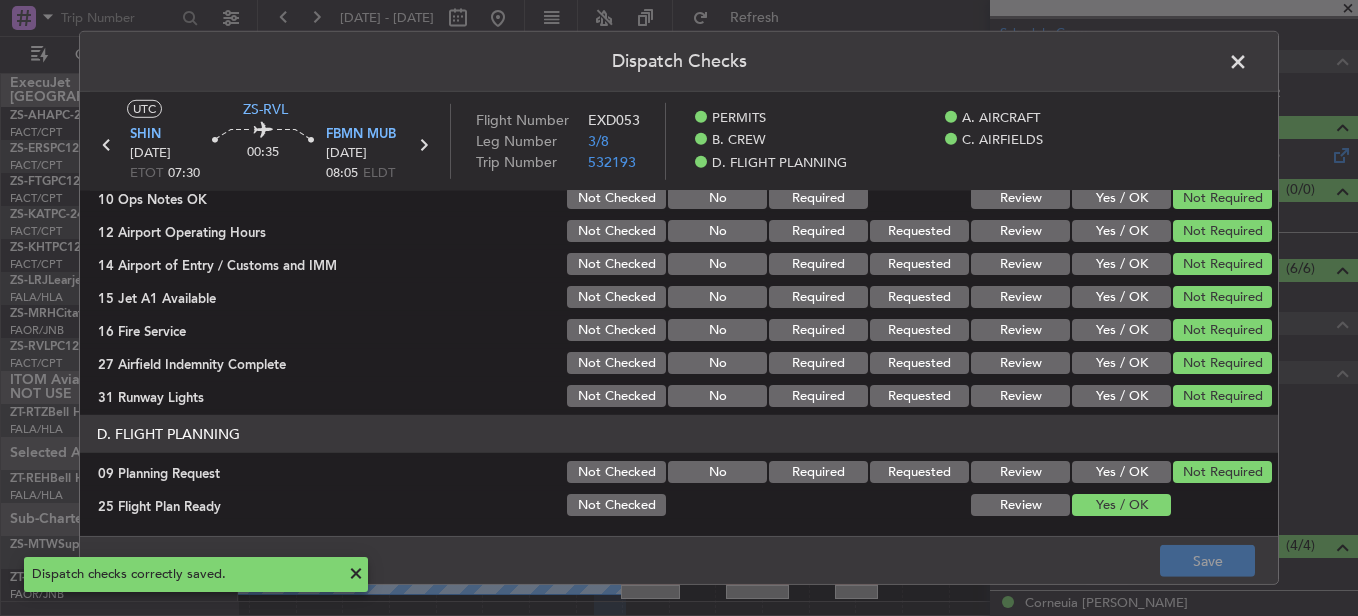 drag, startPoint x: 1251, startPoint y: 71, endPoint x: 1224, endPoint y: 92, distance: 34.20526 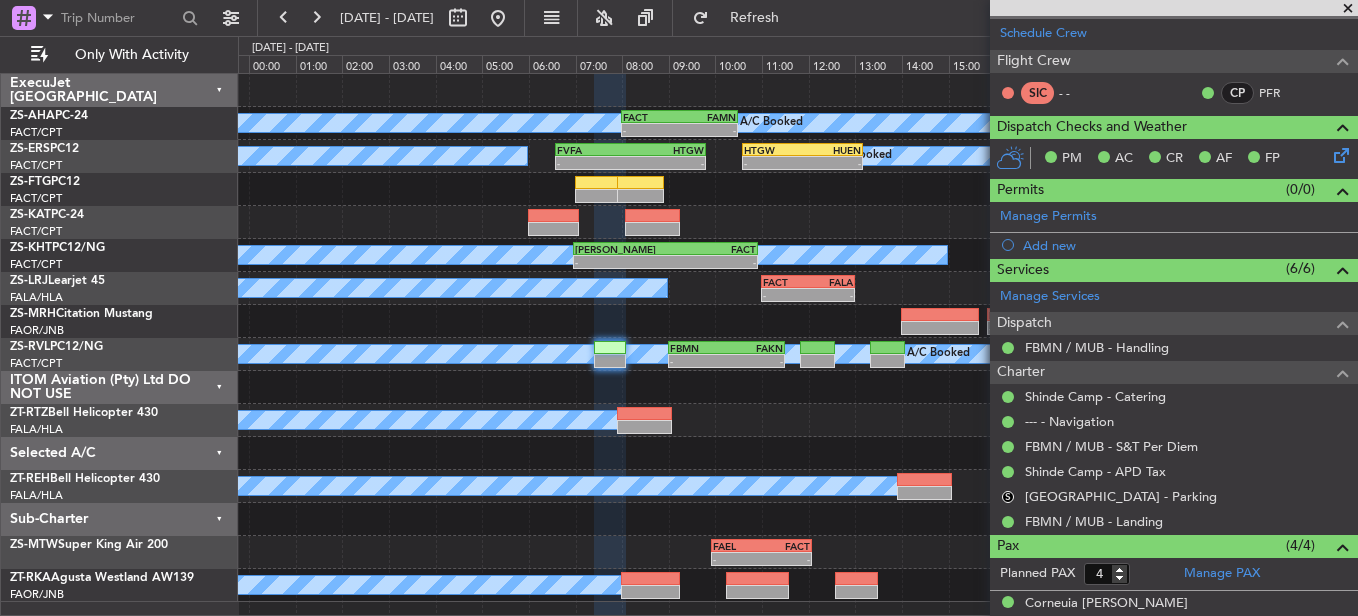 click at bounding box center (1348, 9) 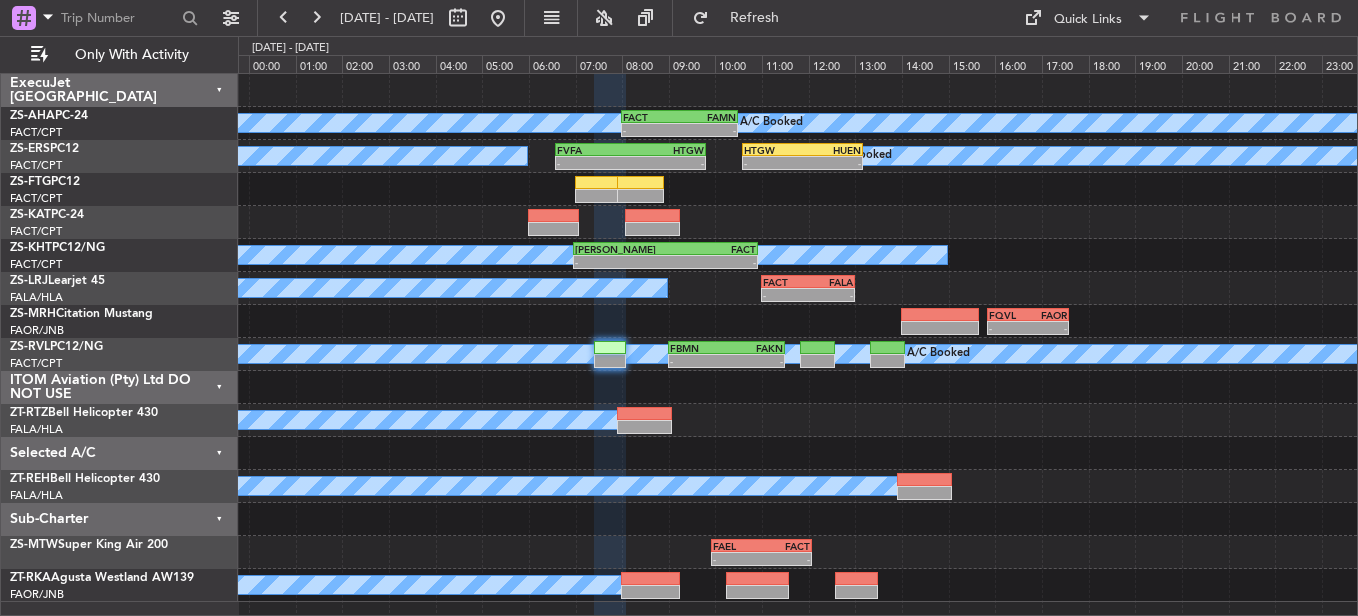 type on "0" 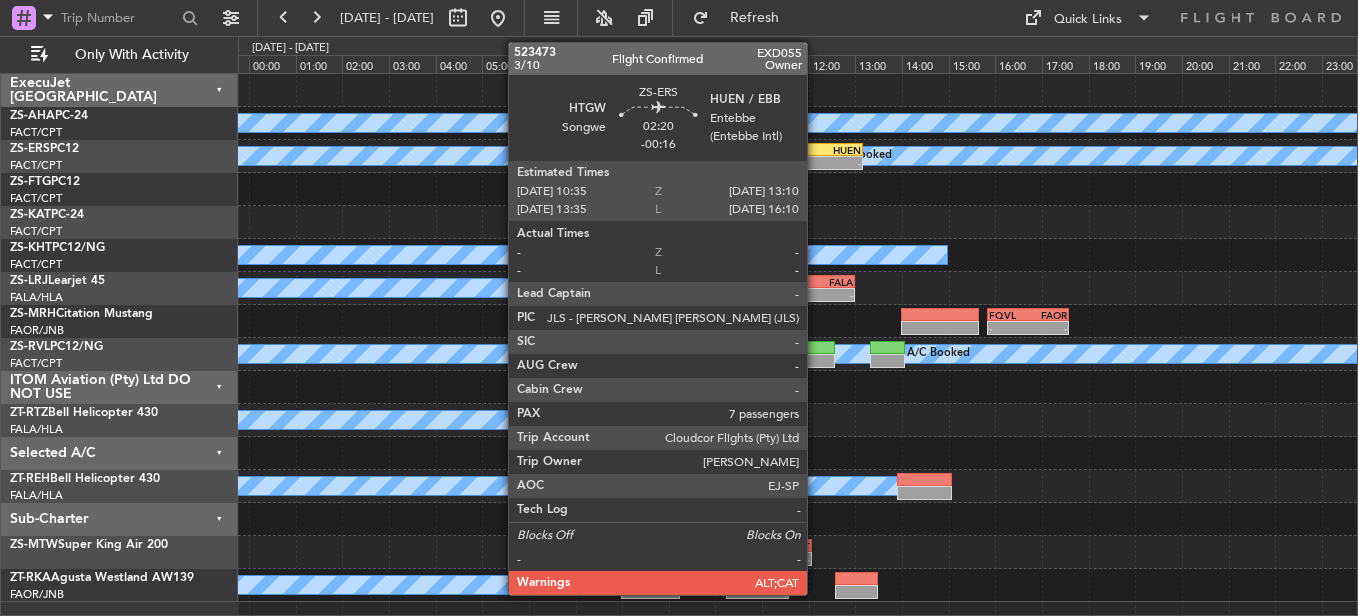 click on "HUEN" 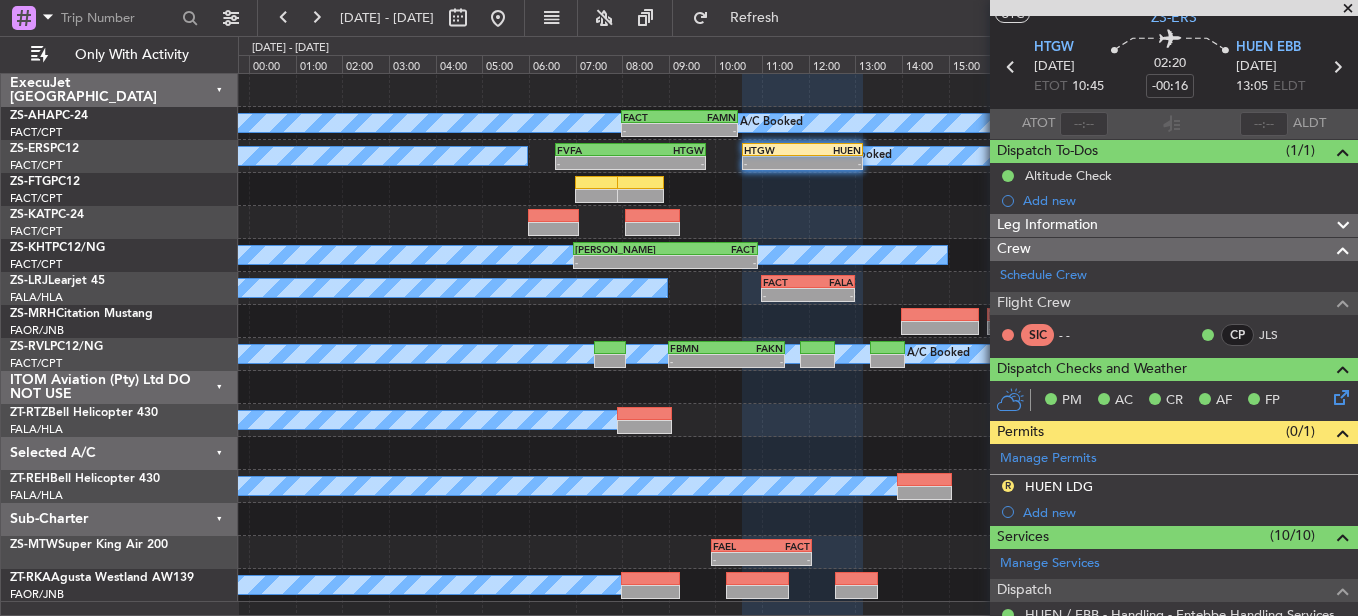 scroll, scrollTop: 100, scrollLeft: 0, axis: vertical 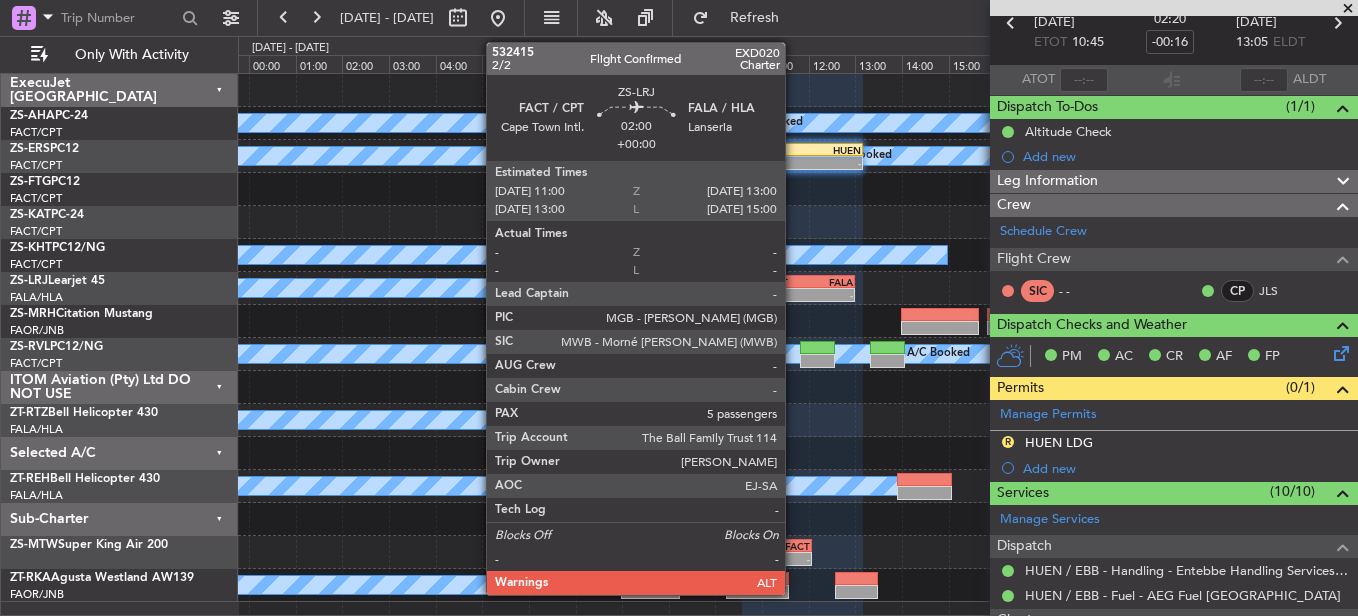 click on "-" 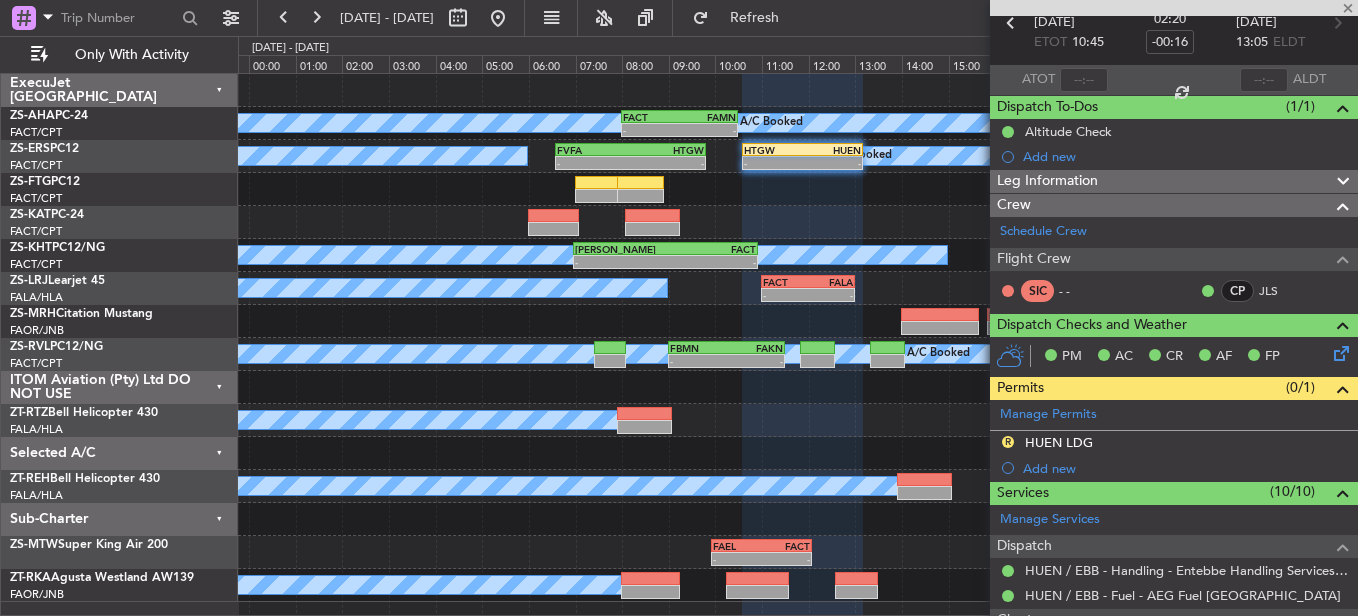 type 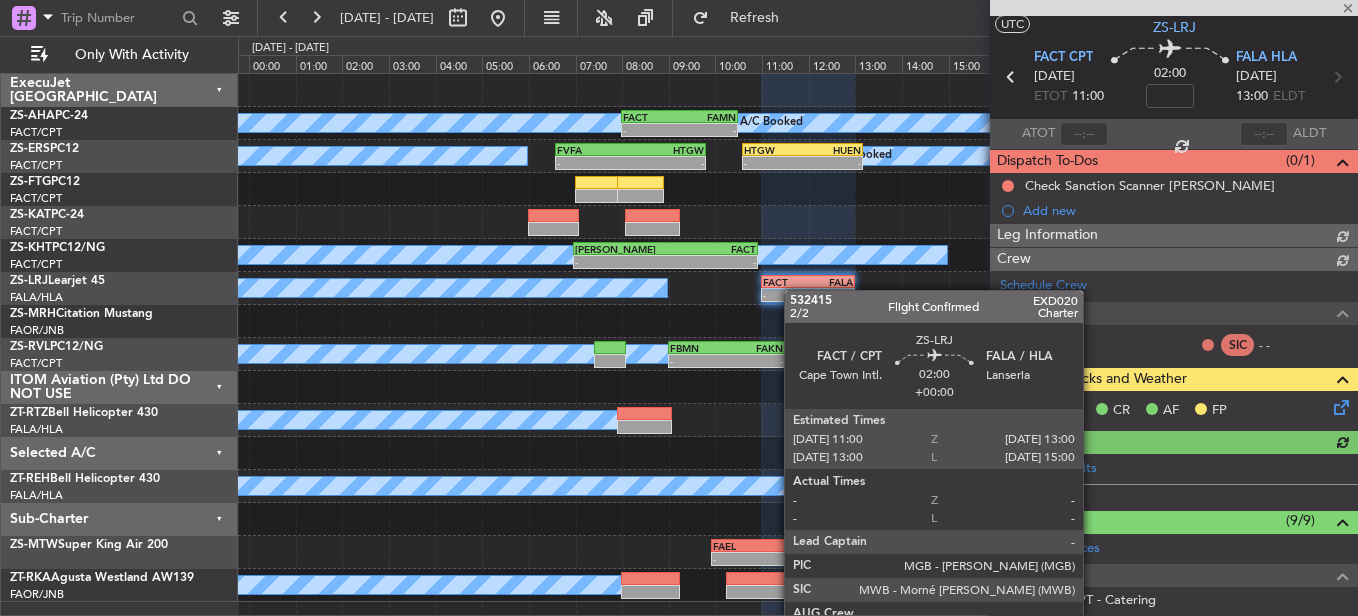 scroll, scrollTop: 100, scrollLeft: 0, axis: vertical 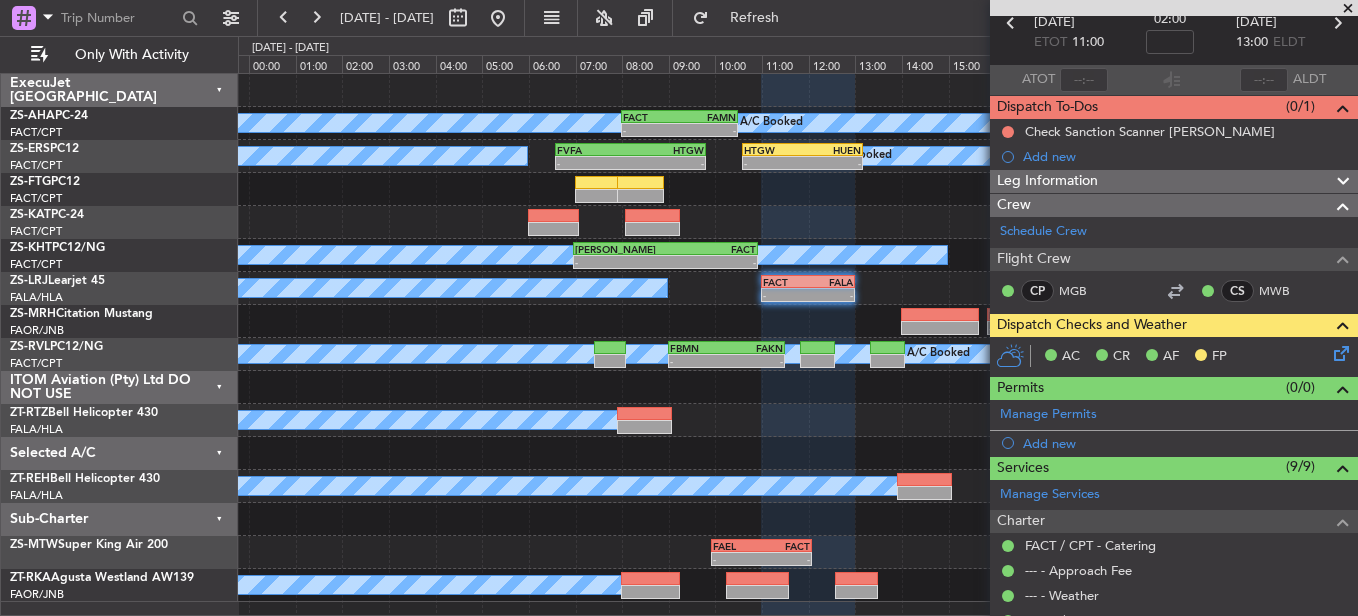 click at bounding box center [1348, 9] 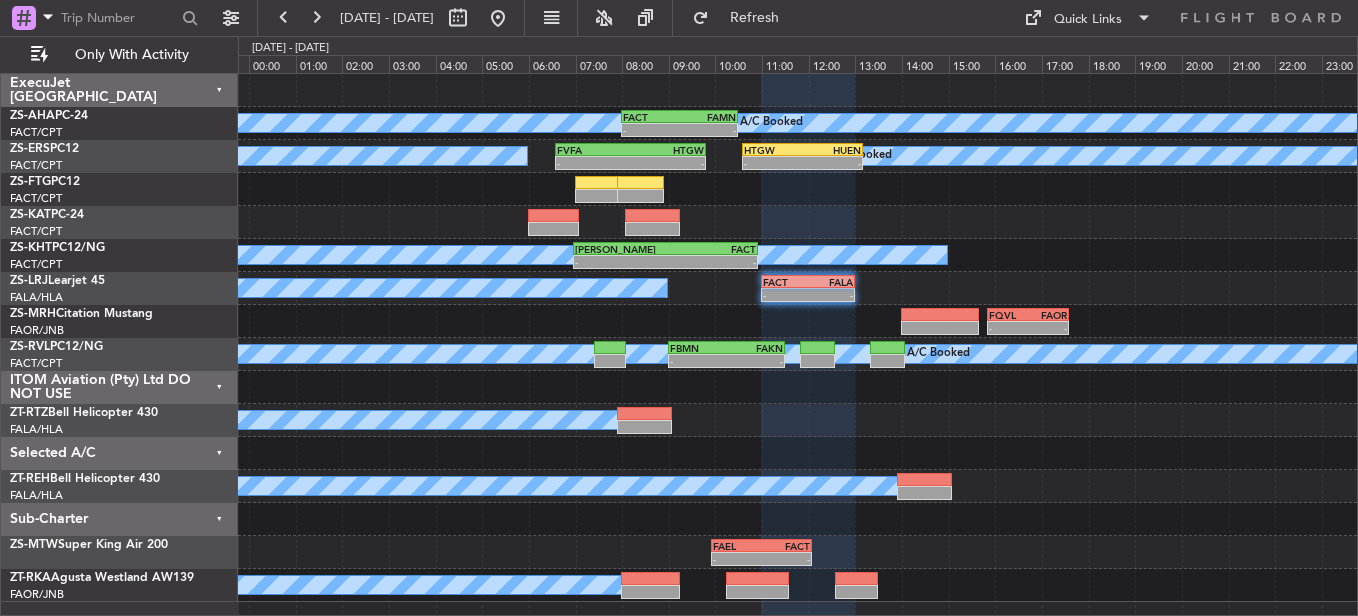 type on "0" 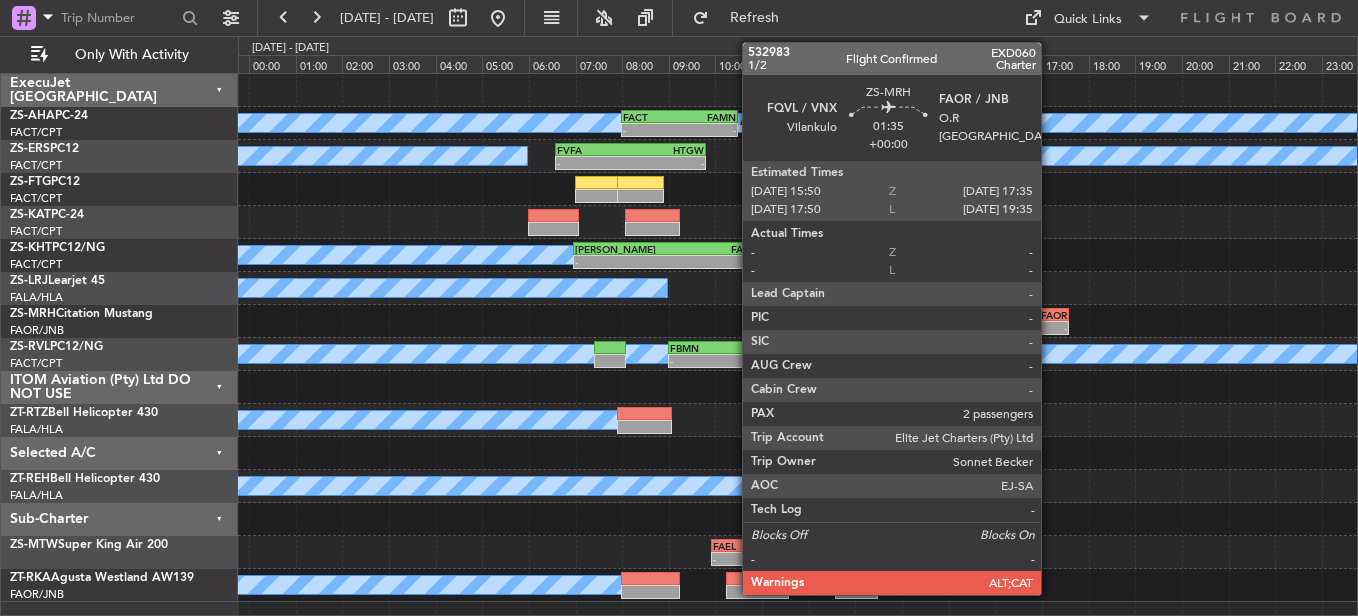 click on "-" 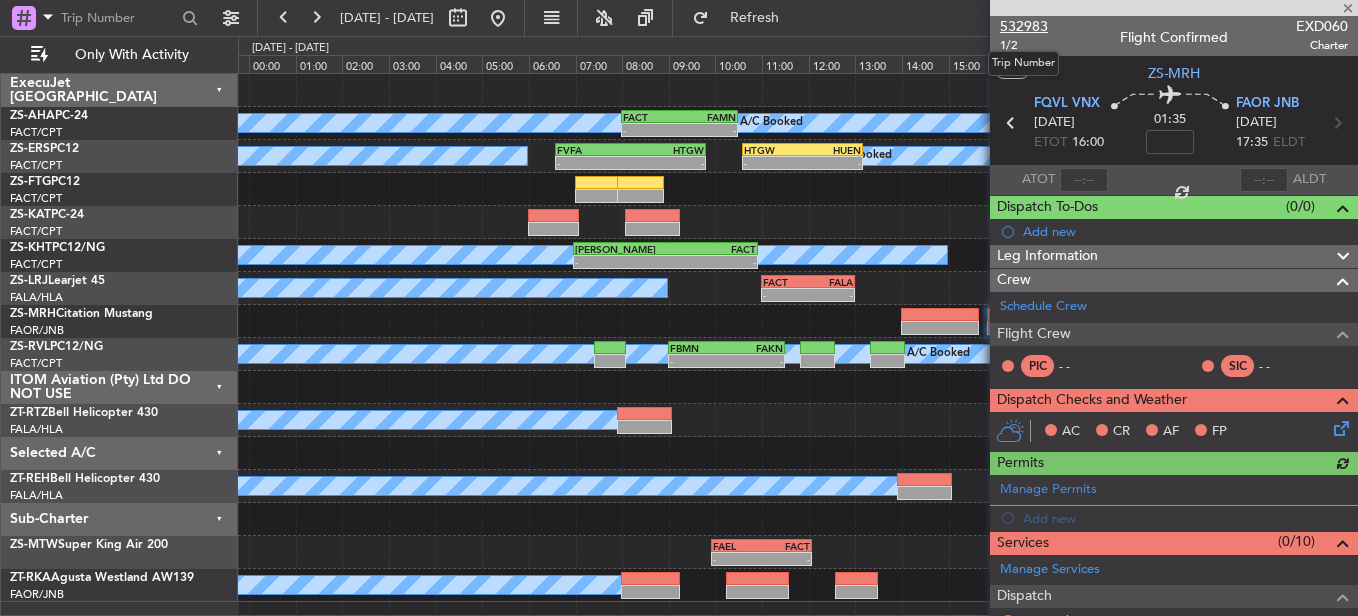 click on "532983" at bounding box center [1024, 26] 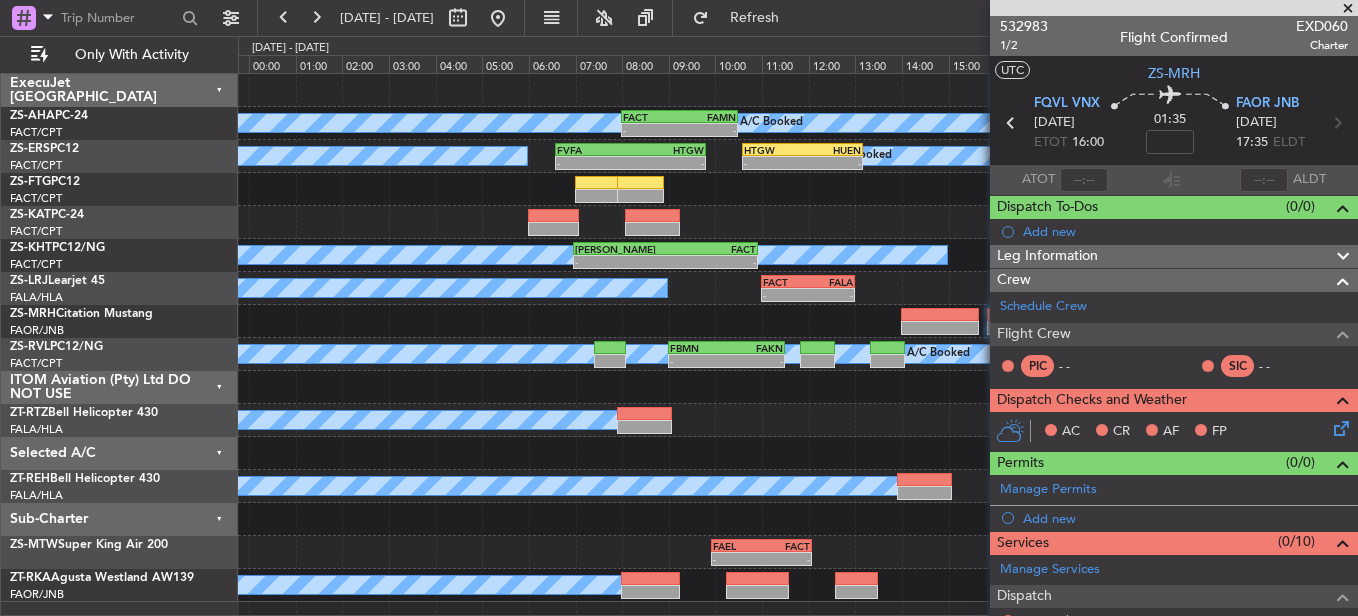 click at bounding box center (1348, 9) 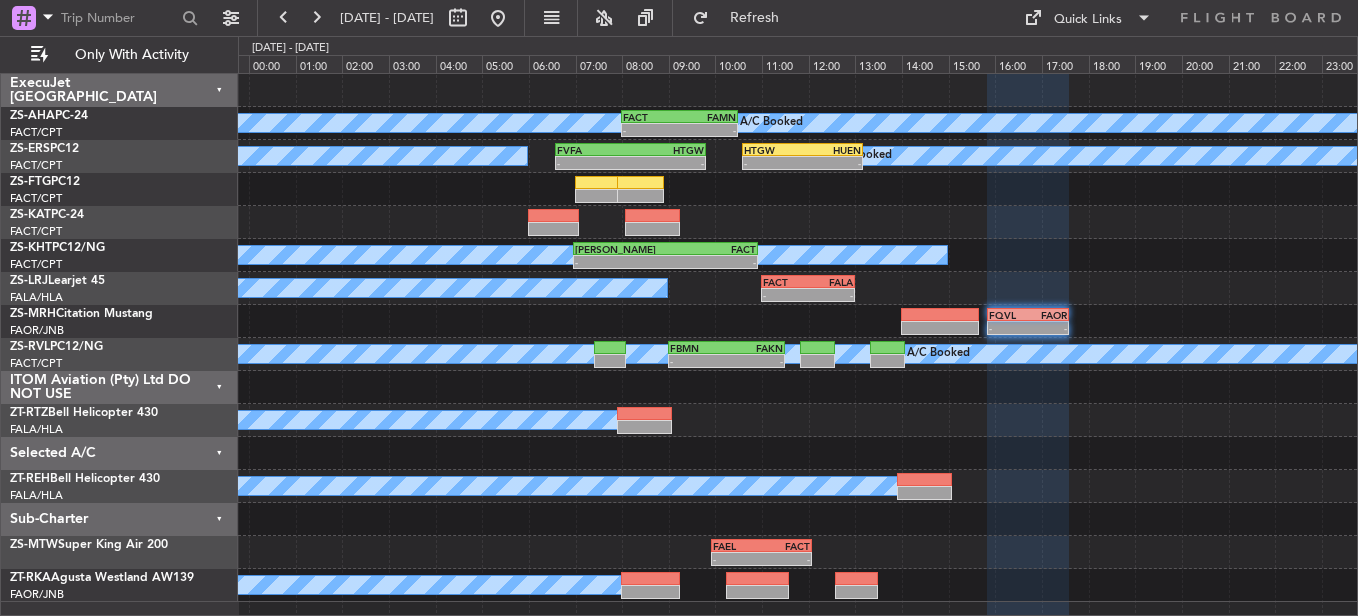 type on "0" 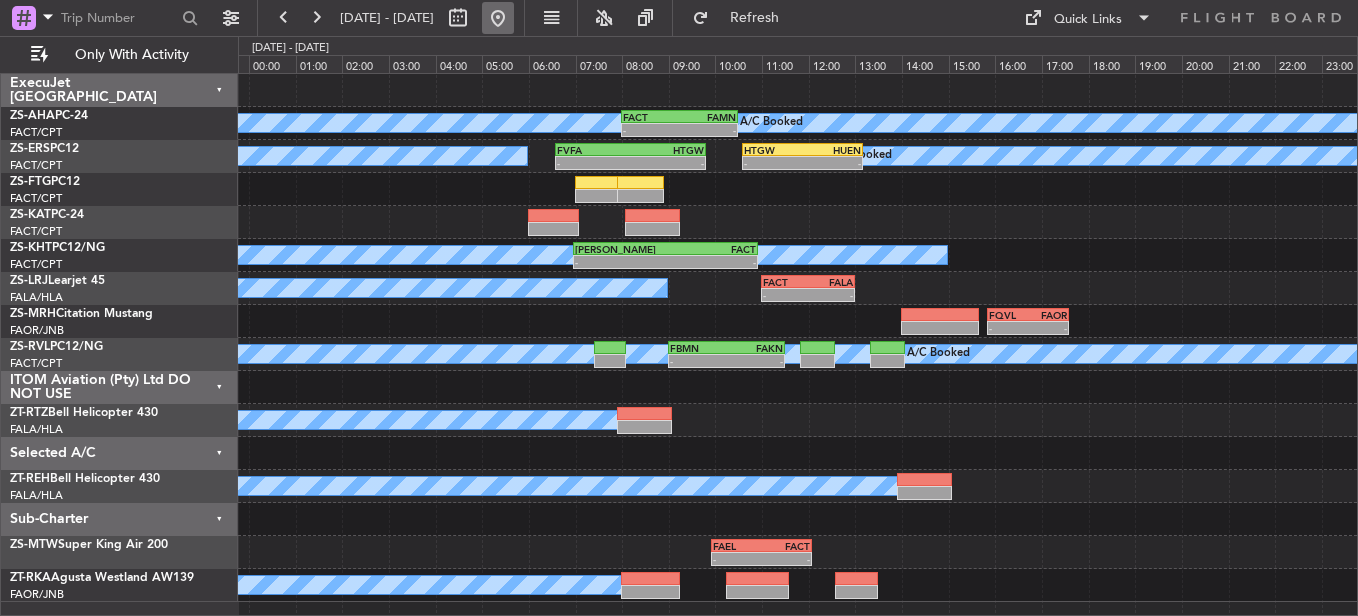 click at bounding box center [498, 18] 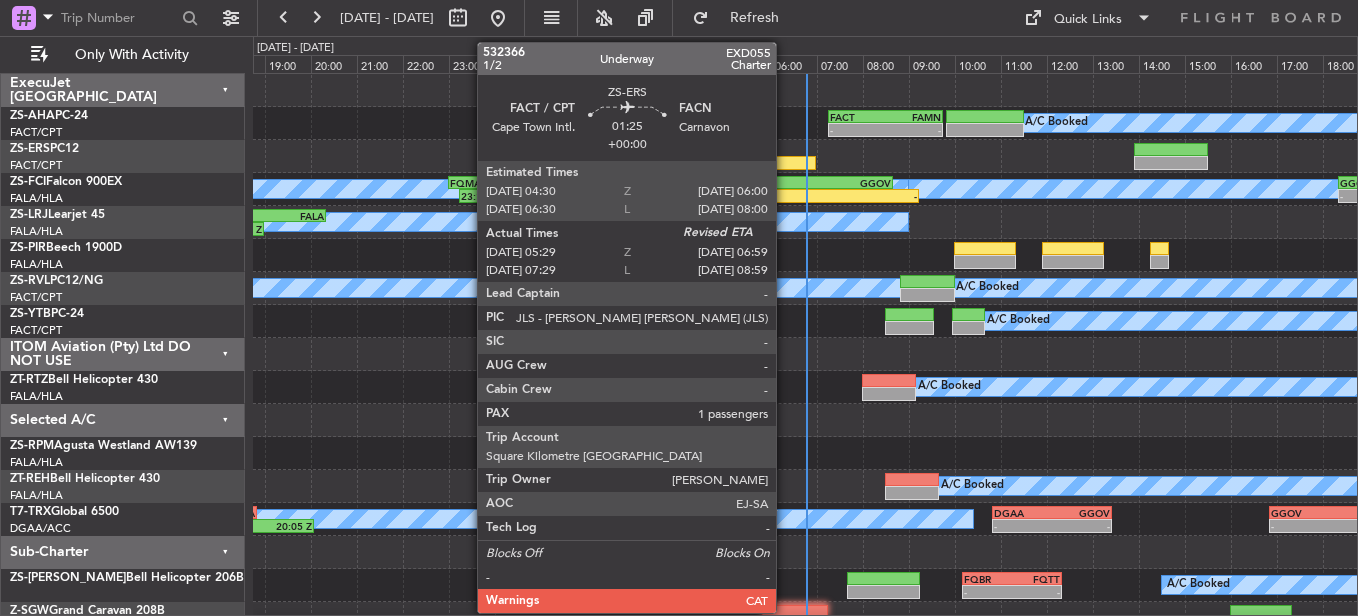click 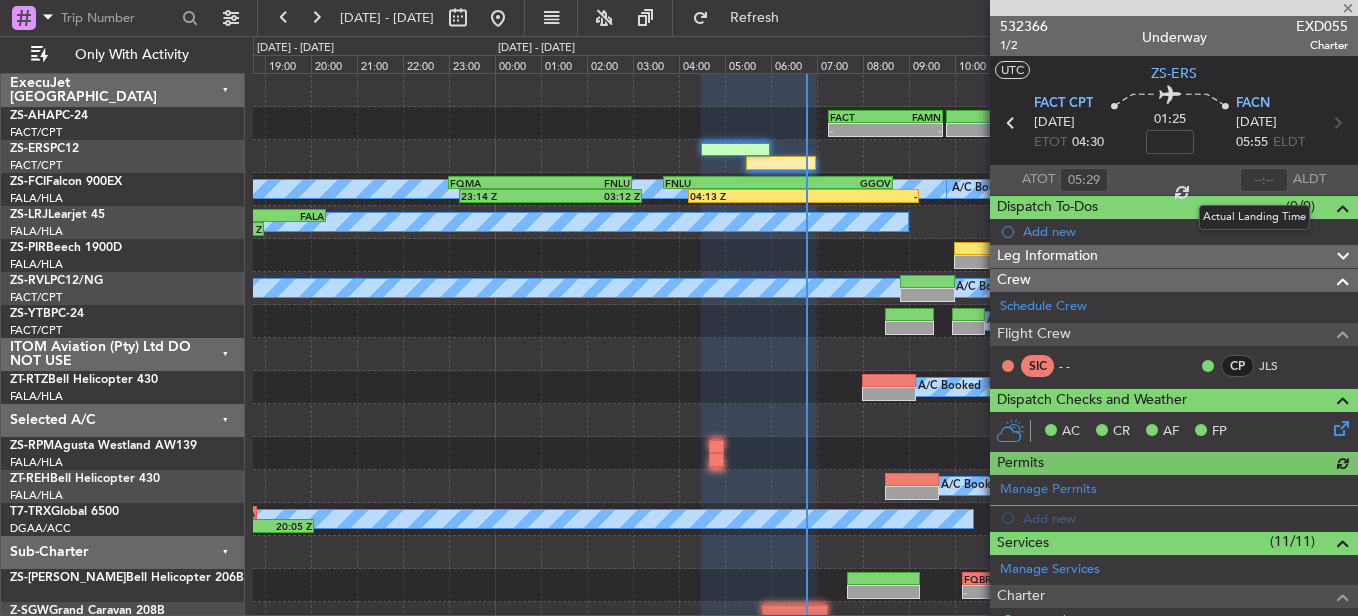 click at bounding box center [1264, 180] 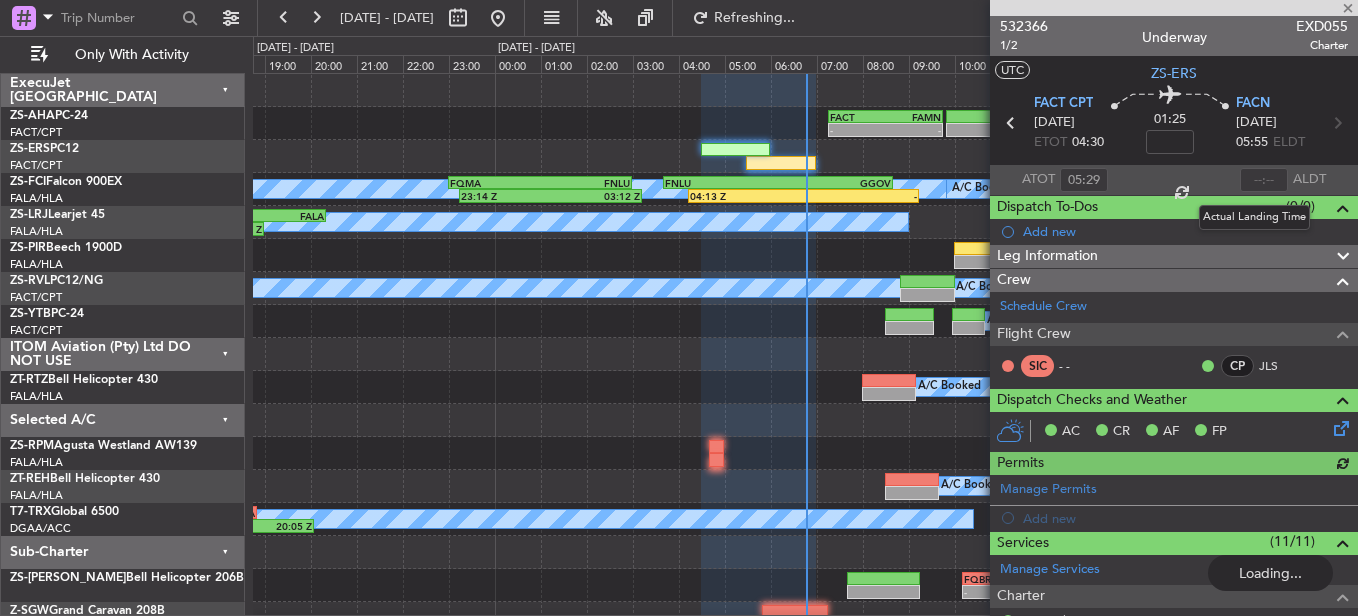 click at bounding box center [1264, 180] 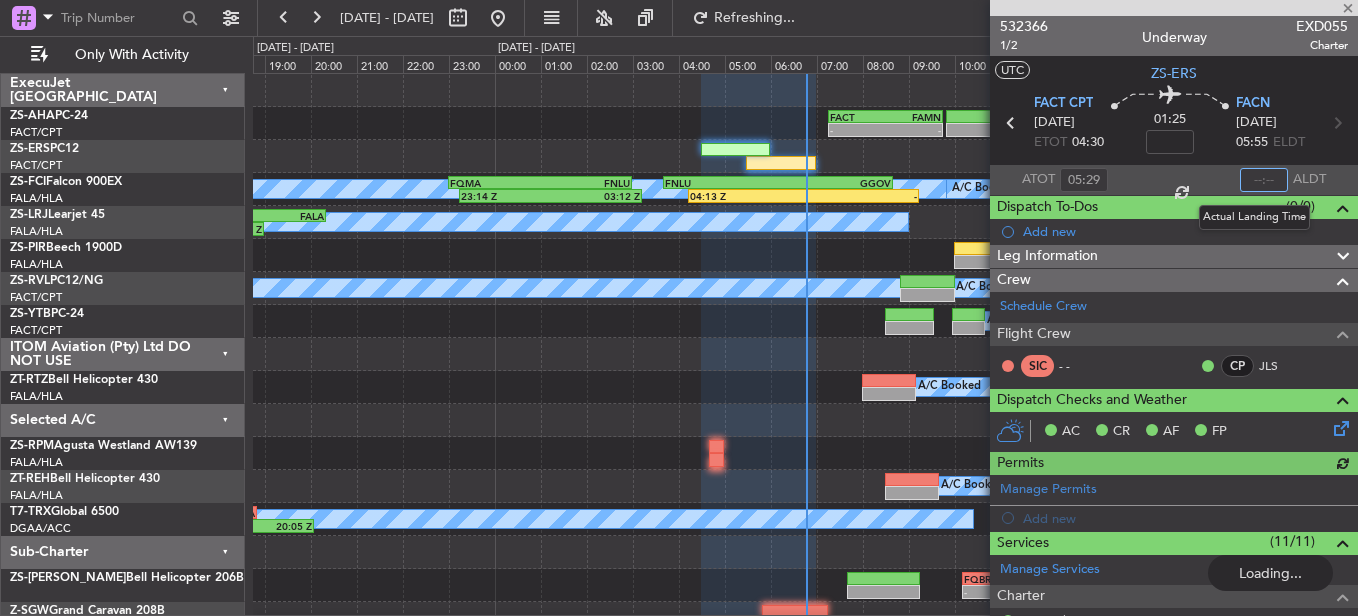 click at bounding box center (1264, 180) 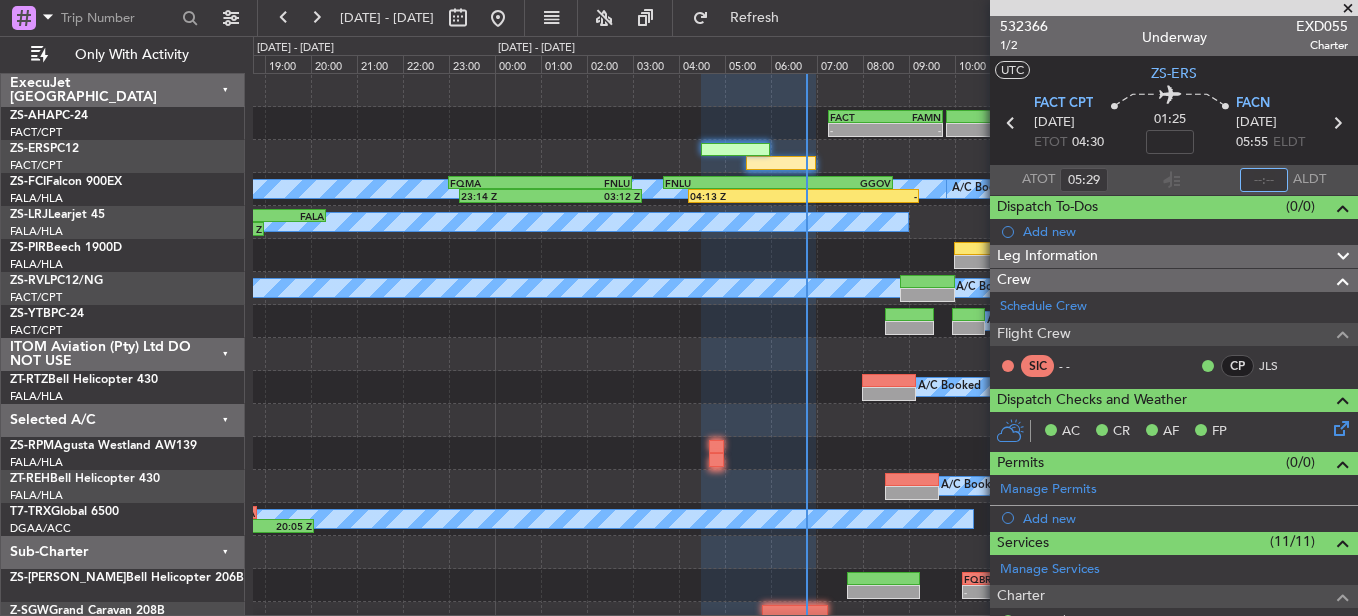 click at bounding box center [1264, 180] 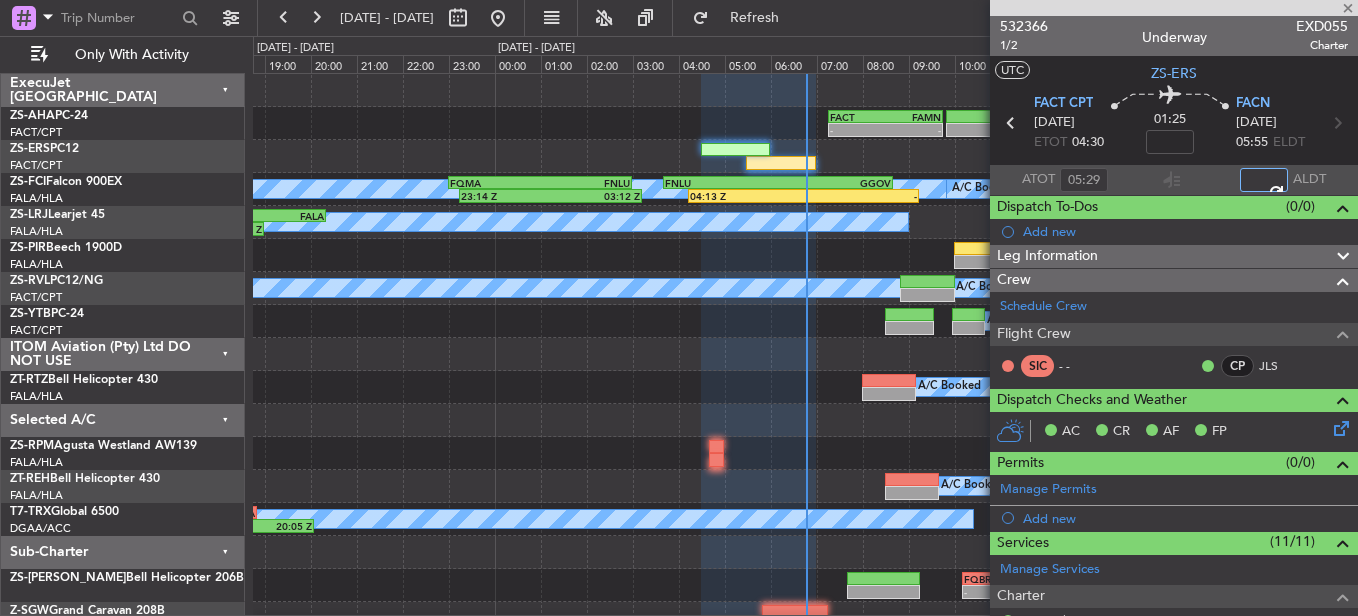 type on "06:30" 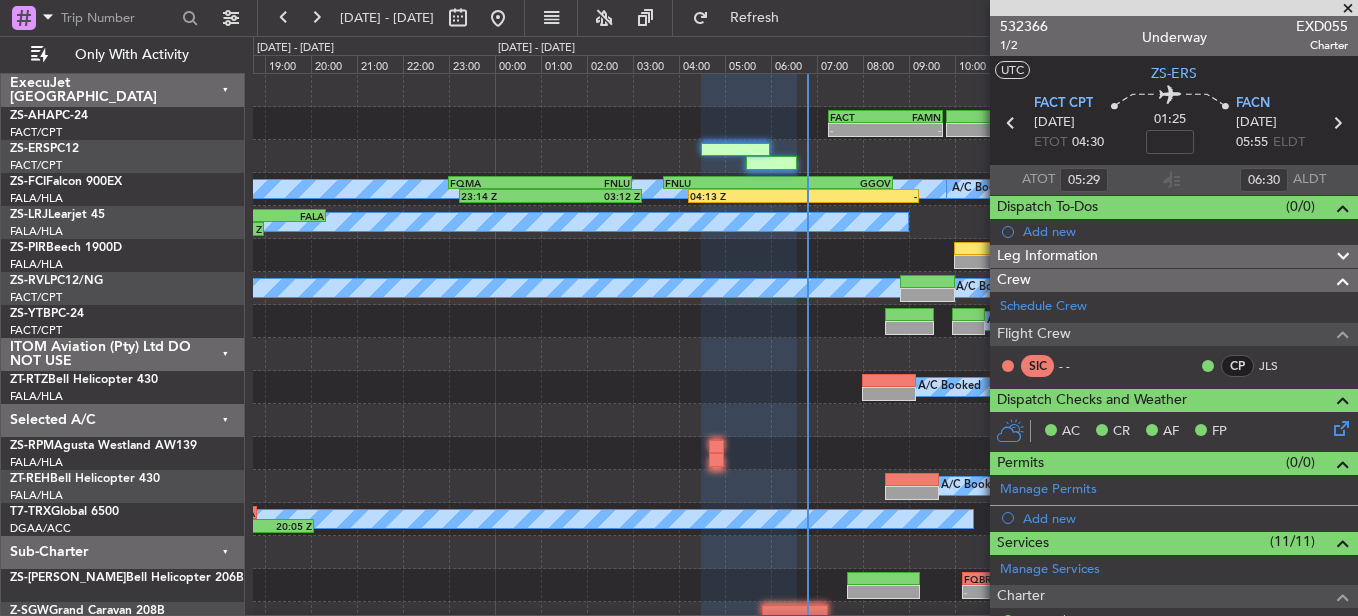 click at bounding box center [1348, 9] 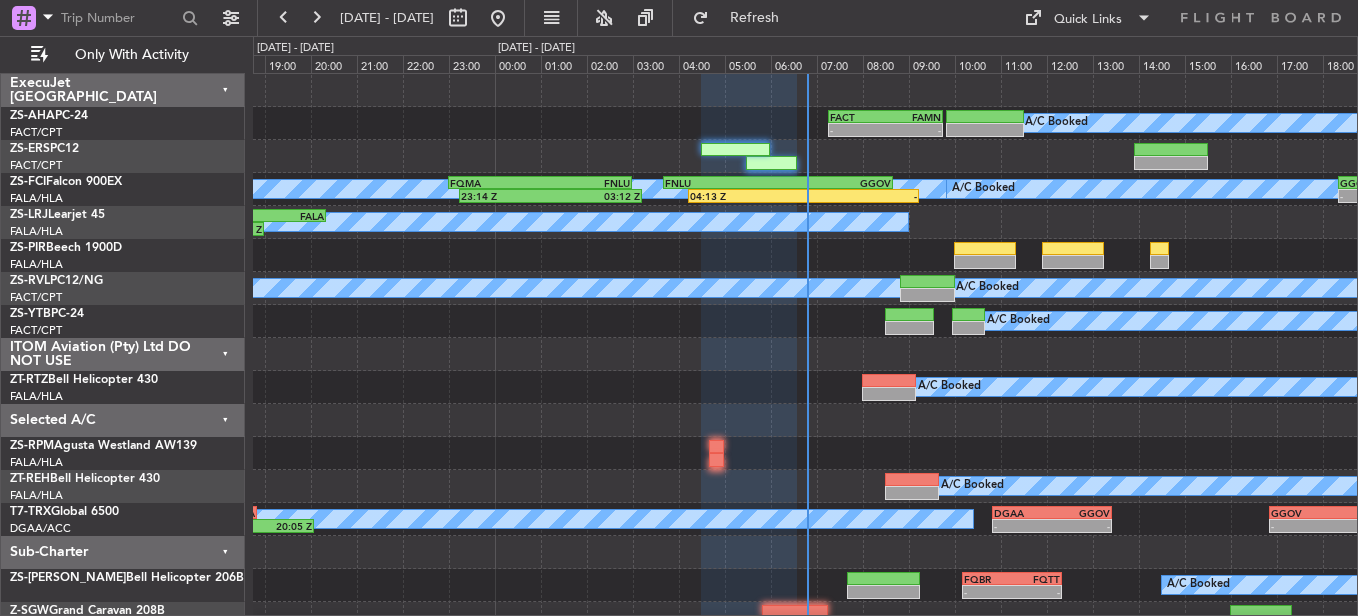 type on "0" 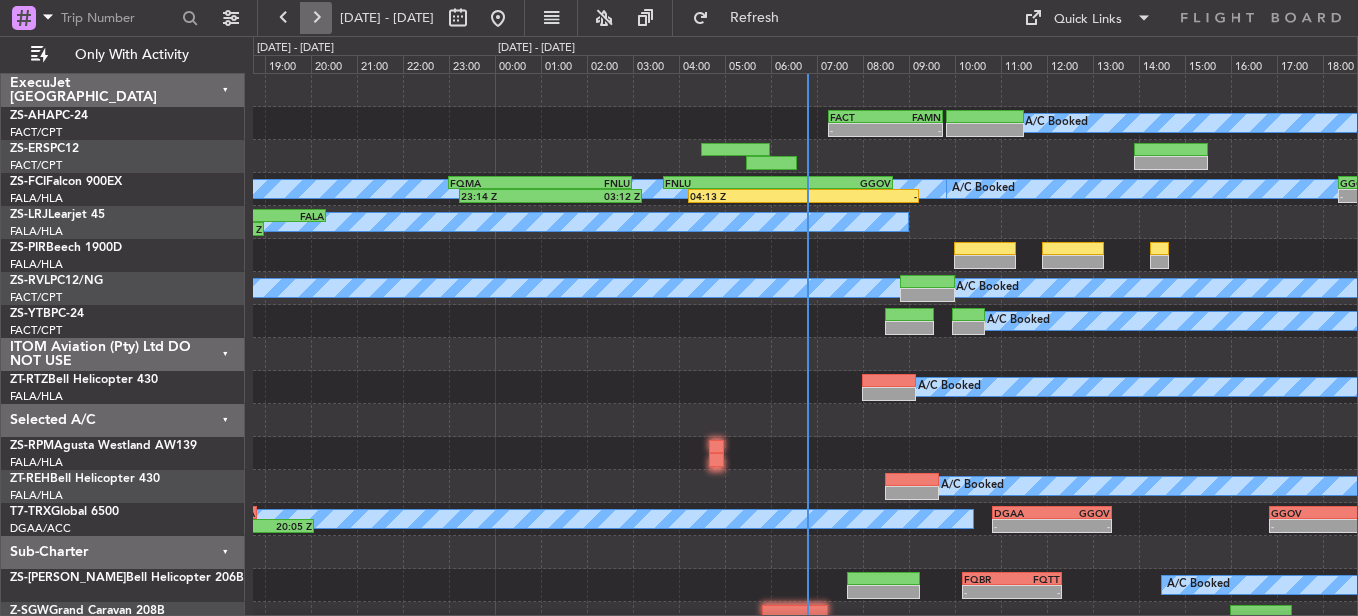 click at bounding box center [316, 18] 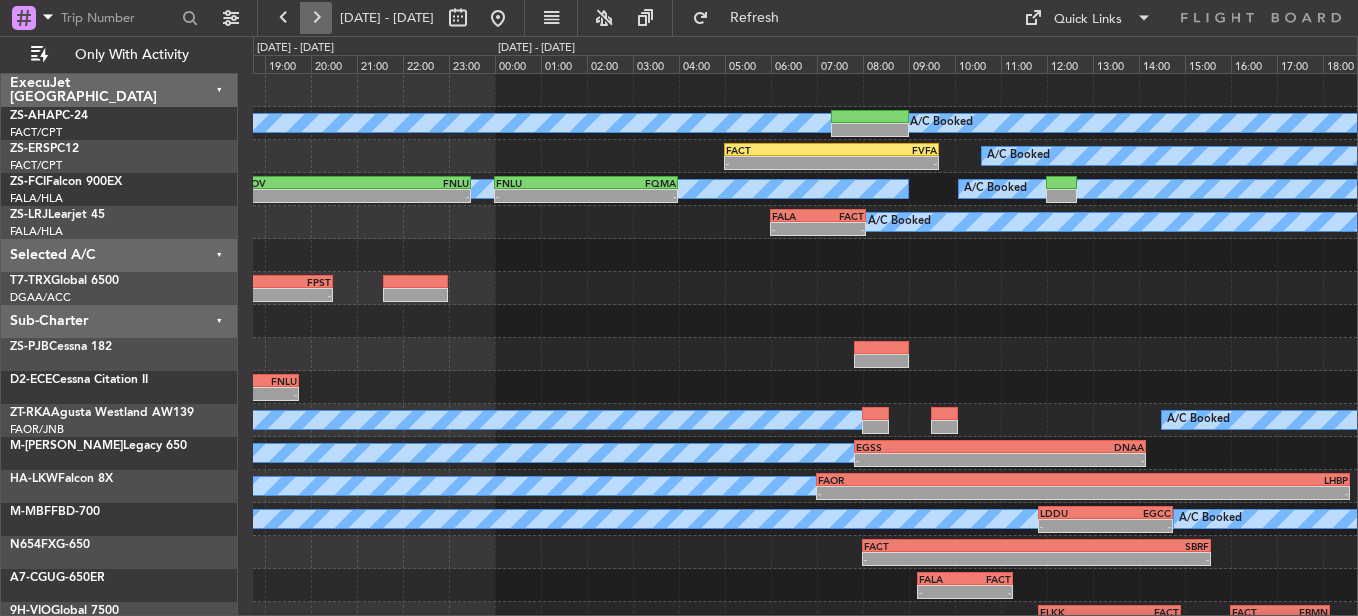 click at bounding box center [316, 18] 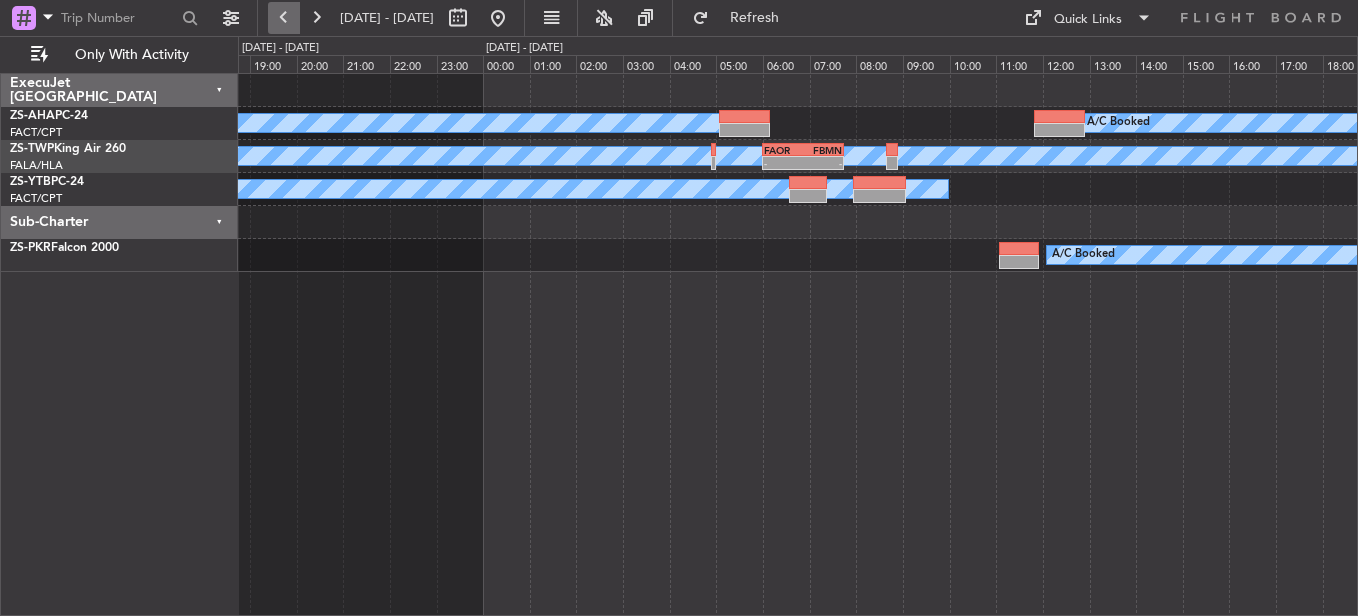 click at bounding box center (284, 18) 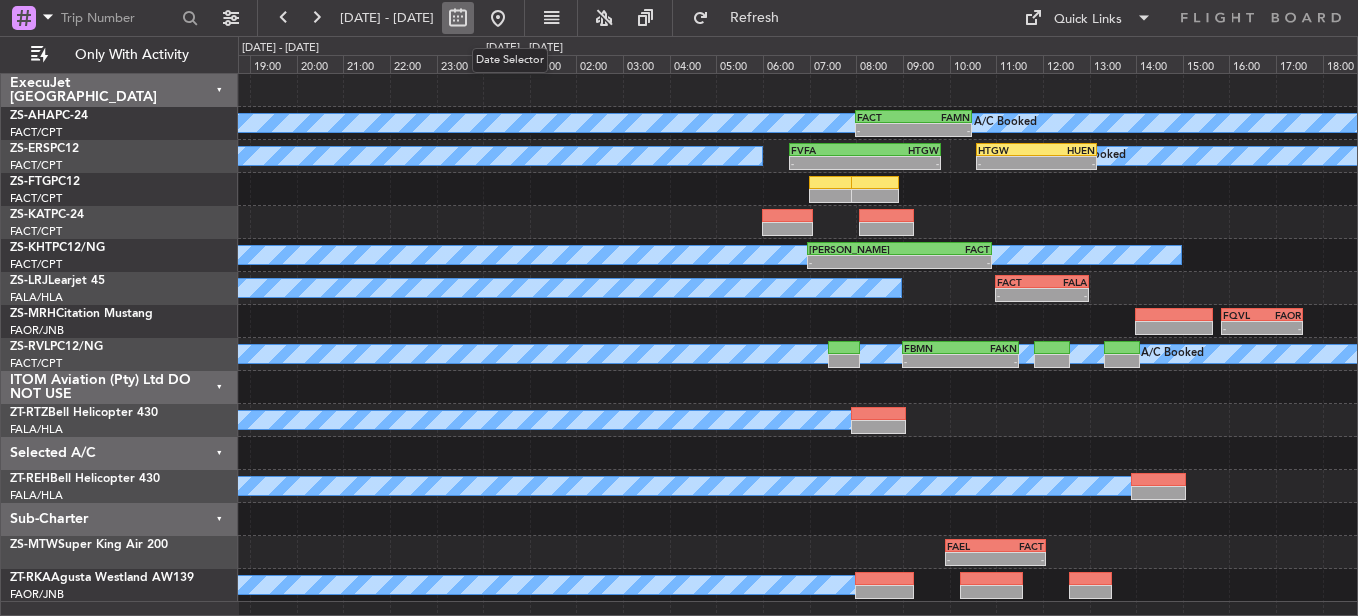 click at bounding box center (458, 18) 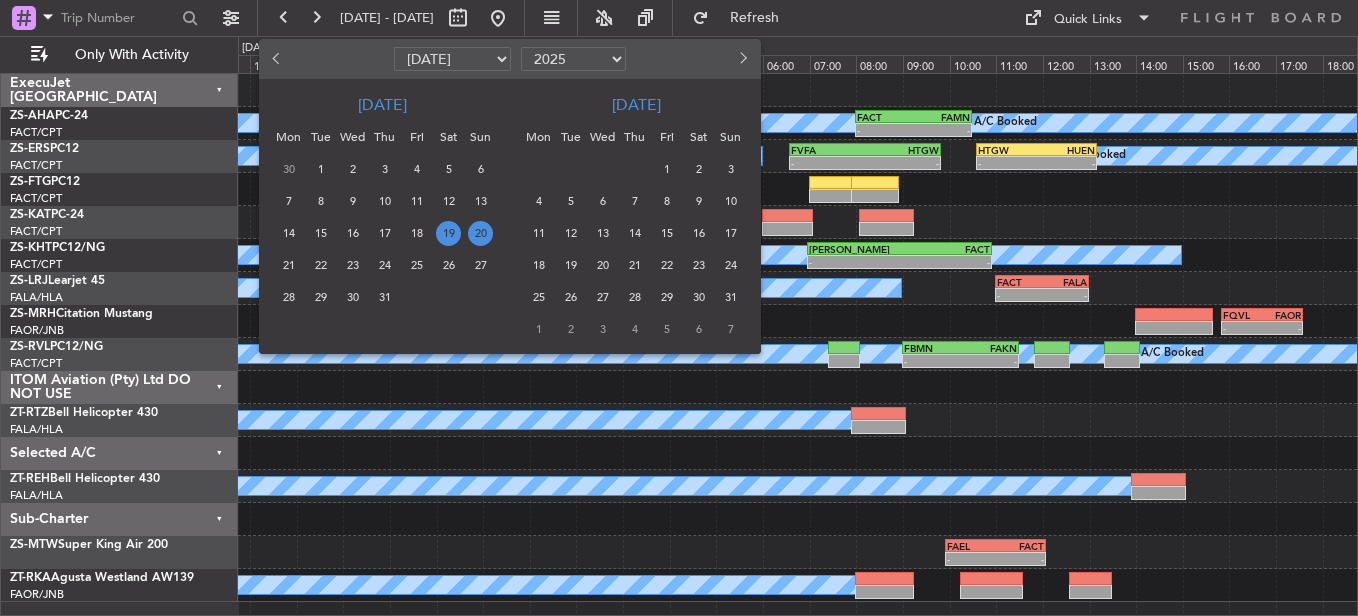 click on "20" at bounding box center [480, 233] 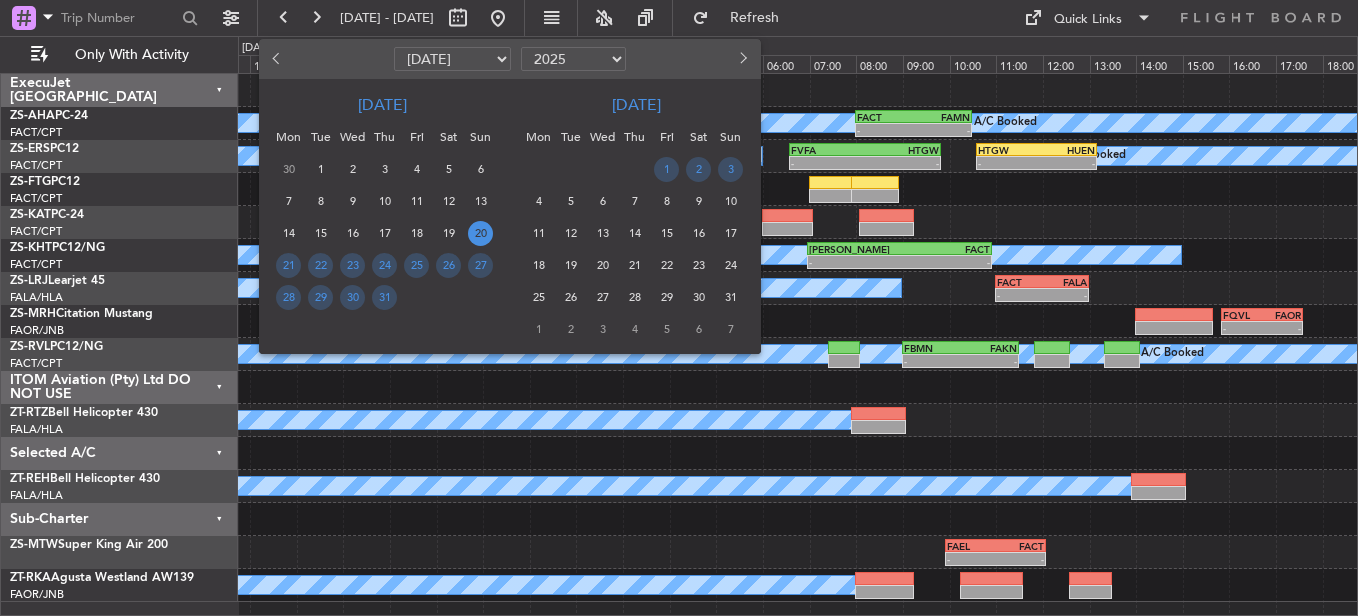 click on "20" at bounding box center (480, 233) 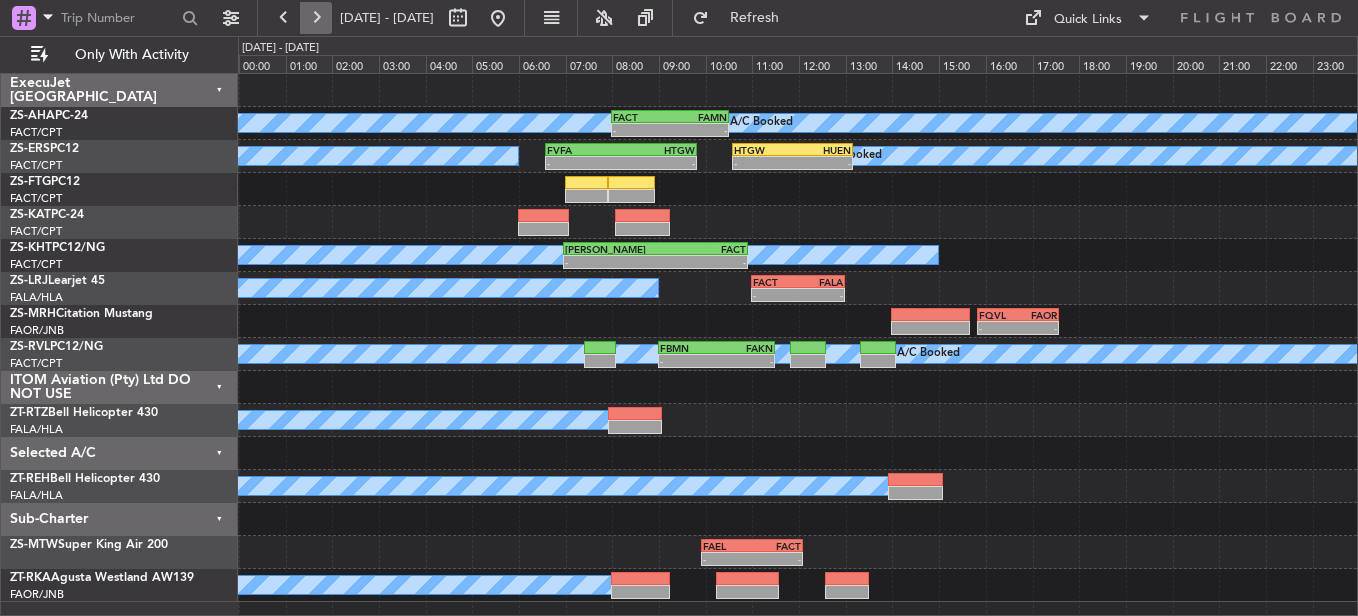 click at bounding box center (316, 18) 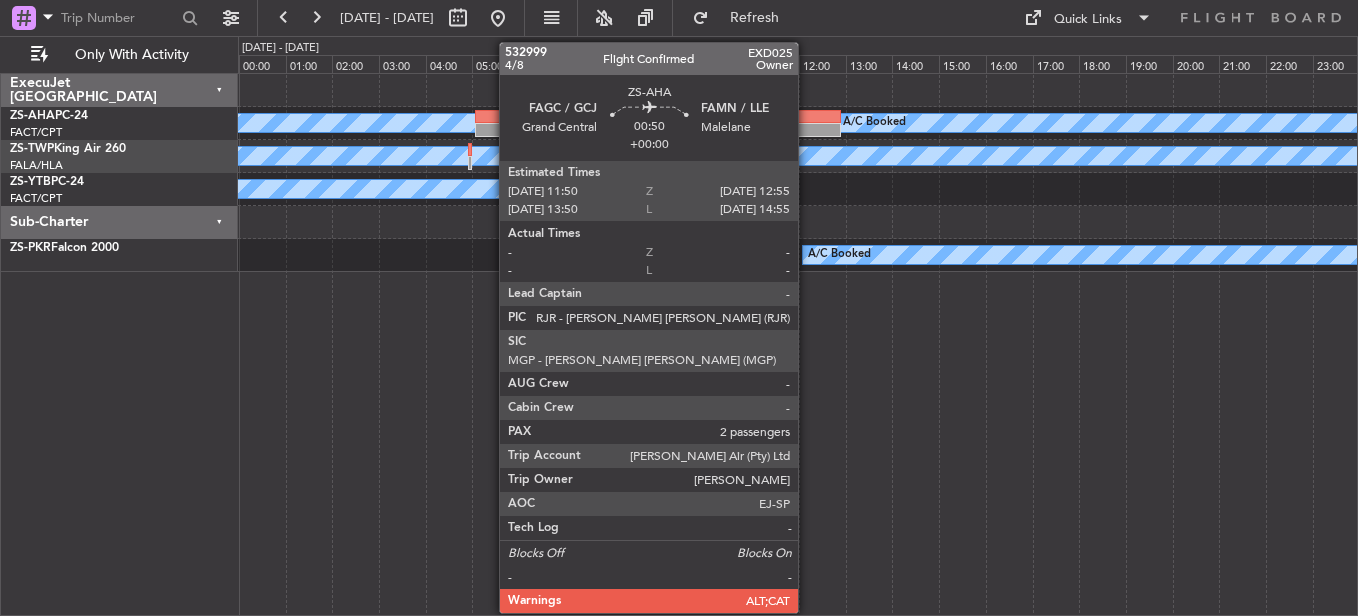 click 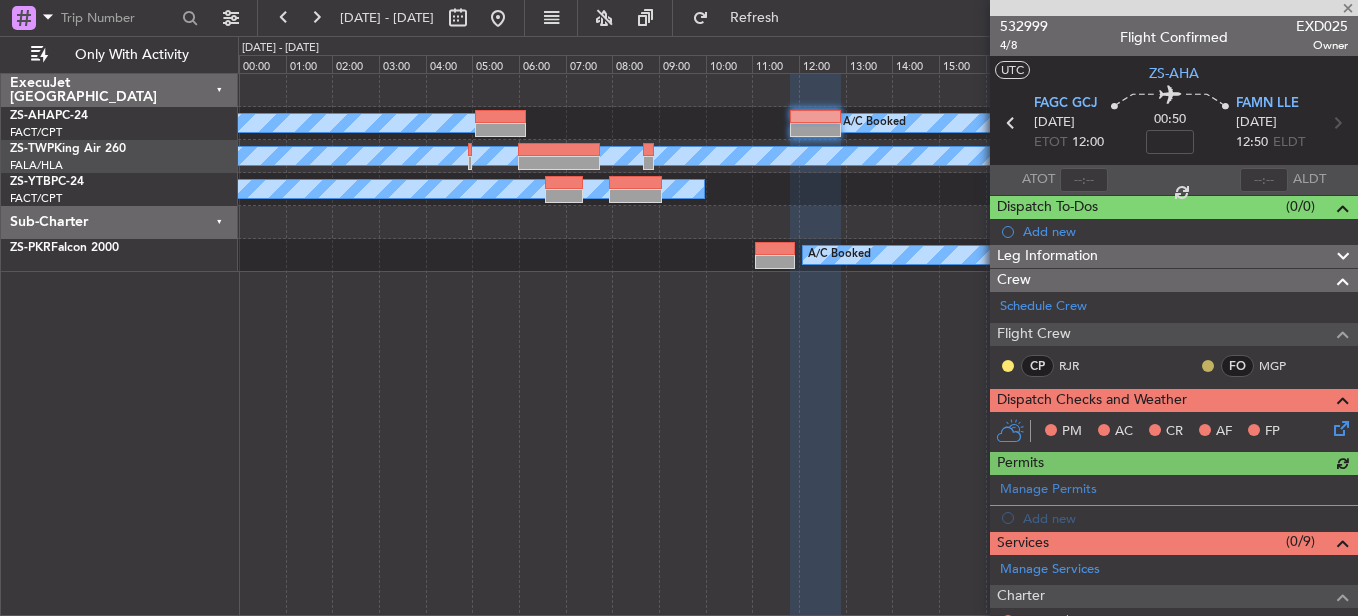 click 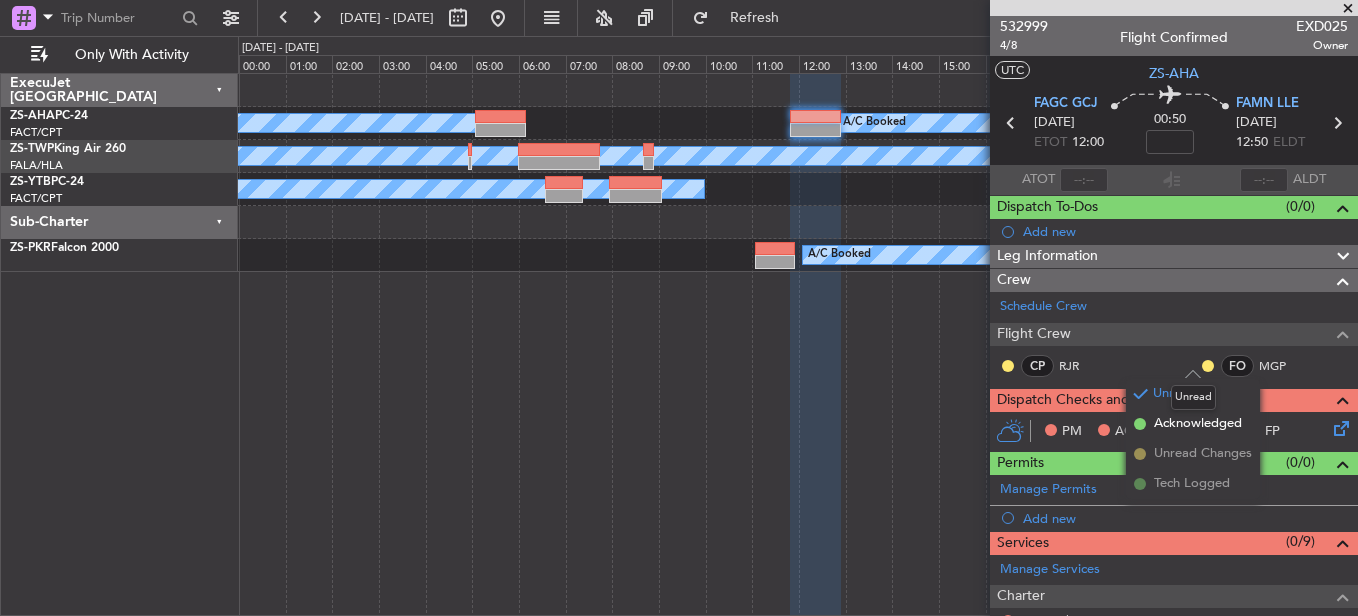 click on "Unread" at bounding box center (1193, 397) 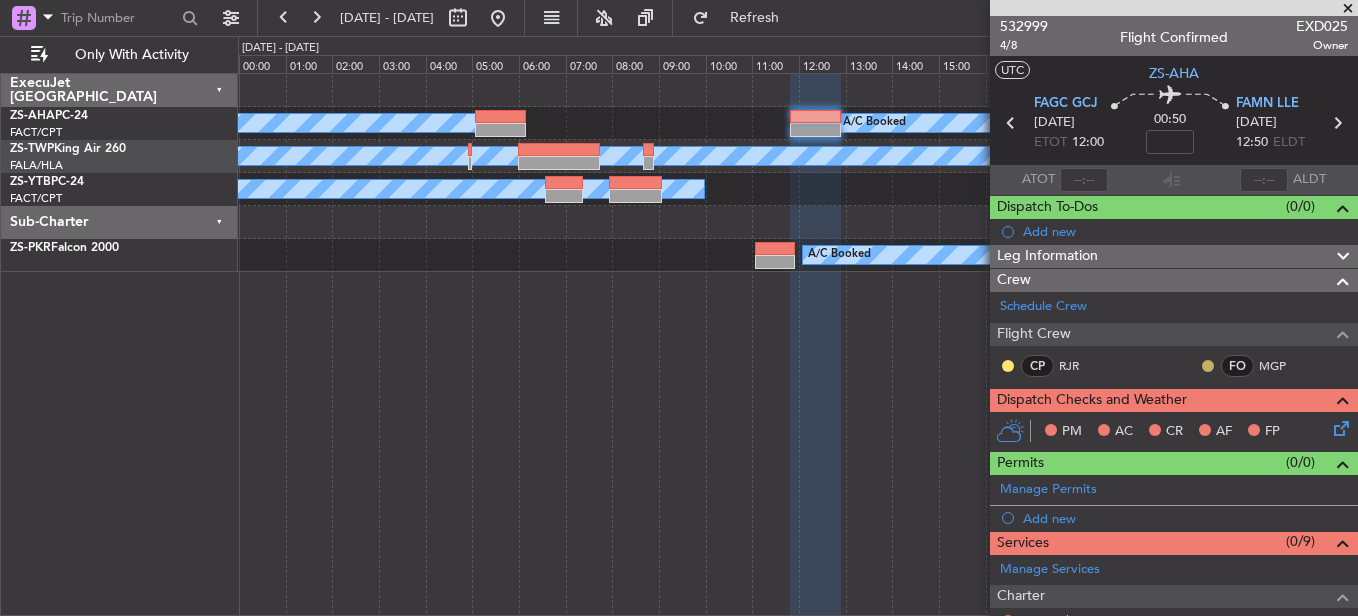 click 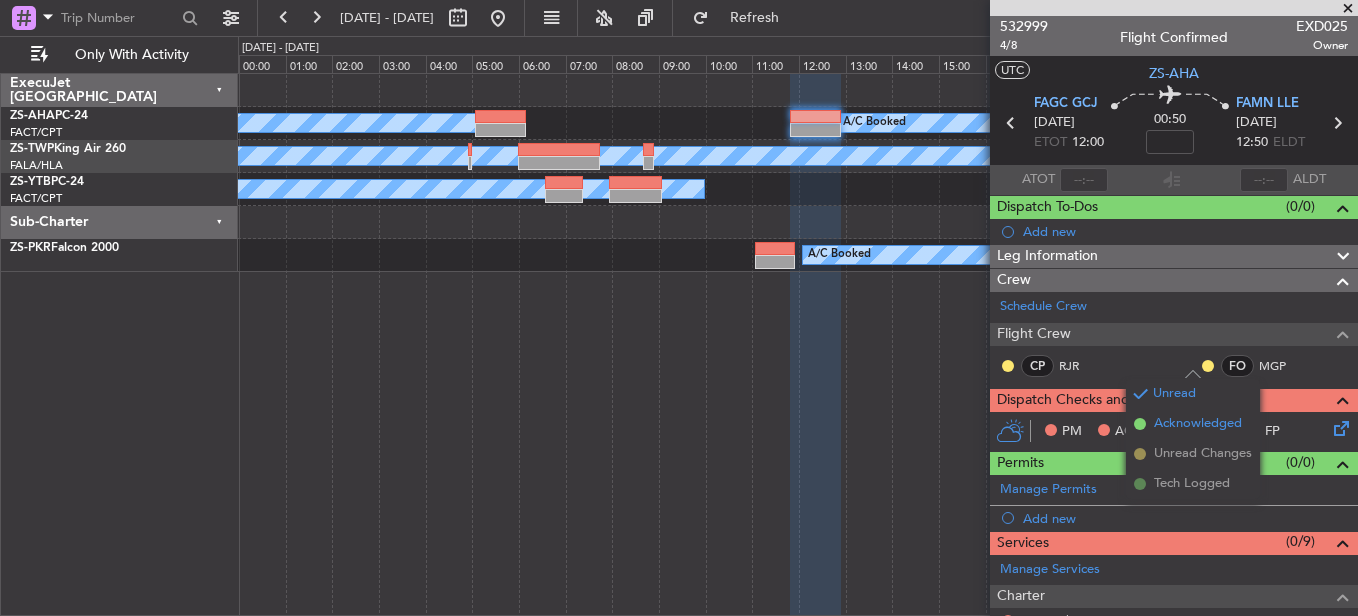 click on "Acknowledged" at bounding box center [1198, 424] 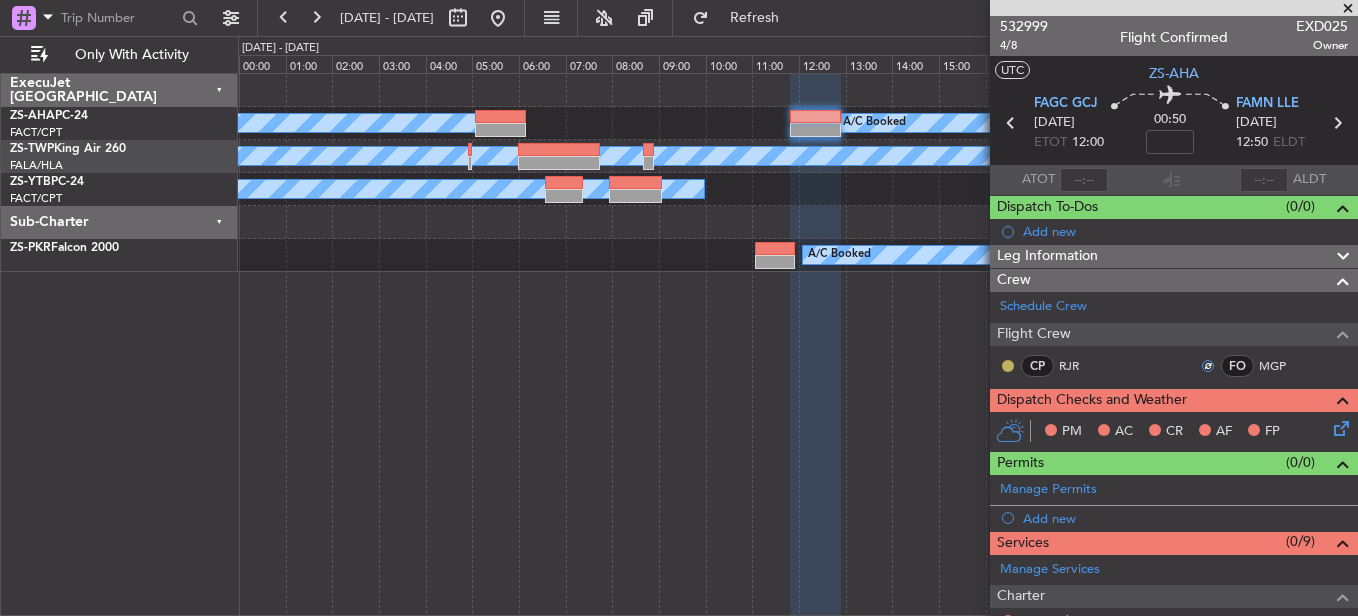 click 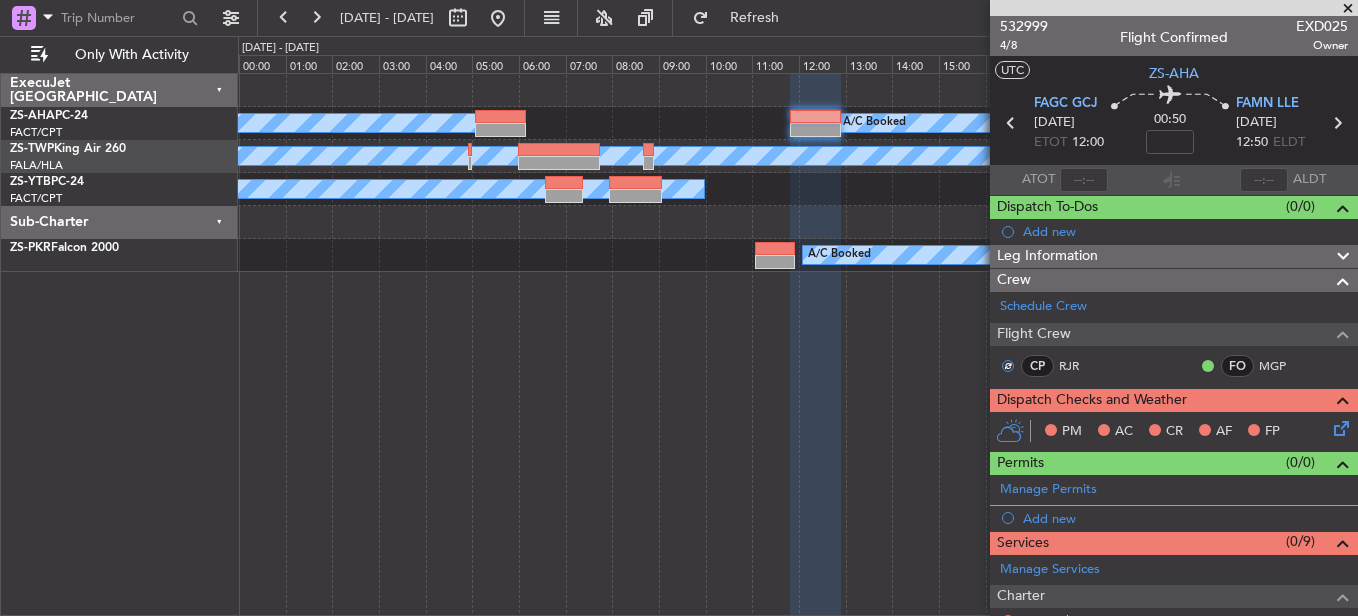 click 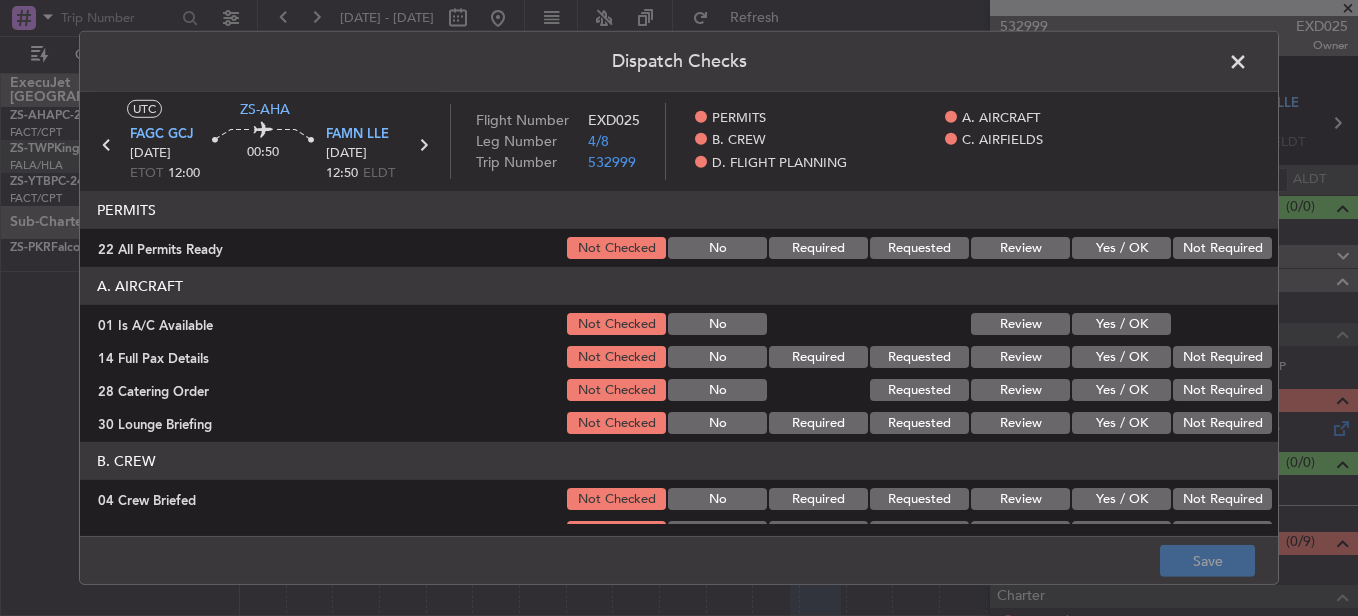 click on "Not Required" 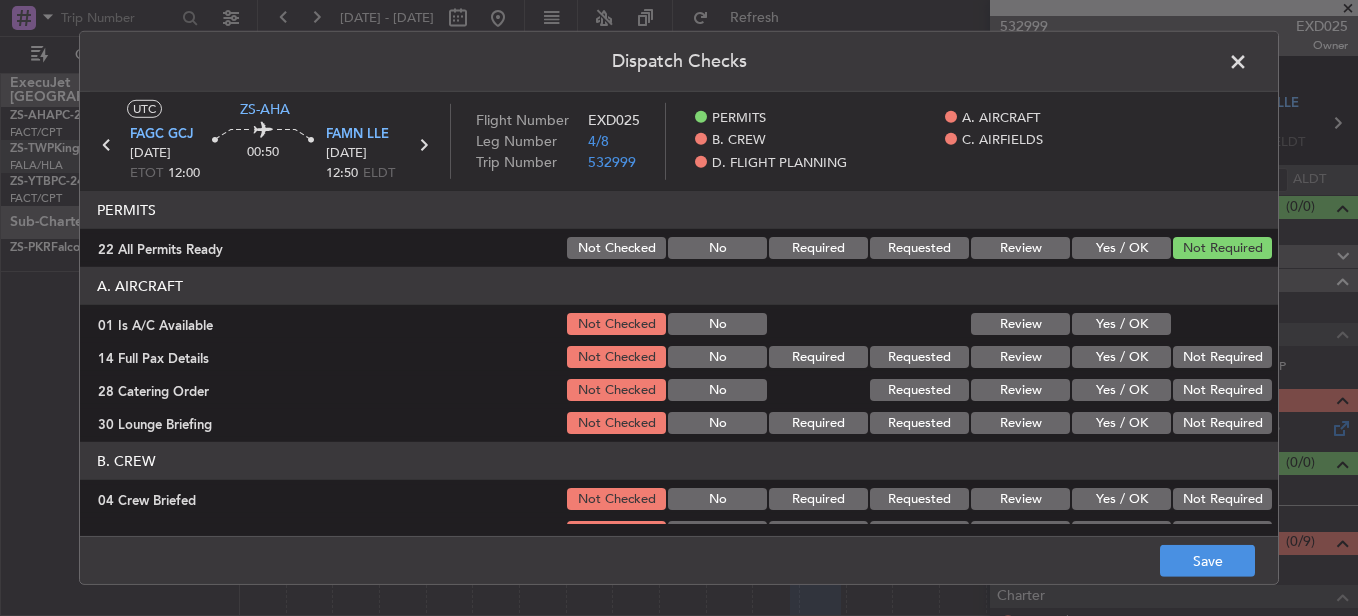 click on "Yes / OK" 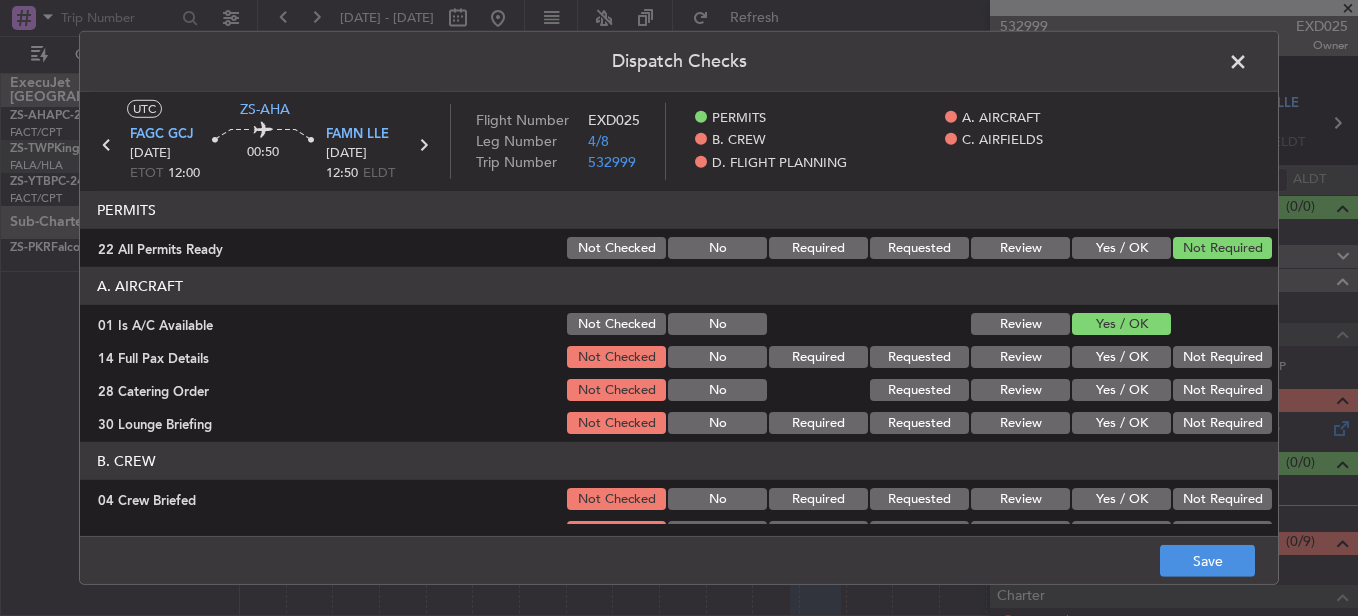 click on "Not Required" 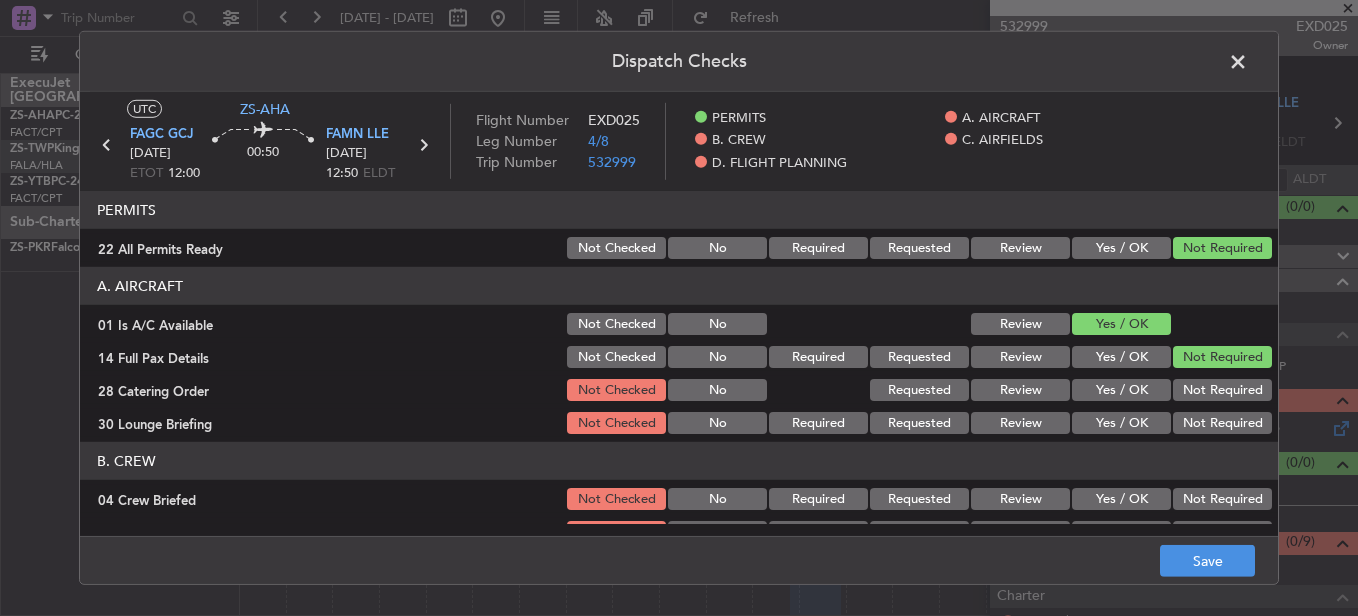 click on "Not Required" 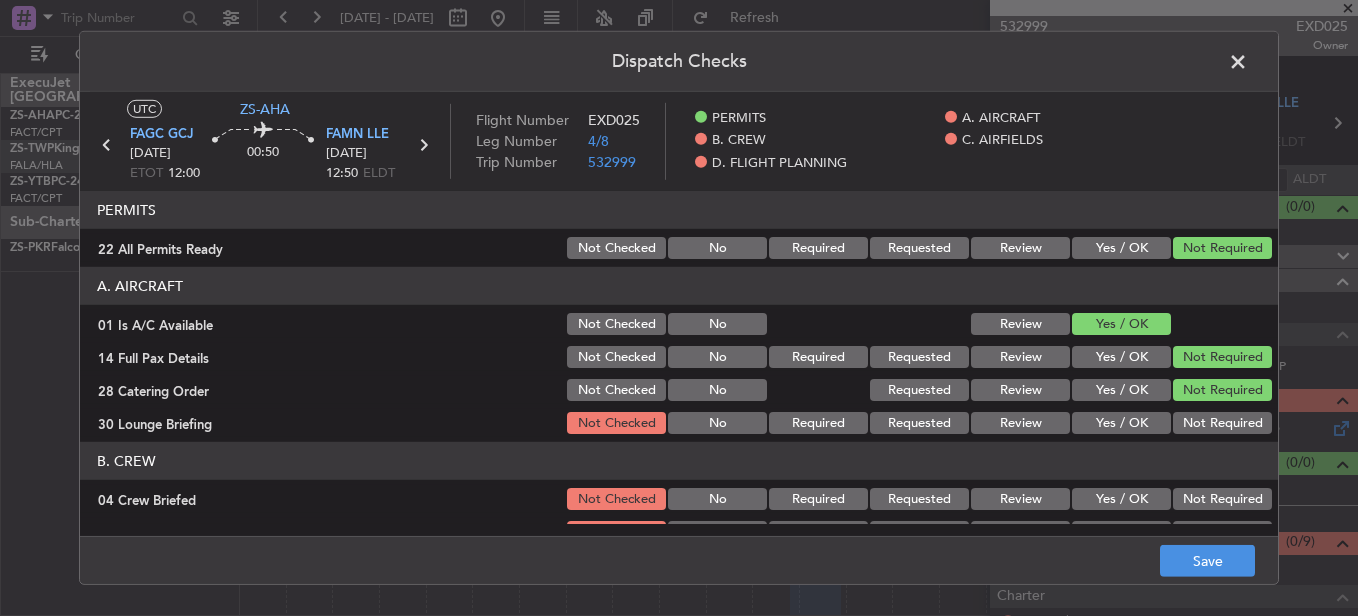 click on "Not Required" 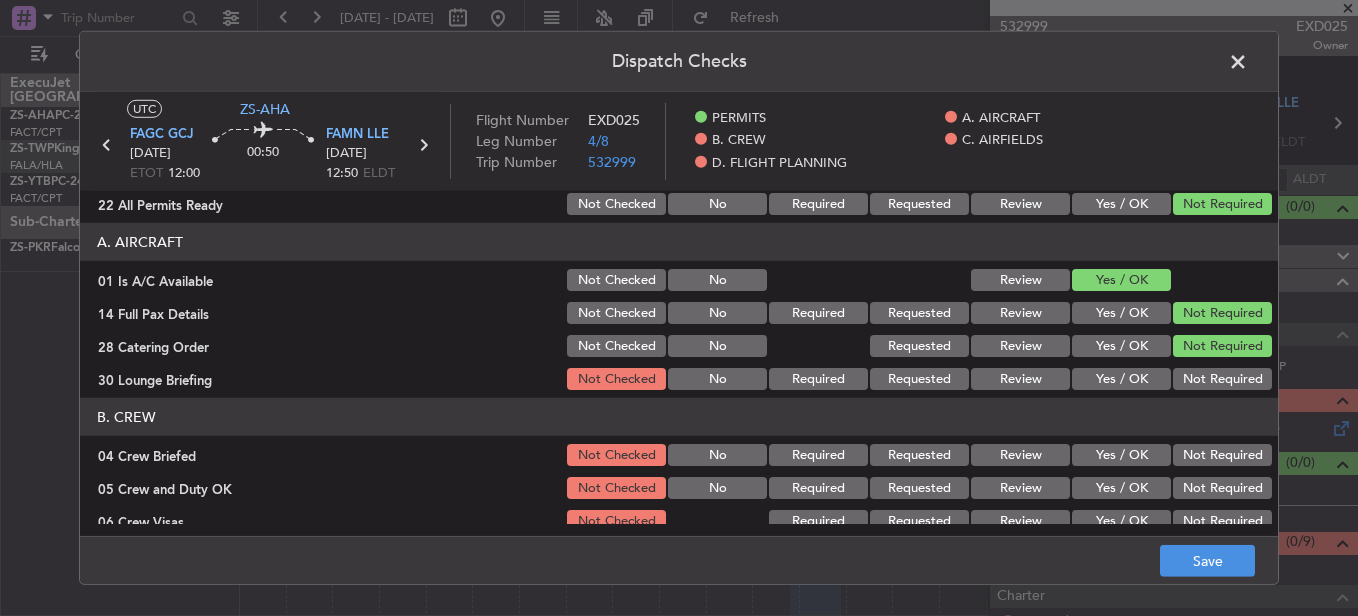 scroll, scrollTop: 100, scrollLeft: 0, axis: vertical 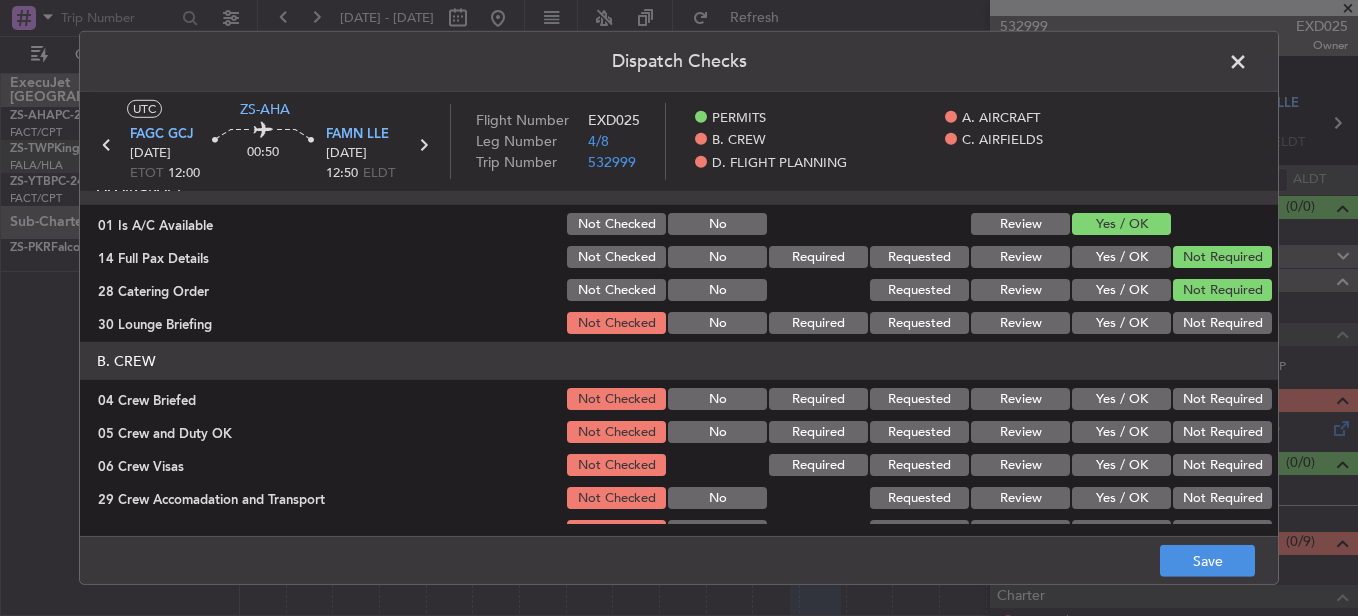 click on "Not Required" 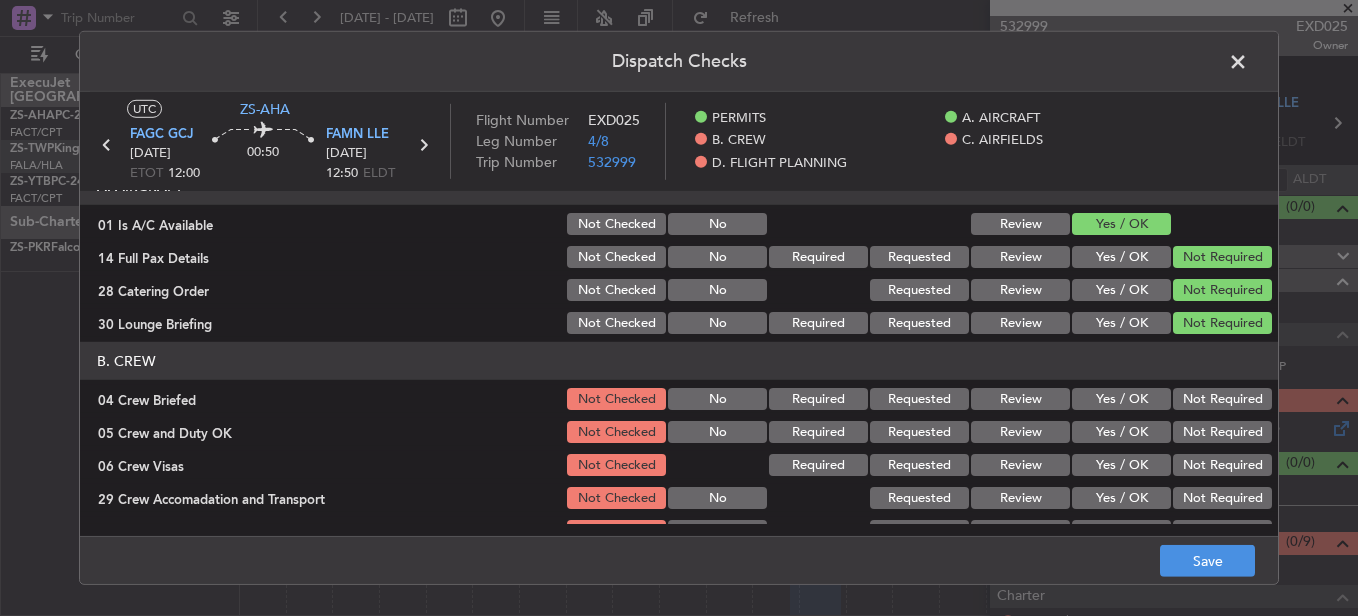 click on "B. CREW   04 Crew Briefed  Not Checked No Required Requested Review Yes / OK Not Required  05 Crew and Duty OK  Not Checked No Required Requested Review Yes / OK Not Required  06 Crew Visas  Not Checked Required Requested Review Yes / OK Not Required  29 Crew Accomadation and Transport  Not Checked No Requested Review Yes / OK Not Required  31 Money Order  Not Checked No Requested Review Yes / OK Not Required  Notify Crew of Schedule  Not Checked No Review Yes / OK Not Required" 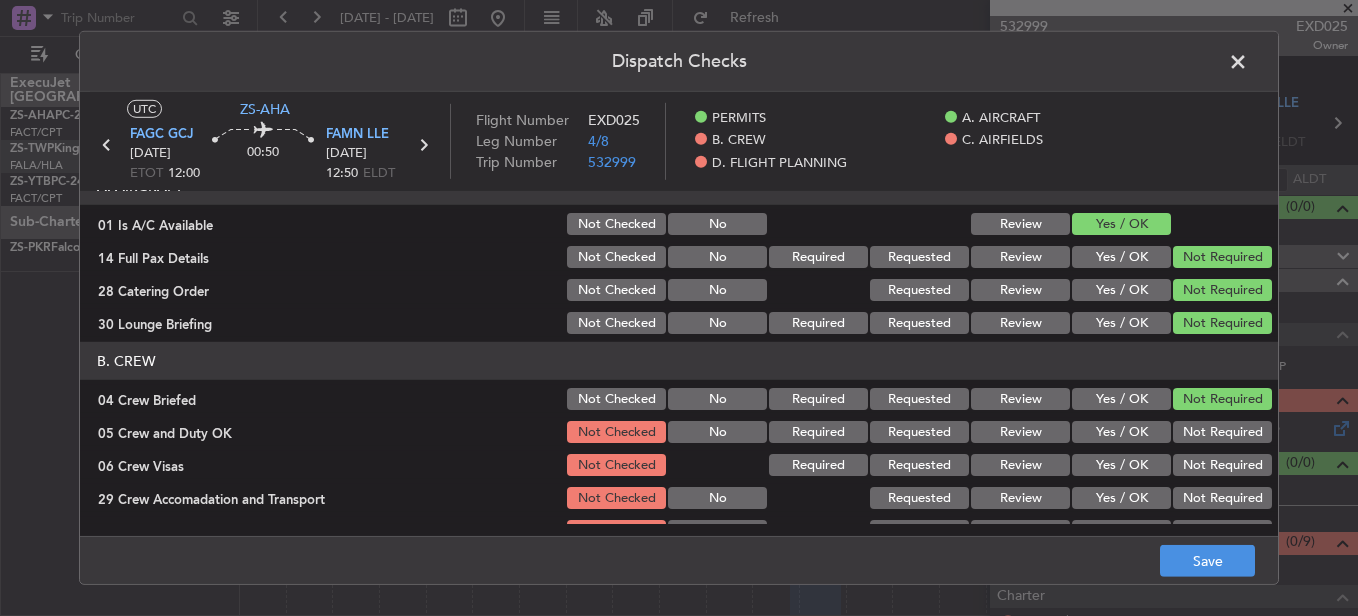 click on "Not Required" 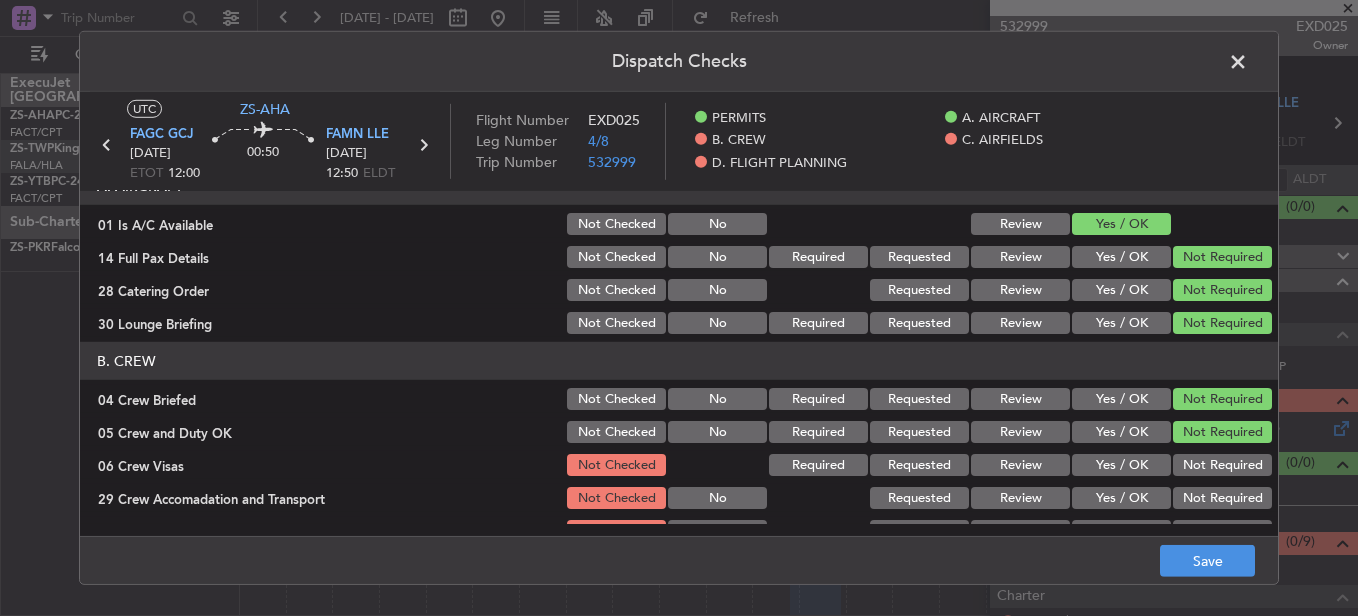 drag, startPoint x: 1195, startPoint y: 450, endPoint x: 1209, endPoint y: 523, distance: 74.330345 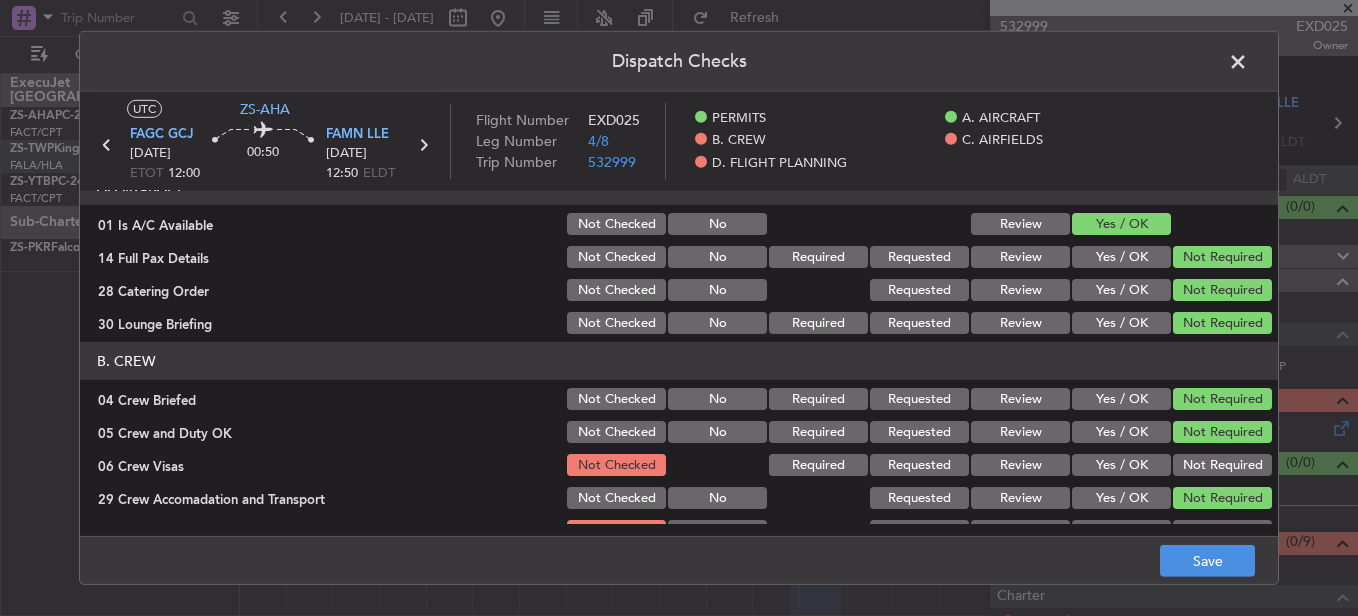 click on "Not Required" 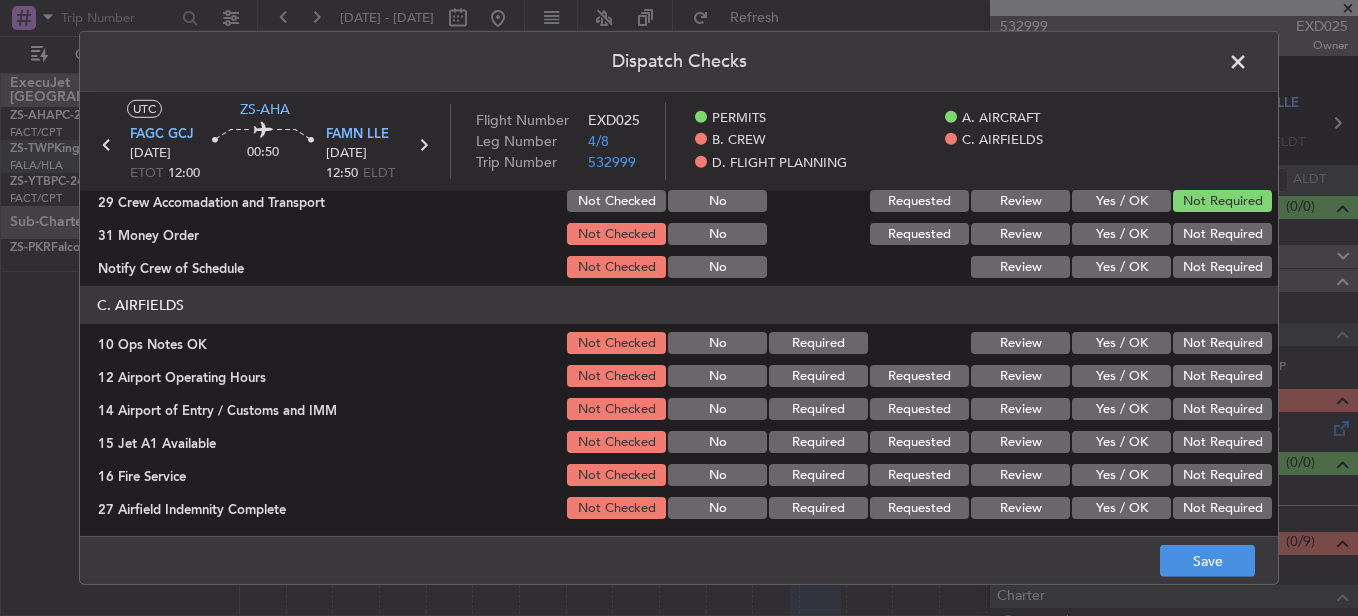scroll, scrollTop: 400, scrollLeft: 0, axis: vertical 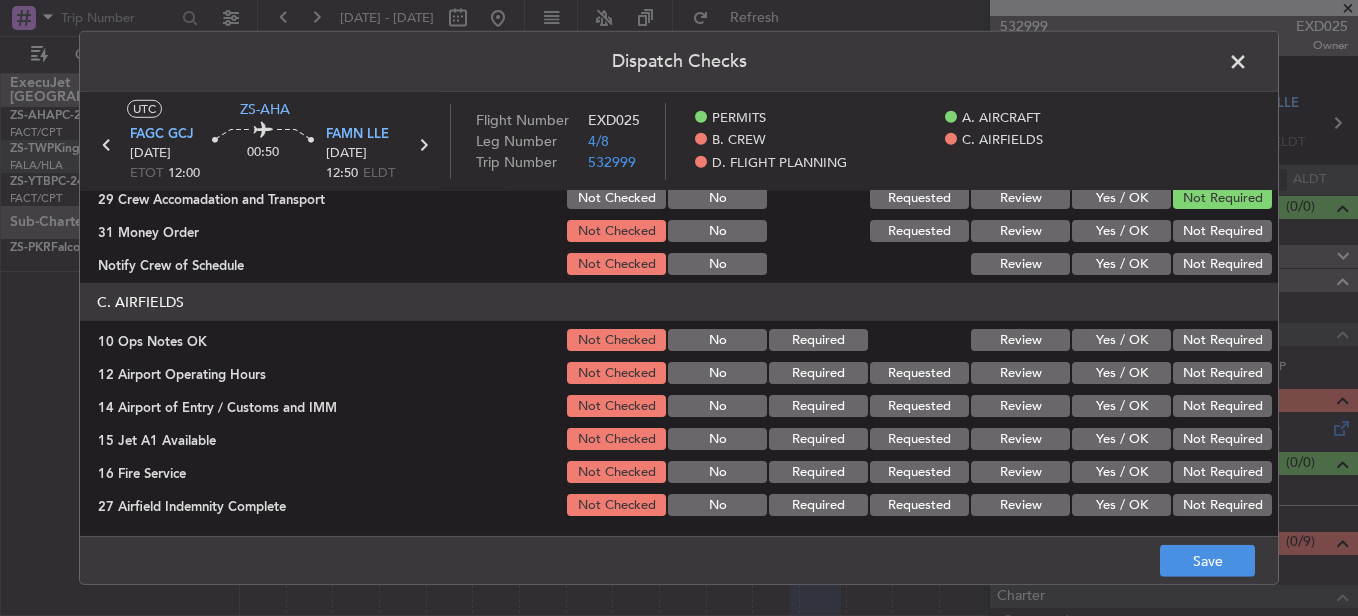 drag, startPoint x: 1202, startPoint y: 226, endPoint x: 1198, endPoint y: 237, distance: 11.7046995 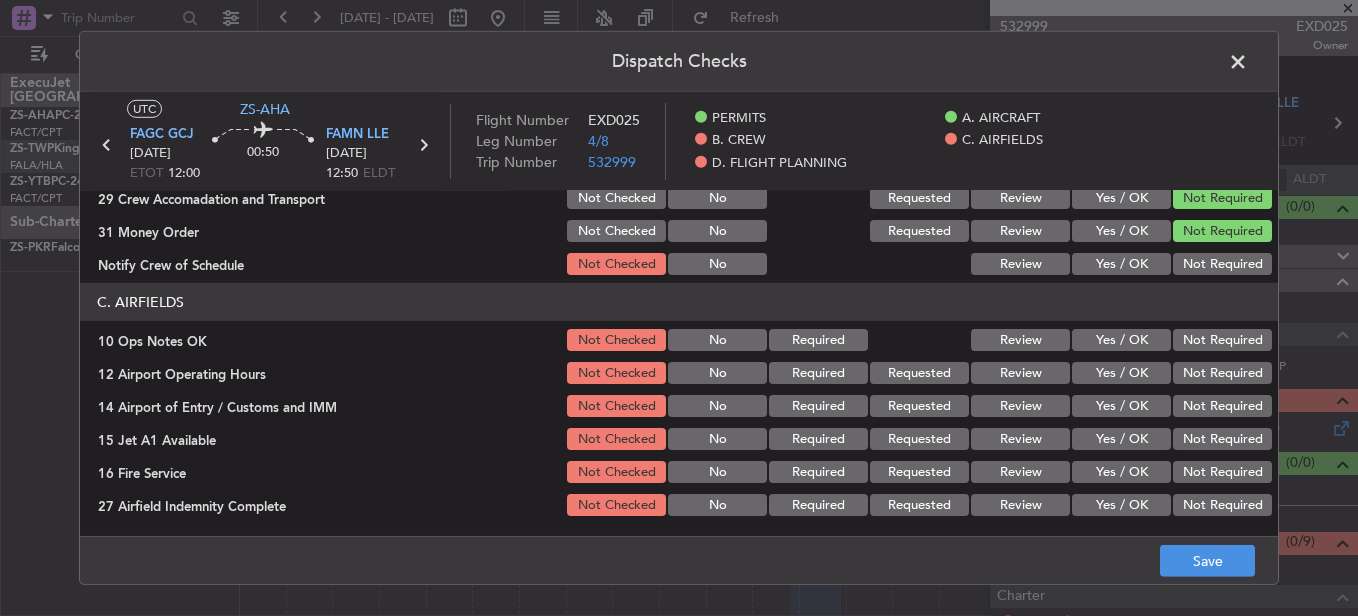 click on "Not Required" 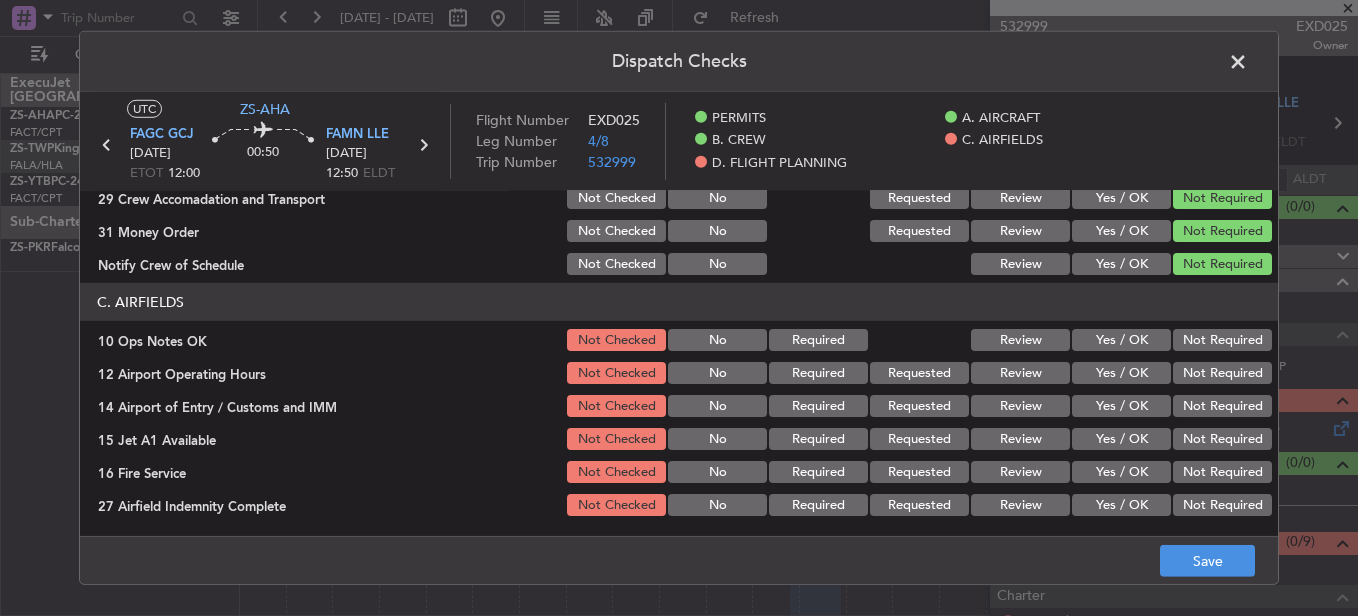 click on "Not Required" 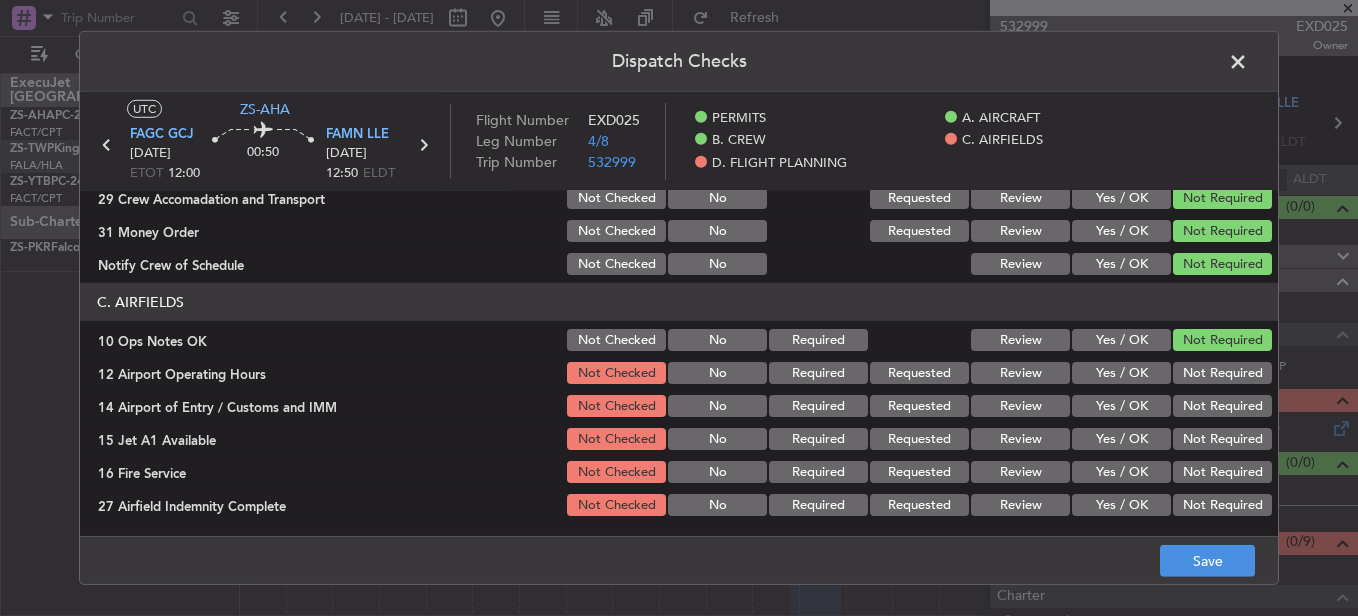 drag, startPoint x: 1207, startPoint y: 341, endPoint x: 1210, endPoint y: 358, distance: 17.262676 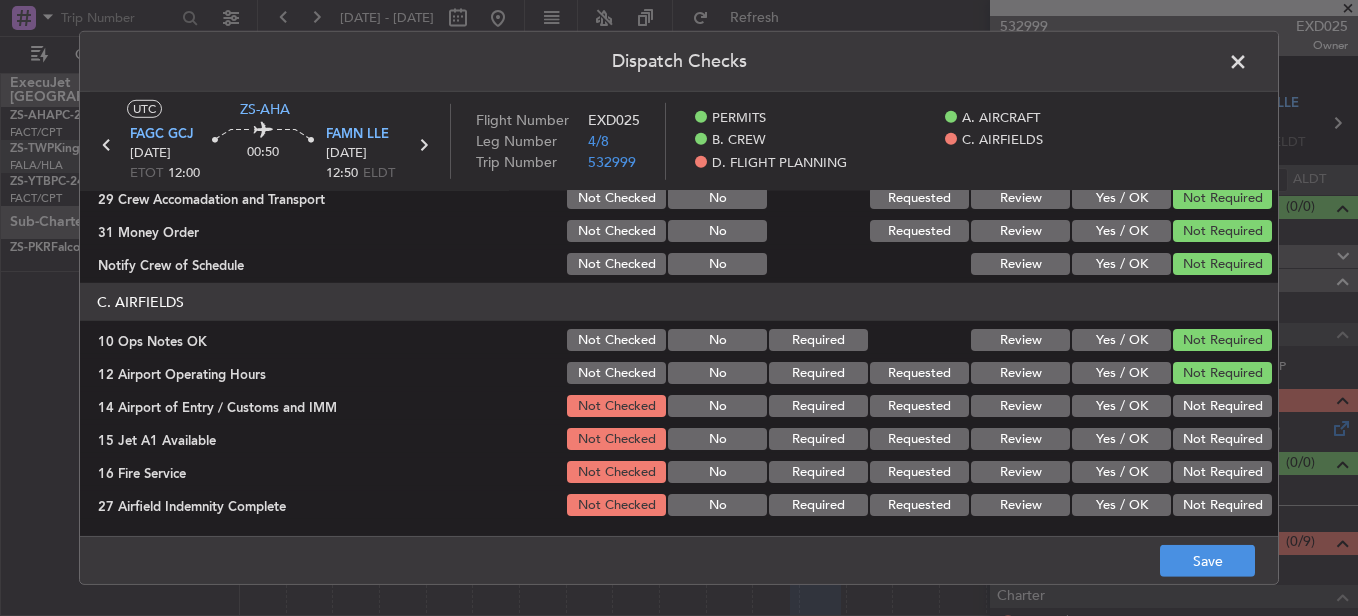 click on "Not Required" 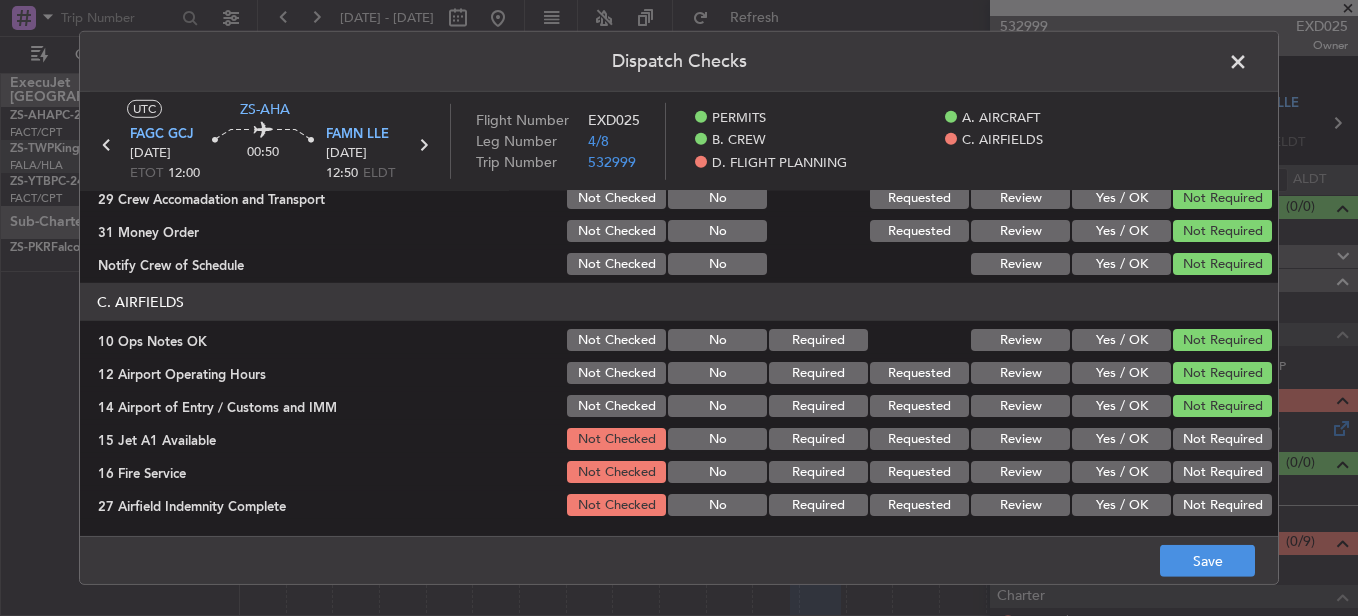 click on "Not Required" 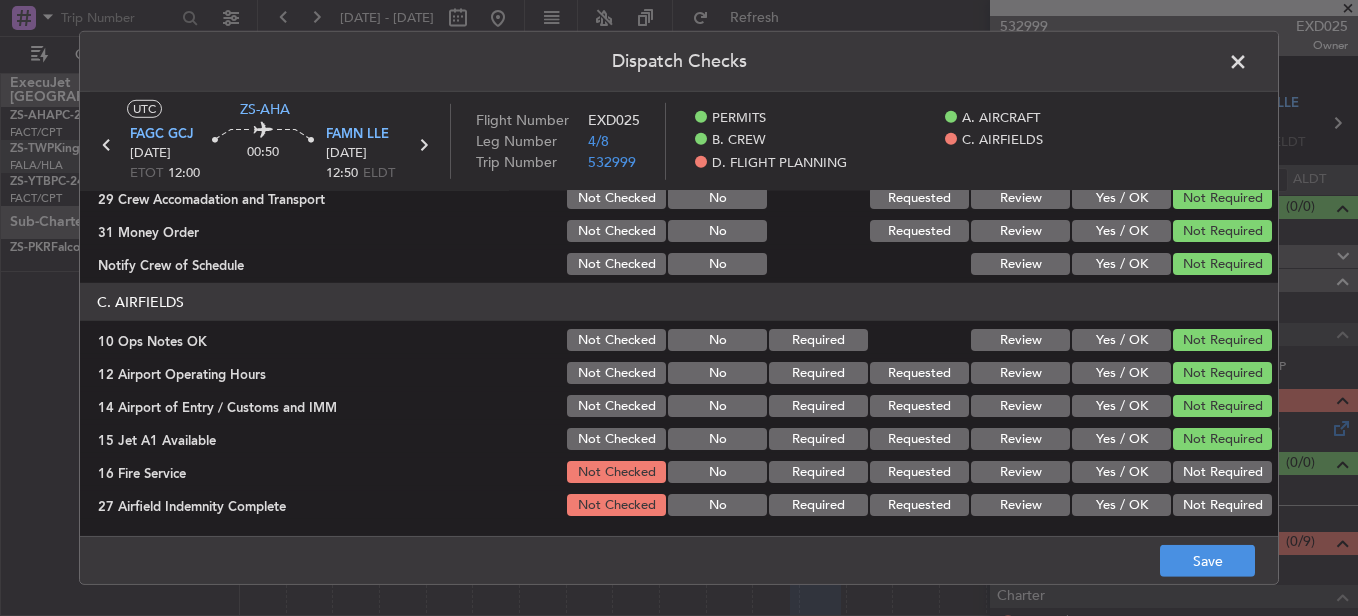 drag, startPoint x: 1211, startPoint y: 479, endPoint x: 1211, endPoint y: 502, distance: 23 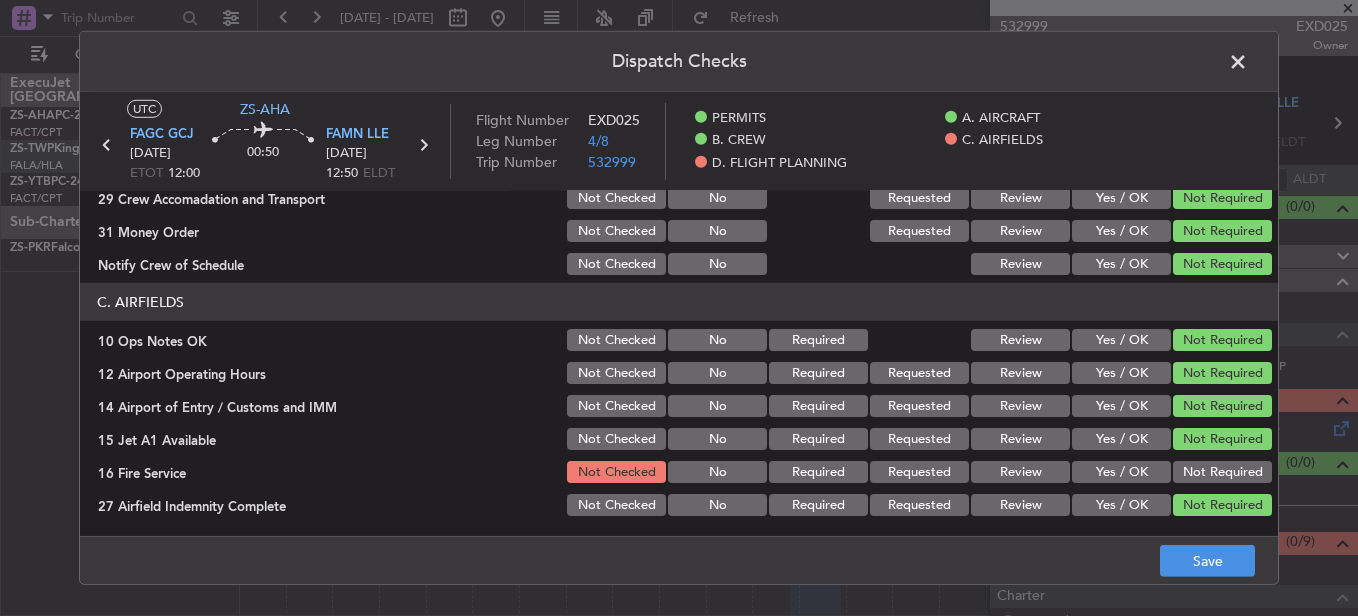 click on "Not Required" 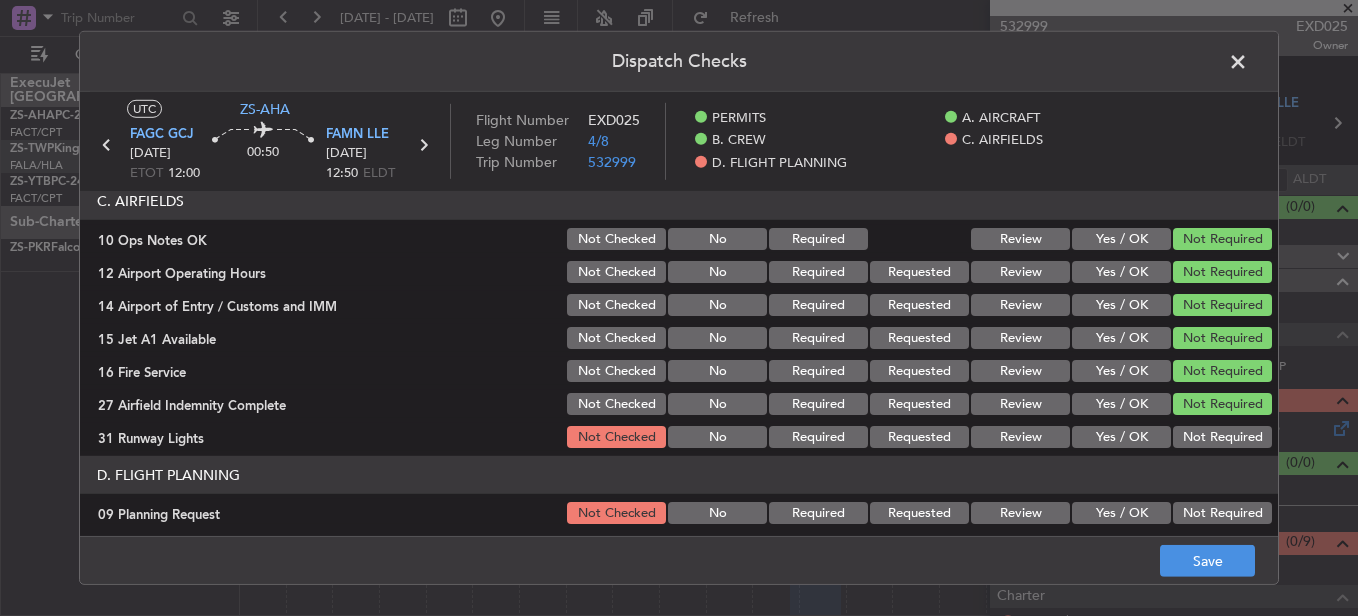 scroll, scrollTop: 542, scrollLeft: 0, axis: vertical 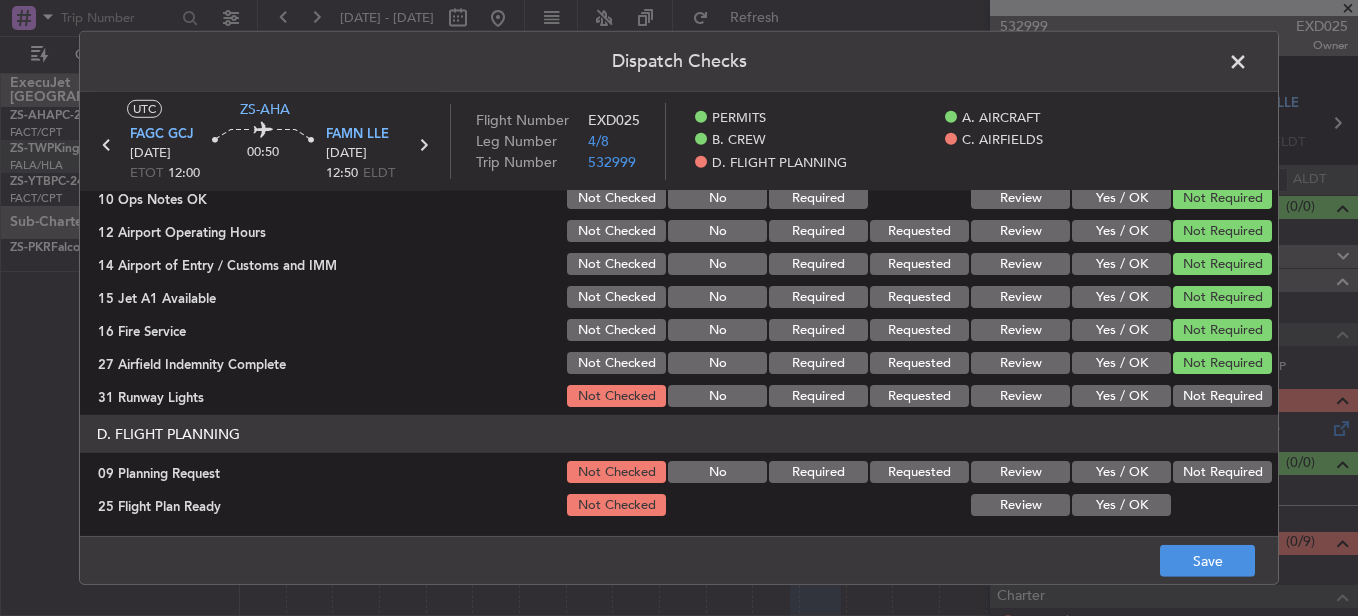 click on "Not Required" 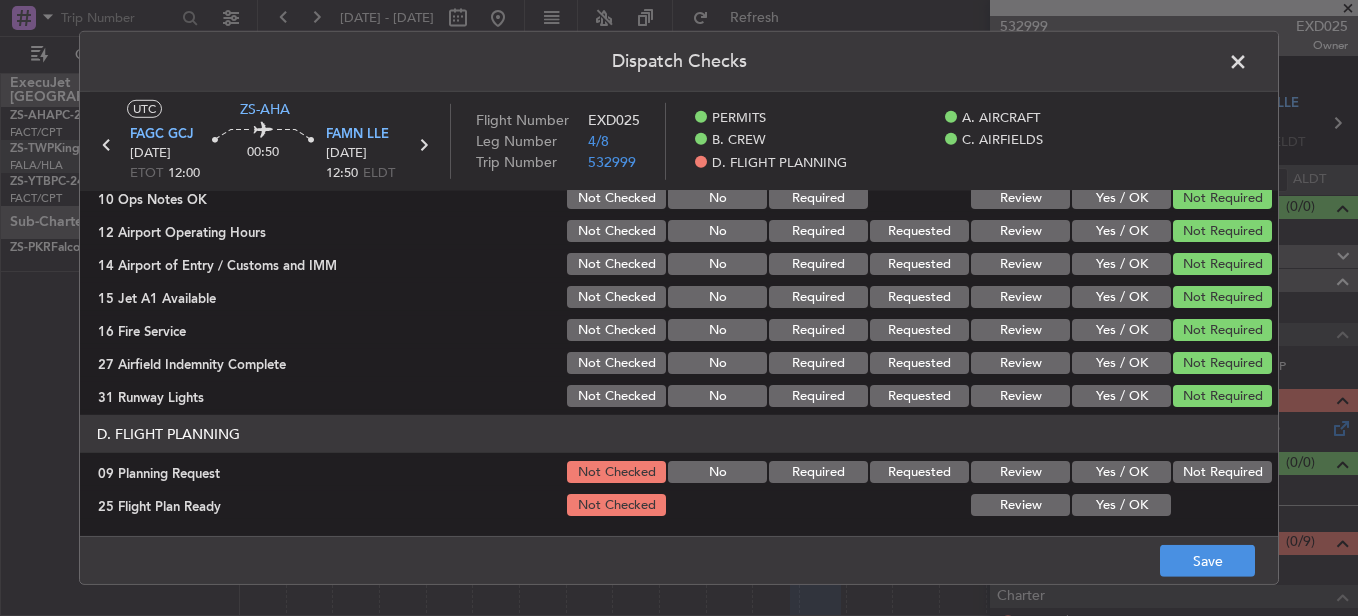 click on "Not Required" 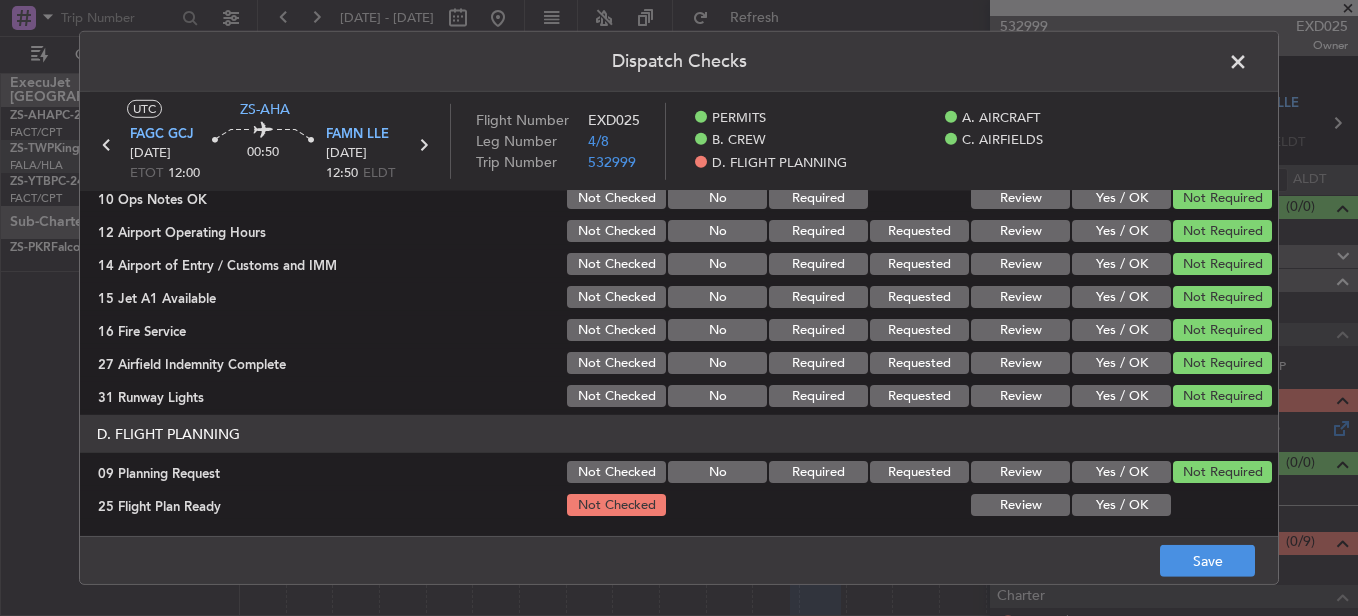 click on "Yes / OK" 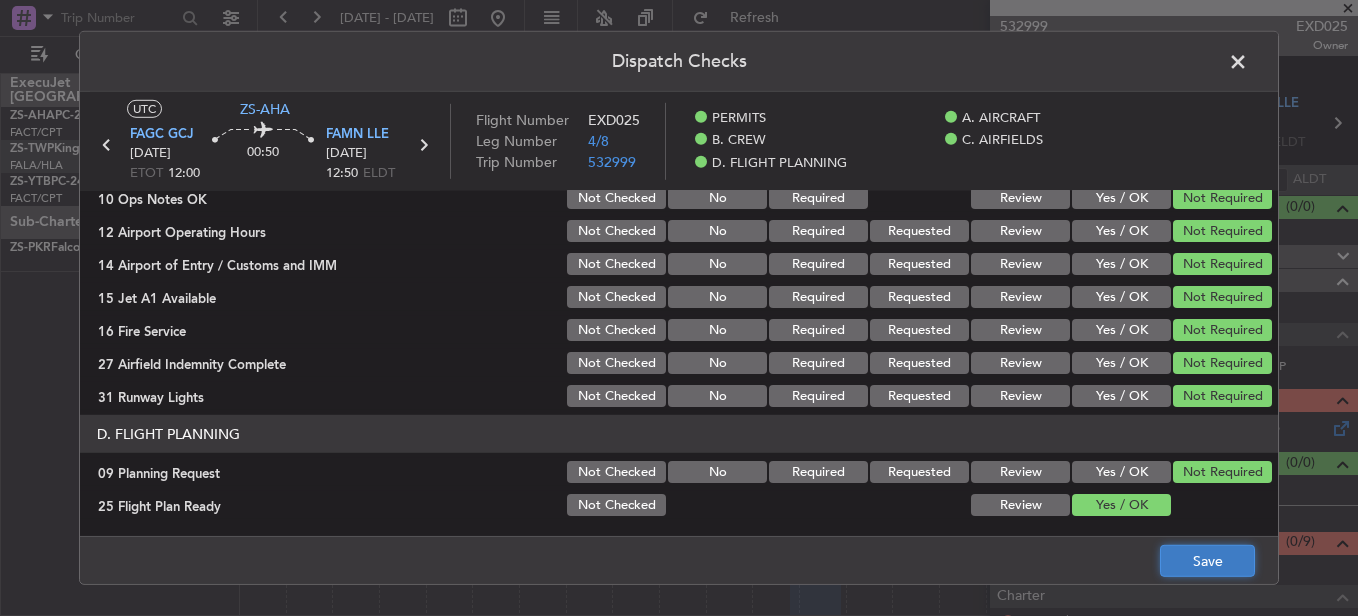 click on "Save" 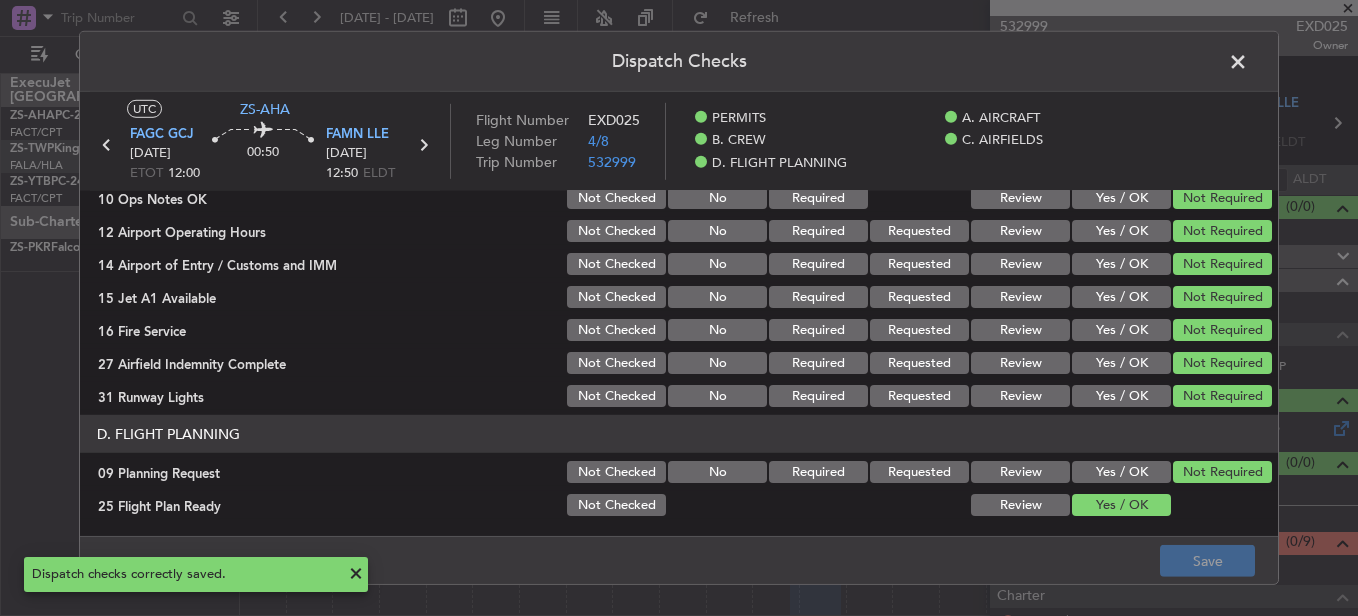 click 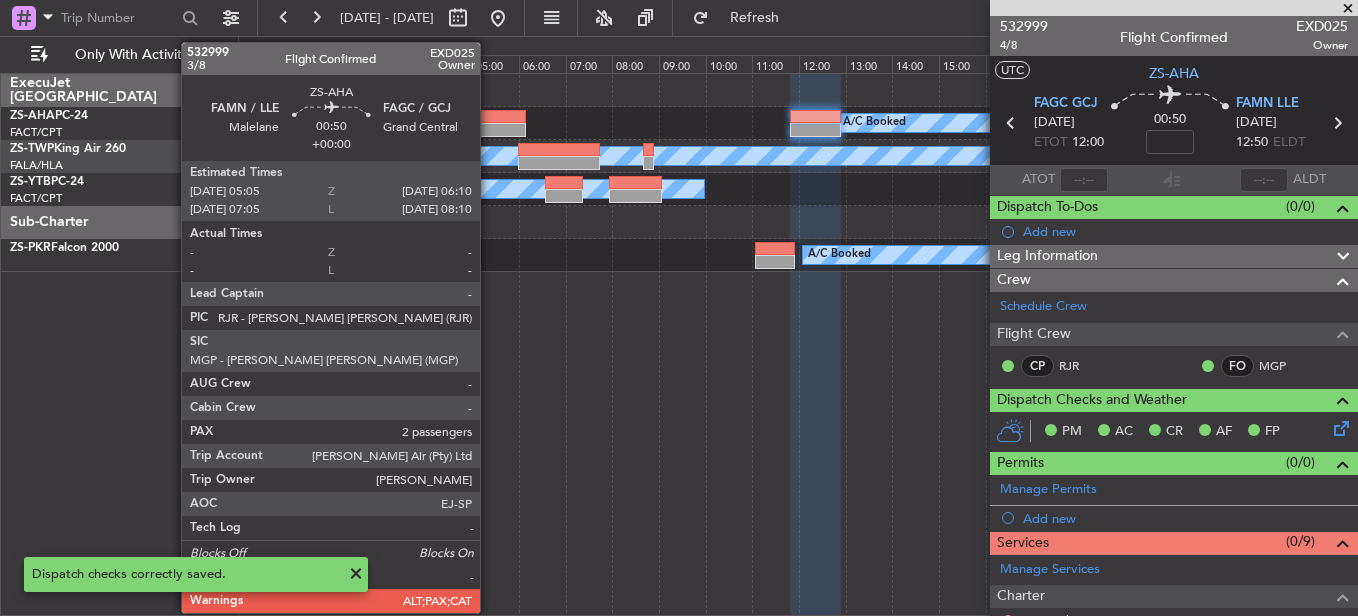 click 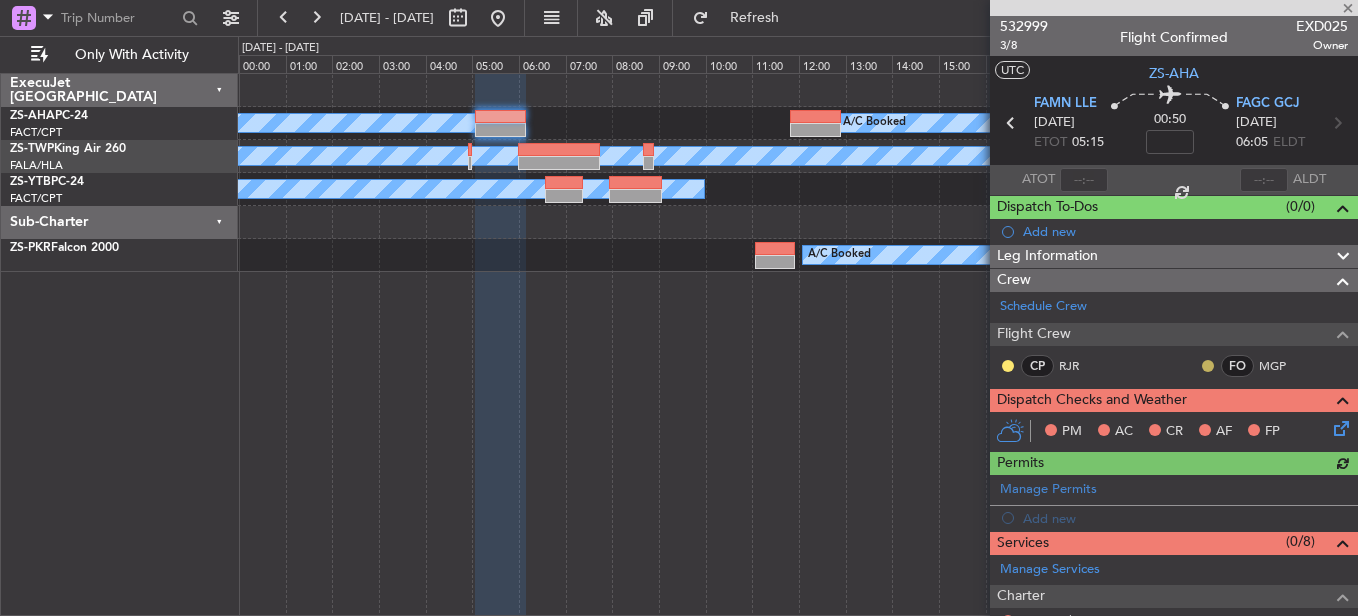 click 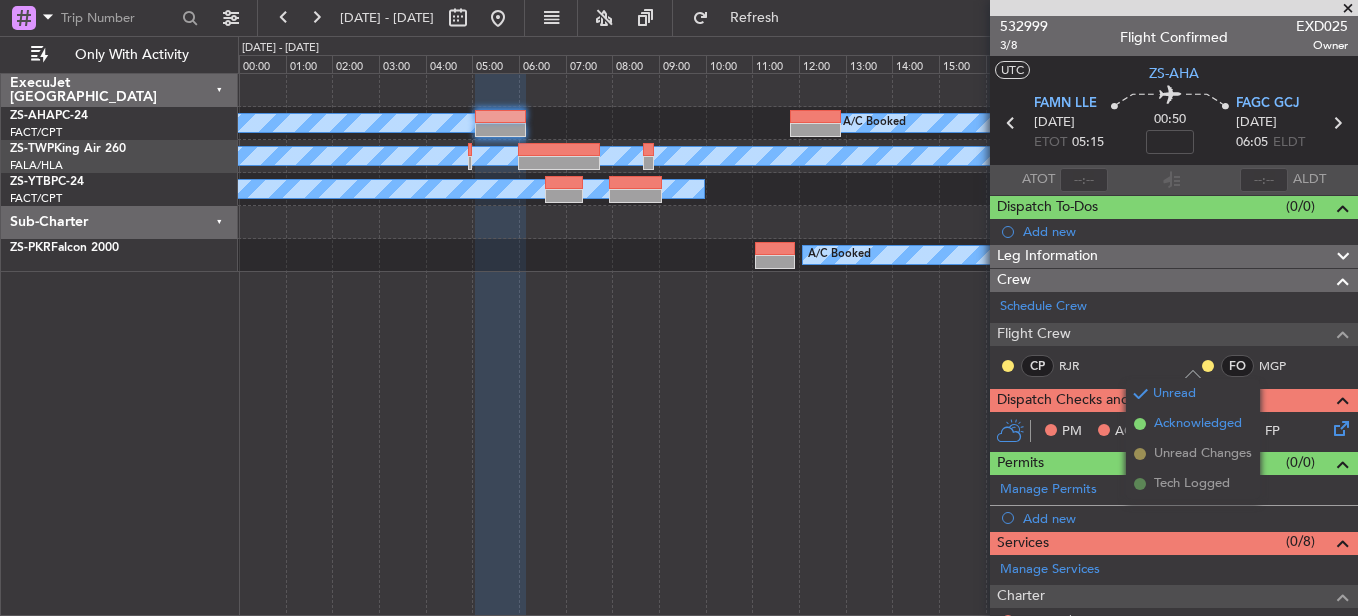 click on "Acknowledged" at bounding box center [1198, 424] 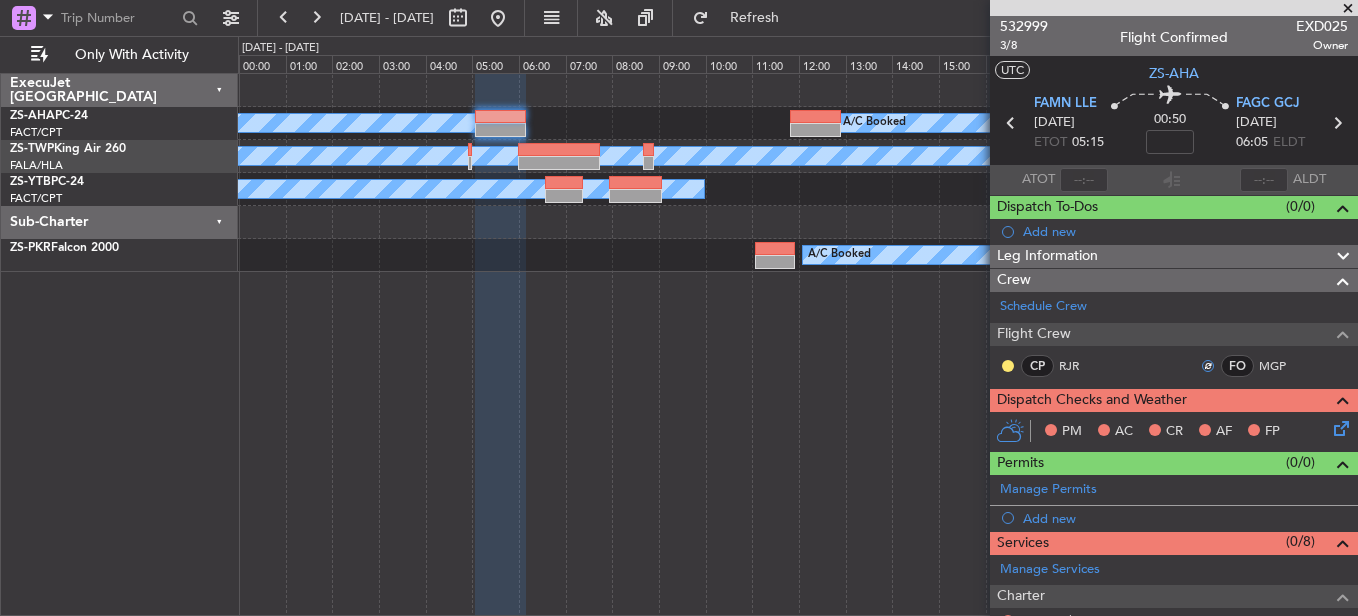 click 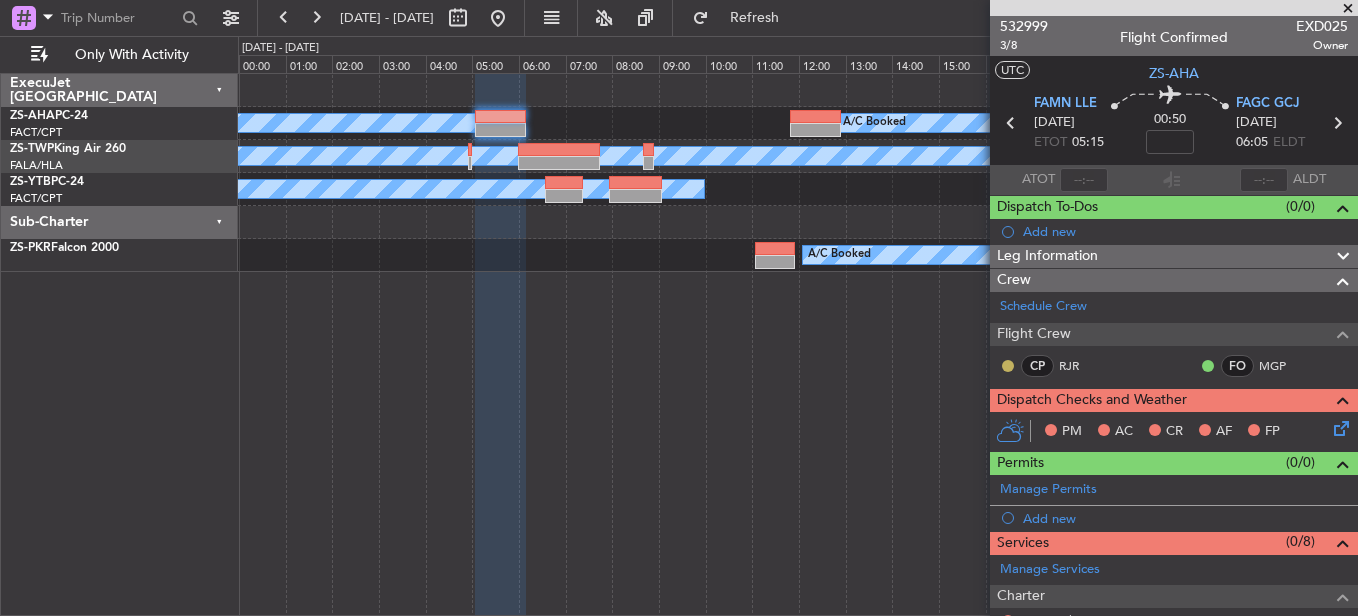 click 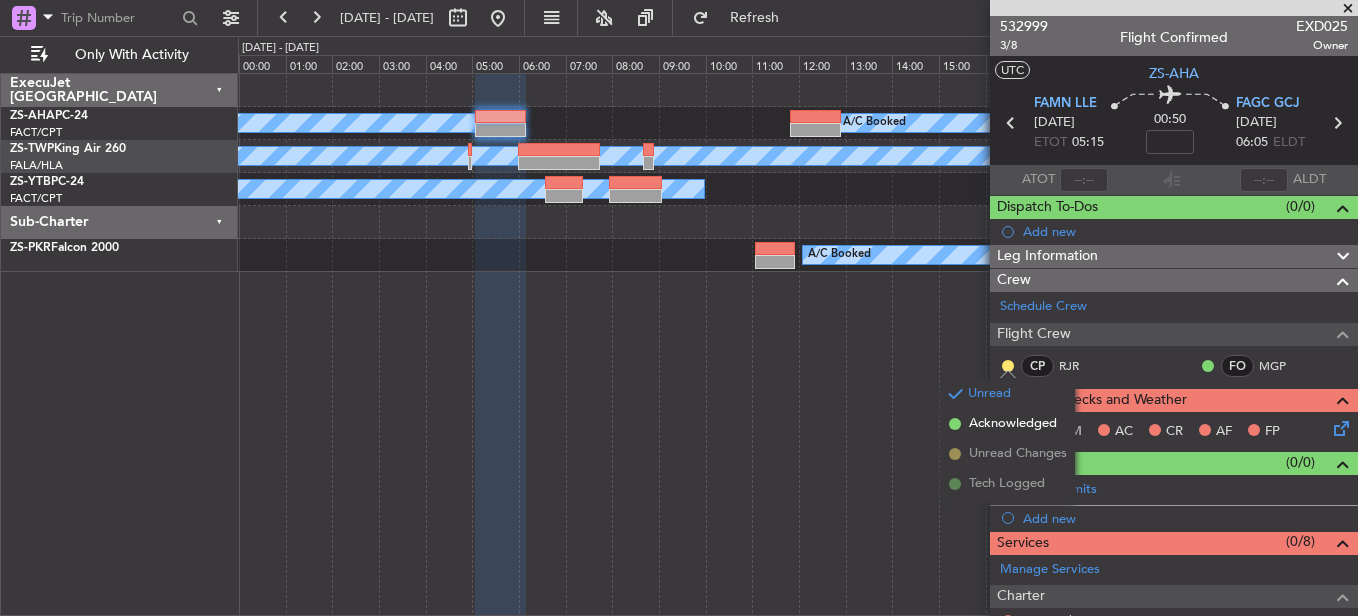 click on "Acknowledged" at bounding box center [1013, 424] 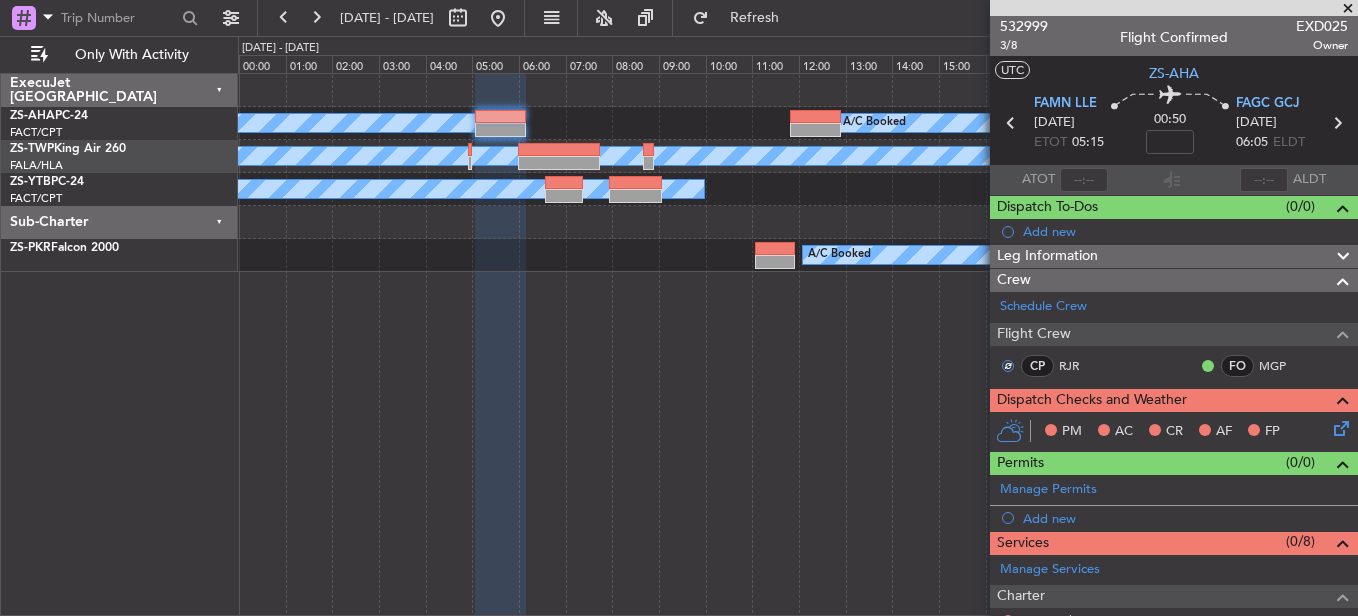click 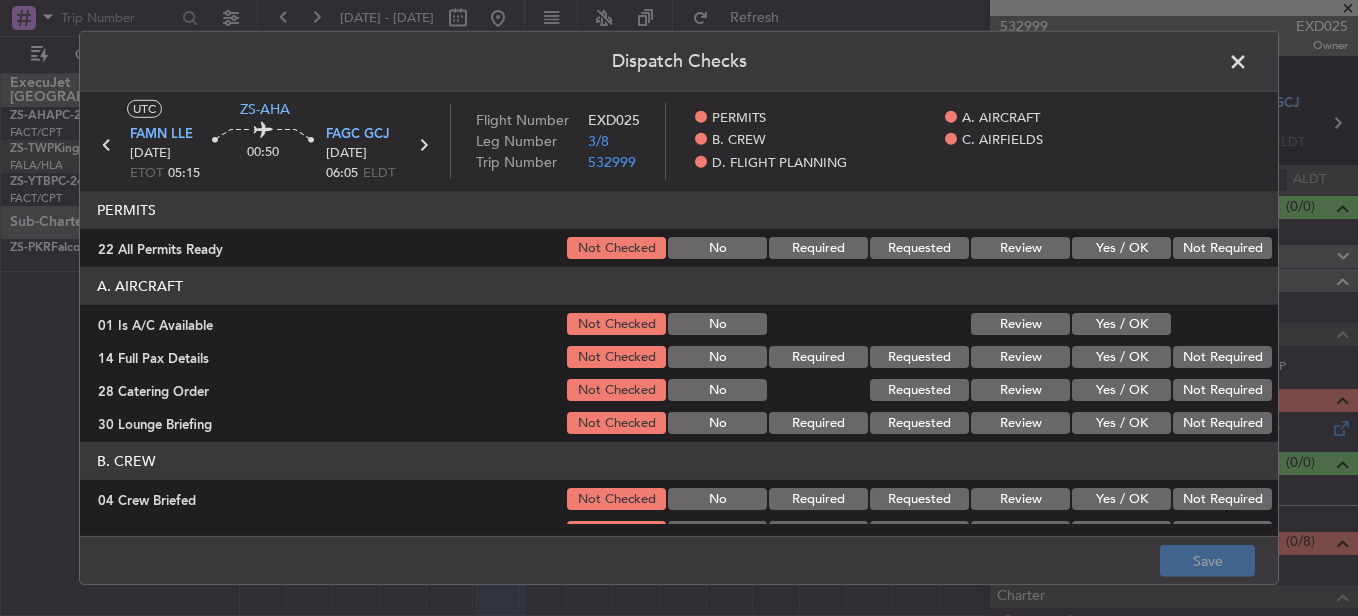 drag, startPoint x: 1205, startPoint y: 243, endPoint x: 1154, endPoint y: 308, distance: 82.61961 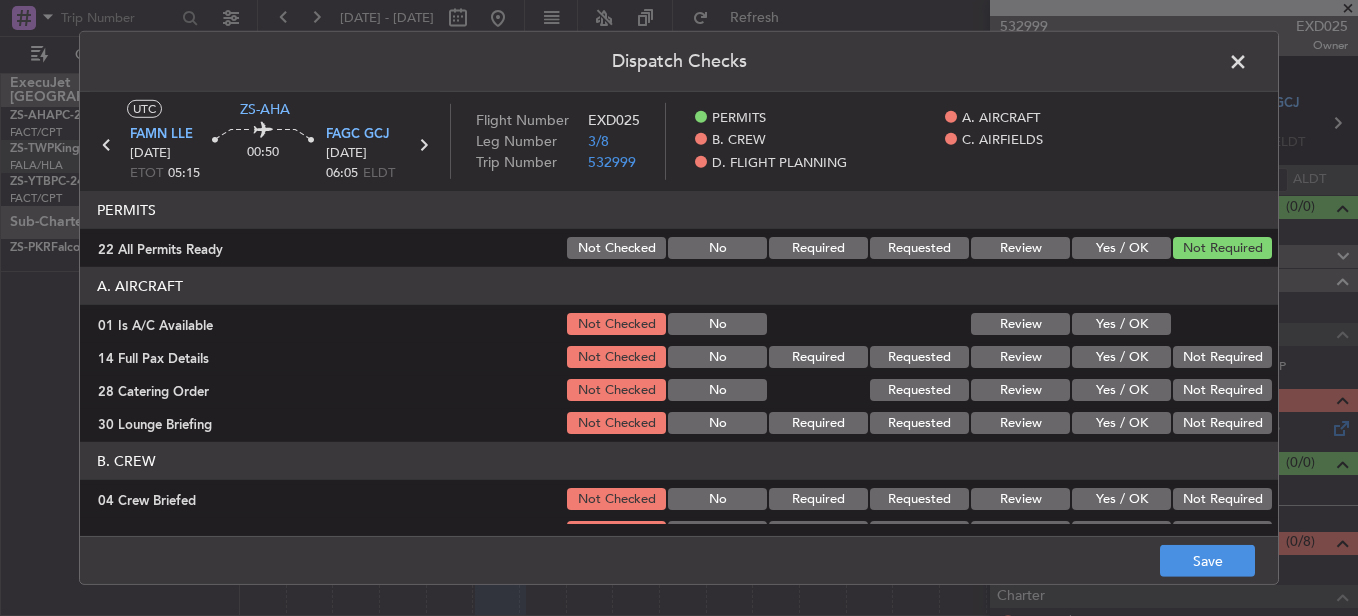 click on "Yes / OK" 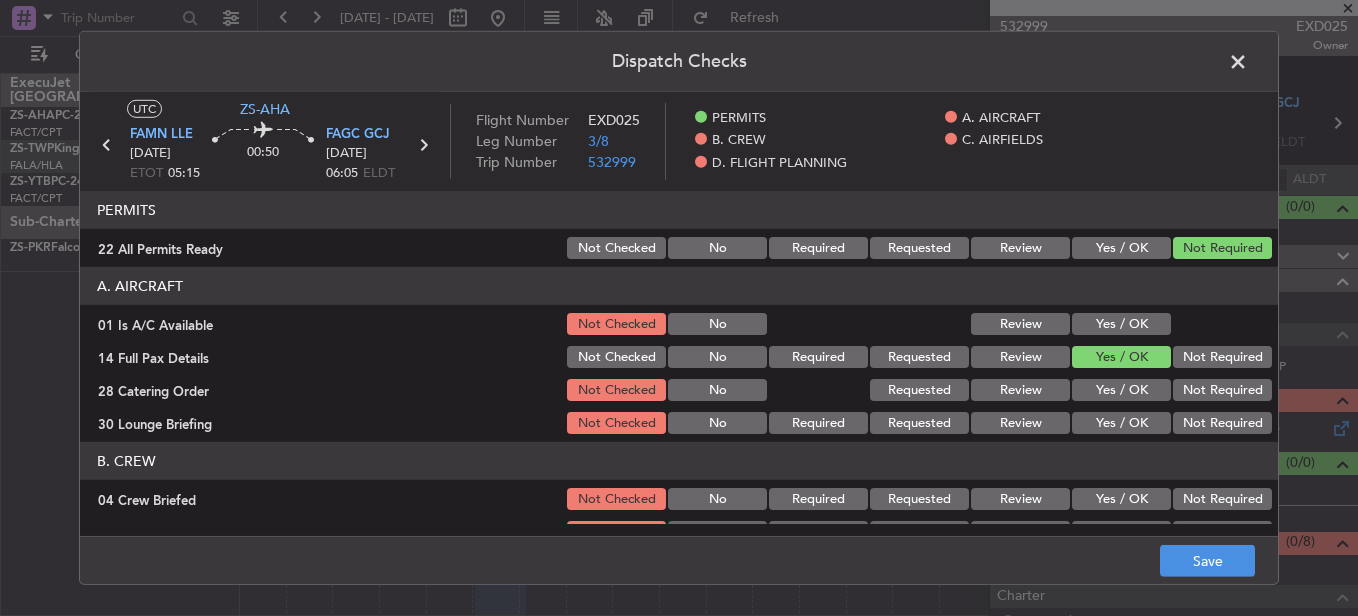 click on "Yes / OK" 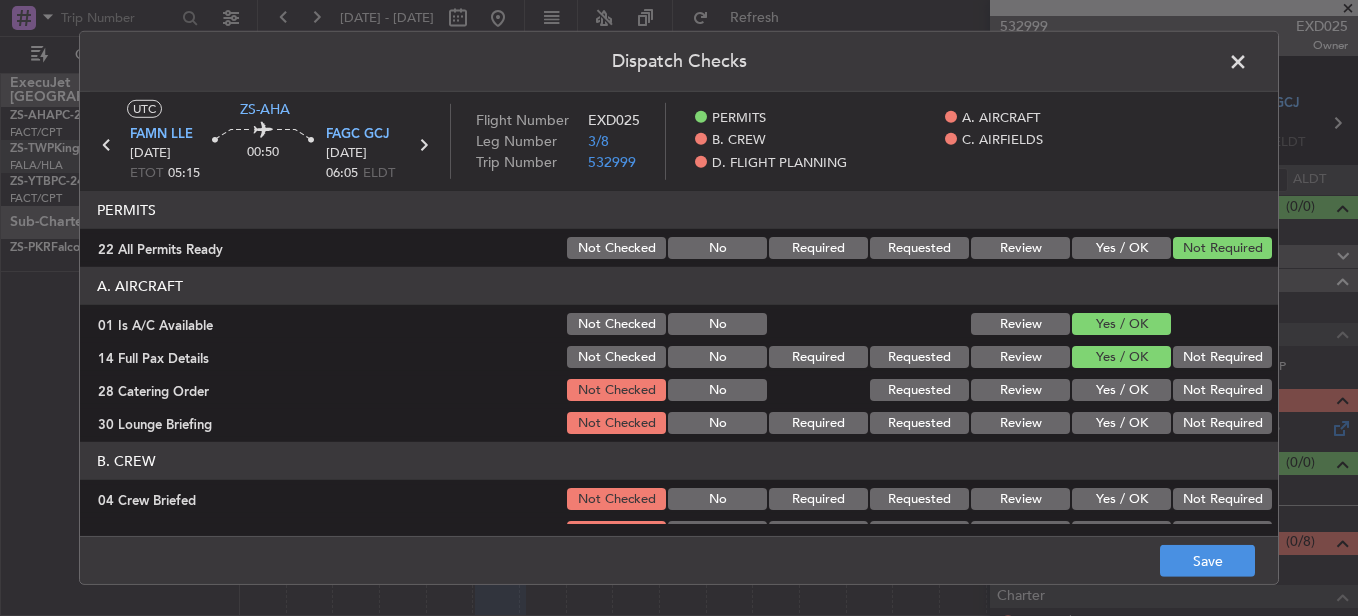 click on "Not Required" 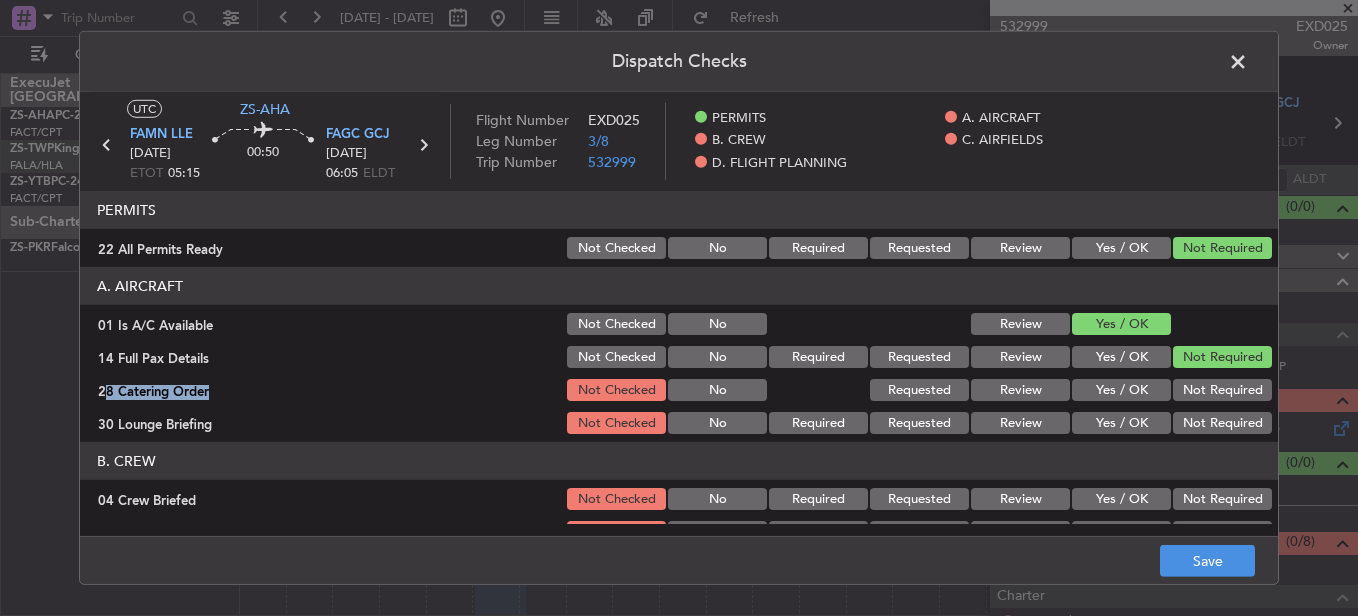 drag, startPoint x: 1219, startPoint y: 371, endPoint x: 1219, endPoint y: 382, distance: 11 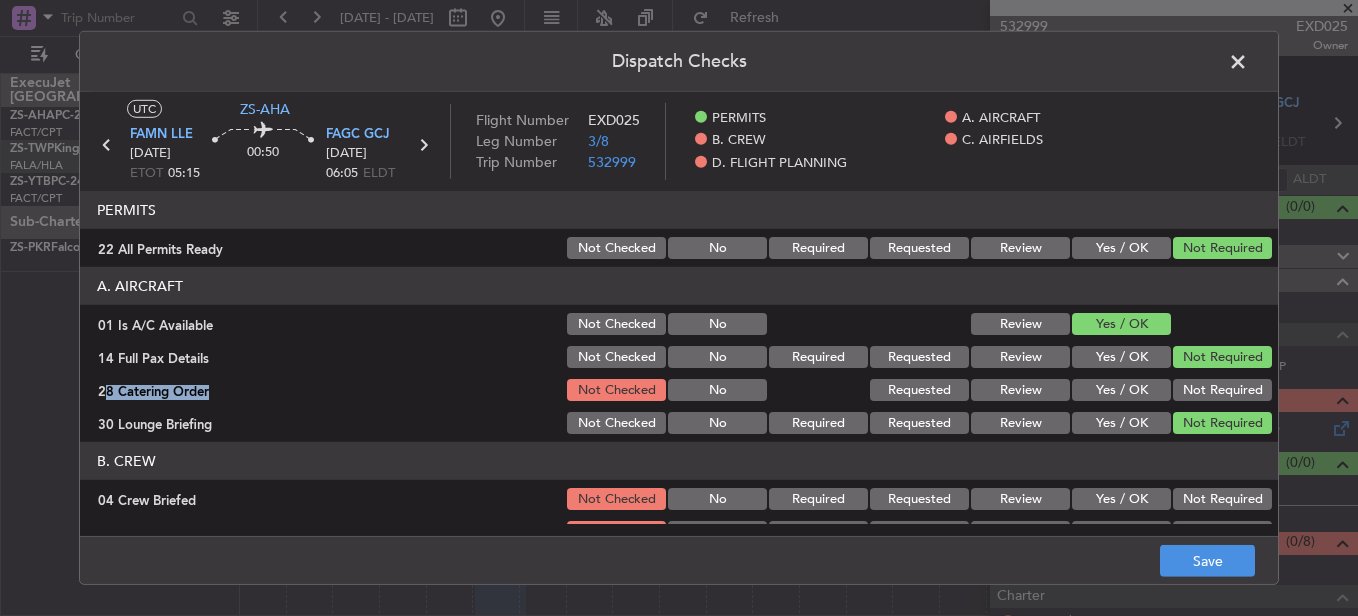 click on "Not Required" 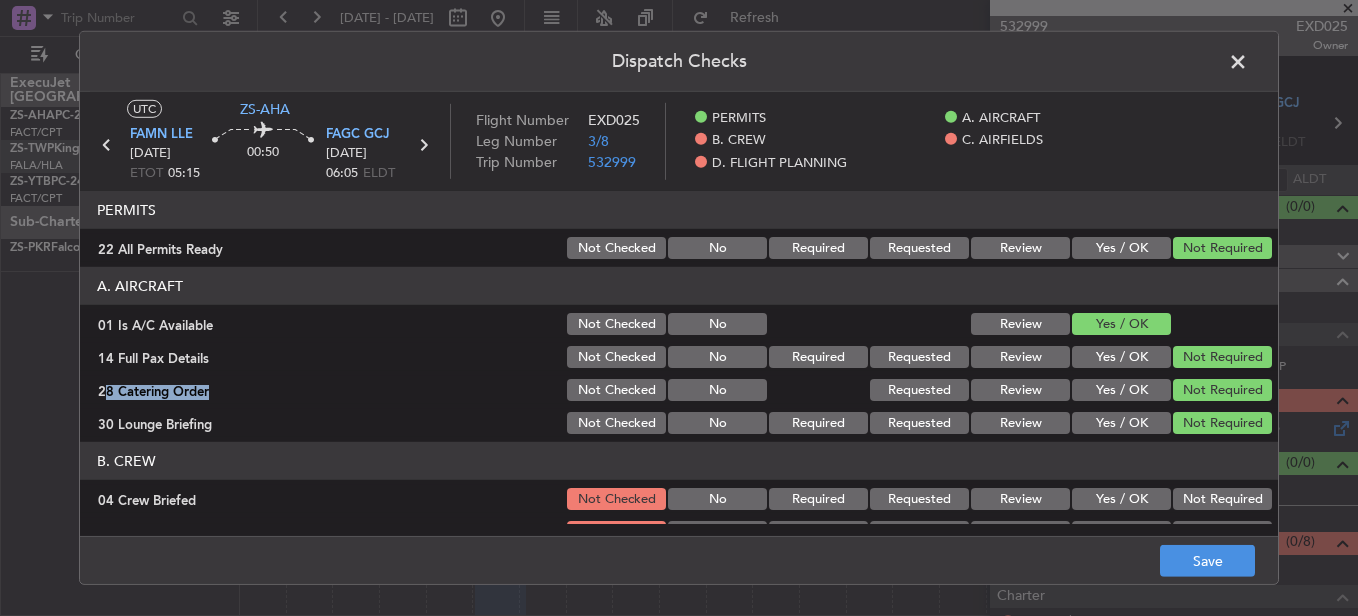 click on "Not Required" 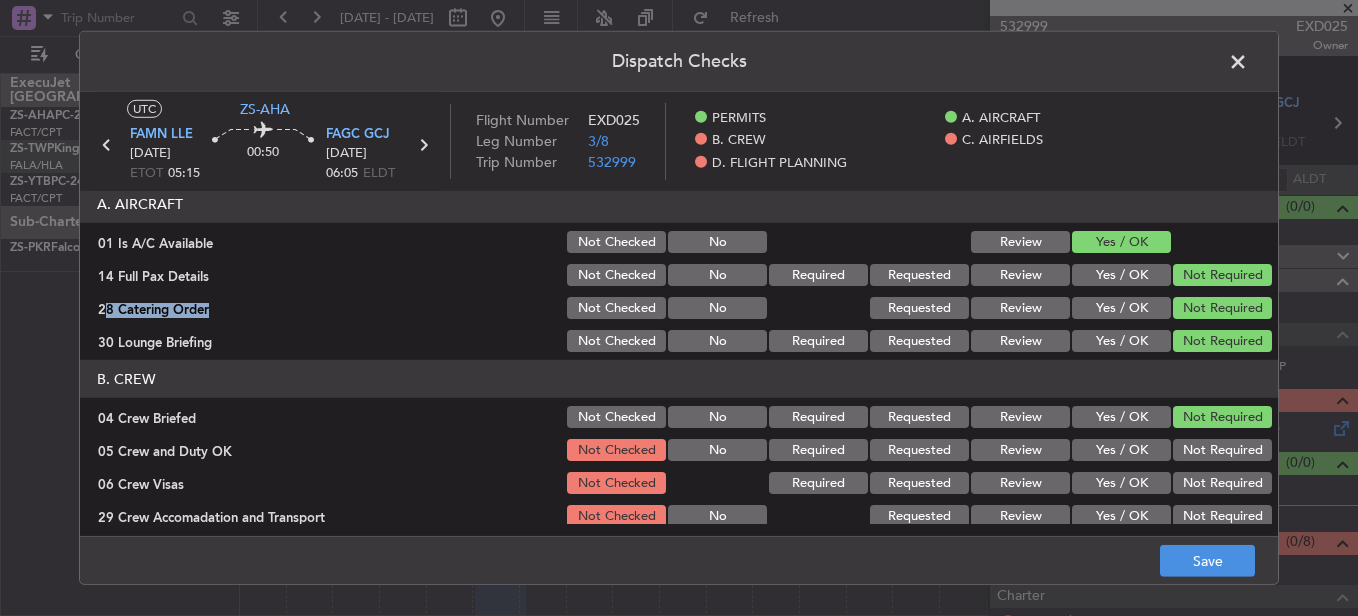 scroll, scrollTop: 200, scrollLeft: 0, axis: vertical 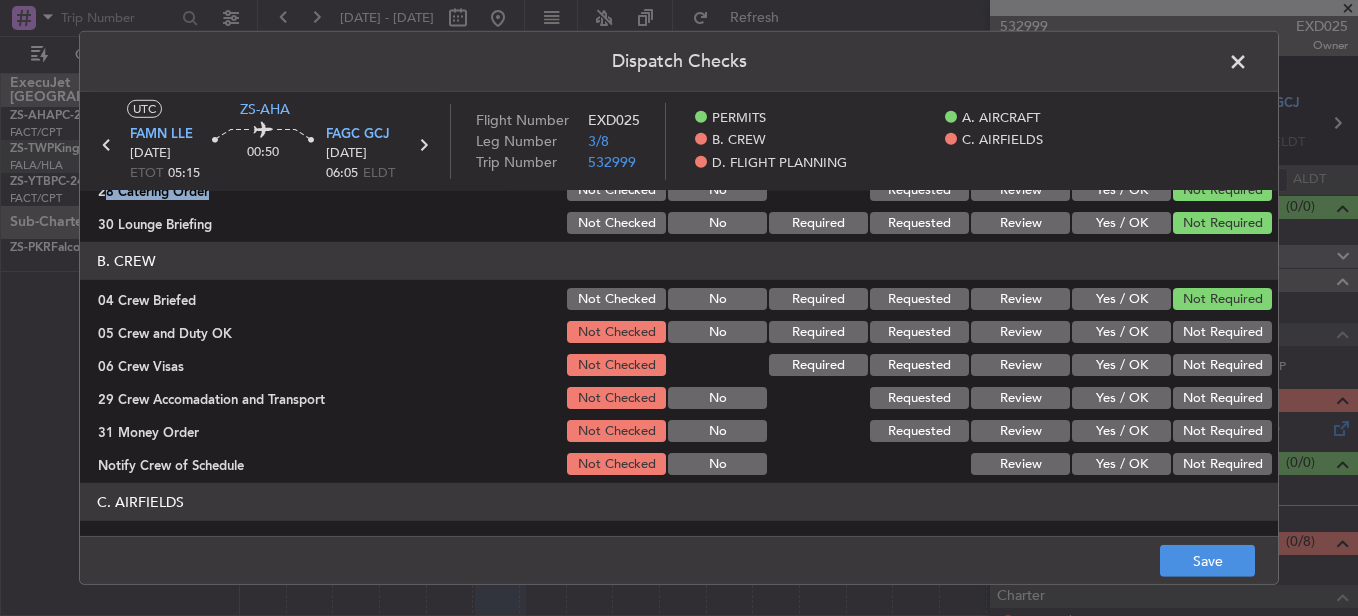 drag, startPoint x: 1215, startPoint y: 330, endPoint x: 1208, endPoint y: 340, distance: 12.206555 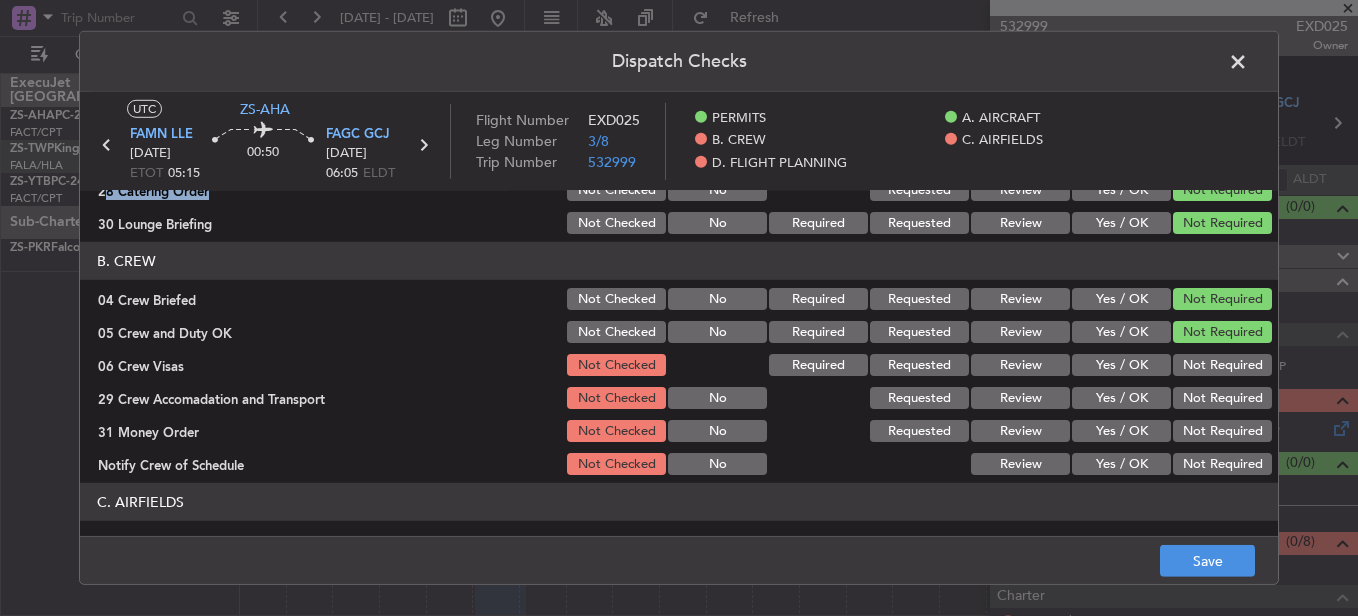 click on "Not Required" 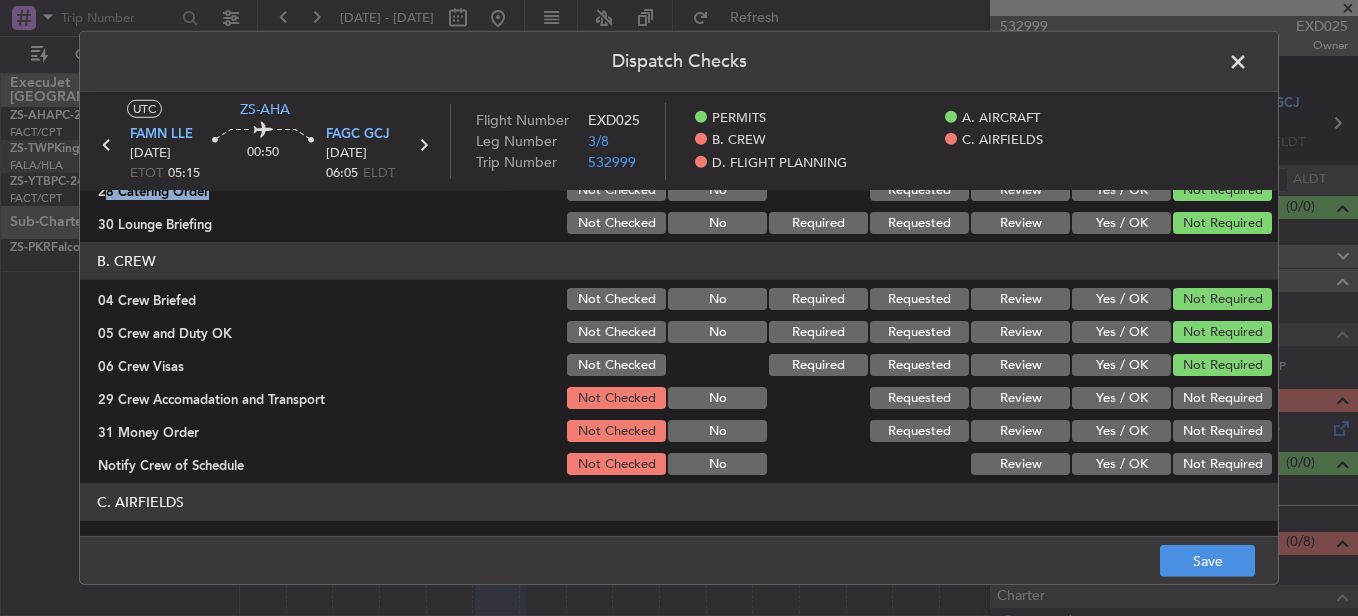 click on "Not Required" 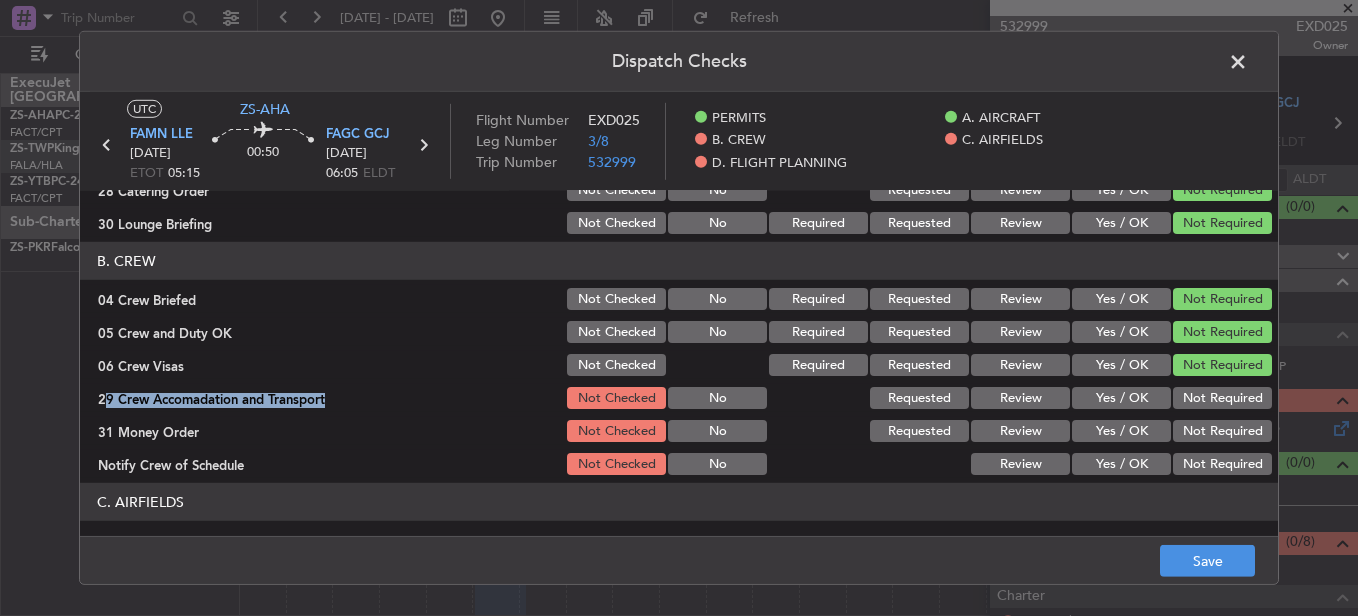 click on "B. CREW   04 Crew Briefed  Not Checked No Required Requested Review Yes / OK Not Required  05 Crew and Duty OK  Not Checked No Required Requested Review Yes / OK Not Required  06 Crew Visas  Not Checked Required Requested Review Yes / OK Not Required  29 Crew Accomadation and Transport  Not Checked No Requested Review Yes / OK Not Required  31 Money Order  Not Checked No Requested Review Yes / OK Not Required  Notify Crew of Schedule  Not Checked No Review Yes / OK Not Required" 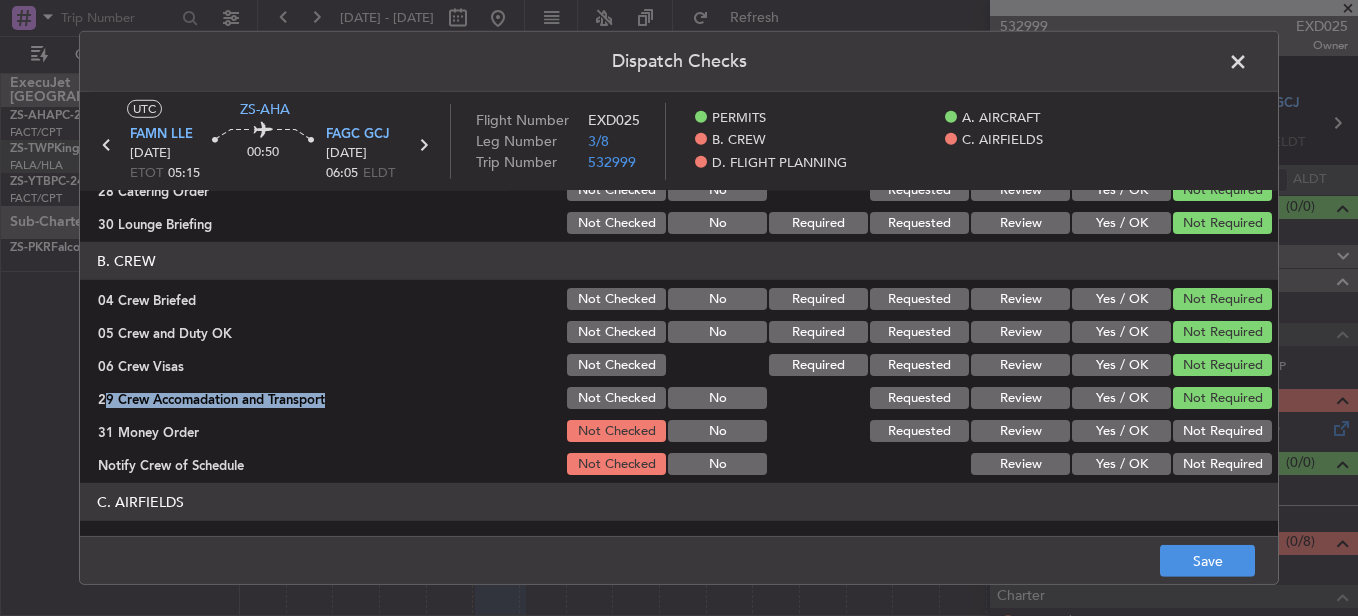 click on "Not Required" 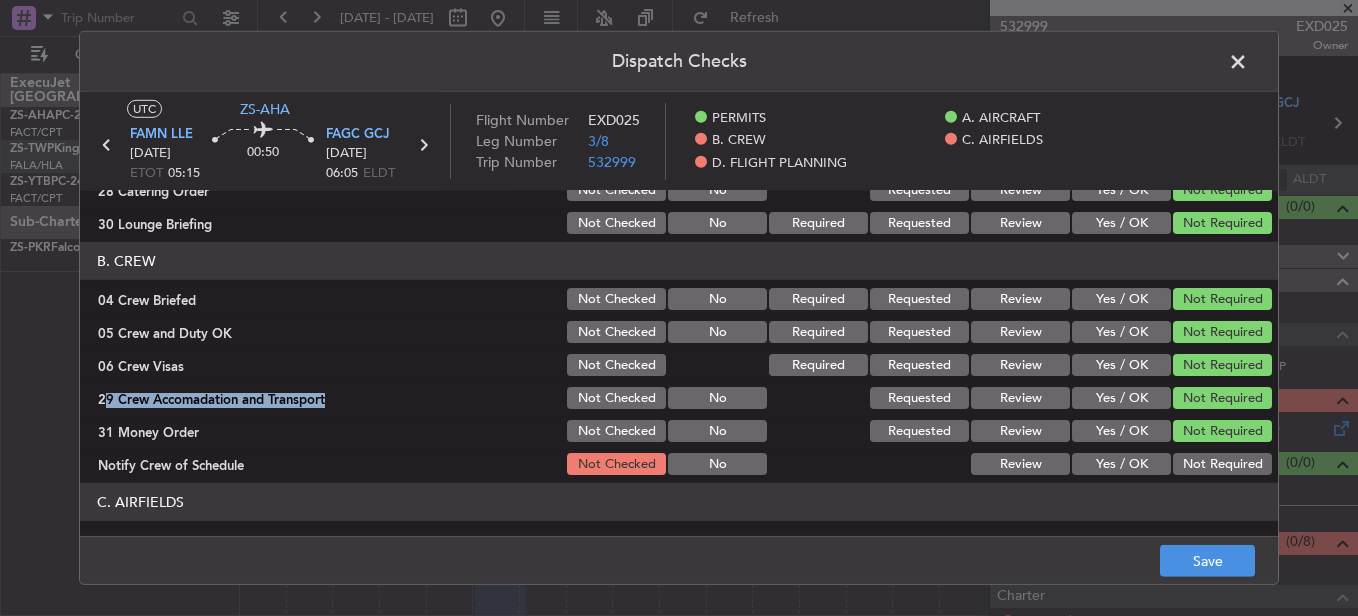 click on "Not Required" 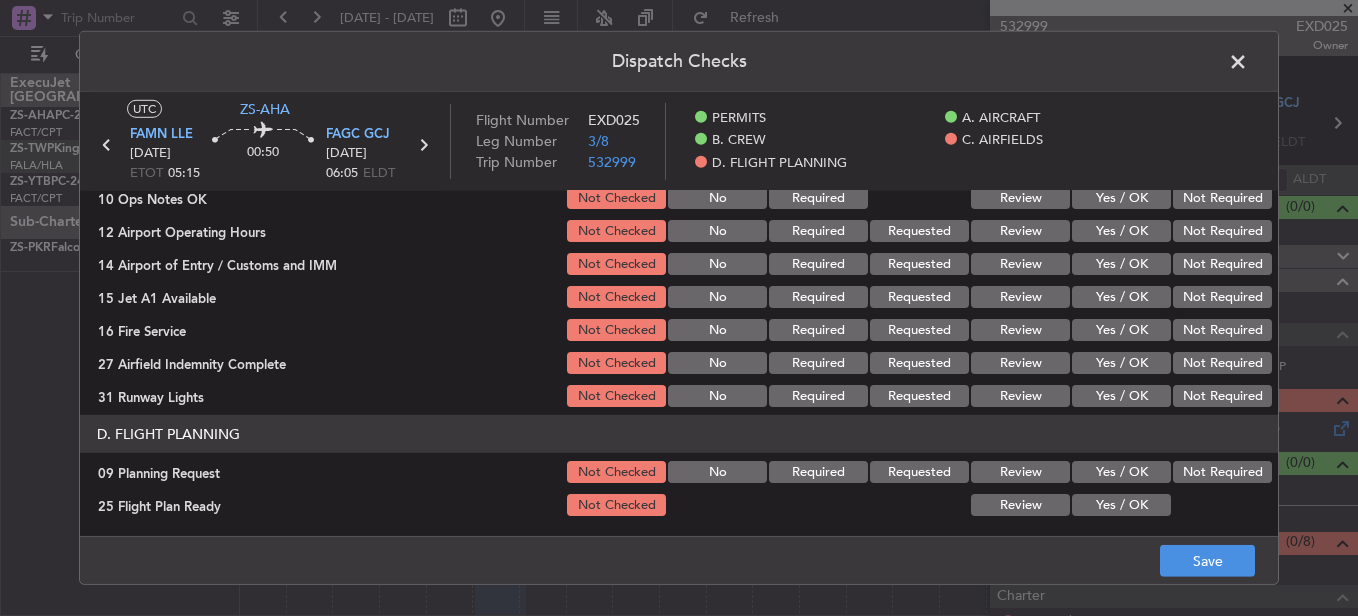 scroll, scrollTop: 442, scrollLeft: 0, axis: vertical 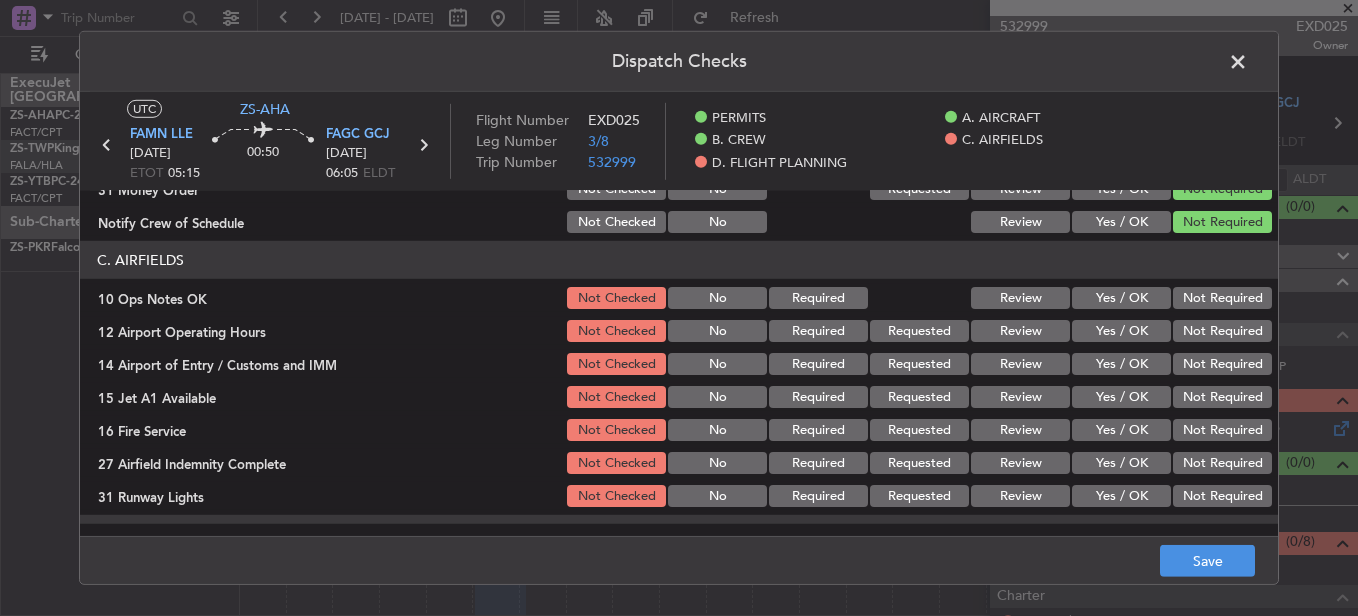 click on "Not Required" 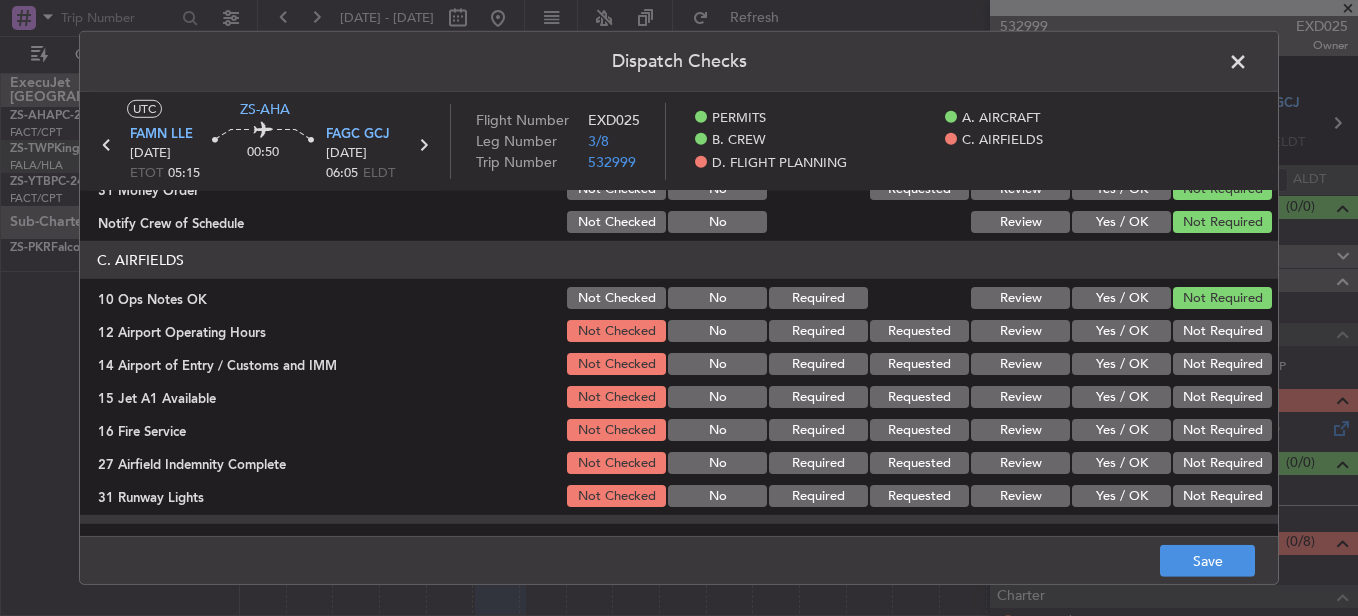 click on "C. AIRFIELDS   10 Ops Notes OK  Not Checked No Required Review Yes / OK Not Required  12 Airport Operating Hours  Not Checked No Required Requested Review Yes / OK Not Required  14 Airport of Entry / Customs and IMM  Not Checked No Required Requested Review Yes / OK Not Required  15 Jet A1 Available  Not Checked No Required Requested Review Yes / OK Not Required  16 Fire Service  Not Checked No Required Requested Review Yes / OK Not Required  27 Airfield Indemnity Complete  Not Checked No Required Requested Review Yes / OK Not Required  31 Runway Lights  Not Checked No Required Requested Review Yes / OK Not Required" 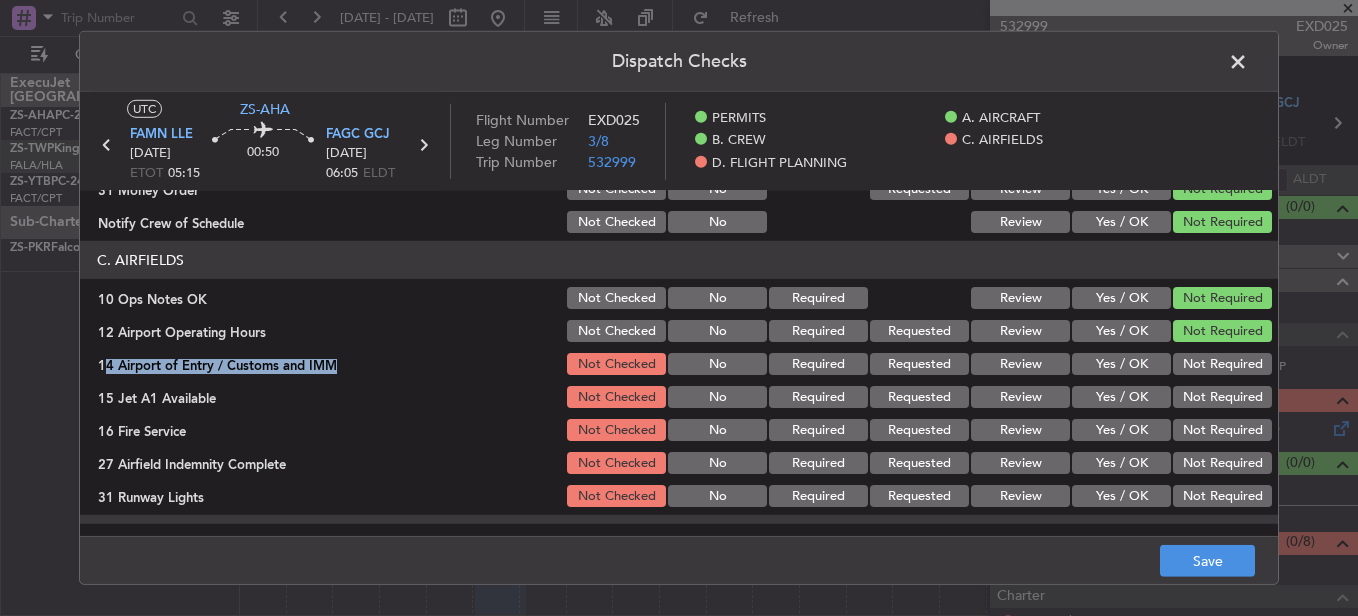 drag, startPoint x: 1195, startPoint y: 362, endPoint x: 1192, endPoint y: 375, distance: 13.341664 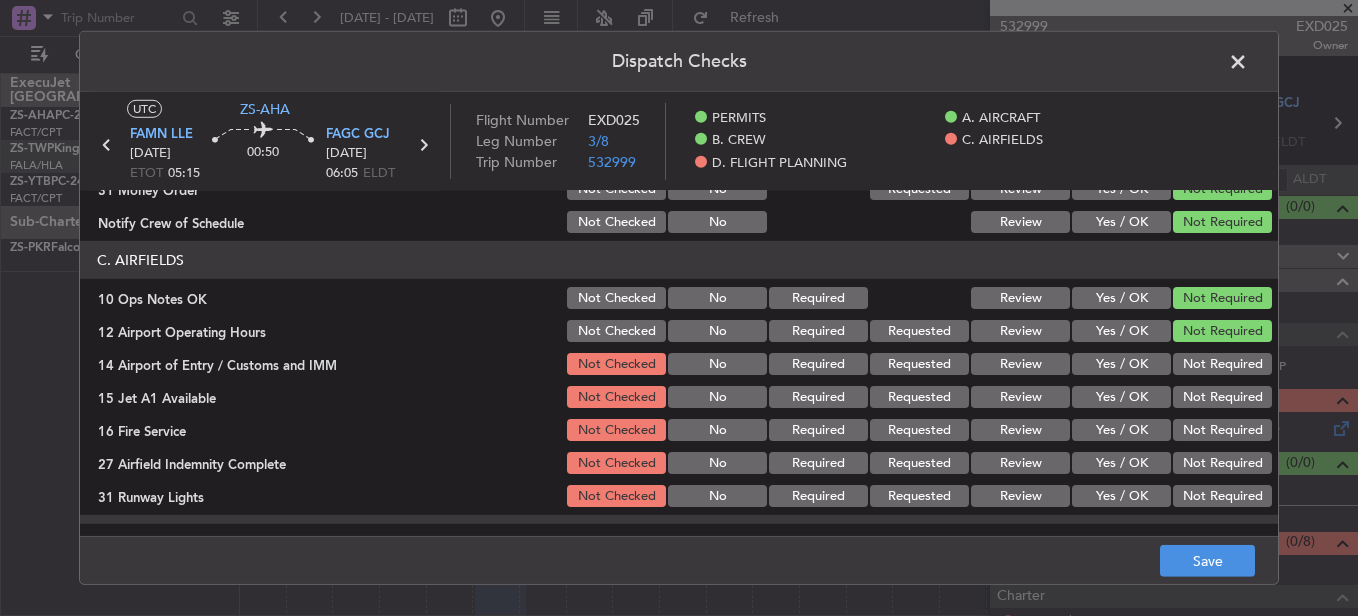 click on "C. AIRFIELDS   10 Ops Notes OK  Not Checked No Required Review Yes / OK Not Required  12 Airport Operating Hours  Not Checked No Required Requested Review Yes / OK Not Required  14 Airport of Entry / Customs and IMM  Not Checked No Required Requested Review Yes / OK Not Required  15 Jet A1 Available  Not Checked No Required Requested Review Yes / OK Not Required  16 Fire Service  Not Checked No Required Requested Review Yes / OK Not Required  27 Airfield Indemnity Complete  Not Checked No Required Requested Review Yes / OK Not Required  31 Runway Lights  Not Checked No Required Requested Review Yes / OK Not Required" 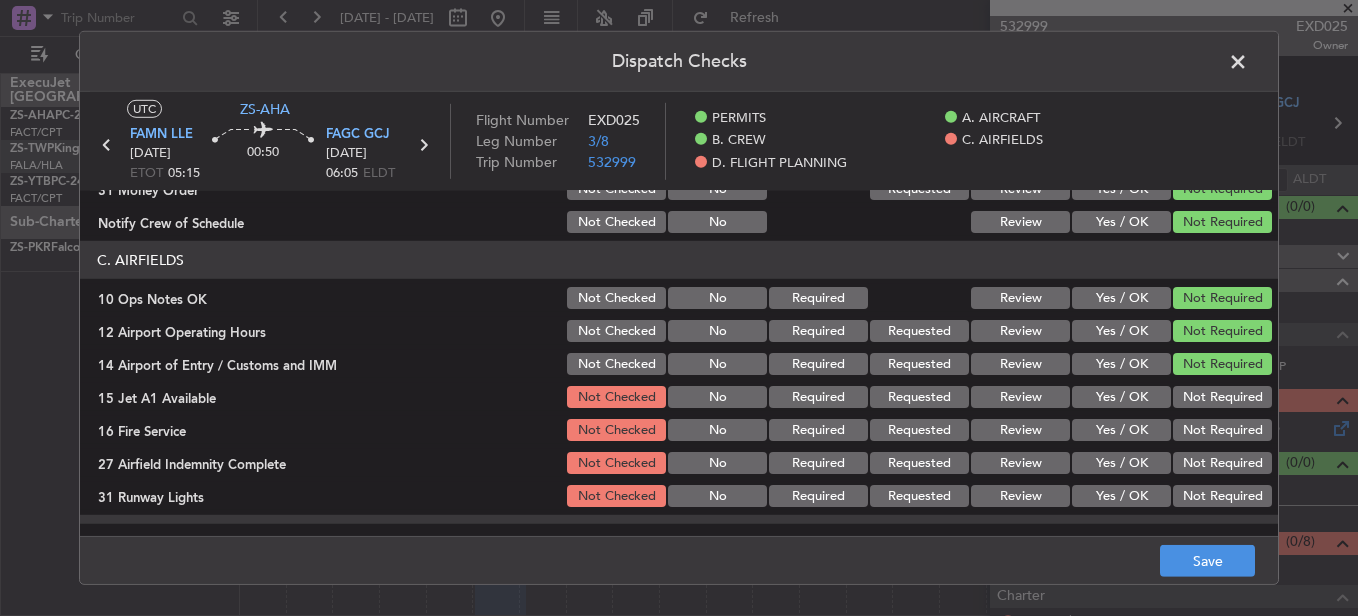 click on "Not Required" 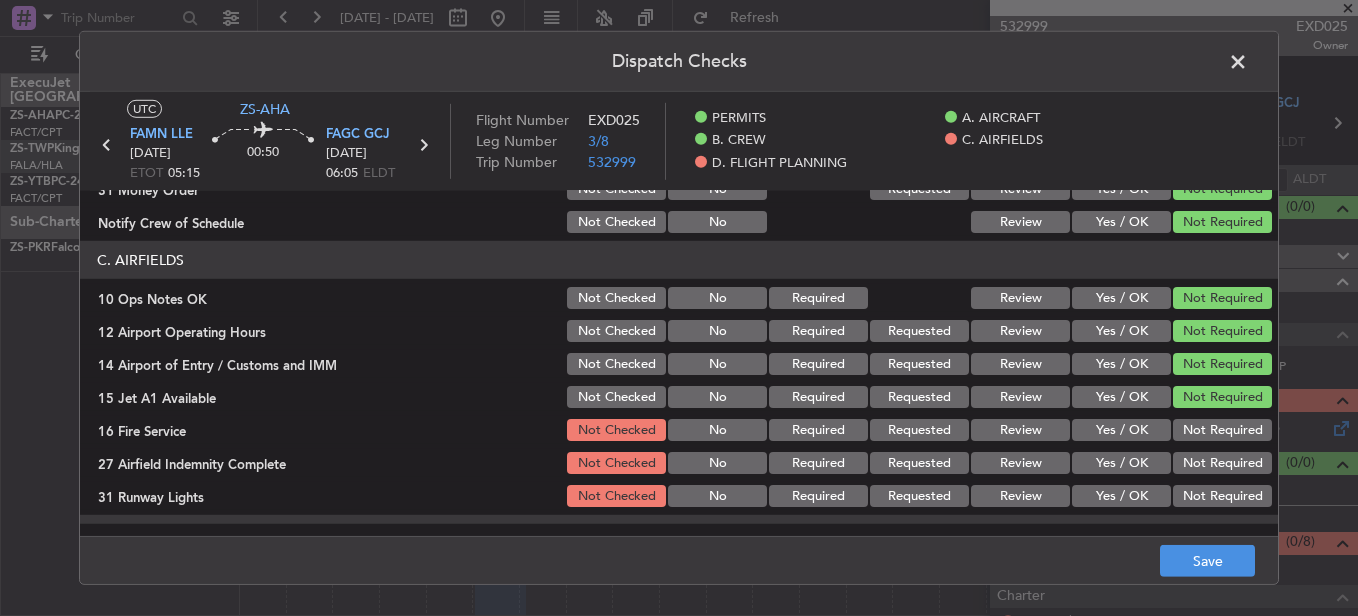 click on "Not Required" 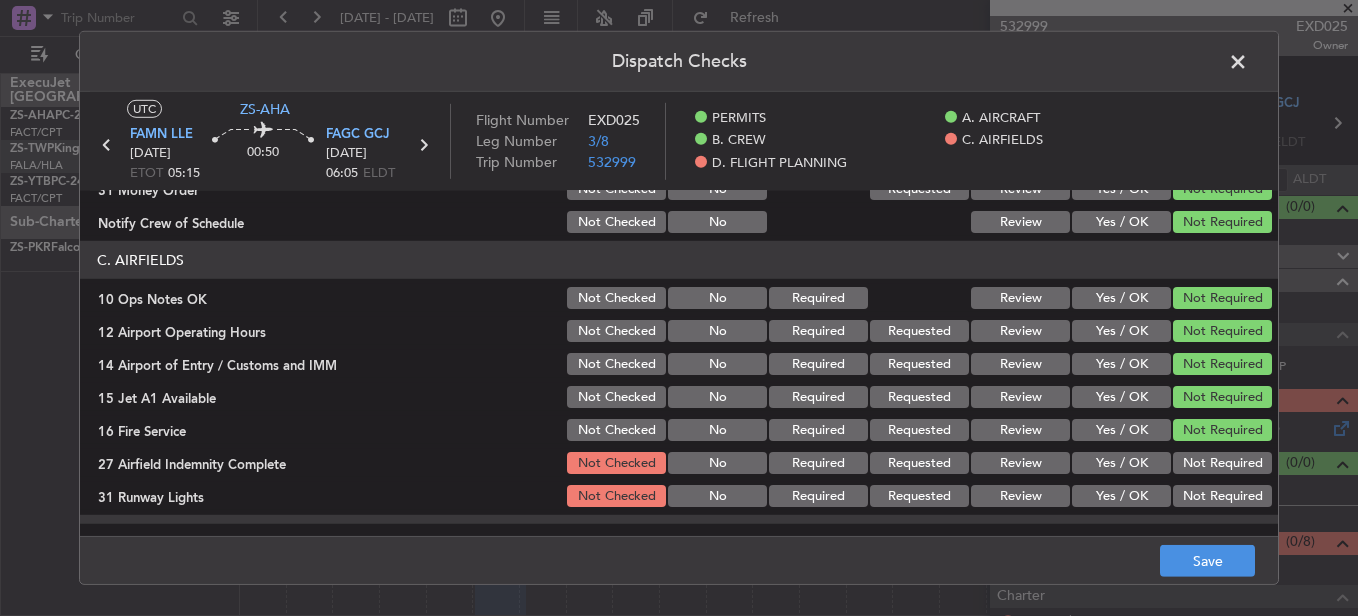 click on "Not Required" 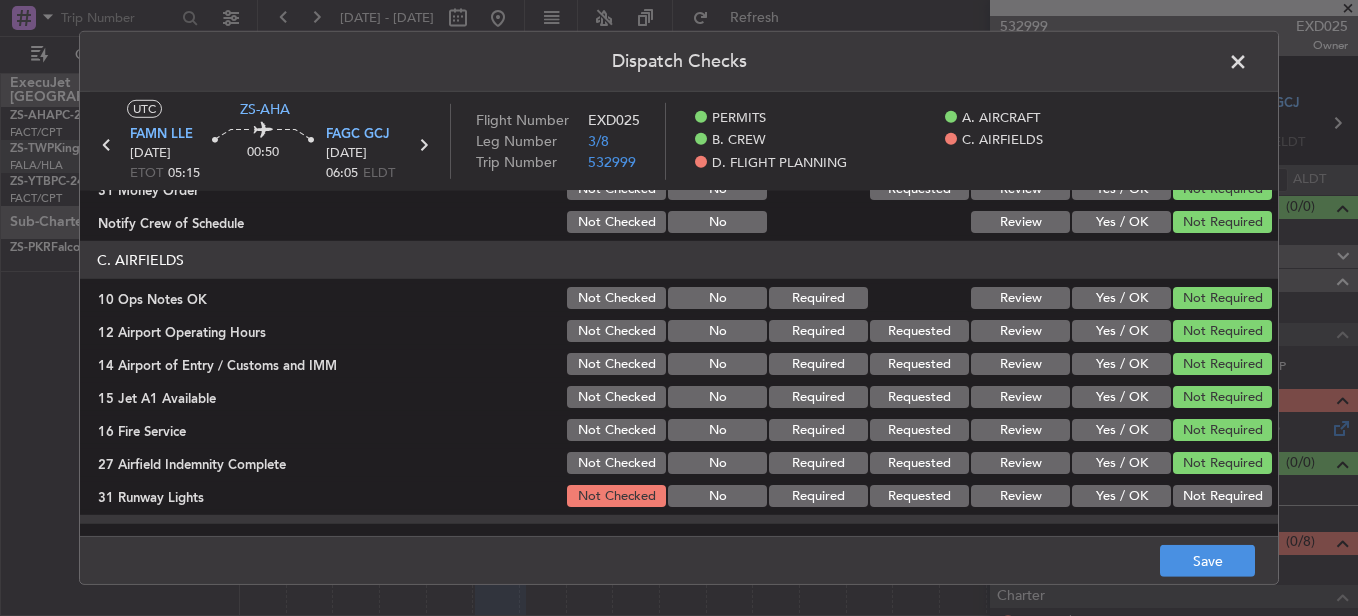 click on "Not Required" 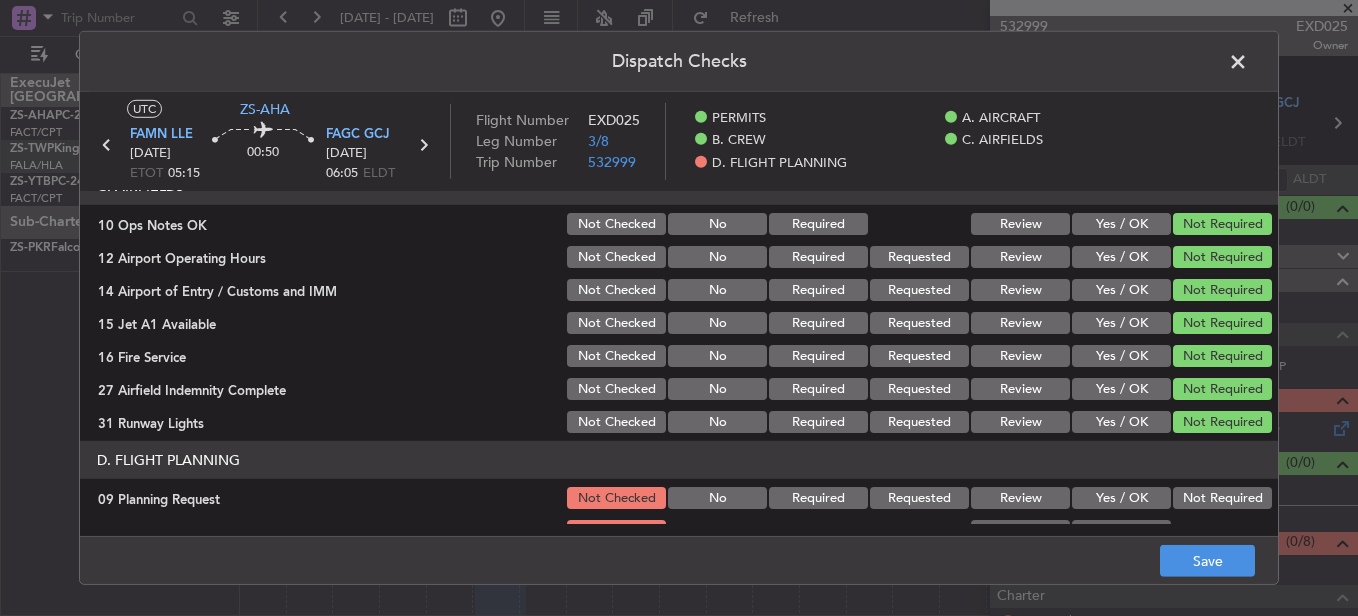scroll, scrollTop: 542, scrollLeft: 0, axis: vertical 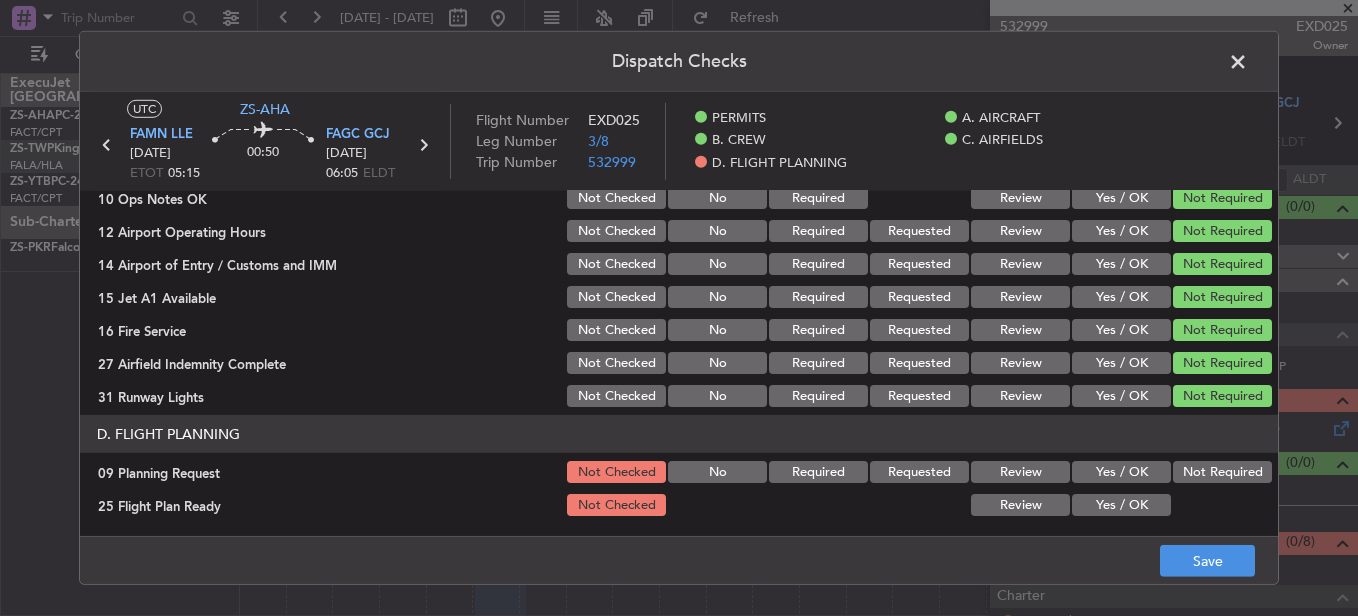 click on "Not Required" 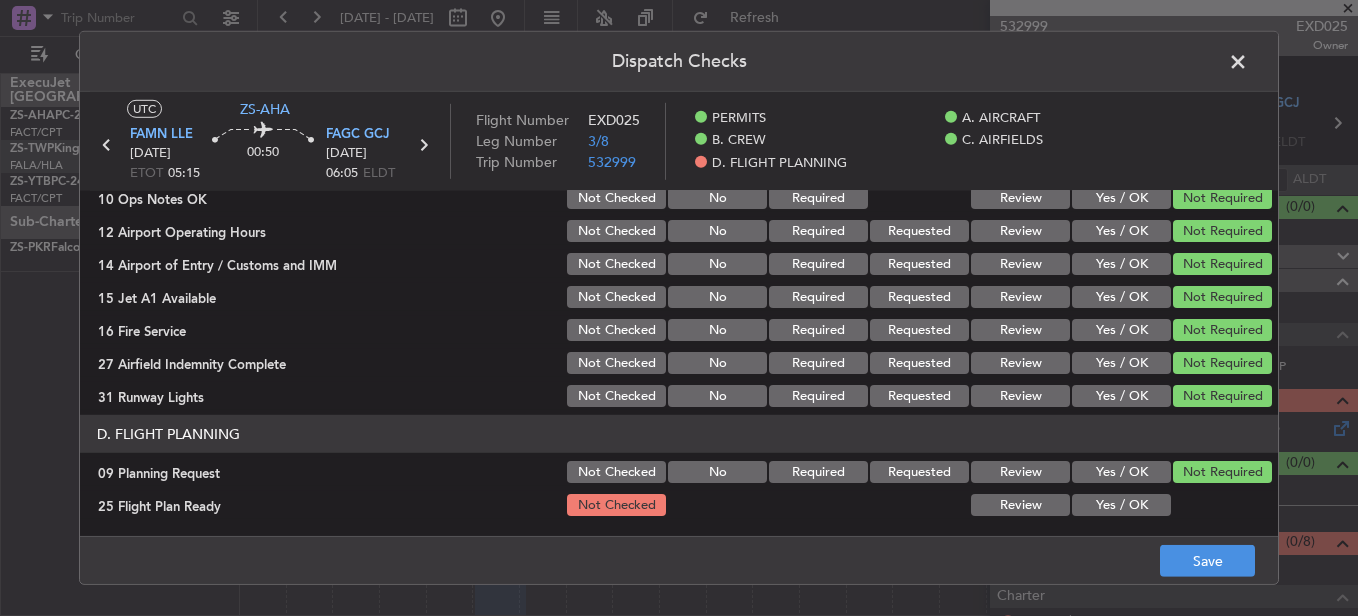 click on "Yes / OK" 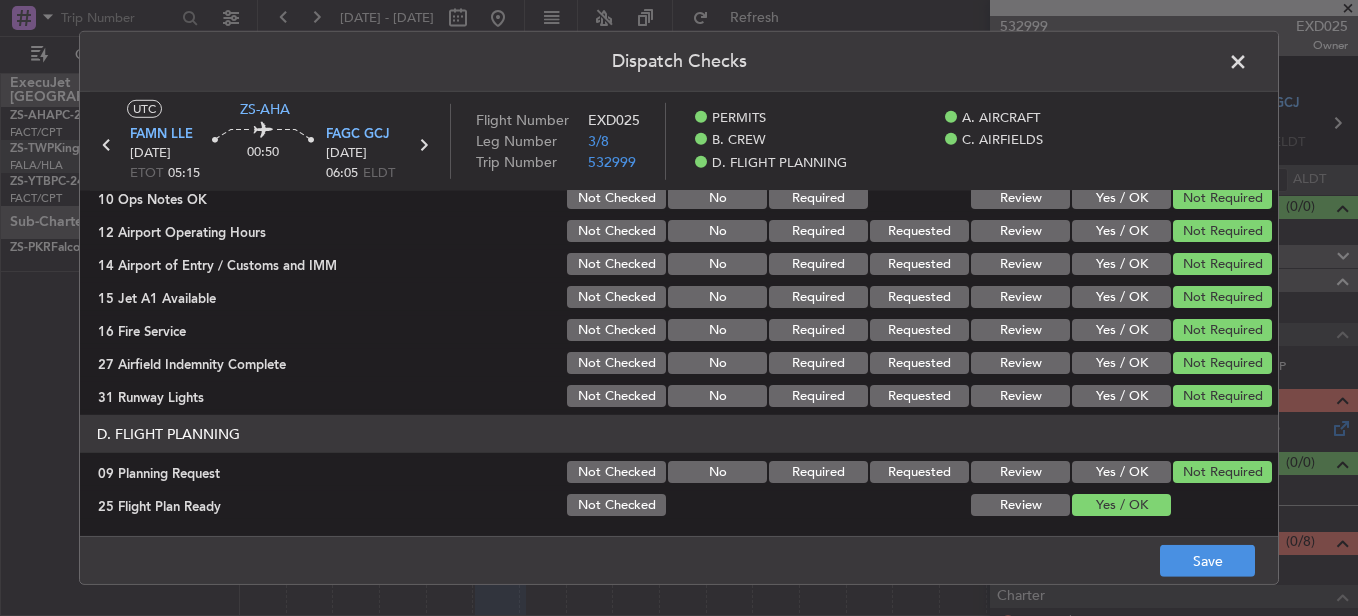 click on "Save" 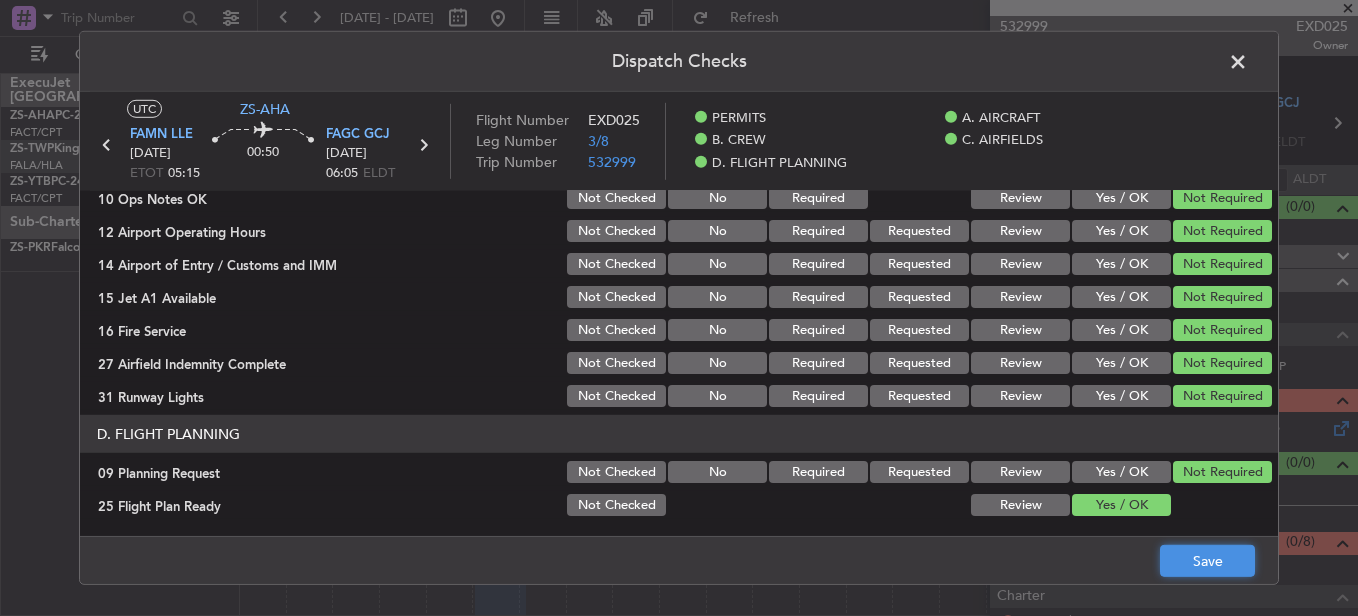 click on "Save" 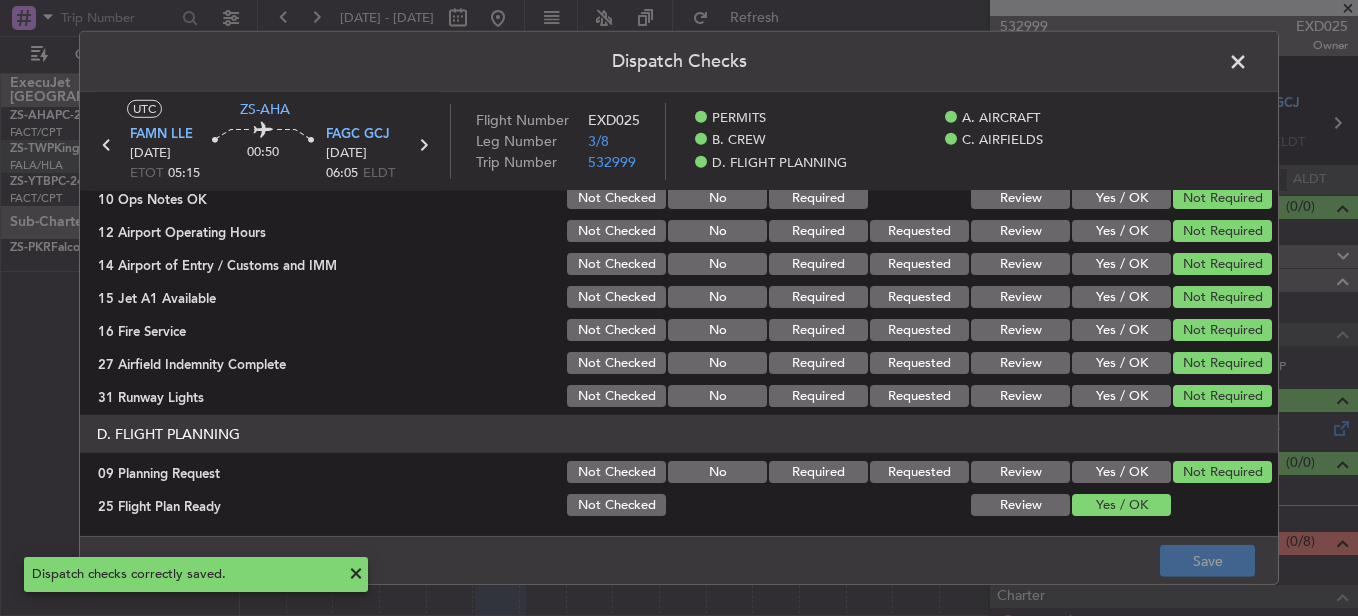 click 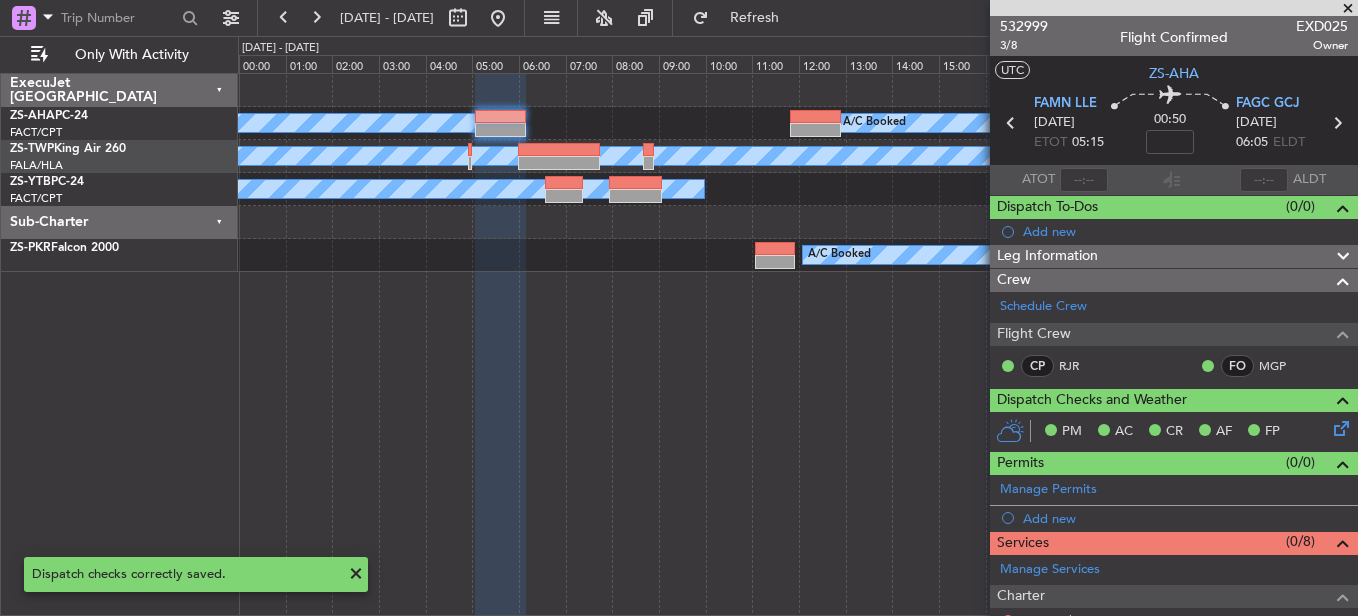 scroll, scrollTop: 361, scrollLeft: 0, axis: vertical 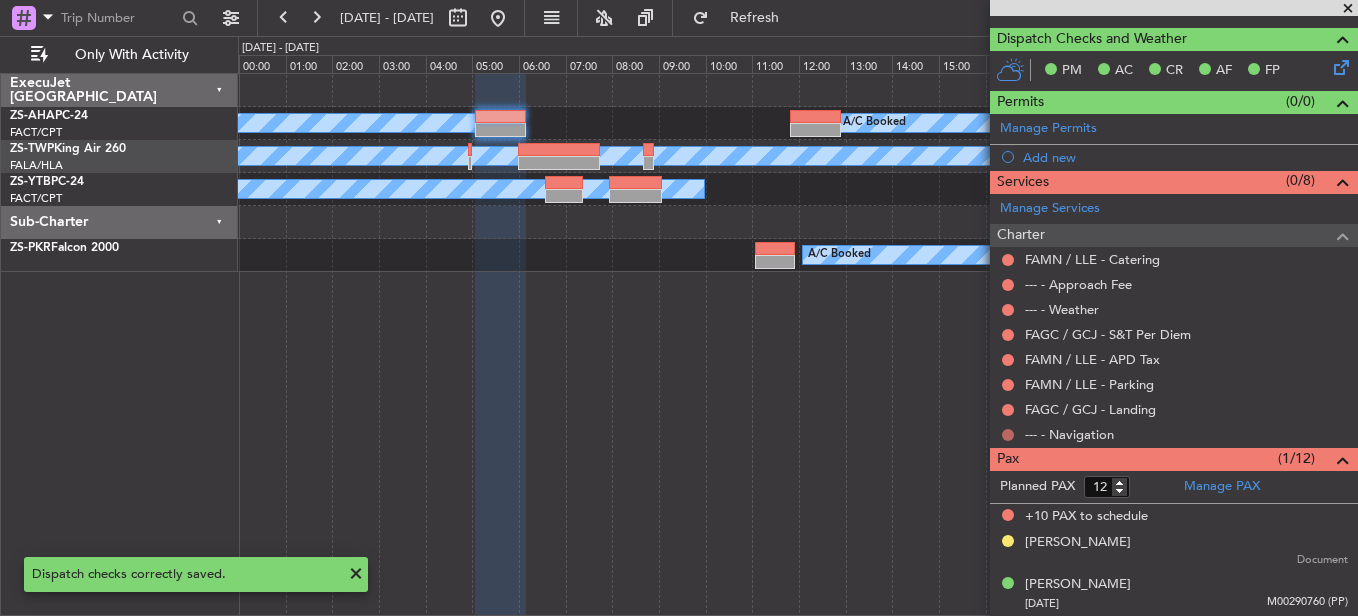 click at bounding box center [1008, 435] 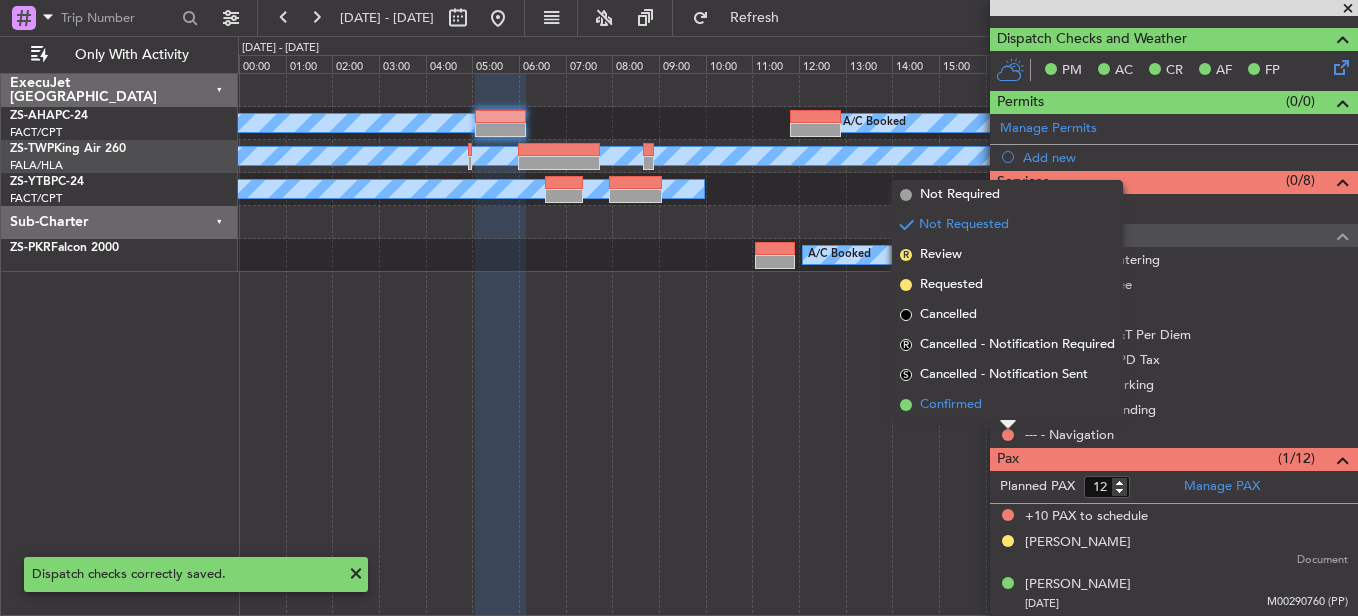 click on "Confirmed" at bounding box center [1007, 405] 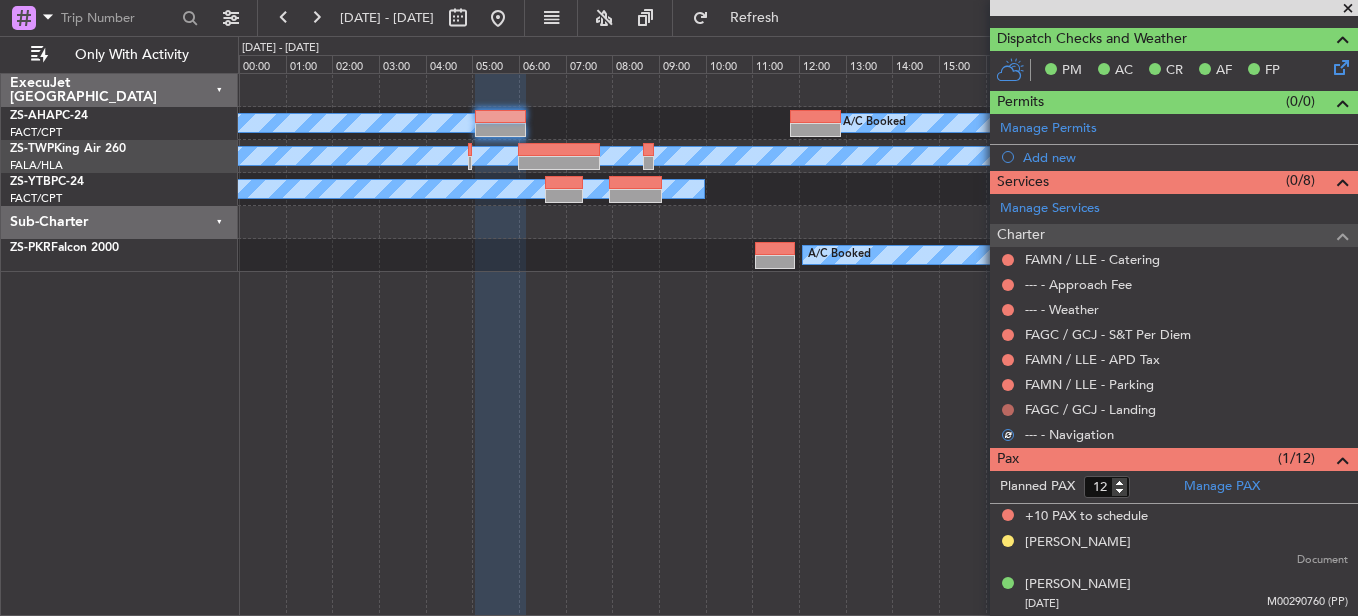 click at bounding box center [1008, 410] 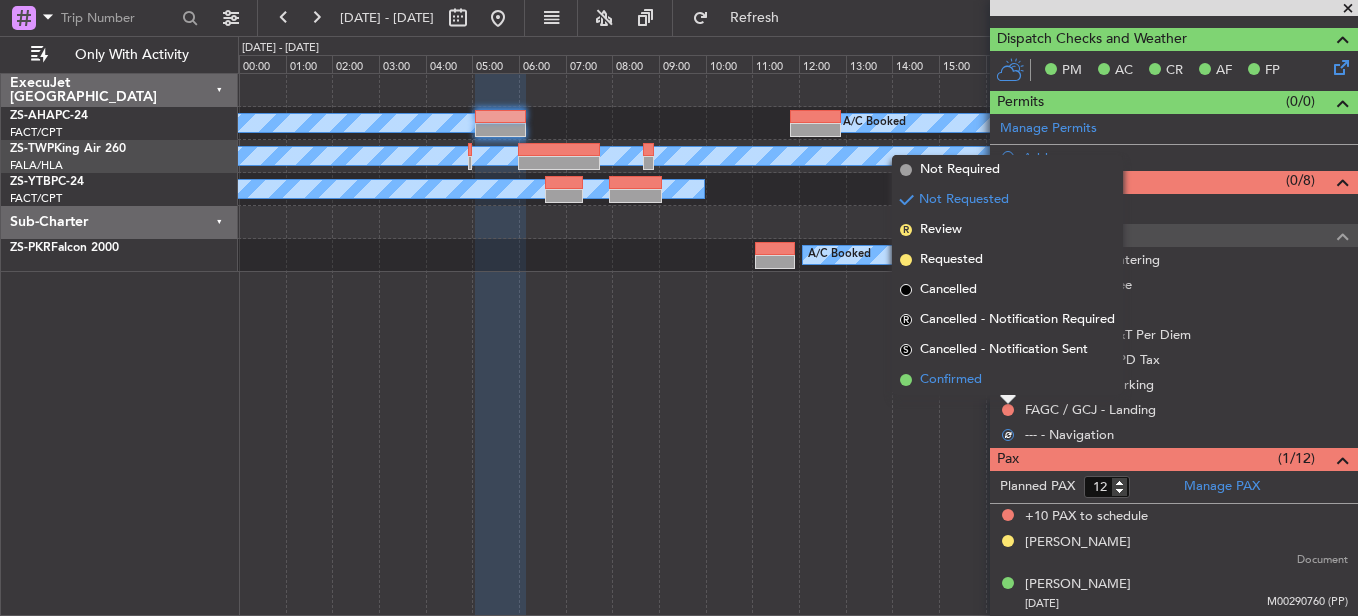 click on "Confirmed" at bounding box center (1007, 380) 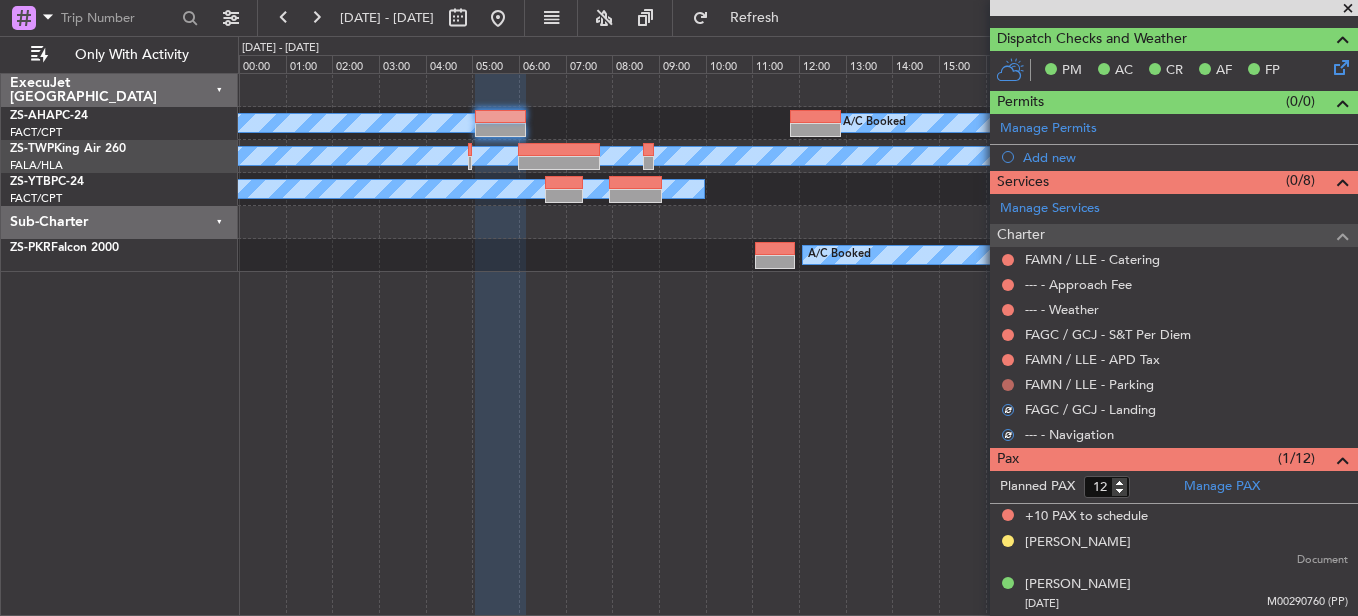 click at bounding box center [1008, 385] 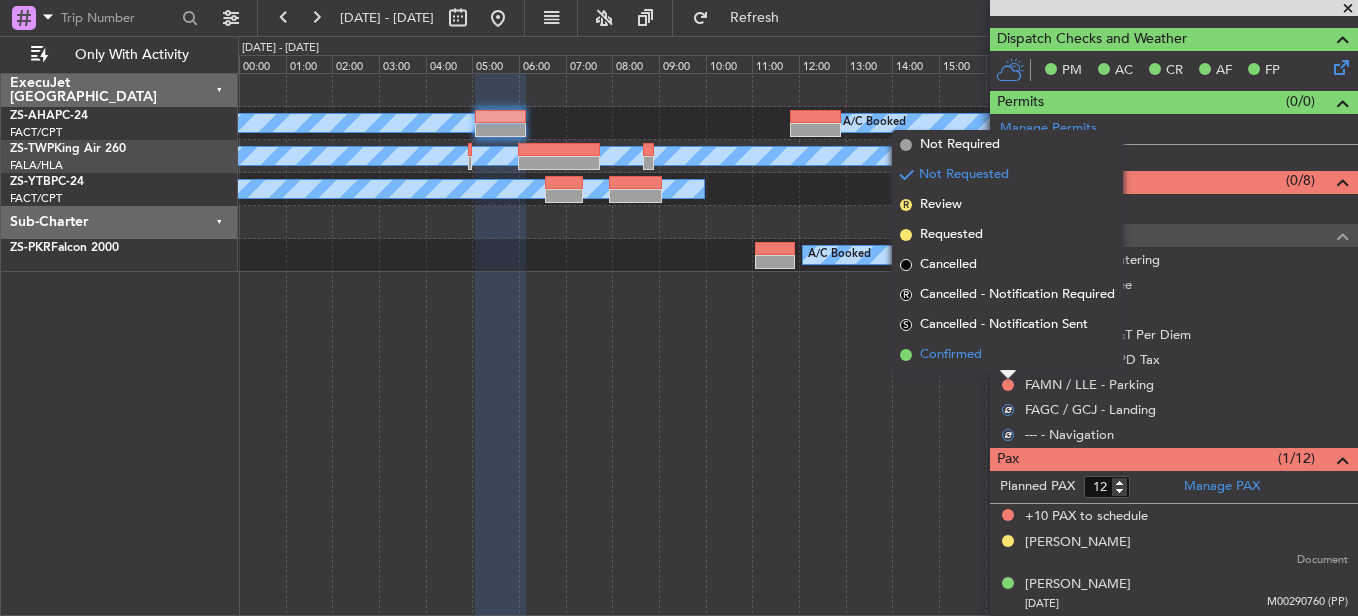 click on "Confirmed" at bounding box center (1007, 355) 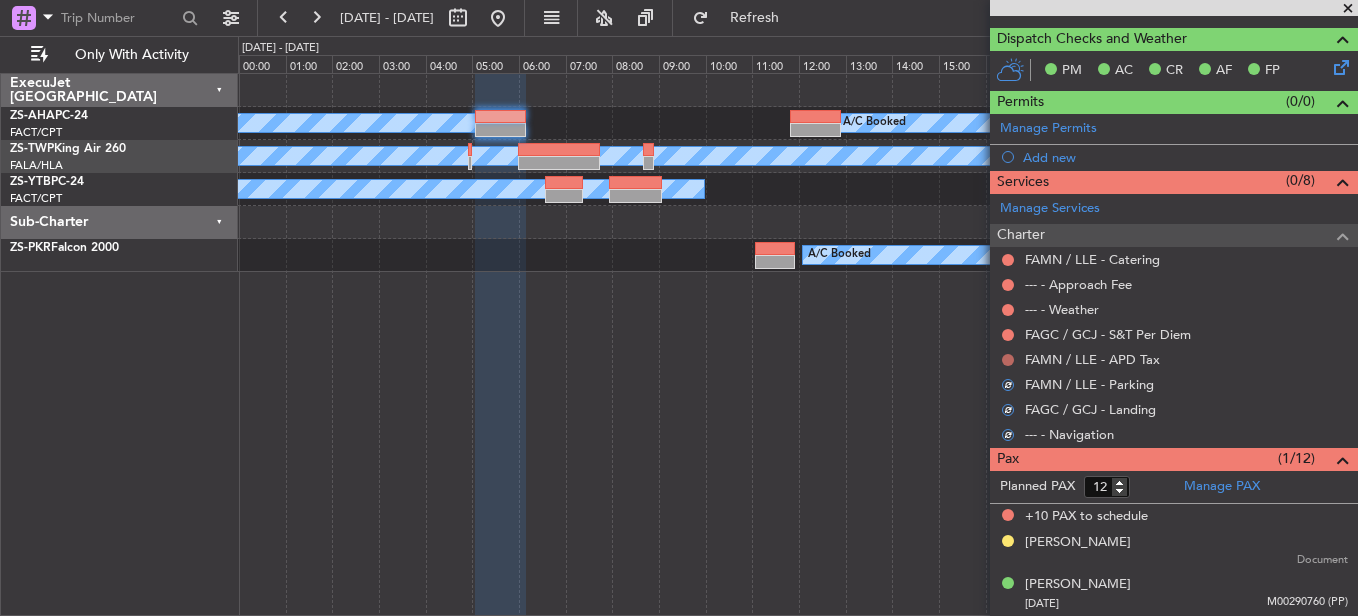 click at bounding box center [1008, 360] 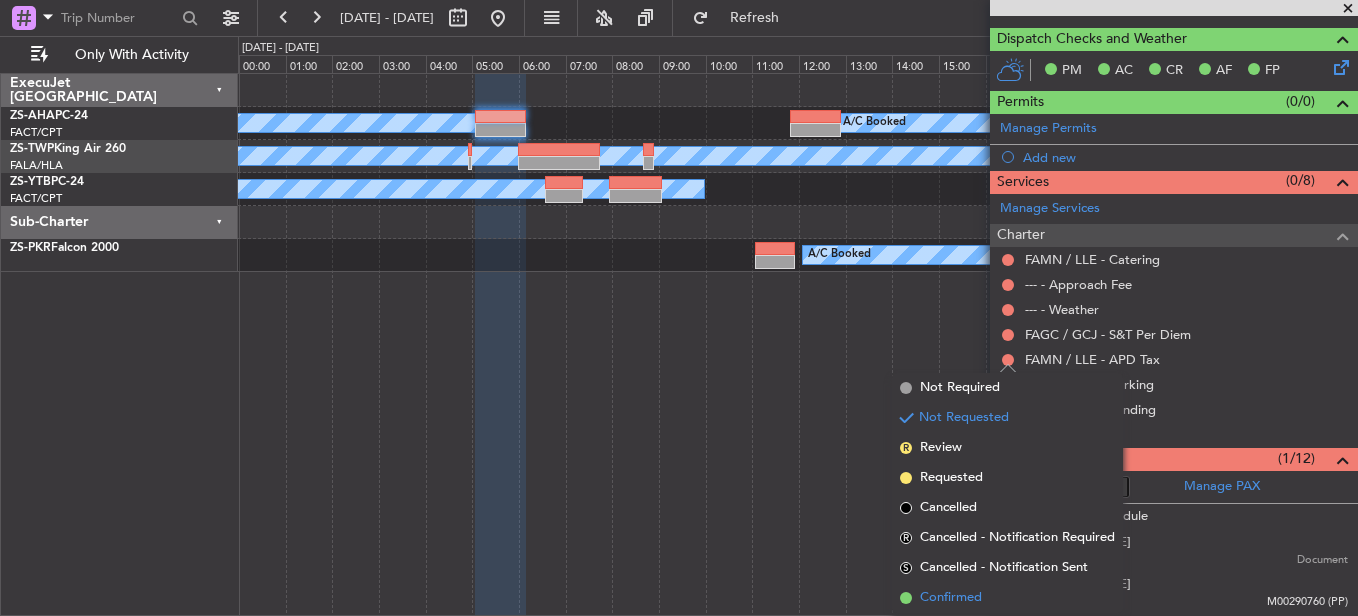 click on "Confirmed" at bounding box center [1007, 598] 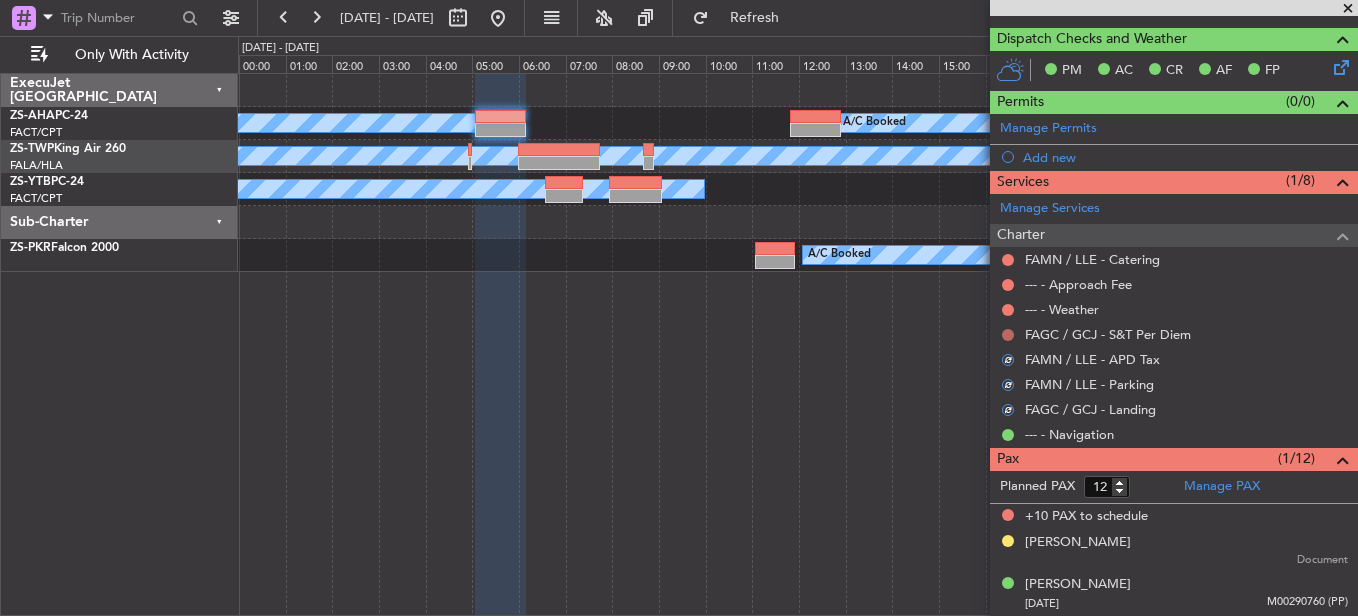 click at bounding box center (1008, 335) 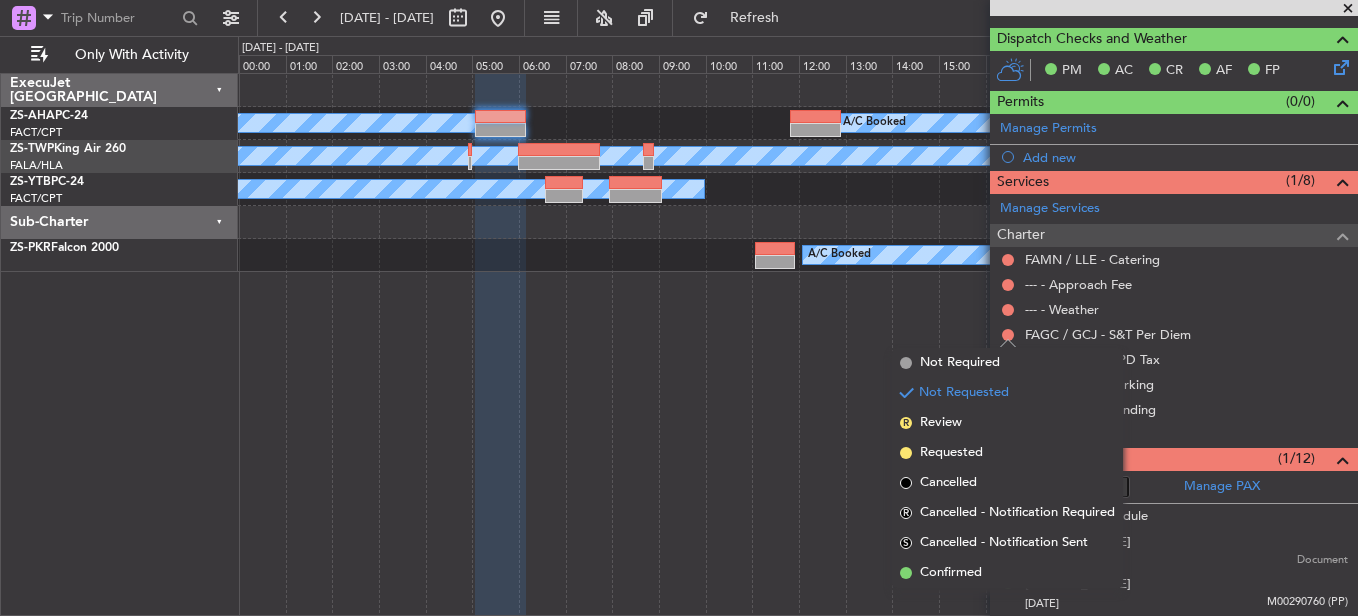 drag, startPoint x: 991, startPoint y: 568, endPoint x: 989, endPoint y: 545, distance: 23.086792 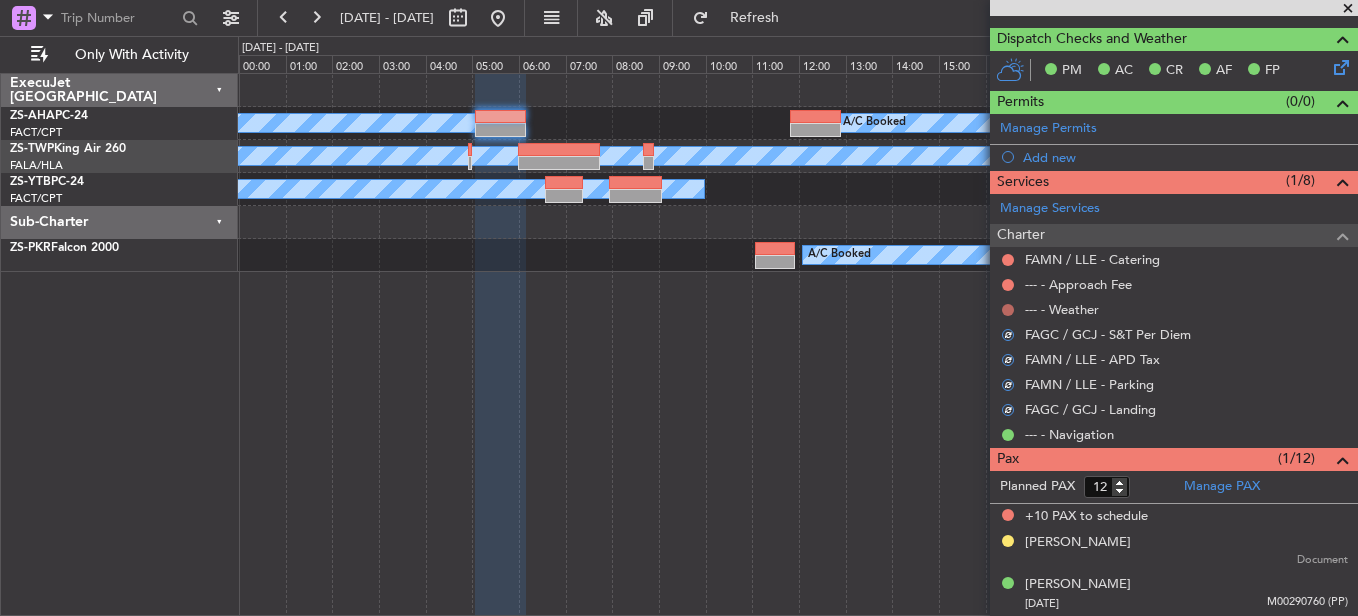 click at bounding box center [1008, 310] 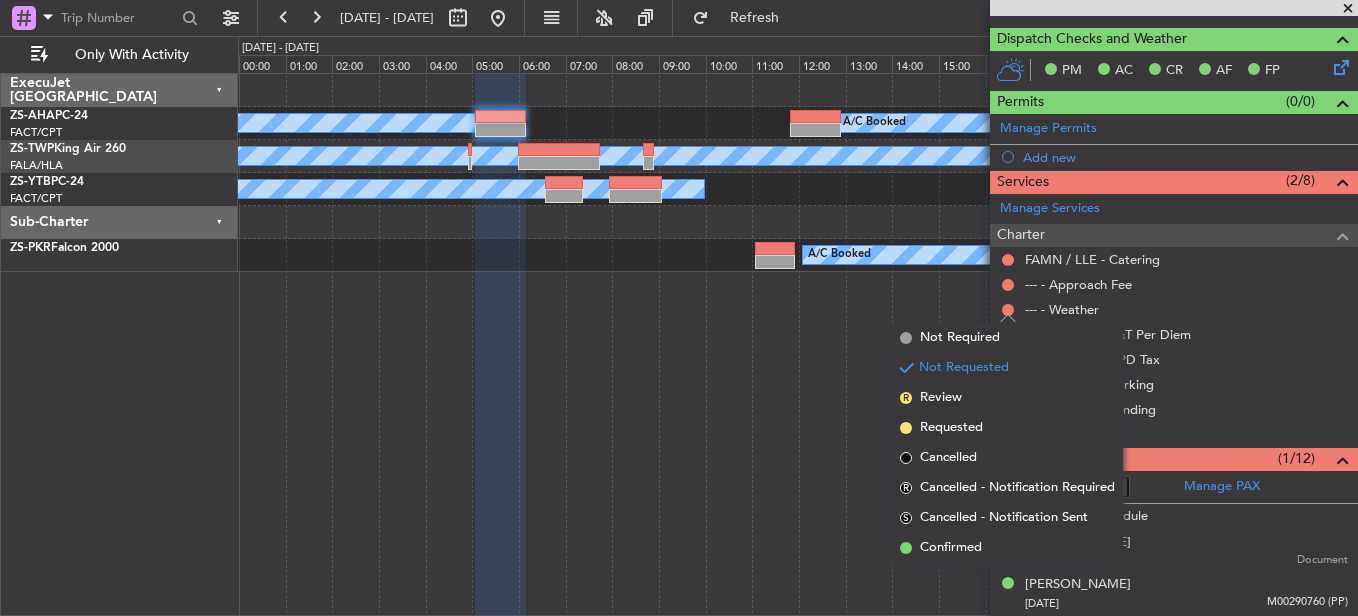 click on "Completed" at bounding box center [1008, 549] 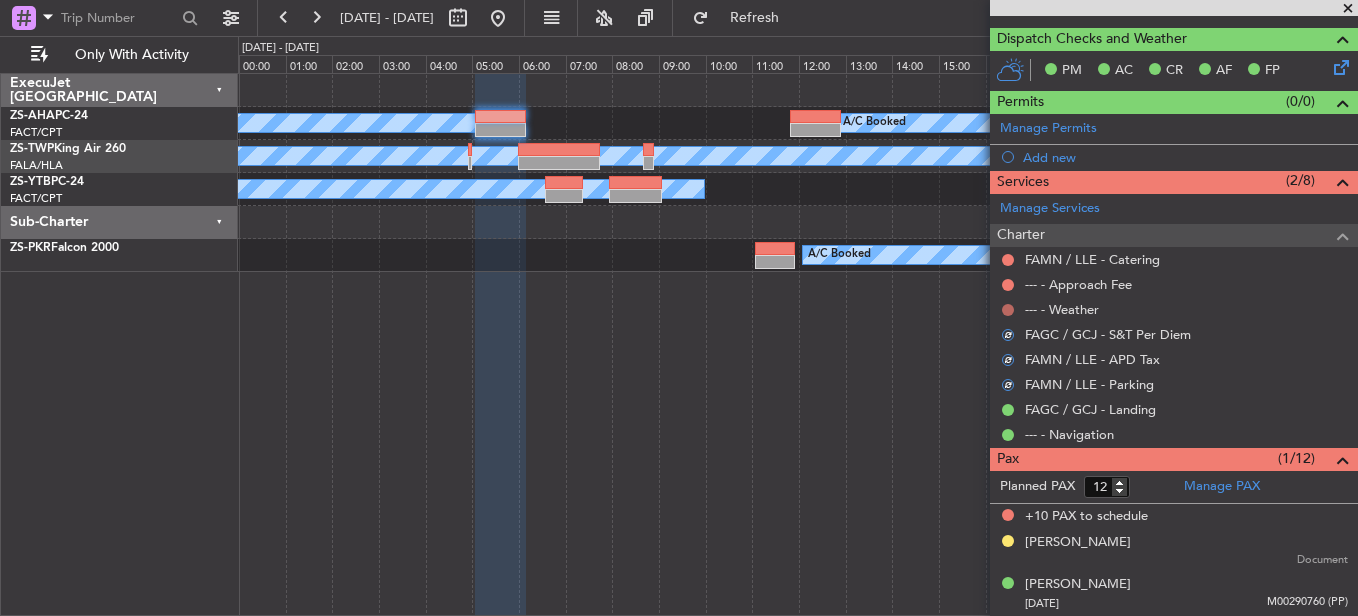 click at bounding box center (1008, 310) 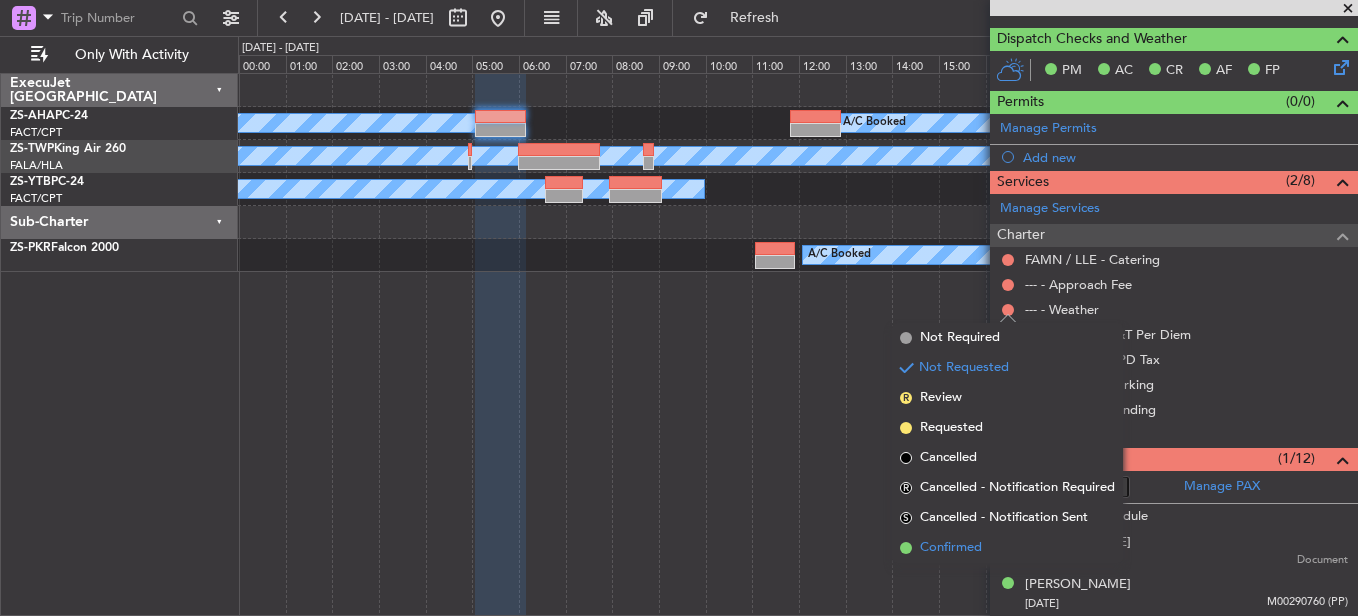 click on "Confirmed" at bounding box center [951, 548] 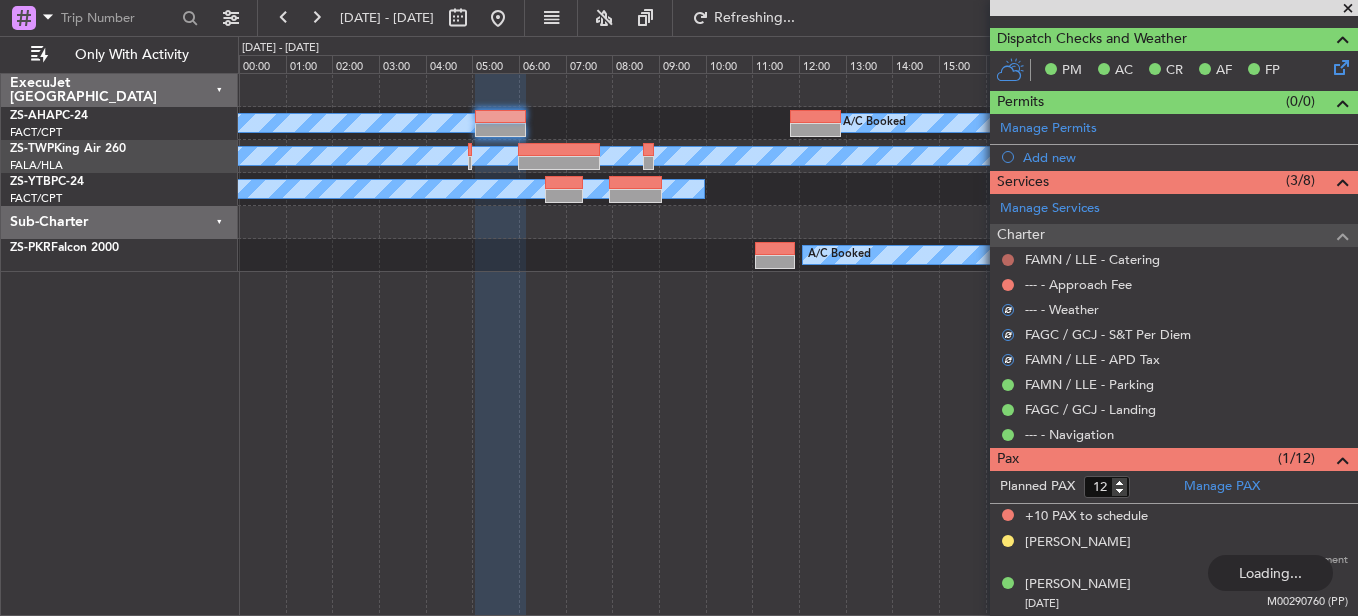 click at bounding box center (1008, 260) 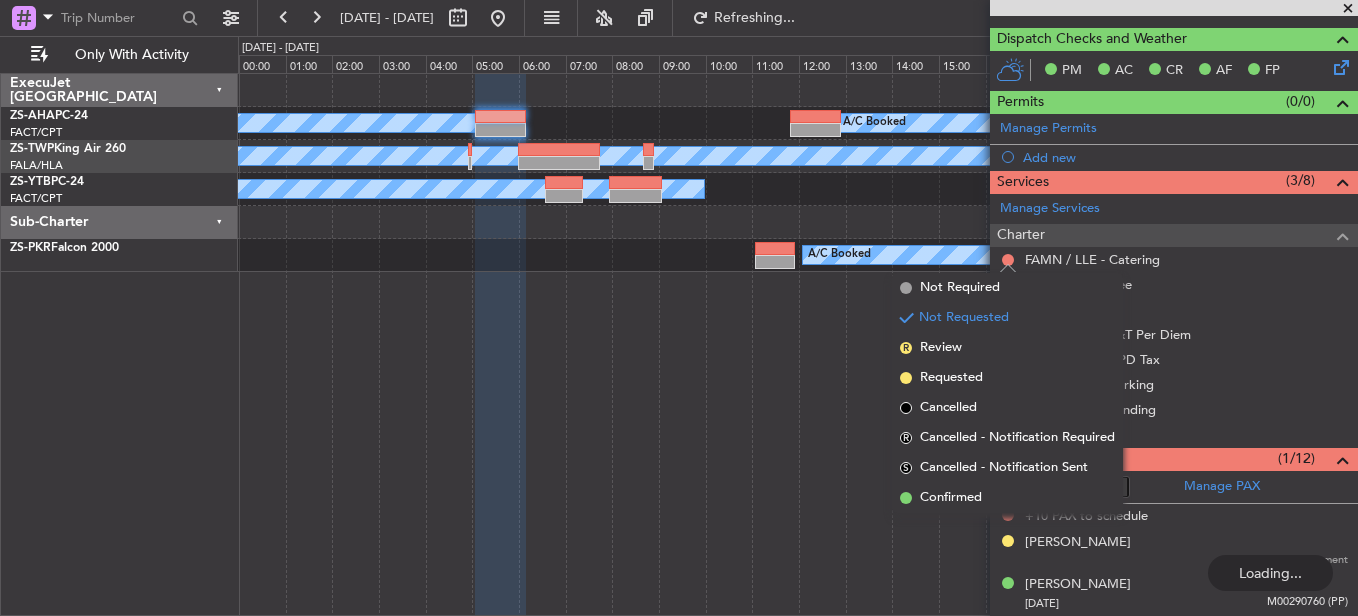 drag, startPoint x: 954, startPoint y: 499, endPoint x: 951, endPoint y: 426, distance: 73.061615 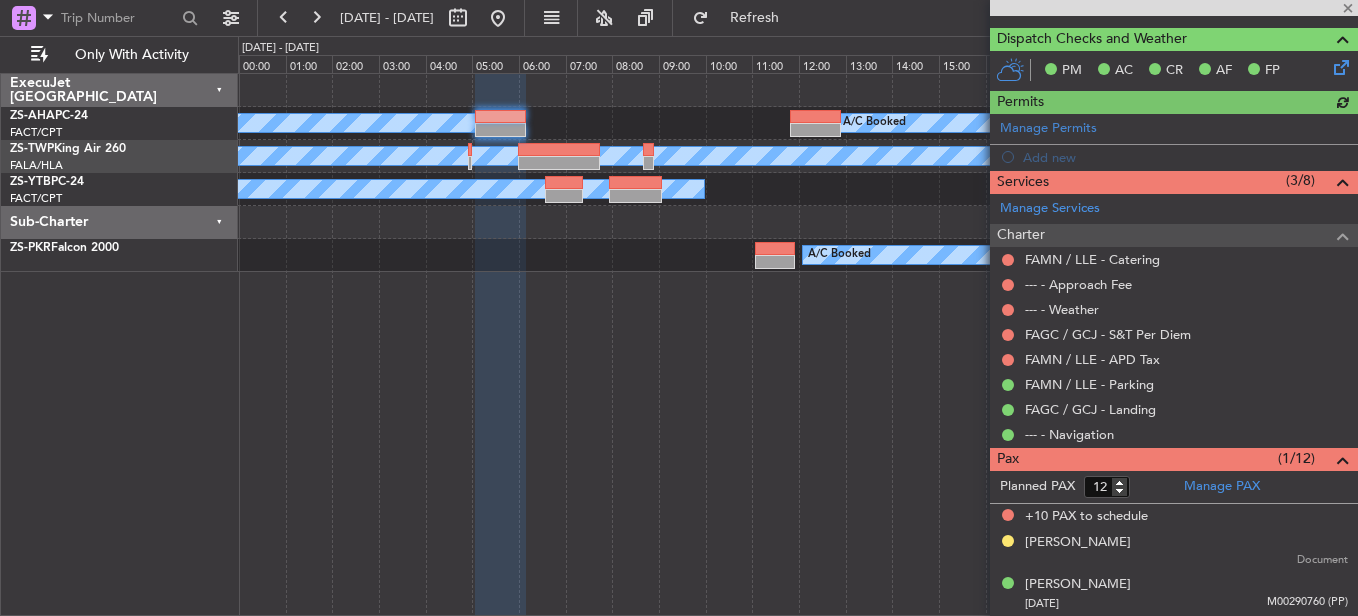 click on "--- - Weather" at bounding box center [1174, 309] 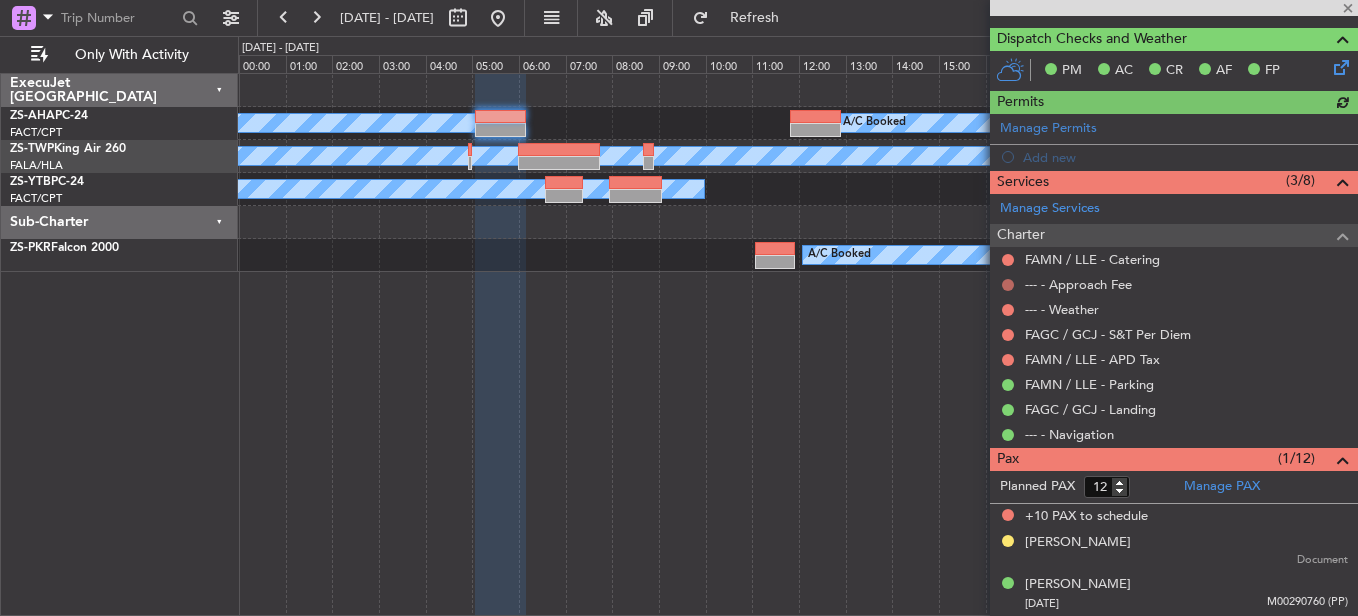 click at bounding box center (1008, 285) 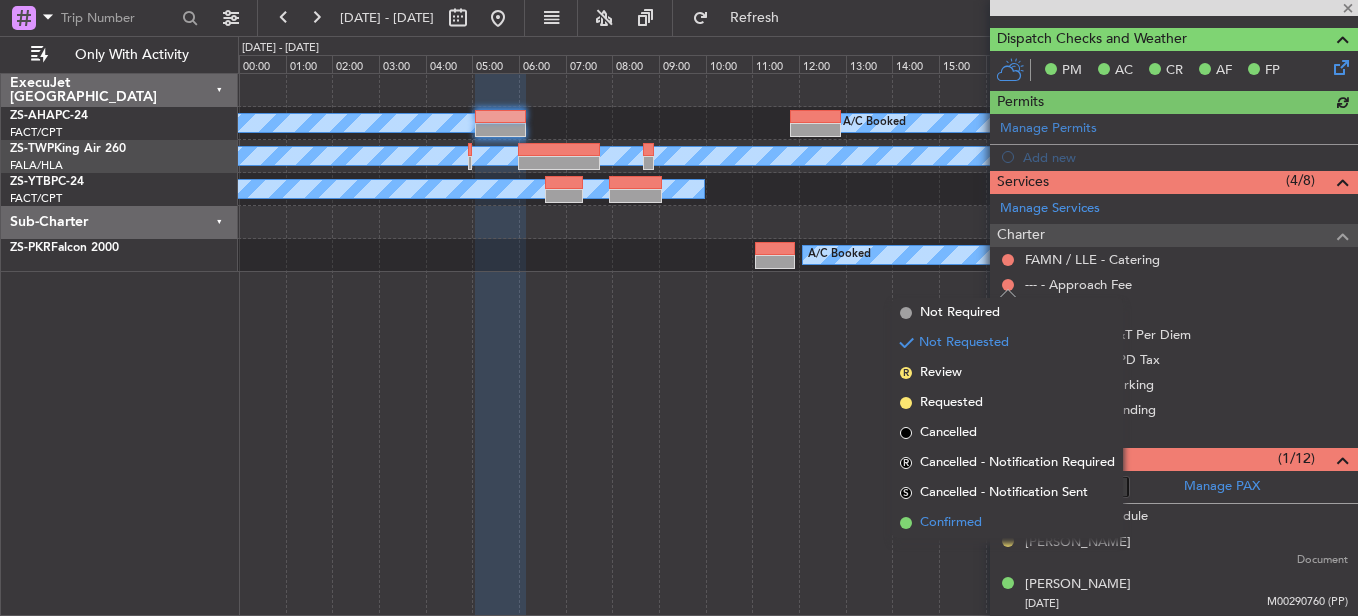 click on "Confirmed" at bounding box center (1007, 523) 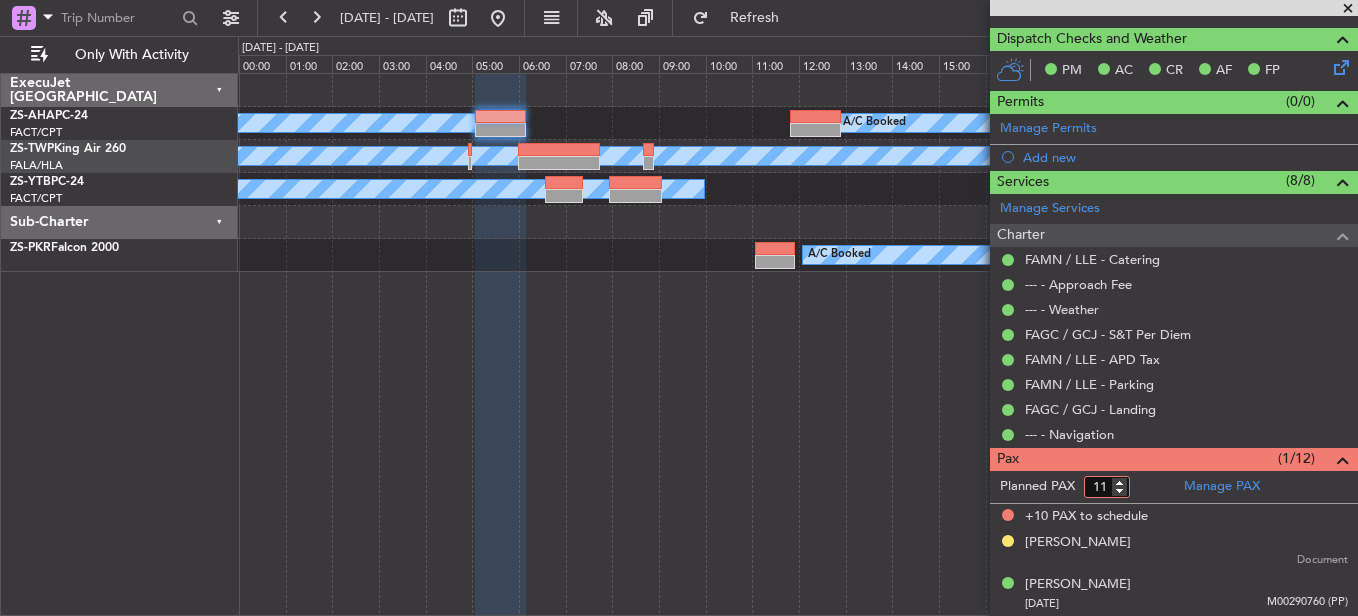 click on "11" at bounding box center [1107, 487] 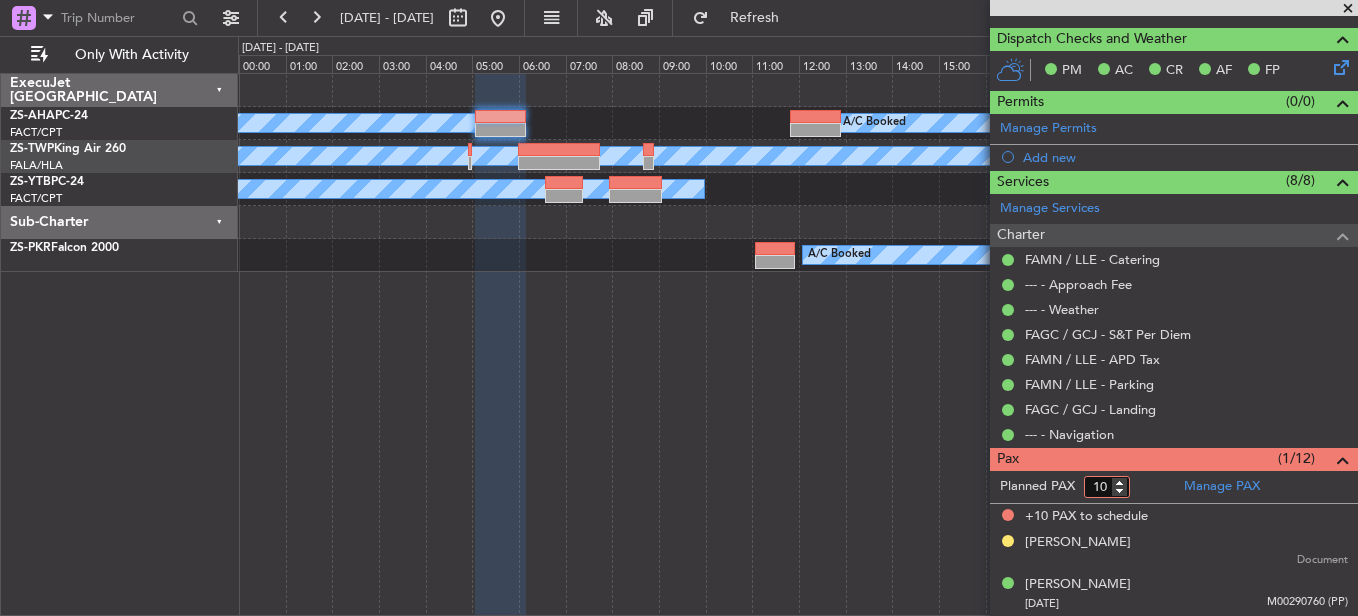 type on "10" 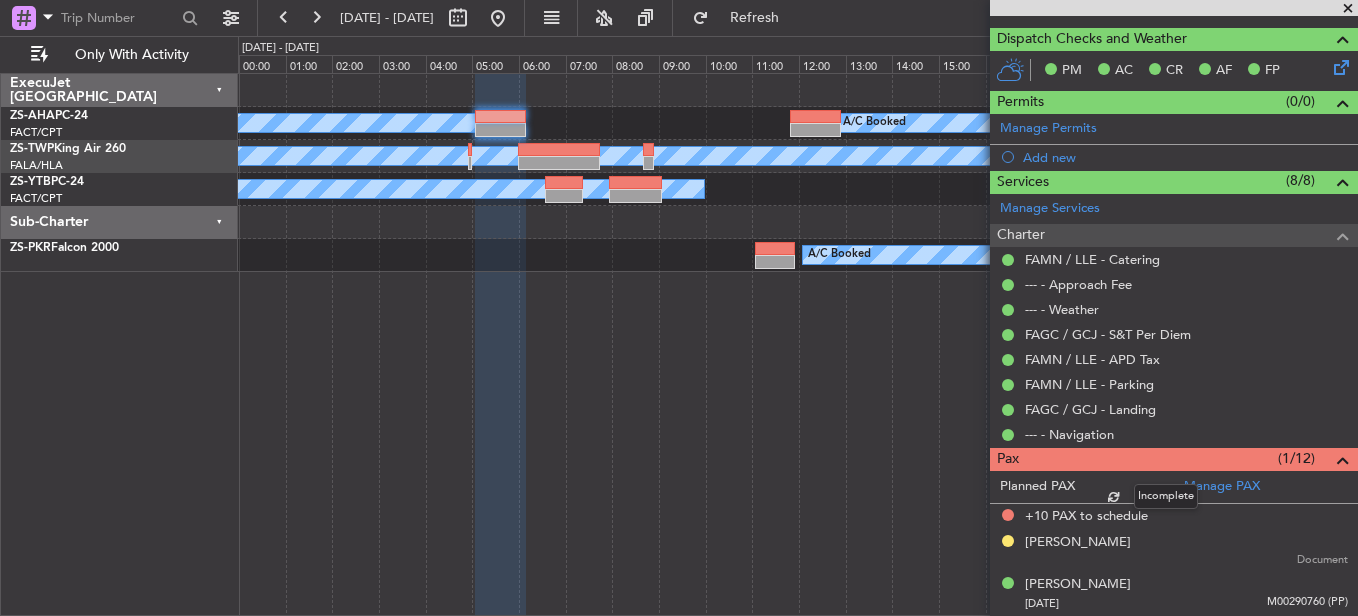 click on "Incomplete" at bounding box center (1166, 496) 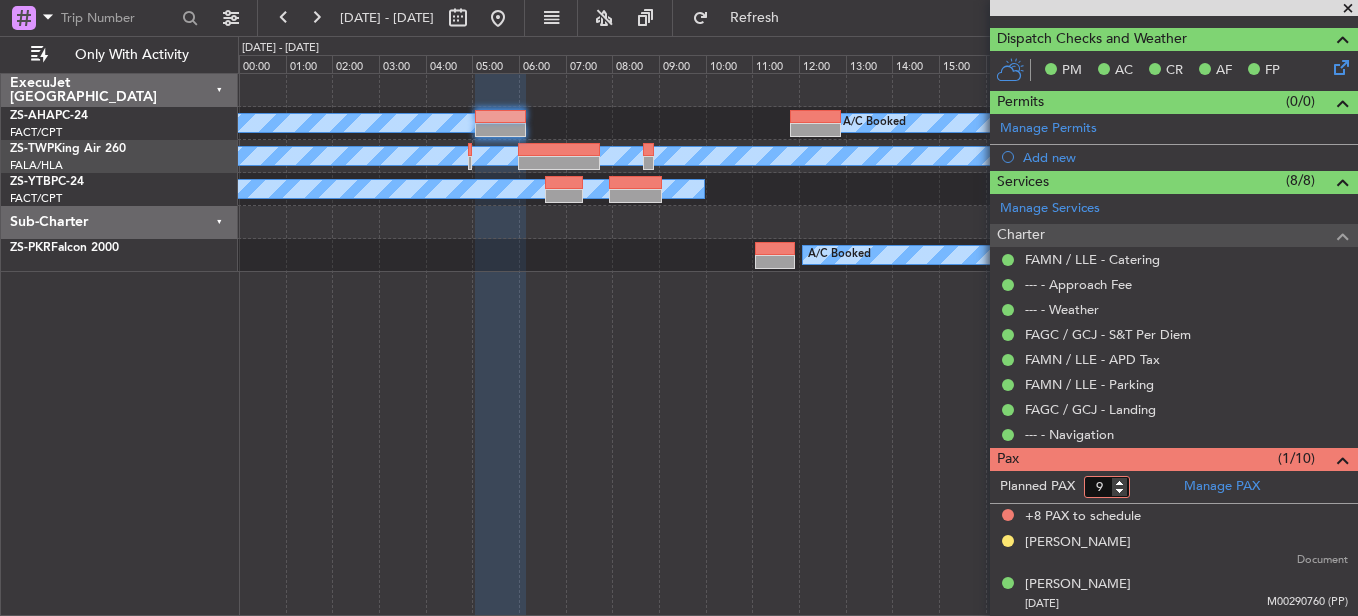 click on "9" at bounding box center [1107, 487] 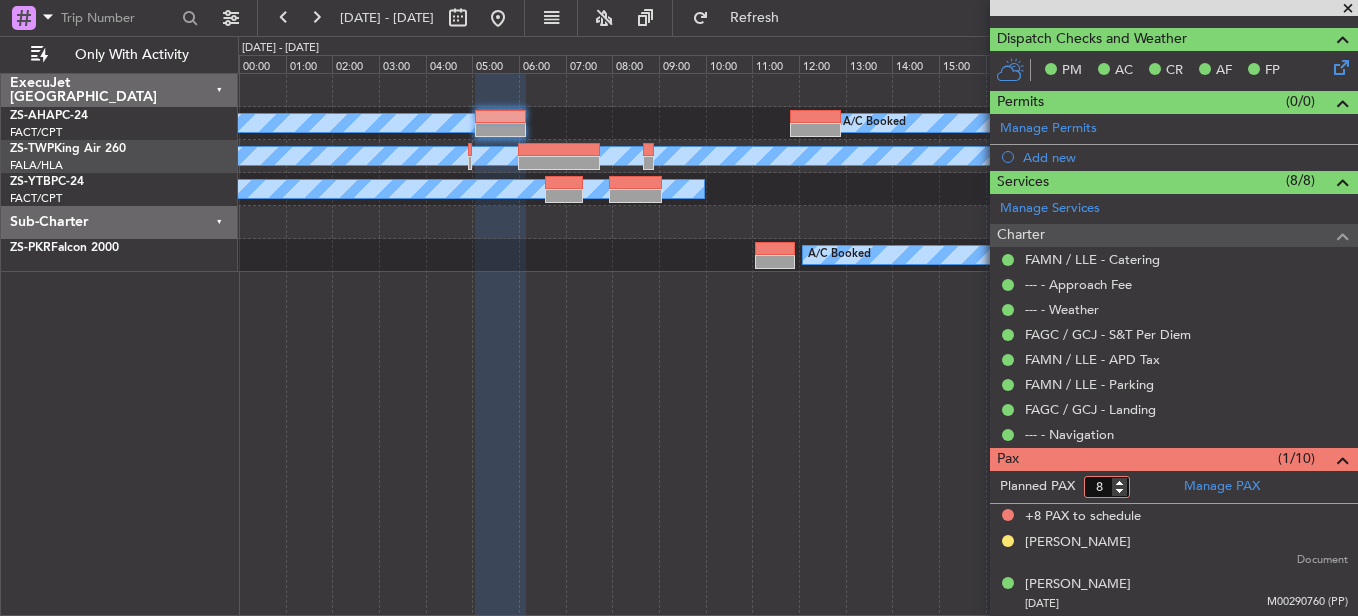 click on "8" at bounding box center (1107, 487) 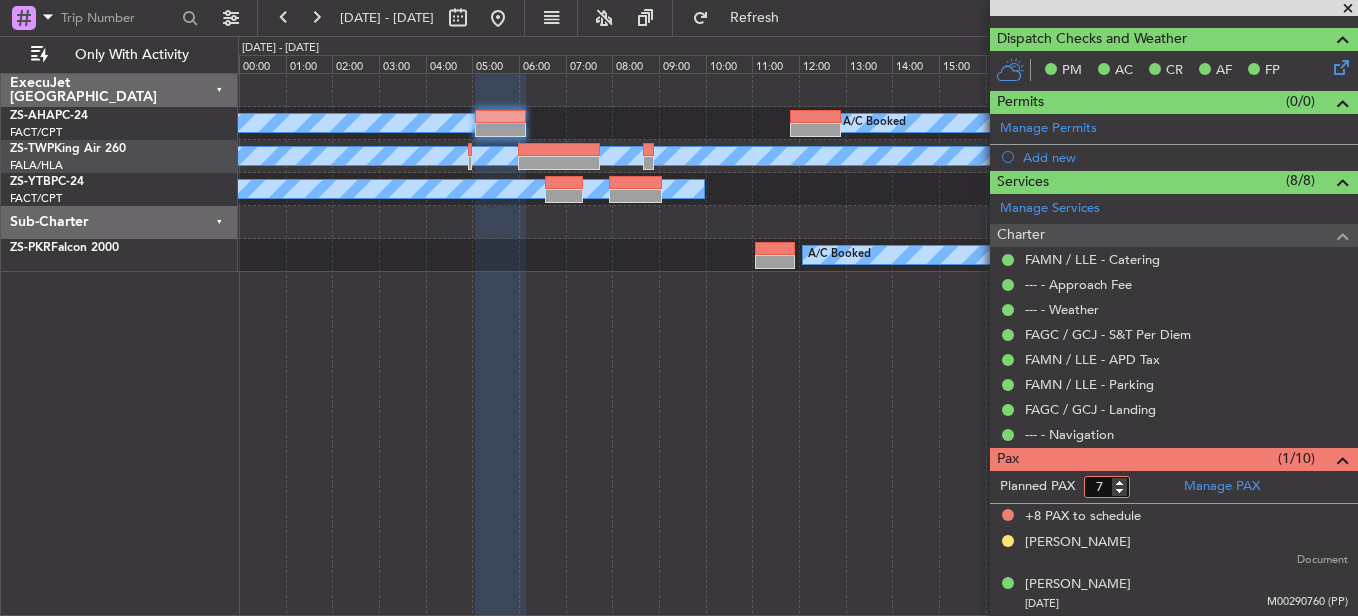 type on "7" 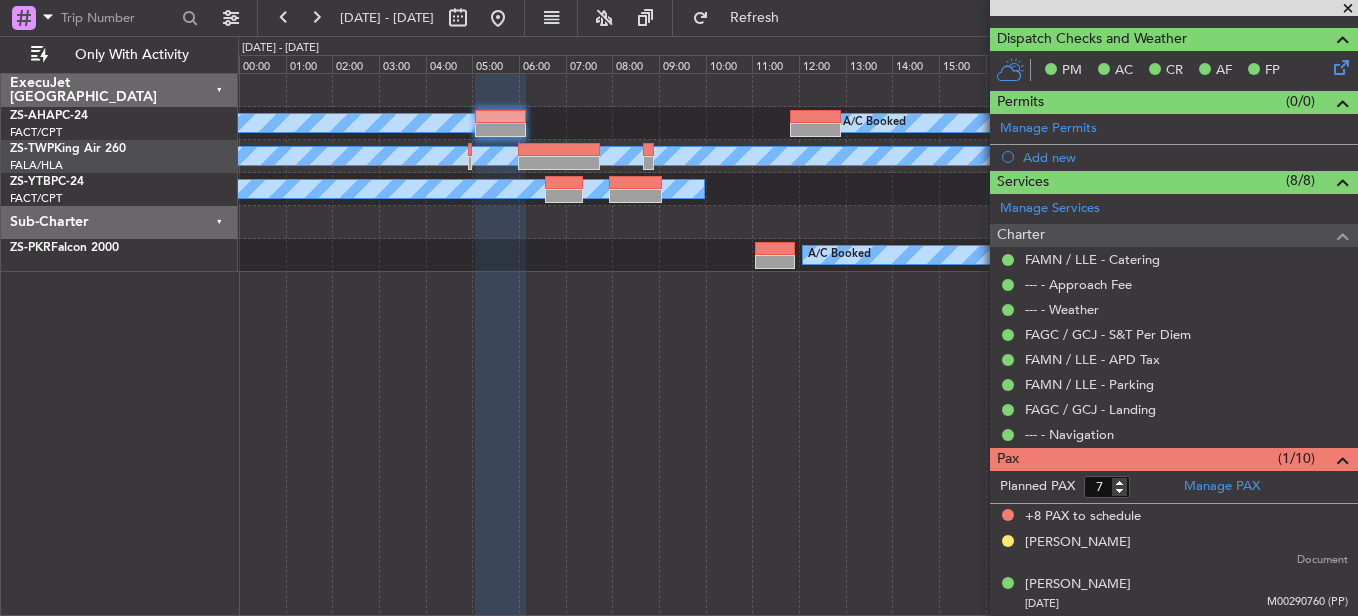 click on "Planned PAX 7" 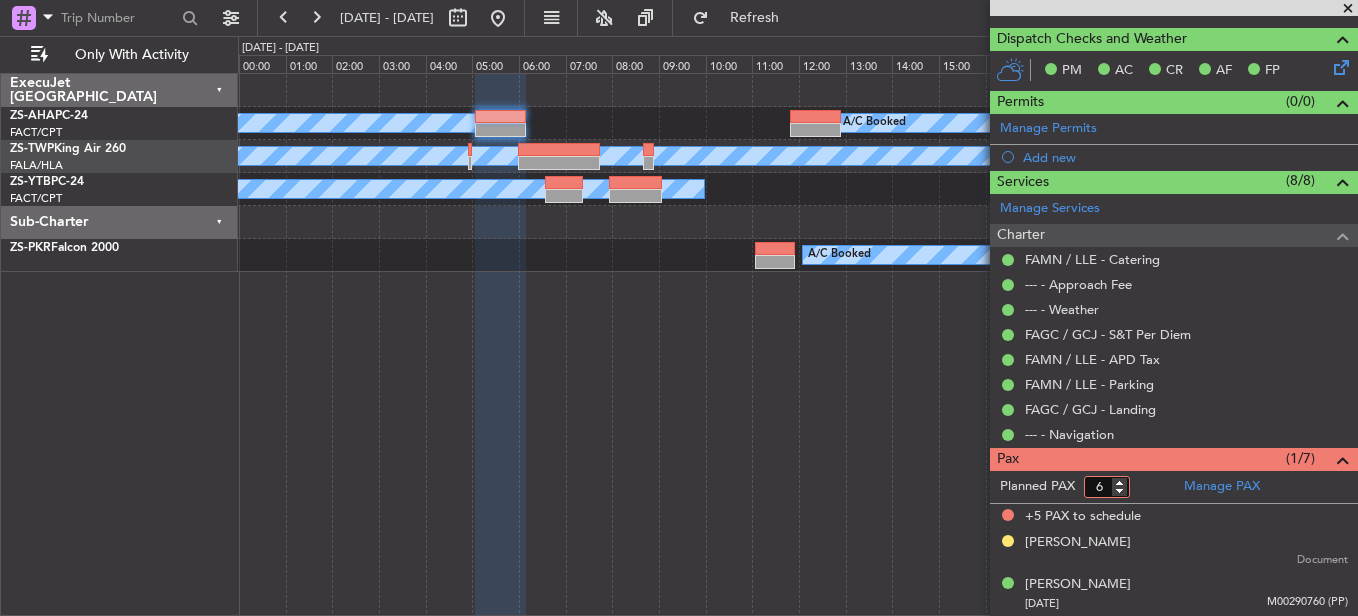 click on "6" at bounding box center (1107, 487) 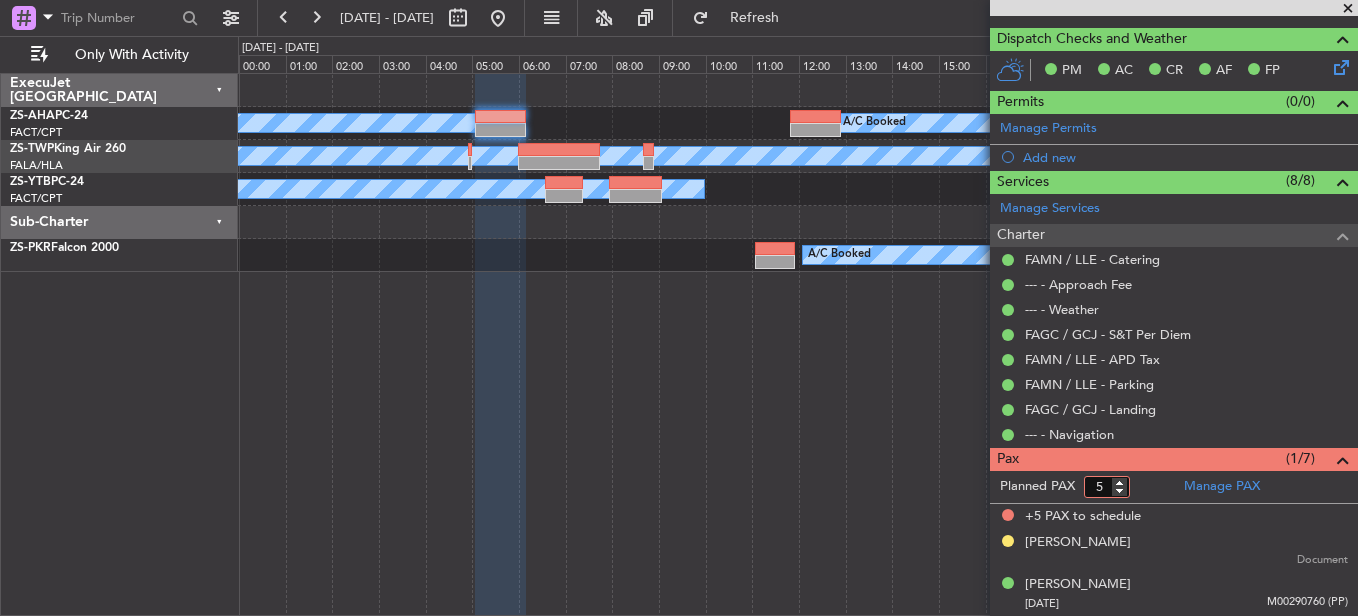 click on "5" at bounding box center (1107, 487) 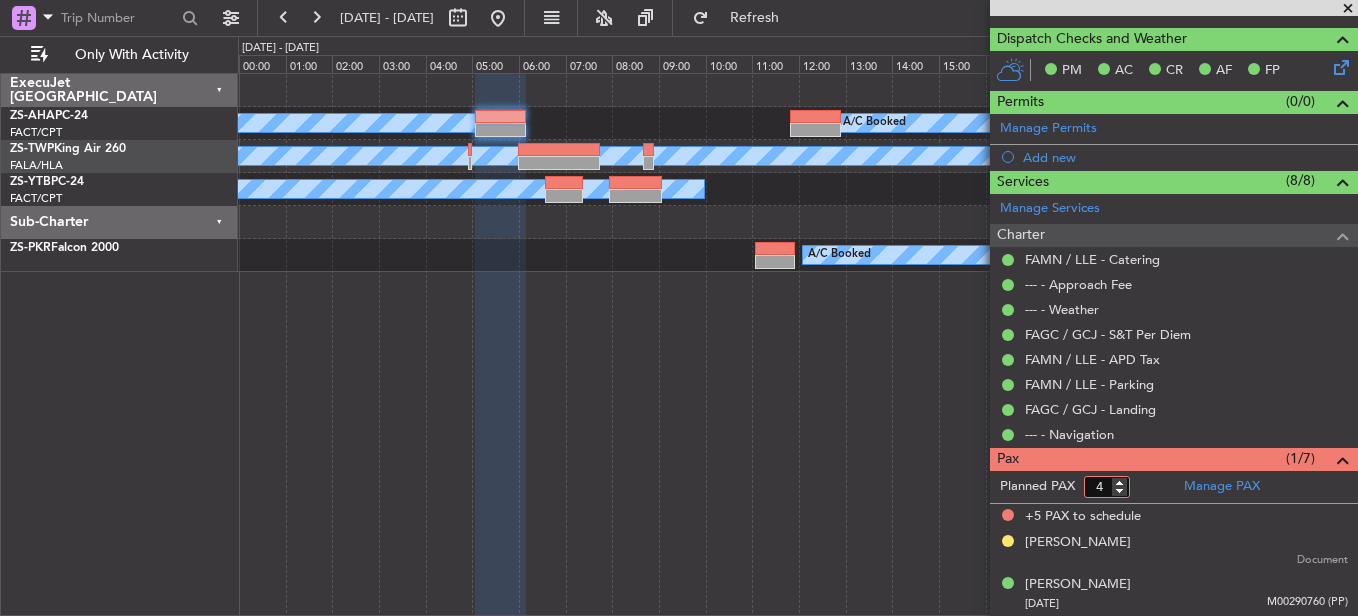 click on "4" at bounding box center [1107, 487] 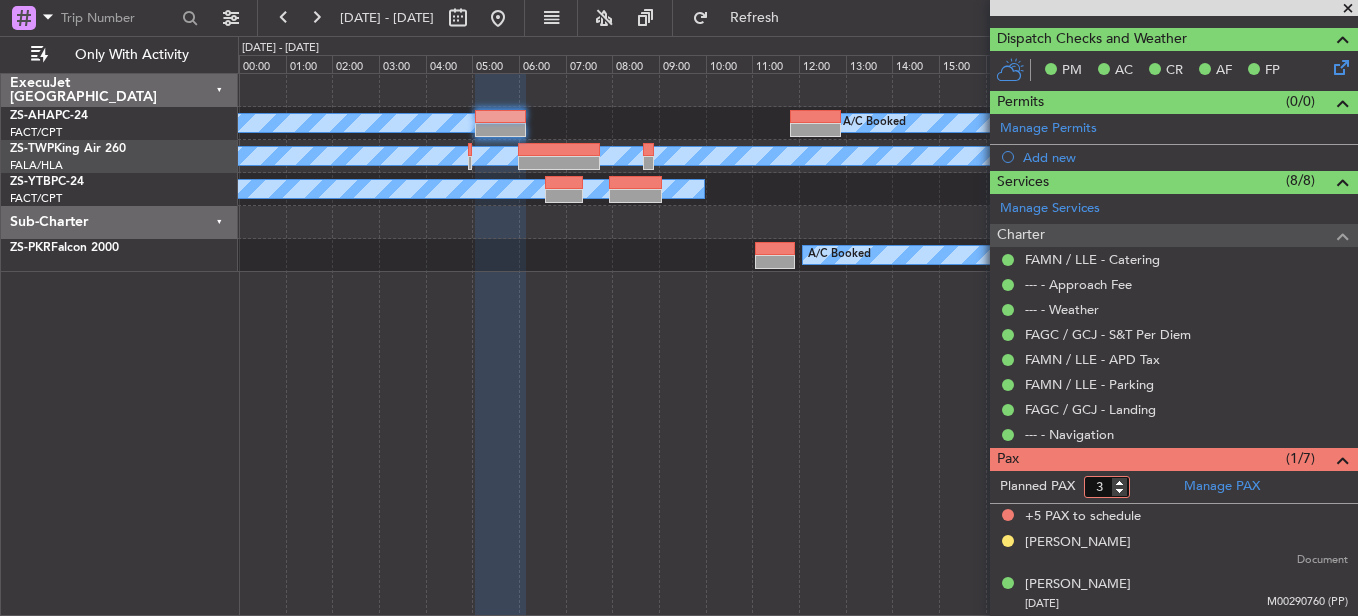 click on "3" at bounding box center (1107, 487) 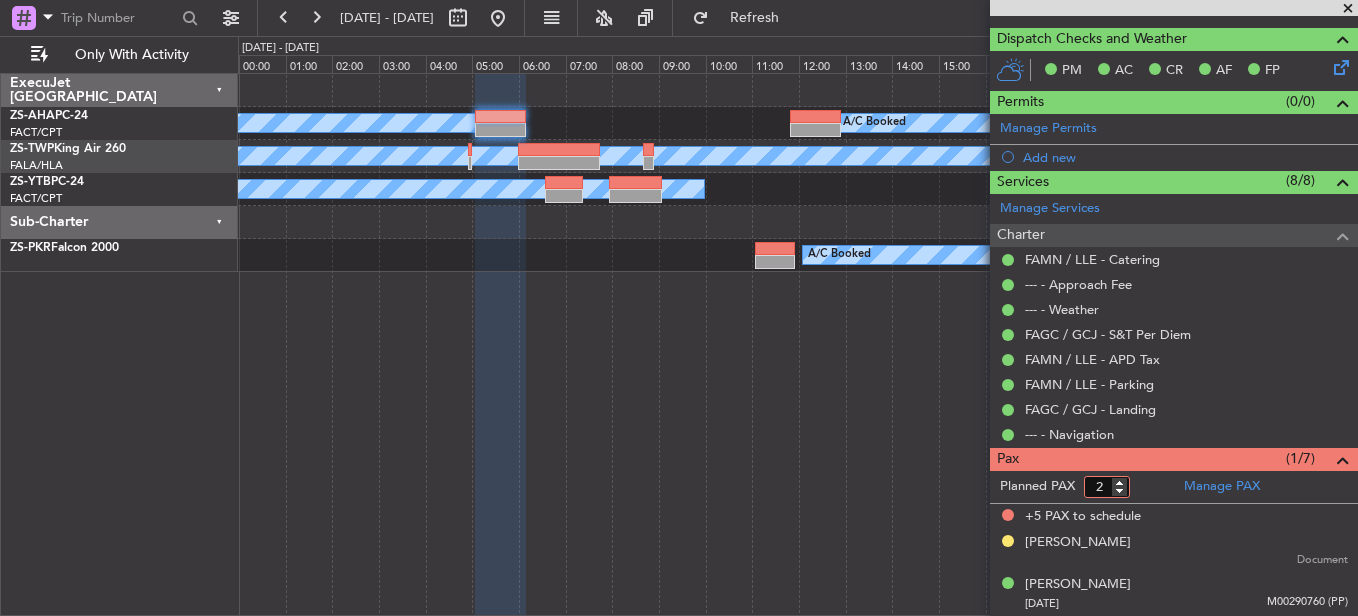 type on "2" 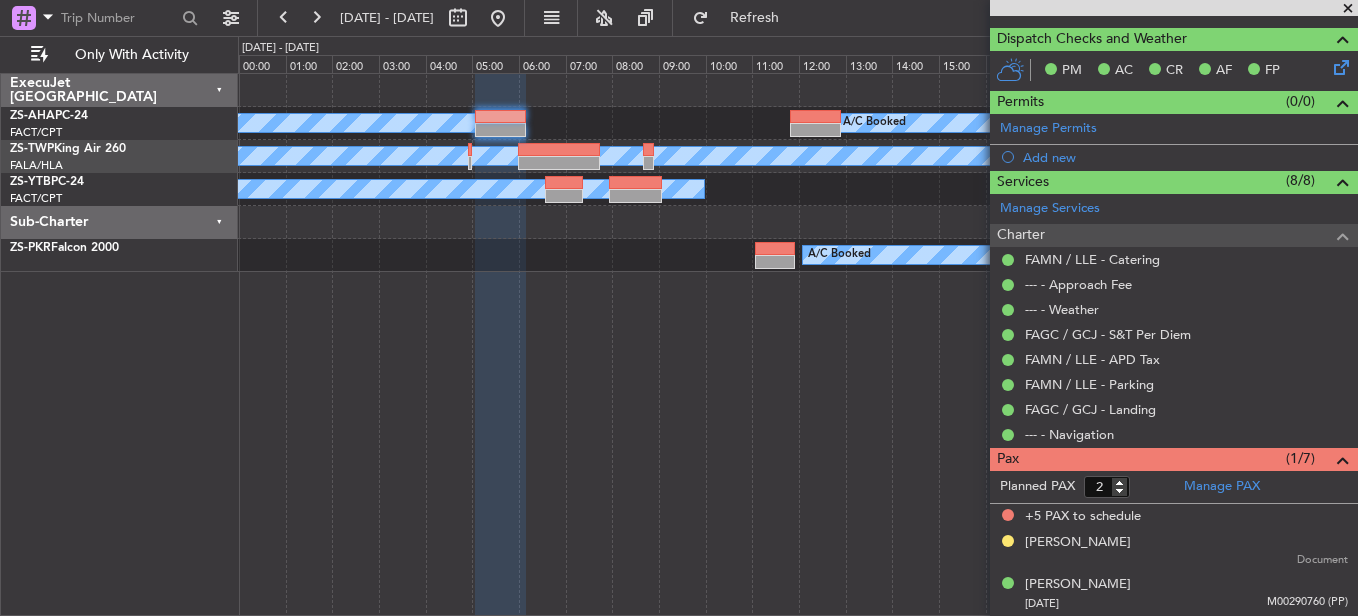 click on "Planned PAX 2" 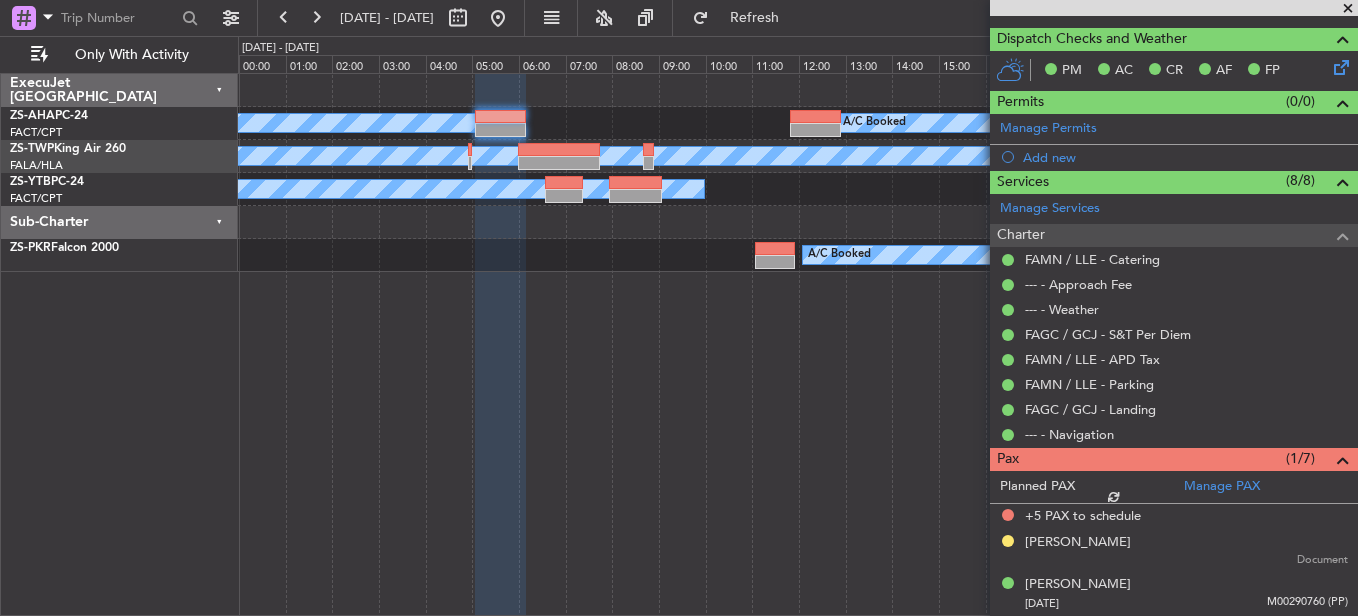 scroll, scrollTop: 335, scrollLeft: 0, axis: vertical 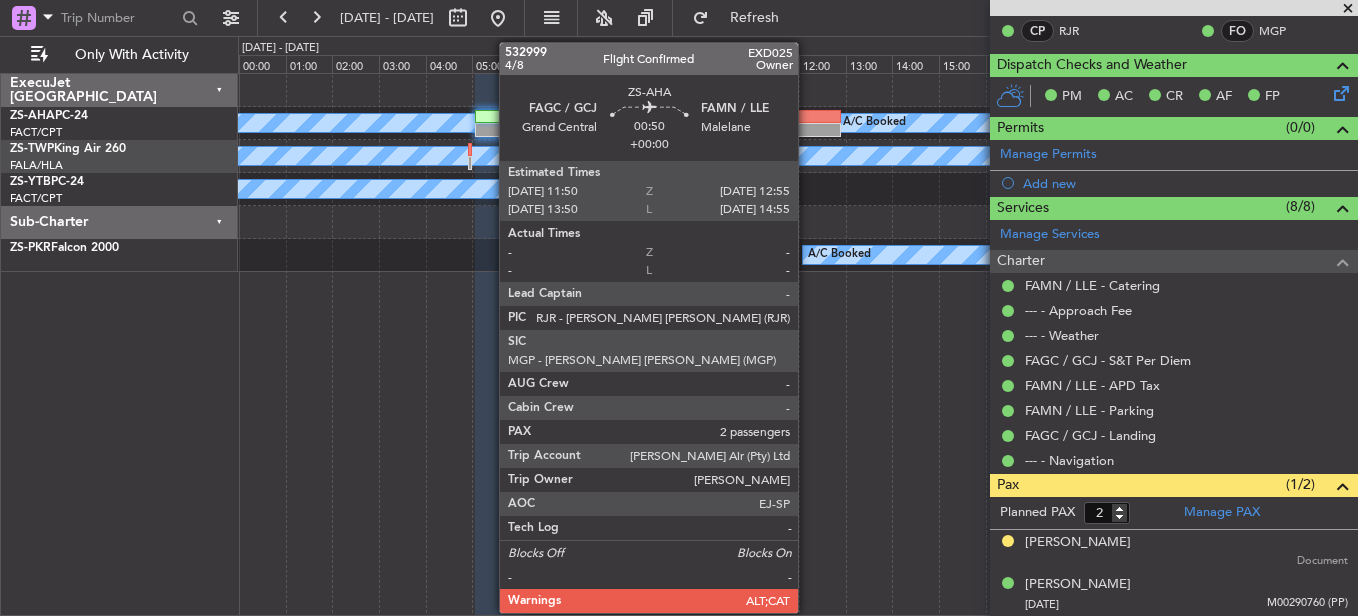 click 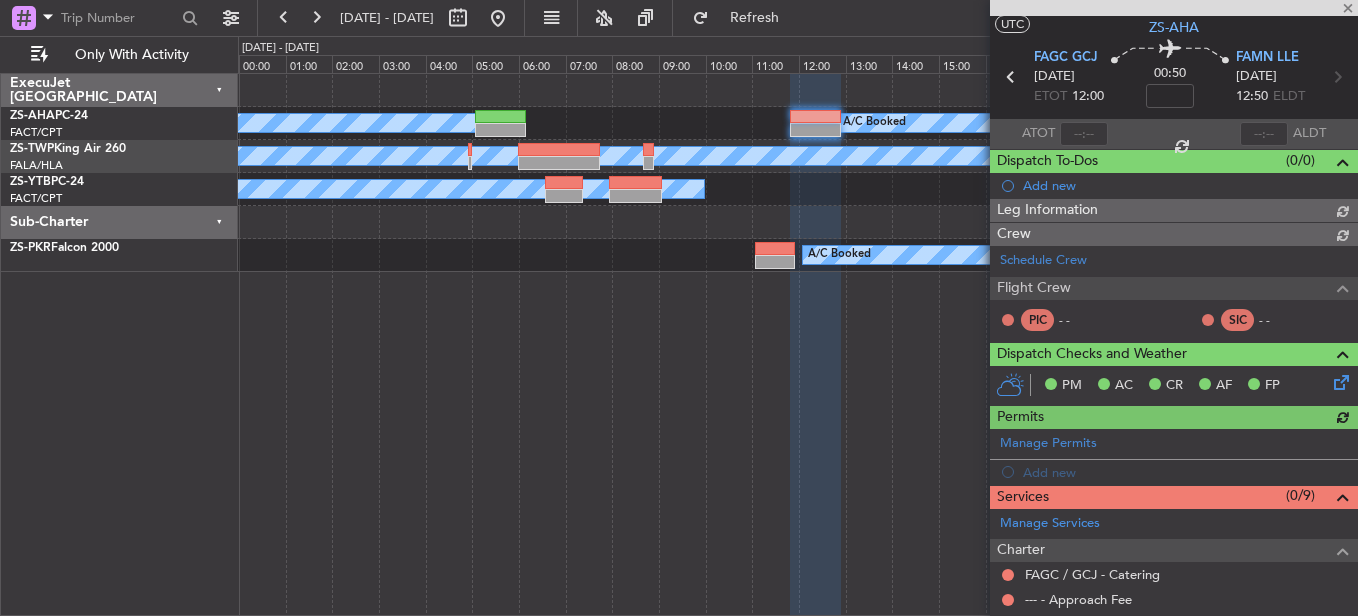 scroll, scrollTop: 335, scrollLeft: 0, axis: vertical 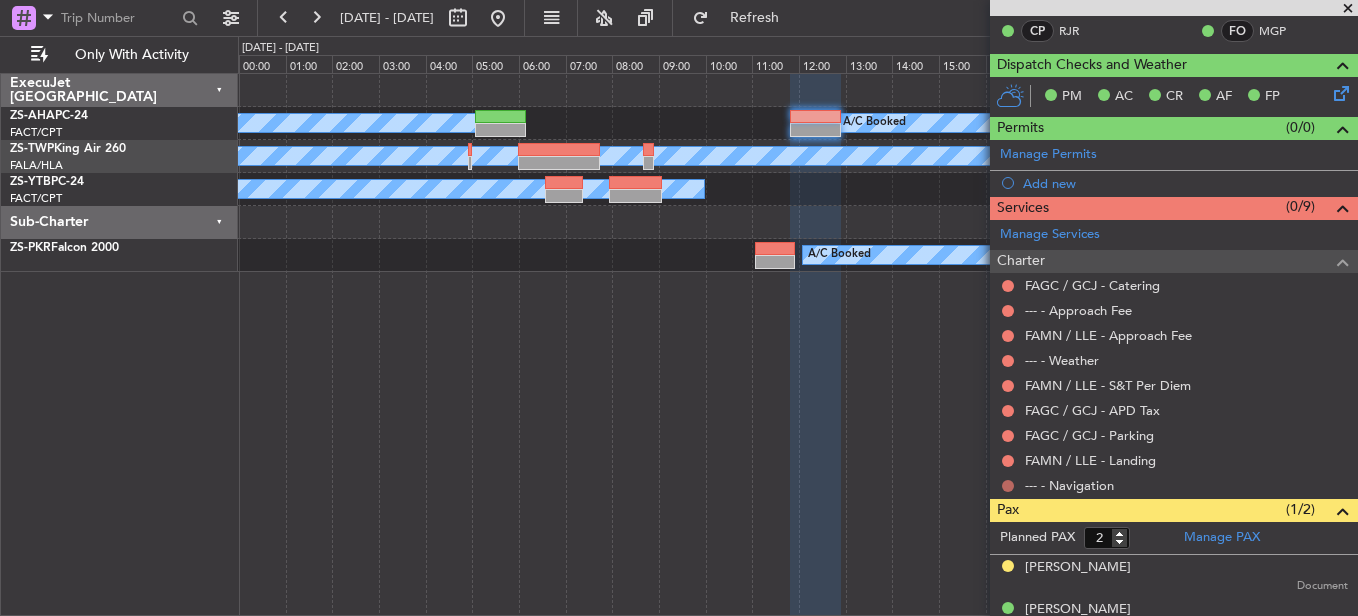 click at bounding box center [1008, 486] 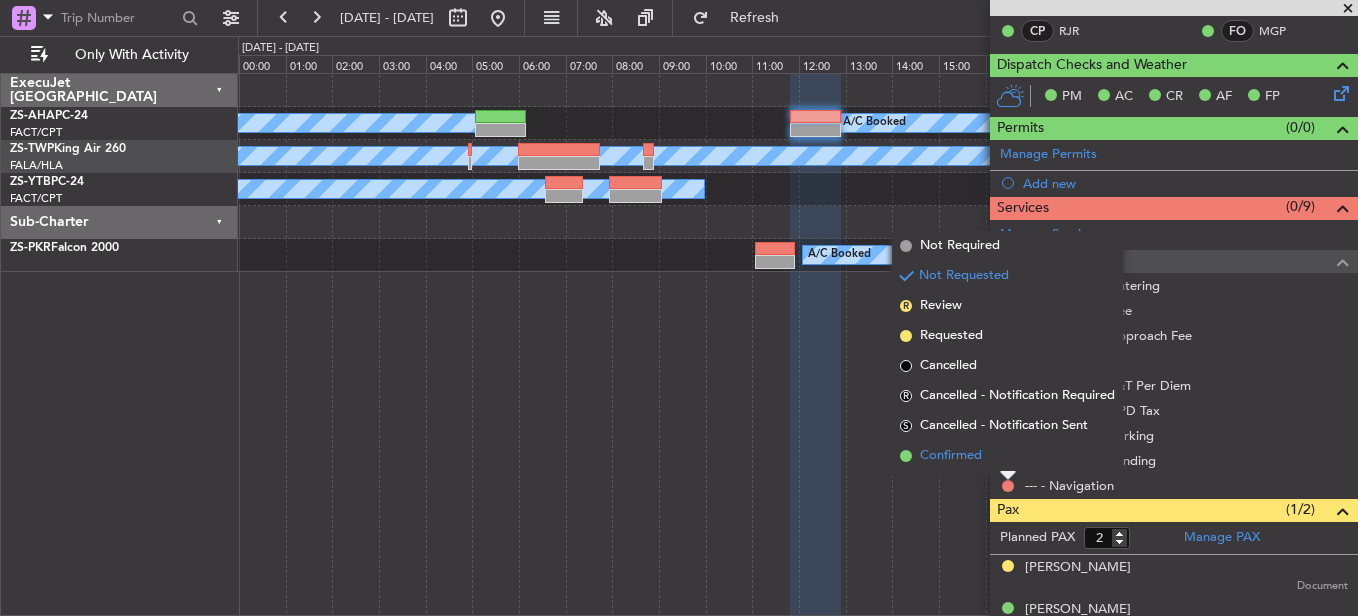 click on "Confirmed" at bounding box center (1007, 456) 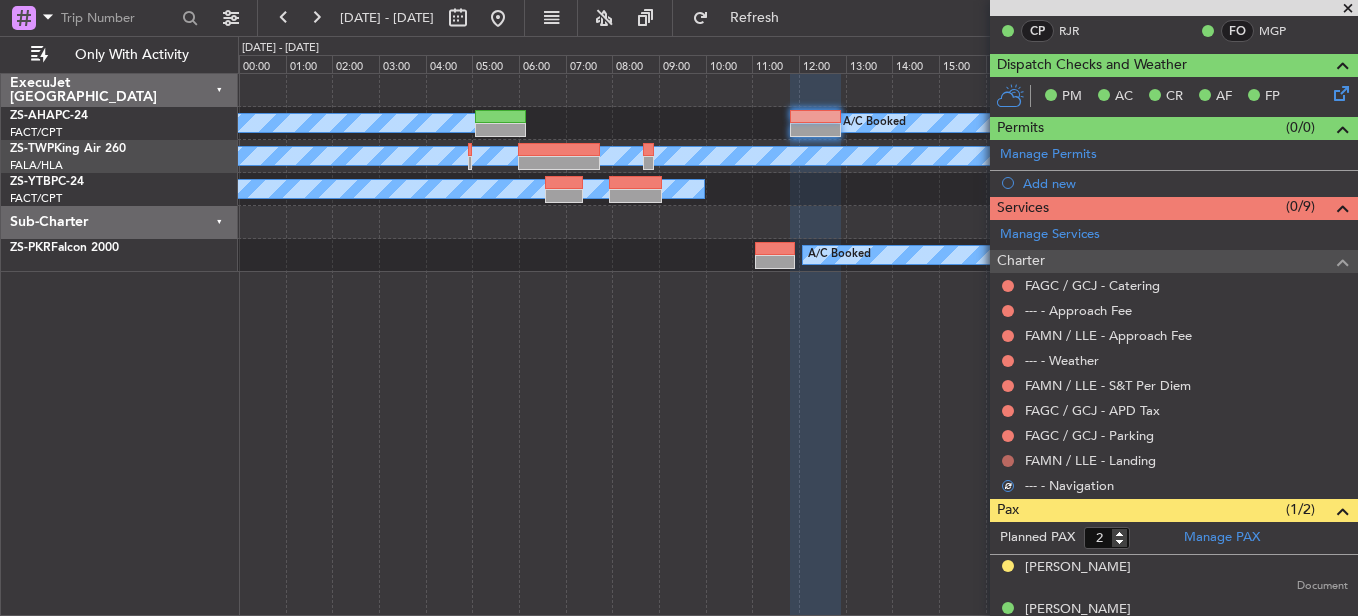 click at bounding box center (1008, 461) 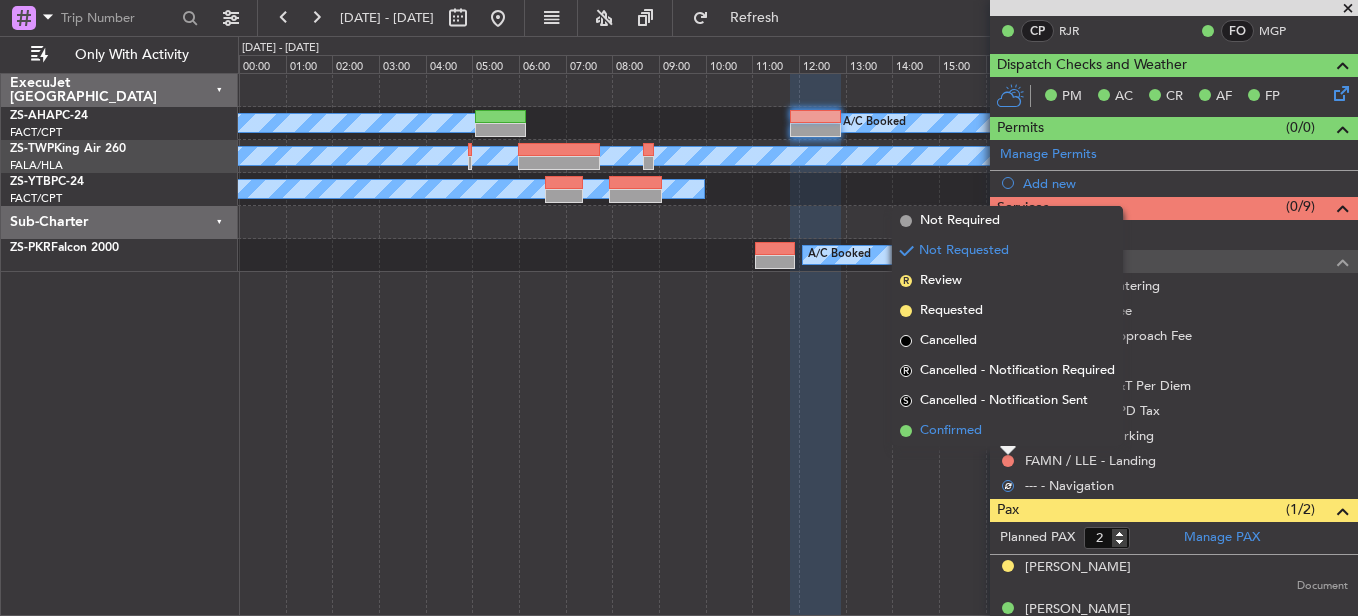 click on "Confirmed" at bounding box center (1007, 431) 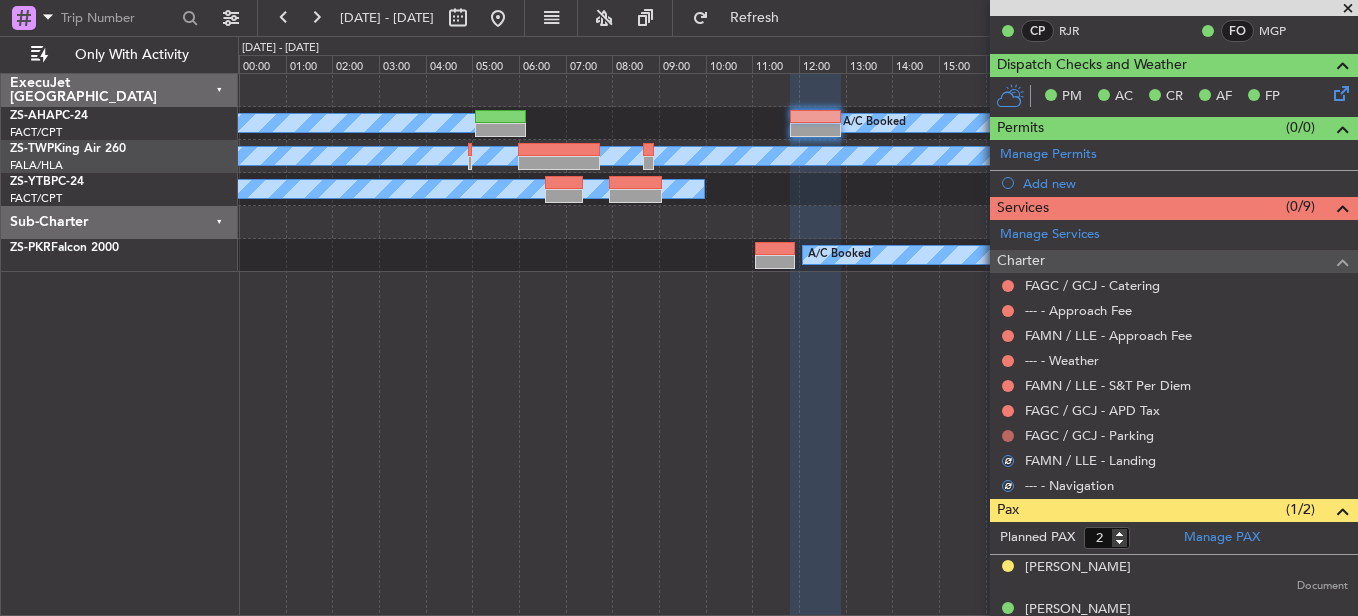 click at bounding box center (1008, 436) 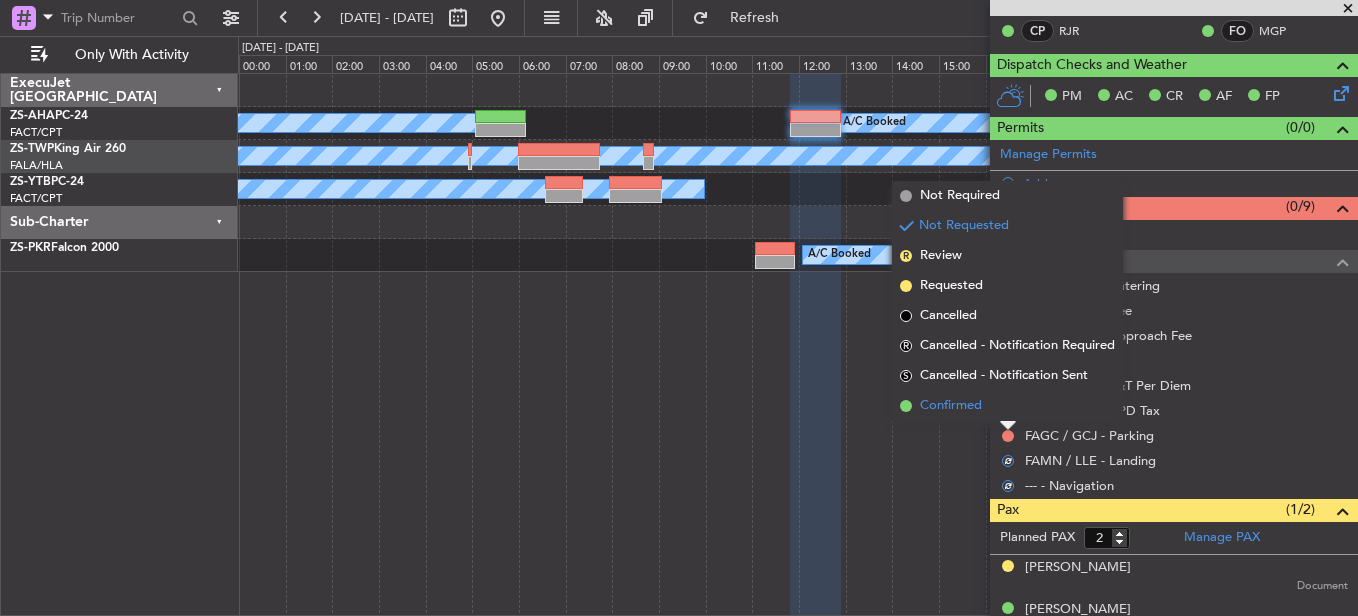 click on "Confirmed" at bounding box center [1007, 406] 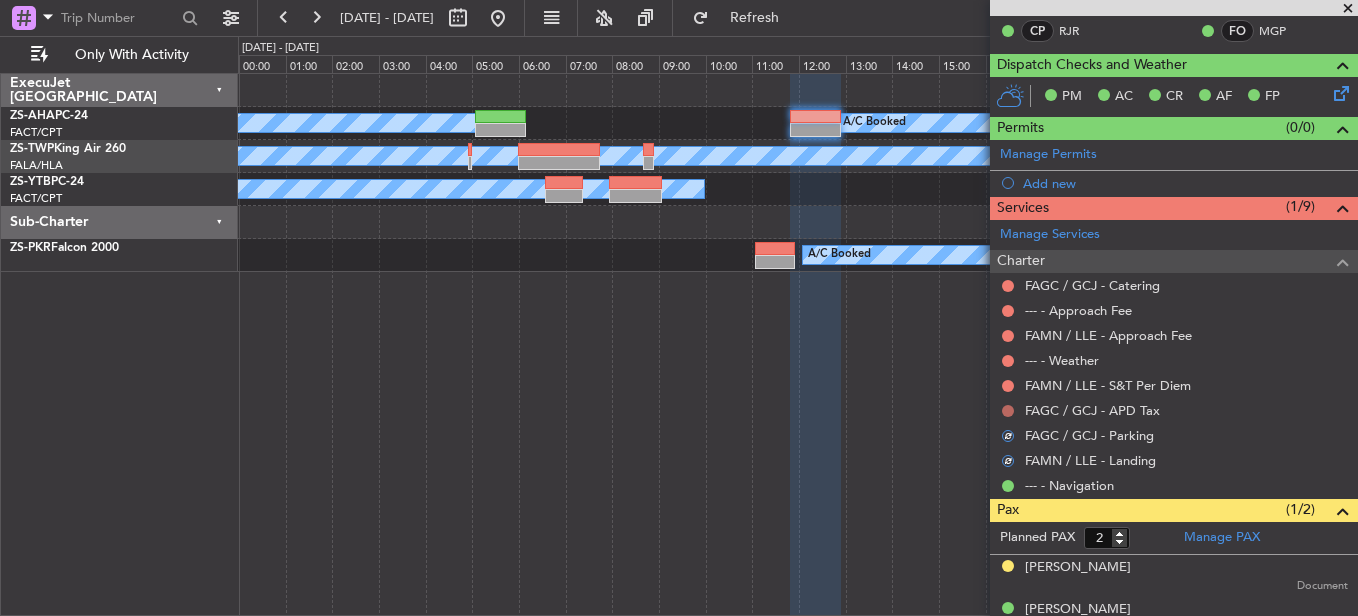 click at bounding box center [1008, 411] 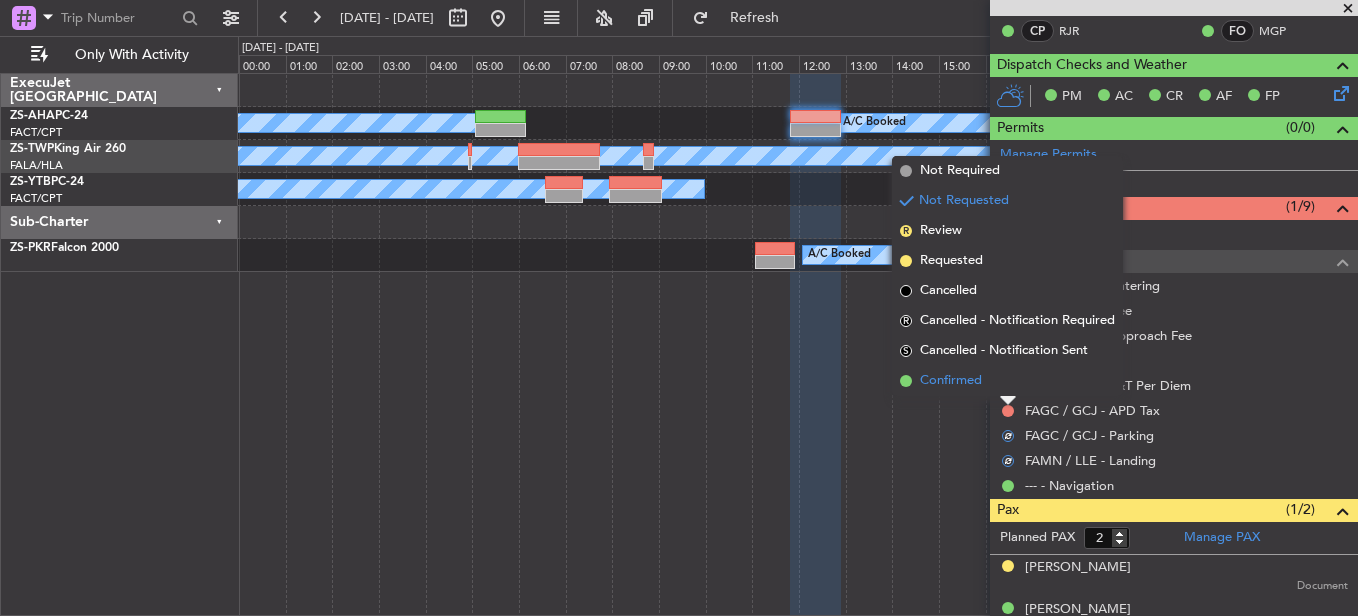 click on "Confirmed" at bounding box center [1007, 381] 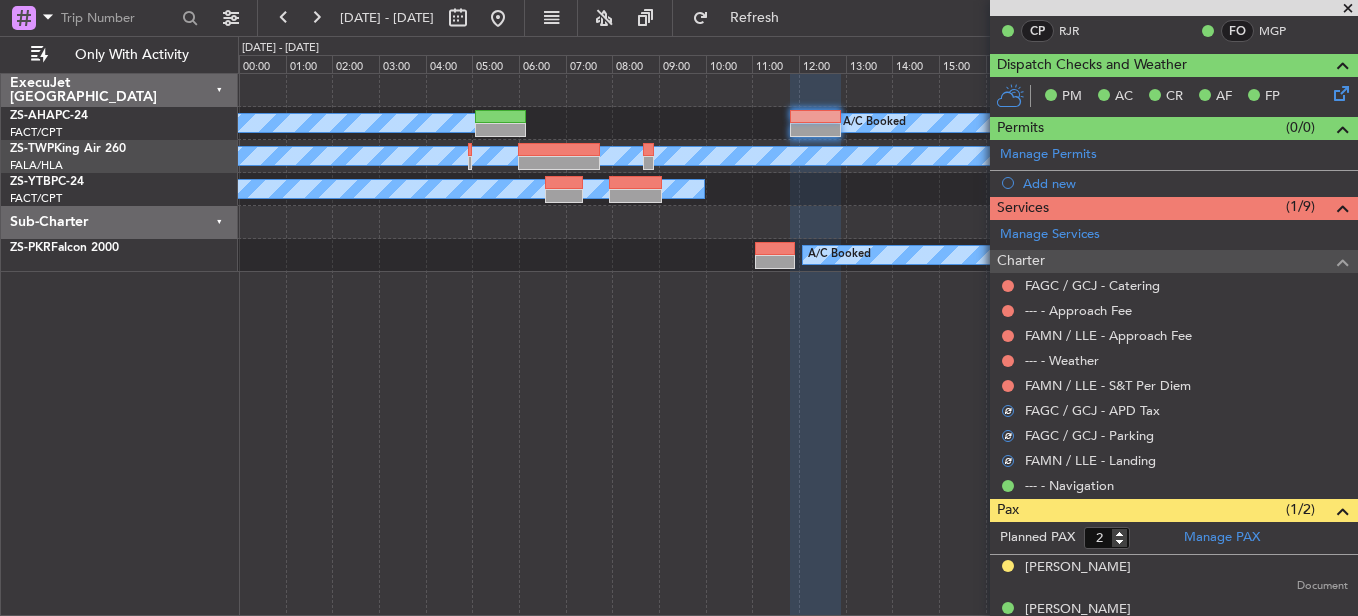 click at bounding box center [1008, 386] 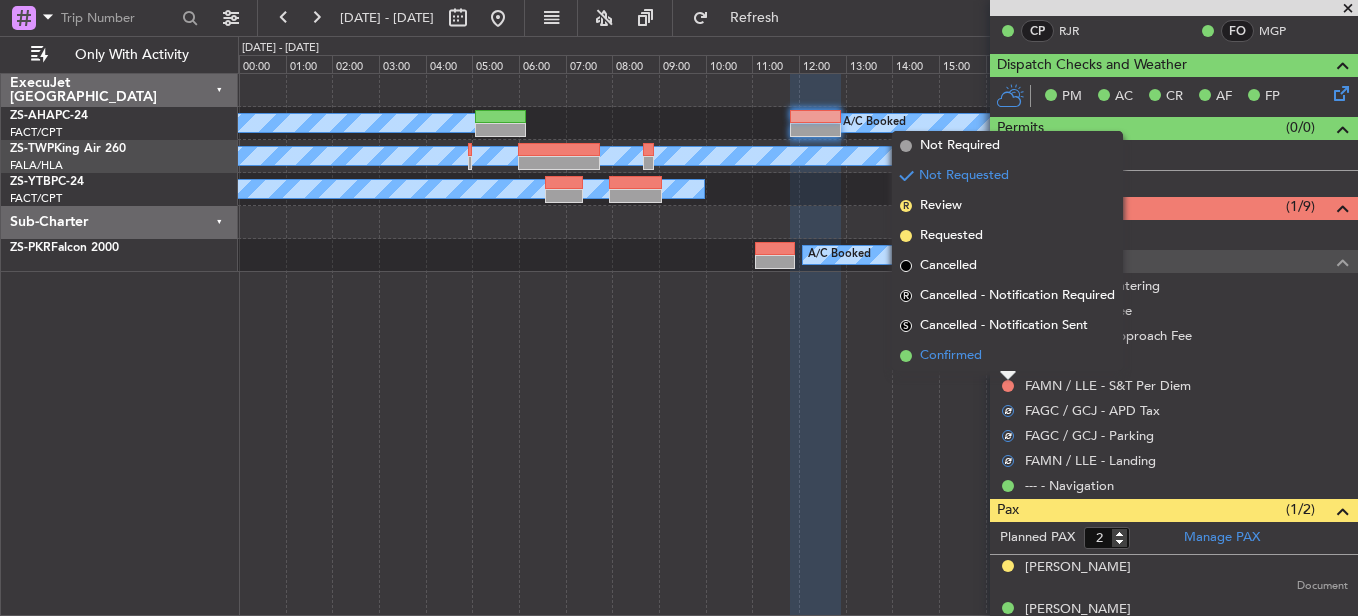click on "Confirmed" at bounding box center (1007, 356) 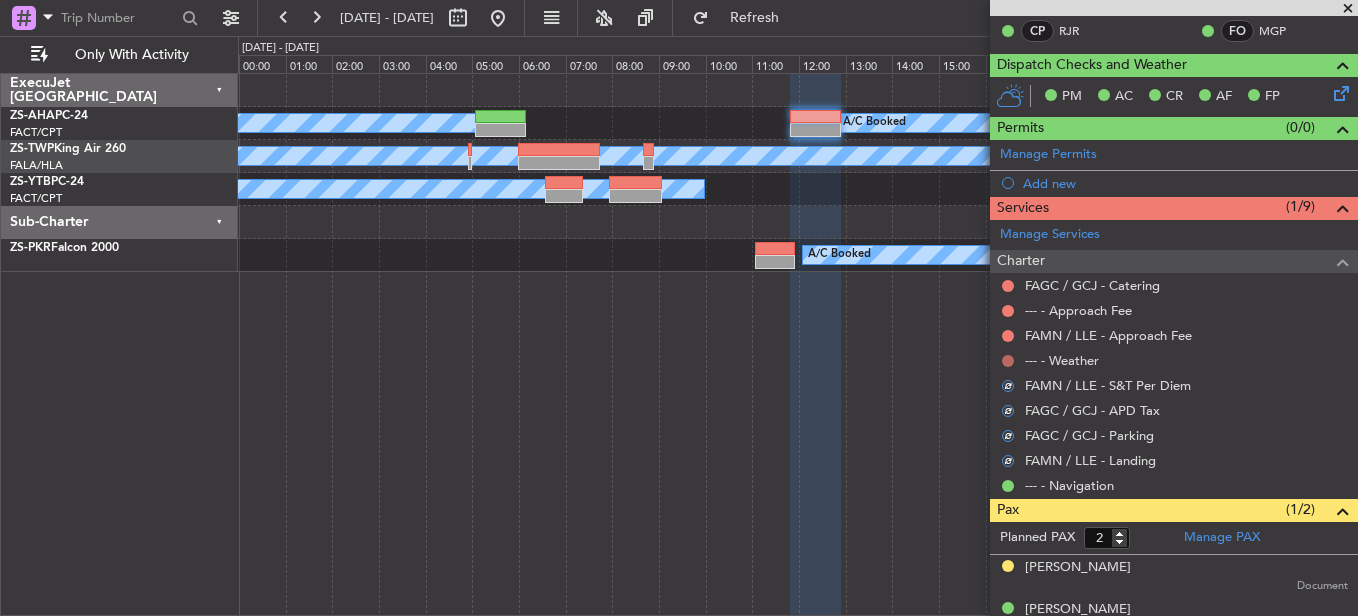 click at bounding box center (1008, 361) 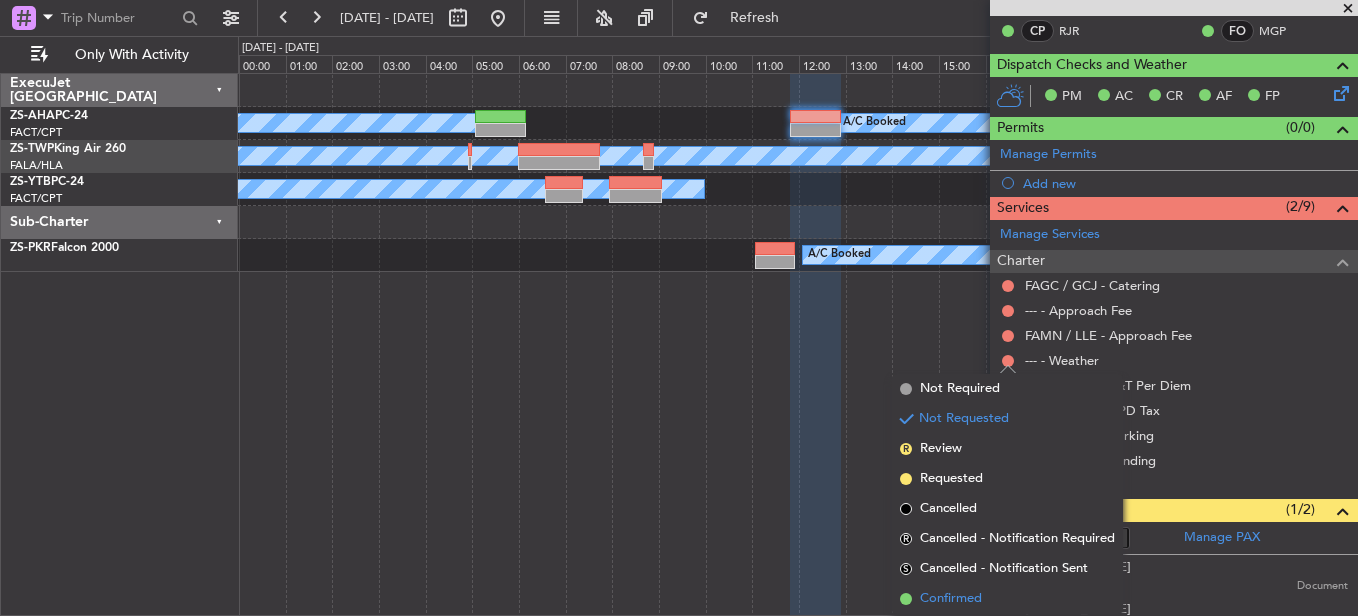 click on "Confirmed" at bounding box center [951, 599] 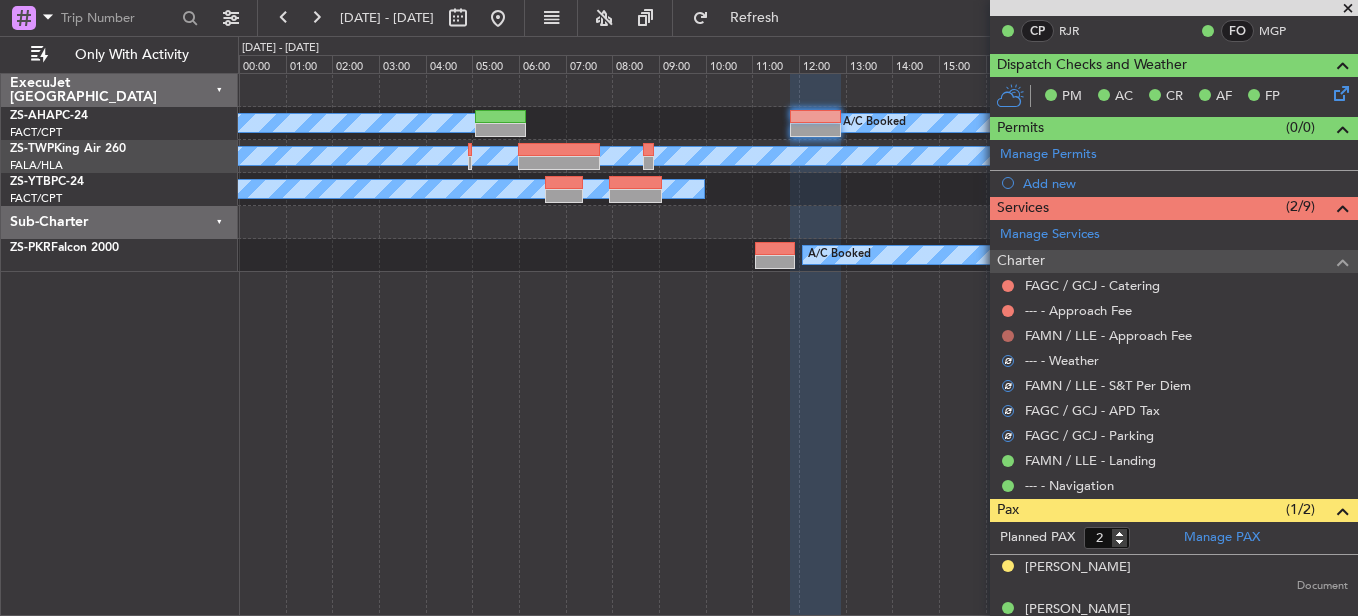 click at bounding box center [1008, 336] 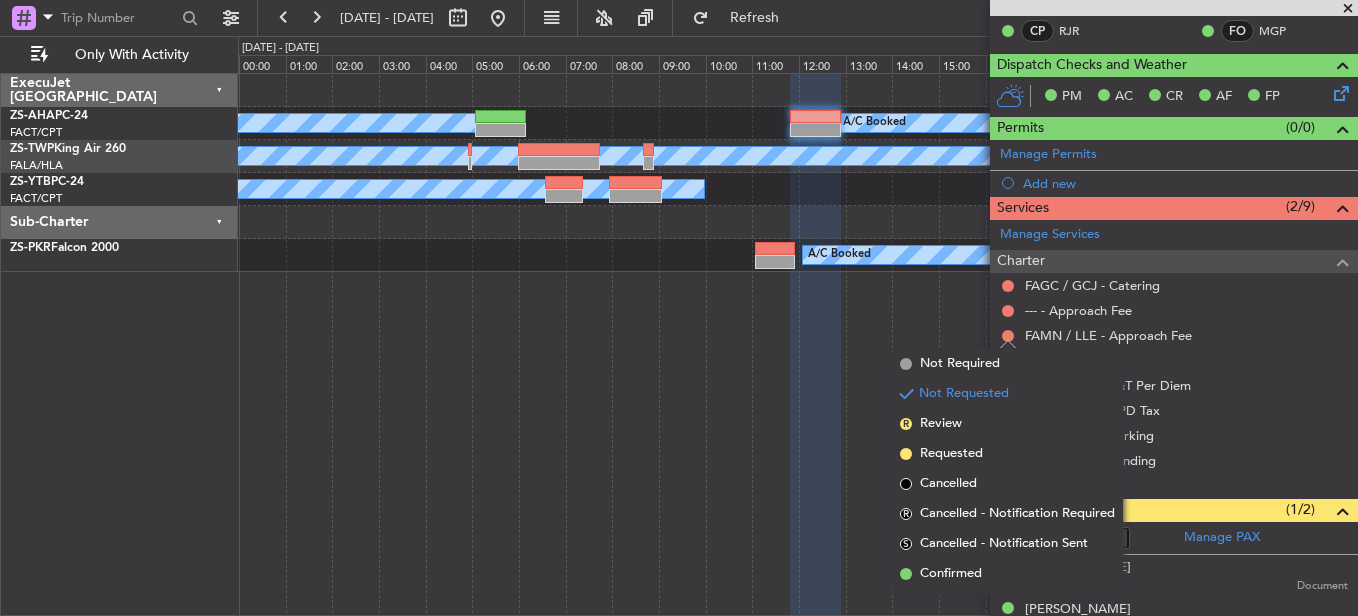 drag, startPoint x: 1005, startPoint y: 570, endPoint x: 981, endPoint y: 422, distance: 149.93332 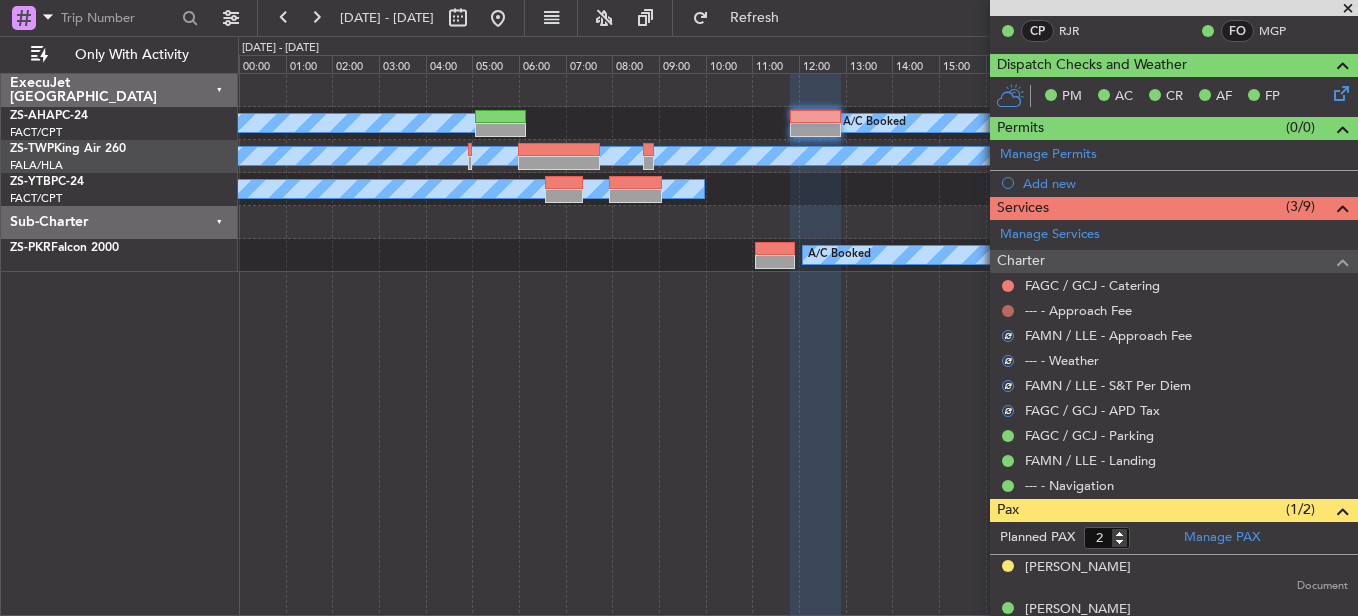 click at bounding box center [1008, 311] 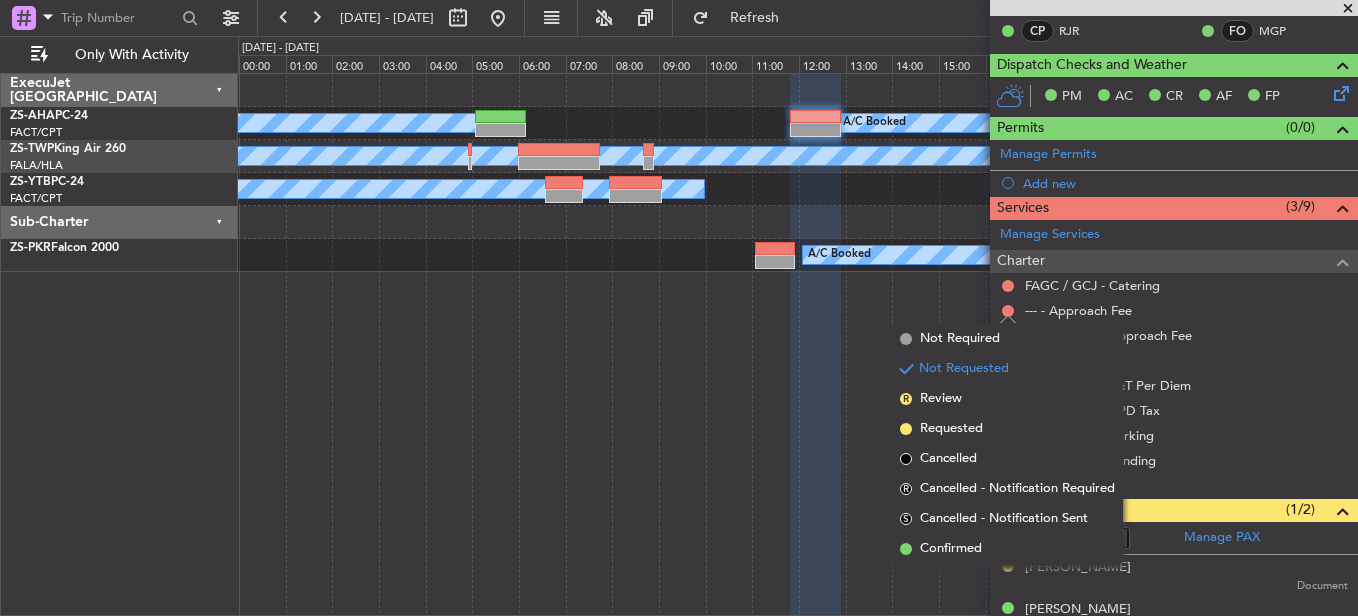 click on "Confirmed" at bounding box center [1007, 549] 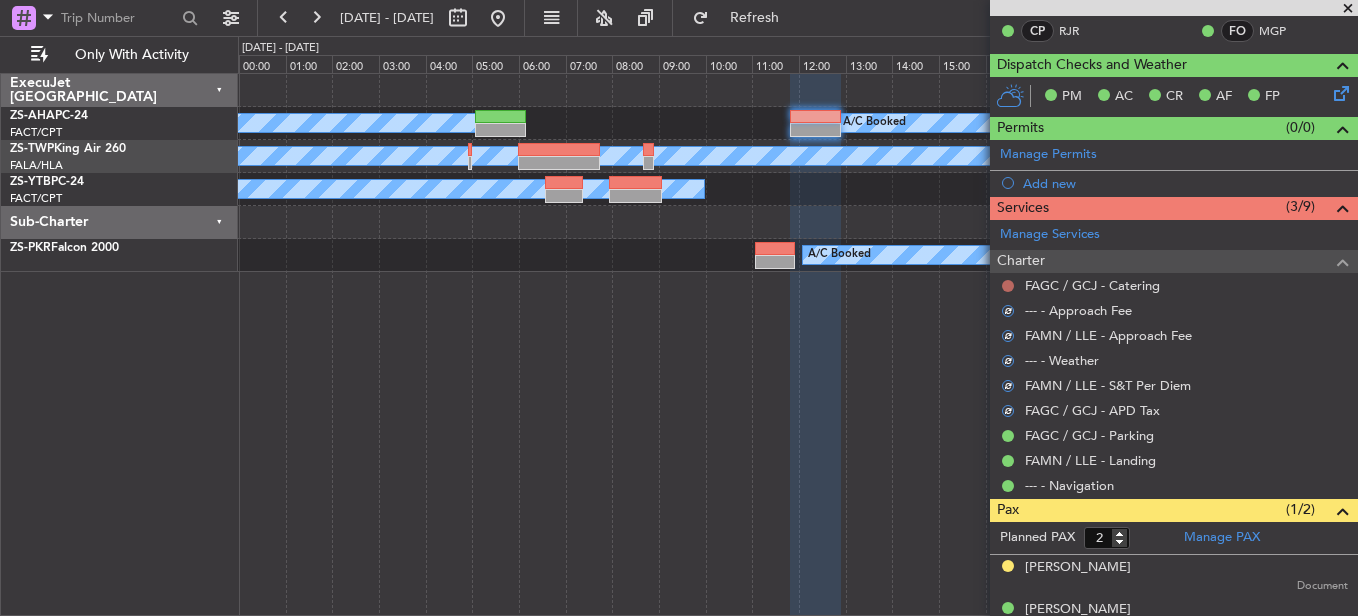 click at bounding box center (1008, 286) 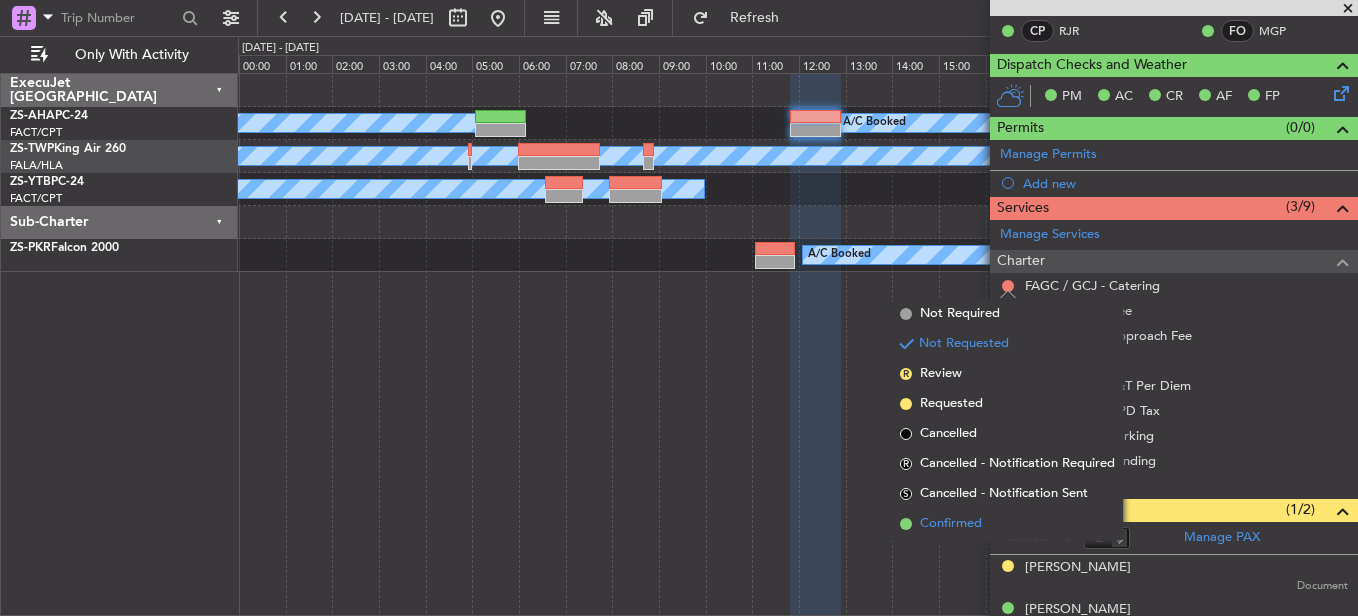 click on "Confirmed" at bounding box center [1007, 524] 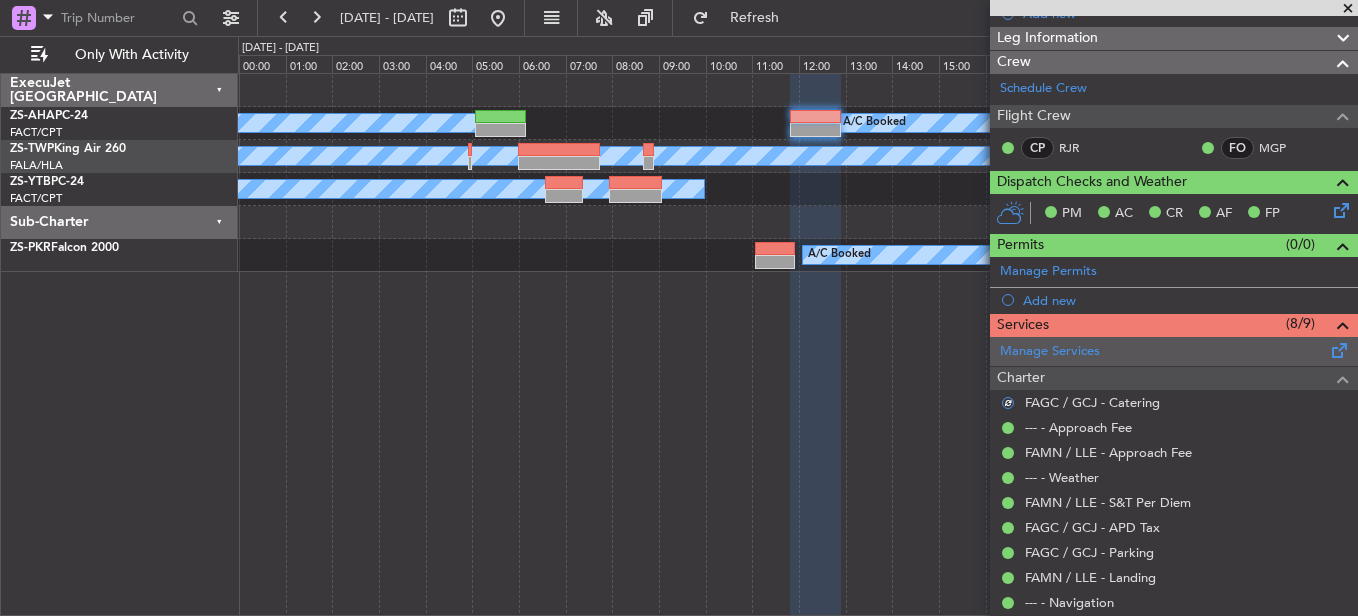 scroll, scrollTop: 360, scrollLeft: 0, axis: vertical 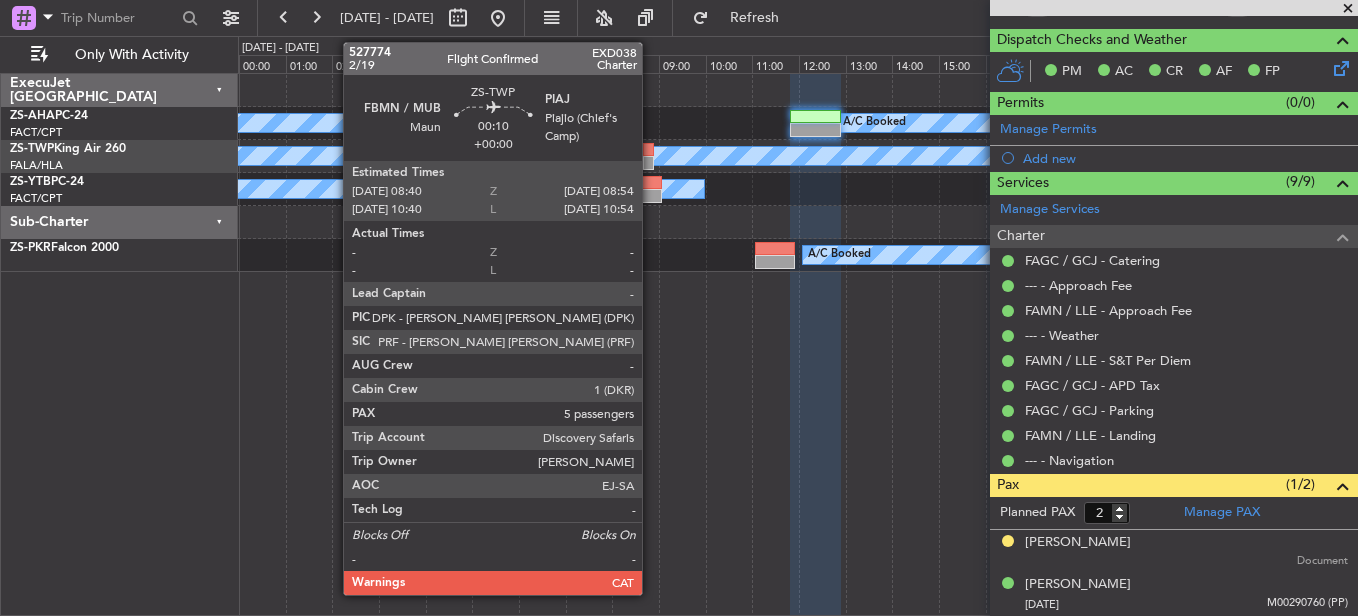 click 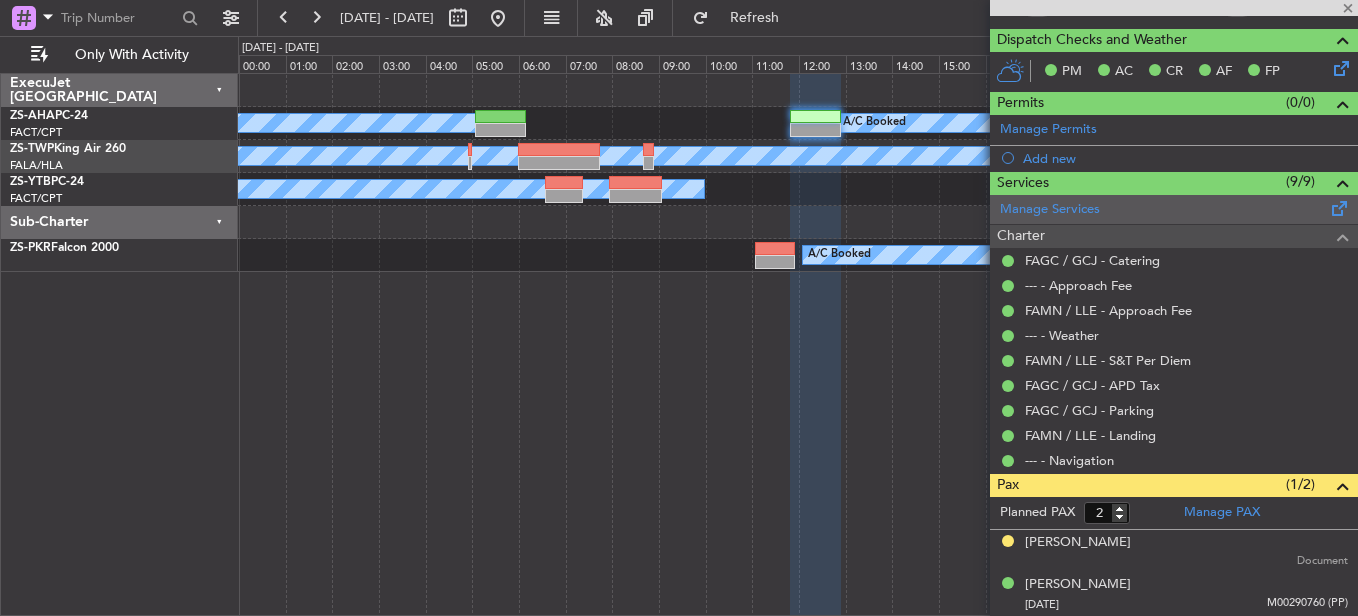 type on "5" 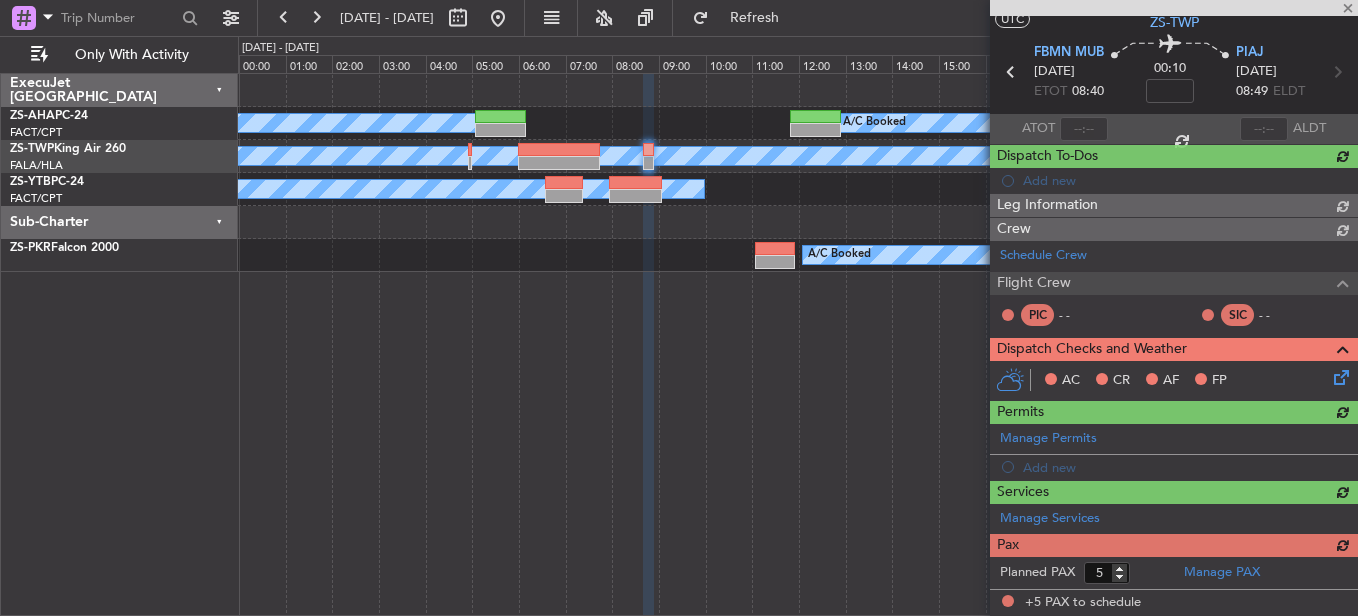 scroll, scrollTop: 362, scrollLeft: 0, axis: vertical 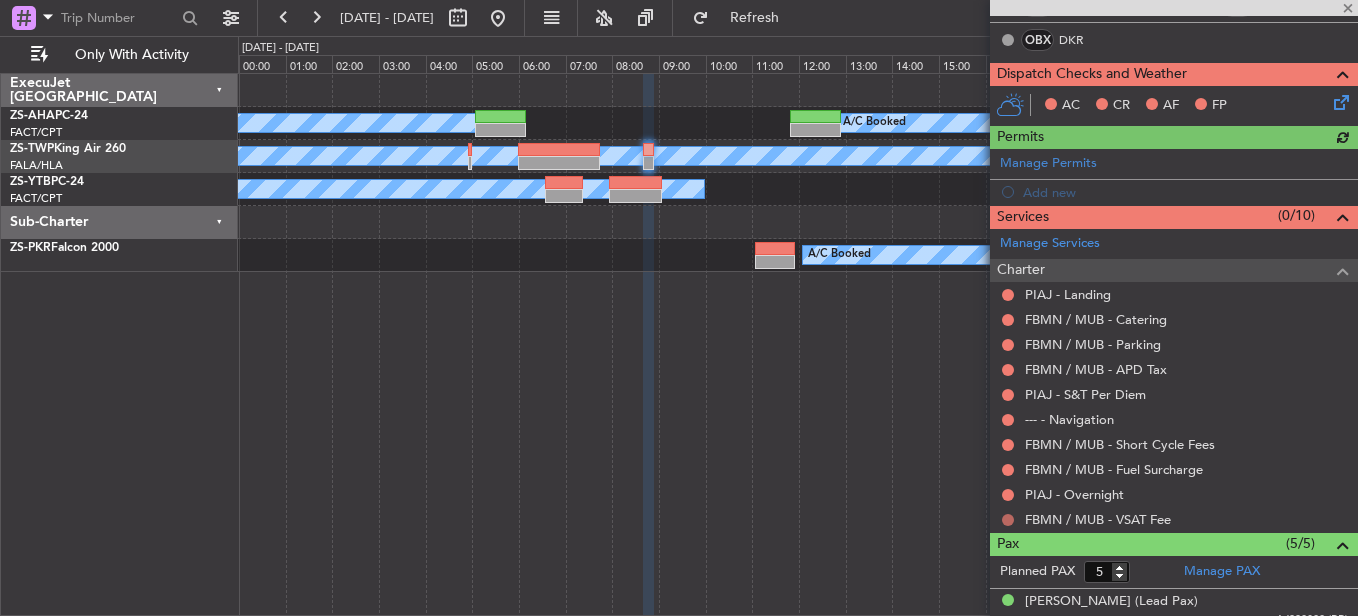 click at bounding box center [1008, 520] 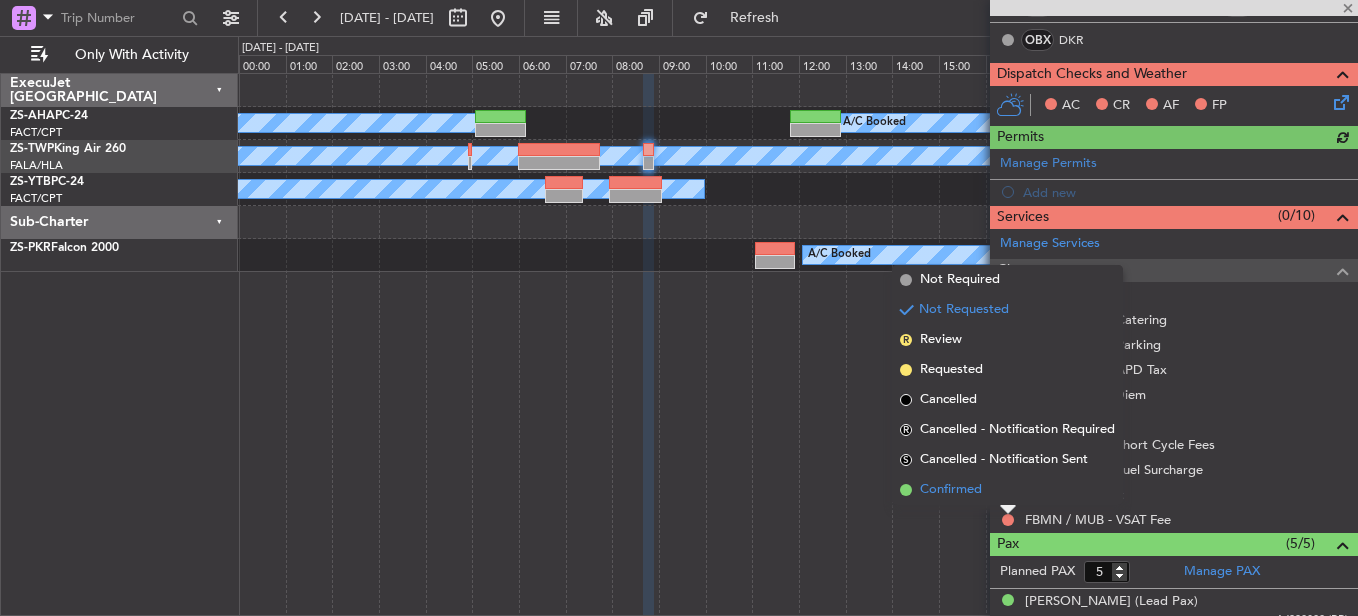 click on "Confirmed" at bounding box center [1007, 490] 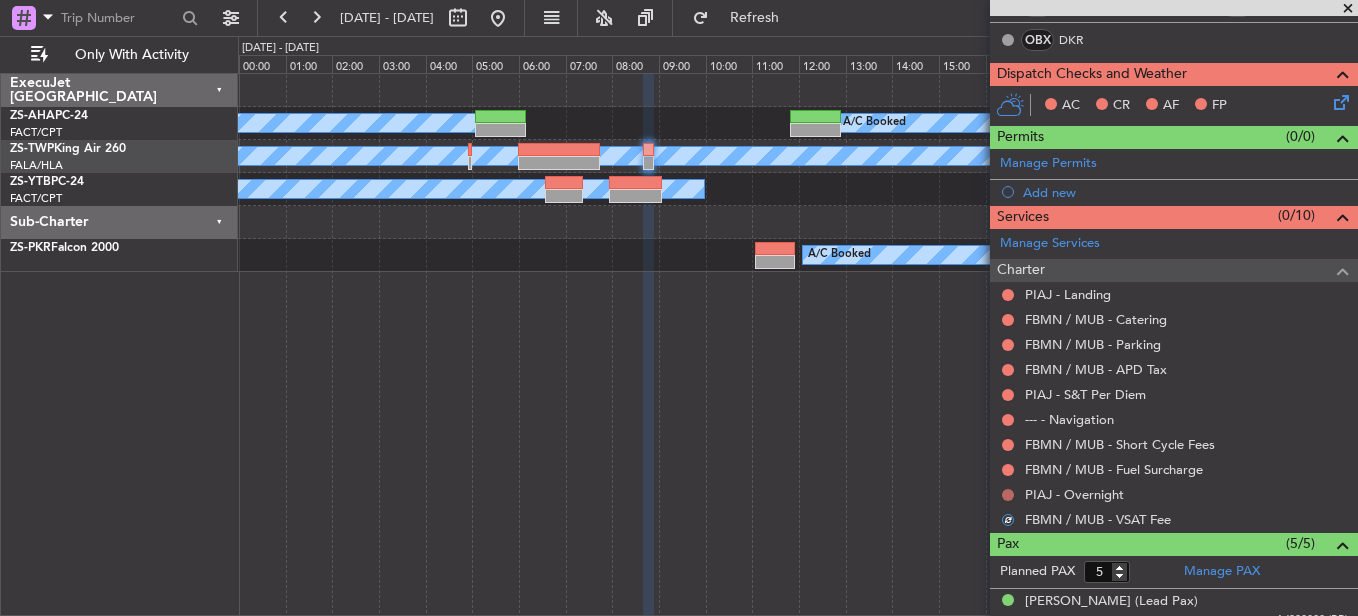 click at bounding box center [1008, 495] 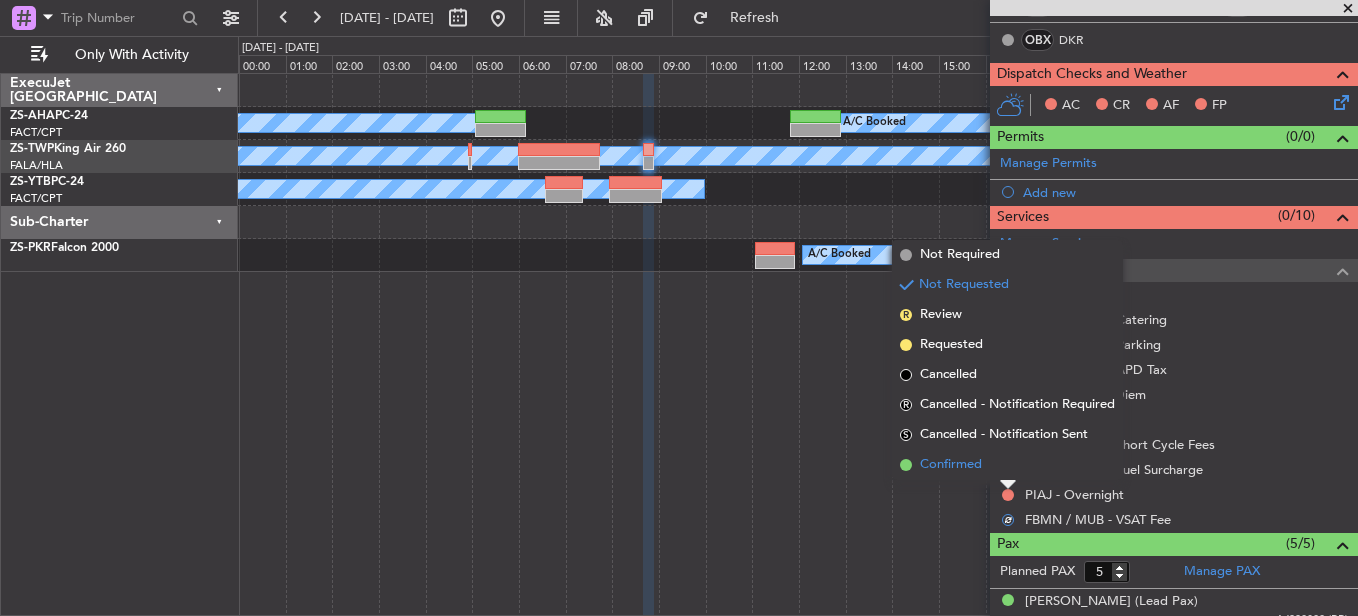 click on "Confirmed" at bounding box center [1007, 465] 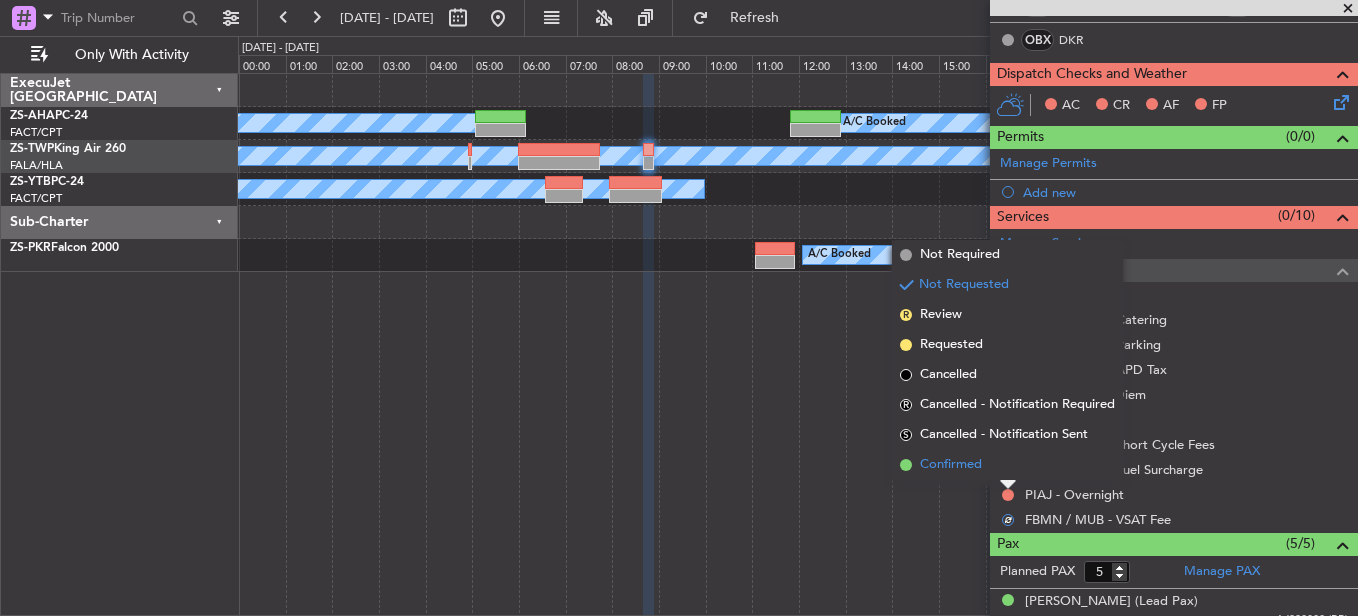 click at bounding box center (1008, 470) 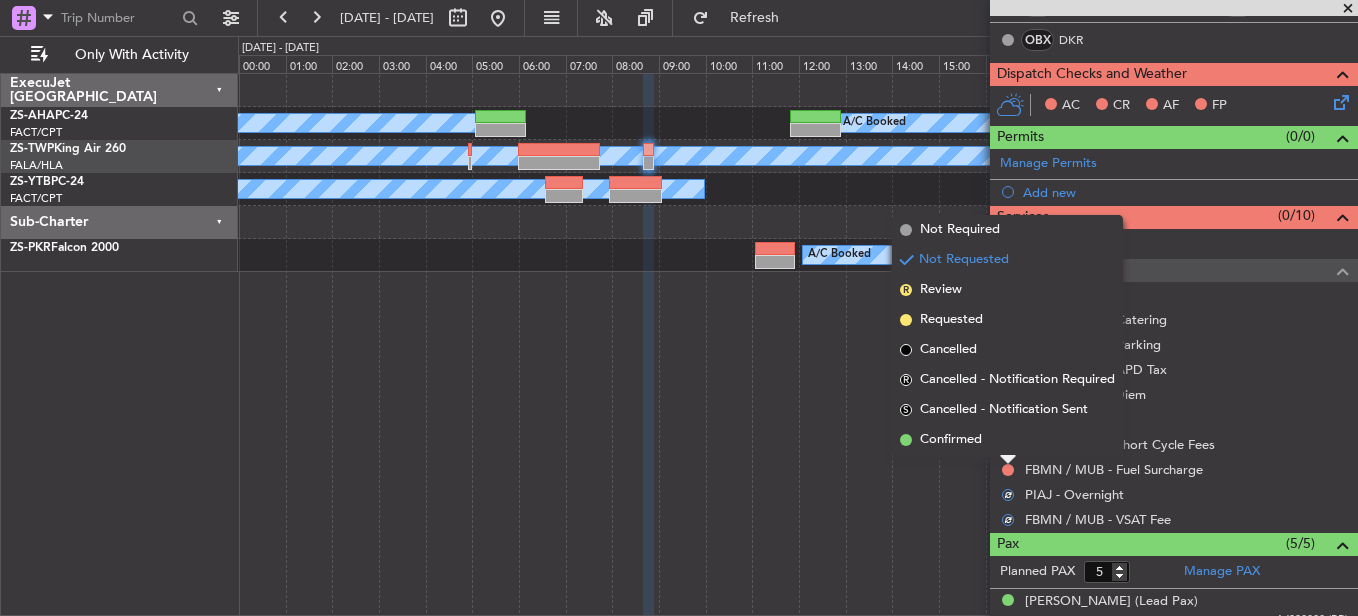 click on "Confirmed" at bounding box center [1007, 440] 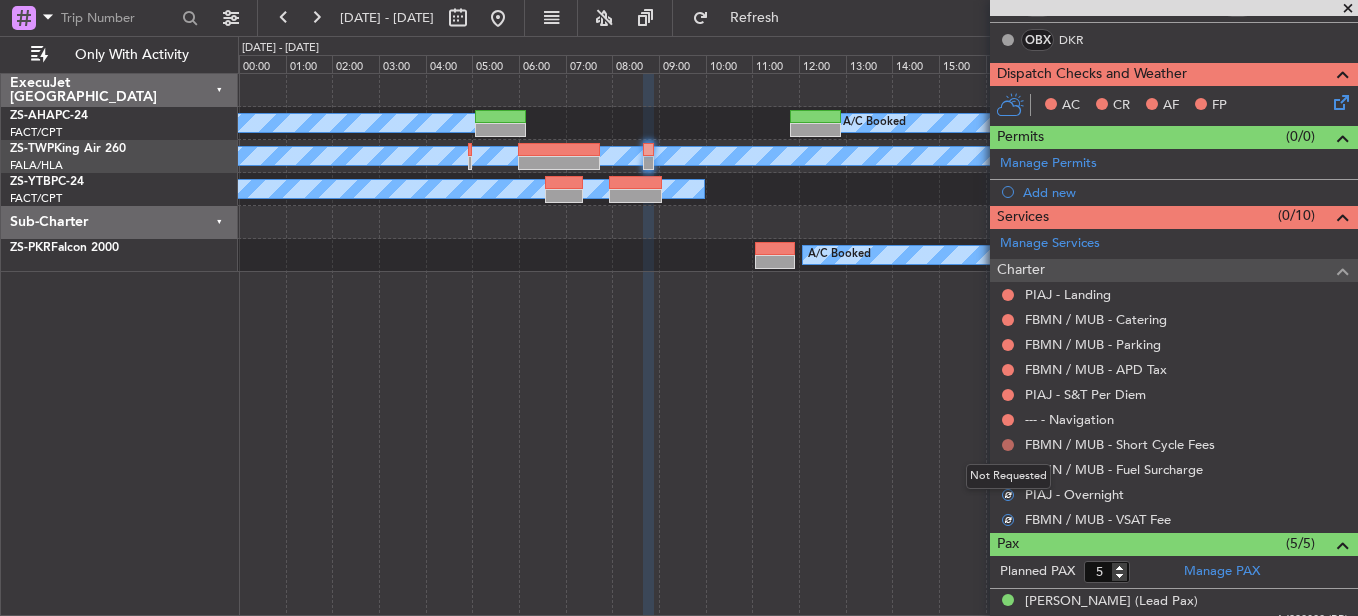 click at bounding box center (1008, 445) 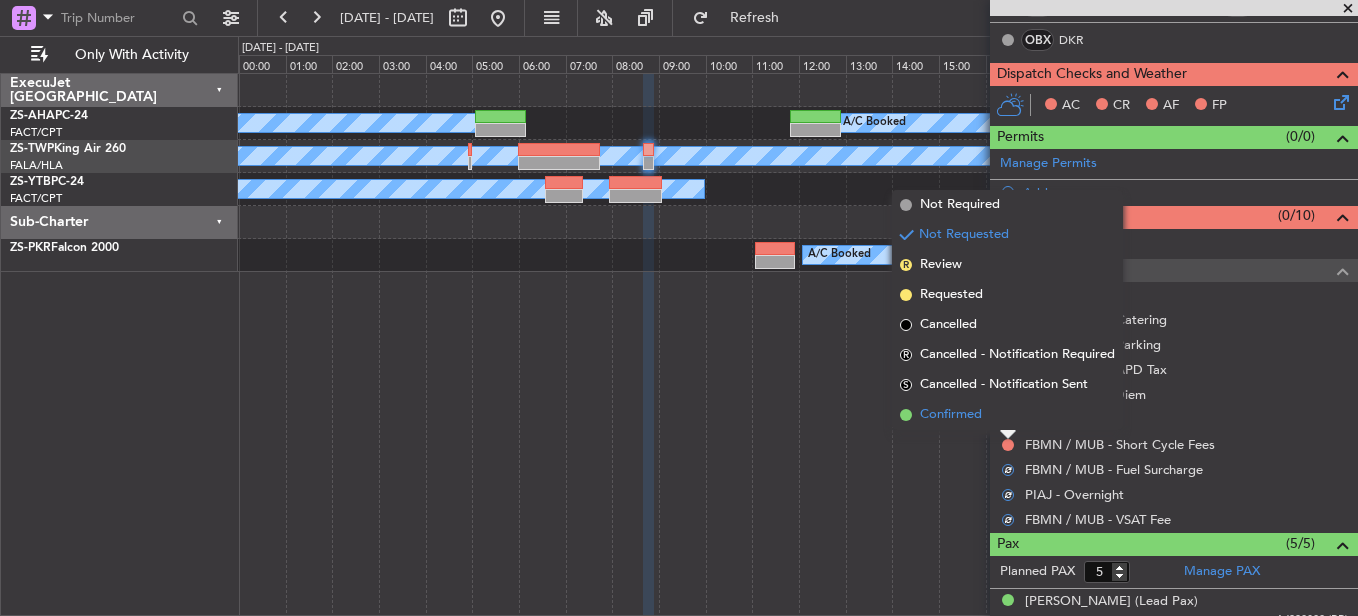 click on "Confirmed" at bounding box center (1007, 415) 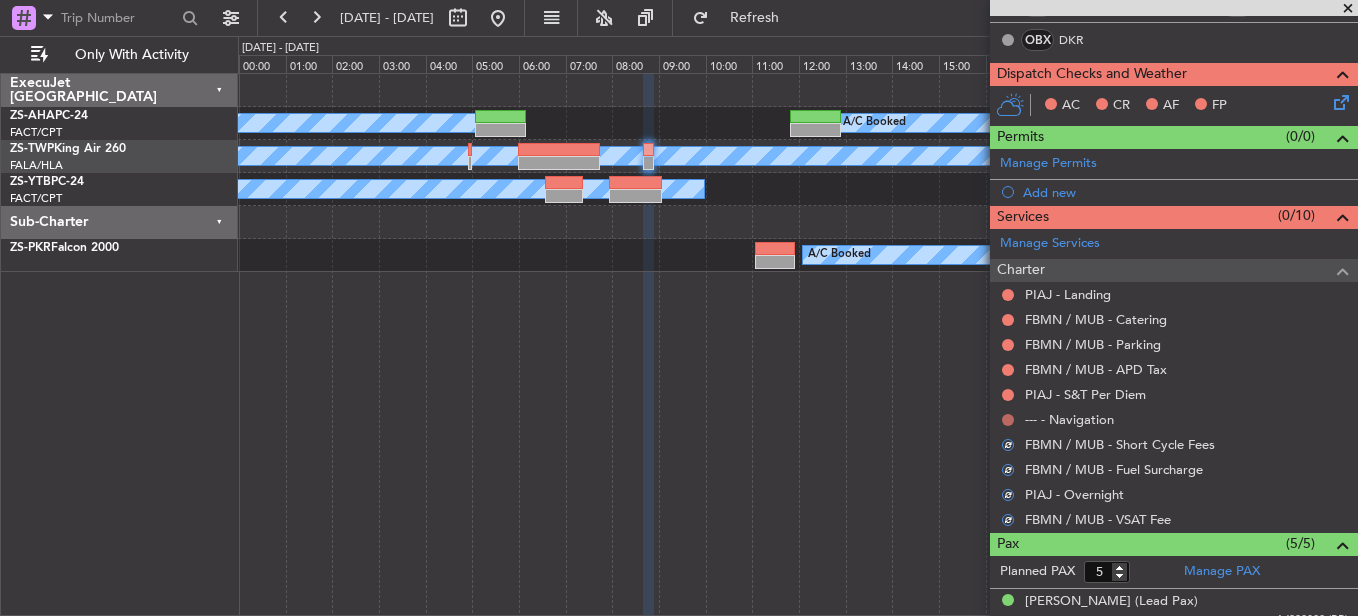 click at bounding box center (1008, 420) 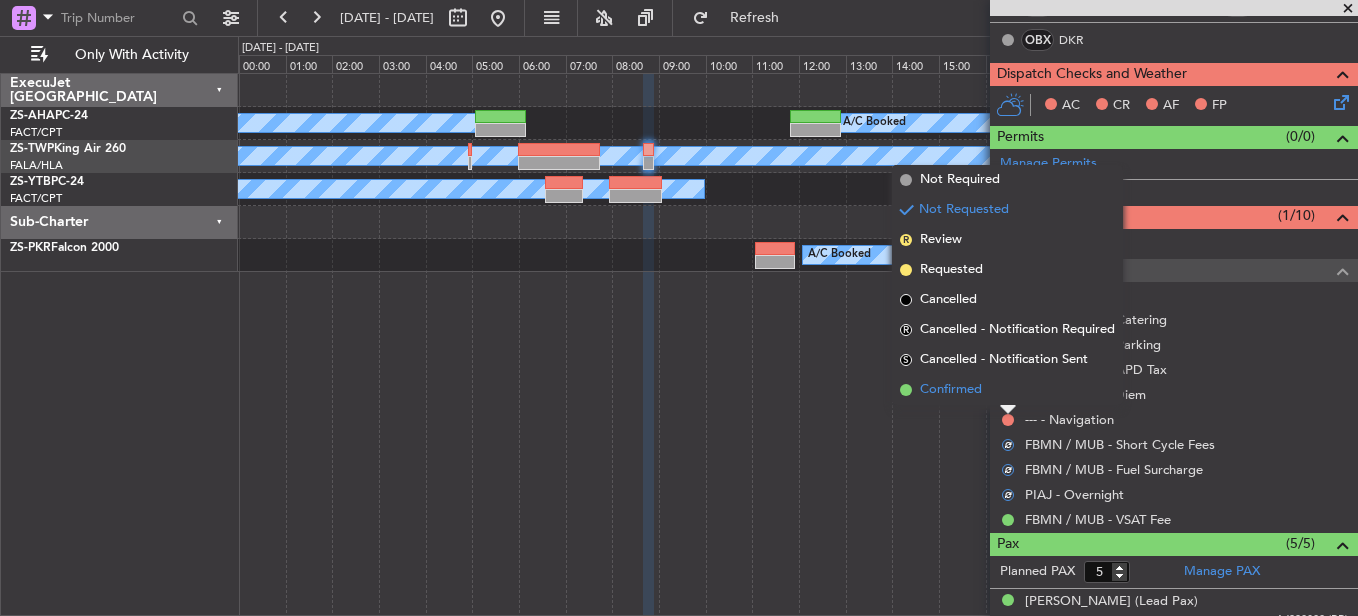 click on "Confirmed" at bounding box center [1007, 390] 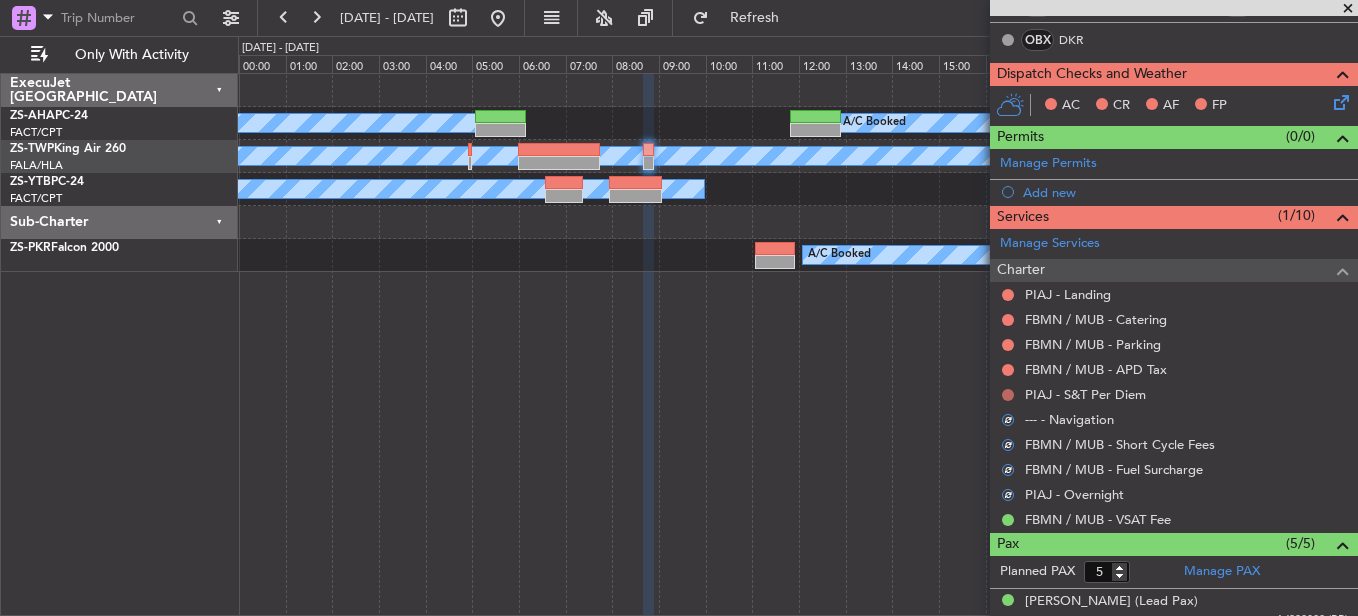 click at bounding box center [1008, 395] 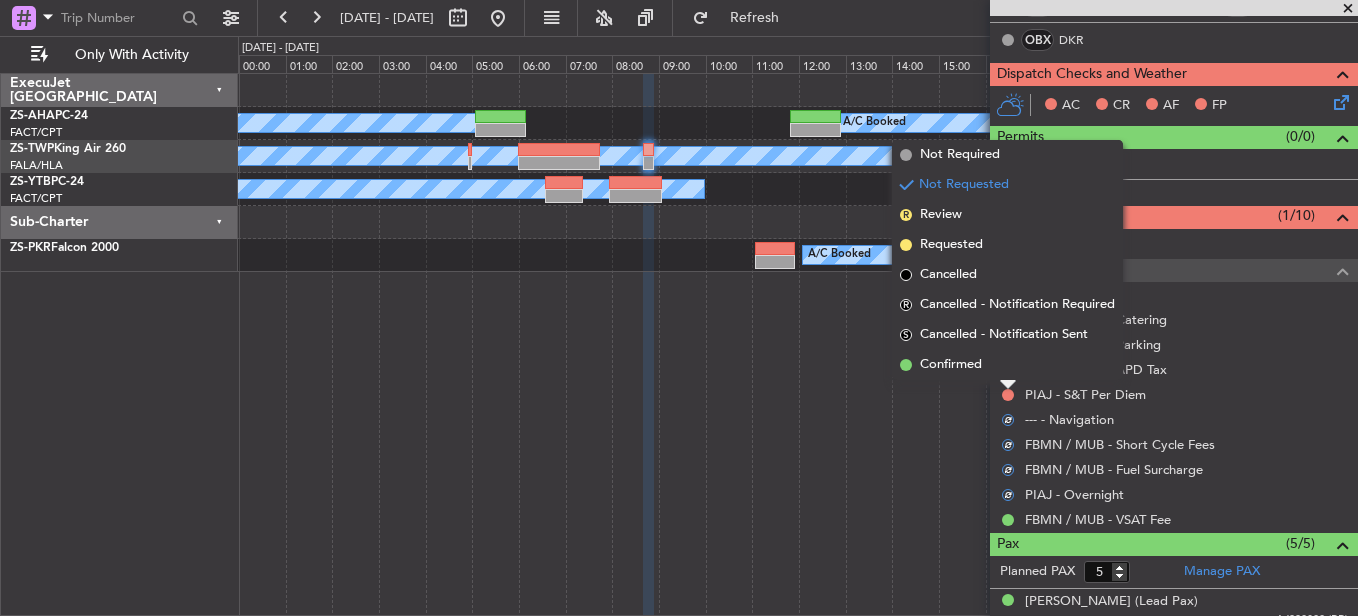 click on "Confirmed" at bounding box center (1007, 365) 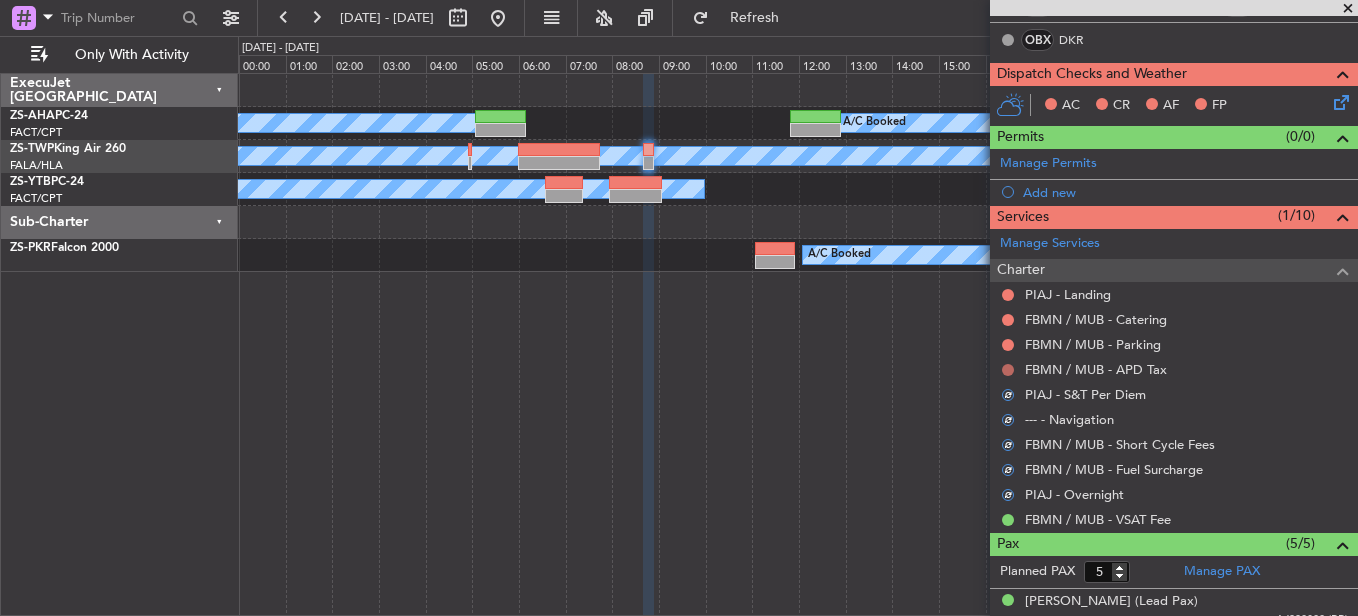 click at bounding box center (1008, 370) 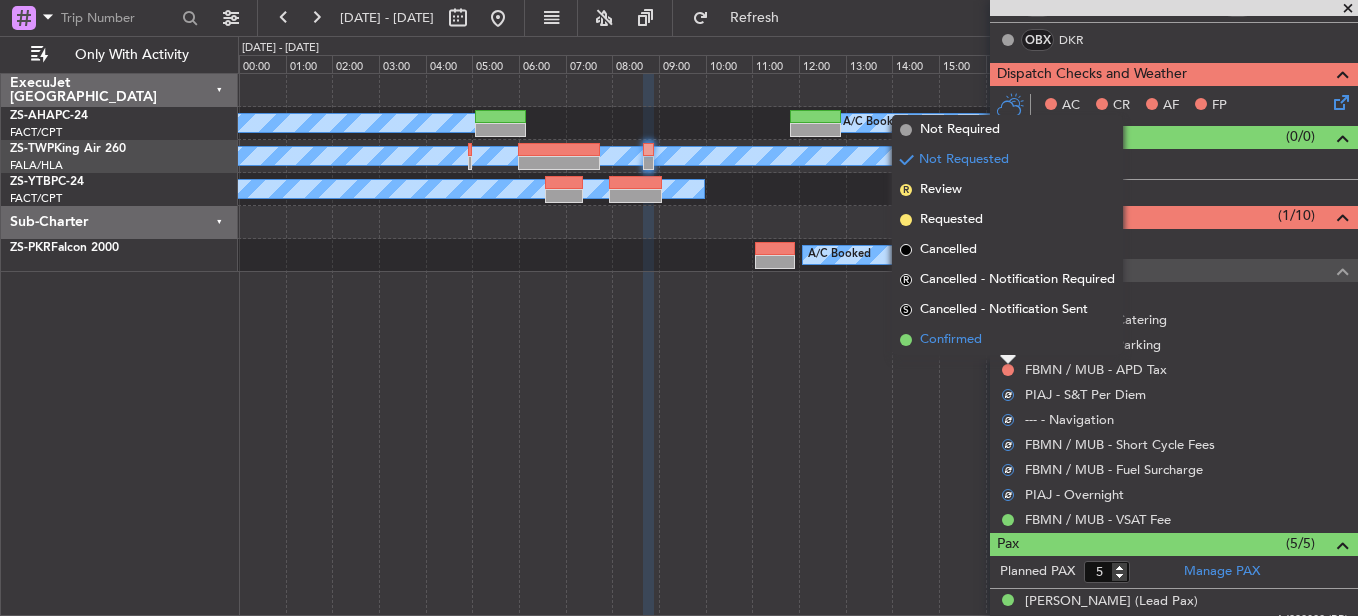 click on "Confirmed" at bounding box center [1007, 340] 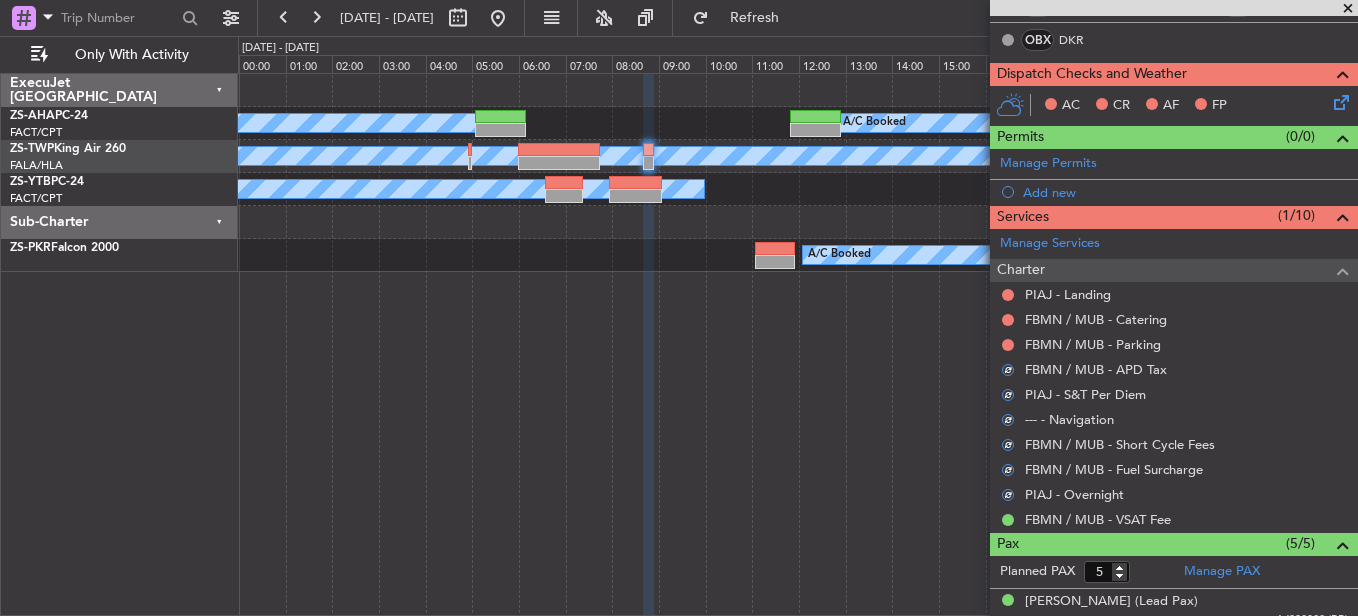 click at bounding box center (1008, 345) 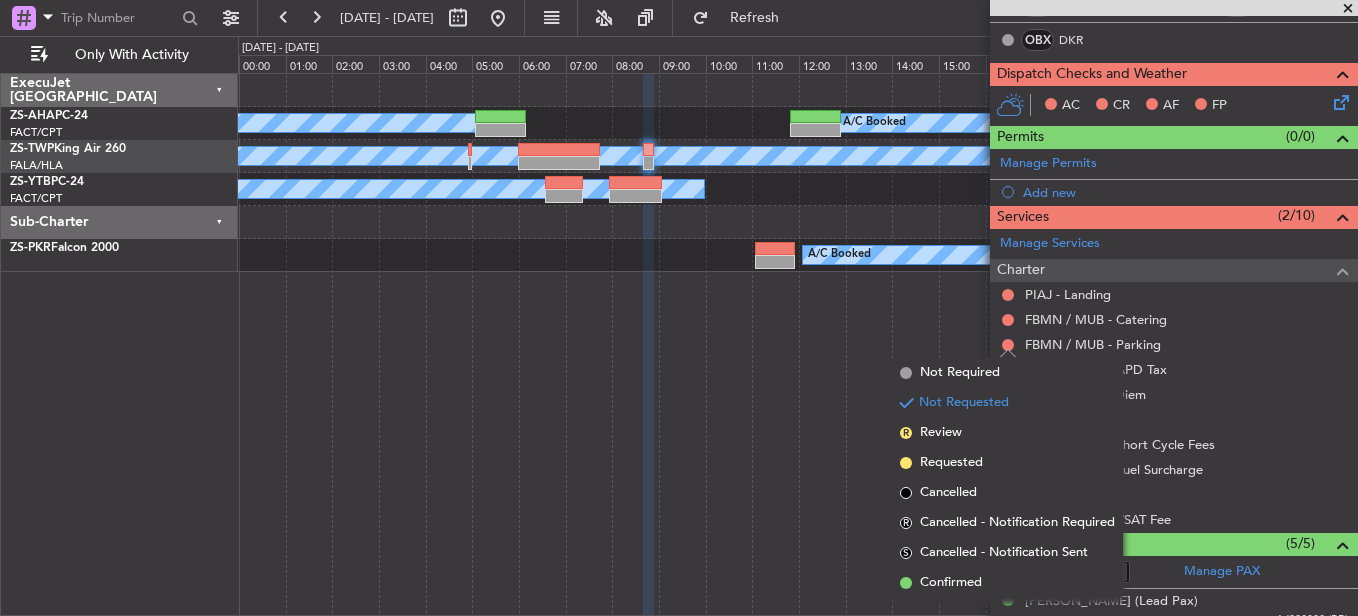 drag, startPoint x: 987, startPoint y: 581, endPoint x: 1024, endPoint y: 548, distance: 49.57822 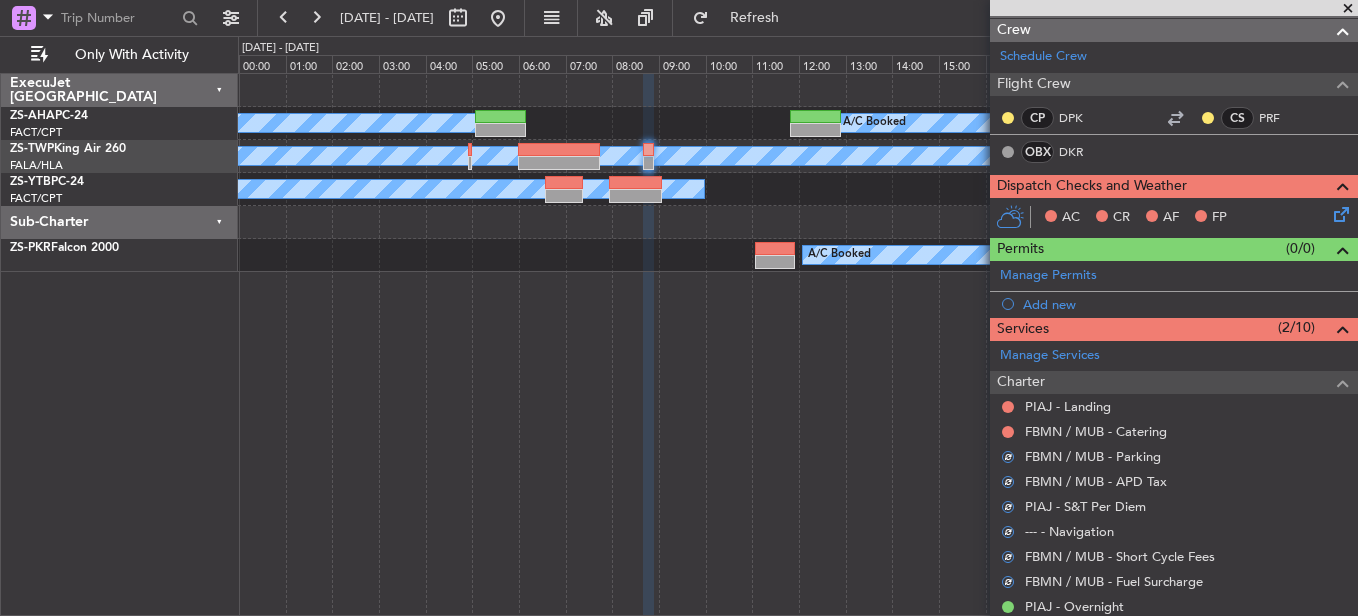 scroll, scrollTop: 262, scrollLeft: 0, axis: vertical 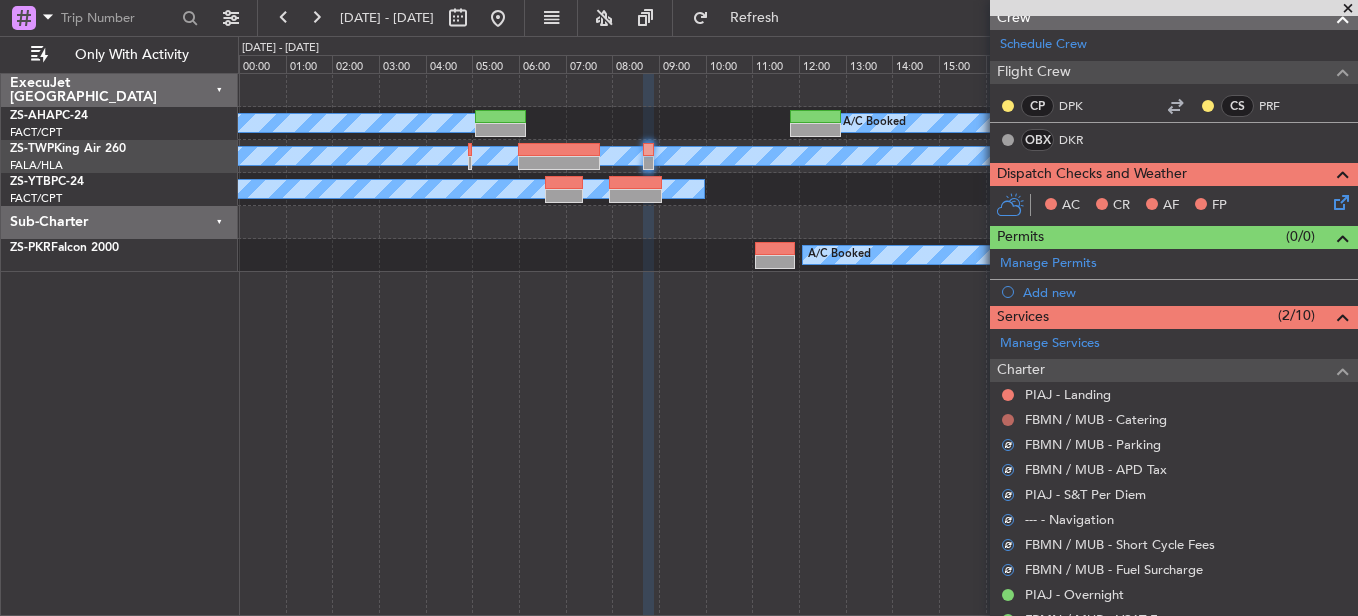 click at bounding box center [1008, 420] 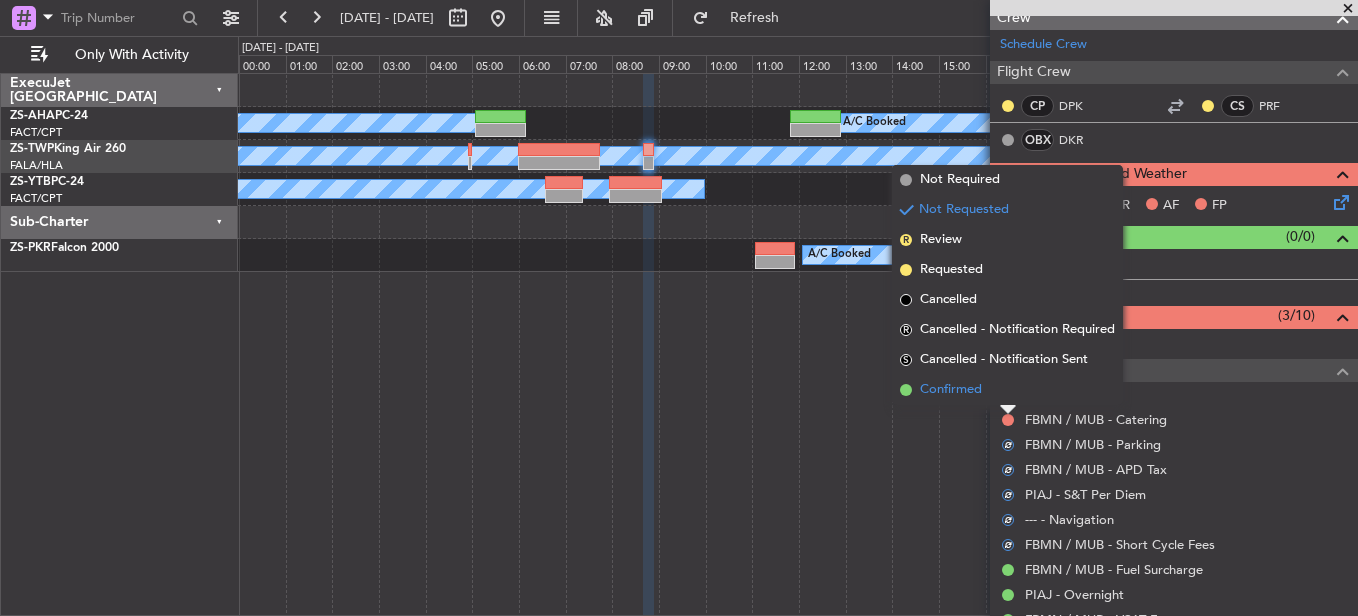 click on "Confirmed" at bounding box center [1007, 390] 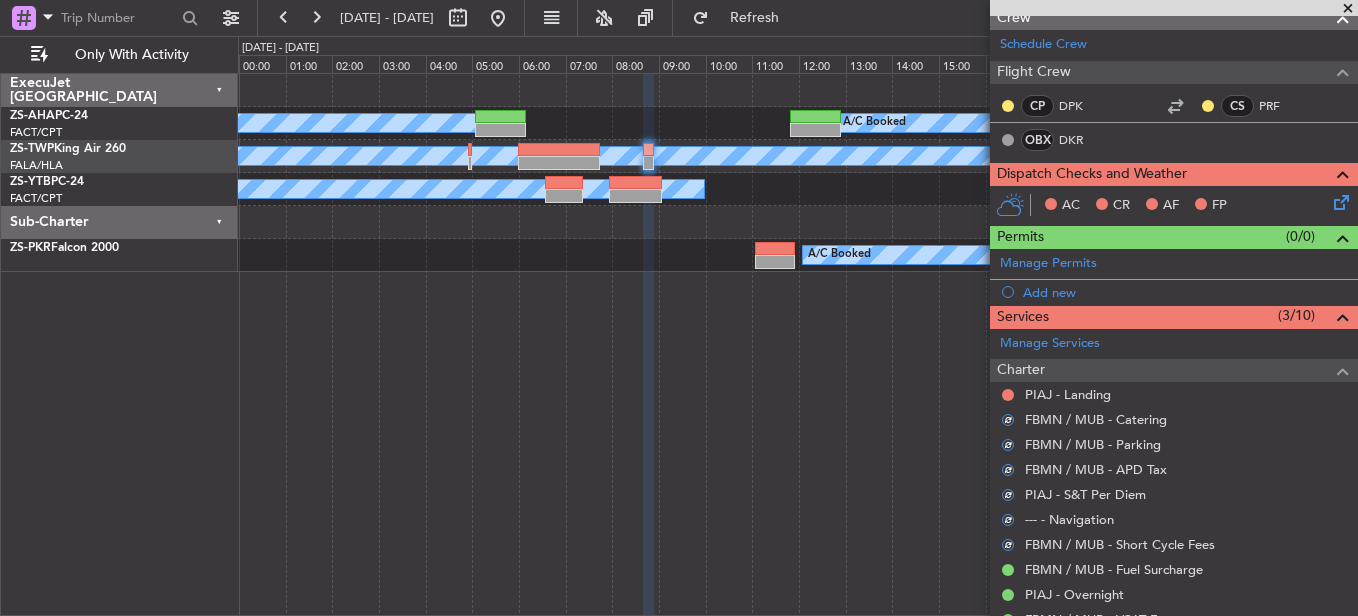 click at bounding box center (1008, 395) 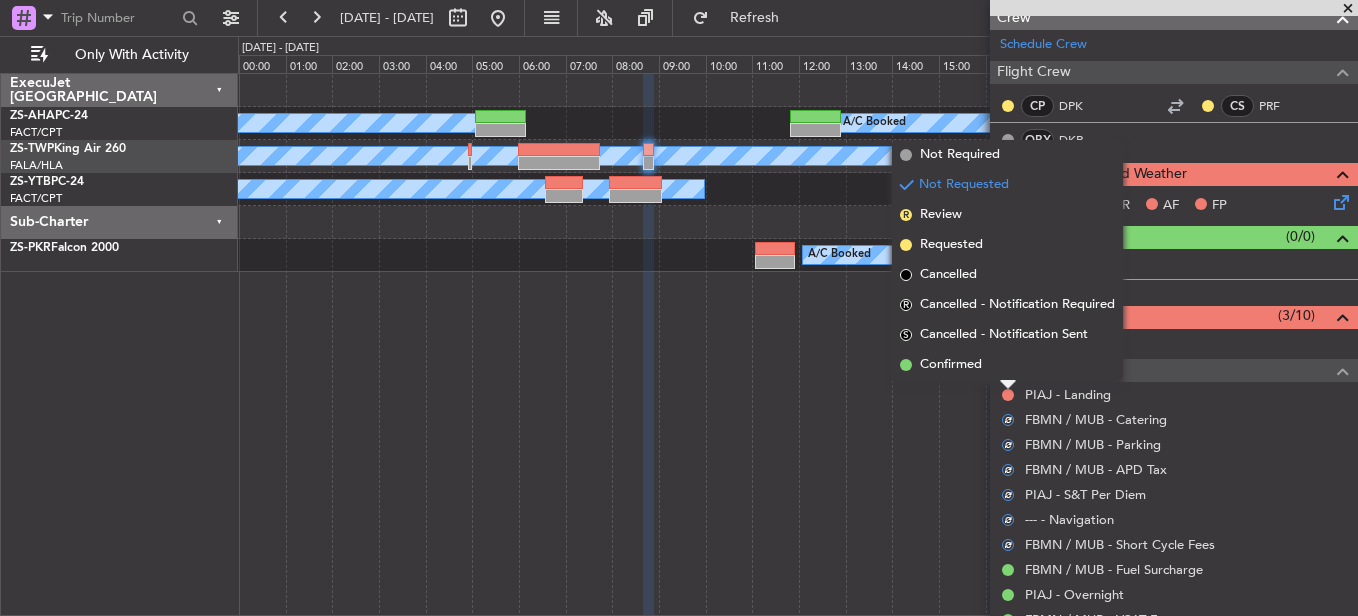 click on "Confirmed" at bounding box center [1007, 365] 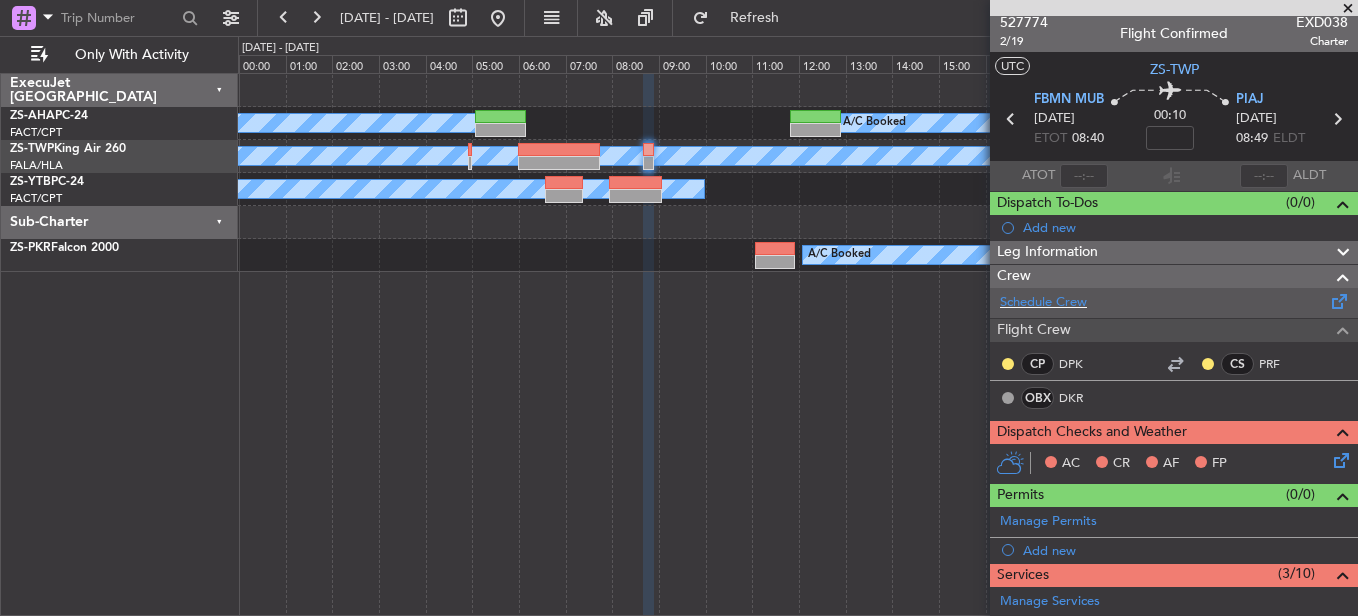 scroll, scrollTop: 0, scrollLeft: 0, axis: both 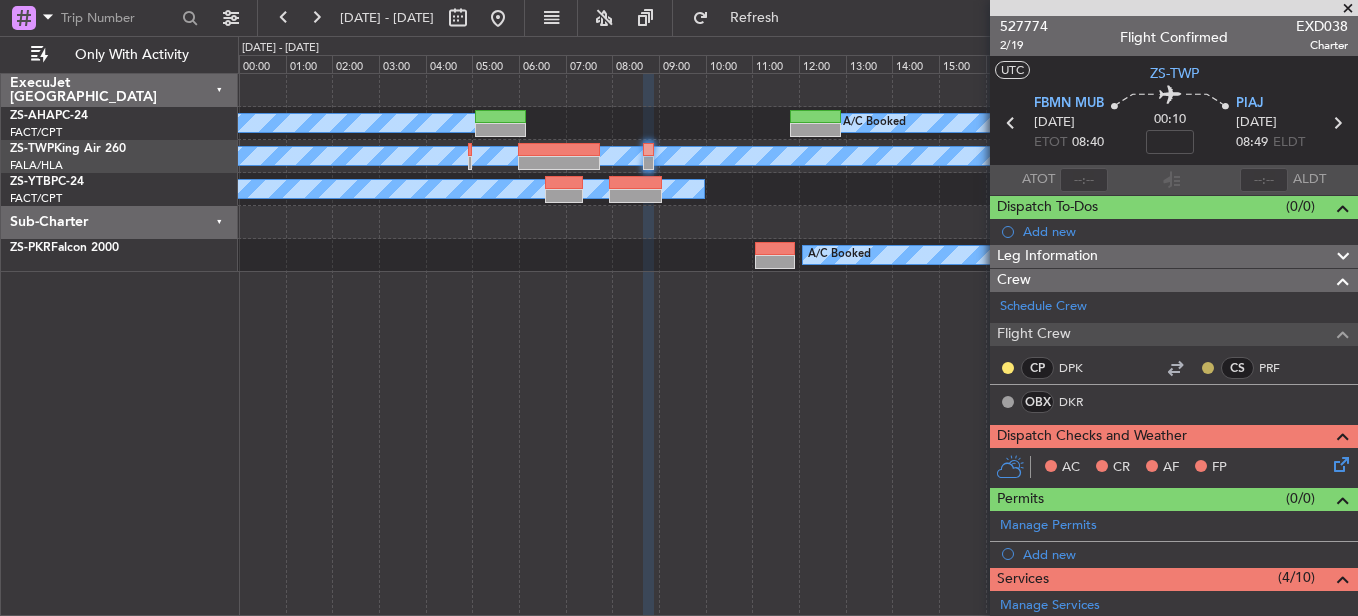click 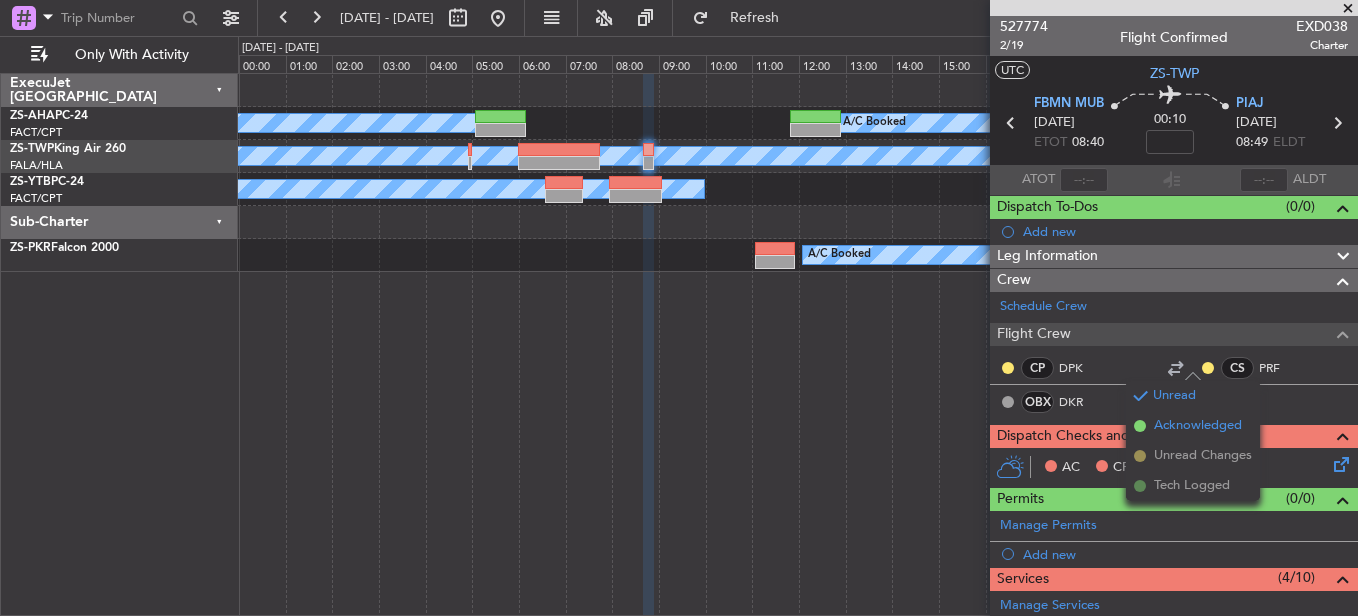 click on "Acknowledged" at bounding box center (1198, 426) 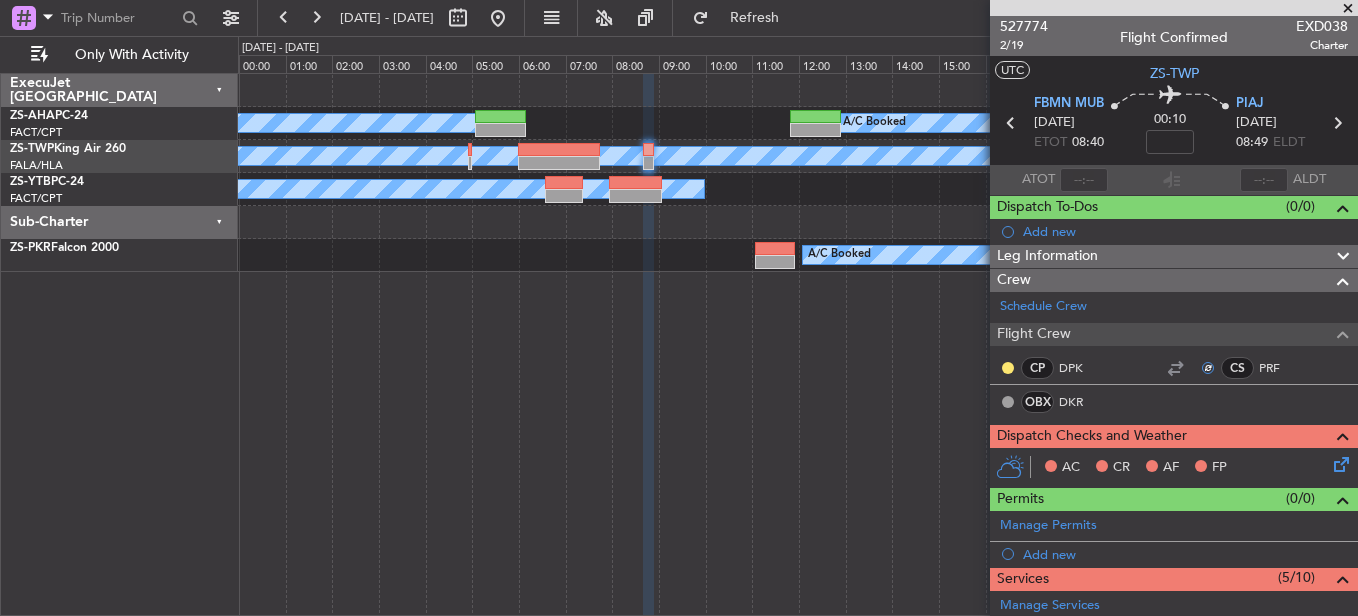 click 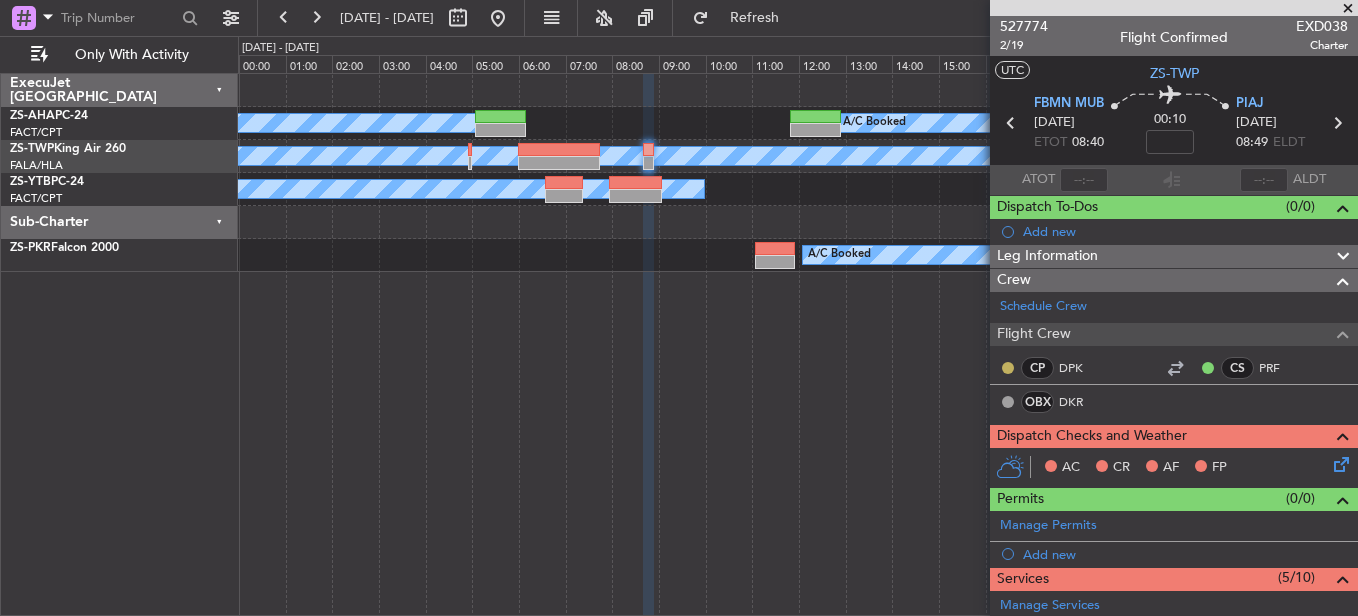 click 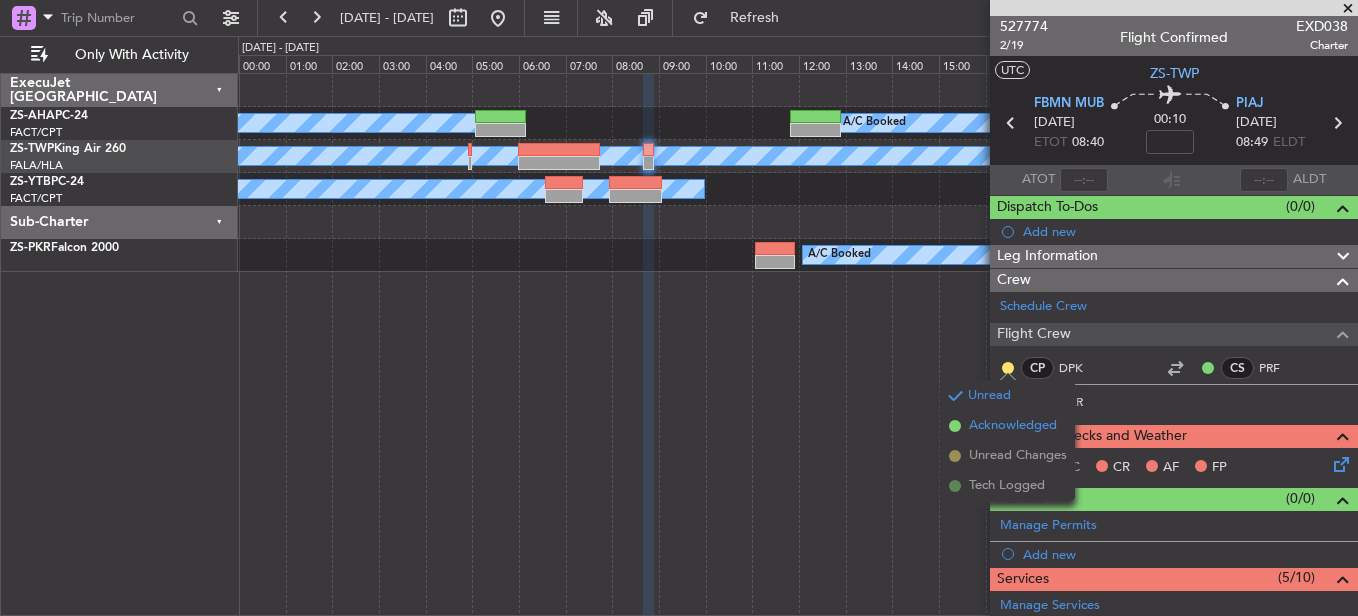 click on "Acknowledged" at bounding box center [1013, 426] 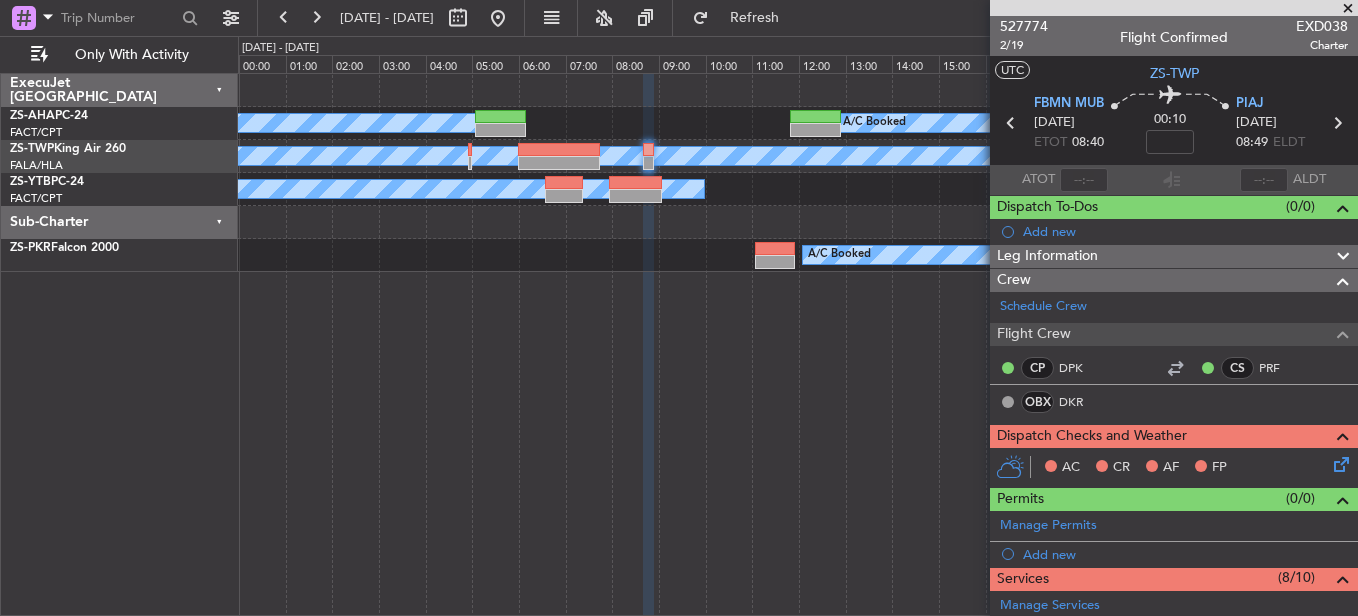 click 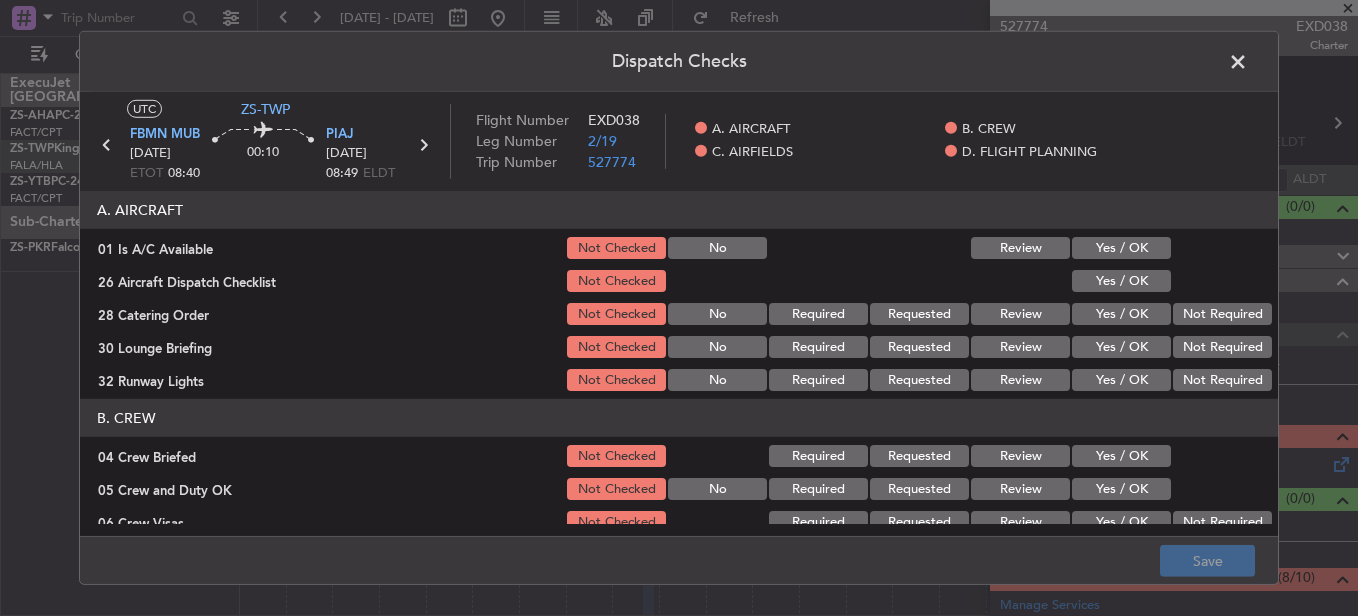 click on "Yes / OK" 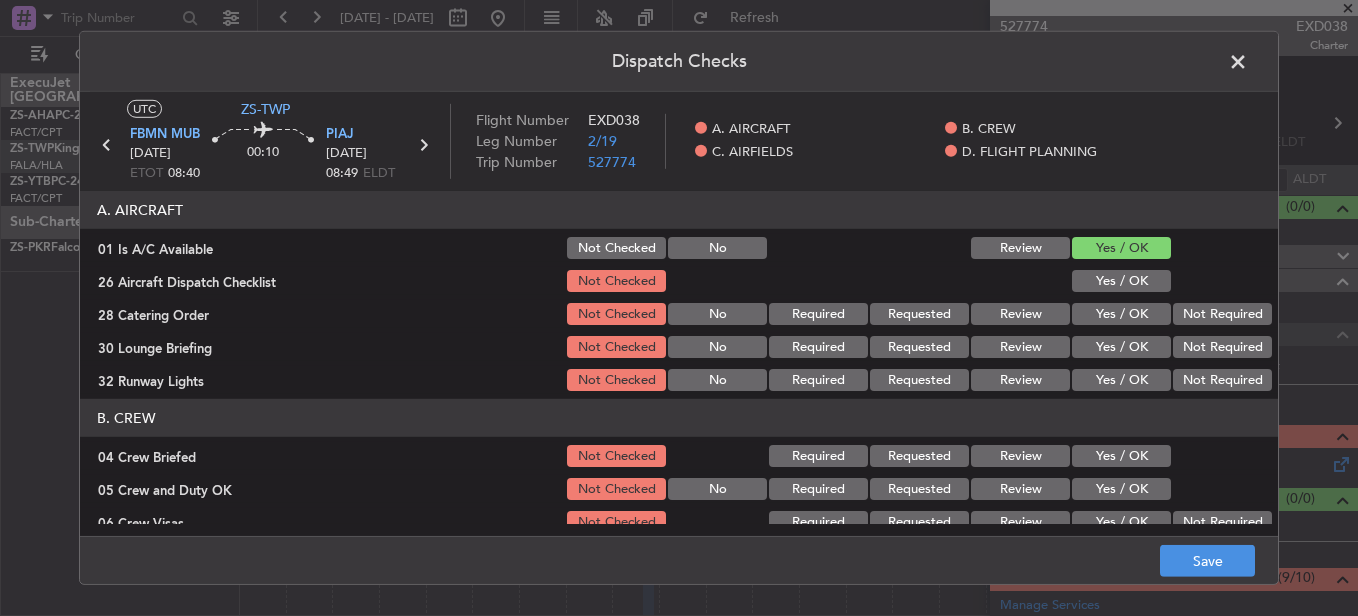 click on "Yes / OK" 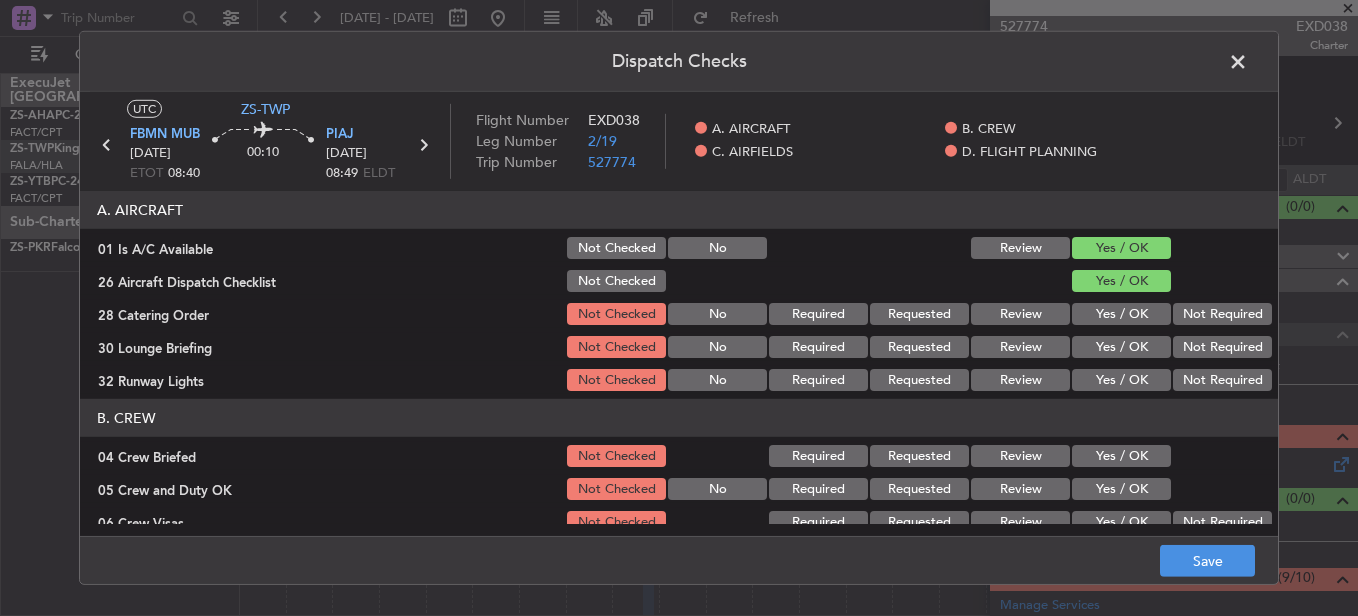click on "Not Required" 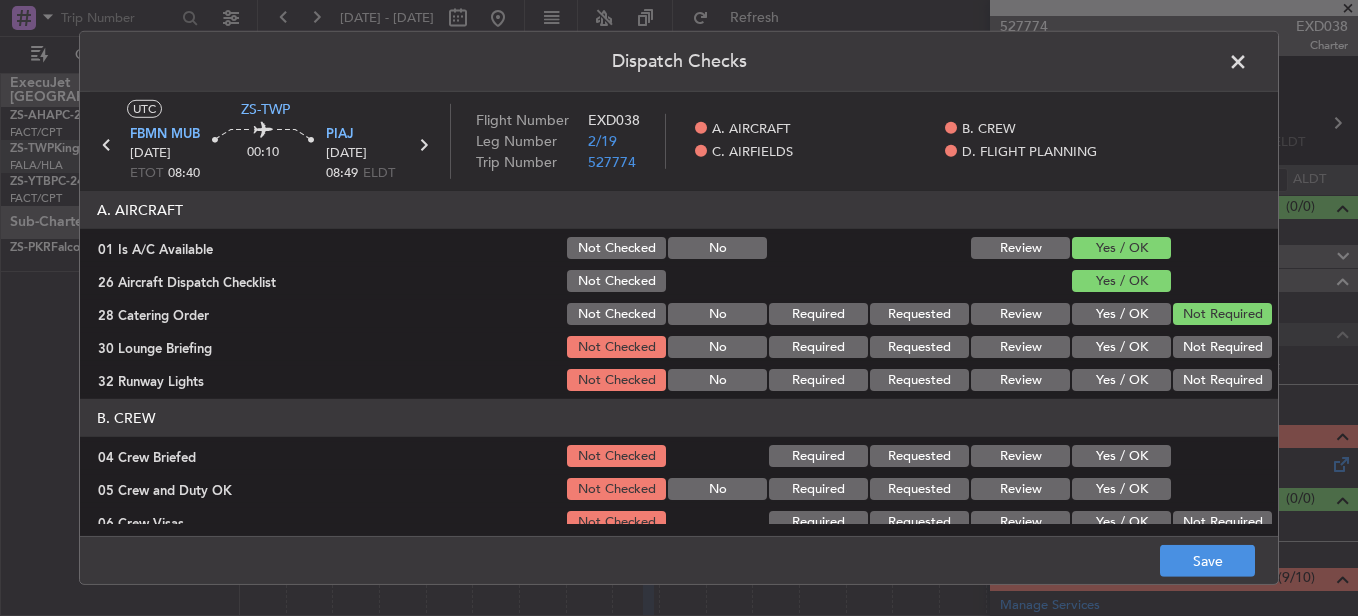 click on "Not Required" 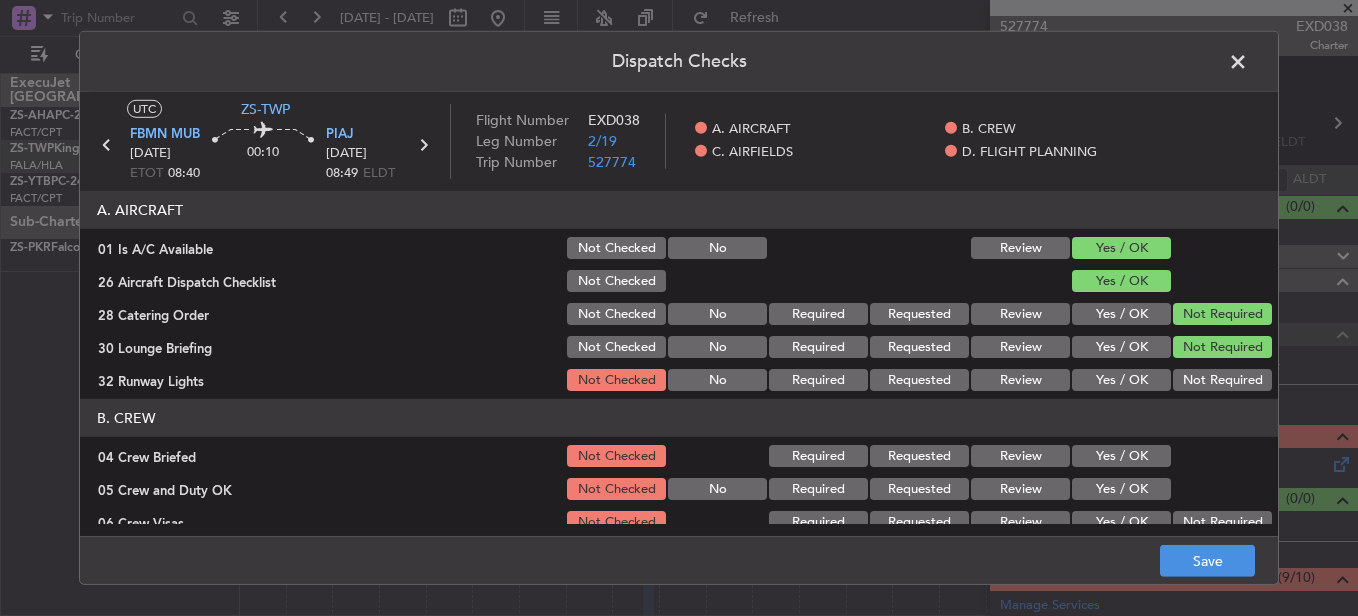 click on "Not Required" 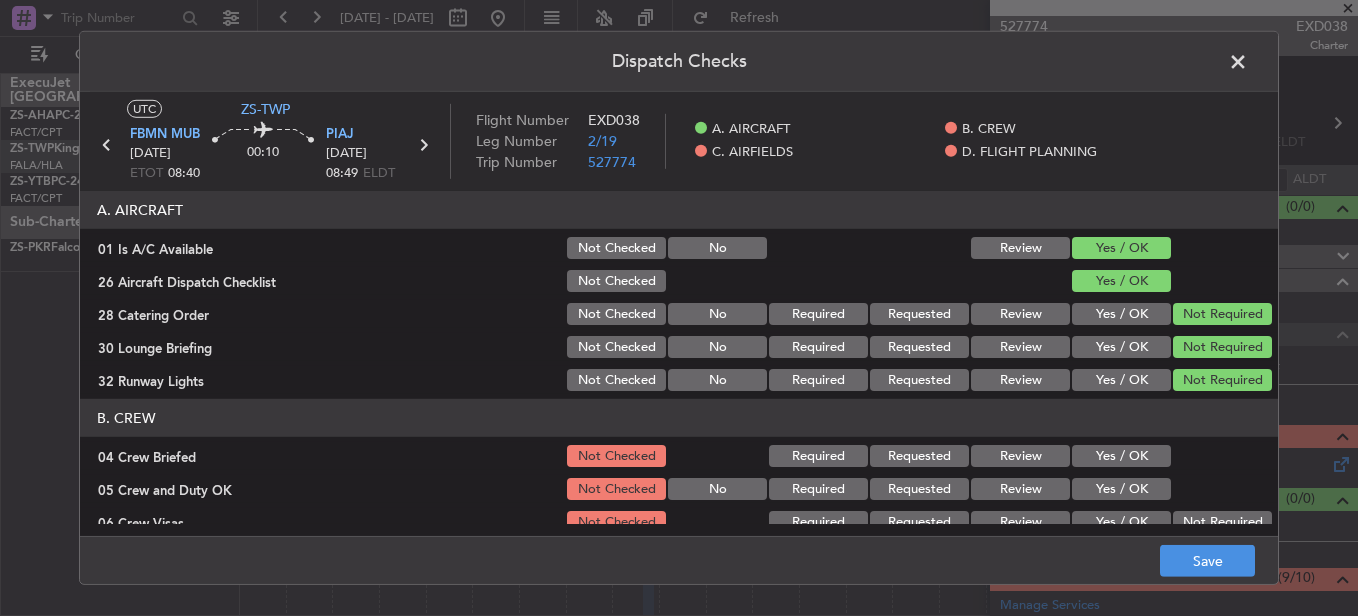click on "Not Required" 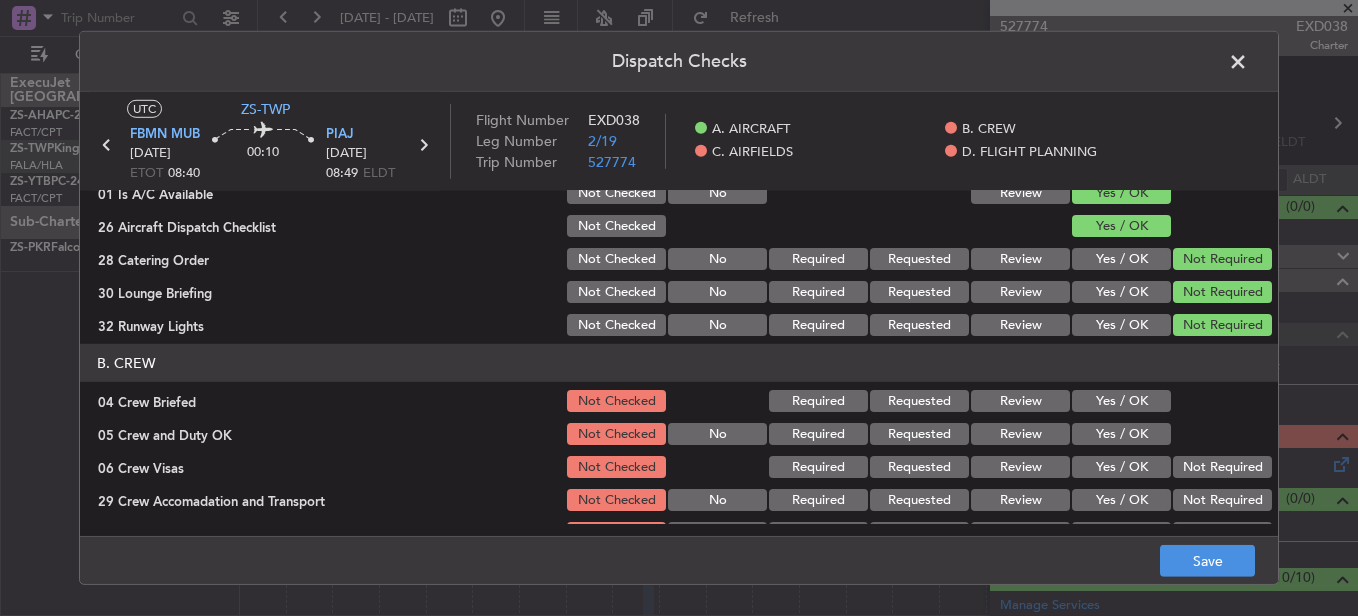scroll, scrollTop: 200, scrollLeft: 0, axis: vertical 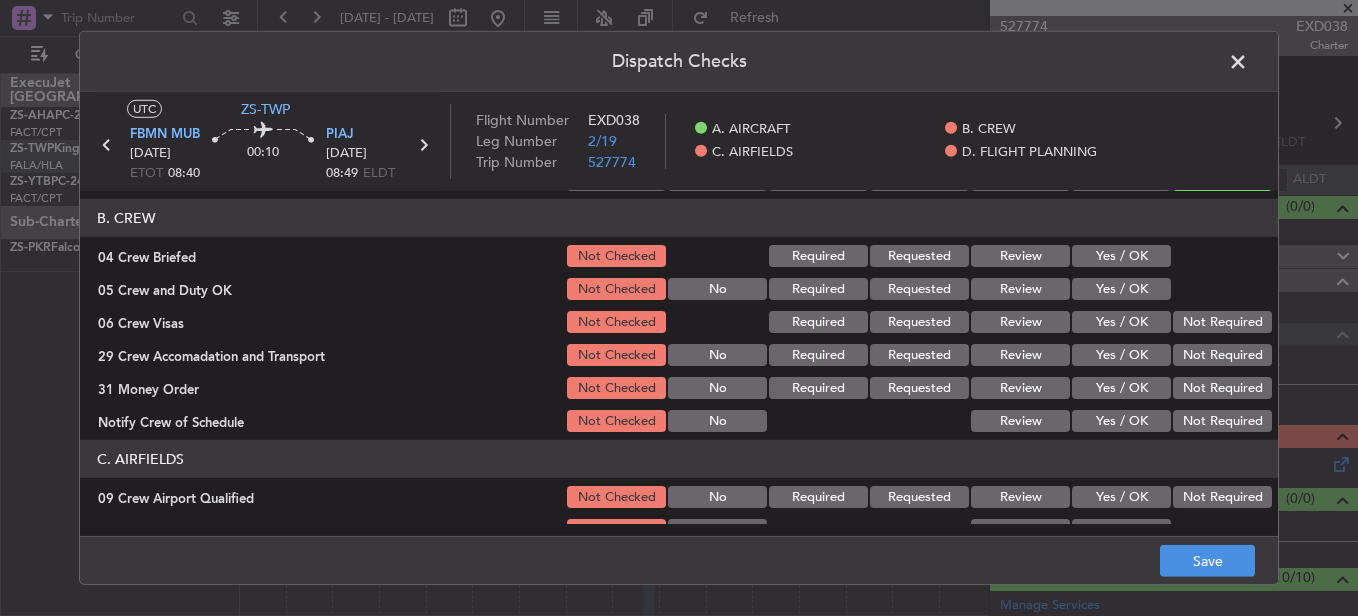 click on "Yes / OK" 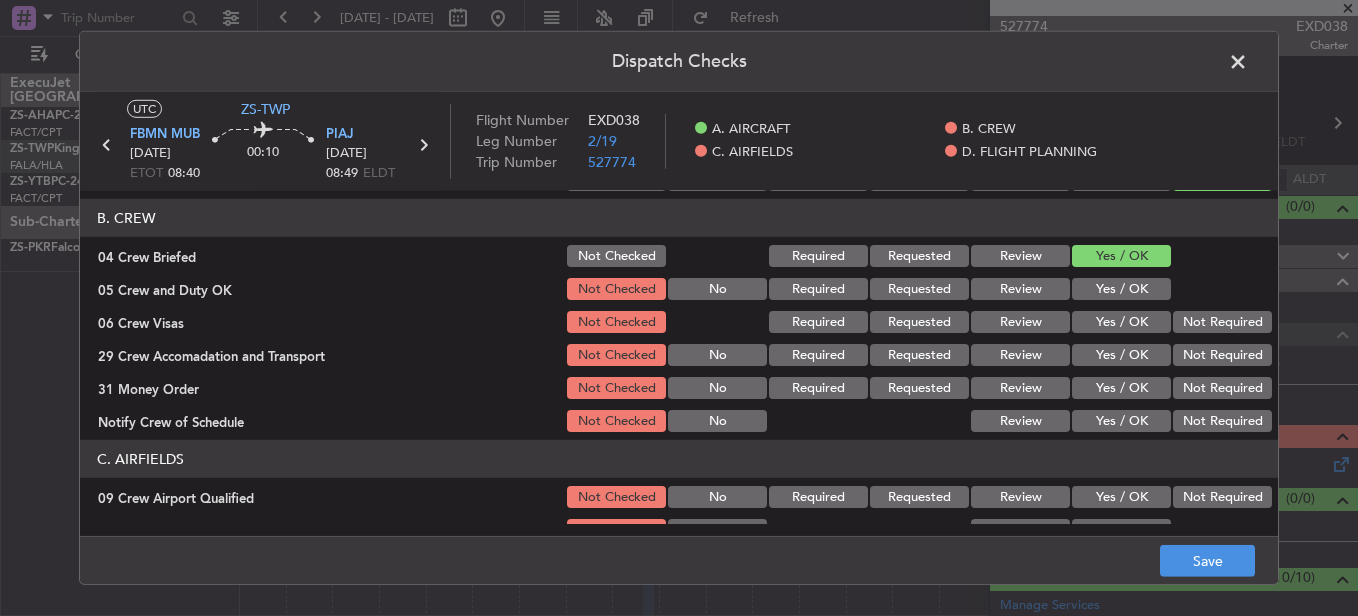 click on "Yes / OK" 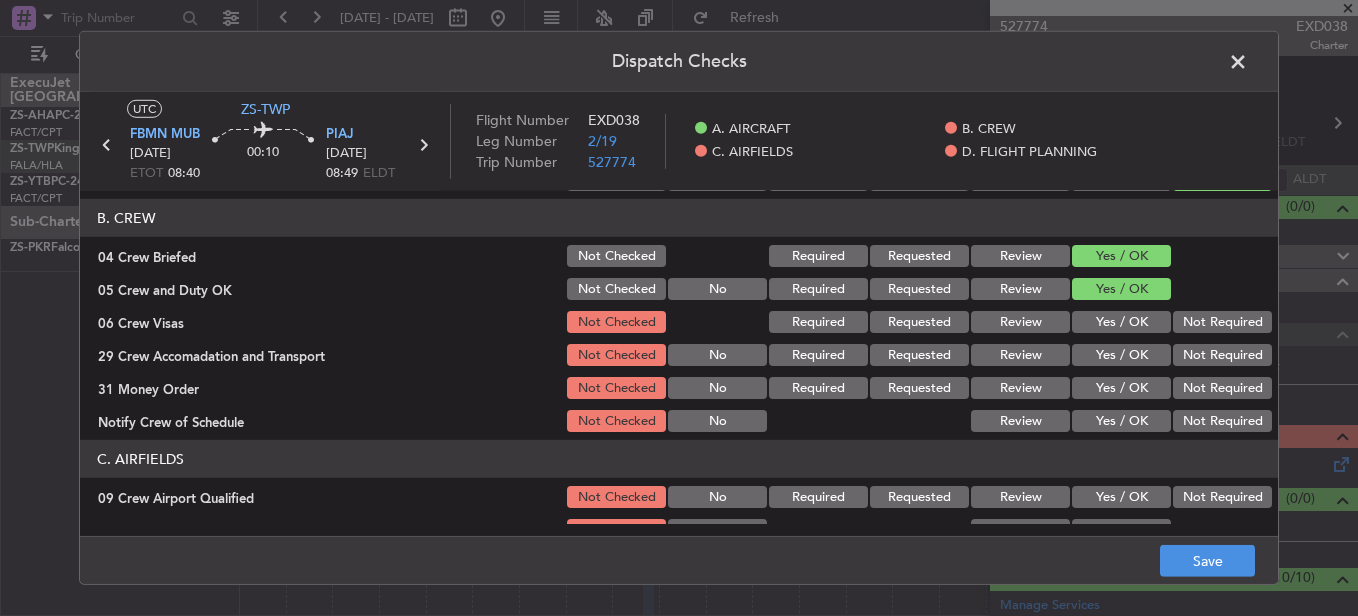 drag, startPoint x: 1174, startPoint y: 315, endPoint x: 1181, endPoint y: 324, distance: 11.401754 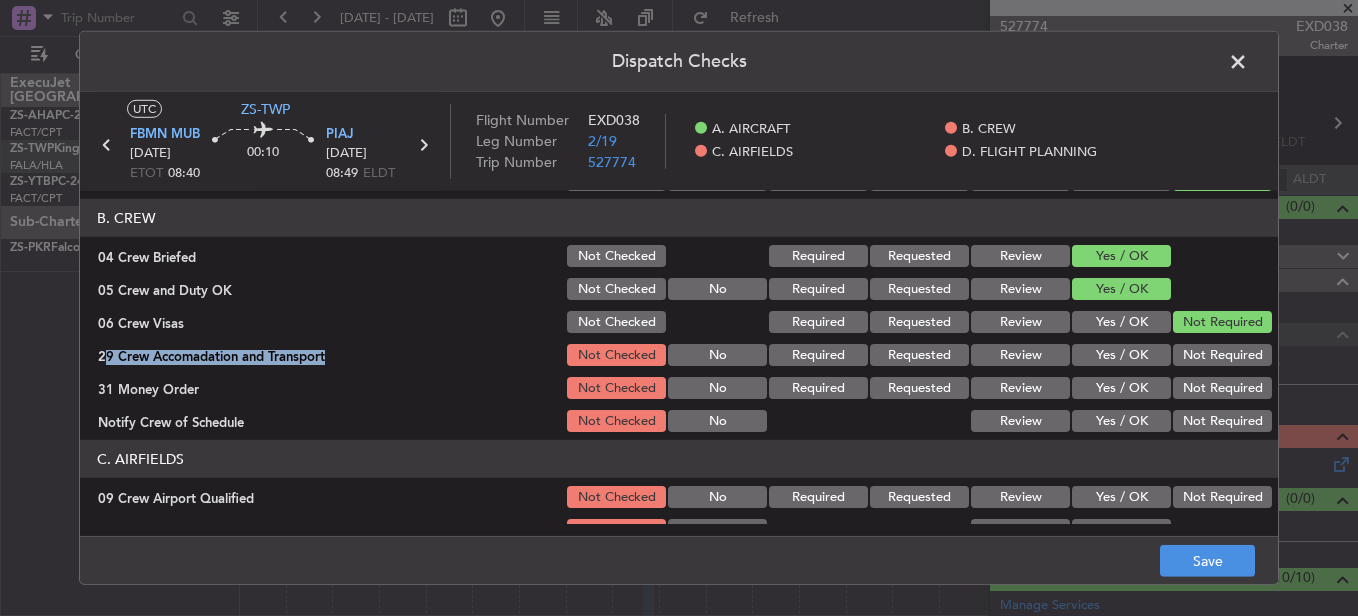 click on "B. CREW   04 Crew Briefed  Not Checked Required Requested Review Yes / OK  05 Crew and Duty OK  Not Checked No Required Requested Review Yes / OK  06 Crew Visas  Not Checked Required Requested Review Yes / OK Not Required  29 Crew Accomadation and Transport  Not Checked No Required Requested Review Yes / OK Not Required  31 Money Order  Not Checked No Required Requested Review Yes / OK Not Required  Notify Crew of Schedule  Not Checked No Review Yes / OK Not Required" 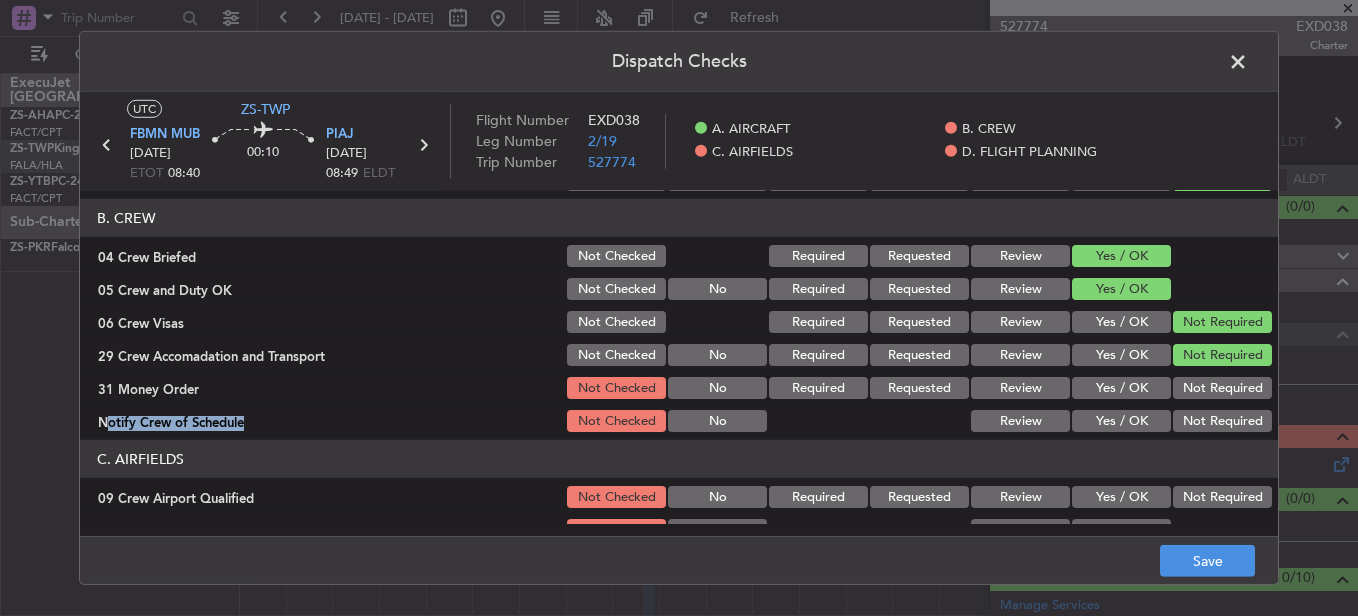 click on "B. CREW   04 Crew Briefed  Not Checked Required Requested Review Yes / OK  05 Crew and Duty OK  Not Checked No Required Requested Review Yes / OK  06 Crew Visas  Not Checked Required Requested Review Yes / OK Not Required  29 Crew Accomadation and Transport  Not Checked No Required Requested Review Yes / OK Not Required  31 Money Order  Not Checked No Required Requested Review Yes / OK Not Required  Notify Crew of Schedule  Not Checked No Review Yes / OK Not Required" 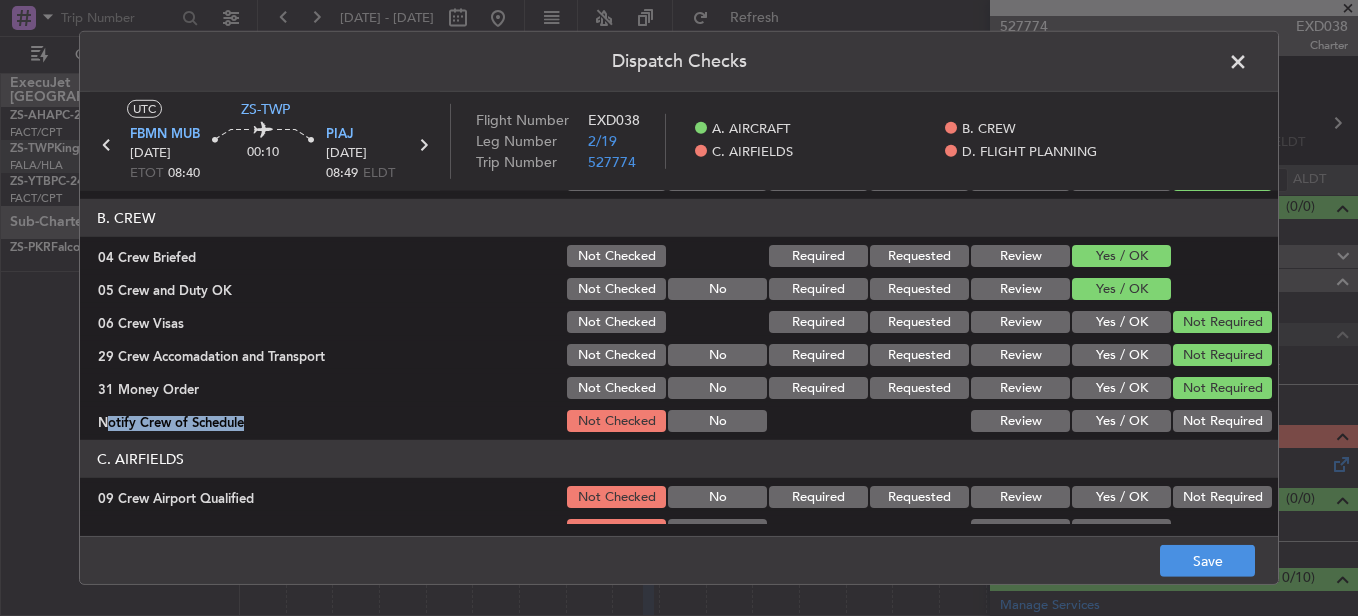 click on "Not Required" 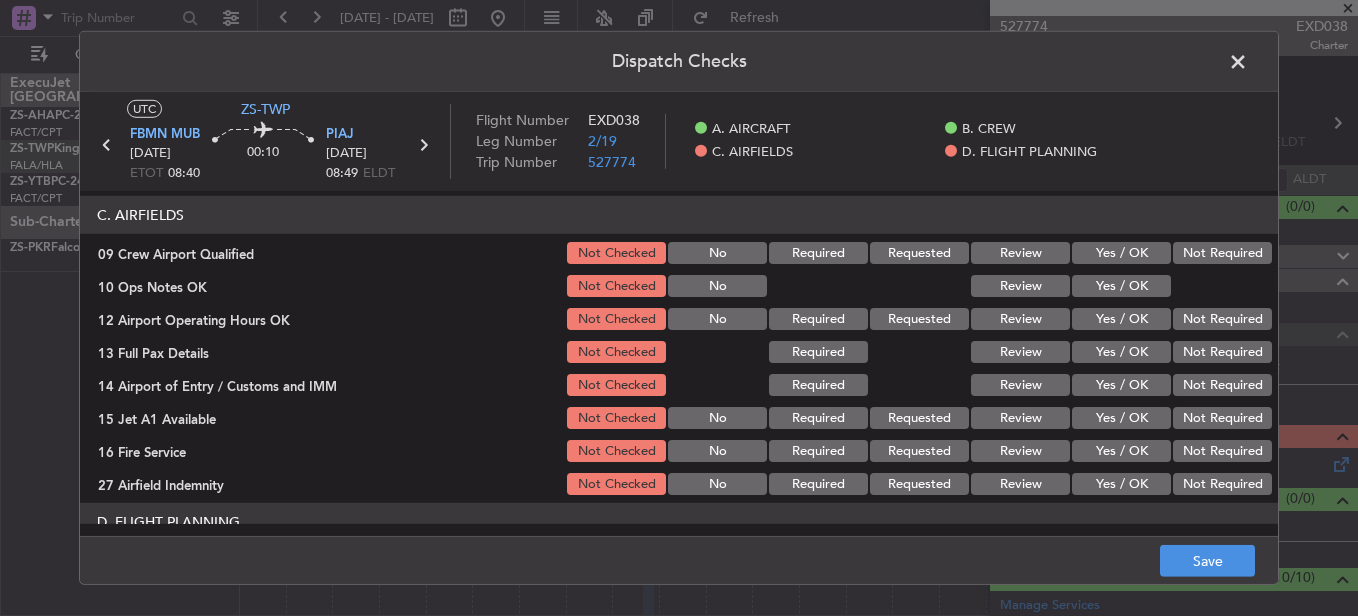 scroll, scrollTop: 400, scrollLeft: 0, axis: vertical 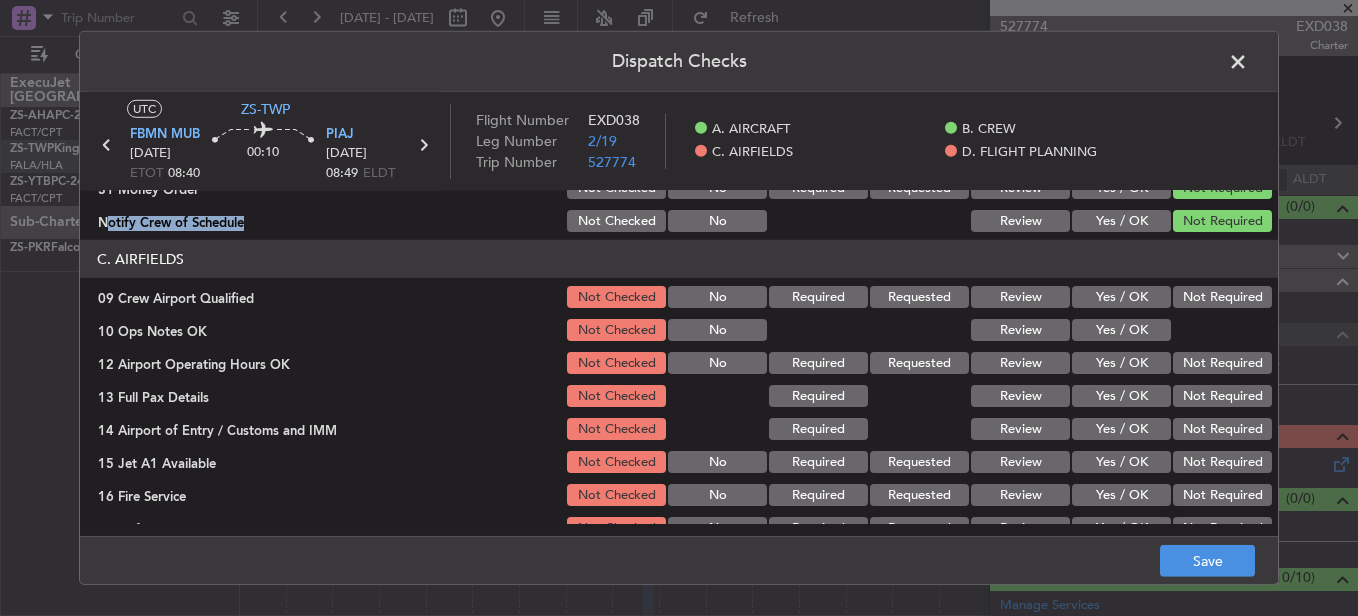 drag, startPoint x: 1186, startPoint y: 298, endPoint x: 1162, endPoint y: 317, distance: 30.610456 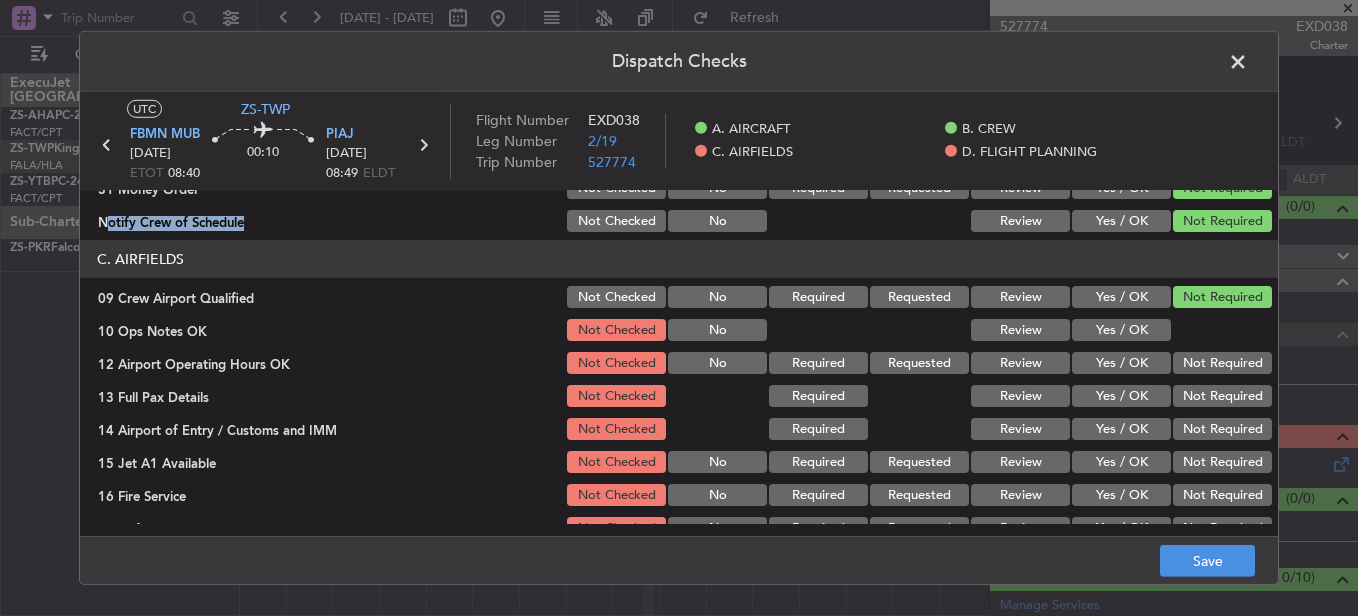 click on "Yes / OK" 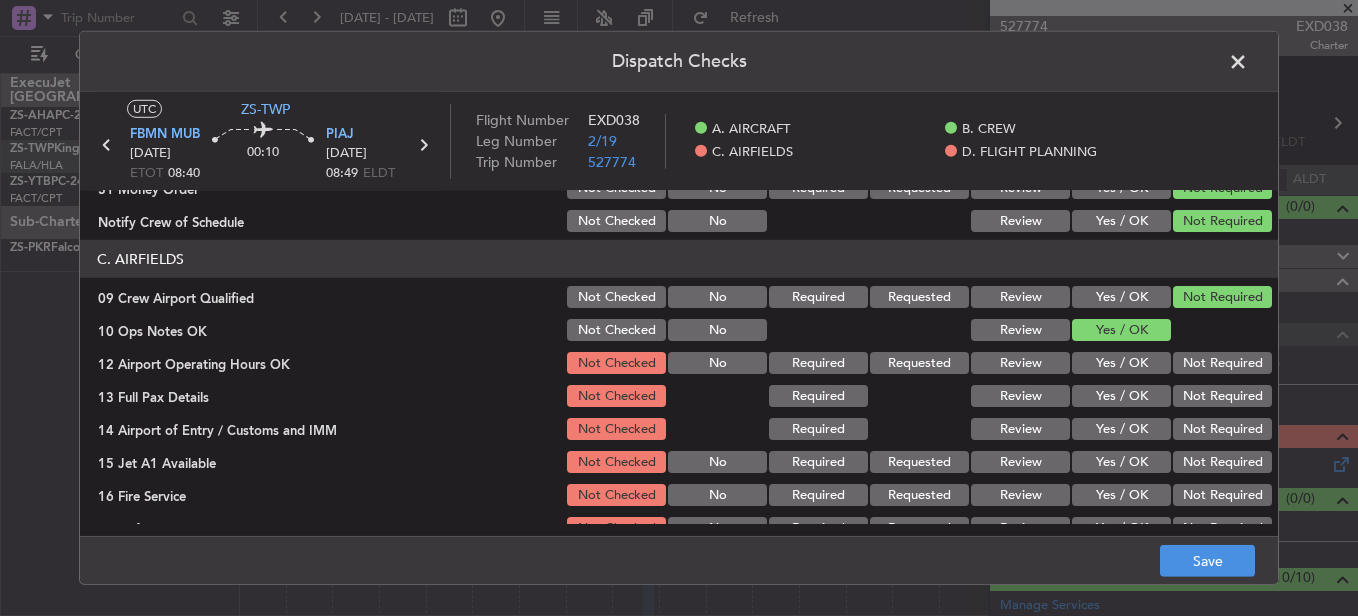 drag, startPoint x: 1170, startPoint y: 353, endPoint x: 1180, endPoint y: 364, distance: 14.866069 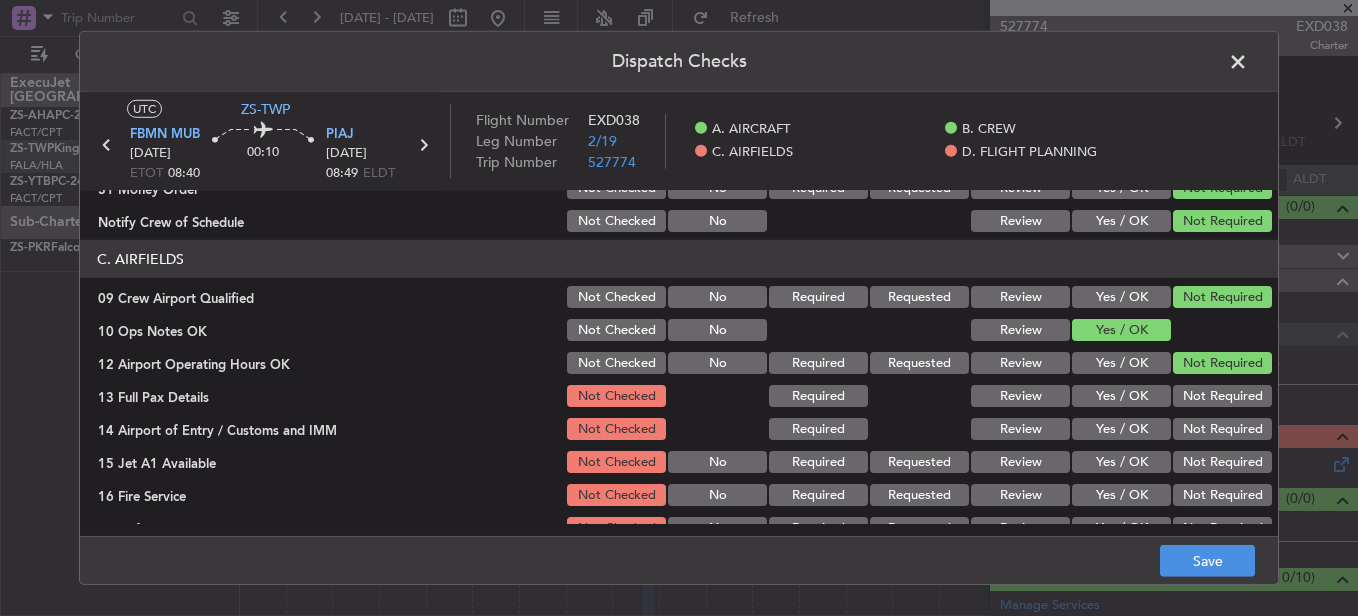 click on "Not Required" 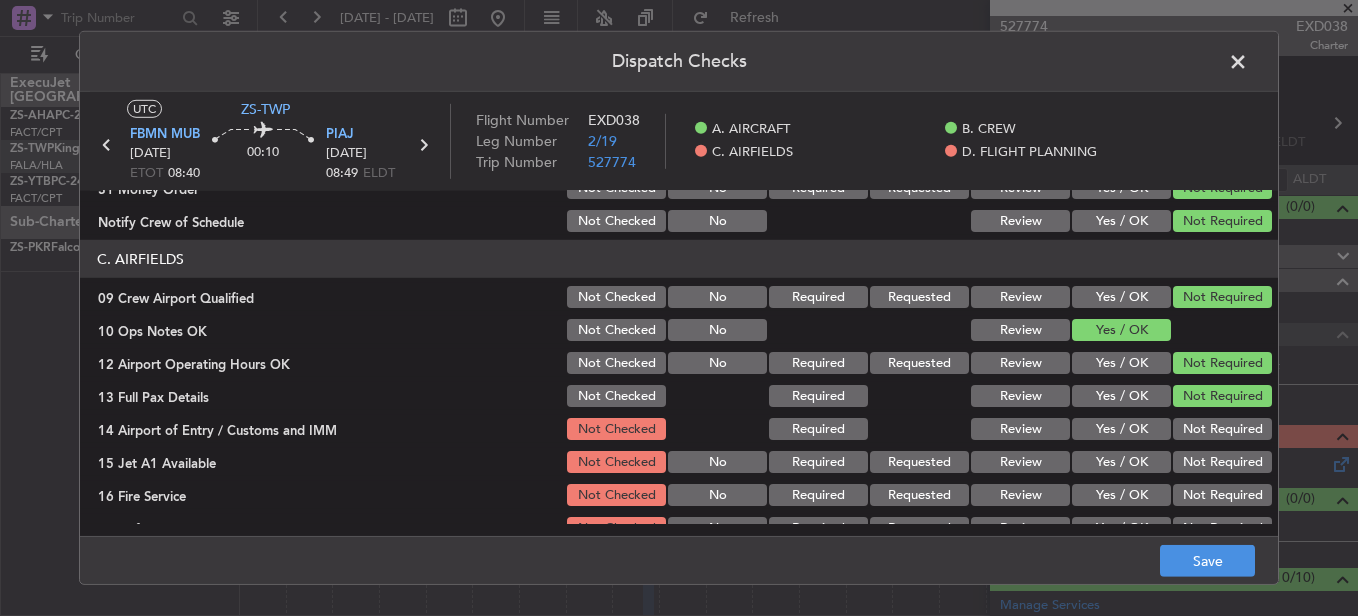 click on "C. AIRFIELDS   09 Crew Airport Qualified  Not Checked No Required Requested Review Yes / OK Not Required  10 Ops Notes OK  Not Checked No Review Yes / OK  12 Airport Operating Hours OK  Not Checked No Required Requested Review Yes / OK Not Required  13 Full Pax Details  Not Checked Required Review Yes / OK Not Required  14 Airport of Entry / Customs and IMM  Not Checked Required Review Yes / OK Not Required  15 Jet A1 Available  Not Checked No Required Requested Review Yes / OK Not Required  16 Fire Service  Not Checked No Required Requested Review Yes / OK Not Required  27 Airfield Indemnity  Not Checked No Required Requested Review Yes / OK Not Required" 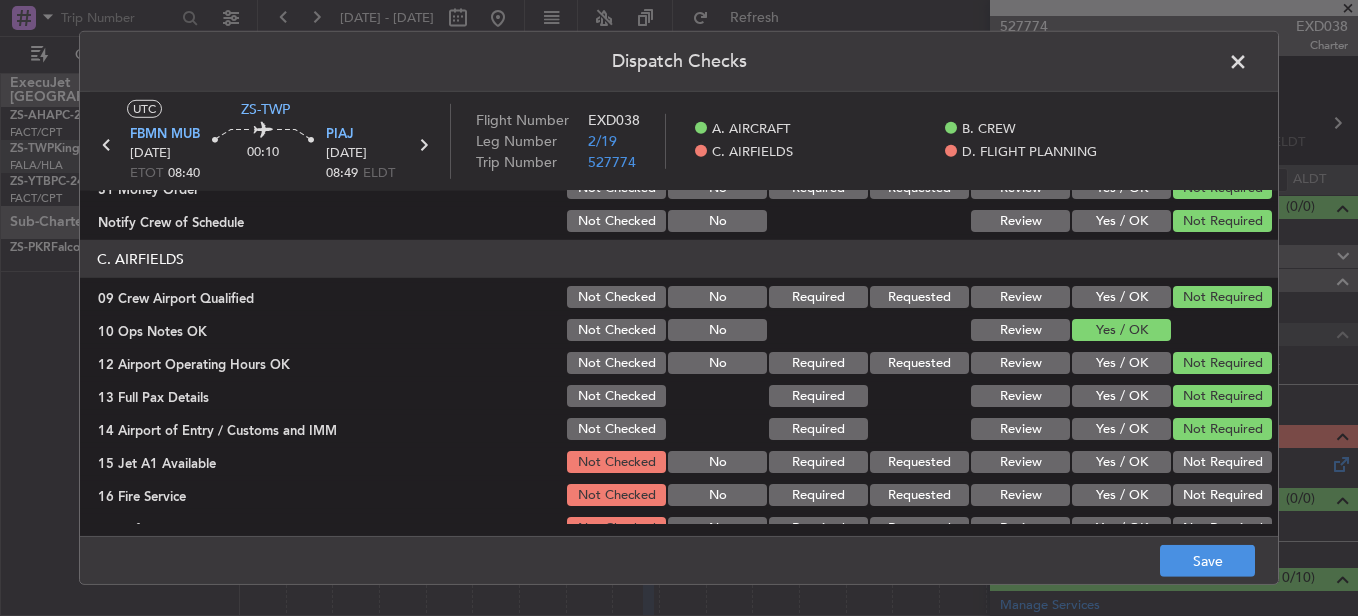click on "Not Required" 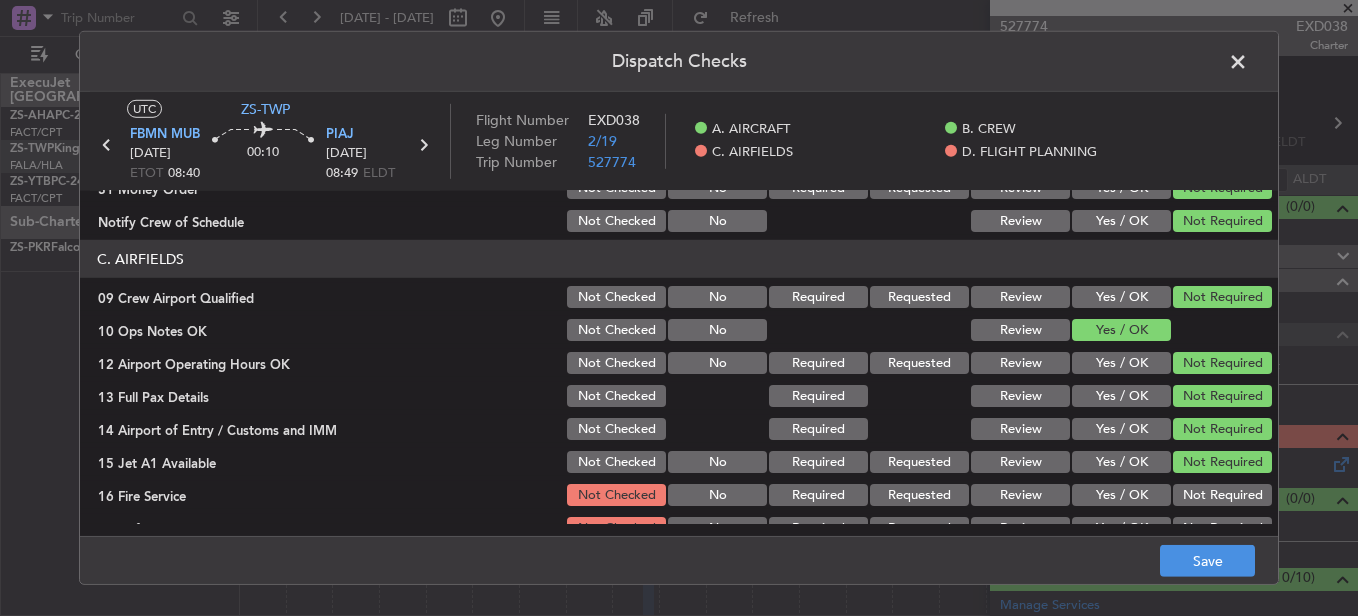click on "Not Required" 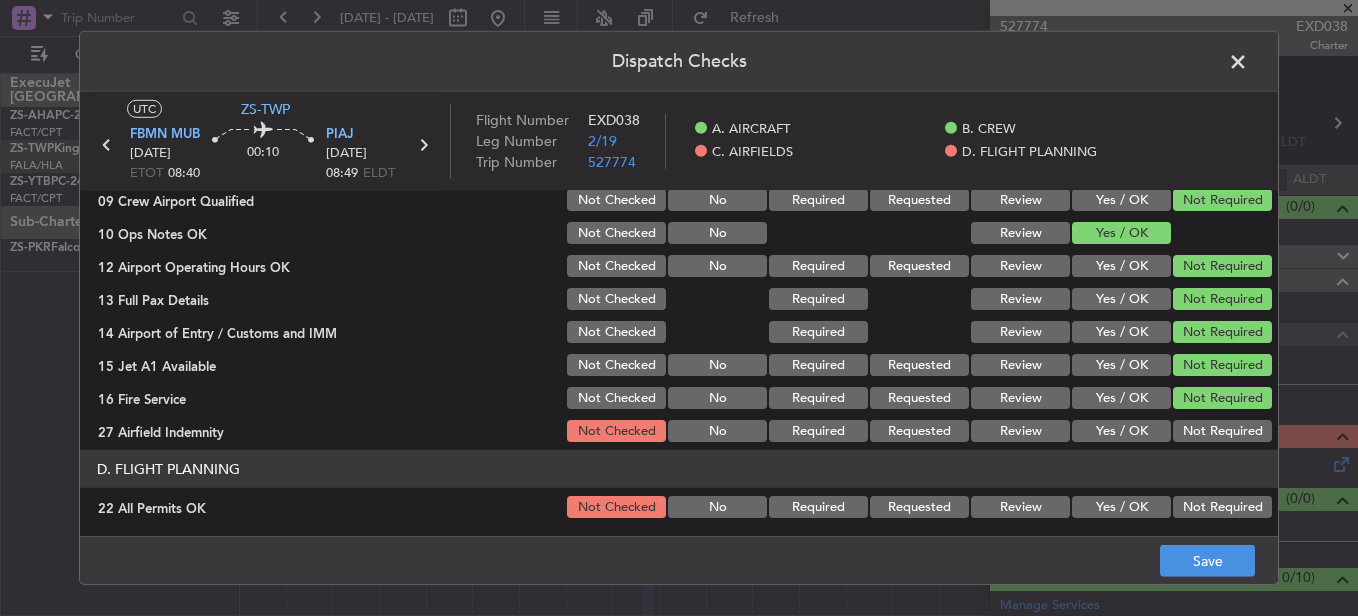 scroll, scrollTop: 565, scrollLeft: 0, axis: vertical 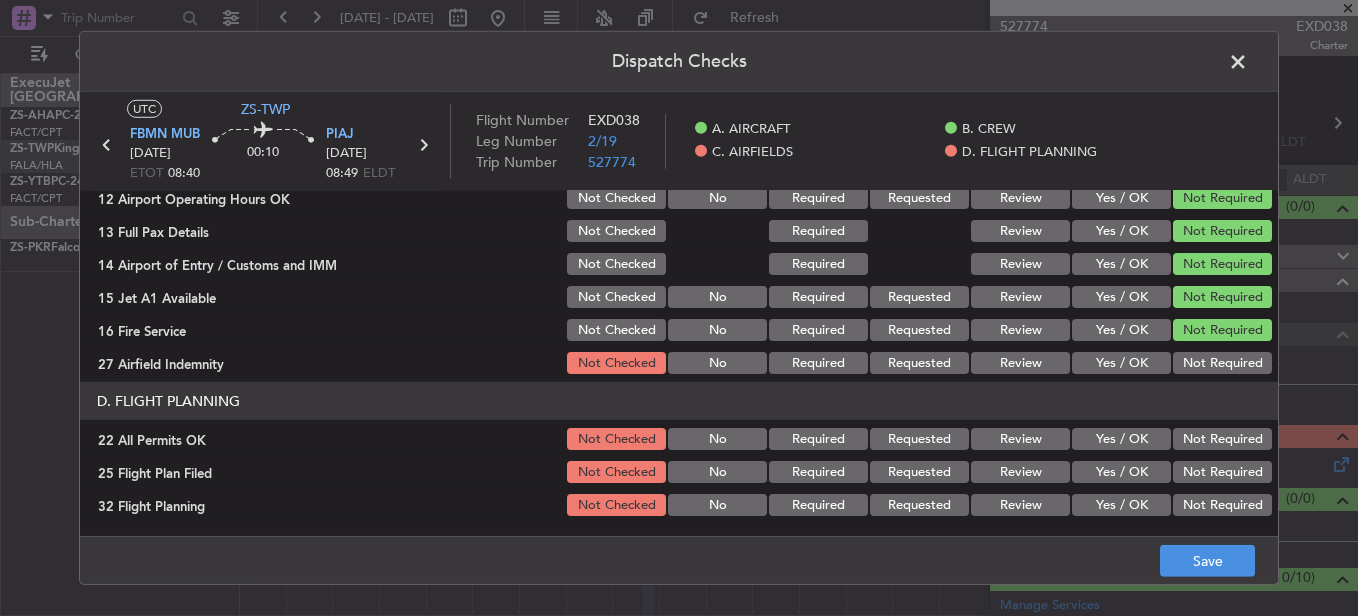 drag, startPoint x: 1191, startPoint y: 356, endPoint x: 1196, endPoint y: 368, distance: 13 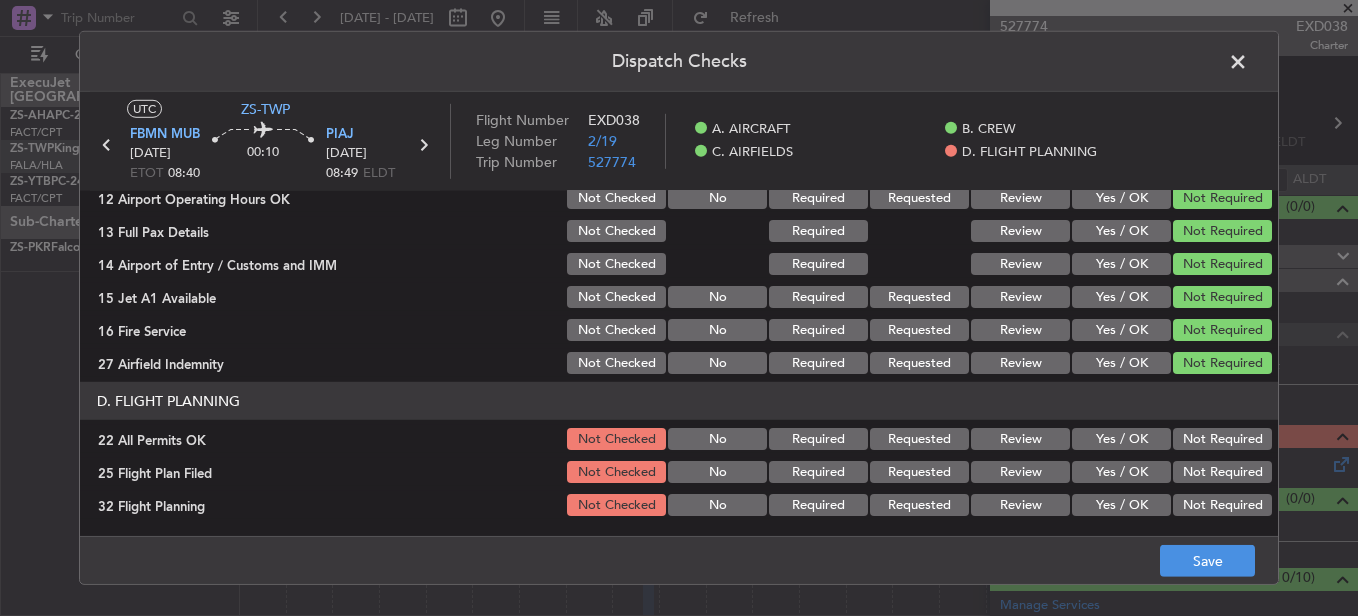 click on "Not Required" 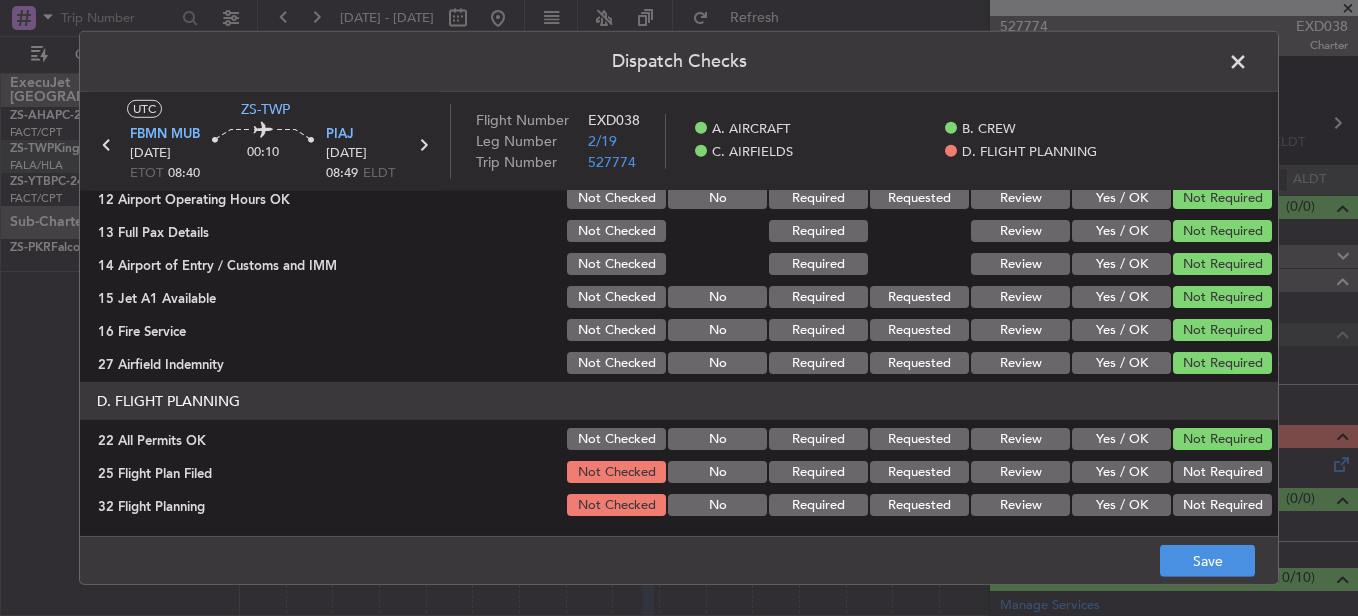 click on "Review" 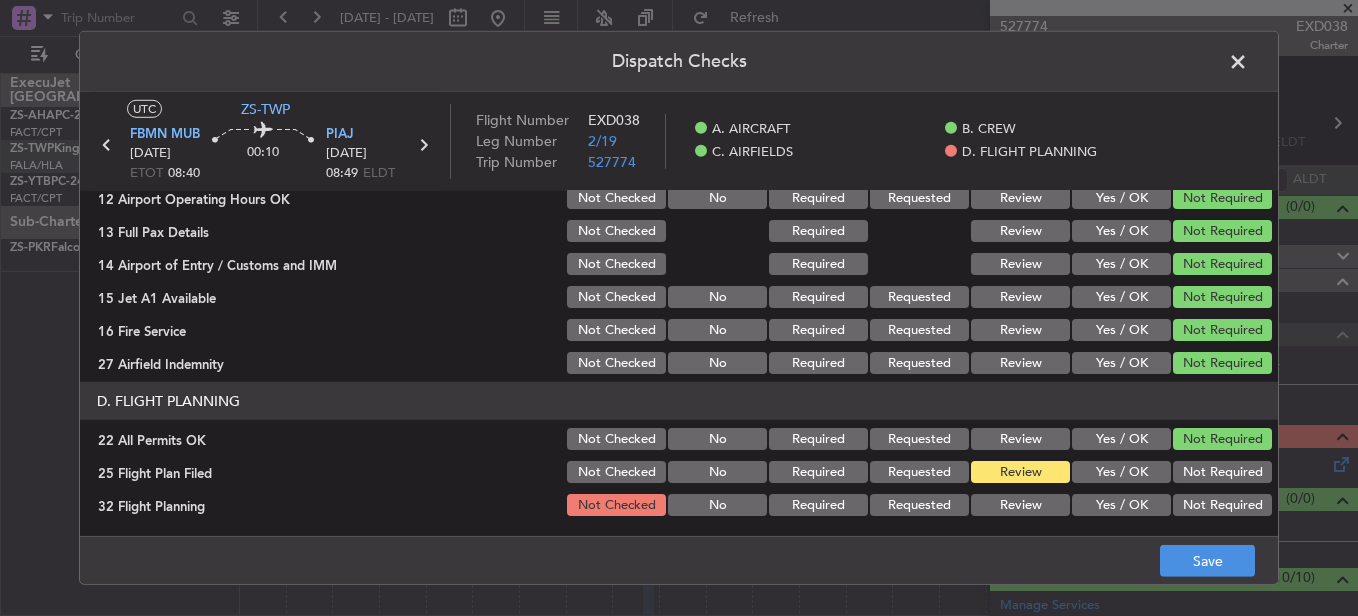click on "D. FLIGHT PLANNING   22 All Permits OK  Not Checked No Required Requested Review Yes / OK Not Required  25 Flight Plan Filed  Not Checked No Required Requested Review Yes / OK Not Required  32 Flight Planning  Not Checked No Required Requested Review Yes / OK Not Required" 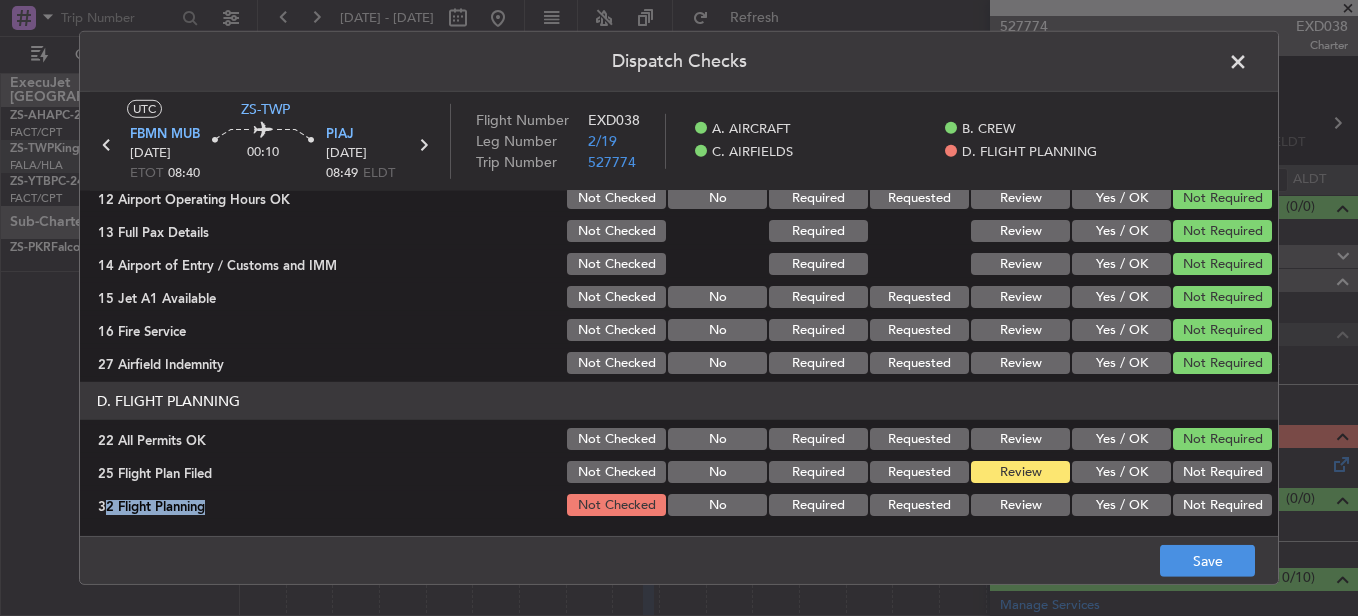 drag, startPoint x: 1029, startPoint y: 488, endPoint x: 1054, endPoint y: 502, distance: 28.653097 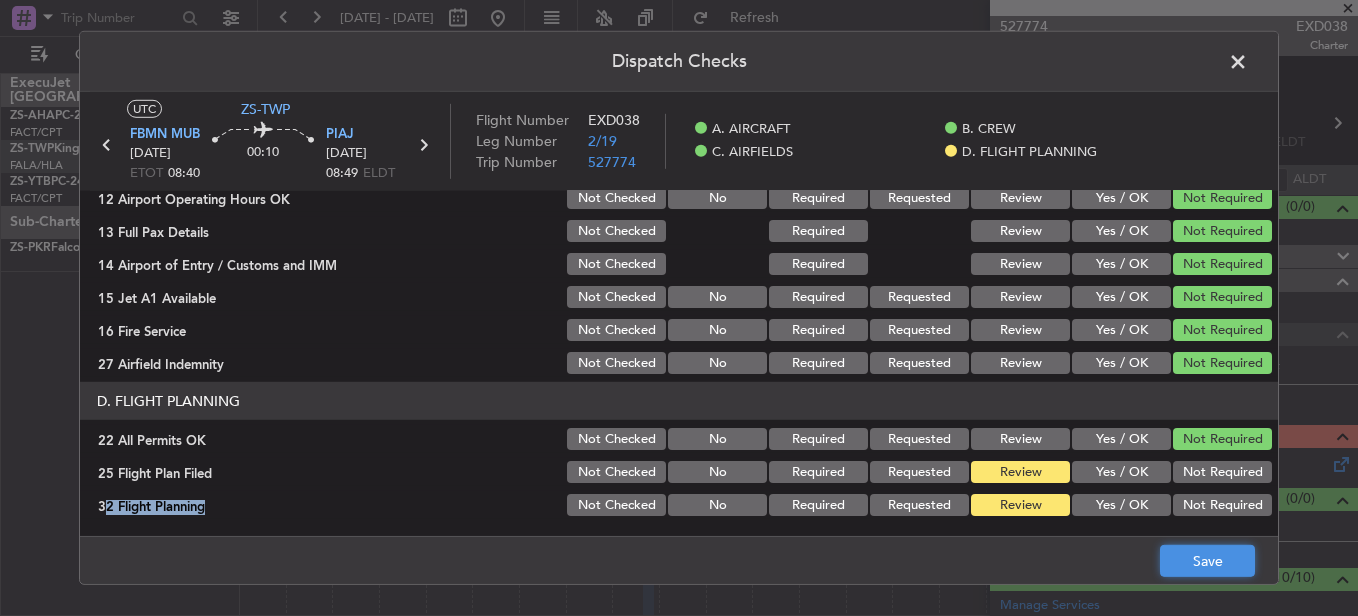 click on "Save" 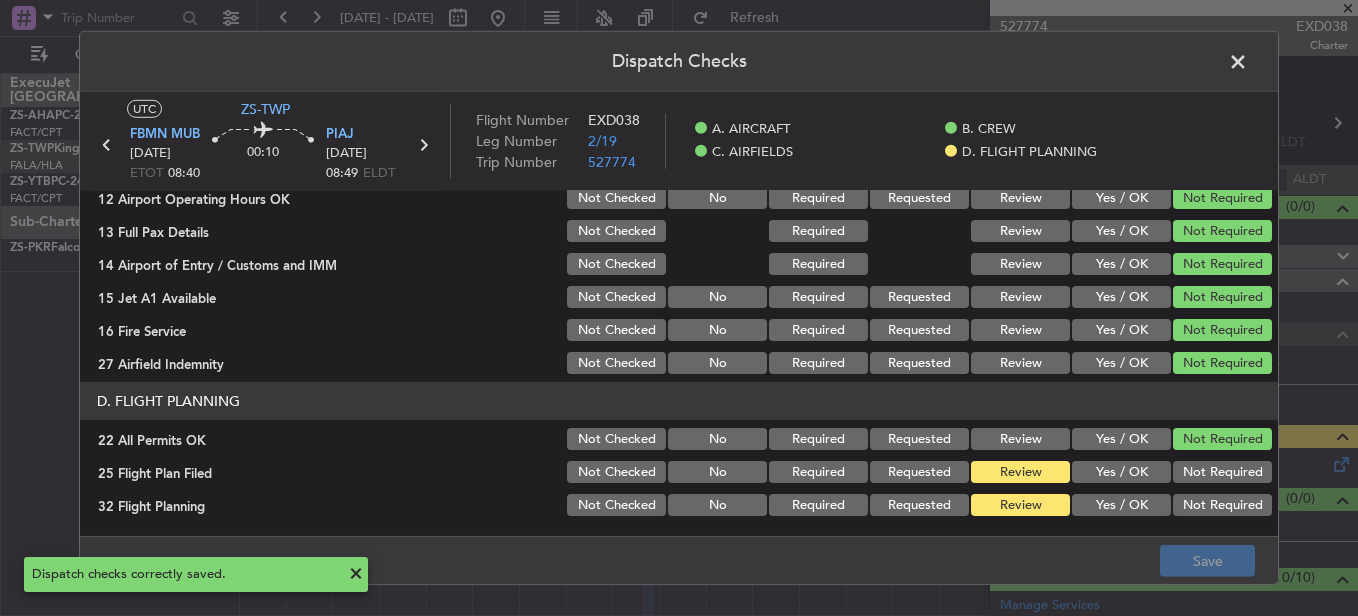 click 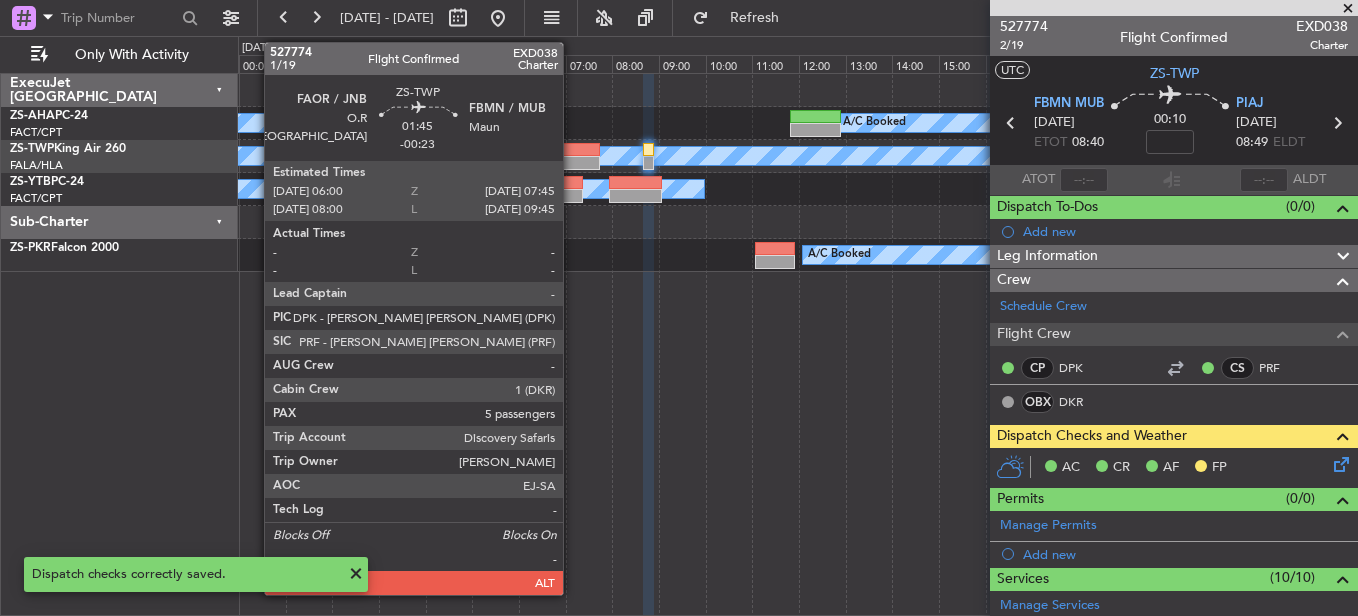 click 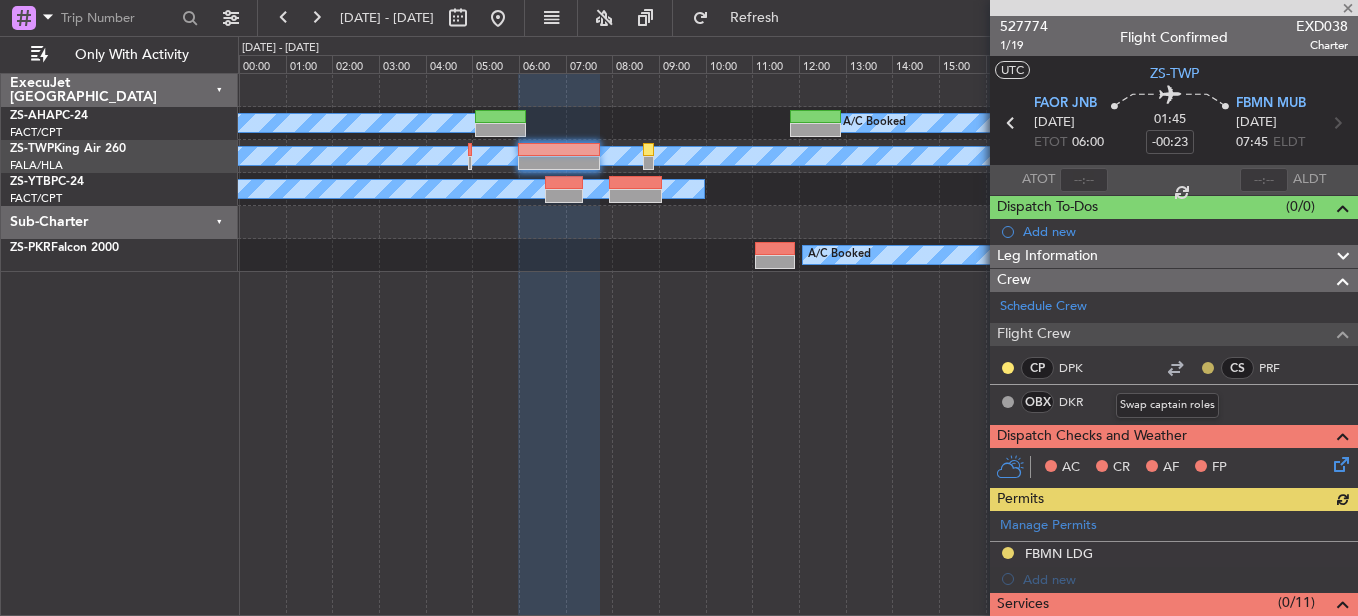 click 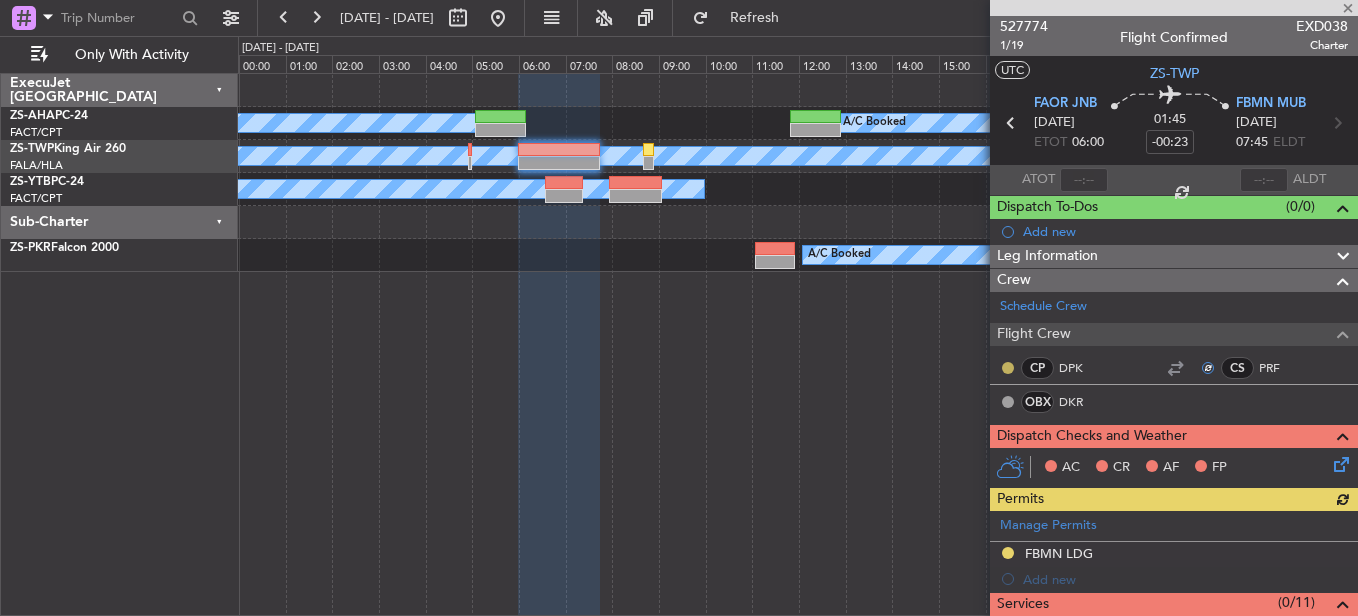 click 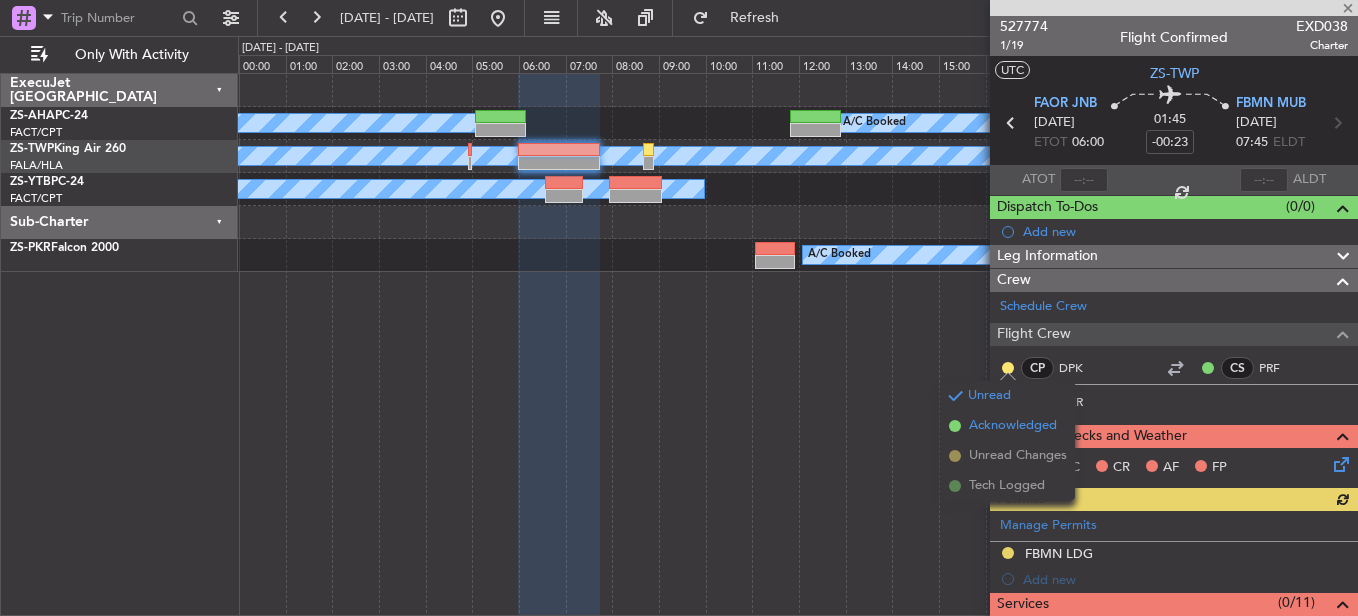 click on "Acknowledged" at bounding box center [1013, 426] 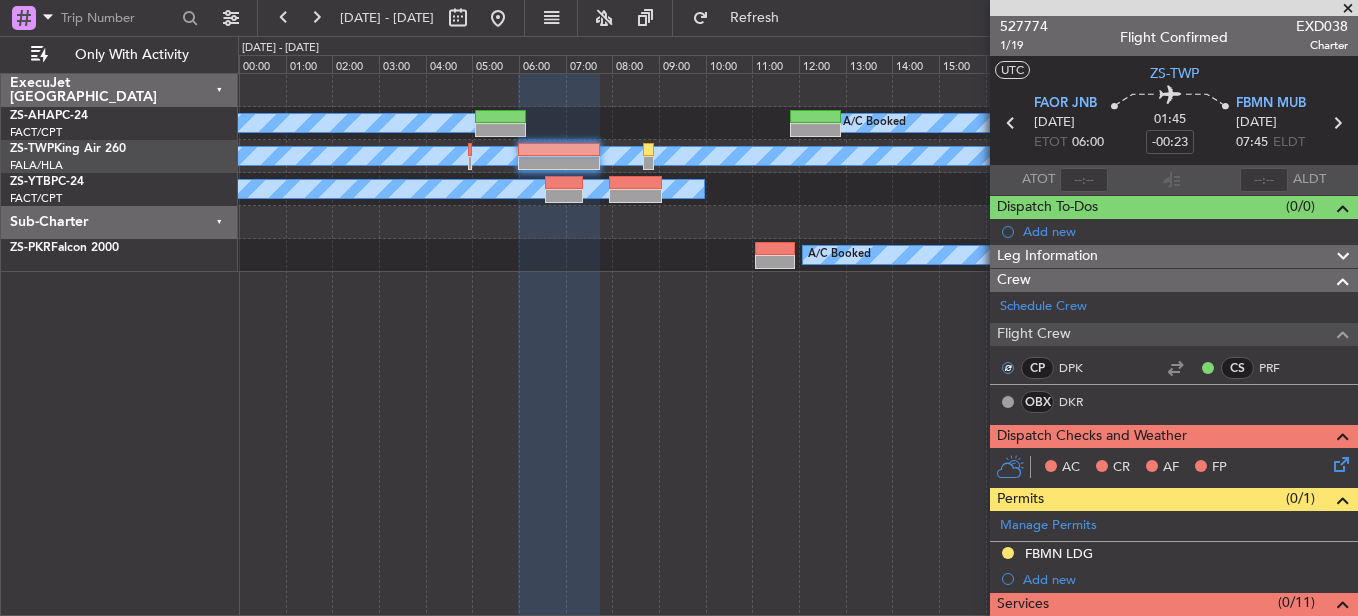 click 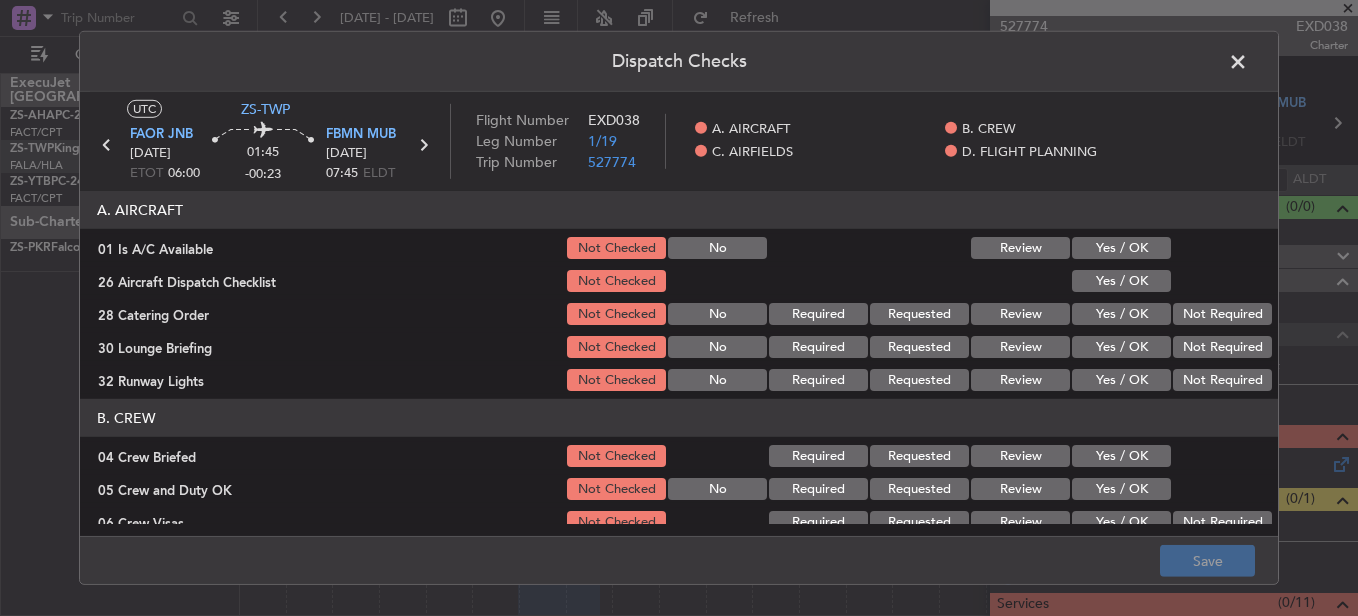 click on "Yes / OK" 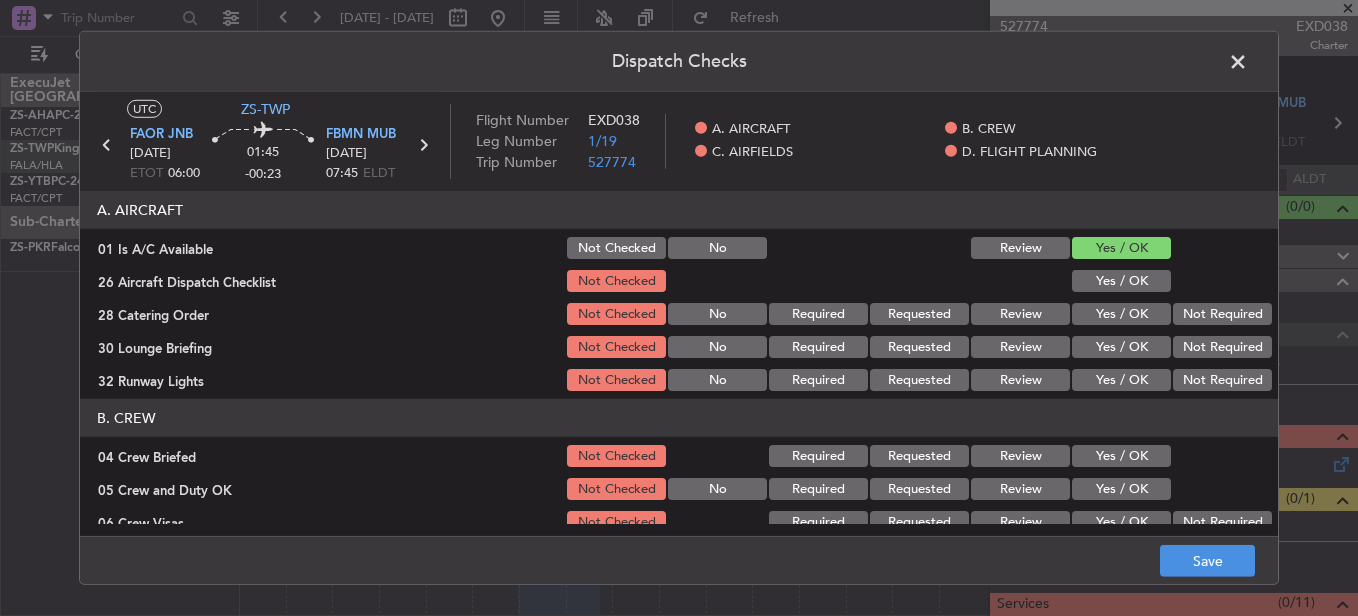 click on "Yes / OK" 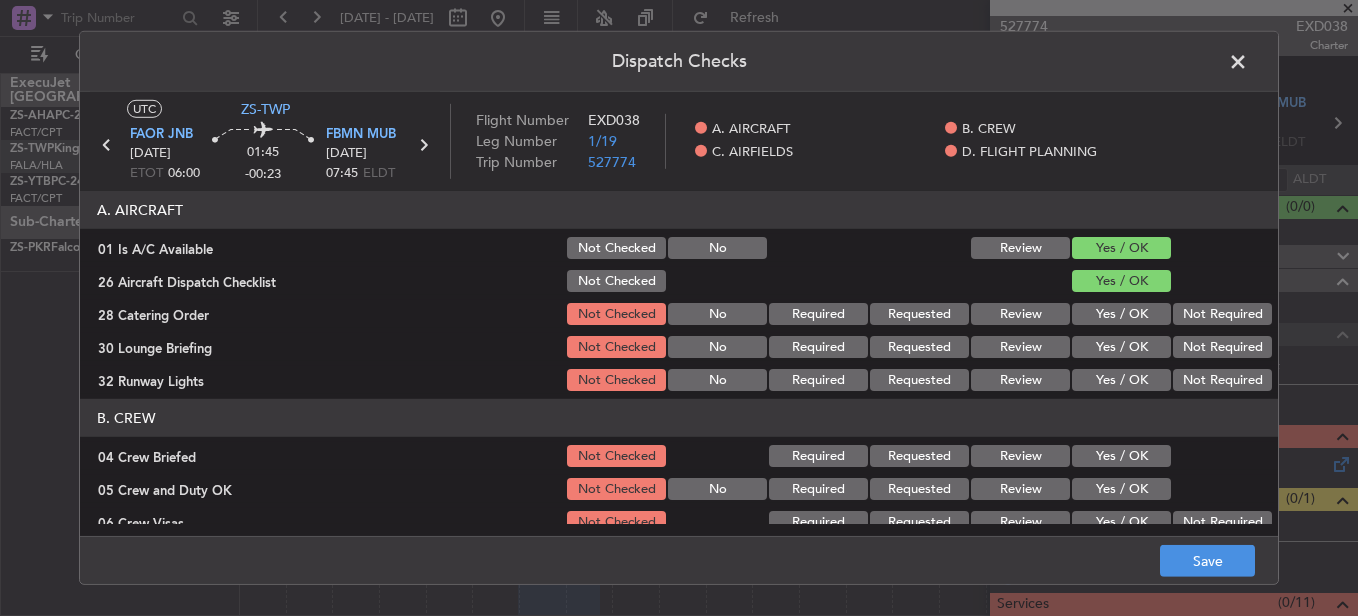 click on "Not Required" 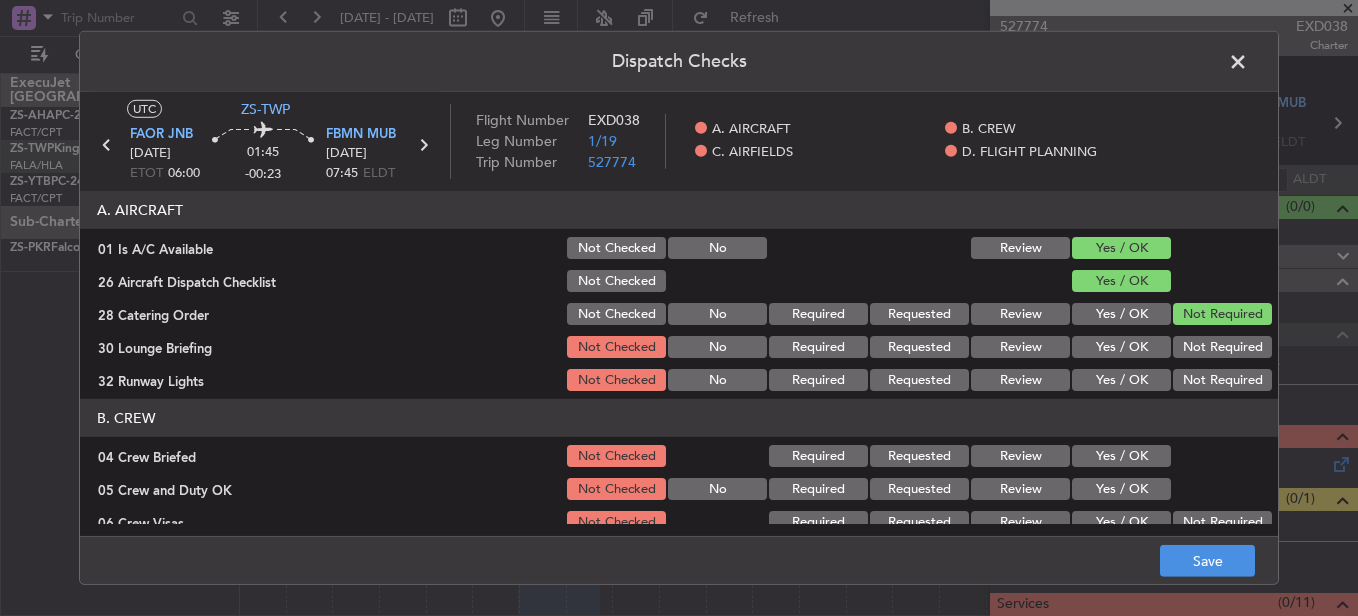 click on "Not Required" 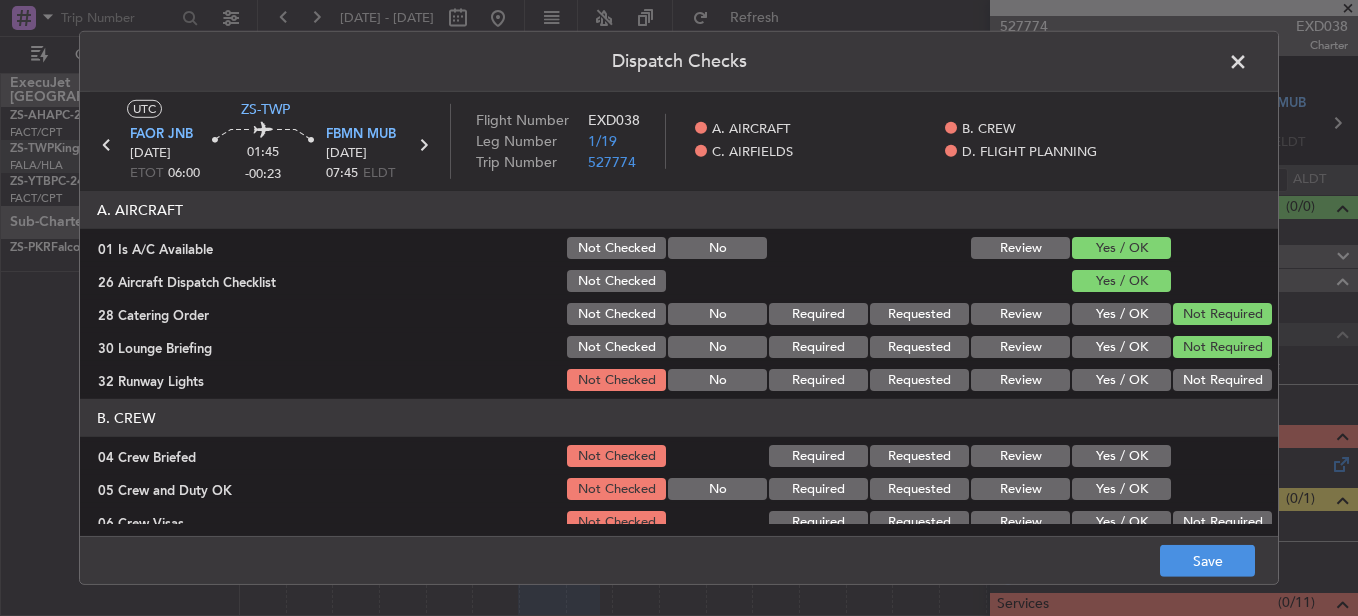 click on "Not Required" 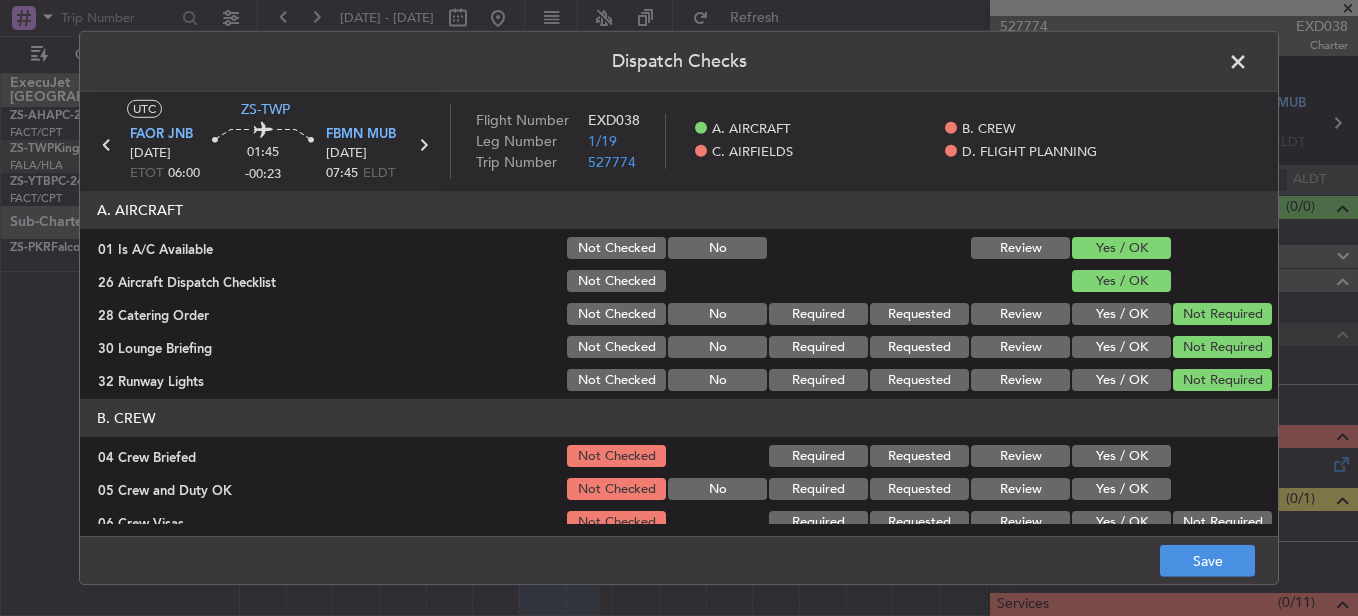 click on "Yes / OK" 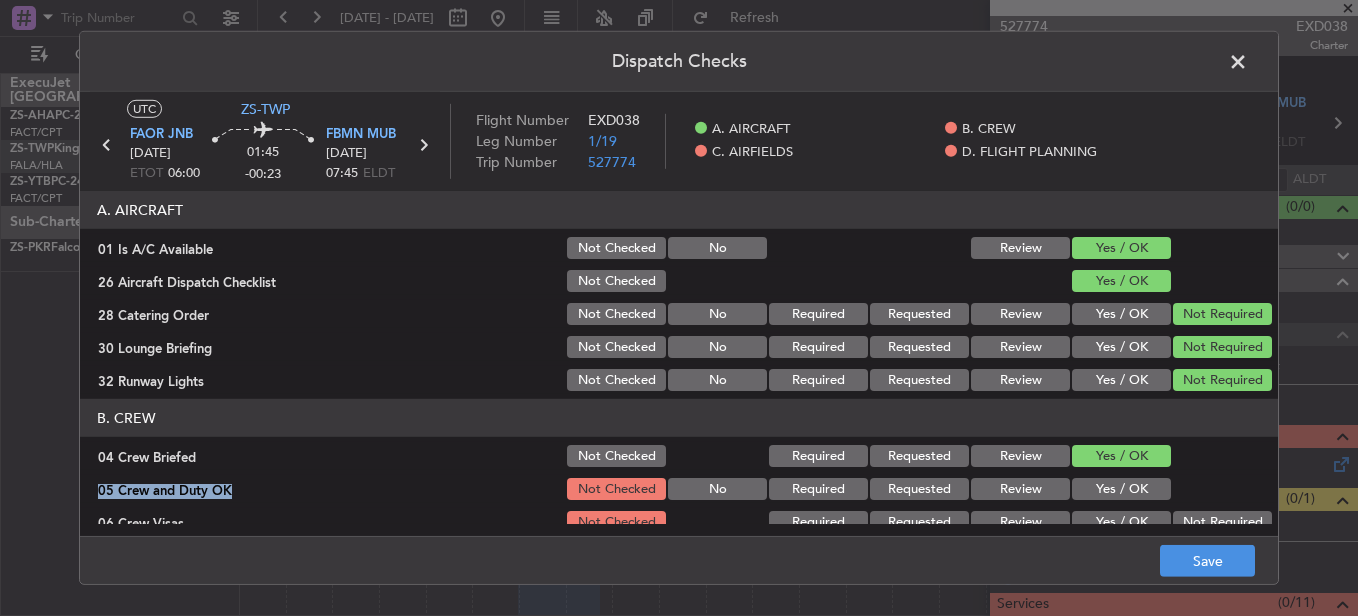 click on "B. CREW   04 Crew Briefed  Not Checked Required Requested Review Yes / OK  05 Crew and Duty OK  Not Checked No Required Requested Review Yes / OK  06 Crew Visas  Not Checked Required Requested Review Yes / OK Not Required  29 Crew Accomadation and Transport  Not Checked No Required Requested Review Yes / OK Not Required  31 Money Order  Not Checked No Required Requested Review Yes / OK Not Required  Notify Crew of Schedule  Not Checked No Review Yes / OK Not Required" 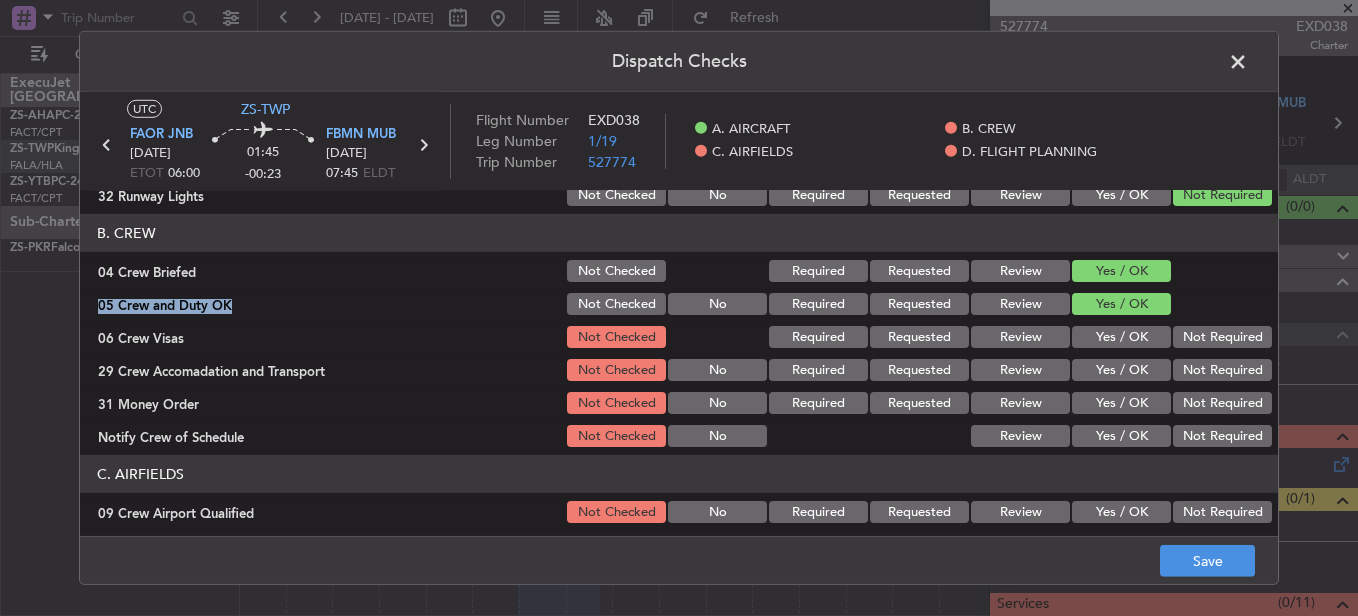 scroll, scrollTop: 200, scrollLeft: 0, axis: vertical 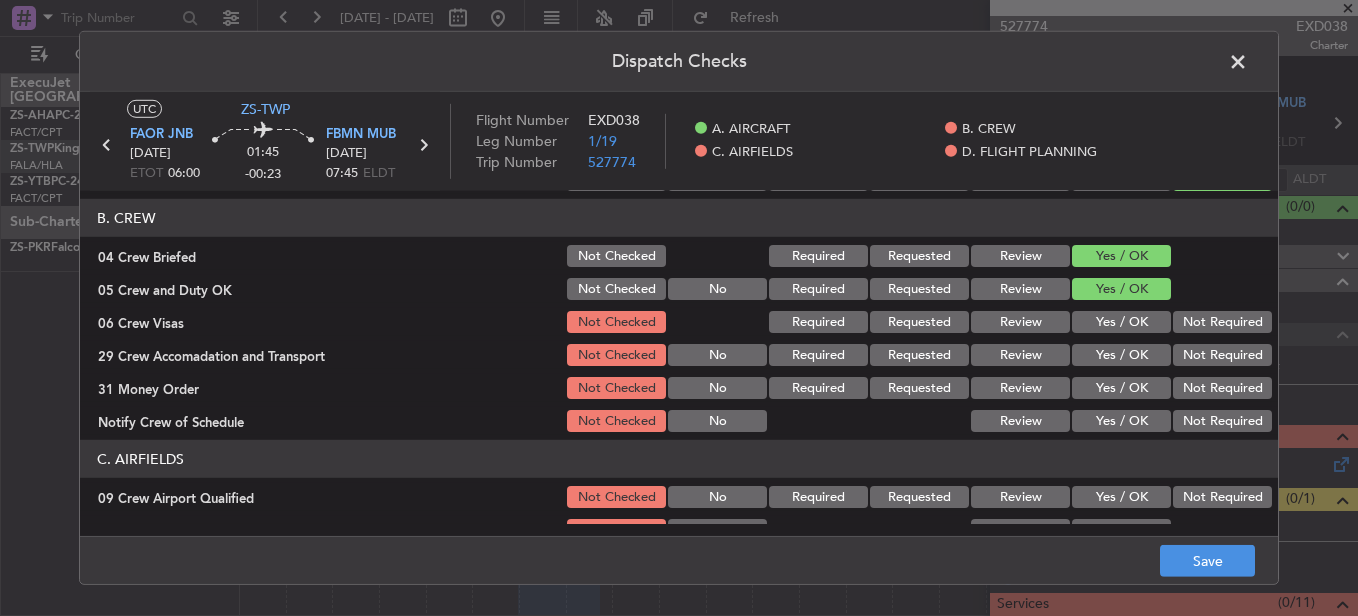 click on "Not Required" 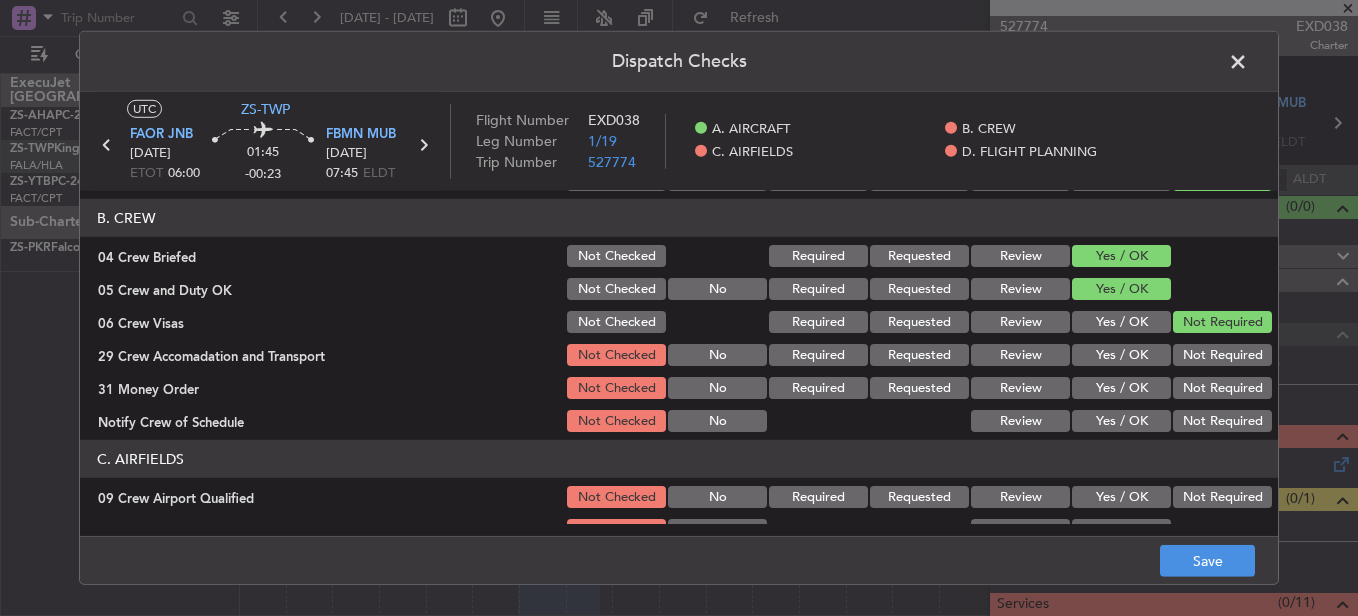 click on "Not Required" 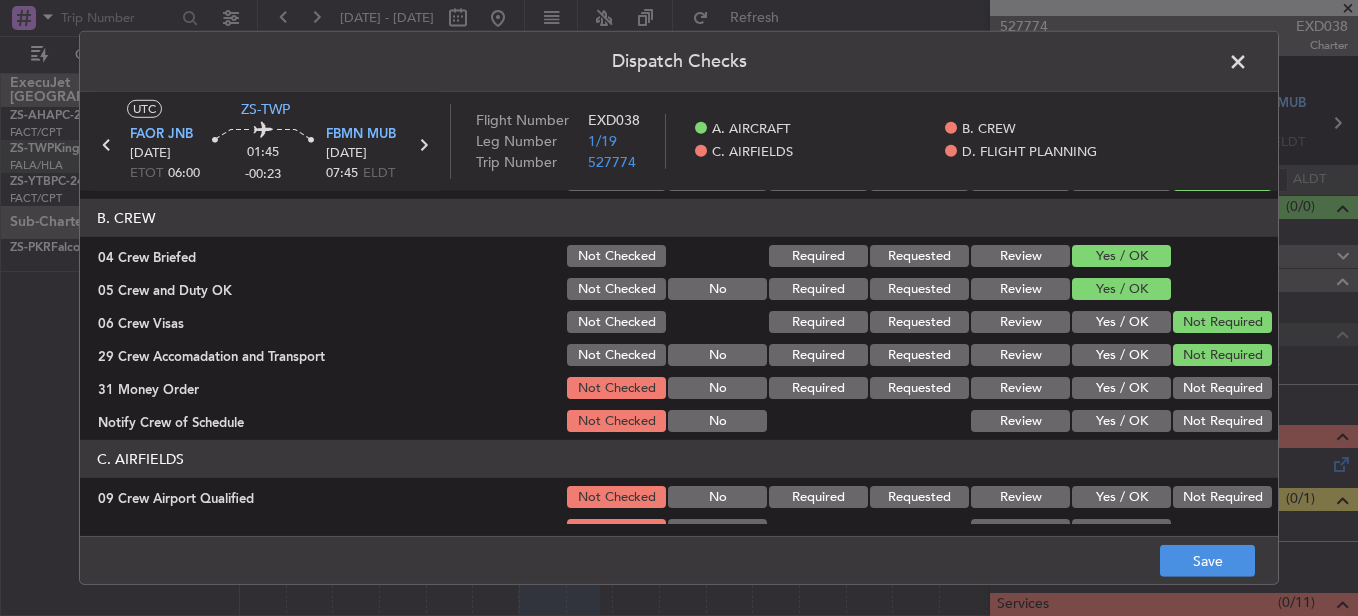 click on "Not Required" 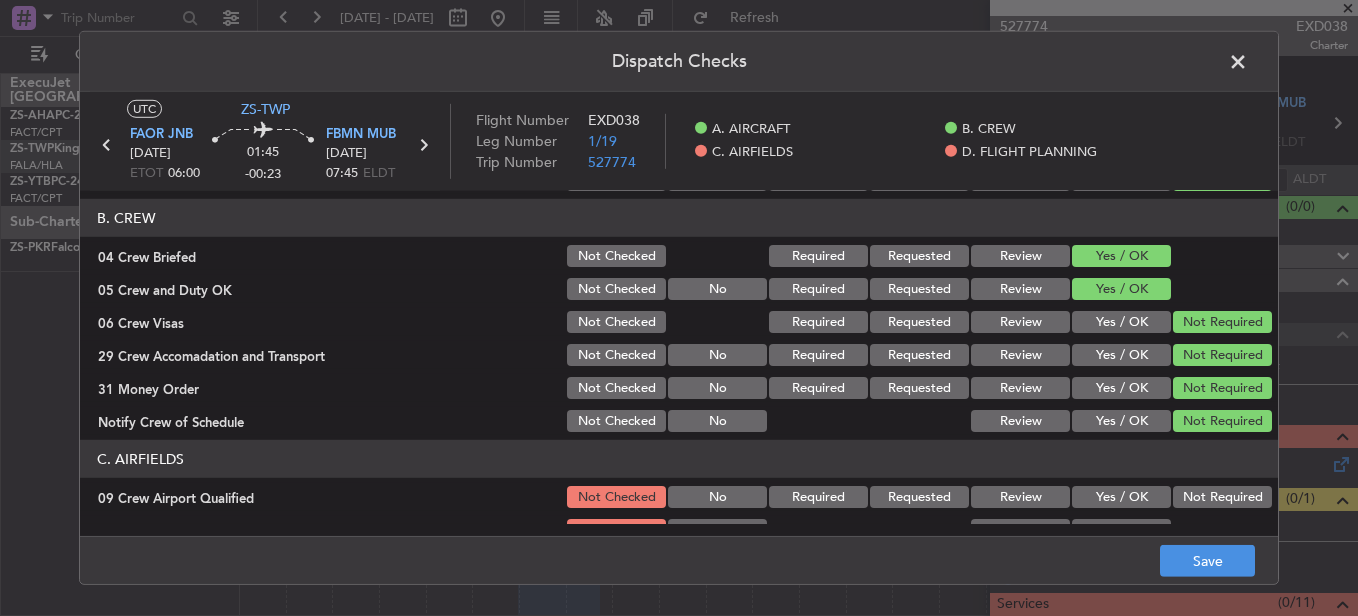 scroll, scrollTop: 400, scrollLeft: 0, axis: vertical 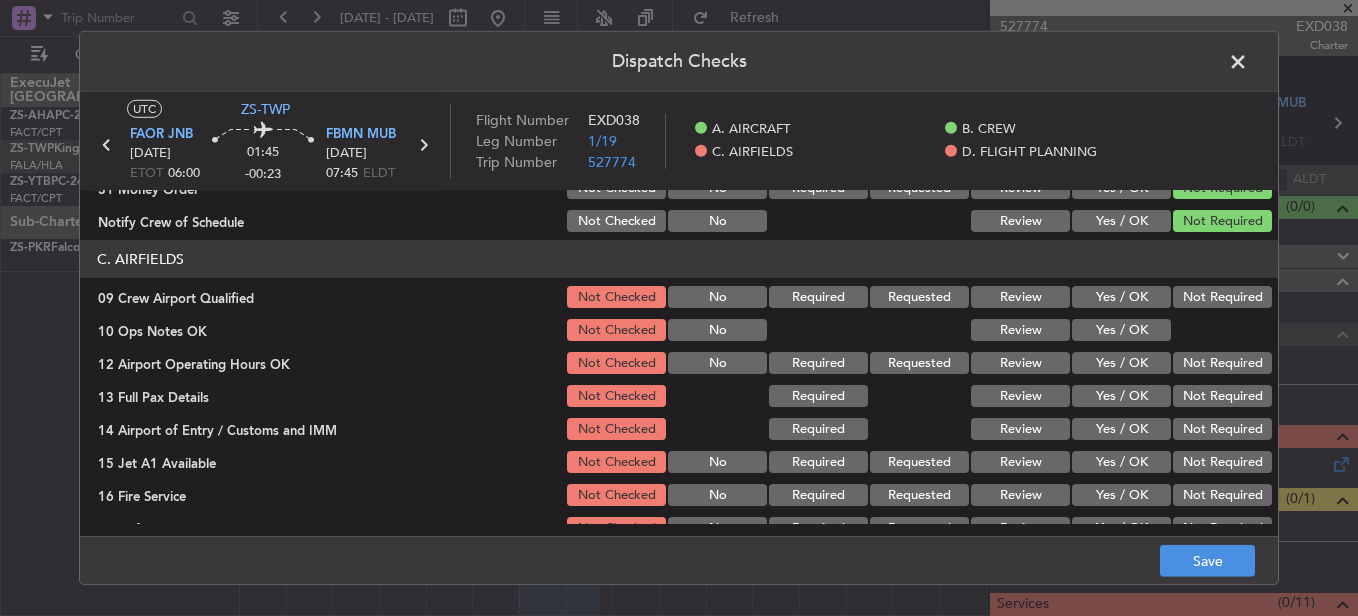drag, startPoint x: 1204, startPoint y: 287, endPoint x: 1118, endPoint y: 317, distance: 91.08238 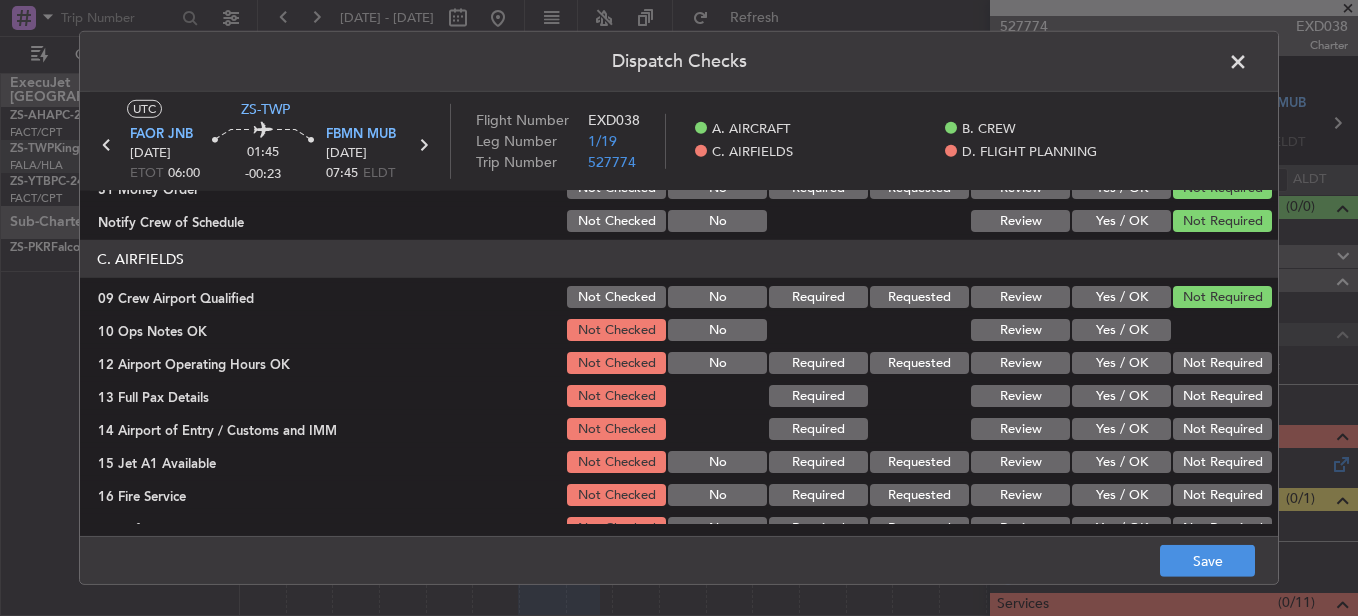 click on "Yes / OK" 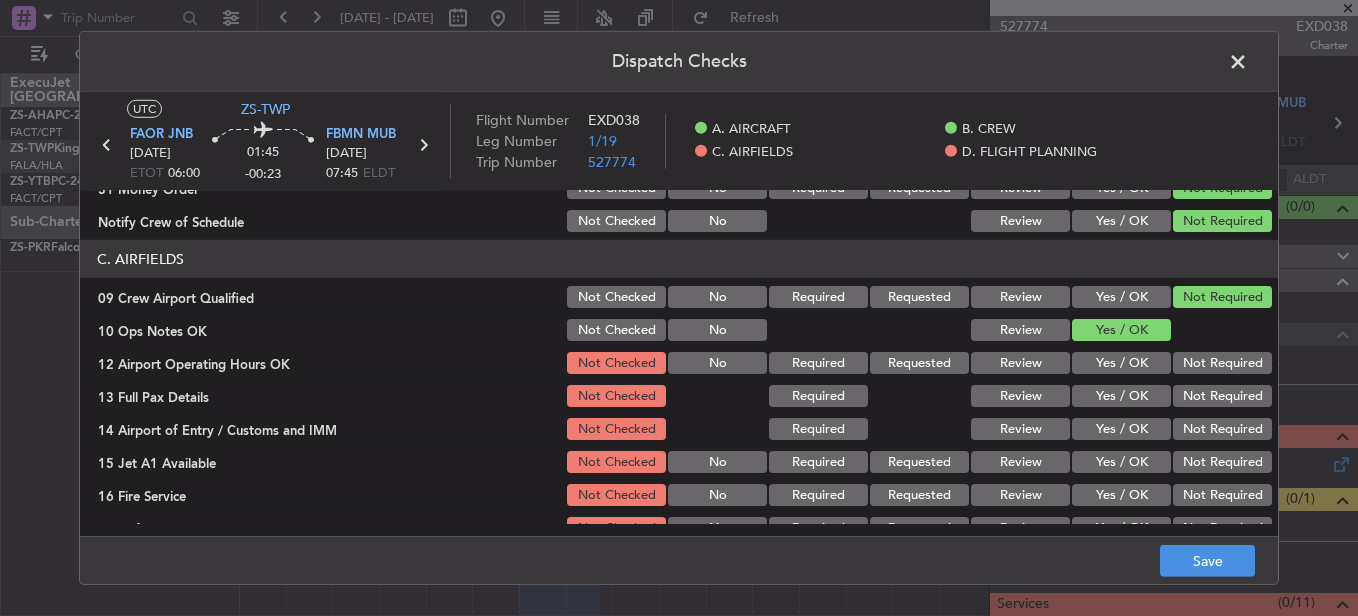 click on "Not Required" 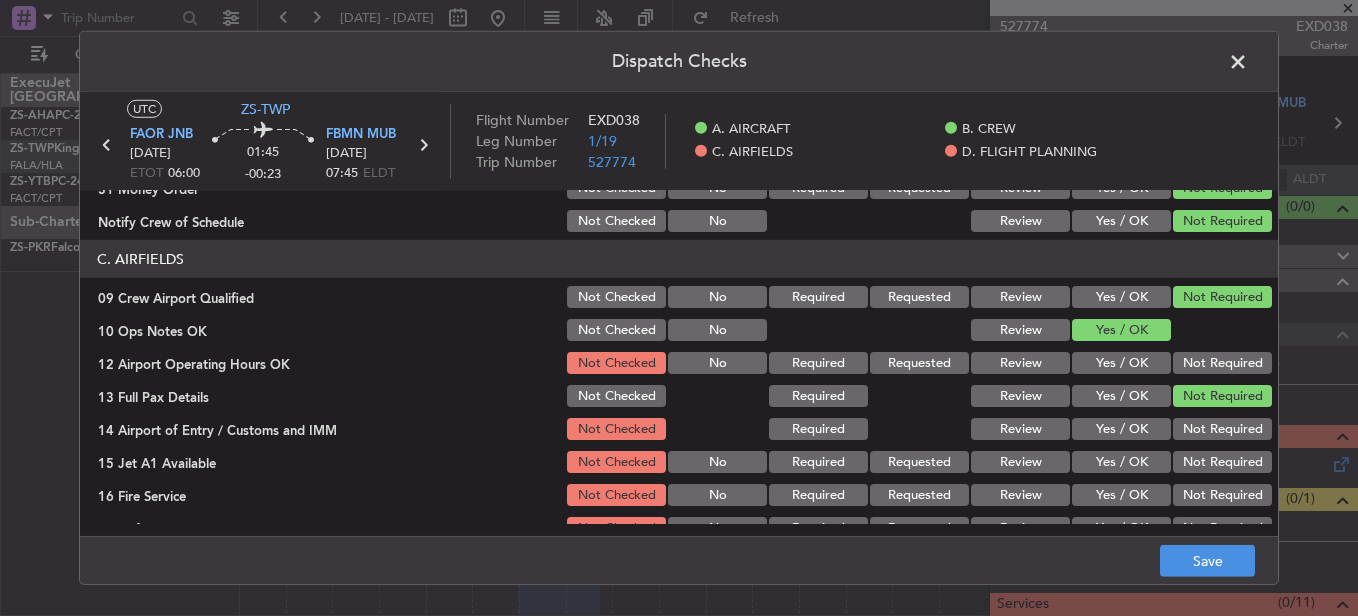 click on "Not Required" 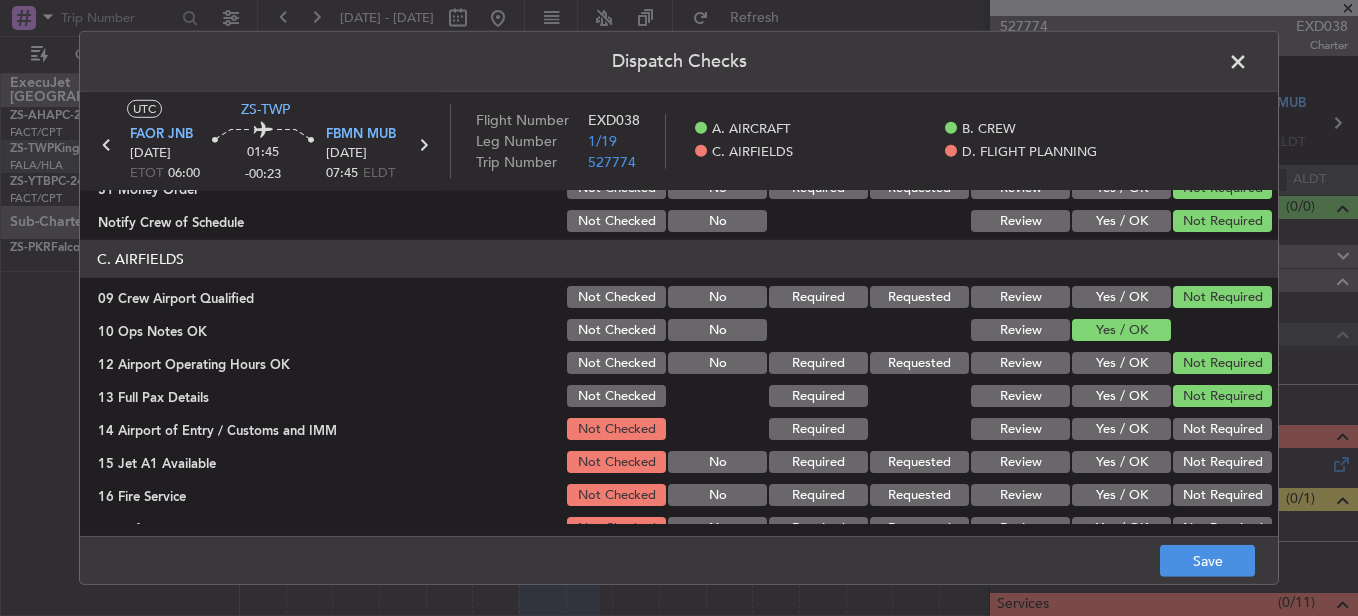 drag, startPoint x: 1186, startPoint y: 411, endPoint x: 1186, endPoint y: 422, distance: 11 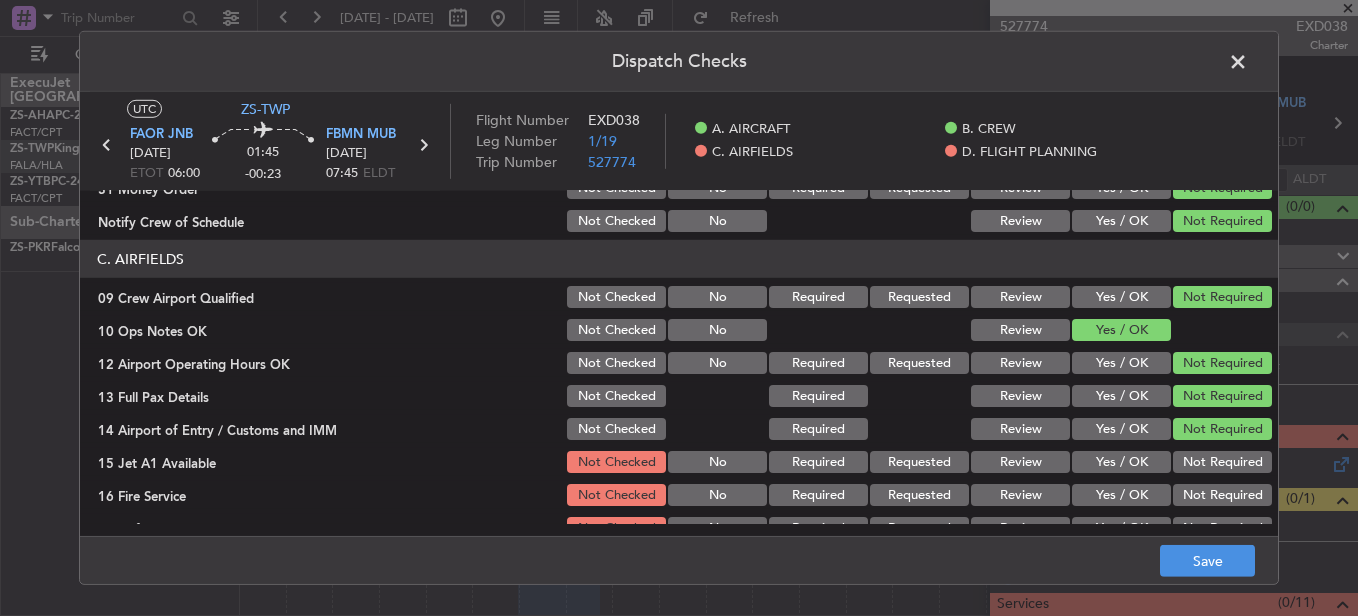 click on "Not Required" 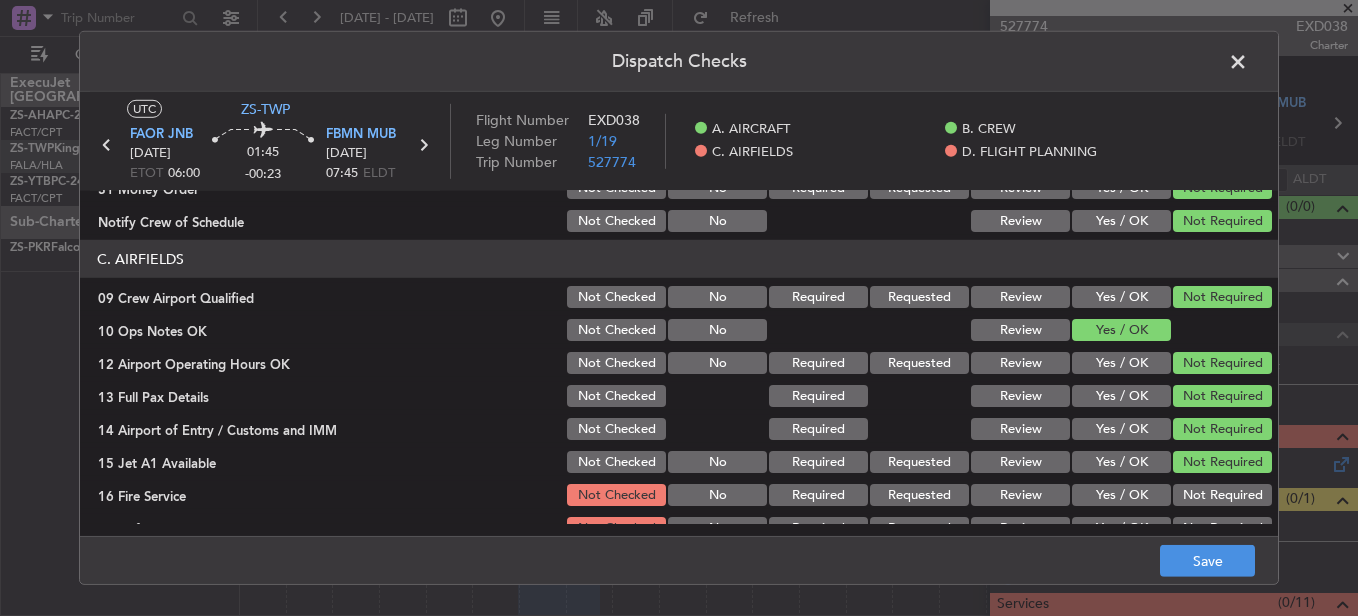click on "Not Required" 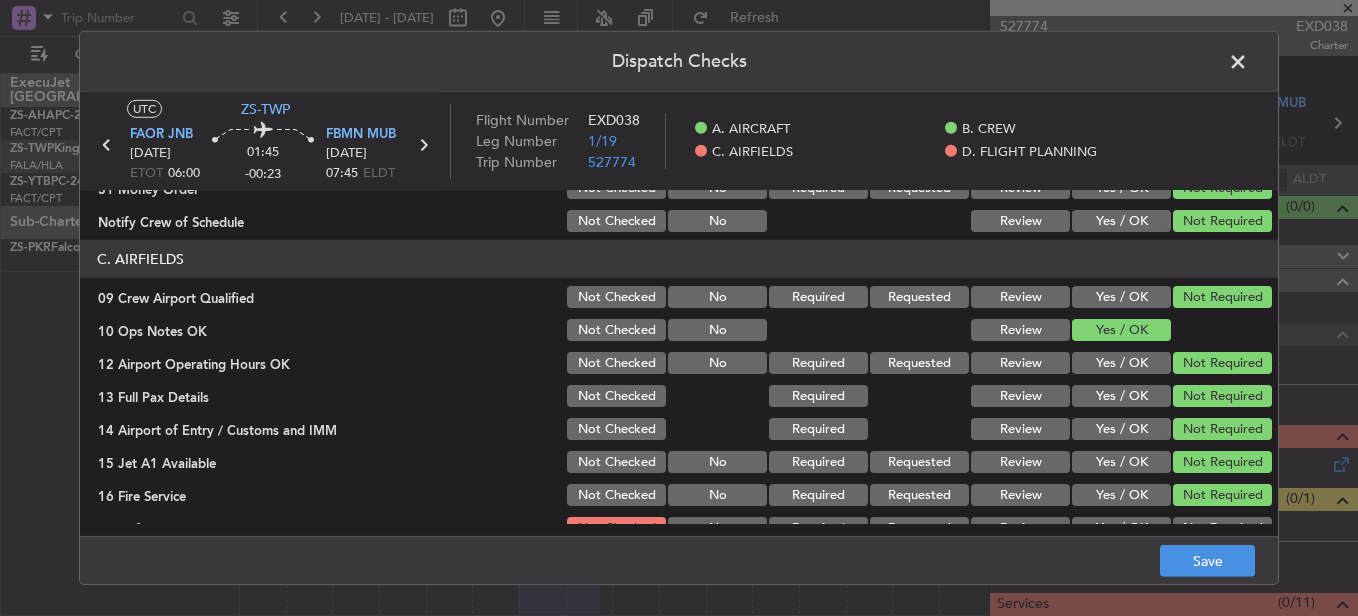 scroll, scrollTop: 565, scrollLeft: 0, axis: vertical 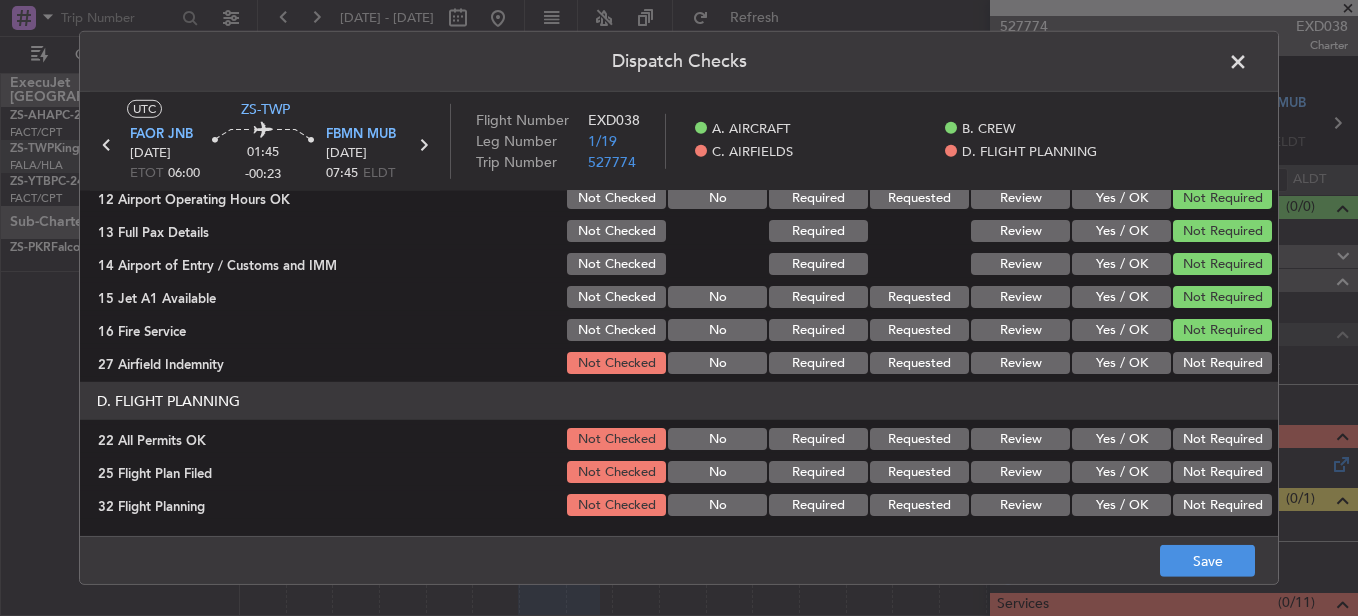 click on "Not Required" 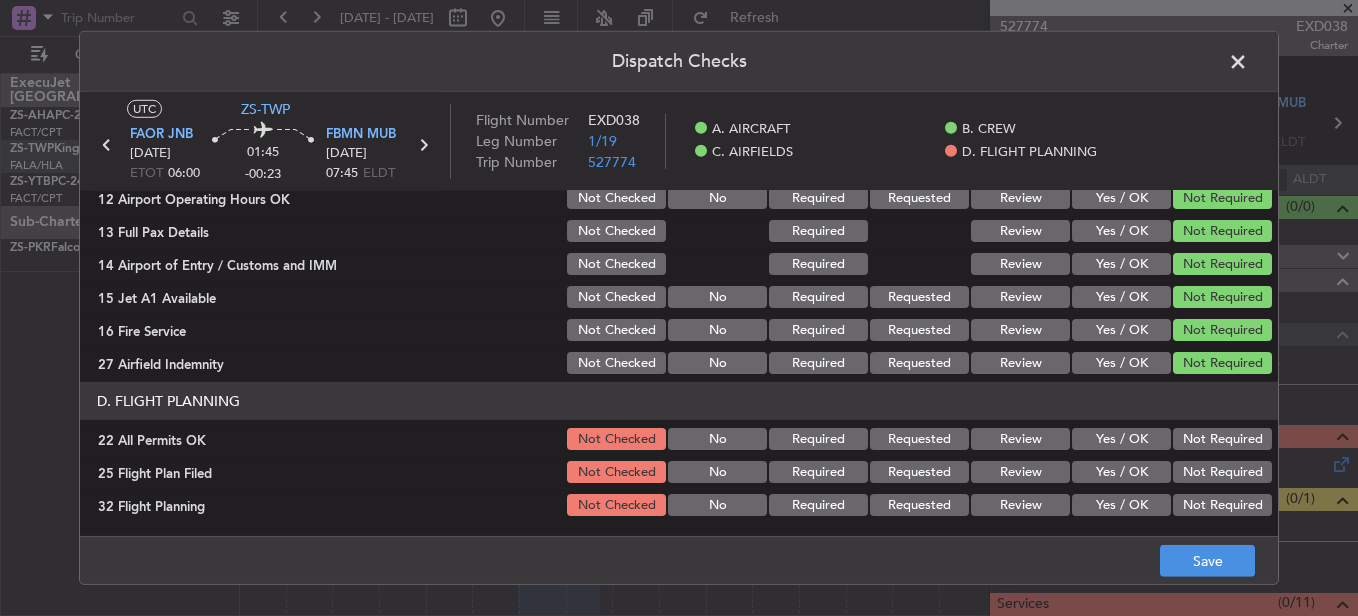 click on "Not Required" 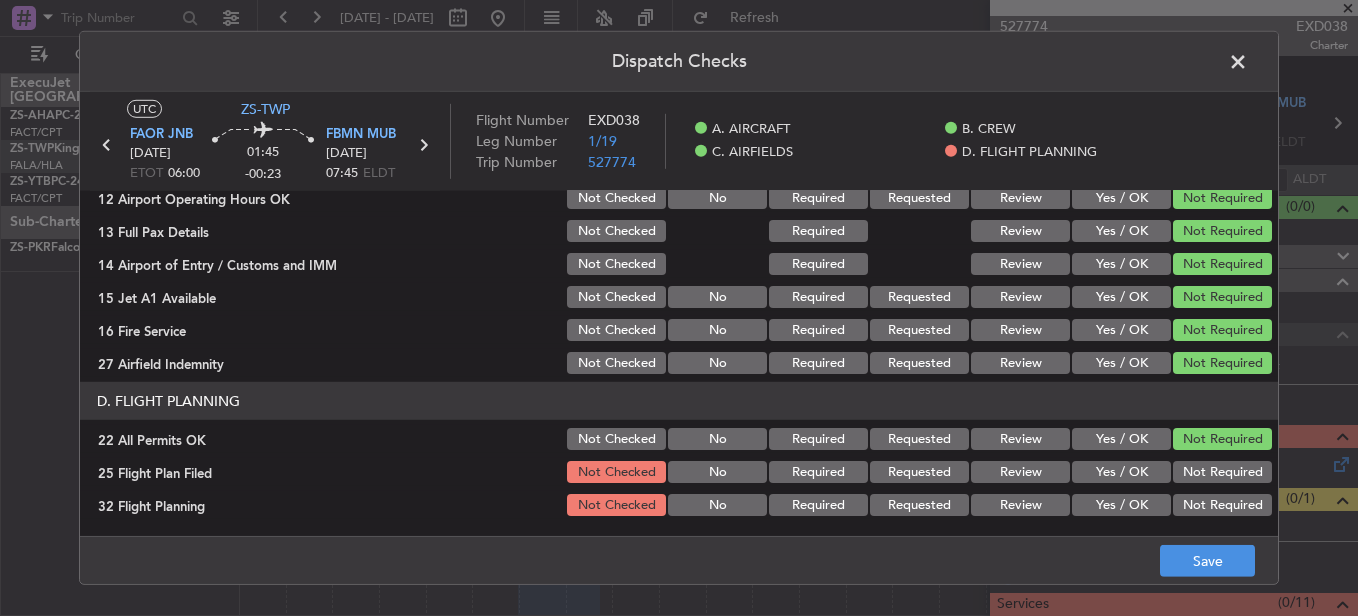 click on "Not Required" 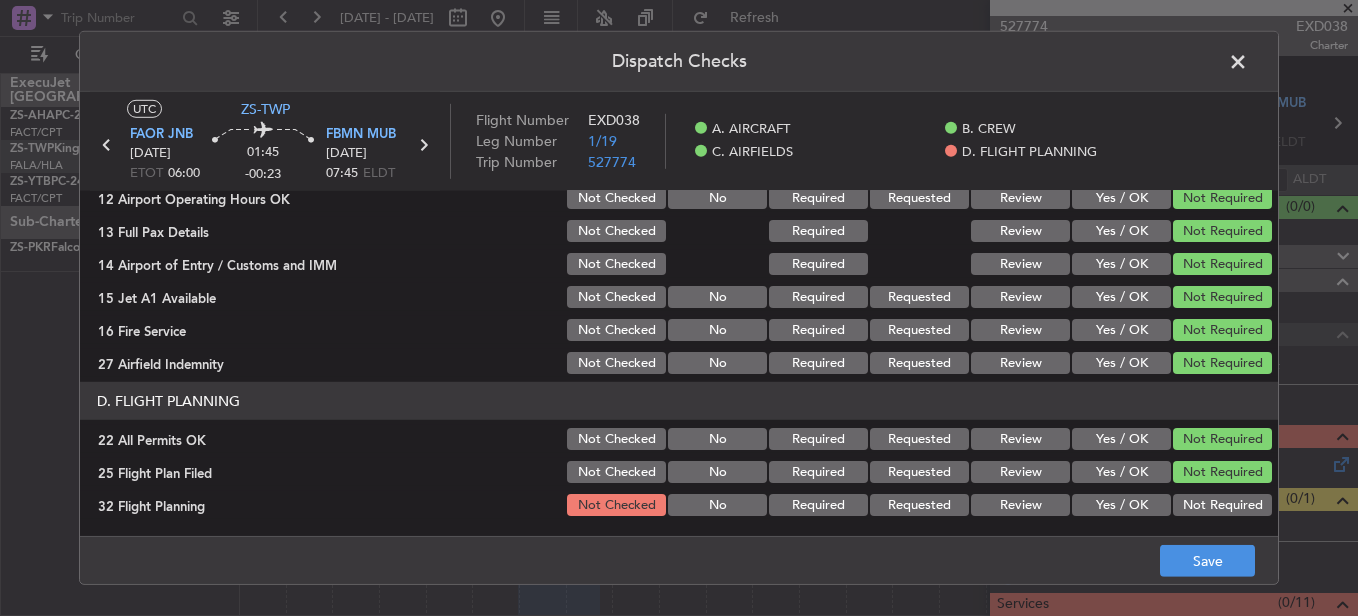 click on "Not Required" 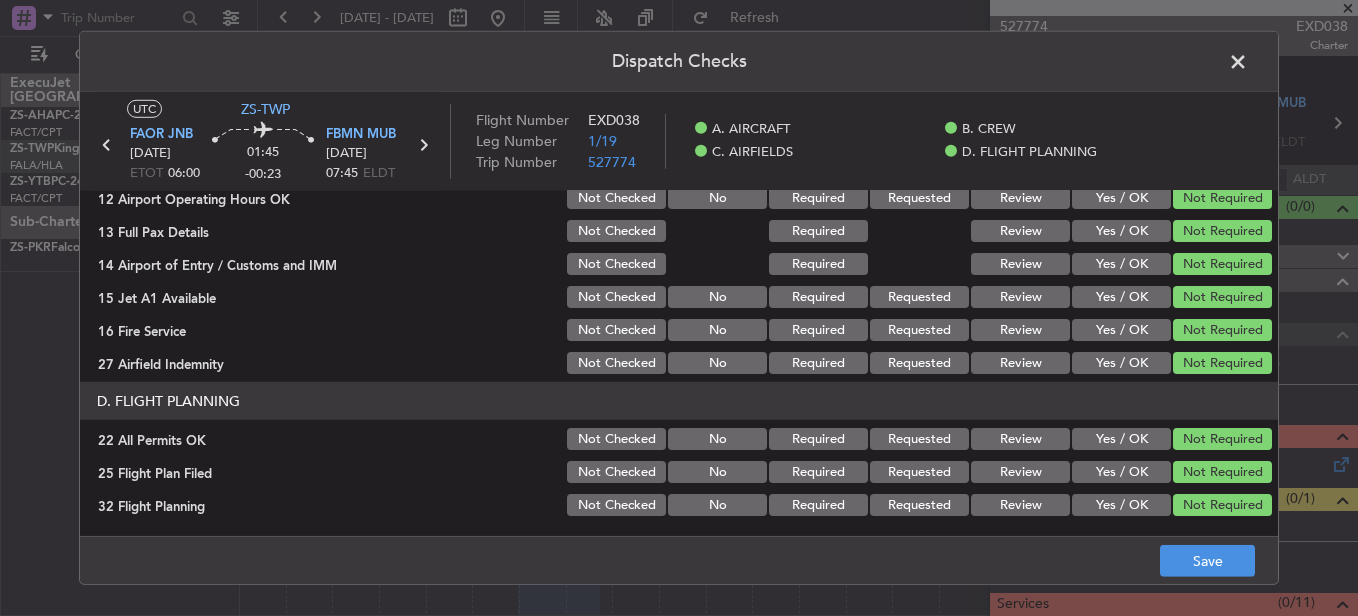 click on "Yes / OK" 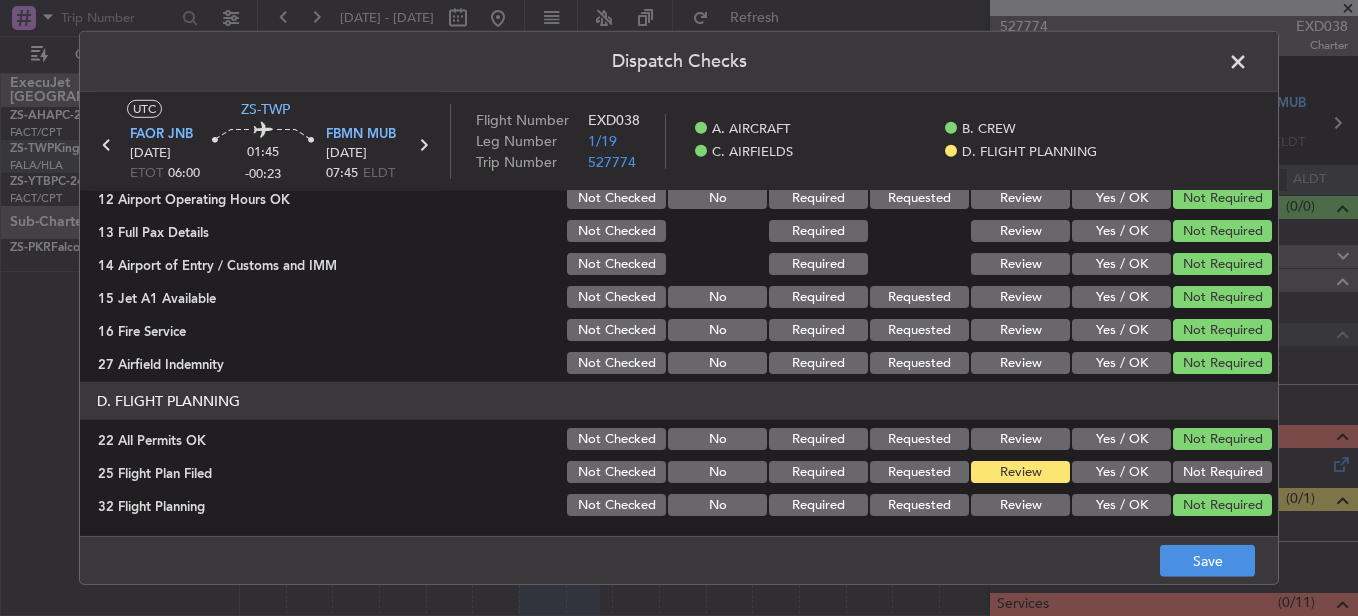 click on "Review" 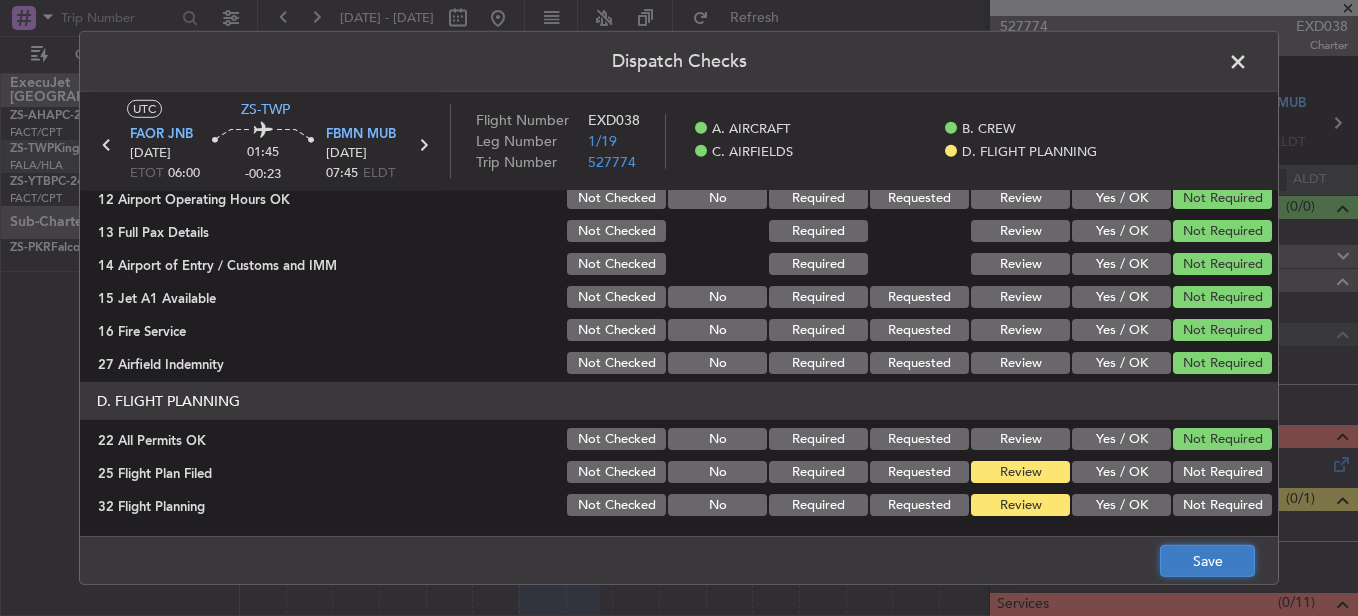 click on "Save" 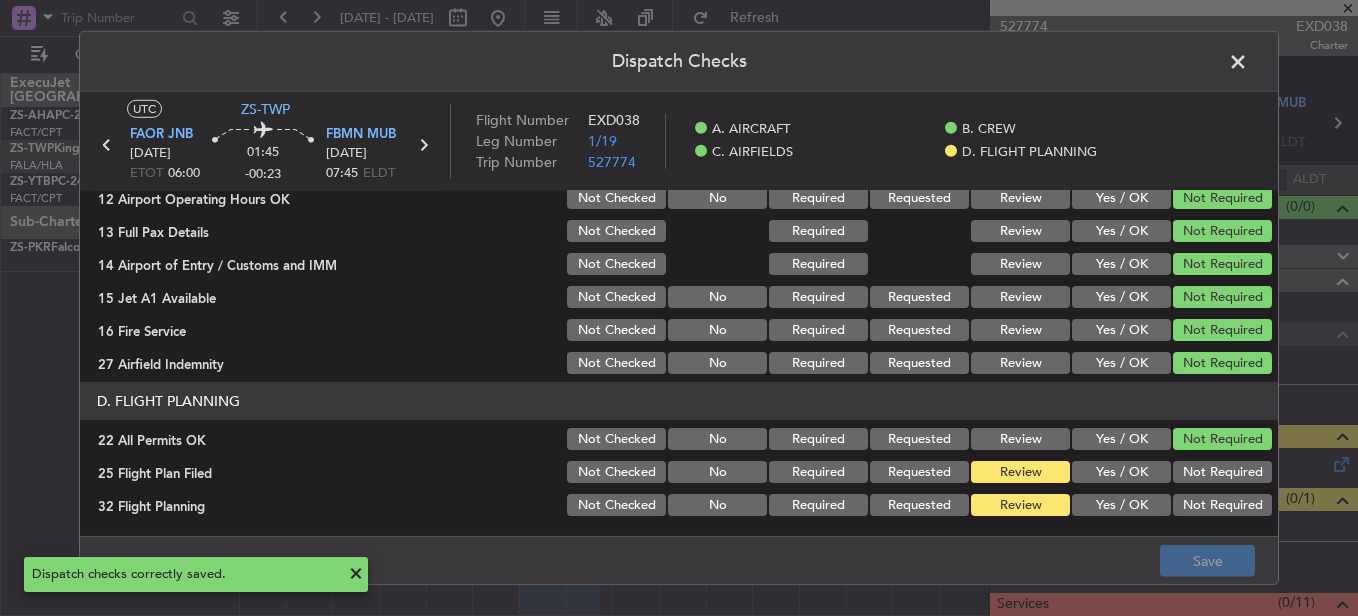click 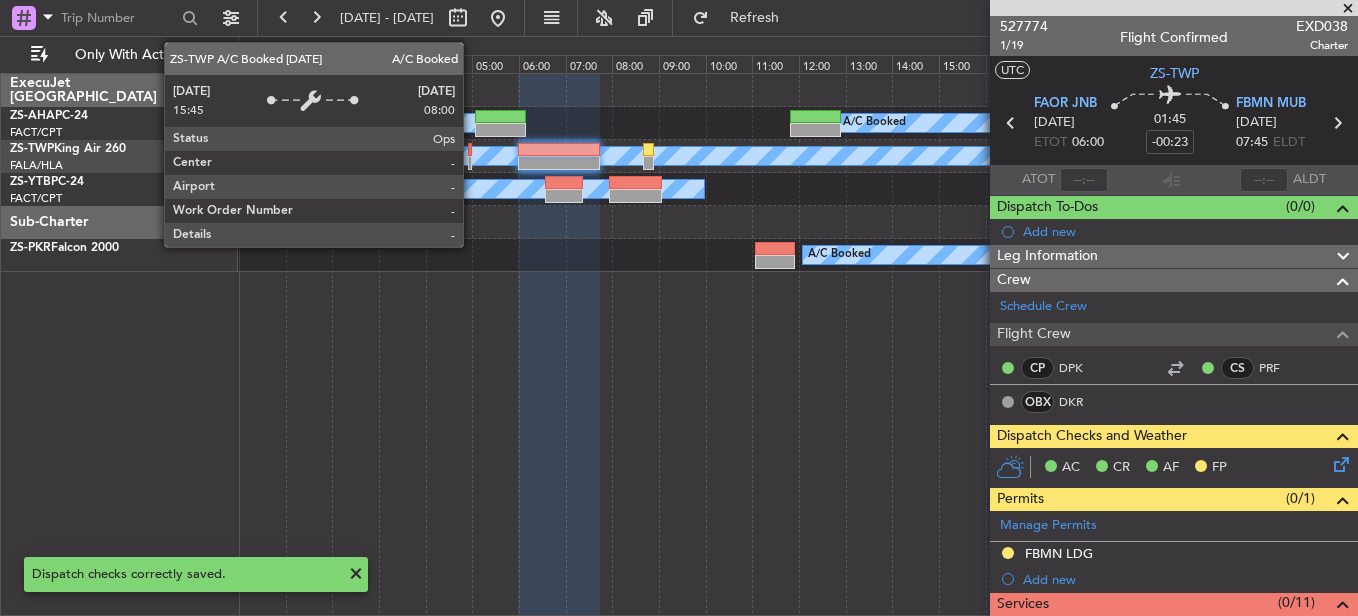 click on "A/C Booked" at bounding box center (1165, 156) 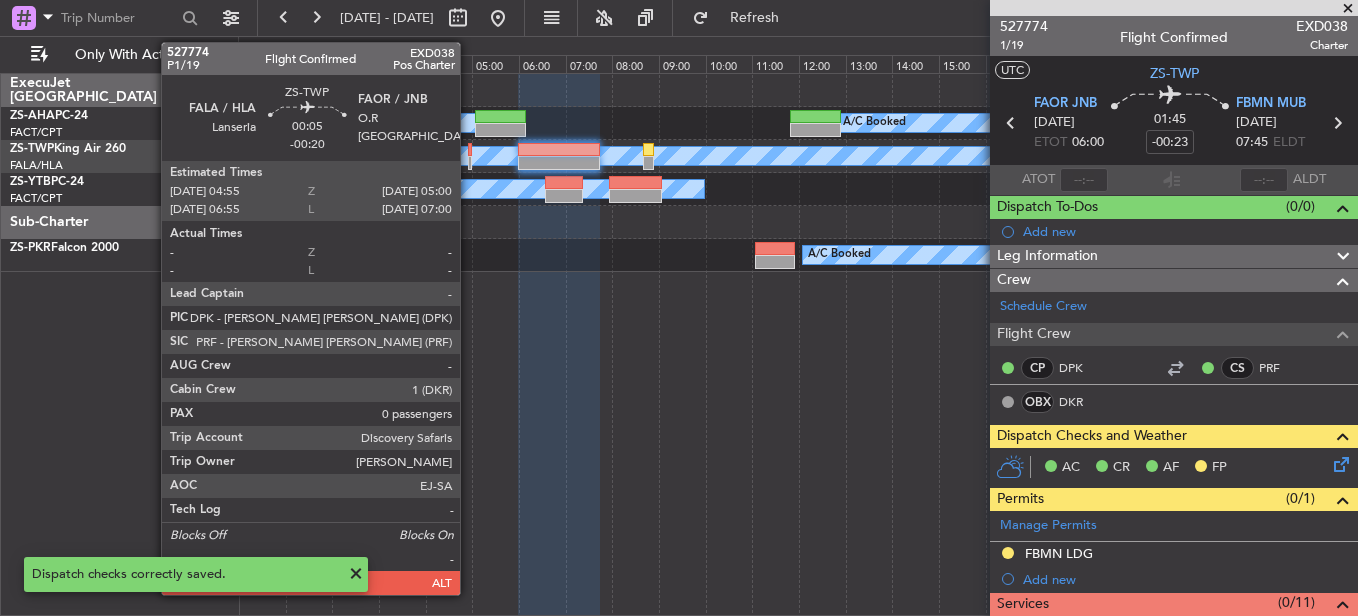 click 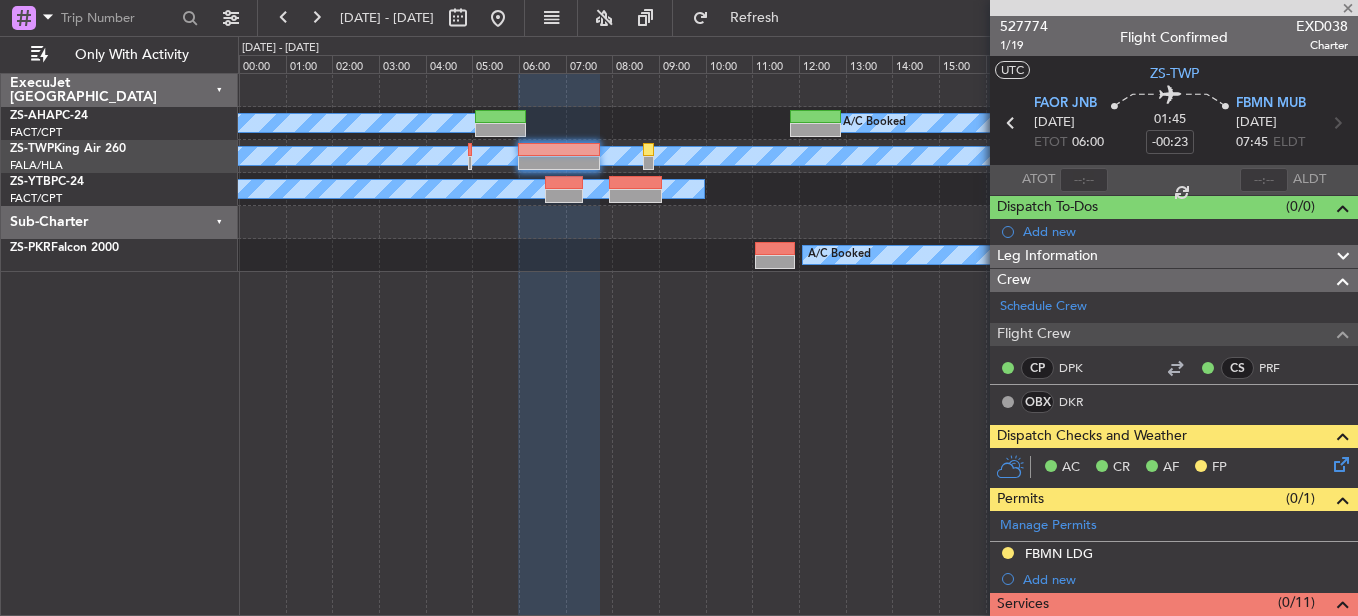 type on "-00:20" 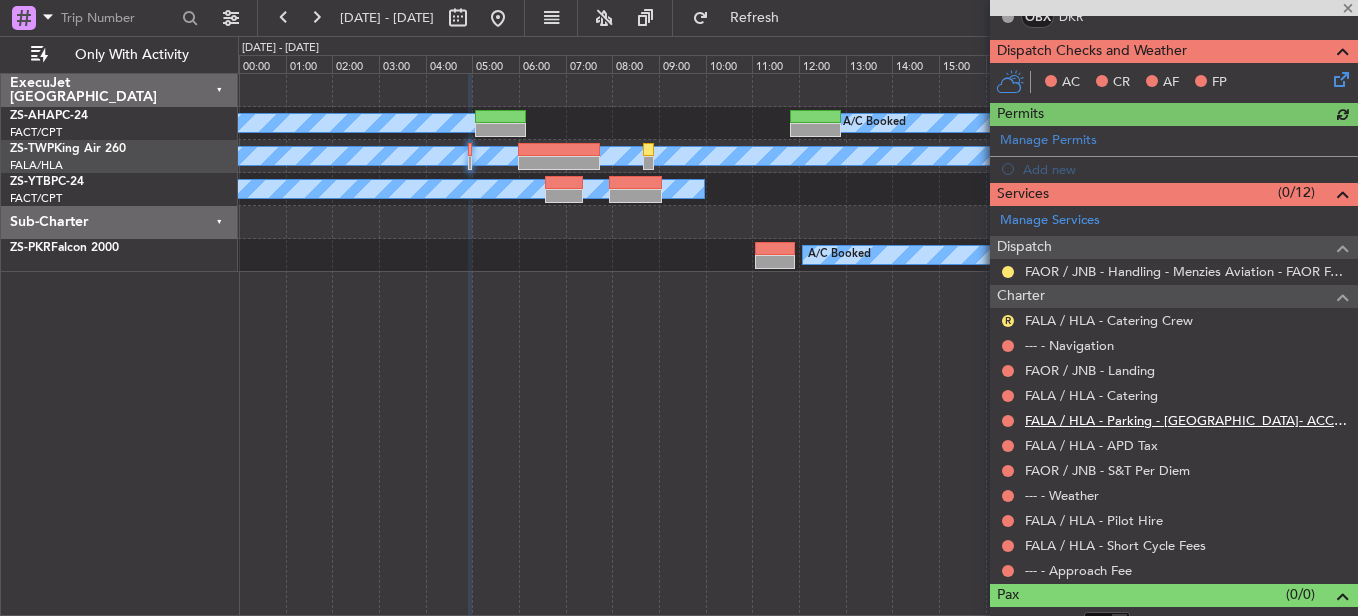 scroll, scrollTop: 408, scrollLeft: 0, axis: vertical 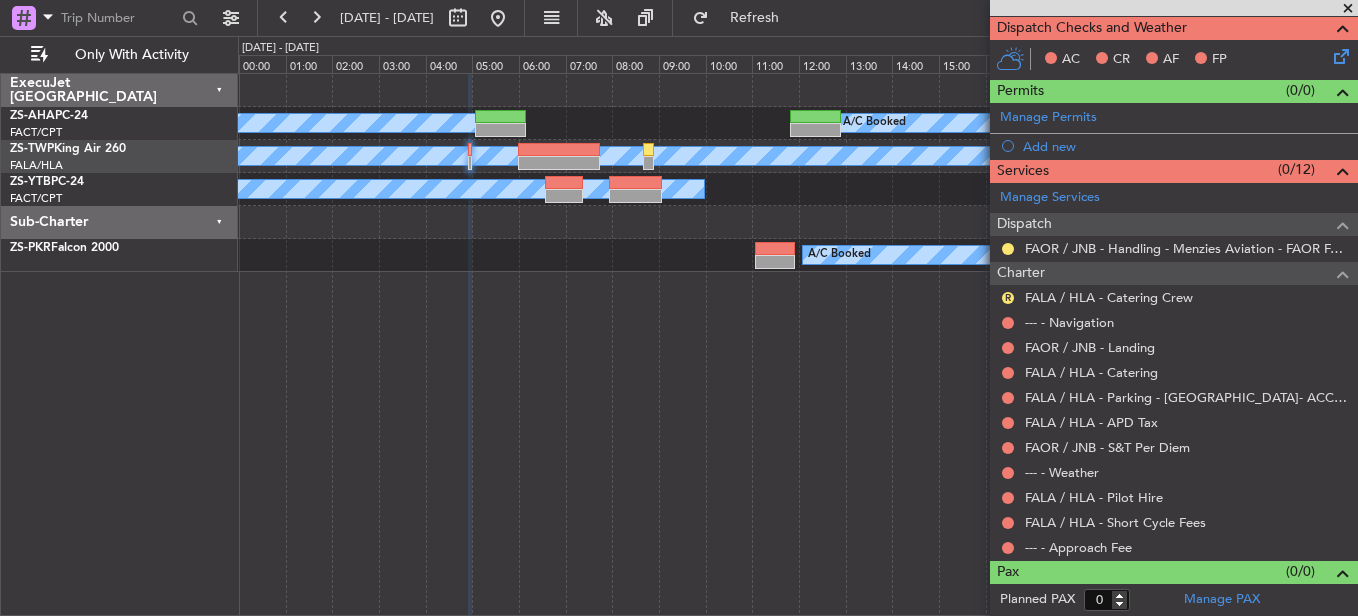 click at bounding box center (1008, 548) 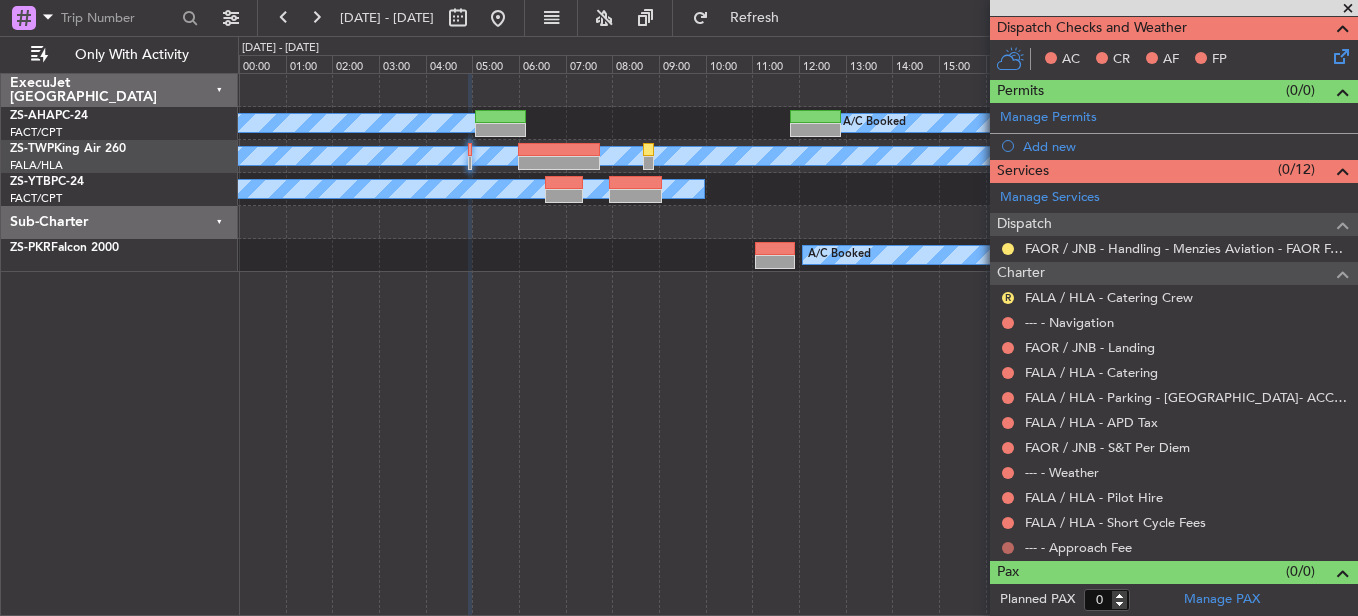 click at bounding box center [1008, 548] 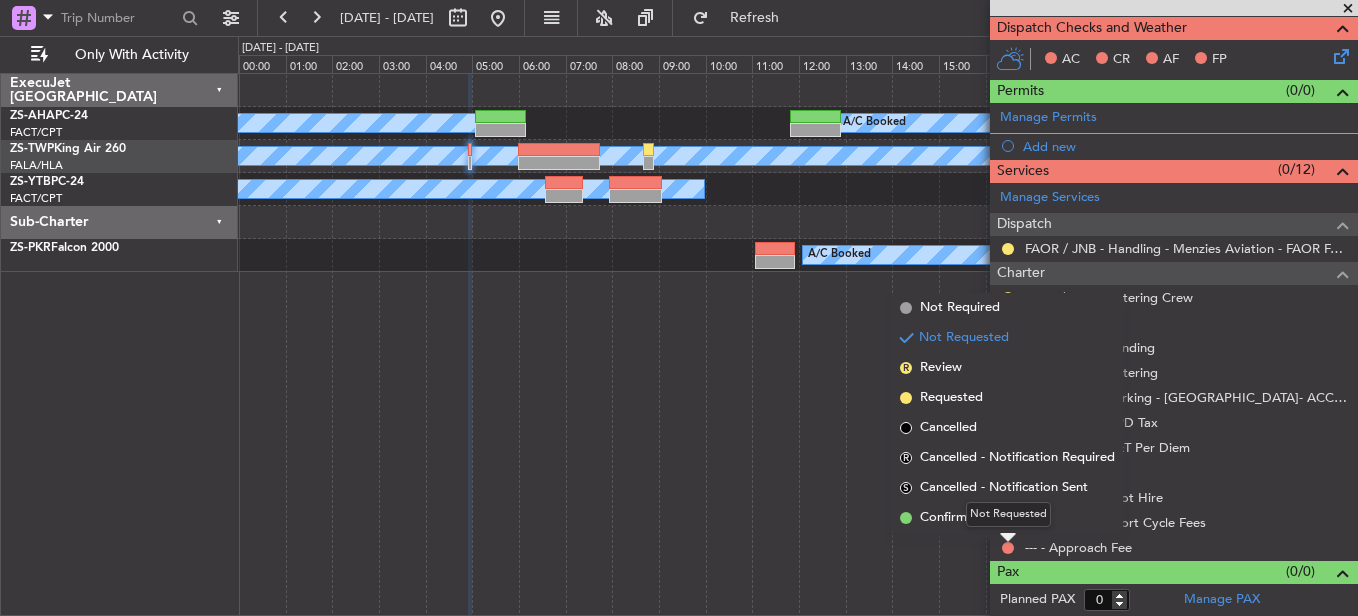 click on "Not Requested" at bounding box center (1008, 514) 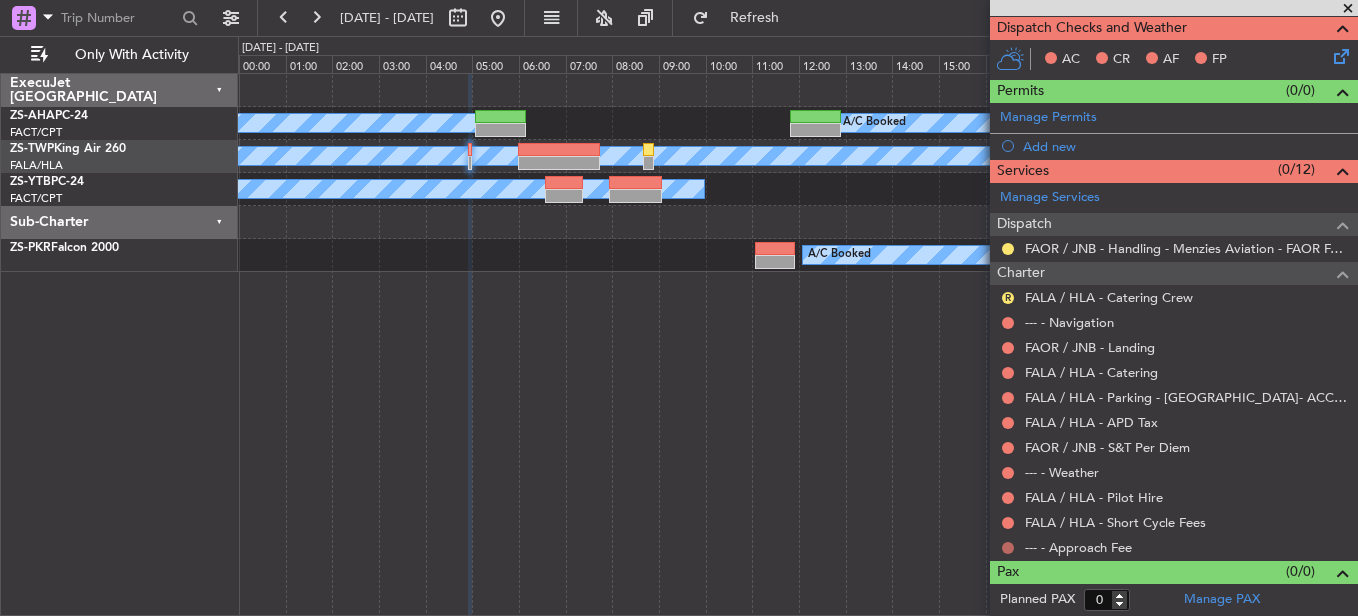 click at bounding box center (1008, 548) 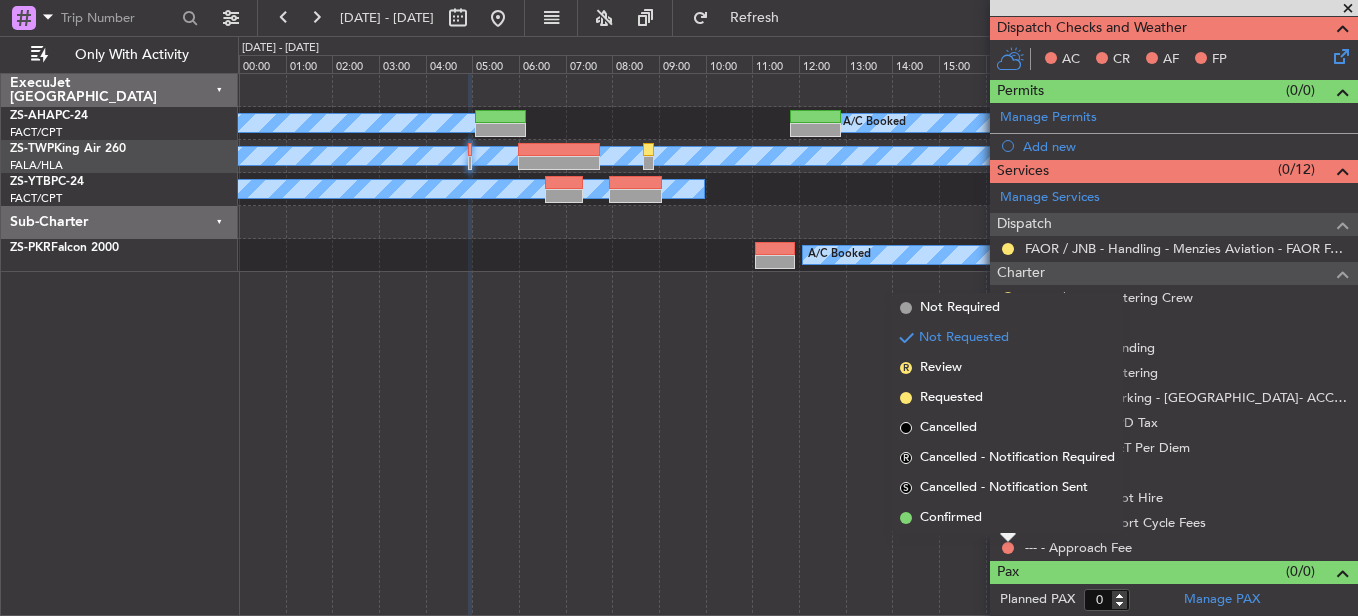 drag, startPoint x: 927, startPoint y: 519, endPoint x: 971, endPoint y: 529, distance: 45.122055 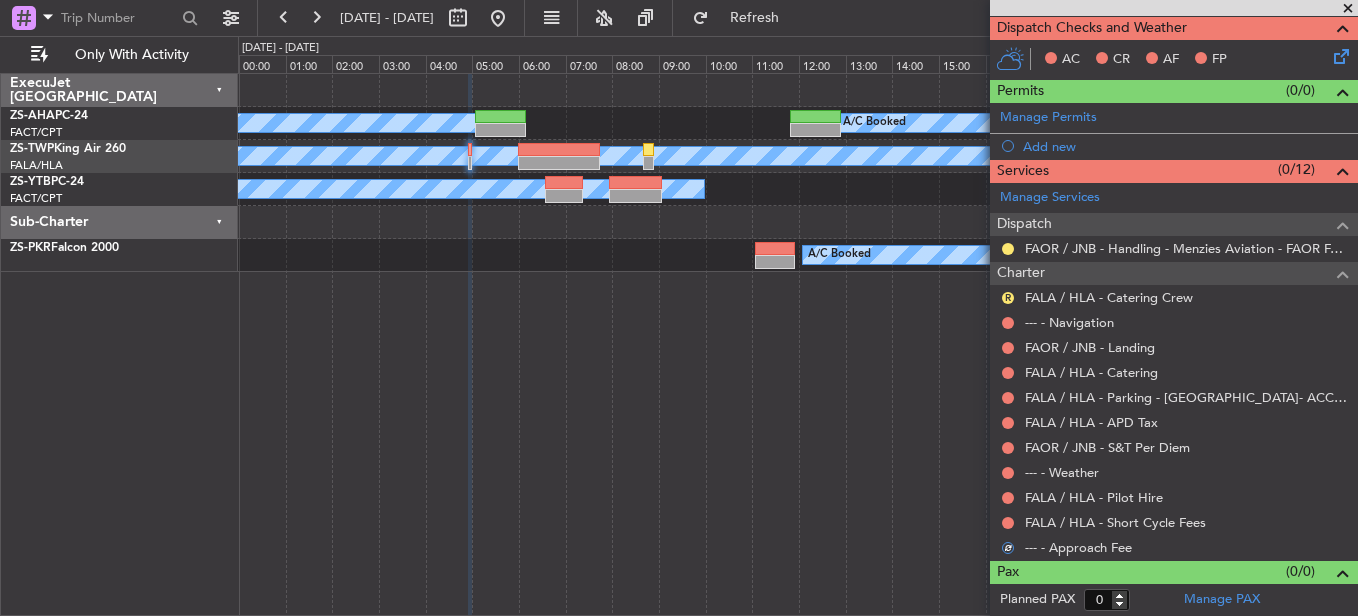 click on "FALA / HLA - Short Cycle Fees" at bounding box center (1174, 522) 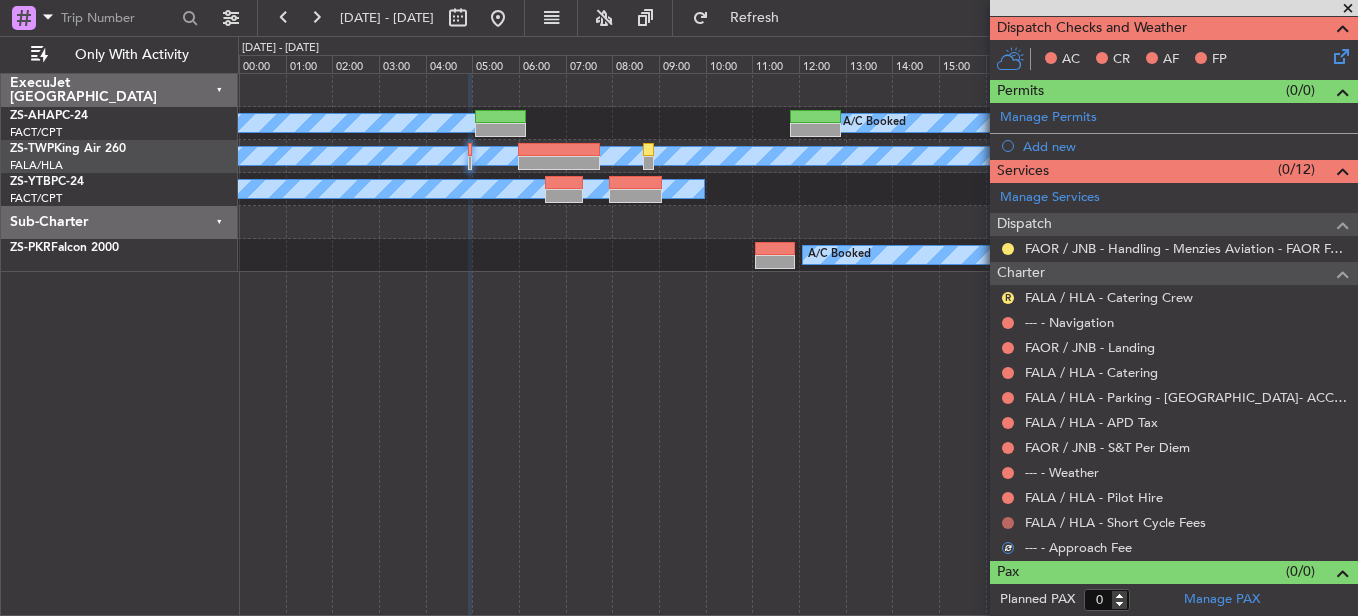 click at bounding box center [1008, 523] 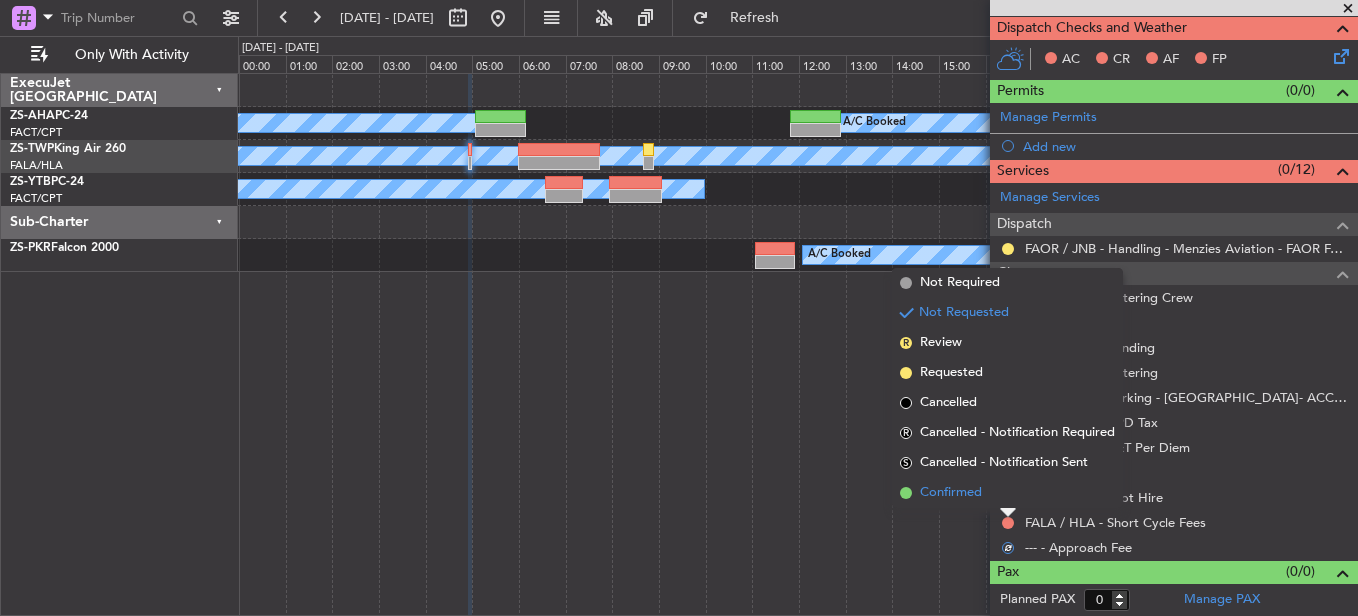 click on "Confirmed" at bounding box center (1007, 493) 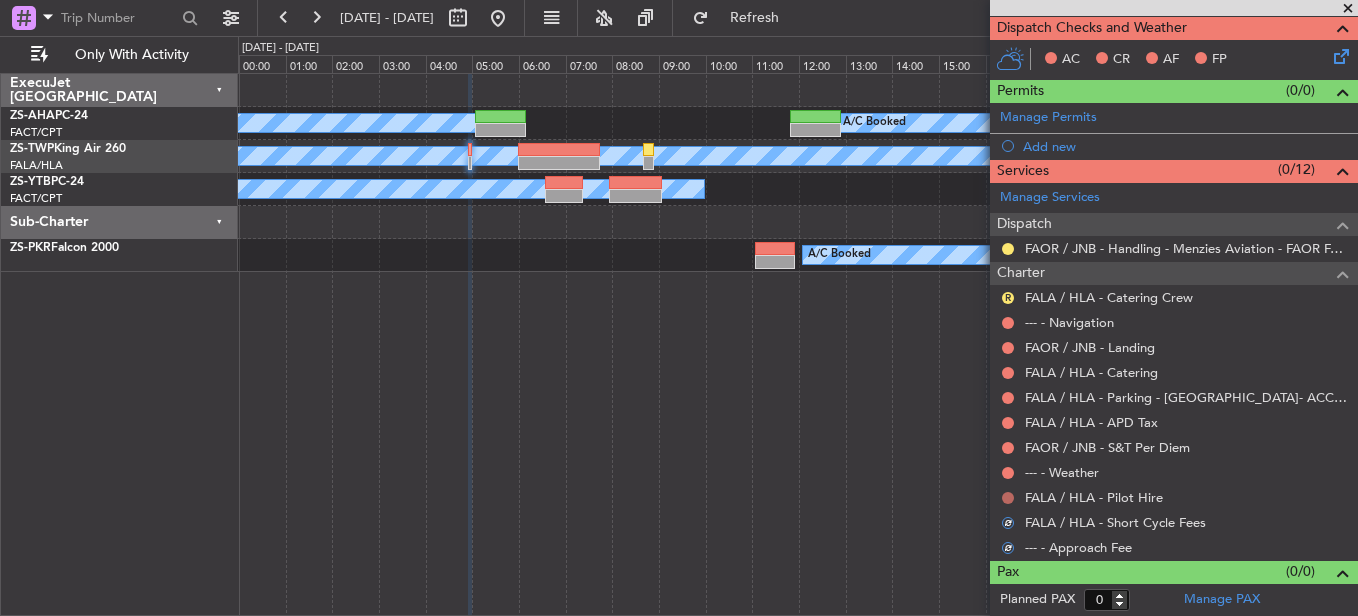 click at bounding box center [1008, 498] 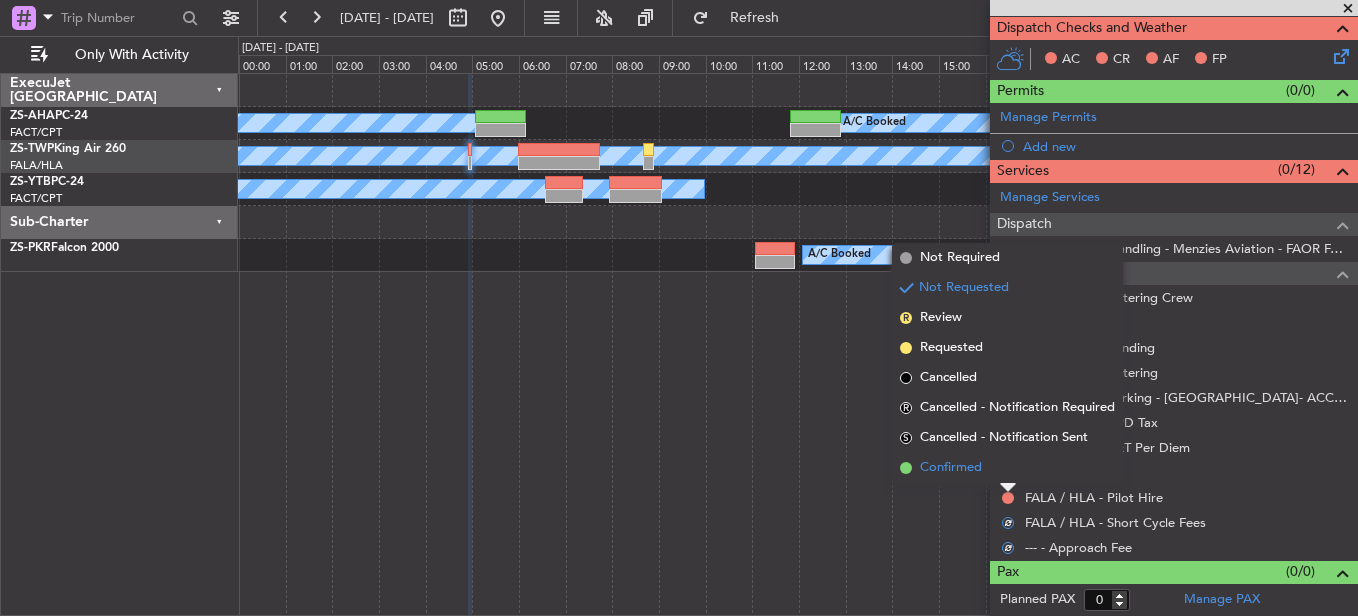 click on "Confirmed" at bounding box center [1007, 468] 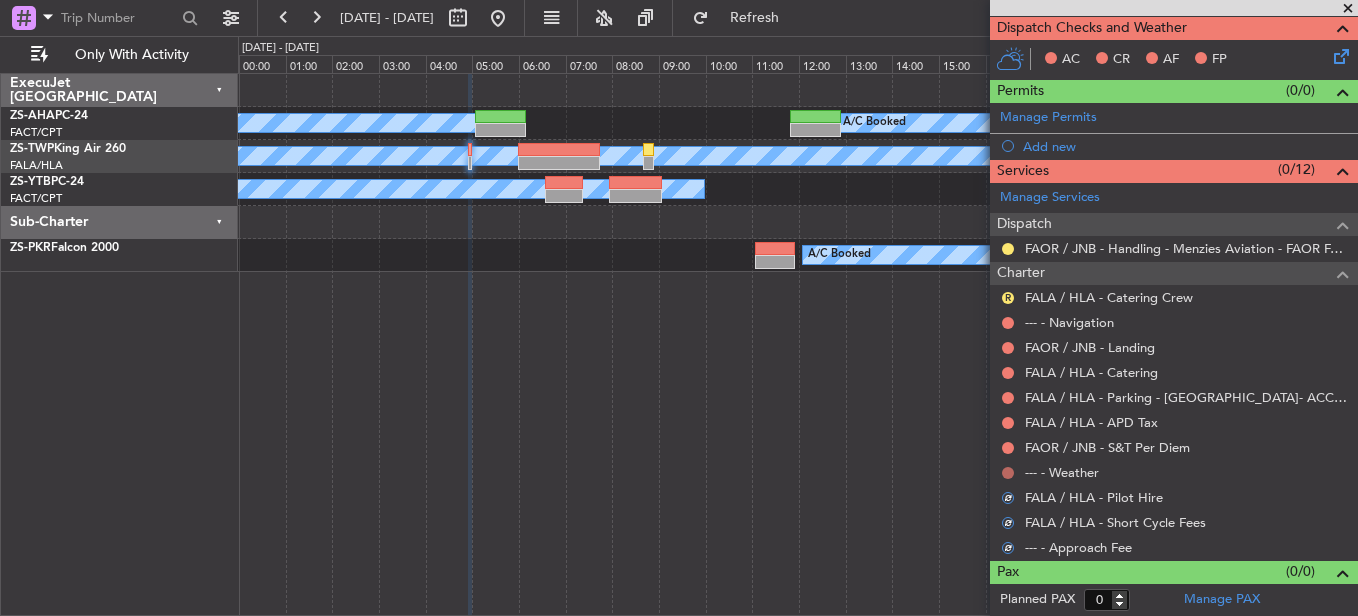 click at bounding box center [1008, 473] 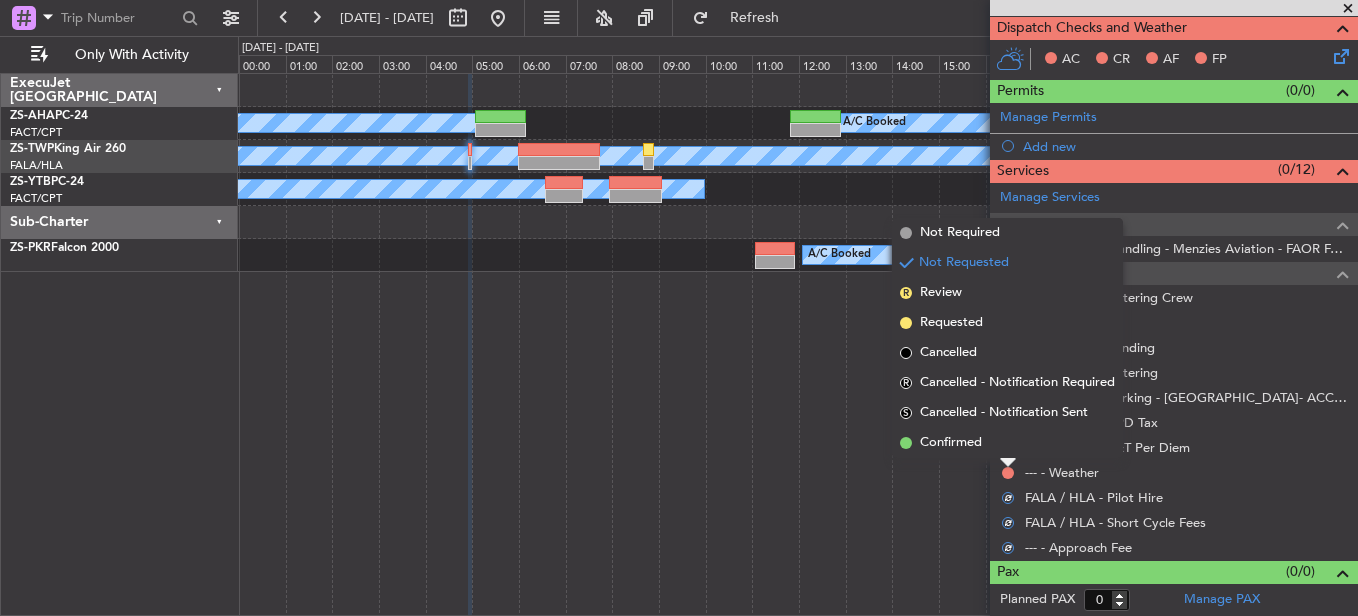 click on "Confirmed" at bounding box center [1007, 443] 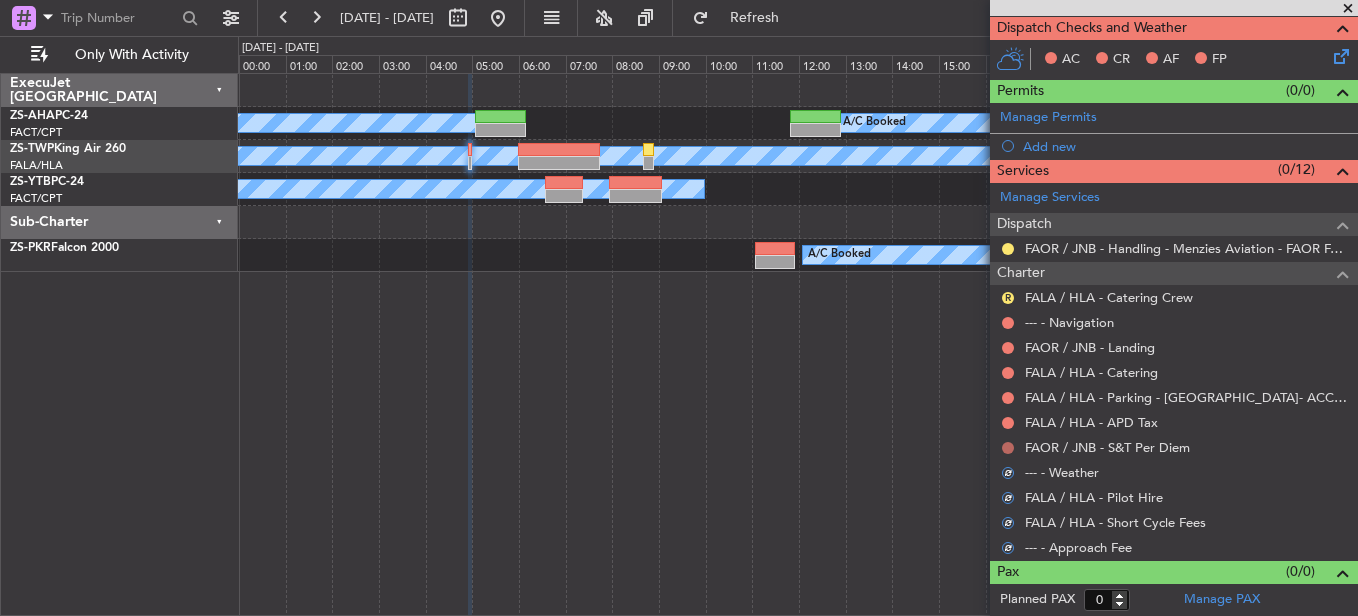 click at bounding box center [1008, 448] 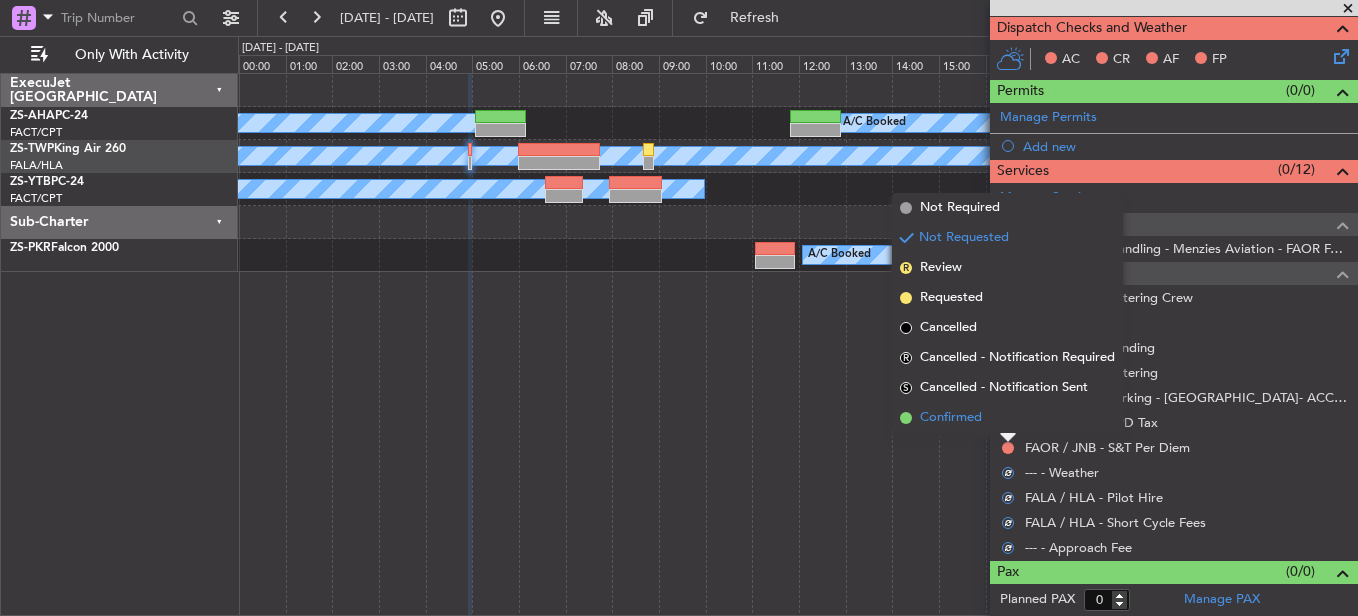 click on "Confirmed" at bounding box center (1007, 418) 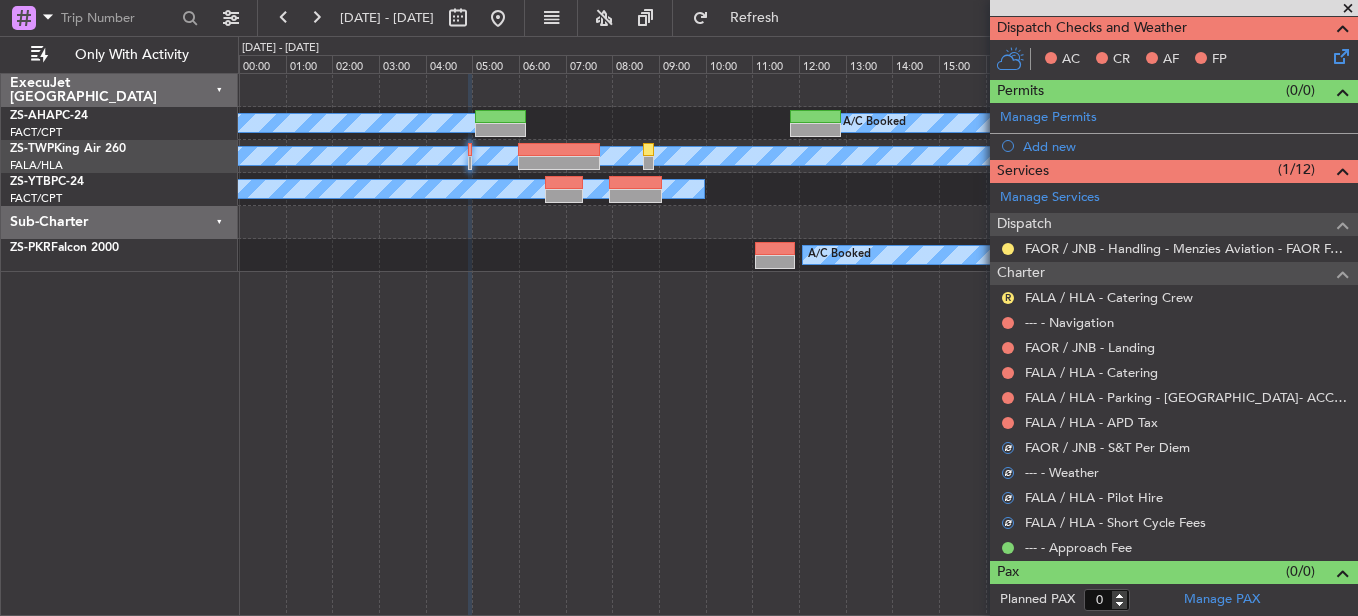 click at bounding box center (1008, 423) 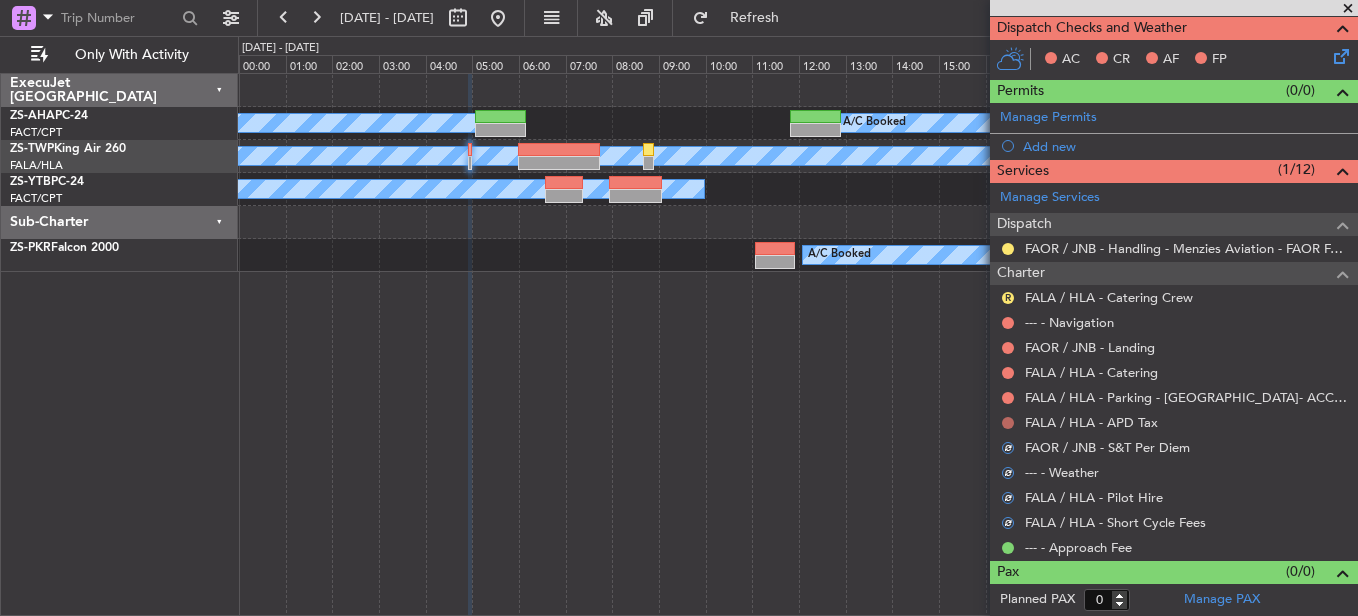 click at bounding box center (1008, 423) 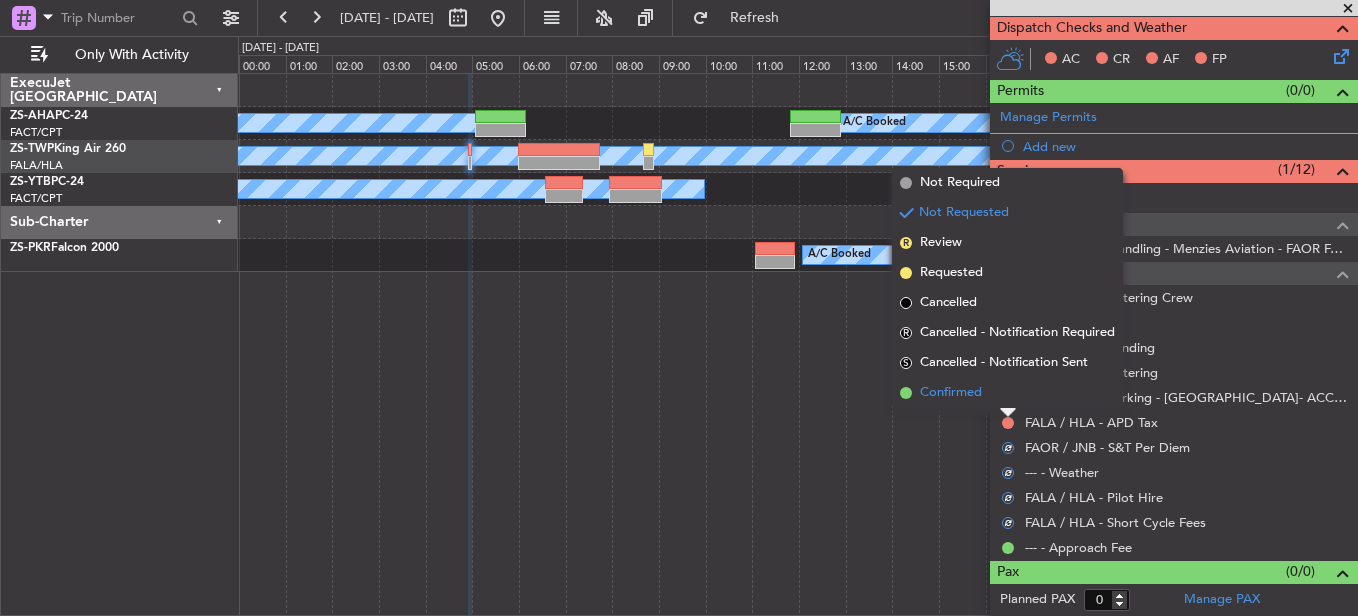 click on "Confirmed" at bounding box center (1007, 393) 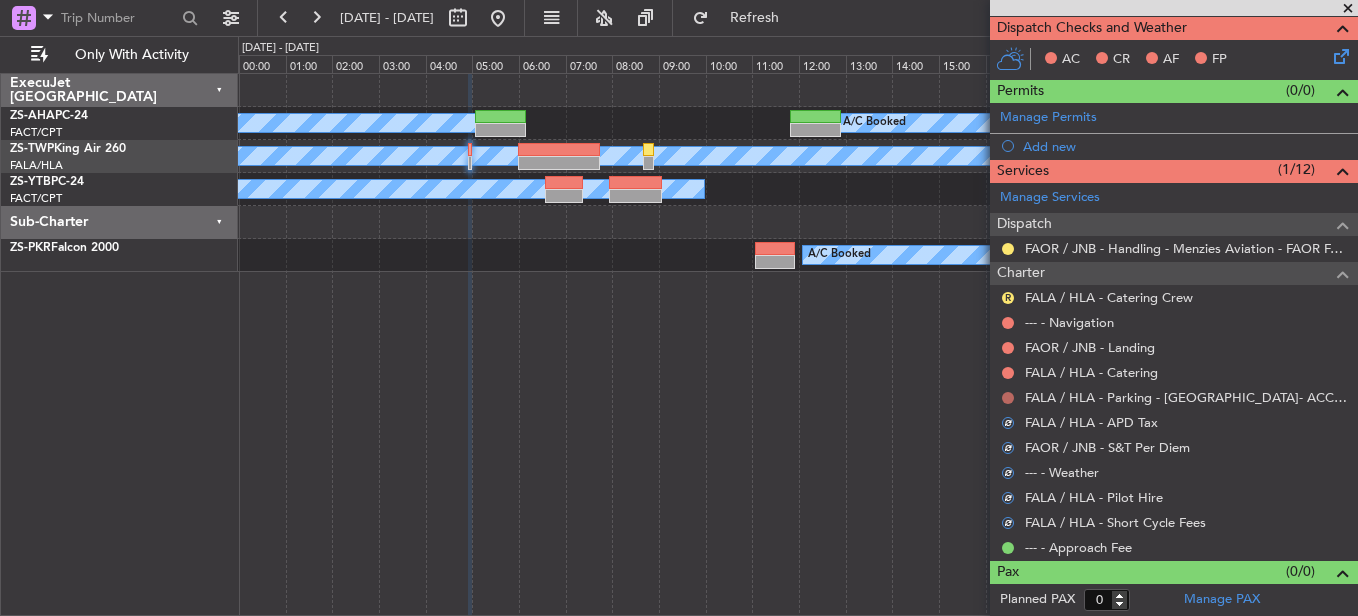 click at bounding box center [1008, 398] 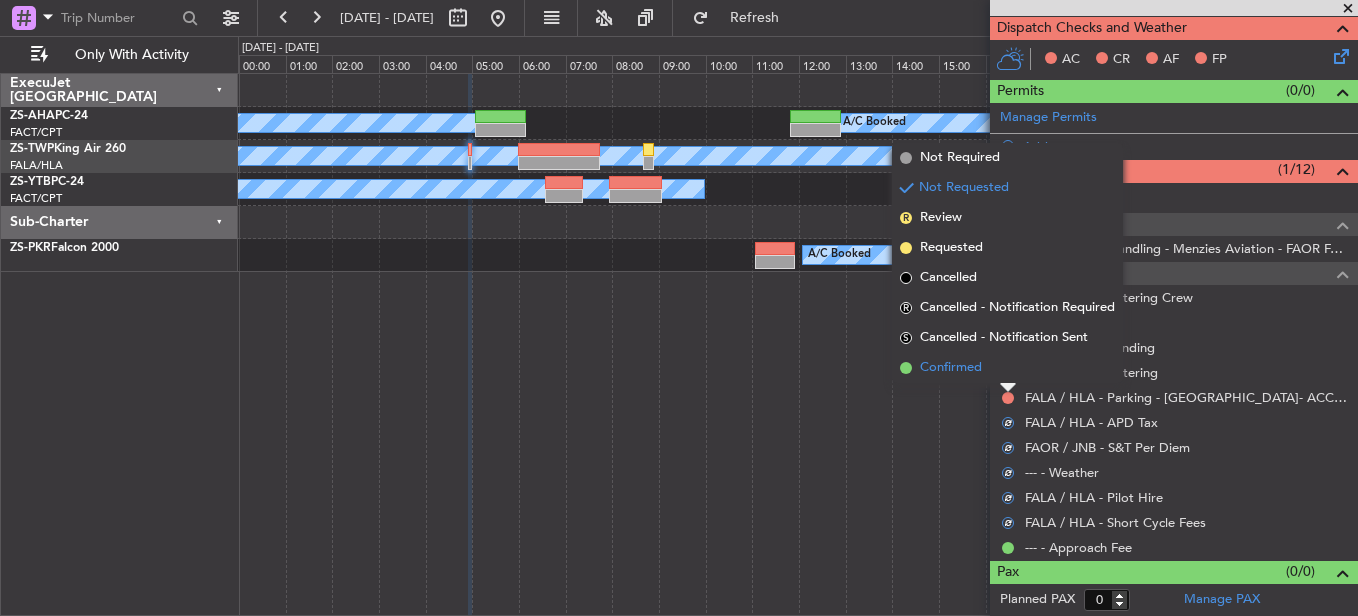 click on "Confirmed" at bounding box center (1007, 368) 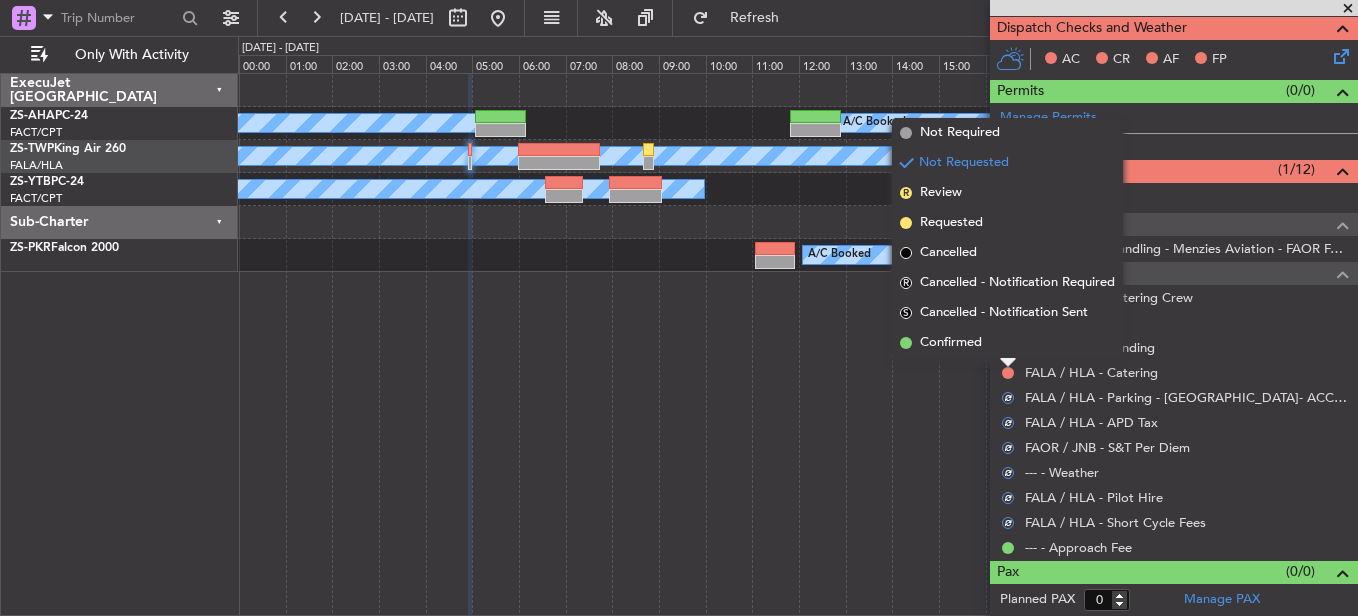drag, startPoint x: 1004, startPoint y: 370, endPoint x: 1005, endPoint y: 349, distance: 21.023796 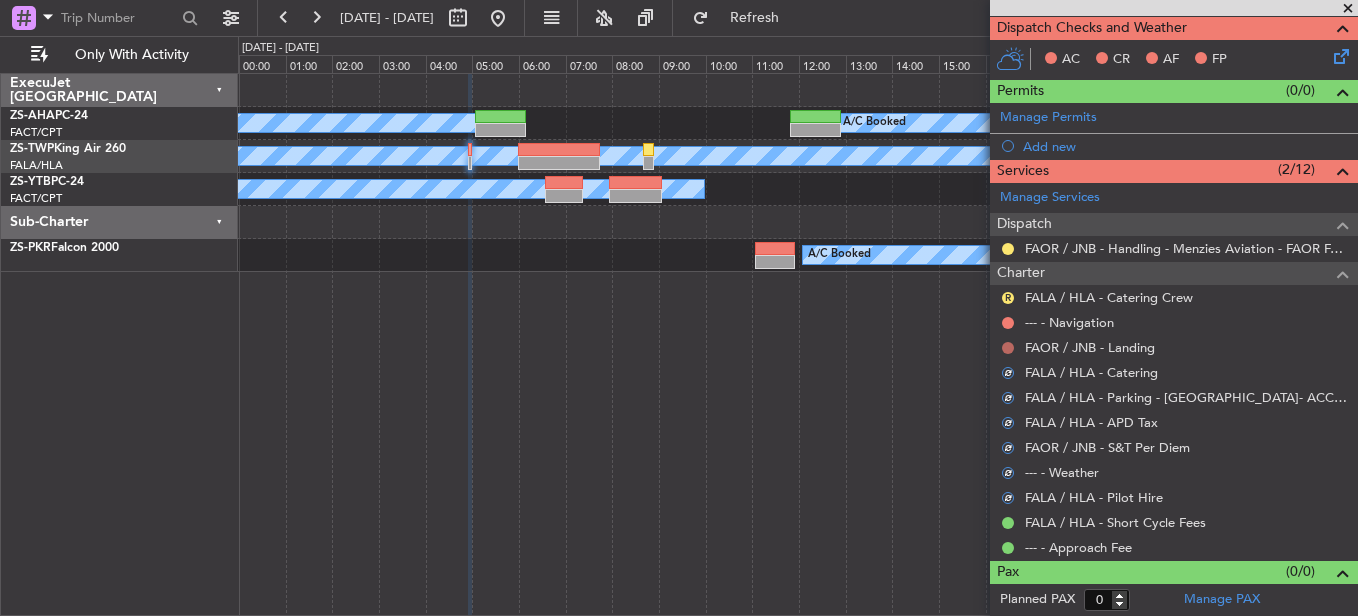 click at bounding box center [1008, 348] 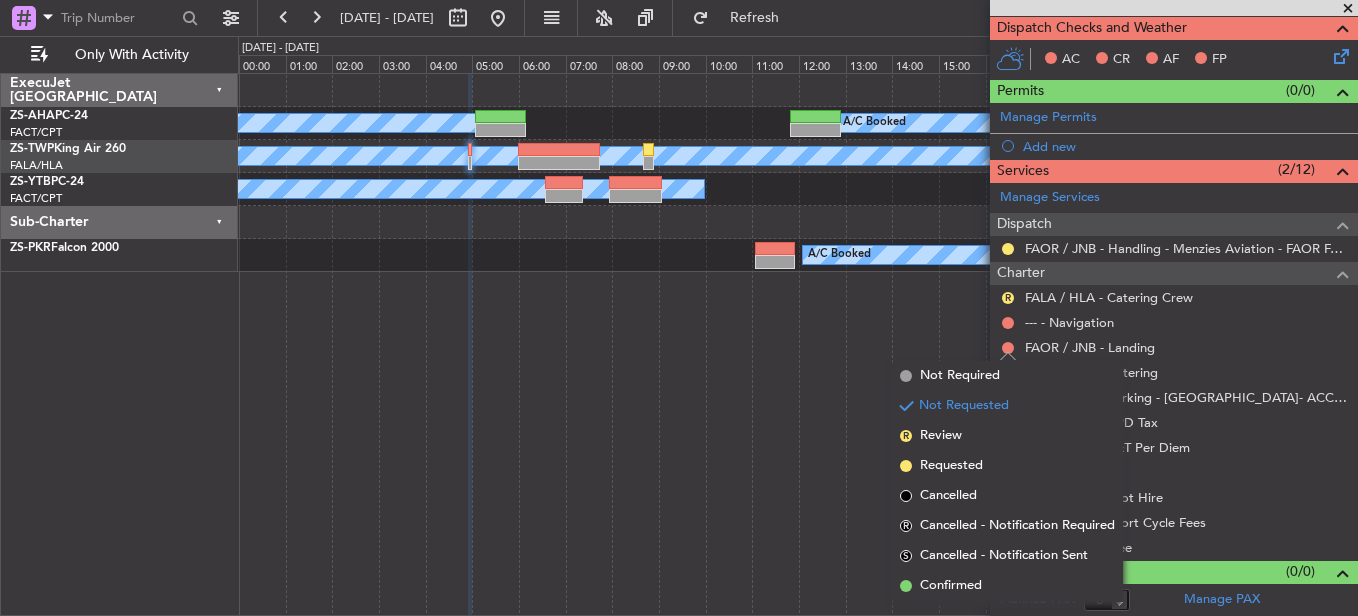 drag, startPoint x: 993, startPoint y: 594, endPoint x: 992, endPoint y: 572, distance: 22.022715 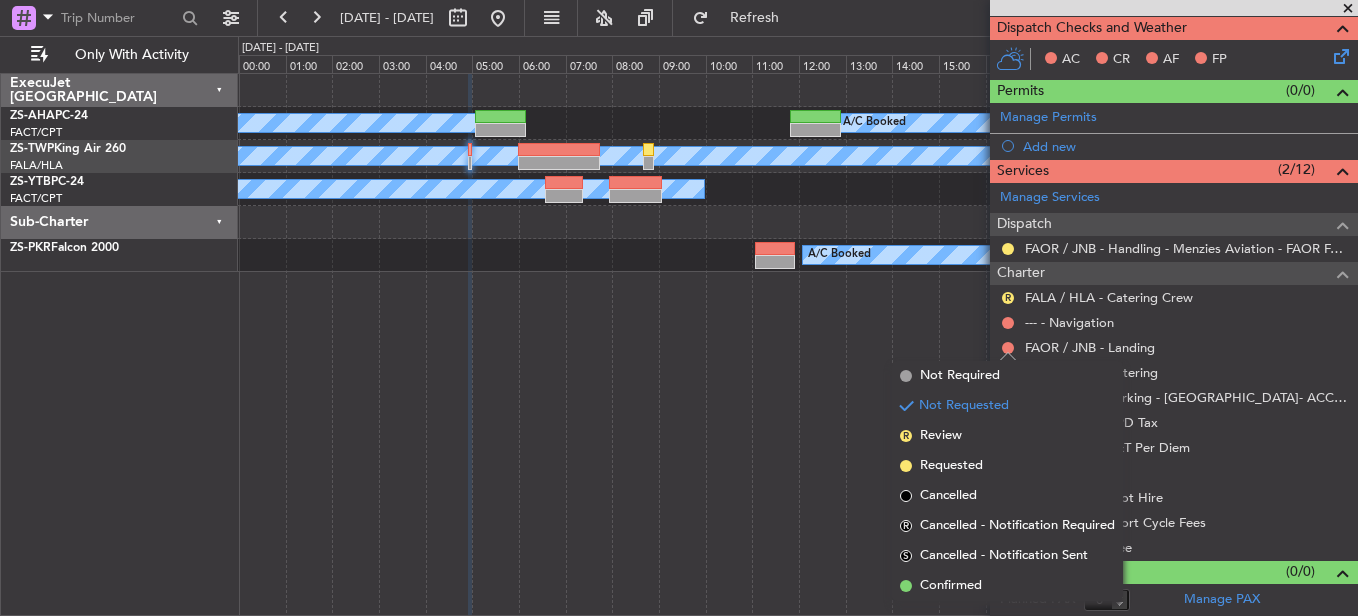 click on "Confirmed" at bounding box center [1007, 586] 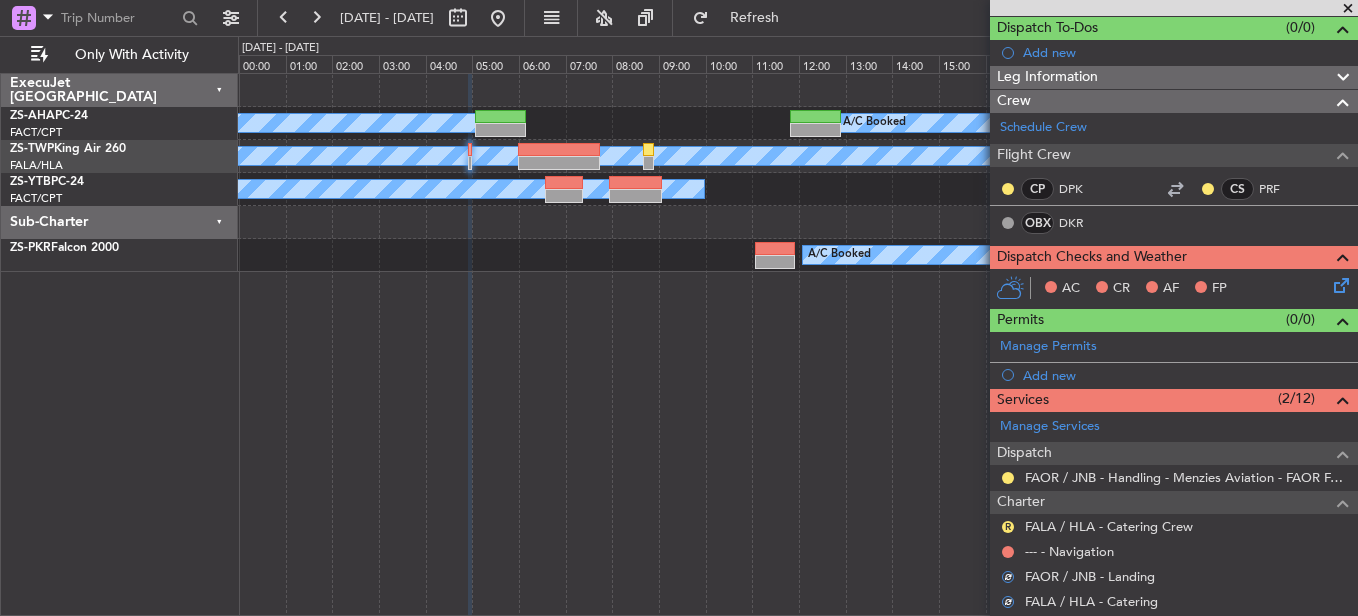 scroll, scrollTop: 208, scrollLeft: 0, axis: vertical 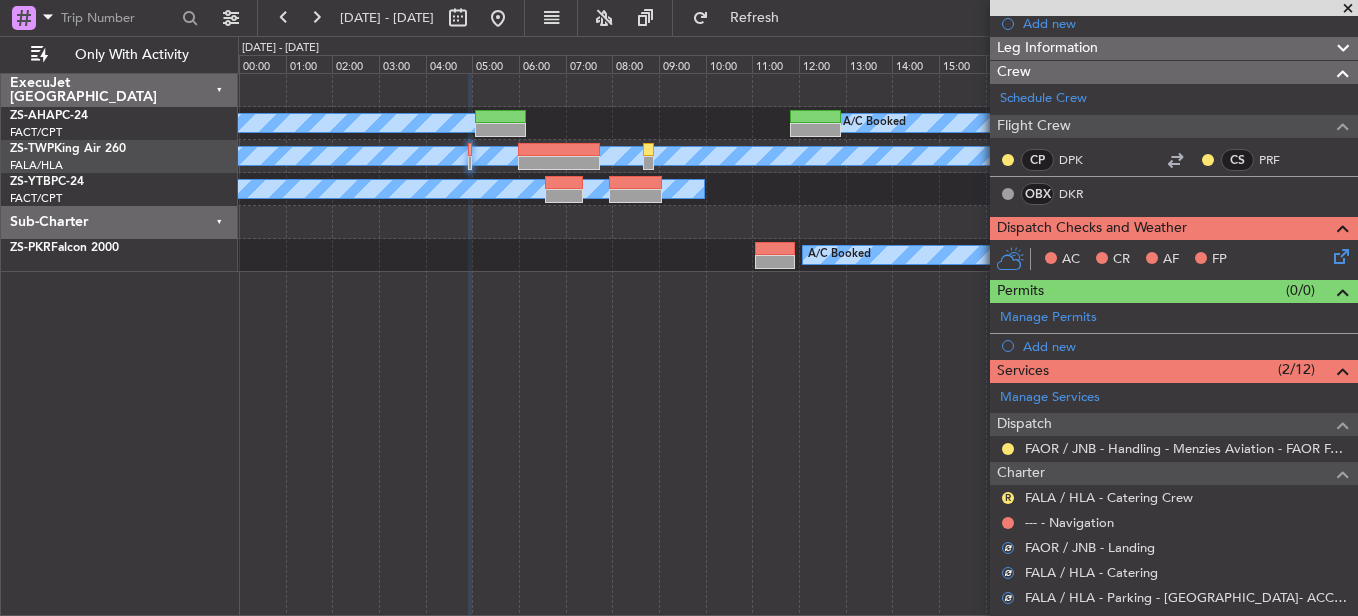 click at bounding box center [1008, 523] 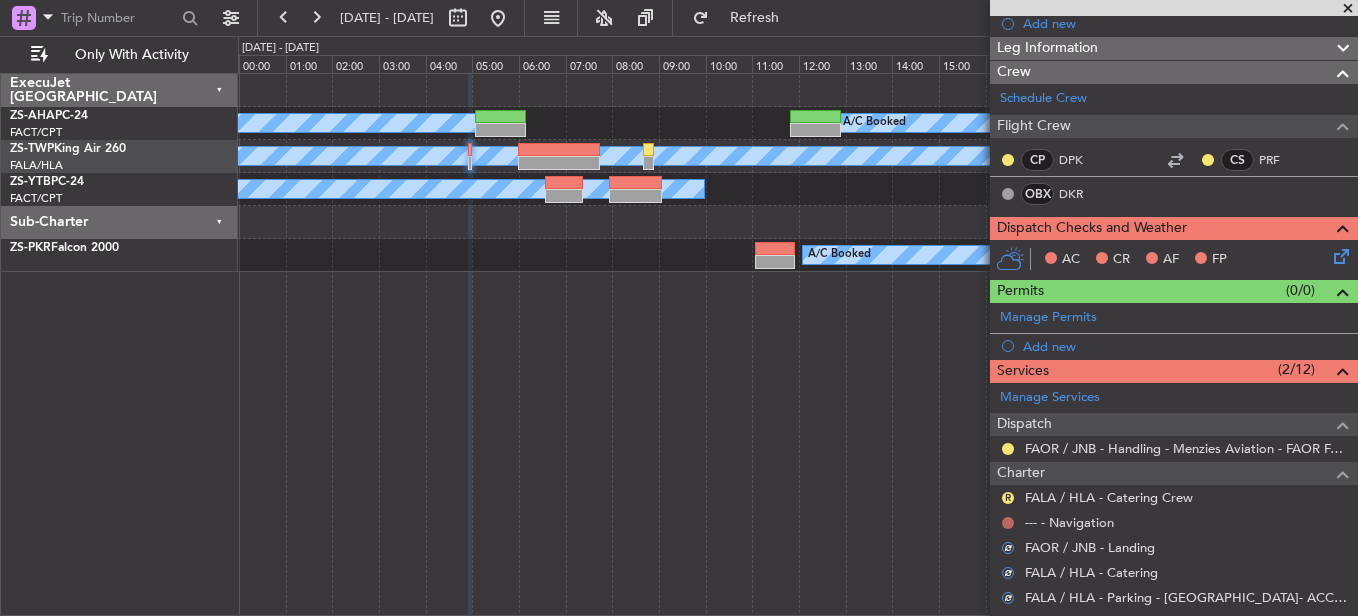 click at bounding box center (1008, 523) 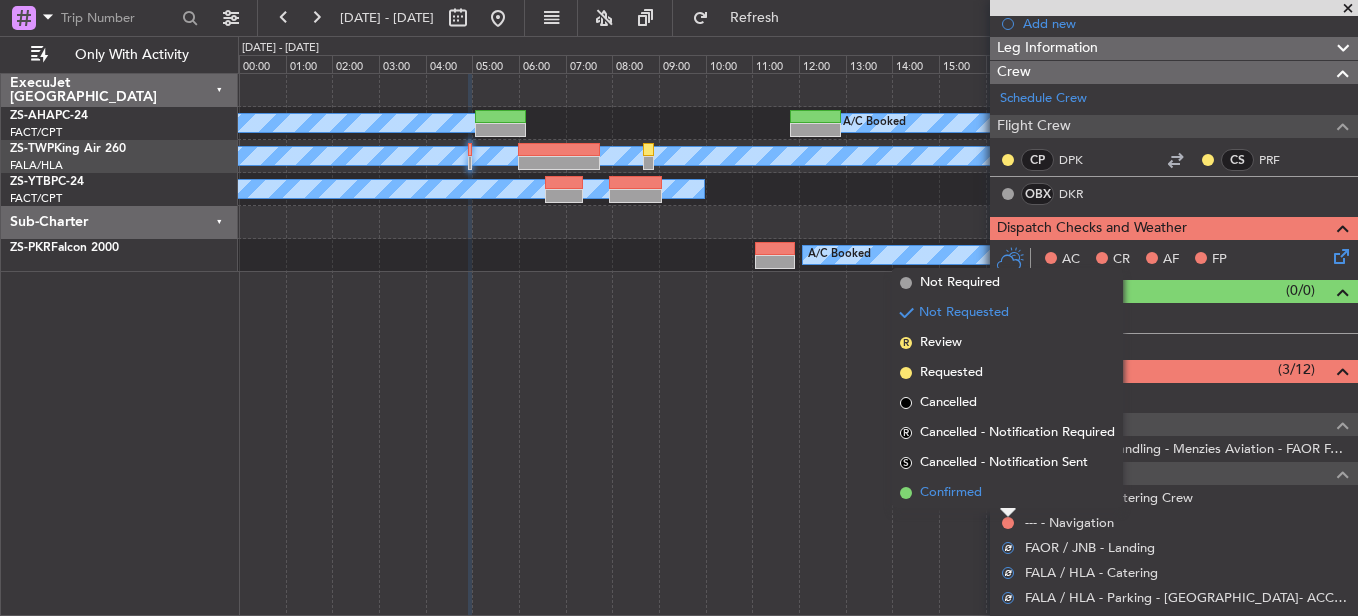 click on "Confirmed" at bounding box center (1007, 493) 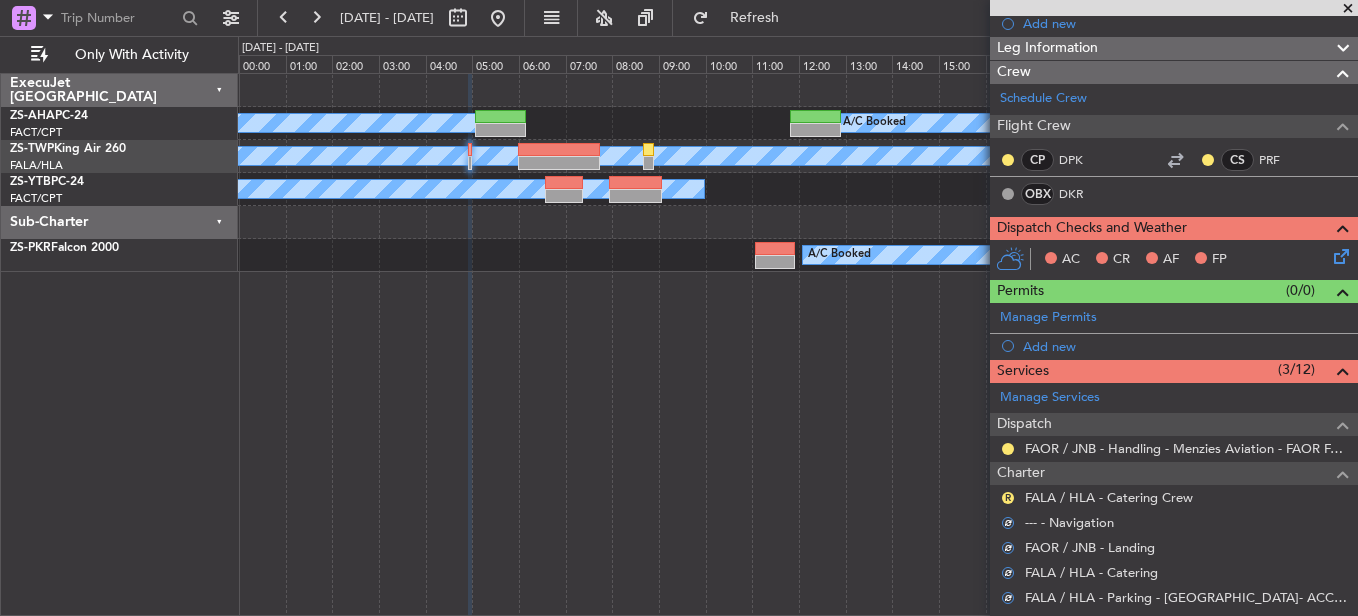click on "R" at bounding box center (1008, 498) 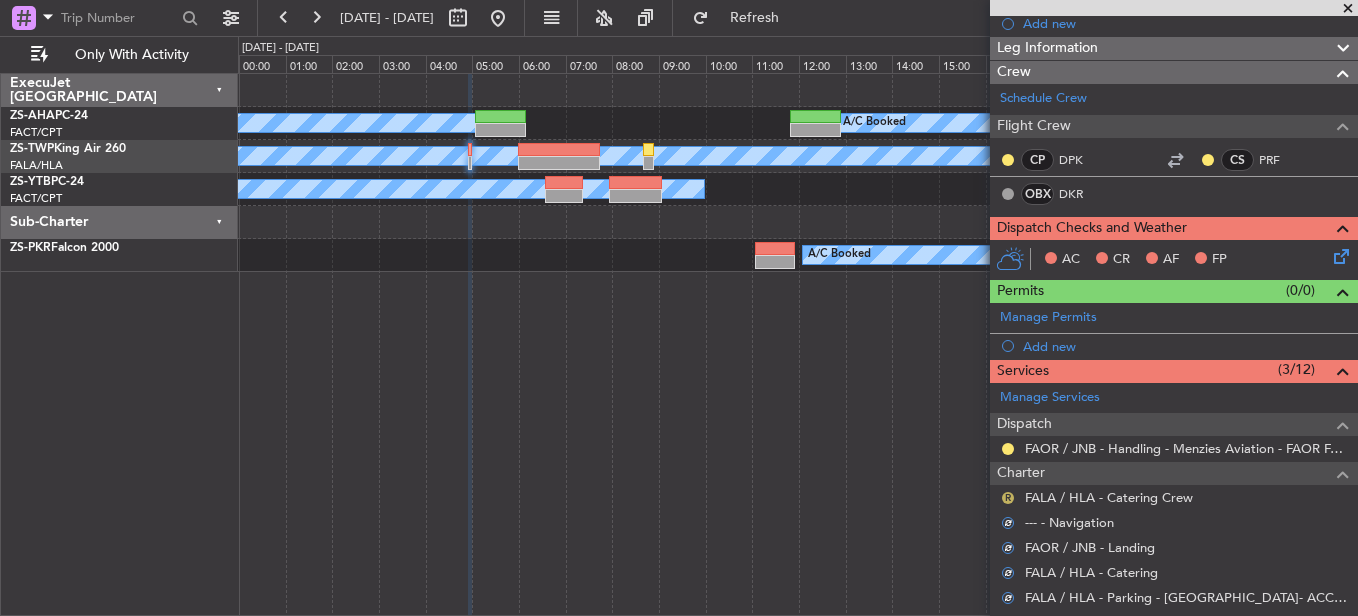 click on "R" at bounding box center (1008, 498) 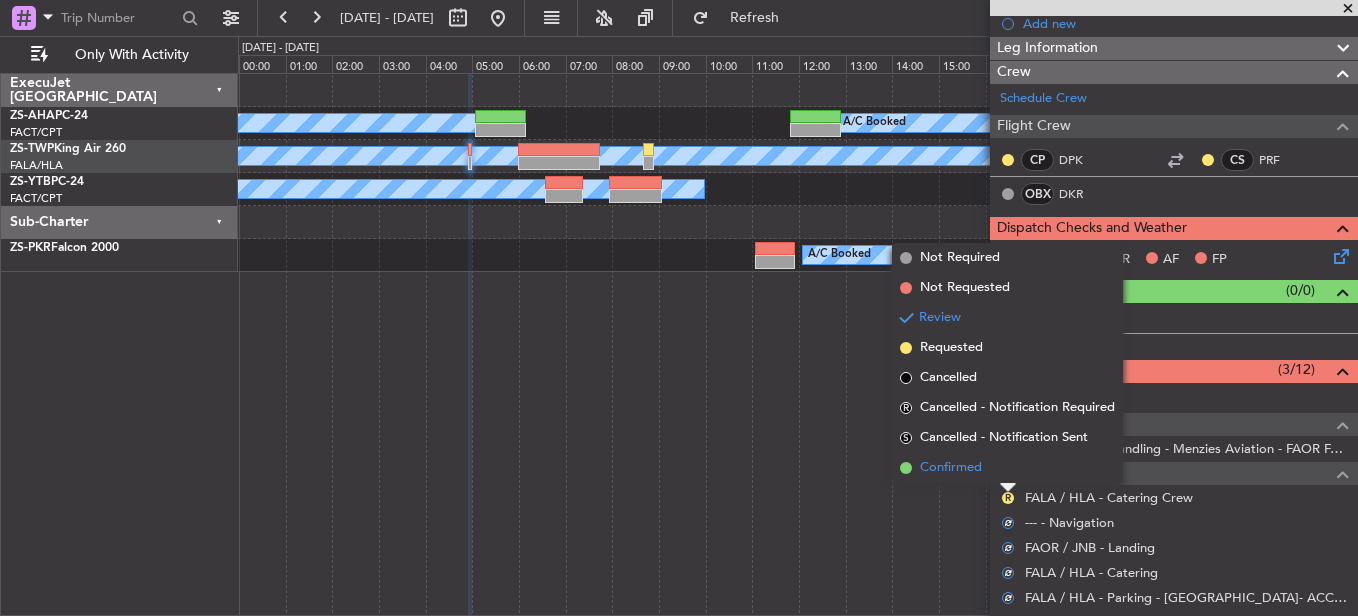 click on "Confirmed" at bounding box center (1007, 468) 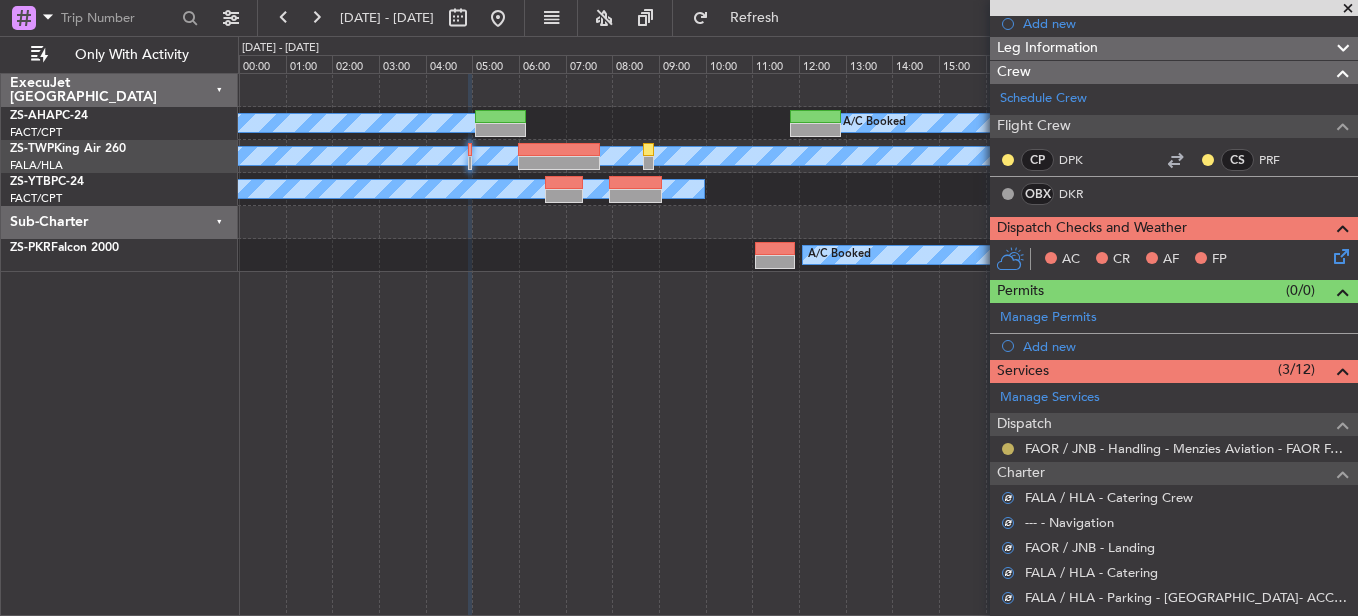 click at bounding box center (1008, 449) 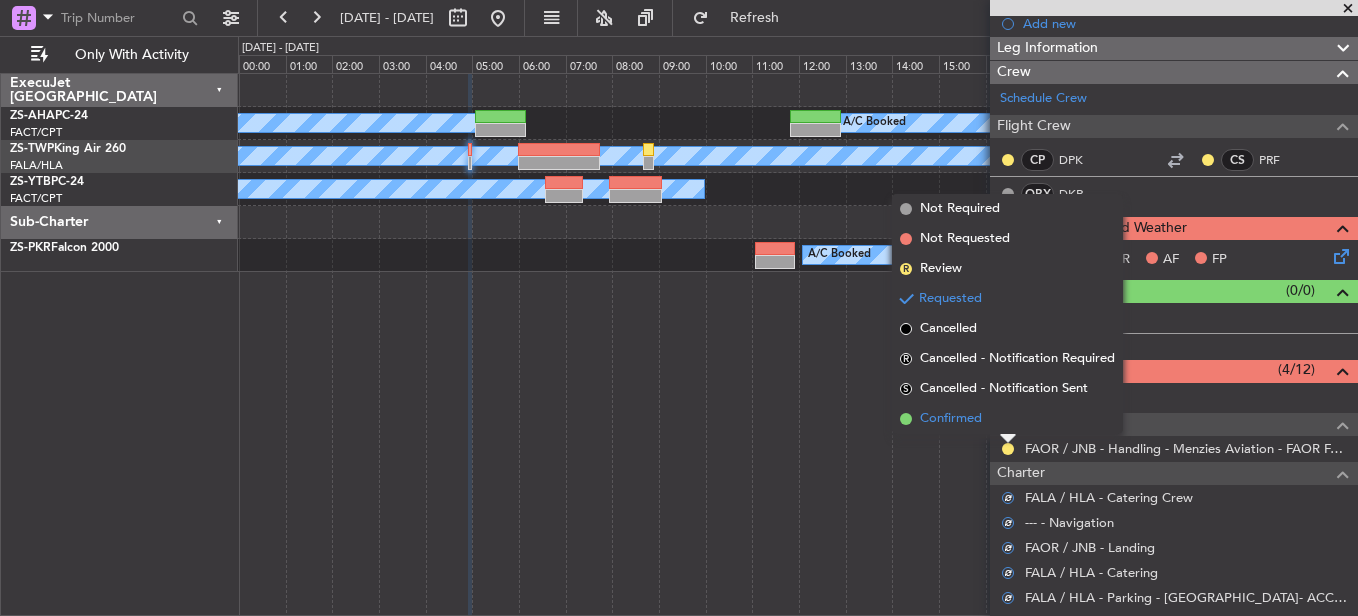 click on "Confirmed" at bounding box center [1007, 419] 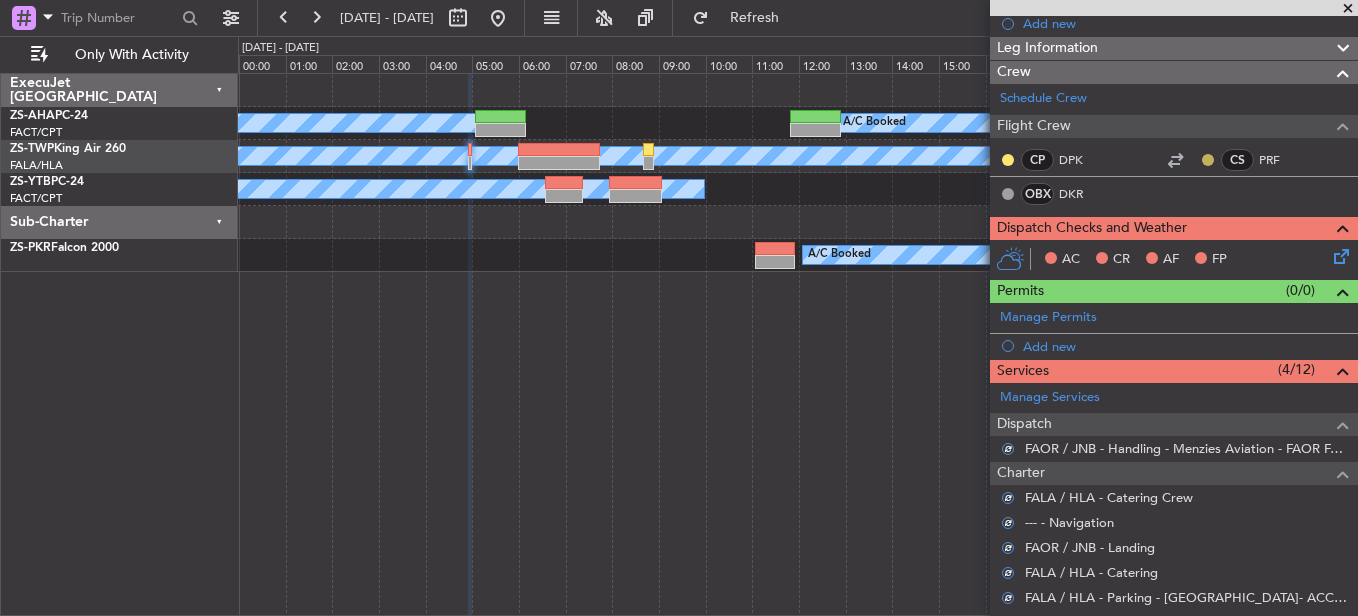 click 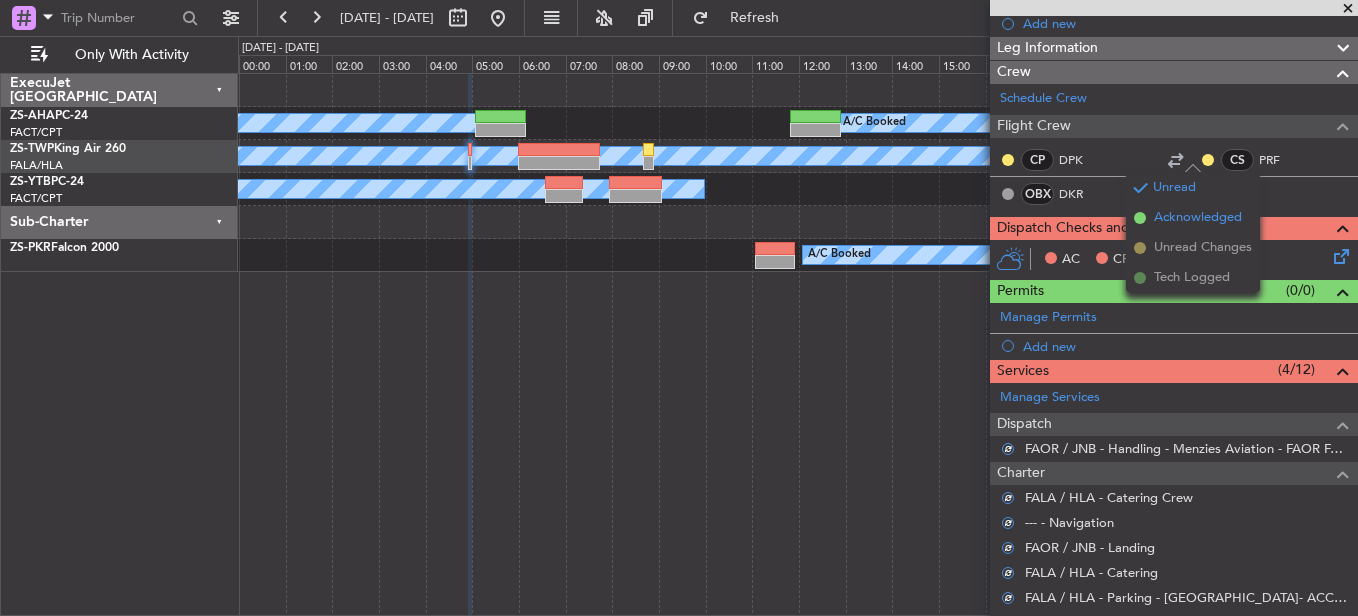 click on "Acknowledged" at bounding box center [1198, 218] 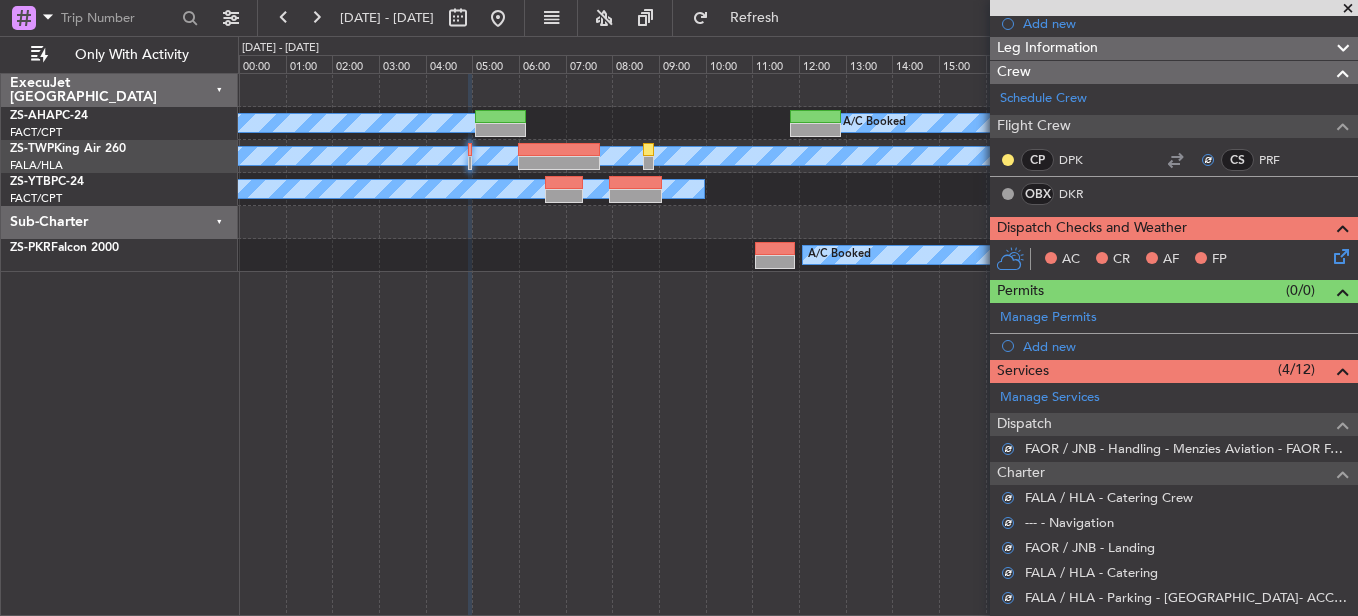click on "CP DPK CS PRF    OBX DKR" 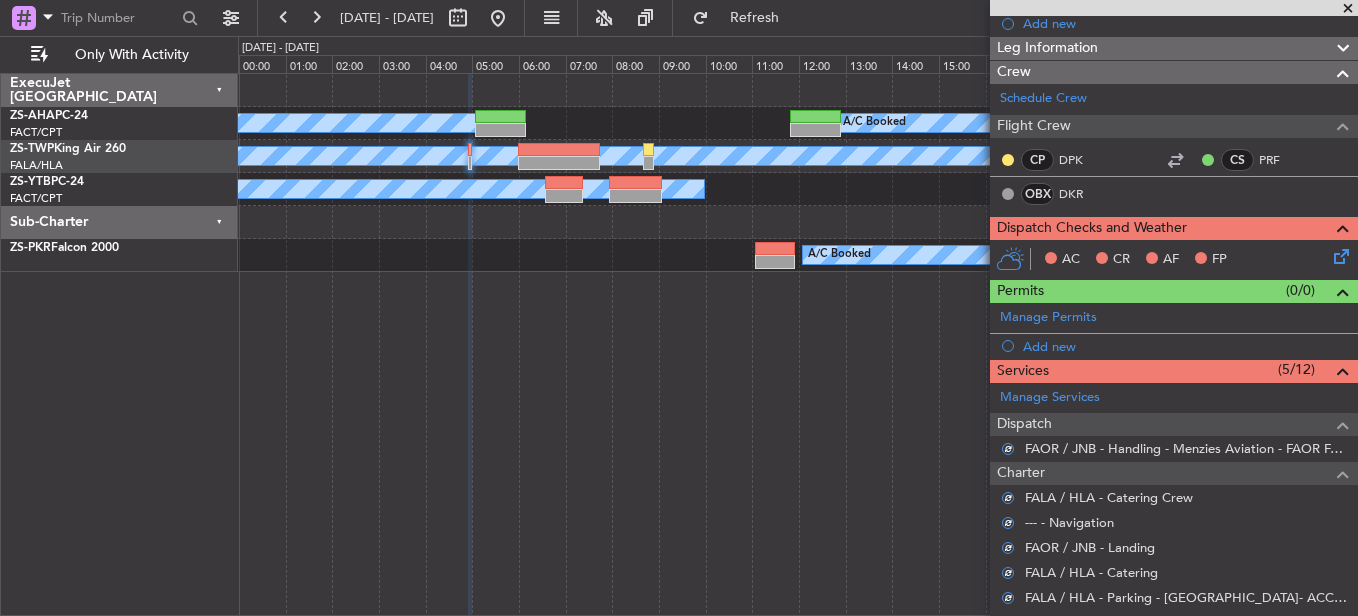 click 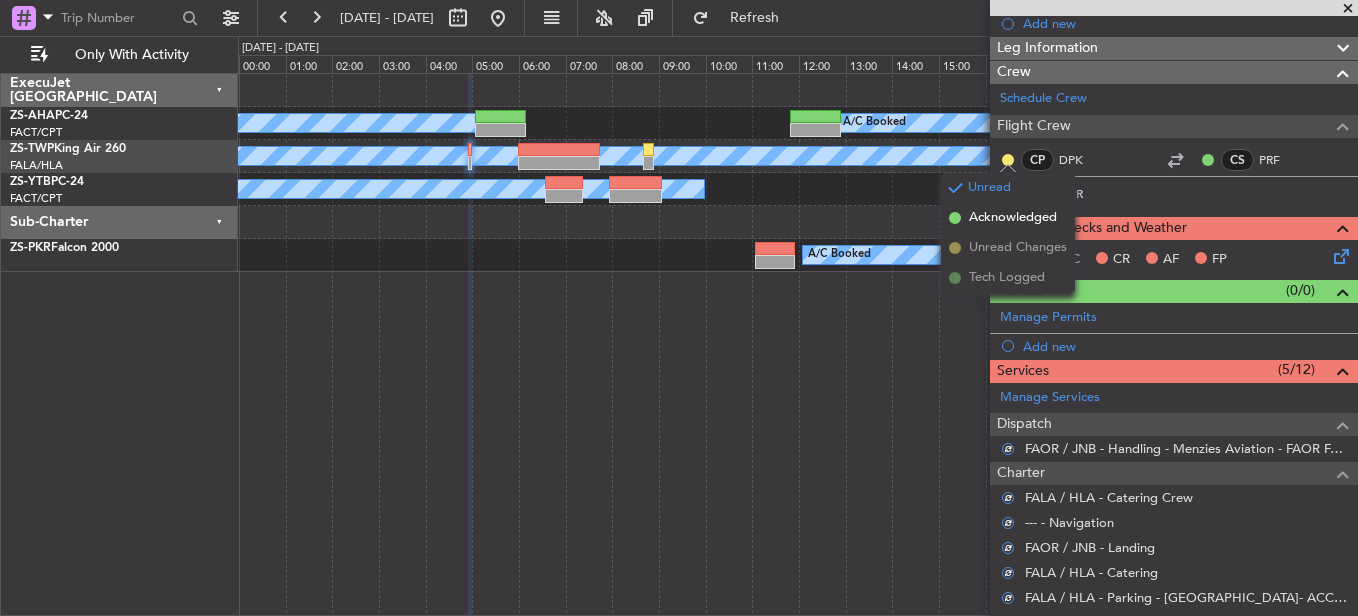 click on "Acknowledged" at bounding box center (1013, 218) 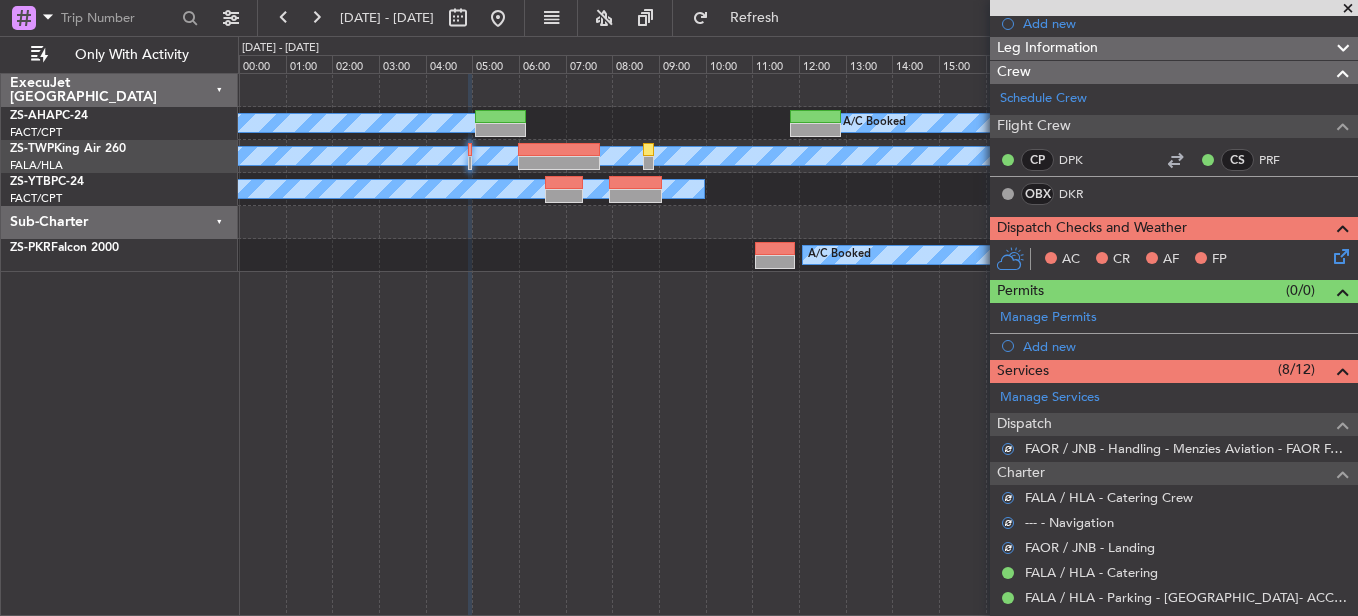 click 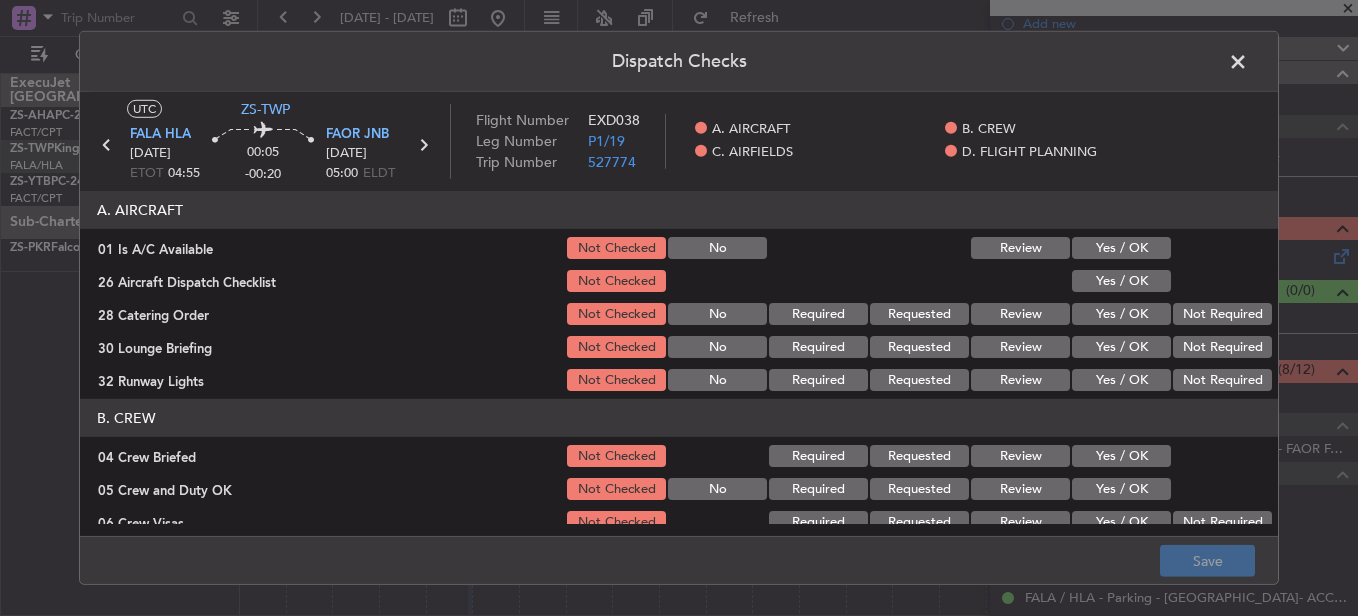 click on "Yes / OK" 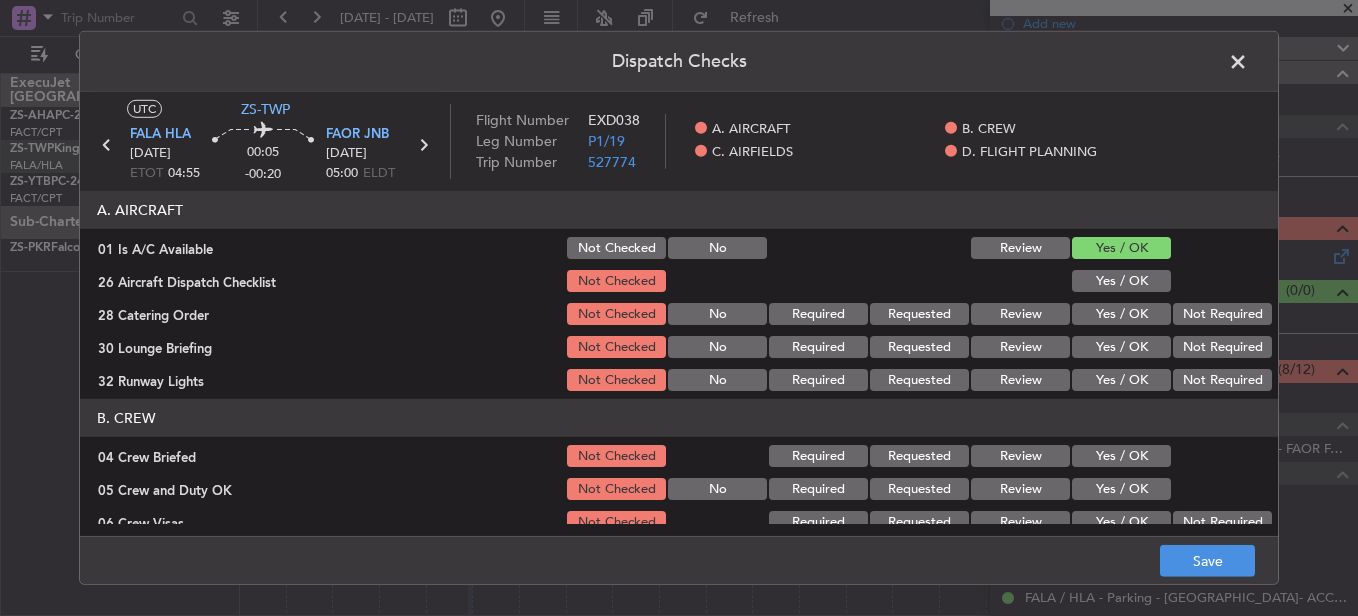 click on "Yes / OK" 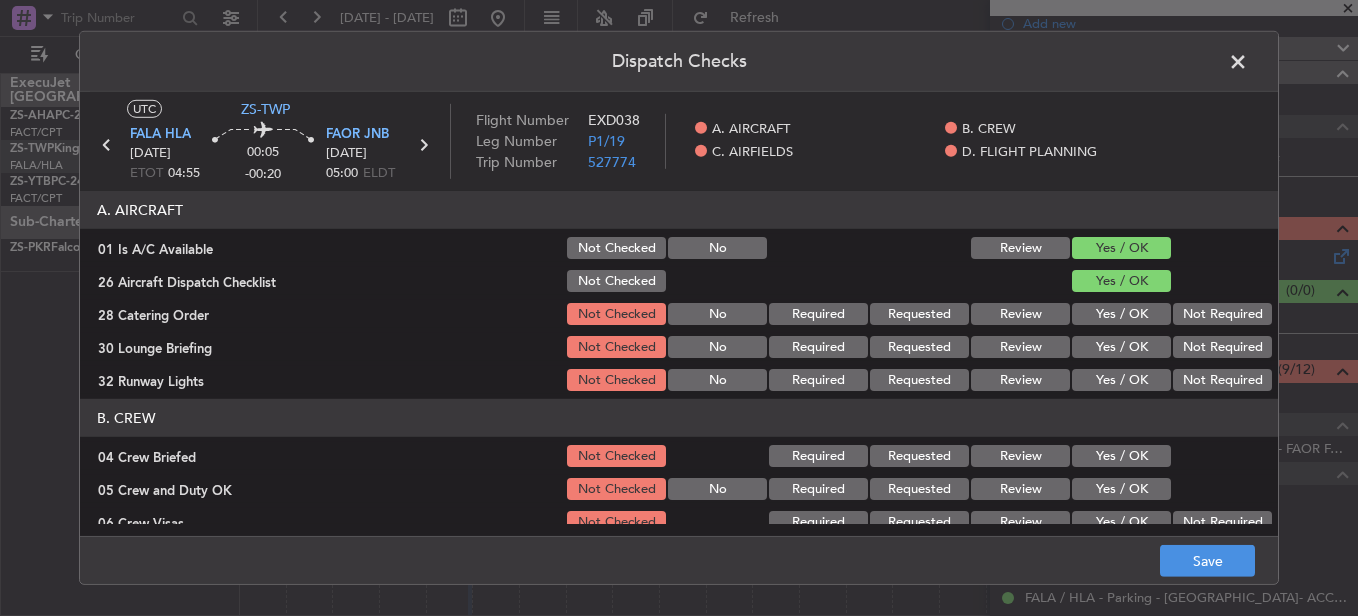 click on "Review" 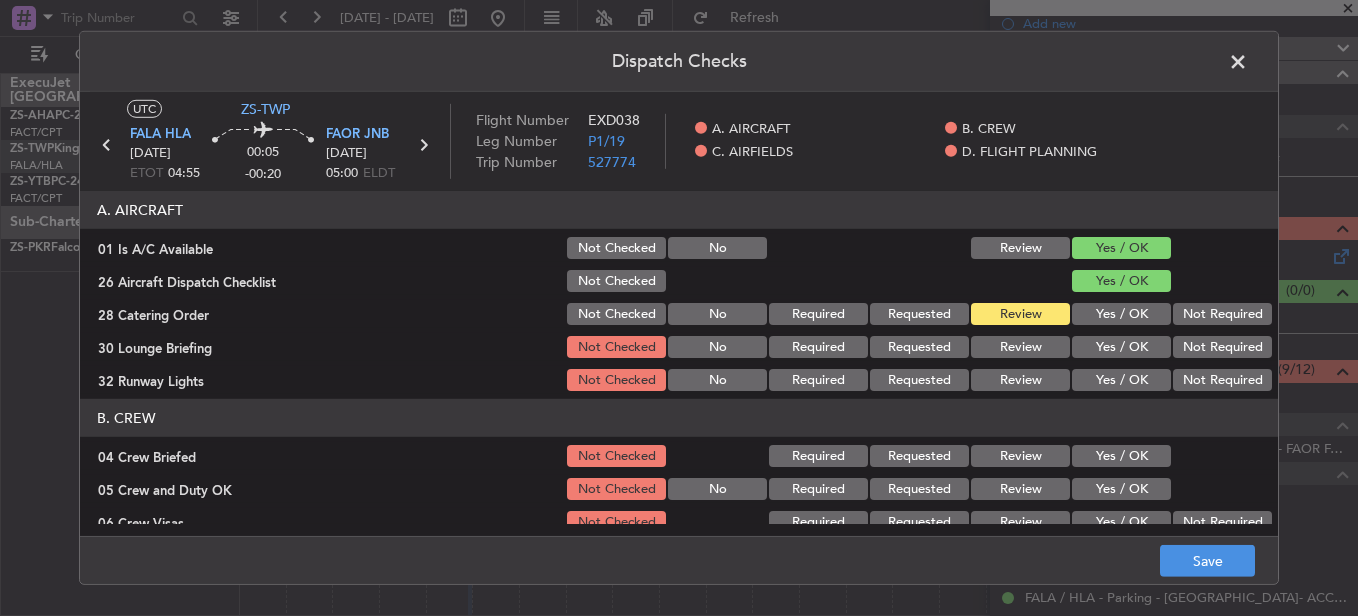 click on "Yes / OK" 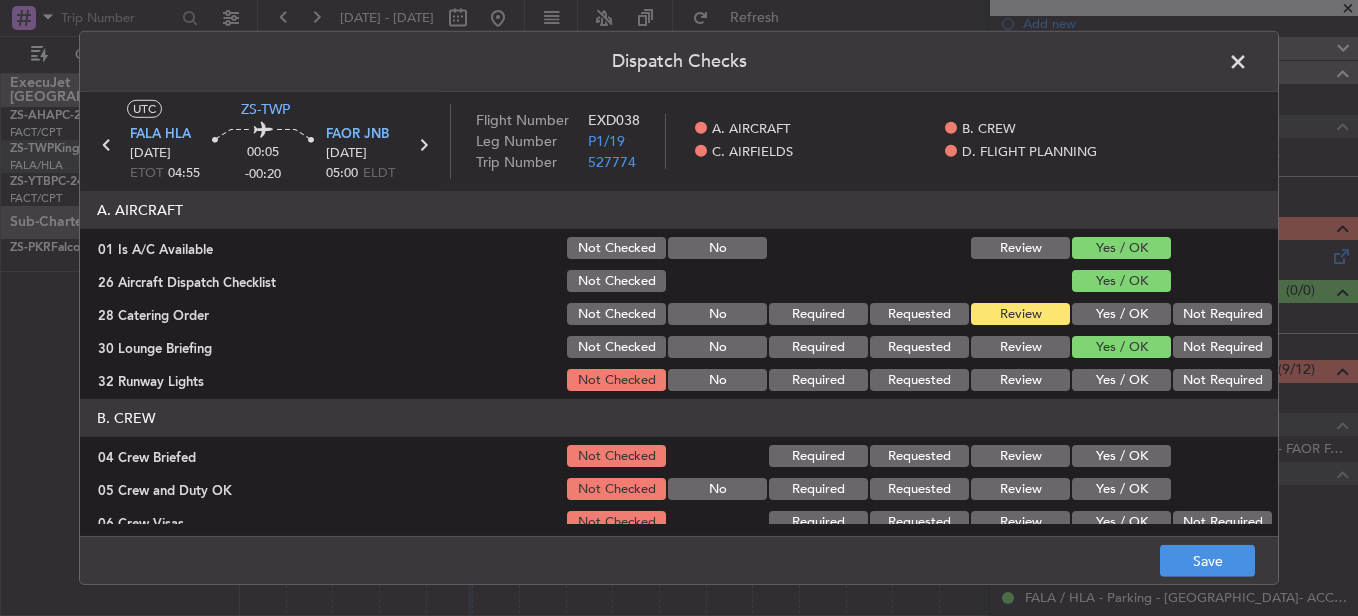 click on "Yes / OK" 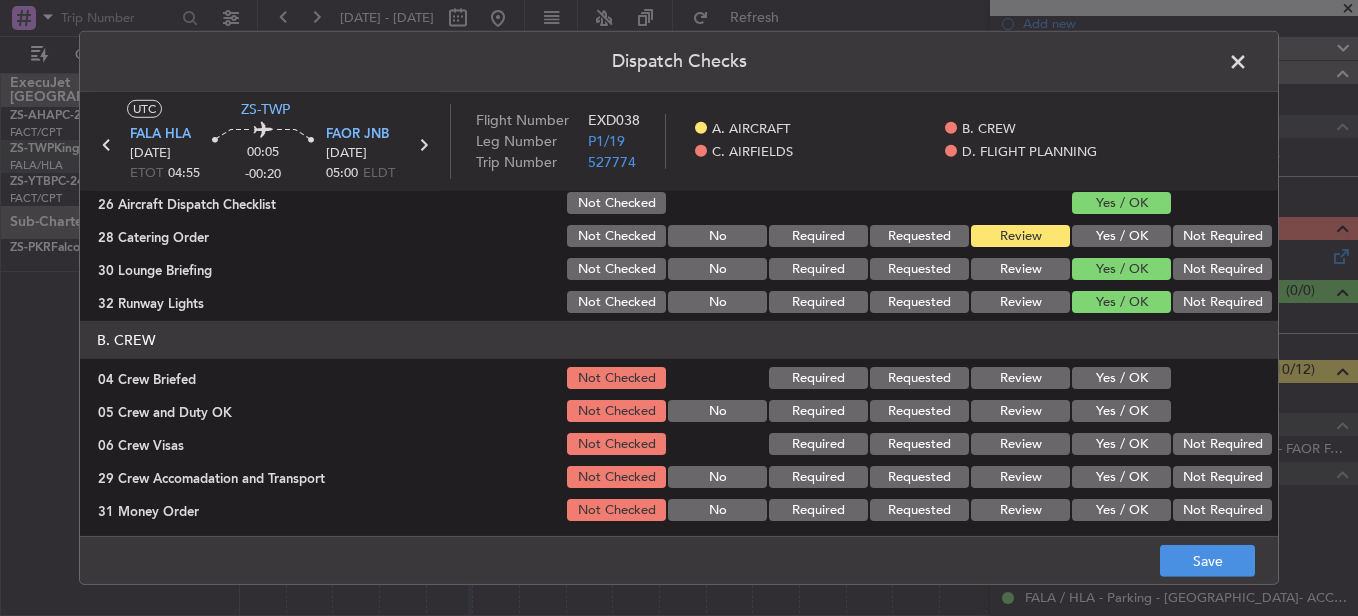 scroll, scrollTop: 200, scrollLeft: 0, axis: vertical 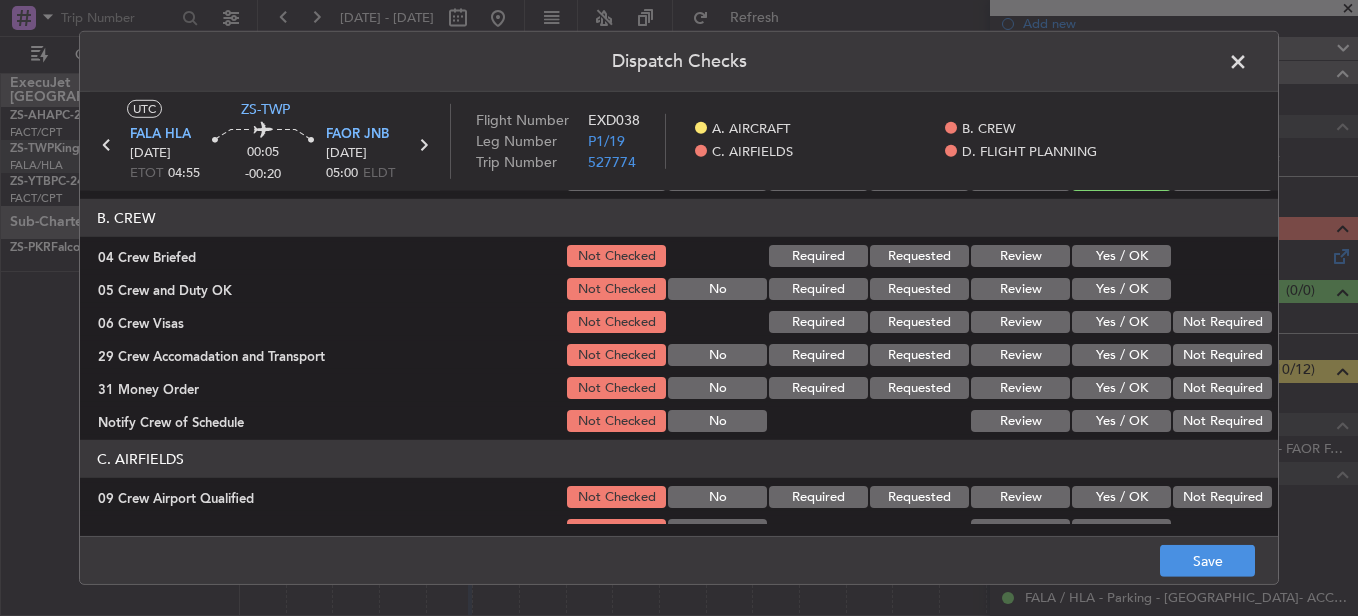 click on "Review" 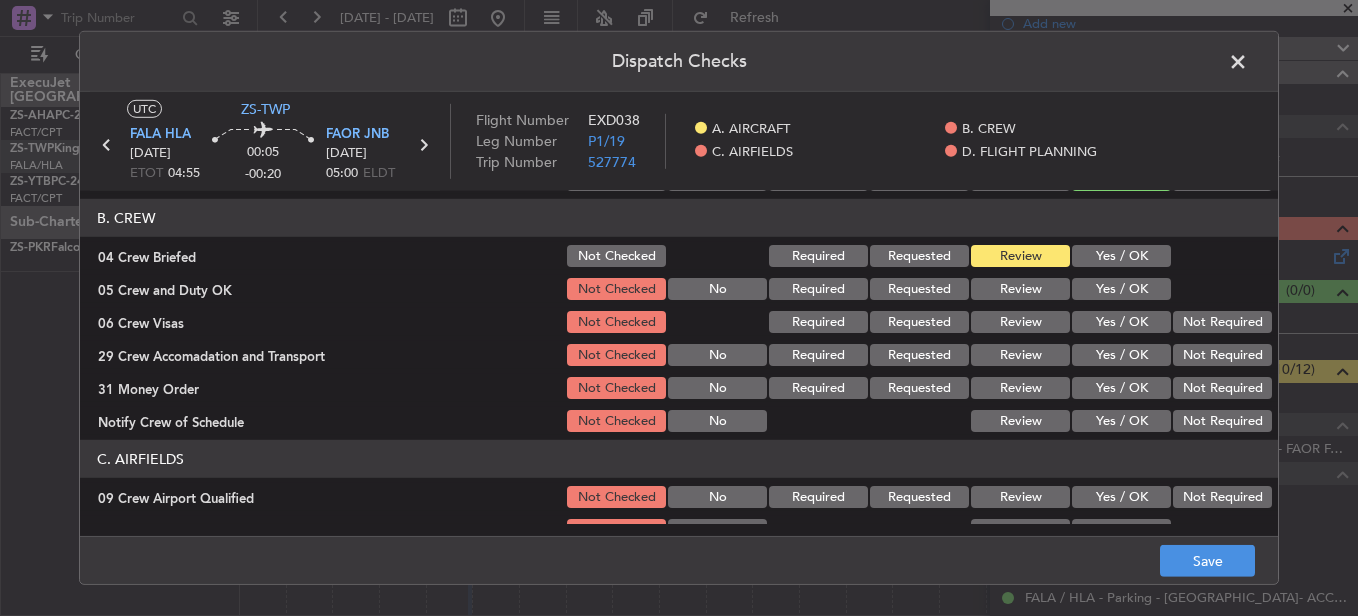 click on "Yes / OK" 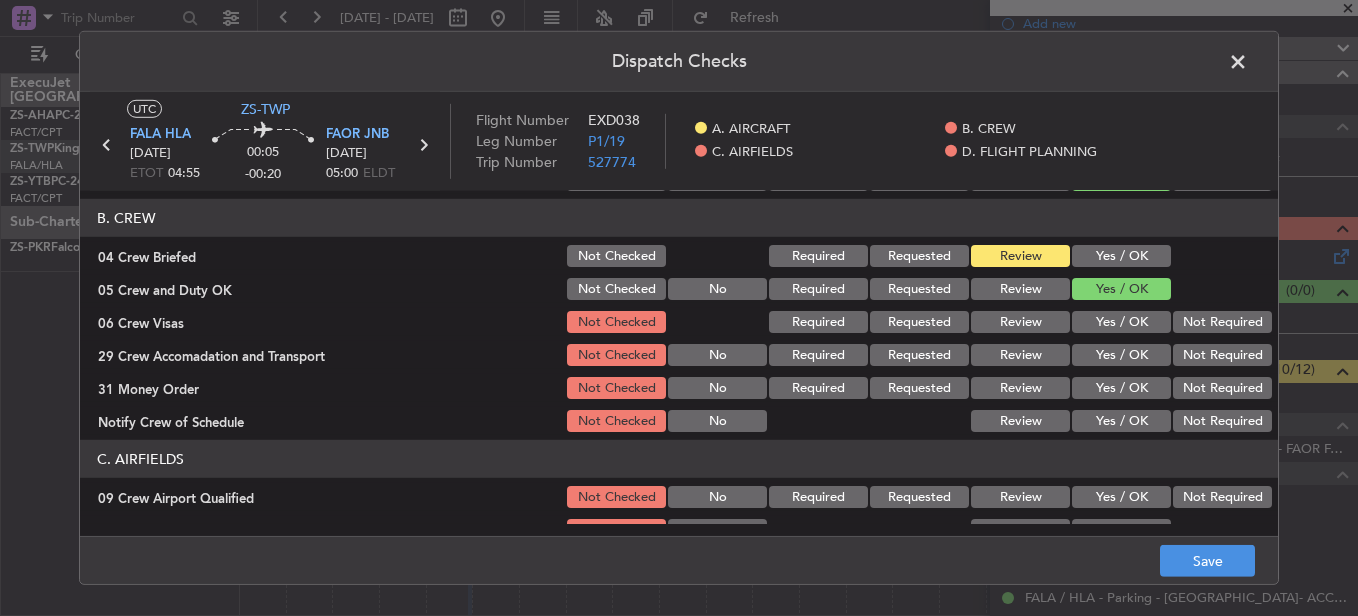 click on "Not Required" 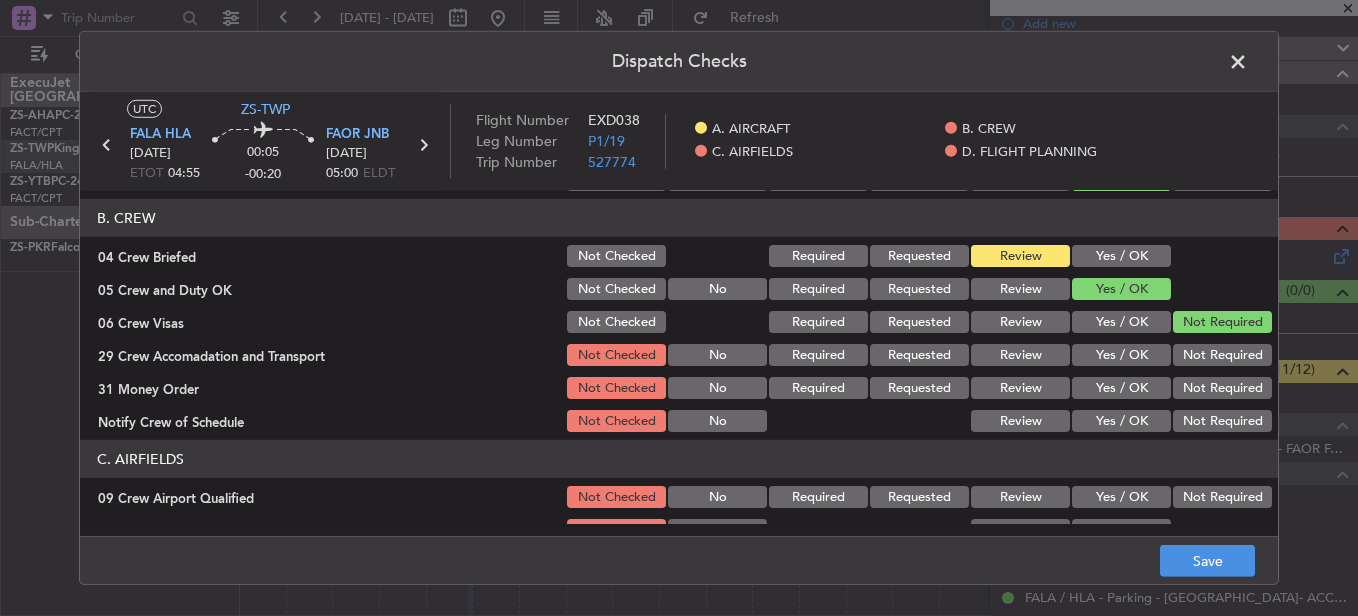 click on "Review" 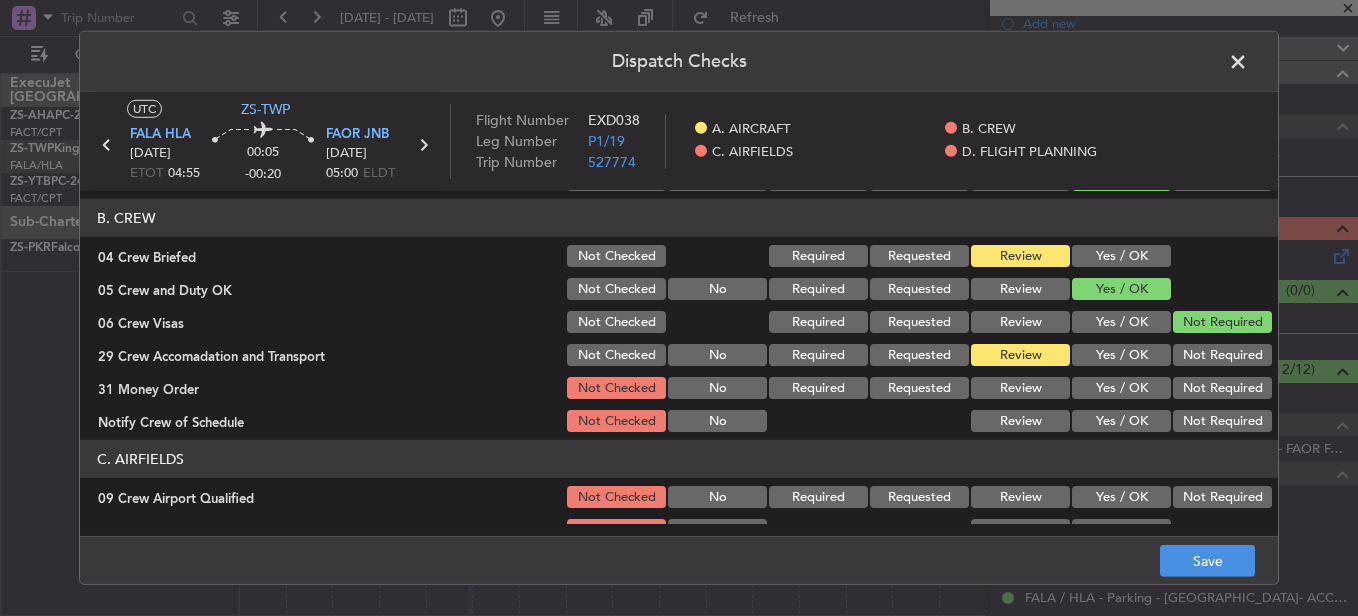 click on "Yes / OK" 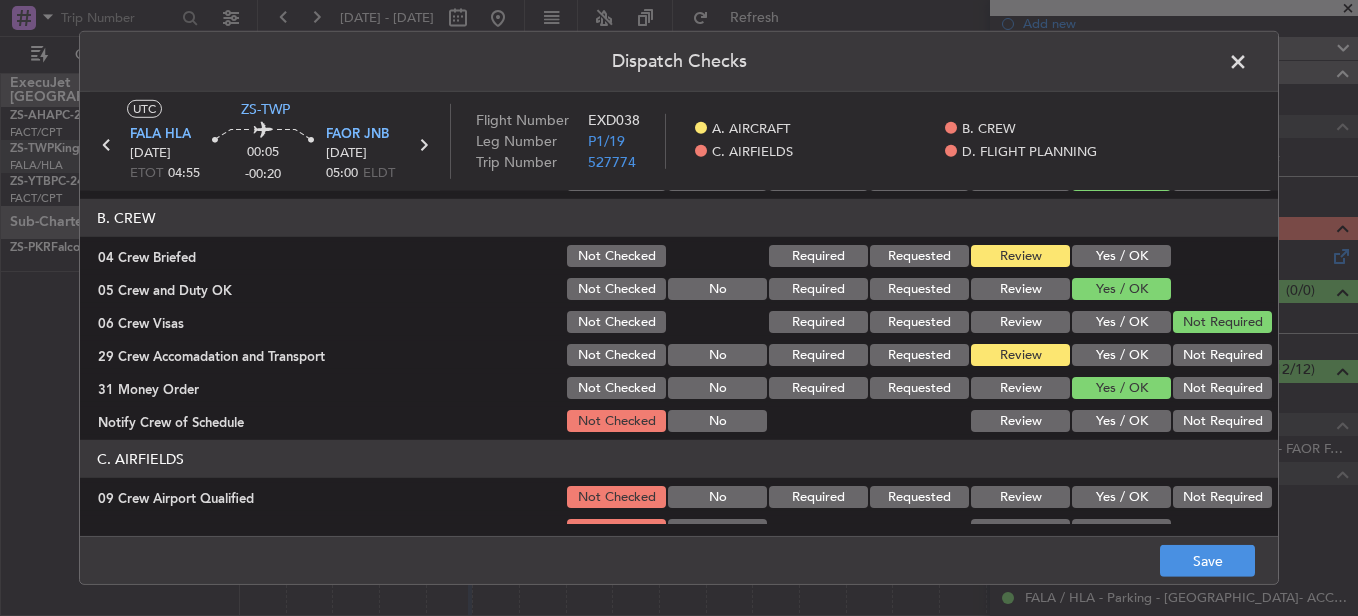 click on "Yes / OK" 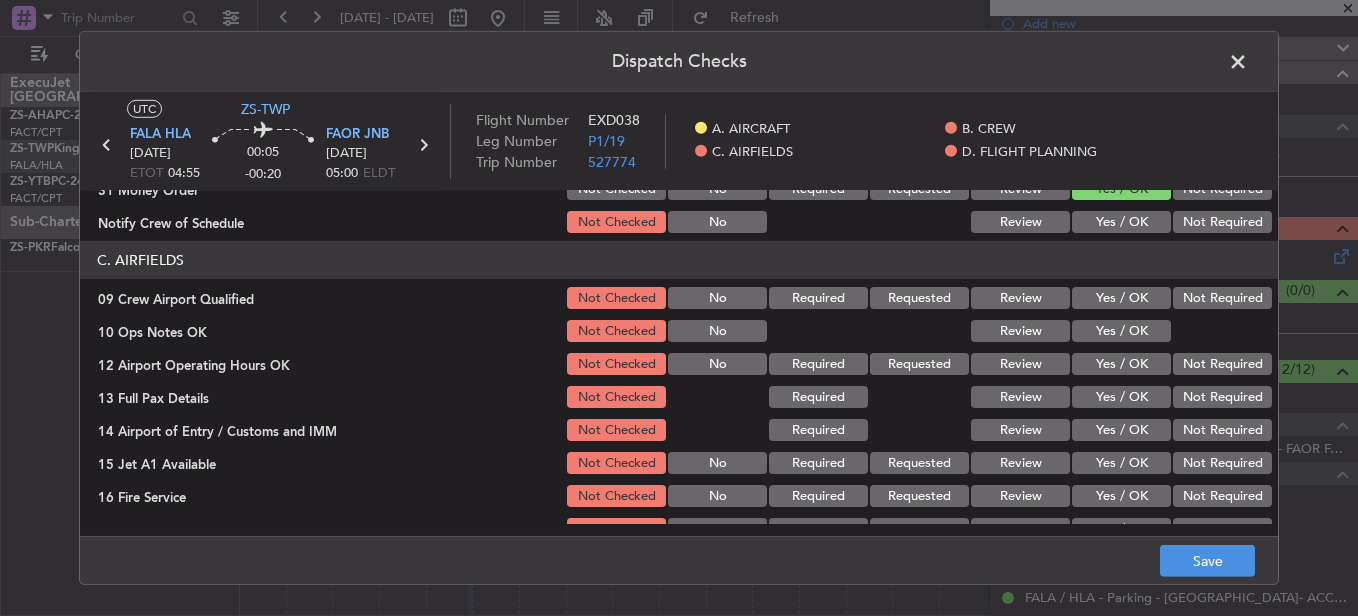 scroll, scrollTop: 400, scrollLeft: 0, axis: vertical 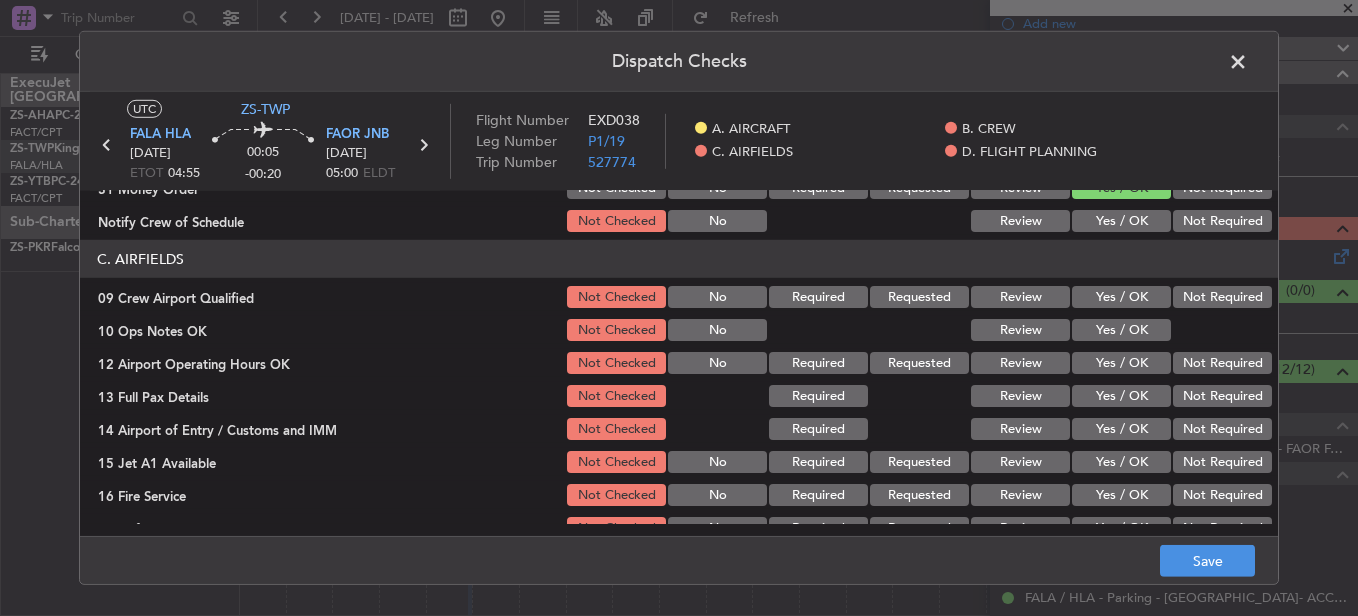 click on "Yes / OK" 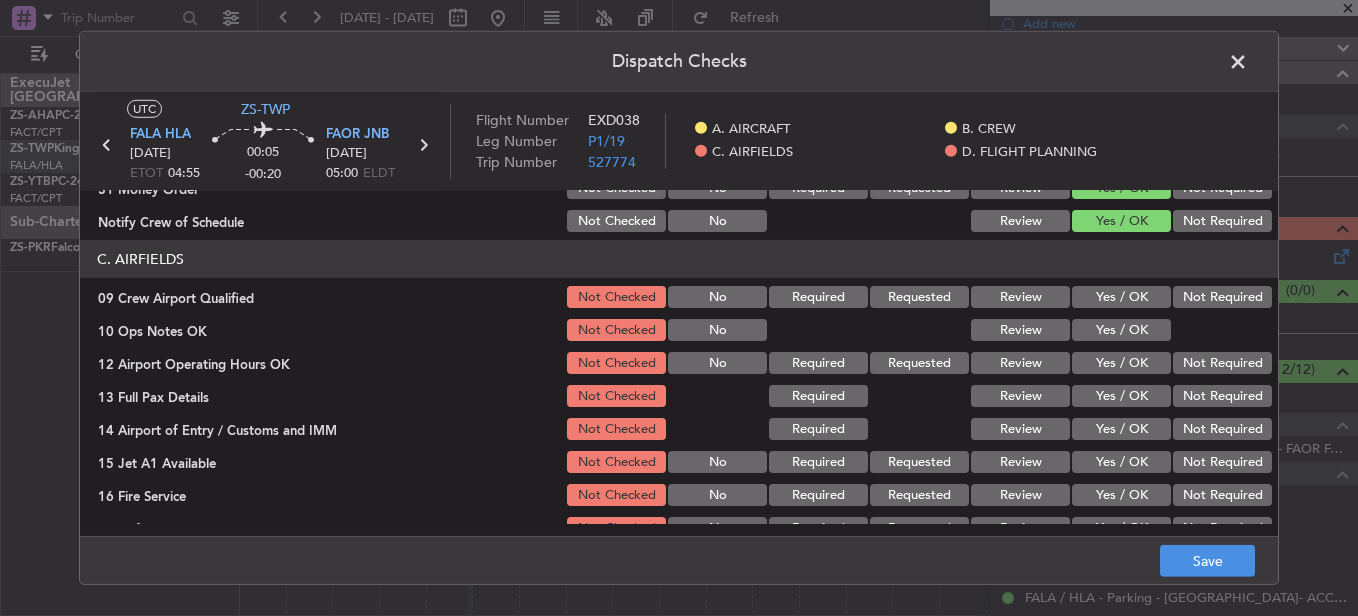 click on "Review" 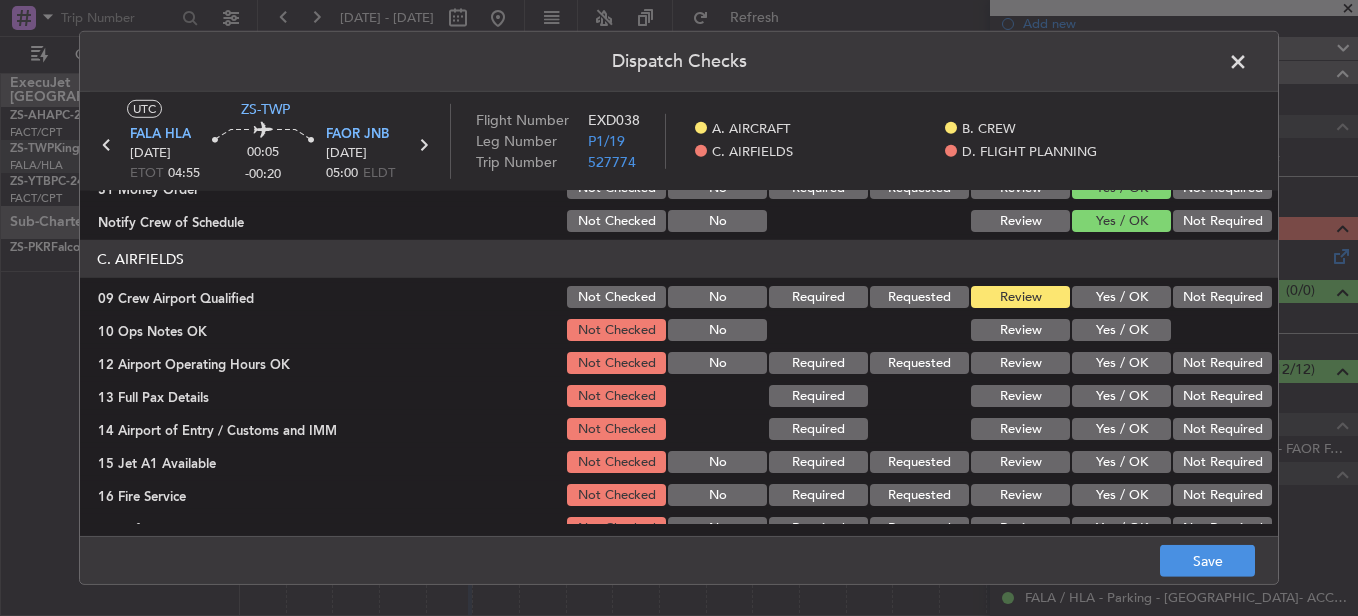 click on "Yes / OK" 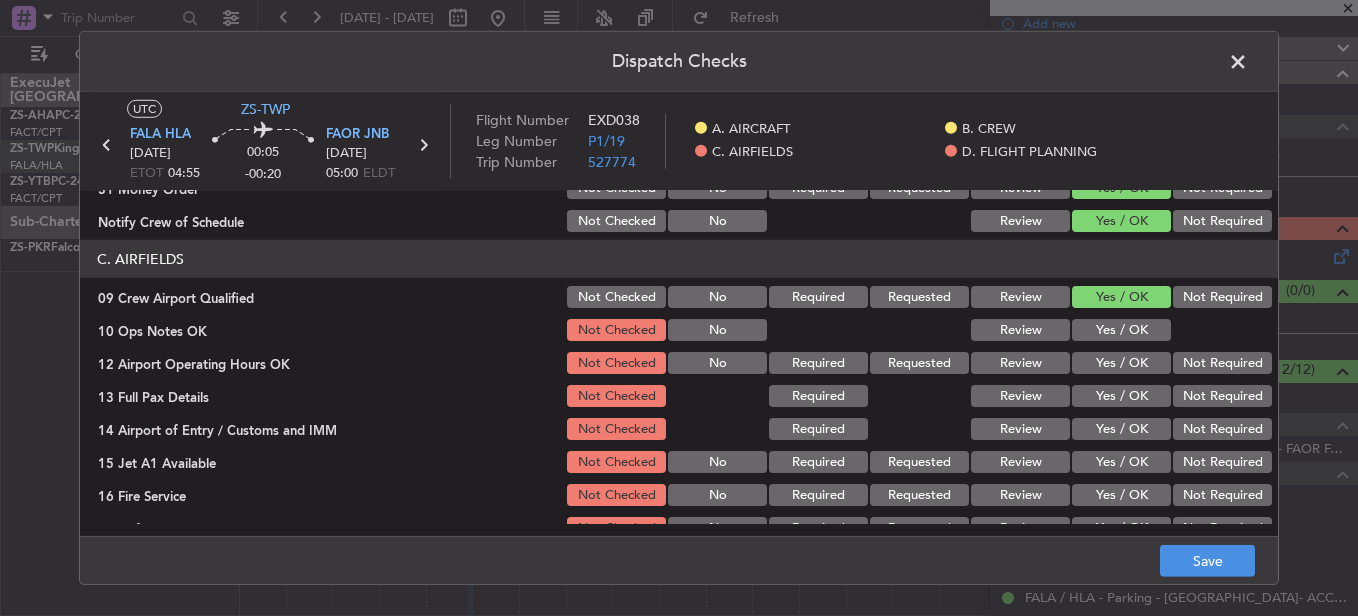 click on "Yes / OK" 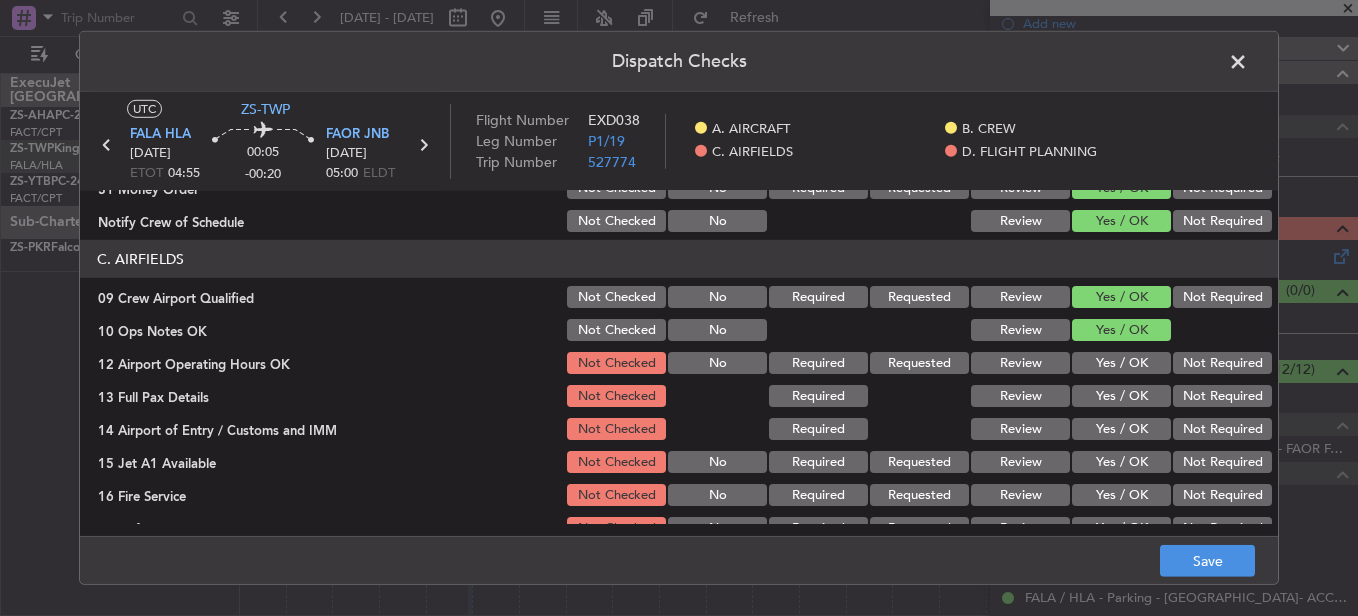 click on "Yes / OK" 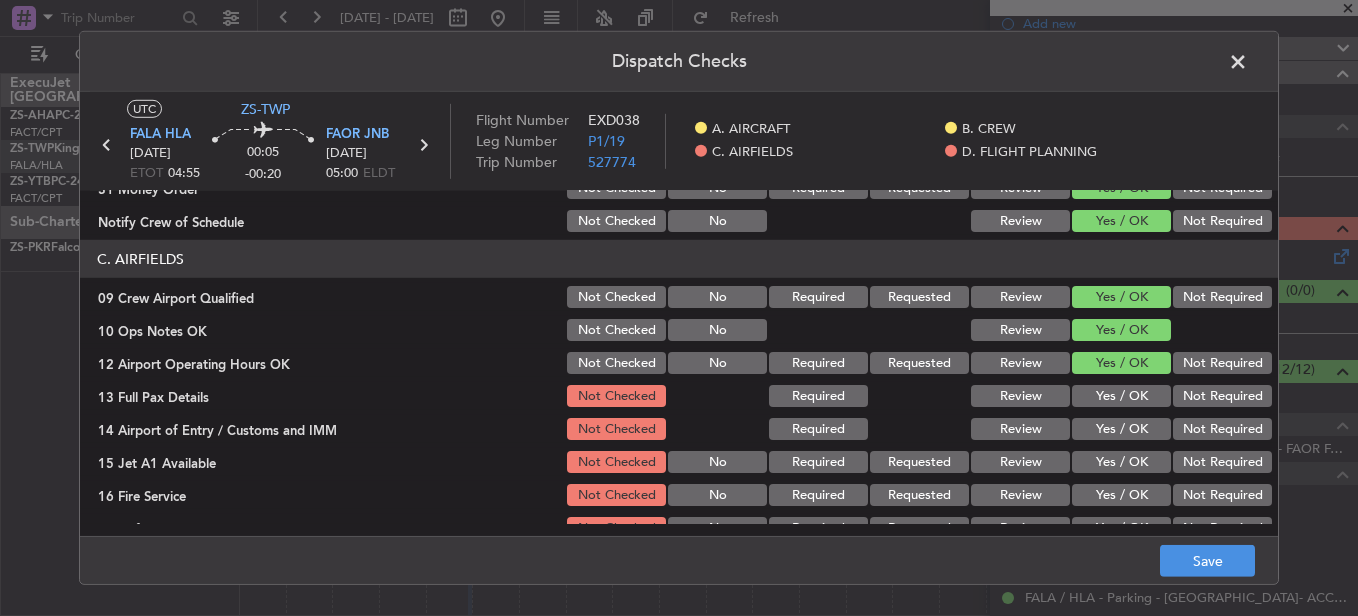 click on "Yes / OK" 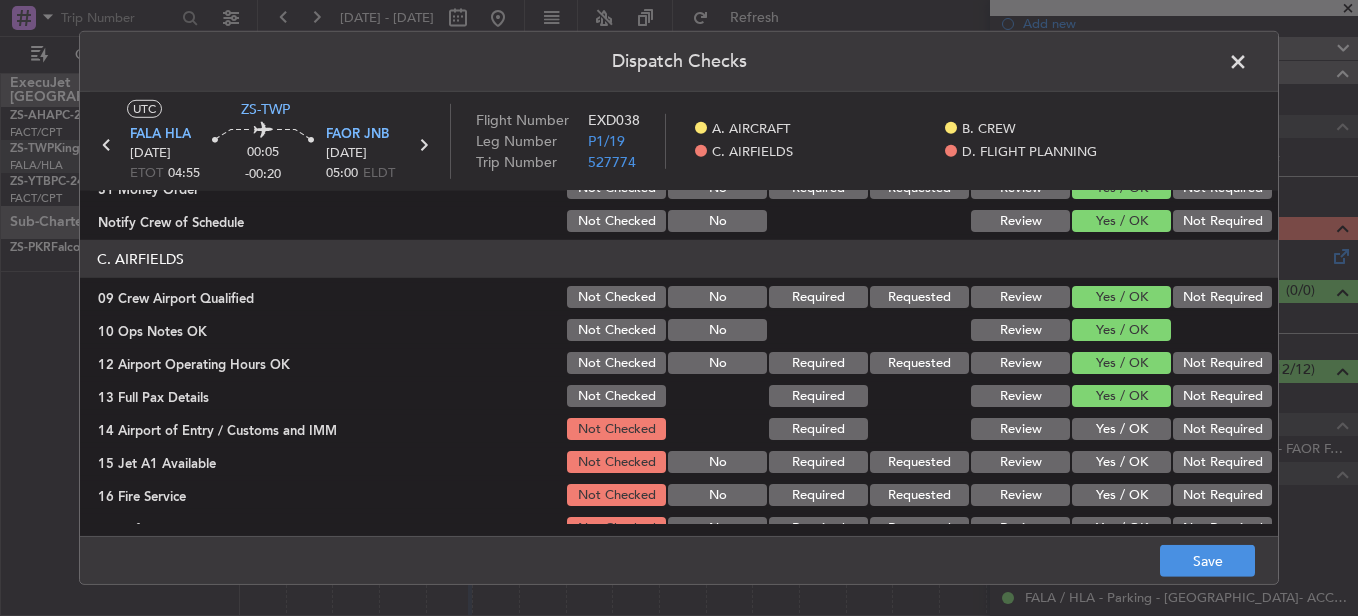 click on "Yes / OK" 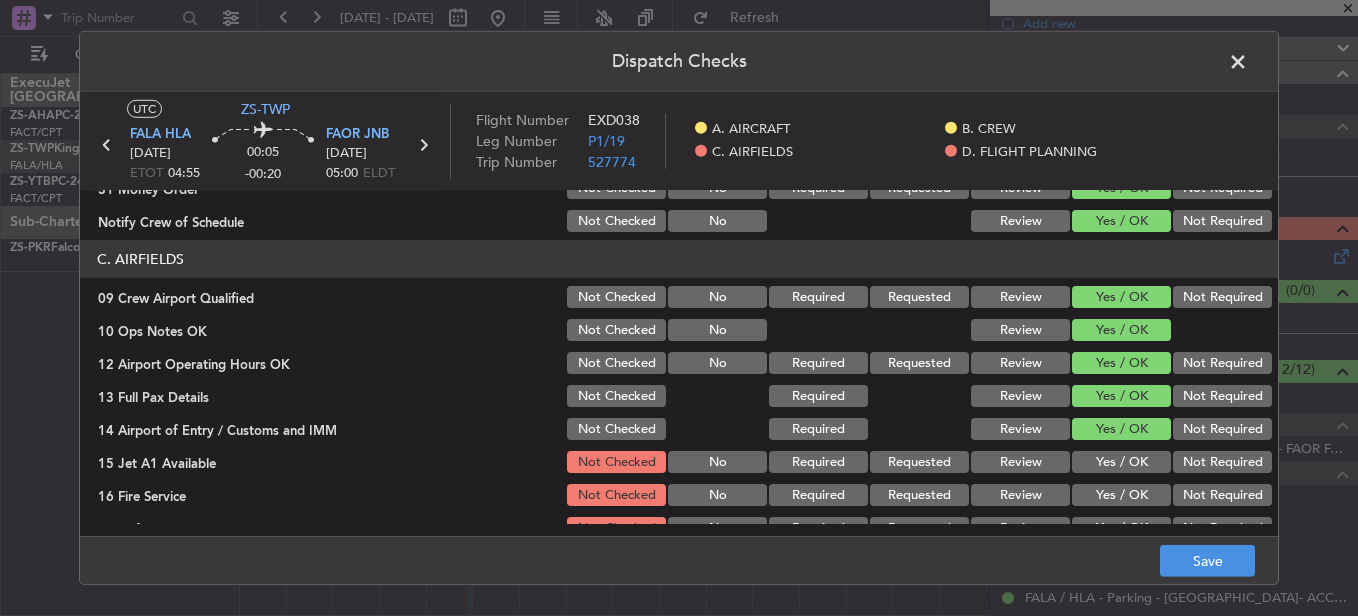 click on "Review" 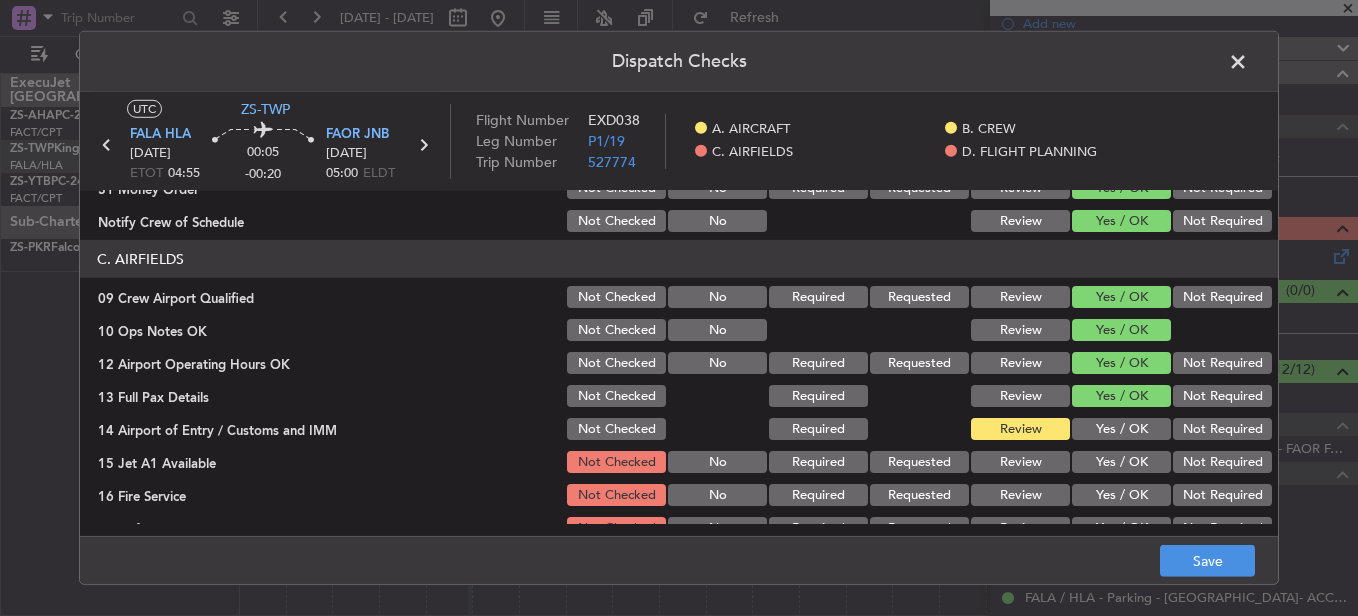 click on "Yes / OK" 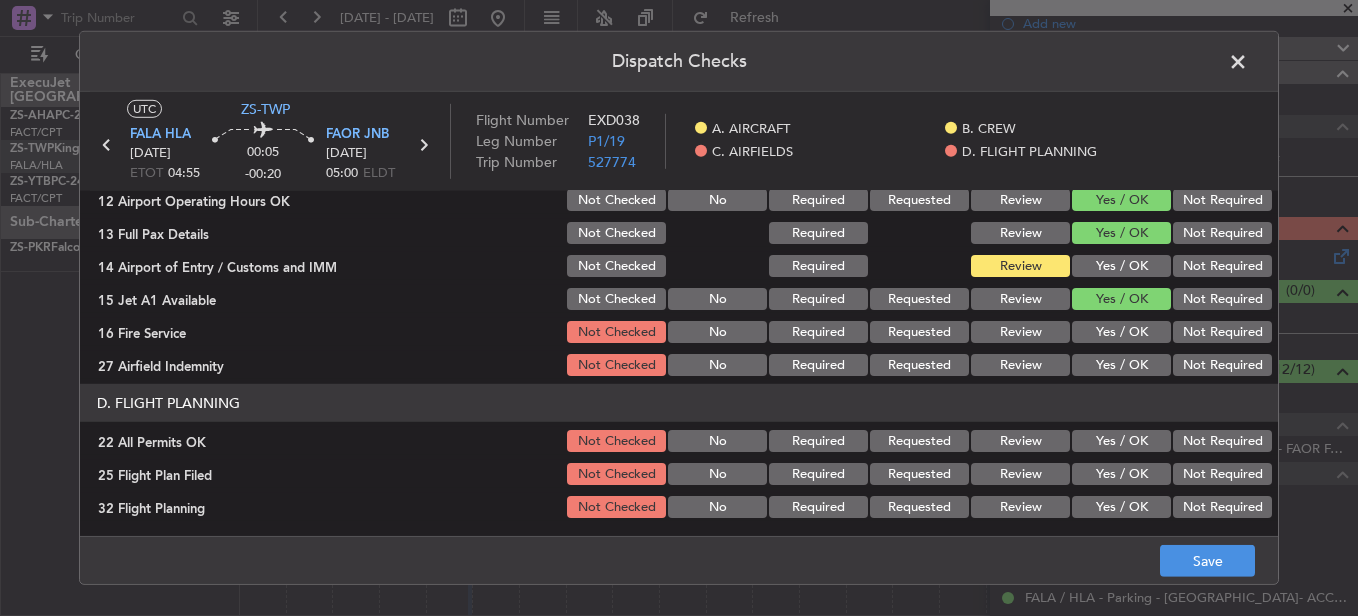 scroll, scrollTop: 565, scrollLeft: 0, axis: vertical 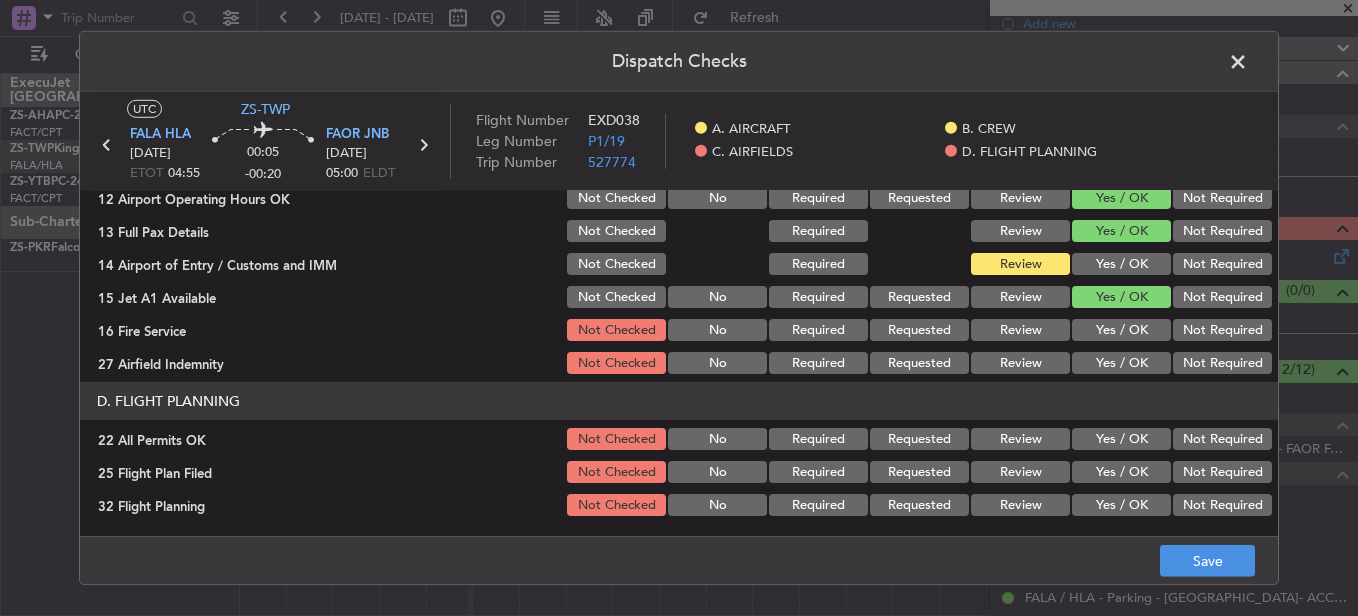 click on "Yes / OK" 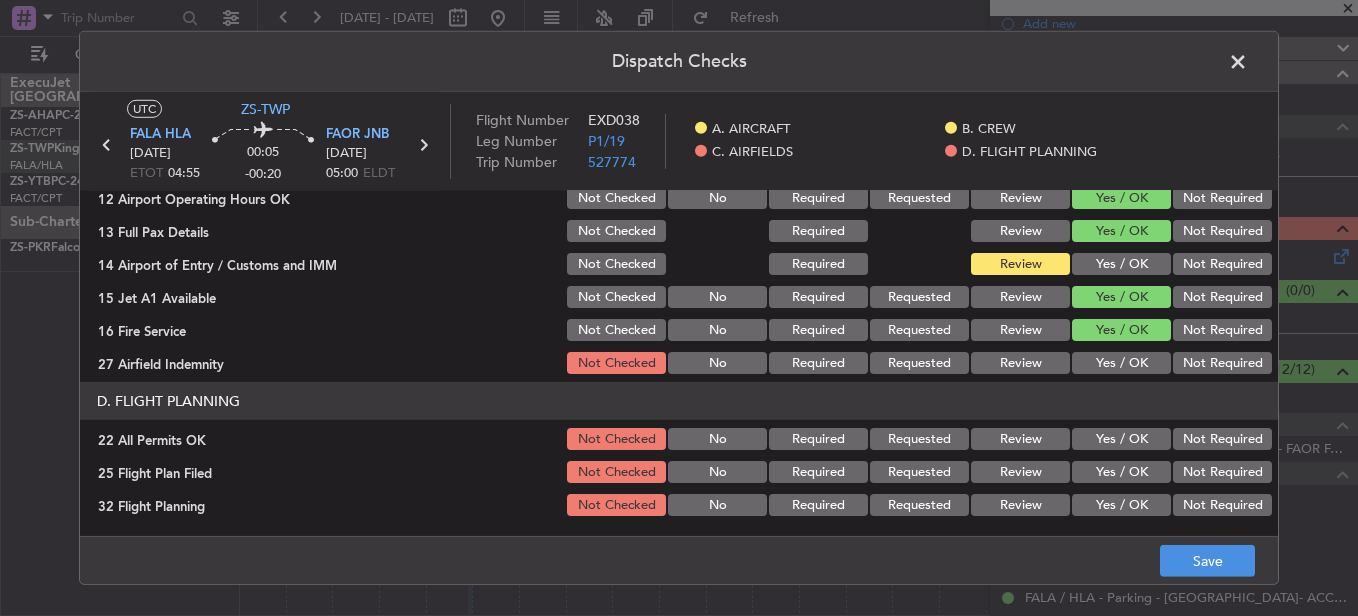 click on "Yes / OK" 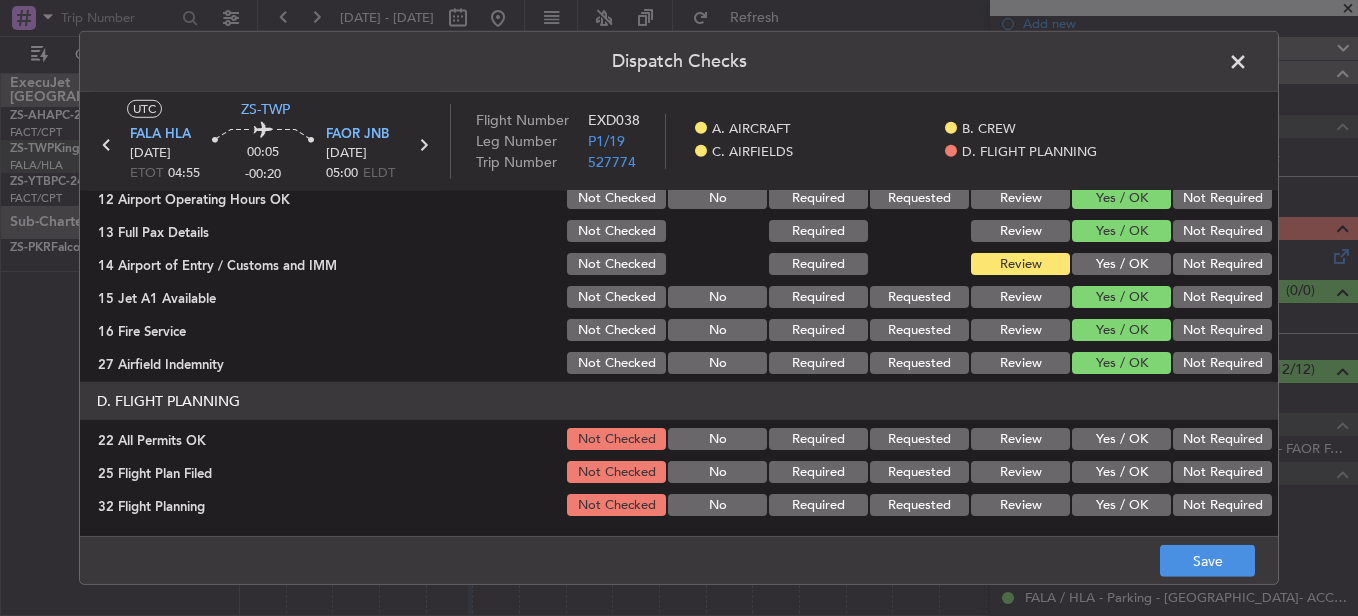 click on "Yes / OK" 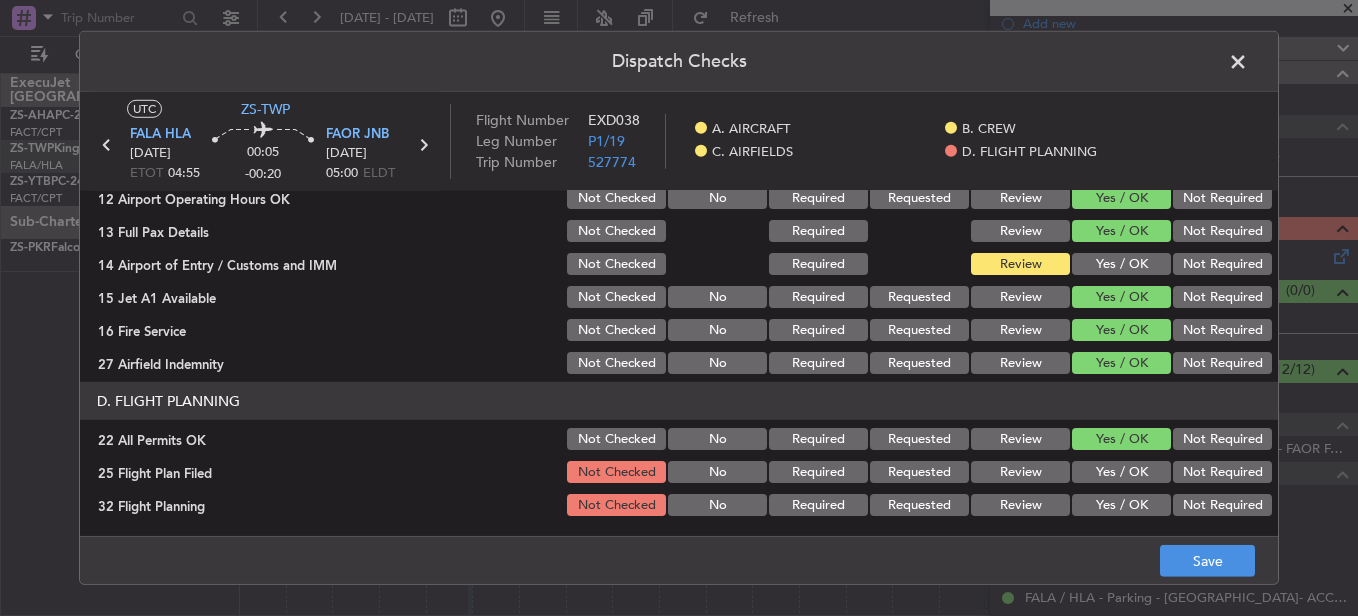 click on "Review" 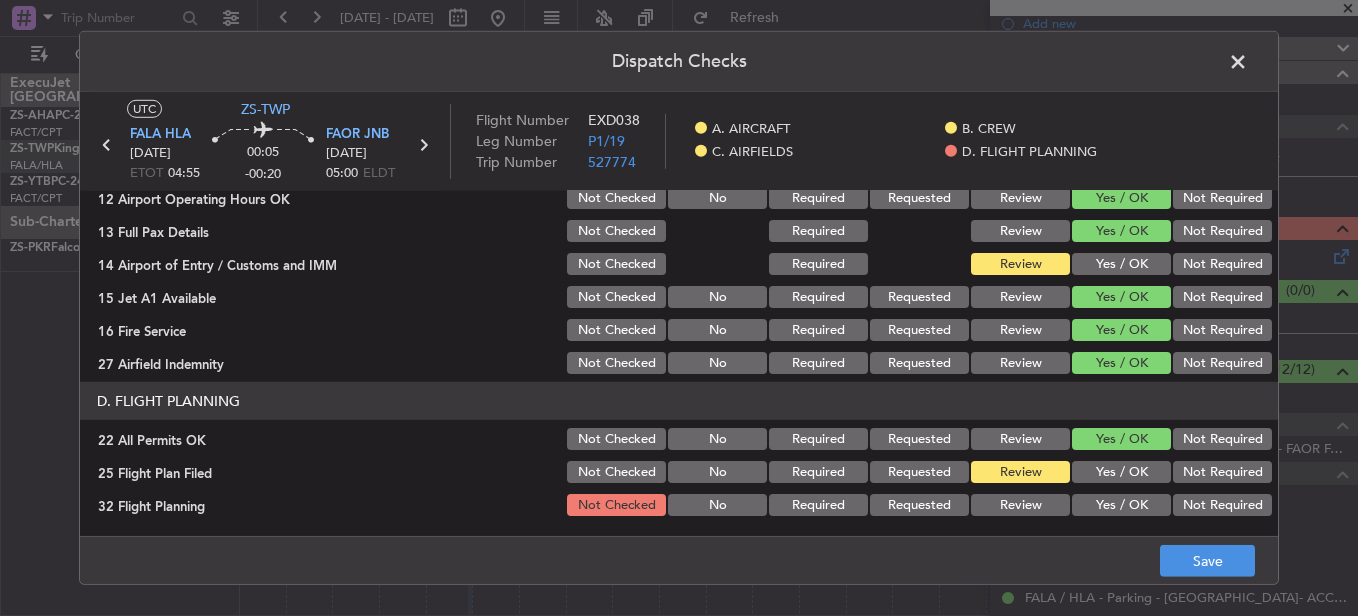 drag, startPoint x: 1011, startPoint y: 495, endPoint x: 1017, endPoint y: 504, distance: 10.816654 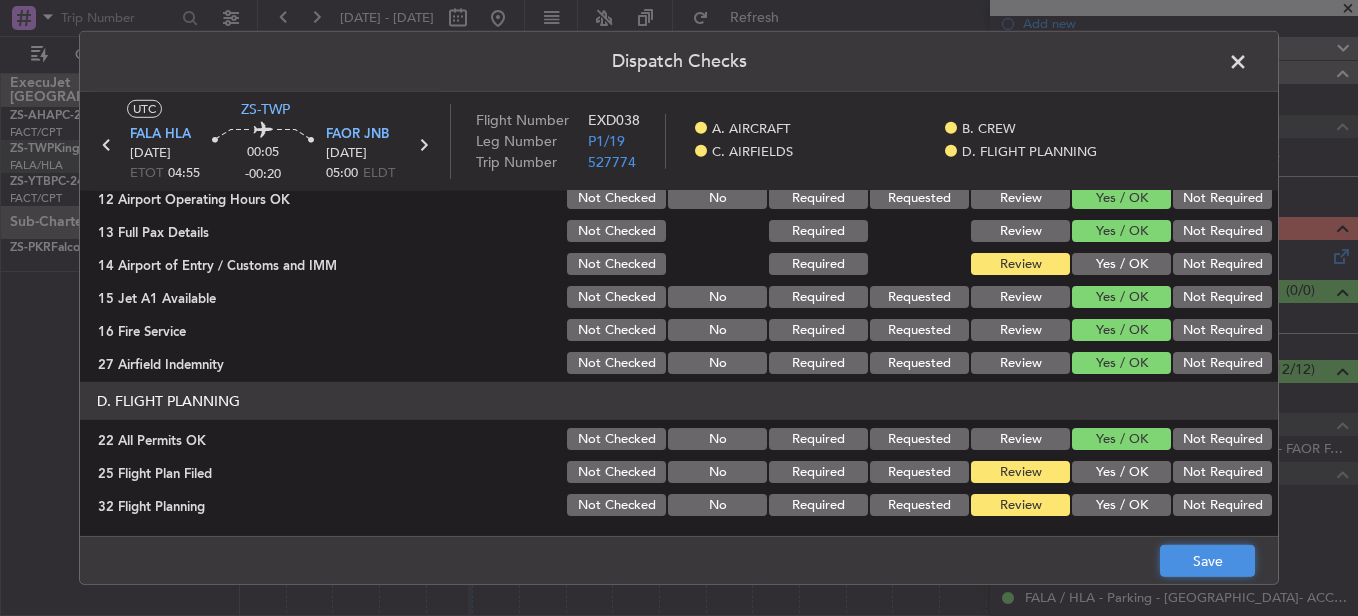 click on "Save" 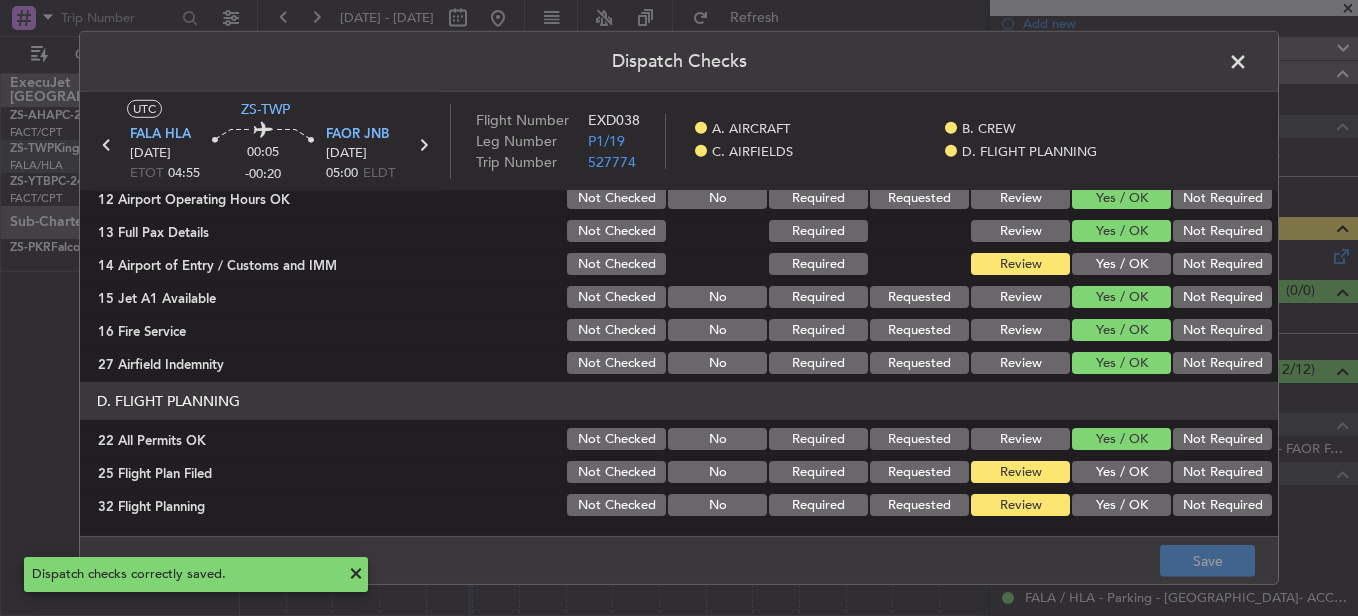 click 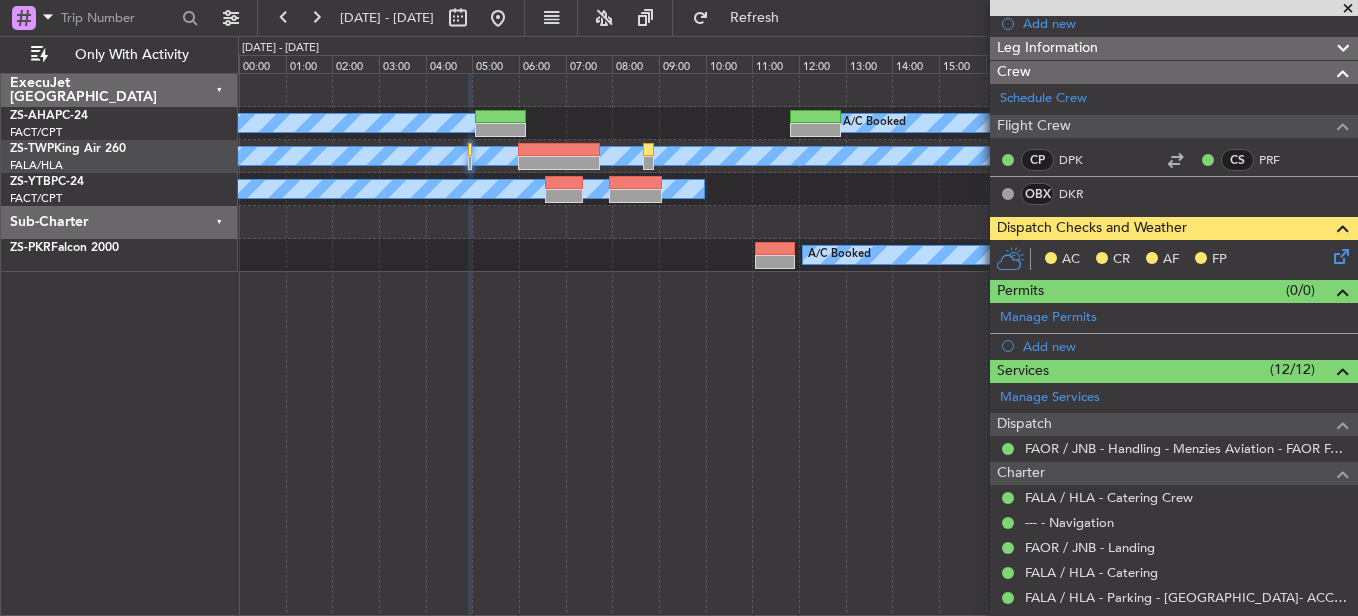 click 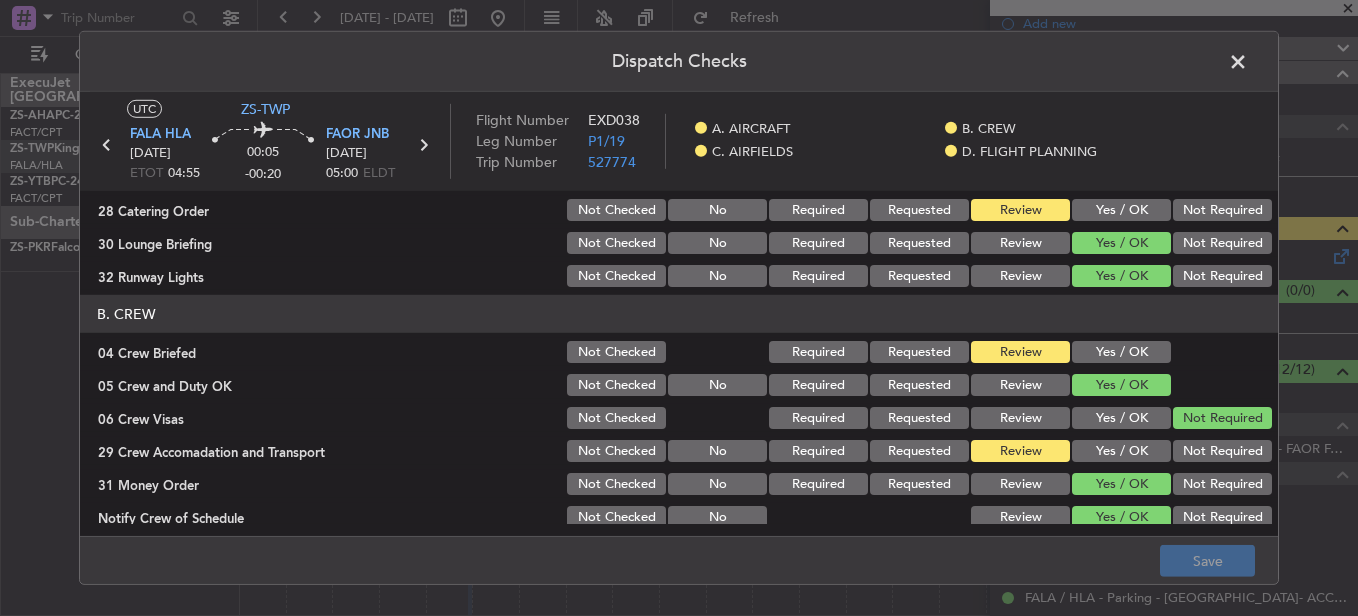 scroll, scrollTop: 400, scrollLeft: 0, axis: vertical 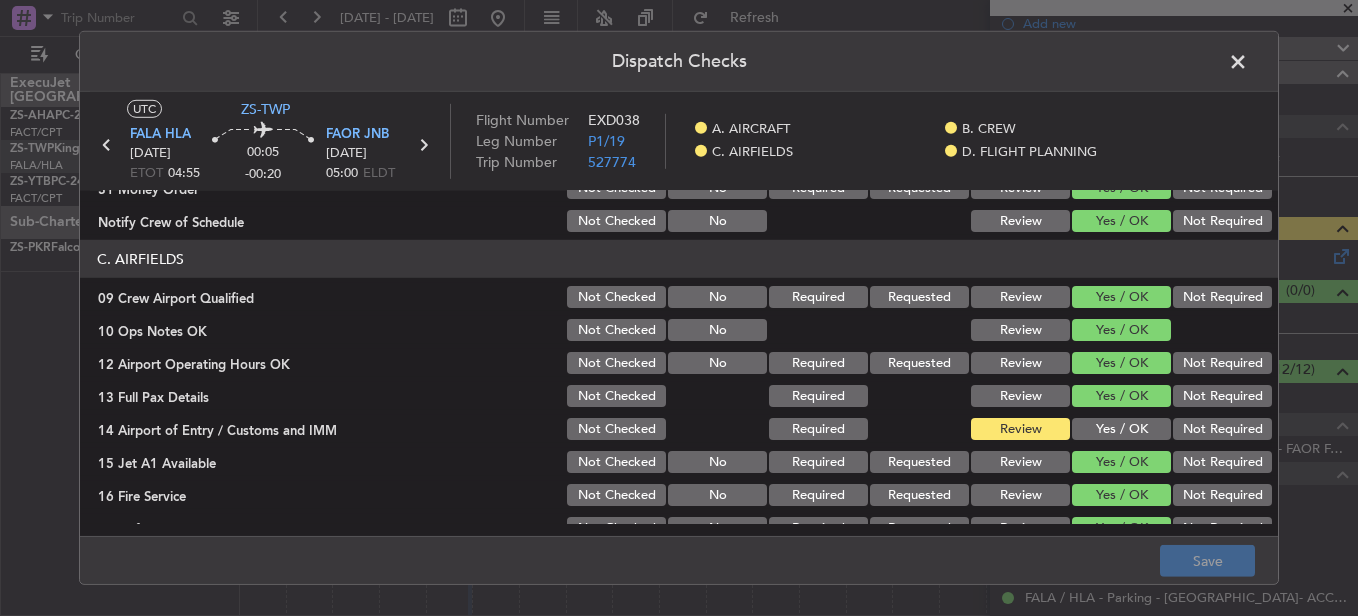 click on "Yes / OK" 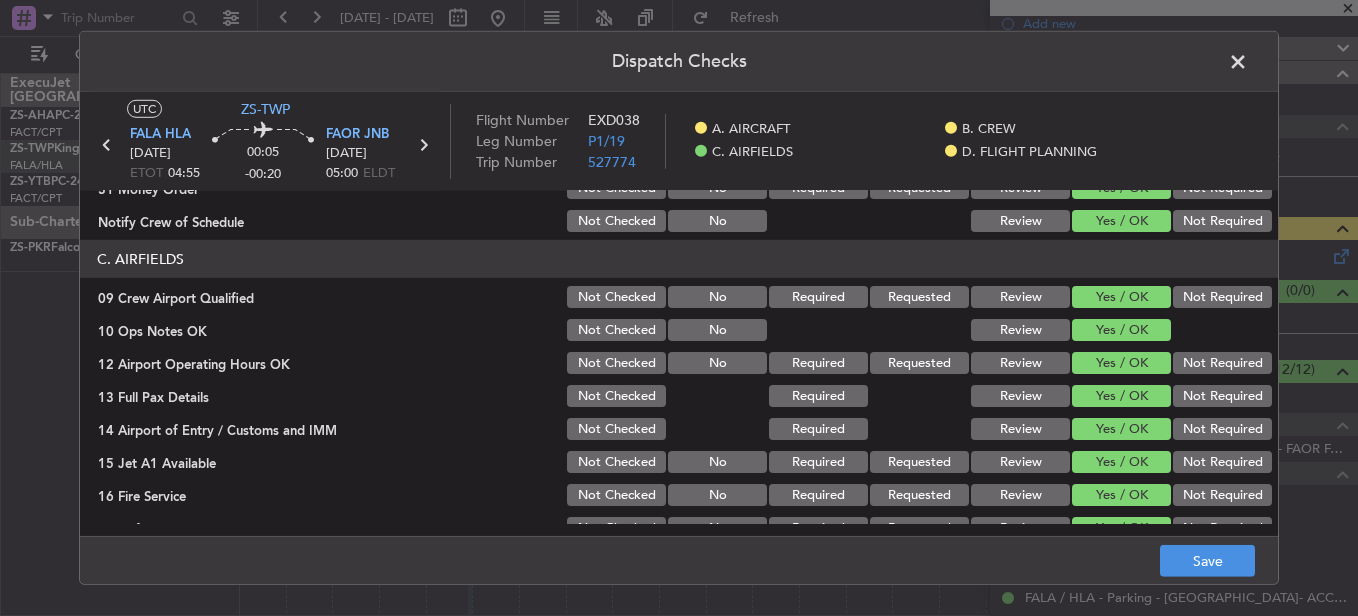 scroll, scrollTop: 0, scrollLeft: 0, axis: both 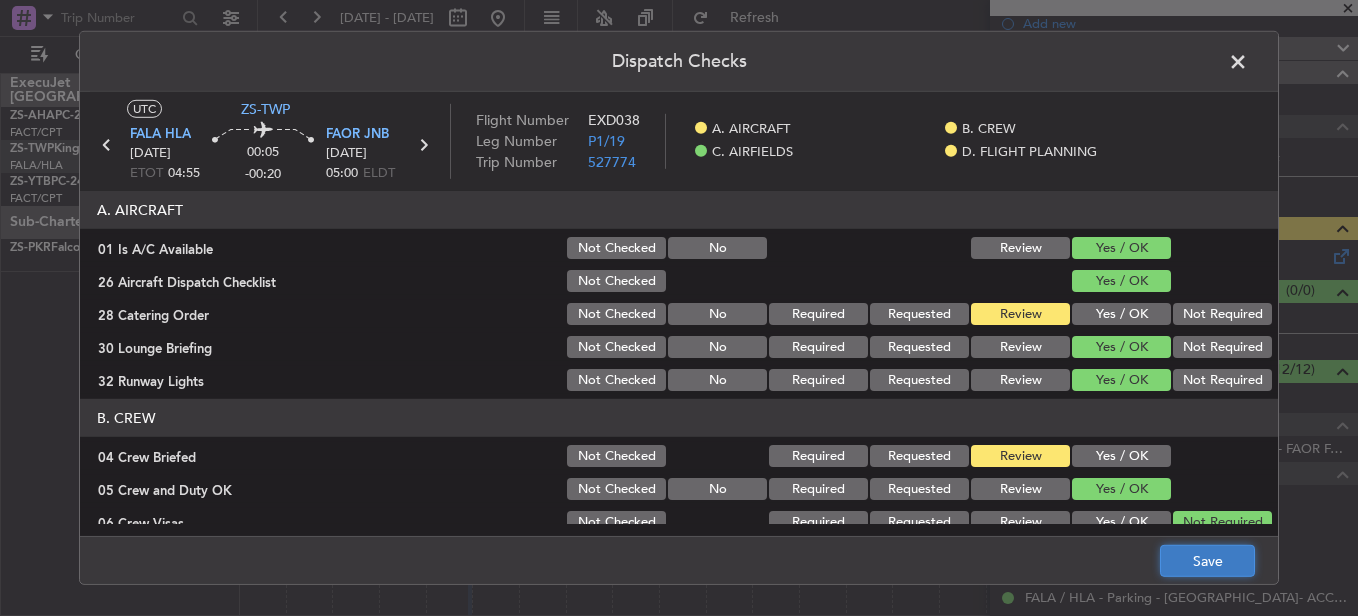 click on "Save" 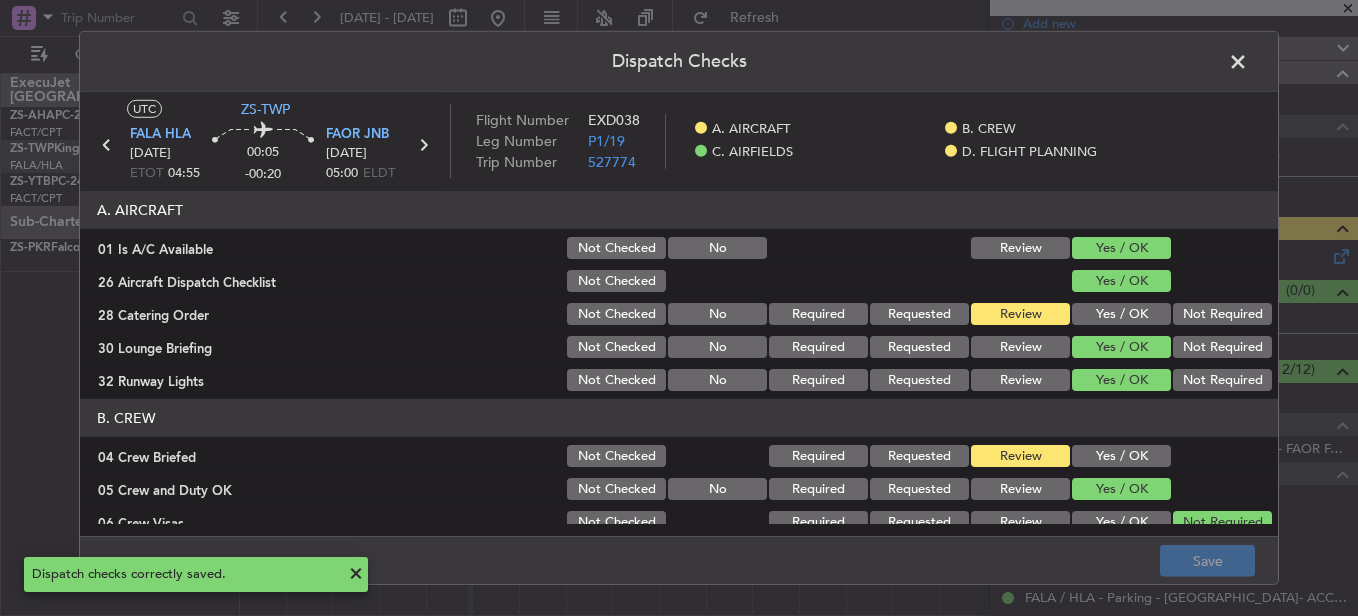 click 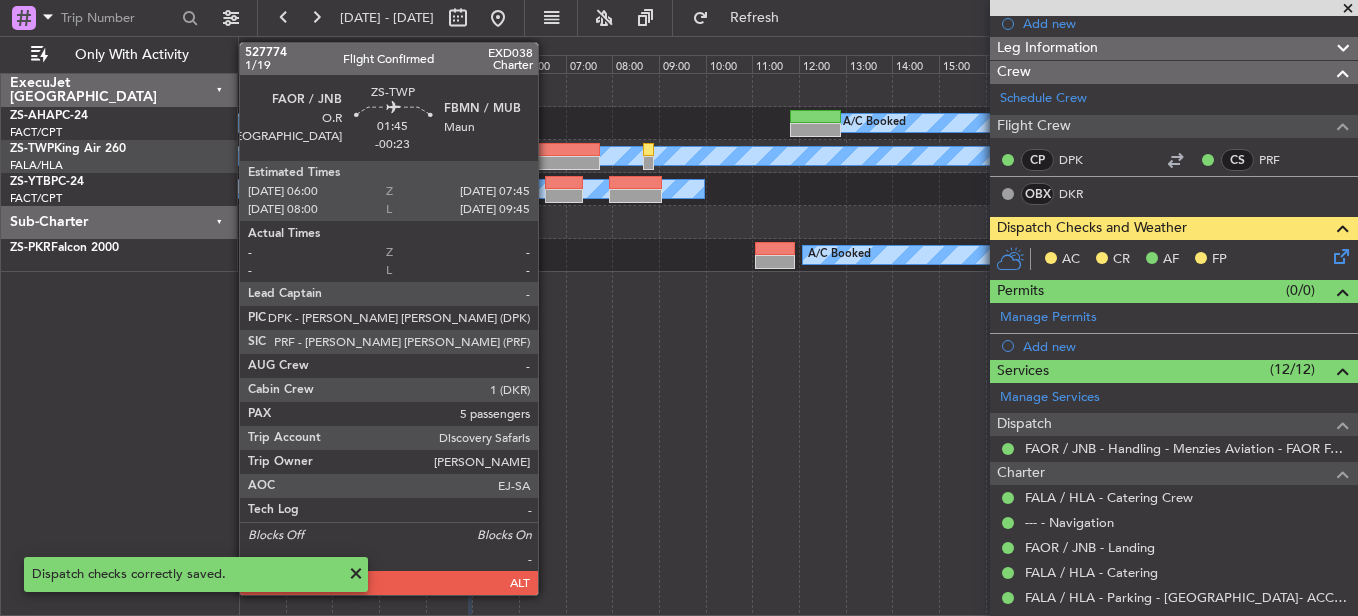 click 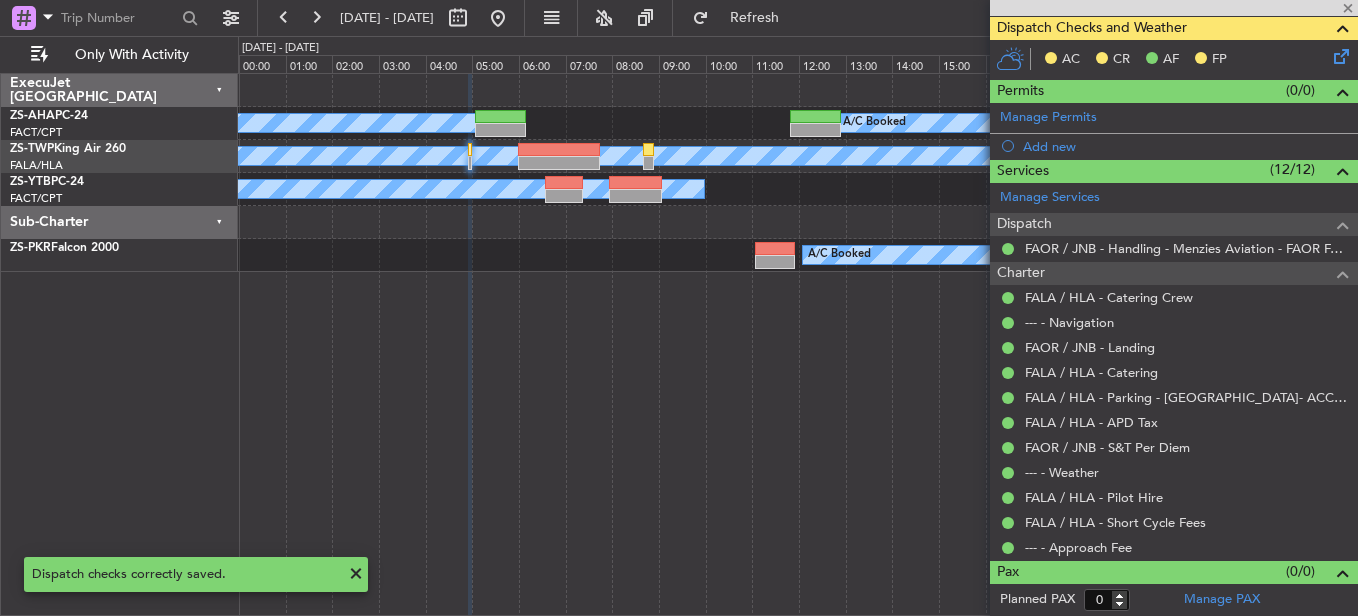 type on "-00:23" 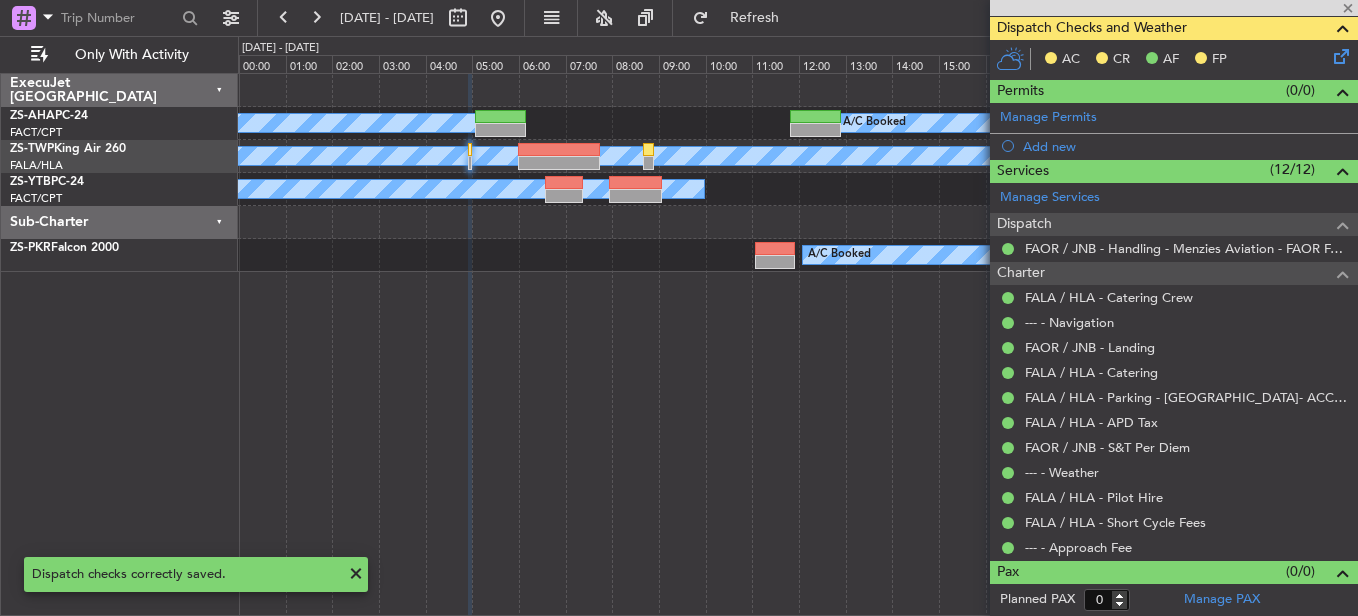 type on "5" 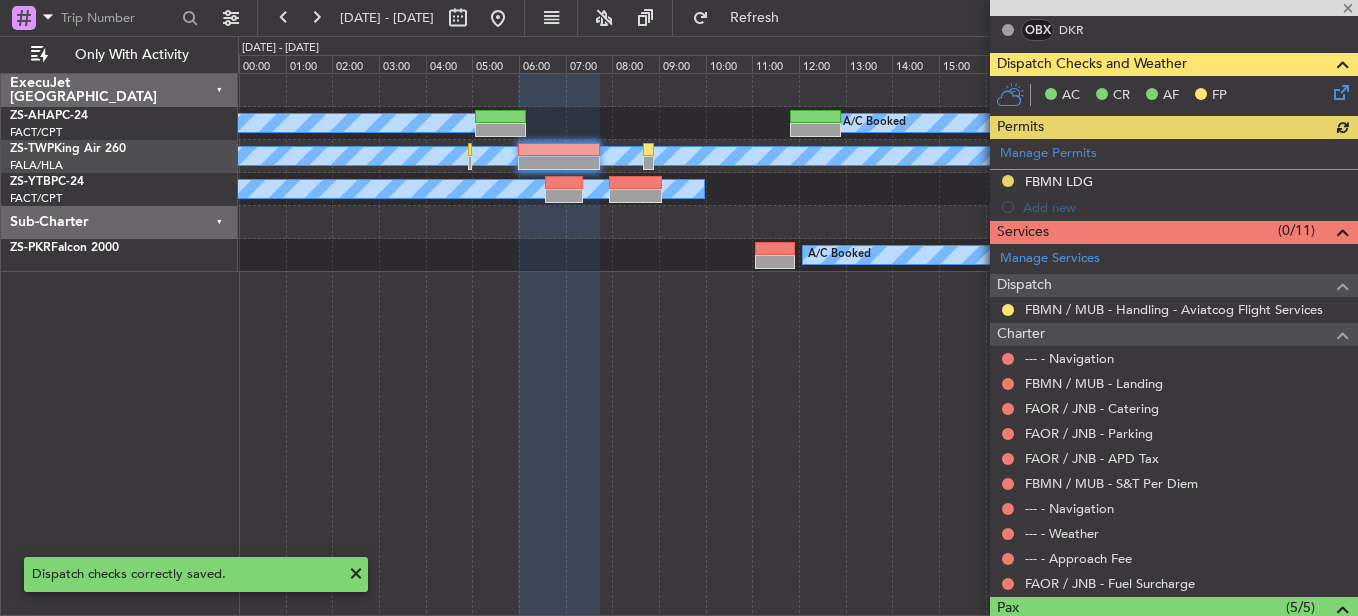 scroll, scrollTop: 408, scrollLeft: 0, axis: vertical 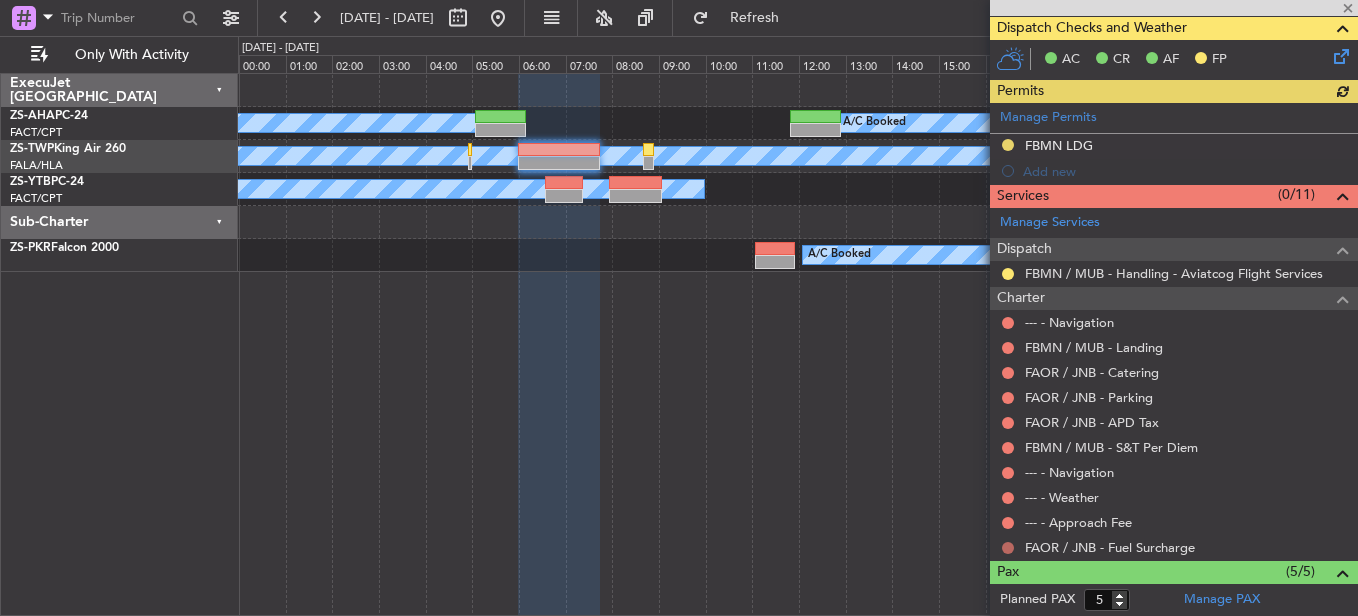 click at bounding box center (1008, 548) 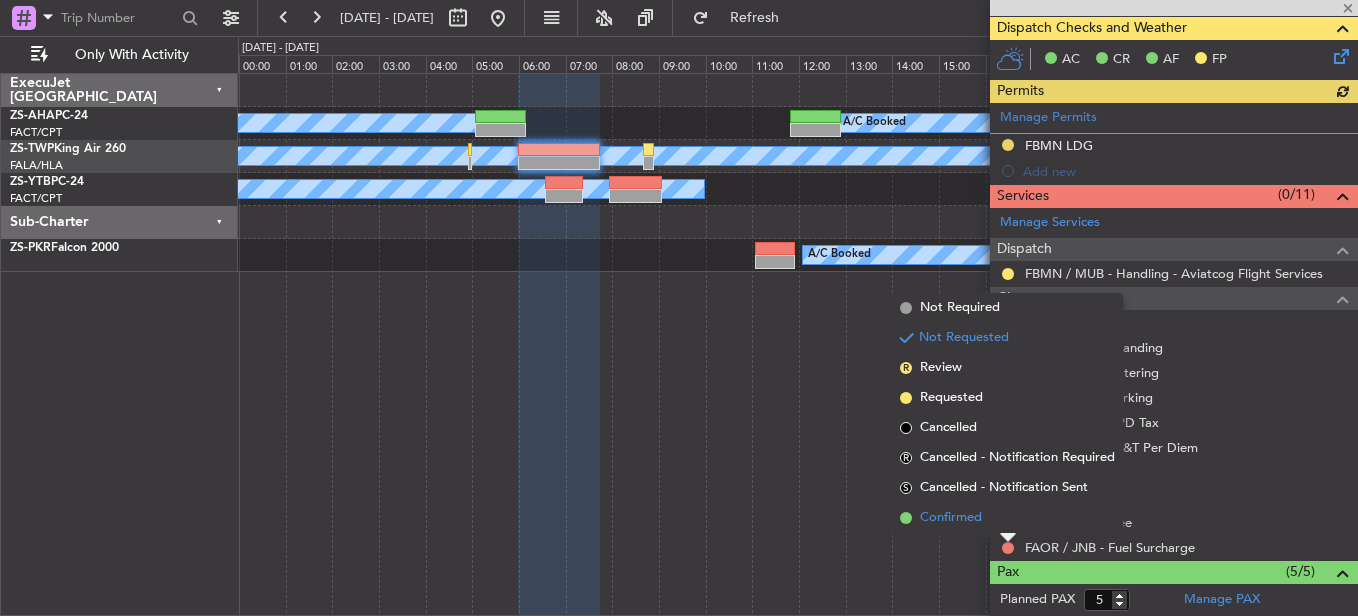 click on "Confirmed" at bounding box center [1007, 518] 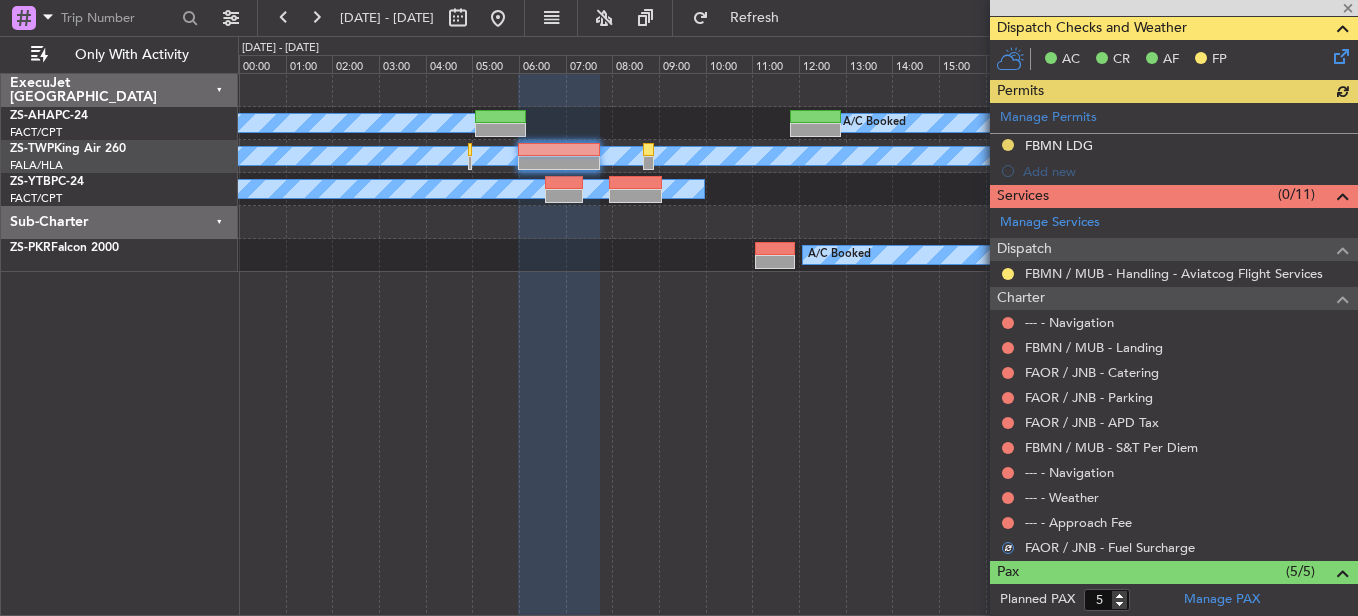 click at bounding box center (1008, 523) 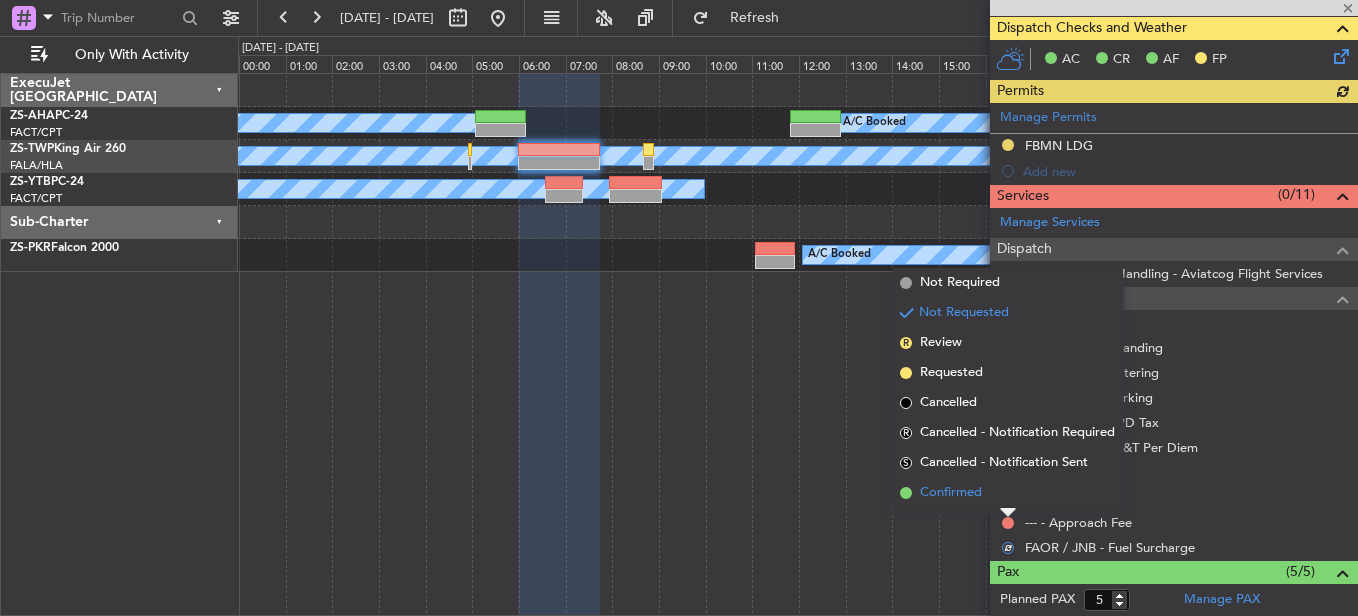 click on "Confirmed" at bounding box center (1007, 493) 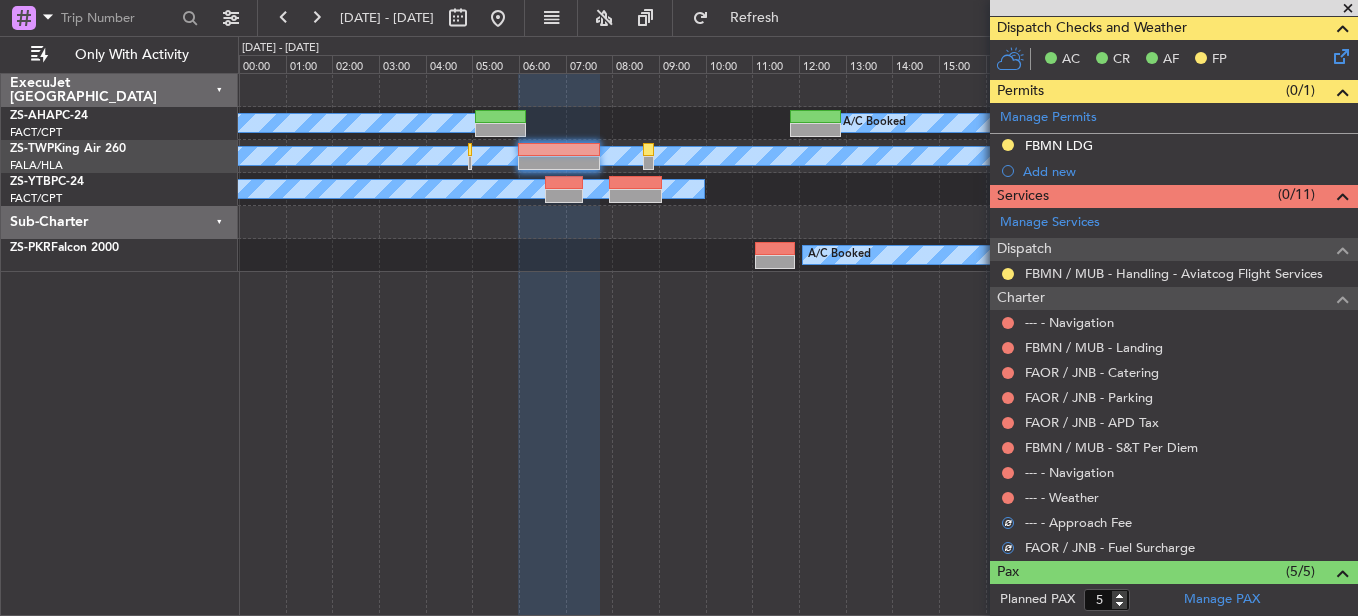 click on "--- - Weather" at bounding box center (1174, 497) 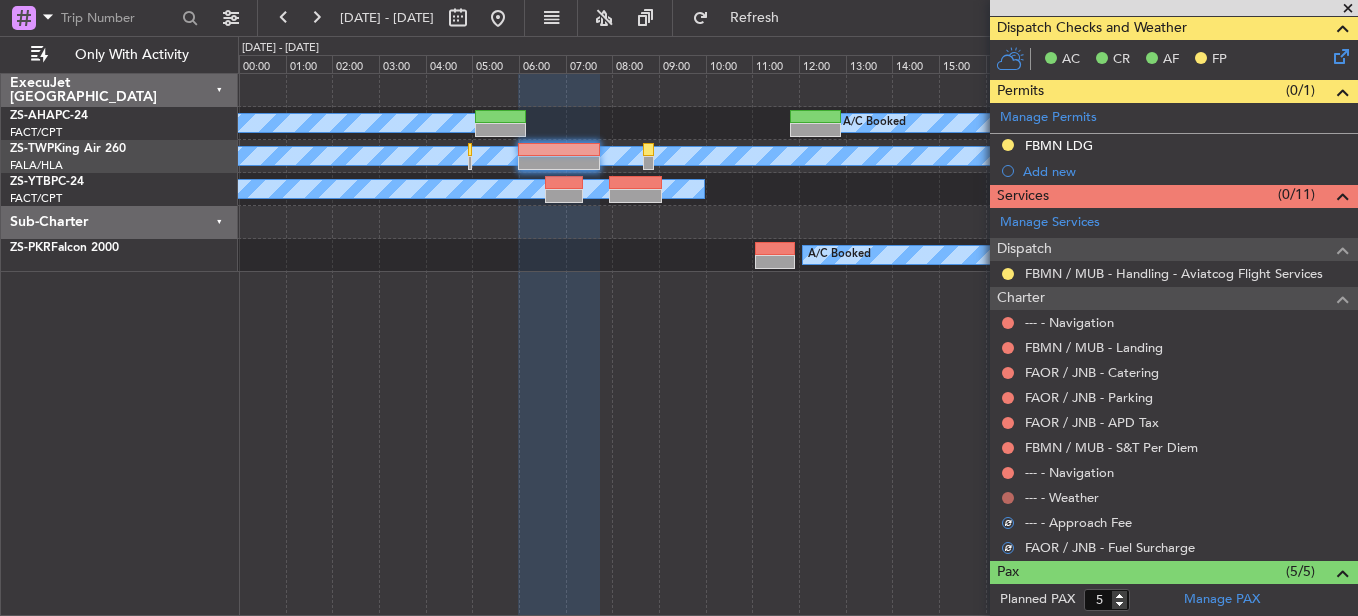 click at bounding box center [1008, 498] 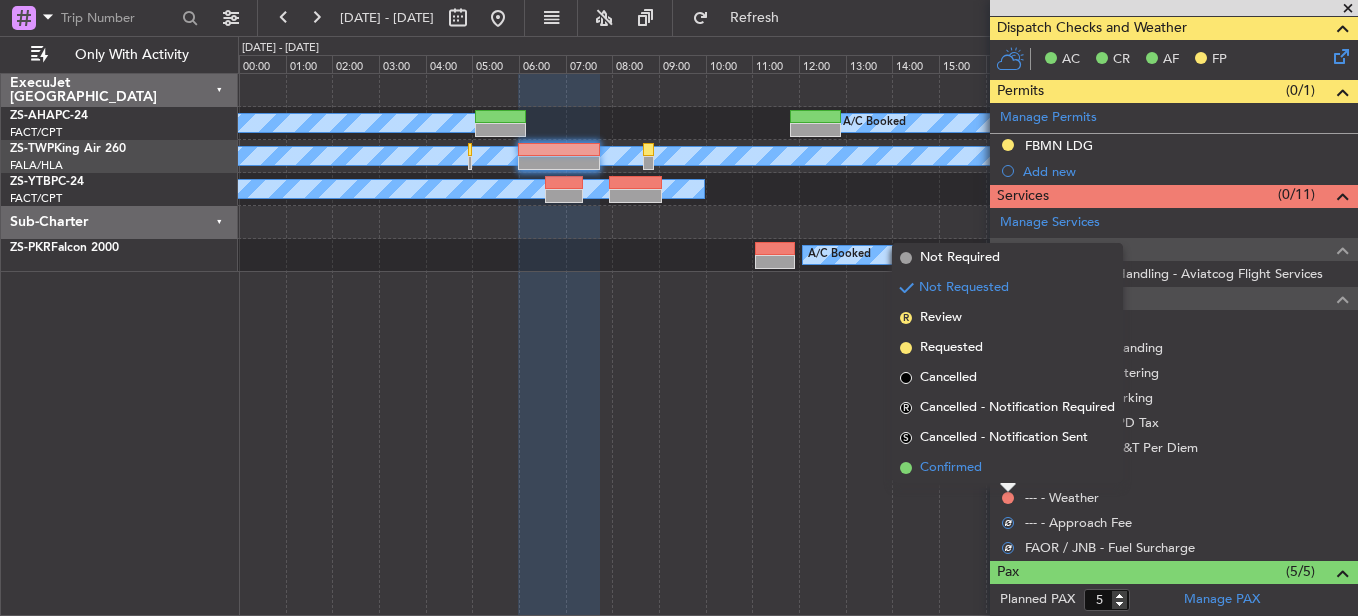 click on "Confirmed" at bounding box center (1007, 468) 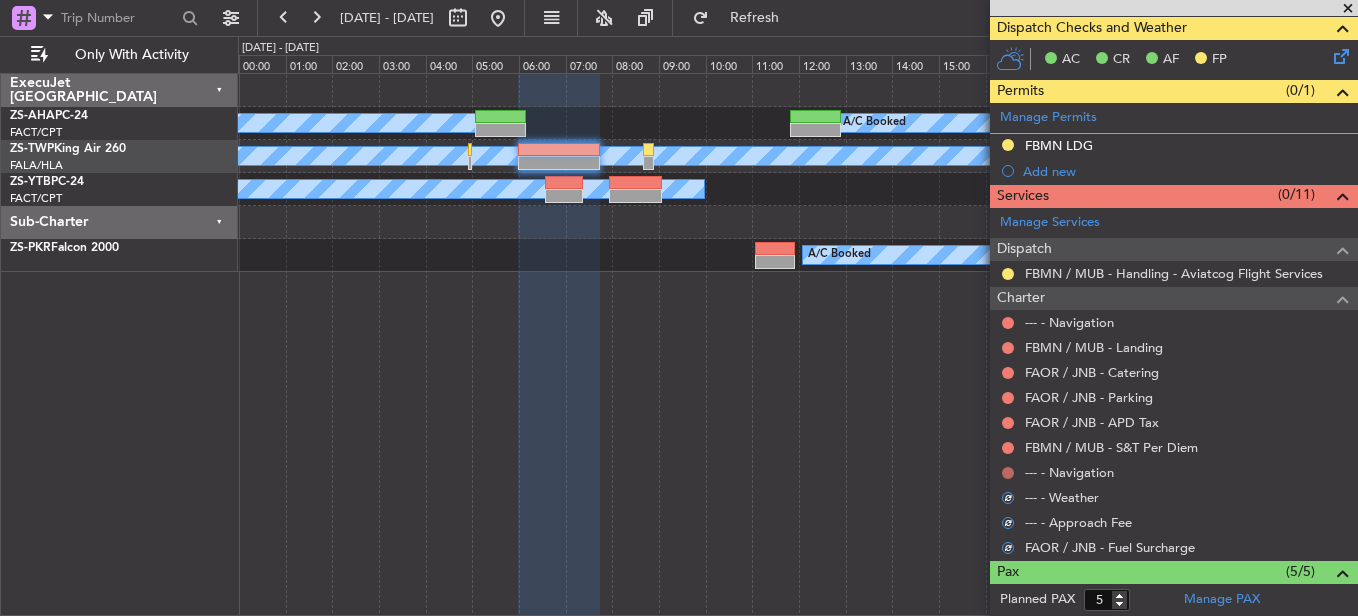 click at bounding box center [1008, 473] 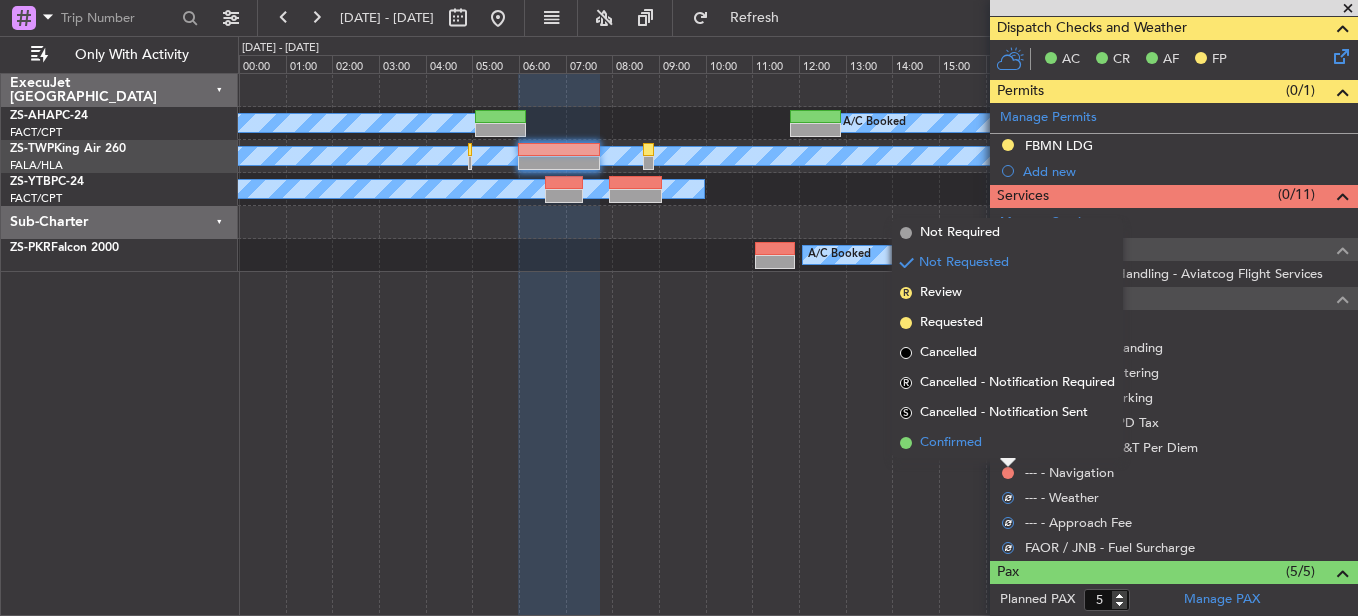 click on "Confirmed" at bounding box center (1007, 443) 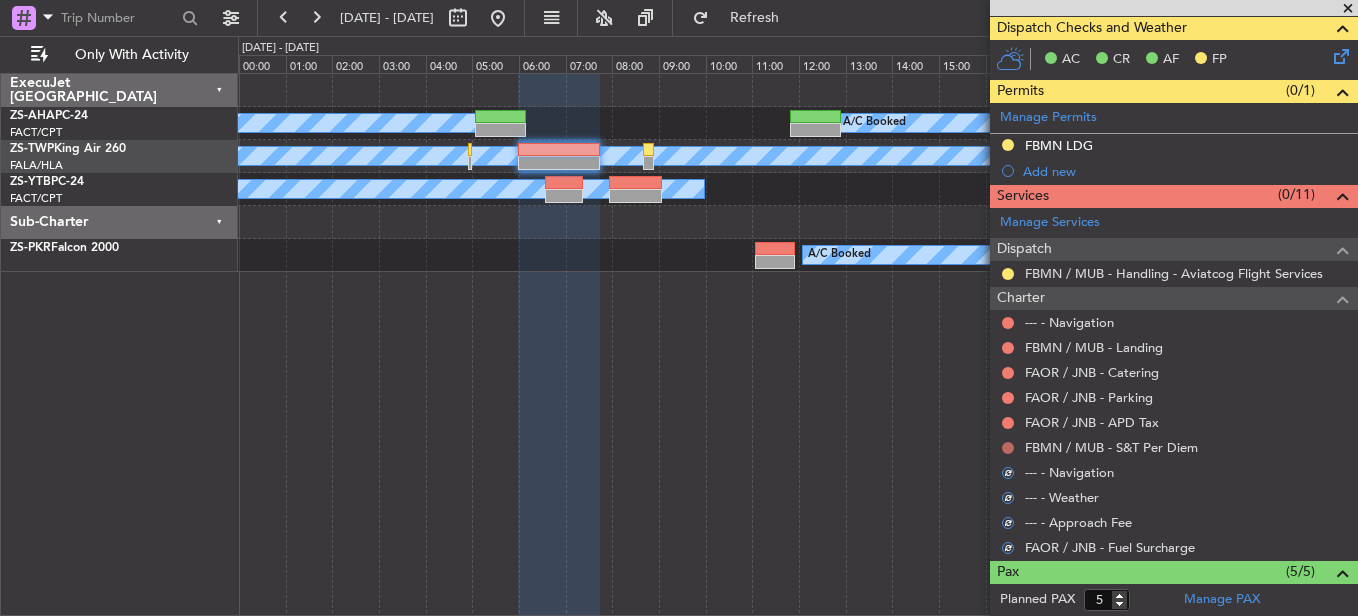 click at bounding box center [1008, 448] 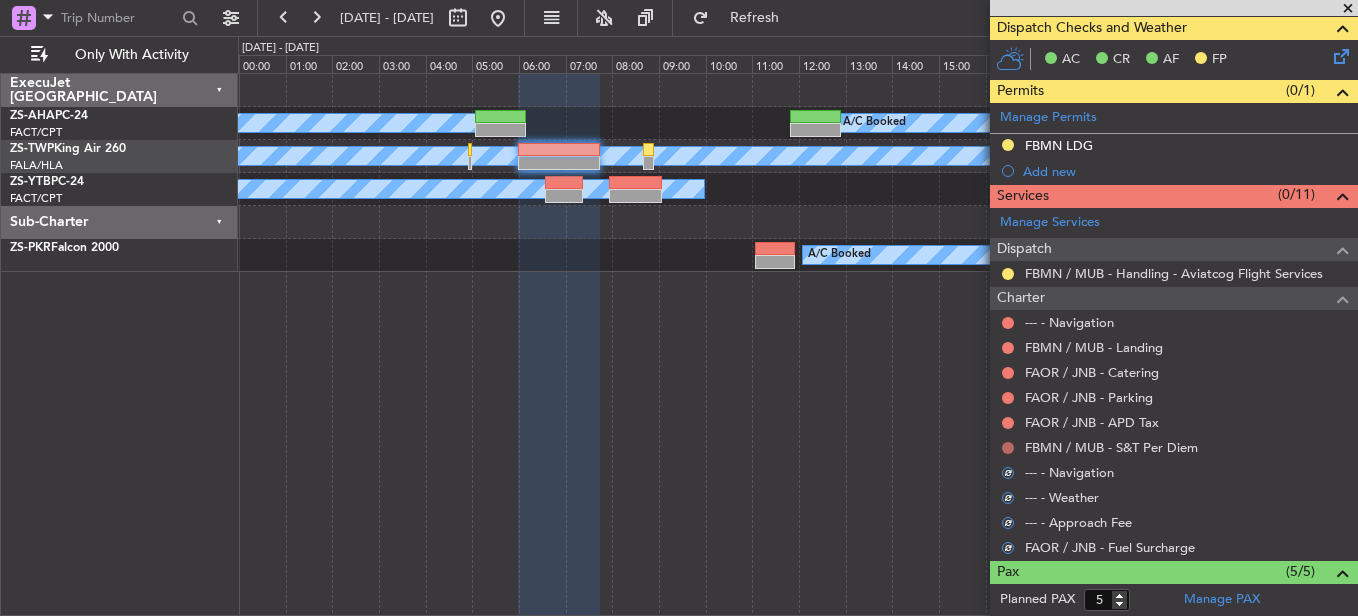 click at bounding box center (1008, 448) 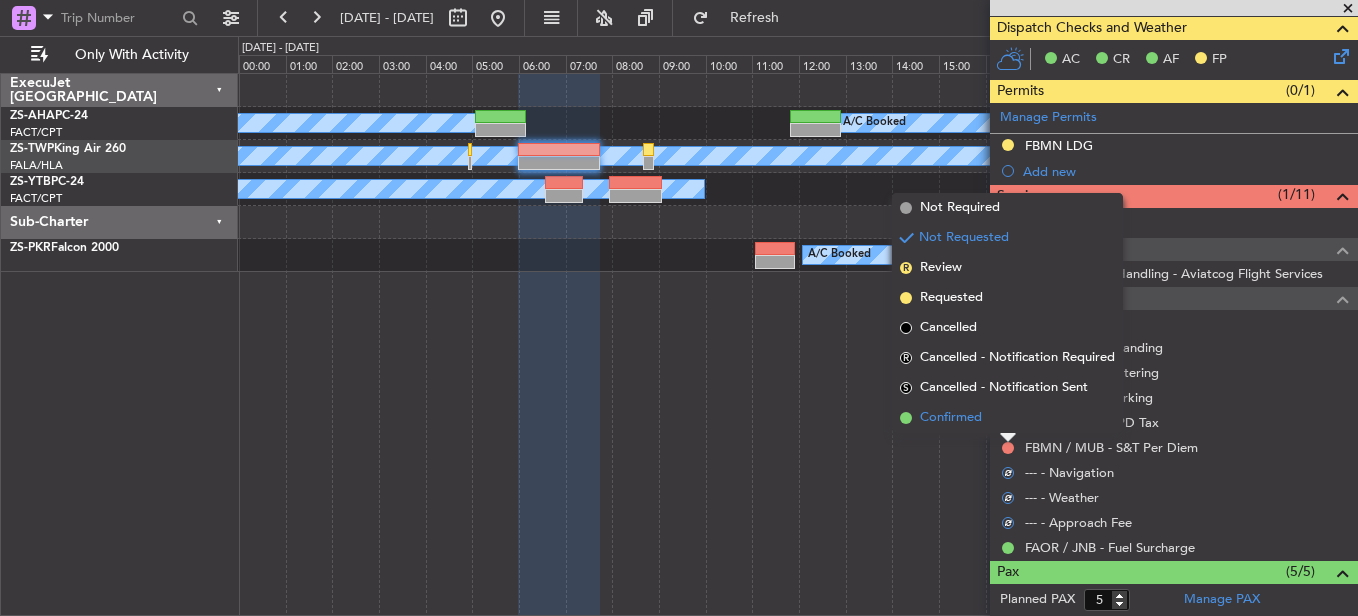 click on "Confirmed" at bounding box center [1007, 418] 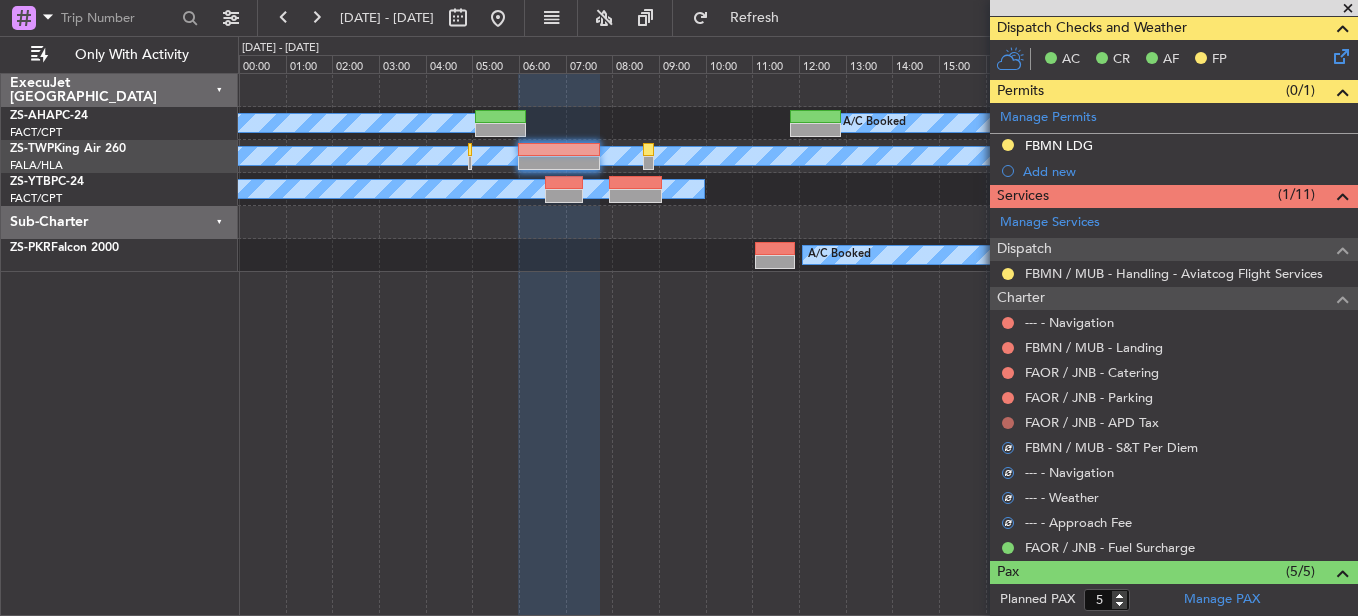 click at bounding box center (1008, 423) 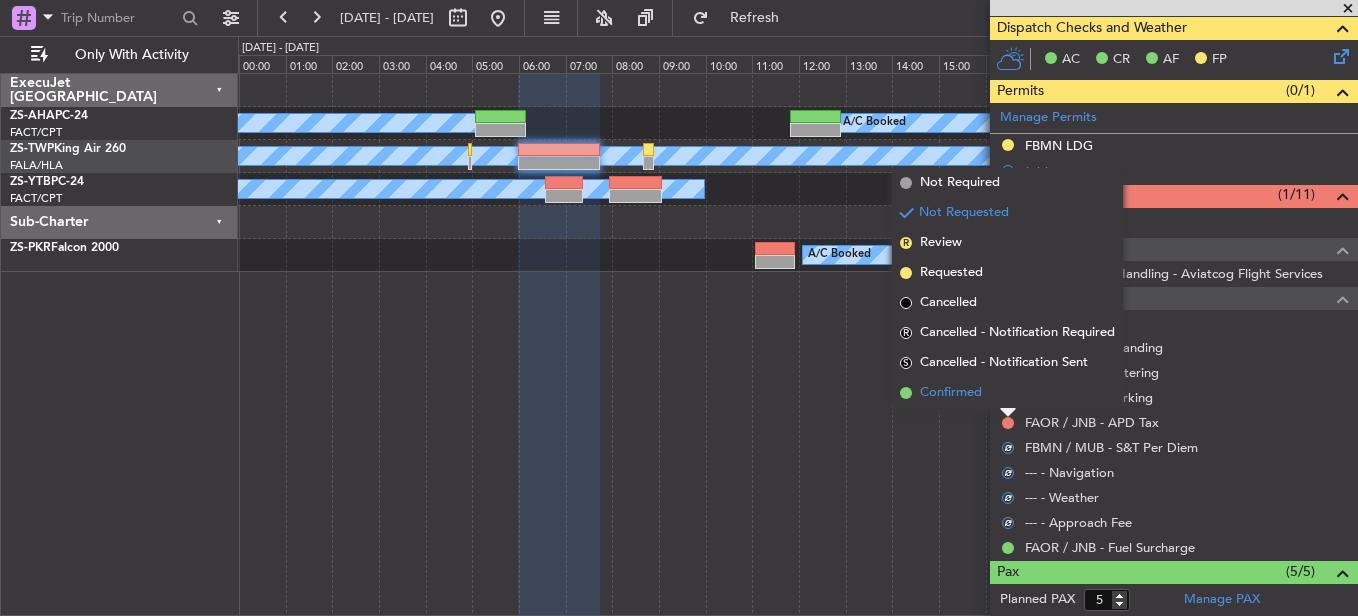 click on "Confirmed" at bounding box center (1007, 393) 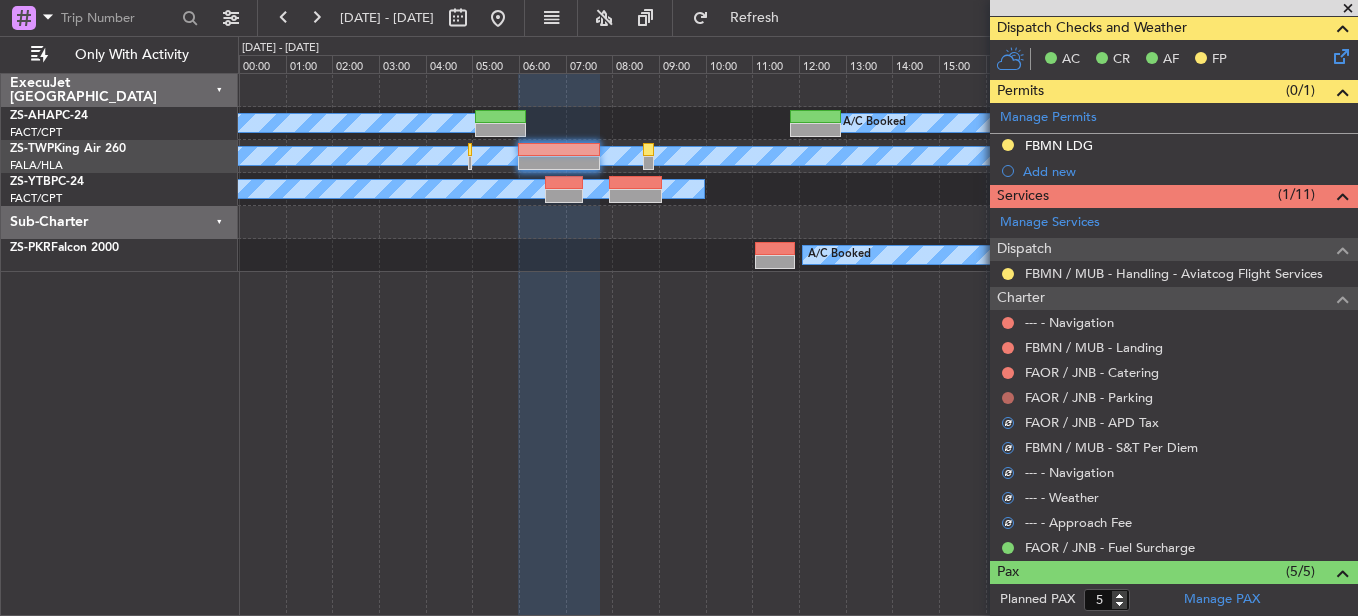 click at bounding box center [1008, 398] 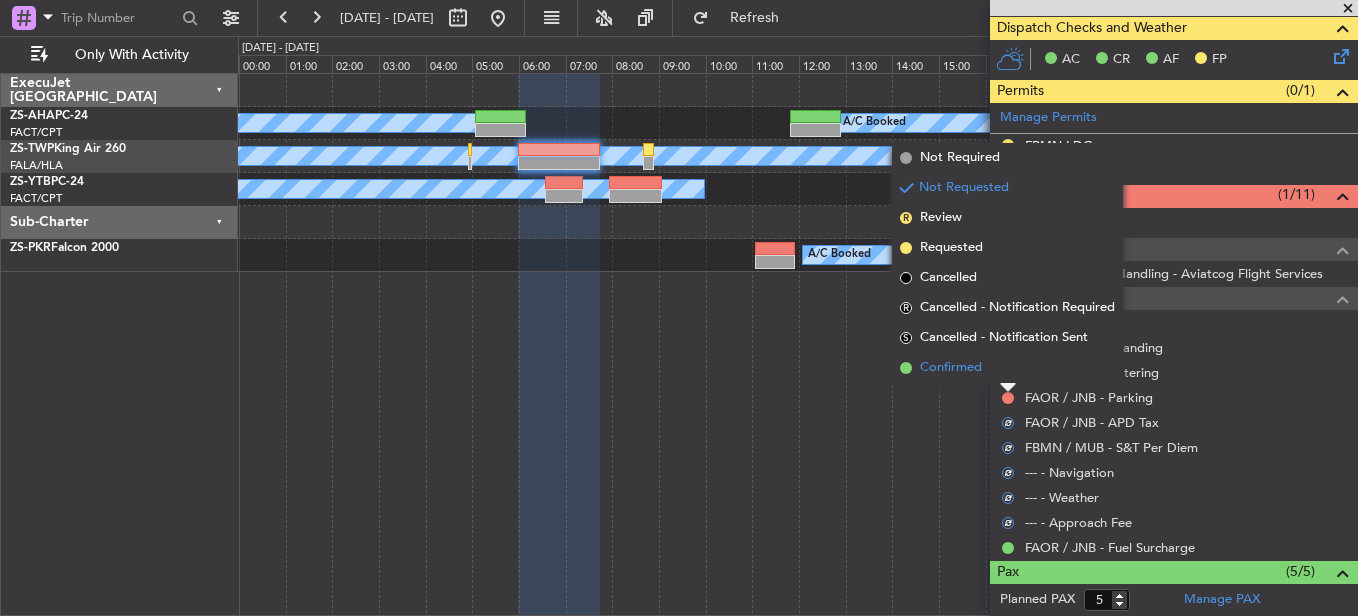 click on "Confirmed" at bounding box center (1007, 368) 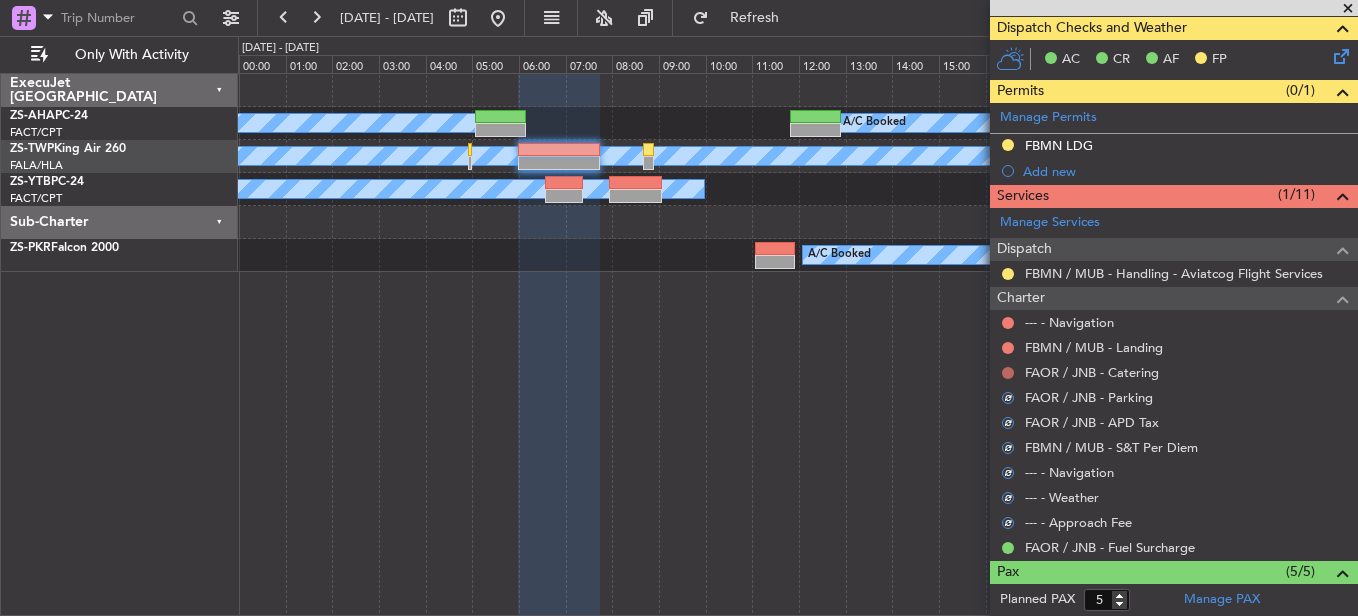 click at bounding box center (1008, 373) 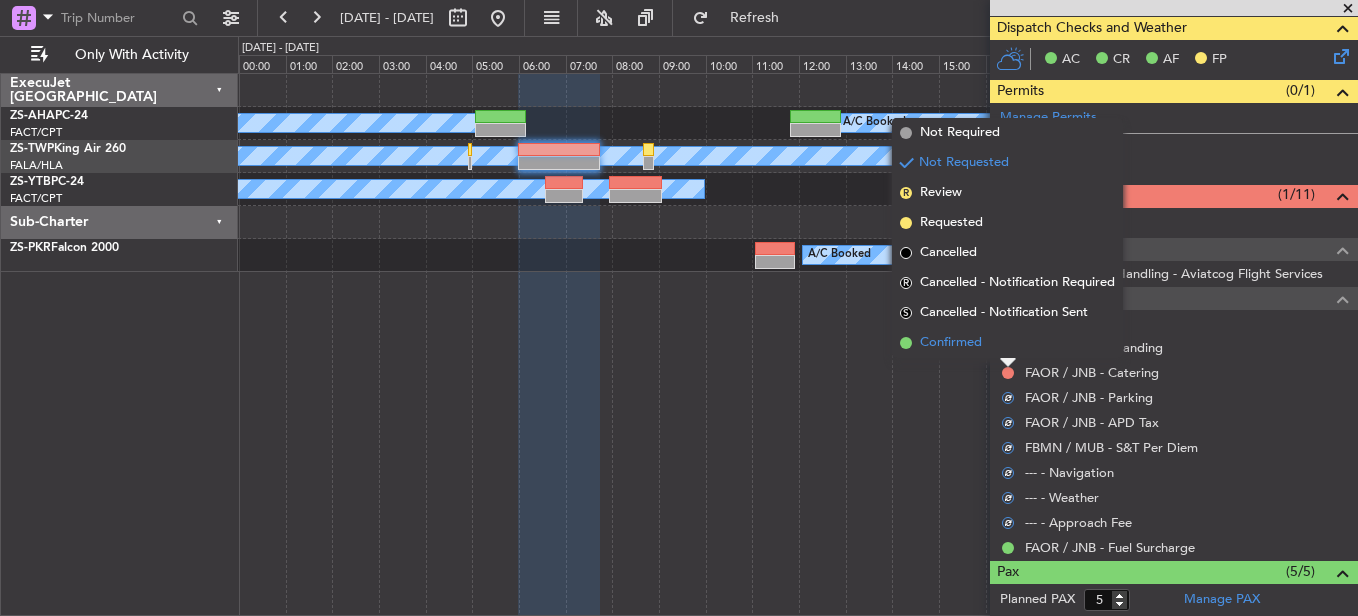 click on "Confirmed" at bounding box center (1007, 343) 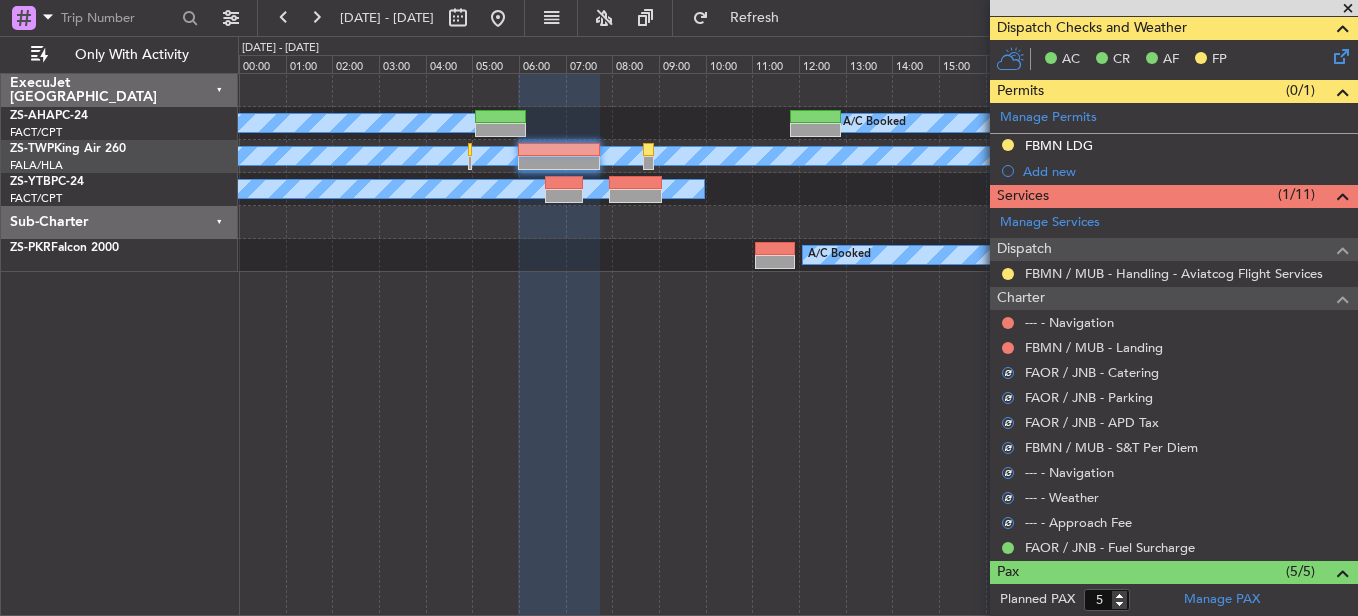 click at bounding box center (1008, 348) 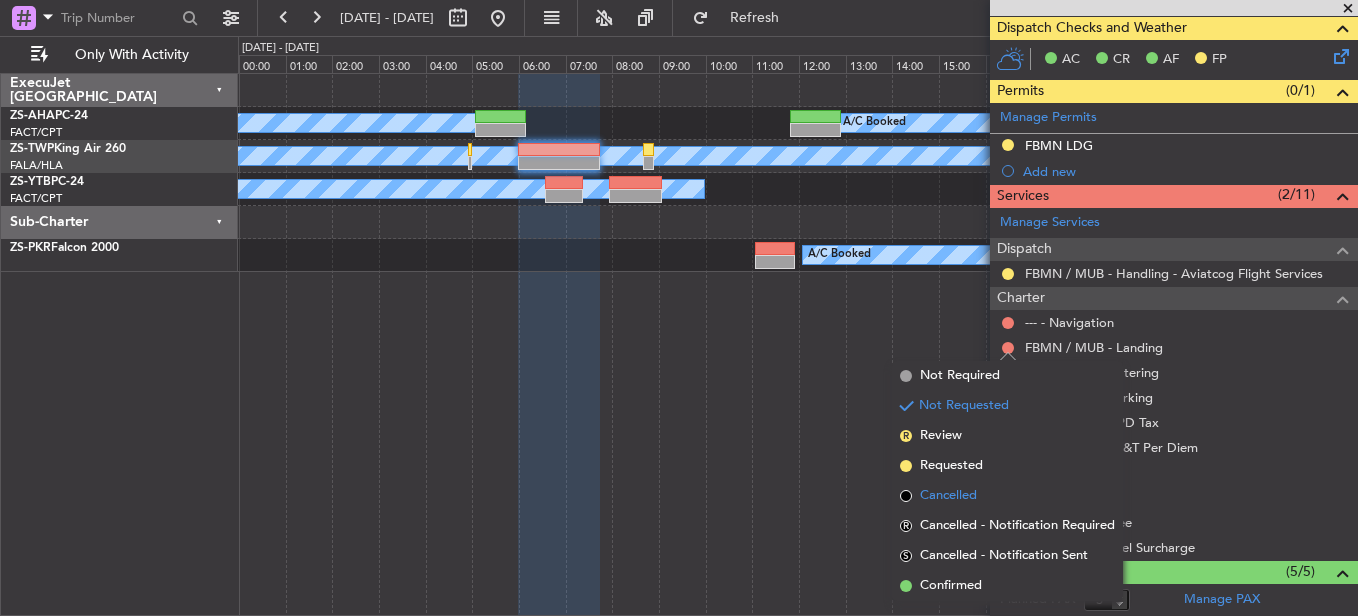 click on "Not Required Not Requested  R  Review    Requested    Cancelled  R  Cancelled - Notification Required  S  Cancelled - Notification Sent    Confirmed" at bounding box center [1007, 481] 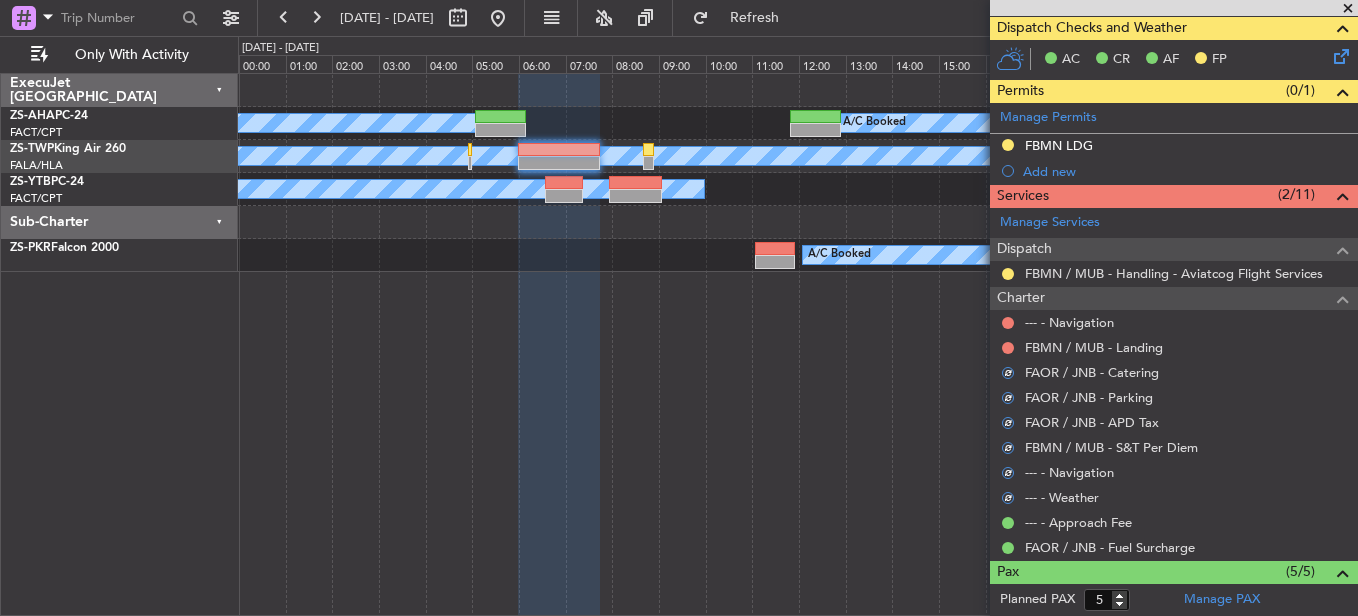 click on "Not Requested" at bounding box center (1008, 354) 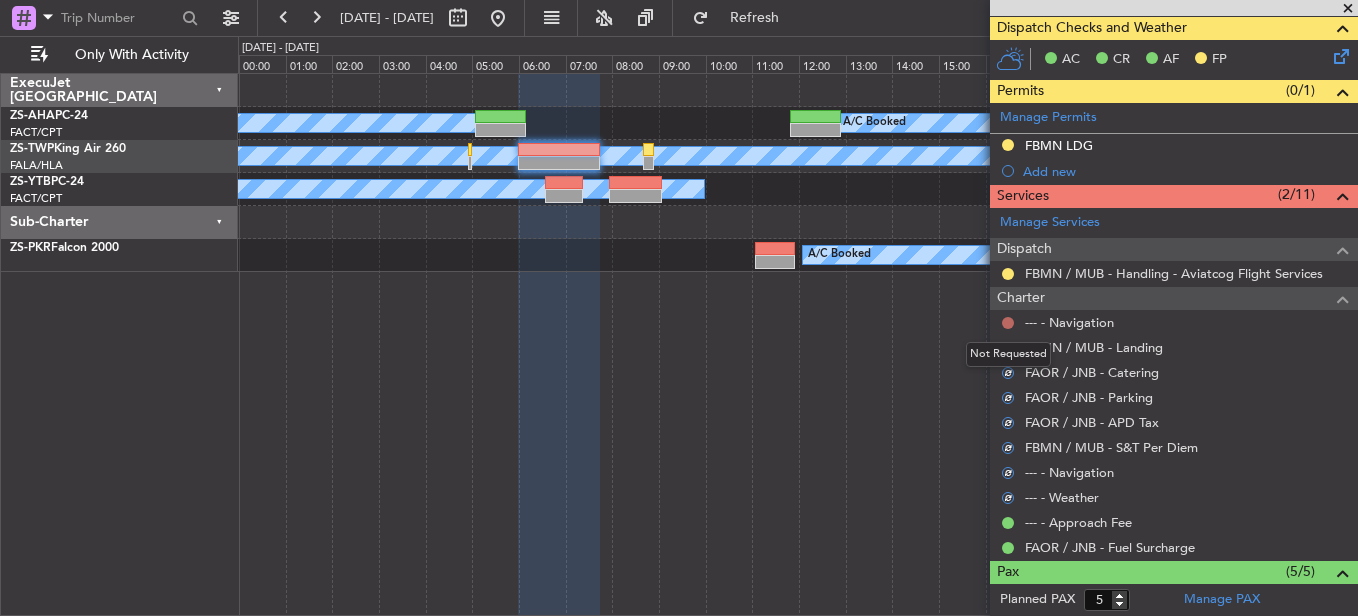 click at bounding box center (1008, 323) 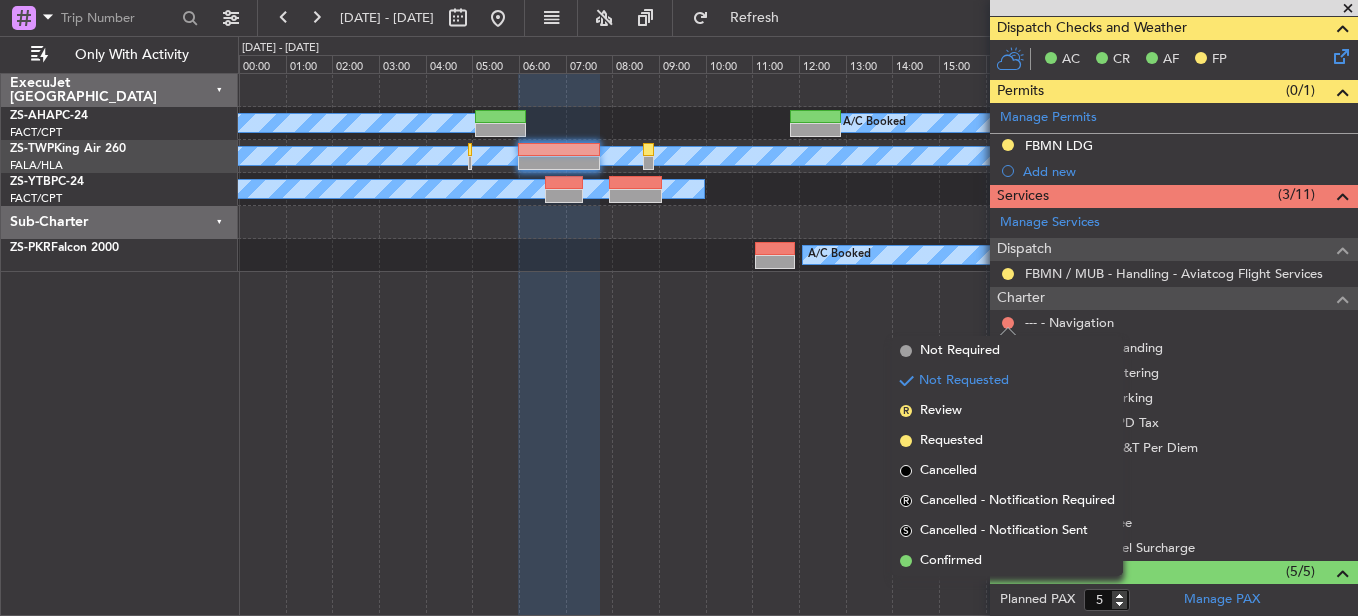 drag, startPoint x: 929, startPoint y: 560, endPoint x: 927, endPoint y: 550, distance: 10.198039 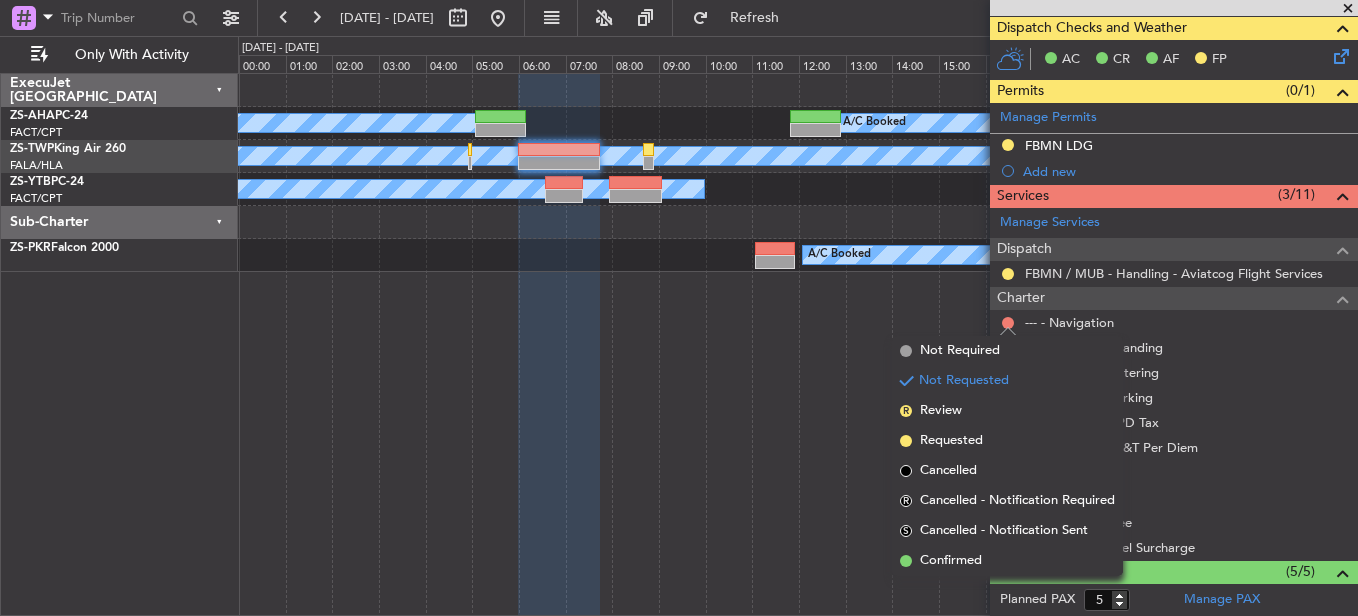 click on "Confirmed" at bounding box center [951, 561] 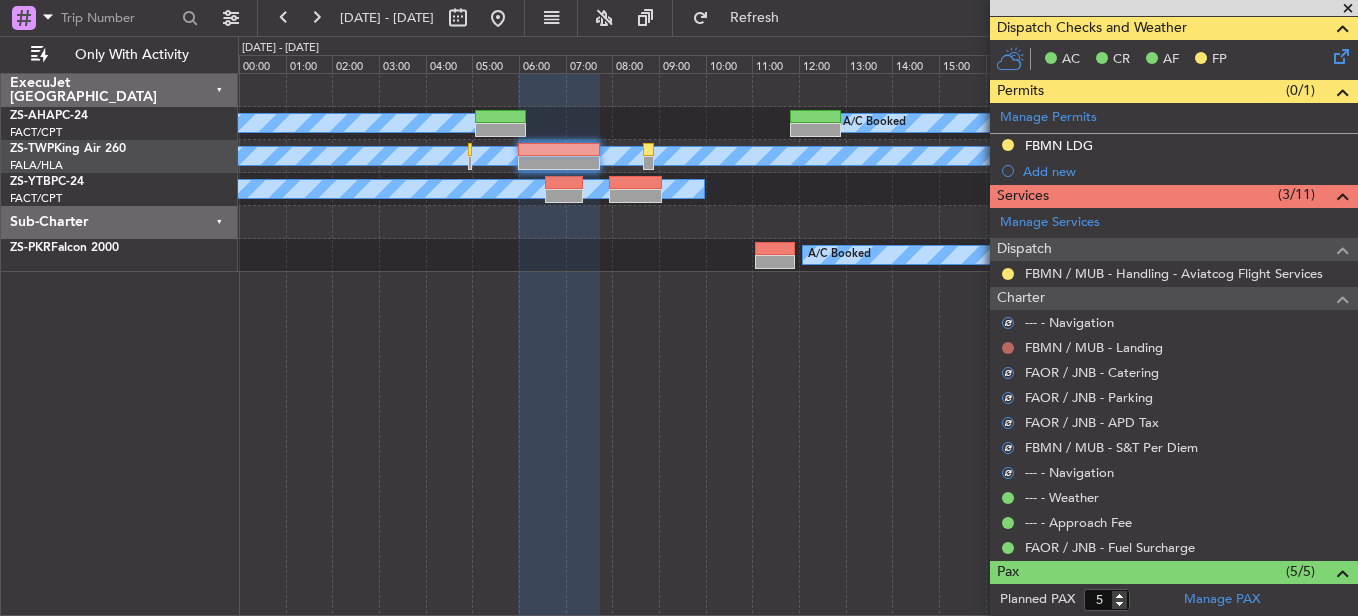 click at bounding box center (1008, 348) 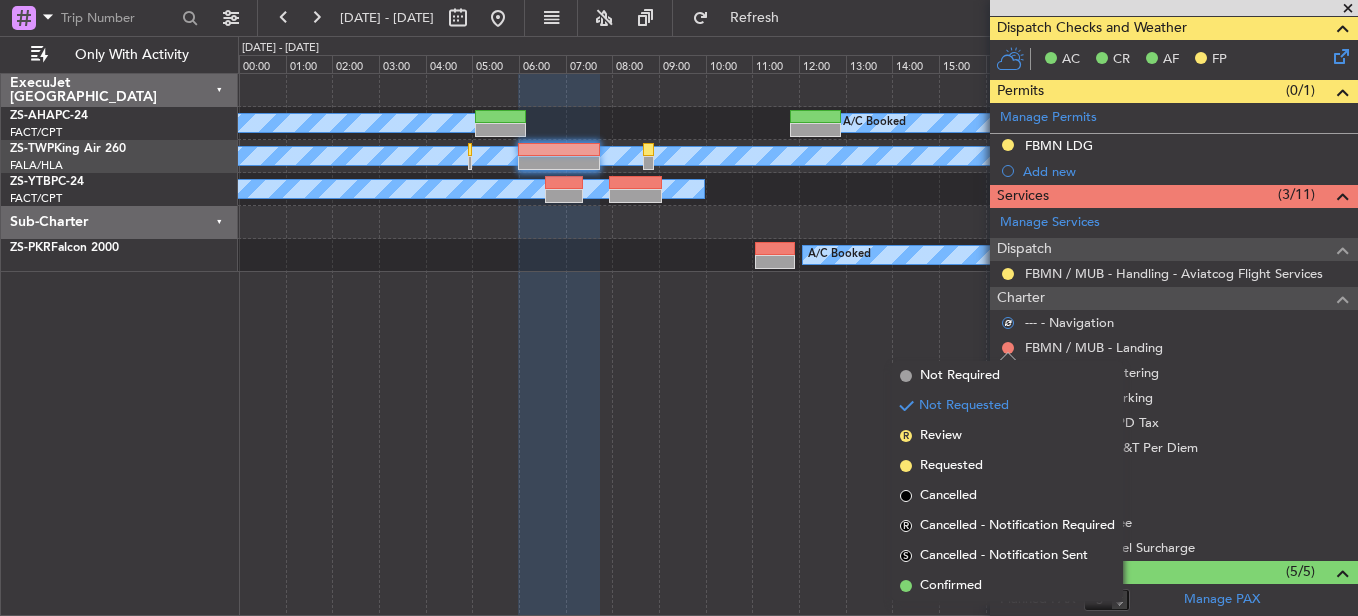 drag, startPoint x: 968, startPoint y: 574, endPoint x: 981, endPoint y: 468, distance: 106.7942 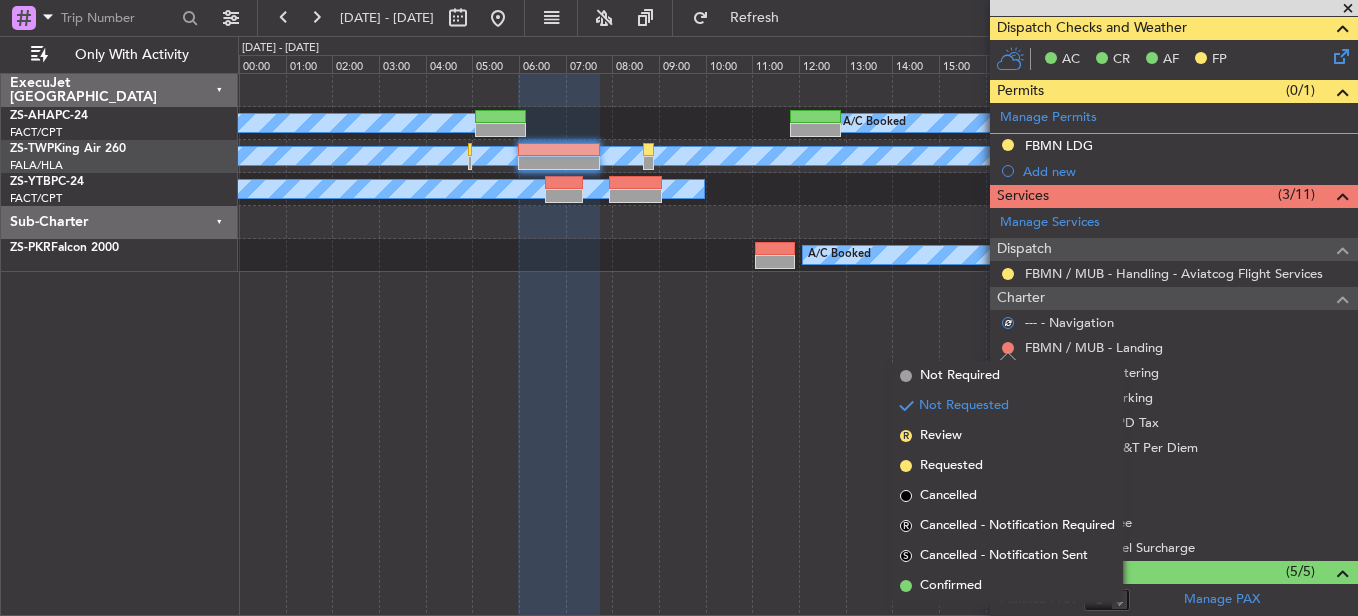 click on "Not Required Not Requested  R  Review    Requested    Cancelled  R  Cancelled - Notification Required  S  Cancelled - Notification Sent    Confirmed" at bounding box center [1007, 481] 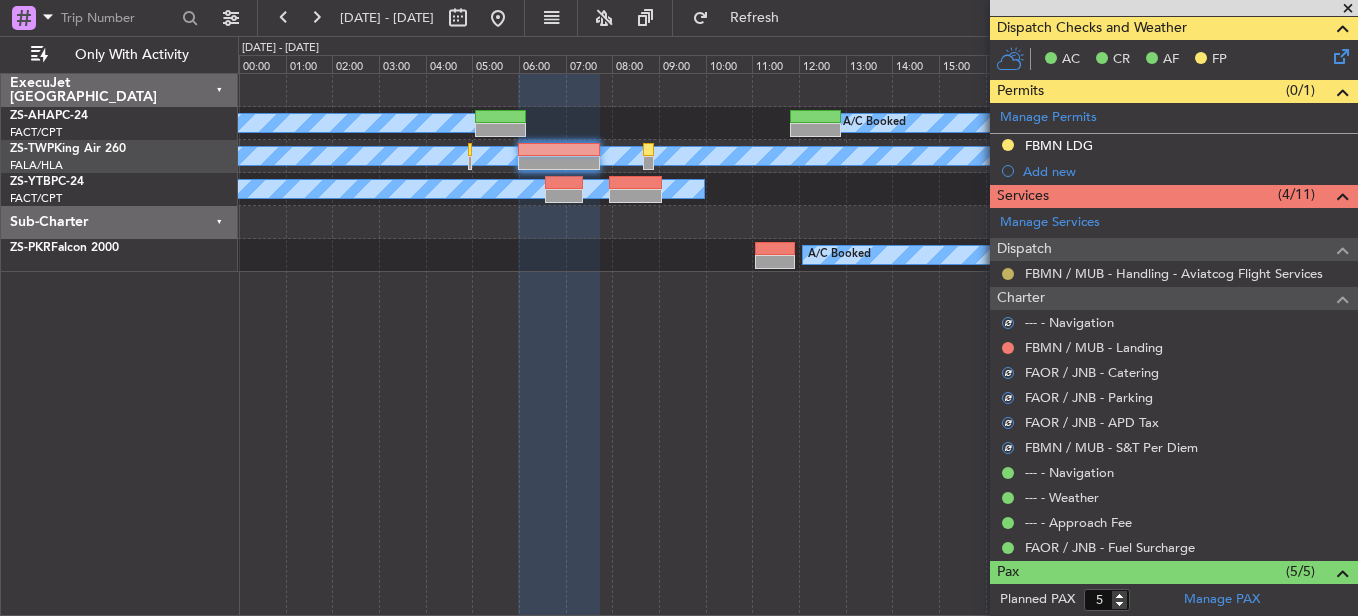 click at bounding box center (1008, 274) 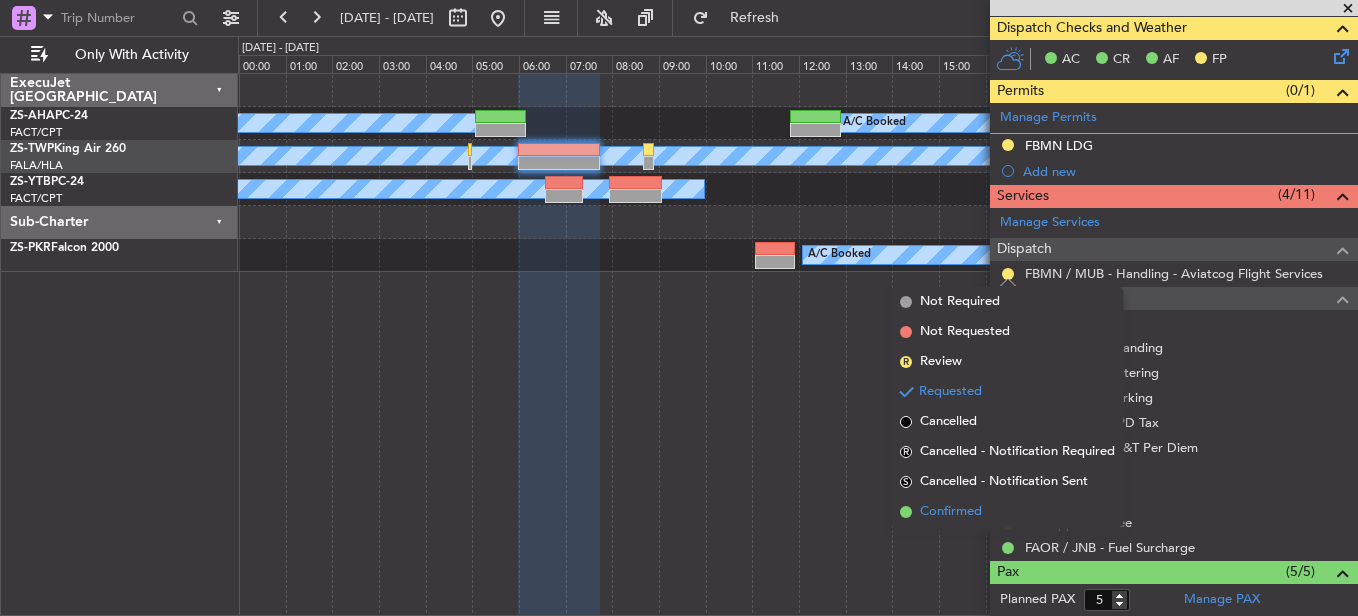 click on "Confirmed" at bounding box center [951, 512] 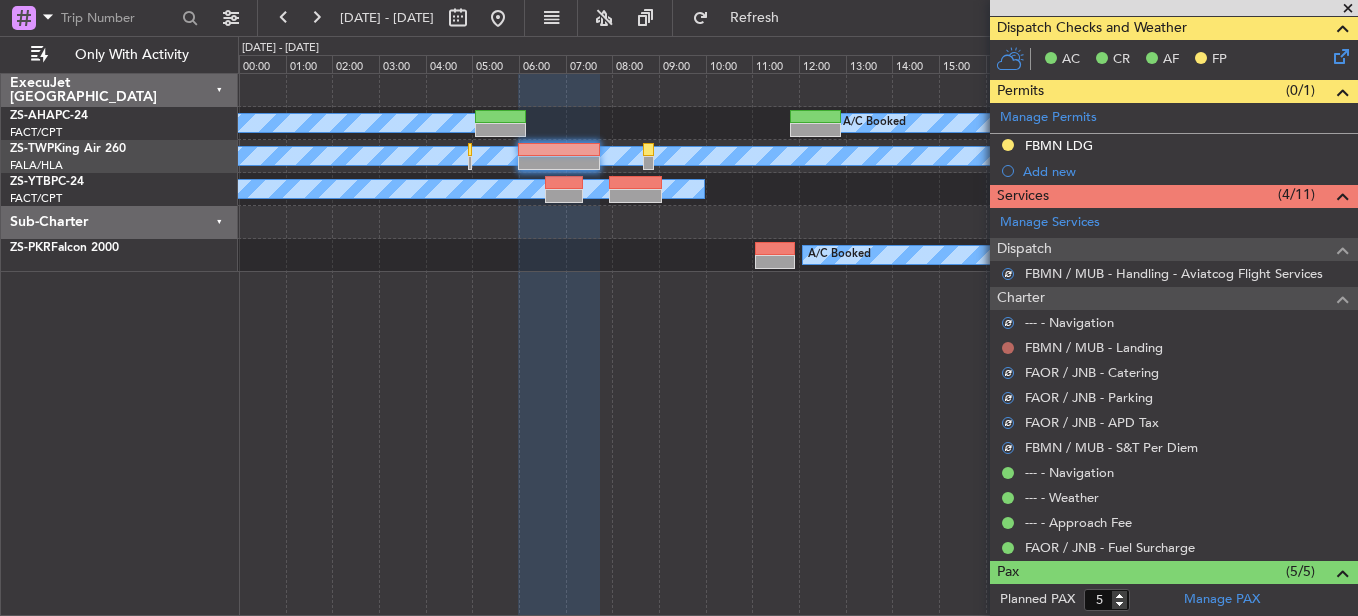 click at bounding box center (1008, 348) 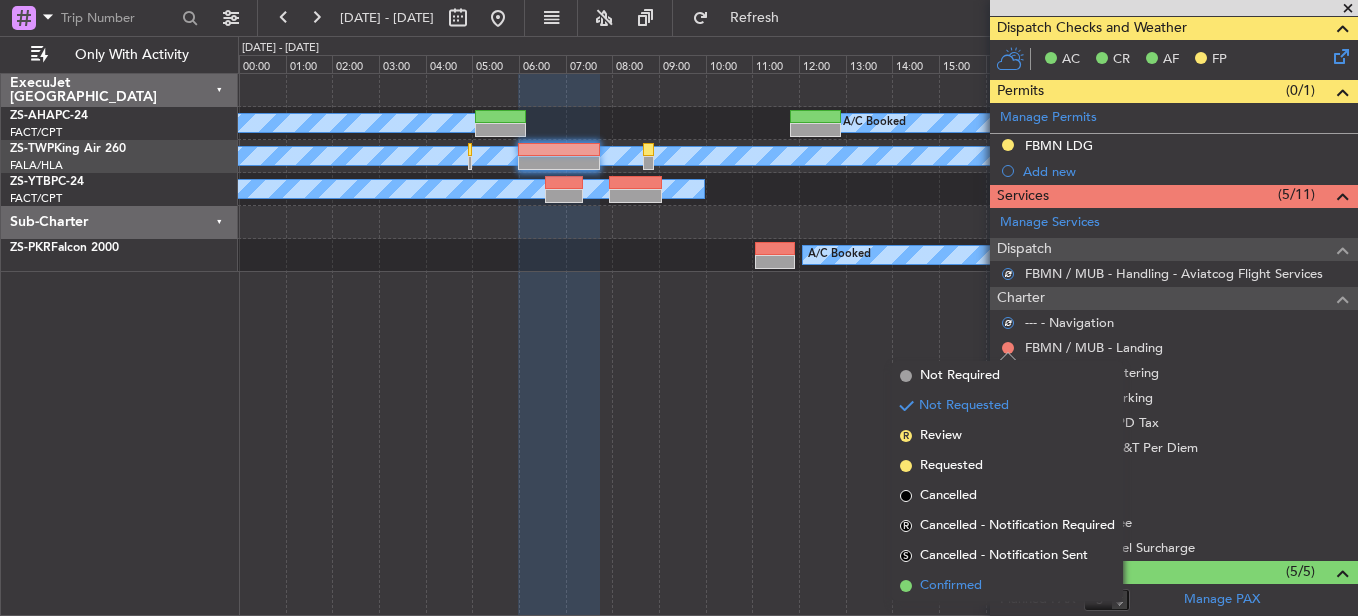 click on "Confirmed" at bounding box center (951, 586) 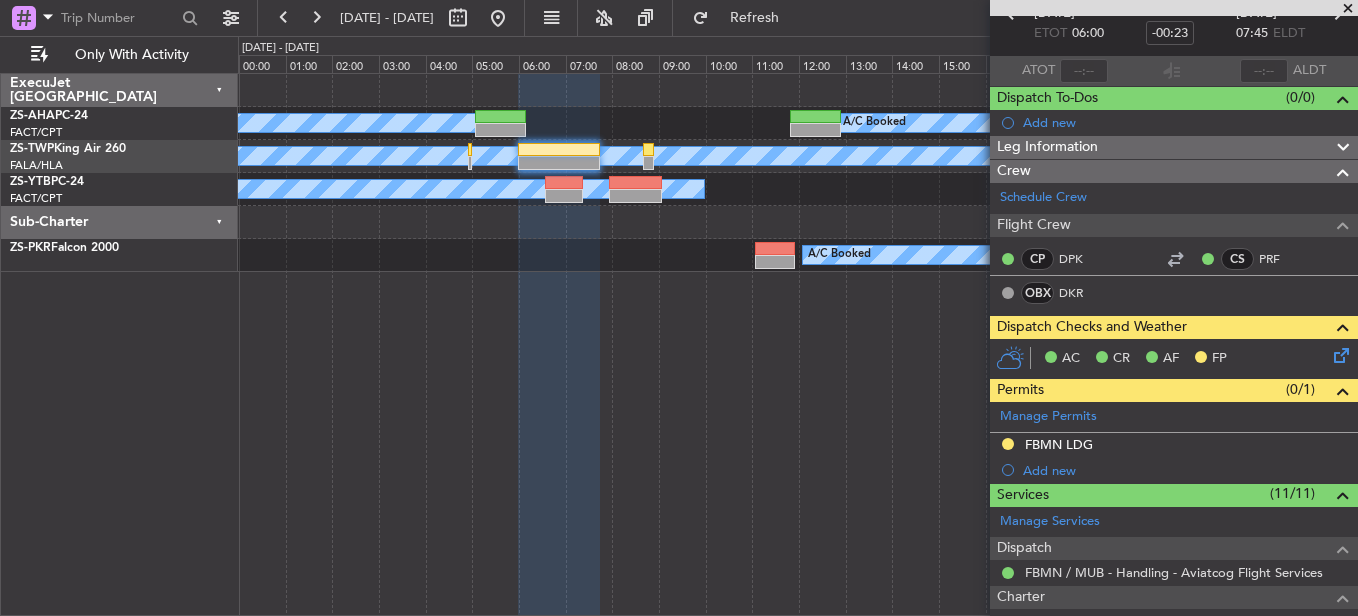 scroll, scrollTop: 108, scrollLeft: 0, axis: vertical 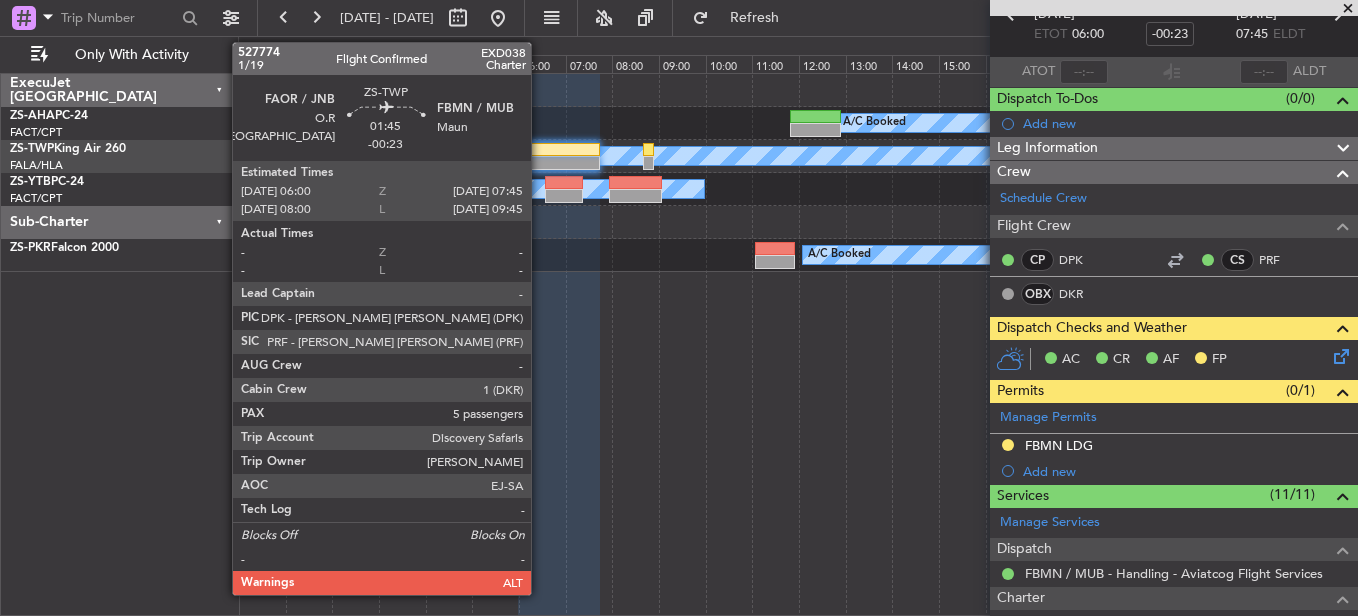 click 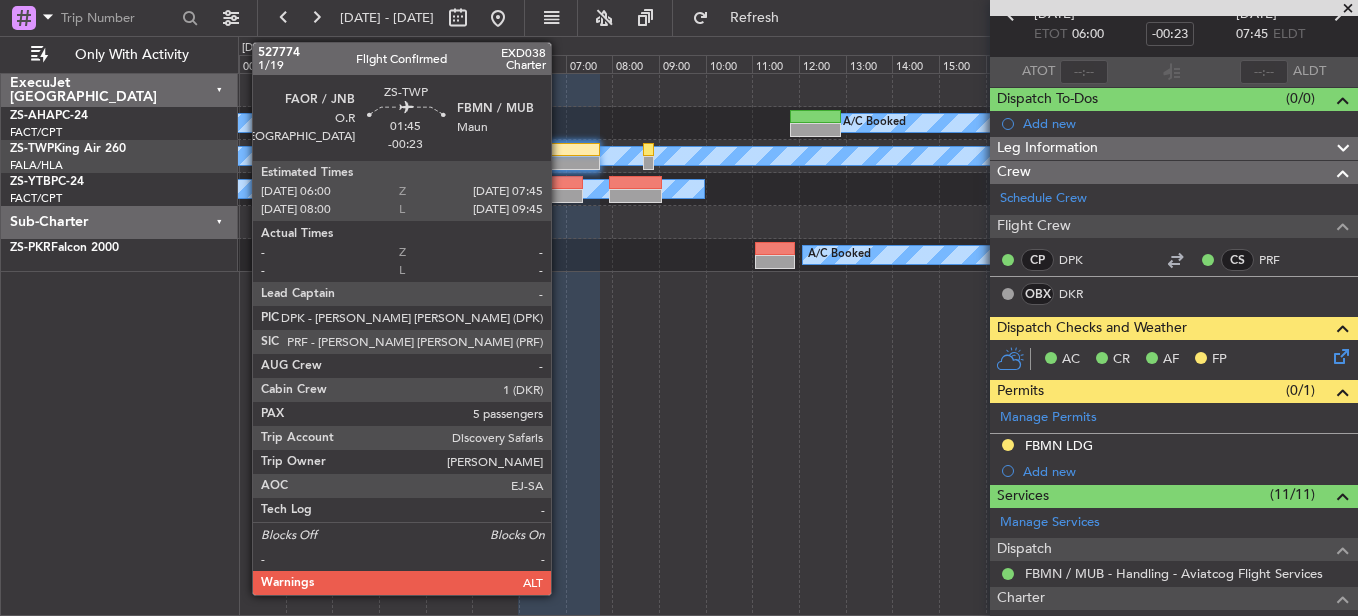 click 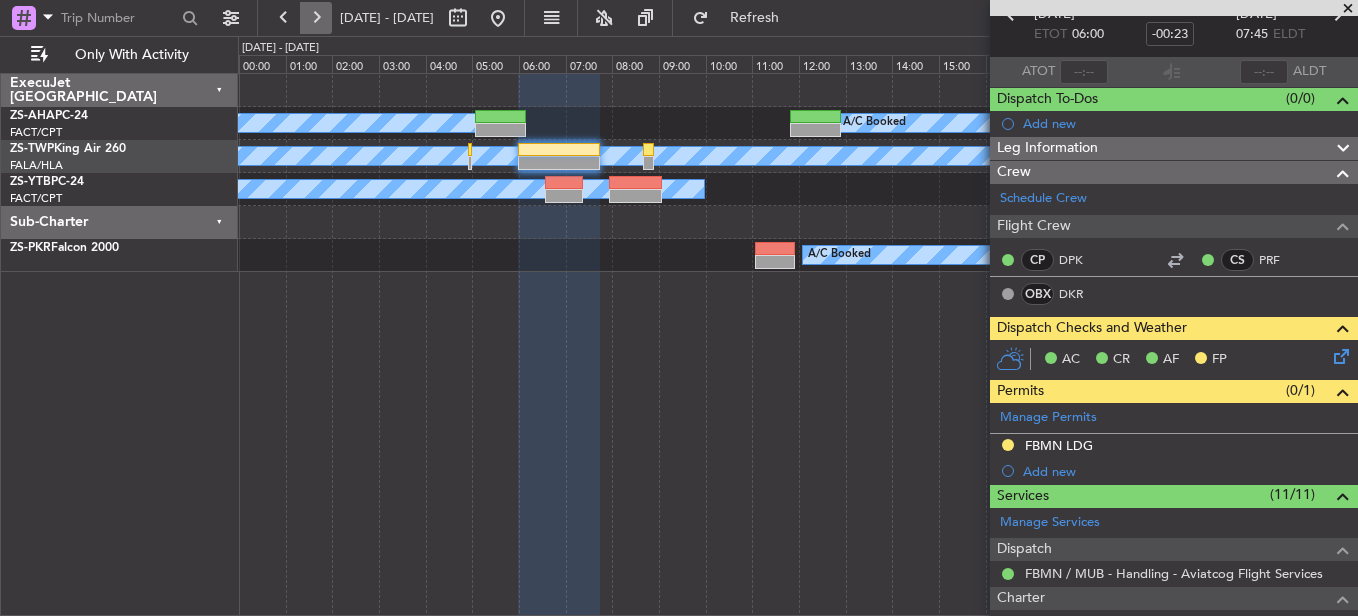 click at bounding box center (316, 18) 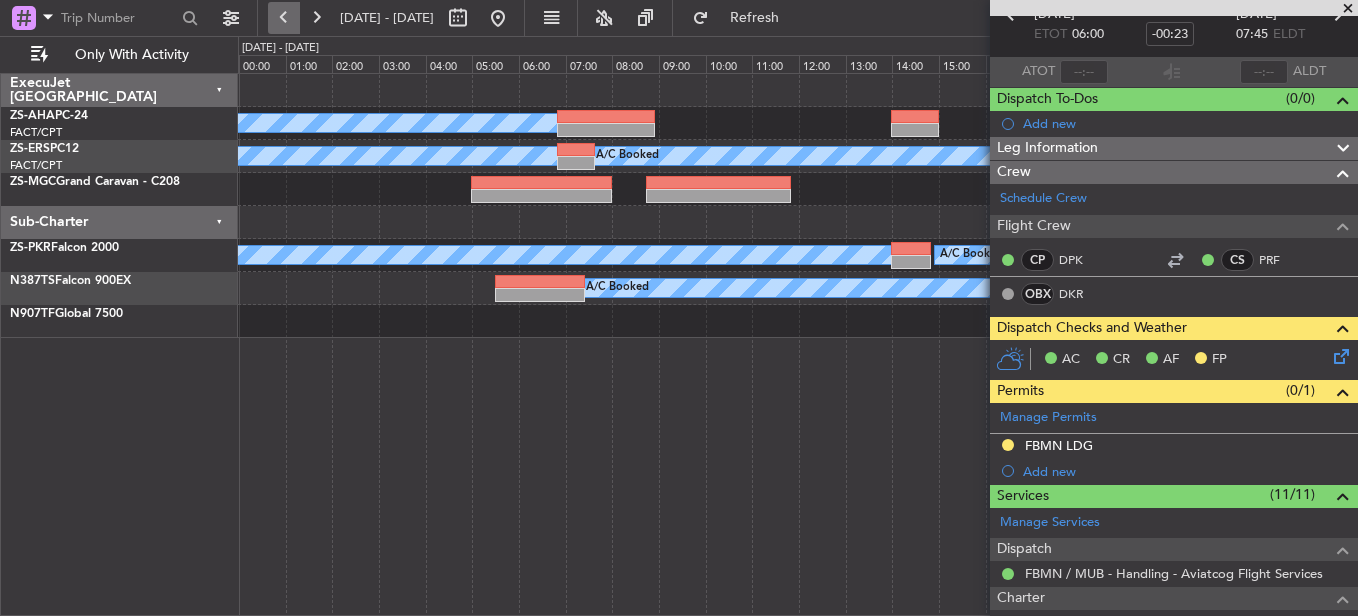 click at bounding box center [284, 18] 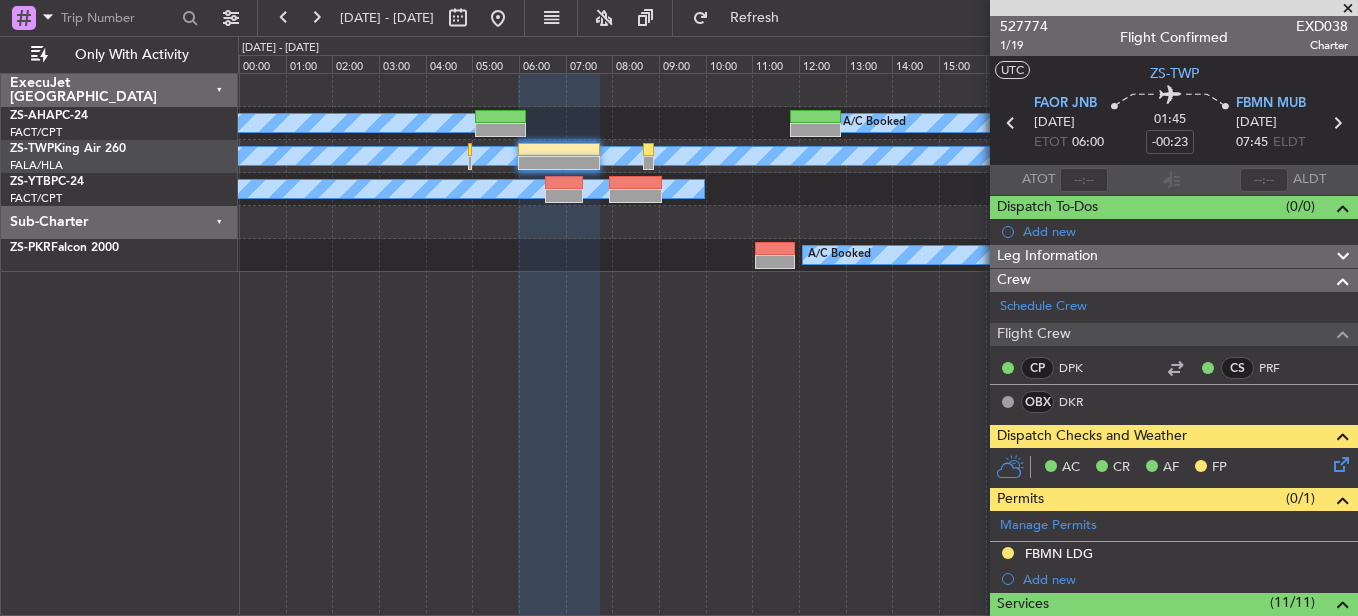 scroll, scrollTop: 0, scrollLeft: 0, axis: both 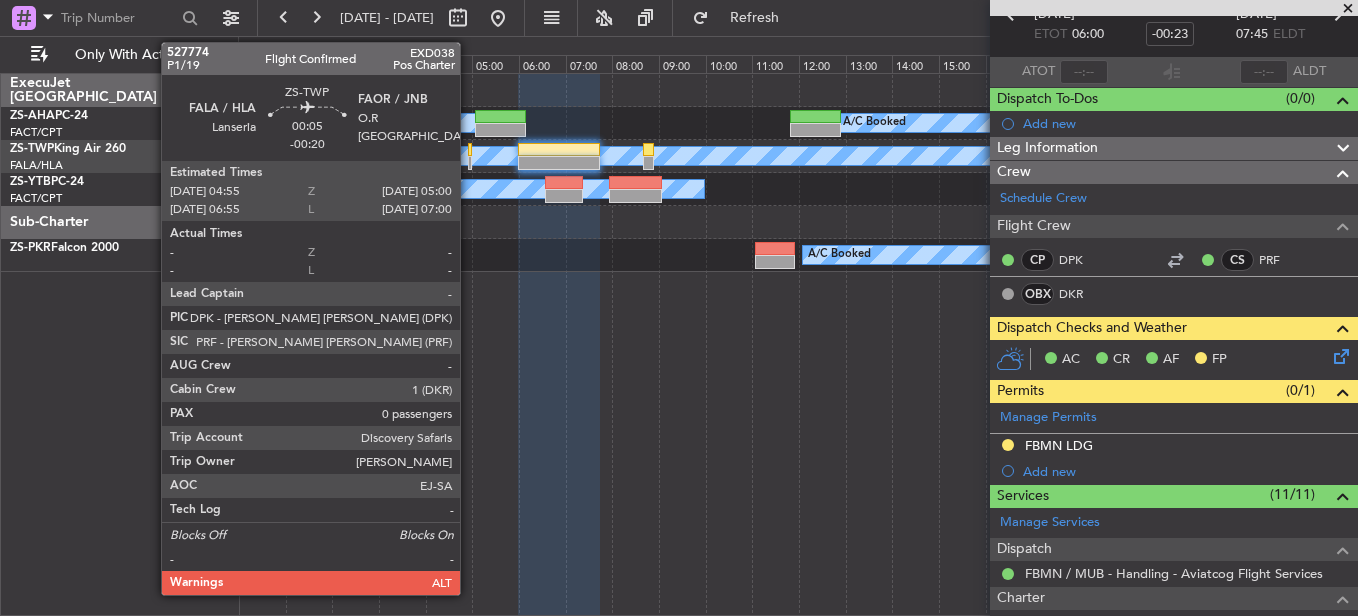 click 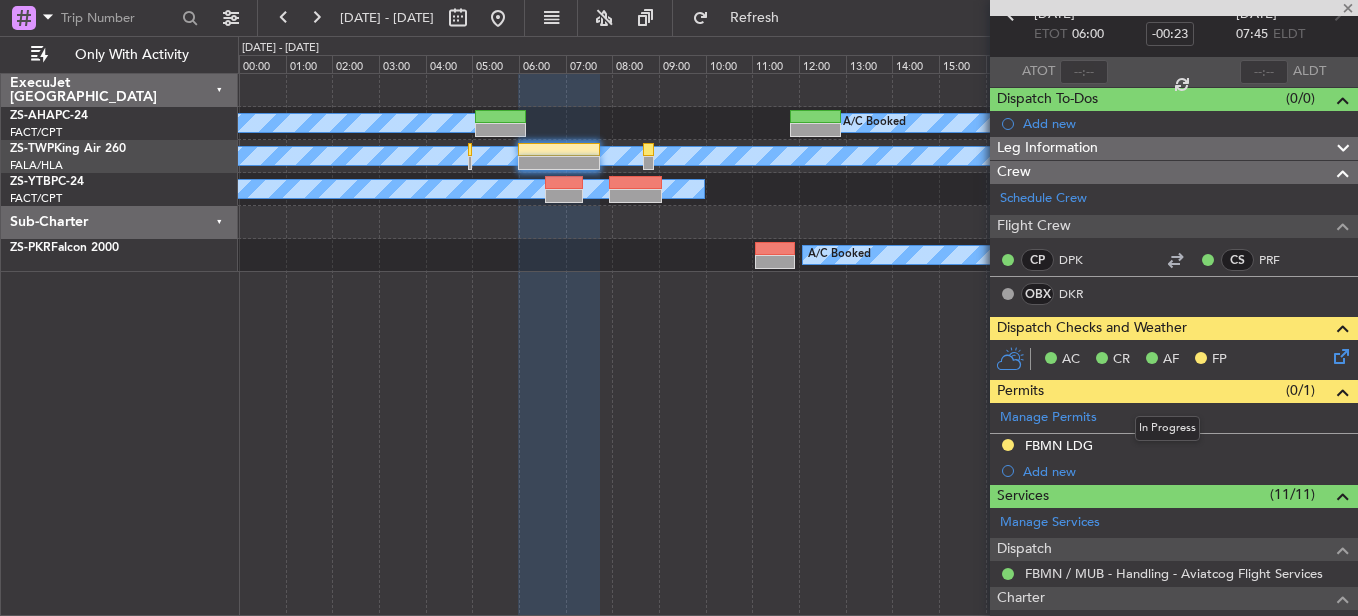 type on "-00:20" 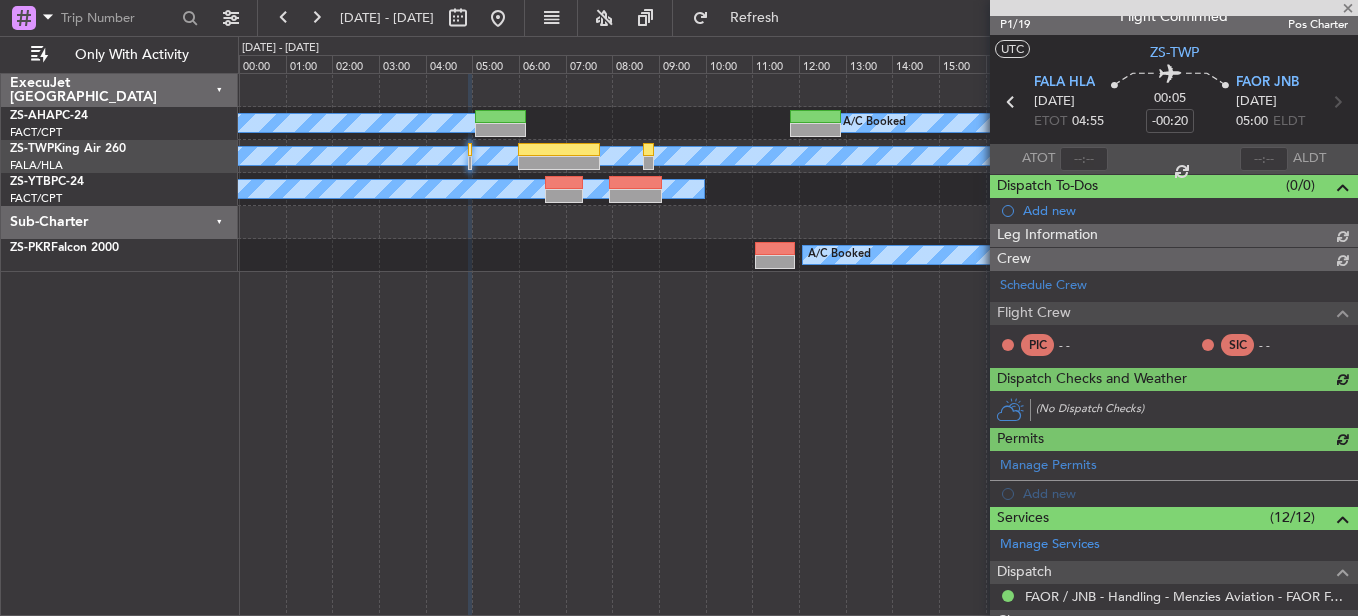 scroll, scrollTop: 108, scrollLeft: 0, axis: vertical 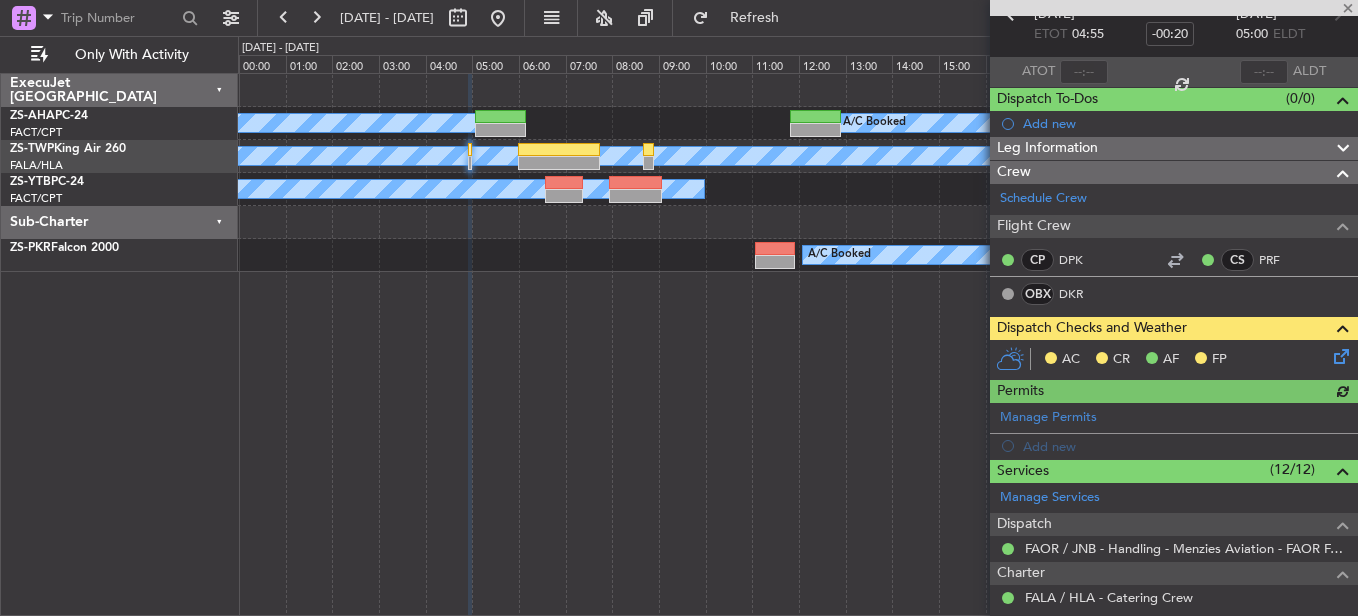 click 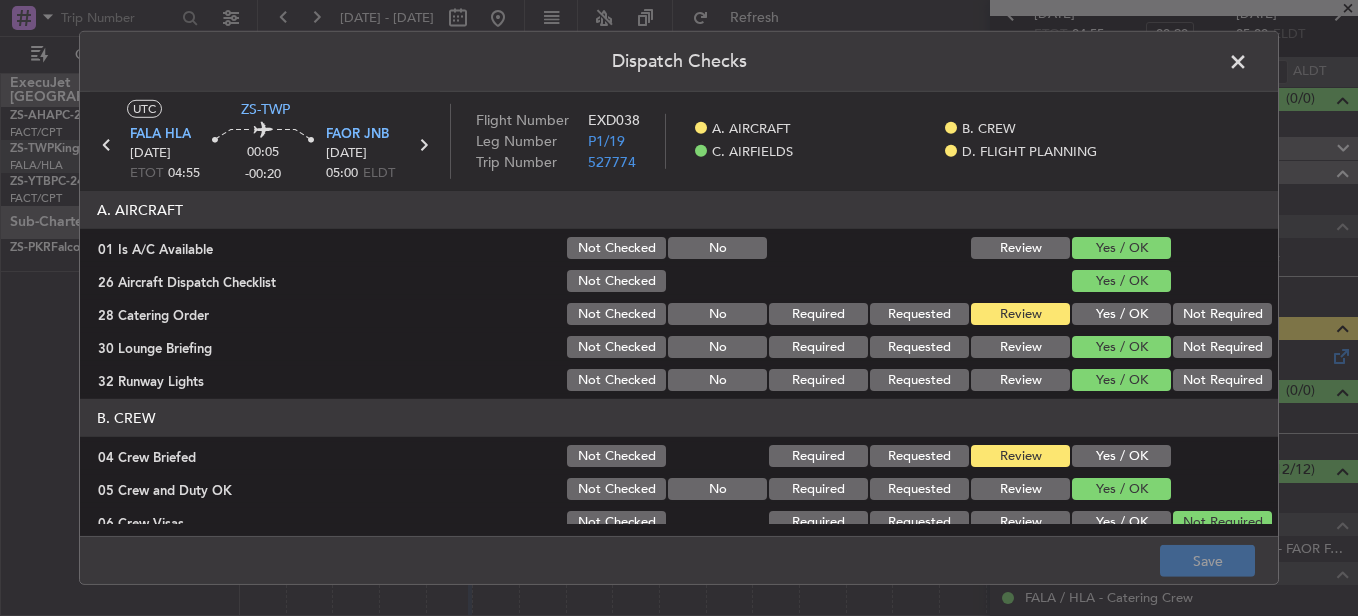 click on "Yes / OK" 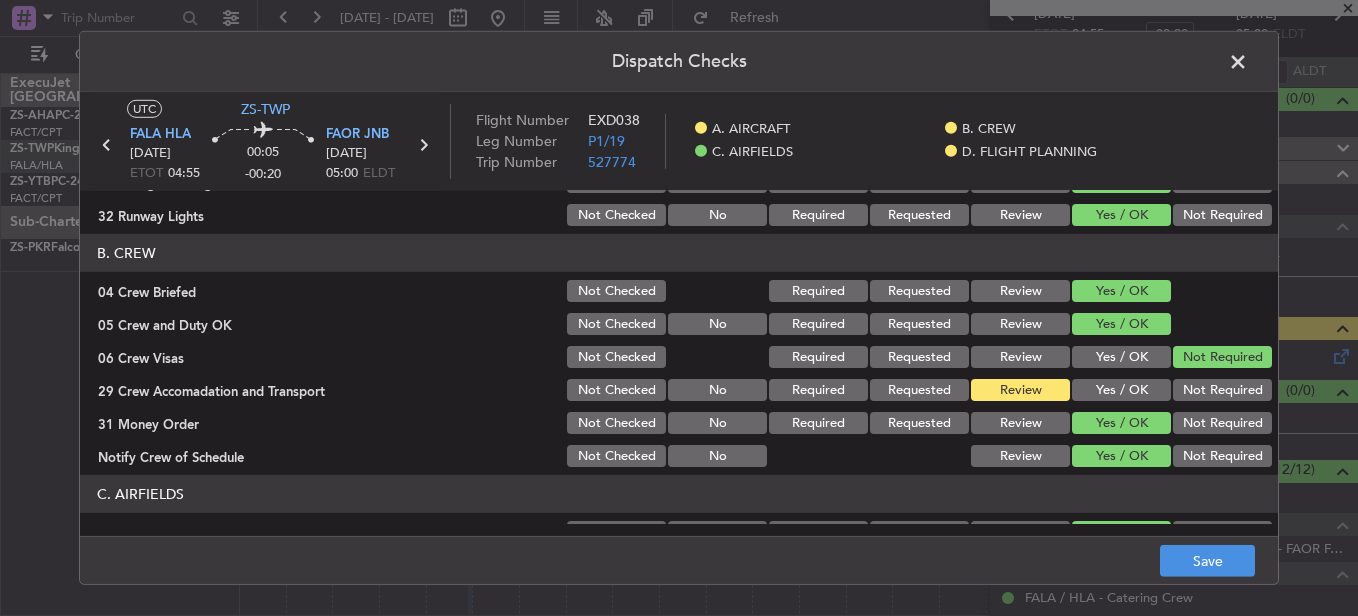 scroll, scrollTop: 565, scrollLeft: 0, axis: vertical 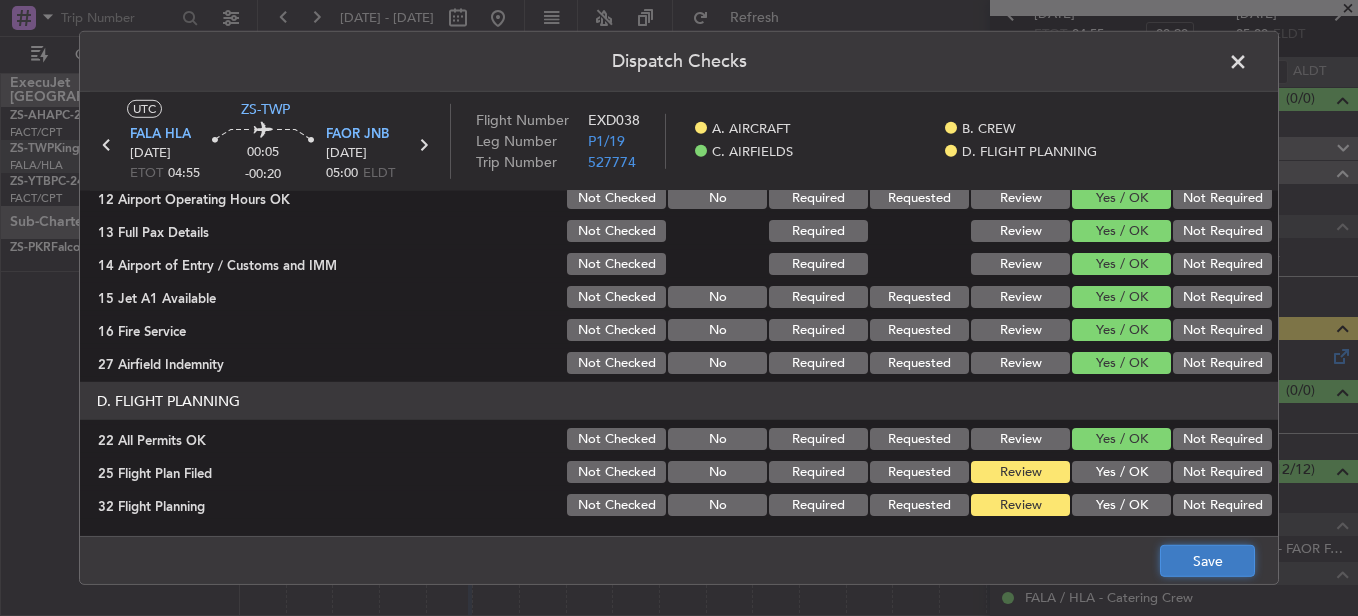 click on "Save" 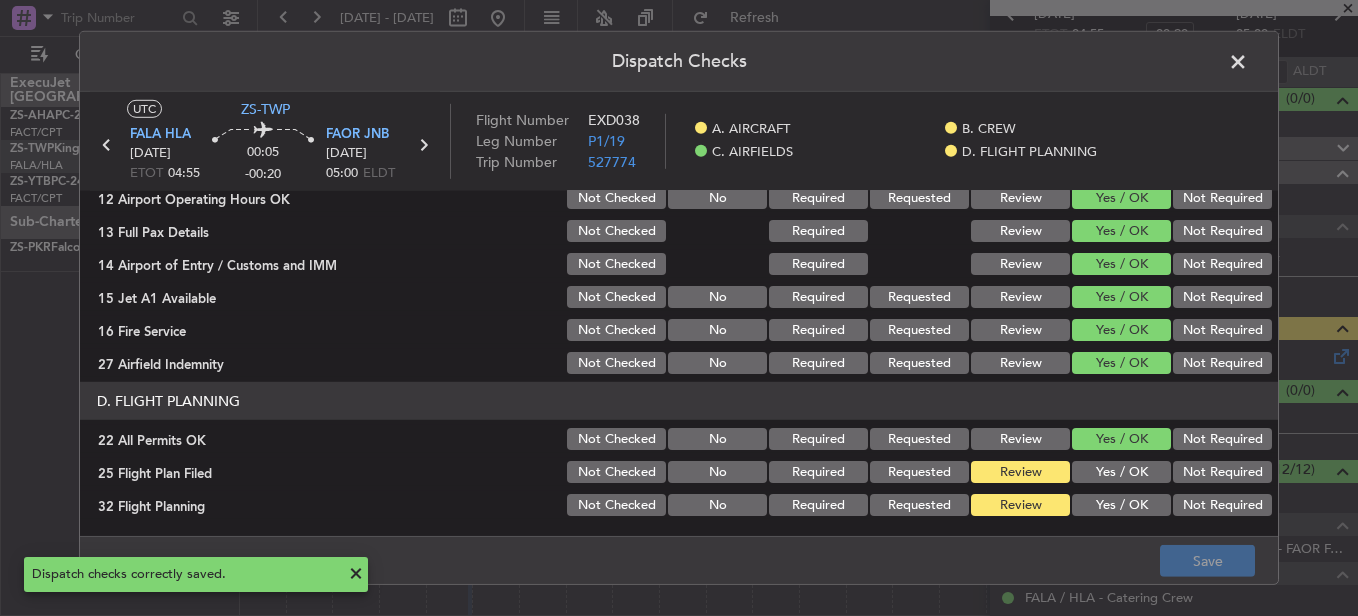 click on "Dispatch Checks  UTC  ZS-TWP FALA  HLA [DATE] ETOT 04:55 00:05 -00:20 FAOR  JNB [DATE] 05:00 ELDT Flight Number EXD038 Leg Number P1/19 Trip Number 527774    A. AIRCRAFT    B. CREW    C. AIRFIELDS    D. FLIGHT PLANNING  A. AIRCRAFT   01 Is A/C Available  Not Checked No Review Yes / OK  26 Aircraft Dispatch Checklist  Not Checked Yes / OK  28 Catering Order  Not Checked No Required Requested Review Yes / OK Not Required  30 Lounge Briefing  Not Checked No Required Requested Review Yes / OK Not Required  32 Runway Lights  Not Checked No Required Requested Review Yes / OK Not Required  B. CREW   04 Crew Briefed  Not Checked Required Requested Review Yes / OK  05 Crew and Duty OK  Not Checked No Required Requested Review Yes / OK  06 Crew Visas  Not Checked Required Requested Review Yes / OK Not Required  29 Crew Accomadation and Transport  Not Checked No Required Requested Review Yes / OK Not Required  31 Money Order  Not Checked No Required Requested Review Yes / OK Not Required Not Checked No Review No" 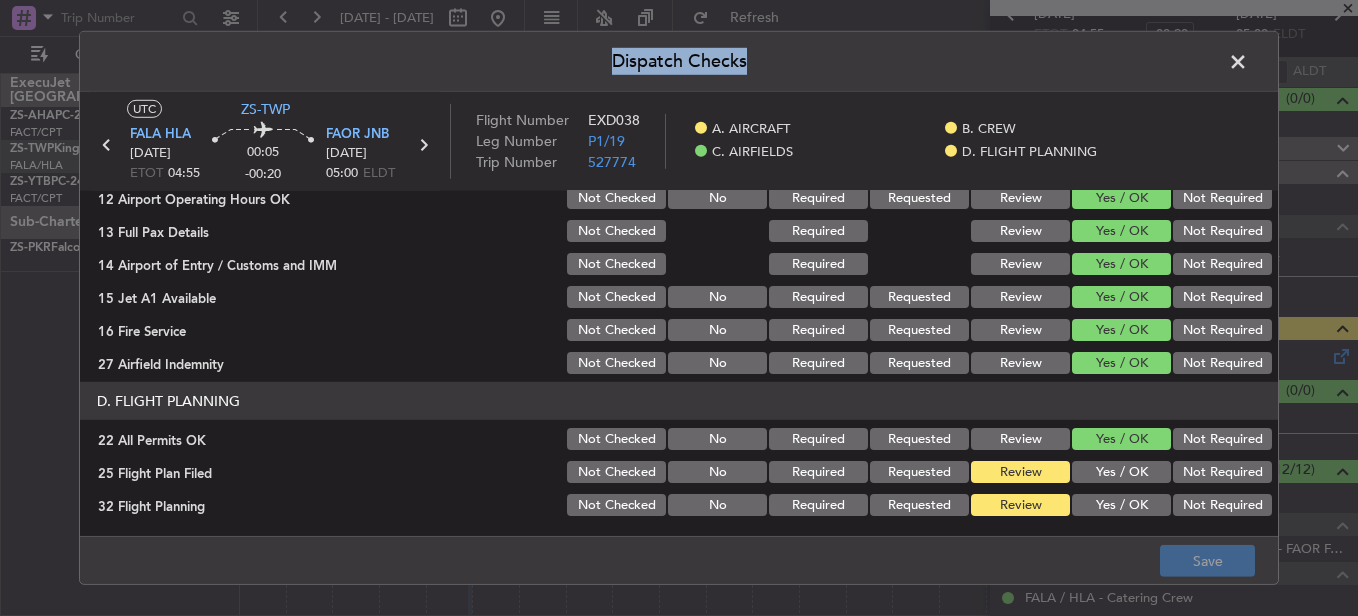 click 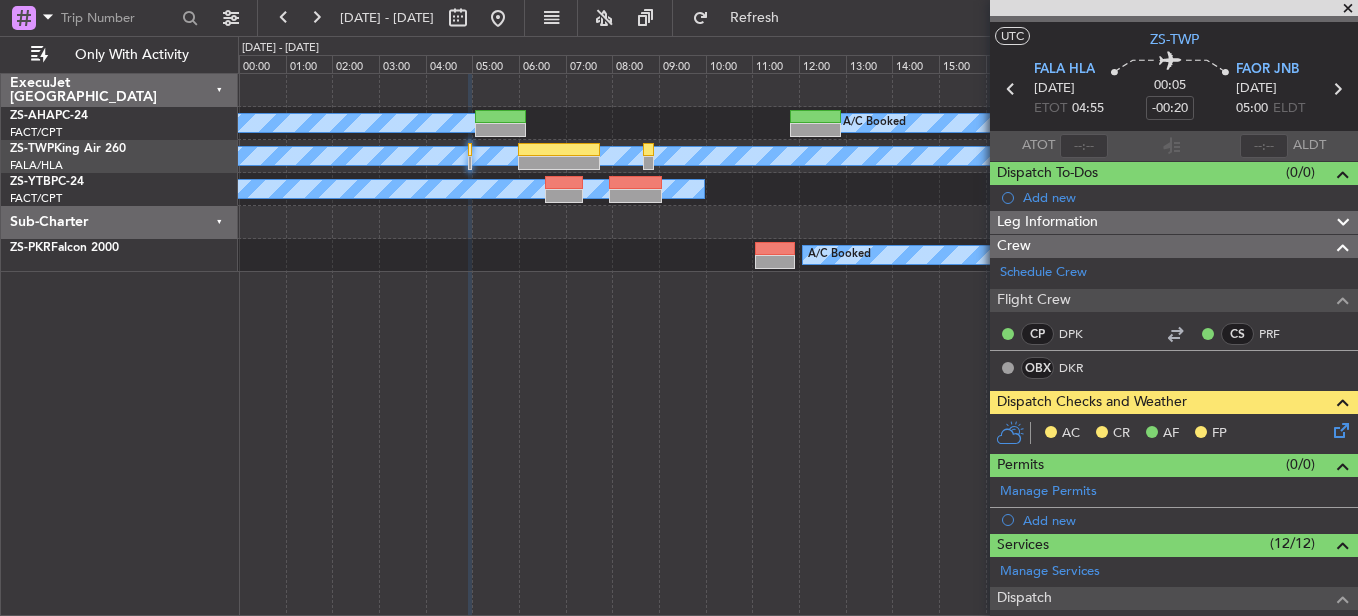 scroll, scrollTop: 0, scrollLeft: 0, axis: both 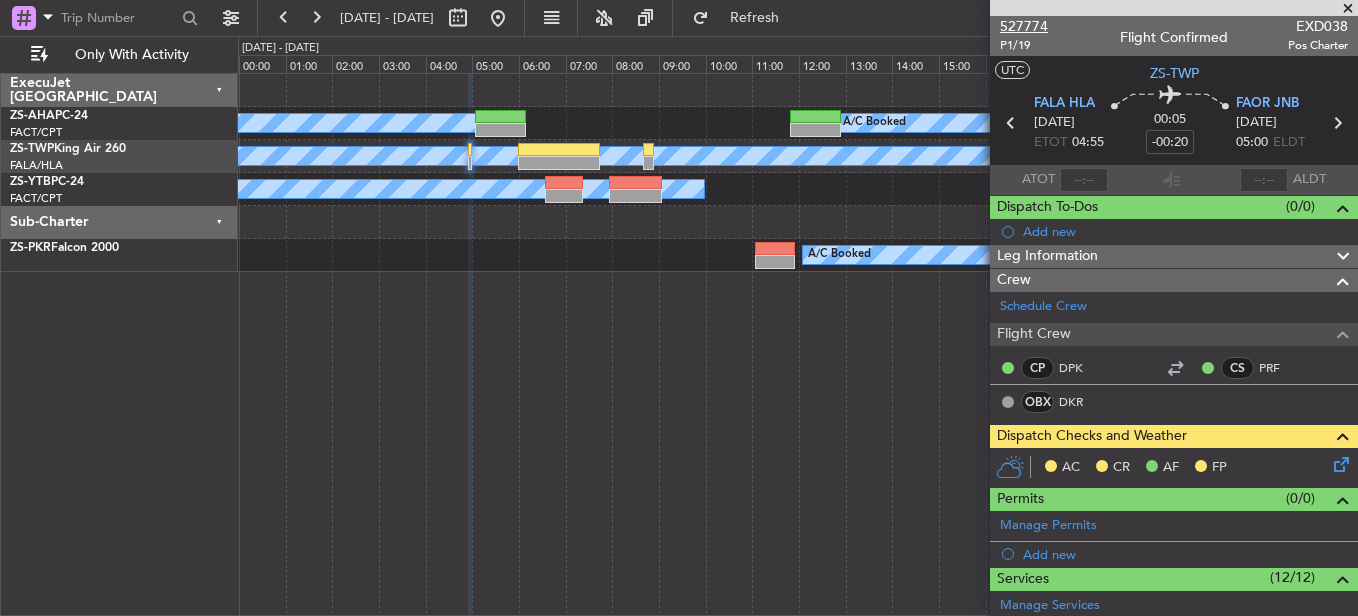 click on "527774" at bounding box center (1024, 26) 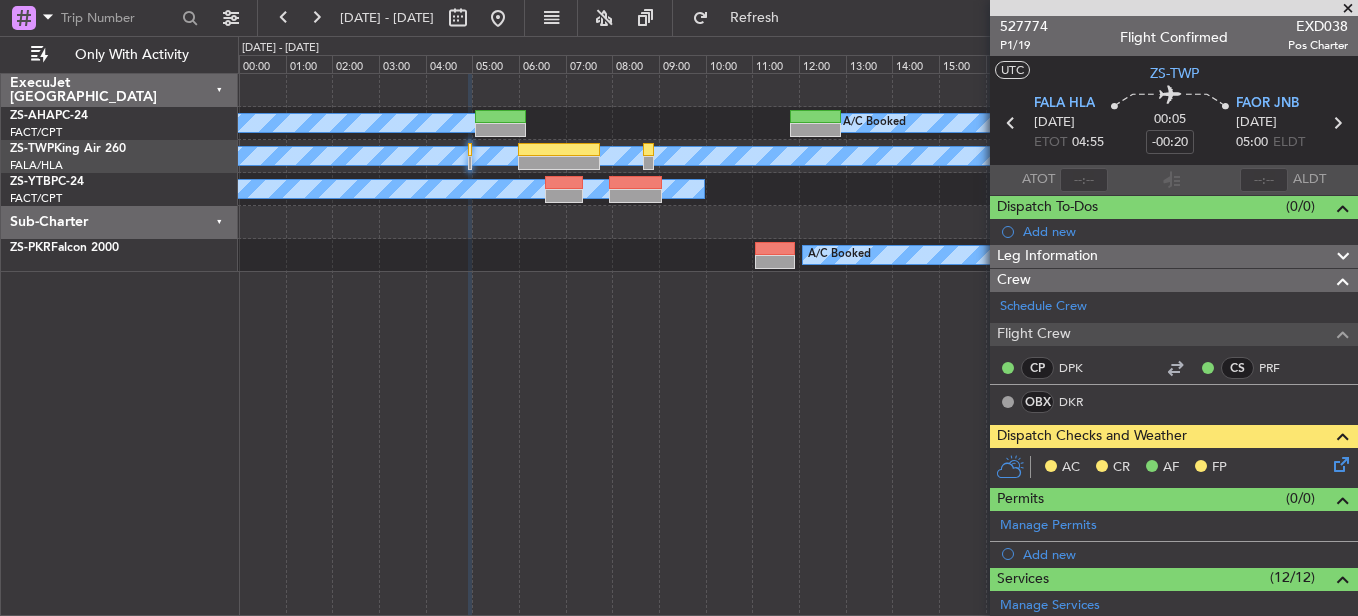 click 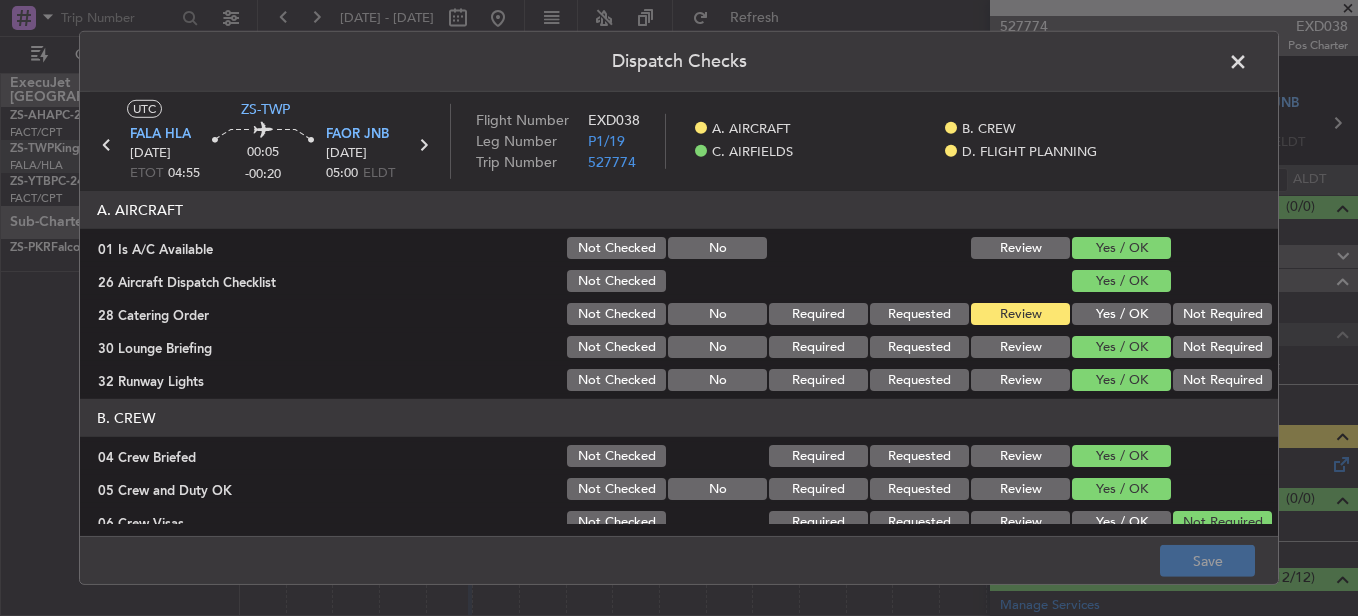 click 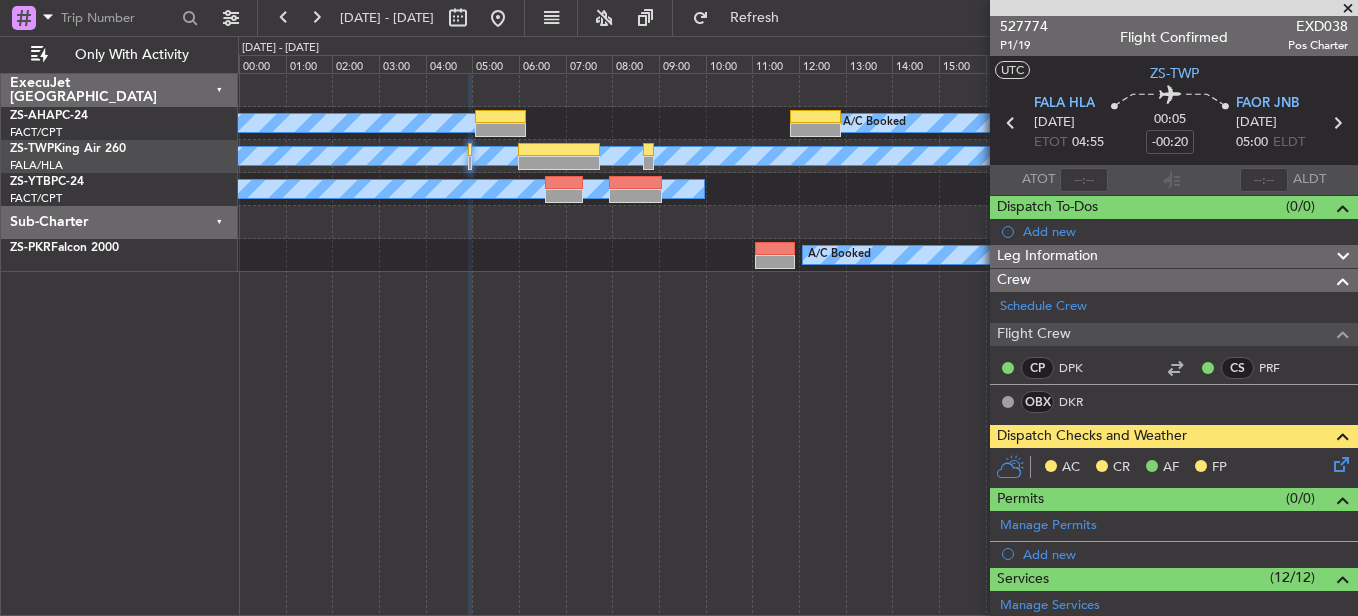 click 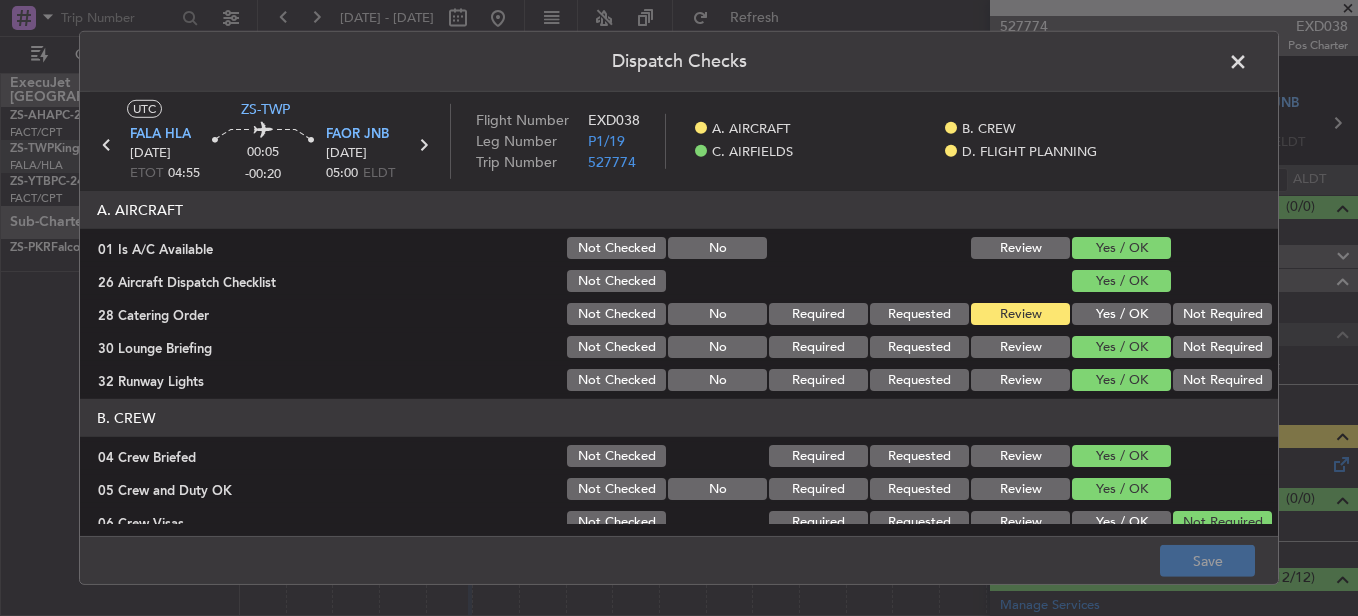 click on "Yes / OK" 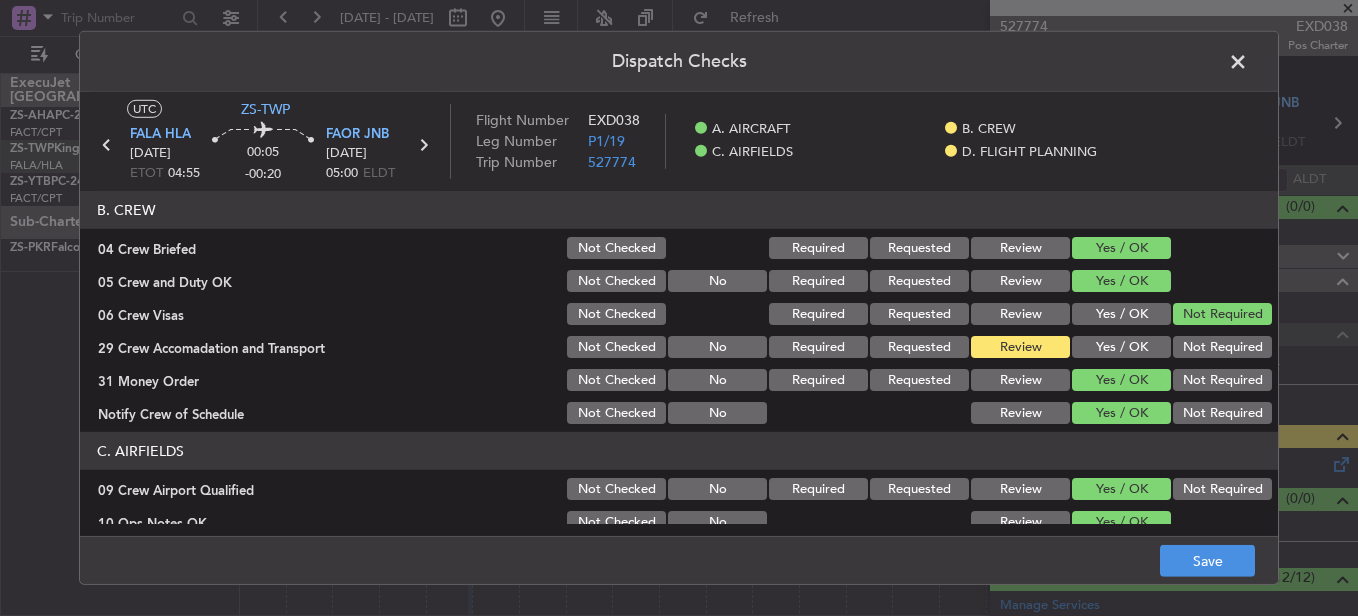 scroll, scrollTop: 200, scrollLeft: 0, axis: vertical 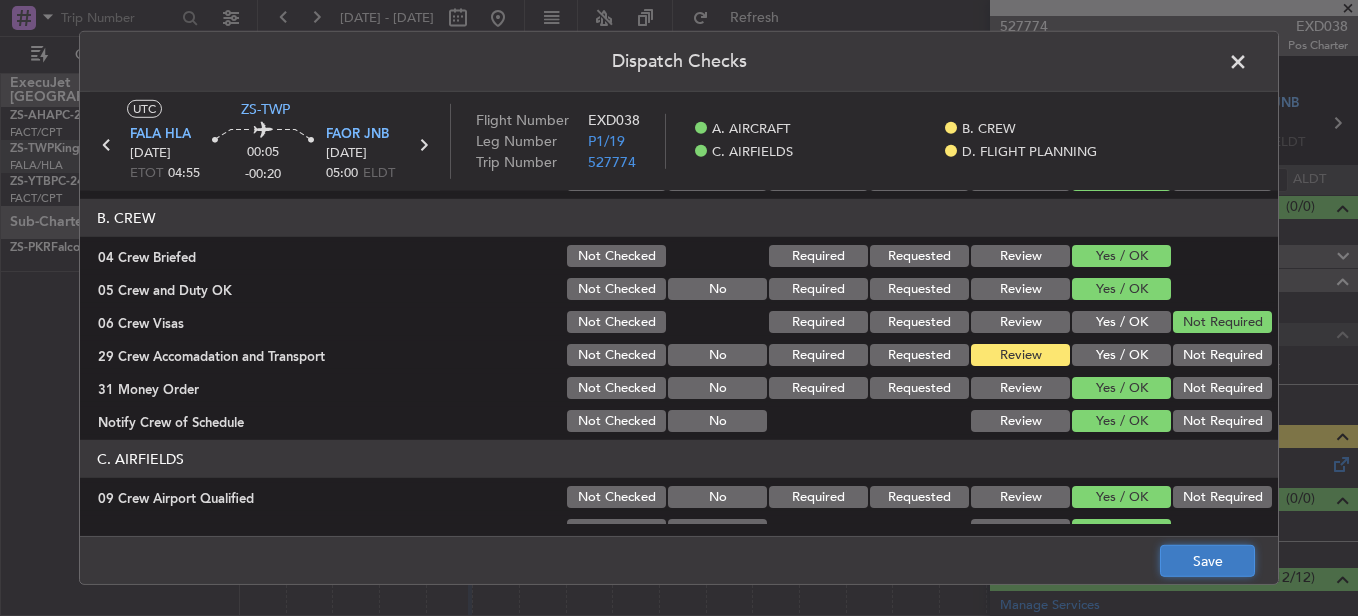 click on "Save" 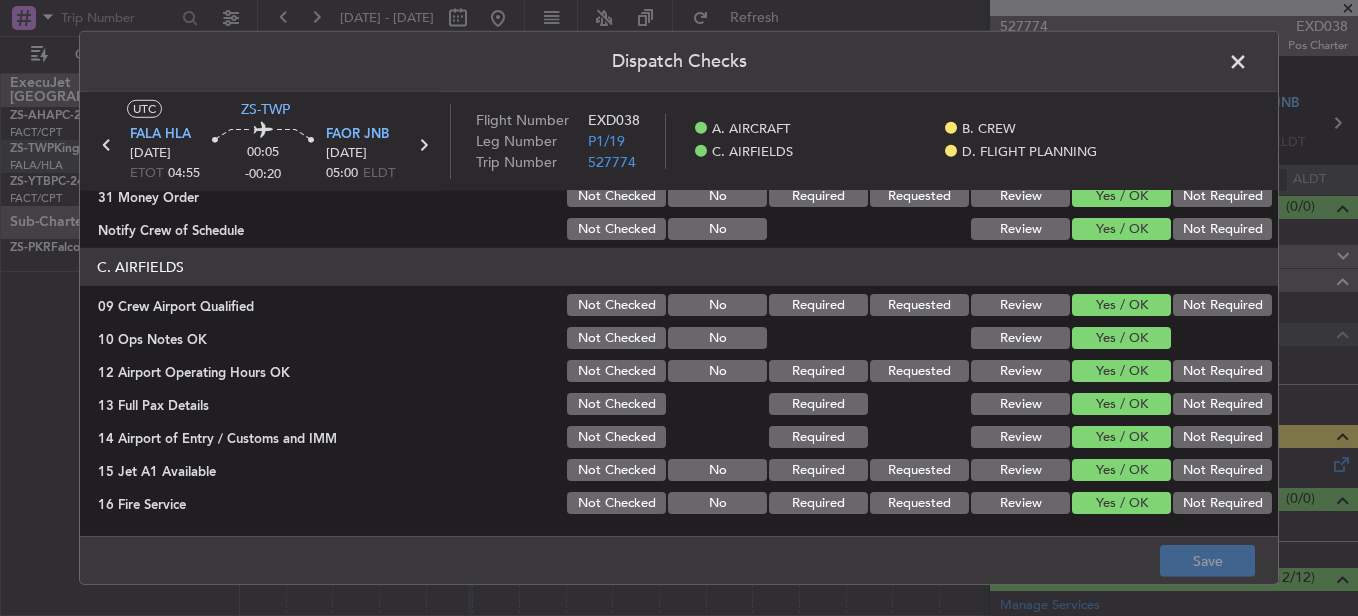scroll, scrollTop: 165, scrollLeft: 0, axis: vertical 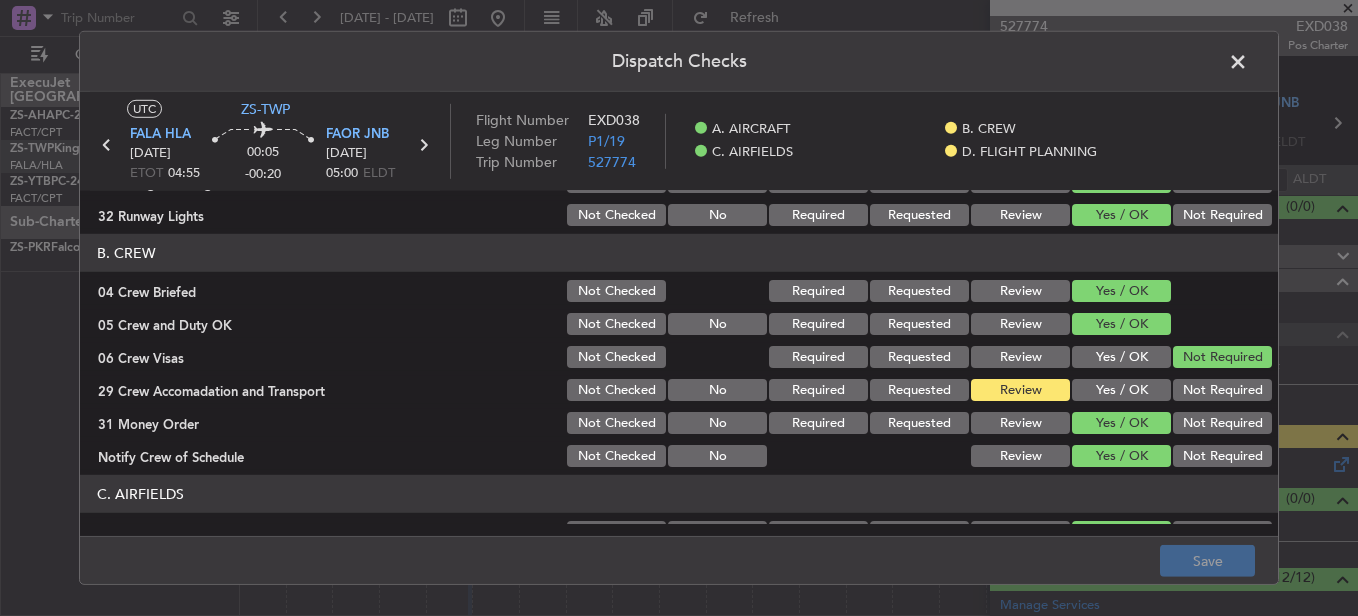 click on "Yes / OK" 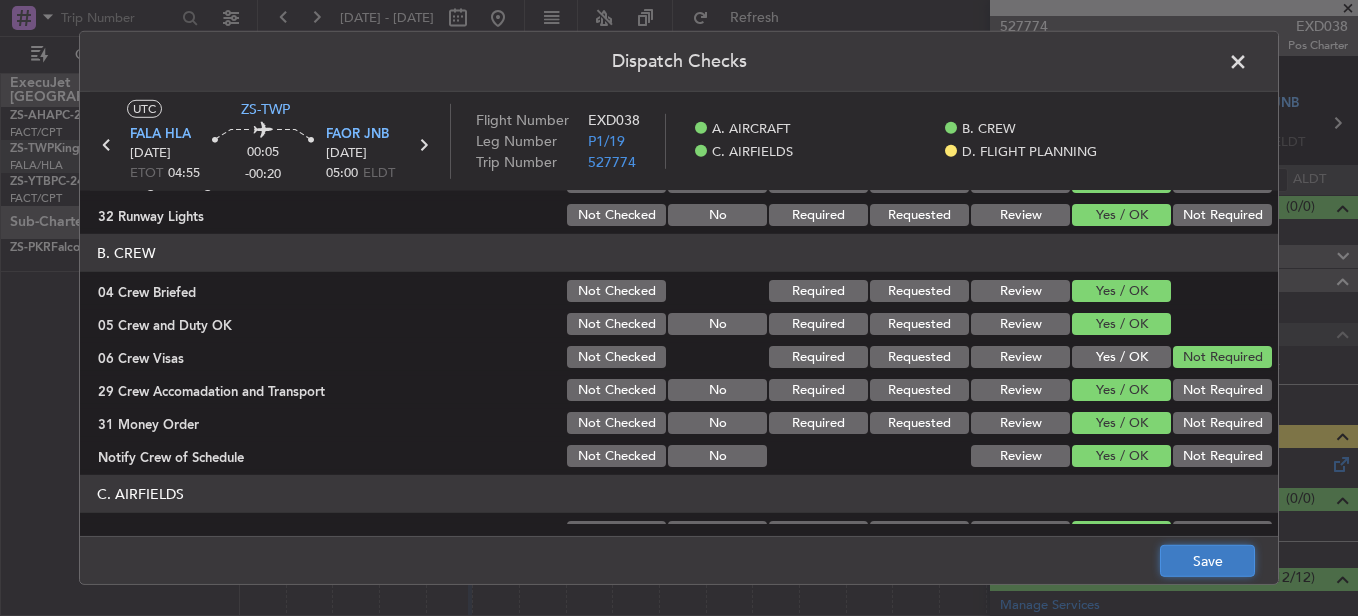 click on "Save" 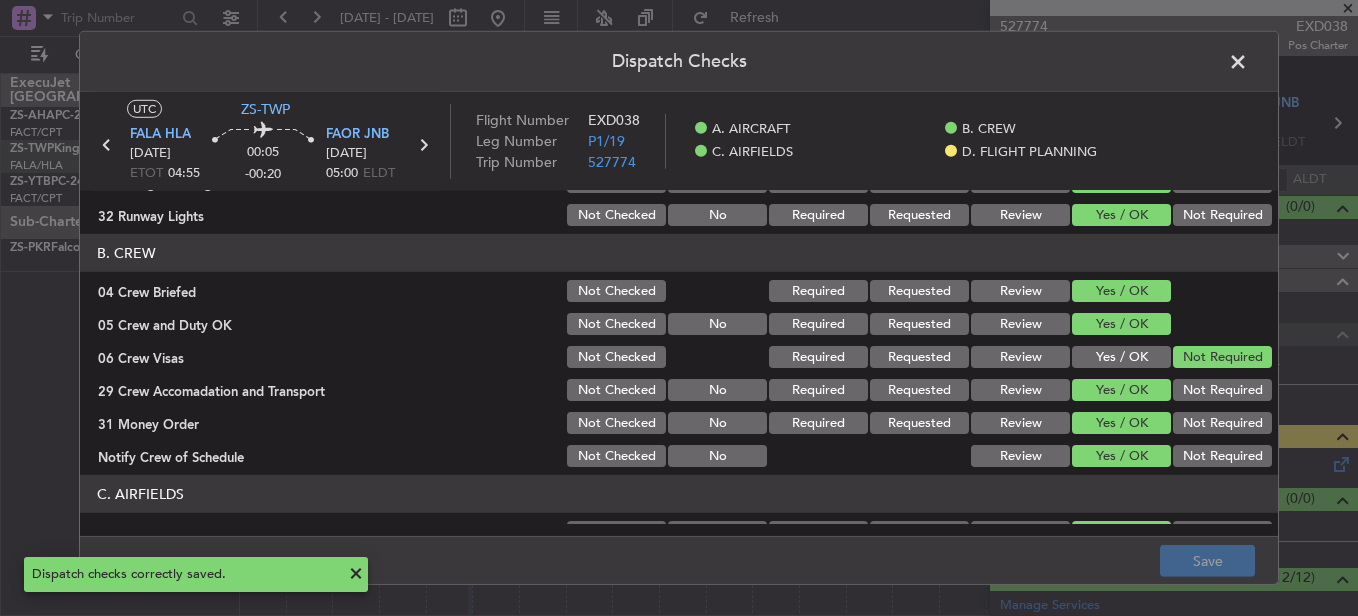 click 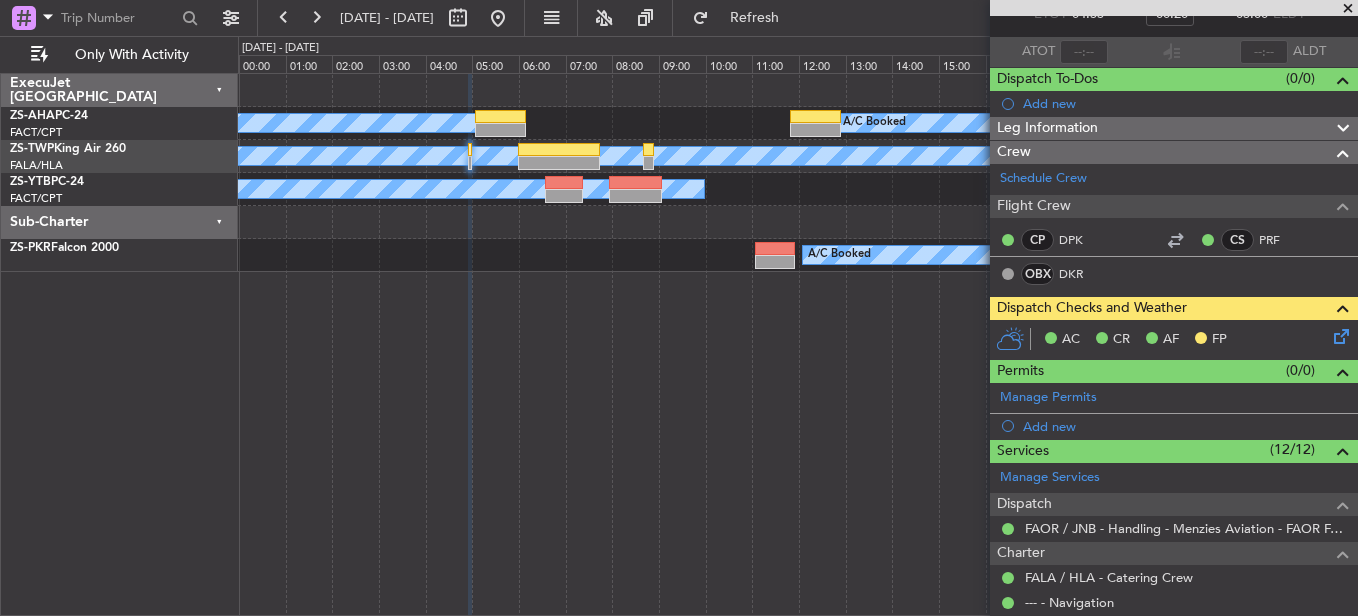 scroll, scrollTop: 300, scrollLeft: 0, axis: vertical 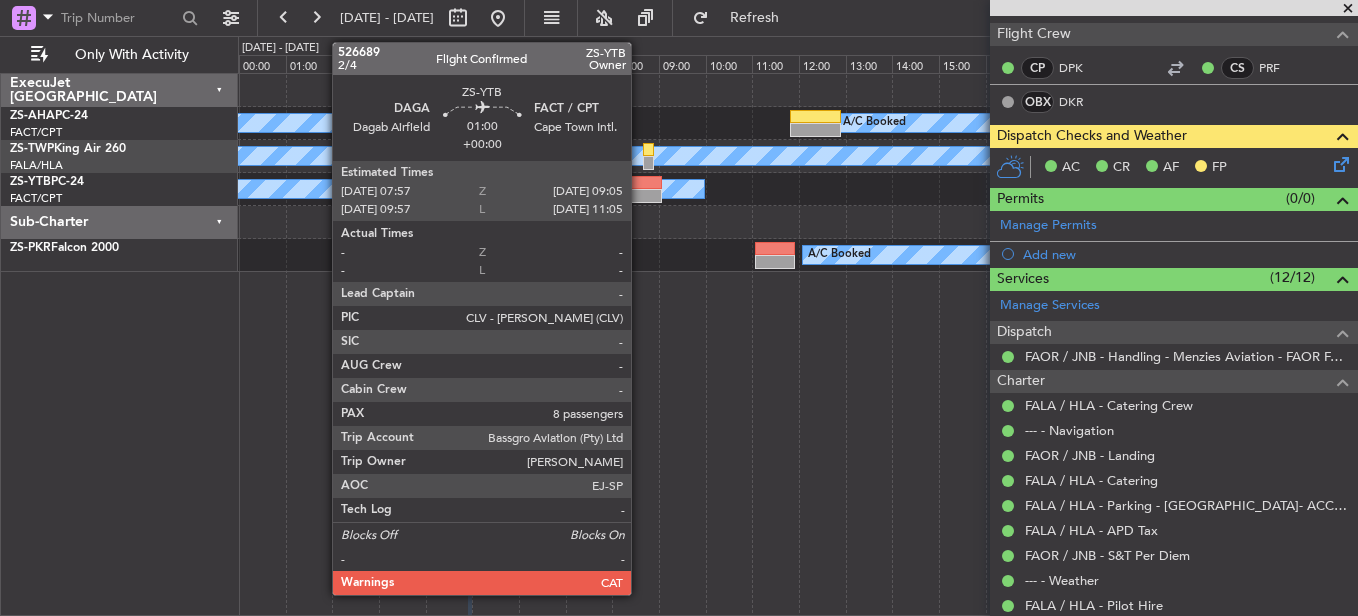 click 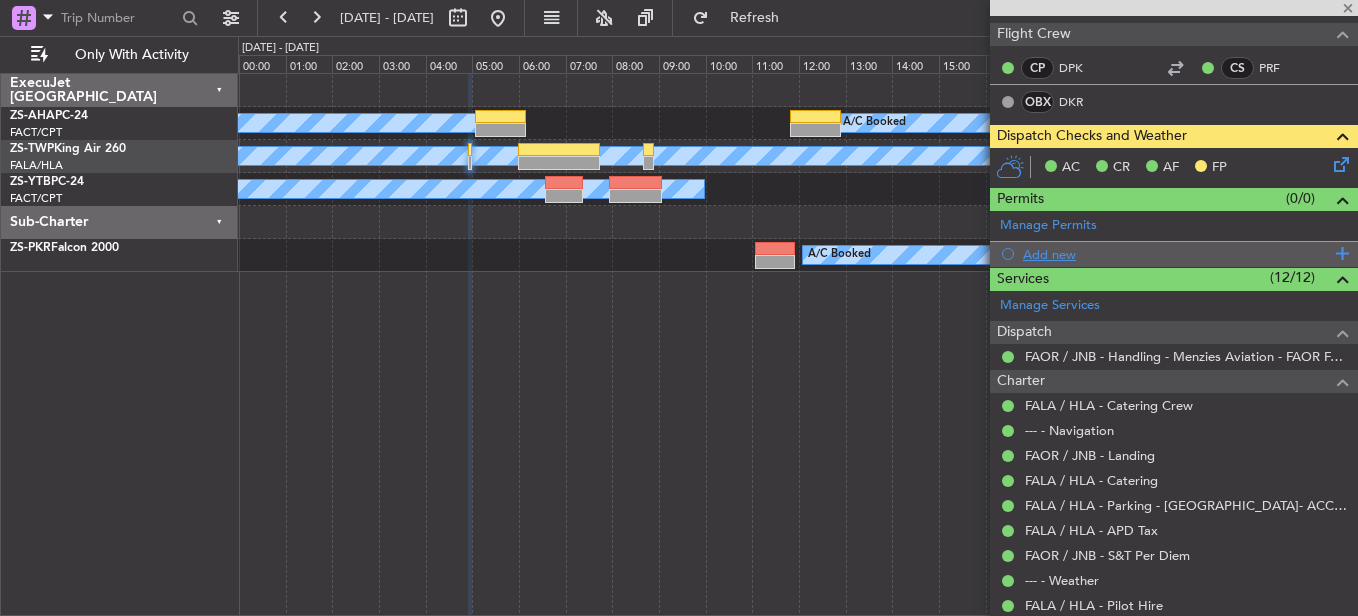 type 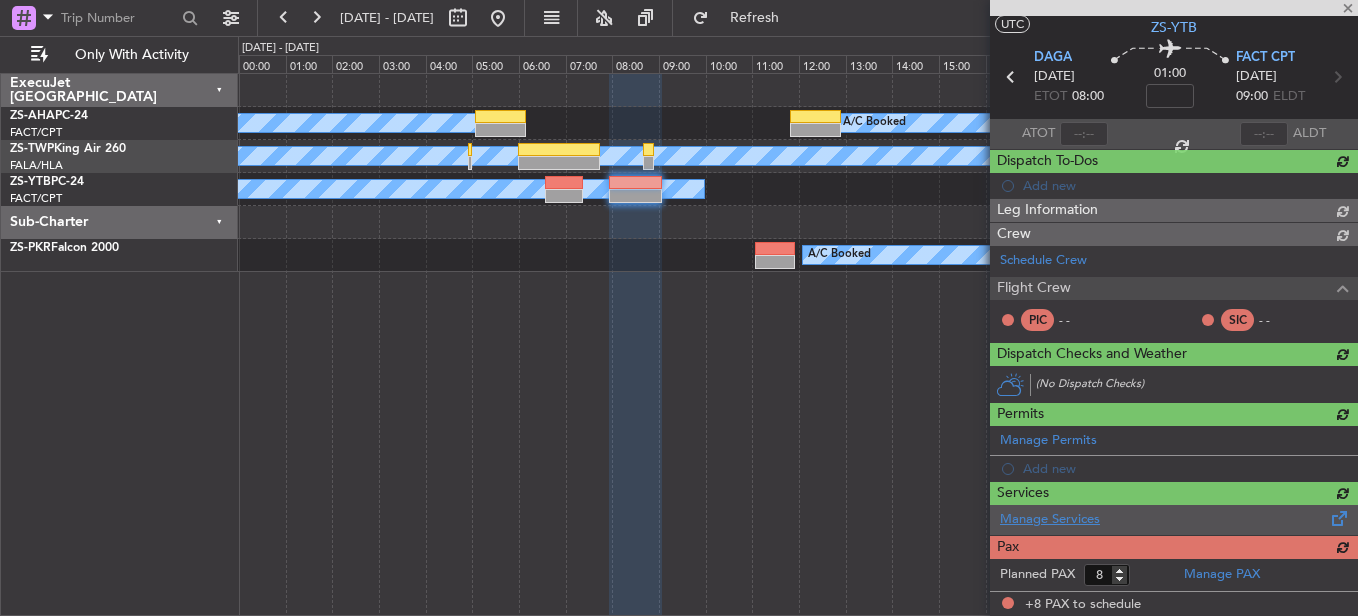 scroll, scrollTop: 300, scrollLeft: 0, axis: vertical 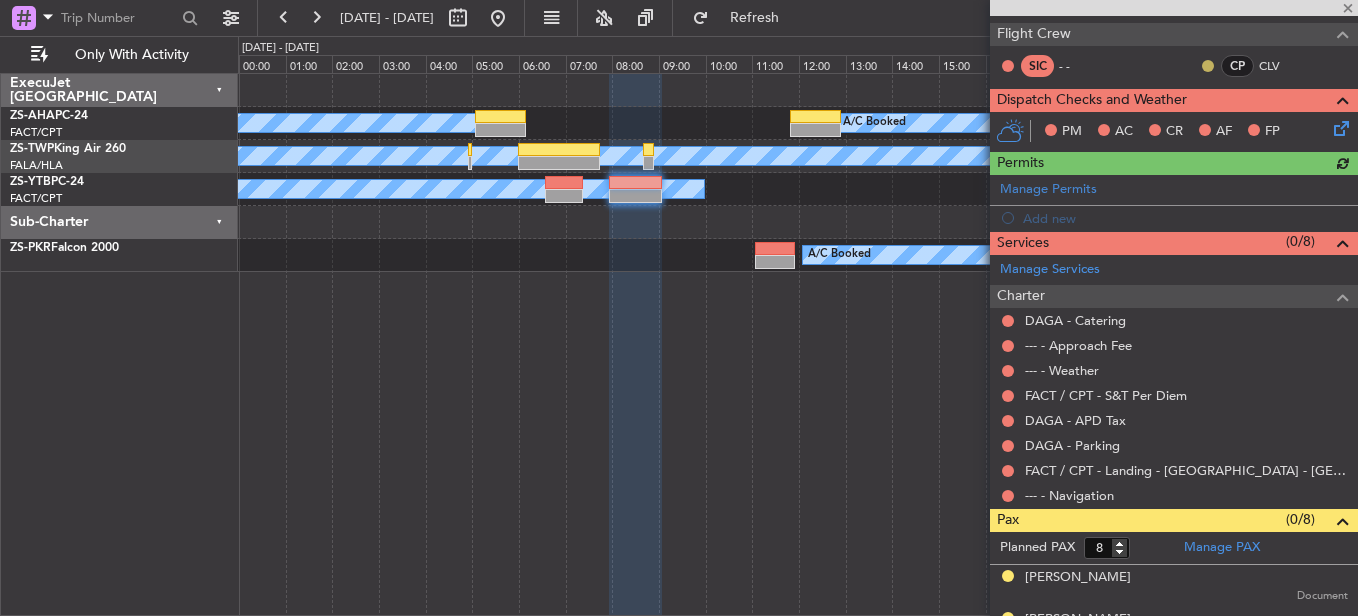 click 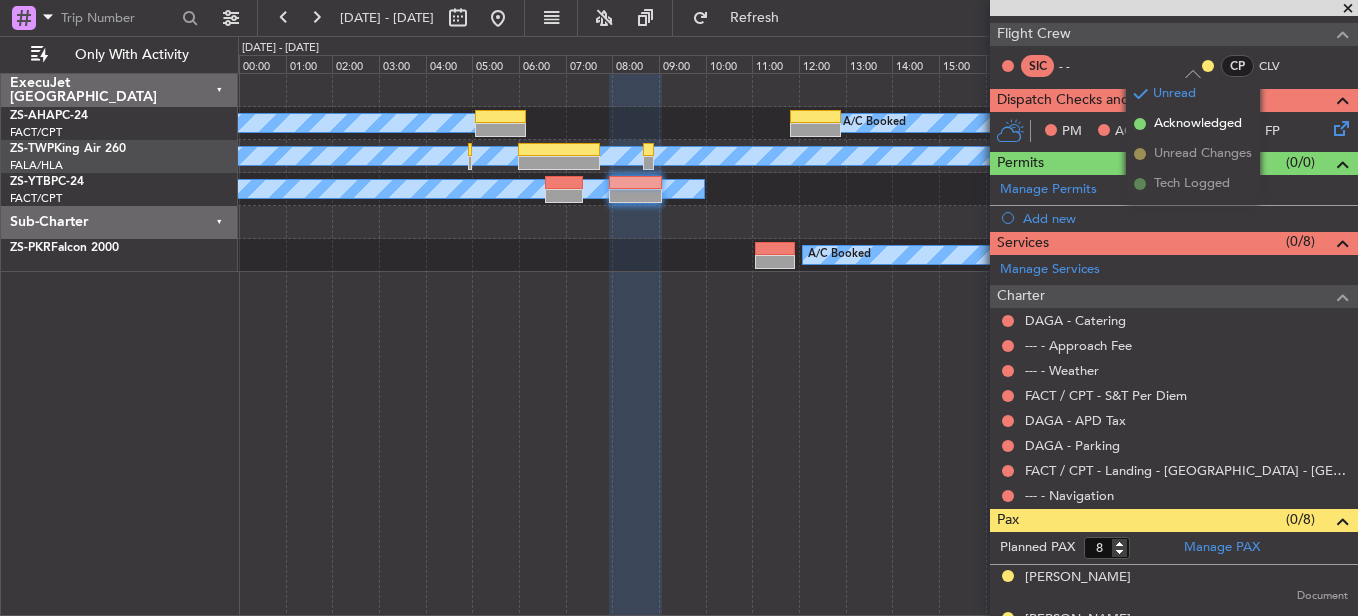 click on "Acknowledged" at bounding box center (1198, 124) 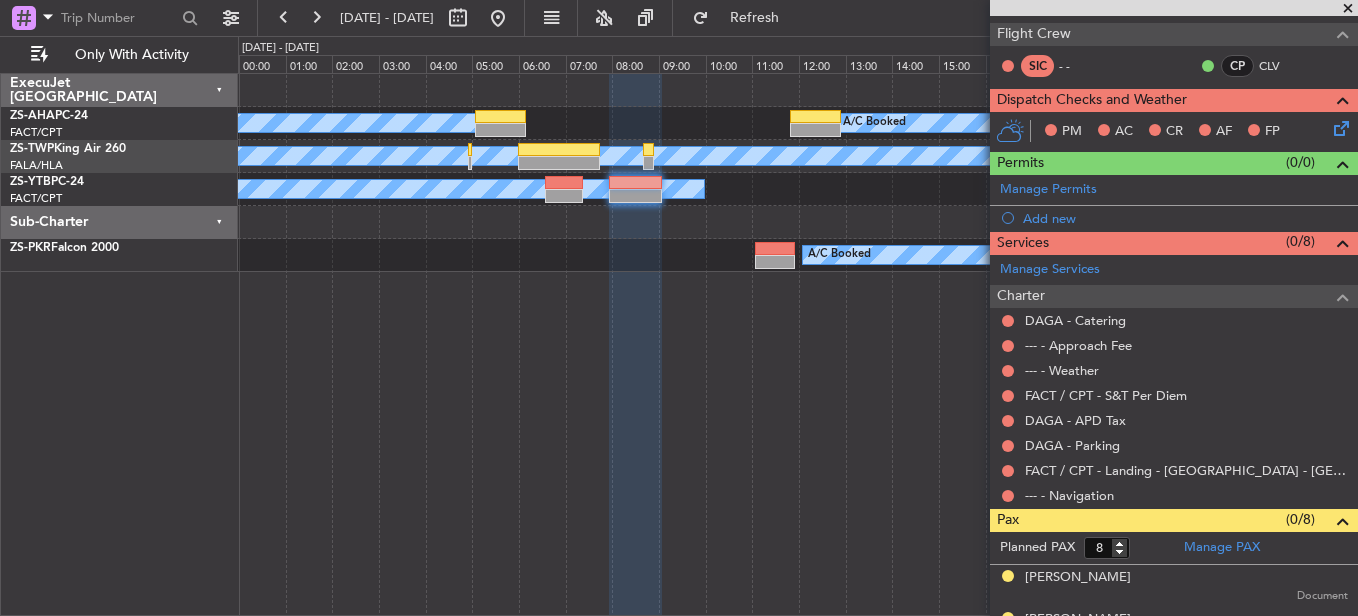 click 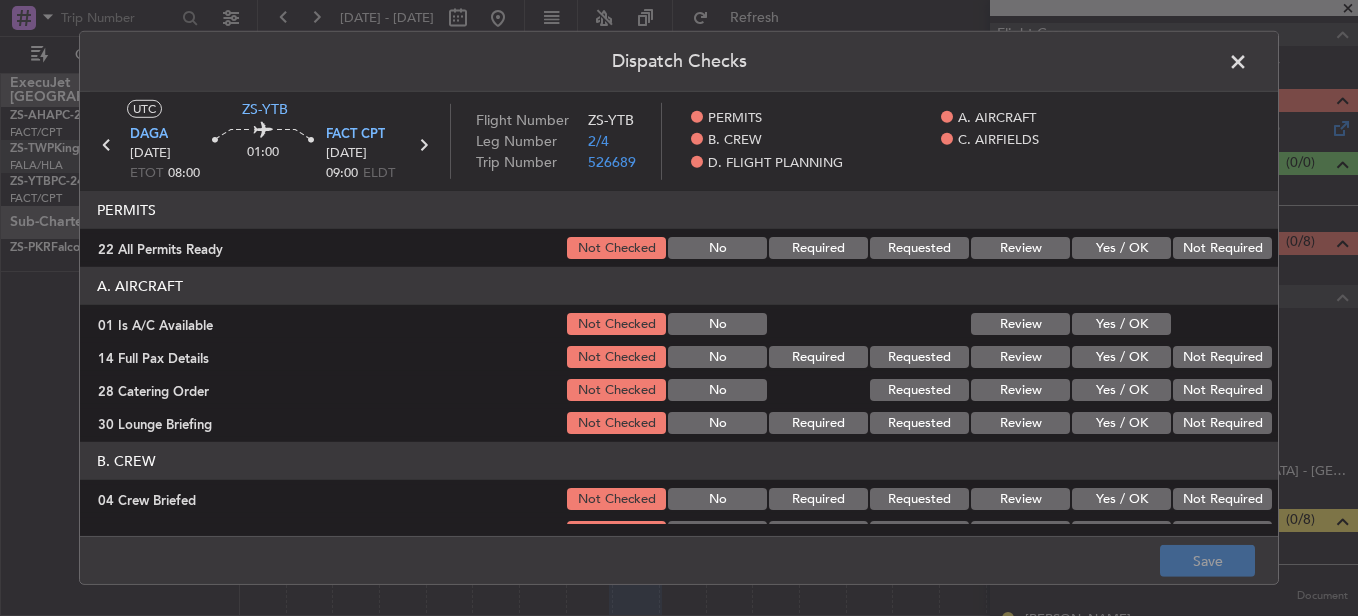 click on "Not Required" 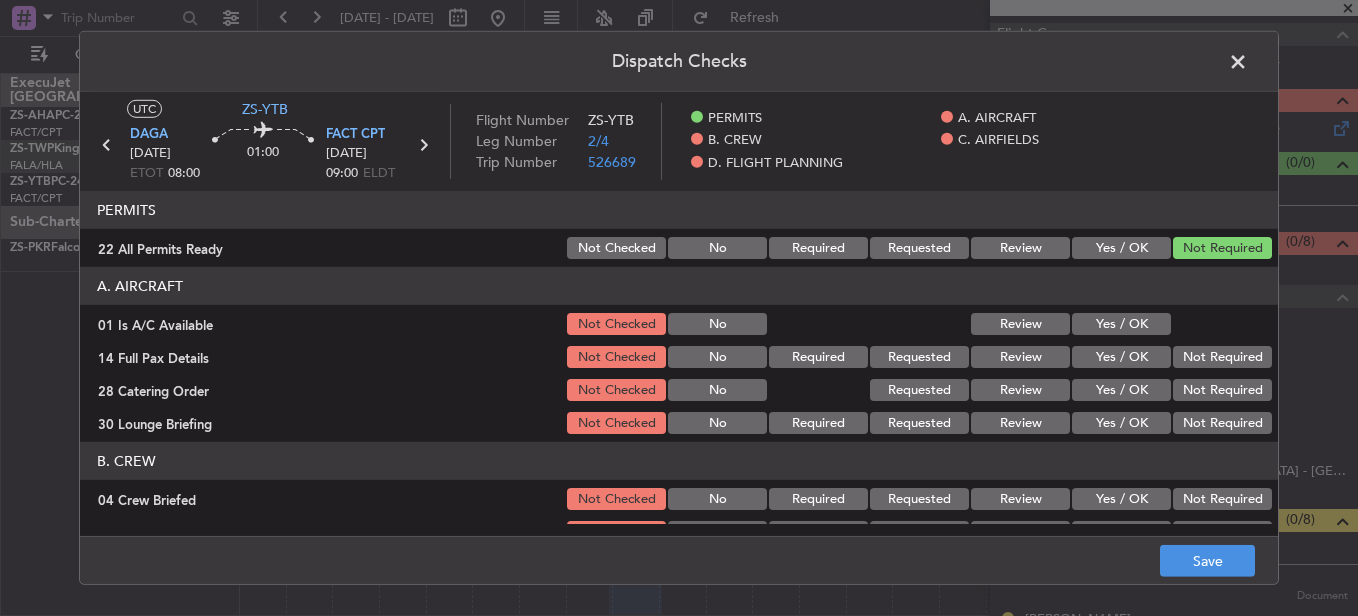 click on "Review" 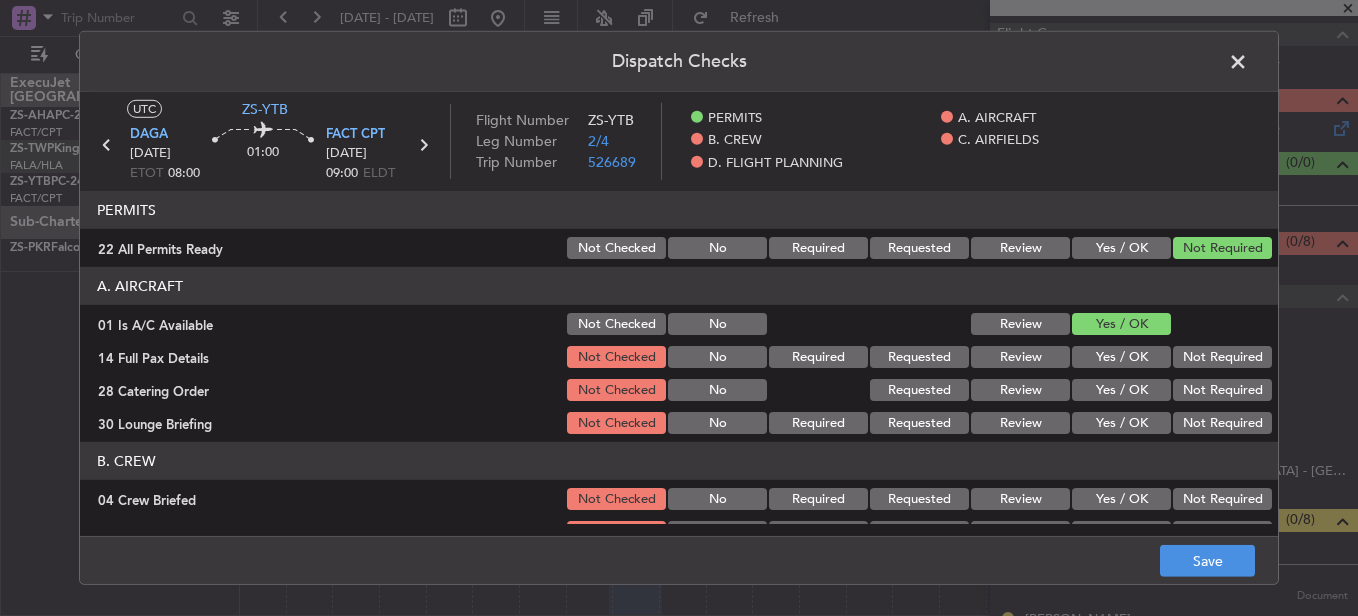 click on "Not Required" 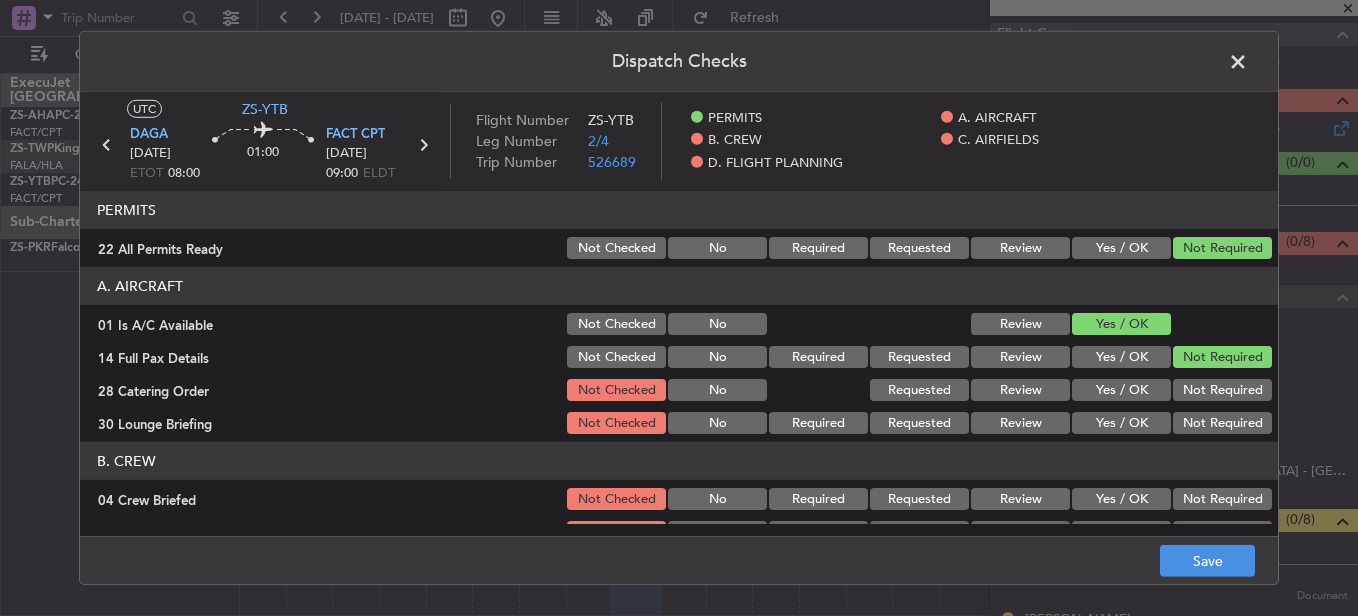 click on "Not Required" 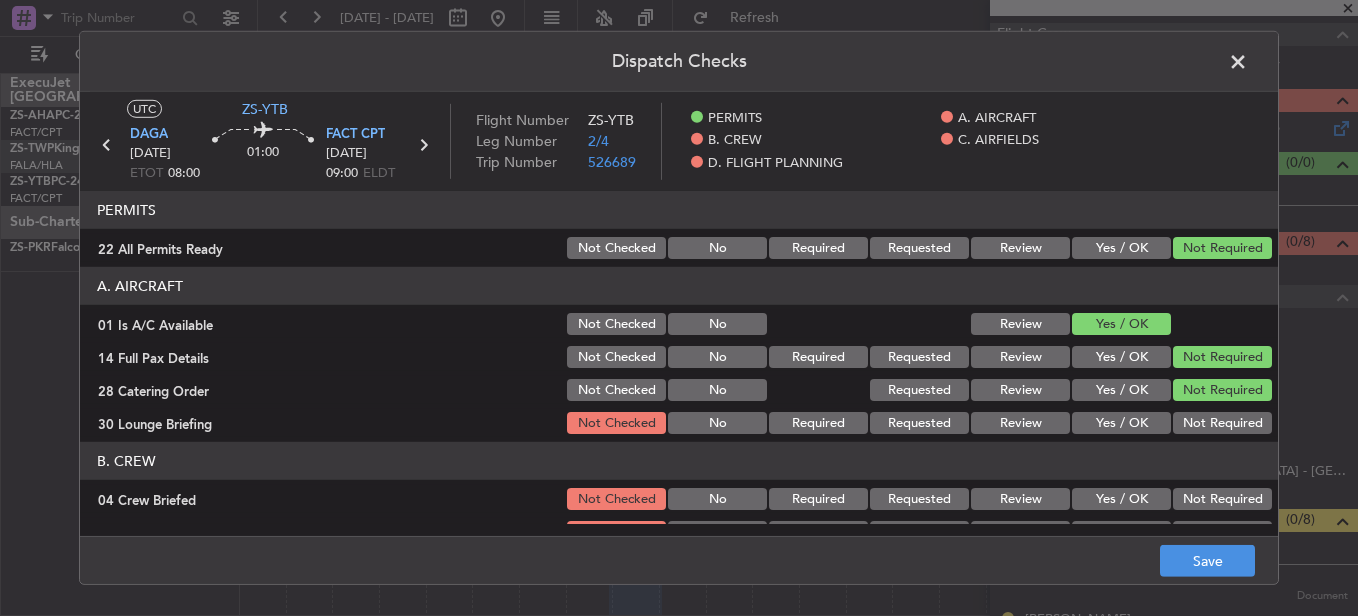 click on "Not Required" 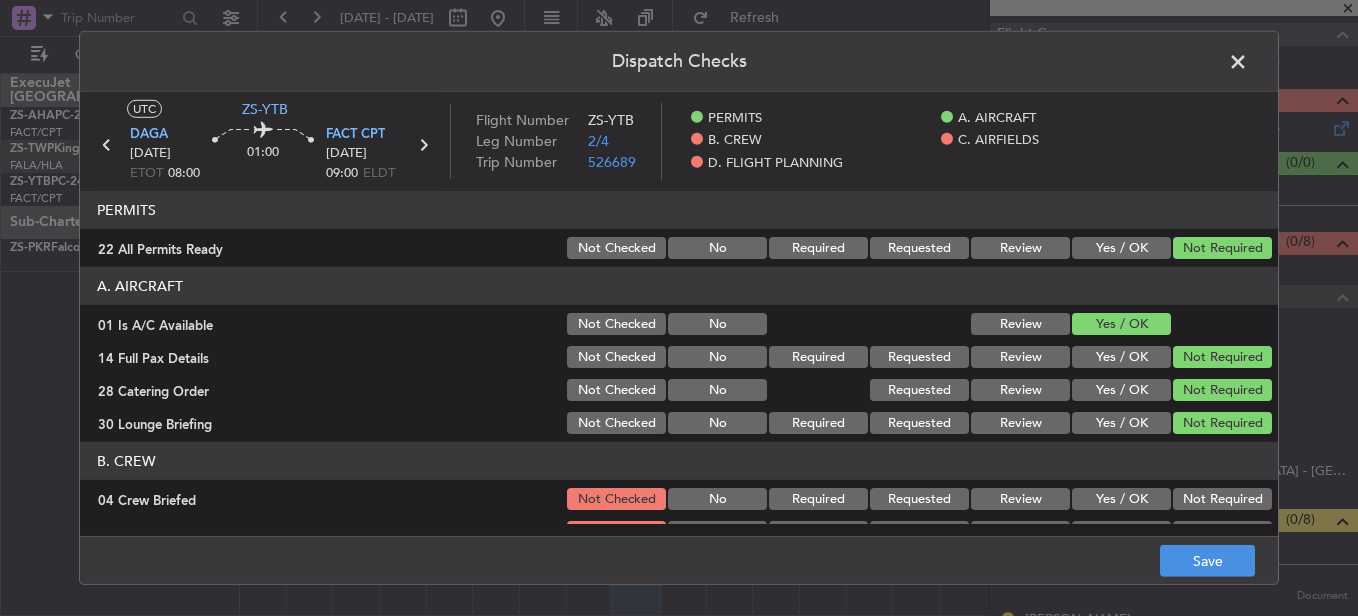 click on "Not Required" 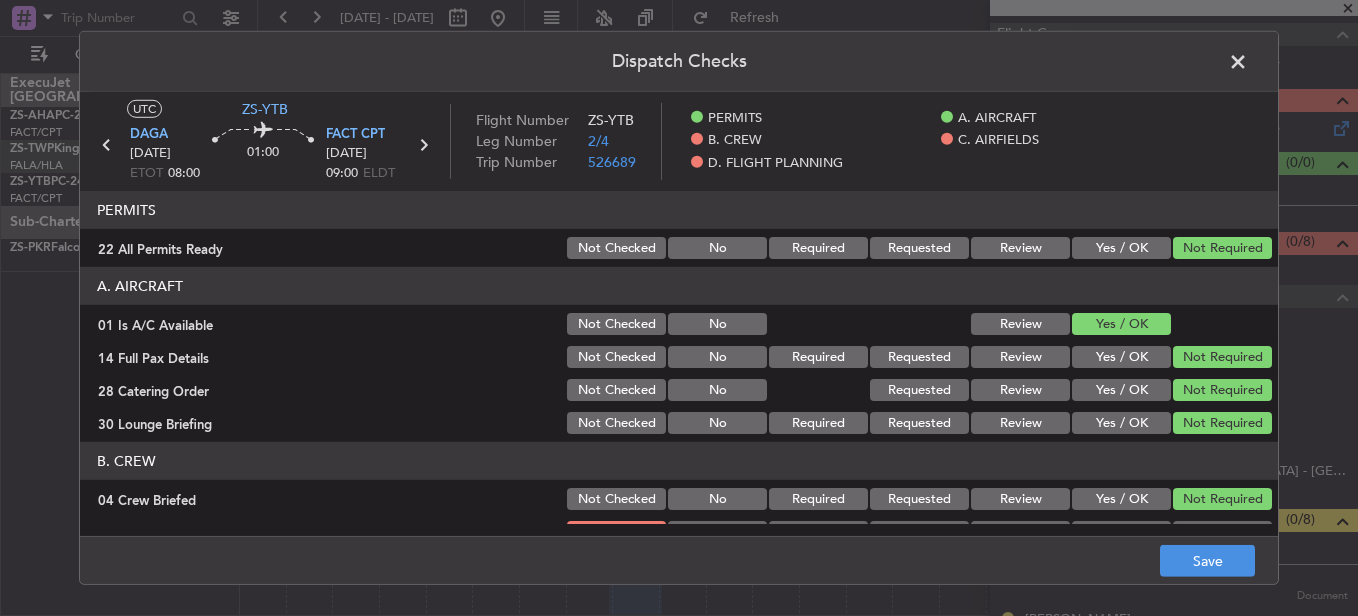 click on "Not Required" 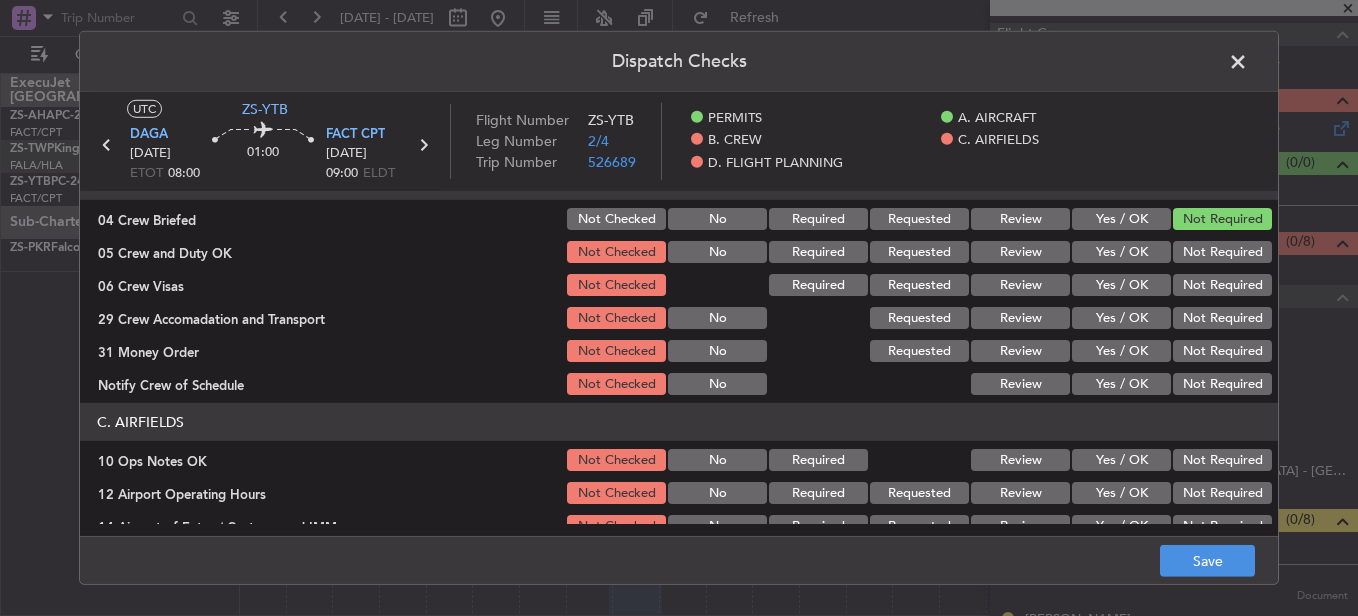 scroll, scrollTop: 300, scrollLeft: 0, axis: vertical 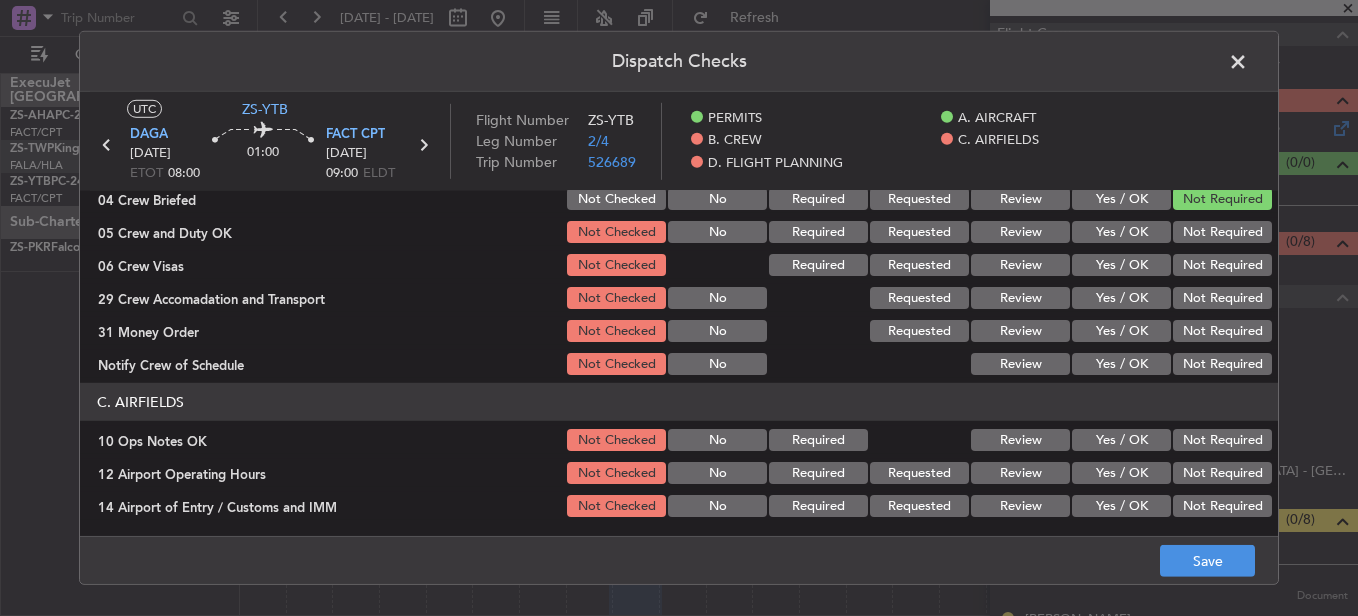 click on "Not Required" 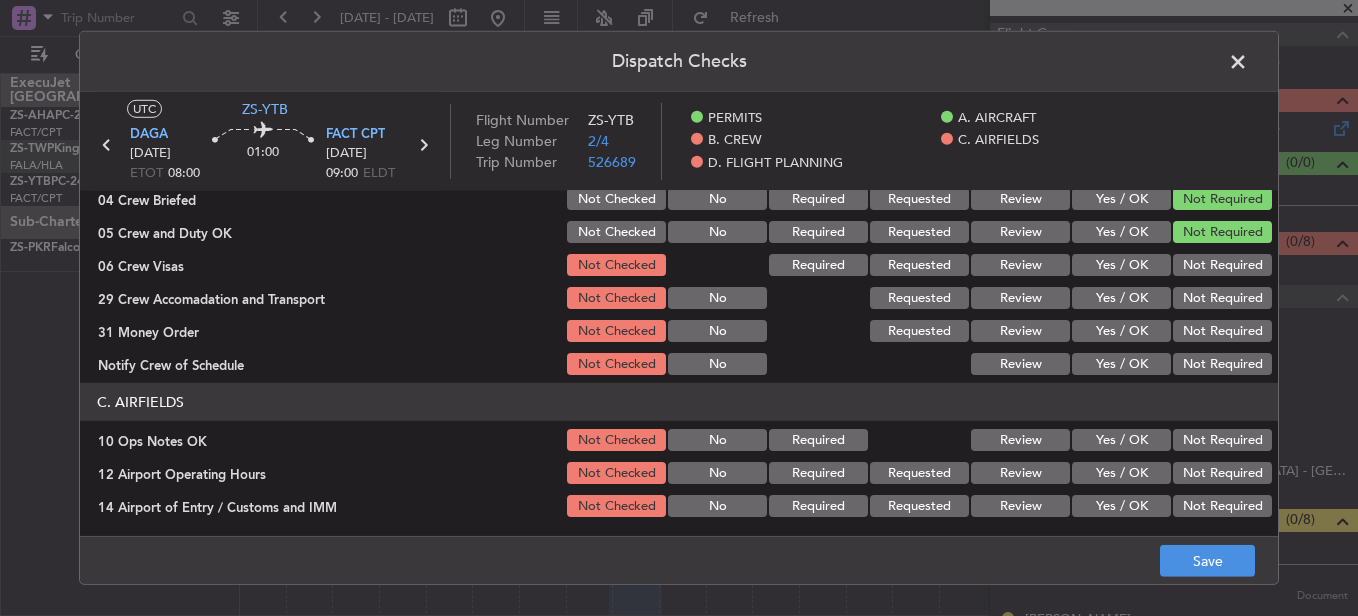 drag, startPoint x: 1198, startPoint y: 241, endPoint x: 1196, endPoint y: 251, distance: 10.198039 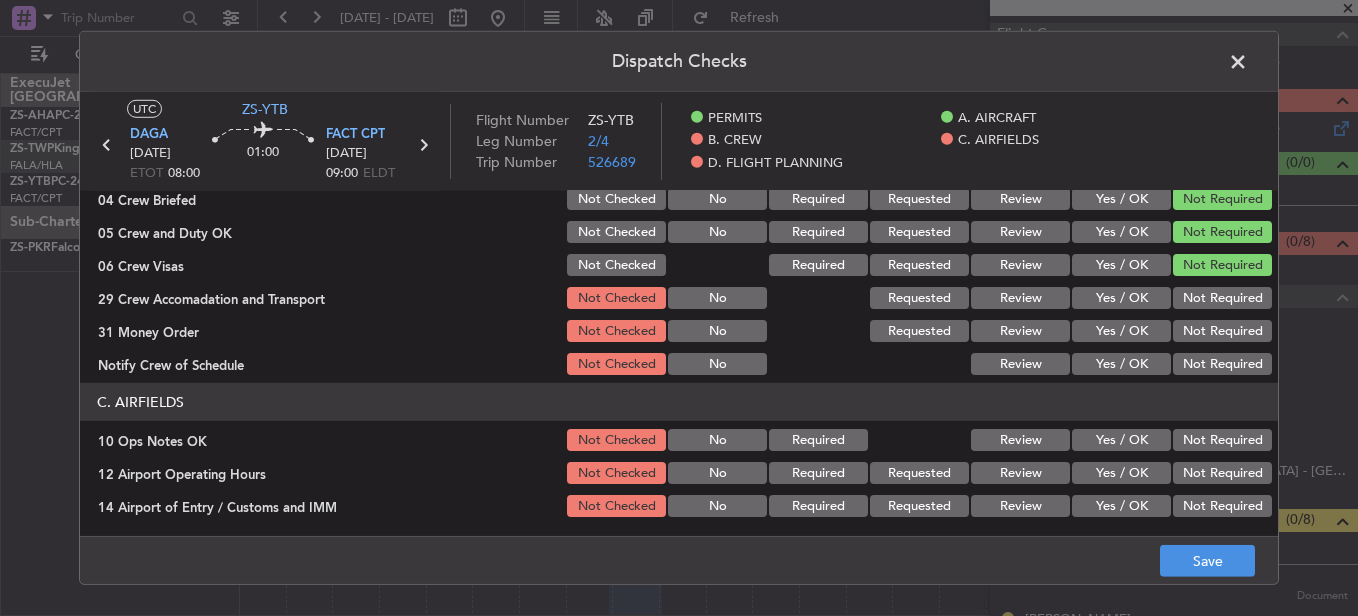 click on "Not Required" 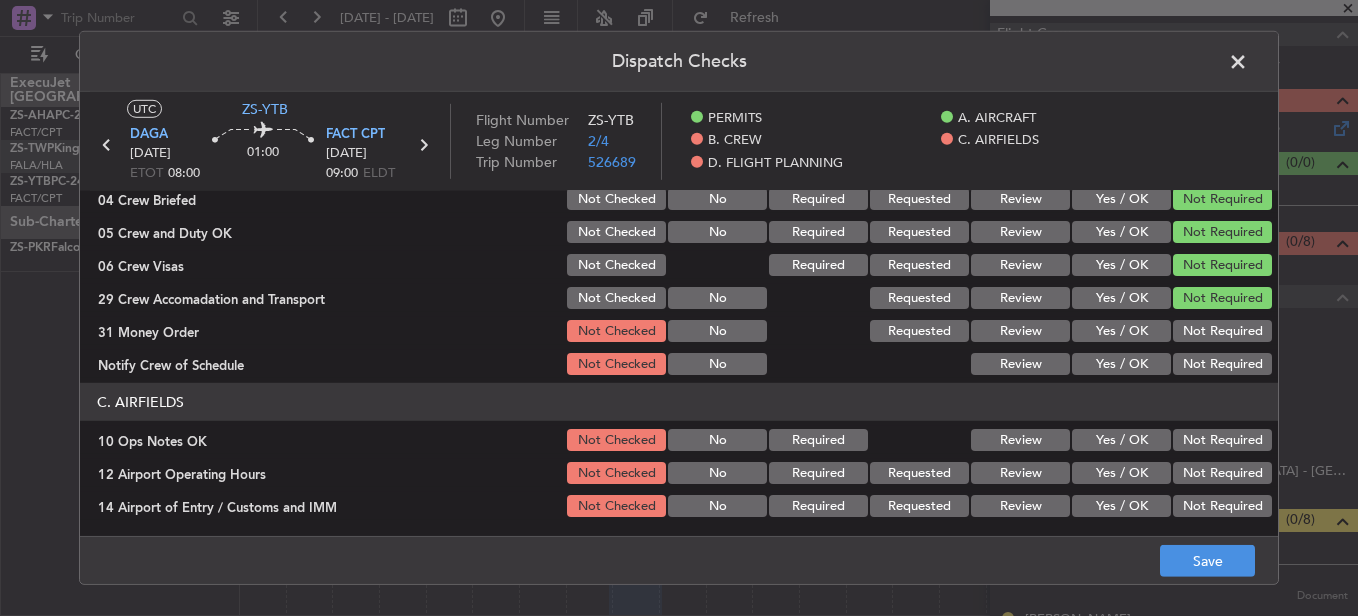 click on "Not Required" 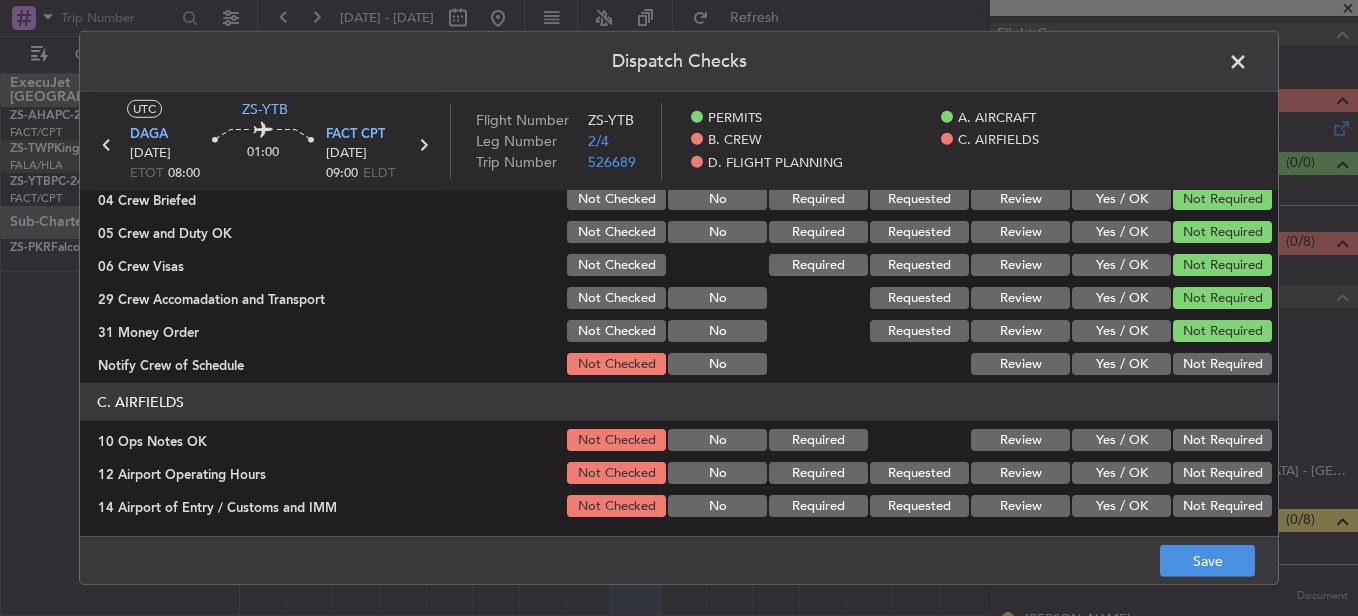 drag, startPoint x: 1217, startPoint y: 361, endPoint x: 1216, endPoint y: 376, distance: 15.033297 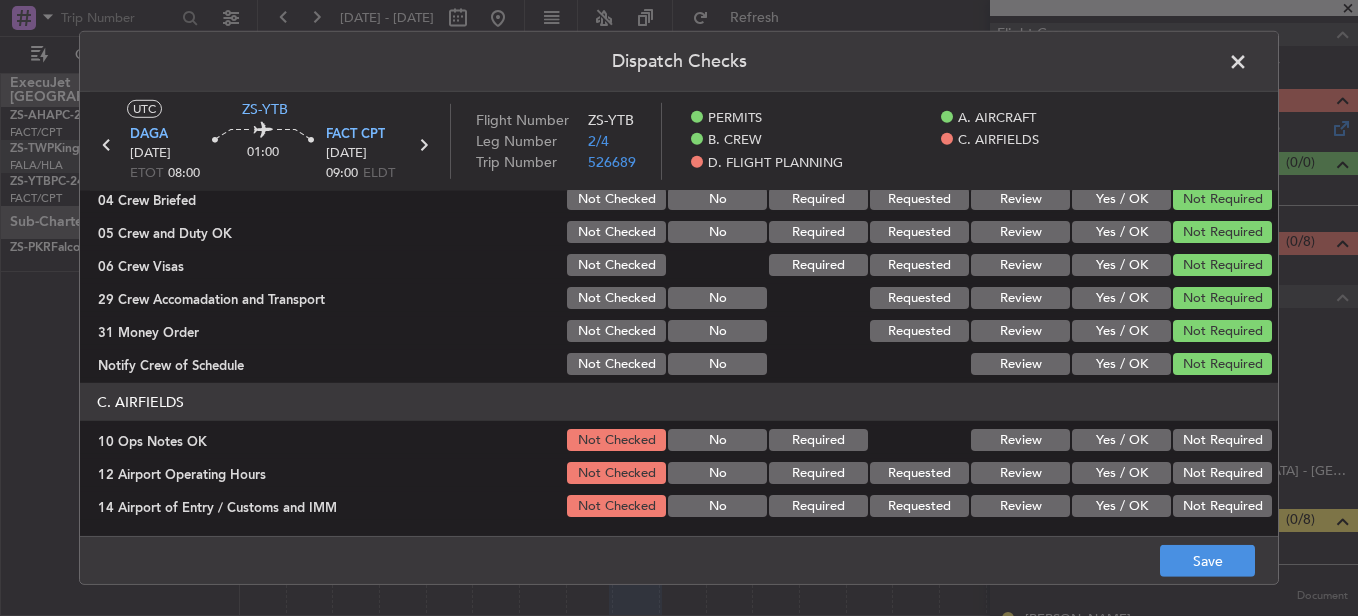 click on "Not Required" 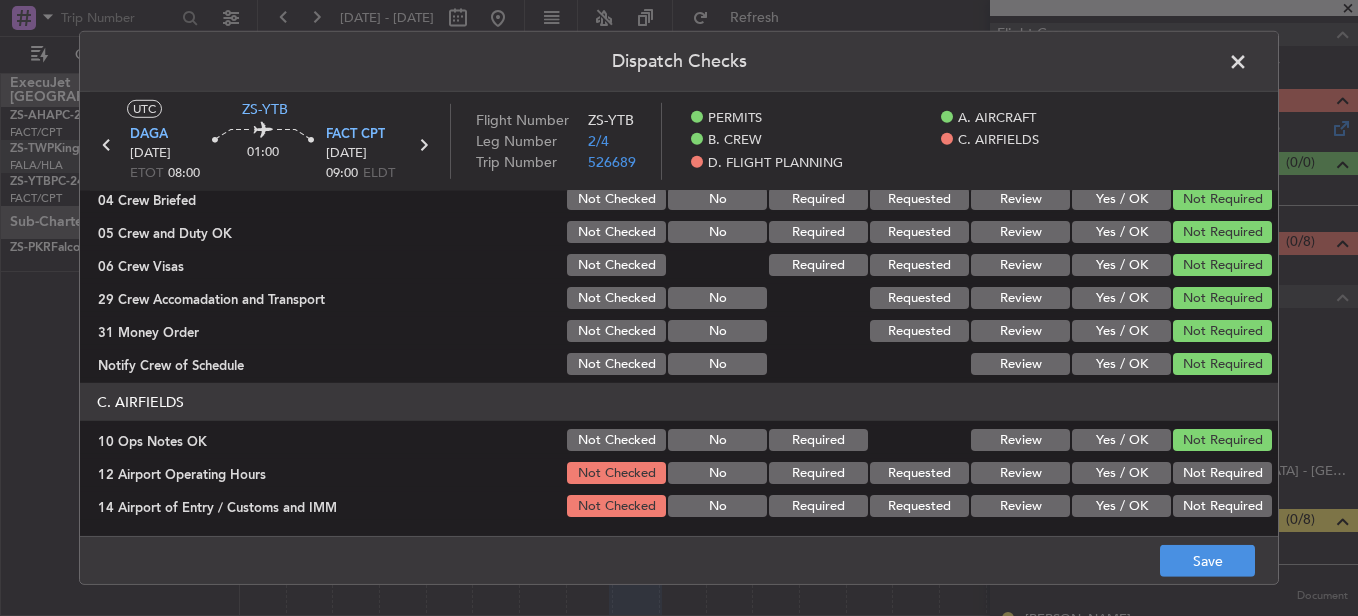 scroll, scrollTop: 542, scrollLeft: 0, axis: vertical 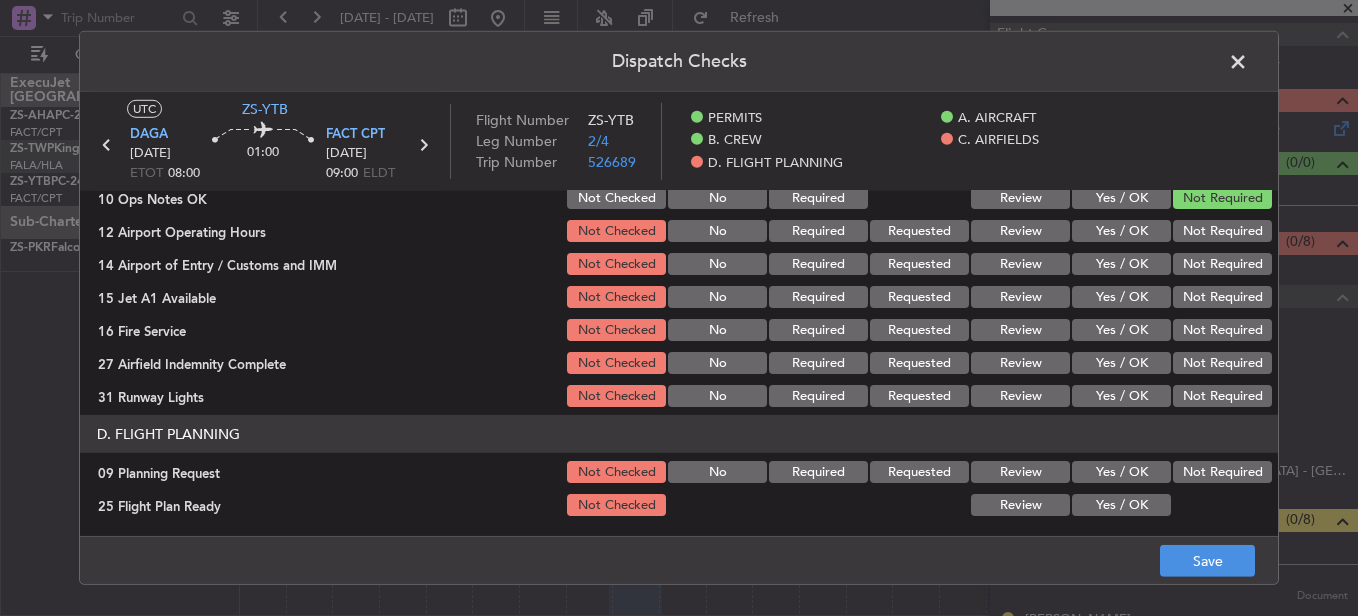 click on "Not Required" 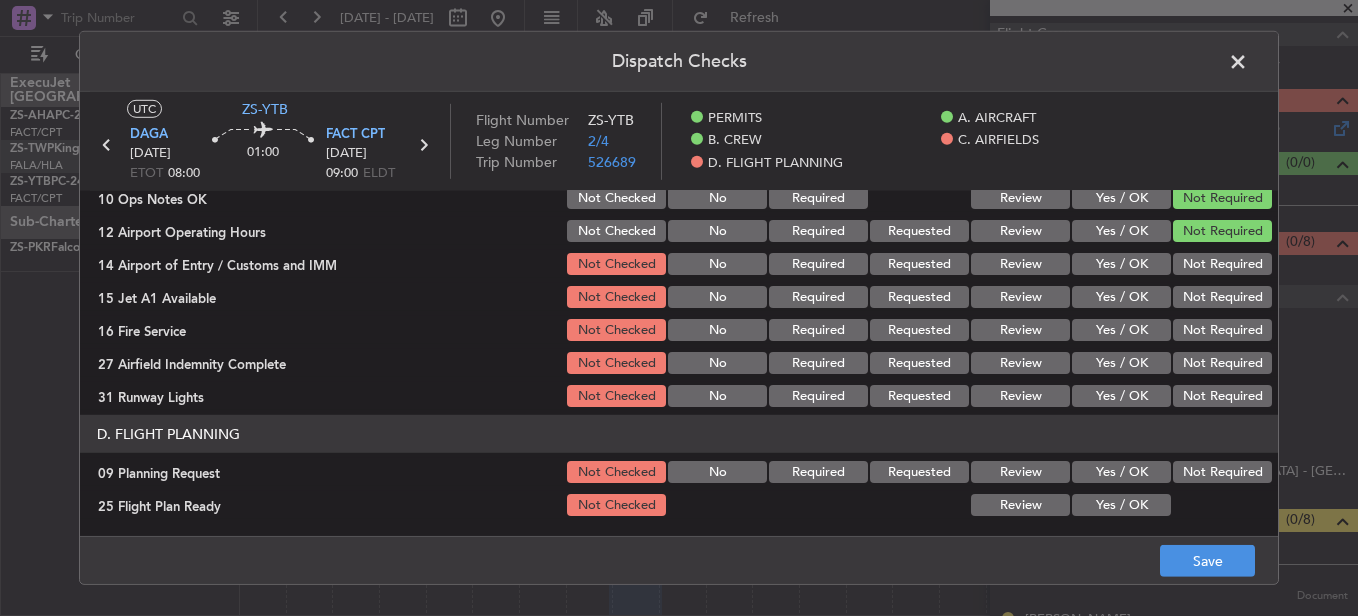 click on "Not Required" 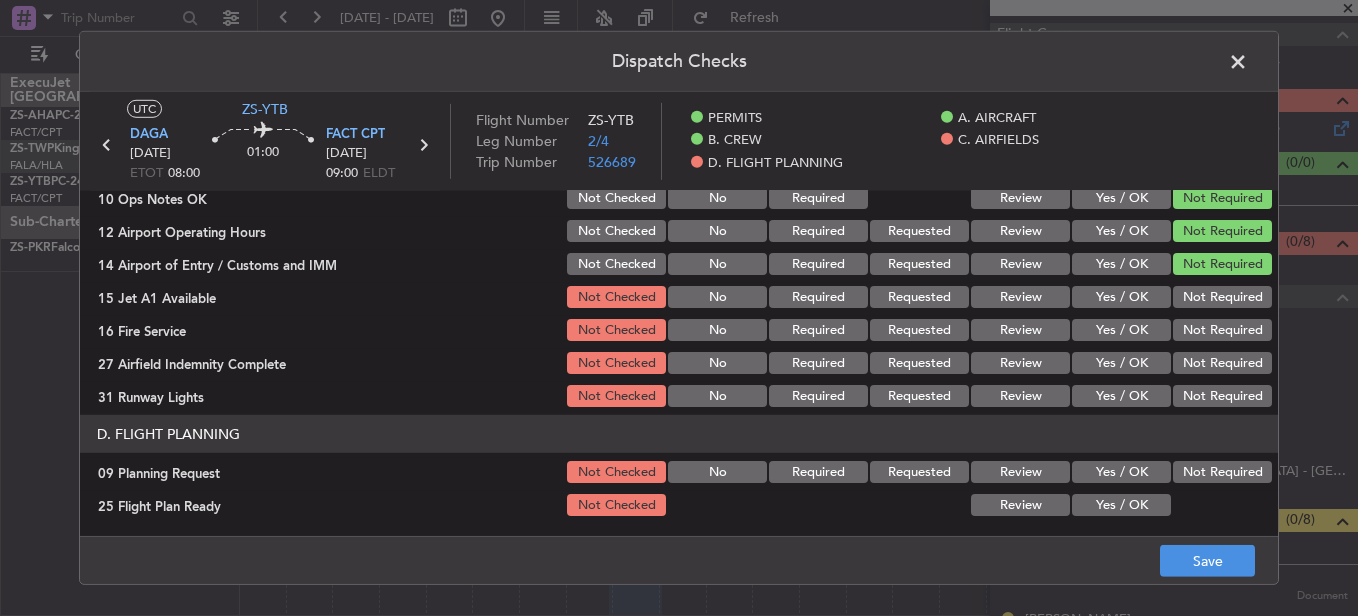 click on "Not Required" 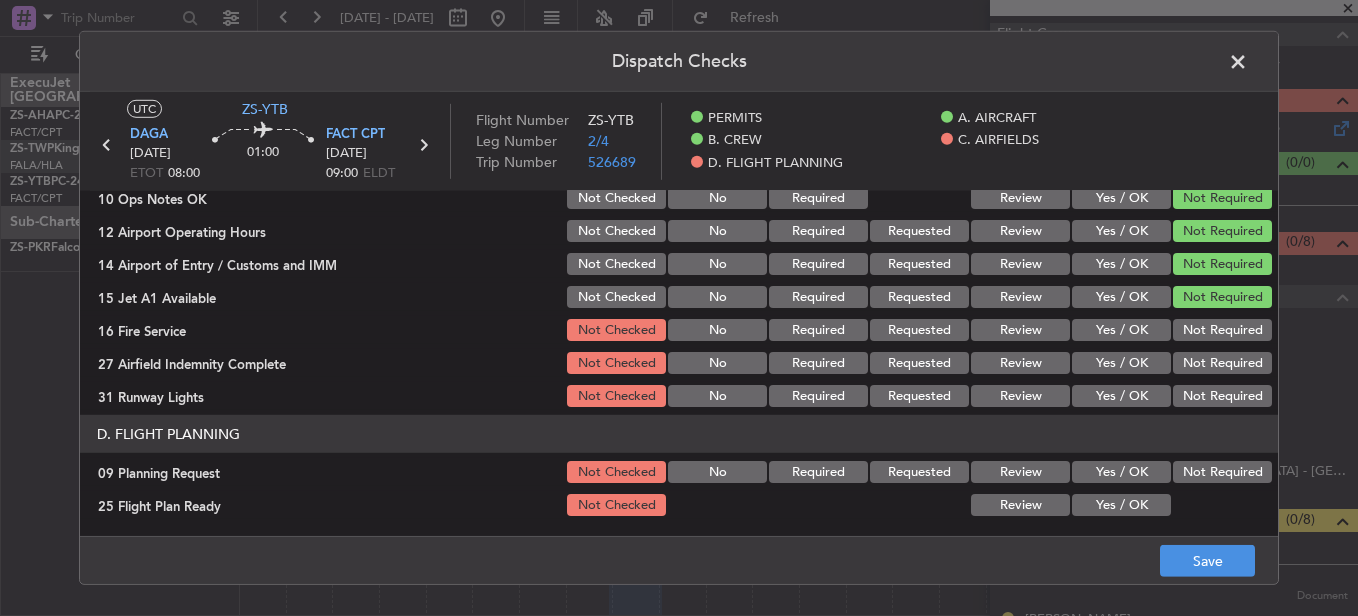 click on "Not Required" 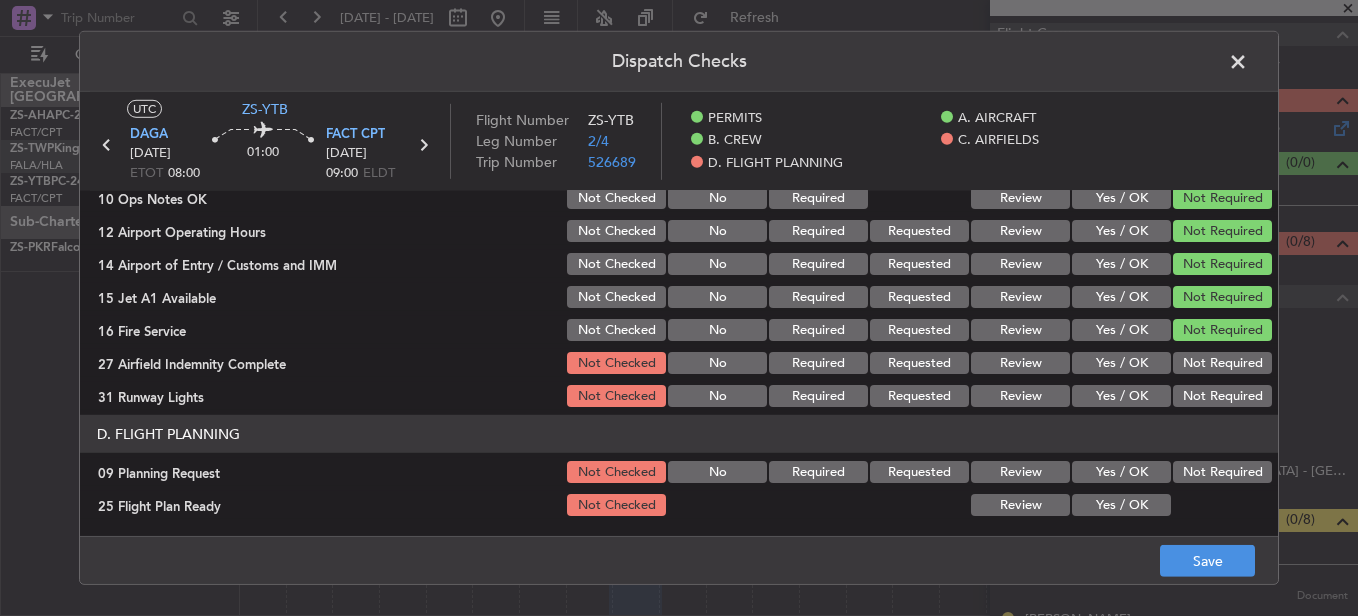 click on "Not Required" 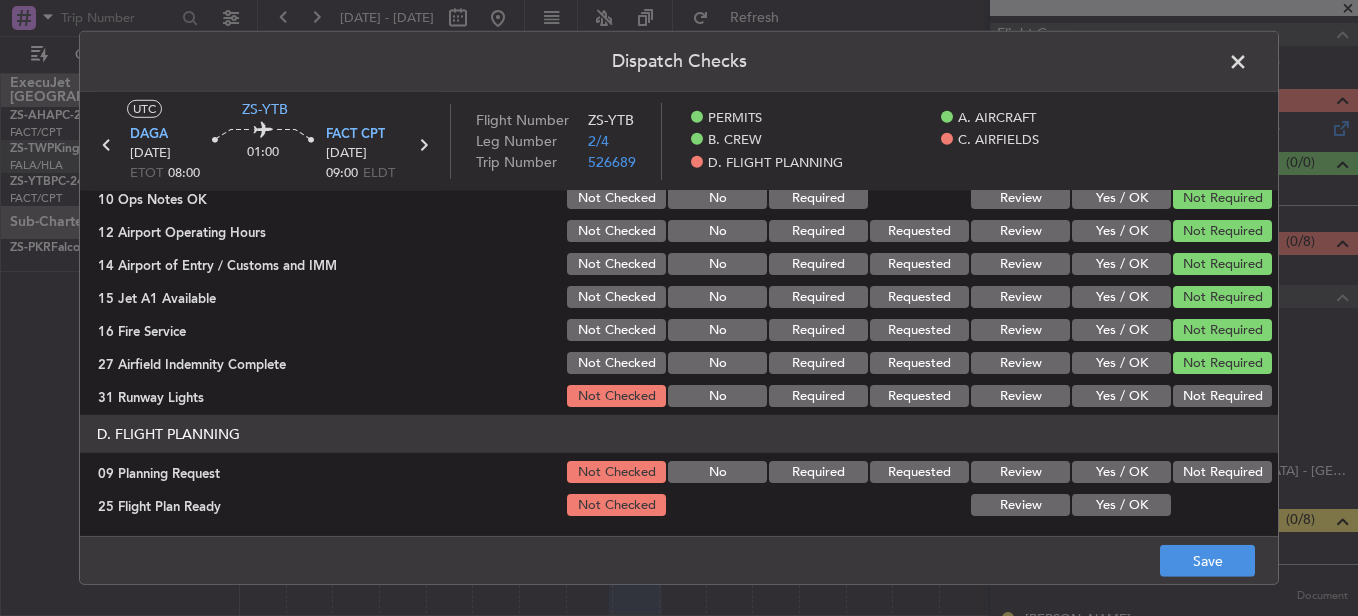 click on "Not Required" 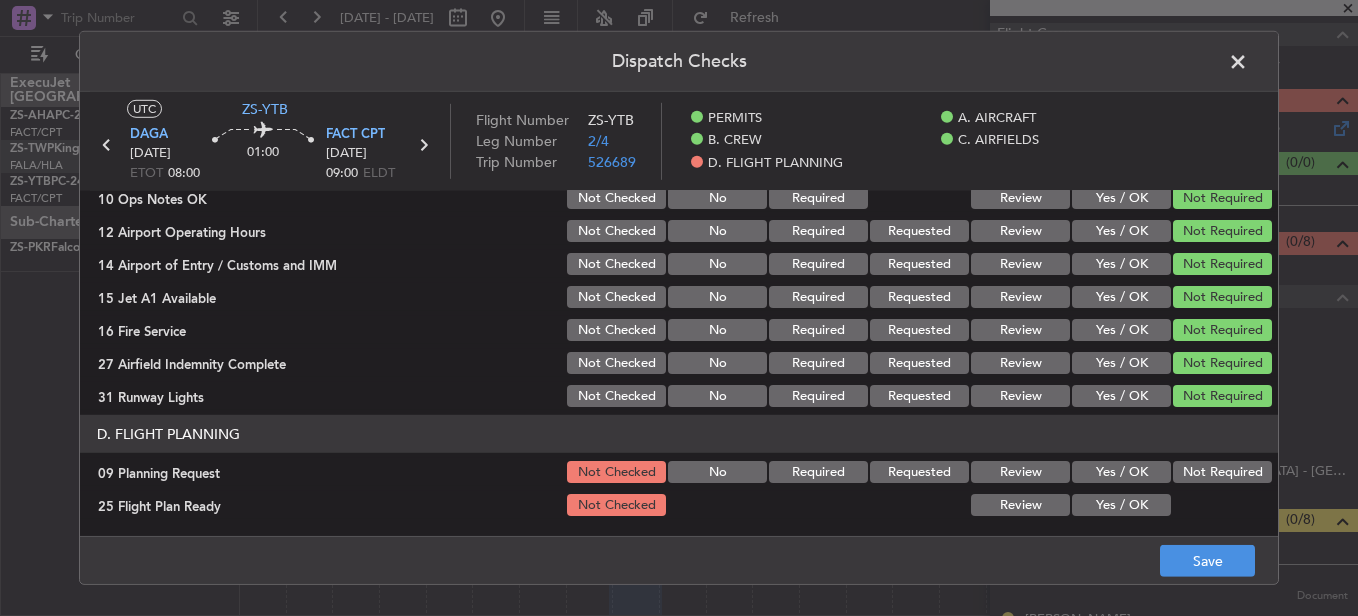 drag, startPoint x: 1213, startPoint y: 474, endPoint x: 1193, endPoint y: 475, distance: 20.024984 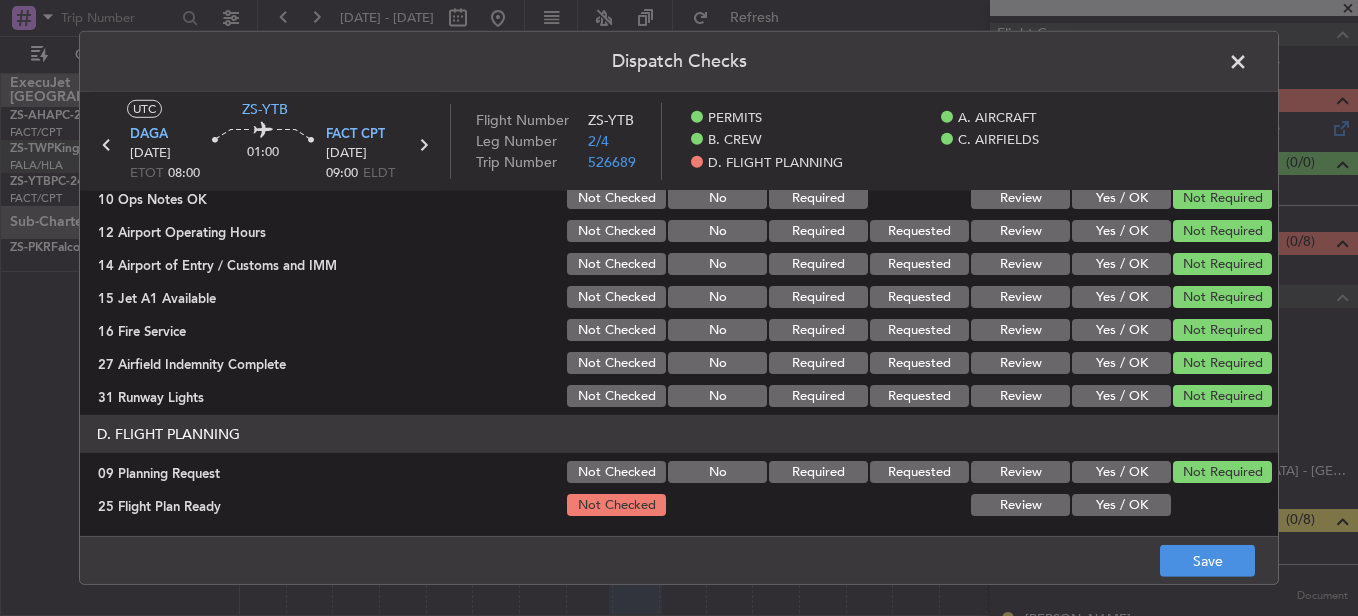click on "Yes / OK" 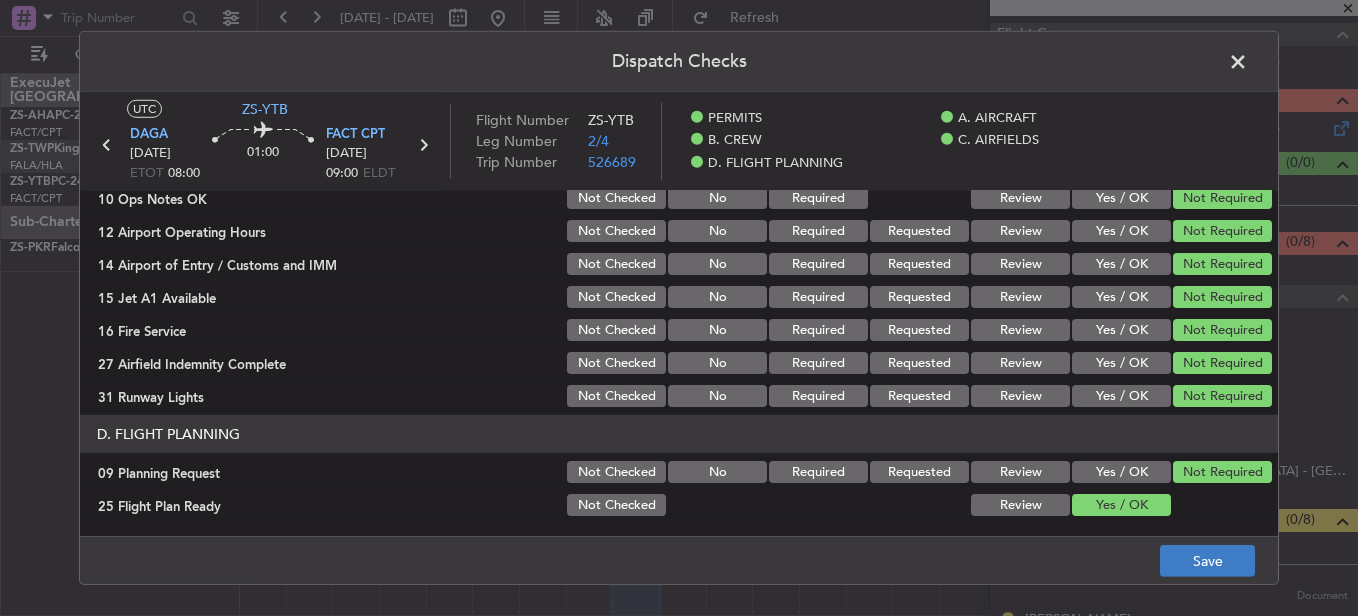 click on "Save" 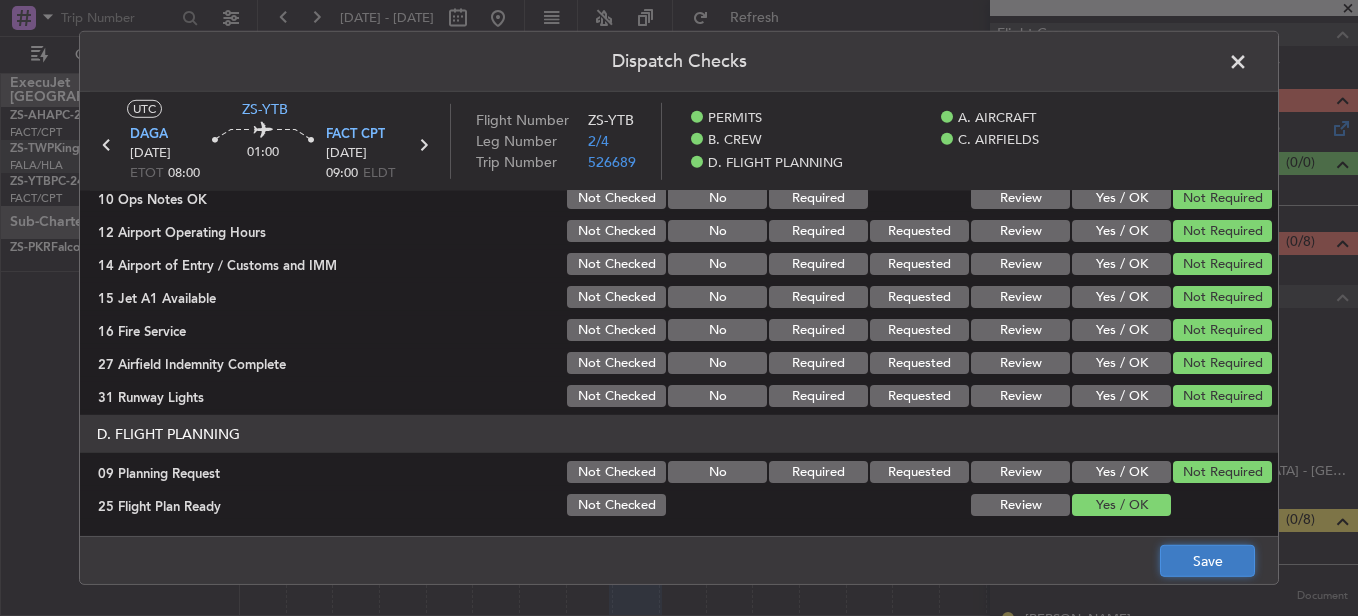 click on "Save" 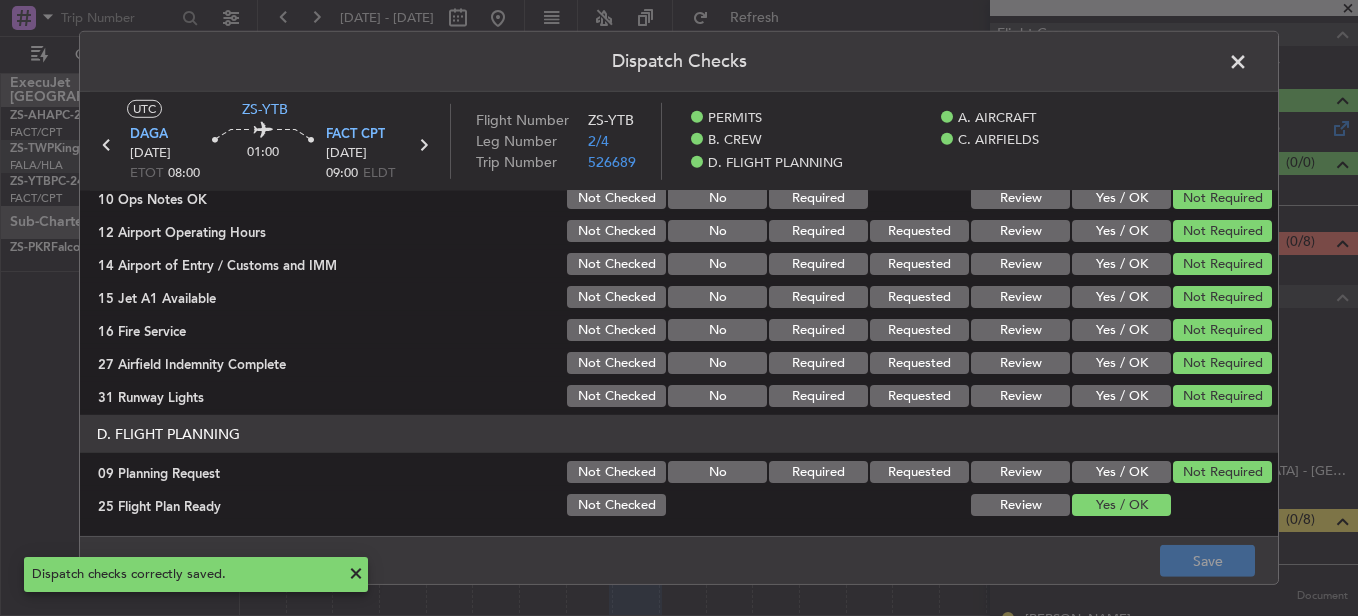 click 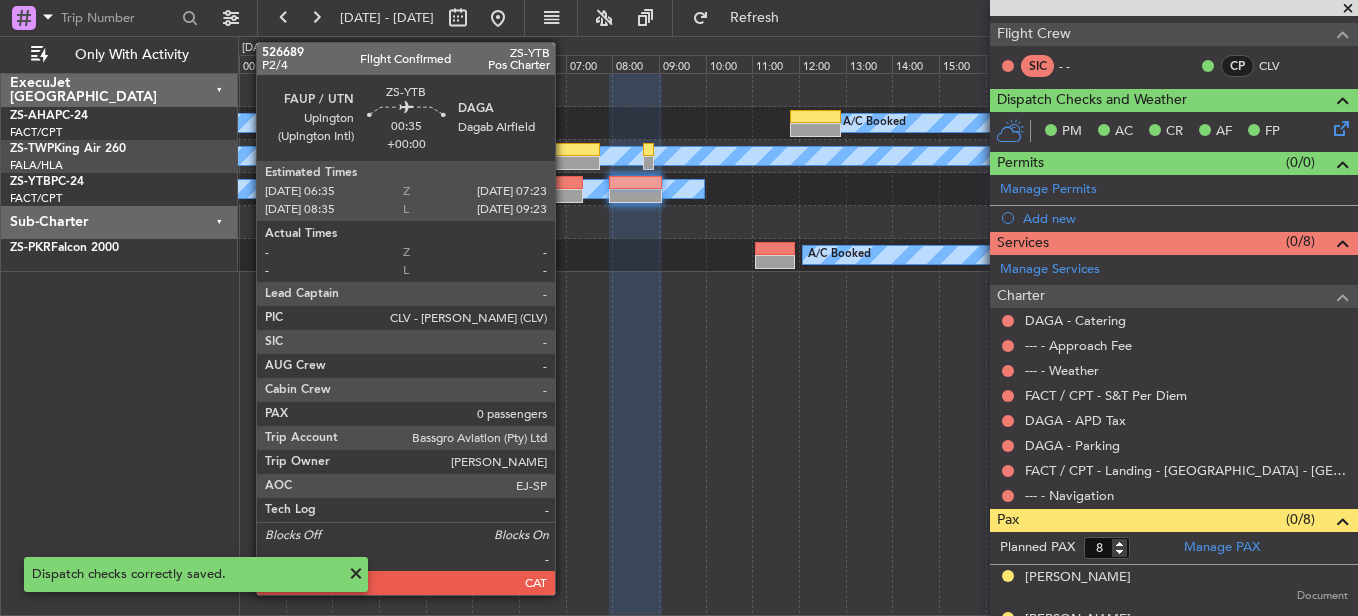 click 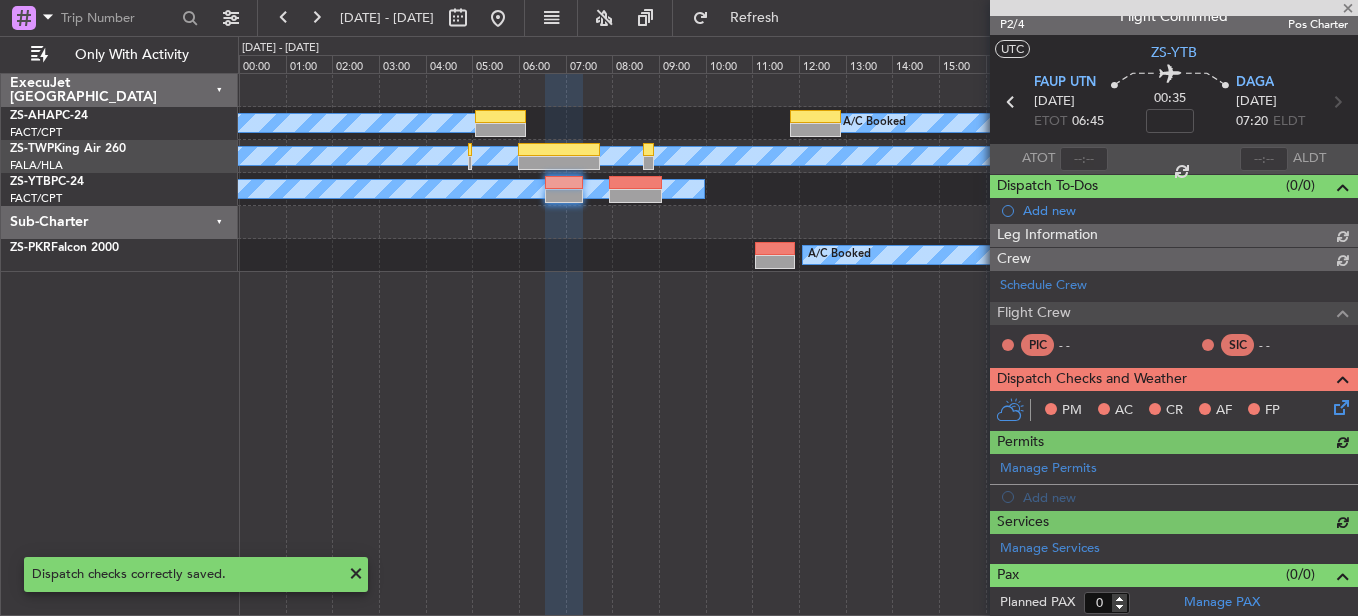 scroll, scrollTop: 298, scrollLeft: 0, axis: vertical 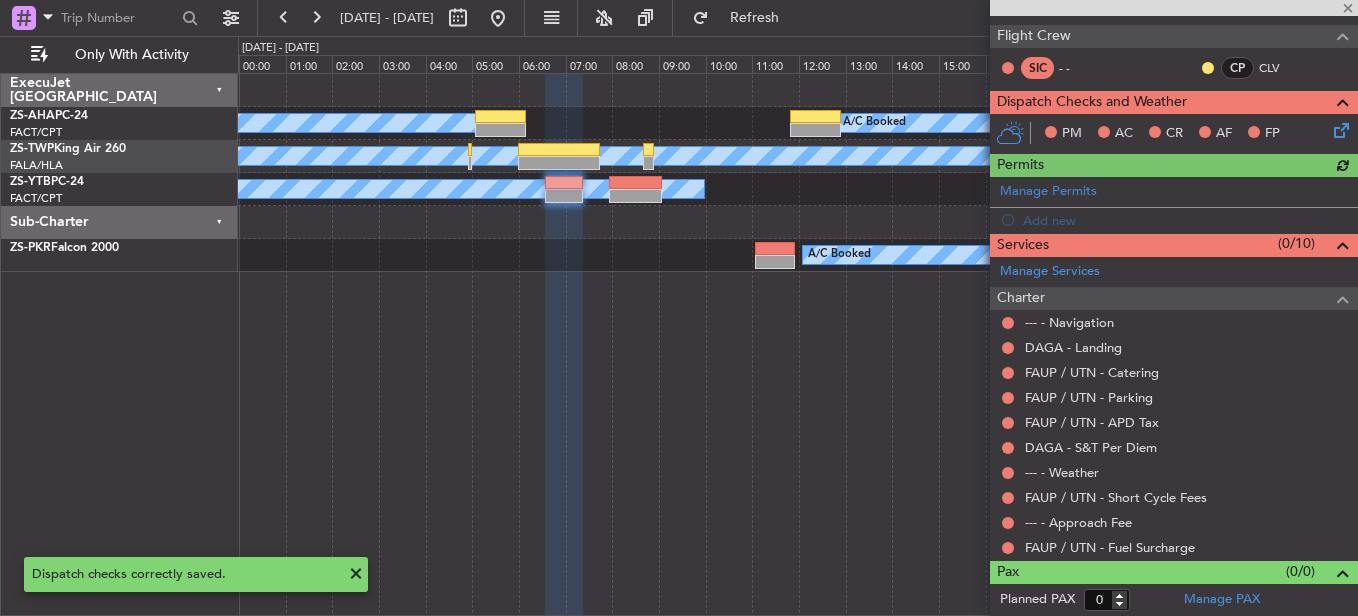 click 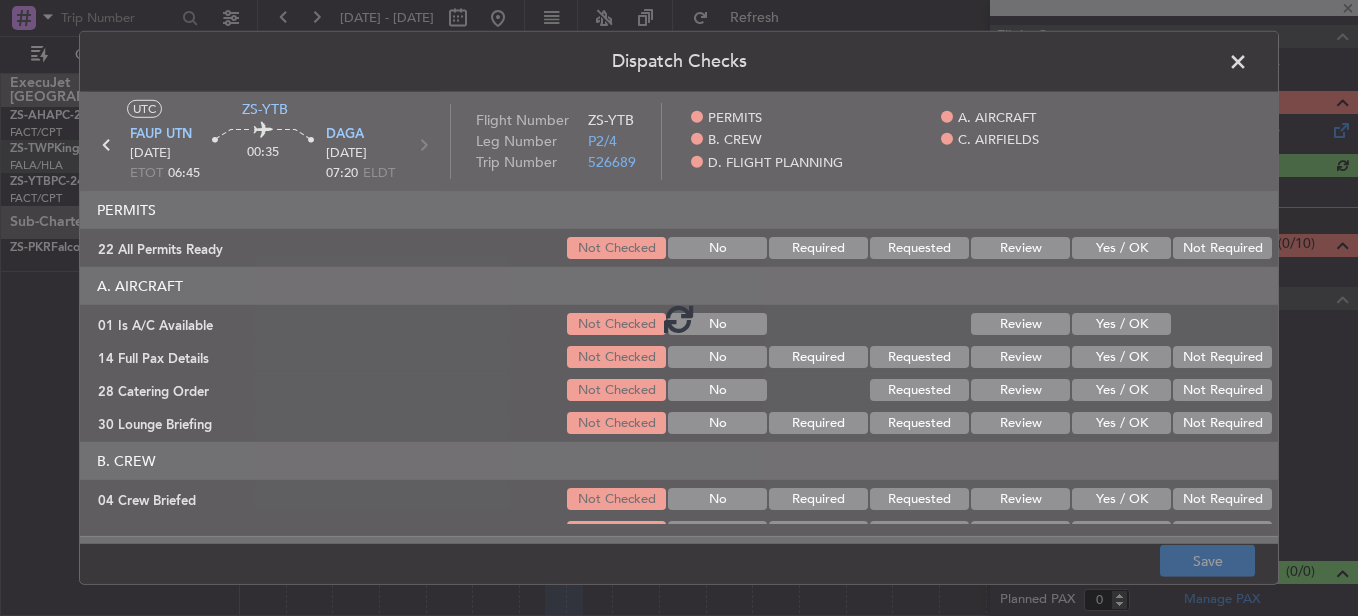 click 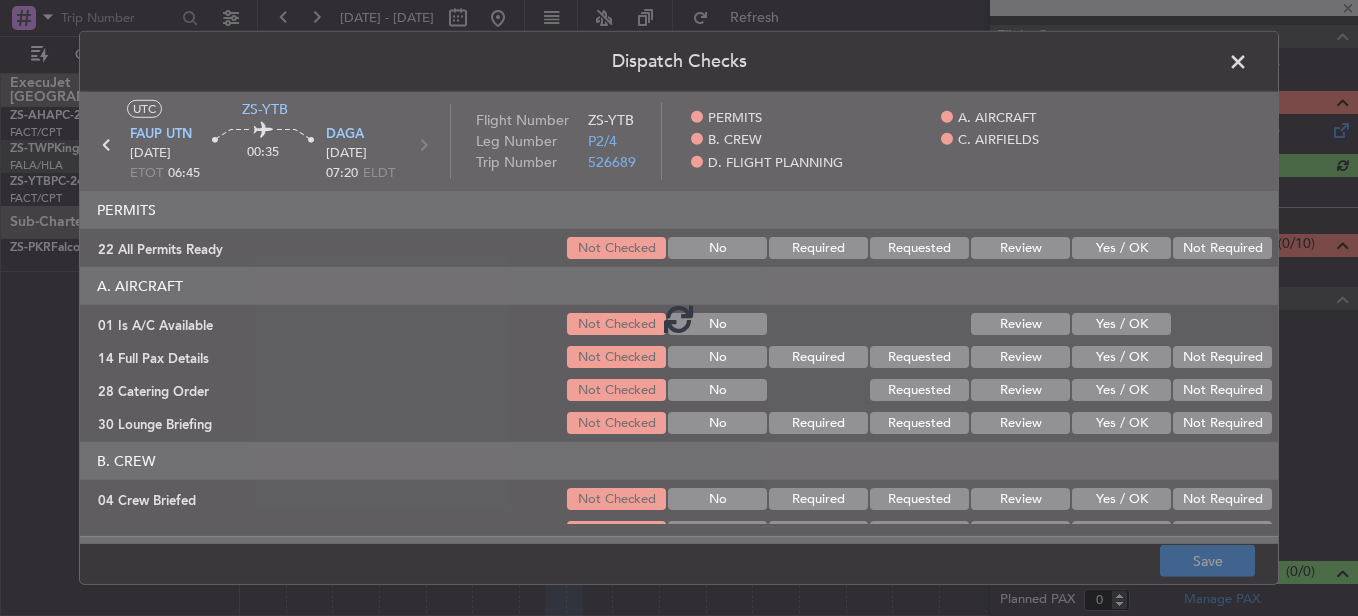 click 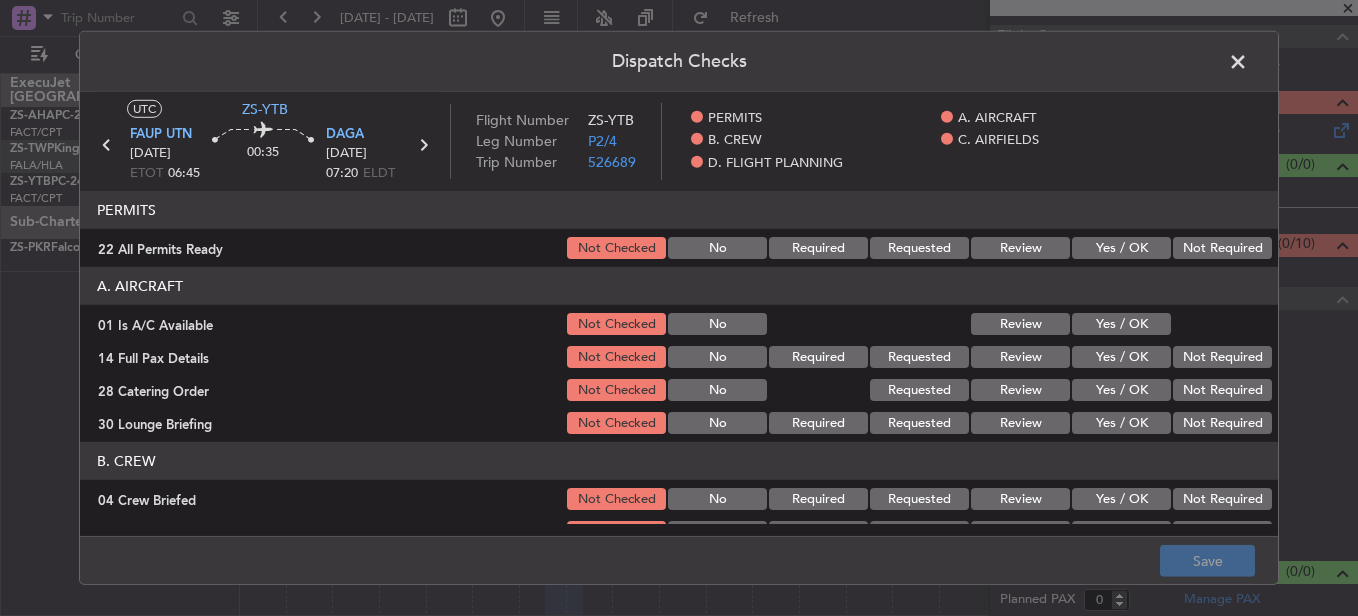 click on "PERMITS" 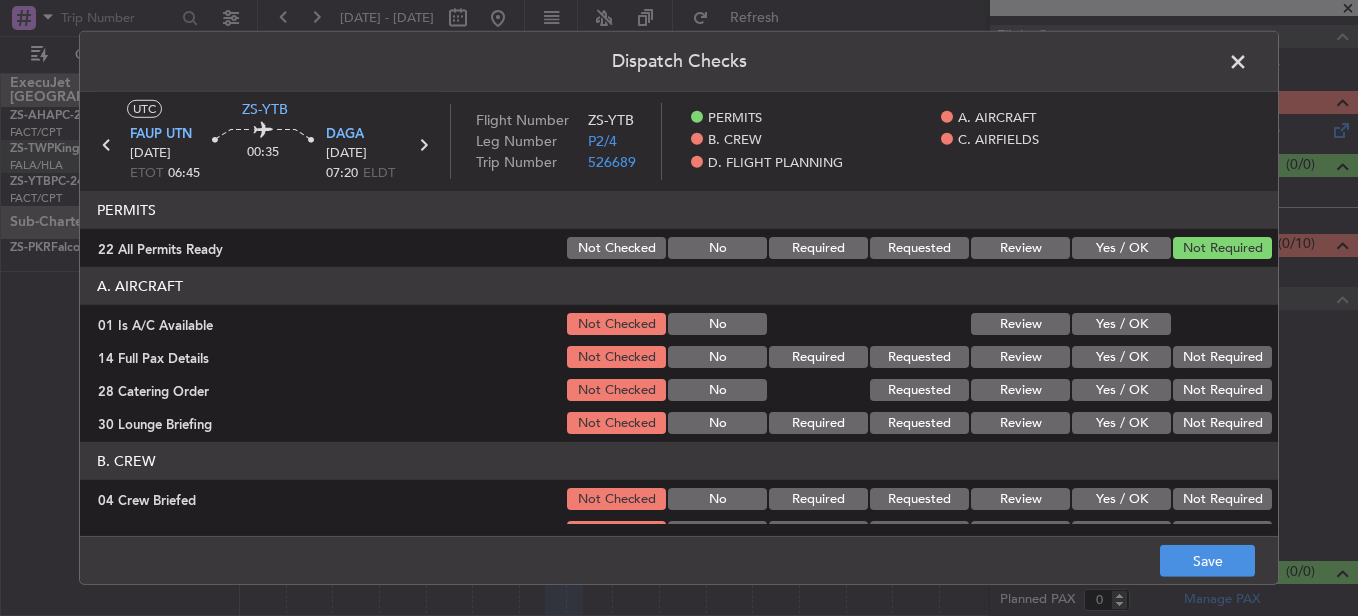 click on "Yes / OK" 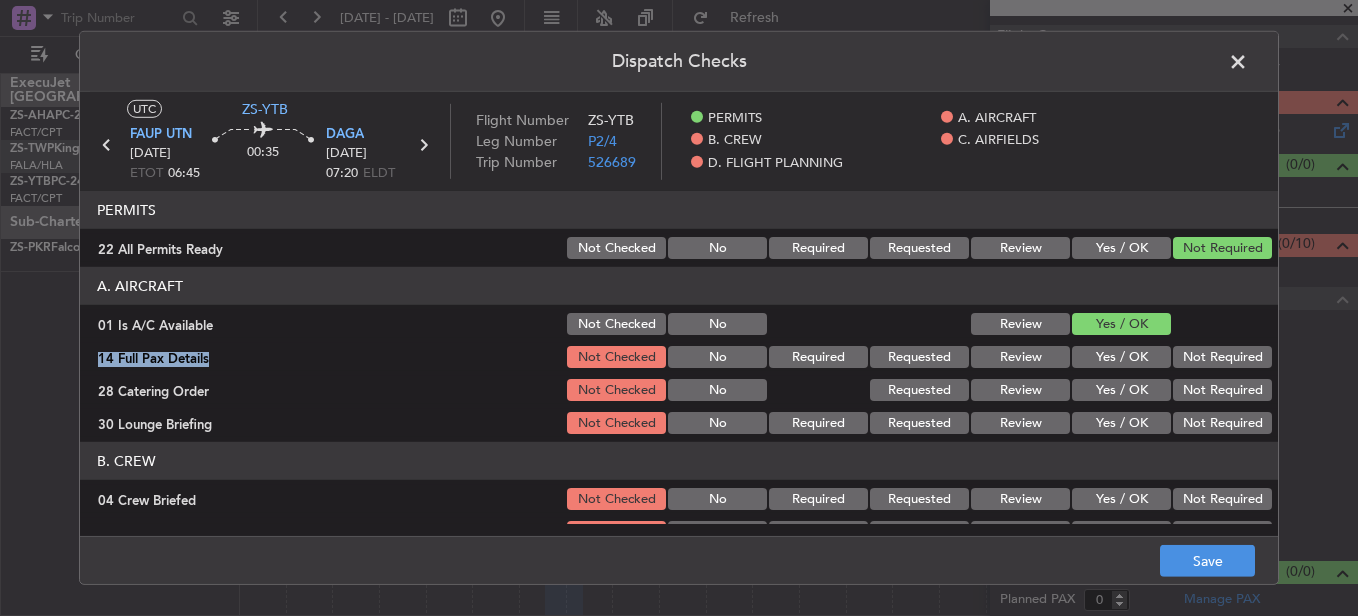 drag, startPoint x: 1157, startPoint y: 342, endPoint x: 1164, endPoint y: 351, distance: 11.401754 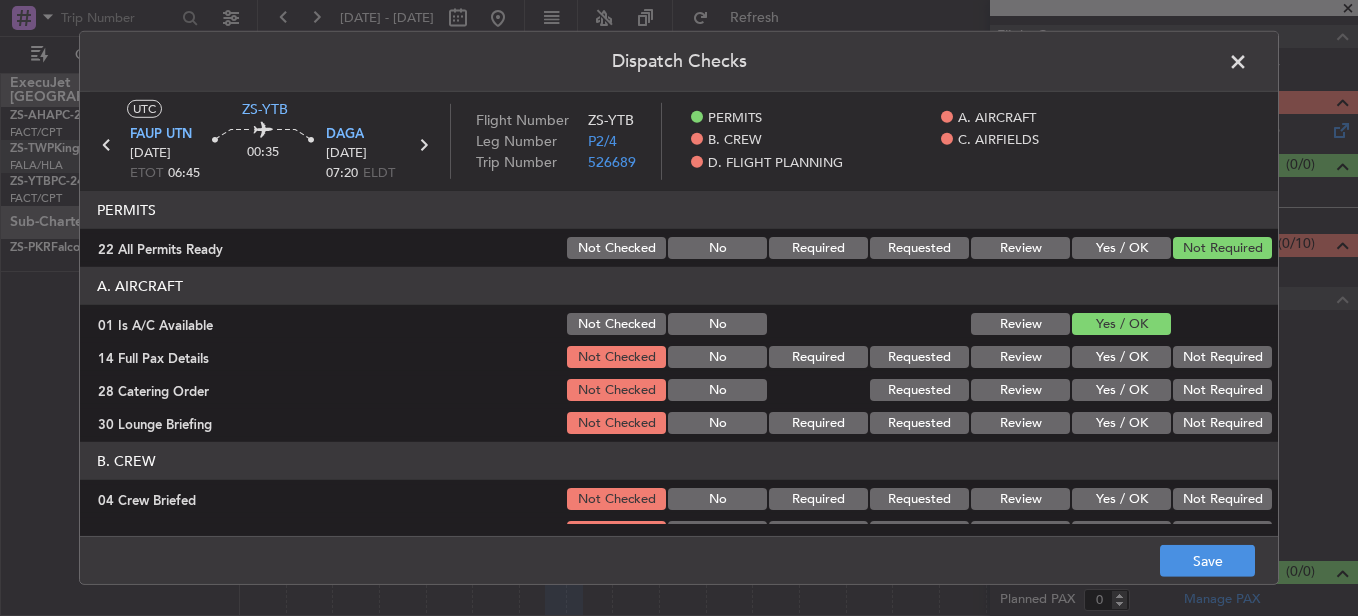click on "A. AIRCRAFT   01 Is A/C Available  Not Checked No Review Yes / OK  14 Full Pax Details  Not Checked No Required Requested Review Yes / OK Not Required  28 Catering Order  Not Checked No Requested Review Yes / OK Not Required  30 Lounge Briefing  Not Checked No Required Requested Review Yes / OK Not Required" 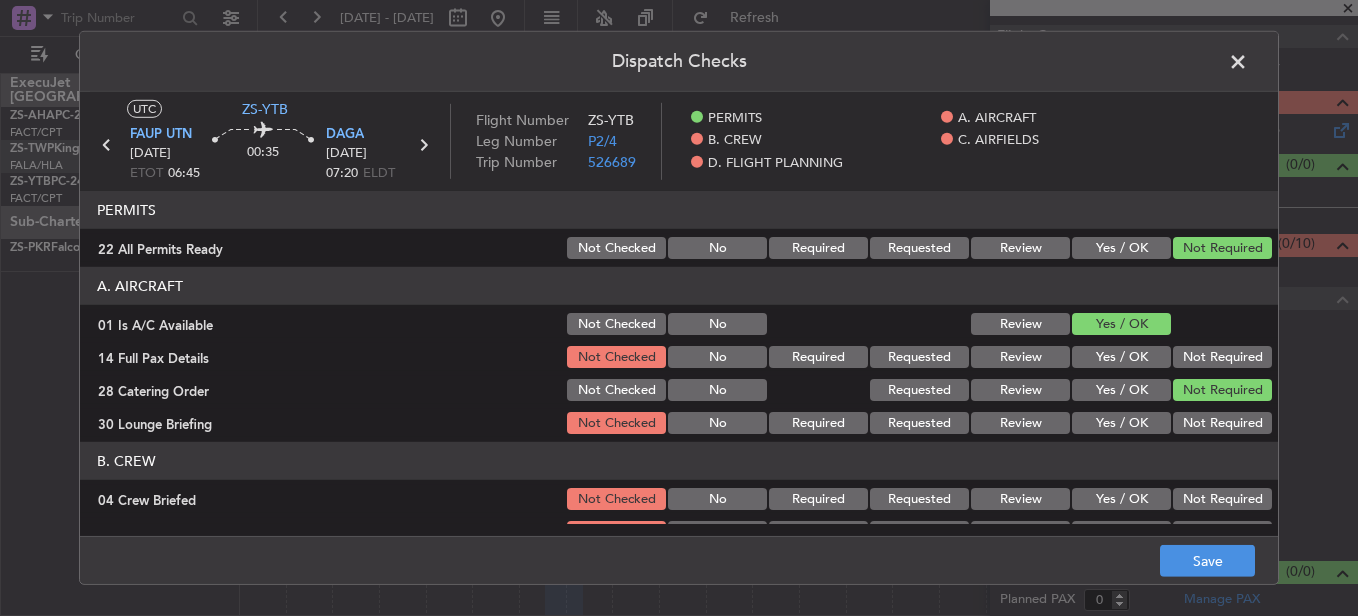 click on "Not Required" 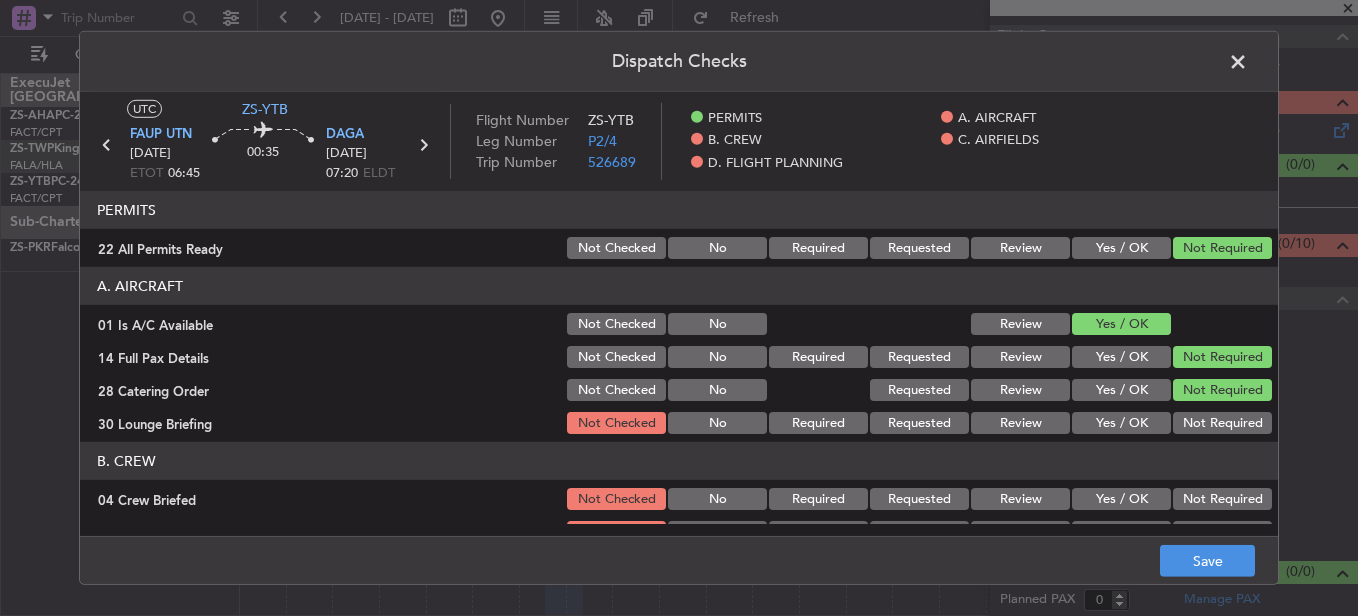 click on "Not Required" 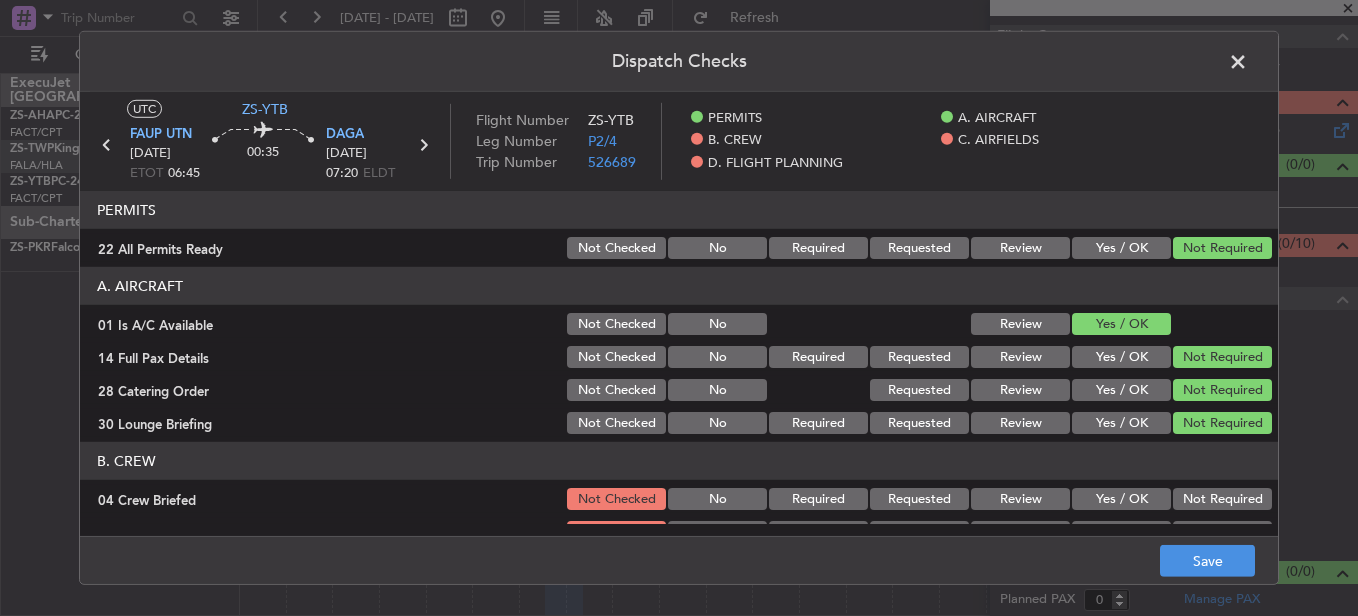 click on "B. CREW   04 Crew Briefed  Not Checked No Required Requested Review Yes / OK Not Required  05 Crew and Duty OK  Not Checked No Required Requested Review Yes / OK Not Required  06 Crew Visas  Not Checked Required Requested Review Yes / OK Not Required  29 Crew Accomadation and Transport  Not Checked No Requested Review Yes / OK Not Required  31 Money Order  Not Checked No Requested Review Yes / OK Not Required  Notify Crew of Schedule  Not Checked No Review Yes / OK Not Required" 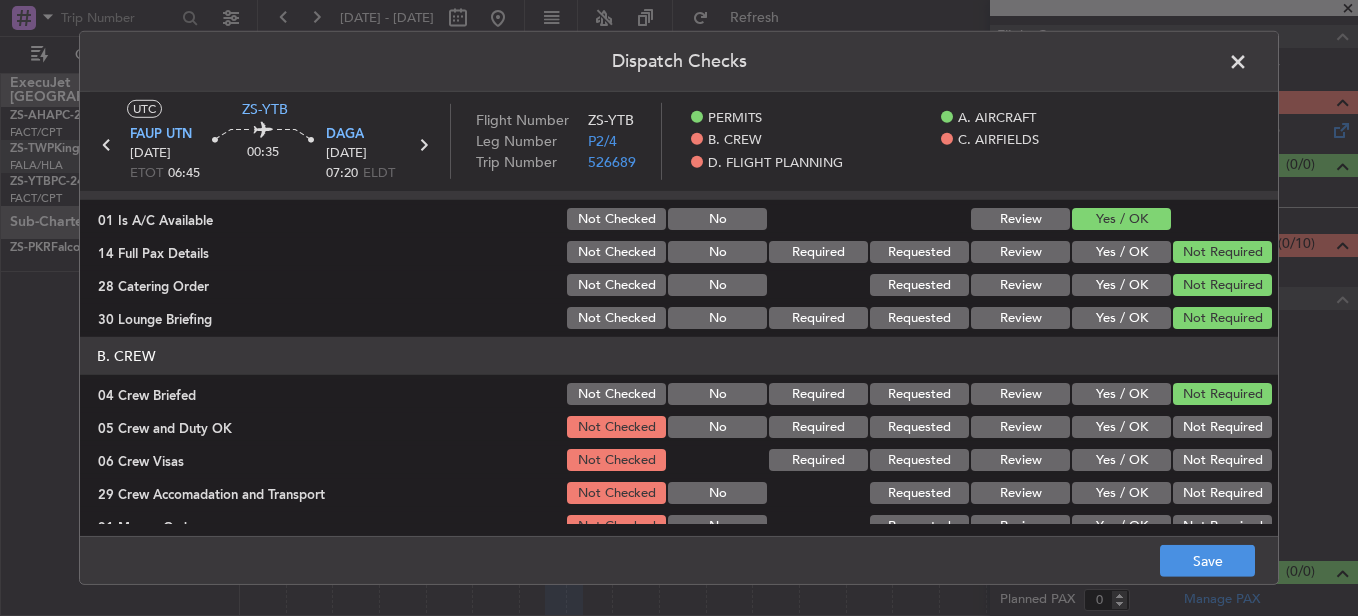 scroll, scrollTop: 200, scrollLeft: 0, axis: vertical 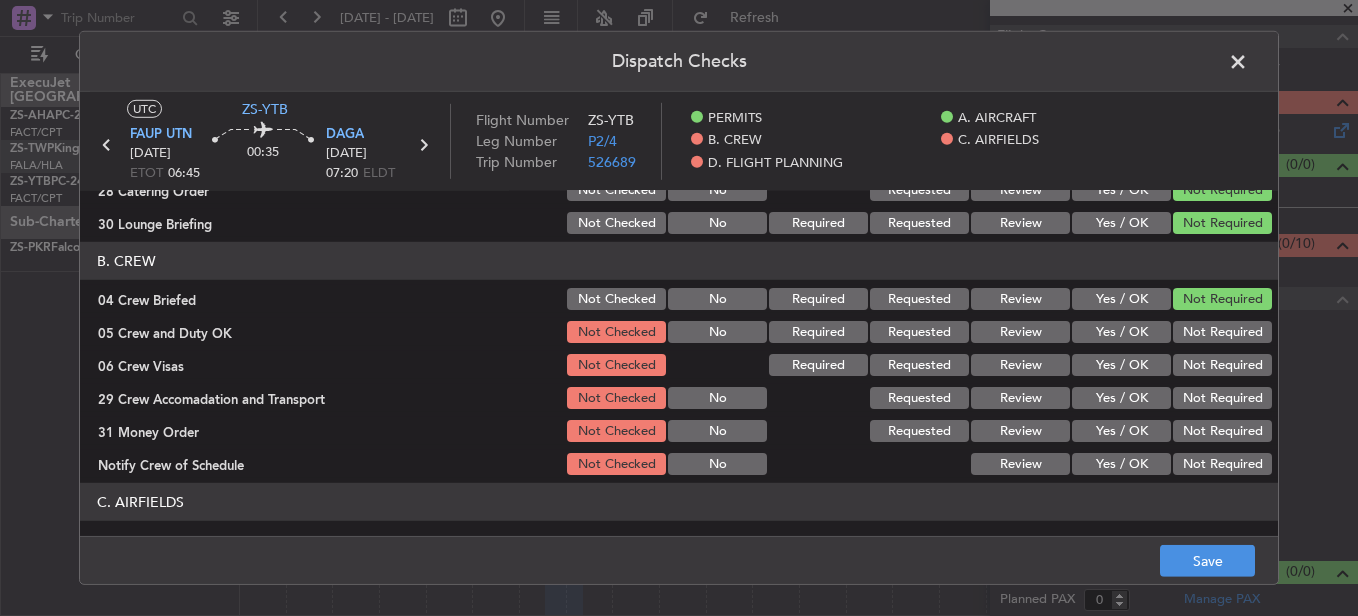 drag, startPoint x: 1215, startPoint y: 296, endPoint x: 1207, endPoint y: 318, distance: 23.409399 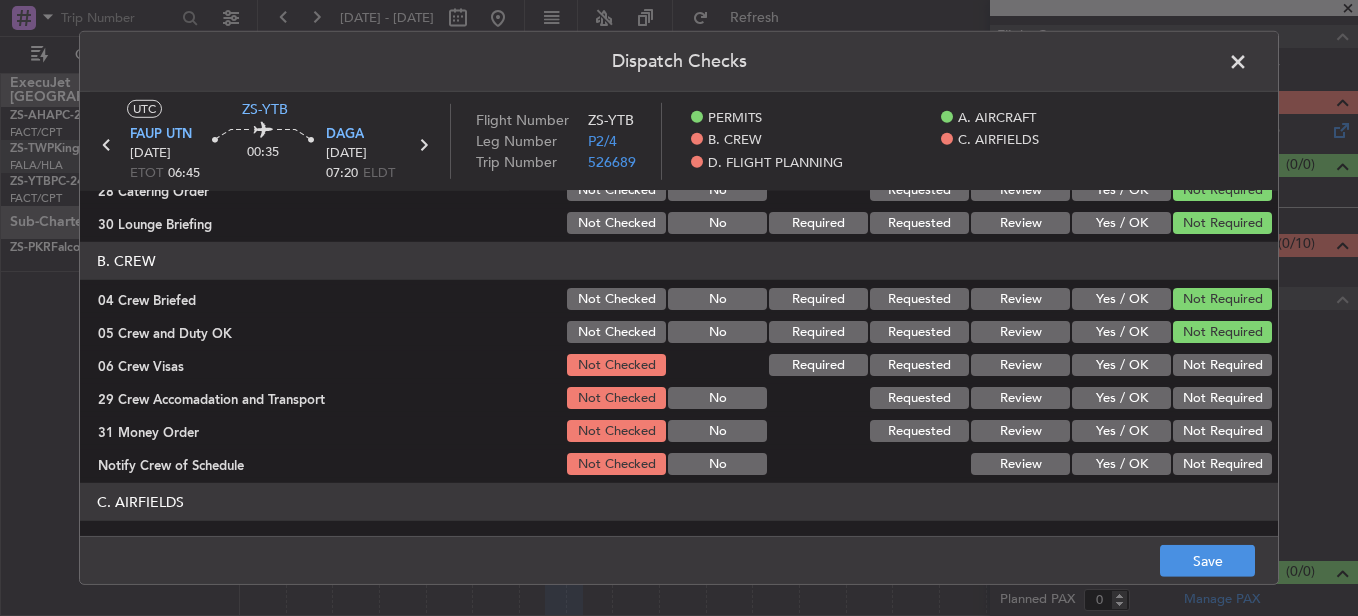 click on "Not Required" 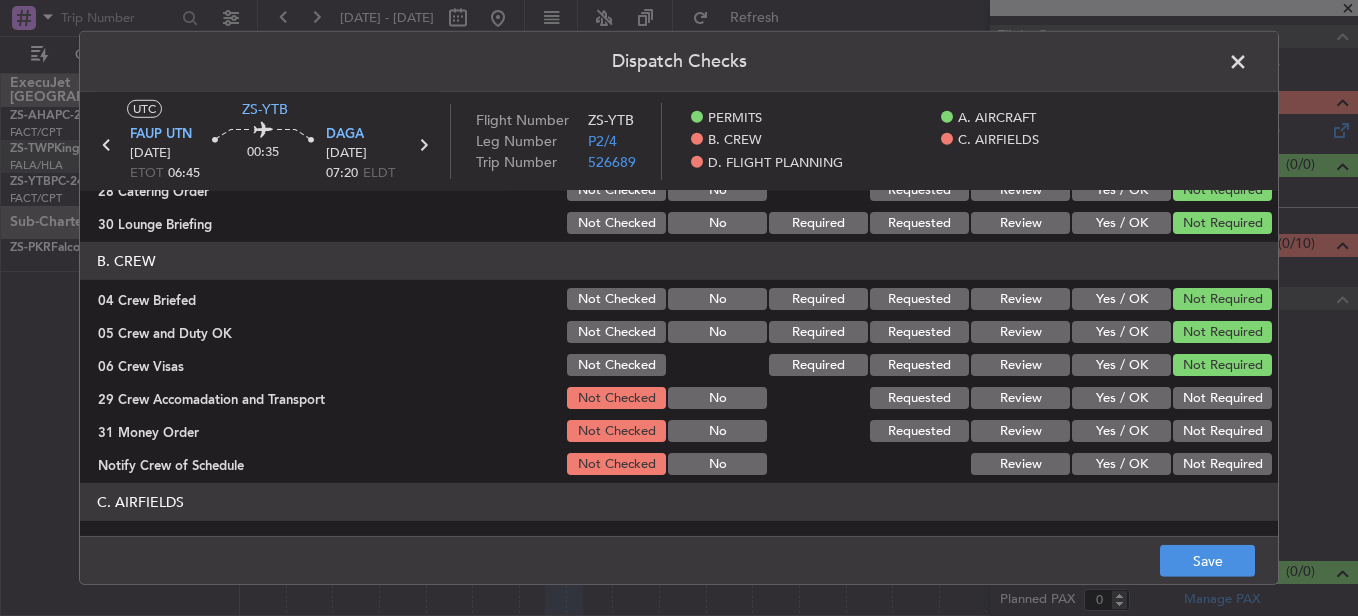 click on "B. CREW   04 Crew Briefed  Not Checked No Required Requested Review Yes / OK Not Required  05 Crew and Duty OK  Not Checked No Required Requested Review Yes / OK Not Required  06 Crew Visas  Not Checked Required Requested Review Yes / OK Not Required  29 Crew Accomadation and Transport  Not Checked No Requested Review Yes / OK Not Required  31 Money Order  Not Checked No Requested Review Yes / OK Not Required  Notify Crew of Schedule  Not Checked No Review Yes / OK Not Required" 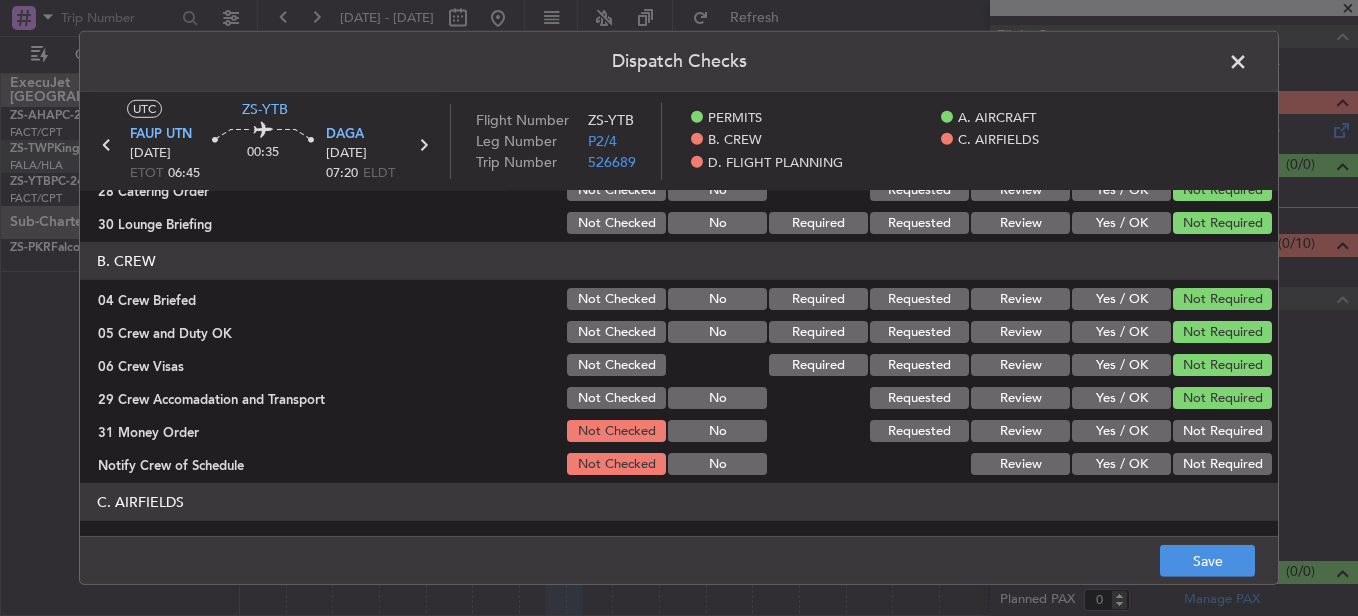click on "Not Required" 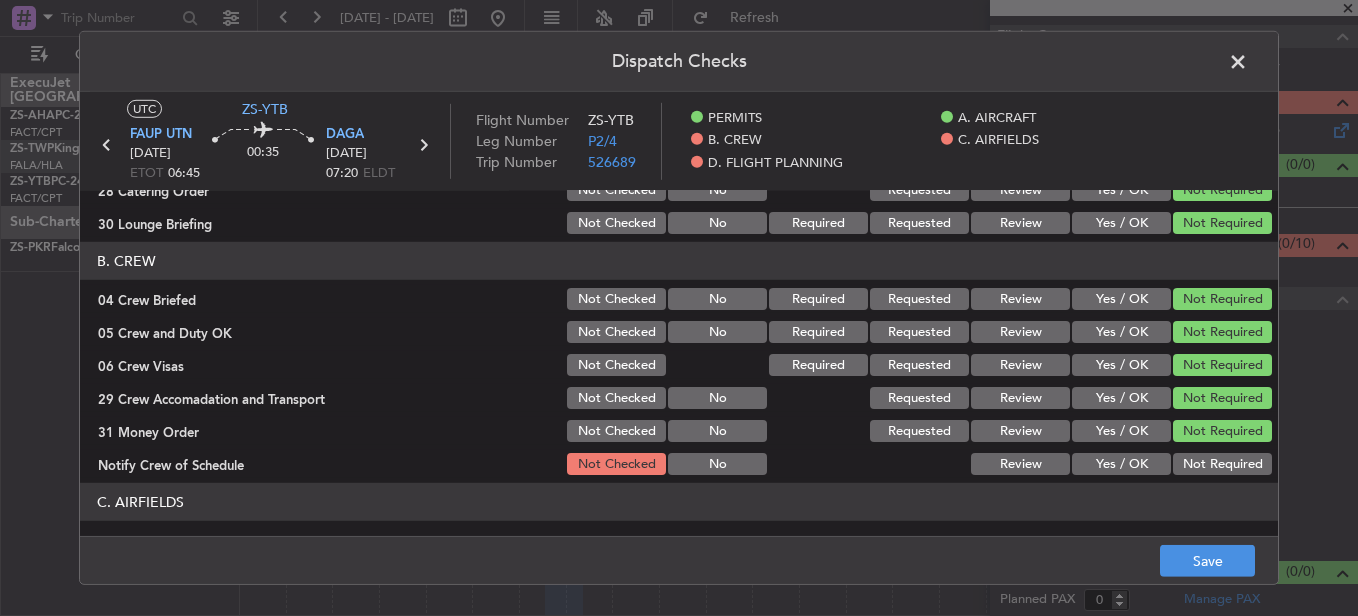 click on "Not Required" 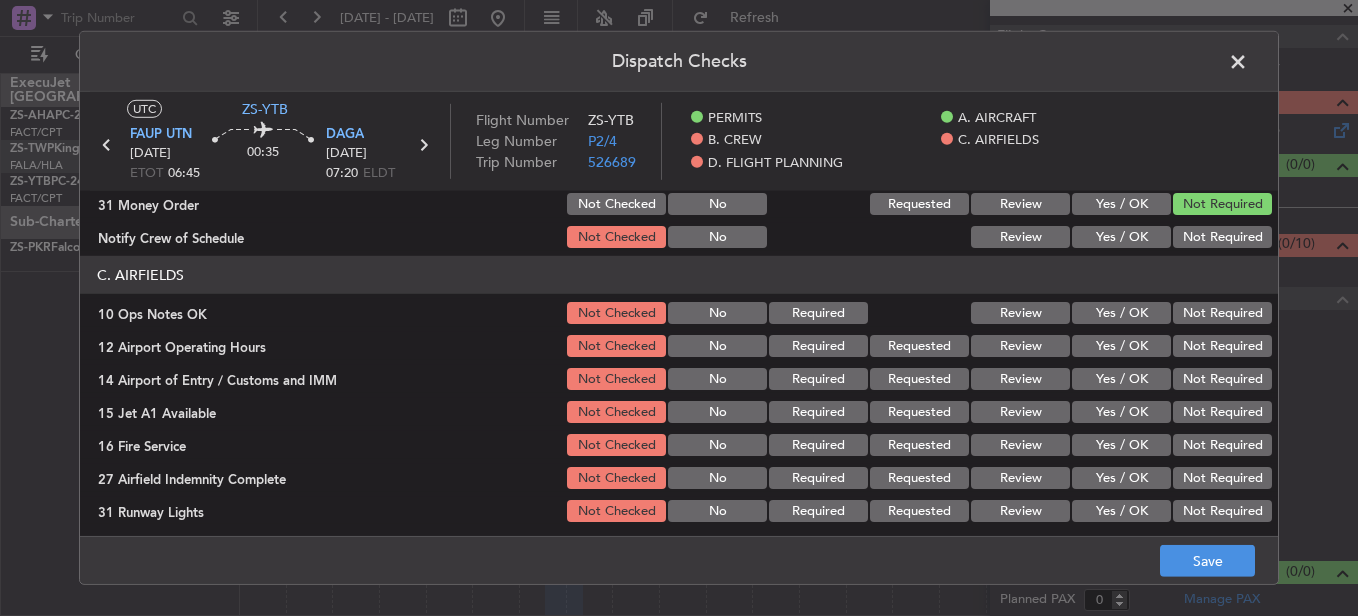 scroll, scrollTop: 400, scrollLeft: 0, axis: vertical 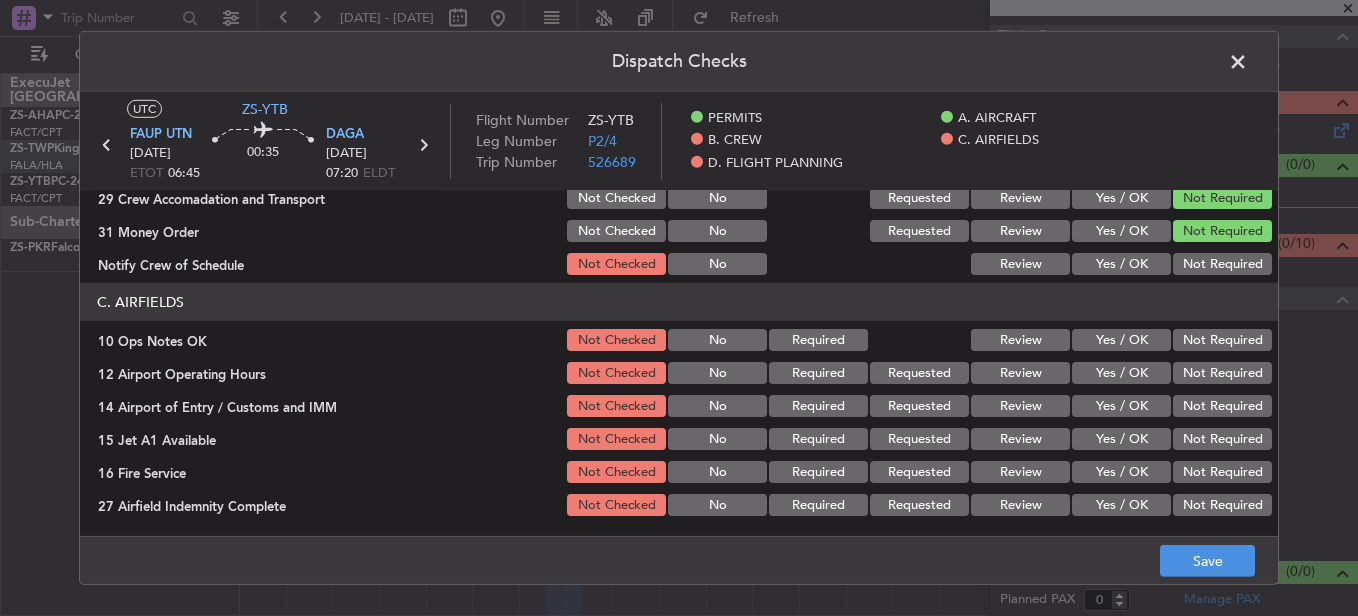 drag, startPoint x: 1197, startPoint y: 234, endPoint x: 1195, endPoint y: 244, distance: 10.198039 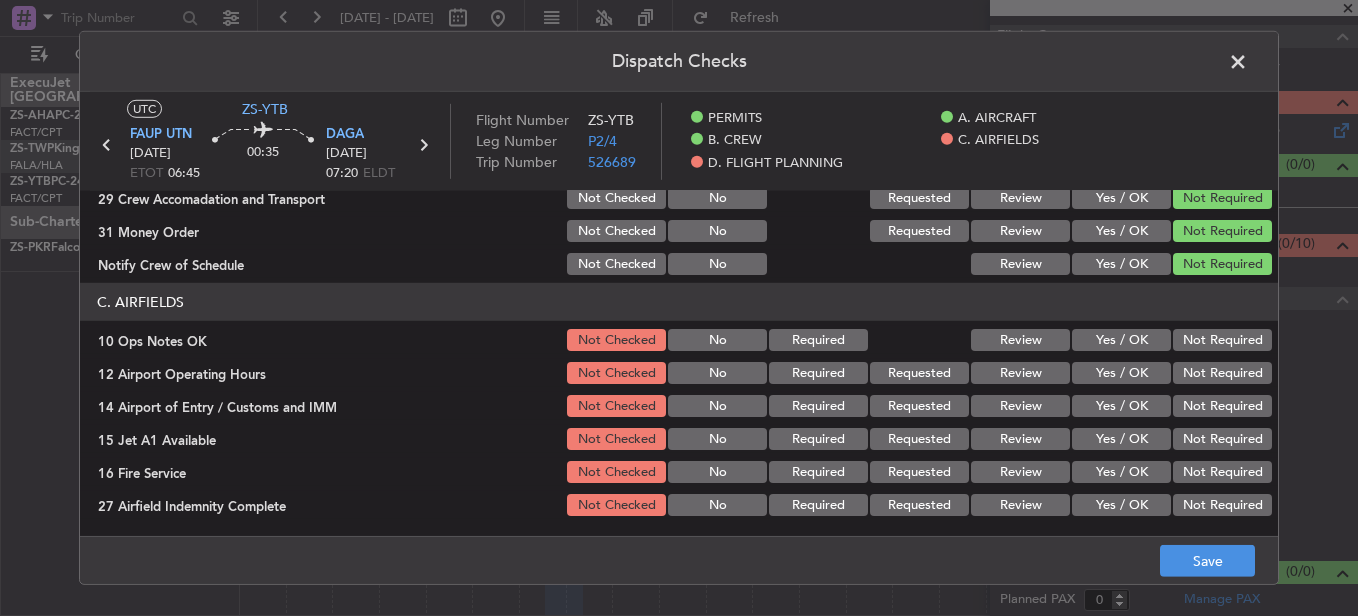 click on "Not Required" 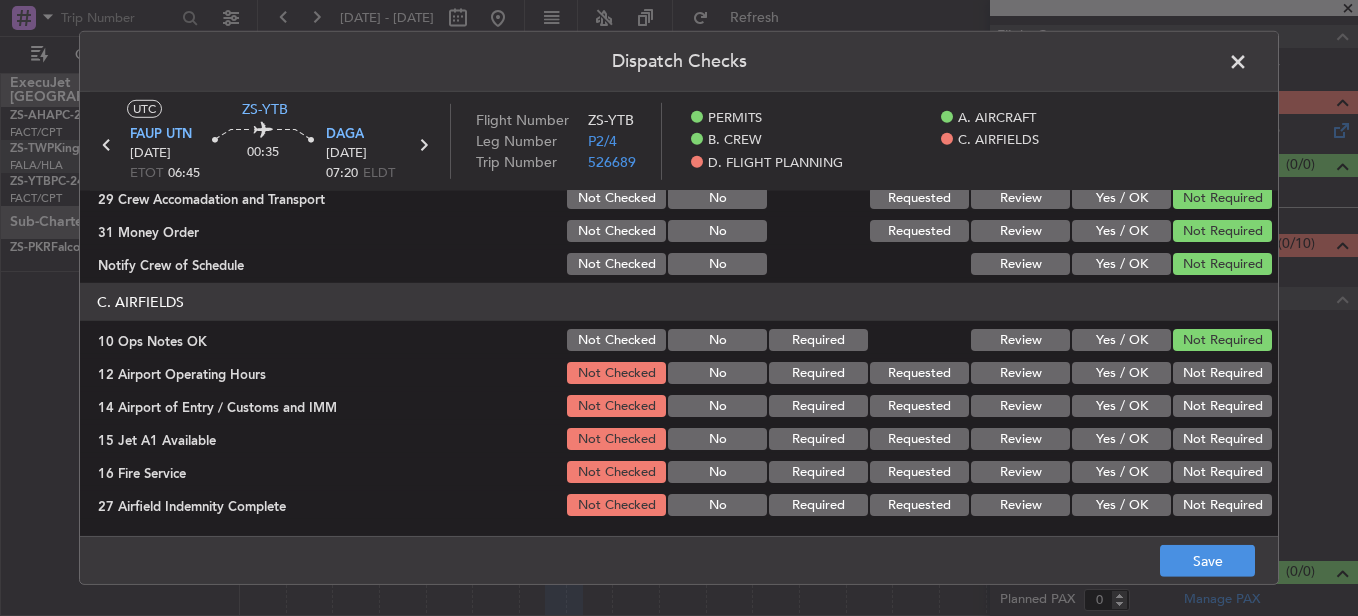 drag, startPoint x: 1200, startPoint y: 353, endPoint x: 1208, endPoint y: 366, distance: 15.264338 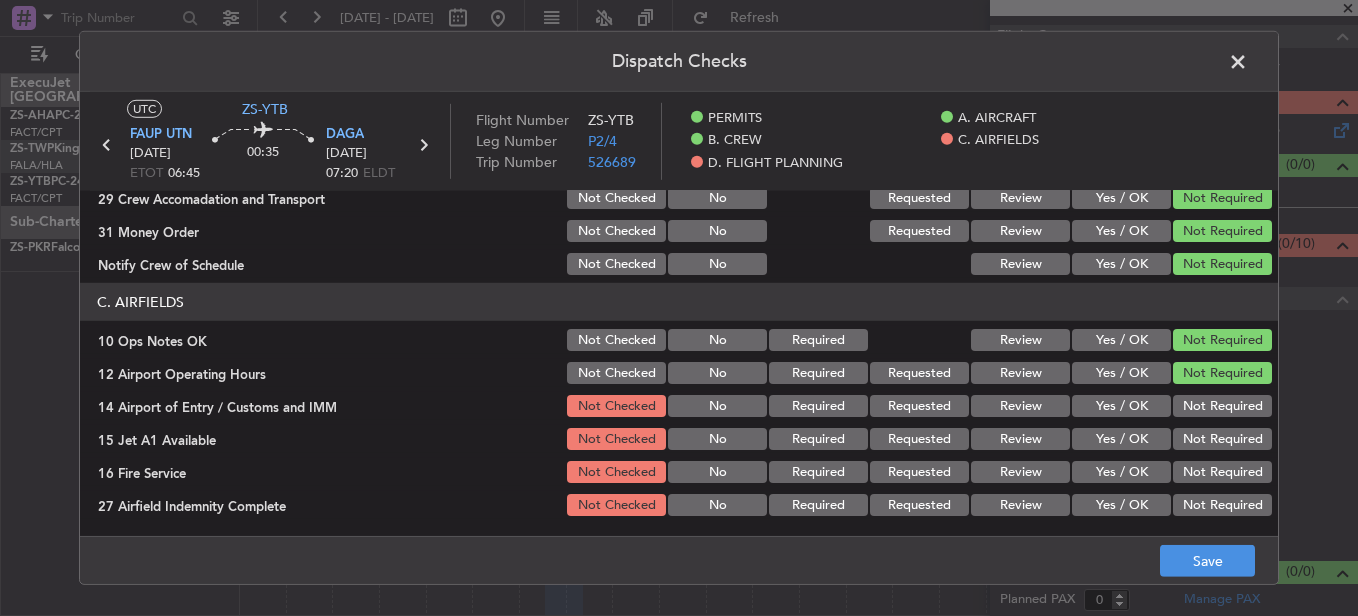 click on "C. AIRFIELDS   10 Ops Notes OK  Not Checked No Required Review Yes / OK Not Required  12 Airport Operating Hours  Not Checked No Required Requested Review Yes / OK Not Required  14 Airport of Entry / Customs and IMM  Not Checked No Required Requested Review Yes / OK Not Required  15 Jet A1 Available  Not Checked No Required Requested Review Yes / OK Not Required  16 Fire Service  Not Checked No Required Requested Review Yes / OK Not Required  27 Airfield Indemnity Complete  Not Checked No Required Requested Review Yes / OK Not Required  31 Runway Lights  Not Checked No Required Requested Review Yes / OK Not Required" 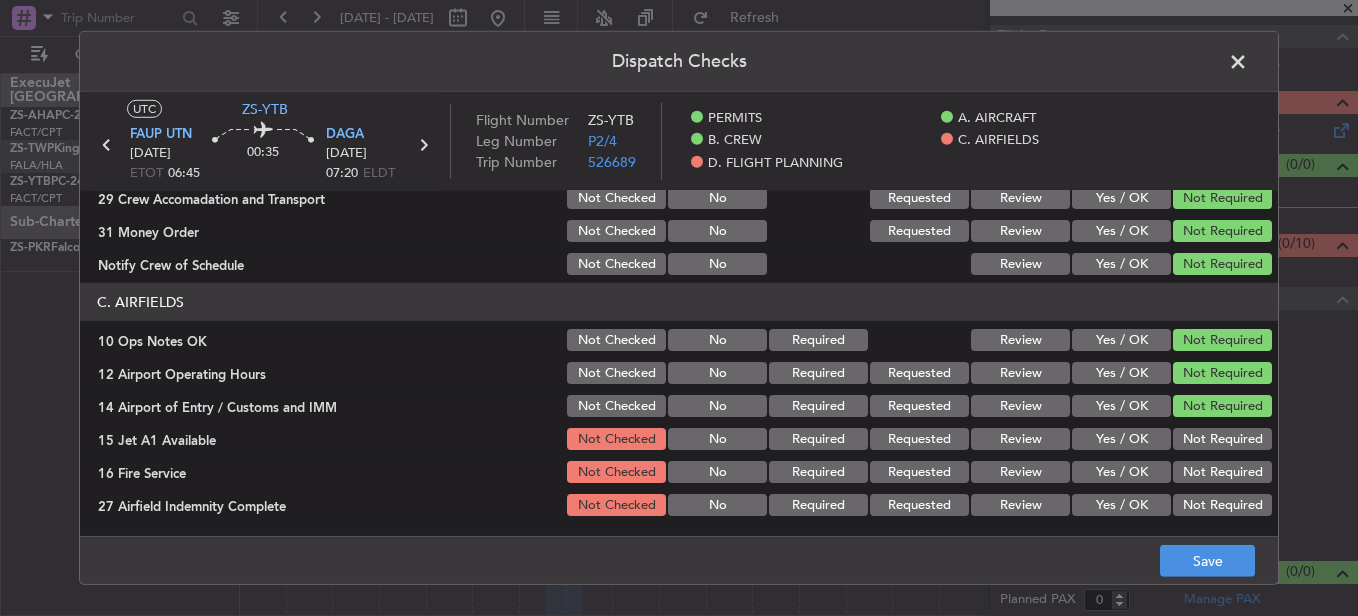 click on "Not Required" 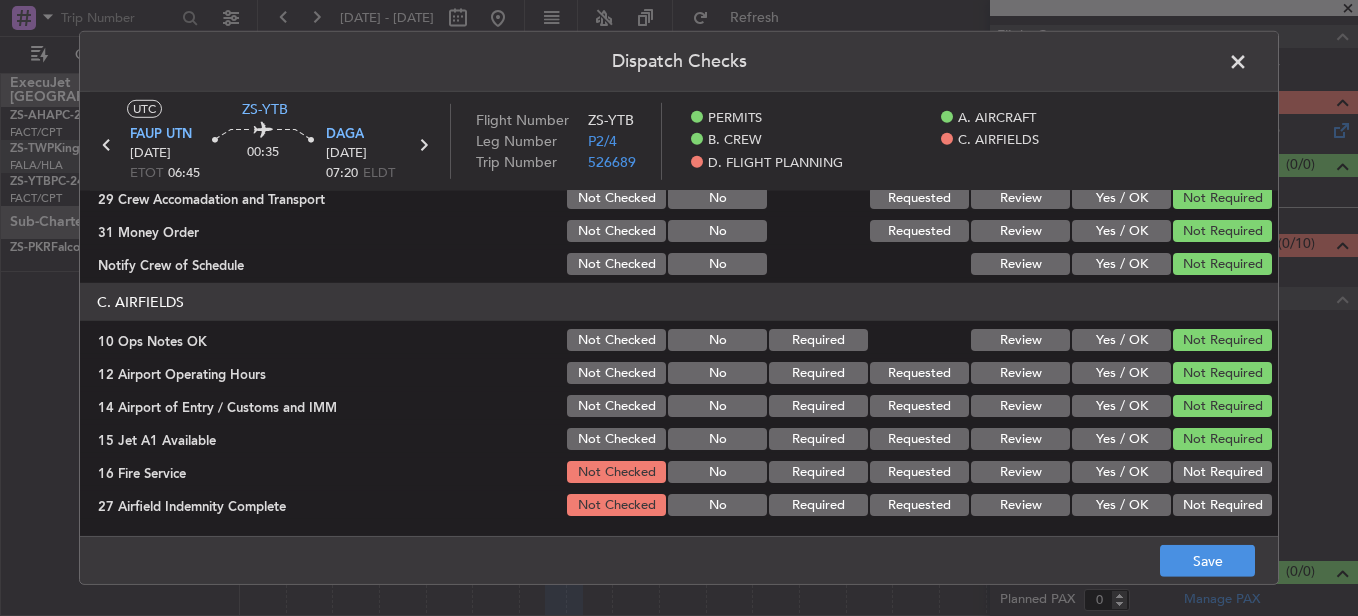 drag, startPoint x: 1184, startPoint y: 439, endPoint x: 1181, endPoint y: 461, distance: 22.203604 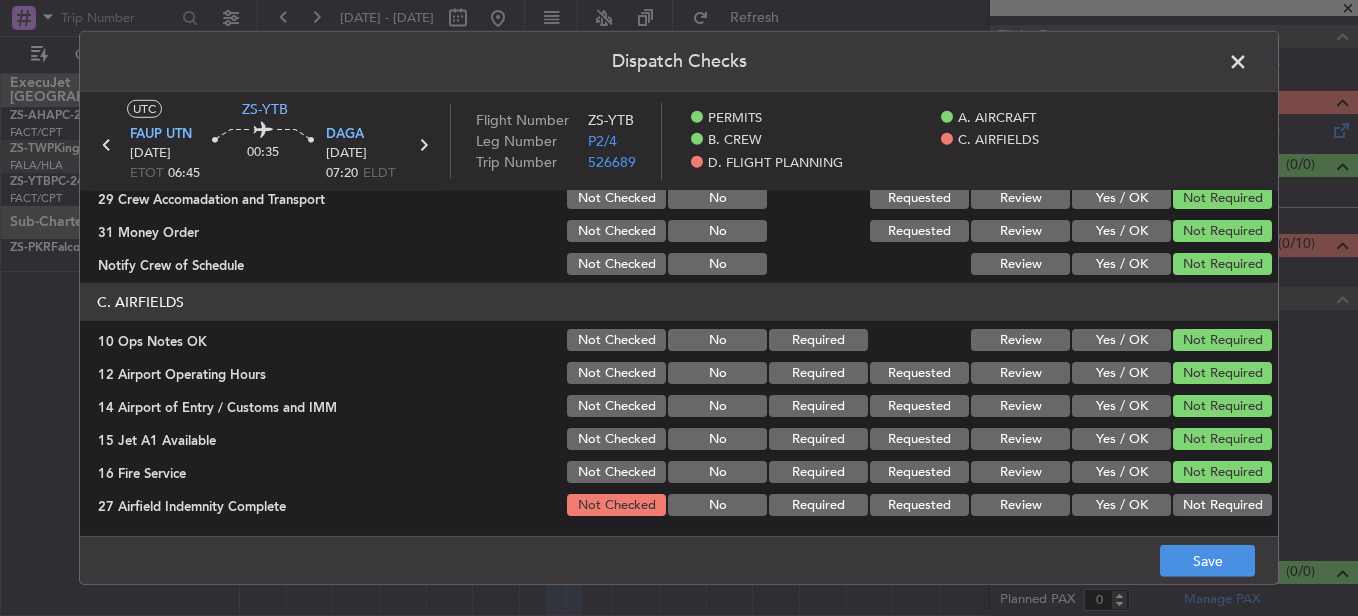 drag, startPoint x: 1179, startPoint y: 516, endPoint x: 1175, endPoint y: 503, distance: 13.601471 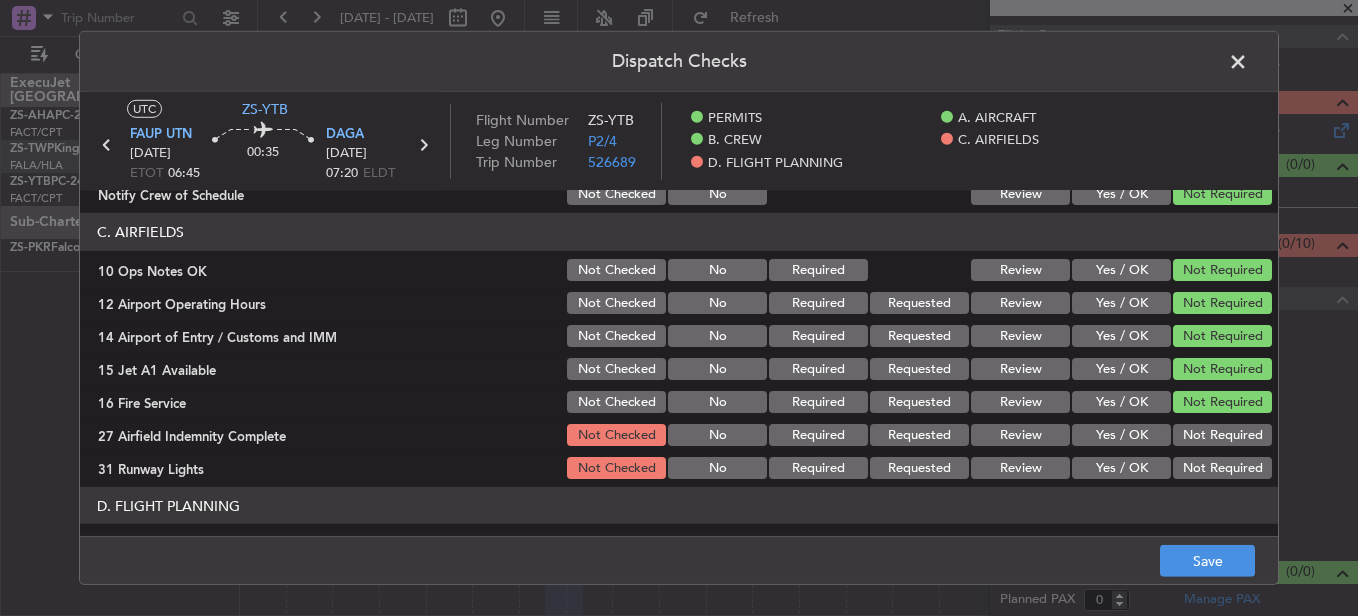 scroll, scrollTop: 542, scrollLeft: 0, axis: vertical 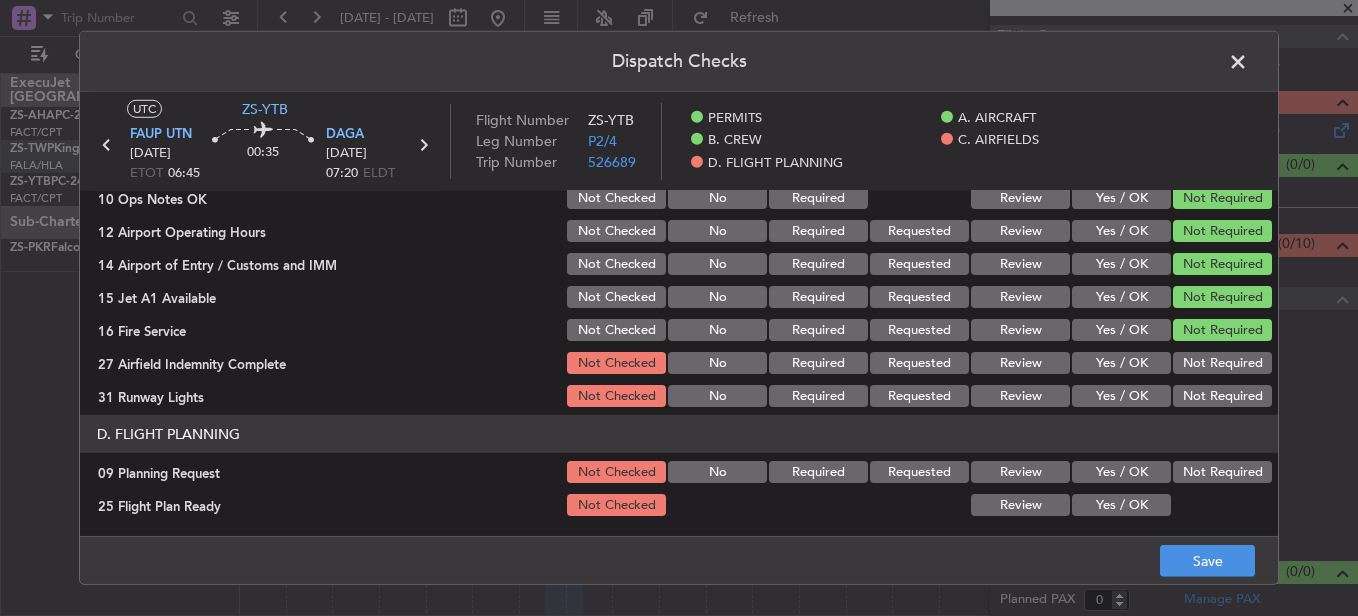 click on "Not Required" 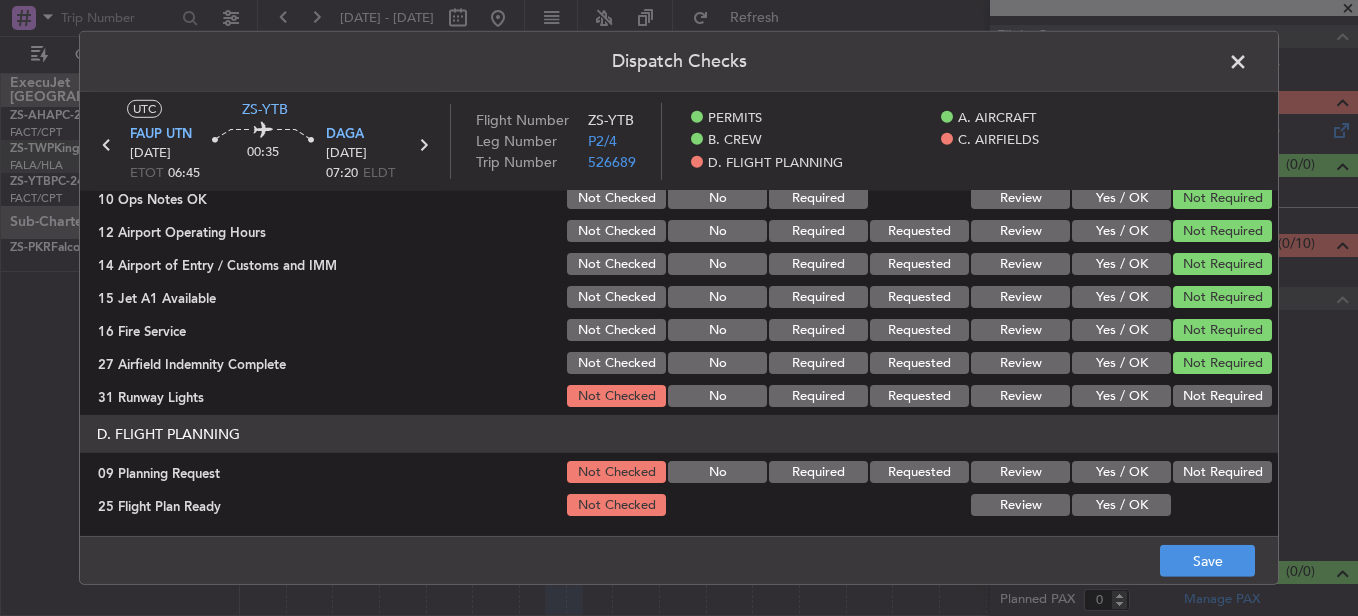 click on "Not Required" 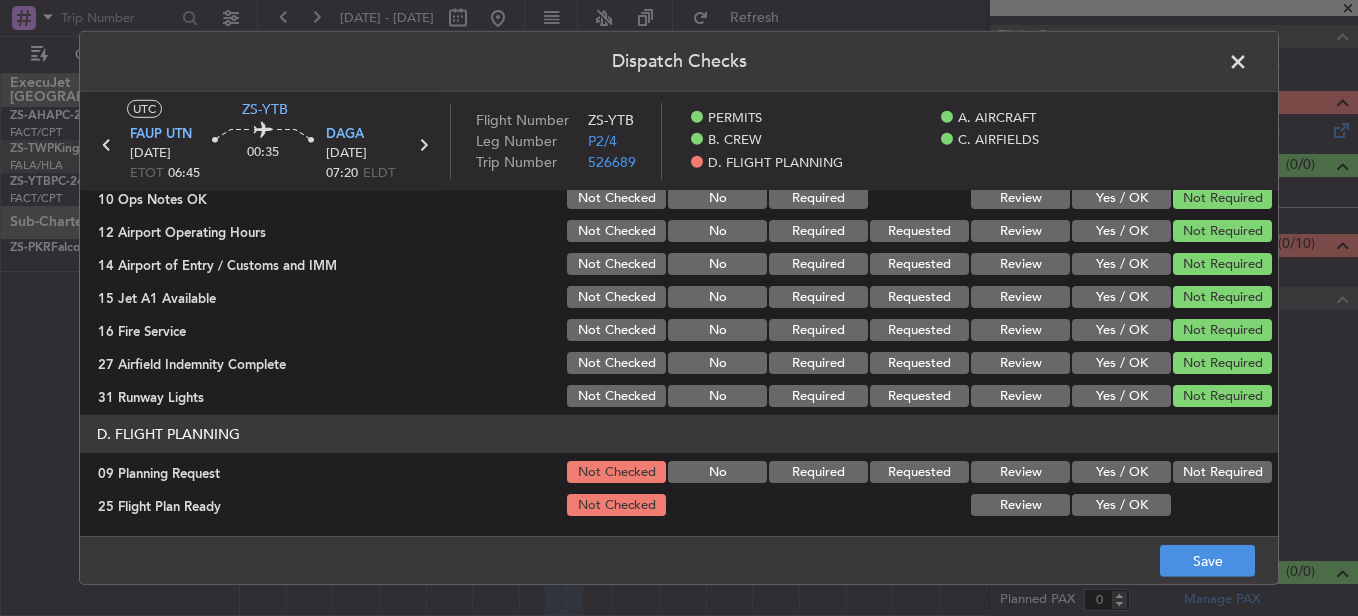 click on "Not Required" 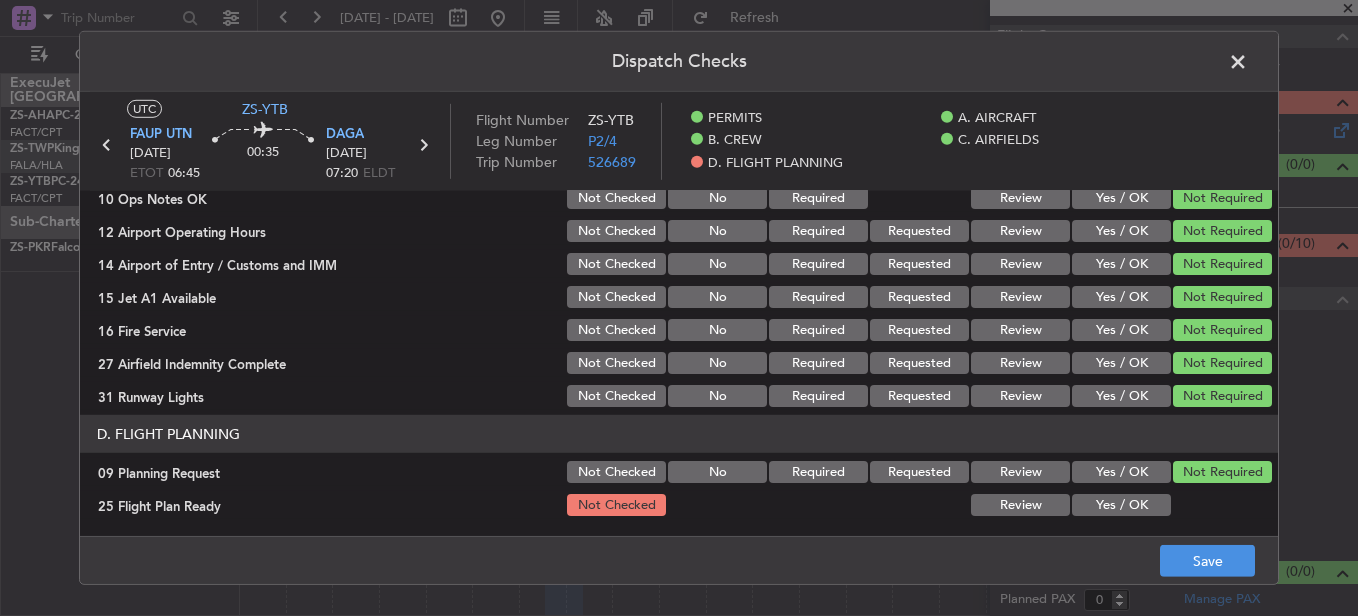 drag, startPoint x: 1192, startPoint y: 471, endPoint x: 1183, endPoint y: 477, distance: 10.816654 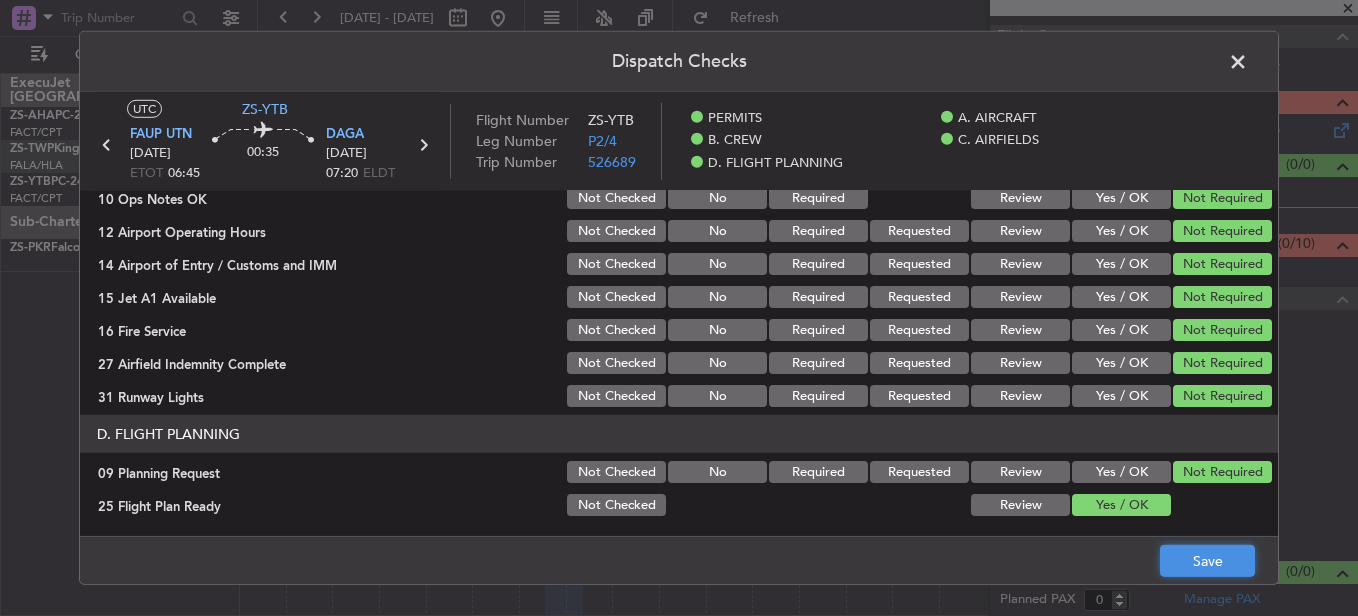 click on "Save" 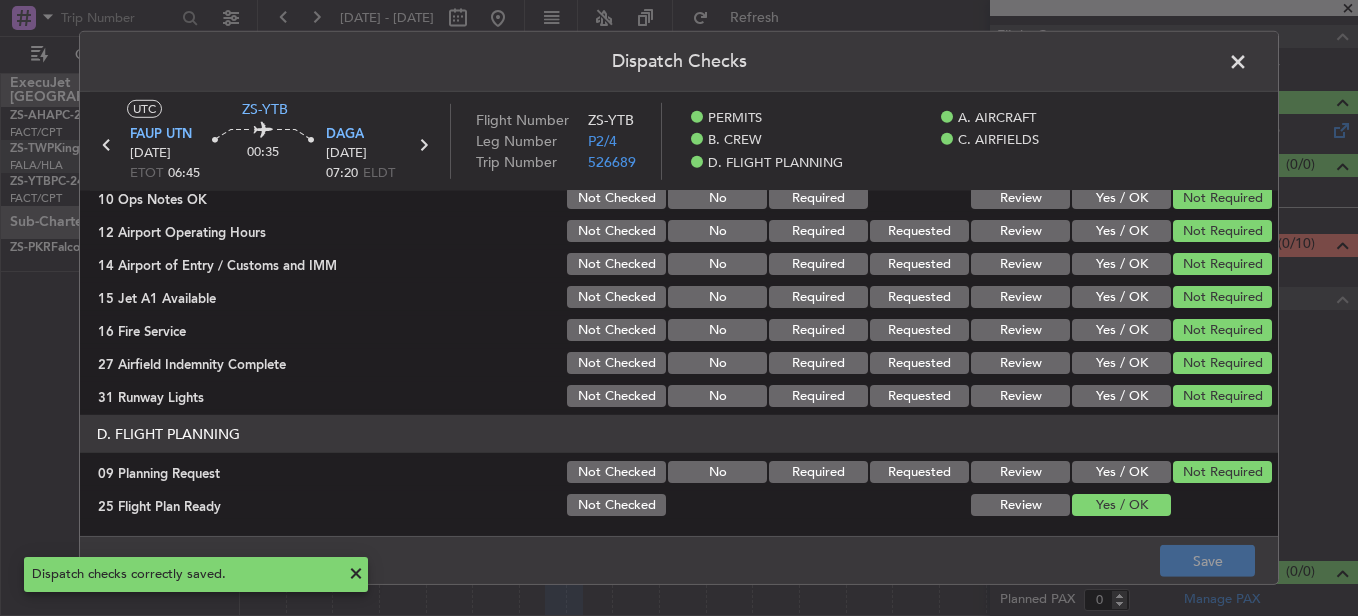 drag, startPoint x: 1234, startPoint y: 60, endPoint x: 1235, endPoint y: 73, distance: 13.038404 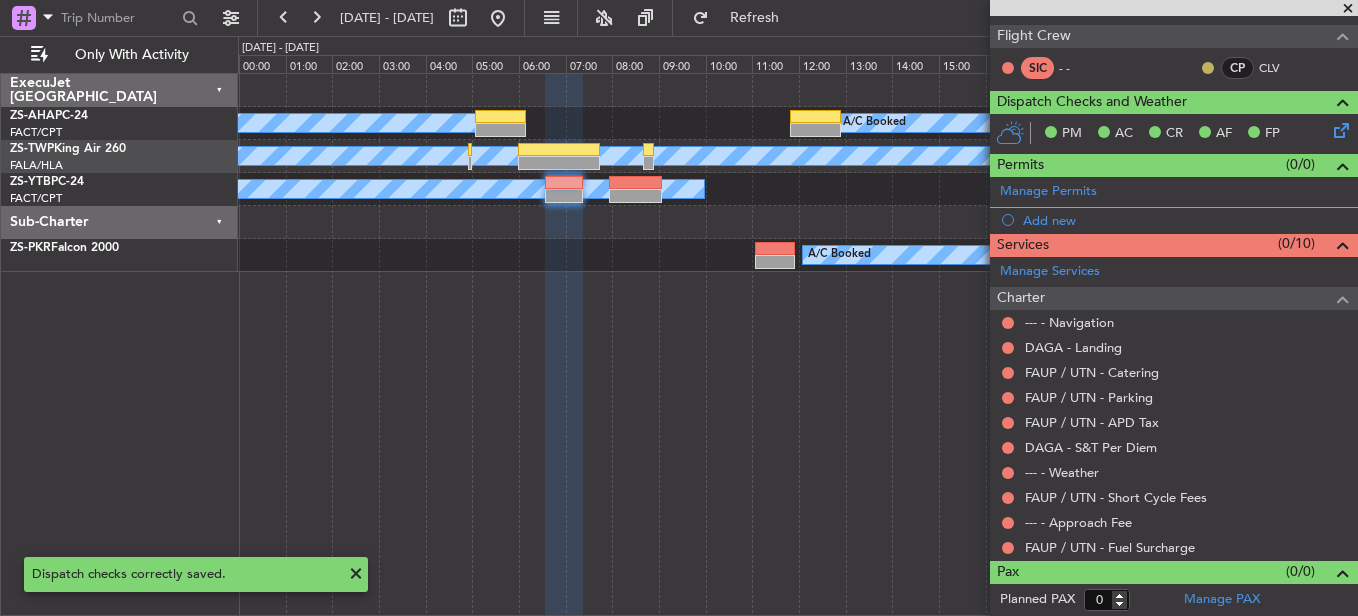 click 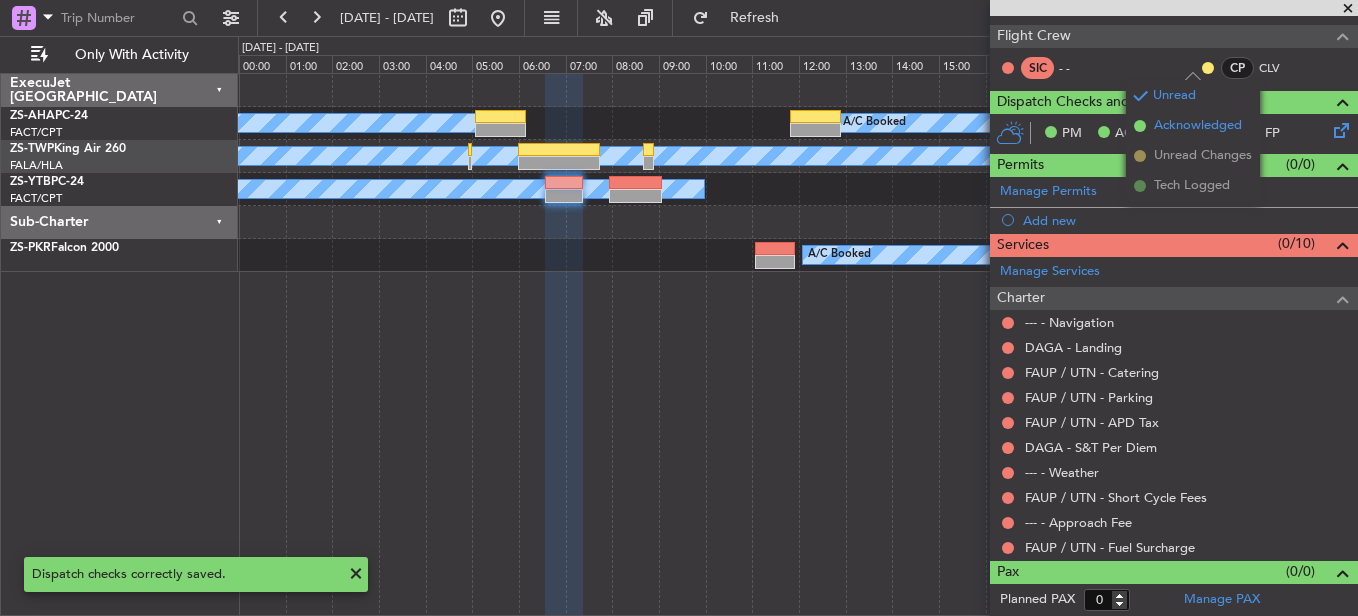 click on "Unread    Acknowledged    Unread Changes    Tech Logged" at bounding box center (1193, 141) 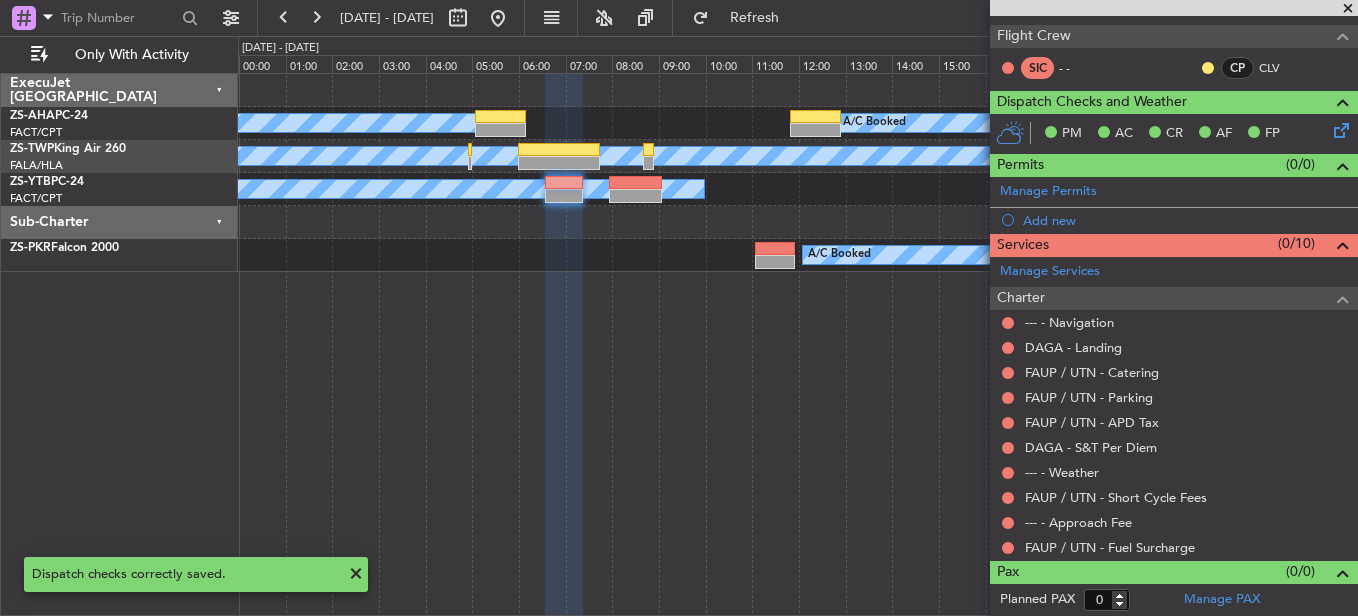 click at bounding box center (1008, 548) 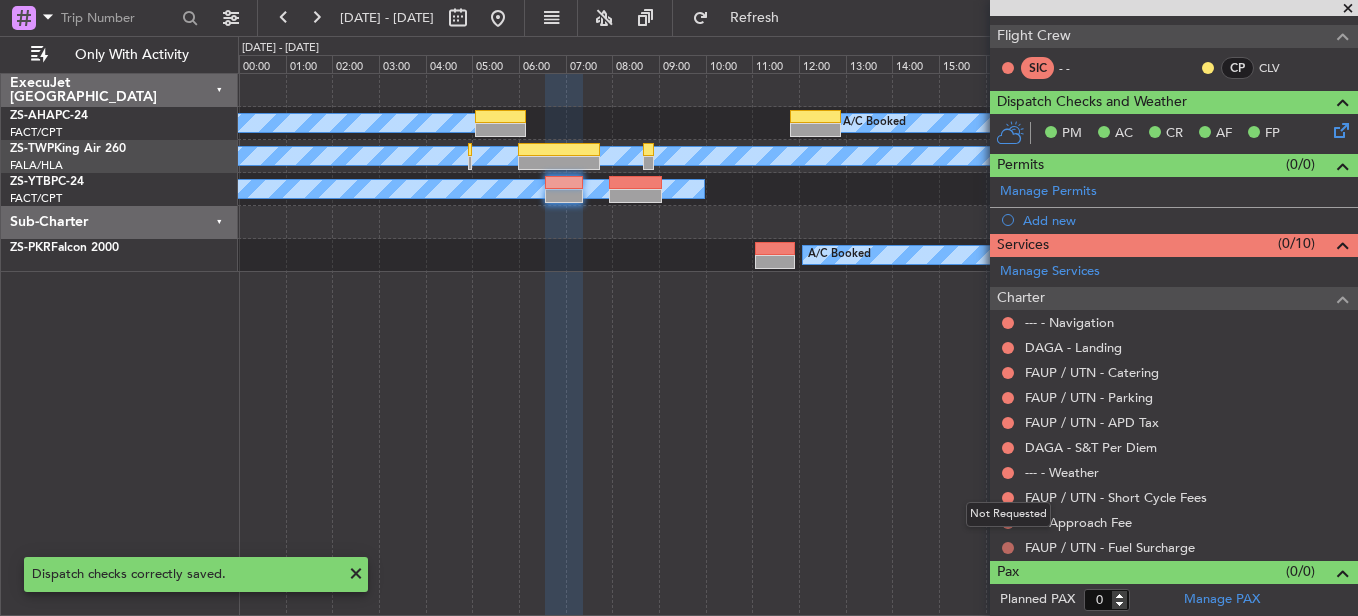 click at bounding box center (1008, 548) 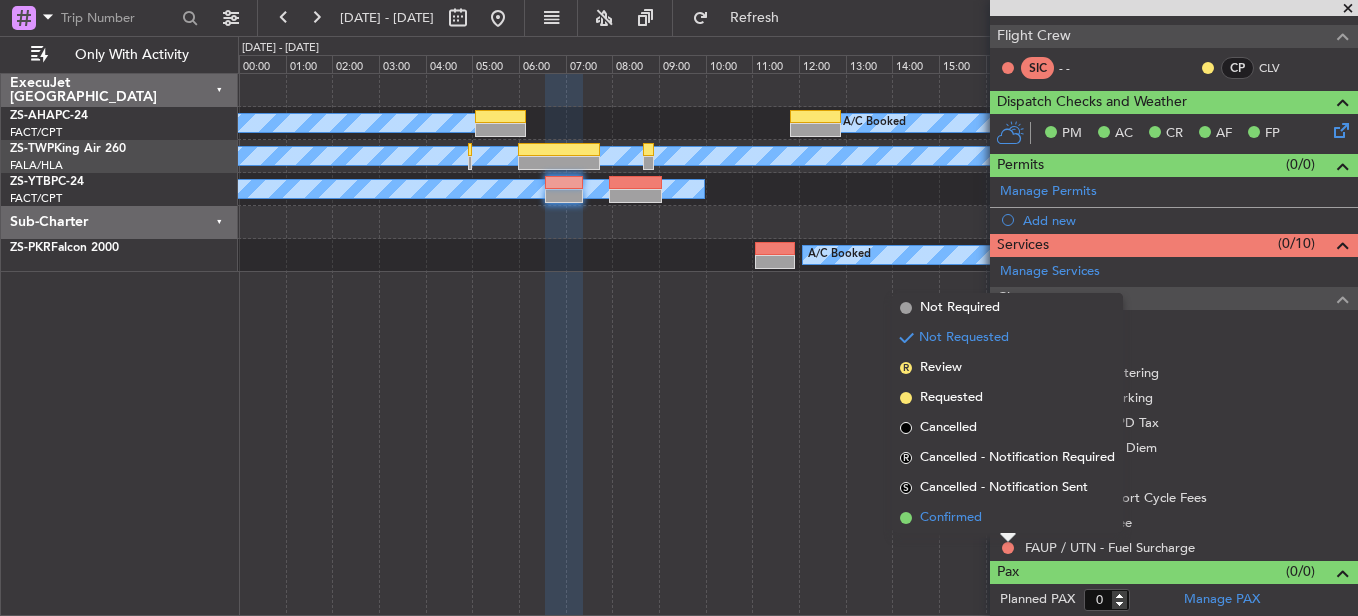 click on "Confirmed" at bounding box center (1007, 518) 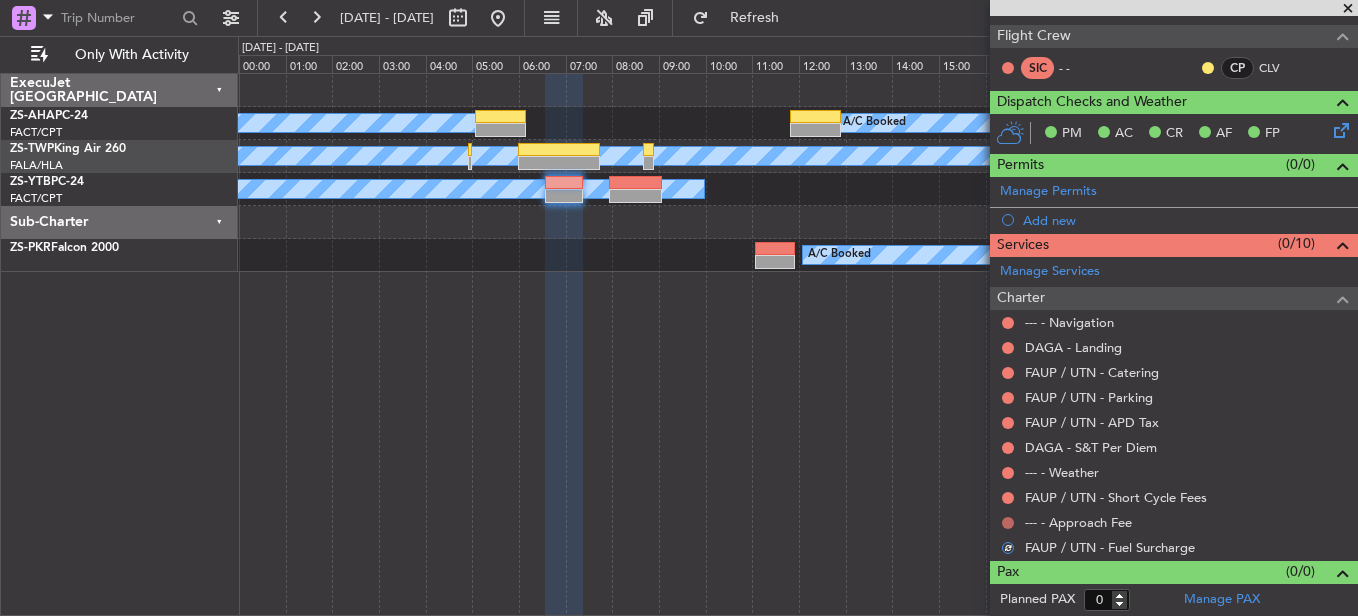 click at bounding box center [1008, 523] 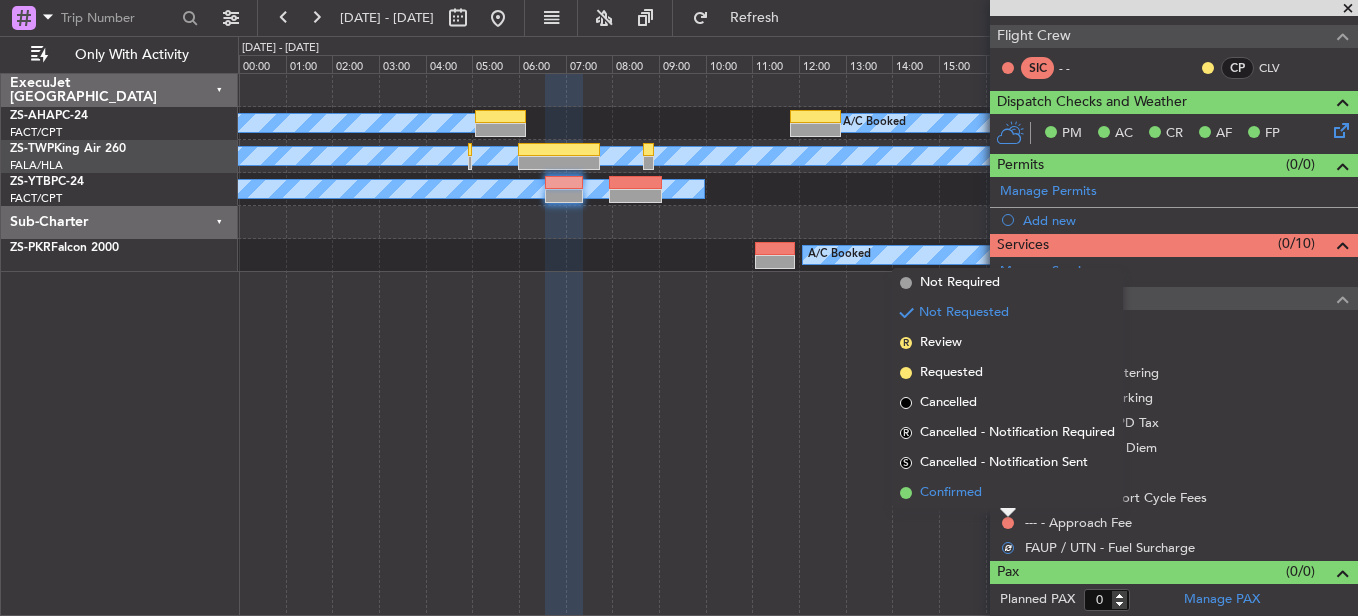 click on "Confirmed" at bounding box center (1007, 493) 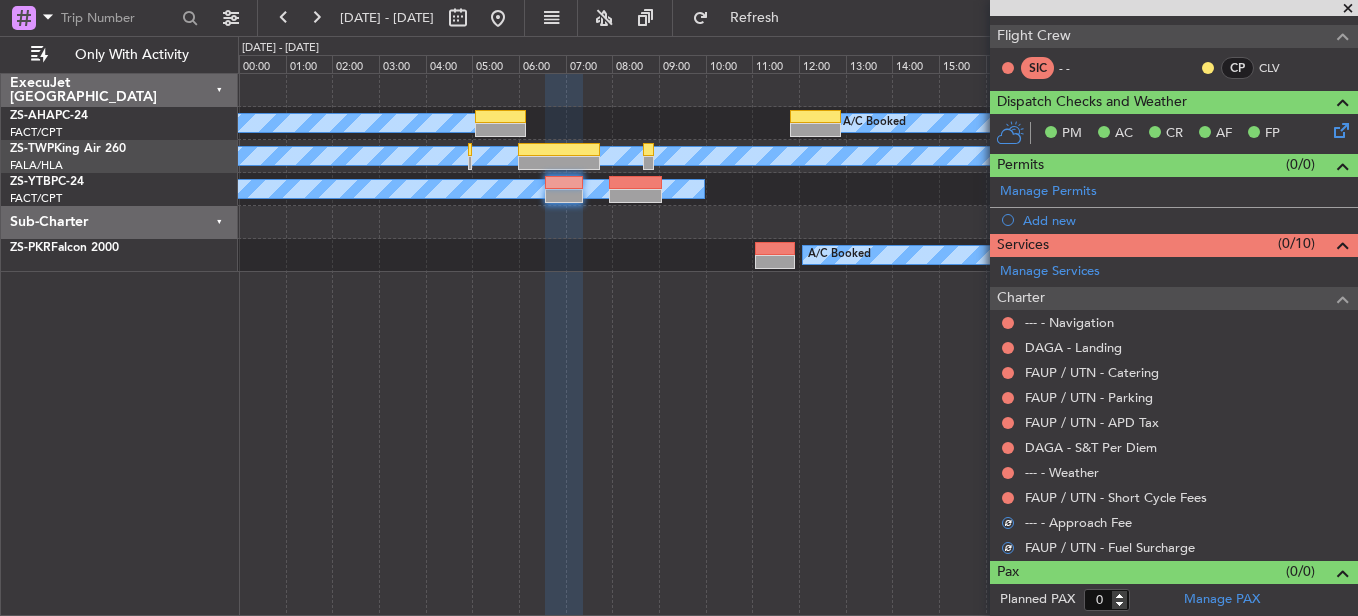 click at bounding box center (1008, 498) 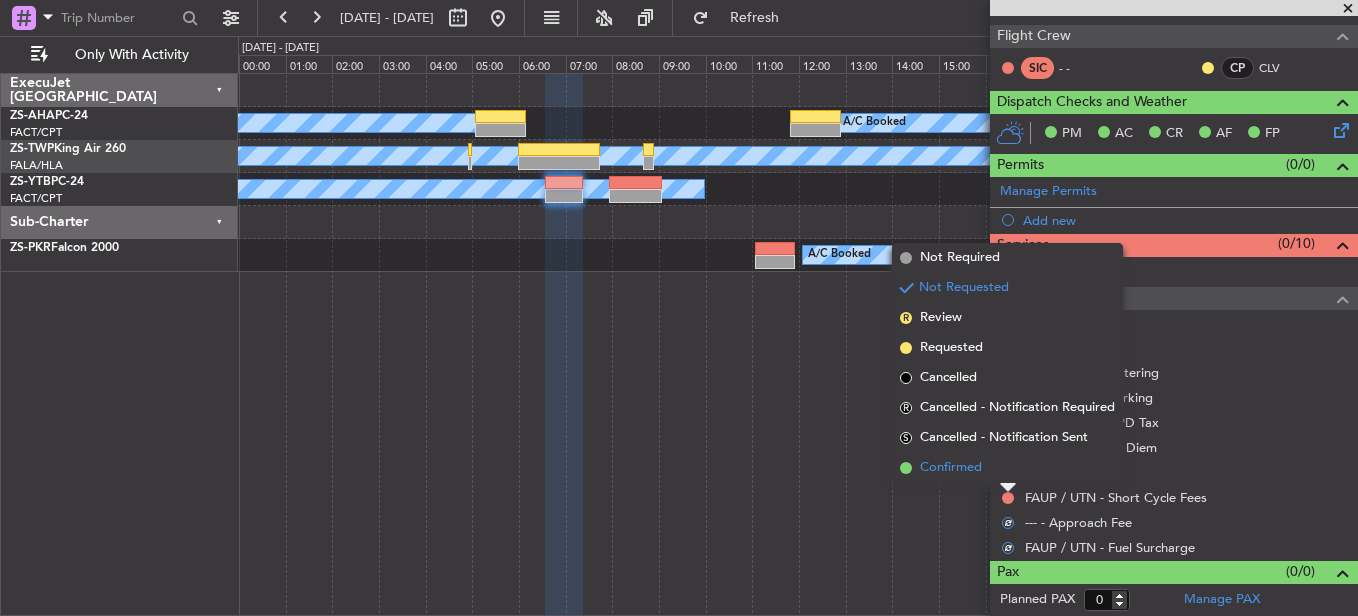 click on "Confirmed" at bounding box center [1007, 468] 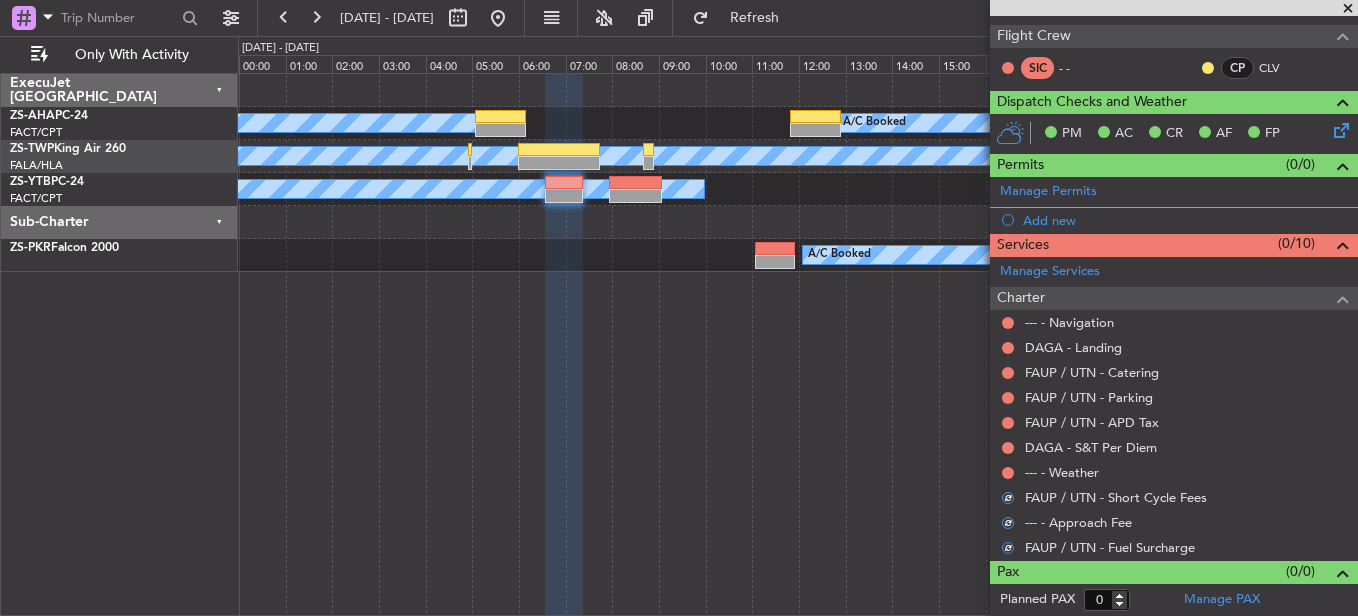 click at bounding box center (1008, 473) 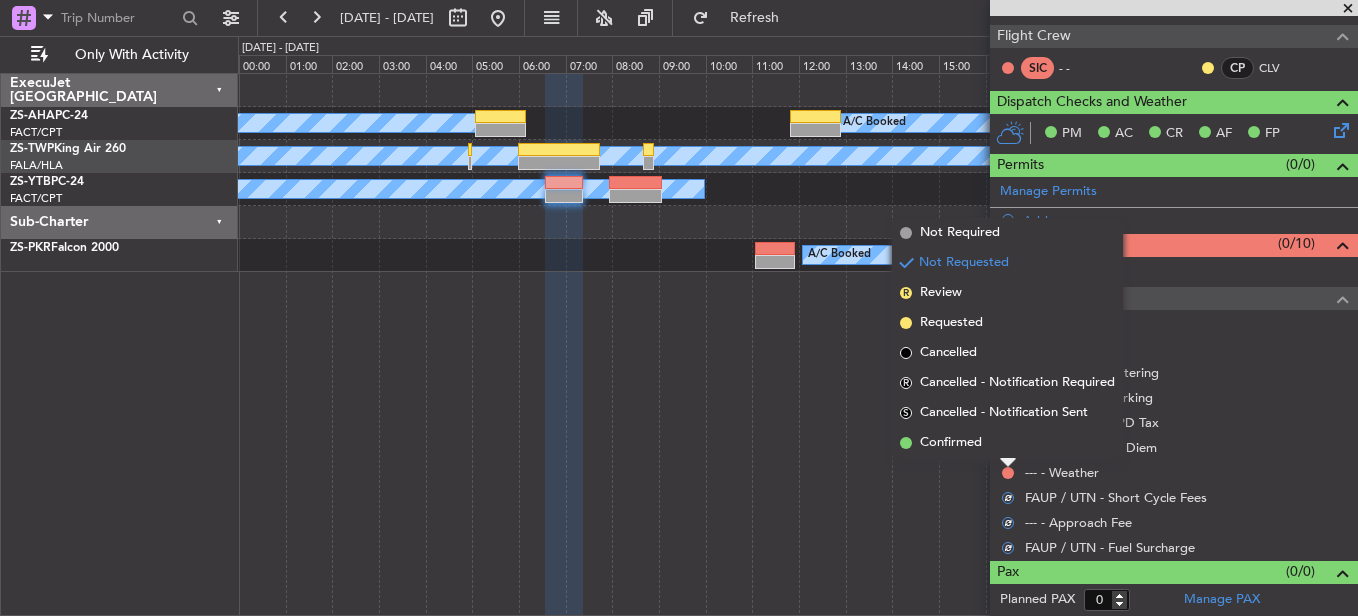 click on "Confirmed" at bounding box center (1007, 443) 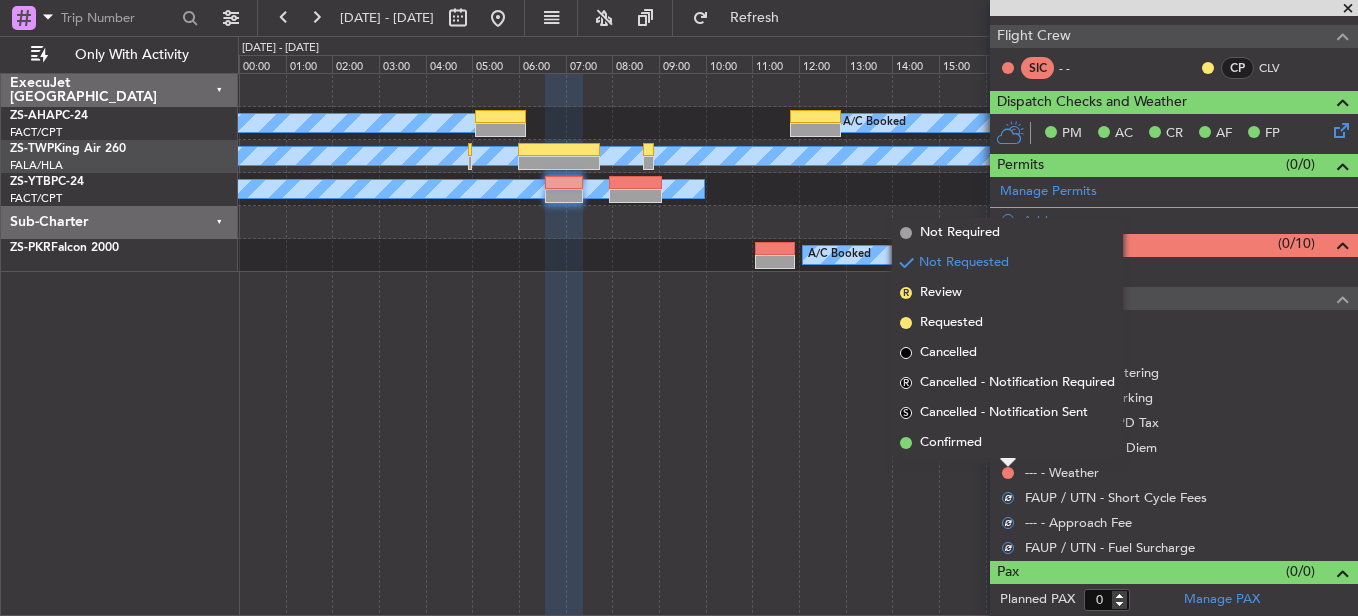 click at bounding box center (1008, 448) 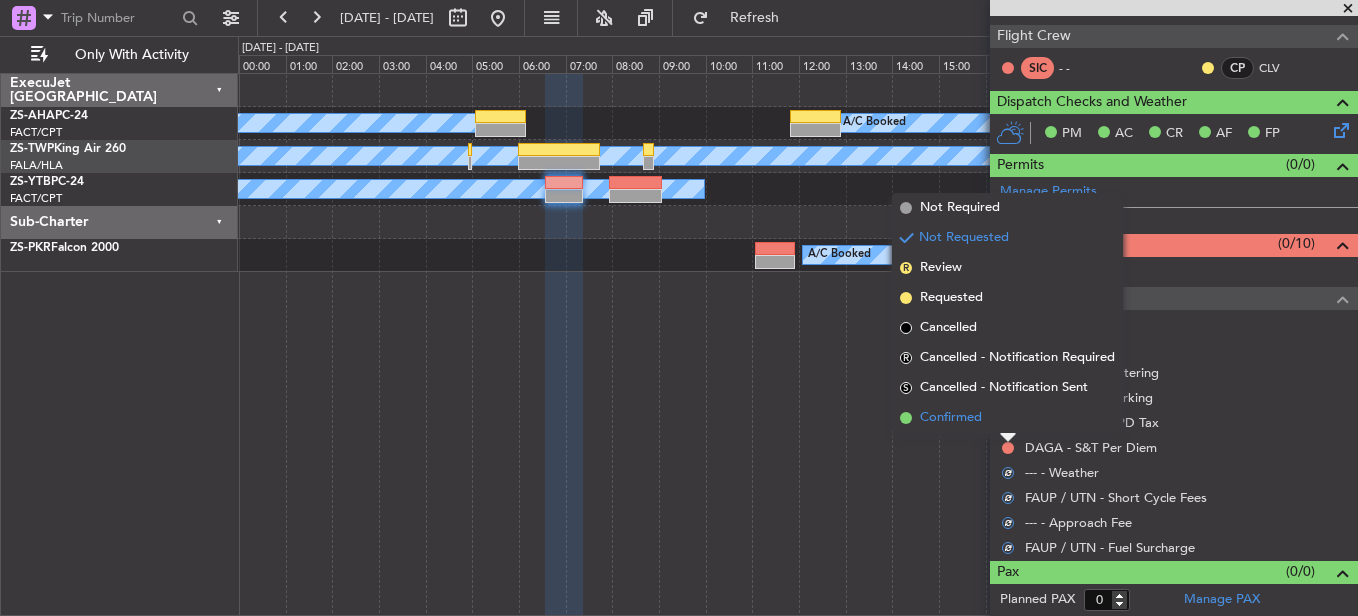 click on "Confirmed" at bounding box center [1007, 418] 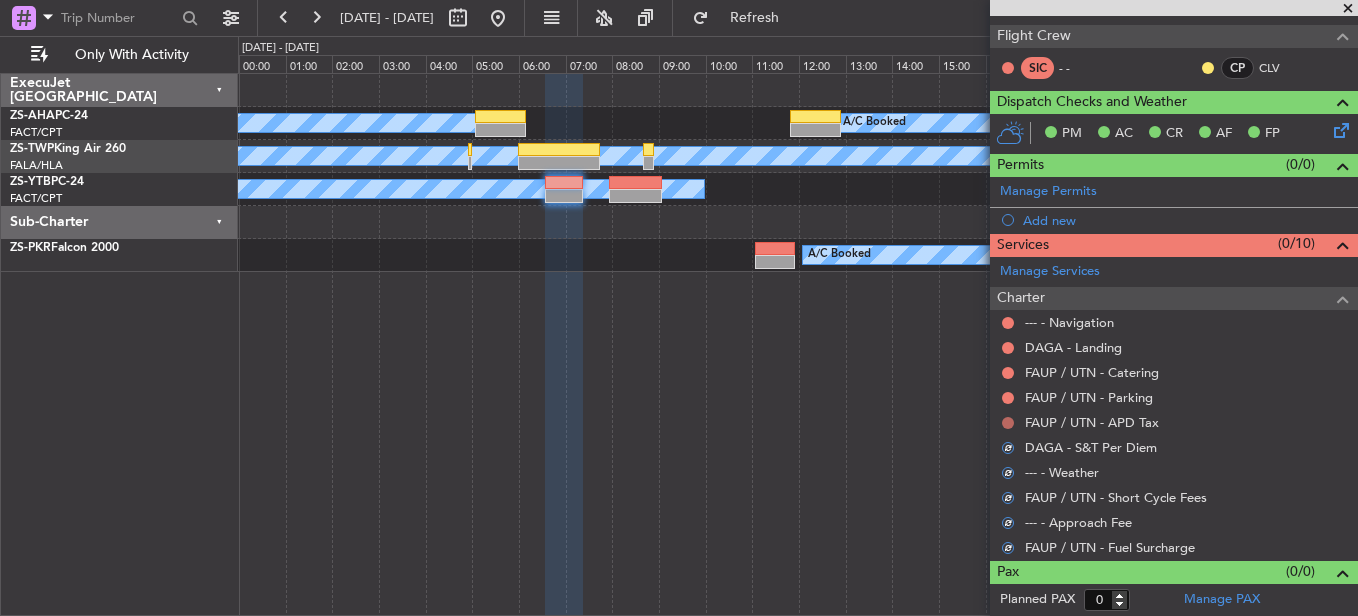 click at bounding box center (1008, 423) 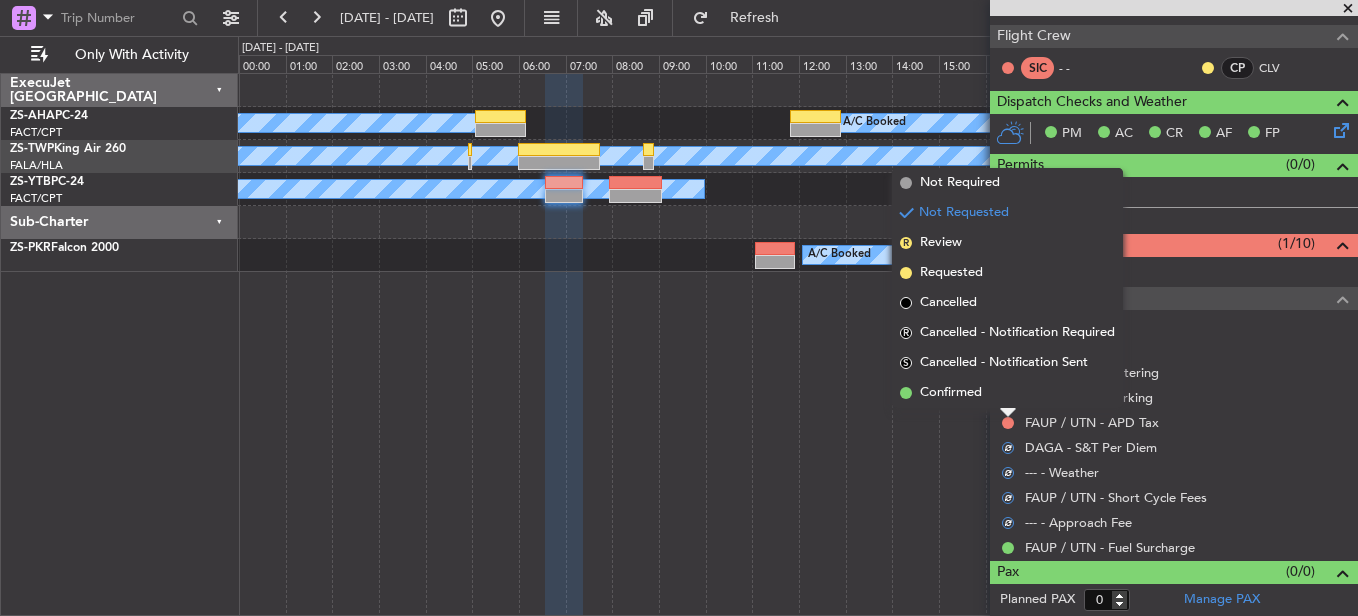 click on "Confirmed" at bounding box center [1007, 393] 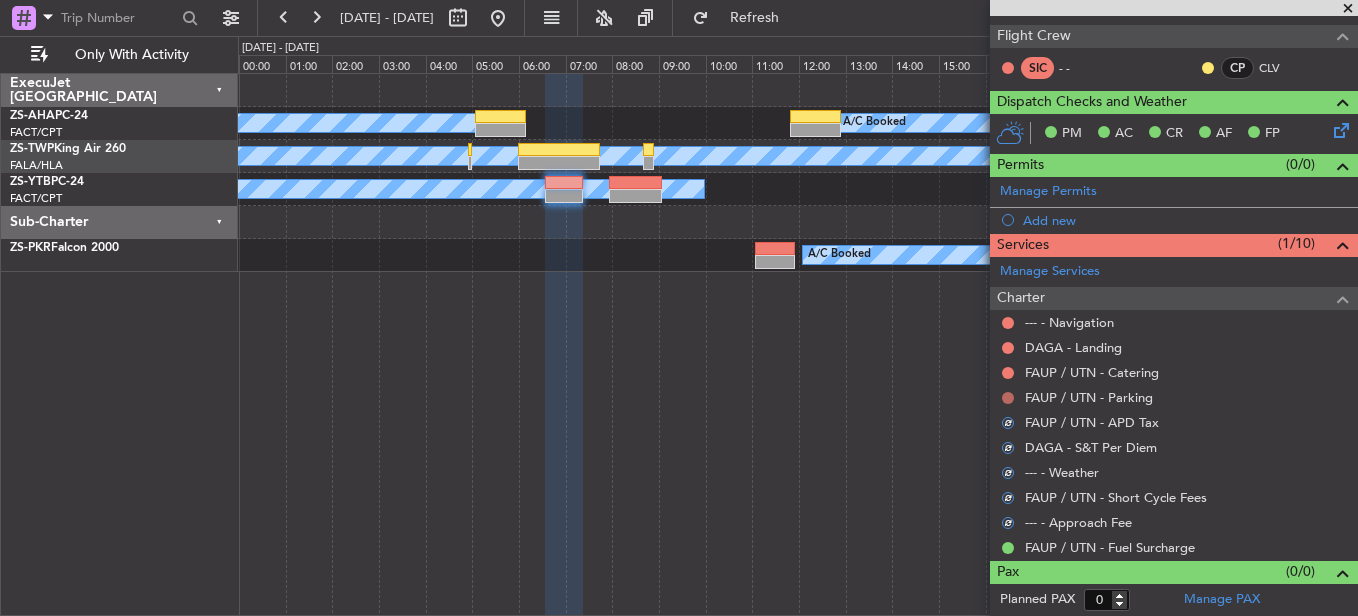click at bounding box center (1008, 398) 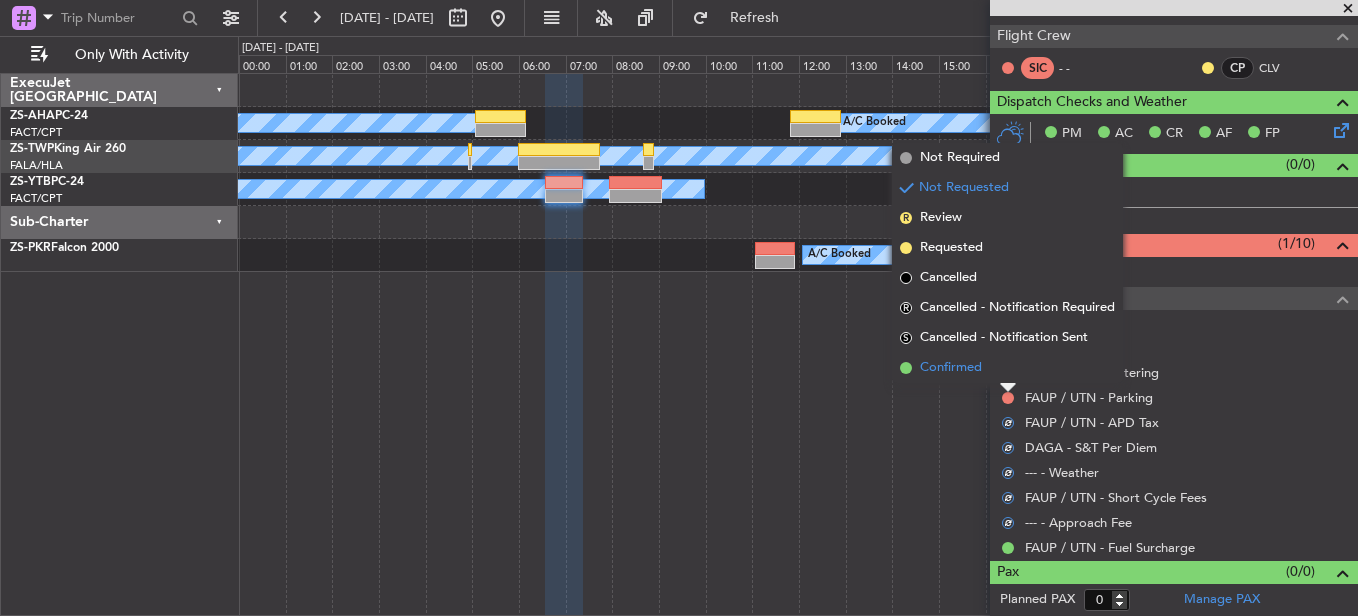 click on "Confirmed" at bounding box center [1007, 368] 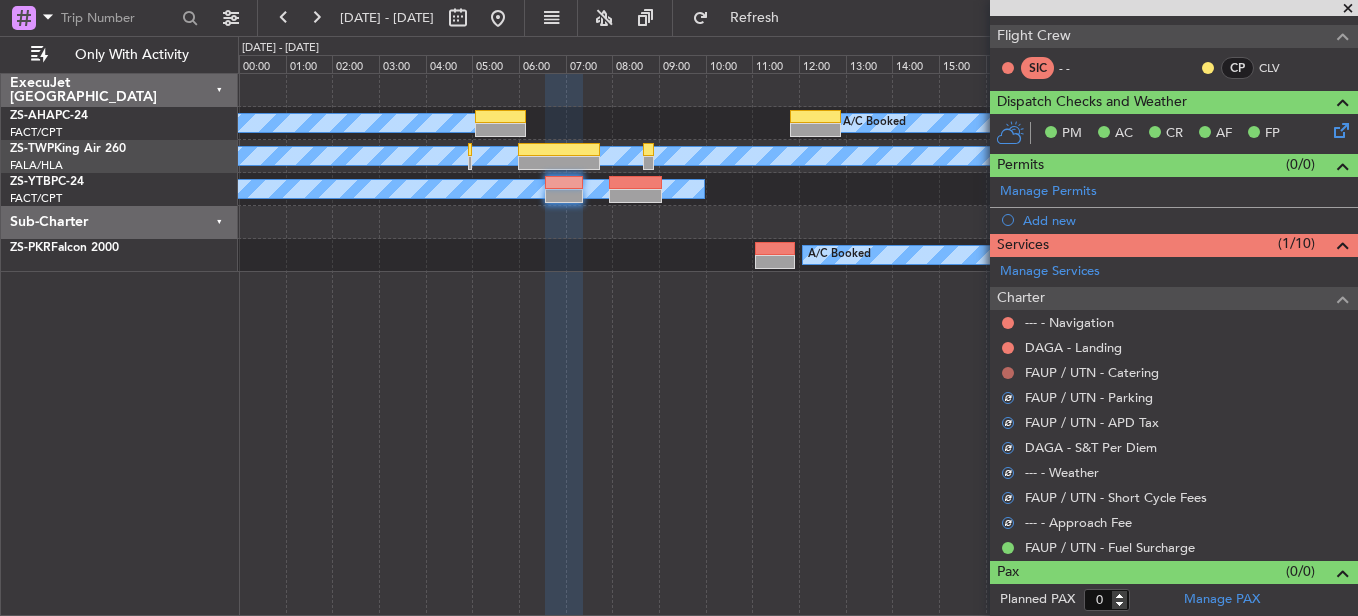 click at bounding box center [1008, 373] 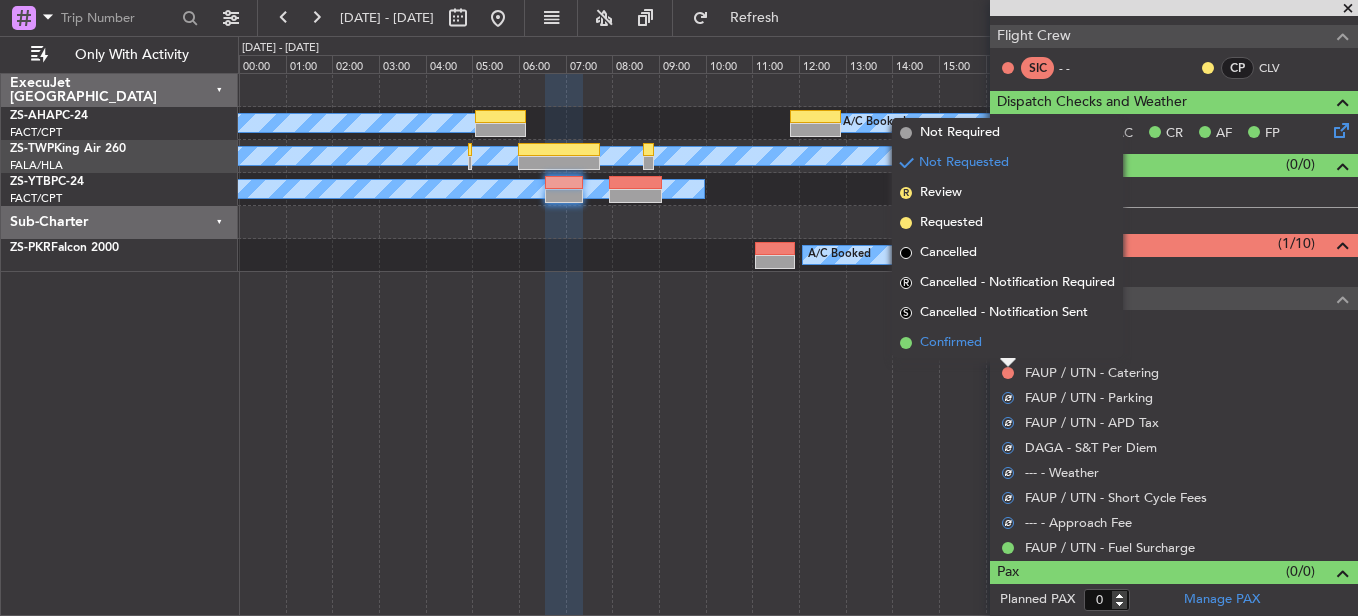 click on "Confirmed" at bounding box center [1007, 343] 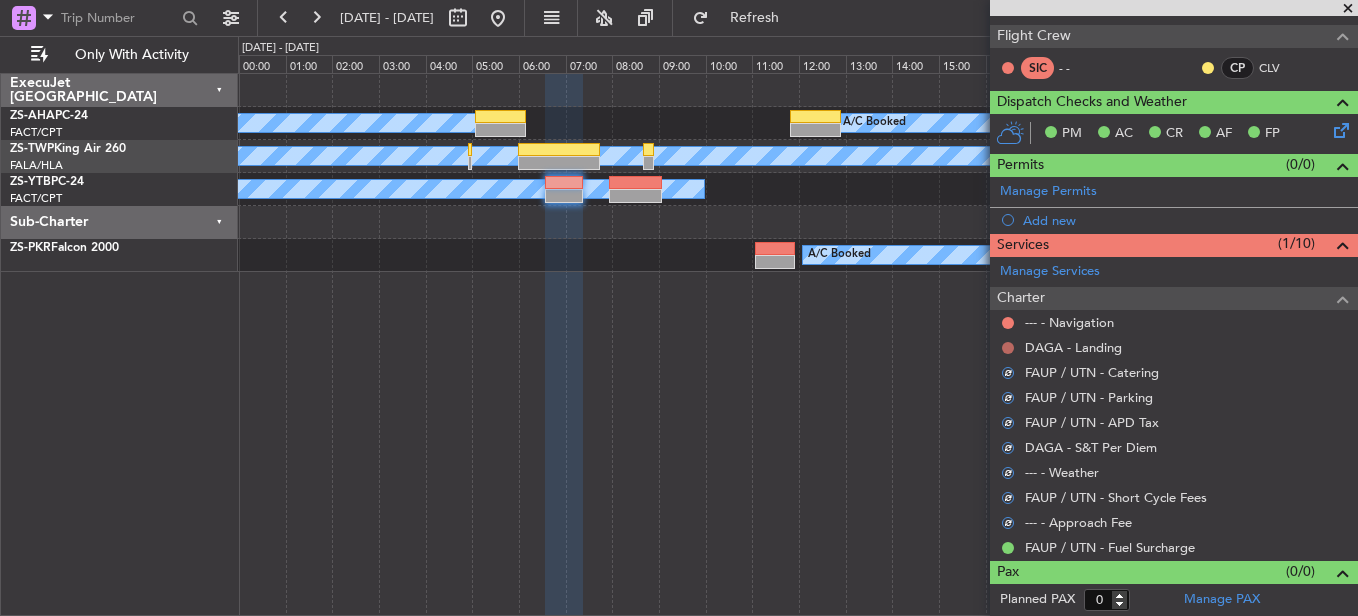 click at bounding box center (1008, 348) 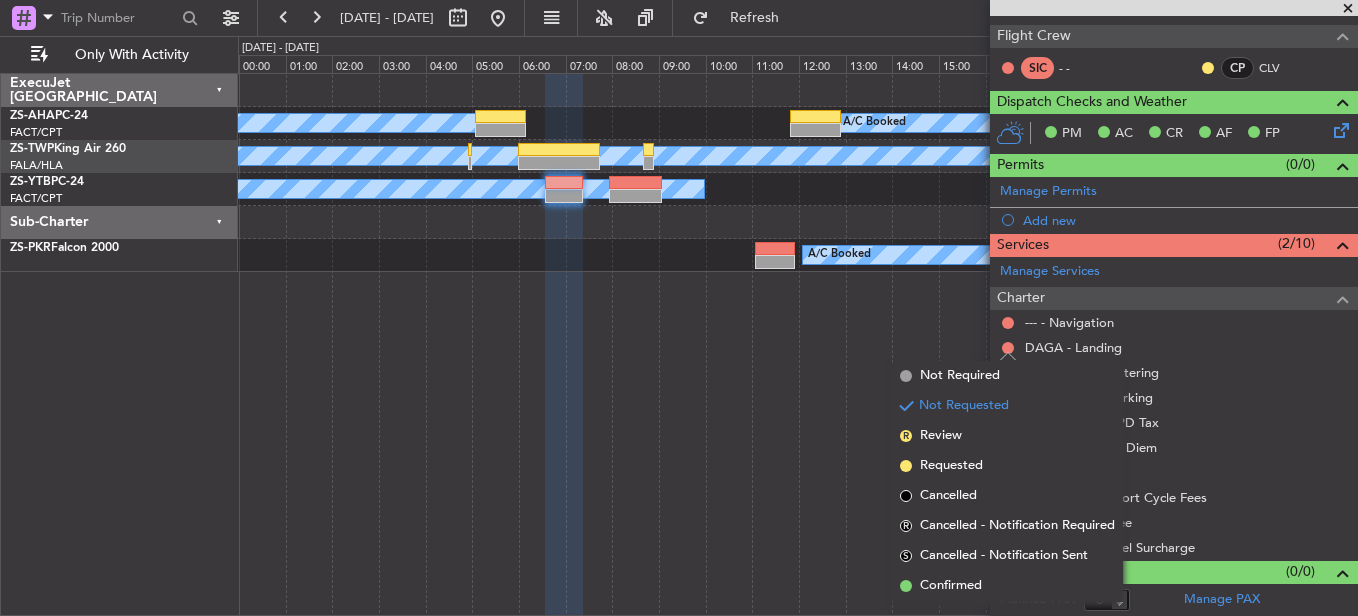 click on "Confirmed" at bounding box center (1007, 586) 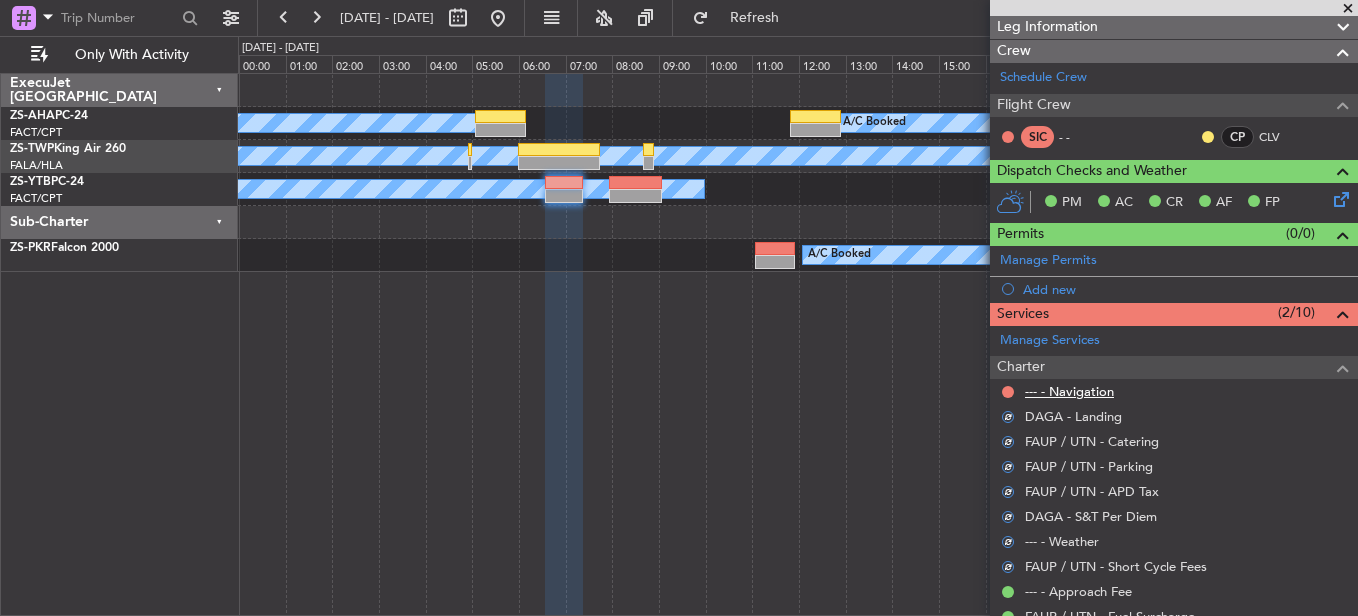 scroll, scrollTop: 198, scrollLeft: 0, axis: vertical 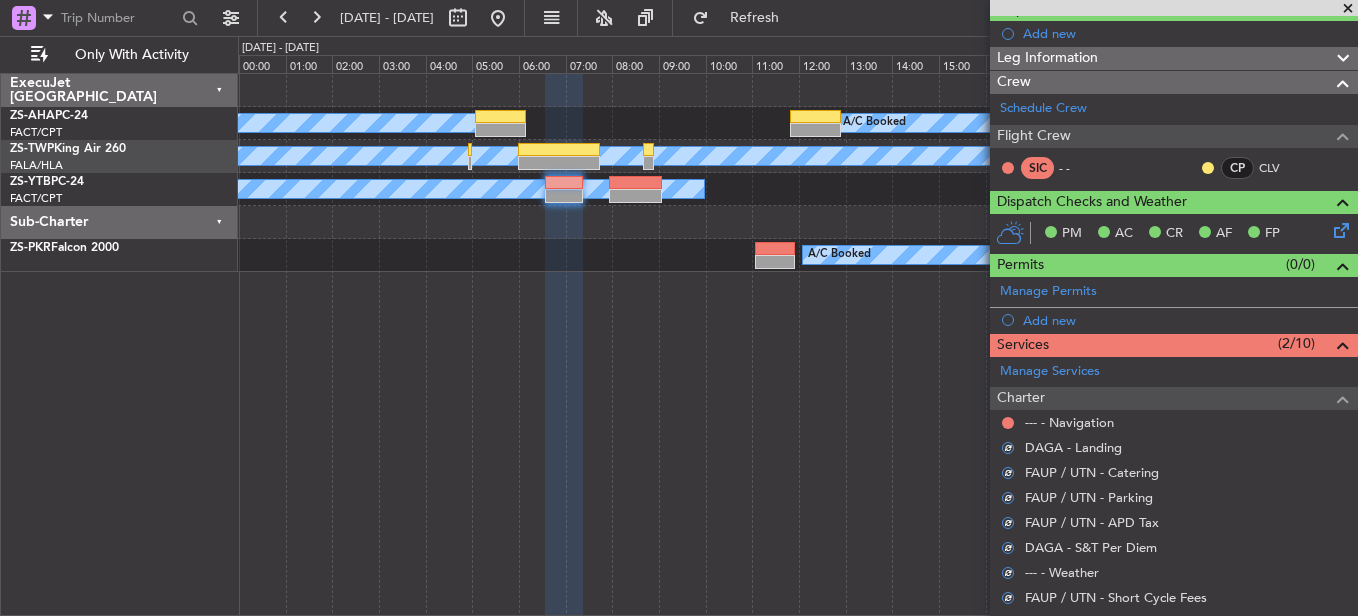click at bounding box center [1008, 423] 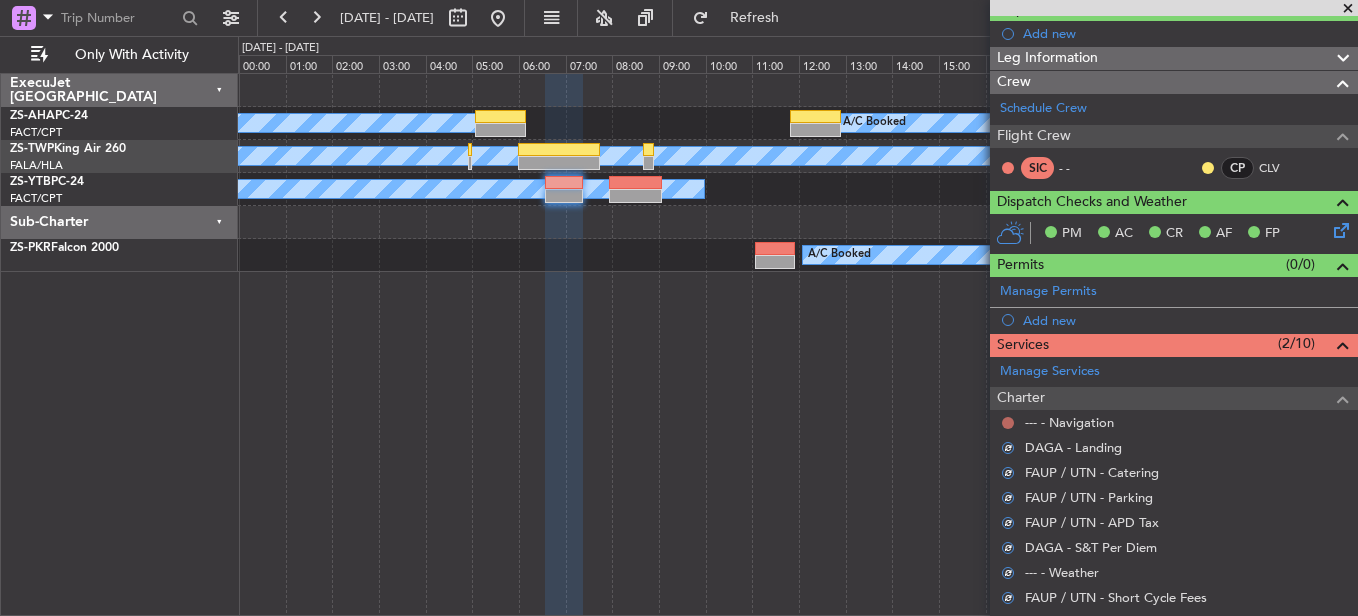 click at bounding box center (1008, 423) 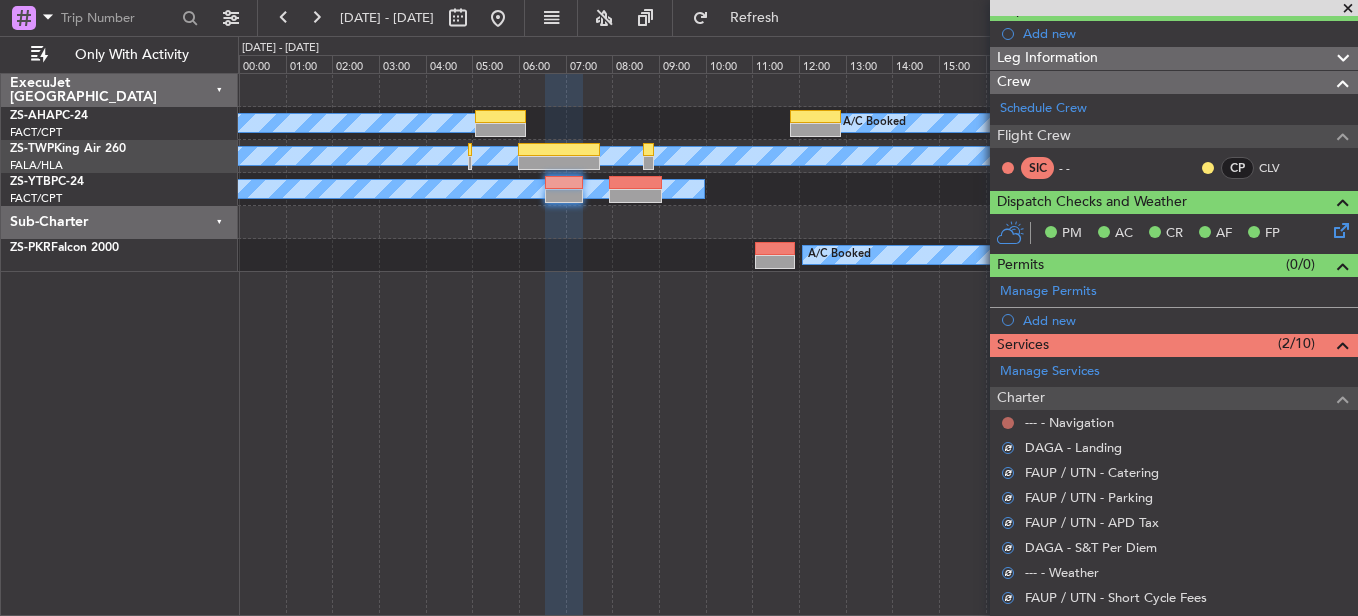 click at bounding box center [1008, 423] 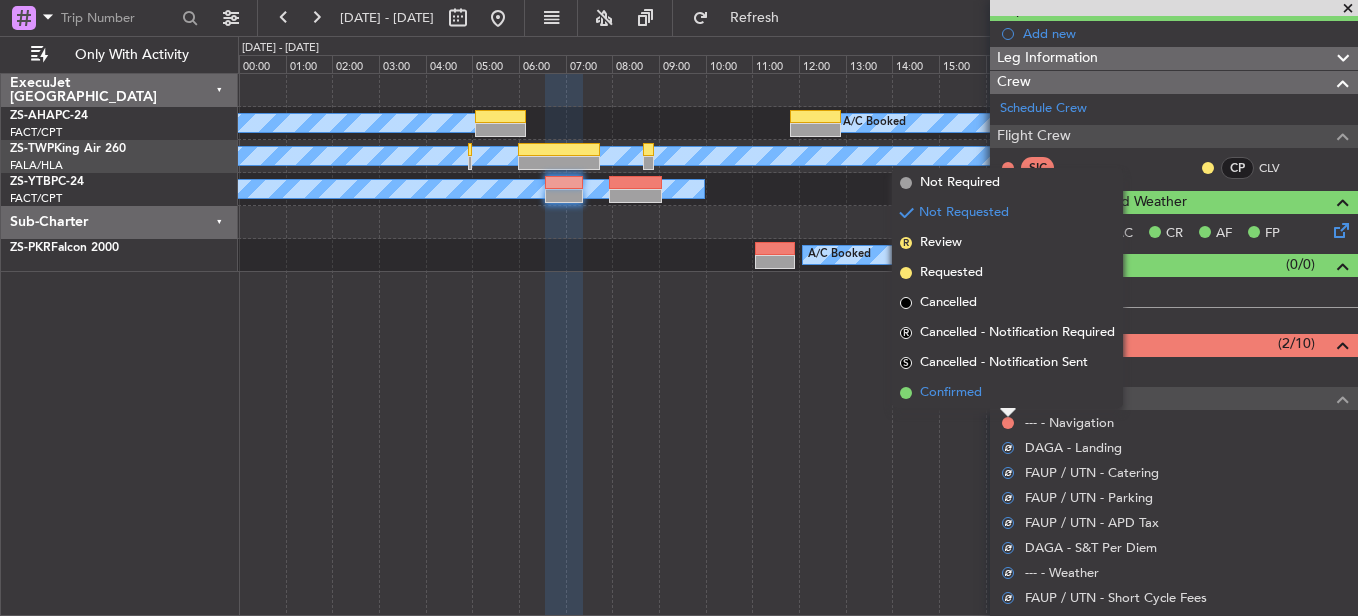 click on "Confirmed" at bounding box center [1007, 393] 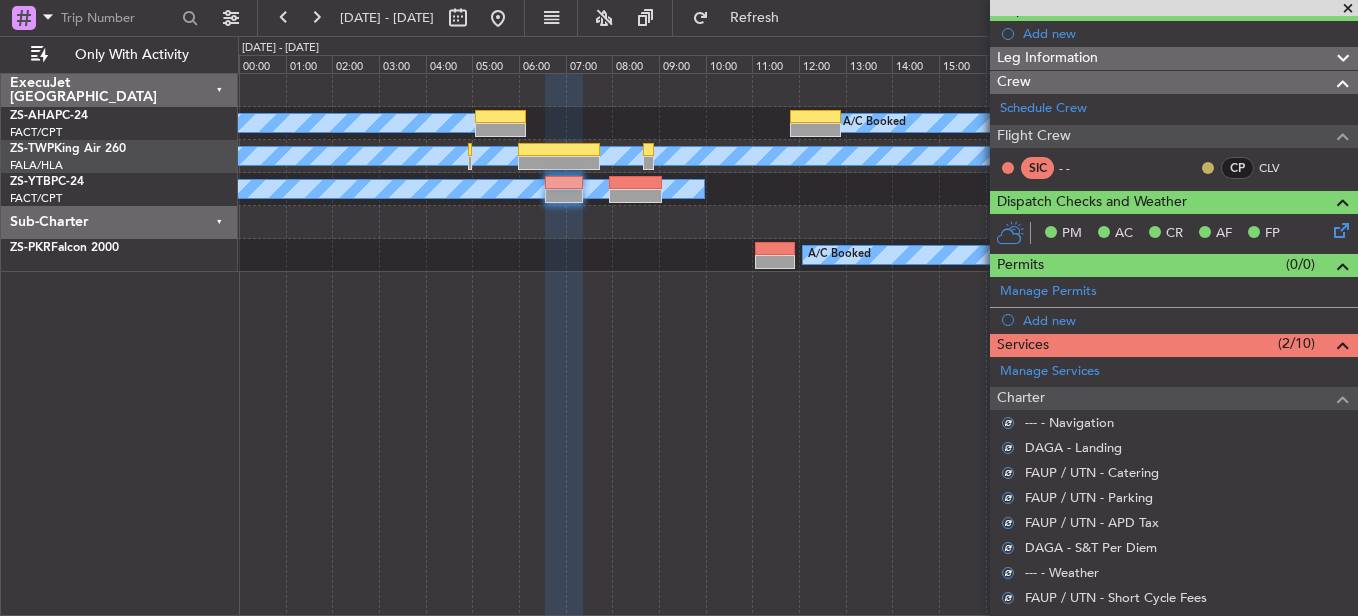 click 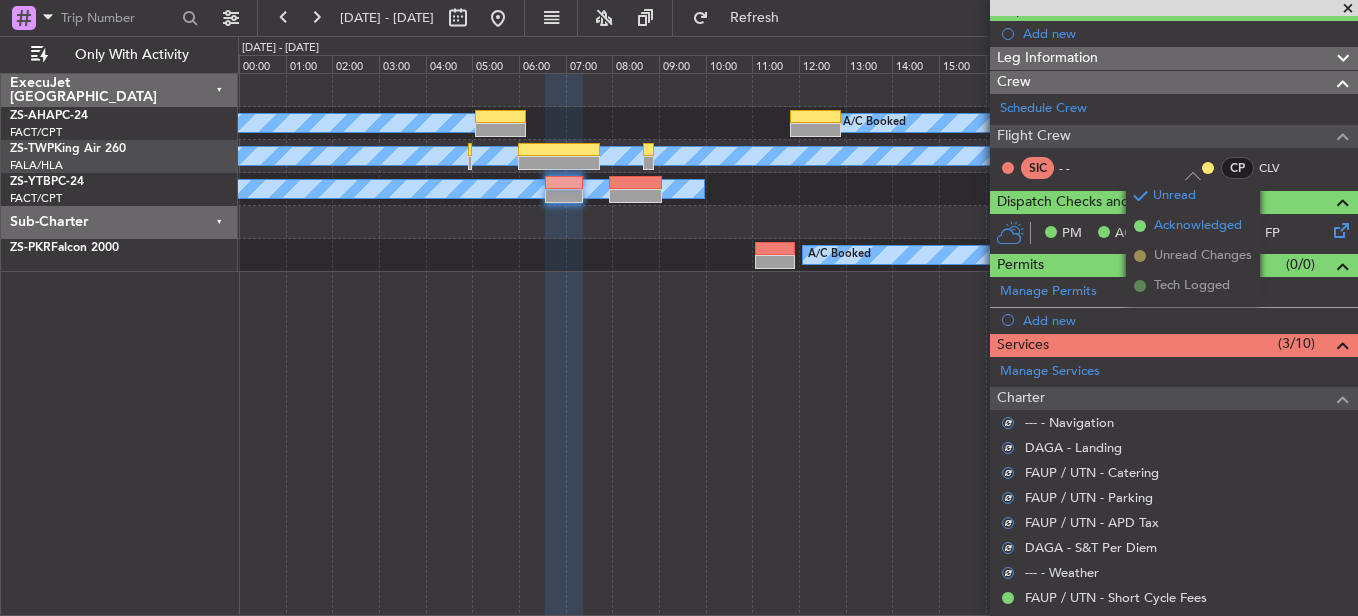 click on "Acknowledged" at bounding box center (1198, 226) 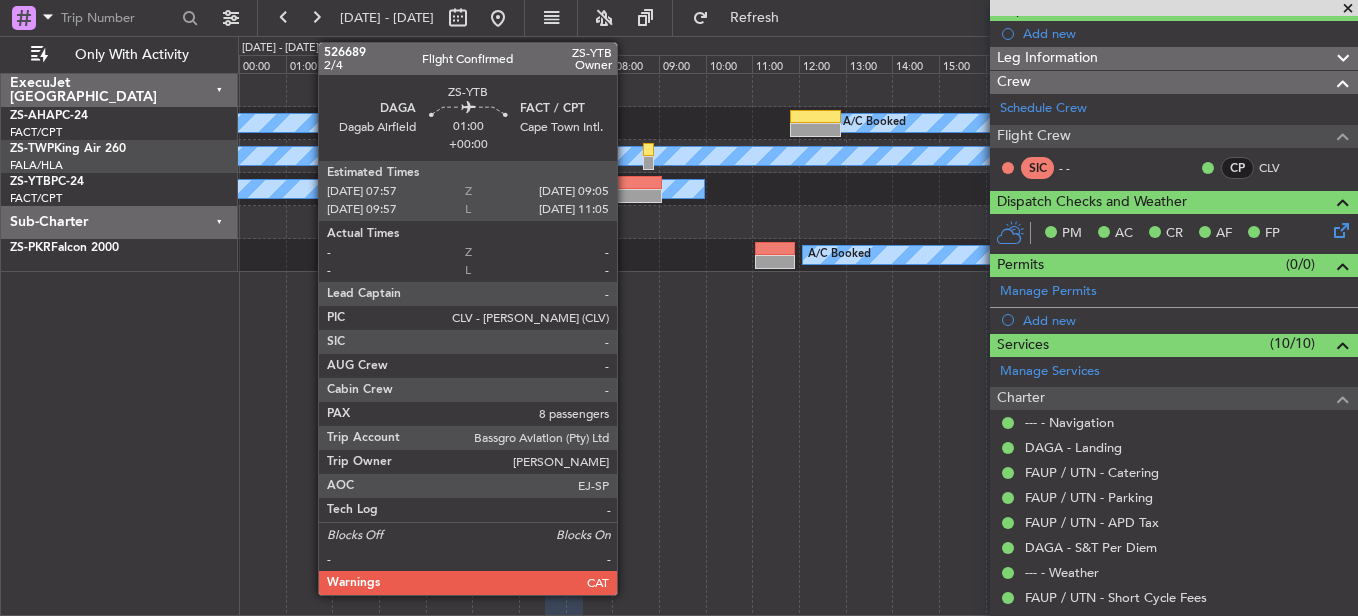 click 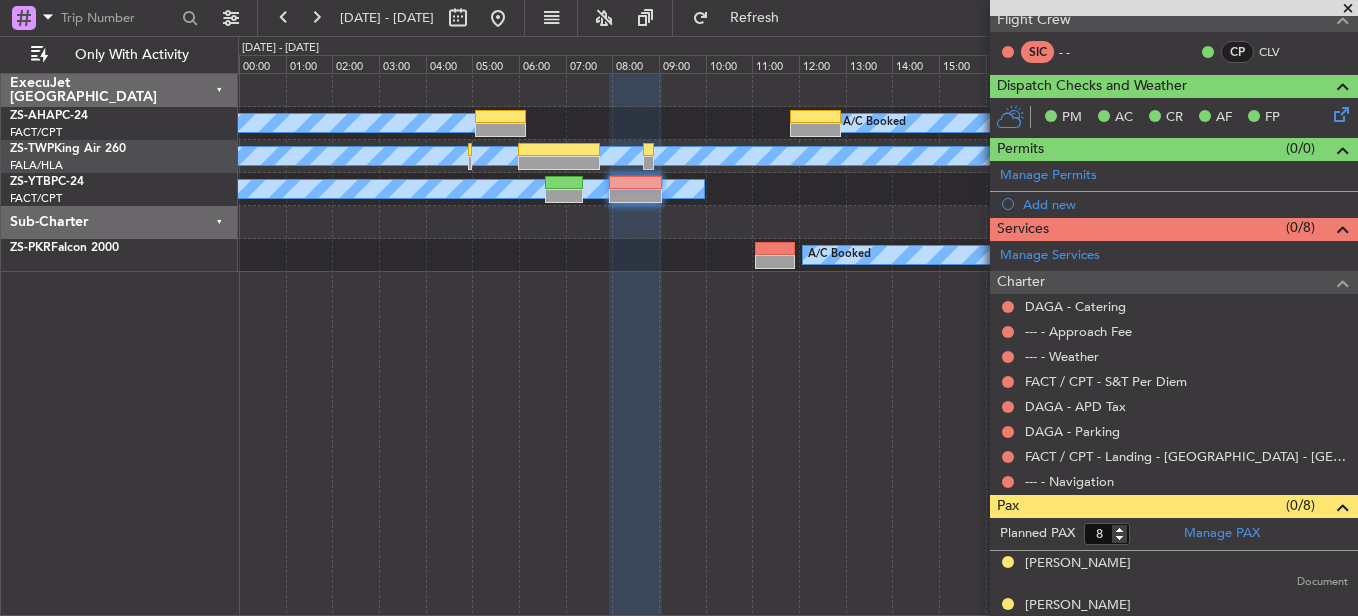 scroll, scrollTop: 398, scrollLeft: 0, axis: vertical 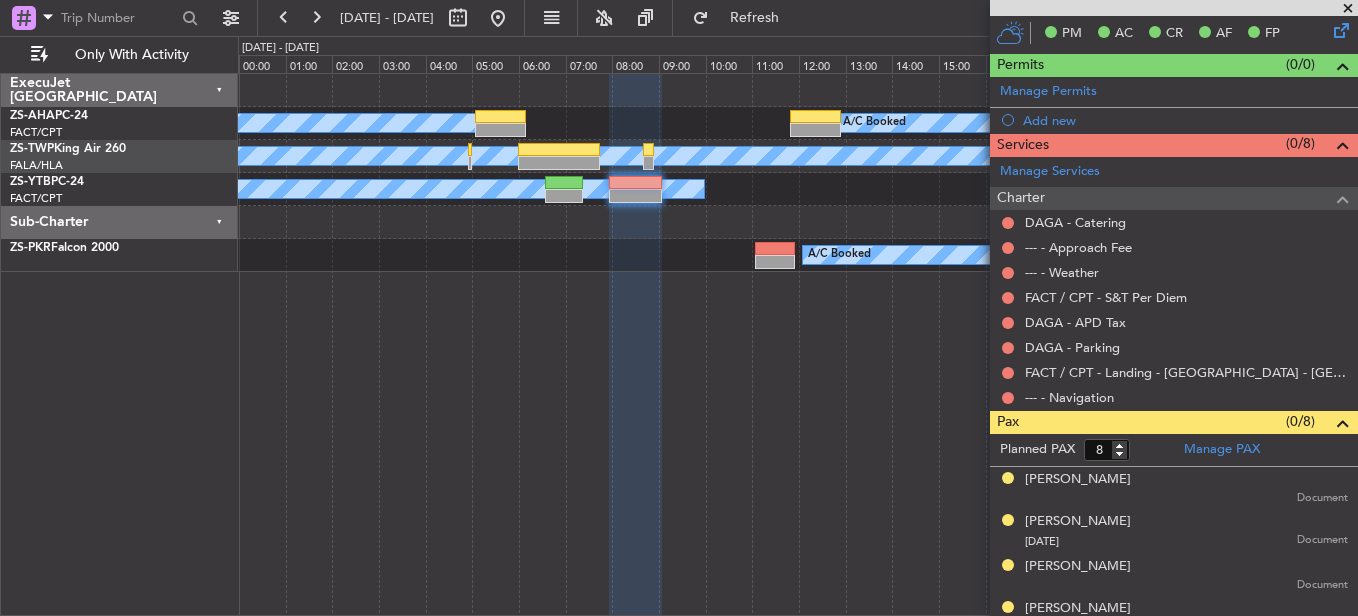 click at bounding box center (1008, 398) 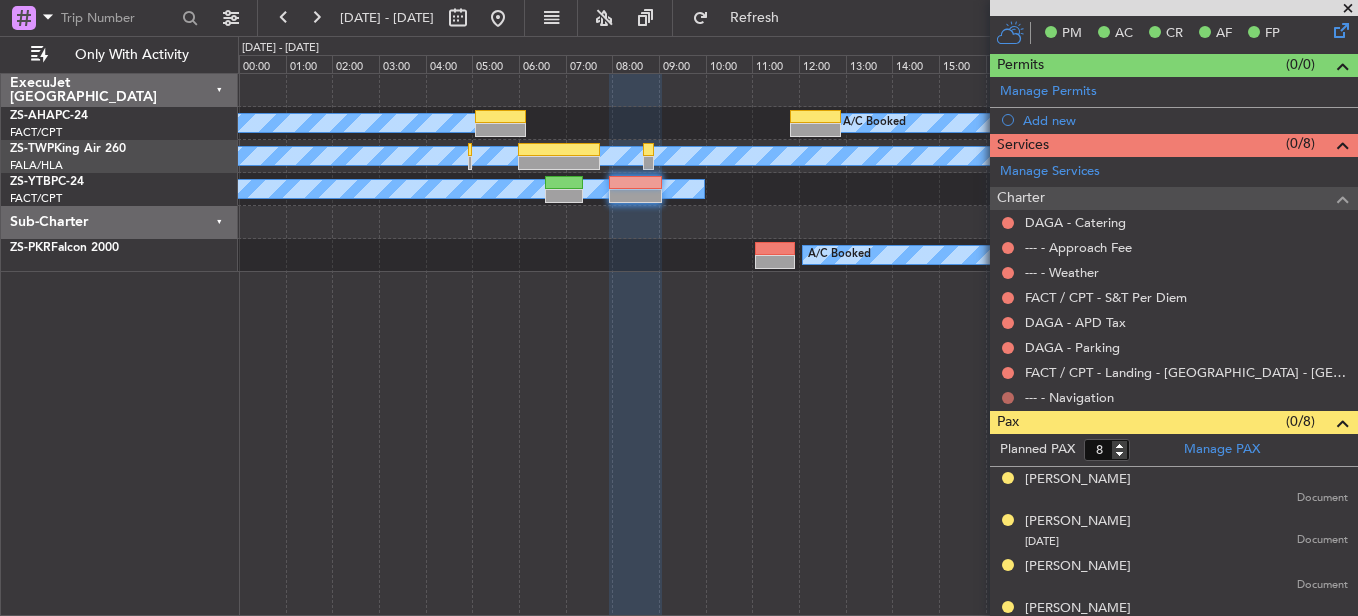 click at bounding box center (1008, 398) 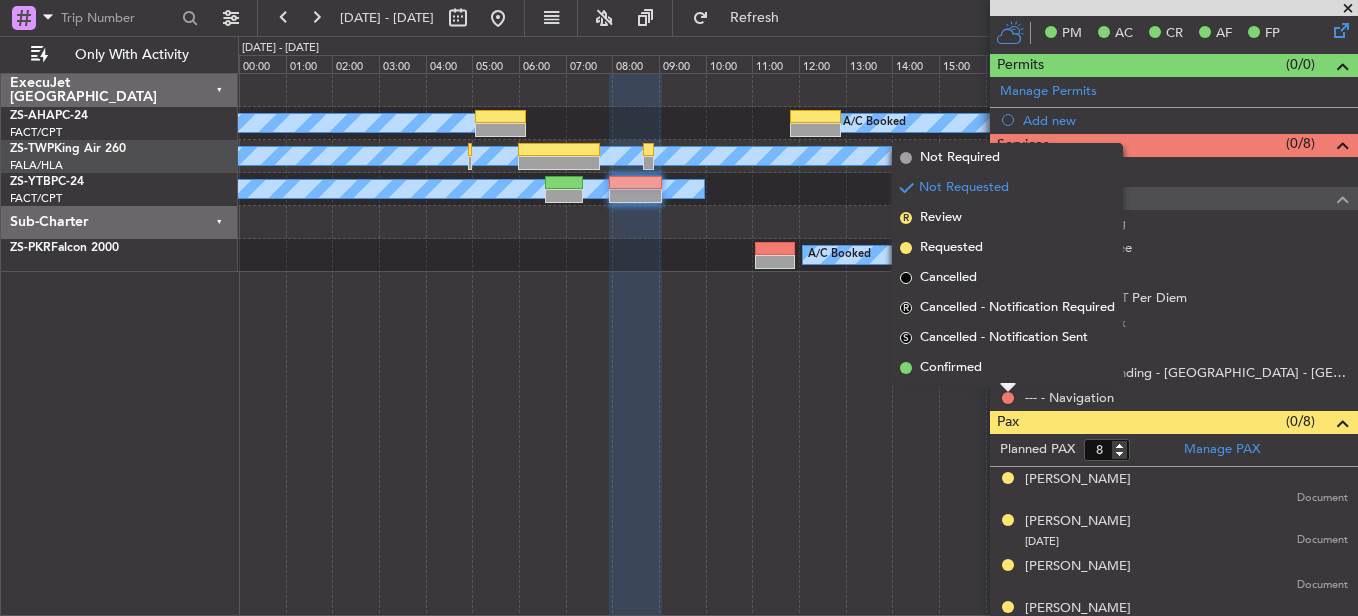 click on "Confirmed" at bounding box center (1007, 368) 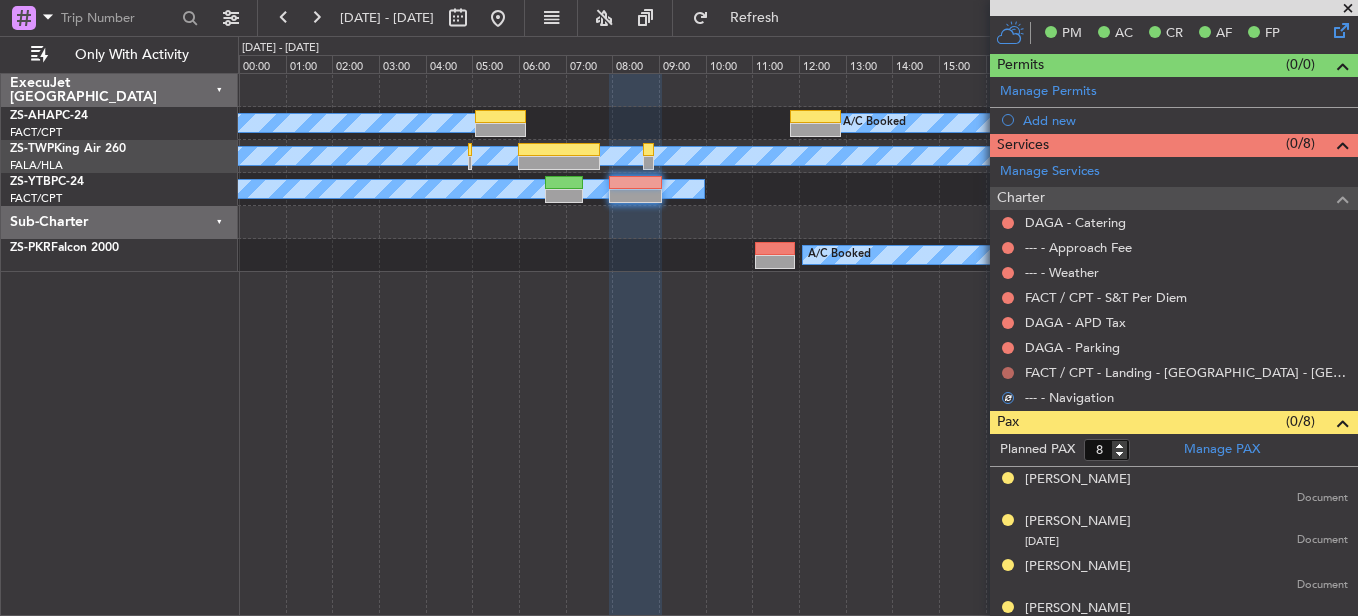 click at bounding box center [1008, 373] 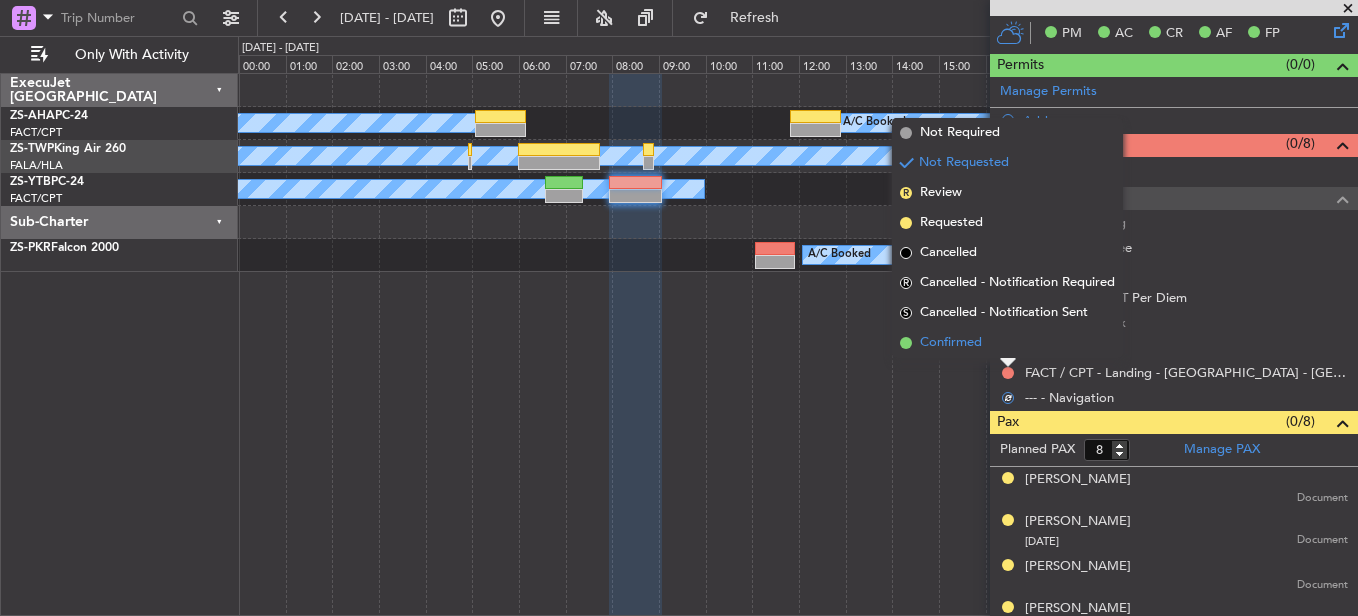 click on "Confirmed" at bounding box center (1007, 343) 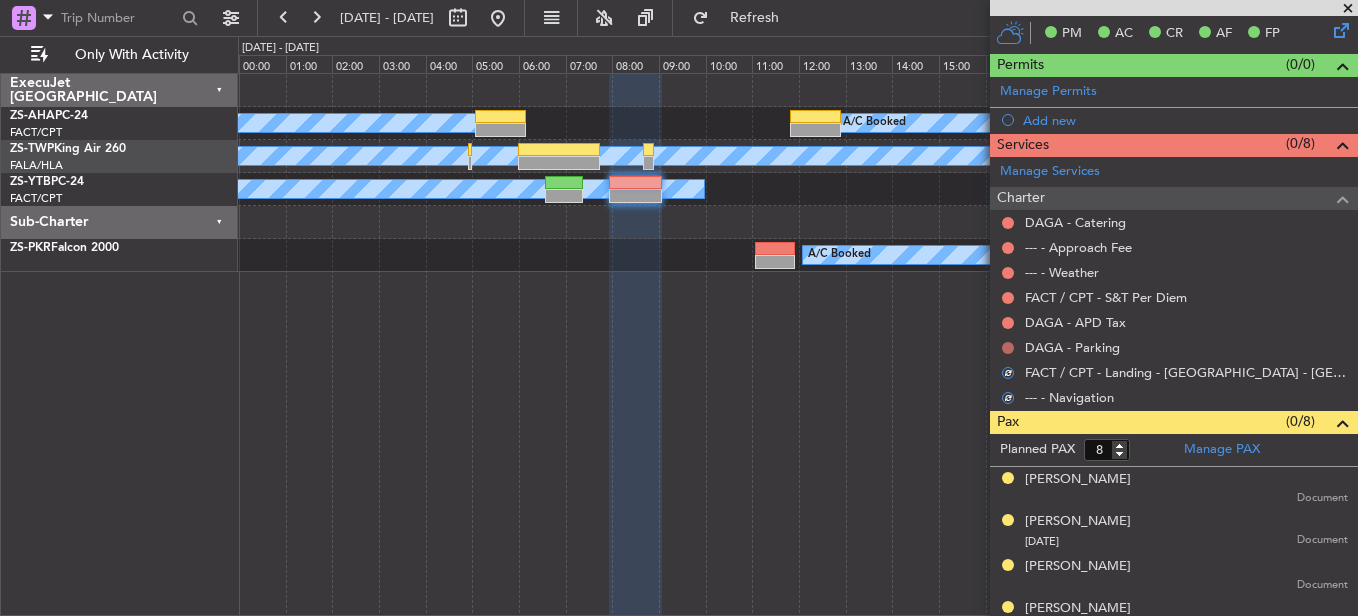 click at bounding box center (1008, 348) 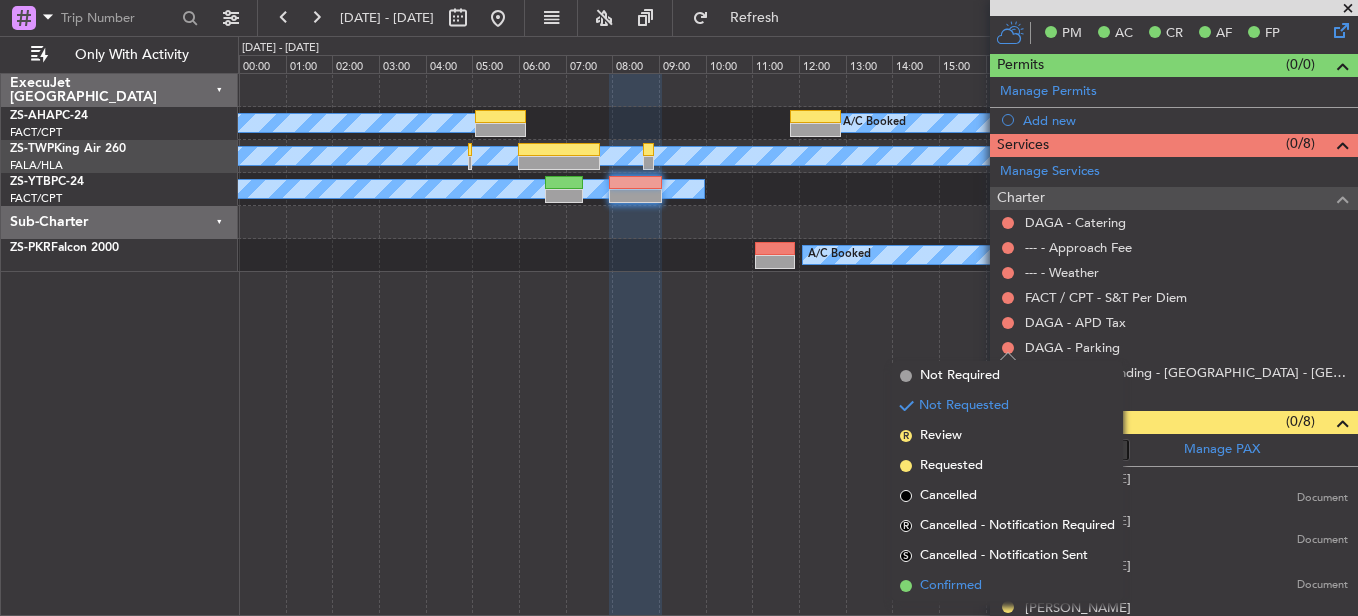 click on "Confirmed" at bounding box center [1007, 586] 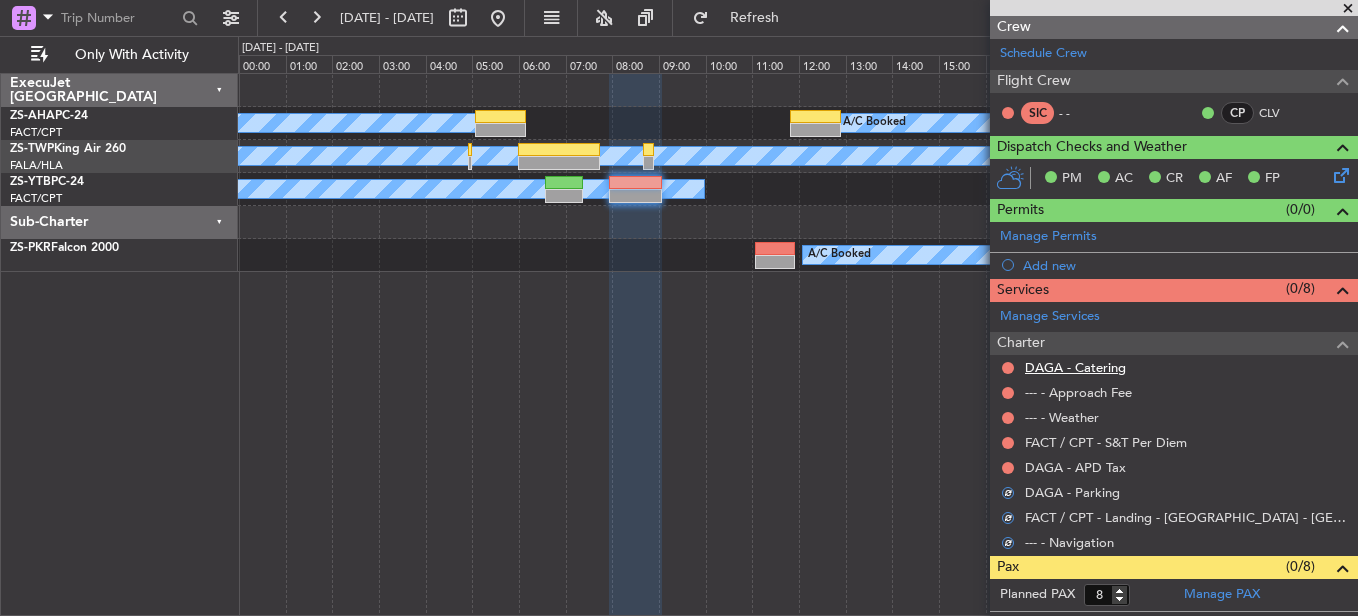 scroll, scrollTop: 198, scrollLeft: 0, axis: vertical 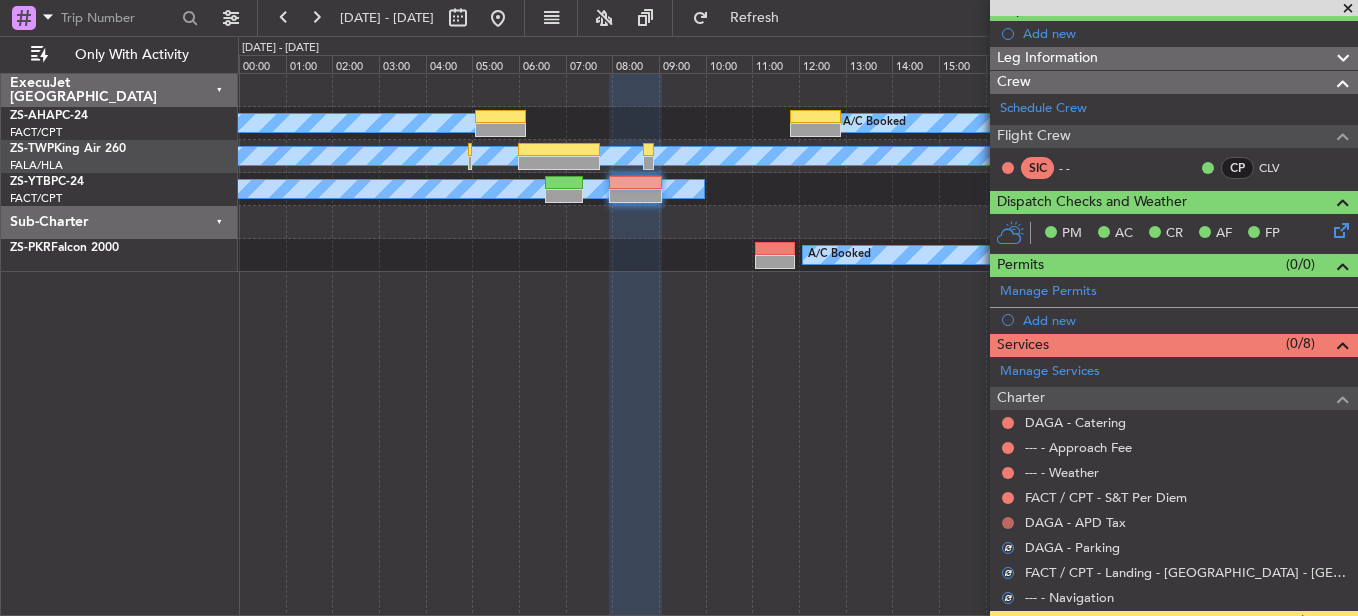 click at bounding box center (1008, 523) 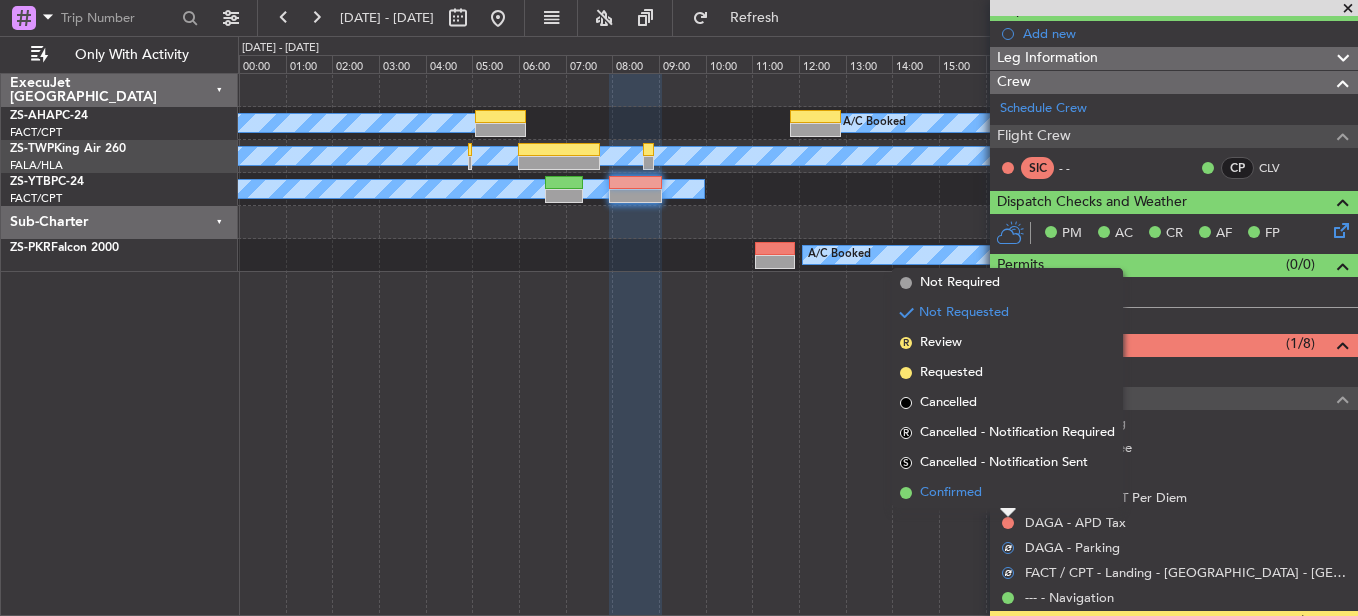 click on "Confirmed" at bounding box center [1007, 493] 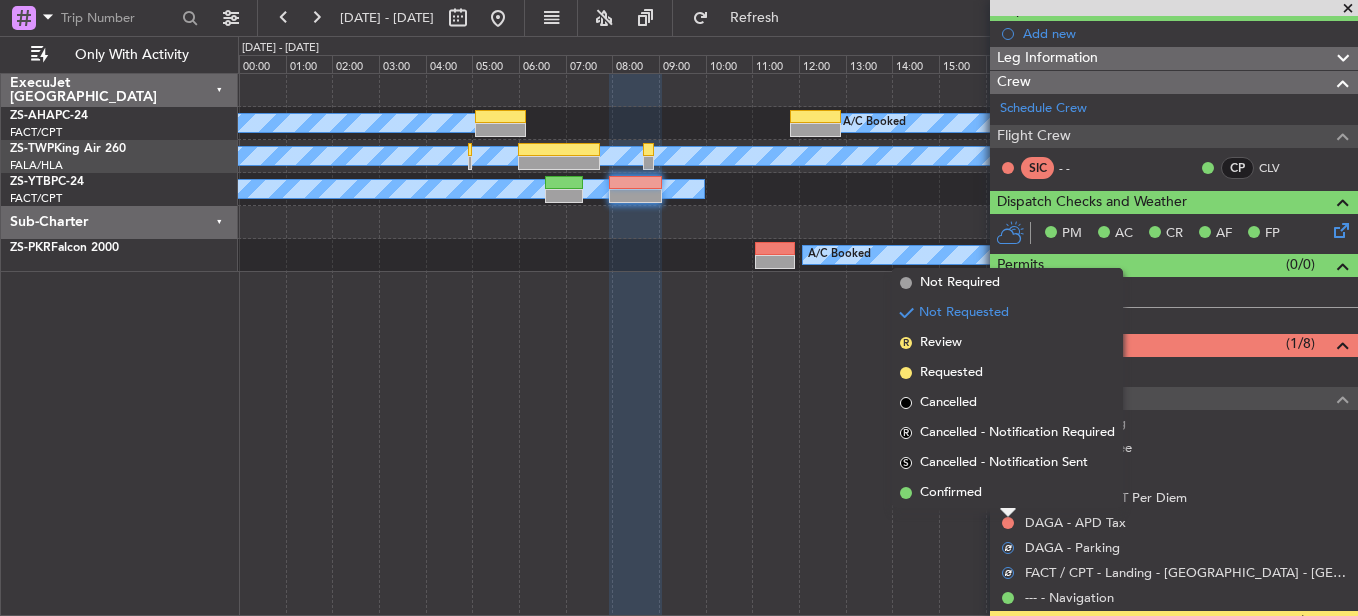 click at bounding box center [1008, 498] 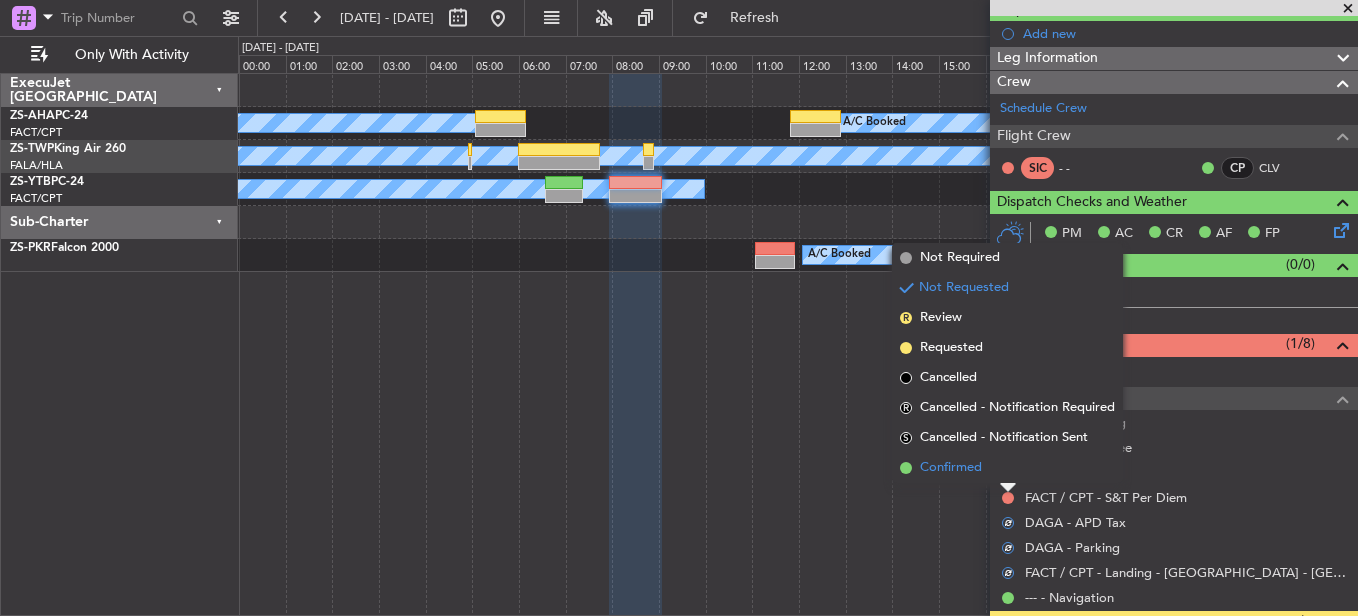 click on "Confirmed" at bounding box center (1007, 468) 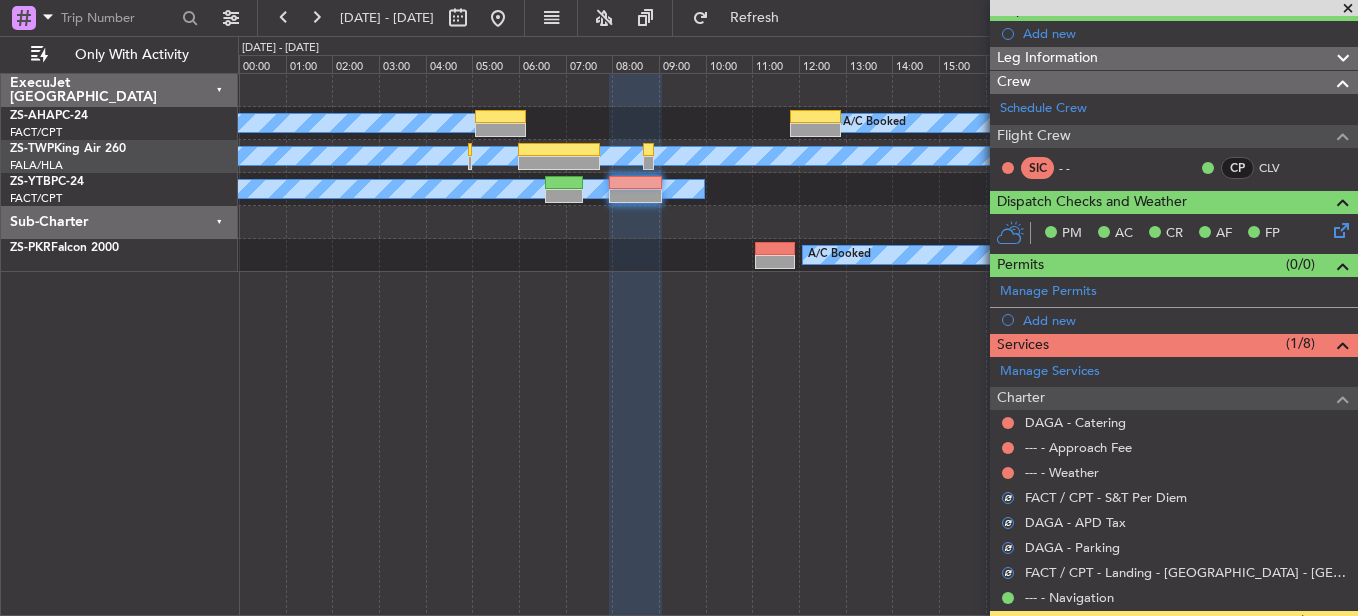 click at bounding box center (1008, 473) 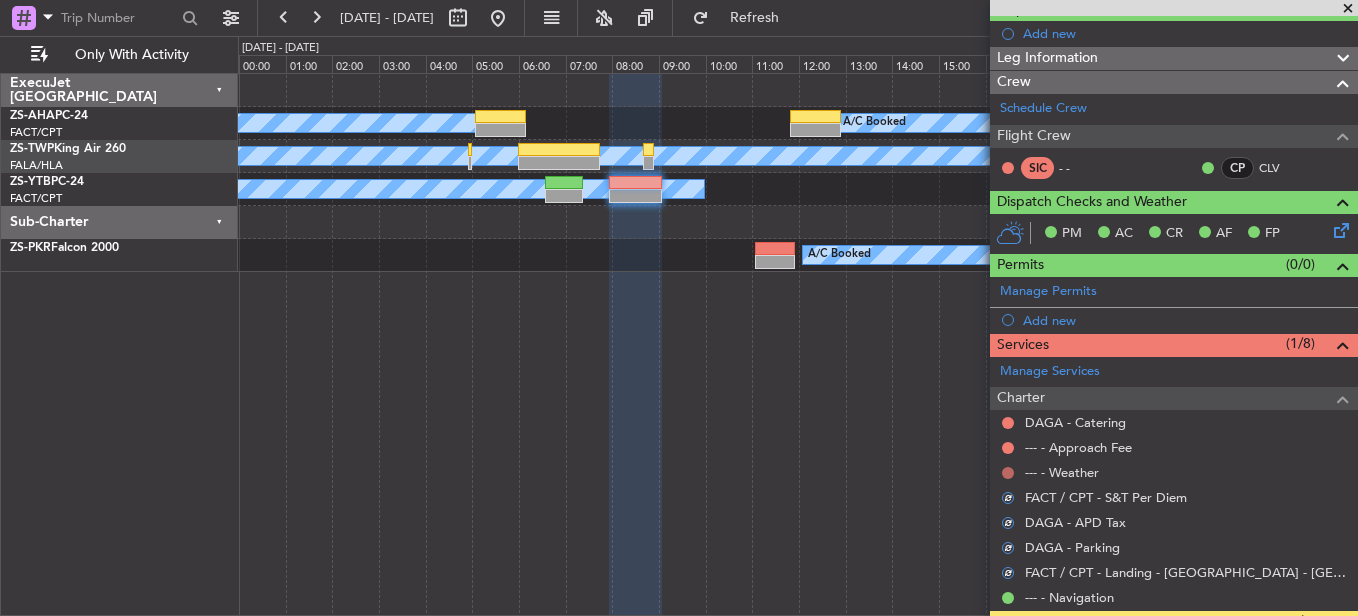 click at bounding box center (1008, 473) 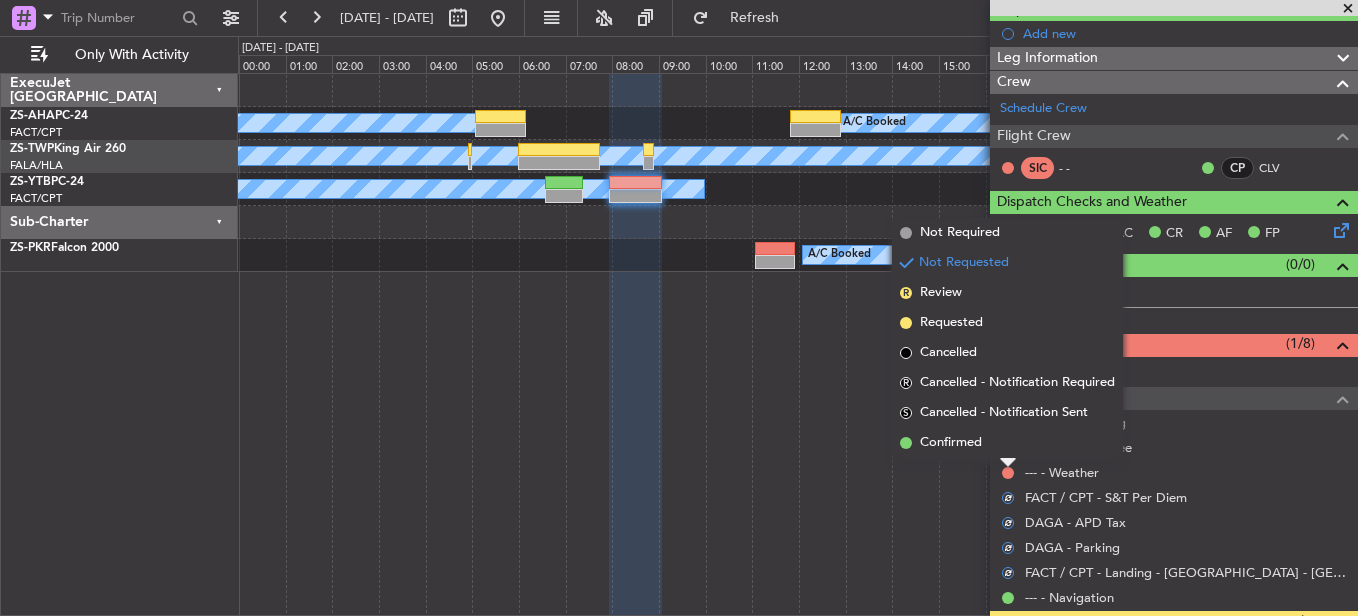 click on "Confirmed" at bounding box center [1007, 443] 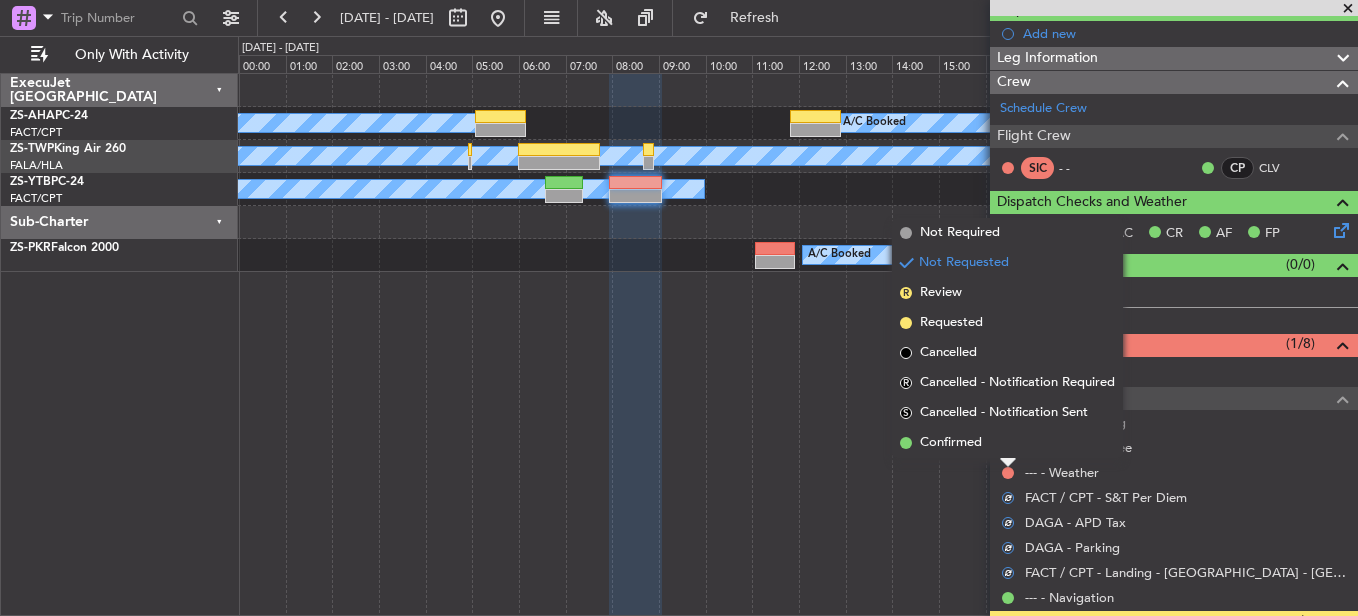 click at bounding box center (1008, 448) 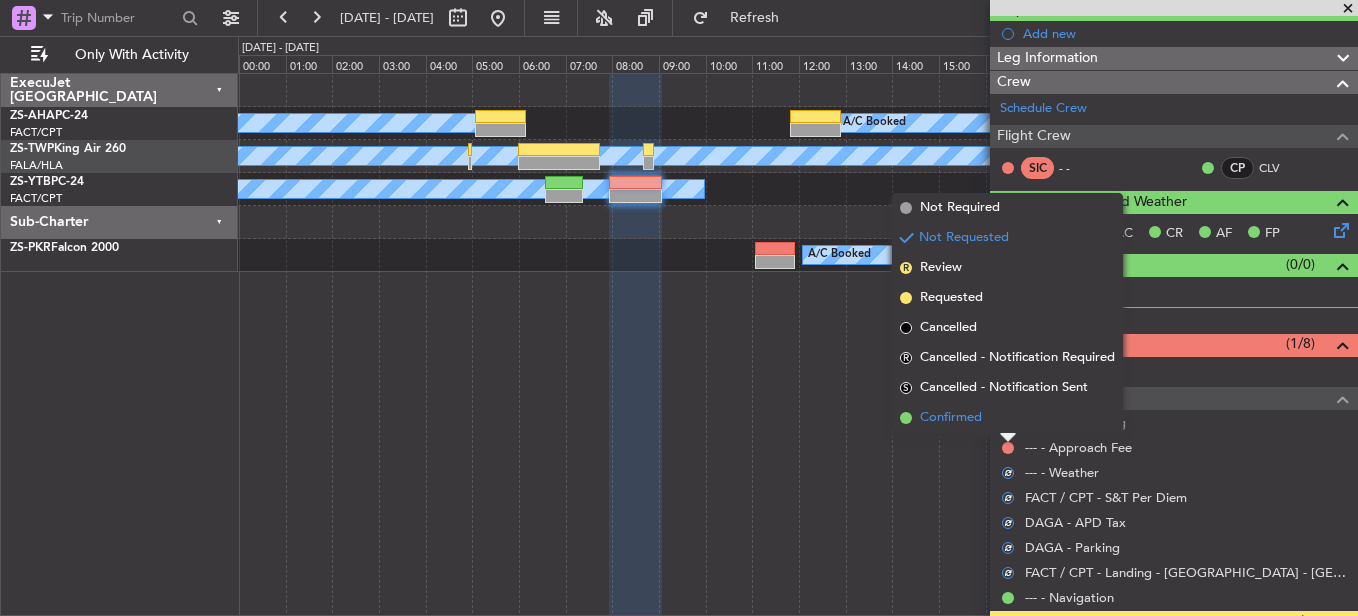 click on "Confirmed" at bounding box center [1007, 418] 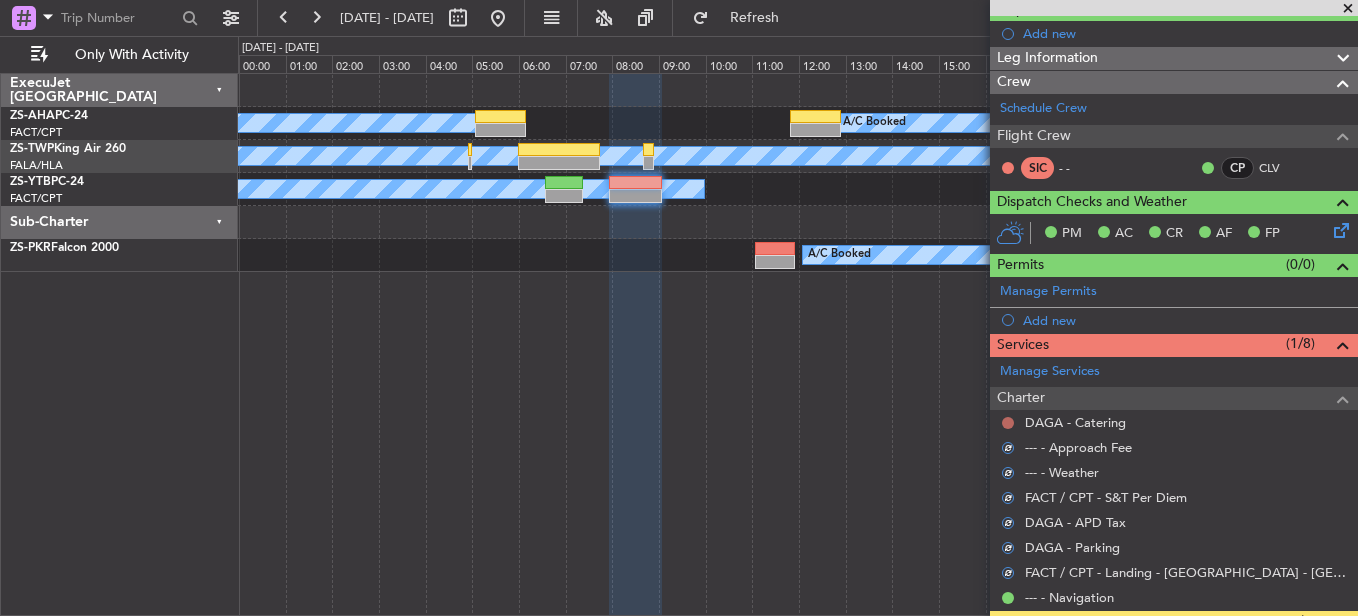 click at bounding box center [1008, 423] 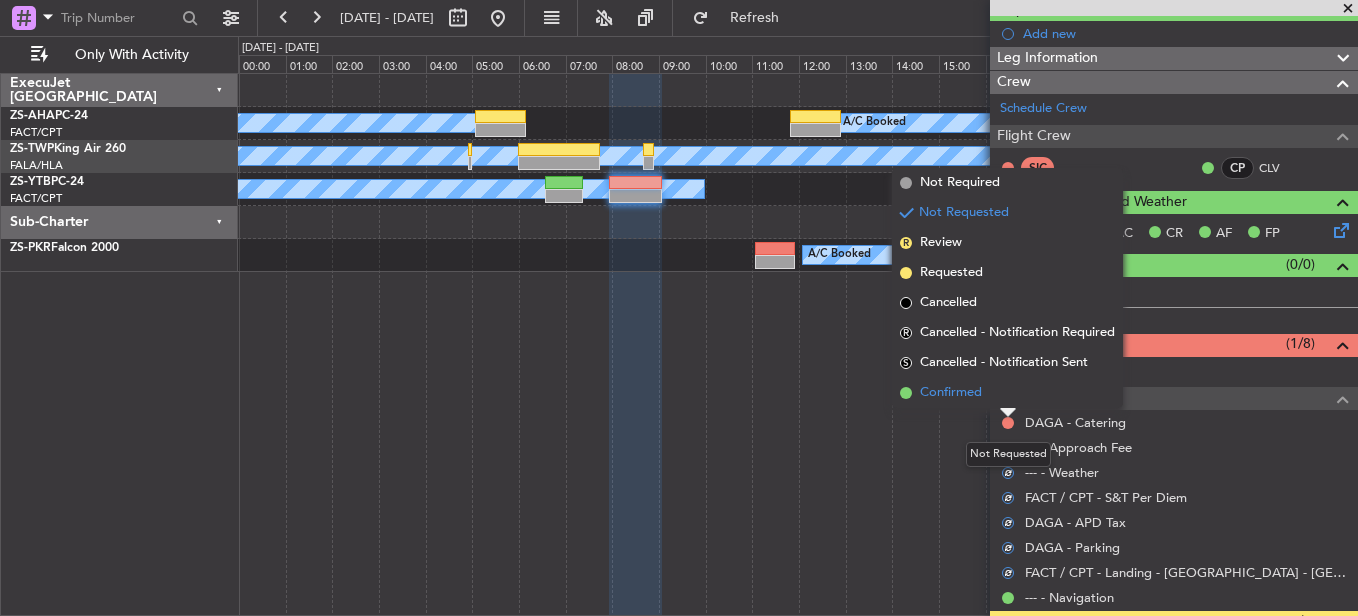 click on "Confirmed" at bounding box center [1007, 393] 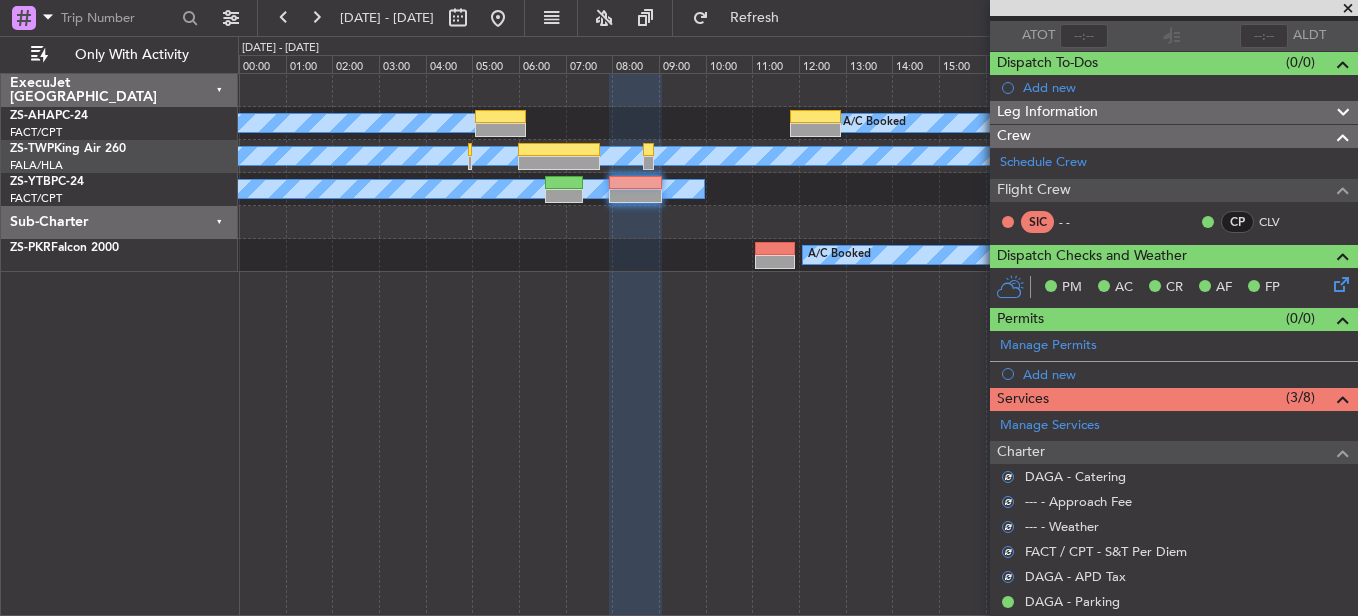 scroll, scrollTop: 300, scrollLeft: 0, axis: vertical 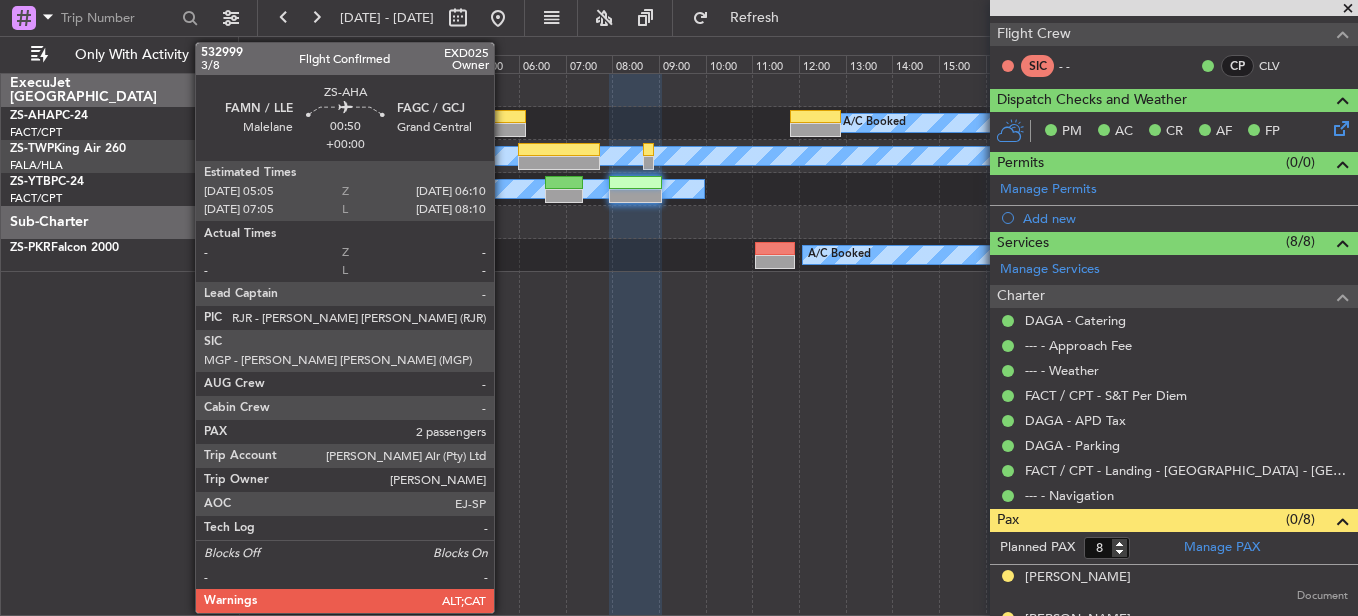 click 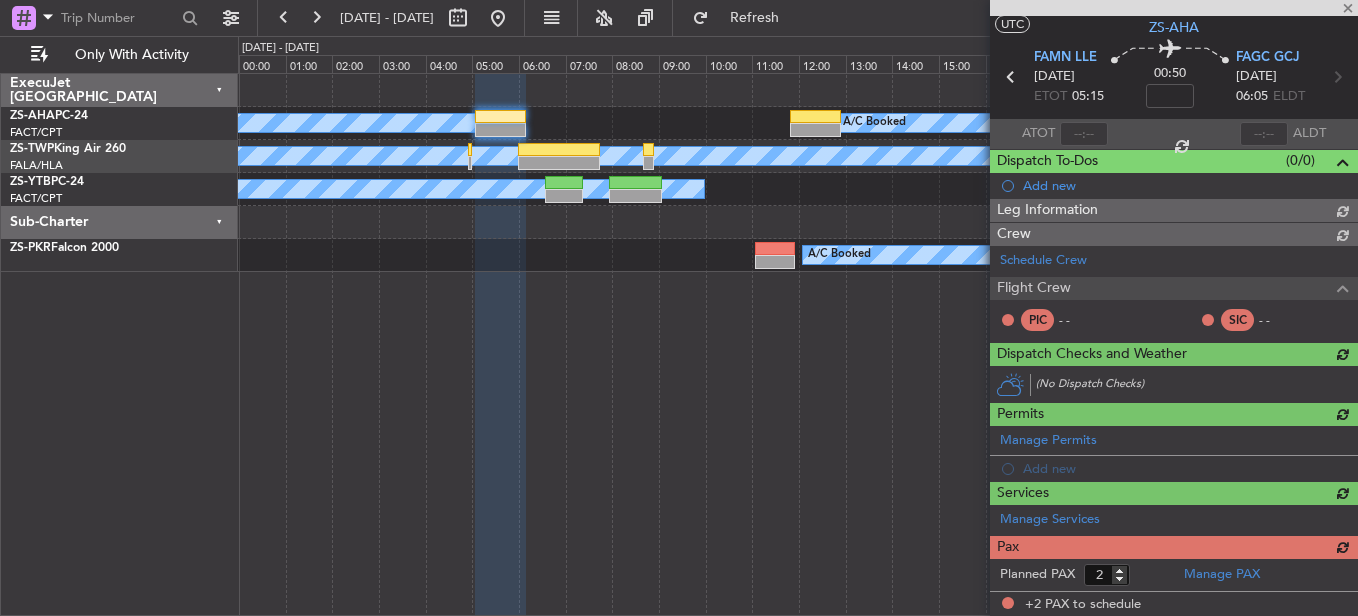 scroll, scrollTop: 300, scrollLeft: 0, axis: vertical 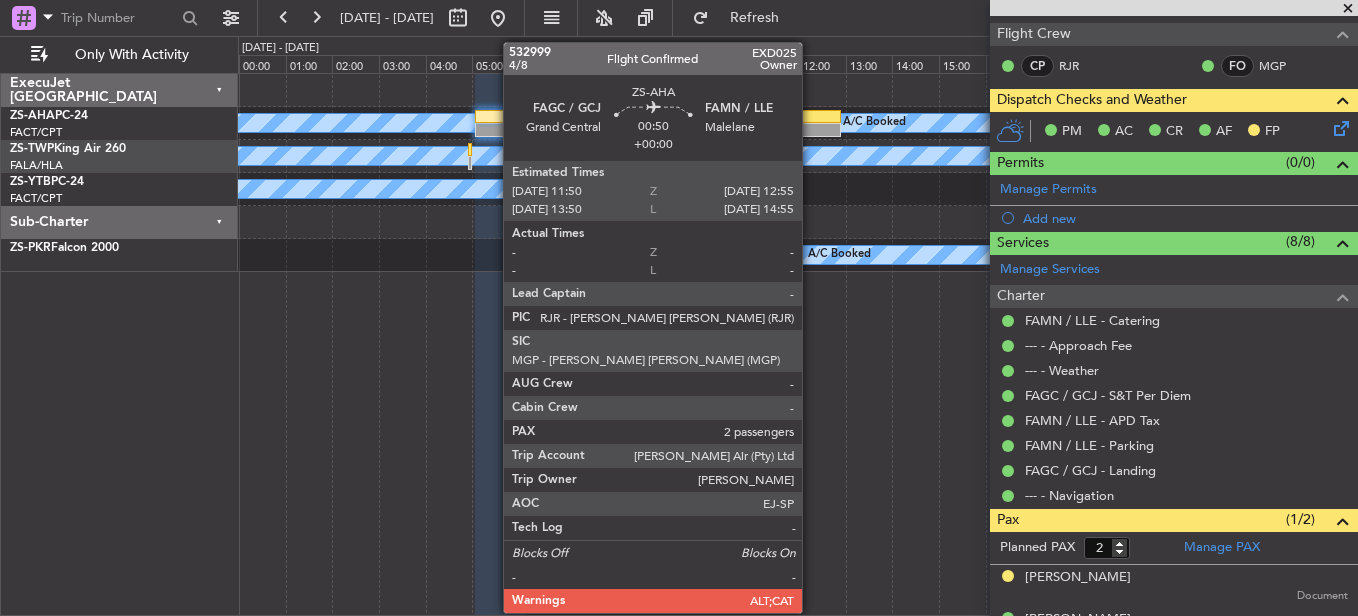 click 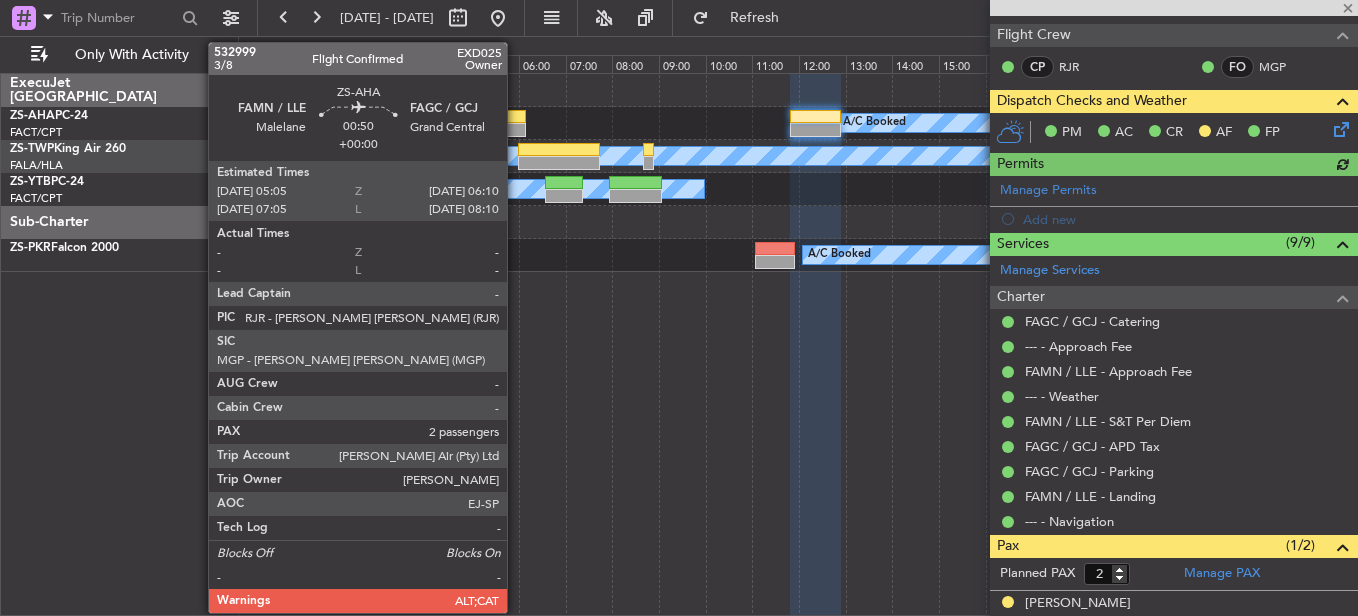 scroll, scrollTop: 300, scrollLeft: 0, axis: vertical 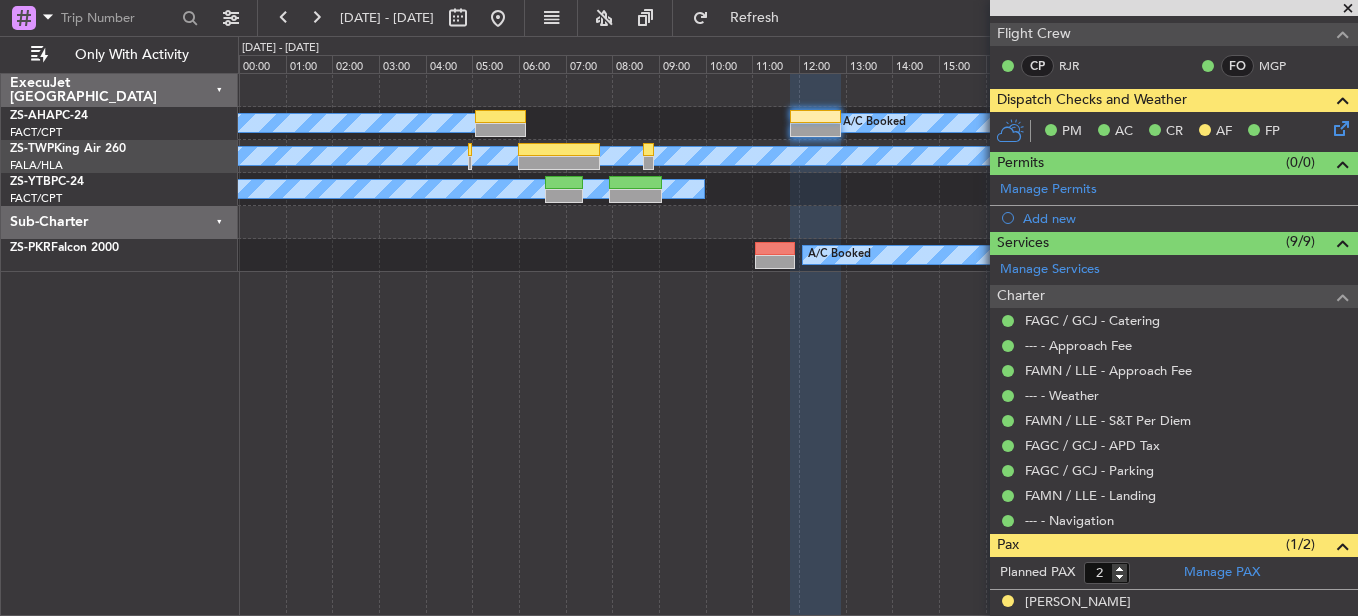 click 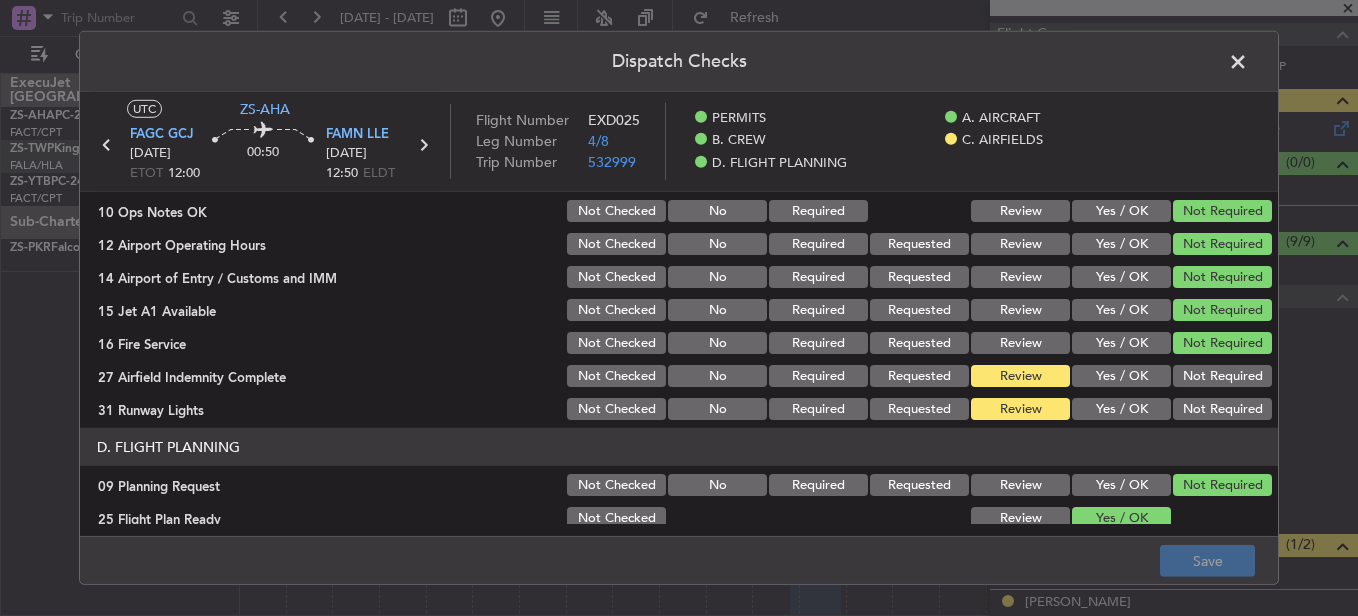 scroll, scrollTop: 542, scrollLeft: 0, axis: vertical 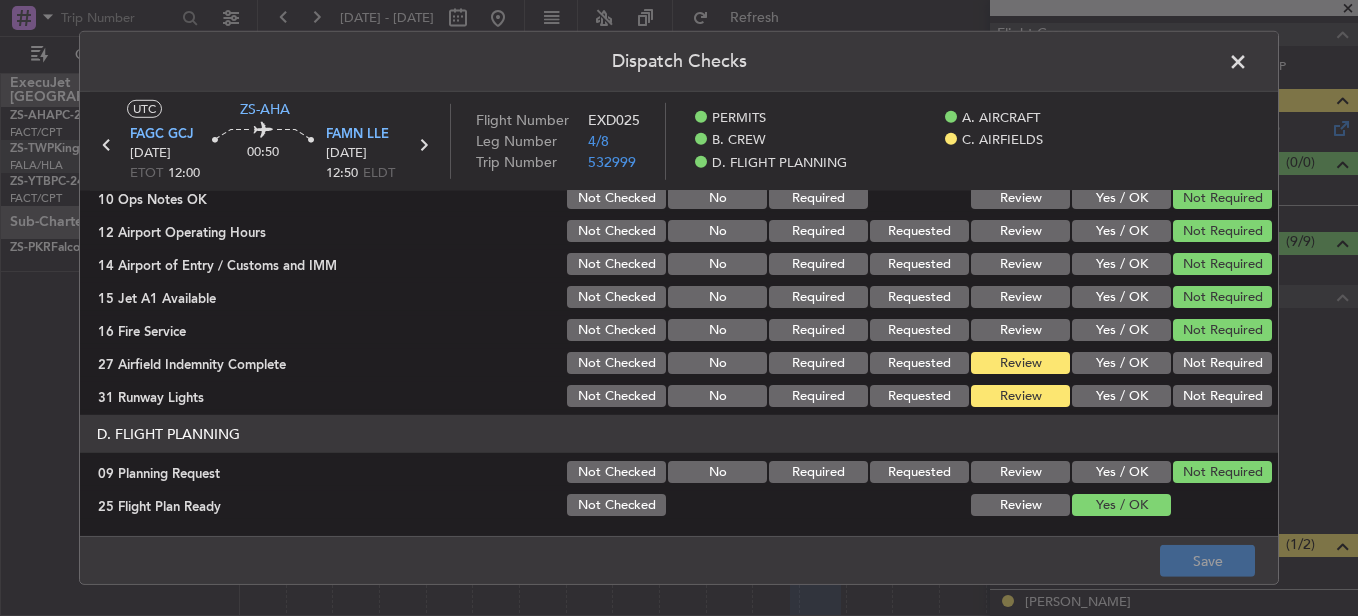 click on "Yes / OK" 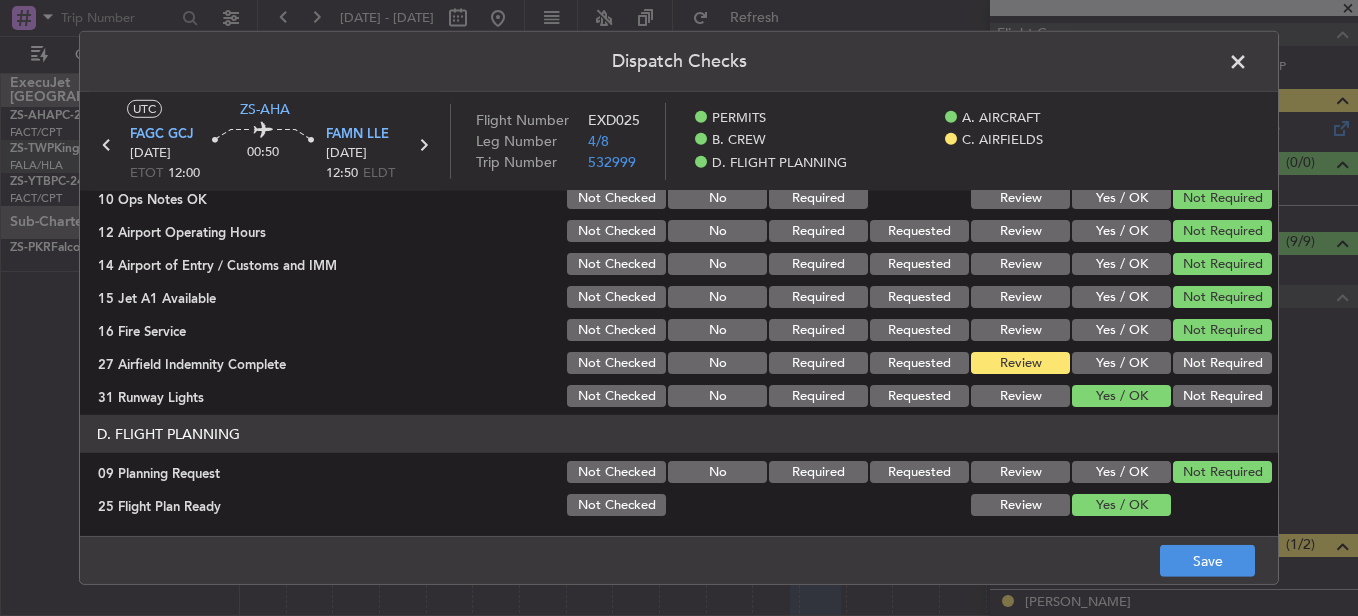 click on "Yes / OK" 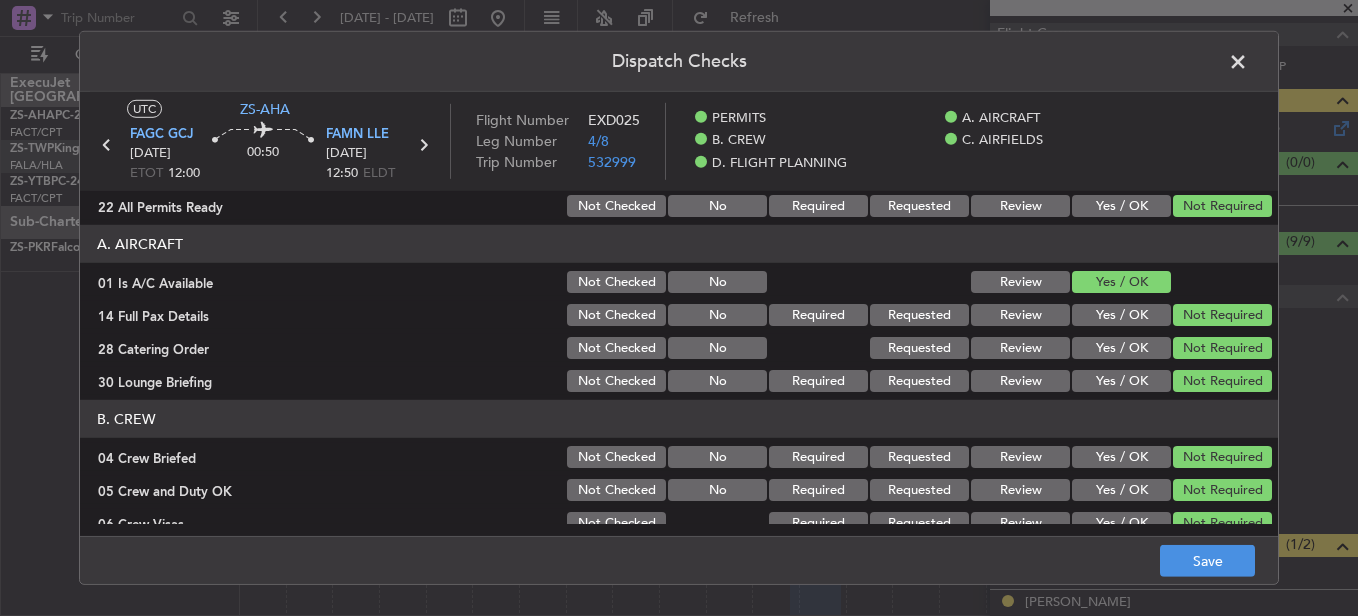scroll, scrollTop: 0, scrollLeft: 0, axis: both 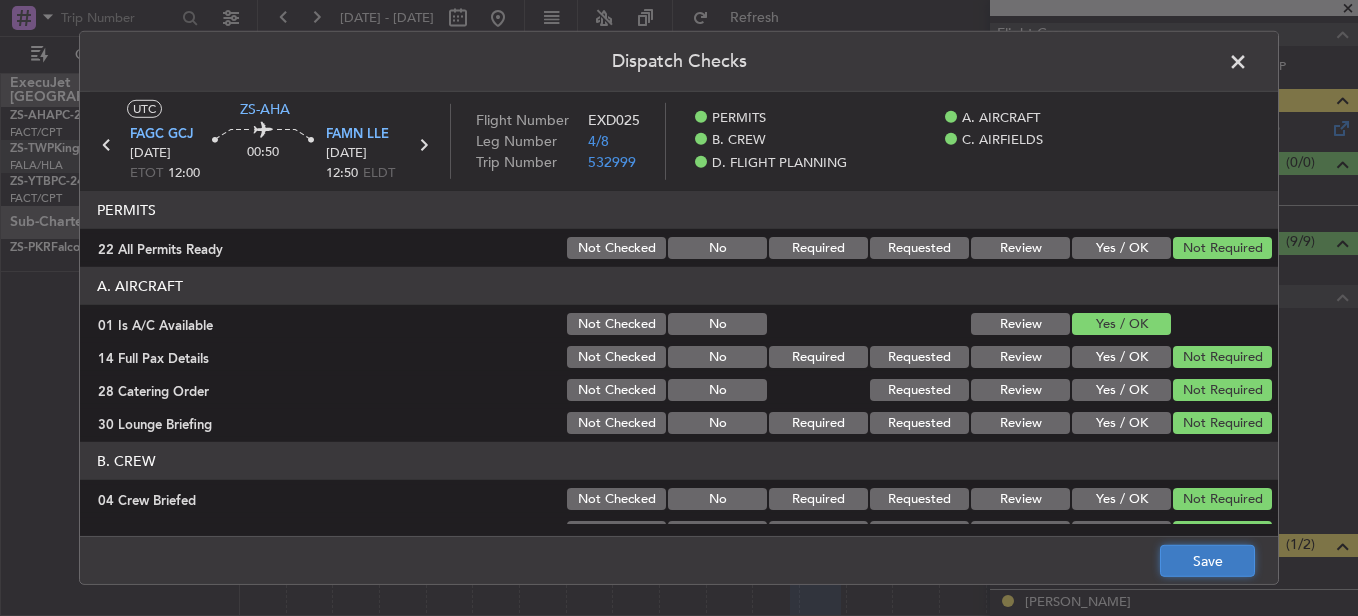 click on "Save" 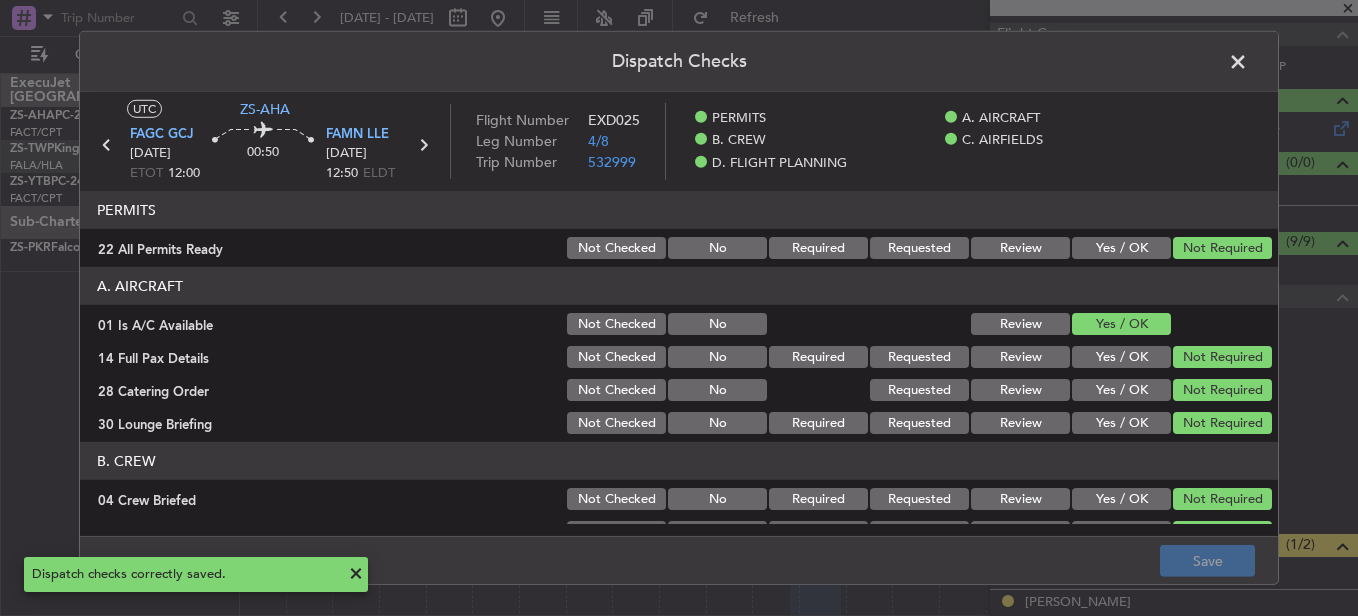 click 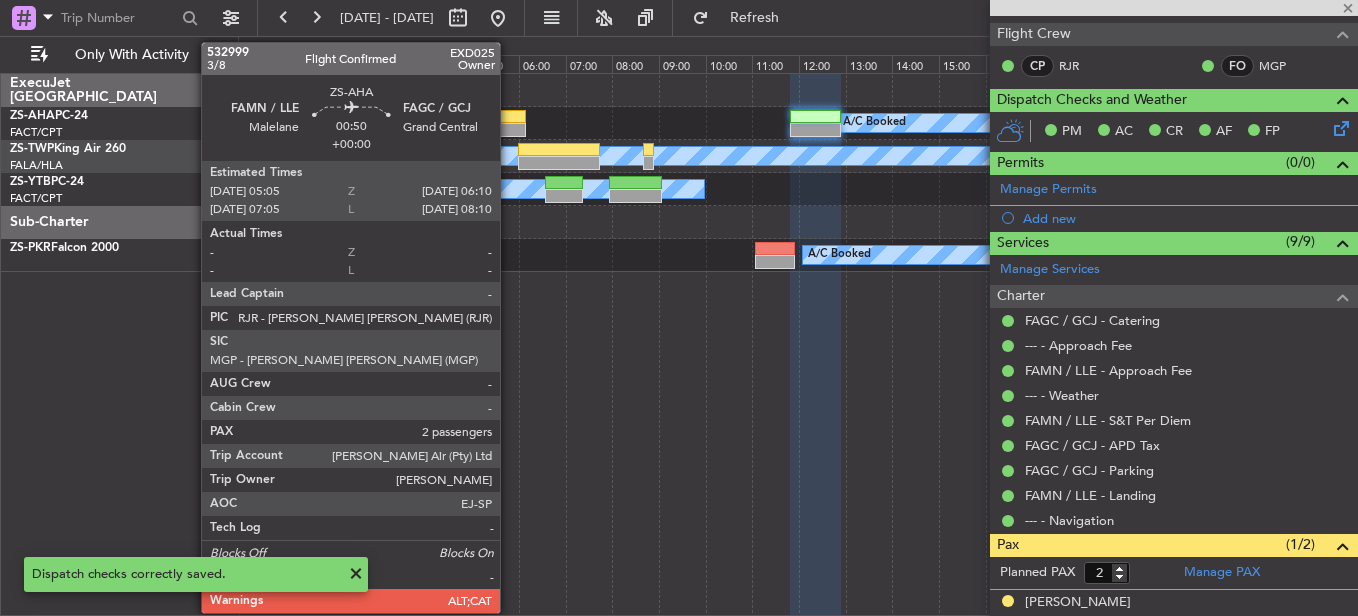 click 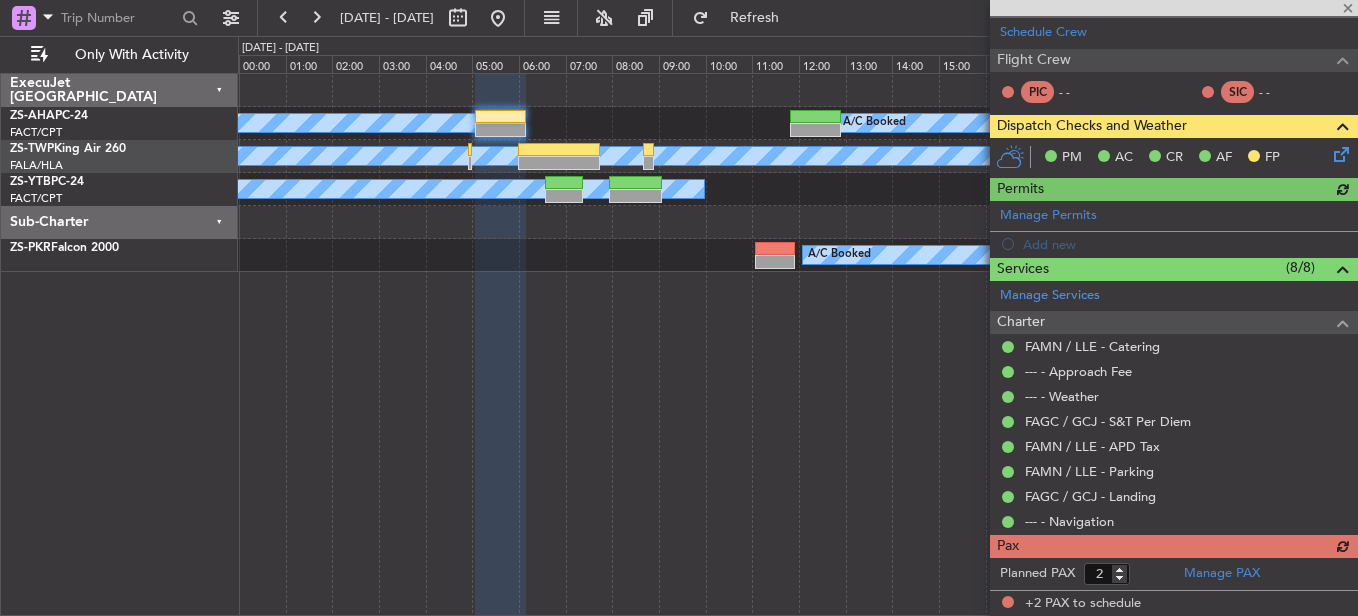 scroll, scrollTop: 300, scrollLeft: 0, axis: vertical 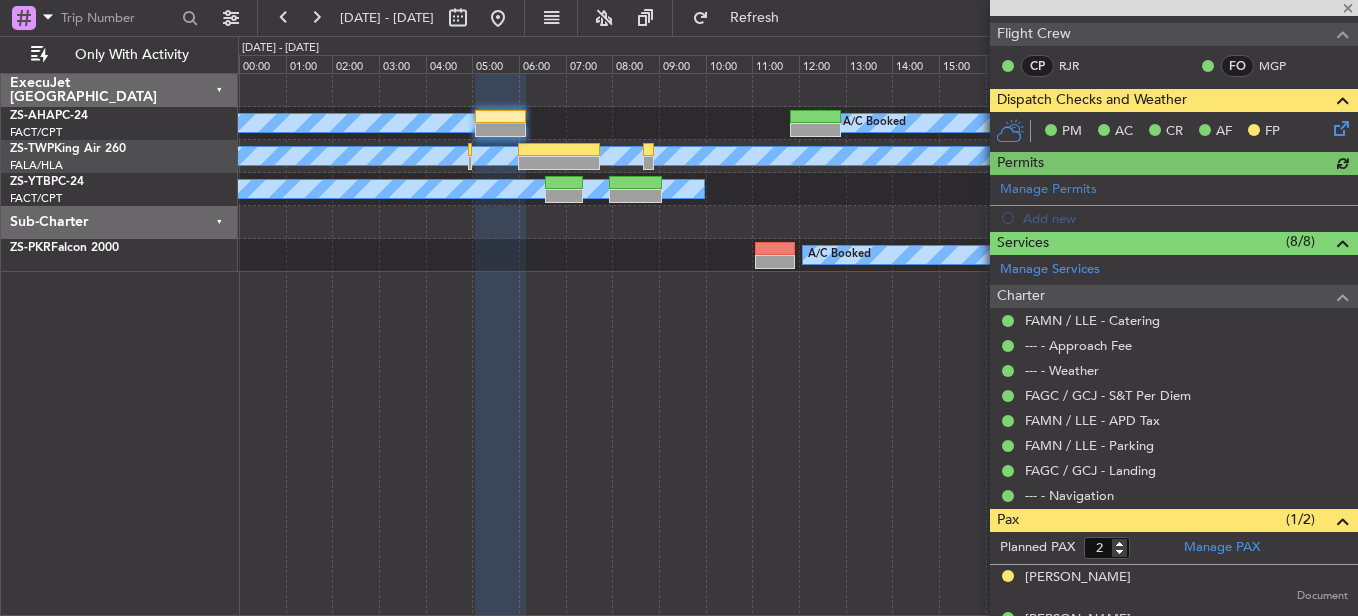 click 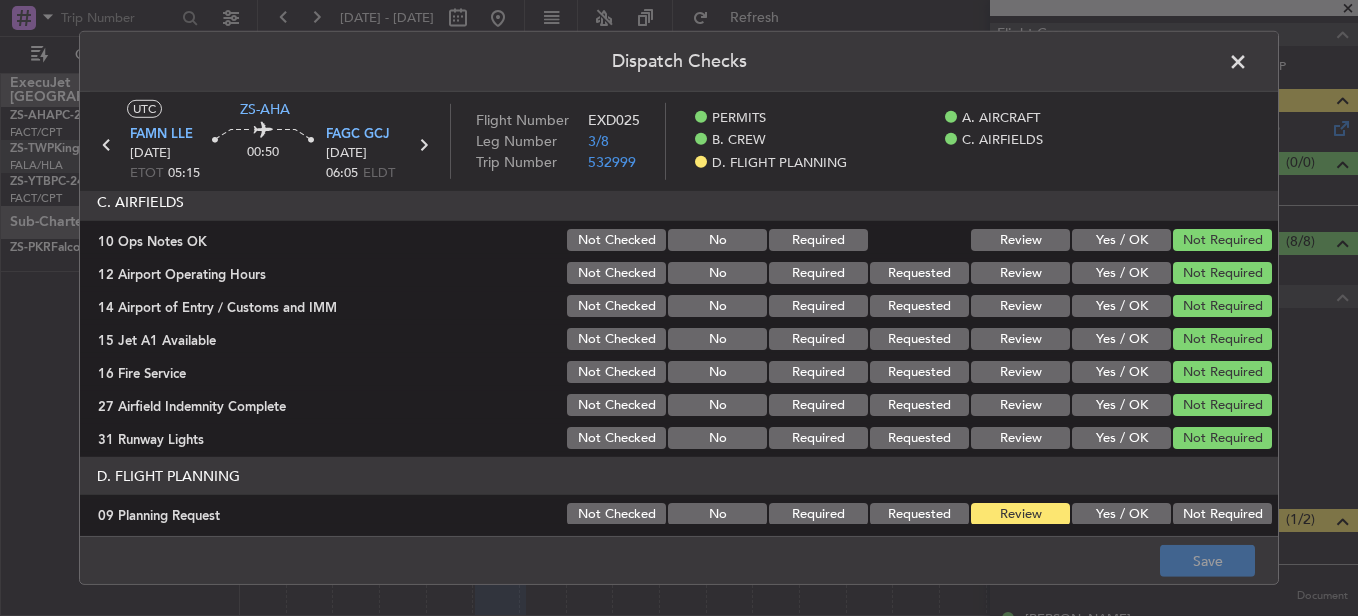 scroll, scrollTop: 542, scrollLeft: 0, axis: vertical 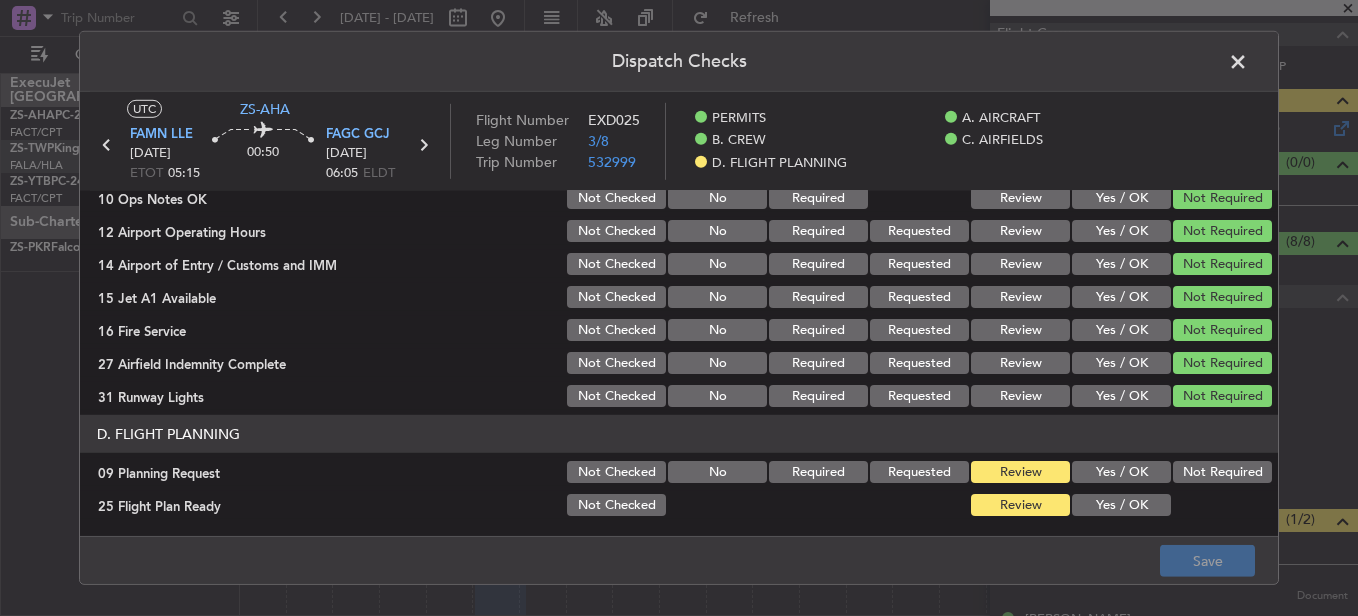 click 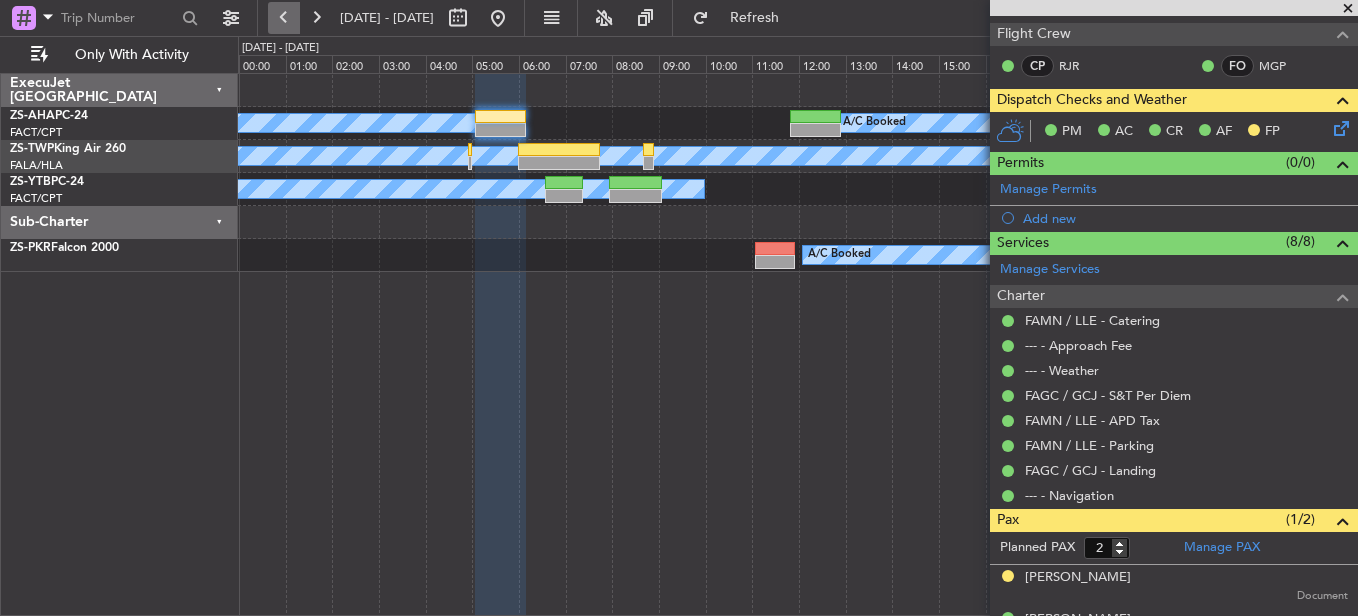 click at bounding box center (284, 18) 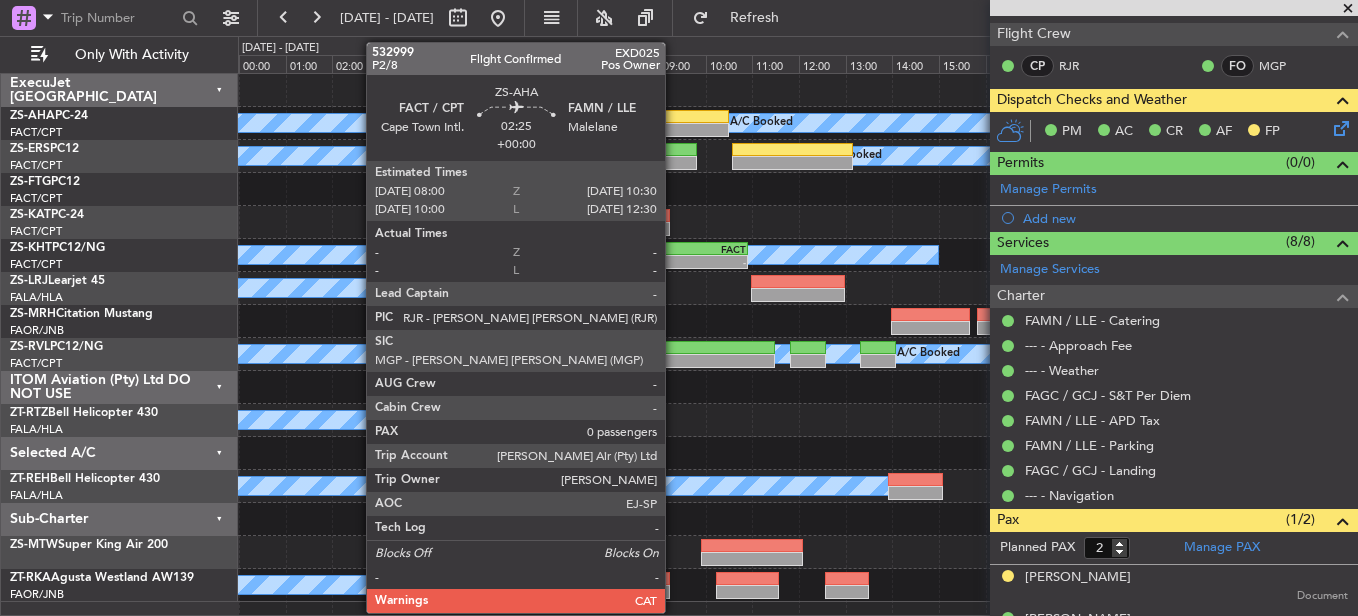 click 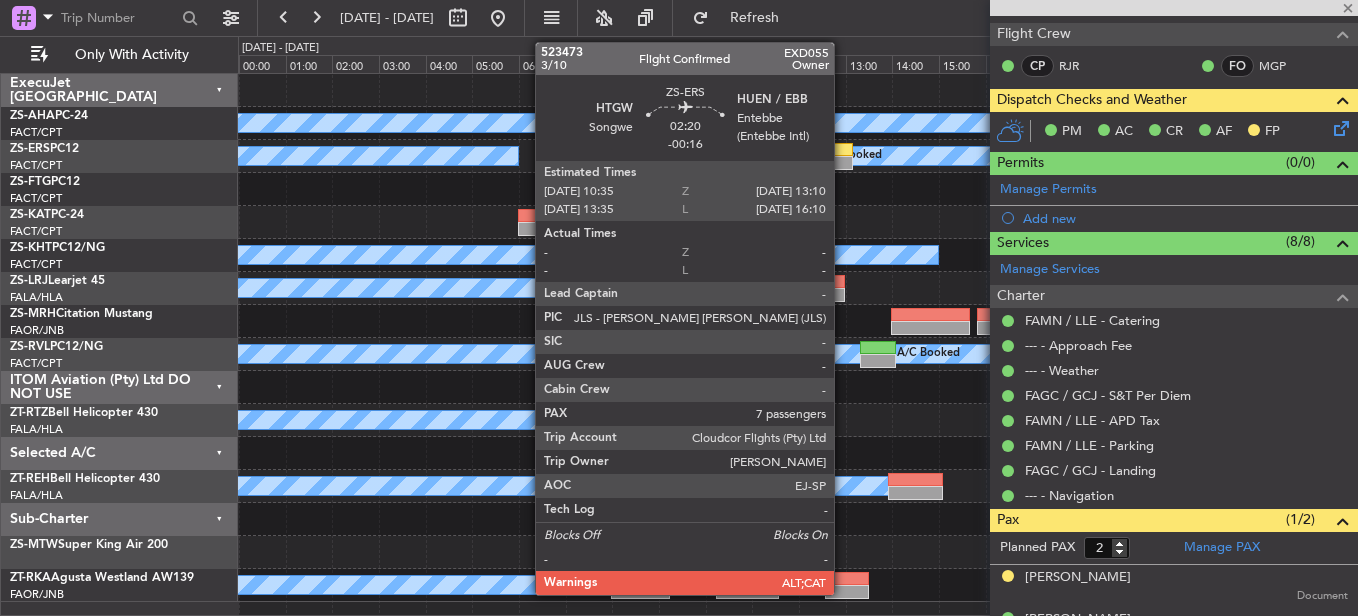 type on "0" 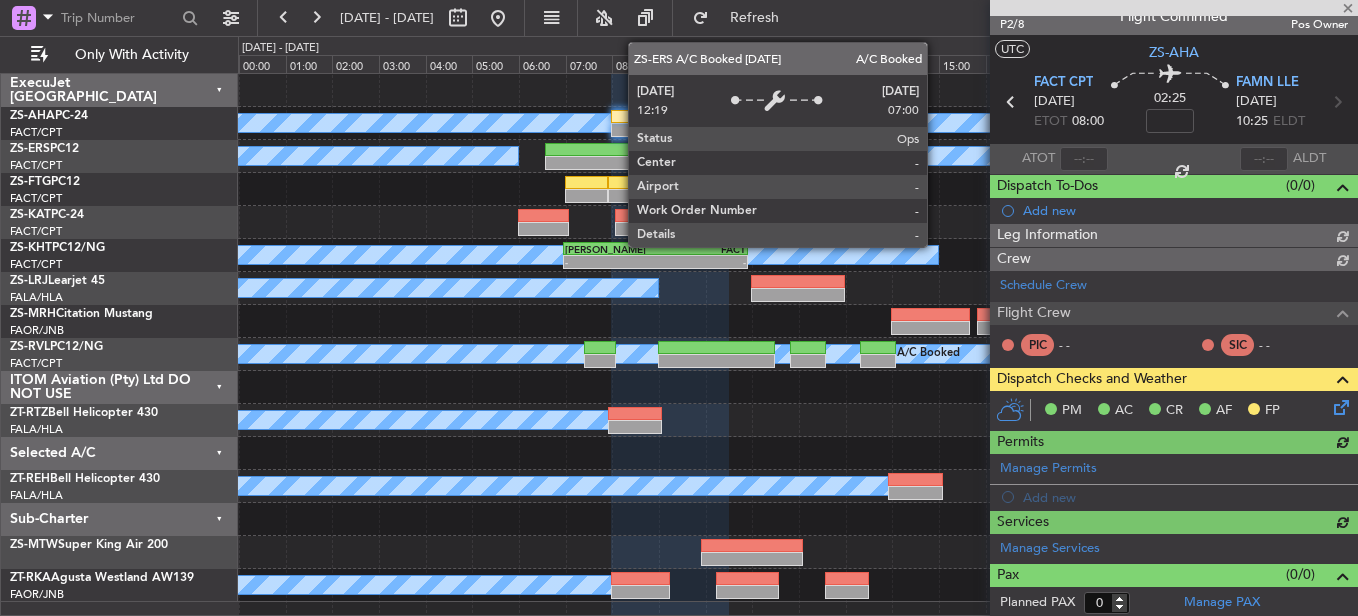 scroll, scrollTop: 273, scrollLeft: 0, axis: vertical 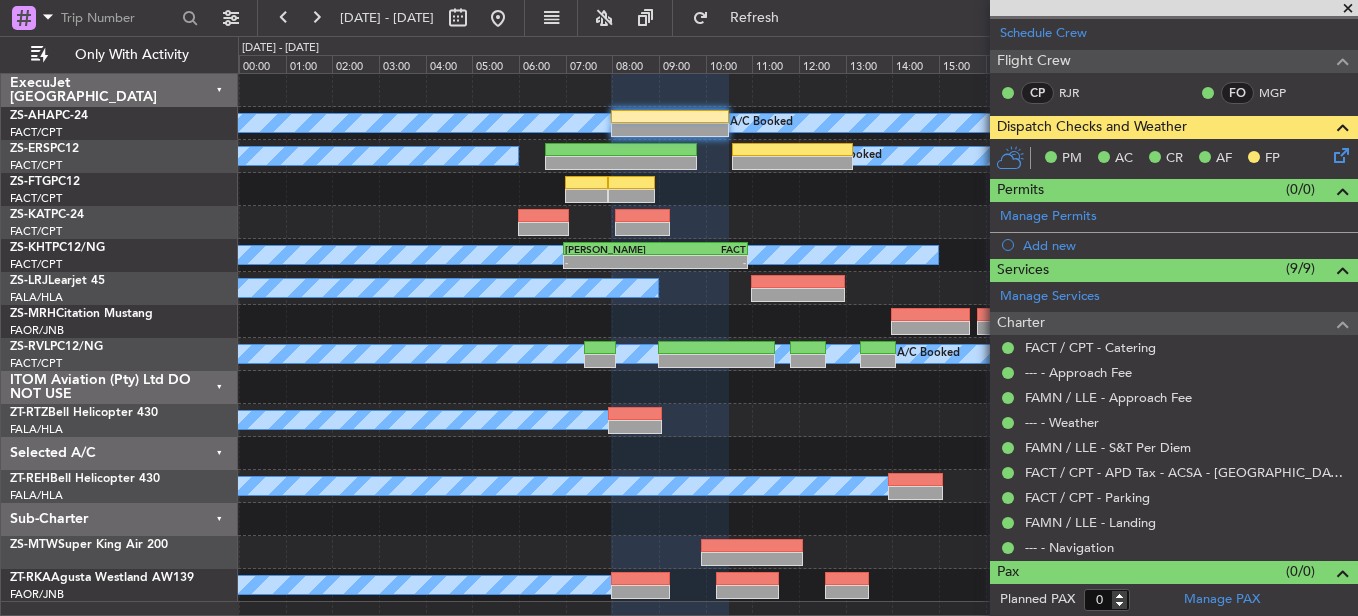 type 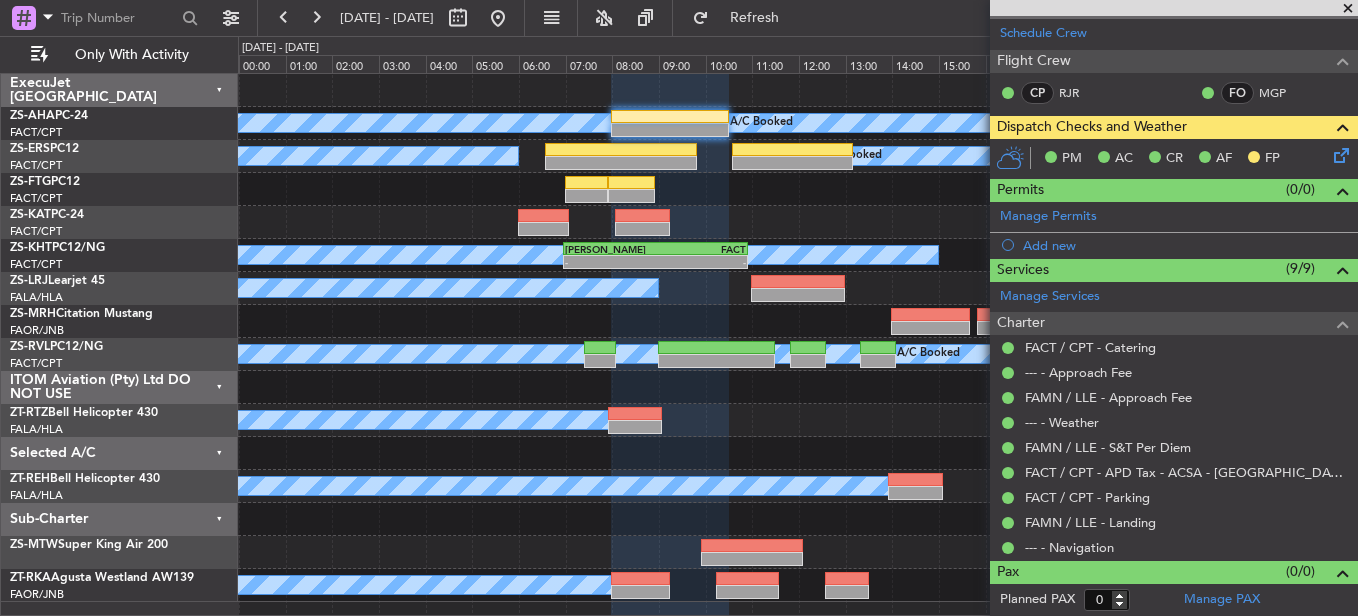 click at bounding box center (1348, 9) 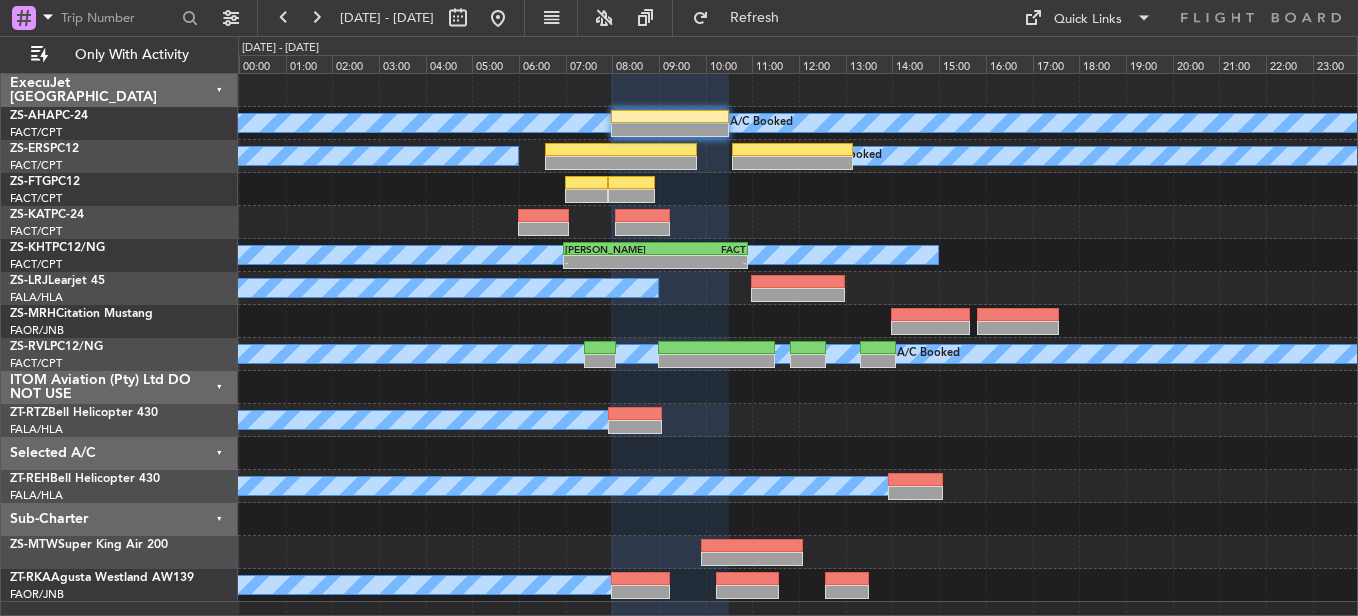 scroll, scrollTop: 0, scrollLeft: 0, axis: both 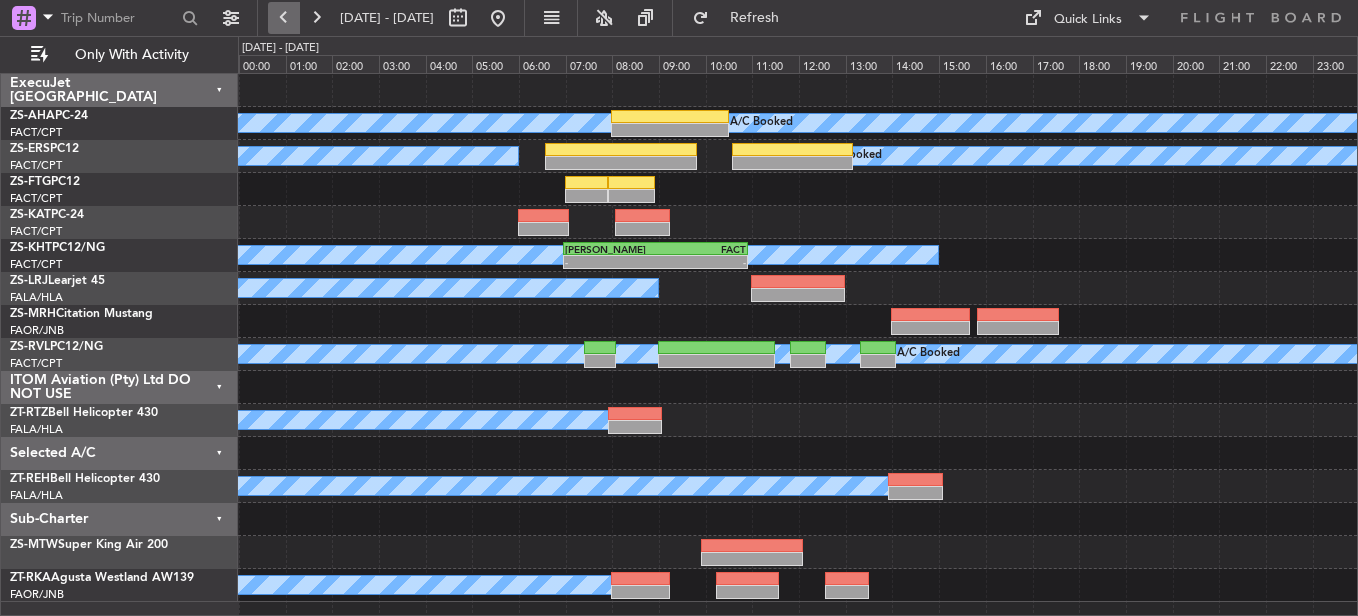 click at bounding box center (284, 18) 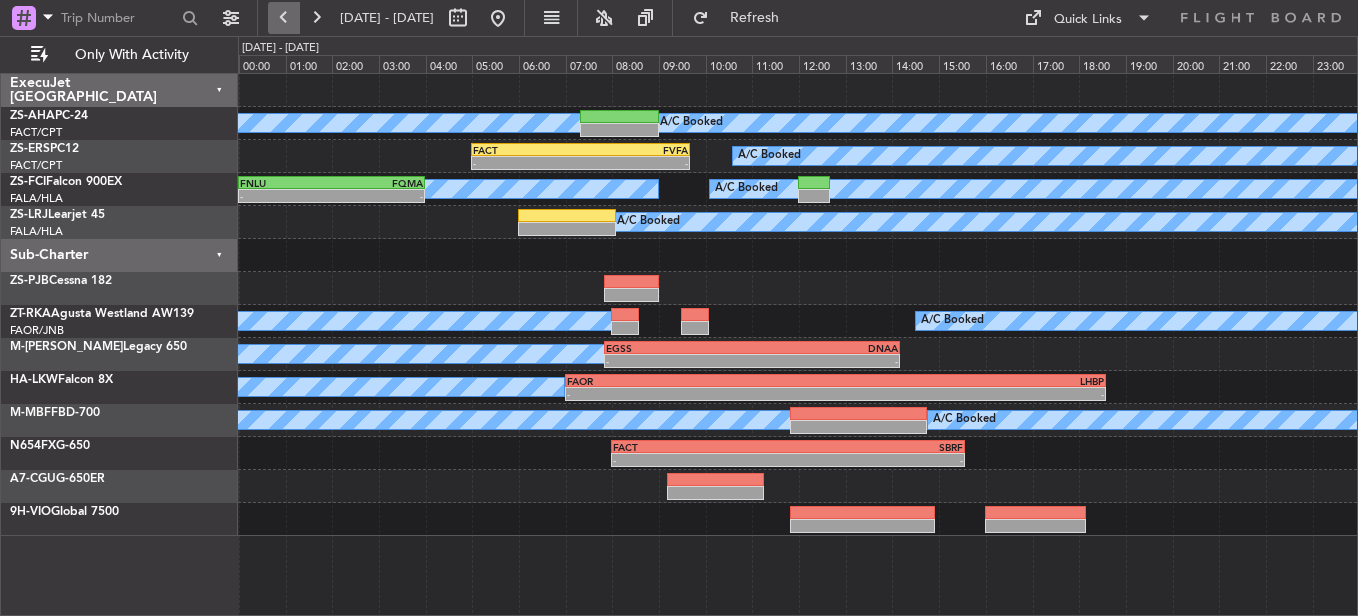 click at bounding box center (284, 18) 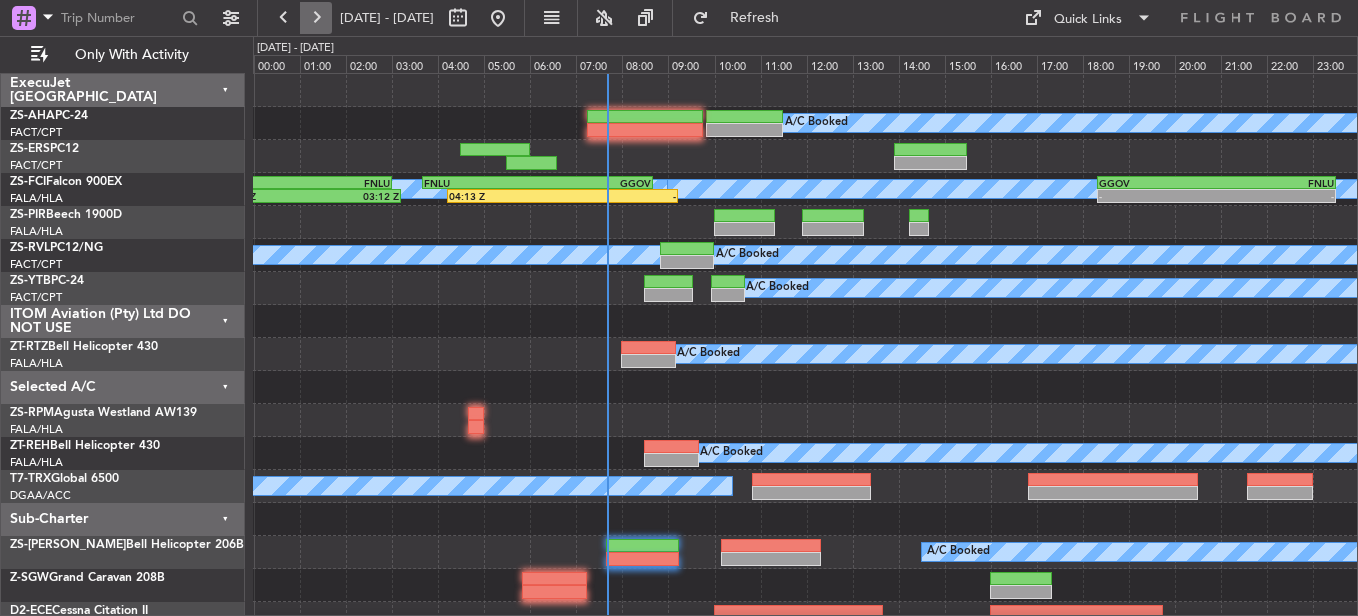 click at bounding box center (316, 18) 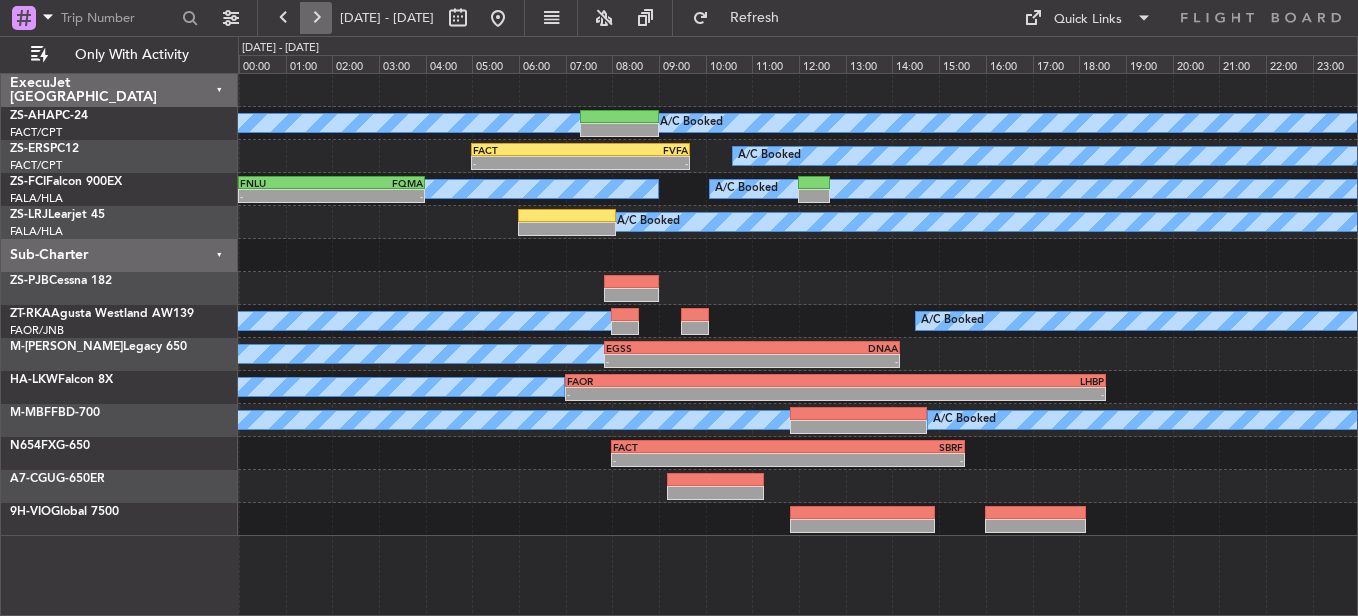 click at bounding box center (316, 18) 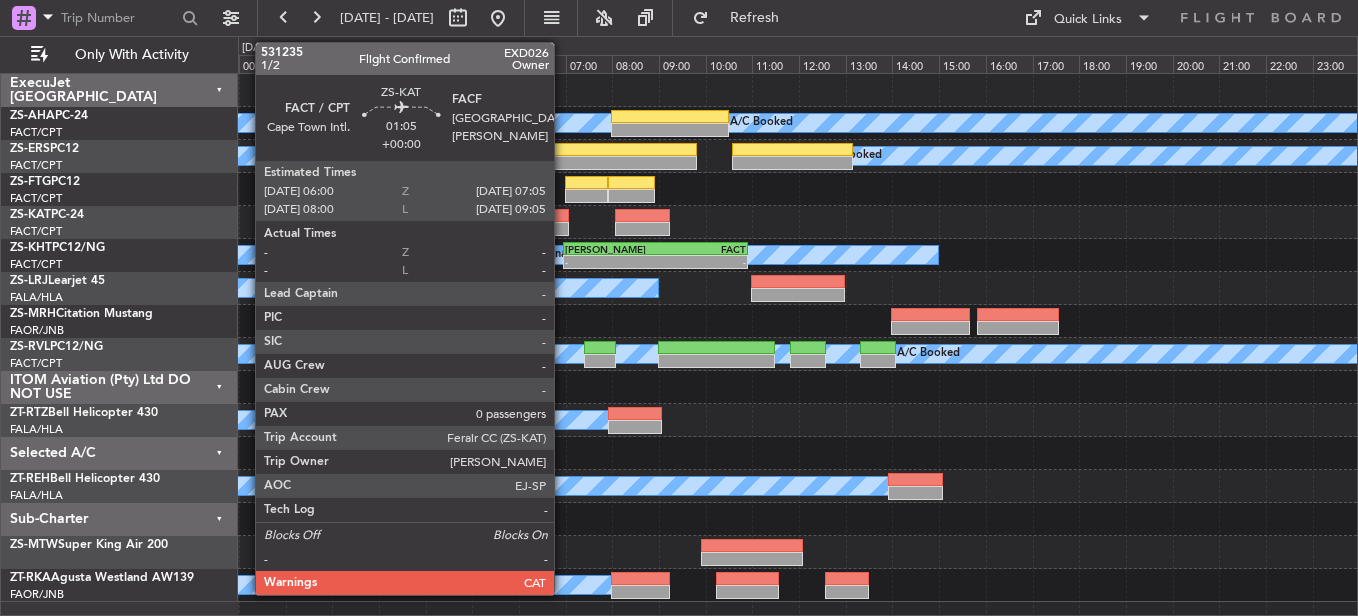click 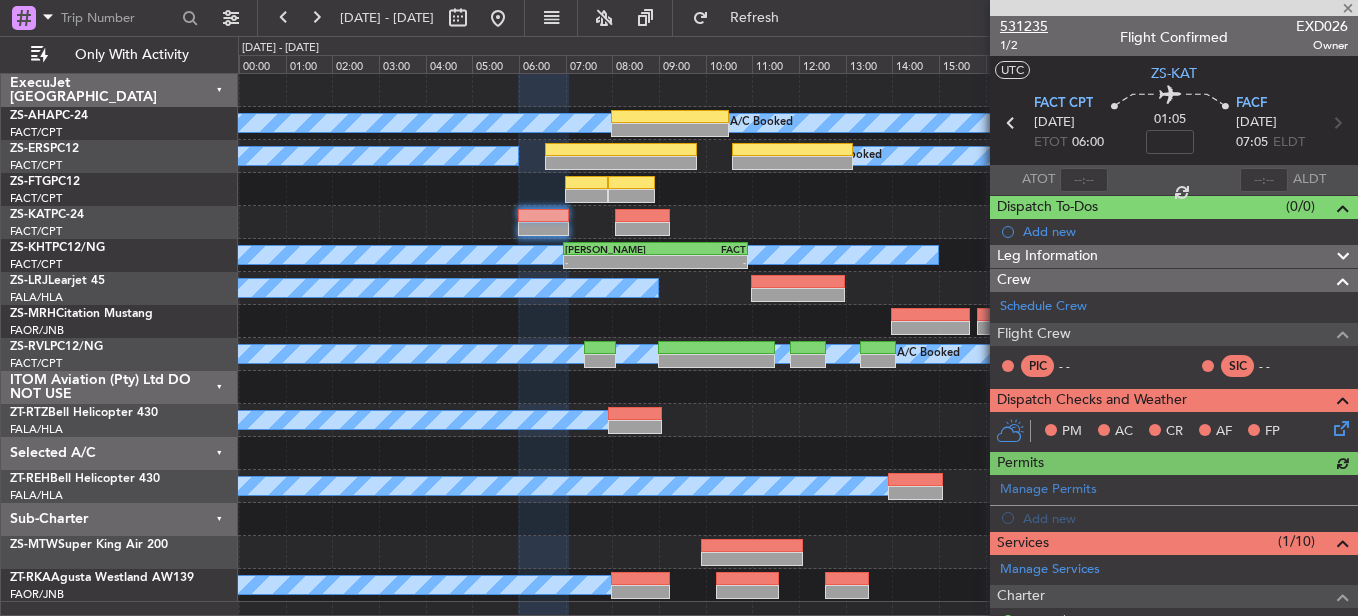 click on "531235" at bounding box center [1024, 26] 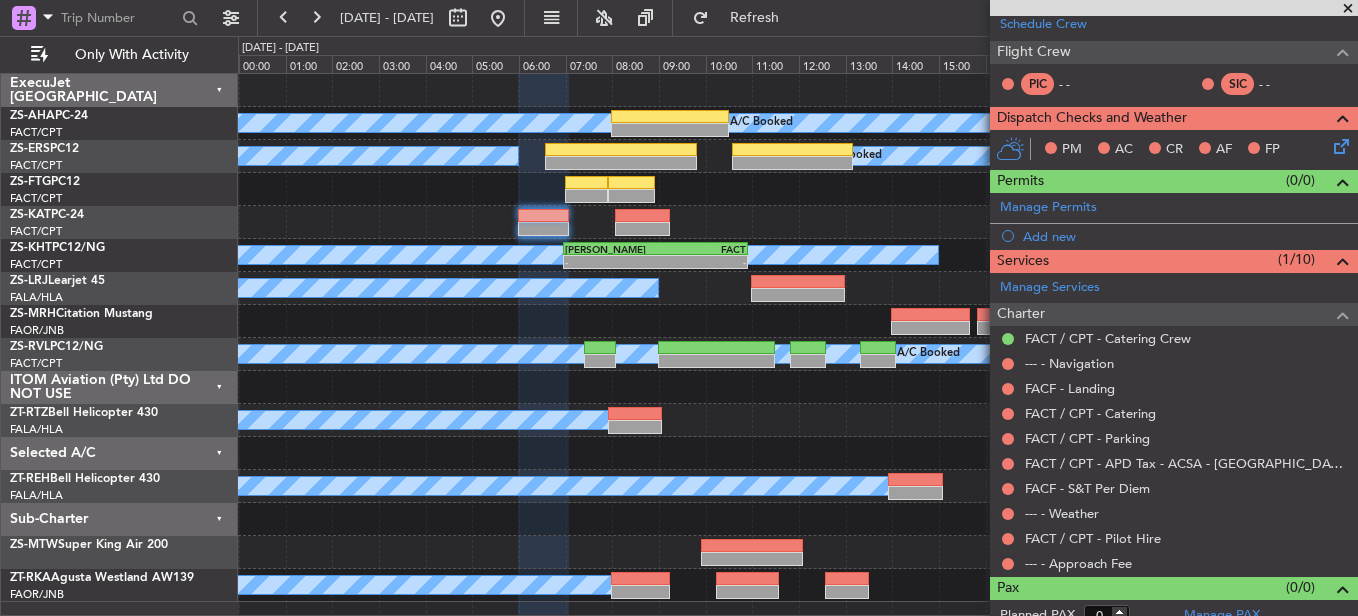 scroll, scrollTop: 298, scrollLeft: 0, axis: vertical 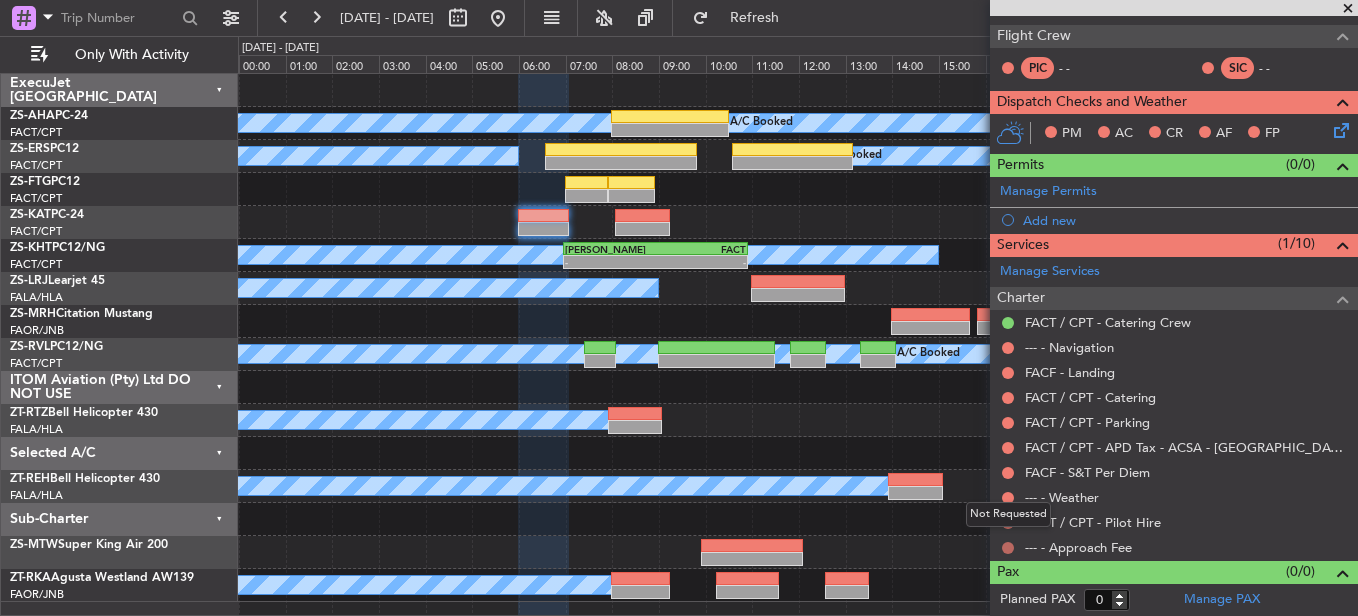 click at bounding box center (1008, 548) 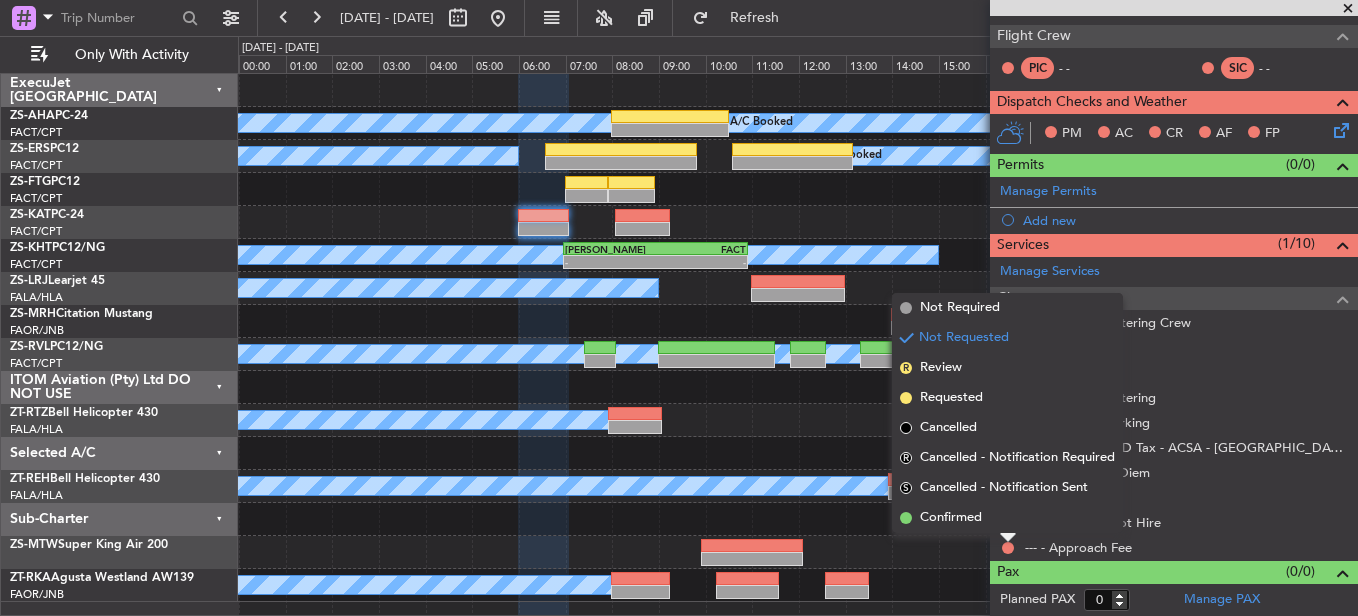 click on "Confirmed" at bounding box center (1007, 518) 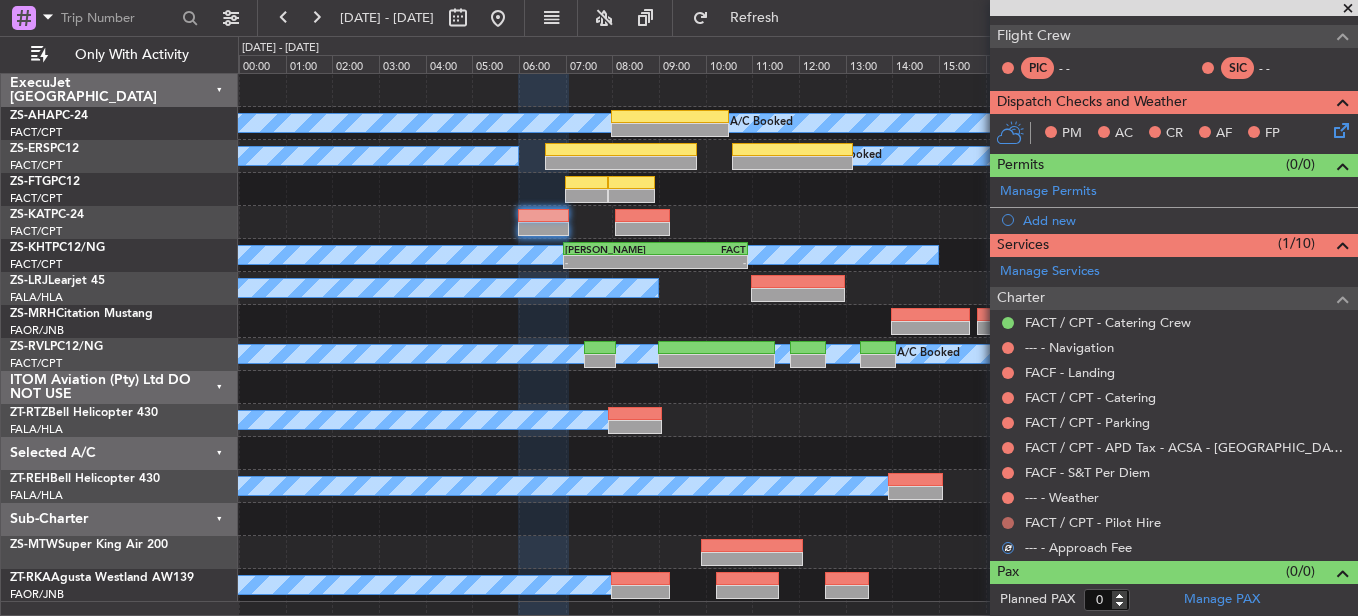 click at bounding box center [1008, 523] 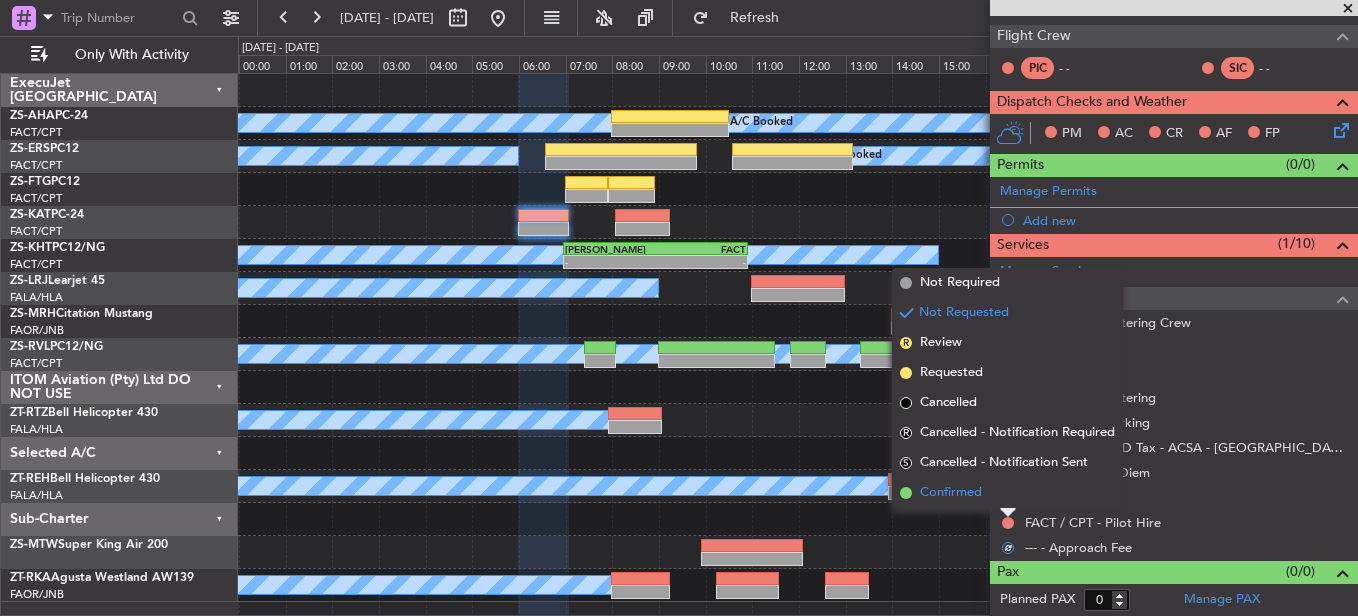 click on "Confirmed" at bounding box center [1007, 493] 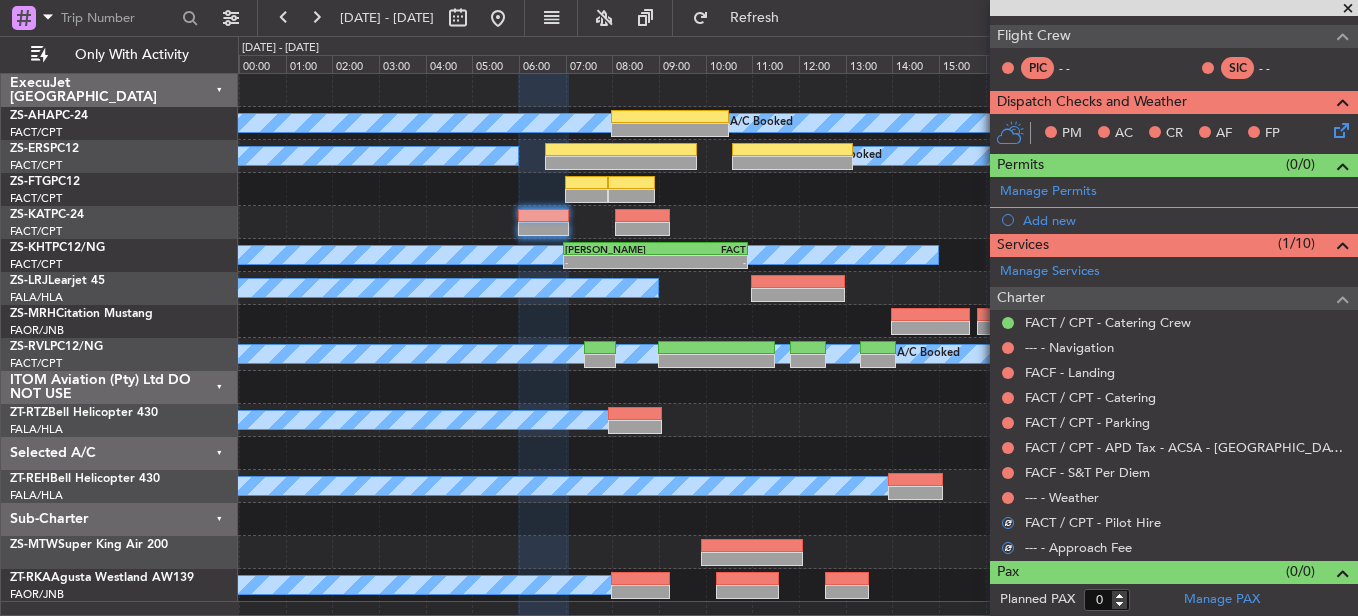 click at bounding box center (1008, 498) 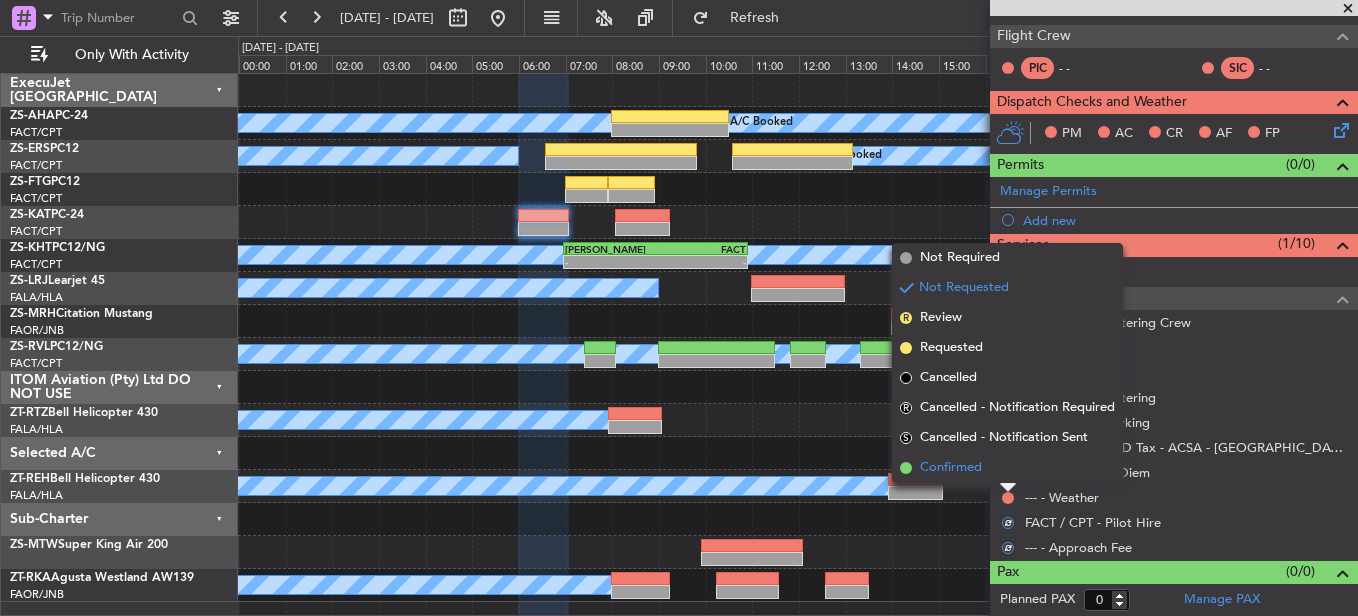 click on "Confirmed" at bounding box center [1007, 468] 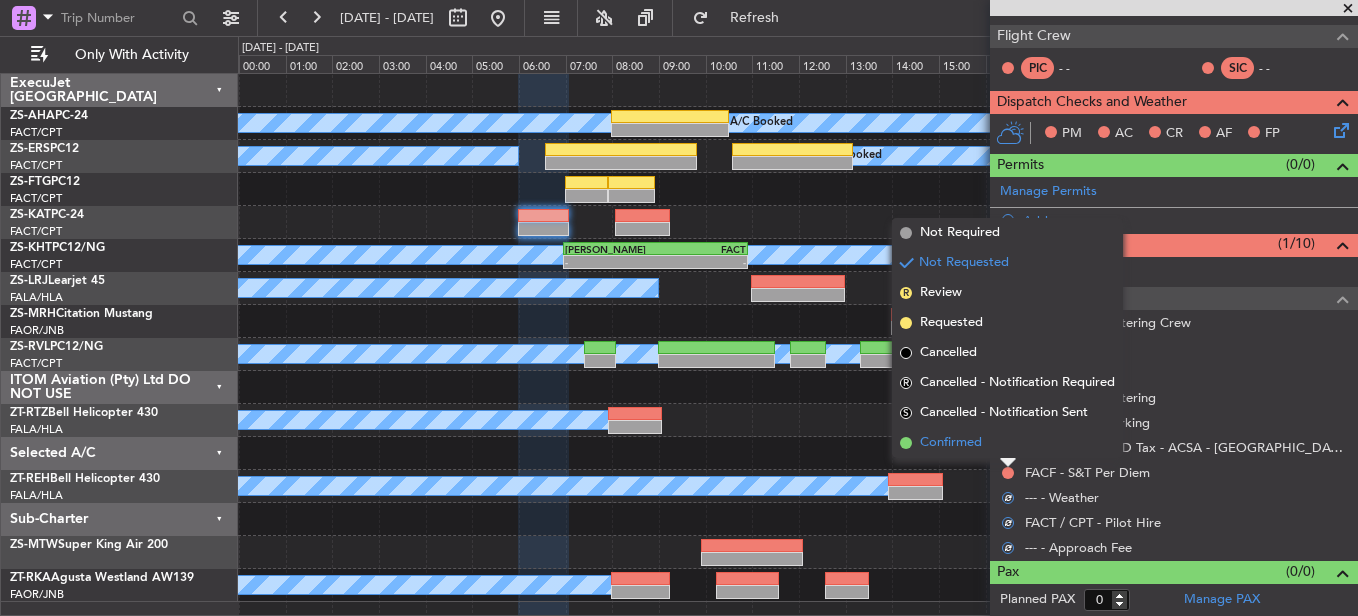 click on "Confirmed" at bounding box center [1007, 443] 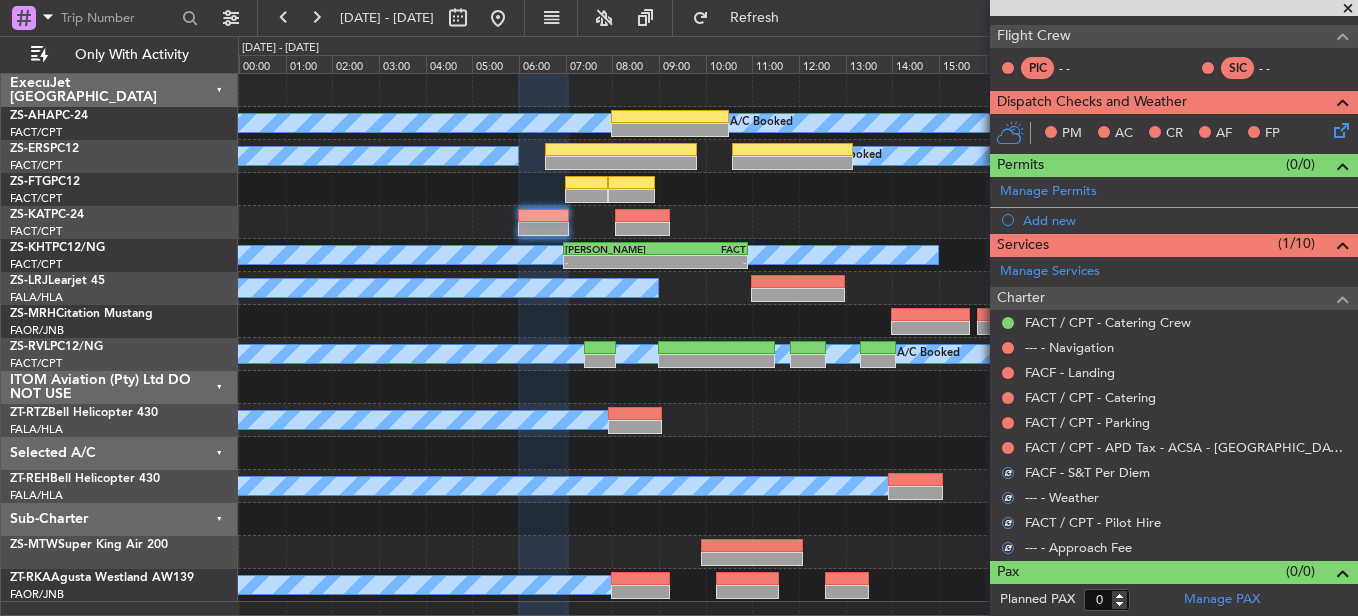 click at bounding box center (1008, 448) 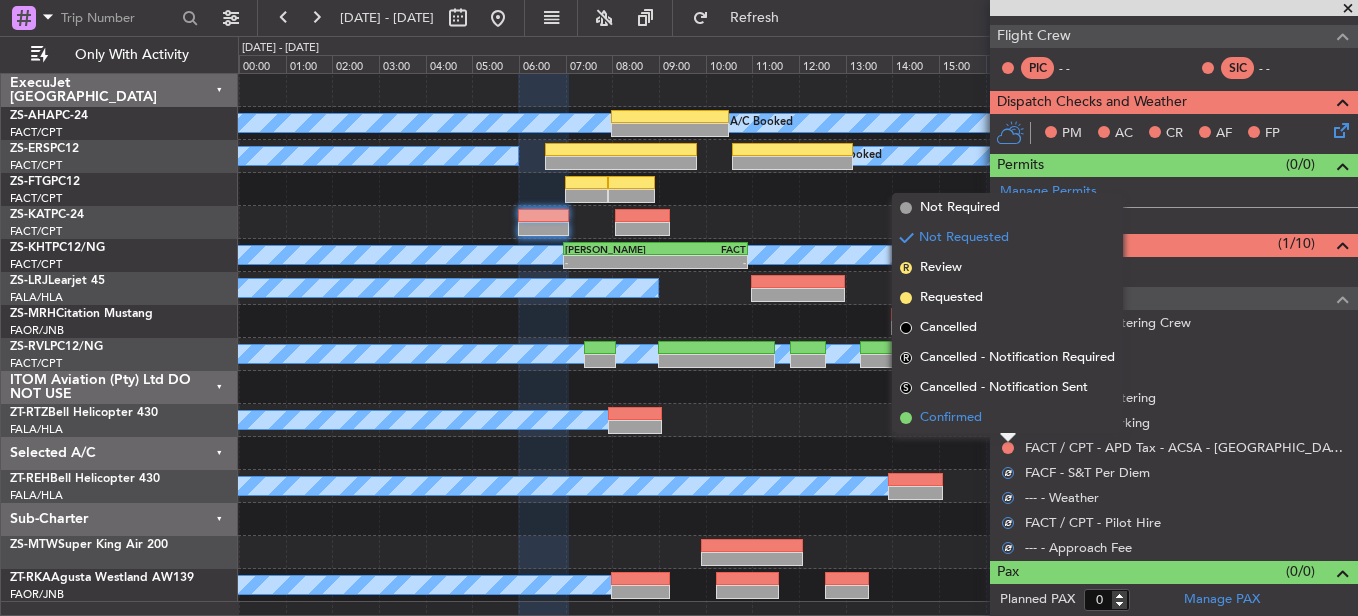 click on "Confirmed" at bounding box center [1007, 418] 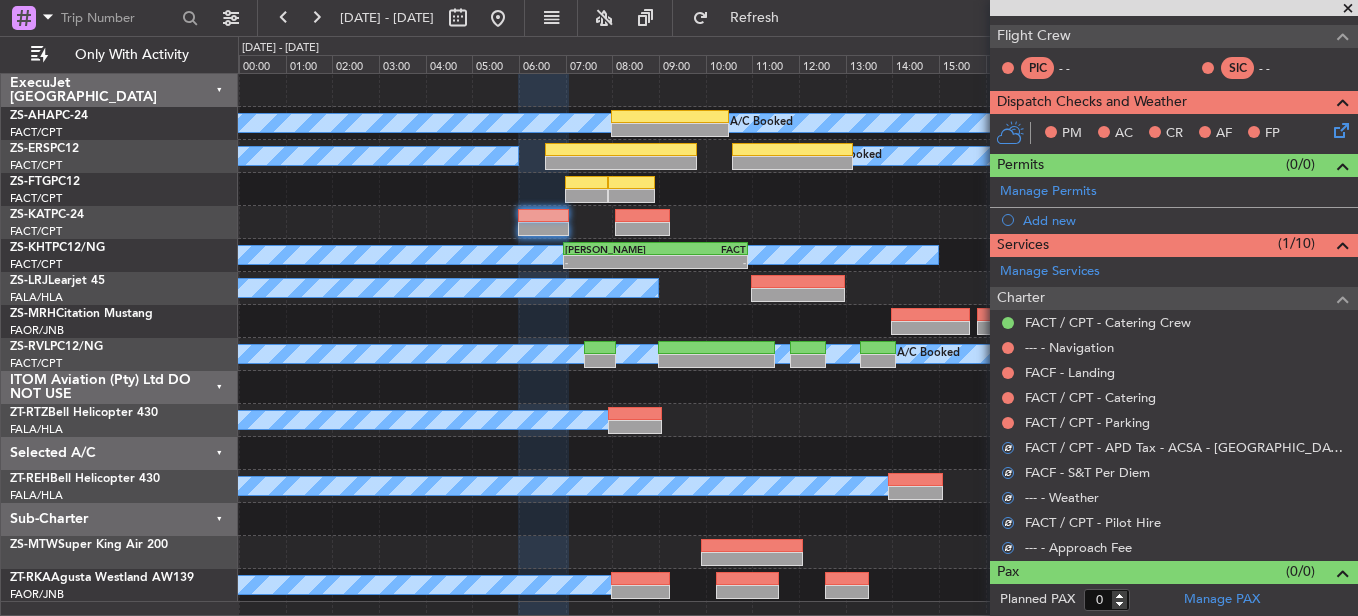 click at bounding box center (1008, 423) 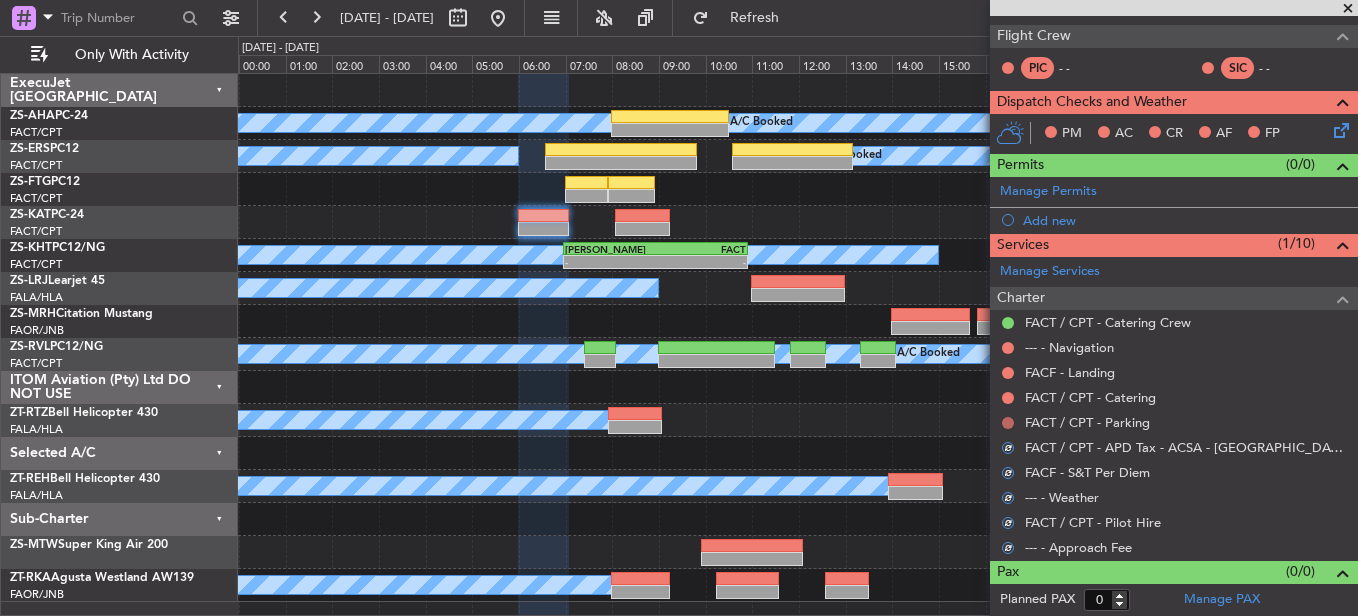 drag, startPoint x: 1003, startPoint y: 428, endPoint x: 1003, endPoint y: 417, distance: 11 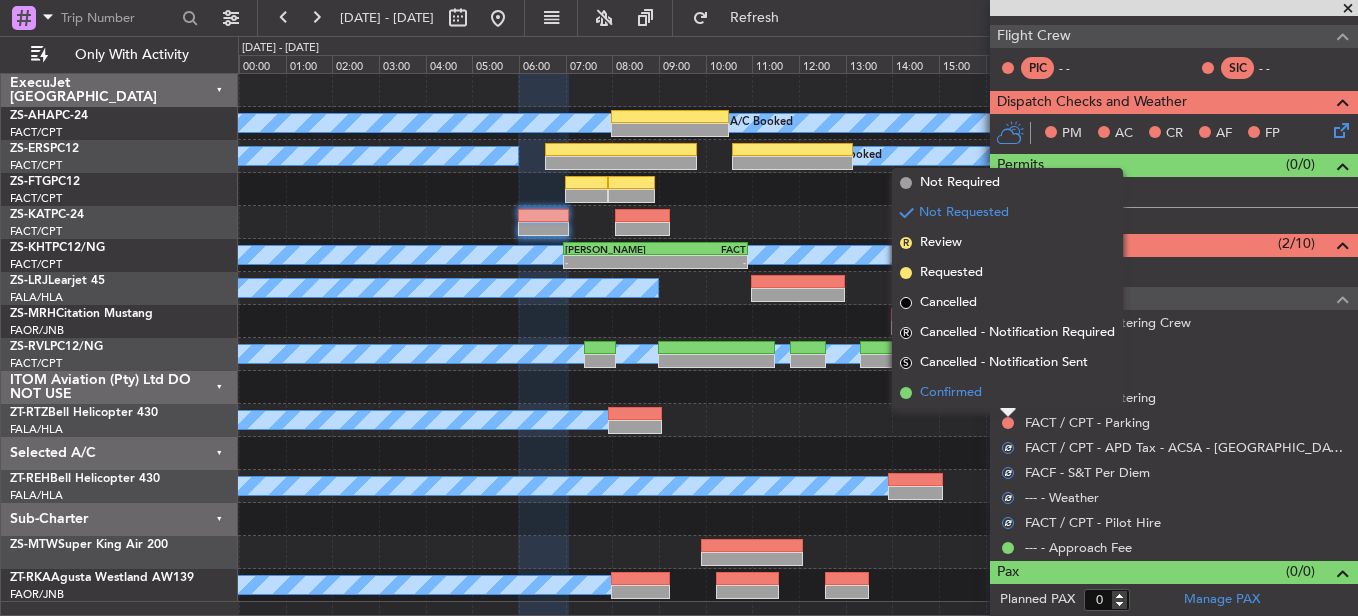 click on "Confirmed" at bounding box center [1007, 393] 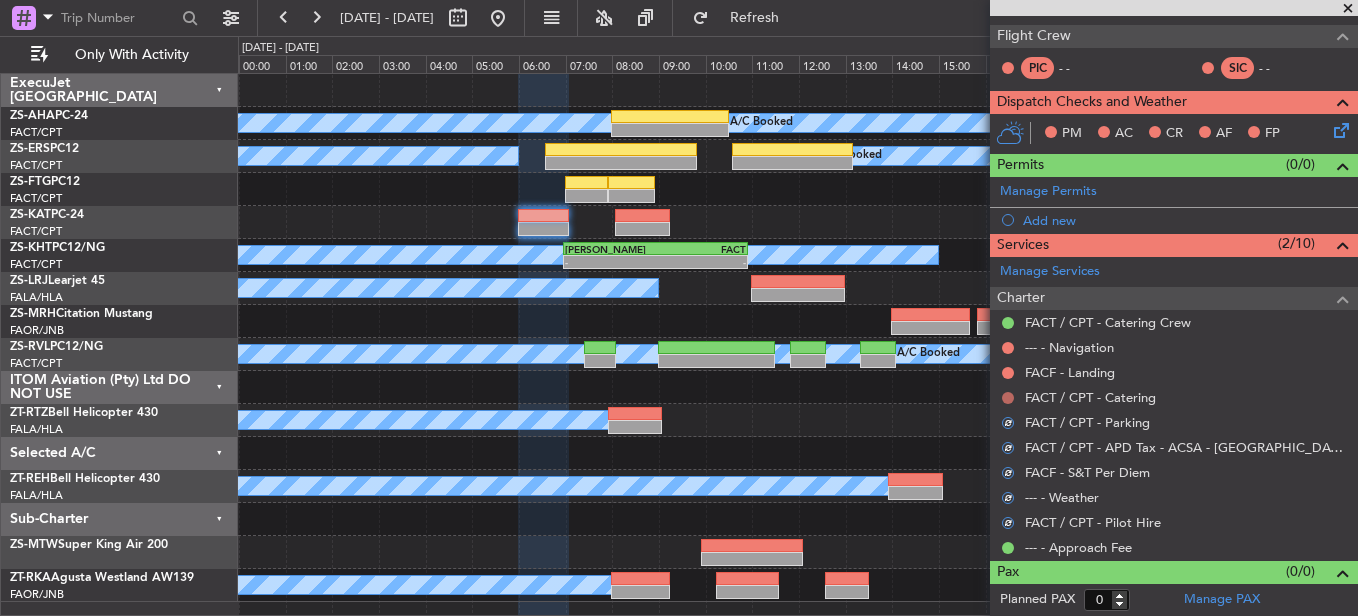 click at bounding box center [1008, 398] 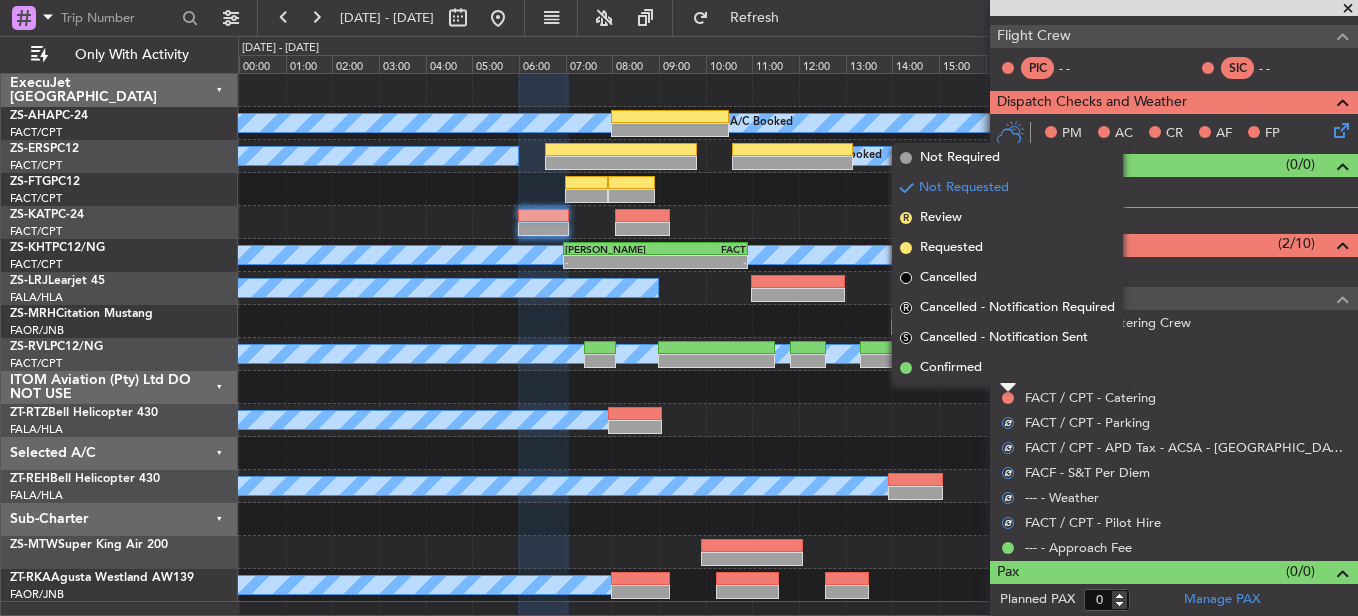 click on "Confirmed" at bounding box center (1007, 368) 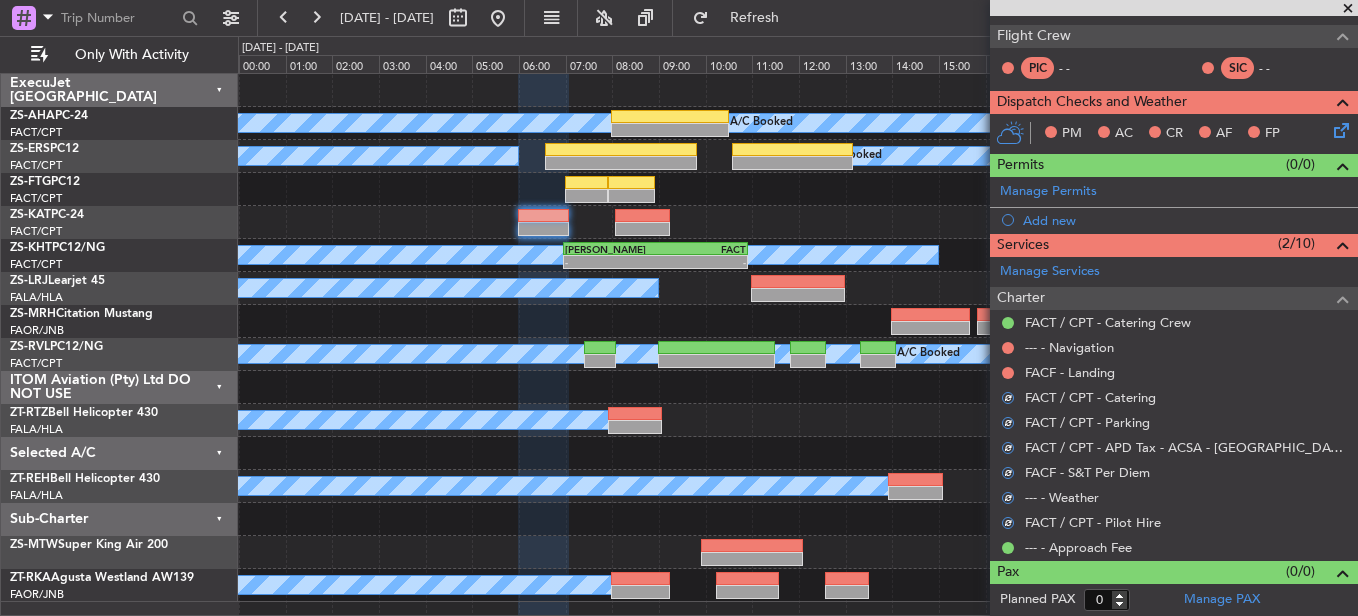 click at bounding box center [1008, 373] 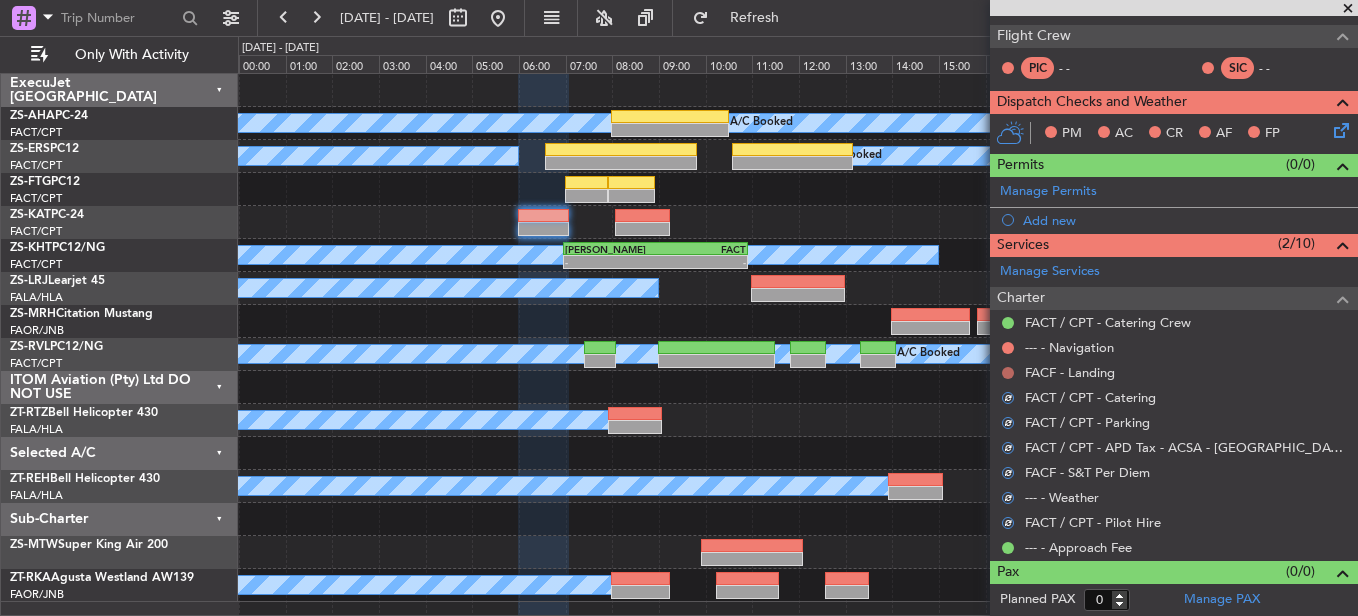 click at bounding box center [1008, 373] 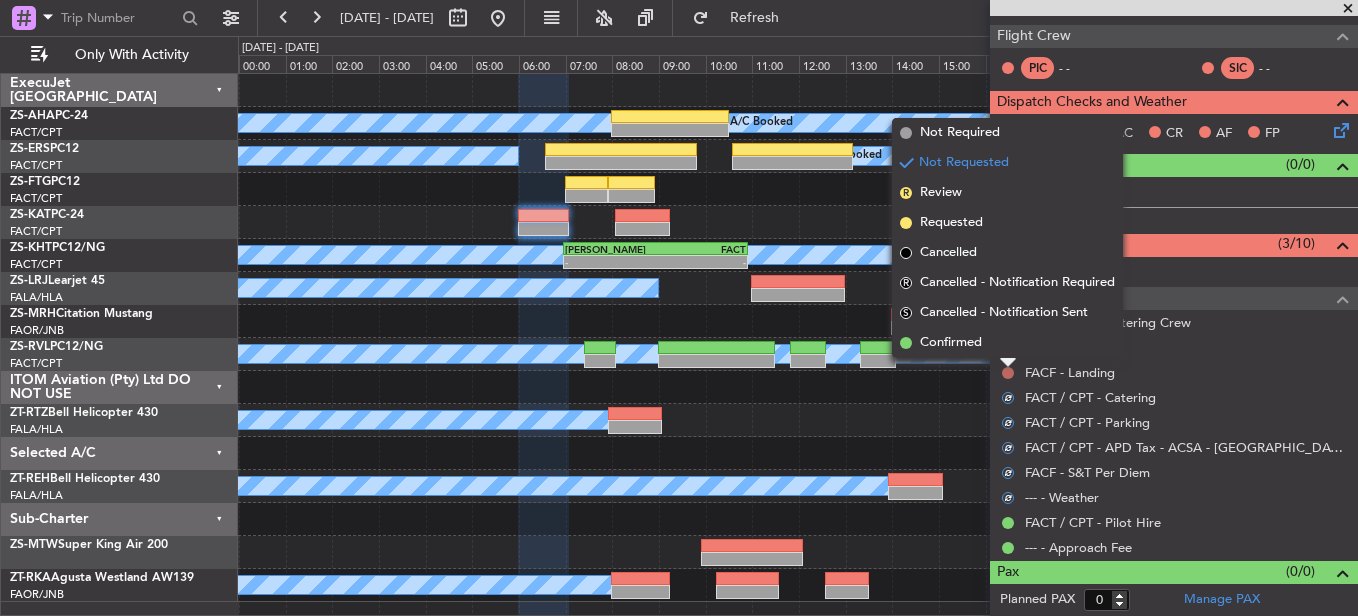 click at bounding box center (1008, 373) 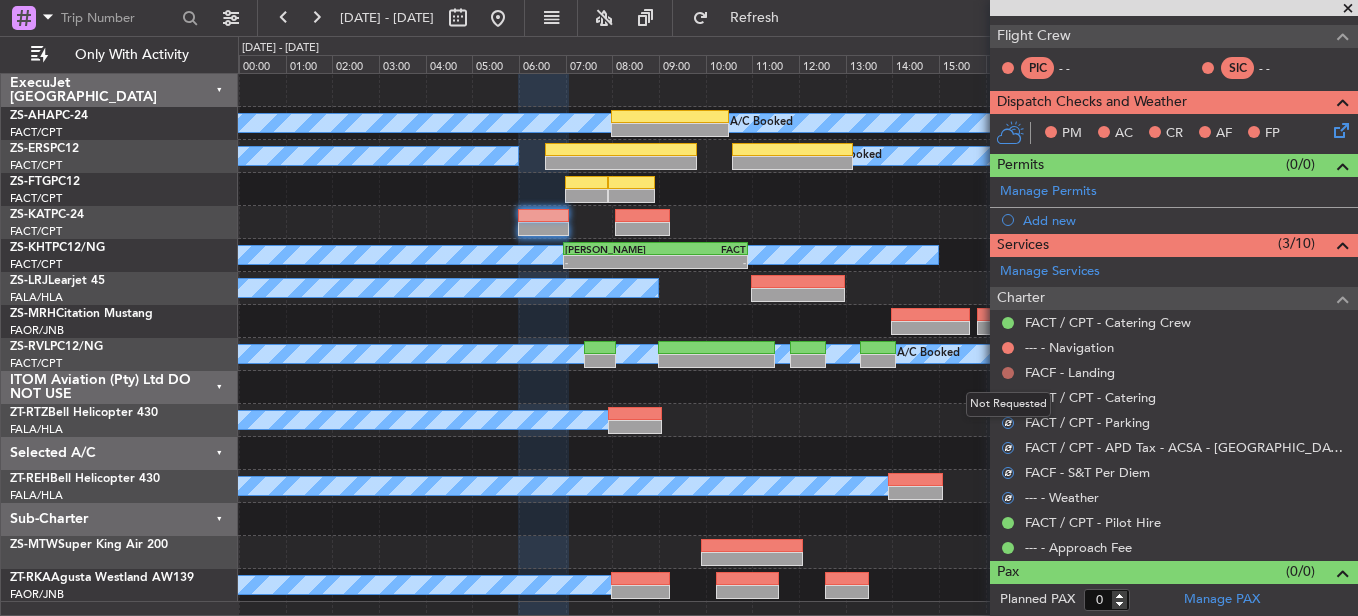 click at bounding box center [1008, 373] 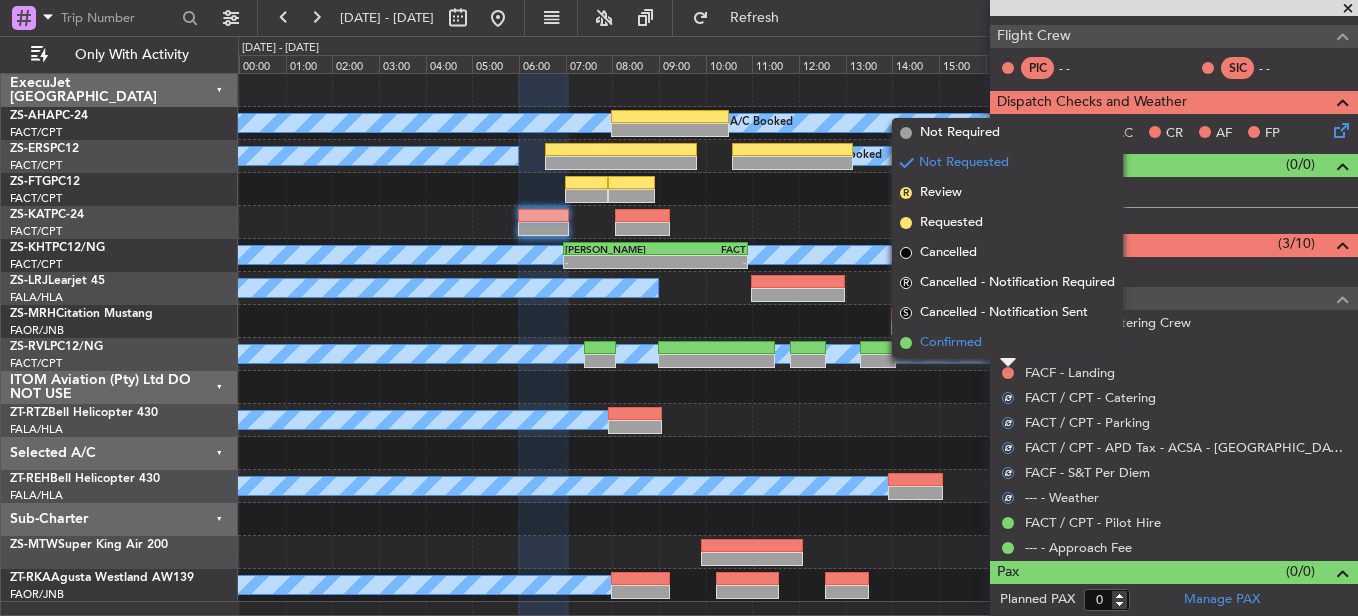 click on "Confirmed" at bounding box center [1007, 343] 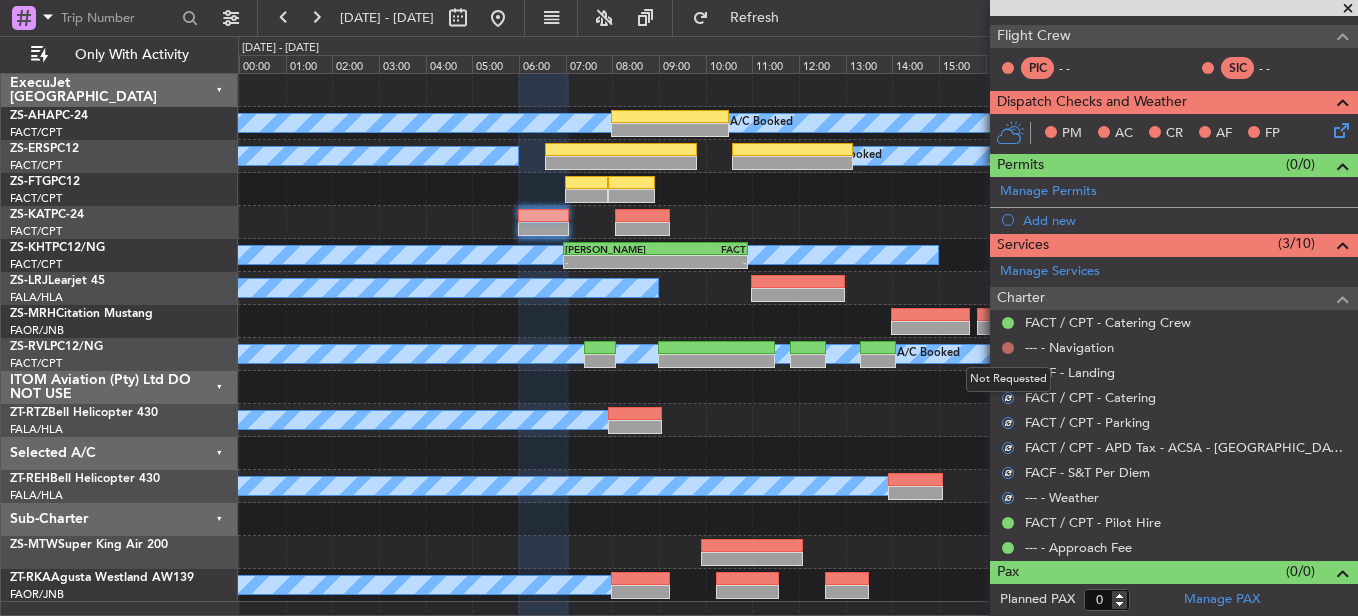 click at bounding box center (1008, 348) 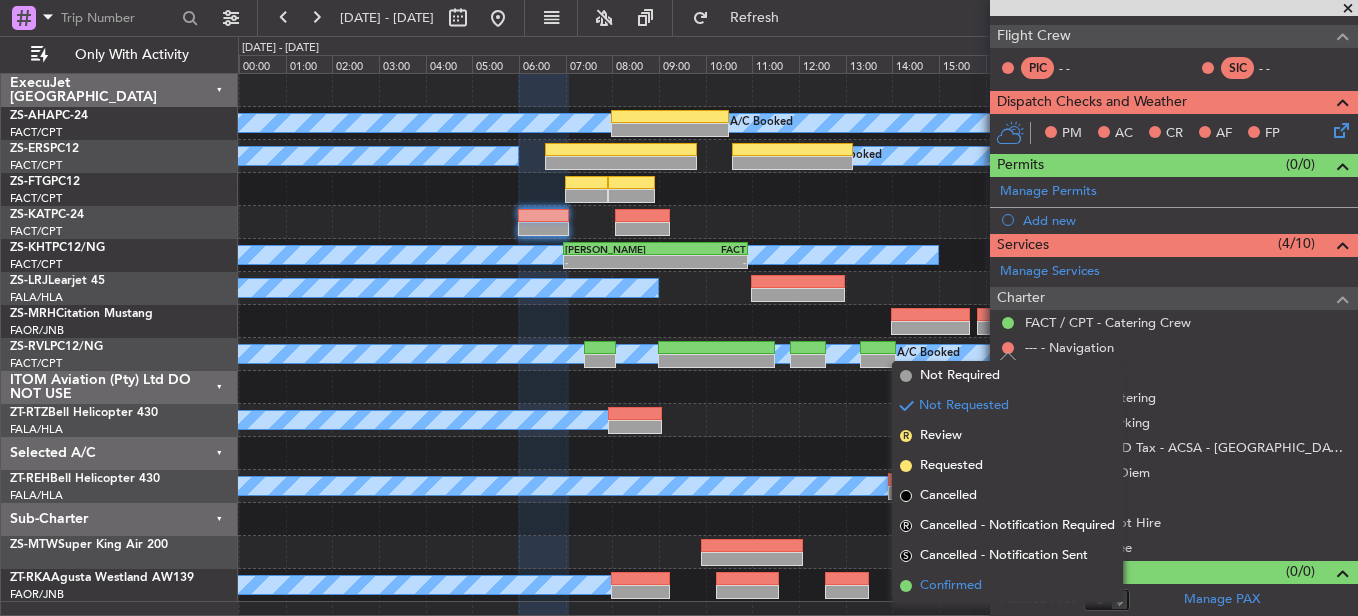 click on "Confirmed" at bounding box center [951, 586] 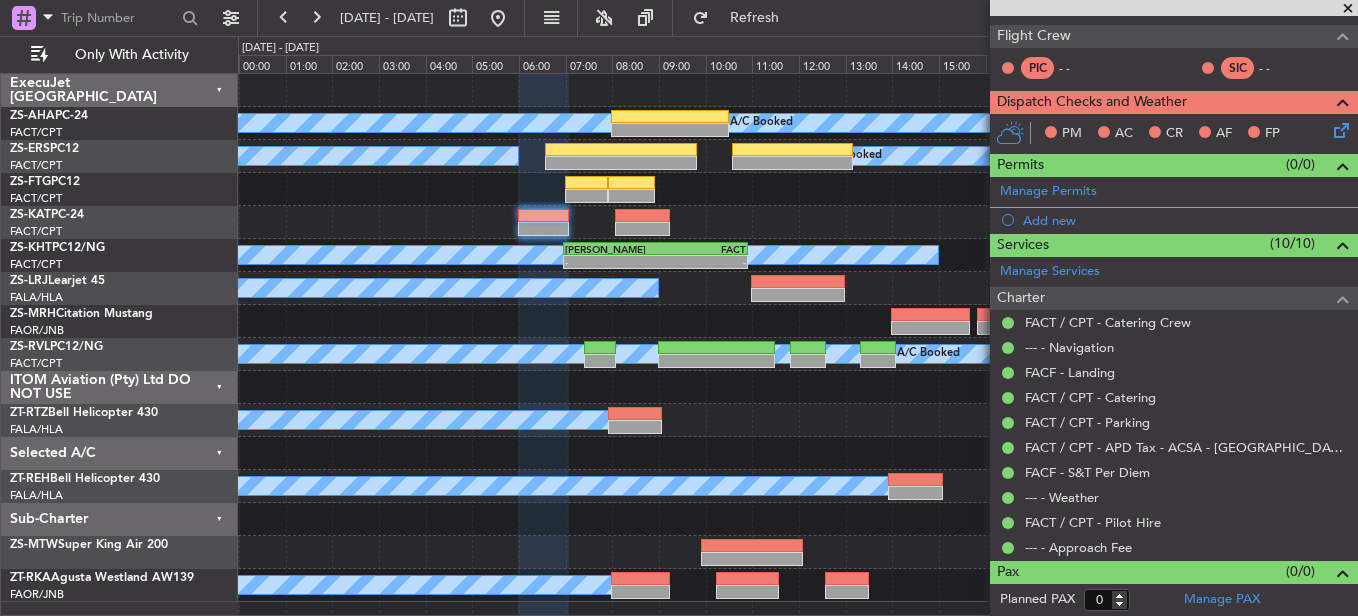 click 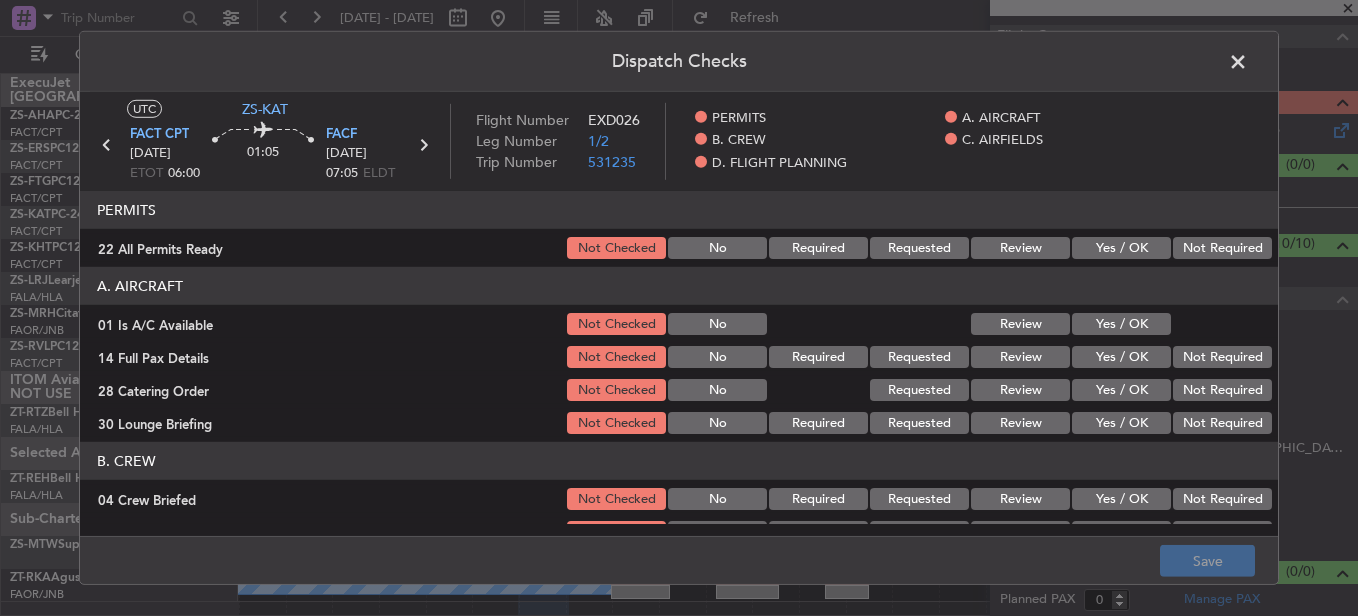 click on "Not Required" 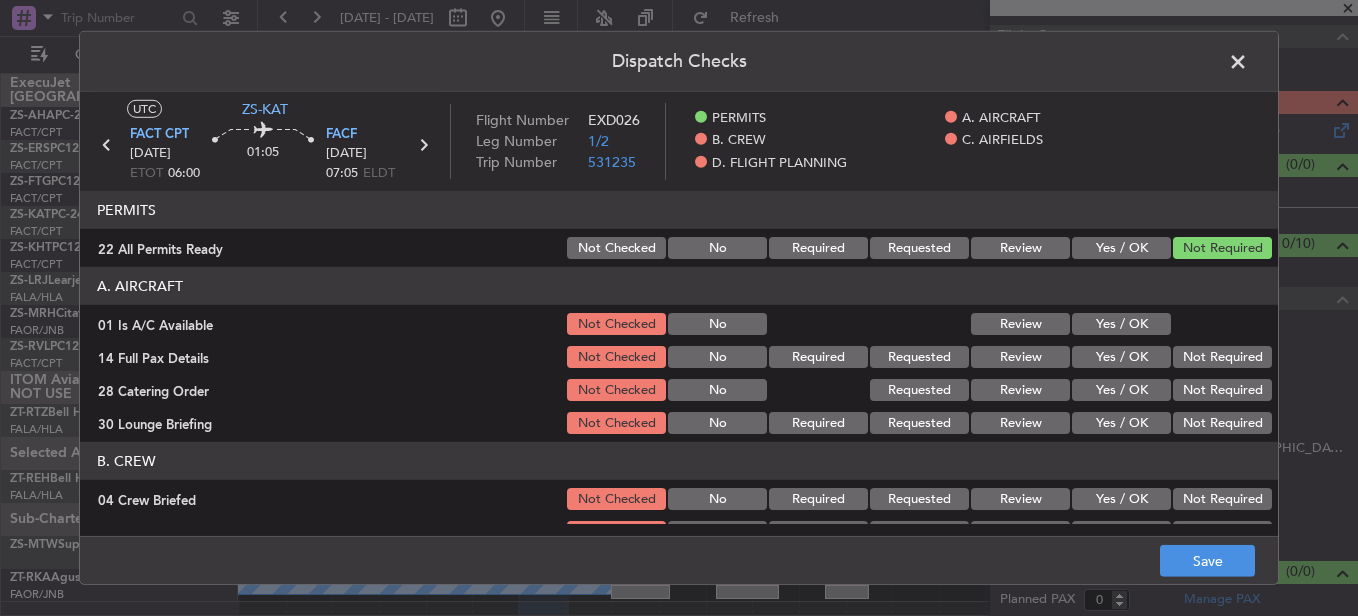 click on "Yes / OK" 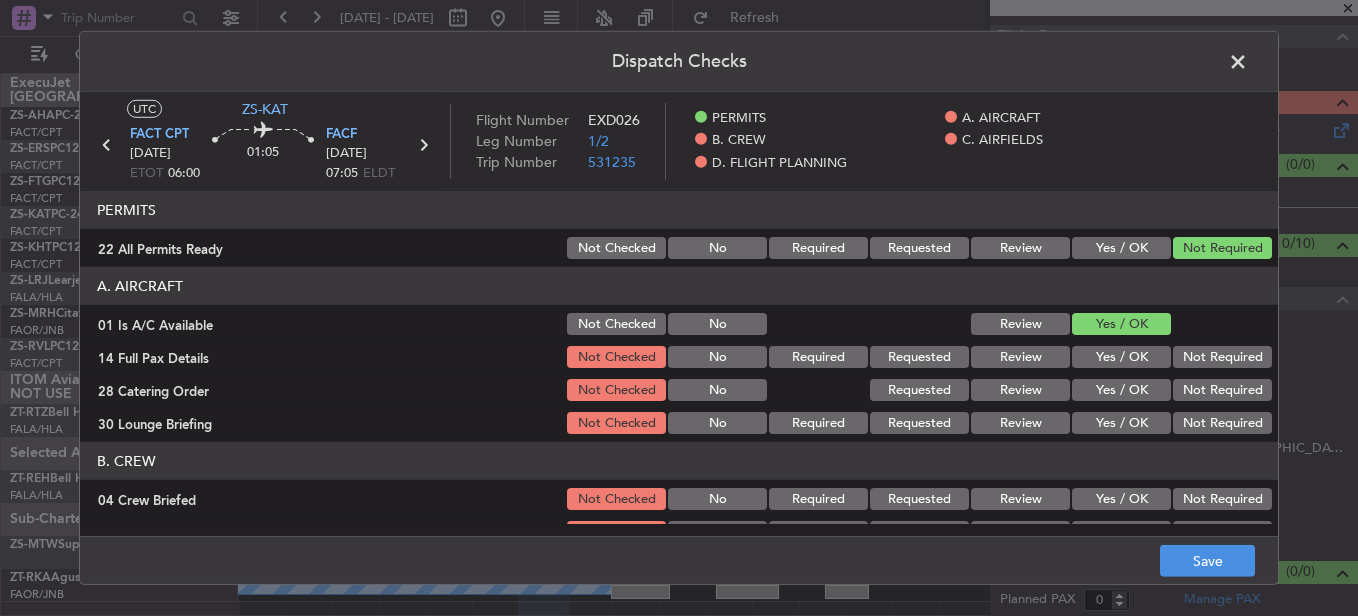 click on "Yes / OK" 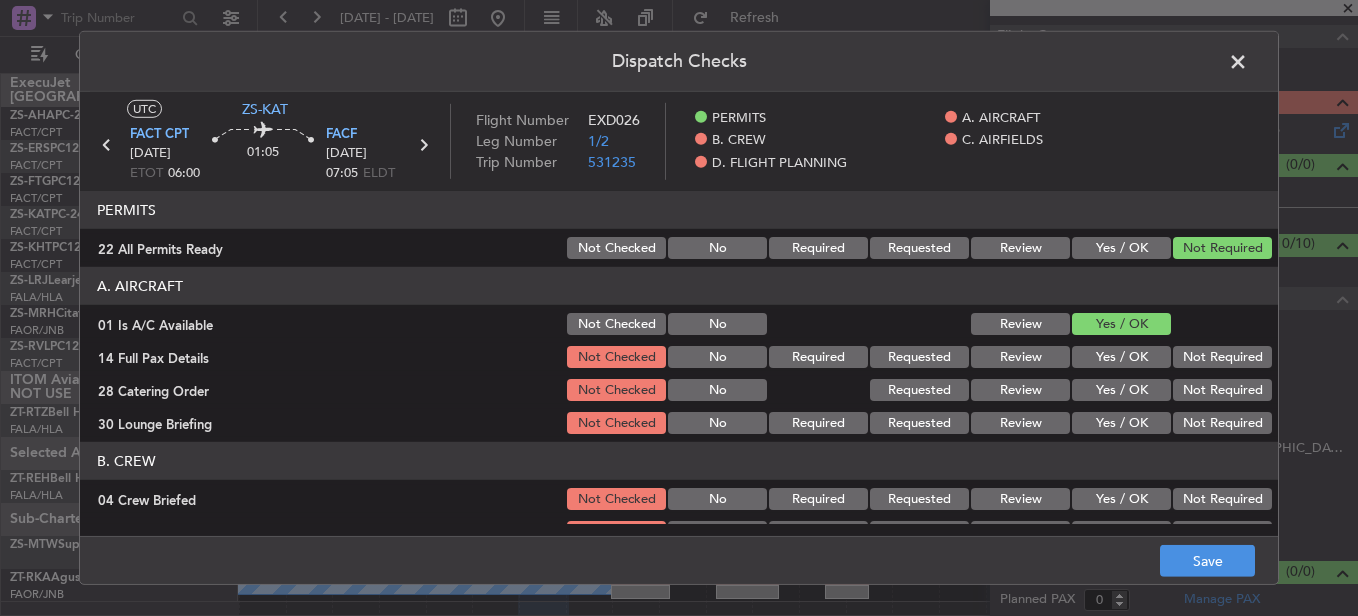 click on "Review" 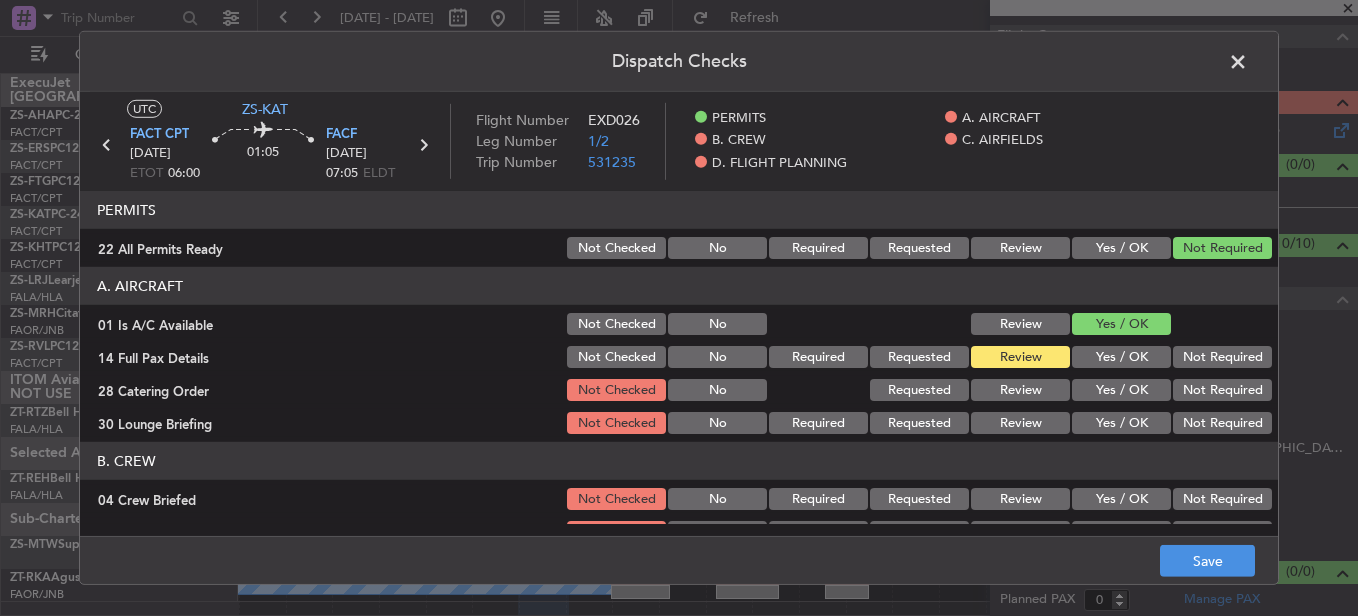 click on "Not Required" 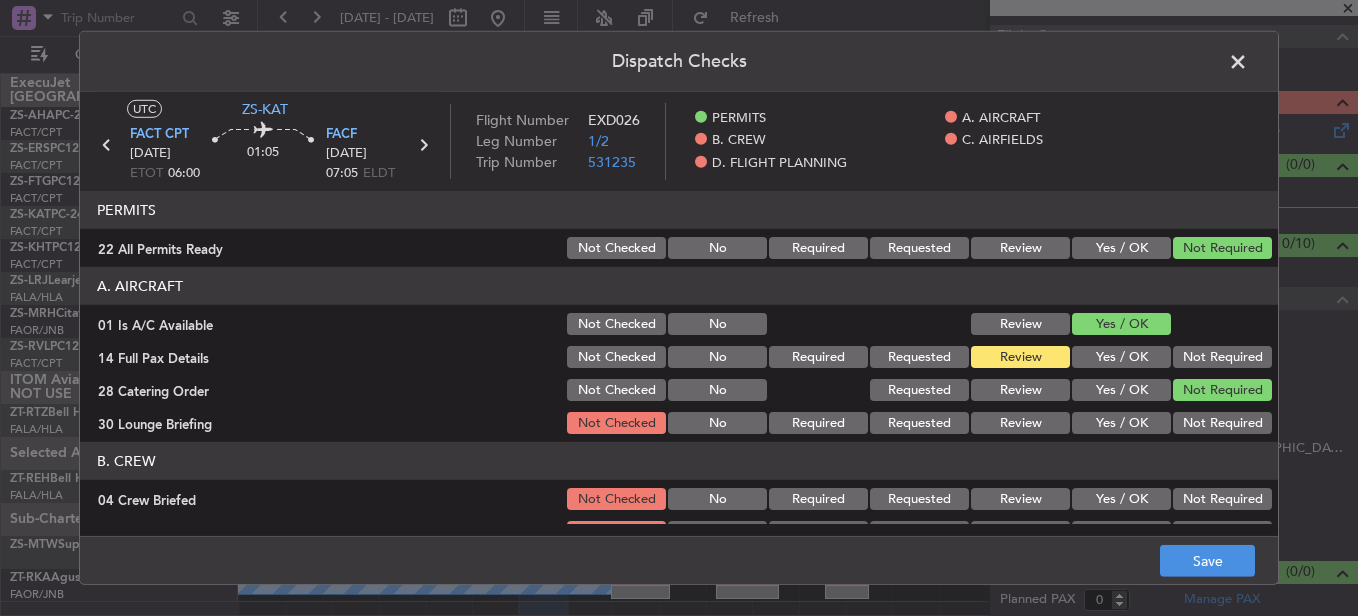 click on "Not Required" 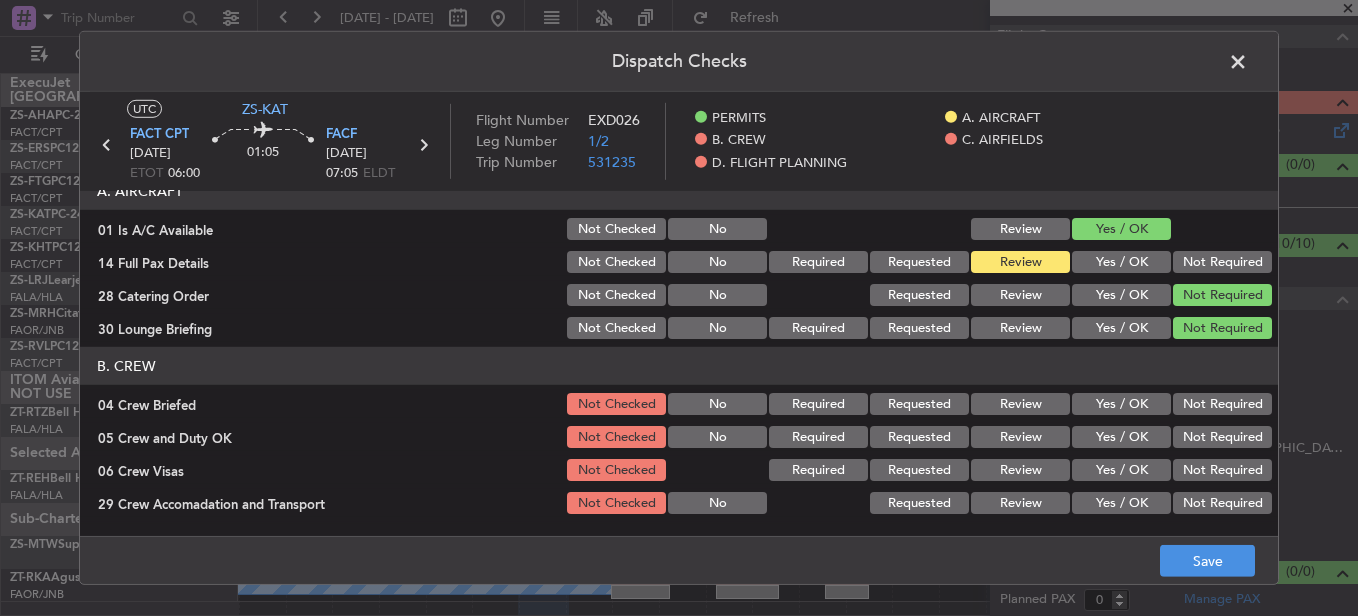 scroll, scrollTop: 200, scrollLeft: 0, axis: vertical 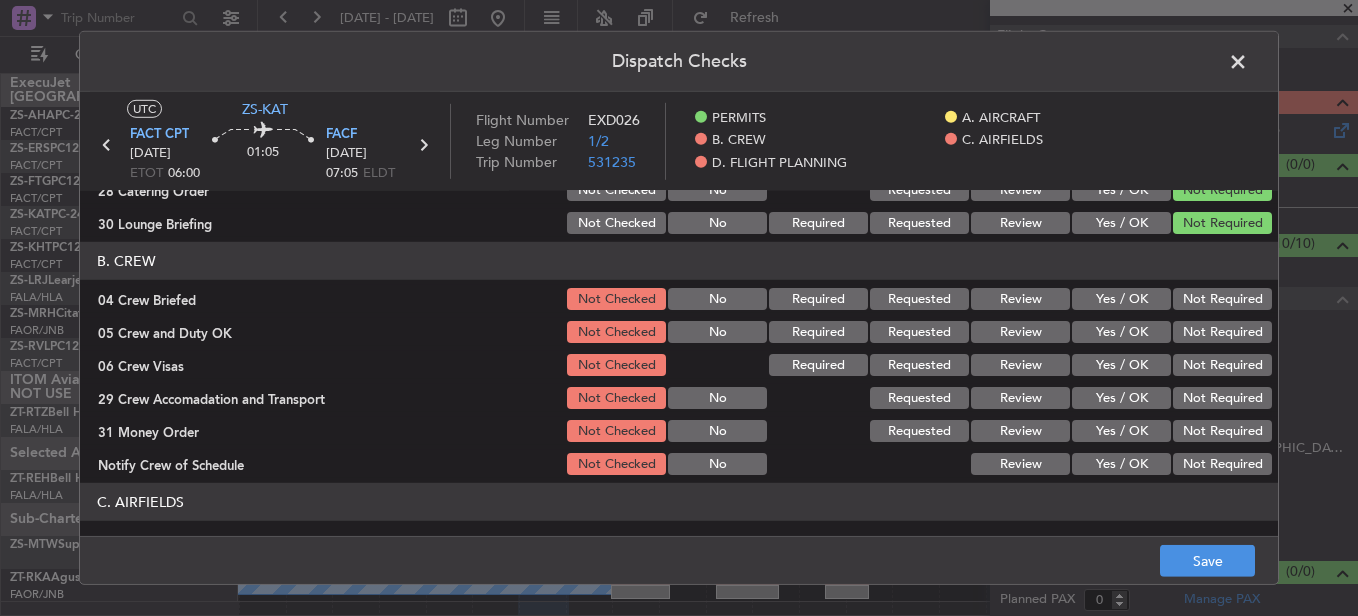 click on "B. CREW   04 Crew Briefed  Not Checked No Required Requested Review Yes / OK Not Required  05 Crew and Duty OK  Not Checked No Required Requested Review Yes / OK Not Required  06 Crew Visas  Not Checked Required Requested Review Yes / OK Not Required  29 Crew Accomadation and Transport  Not Checked No Requested Review Yes / OK Not Required  31 Money Order  Not Checked No Requested Review Yes / OK Not Required  Notify Crew of Schedule  Not Checked No Review Yes / OK Not Required" 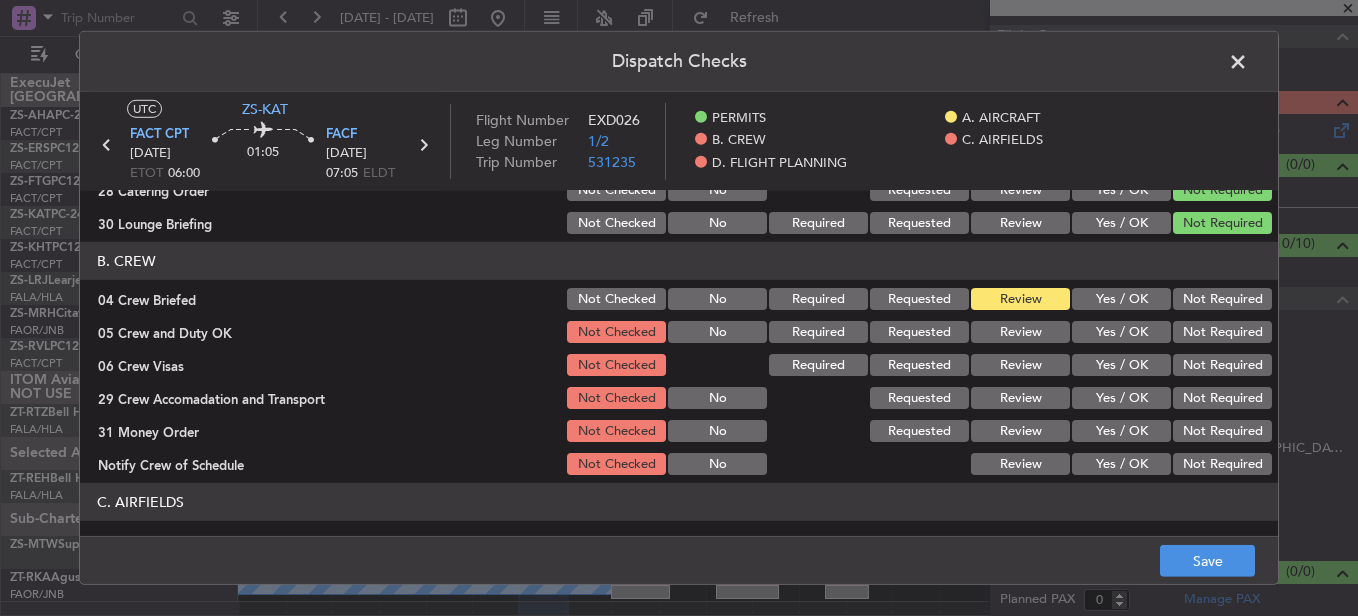 click on "Not Required" 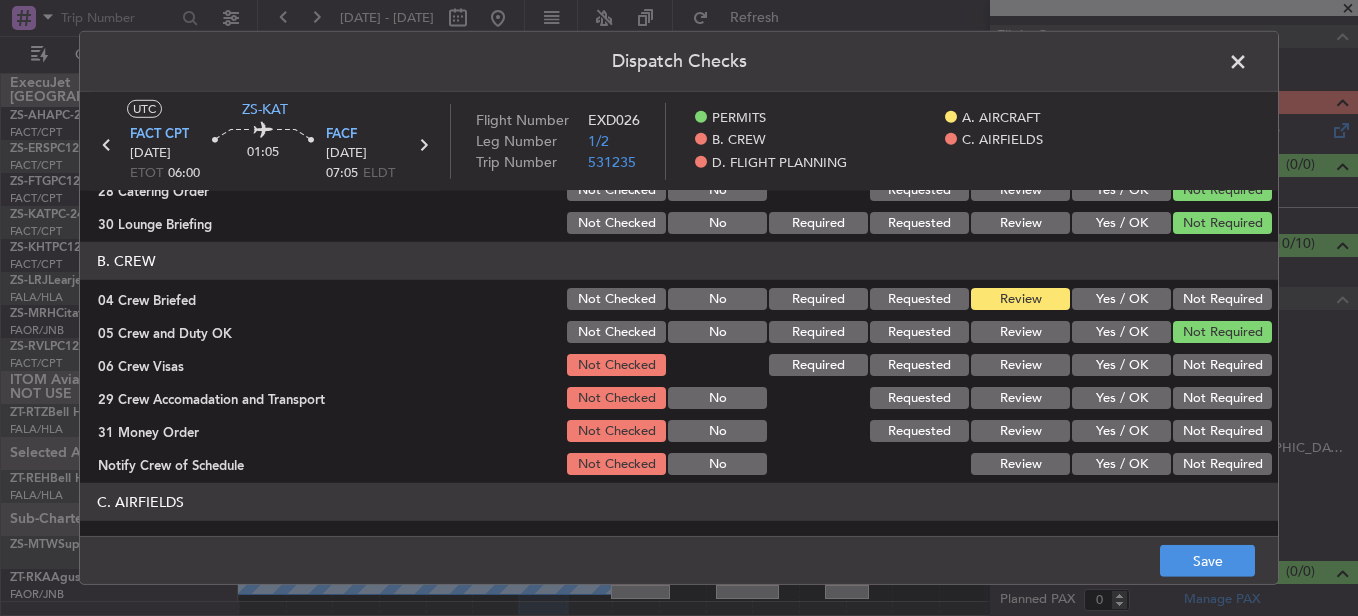 click on "Not Required" 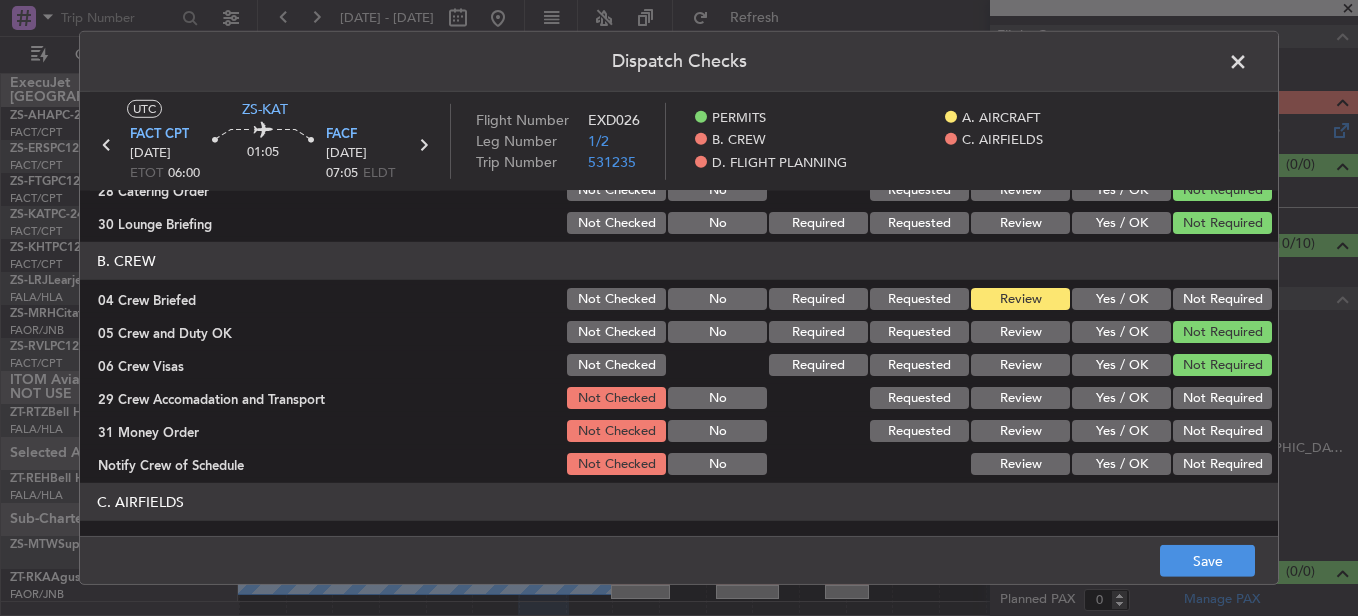 click on "Review" 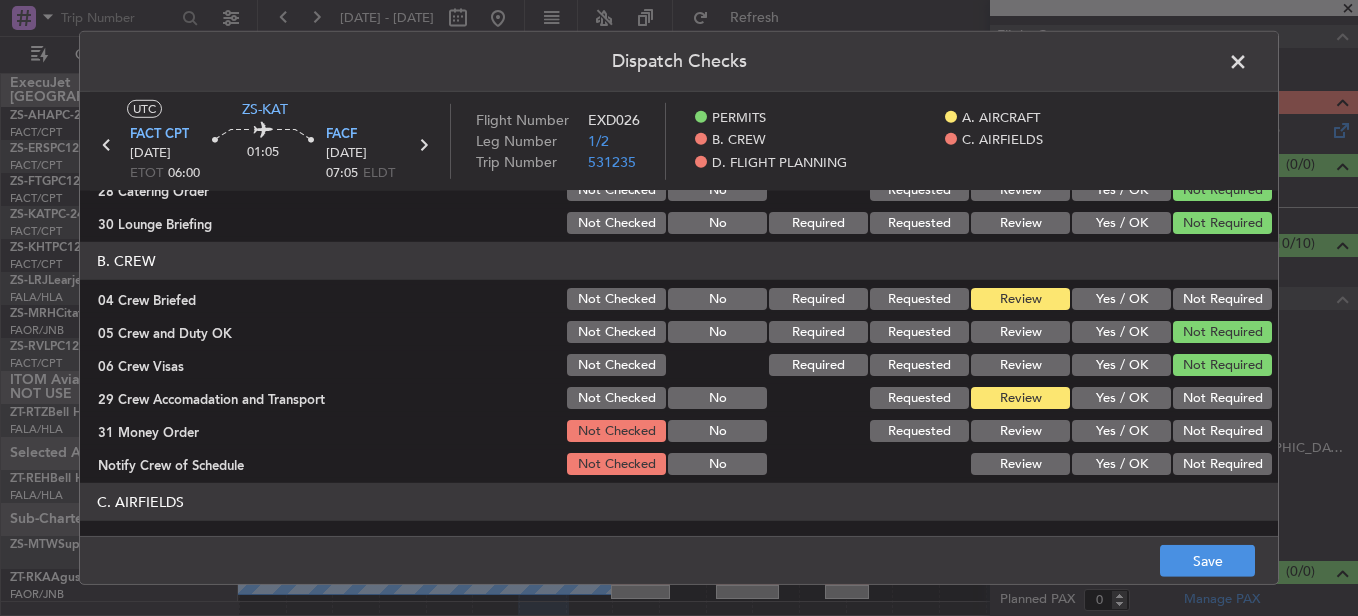 click on "Not Required" 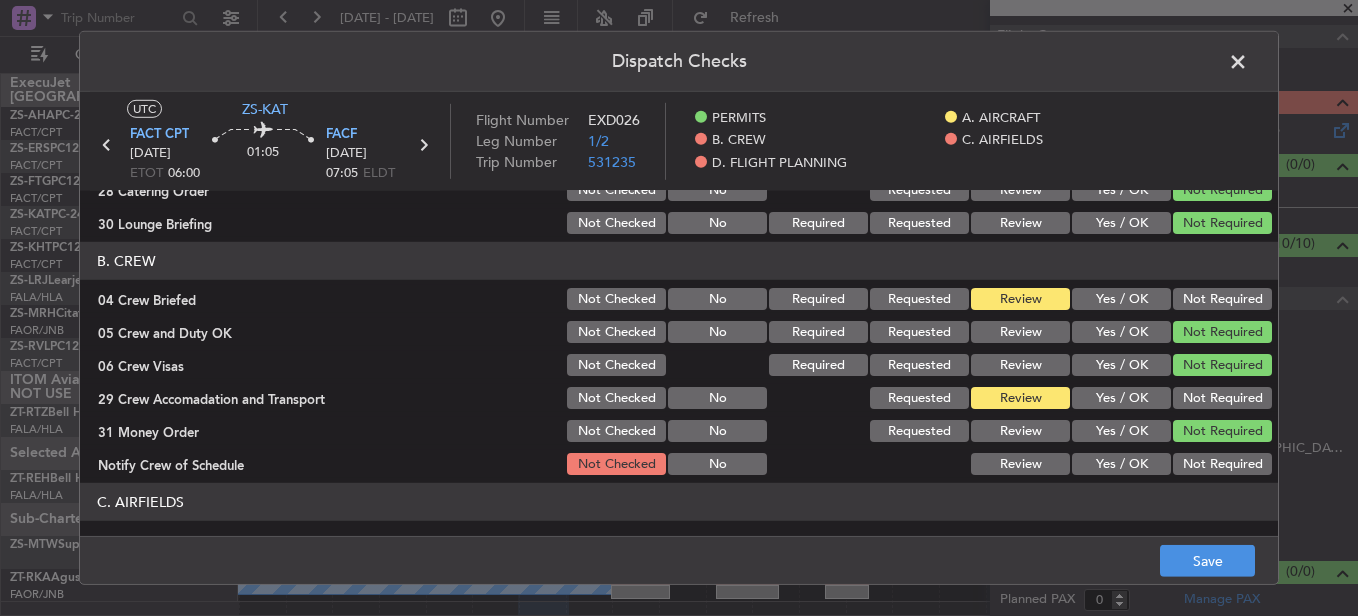 click on "Yes / OK" 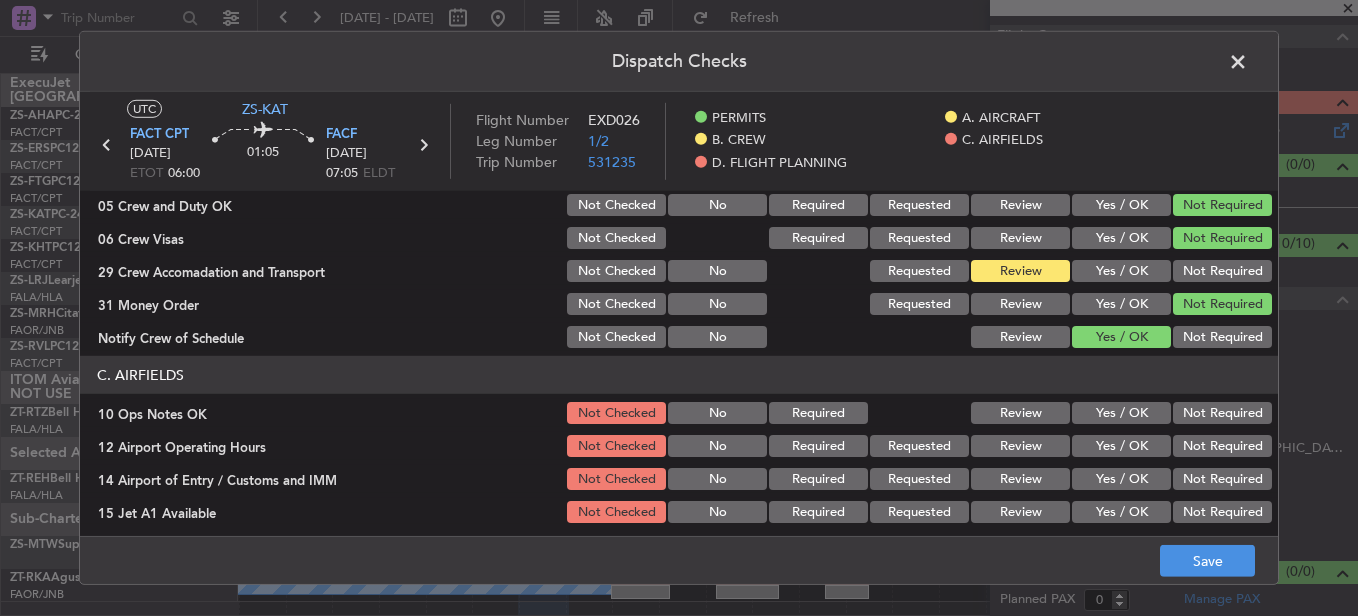 scroll, scrollTop: 500, scrollLeft: 0, axis: vertical 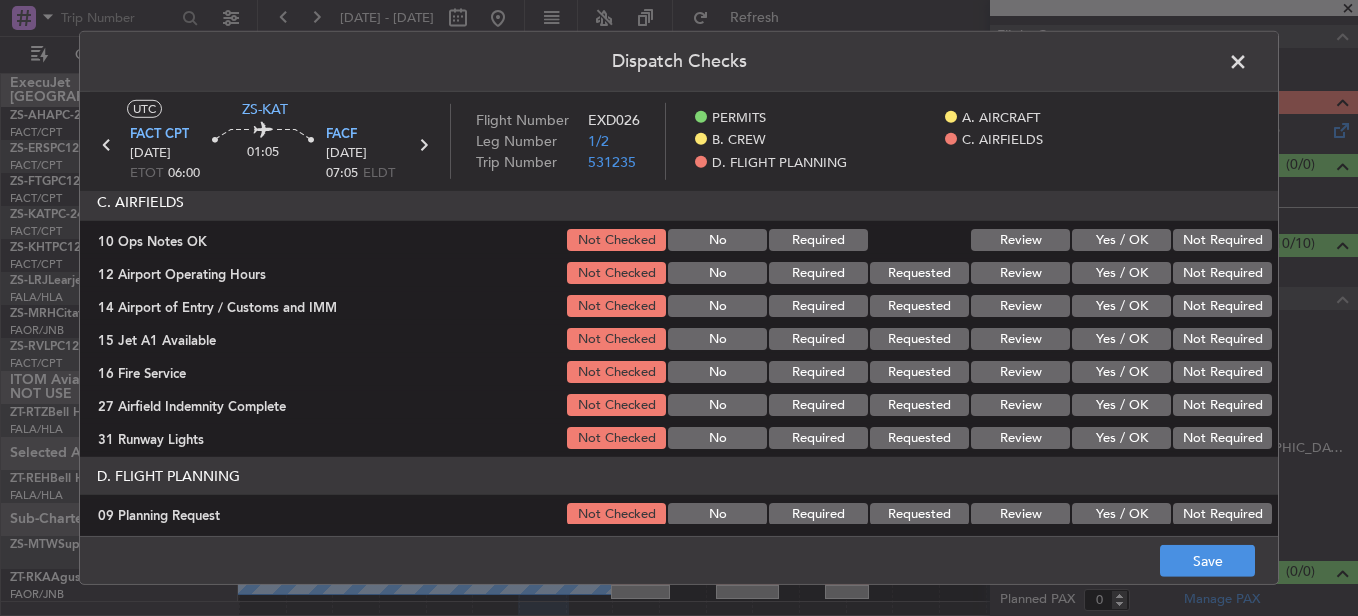 click on "Yes / OK" 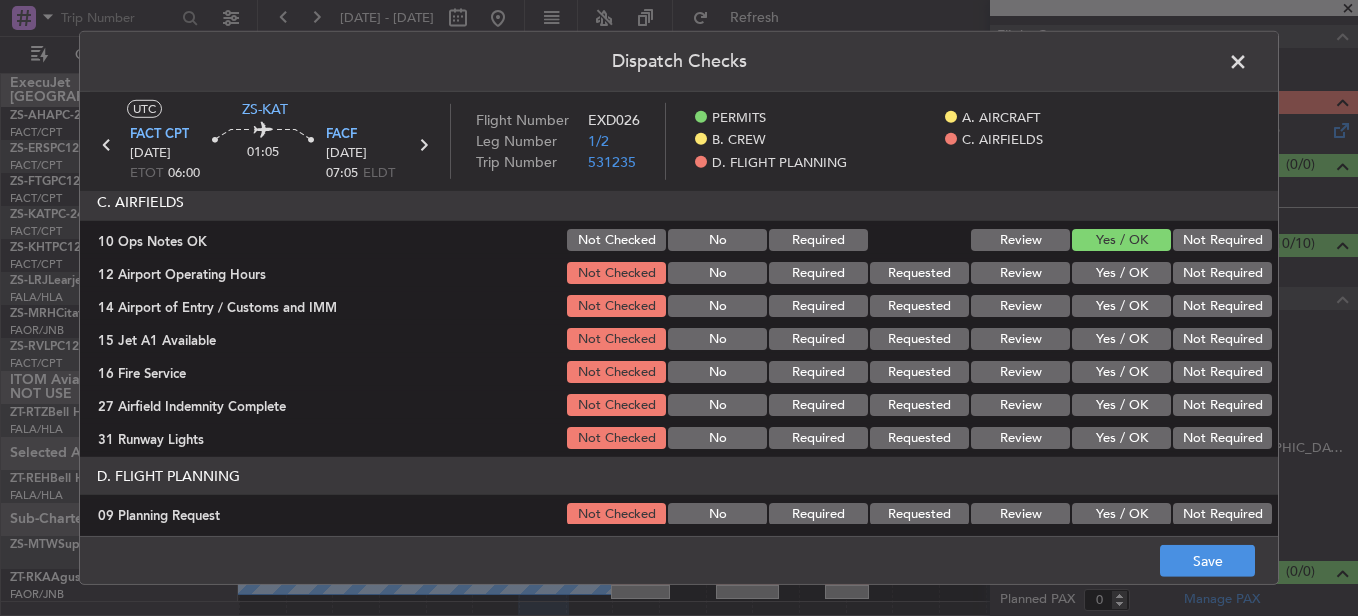click on "Yes / OK" 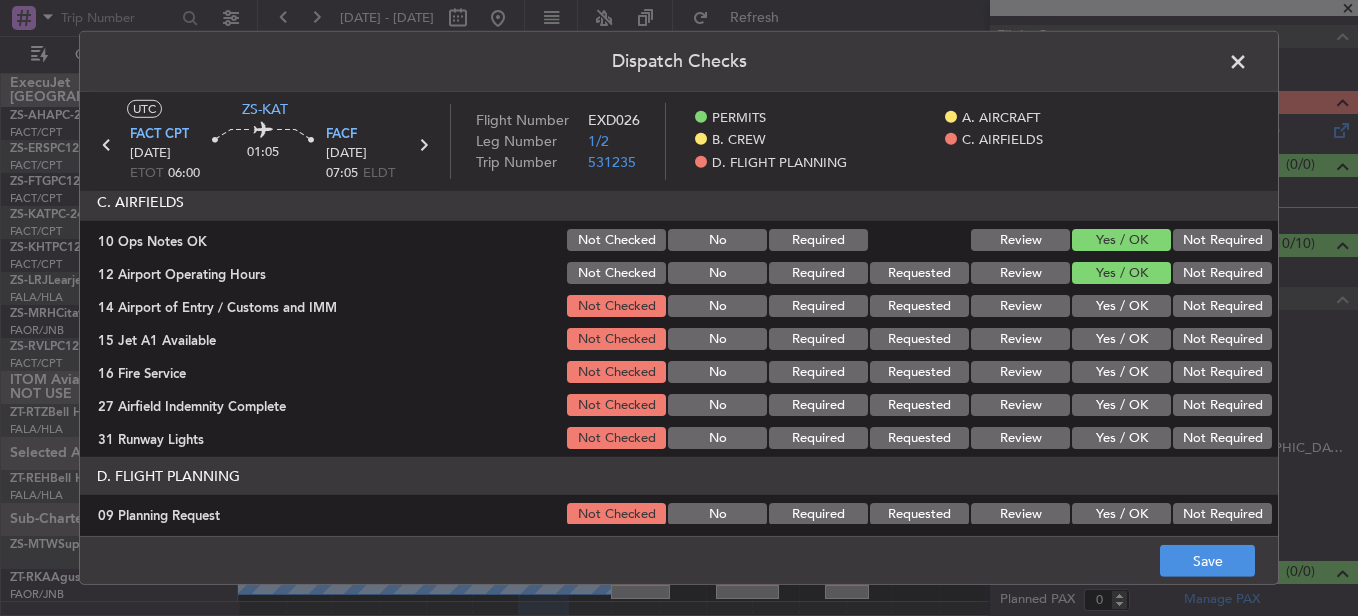 click on "Not Required" 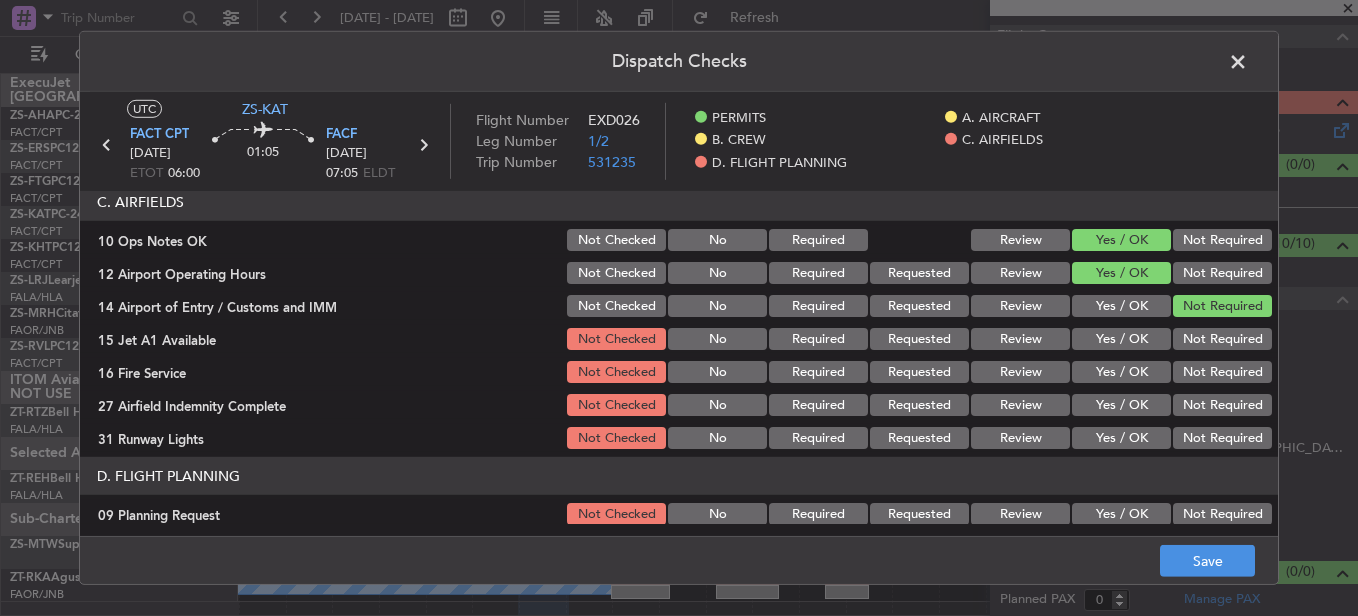 click on "Yes / OK" 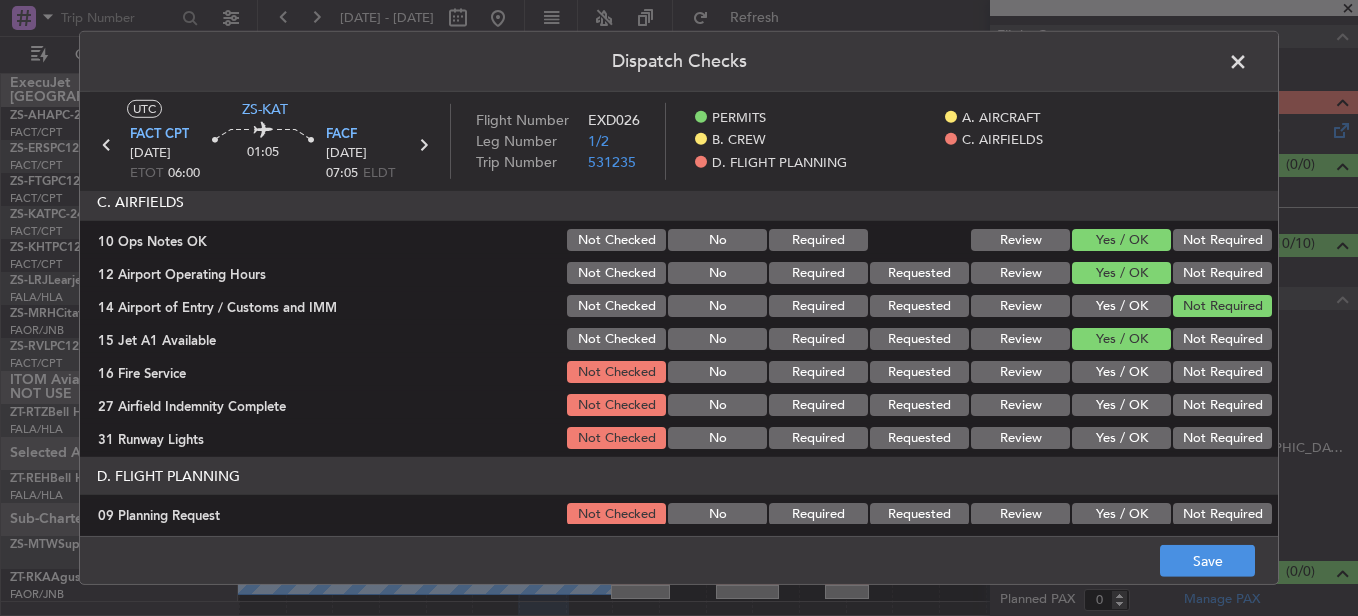 click on "Yes / OK" 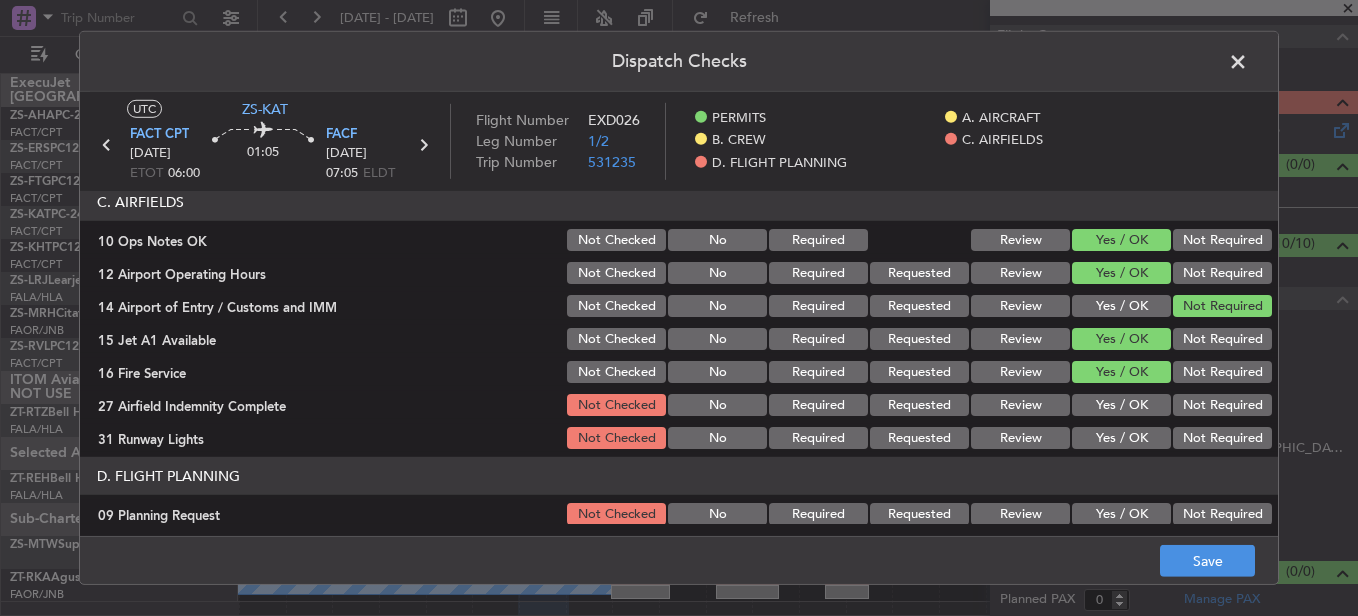 click on "C. AIRFIELDS   10 Ops Notes OK  Not Checked No Required Review Yes / OK Not Required  12 Airport Operating Hours  Not Checked No Required Requested Review Yes / OK Not Required  14 Airport of Entry / Customs and IMM  Not Checked No Required Requested Review Yes / OK Not Required  15 Jet A1 Available  Not Checked No Required Requested Review Yes / OK Not Required  16 Fire Service  Not Checked No Required Requested Review Yes / OK Not Required  27 Airfield Indemnity Complete  Not Checked No Required Requested Review Yes / OK Not Required  31 Runway Lights  Not Checked No Required Requested Review Yes / OK Not Required" 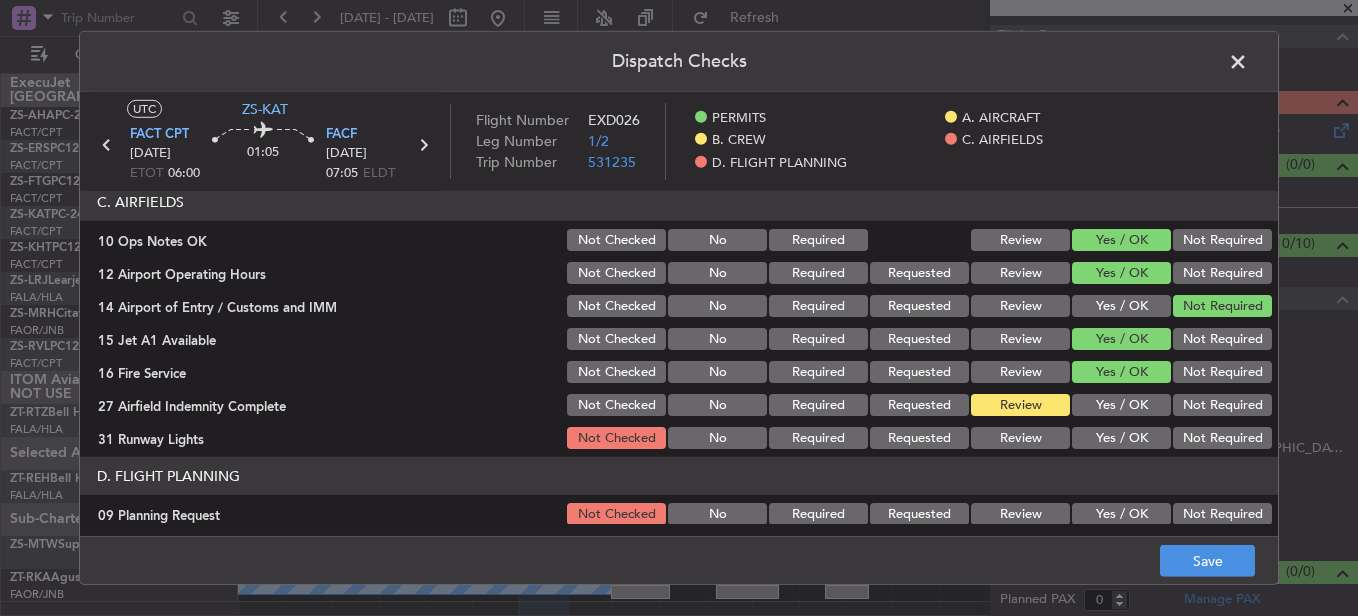click on "Yes / OK" 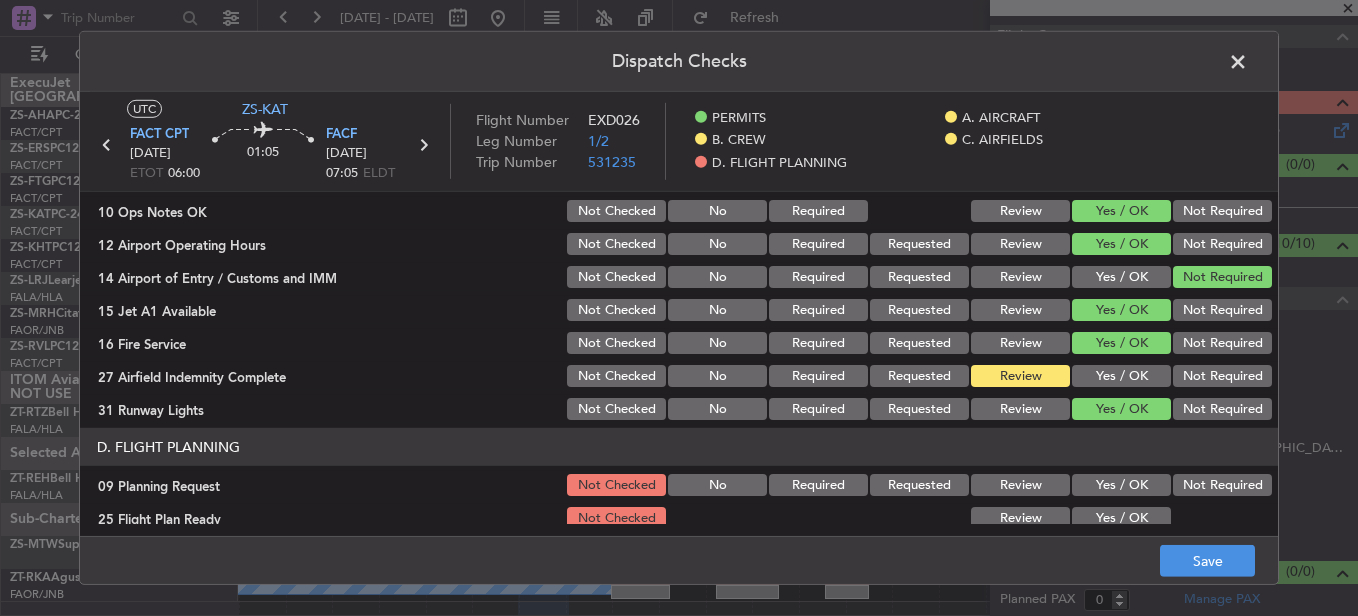 scroll, scrollTop: 542, scrollLeft: 0, axis: vertical 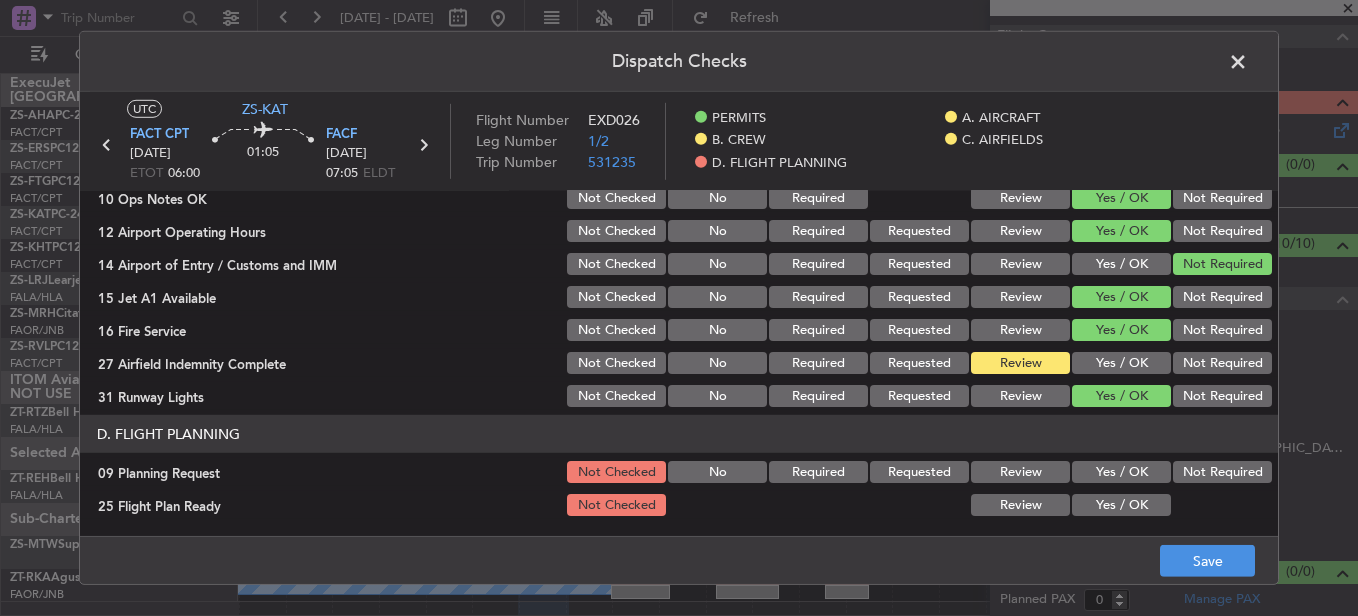 click on "Yes / OK" 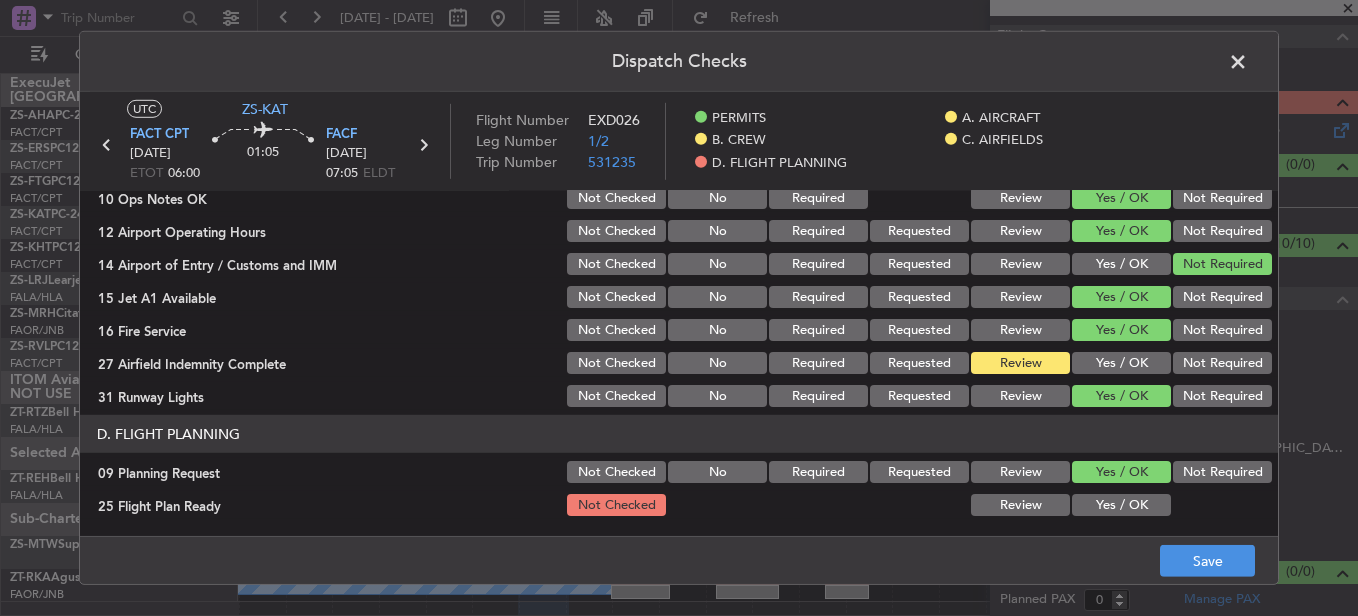 click on "Review" 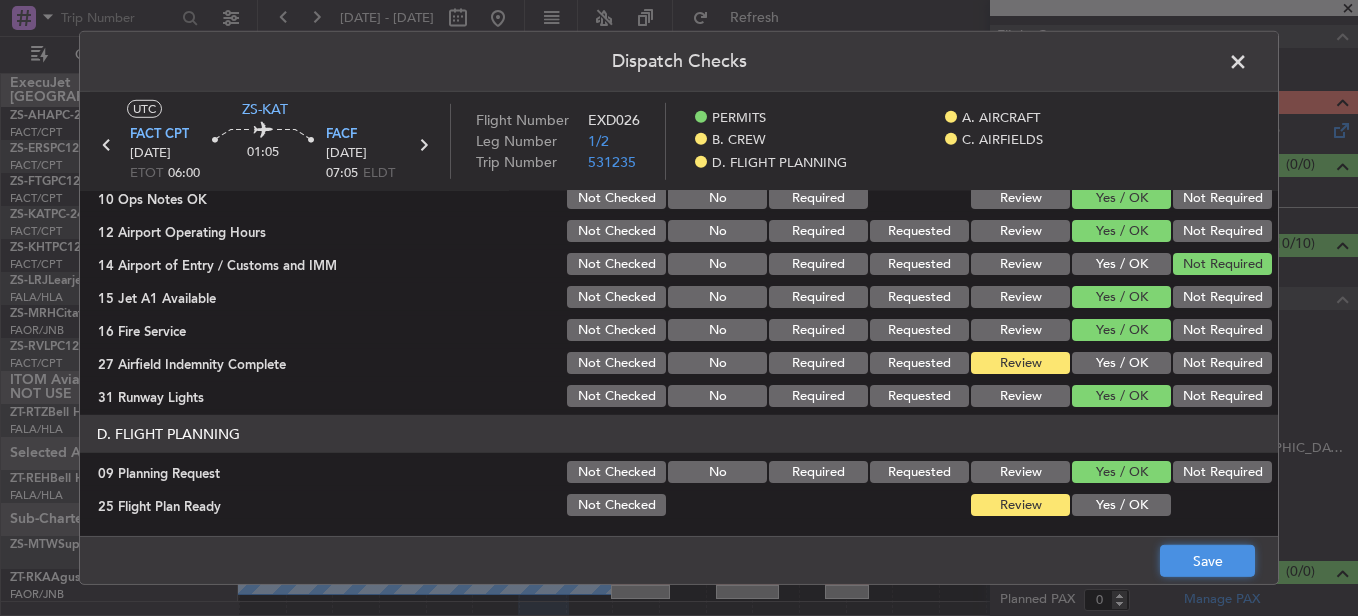 click on "Save" 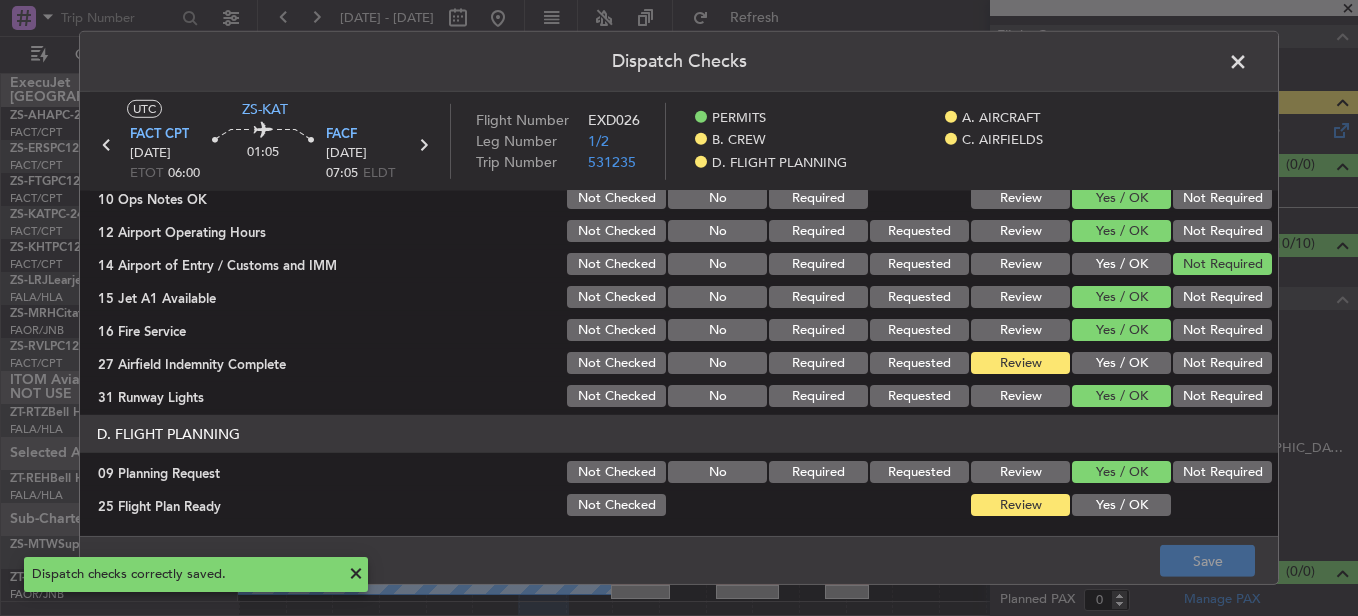 click 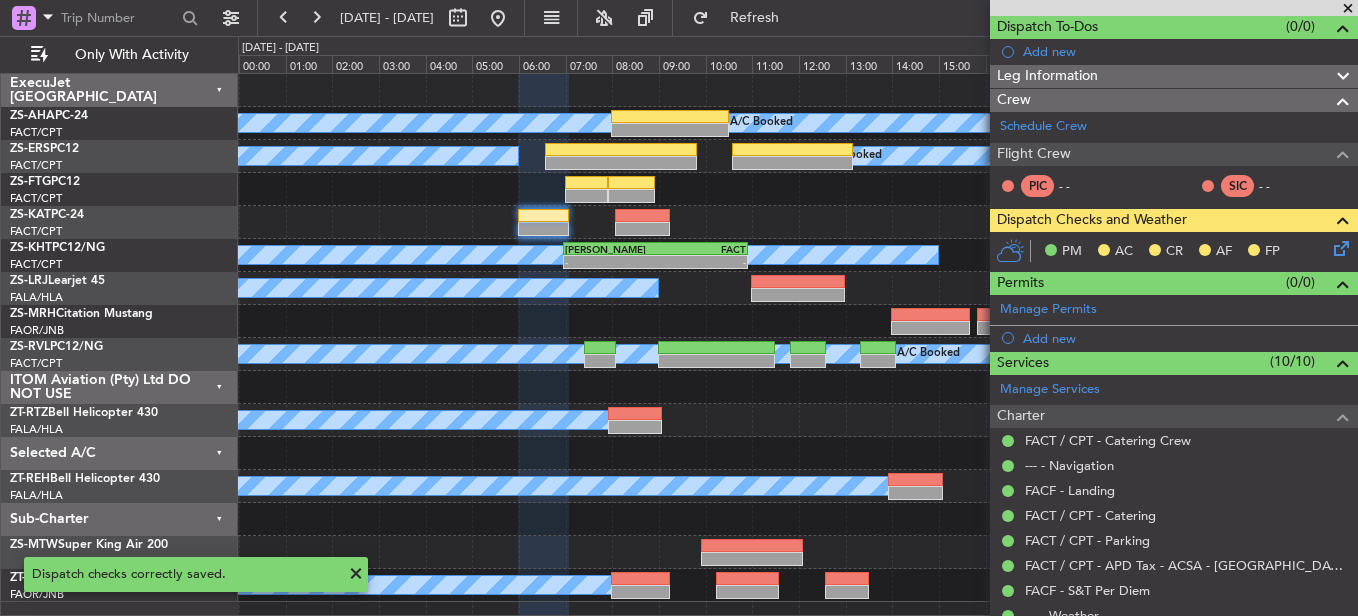 scroll, scrollTop: 0, scrollLeft: 0, axis: both 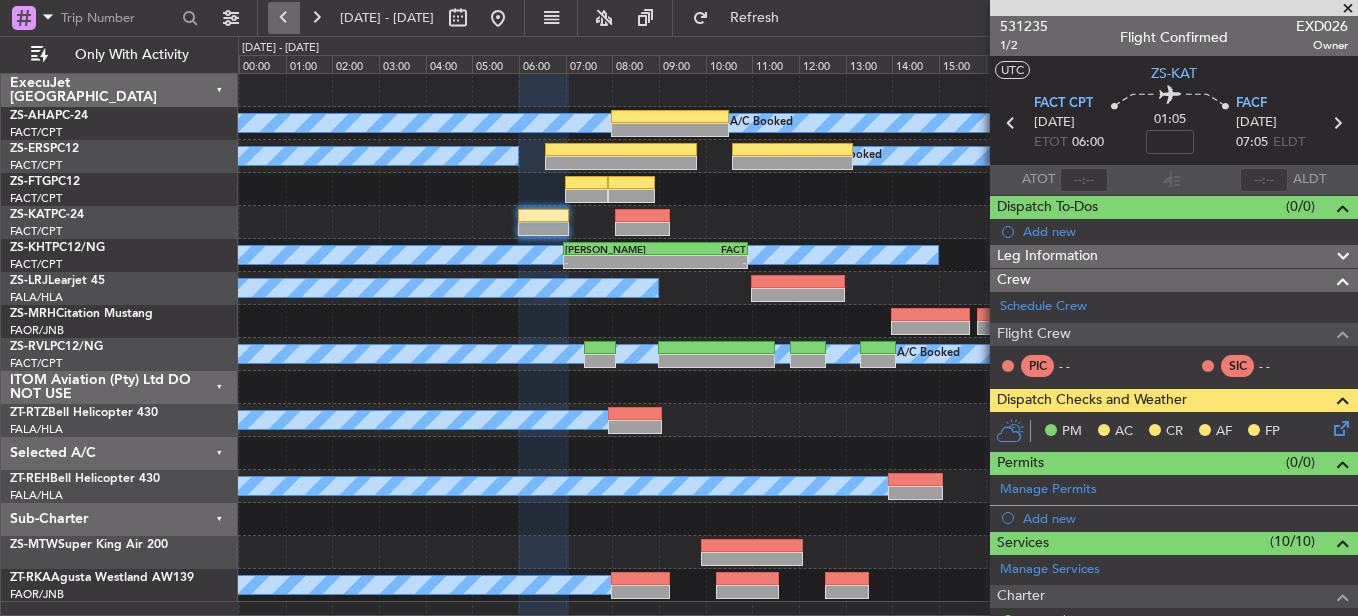 click at bounding box center (284, 18) 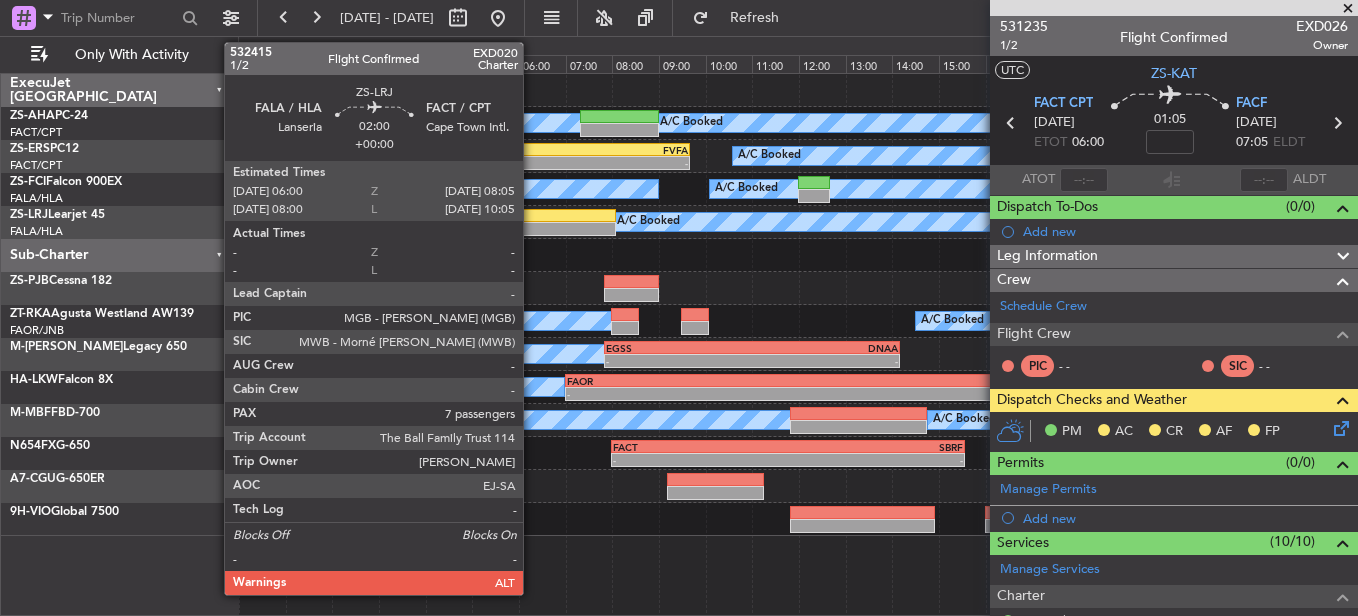 click 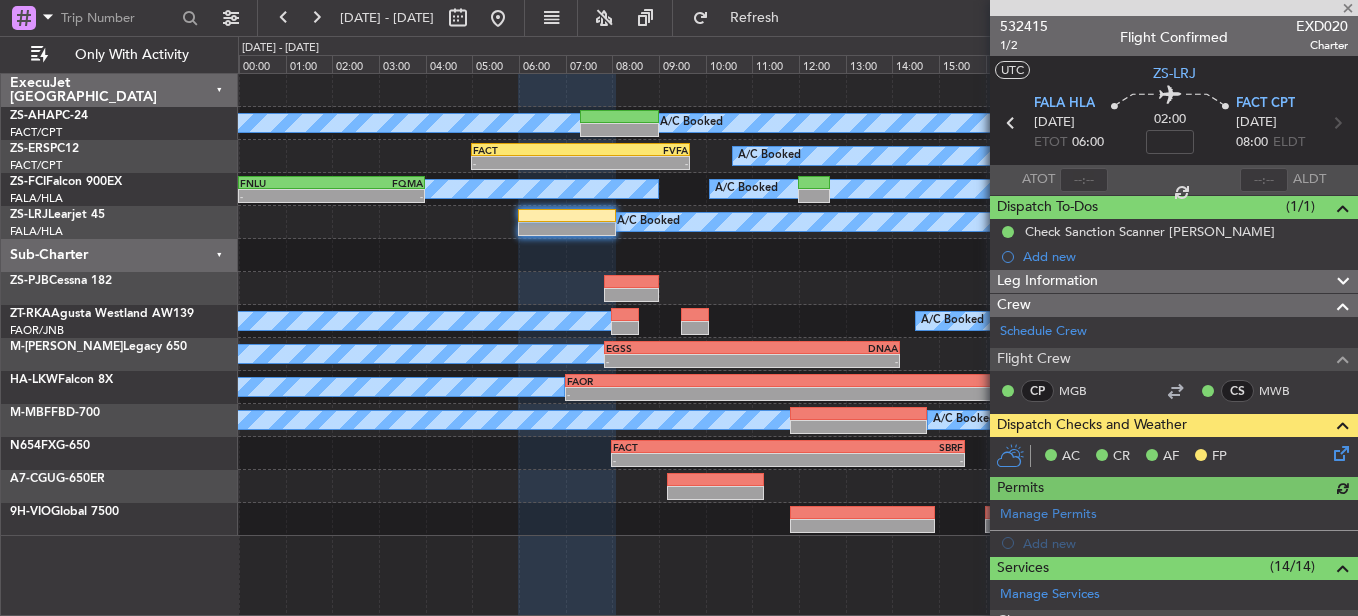 click at bounding box center (1174, 8) 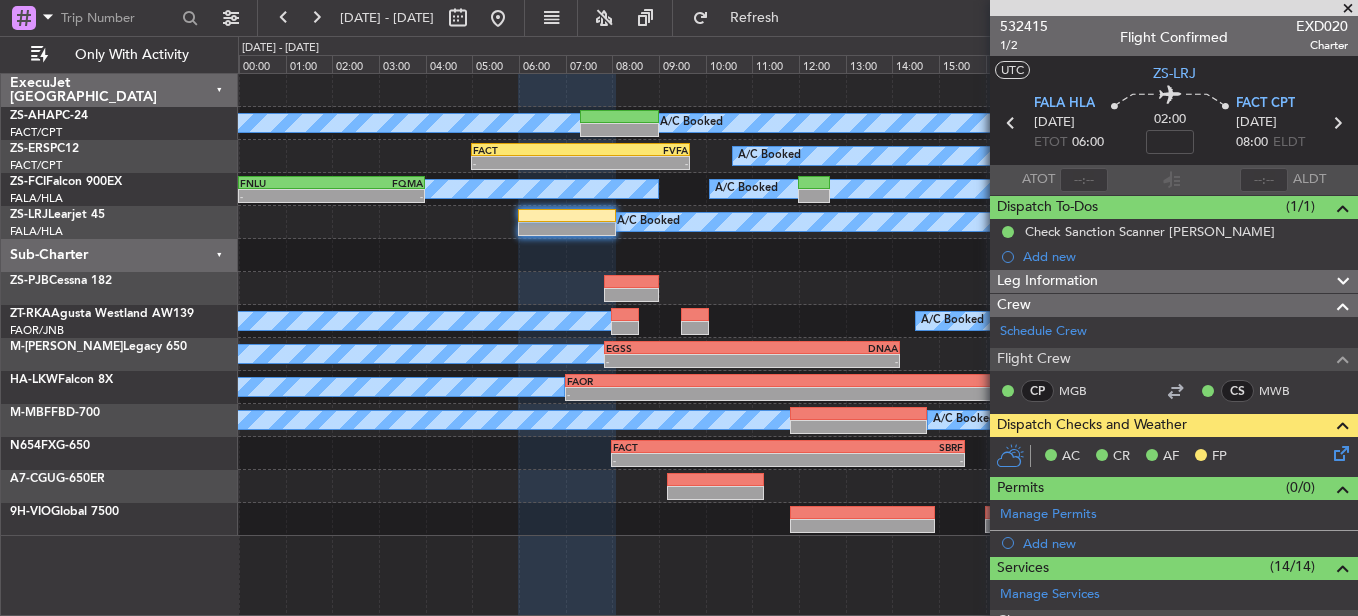 click at bounding box center [1348, 9] 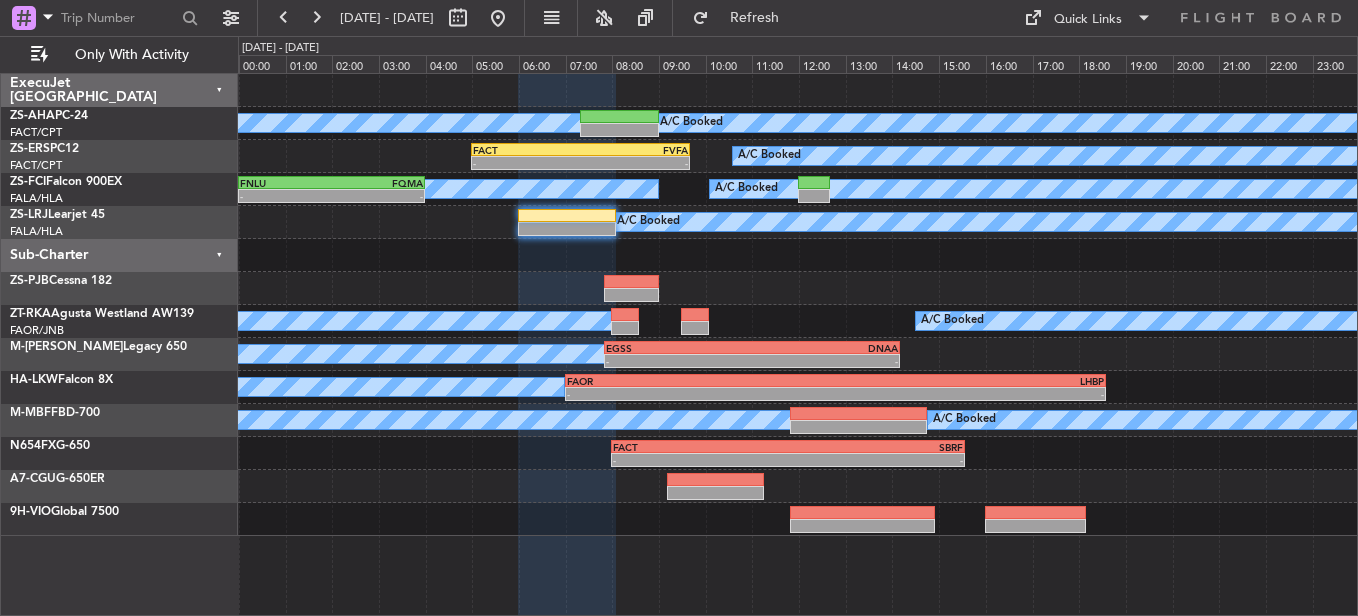 type on "0" 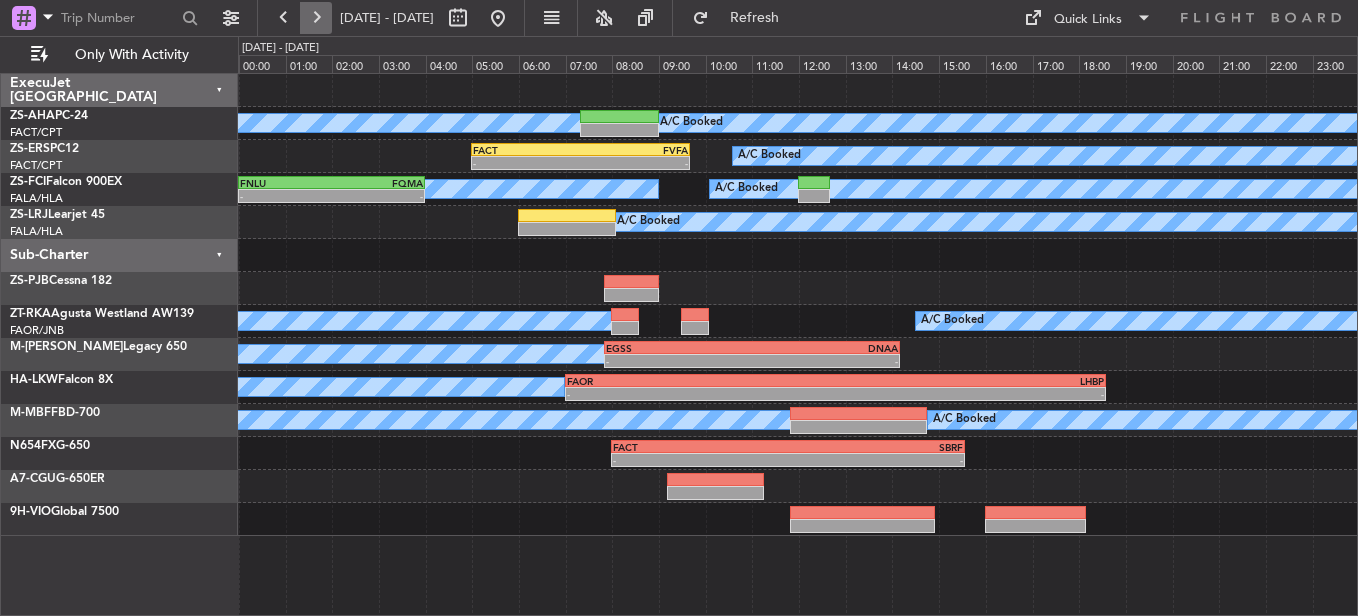 click at bounding box center [316, 18] 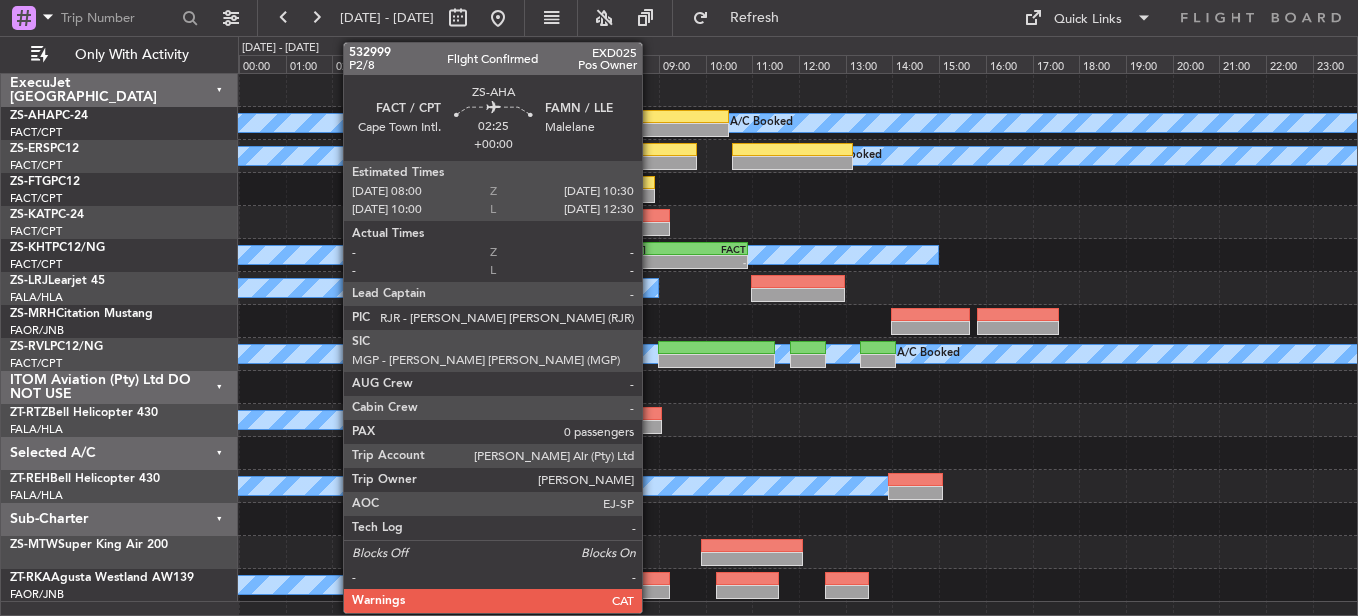 click 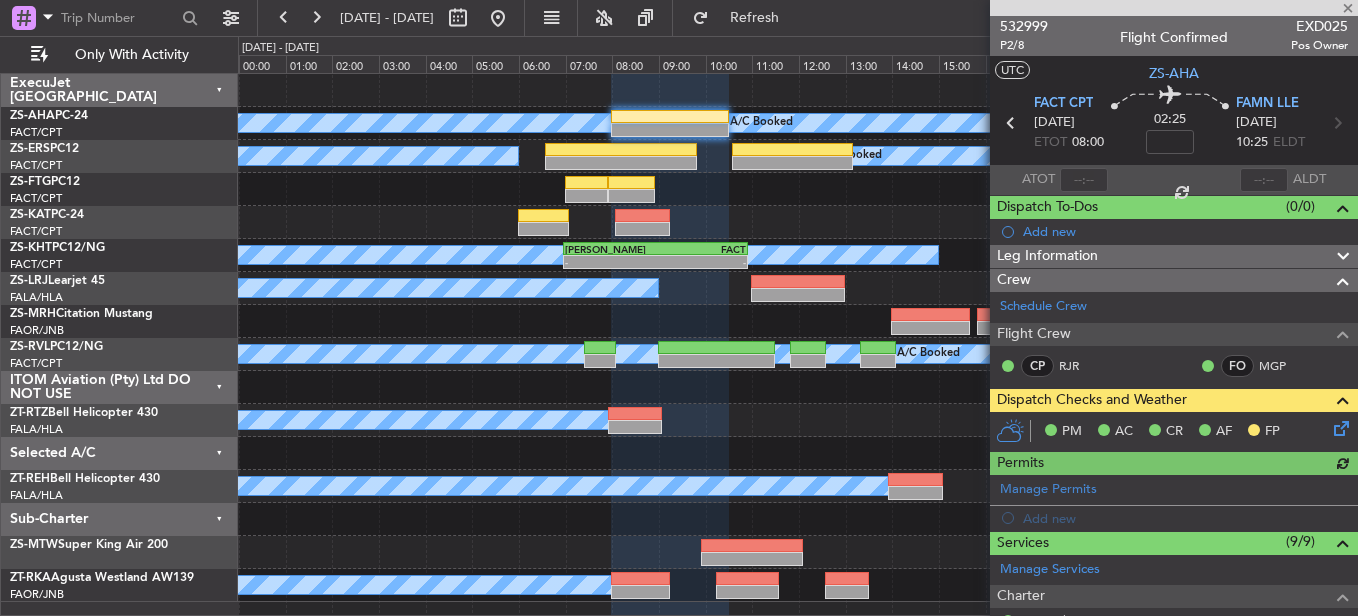 click 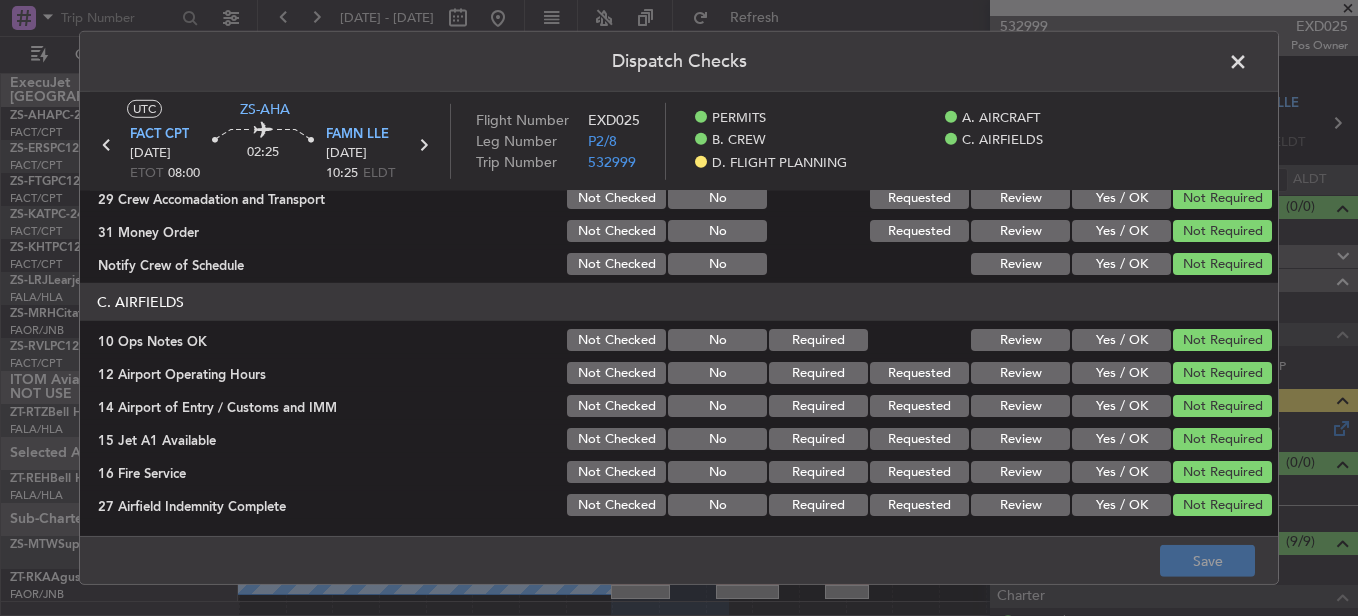 scroll, scrollTop: 542, scrollLeft: 0, axis: vertical 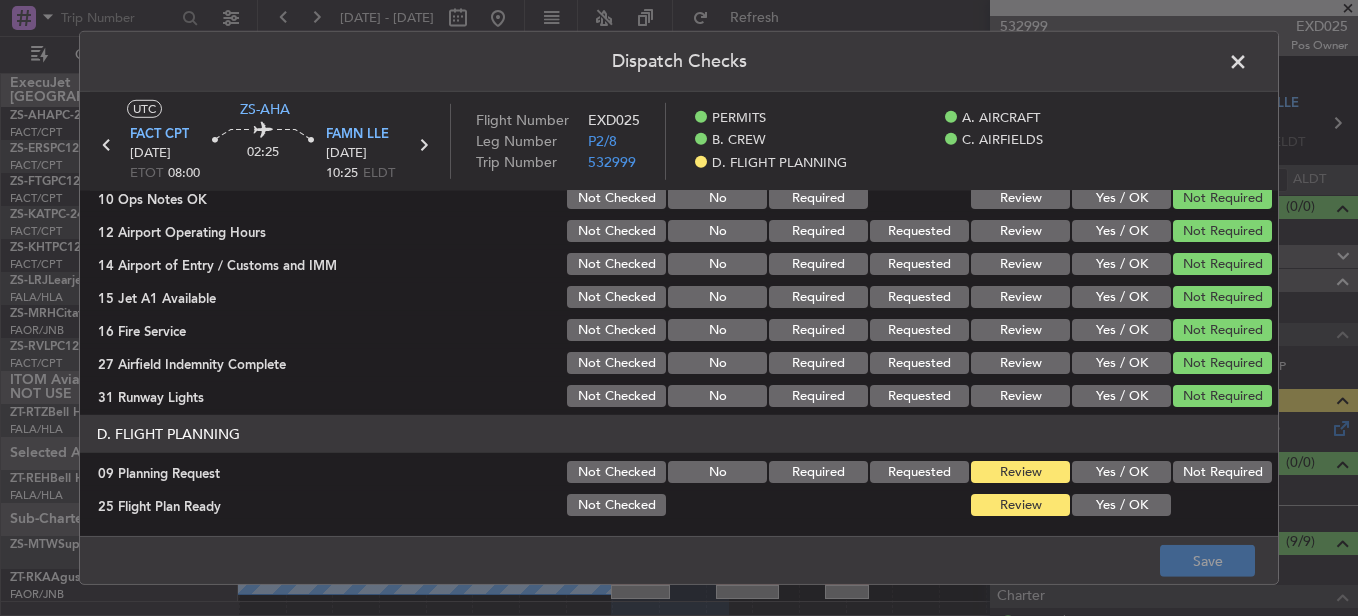 click on "Yes / OK" 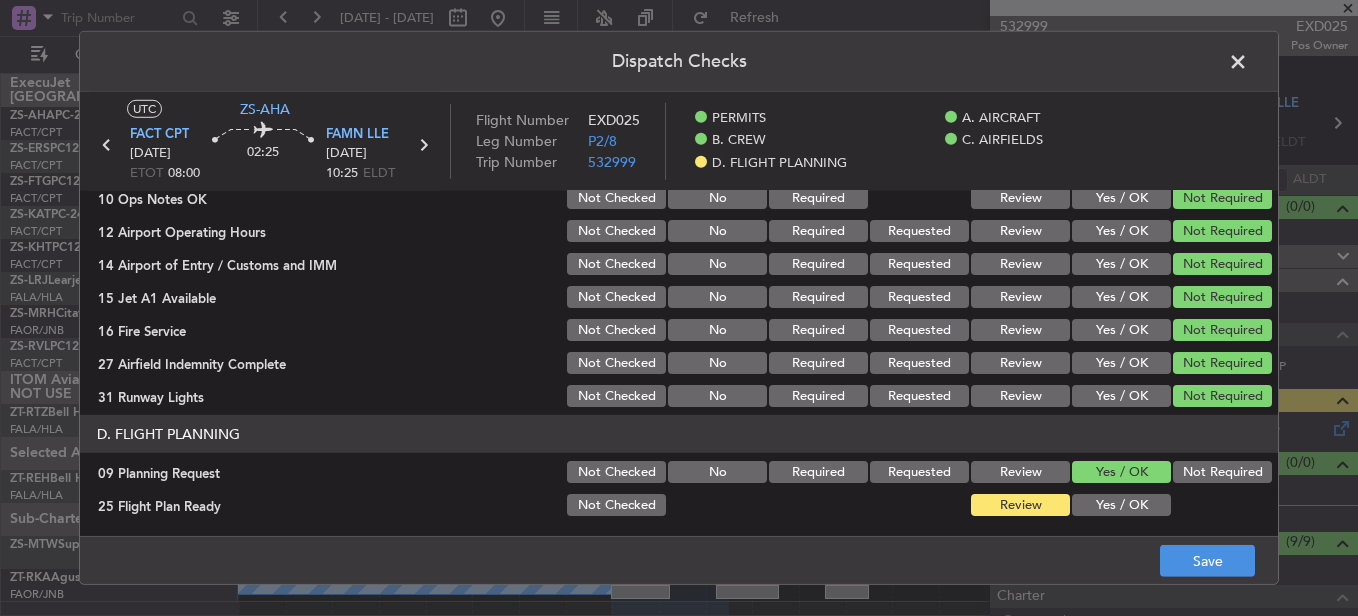 click on "Yes / OK" 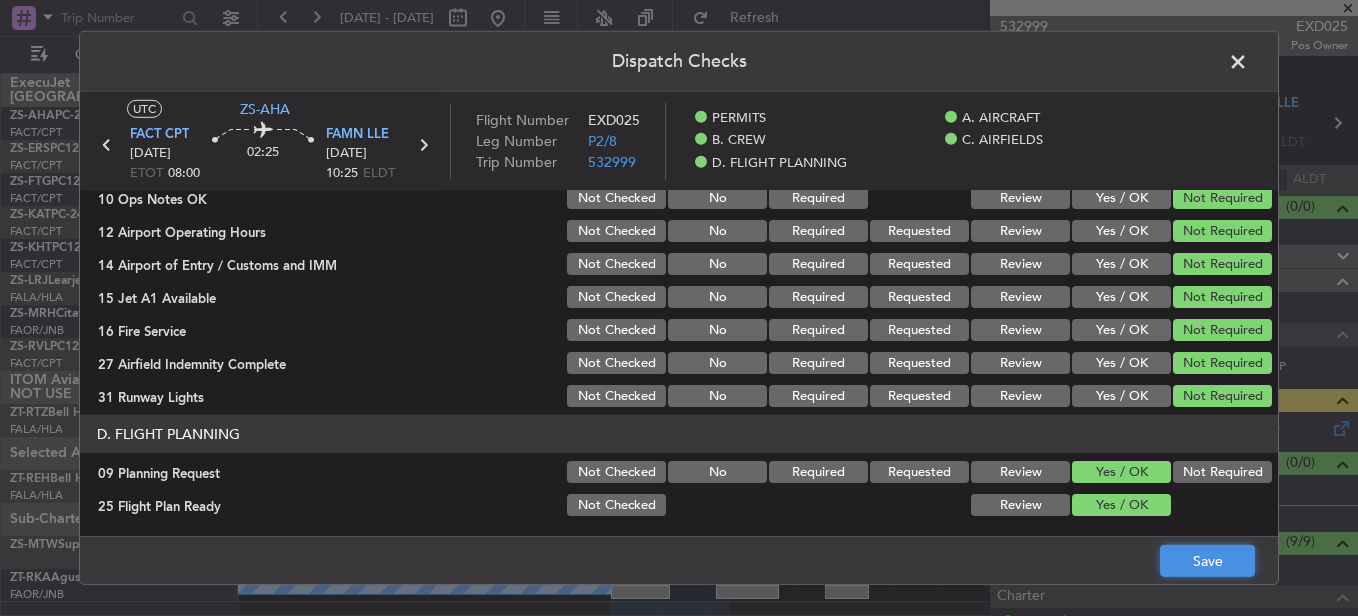 click on "Save" 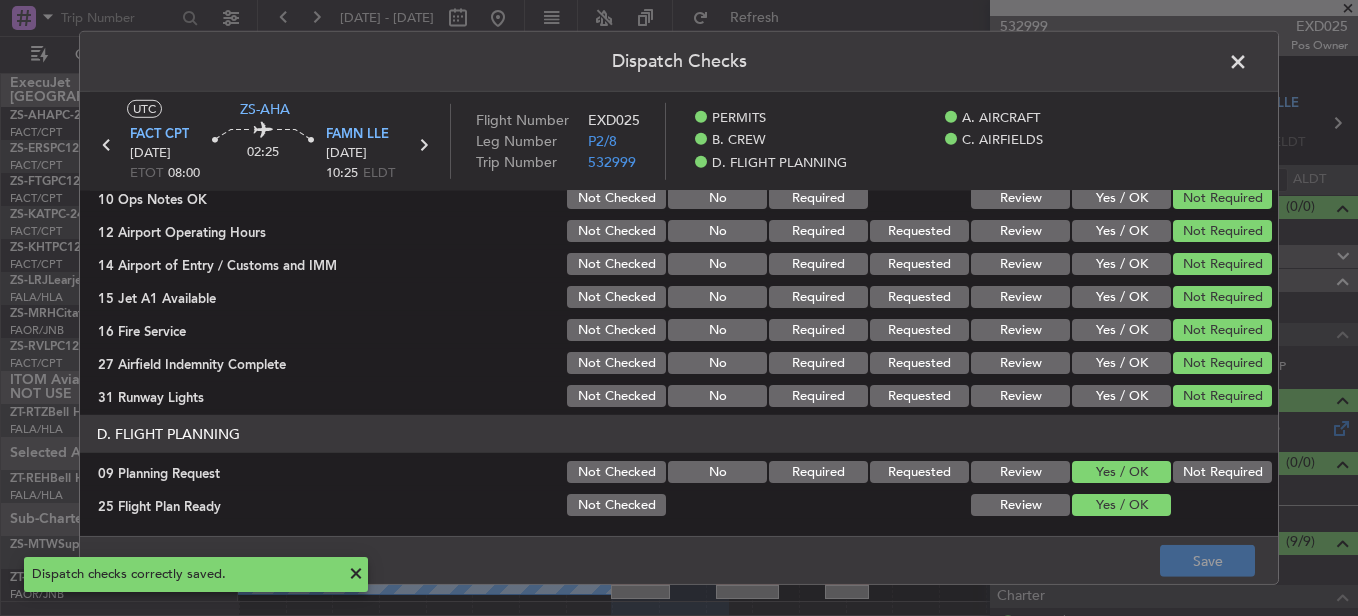 click 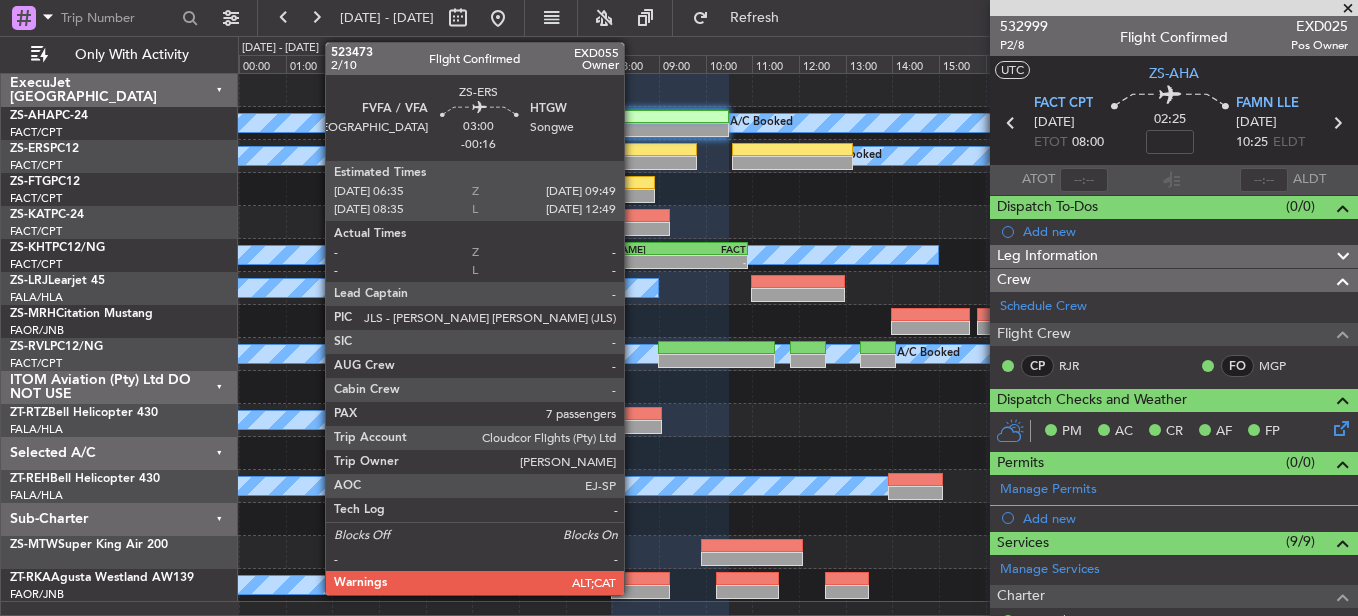 click 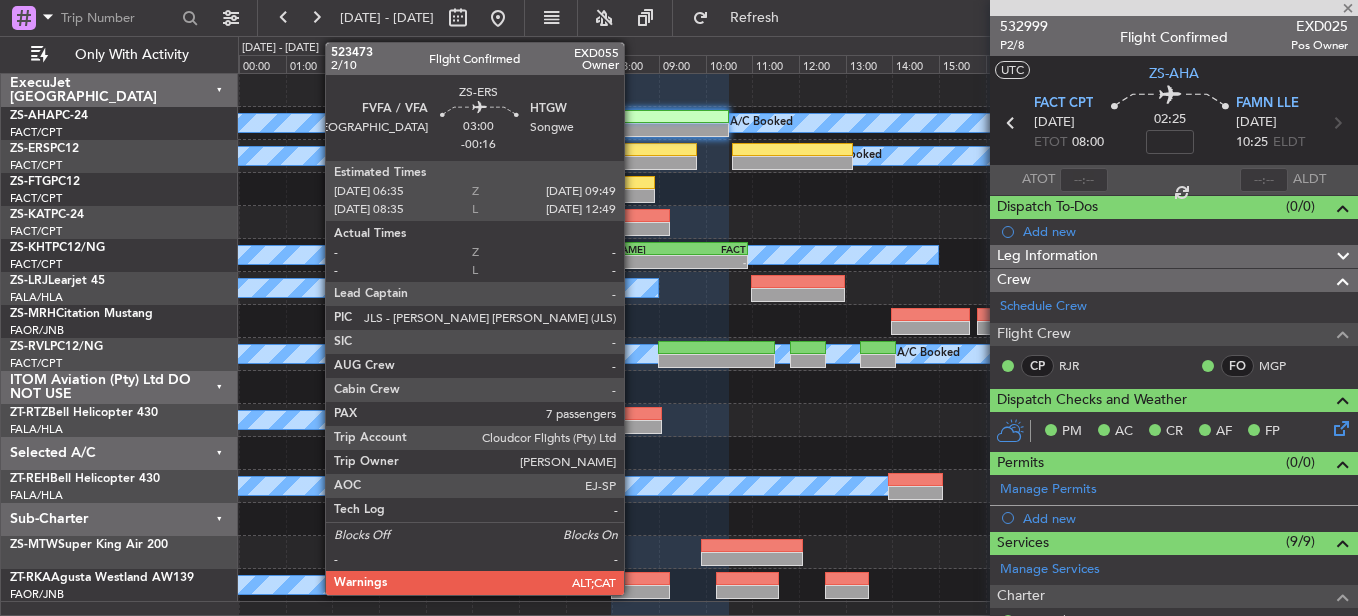 type on "-00:16" 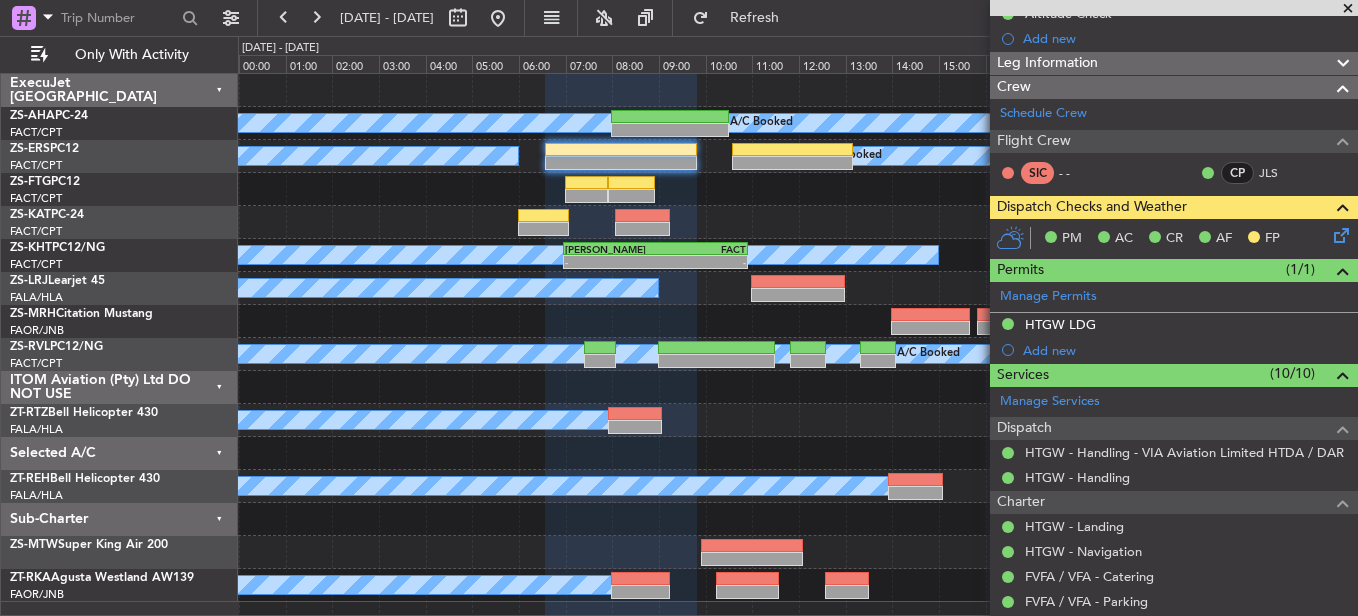 scroll, scrollTop: 200, scrollLeft: 0, axis: vertical 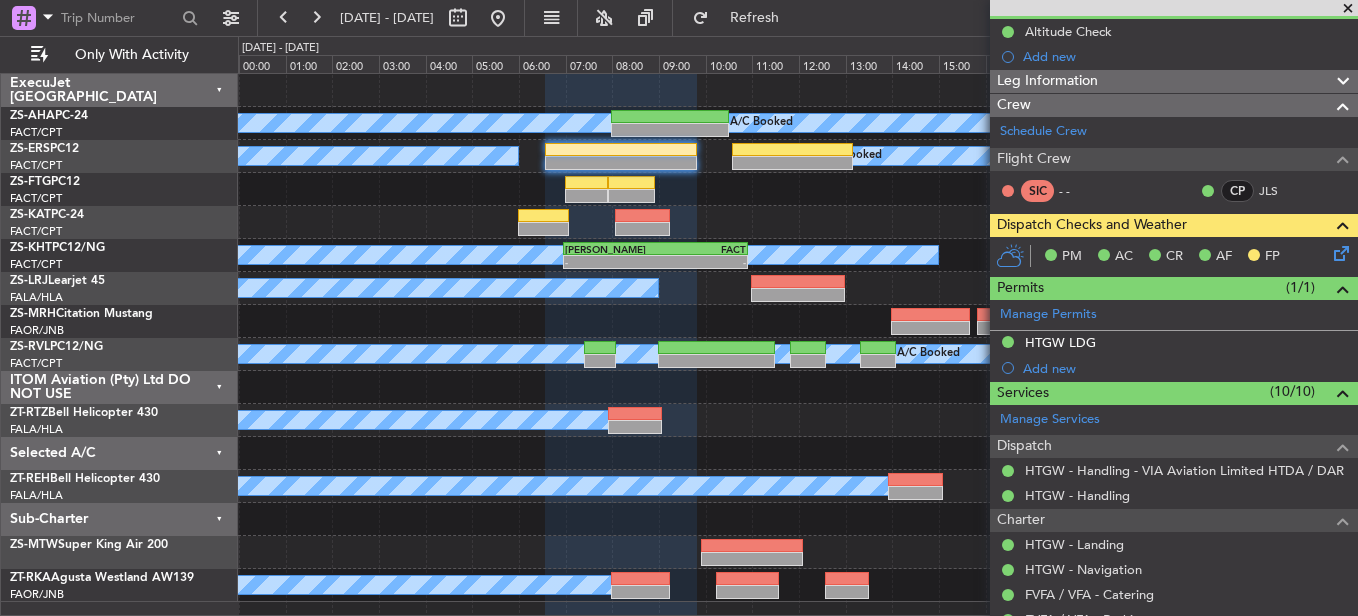 click 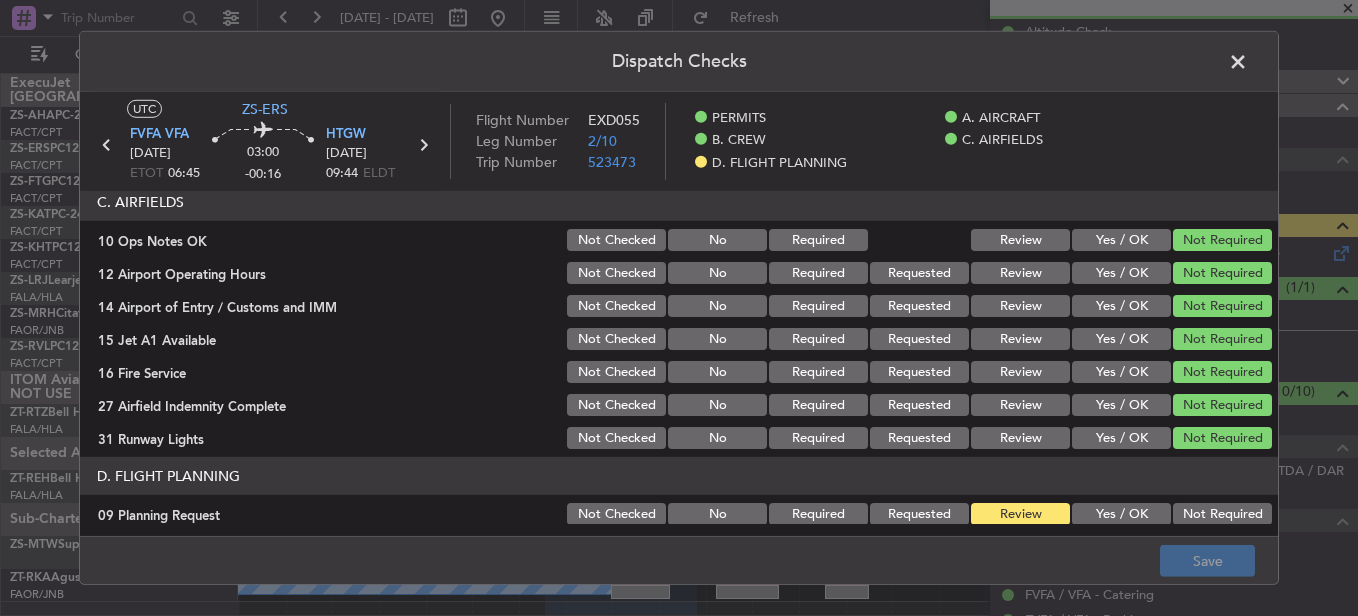 scroll, scrollTop: 542, scrollLeft: 0, axis: vertical 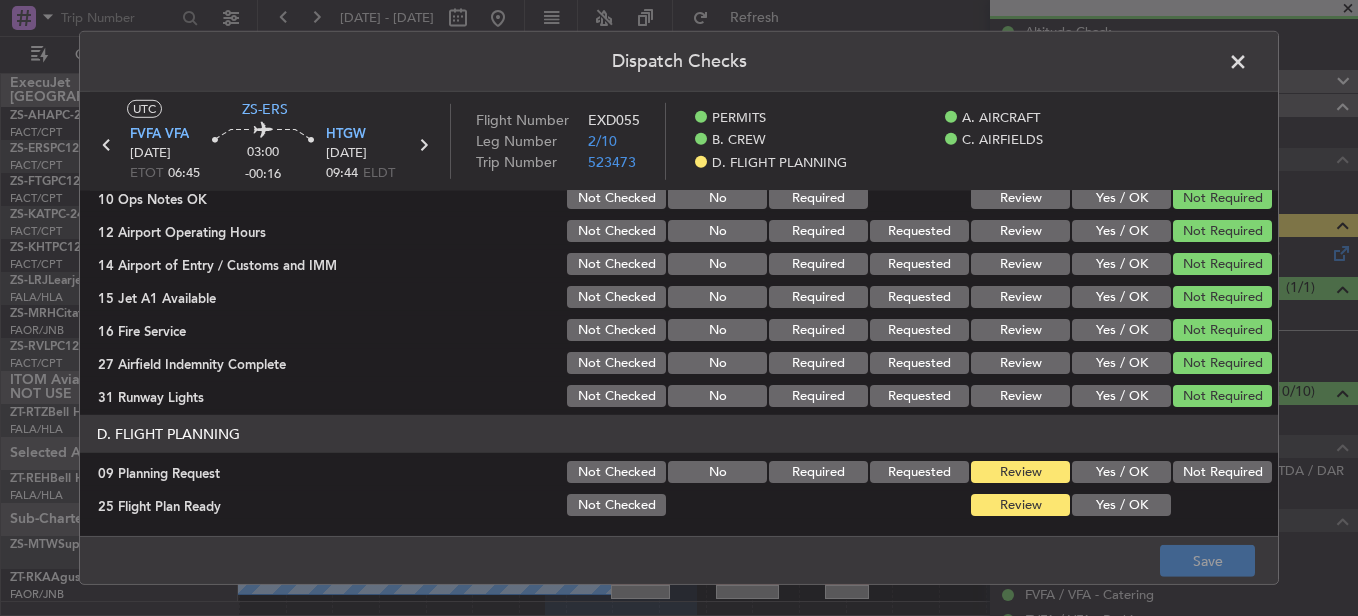 click on "Yes / OK" 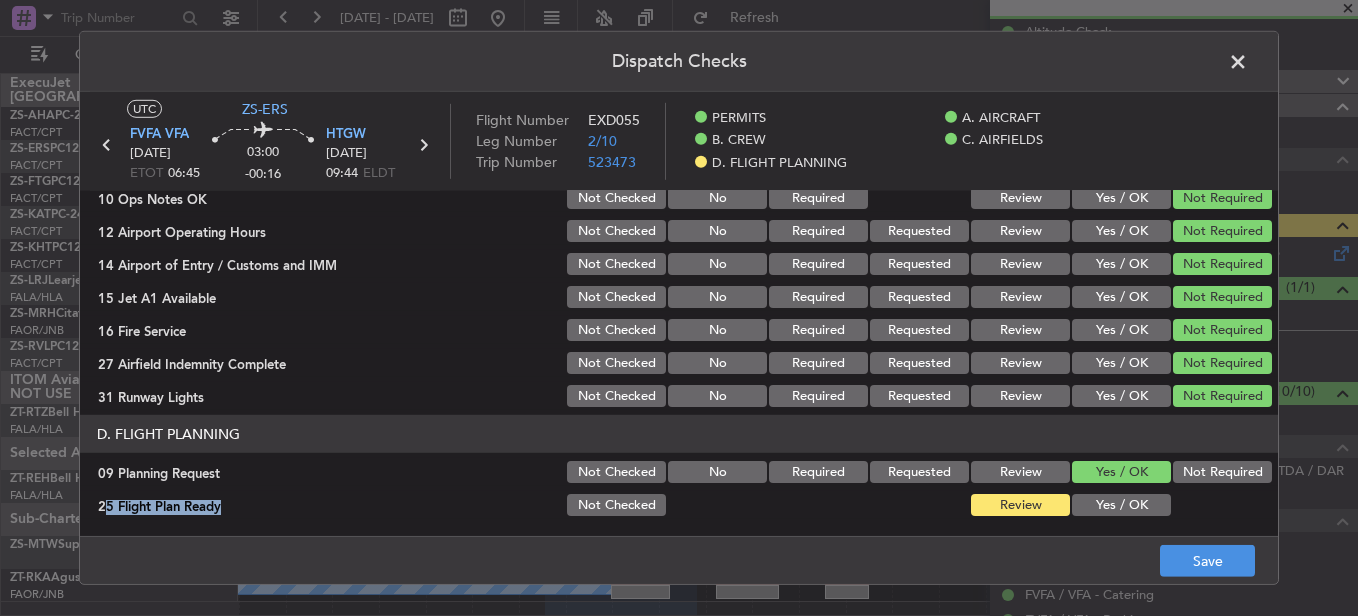 click on "D. FLIGHT PLANNING   09 Planning Request  Not Checked No Required Requested Review Yes / OK Not Required  25 Flight Plan Ready  Not Checked Review Yes / OK" 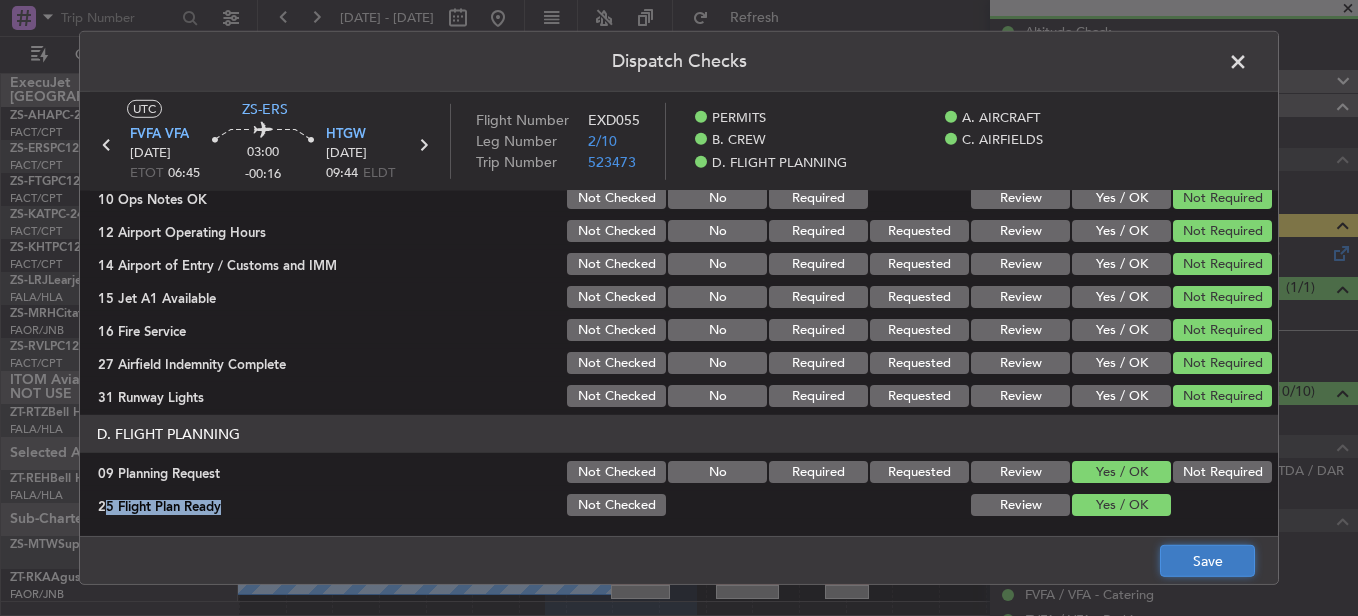 click on "Save" 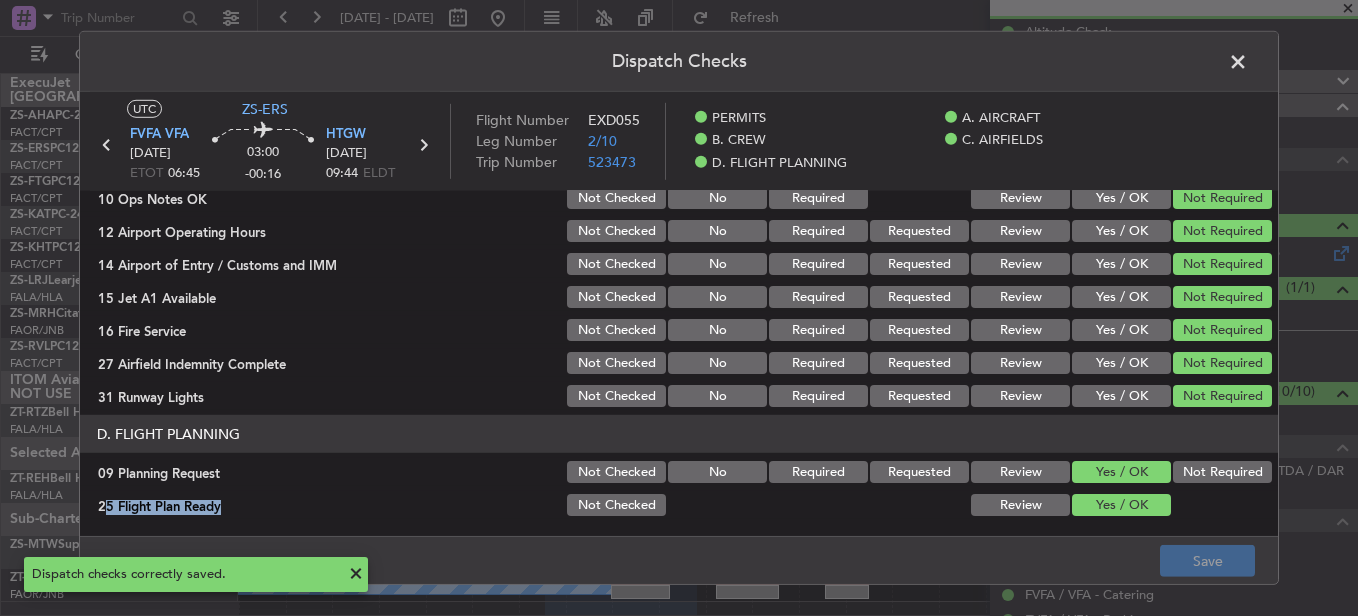 click 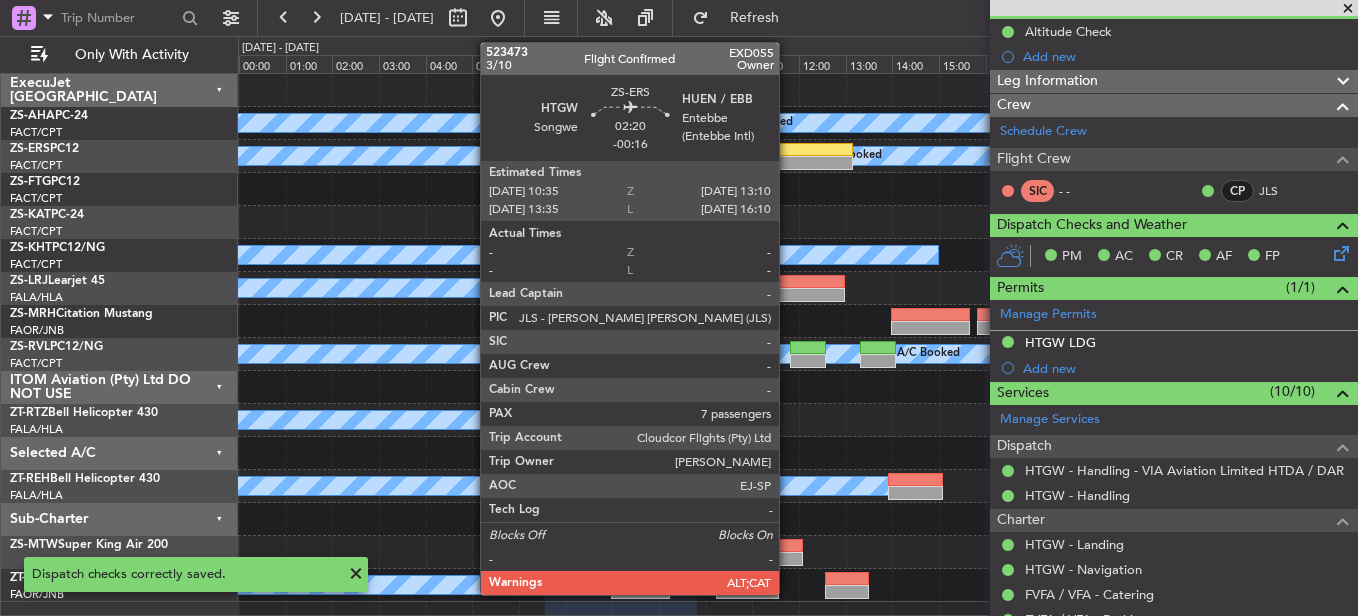 click 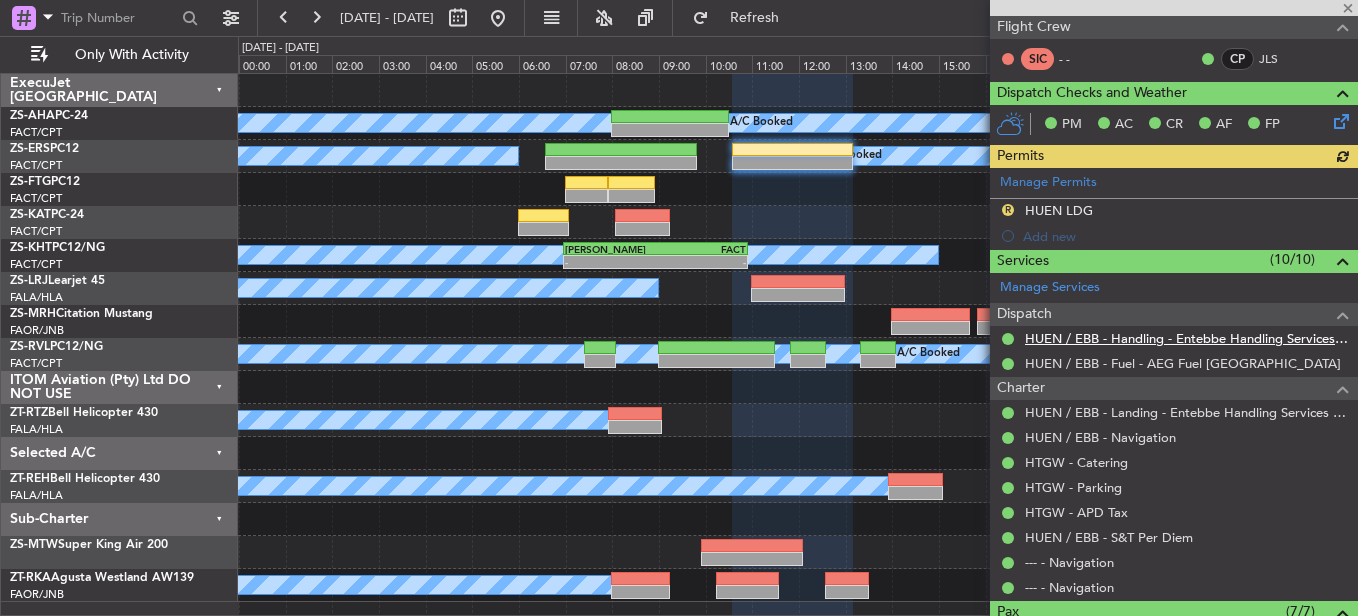 scroll, scrollTop: 287, scrollLeft: 0, axis: vertical 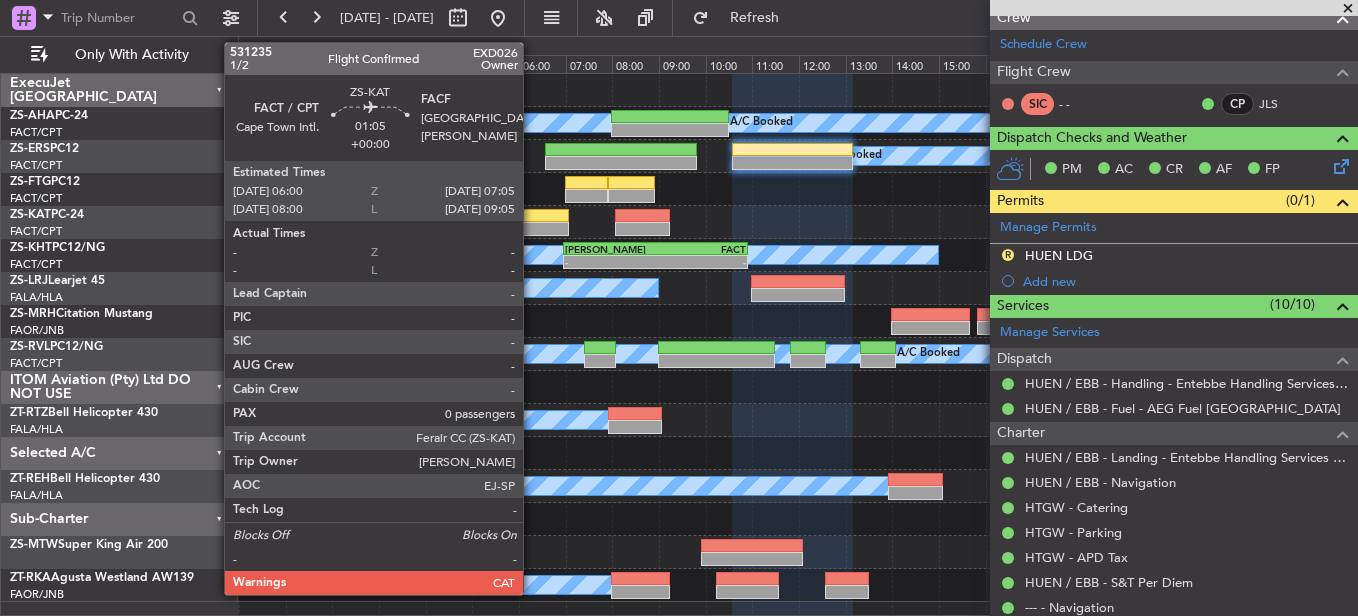 click 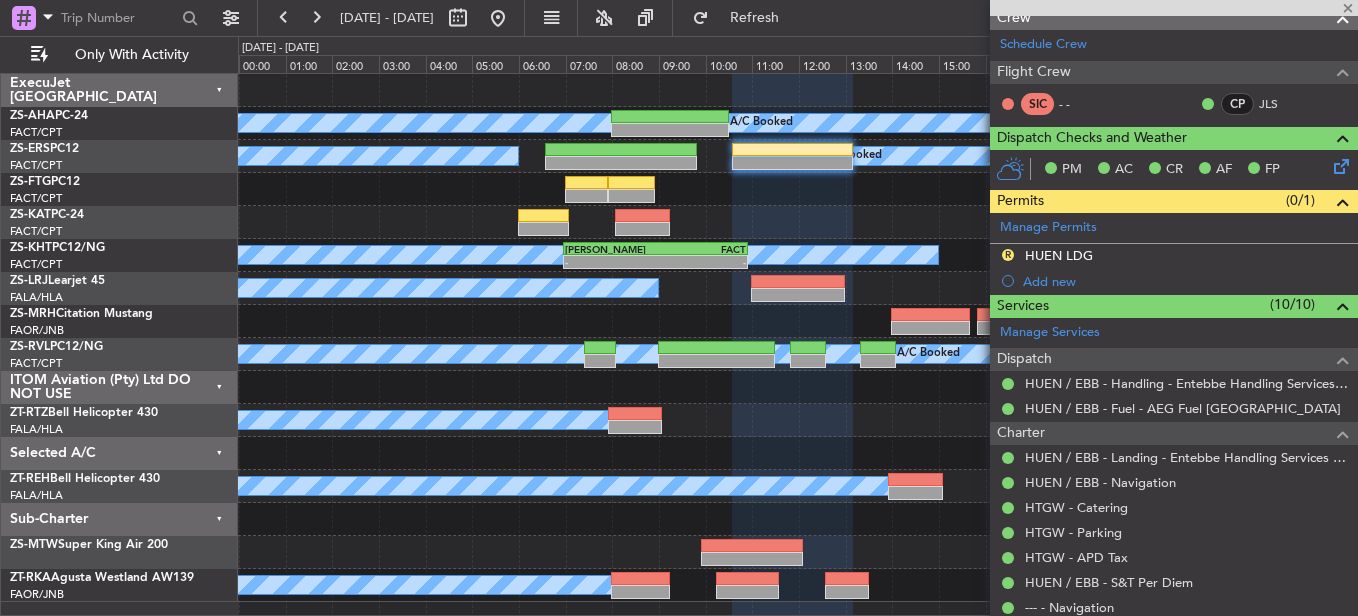 type 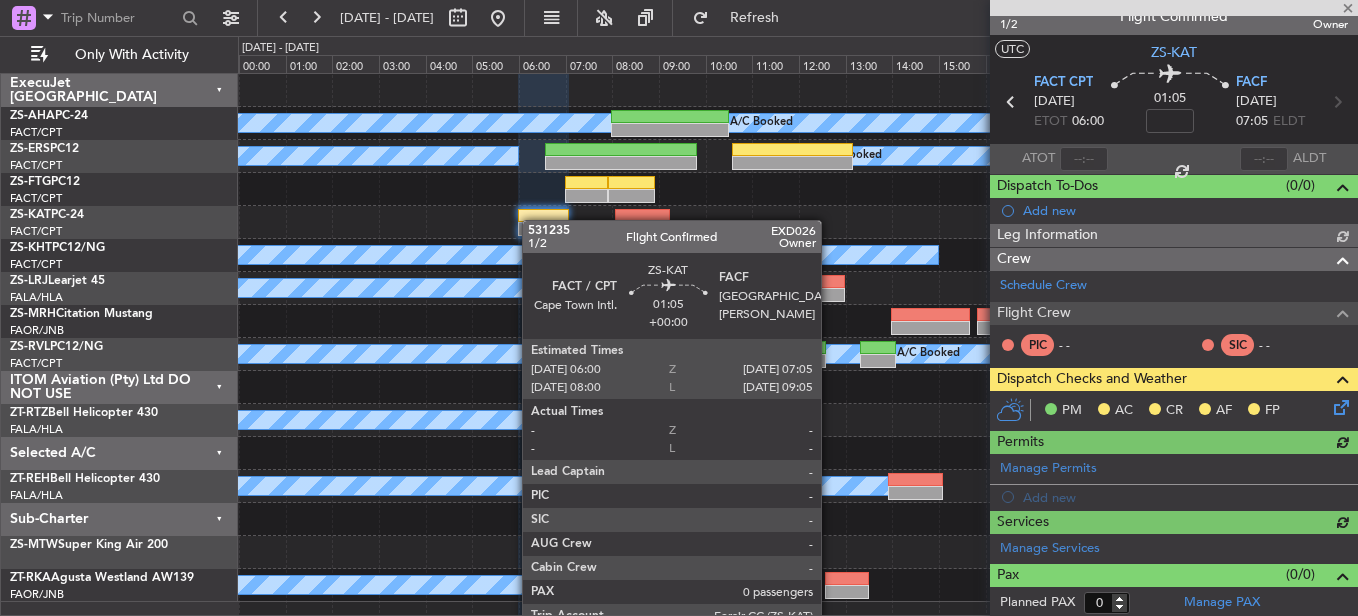 scroll, scrollTop: 262, scrollLeft: 0, axis: vertical 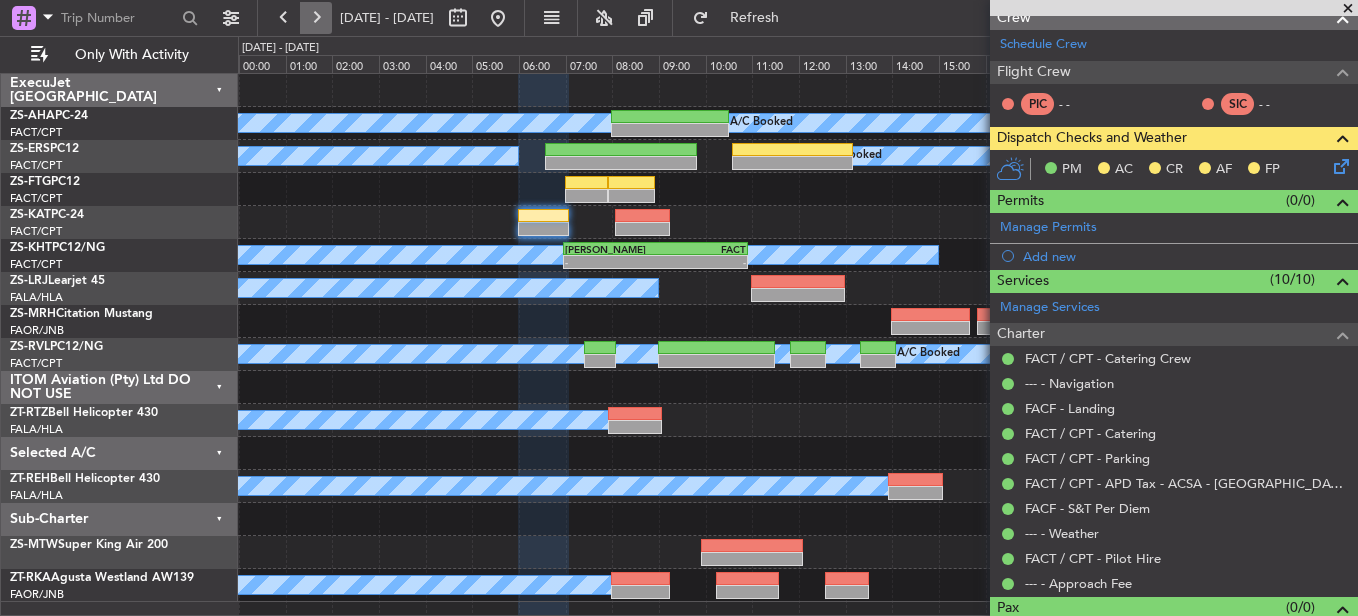 click at bounding box center [316, 18] 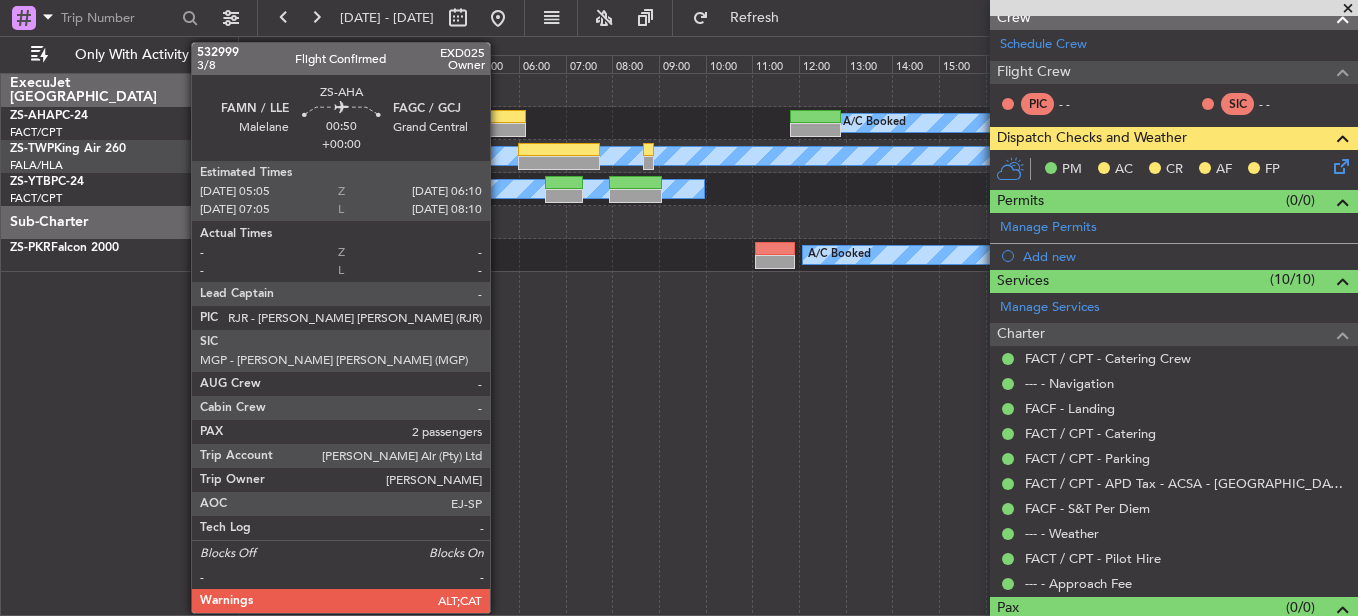 click 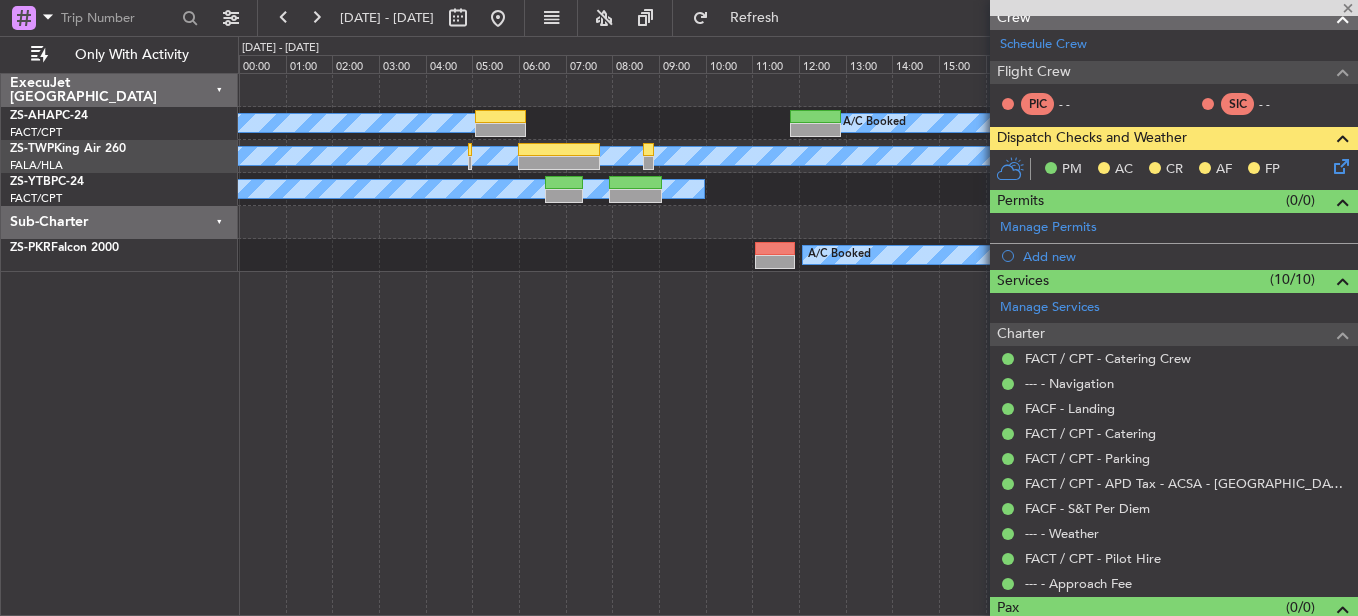 type on "2" 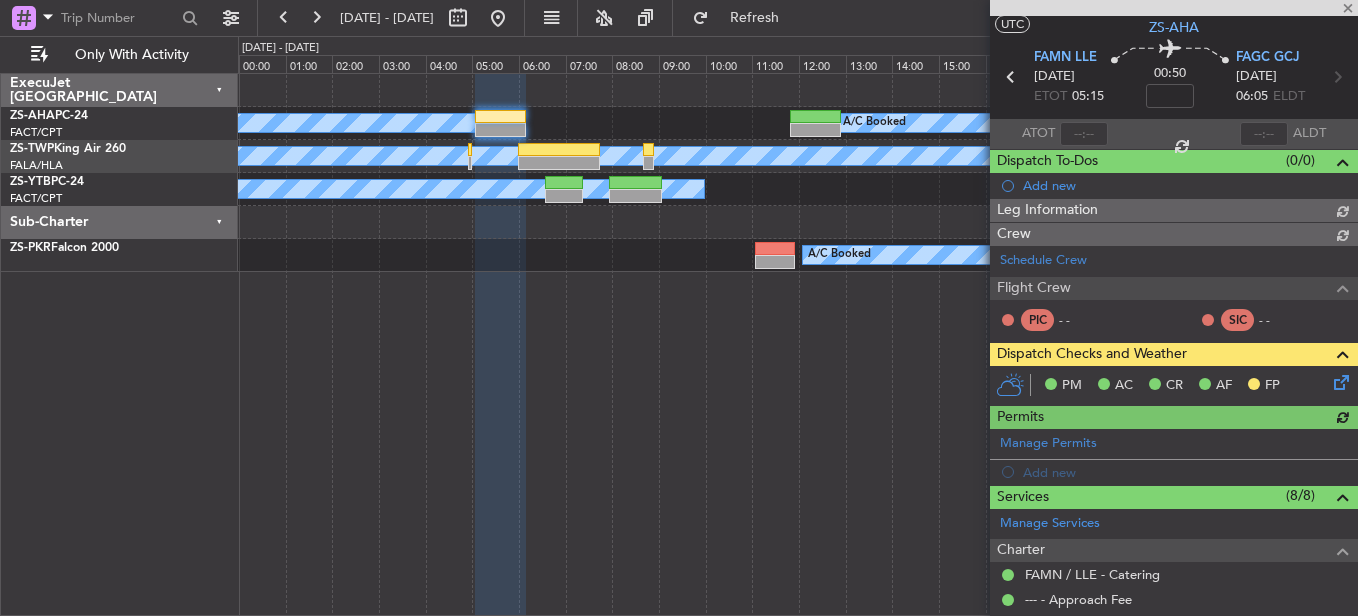 scroll, scrollTop: 262, scrollLeft: 0, axis: vertical 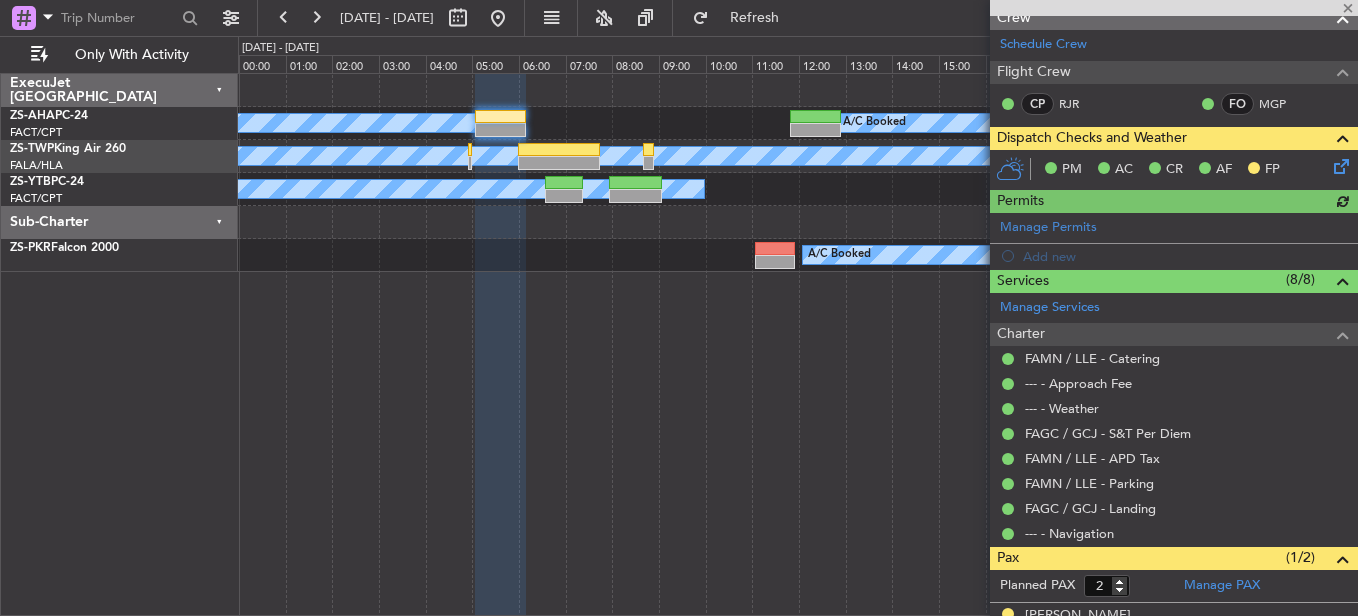 click 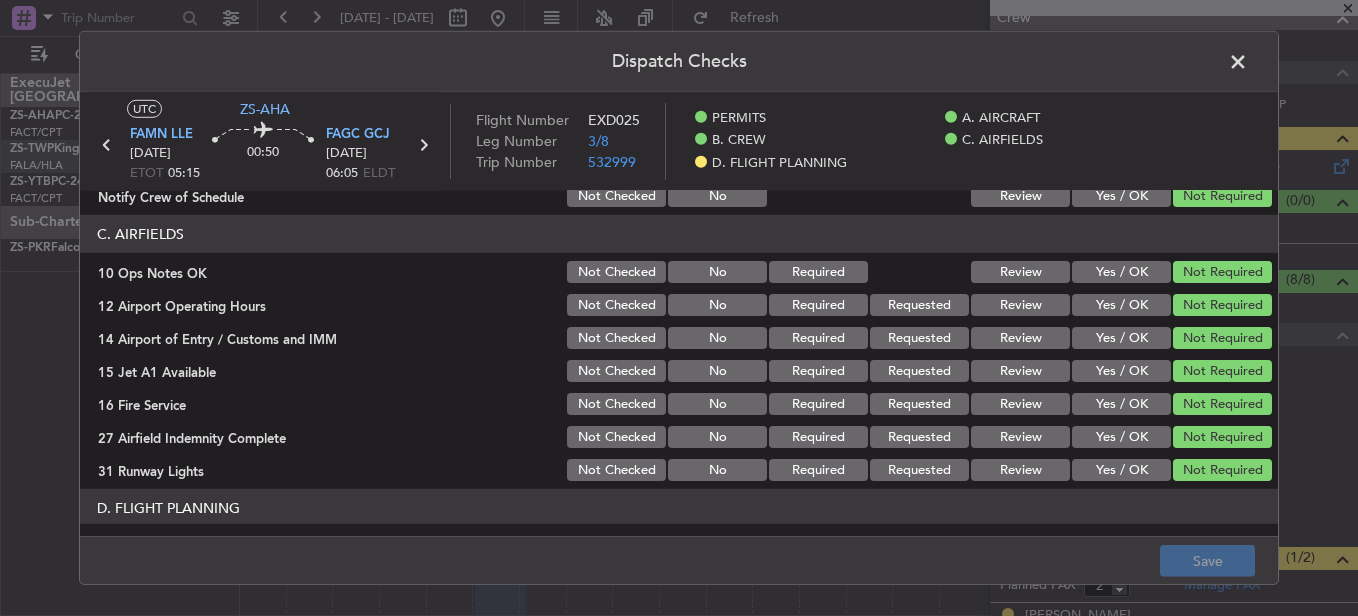 scroll, scrollTop: 542, scrollLeft: 0, axis: vertical 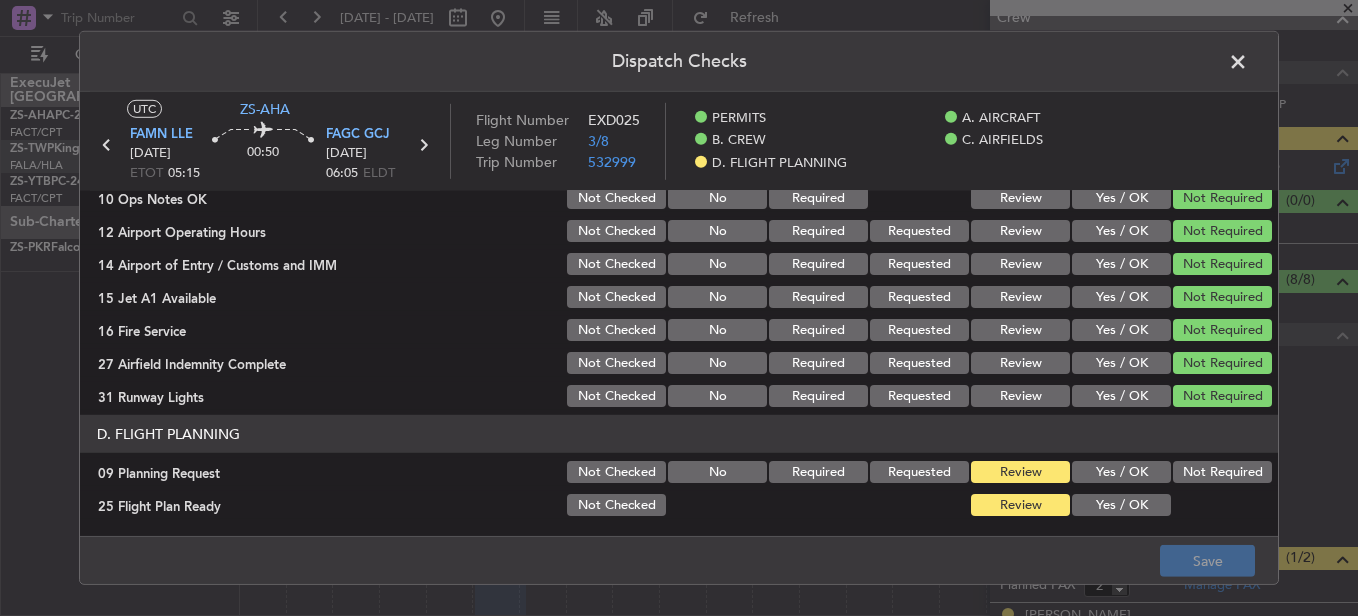 click on "Yes / OK" 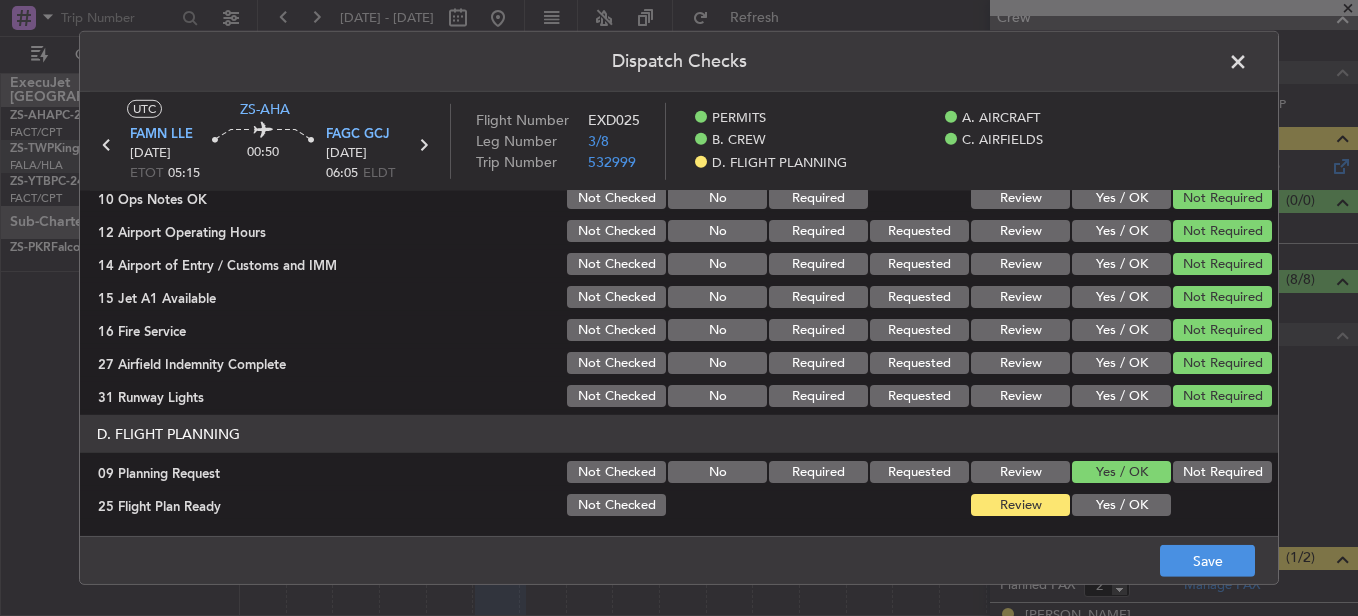 click on "Yes / OK" 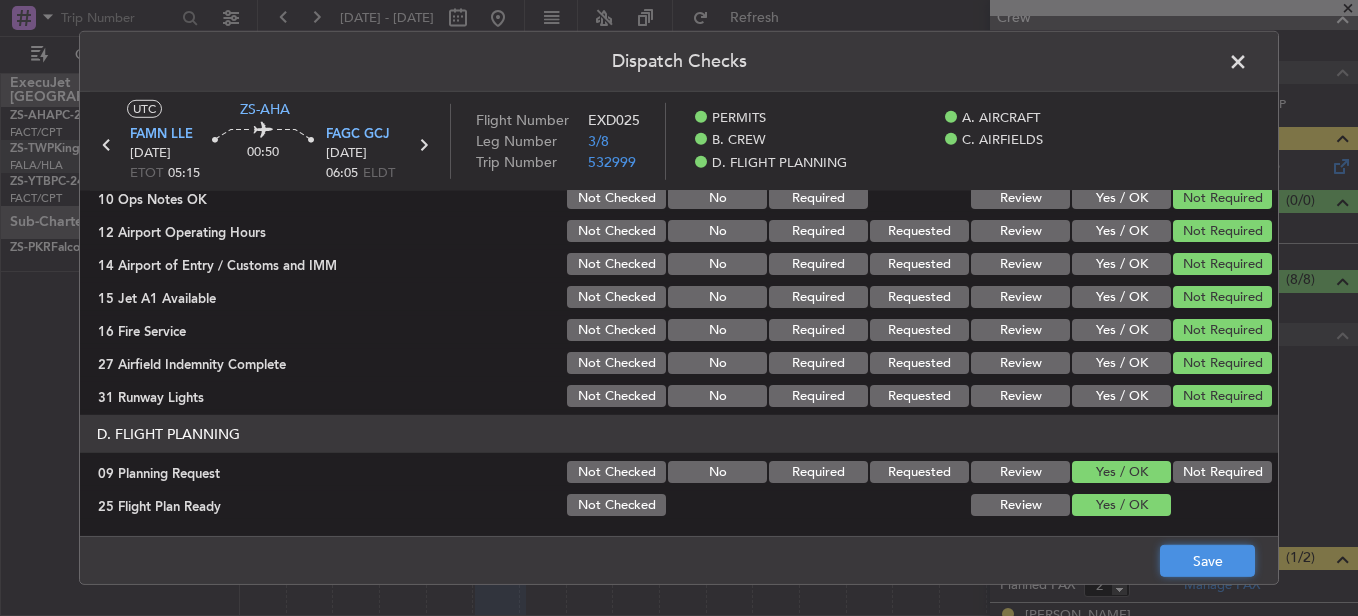 click on "Save" 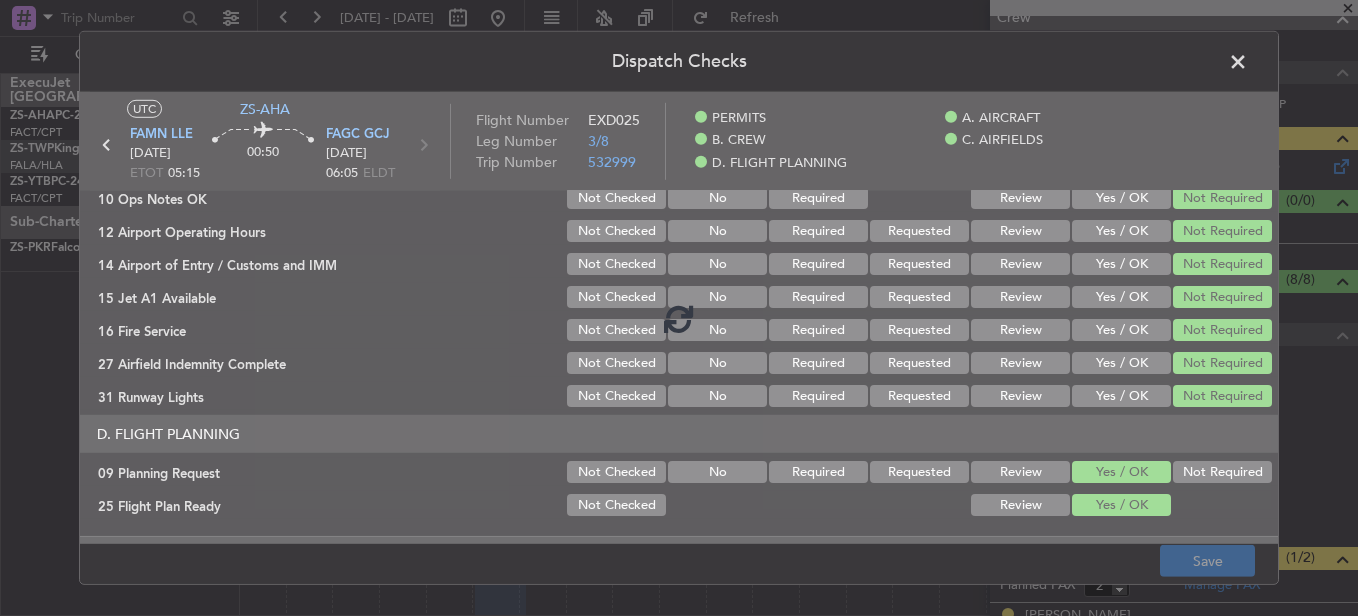 click 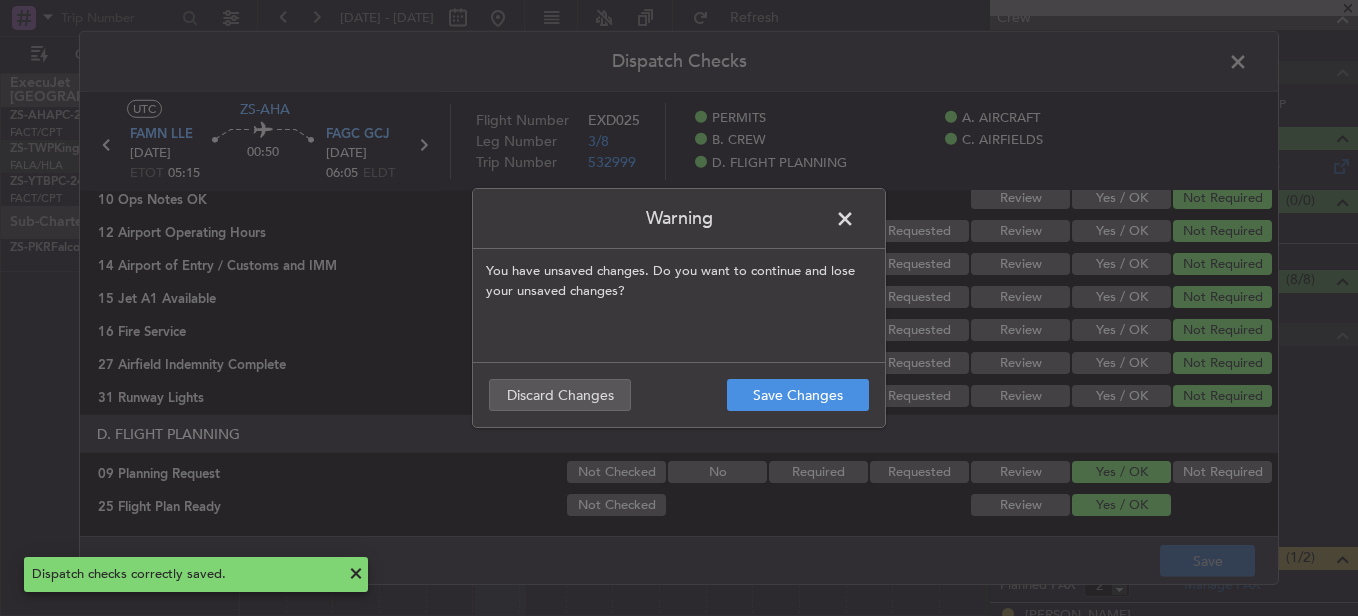click 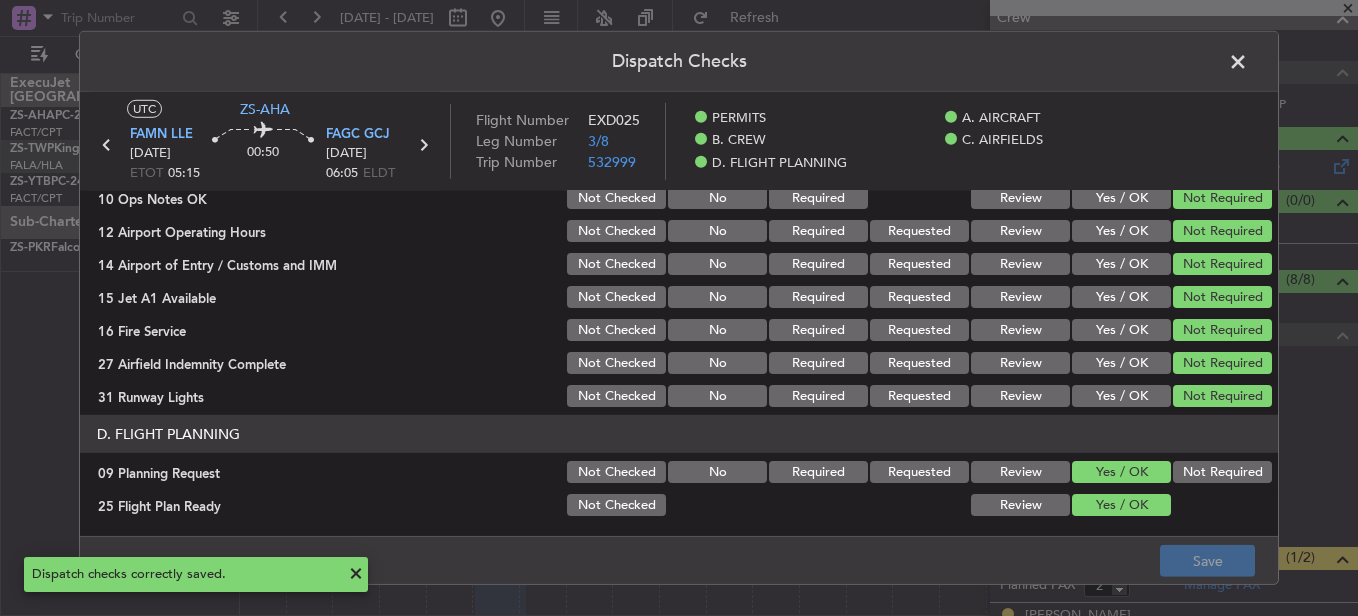 click 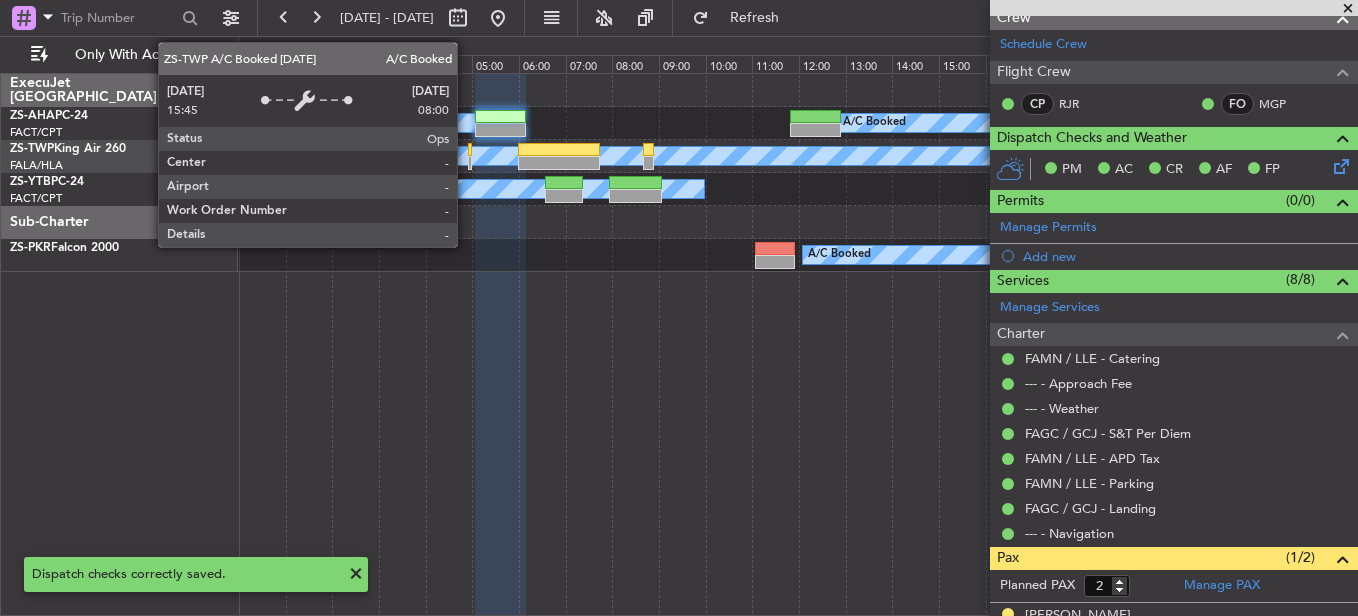 click on "A/C Booked" at bounding box center [1165, 156] 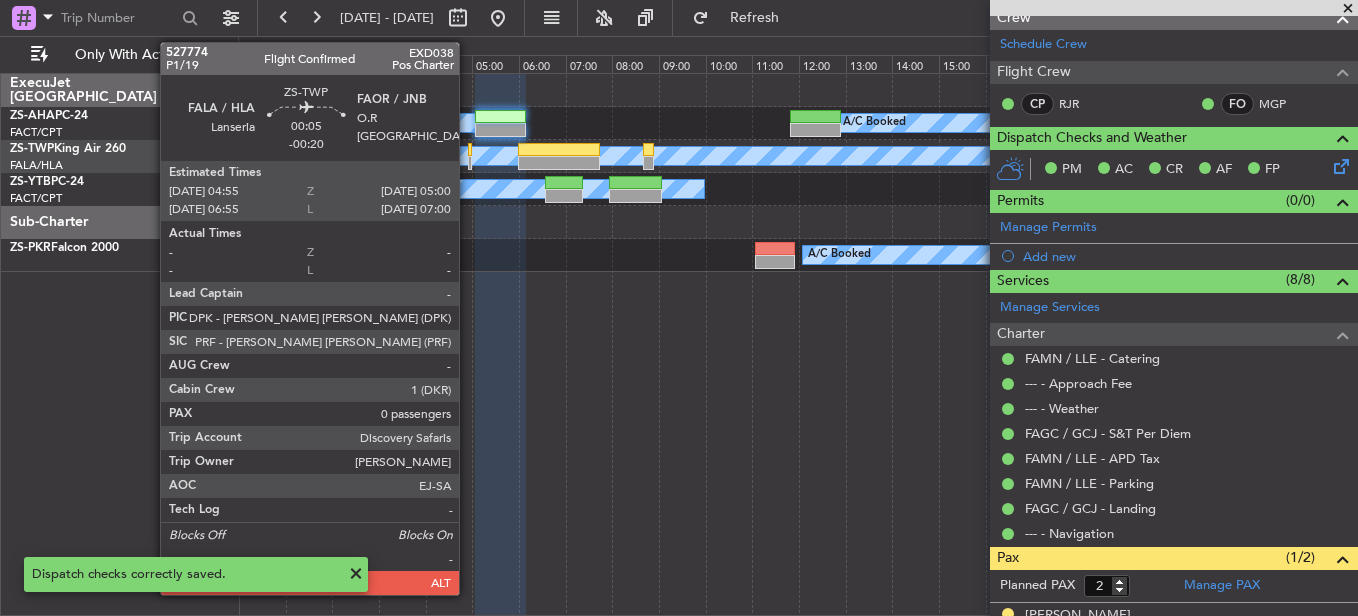 click 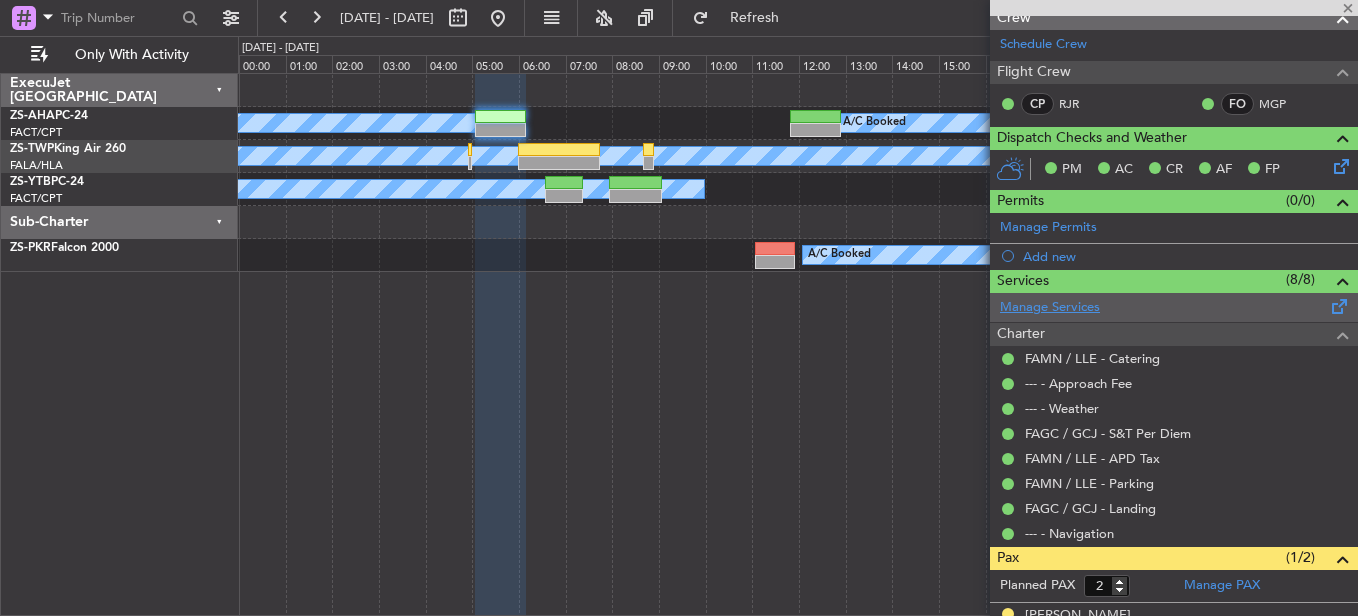 type on "-00:20" 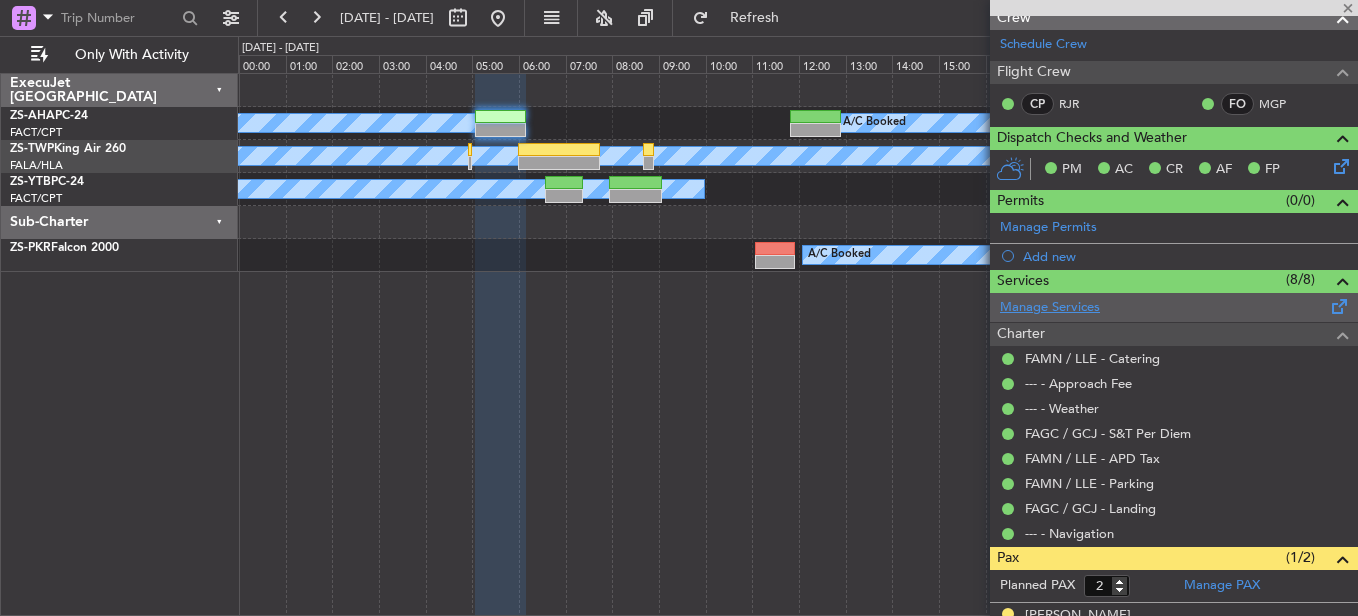 type on "0" 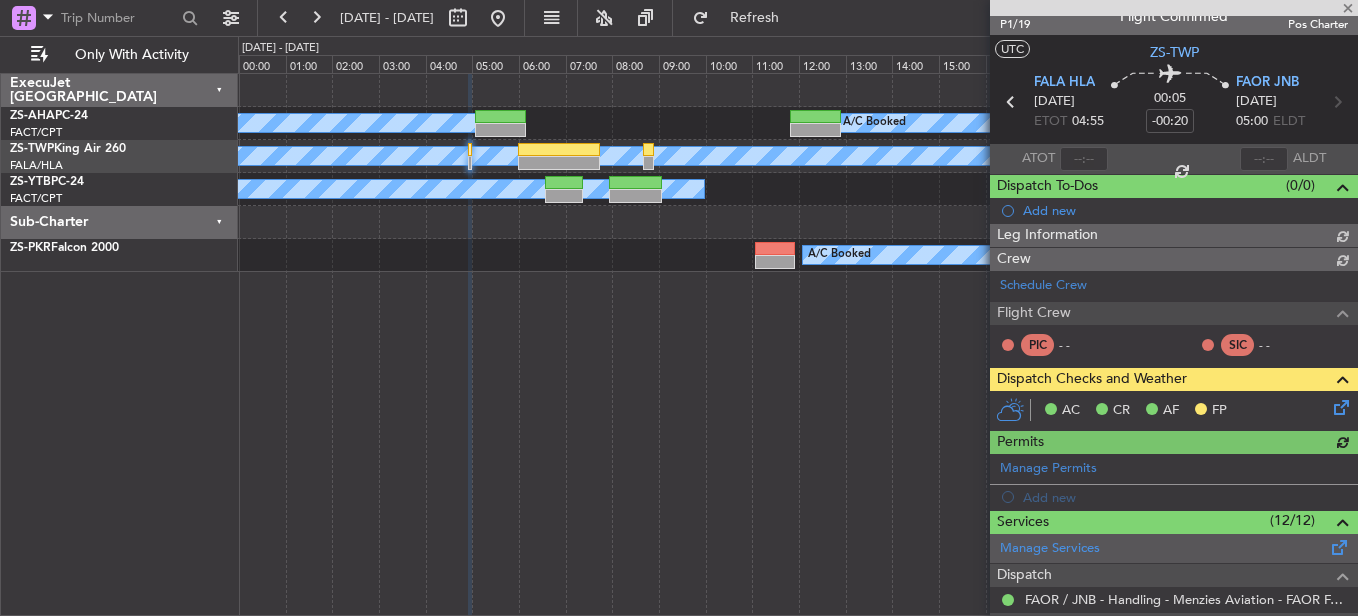 scroll, scrollTop: 262, scrollLeft: 0, axis: vertical 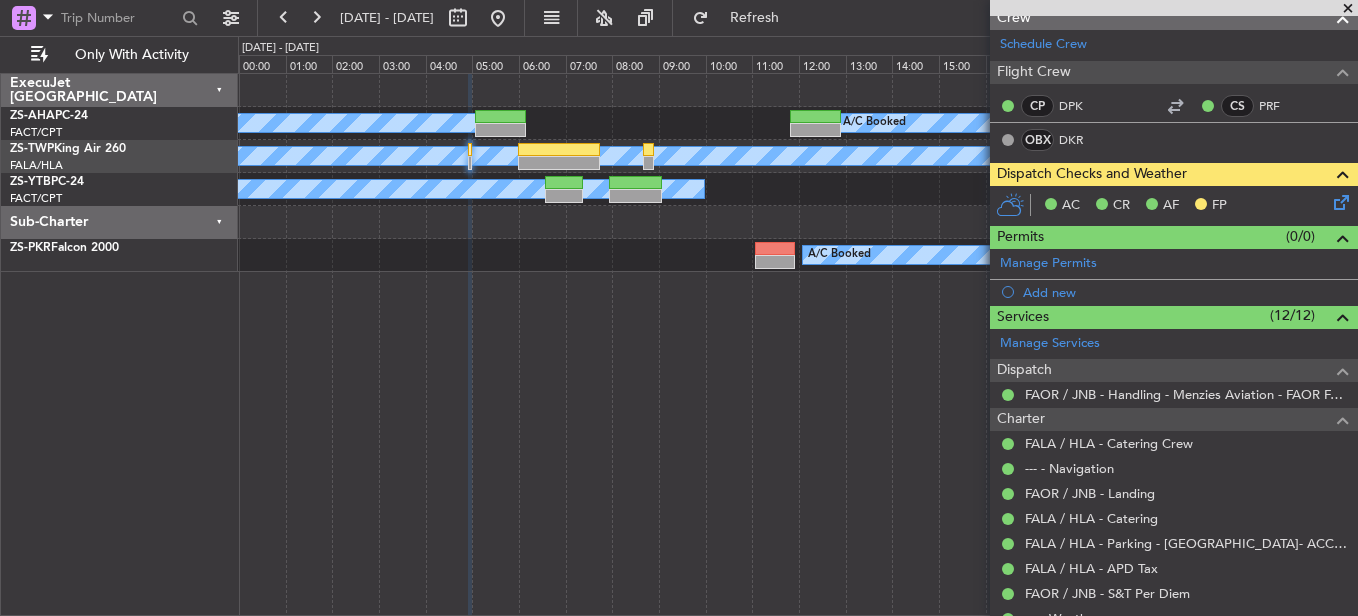 click at bounding box center (1348, 9) 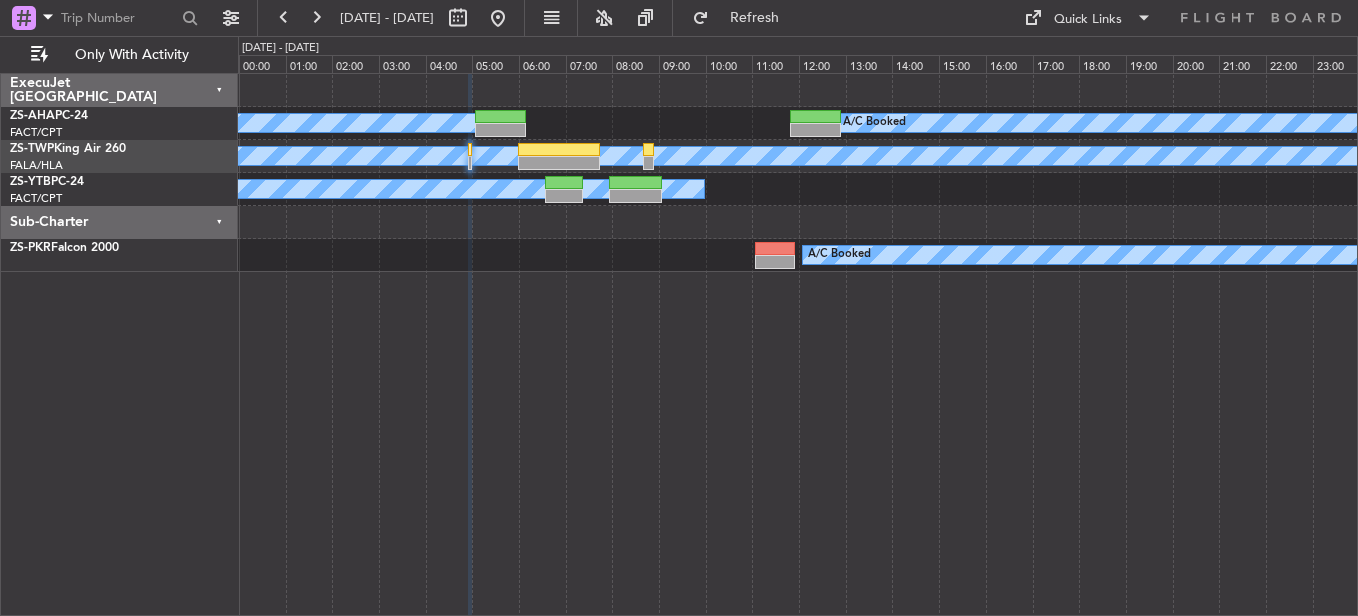 scroll, scrollTop: 0, scrollLeft: 0, axis: both 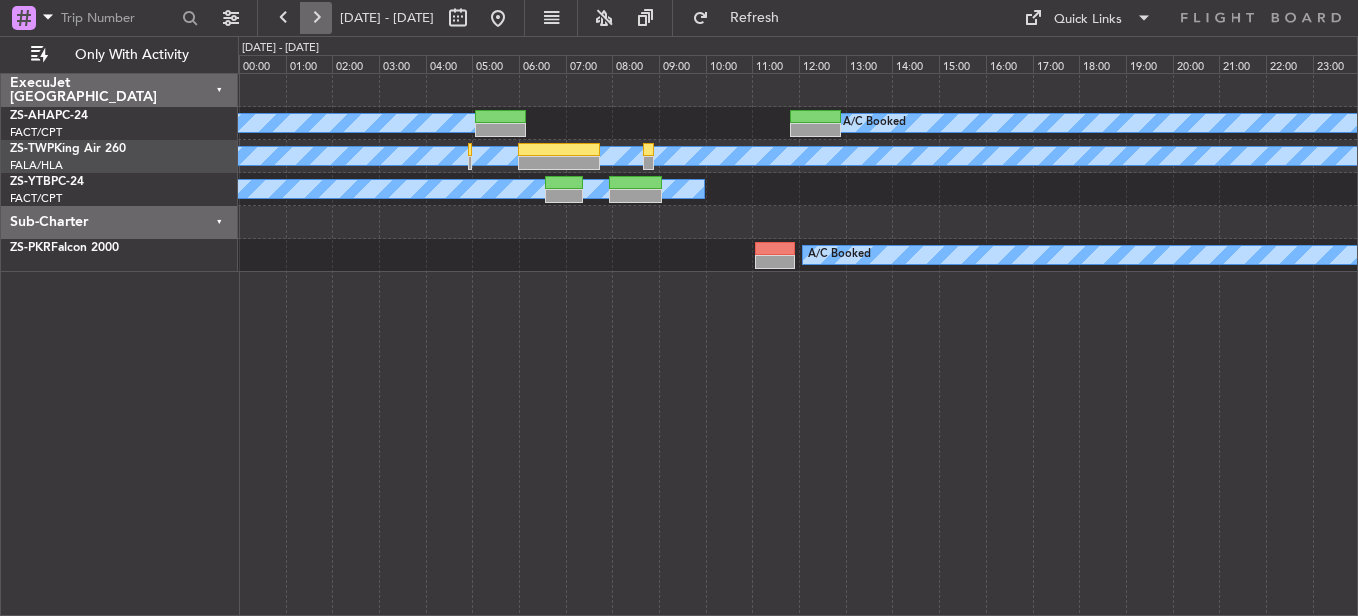 click at bounding box center (300, 18) 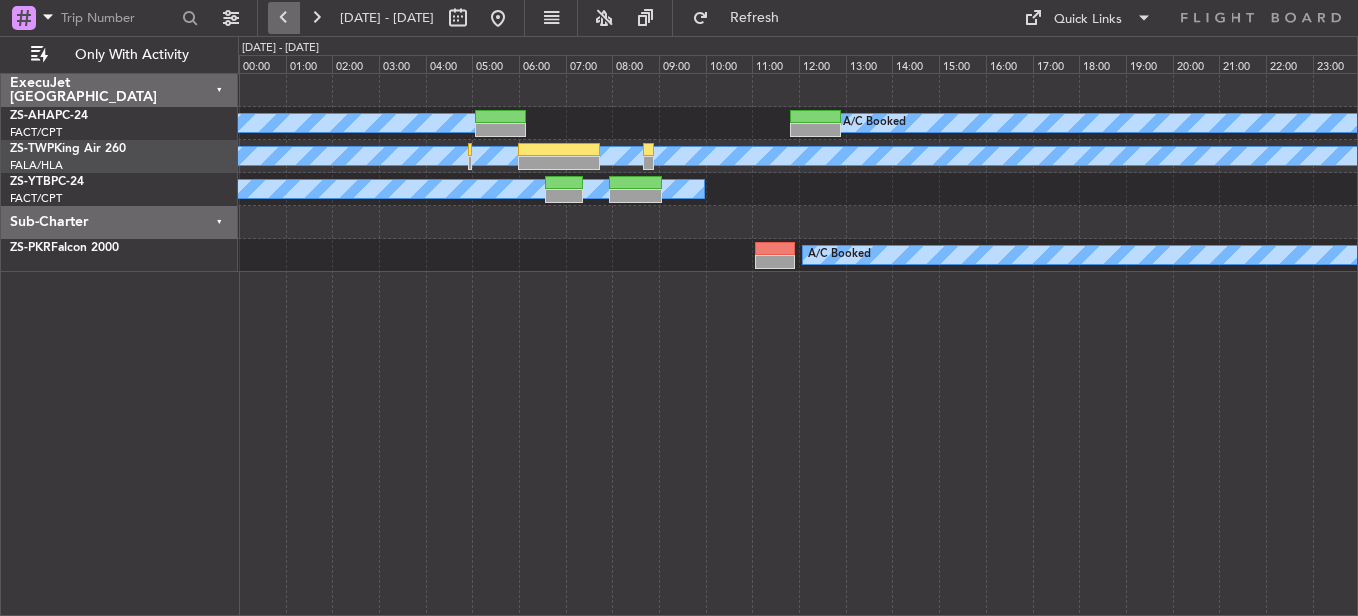 click at bounding box center (284, 18) 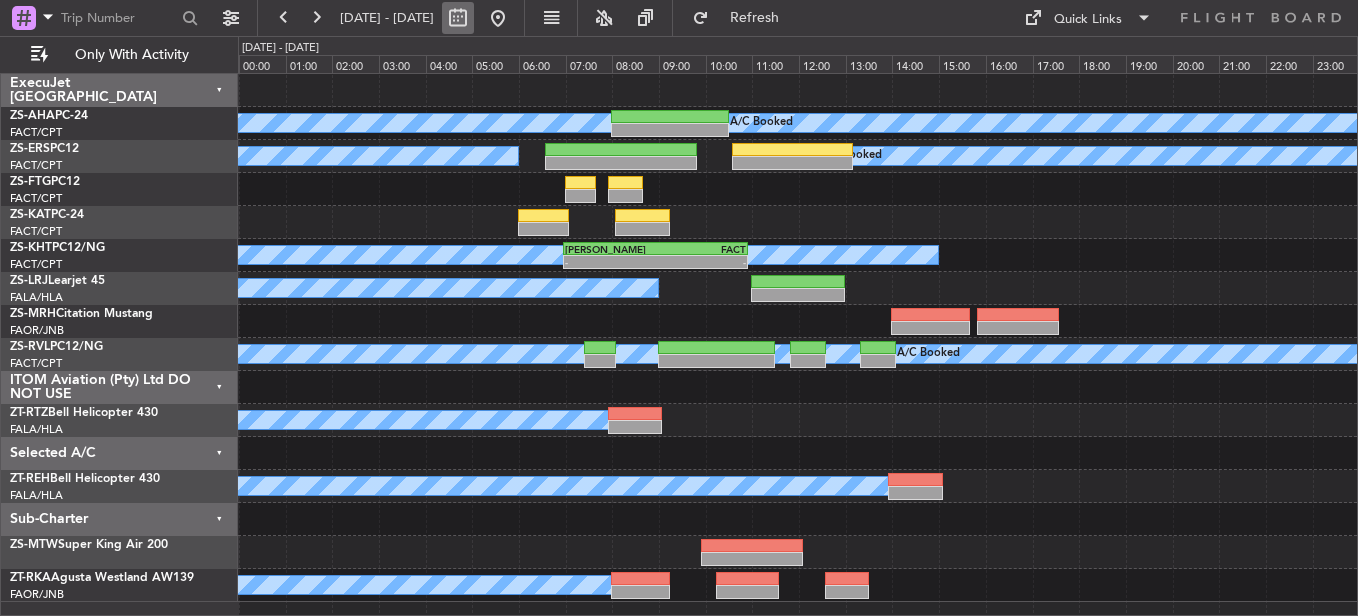 click at bounding box center (458, 18) 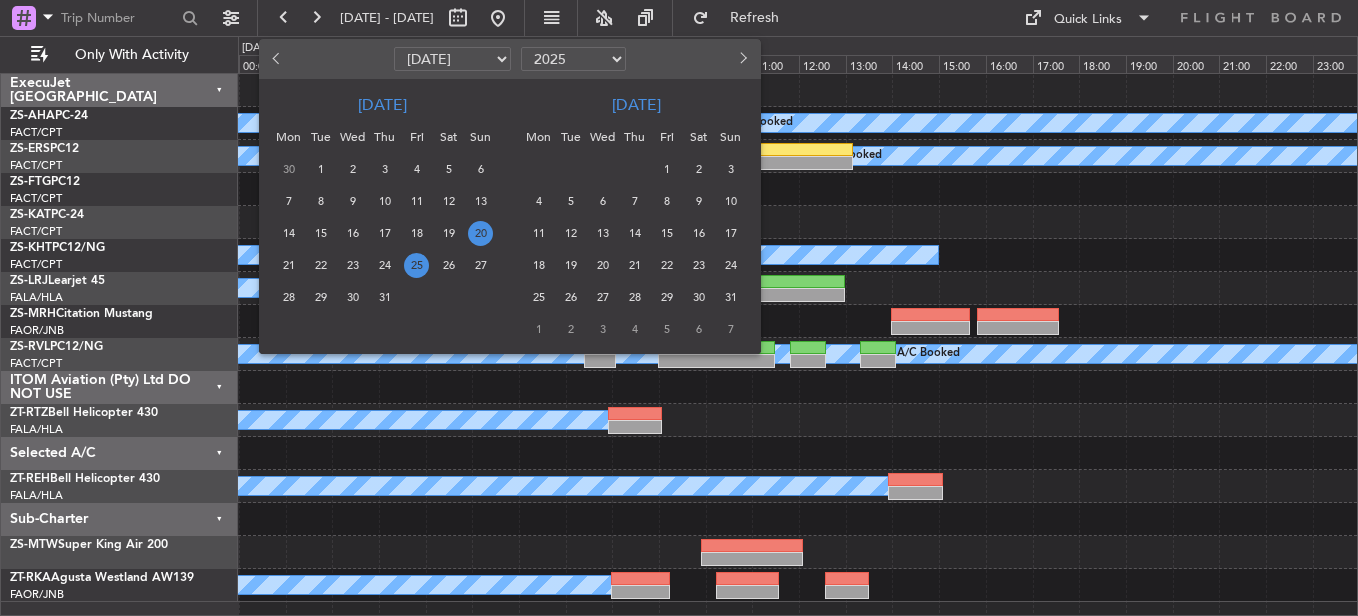 click on "25" at bounding box center [416, 265] 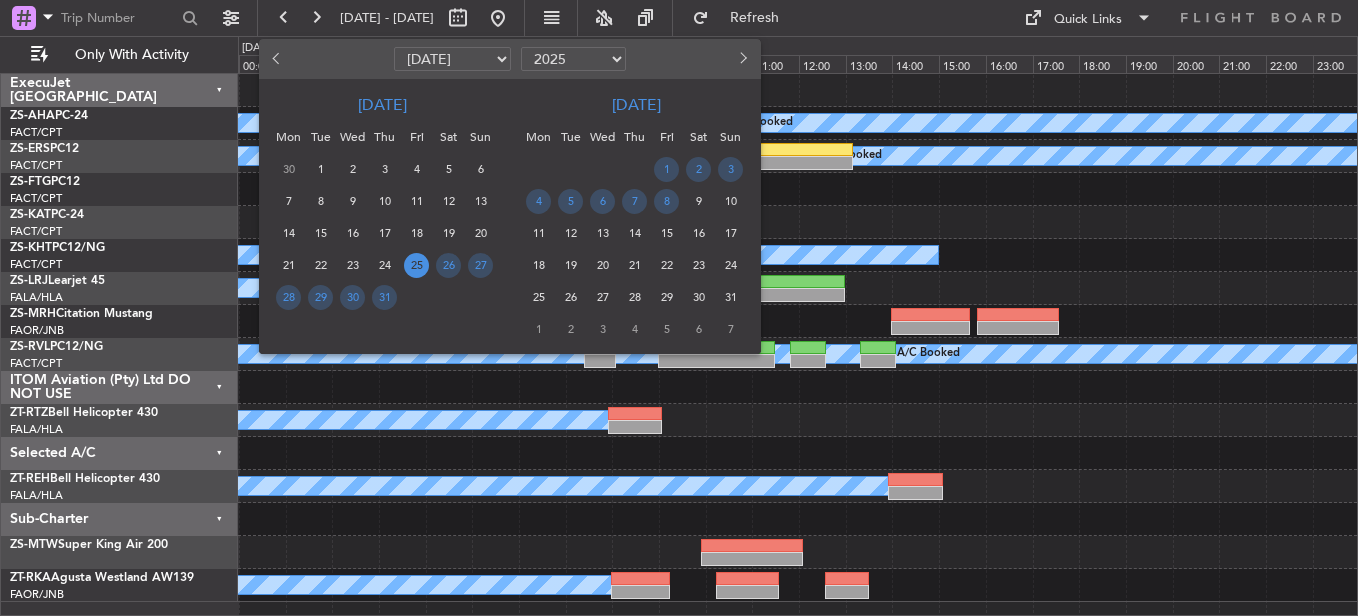 click on "25" at bounding box center [416, 265] 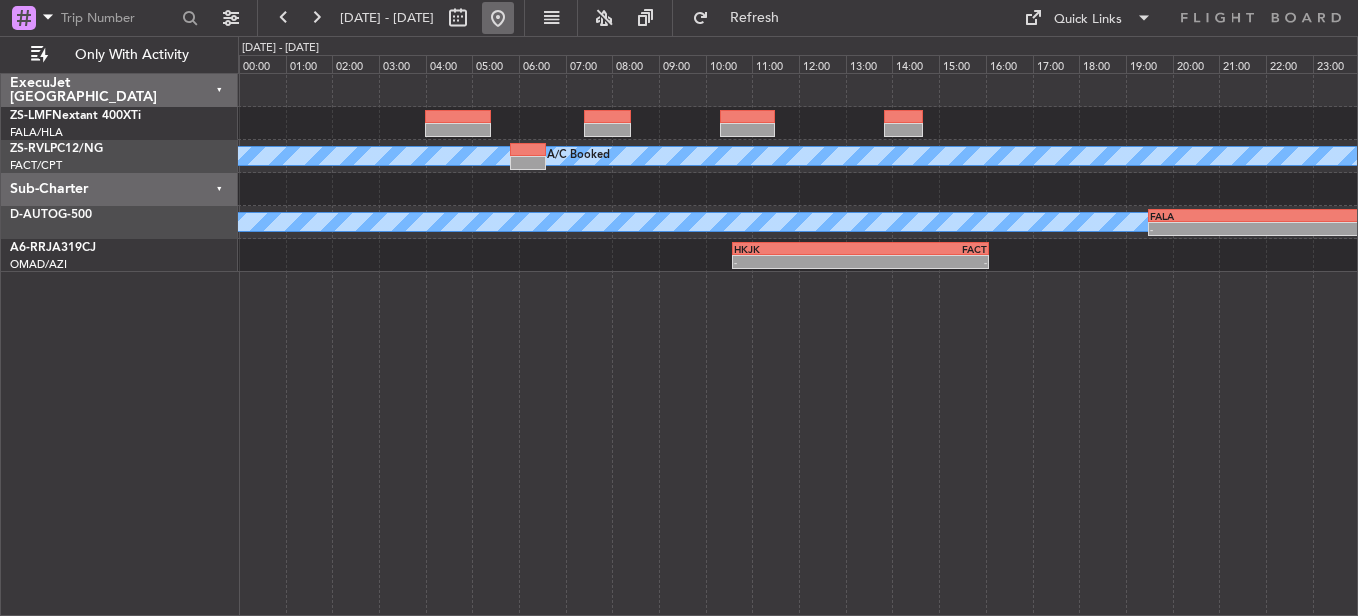 click at bounding box center (498, 18) 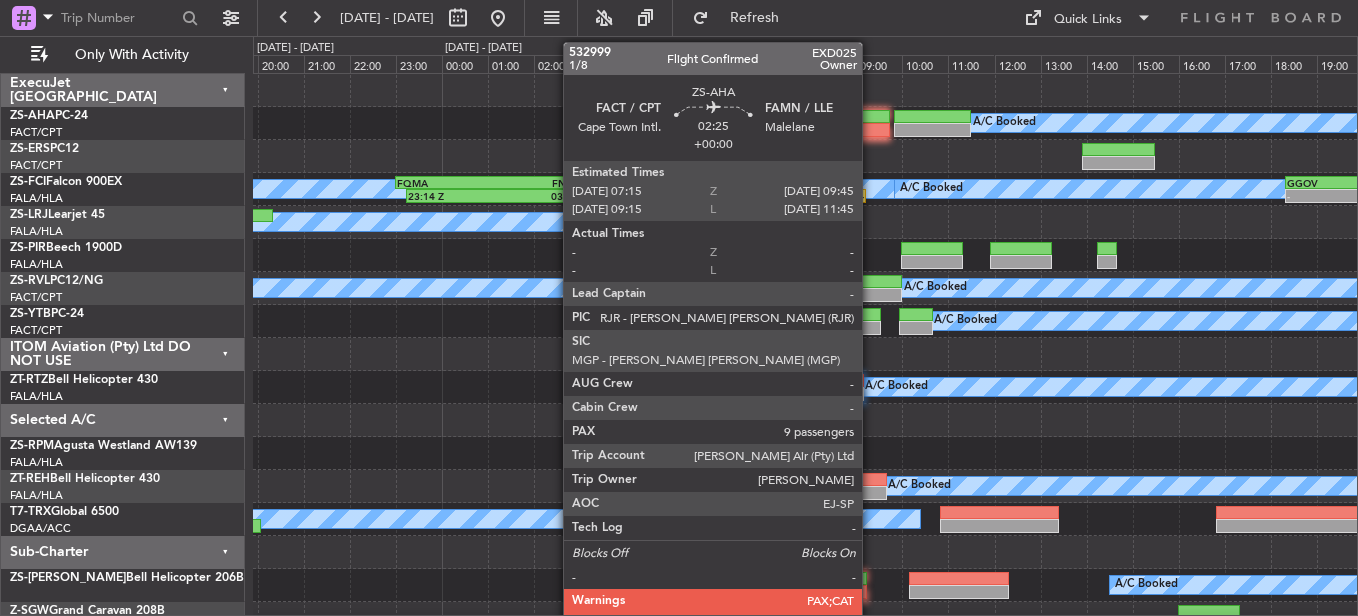 click 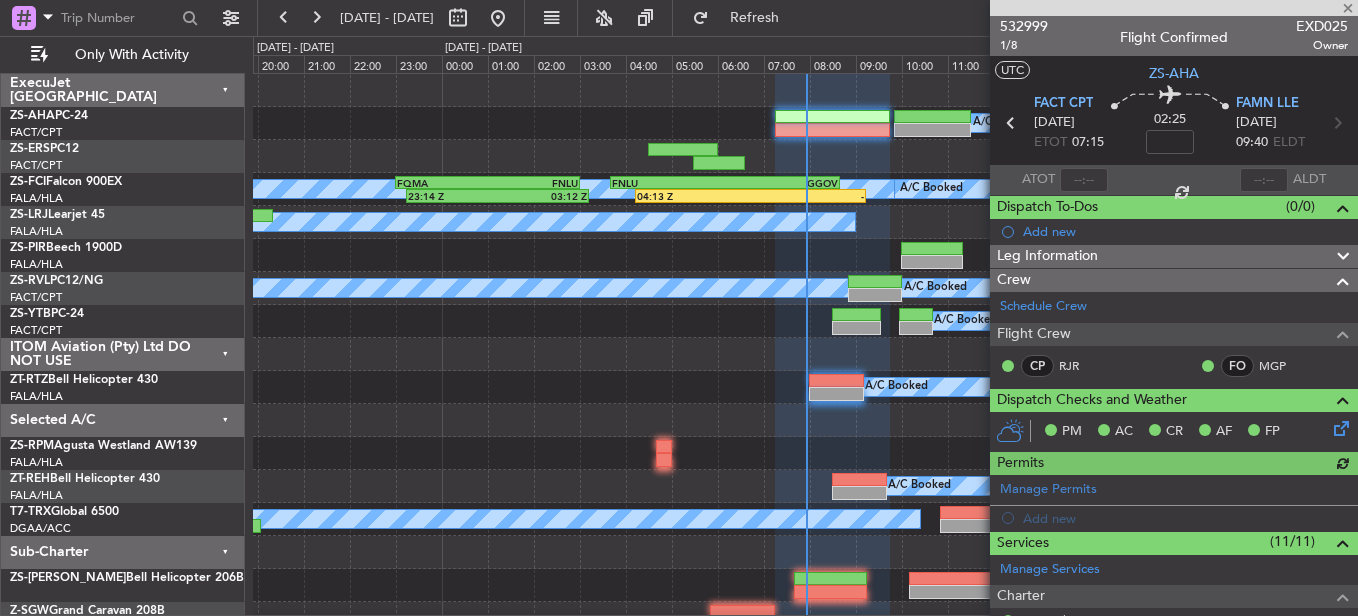 click at bounding box center [1084, 180] 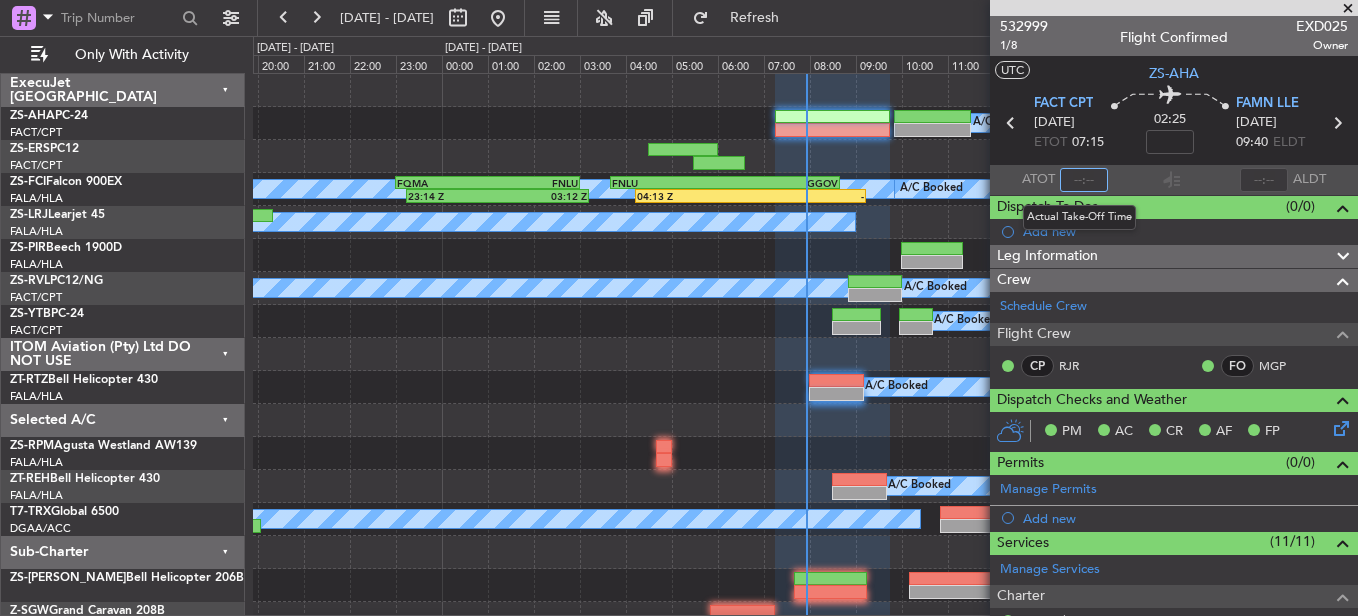 click at bounding box center (1084, 180) 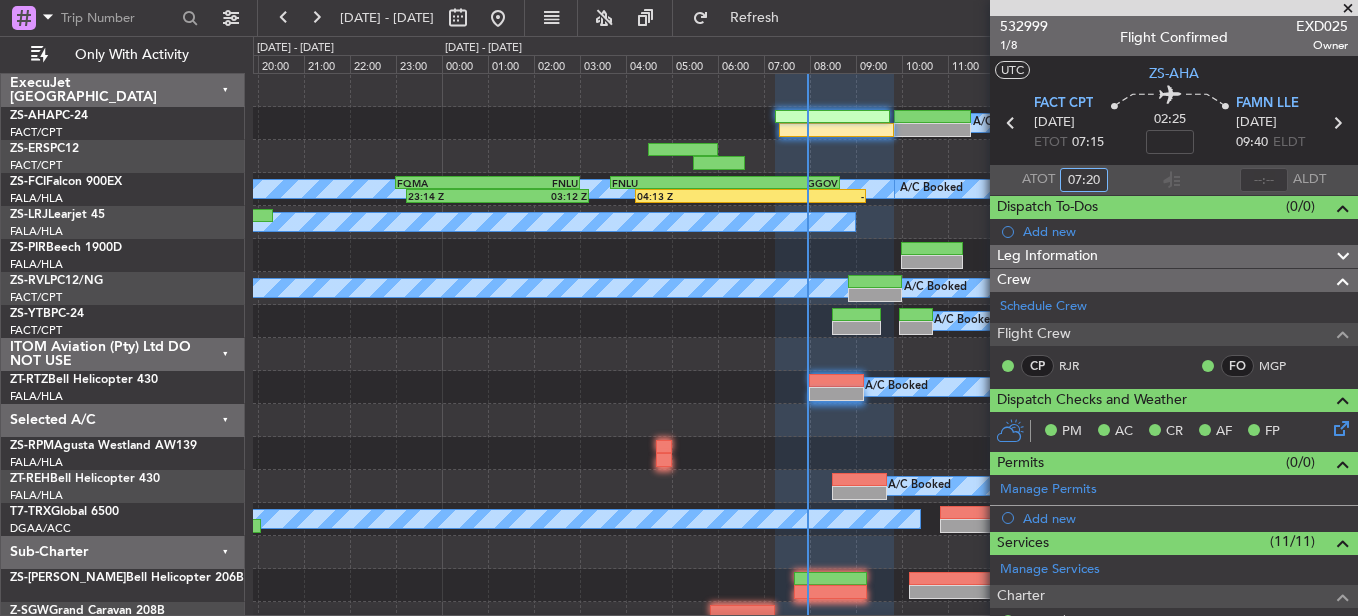 type on "07:20" 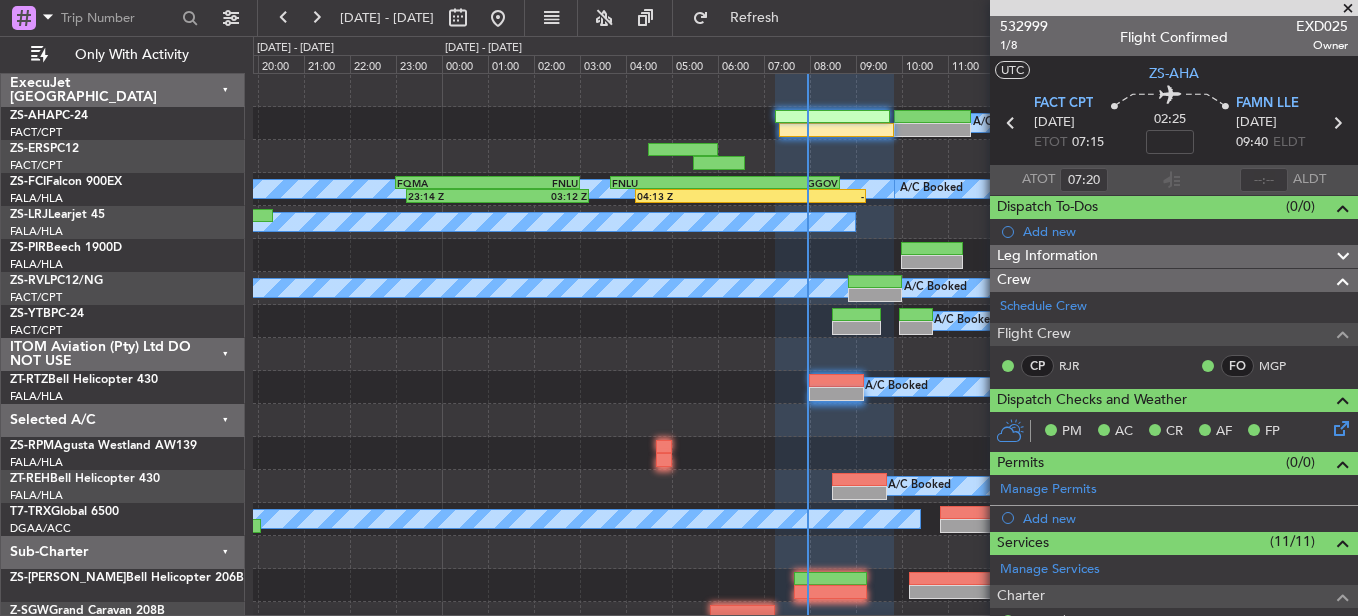 click on "02:25" at bounding box center (1170, 123) 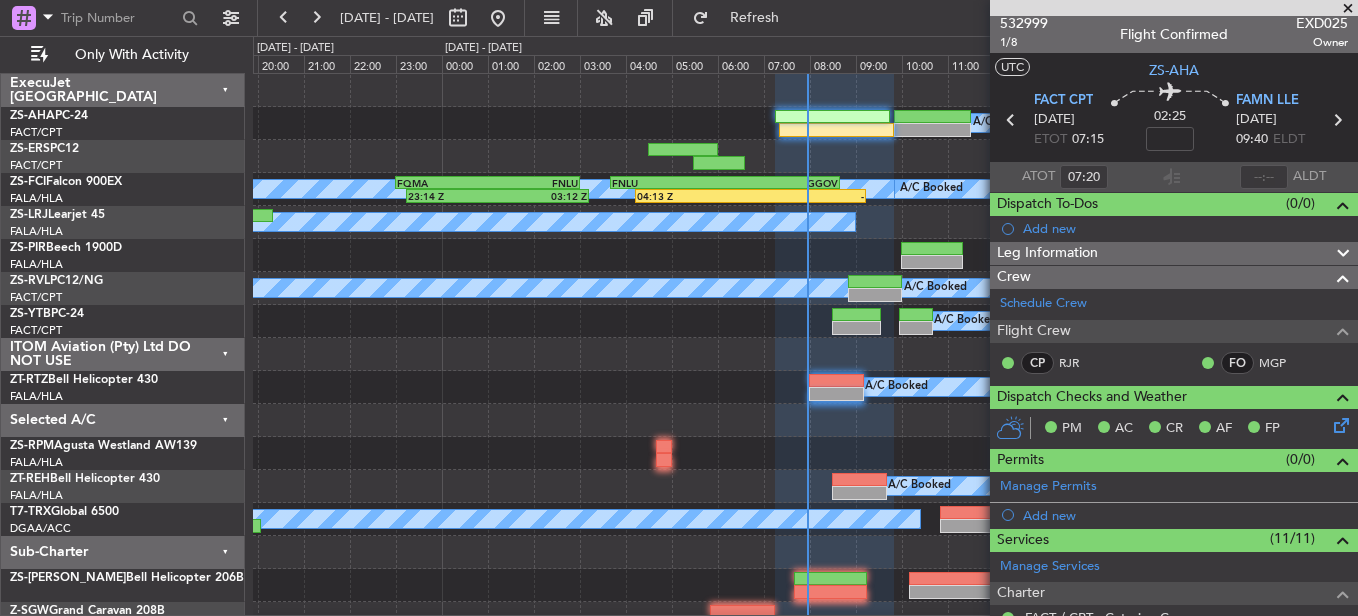 scroll, scrollTop: 0, scrollLeft: 0, axis: both 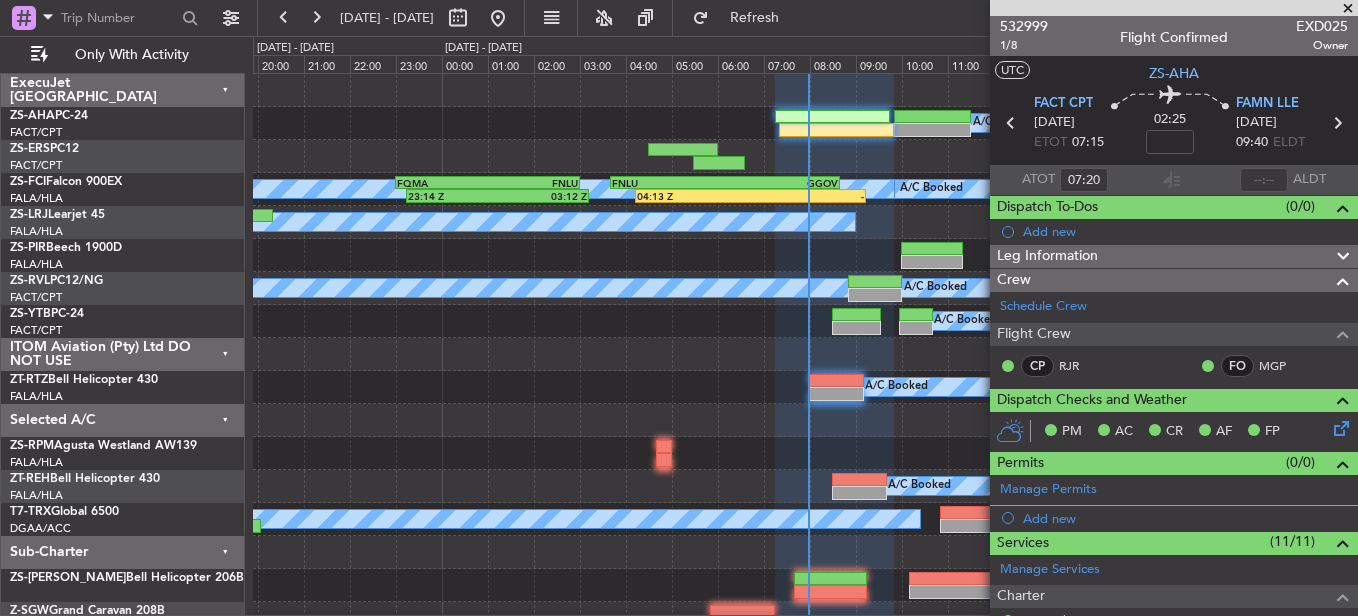 click at bounding box center (1348, 9) 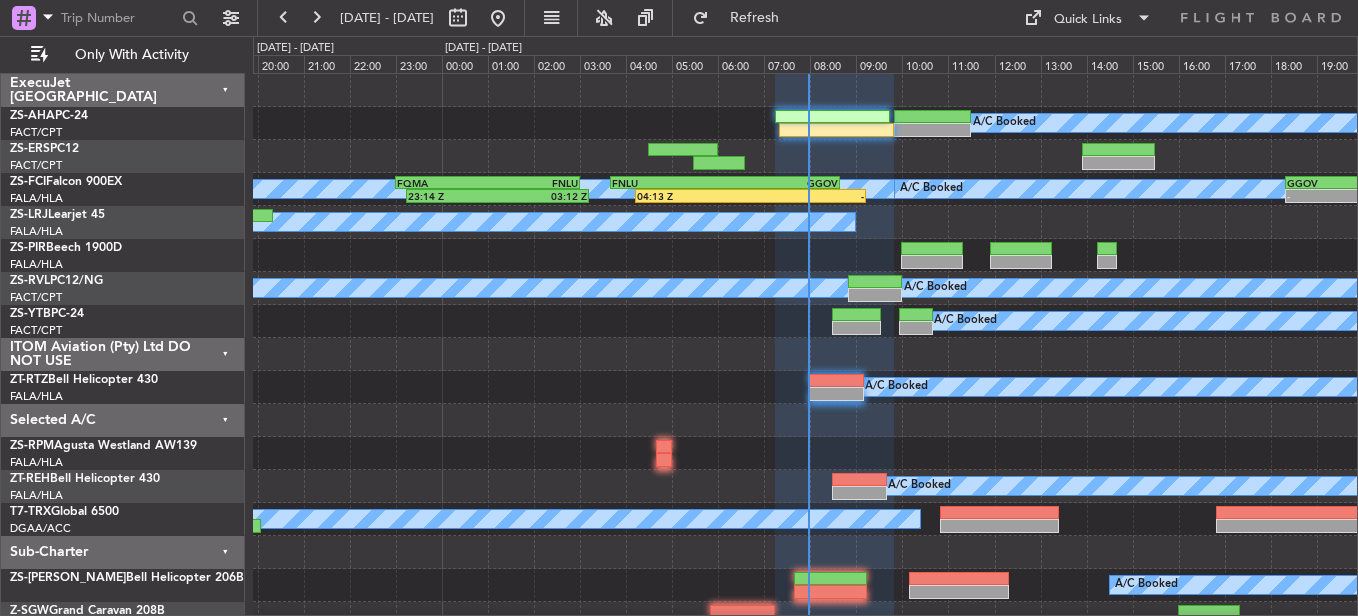type on "0" 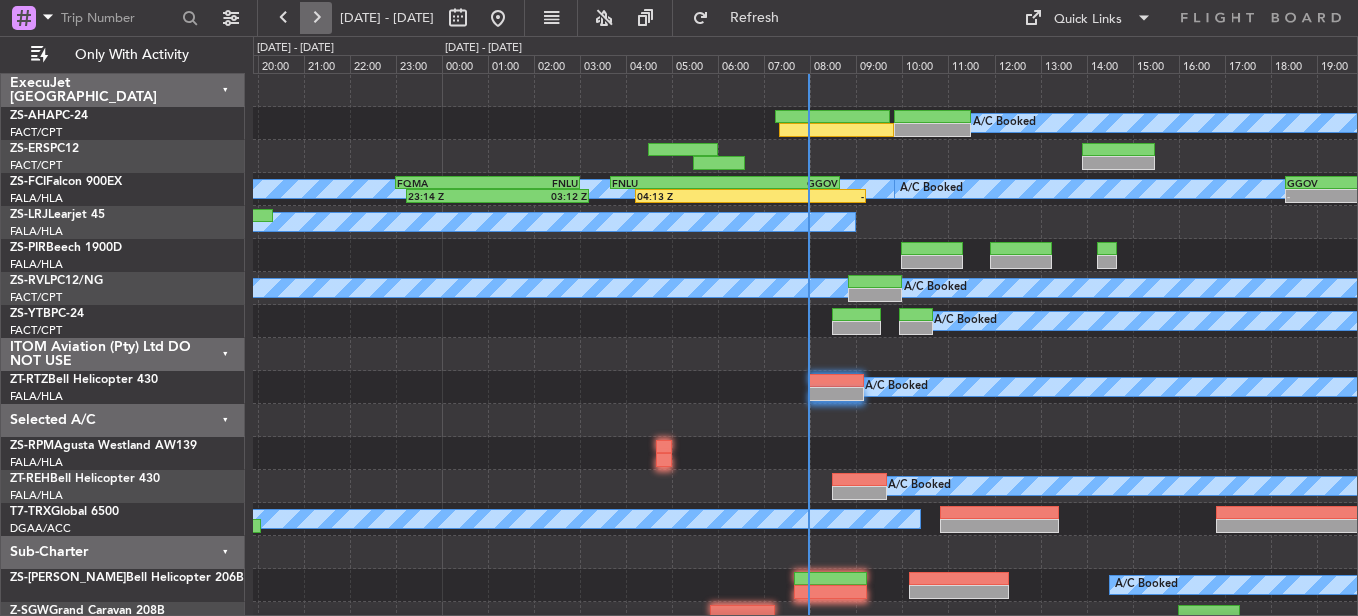 click at bounding box center [316, 18] 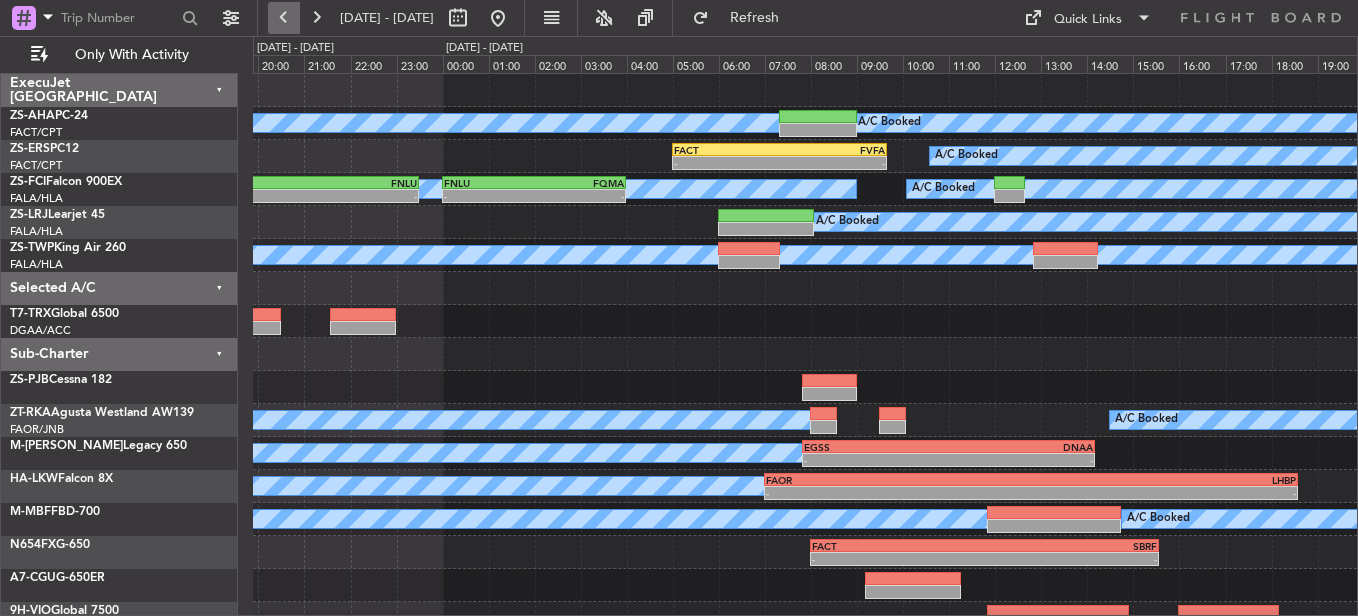 click at bounding box center [284, 18] 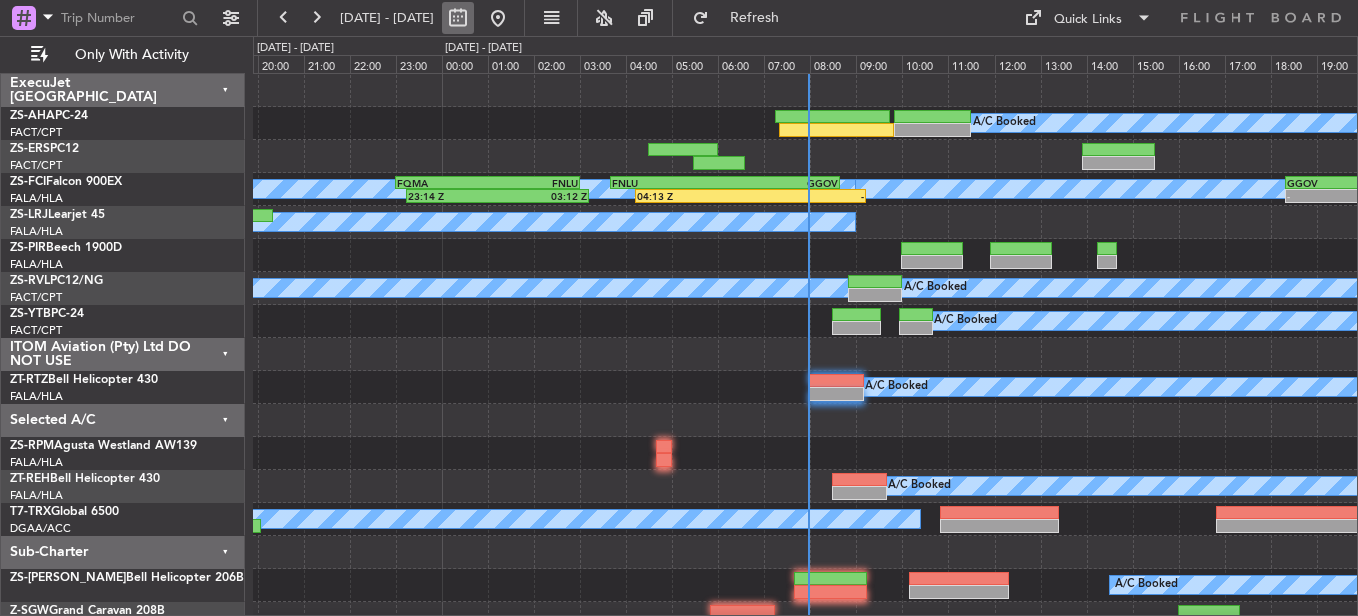 click at bounding box center [458, 18] 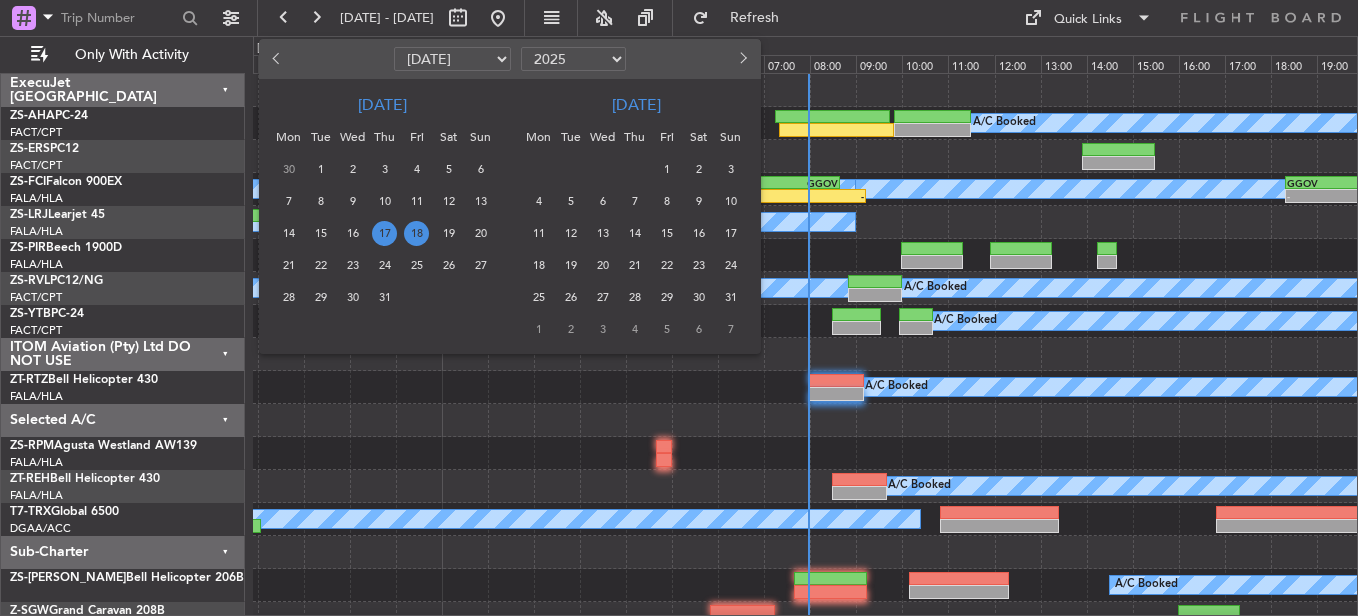 click on "18" at bounding box center (416, 233) 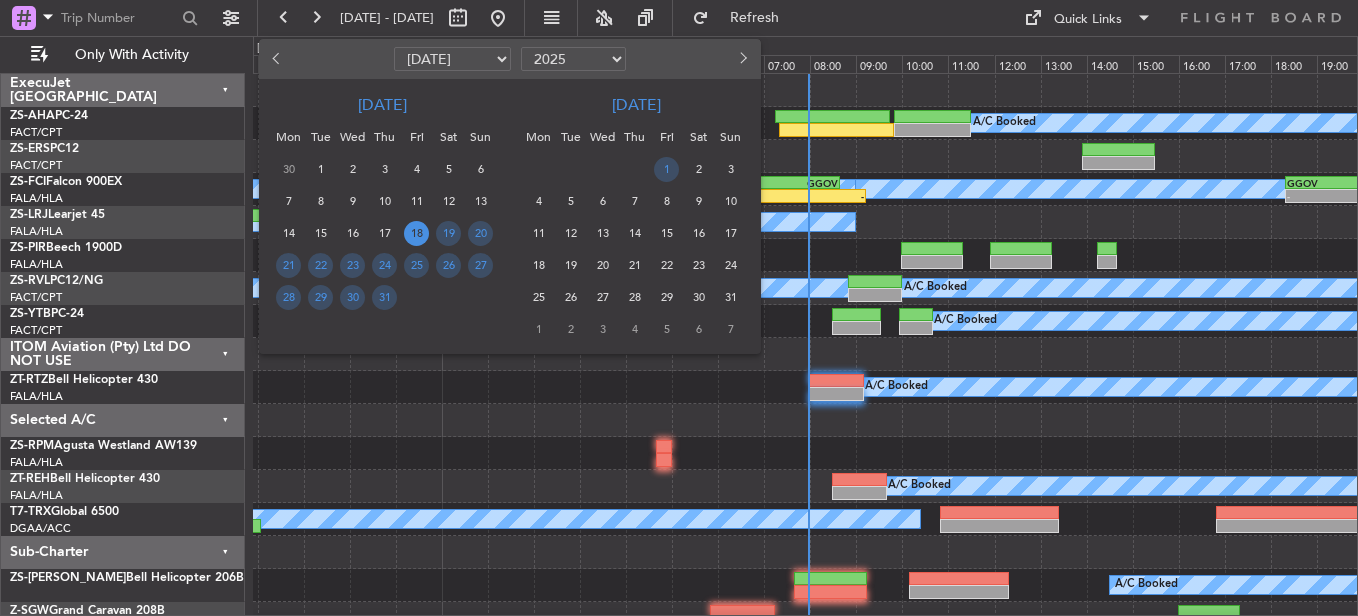 click on "18" at bounding box center (416, 233) 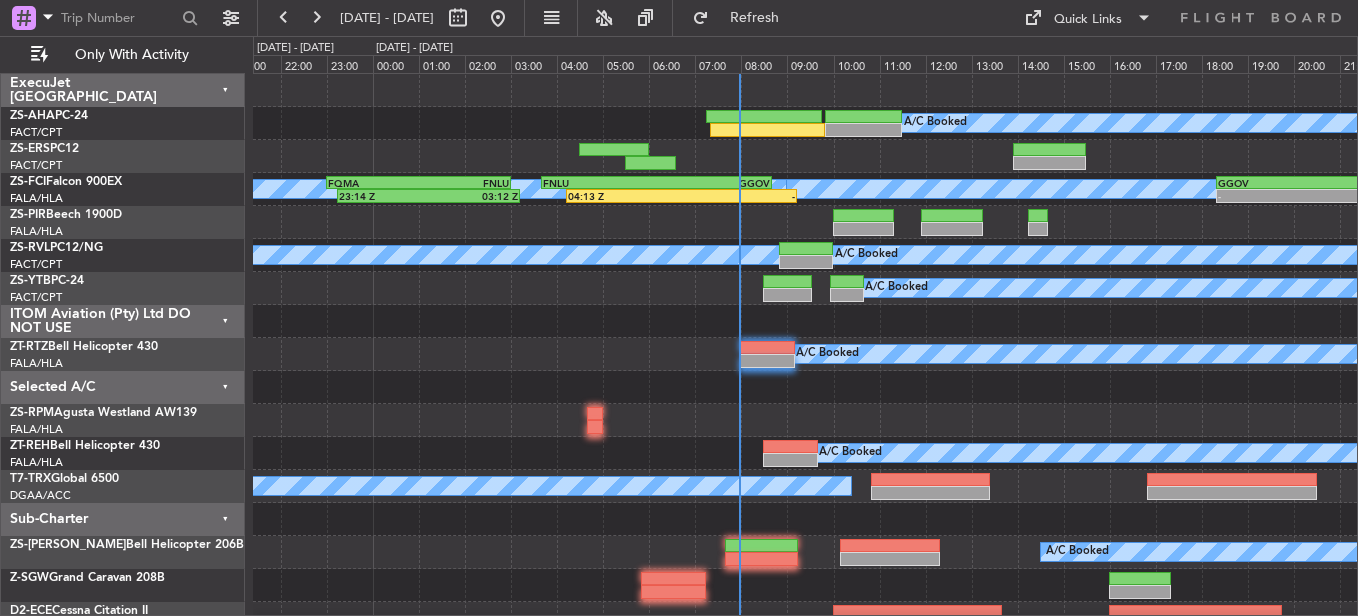 click on "A/C Booked
A/C Booked
A/C Booked
-
-
GGOV
18:20 Z
FNLU
23:30 Z
A/C Booked
04:13 Z
-
A/C Booked
FNLU
03:40 Z
GGOV
08:40 Z
23:14 Z
03:12 Z
FQMA
23:00 Z
FNLU
03:00 Z
A/C Booked
-
-
FNLU
00:00 Z
FQMA
04:00 Z
A/C Unavailable
A/C Booked
A/C Booked
A/C Booked
A/C Booked
A/C Booked
A/C Booked" 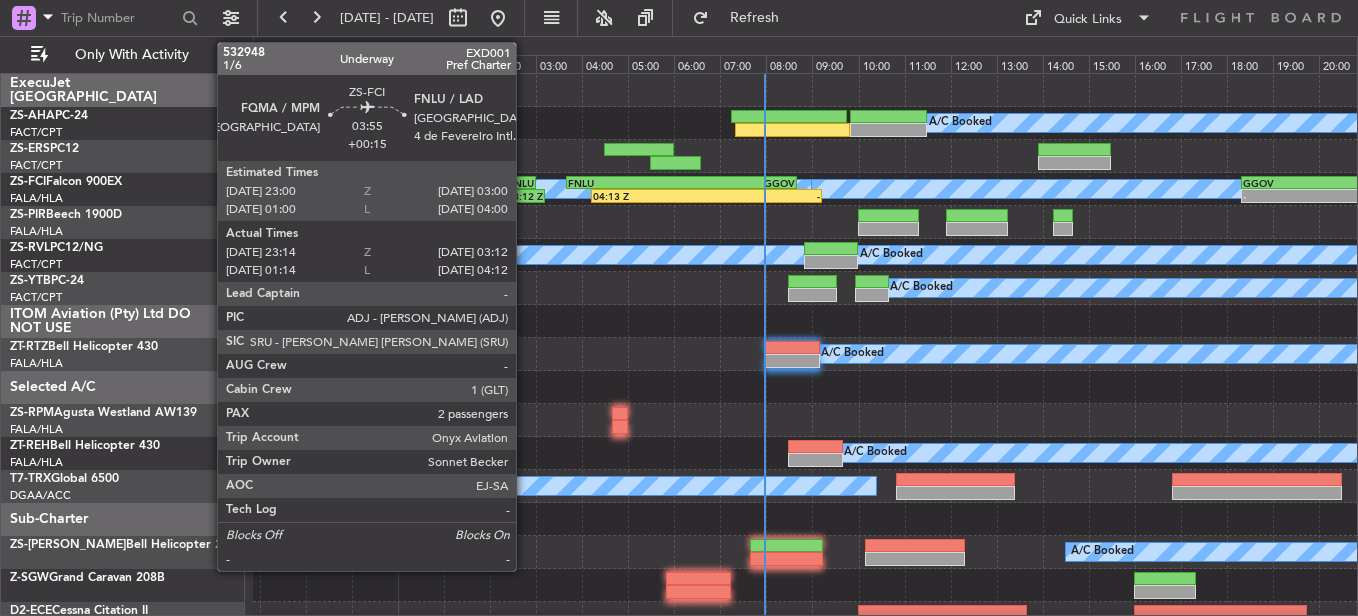 click on "FNLU" 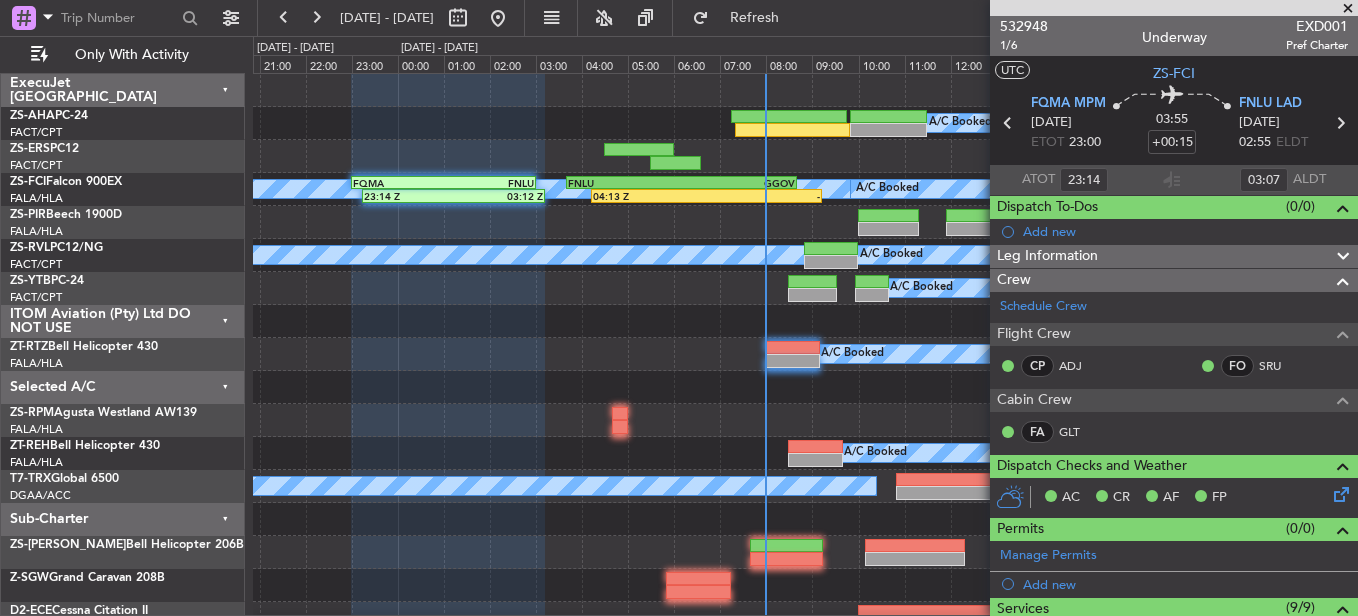 click at bounding box center (1348, 9) 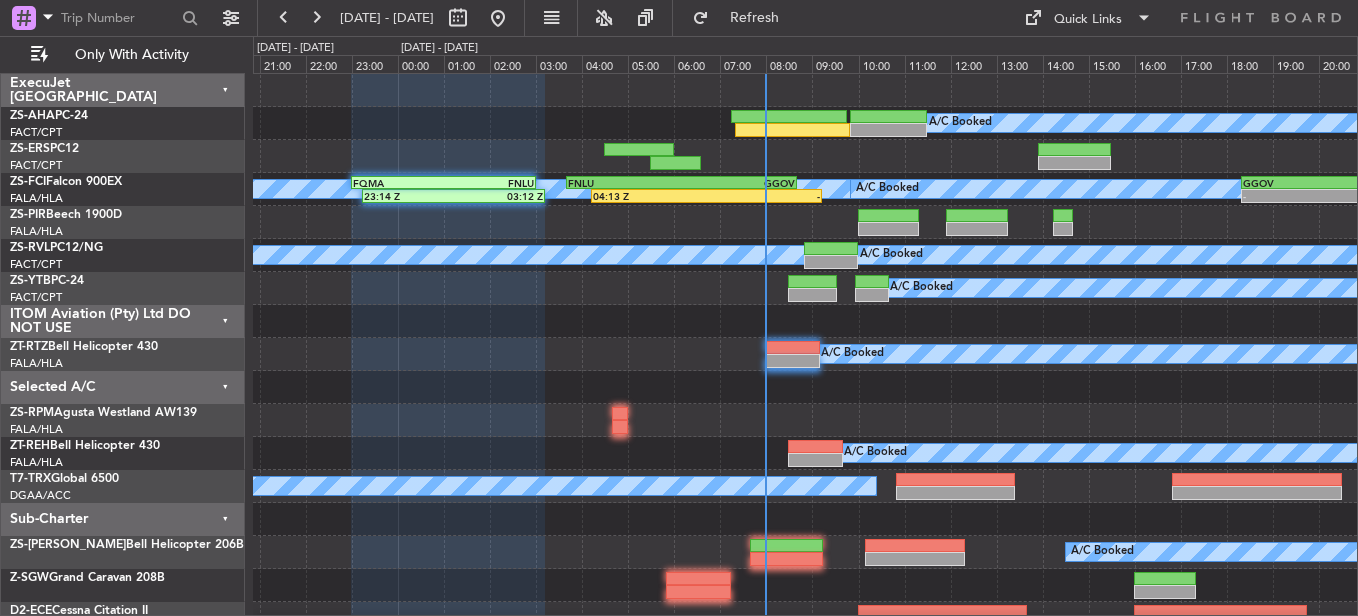 type on "0" 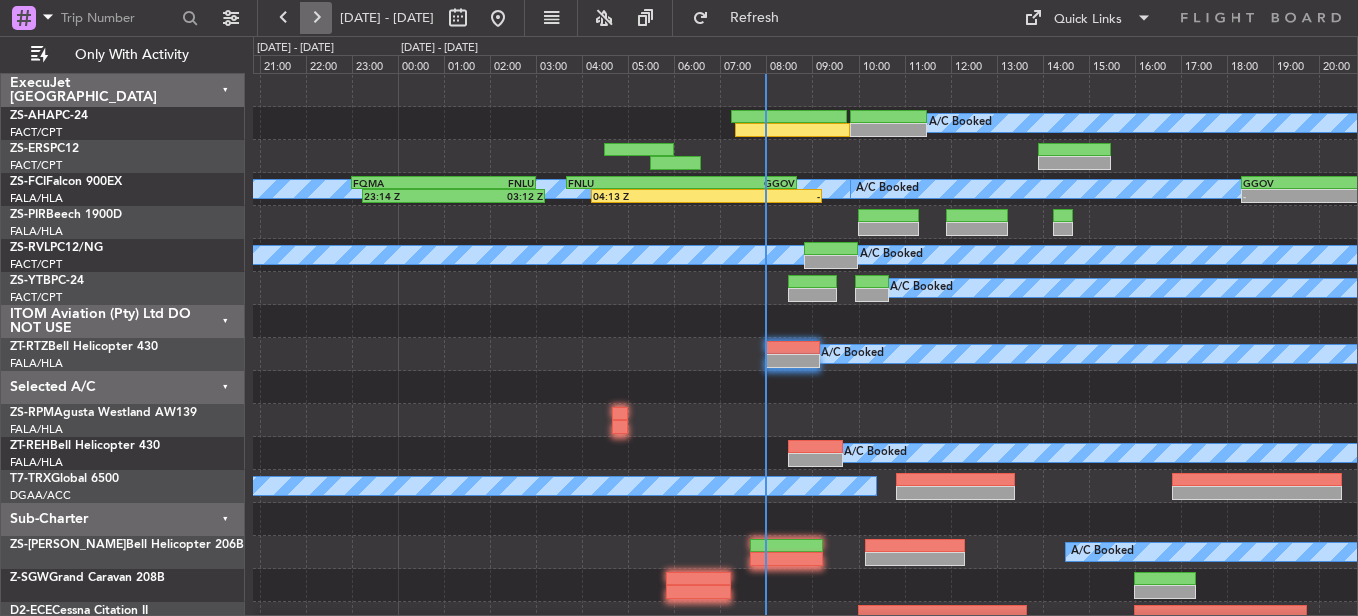 click at bounding box center (316, 18) 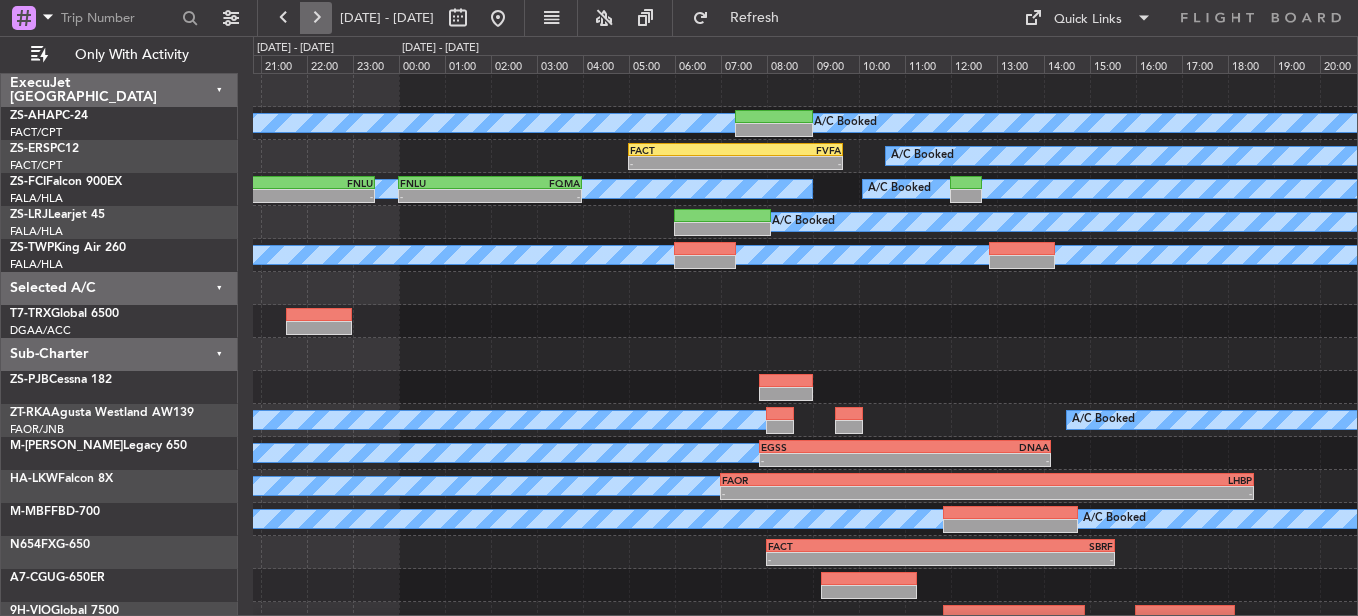 click at bounding box center [316, 18] 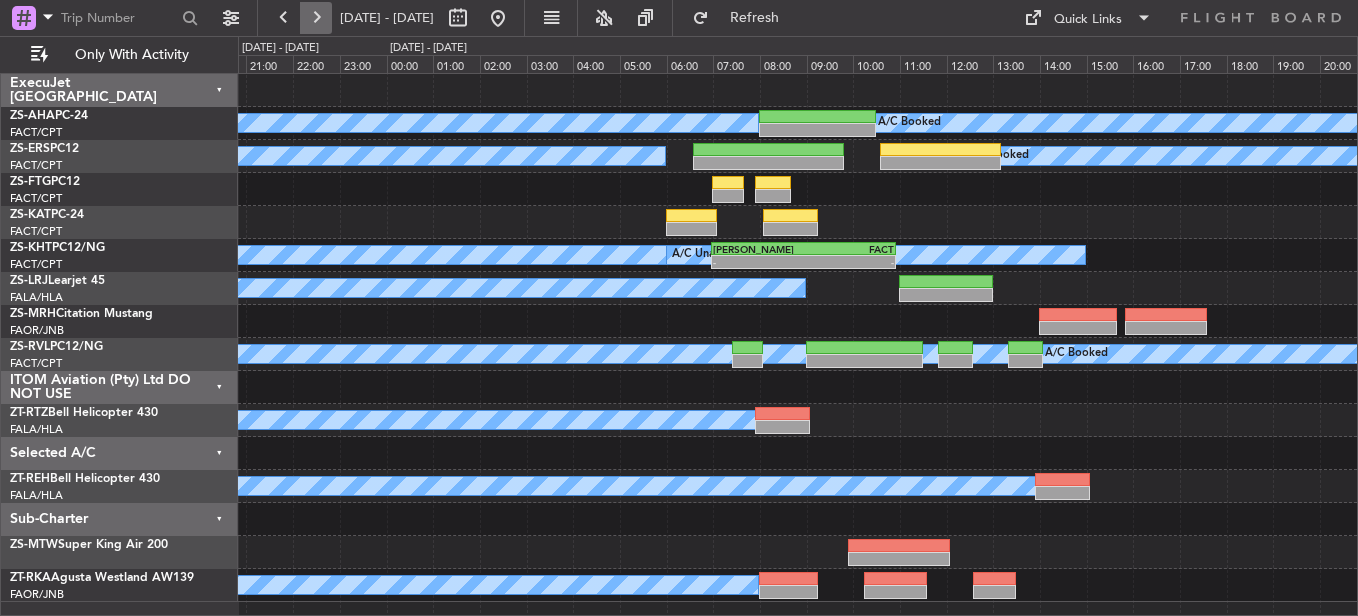 click at bounding box center [316, 18] 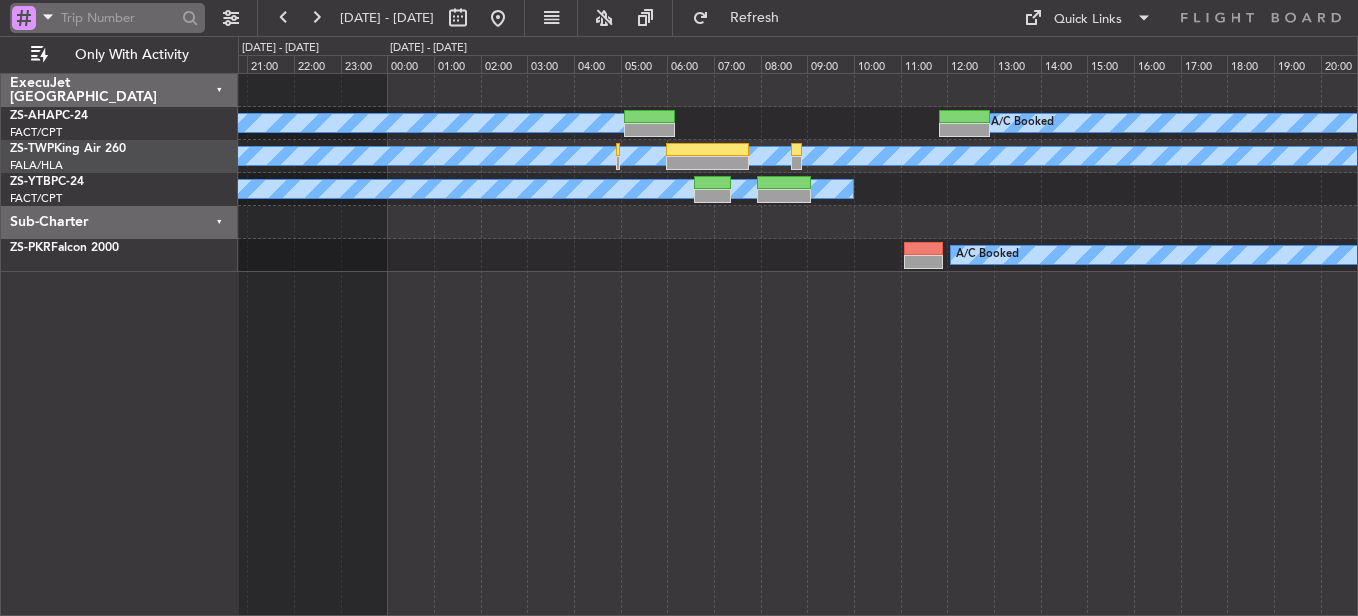 click at bounding box center [118, 18] 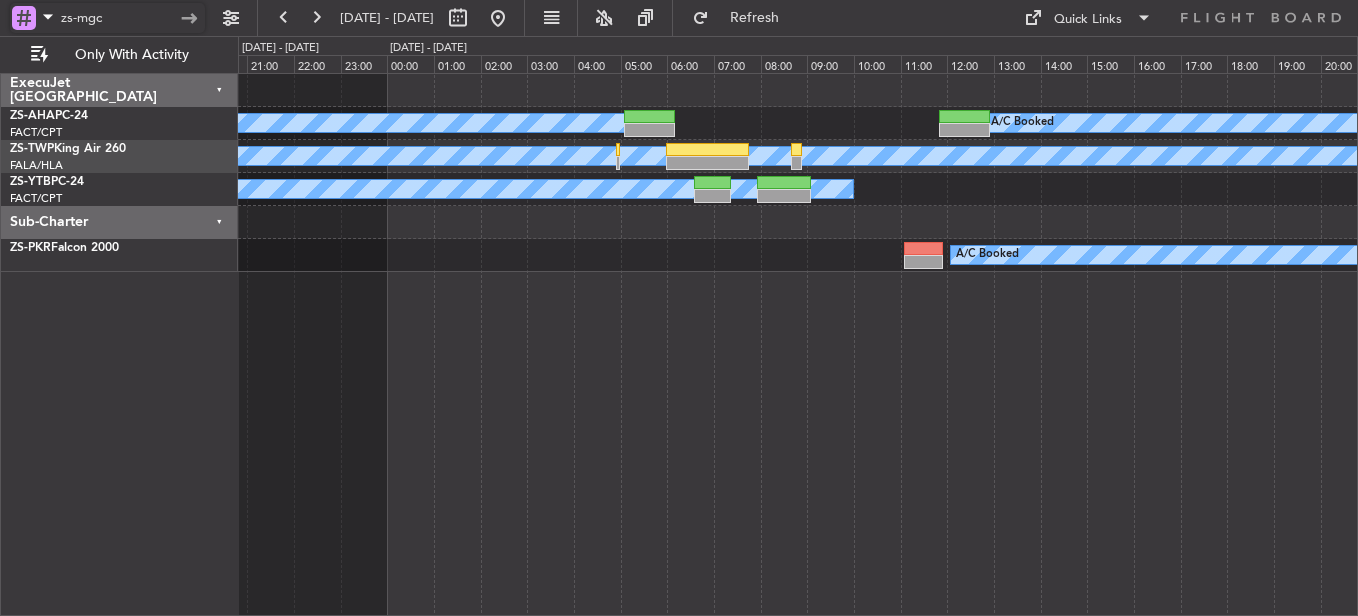 type on "zs-mgc" 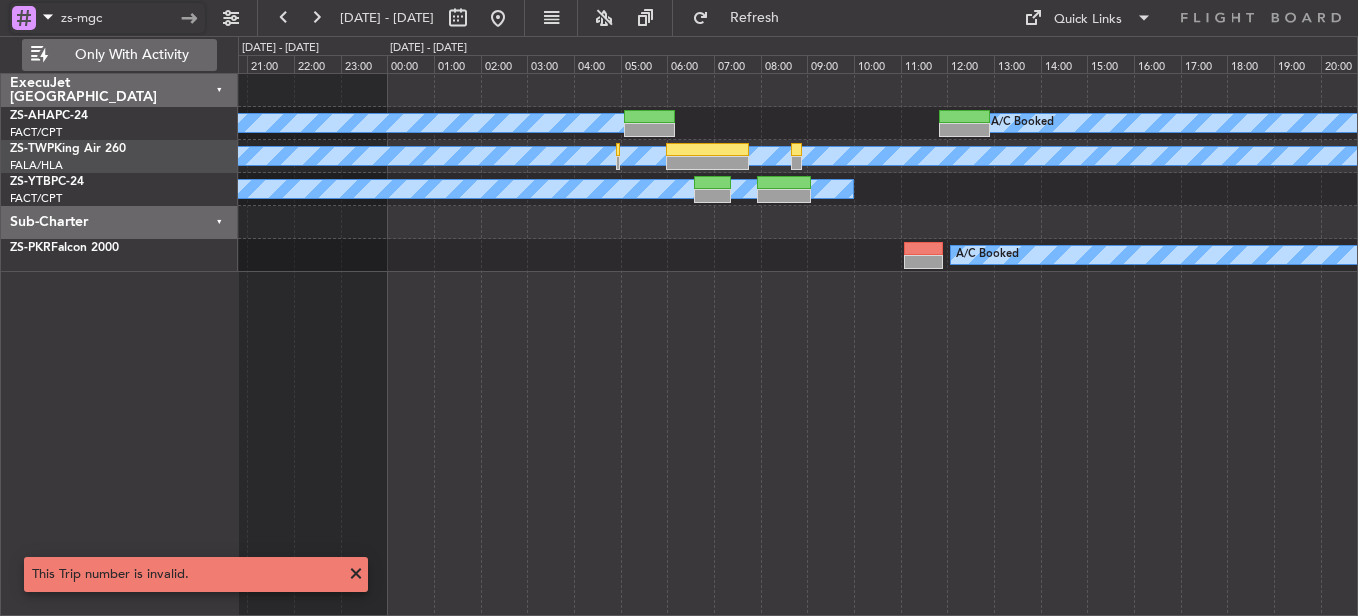 drag, startPoint x: 159, startPoint y: 22, endPoint x: 30, endPoint y: 41, distance: 130.39172 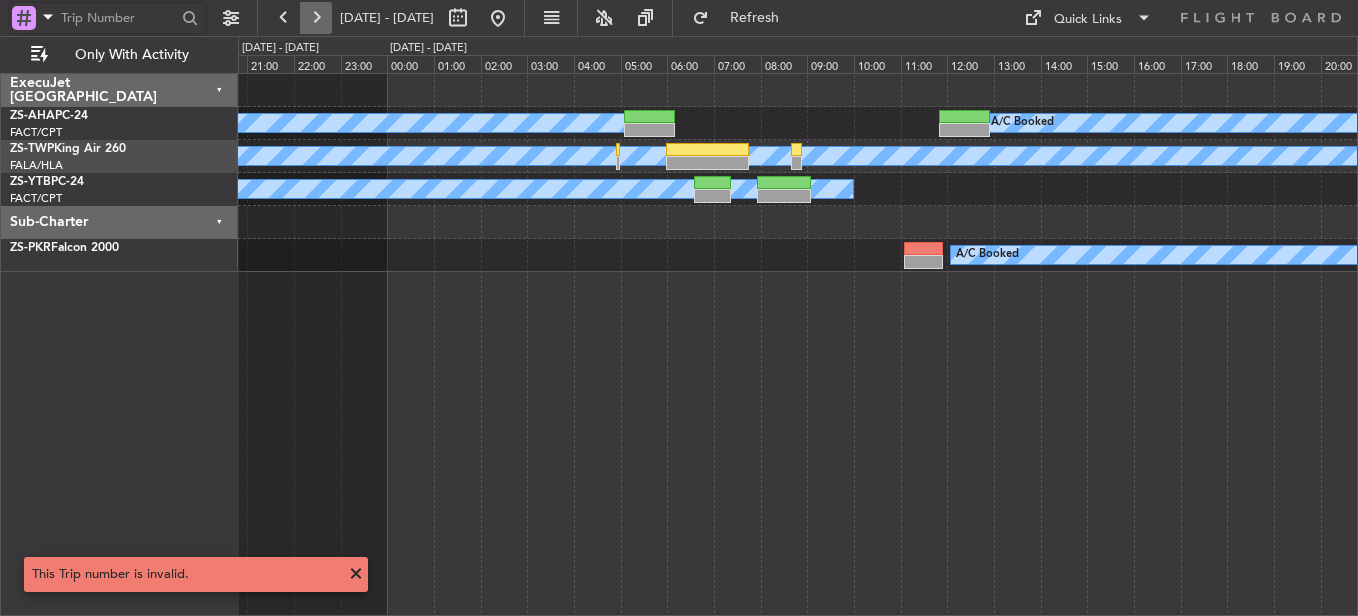 type 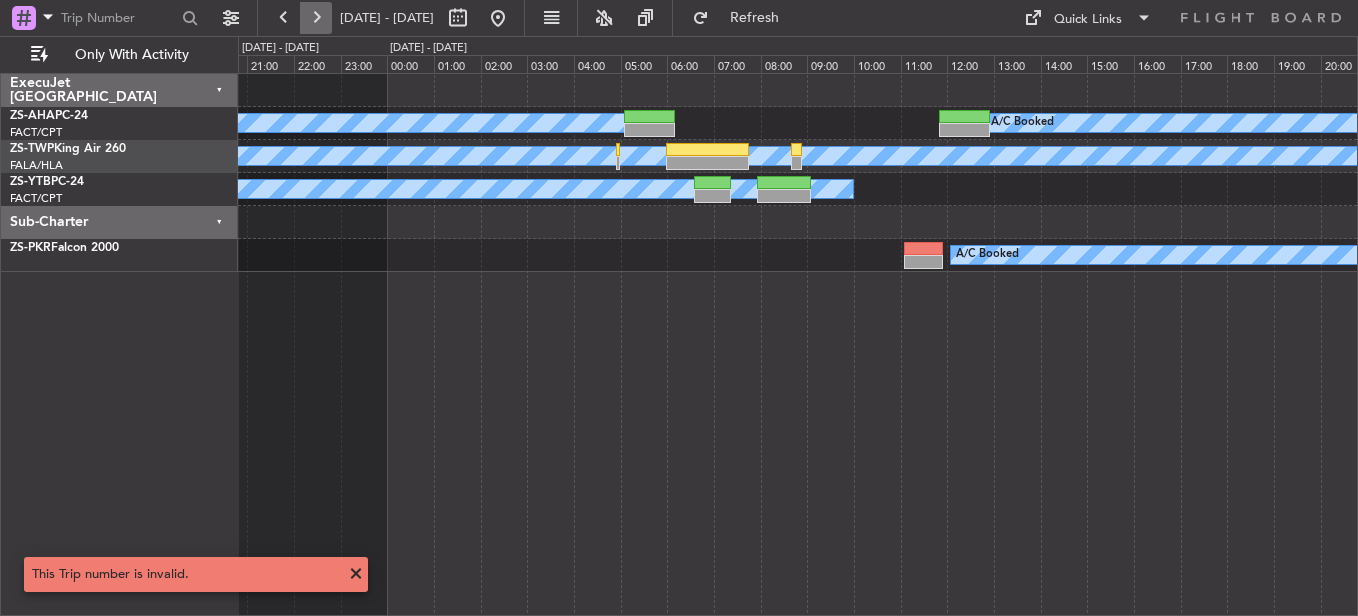 click at bounding box center [316, 18] 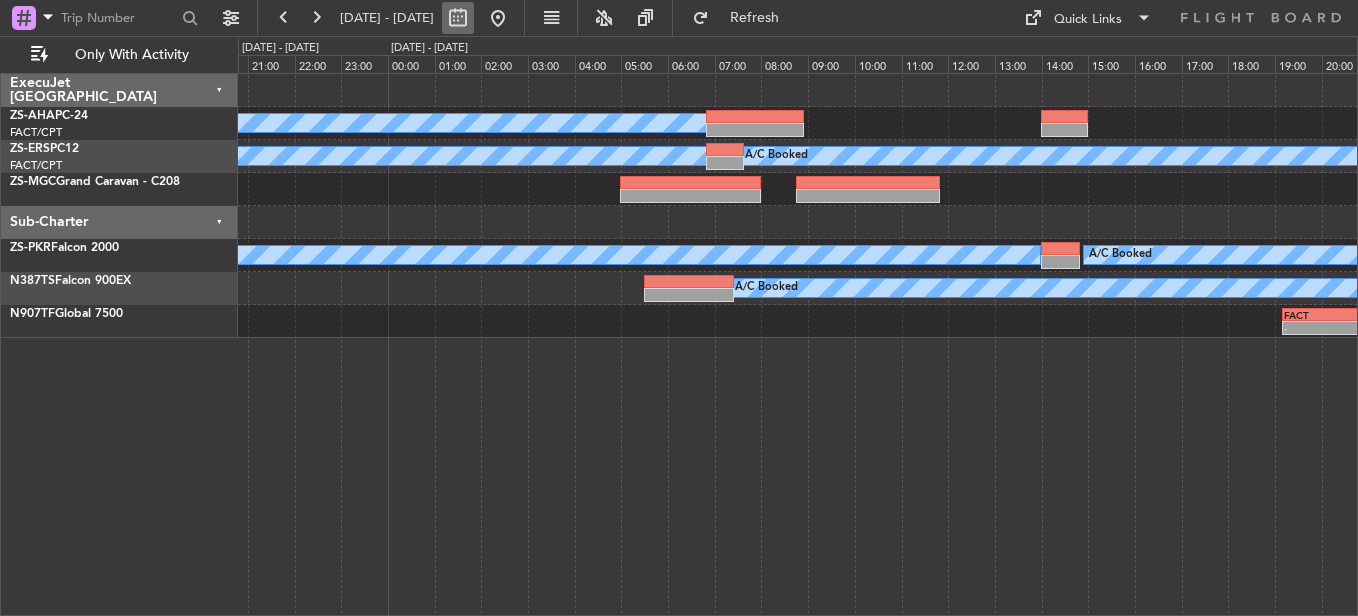 click at bounding box center (458, 18) 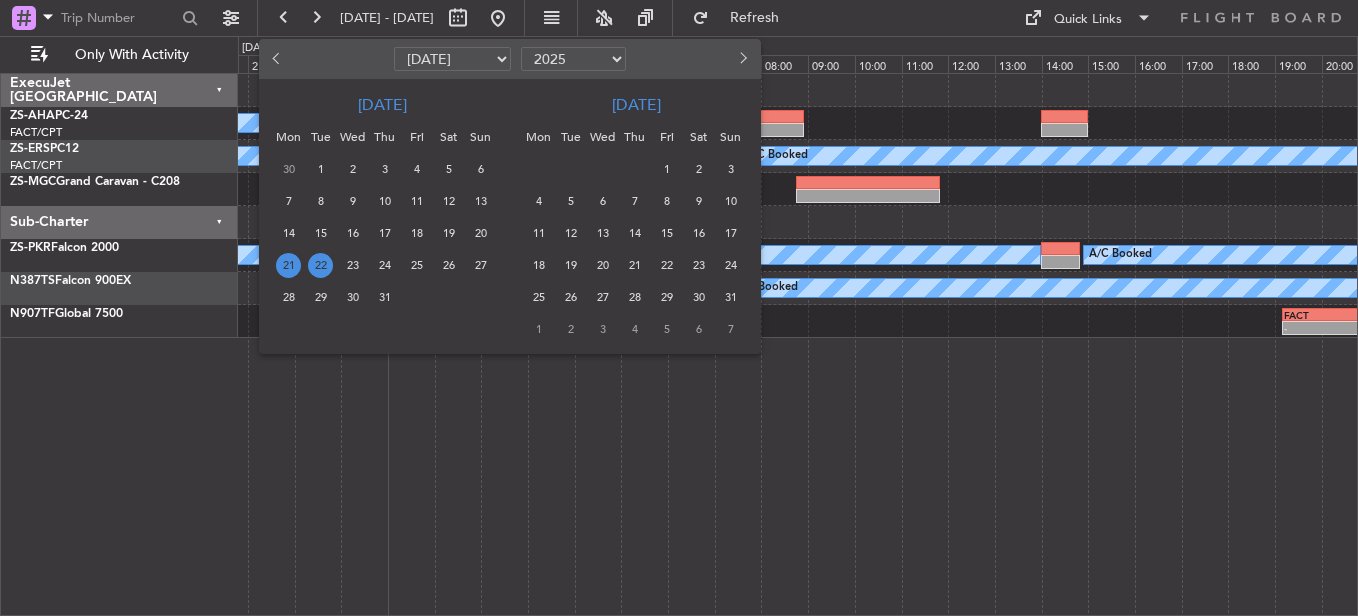 click on "22" at bounding box center (320, 265) 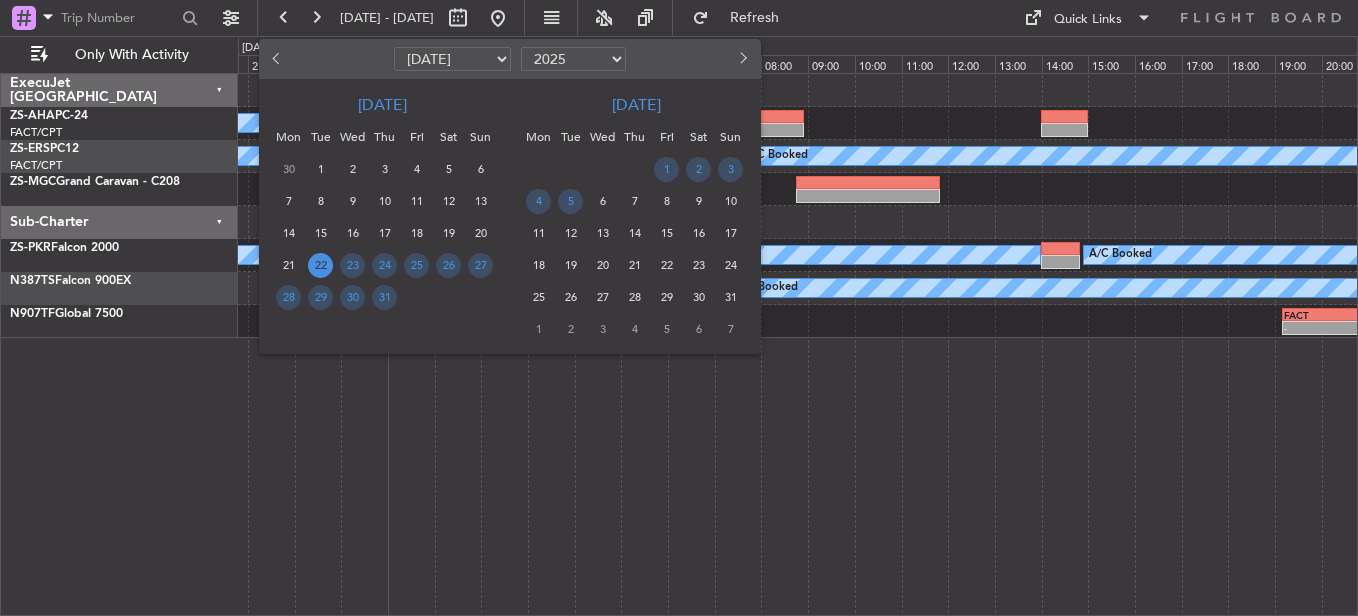 click on "22" at bounding box center (320, 265) 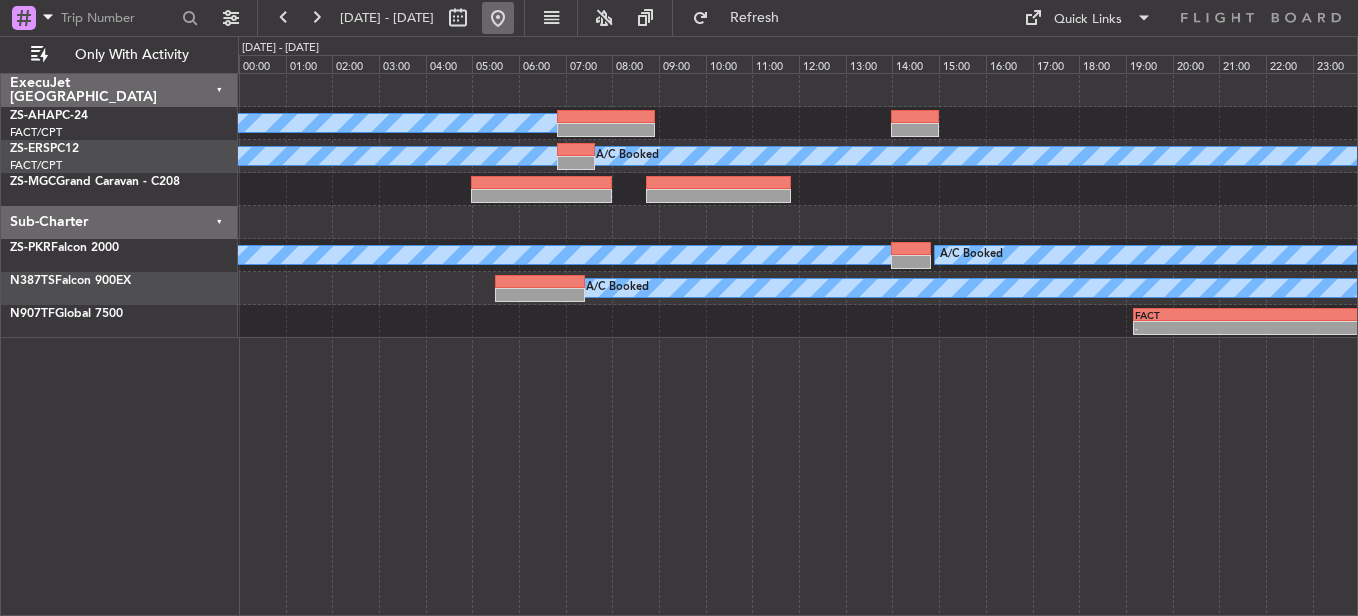 click at bounding box center [498, 18] 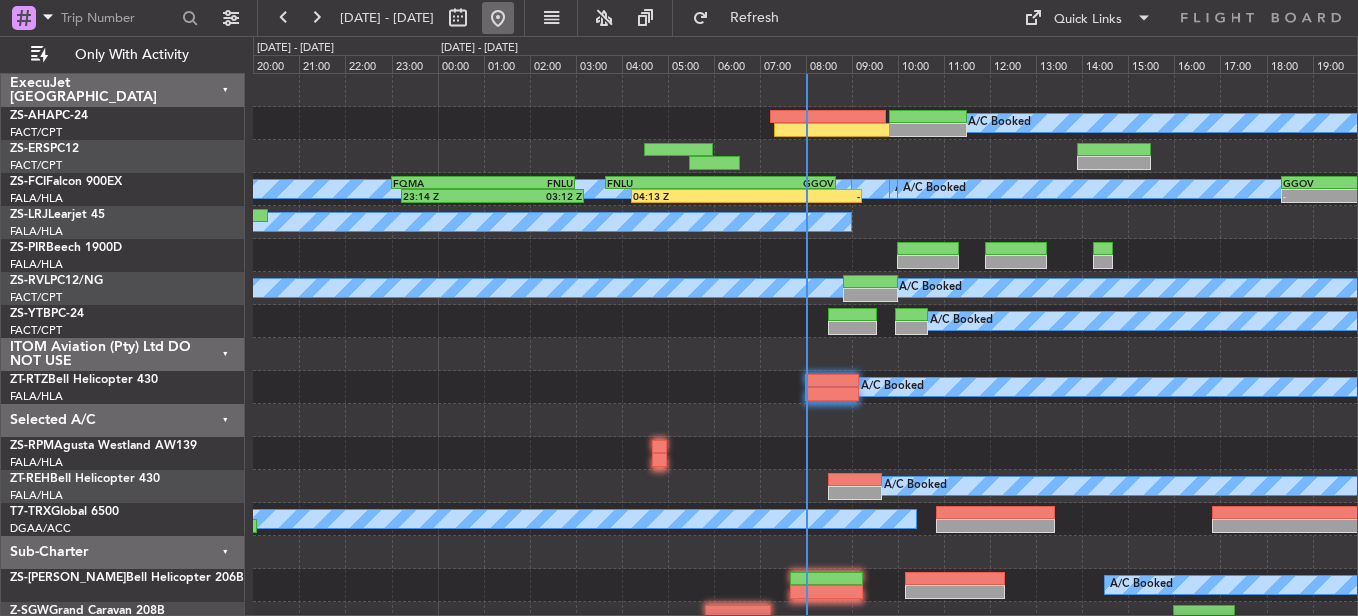 click at bounding box center (498, 18) 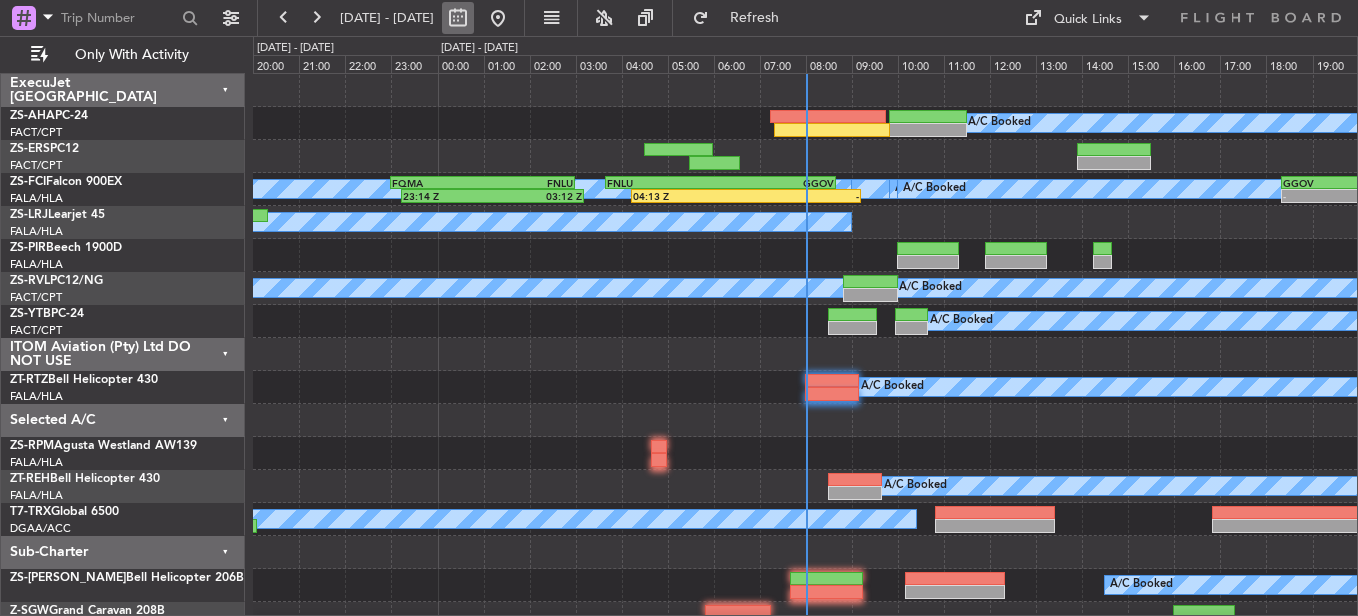 click at bounding box center [458, 18] 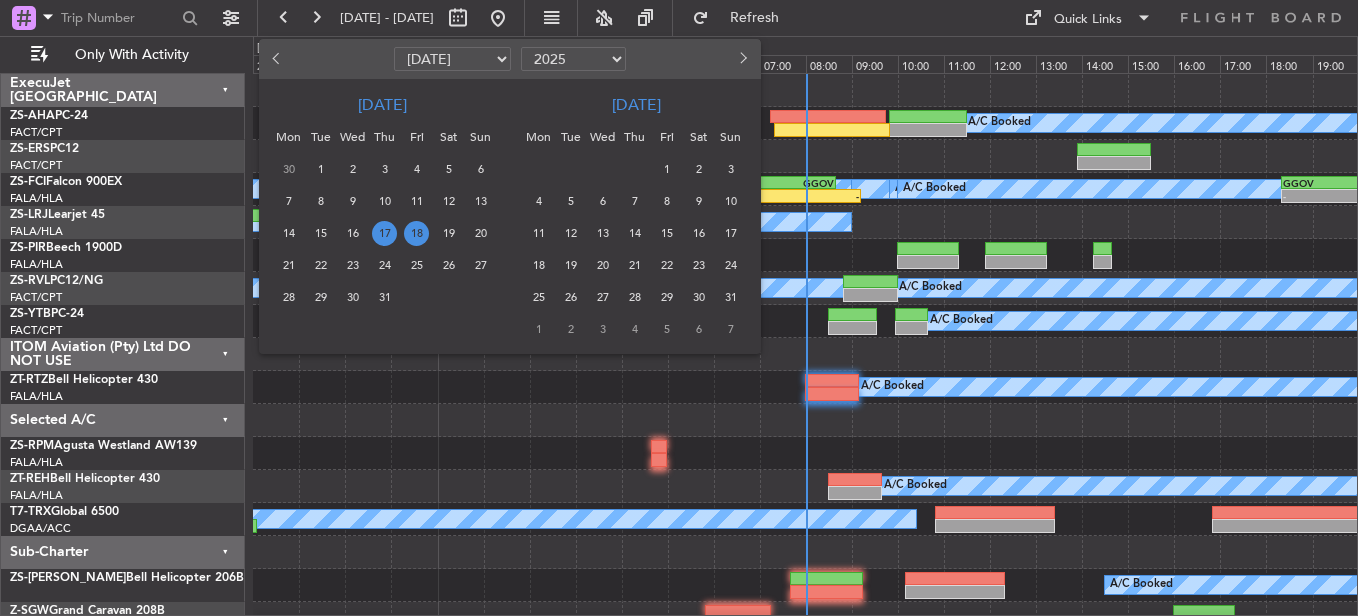 click on "18" at bounding box center (416, 233) 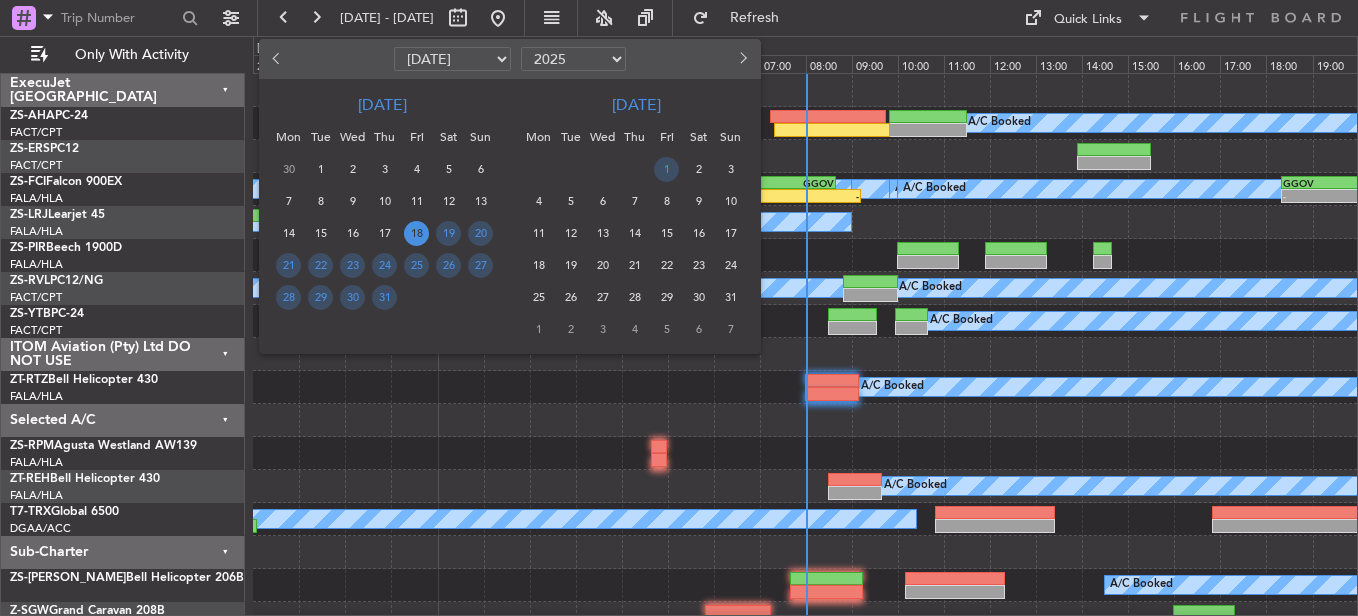 click on "18" at bounding box center [416, 233] 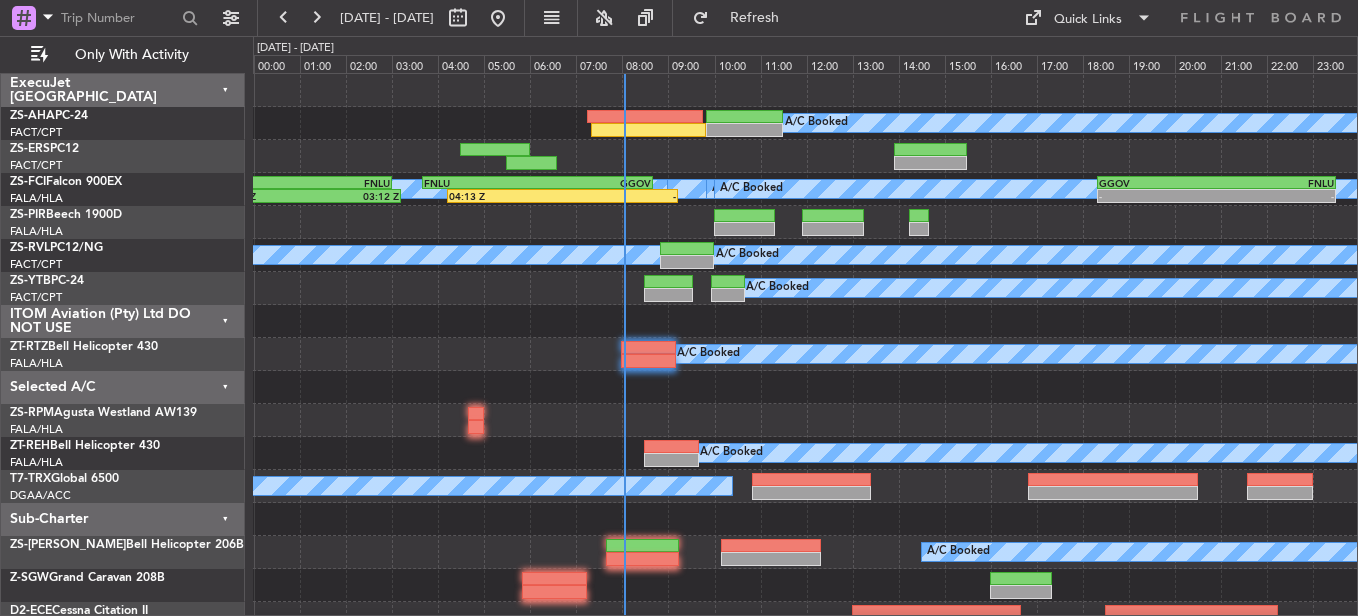 click on "[DATE] - [DATE]" at bounding box center (387, 18) 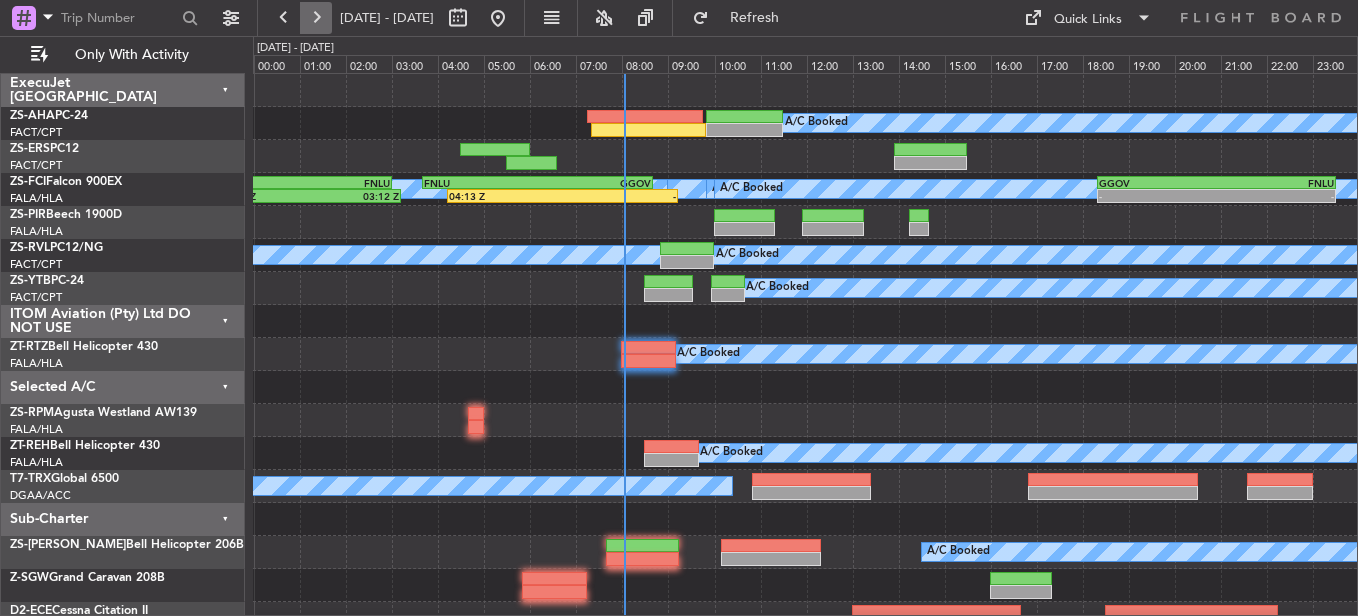click at bounding box center [316, 18] 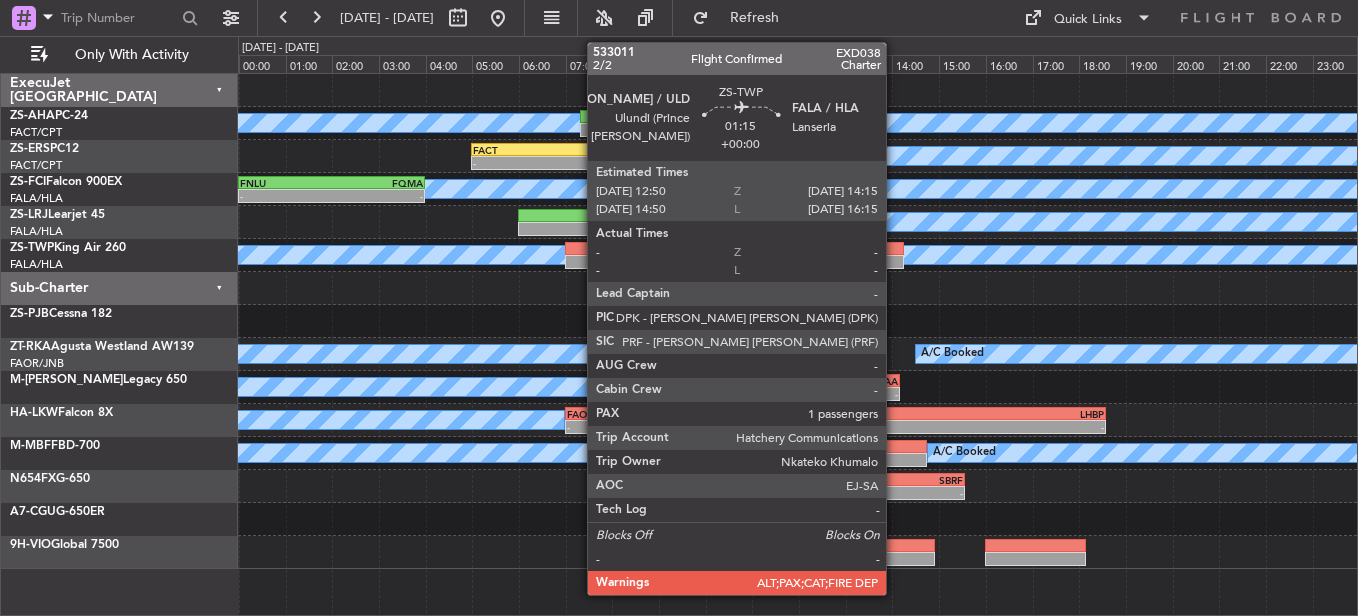 click 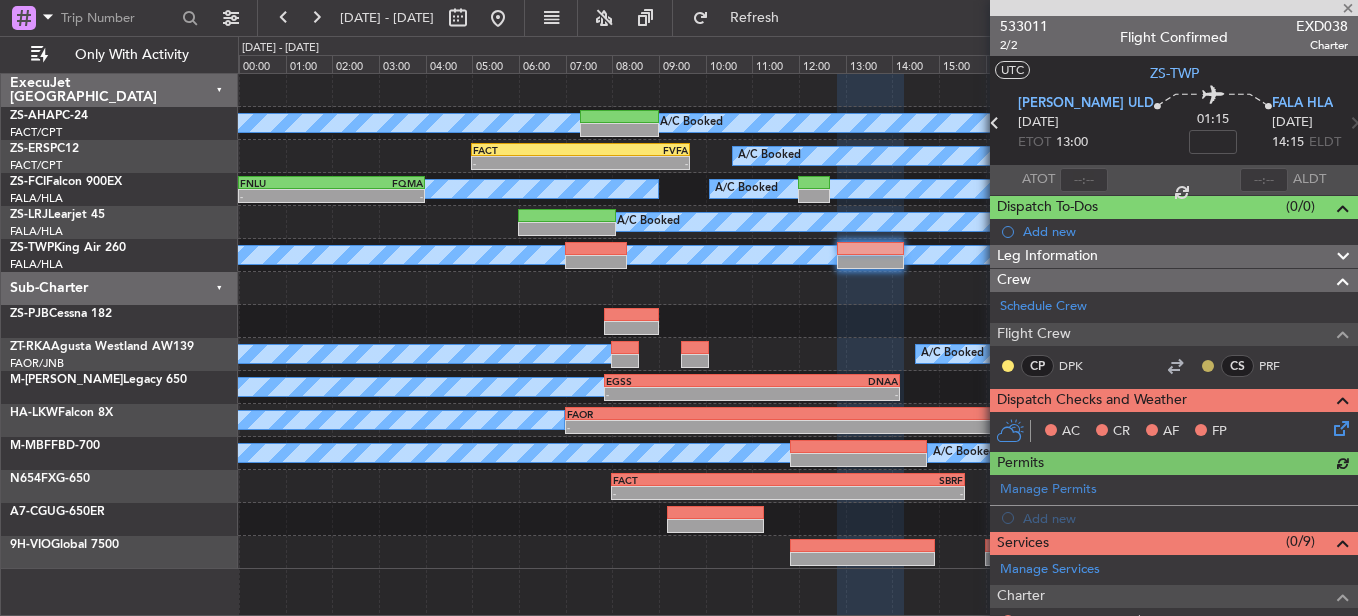 click 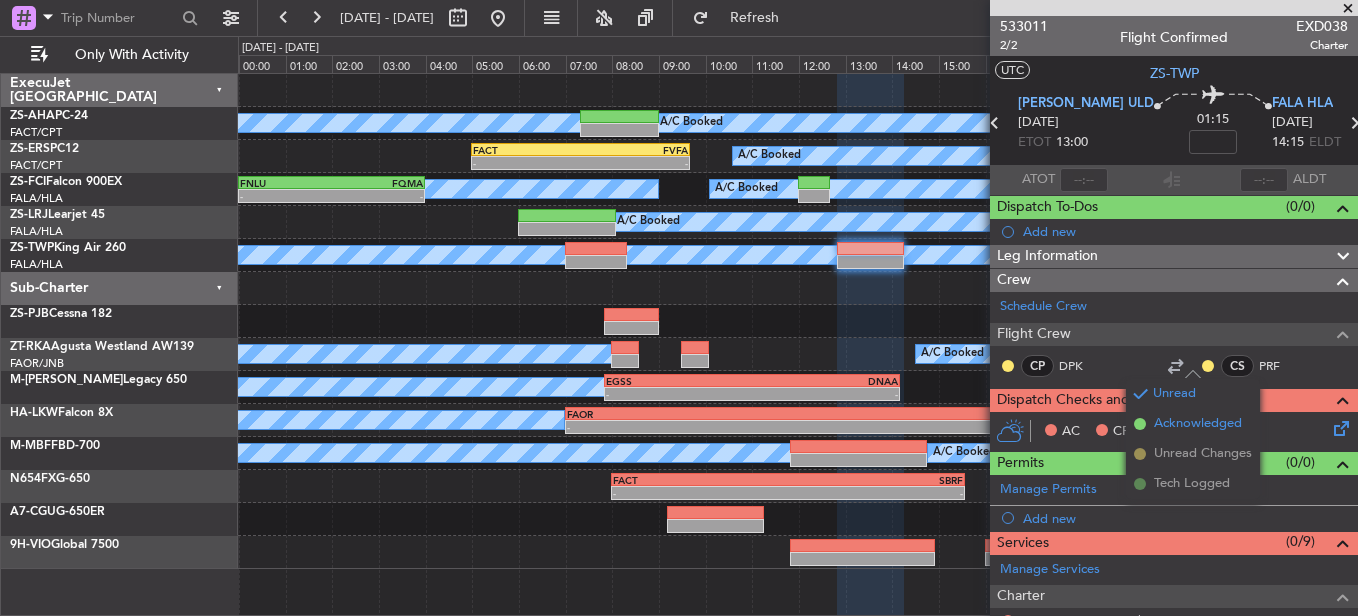 click on "Acknowledged" at bounding box center [1198, 424] 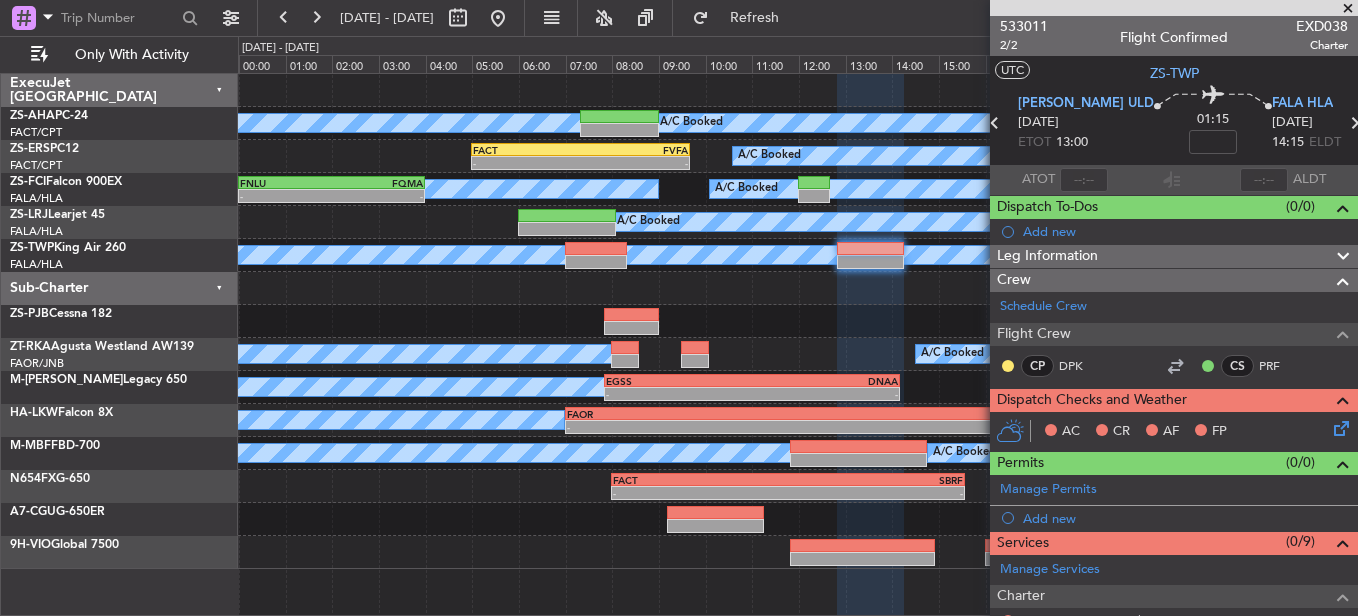 click 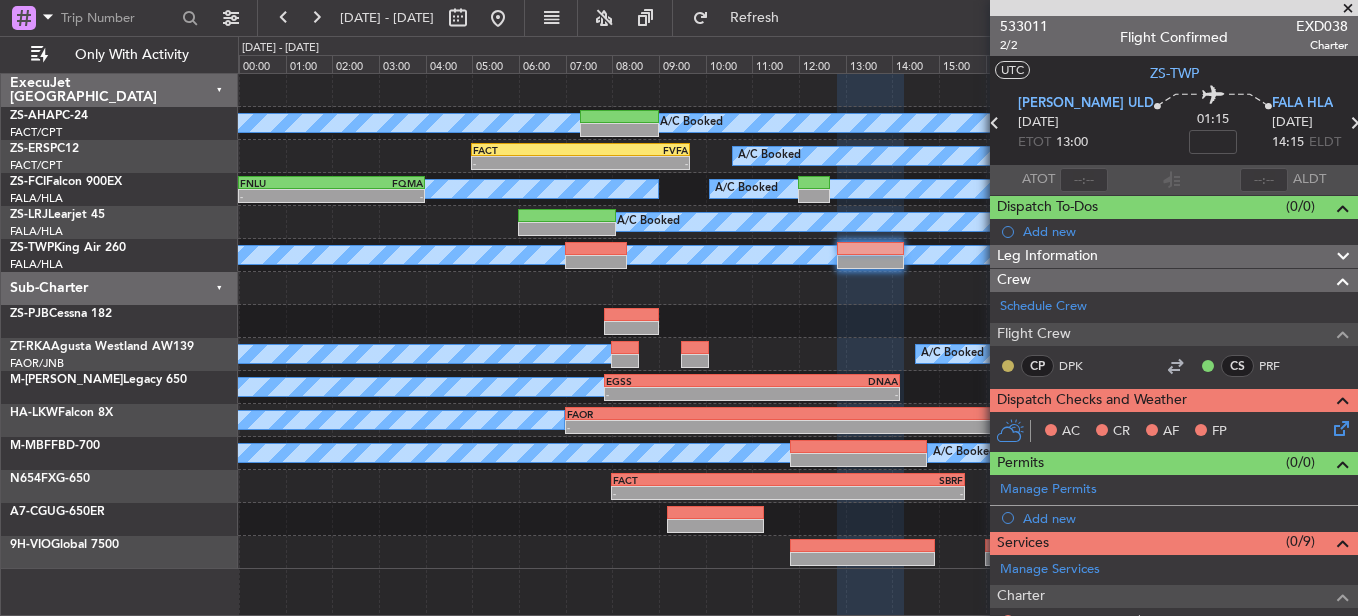 click 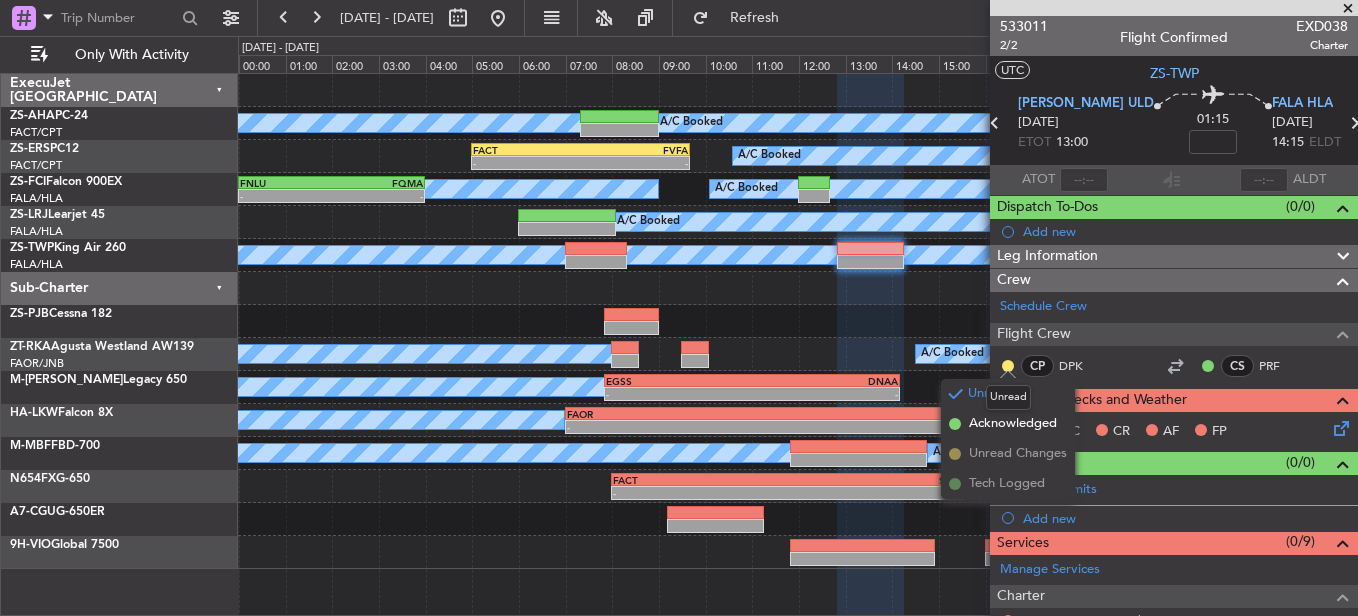 click on "Unread" at bounding box center [1008, 397] 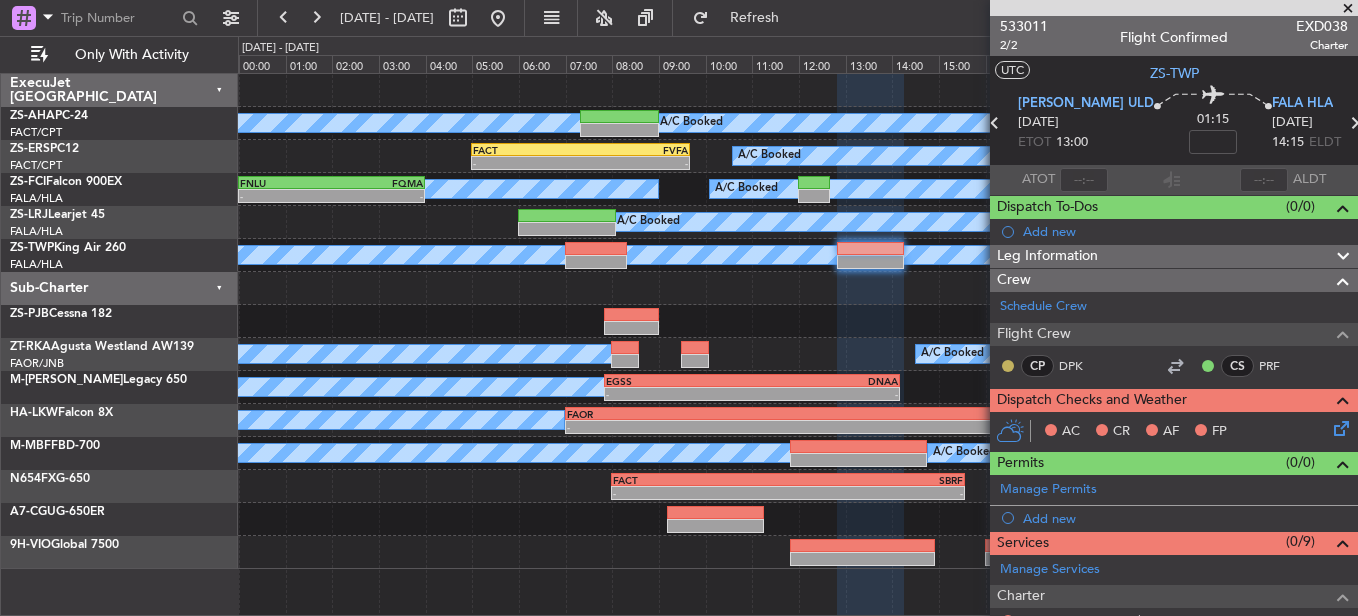 click 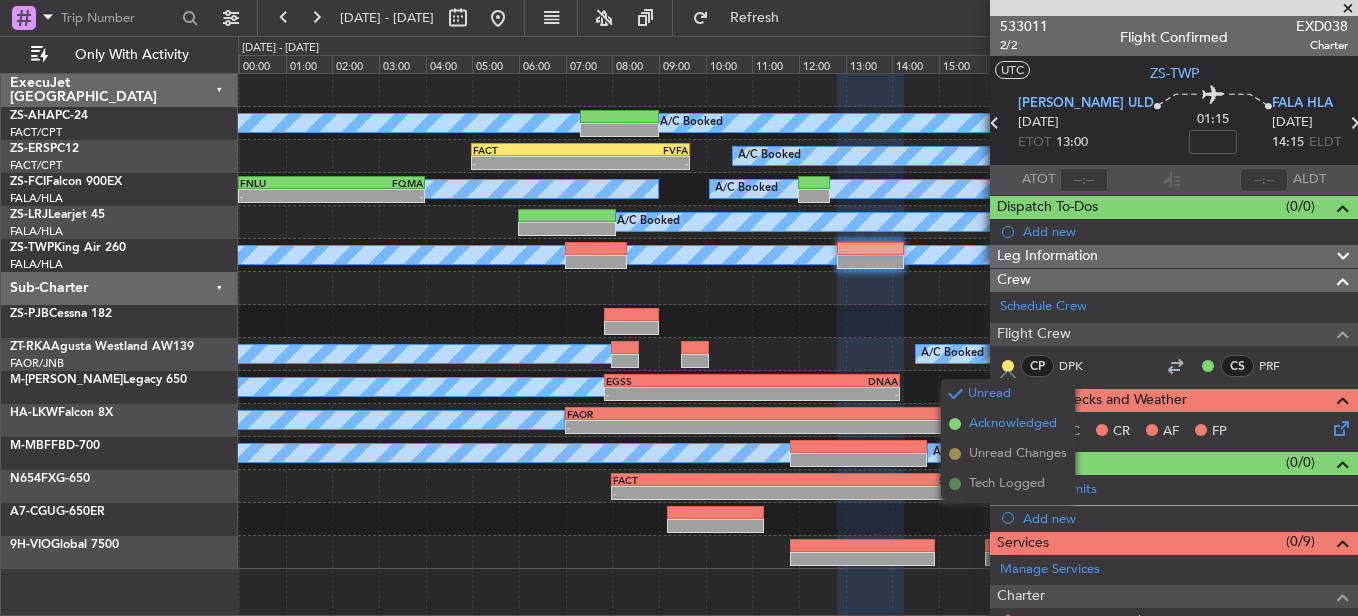 click on "Acknowledged" at bounding box center [1013, 424] 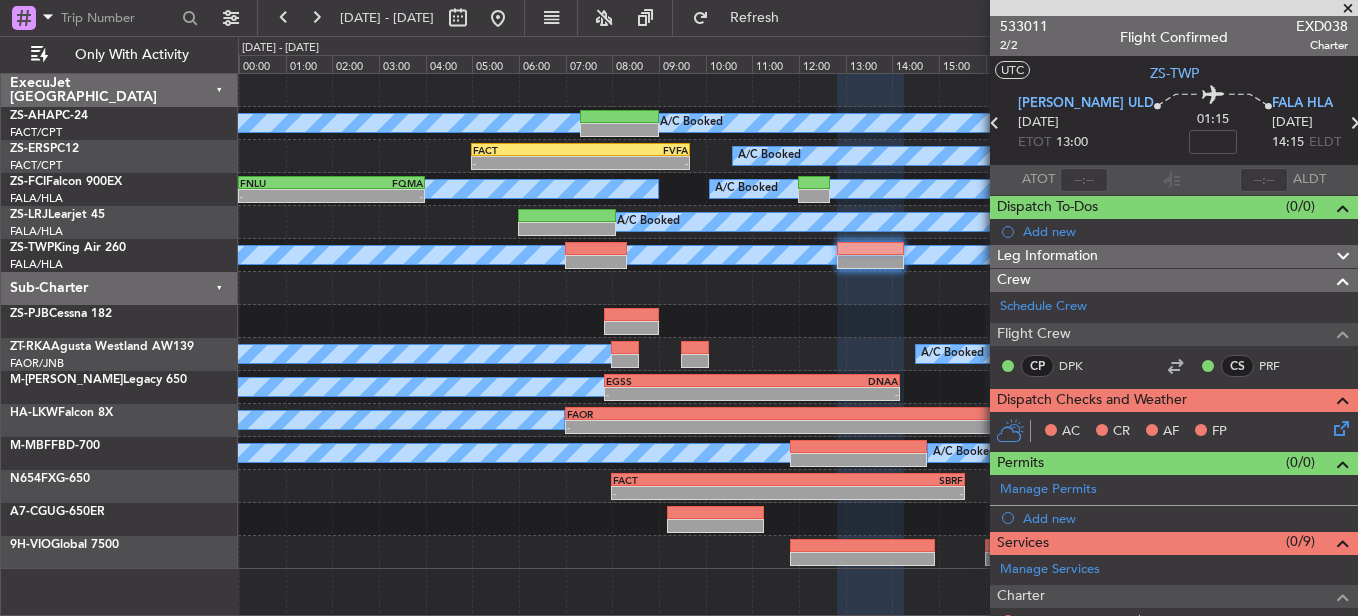 click 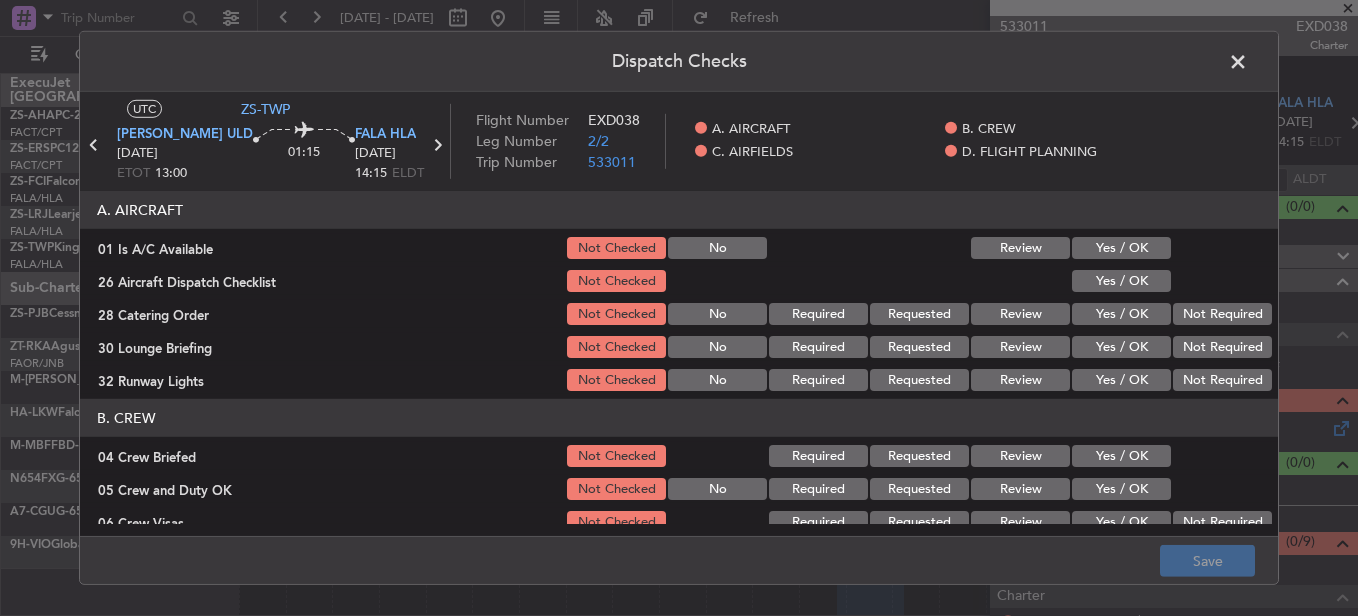 click on "Yes / OK" 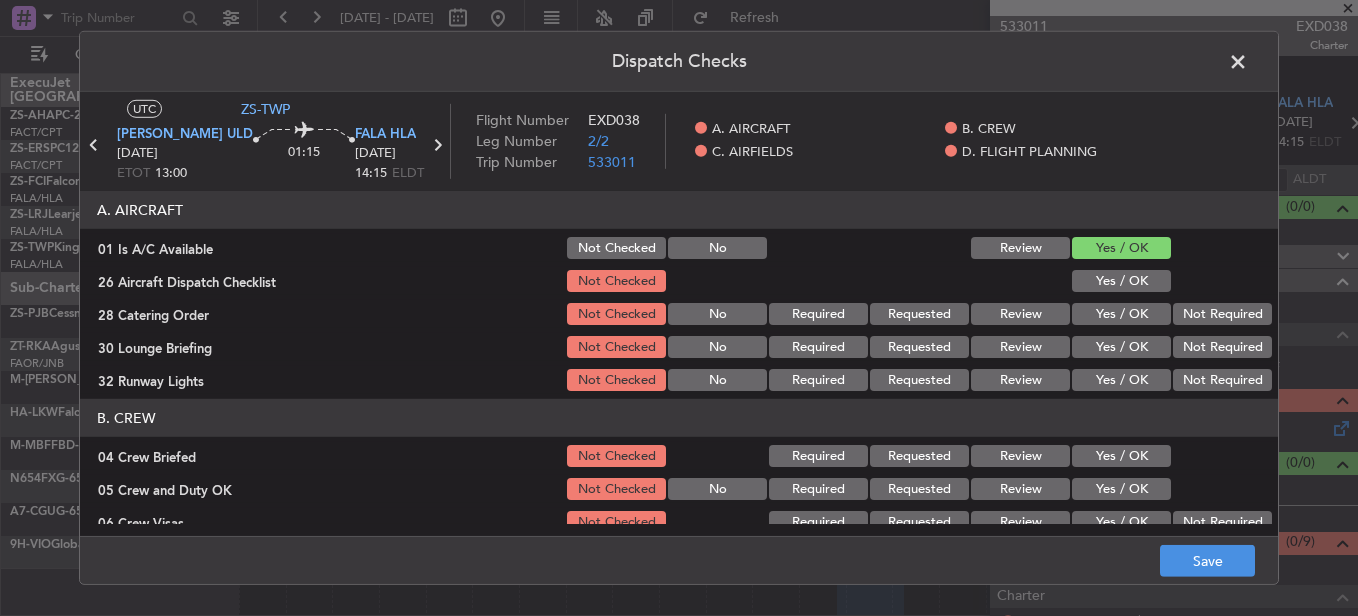 click on "Yes / OK" 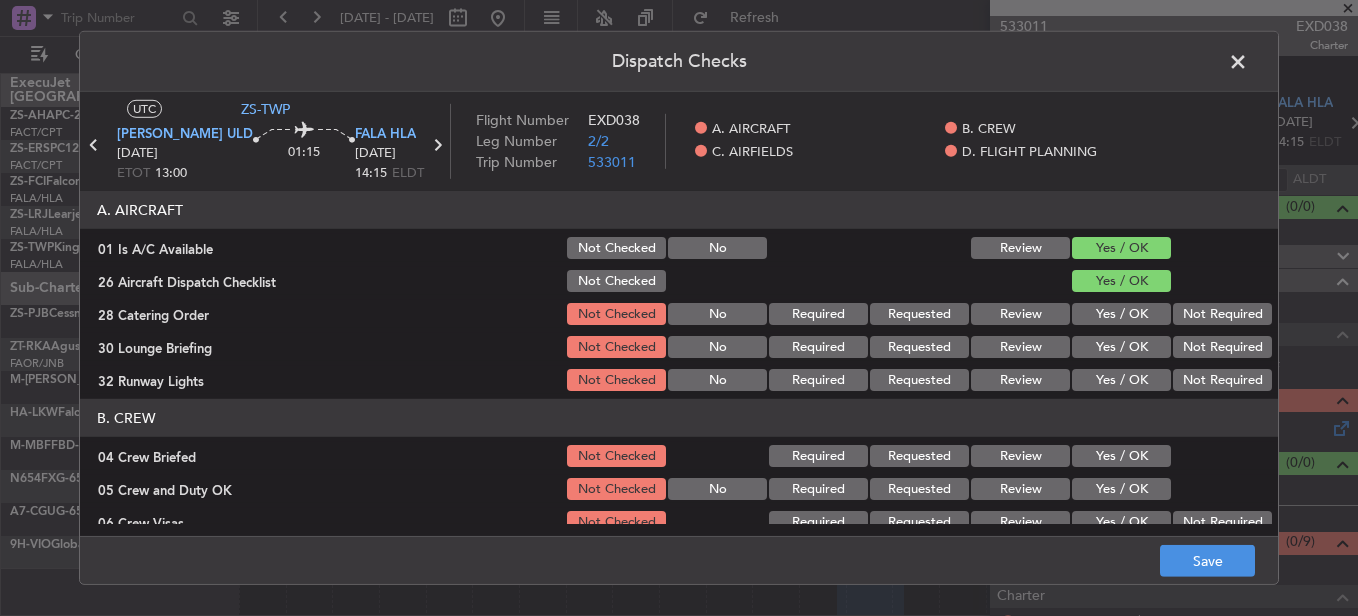 click on "Not Required" 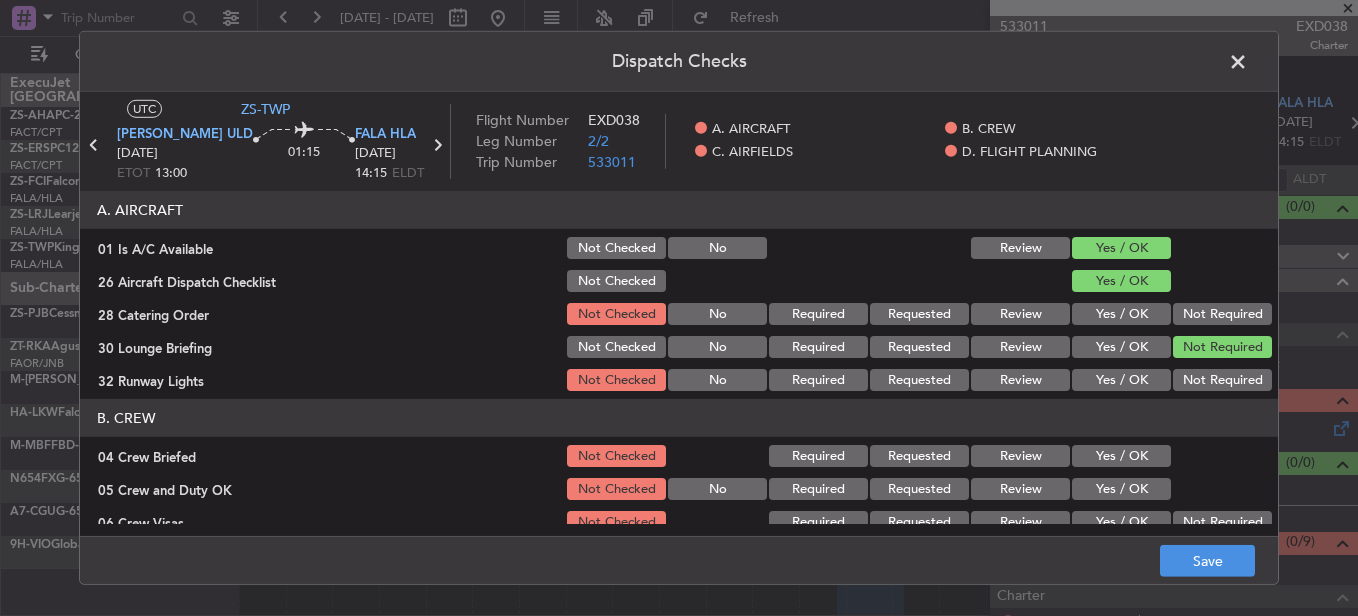 click on "Not Required" 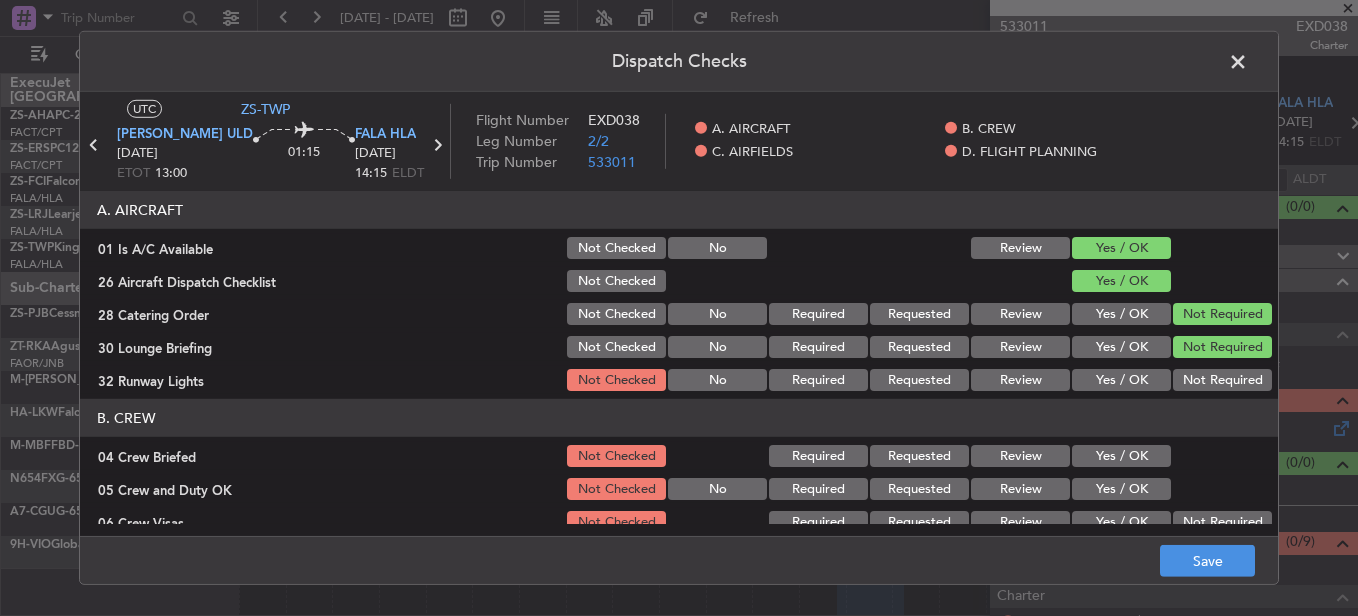 click on "Not Required" 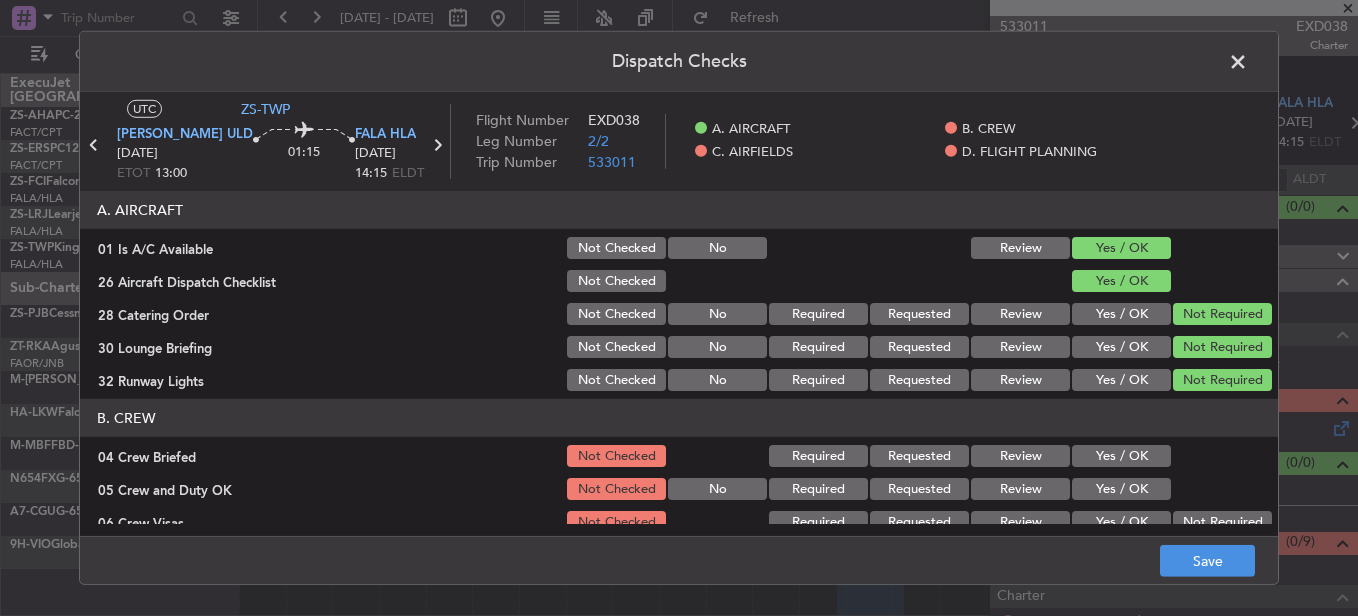 drag, startPoint x: 1104, startPoint y: 447, endPoint x: 1104, endPoint y: 459, distance: 12 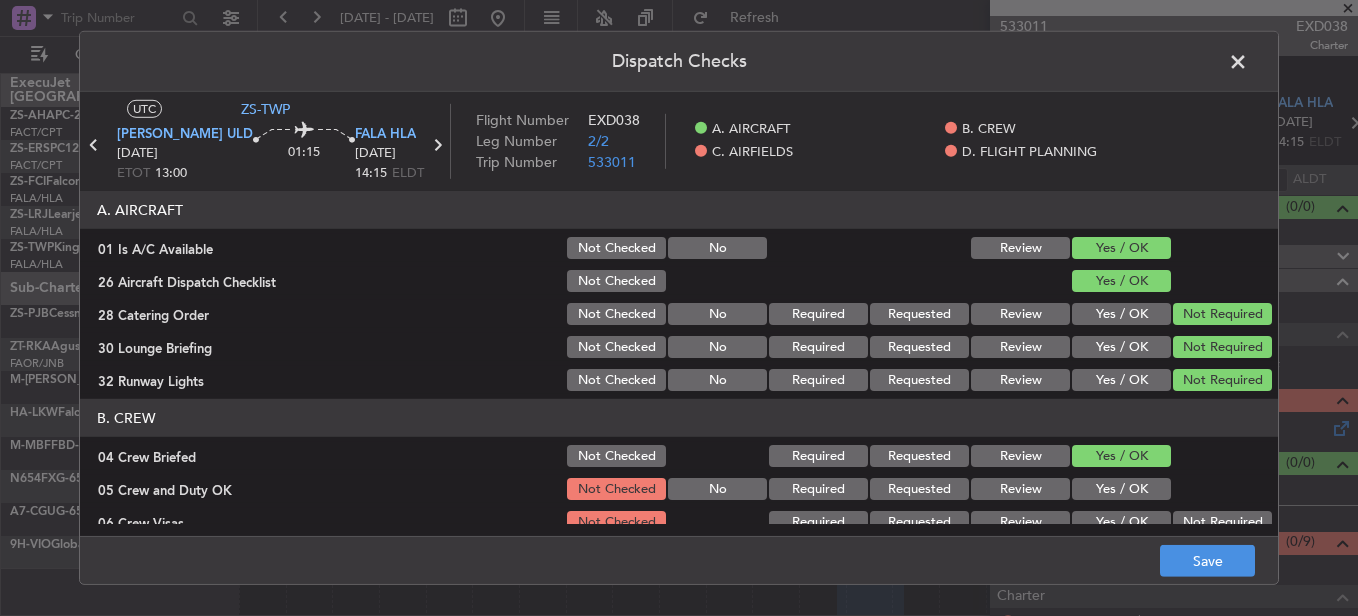 click on "Yes / OK" 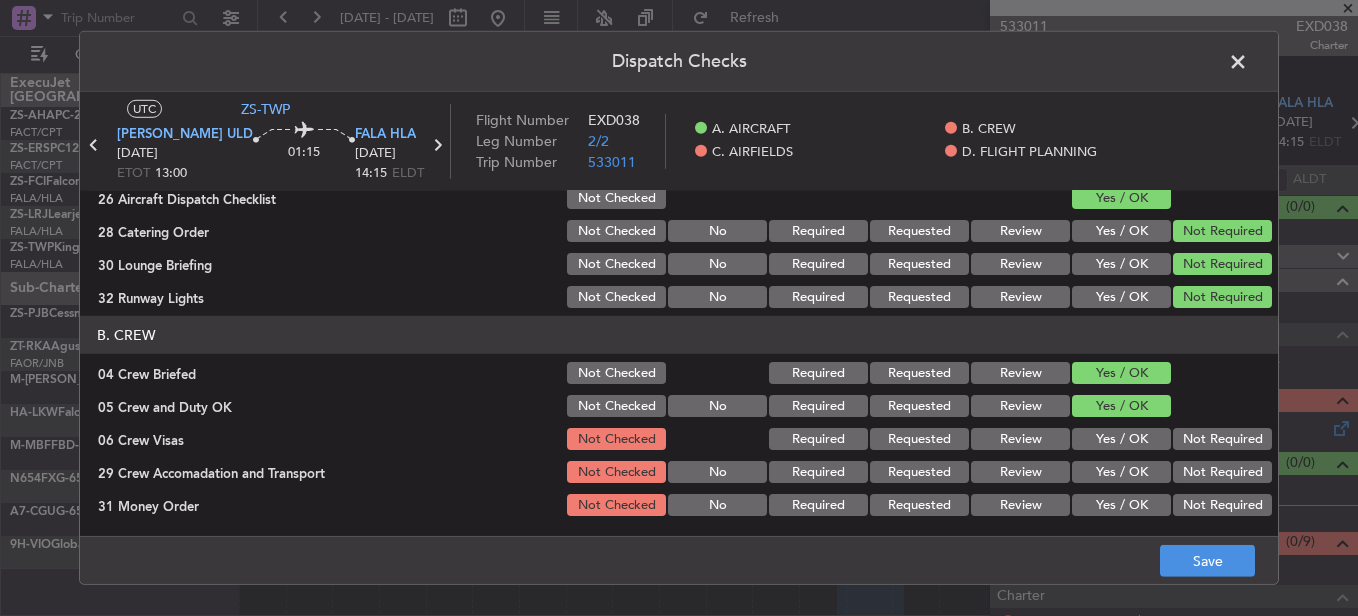 scroll, scrollTop: 200, scrollLeft: 0, axis: vertical 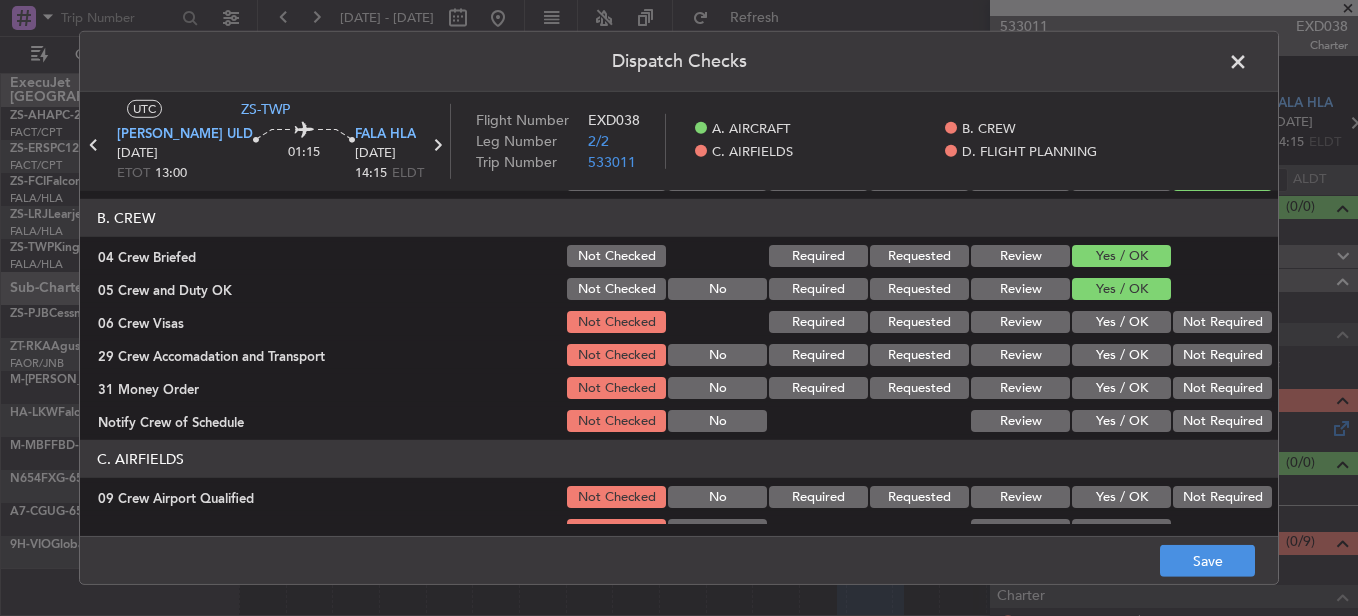 click on "Not Required" 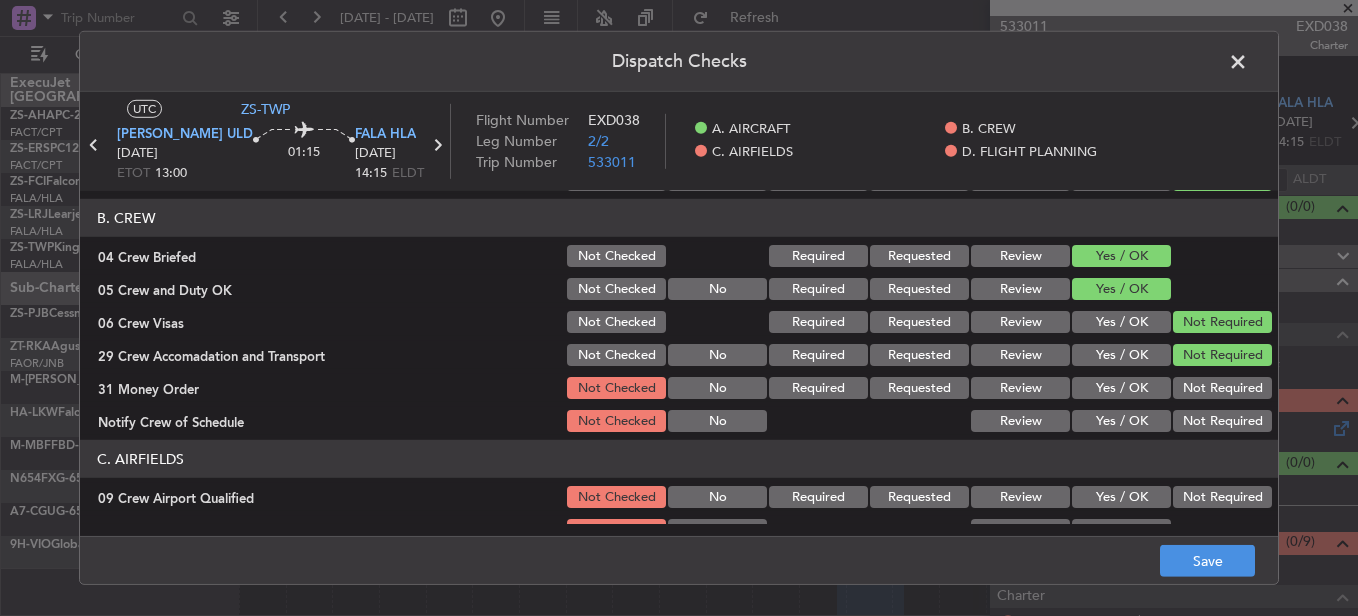 click on "Not Required" 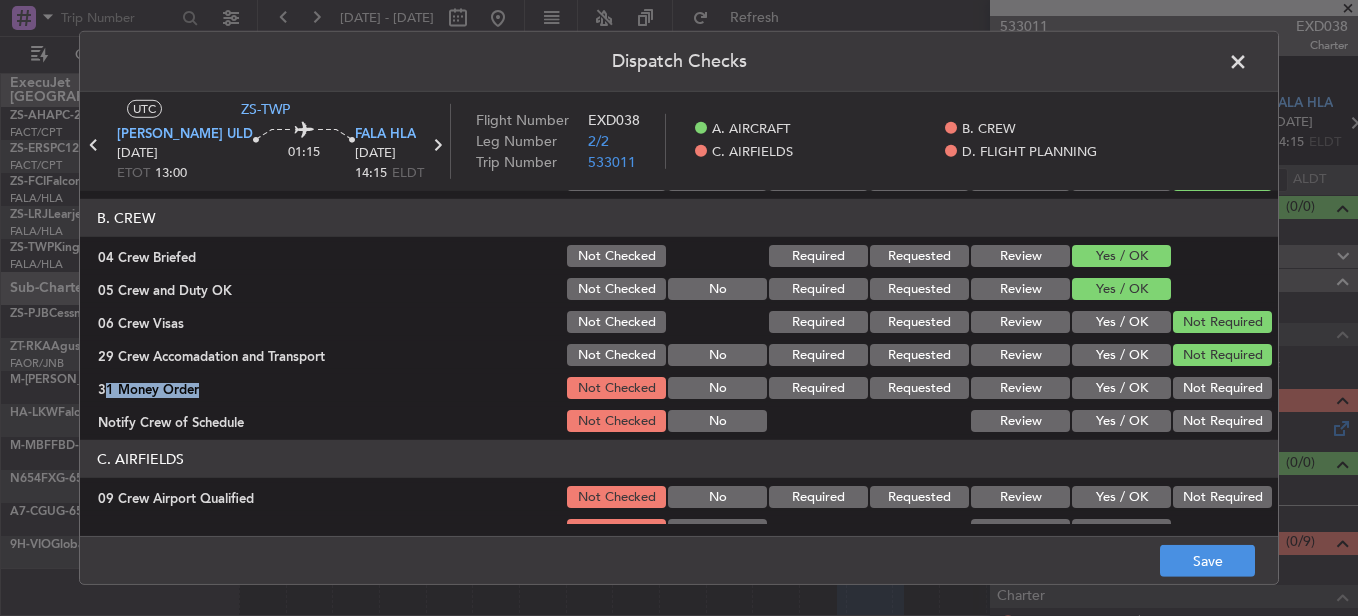 drag, startPoint x: 1200, startPoint y: 376, endPoint x: 1202, endPoint y: 386, distance: 10.198039 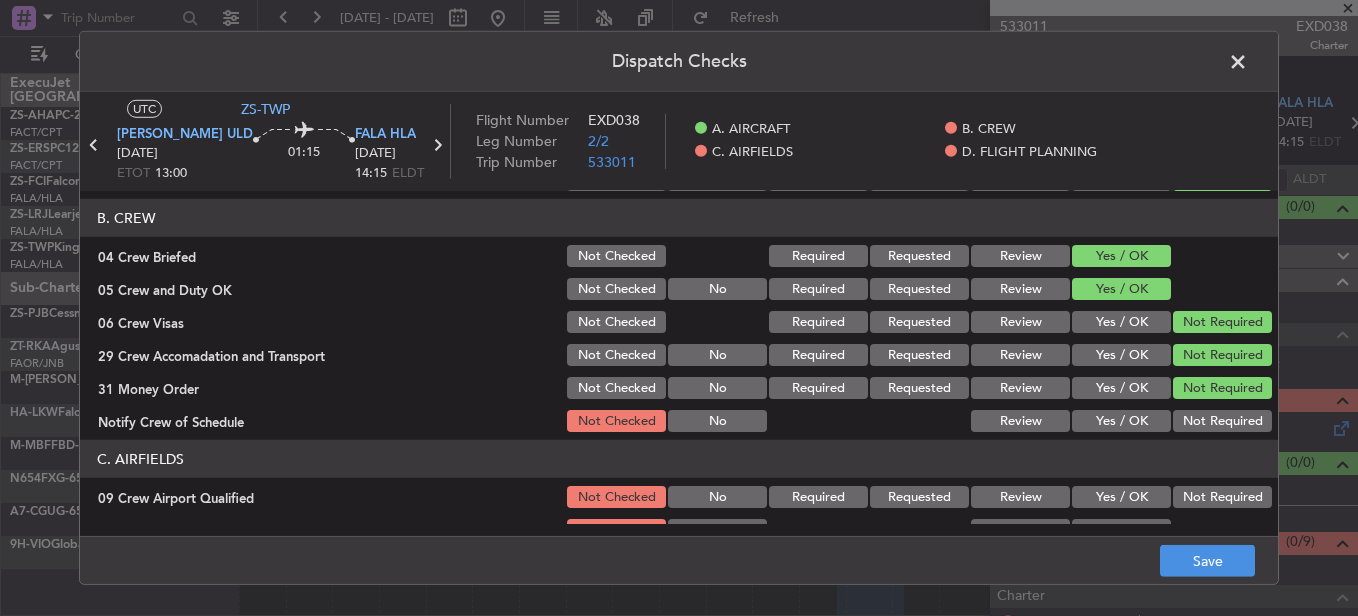 click on "Not Required" 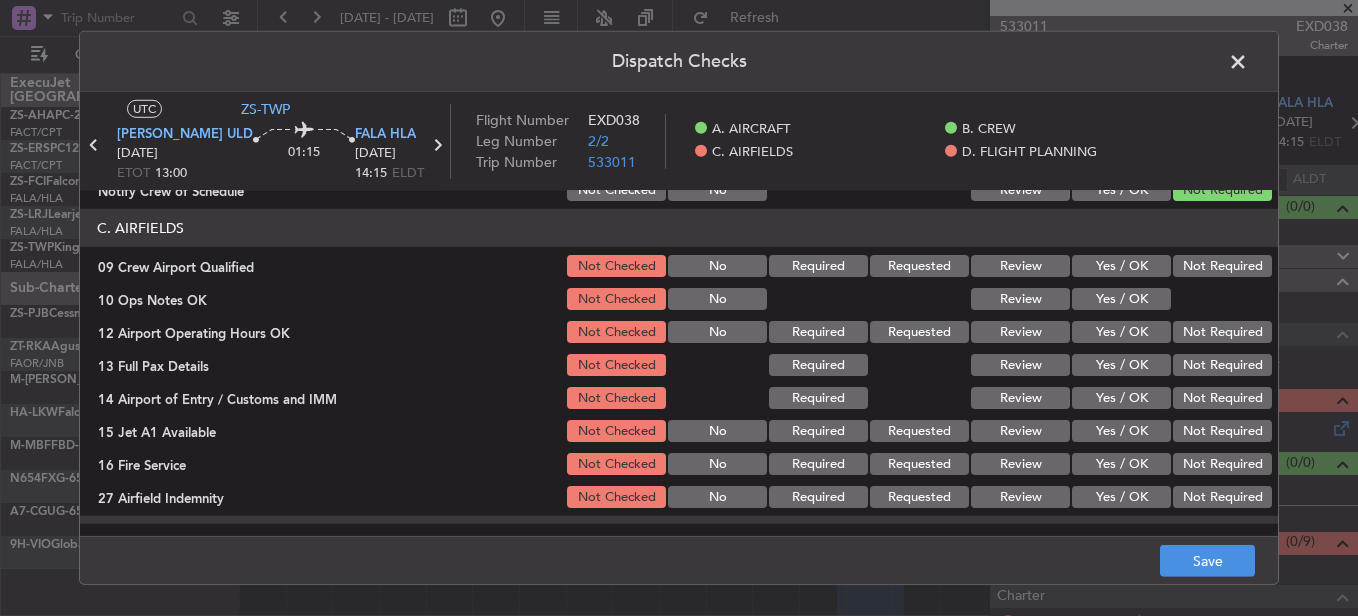 scroll, scrollTop: 500, scrollLeft: 0, axis: vertical 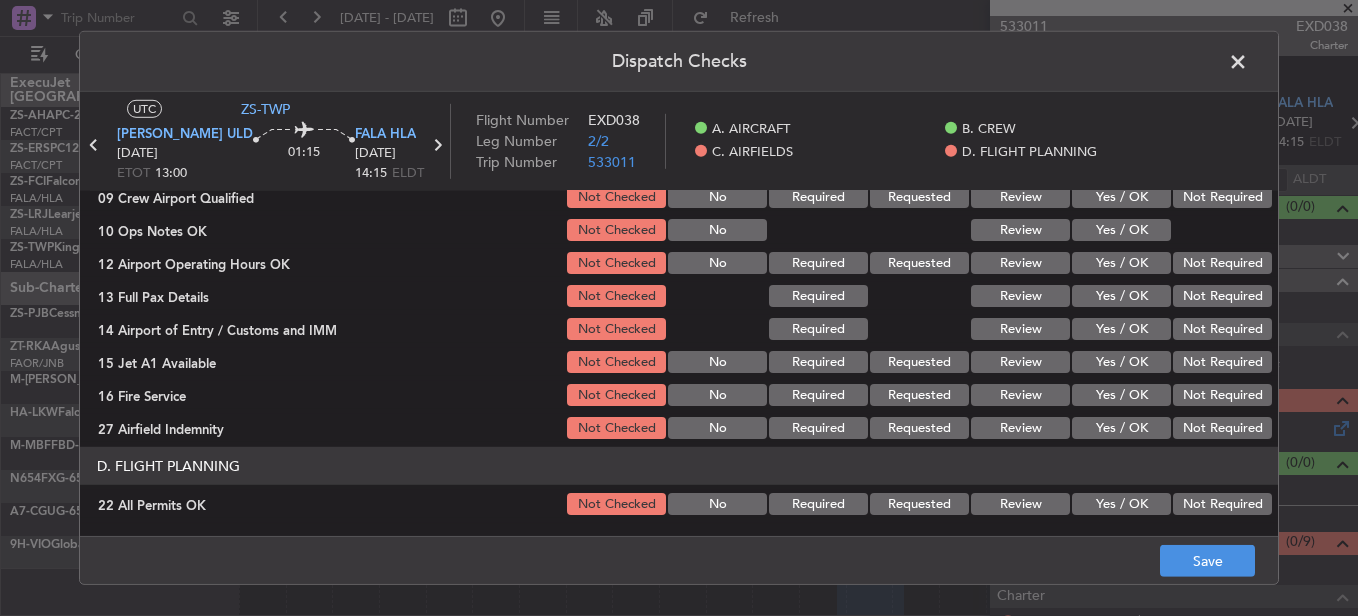 click on "Not Required" 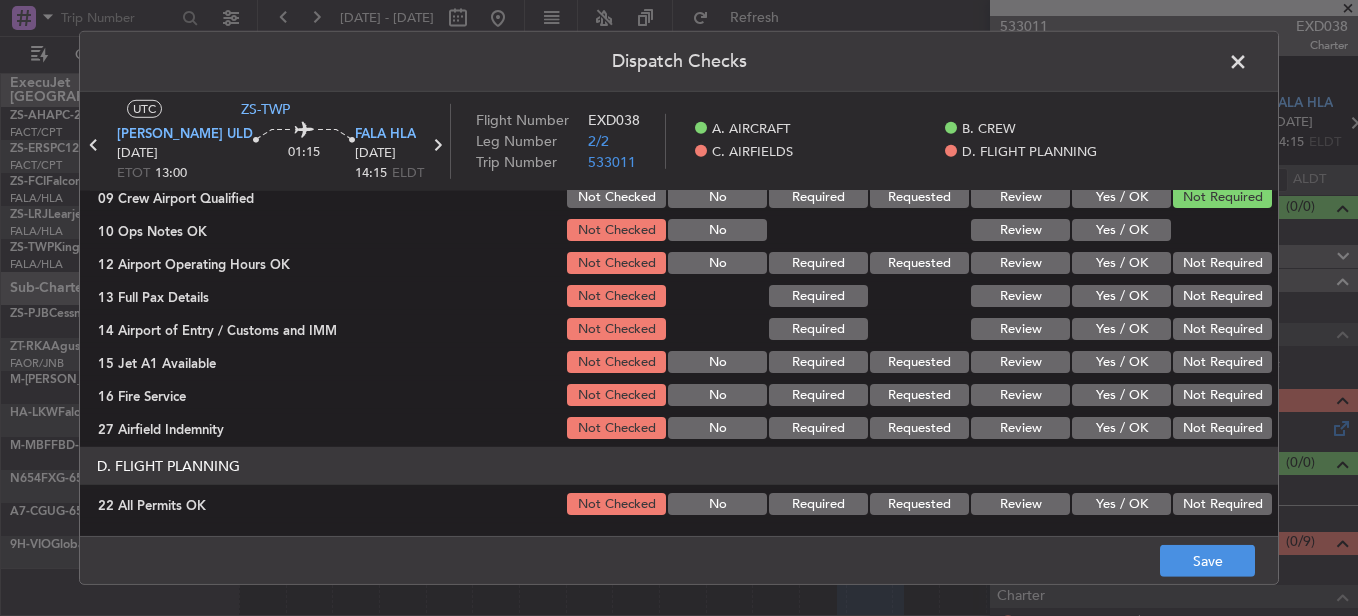 click on "Yes / OK" 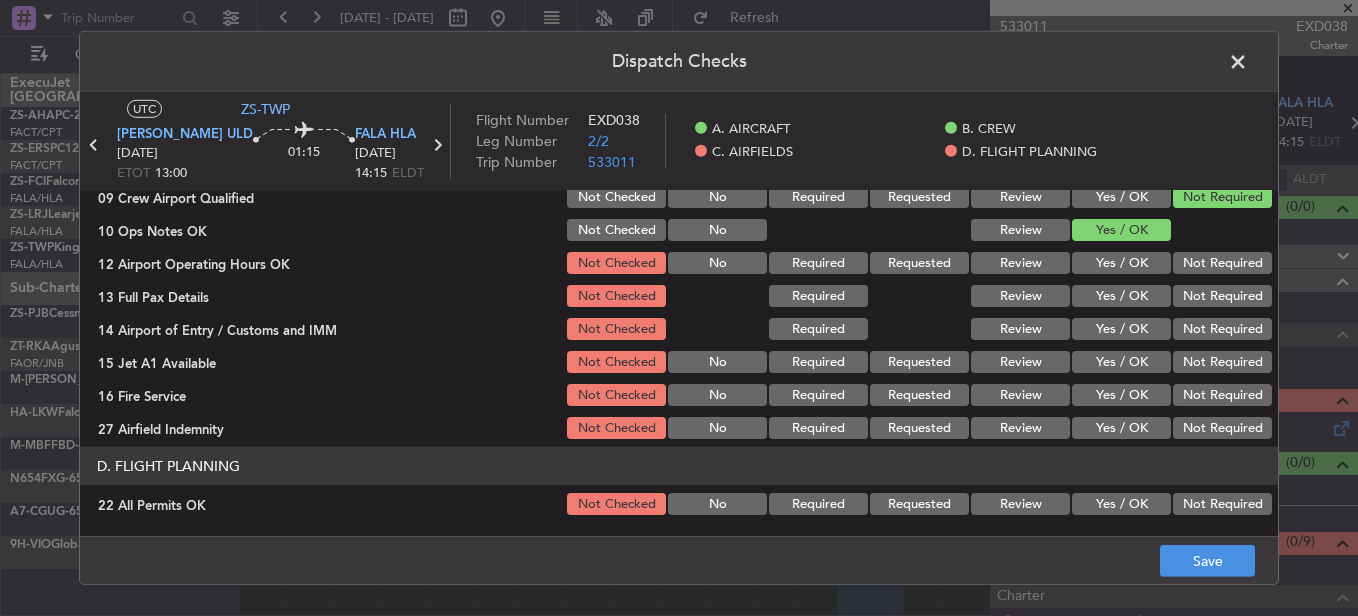 click on "C. AIRFIELDS   09 Crew Airport Qualified  Not Checked No Required Requested Review Yes / OK Not Required  10 Ops Notes OK  Not Checked No Review Yes / OK  12 Airport Operating Hours OK  Not Checked No Required Requested Review Yes / OK Not Required  13 Full Pax Details  Not Checked Required Review Yes / OK Not Required  14 Airport of Entry / Customs and IMM  Not Checked Required Review Yes / OK Not Required  15 Jet A1 Available  Not Checked No Required Requested Review Yes / OK Not Required  16 Fire Service  Not Checked No Required Requested Review Yes / OK Not Required  27 Airfield Indemnity  Not Checked No Required Requested Review Yes / OK Not Required" 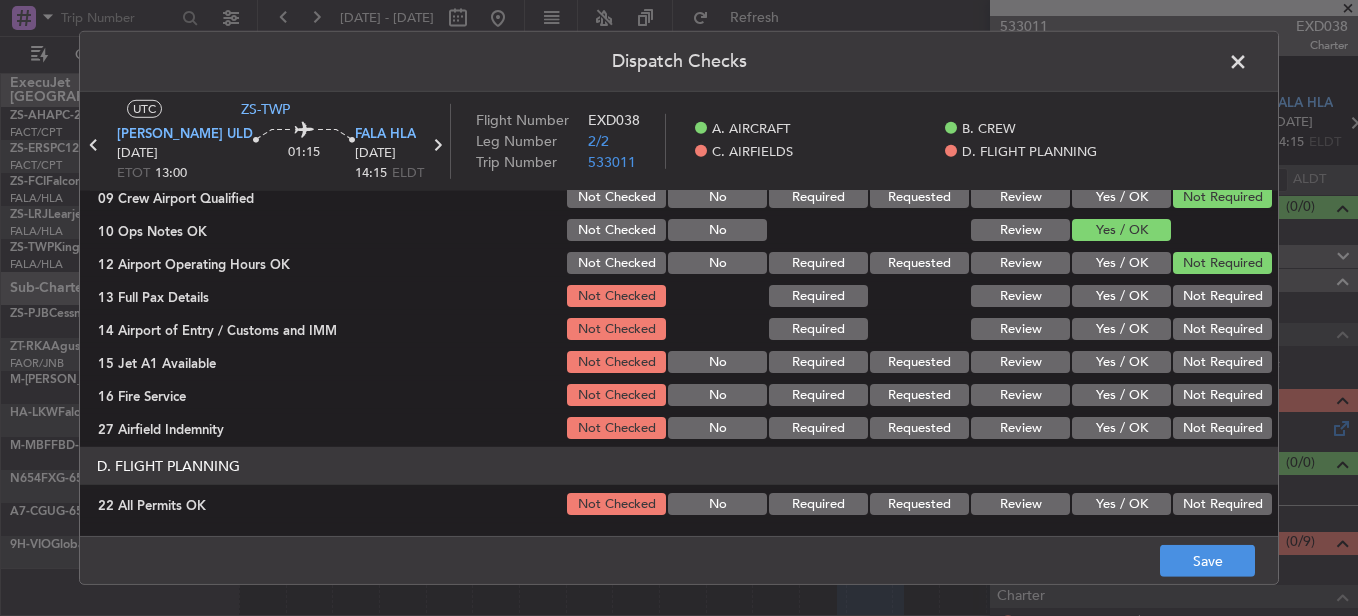 click on "Not Required" 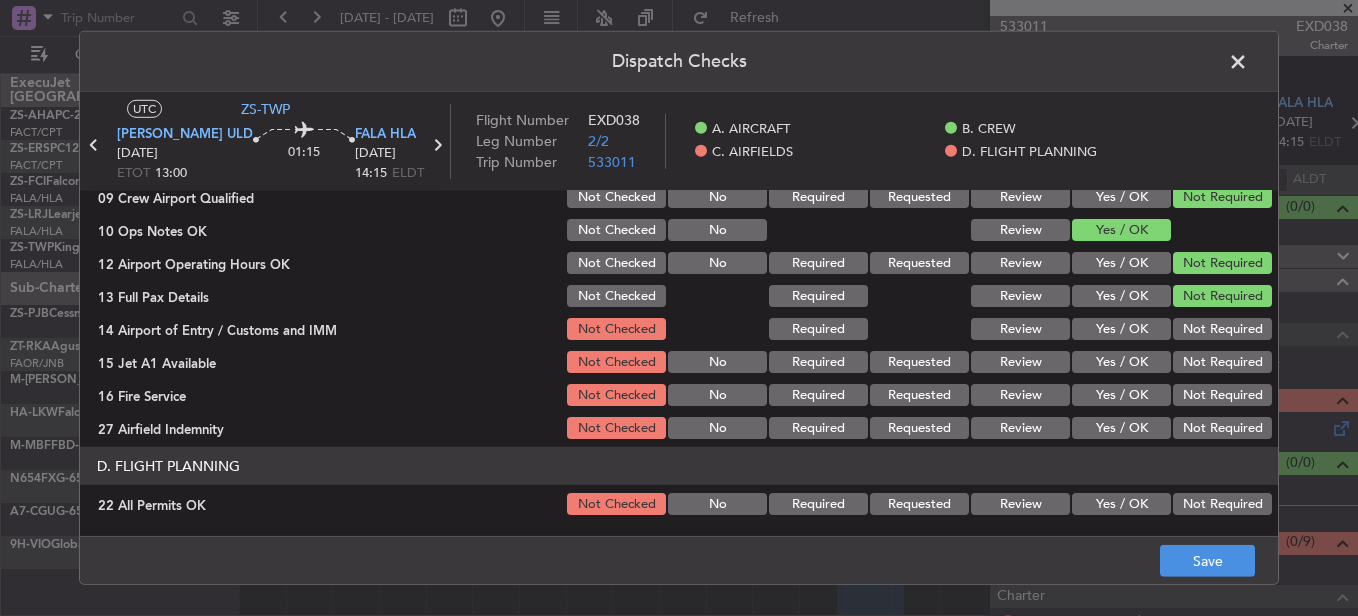 click on "Not Required" 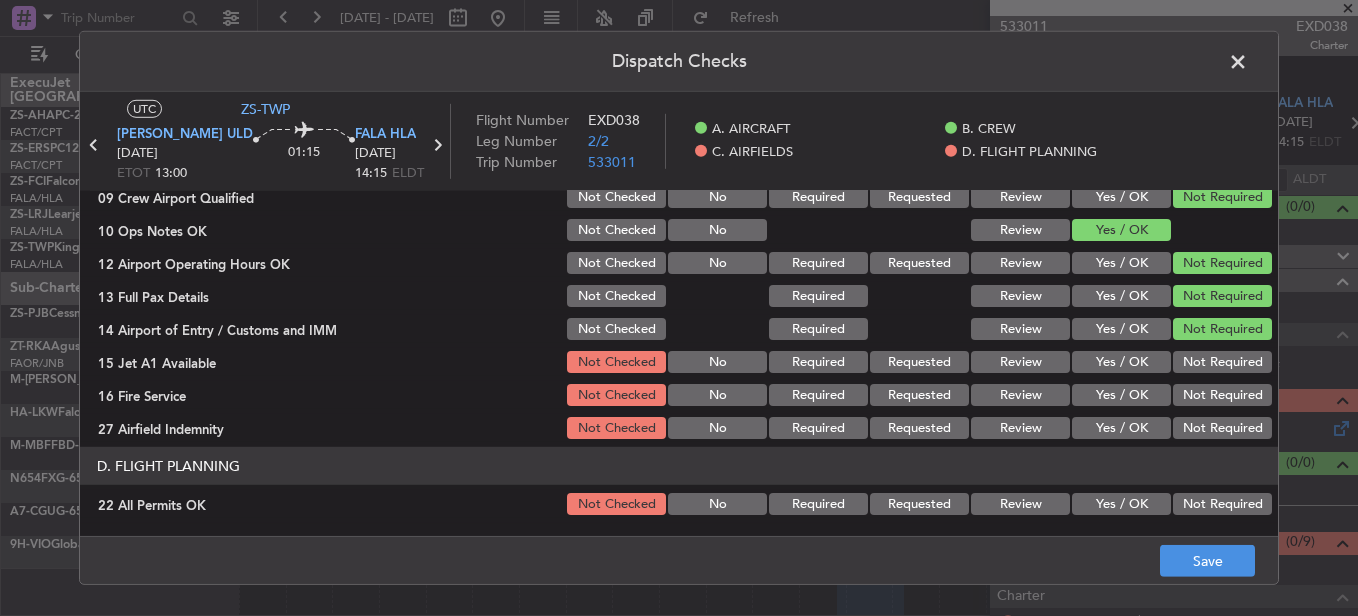 click on "C. AIRFIELDS   09 Crew Airport Qualified  Not Checked No Required Requested Review Yes / OK Not Required  10 Ops Notes OK  Not Checked No Review Yes / OK  12 Airport Operating Hours OK  Not Checked No Required Requested Review Yes / OK Not Required  13 Full Pax Details  Not Checked Required Review Yes / OK Not Required  14 Airport of Entry / Customs and IMM  Not Checked Required Review Yes / OK Not Required  15 Jet A1 Available  Not Checked No Required Requested Review Yes / OK Not Required  16 Fire Service  Not Checked No Required Requested Review Yes / OK Not Required  27 Airfield Indemnity  Not Checked No Required Requested Review Yes / OK Not Required" 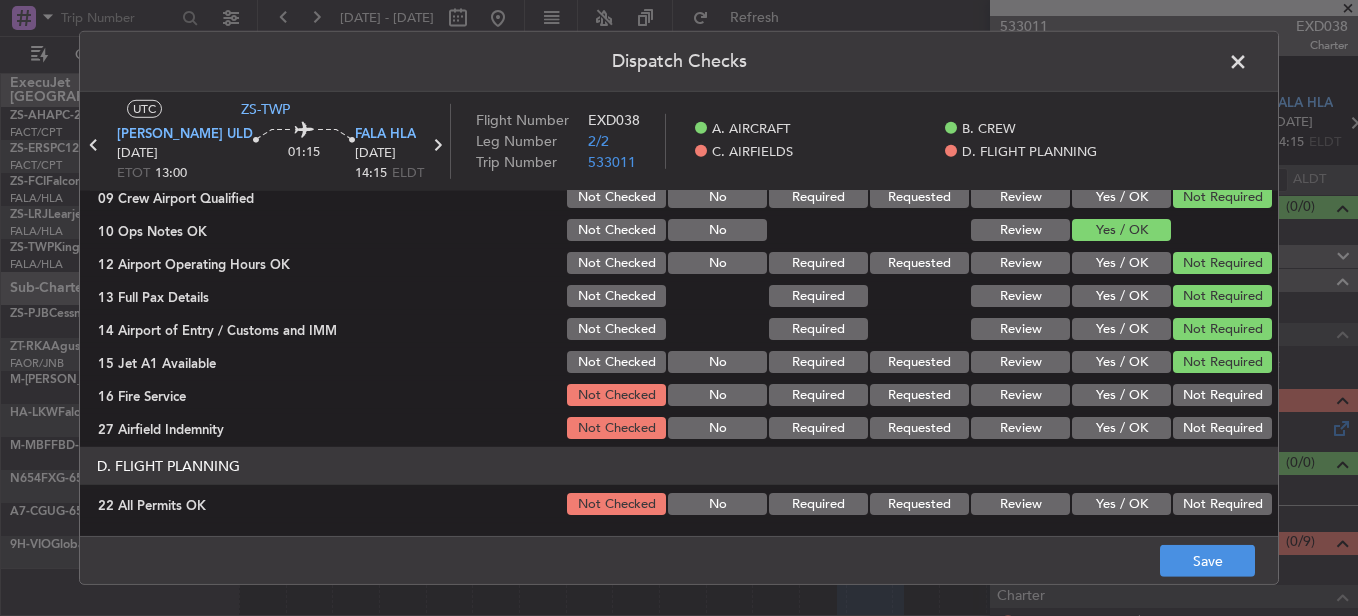 click on "Not Required" 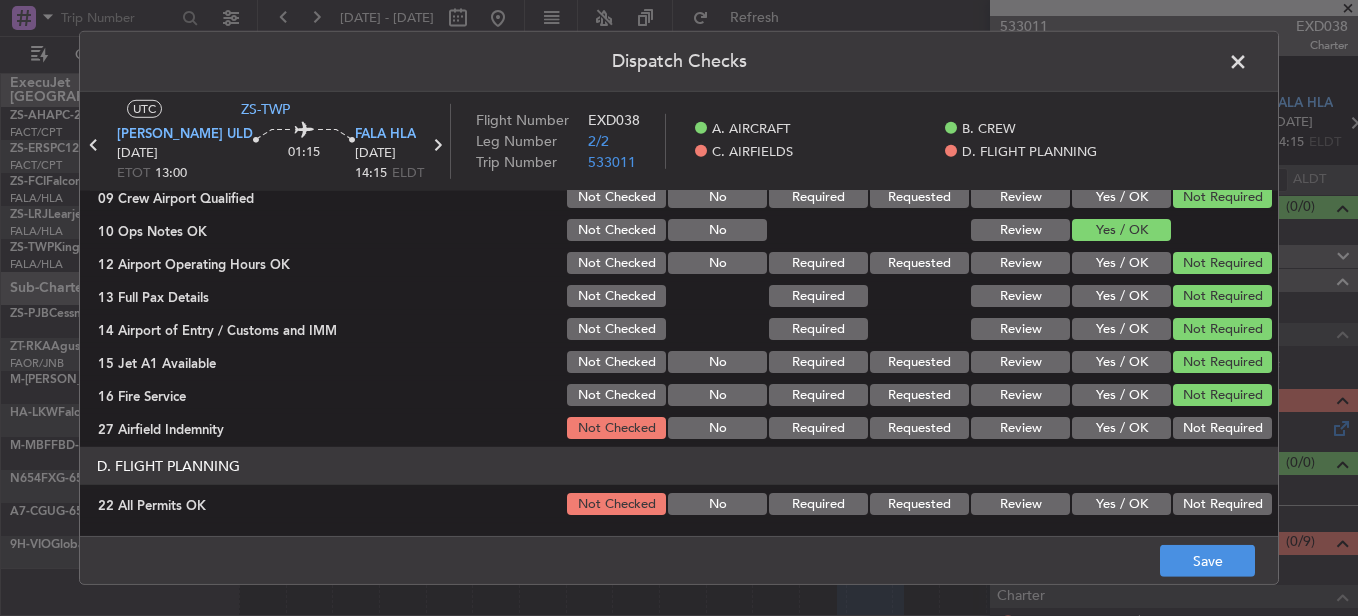 click on "Not Required" 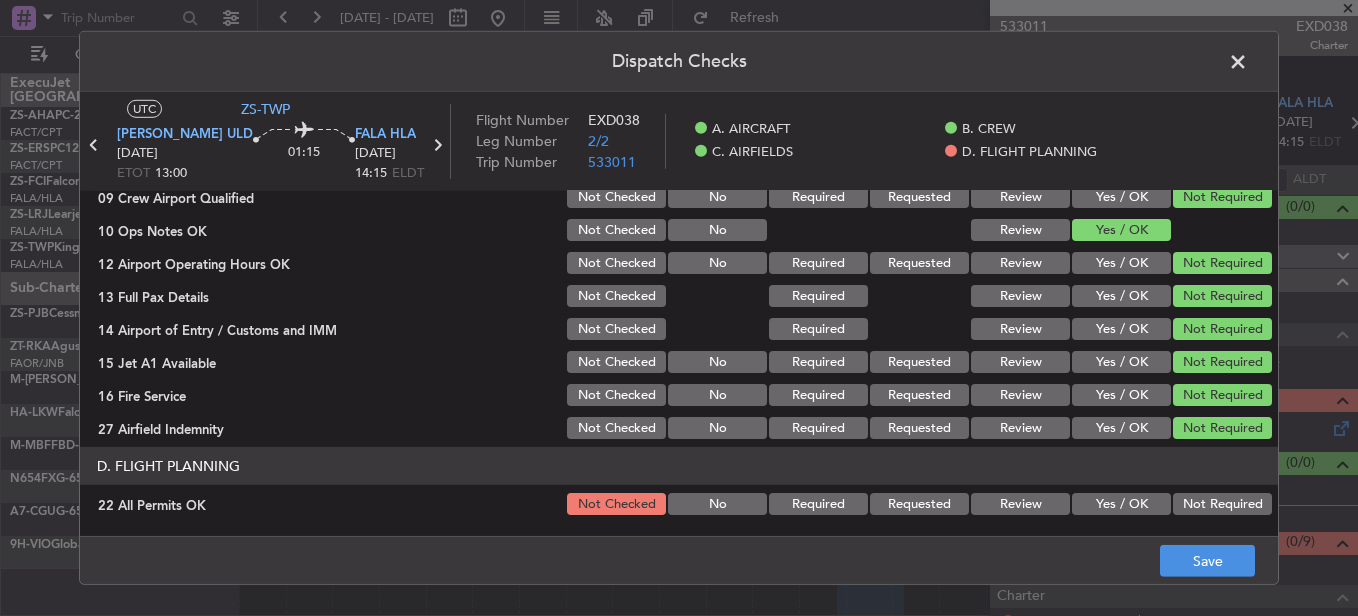 scroll, scrollTop: 565, scrollLeft: 0, axis: vertical 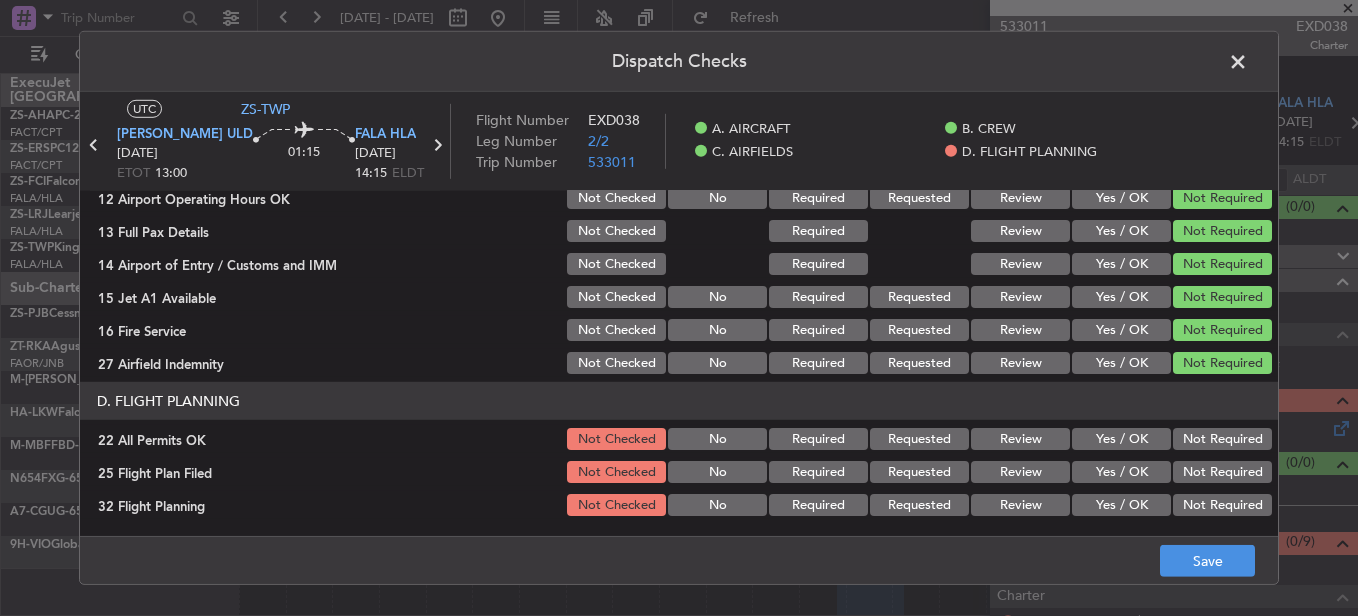 click on "Not Required" 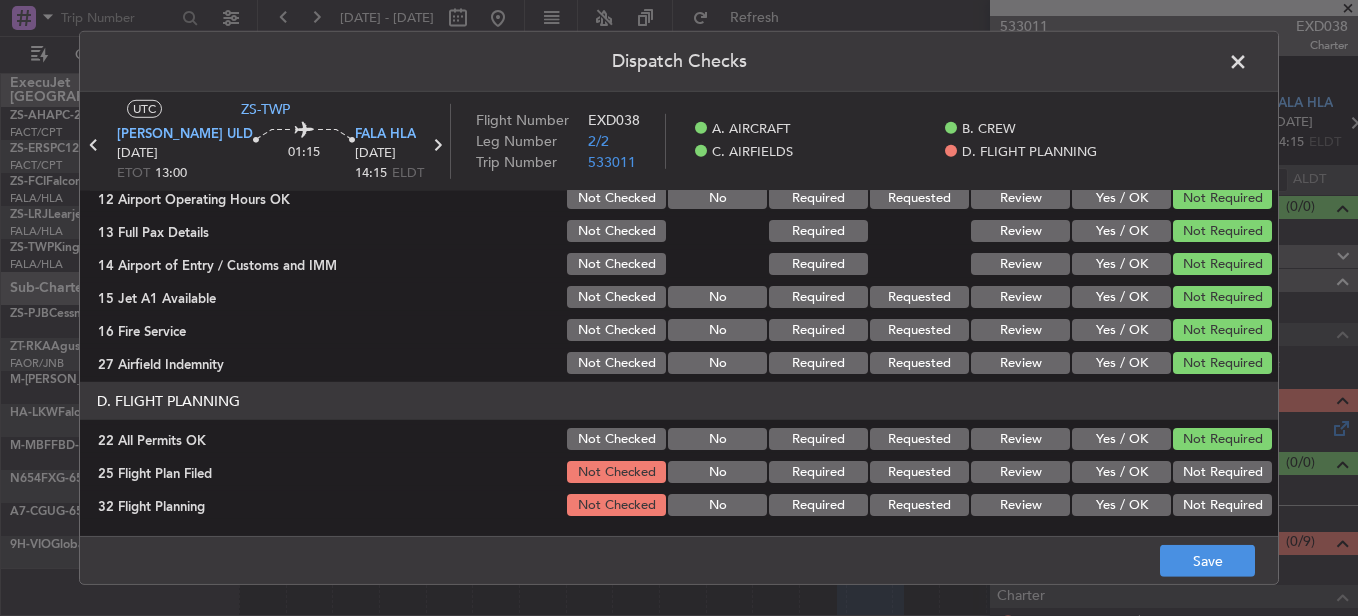 drag, startPoint x: 1027, startPoint y: 476, endPoint x: 1025, endPoint y: 493, distance: 17.117243 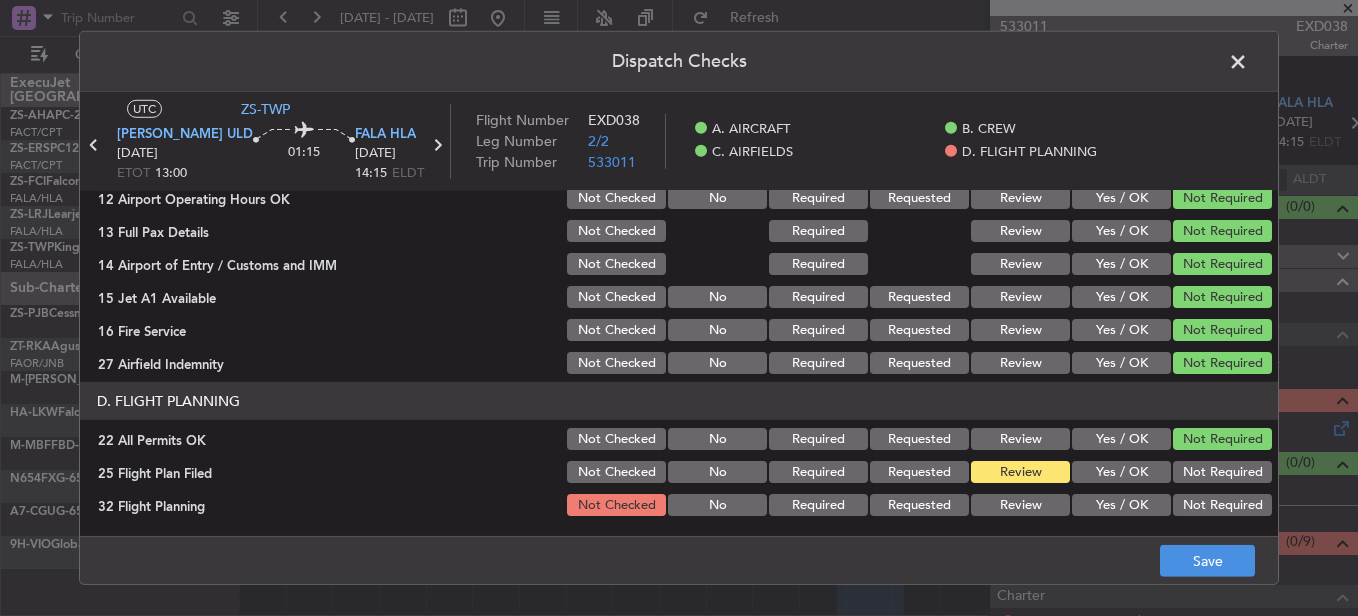 click on "Review" 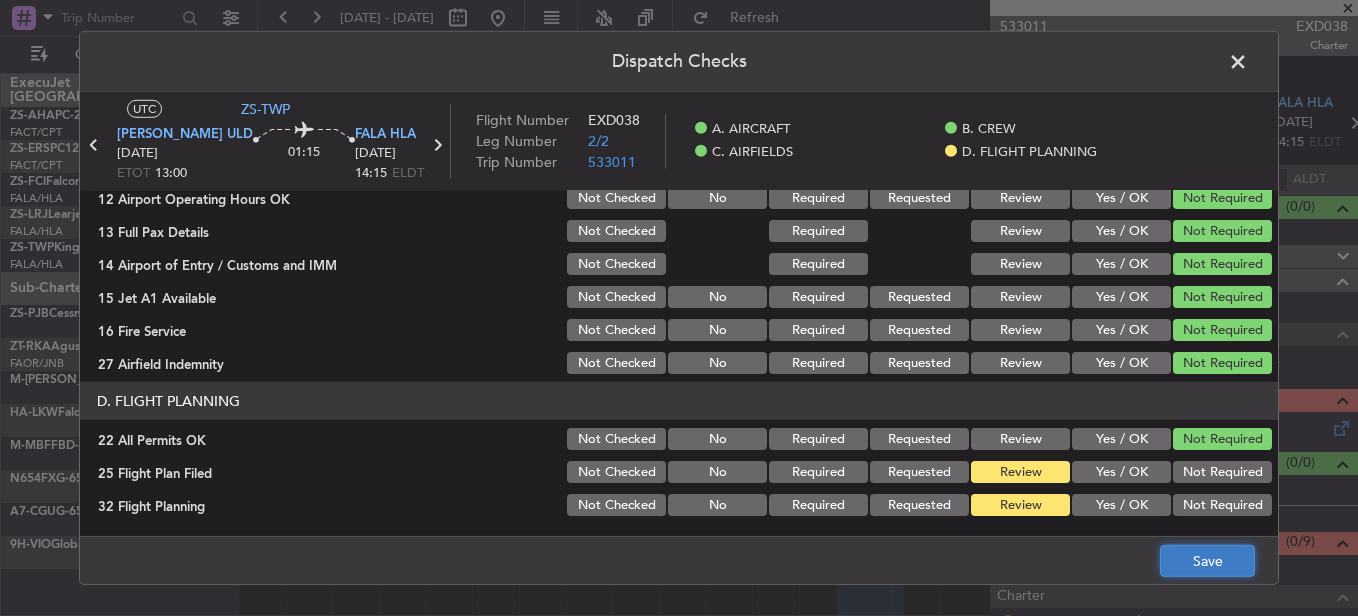 click on "Save" 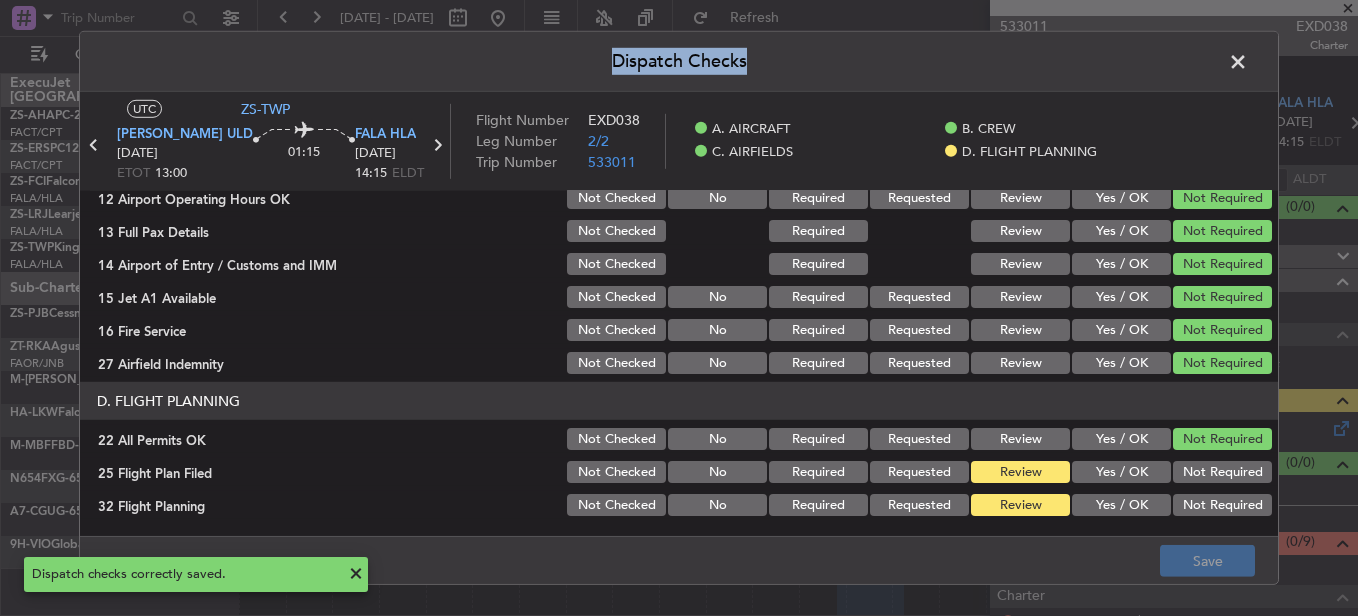 drag, startPoint x: 1243, startPoint y: 67, endPoint x: 1224, endPoint y: 102, distance: 39.824615 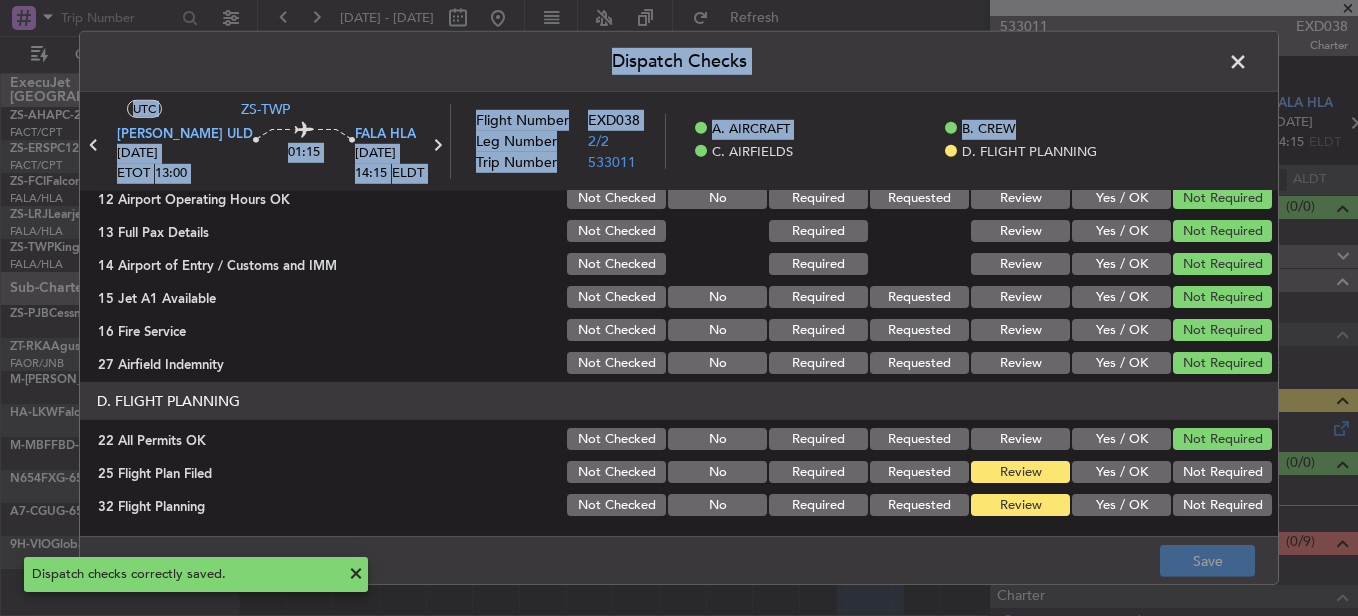 drag, startPoint x: 1224, startPoint y: 102, endPoint x: 1211, endPoint y: 66, distance: 38.27532 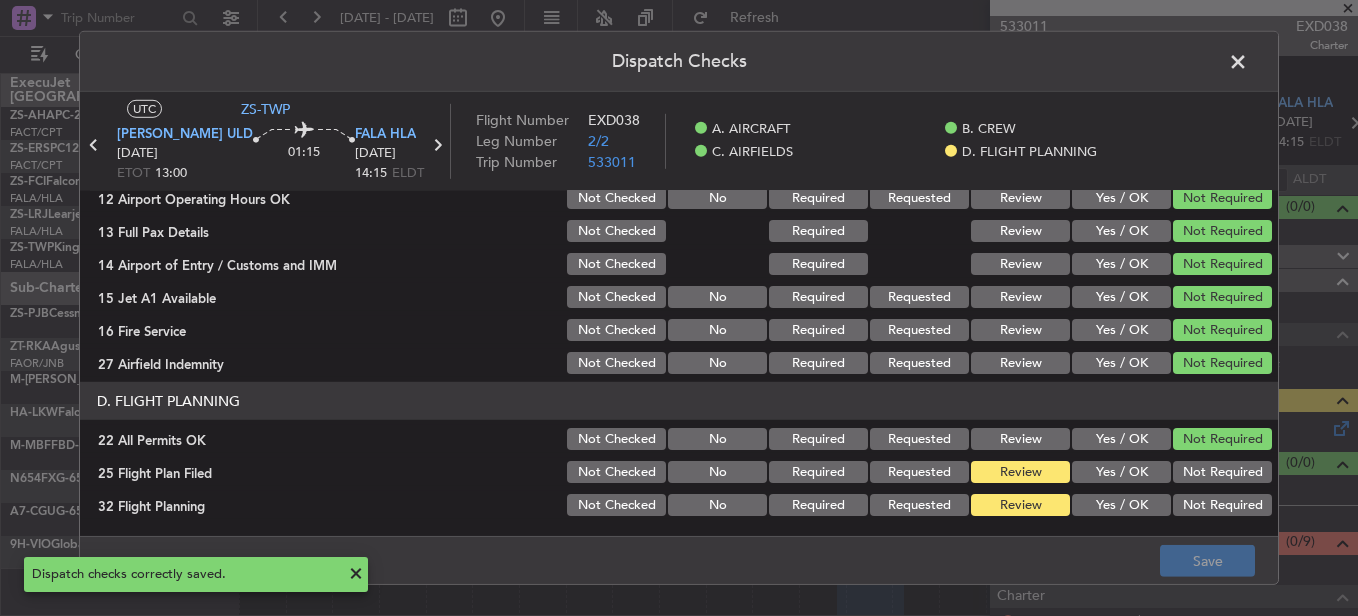 click 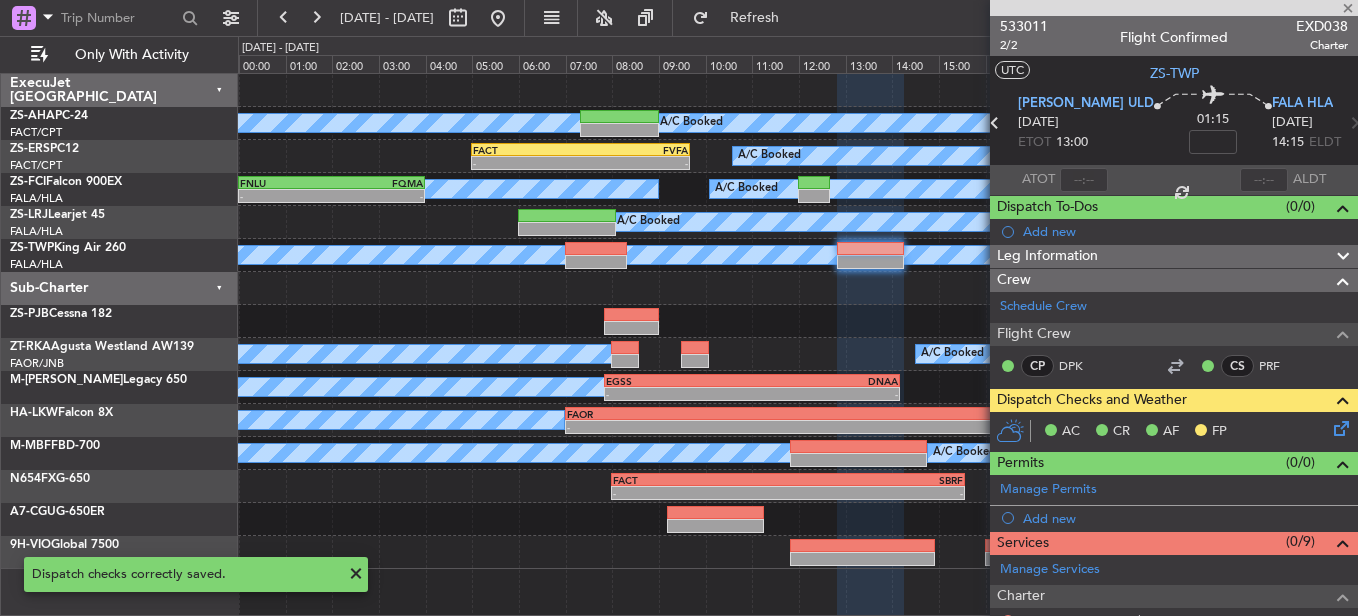 scroll, scrollTop: 0, scrollLeft: 0, axis: both 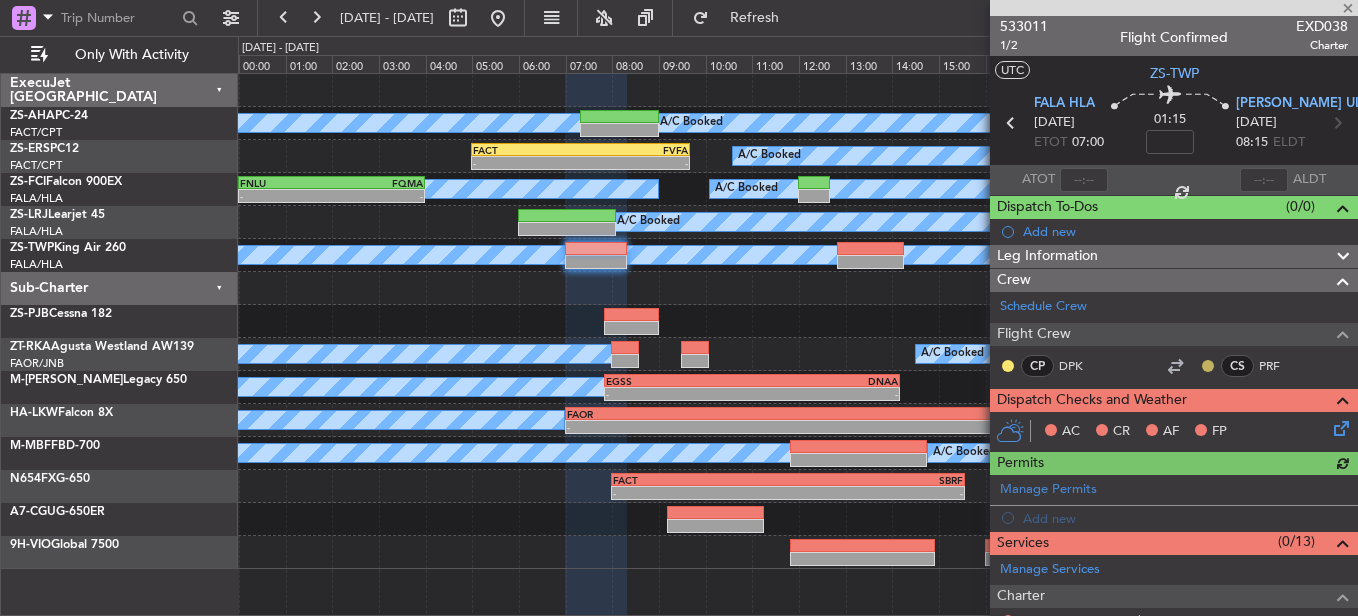 click 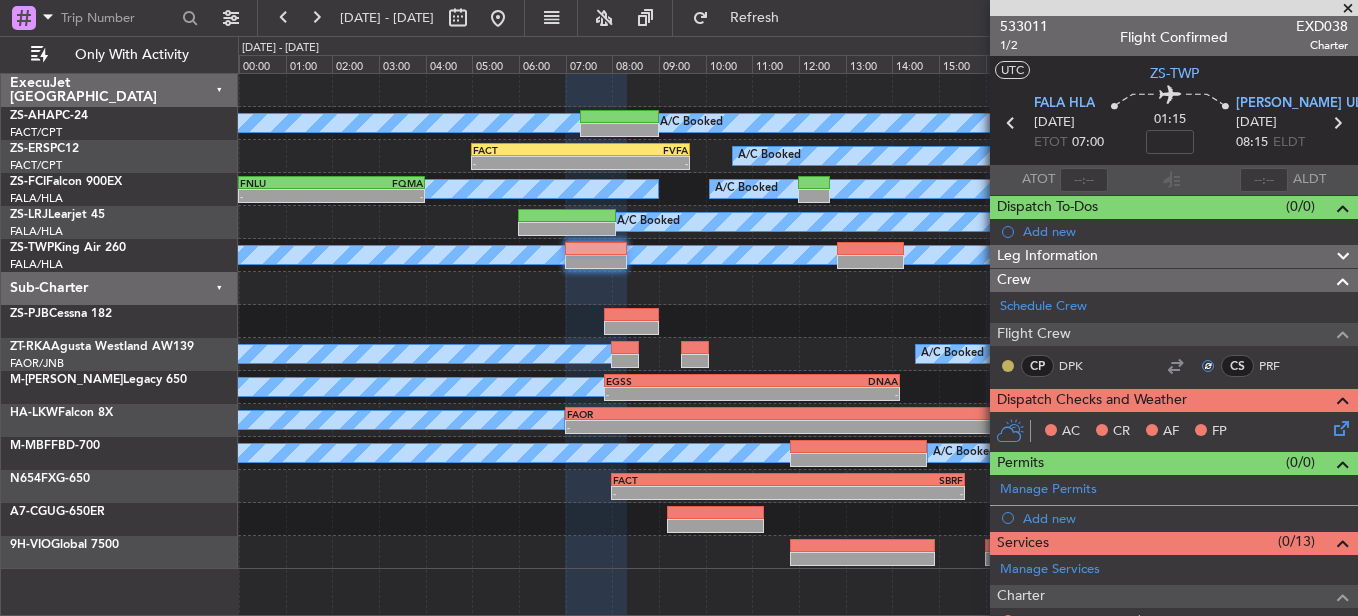 click 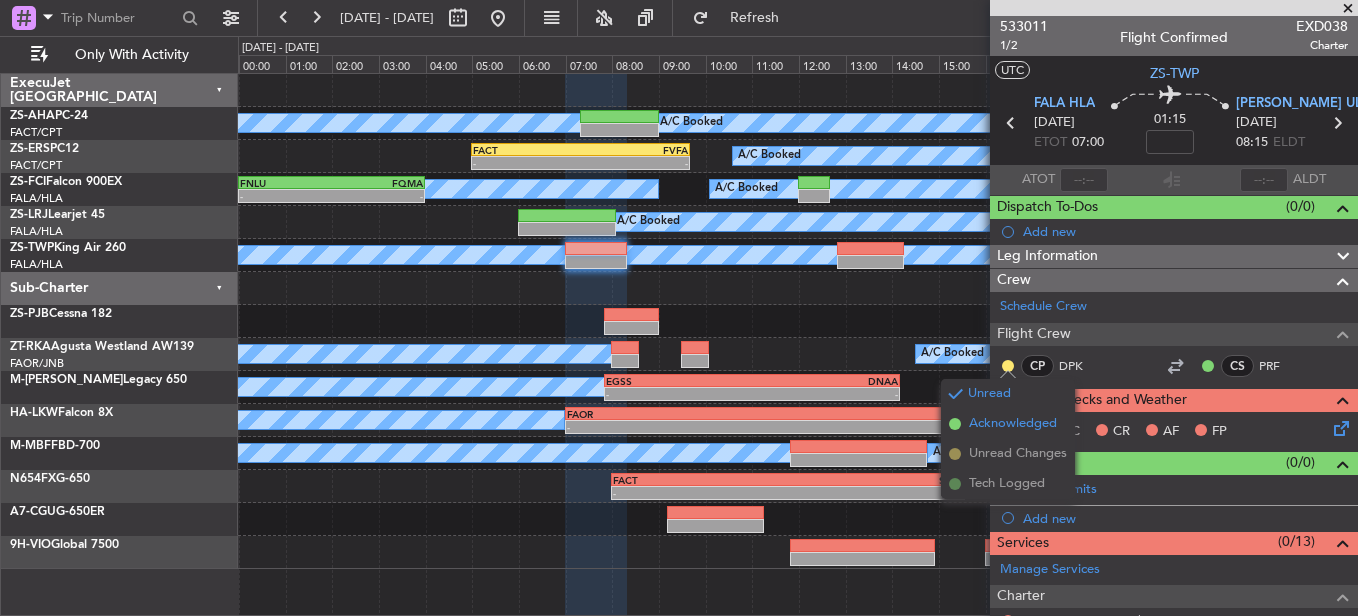 click on "Acknowledged" at bounding box center [1013, 424] 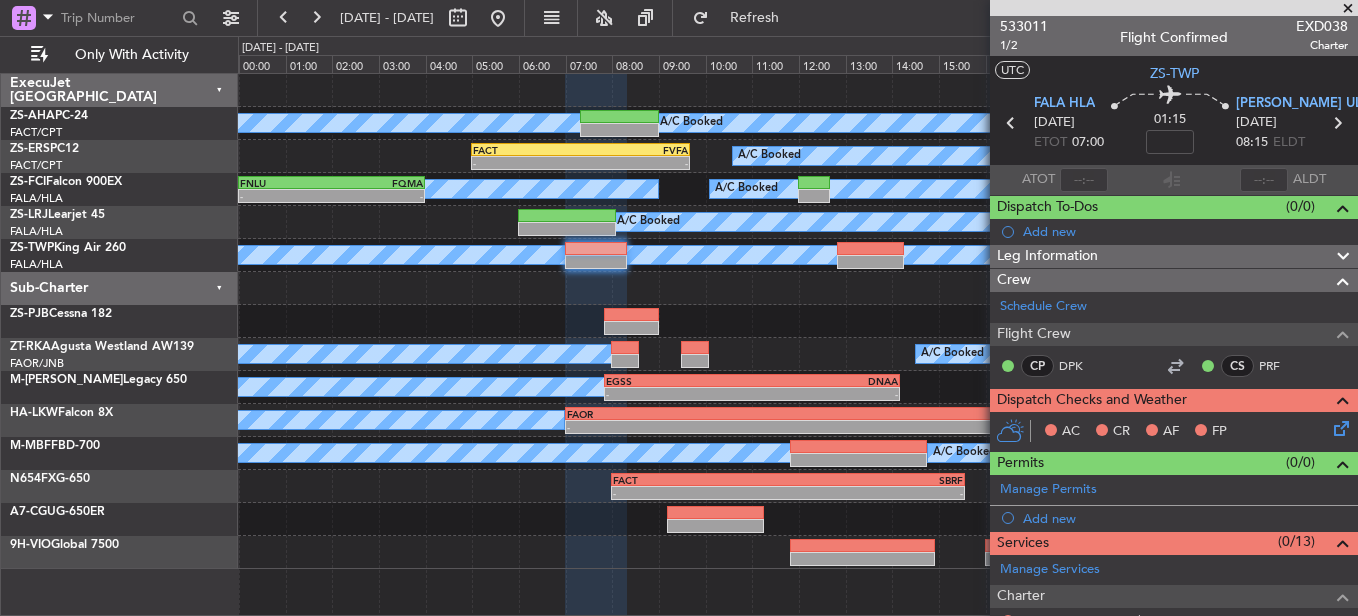 click 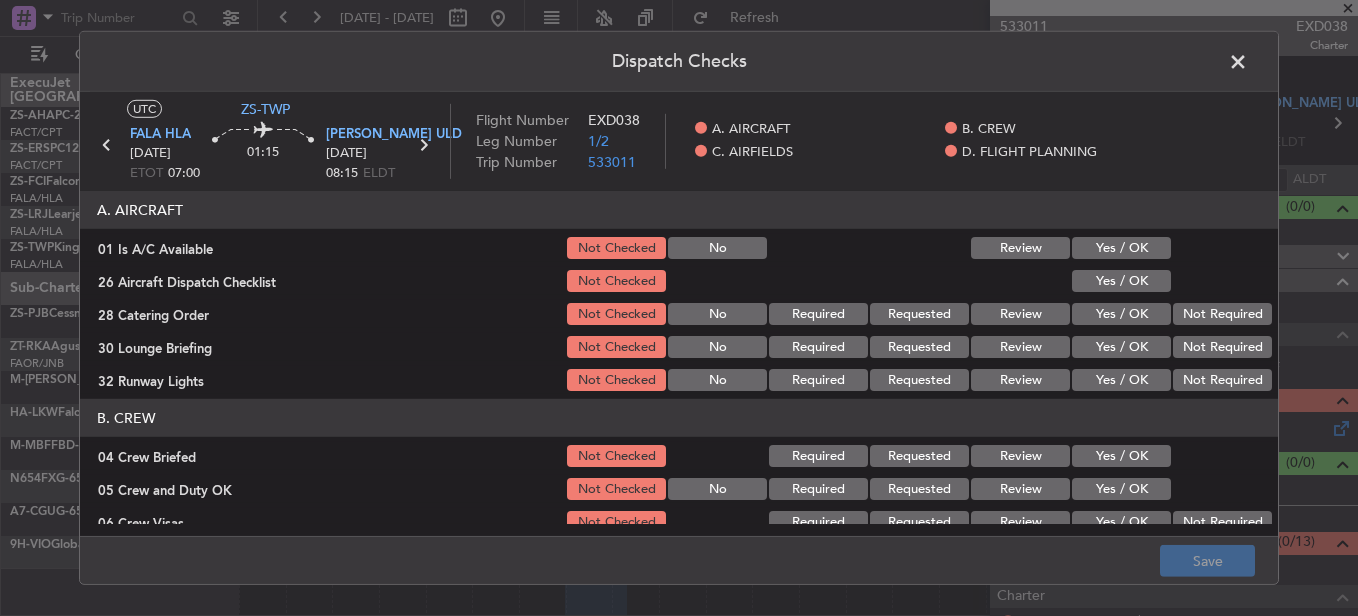 click on "Yes / OK" 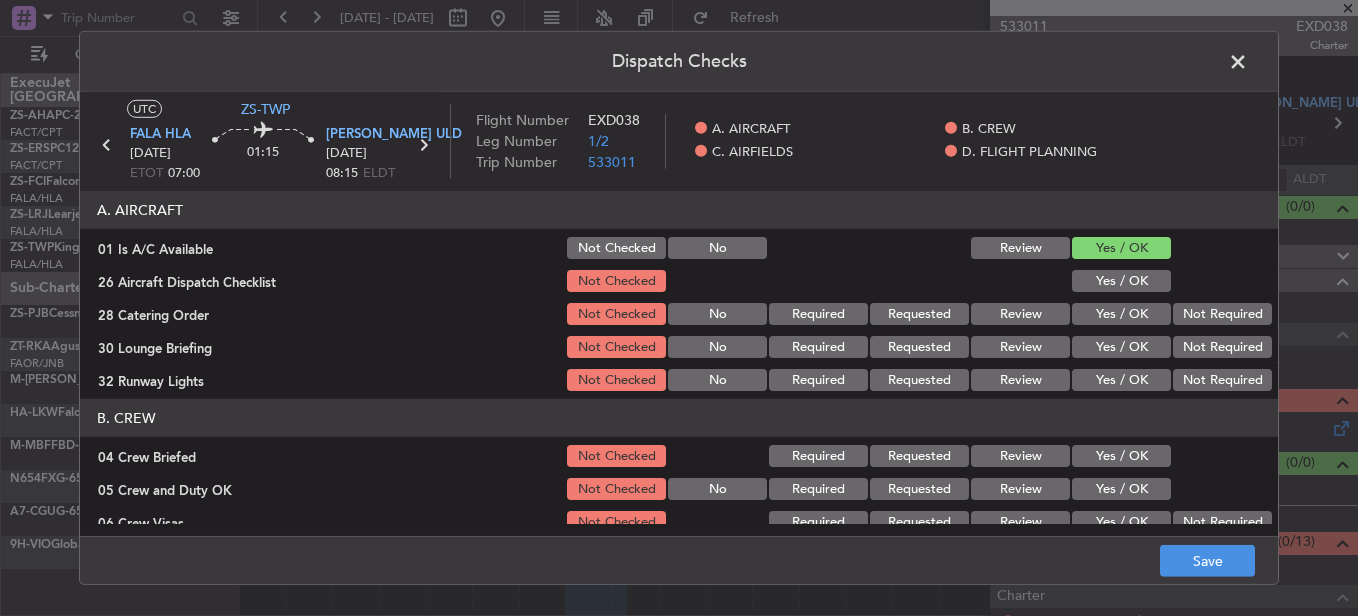 click on "Yes / OK" 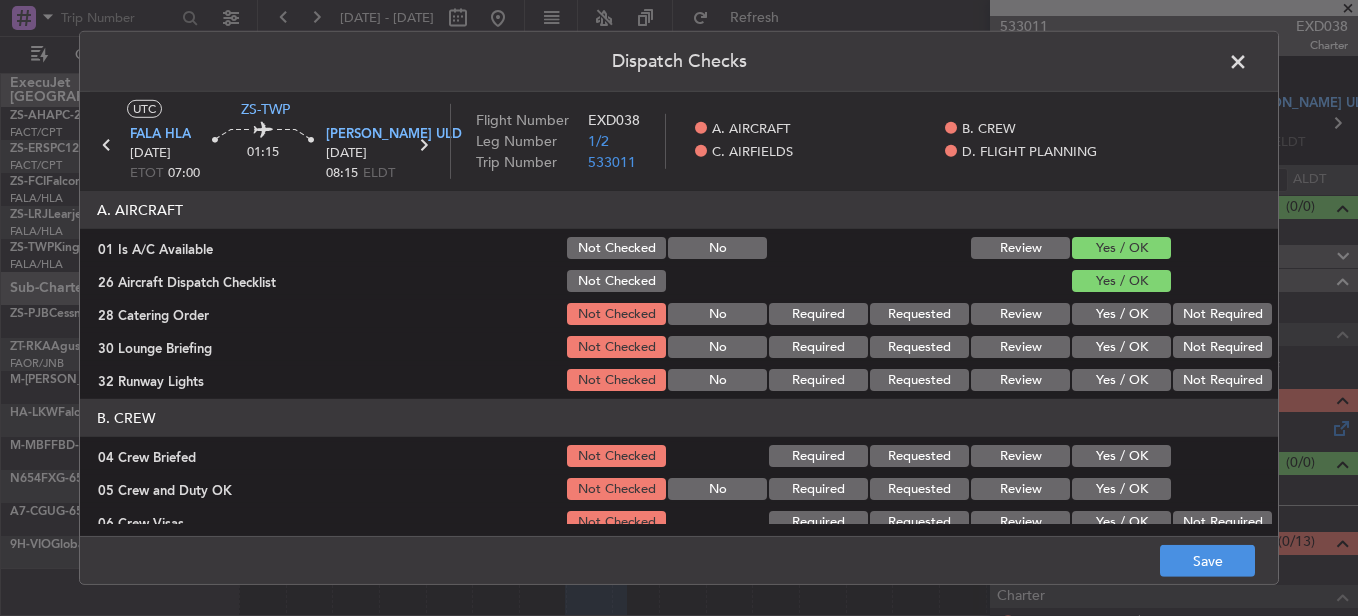 click on "Not Required" 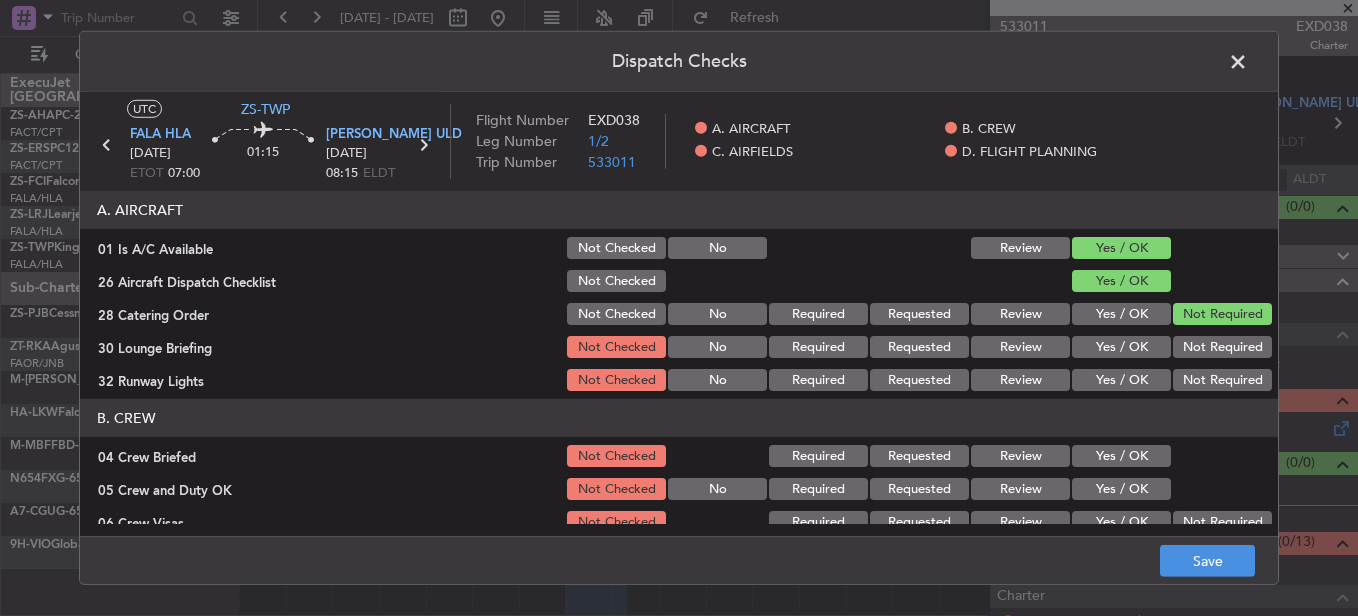 drag, startPoint x: 1215, startPoint y: 347, endPoint x: 1215, endPoint y: 360, distance: 13 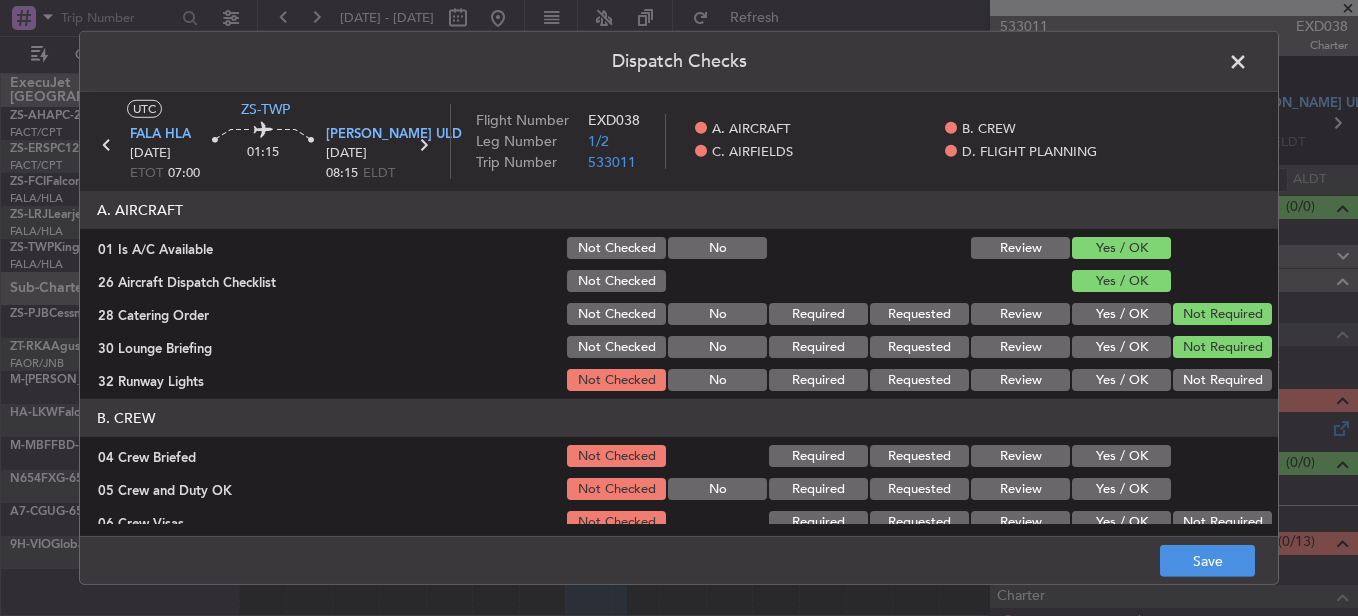 click on "Not Required" 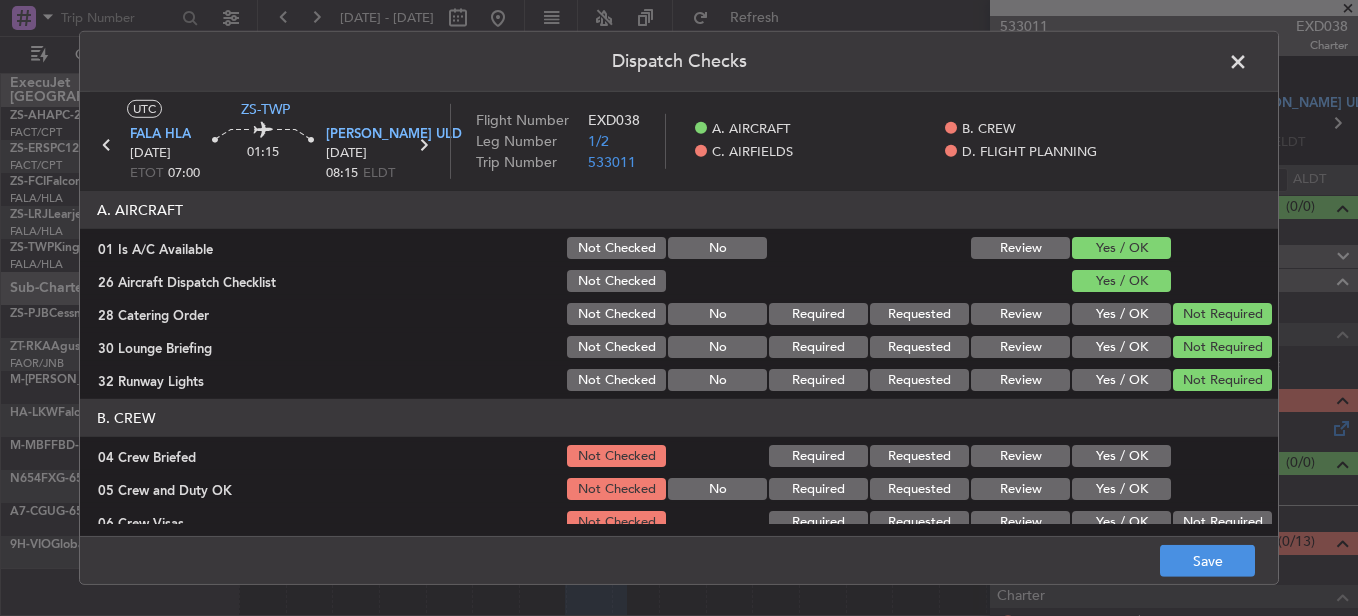 click on "Yes / OK" 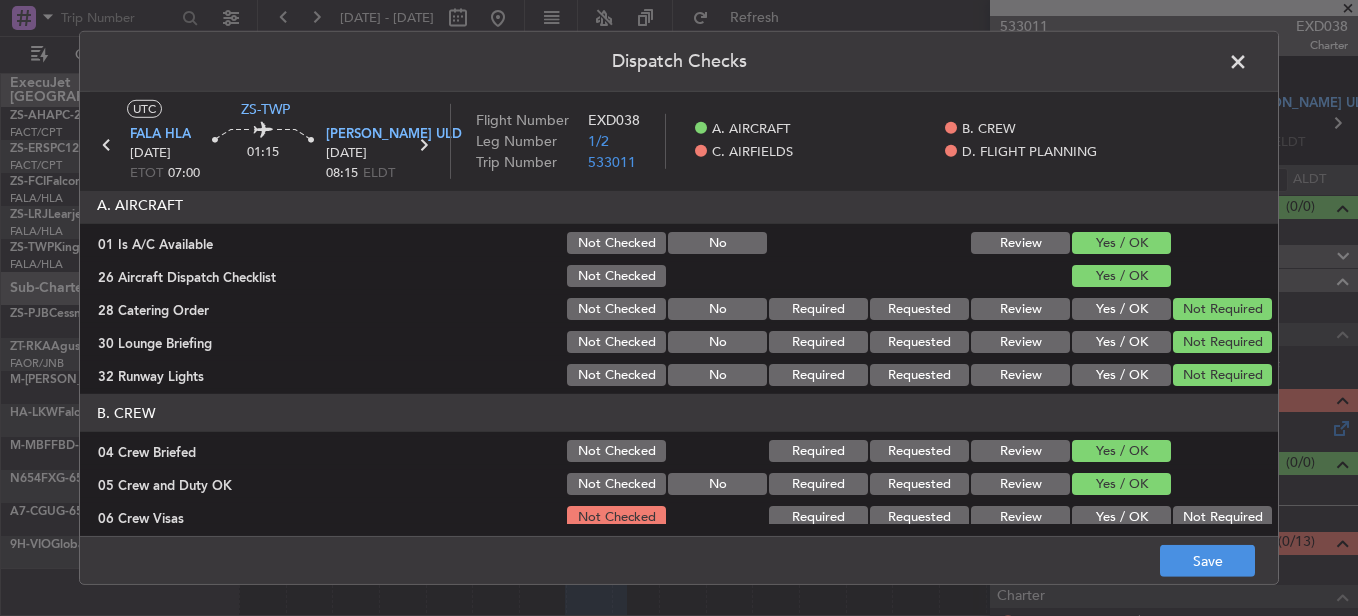 scroll, scrollTop: 0, scrollLeft: 0, axis: both 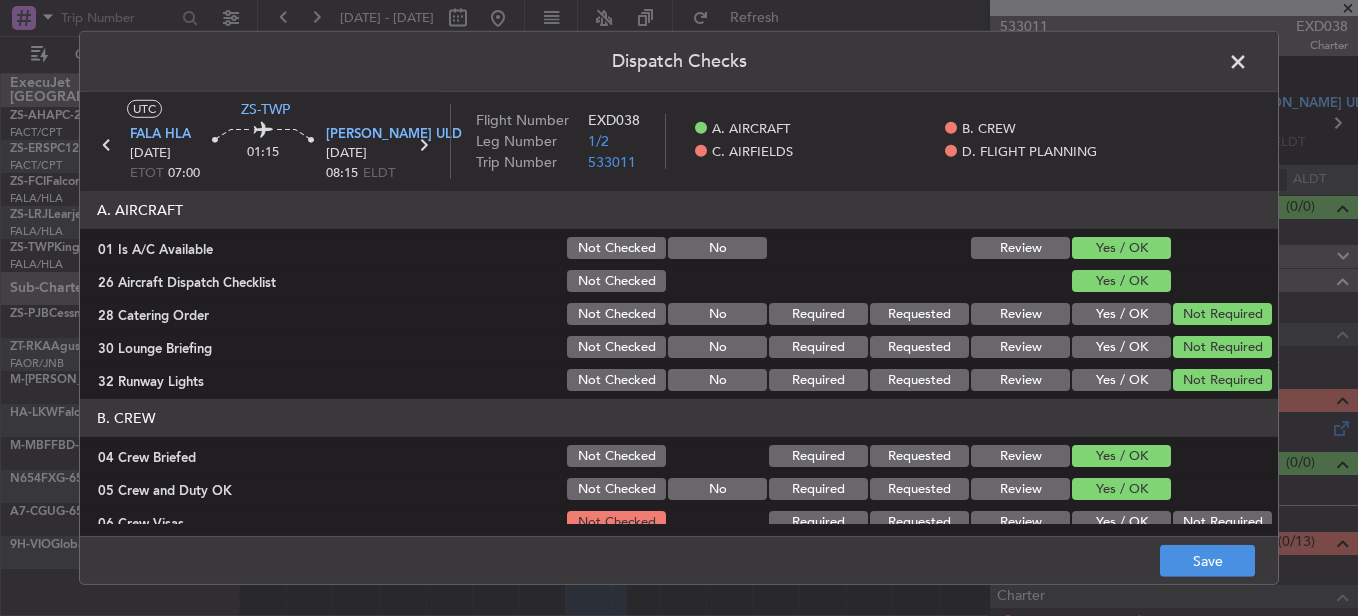 click on "Review" 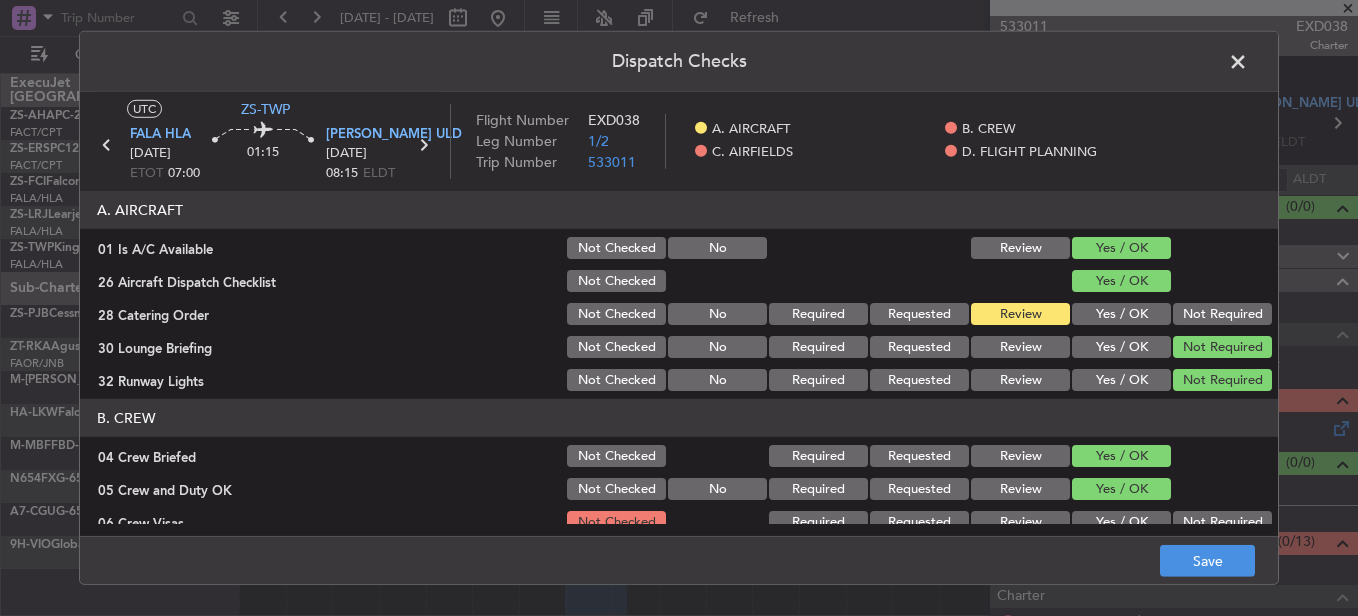 click on "Yes / OK" 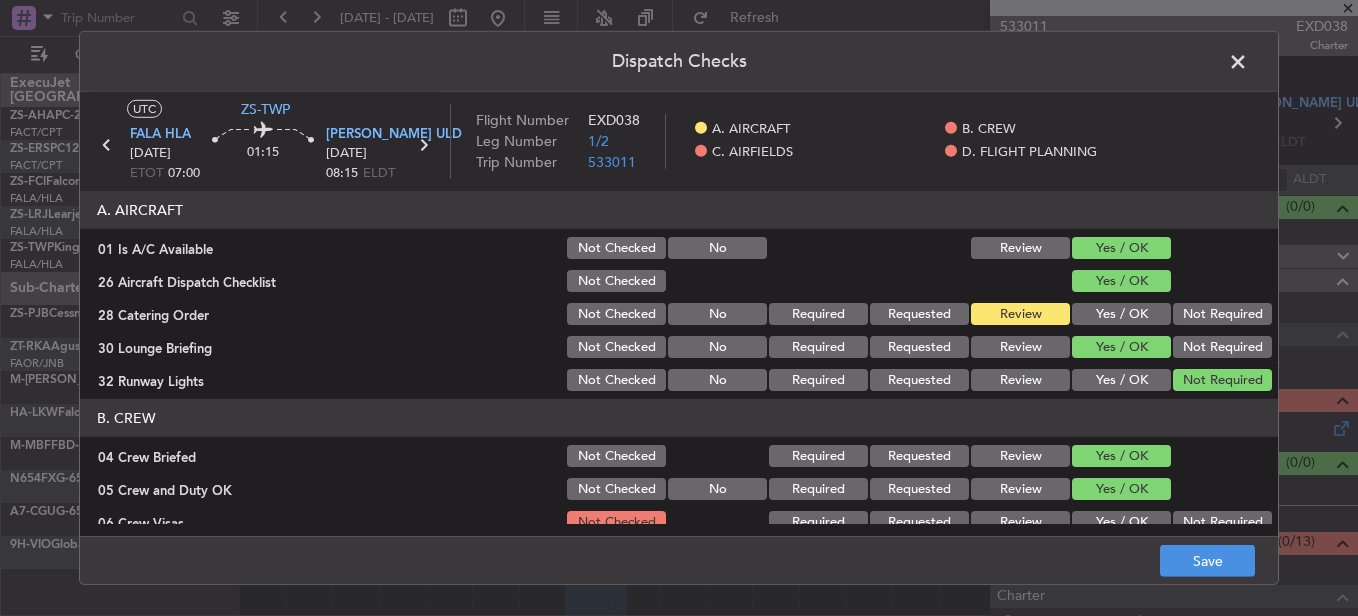 click on "Yes / OK" 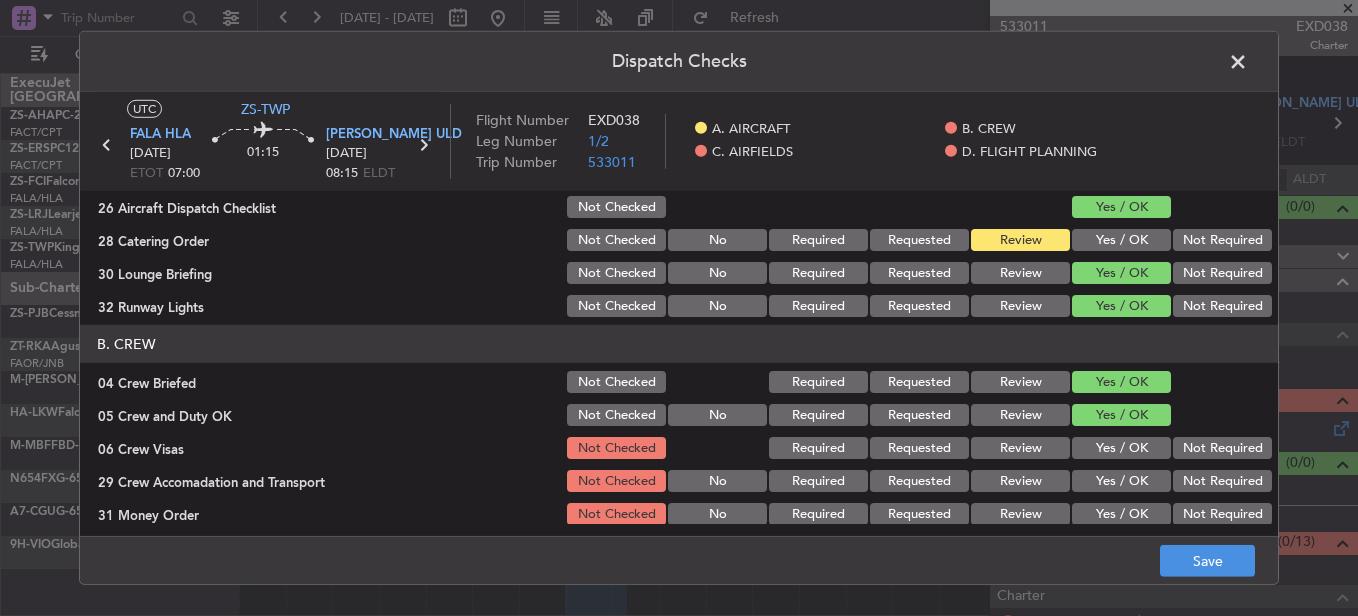 scroll, scrollTop: 100, scrollLeft: 0, axis: vertical 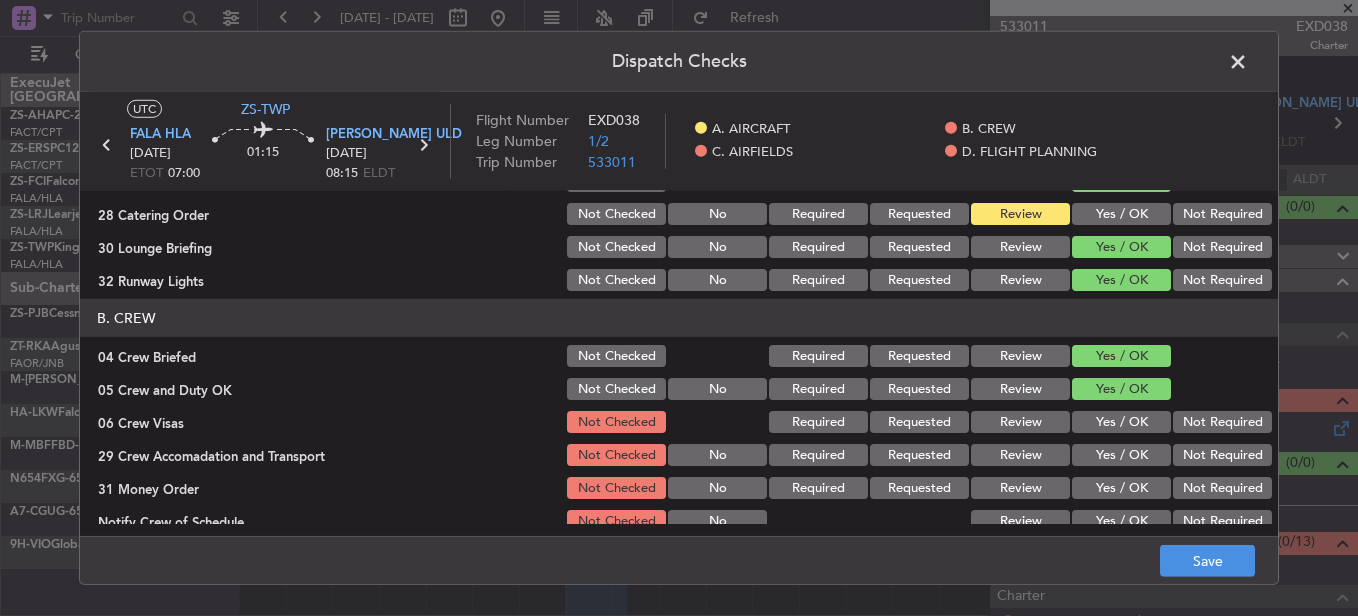 click on "Review" 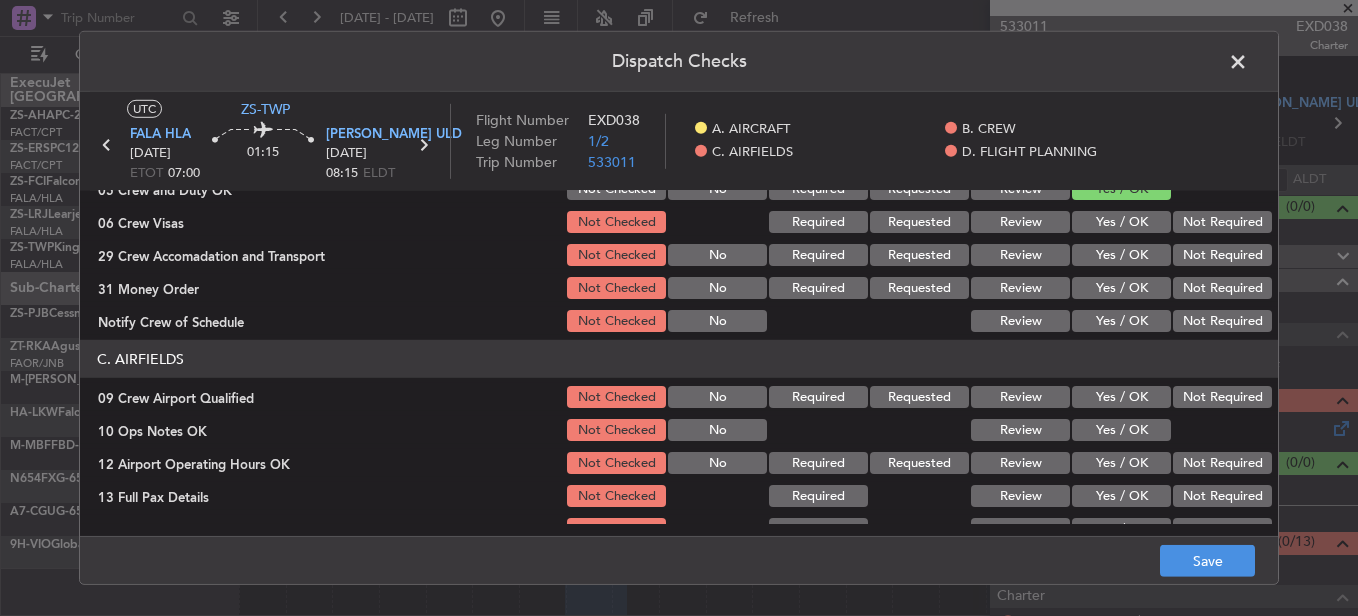 scroll, scrollTop: 200, scrollLeft: 0, axis: vertical 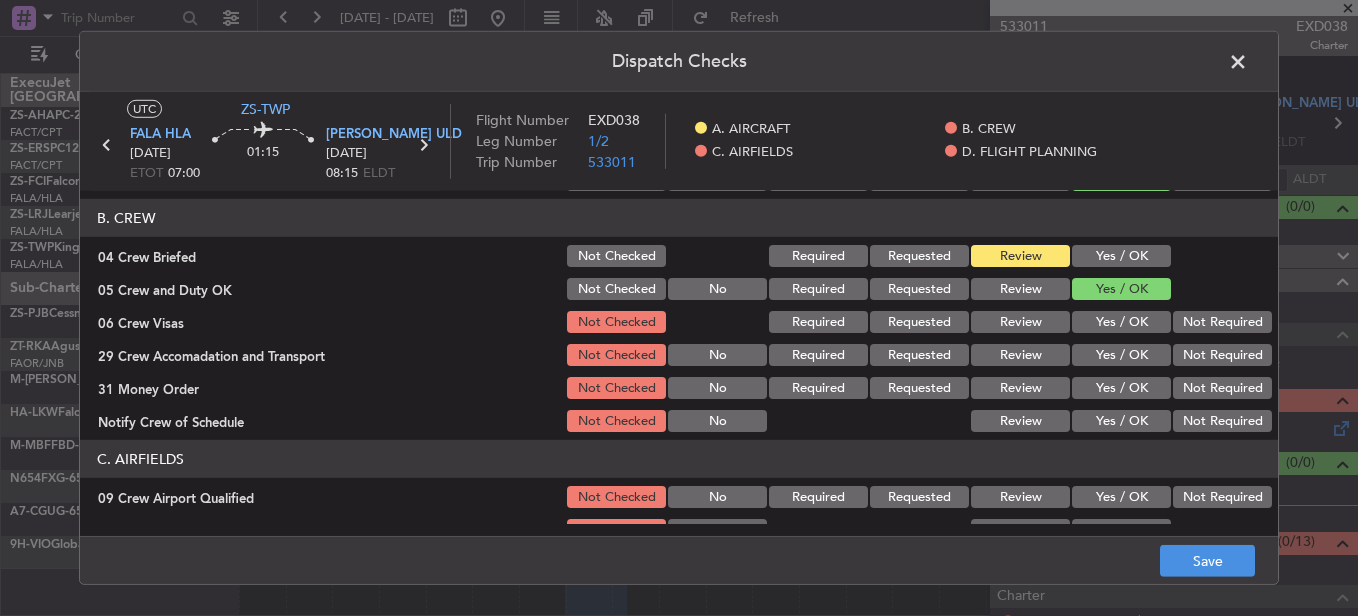 click on "Not Required" 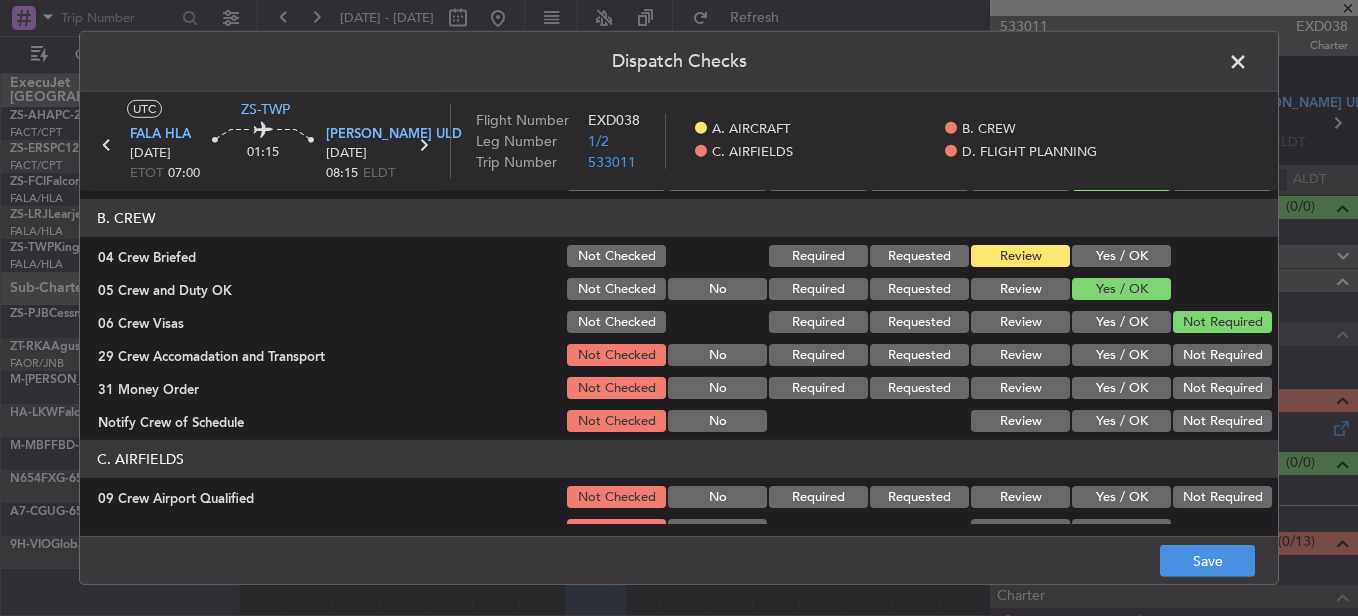 click on "Not Required" 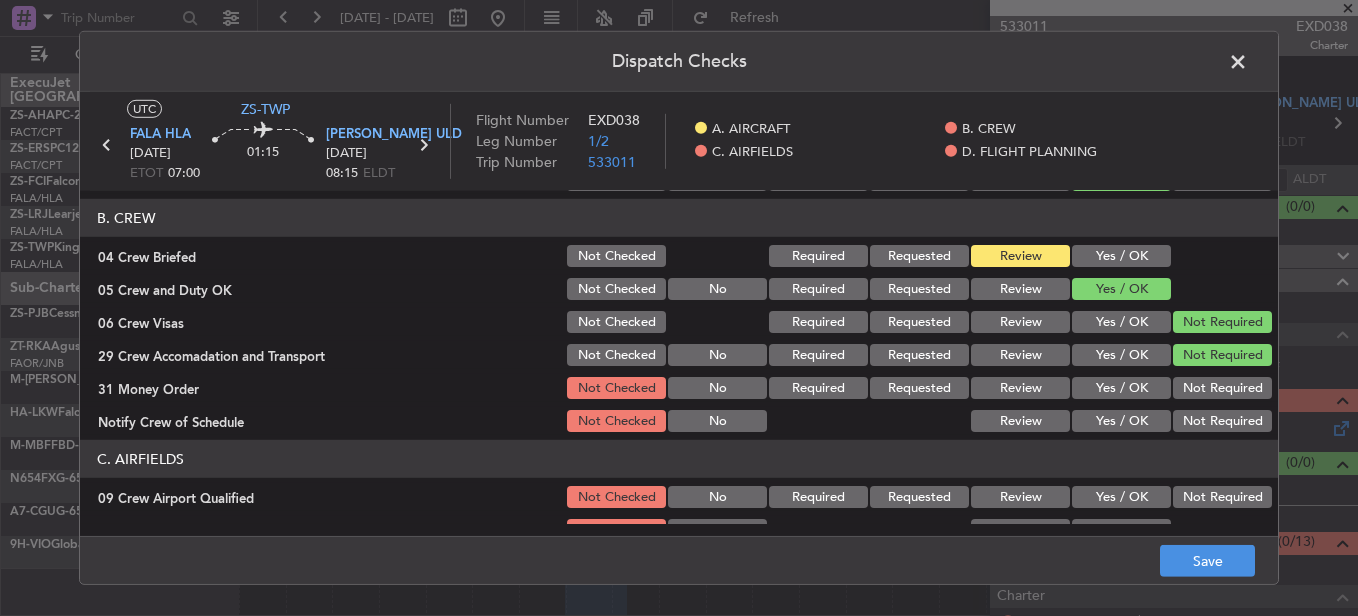 click on "Review" 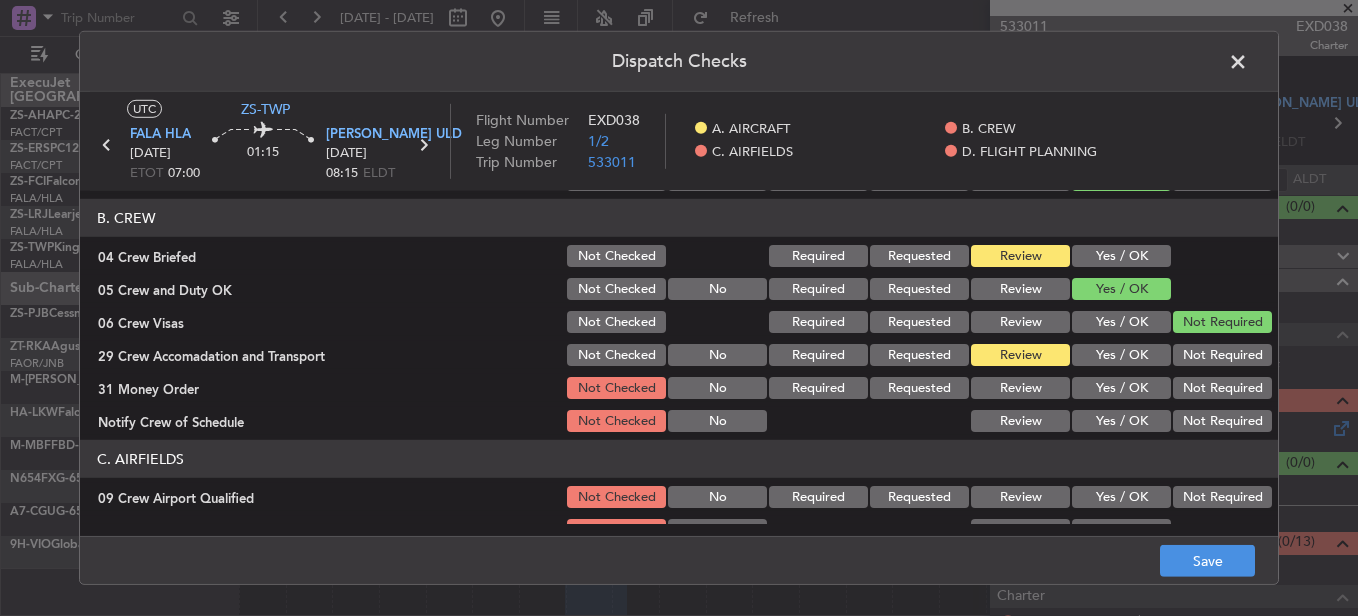 click on "Yes / OK" 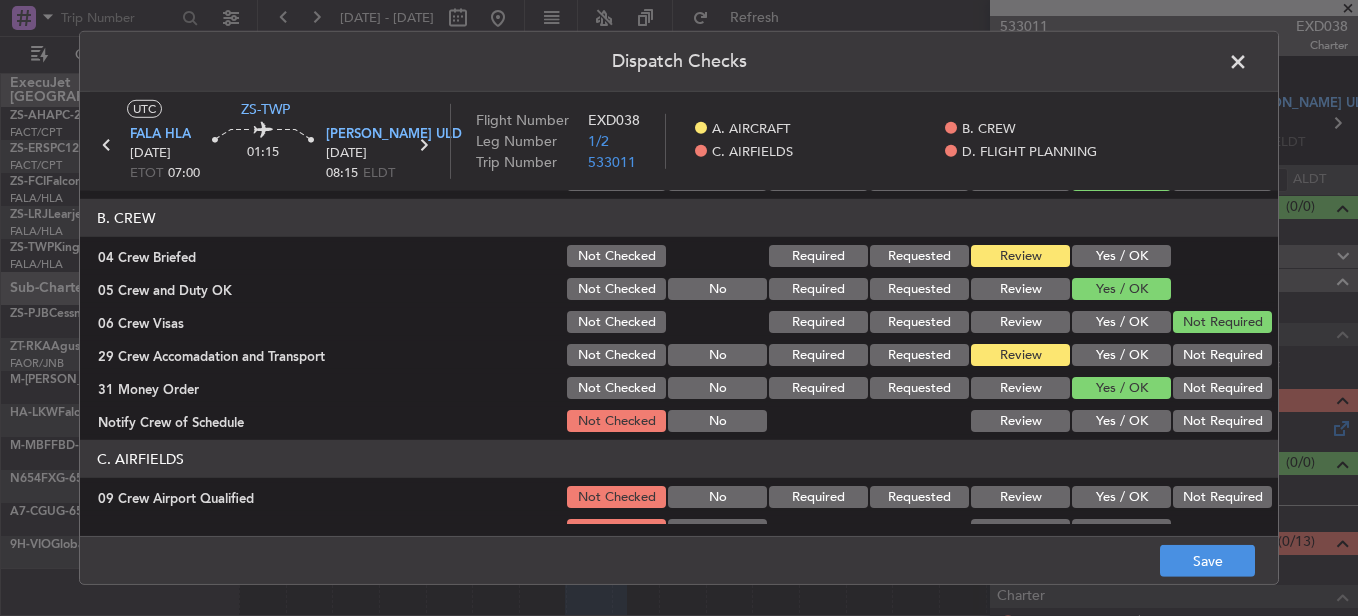 click on "Yes / OK" 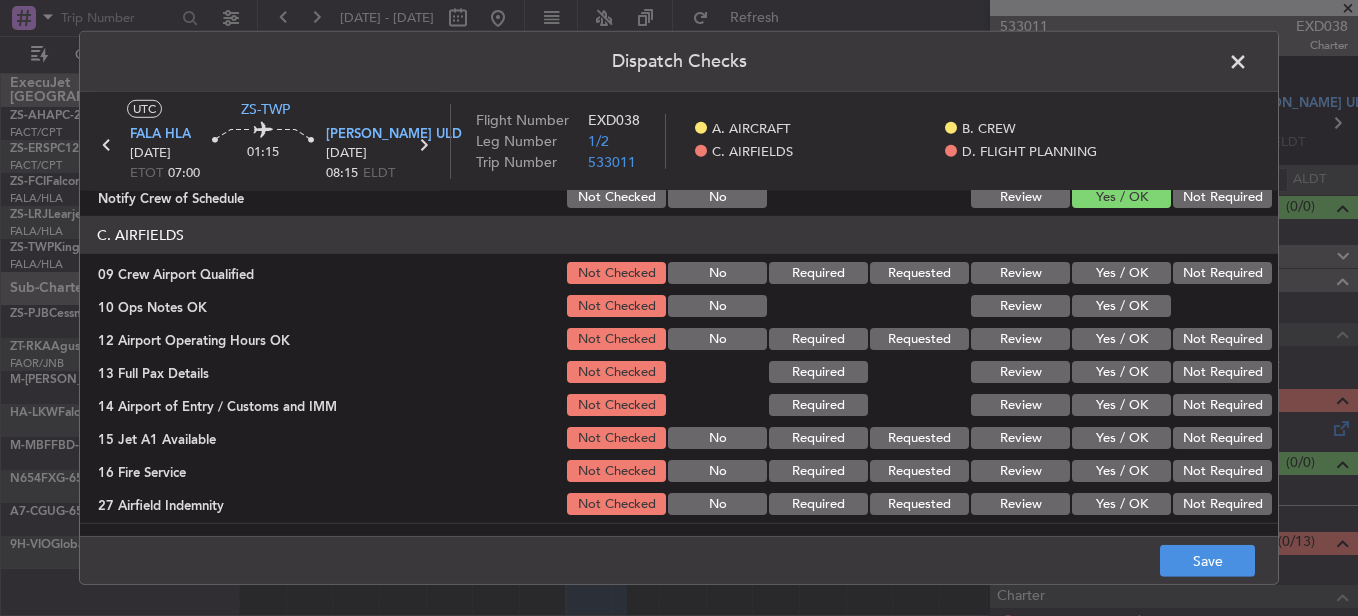 scroll, scrollTop: 400, scrollLeft: 0, axis: vertical 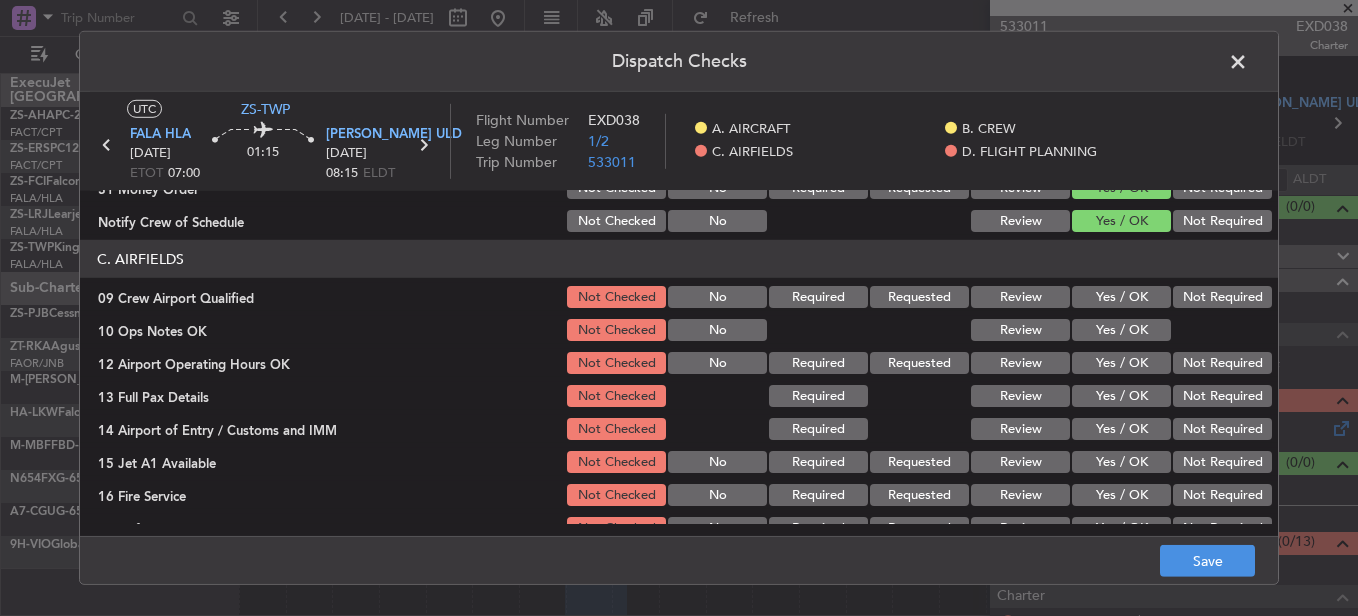 click on "Yes / OK" 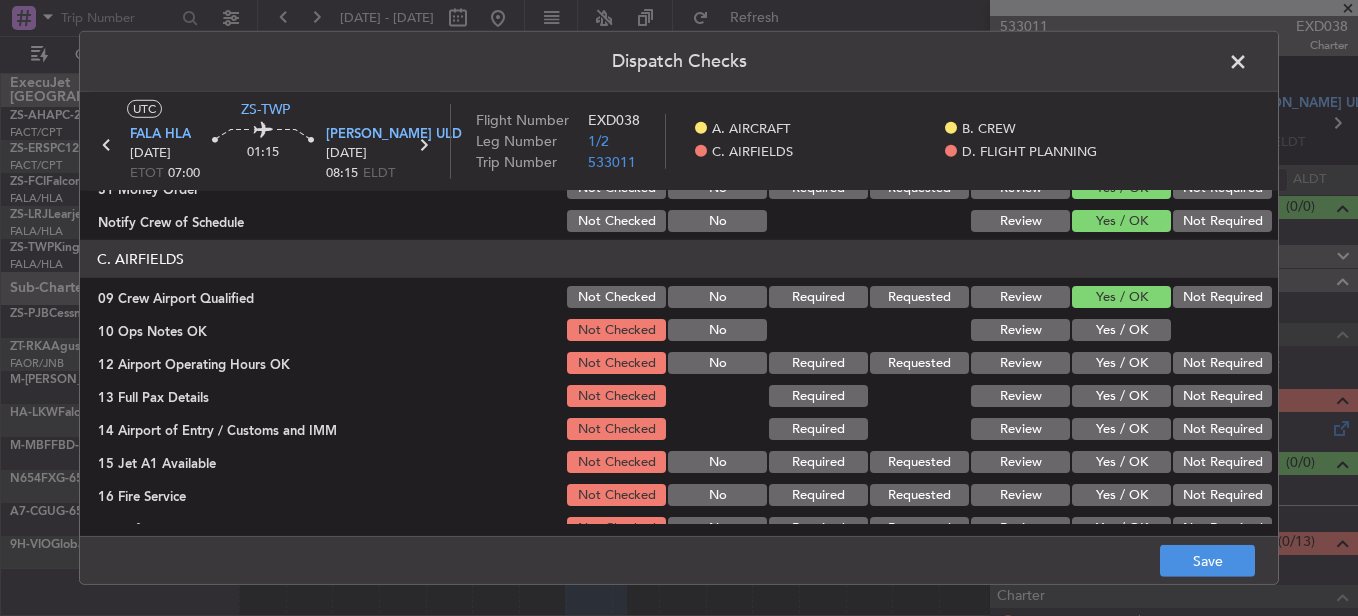 click on "Yes / OK" 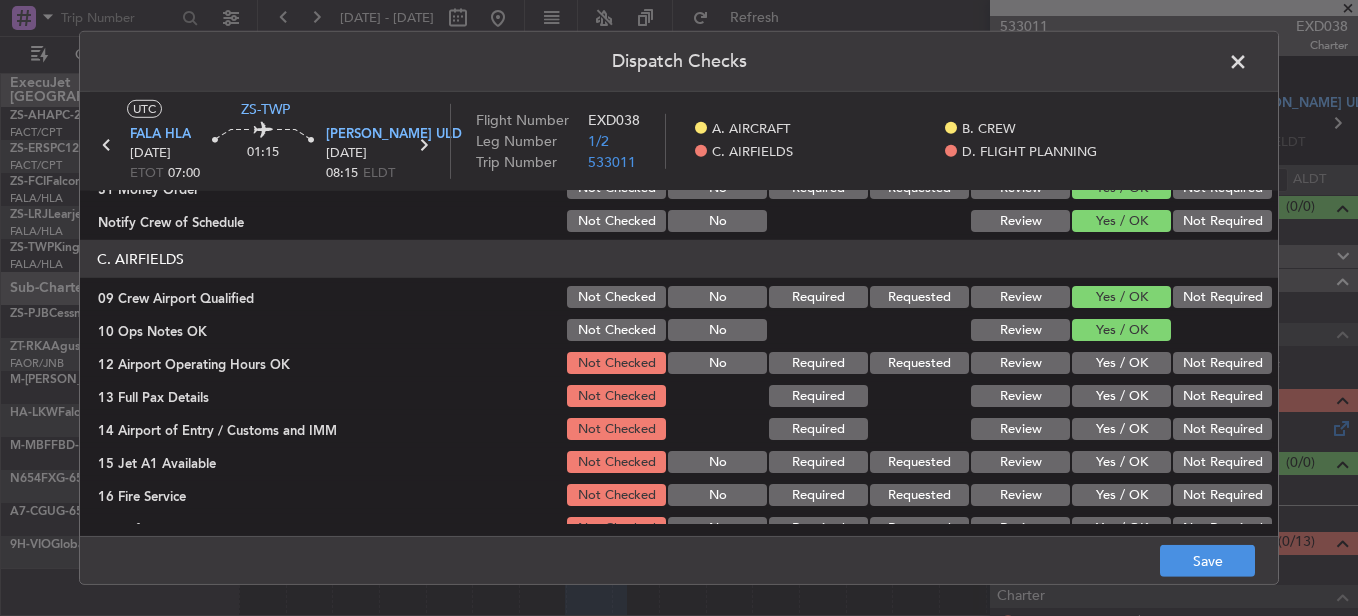 click on "C. AIRFIELDS   09 Crew Airport Qualified  Not Checked No Required Requested Review Yes / OK Not Required  10 Ops Notes OK  Not Checked No Review Yes / OK  12 Airport Operating Hours OK  Not Checked No Required Requested Review Yes / OK Not Required  13 Full Pax Details  Not Checked Required Review Yes / OK Not Required  14 Airport of Entry / Customs and IMM  Not Checked Required Review Yes / OK Not Required  15 Jet A1 Available  Not Checked No Required Requested Review Yes / OK Not Required  16 Fire Service  Not Checked No Required Requested Review Yes / OK Not Required  27 Airfield Indemnity  Not Checked No Required Requested Review Yes / OK Not Required" 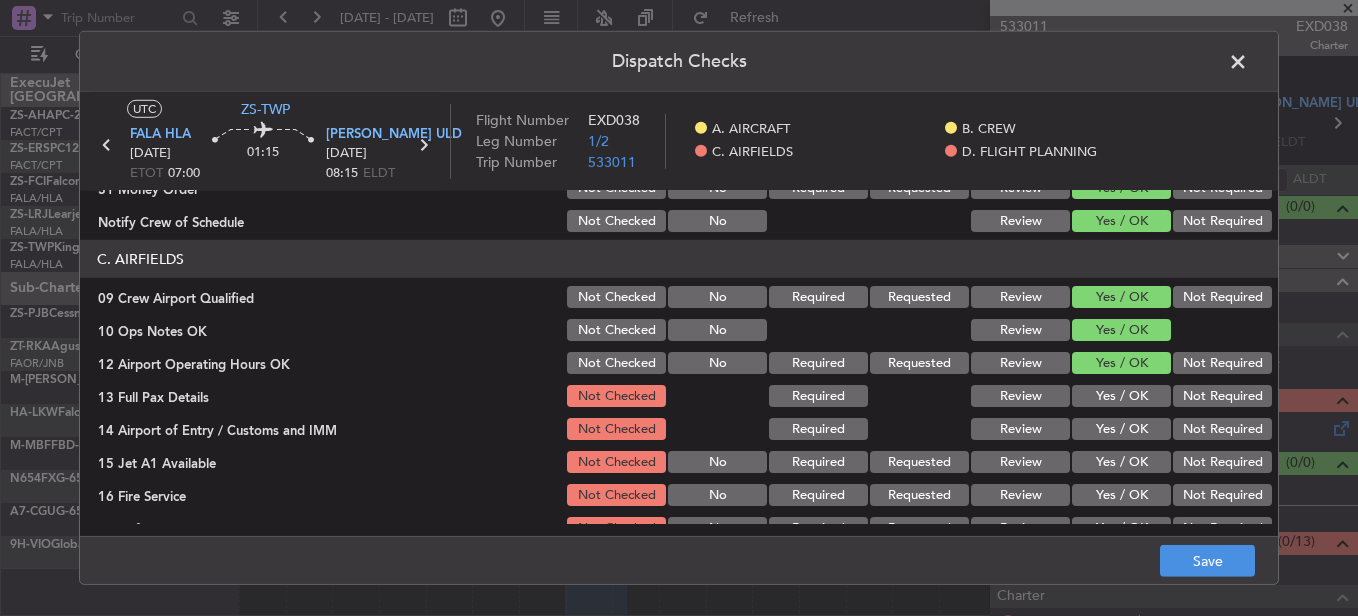 click on "Review" 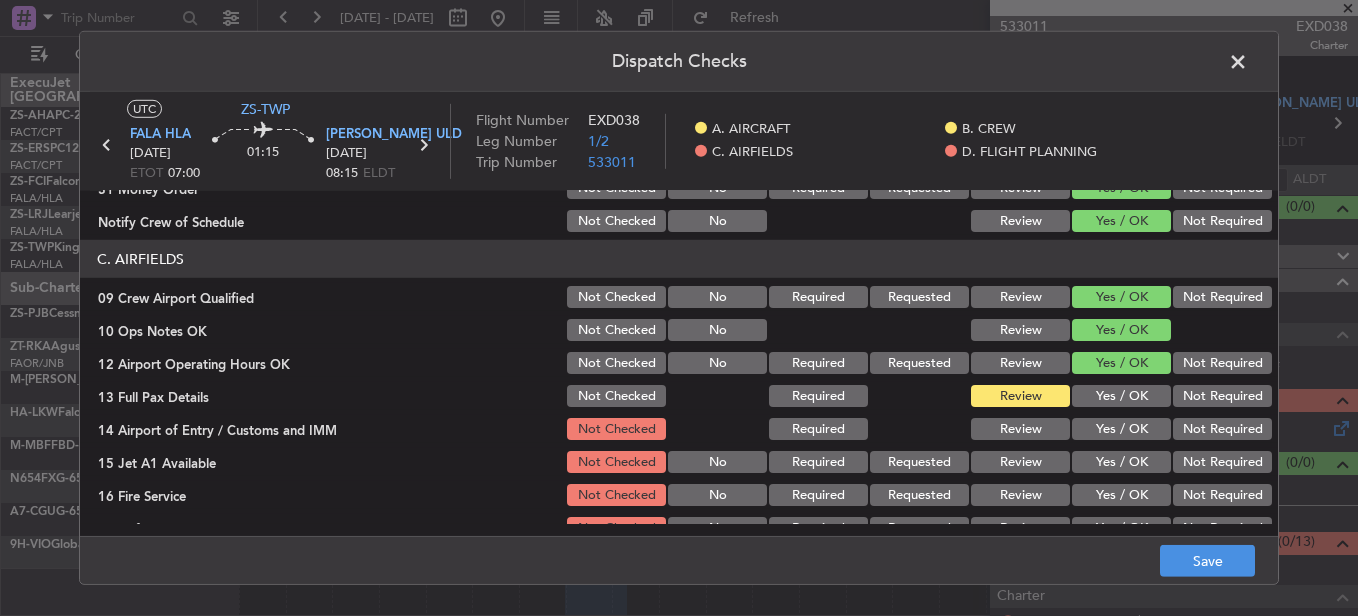click on "Yes / OK" 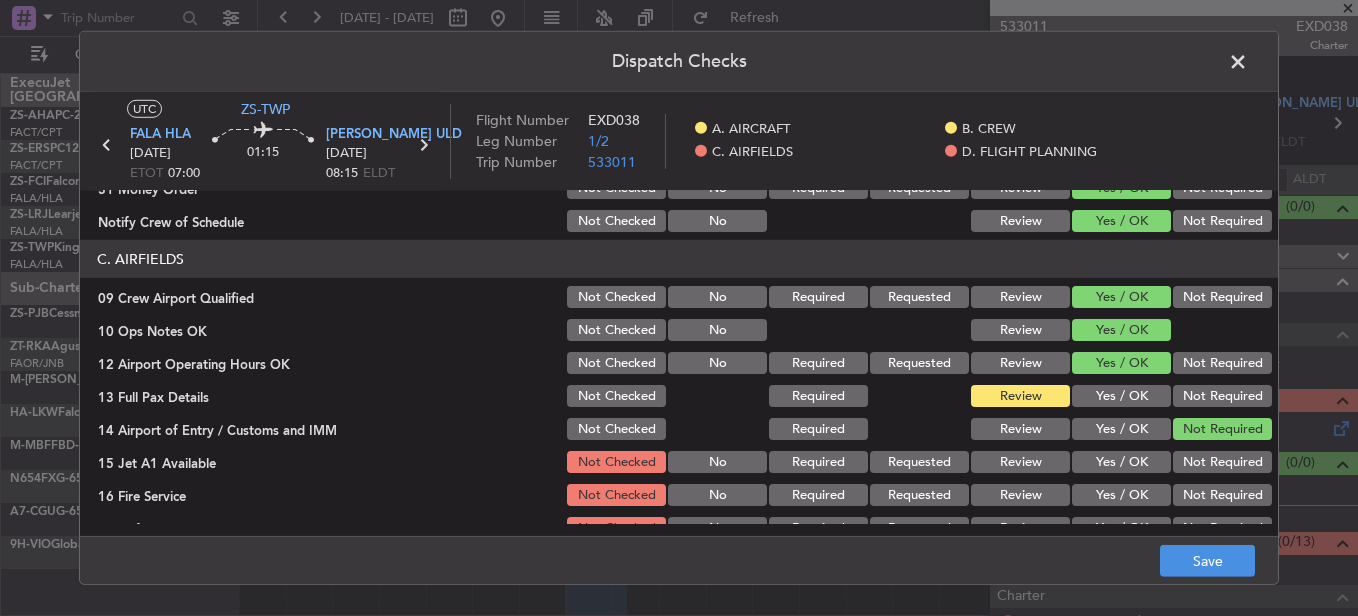 click on "C. AIRFIELDS   09 Crew Airport Qualified  Not Checked No Required Requested Review Yes / OK Not Required  10 Ops Notes OK  Not Checked No Review Yes / OK  12 Airport Operating Hours OK  Not Checked No Required Requested Review Yes / OK Not Required  13 Full Pax Details  Not Checked Required Review Yes / OK Not Required  14 Airport of Entry / Customs and IMM  Not Checked Required Review Yes / OK Not Required  15 Jet A1 Available  Not Checked No Required Requested Review Yes / OK Not Required  16 Fire Service  Not Checked No Required Requested Review Yes / OK Not Required  27 Airfield Indemnity  Not Checked No Required Requested Review Yes / OK Not Required" 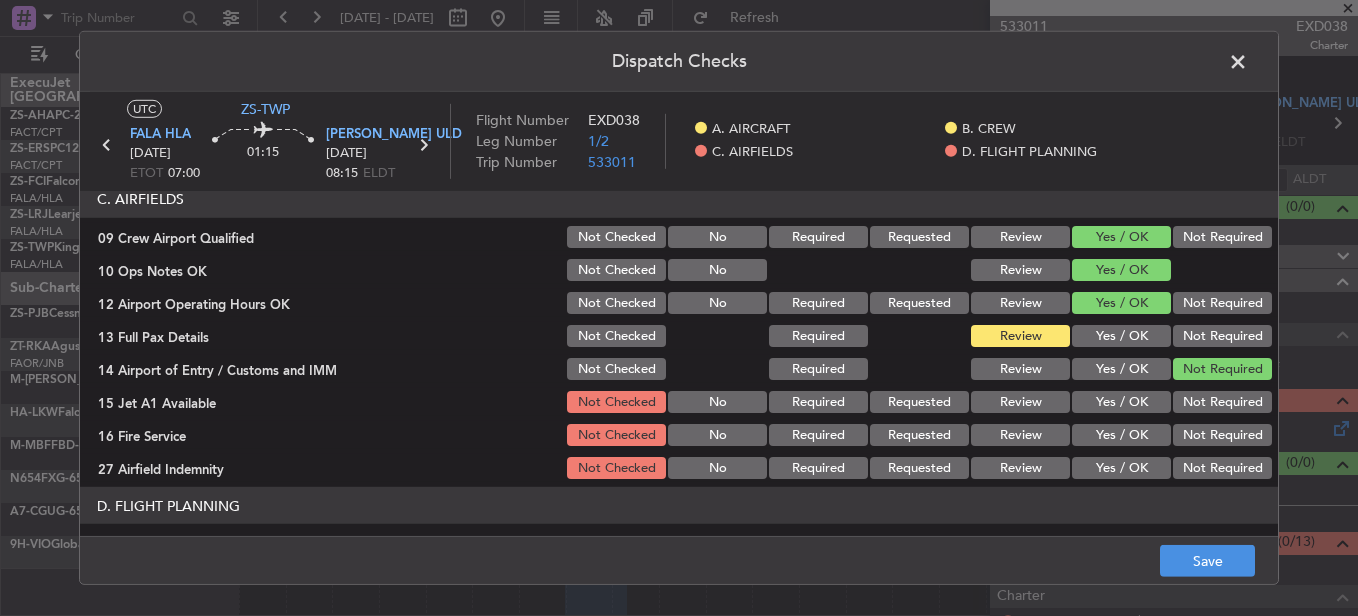 scroll, scrollTop: 500, scrollLeft: 0, axis: vertical 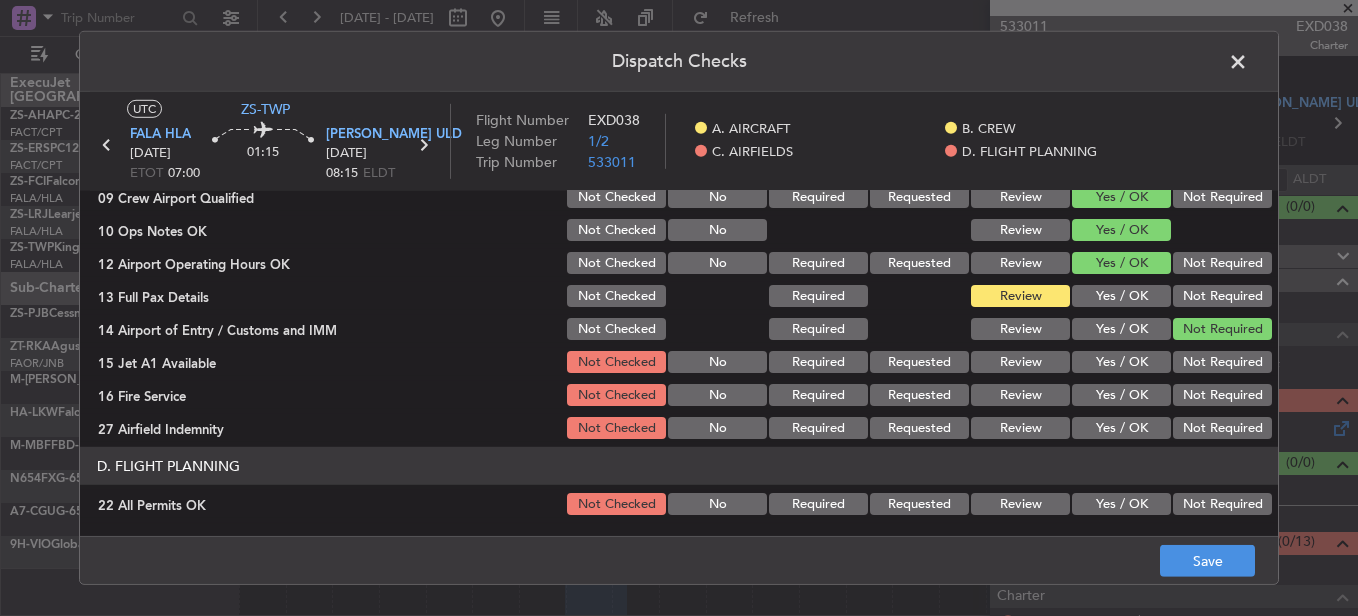 click on "Yes / OK" 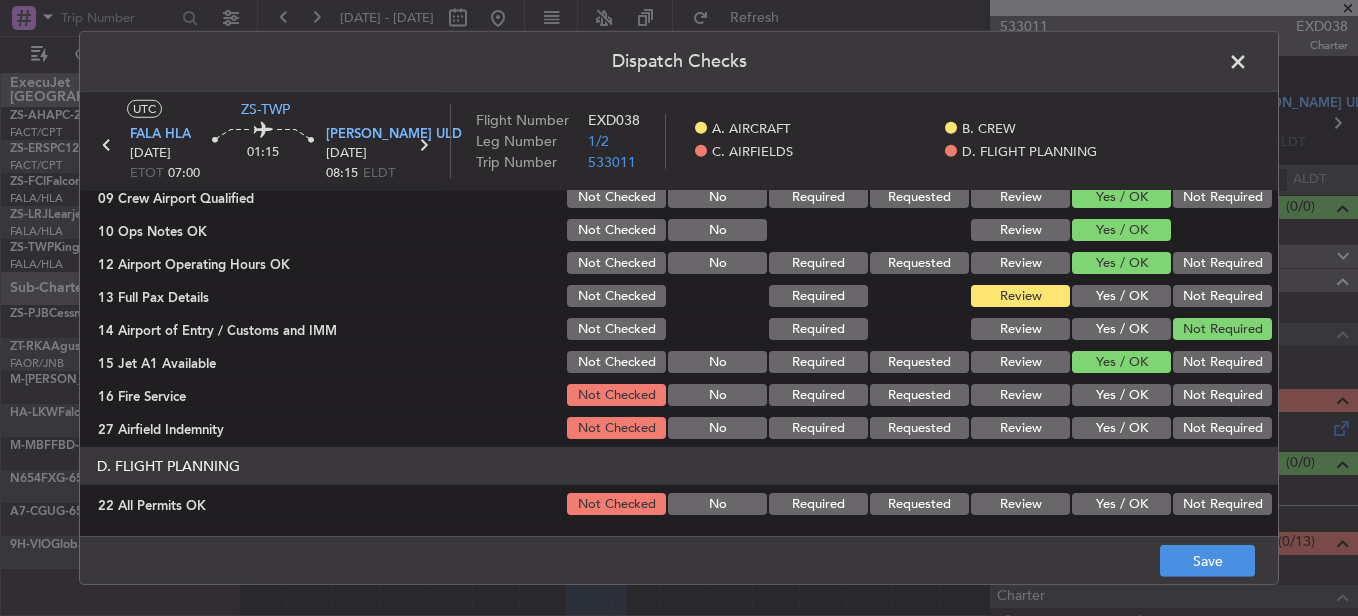 click on "Yes / OK" 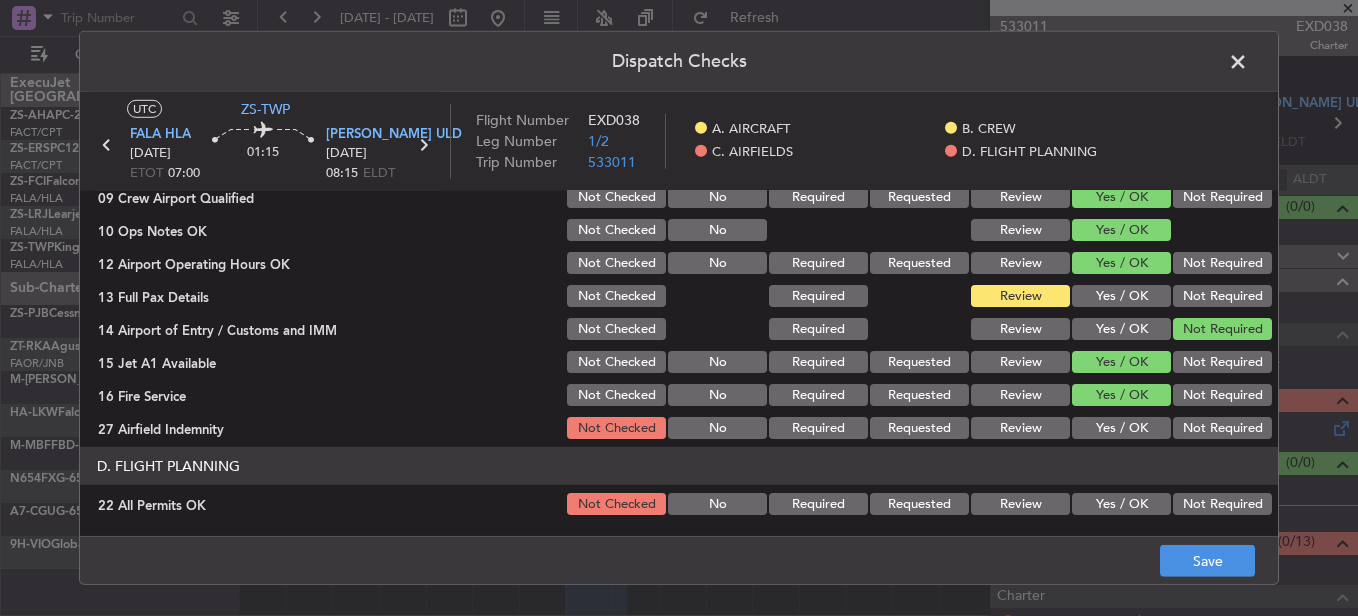 click on "Yes / OK" 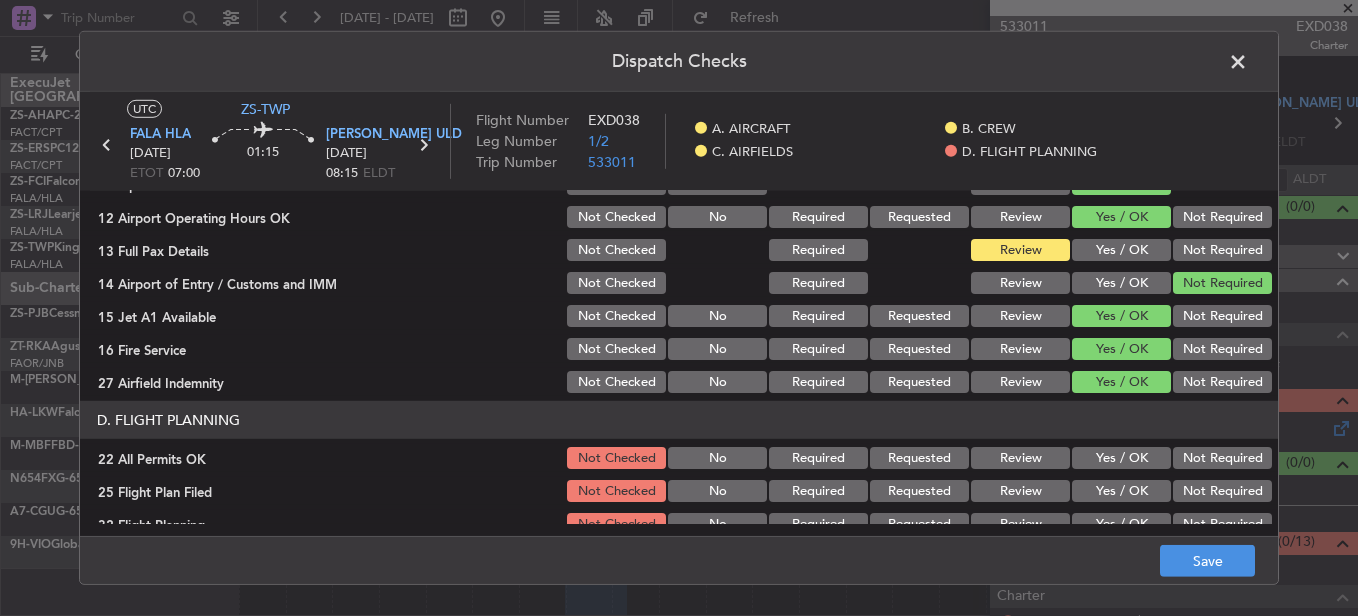scroll, scrollTop: 565, scrollLeft: 0, axis: vertical 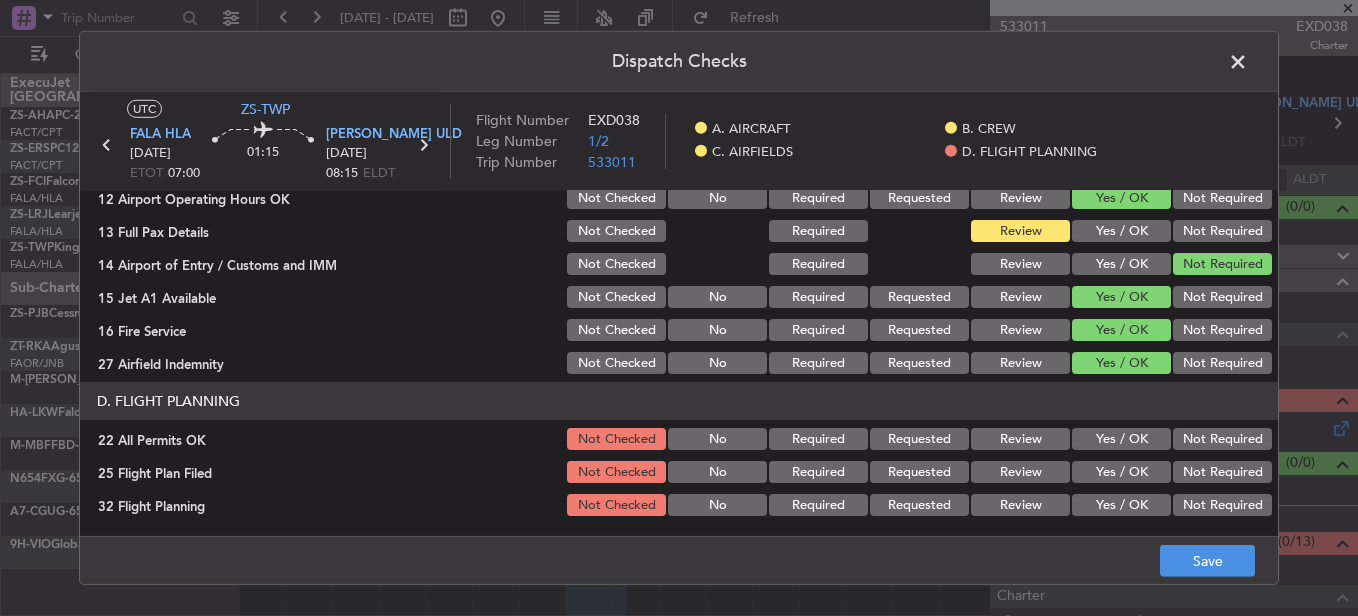 click on "Not Required" 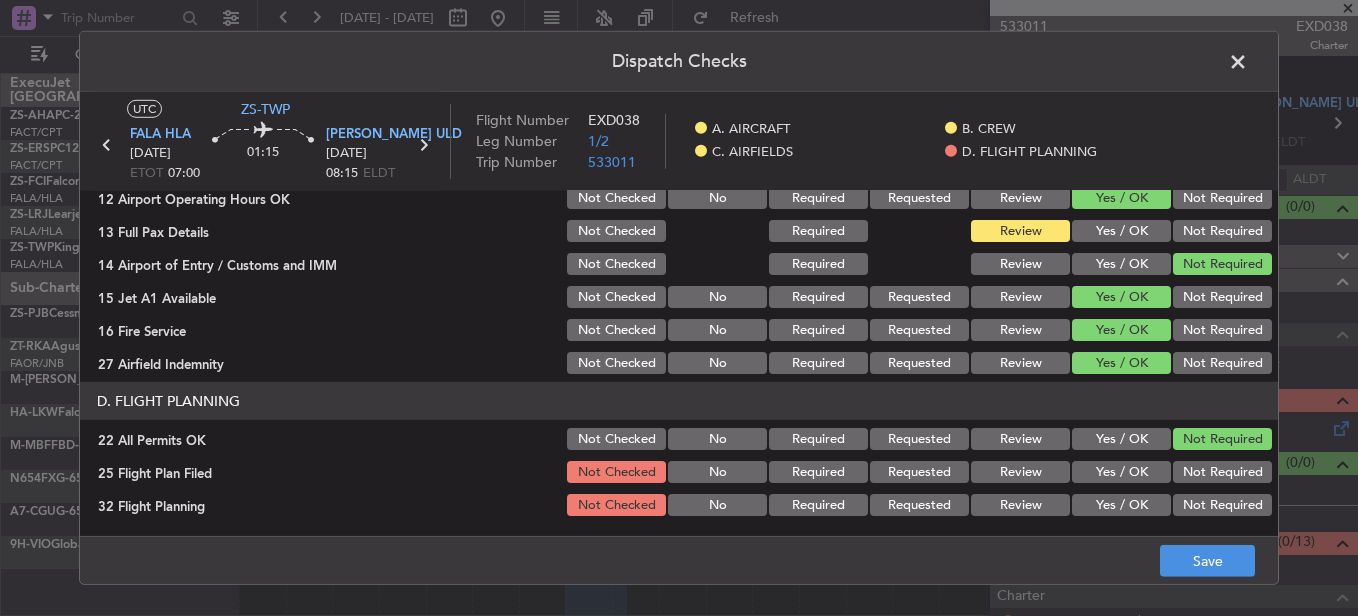 click on "Review" 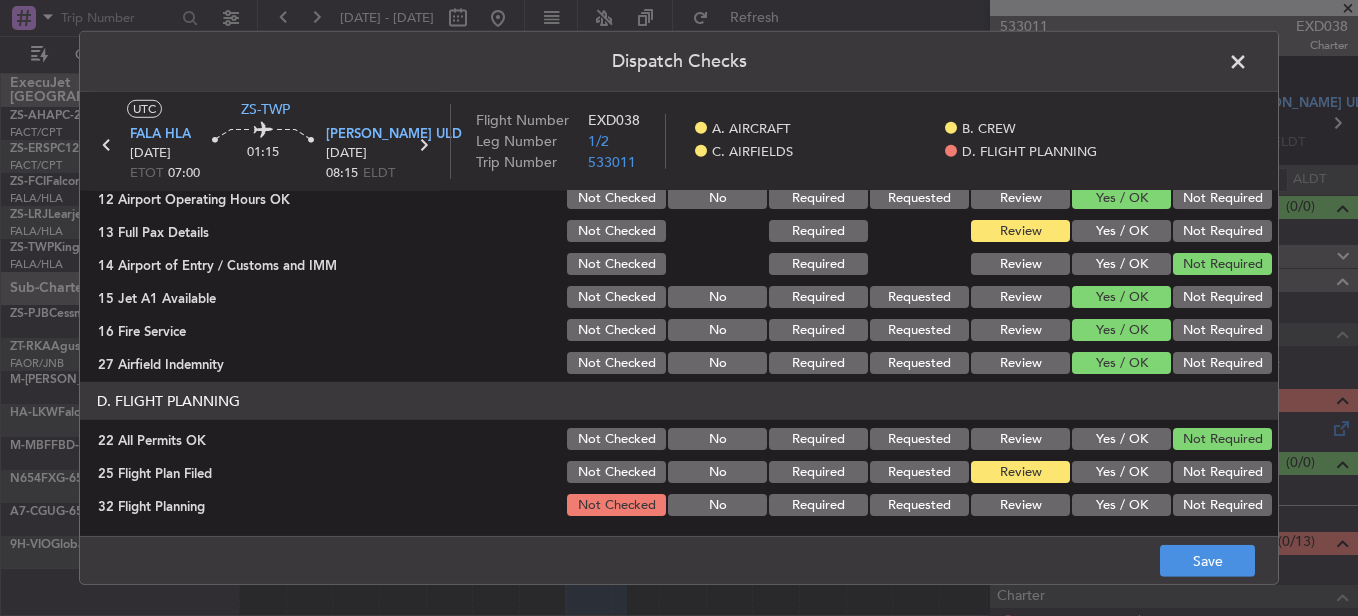 click on "Review" 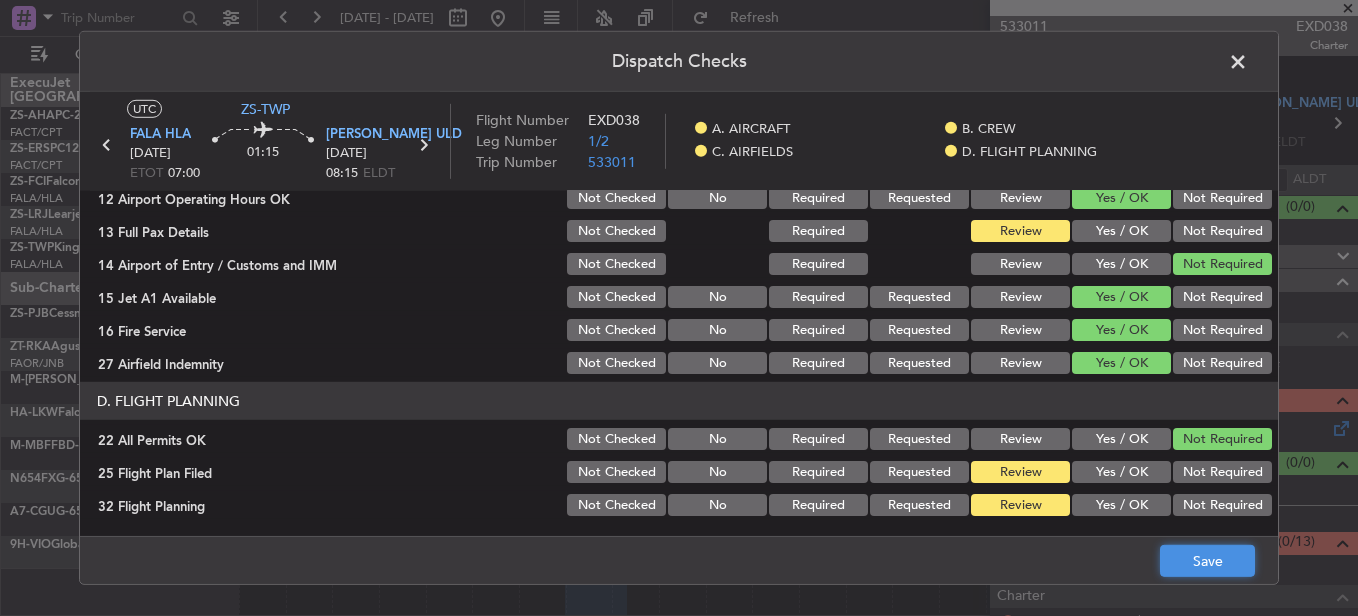 click on "Save" 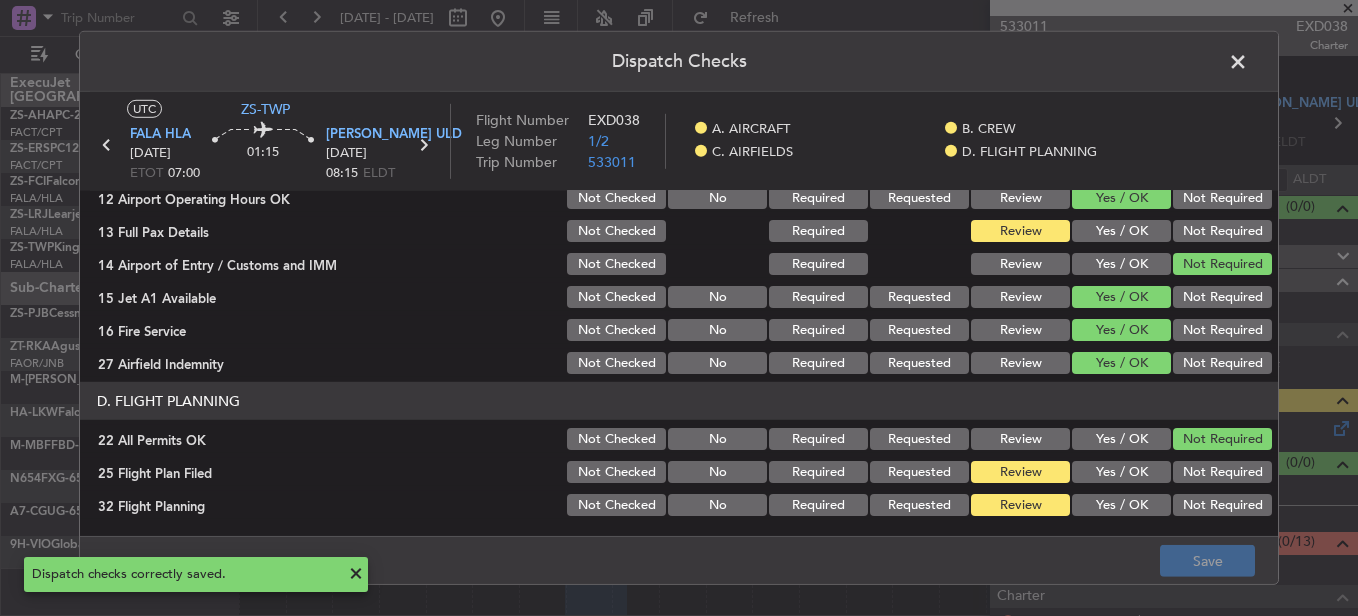 scroll, scrollTop: 465, scrollLeft: 0, axis: vertical 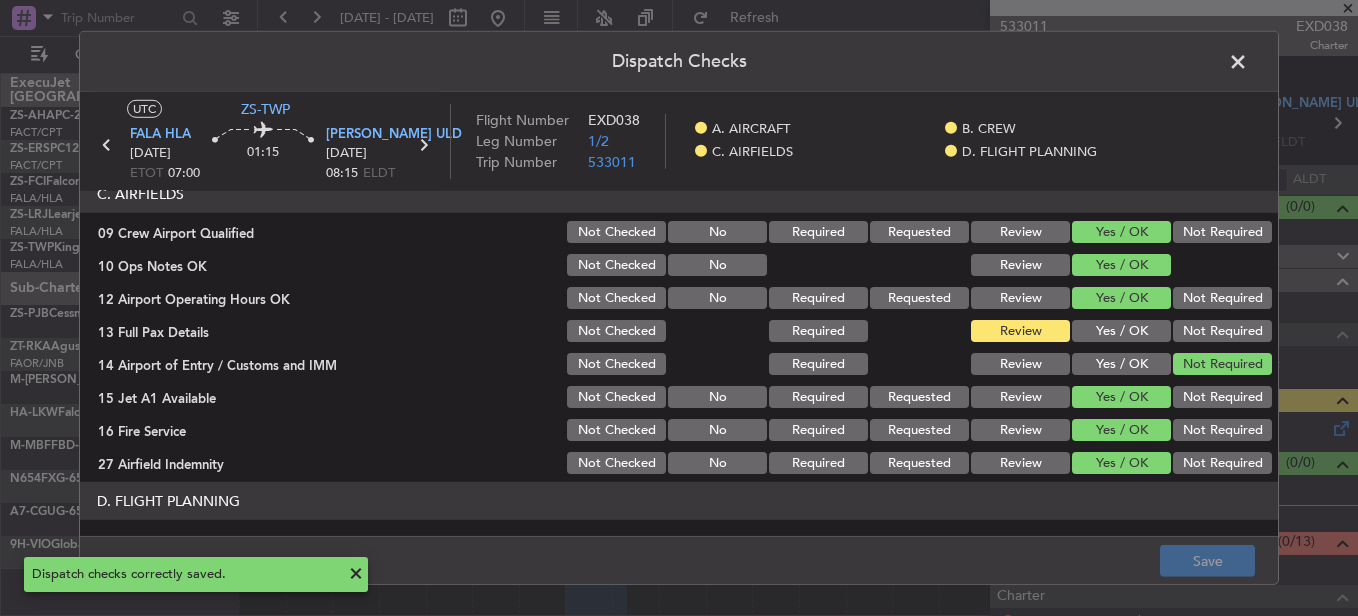 click 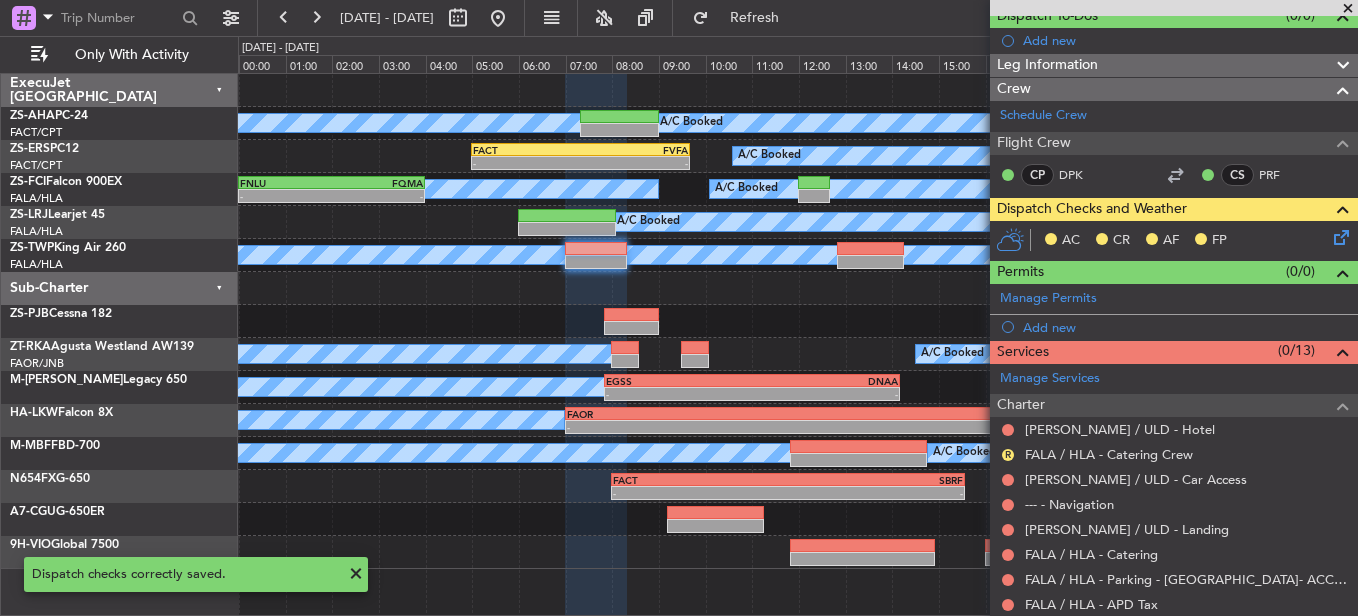 scroll, scrollTop: 399, scrollLeft: 0, axis: vertical 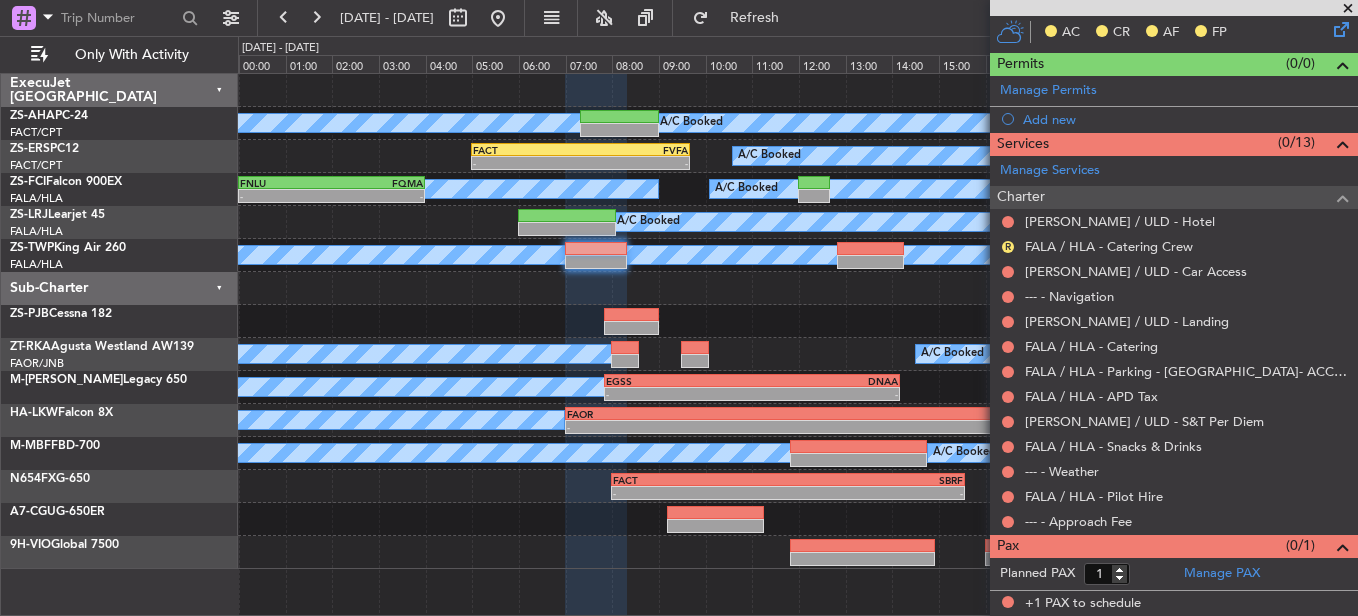 click at bounding box center [1008, 522] 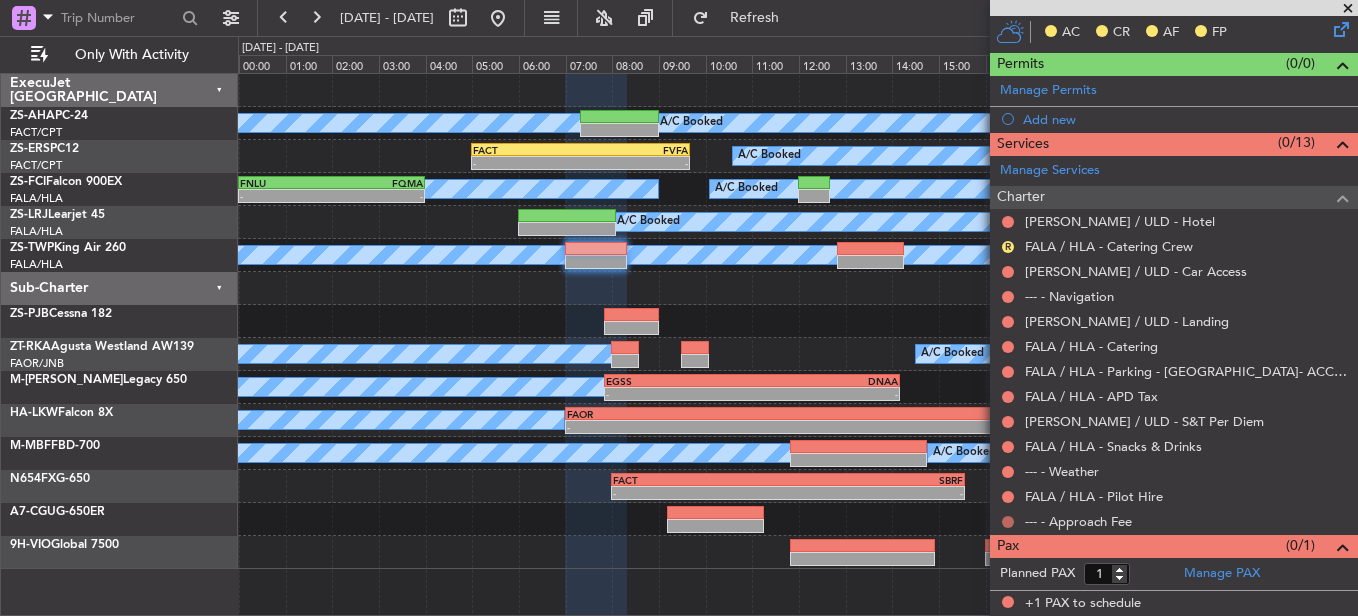 click at bounding box center [1008, 522] 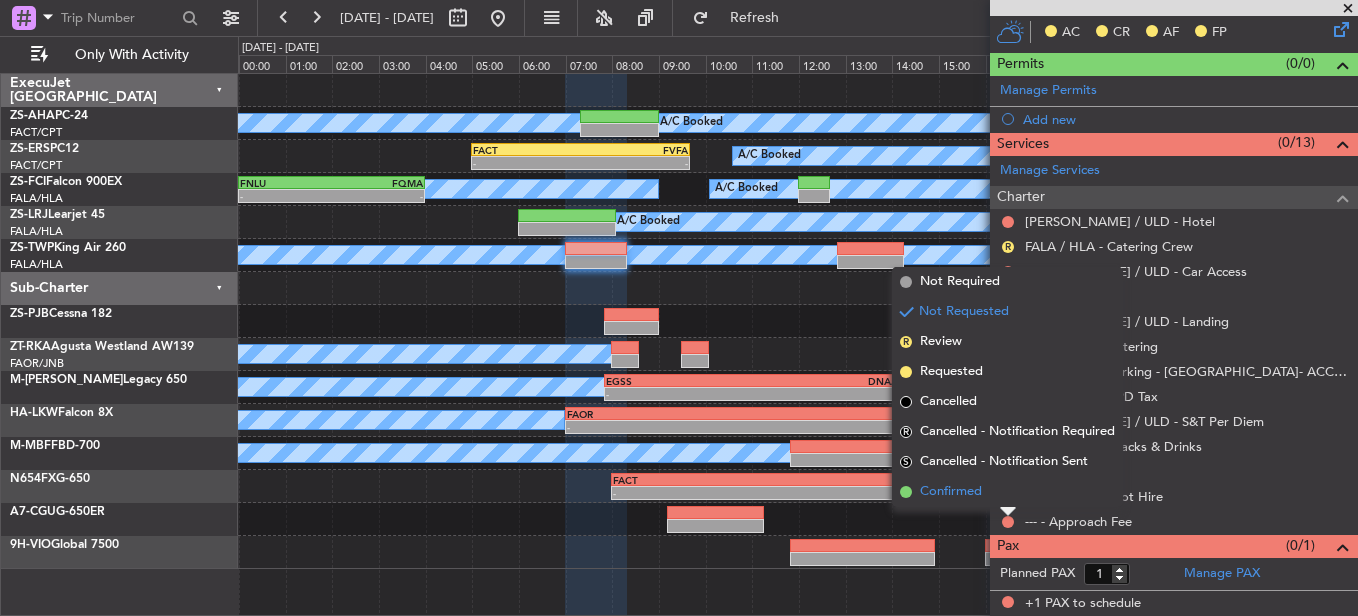 click on "Confirmed" at bounding box center [1007, 492] 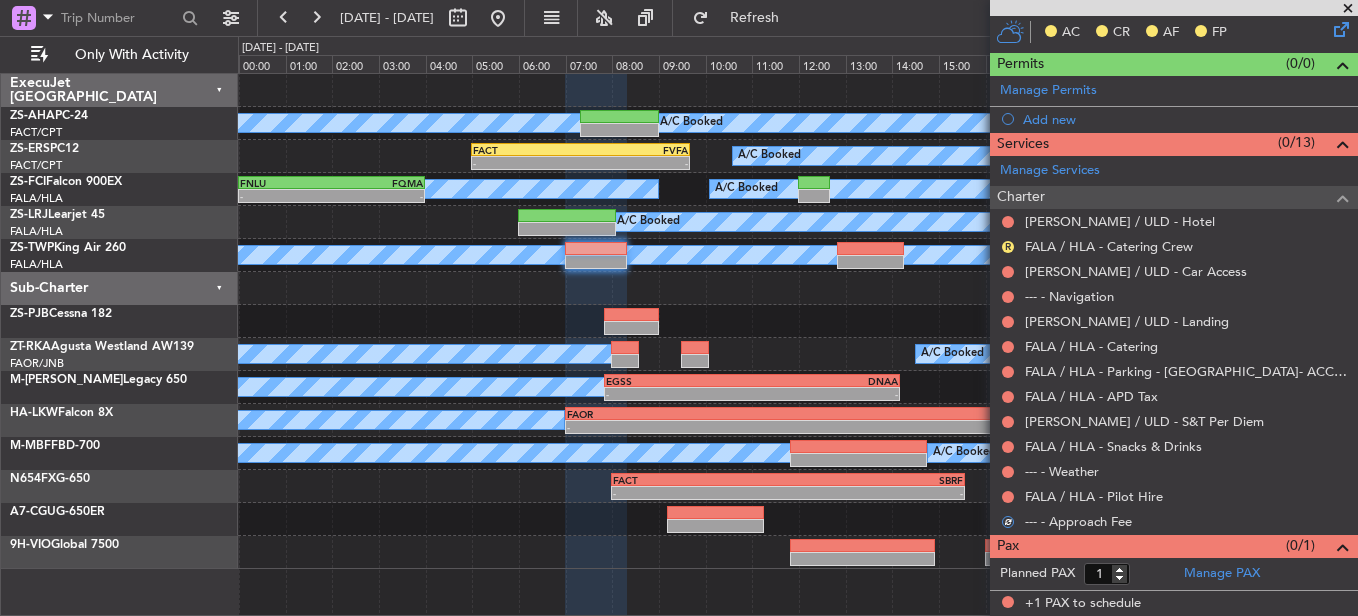 click on "FALA / HLA - Pilot Hire" at bounding box center [1174, 496] 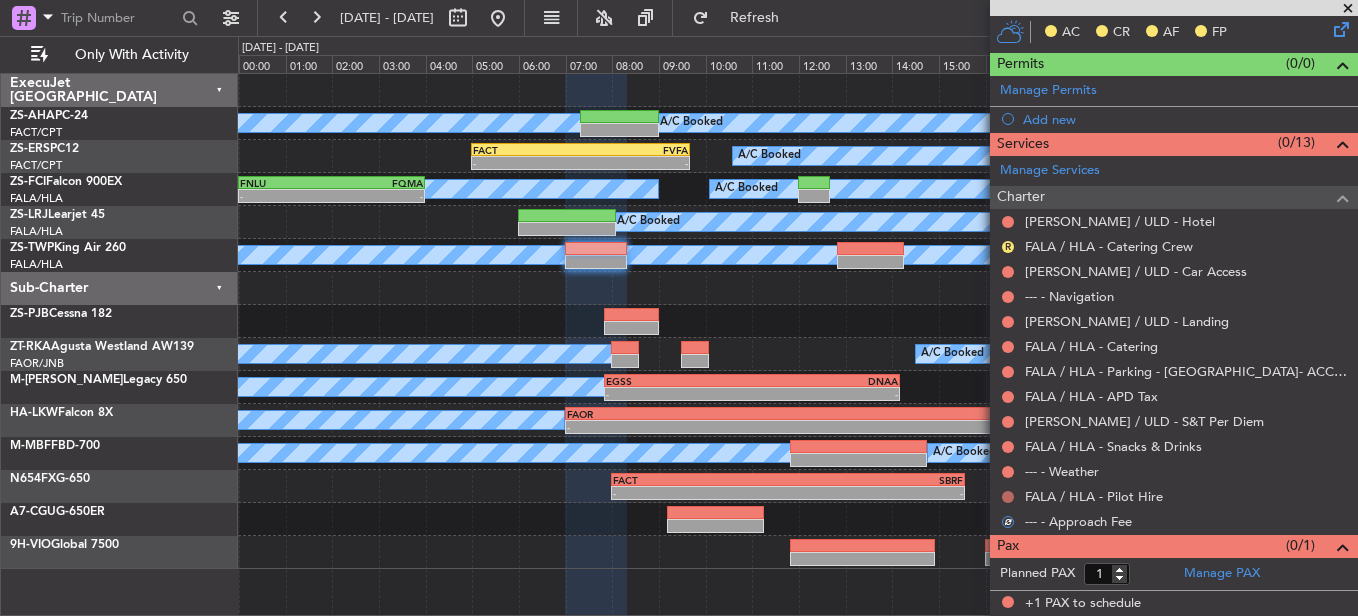 click at bounding box center [1008, 497] 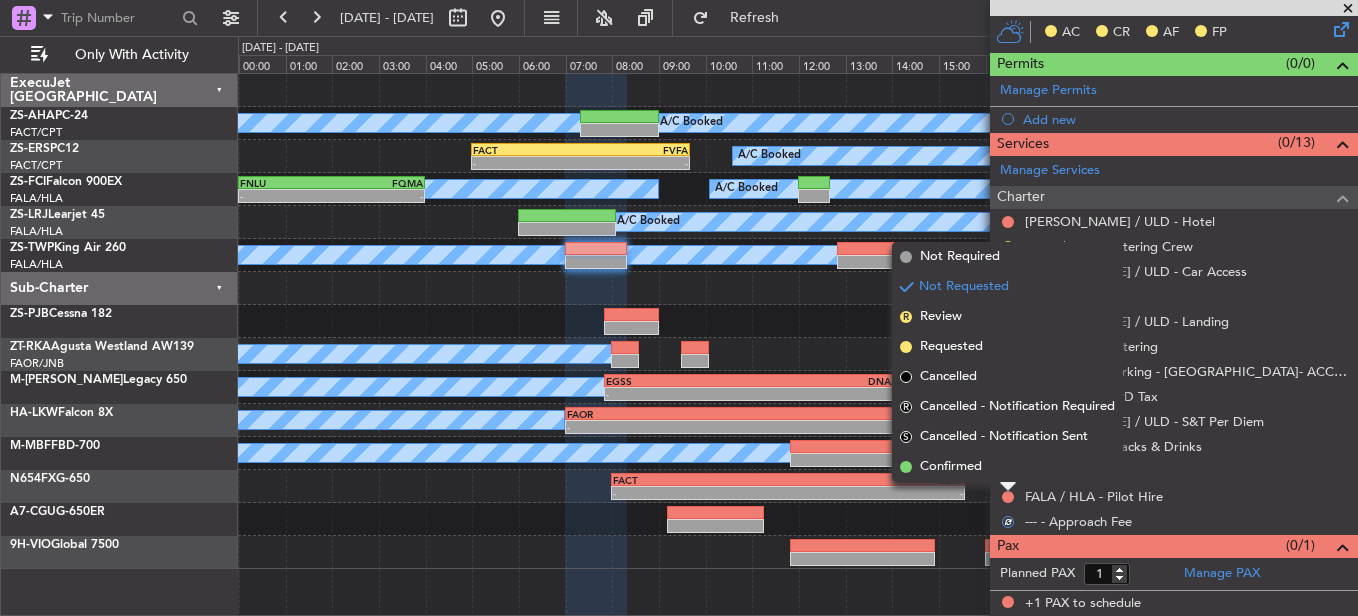 click on "Confirmed" at bounding box center (1007, 467) 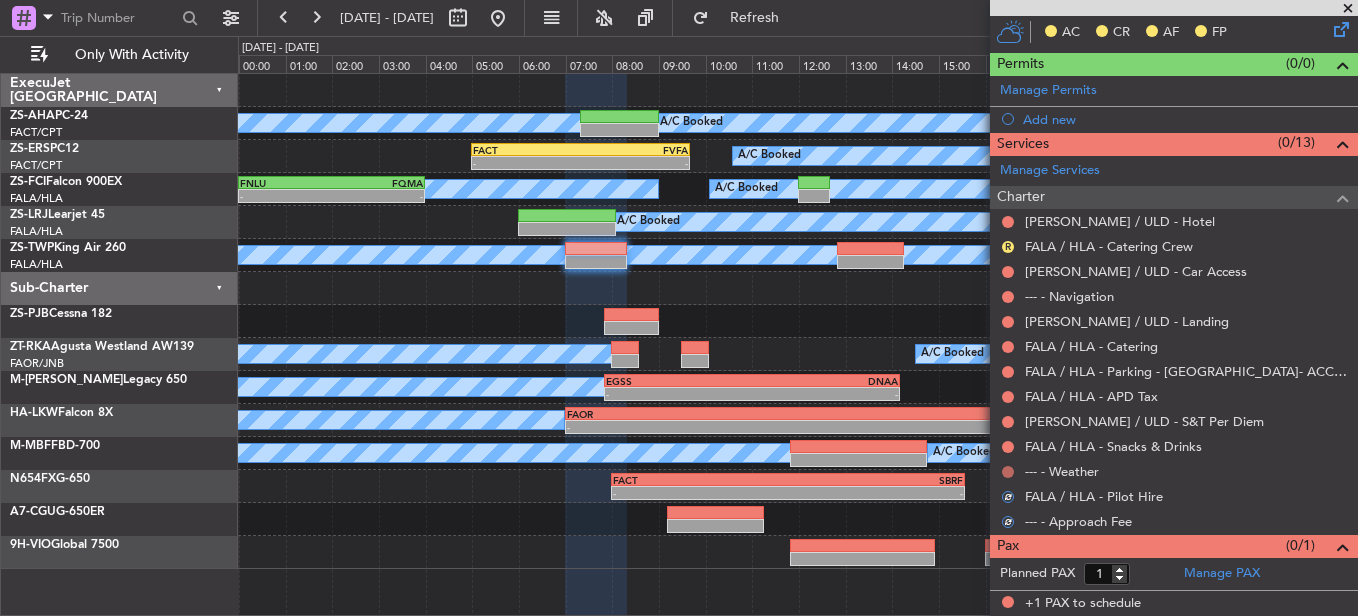 click at bounding box center [1008, 472] 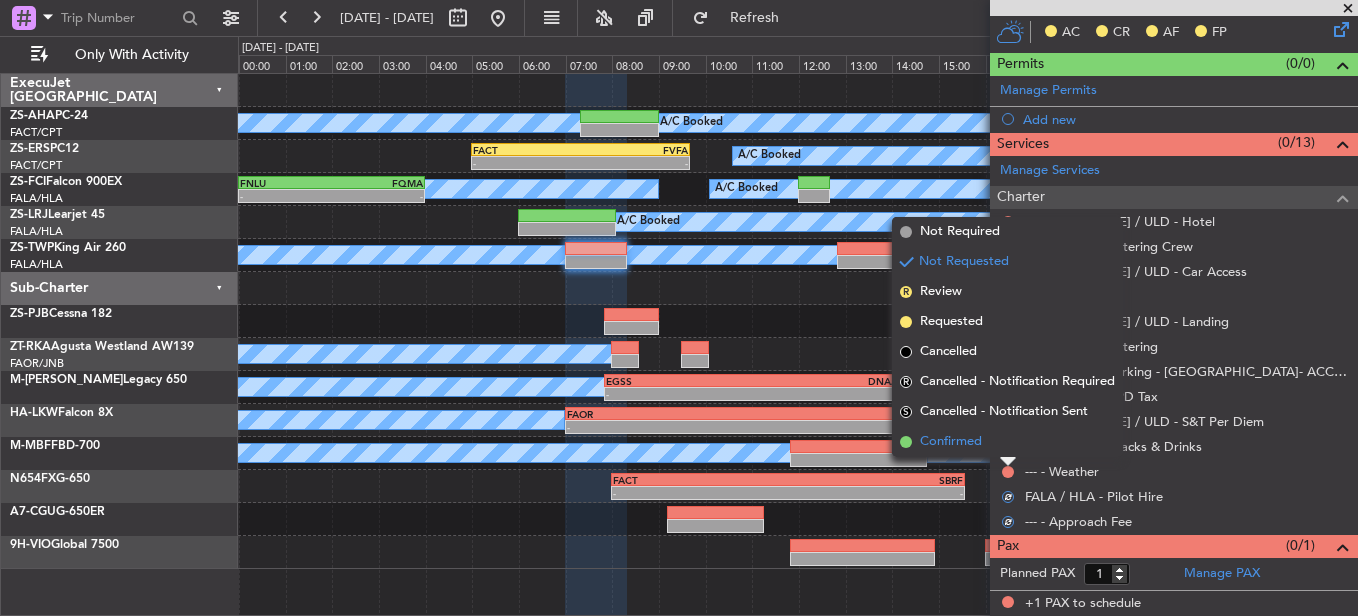 click on "Confirmed" at bounding box center [1007, 442] 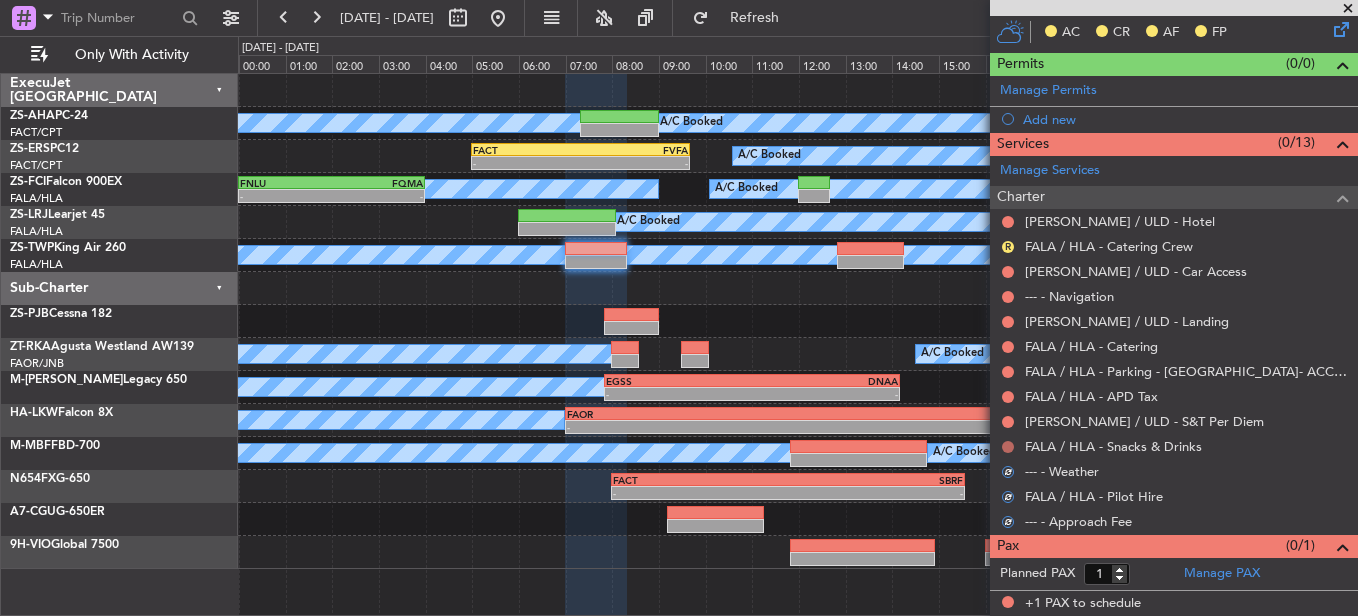 click at bounding box center (1008, 447) 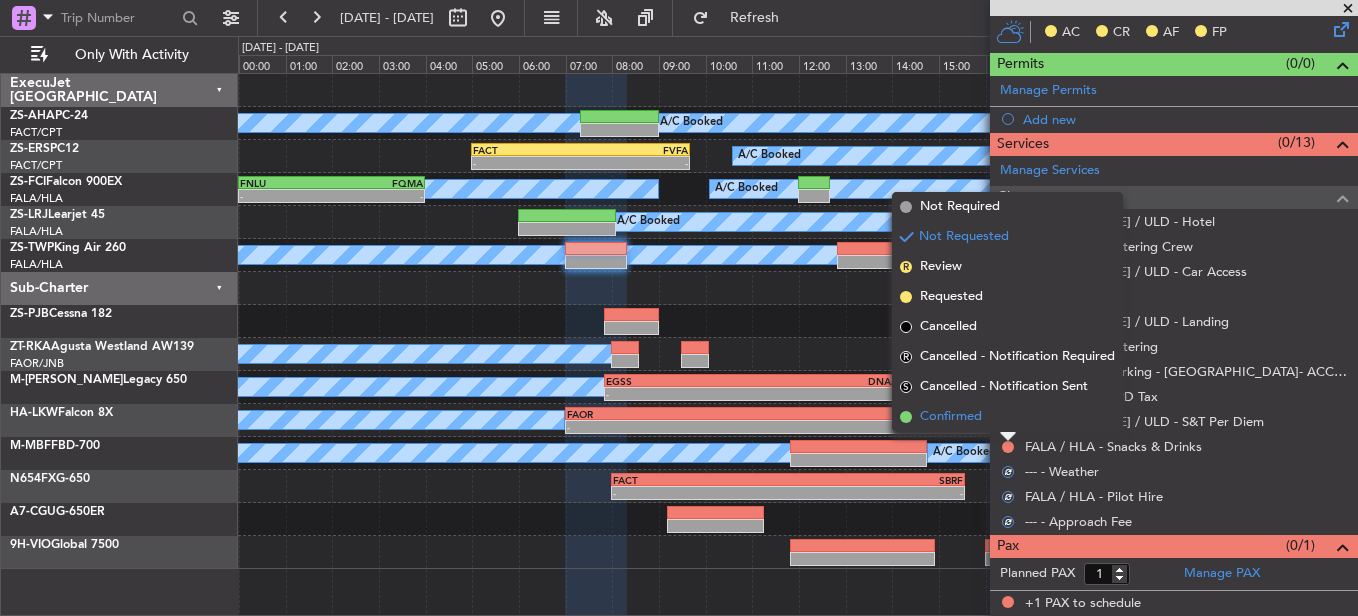 click on "Confirmed" at bounding box center [1007, 417] 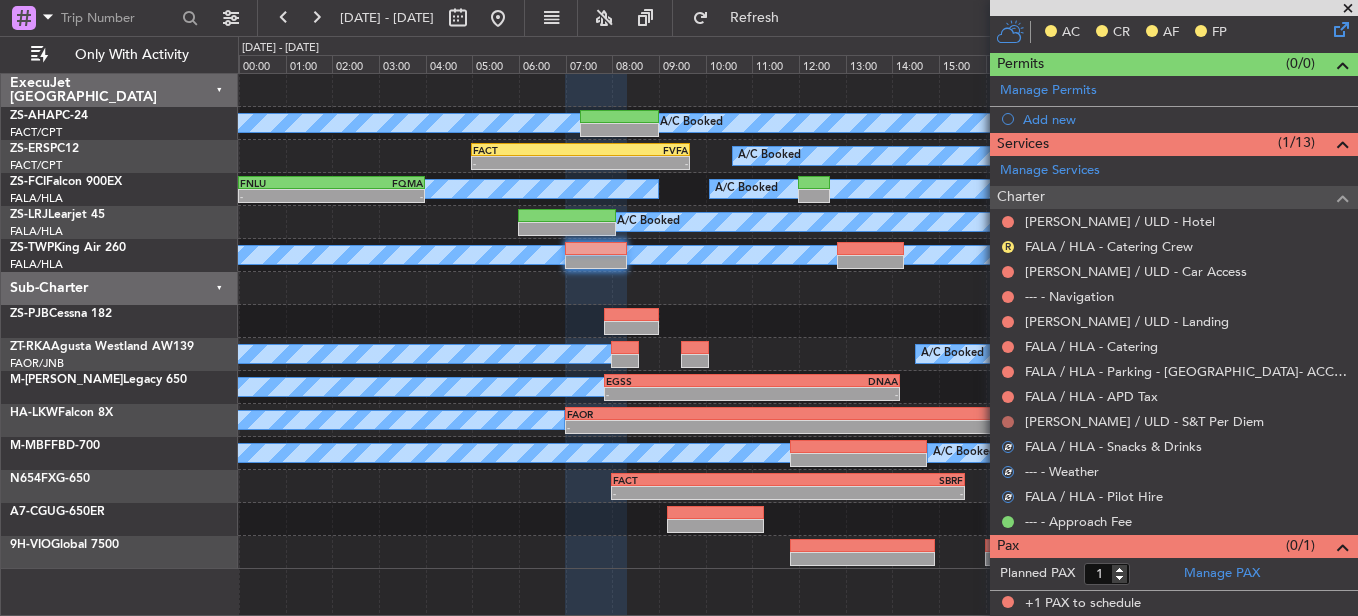 click at bounding box center [1008, 422] 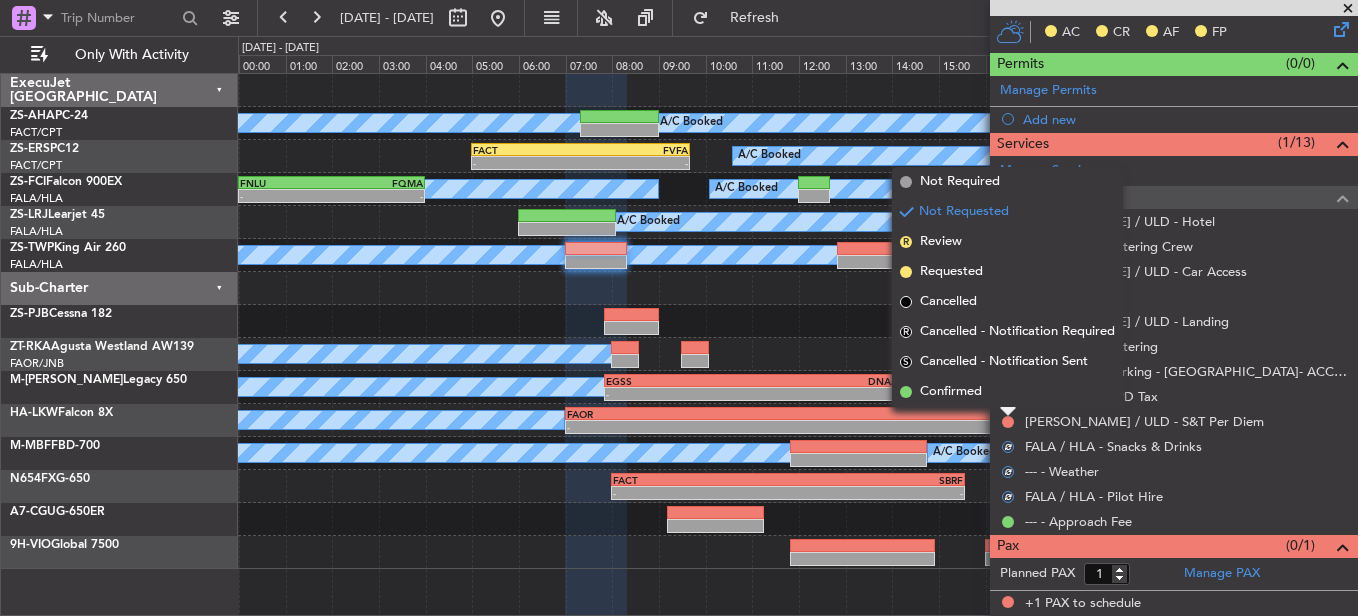click on "Confirmed" at bounding box center (1007, 392) 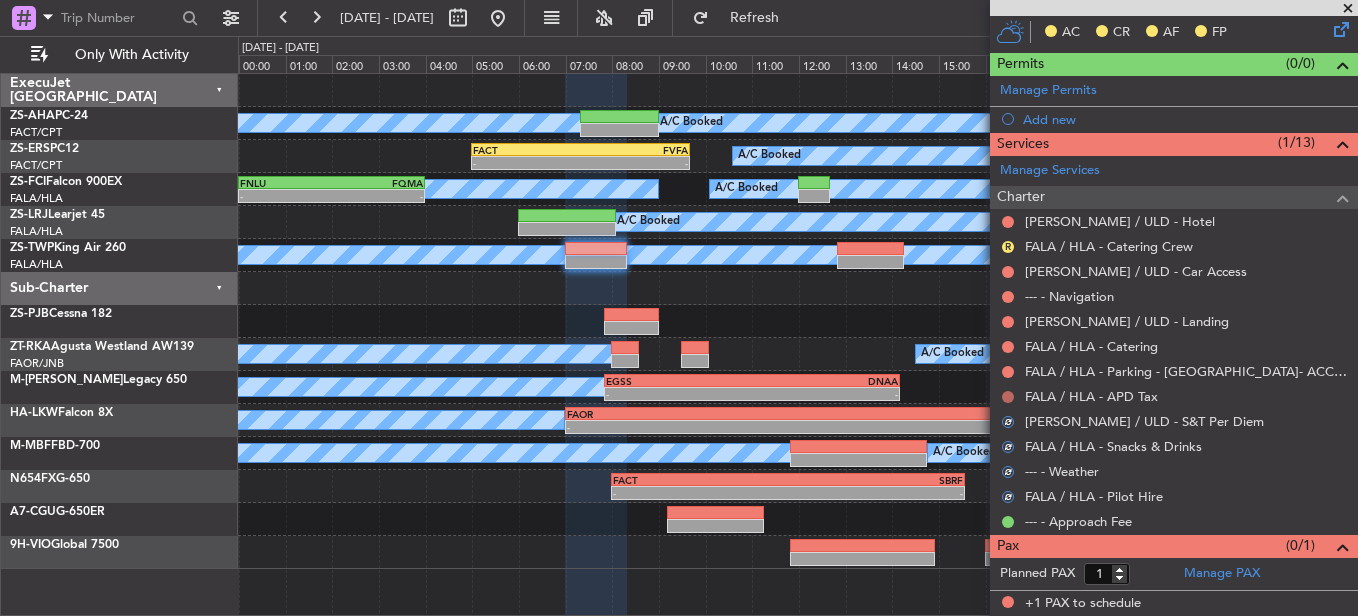 click at bounding box center (1008, 397) 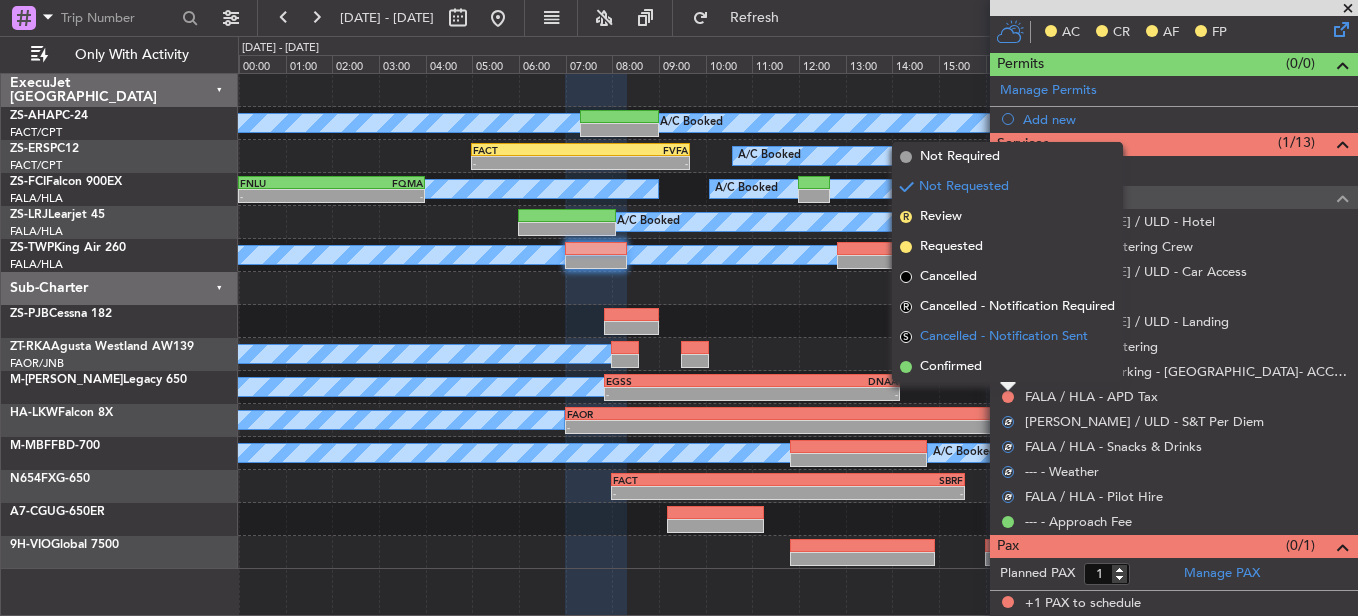 click on "S  Cancelled - Notification Sent" at bounding box center [1007, 337] 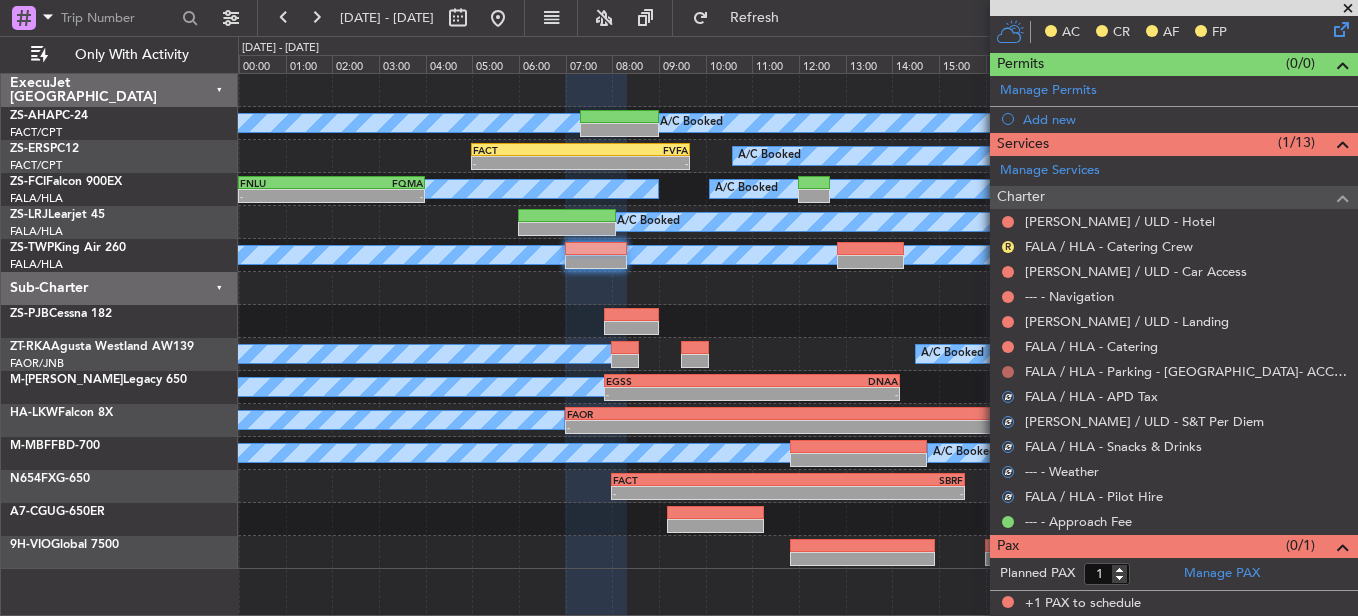 click at bounding box center [1008, 372] 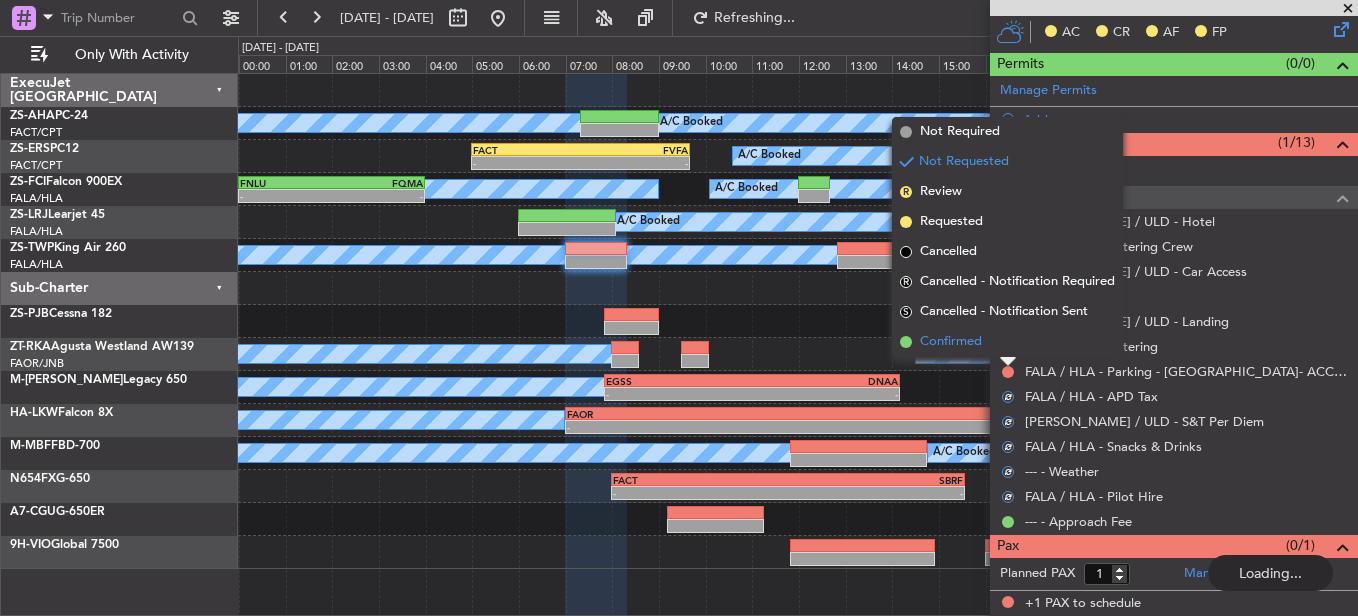click on "Confirmed" at bounding box center (1007, 342) 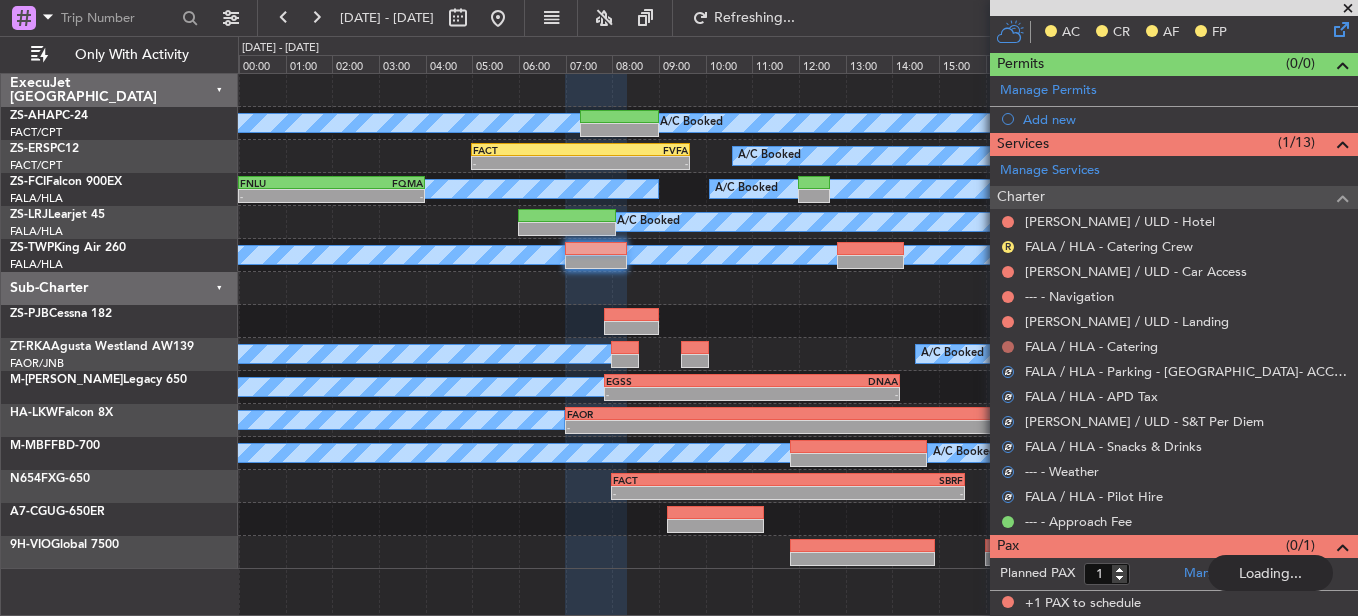 click at bounding box center (1008, 347) 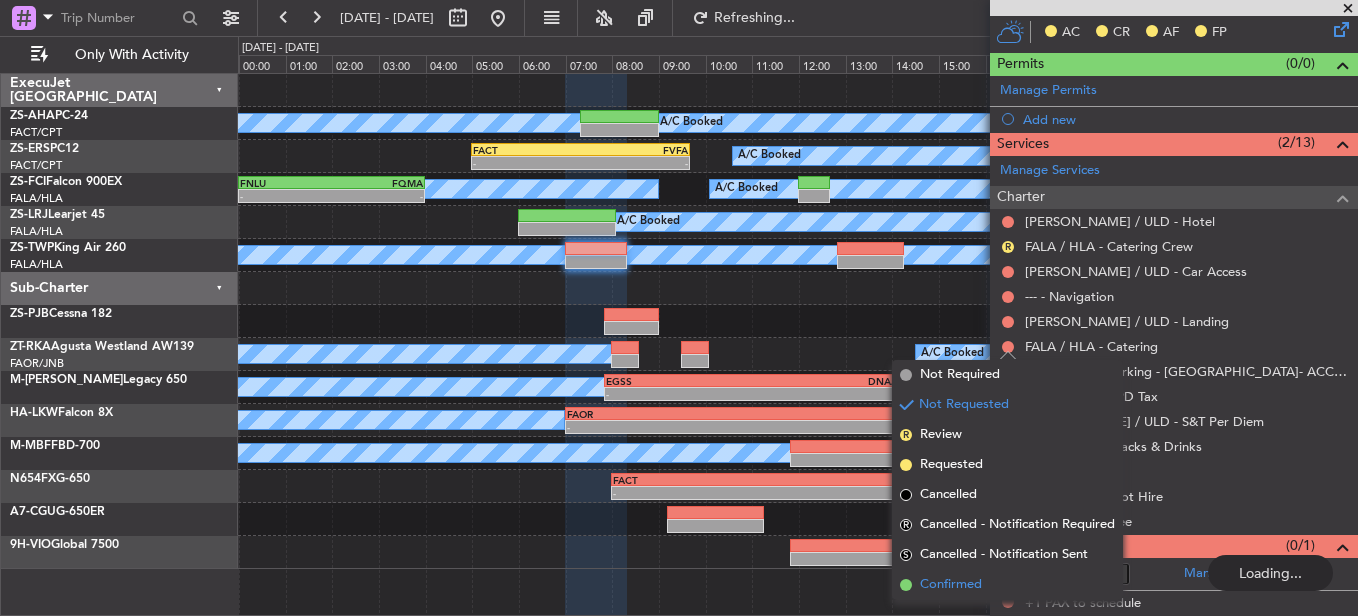 click on "Confirmed" at bounding box center (1007, 585) 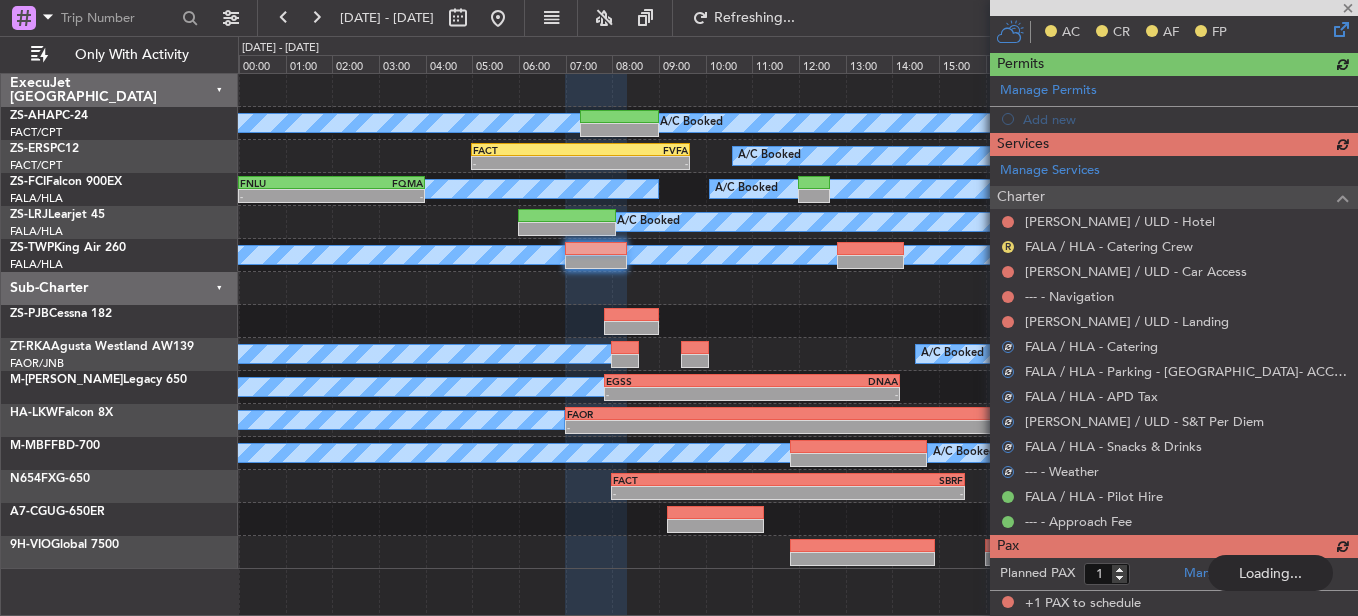 click at bounding box center (1008, 322) 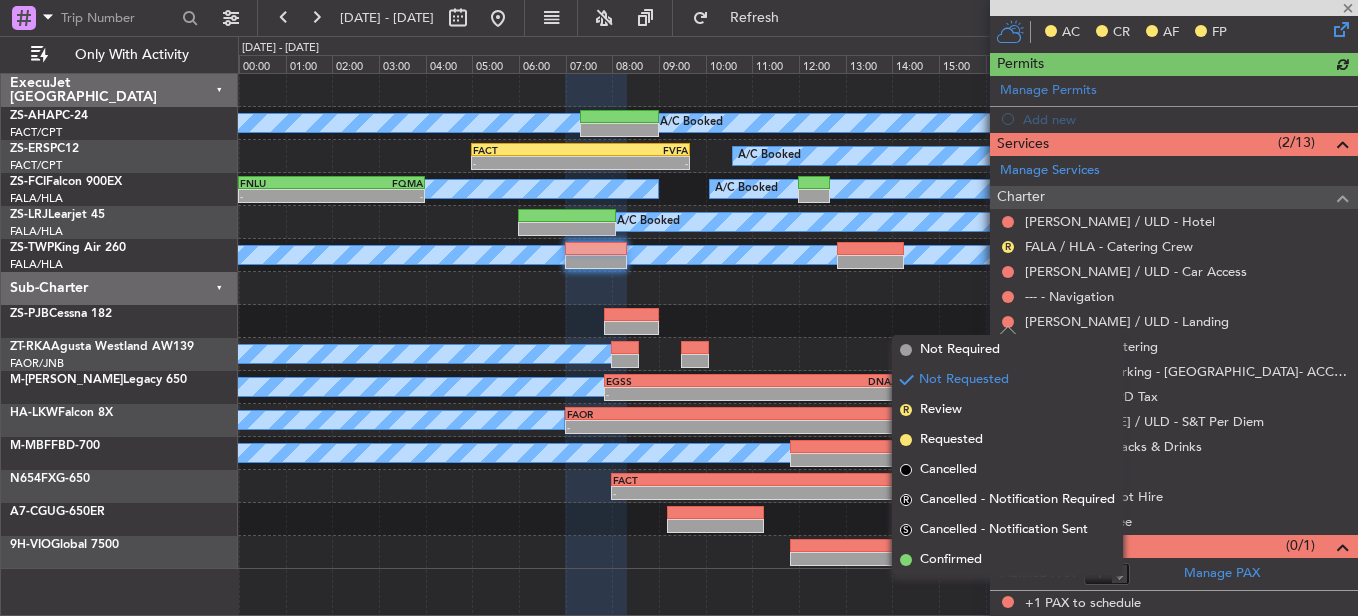 drag, startPoint x: 945, startPoint y: 552, endPoint x: 942, endPoint y: 534, distance: 18.248287 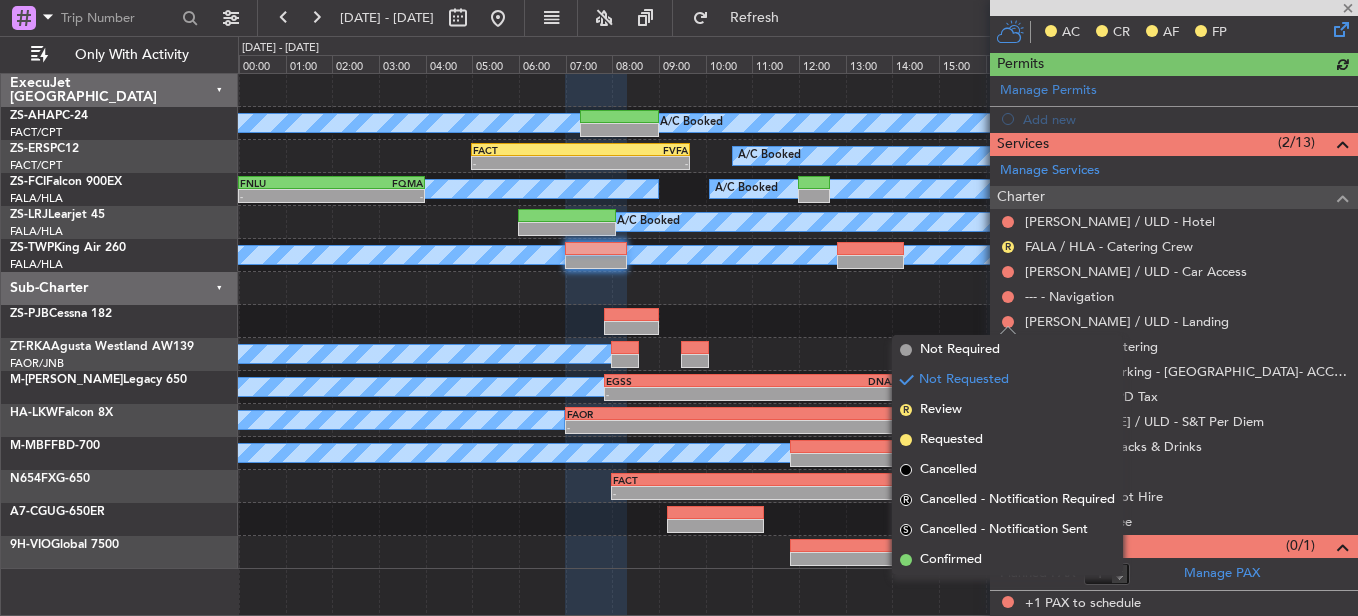 click on "Confirmed" at bounding box center [951, 560] 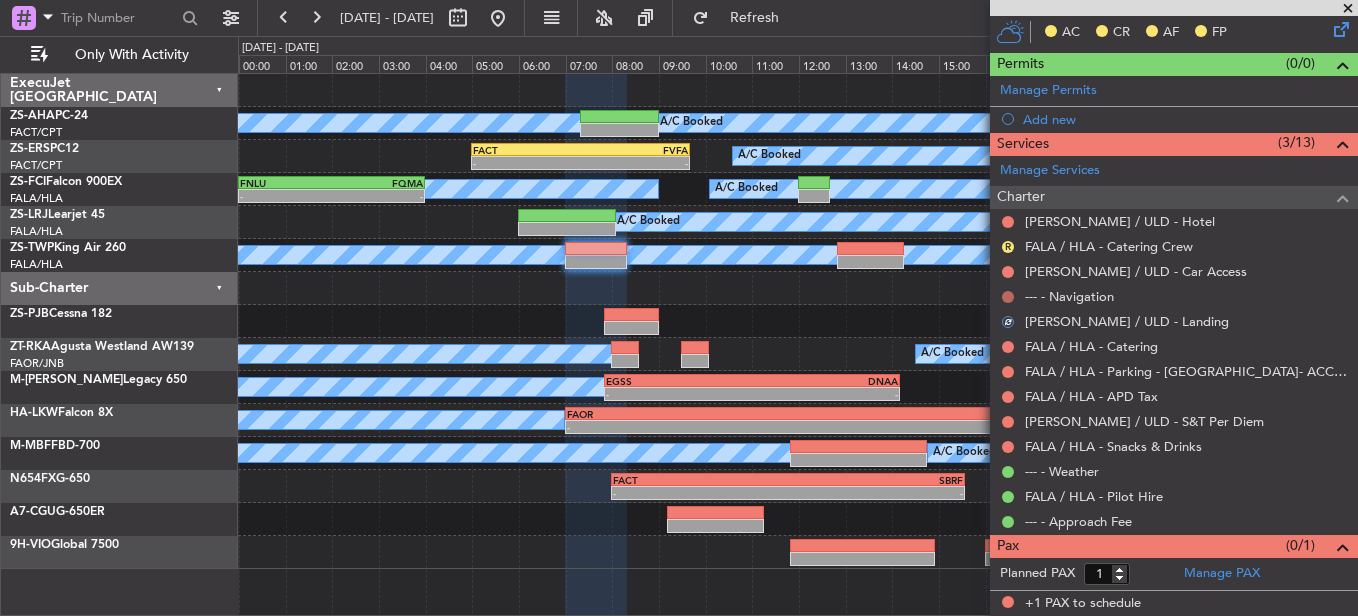 click at bounding box center [1008, 297] 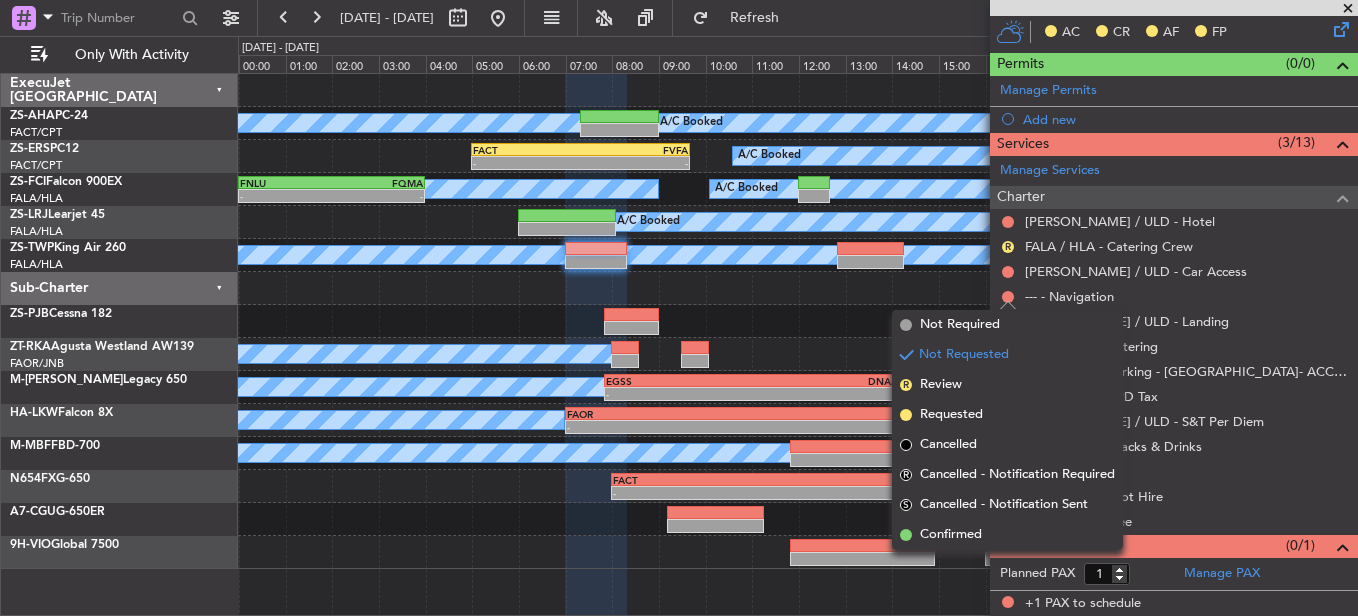 drag, startPoint x: 984, startPoint y: 543, endPoint x: 1006, endPoint y: 487, distance: 60.166435 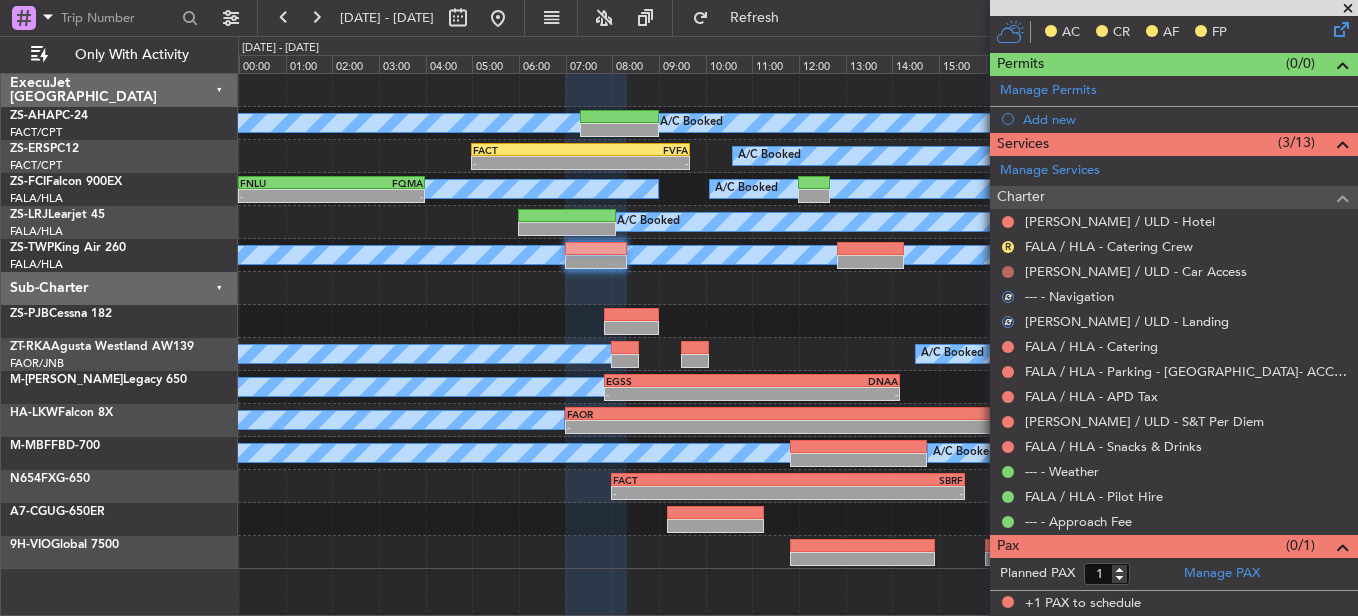 click at bounding box center (1008, 272) 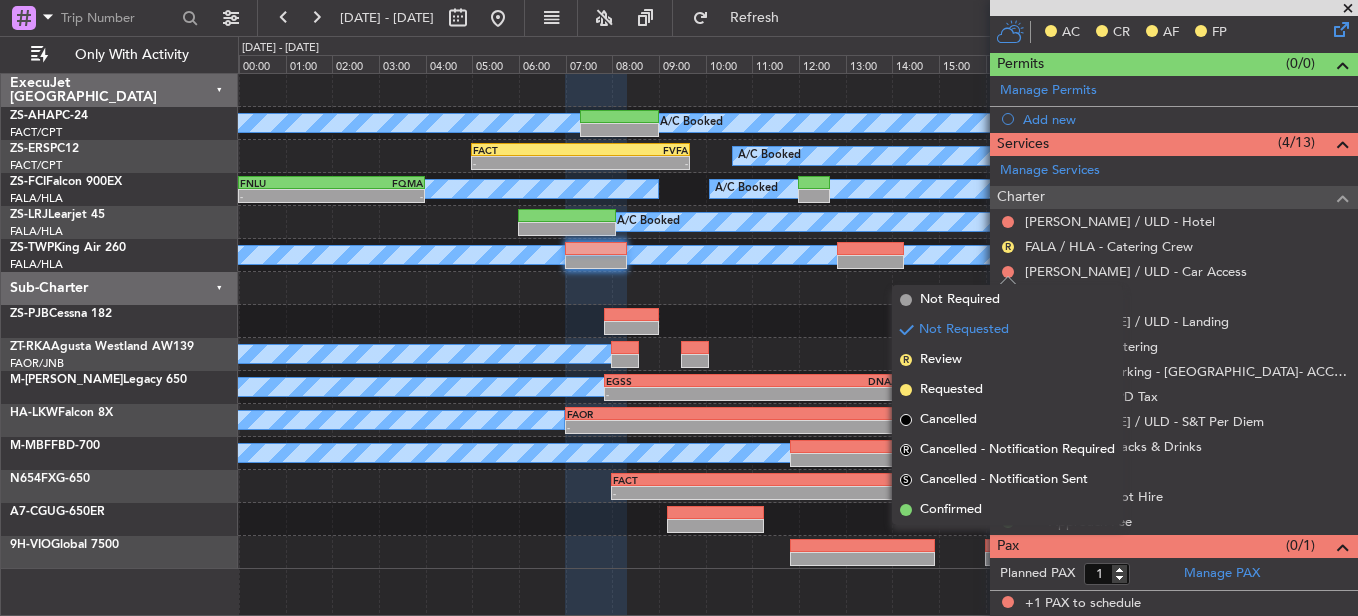 drag, startPoint x: 964, startPoint y: 502, endPoint x: 982, endPoint y: 369, distance: 134.21252 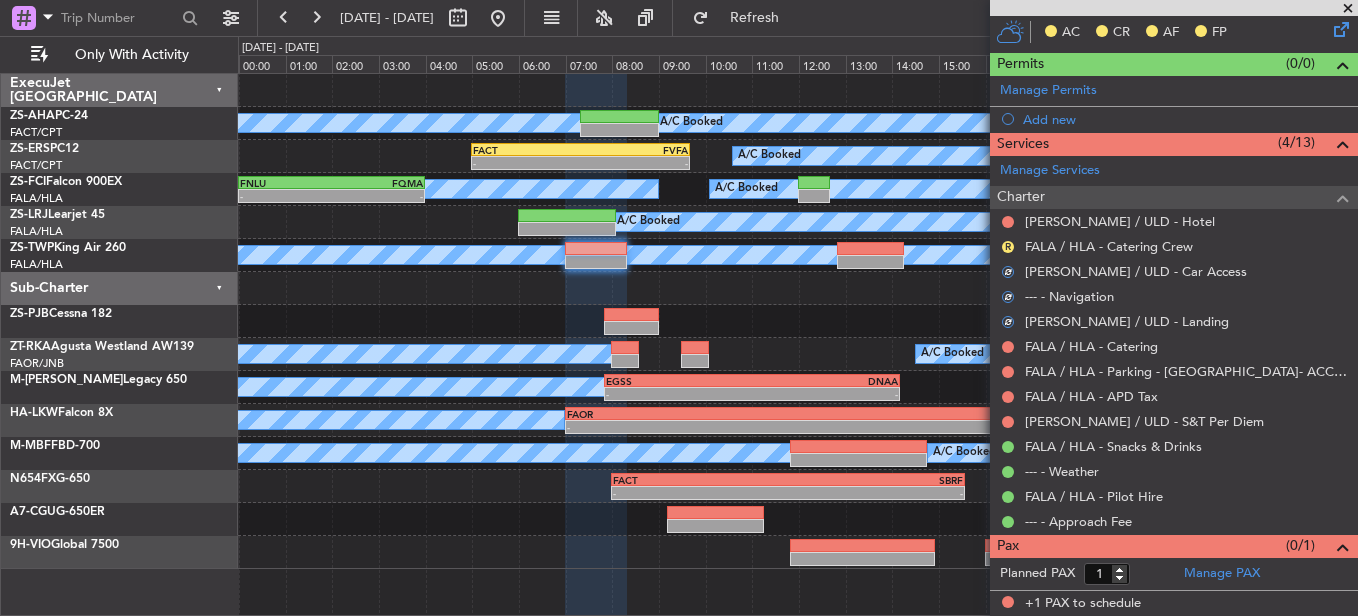 click on "R" at bounding box center (1008, 247) 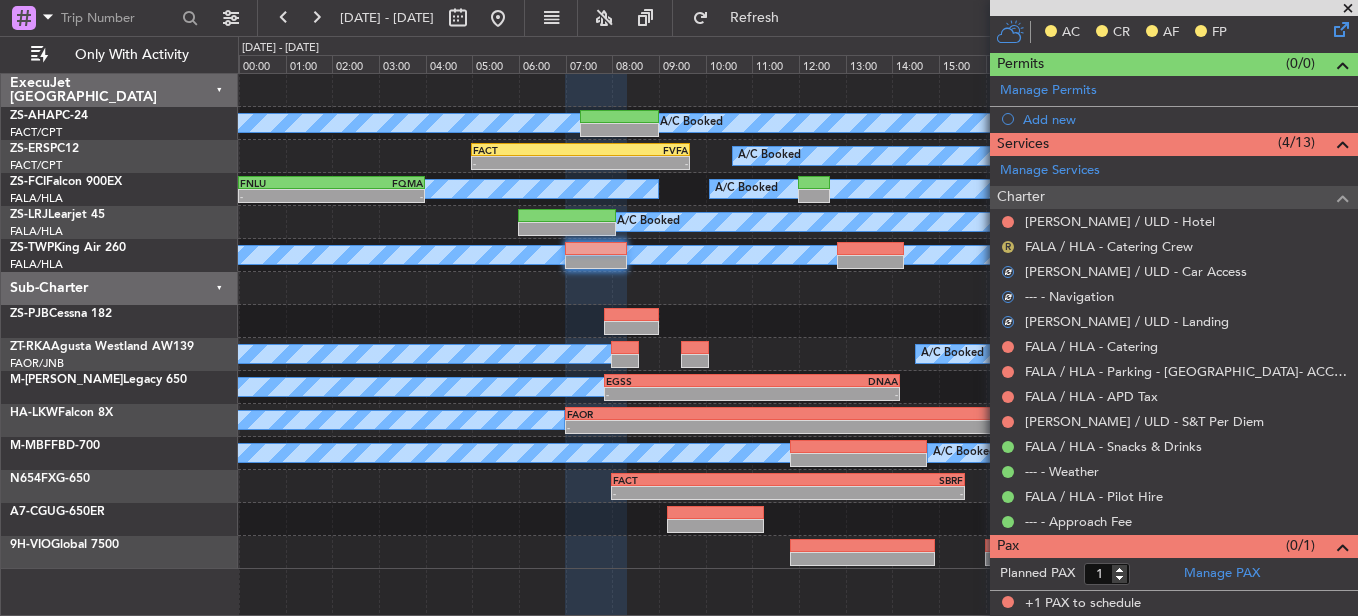 click on "R" at bounding box center (1008, 247) 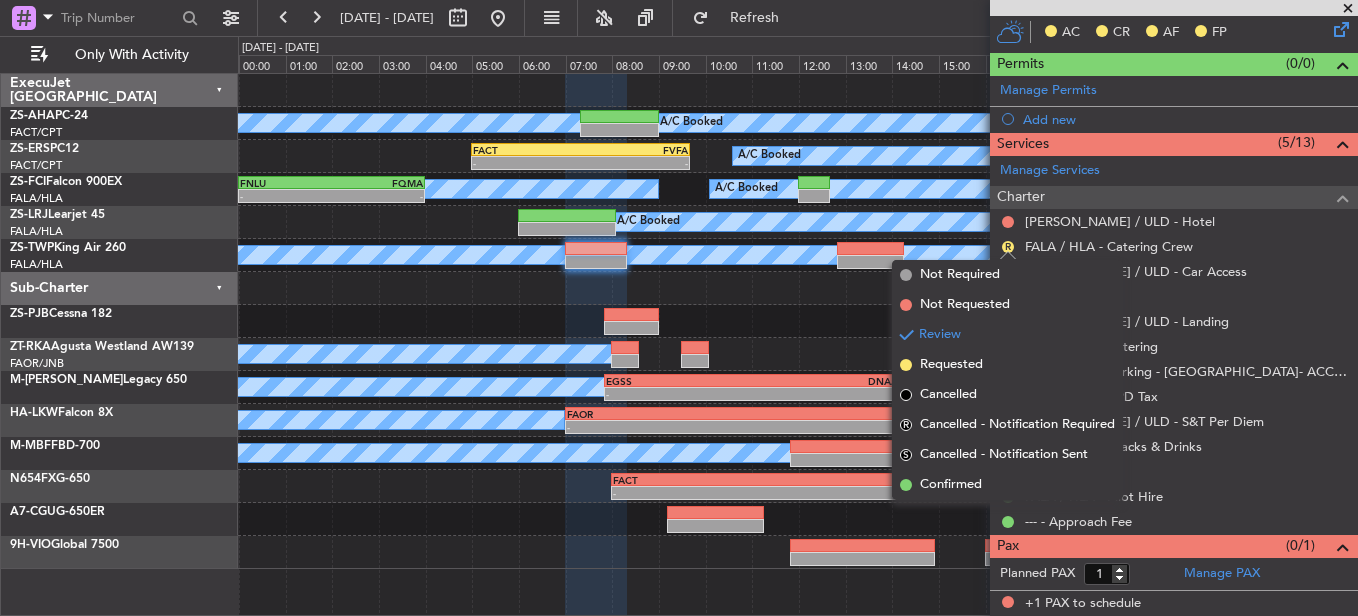 drag, startPoint x: 959, startPoint y: 488, endPoint x: 994, endPoint y: 364, distance: 128.84486 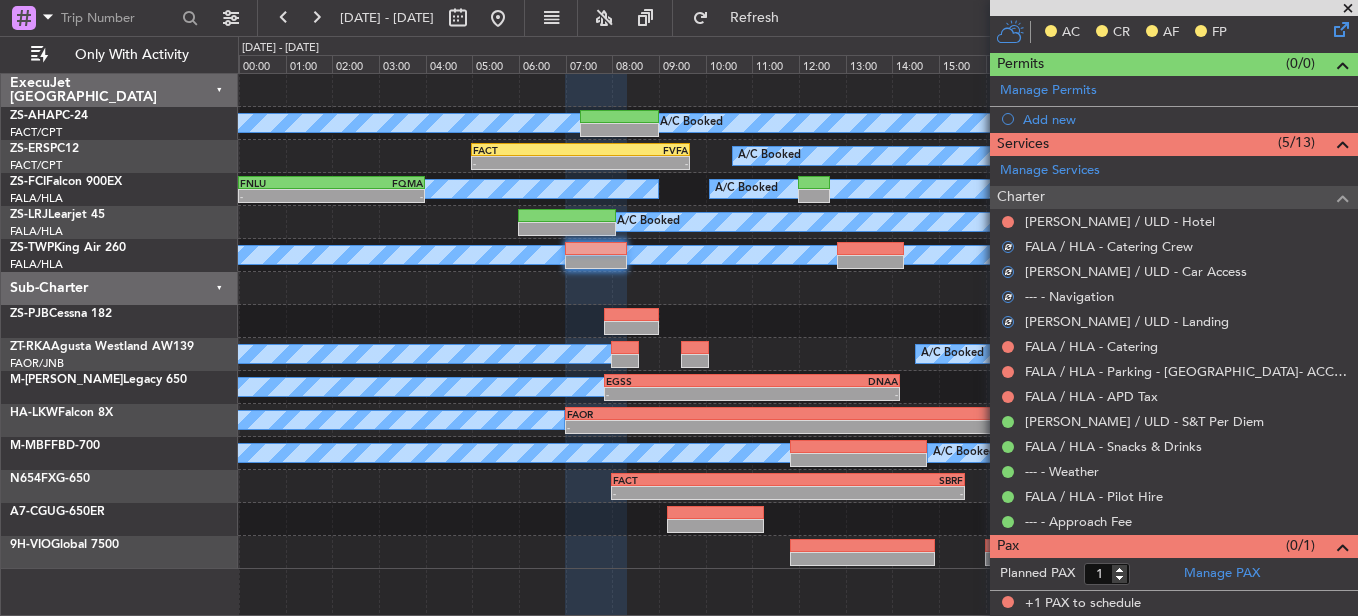 click at bounding box center (1008, 222) 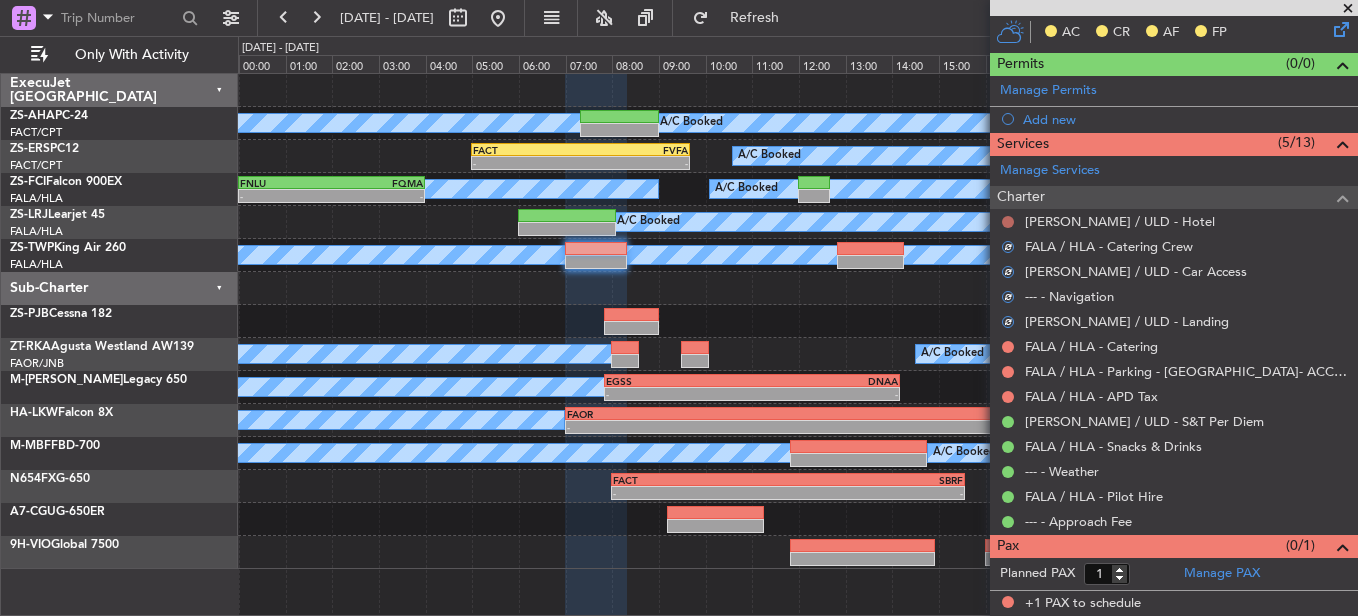 click at bounding box center [1008, 222] 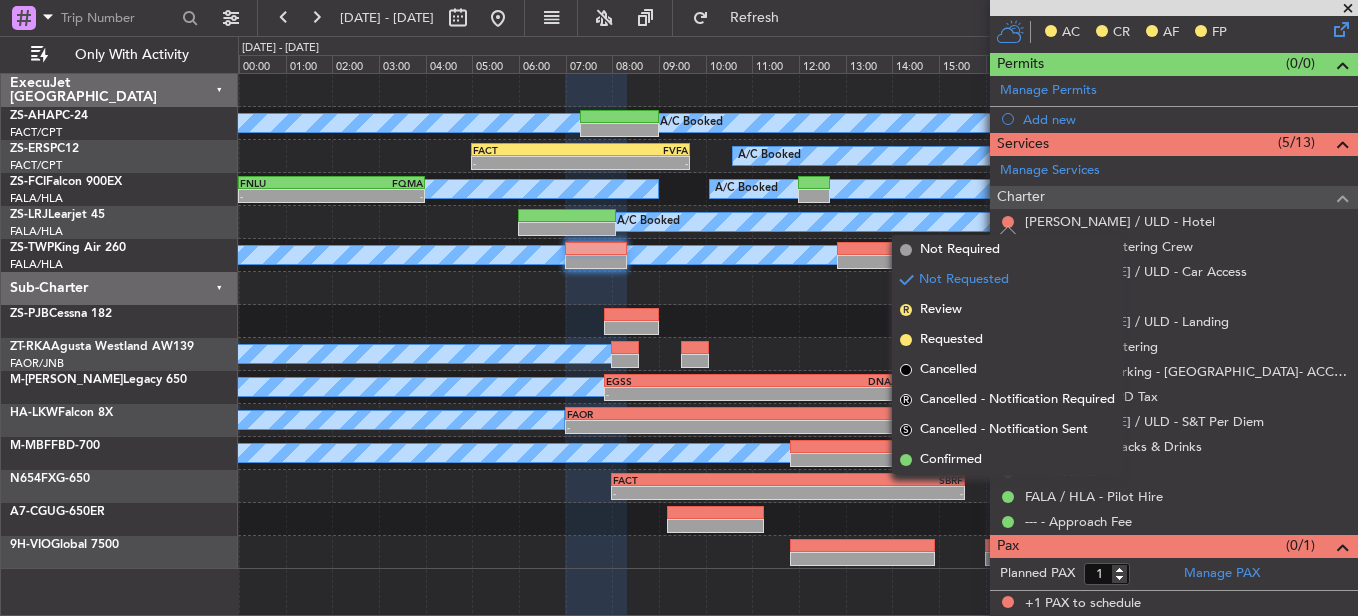 drag, startPoint x: 992, startPoint y: 454, endPoint x: 981, endPoint y: 450, distance: 11.7046995 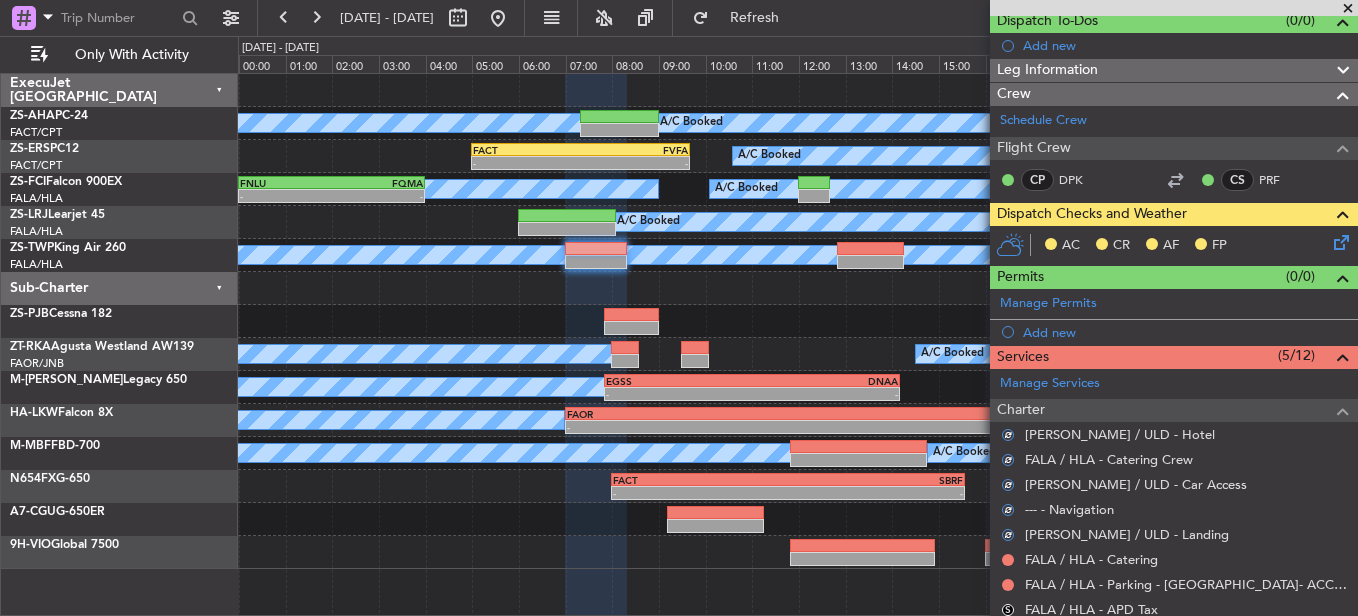 scroll, scrollTop: 0, scrollLeft: 0, axis: both 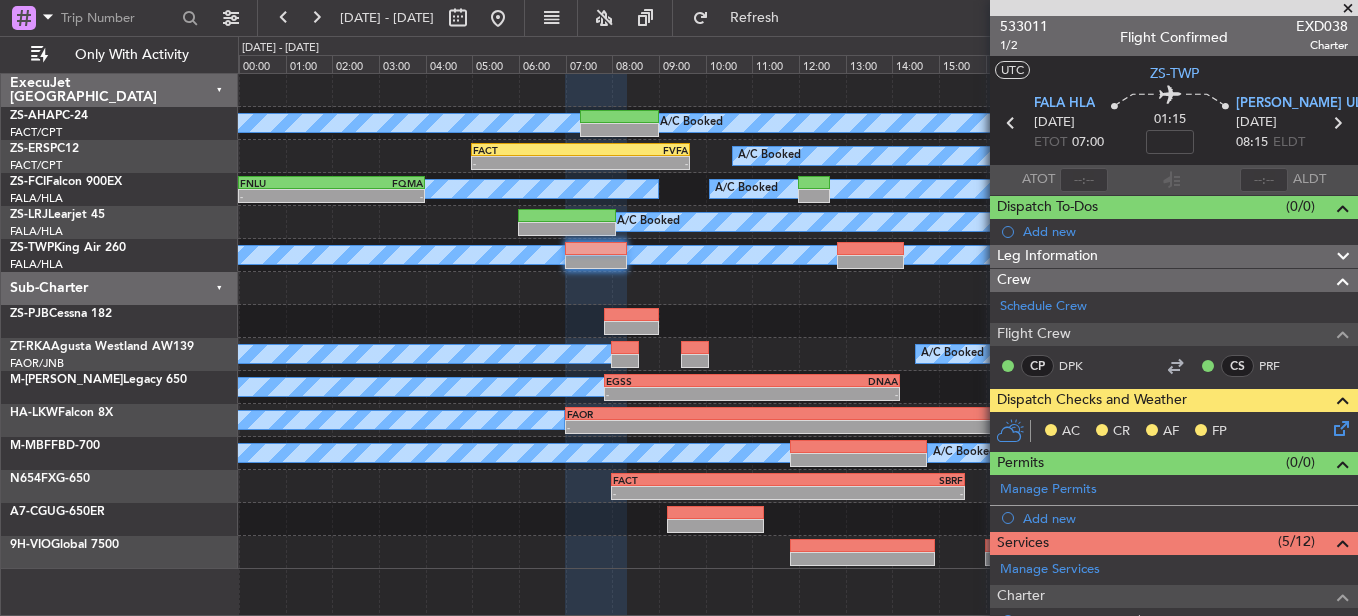 click 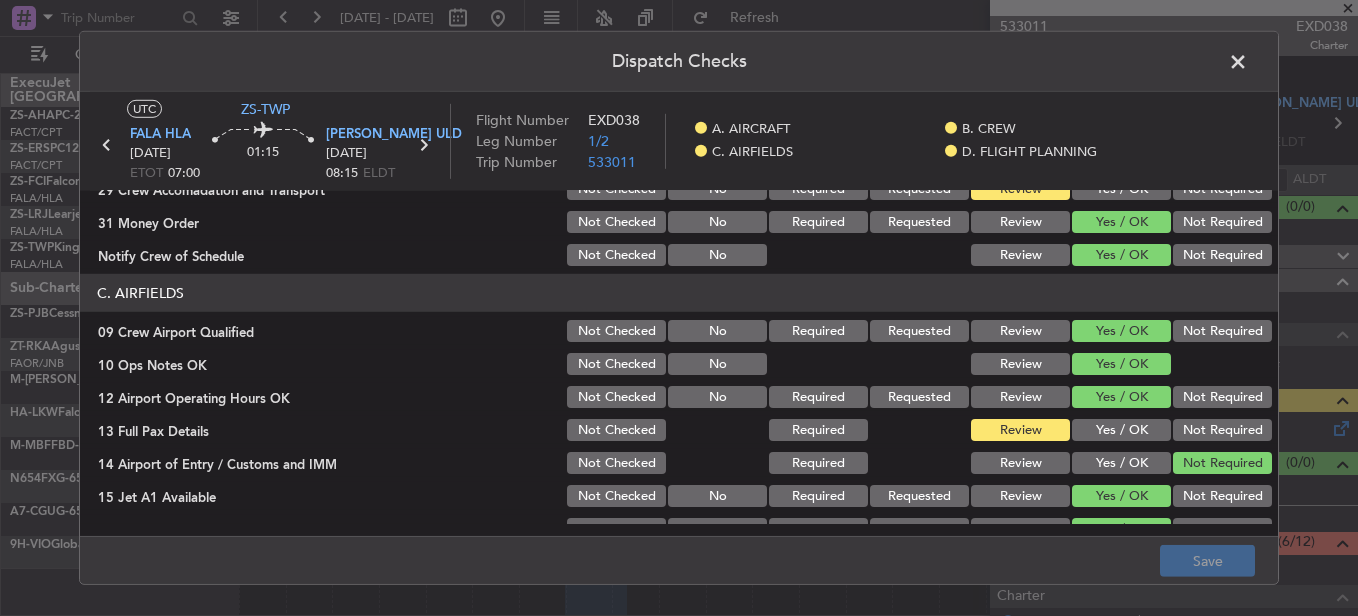 scroll, scrollTop: 365, scrollLeft: 0, axis: vertical 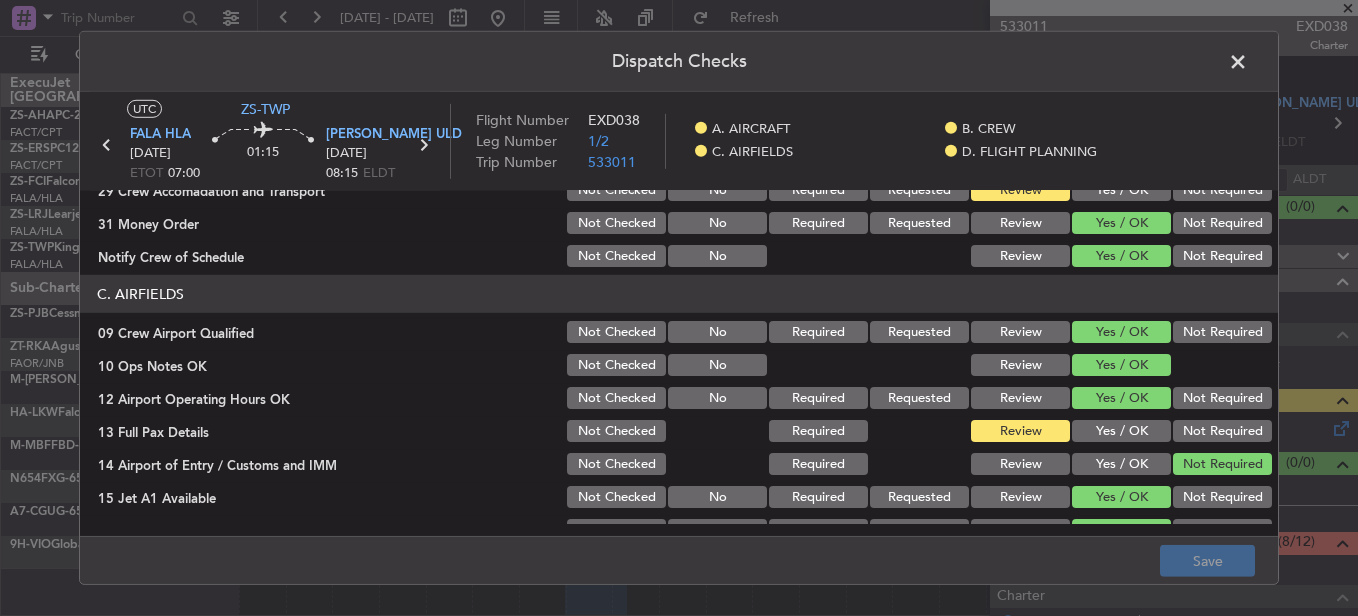 click 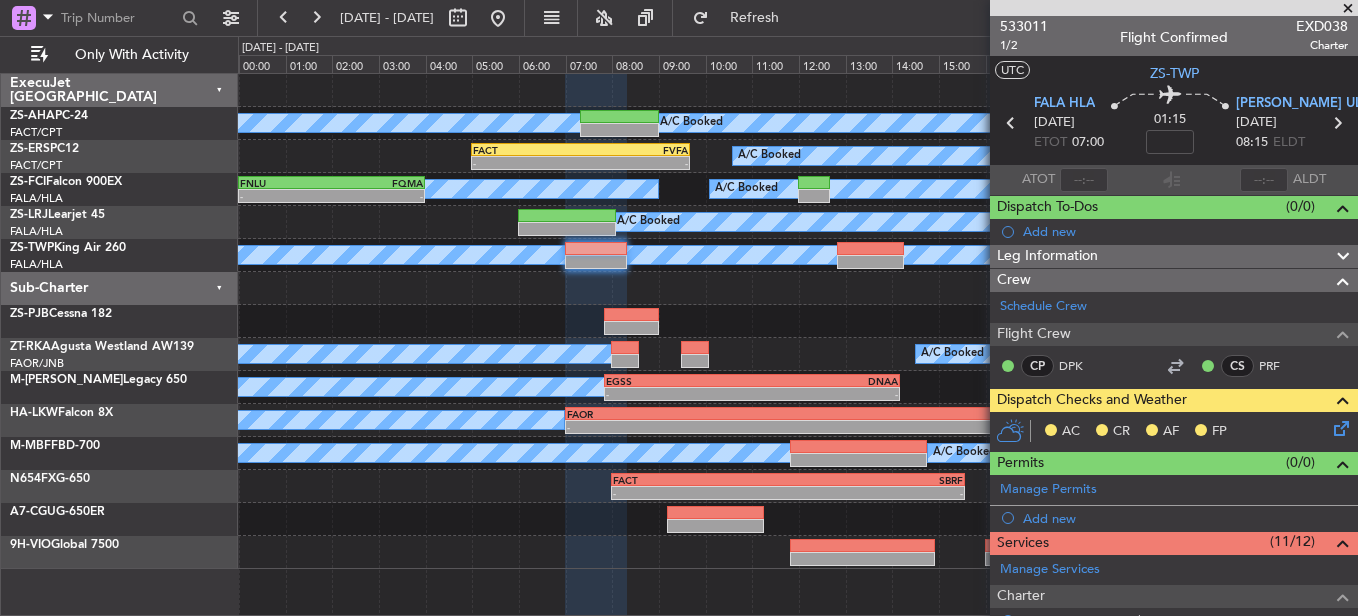 click 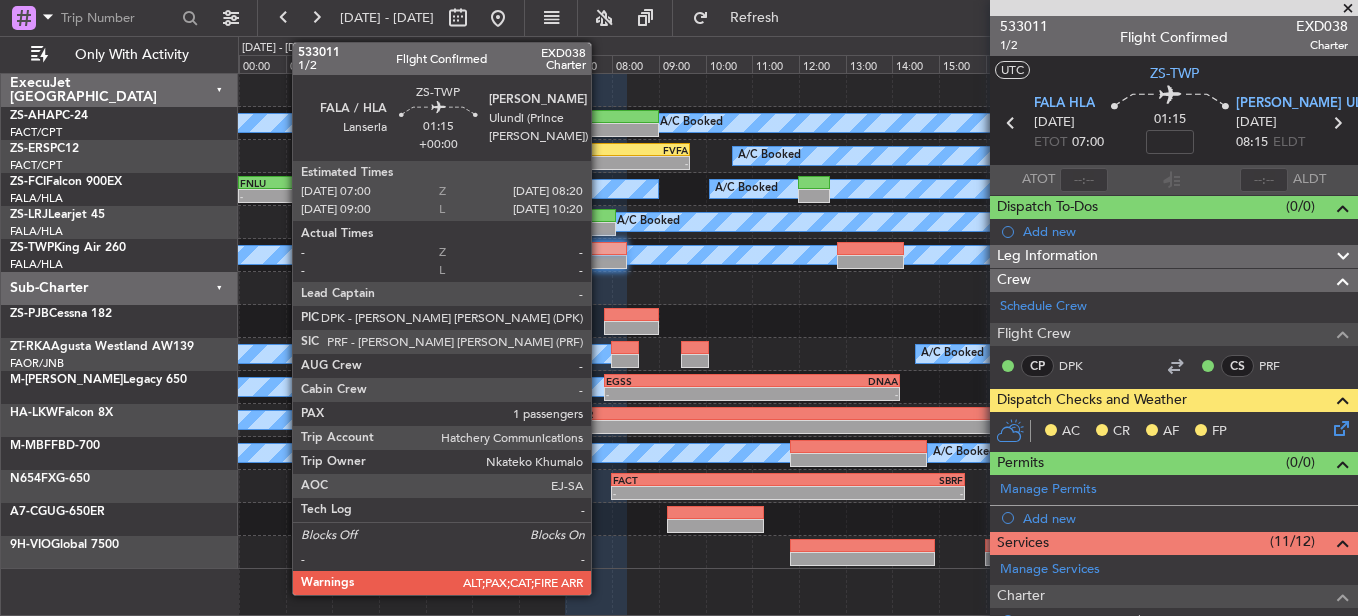 click 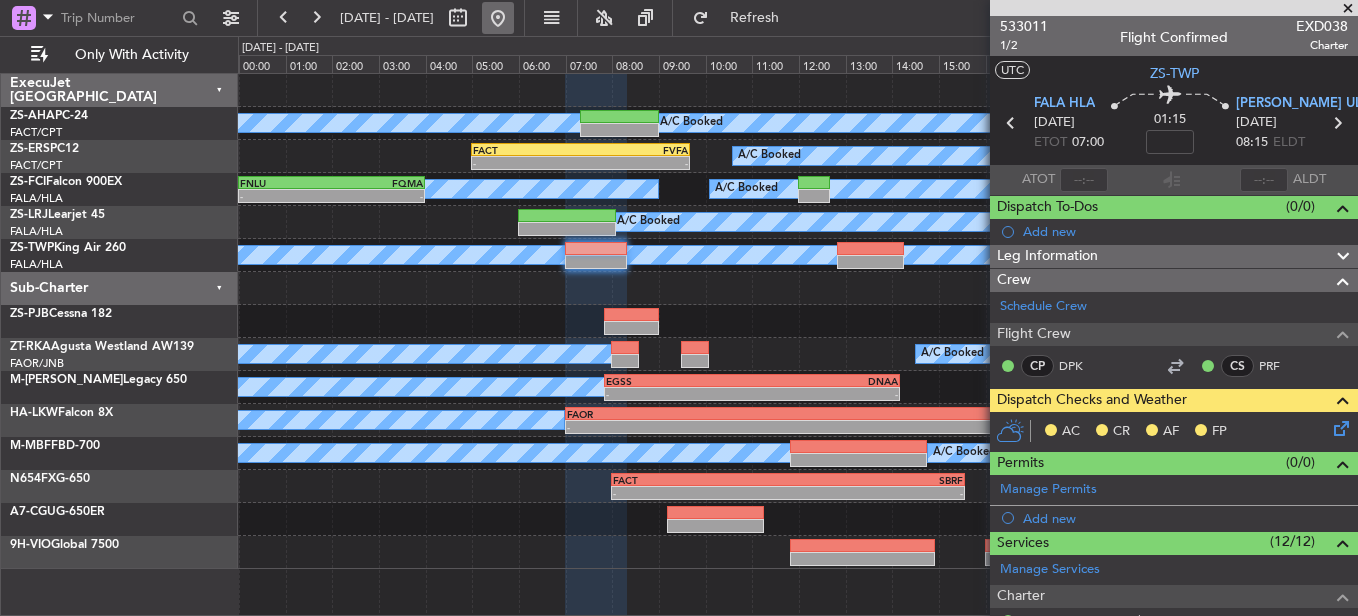 click at bounding box center [498, 18] 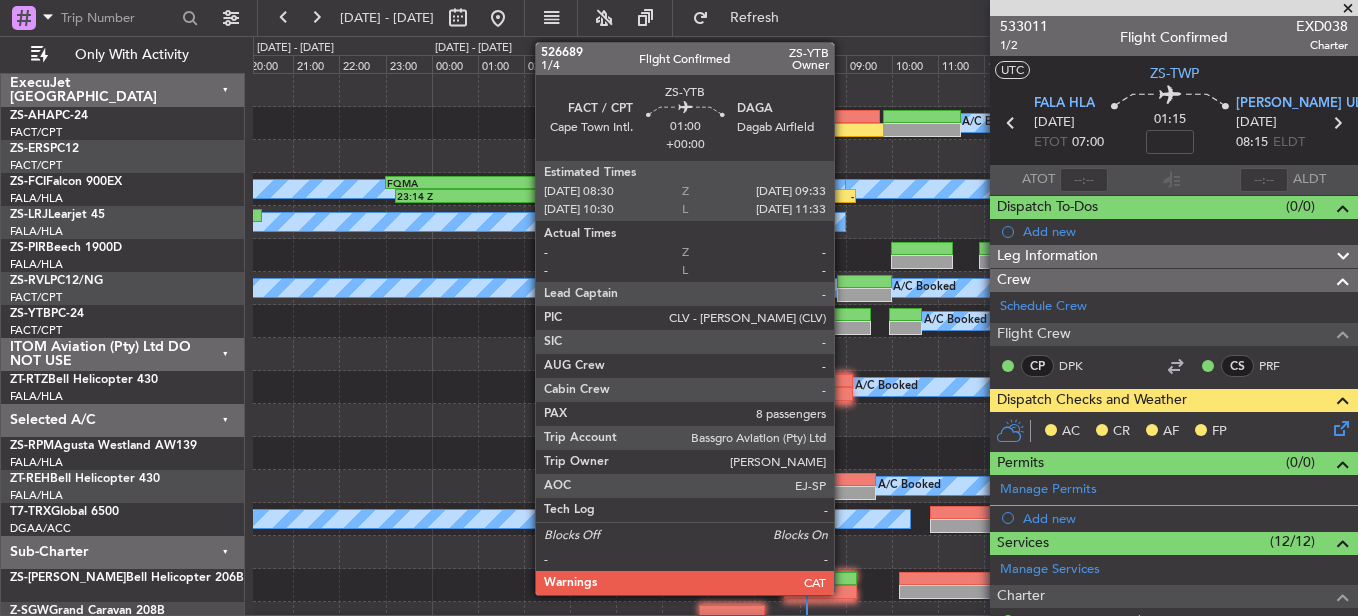 type 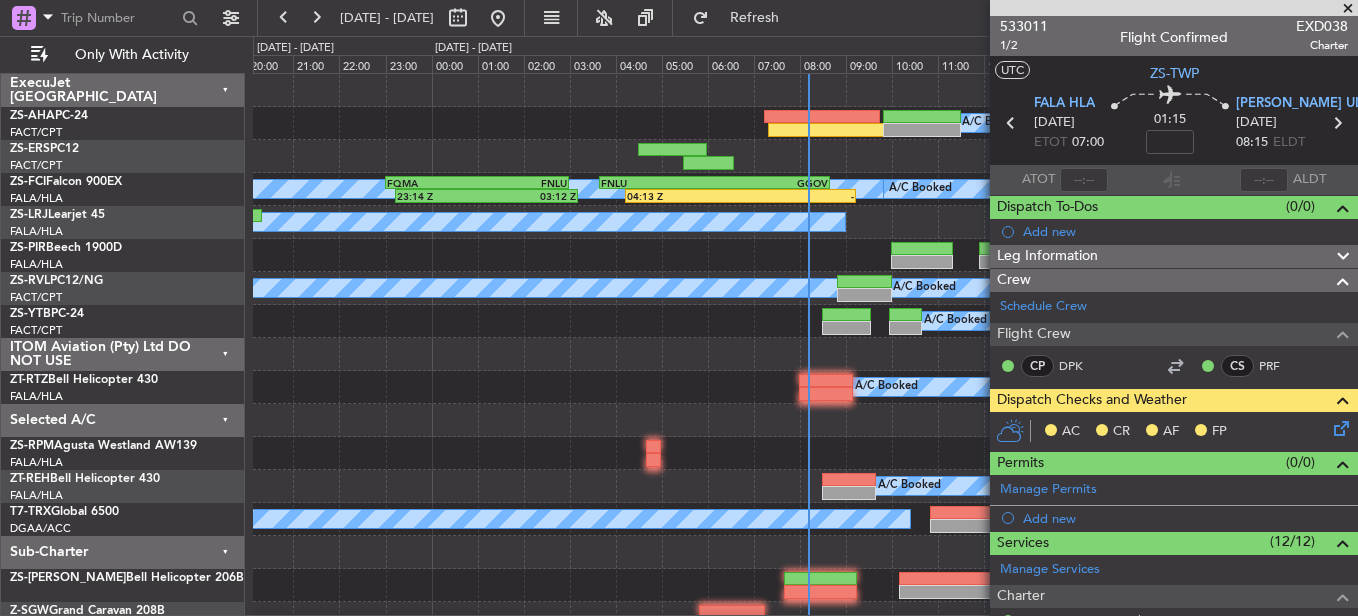 click at bounding box center (1348, 9) 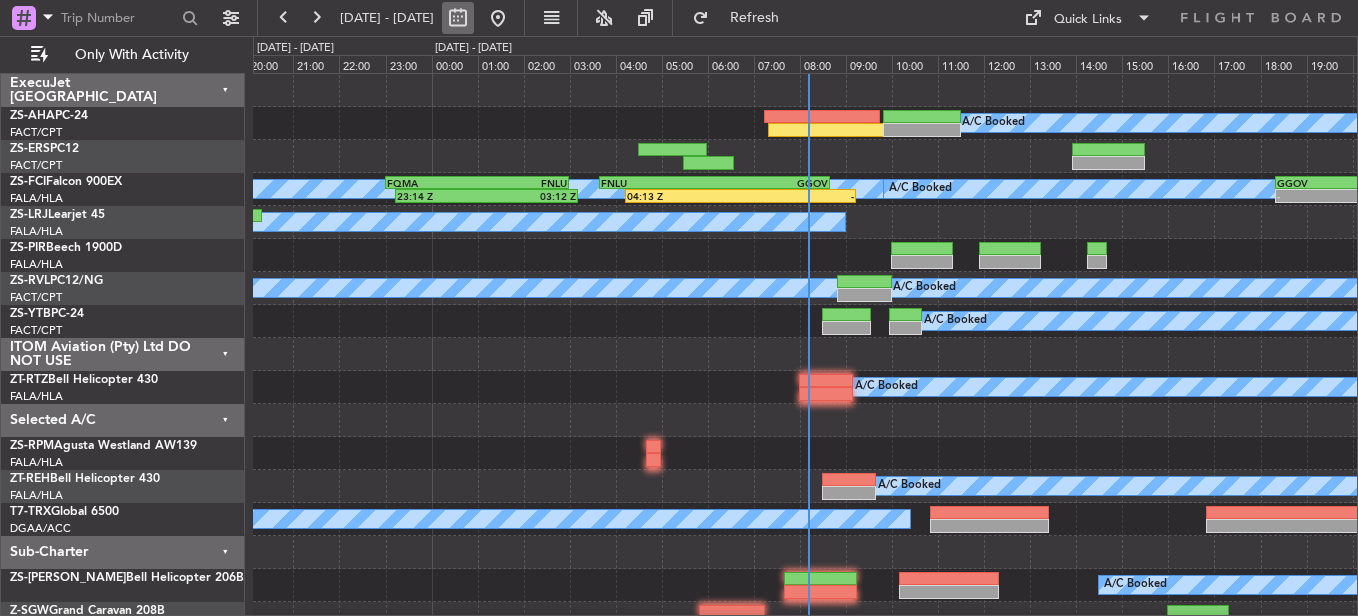 click at bounding box center [458, 18] 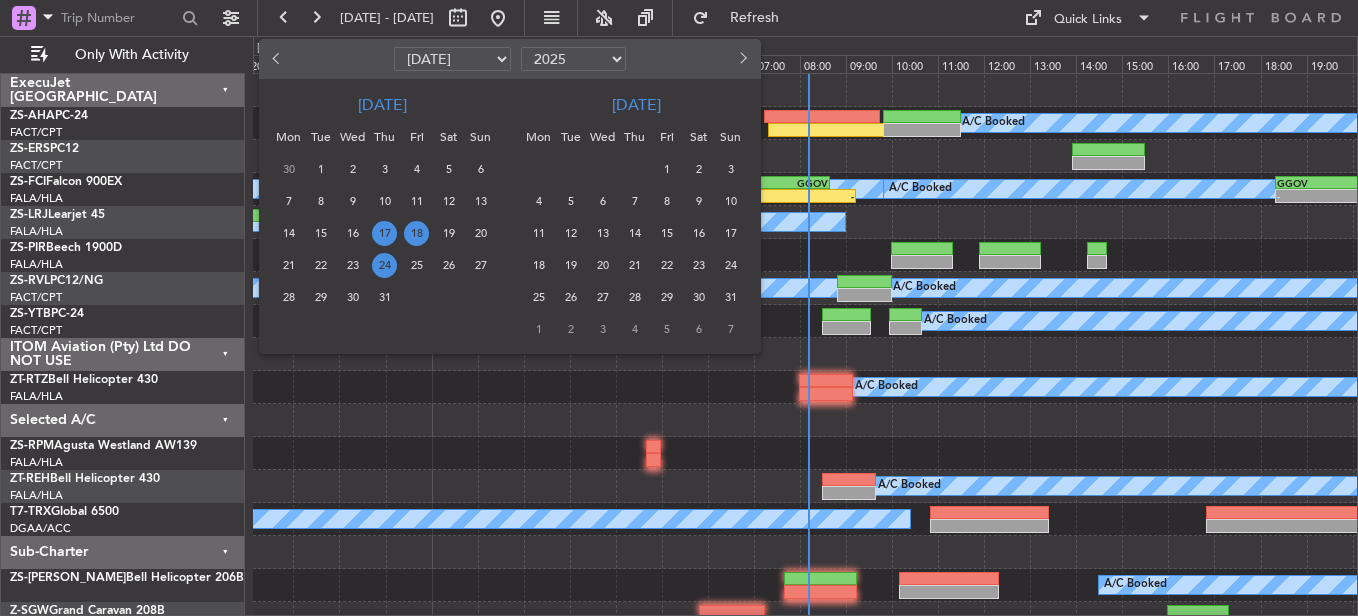 click on "24" at bounding box center (384, 265) 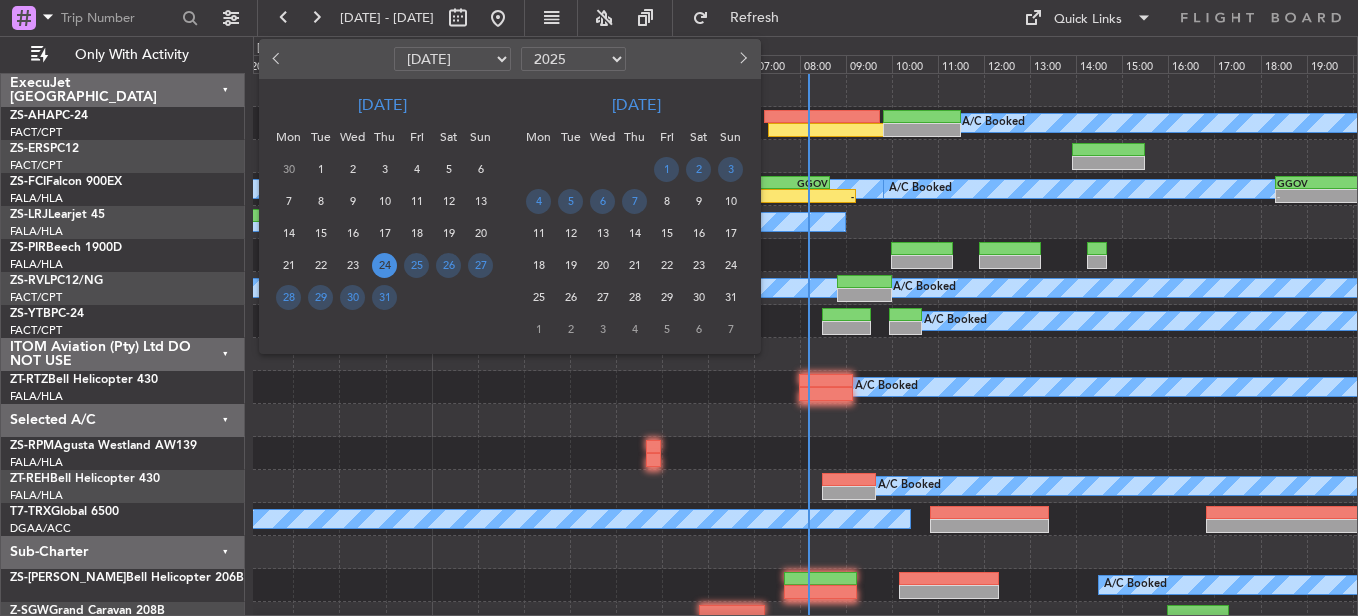 click on "24" at bounding box center (384, 265) 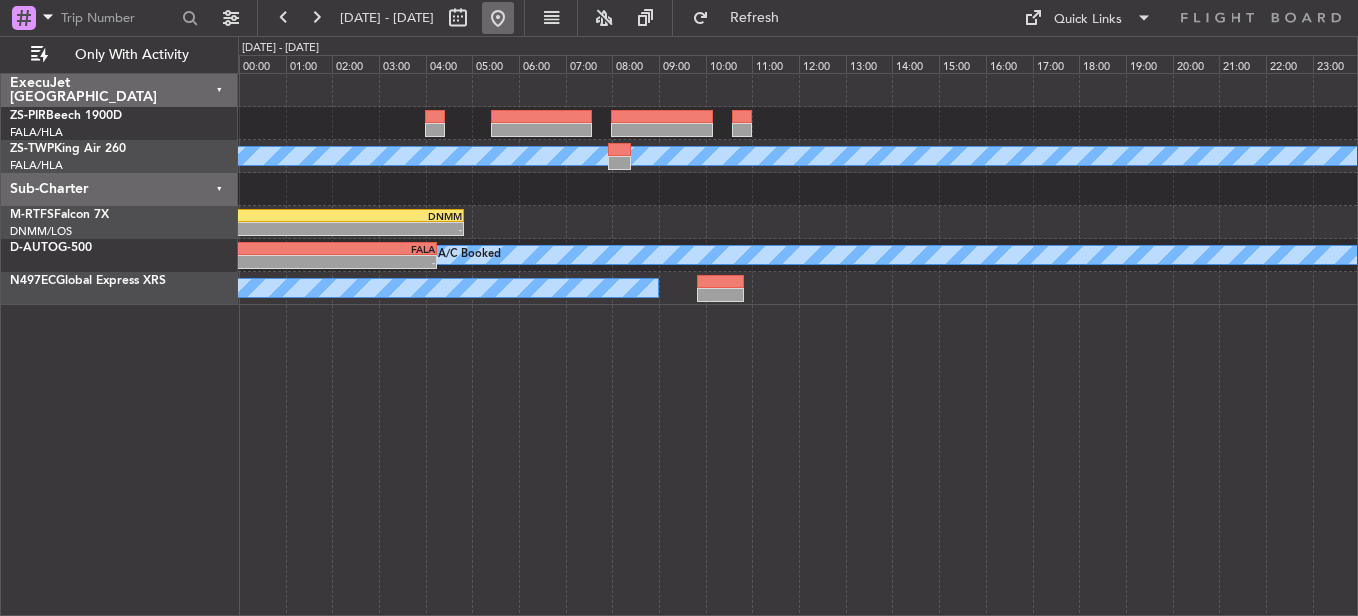 click at bounding box center [498, 18] 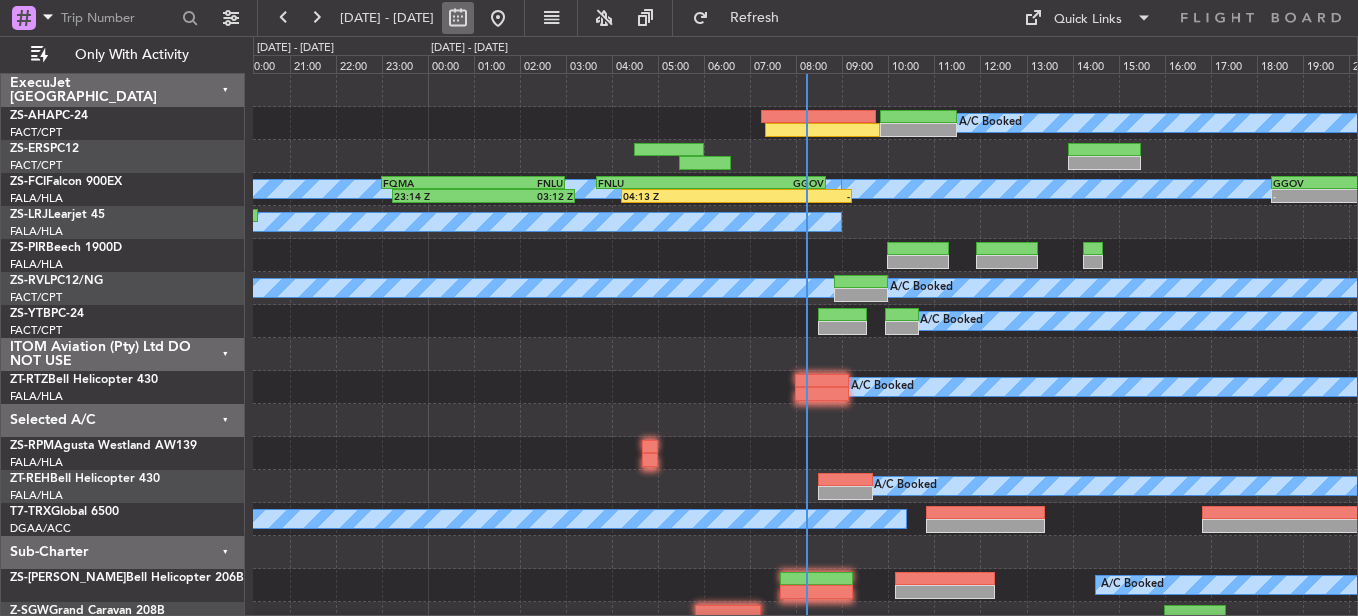 click at bounding box center [458, 18] 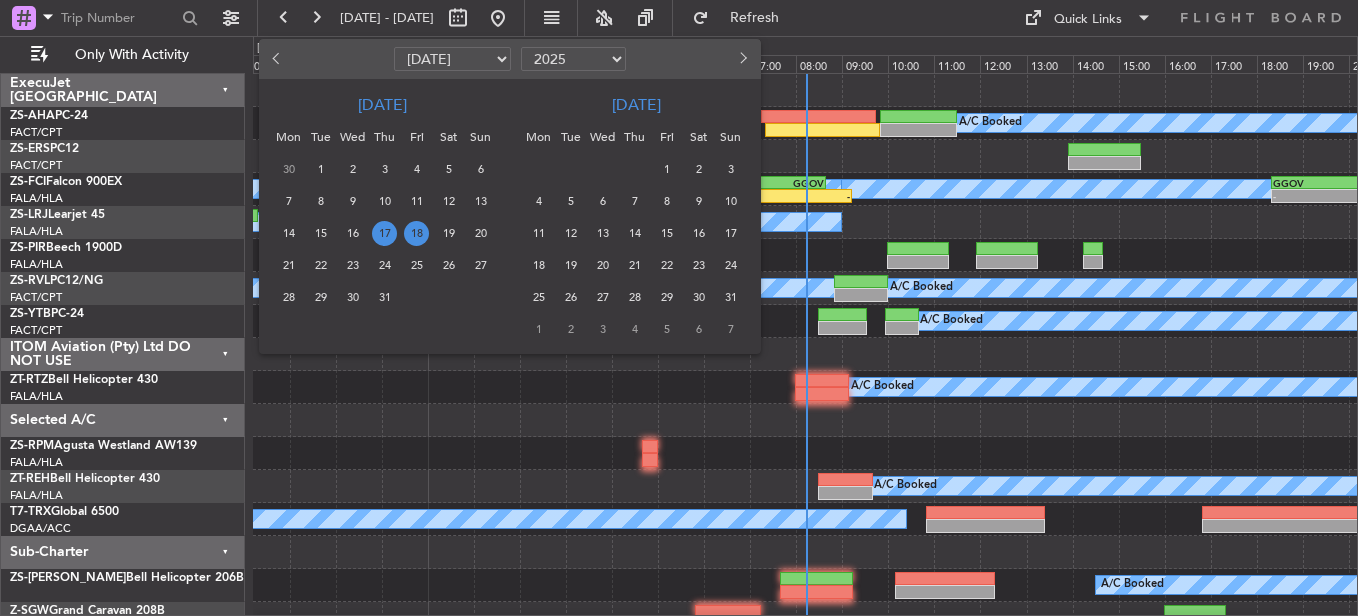 click on "18" at bounding box center (416, 233) 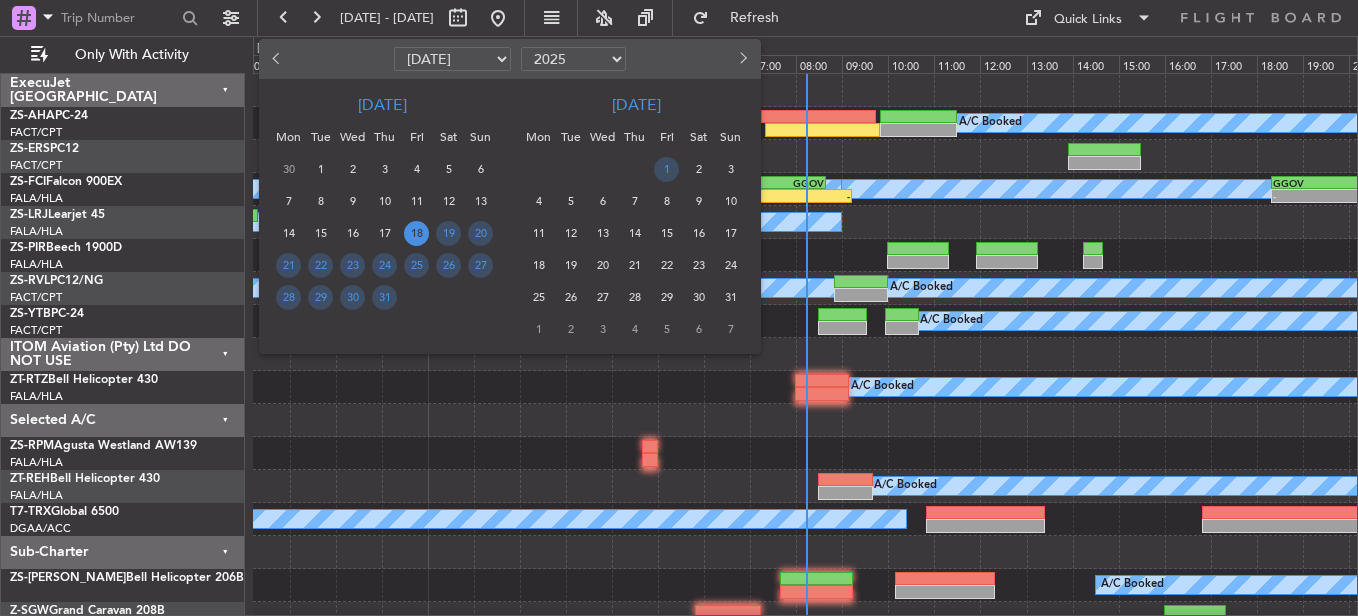 click on "18" at bounding box center (416, 233) 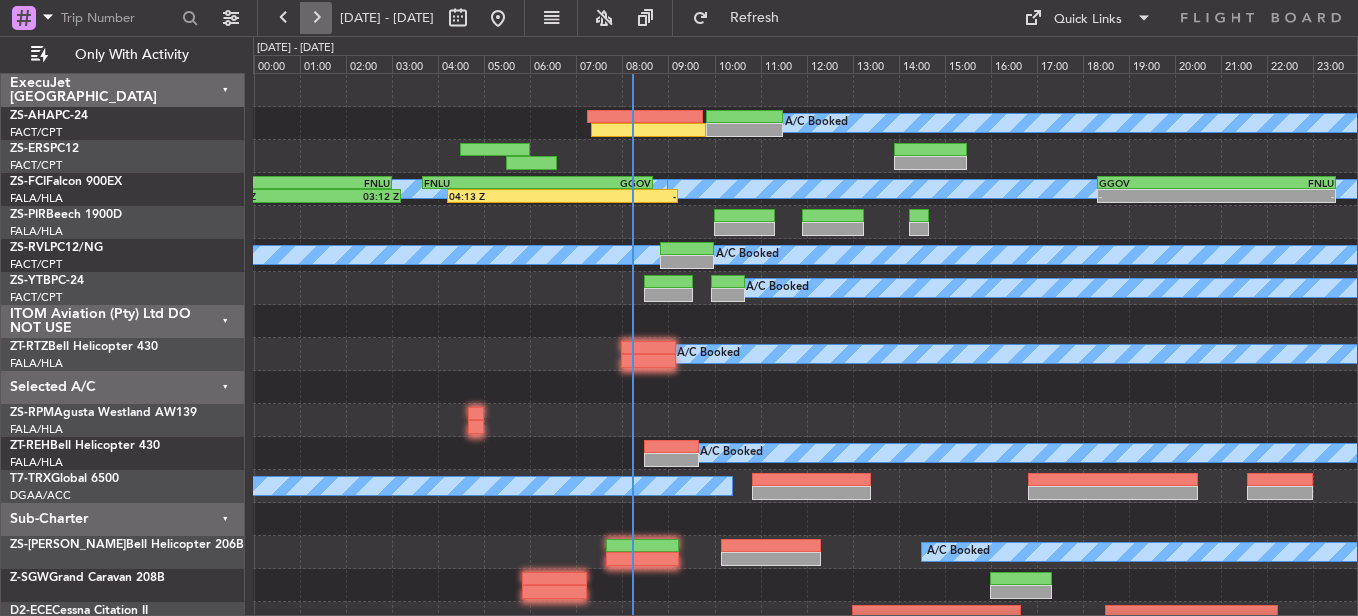 drag, startPoint x: 409, startPoint y: 230, endPoint x: 312, endPoint y: 22, distance: 229.506 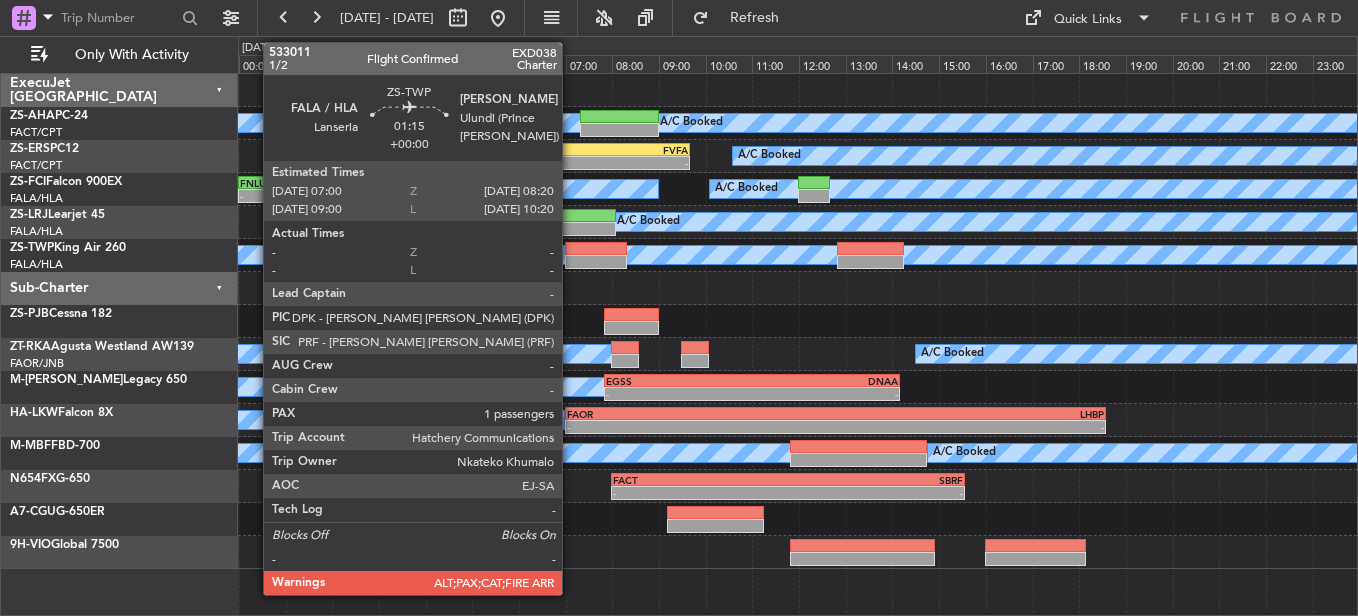 click 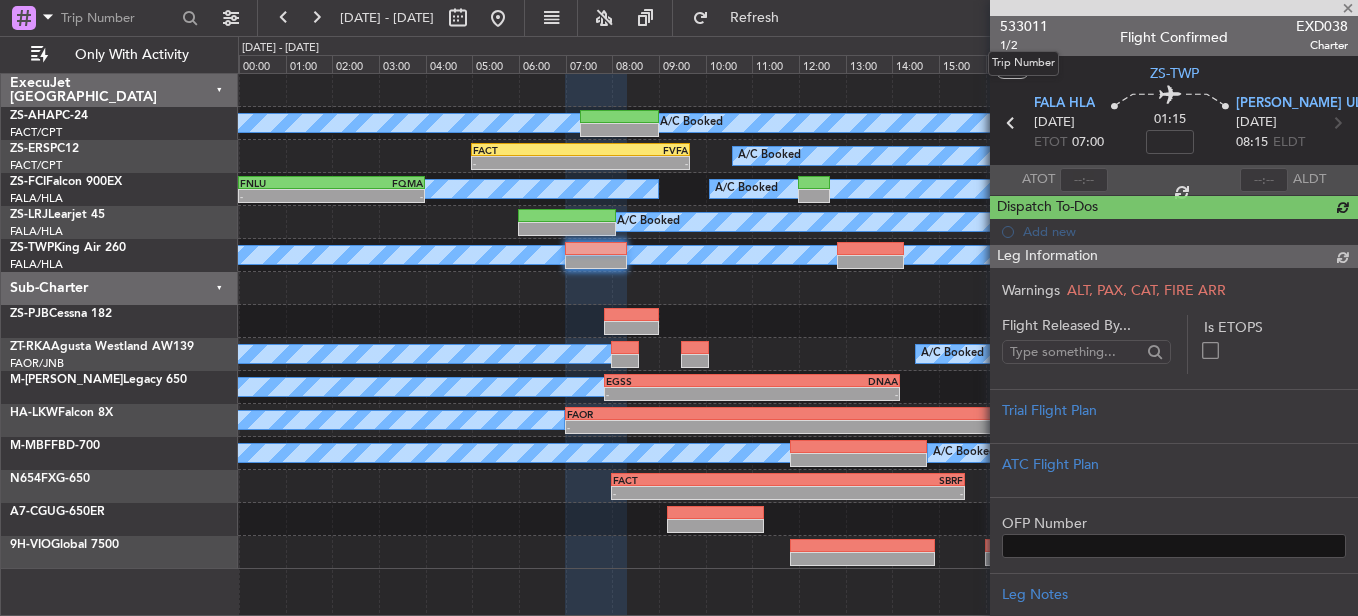 click on "533011" at bounding box center (1024, 26) 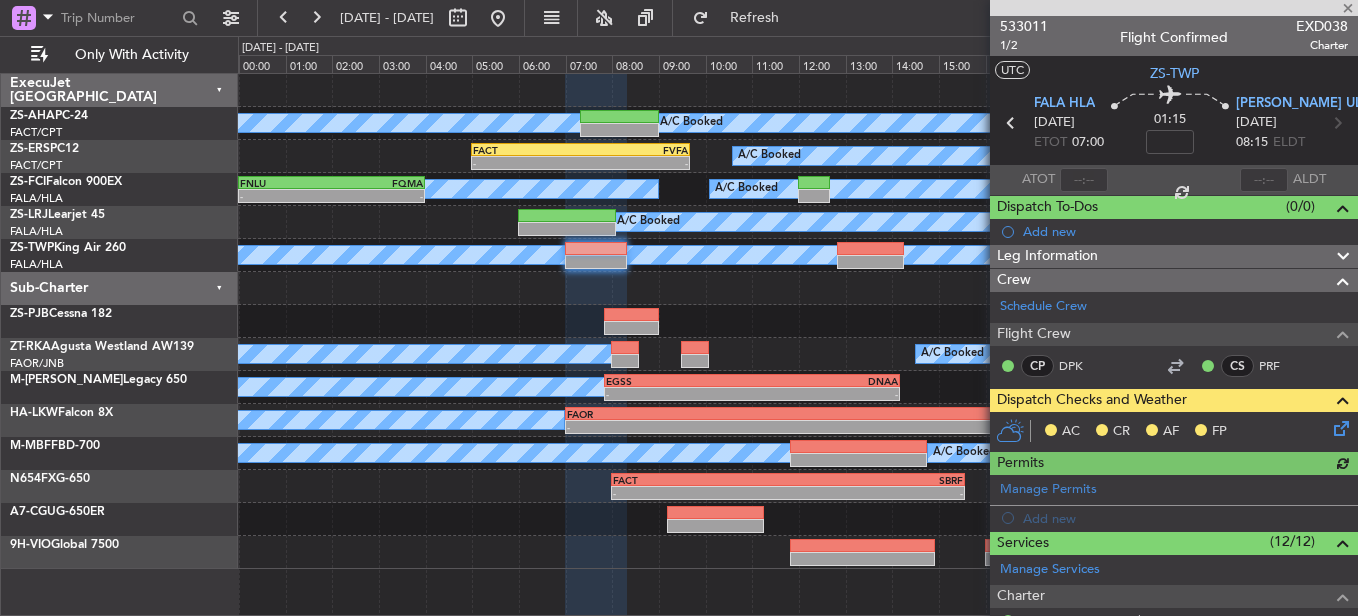 click at bounding box center [1174, 8] 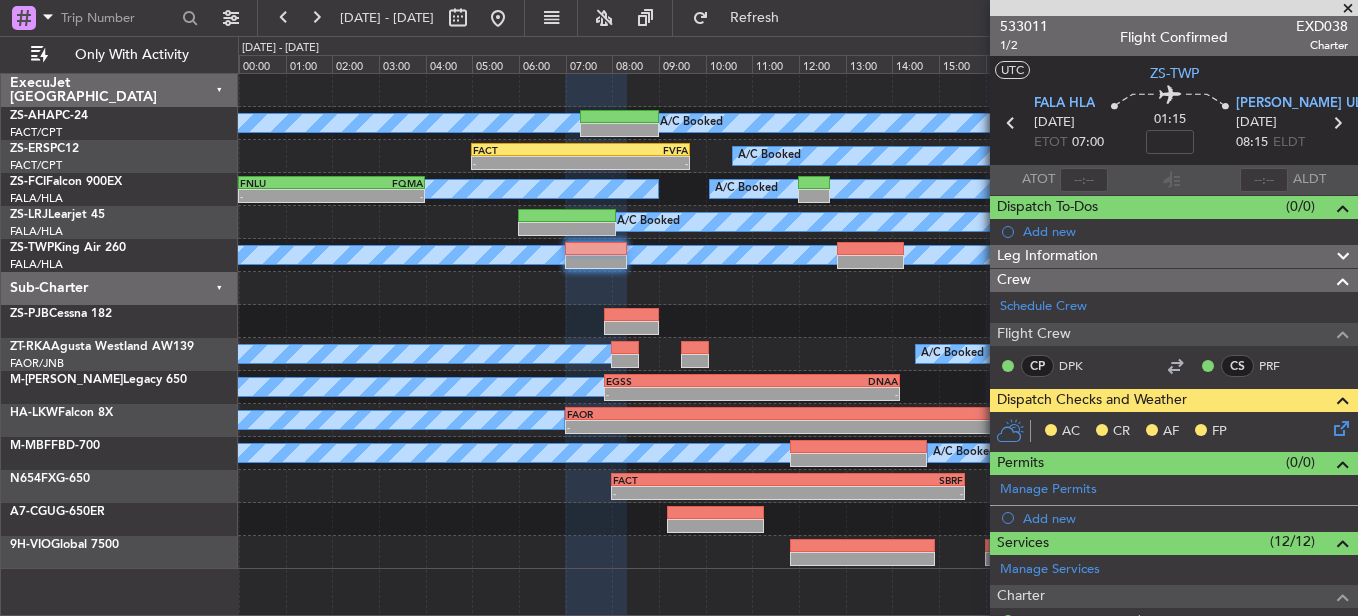 click at bounding box center [1348, 9] 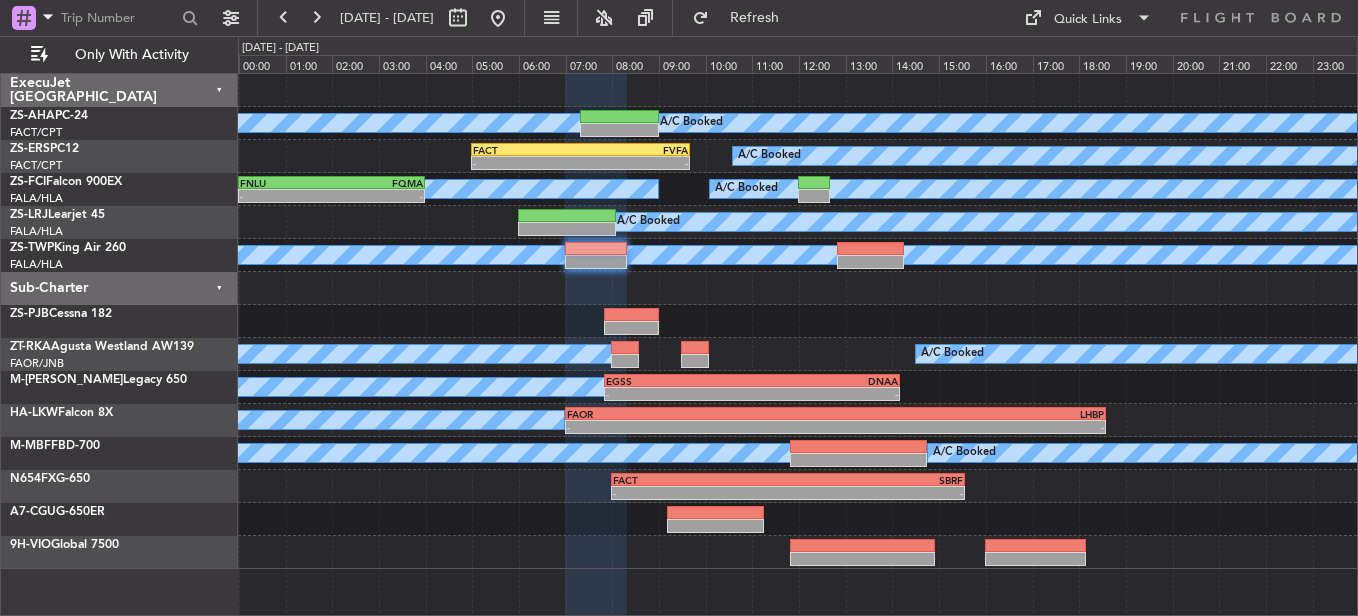 type on "0" 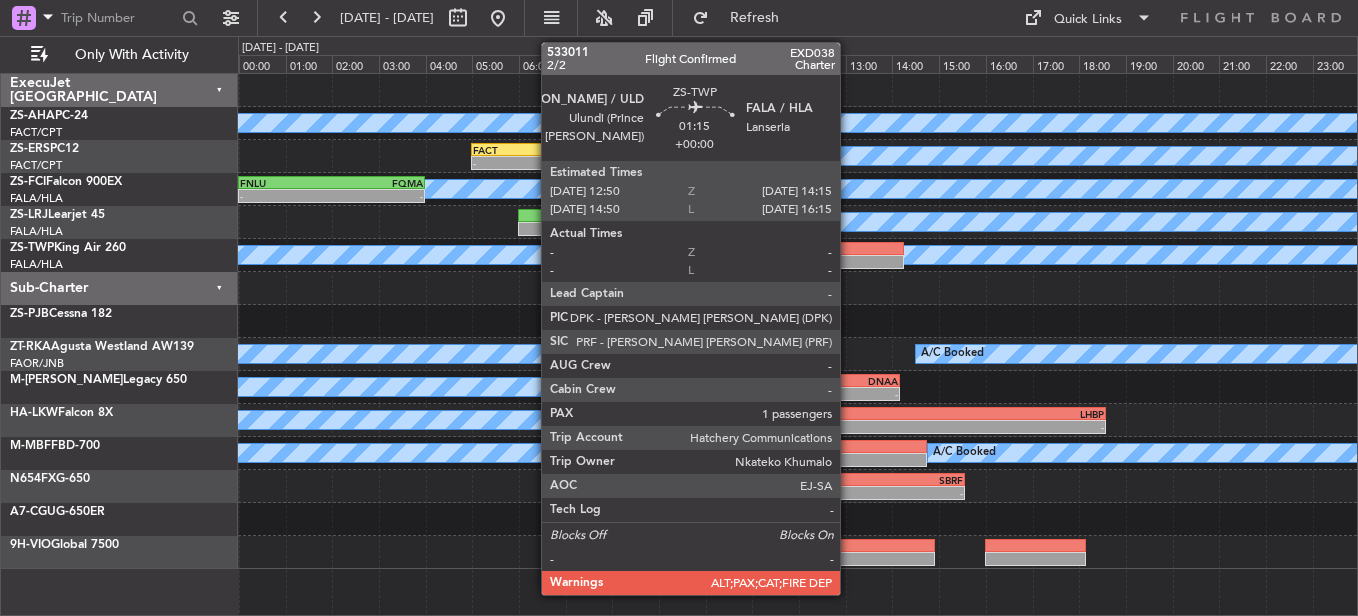 click 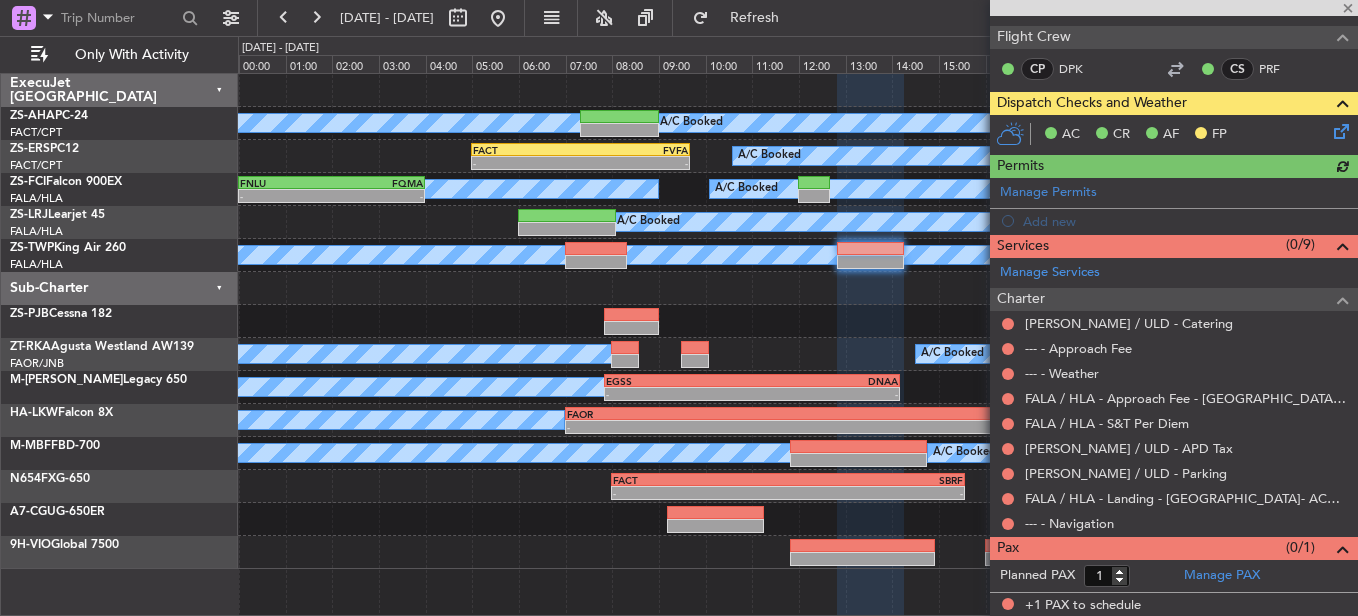 scroll, scrollTop: 299, scrollLeft: 0, axis: vertical 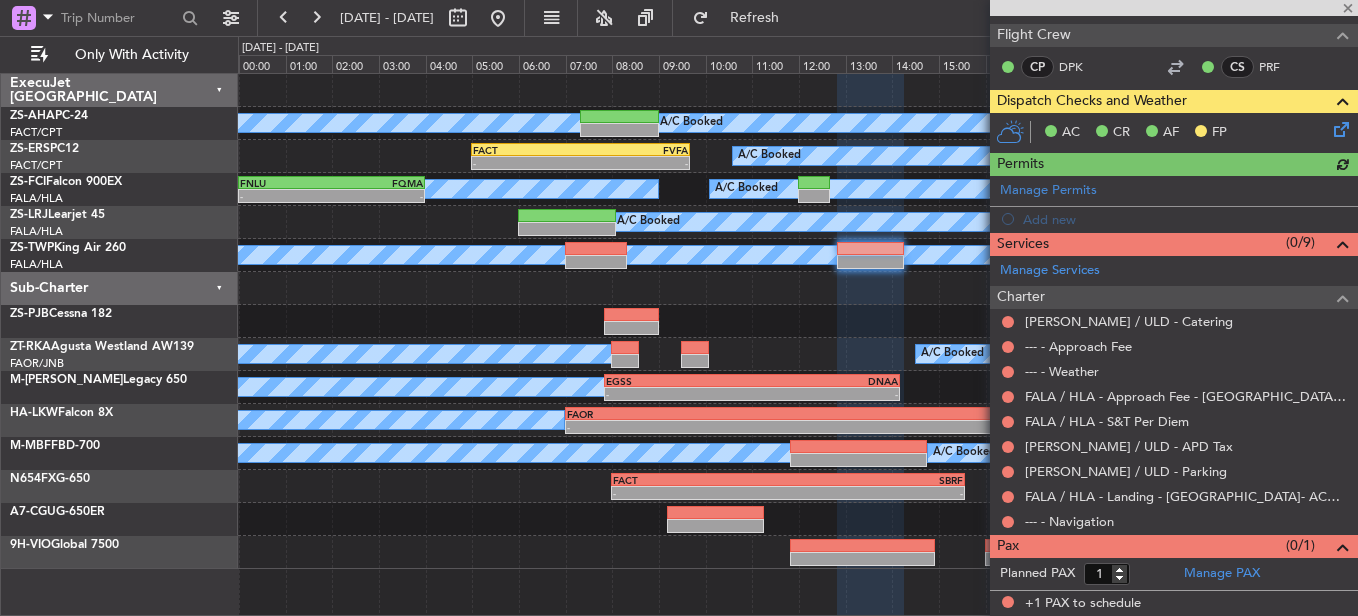 click at bounding box center [1008, 522] 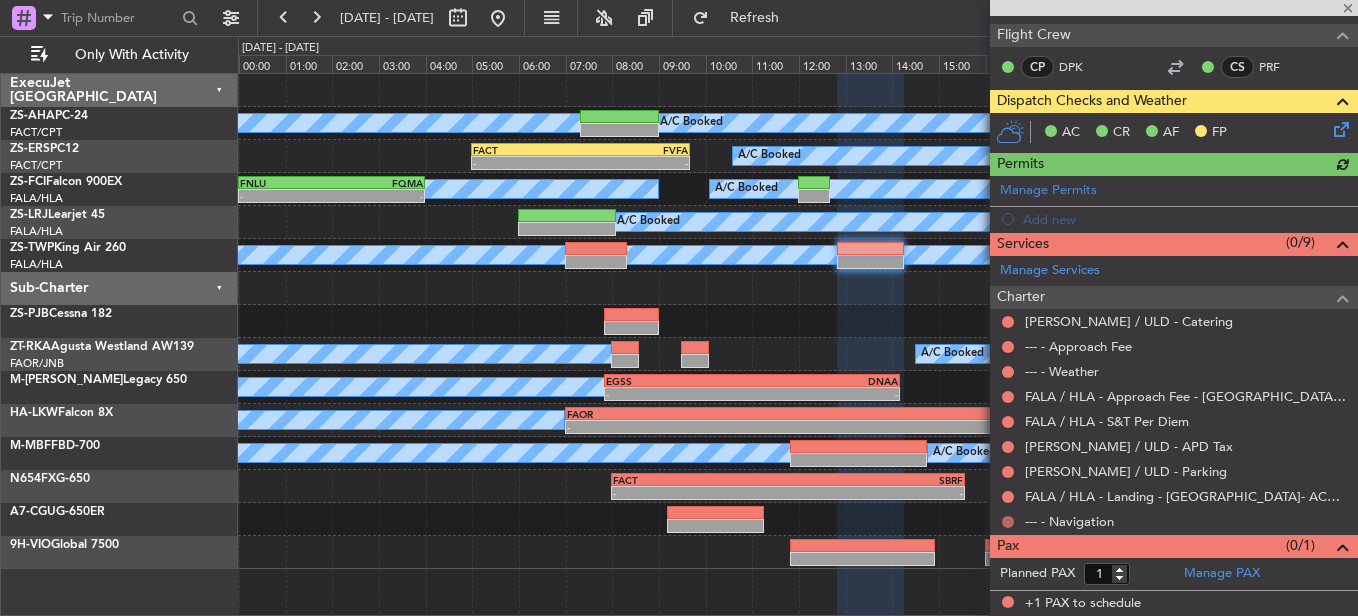 click at bounding box center (1008, 522) 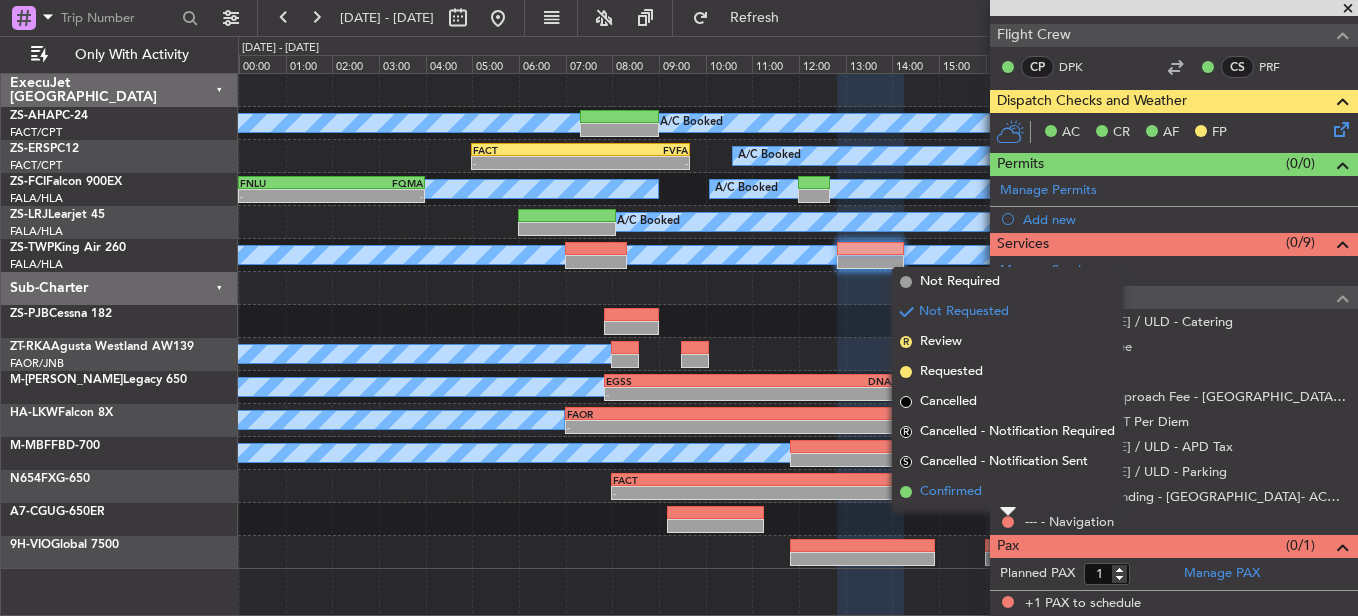 click on "Confirmed" at bounding box center (1007, 492) 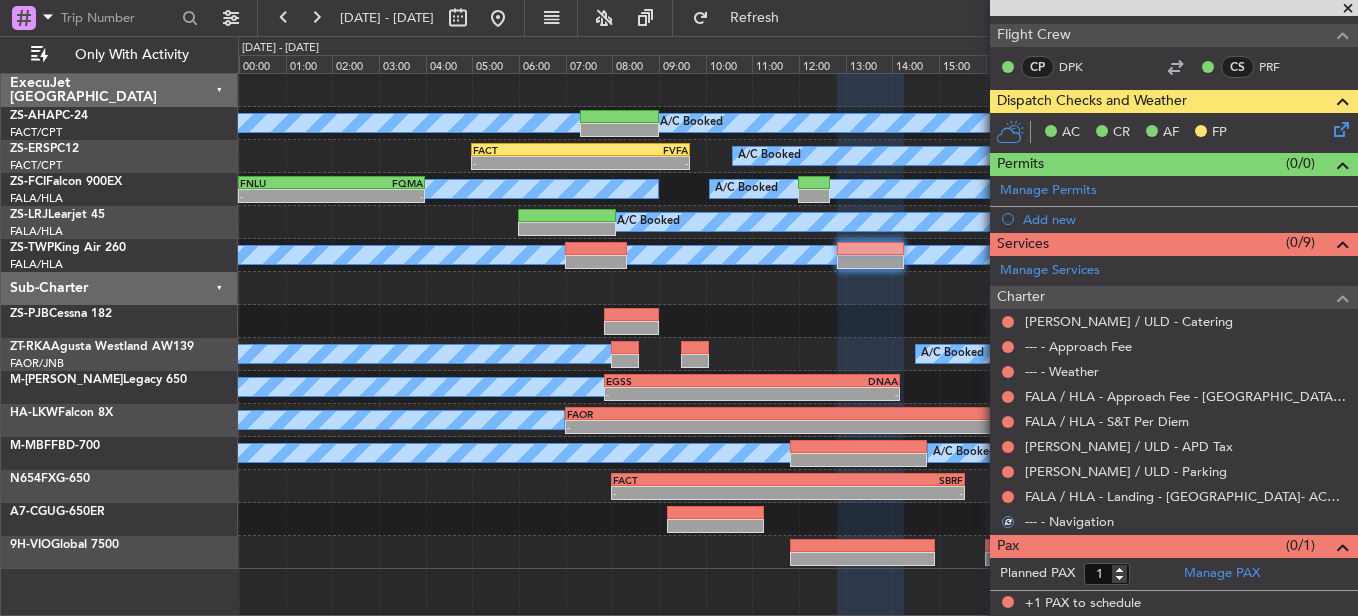 click on "FALA / HLA - Landing - [GEOGRAPHIC_DATA]- ACC # 1800" at bounding box center [1174, 496] 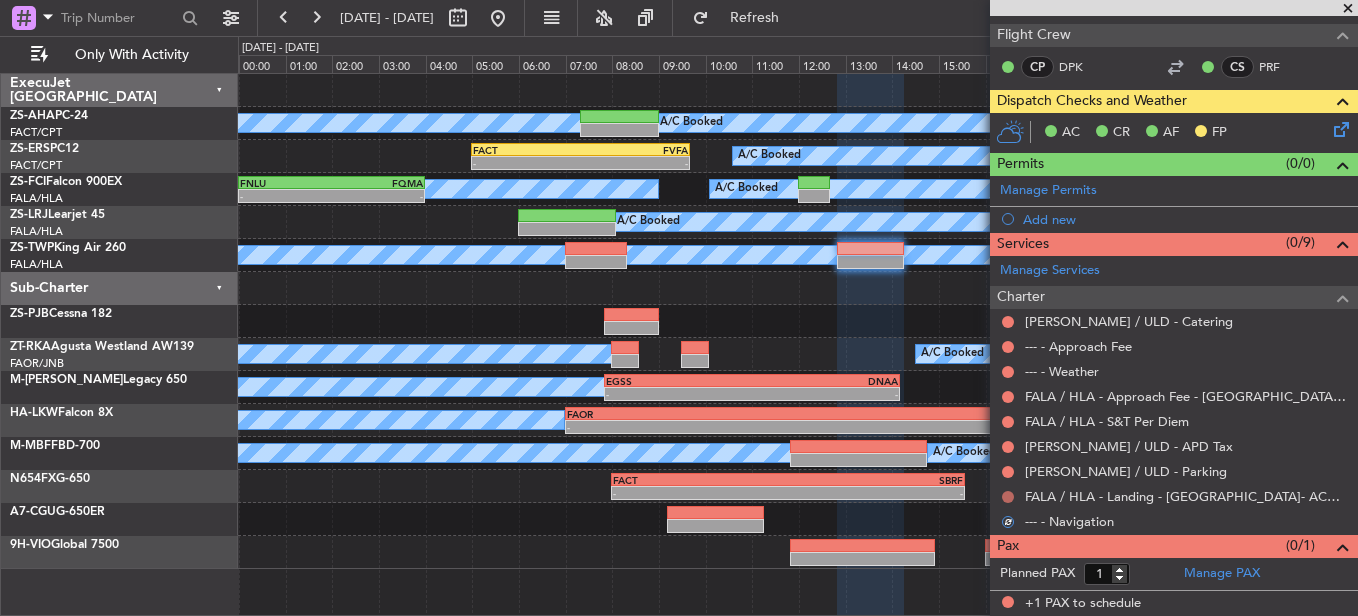 click at bounding box center (1008, 497) 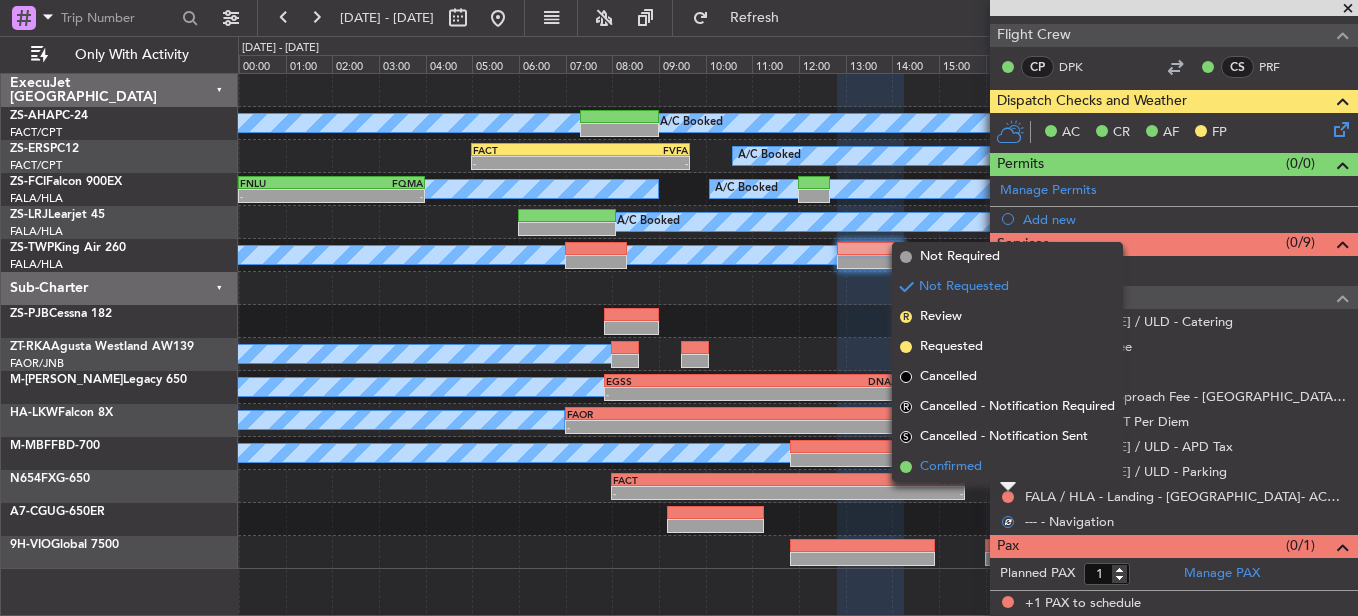 click on "Confirmed" at bounding box center (1007, 467) 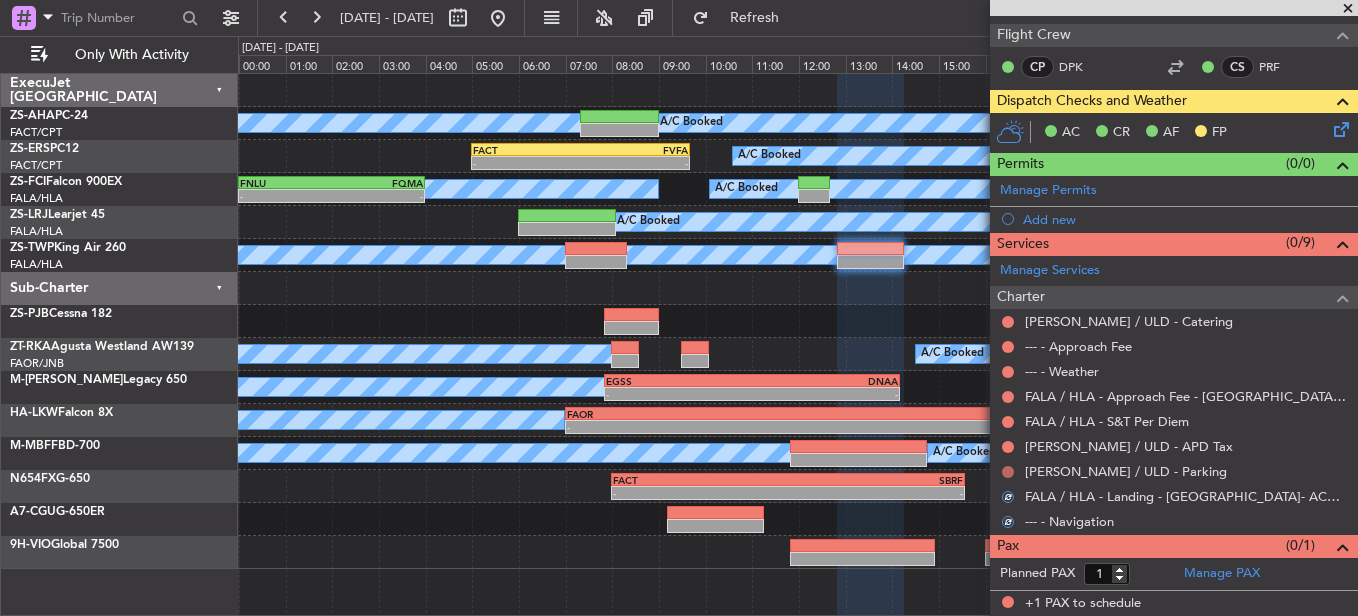 click at bounding box center [1008, 472] 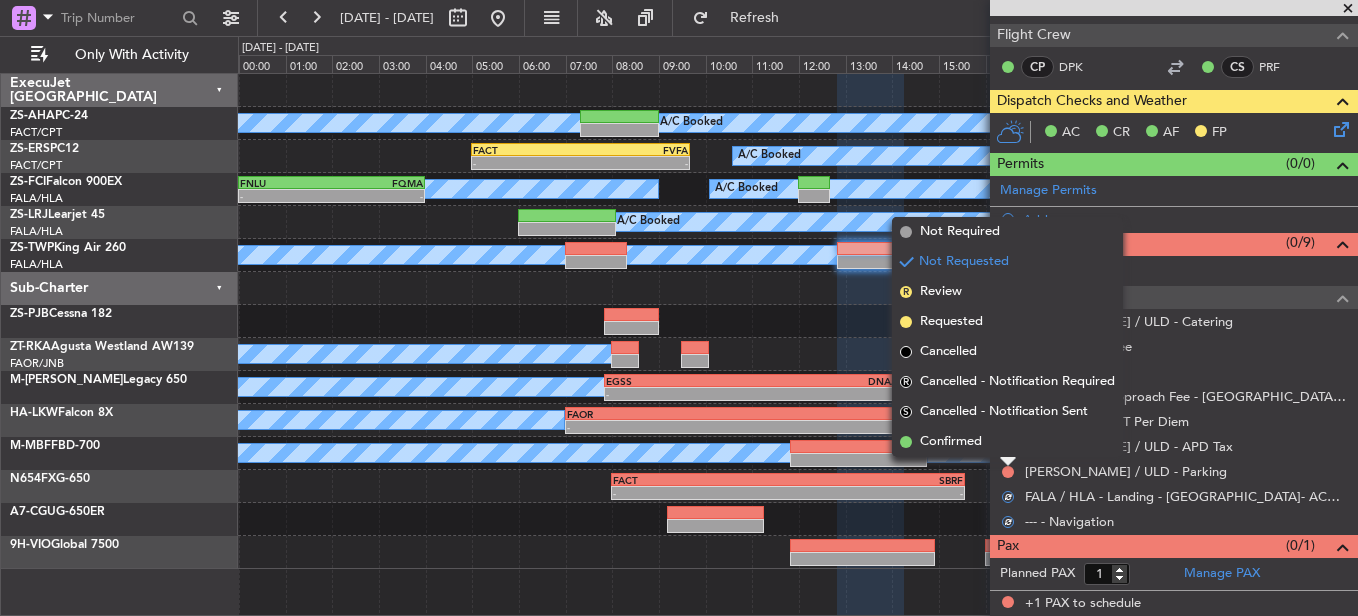 drag, startPoint x: 1004, startPoint y: 470, endPoint x: 1004, endPoint y: 439, distance: 31 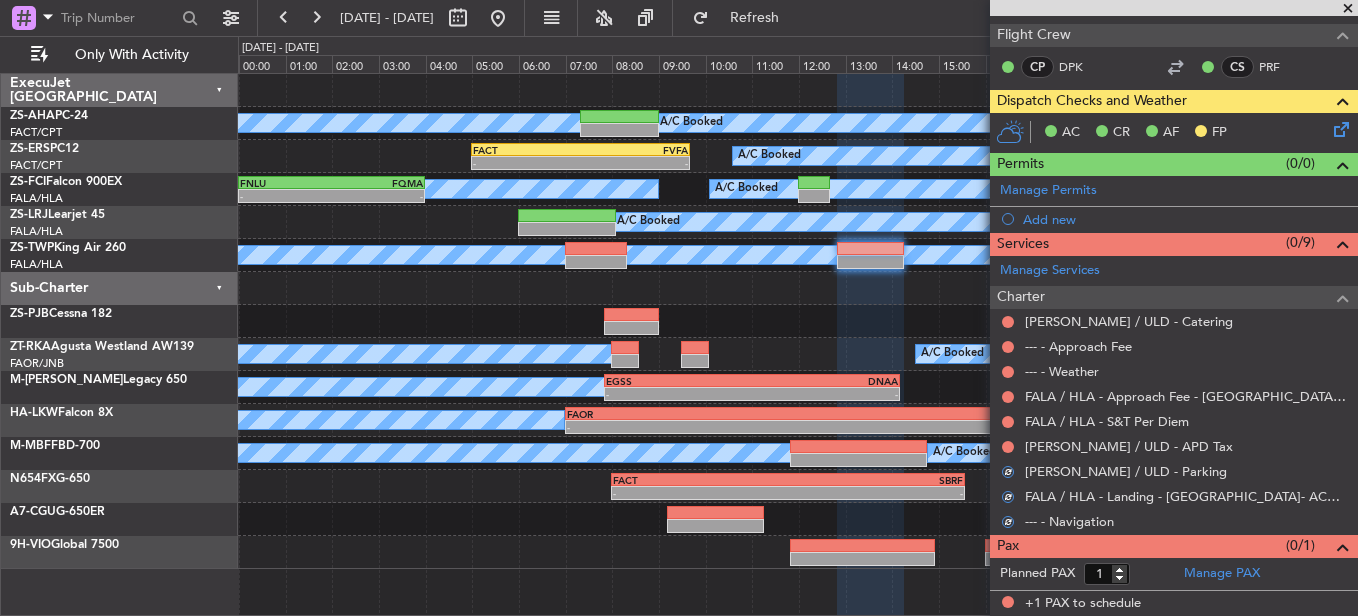 click at bounding box center (1008, 447) 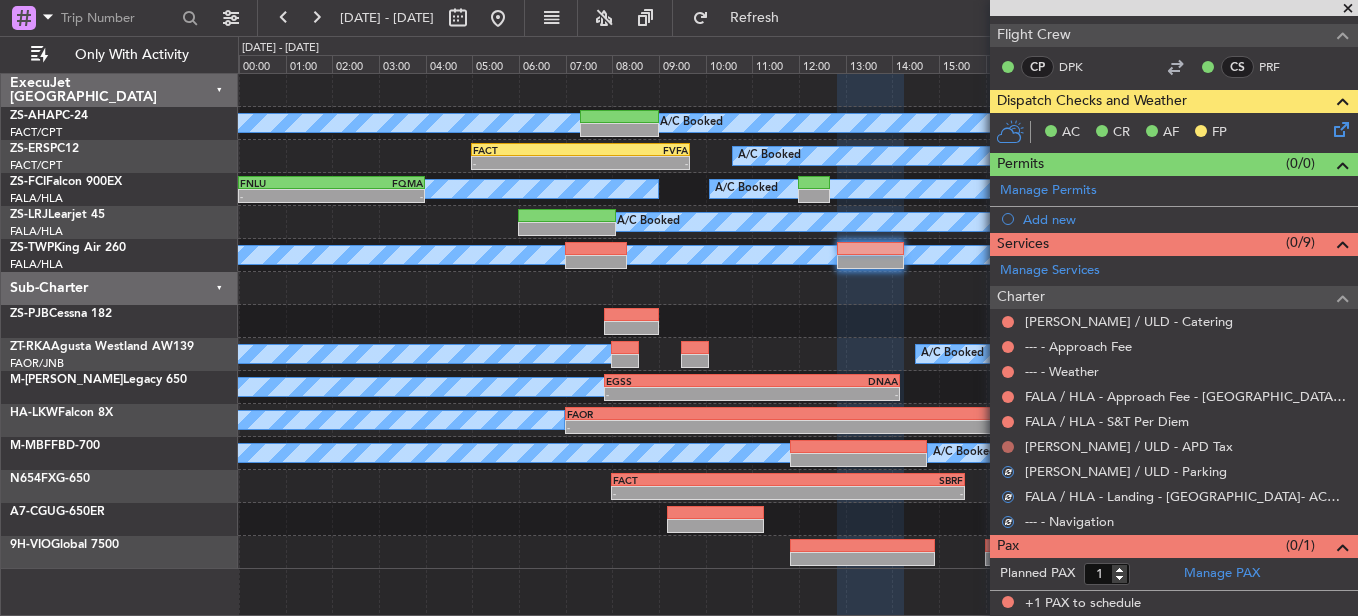 click at bounding box center (1008, 447) 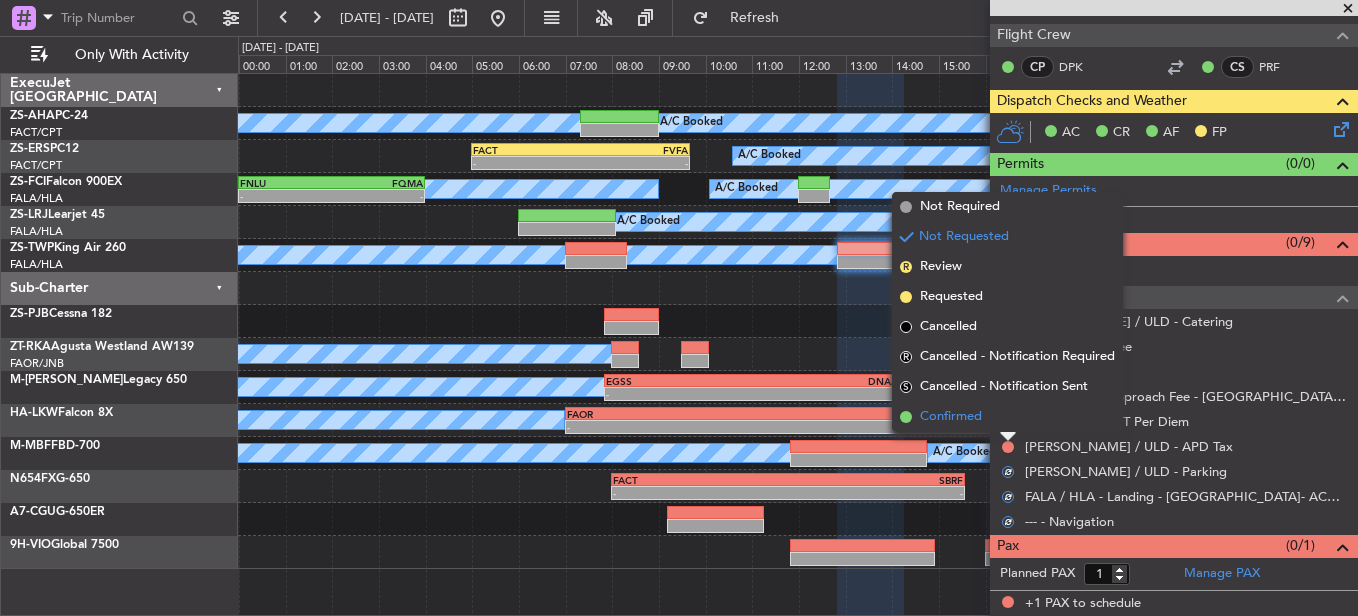 click on "Confirmed" at bounding box center (1007, 417) 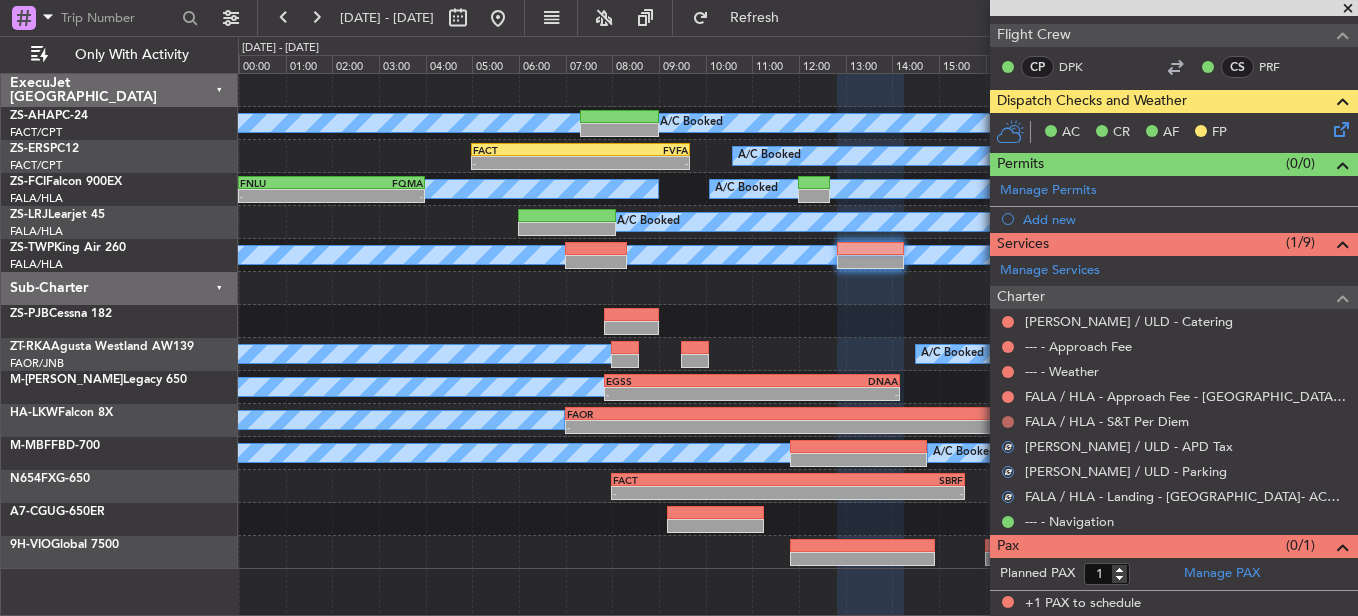 click at bounding box center [1008, 422] 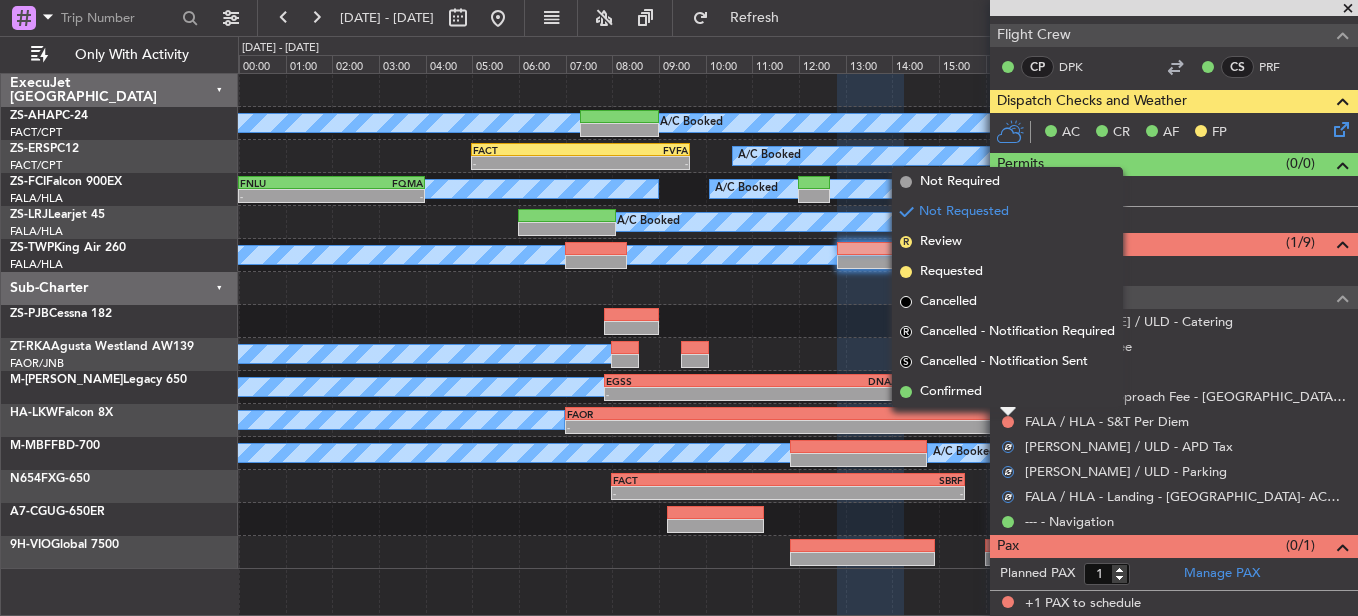 drag, startPoint x: 1004, startPoint y: 418, endPoint x: 1004, endPoint y: 391, distance: 27 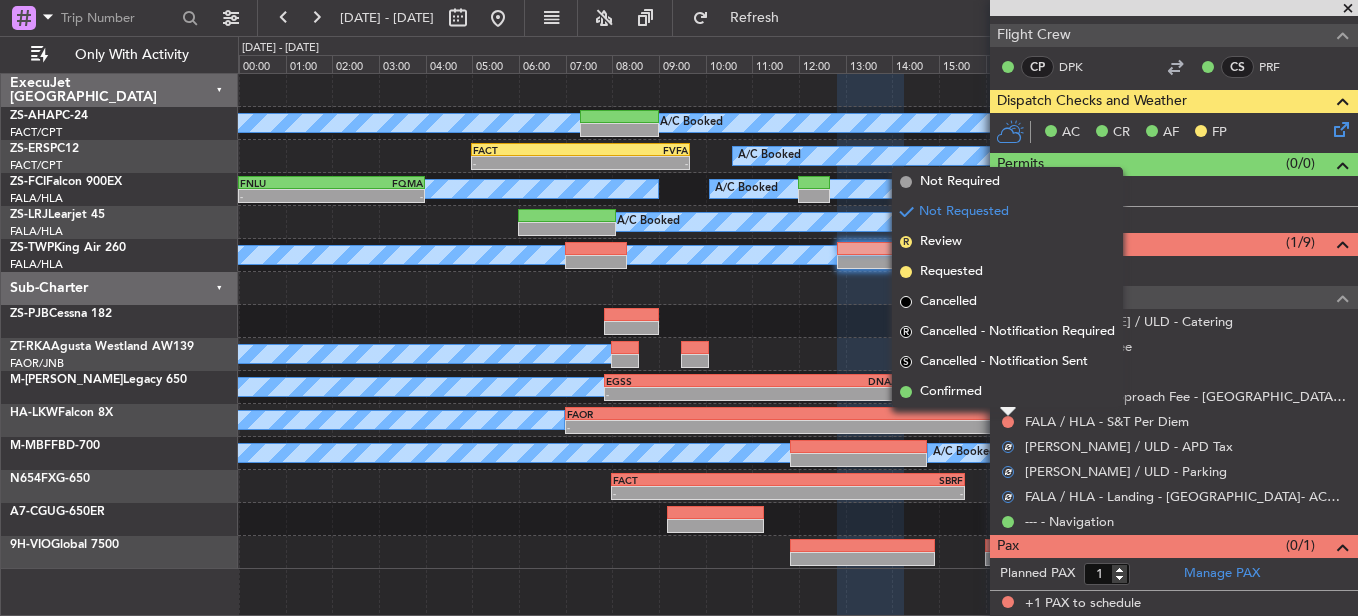 click on "Confirmed" at bounding box center (1007, 392) 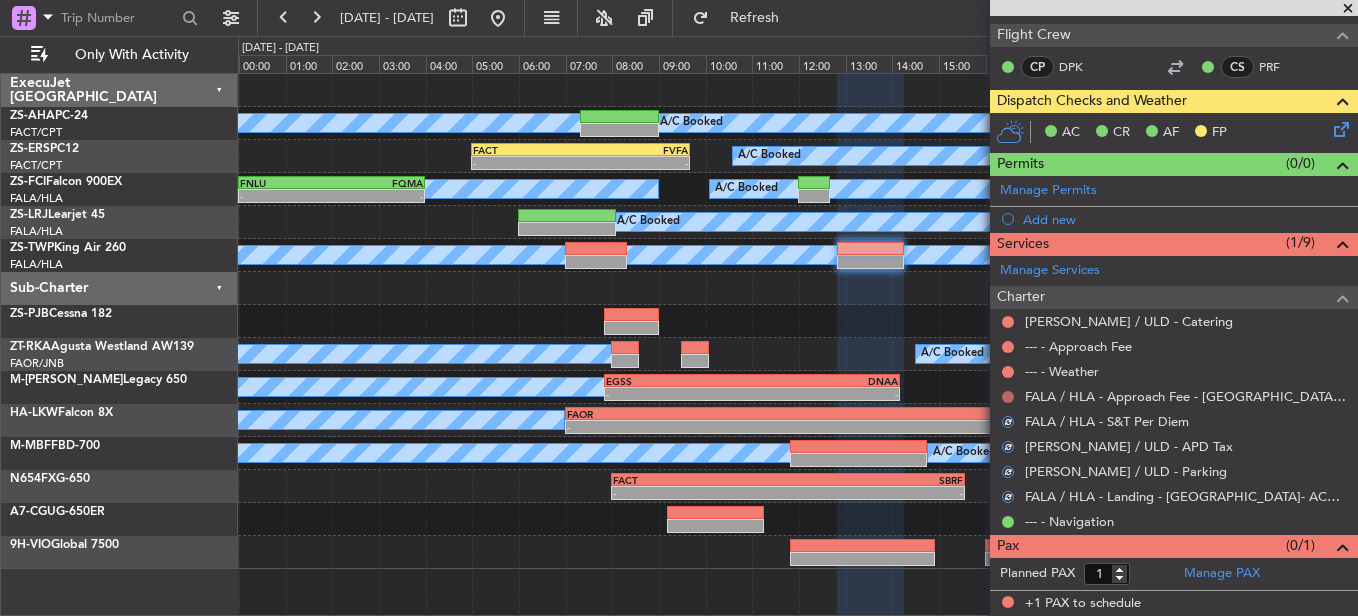 click at bounding box center (1008, 397) 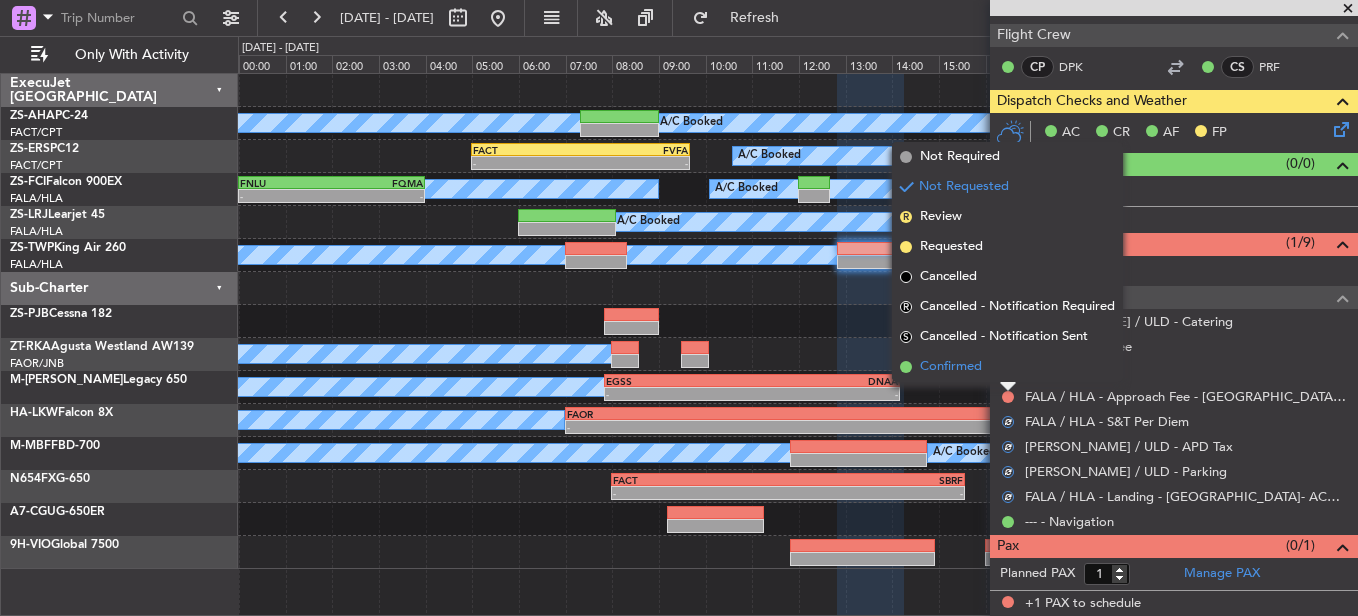 drag, startPoint x: 1004, startPoint y: 391, endPoint x: 1002, endPoint y: 372, distance: 19.104973 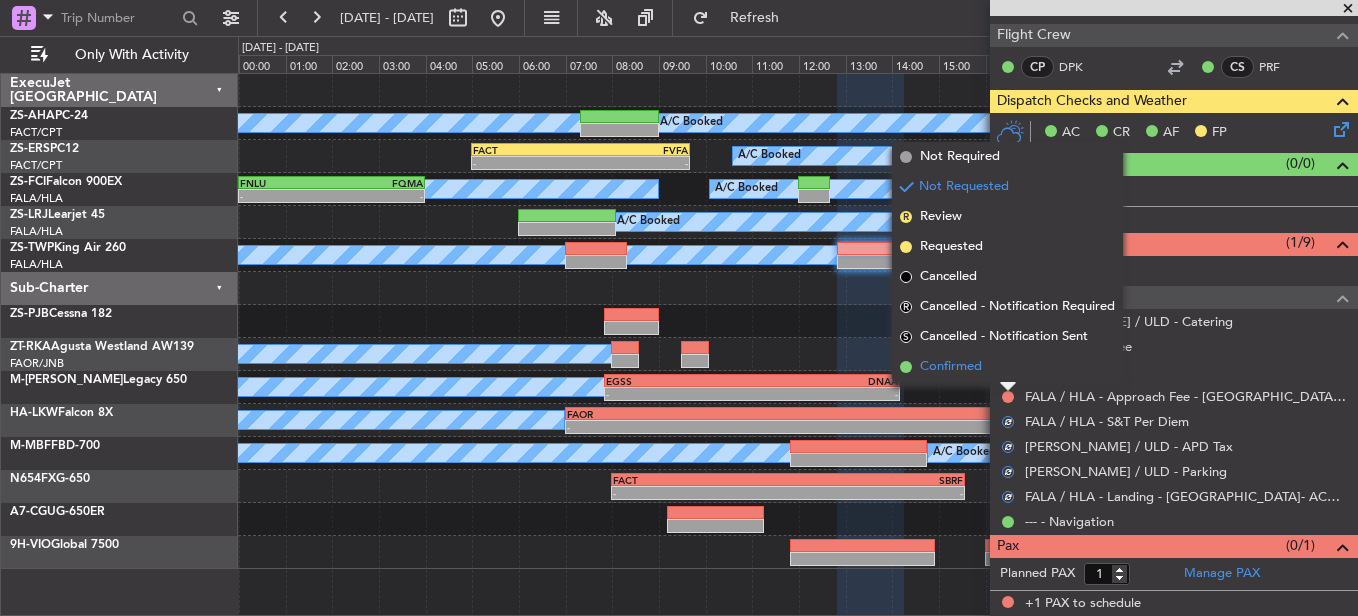click on "Confirmed" at bounding box center (1007, 367) 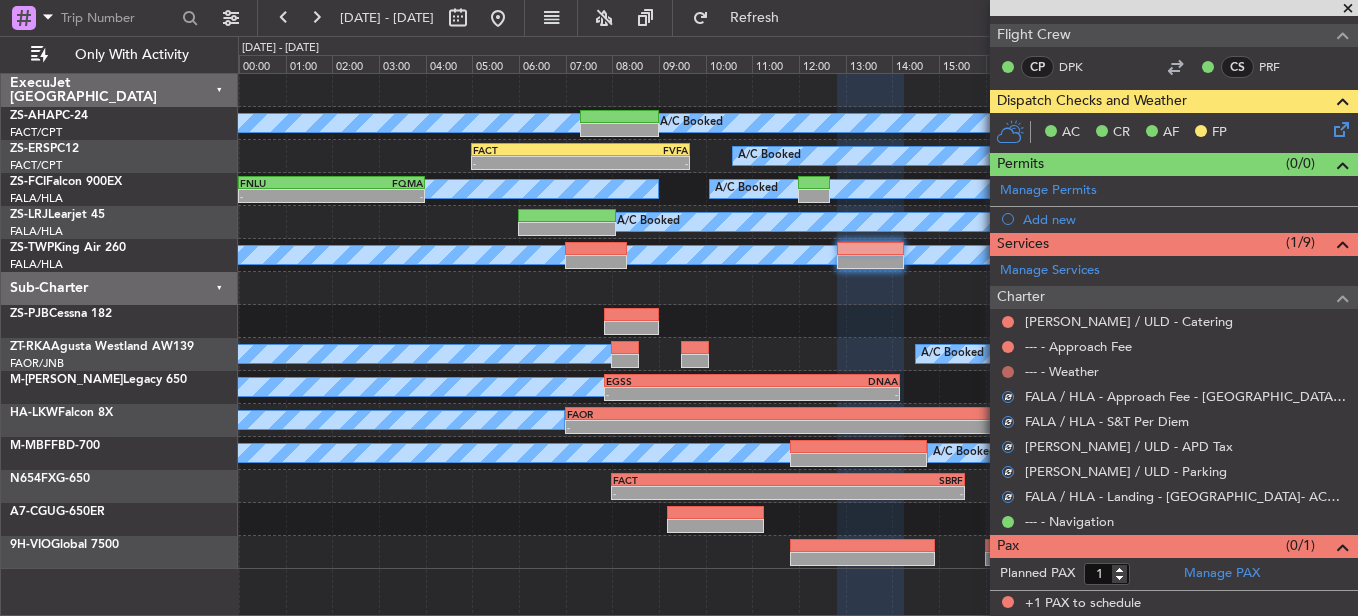 click at bounding box center [1008, 372] 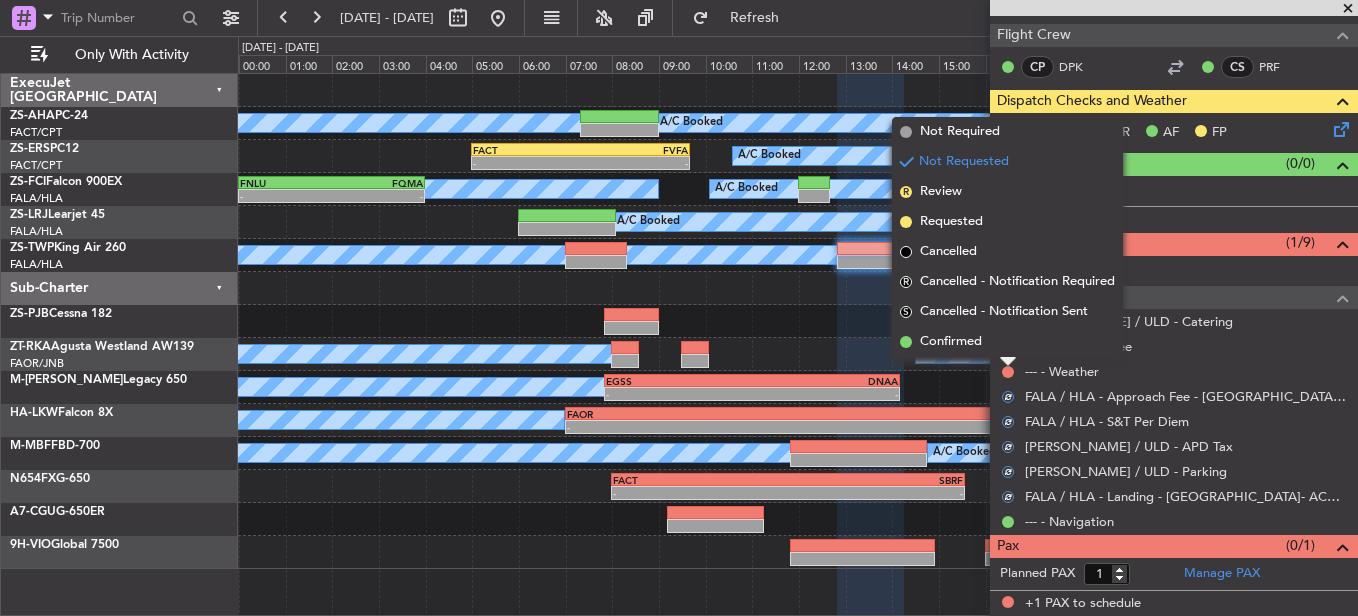 click on "Confirmed" at bounding box center (1007, 342) 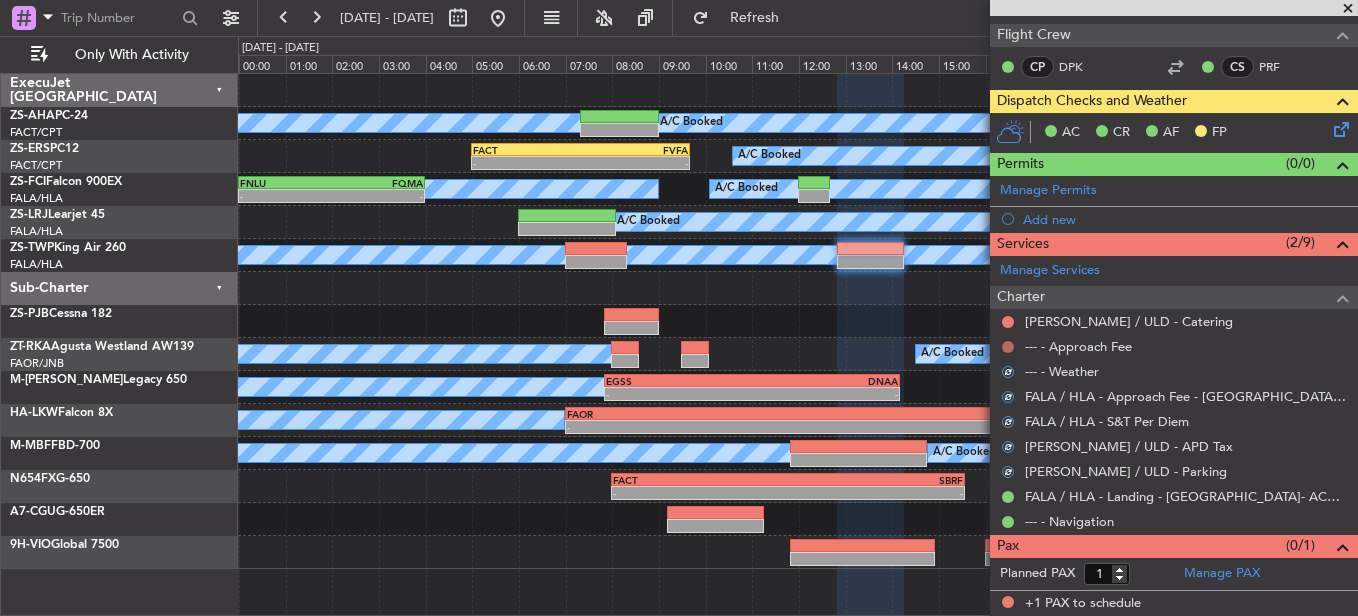 click on "Not Requested" at bounding box center [1008, 378] 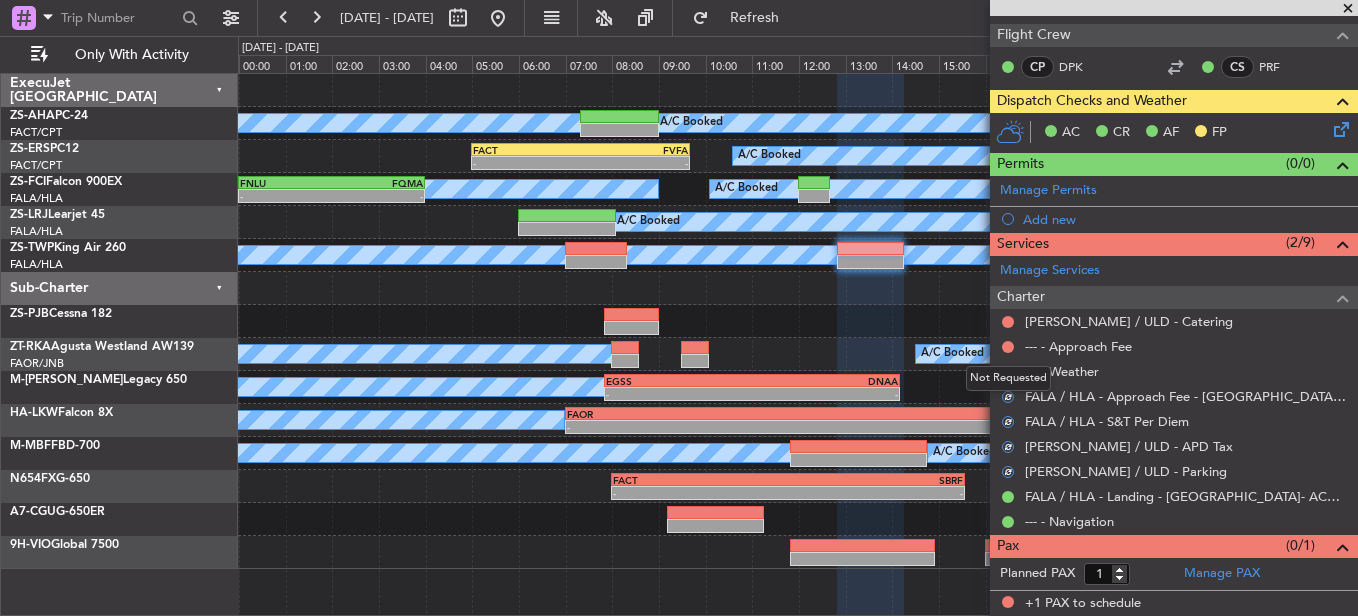 click at bounding box center (1008, 347) 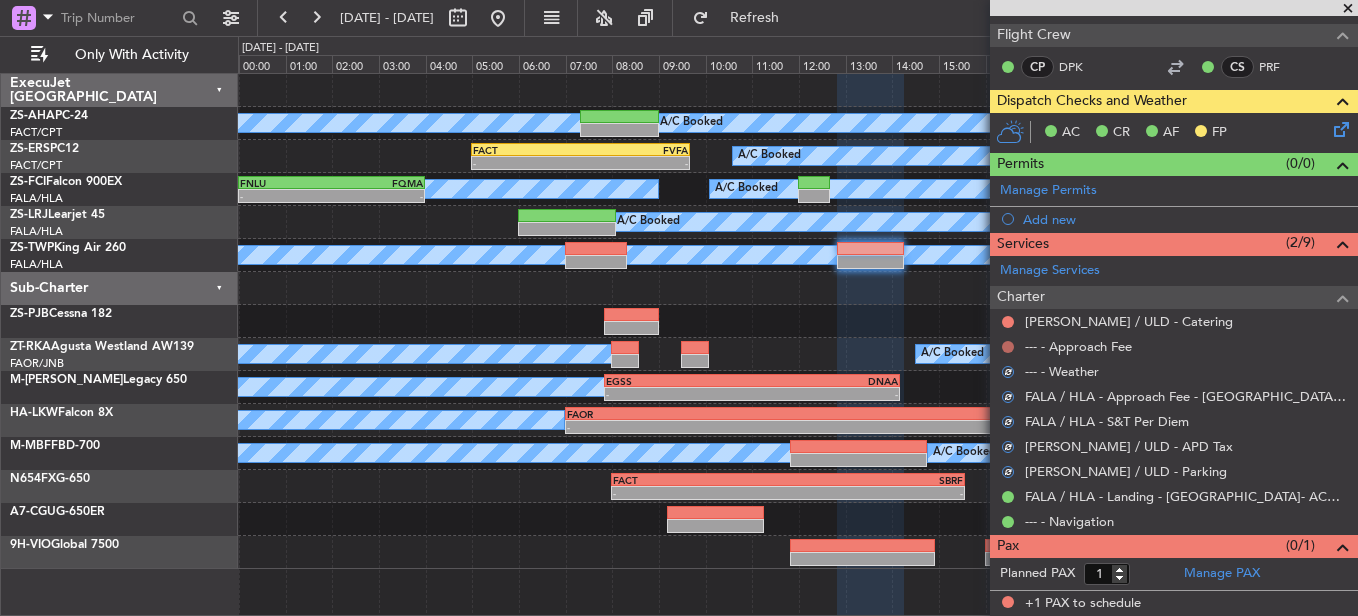 click at bounding box center (1008, 347) 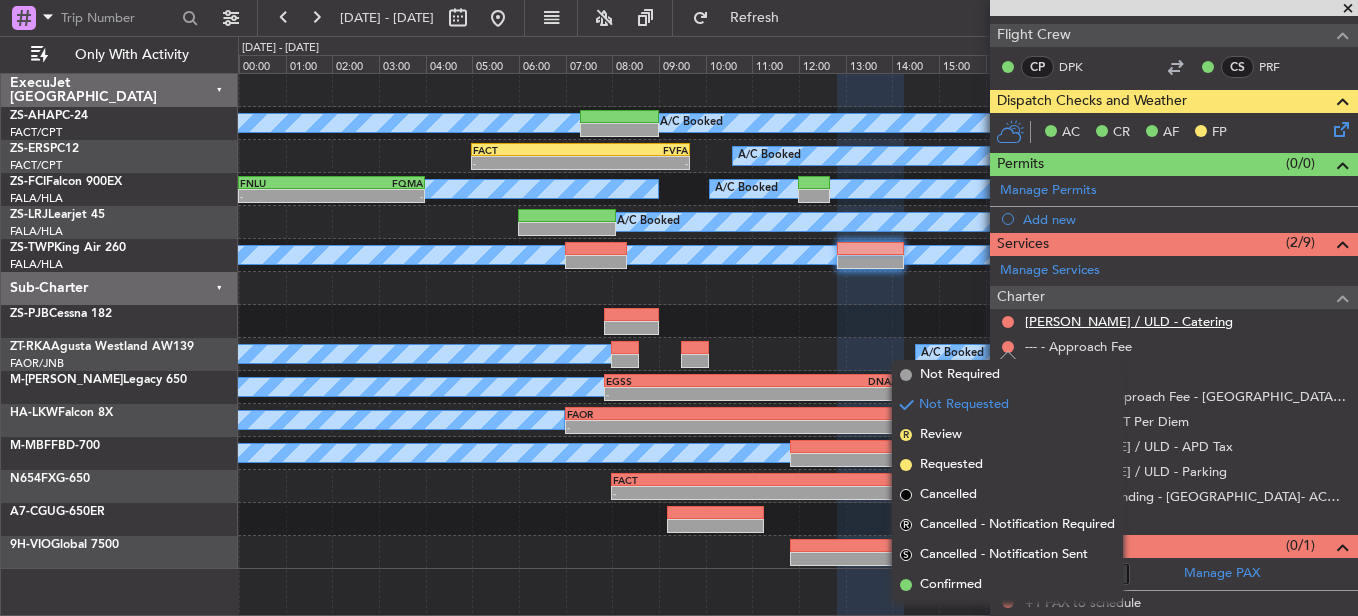 drag, startPoint x: 979, startPoint y: 582, endPoint x: 1079, endPoint y: 327, distance: 273.90692 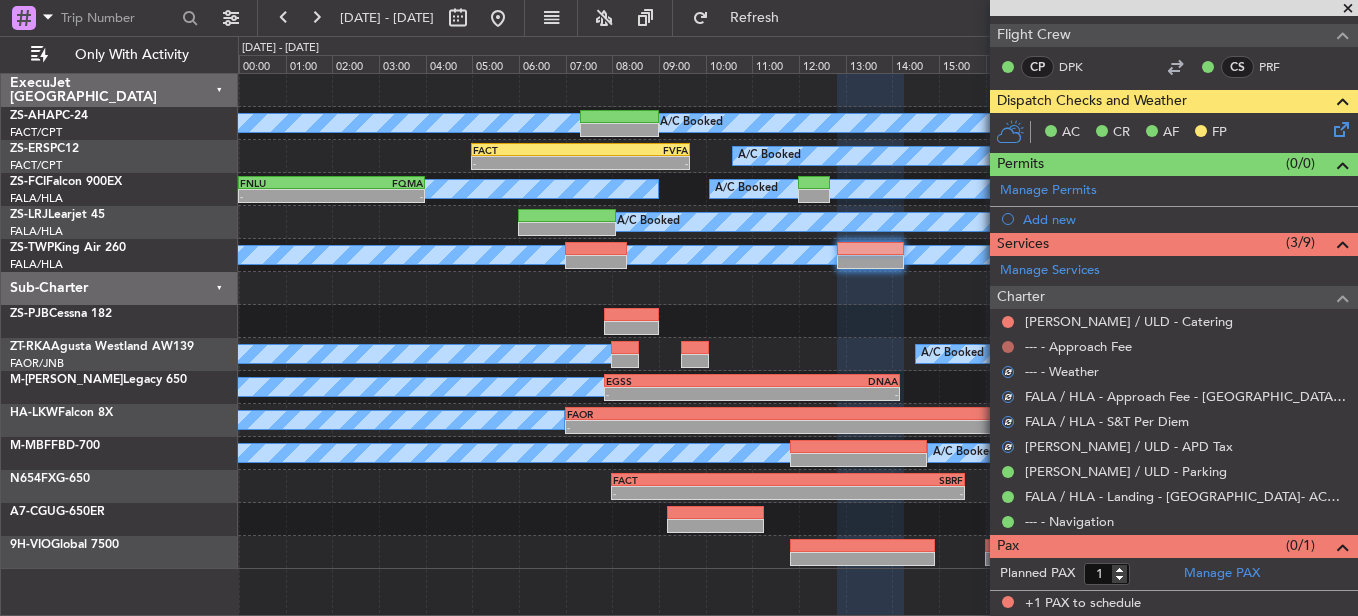 click at bounding box center [1008, 347] 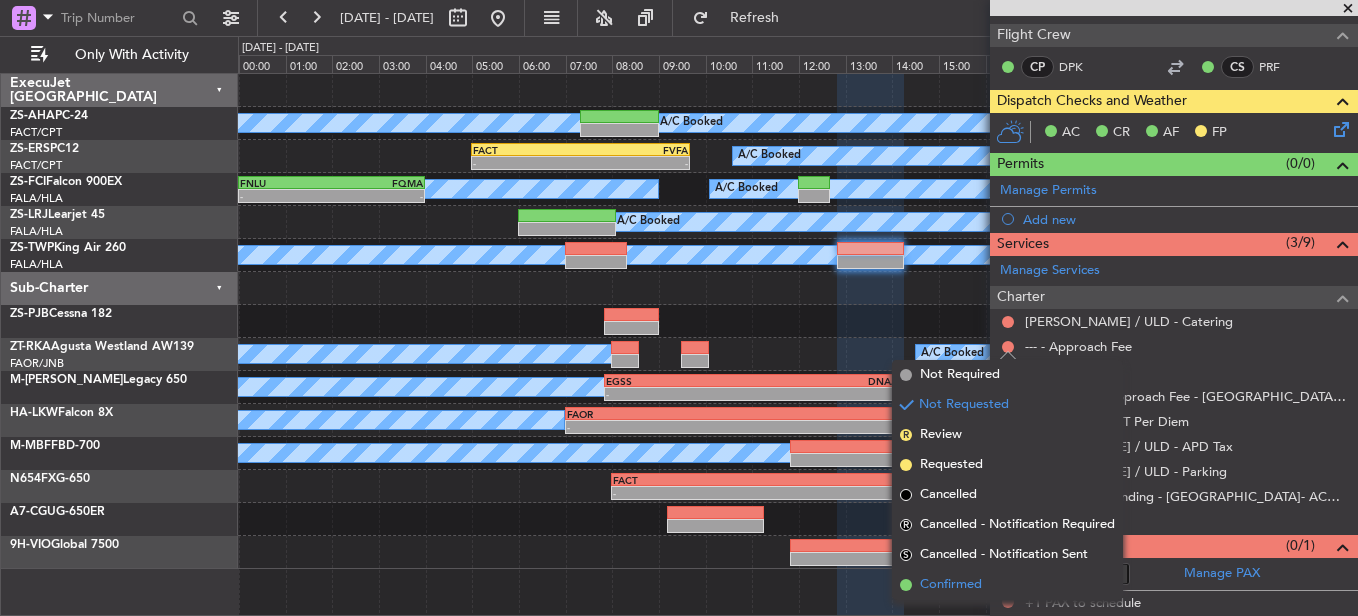 click on "Confirmed" at bounding box center (951, 585) 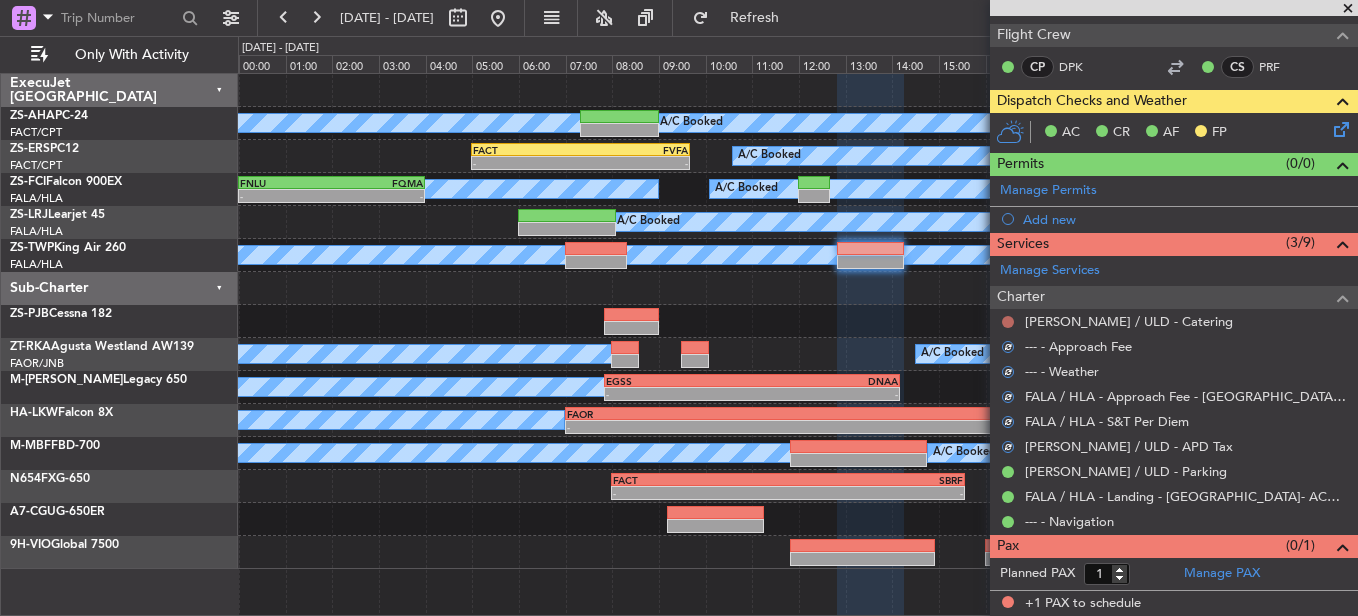 click at bounding box center [1008, 322] 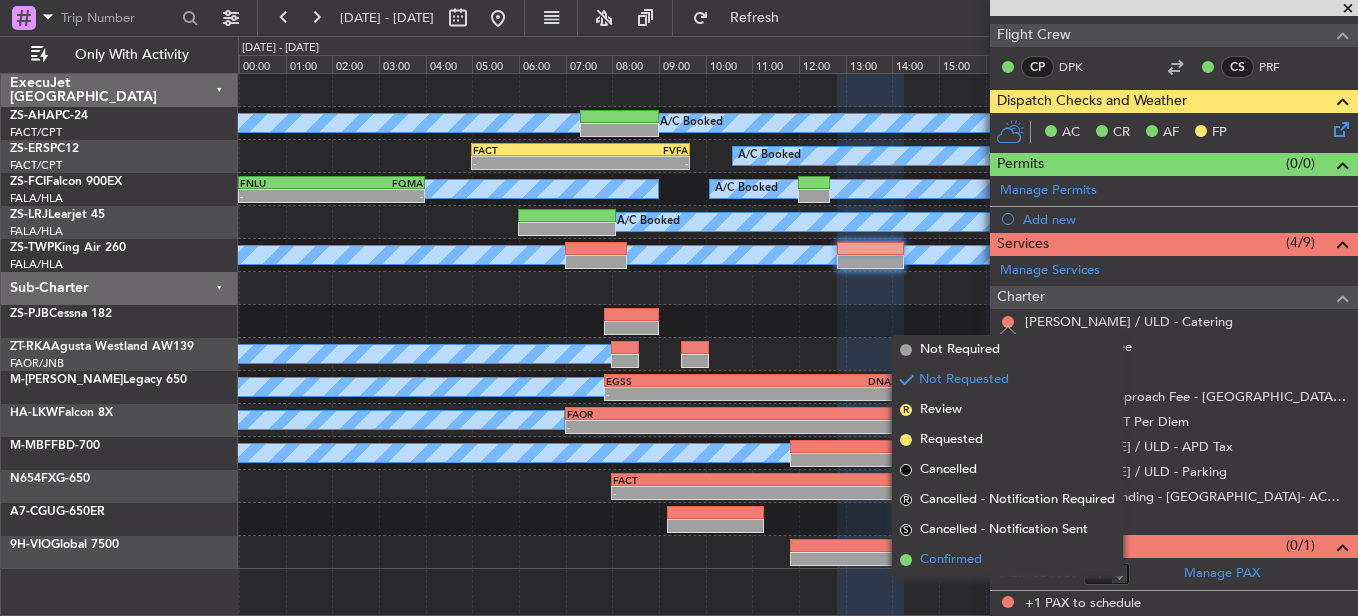 click on "Confirmed" at bounding box center [1007, 560] 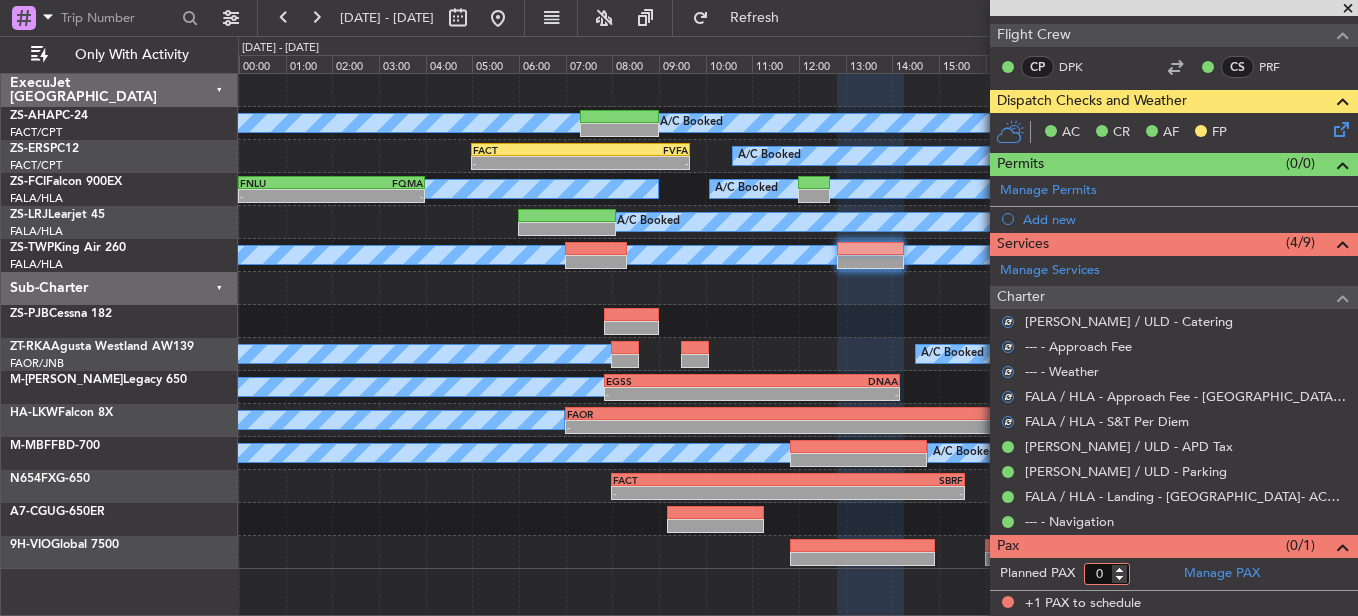 click on "0" at bounding box center (1107, 574) 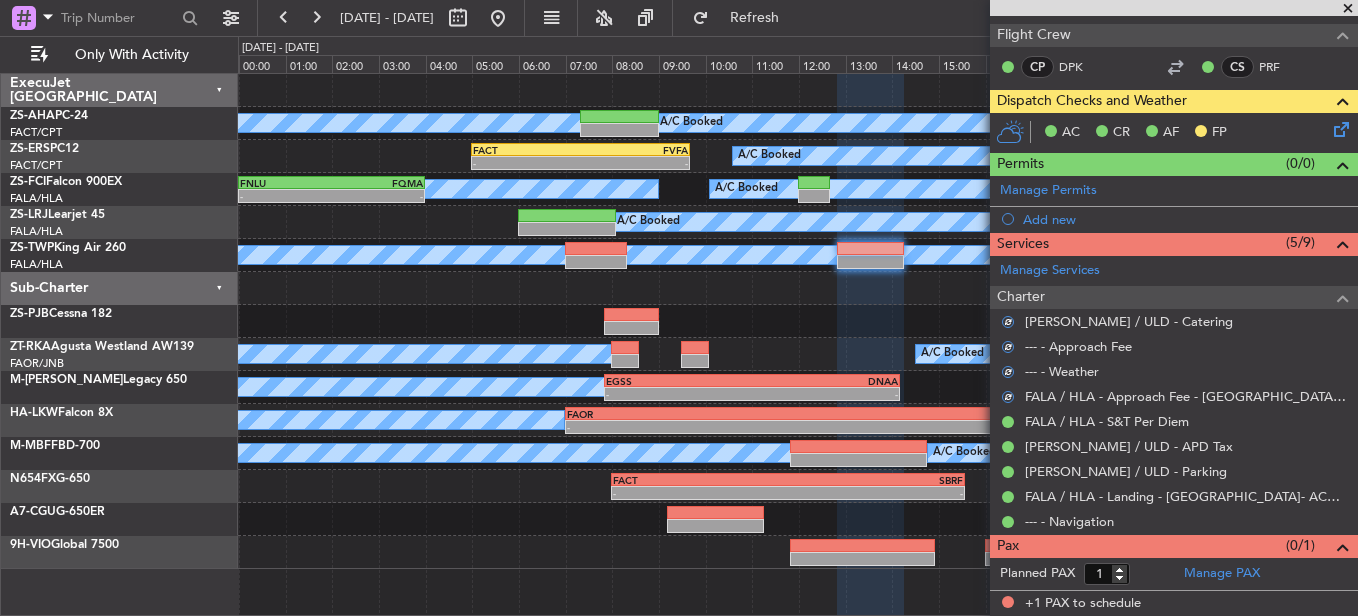click on "Planned PAX 1" 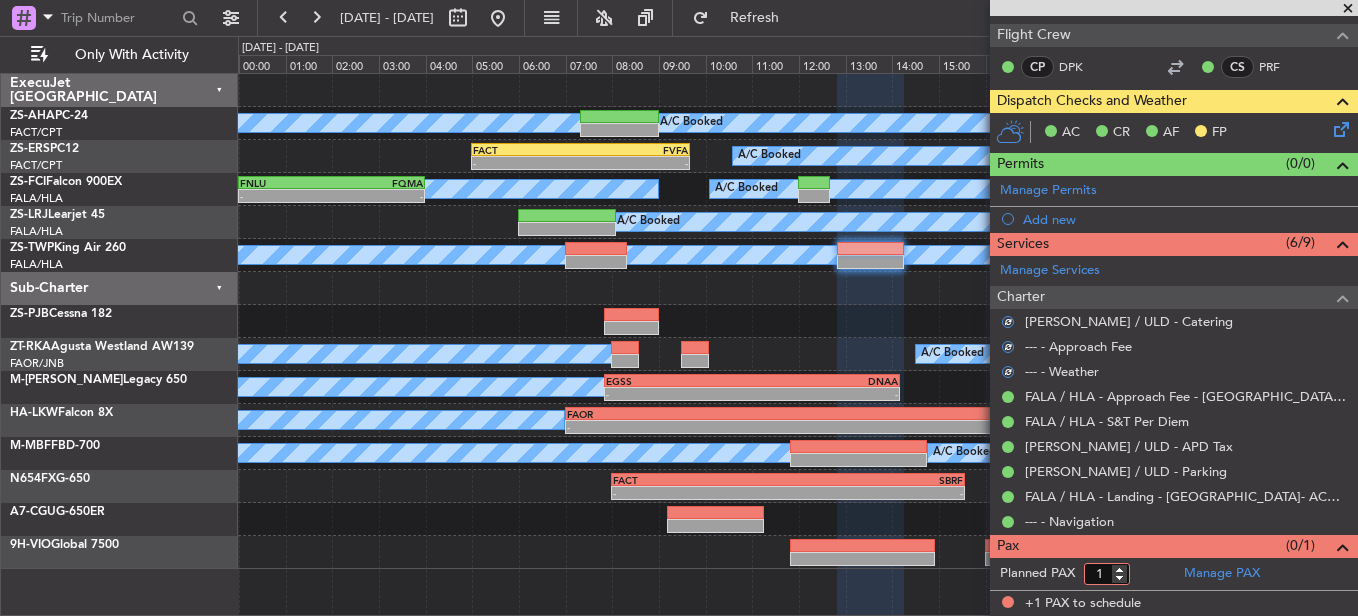 type on "0" 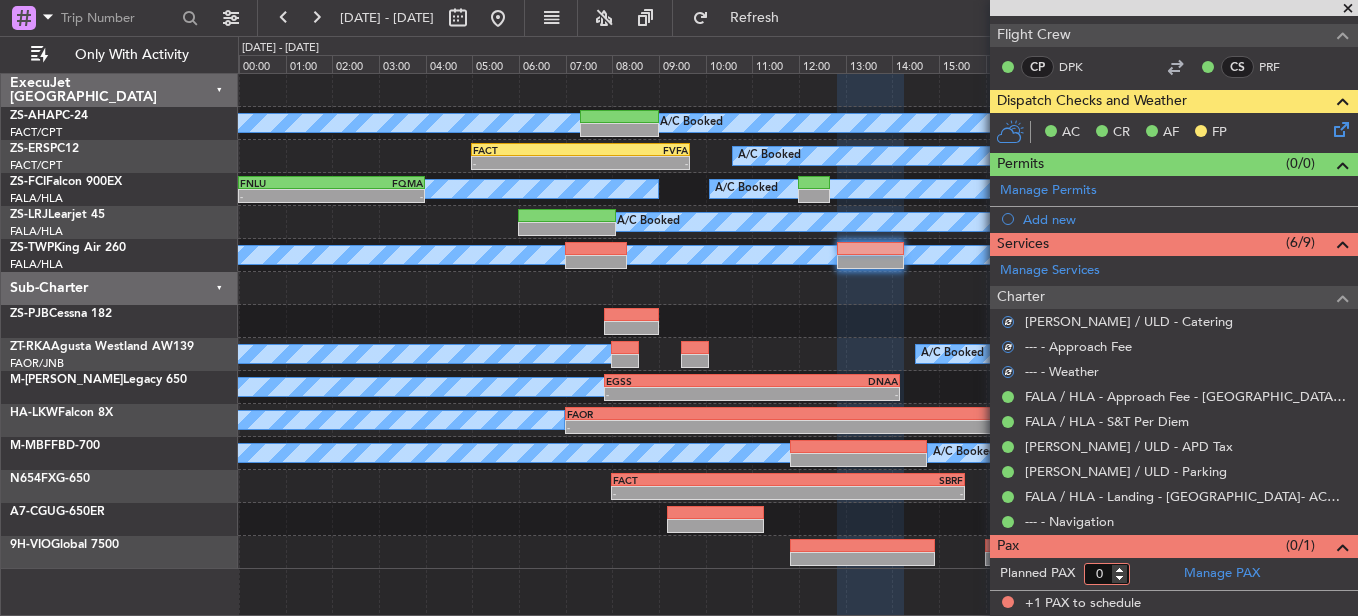click on "0" at bounding box center [1107, 574] 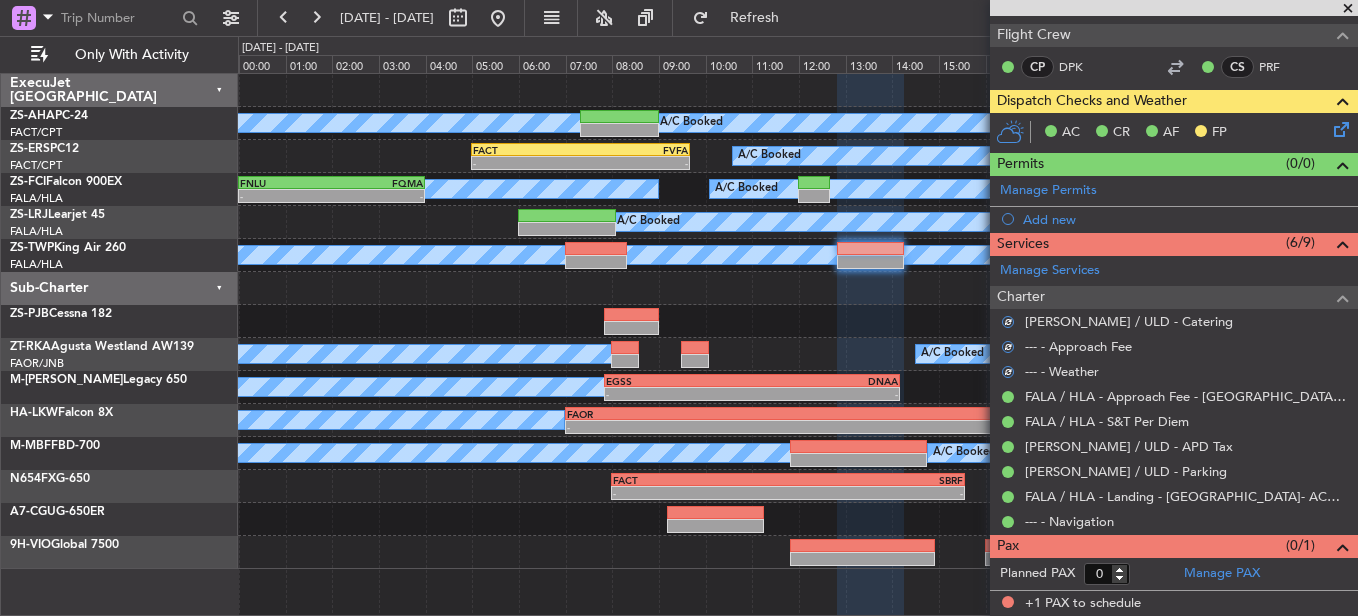 click on "Planned PAX 0" 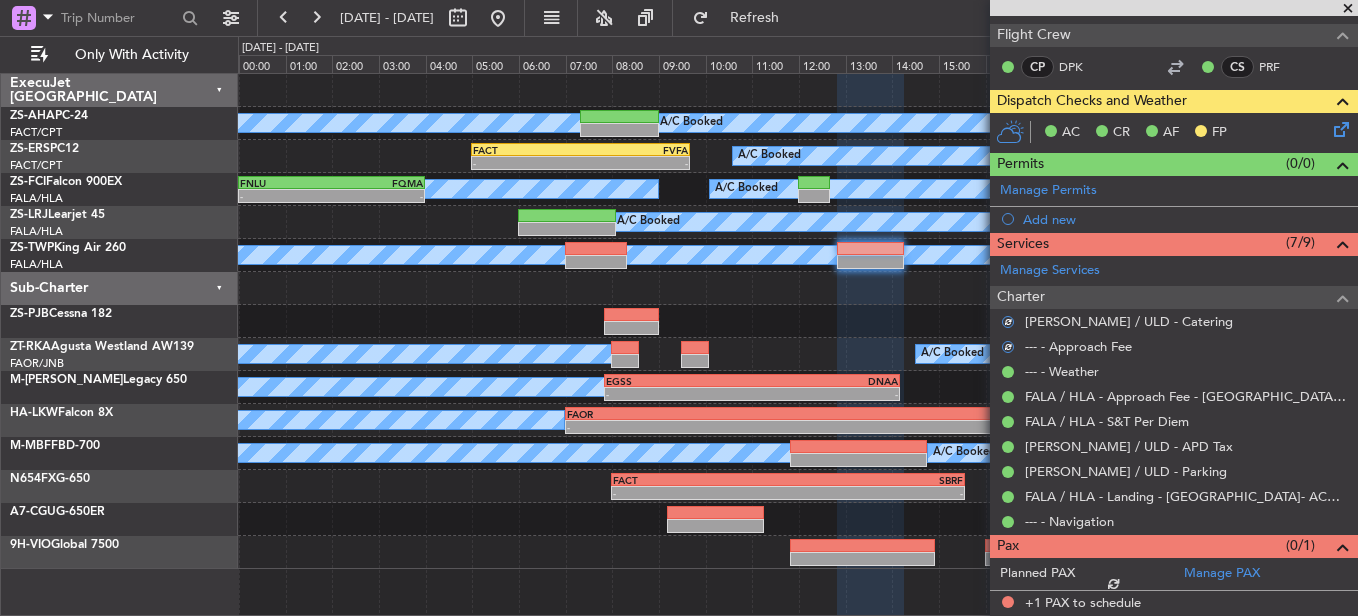 scroll, scrollTop: 273, scrollLeft: 0, axis: vertical 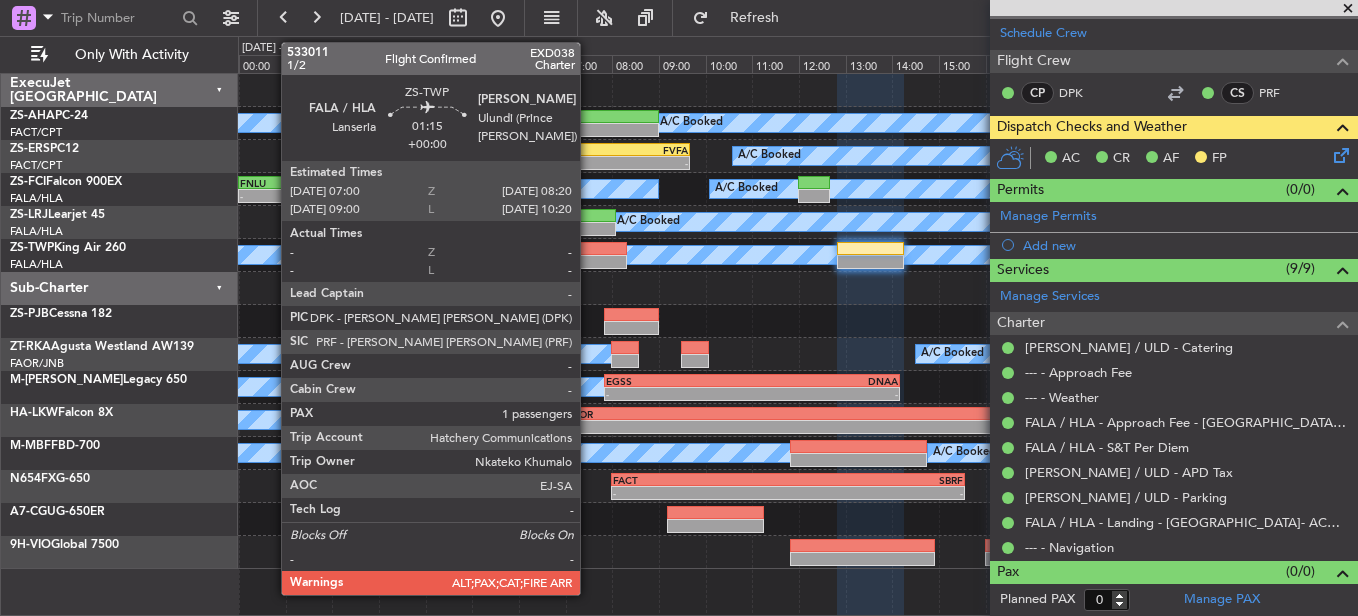 click 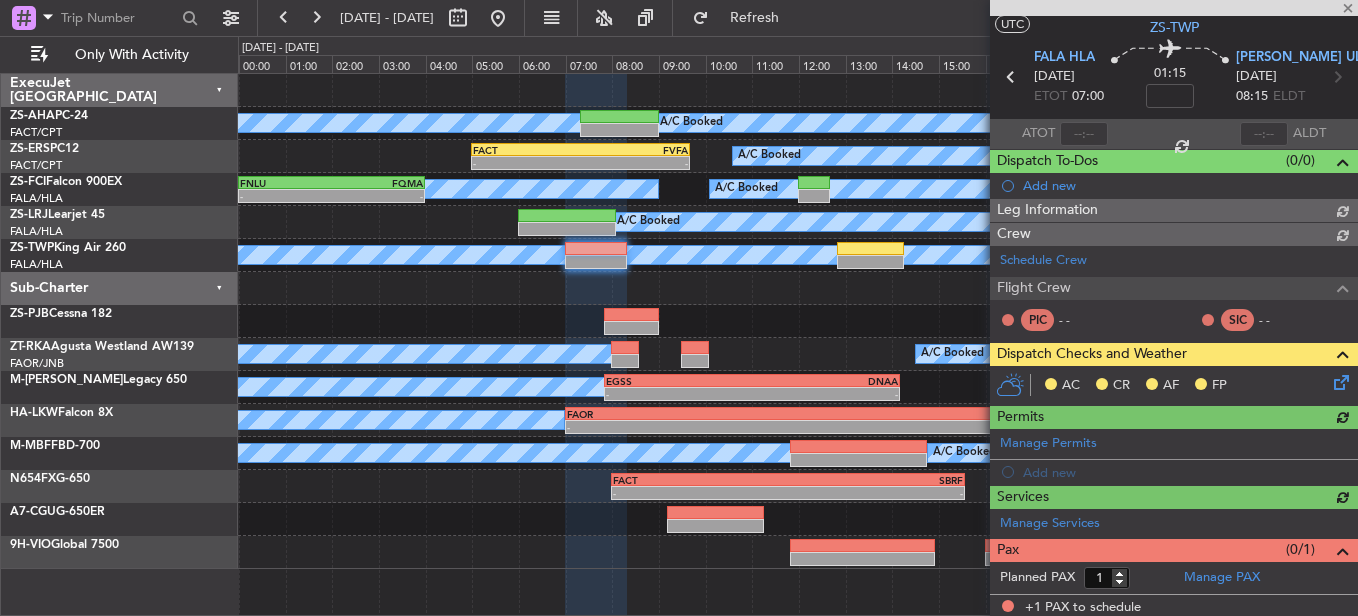 scroll, scrollTop: 299, scrollLeft: 0, axis: vertical 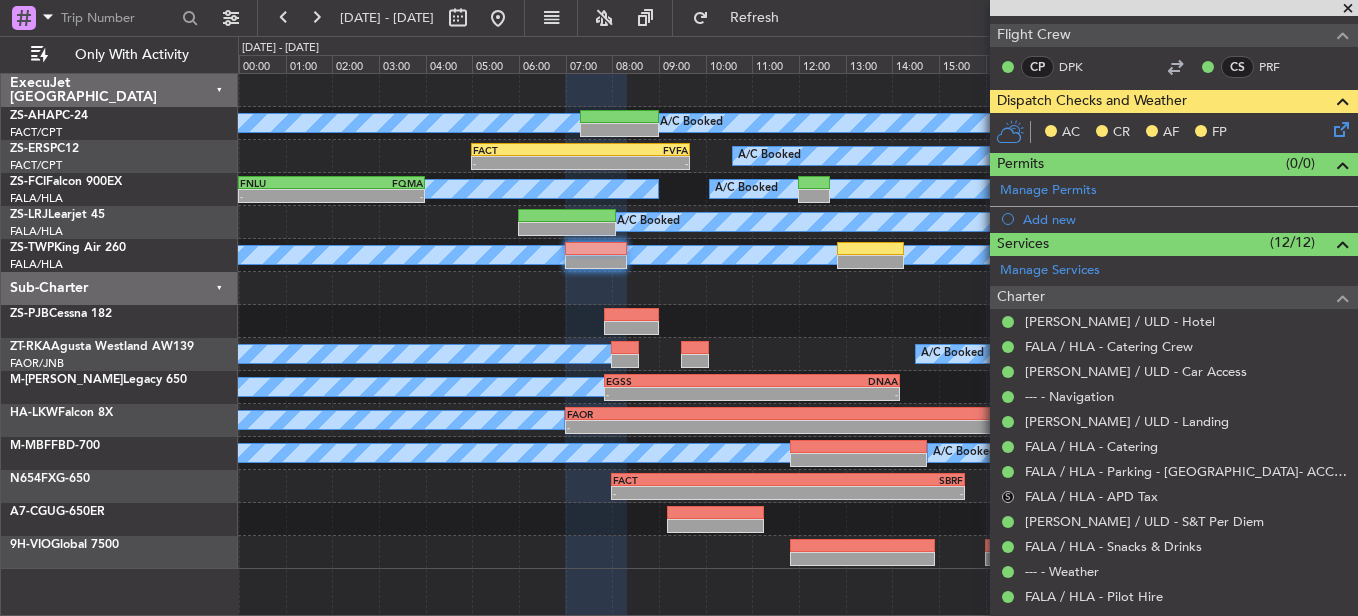 click on "S" at bounding box center (1008, 497) 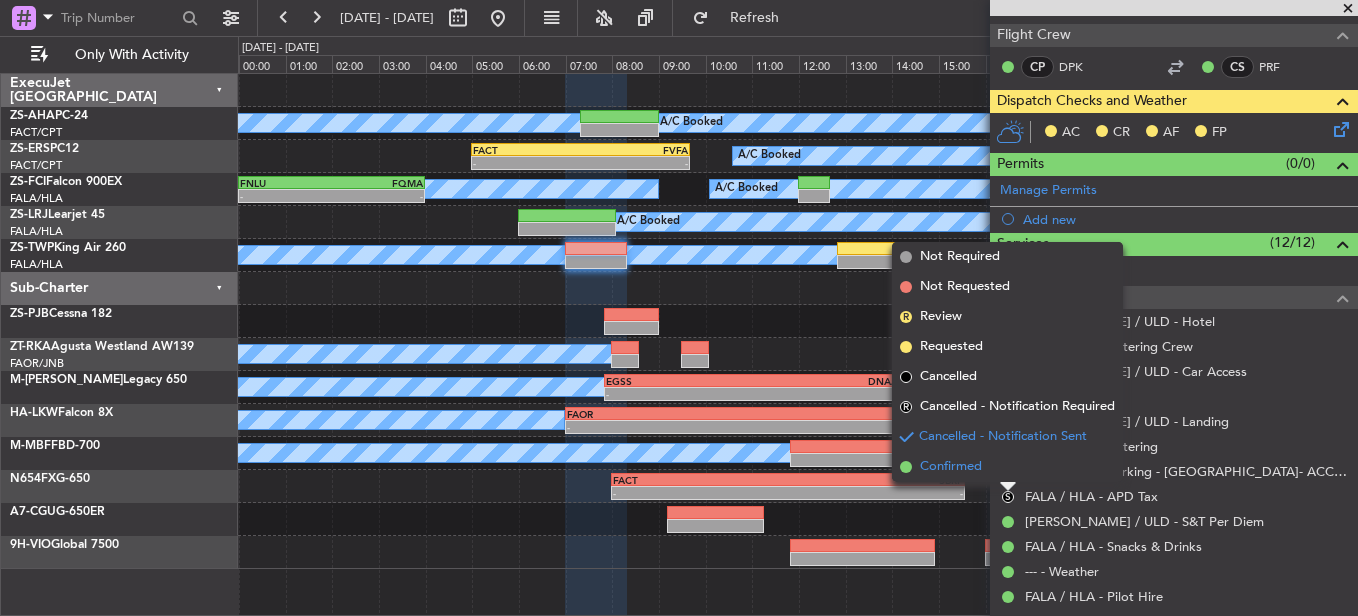 click on "Confirmed" at bounding box center [1007, 467] 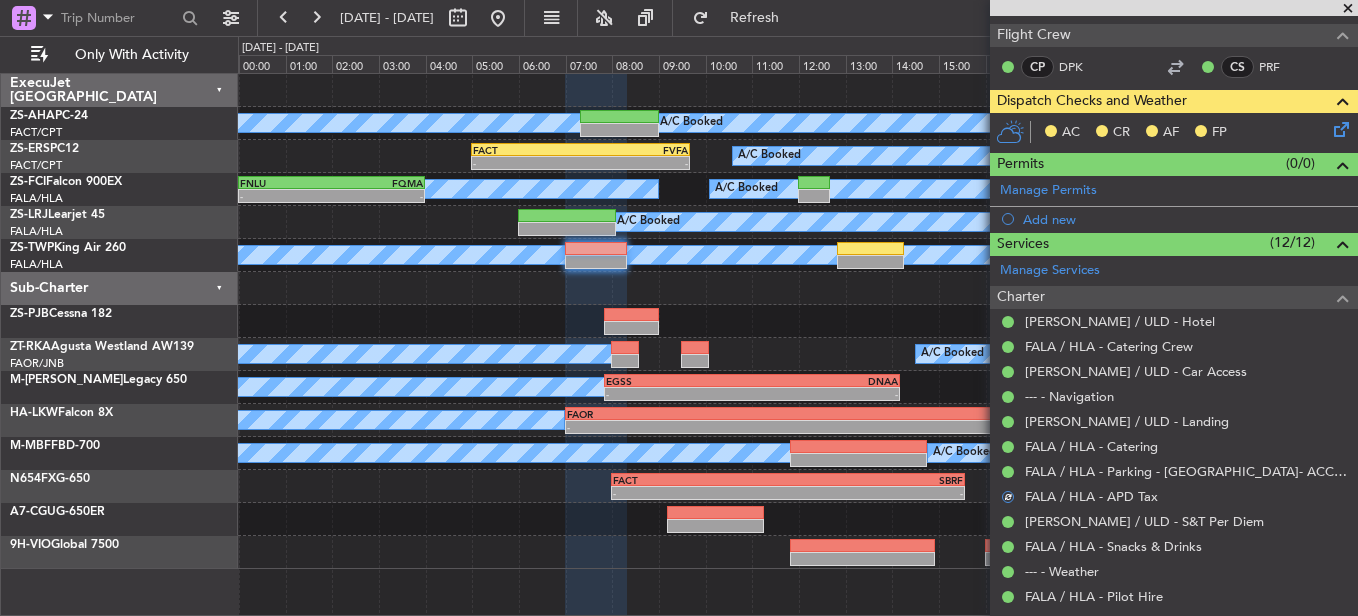 click 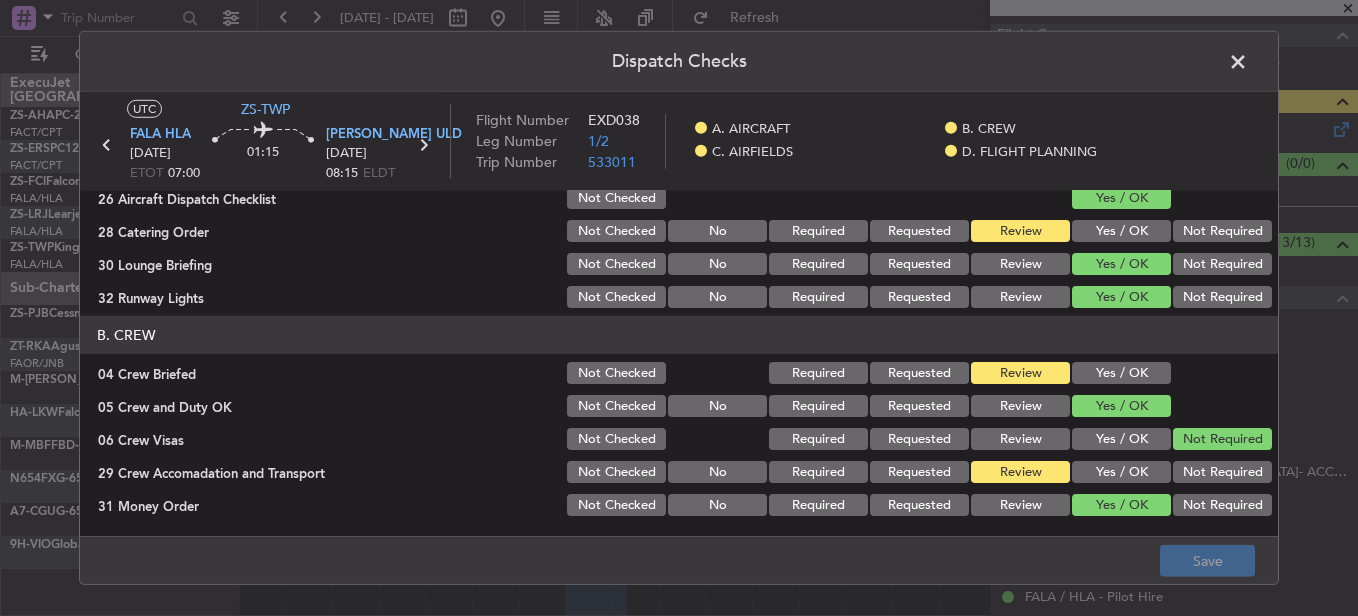 scroll, scrollTop: 200, scrollLeft: 0, axis: vertical 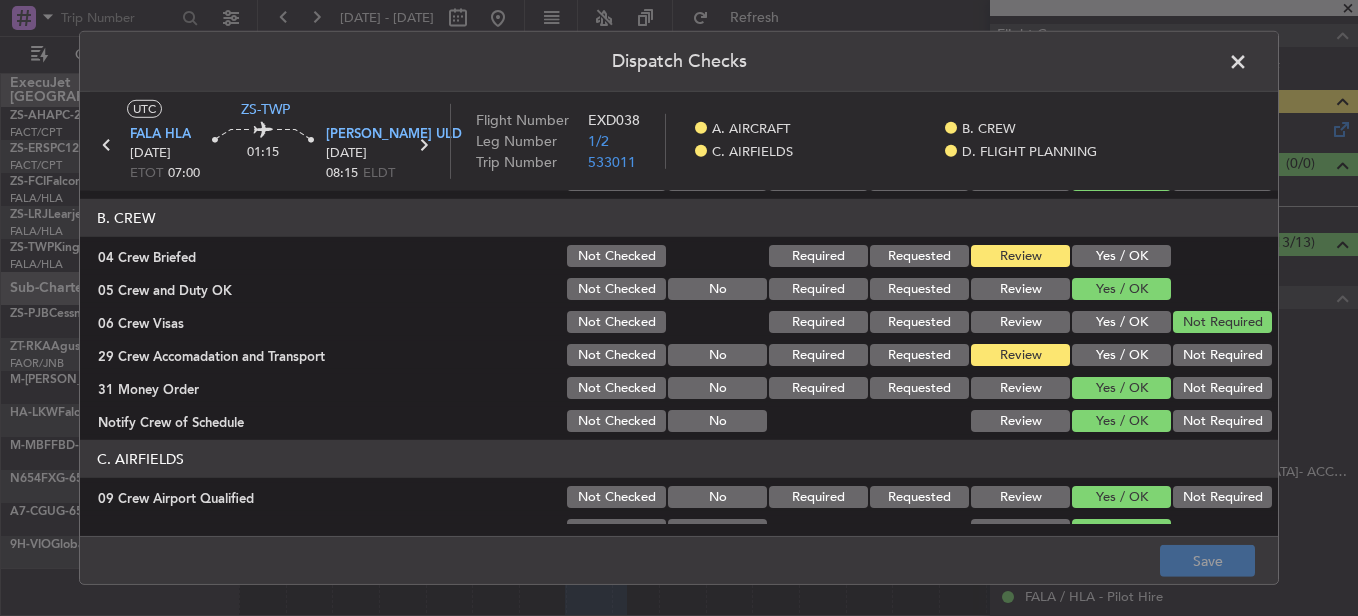 click on "Yes / OK" 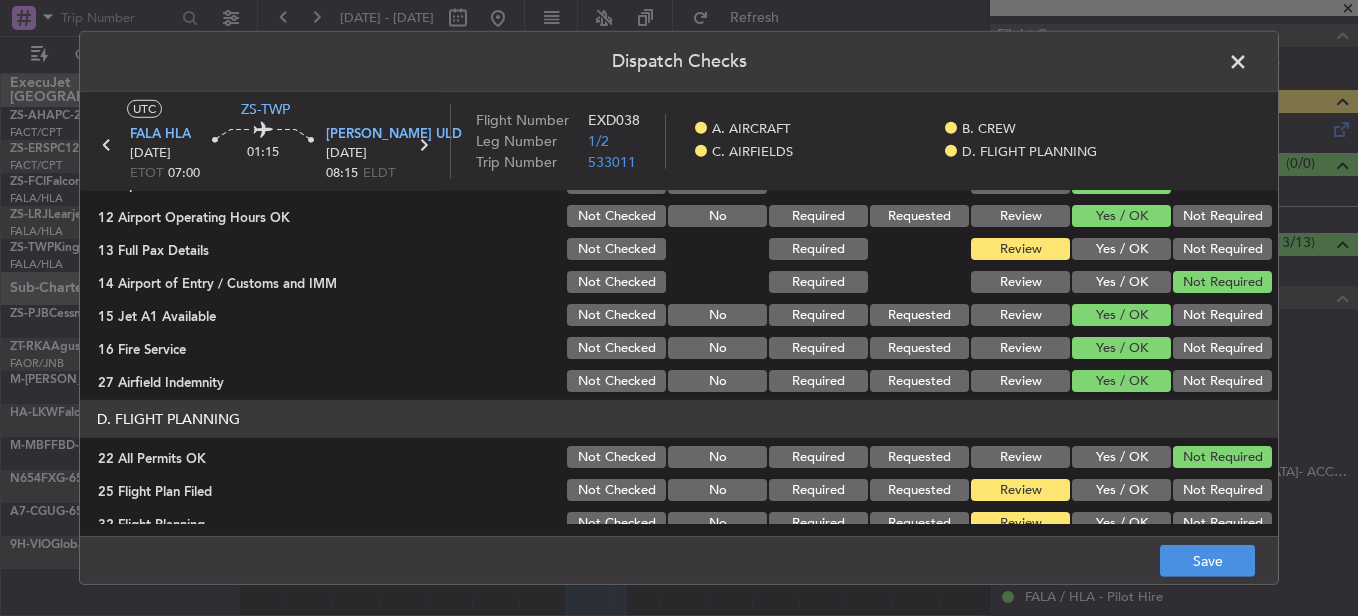 scroll, scrollTop: 565, scrollLeft: 0, axis: vertical 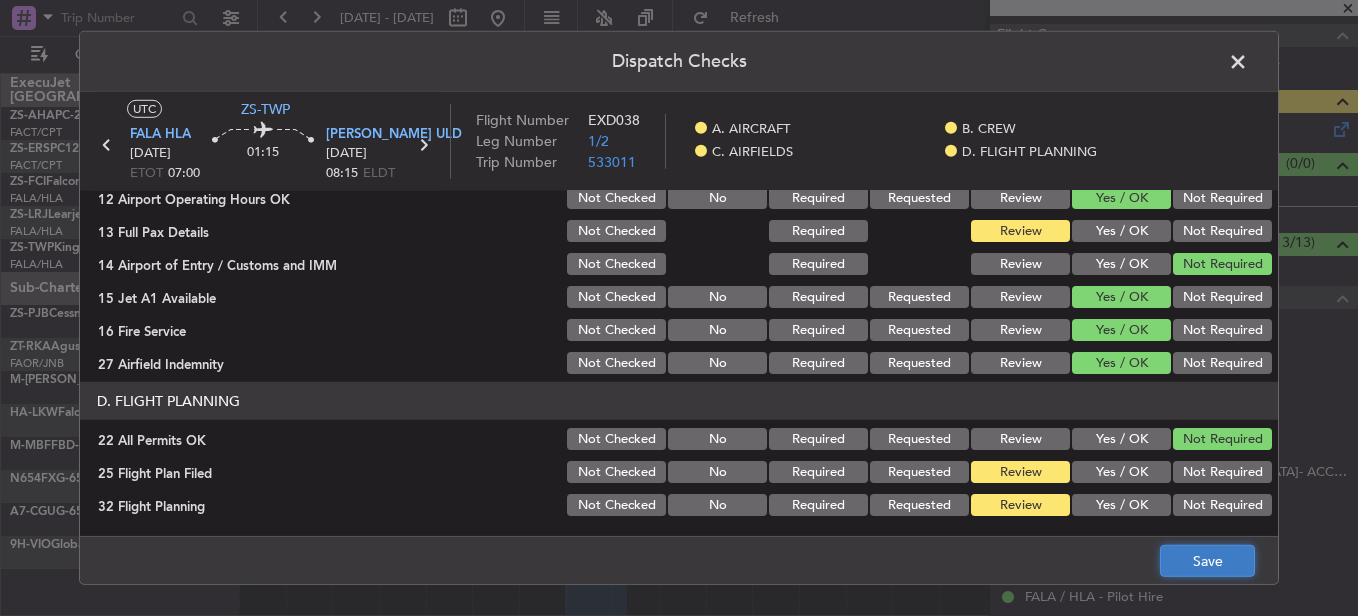click on "Save" 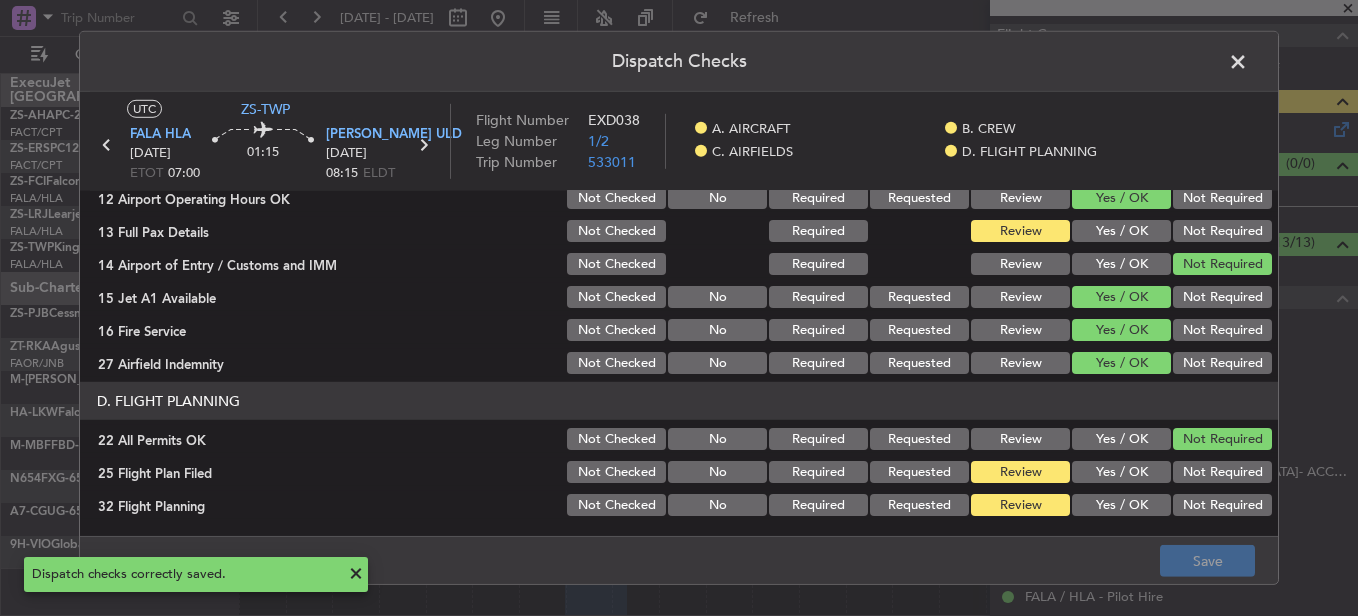 click 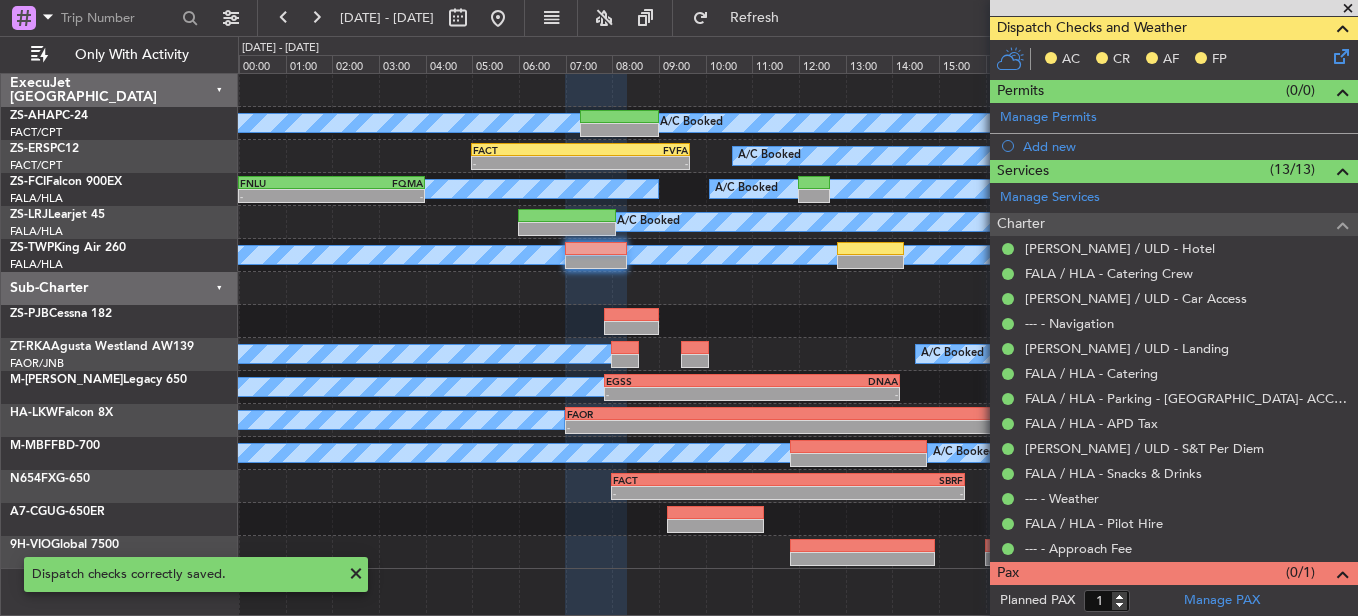 scroll, scrollTop: 399, scrollLeft: 0, axis: vertical 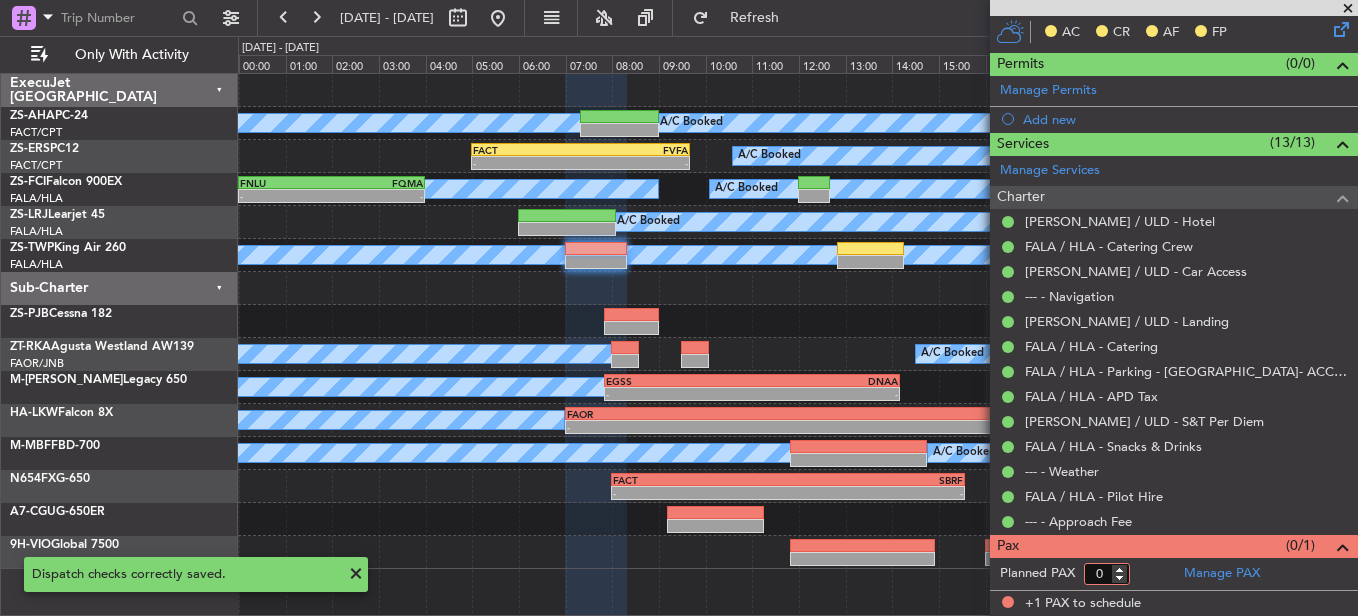 type on "0" 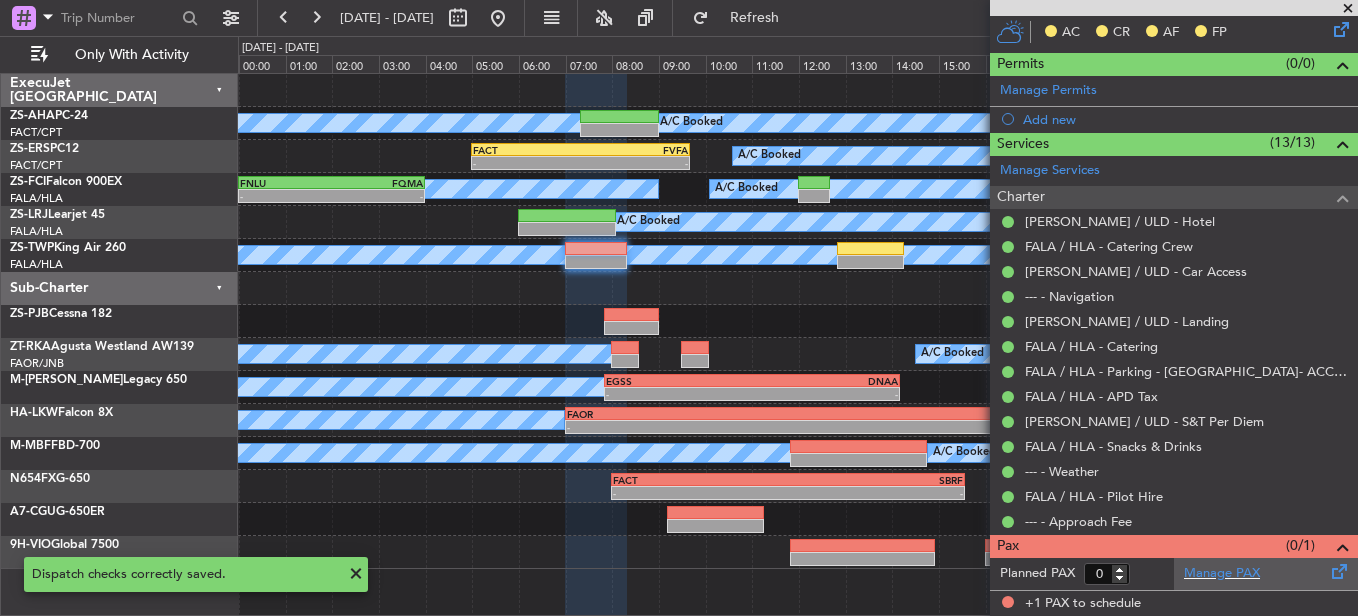click on "Manage PAX" 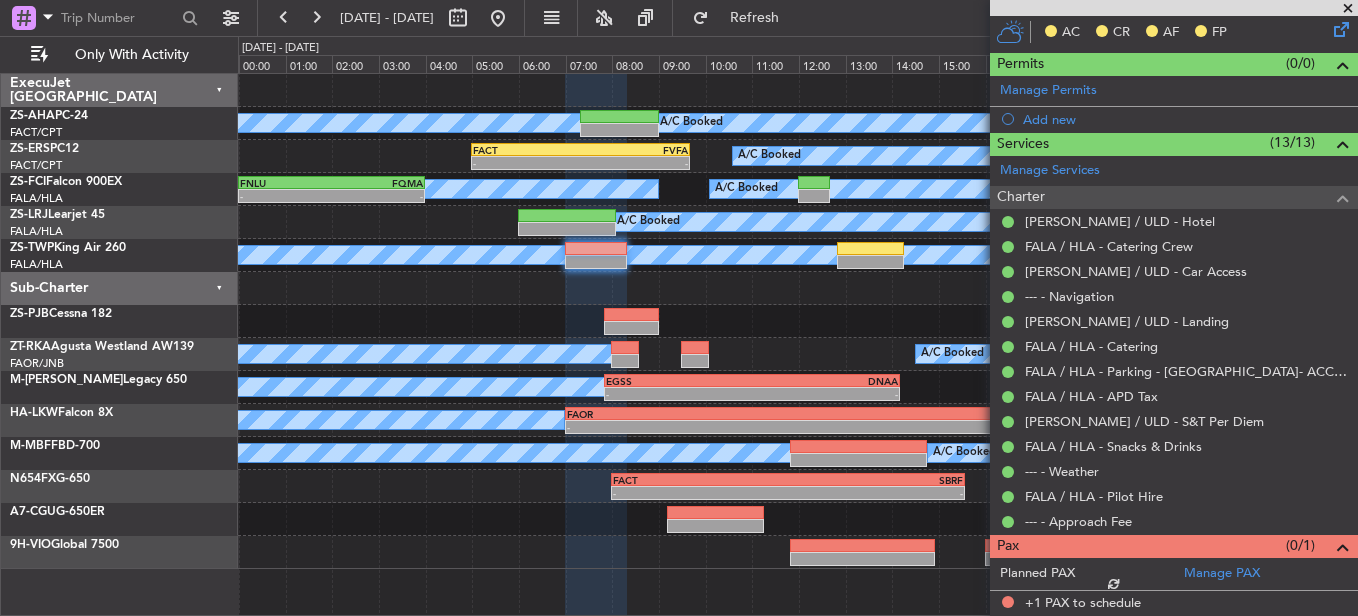 click on "Planned PAX" 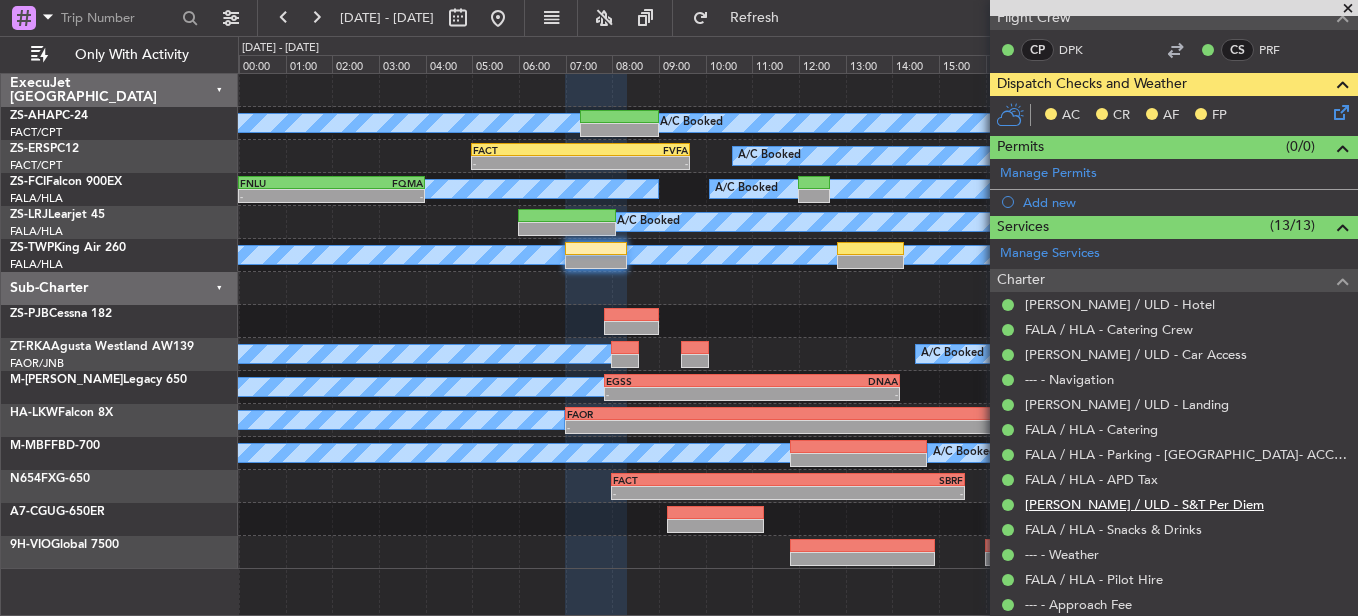 scroll, scrollTop: 373, scrollLeft: 0, axis: vertical 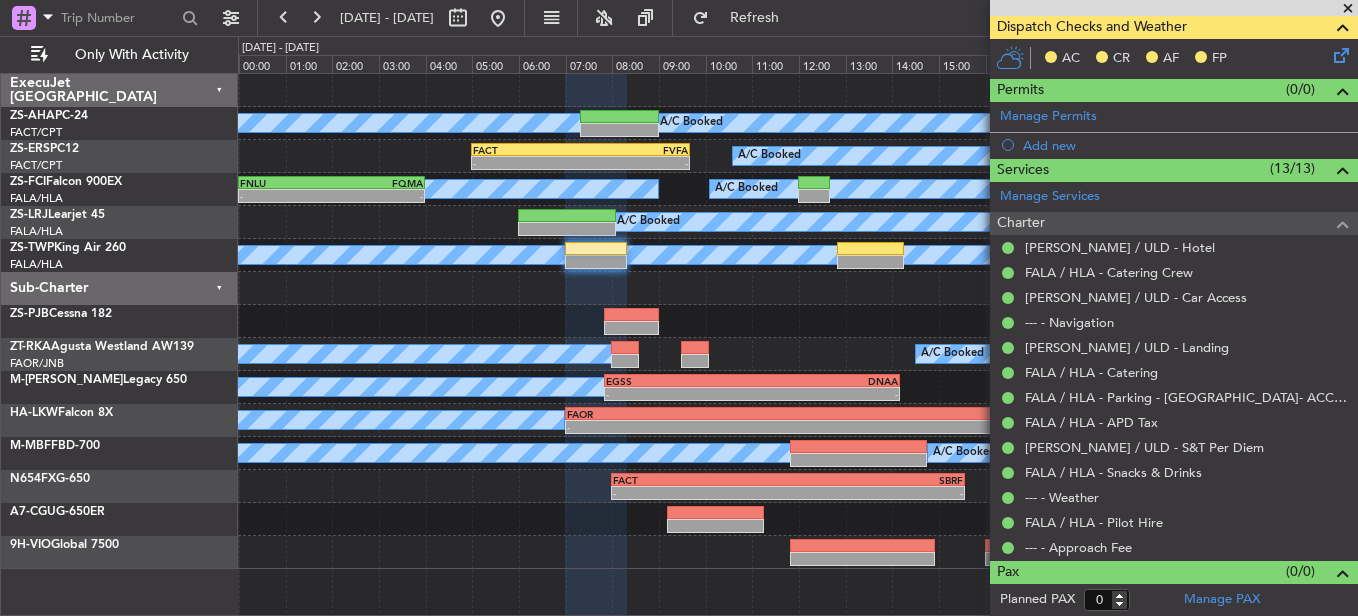click at bounding box center [1348, 9] 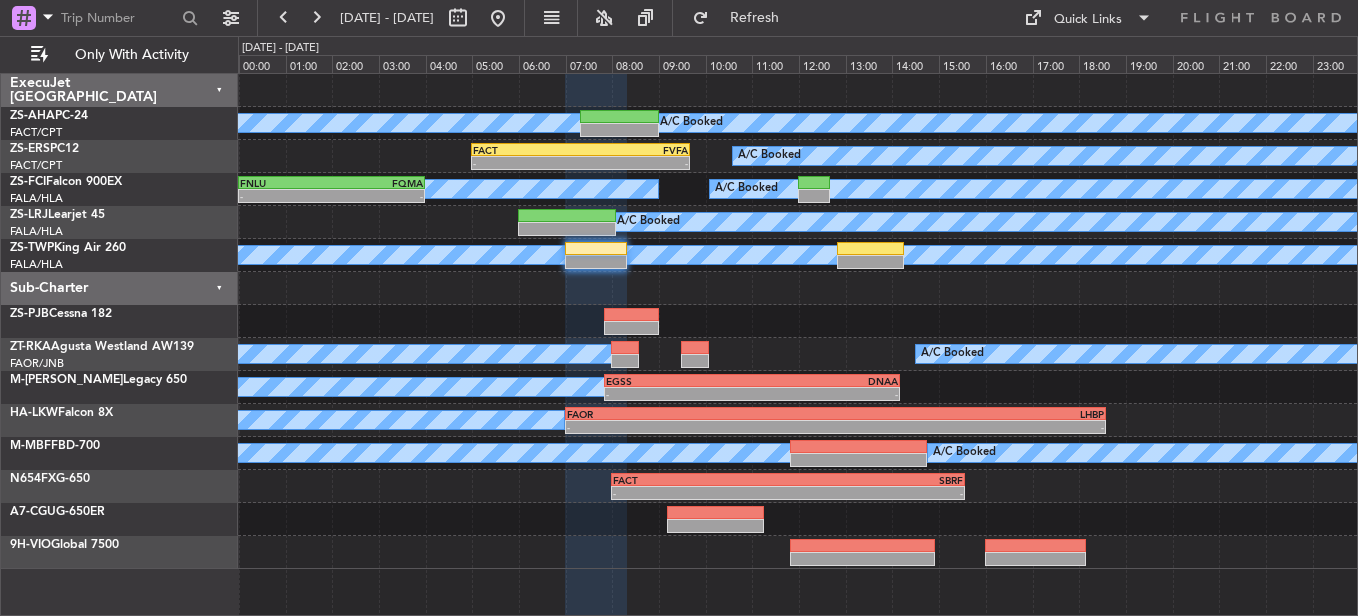 scroll, scrollTop: 0, scrollLeft: 0, axis: both 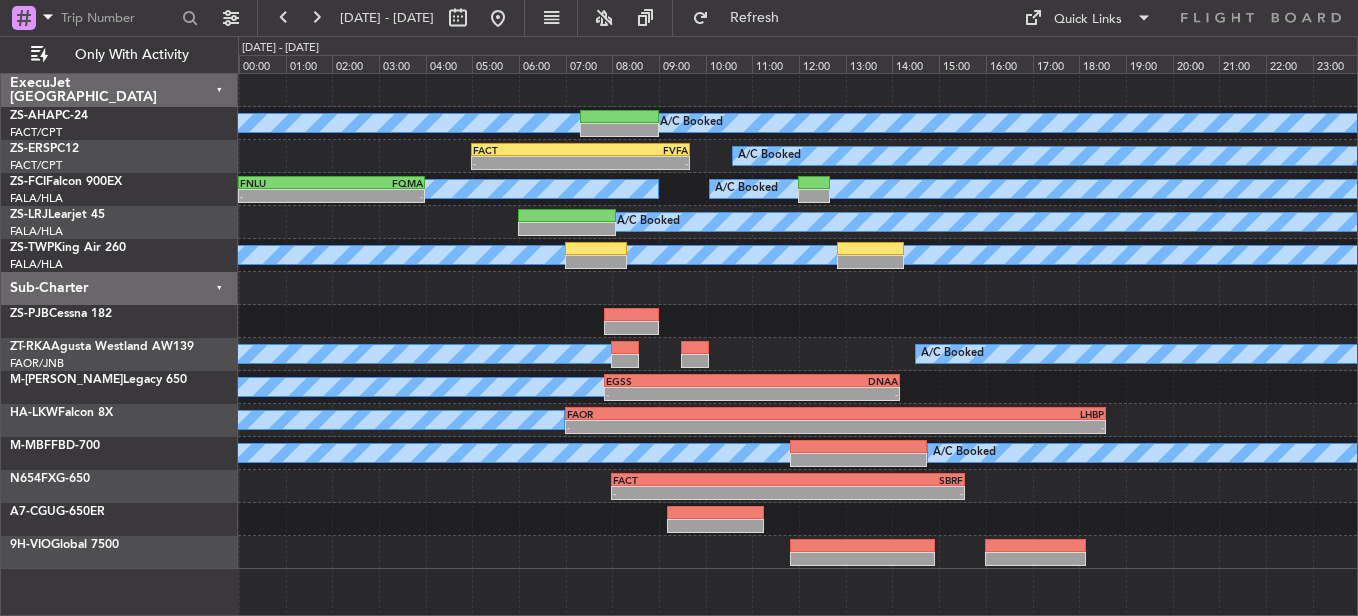 click on "19 Jul 2025 - 19 Jul 2025" at bounding box center (391, 18) 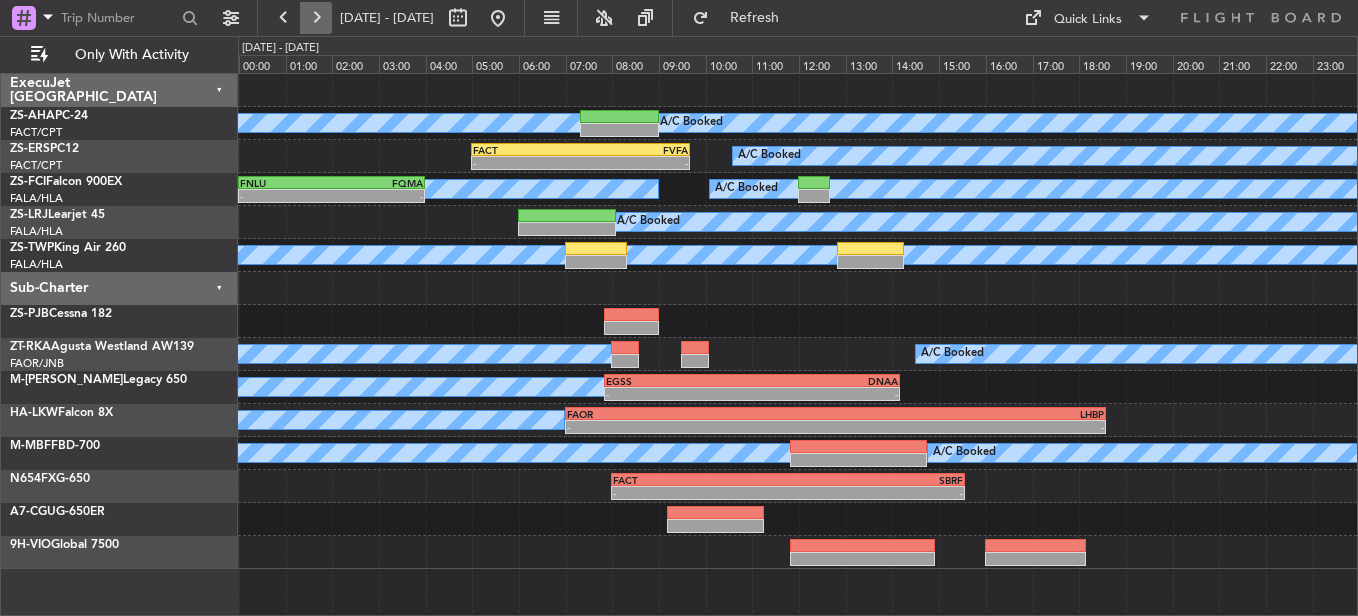 click at bounding box center (316, 18) 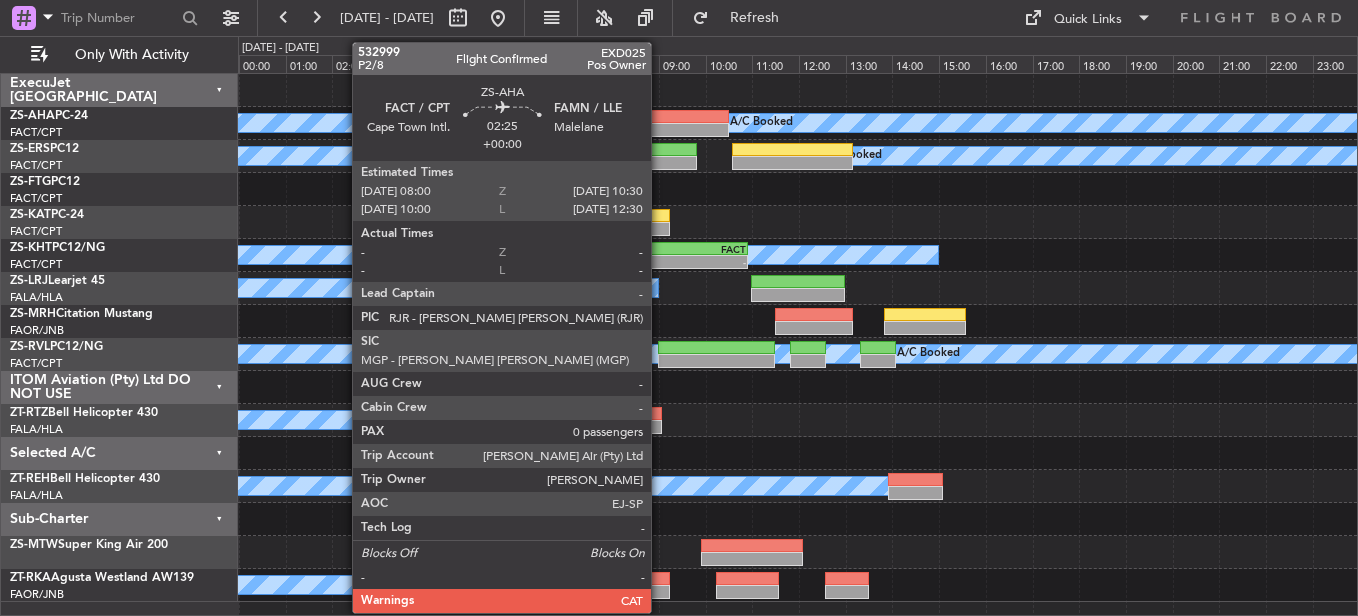 click 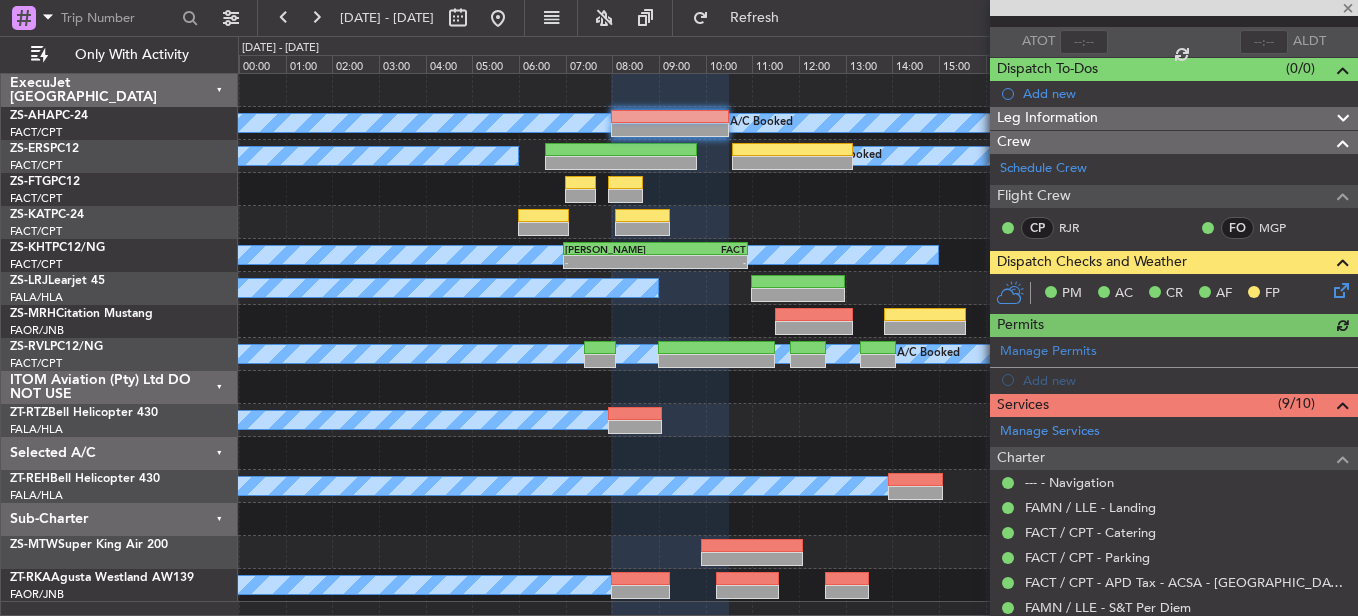 scroll, scrollTop: 298, scrollLeft: 0, axis: vertical 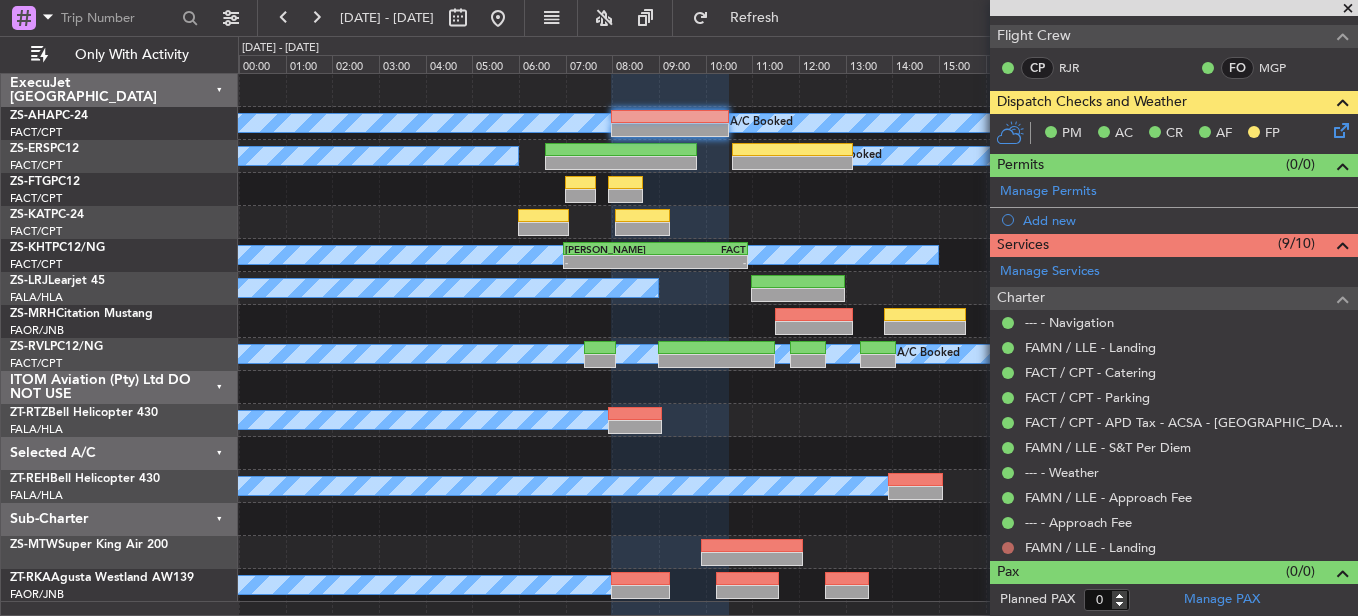 click at bounding box center [1008, 548] 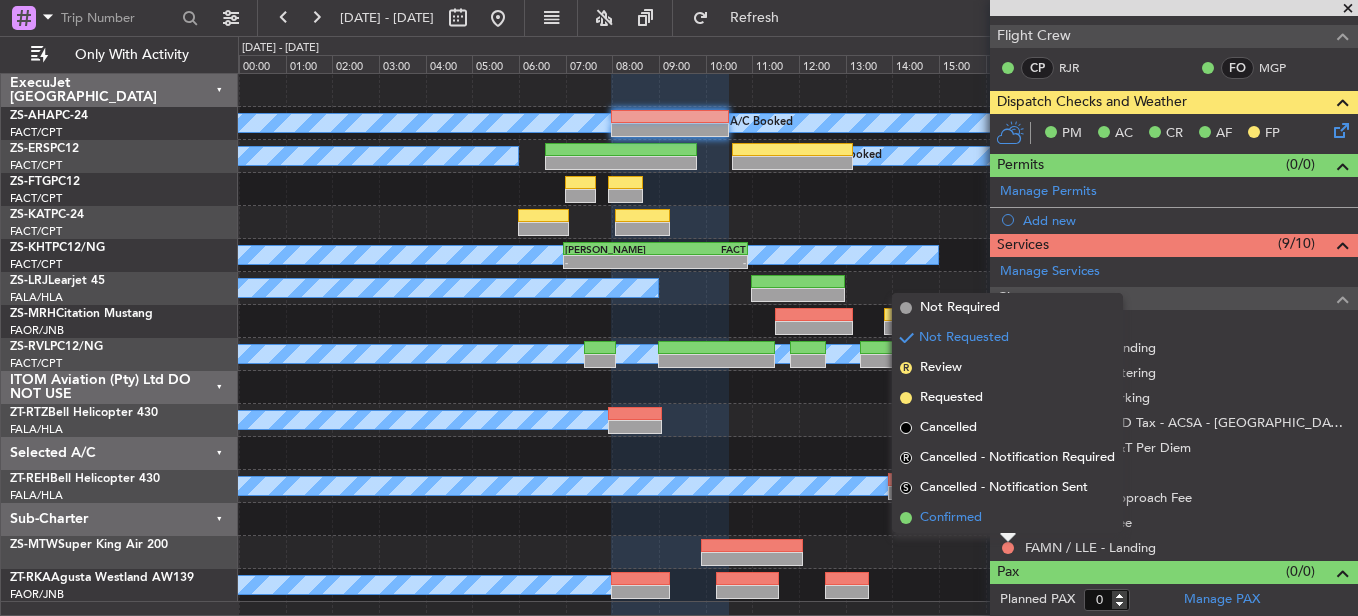 click on "Confirmed" at bounding box center (1007, 518) 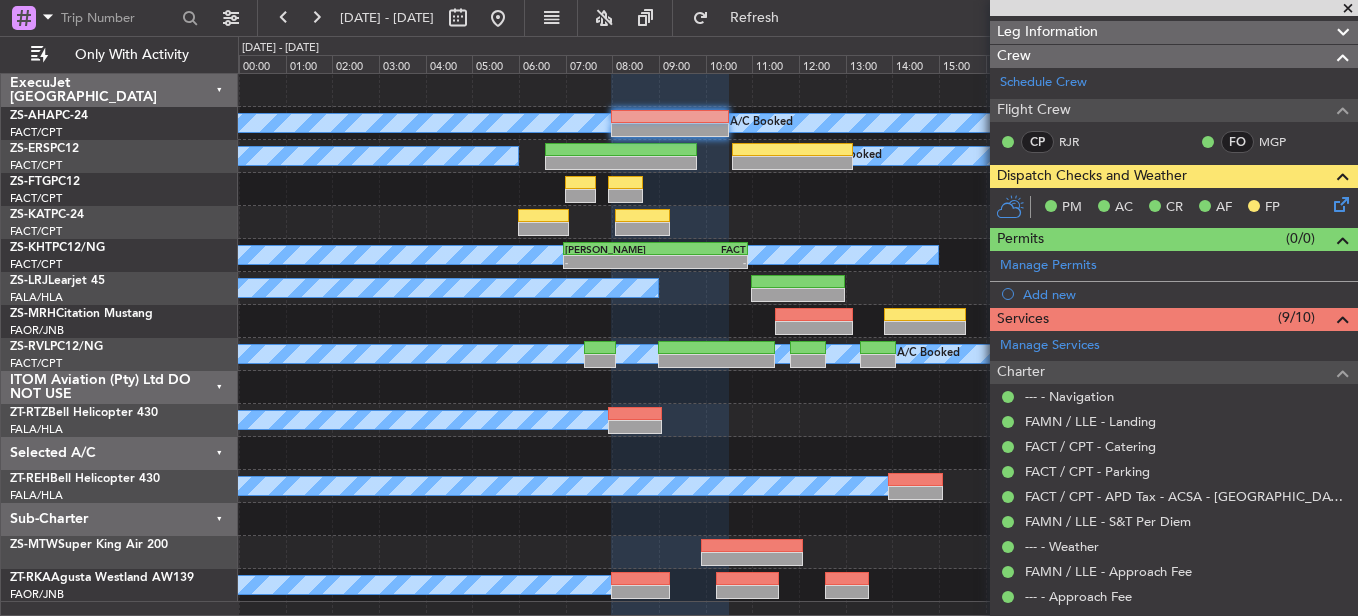 scroll, scrollTop: 298, scrollLeft: 0, axis: vertical 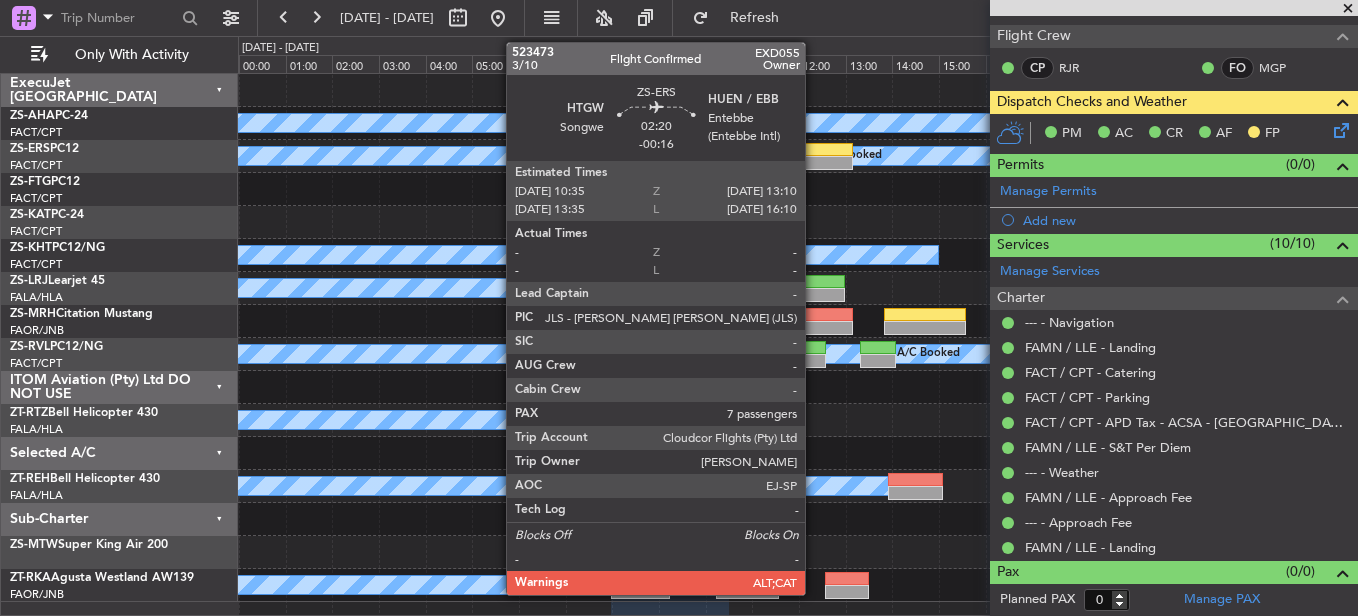 click 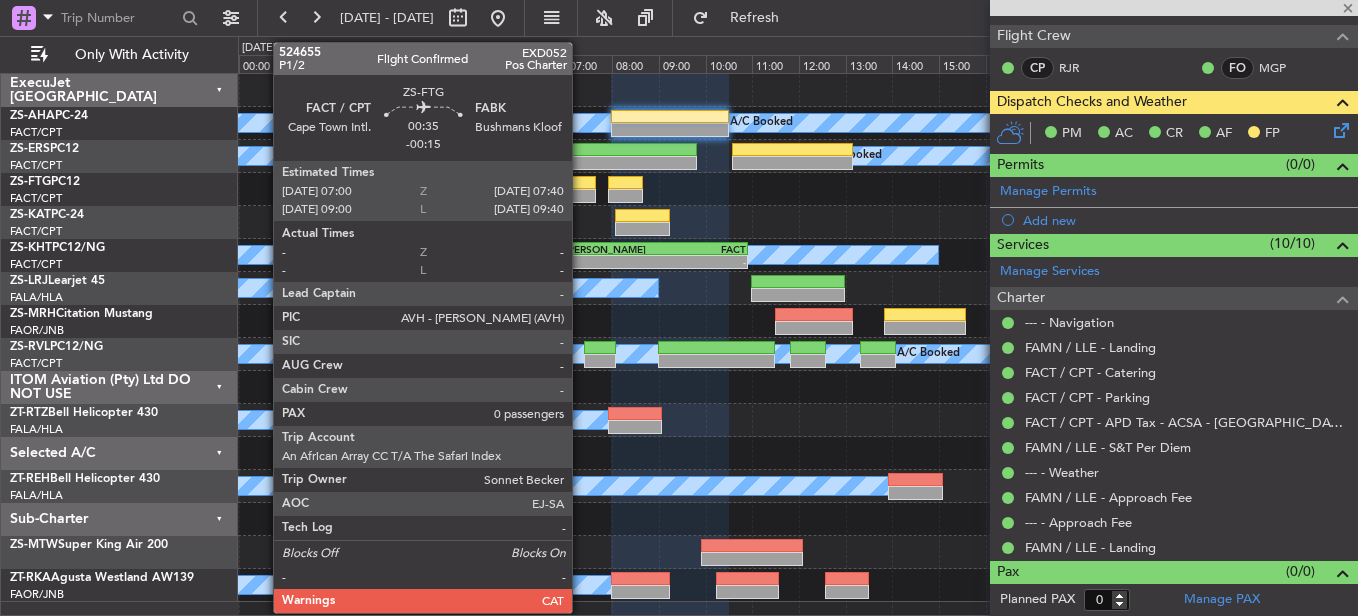 type on "-00:16" 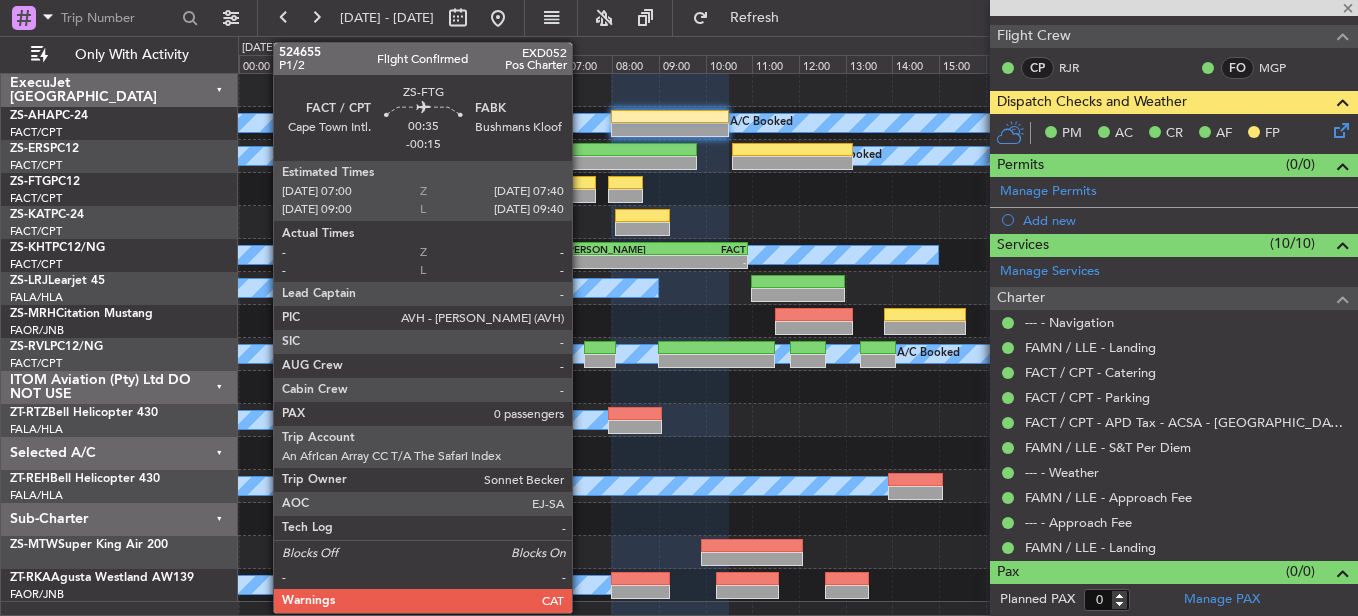 type on "7" 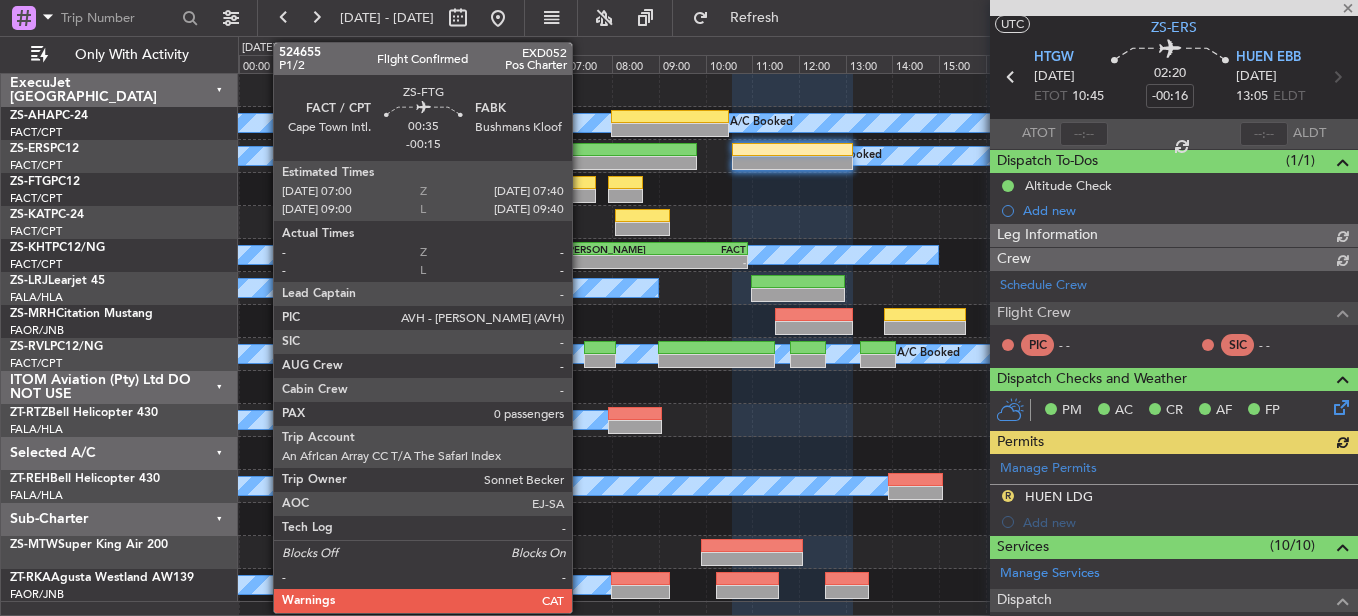 scroll, scrollTop: 323, scrollLeft: 0, axis: vertical 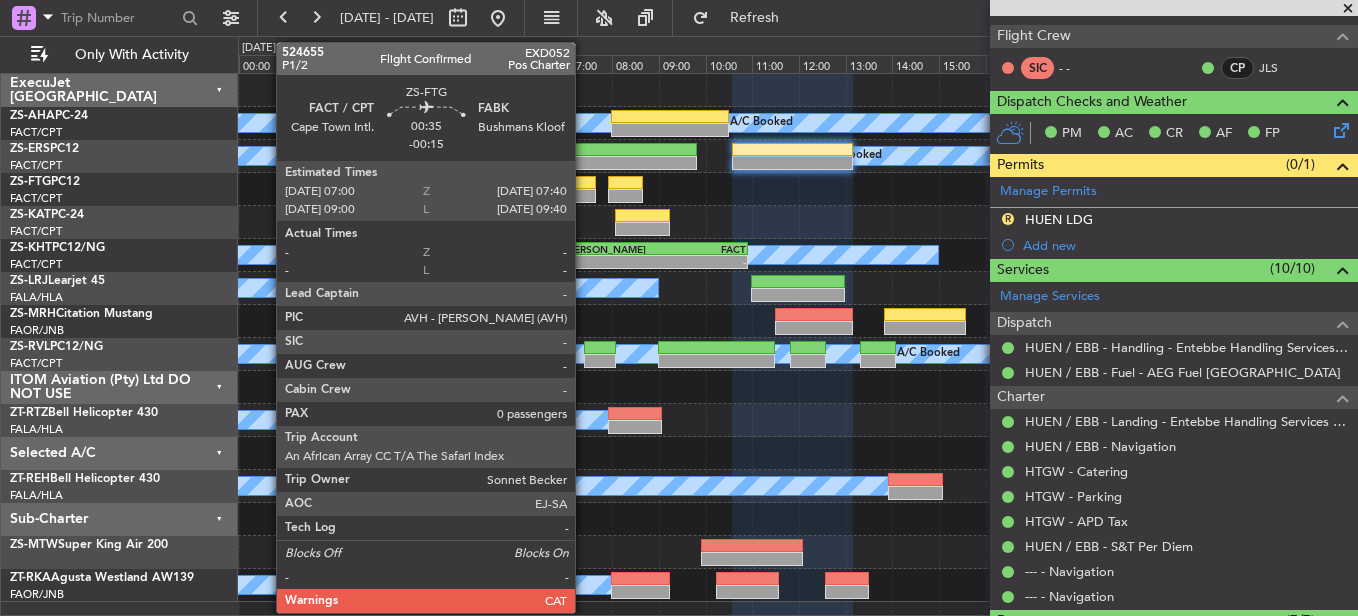 click 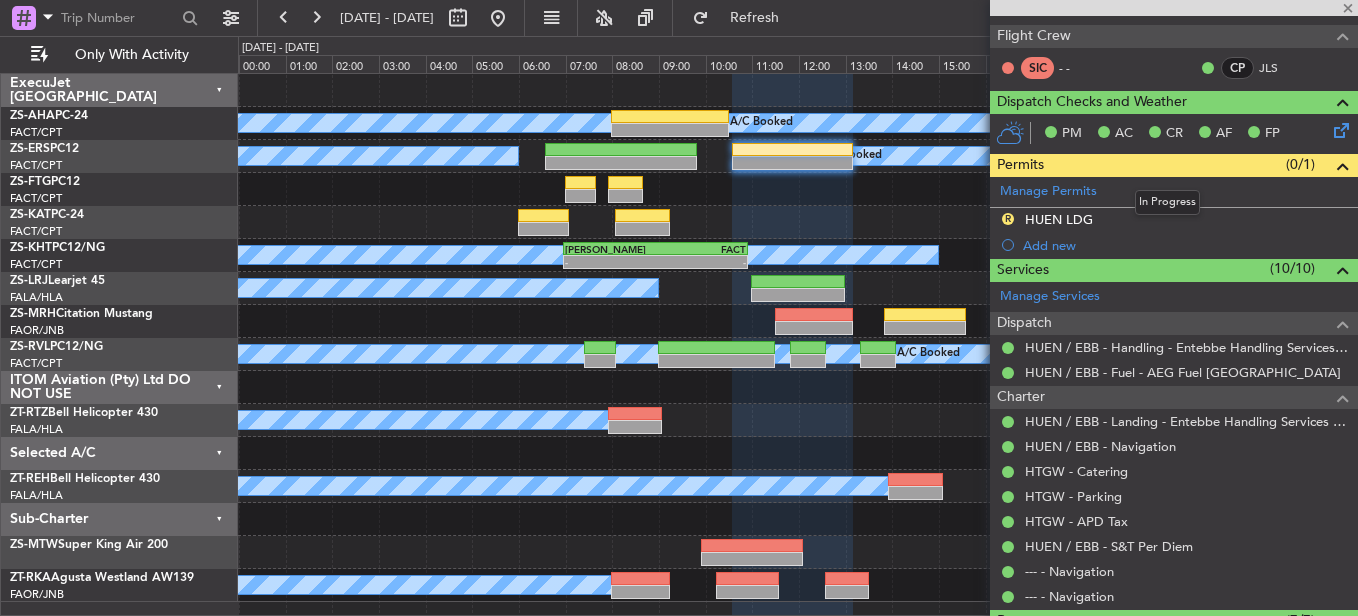 type on "-00:15" 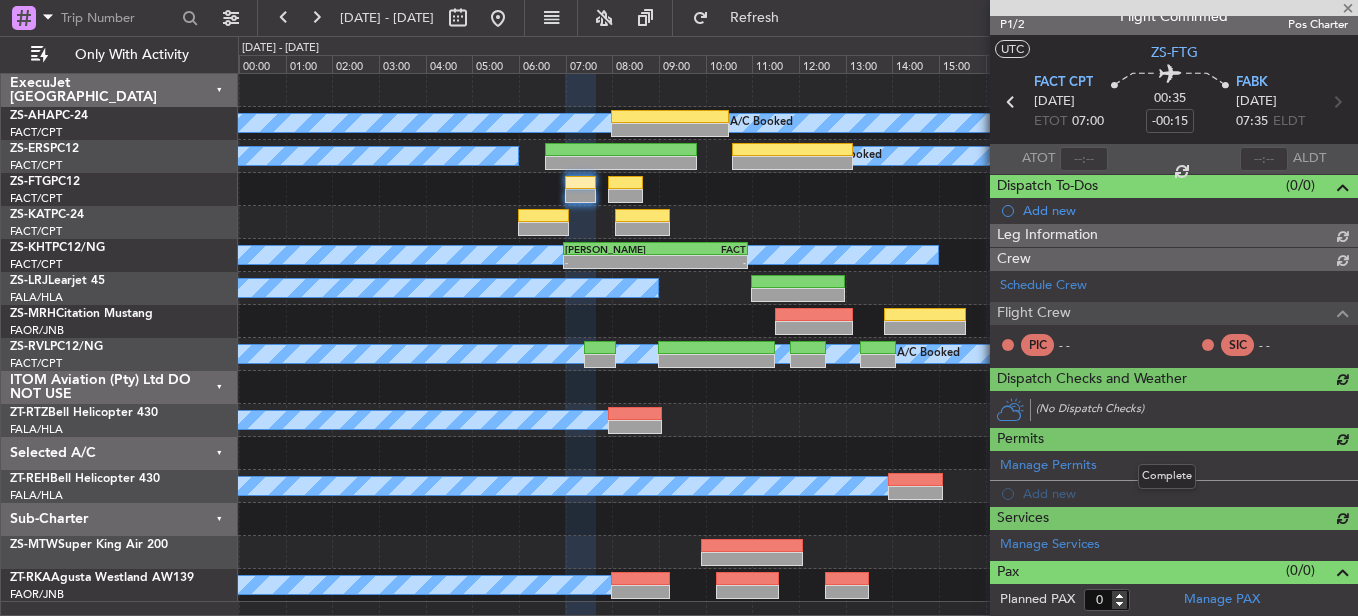 scroll, scrollTop: 298, scrollLeft: 0, axis: vertical 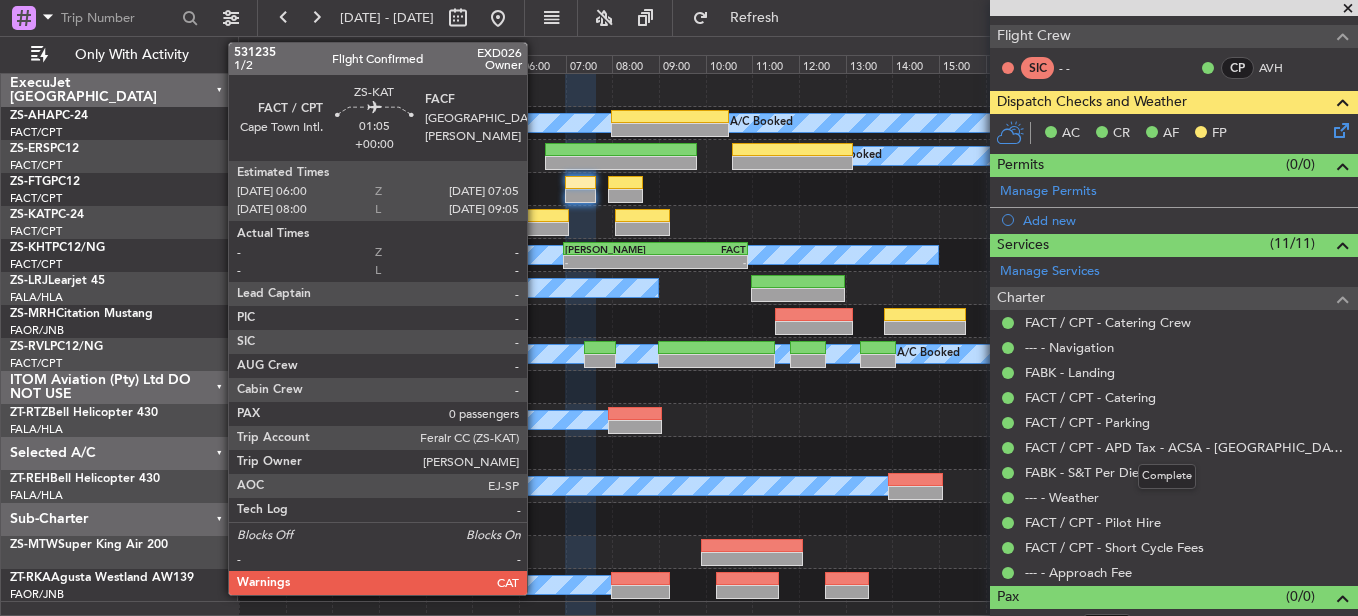 click 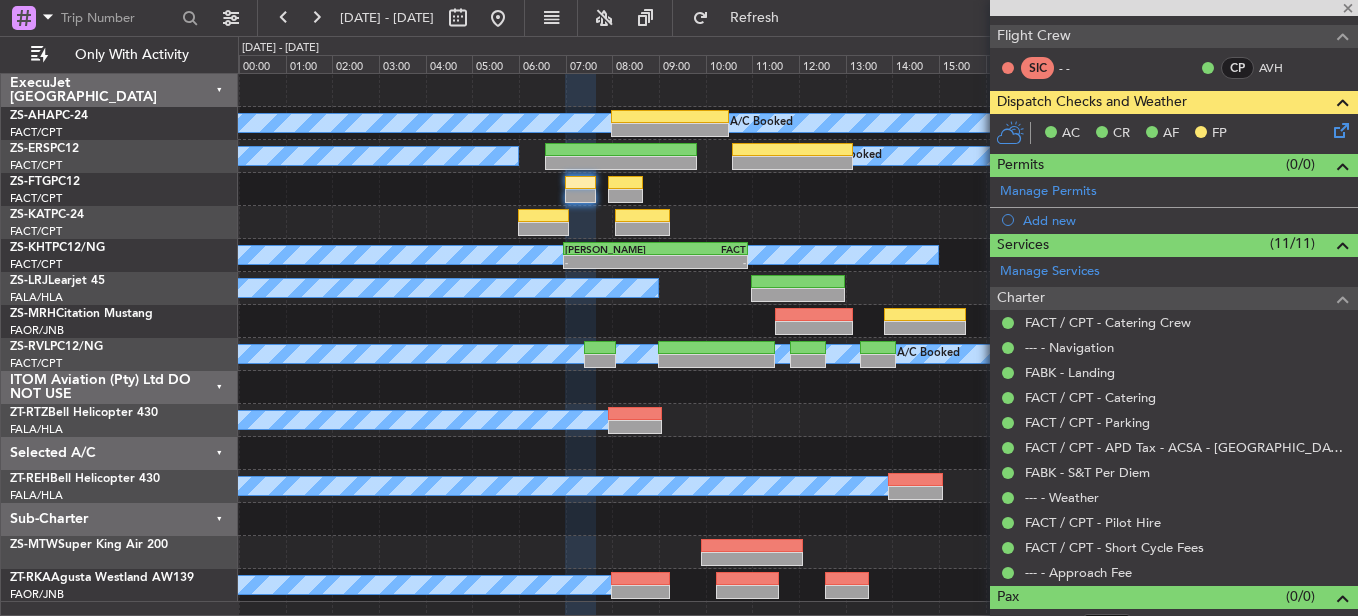 type 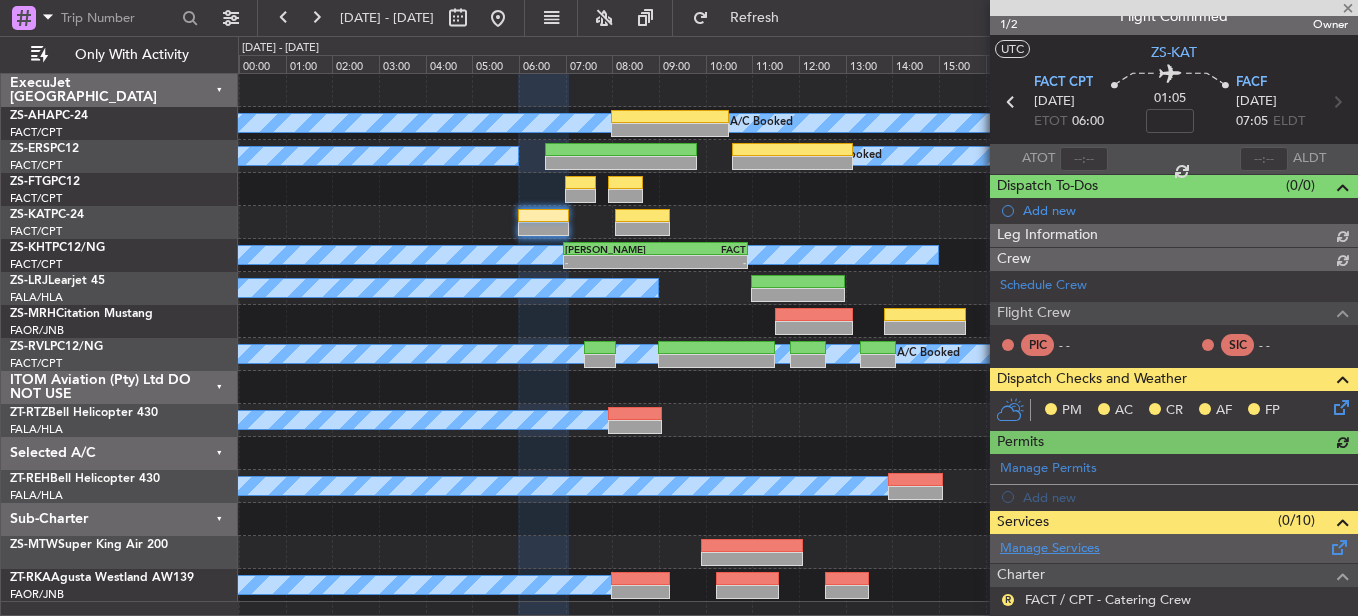 scroll, scrollTop: 298, scrollLeft: 0, axis: vertical 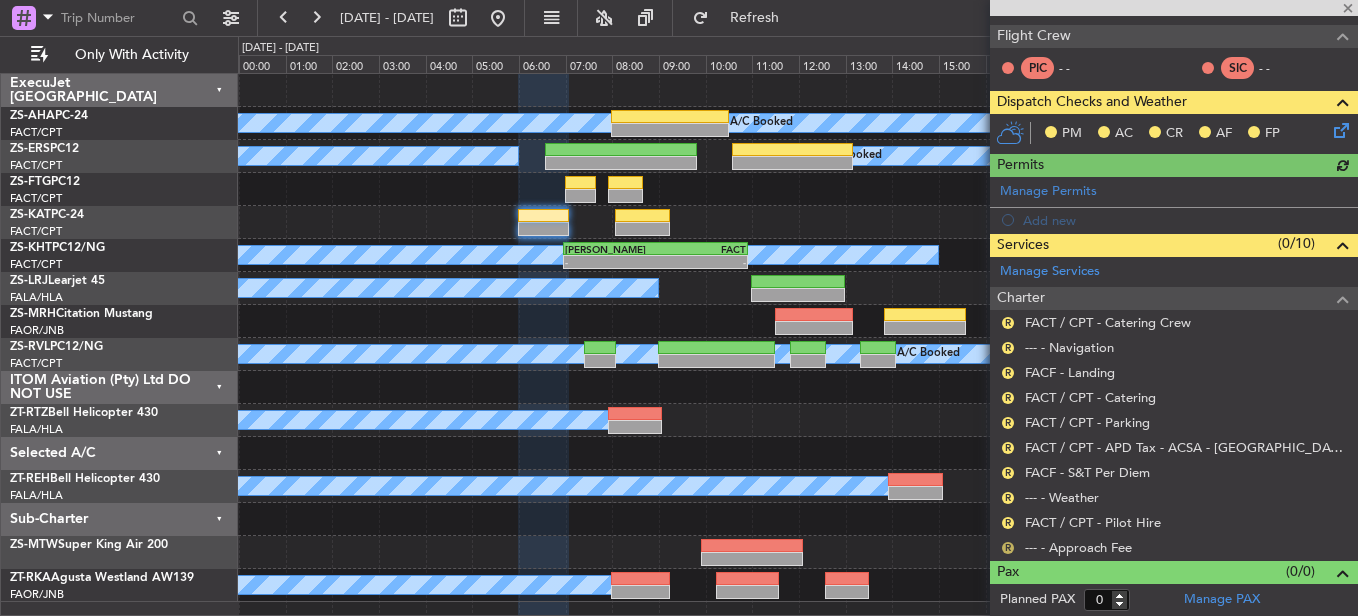 click on "R" at bounding box center (1008, 548) 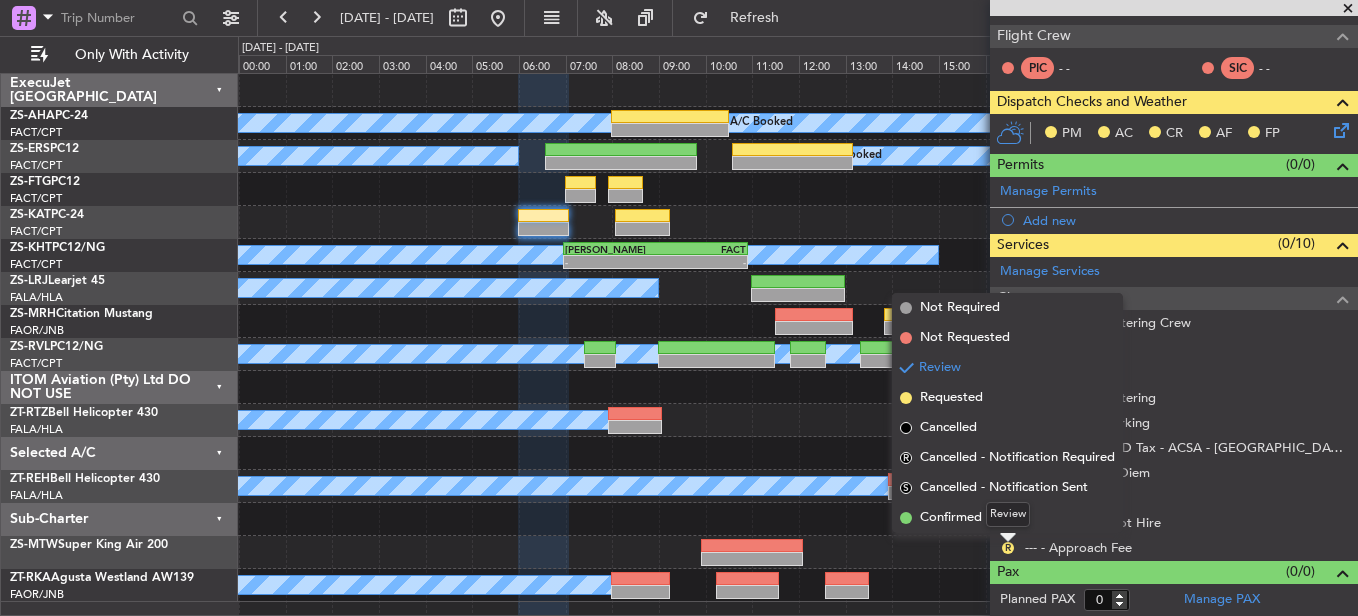click on "Review" at bounding box center (1008, 514) 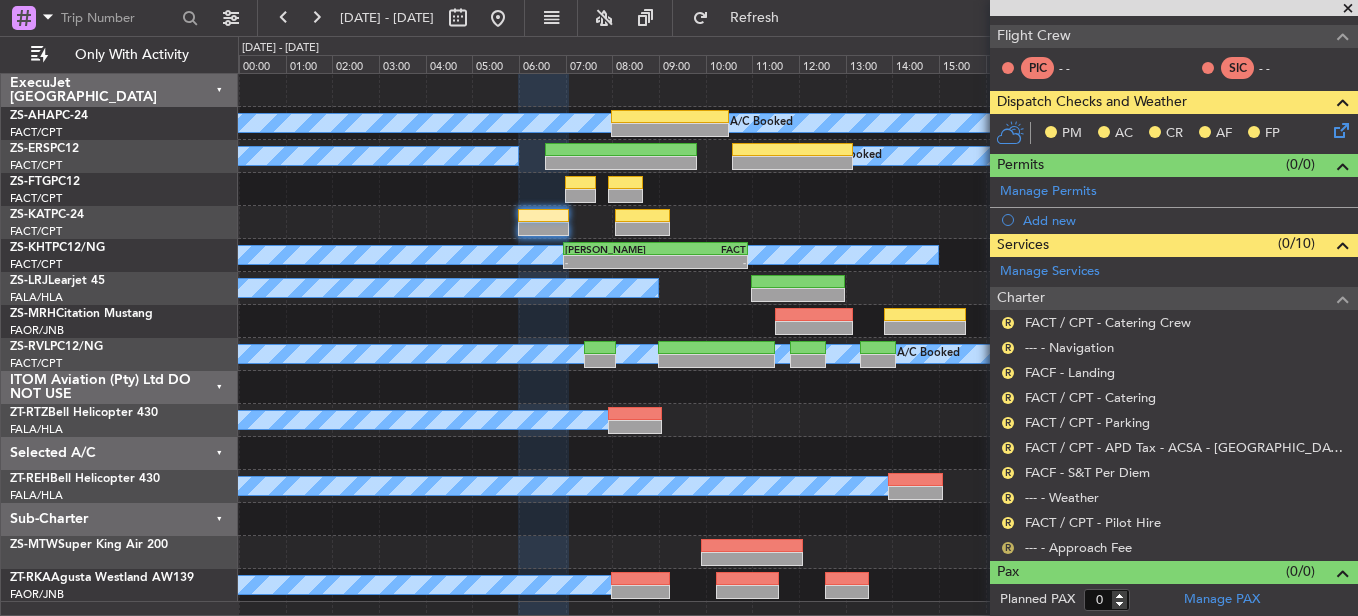 click on "R" at bounding box center (1008, 548) 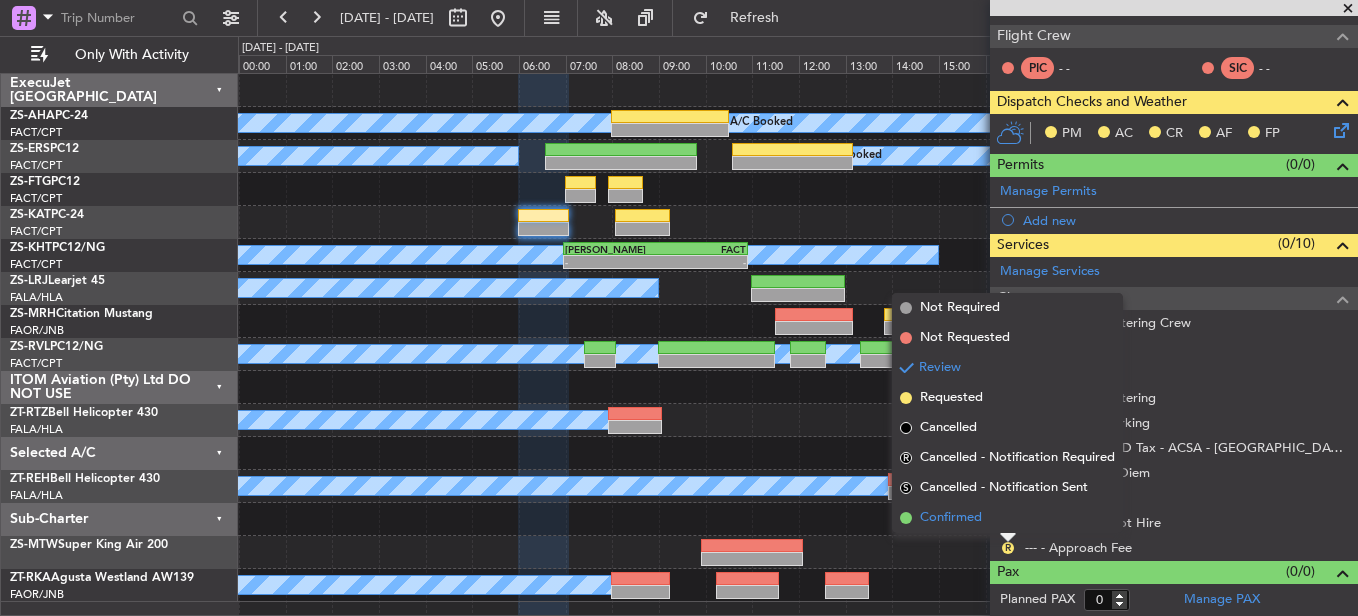 click on "Confirmed" at bounding box center [951, 518] 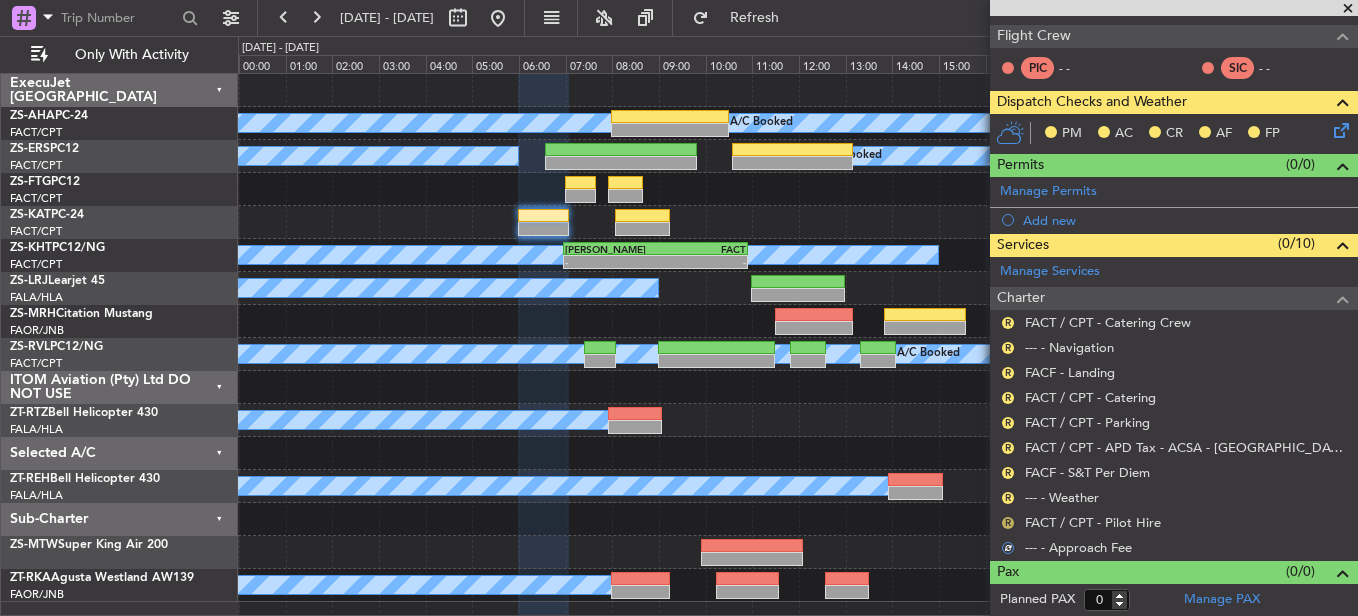 click on "R" at bounding box center (1008, 523) 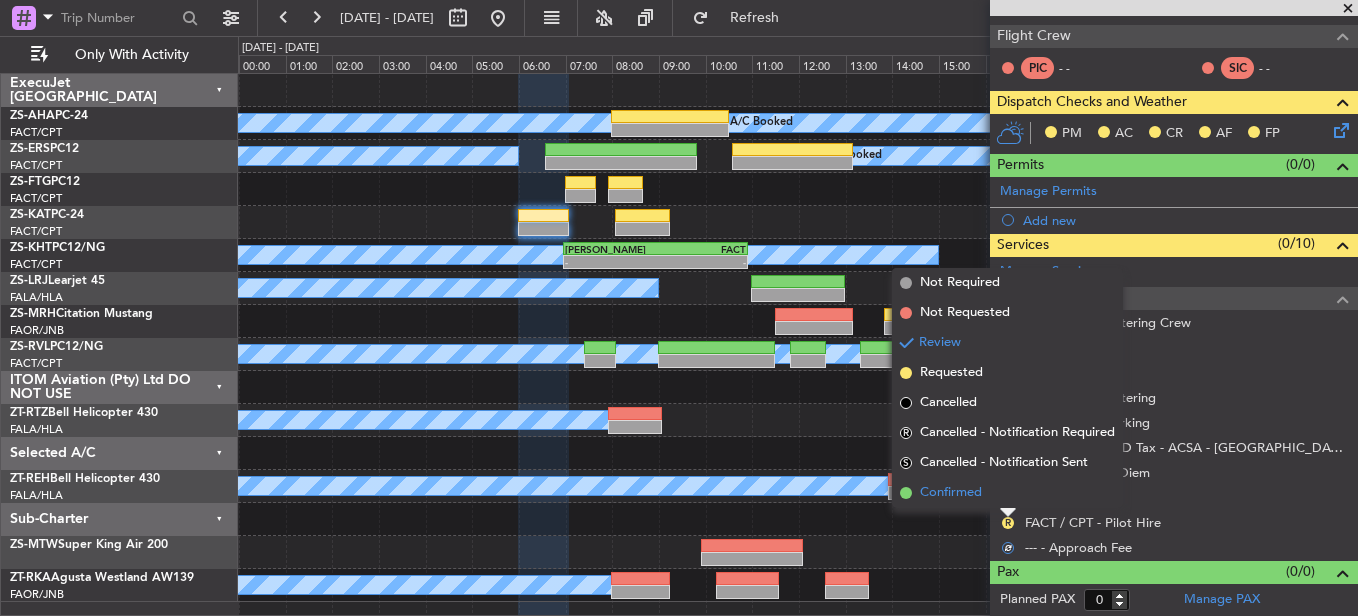 click on "Confirmed" at bounding box center (1007, 493) 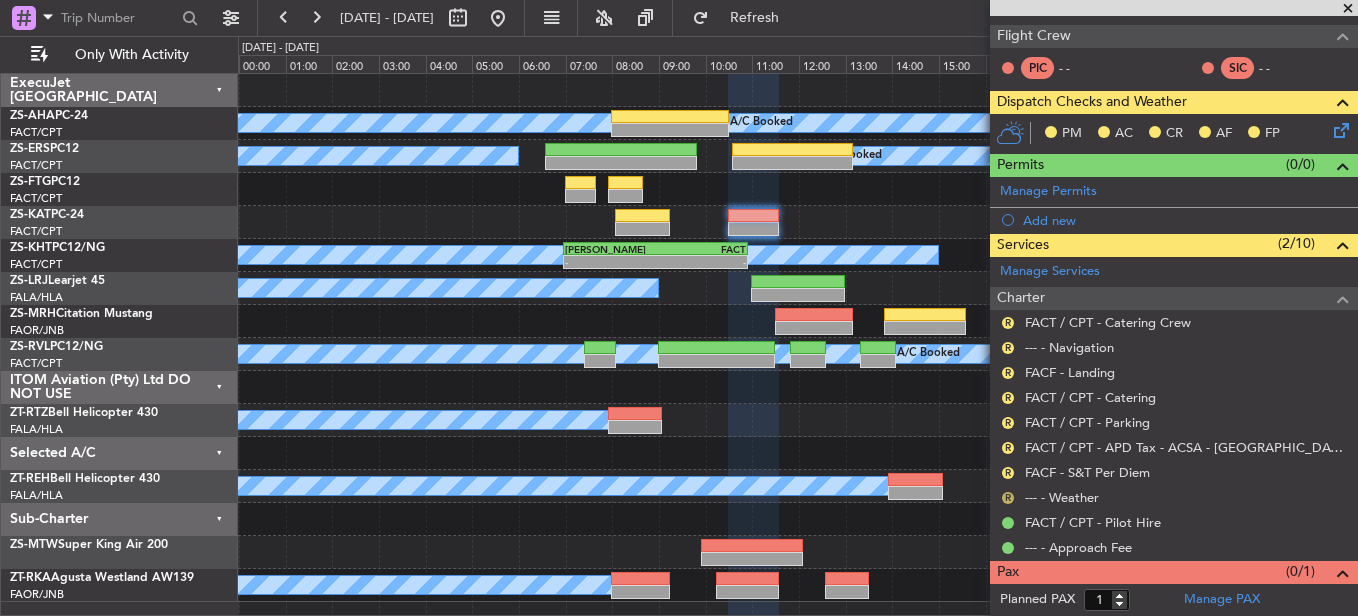 click on "R" at bounding box center [1008, 498] 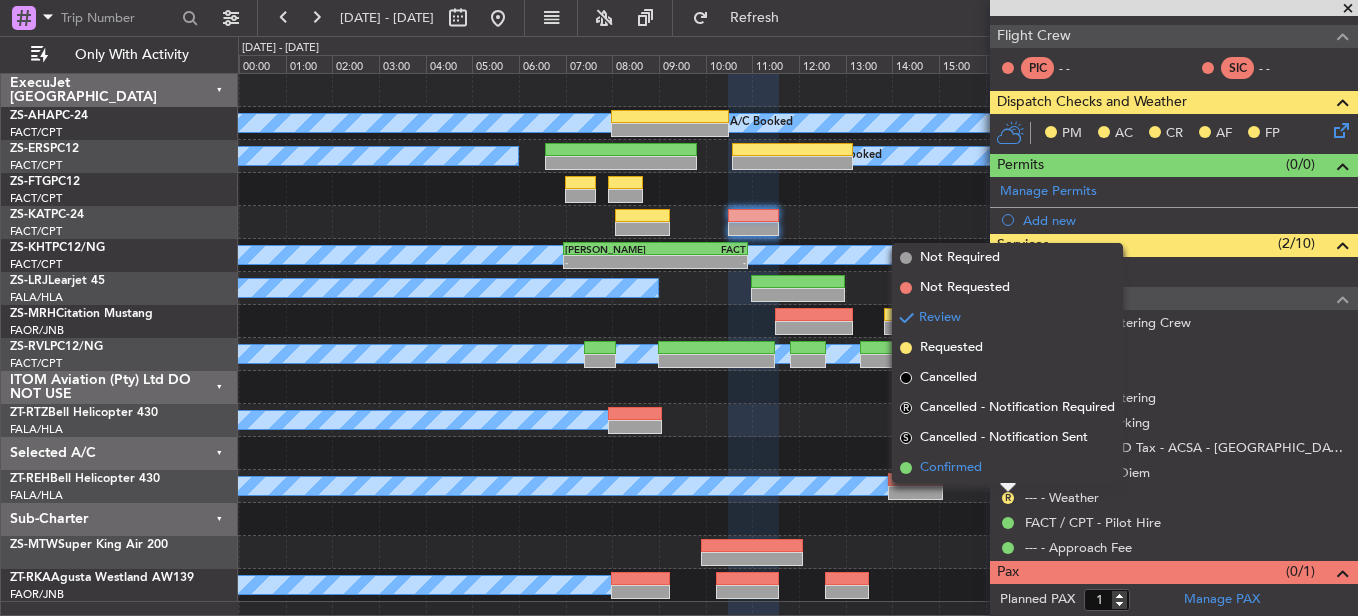 click on "Confirmed" at bounding box center [1007, 468] 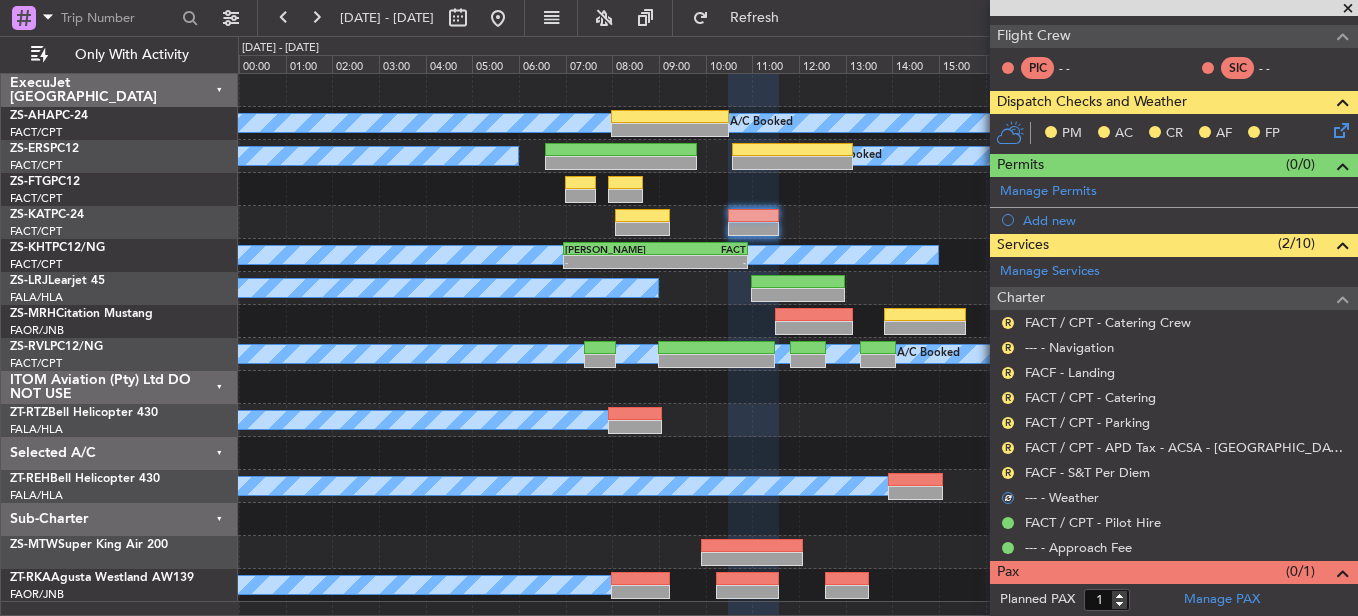 click on "R" at bounding box center (1008, 473) 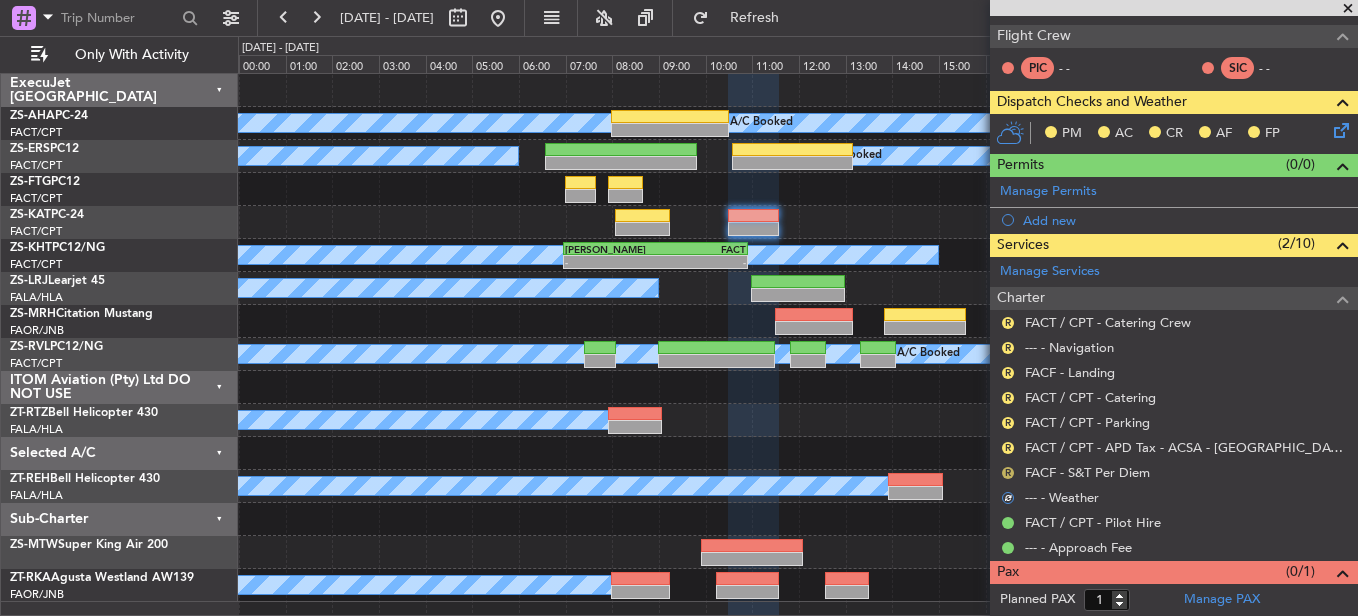 click on "R" at bounding box center [1008, 473] 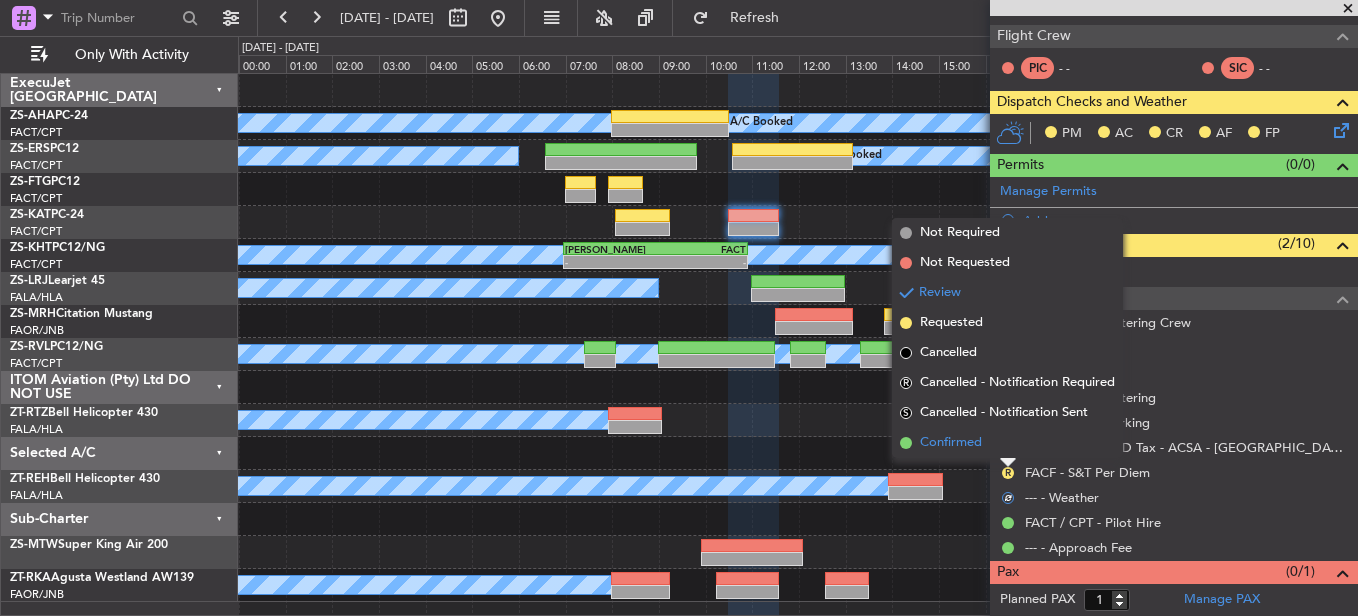 click on "Confirmed" at bounding box center (1007, 443) 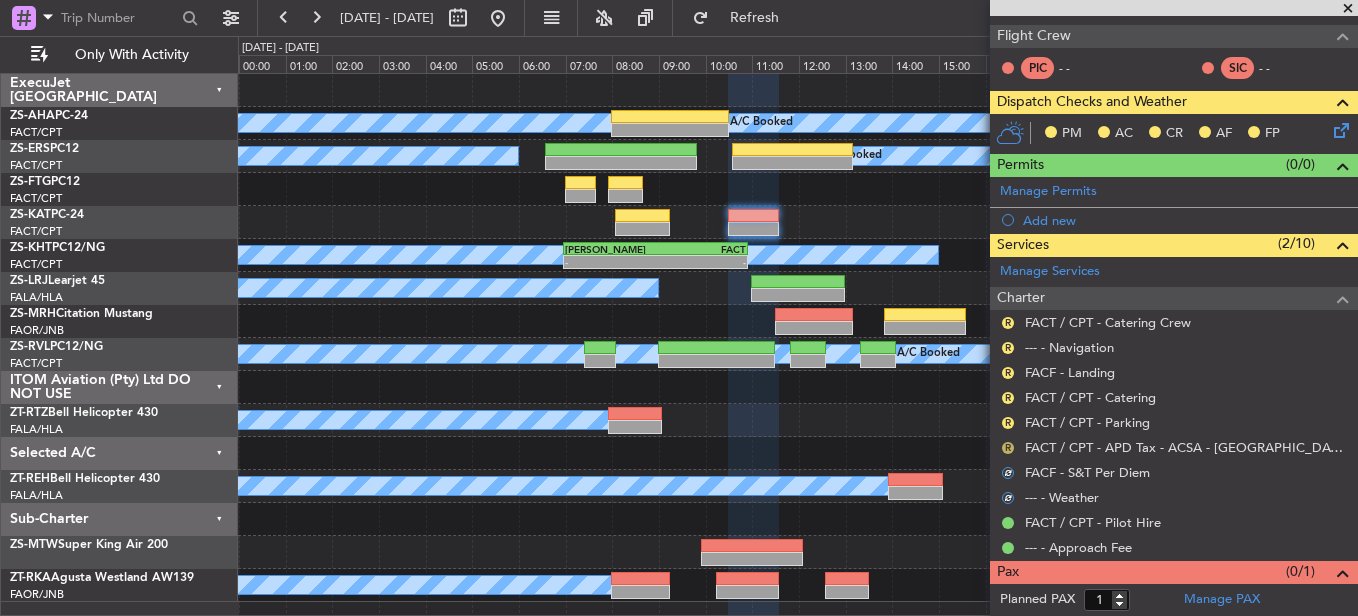 click on "R" at bounding box center (1008, 448) 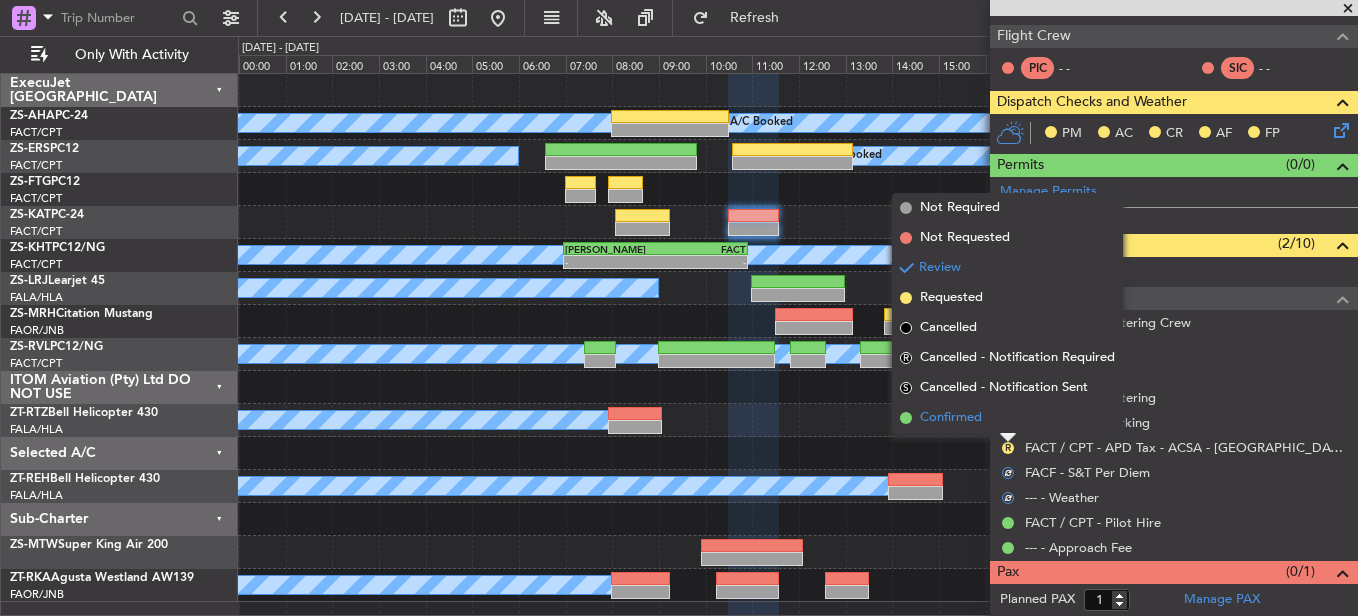 click on "Confirmed" at bounding box center [1007, 418] 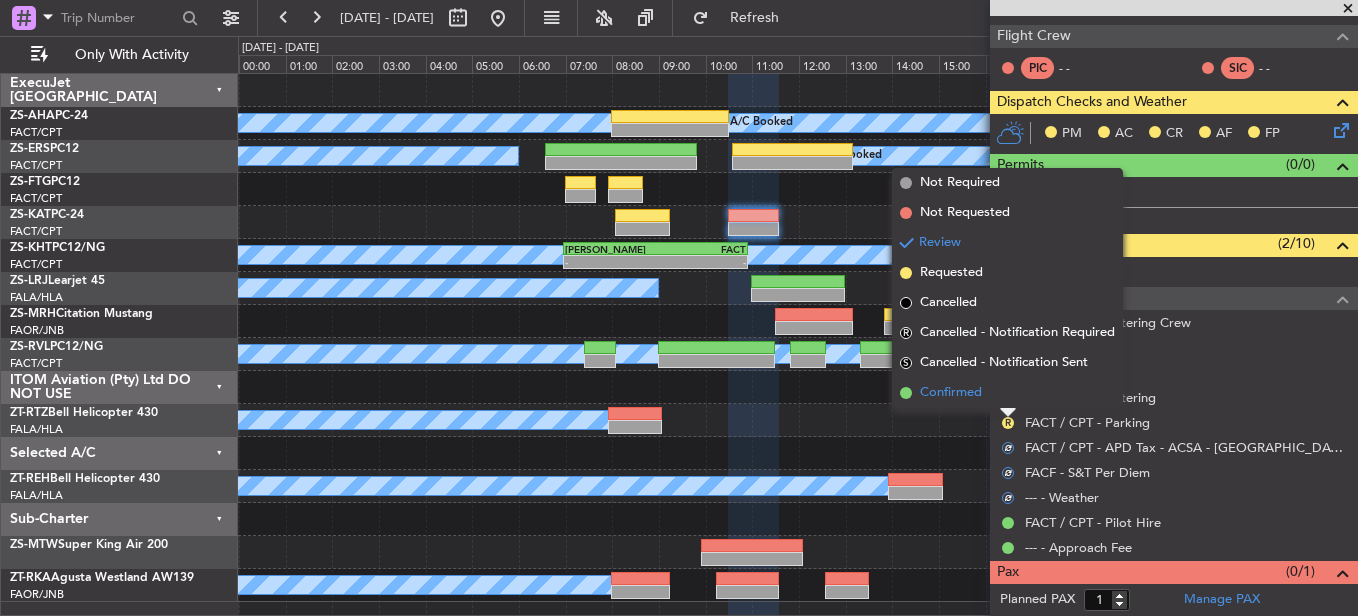 click on "Confirmed" at bounding box center [1007, 393] 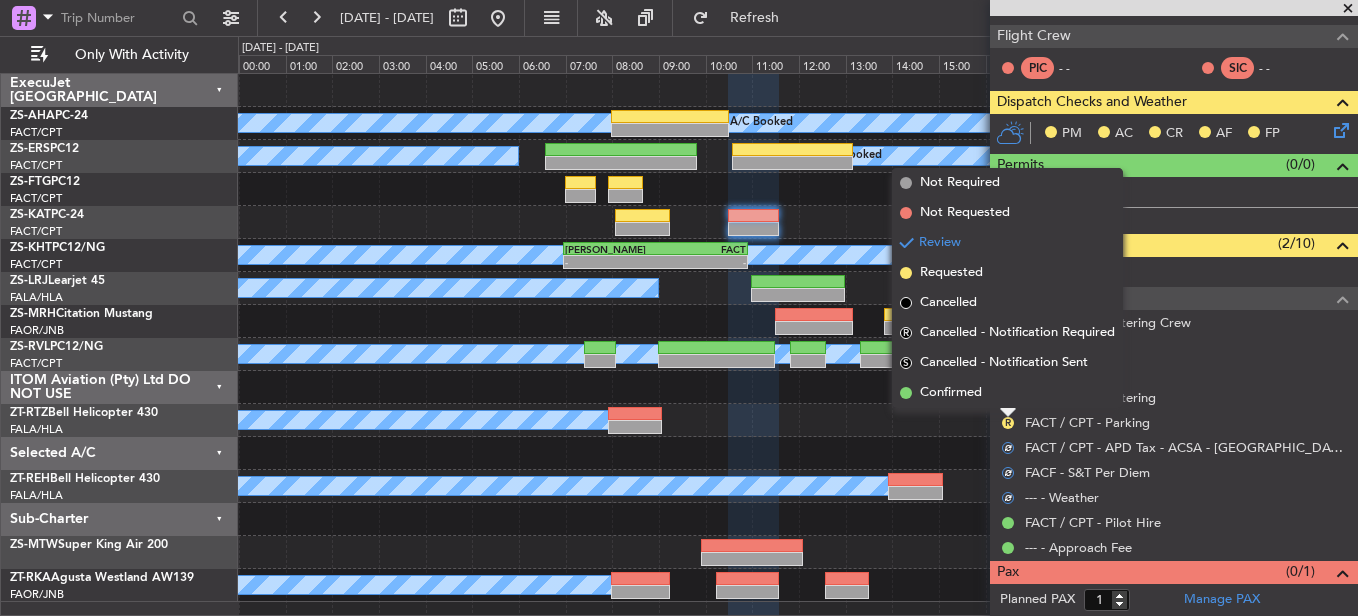 click on "R" at bounding box center [1008, 398] 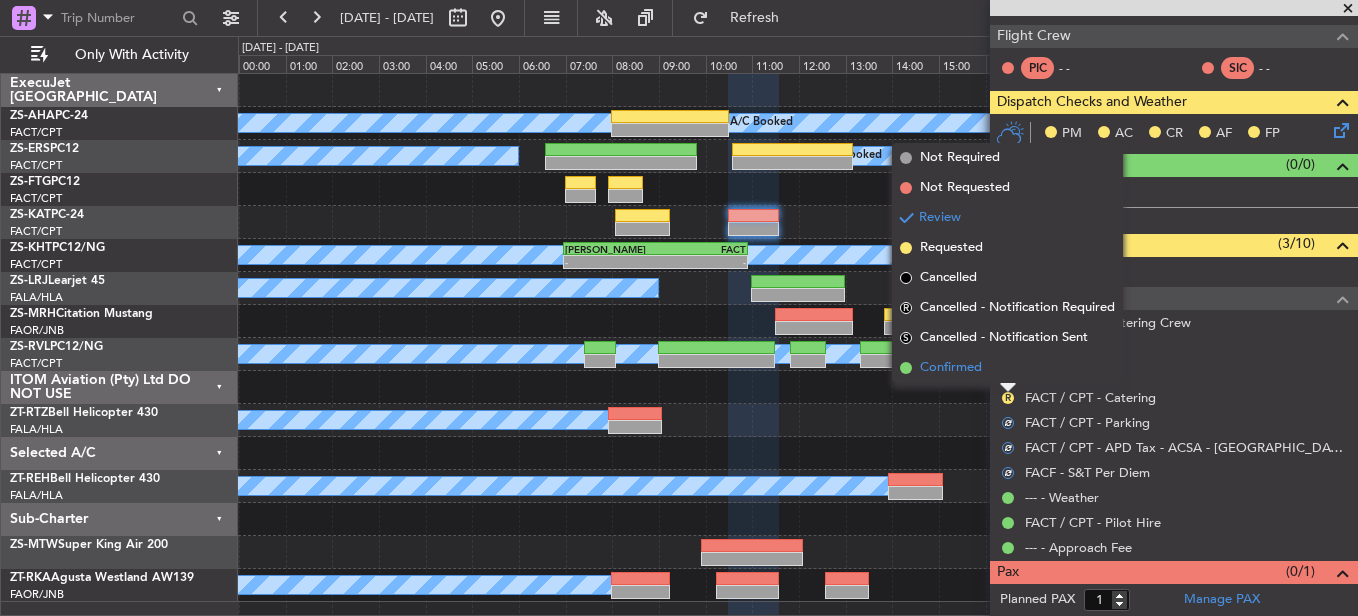 click on "Confirmed" at bounding box center (1007, 368) 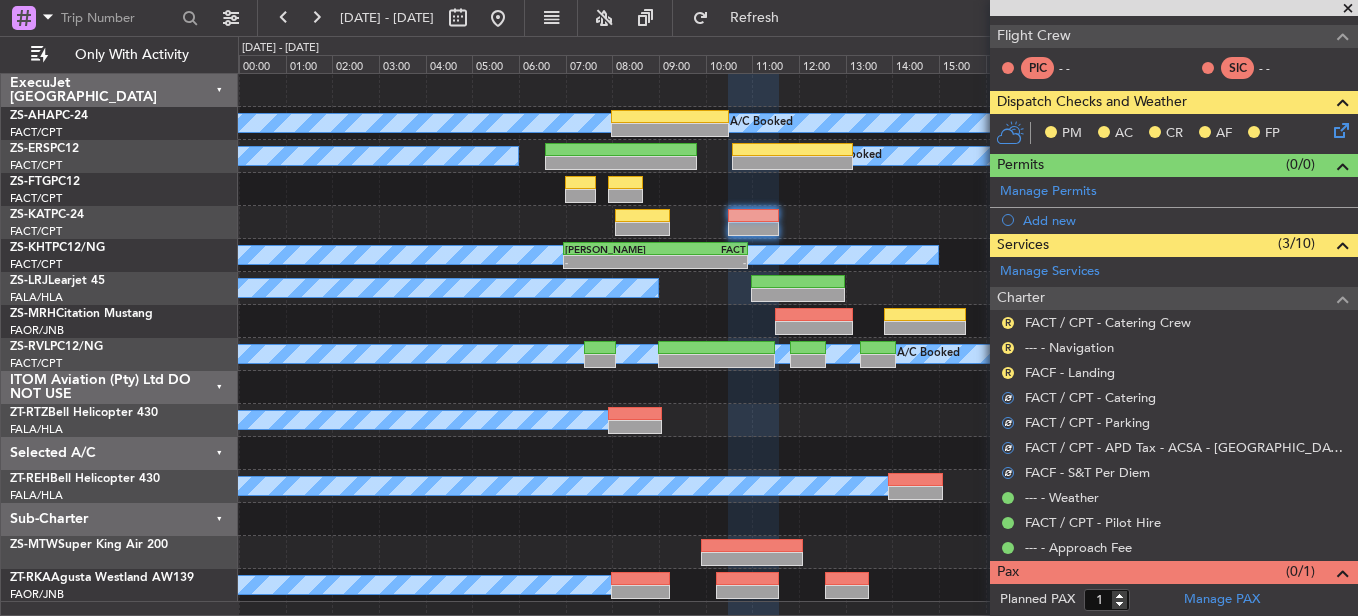 click on "R" at bounding box center [1008, 373] 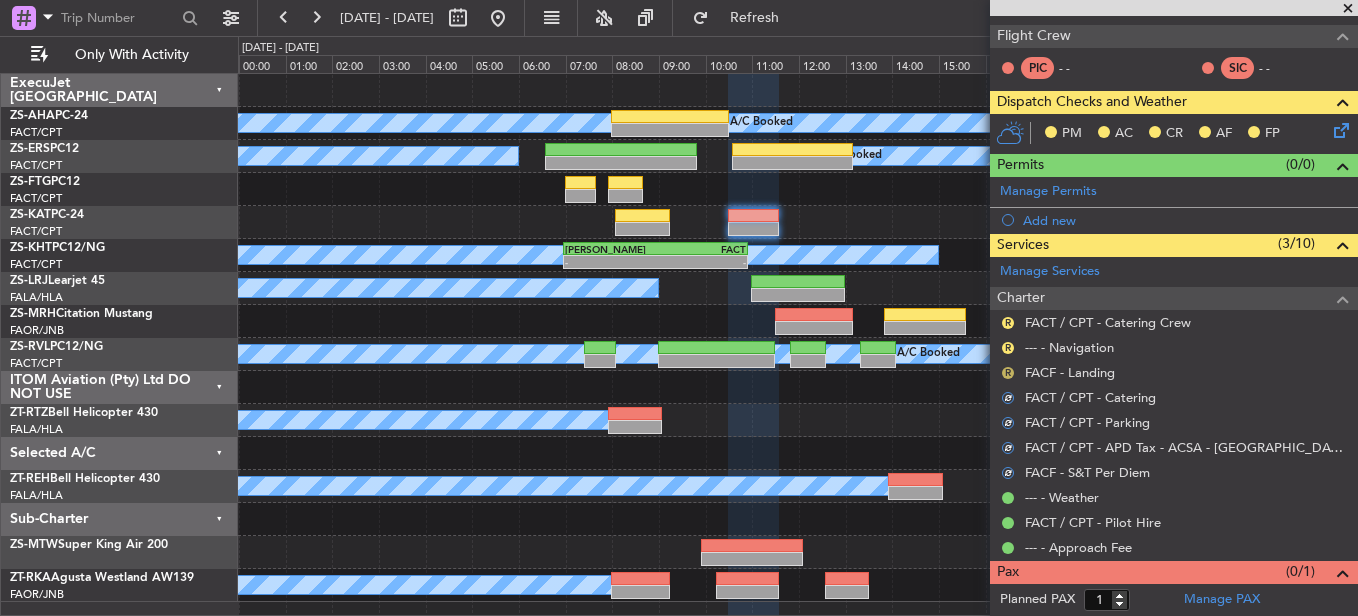 click on "R" at bounding box center (1008, 373) 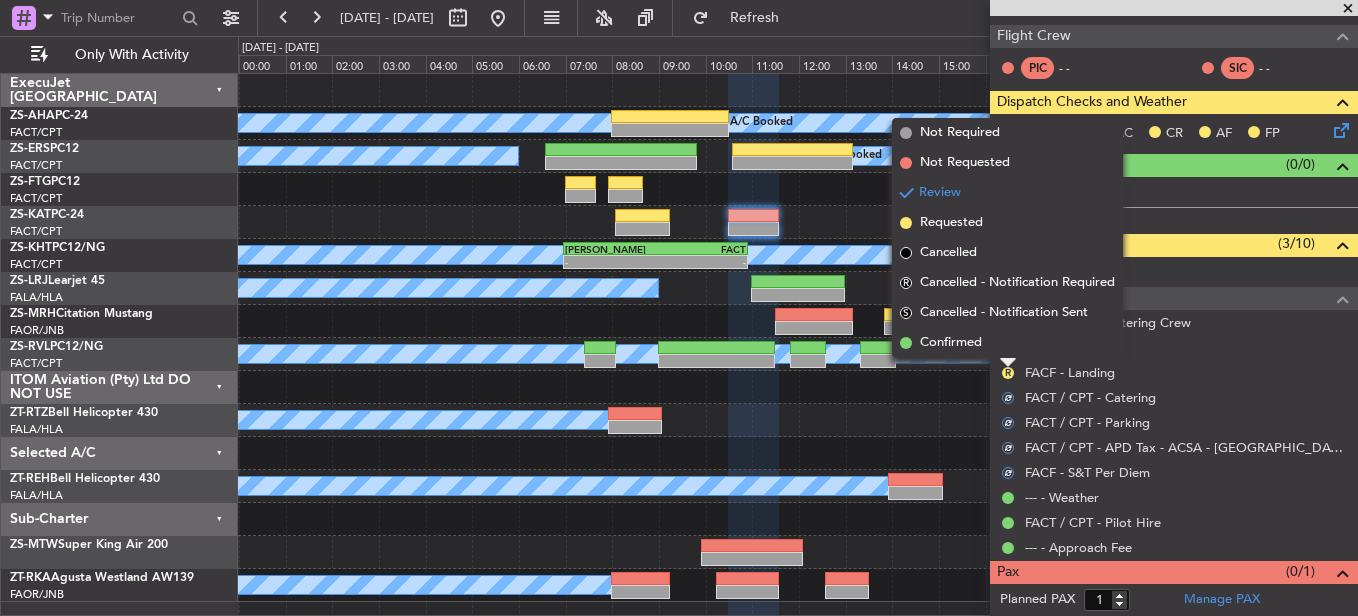 click on "Confirmed" at bounding box center [1007, 343] 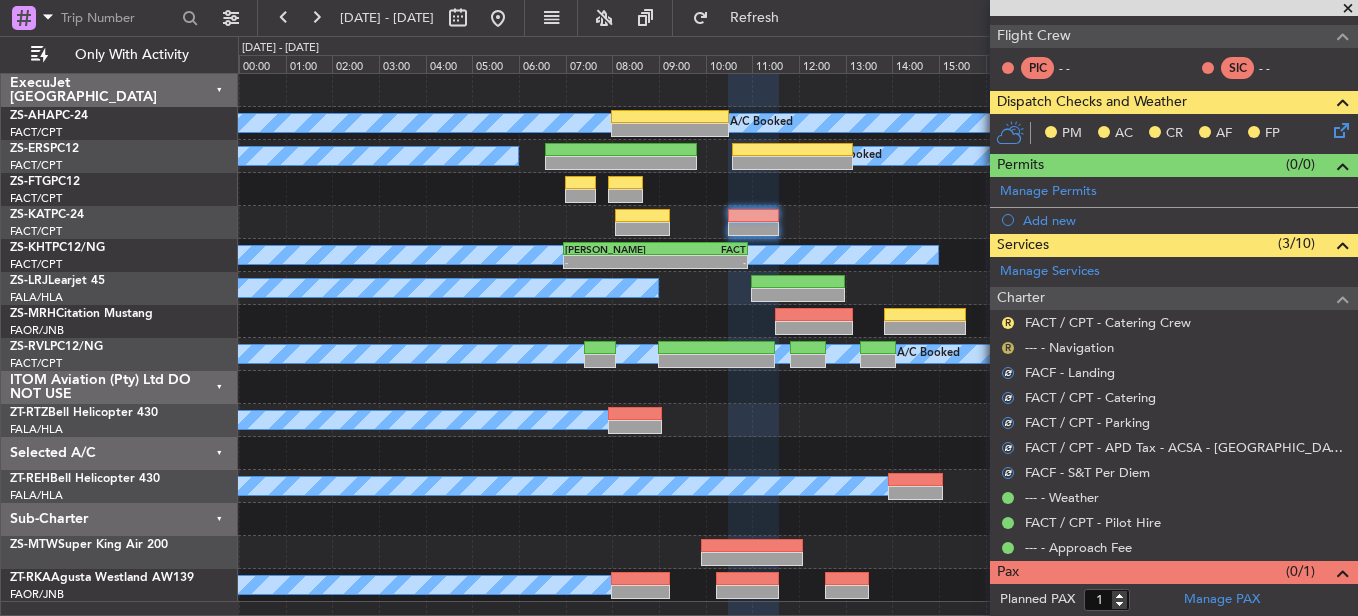 click on "R   FACT / CPT - Catering Crew   R   --- - Navigation   FACF - Landing   FACT / CPT - Catering   FACT / CPT - Parking   FACT / CPT - APD Tax - ACSA - Cape Town International FACT / CPT   FACF - S&T Per Diem      --- - Weather      FACT / CPT - Pilot Hire      --- - Approach Fee" at bounding box center [1174, 435] 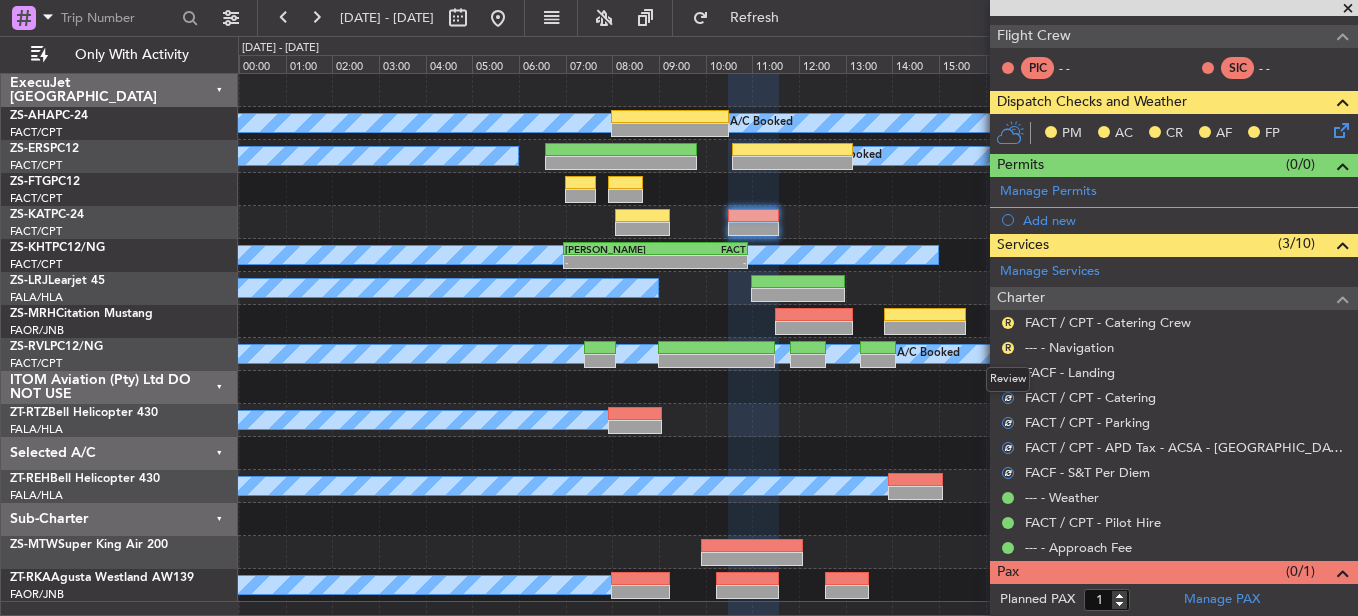click on "Review" at bounding box center [1008, 379] 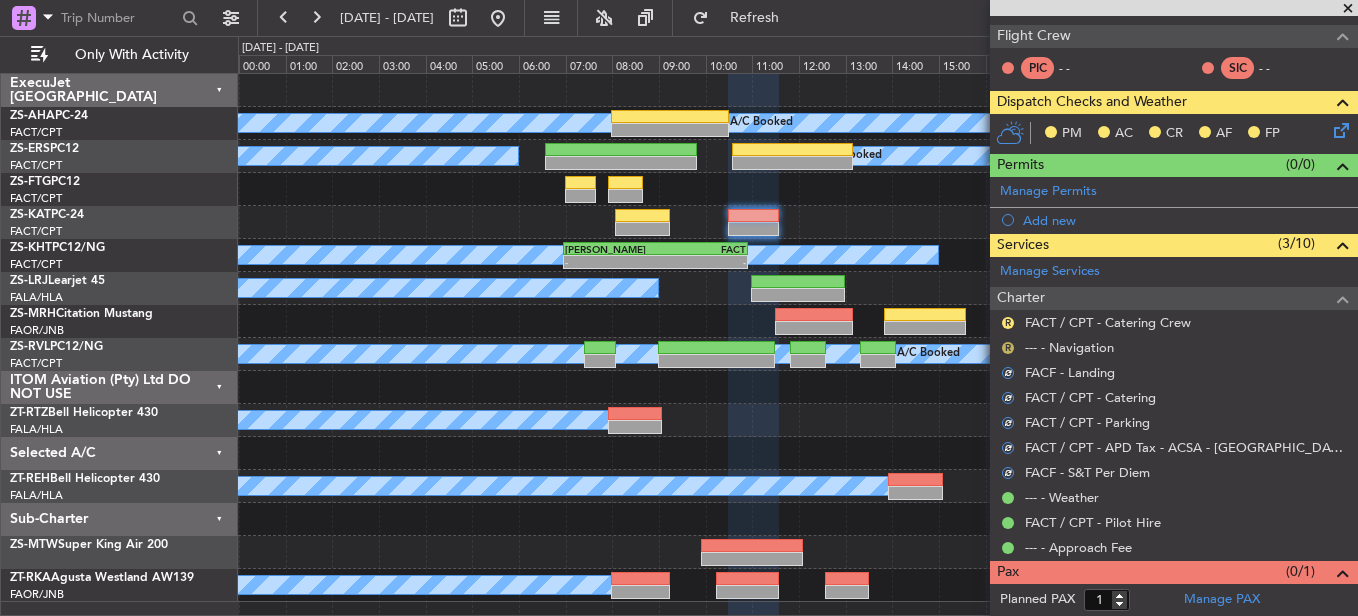 click on "R" at bounding box center [1008, 348] 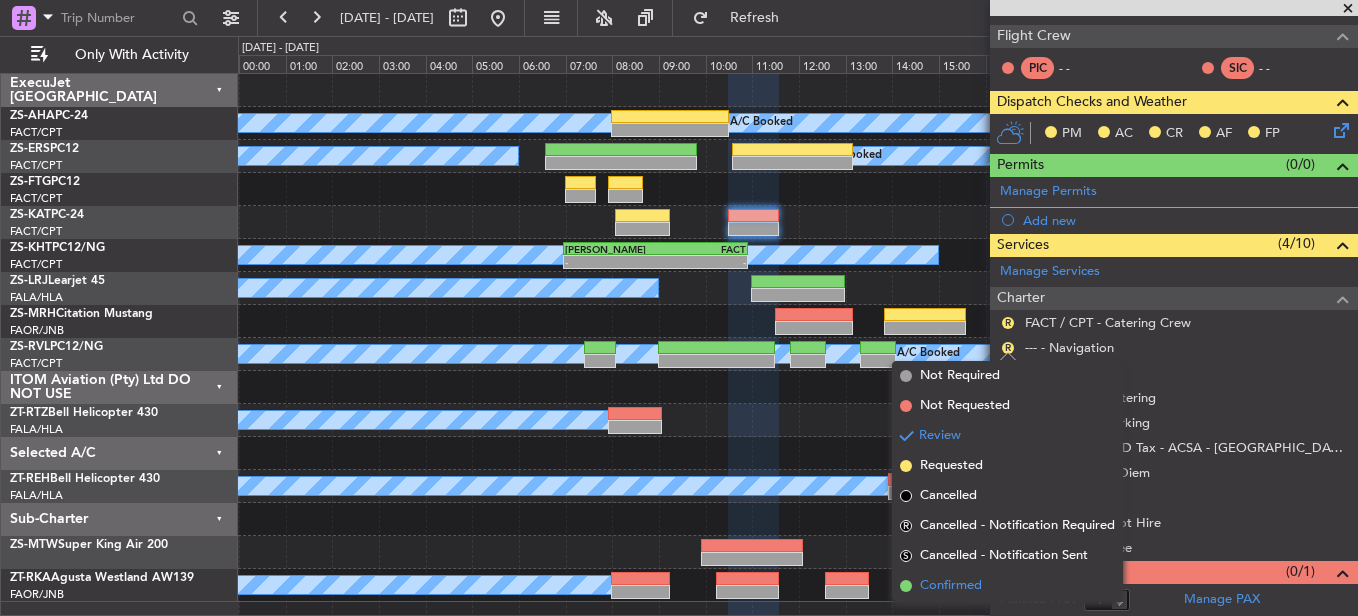 click on "Confirmed" at bounding box center [951, 586] 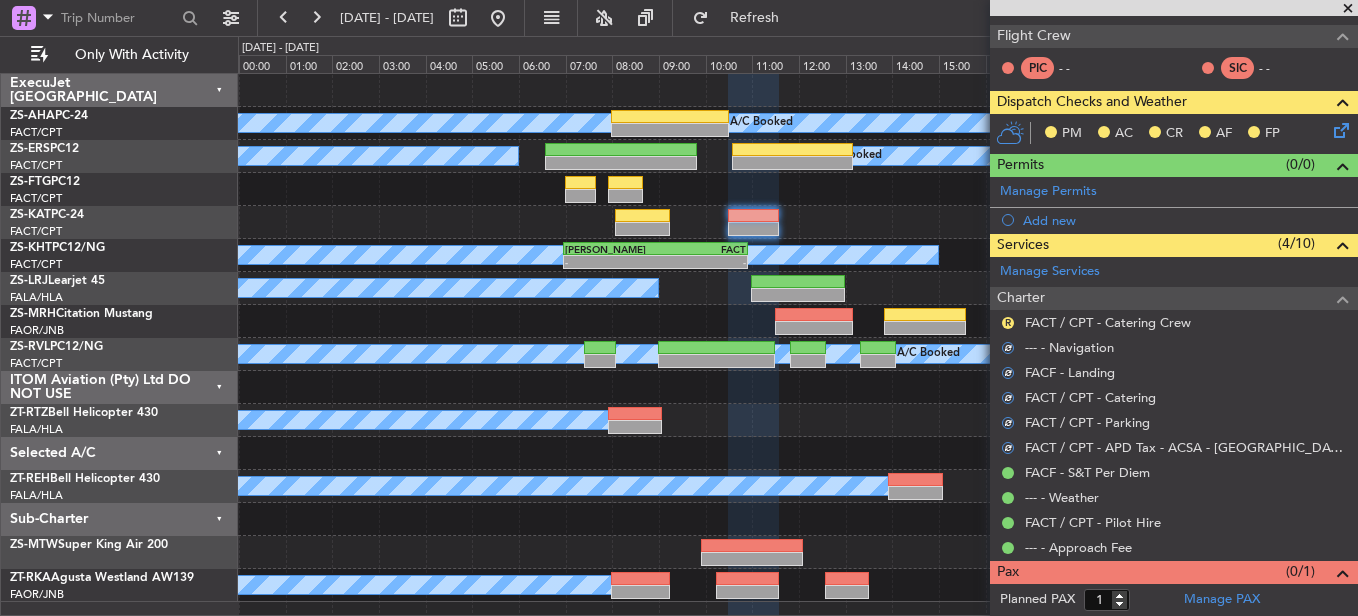 click on "R" at bounding box center [1008, 323] 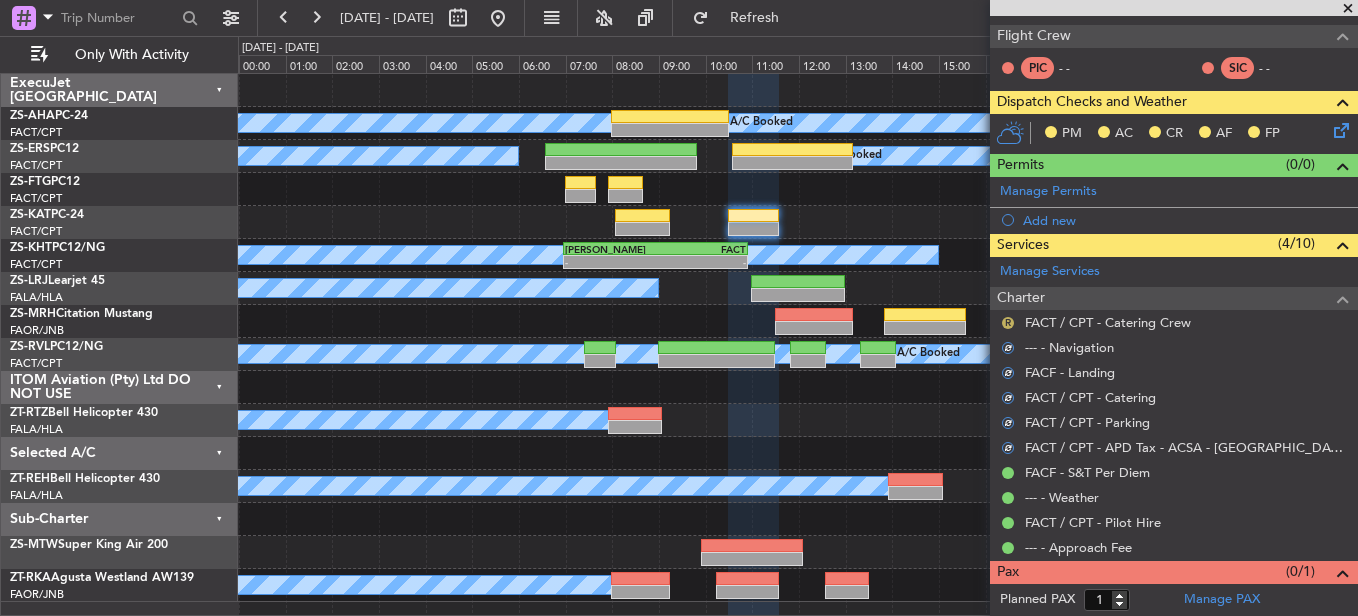 click on "R" at bounding box center (1008, 323) 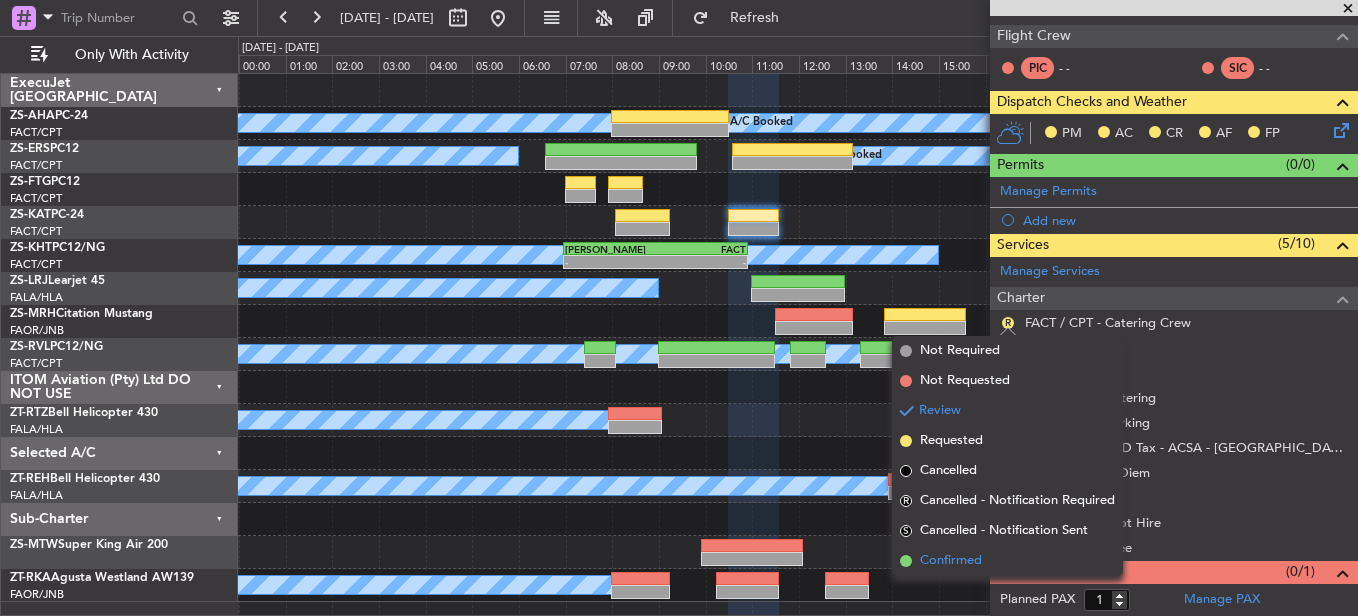 click on "Confirmed" at bounding box center (1007, 561) 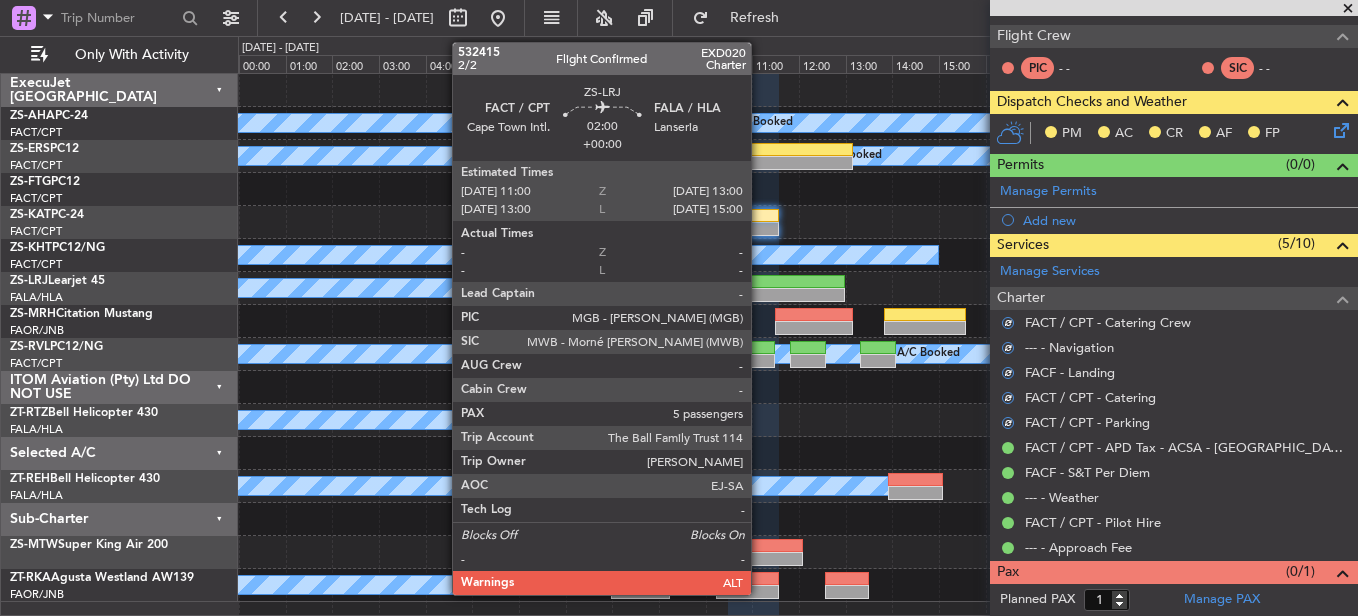 click on "PM    AC    CR    AF    FP" 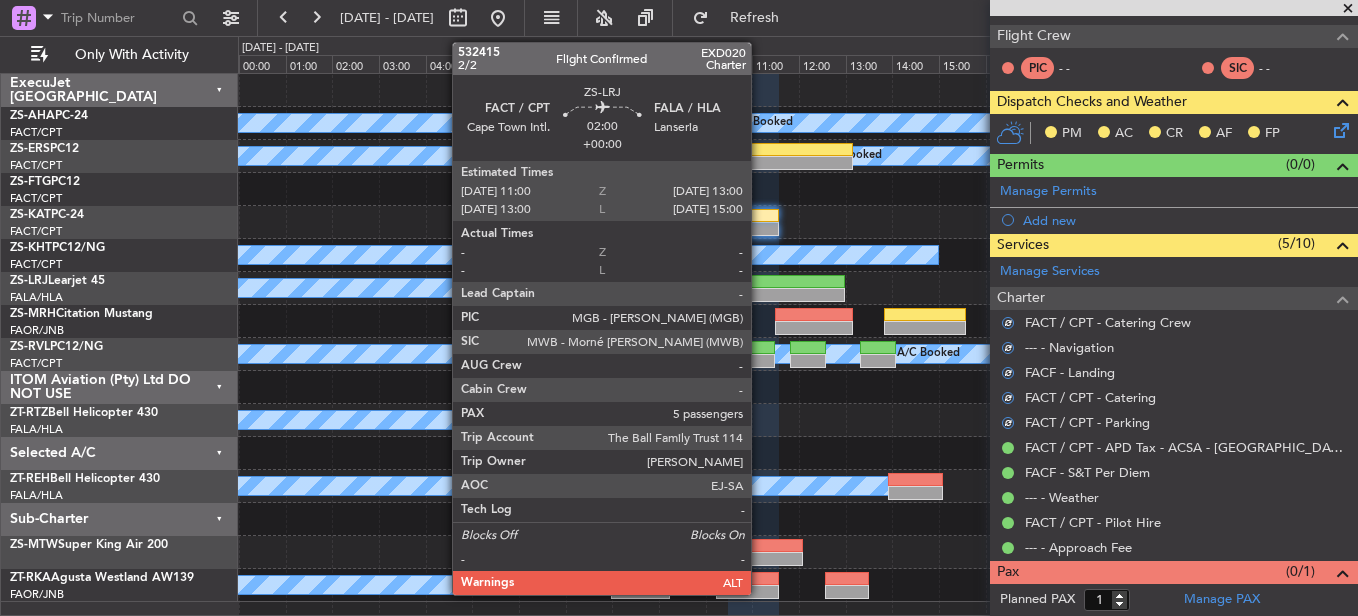 click 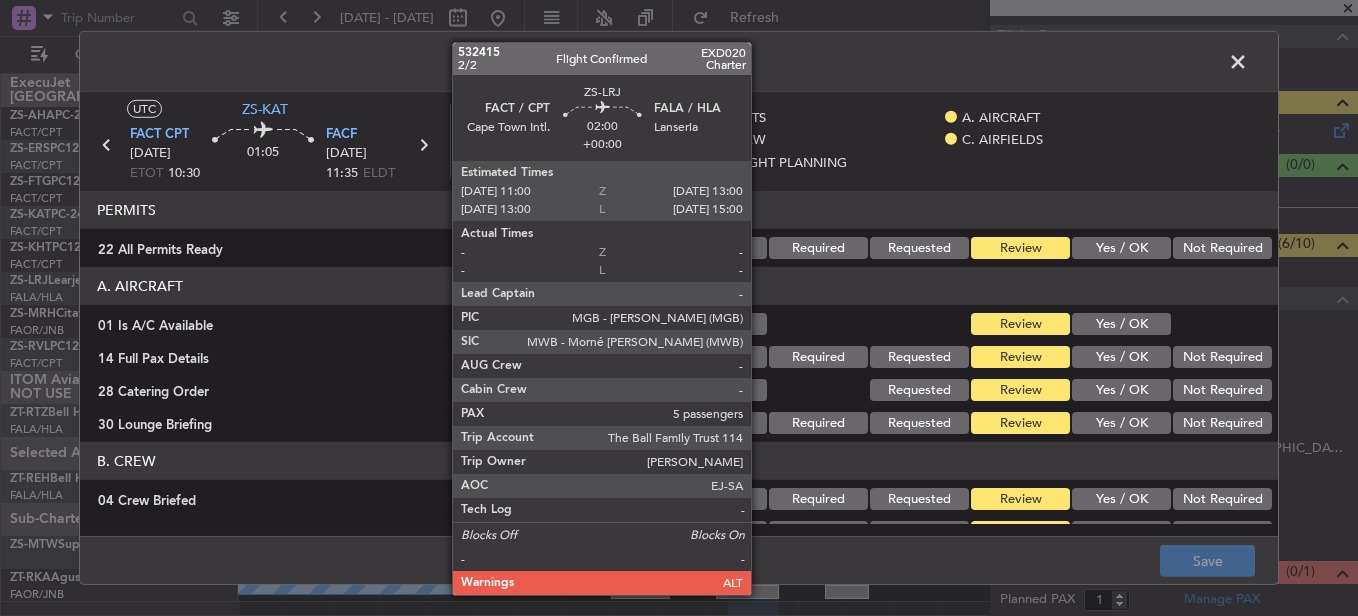 click on "Not Required" 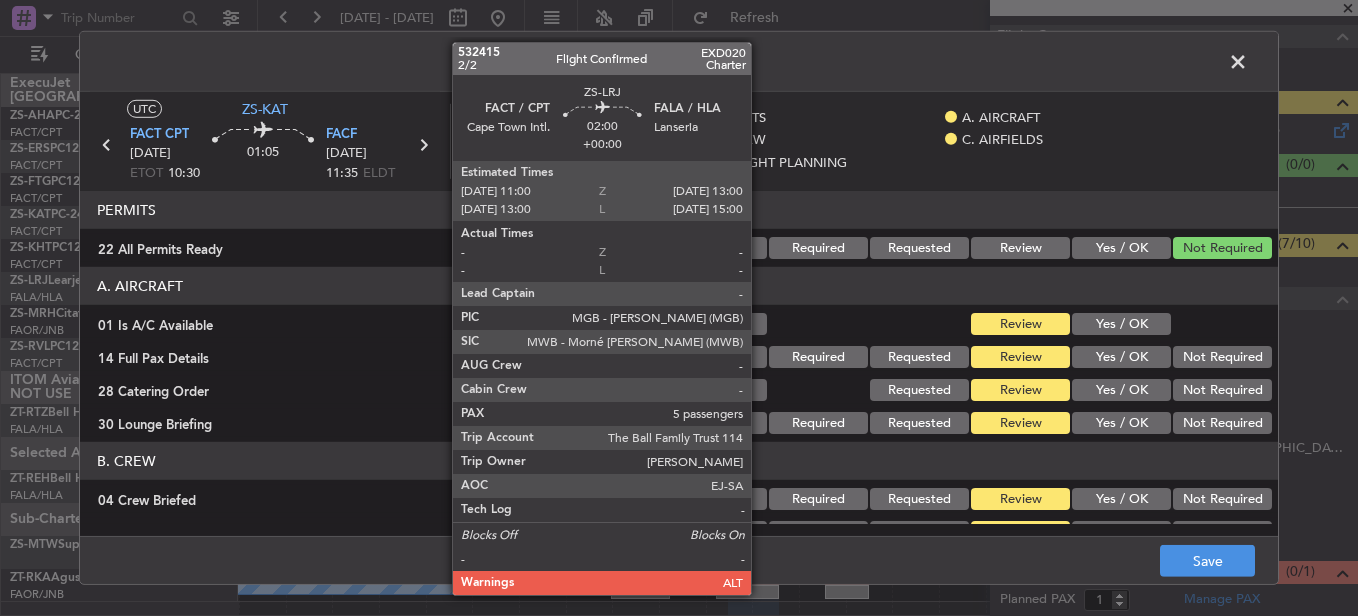 click on "Yes / OK" 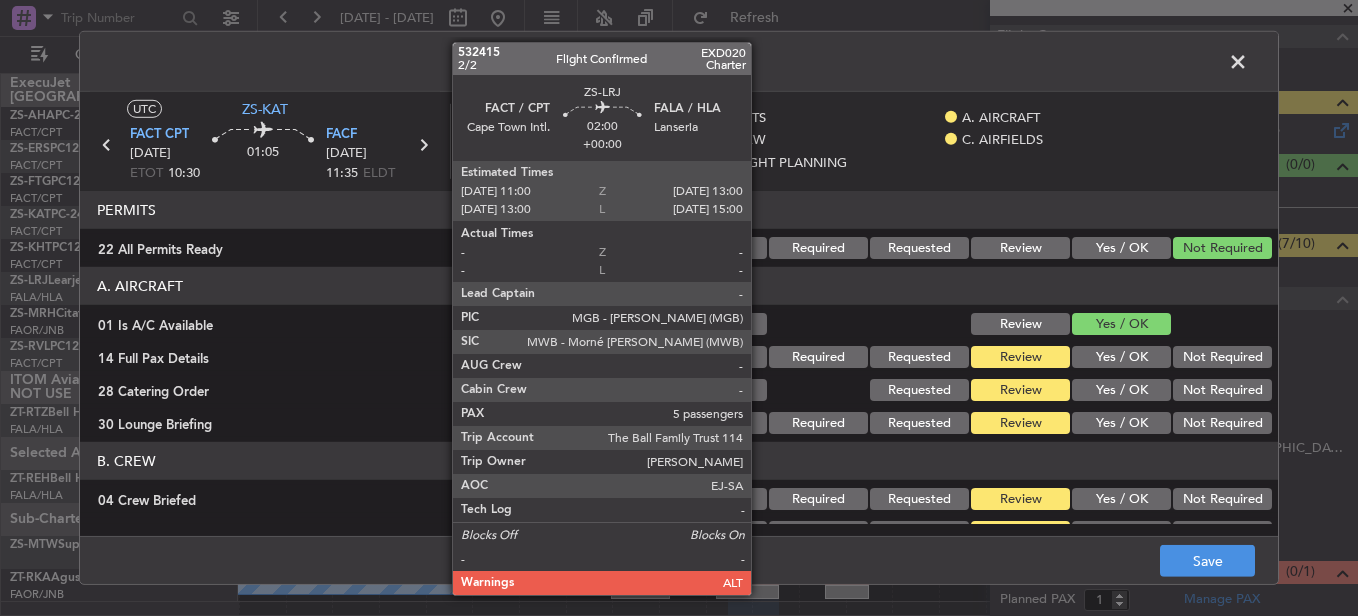 drag, startPoint x: 1146, startPoint y: 342, endPoint x: 1202, endPoint y: 344, distance: 56.0357 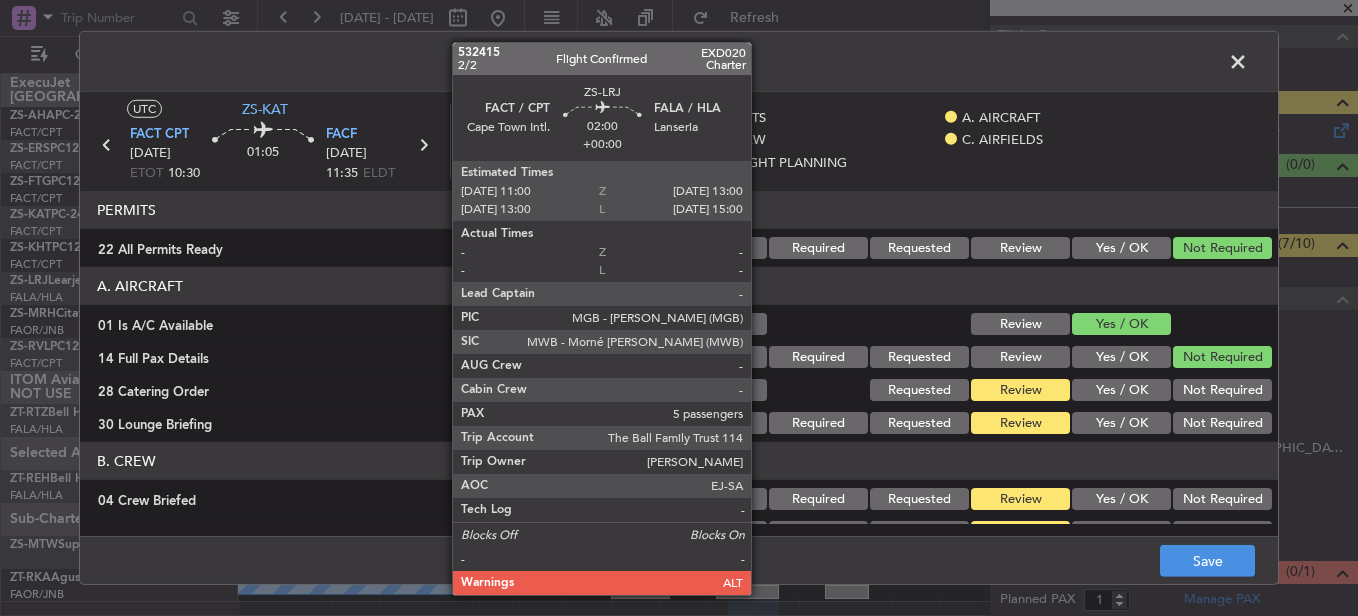 click on "A. AIRCRAFT   01 Is A/C Available  Not Checked No Review Yes / OK  14 Full Pax Details  Not Checked No Required Requested Review Yes / OK Not Required  28 Catering Order  Not Checked No Requested Review Yes / OK Not Required  30 Lounge Briefing  Not Checked No Required Requested Review Yes / OK Not Required" 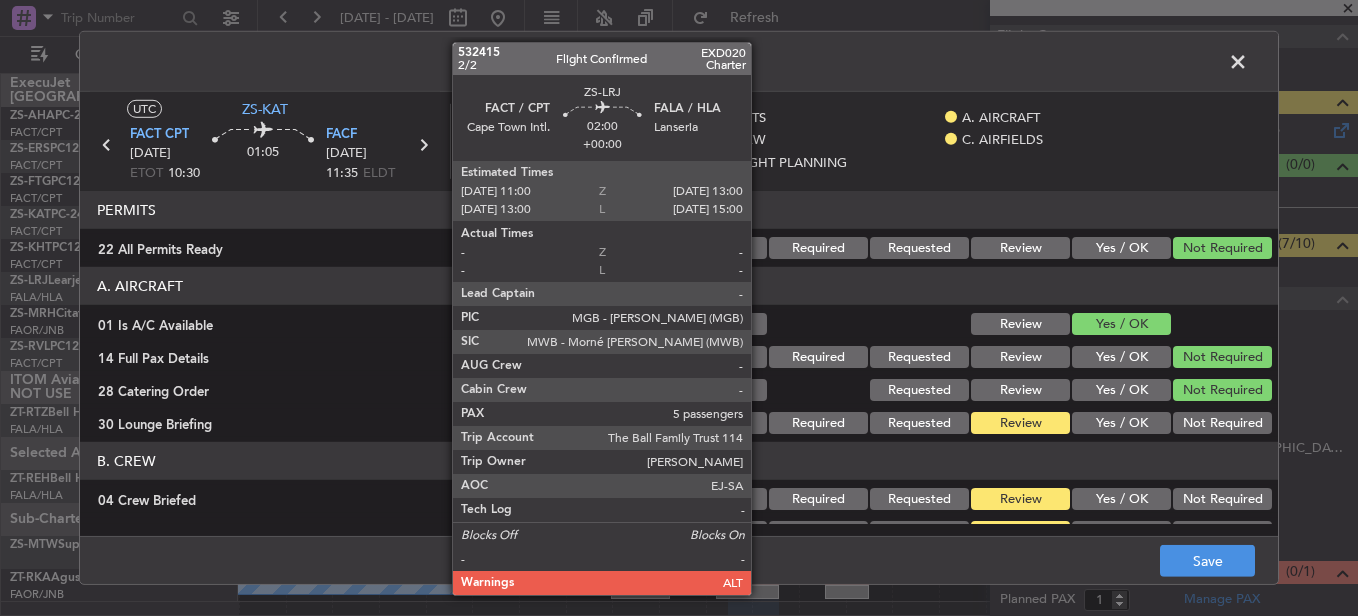 click on "Not Required" 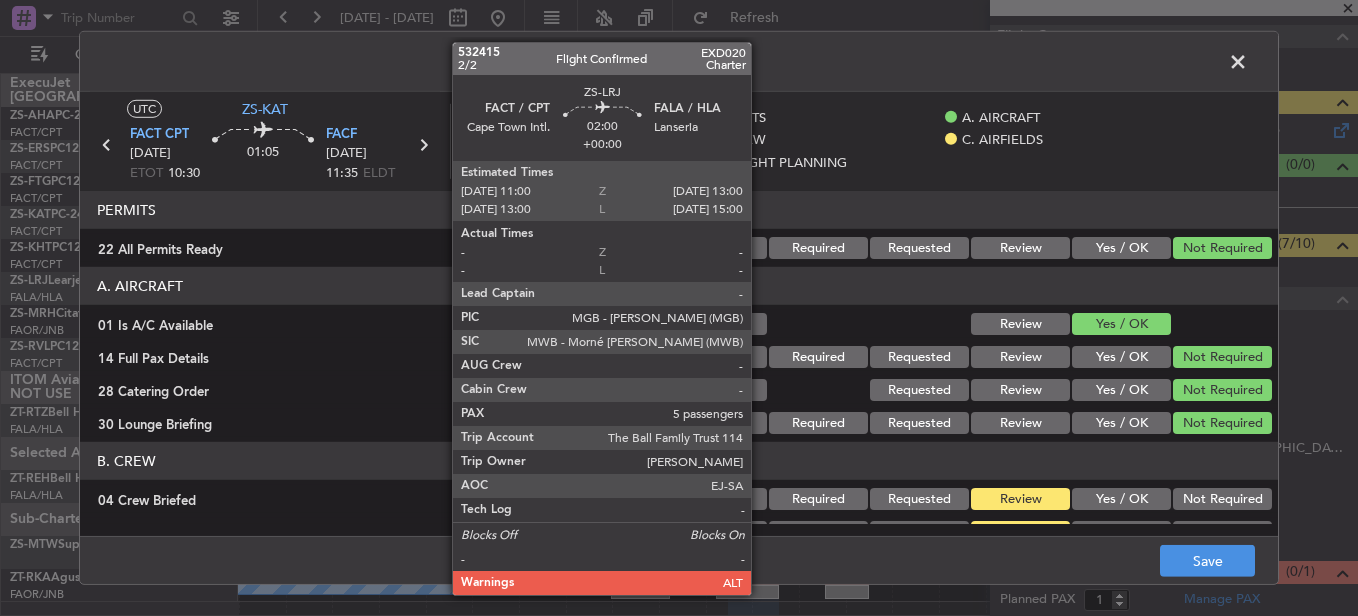 click on "B. CREW" 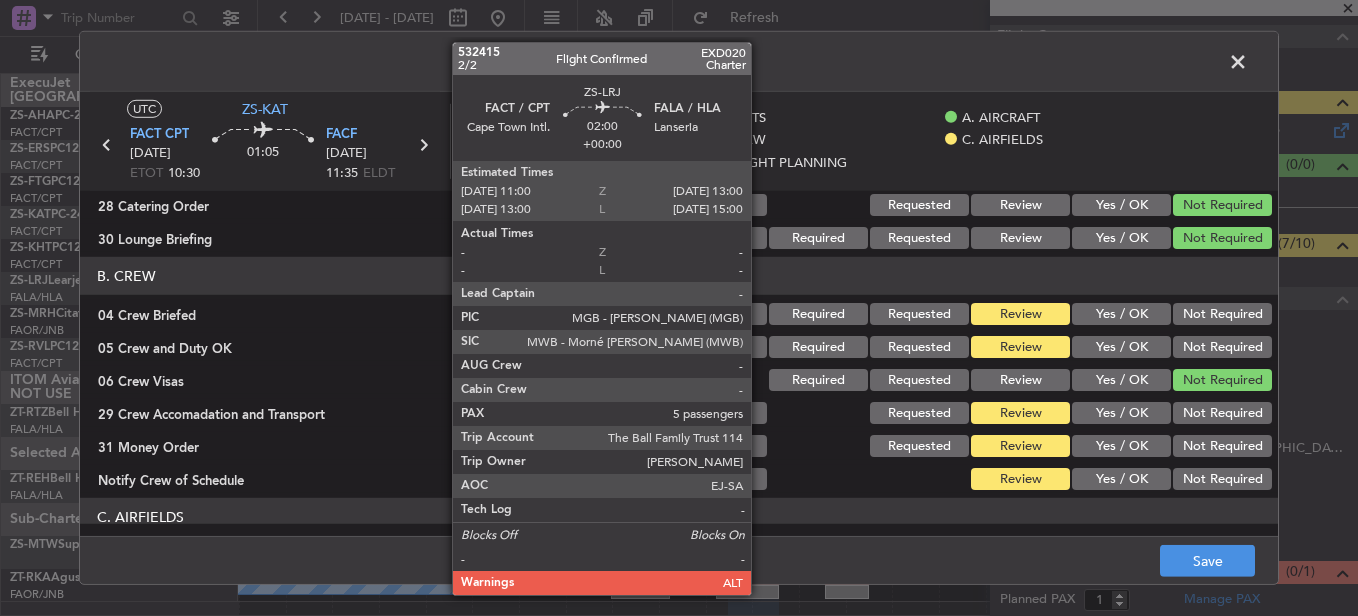 scroll, scrollTop: 200, scrollLeft: 0, axis: vertical 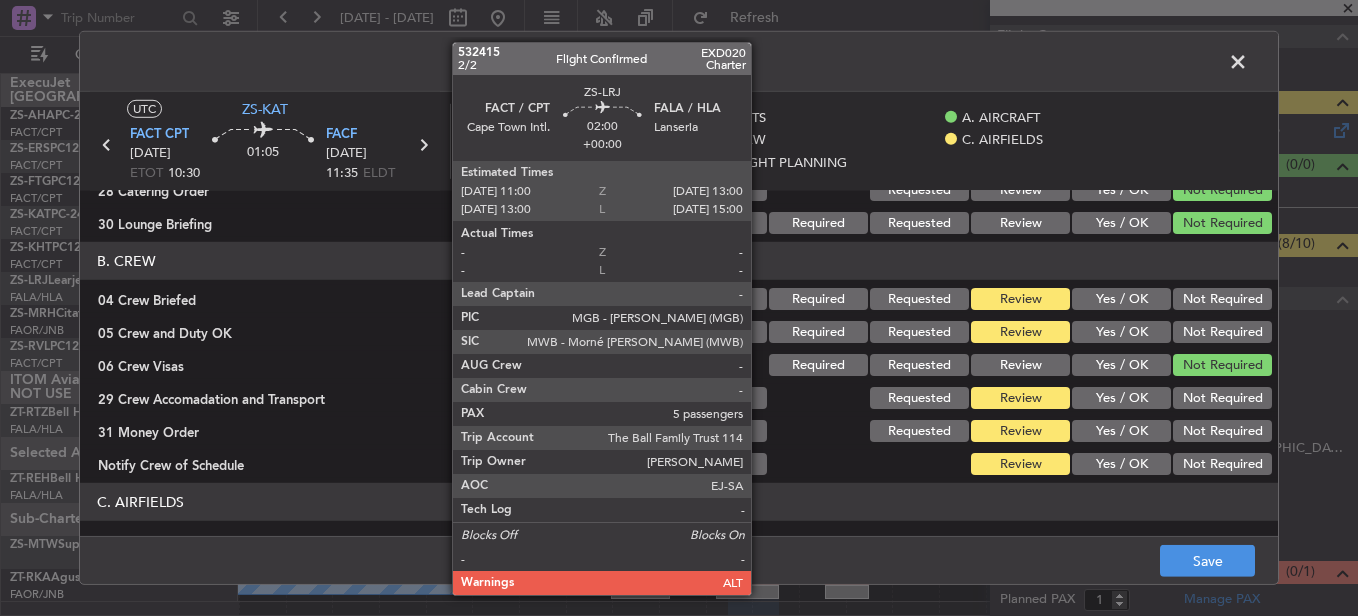 click on "Not Required" 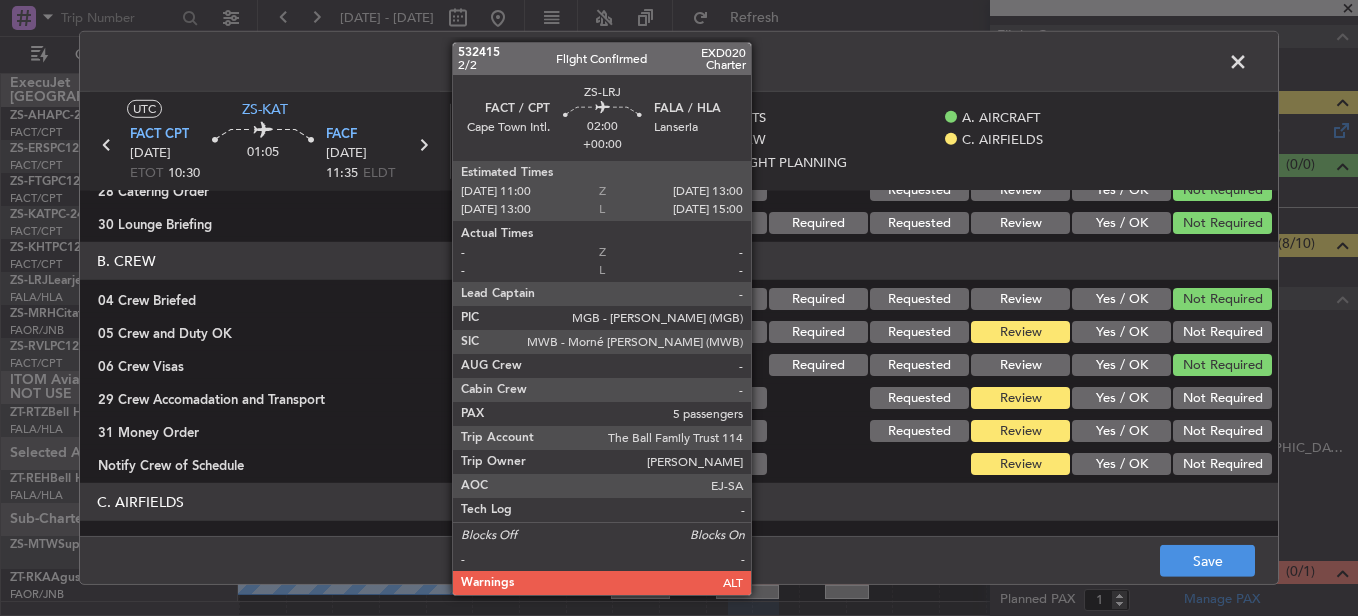 click on "Not Required" 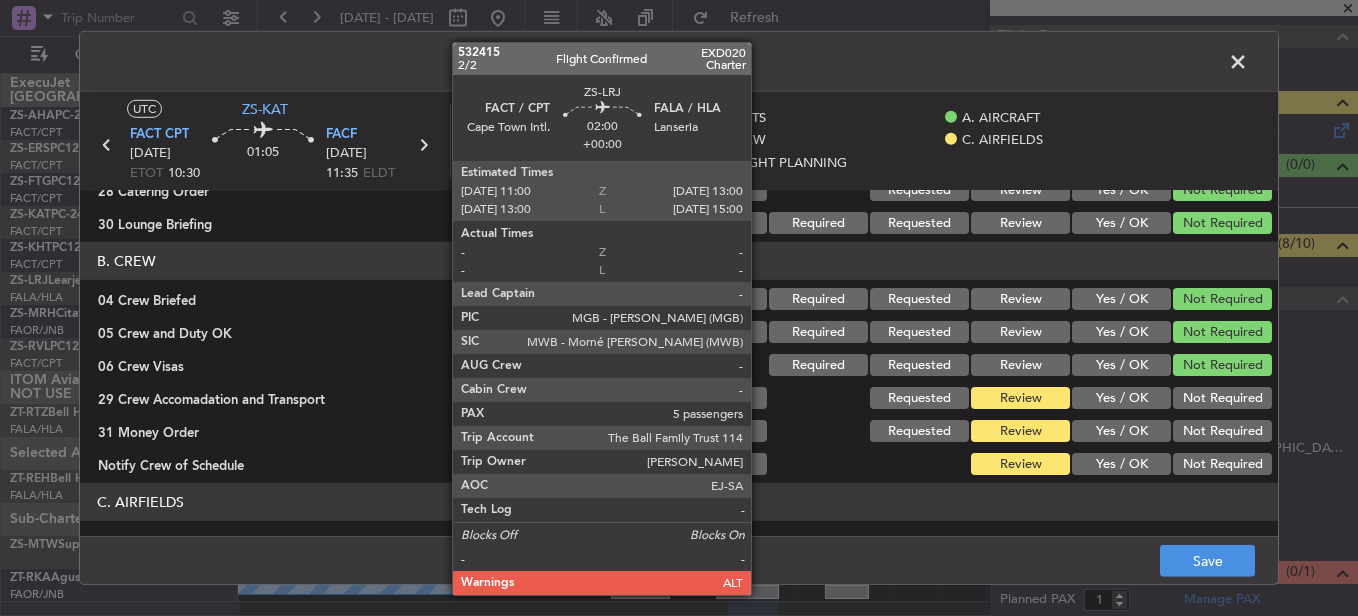 click on "Not Required" 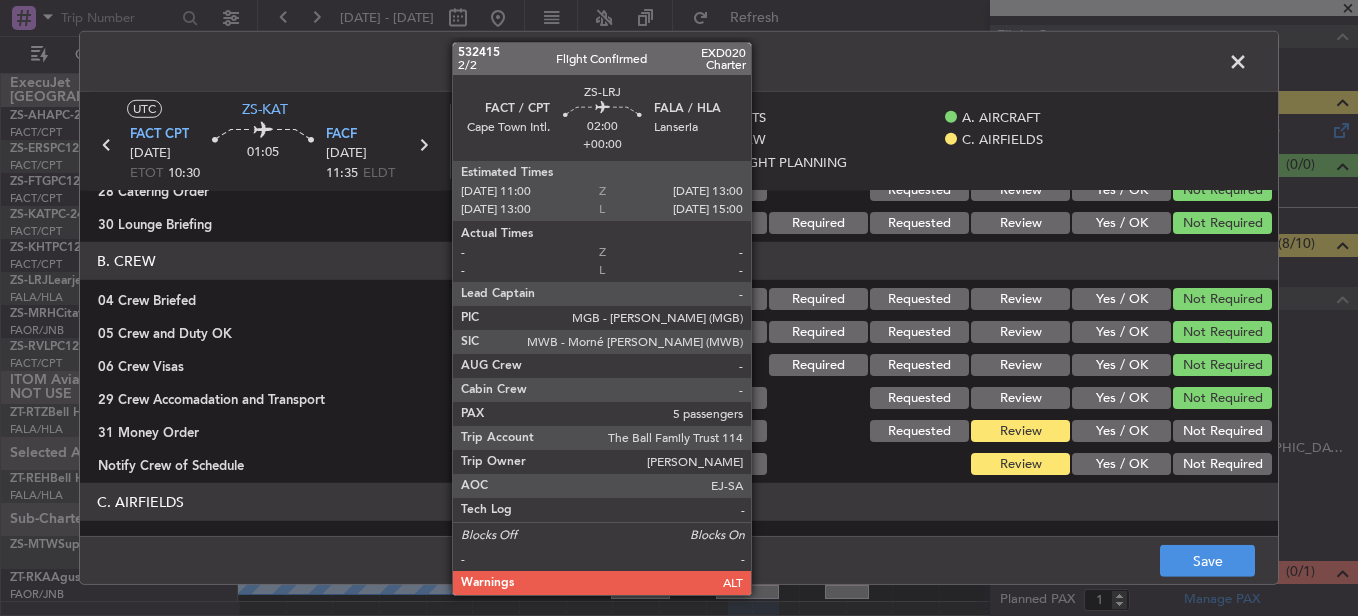 click on "B. CREW   04 Crew Briefed  Not Checked No Required Requested Review Yes / OK Not Required  05 Crew and Duty OK  Not Checked No Required Requested Review Yes / OK Not Required  06 Crew Visas  Not Checked Required Requested Review Yes / OK Not Required  29 Crew Accomadation and Transport  Not Checked No Requested Review Yes / OK Not Required  31 Money Order  Not Checked No Requested Review Yes / OK Not Required  Notify Crew of Schedule  Not Checked No Review Yes / OK Not Required" 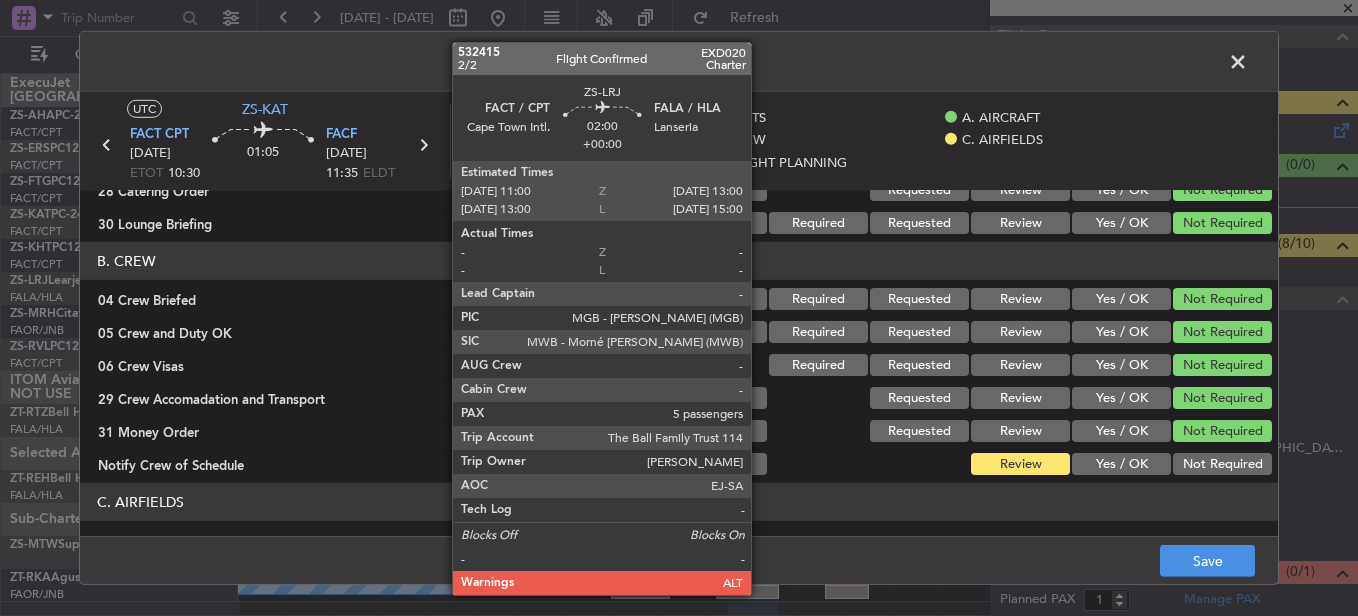 click on "Not Required" 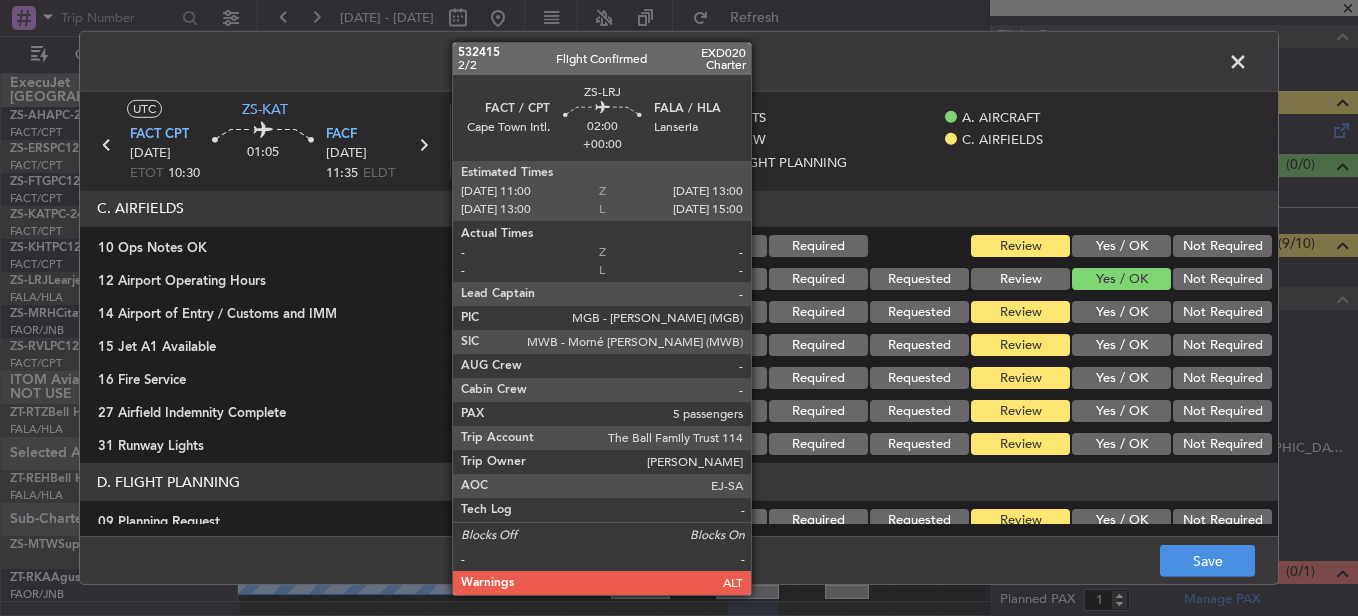 scroll, scrollTop: 500, scrollLeft: 0, axis: vertical 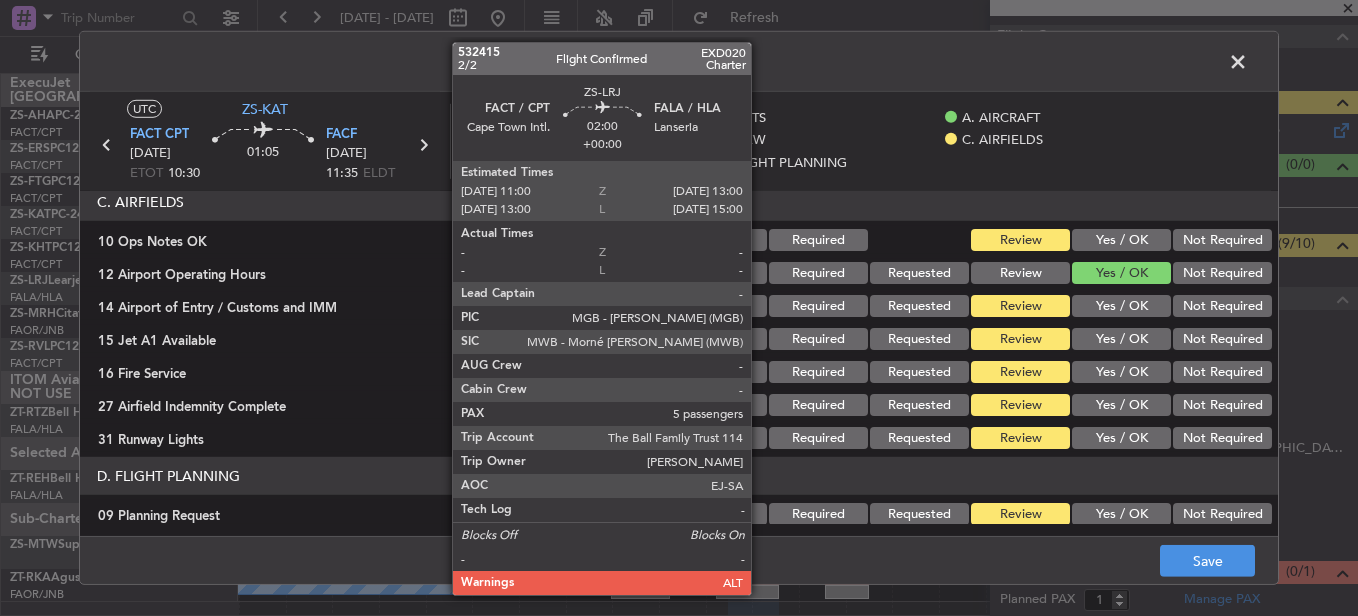 click on "Not Required" 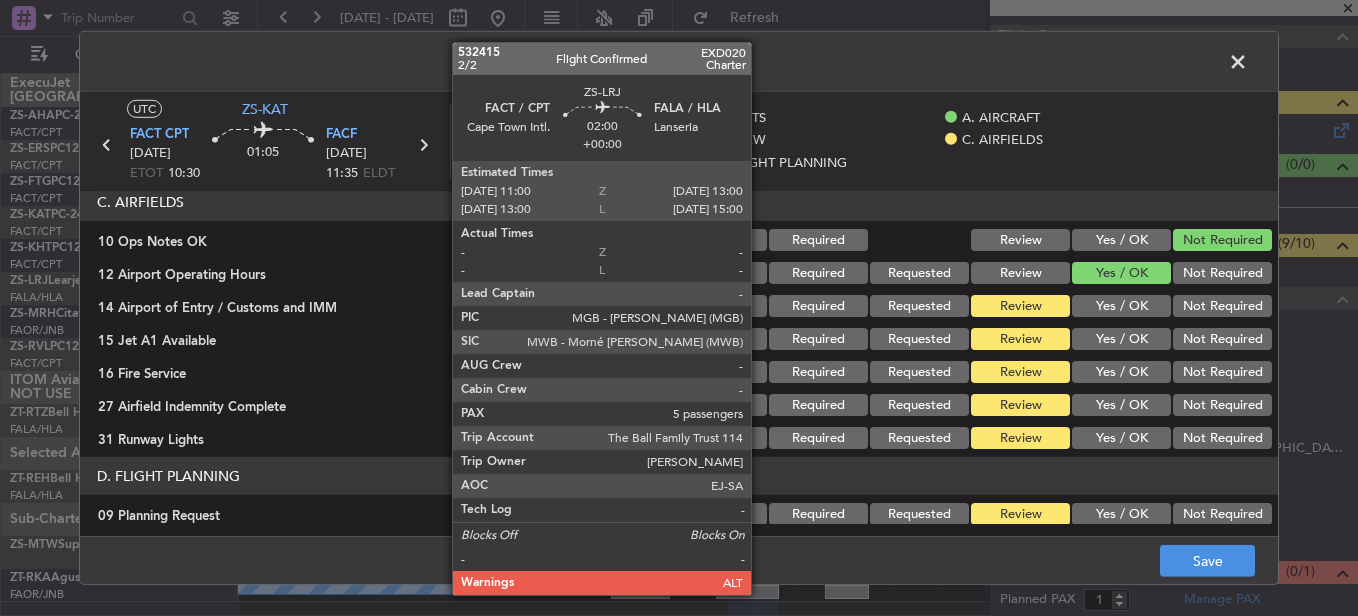 click on "Not Required" 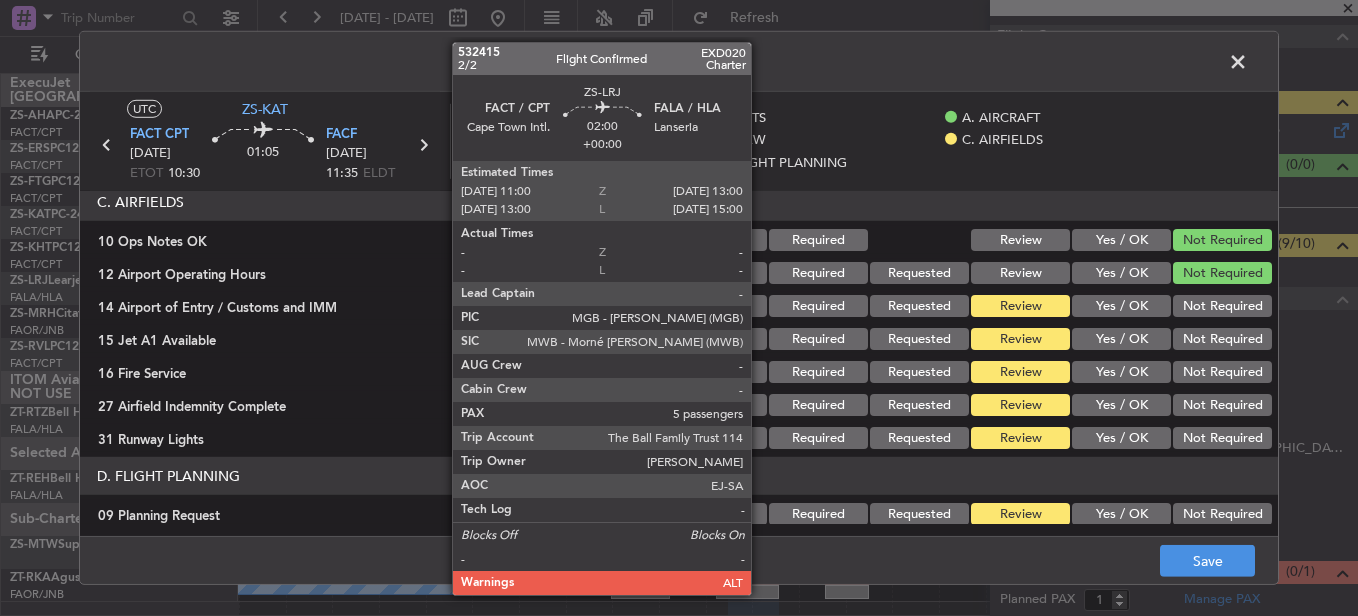 click on "Not Required" 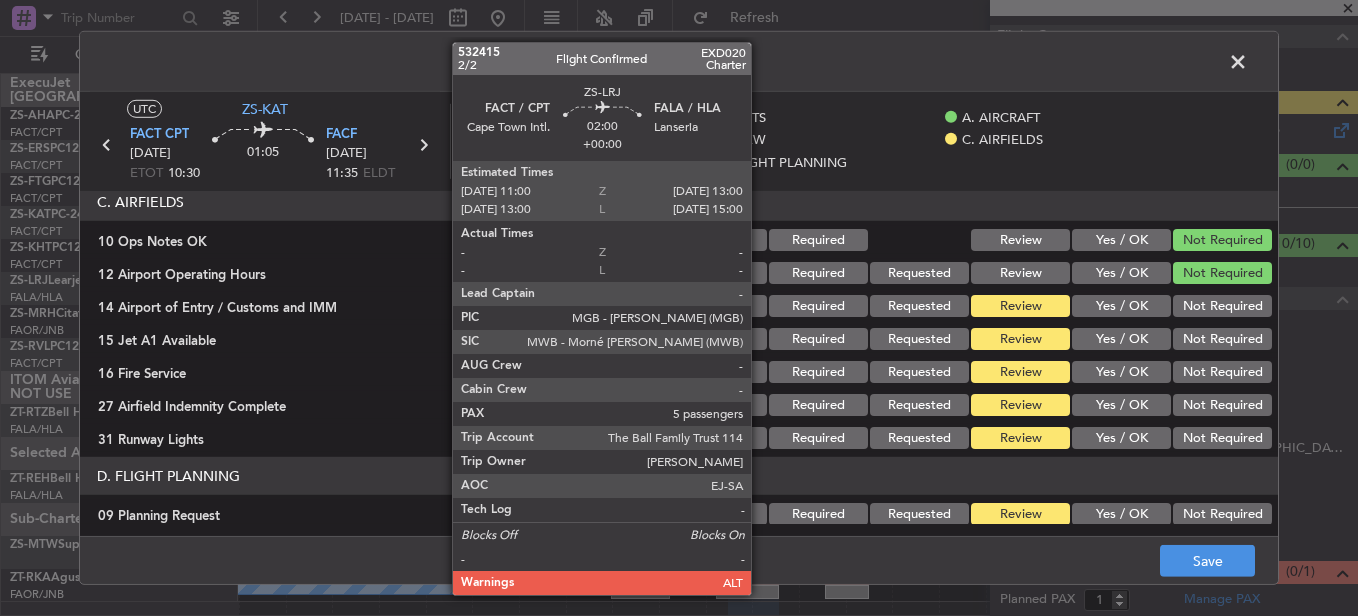 click on "Not Required" 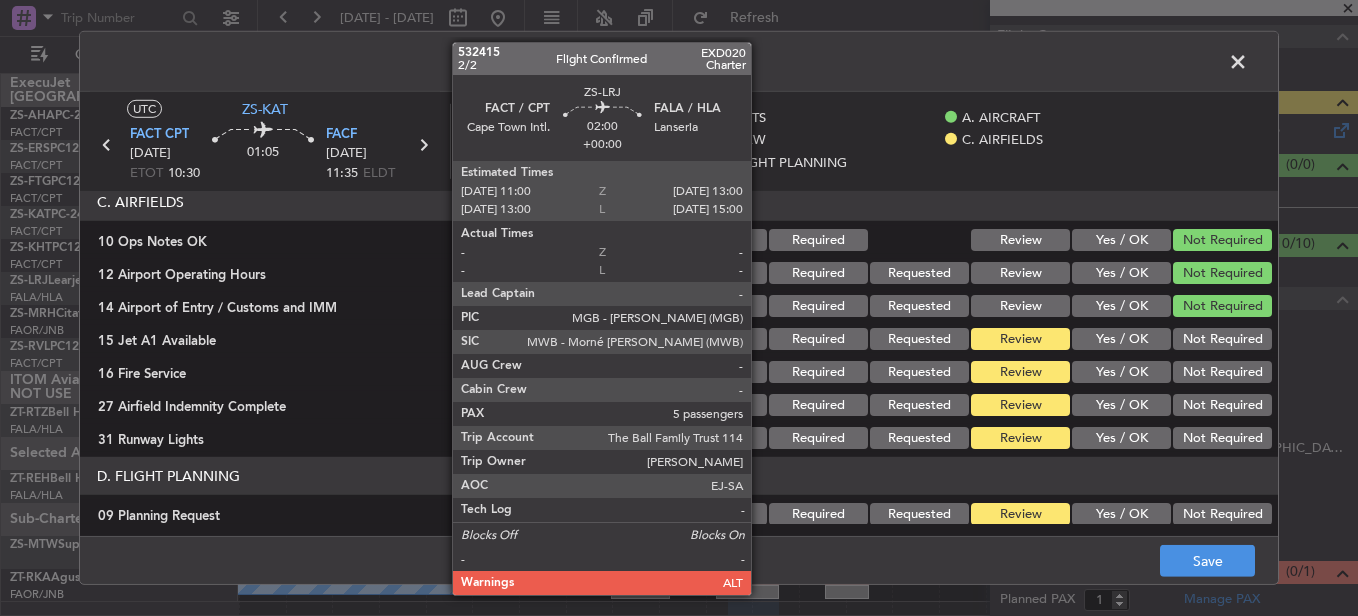 click on "C. AIRFIELDS   10 Ops Notes OK  Not Checked No Required Review Yes / OK Not Required  12 Airport Operating Hours  Not Checked No Required Requested Review Yes / OK Not Required  14 Airport of Entry / Customs and IMM  Not Checked No Required Requested Review Yes / OK Not Required  15 Jet A1 Available  Not Checked No Required Requested Review Yes / OK Not Required  16 Fire Service  Not Checked No Required Requested Review Yes / OK Not Required  27 Airfield Indemnity Complete  Not Checked No Required Requested Review Yes / OK Not Required  31 Runway Lights  Not Checked No Required Requested Review Yes / OK Not Required" 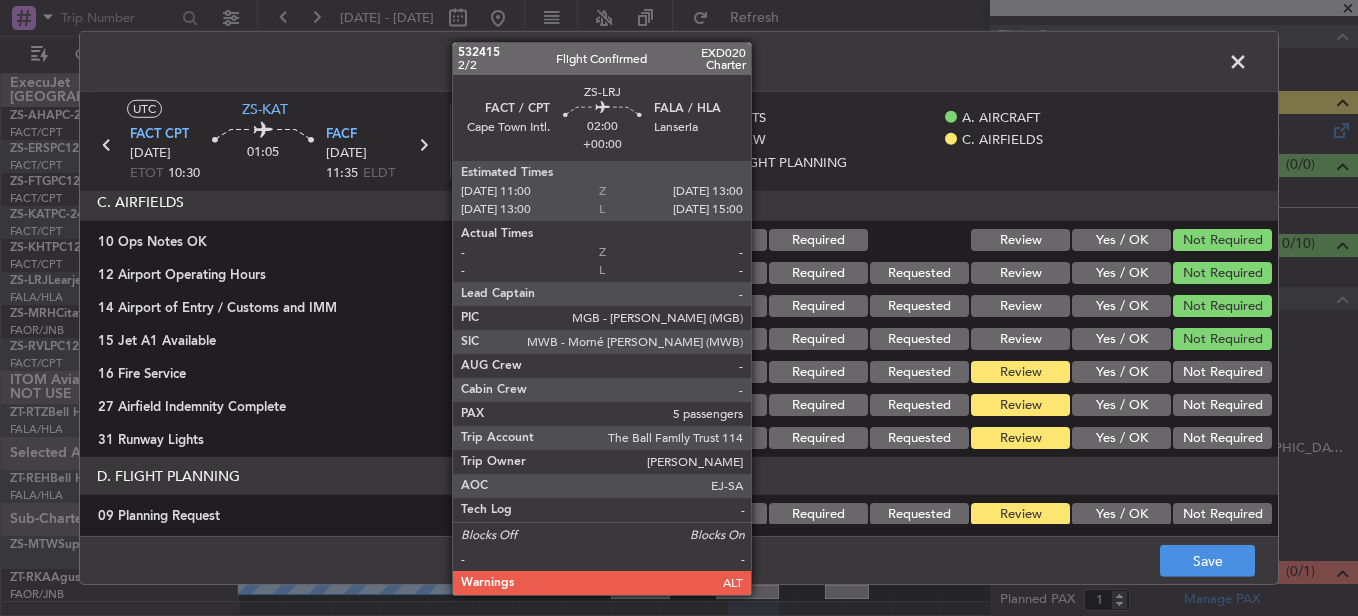 click on "Not Required" 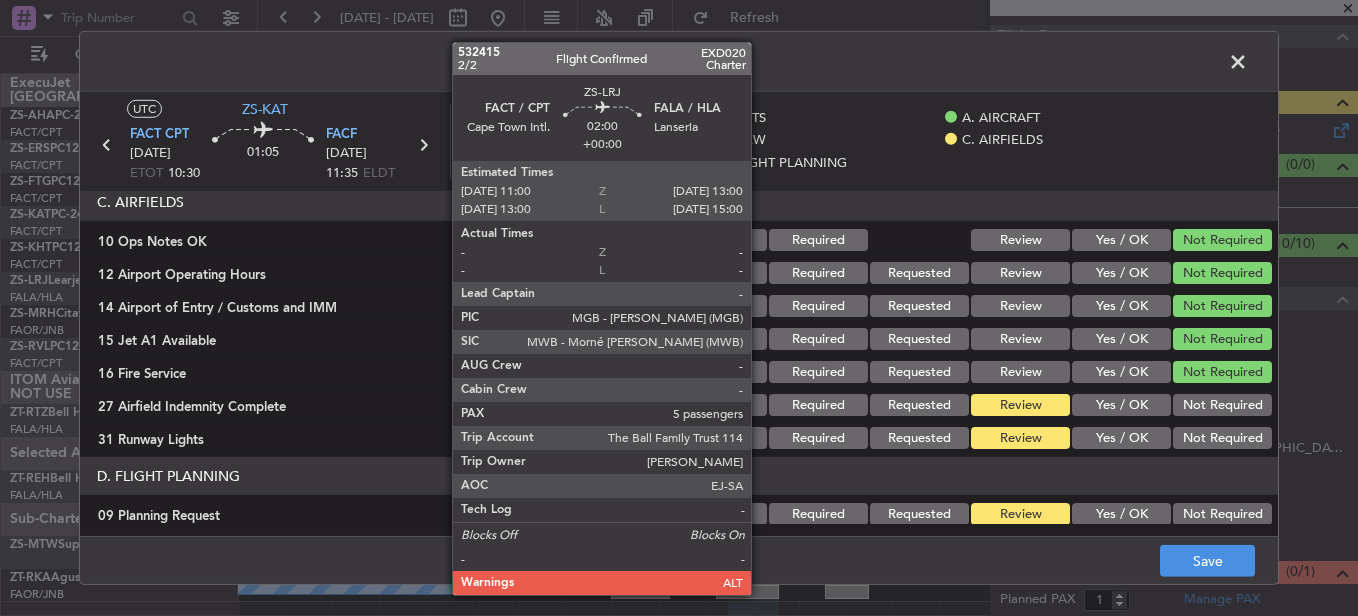 click on "Not Required" 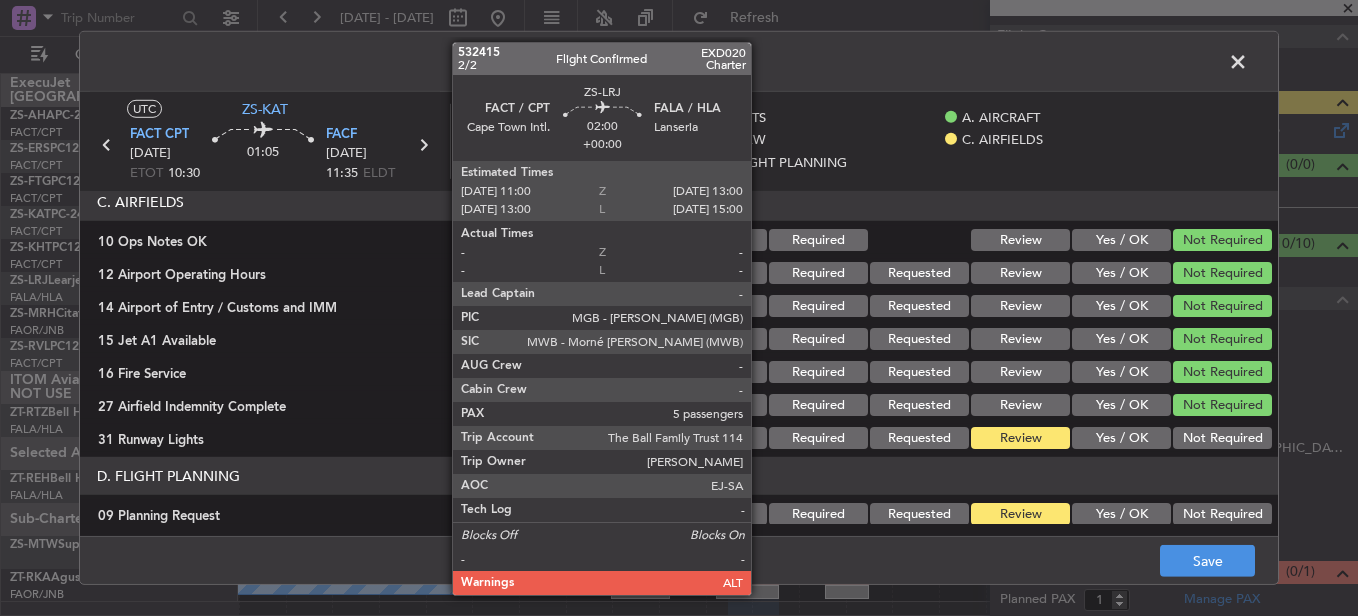 click on "Not Required" 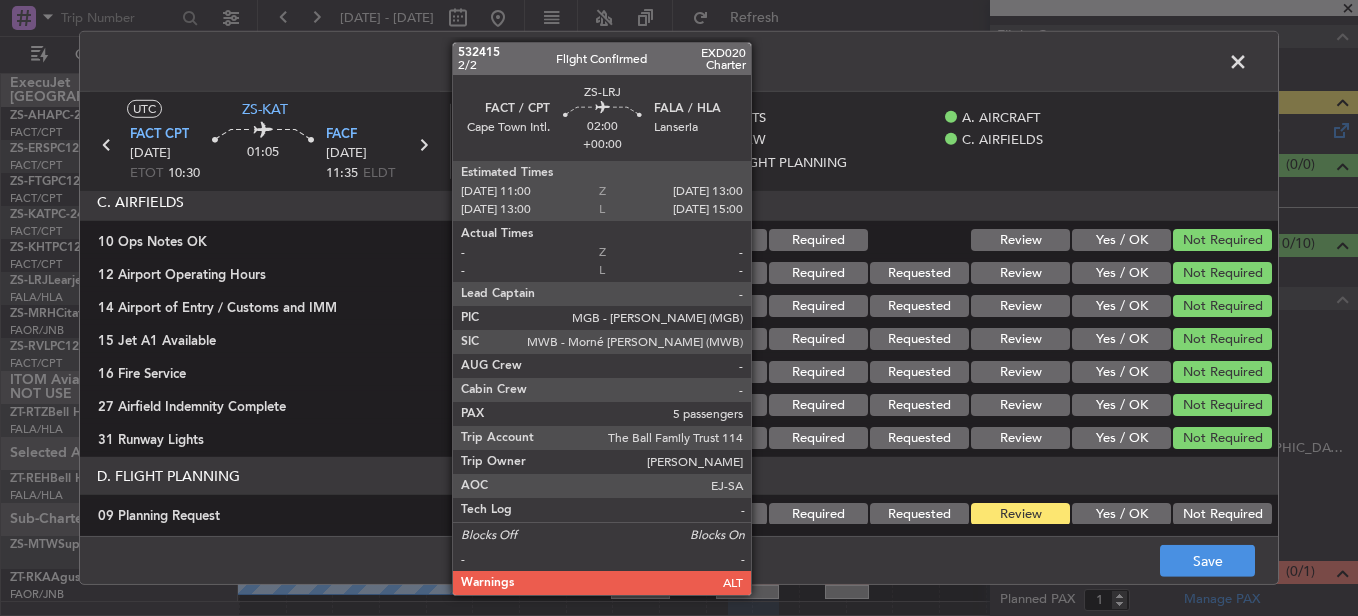 scroll, scrollTop: 542, scrollLeft: 0, axis: vertical 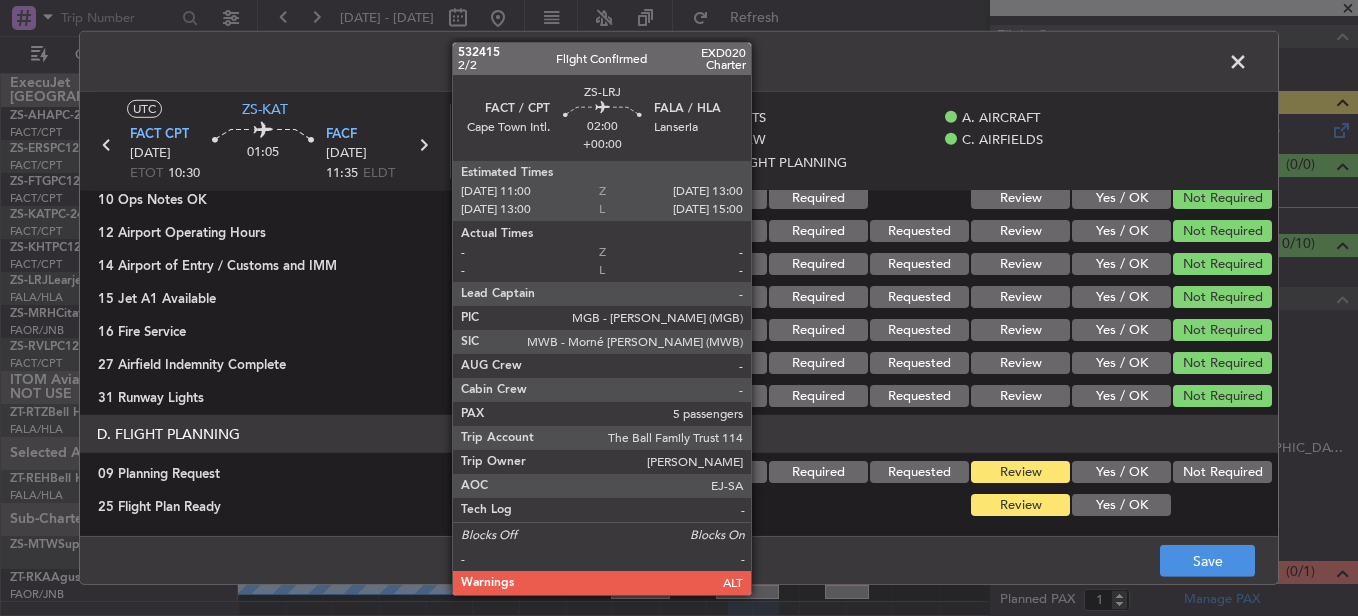 click on "Not Required" 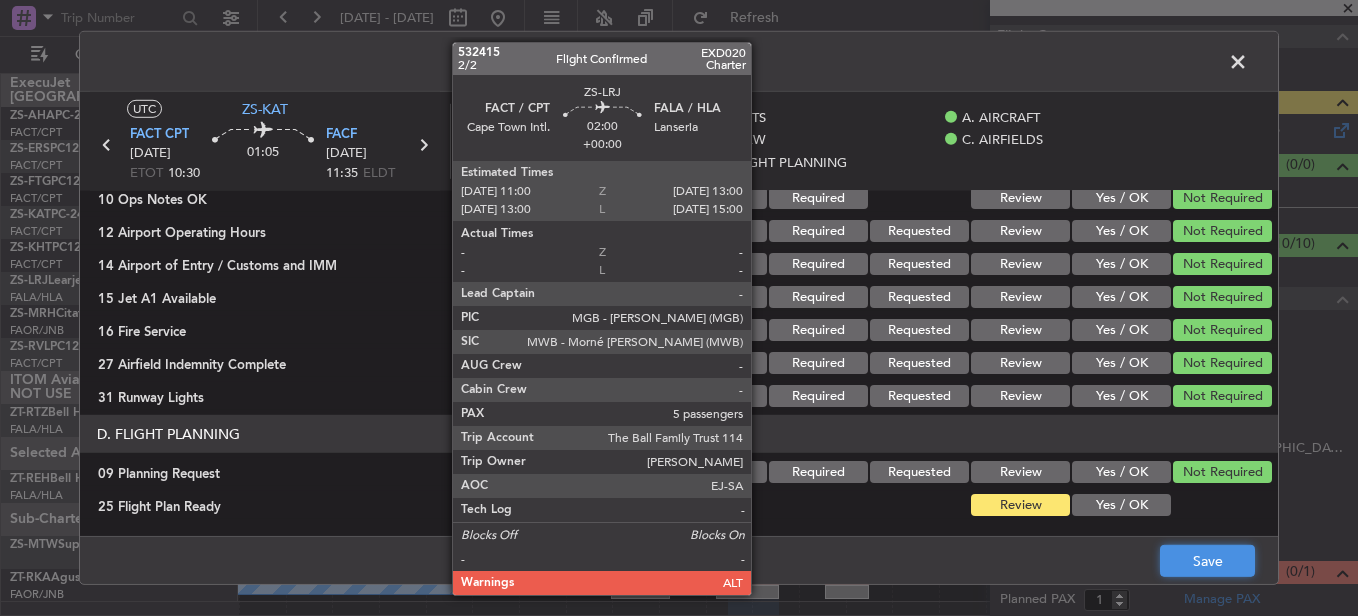 click on "Save" 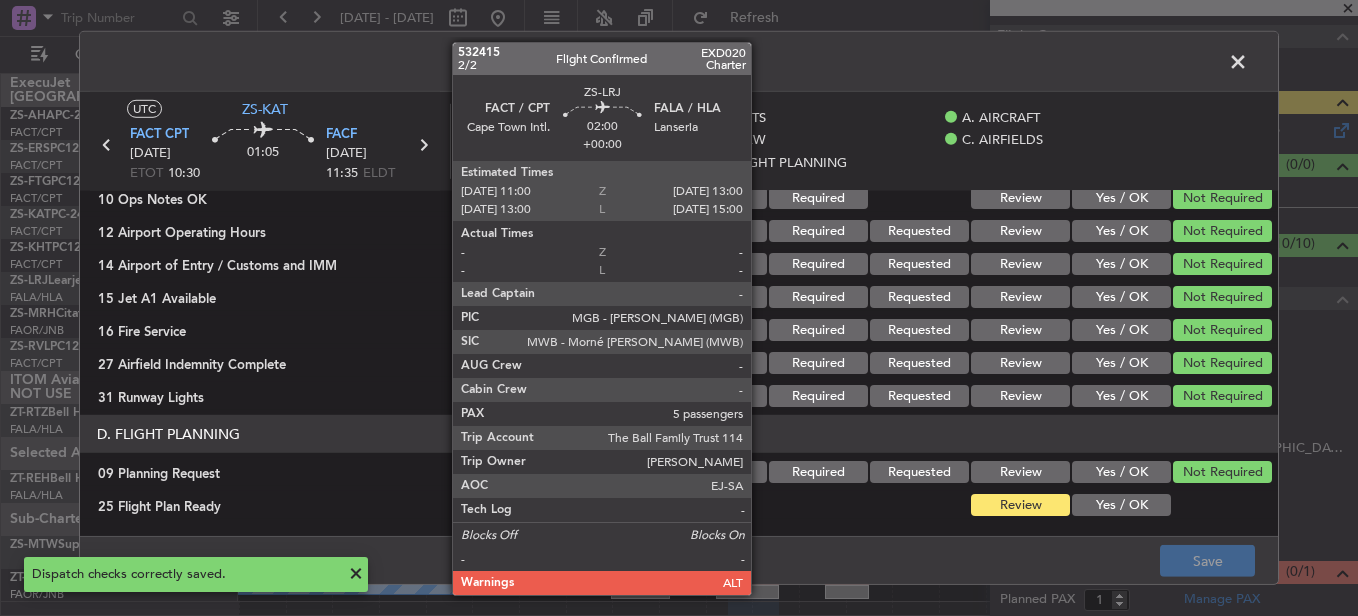 click 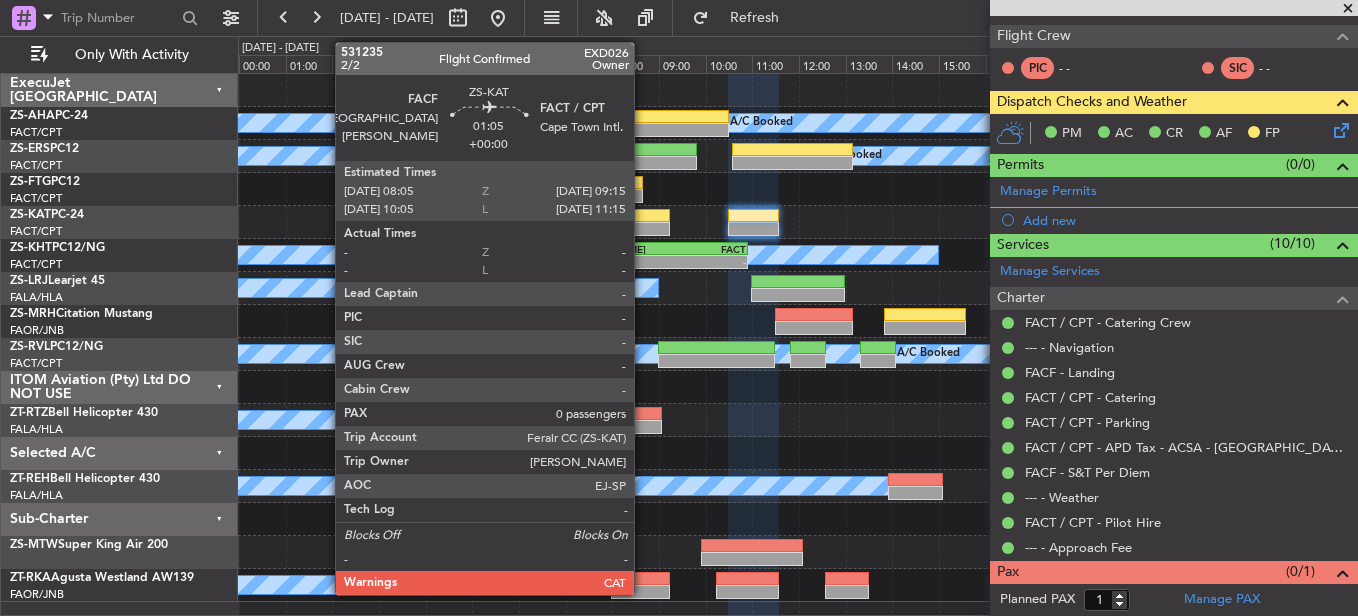 click 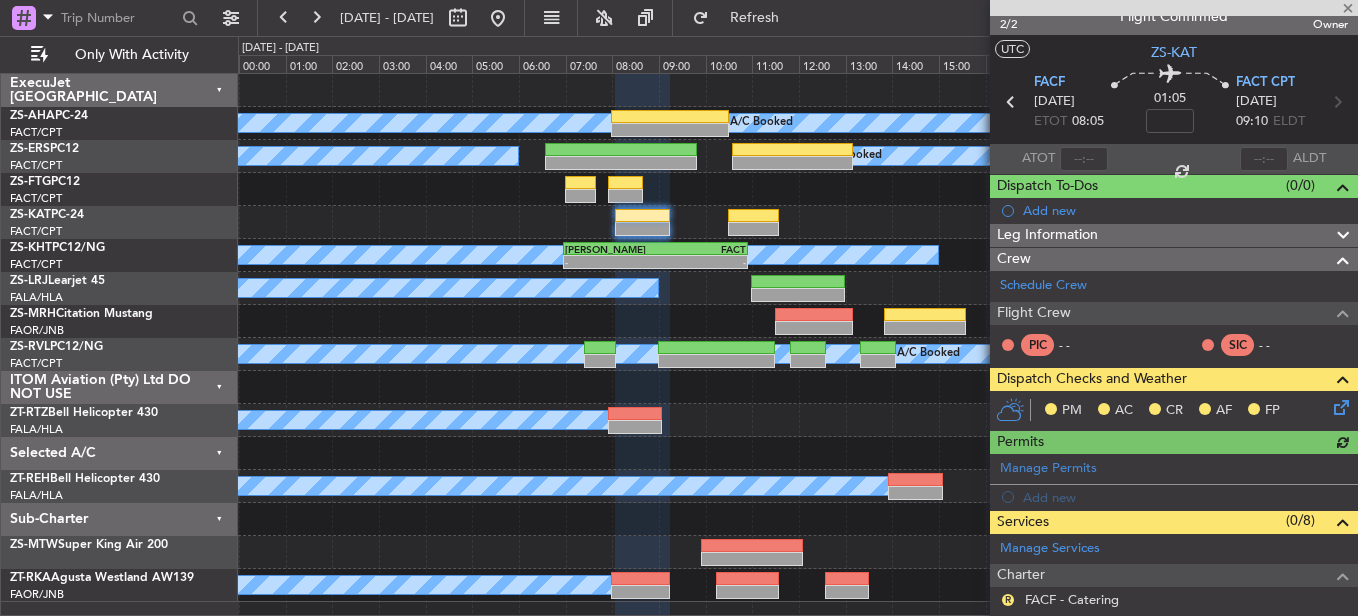 scroll, scrollTop: 298, scrollLeft: 0, axis: vertical 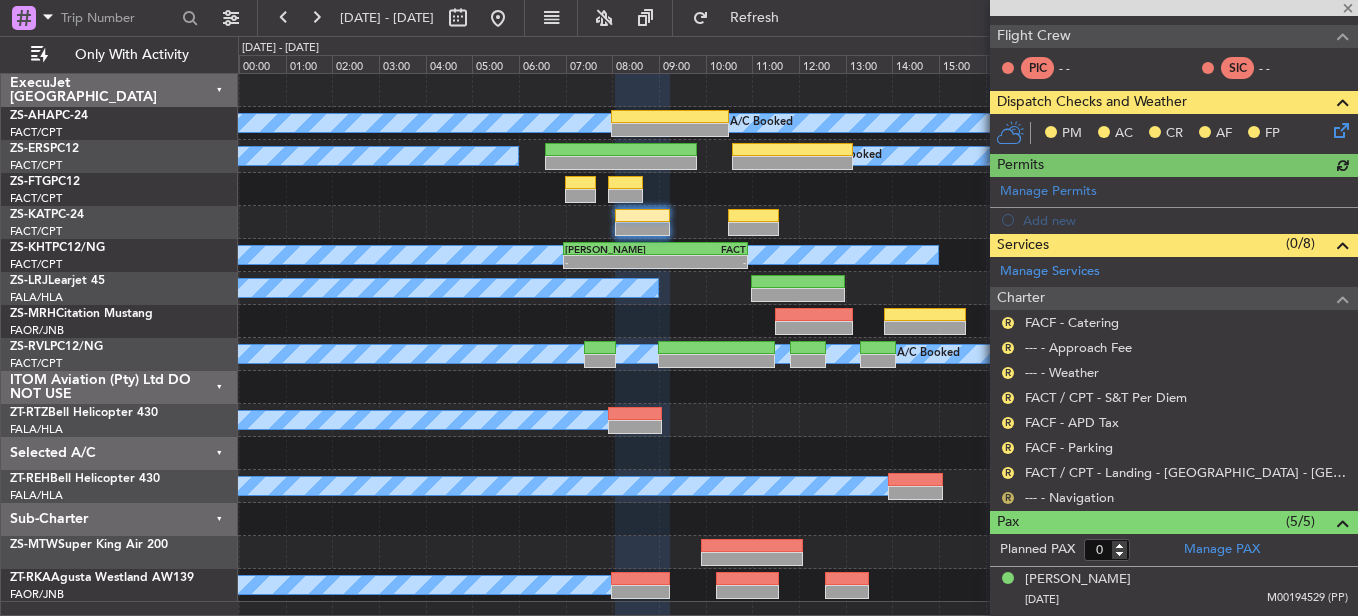 click on "R" at bounding box center [1008, 498] 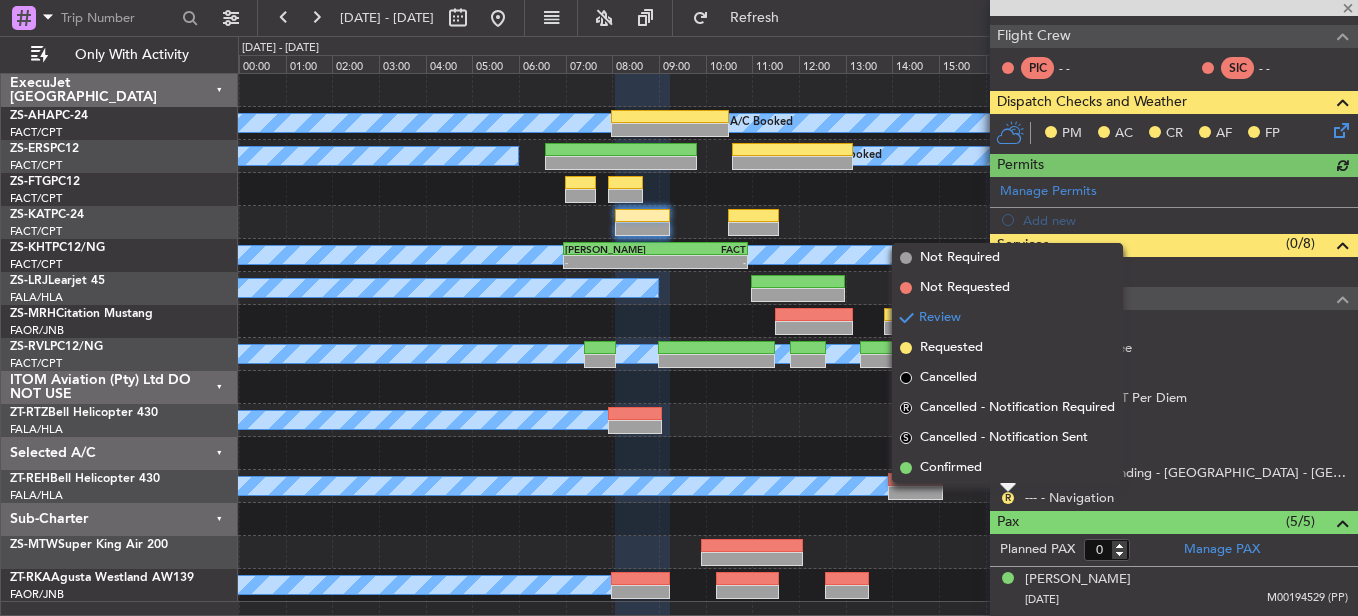 click on "Confirmed" at bounding box center [1007, 468] 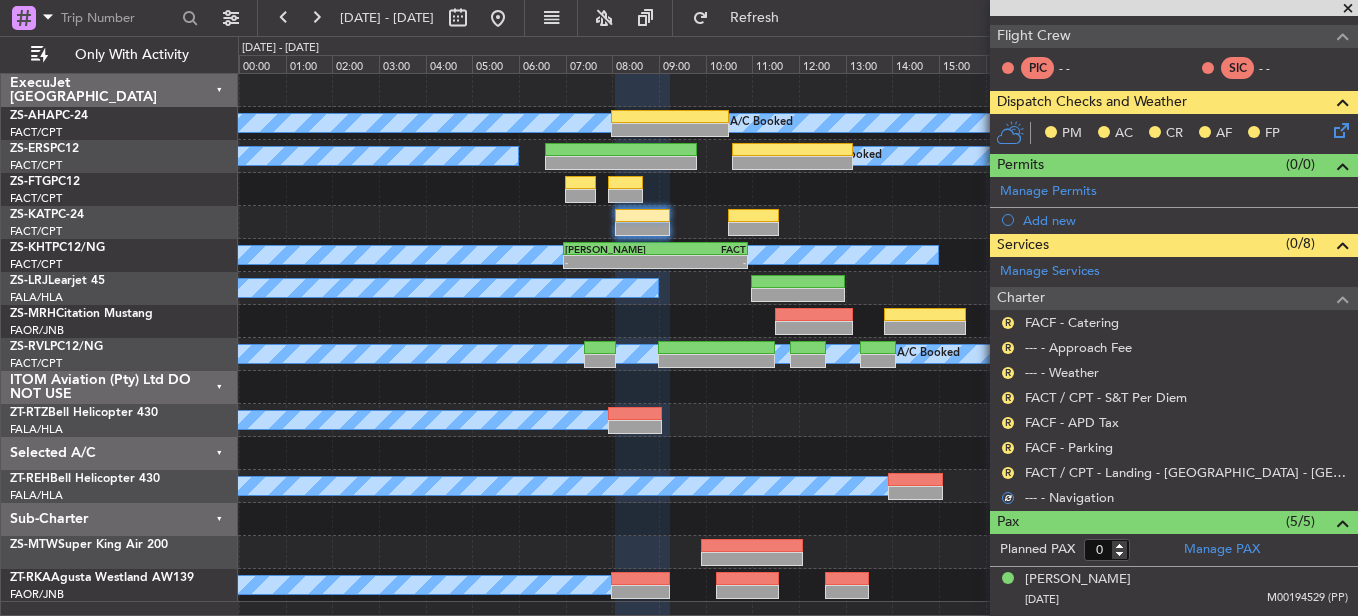 click on "R" at bounding box center (1008, 473) 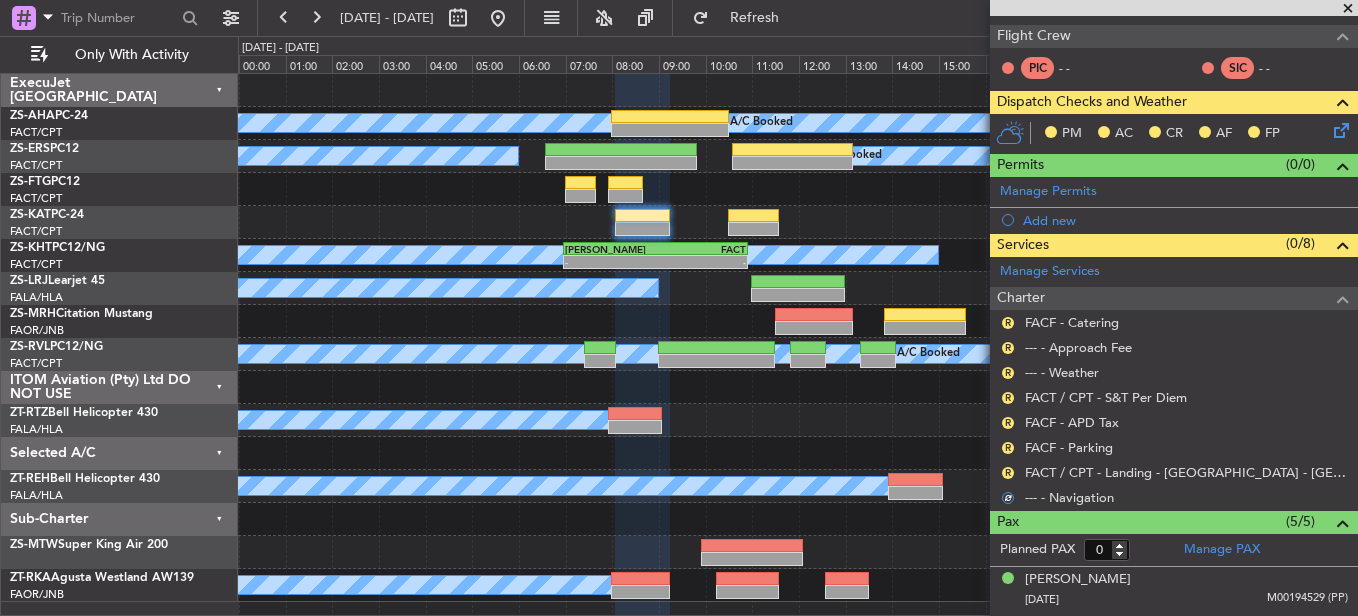 click on "R" at bounding box center (1008, 473) 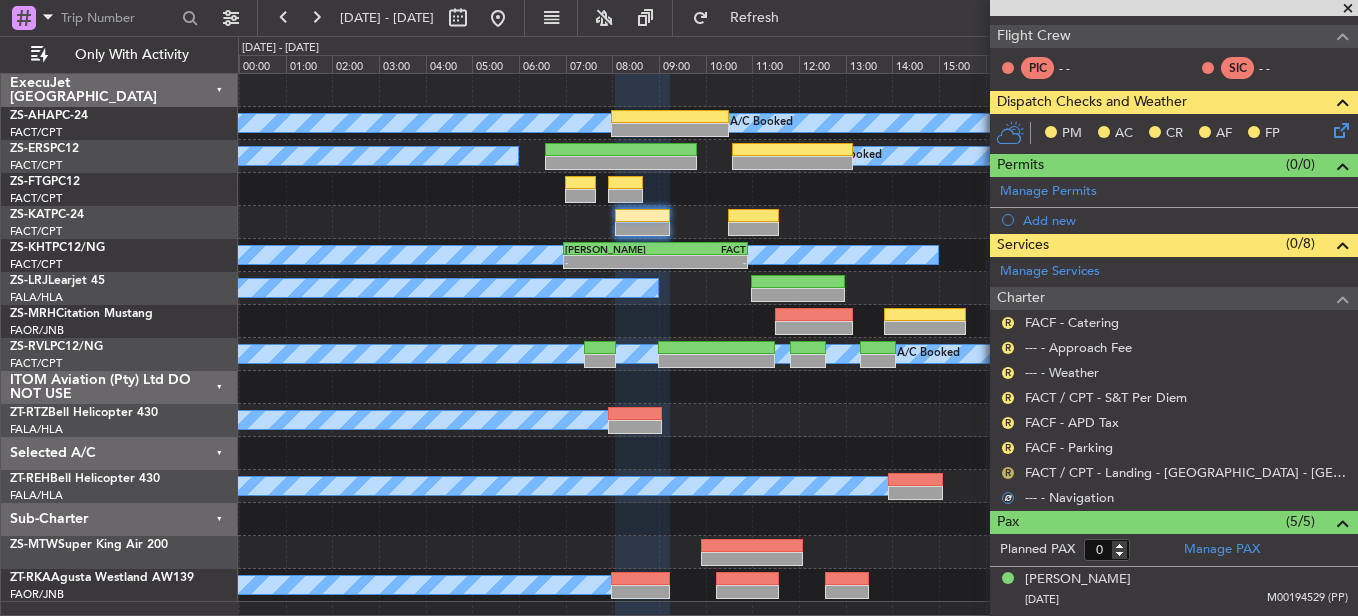 click on "R" at bounding box center (1008, 473) 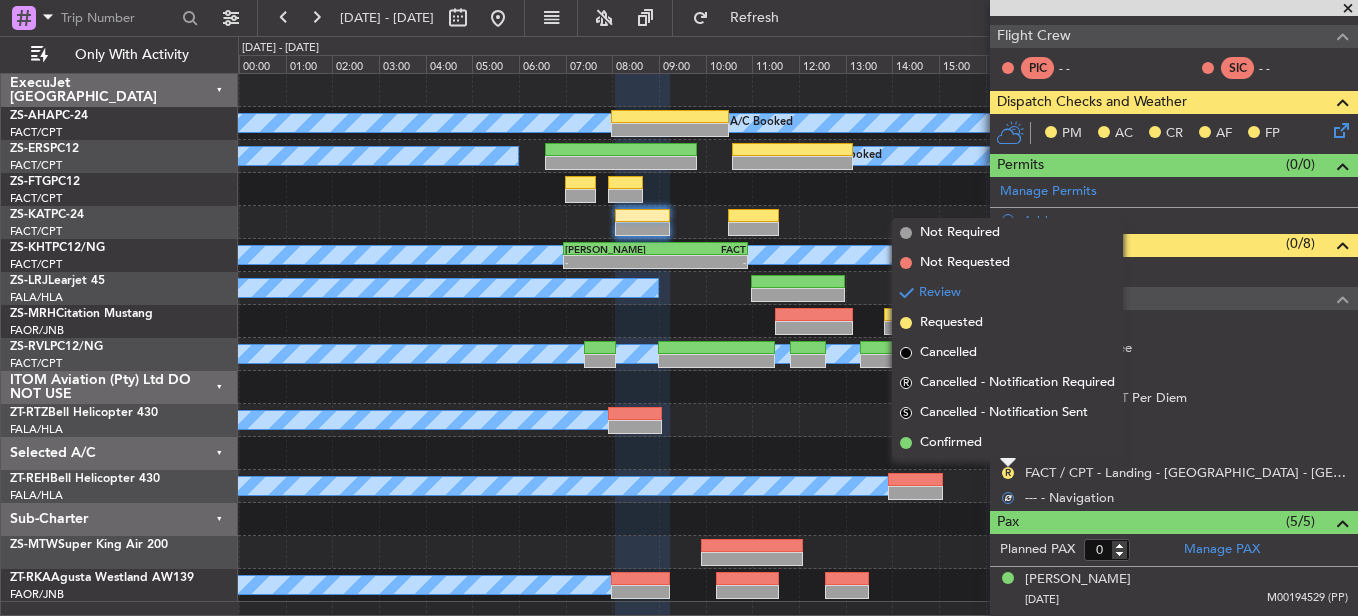 click on "Confirmed" at bounding box center (1007, 443) 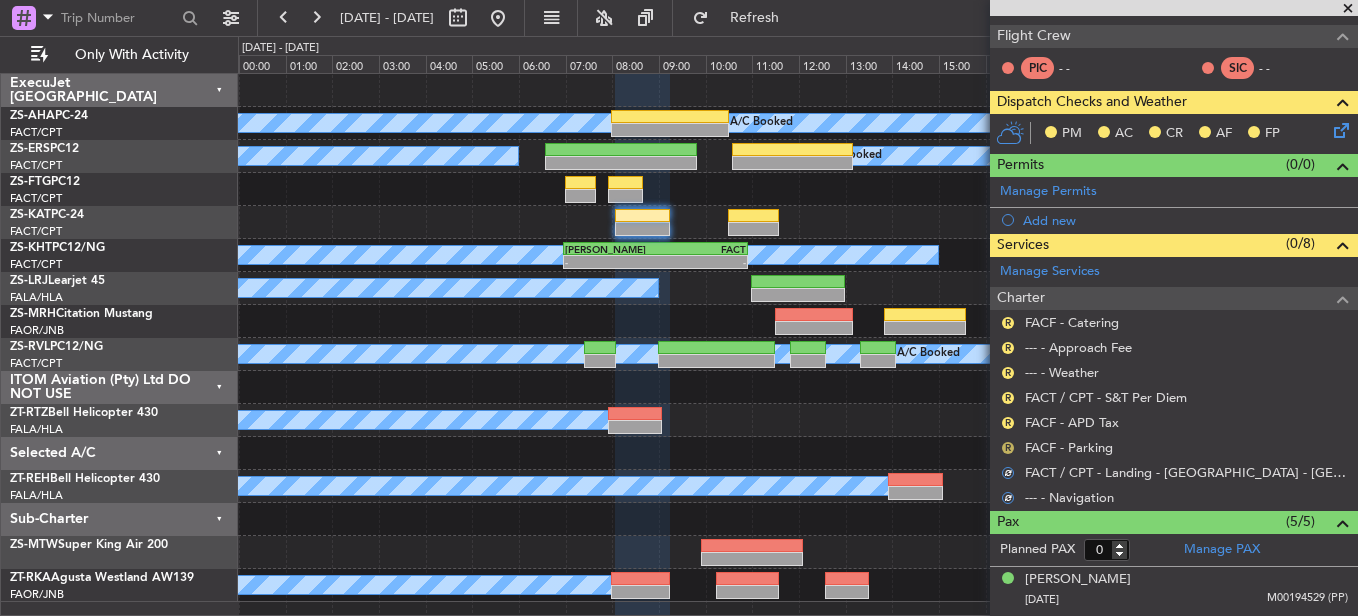 click on "Review" at bounding box center [1008, 479] 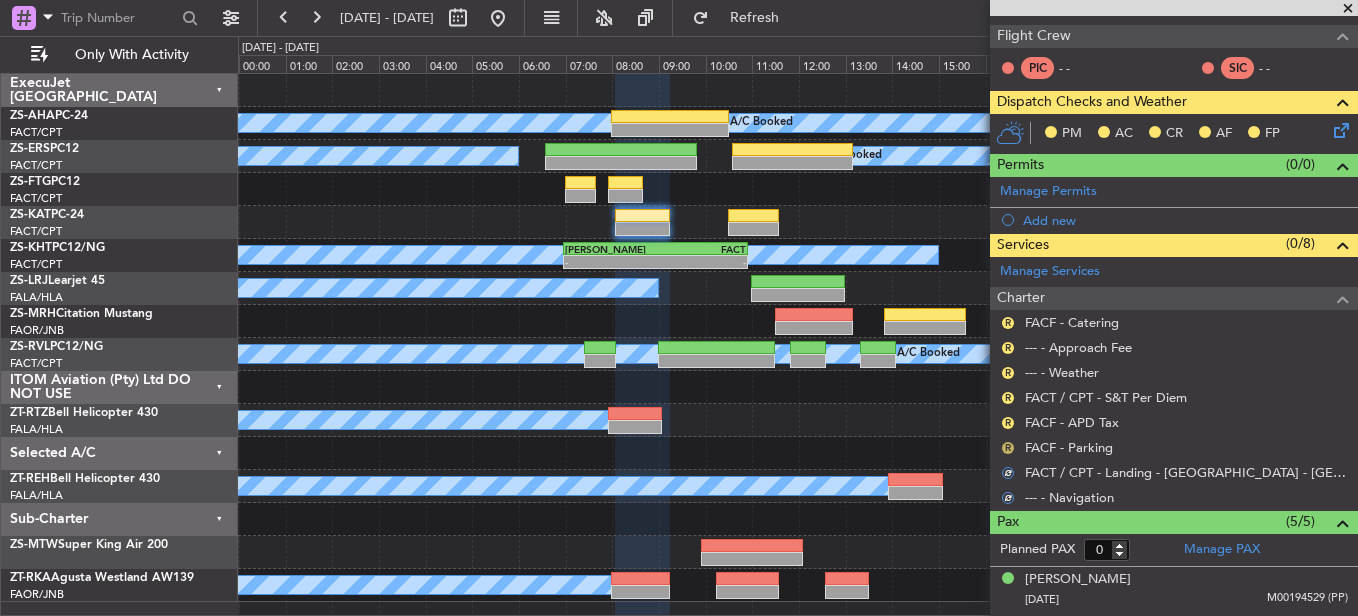 click on "R" at bounding box center [1008, 448] 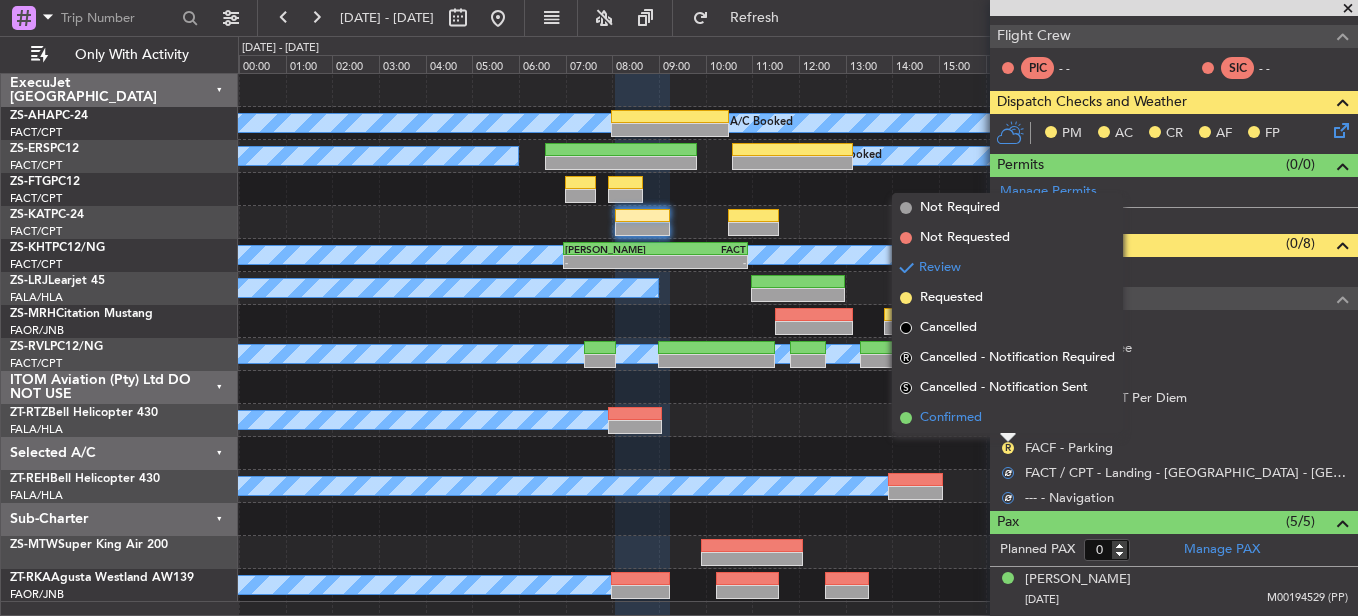 click on "Confirmed" at bounding box center (1007, 418) 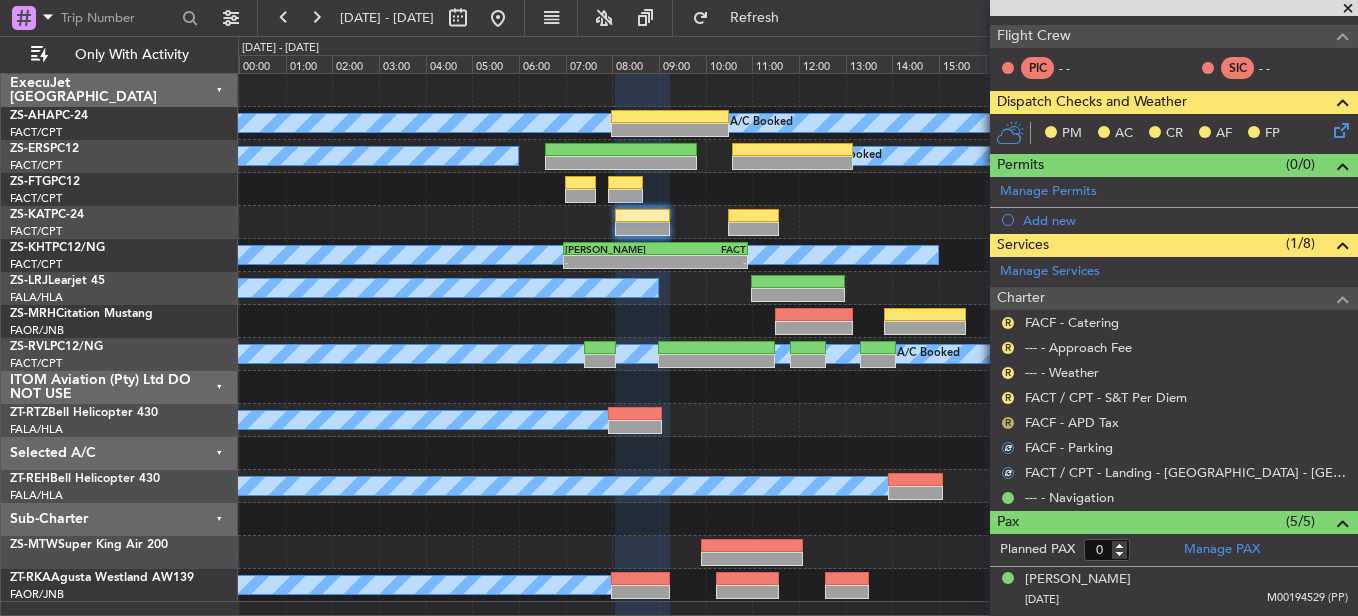 click on "R" at bounding box center (1008, 423) 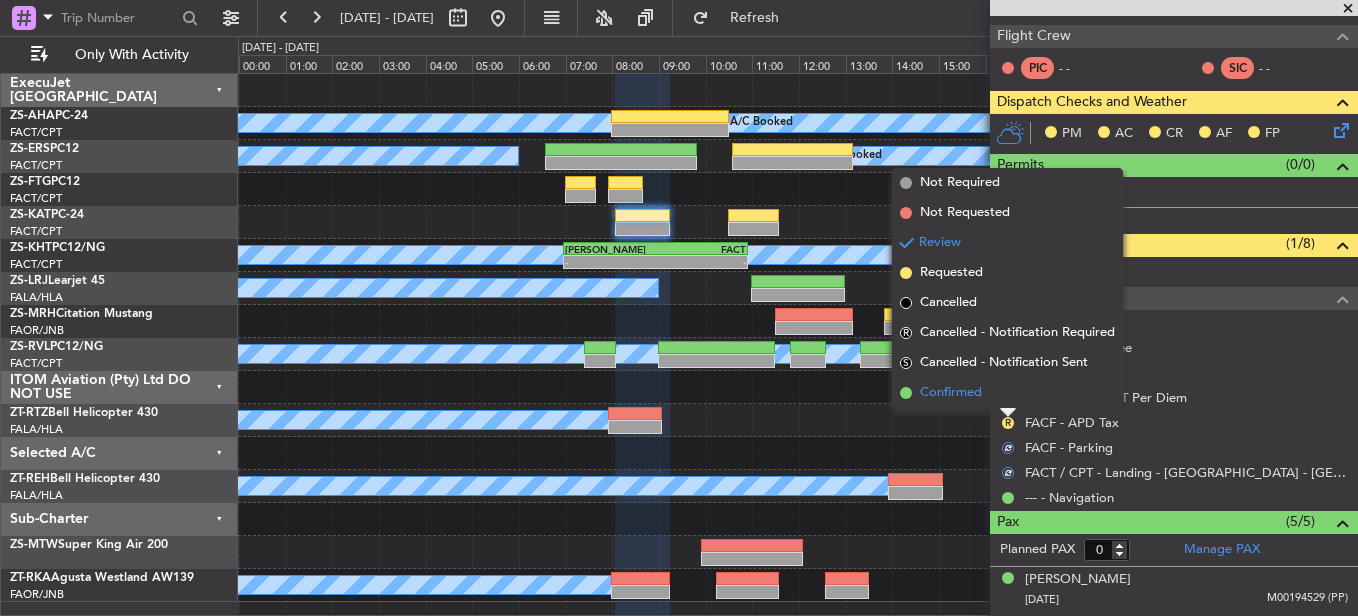click on "Confirmed" at bounding box center [1007, 393] 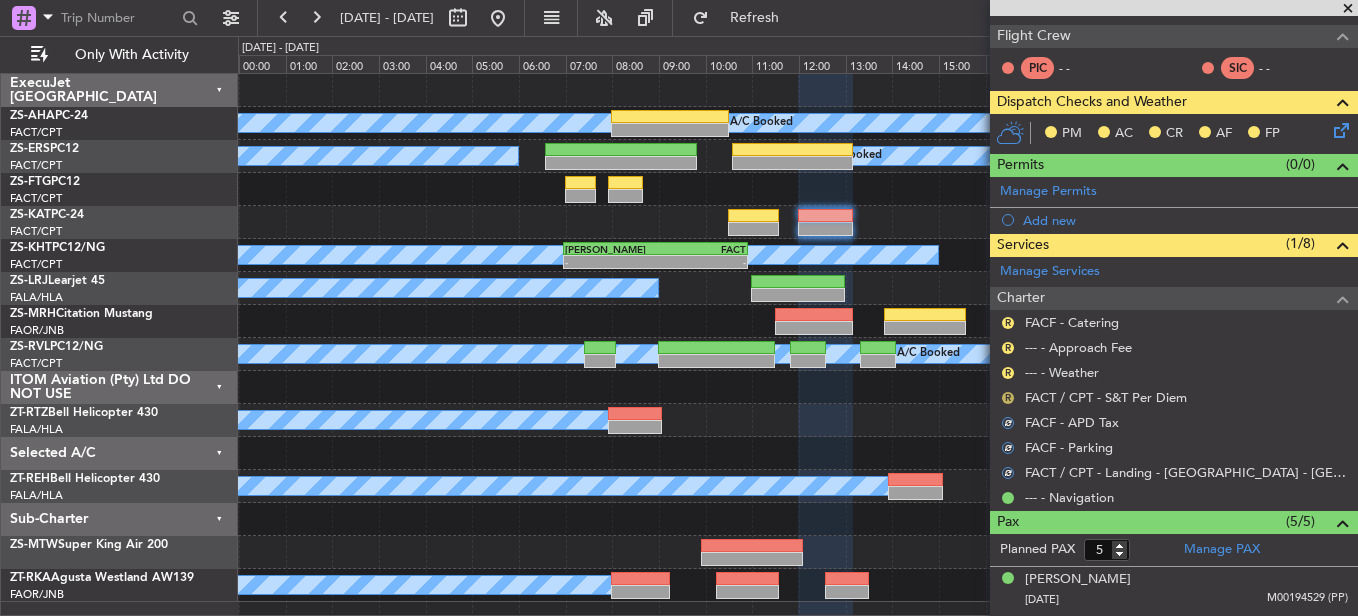 click on "R" at bounding box center (1008, 398) 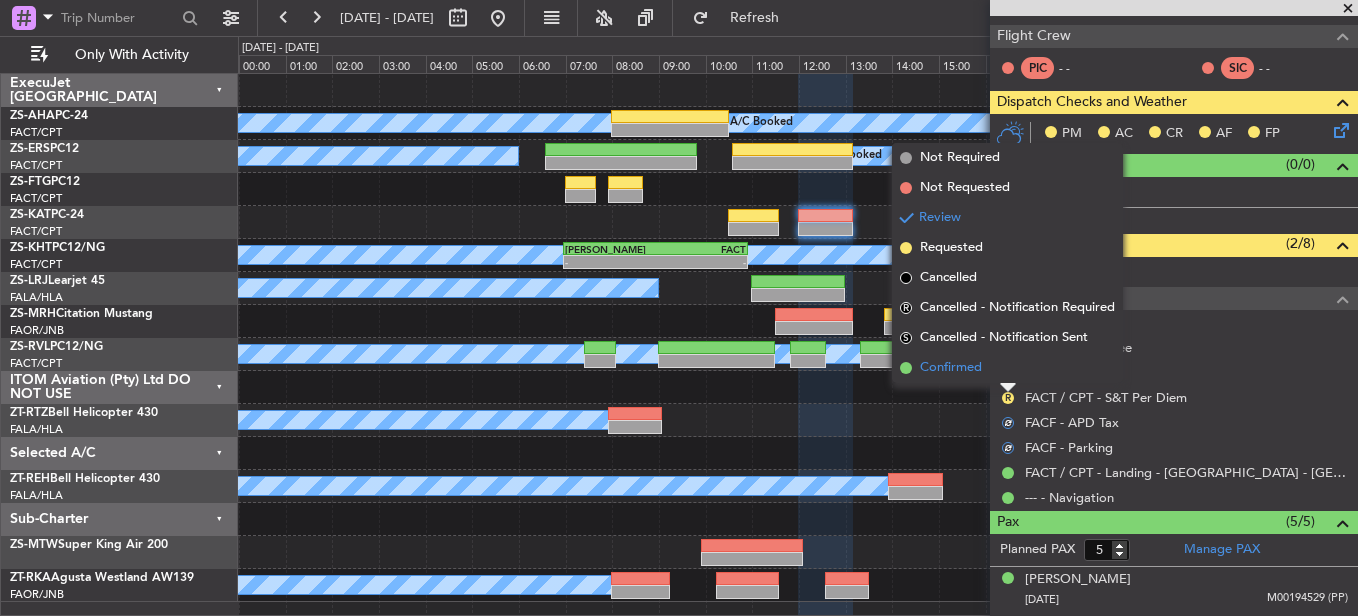 click on "Confirmed" at bounding box center (1007, 368) 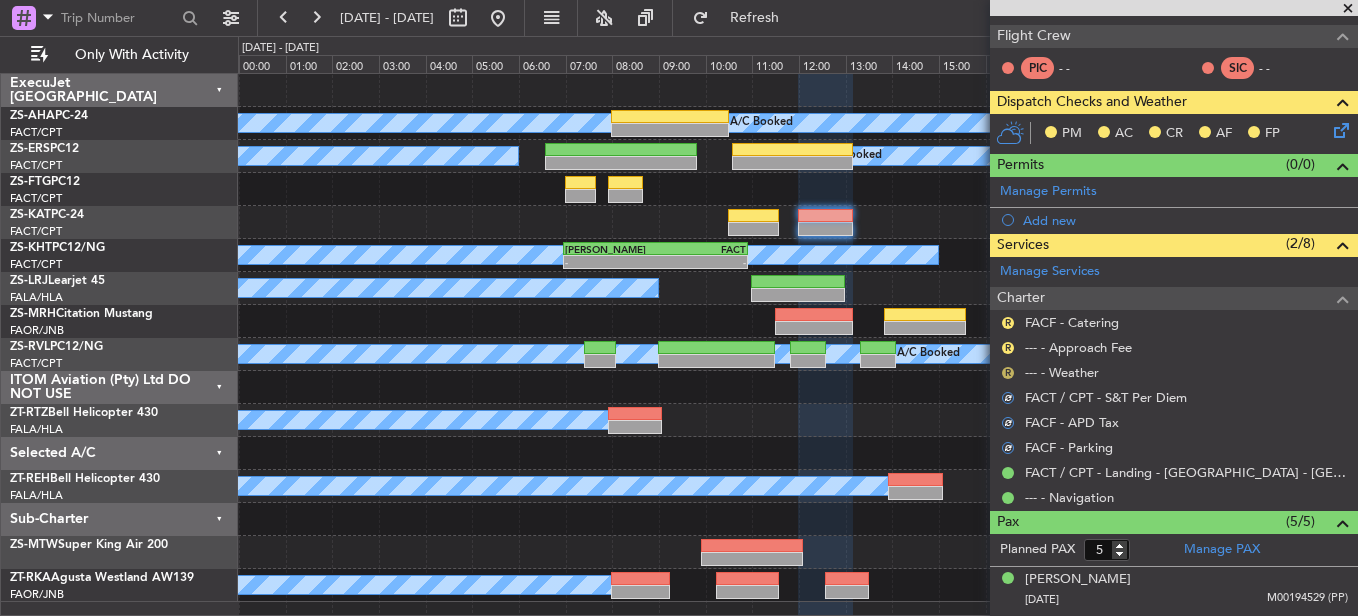 click on "R" at bounding box center (1008, 373) 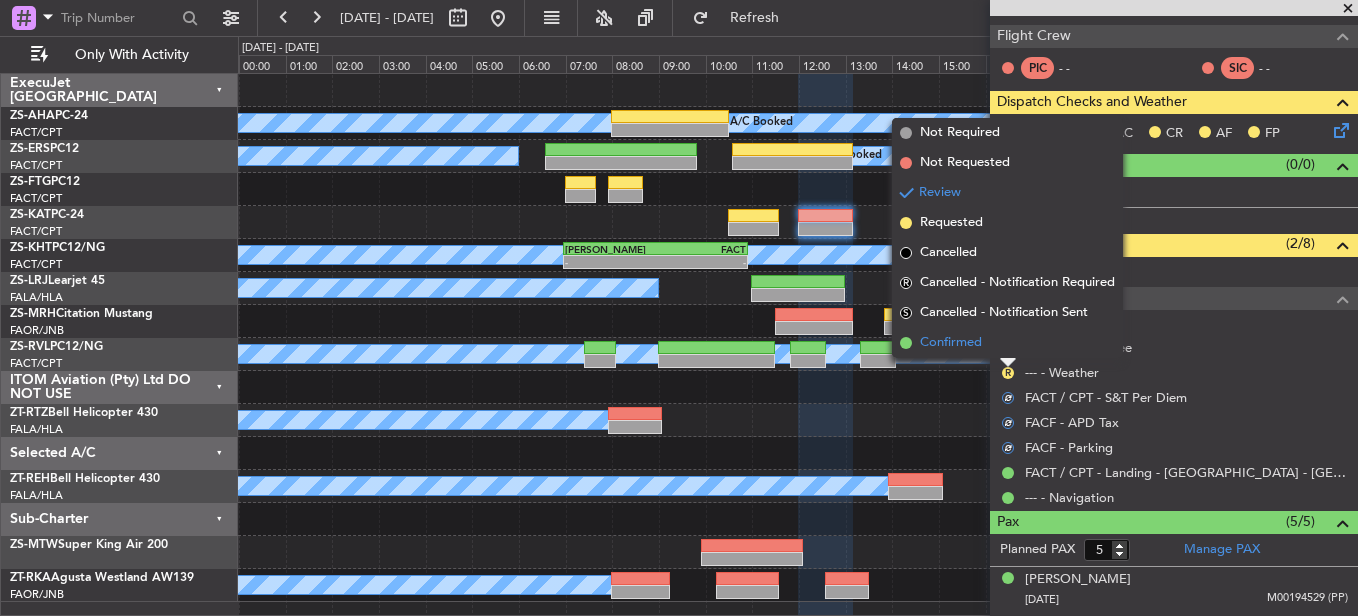 click on "Confirmed" at bounding box center [1007, 343] 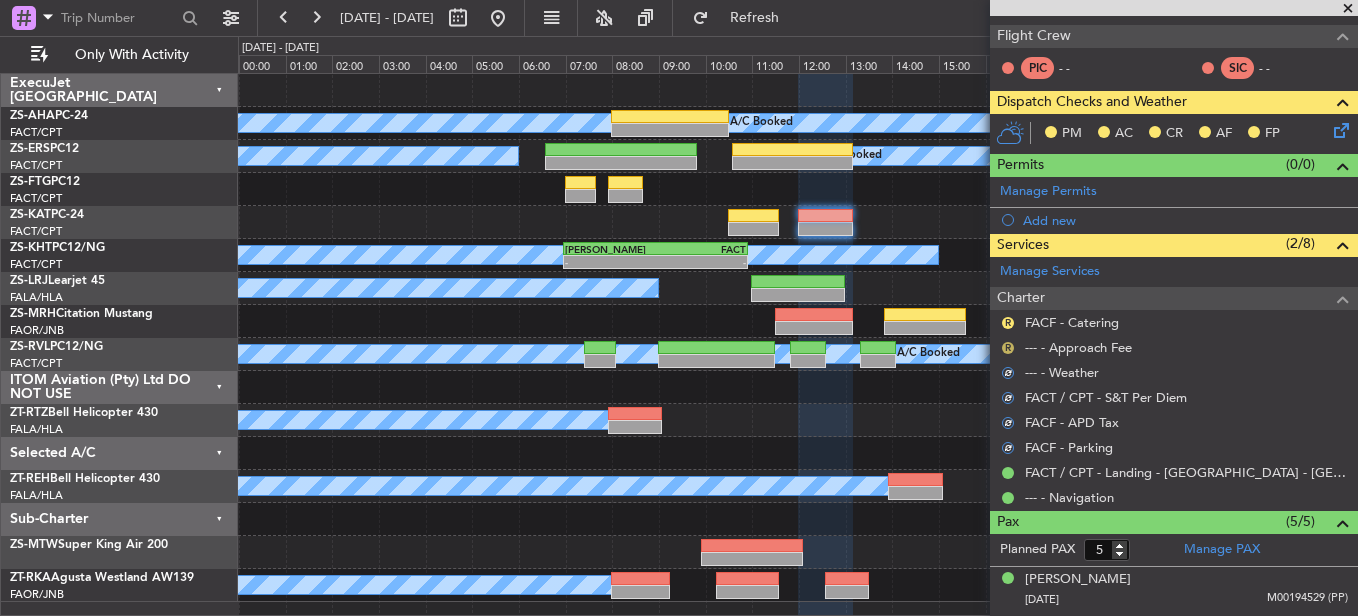 click on "R" at bounding box center (1008, 348) 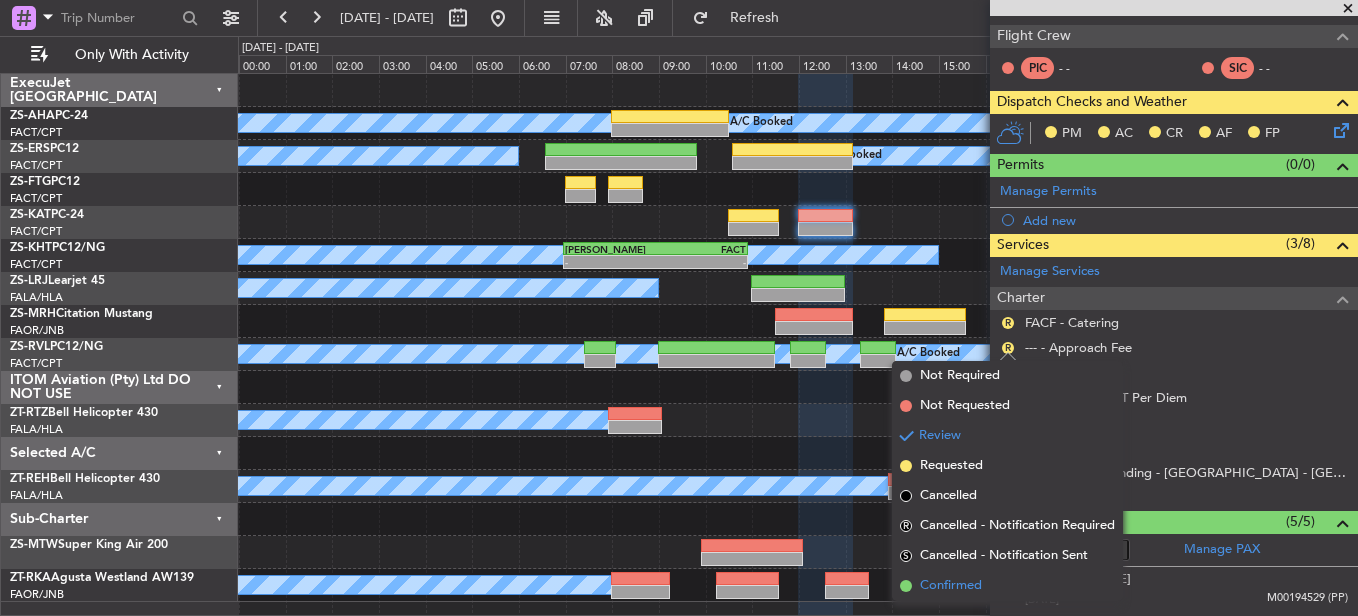 click on "Confirmed" at bounding box center (951, 586) 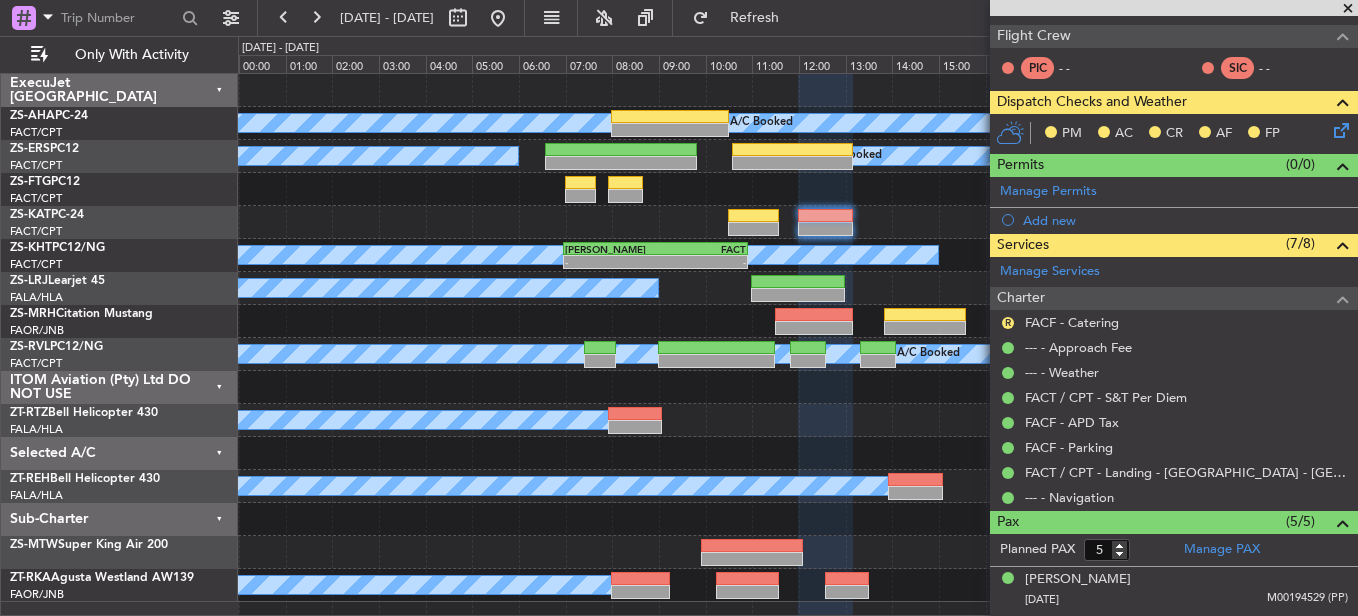 click on "Review" at bounding box center [1008, 354] 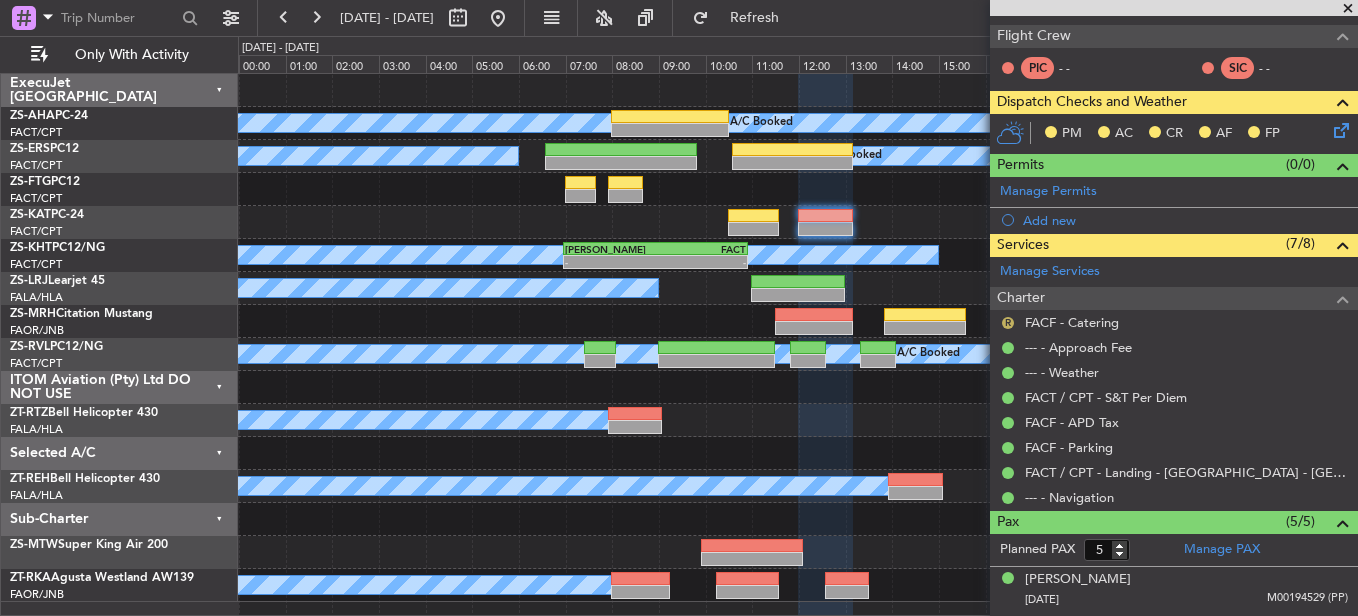 click on "R" at bounding box center (1008, 323) 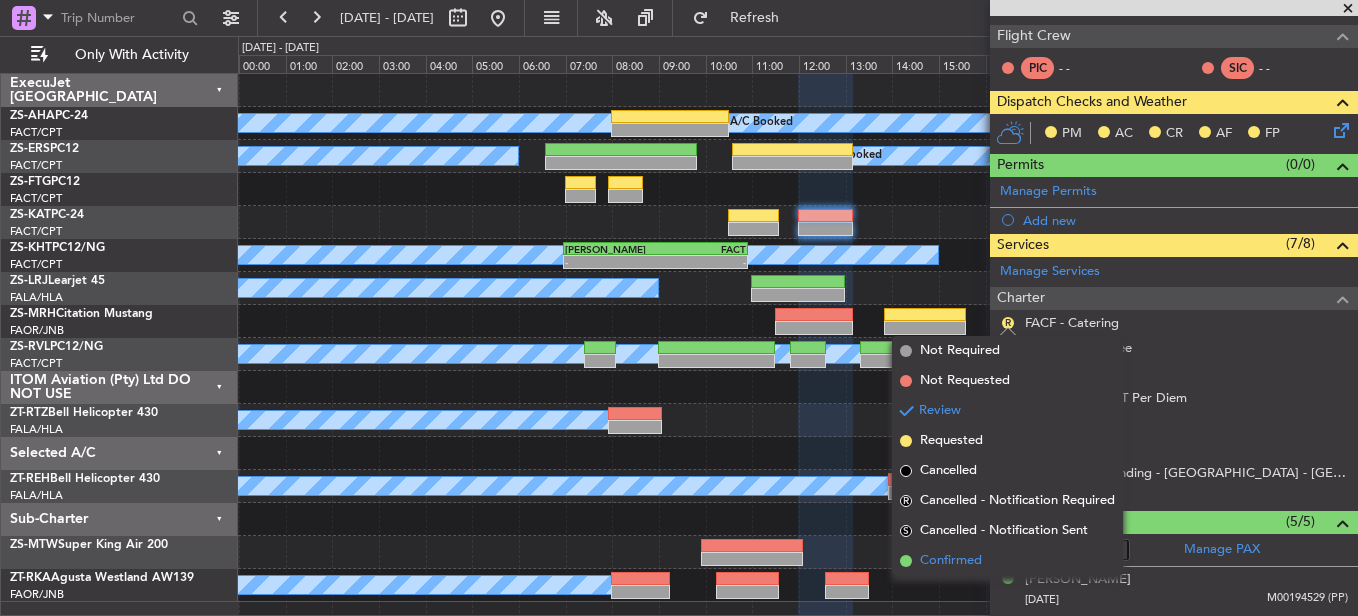 click on "Confirmed" at bounding box center [951, 561] 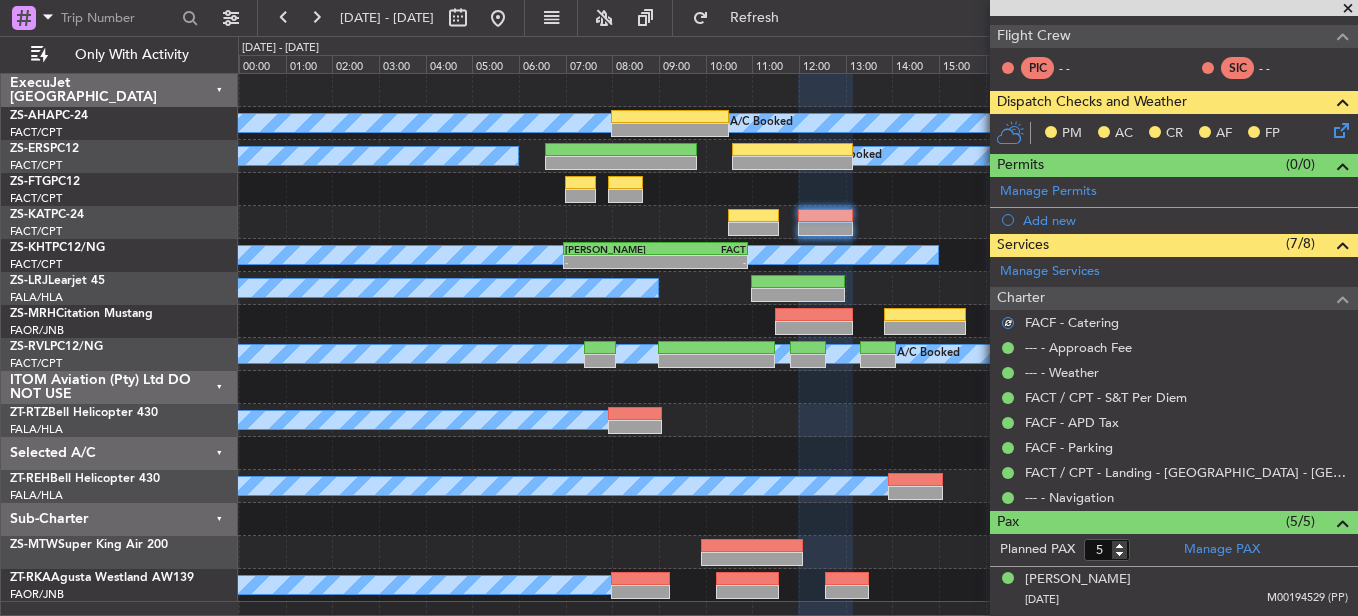 click 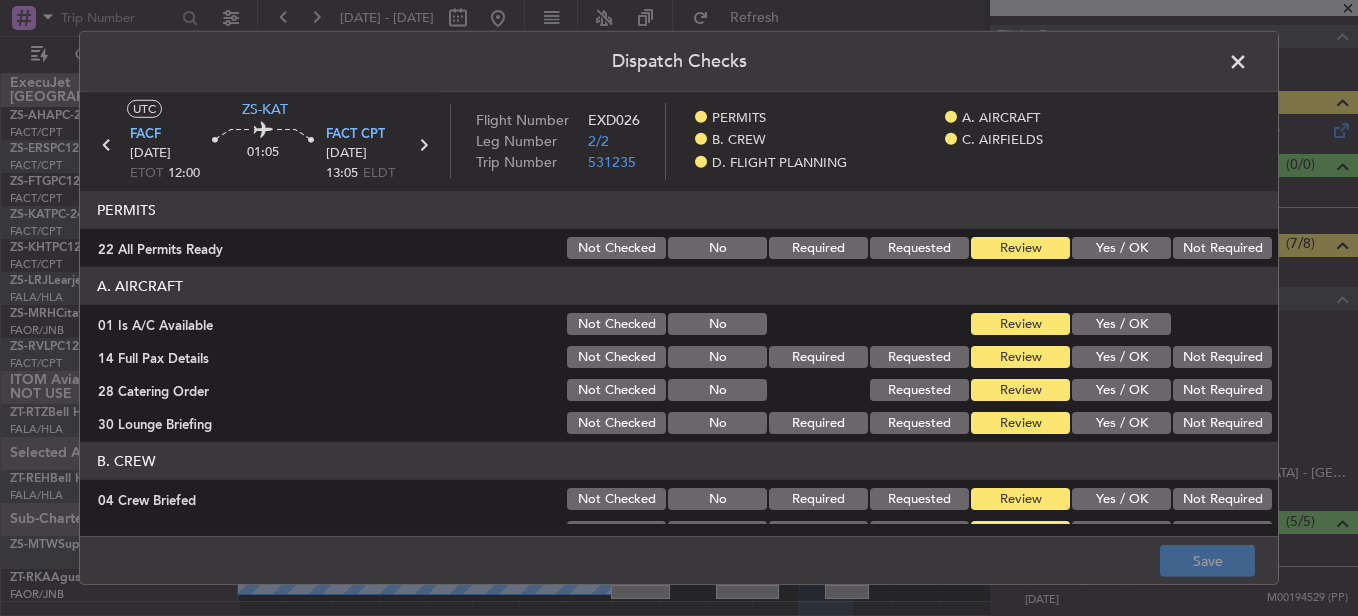 click on "PERMITS   22 All Permits Ready  Not Checked No Required Requested Review Yes / OK Not Required" 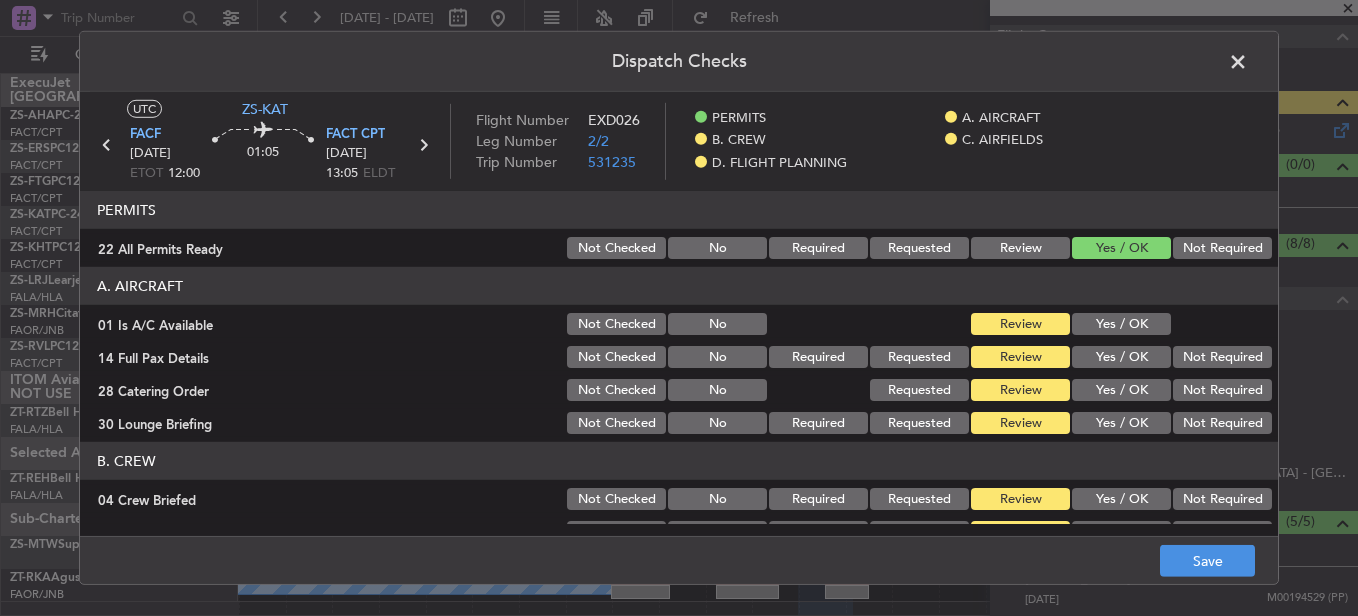 click on "Yes / OK" 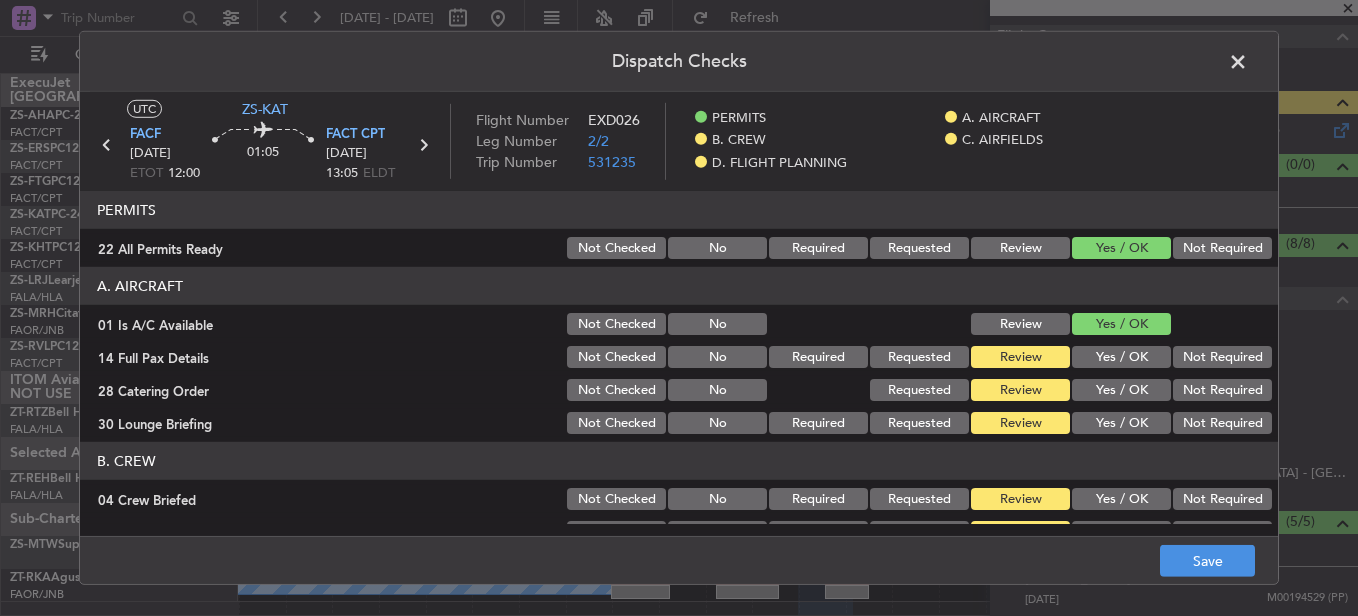 click on "Not Required" 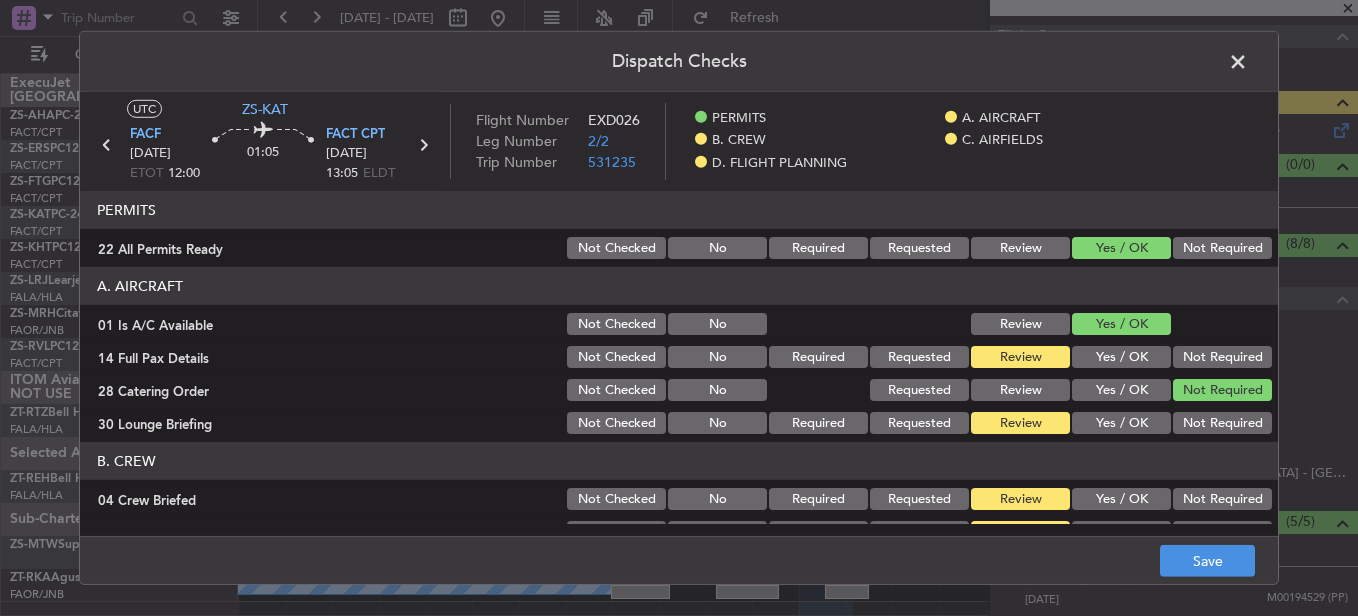 click on "Not Required" 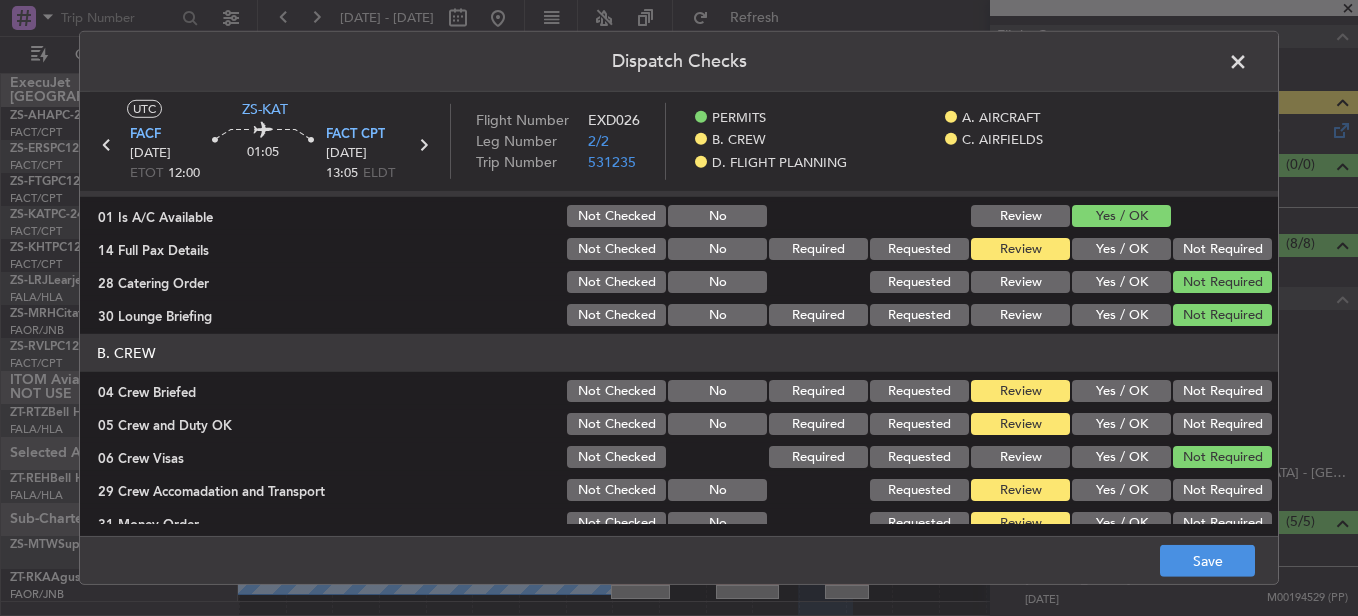 scroll, scrollTop: 200, scrollLeft: 0, axis: vertical 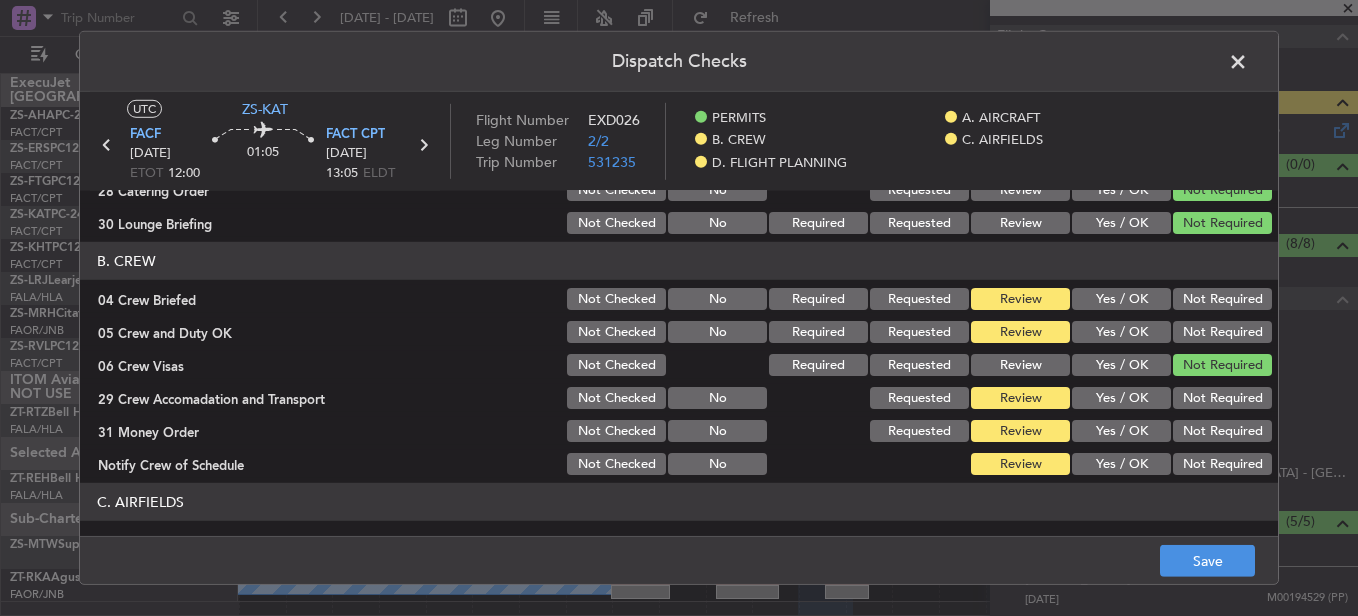 click on "Yes / OK" 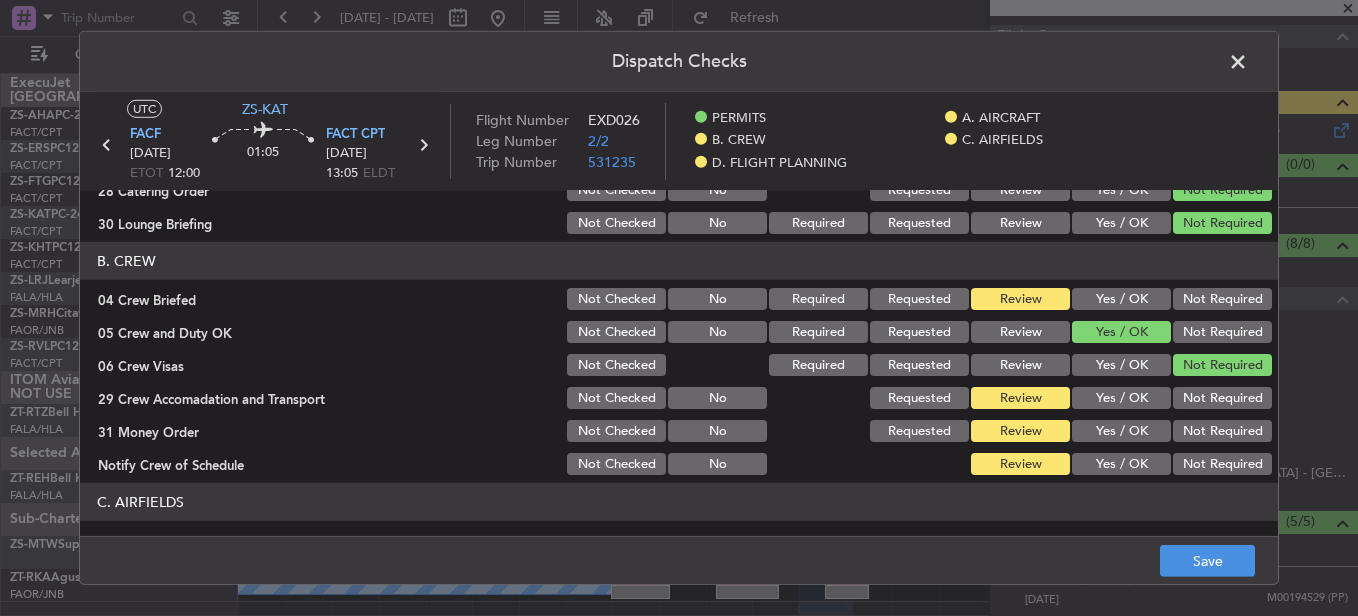 click on "Not Required" 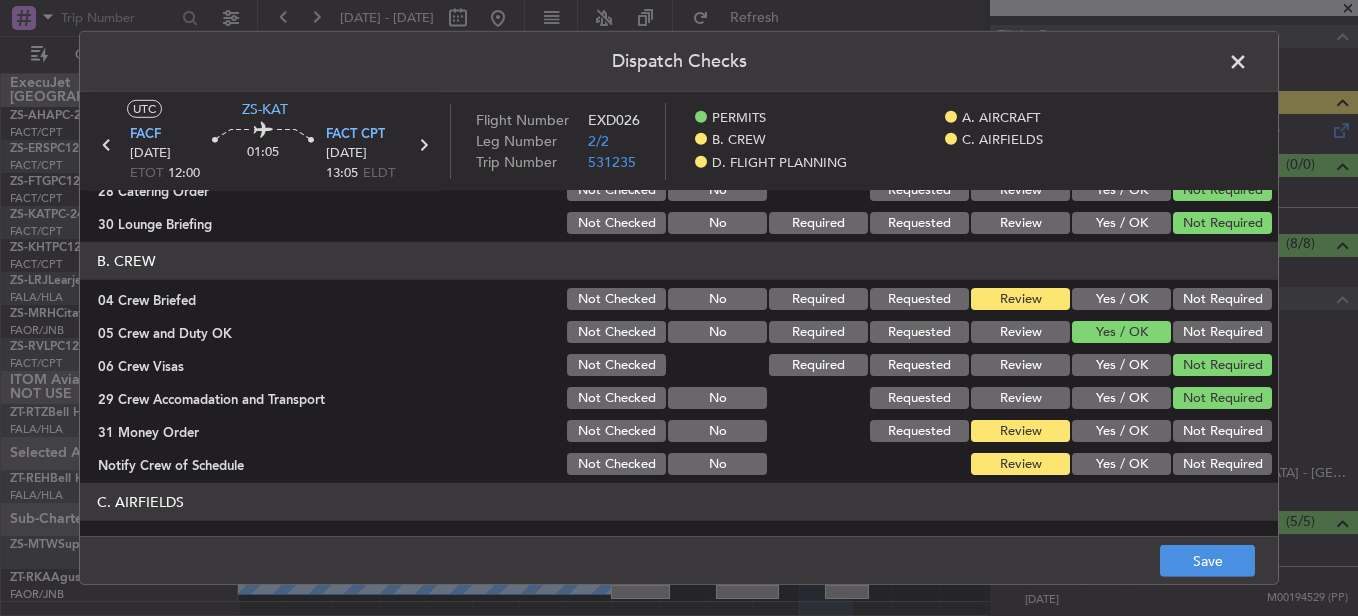 click on "Yes / OK" 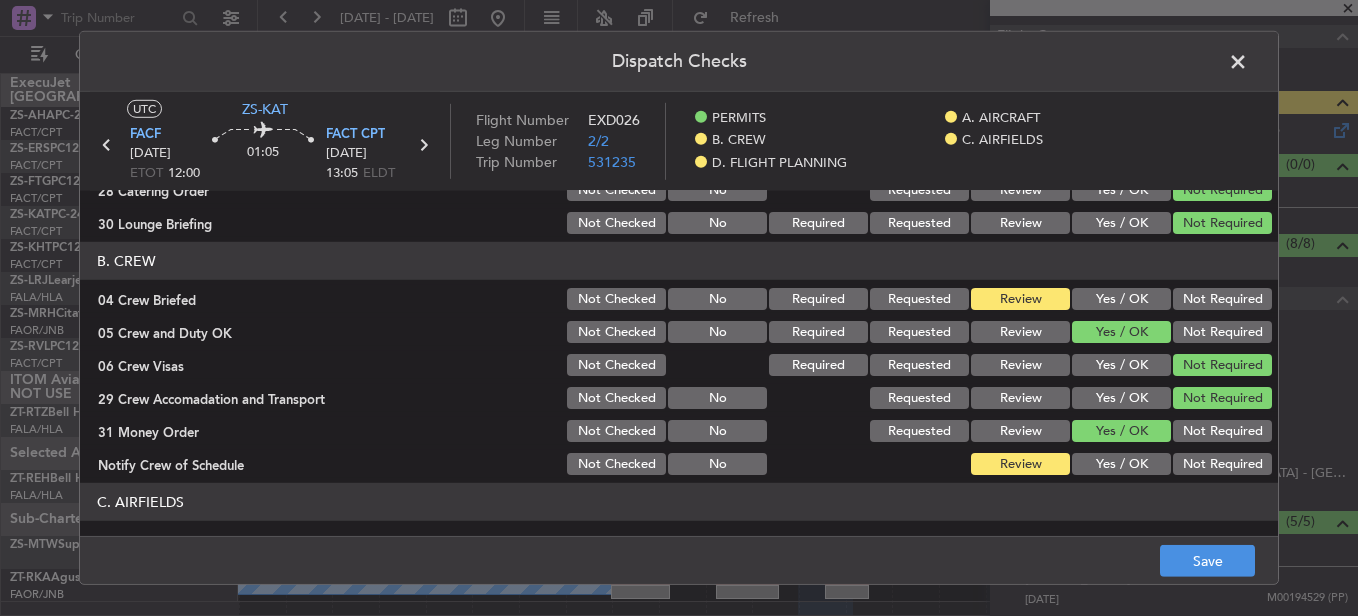 click on "Not Required" 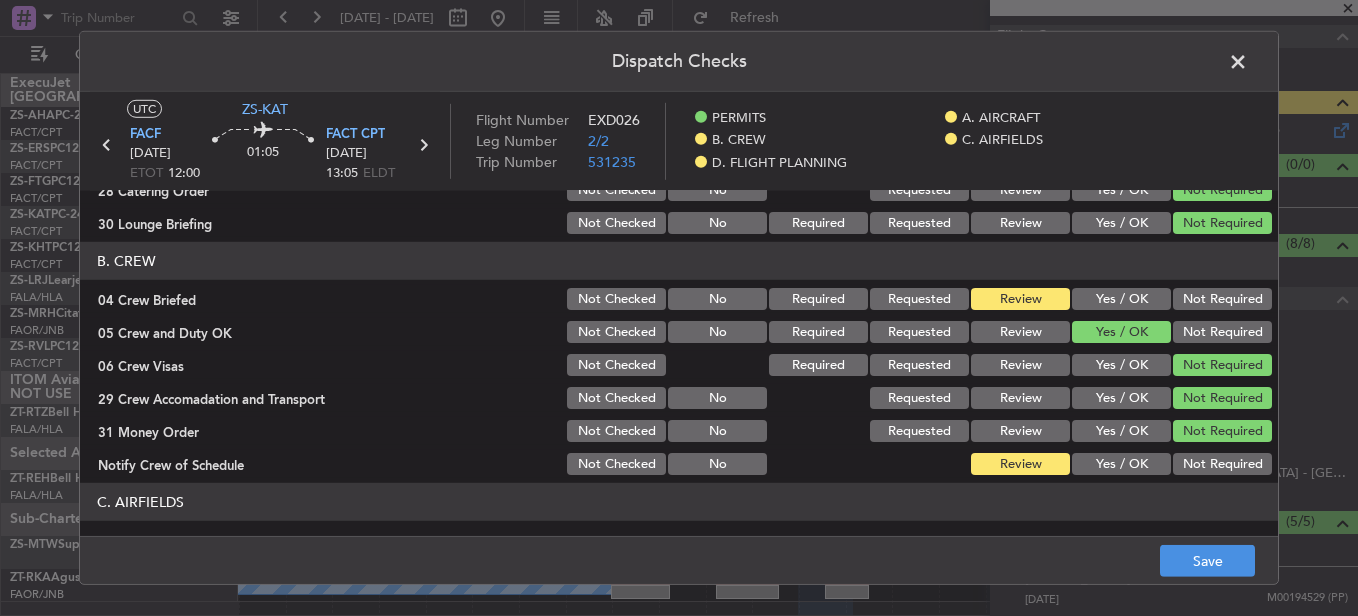 click on "Yes / OK" 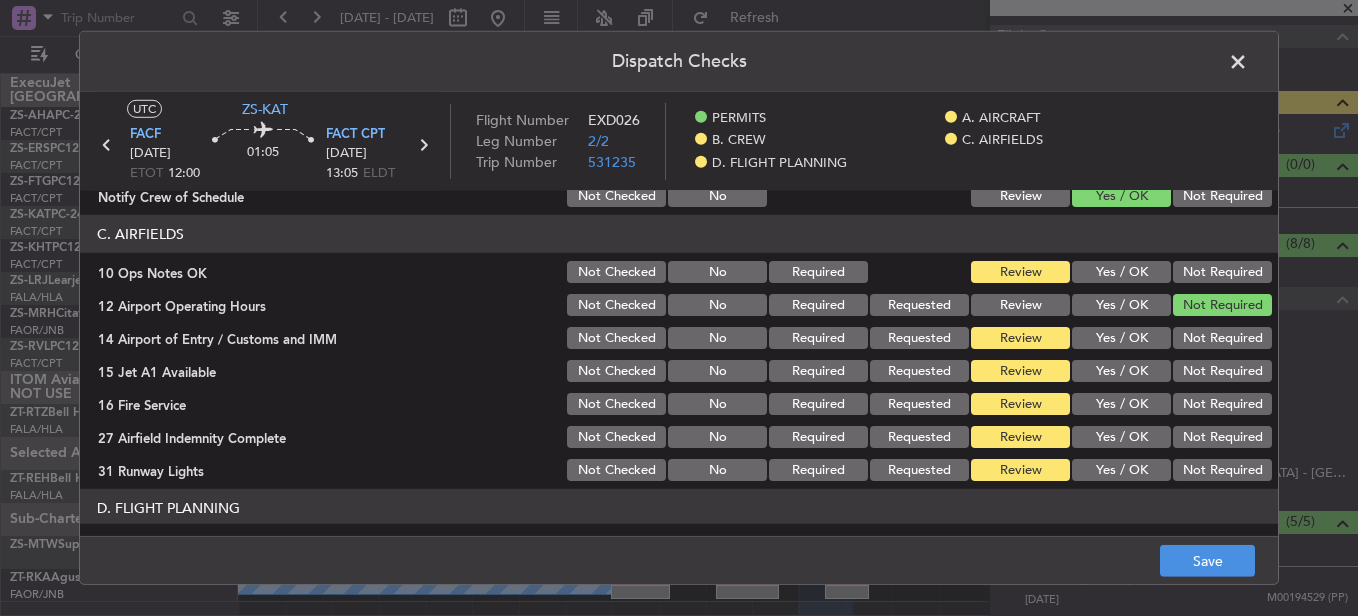 scroll, scrollTop: 442, scrollLeft: 0, axis: vertical 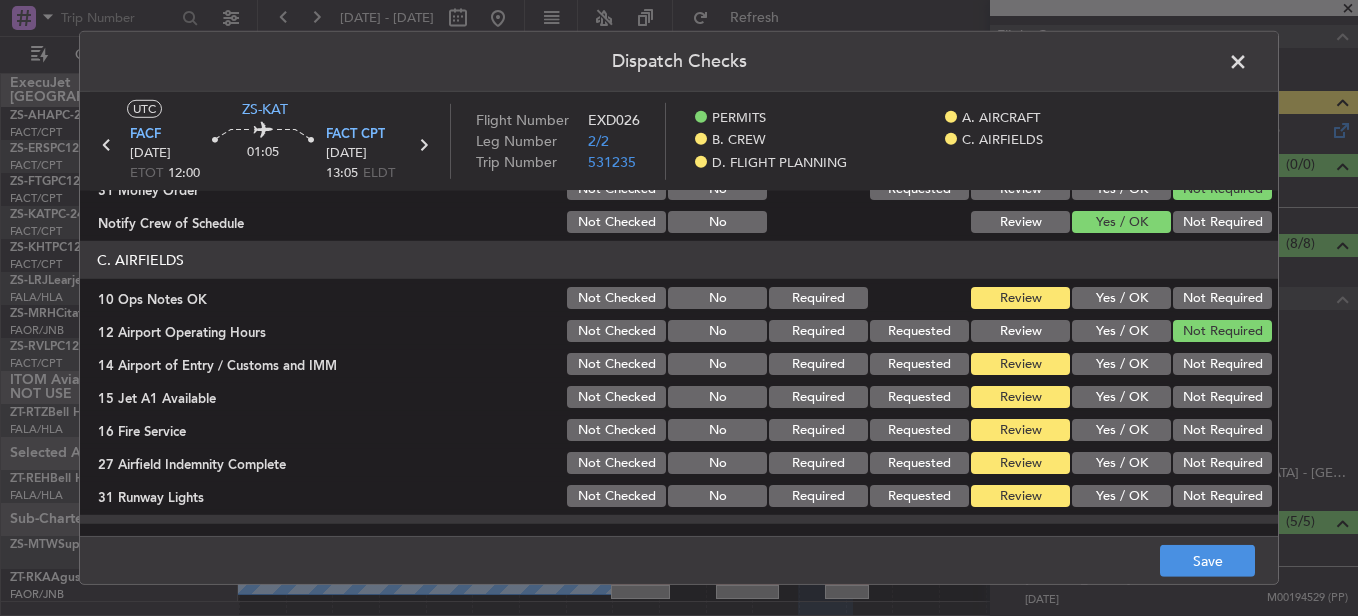 click on "C. AIRFIELDS" 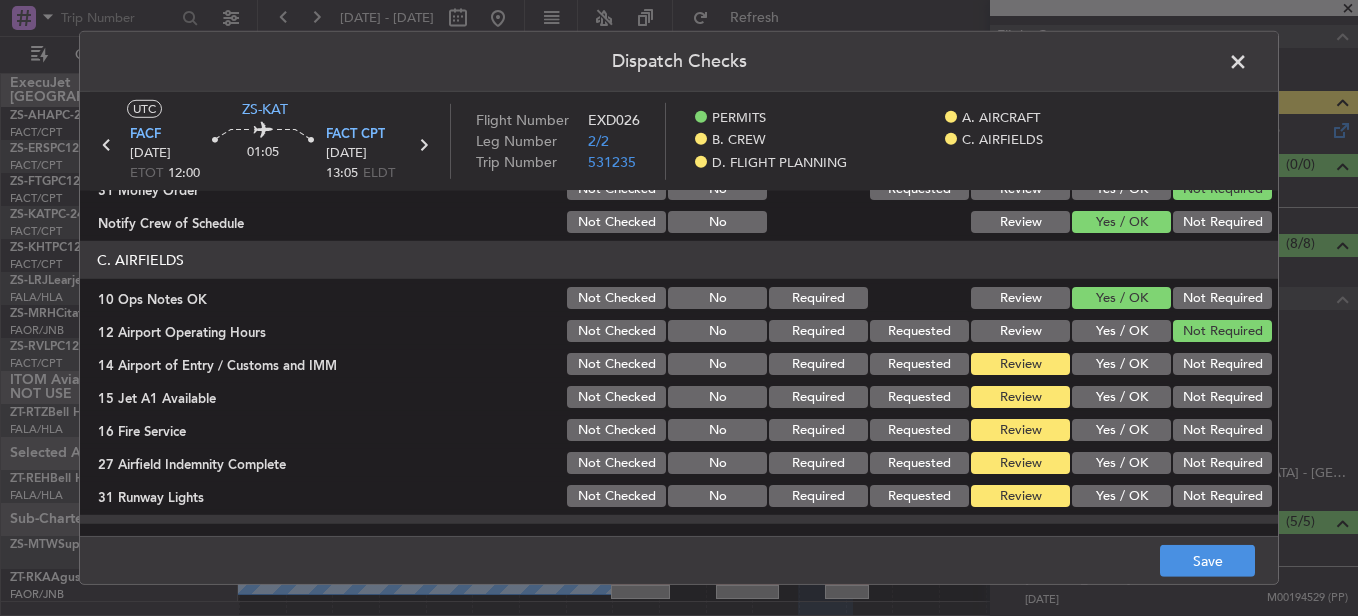 click on "Not Required" 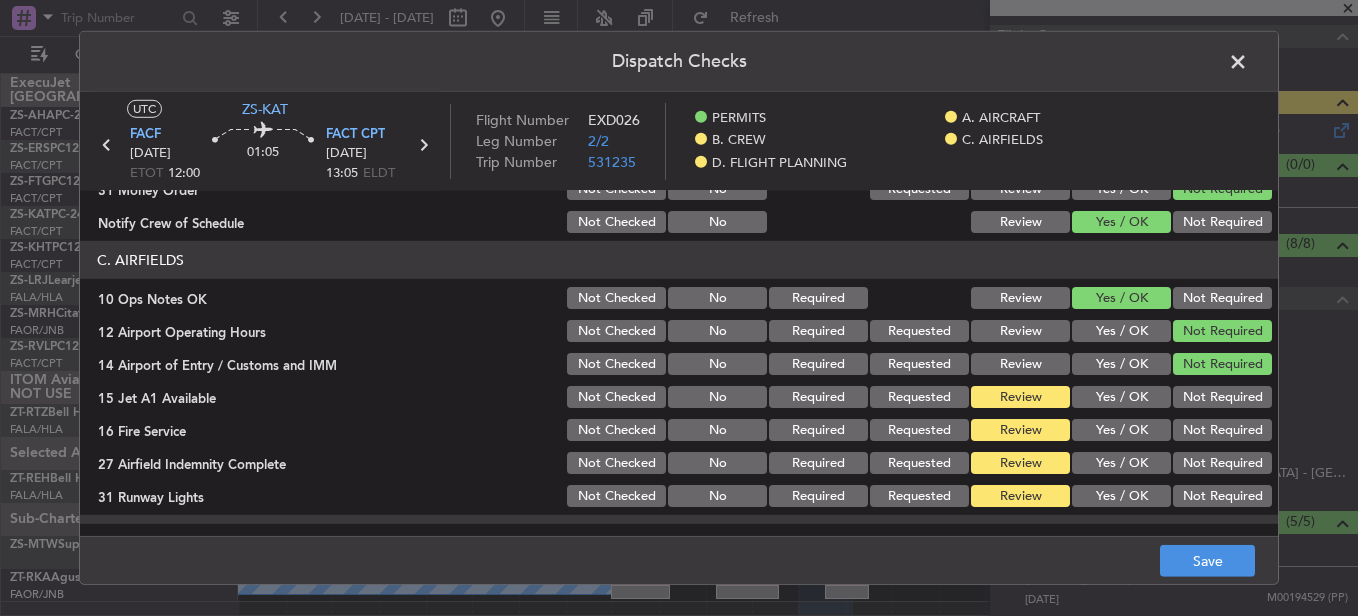 click on "Yes / OK" 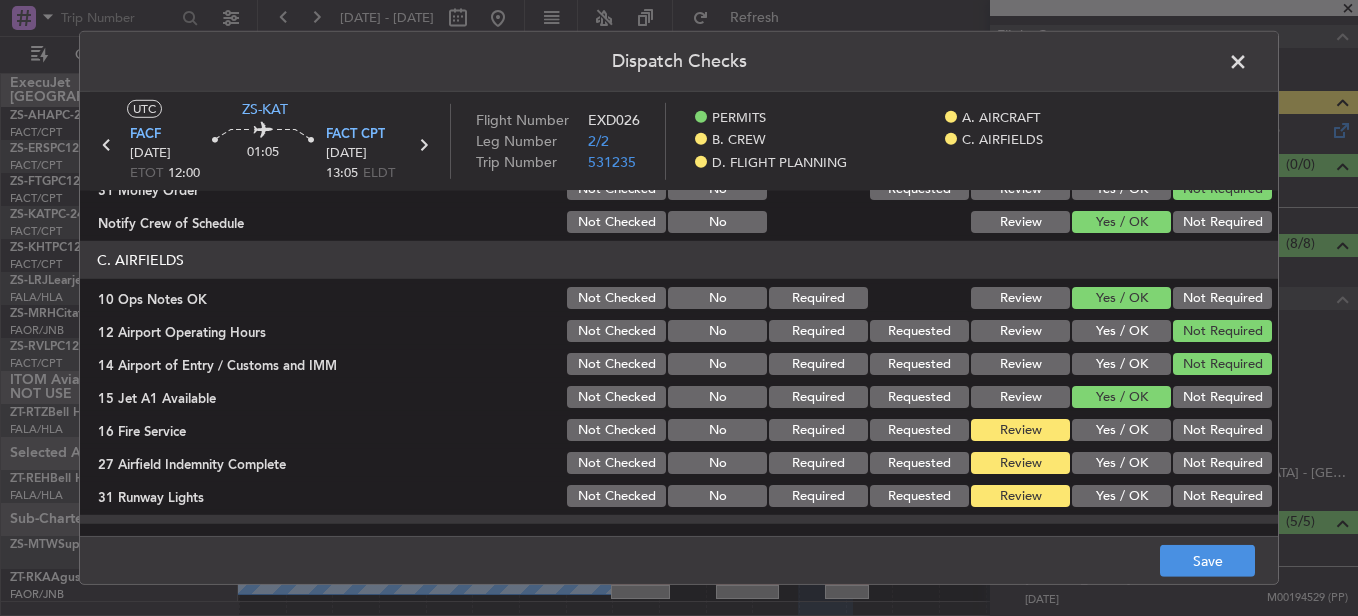 click on "Yes / OK" 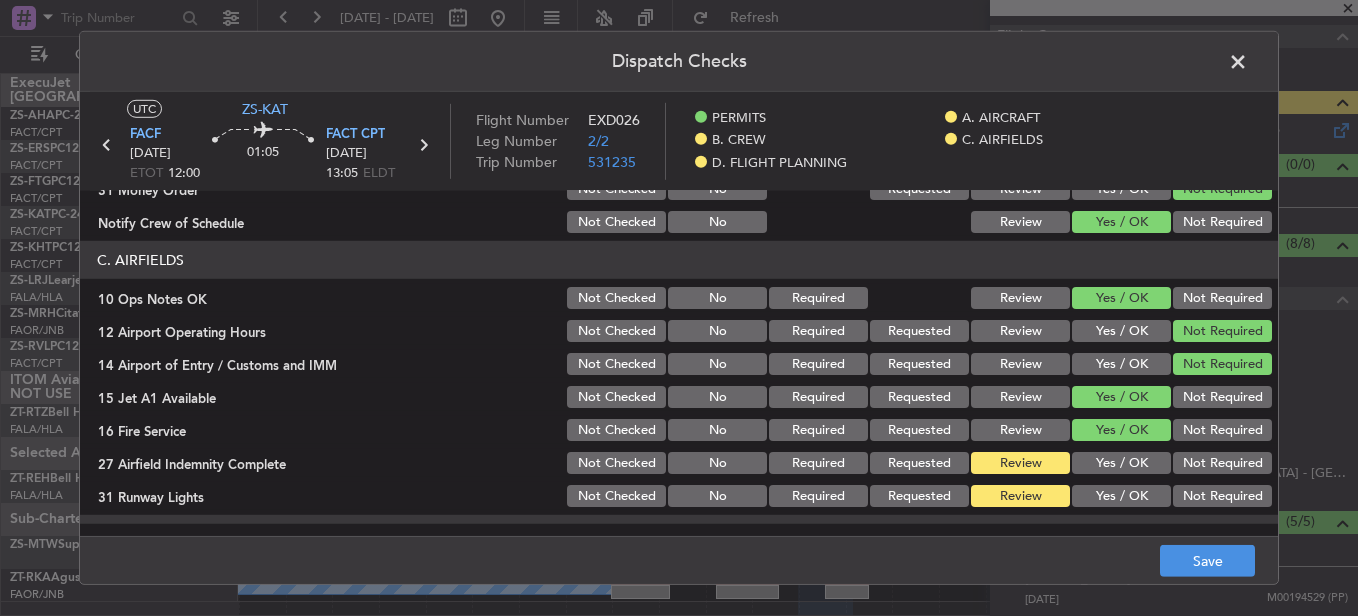 click on "Not Required" 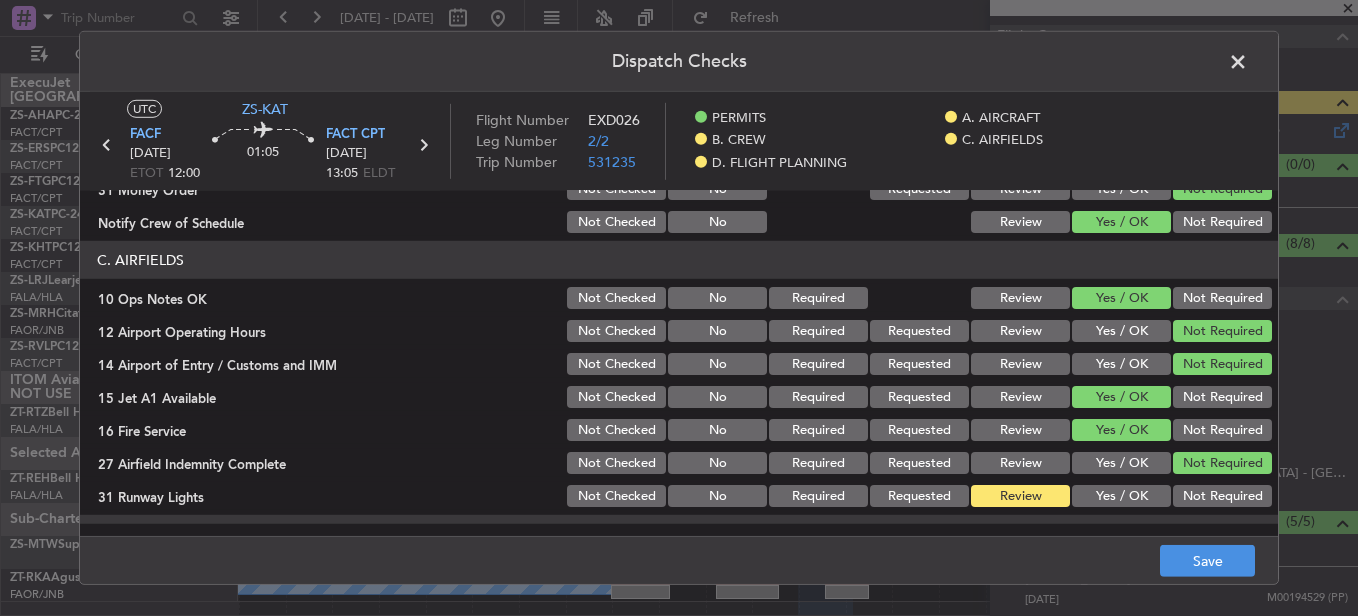 click on "Yes / OK" 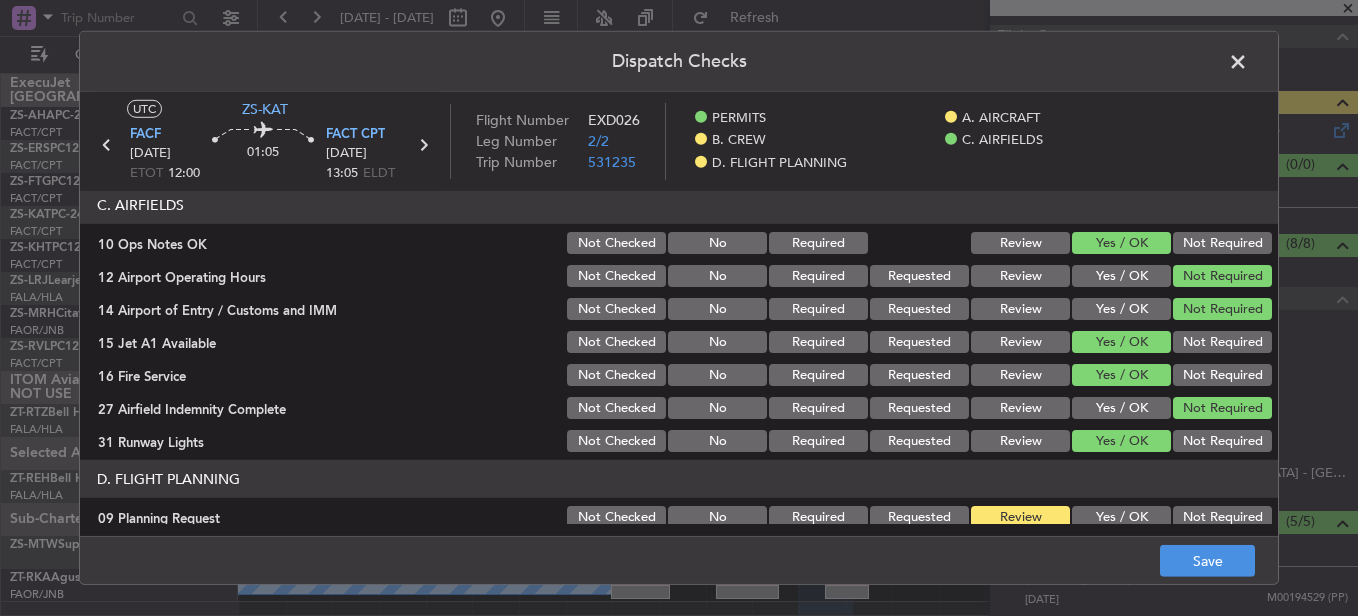 scroll, scrollTop: 542, scrollLeft: 0, axis: vertical 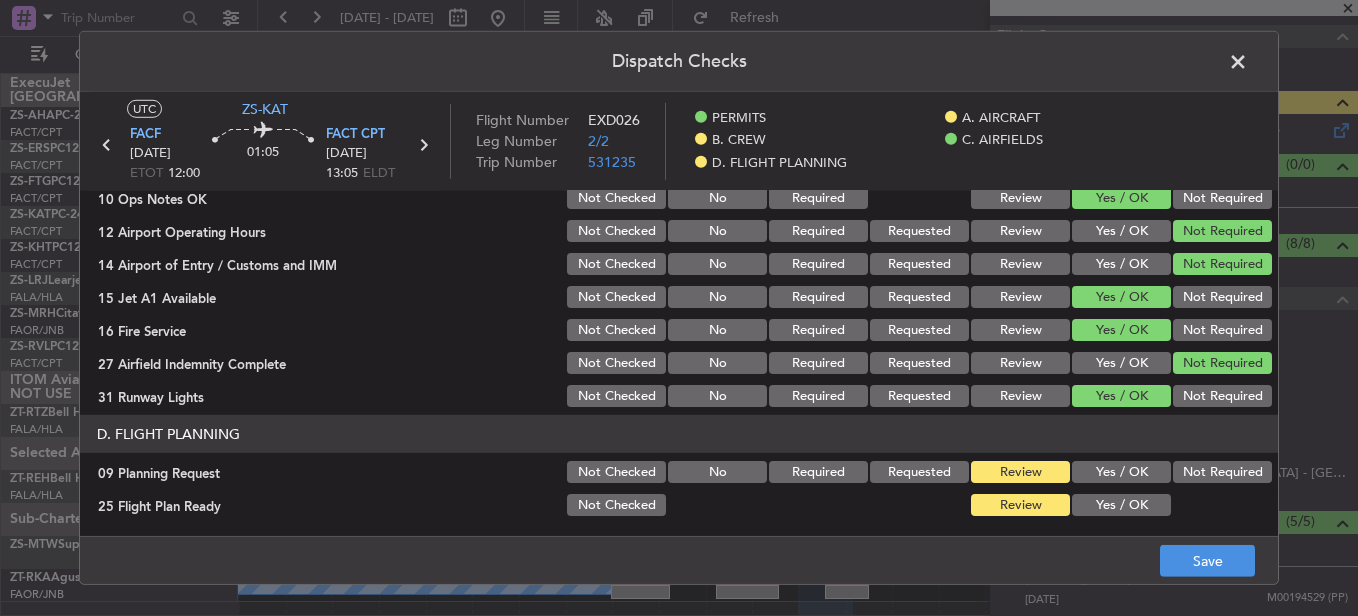 click on "Not Required" 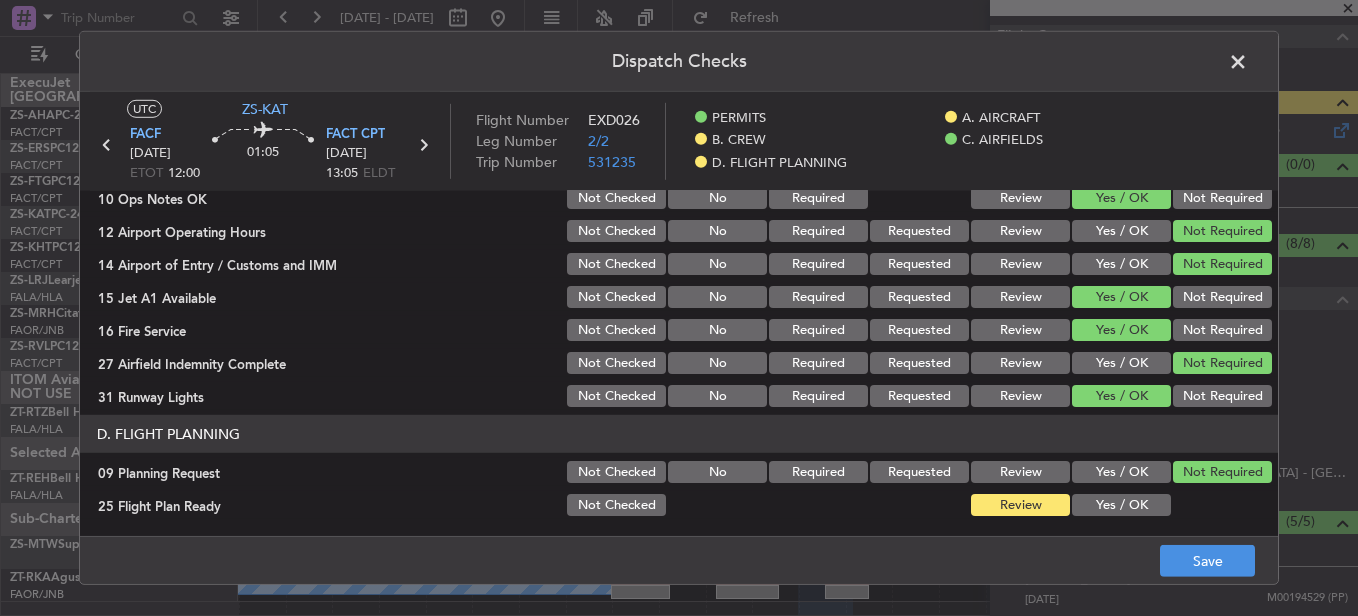 click on "Dispatch Checks  UTC  ZS-KAT FACF 20/07/2025 ETOT 12:00 01:05 FACT  CPT 20/07/2025 13:05 ELDT Flight Number EXD026 Leg Number 2/2 Trip Number 531235    PERMITS    A. AIRCRAFT    B. CREW    C. AIRFIELDS    D. FLIGHT PLANNING  PERMITS   22 All Permits Ready  Not Checked No Required Requested Review Yes / OK Not Required  A. AIRCRAFT   01 Is A/C Available  Not Checked No Review Yes / OK  14 Full Pax Details  Not Checked No Required Requested Review Yes / OK Not Required  28 Catering Order  Not Checked No Requested Review Yes / OK Not Required  30 Lounge Briefing  Not Checked No Required Requested Review Yes / OK Not Required  B. CREW   04 Crew Briefed  Not Checked No Required Requested Review Yes / OK Not Required  05 Crew and Duty OK  Not Checked No Required Requested Review Yes / OK Not Required  06 Crew Visas  Not Checked Required Requested Review Yes / OK Not Required  29 Crew Accomadation and Transport  Not Checked No Requested Review Yes / OK Not Required  31 Money Order  Not Checked No Requested Review No" 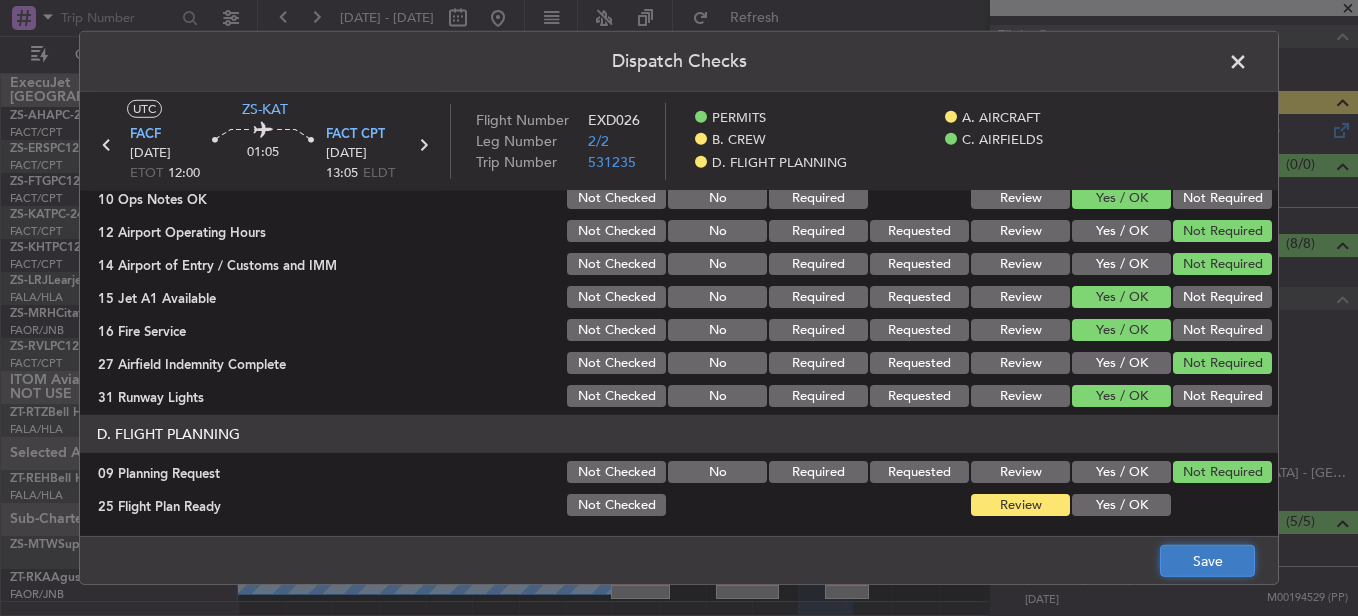 click on "Save" 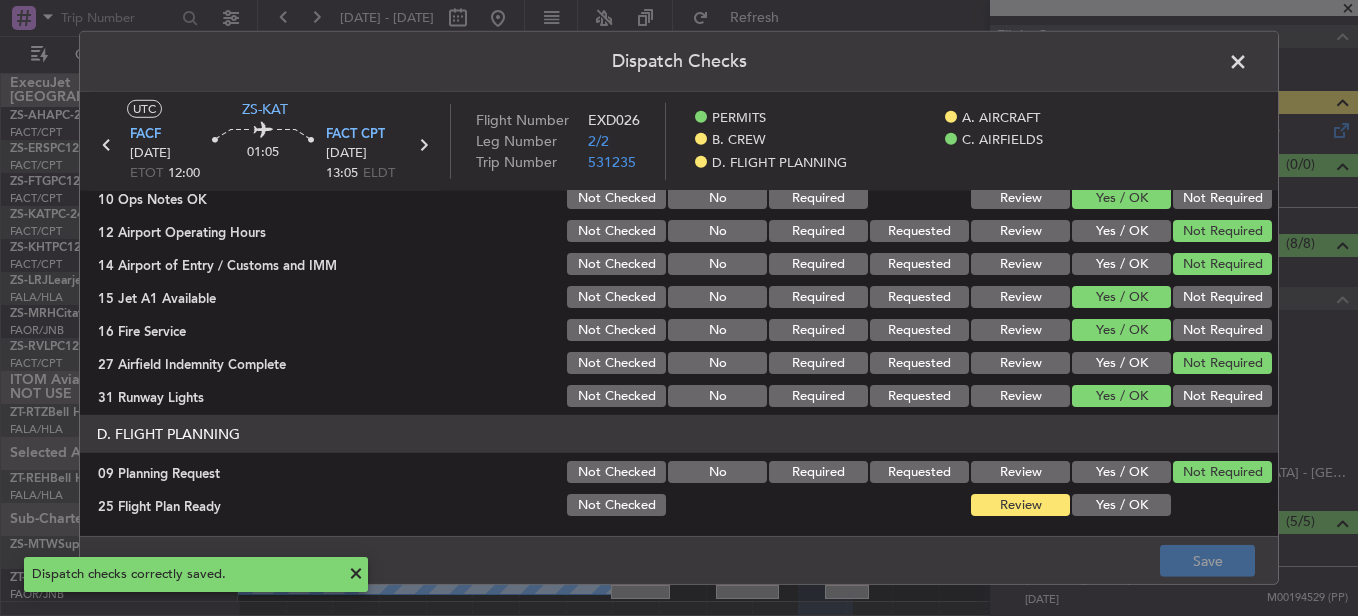 click 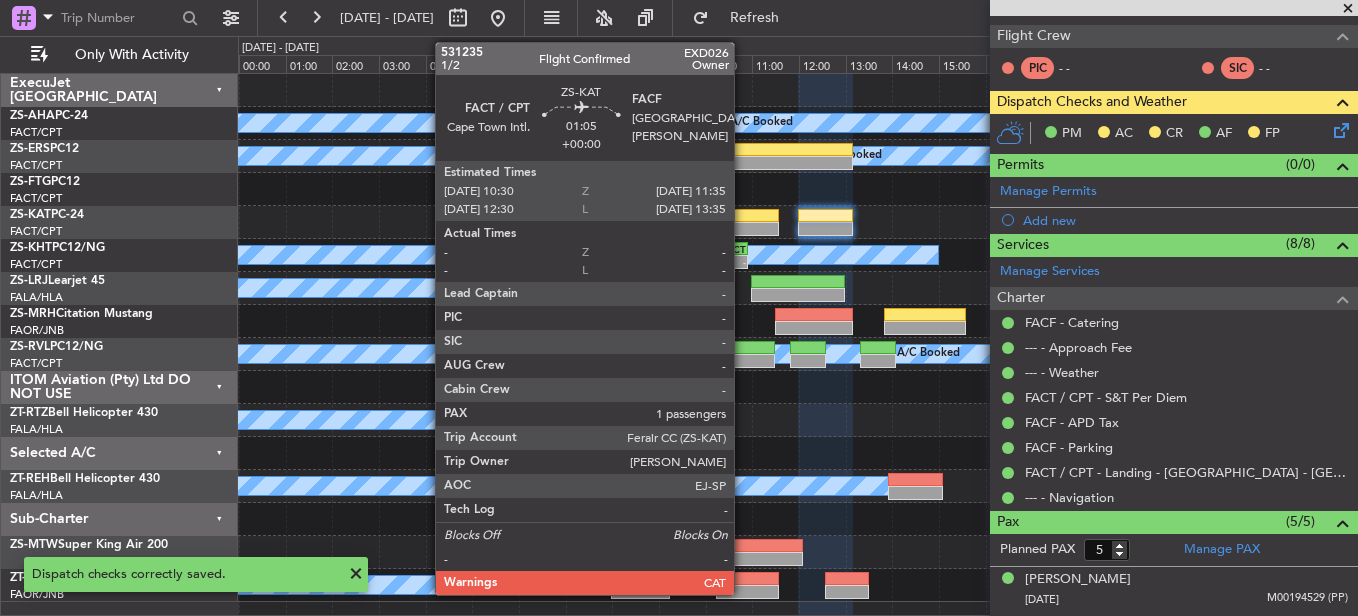 click 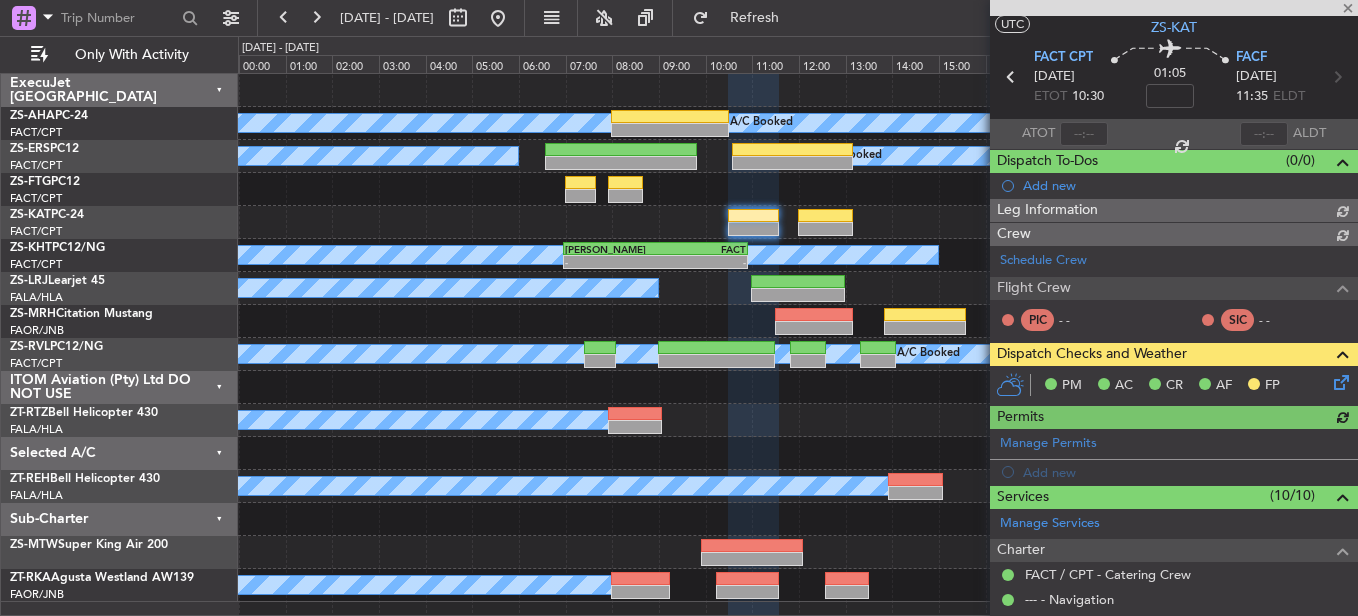 scroll, scrollTop: 298, scrollLeft: 0, axis: vertical 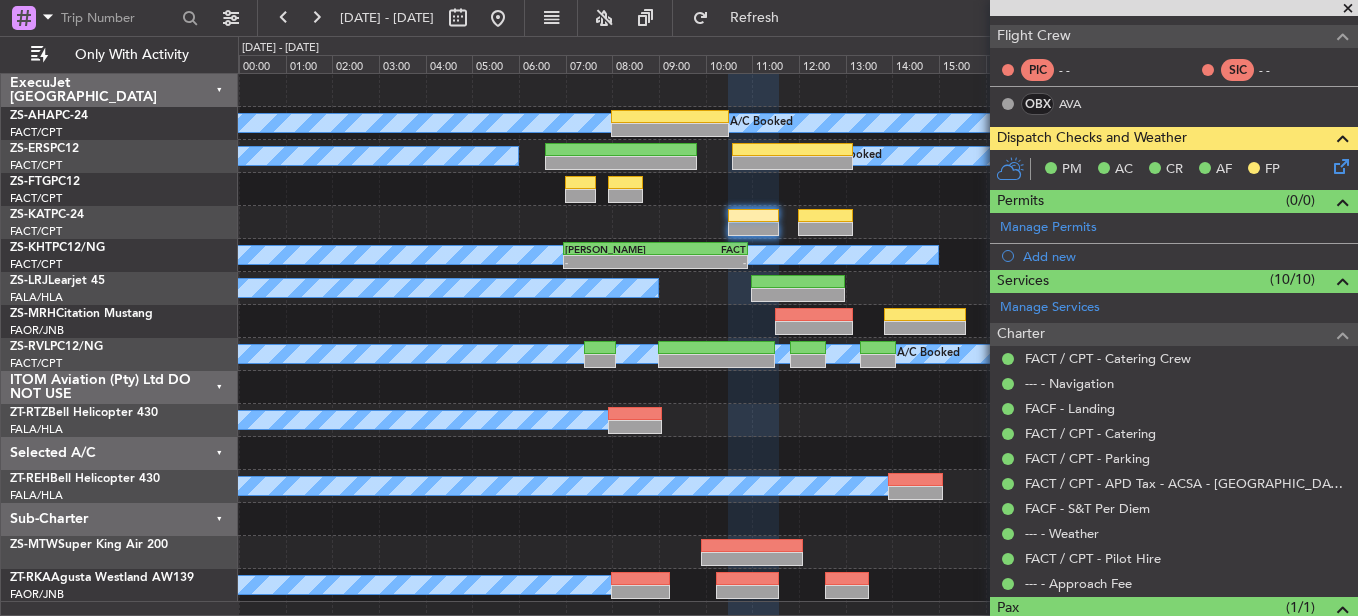 click 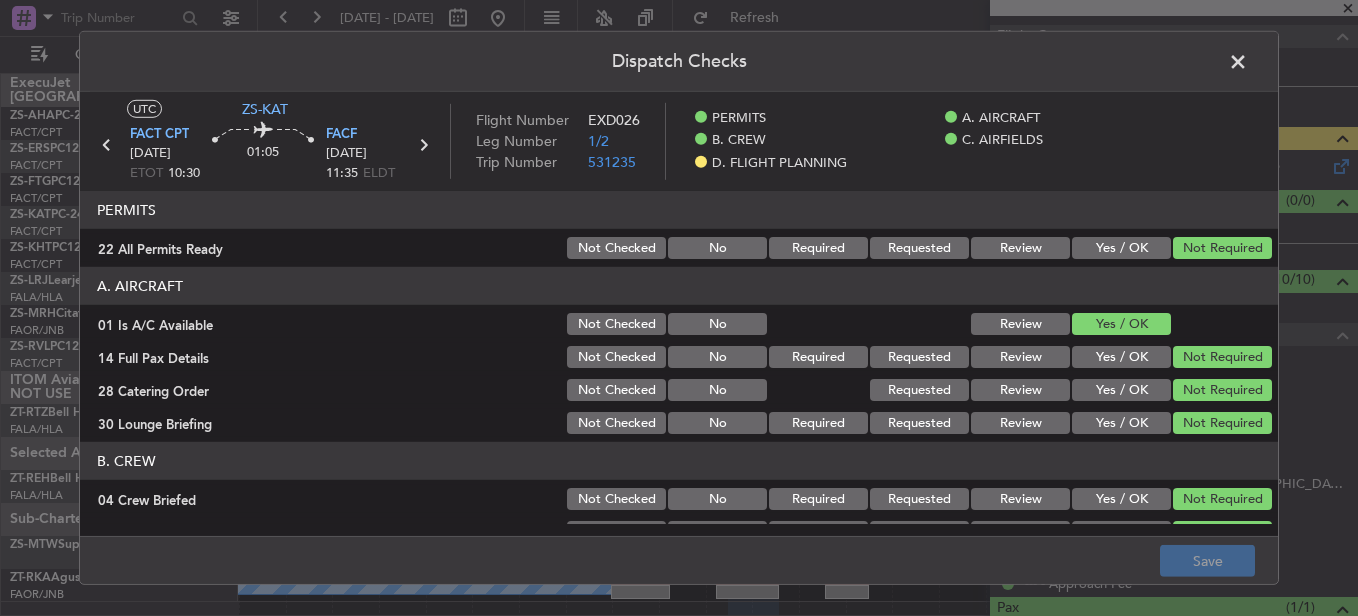 click on "Review" 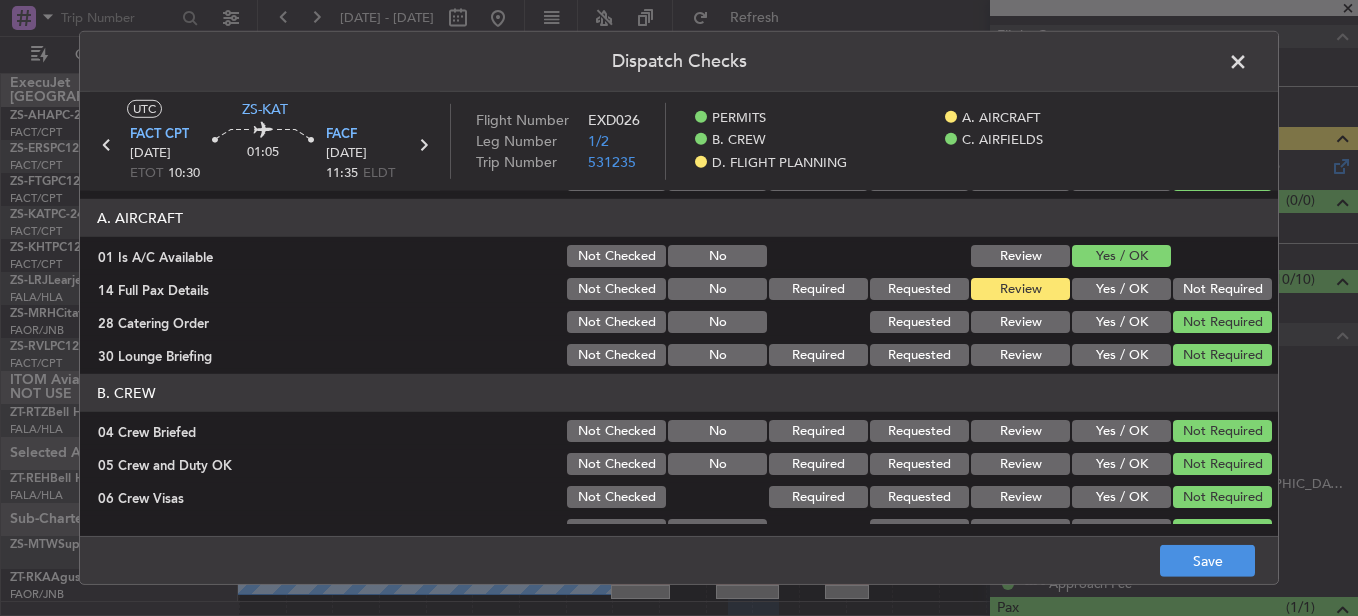 scroll, scrollTop: 100, scrollLeft: 0, axis: vertical 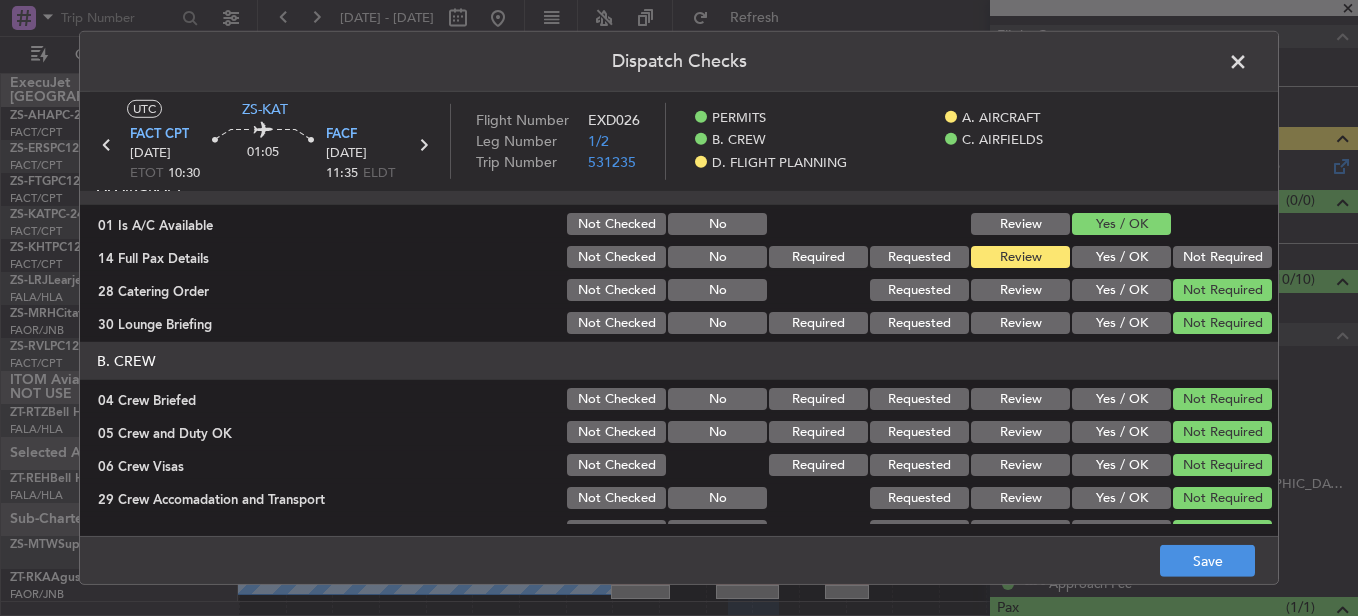 click on "Review" 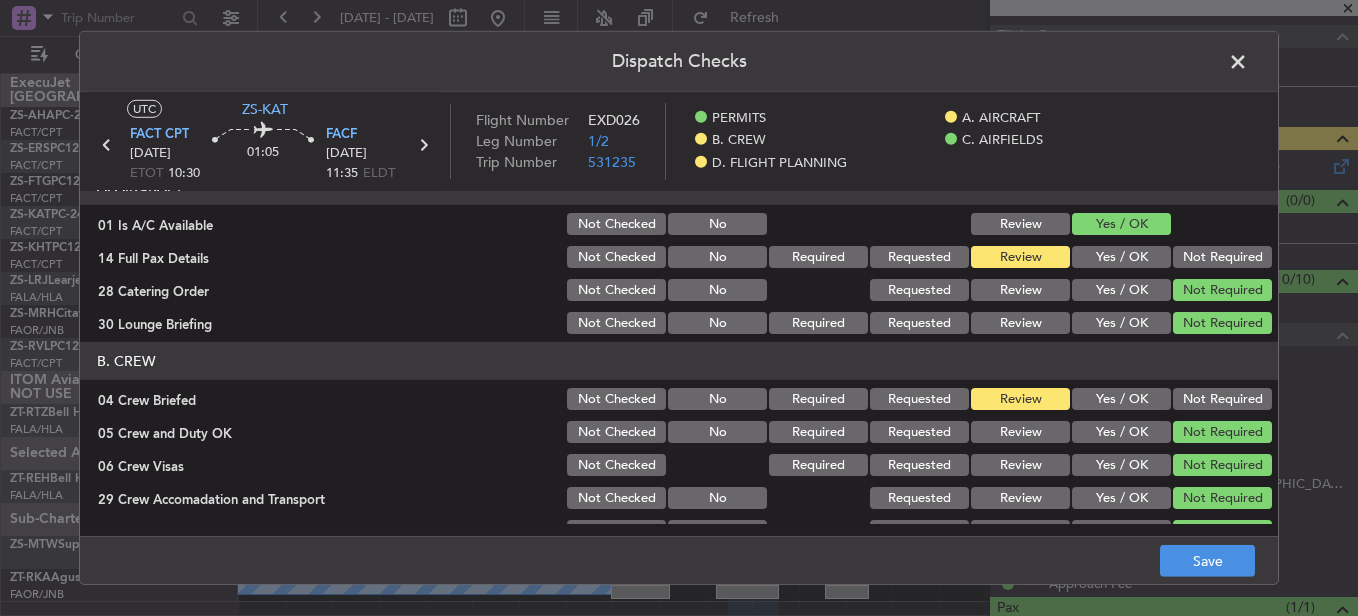 click on "Yes / OK" 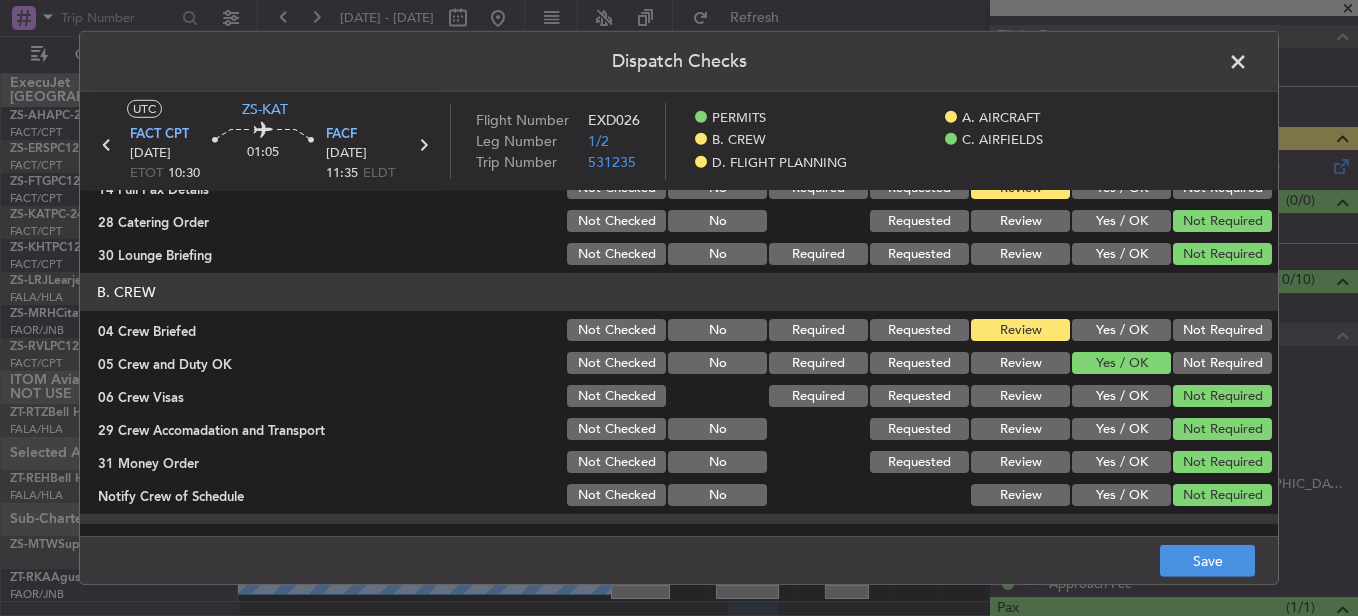 scroll, scrollTop: 200, scrollLeft: 0, axis: vertical 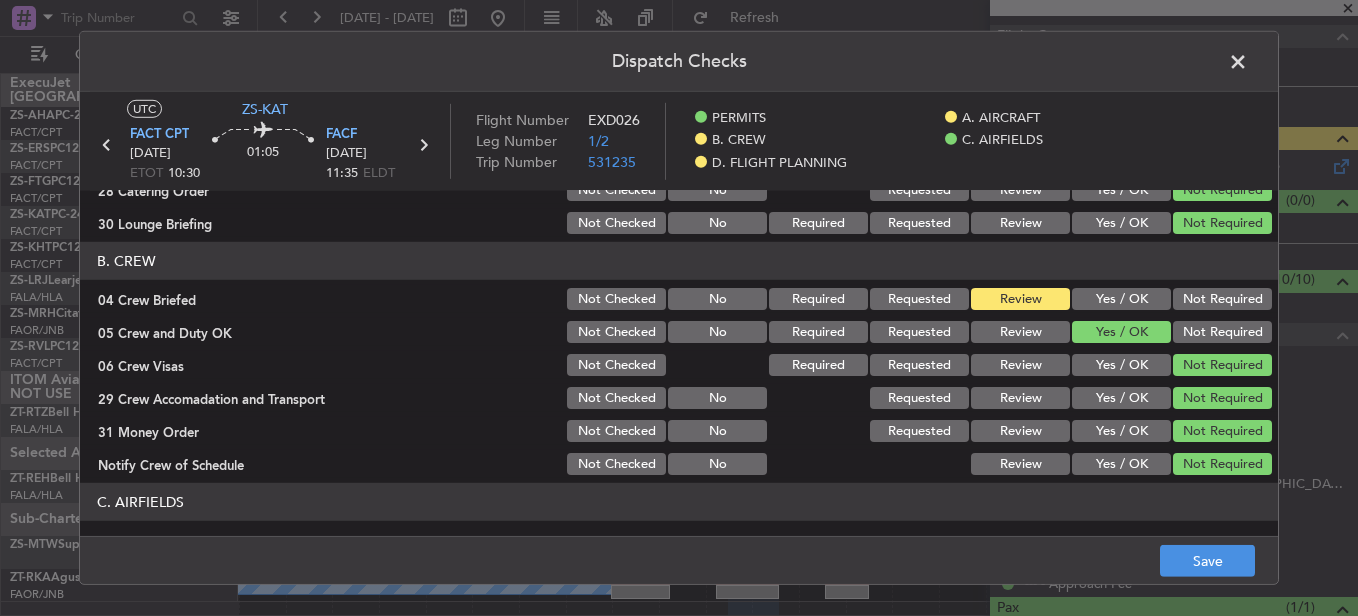 click on "Yes / OK" 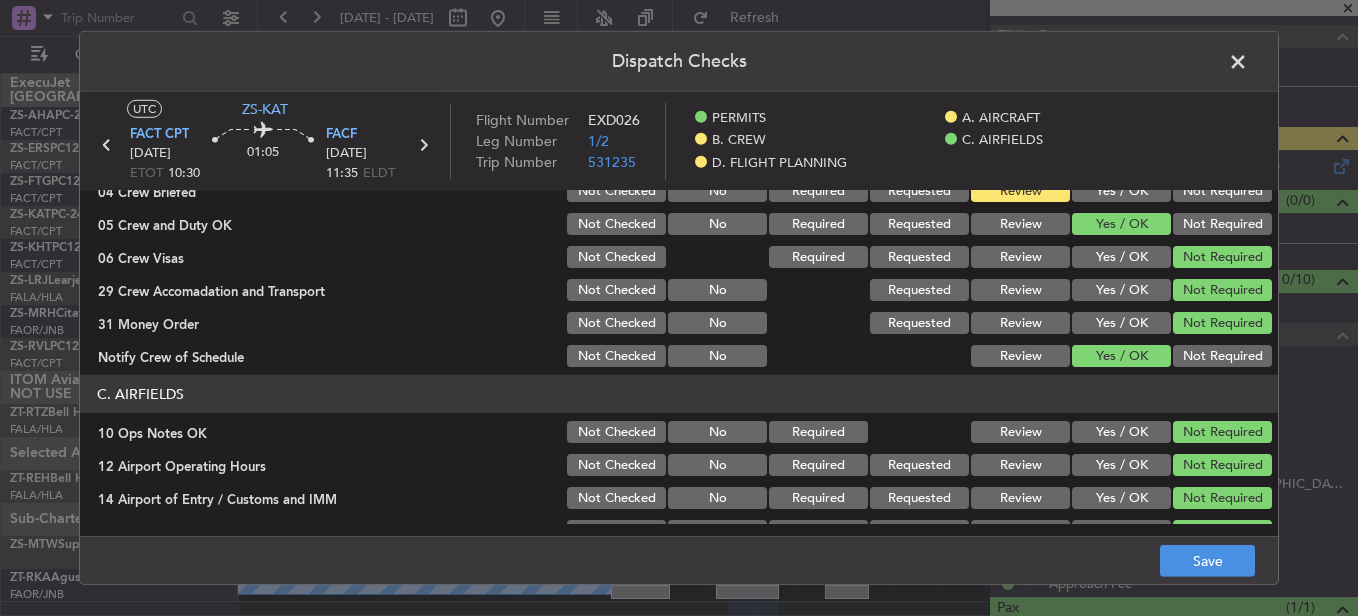scroll, scrollTop: 400, scrollLeft: 0, axis: vertical 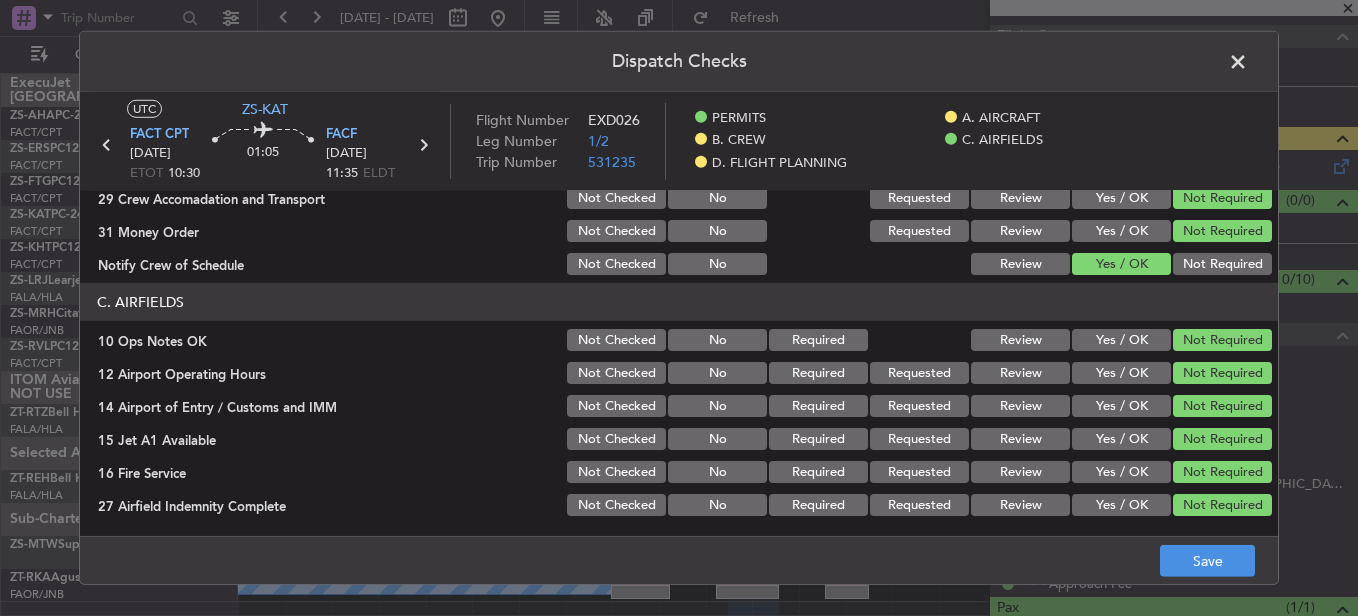 click on "Yes / OK" 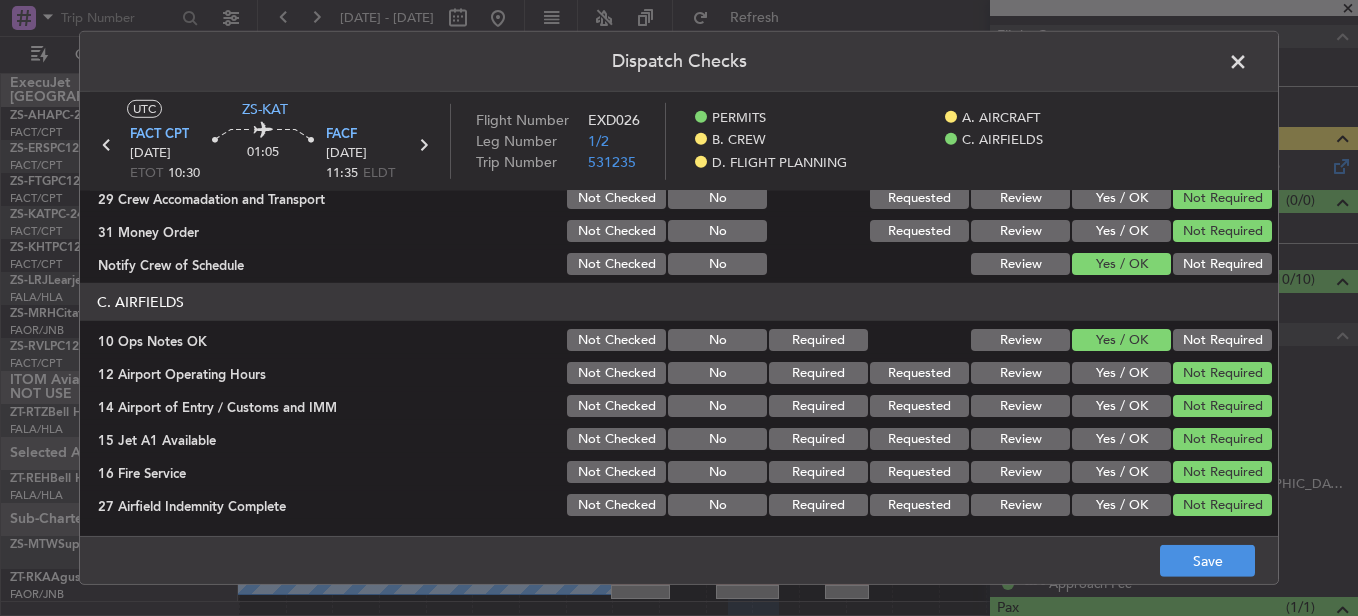 click on "C. AIRFIELDS   10 Ops Notes OK  Not Checked No Required Review Yes / OK Not Required  12 Airport Operating Hours  Not Checked No Required Requested Review Yes / OK Not Required  14 Airport of Entry / Customs and IMM  Not Checked No Required Requested Review Yes / OK Not Required  15 Jet A1 Available  Not Checked No Required Requested Review Yes / OK Not Required  16 Fire Service  Not Checked No Required Requested Review Yes / OK Not Required  27 Airfield Indemnity Complete  Not Checked No Required Requested Review Yes / OK Not Required  31 Runway Lights  Not Checked No Required Requested Review Yes / OK Not Required" 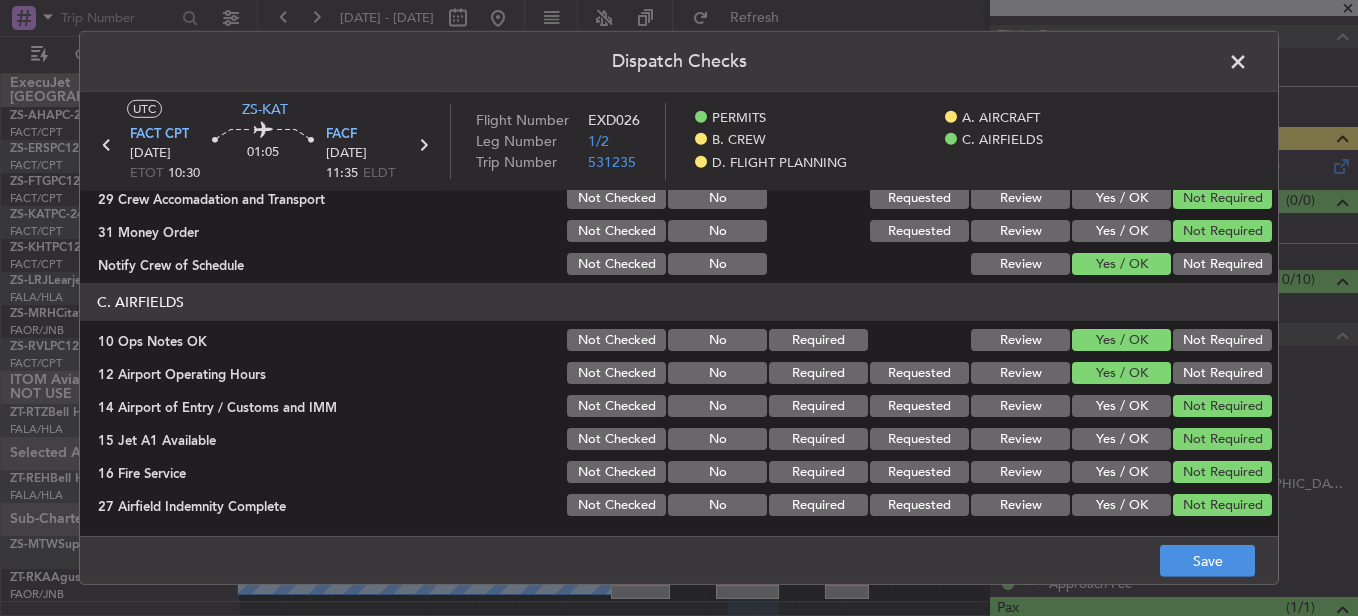 drag, startPoint x: 1090, startPoint y: 448, endPoint x: 1096, endPoint y: 498, distance: 50.358715 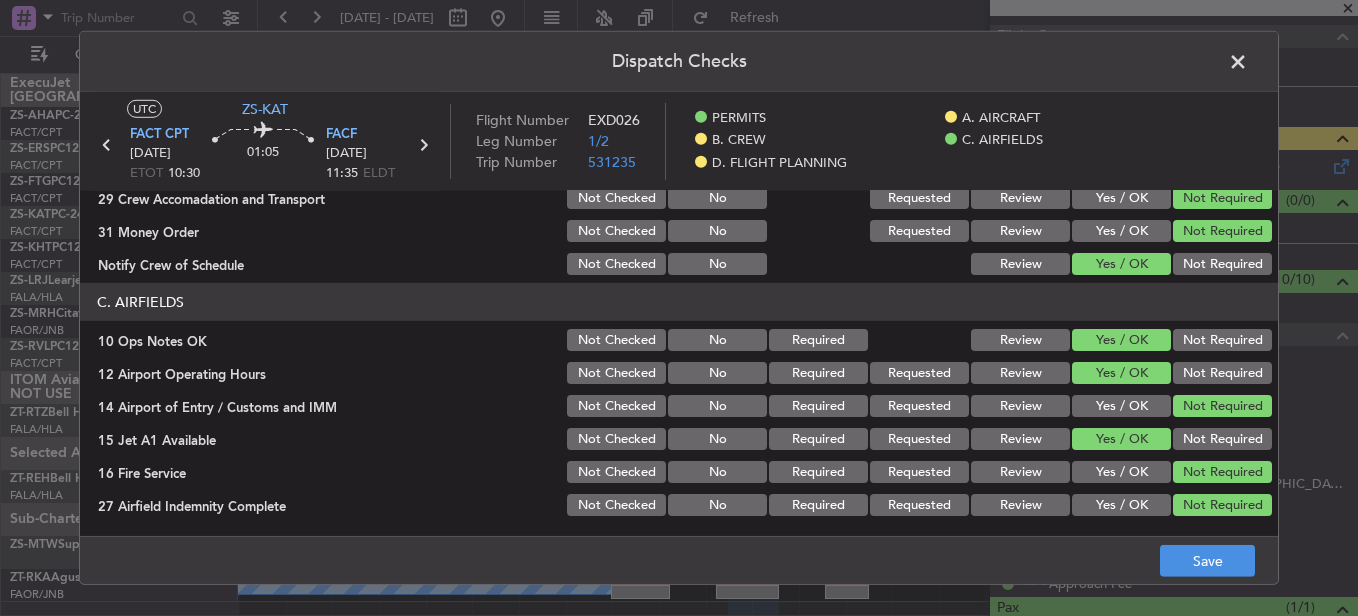 click on "Yes / OK" 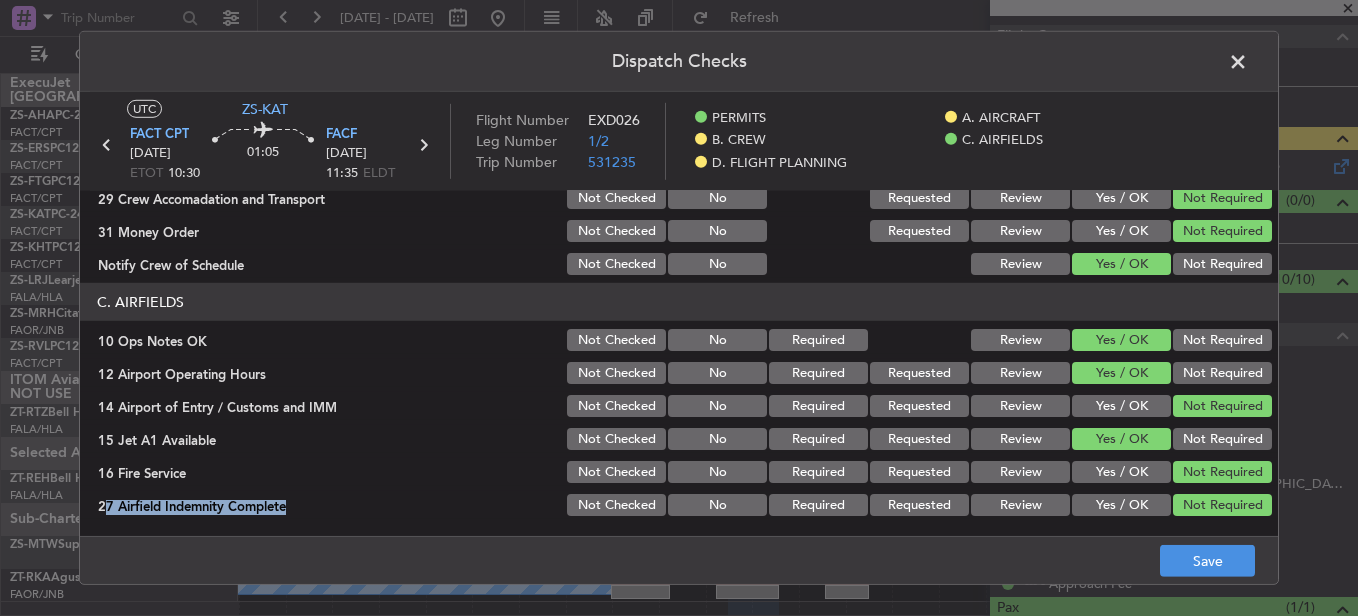 click on "C. AIRFIELDS   10 Ops Notes OK  Not Checked No Required Review Yes / OK Not Required  12 Airport Operating Hours  Not Checked No Required Requested Review Yes / OK Not Required  14 Airport of Entry / Customs and IMM  Not Checked No Required Requested Review Yes / OK Not Required  15 Jet A1 Available  Not Checked No Required Requested Review Yes / OK Not Required  16 Fire Service  Not Checked No Required Requested Review Yes / OK Not Required  27 Airfield Indemnity Complete  Not Checked No Required Requested Review Yes / OK Not Required  31 Runway Lights  Not Checked No Required Requested Review Yes / OK Not Required" 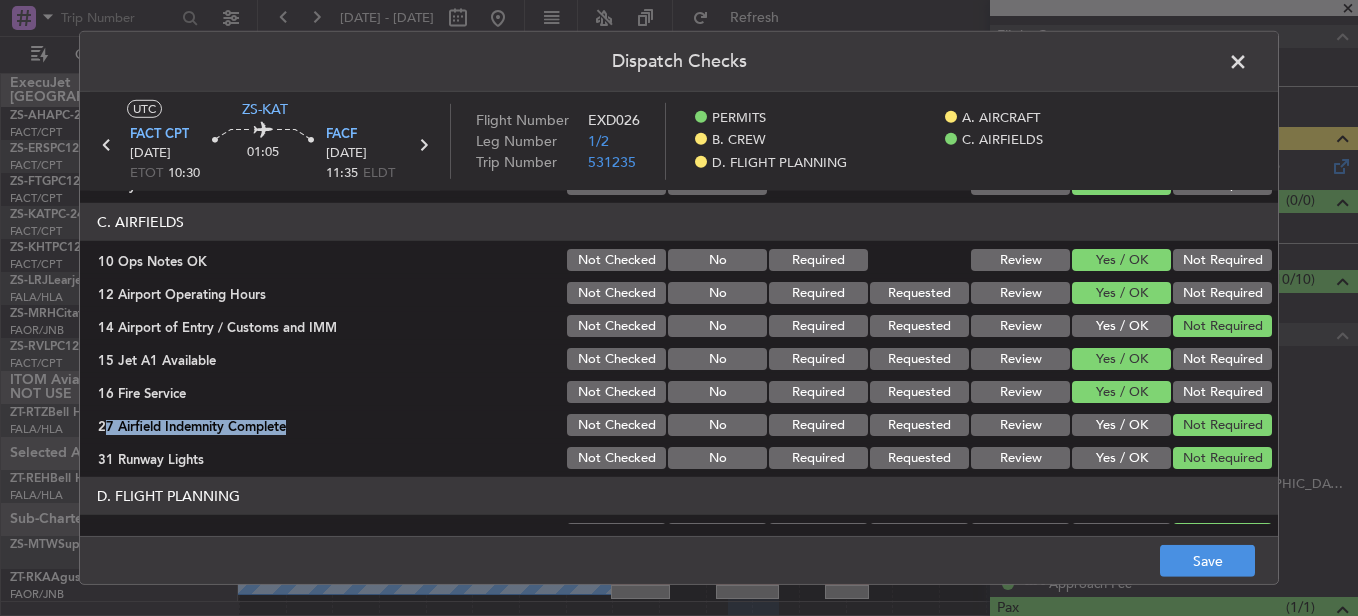 scroll, scrollTop: 542, scrollLeft: 0, axis: vertical 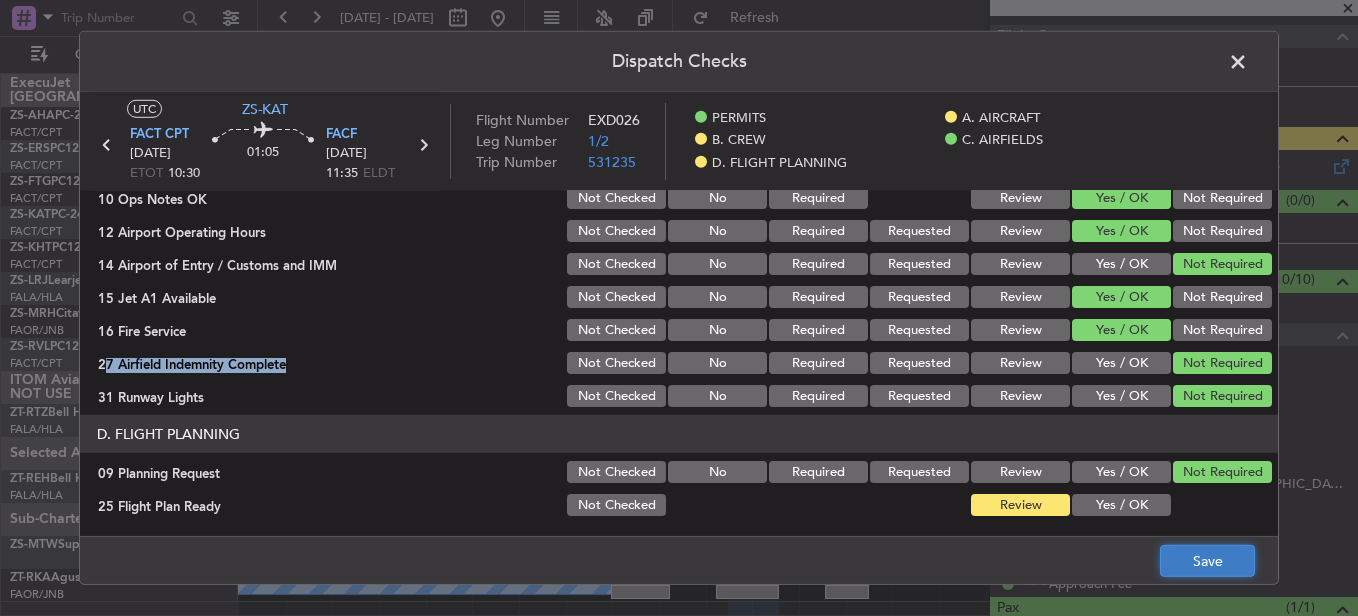 click on "Save" 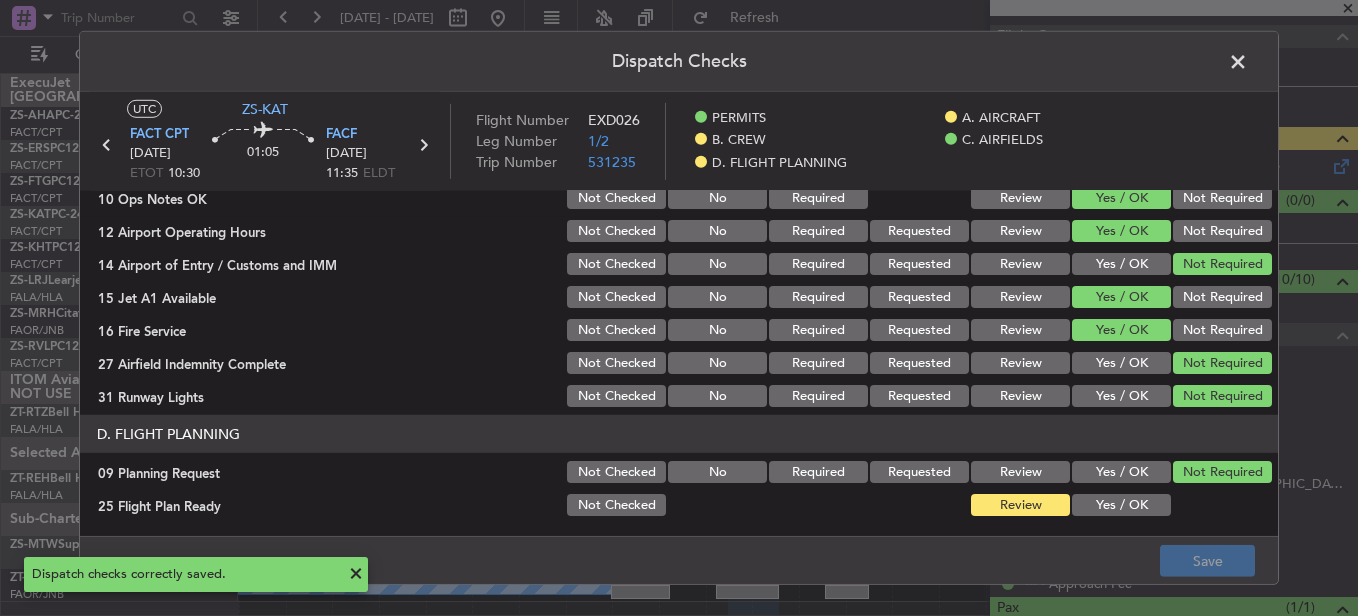 click 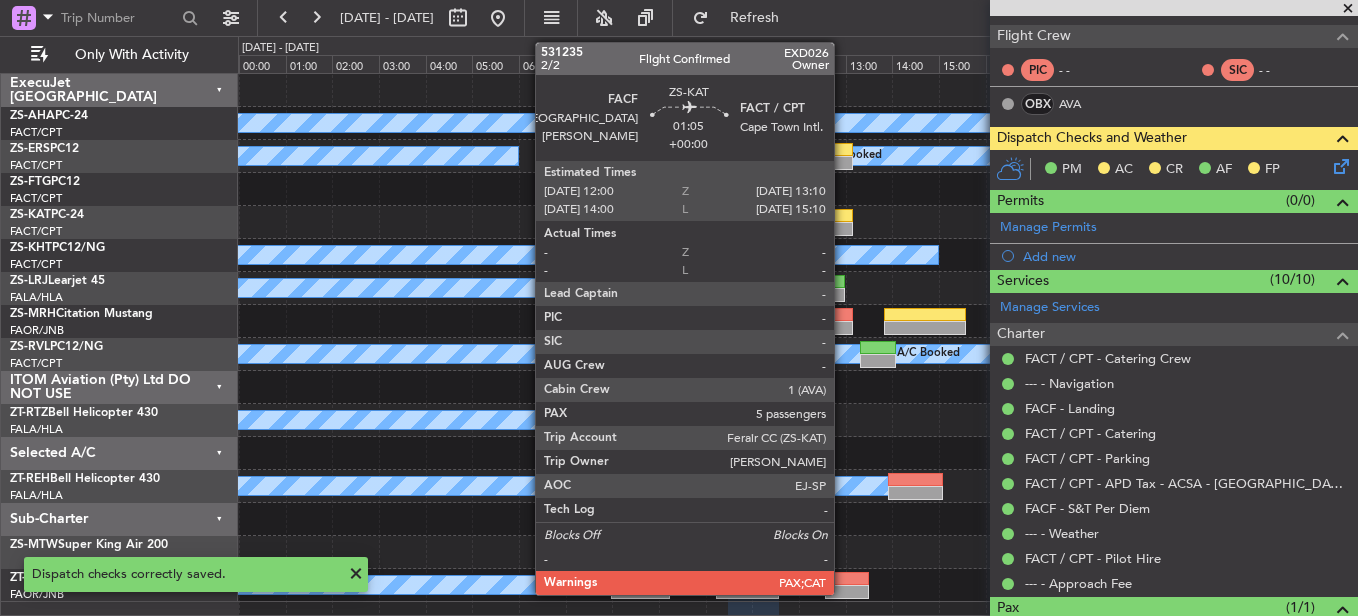 click 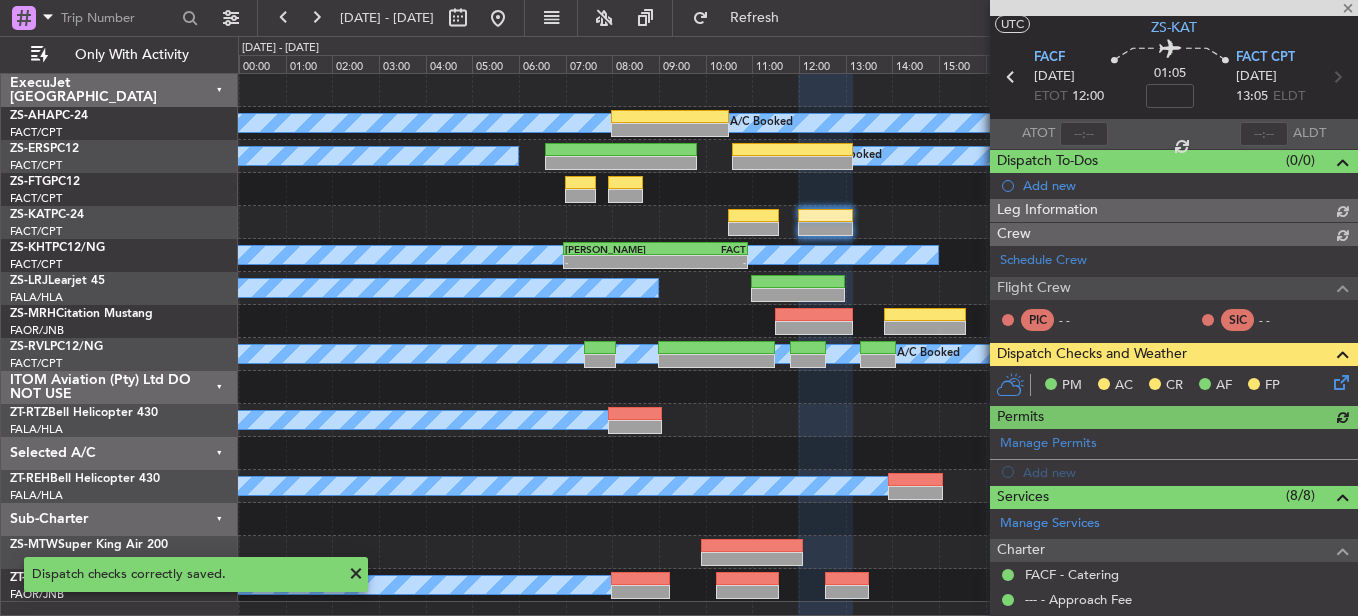 scroll, scrollTop: 298, scrollLeft: 0, axis: vertical 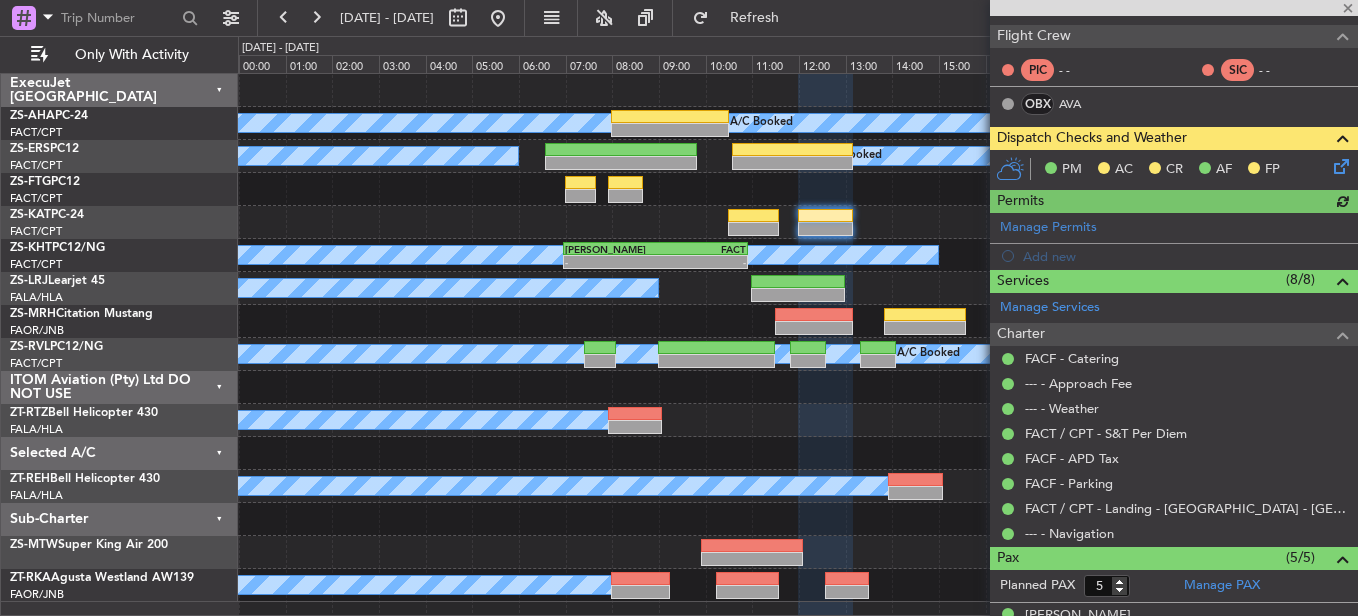 click 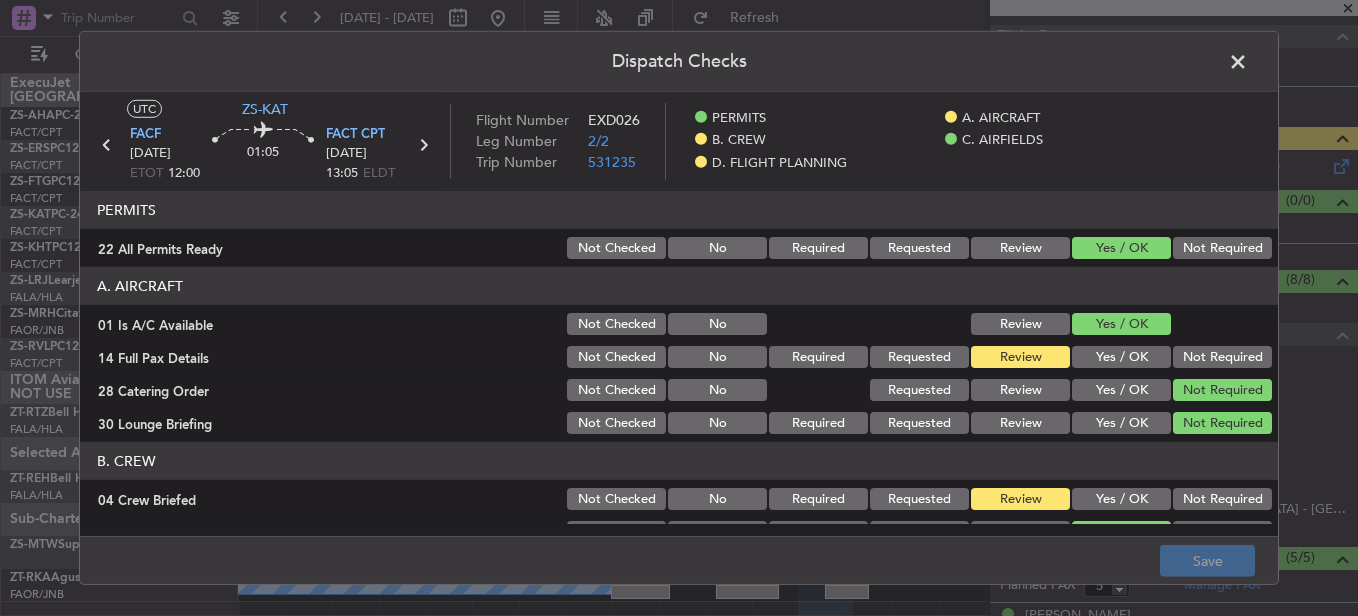 click on "Not Required" 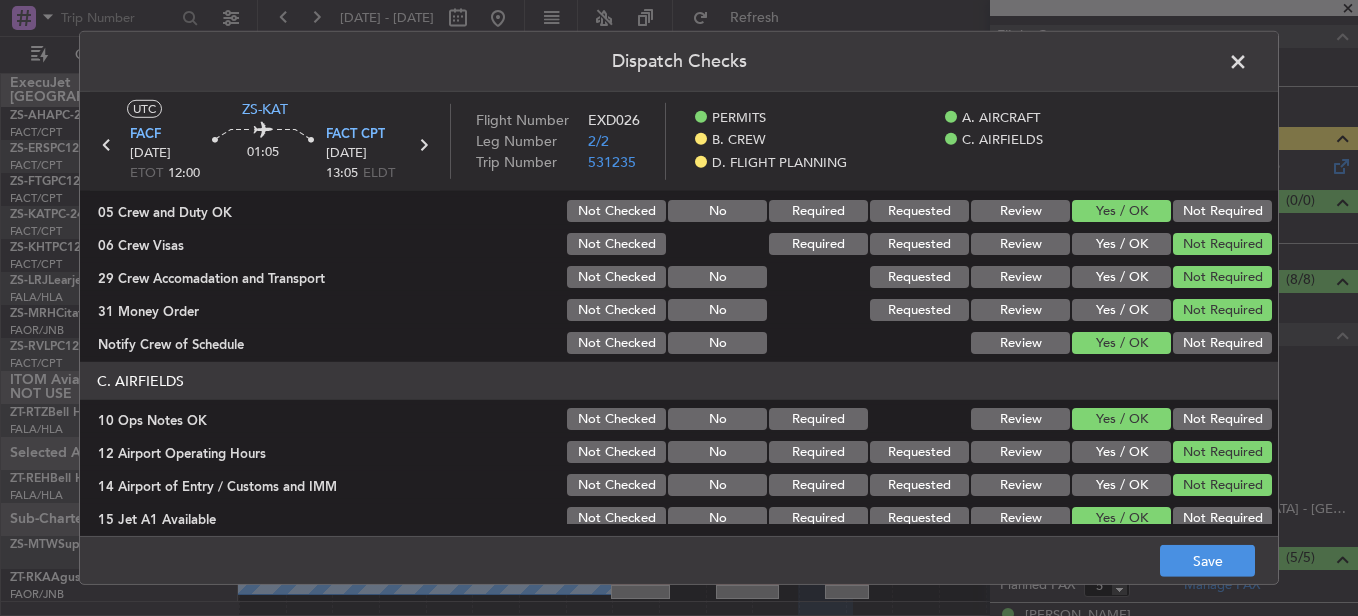 scroll, scrollTop: 200, scrollLeft: 0, axis: vertical 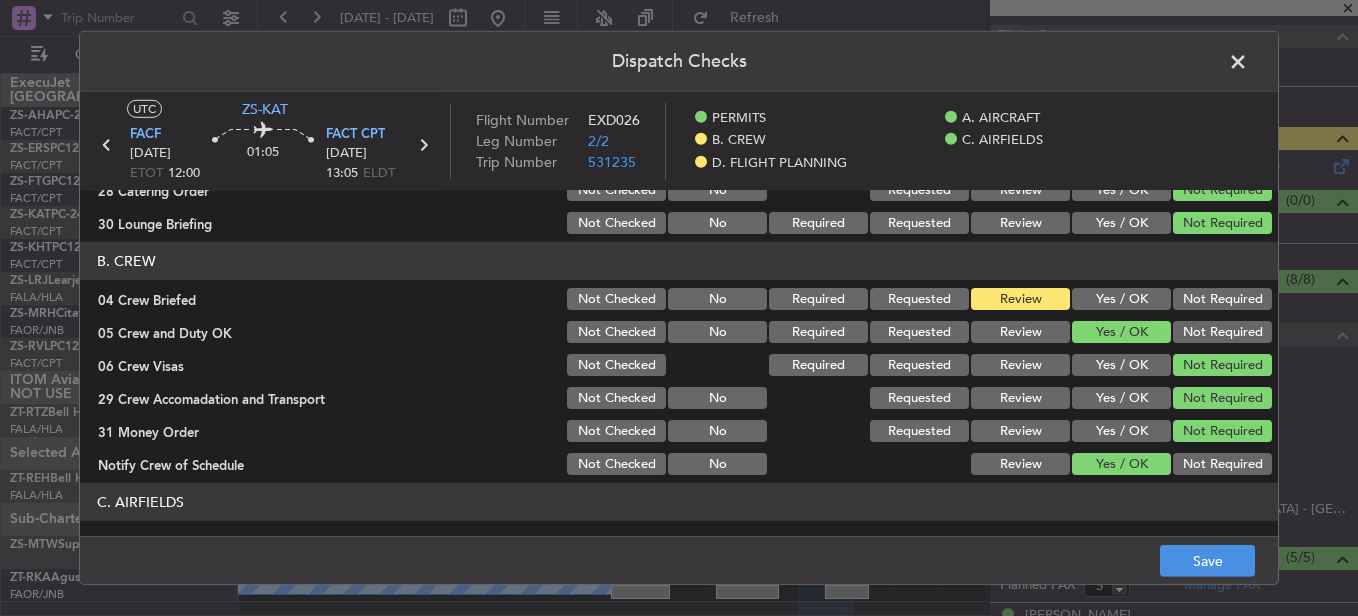 click on "Not Required" 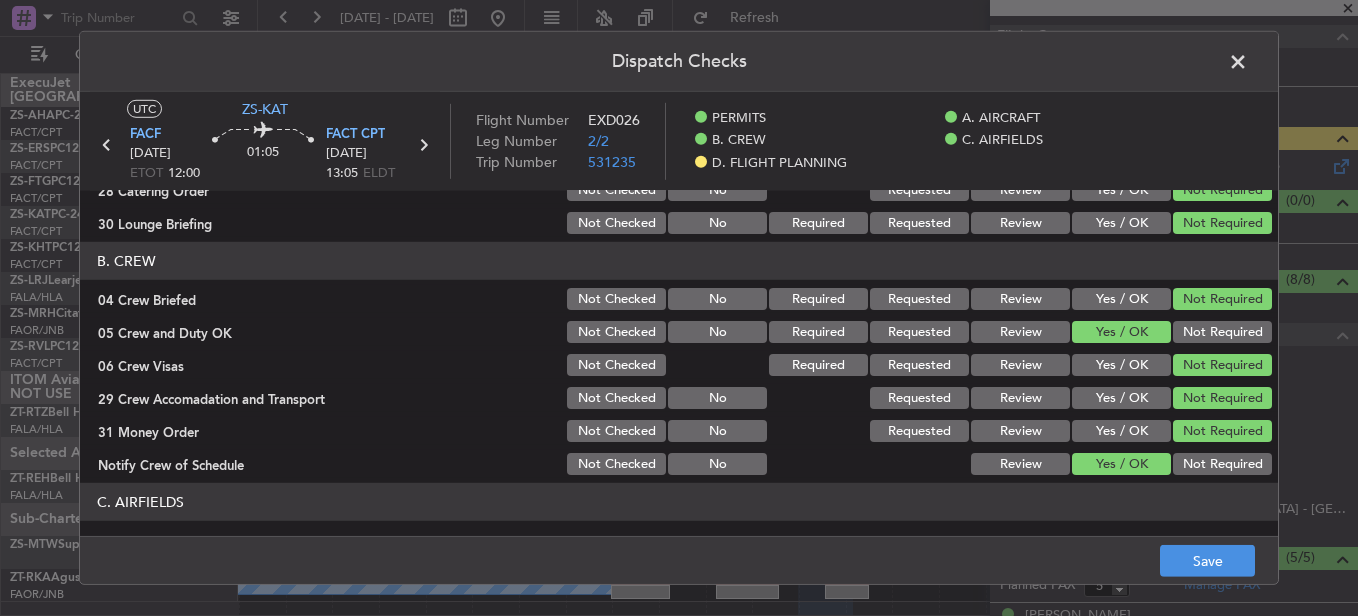 drag, startPoint x: 1202, startPoint y: 330, endPoint x: 1208, endPoint y: 378, distance: 48.373547 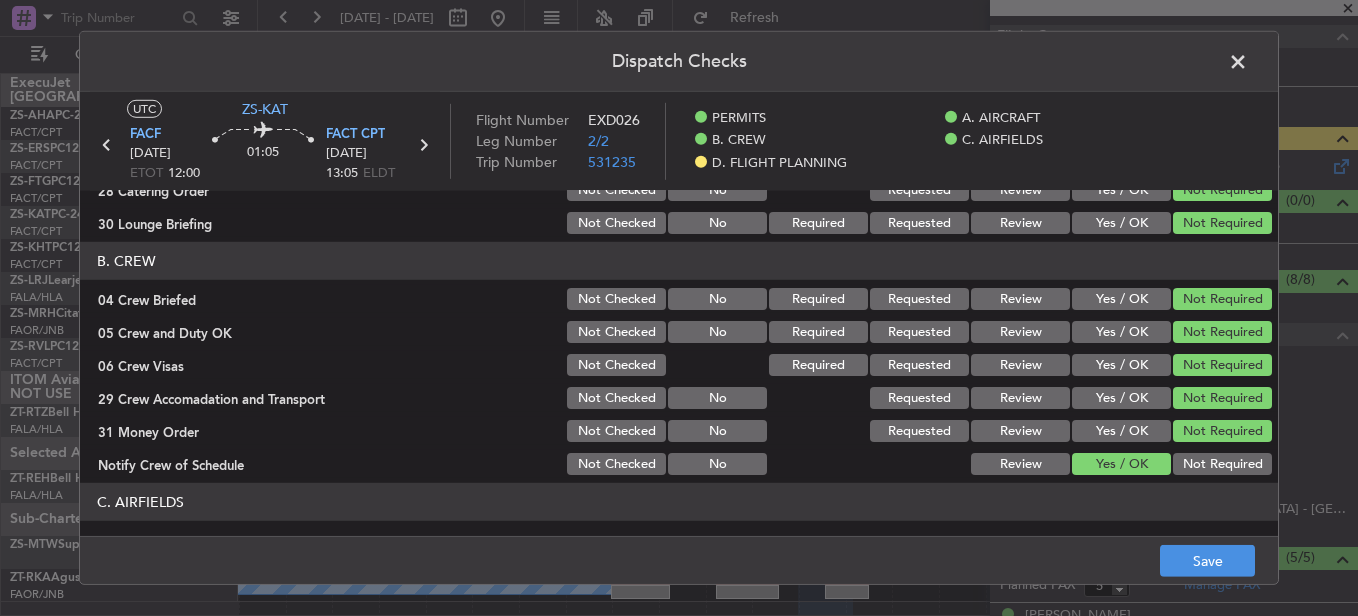 click on "B. CREW   04 Crew Briefed  Not Checked No Required Requested Review Yes / OK Not Required  05 Crew and Duty OK  Not Checked No Required Requested Review Yes / OK Not Required  06 Crew Visas  Not Checked Required Requested Review Yes / OK Not Required  29 Crew Accomadation and Transport  Not Checked No Requested Review Yes / OK Not Required  31 Money Order  Not Checked No Requested Review Yes / OK Not Required  Notify Crew of Schedule  Not Checked No Review Yes / OK Not Required" 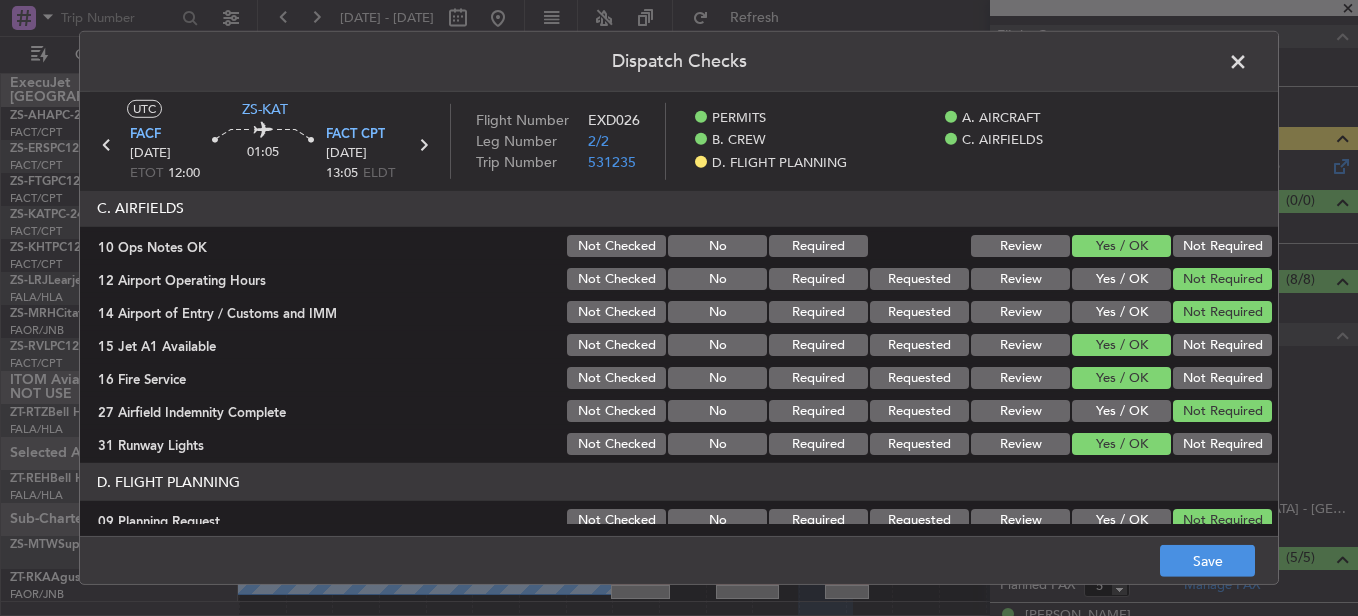 scroll, scrollTop: 500, scrollLeft: 0, axis: vertical 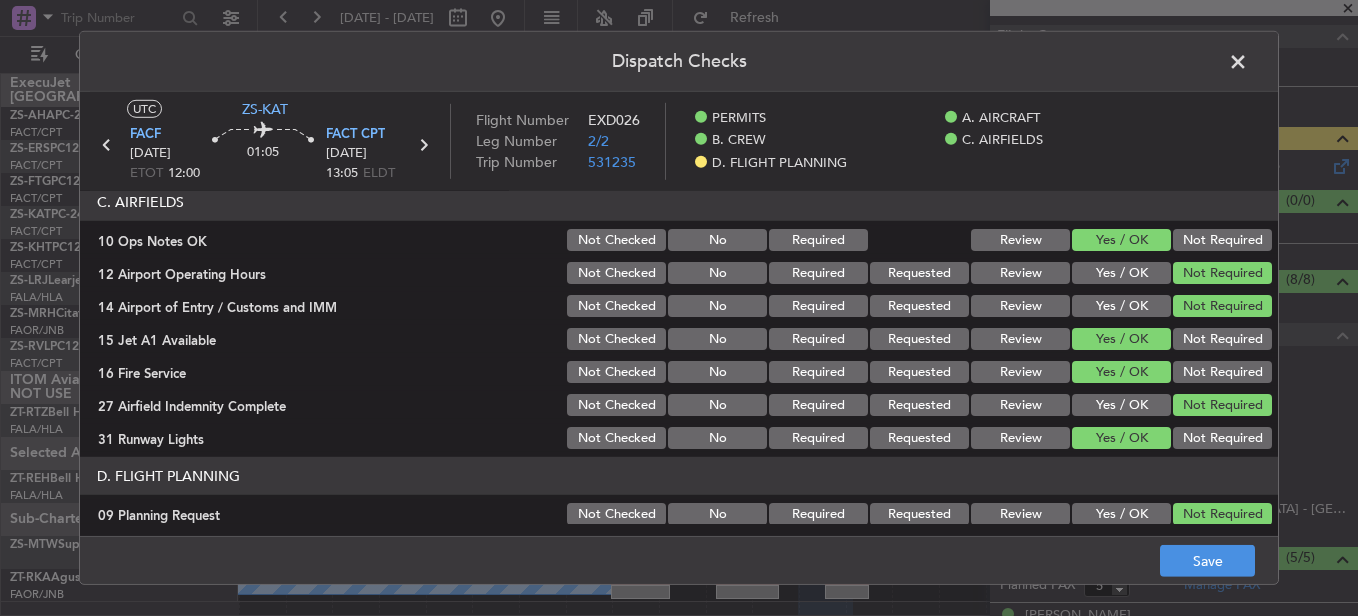 click on "Not Required" 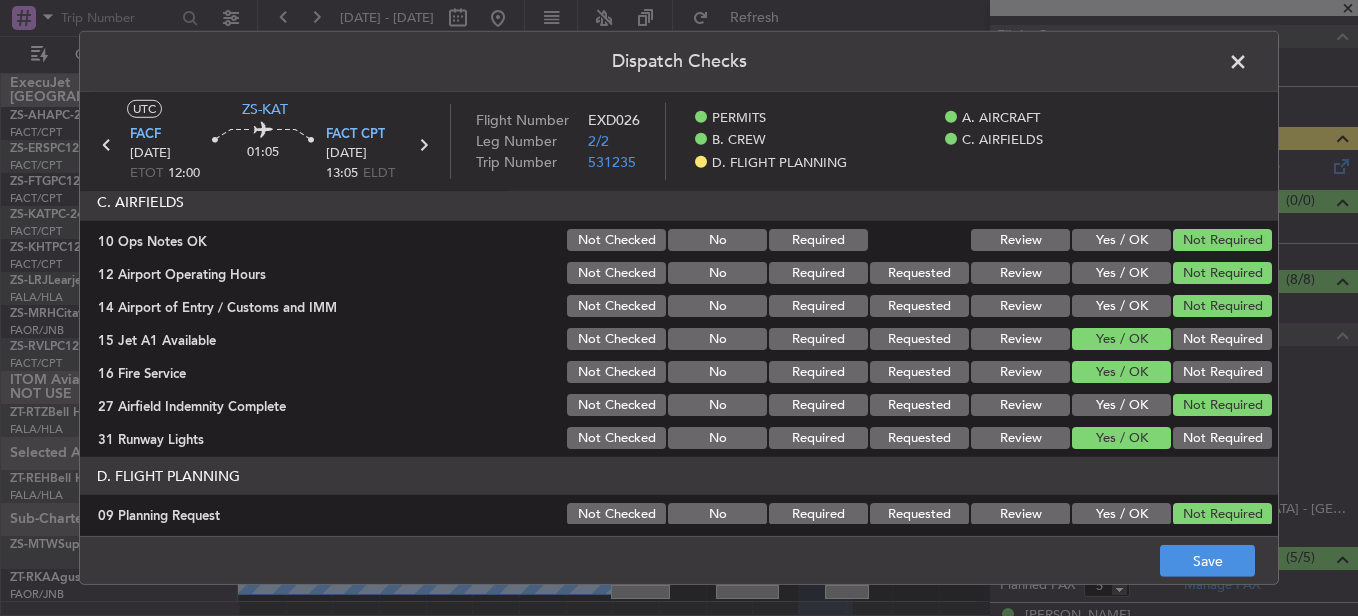 drag, startPoint x: 1220, startPoint y: 293, endPoint x: 1220, endPoint y: 317, distance: 24 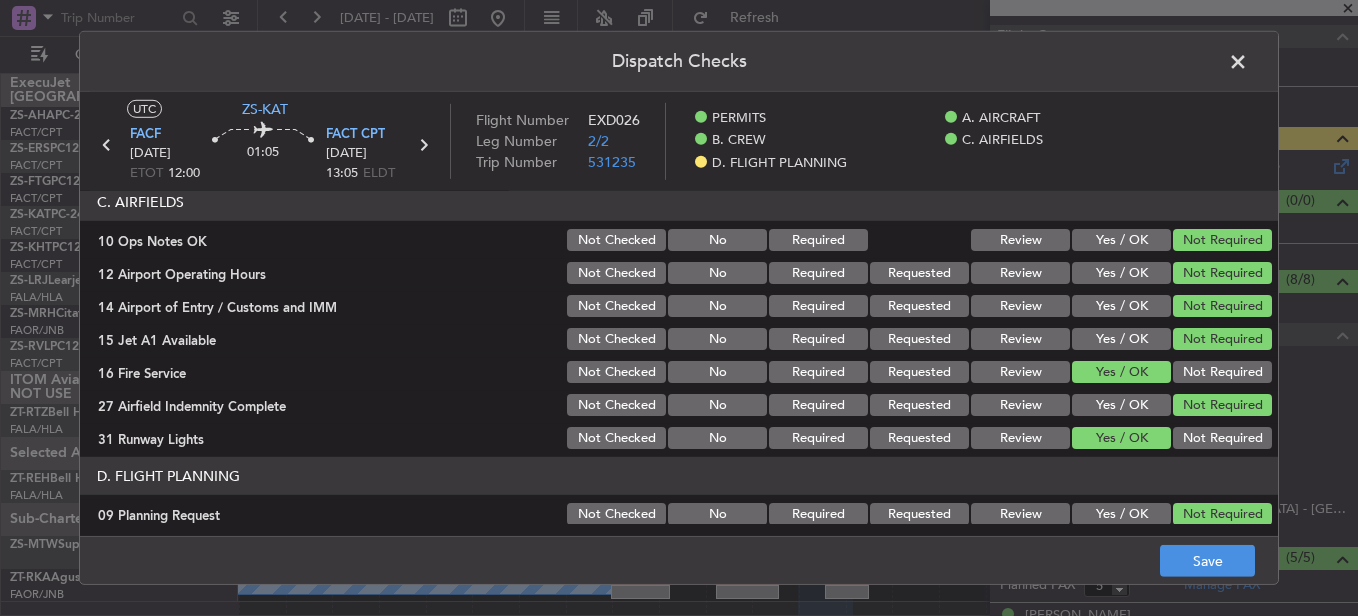 click on "Not Required" 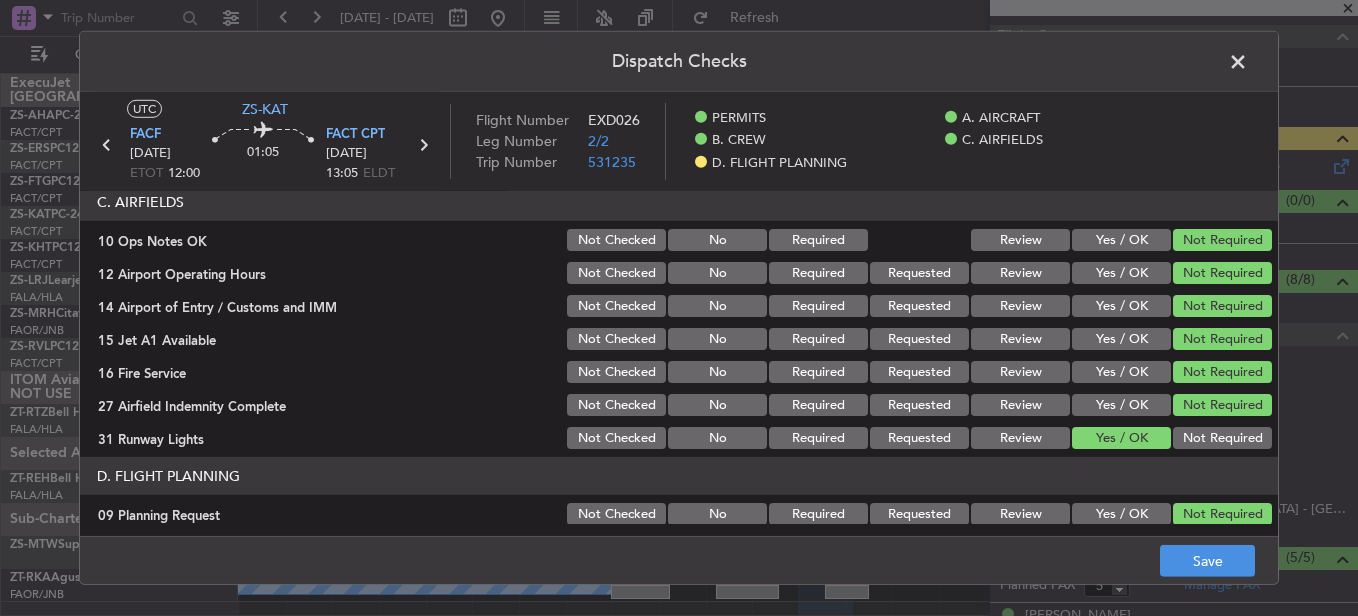 click on "Not Required" 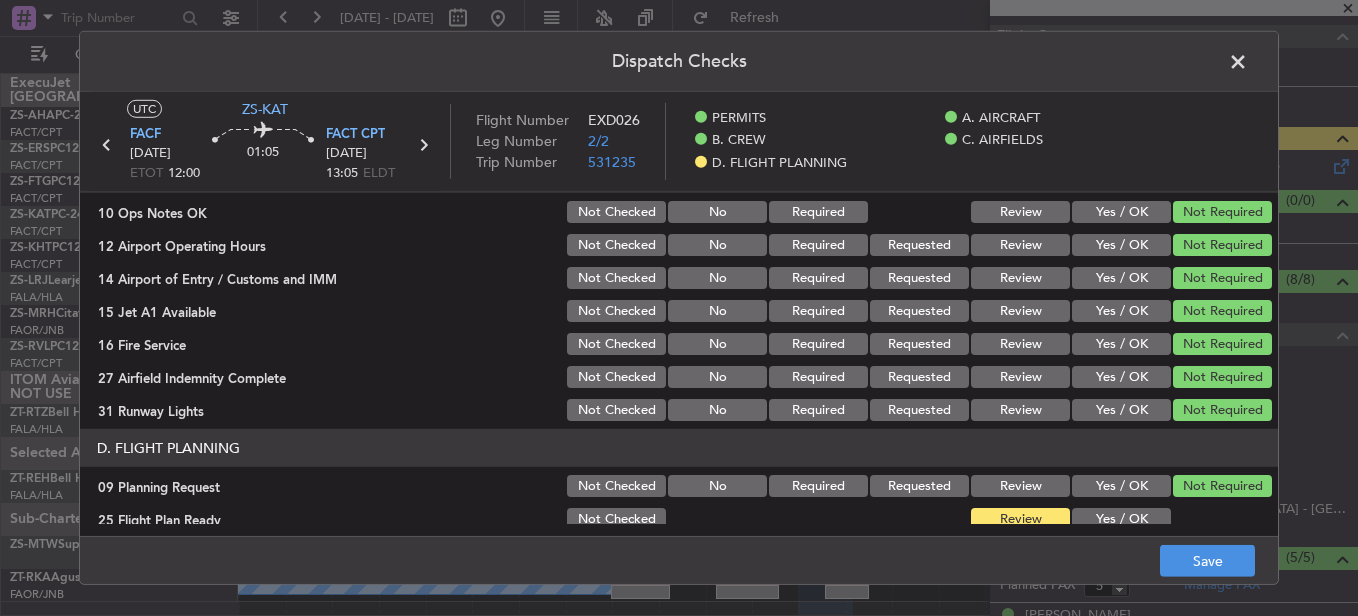 scroll, scrollTop: 542, scrollLeft: 0, axis: vertical 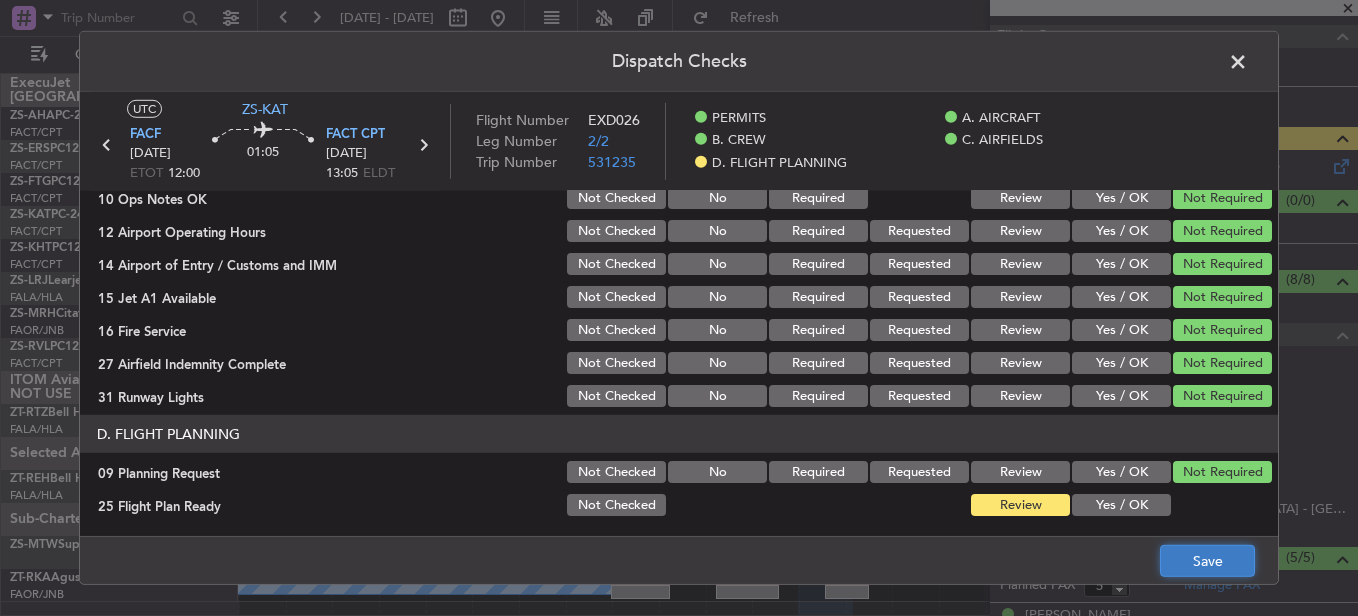 click on "Save" 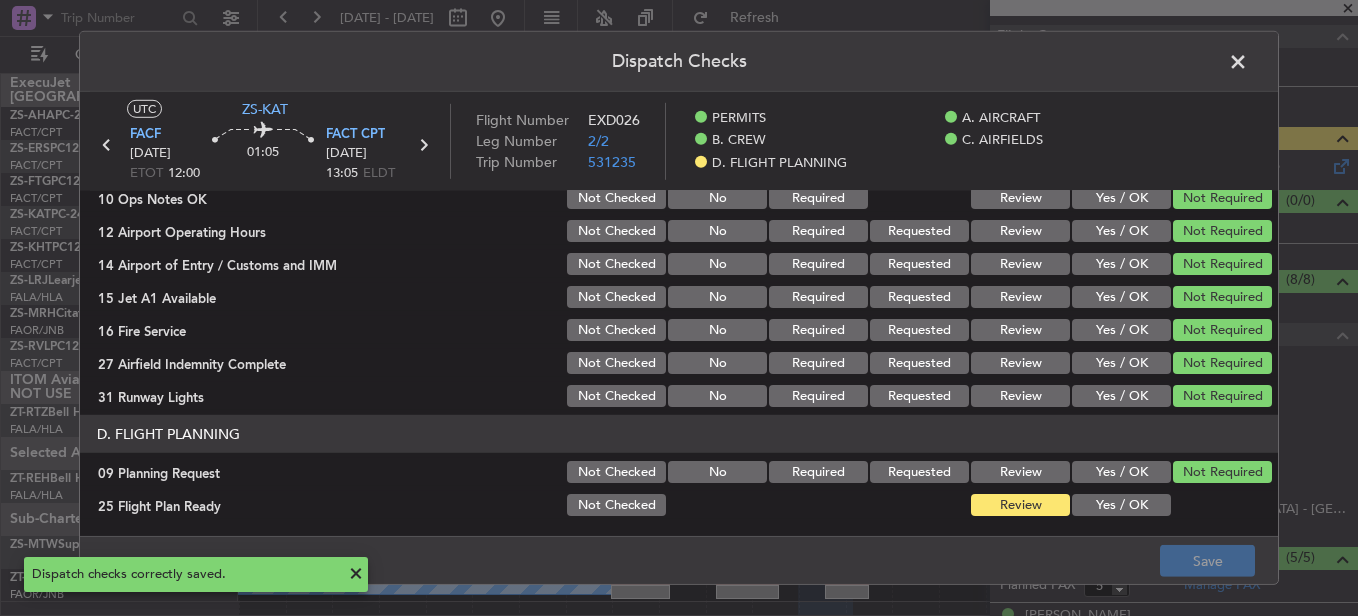 click 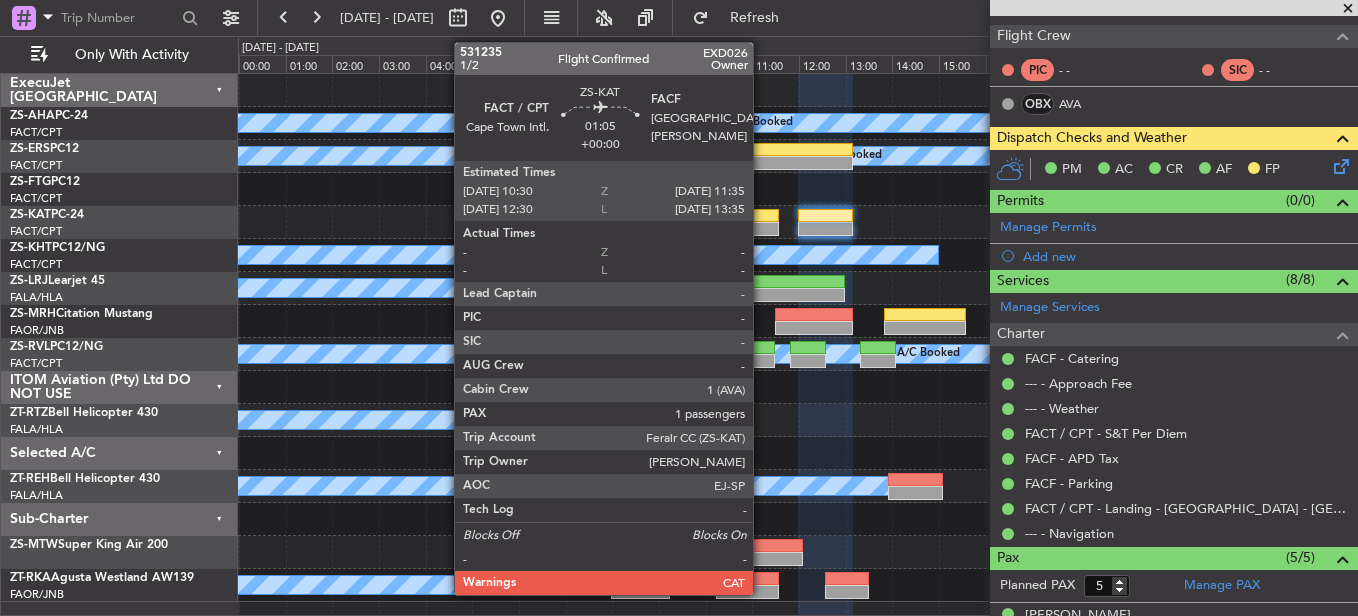 click 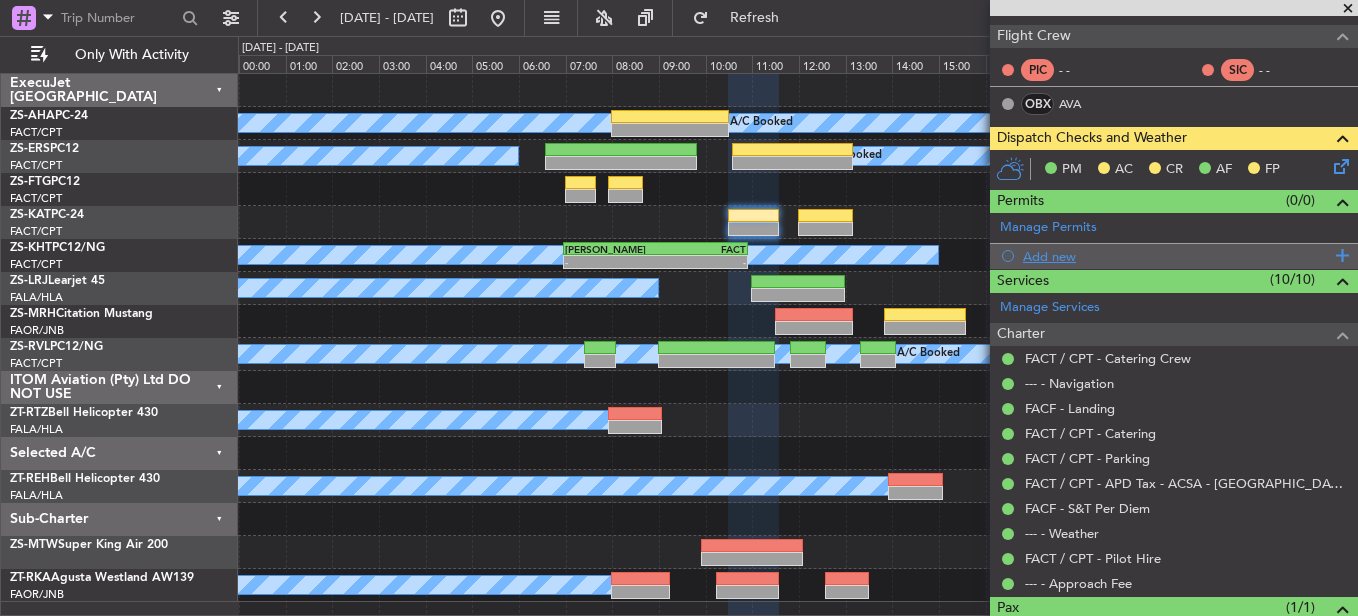 scroll, scrollTop: 0, scrollLeft: 0, axis: both 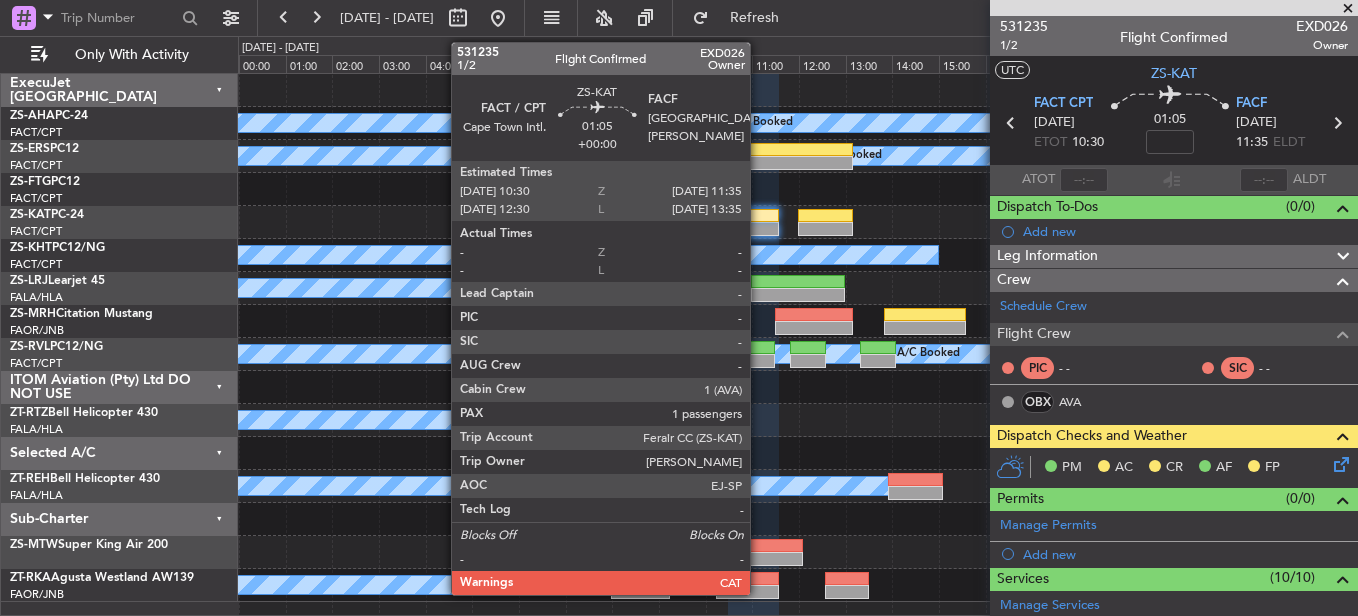 click 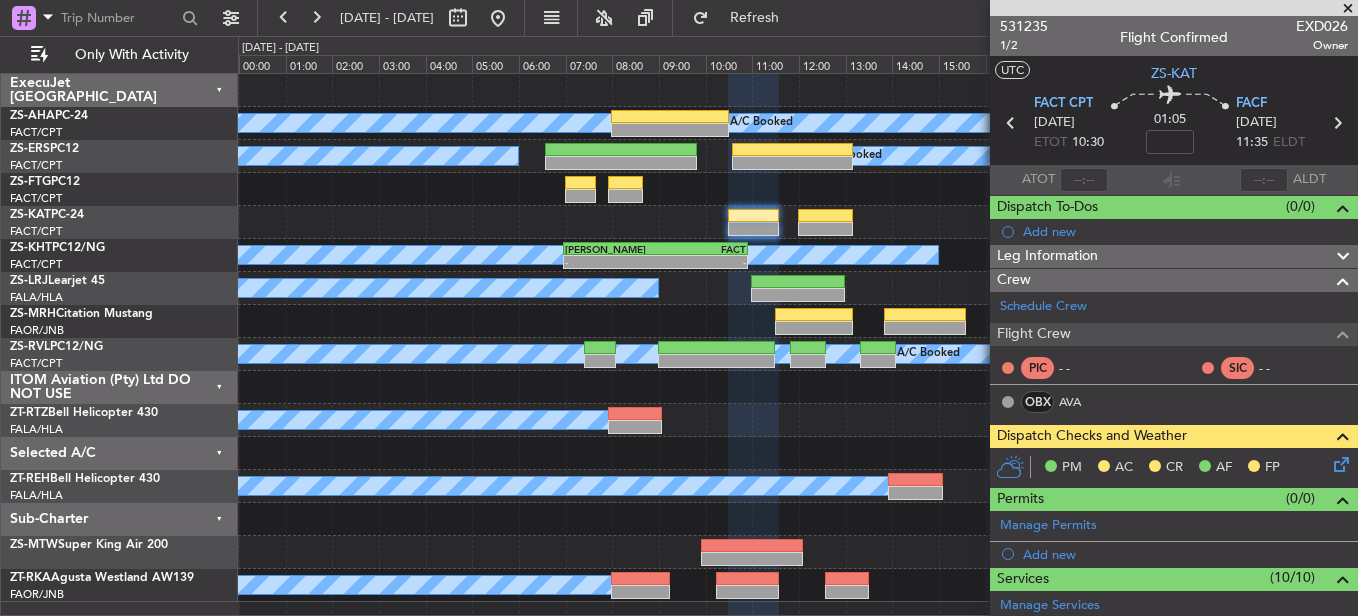 click 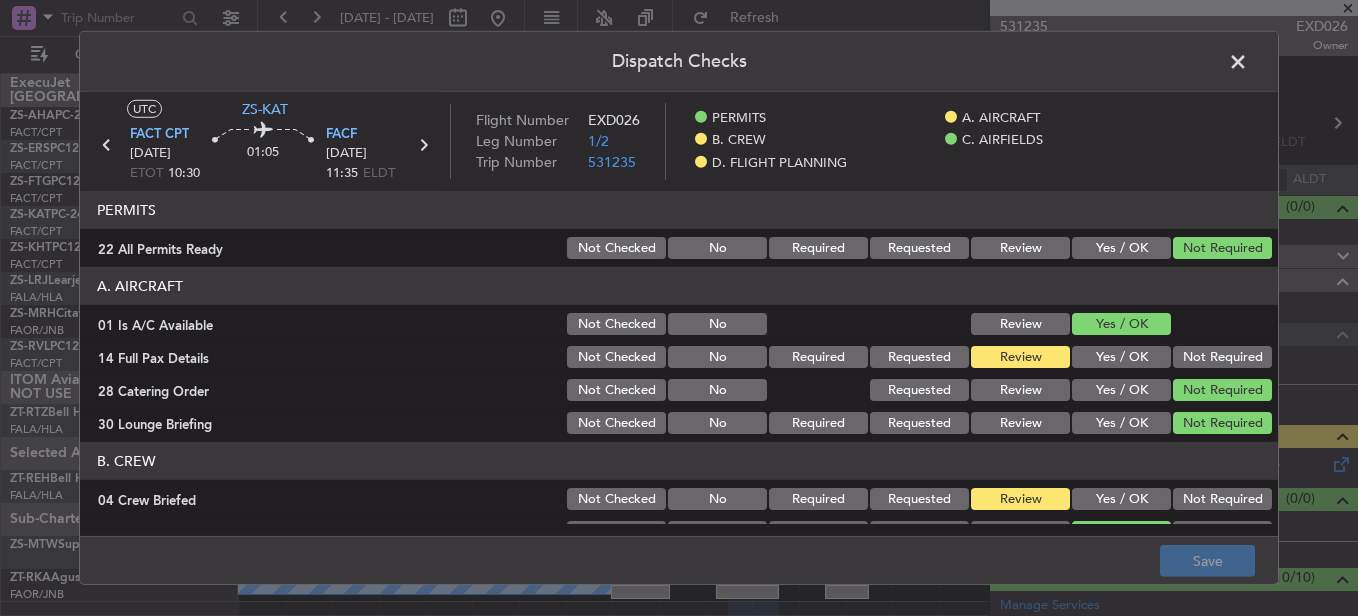 click 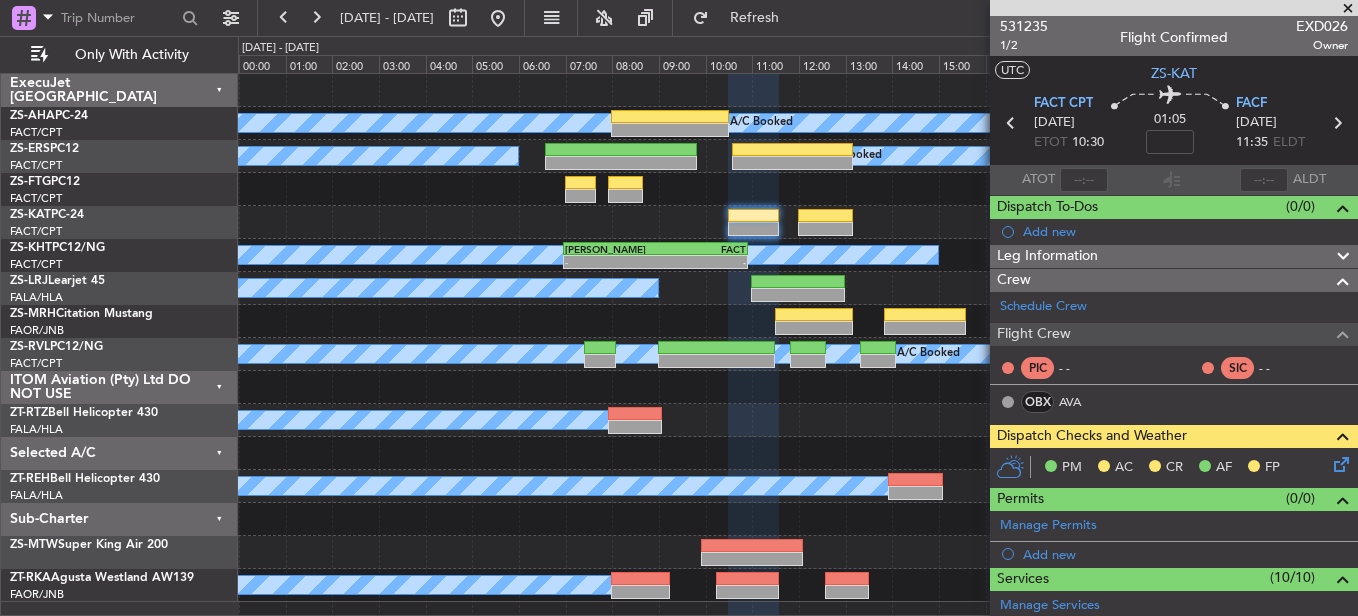 click on "PM    AC    CR    AF    FP" 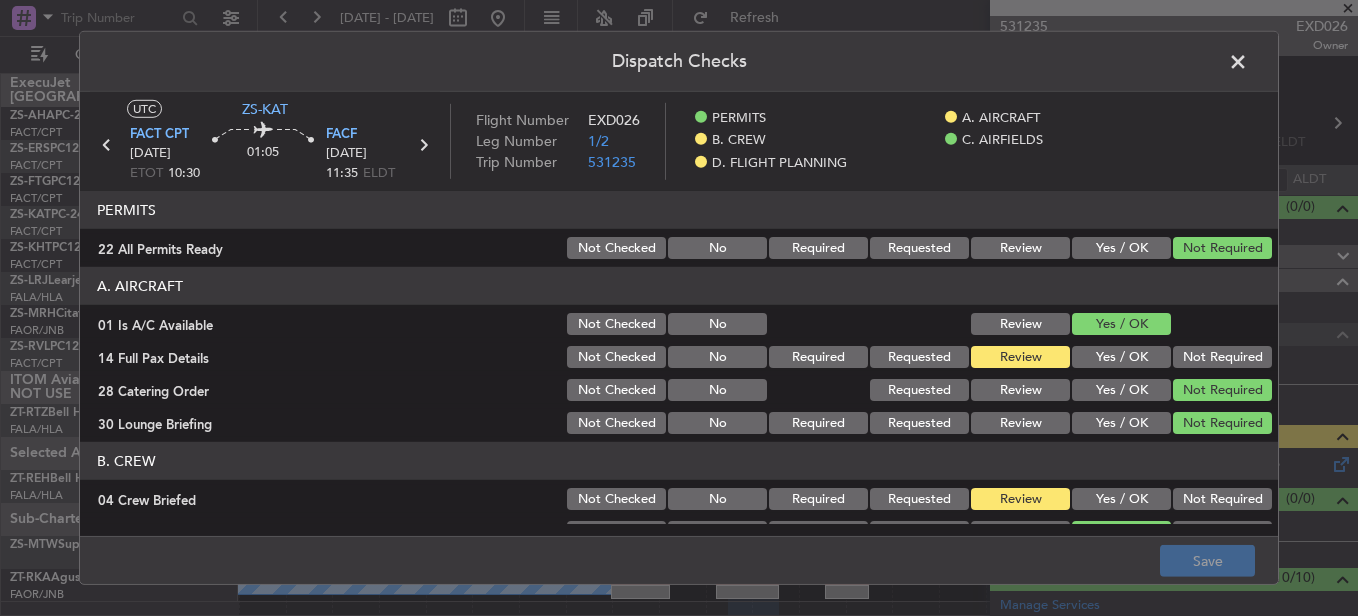 click on "Yes / OK" 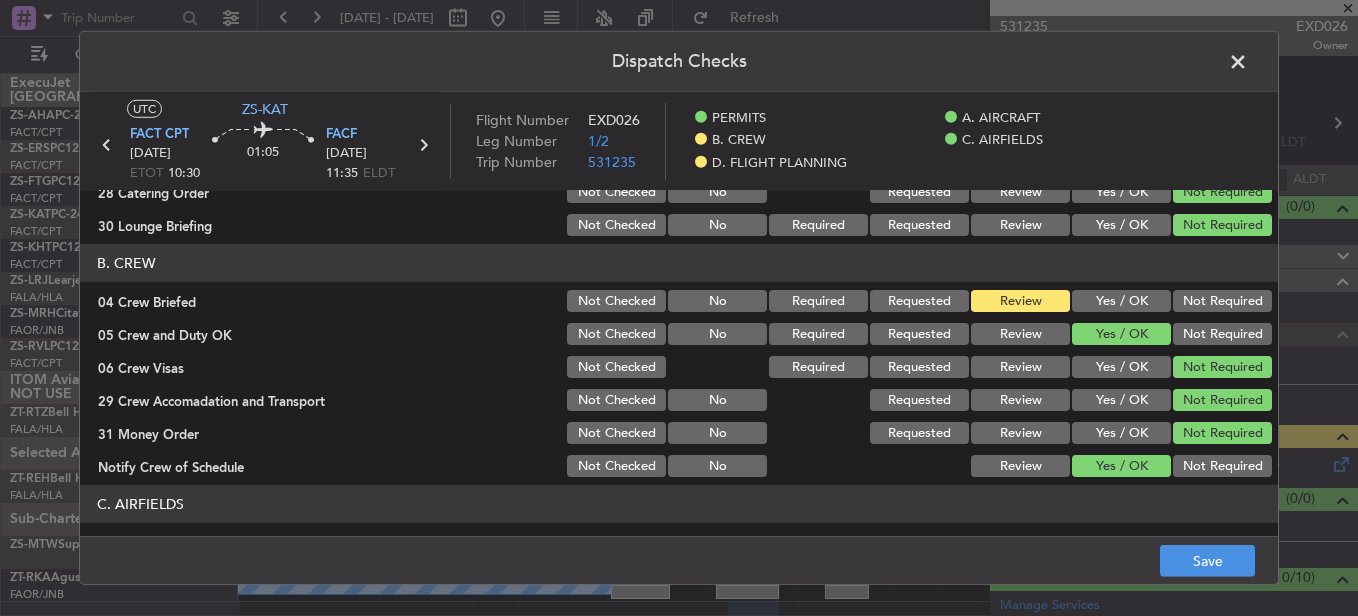 scroll, scrollTop: 200, scrollLeft: 0, axis: vertical 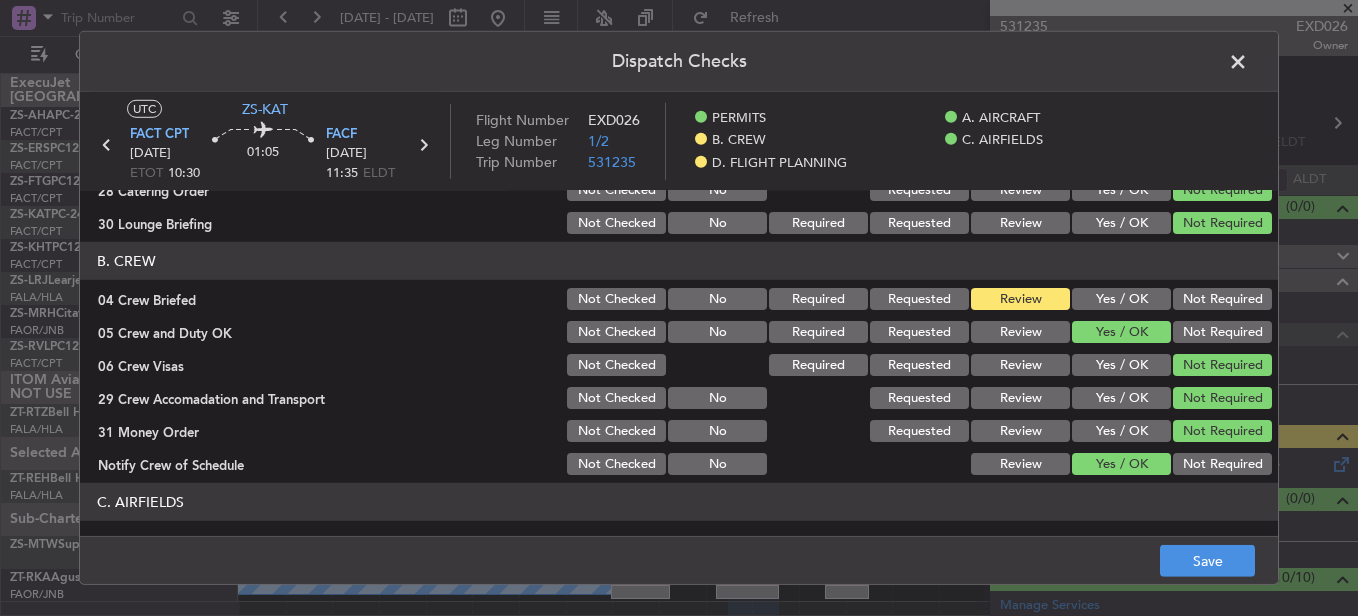 click on "Yes / OK" 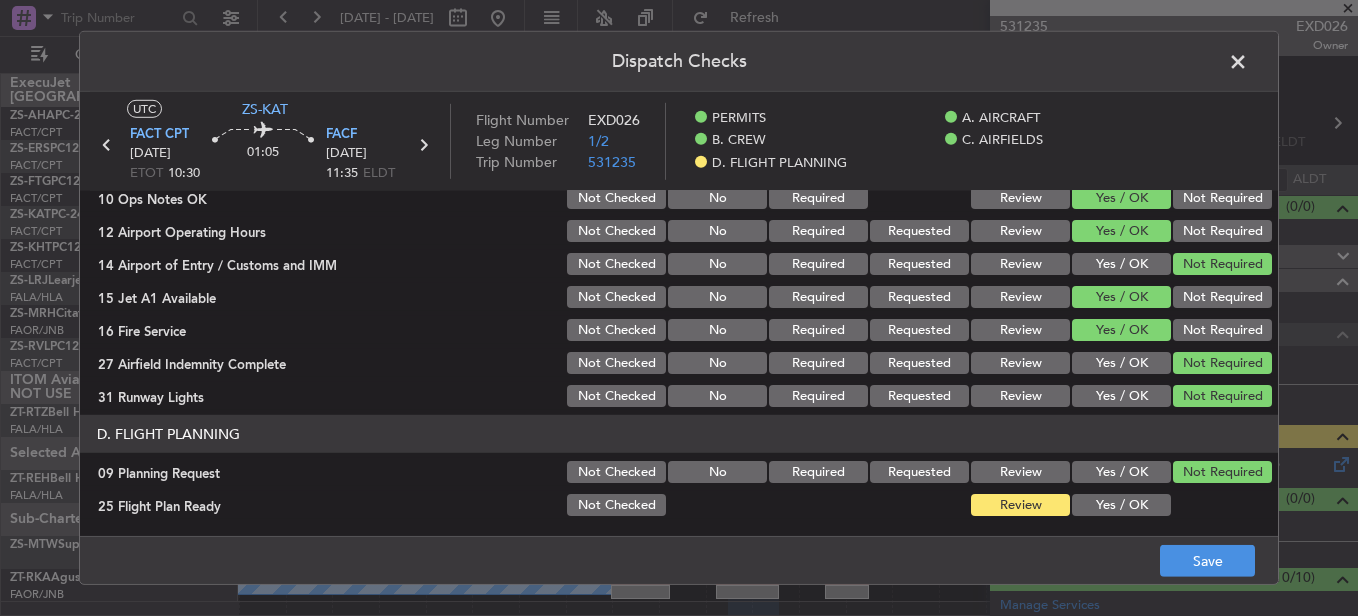 scroll, scrollTop: 0, scrollLeft: 0, axis: both 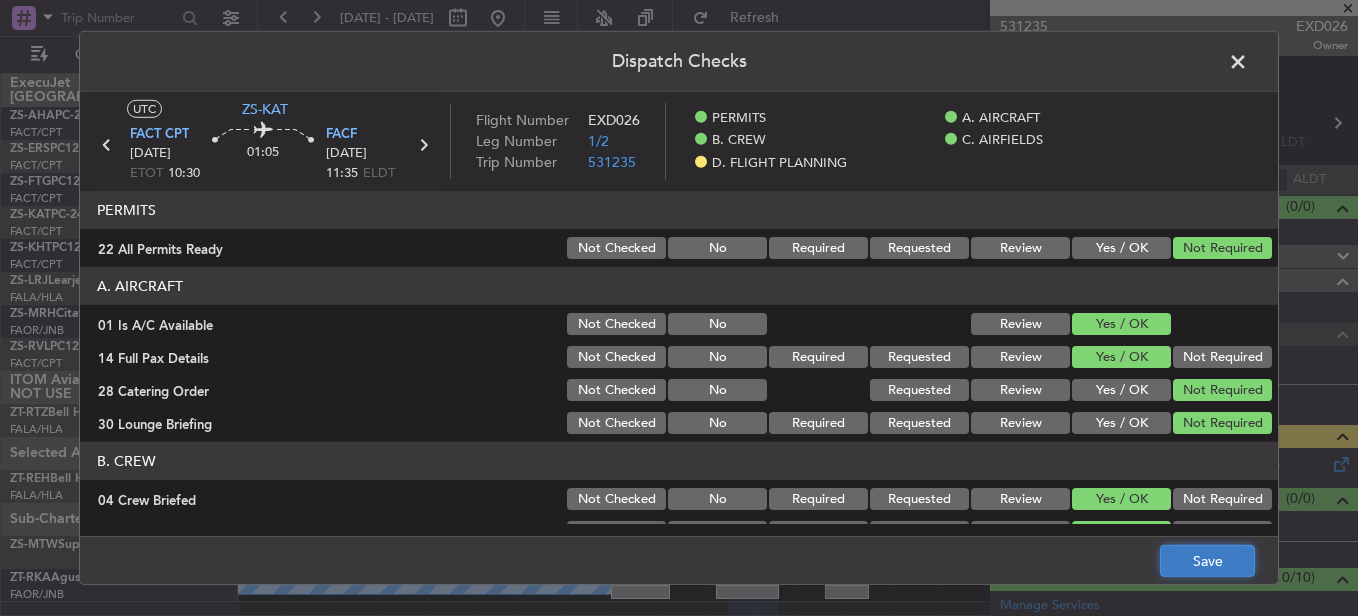 click on "Save" 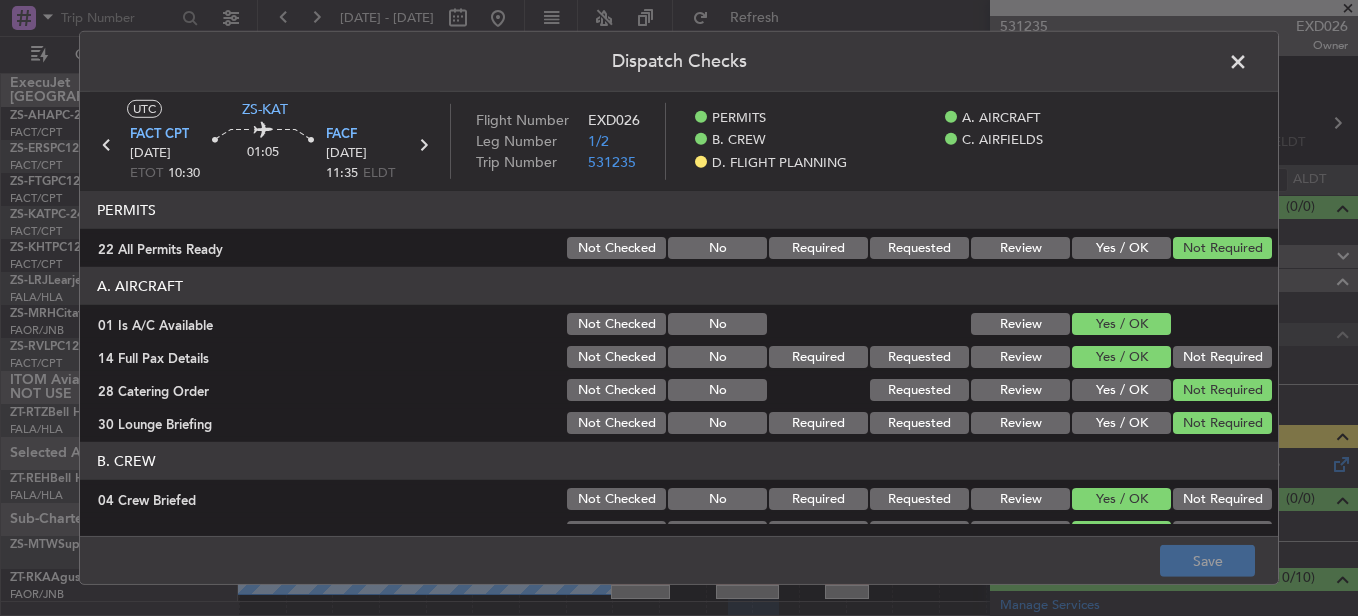 click 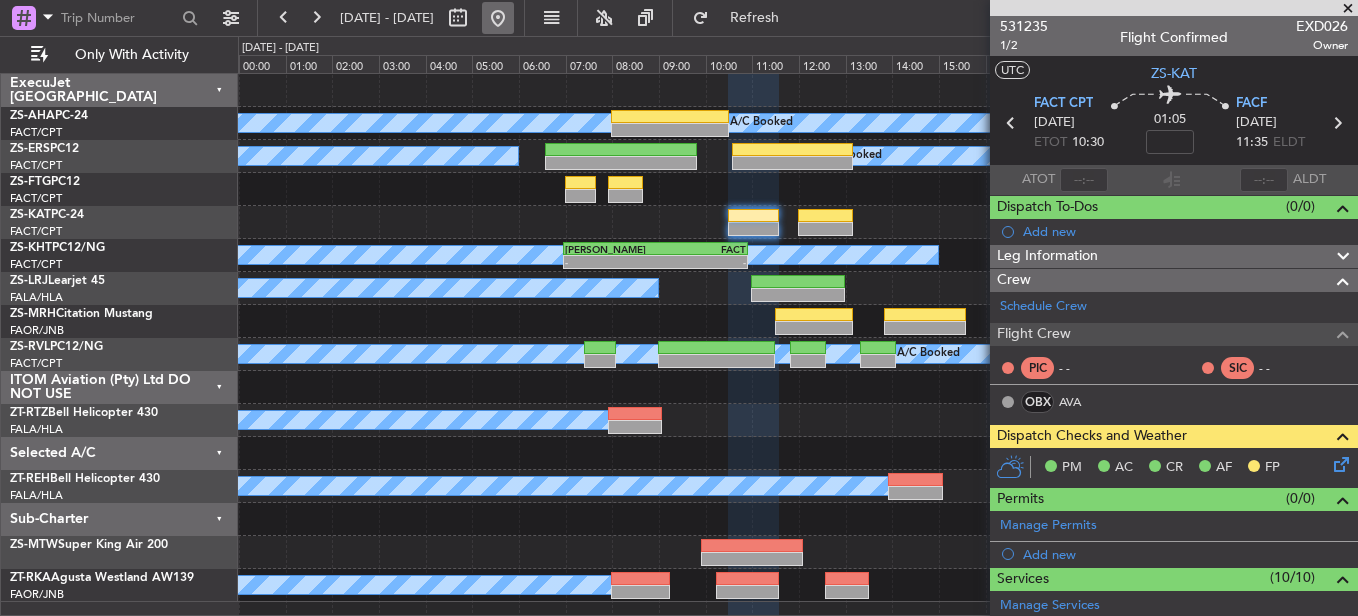 click at bounding box center (498, 18) 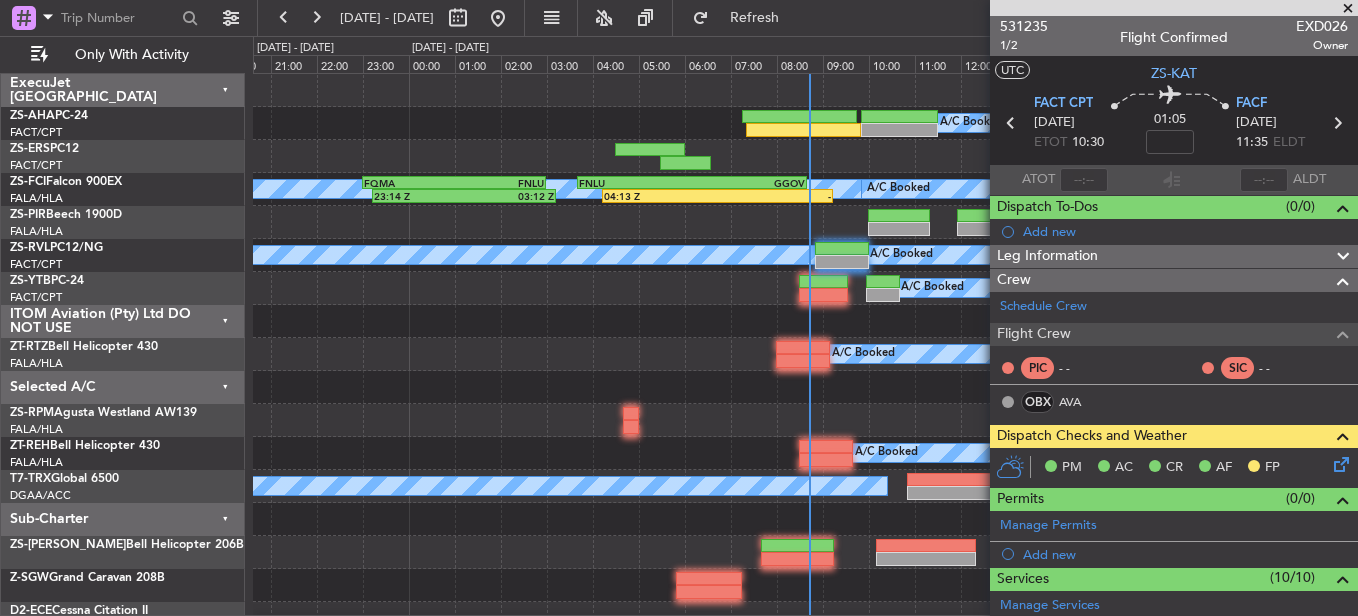 click at bounding box center (1348, 9) 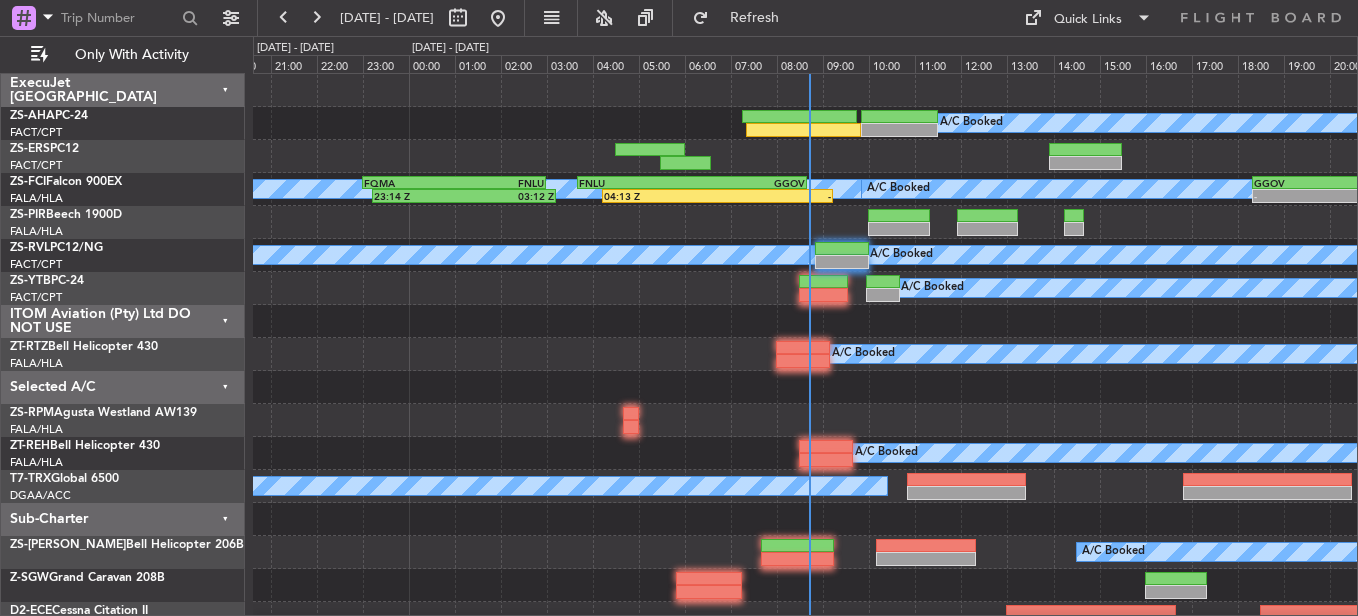 type on "0" 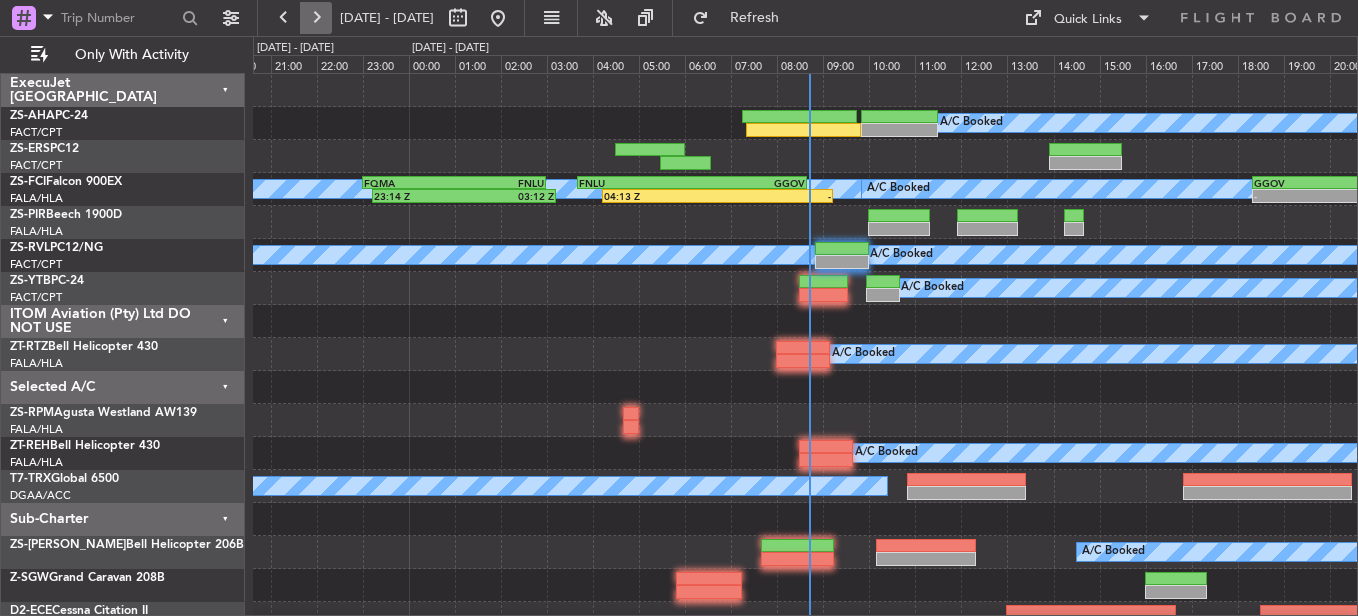 click at bounding box center [316, 18] 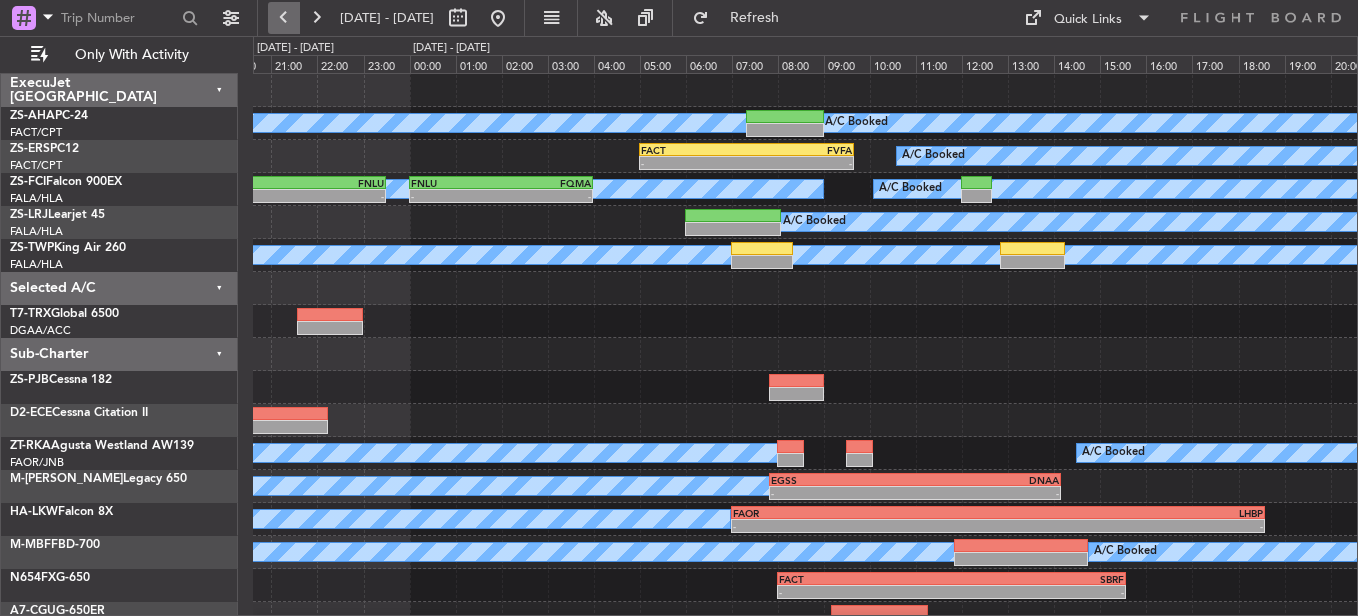 click at bounding box center (284, 18) 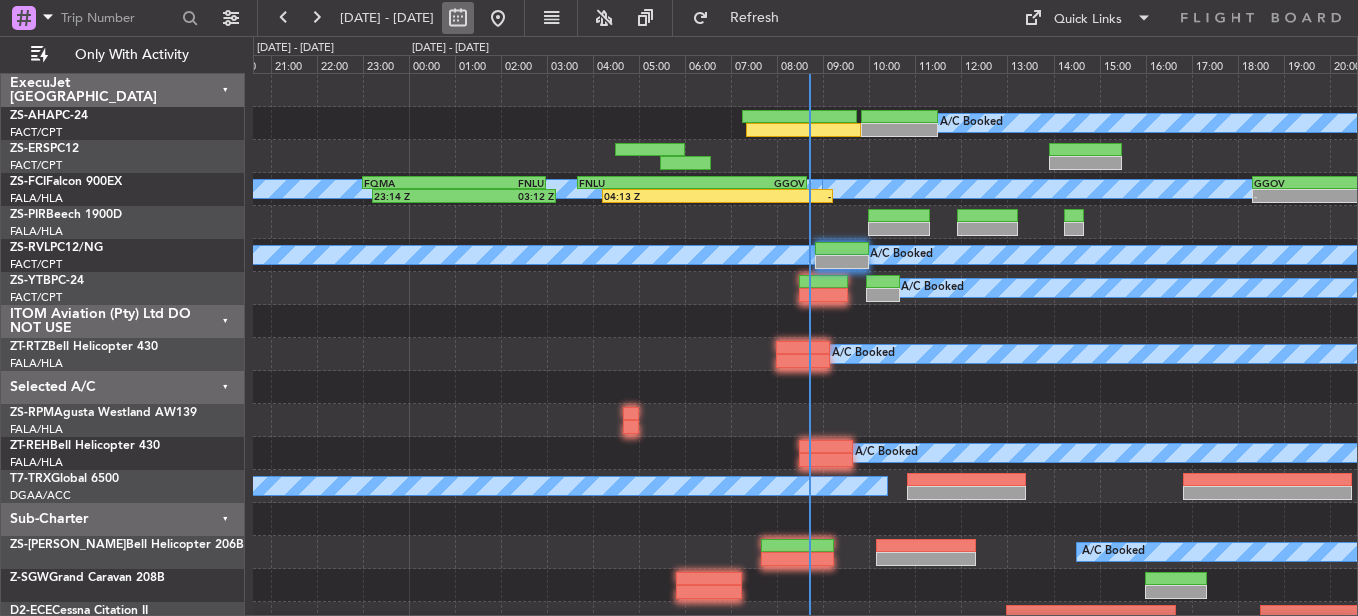click at bounding box center [458, 18] 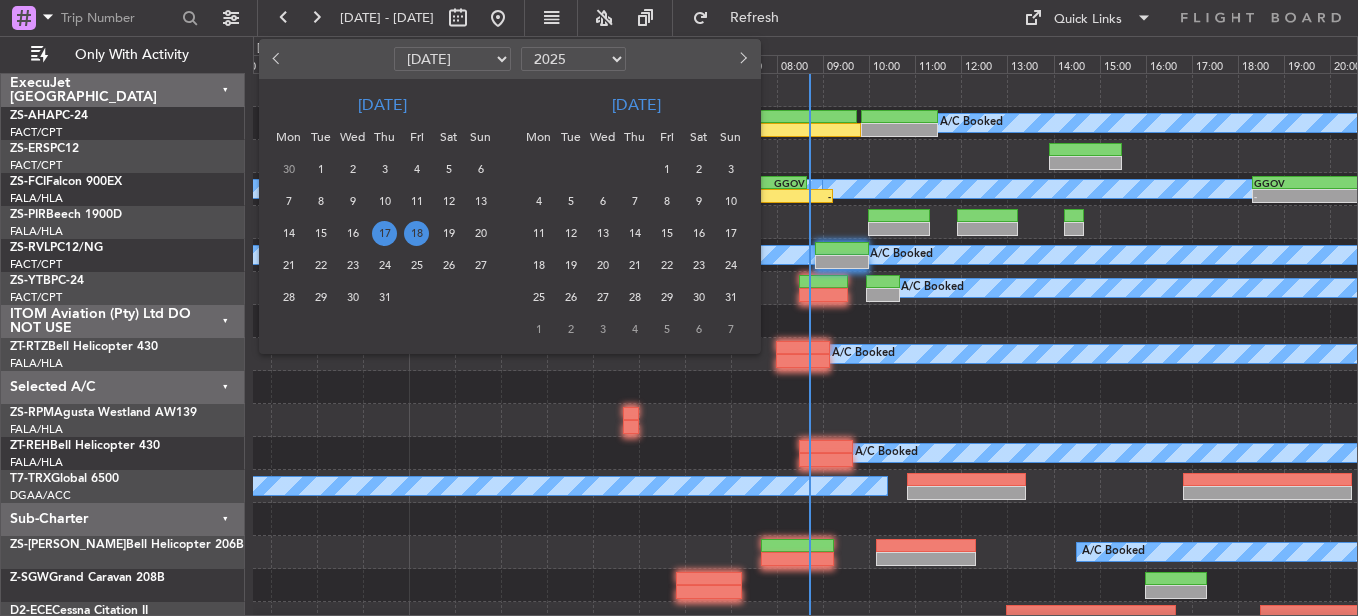 click on "18" at bounding box center [416, 233] 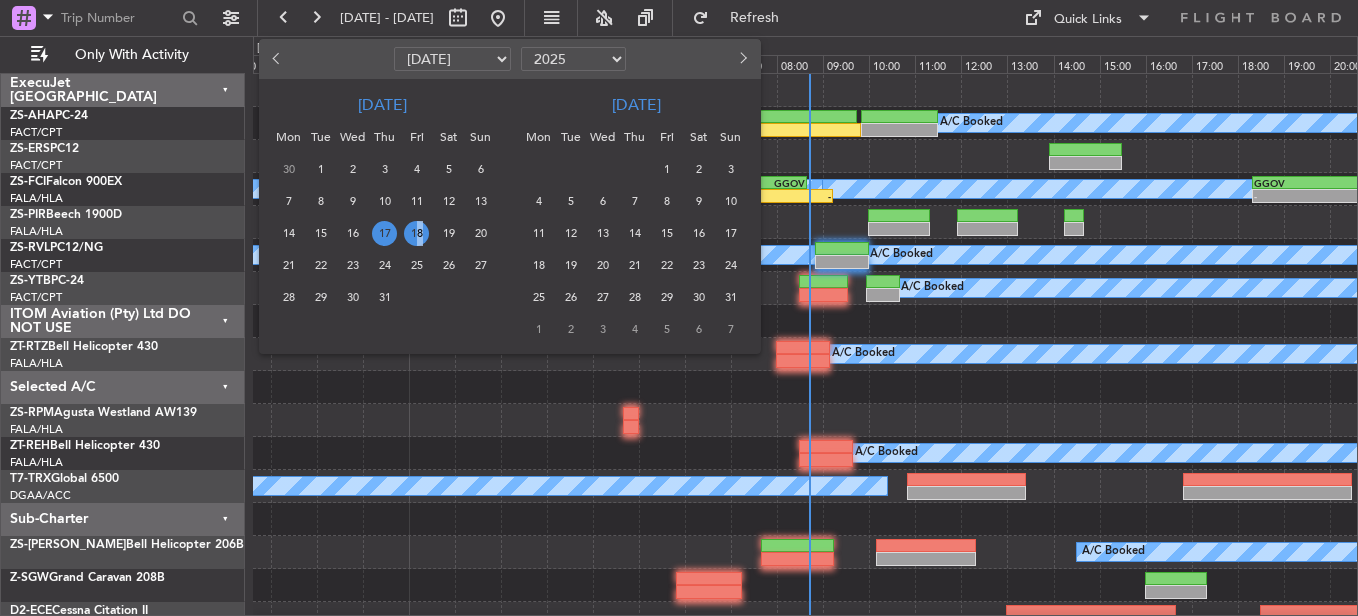 click on "18" at bounding box center [416, 233] 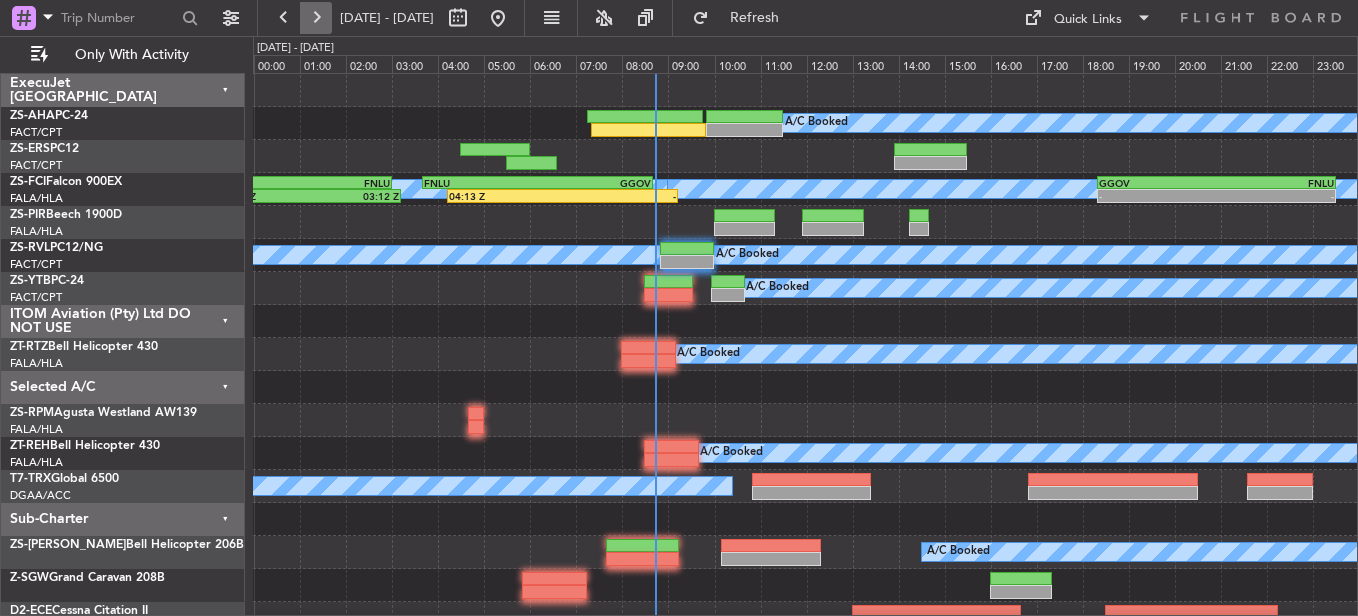 click at bounding box center [316, 18] 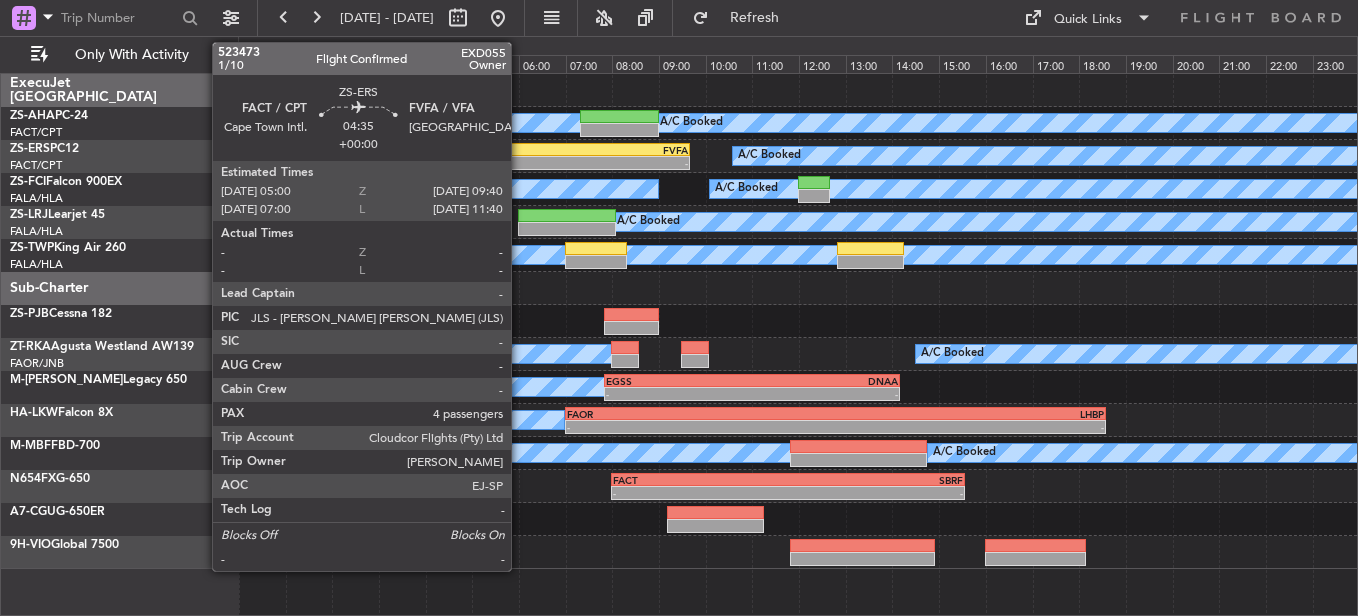 click on "FACT" 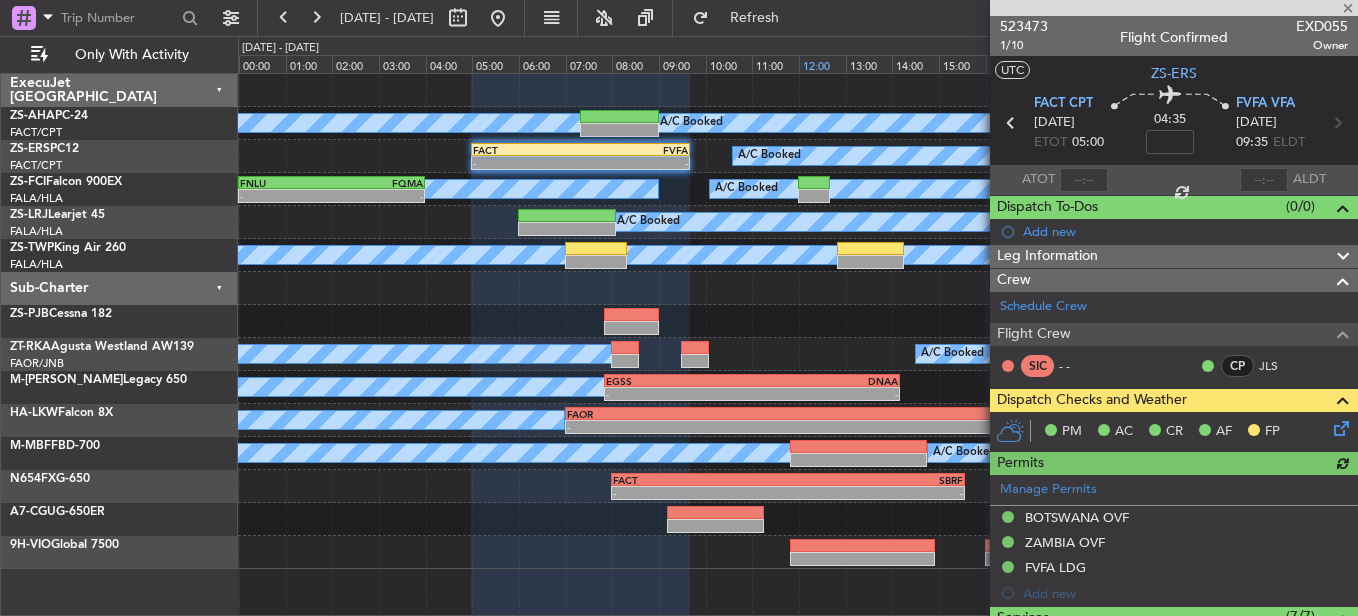 type 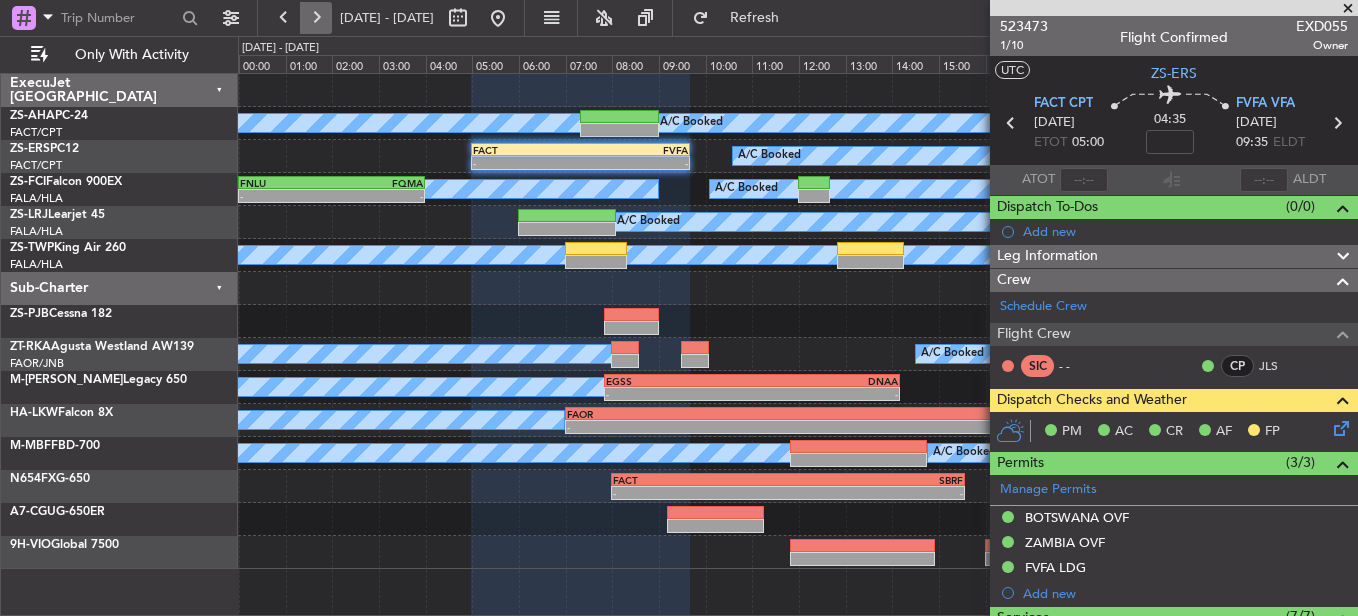 click at bounding box center [316, 18] 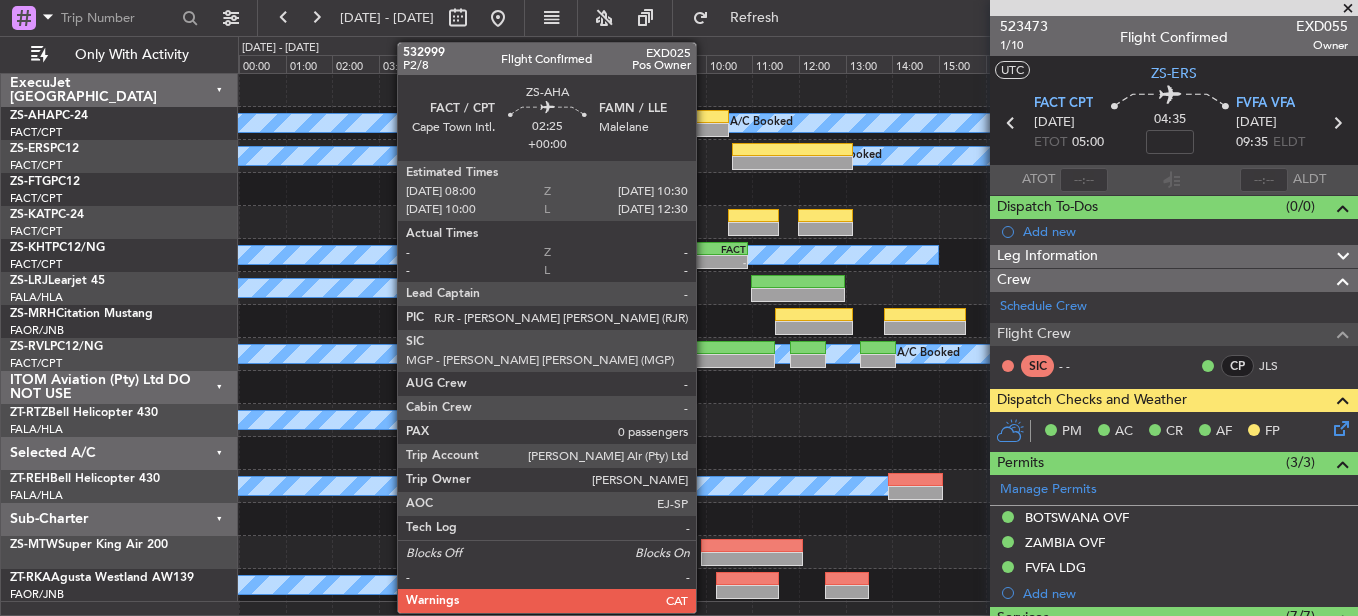 click 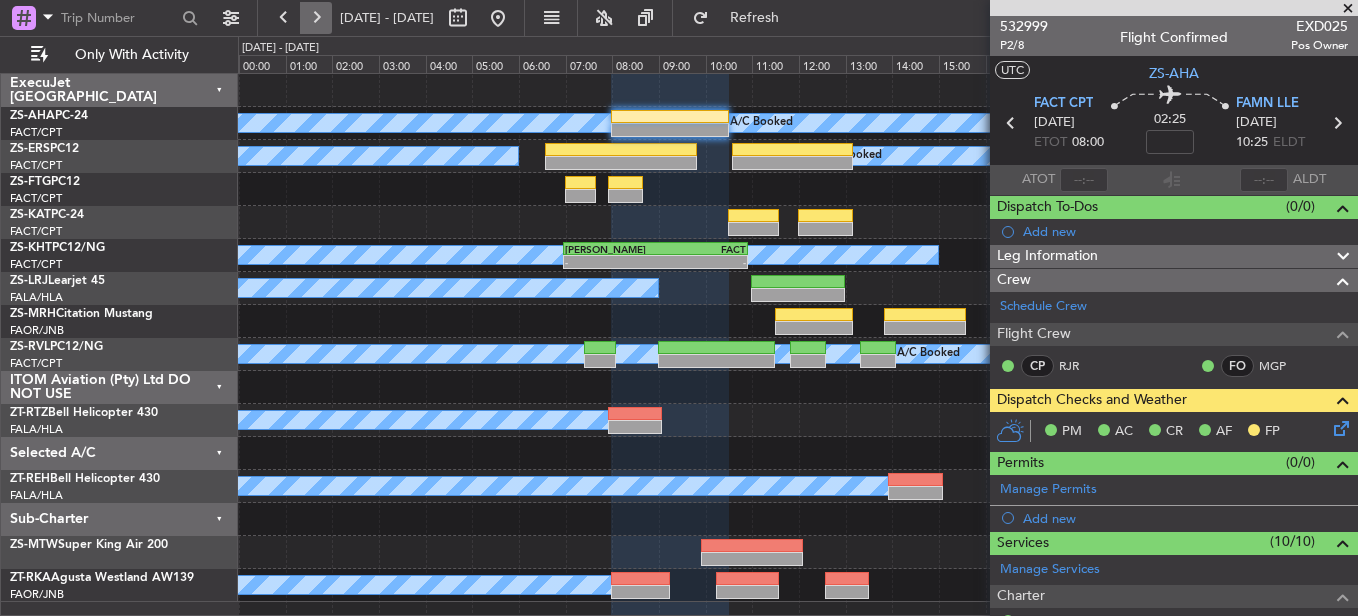 click at bounding box center (316, 18) 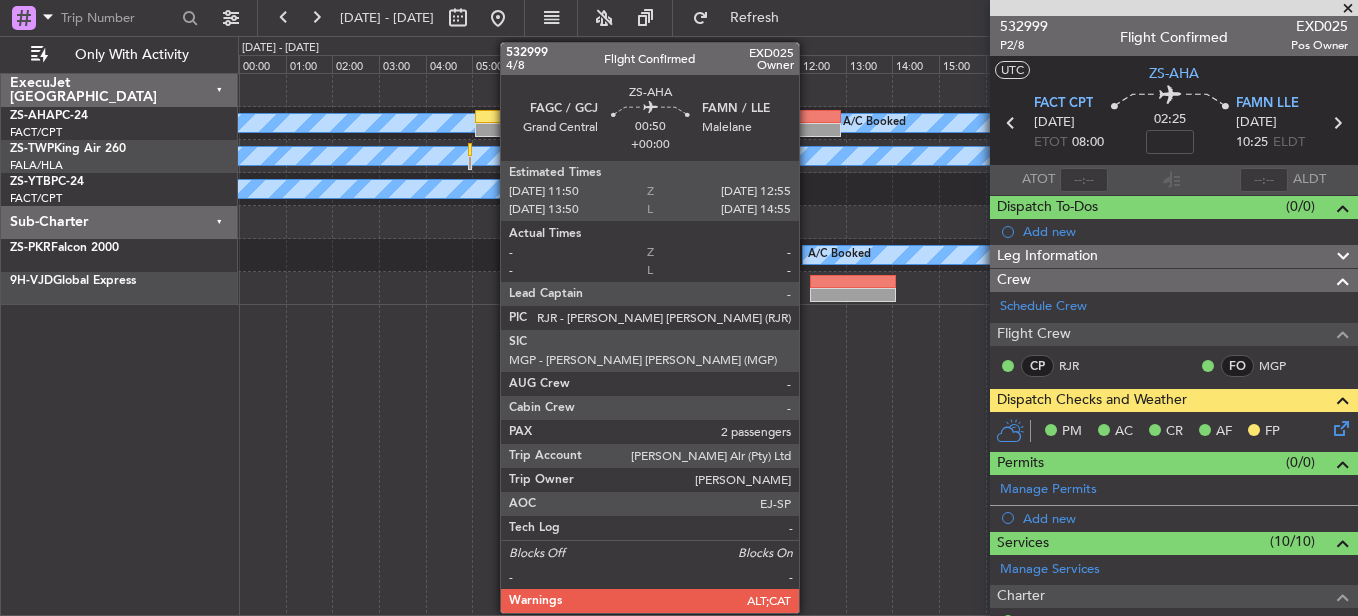 click 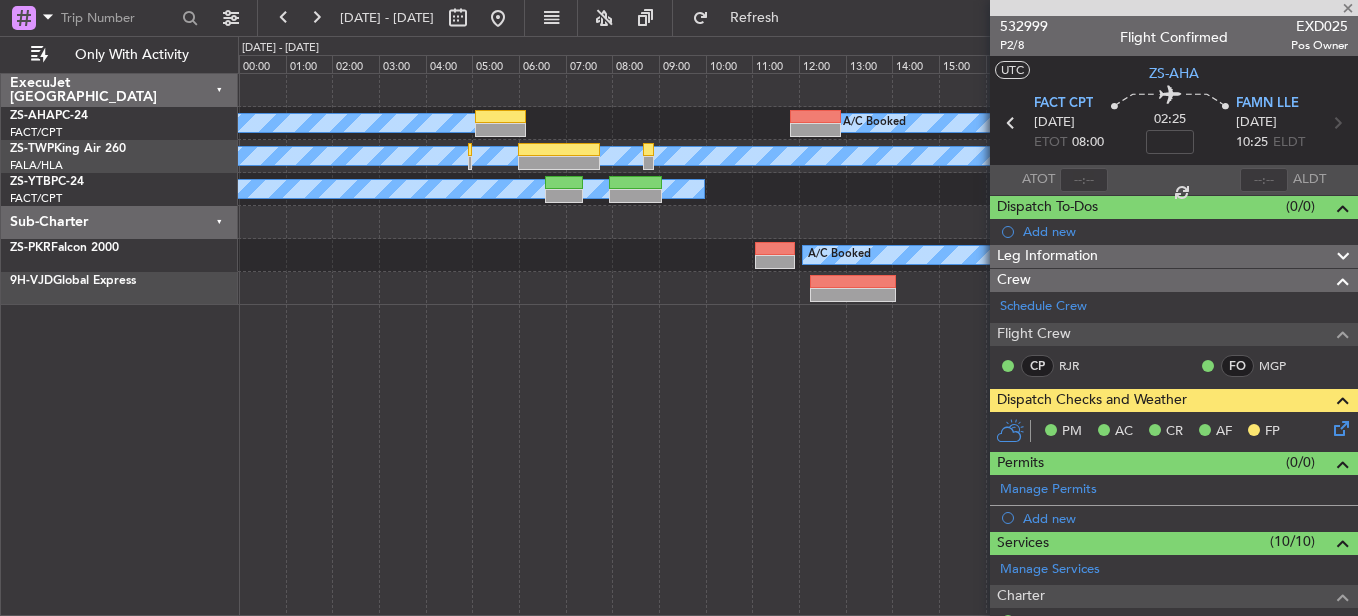 type on "2" 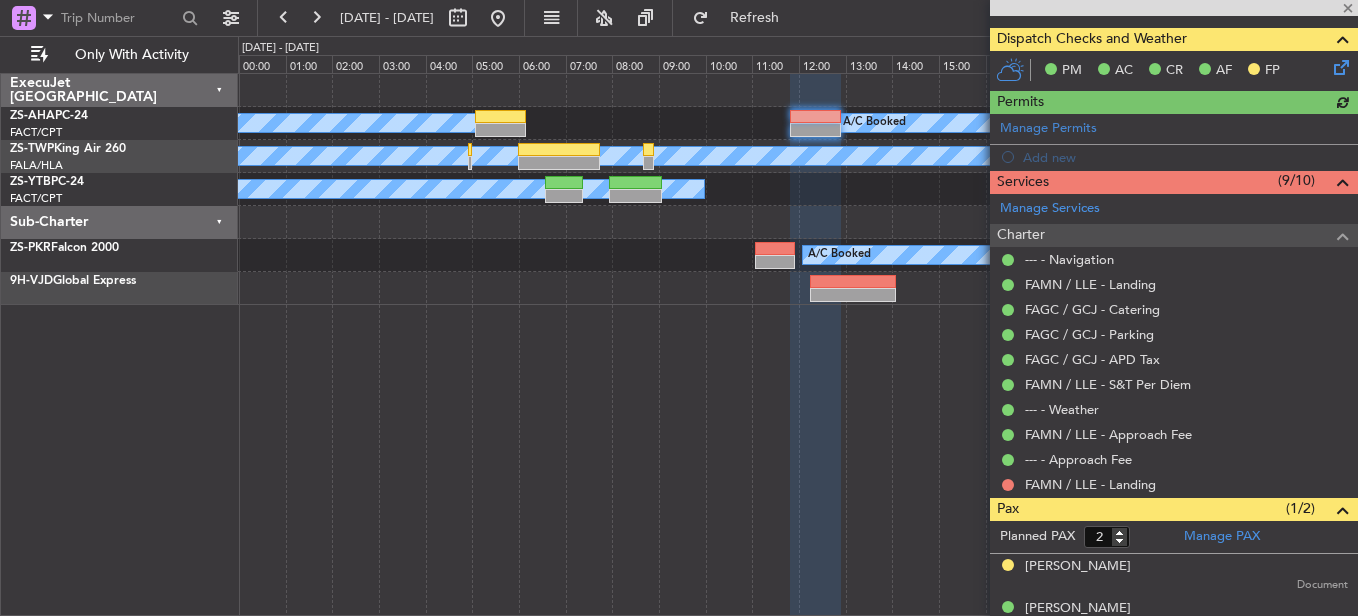 scroll, scrollTop: 385, scrollLeft: 0, axis: vertical 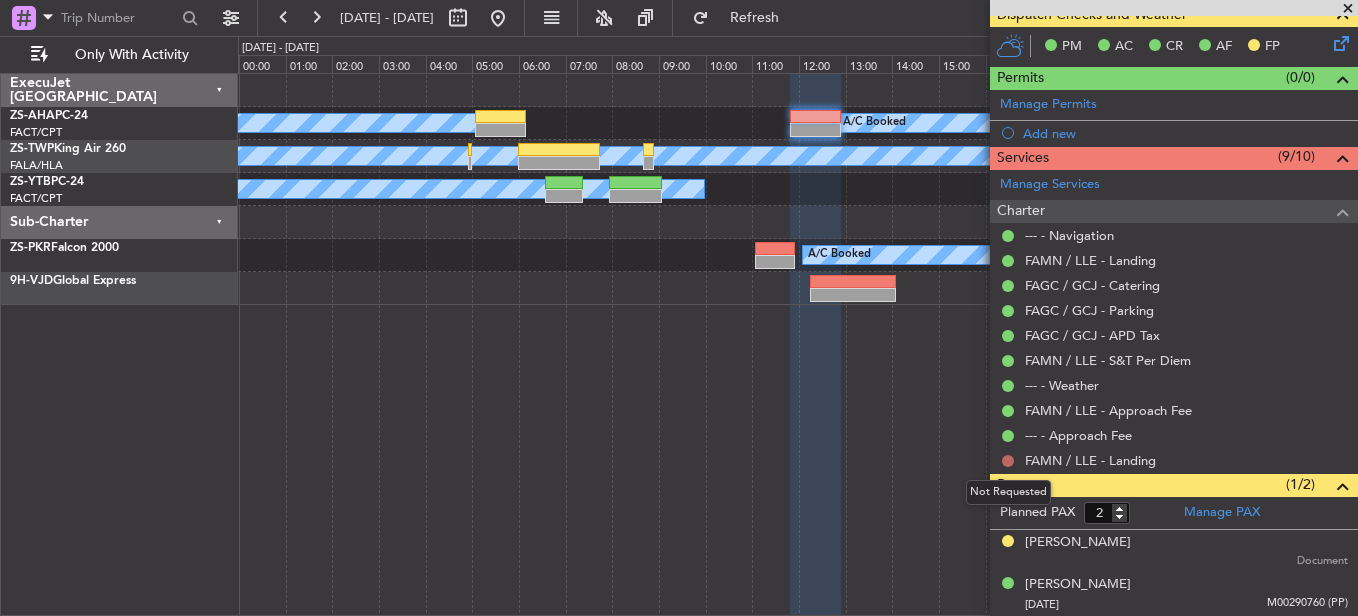 click at bounding box center (1008, 461) 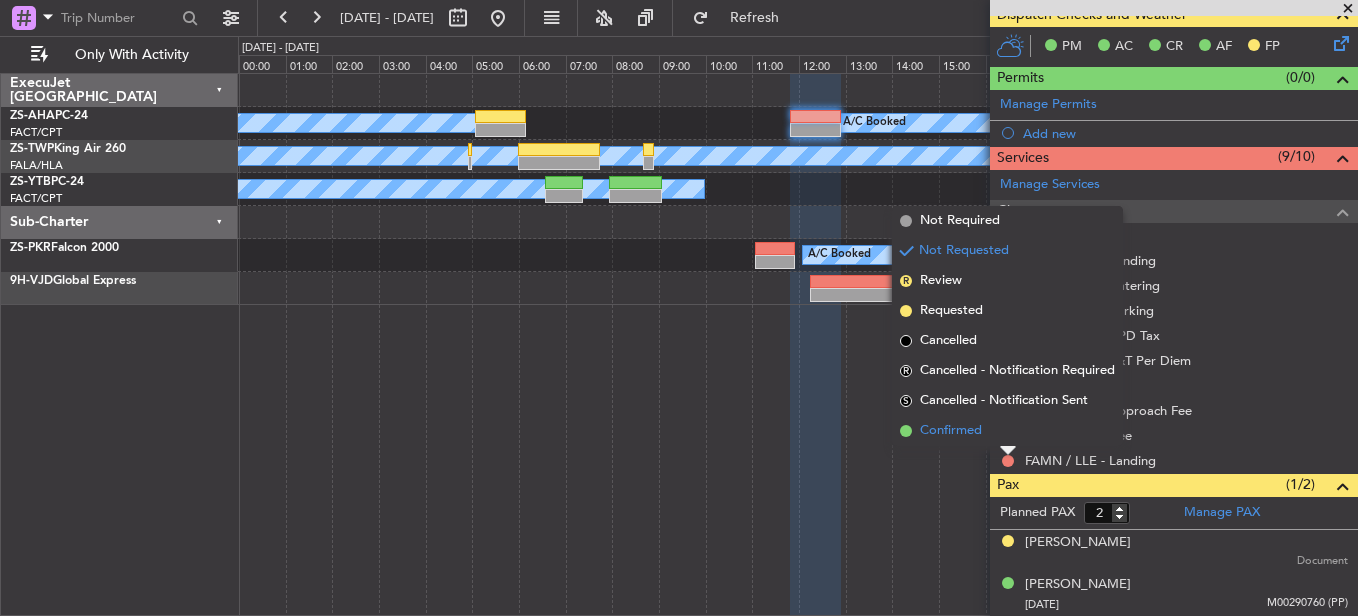 click on "Confirmed" at bounding box center [1007, 431] 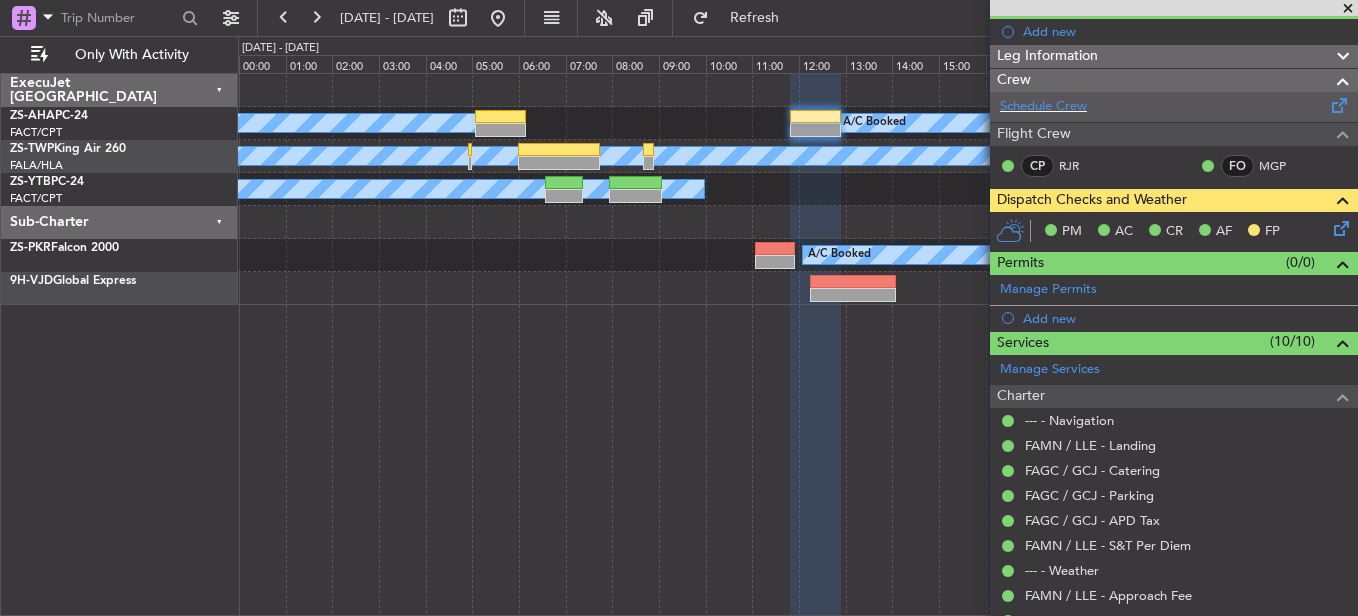 scroll, scrollTop: 0, scrollLeft: 0, axis: both 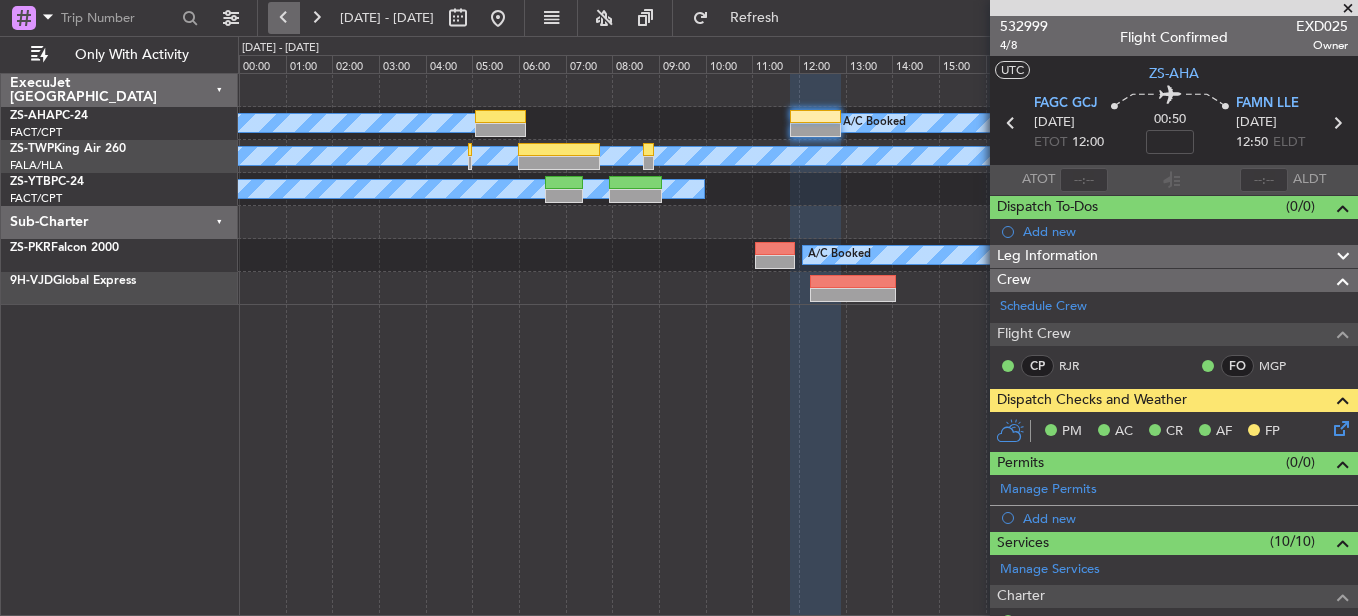 click at bounding box center (284, 18) 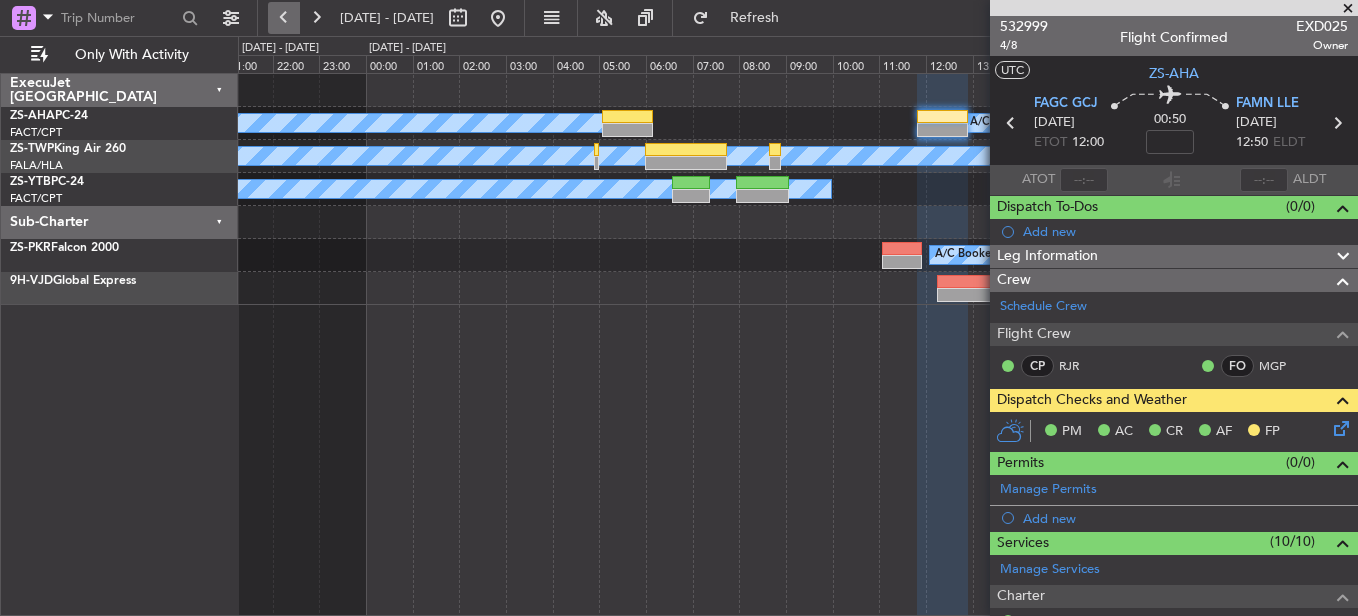 click at bounding box center [284, 18] 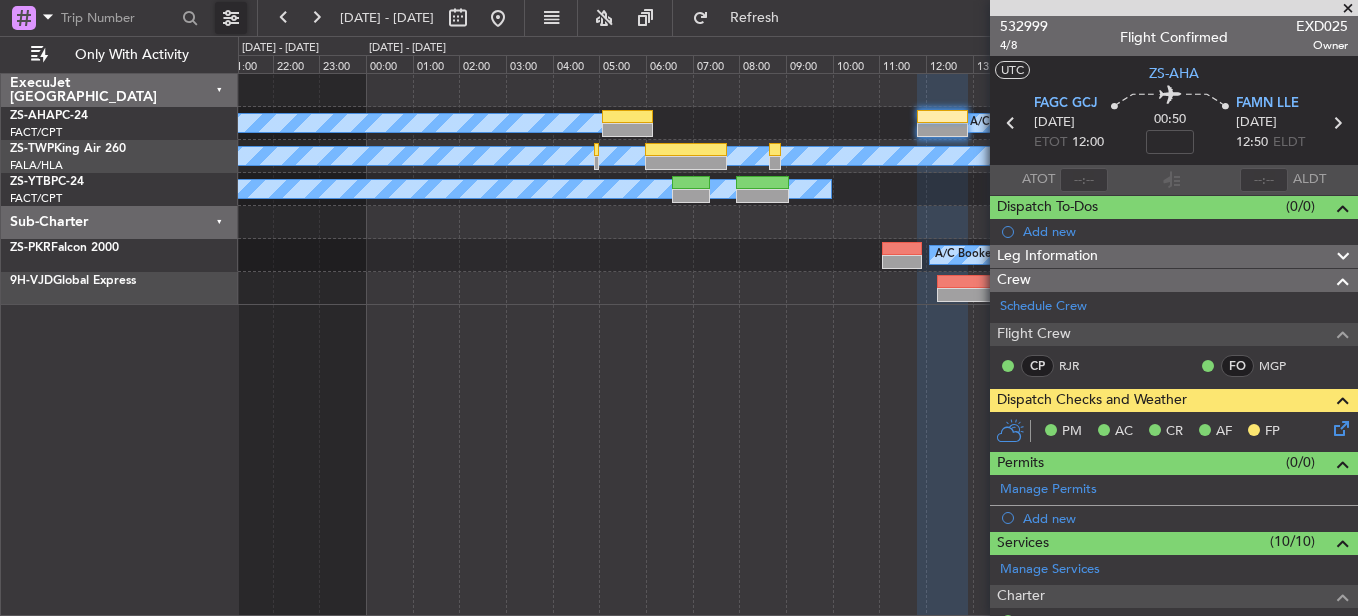 click at bounding box center [231, 18] 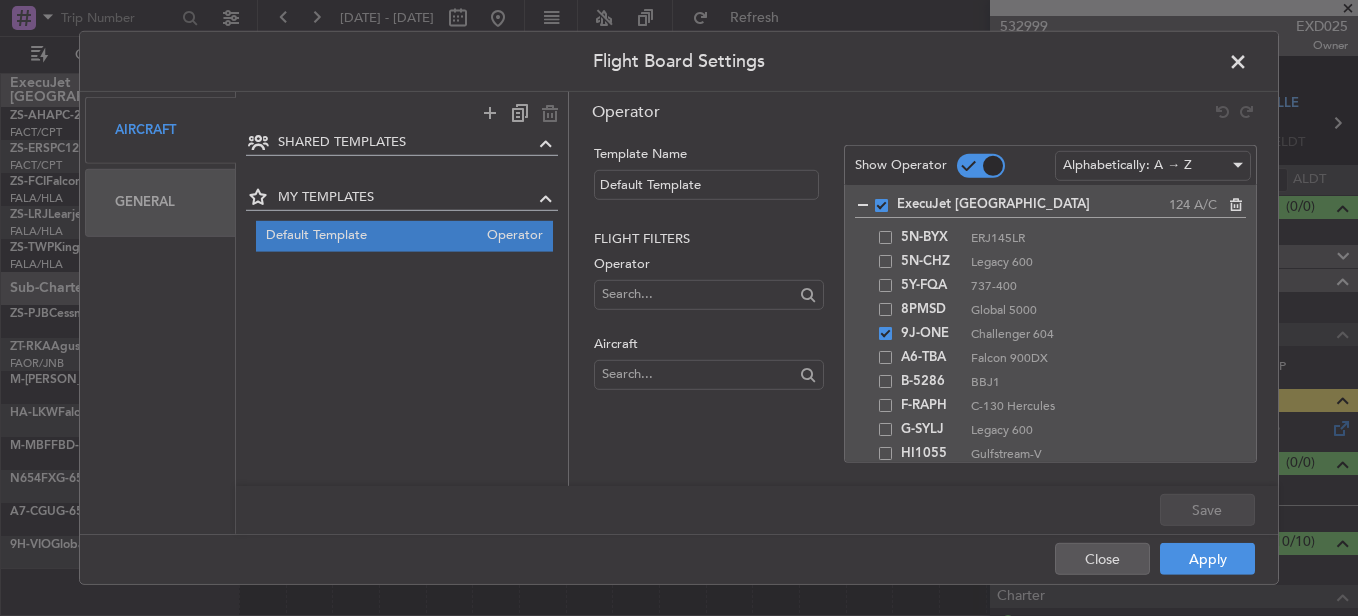 click at bounding box center [1248, 67] 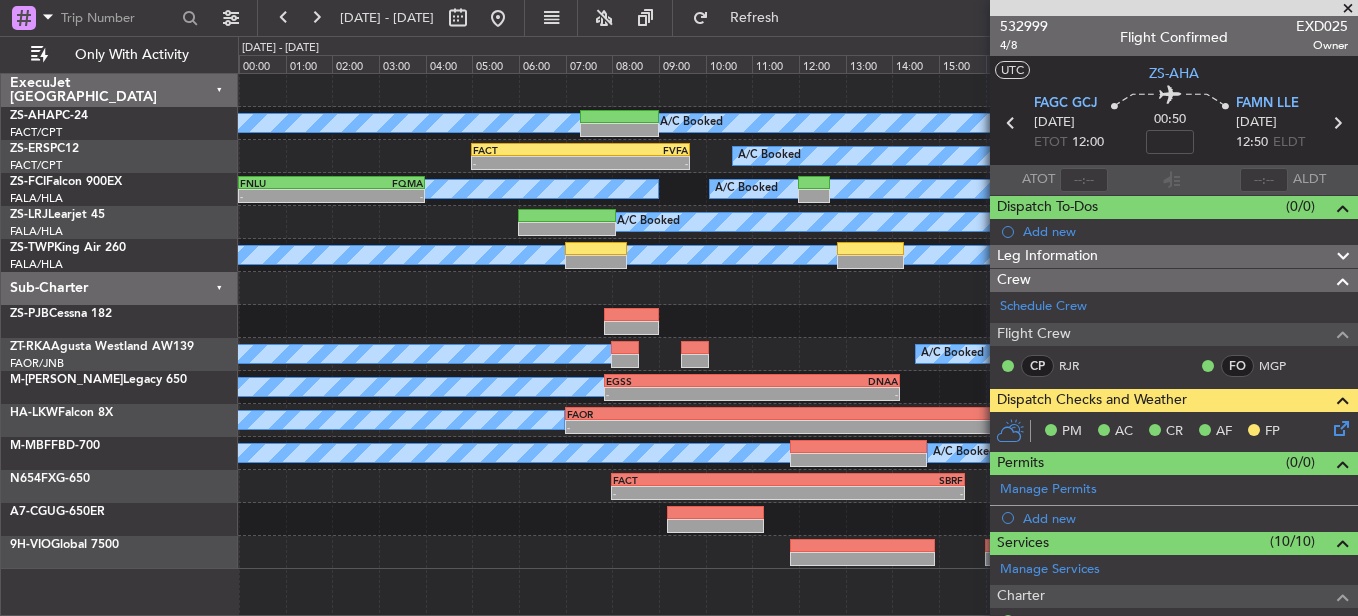 scroll, scrollTop: 0, scrollLeft: 0, axis: both 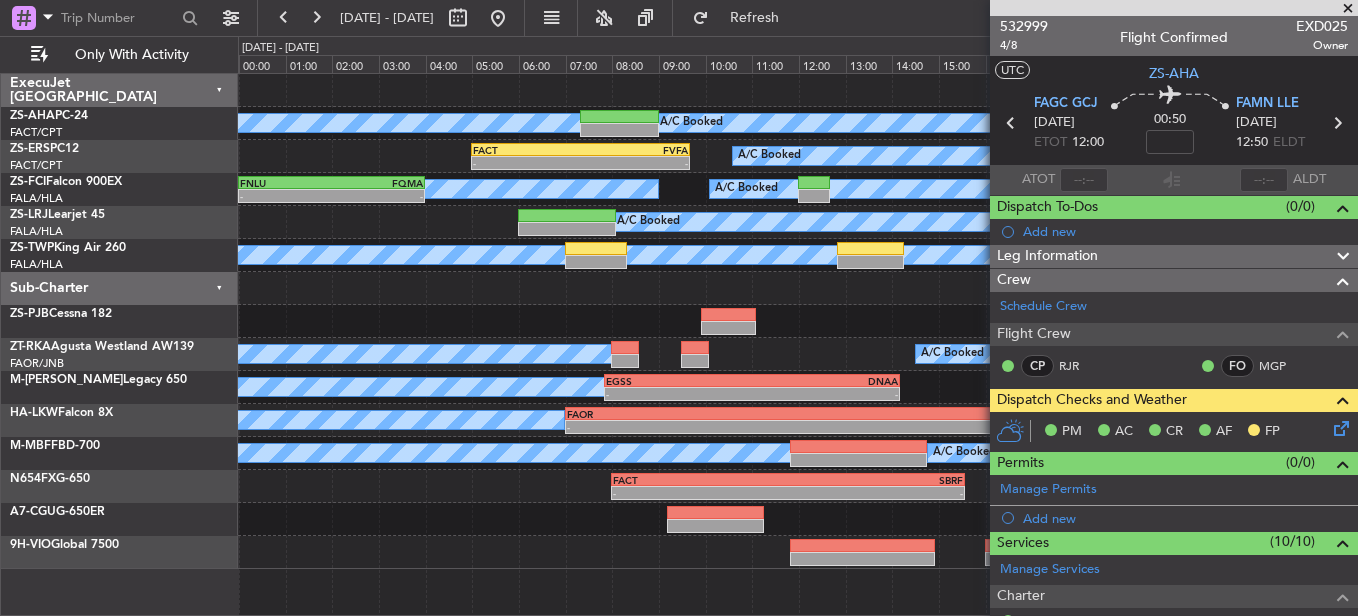 click at bounding box center [1348, 9] 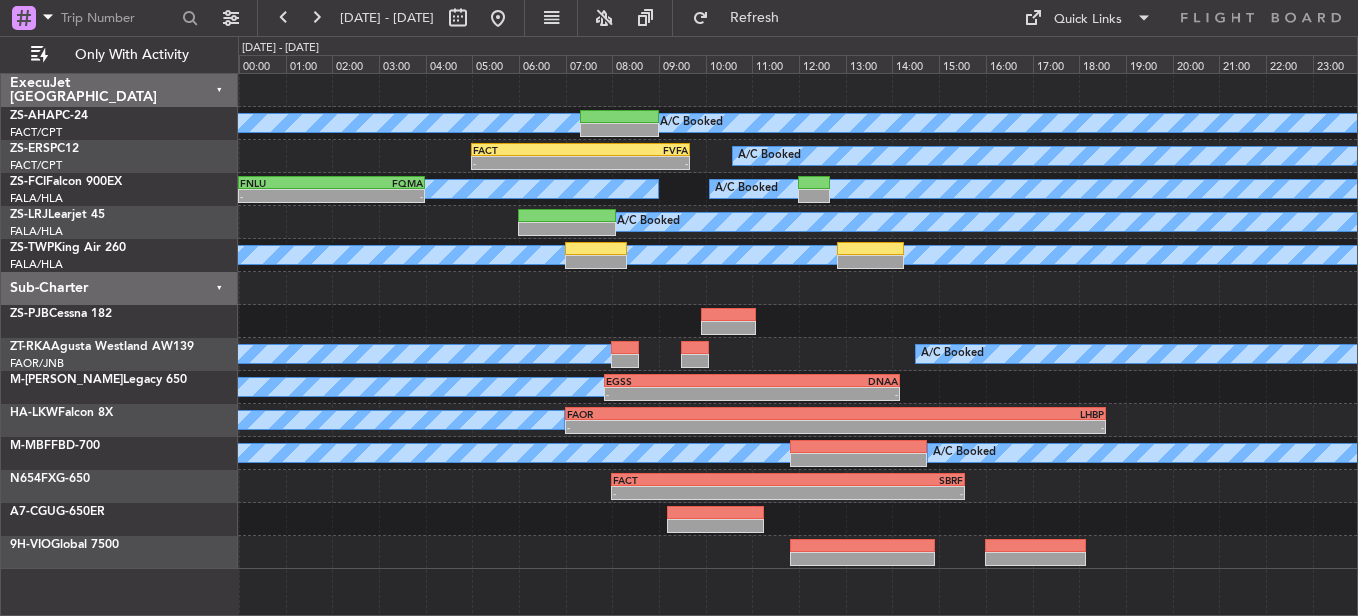 type on "0" 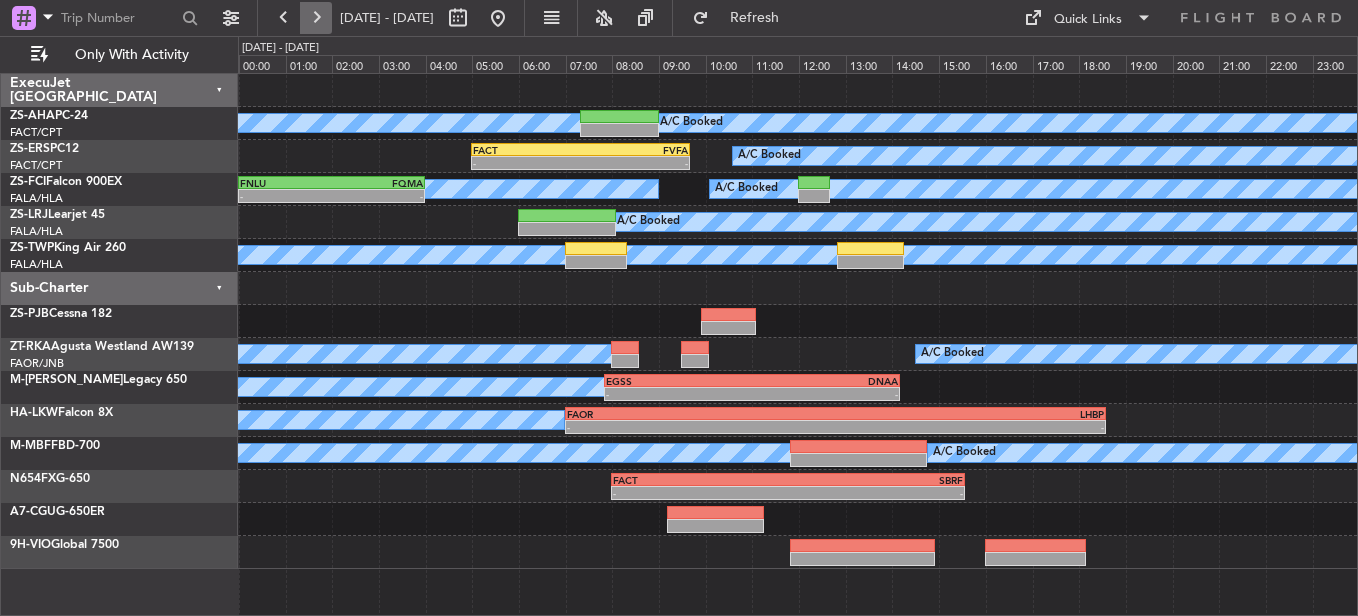click at bounding box center (316, 18) 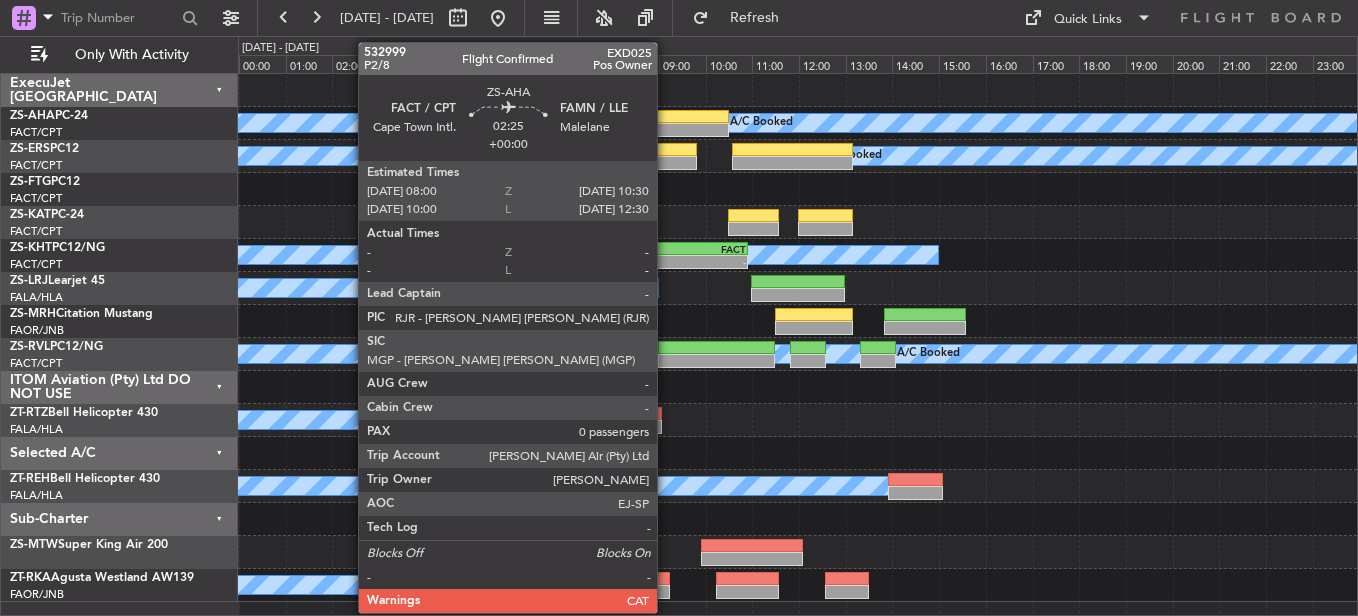 click 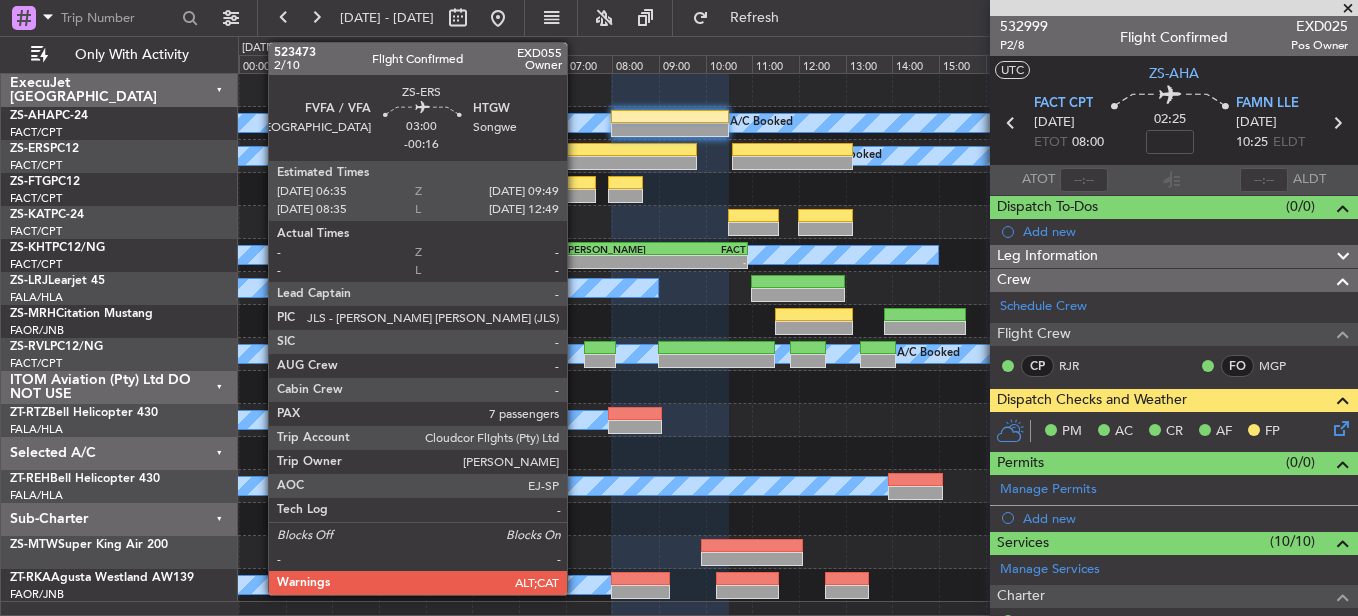 click 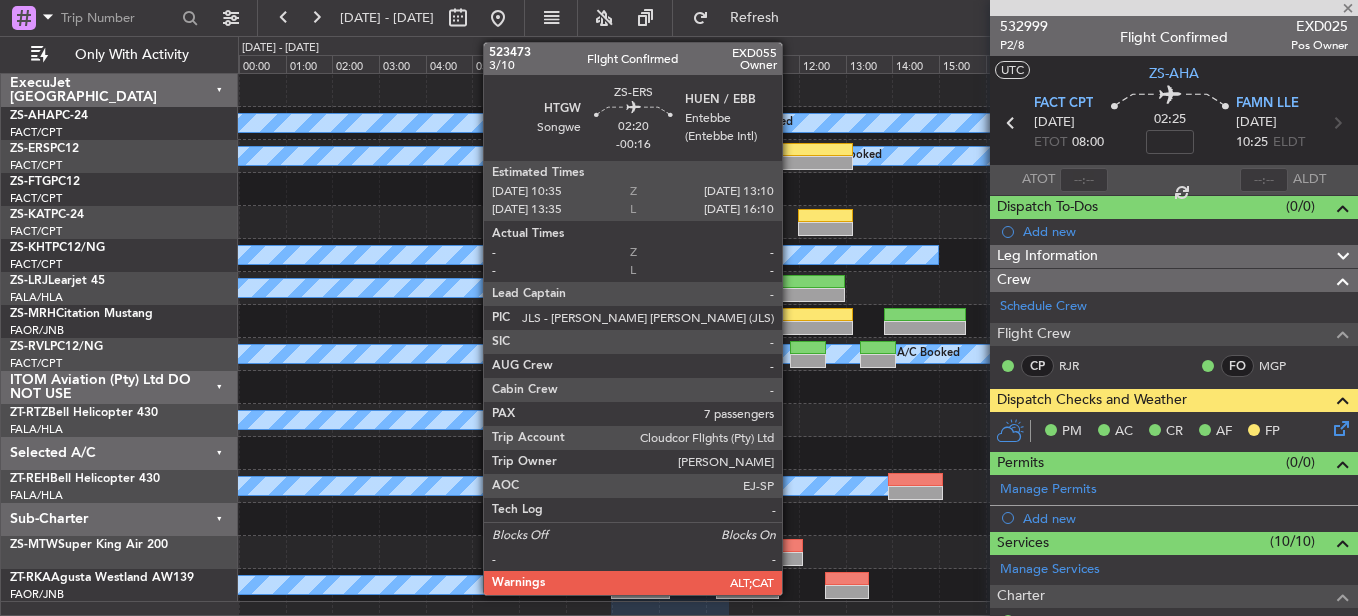 type on "-00:16" 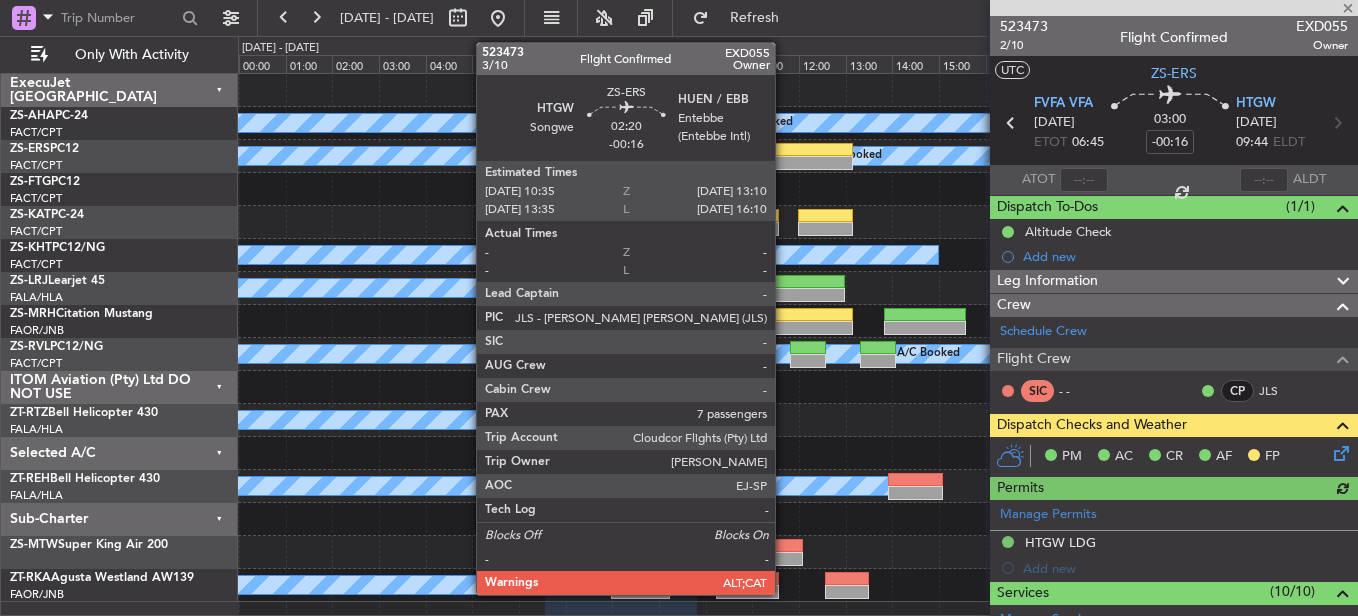 click 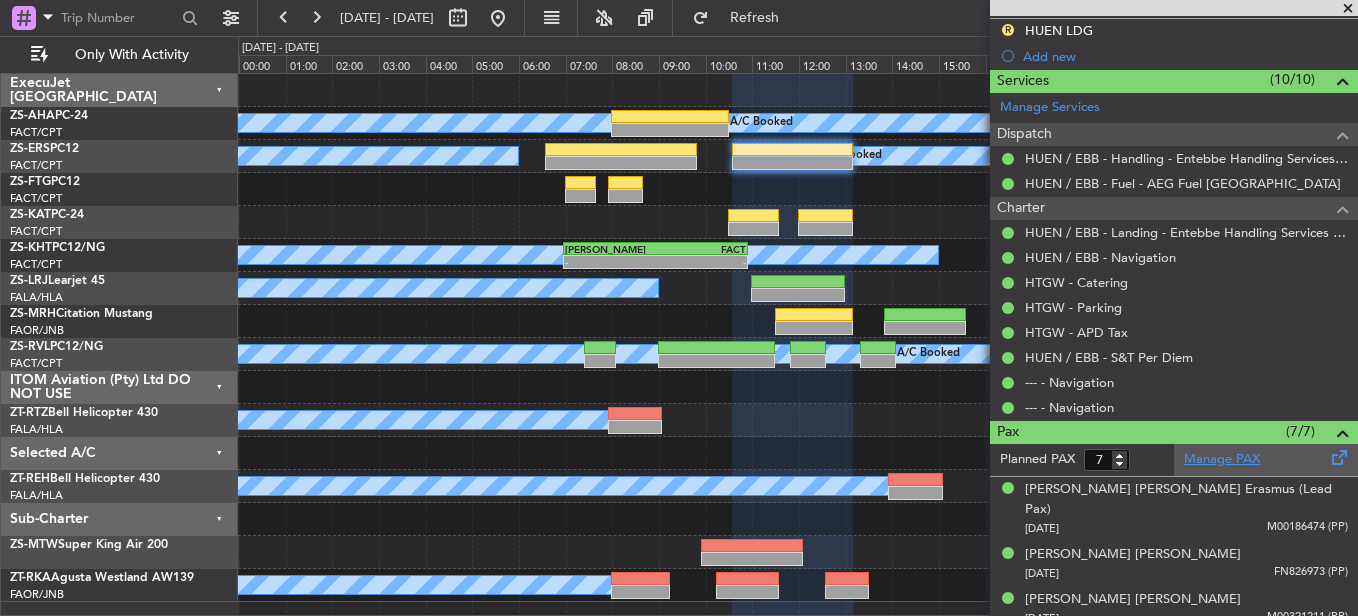 scroll, scrollTop: 687, scrollLeft: 0, axis: vertical 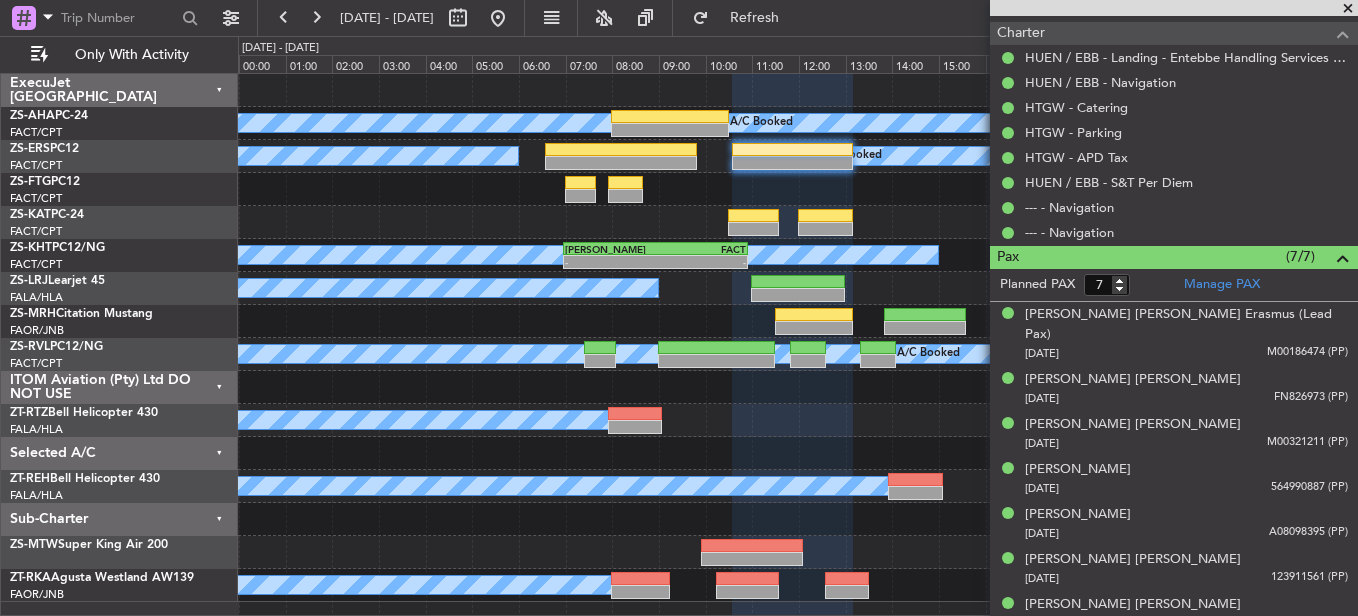 click at bounding box center [1348, 9] 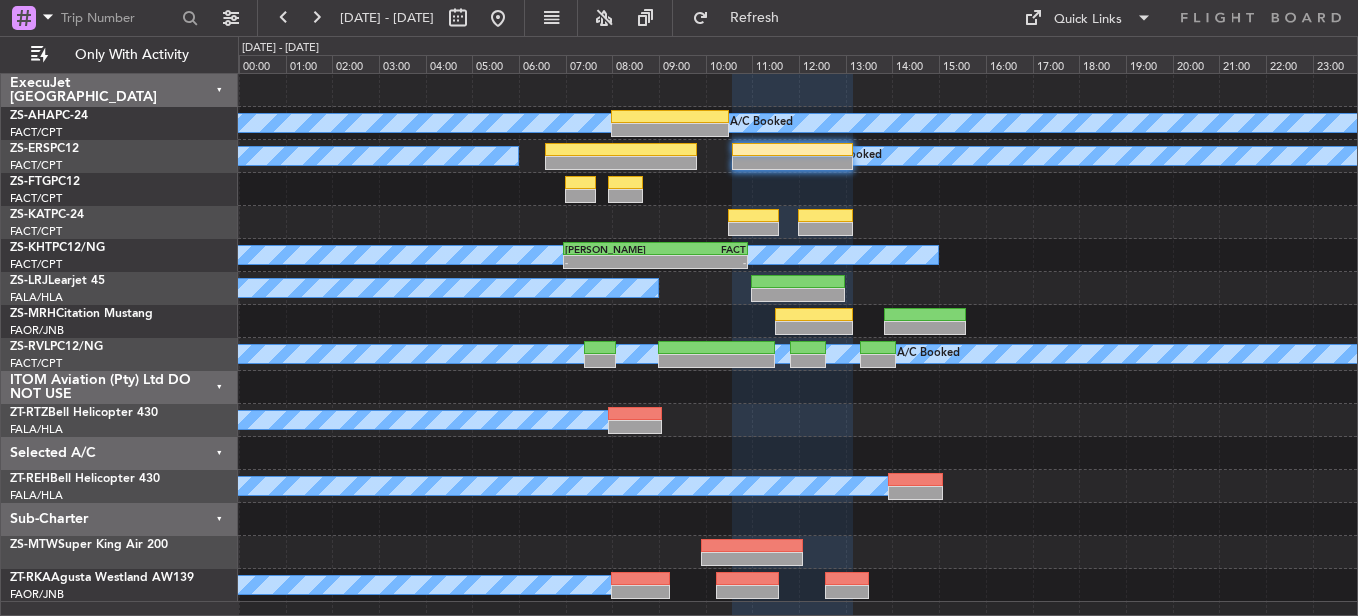 type on "0" 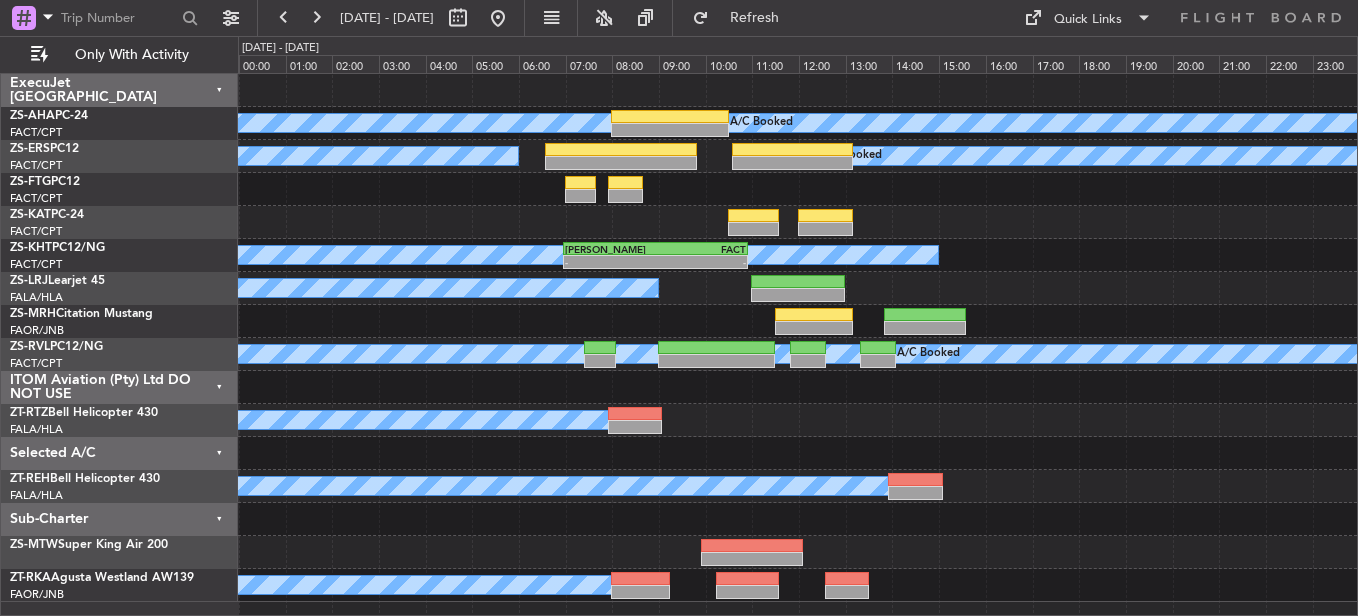 scroll, scrollTop: 0, scrollLeft: 0, axis: both 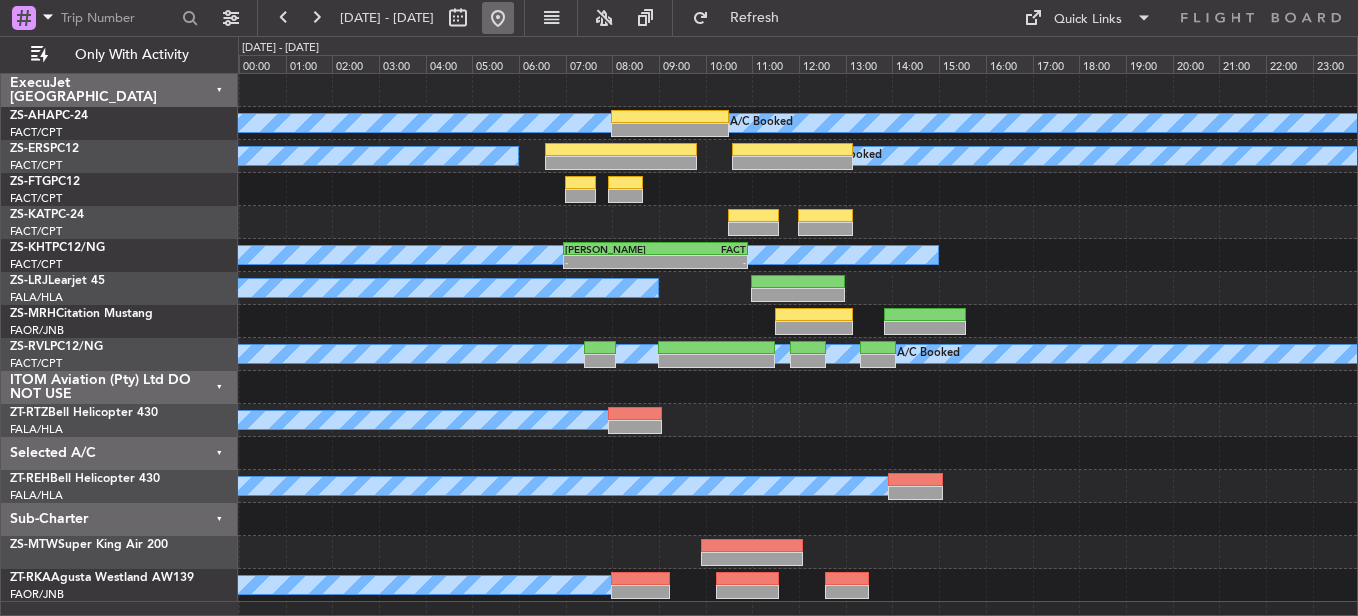 click at bounding box center [498, 18] 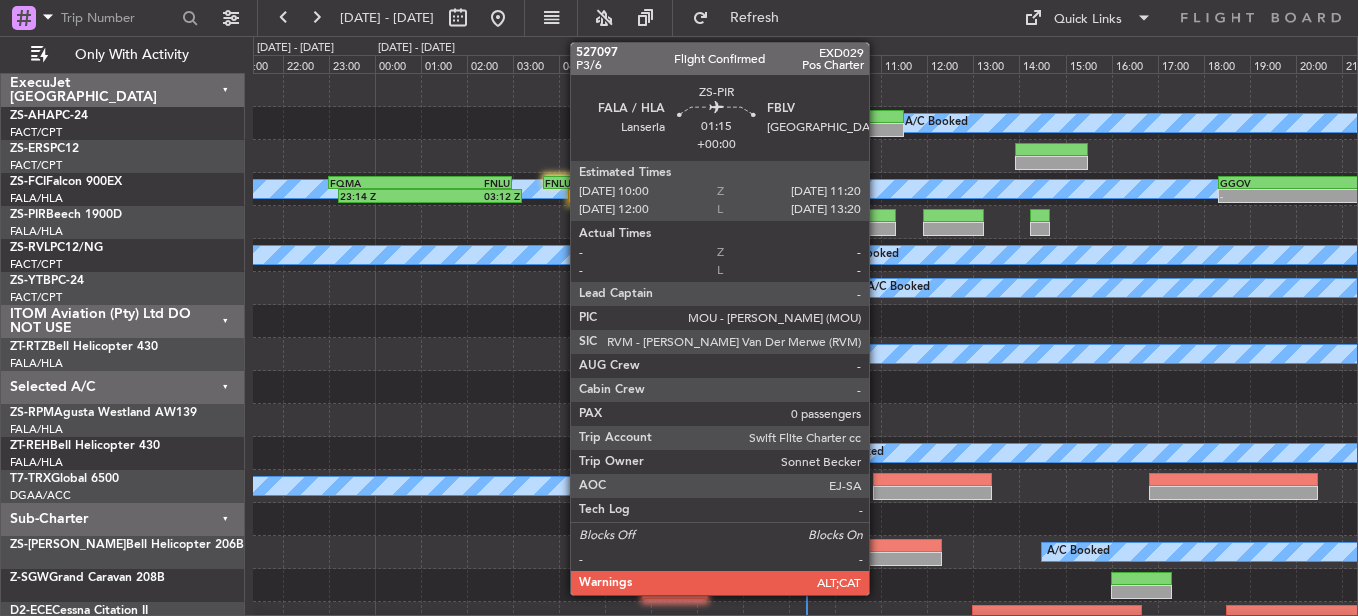 click 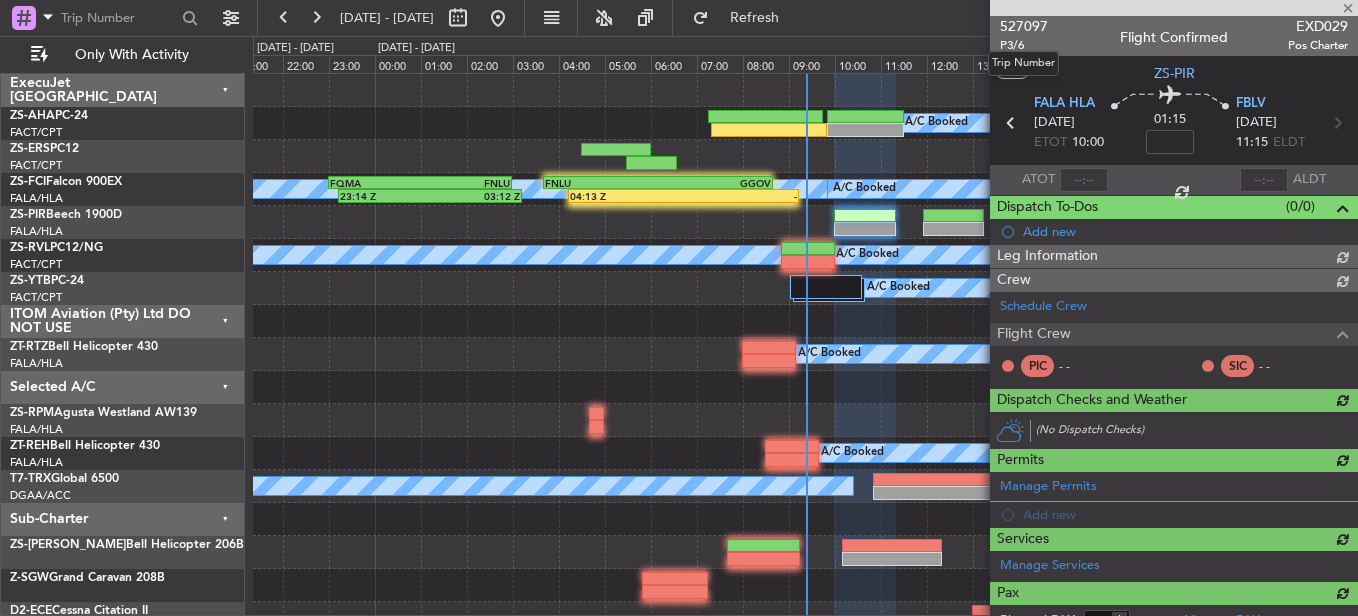 click at bounding box center [1174, 8] 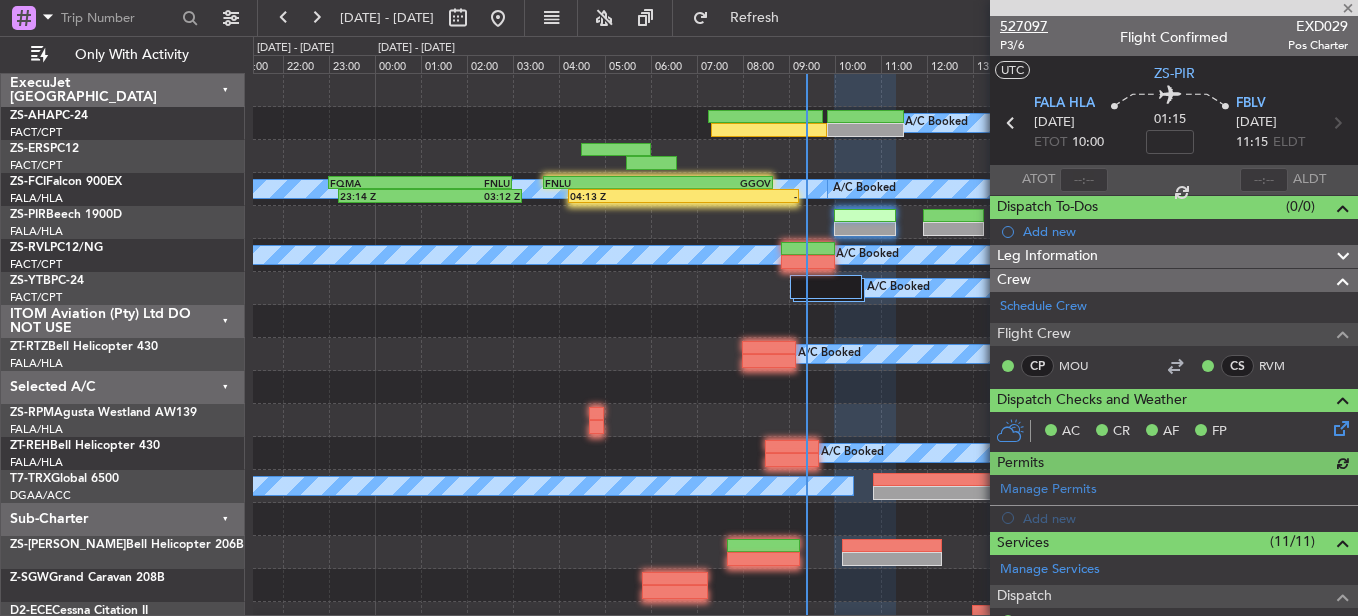 click on "527097" at bounding box center (1024, 26) 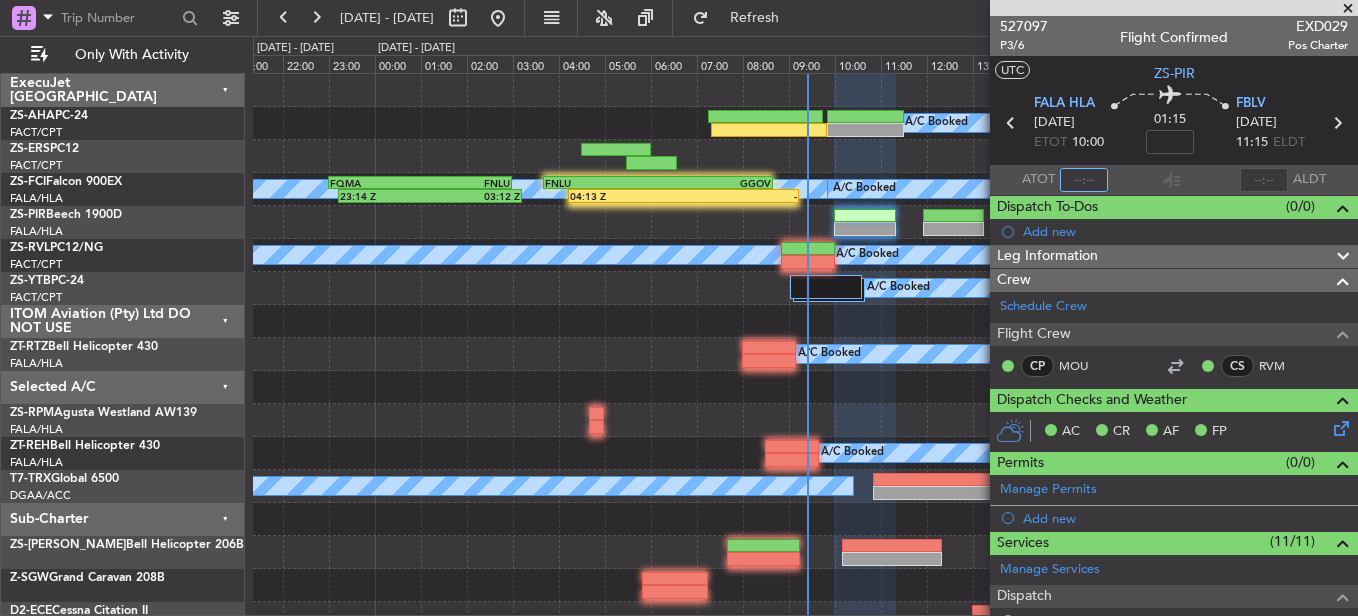 click at bounding box center (1084, 180) 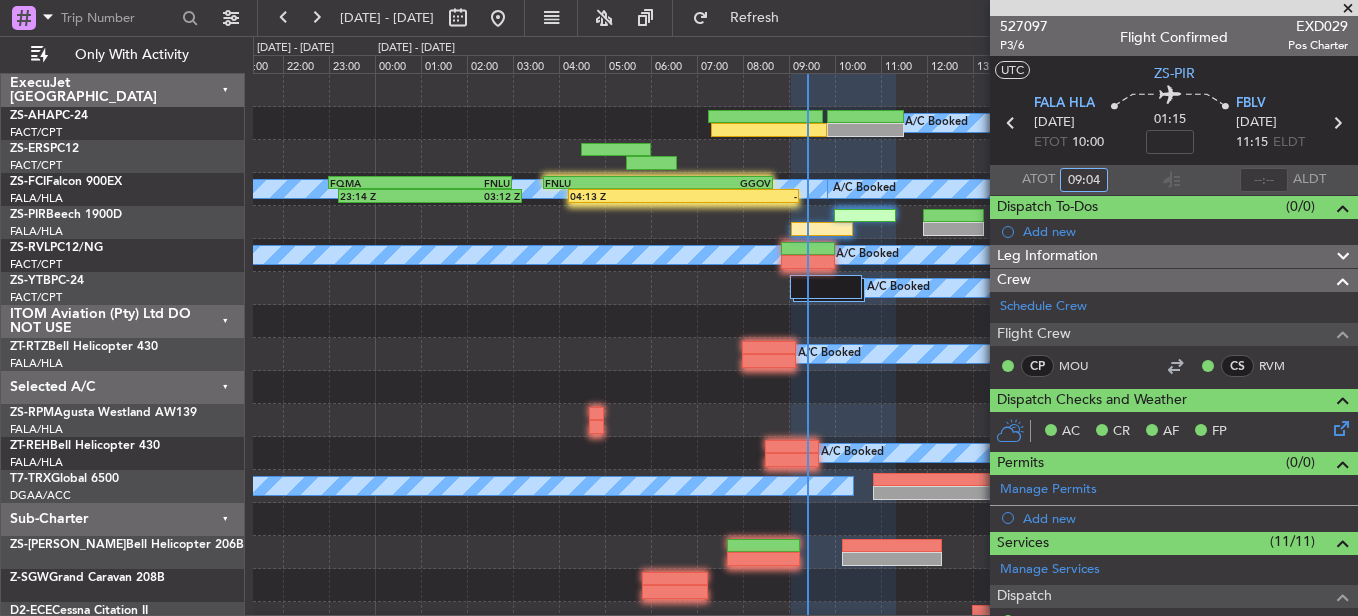 click on "09:04" at bounding box center [1084, 180] 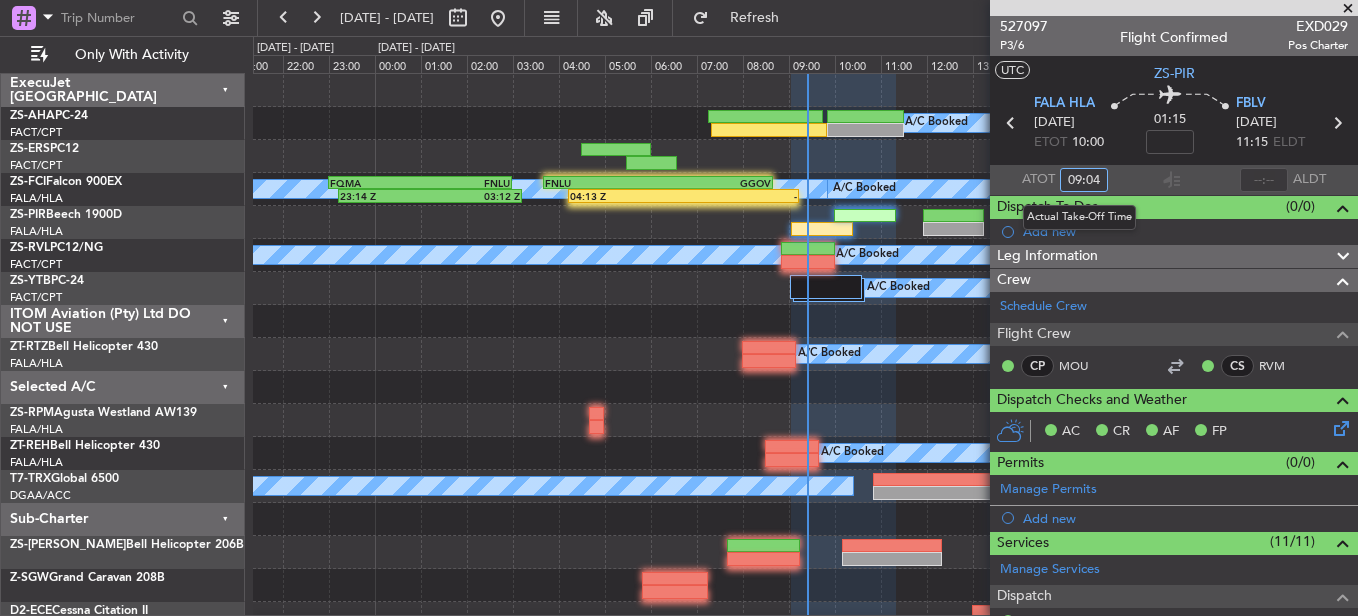 drag, startPoint x: 1095, startPoint y: 176, endPoint x: 1019, endPoint y: 177, distance: 76.00658 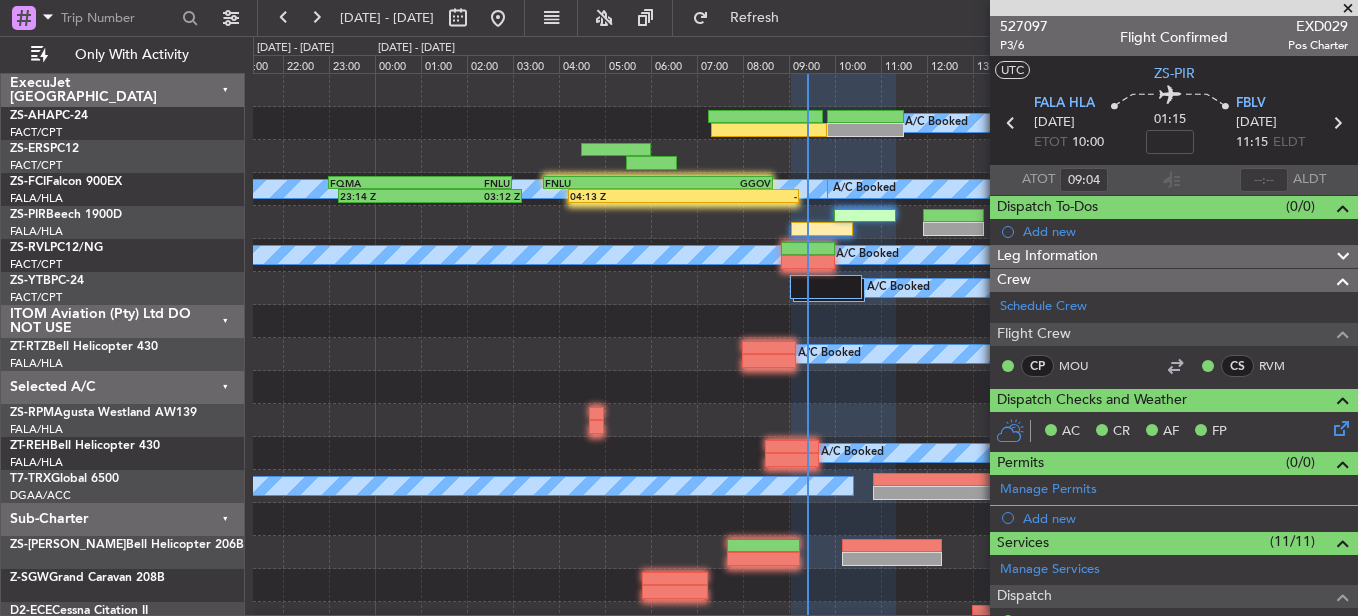 click on "ATOT 09:04 ALDT" at bounding box center (1174, 180) 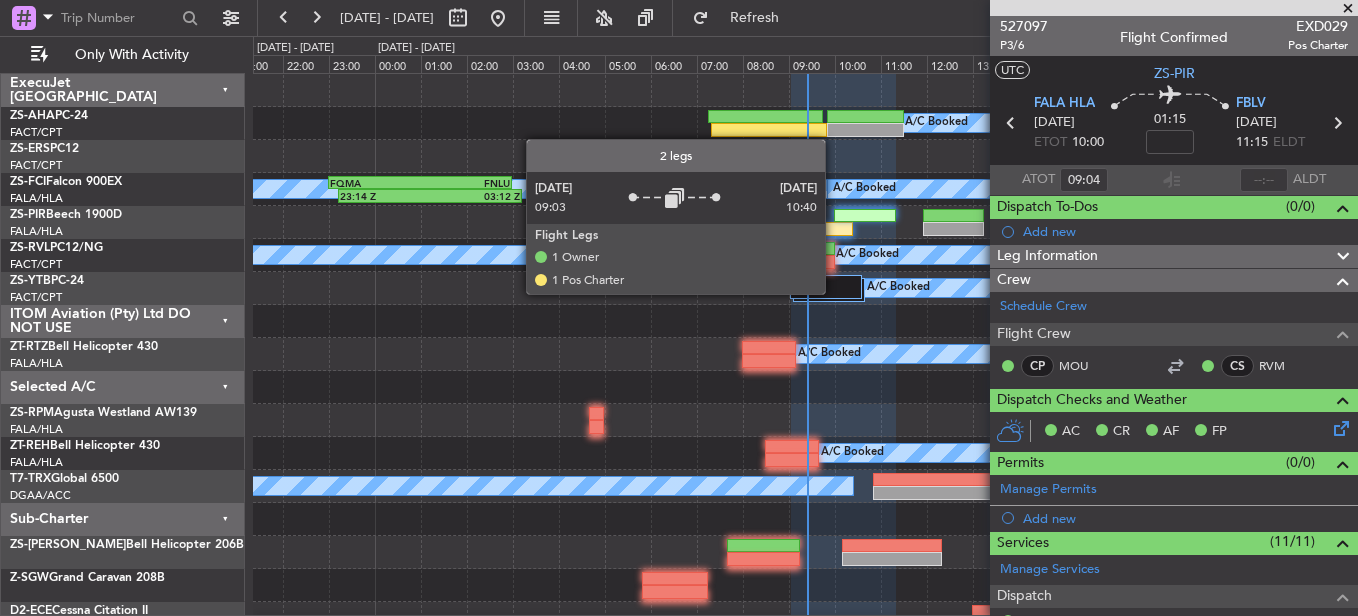 click 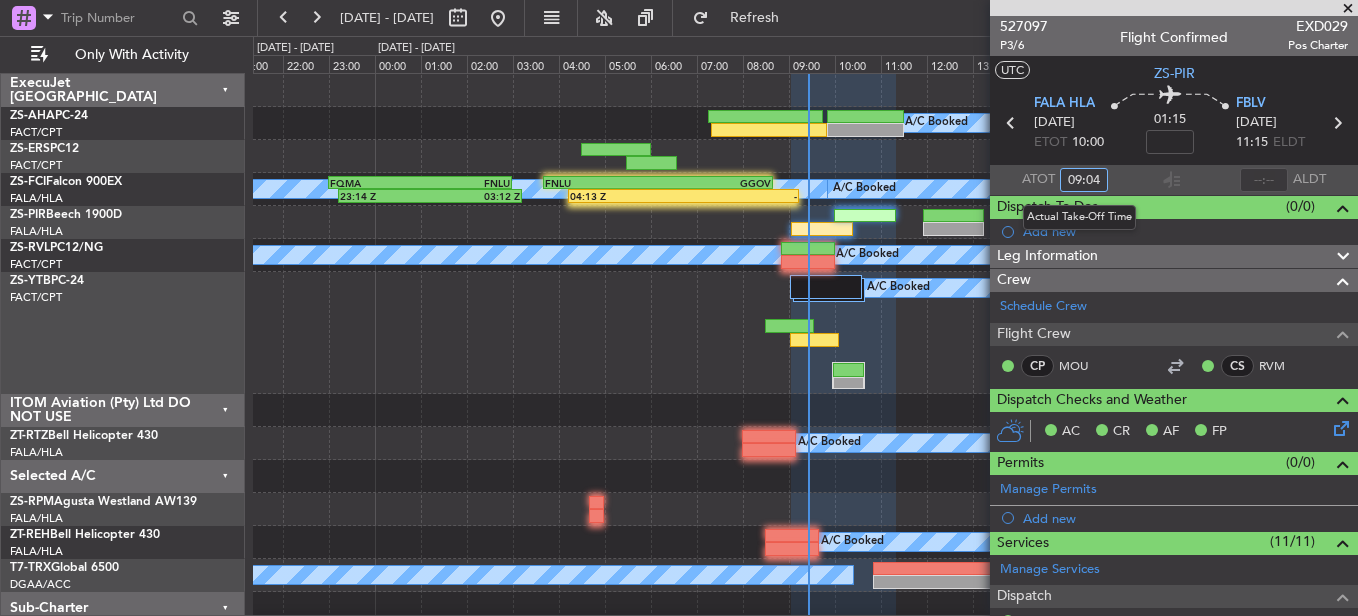 click on "09:04" at bounding box center (1084, 180) 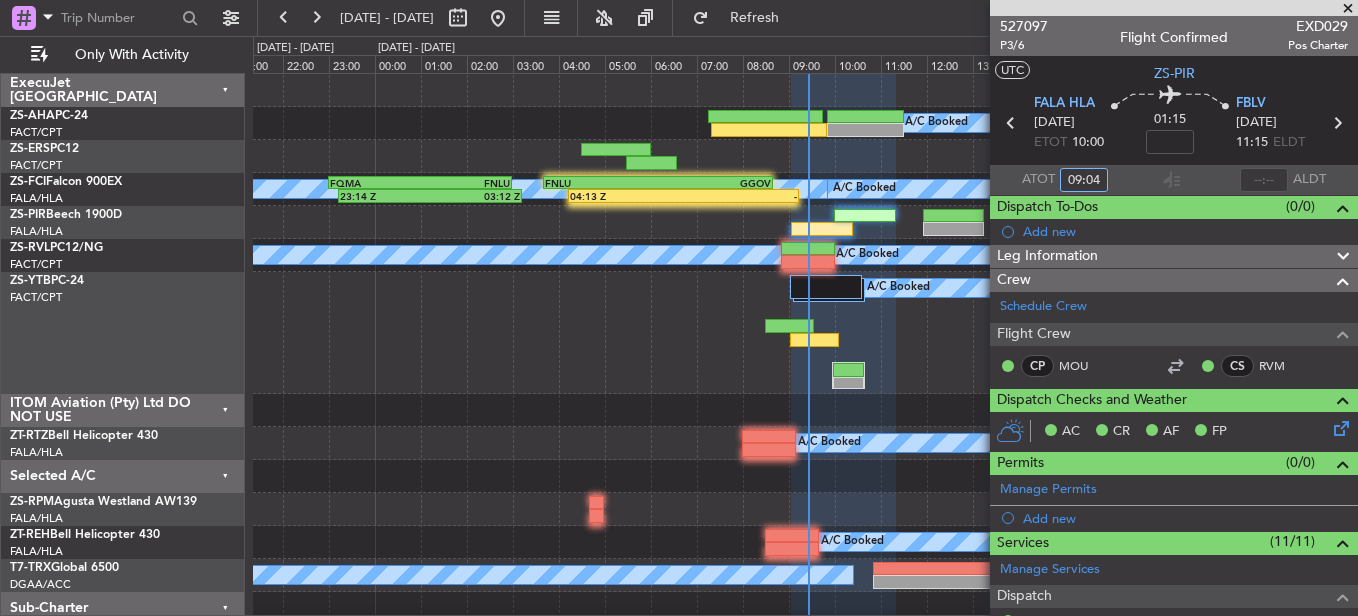 click on "09:04" at bounding box center [1084, 180] 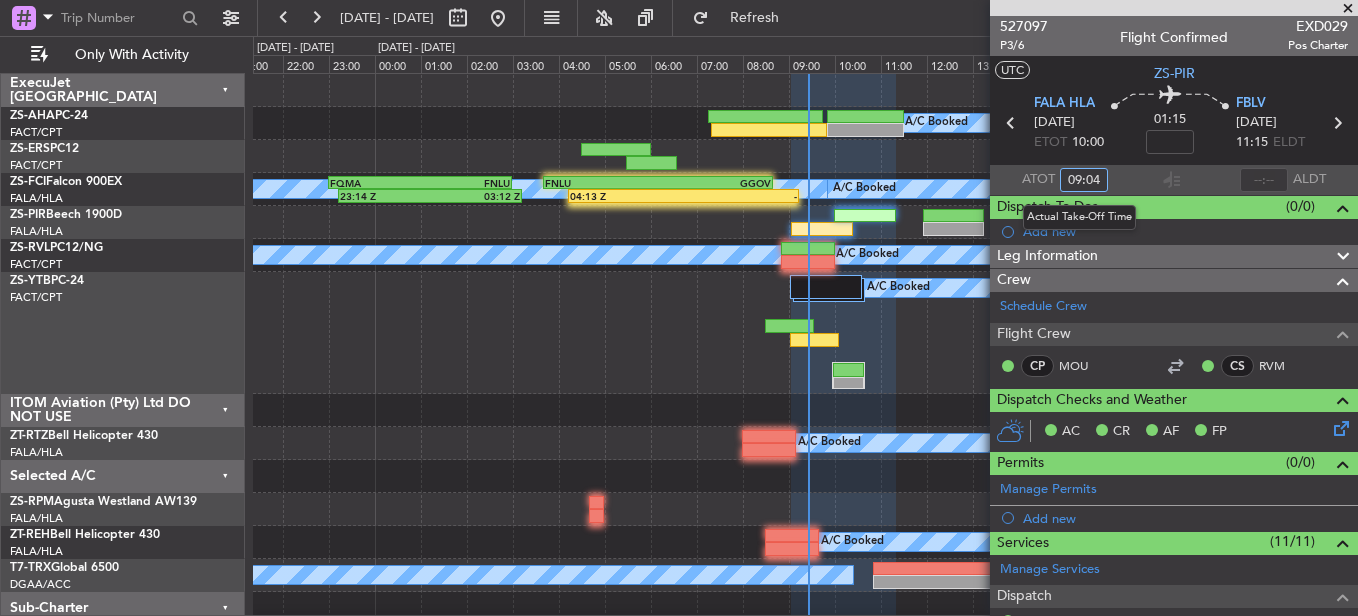 click on "09:04" at bounding box center (1084, 180) 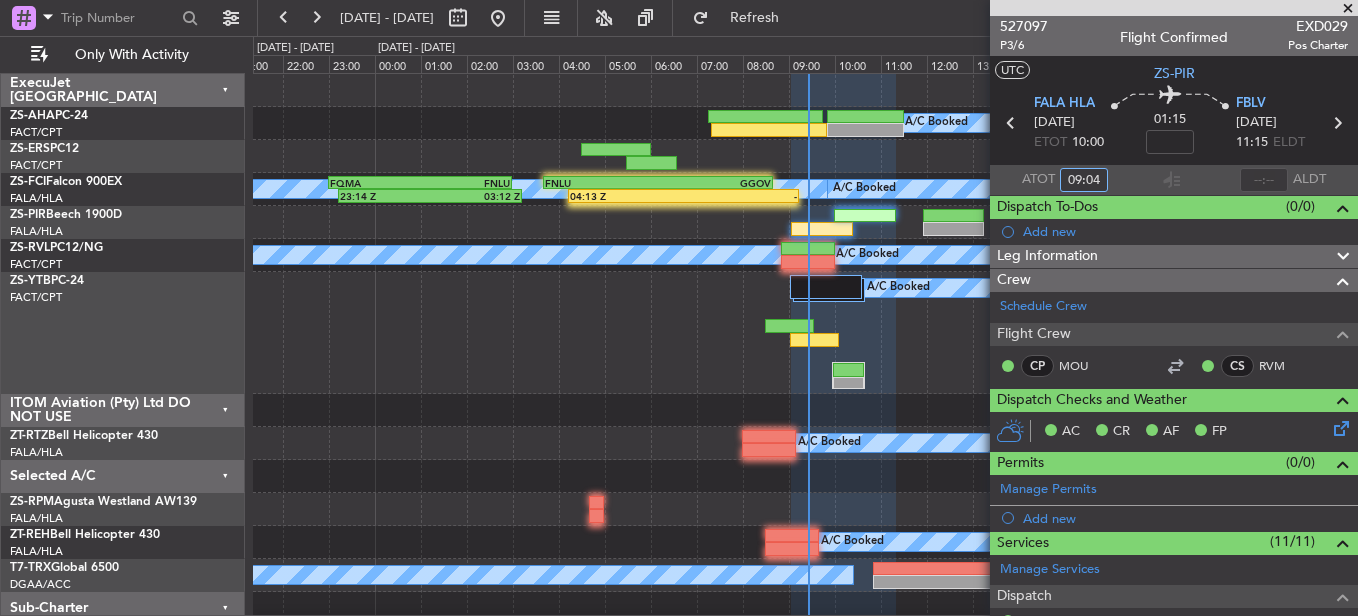 click on "09:04" at bounding box center [1084, 180] 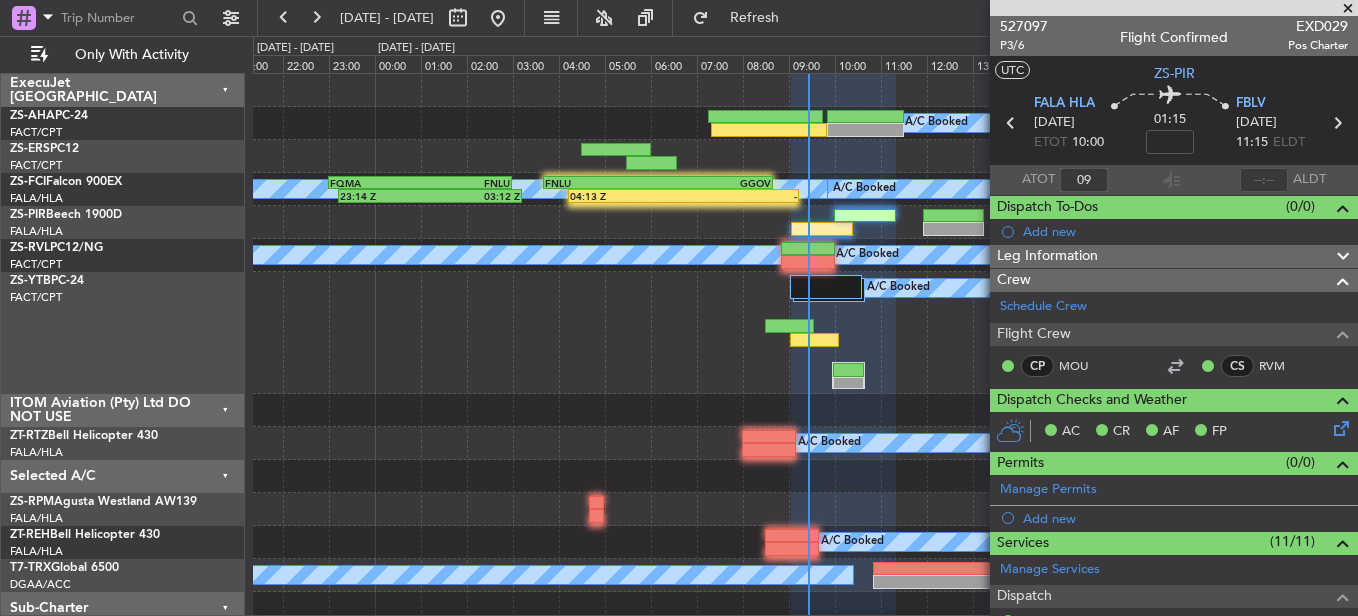 type on "0" 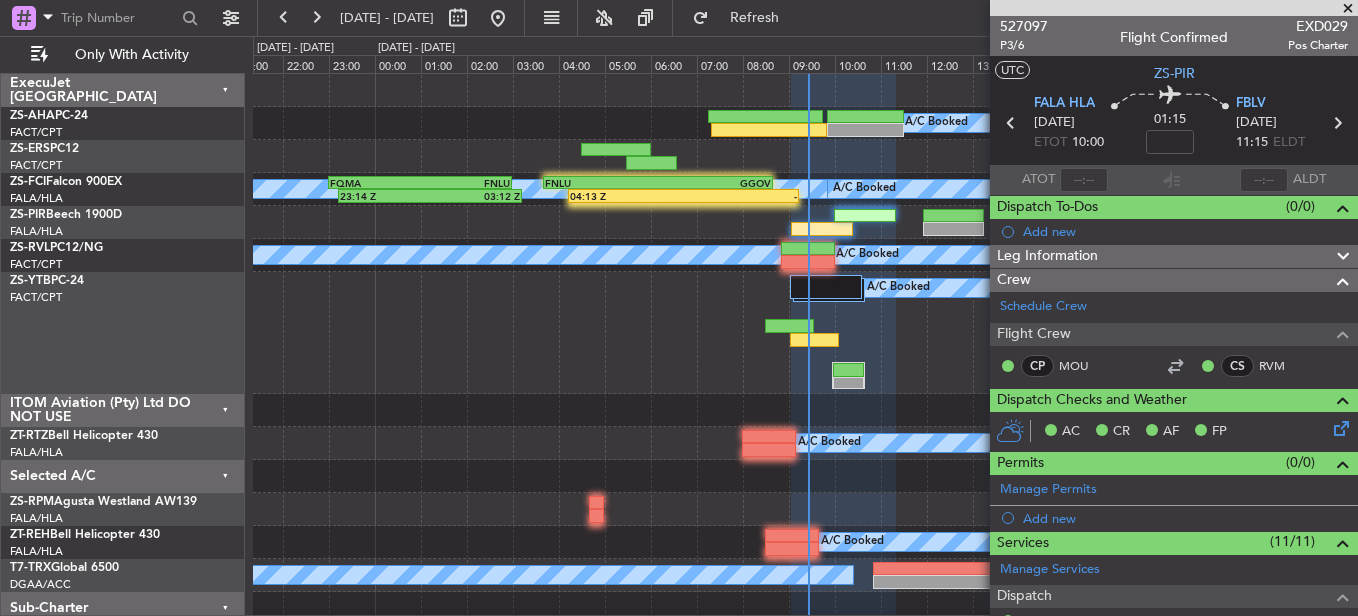 type on "09:04" 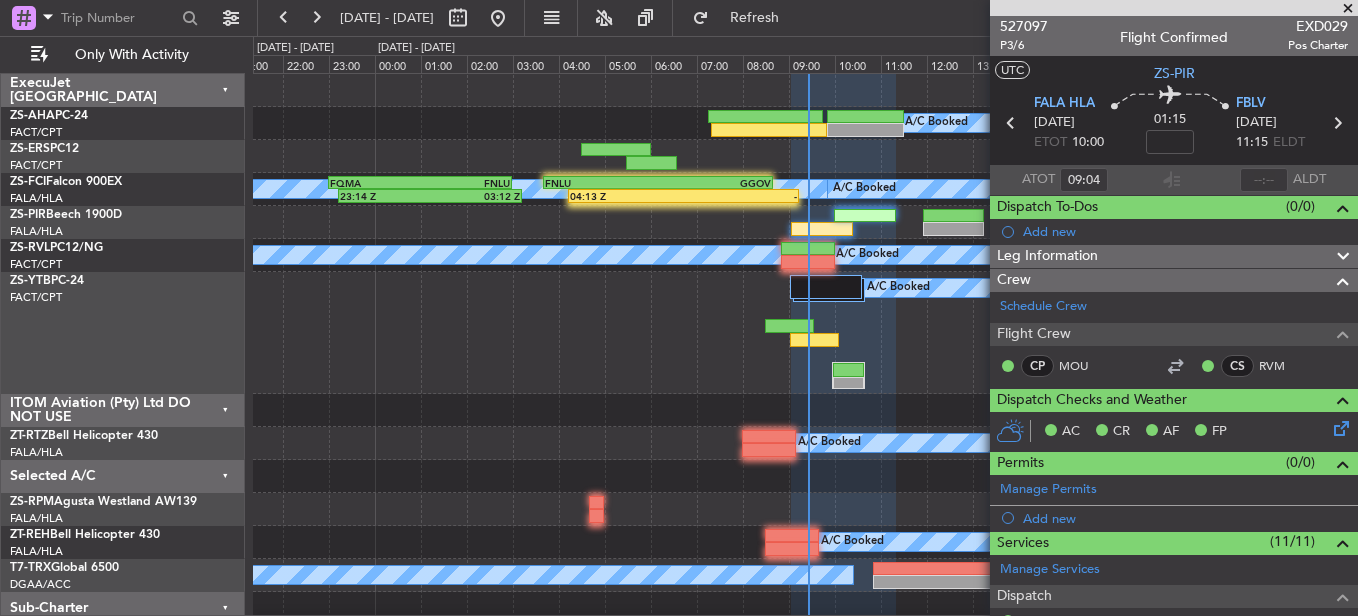 click on "ATOT 09:04 ALDT" at bounding box center [1174, 180] 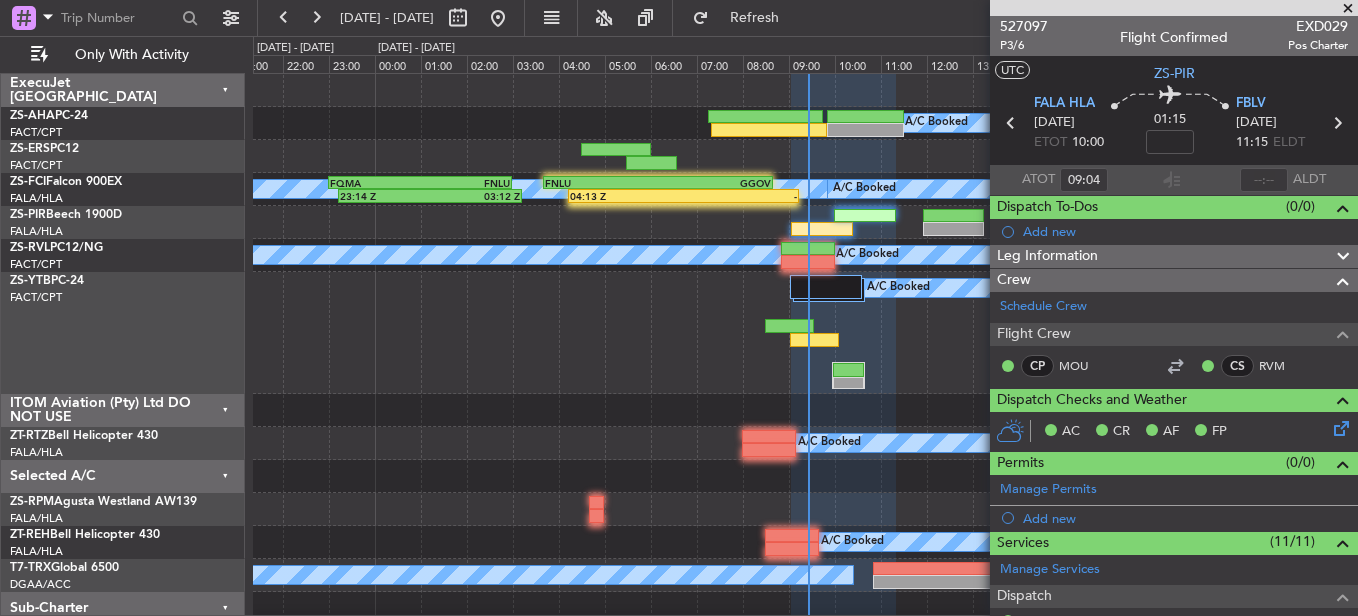 click at bounding box center [1348, 9] 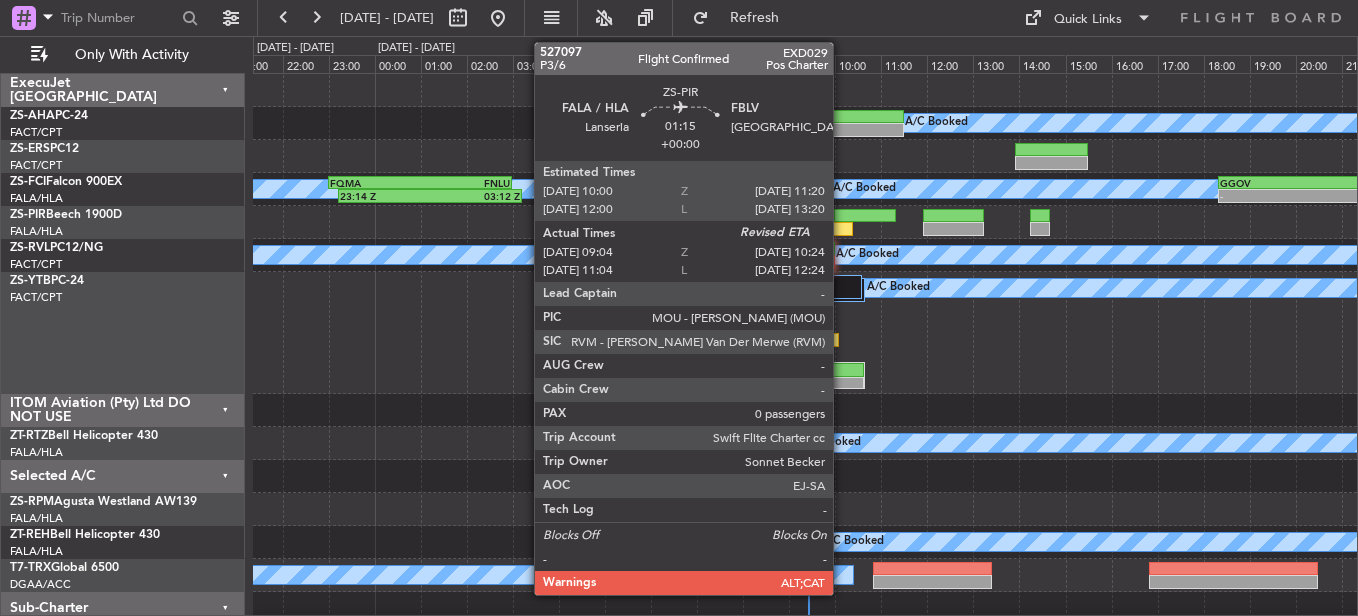 click 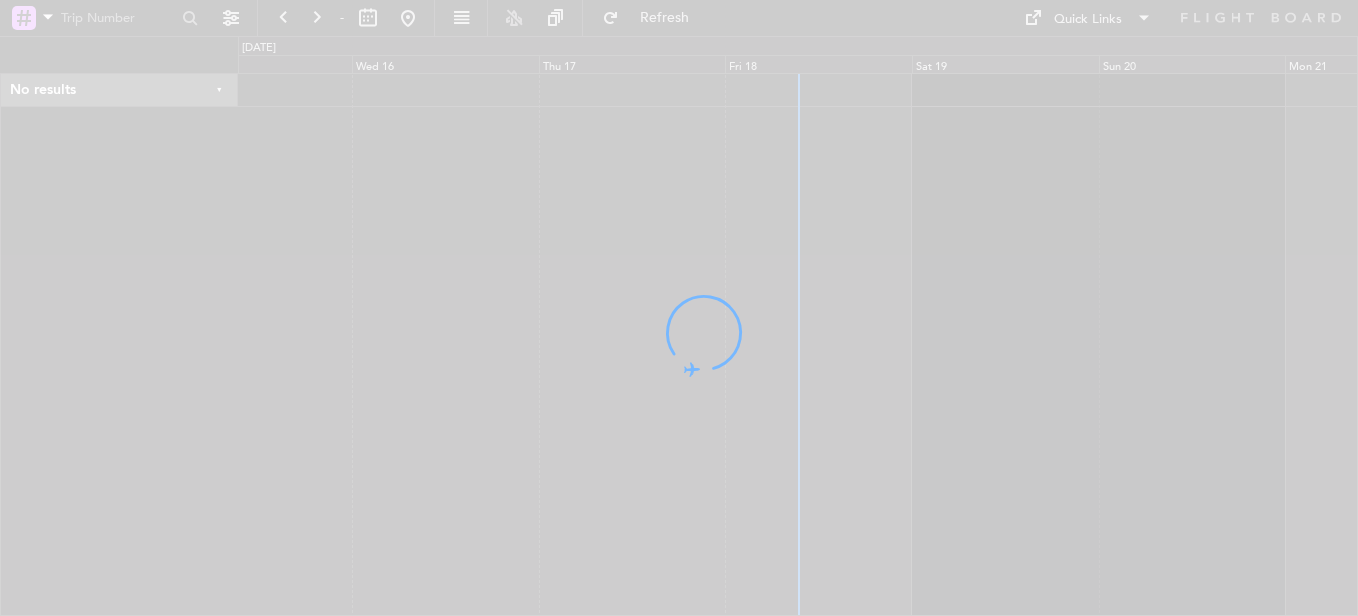 scroll, scrollTop: 0, scrollLeft: 0, axis: both 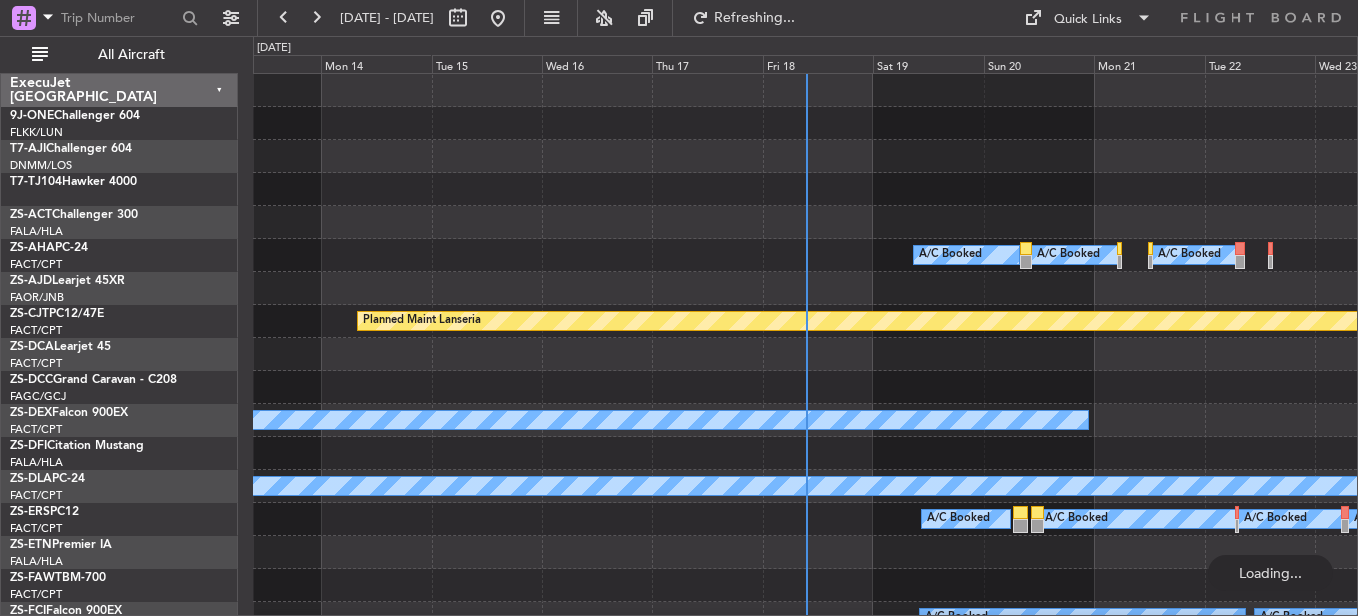 click on "Fri 18" 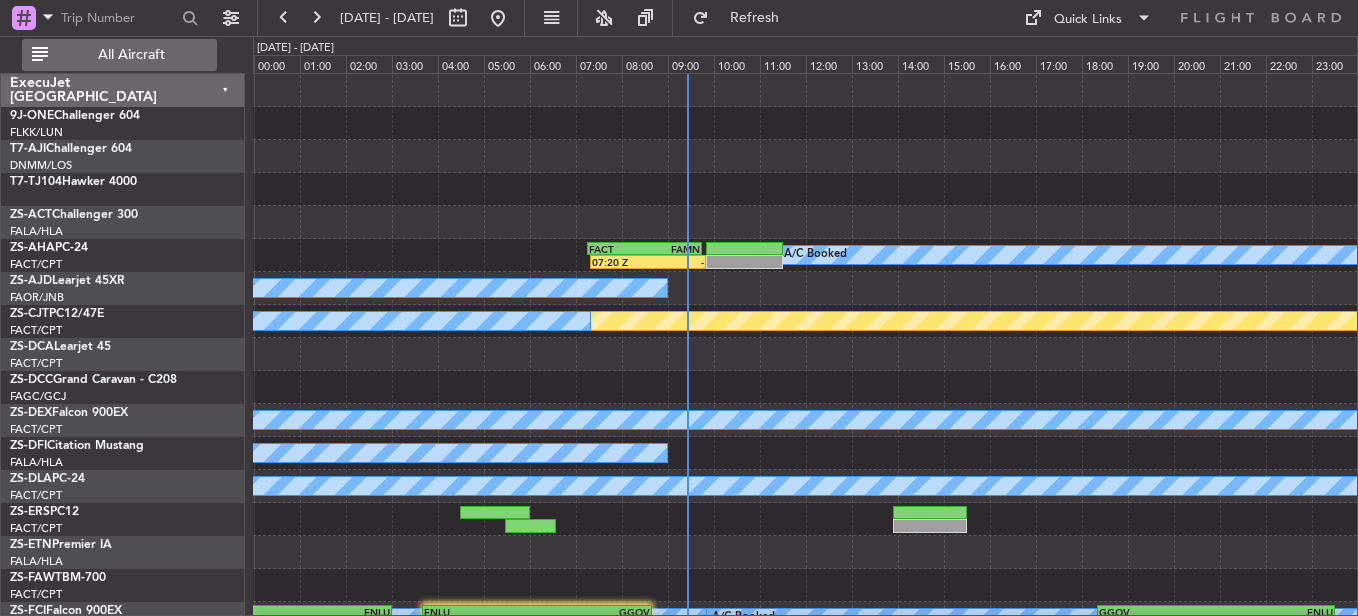 click on "All Aircraft" at bounding box center [131, 55] 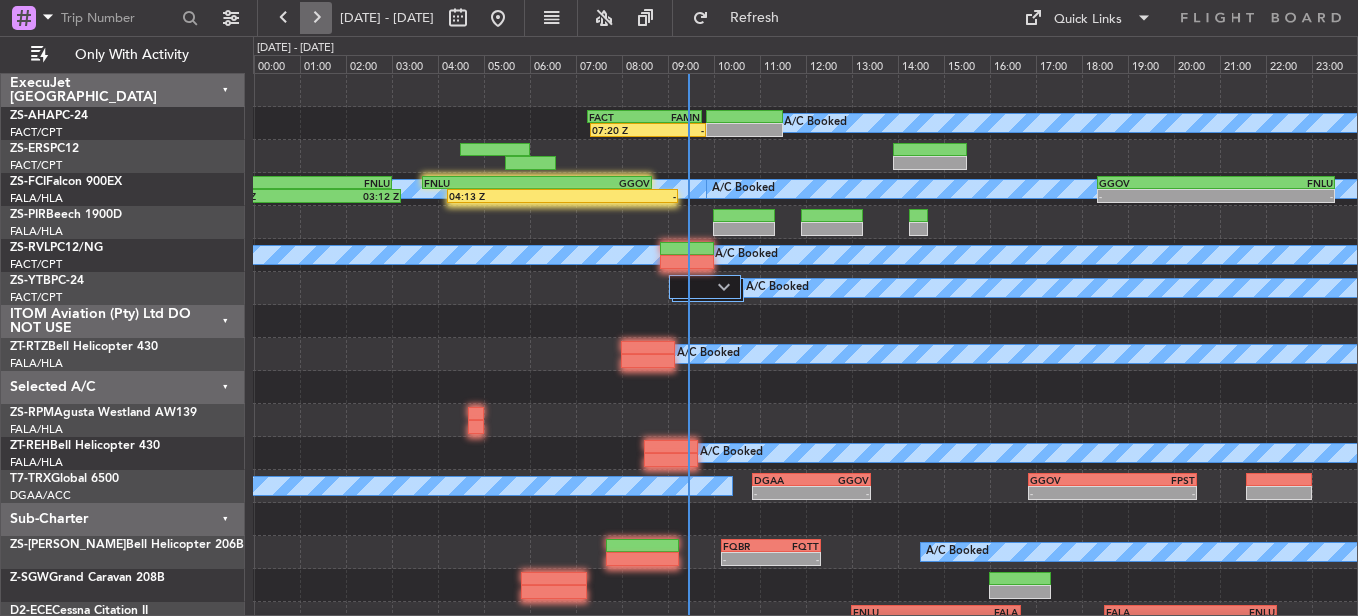 click at bounding box center [316, 18] 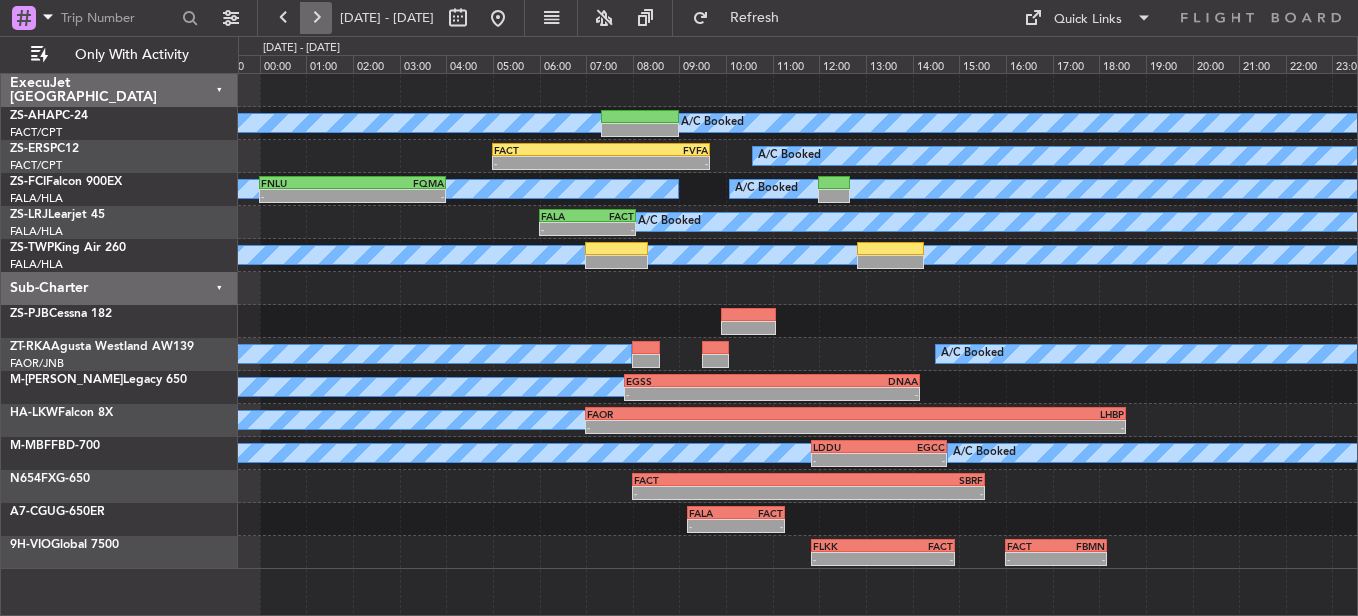 click at bounding box center (316, 18) 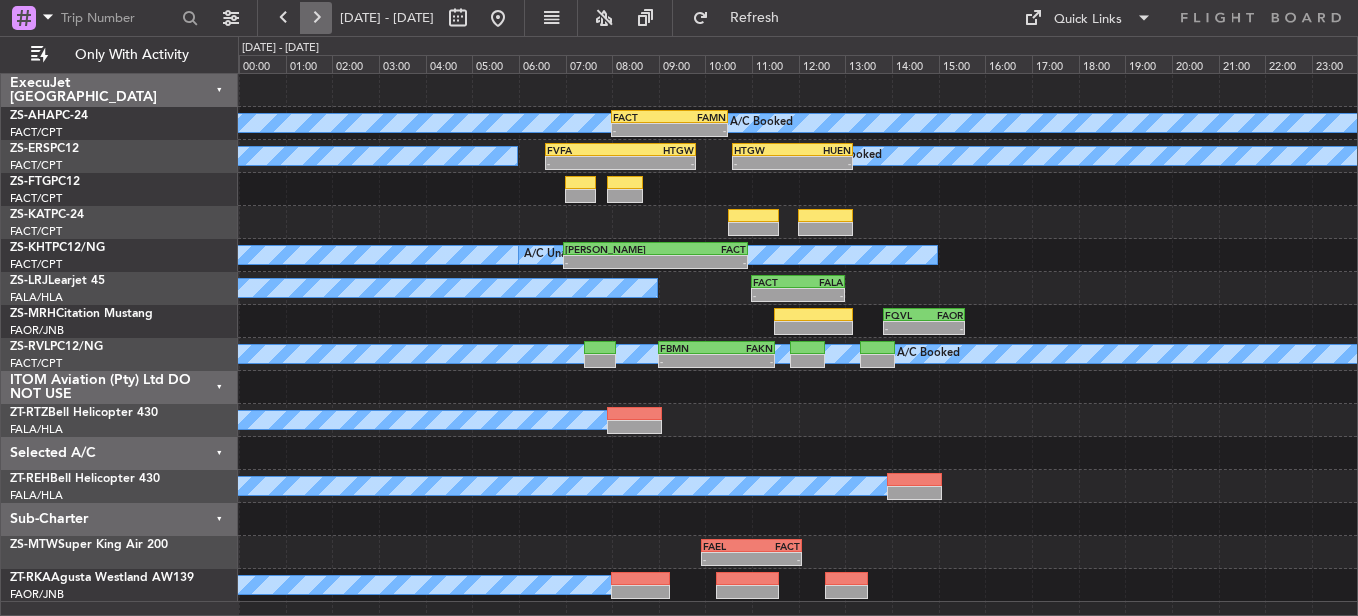 click at bounding box center (316, 18) 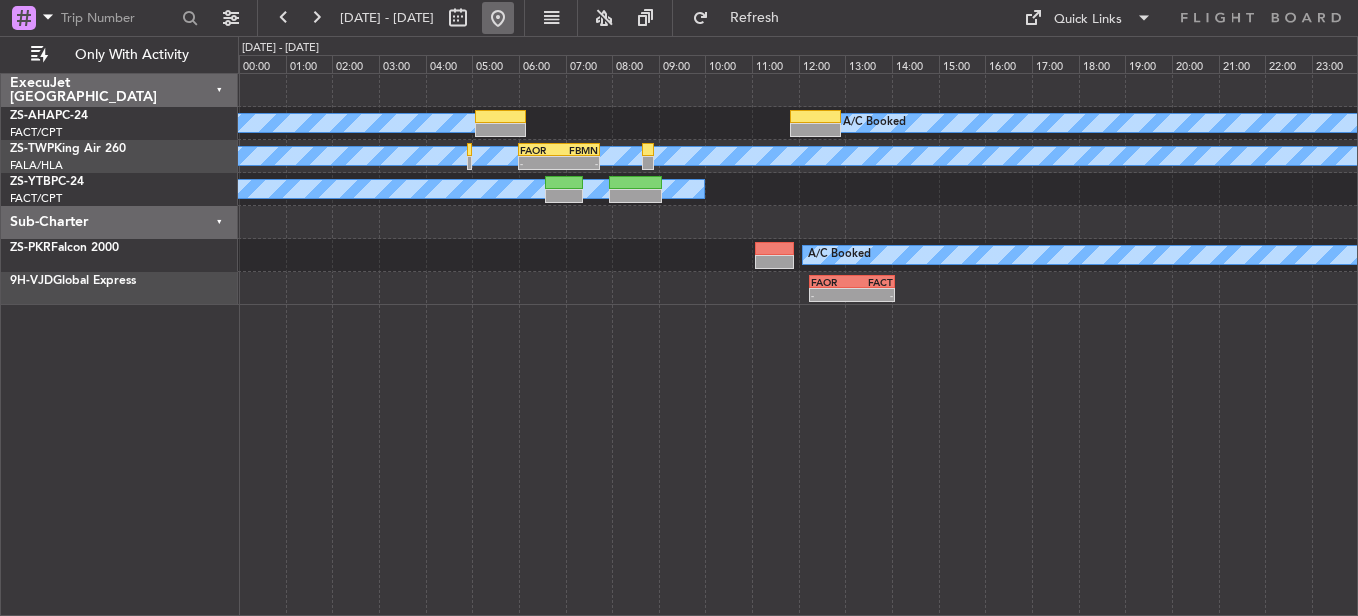 click at bounding box center (498, 18) 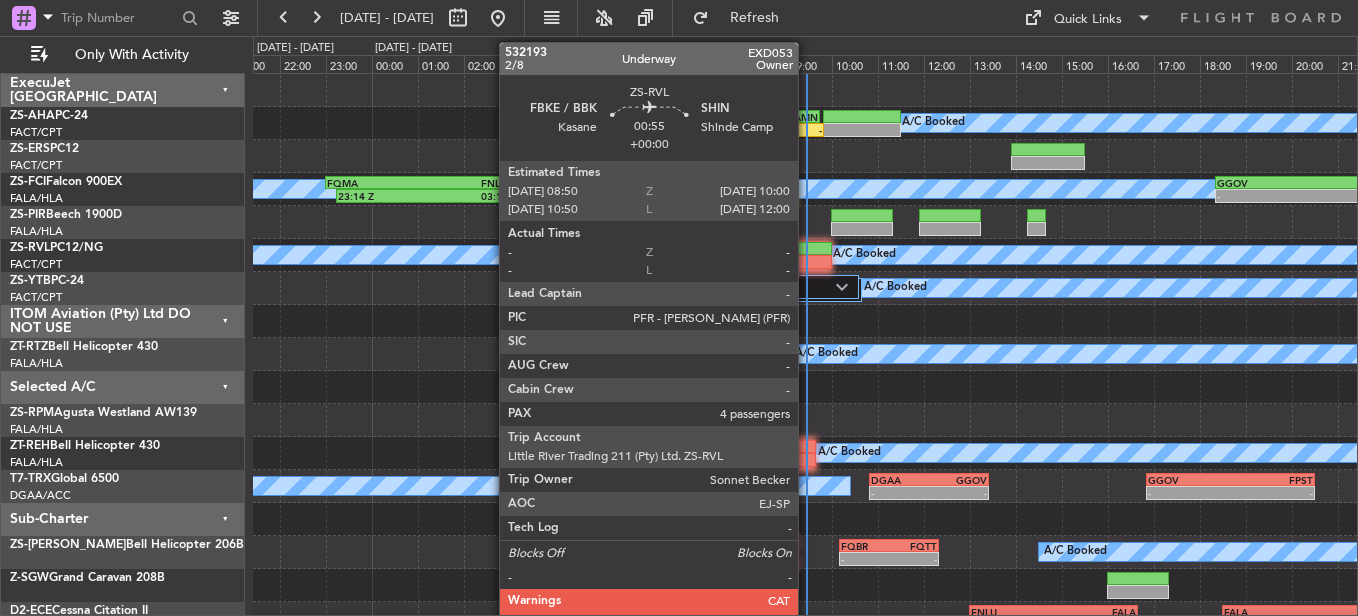 click 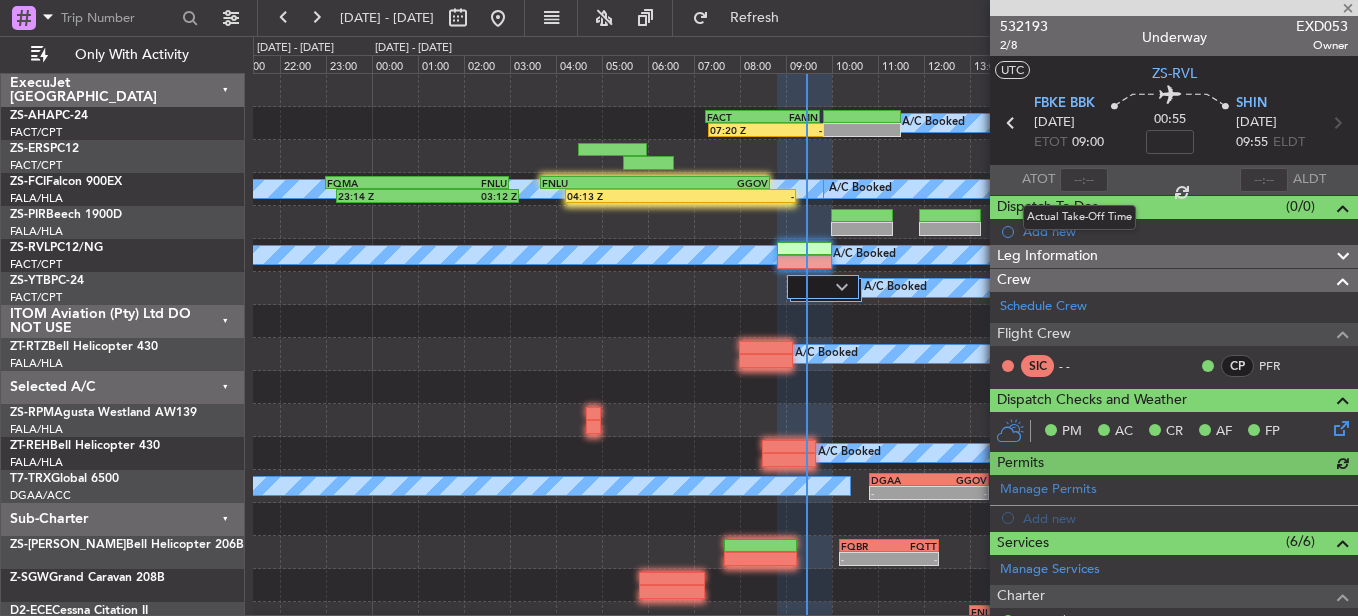 click at bounding box center (1084, 180) 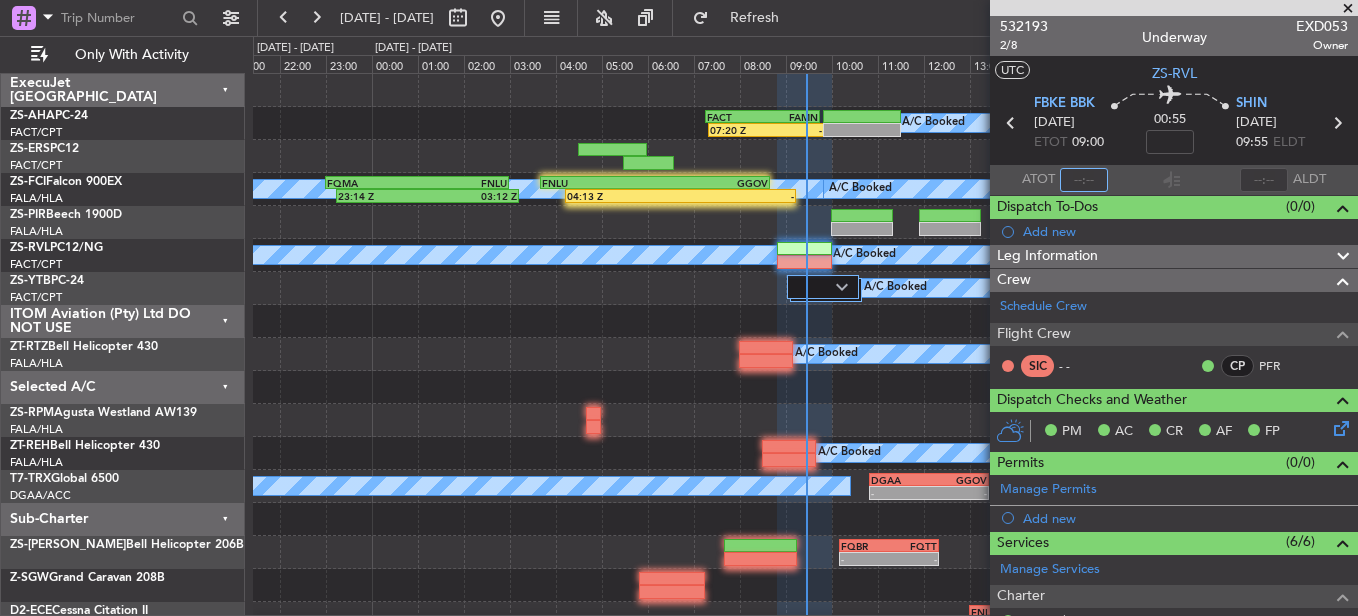 click at bounding box center (1084, 180) 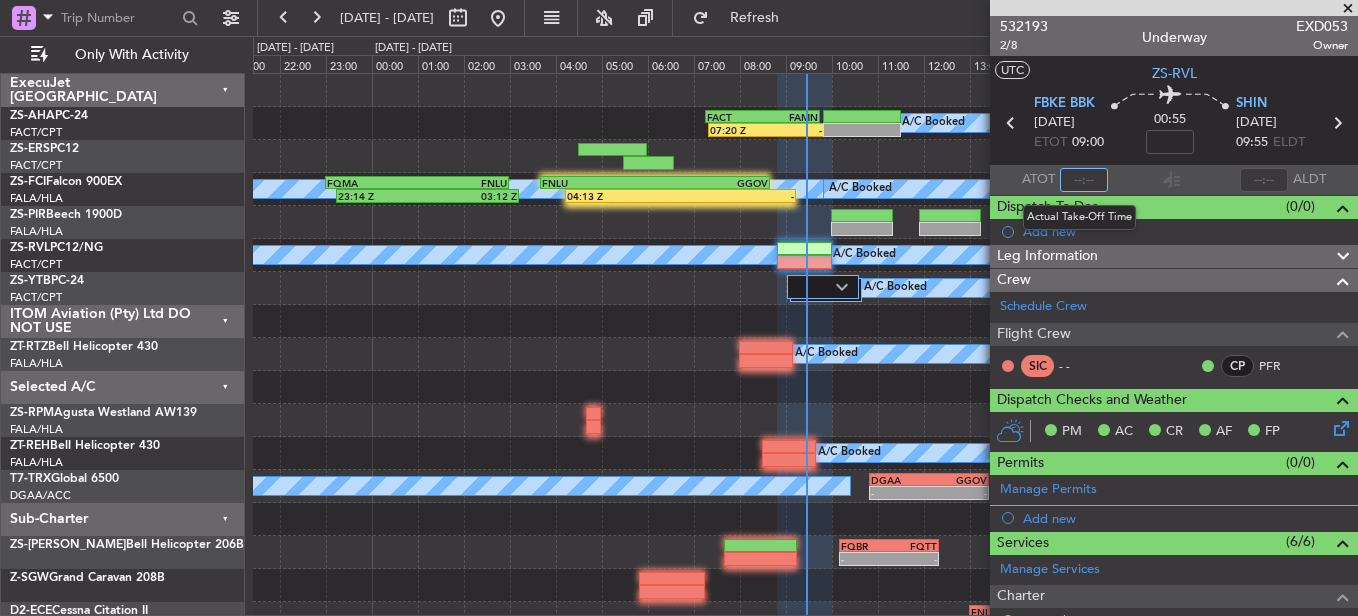 click at bounding box center [1084, 180] 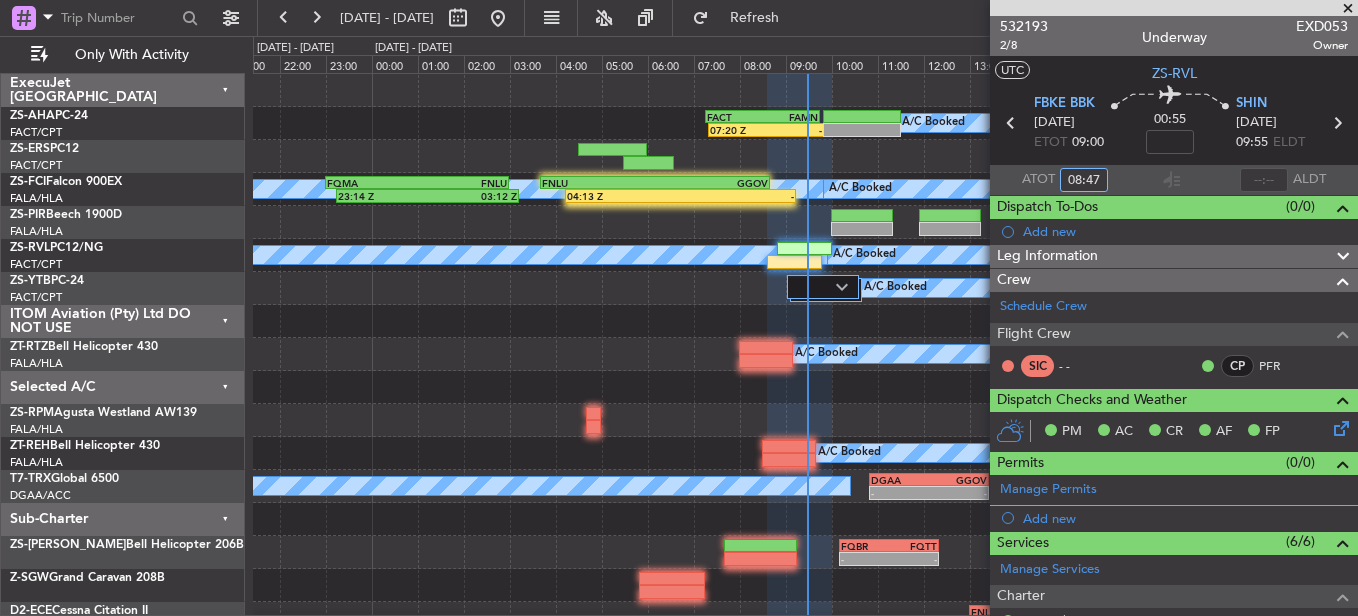 type on "08:47" 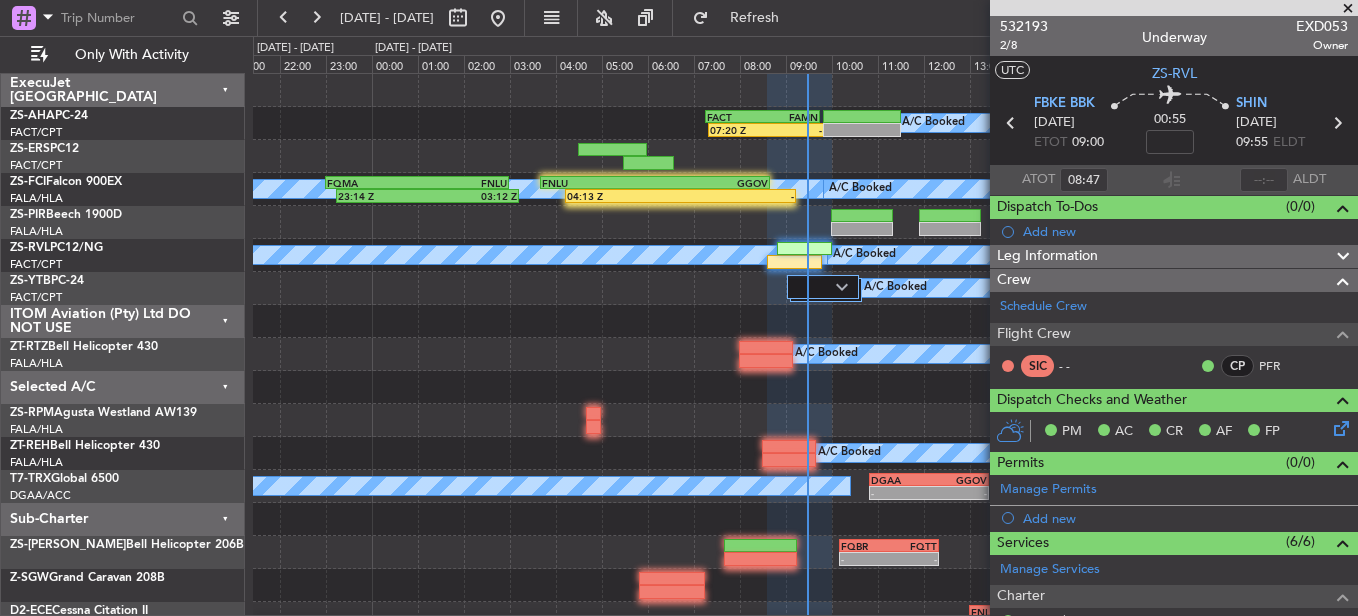 drag, startPoint x: 1353, startPoint y: 1, endPoint x: 1301, endPoint y: 39, distance: 64.40497 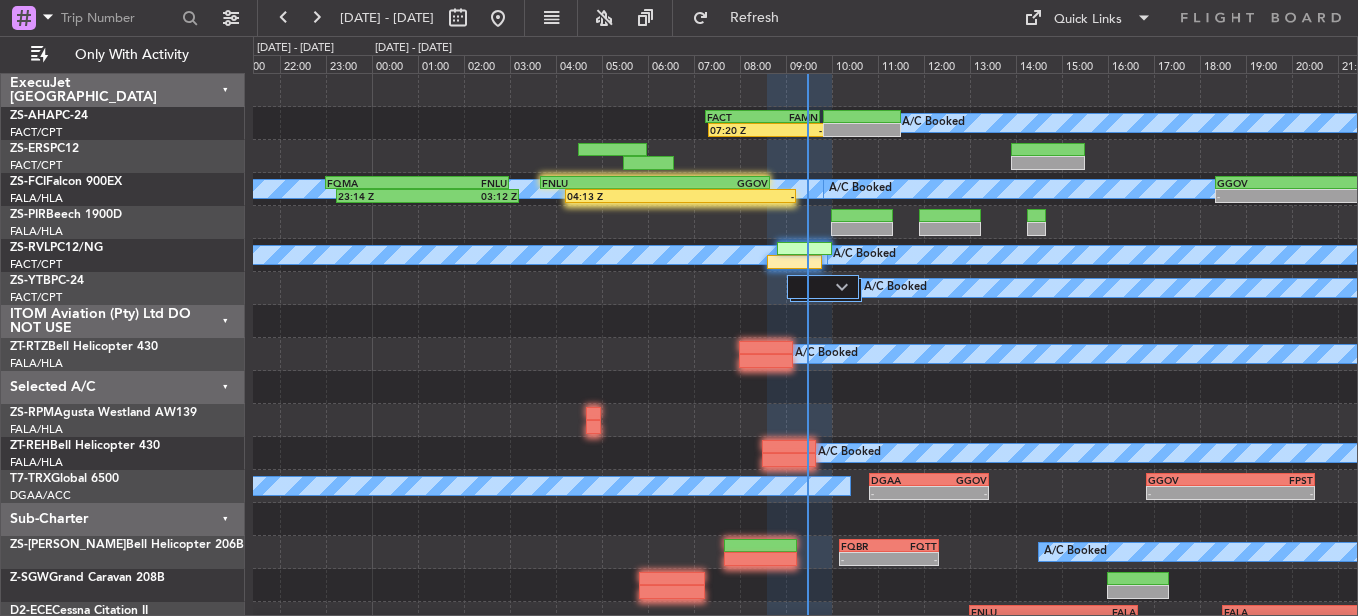 type on "0" 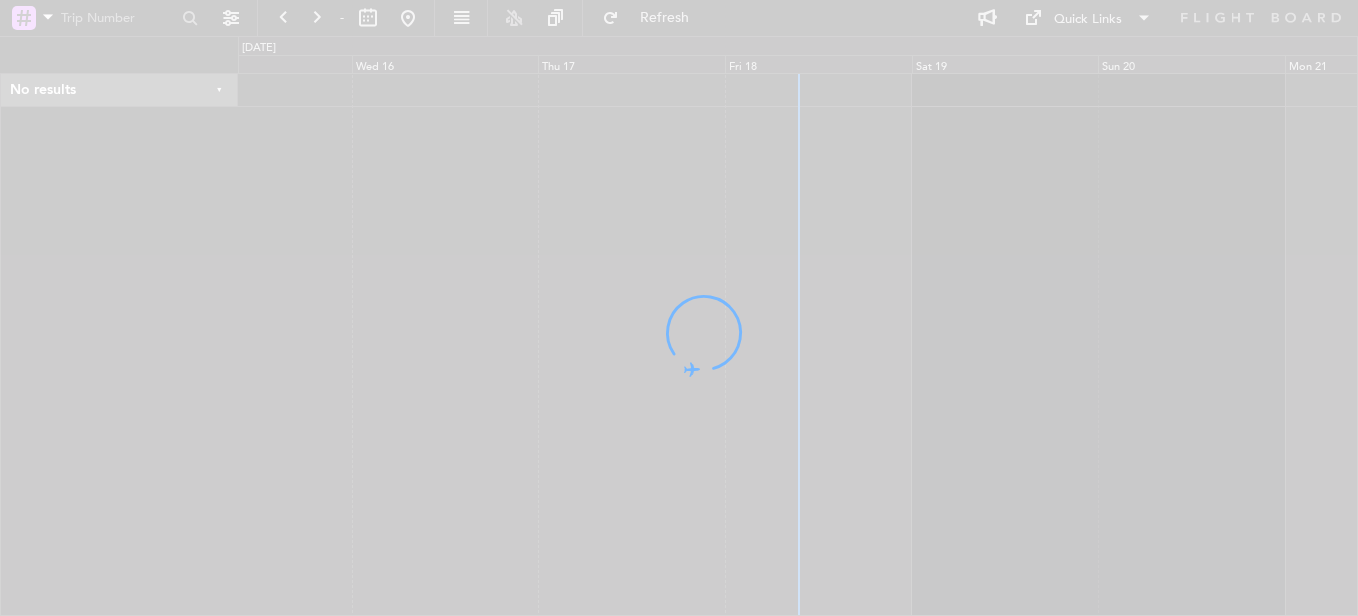 scroll, scrollTop: 0, scrollLeft: 0, axis: both 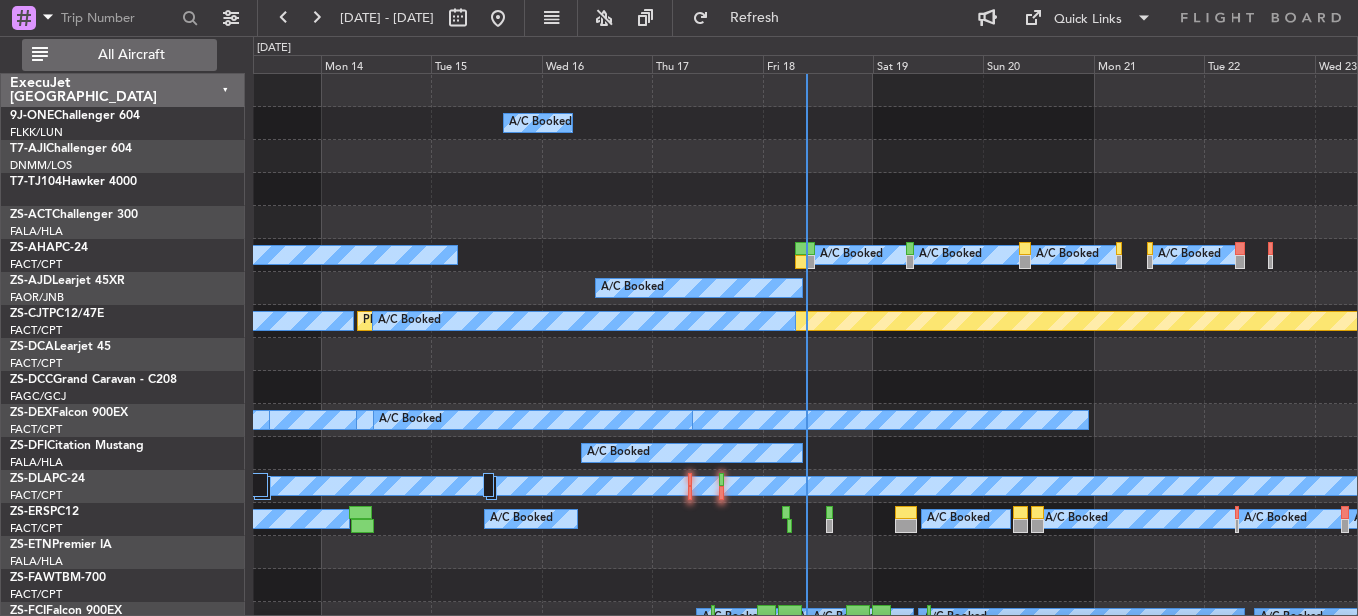 click on "All Aircraft" at bounding box center [131, 55] 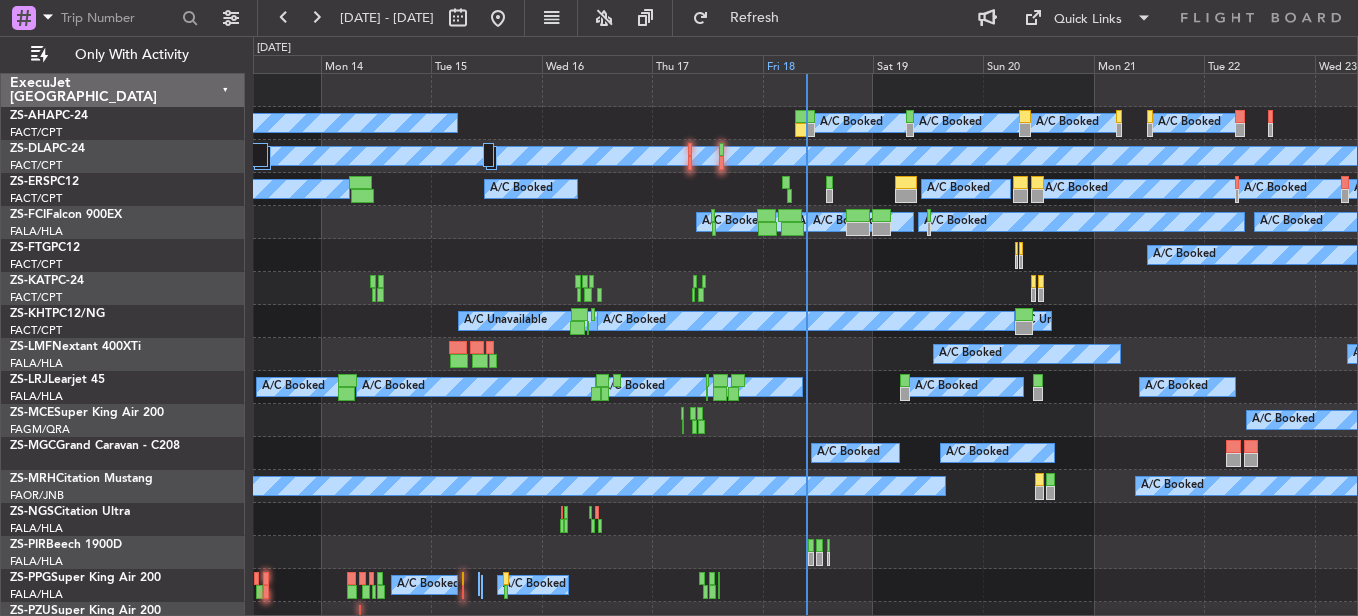 click on "Fri 18" 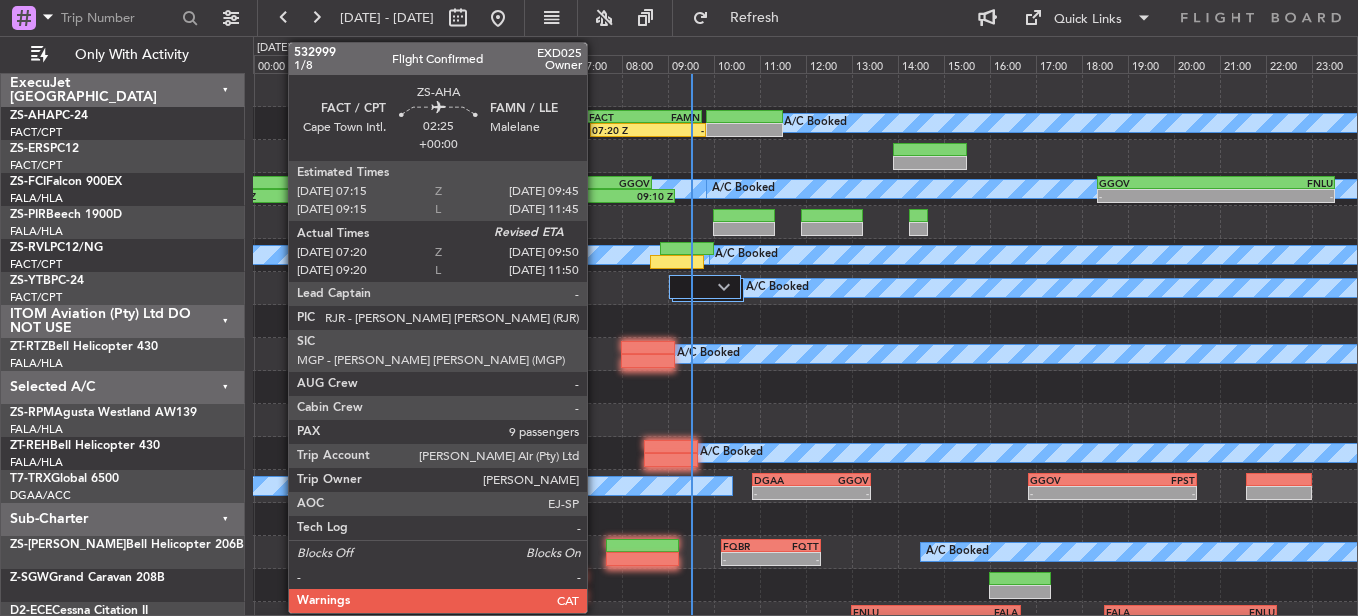 click on "07:20 Z" 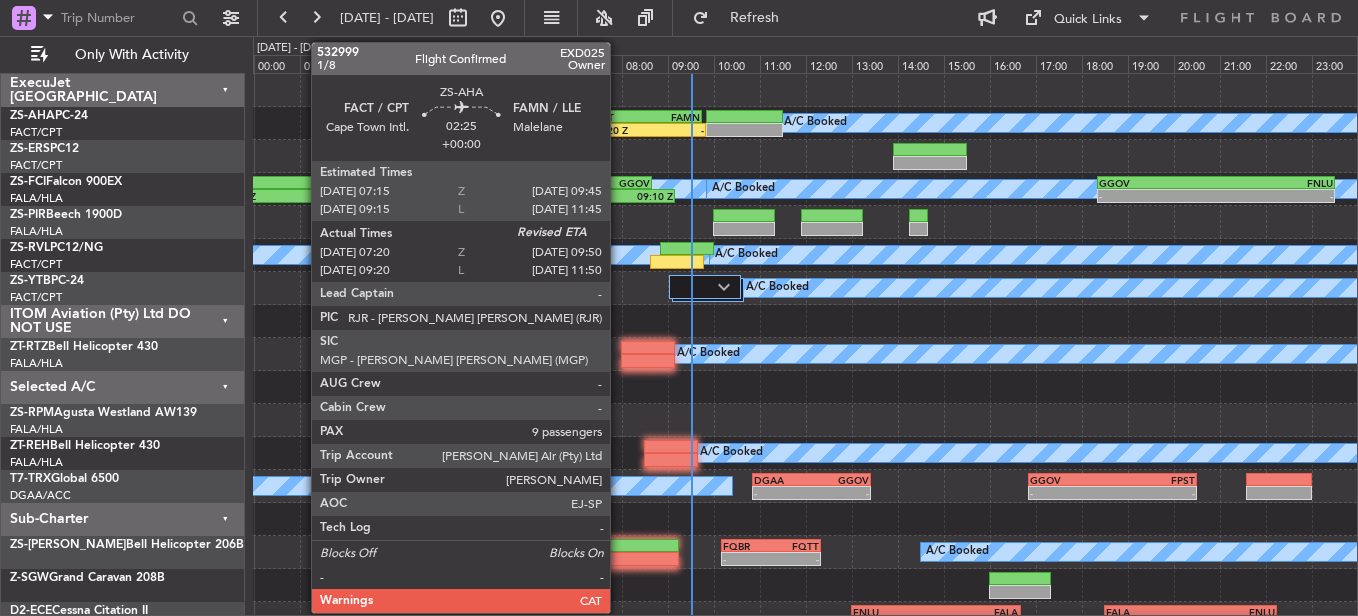 click on "07:20 Z" 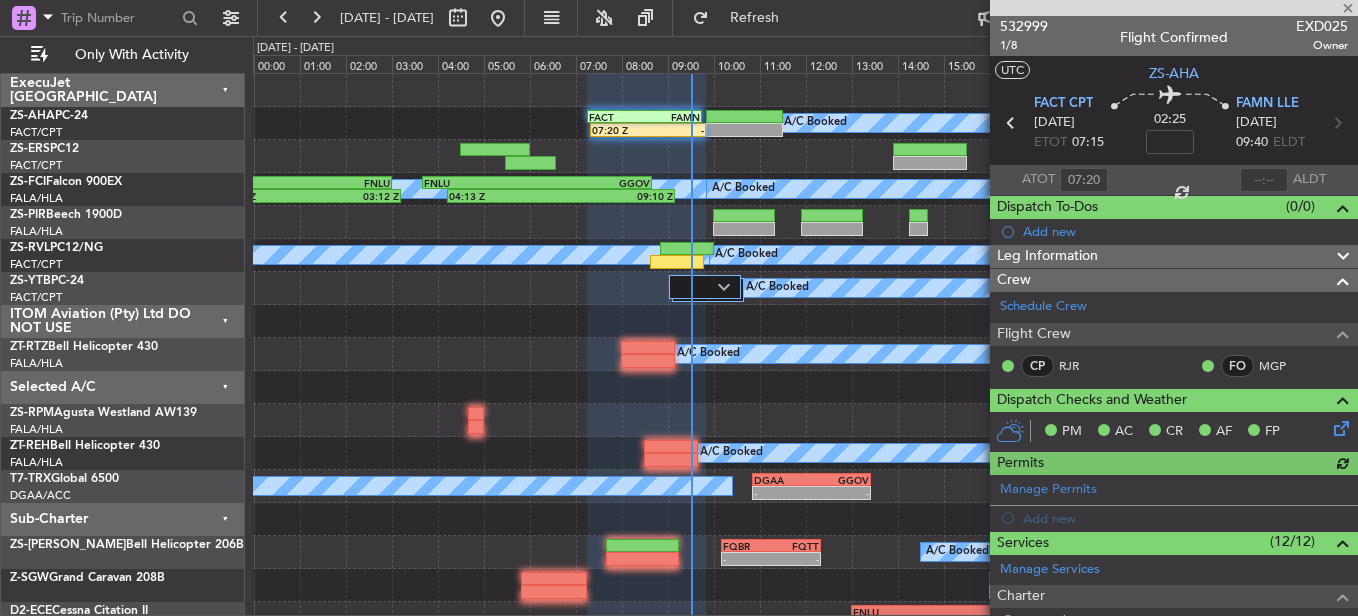 click at bounding box center (1264, 180) 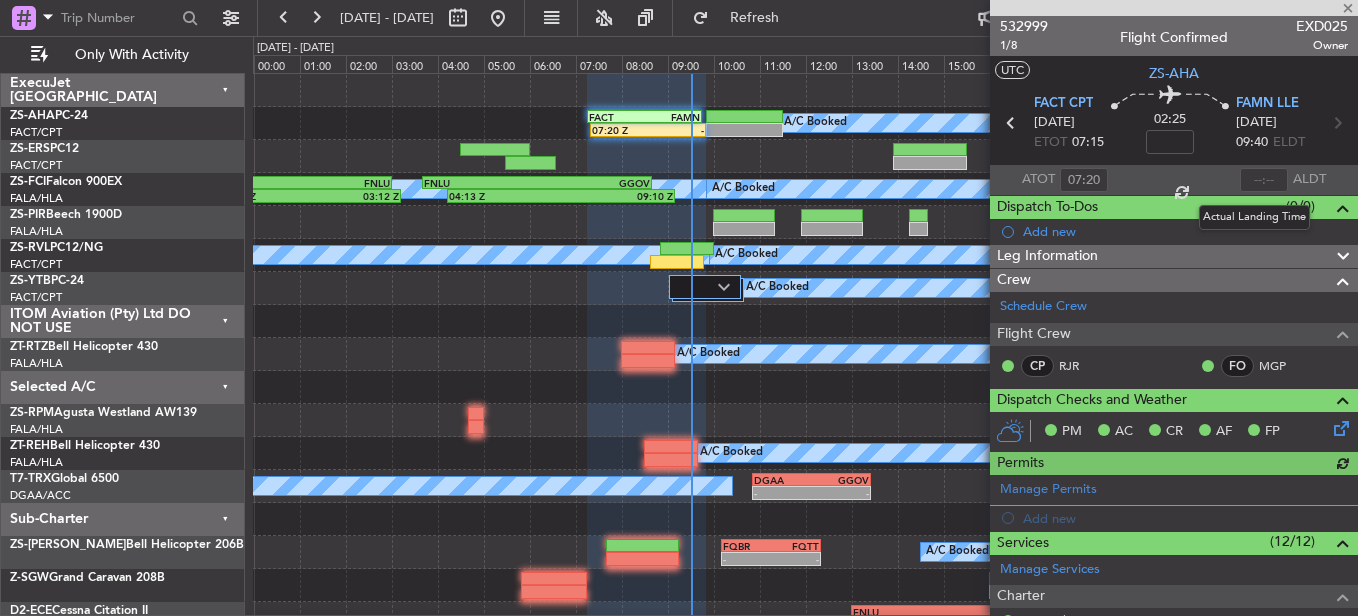 click at bounding box center [1264, 180] 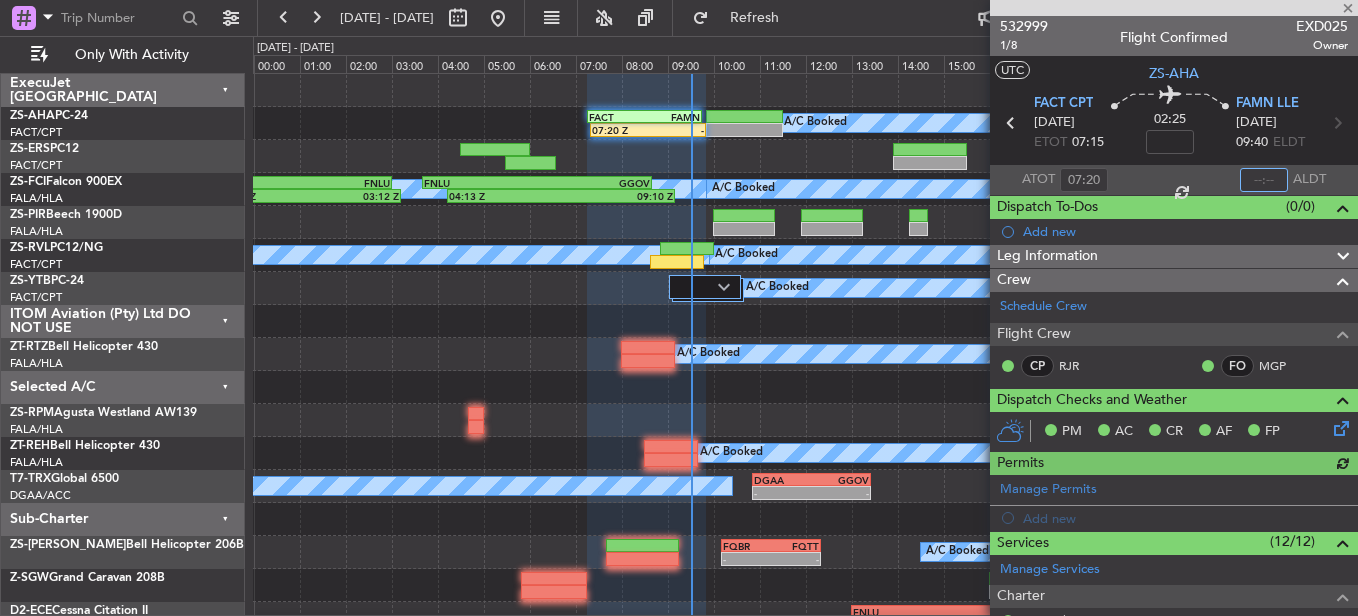click at bounding box center [1264, 180] 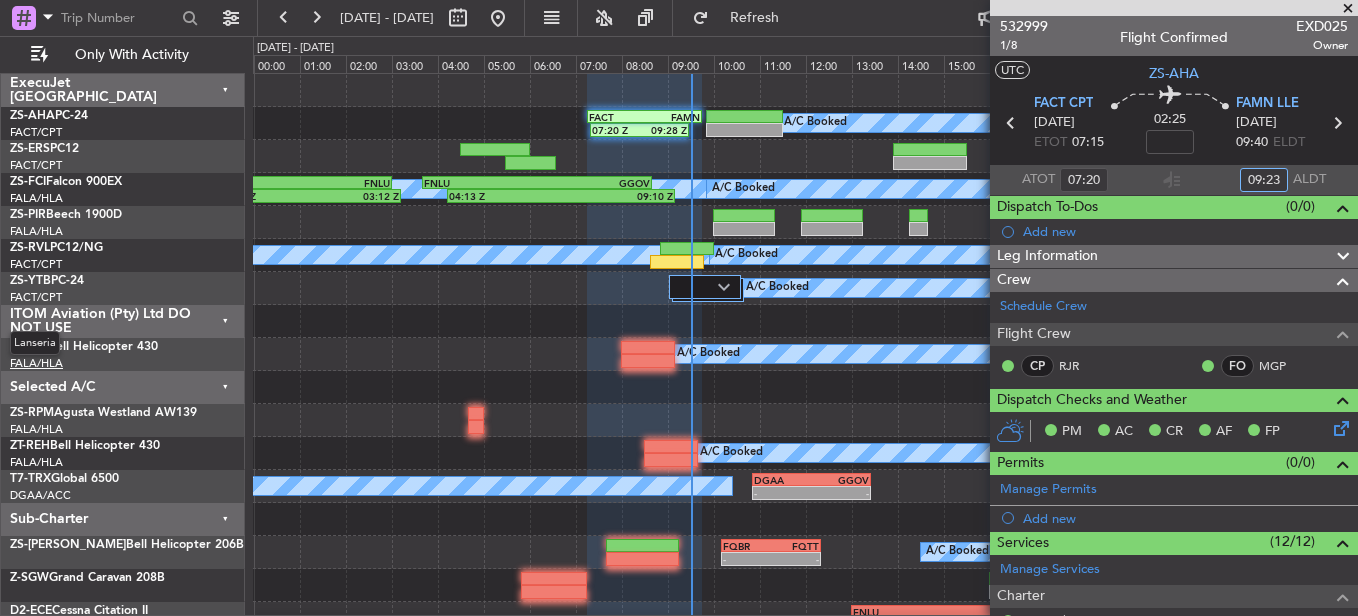 type on "09:23" 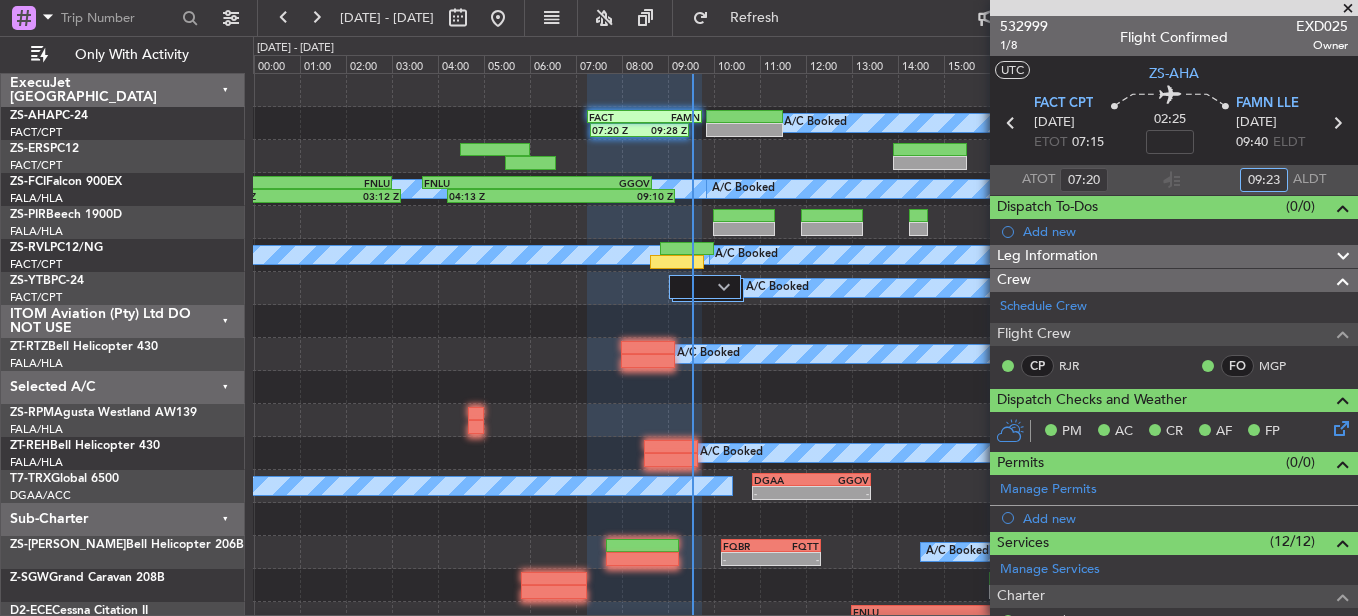 click on "-
-
FACT
05:00 Z
FVFA
09:40 Z" 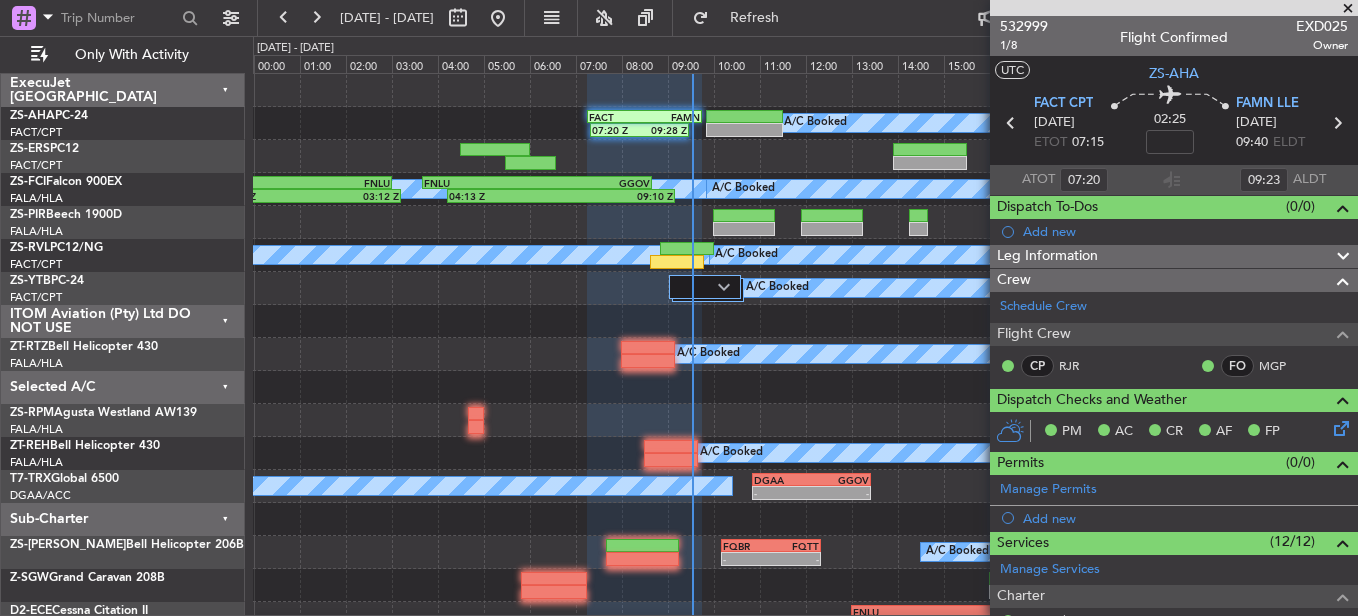 click at bounding box center [1348, 9] 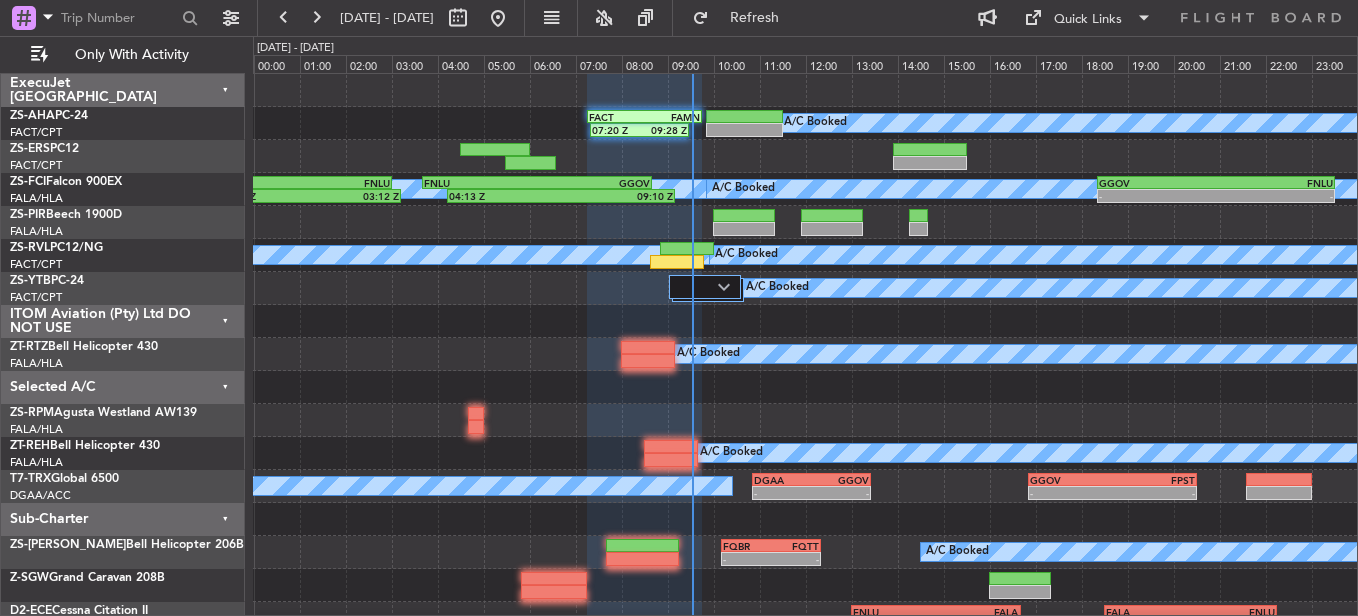 type on "0" 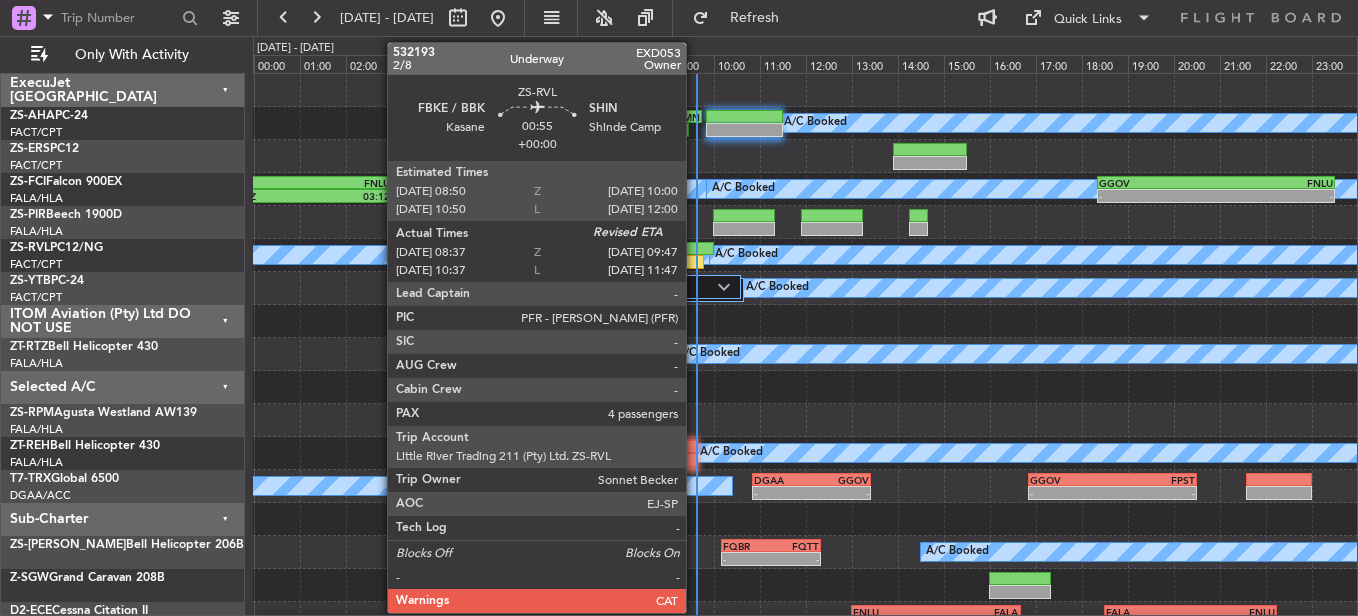 click 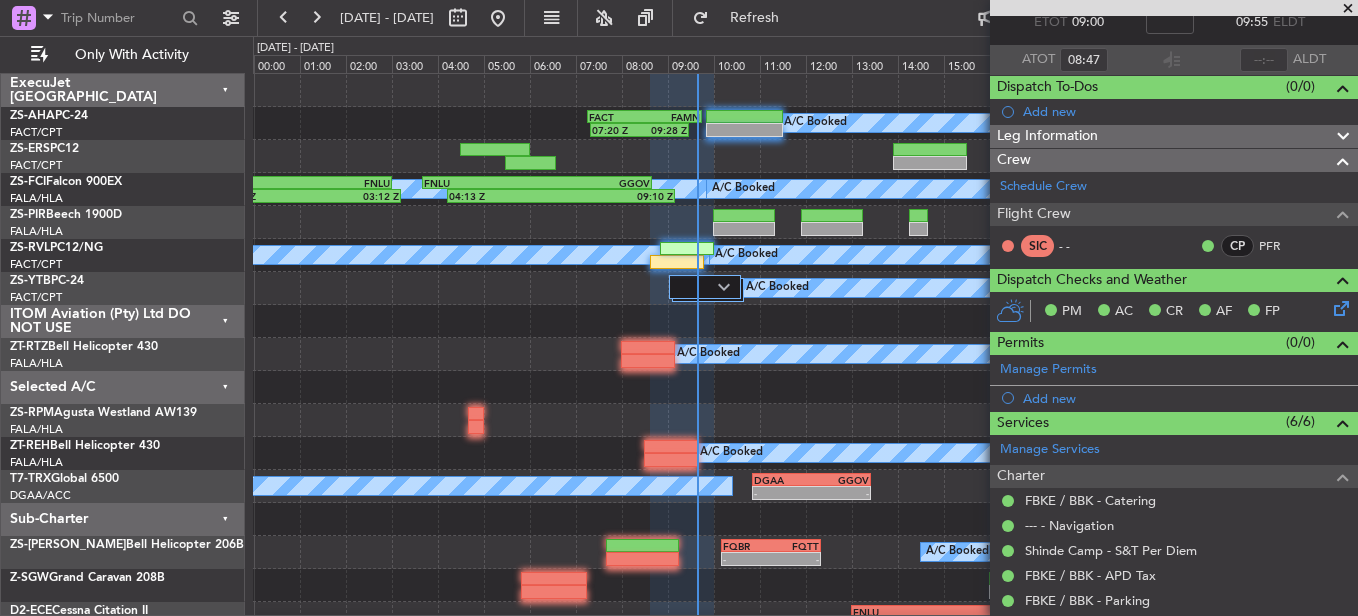 scroll, scrollTop: 0, scrollLeft: 0, axis: both 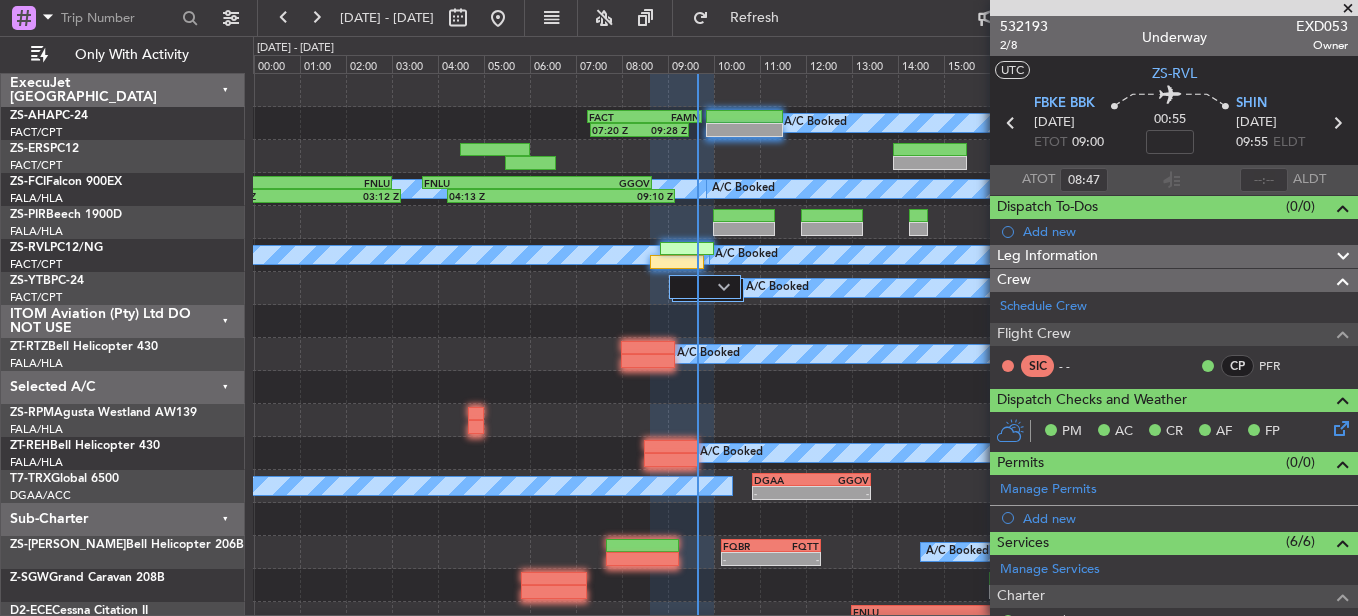 click at bounding box center (1348, 9) 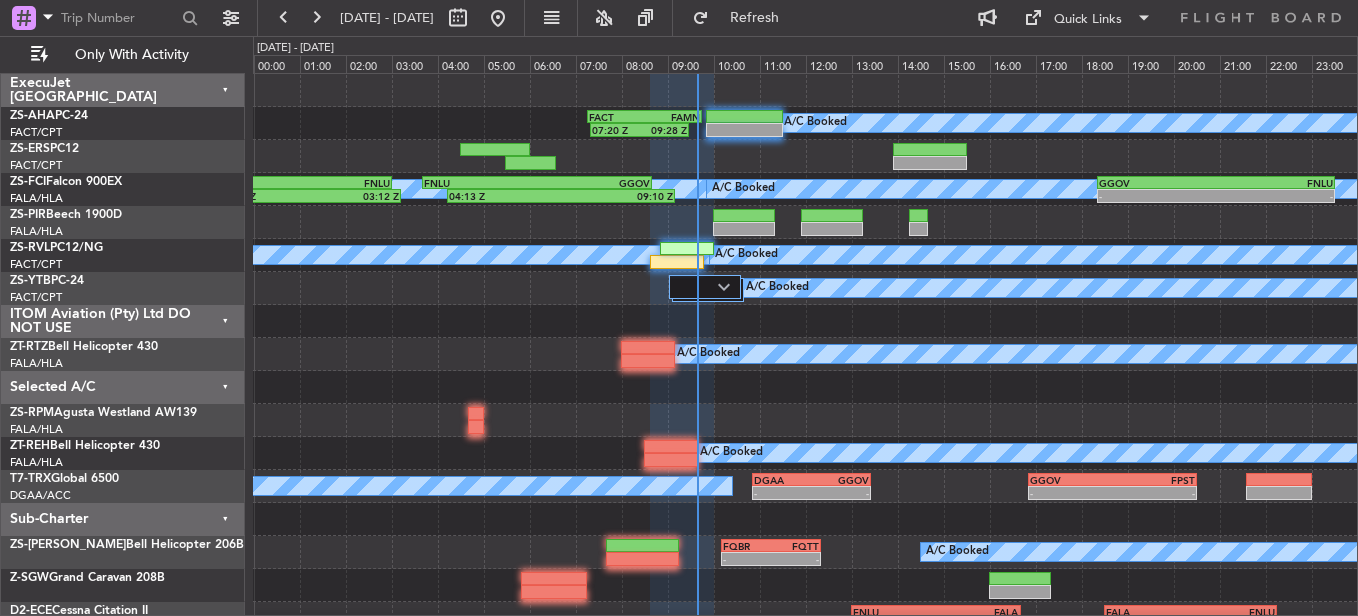 type on "0" 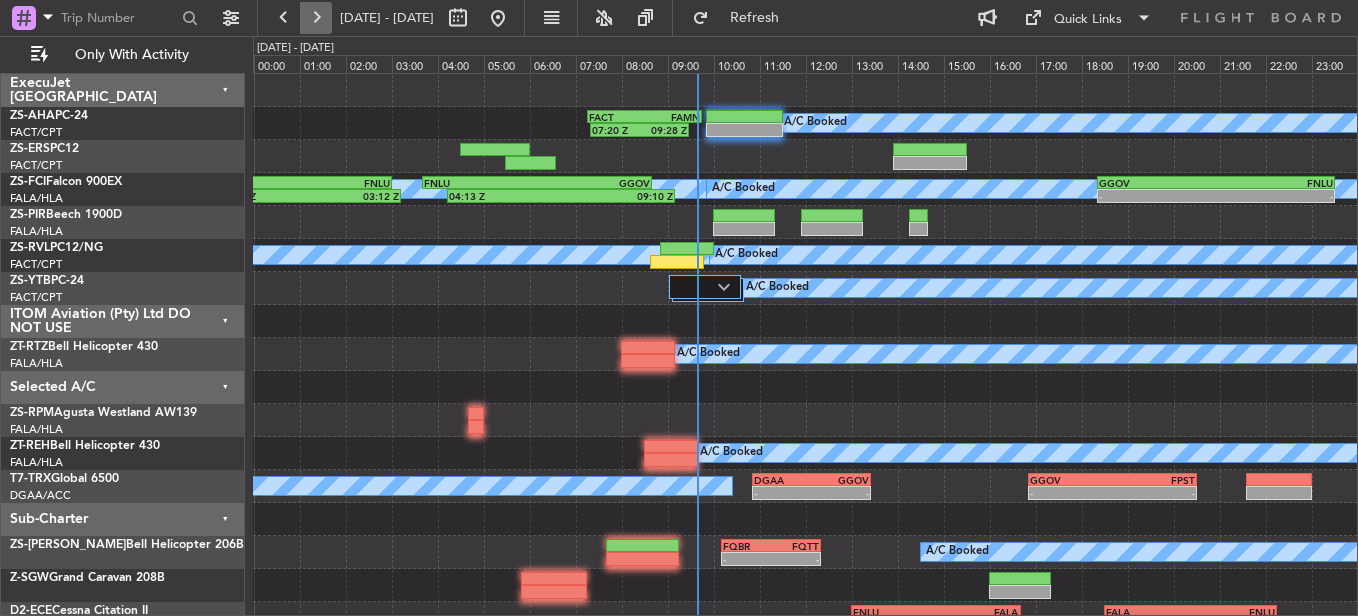 click at bounding box center (316, 18) 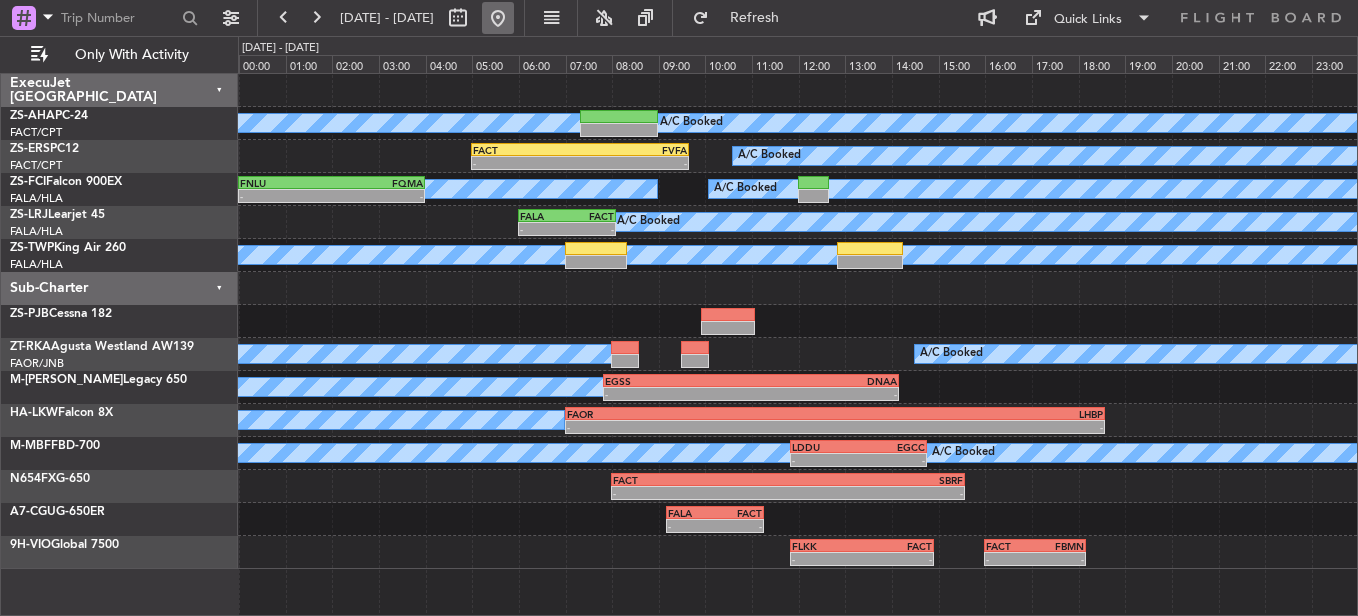 click at bounding box center [498, 18] 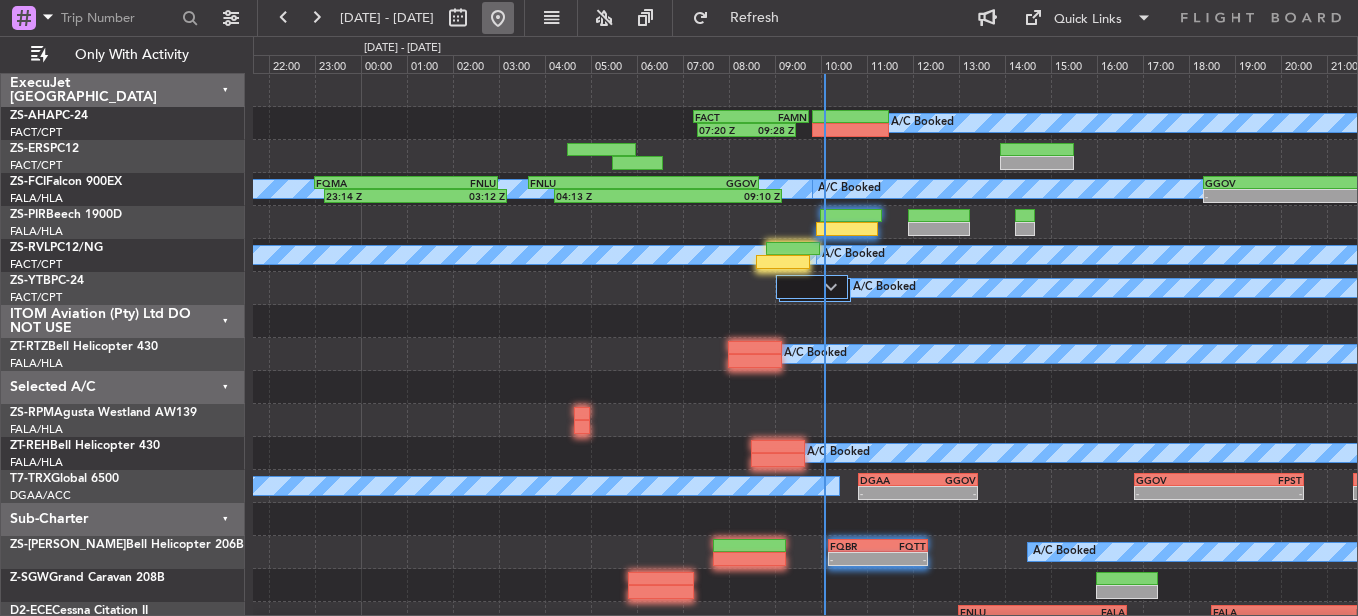 click at bounding box center (498, 18) 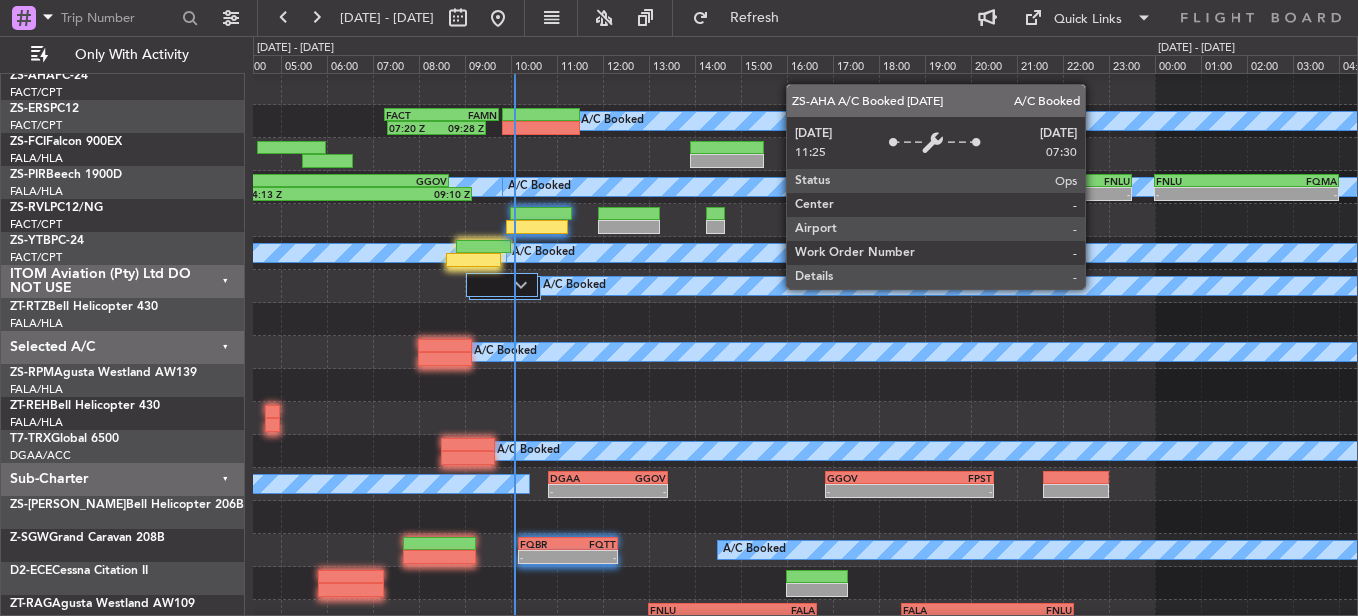scroll, scrollTop: 0, scrollLeft: 0, axis: both 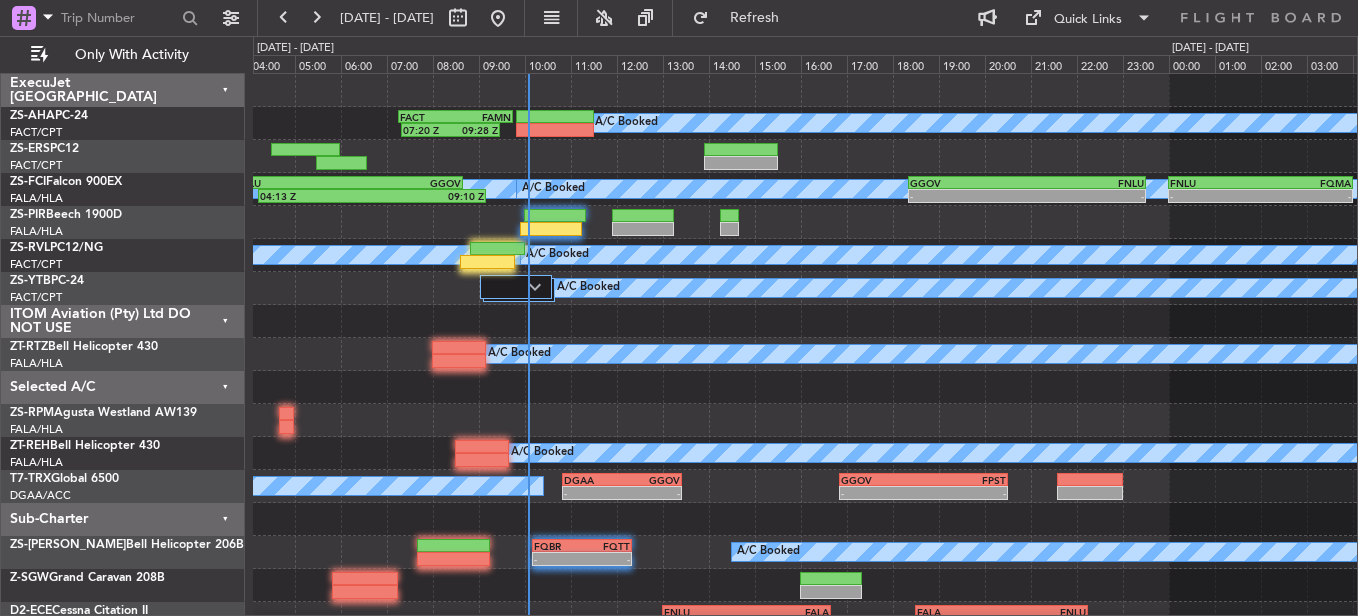 click on "A/C Booked
07:20 Z
09:28 Z
FACT
07:15 Z
FAMN
09:45 Z
A/C Booked
-
-
FACT
05:00 Z
FVFA
09:40 Z
A/C Booked
A/C Booked
A/C Booked
A/C Booked
A/C Booked
04:13 Z
09:10 Z
FNLU
03:40 Z
GGOV
08:40 Z
-
-
GGOV
18:20 Z
FNLU
23:30 Z
-
-
FNLU
00:00 Z
FQMA
04:00 Z
23:14 Z -" 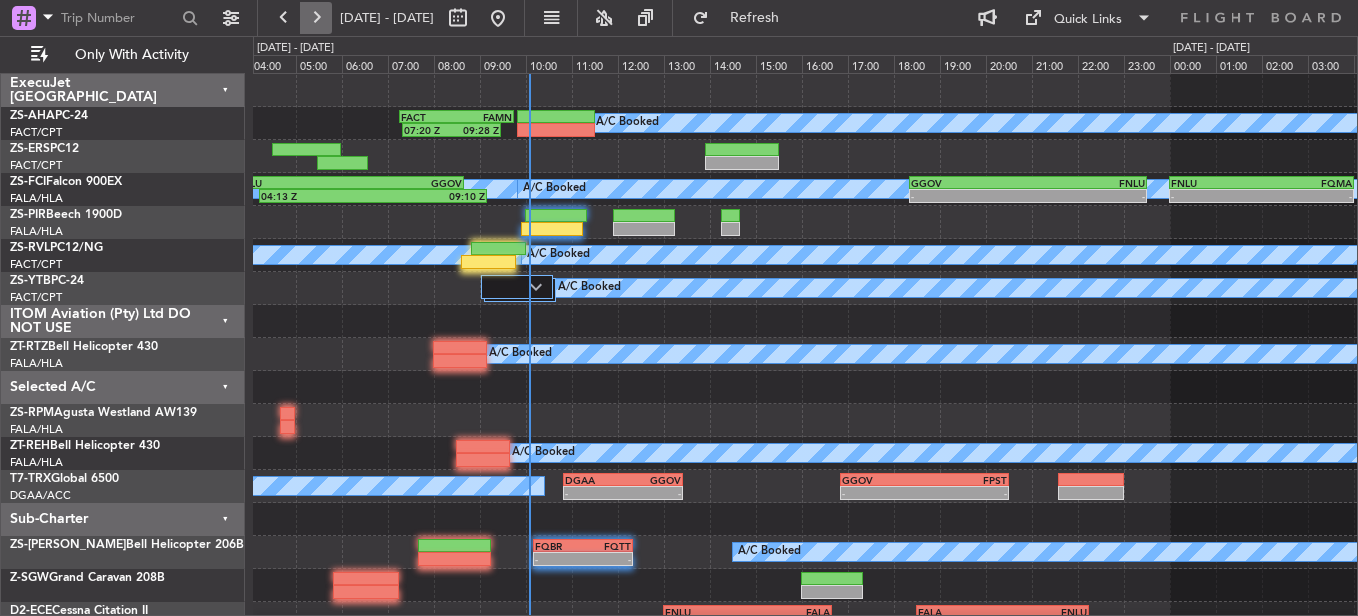 click at bounding box center [316, 18] 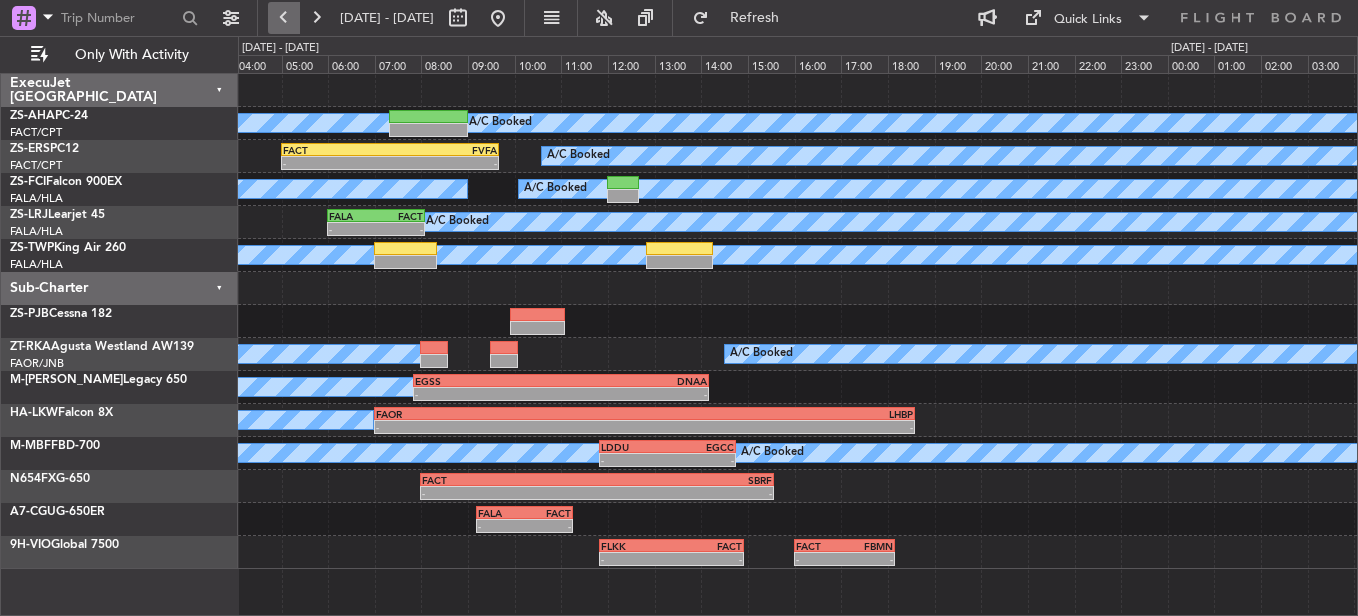 click at bounding box center [284, 18] 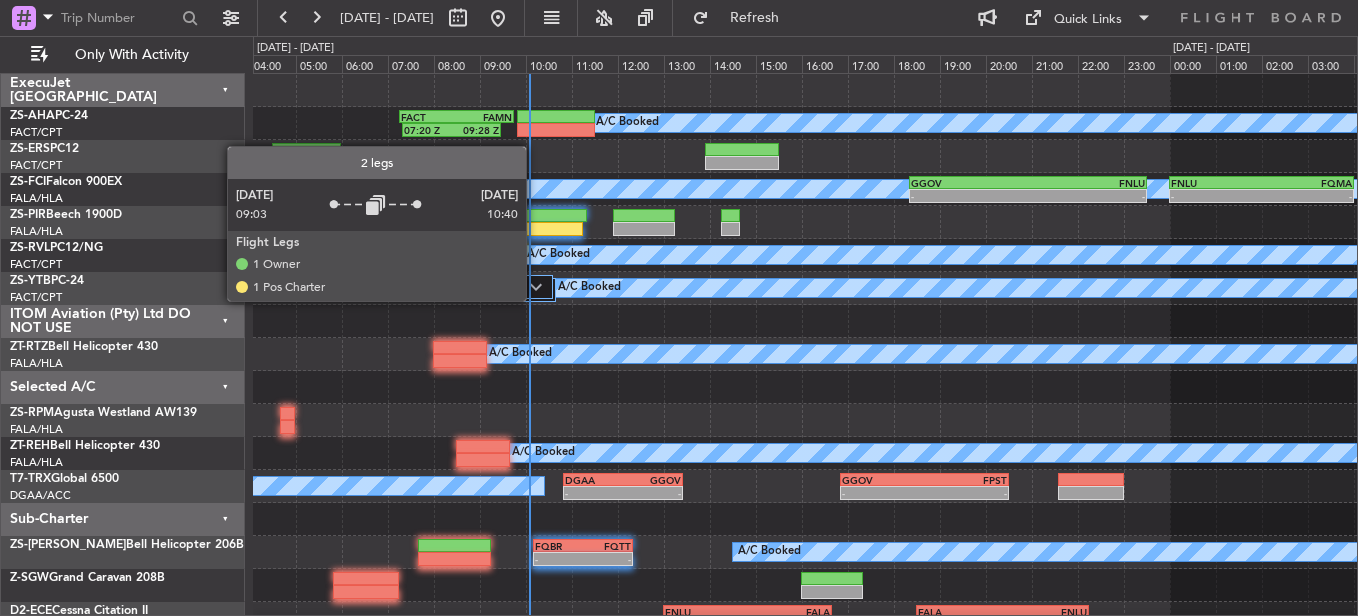 click 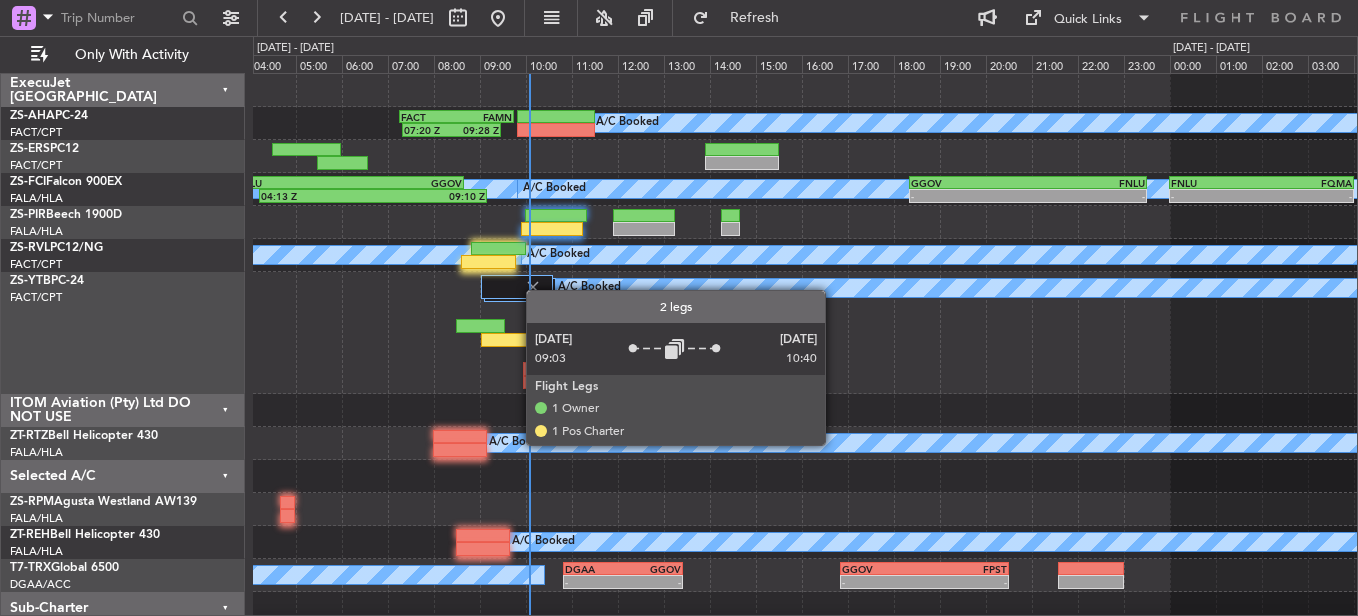 click 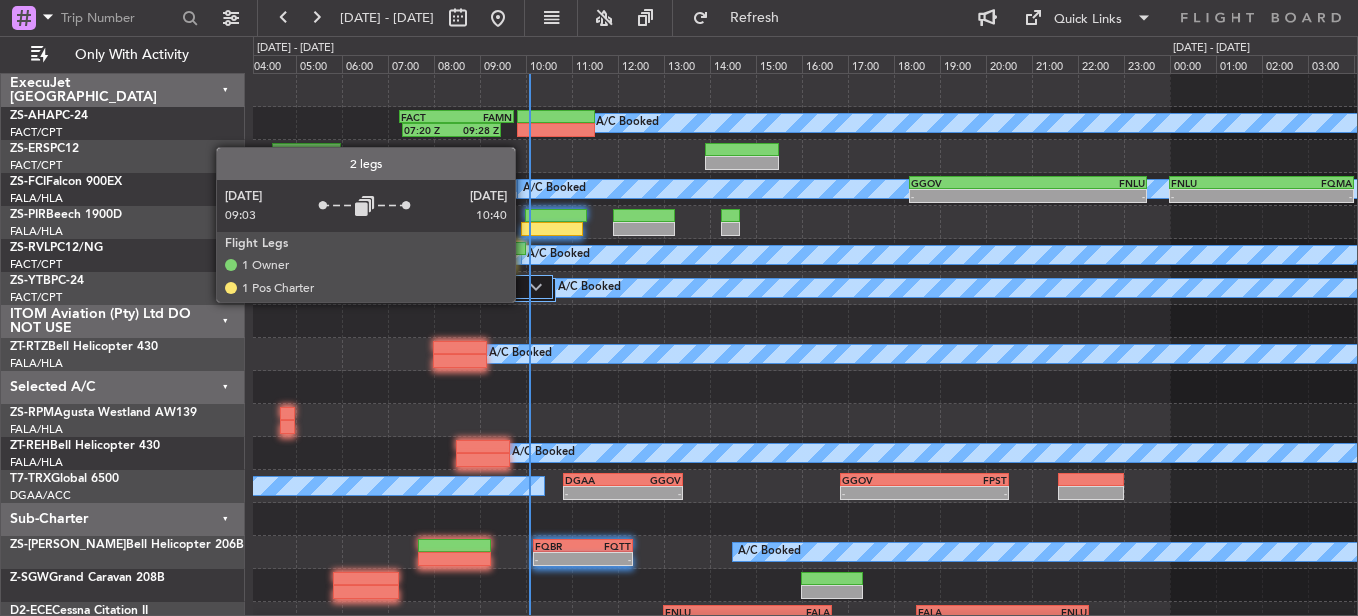 click 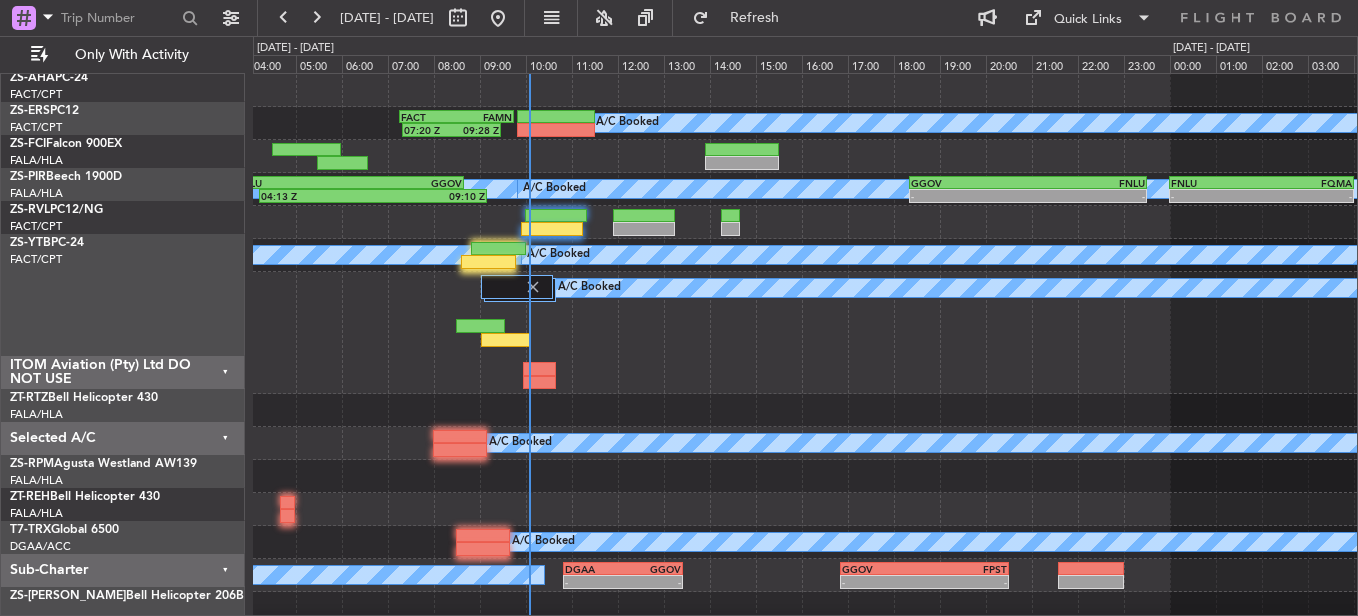 scroll, scrollTop: 0, scrollLeft: 0, axis: both 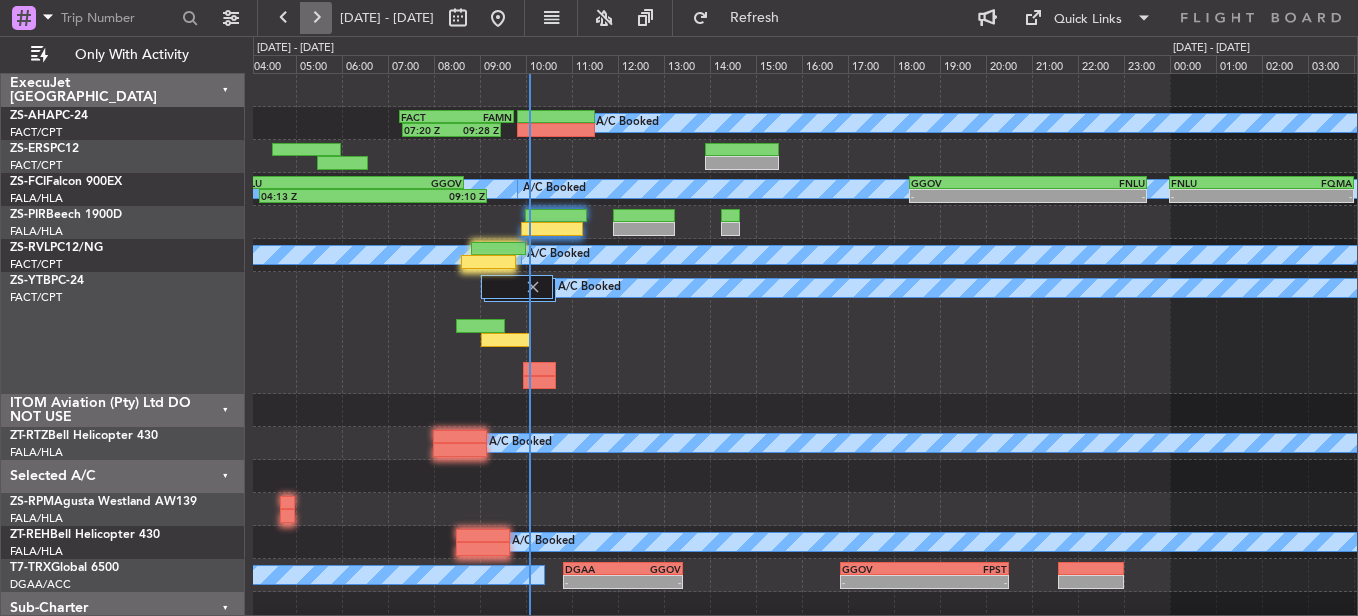 click at bounding box center (316, 18) 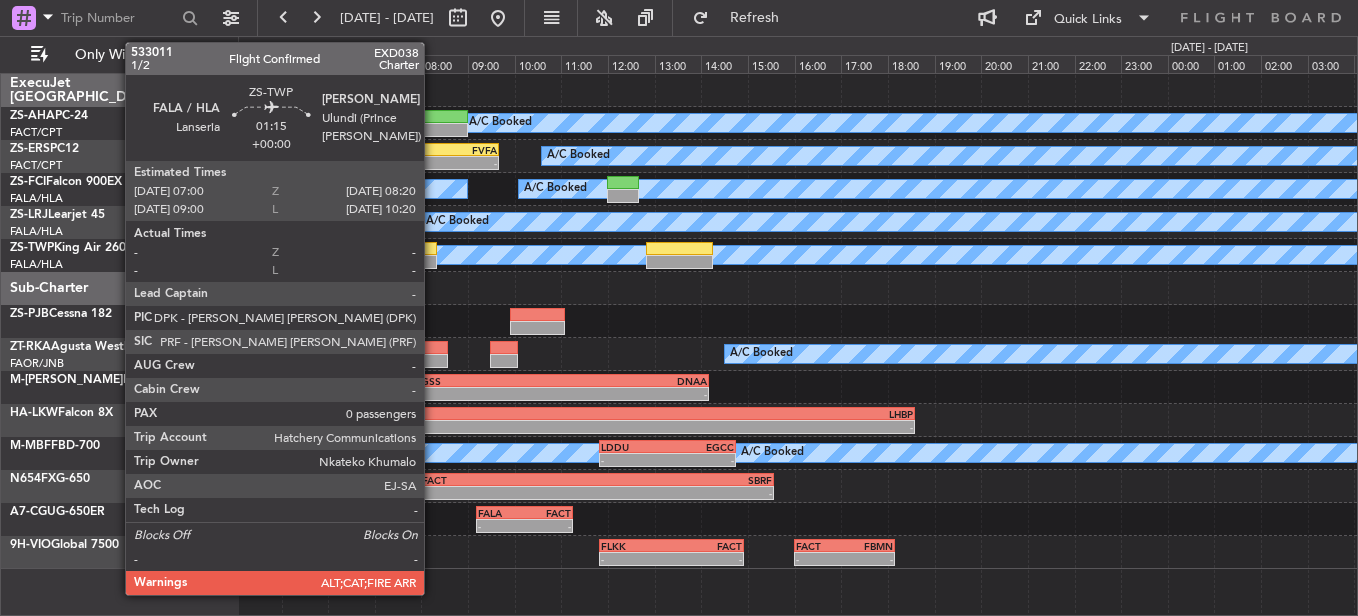 click 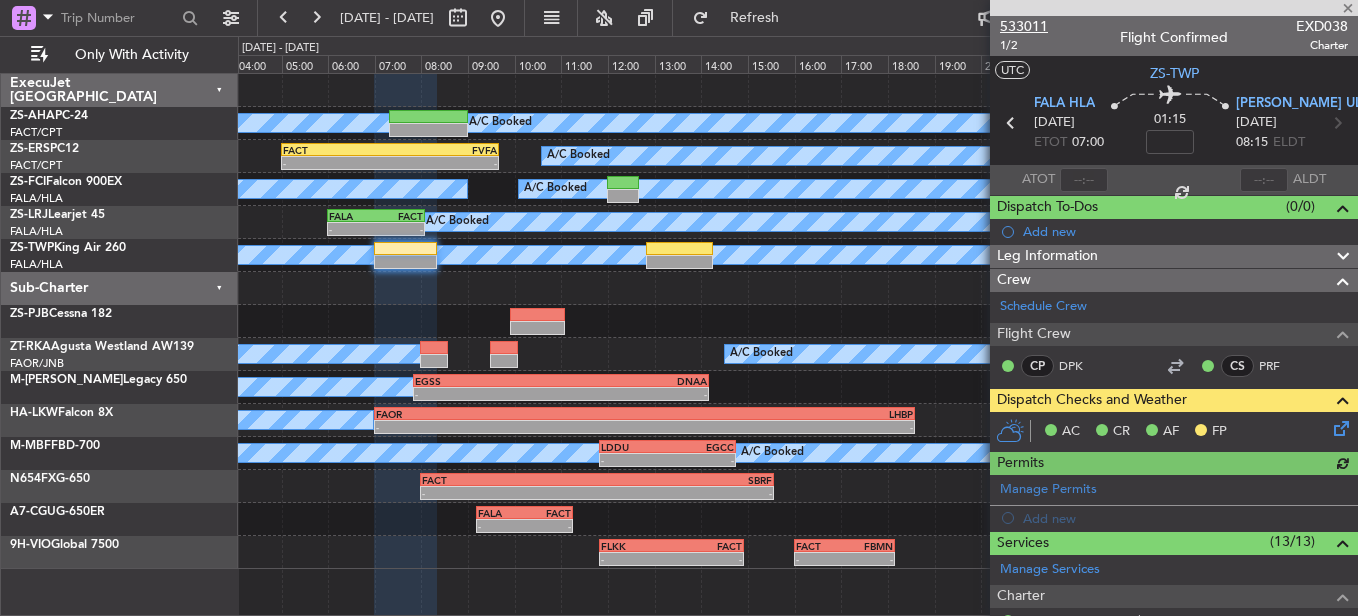 click on "533011" at bounding box center (1024, 26) 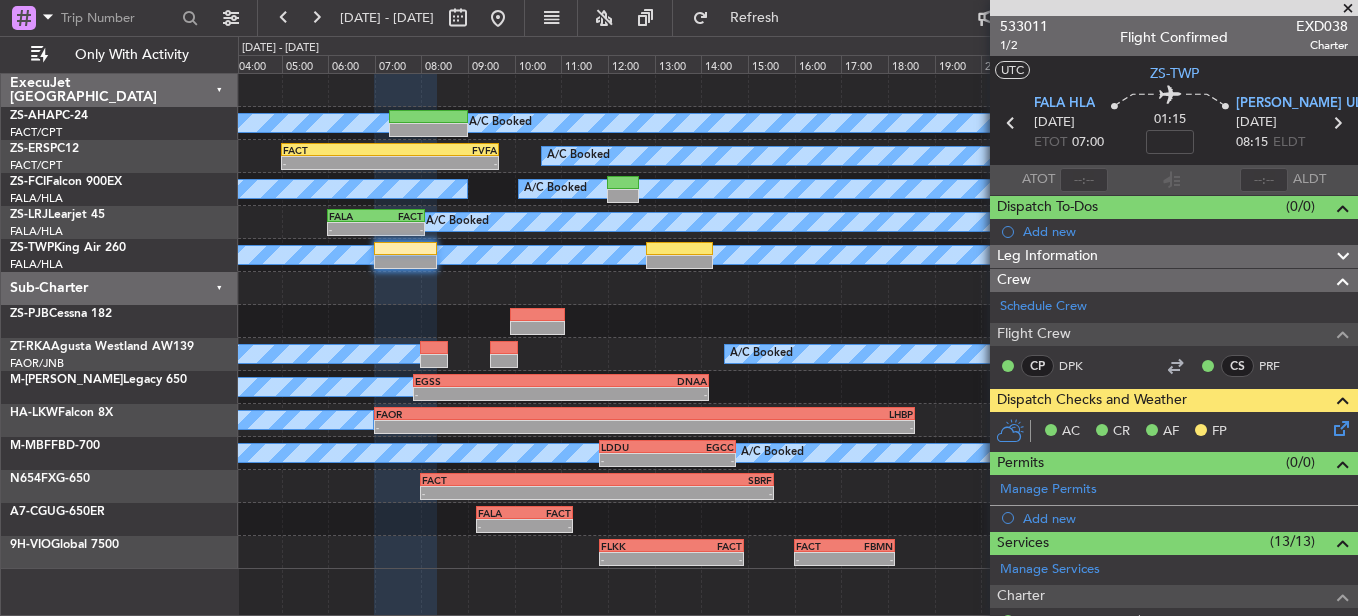 click at bounding box center [1348, 9] 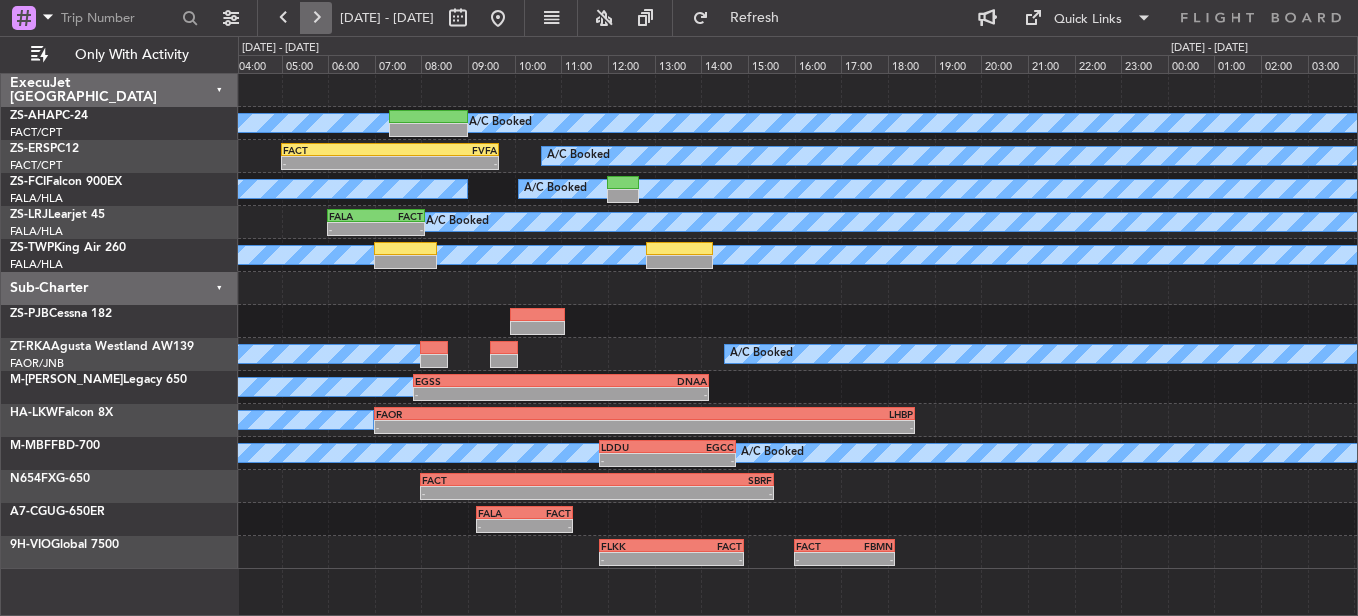 click at bounding box center (316, 18) 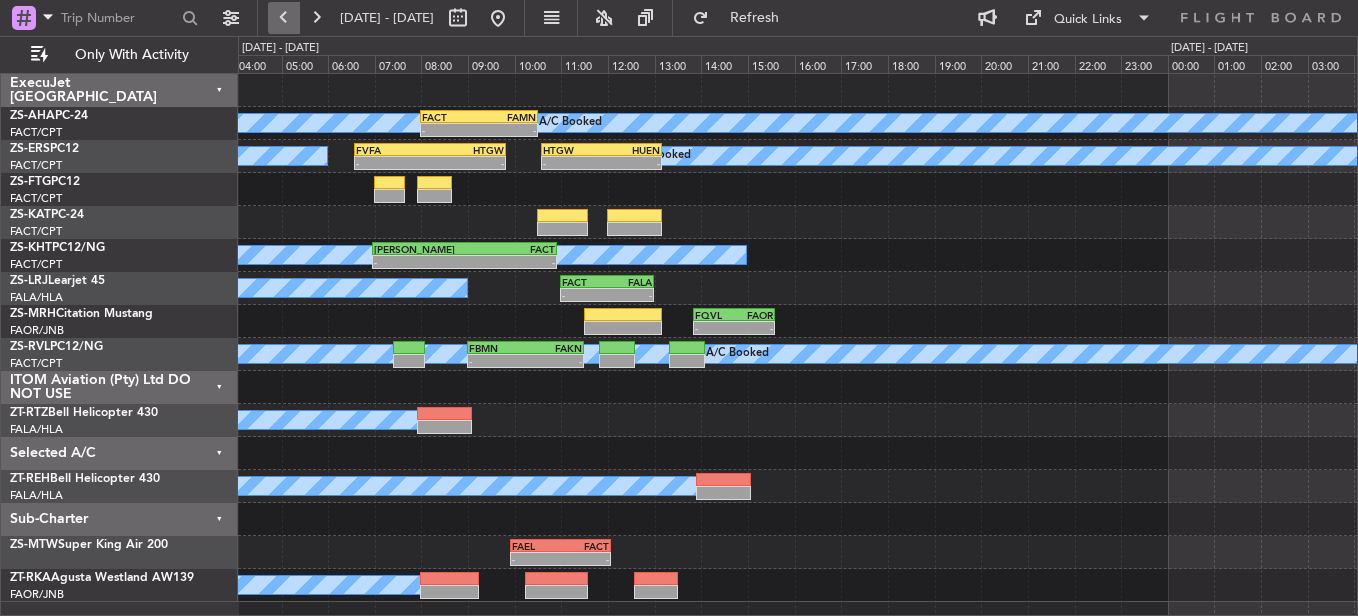 click at bounding box center [284, 18] 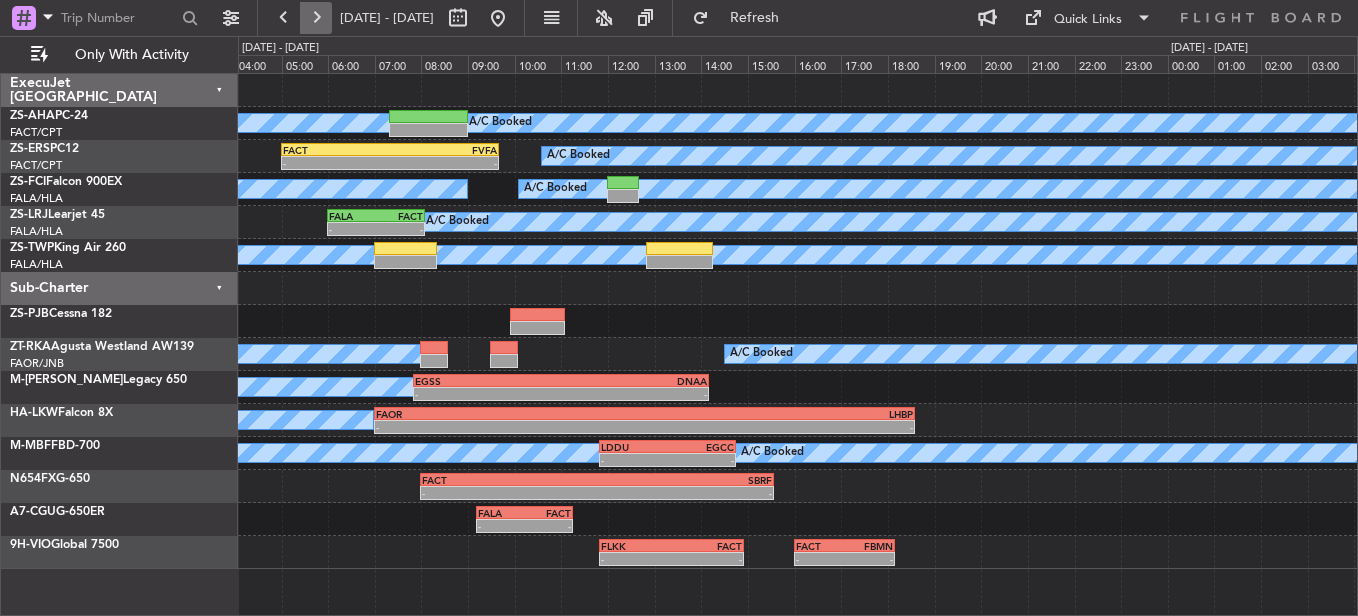 click at bounding box center (316, 18) 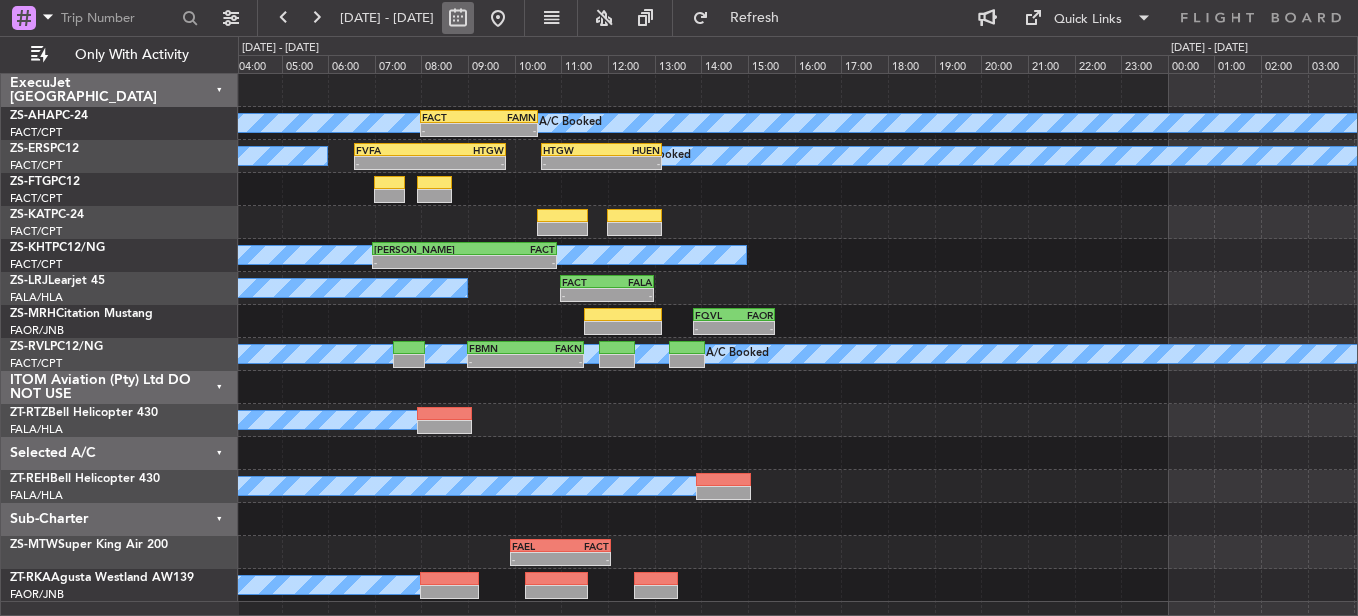 click at bounding box center [458, 18] 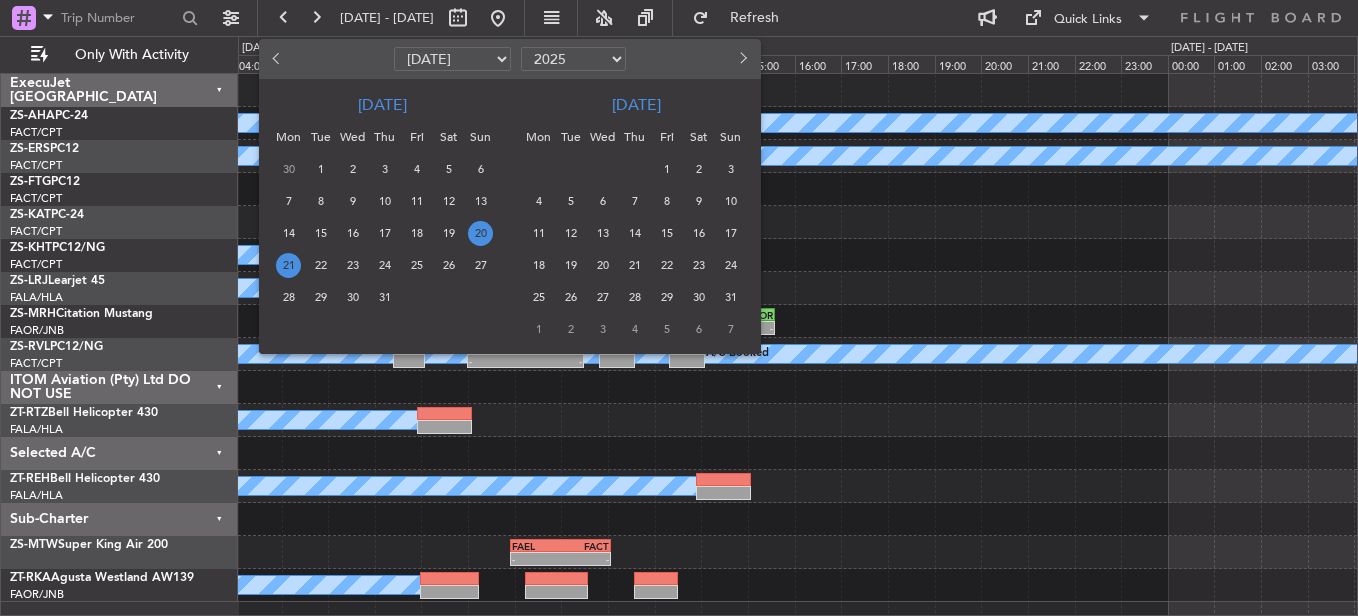click on "31" at bounding box center (384, 297) 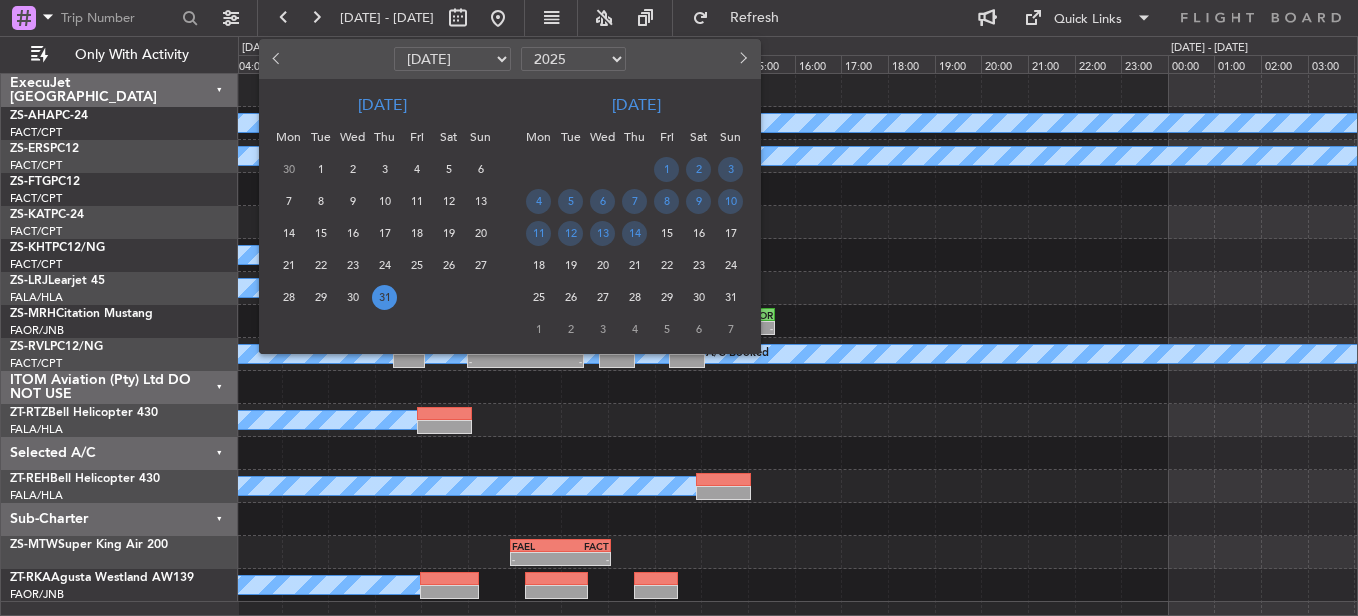 click on "31" at bounding box center (384, 297) 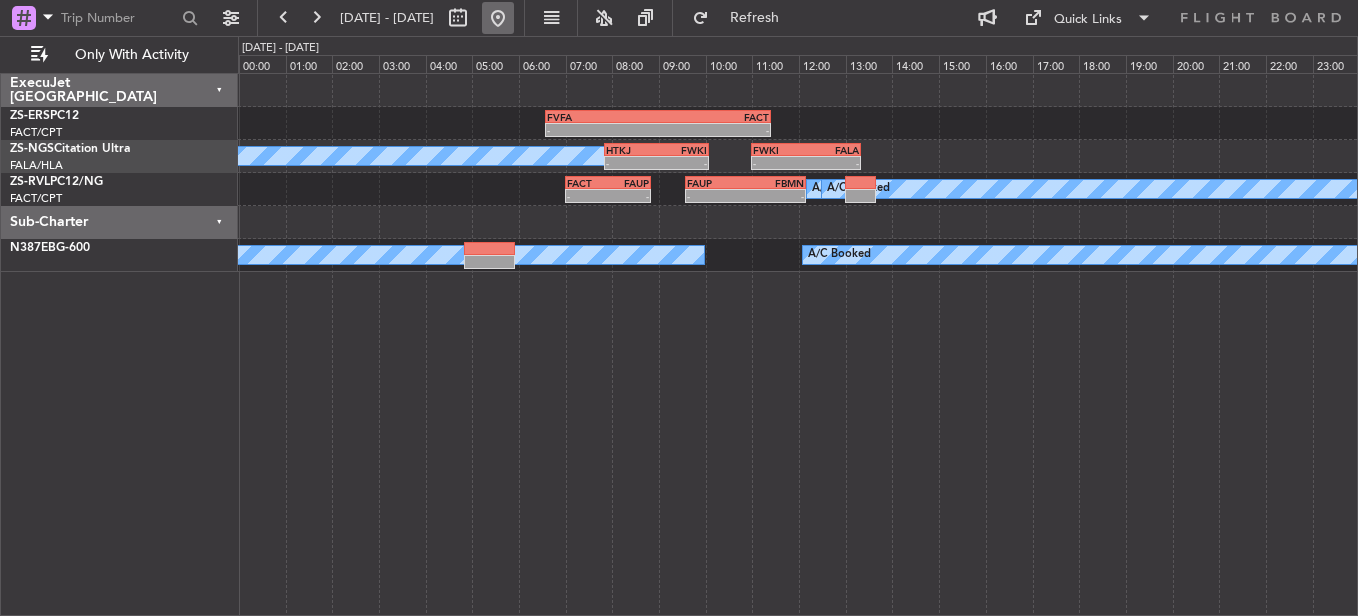 click at bounding box center [498, 18] 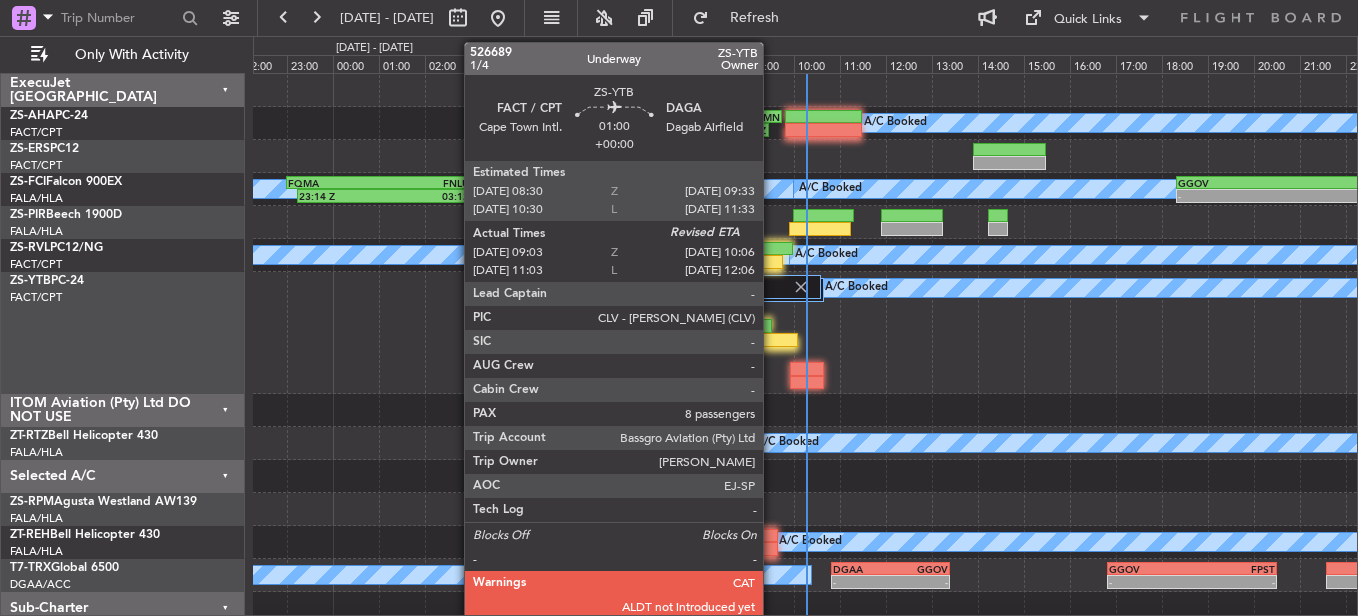 click 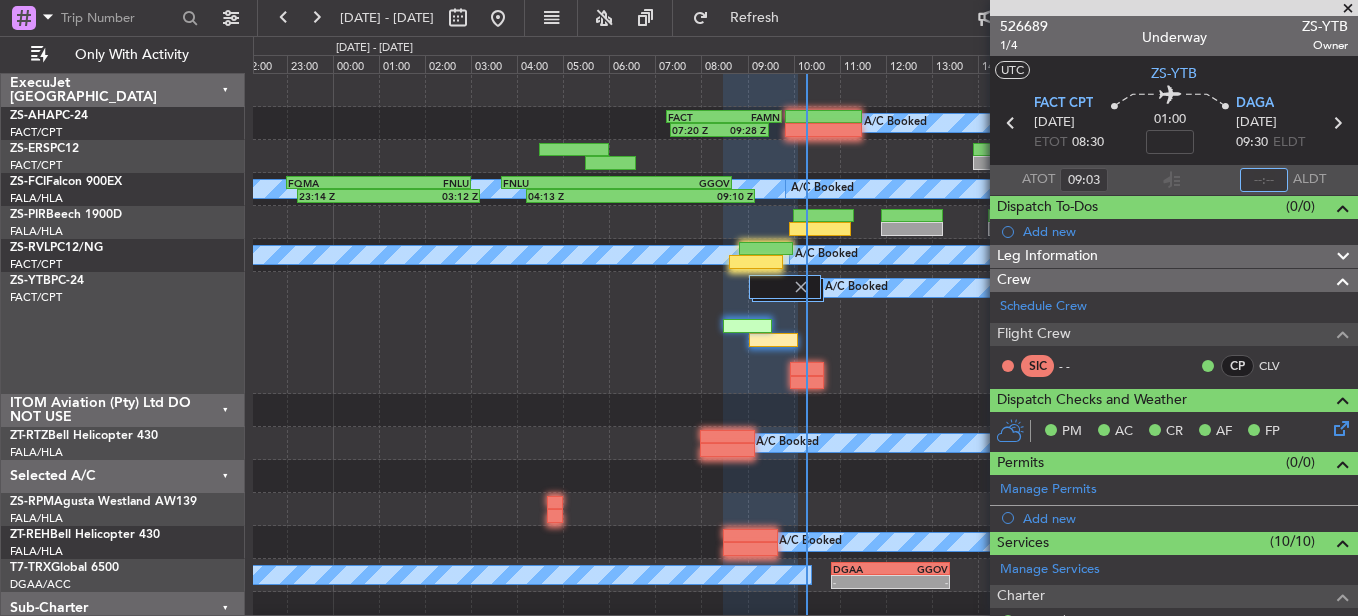 click at bounding box center (1264, 180) 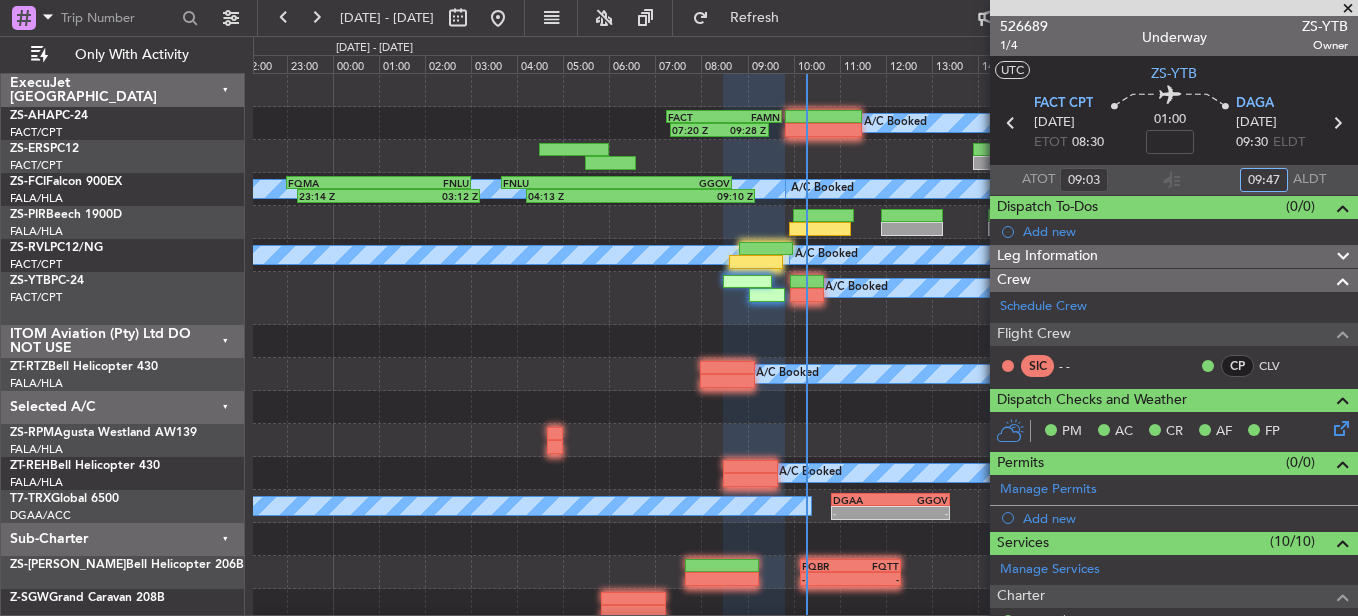 type on "09:47" 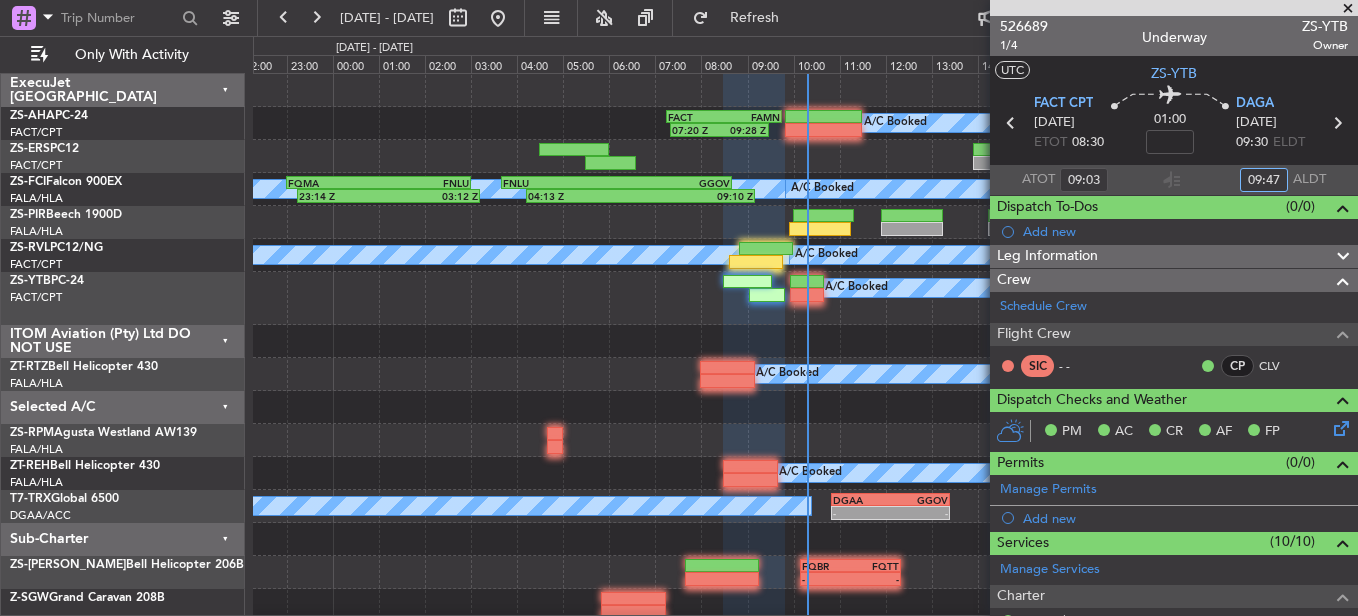 click 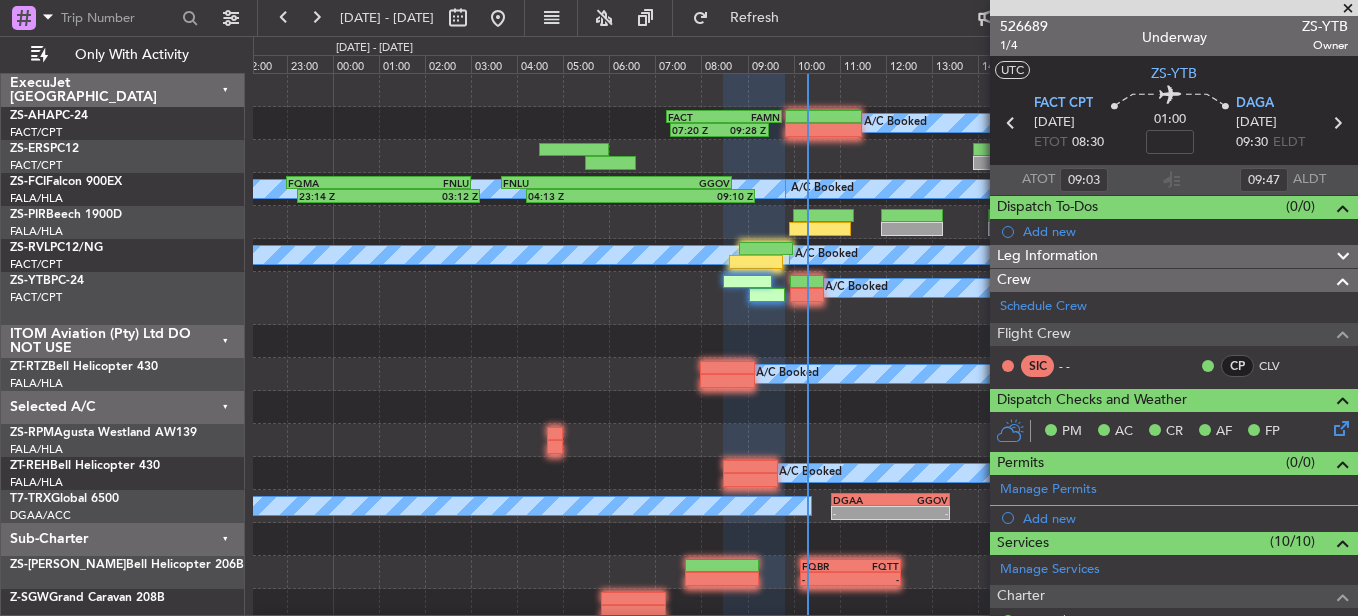 click at bounding box center (1348, 9) 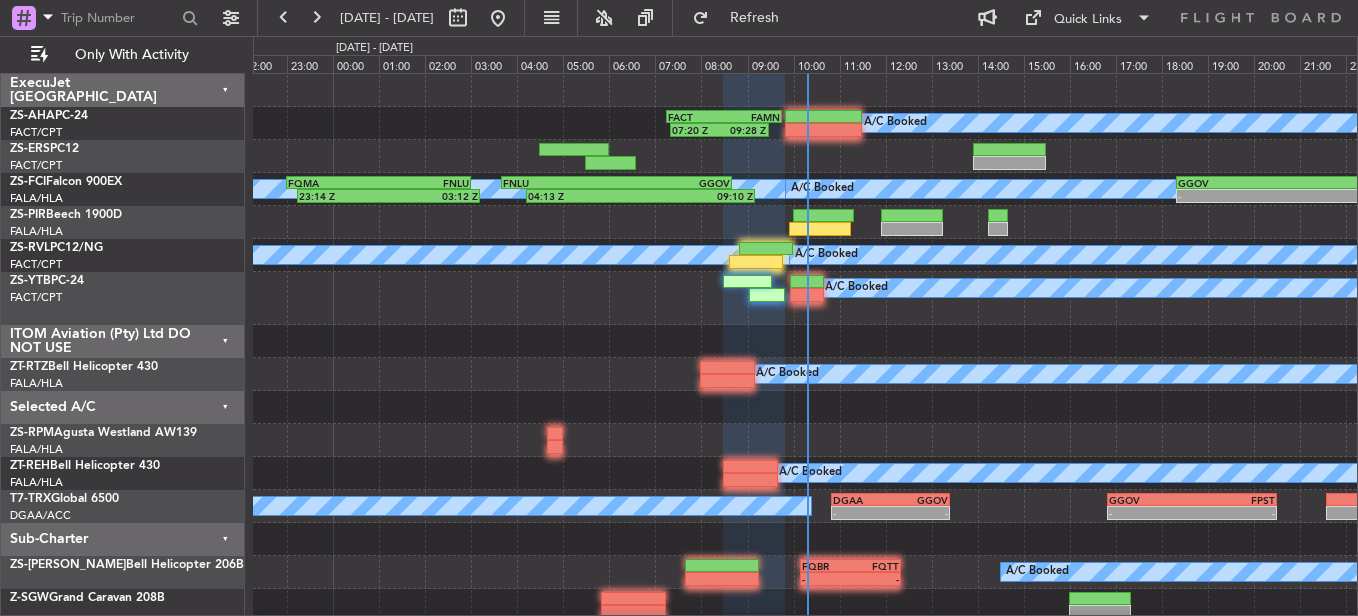 type on "0" 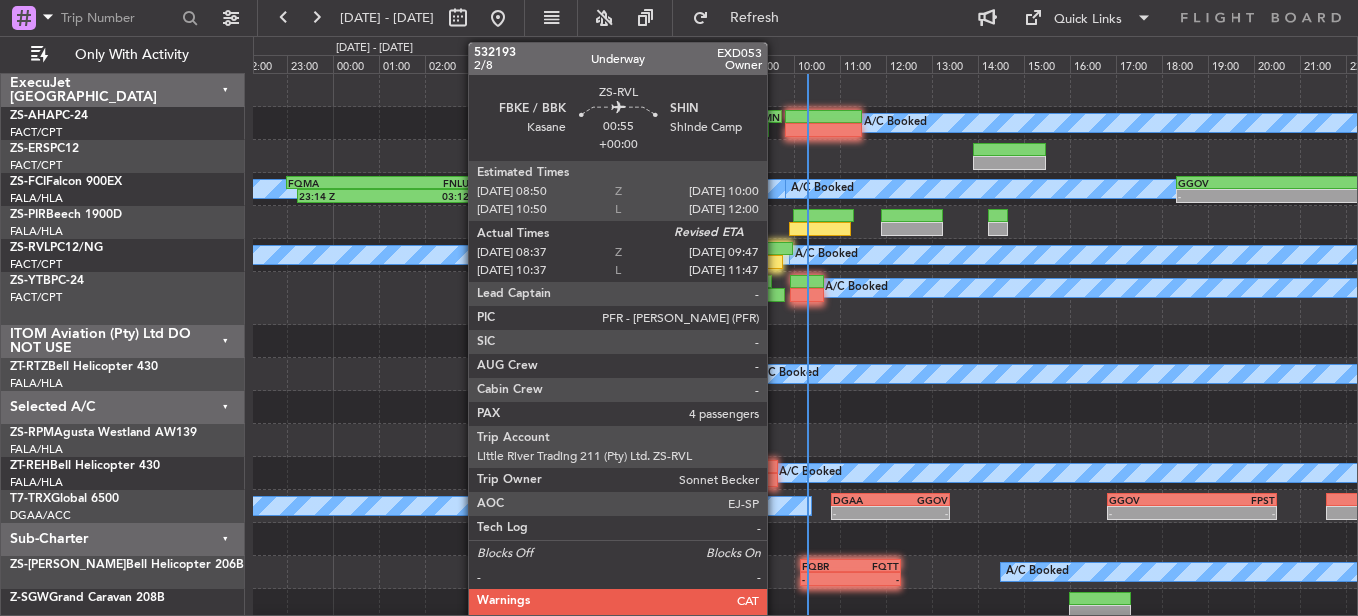 click 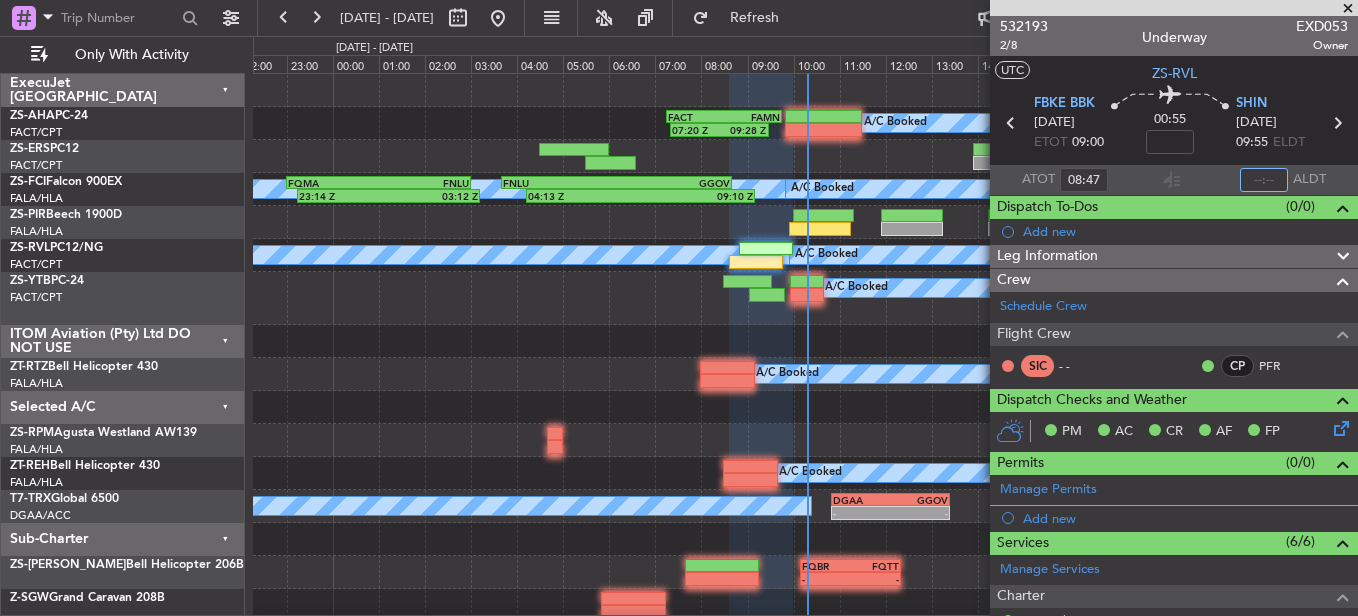 click at bounding box center [1264, 180] 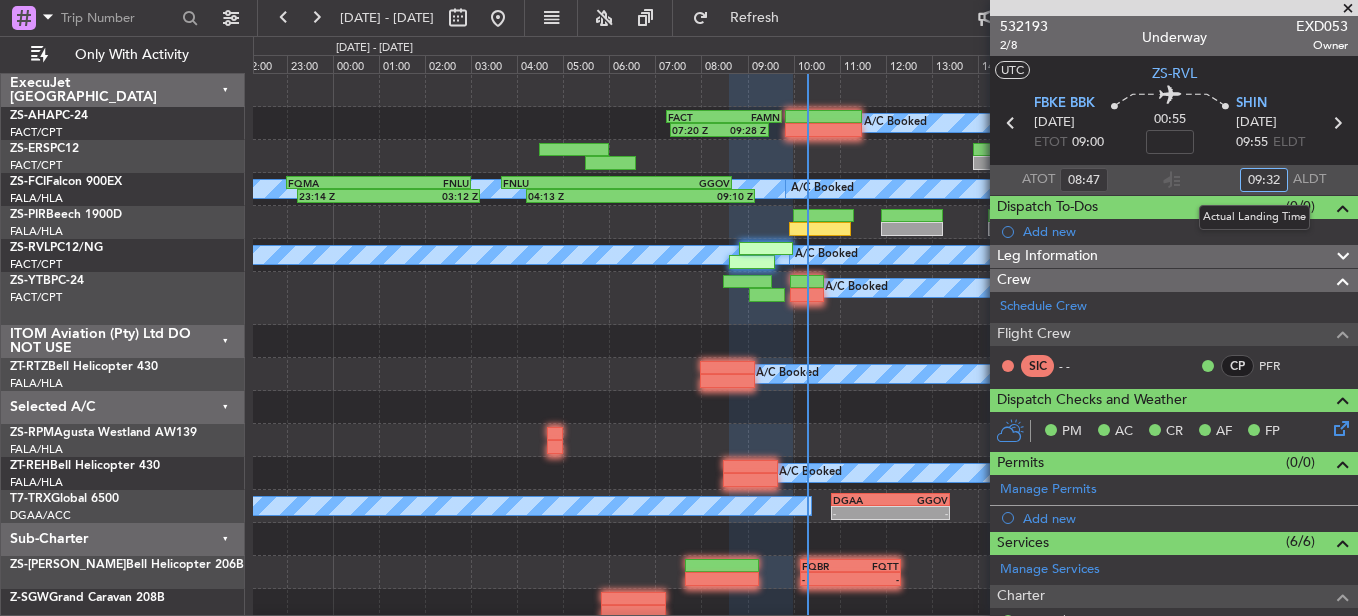 drag, startPoint x: 1270, startPoint y: 181, endPoint x: 1258, endPoint y: 181, distance: 12 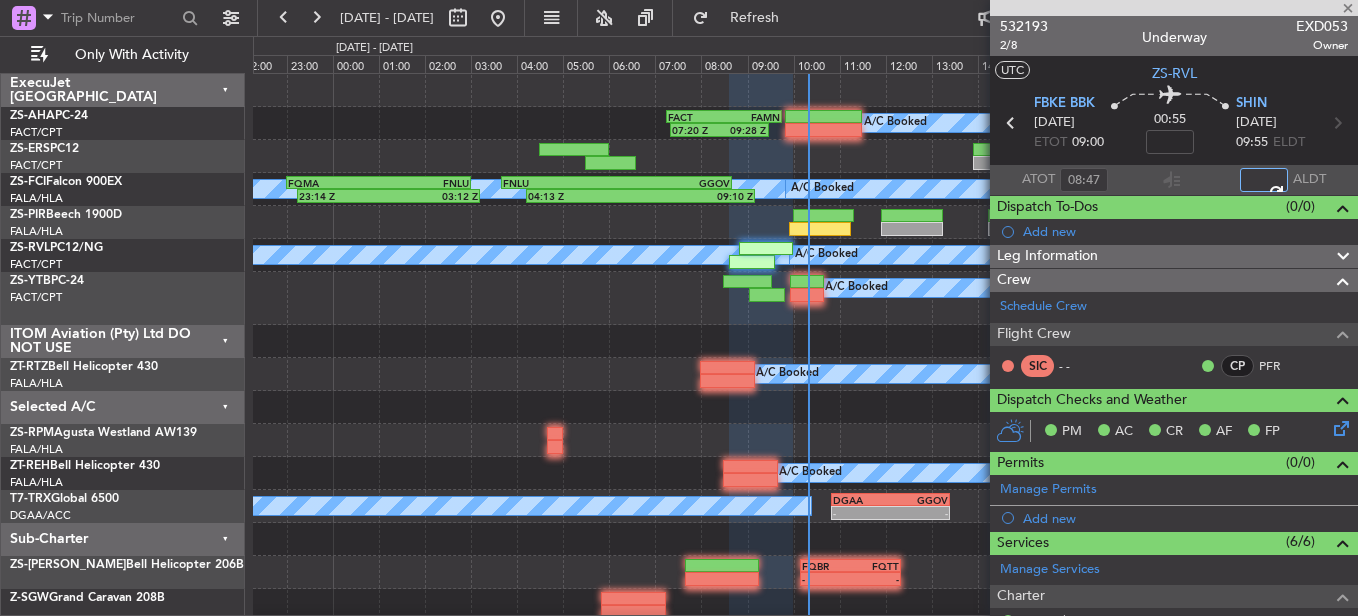 type on "09:42" 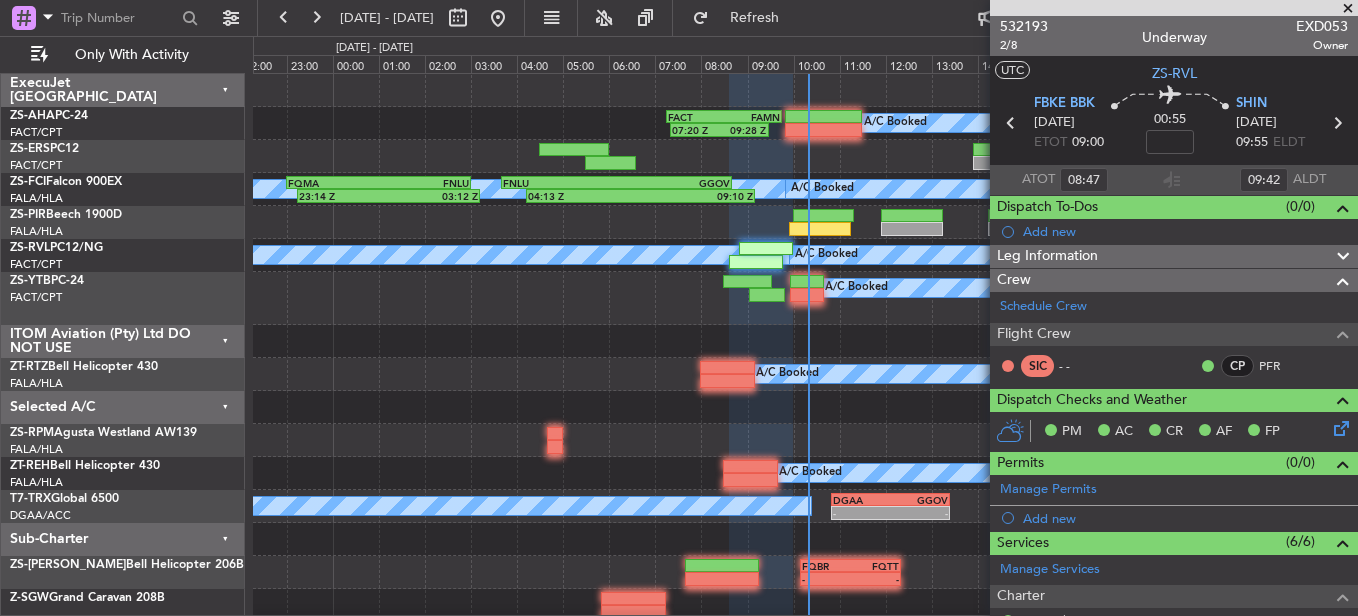 click at bounding box center [1174, 8] 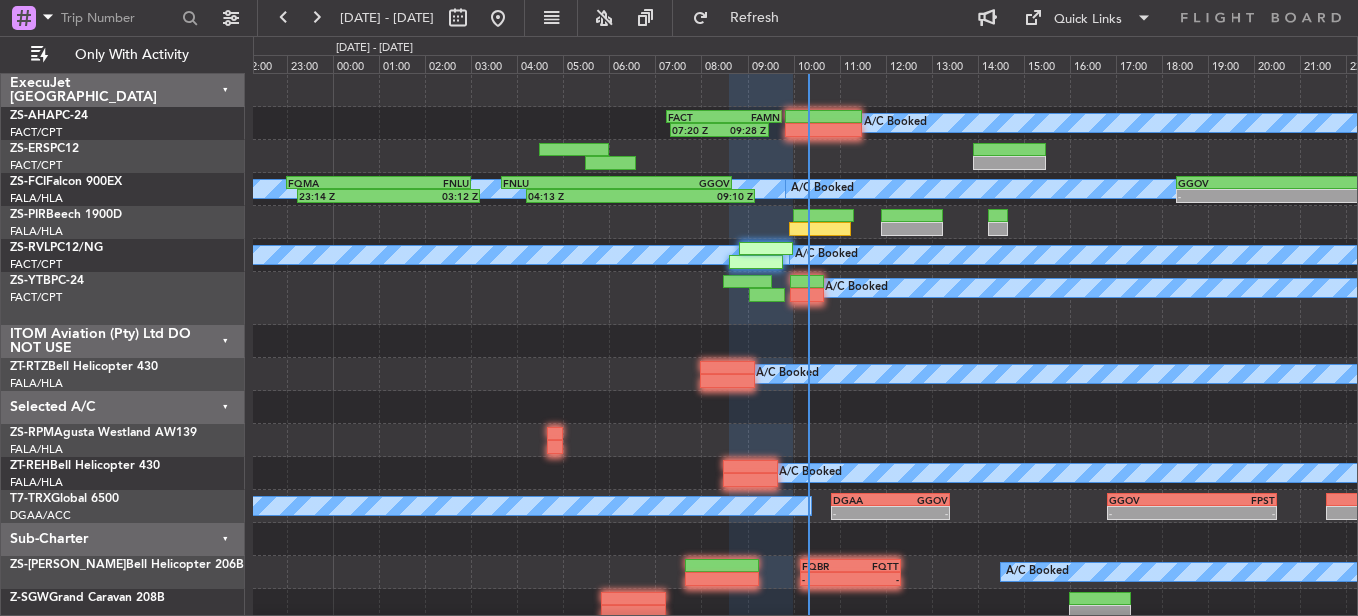 type on "0" 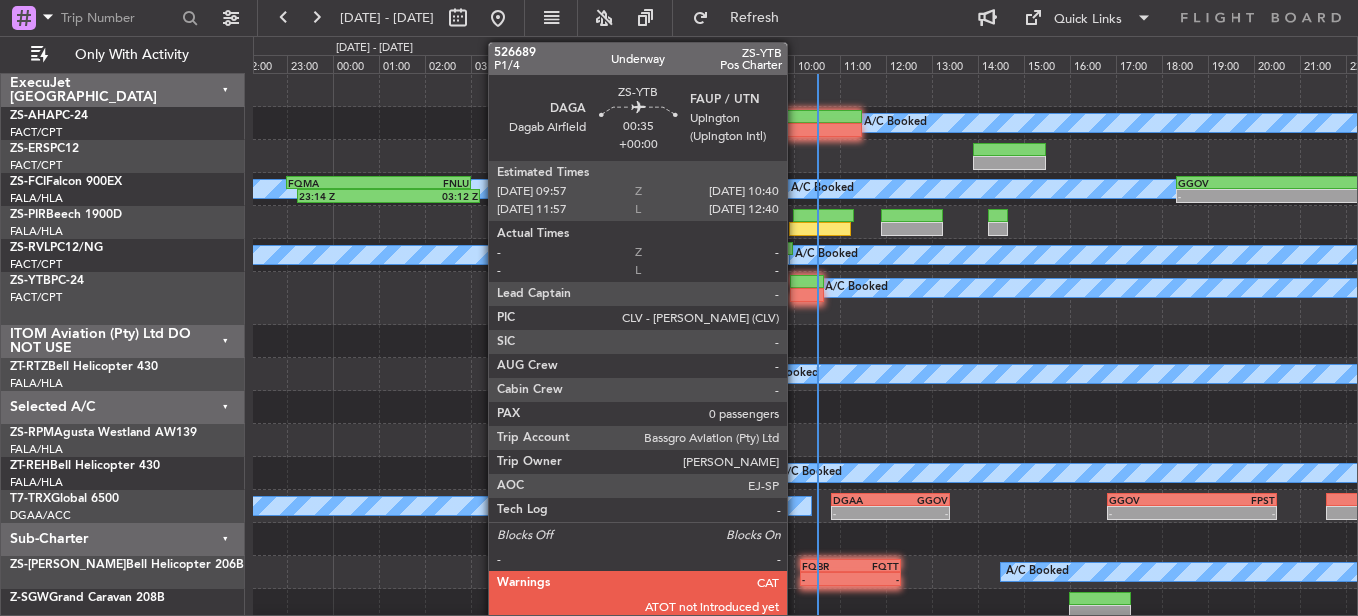 click 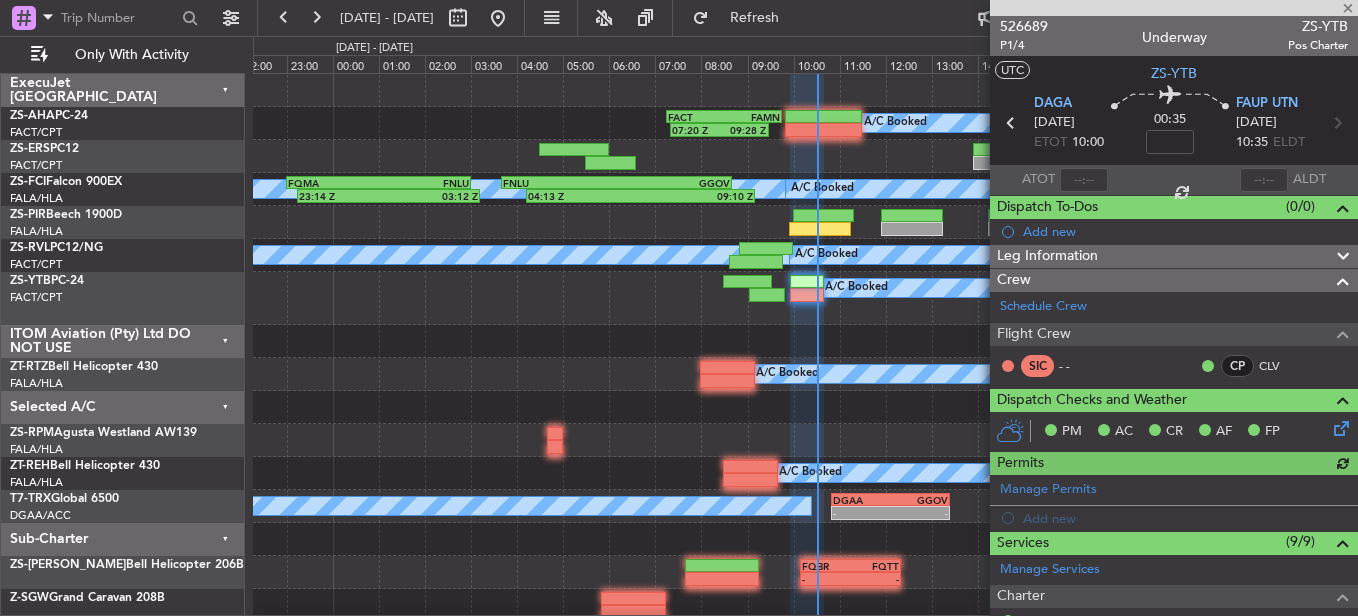 click at bounding box center [1084, 180] 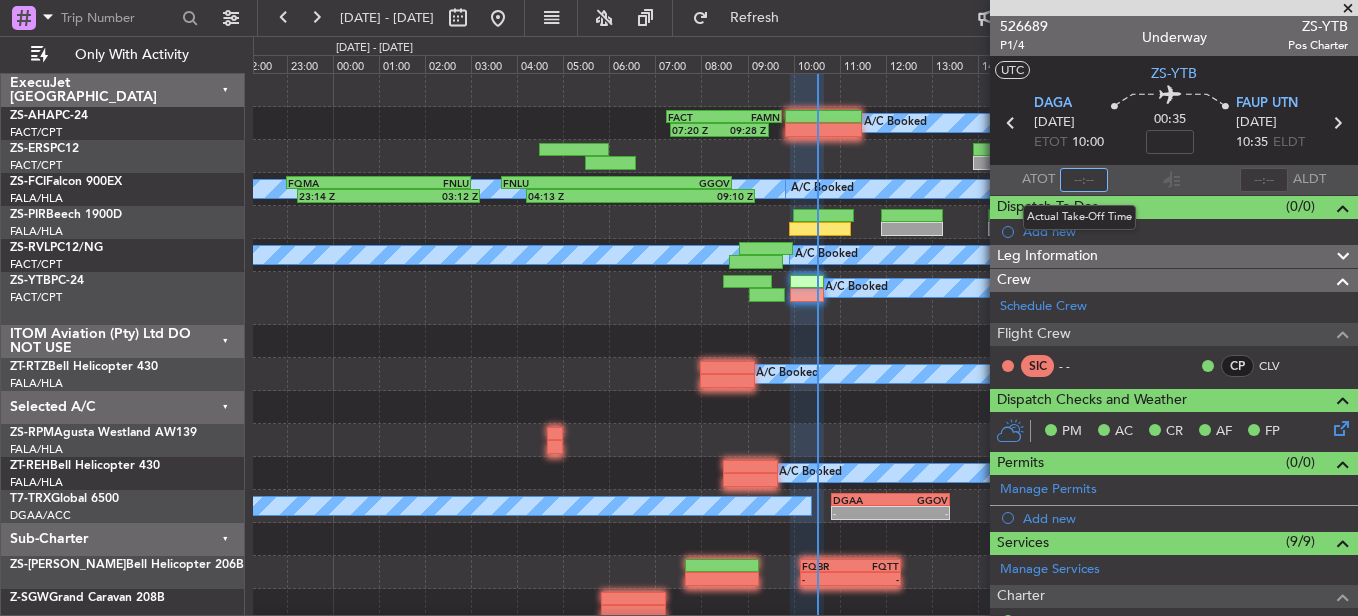 click at bounding box center [1084, 180] 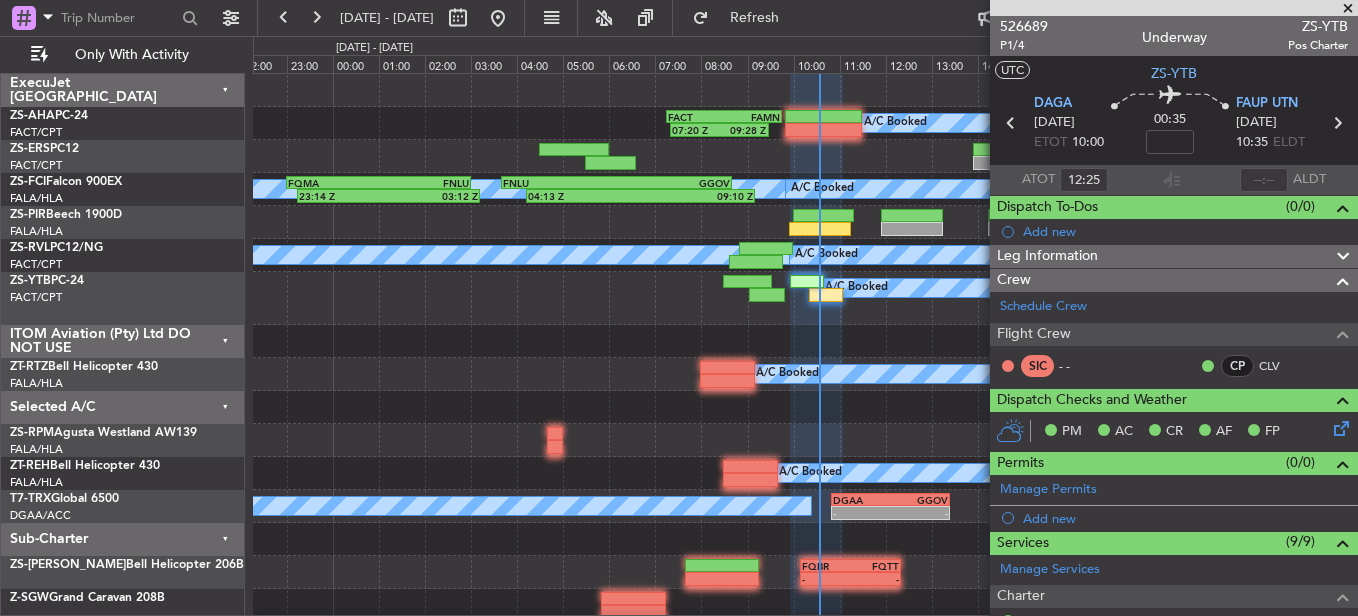 type on "10:25" 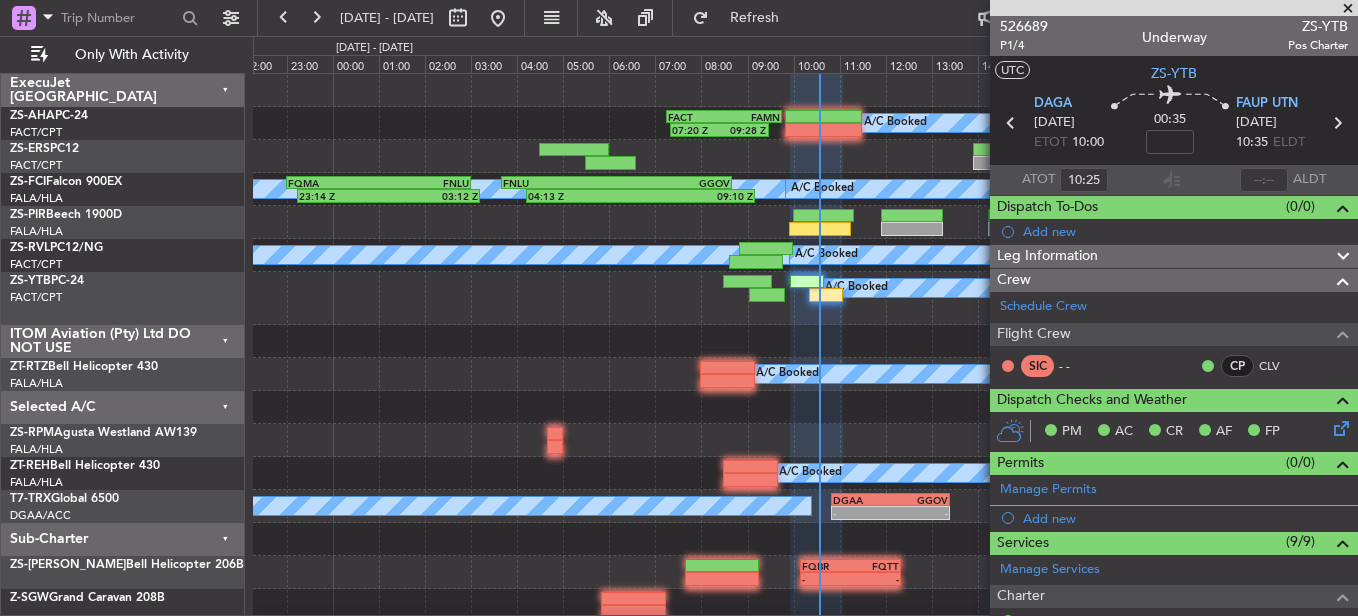click at bounding box center (1348, 9) 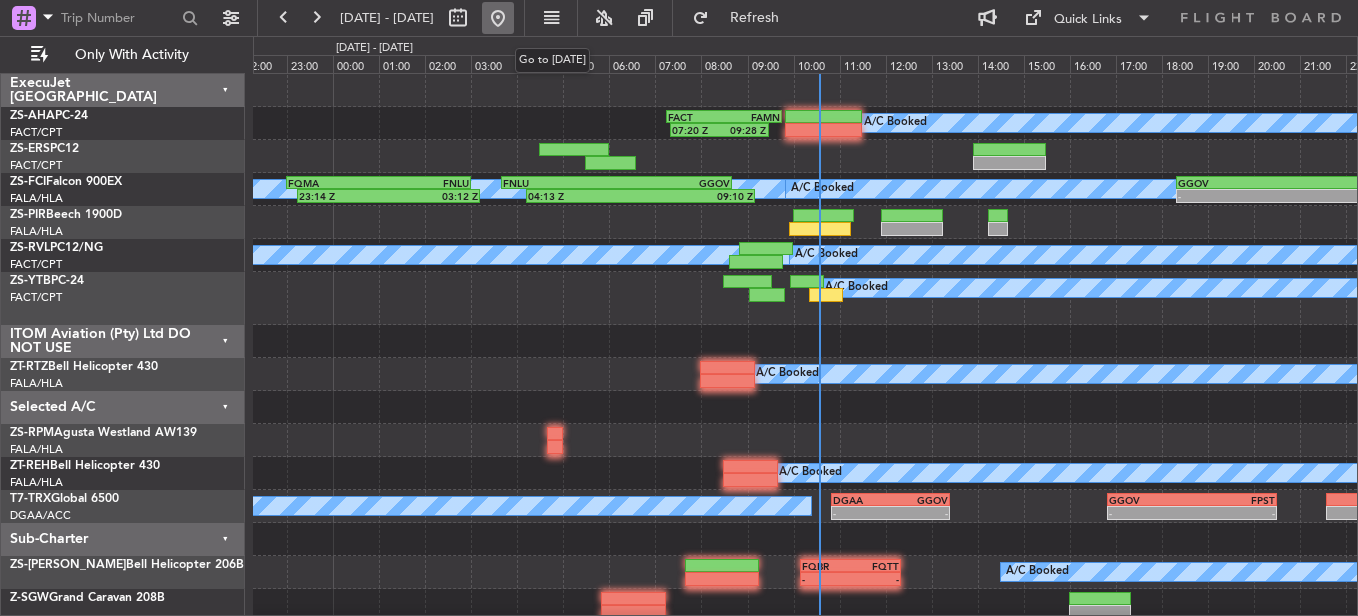 click at bounding box center (498, 18) 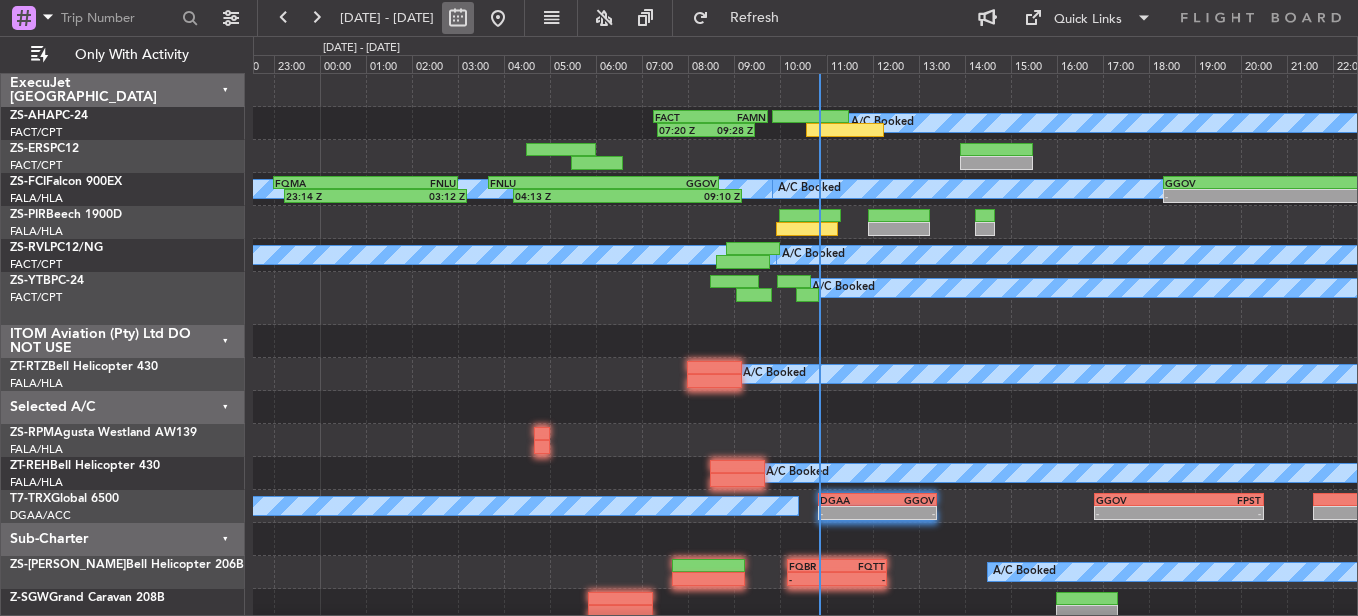 click at bounding box center [458, 18] 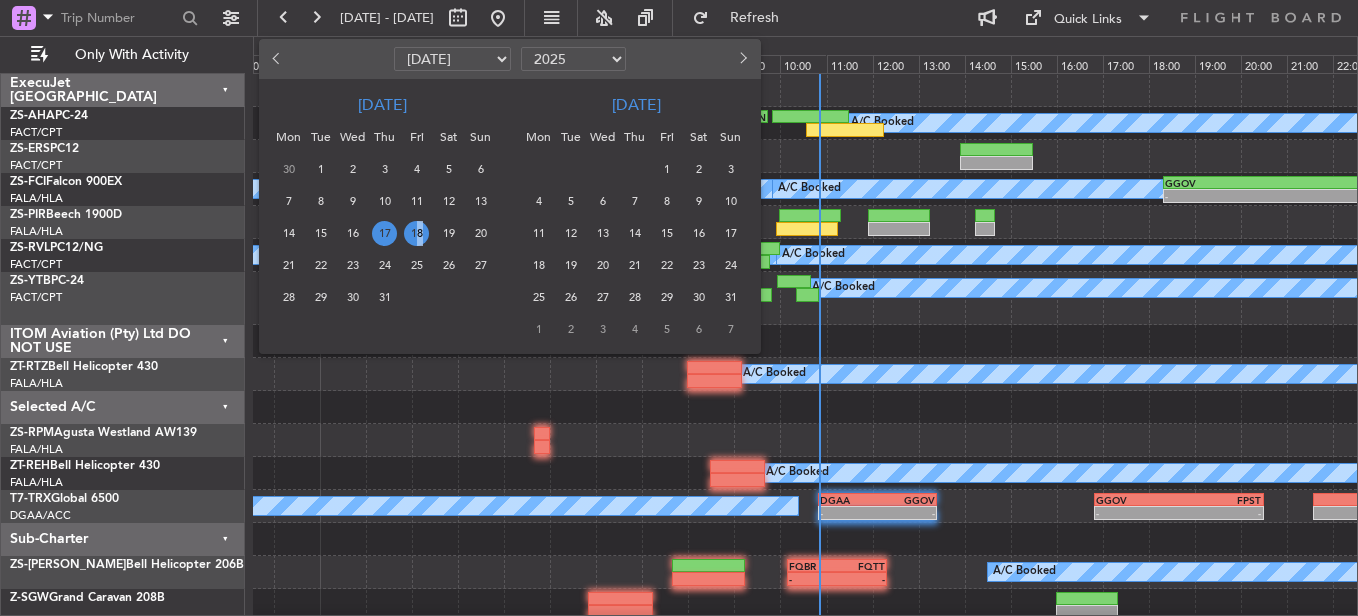 click on "18" at bounding box center (416, 233) 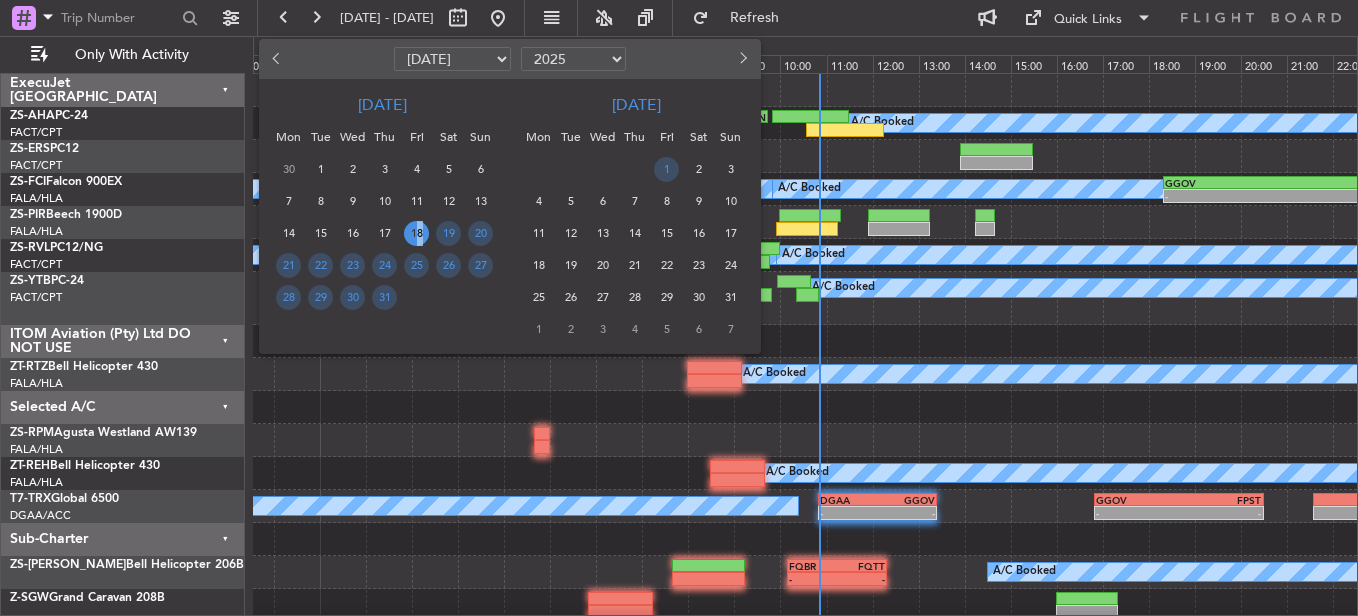 drag, startPoint x: 409, startPoint y: 244, endPoint x: 418, endPoint y: 239, distance: 10.29563 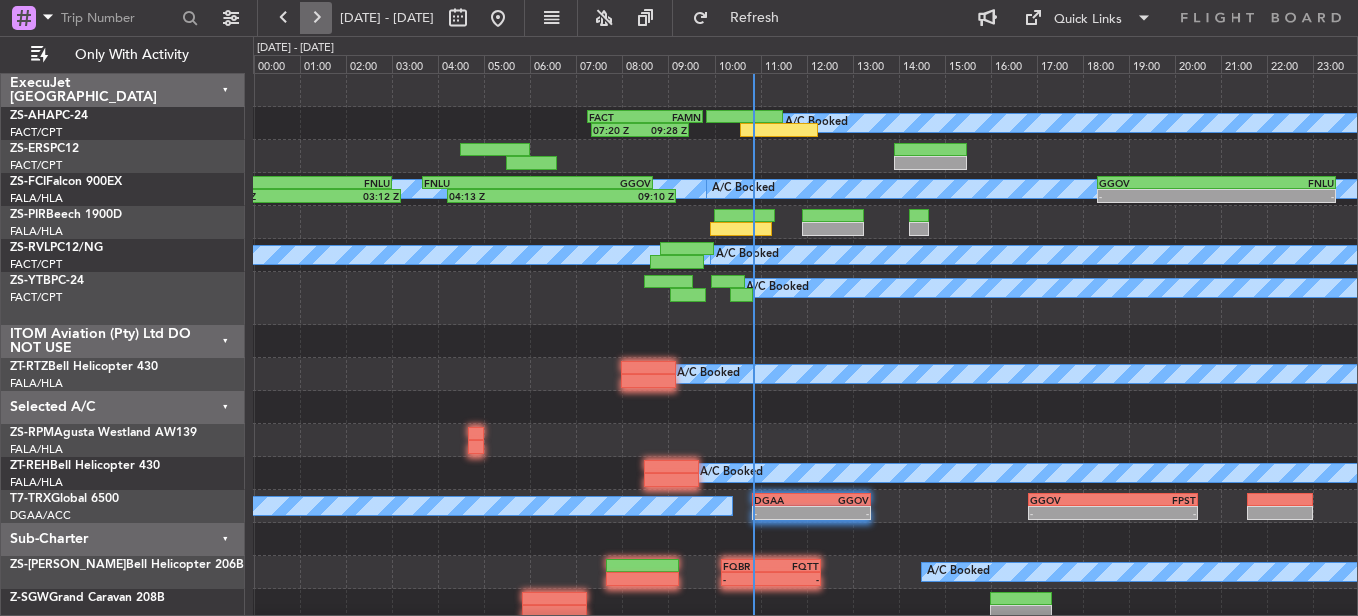 click at bounding box center [316, 18] 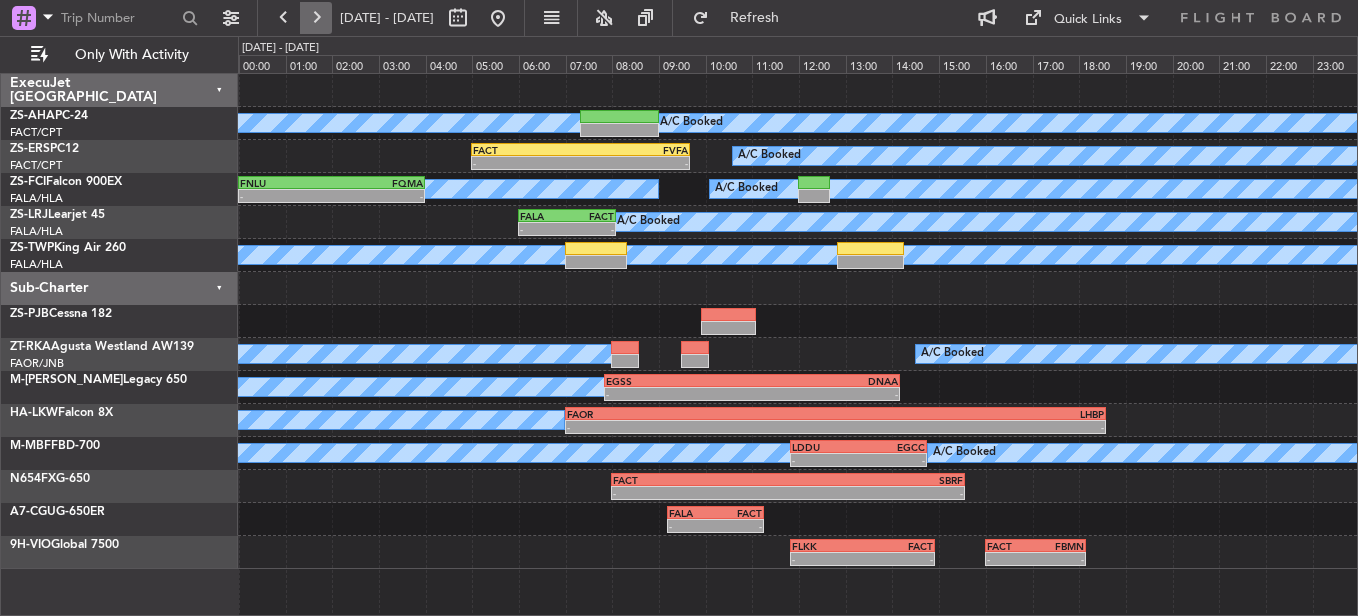 click at bounding box center (316, 18) 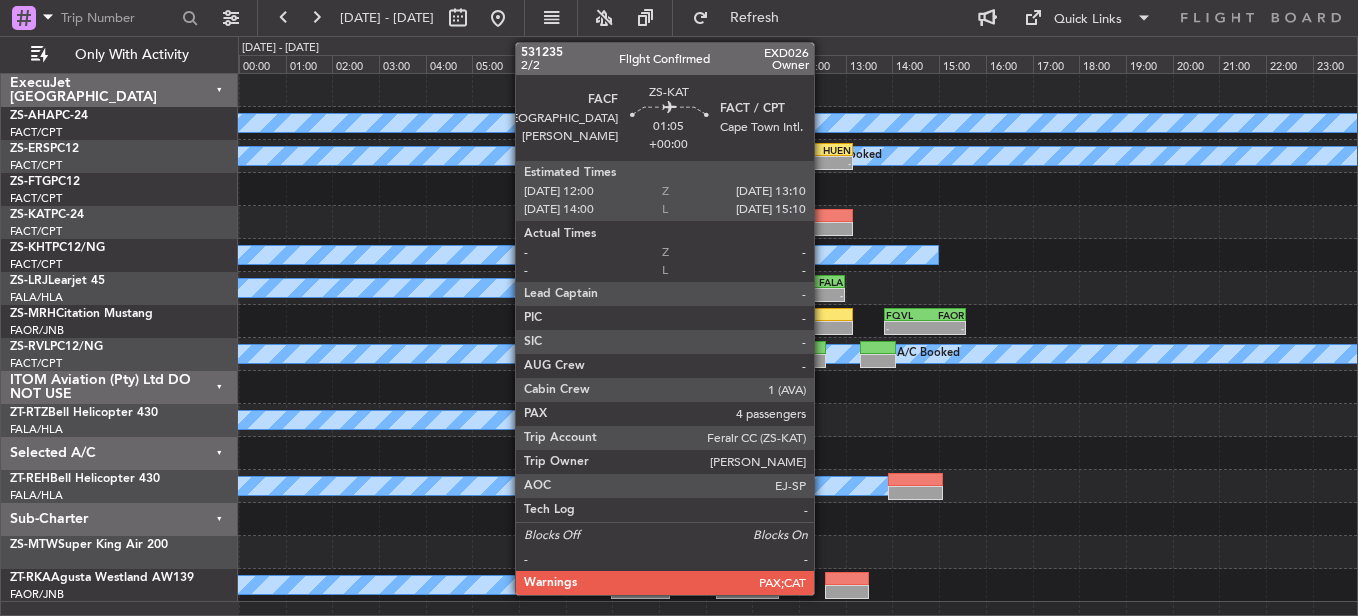 click 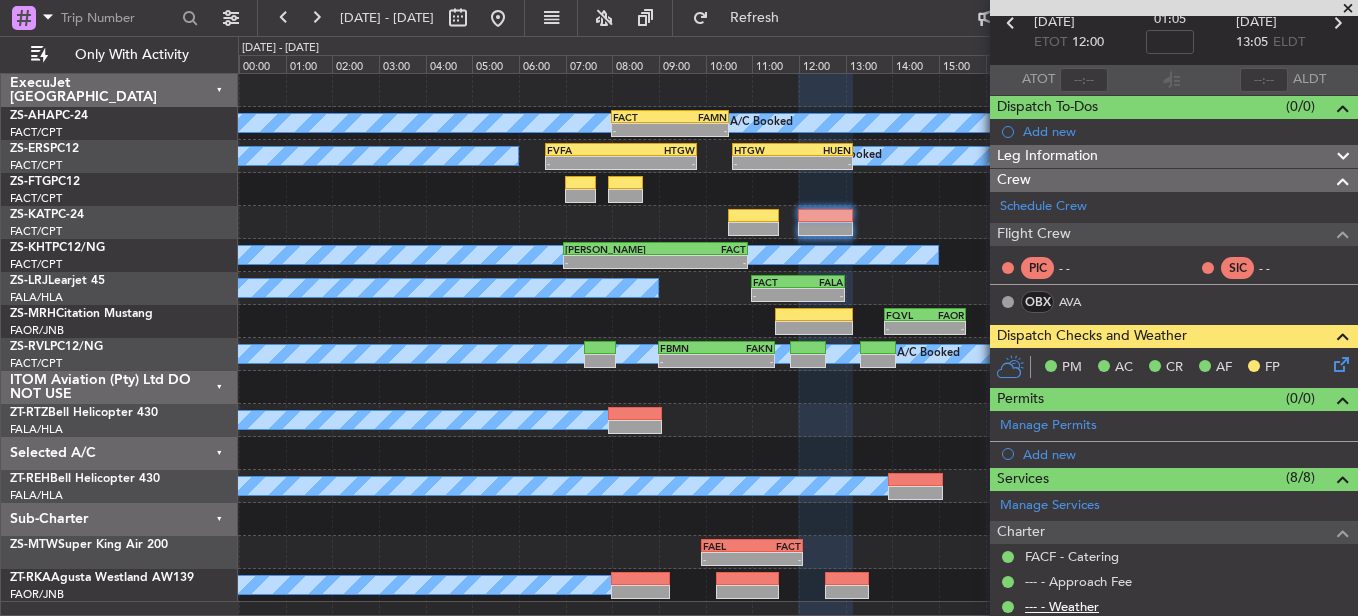scroll, scrollTop: 490, scrollLeft: 0, axis: vertical 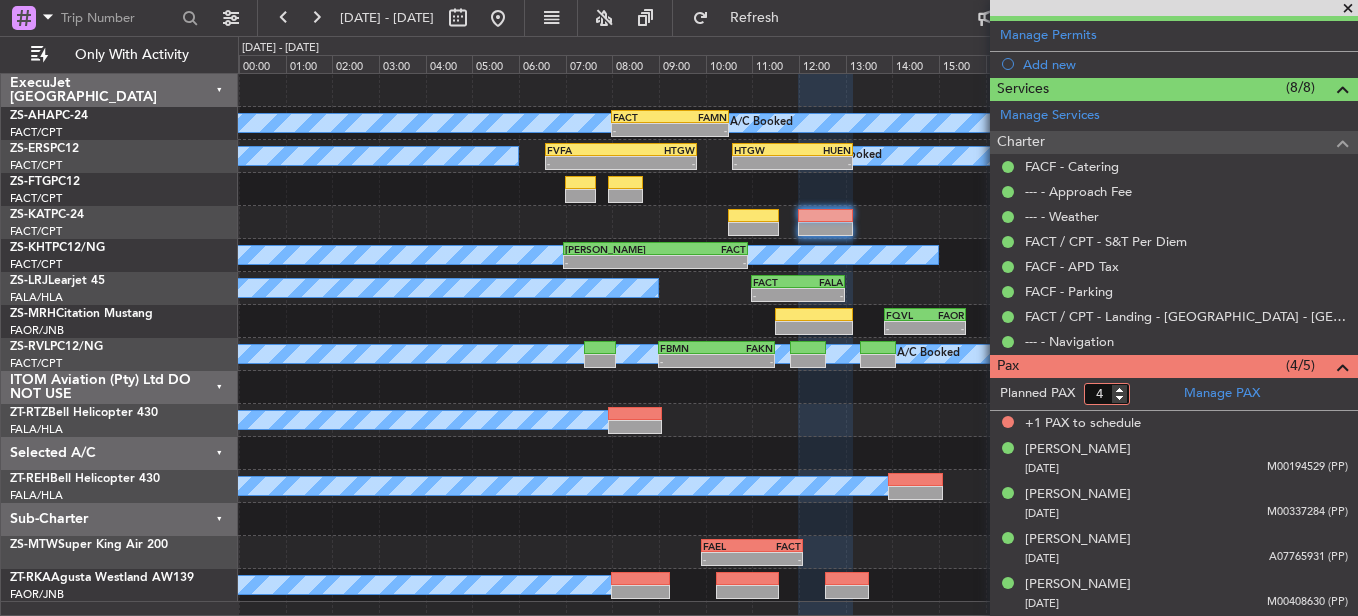 type on "4" 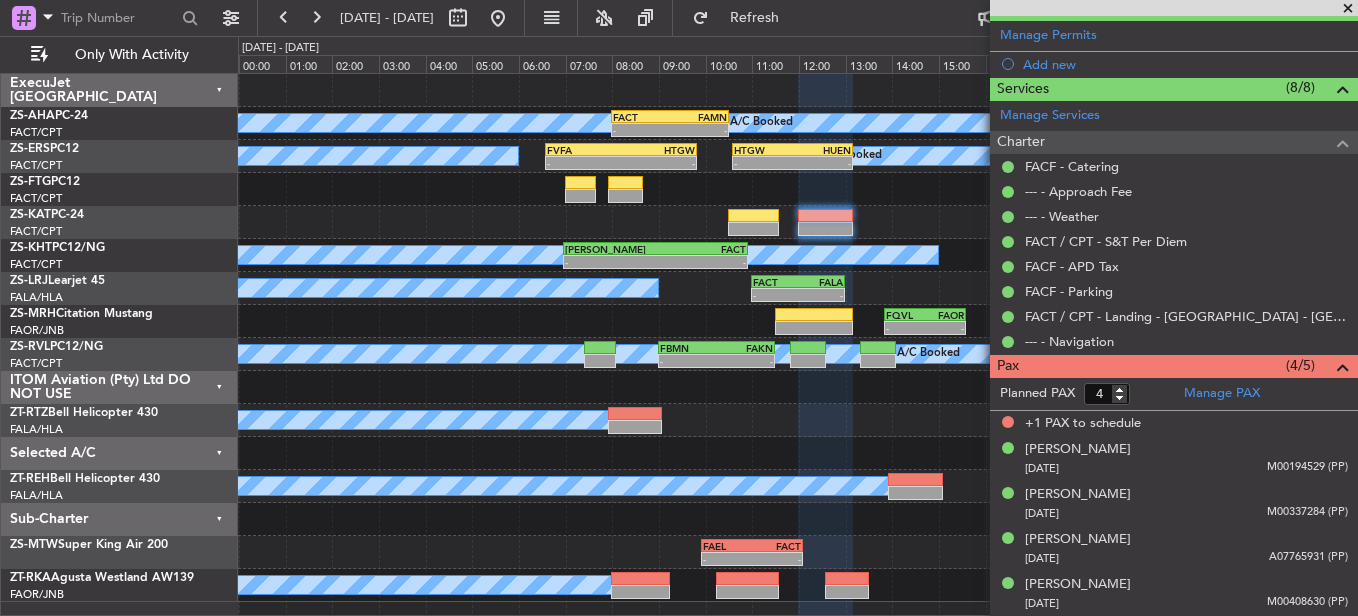 click on "Planned PAX 4" 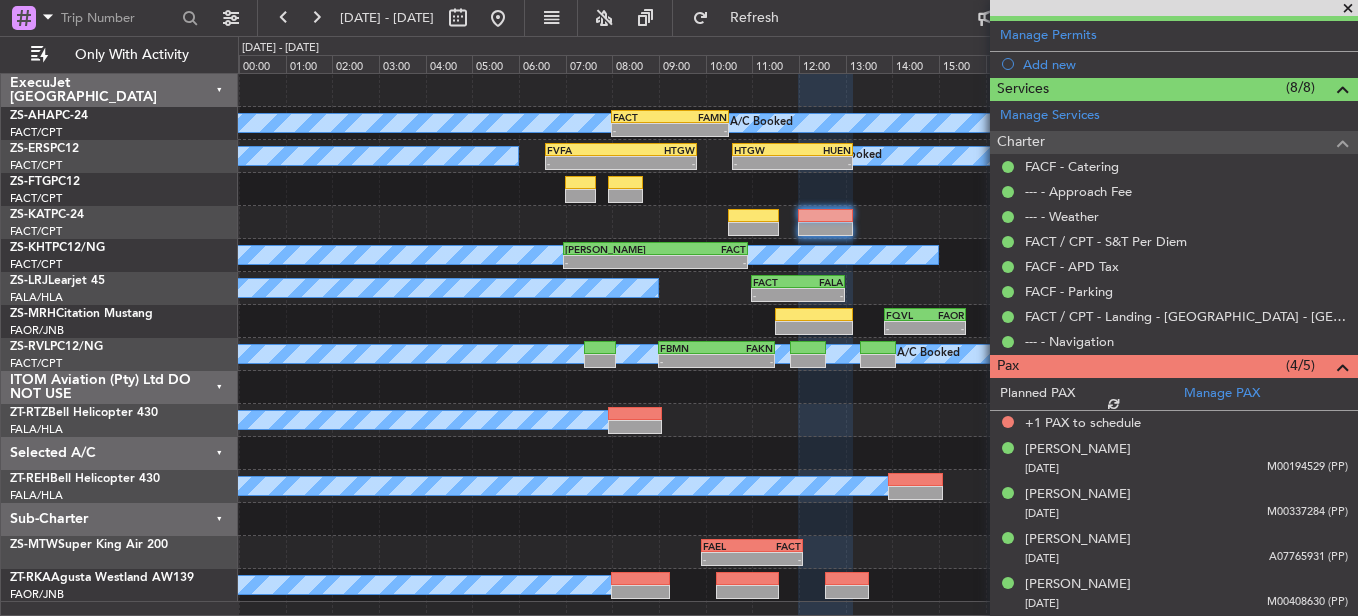 scroll, scrollTop: 464, scrollLeft: 0, axis: vertical 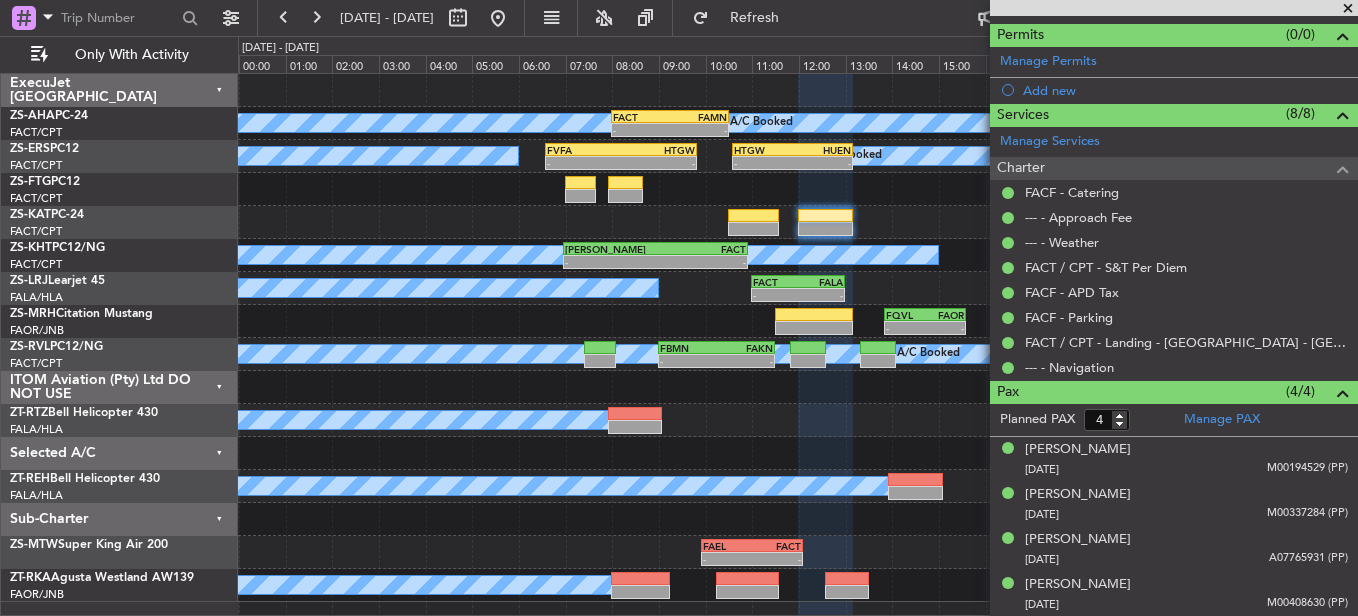 click at bounding box center (1348, 9) 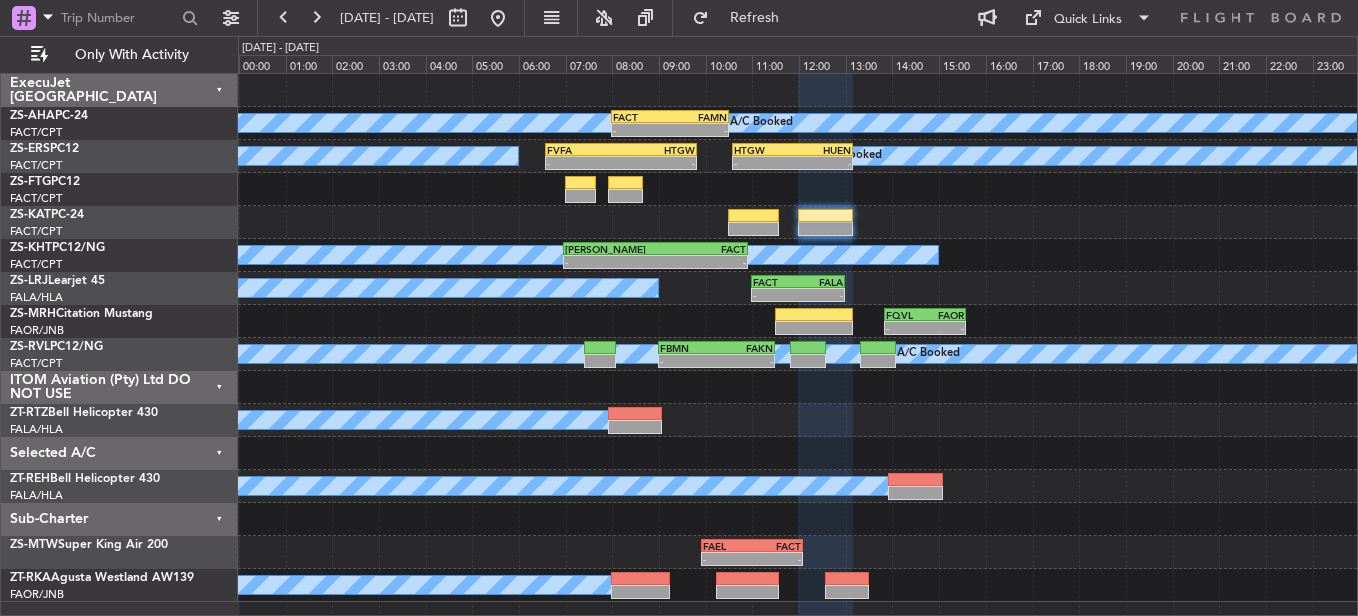 type on "0" 